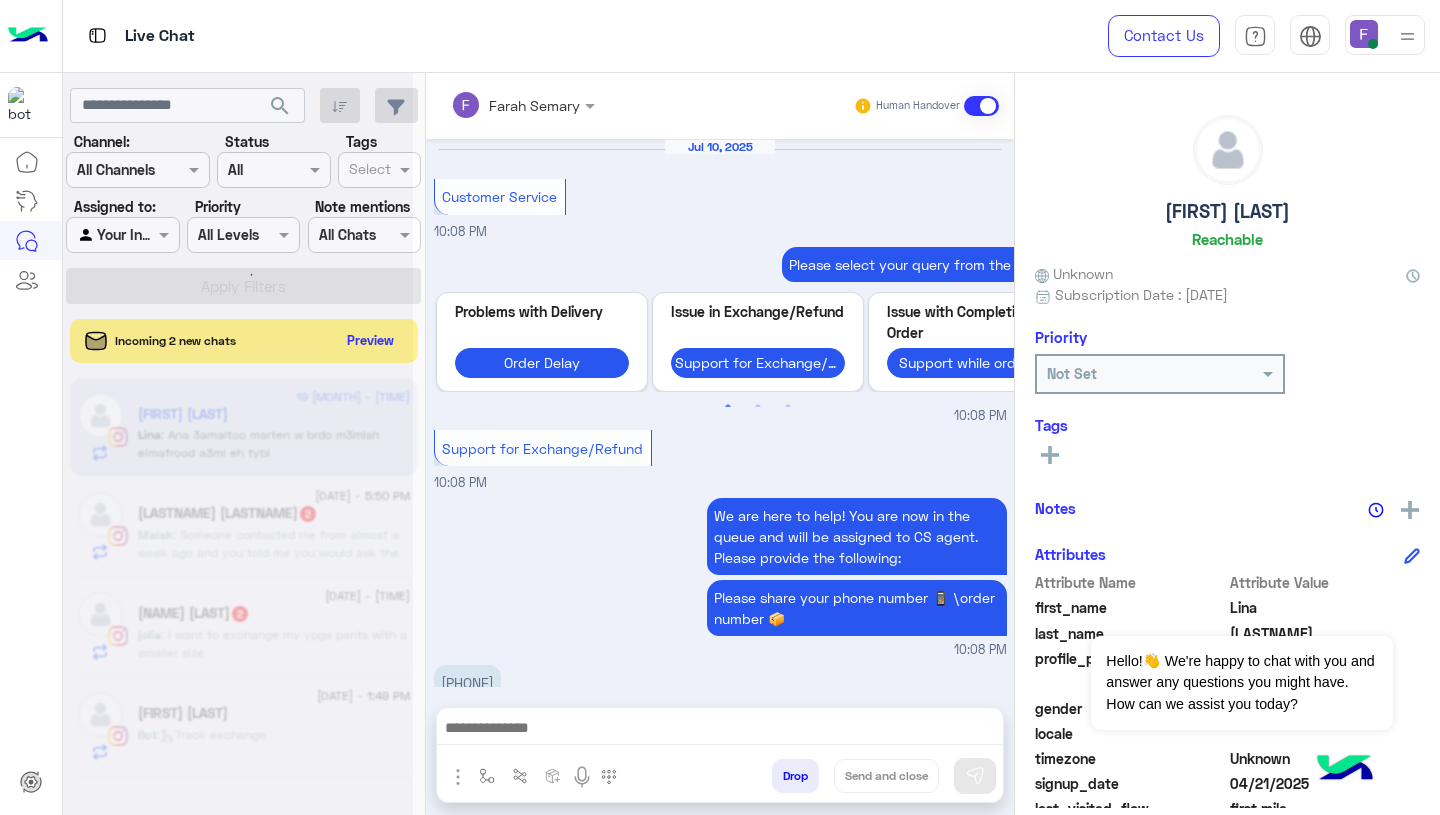 scroll, scrollTop: 0, scrollLeft: 0, axis: both 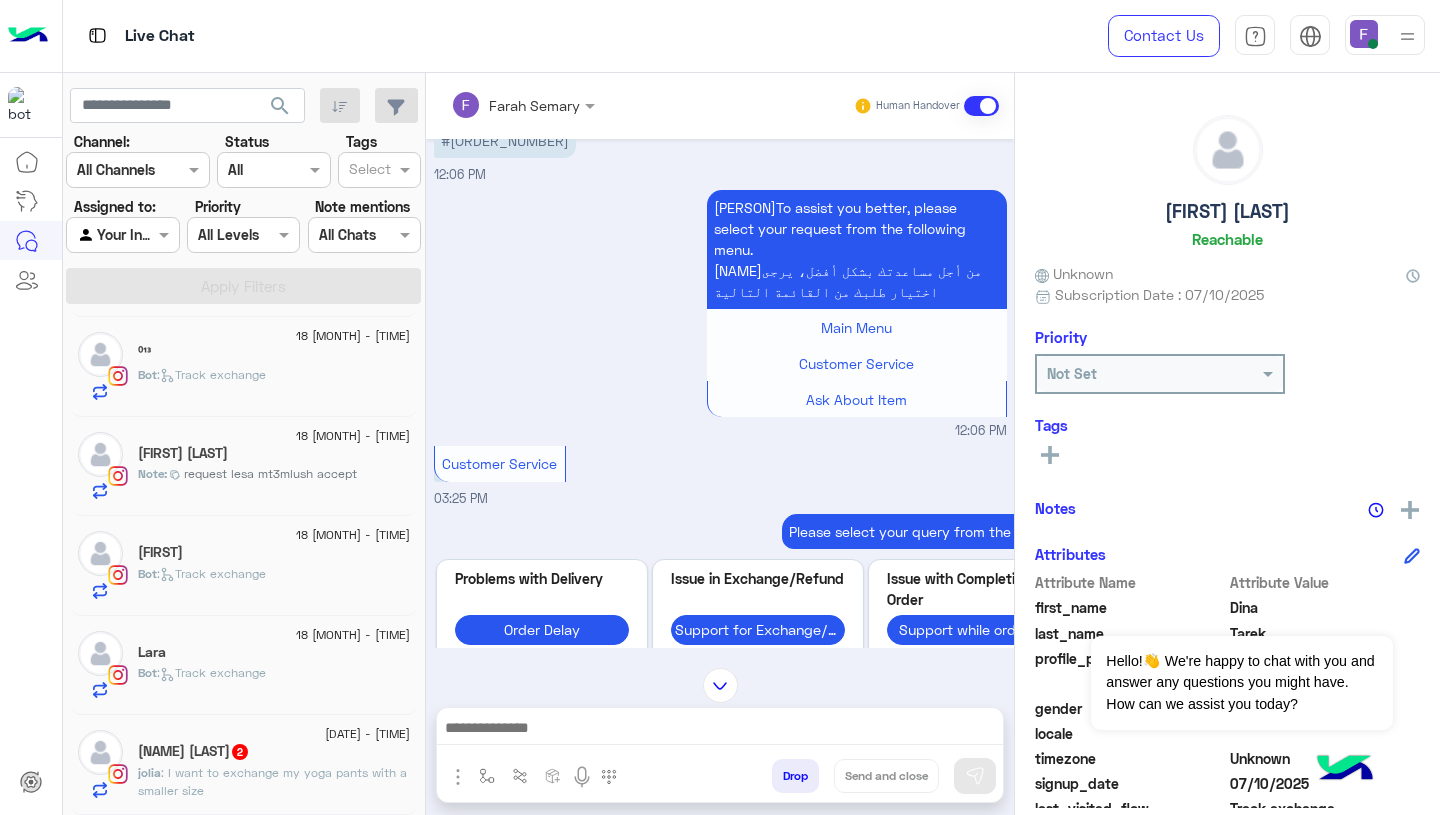 click on ": I want to exchange my yoga pants with a smaller size" 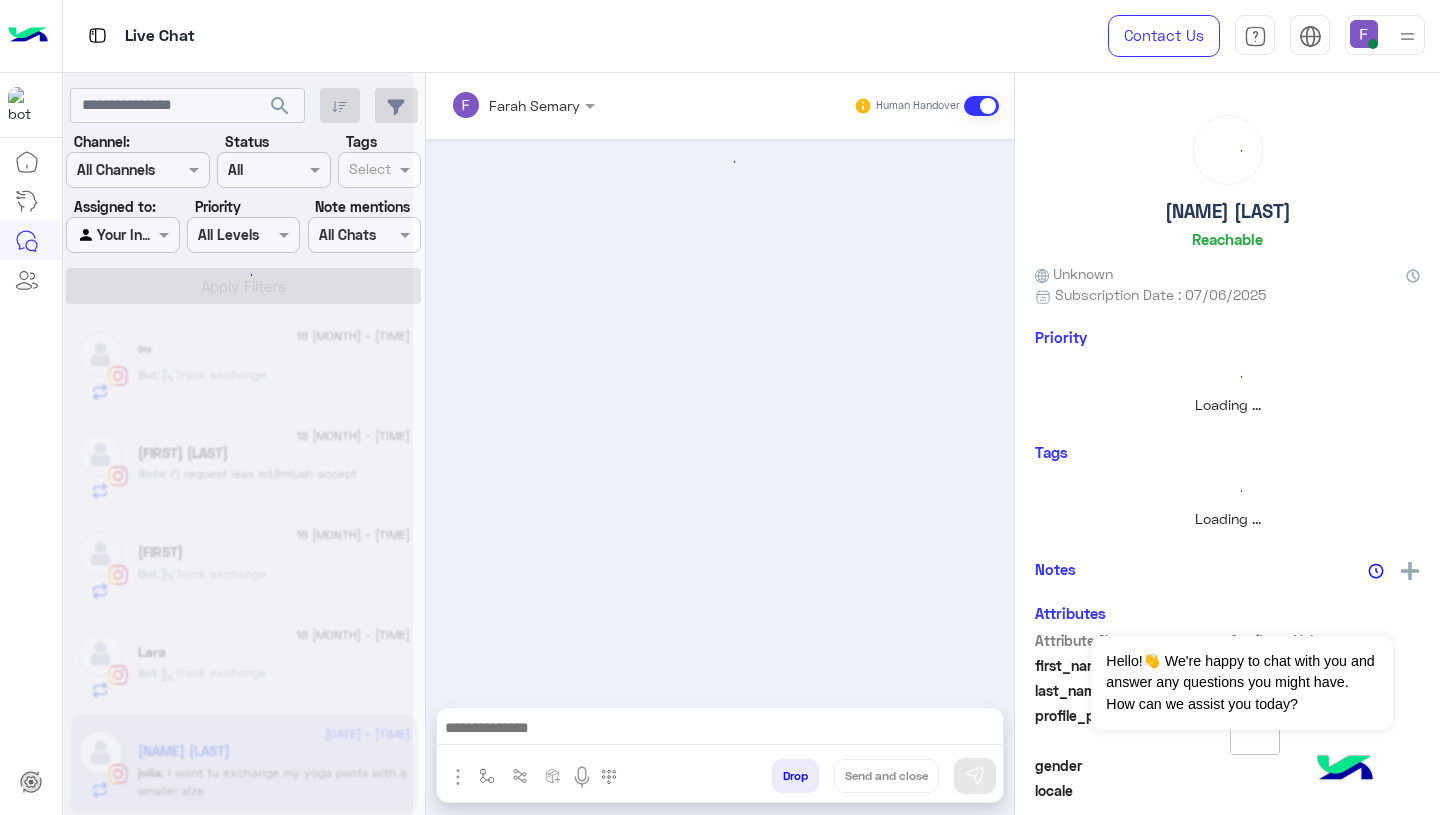 scroll, scrollTop: 1990, scrollLeft: 0, axis: vertical 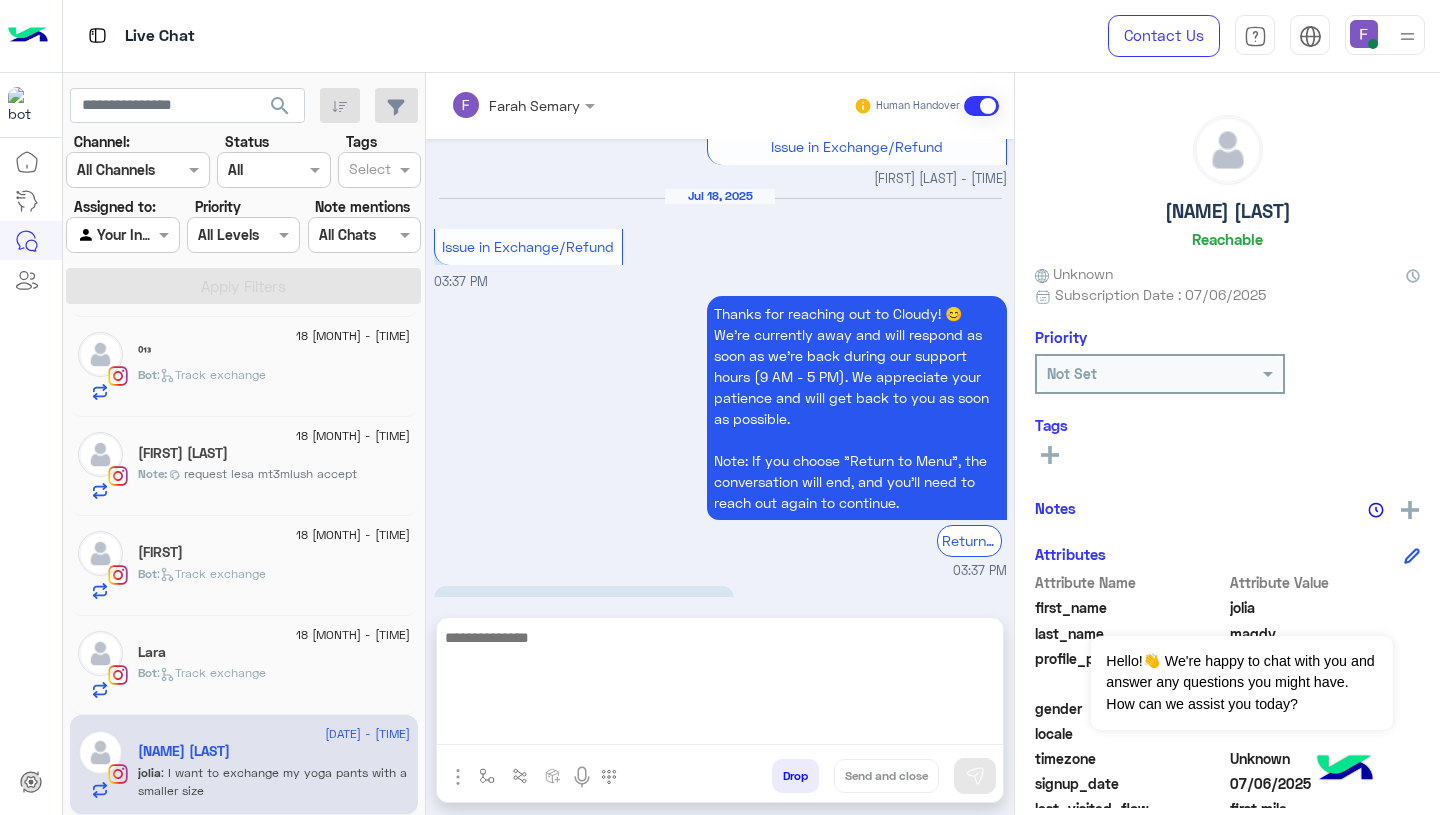 click at bounding box center [720, 685] 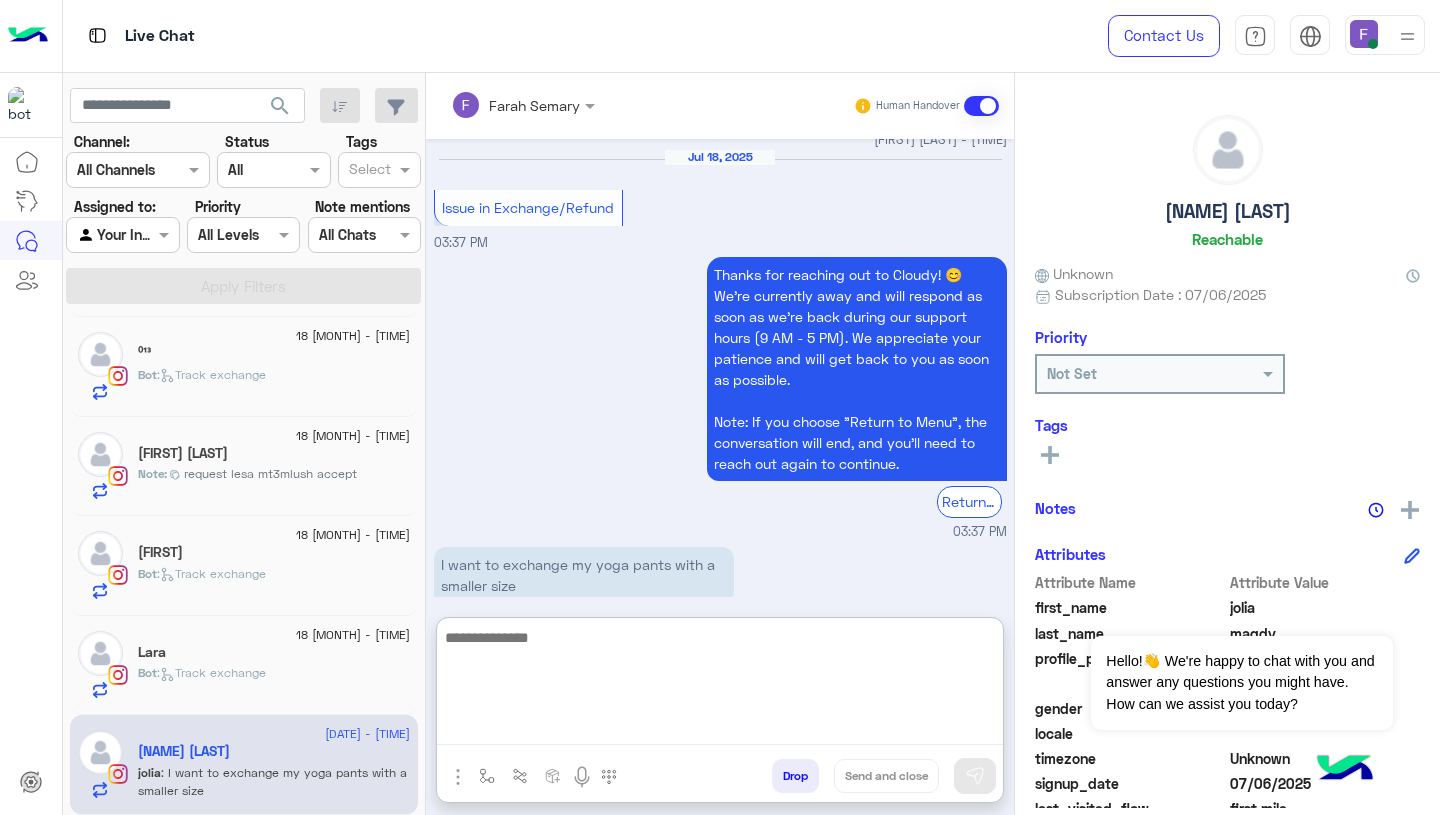 paste on "**********" 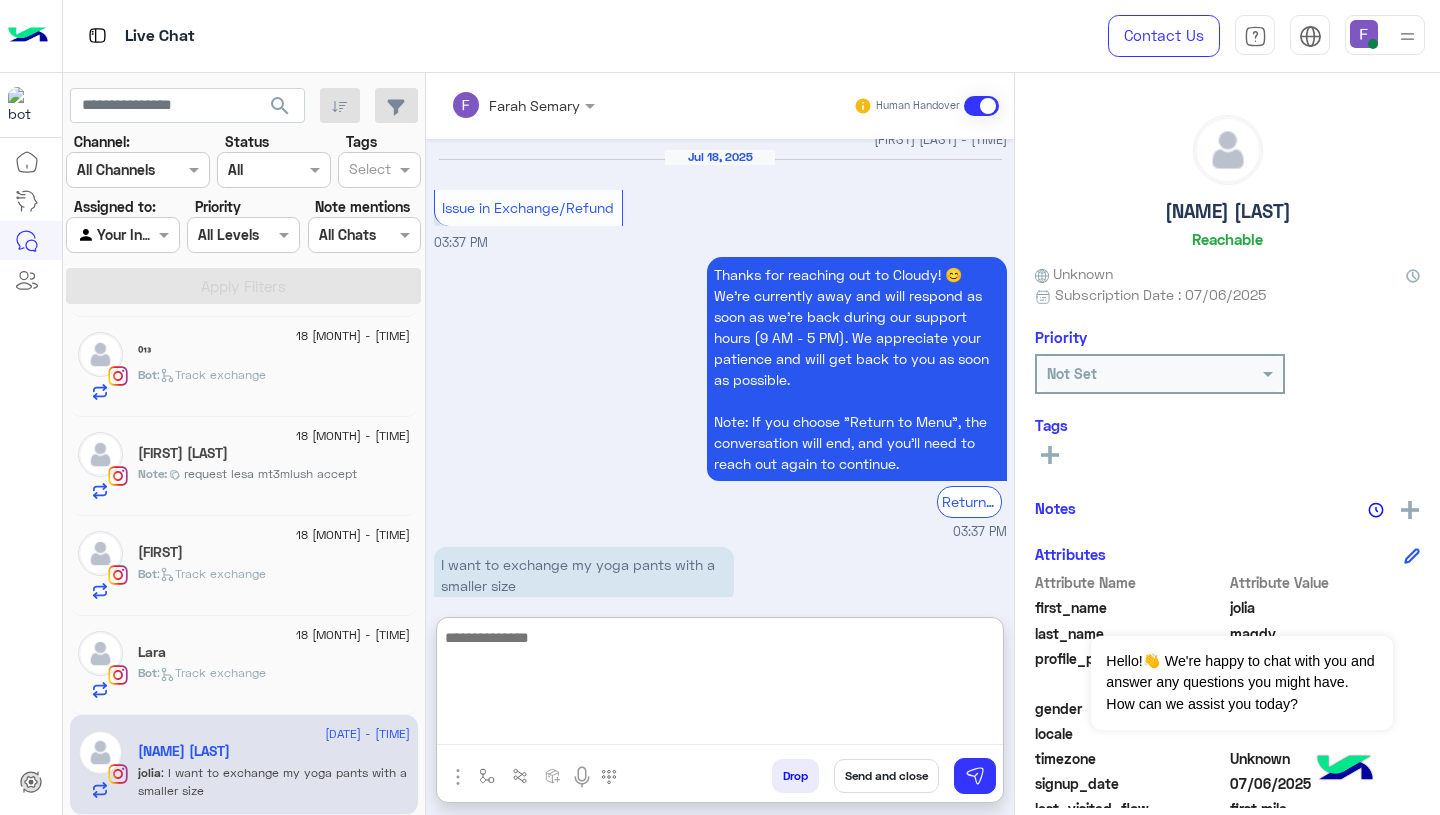 scroll, scrollTop: 0, scrollLeft: 0, axis: both 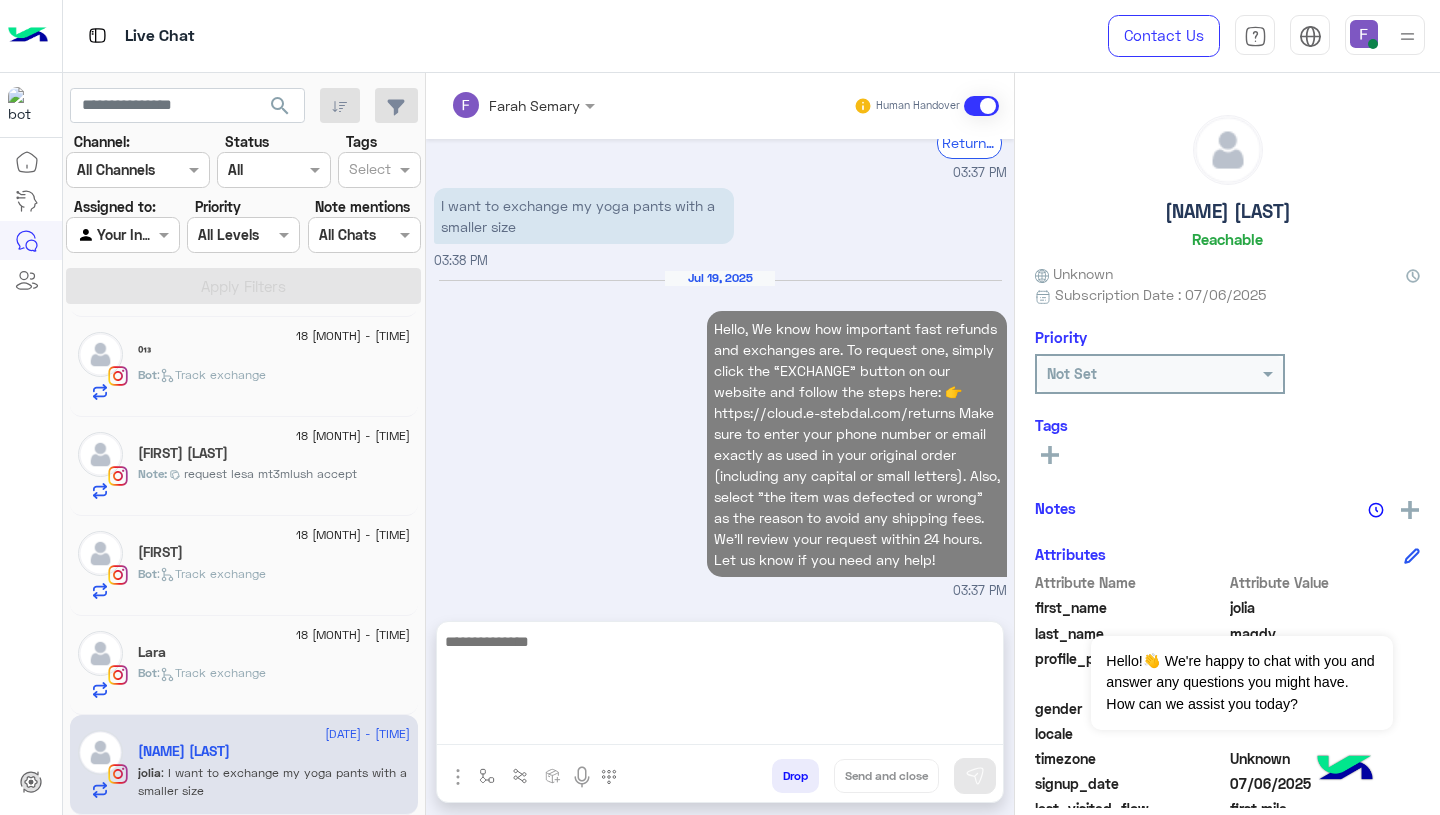 click on "18 July - 3:47 PM  Lara   Bot :   Track exchange" 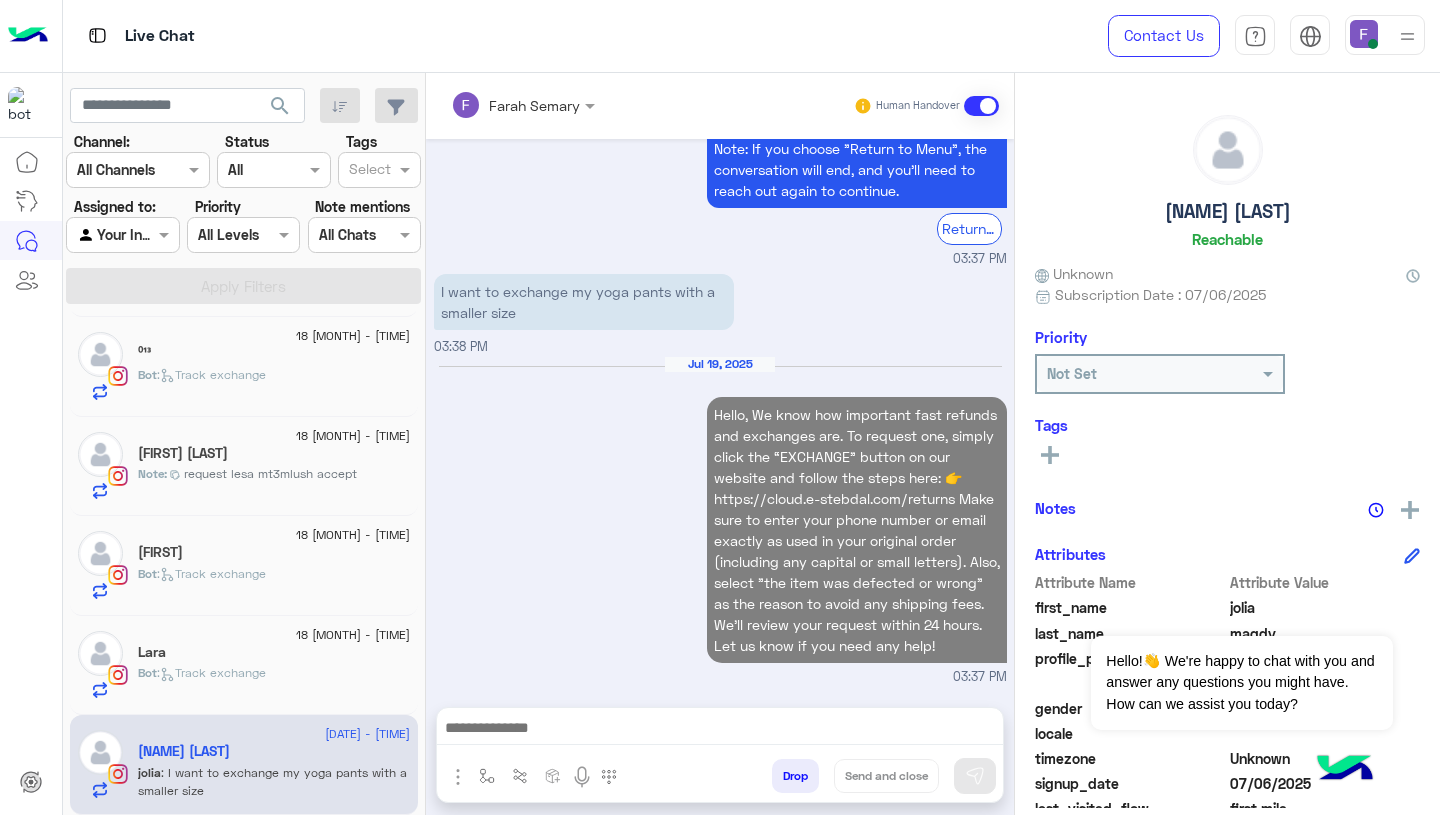 click on "18 July - 3:47 PM  Lara   Bot :   Track exchange" 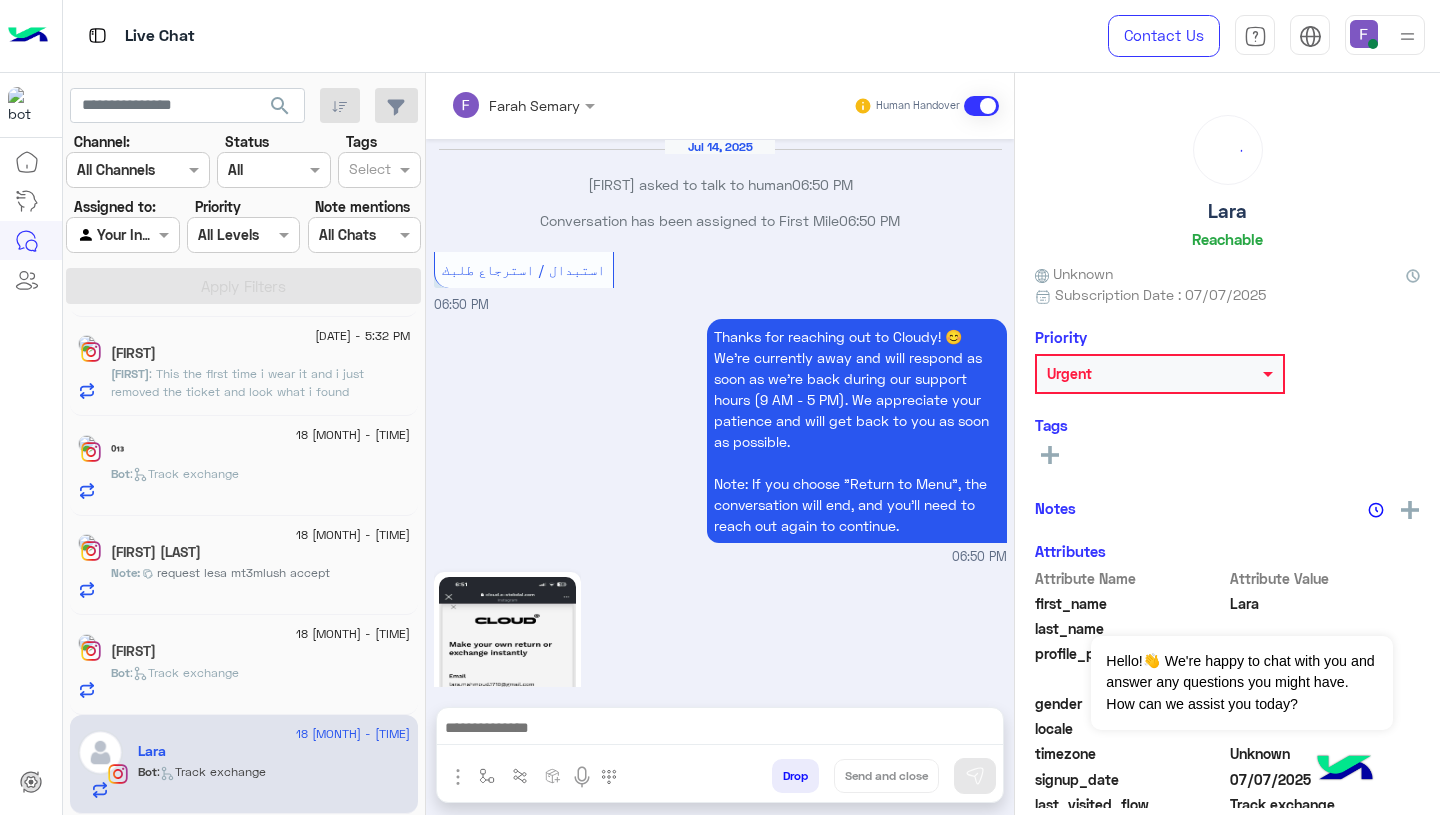 scroll, scrollTop: 2015, scrollLeft: 0, axis: vertical 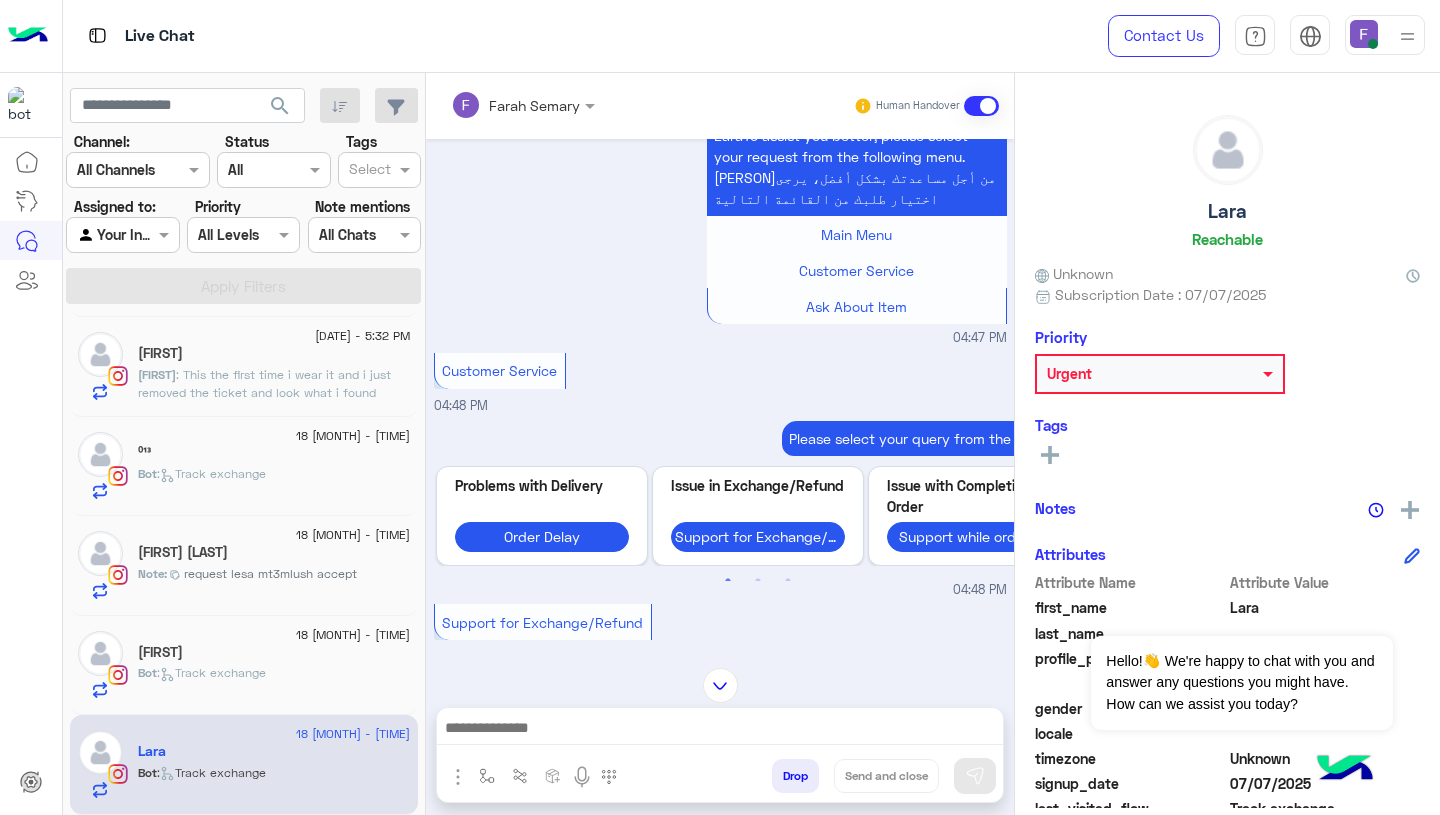 click at bounding box center (720, 730) 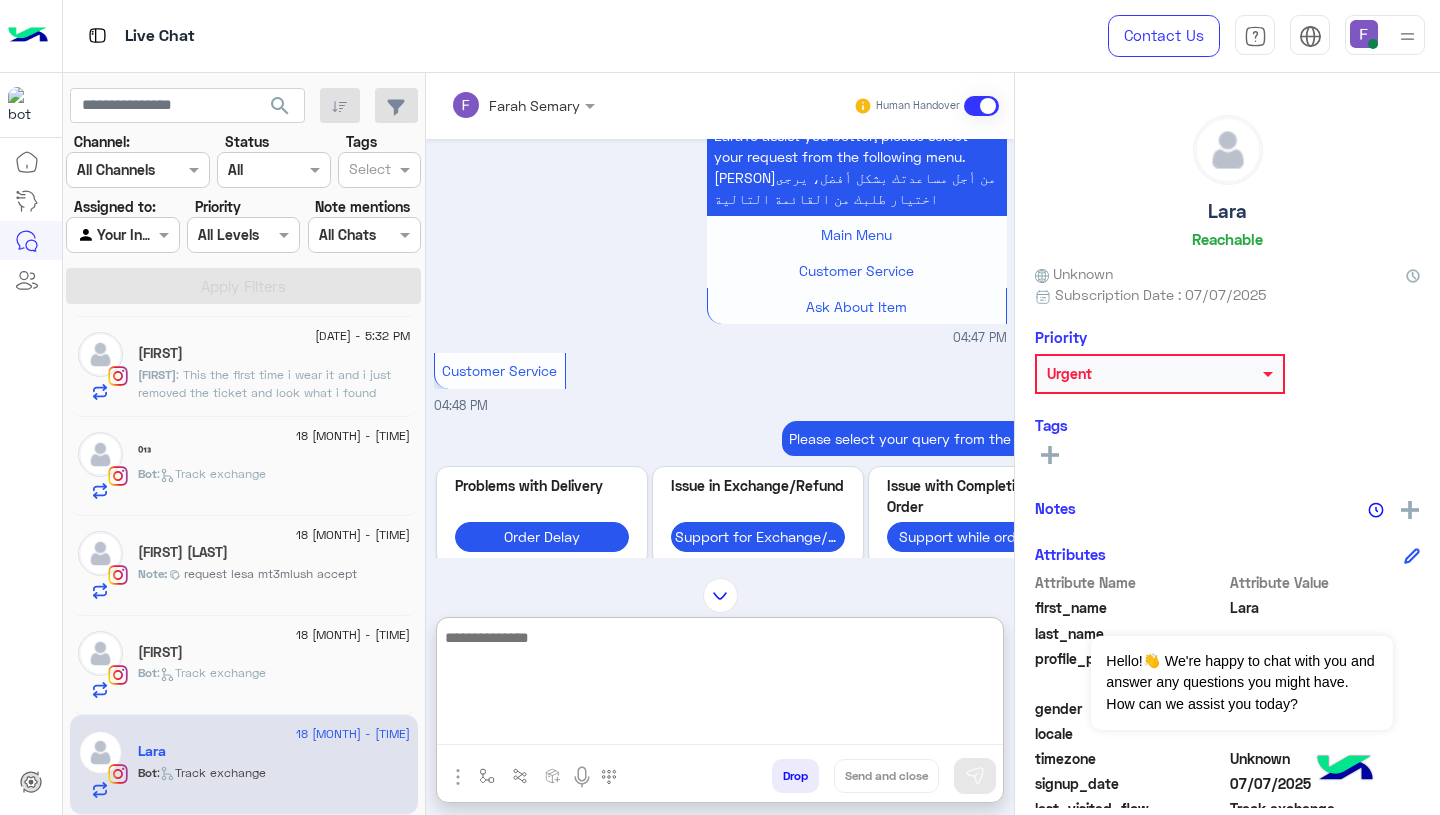 paste on "**********" 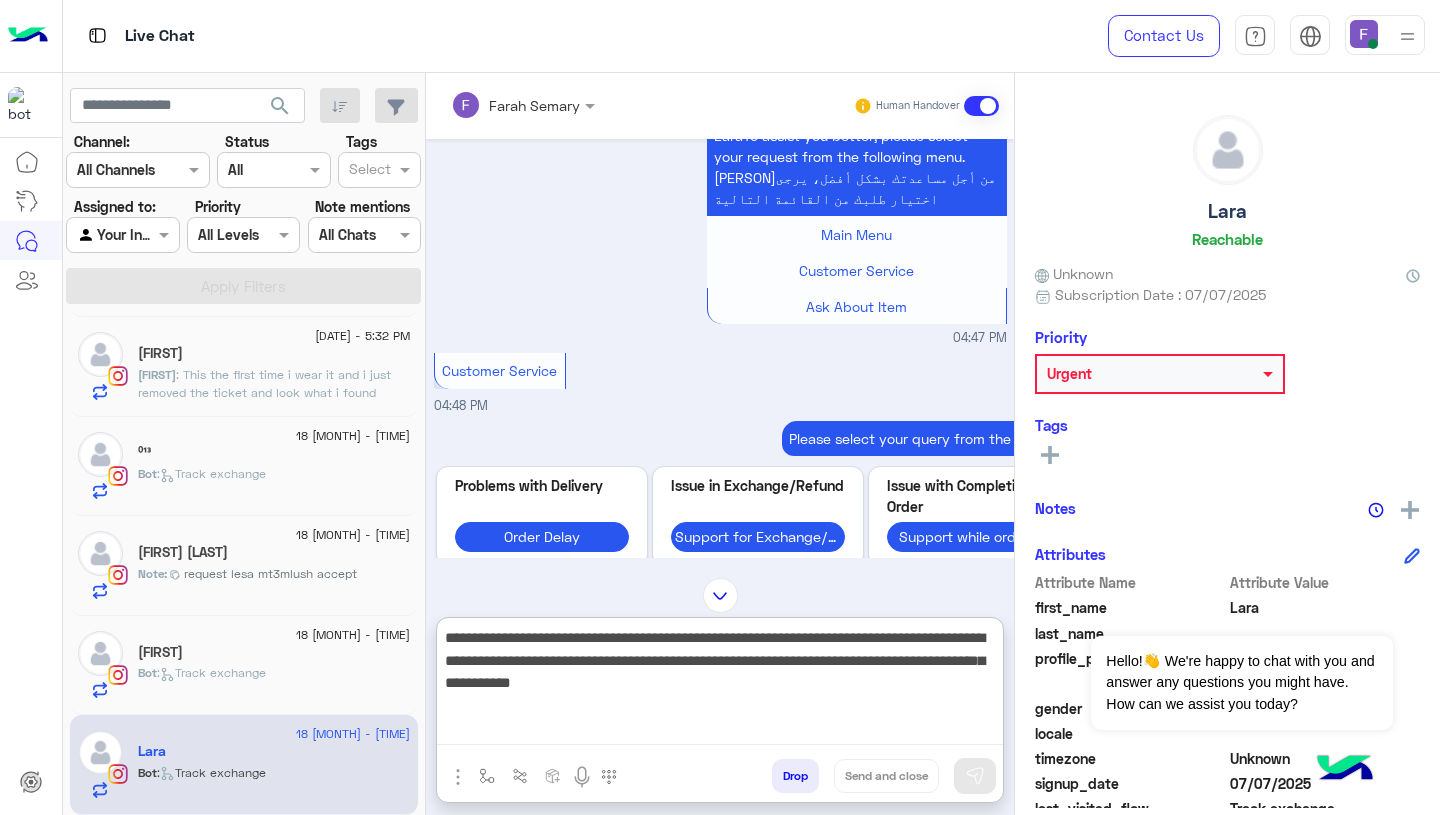 scroll, scrollTop: 83, scrollLeft: 0, axis: vertical 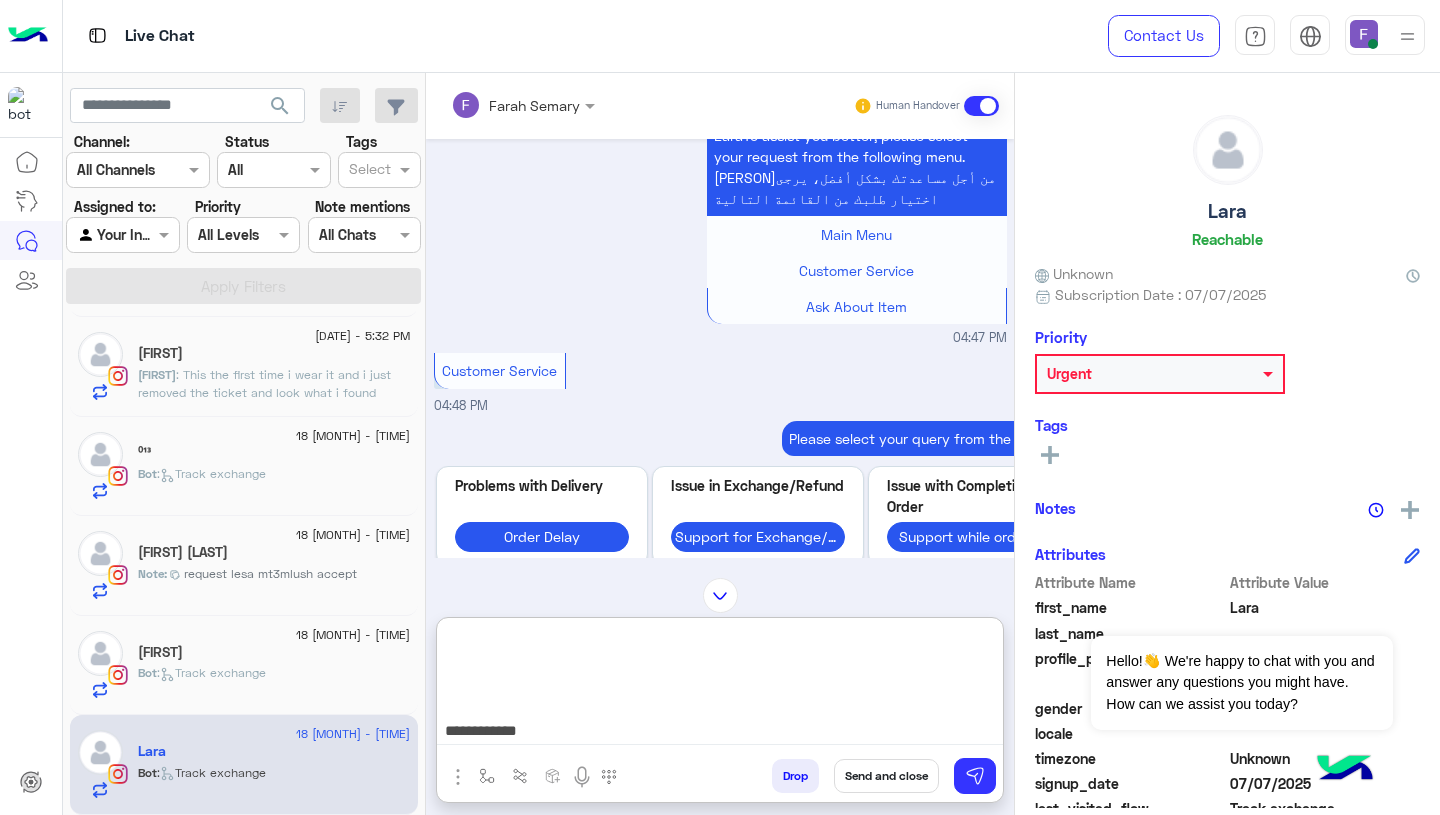 click on "**********" at bounding box center [720, 685] 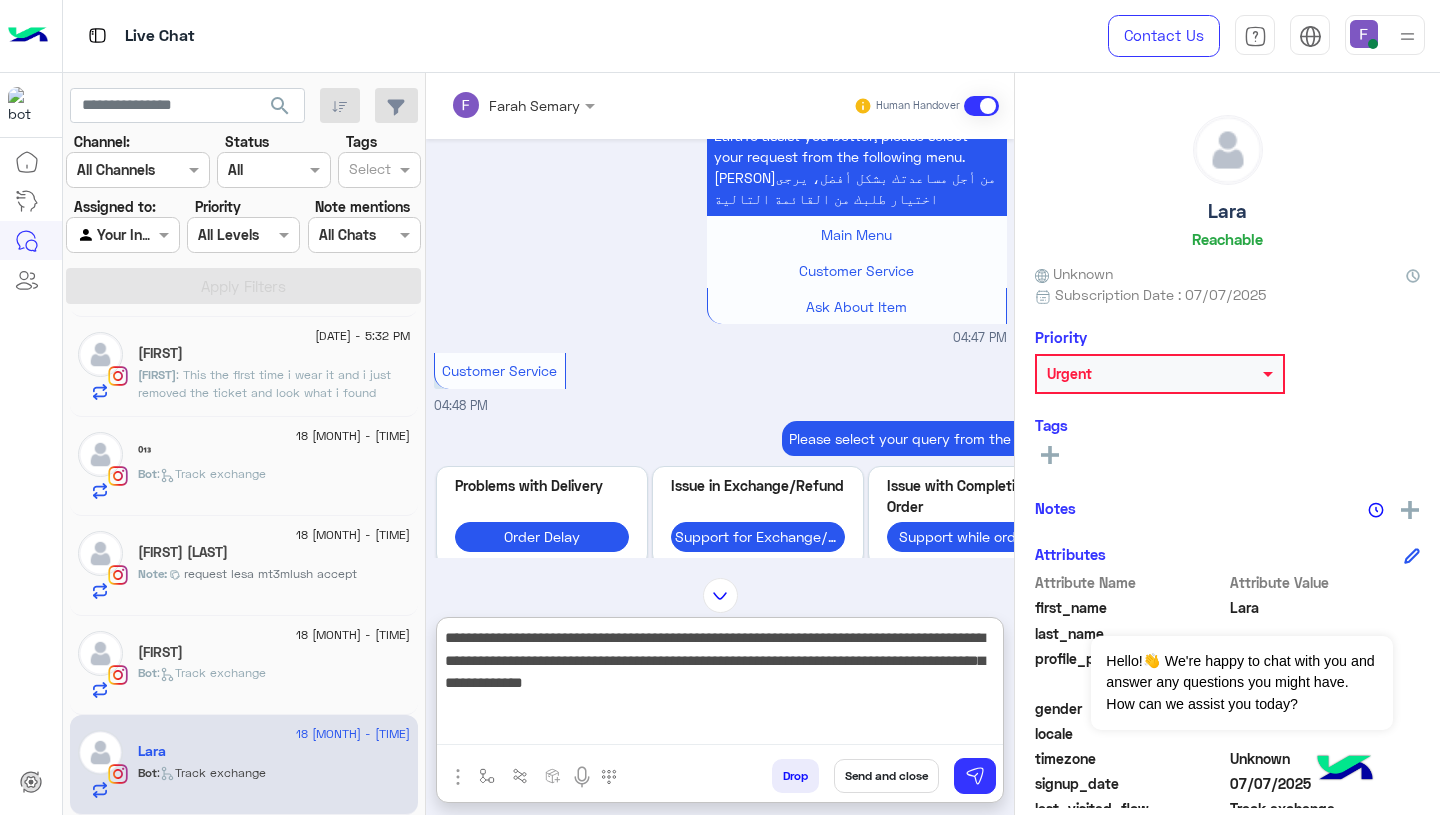 scroll, scrollTop: 0, scrollLeft: 0, axis: both 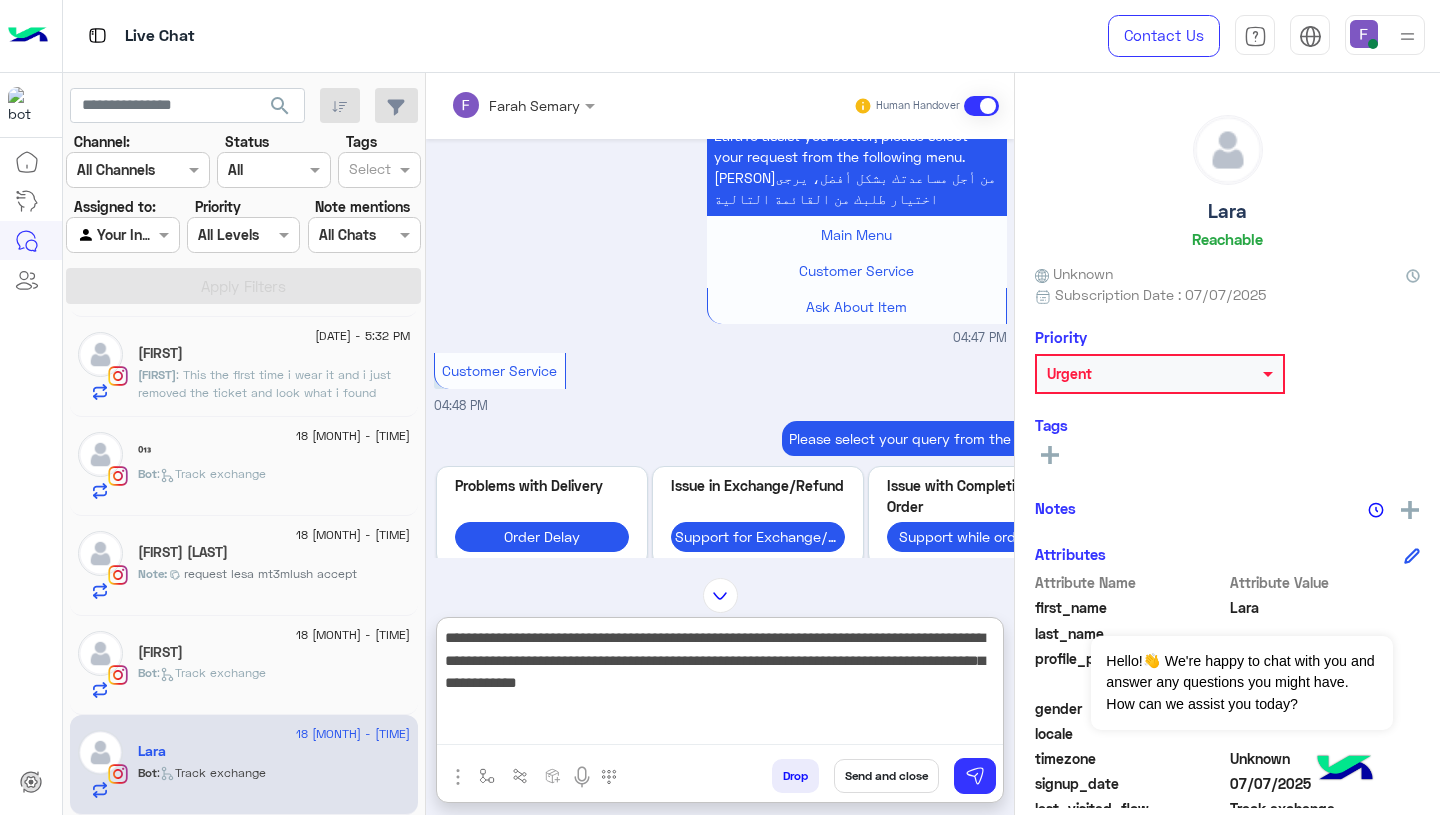 click on "**********" at bounding box center [720, 685] 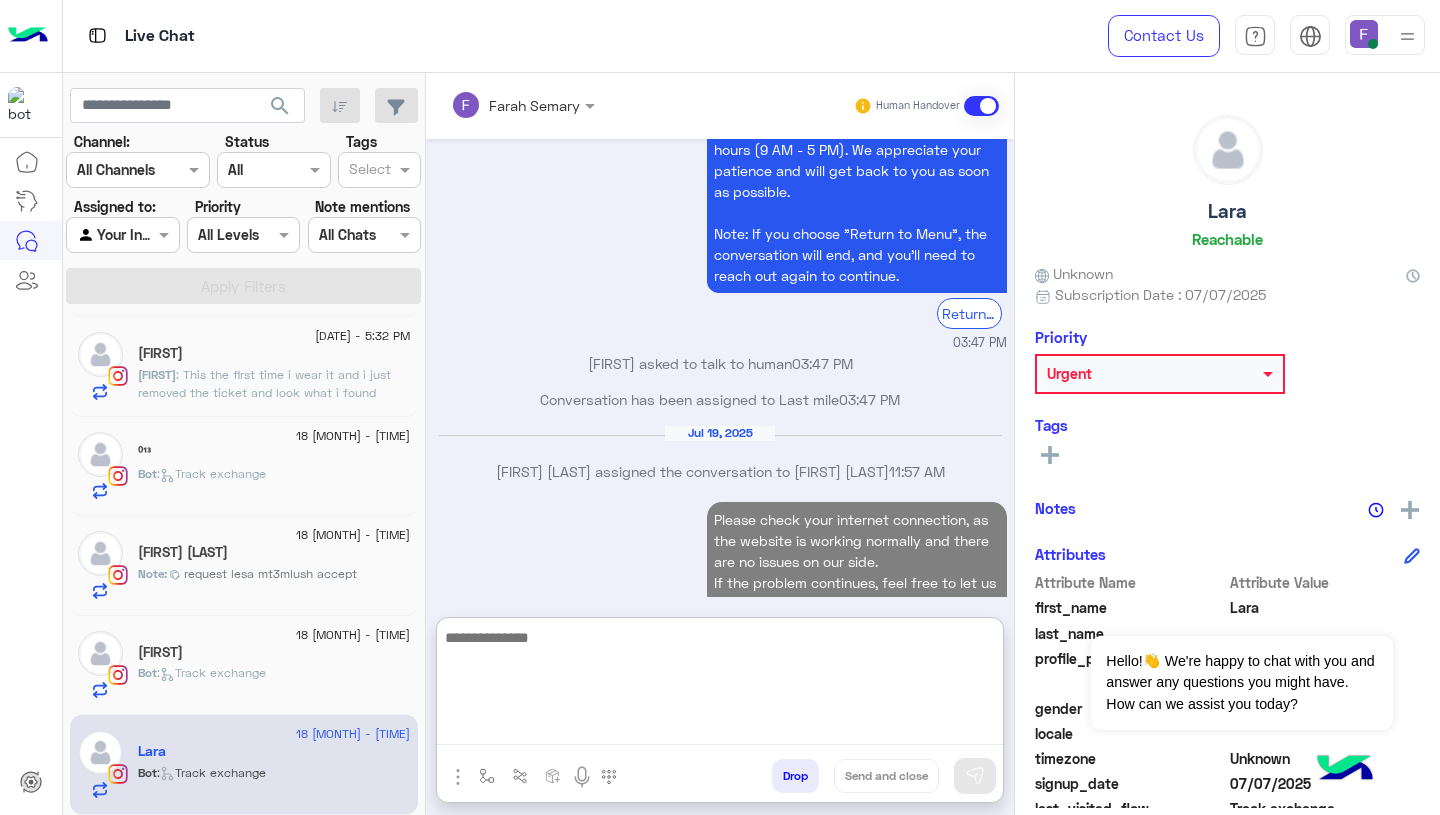scroll, scrollTop: 10181, scrollLeft: 0, axis: vertical 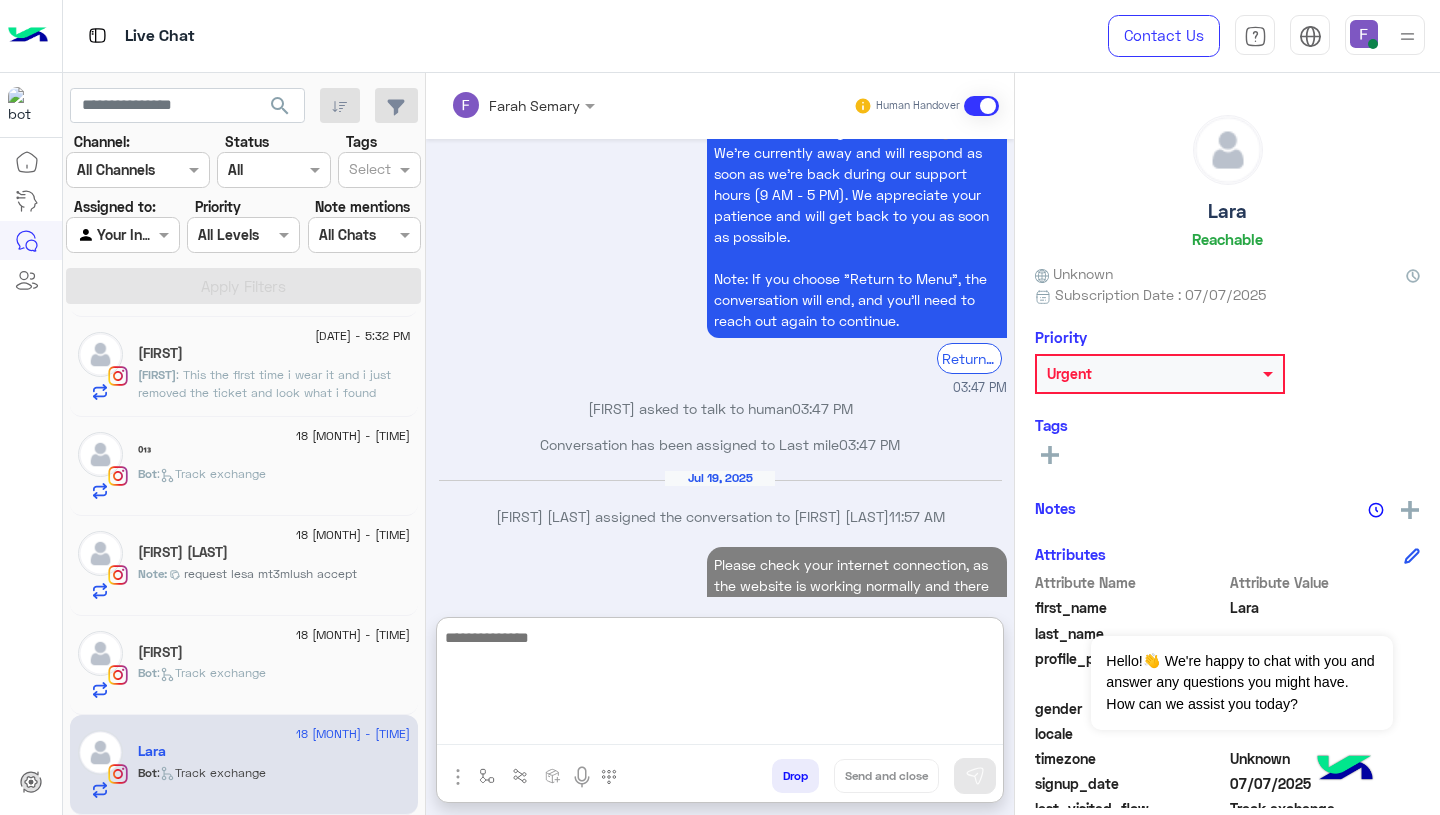 click on "Urgent" 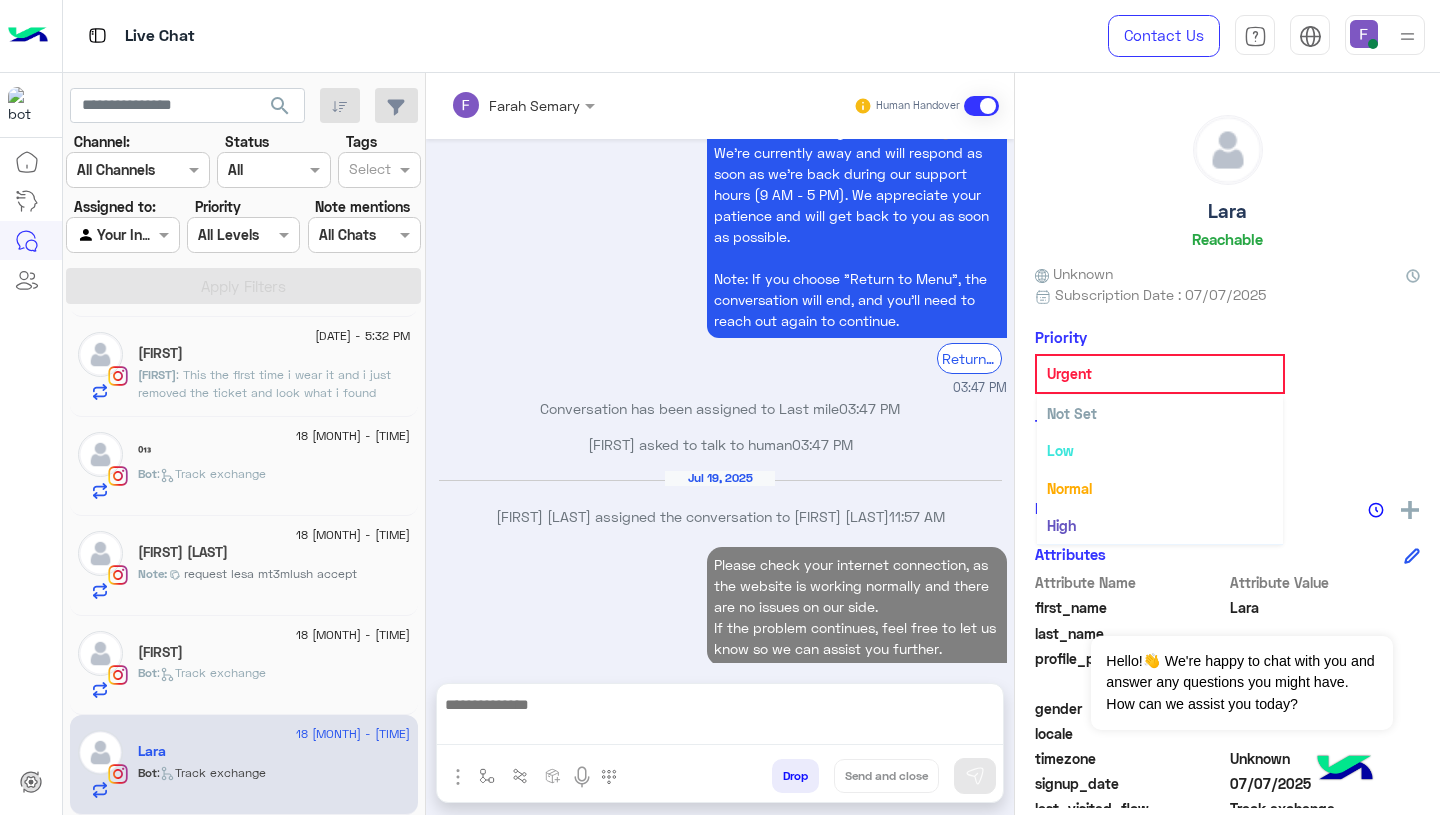 scroll, scrollTop: 10127, scrollLeft: 0, axis: vertical 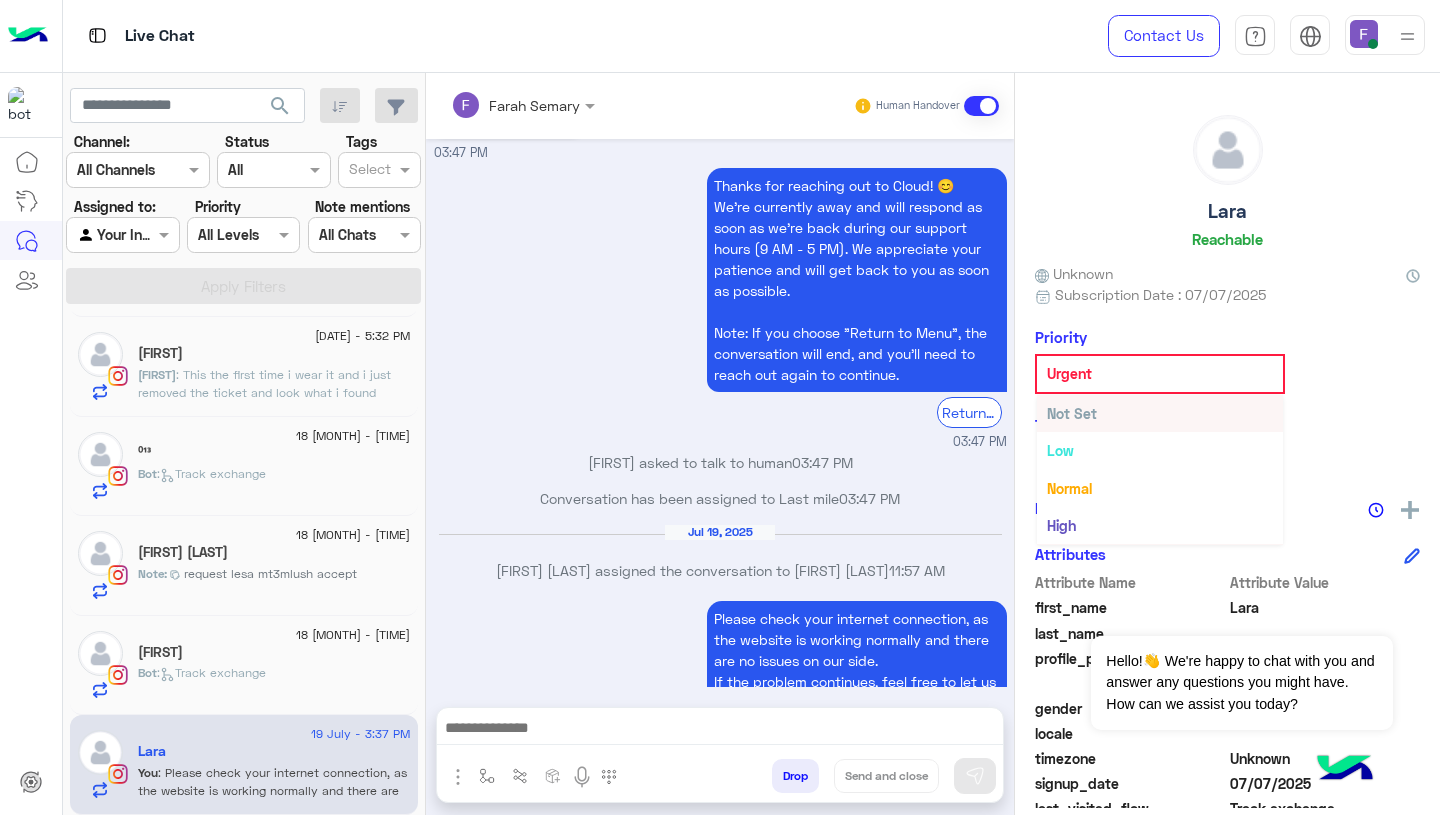 click on "Not Set" at bounding box center (1160, 413) 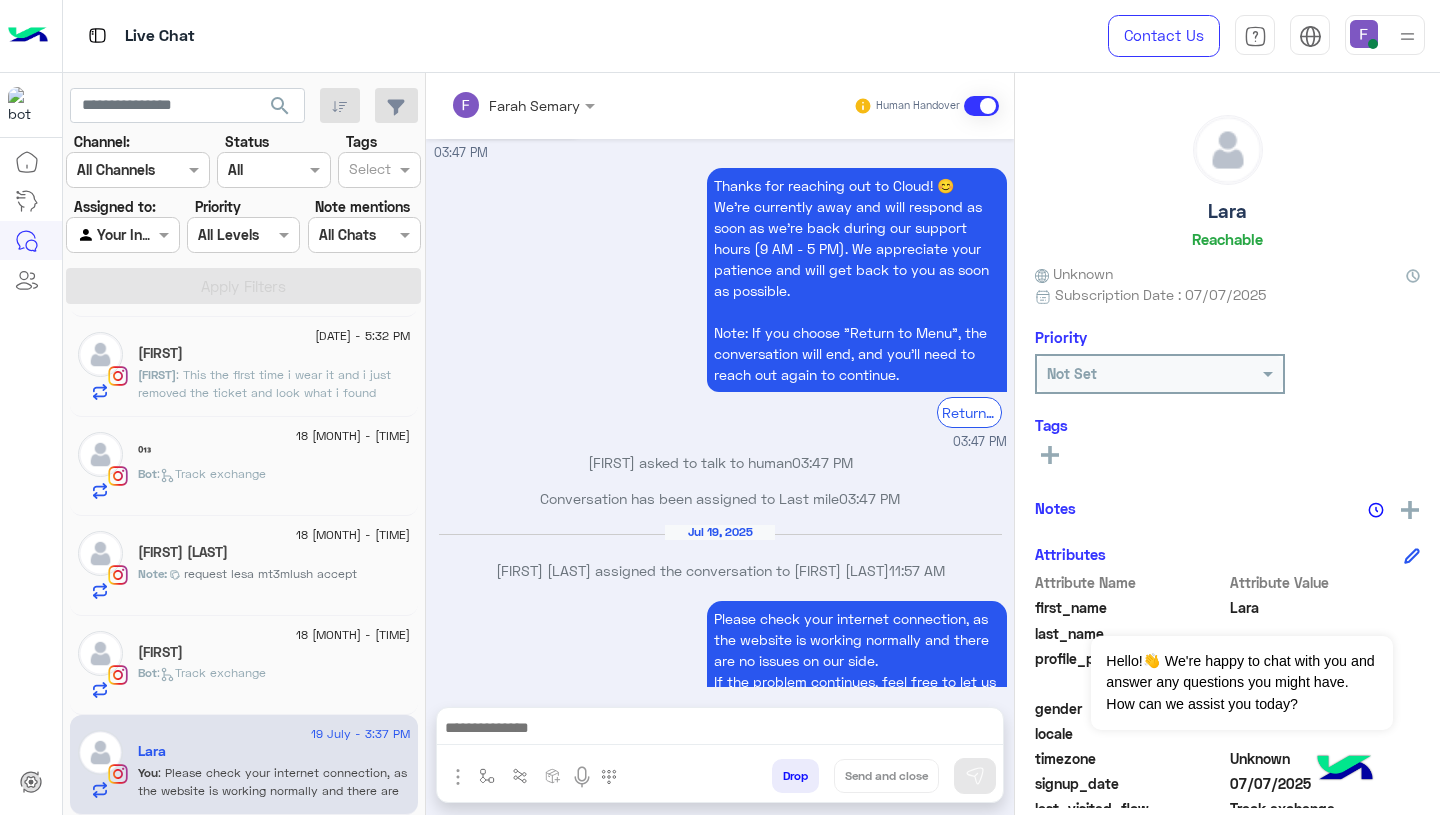 click on "Jul 19, 2025   Maram Ahmed assigned the conversation to Farah Semary  11:57 AM" at bounding box center [720, 560] 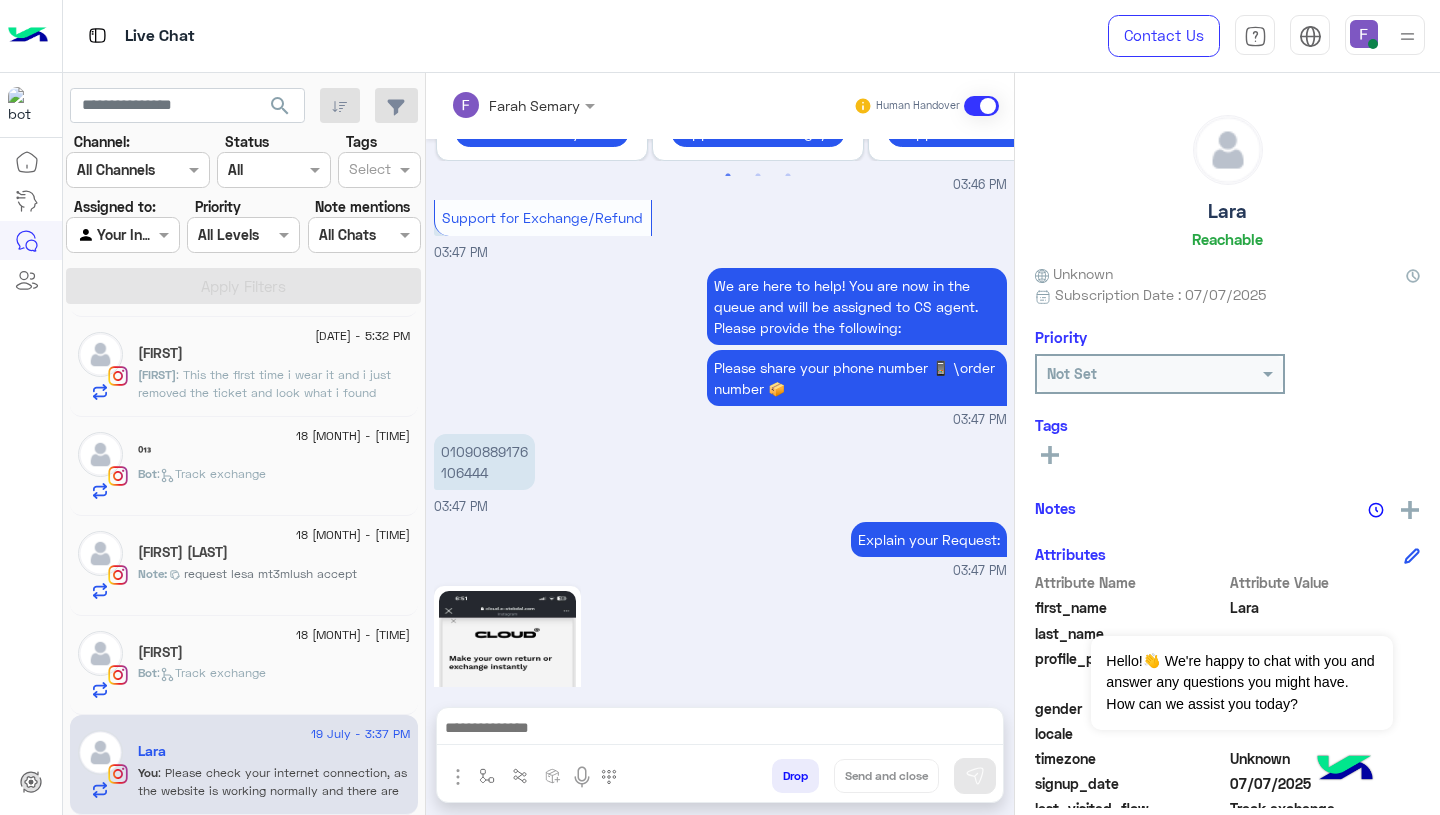 scroll, scrollTop: 10127, scrollLeft: 0, axis: vertical 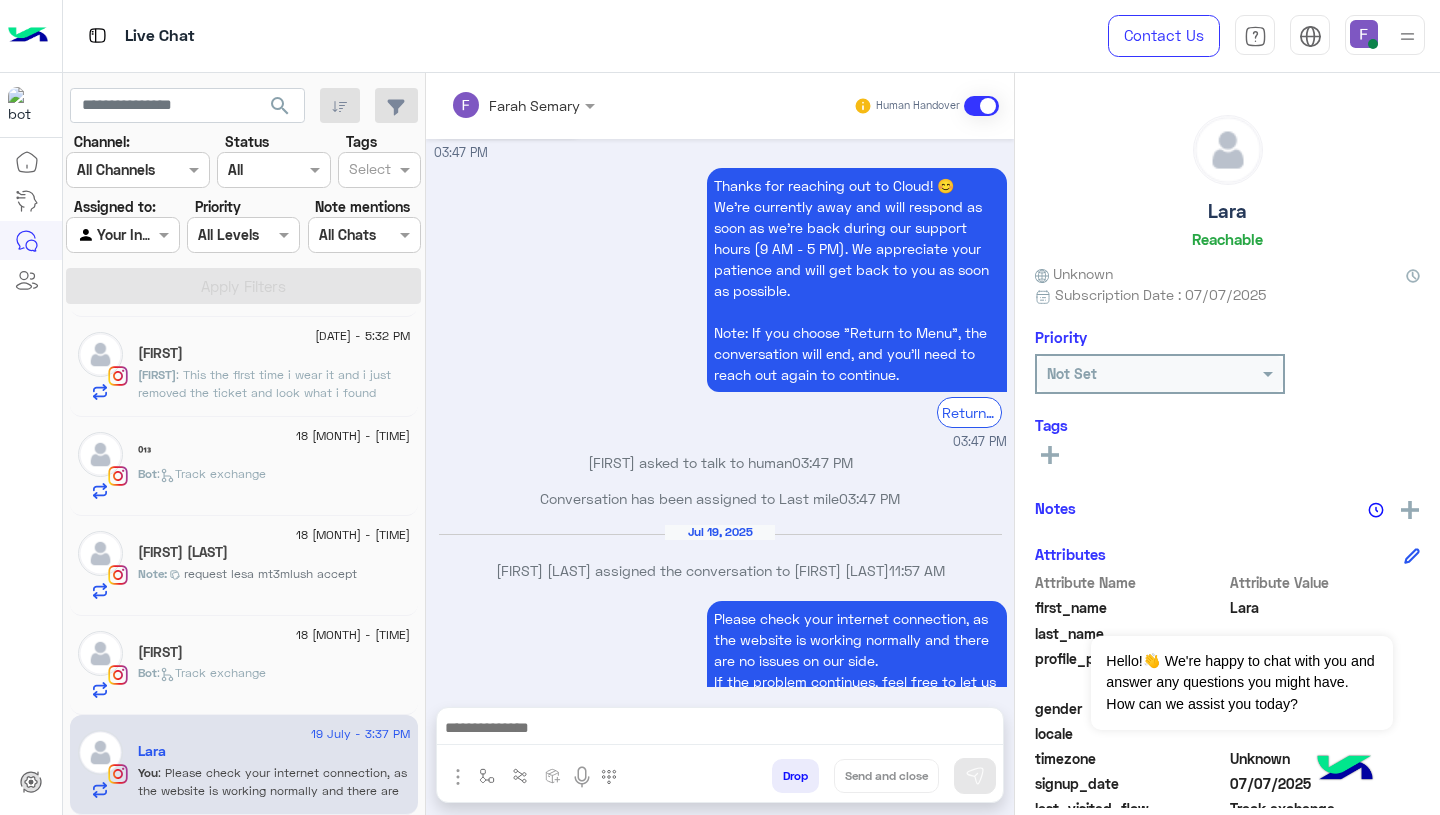 click on "[LAST]" 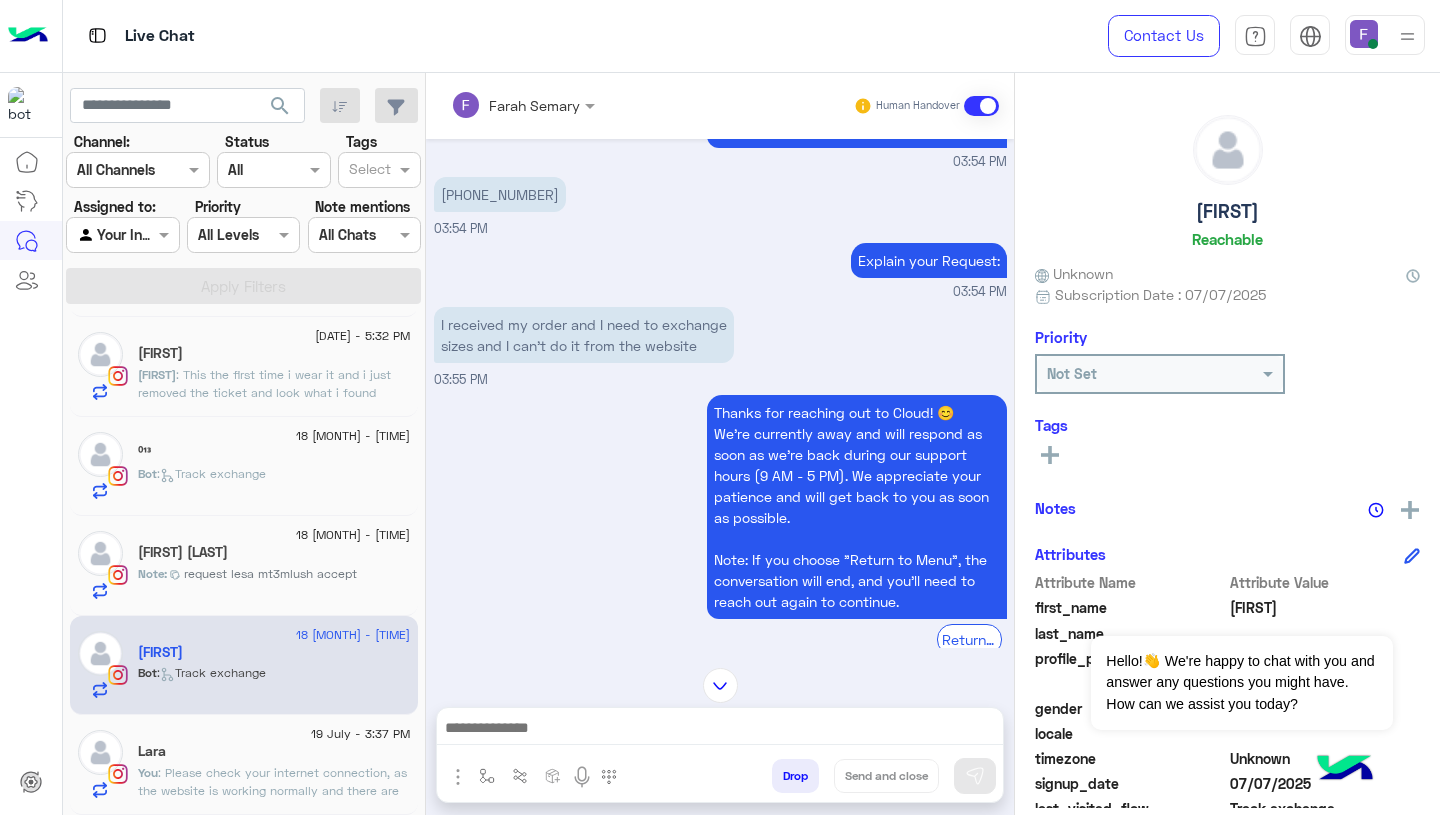 scroll, scrollTop: 1758, scrollLeft: 0, axis: vertical 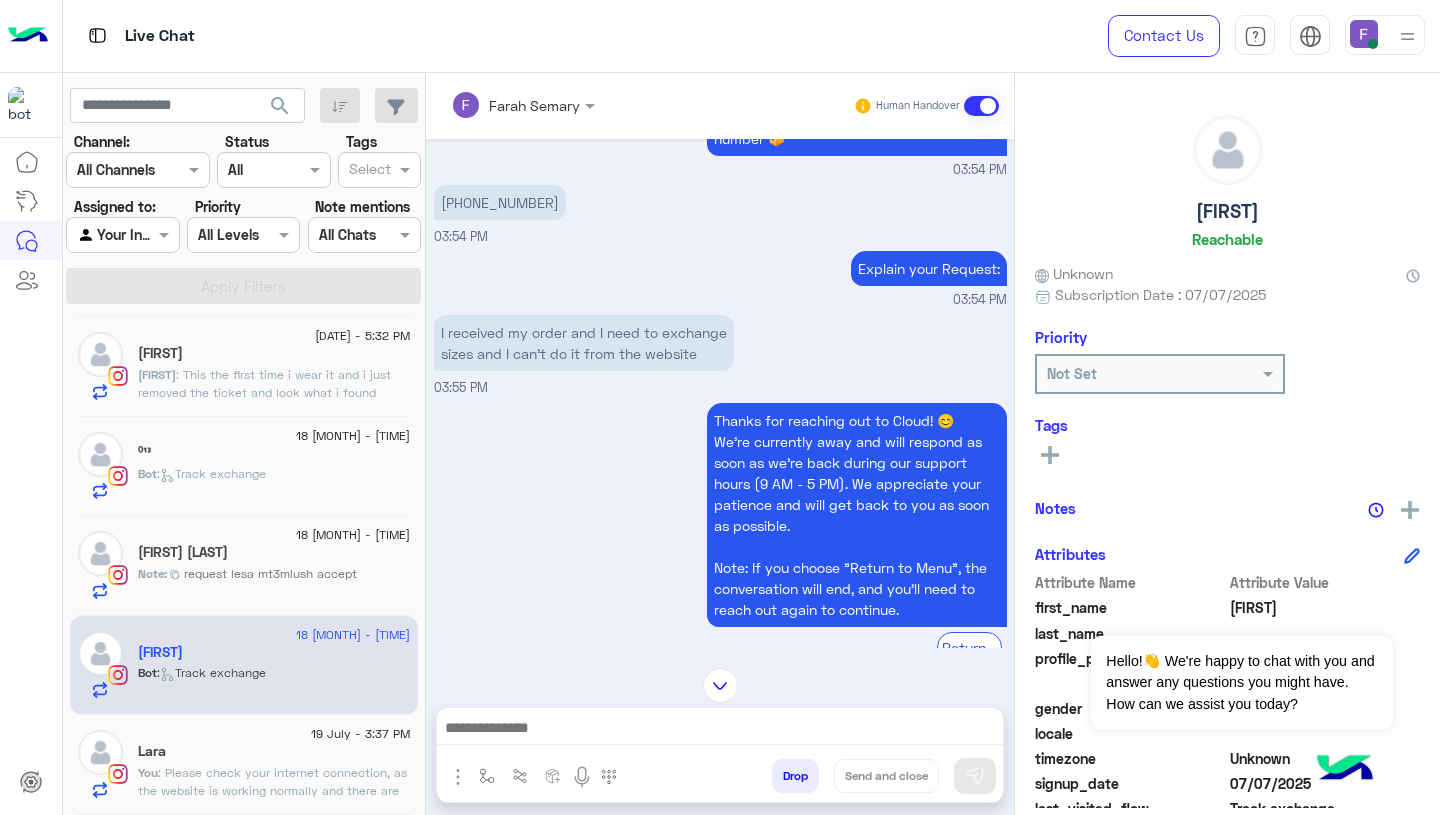 click on "01068181081" at bounding box center (500, 202) 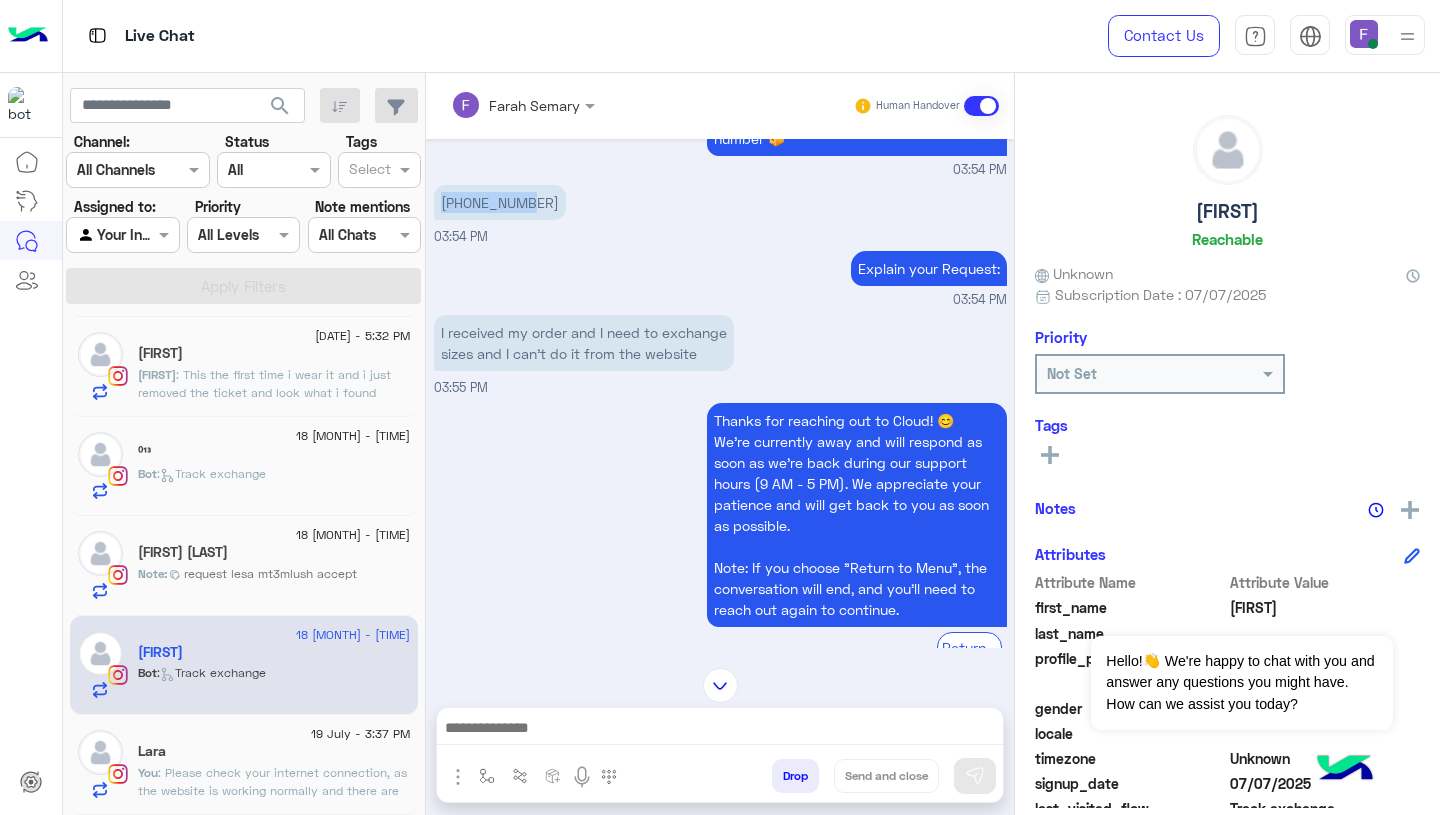 click on "01068181081" at bounding box center [500, 202] 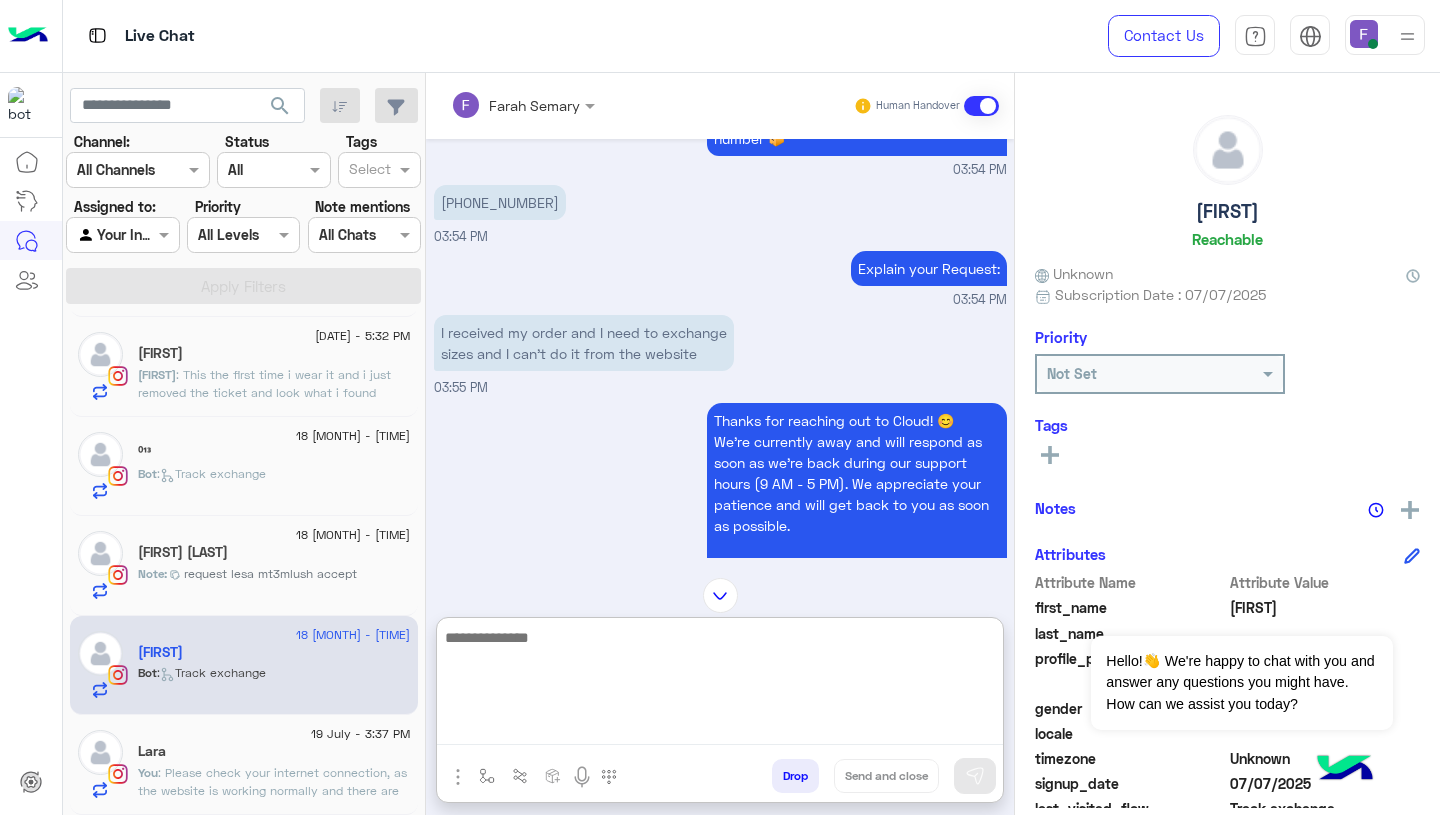 paste on "**********" 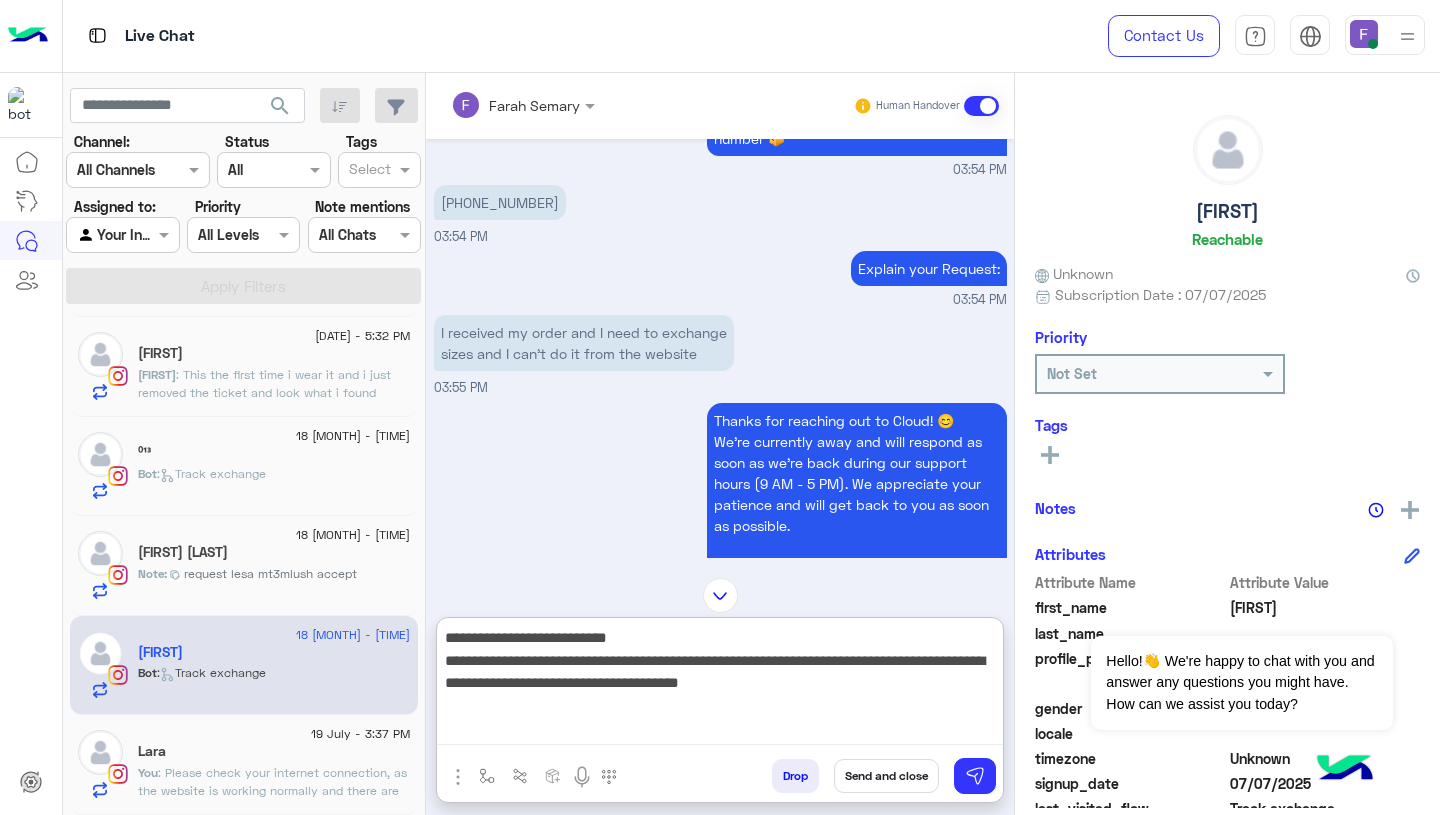 click on "**********" at bounding box center (720, 685) 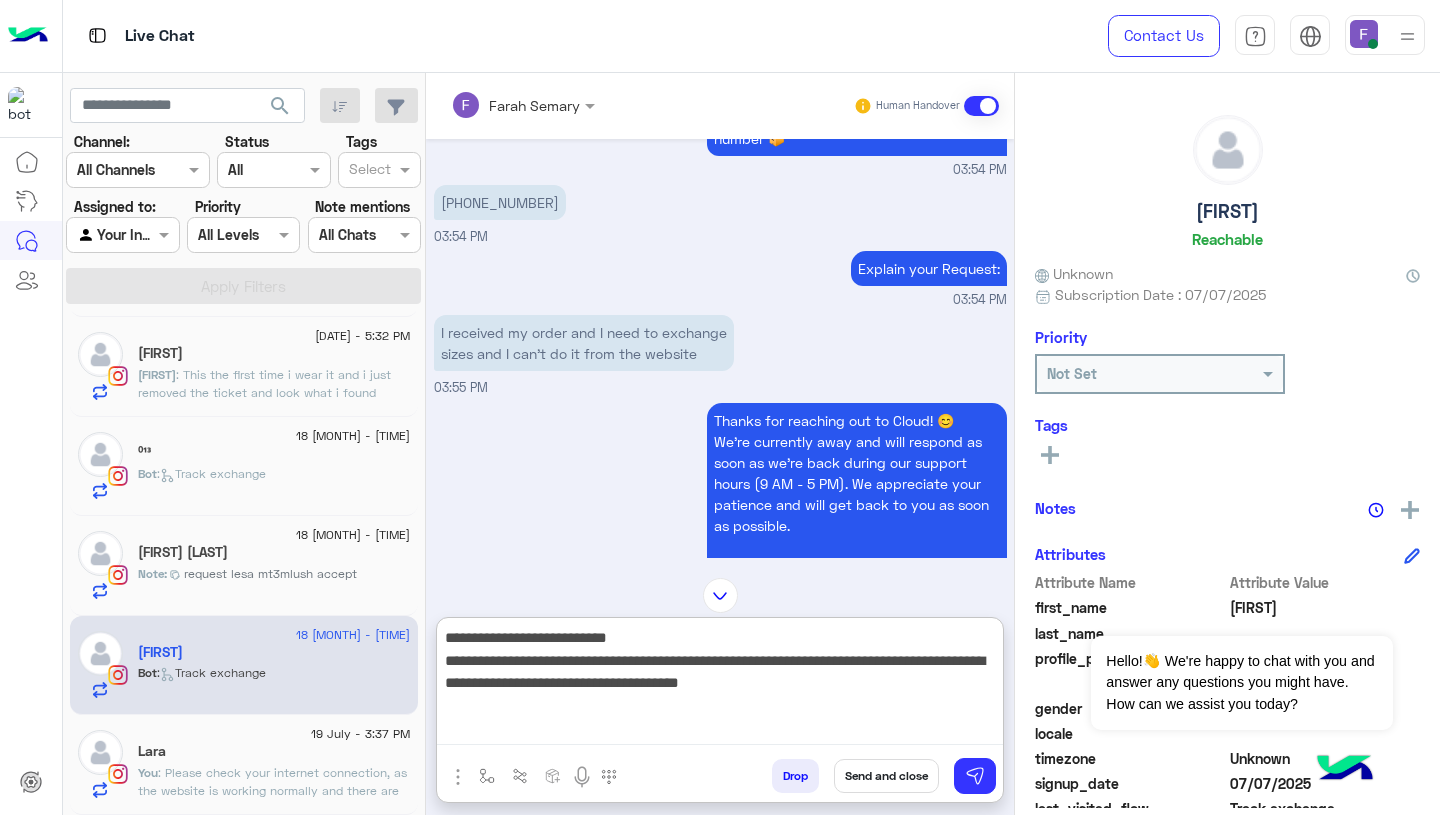 paste on "******" 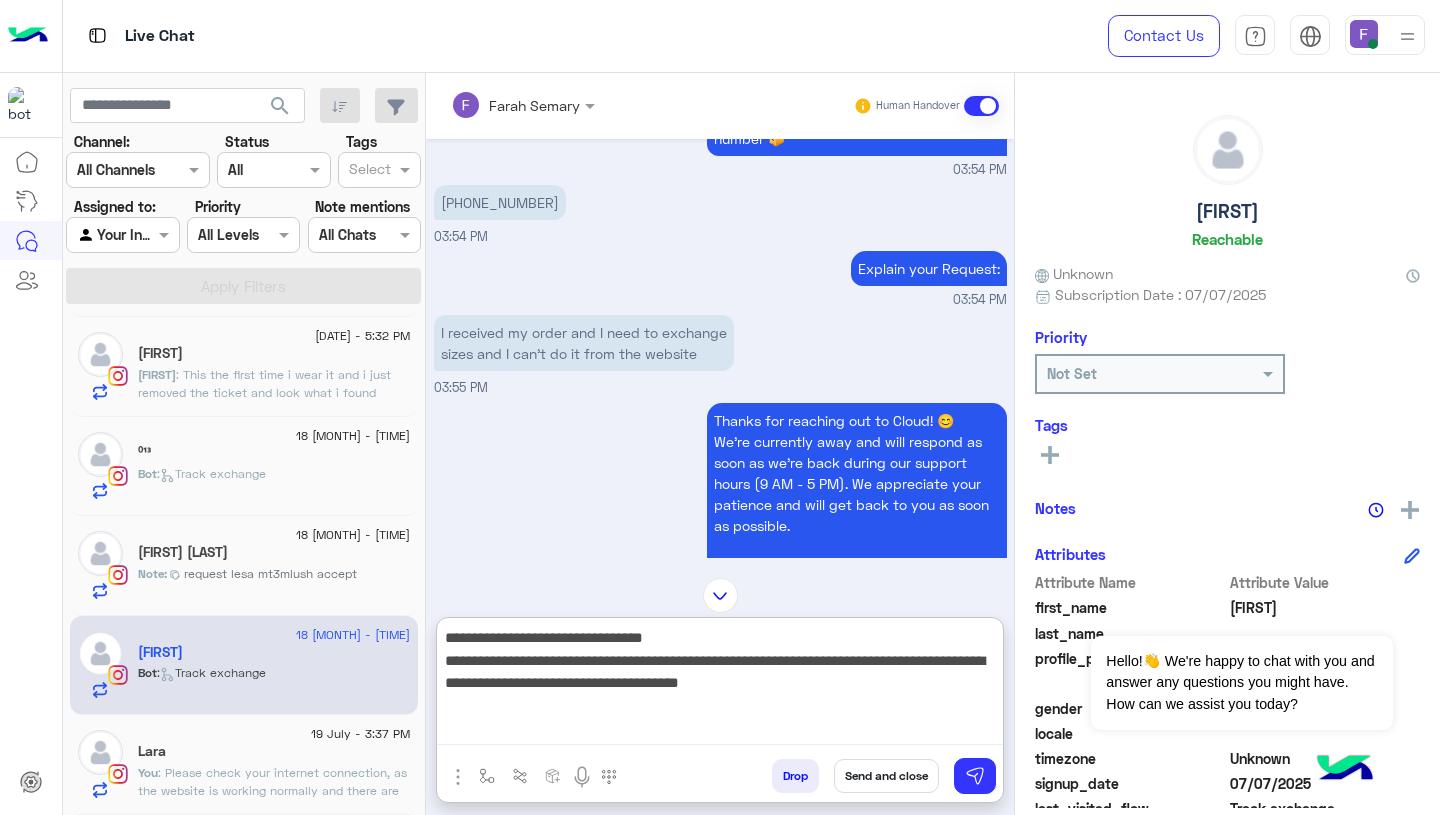 click on "**********" at bounding box center [720, 685] 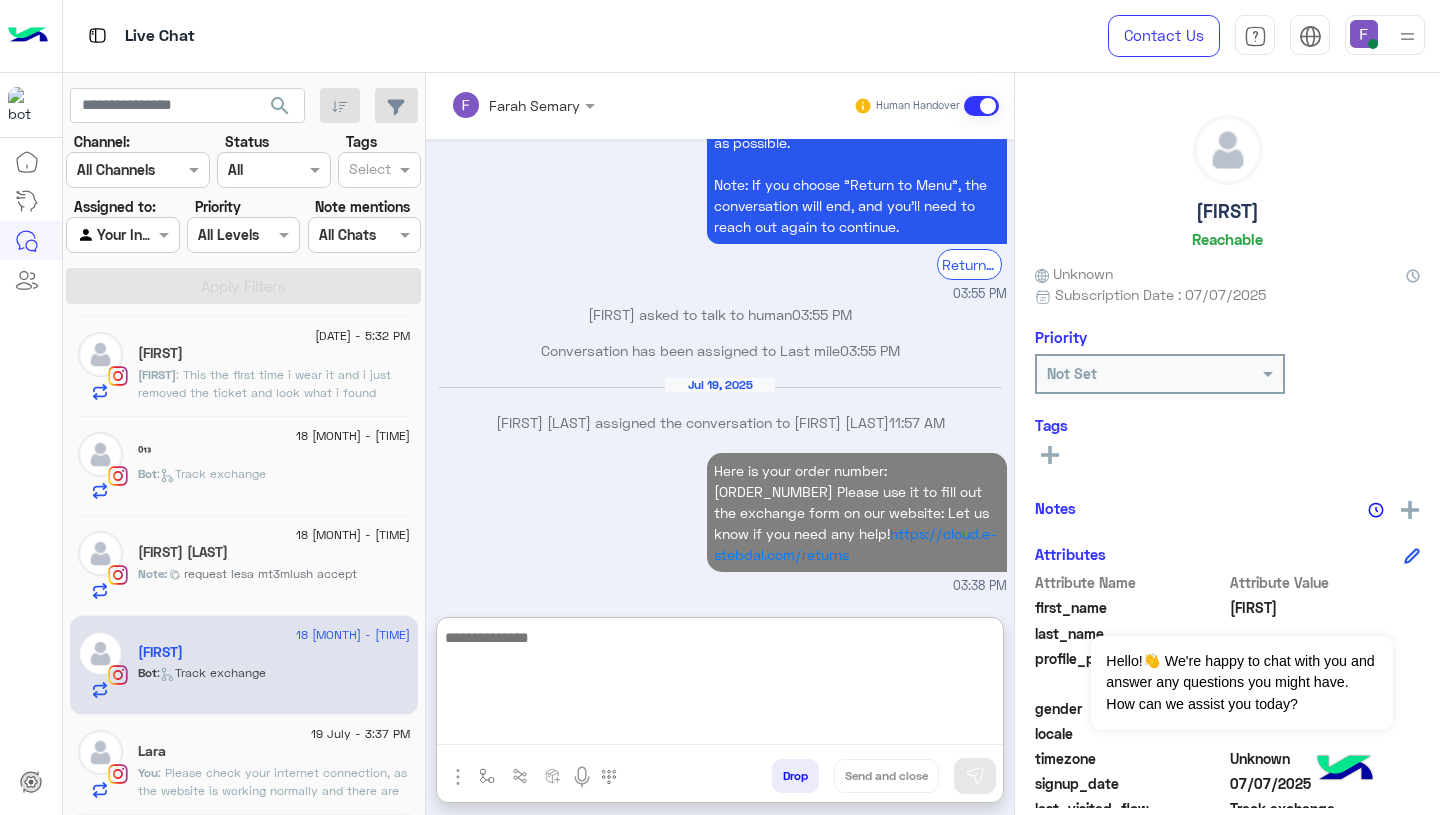 click on "Here is your order number: 105093
Please use it to fill out the exchange form on our website: Let us know if you need any help!   https://cloud.e-stebdal.com/returns   03:38 PM" at bounding box center (720, 522) 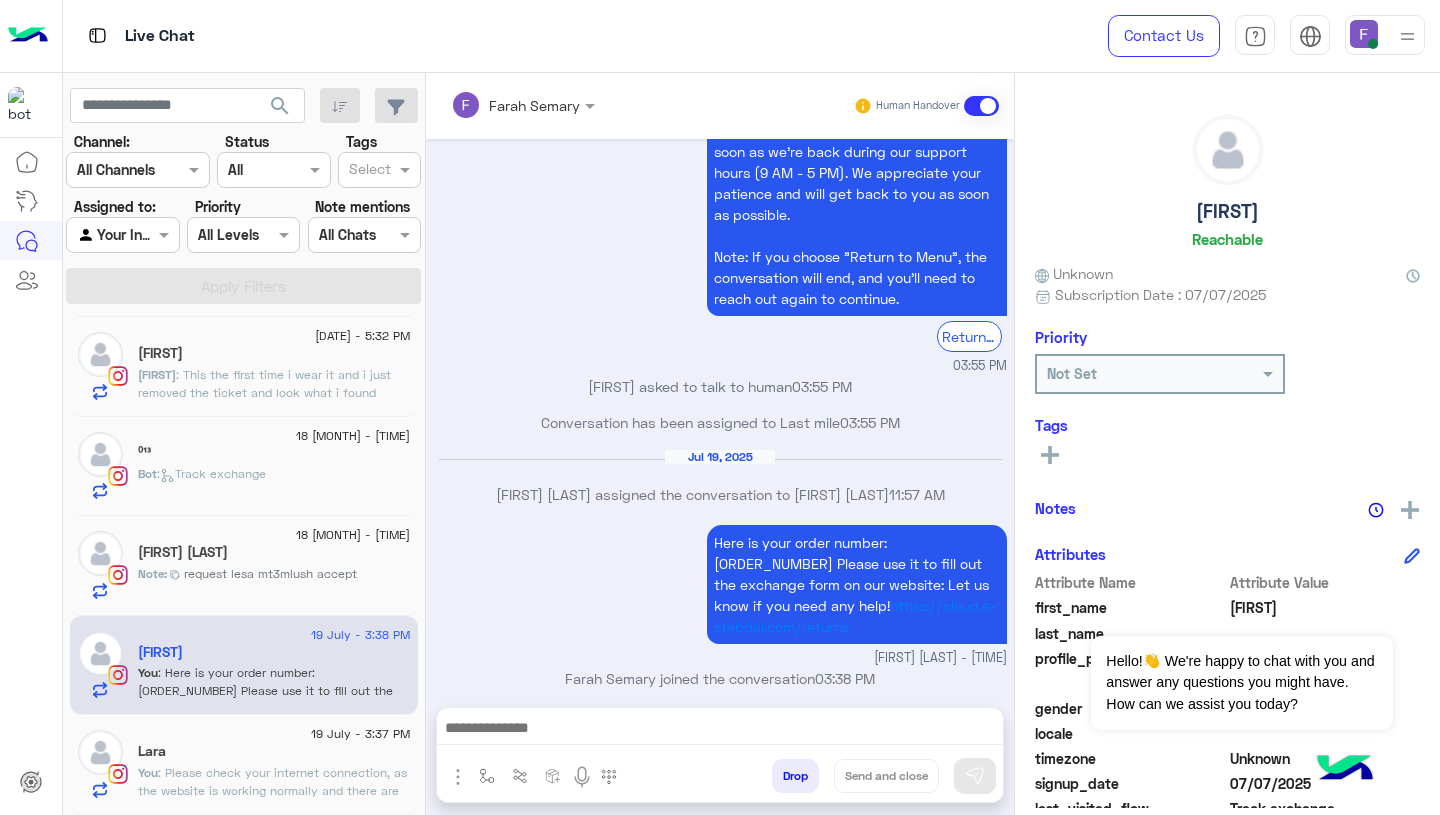 scroll, scrollTop: 2106, scrollLeft: 0, axis: vertical 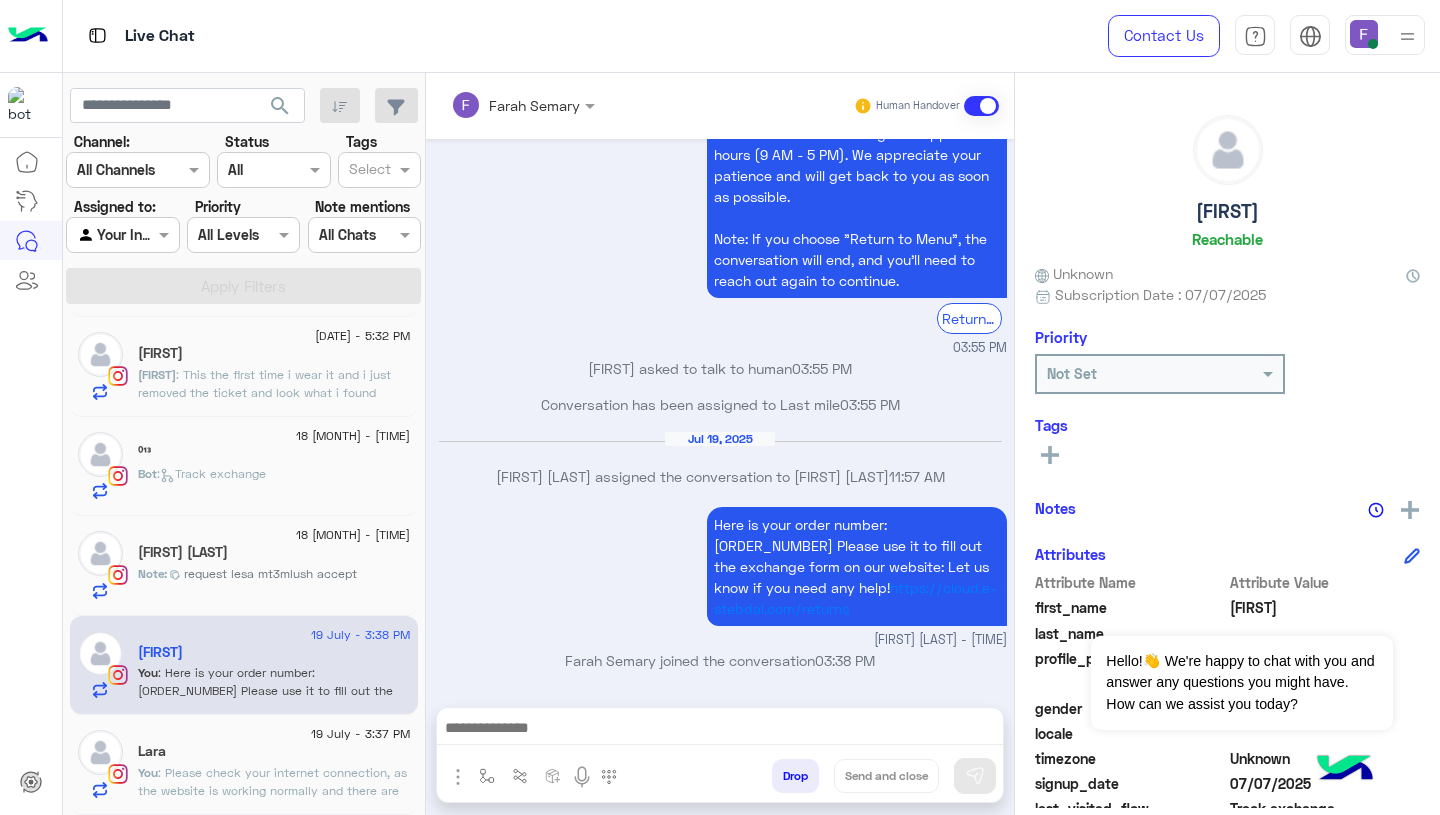 click on "Jul 19, 2025   Maram Ahmed assigned the conversation to Farah Semary  11:57 AM" at bounding box center [720, 467] 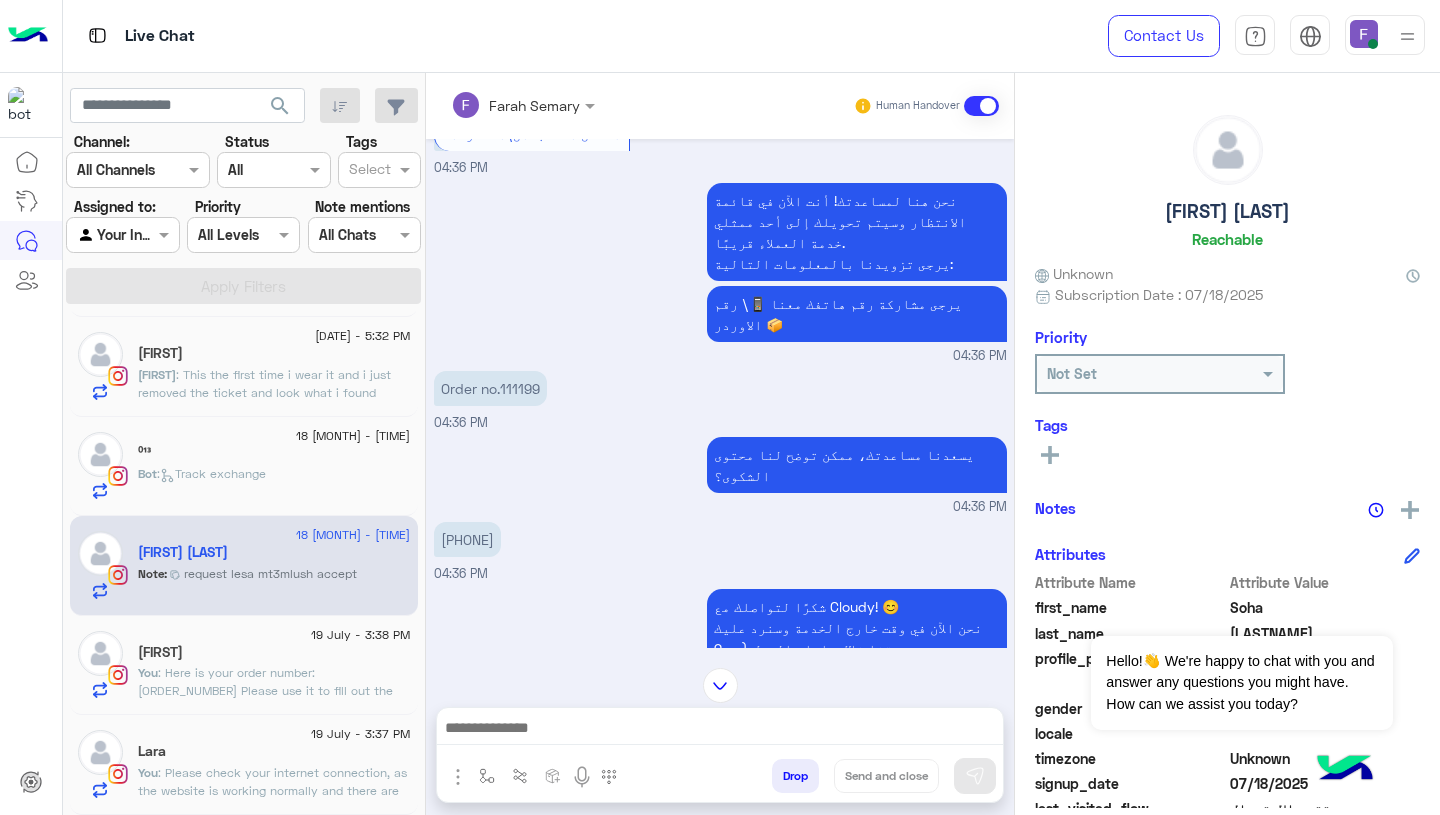 scroll, scrollTop: 1611, scrollLeft: 0, axis: vertical 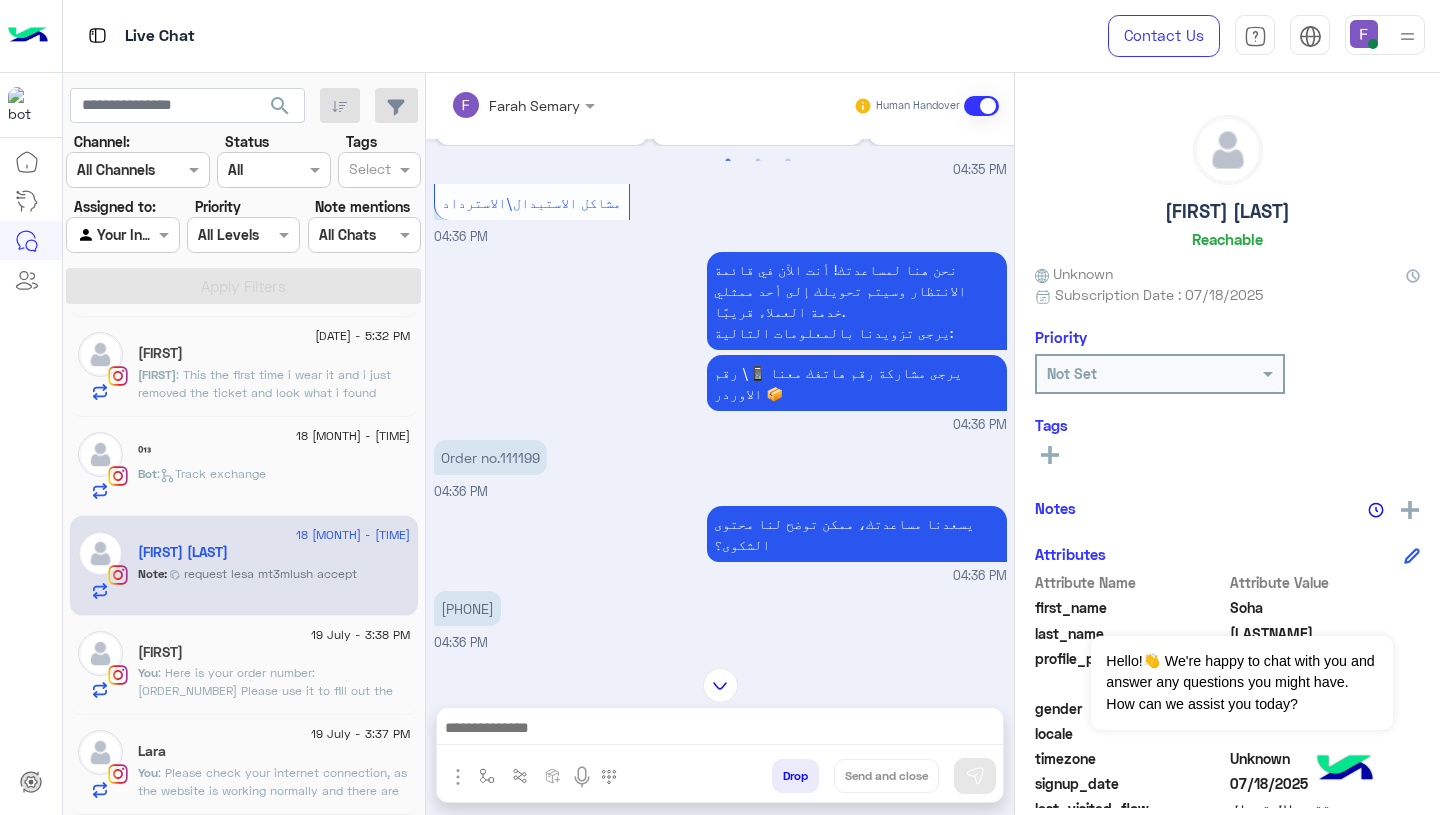 click on "Order no.111199" at bounding box center (490, 457) 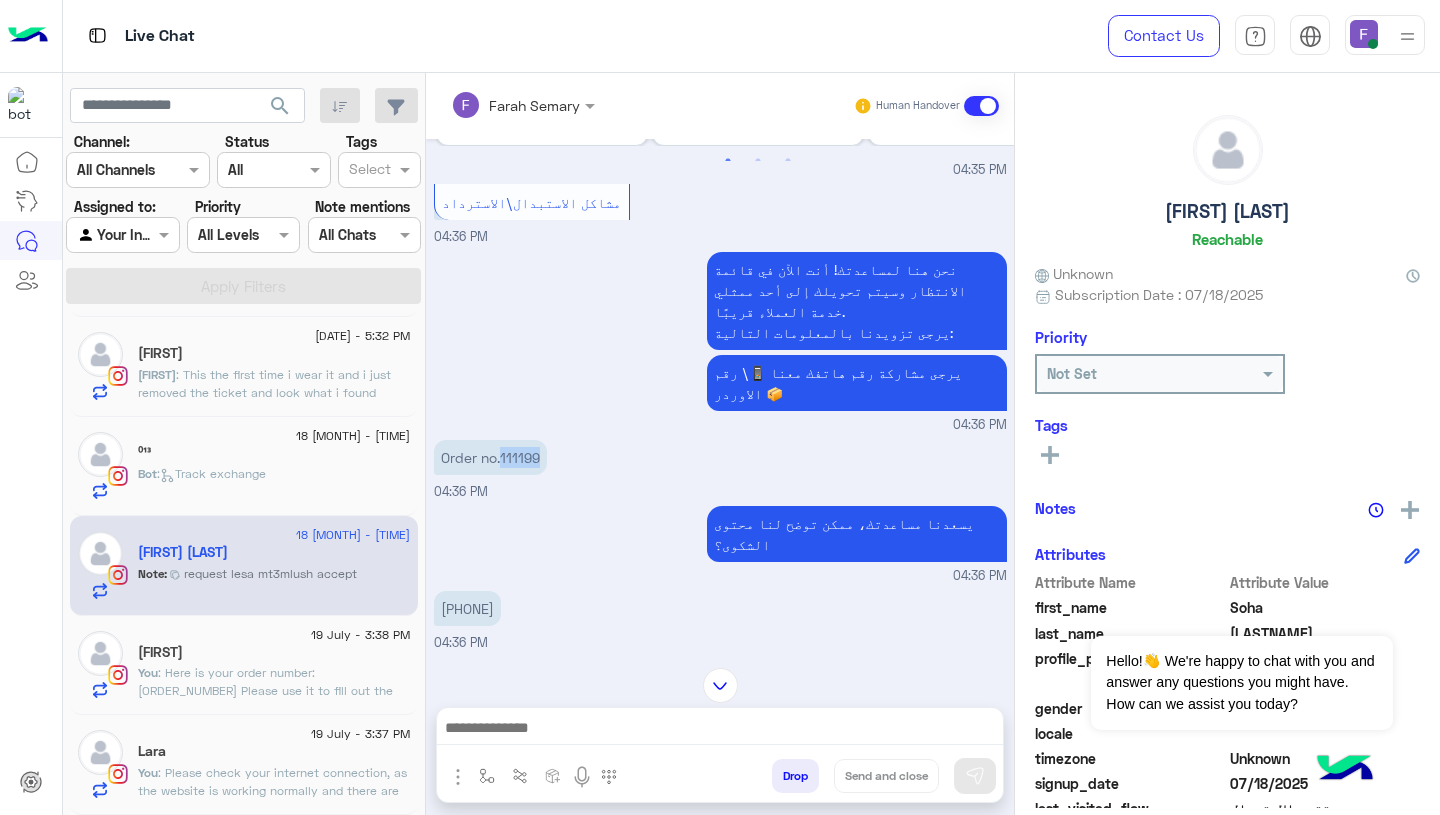 click on "Order no.111199" at bounding box center [490, 457] 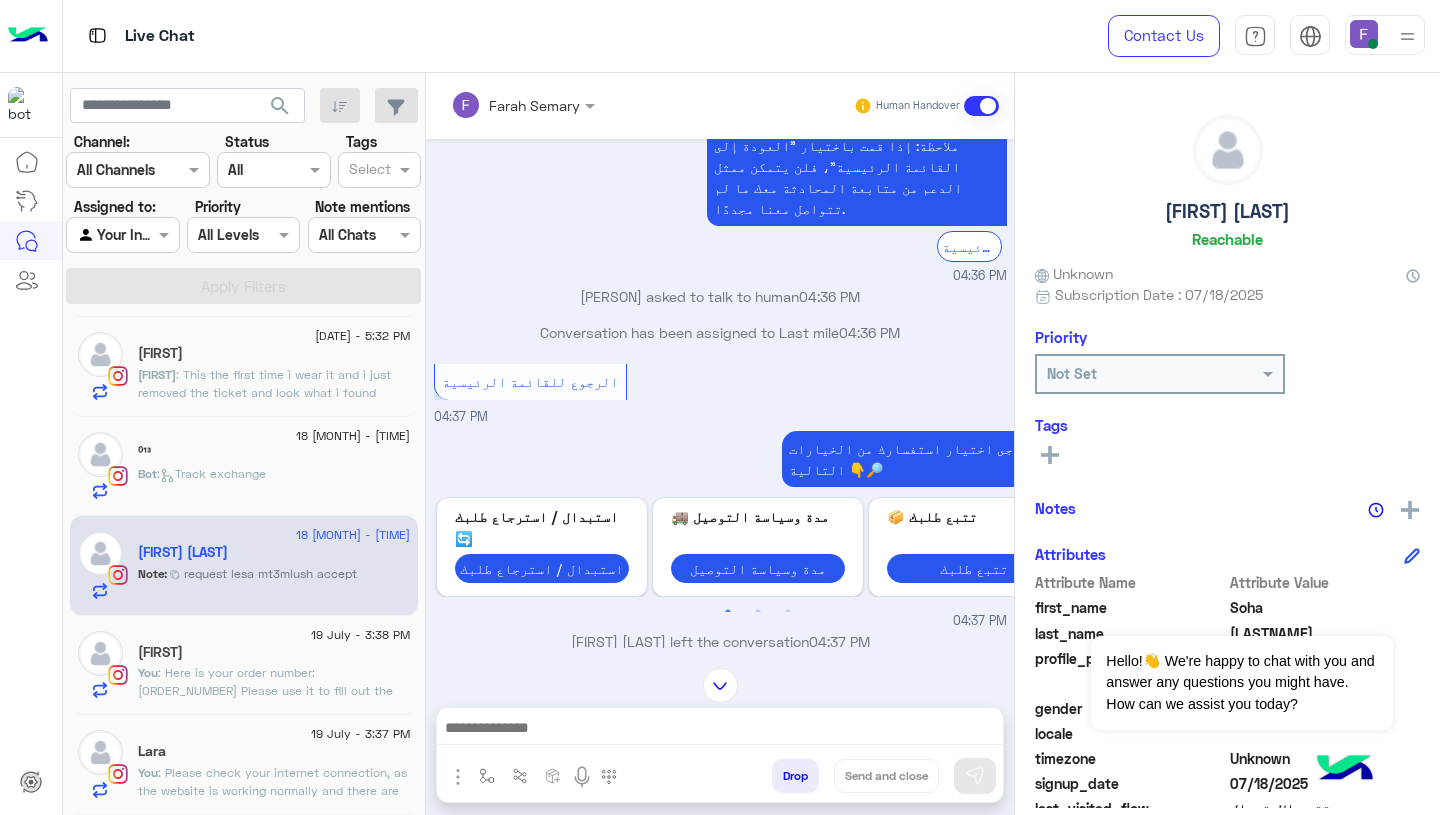 scroll, scrollTop: 3163, scrollLeft: 0, axis: vertical 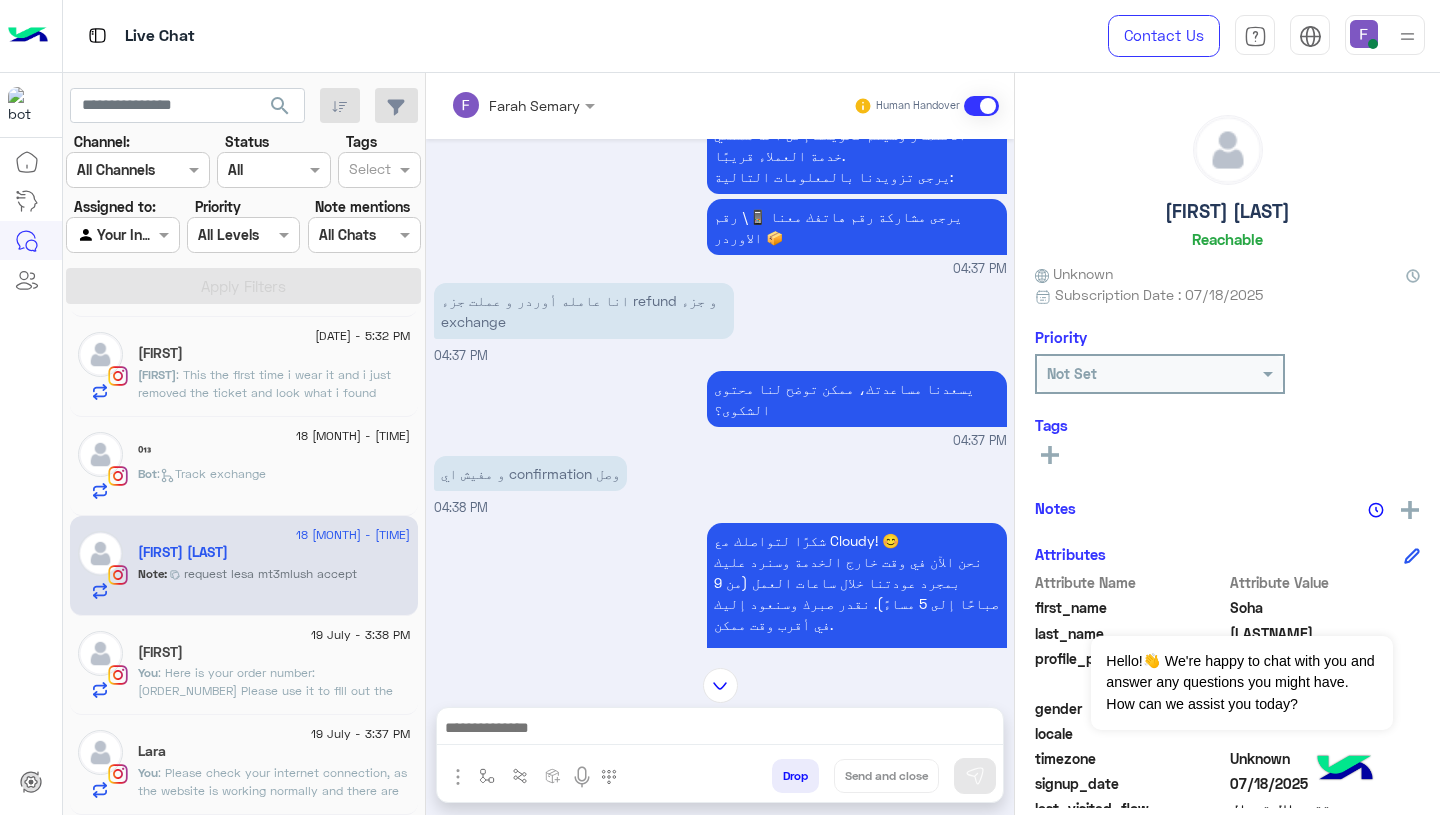click at bounding box center [720, 730] 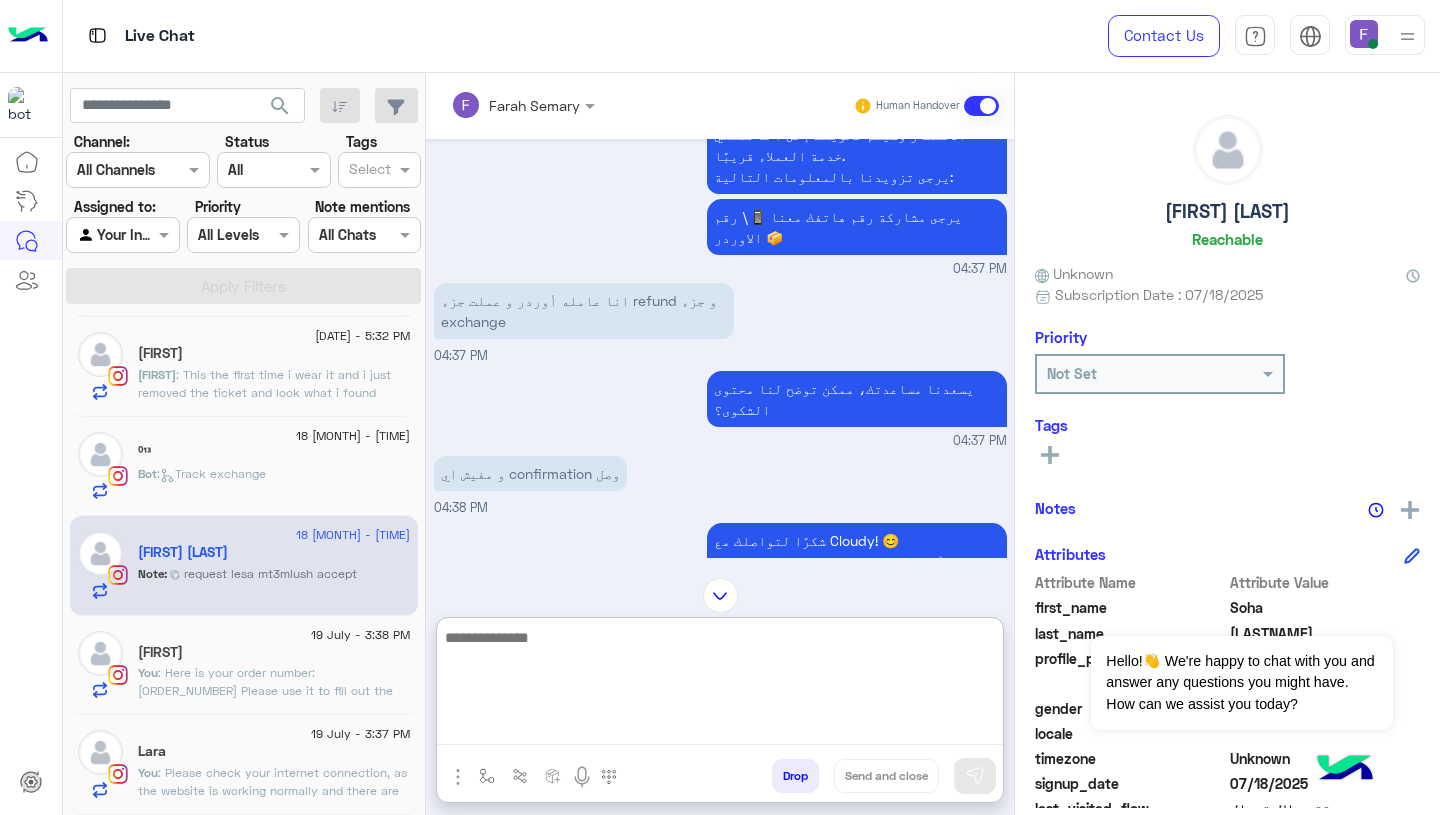 paste on "**********" 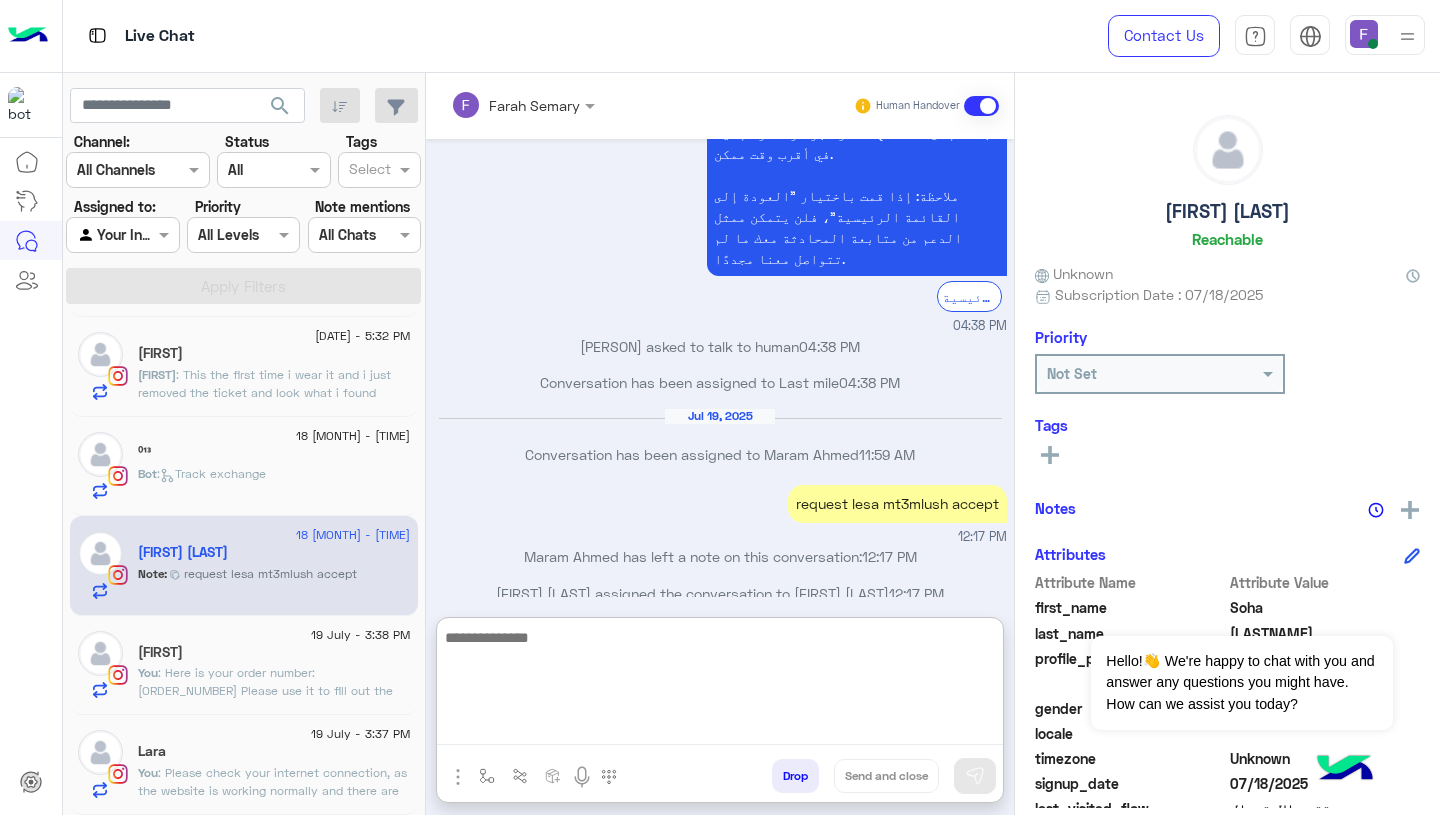 scroll, scrollTop: 3589, scrollLeft: 0, axis: vertical 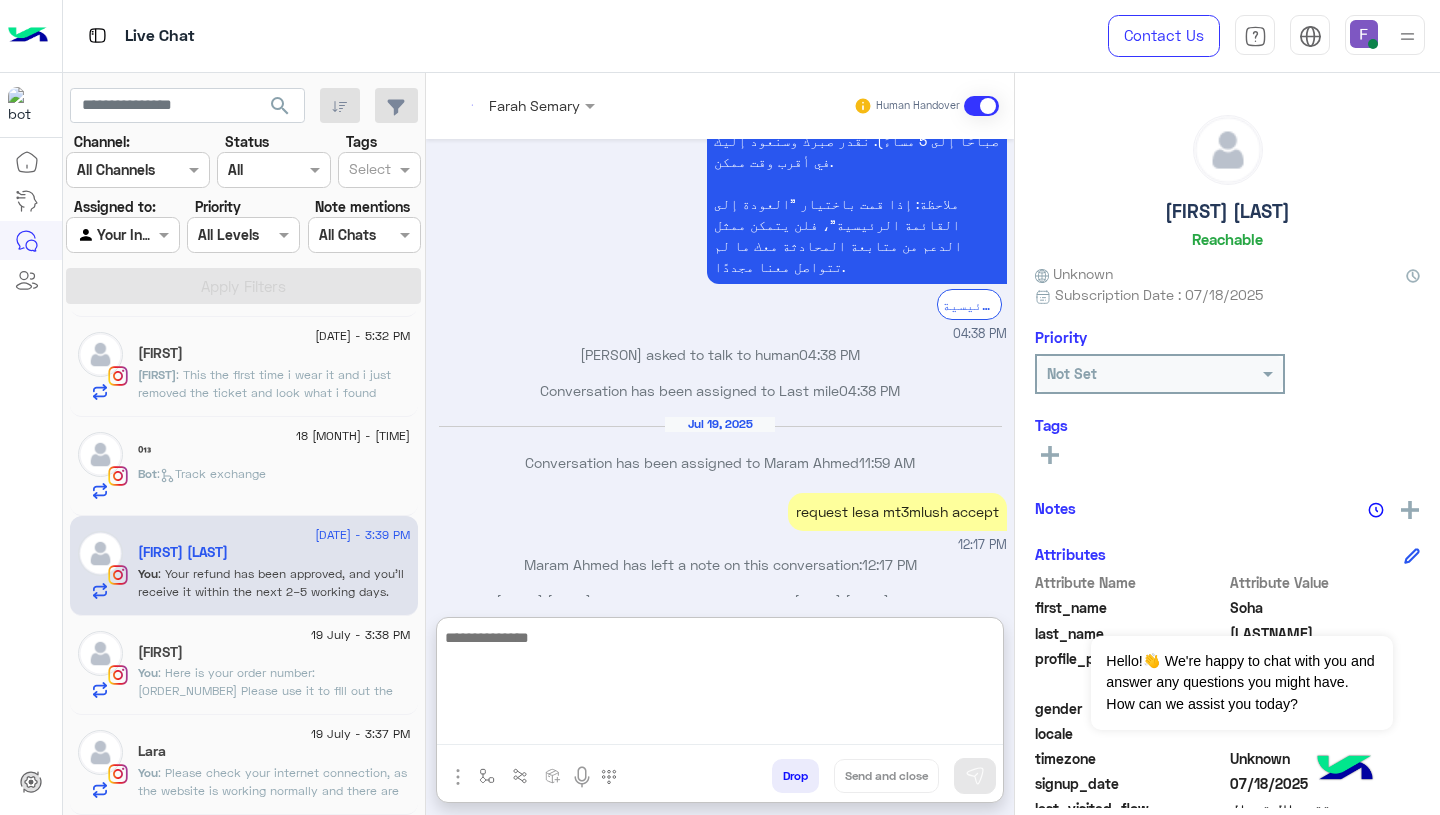 click on "Your refund has been approved, and you’ll receive it within the next 2–5 working days. Let us know if you need anything else!  Farah Semary -  03:39 PM" at bounding box center [720, 701] 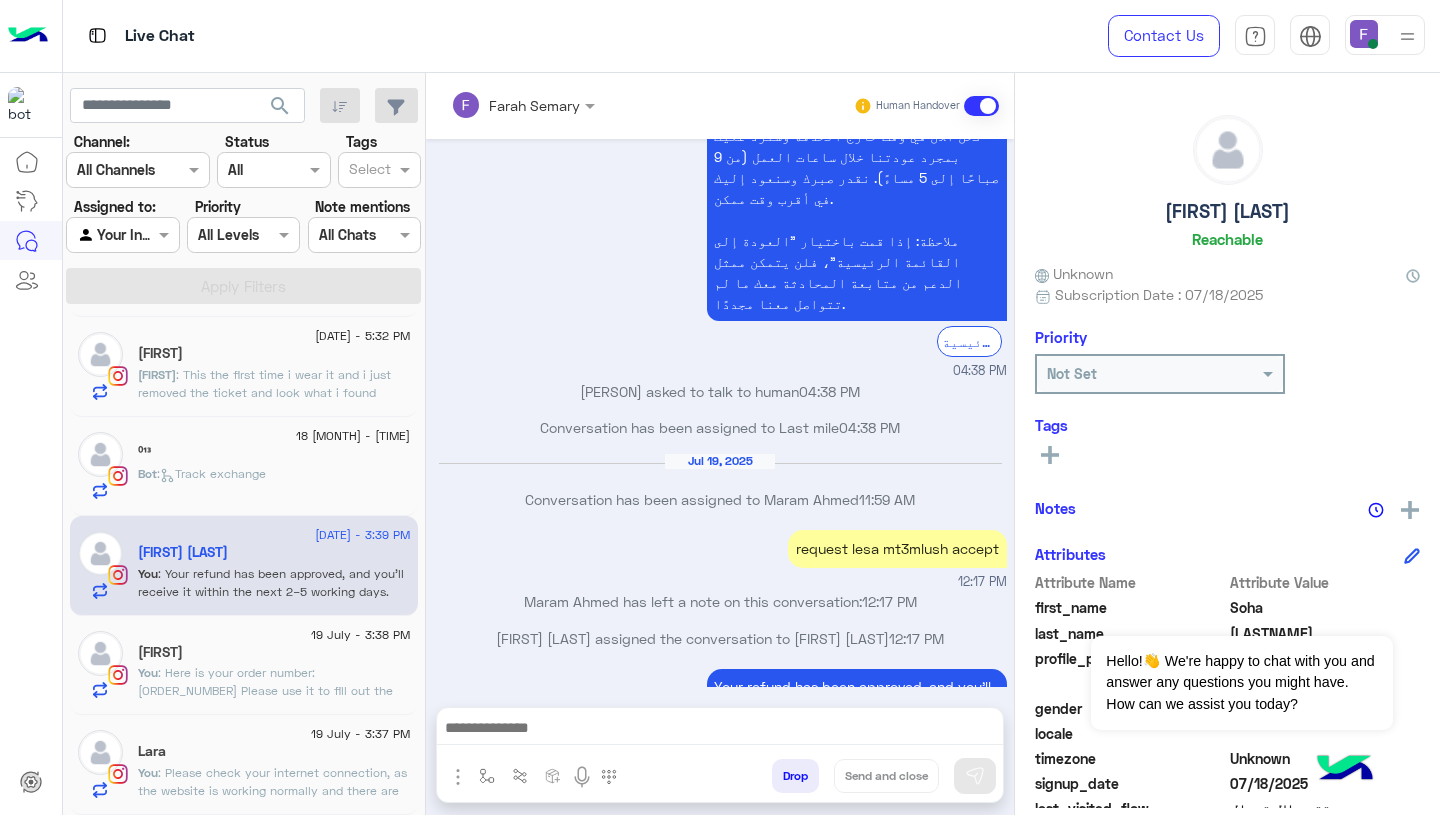 scroll, scrollTop: 3536, scrollLeft: 0, axis: vertical 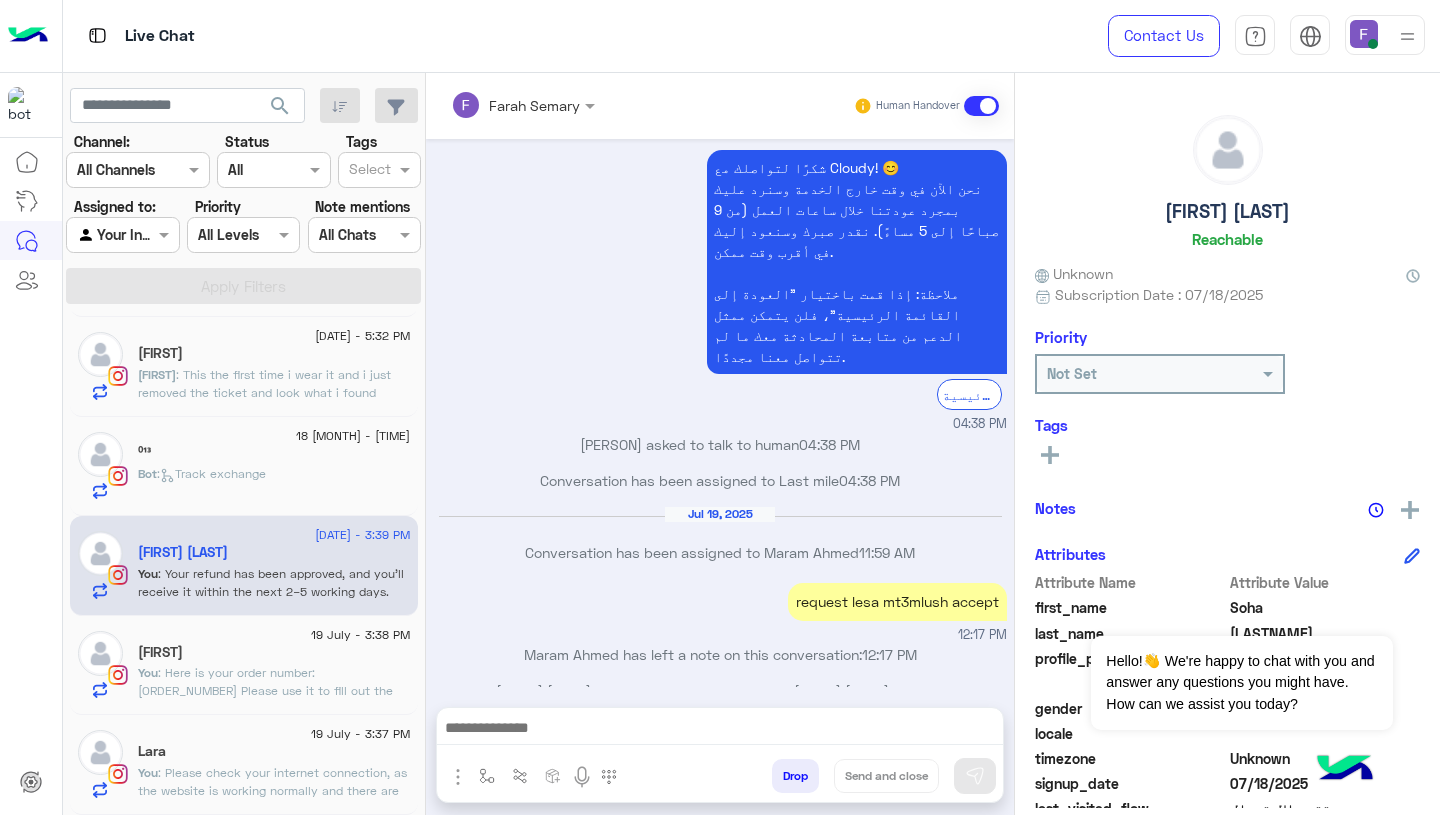 click on "Bot :   Track exchange" 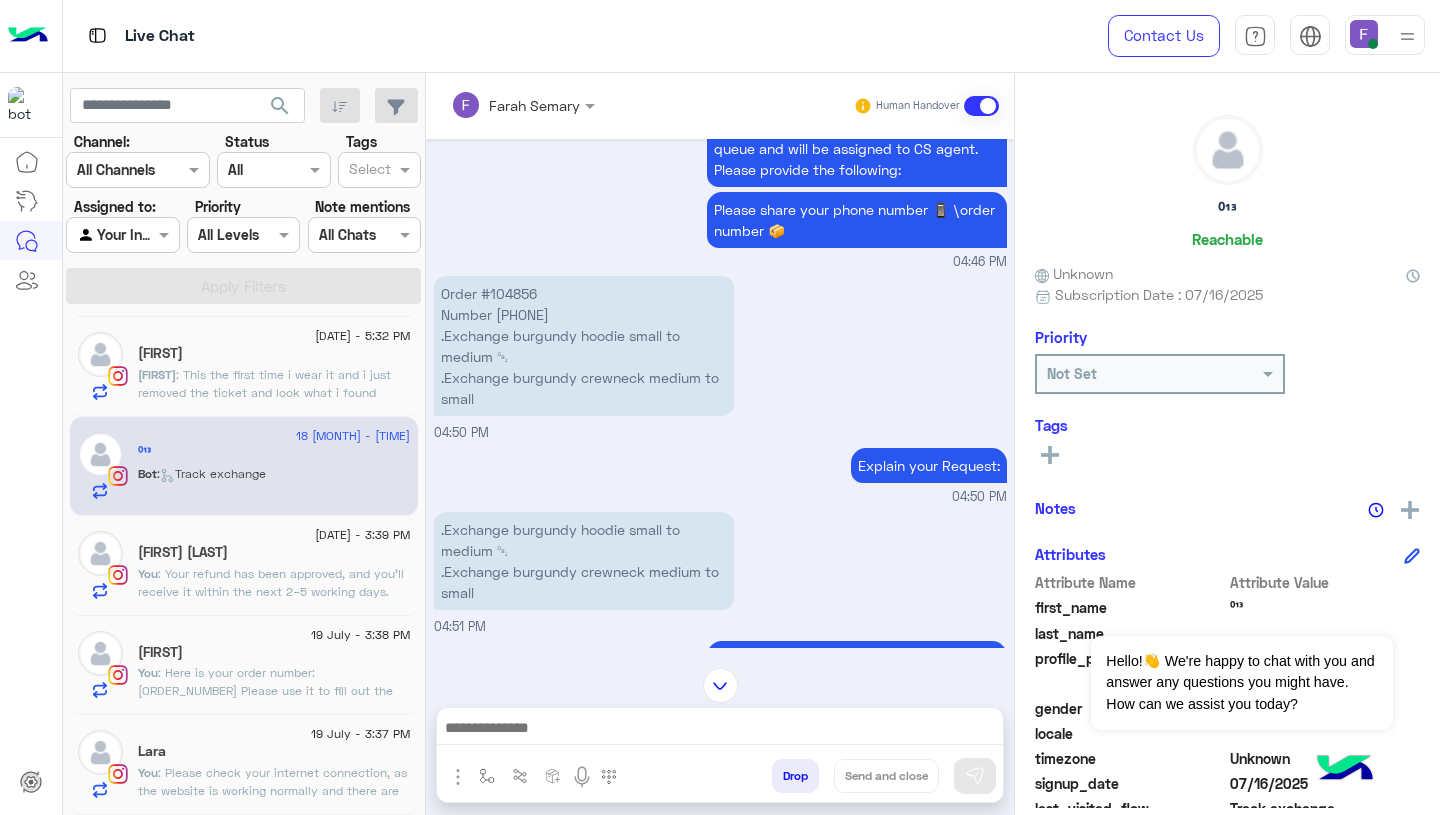 scroll, scrollTop: 1966, scrollLeft: 0, axis: vertical 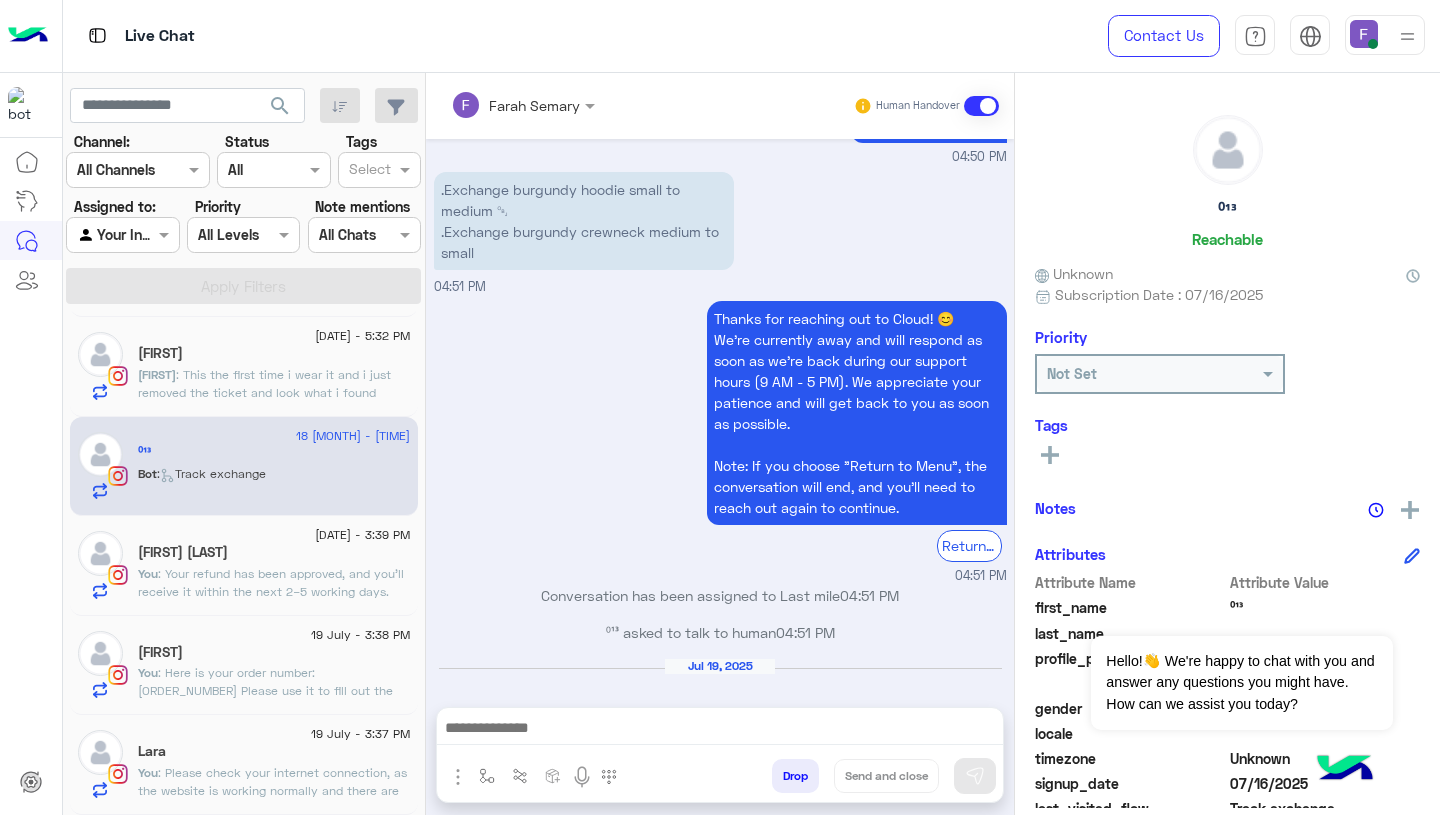 click at bounding box center (720, 730) 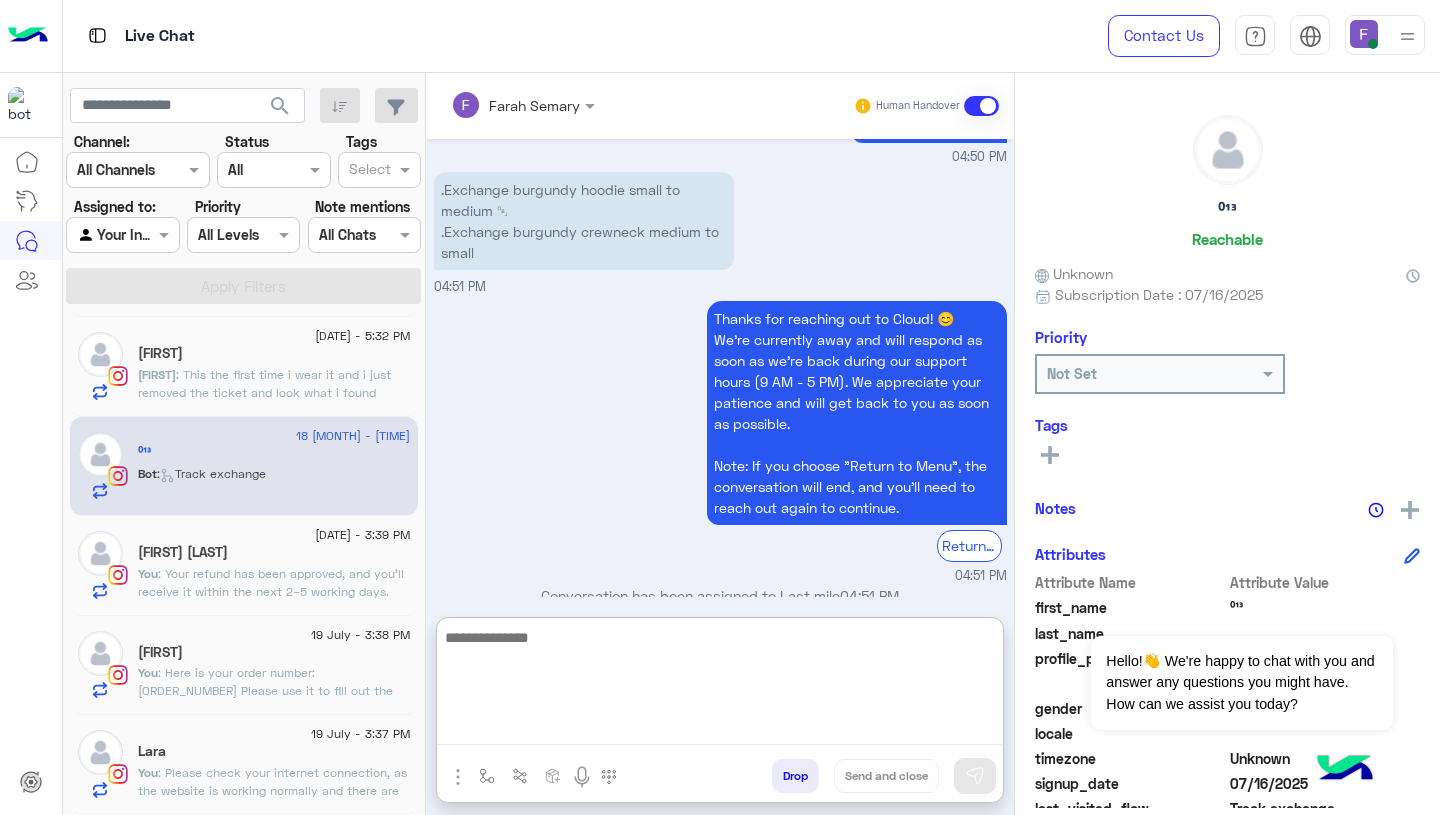 paste on "**********" 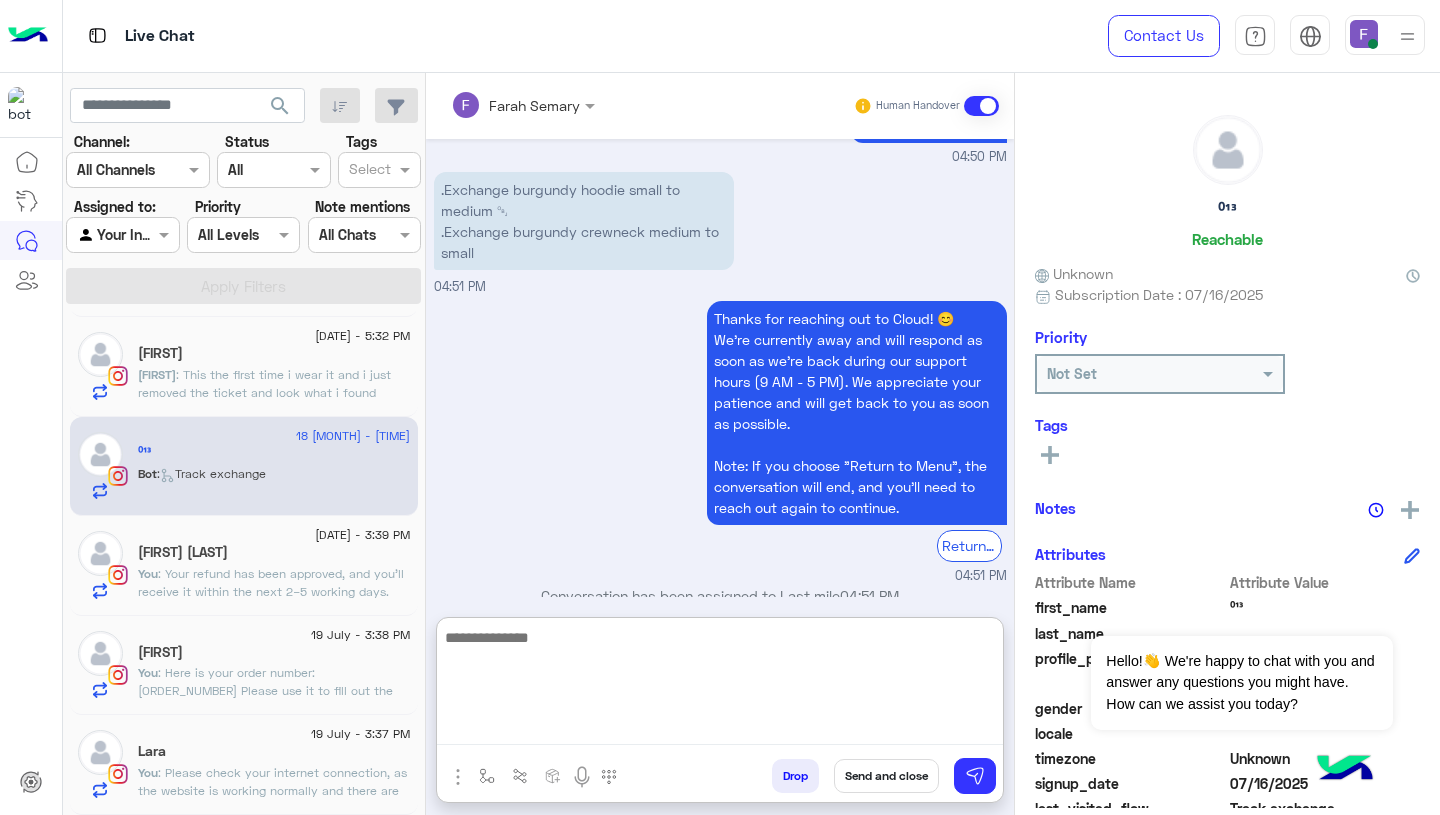 scroll, scrollTop: 0, scrollLeft: 0, axis: both 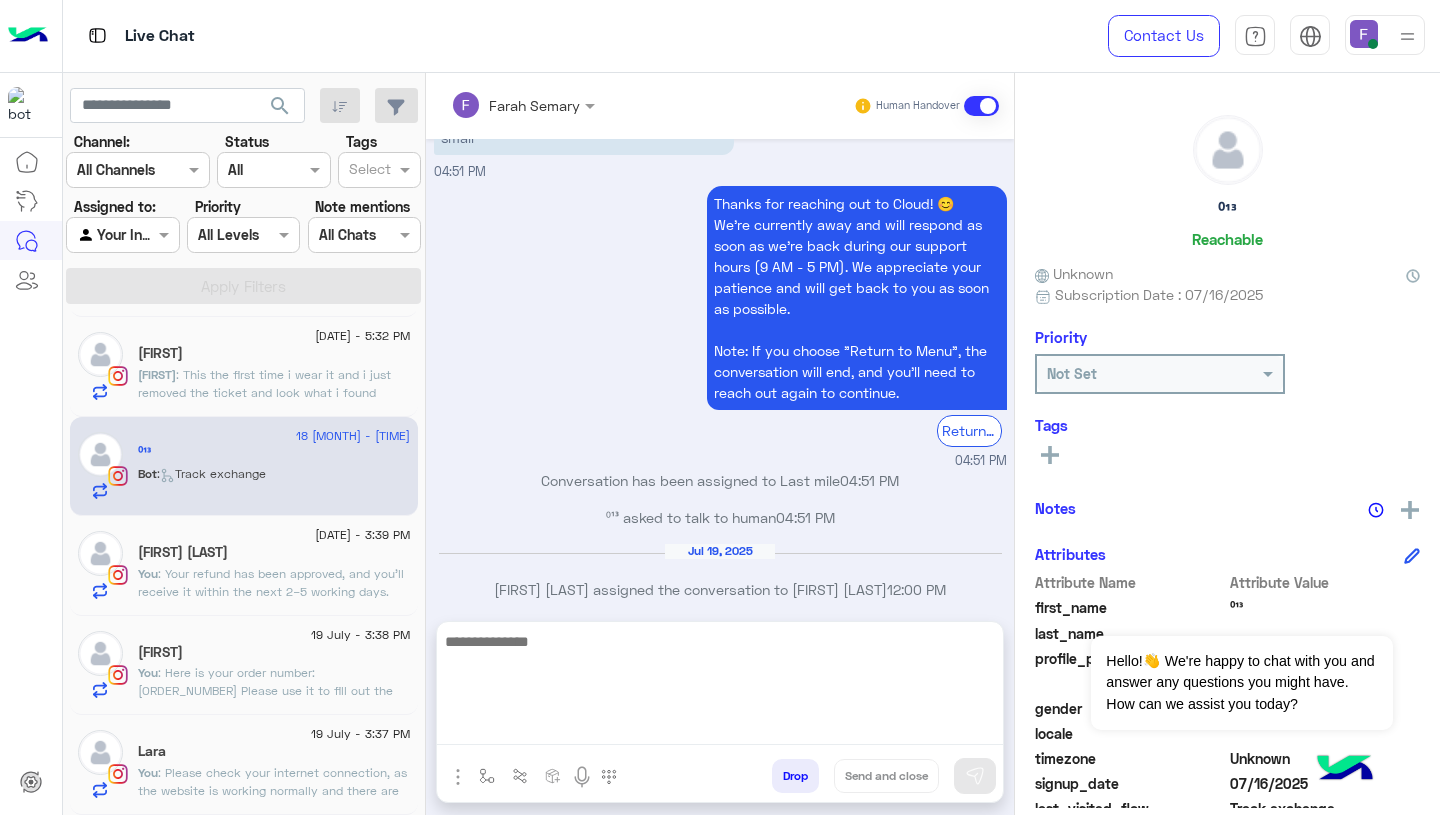 click on "[FIRST]" 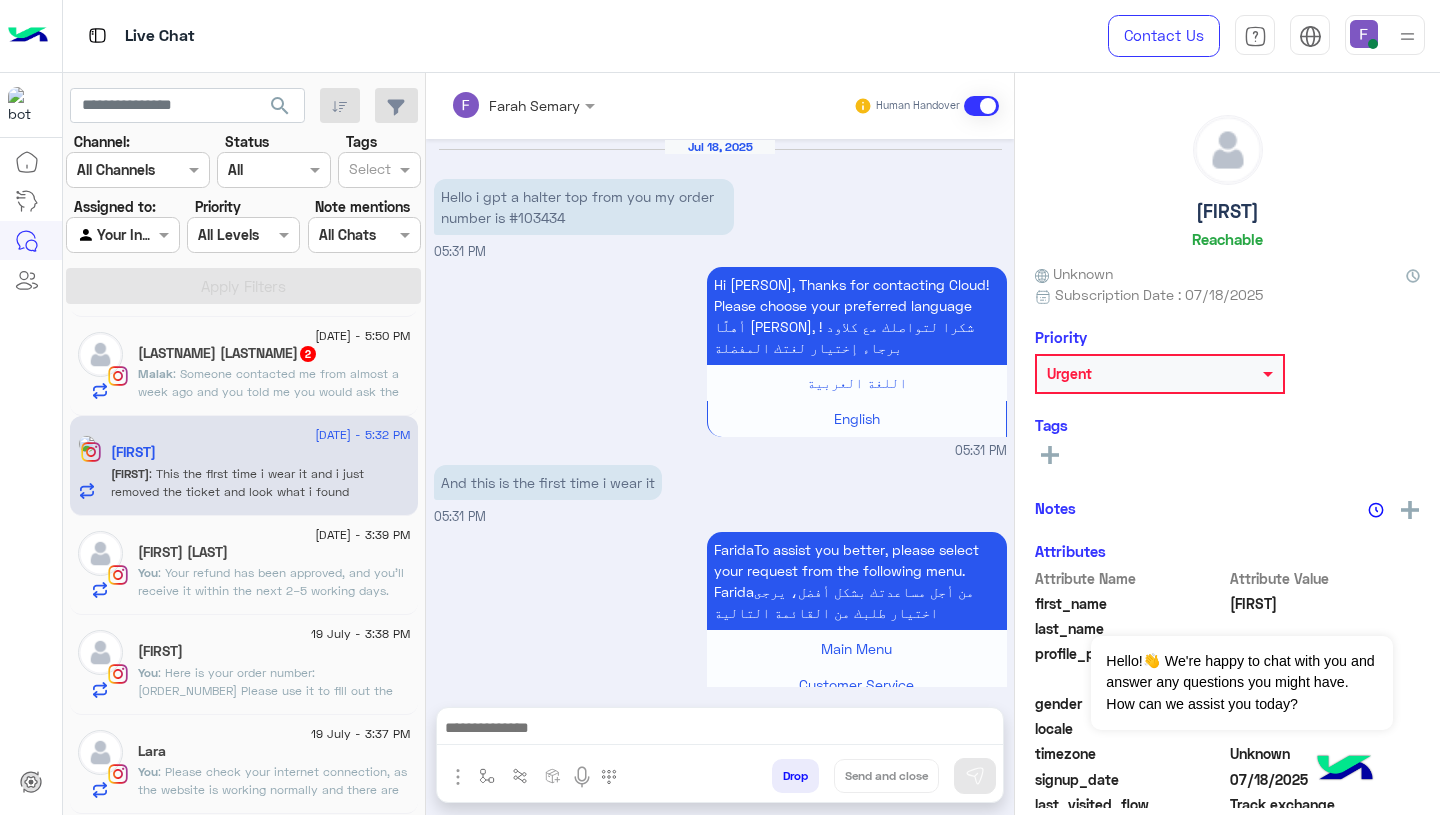 scroll, scrollTop: 1797, scrollLeft: 0, axis: vertical 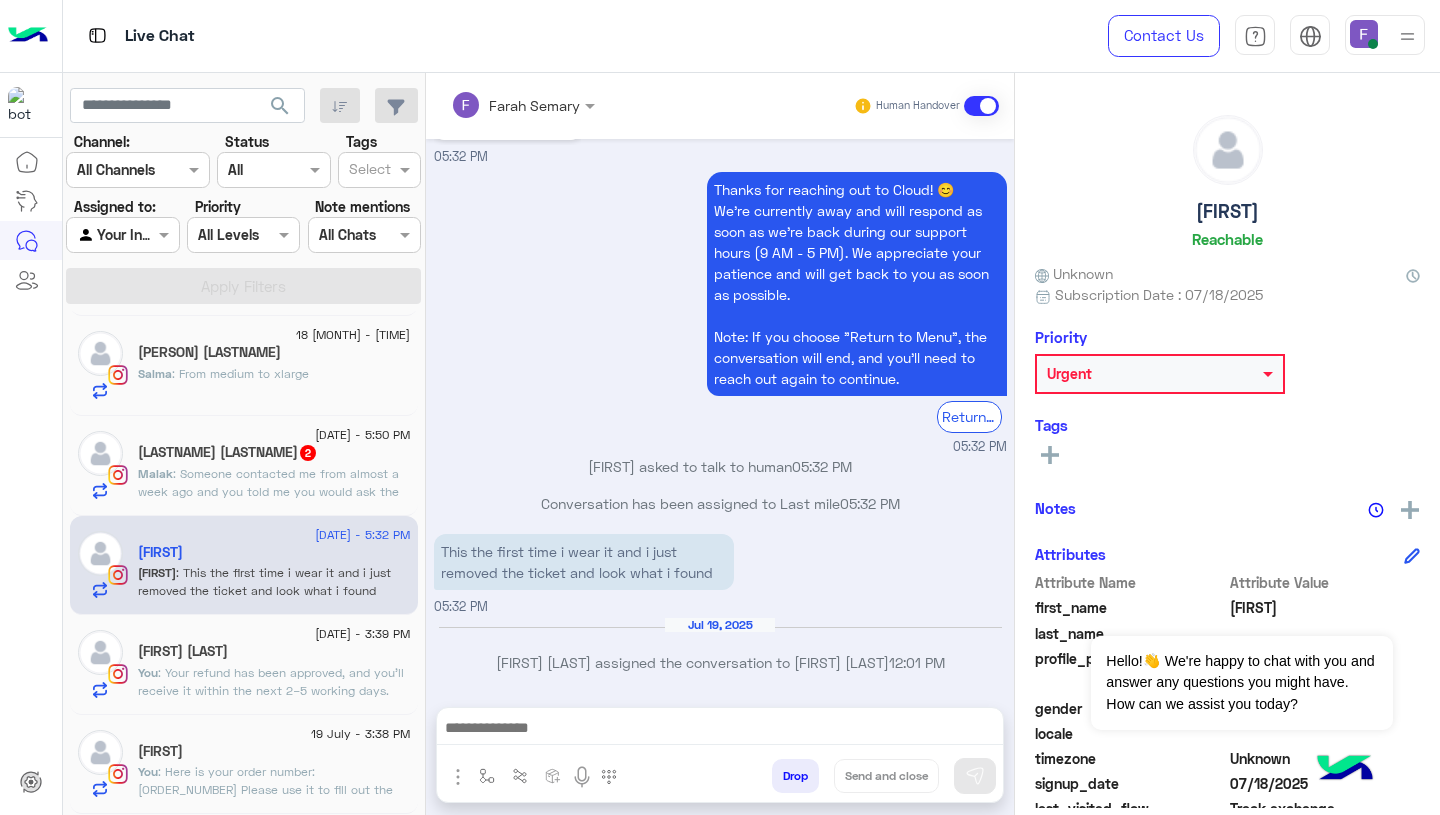 click on "This the first time i wear it and i just removed the ticket and look what i found" at bounding box center (584, 562) 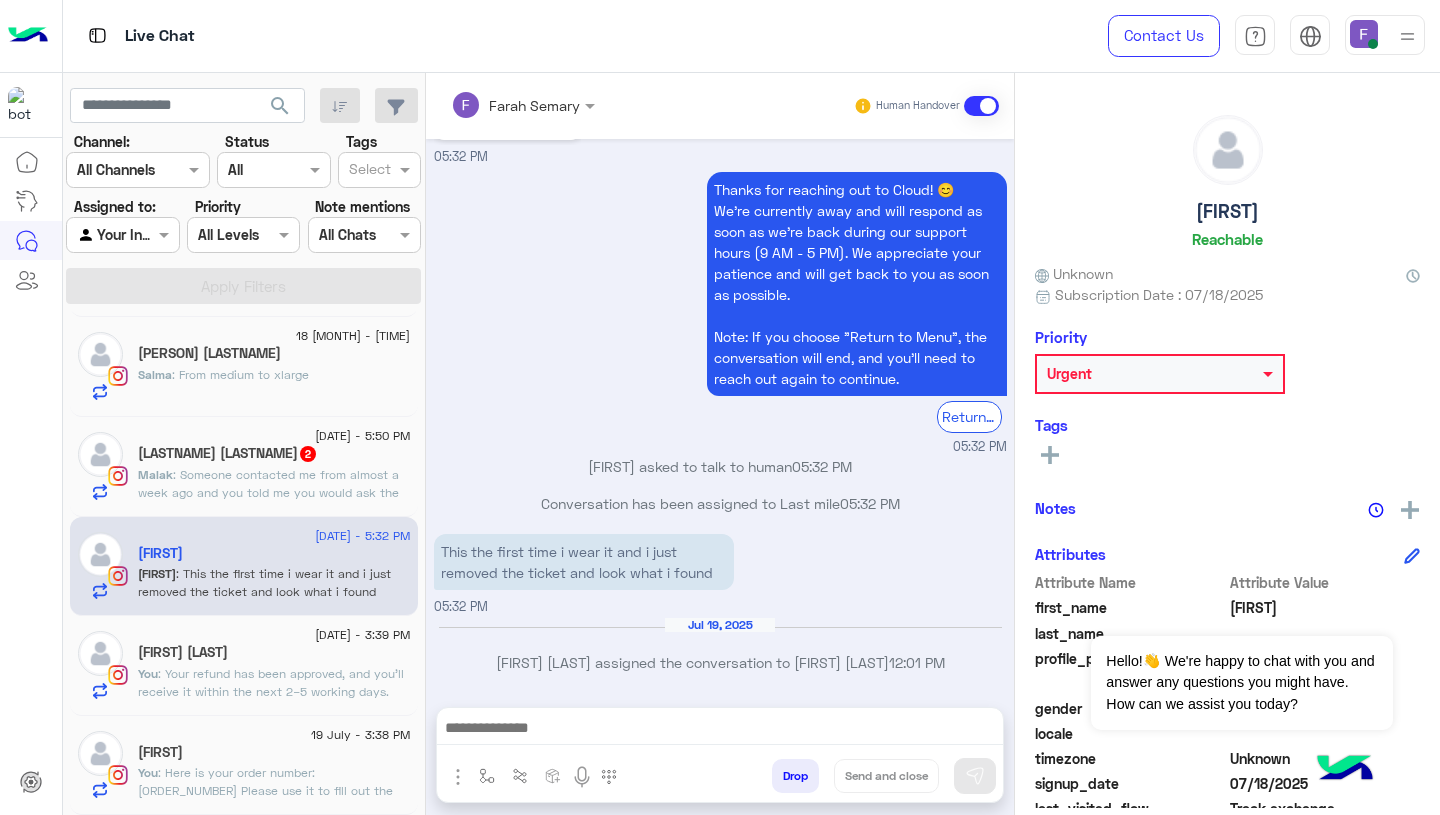 click on "This the first time i wear it and i just removed the ticket and look what i found" at bounding box center [584, 562] 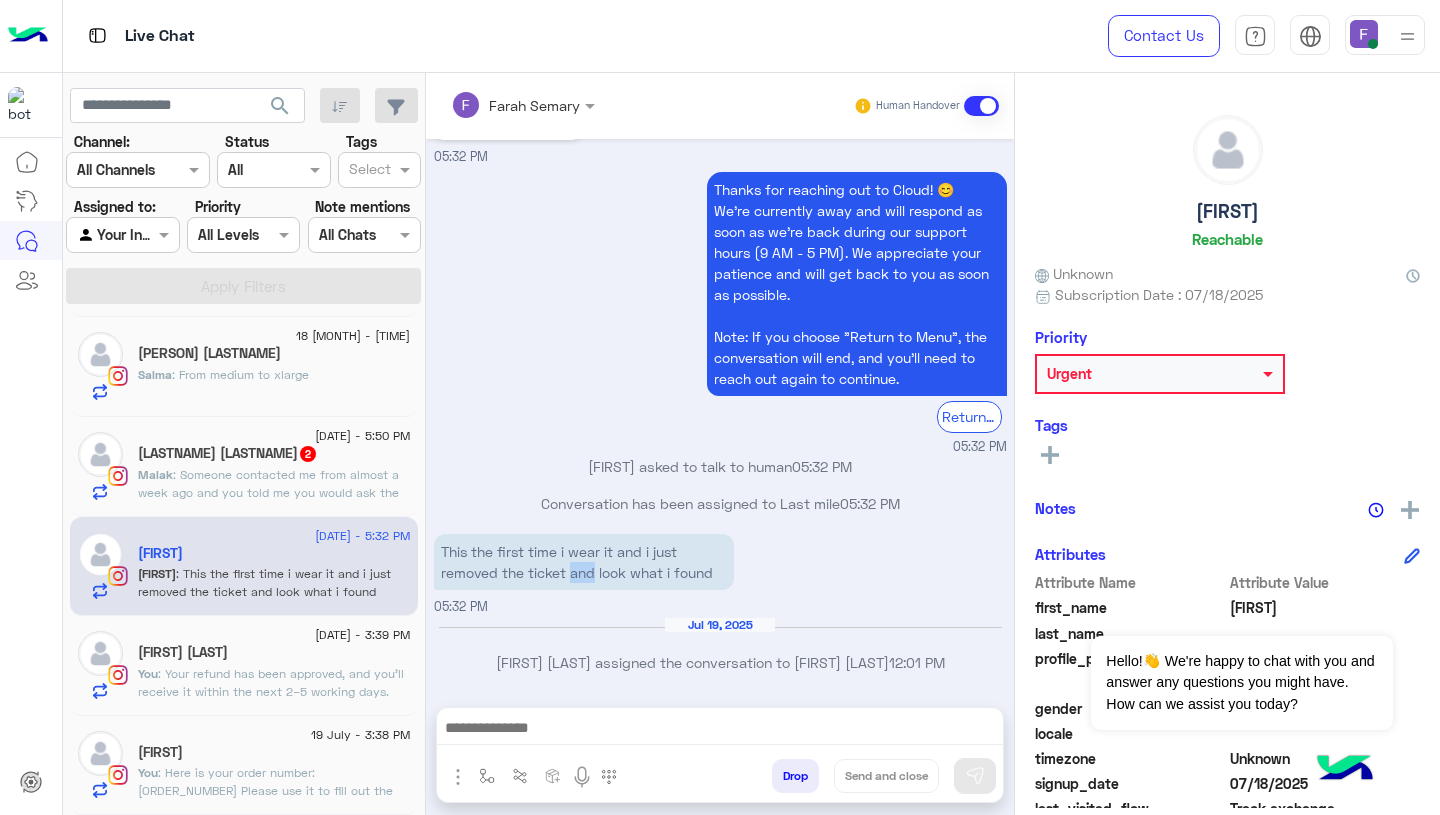 click on "This the first time i wear it and i just removed the ticket and look what i found" at bounding box center (584, 562) 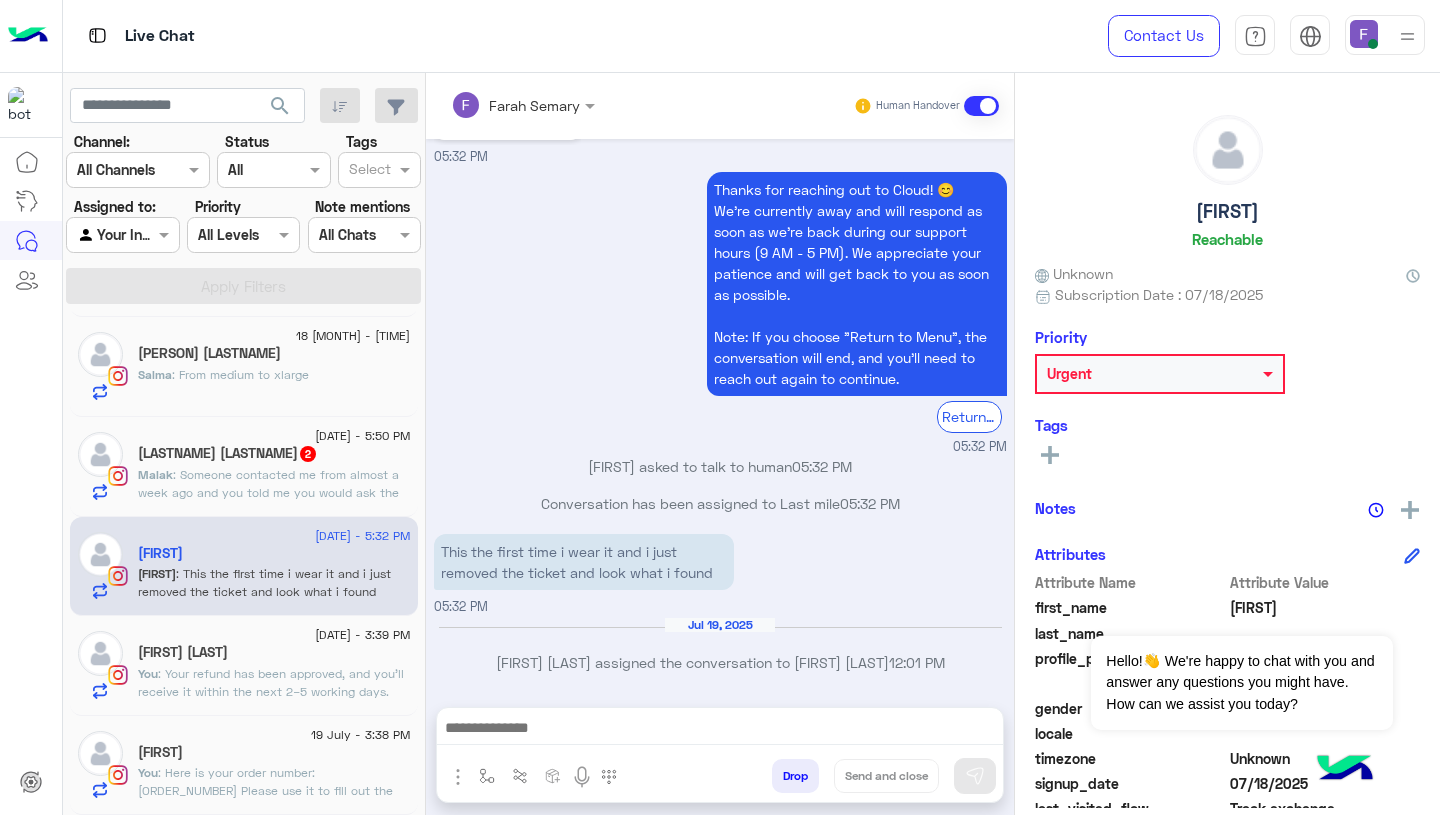 click on "This the first time i wear it and i just removed the ticket and look what i found" at bounding box center (584, 562) 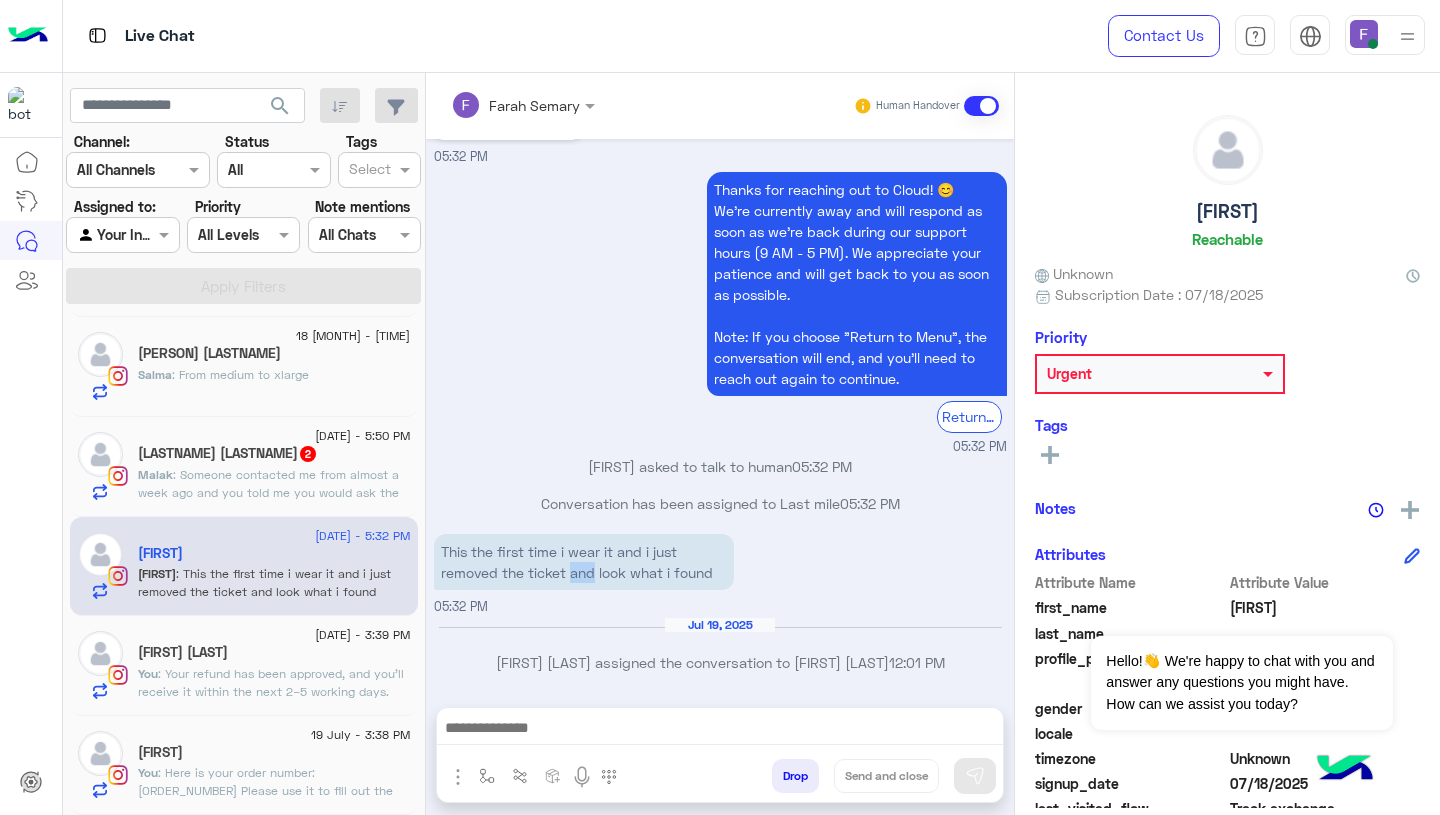 click on "This the first time i wear it and i just removed the ticket and look what i found" at bounding box center [584, 562] 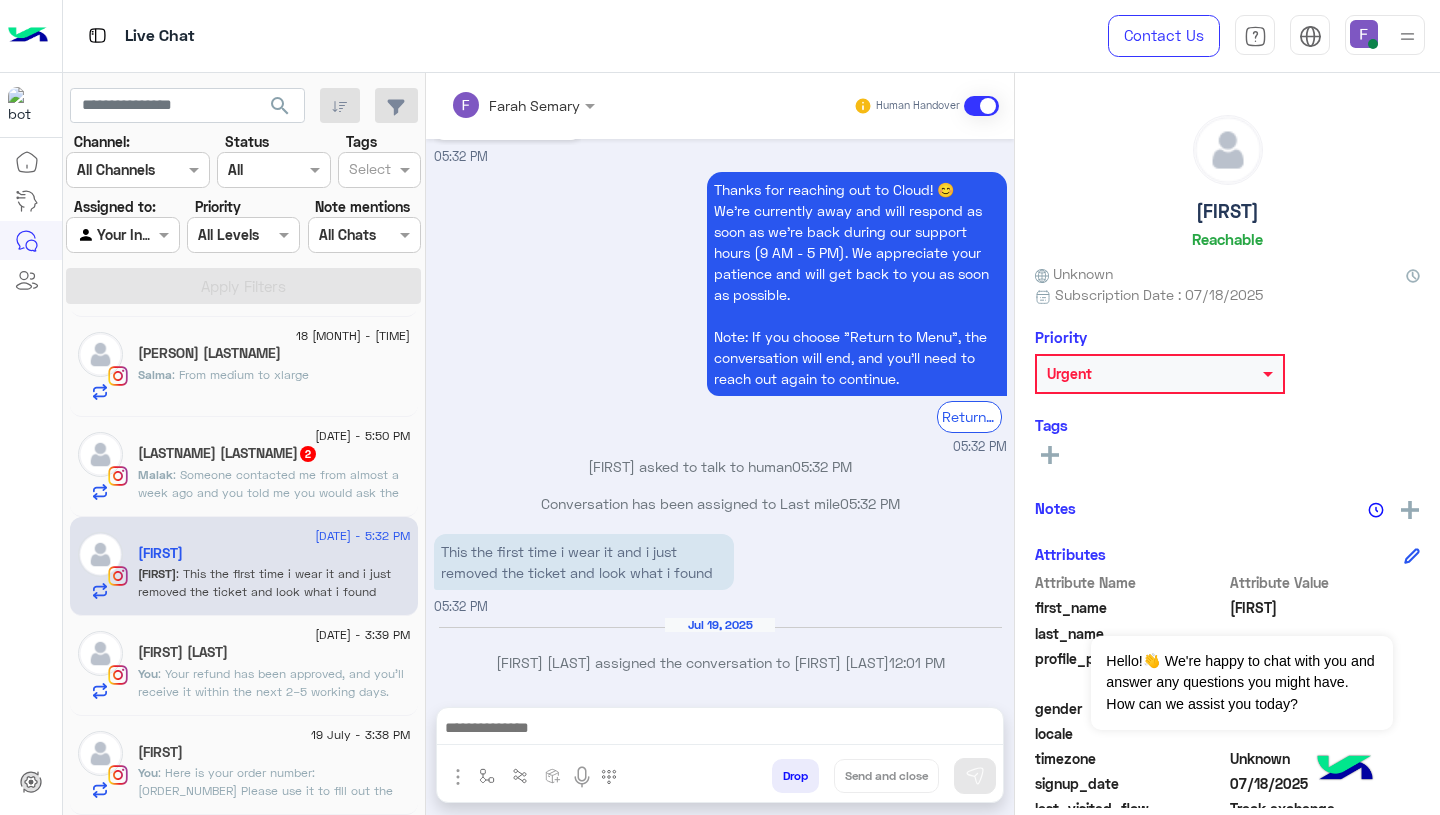 click at bounding box center [720, 730] 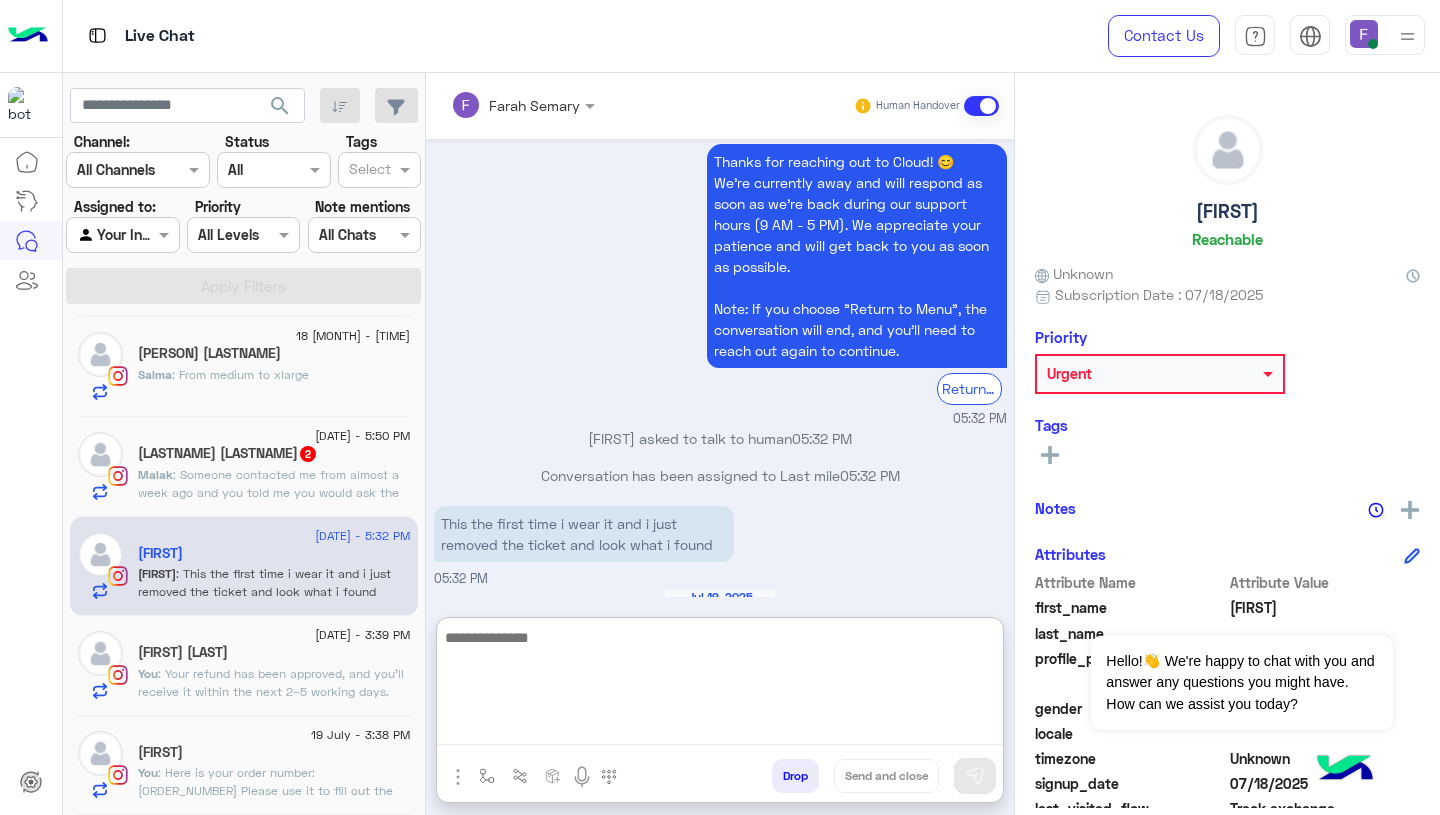 paste on "**********" 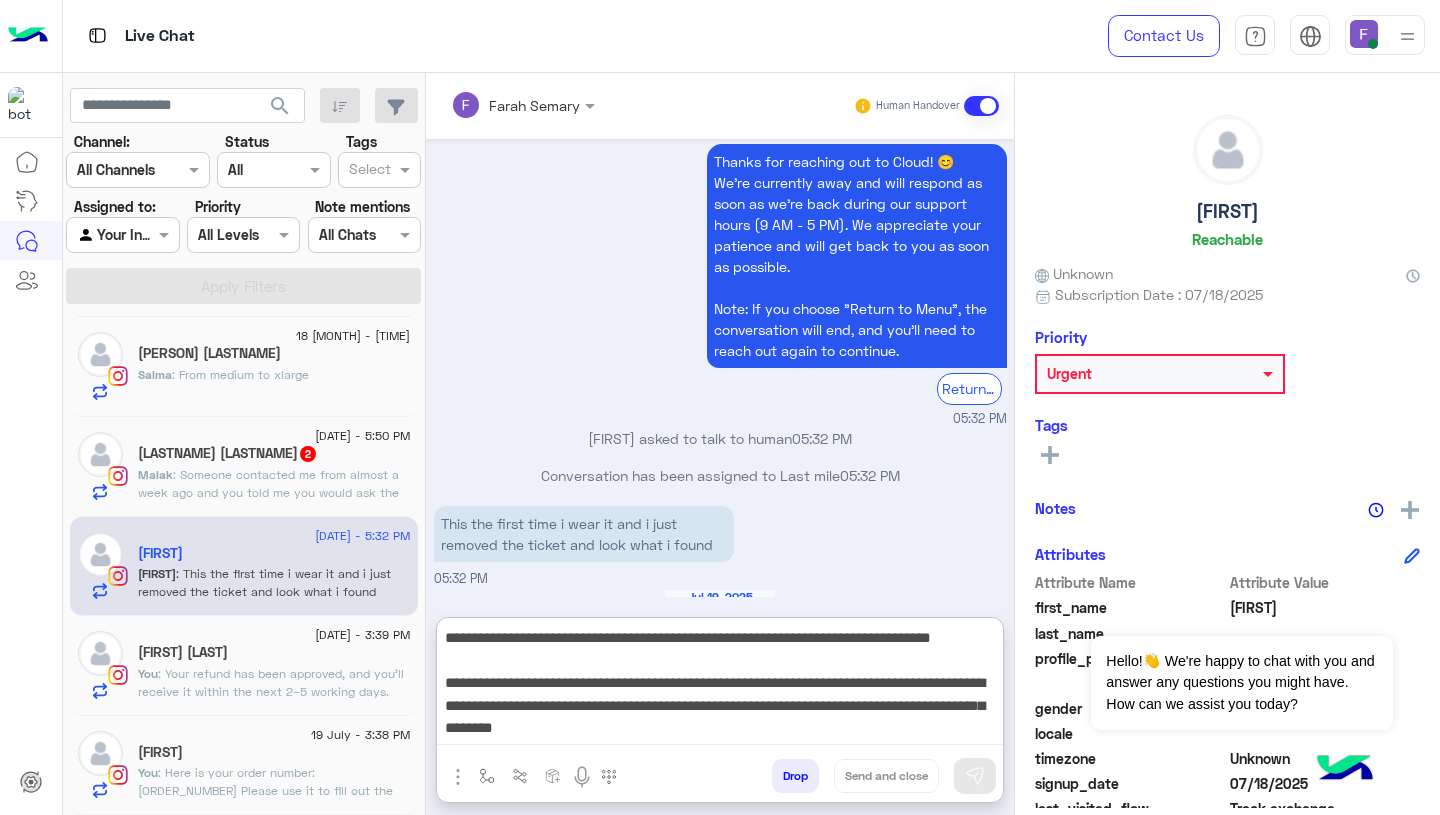 scroll, scrollTop: 151, scrollLeft: 0, axis: vertical 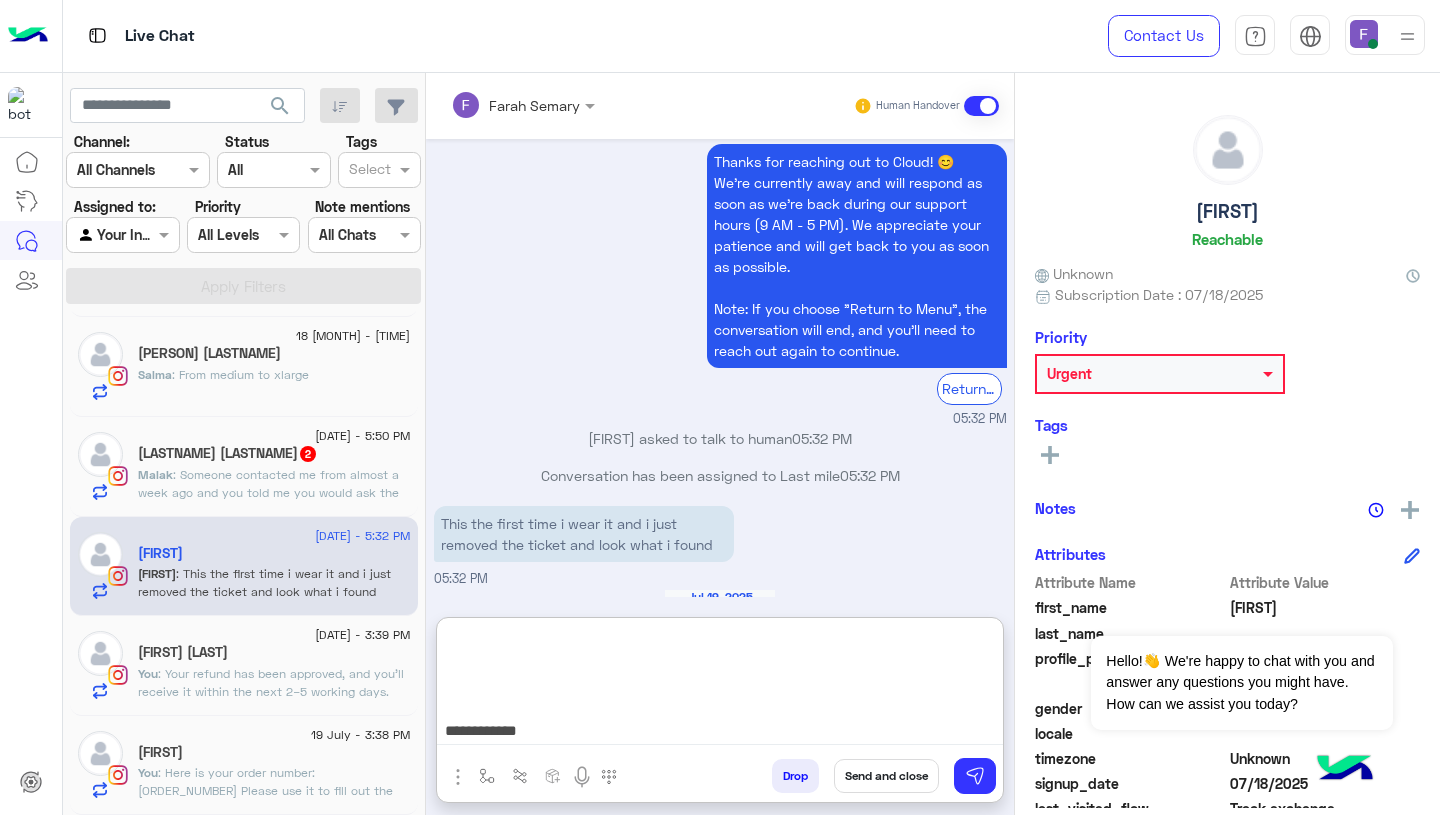 click on "**********" at bounding box center [720, 685] 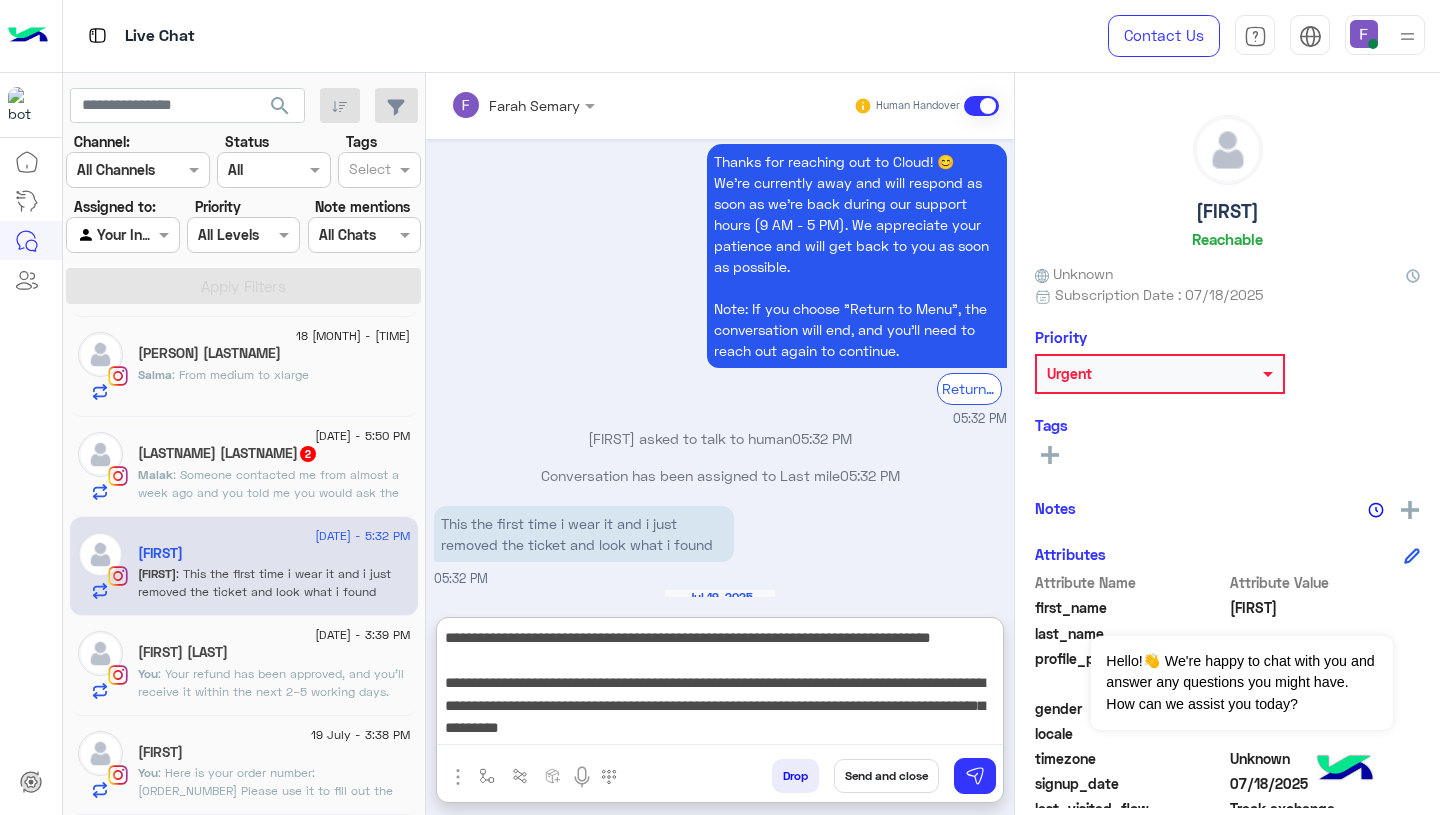 scroll, scrollTop: 0, scrollLeft: 0, axis: both 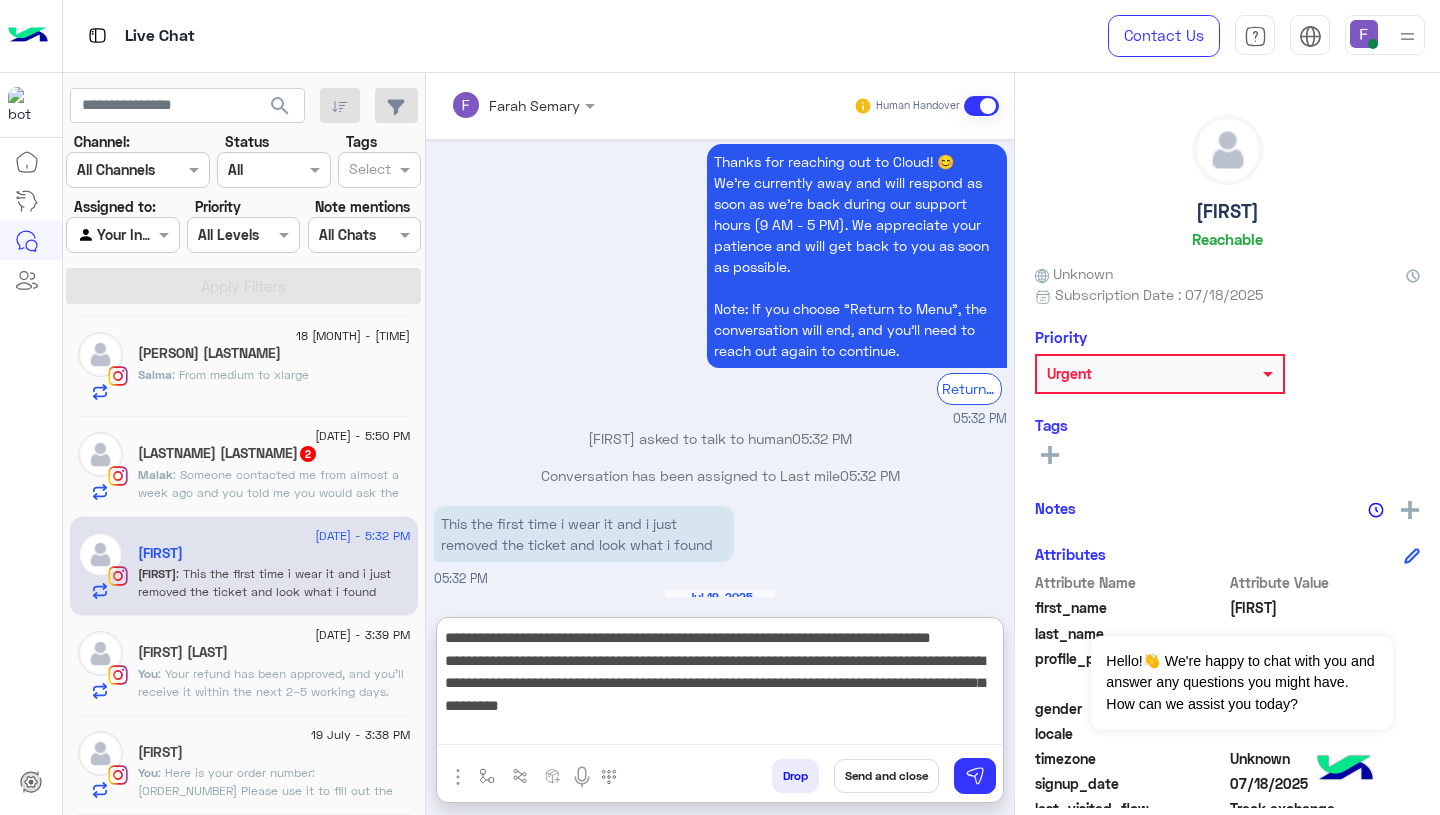 drag, startPoint x: 813, startPoint y: 666, endPoint x: 836, endPoint y: 704, distance: 44.418465 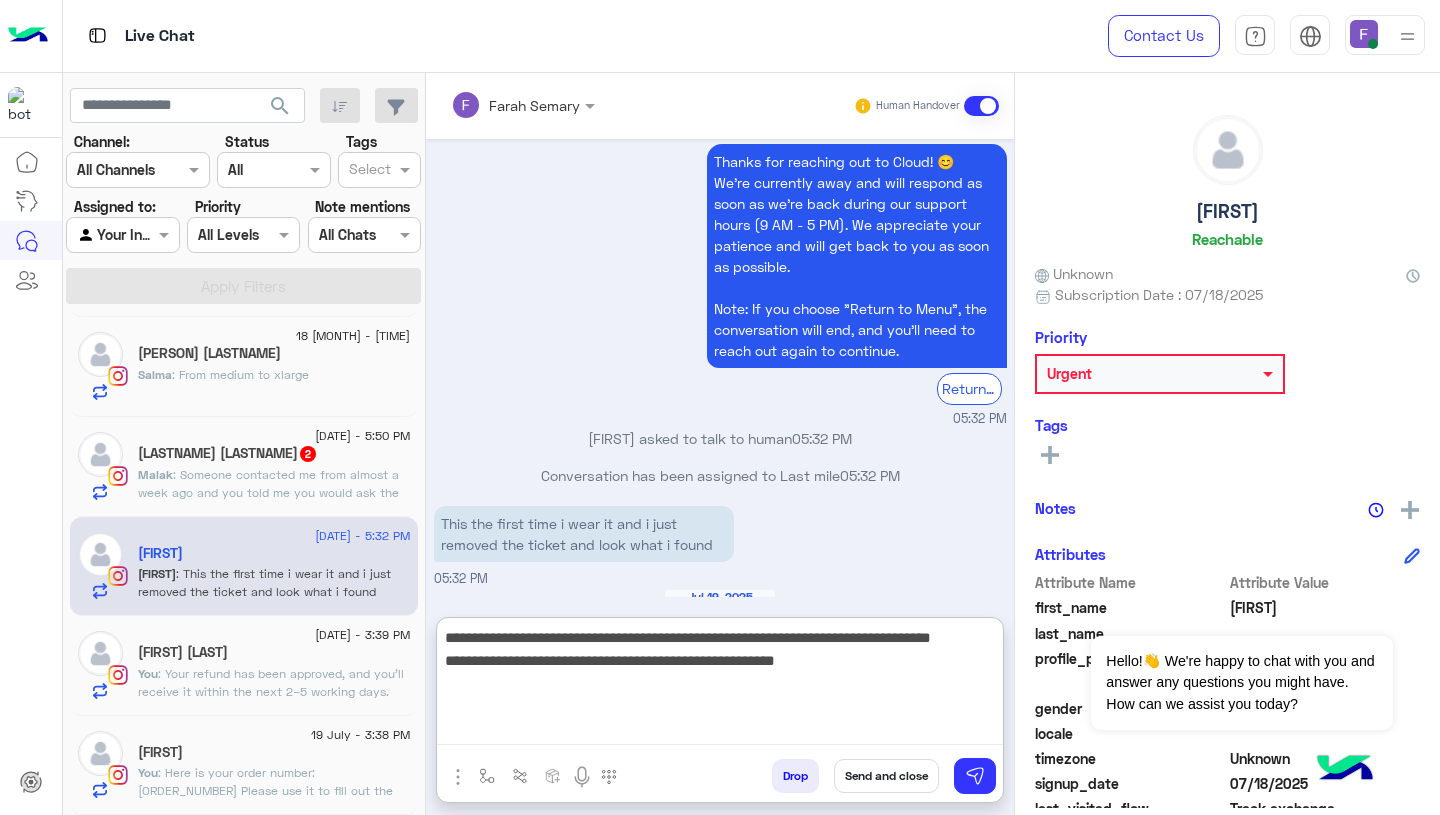 scroll, scrollTop: 0, scrollLeft: 0, axis: both 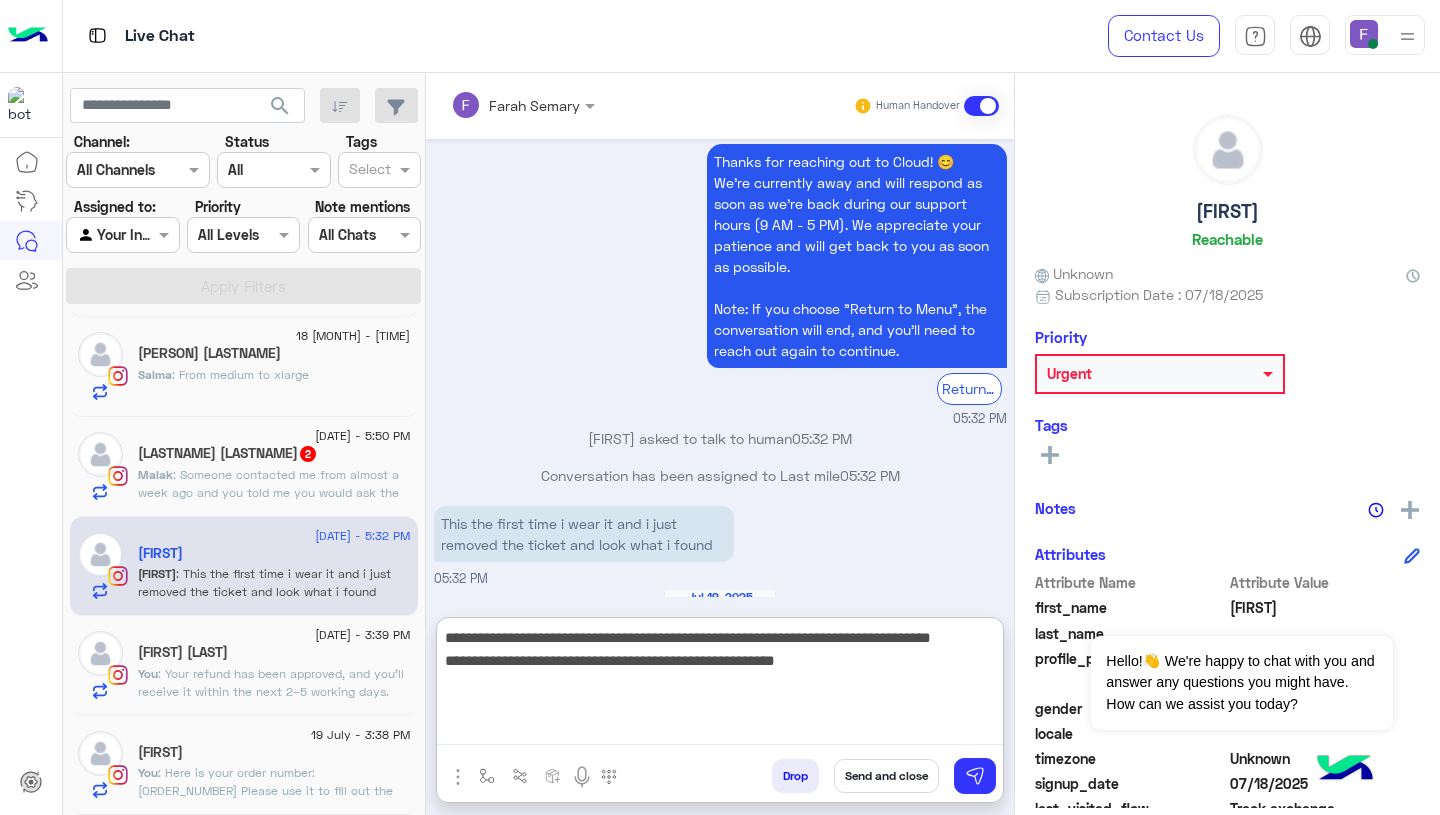 click on "**********" at bounding box center (720, 685) 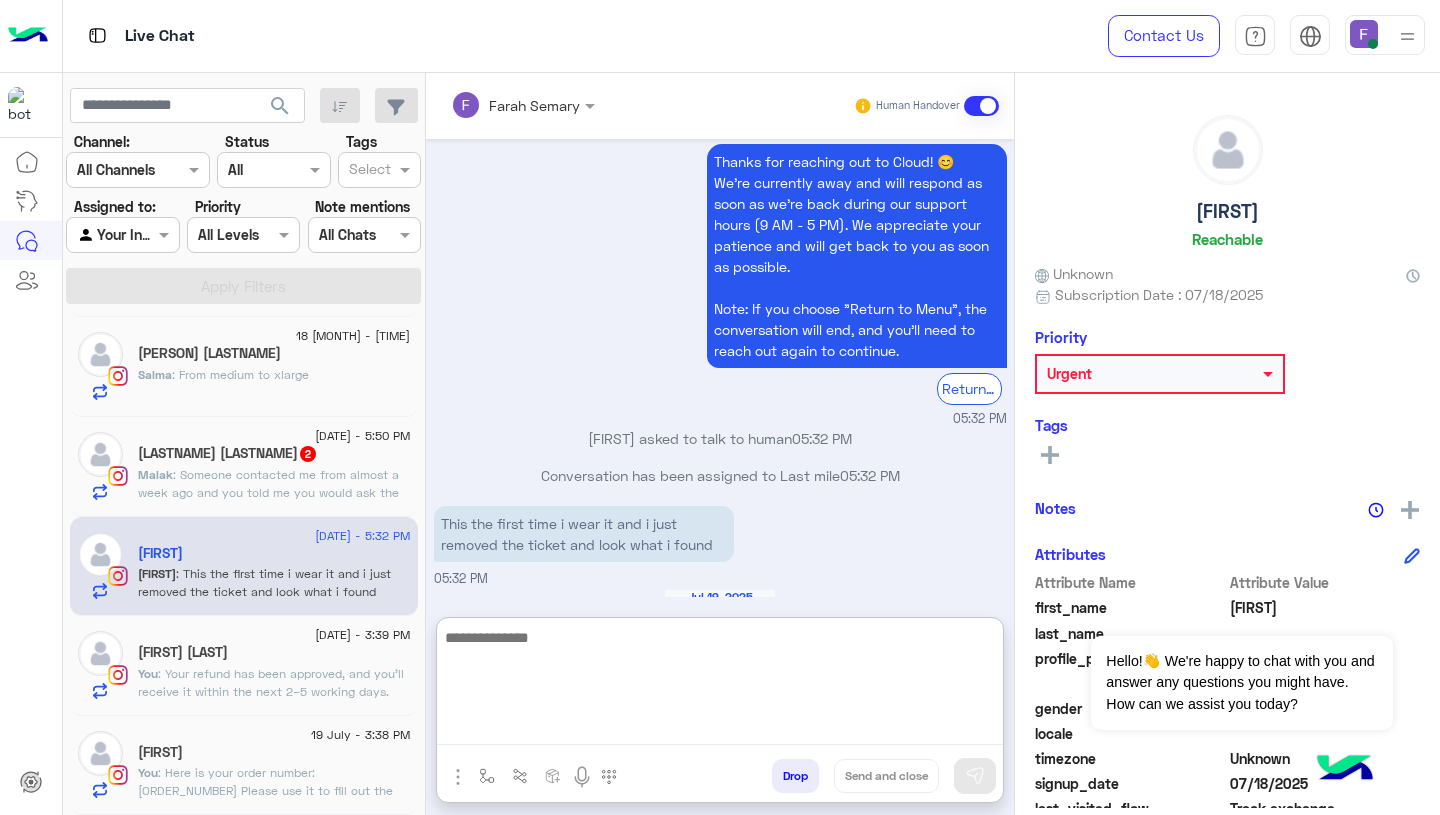 paste on "**********" 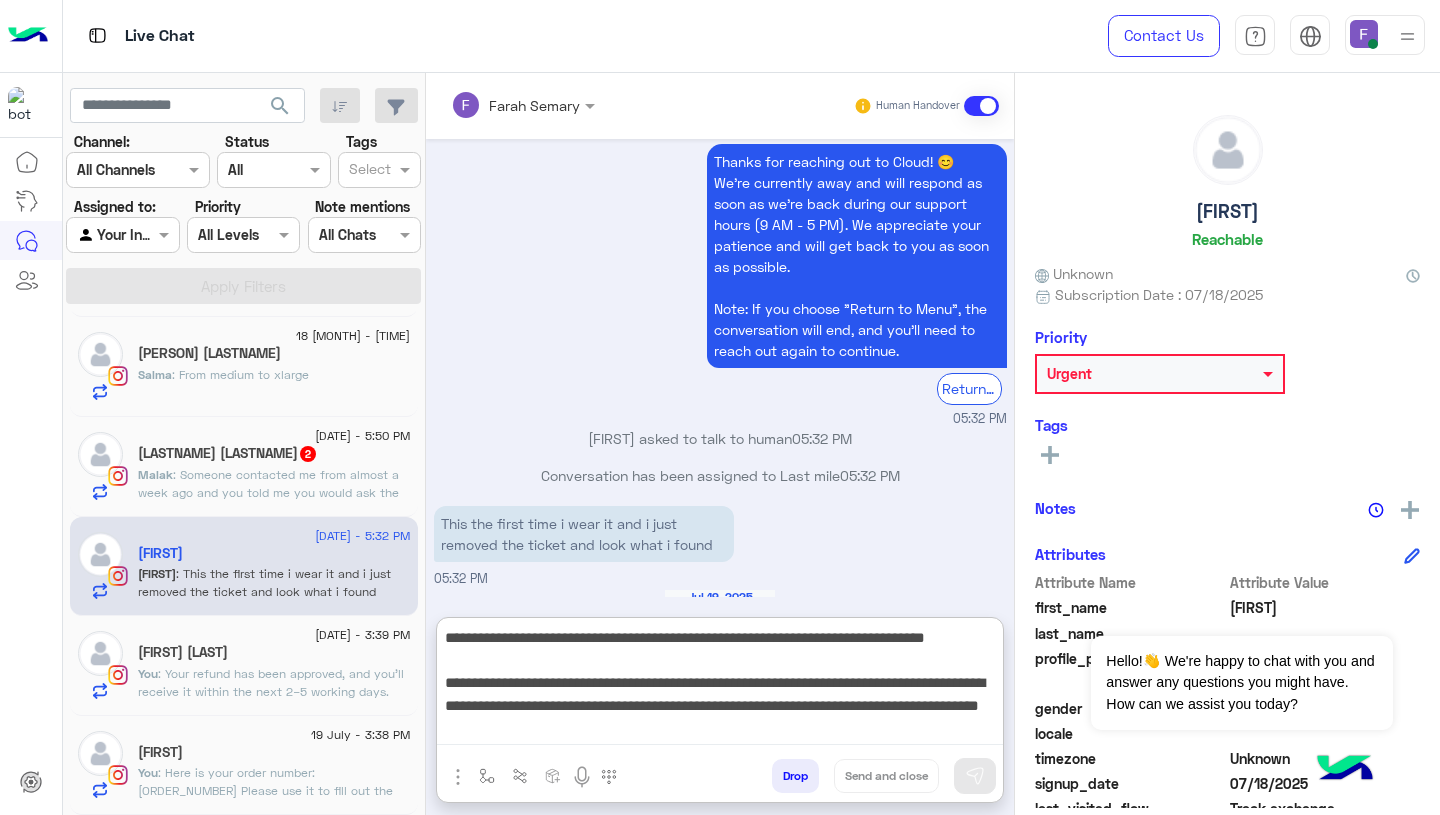 scroll, scrollTop: 151, scrollLeft: 0, axis: vertical 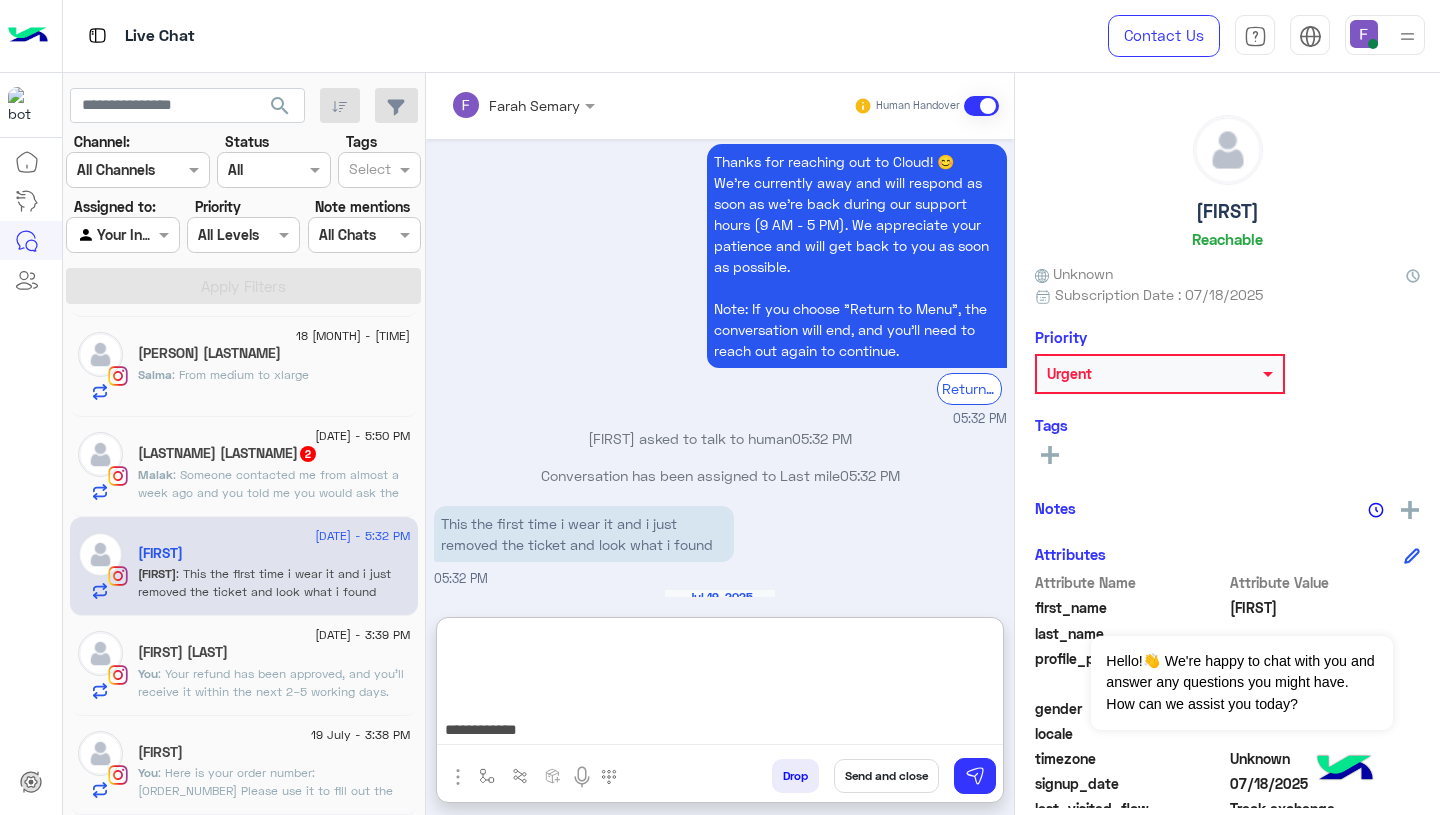 click on "**********" at bounding box center [720, 685] 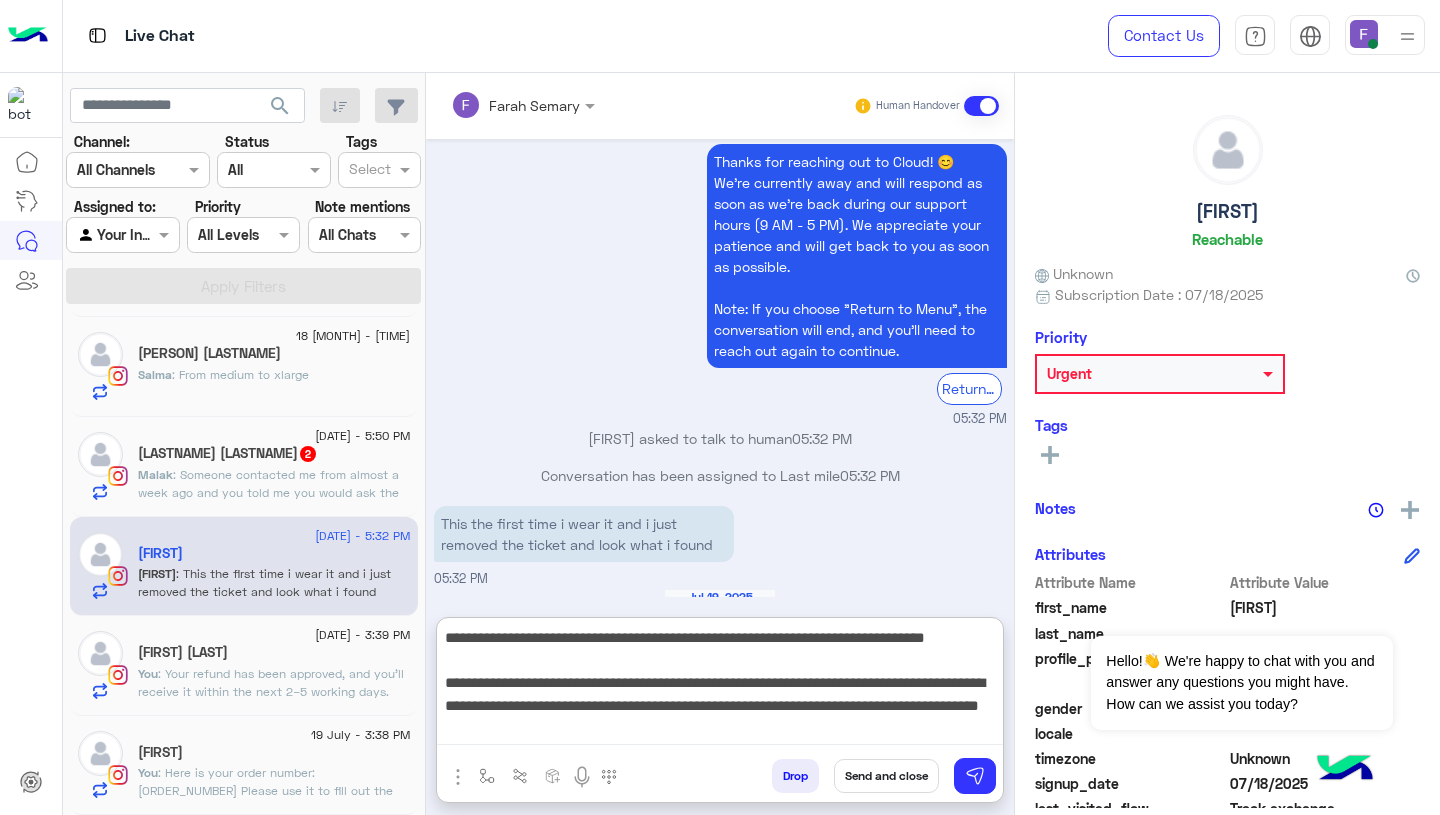 scroll, scrollTop: 20, scrollLeft: 0, axis: vertical 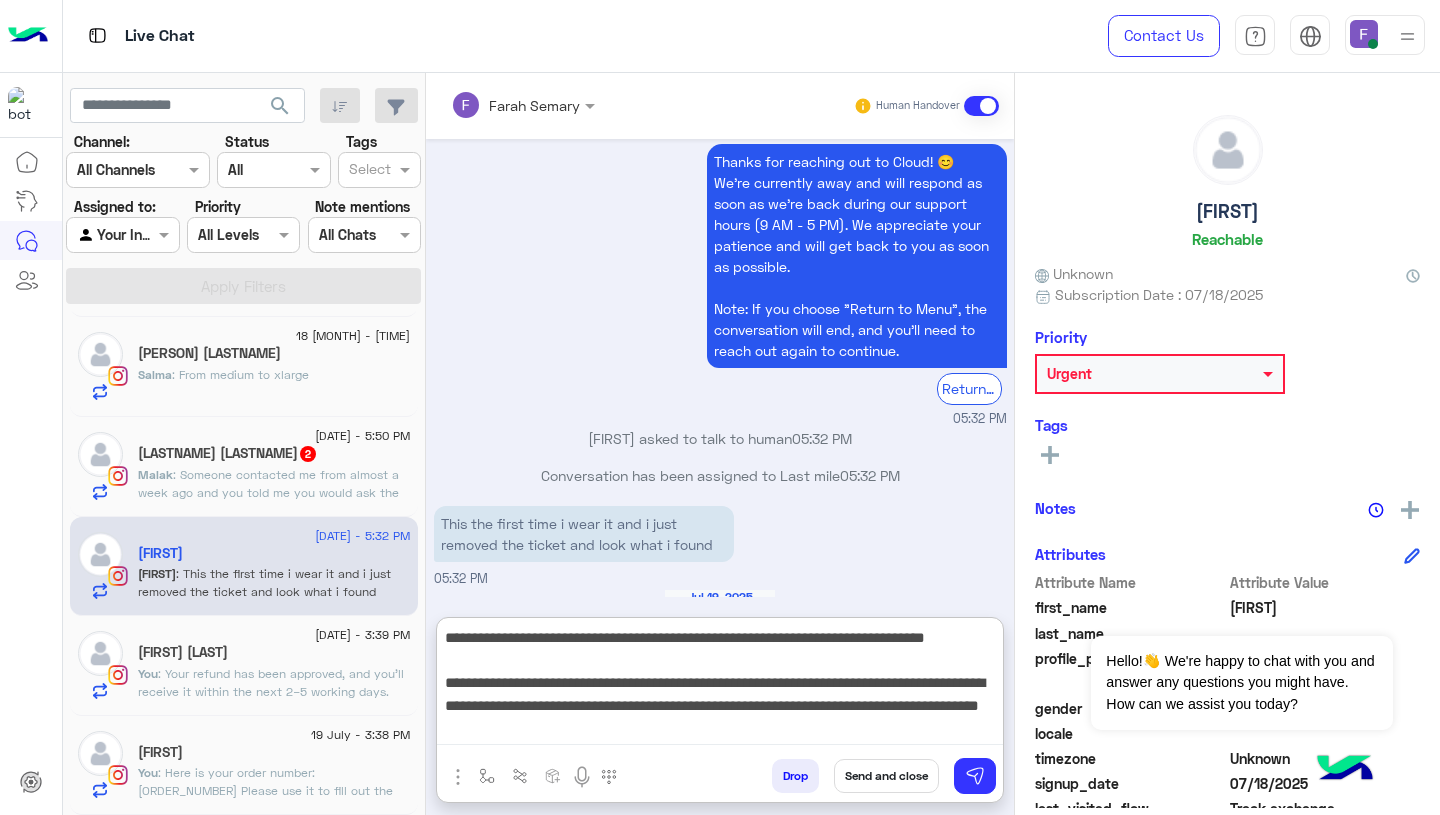 click on "**********" at bounding box center [720, 685] 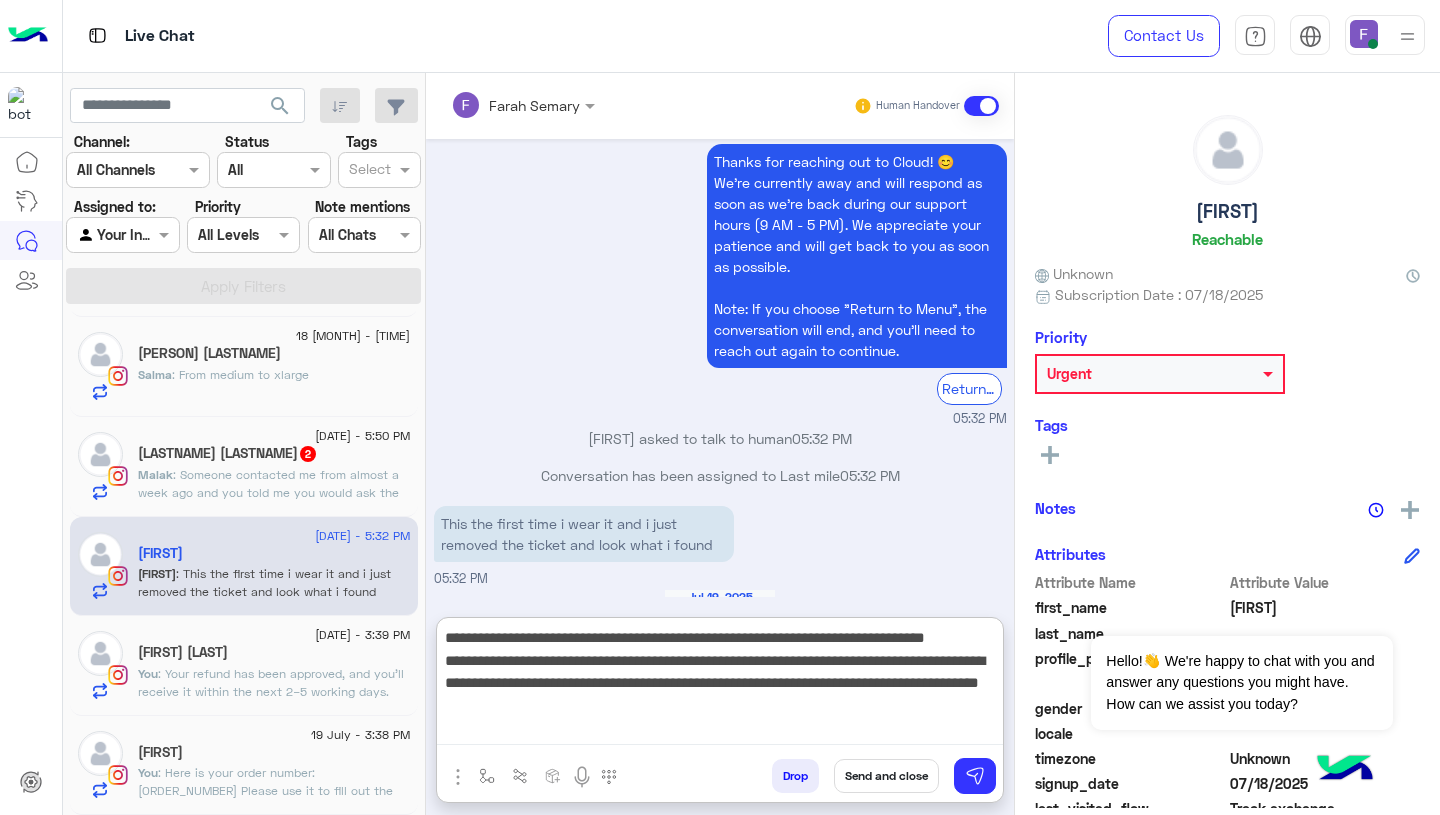 scroll, scrollTop: 0, scrollLeft: 0, axis: both 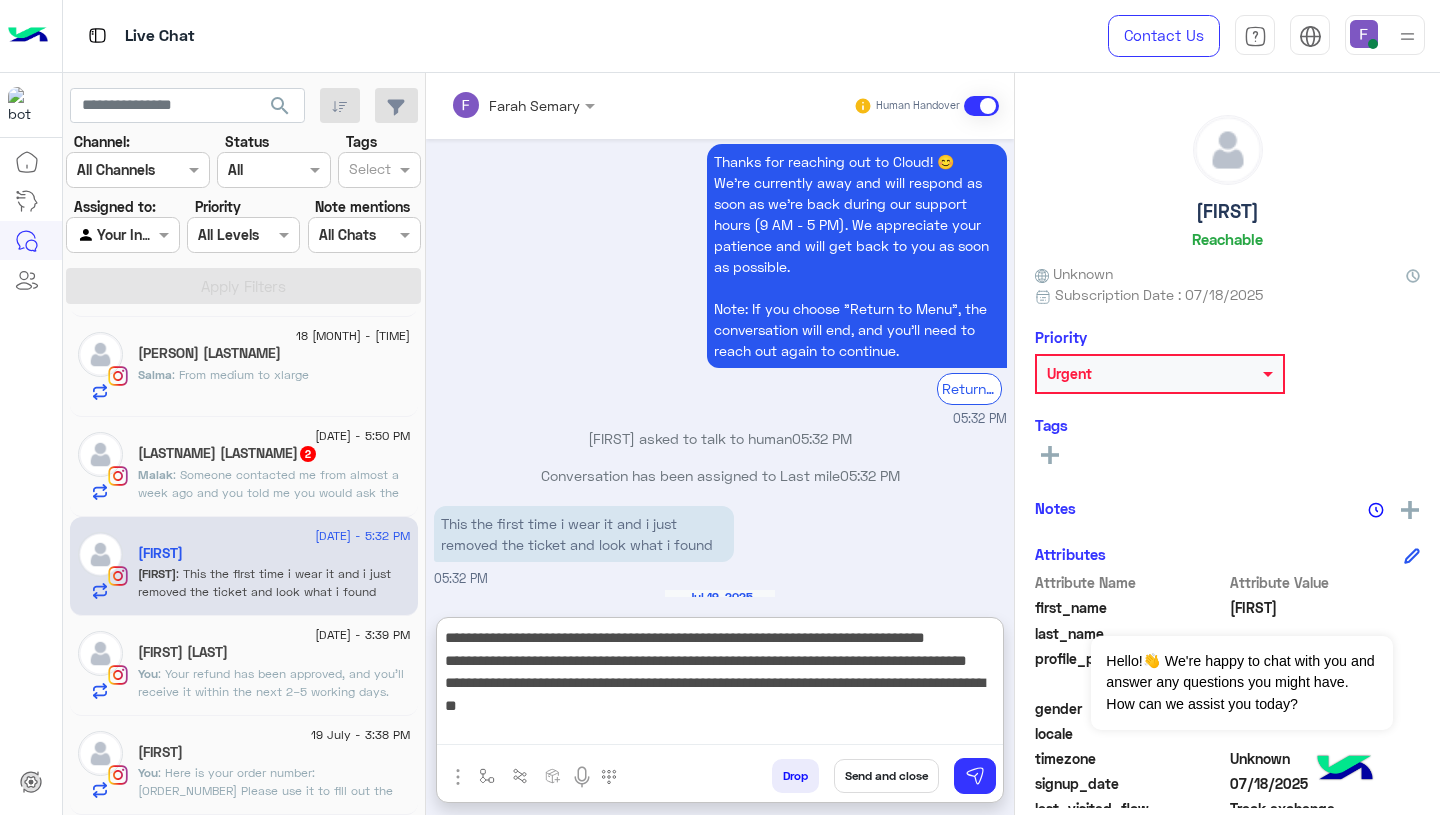 type on "**********" 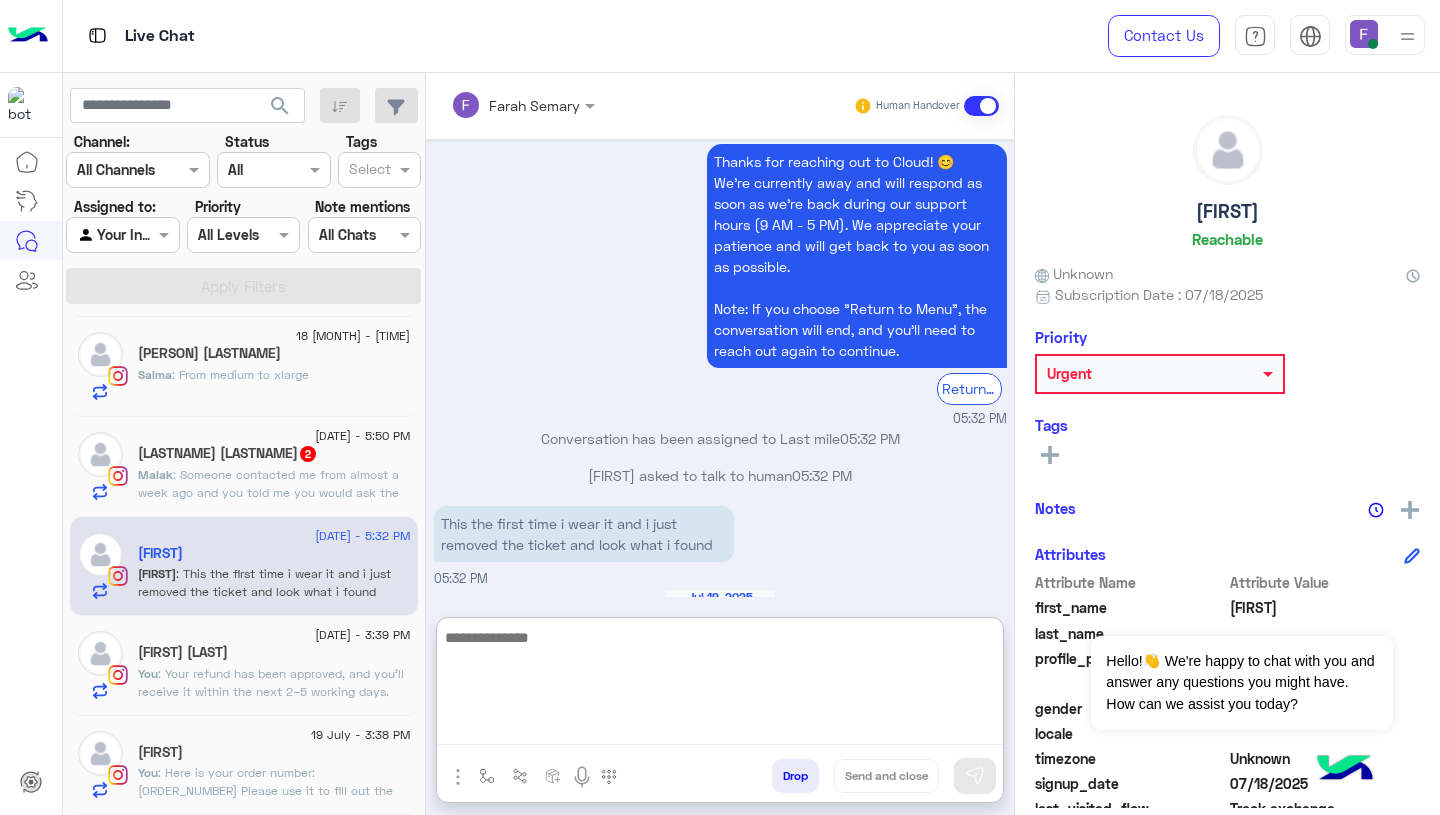 scroll, scrollTop: 0, scrollLeft: 0, axis: both 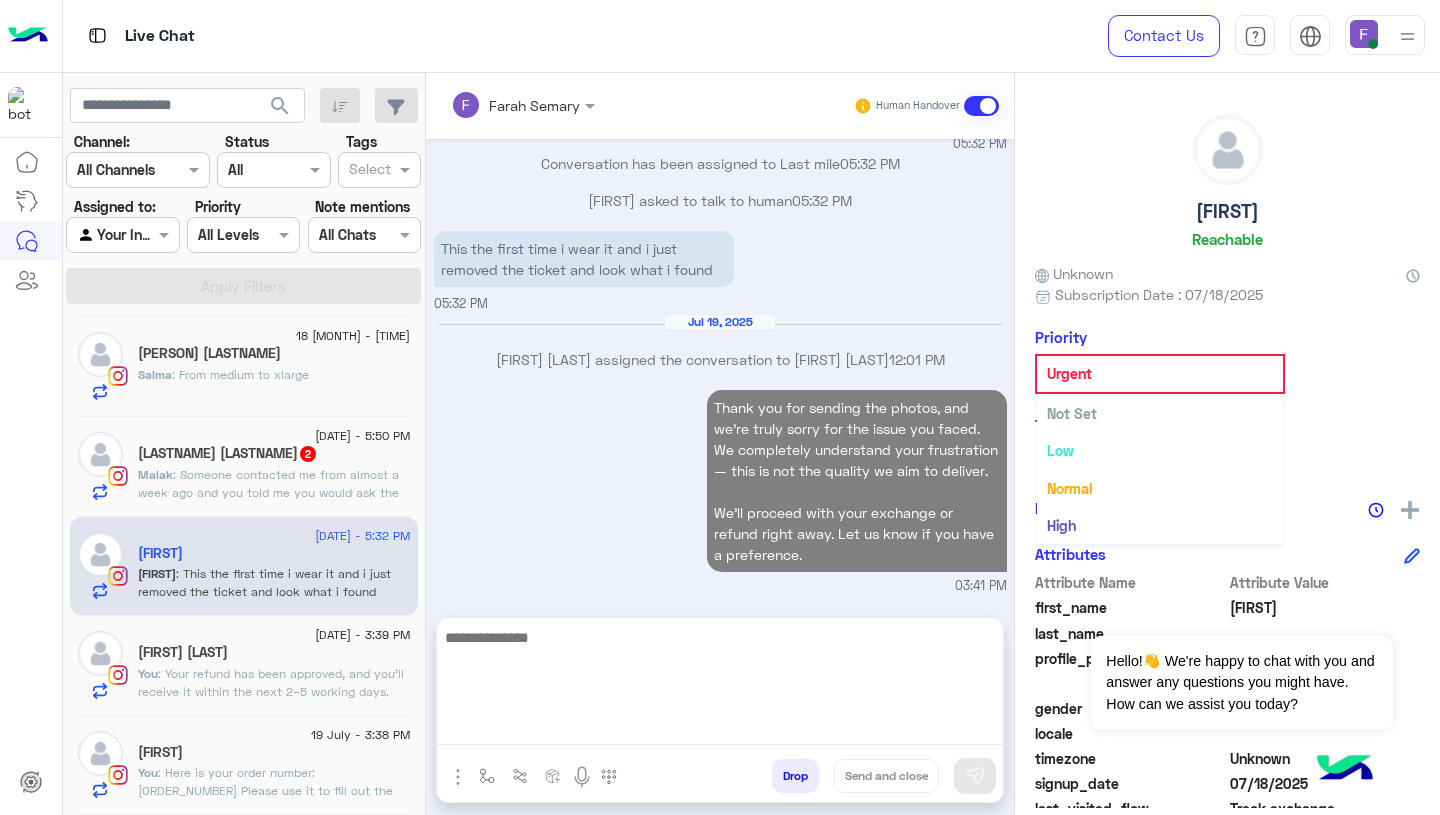 click 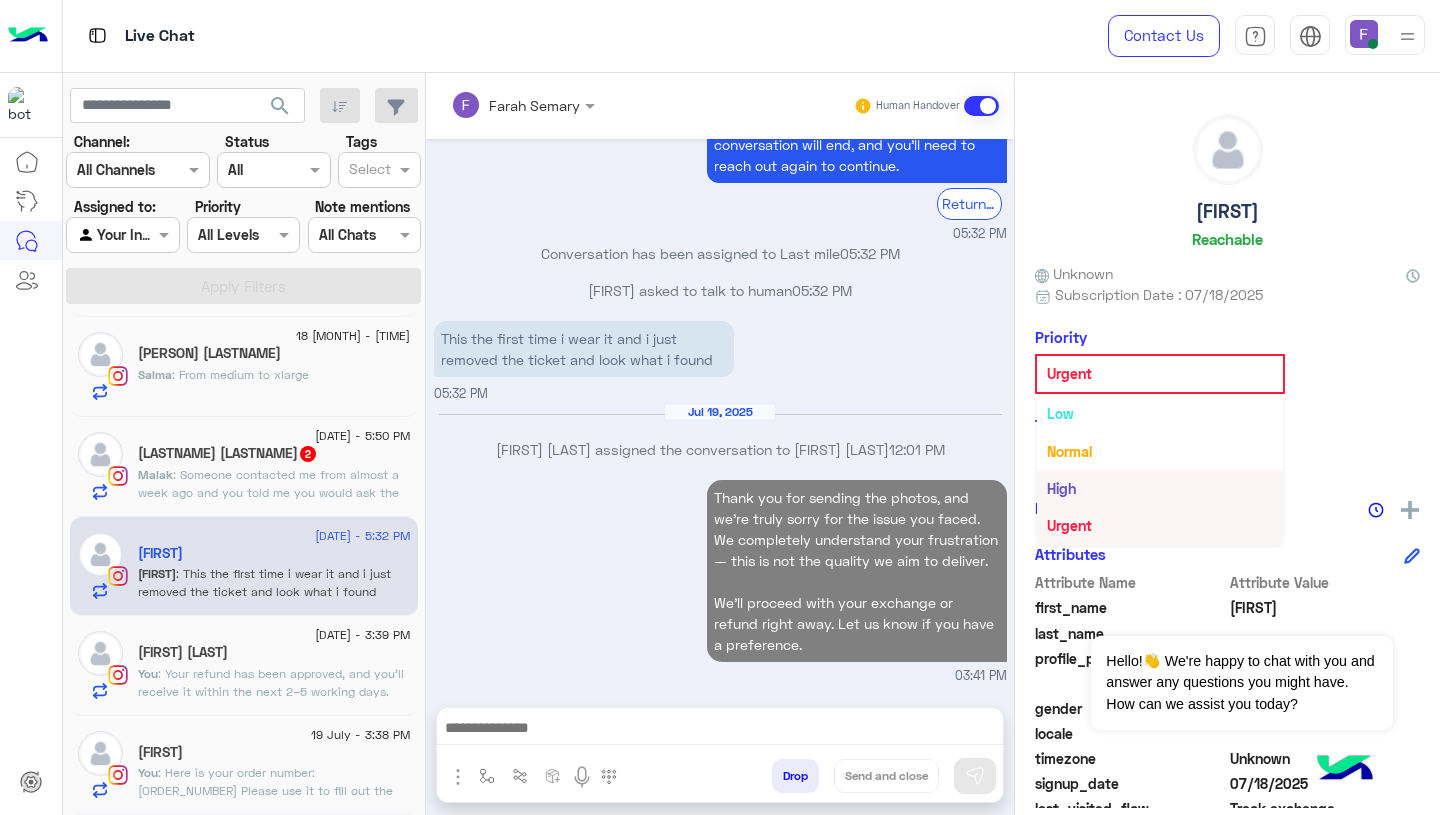 scroll, scrollTop: 0, scrollLeft: 0, axis: both 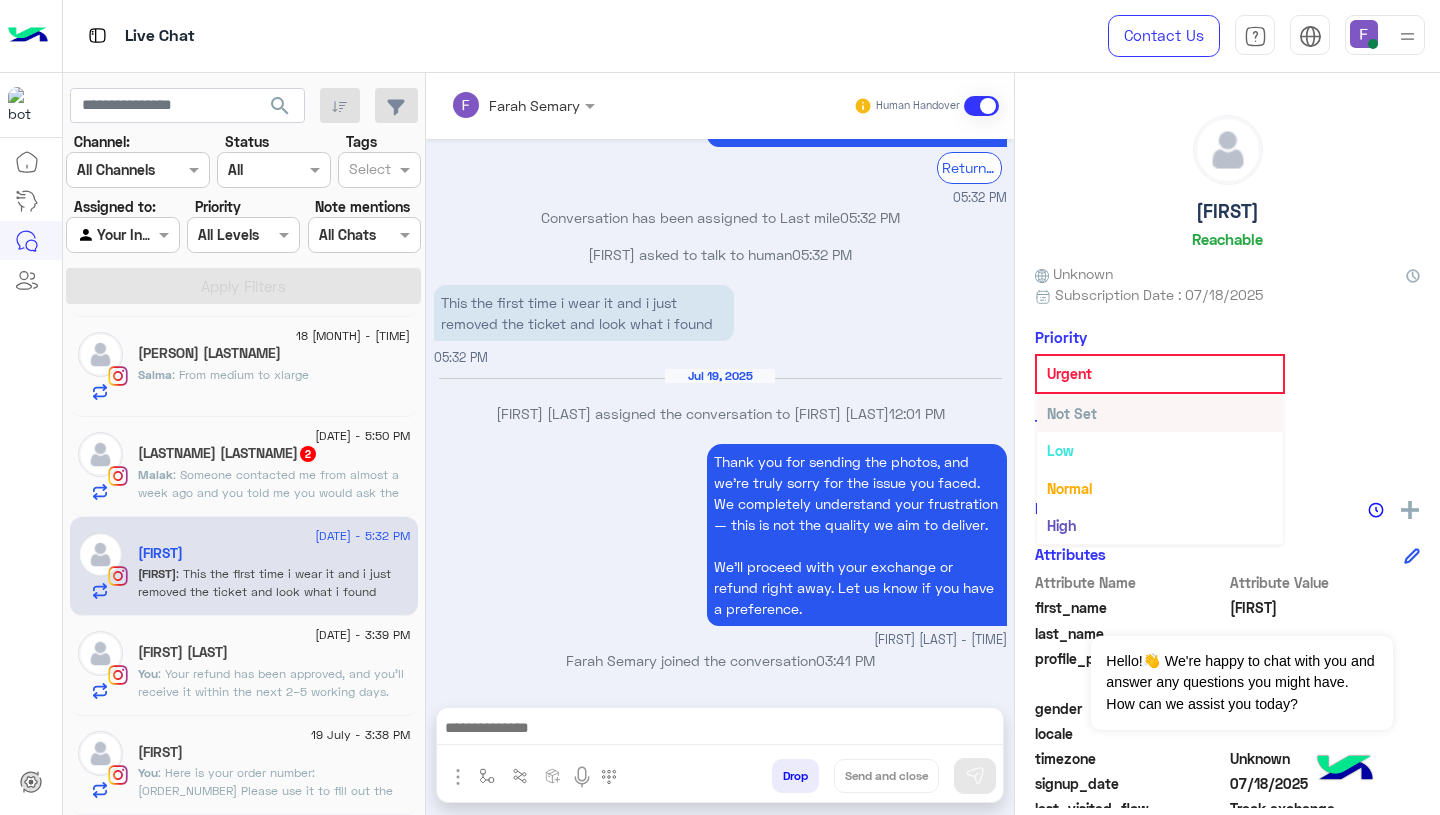 click on "Not Set" at bounding box center [1072, 413] 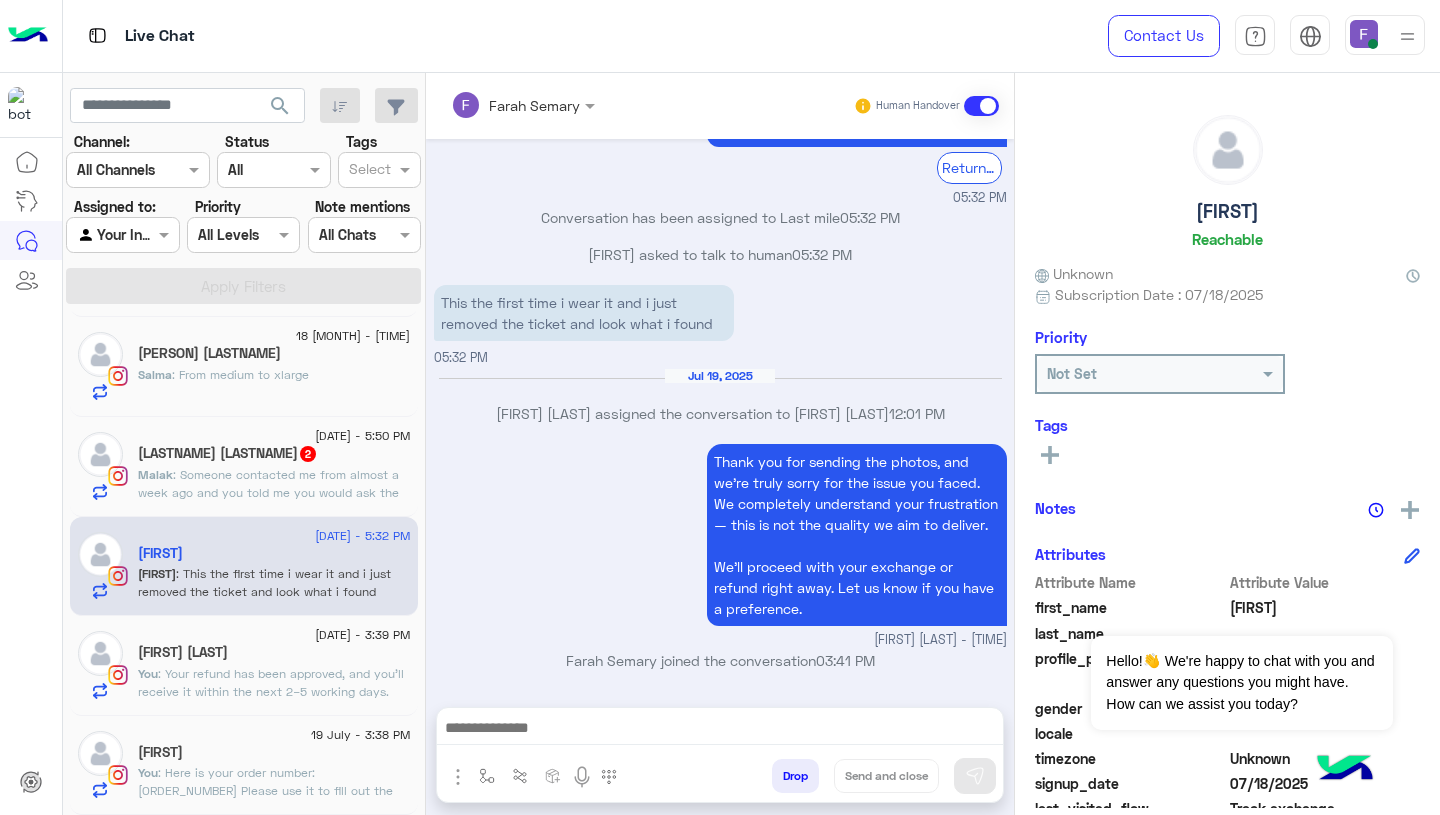 click on "Thank you for sending the photos, and we’re truly sorry for the issue you faced. We completely understand your frustration — this is not the quality we aim to deliver.  We’ll proceed with your exchange or refund right away. Let us know if you have a preference.  Farah Semary -  03:41 PM" at bounding box center [720, 544] 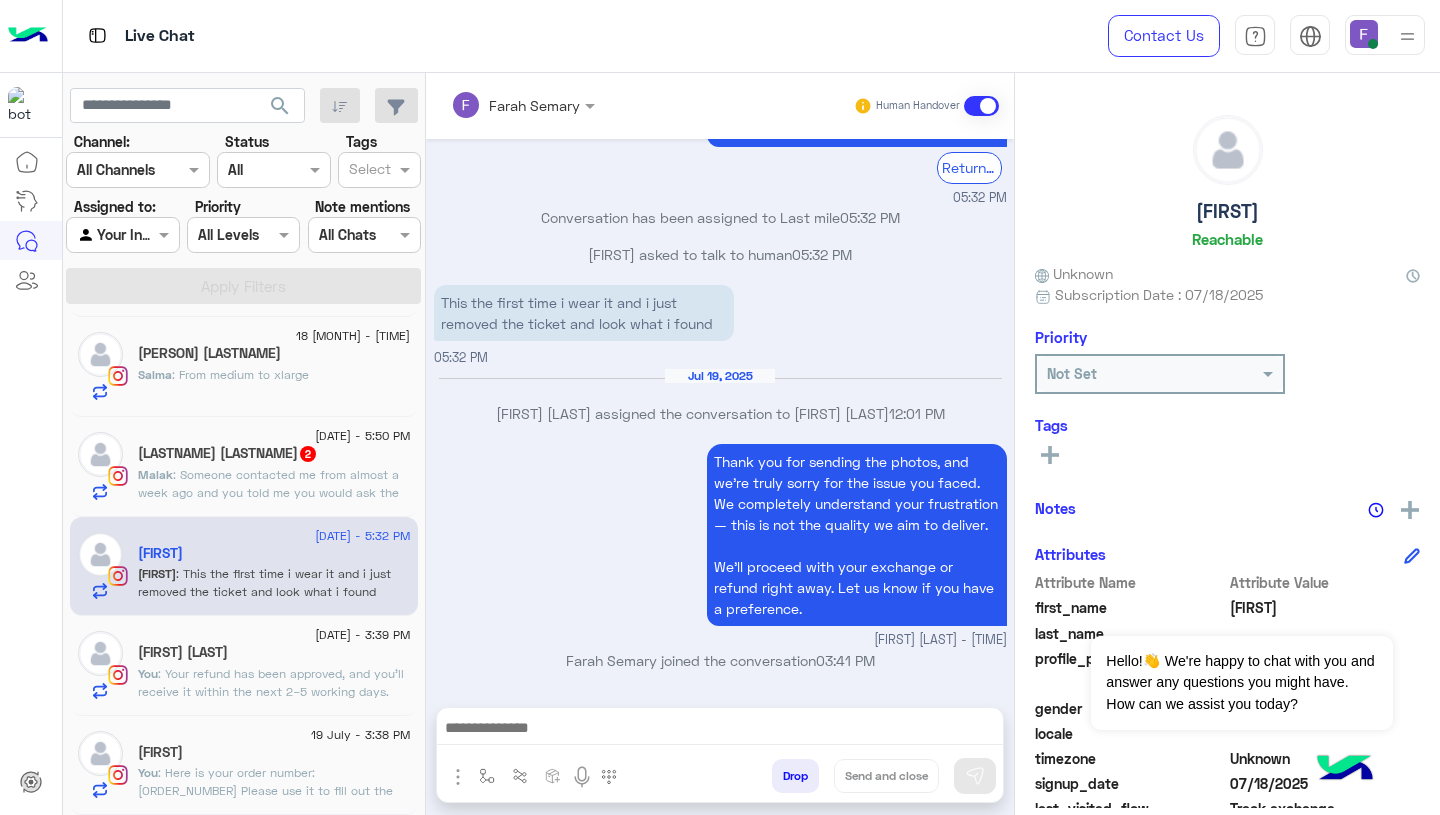 click on "Malak abdelazim  2" 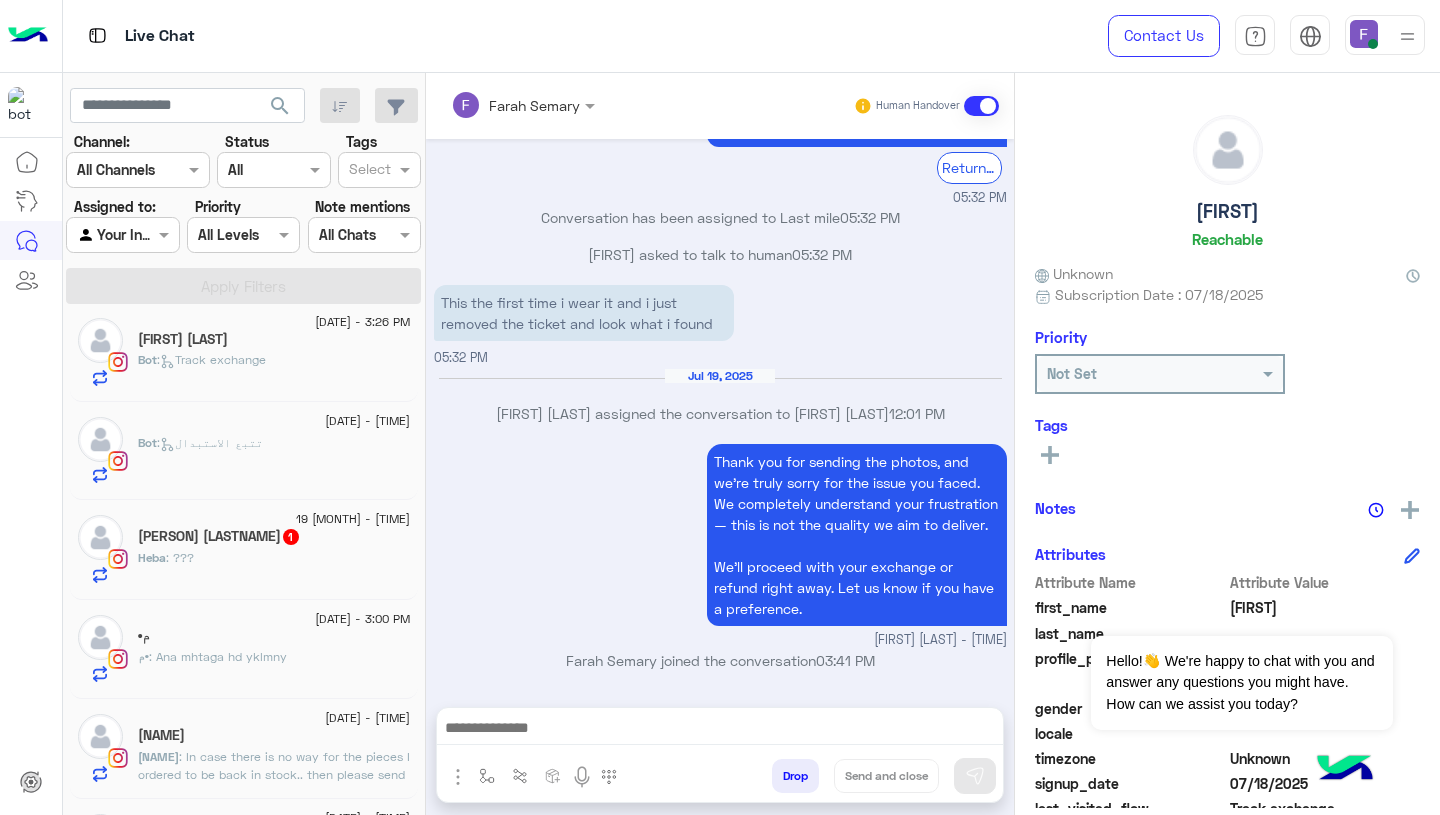 scroll, scrollTop: 0, scrollLeft: 0, axis: both 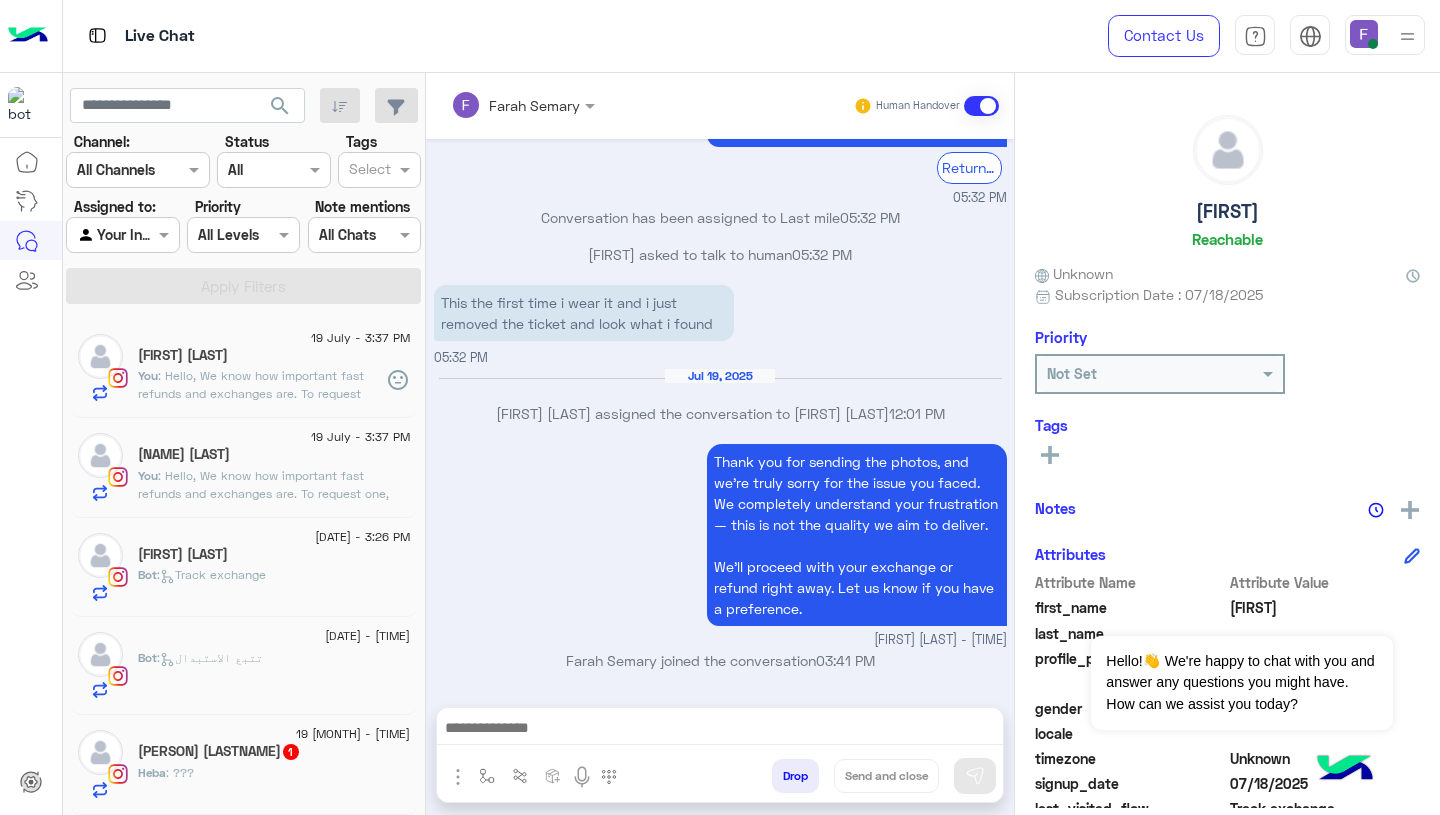 click on ": Hello,
We know how important fast refunds and exchanges are.
To request one, simply click the “EXCHANGE” button on our website and follow the steps here:
👉 https://cloud.e-stebdal.com/returns
Make sure to enter your phone number or email exactly as used in your original order (including any capital or small letters).
Also, select "the item was defected or wrong" as the reason to avoid any shipping fees.
We’ll review your request within 24 hours. Let us know if you need any help!" 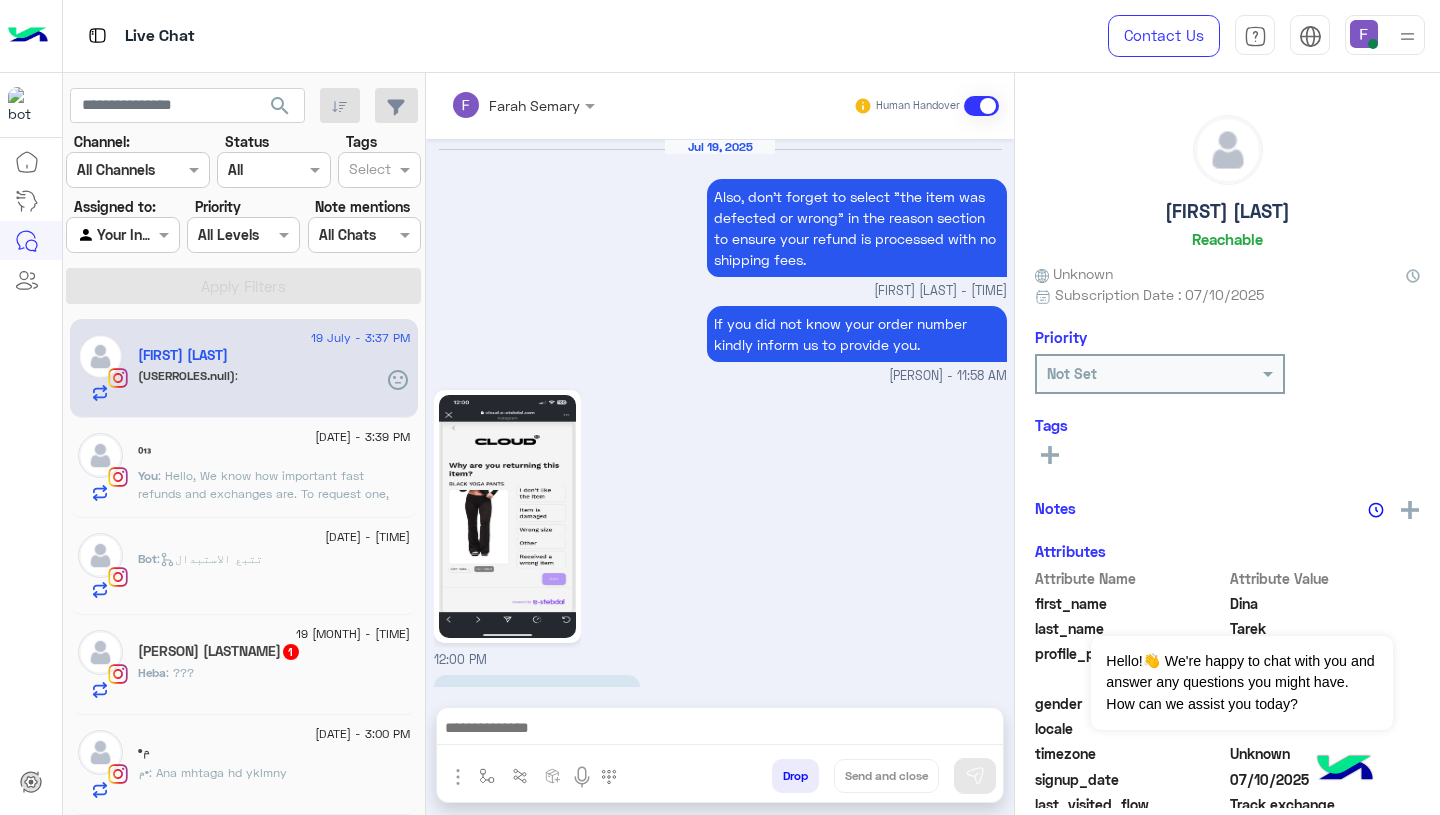 scroll, scrollTop: 1757, scrollLeft: 0, axis: vertical 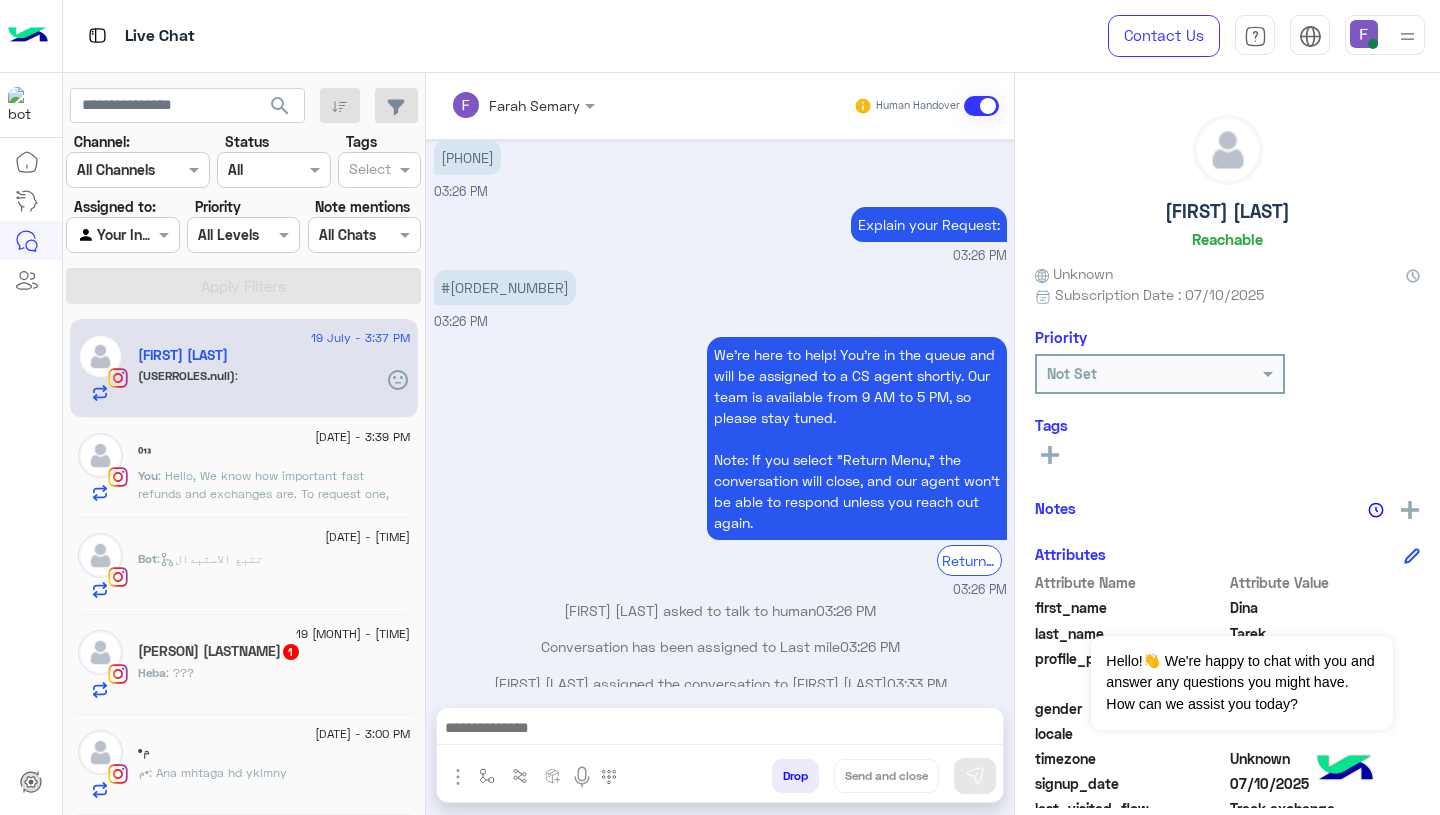 click on "⁰¹³" 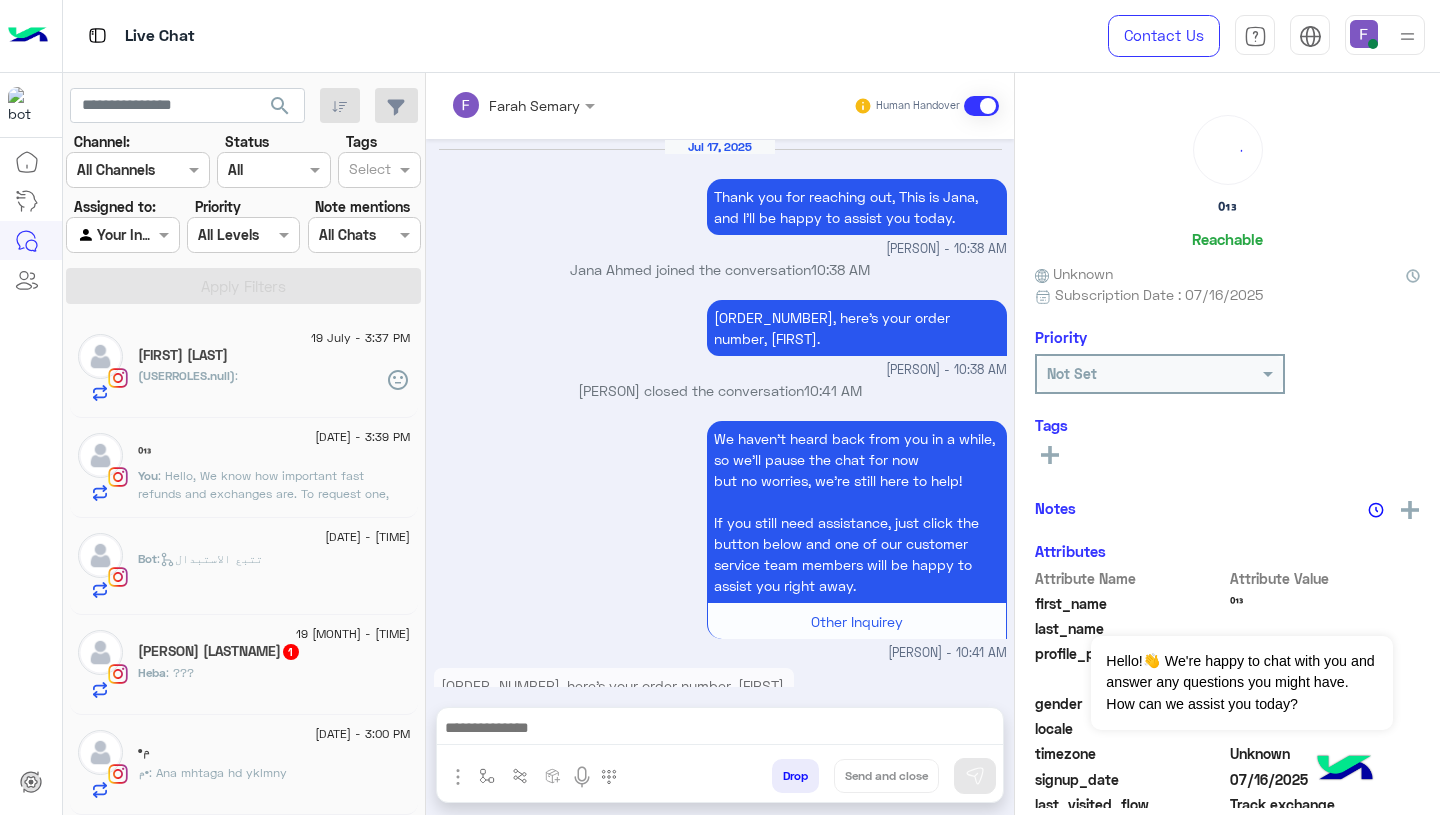 scroll, scrollTop: 1962, scrollLeft: 0, axis: vertical 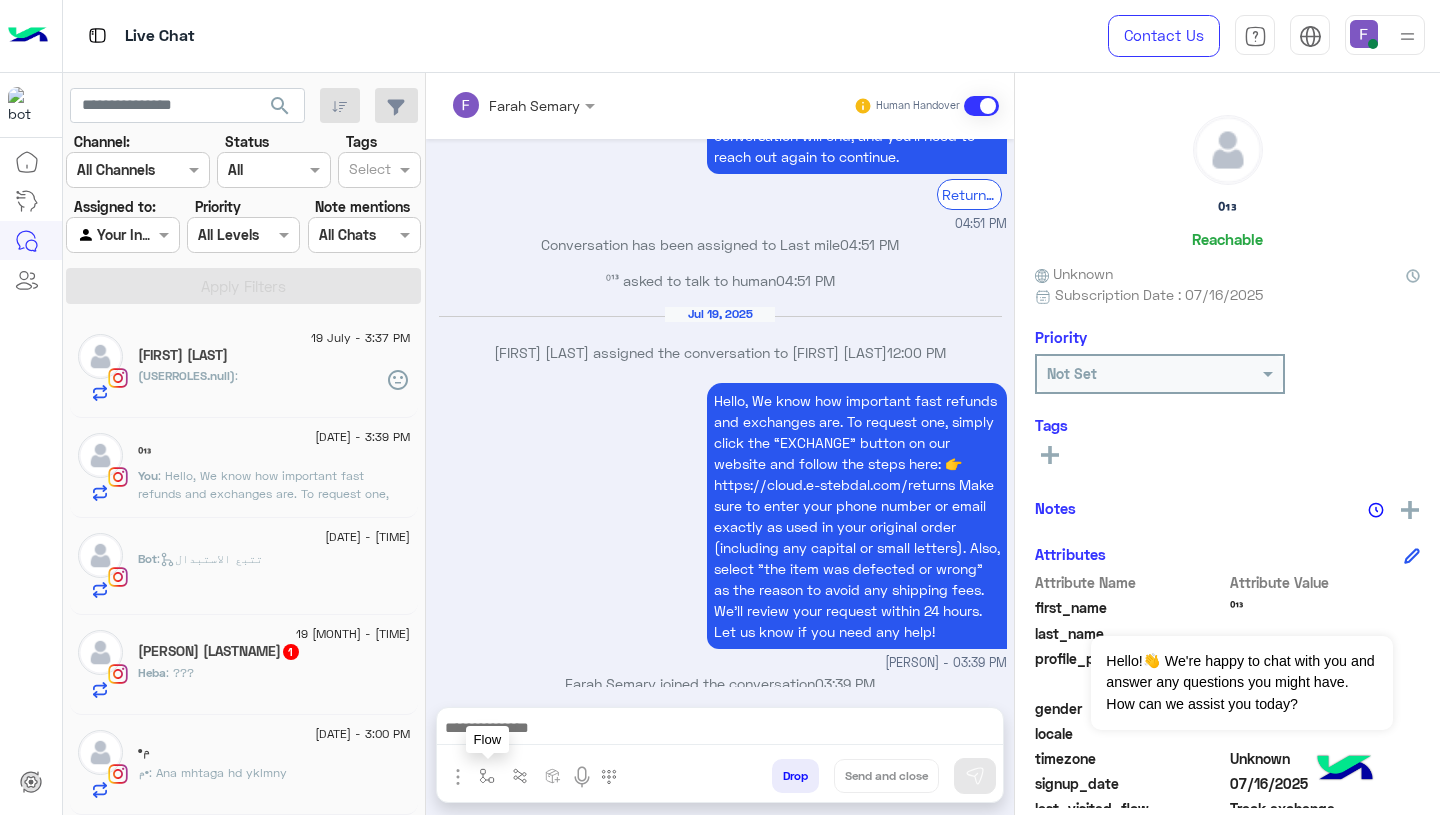 click at bounding box center [487, 775] 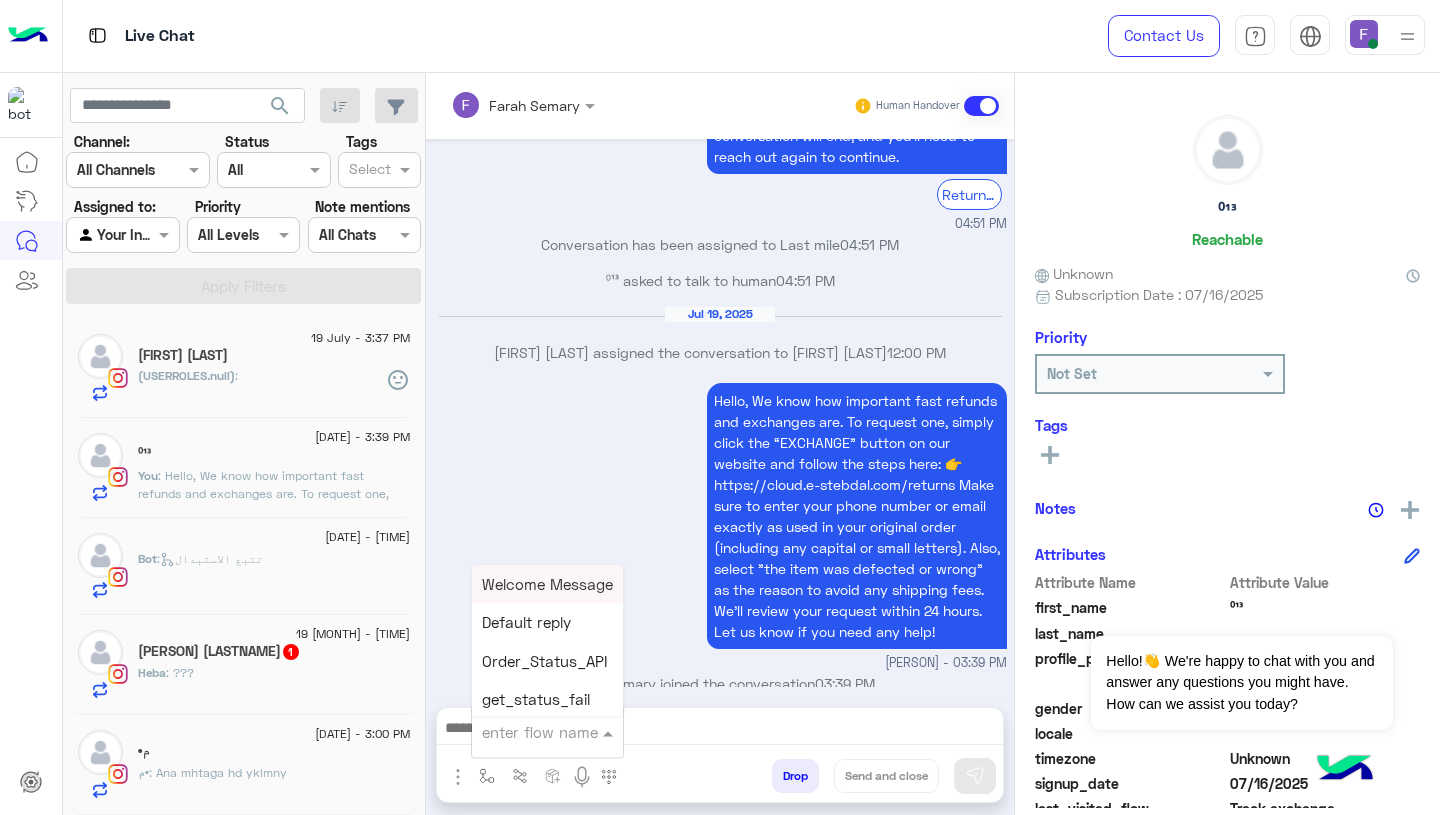 click at bounding box center [523, 732] 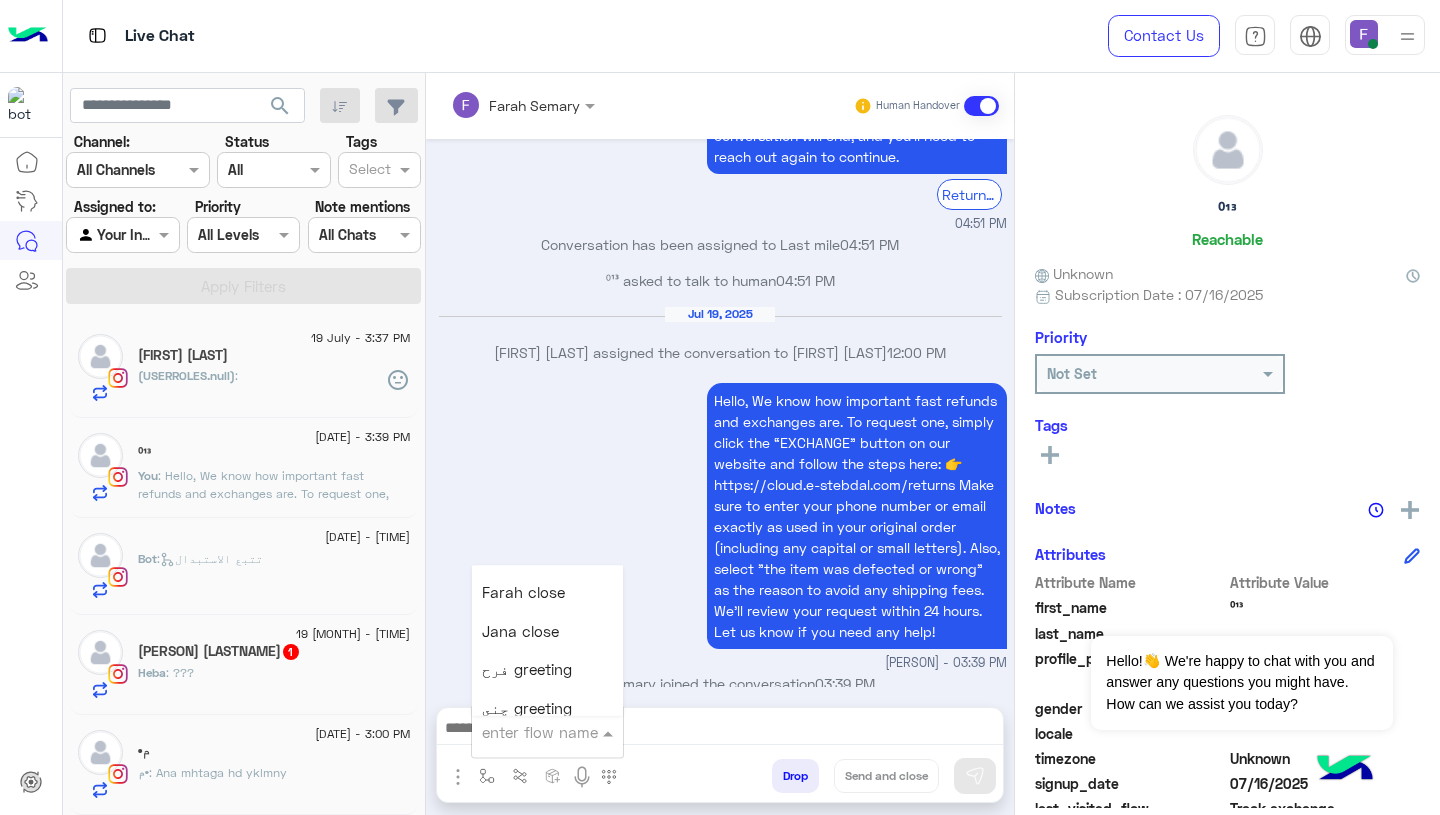 scroll, scrollTop: 2572, scrollLeft: 0, axis: vertical 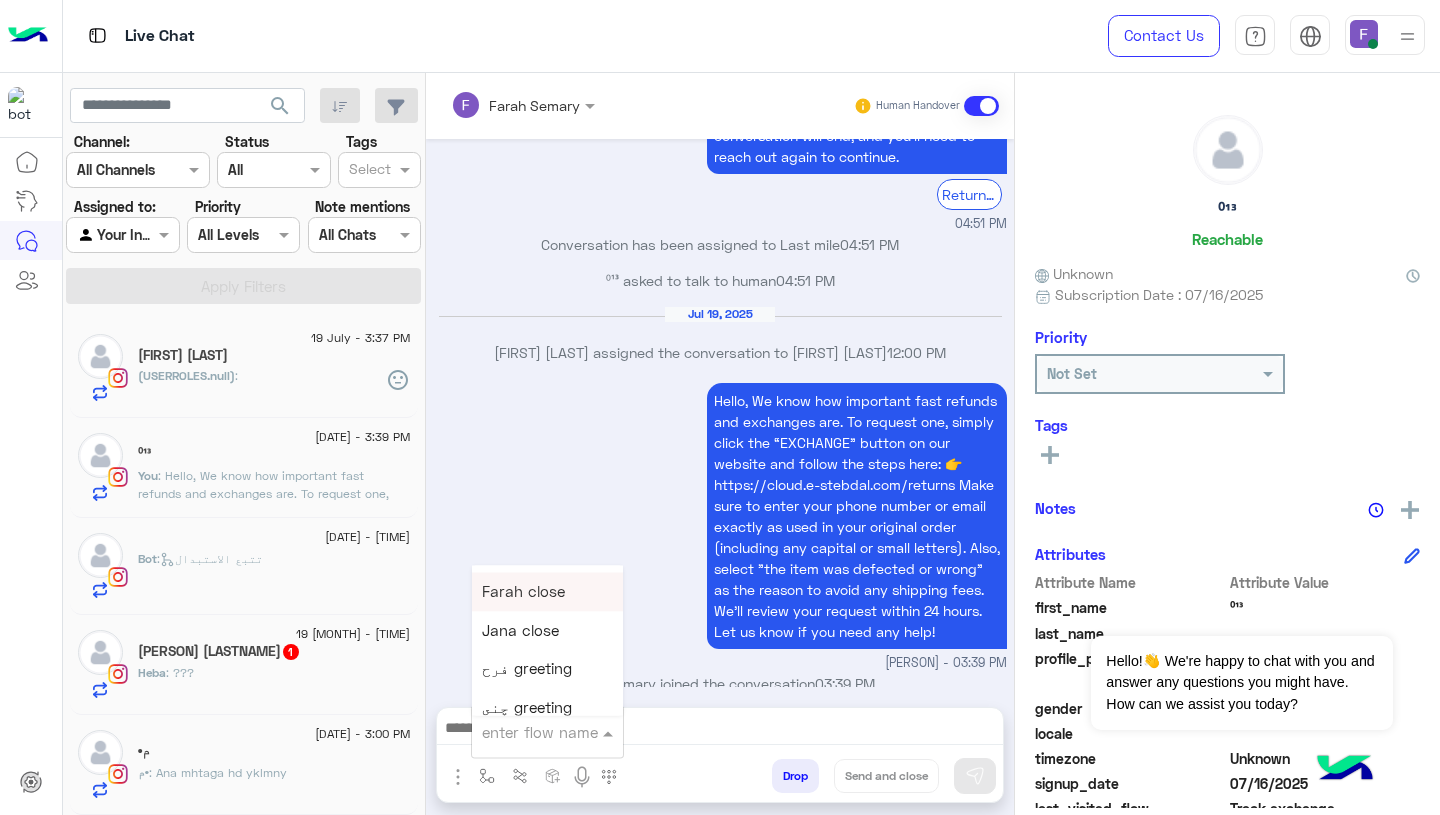 click on "Farah close" at bounding box center (547, 592) 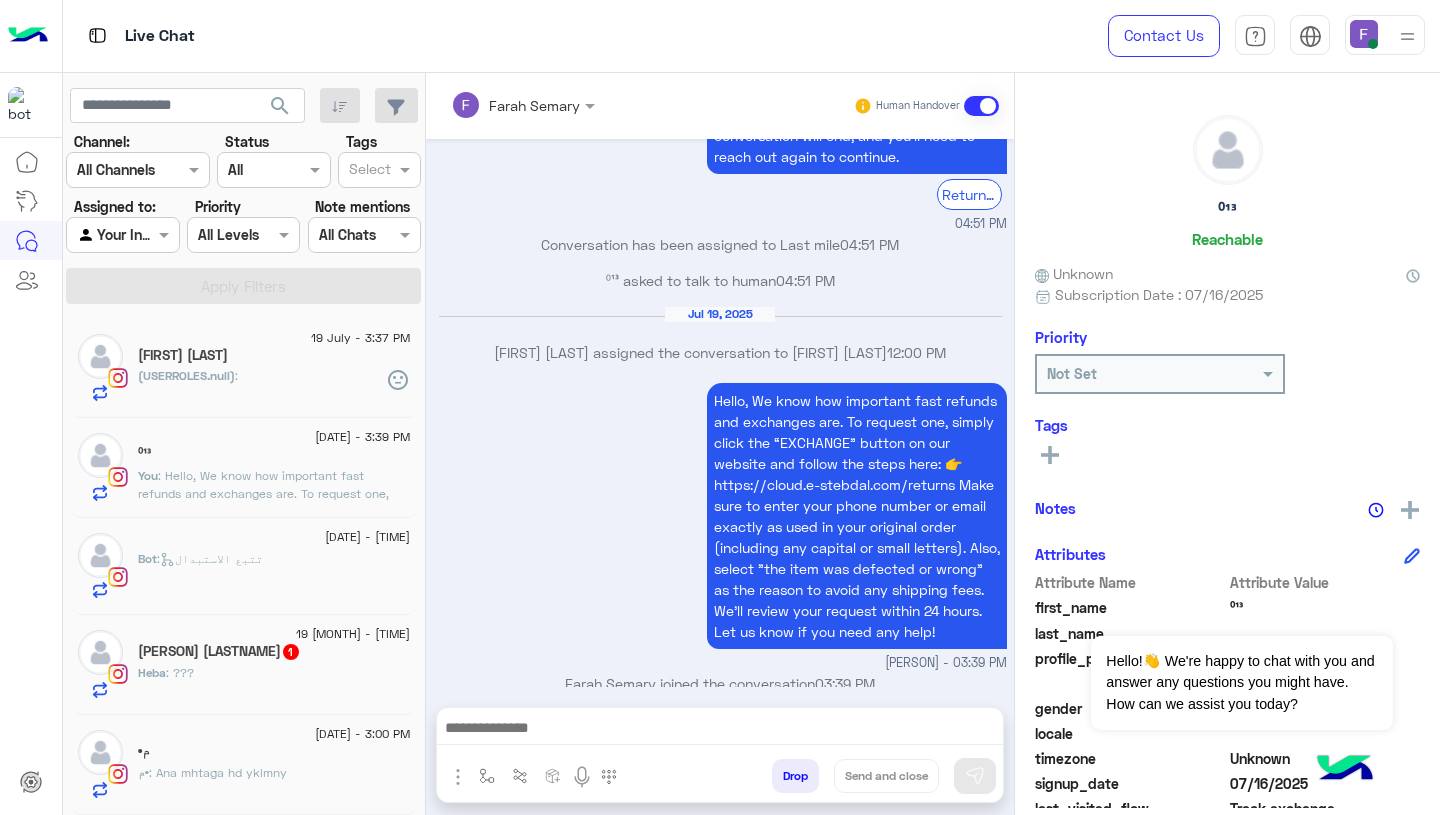 type on "**********" 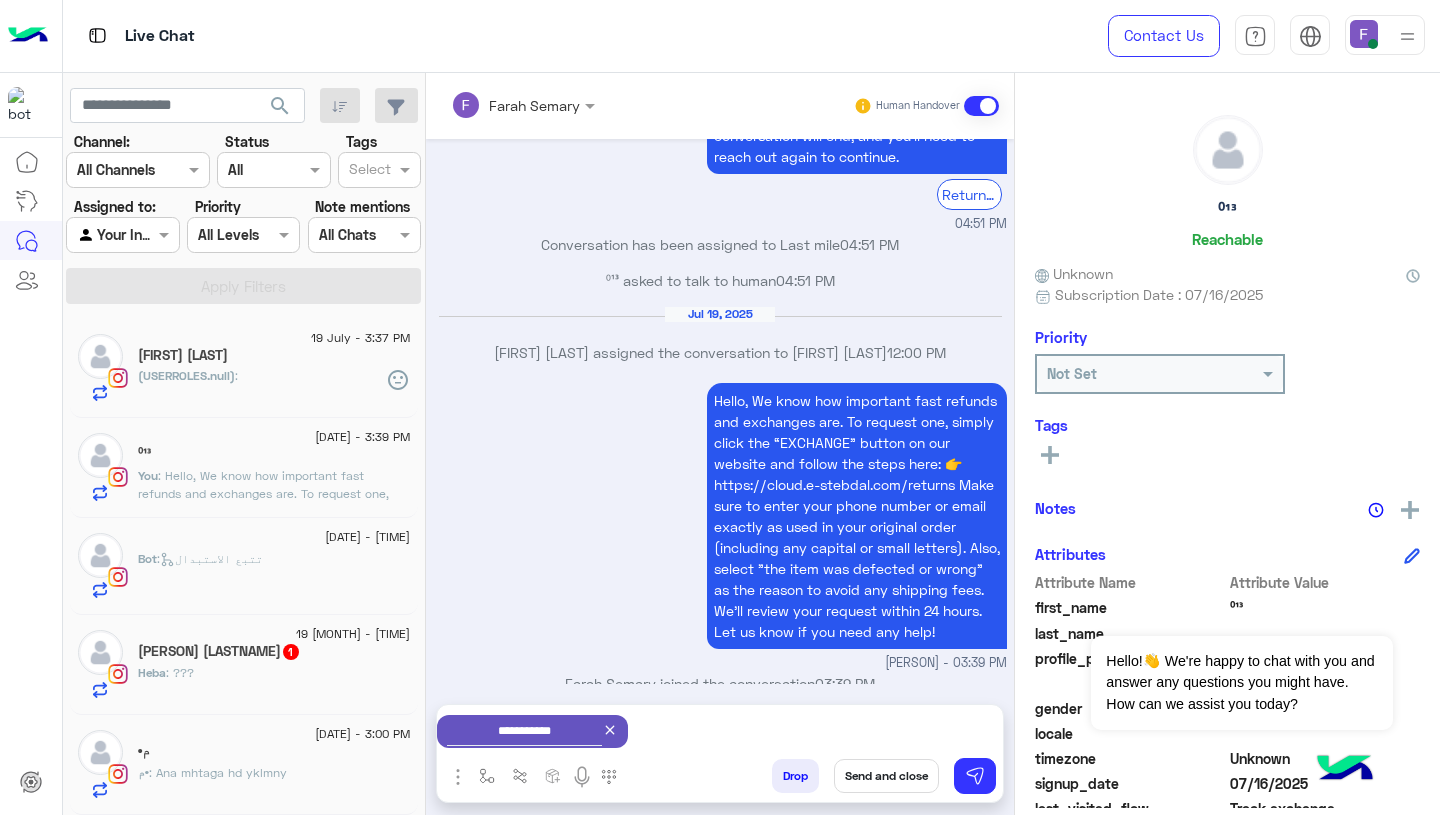 click on "Send and close" at bounding box center (886, 776) 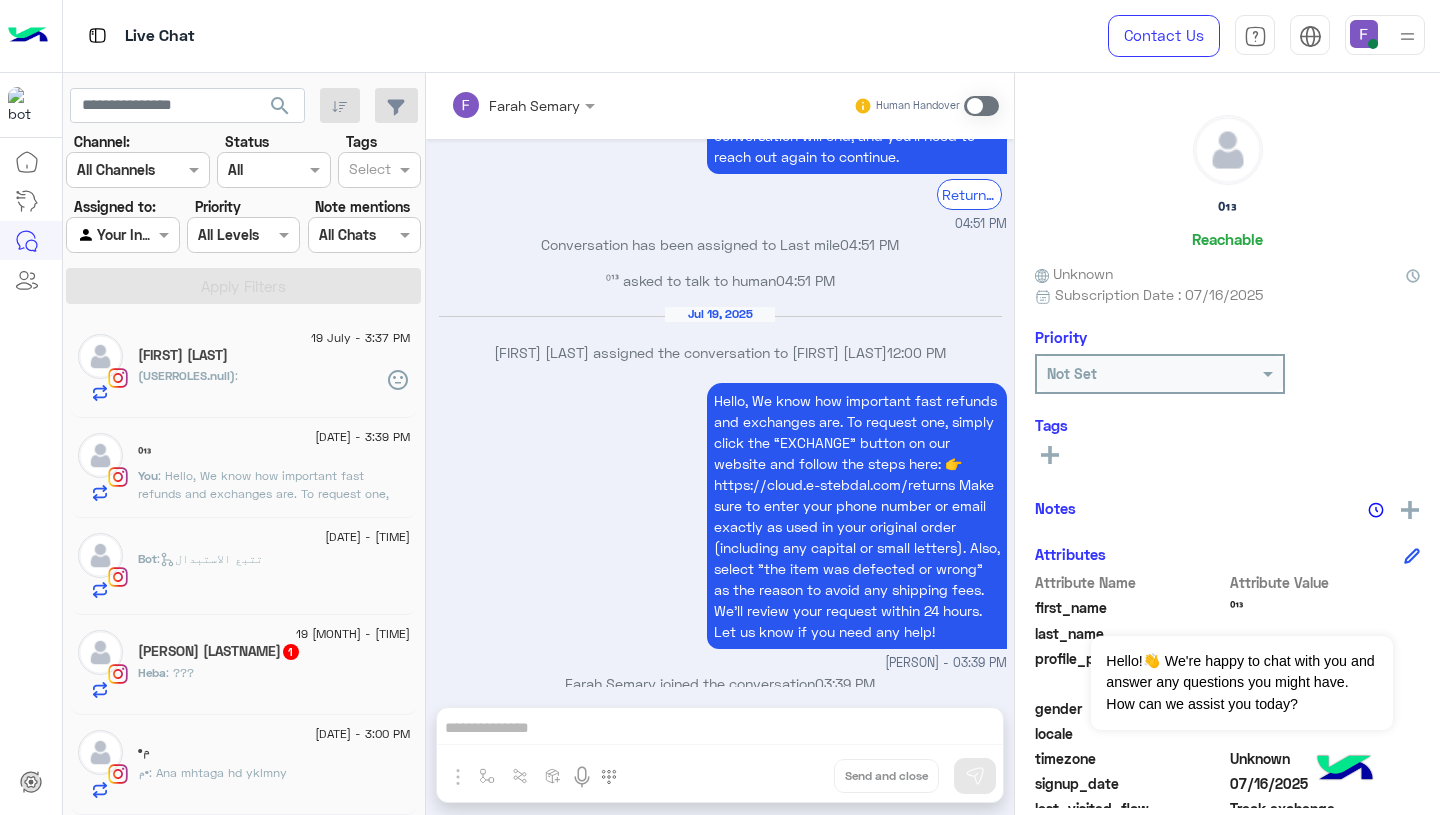 scroll, scrollTop: 1999, scrollLeft: 0, axis: vertical 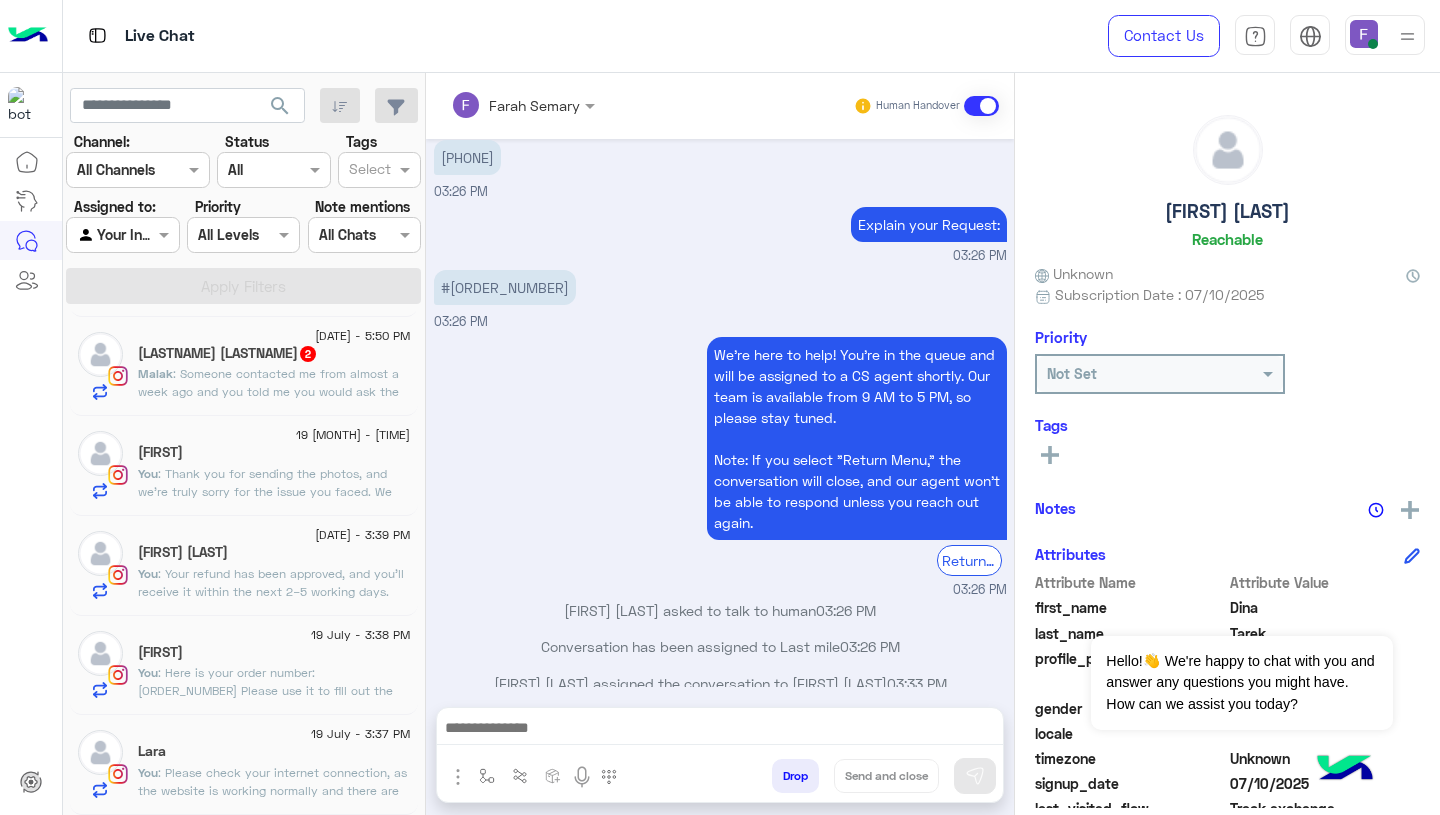 click on "19 July - 3:37 PM" 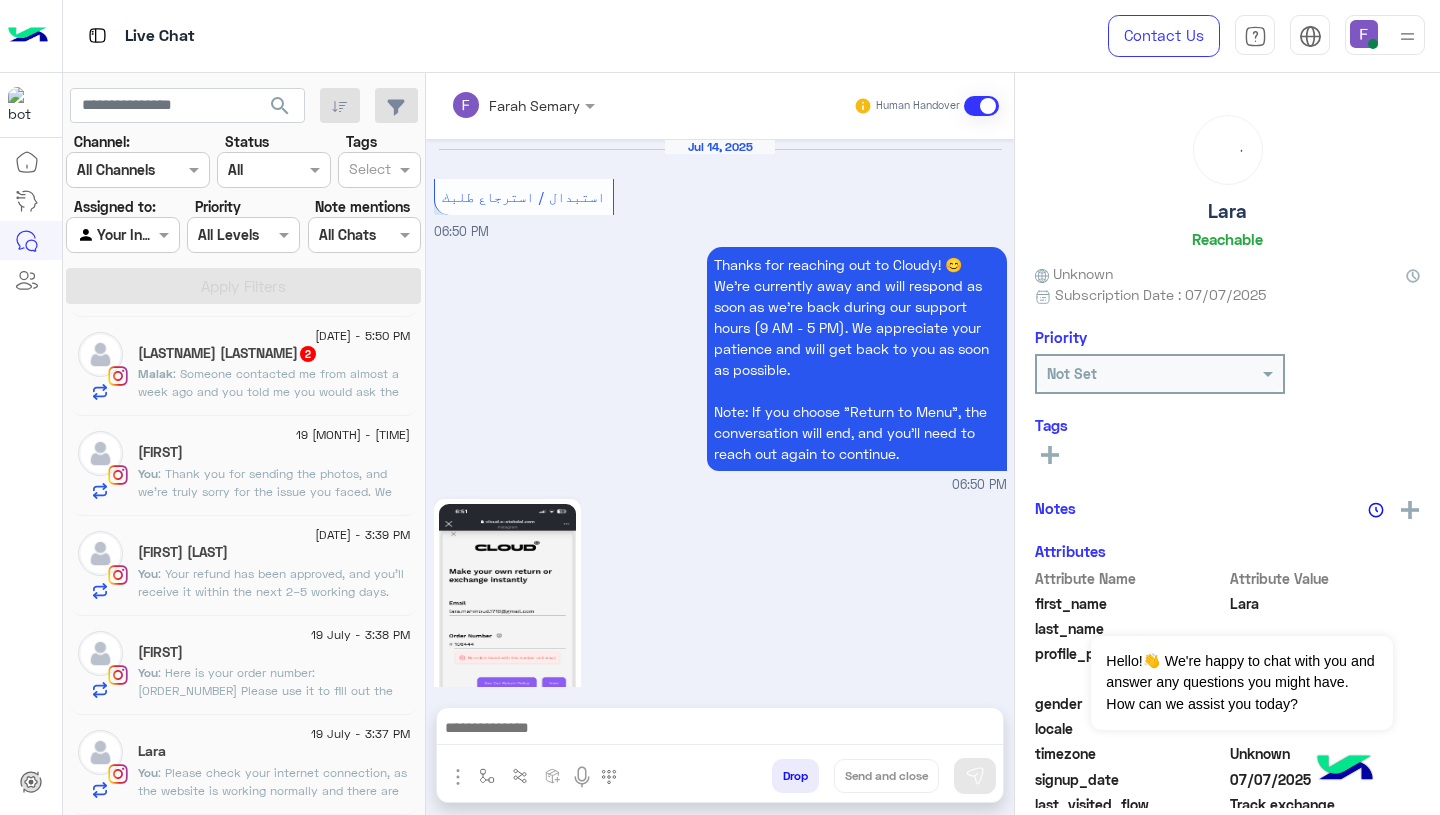 scroll, scrollTop: 2126, scrollLeft: 0, axis: vertical 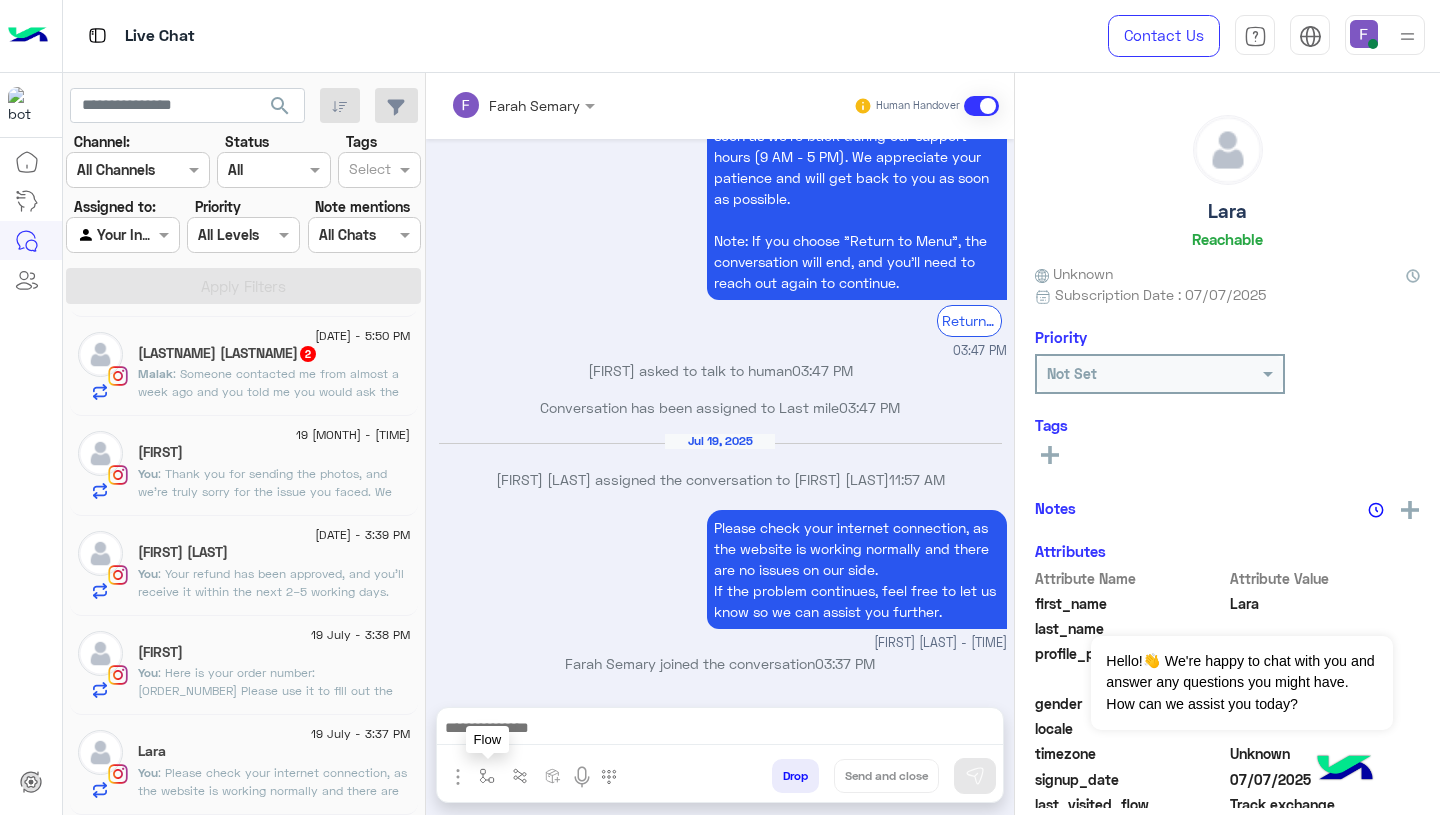 click at bounding box center (487, 776) 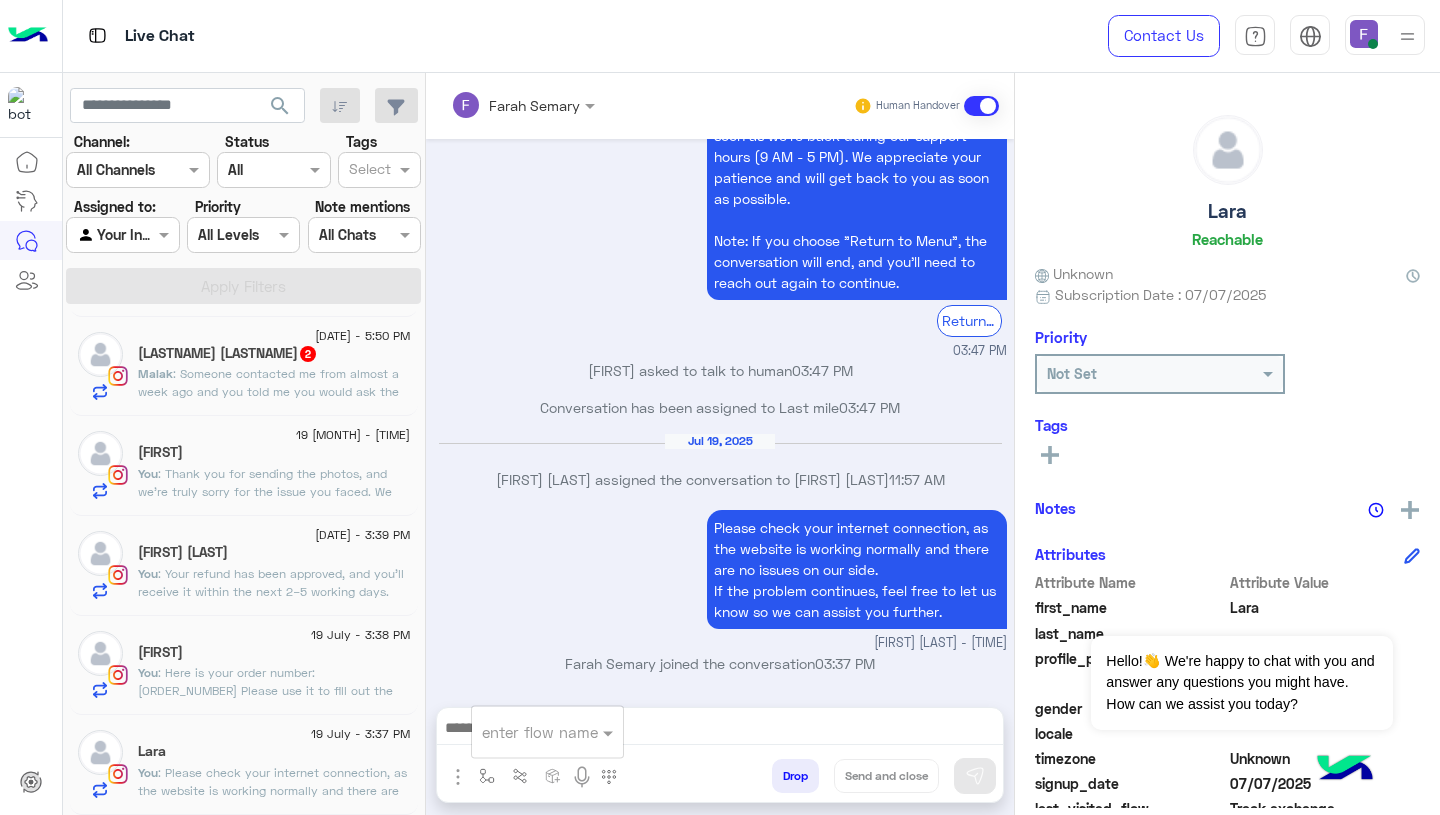 click at bounding box center (523, 732) 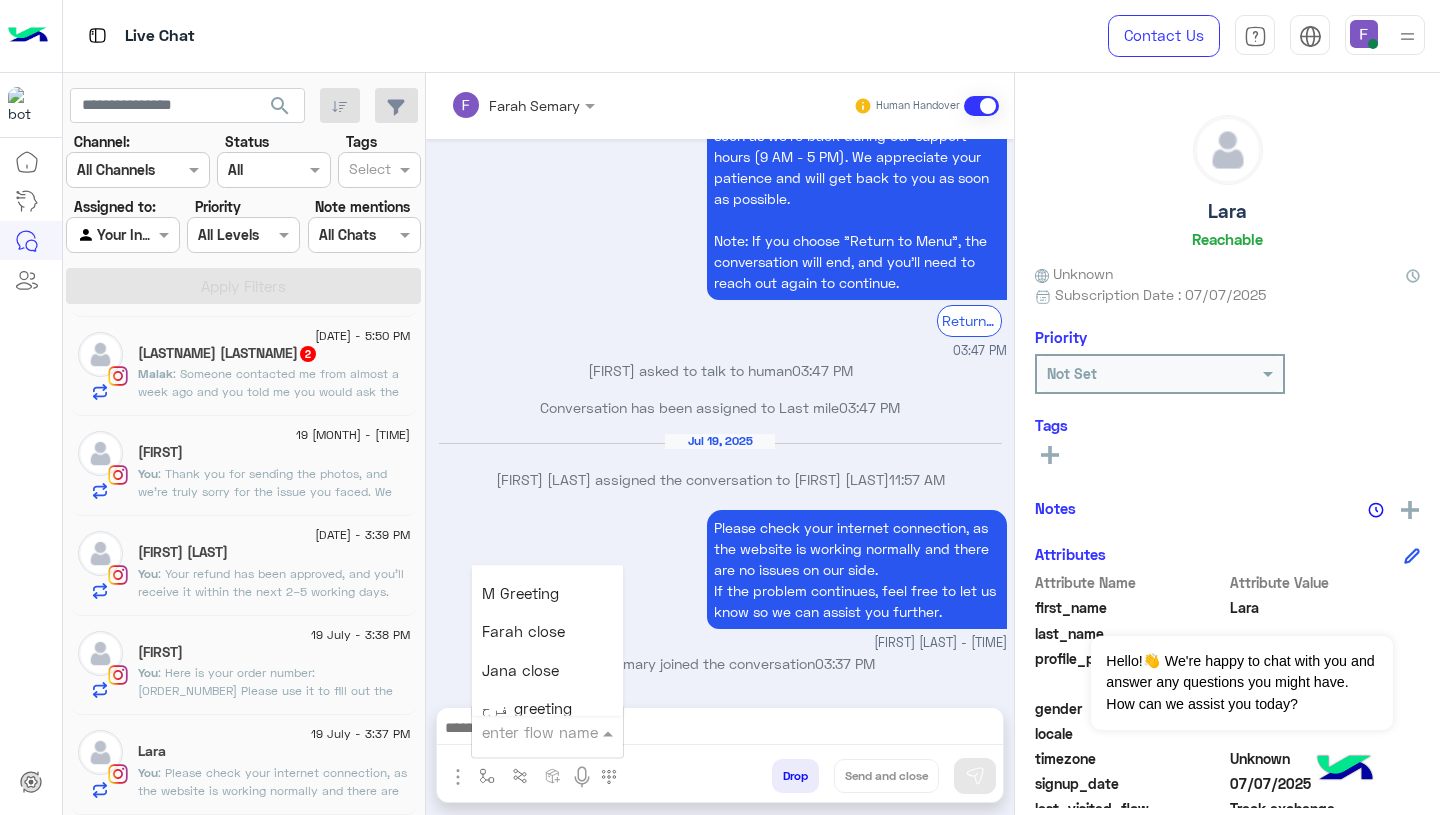 scroll, scrollTop: 2536, scrollLeft: 0, axis: vertical 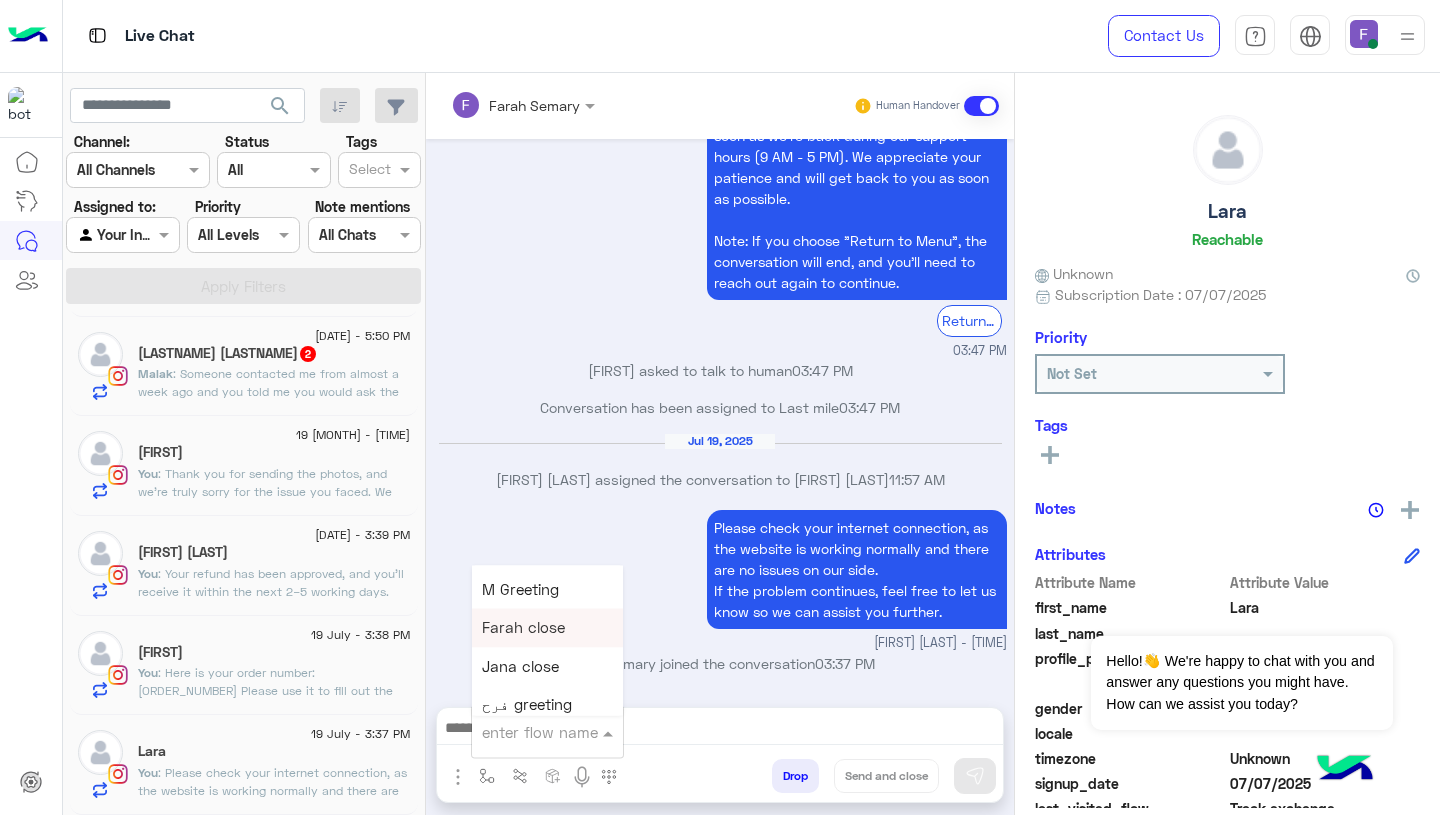 click on "Farah close" at bounding box center [523, 628] 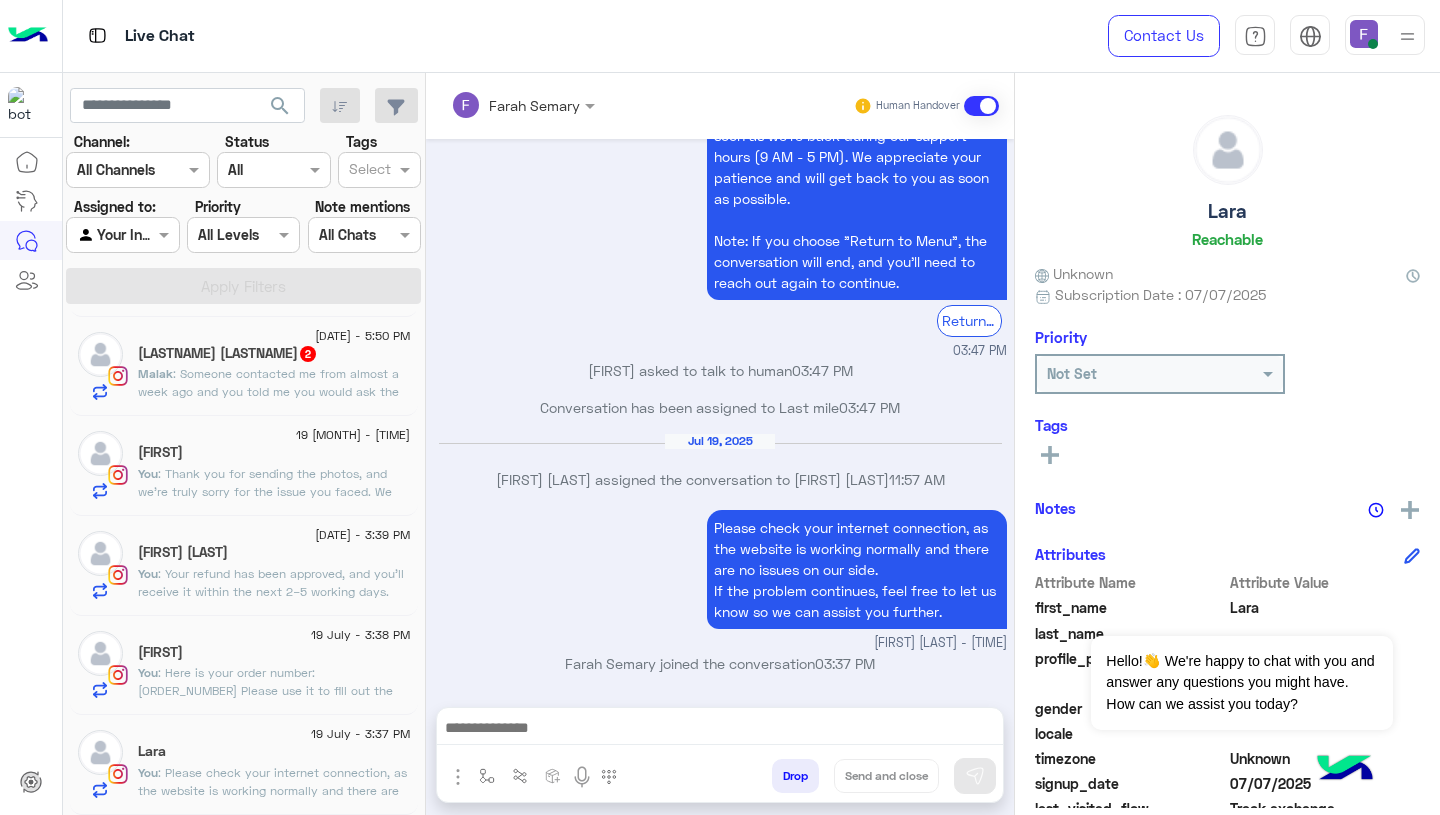 type on "**********" 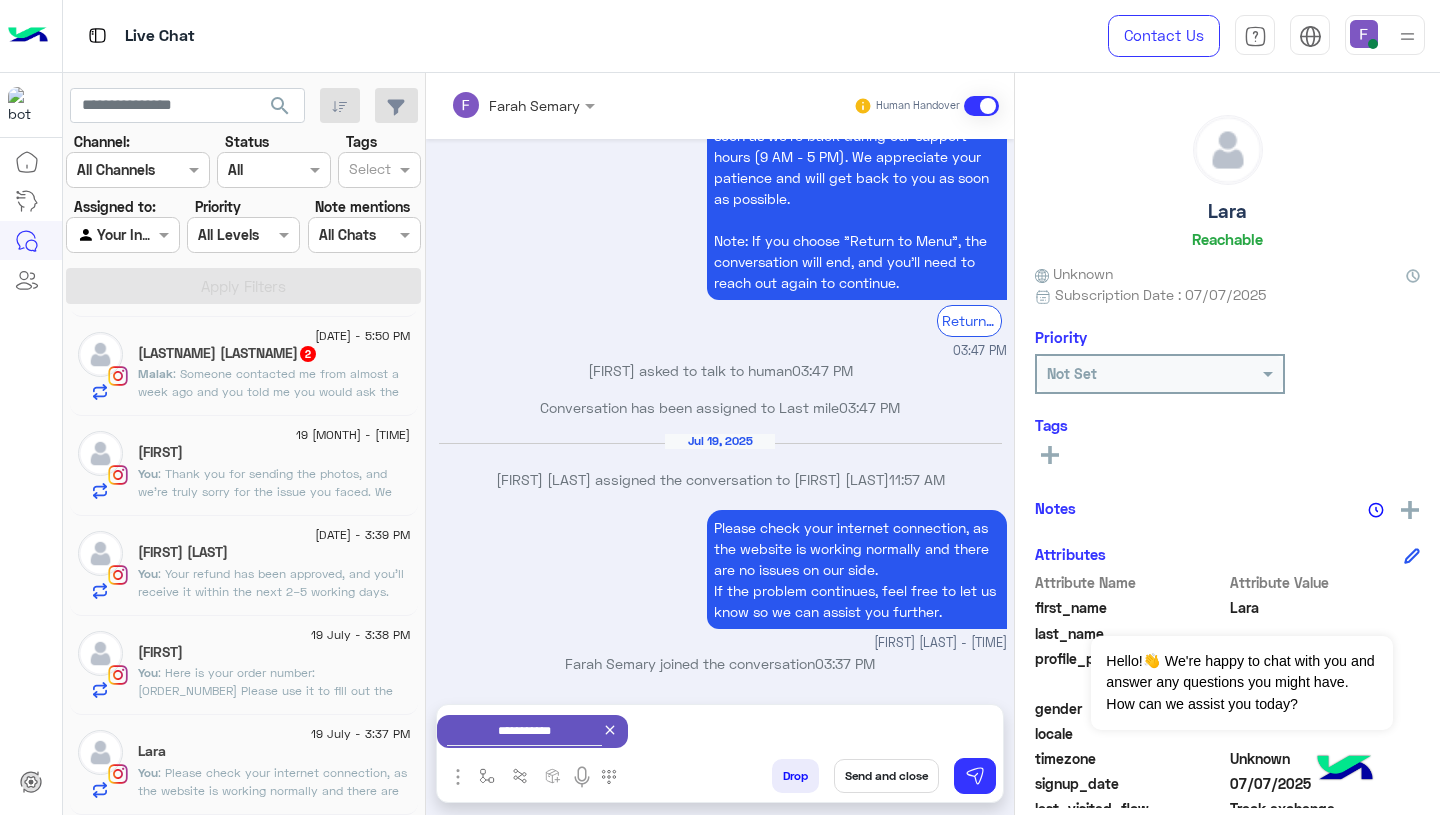 click on "Send and close" at bounding box center [886, 776] 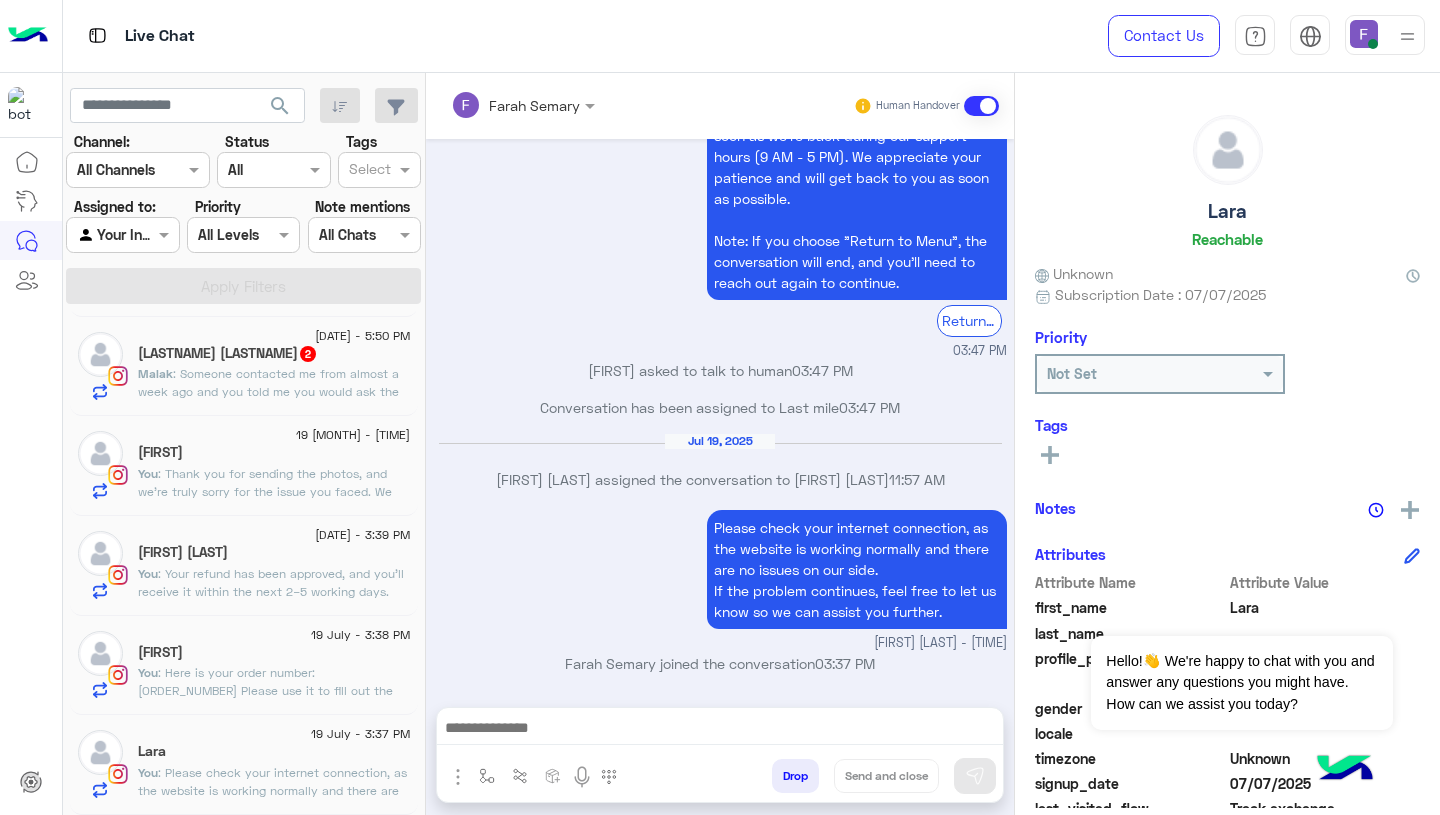 scroll, scrollTop: 2163, scrollLeft: 0, axis: vertical 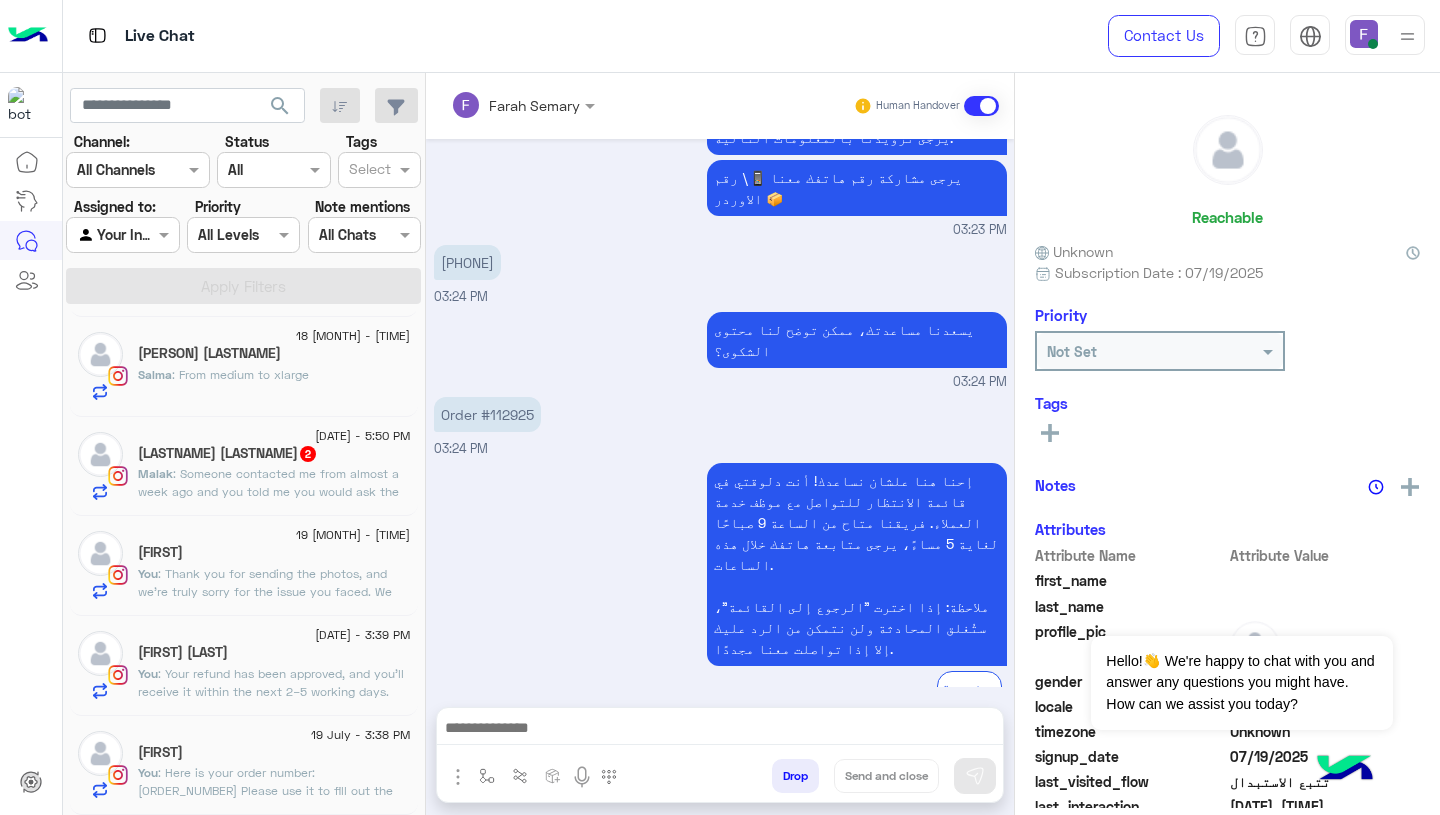 click on "[LAST]" 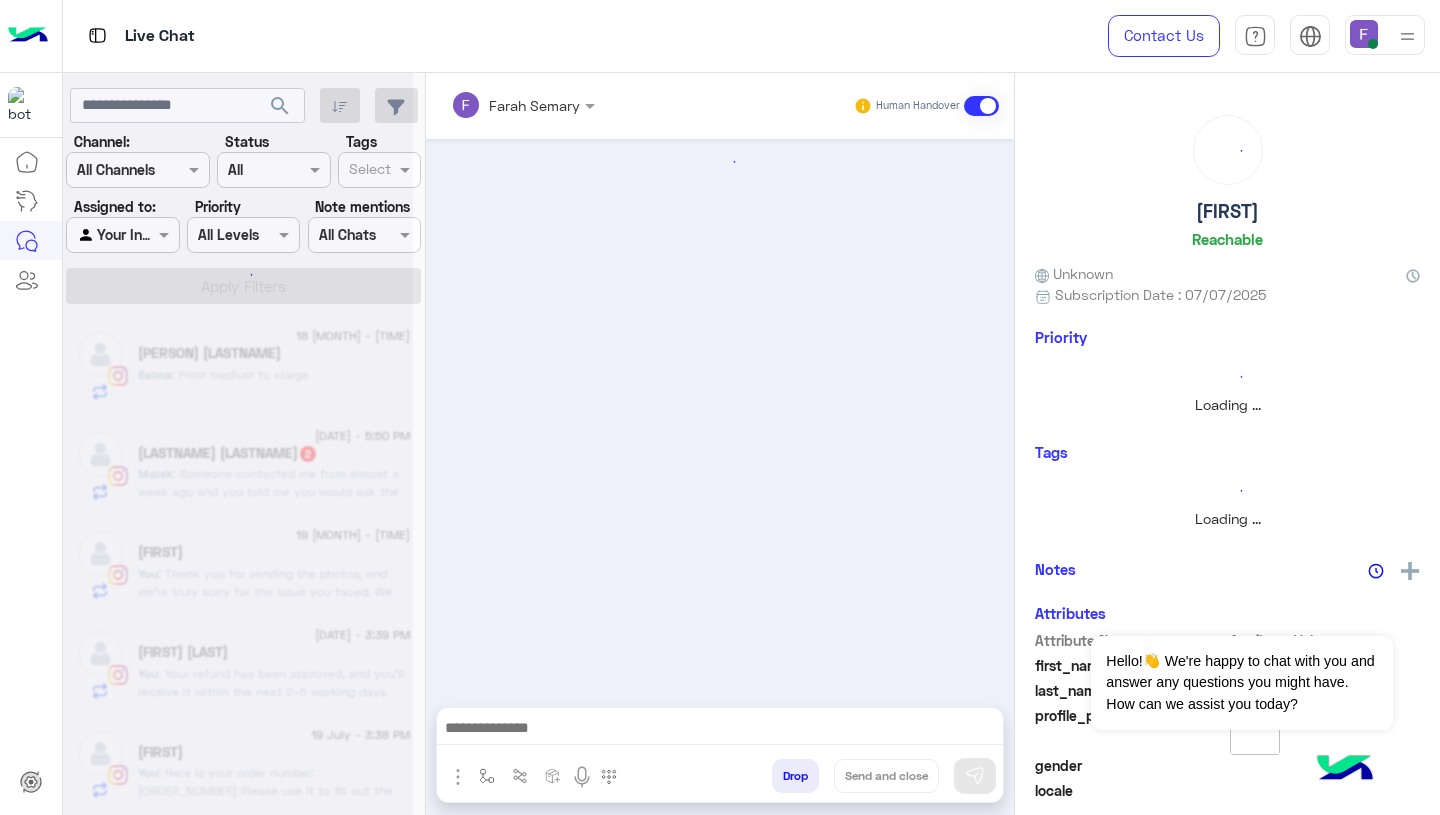 scroll 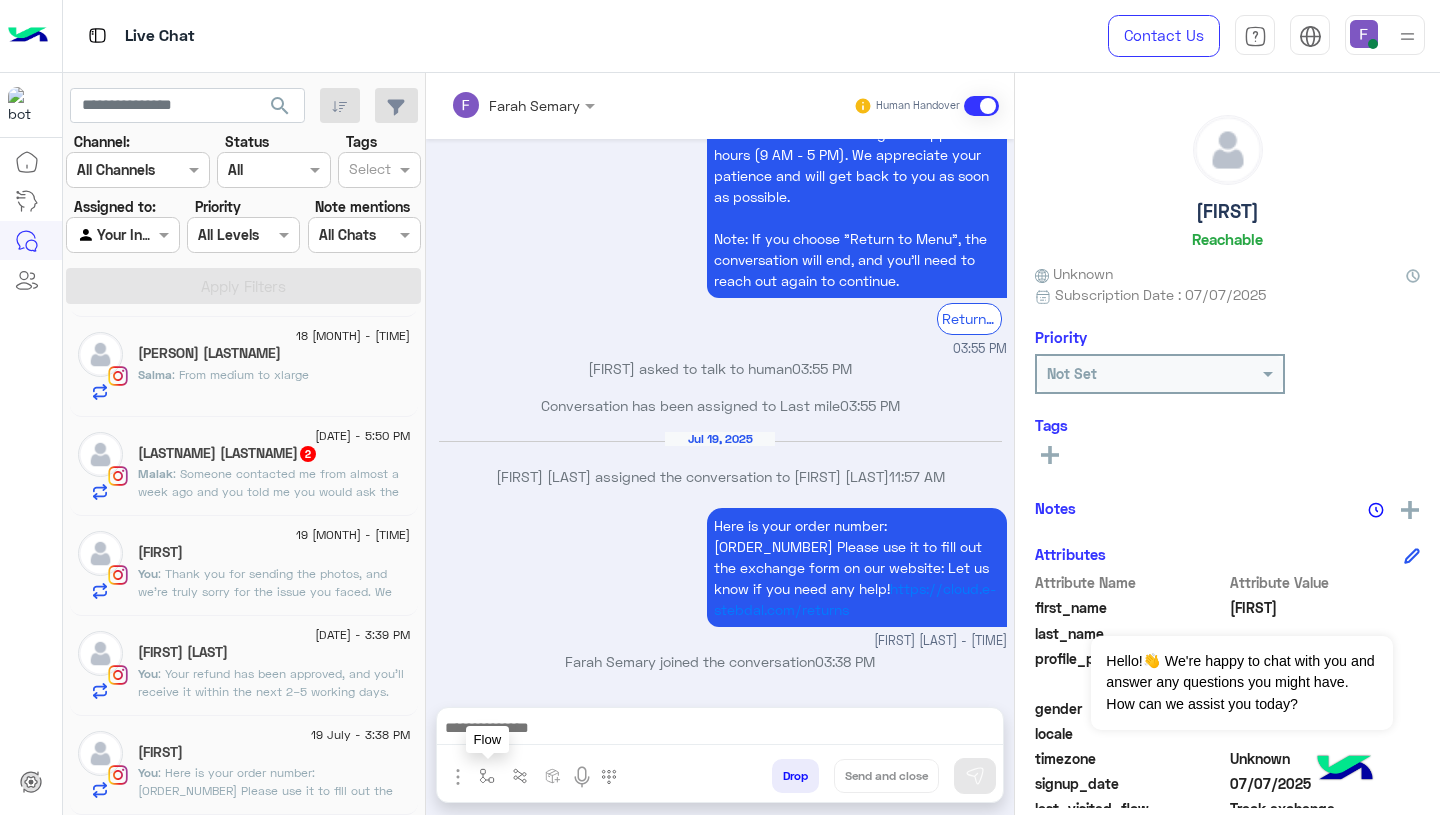 click at bounding box center (487, 776) 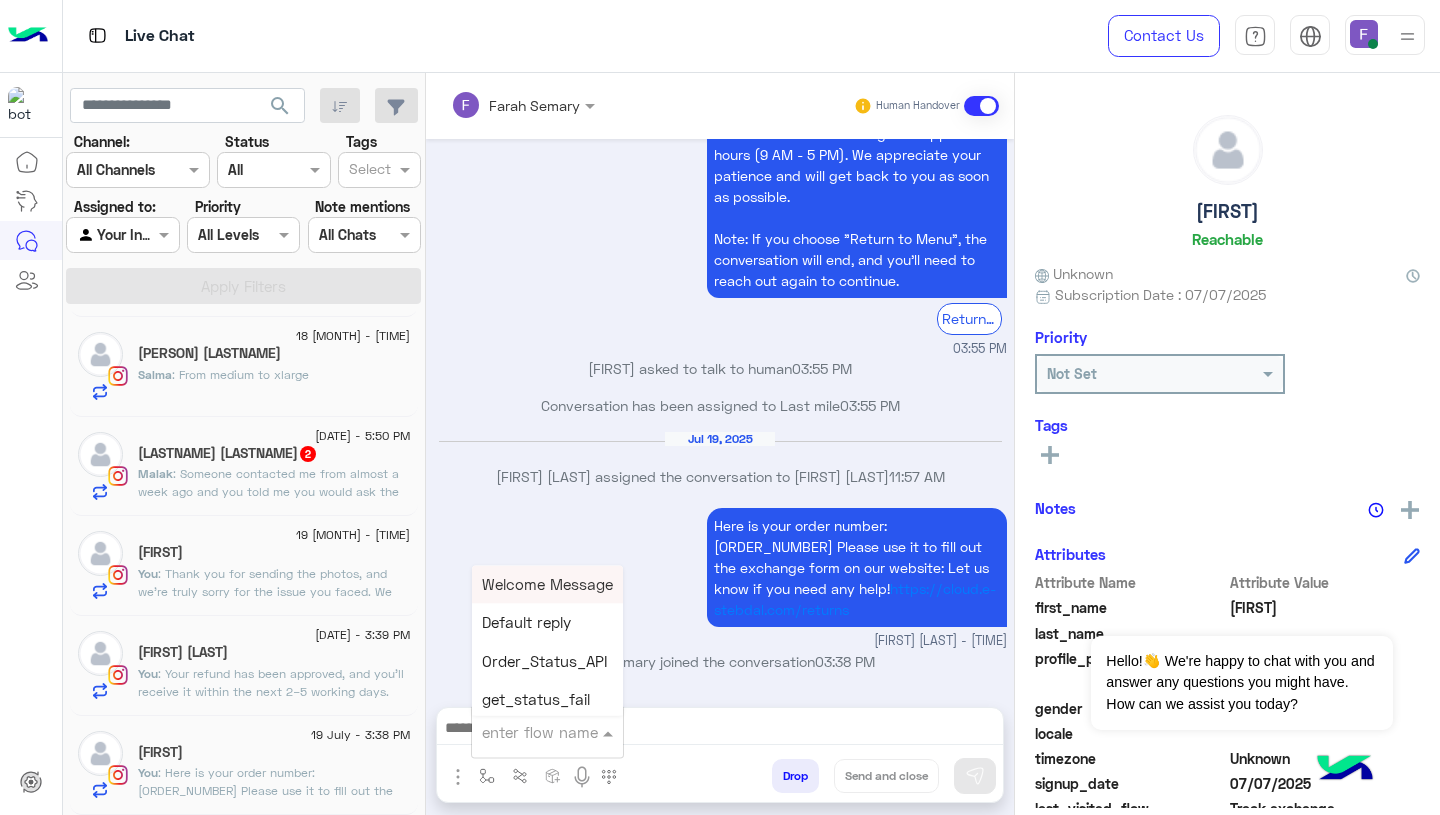 click at bounding box center (523, 732) 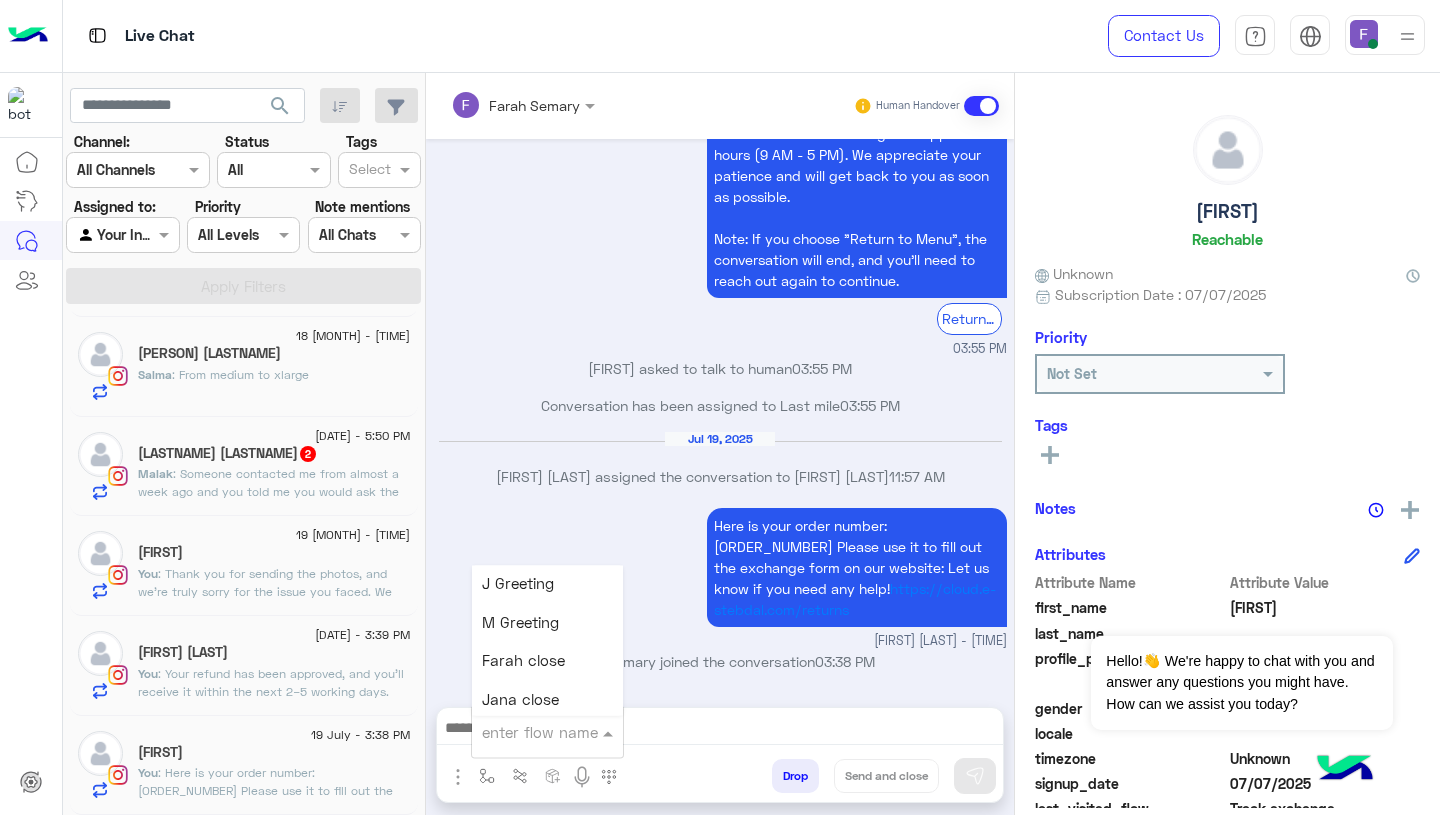 click on "Farah close" at bounding box center [523, 661] 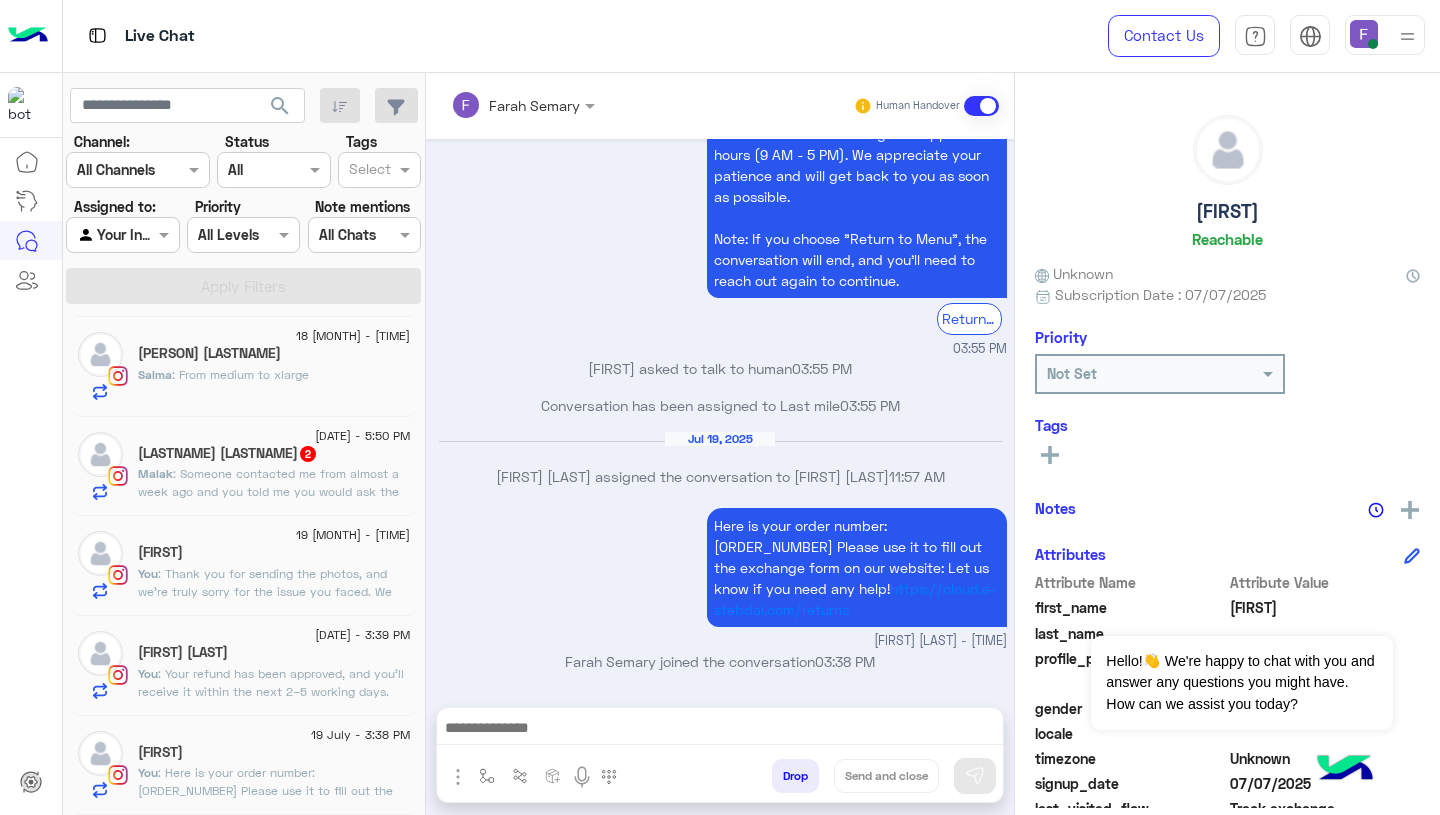 type on "**********" 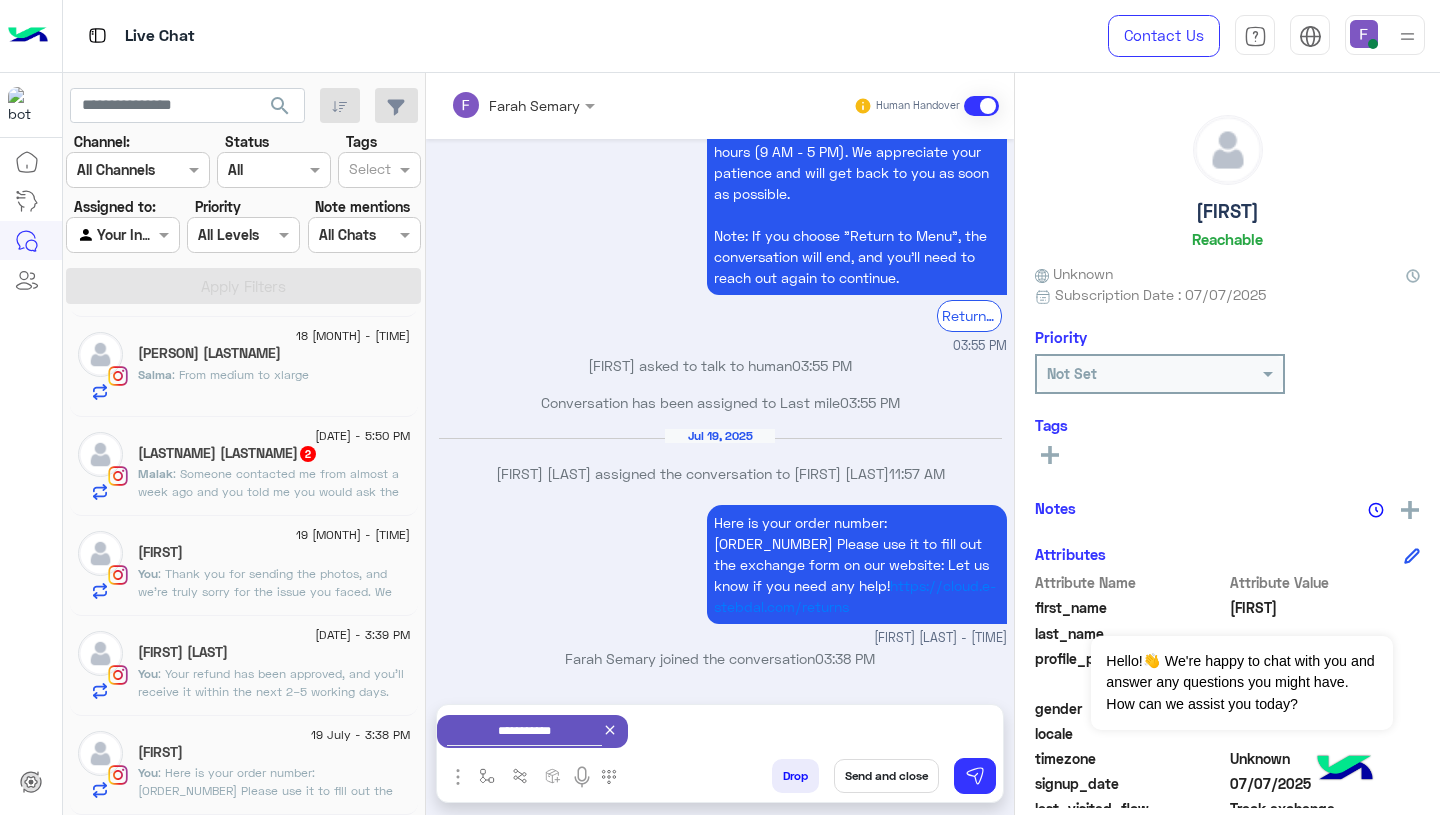 click on "Send and close" at bounding box center [886, 776] 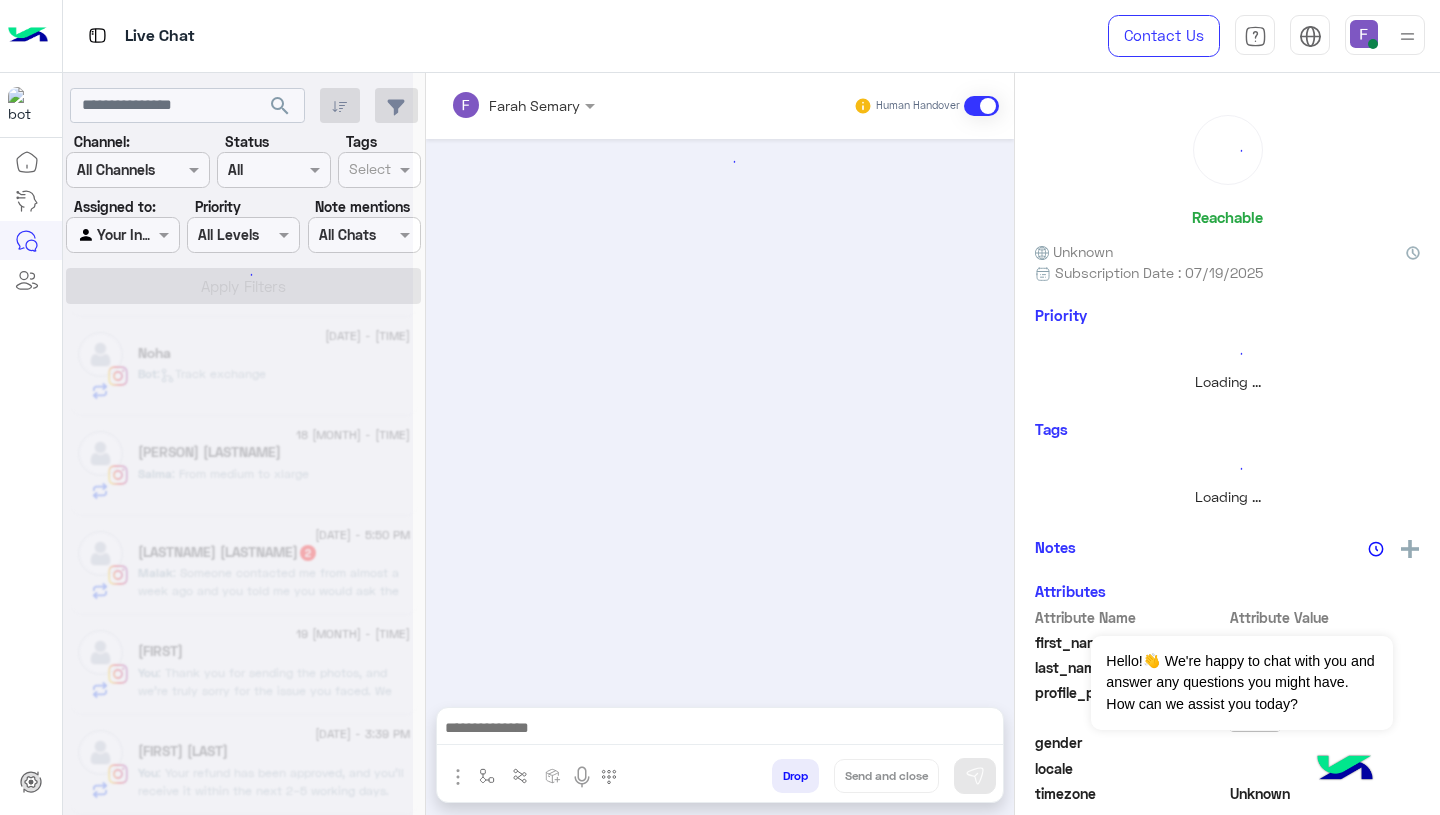 click at bounding box center (720, 413) 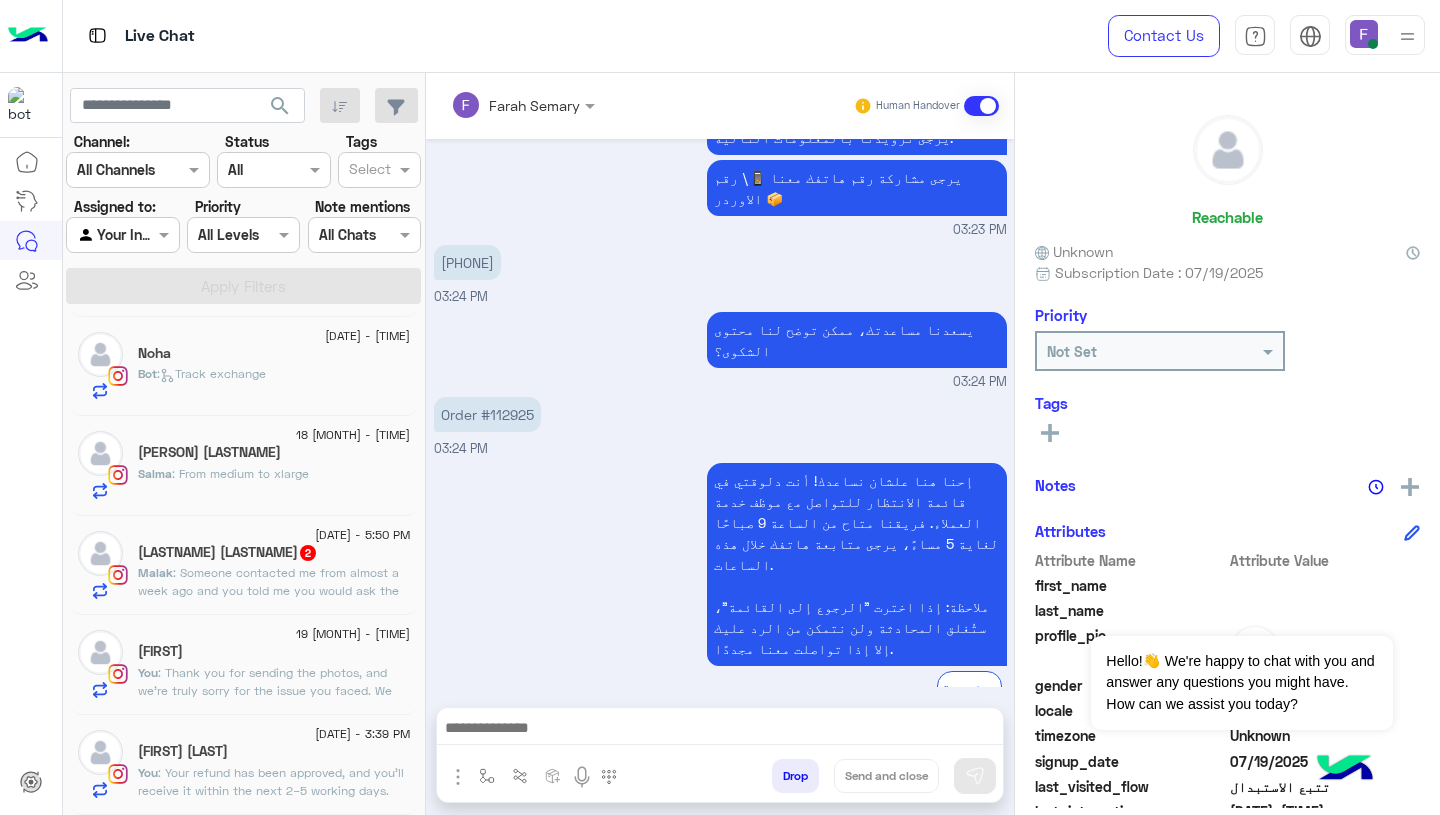 click on ": Your refund has been approved, and you’ll receive it within the next 2–5 working days.
Let us know if you need anything else!" 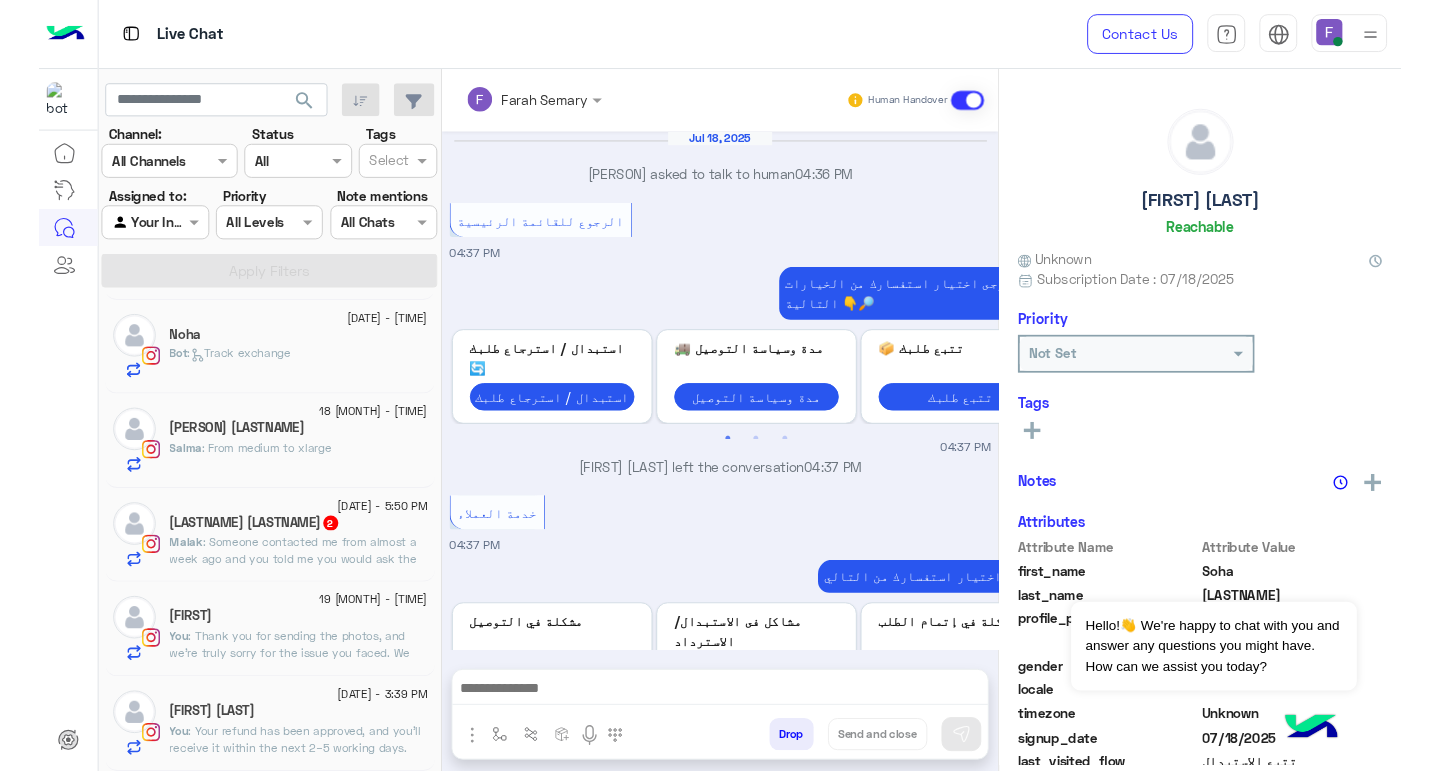 scroll, scrollTop: 1249, scrollLeft: 0, axis: vertical 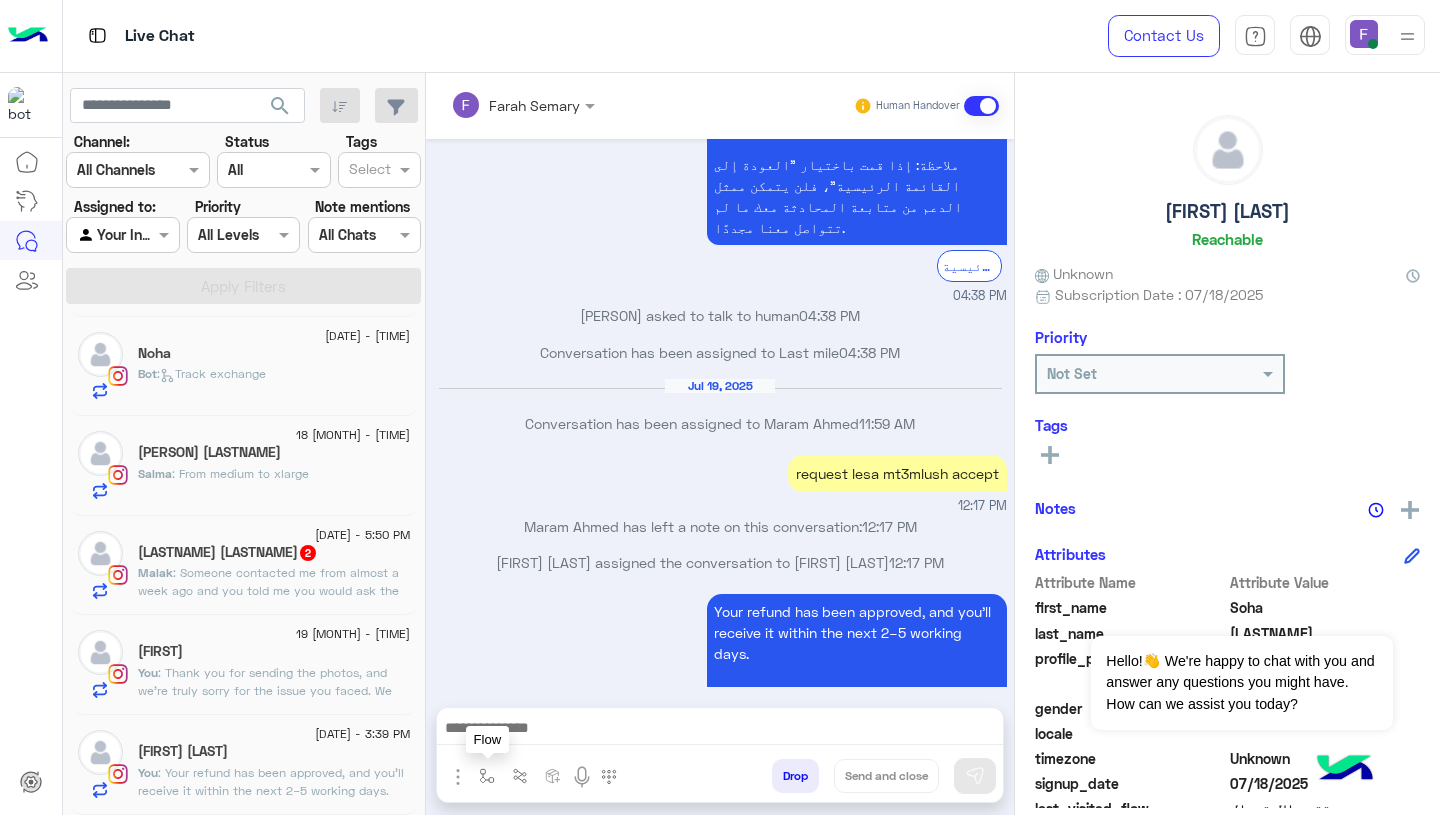 click at bounding box center (487, 776) 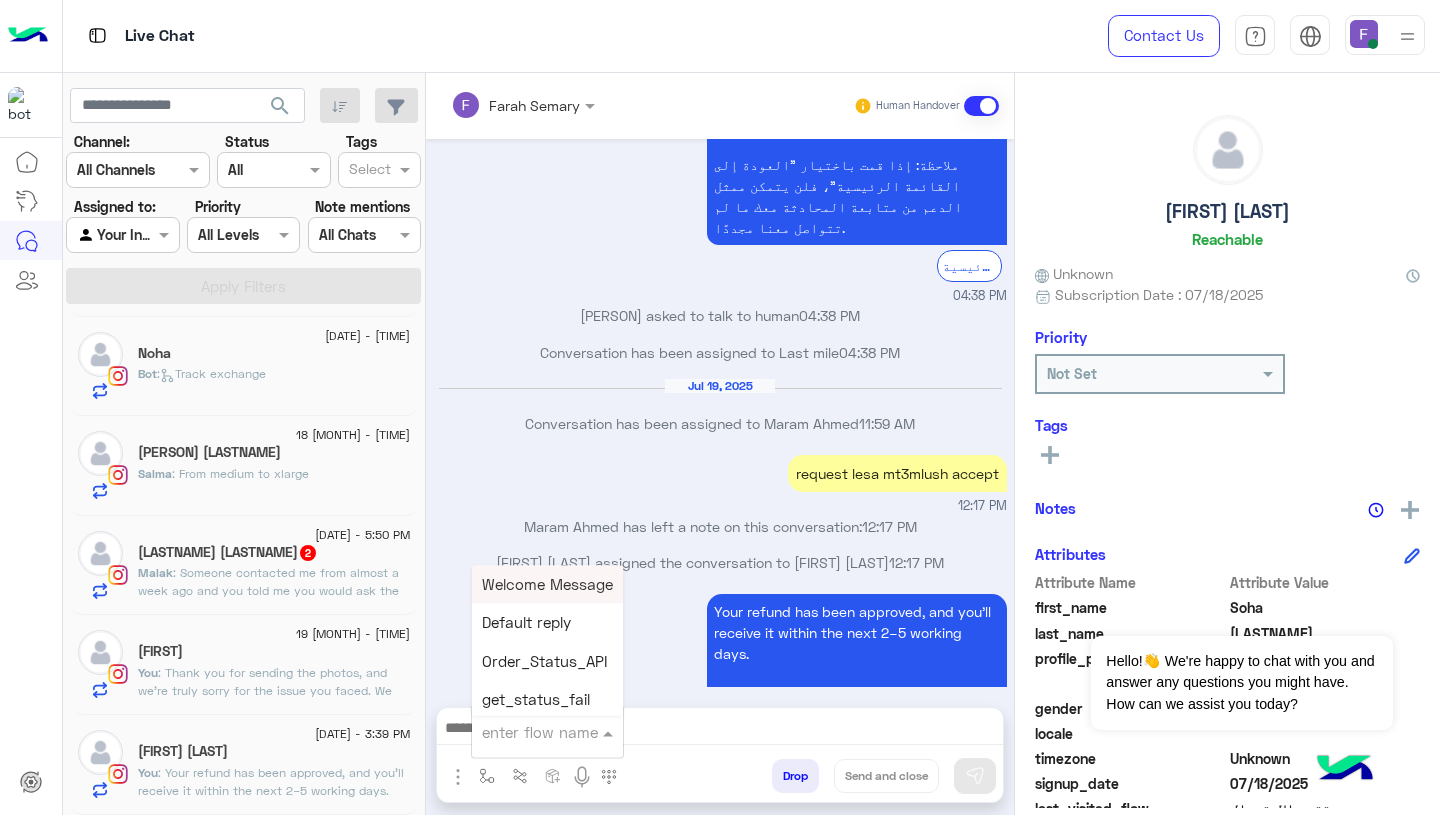 click at bounding box center (523, 732) 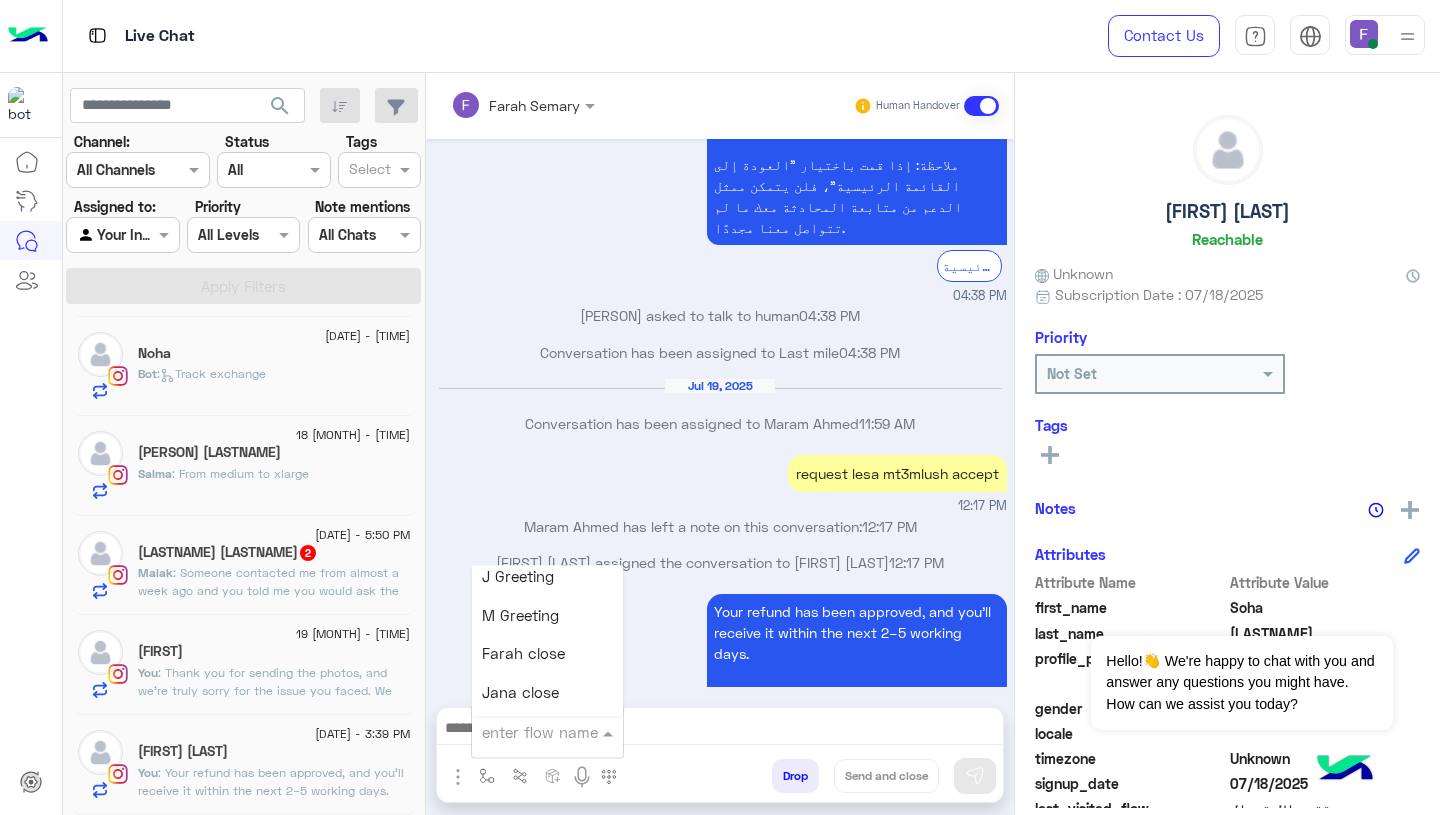 click on "Farah close" at bounding box center [523, 654] 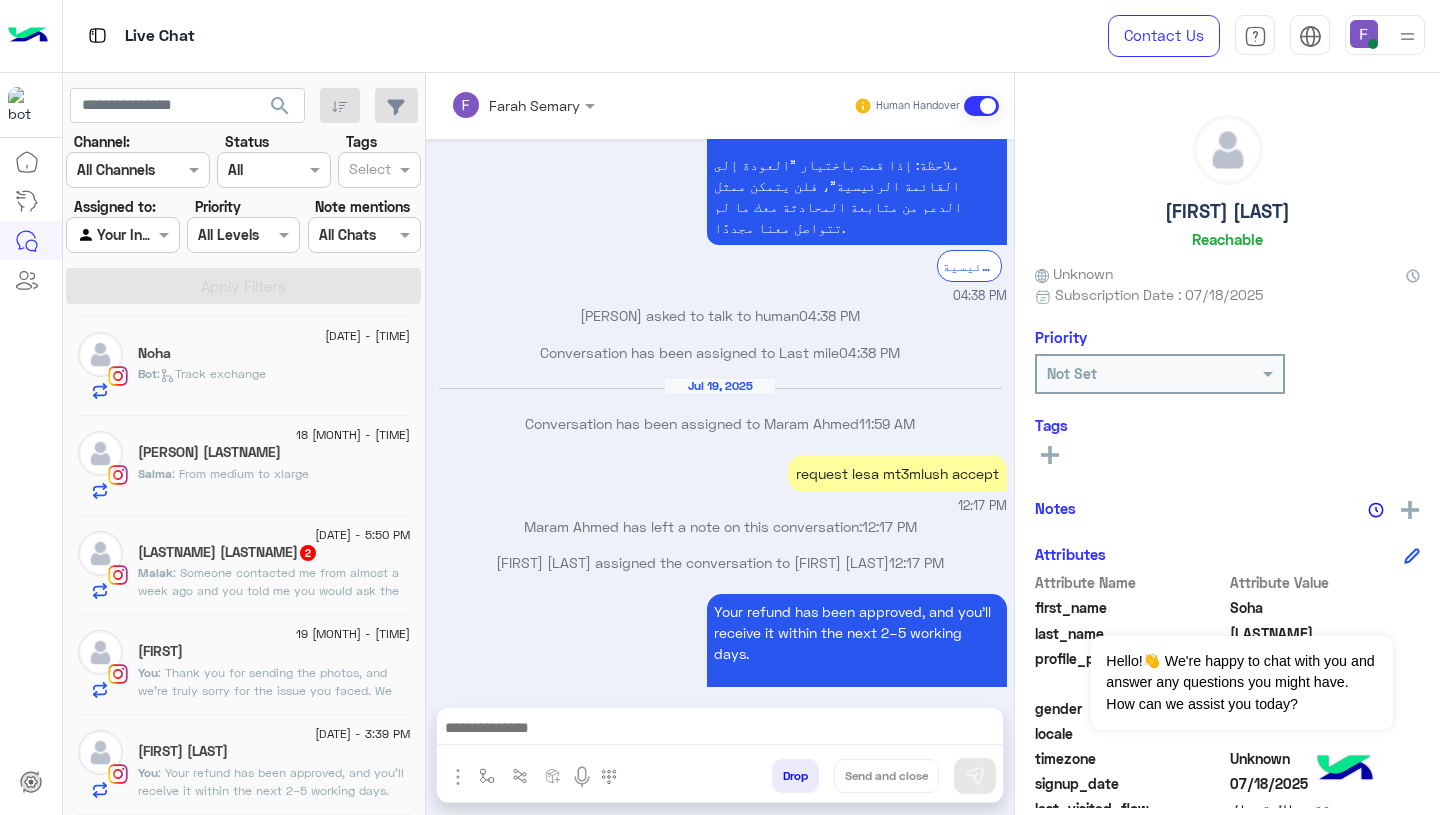 type on "**********" 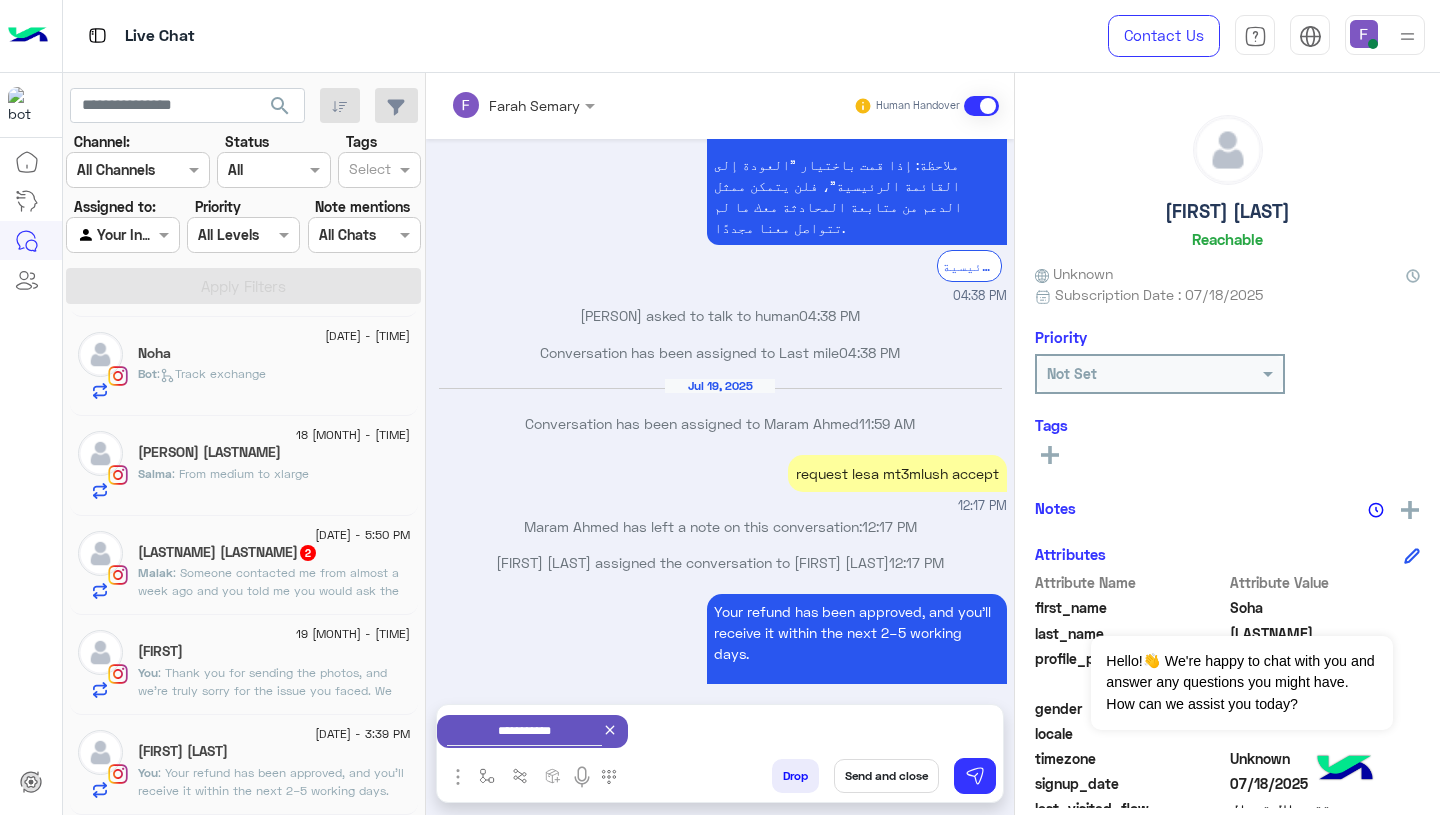 click on "Send and close" at bounding box center [886, 776] 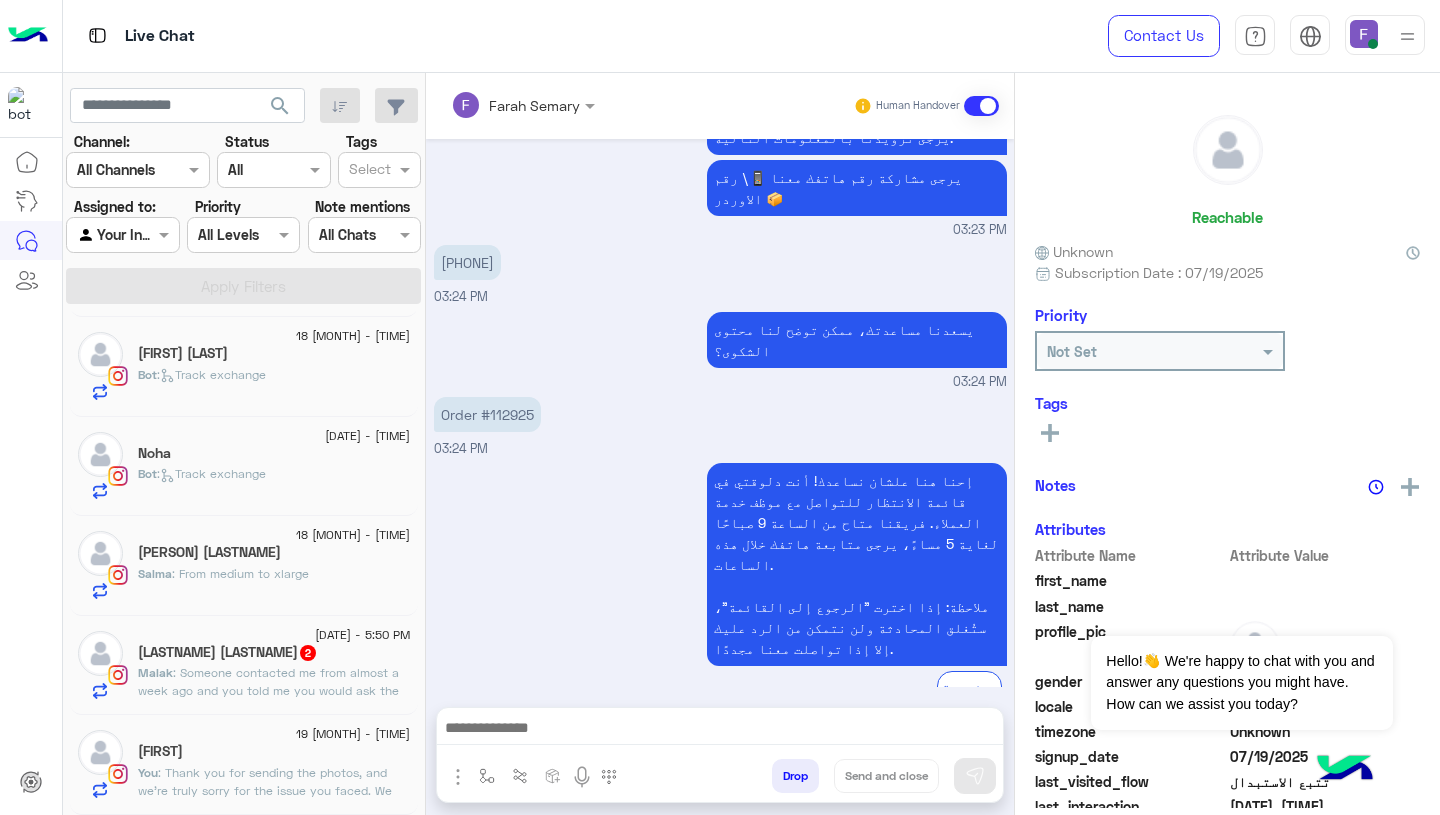 click on ": Thank you for sending the photos, and we’re truly sorry for the issue you faced.
We completely understand your frustration — this is not the quality we aim to deliver.
We’ll proceed with your exchange or refund right away. Let us know if you have a preference." 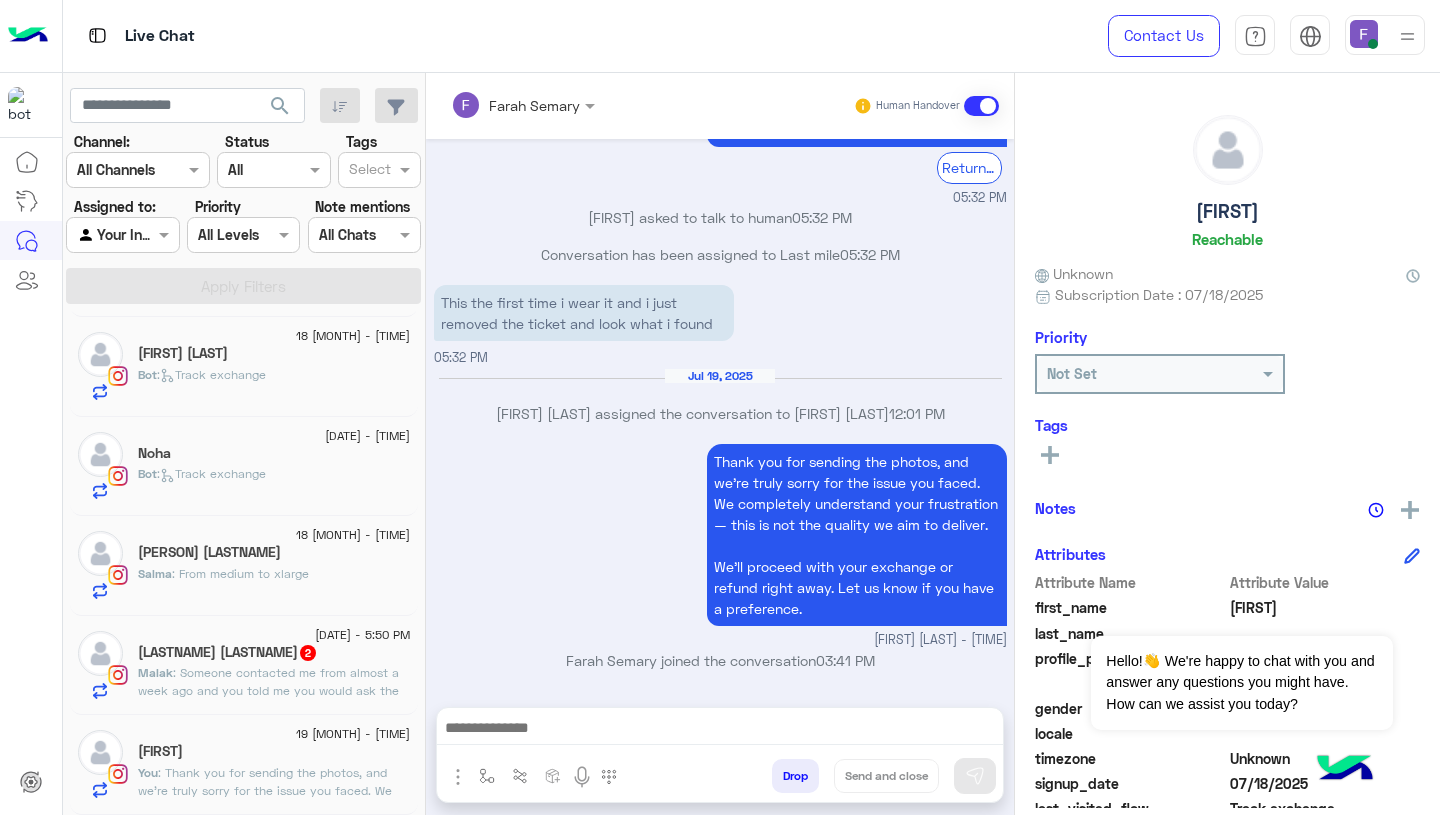 click on ": في حد كلمني من almost اسبوع و قولتولي انكوا هتسألوا شركة الشحن او هتشوفوا حاجة عشان تشوفوا المشكلة من عندهم و هما الهيجيبوا الفلوس ليا ولا المشكلة من عندكوا و انتوا الهتحولولي الفلوس instapay و honestly at this point it’s not my problem anymore و i’m not waiting any longer for my money" 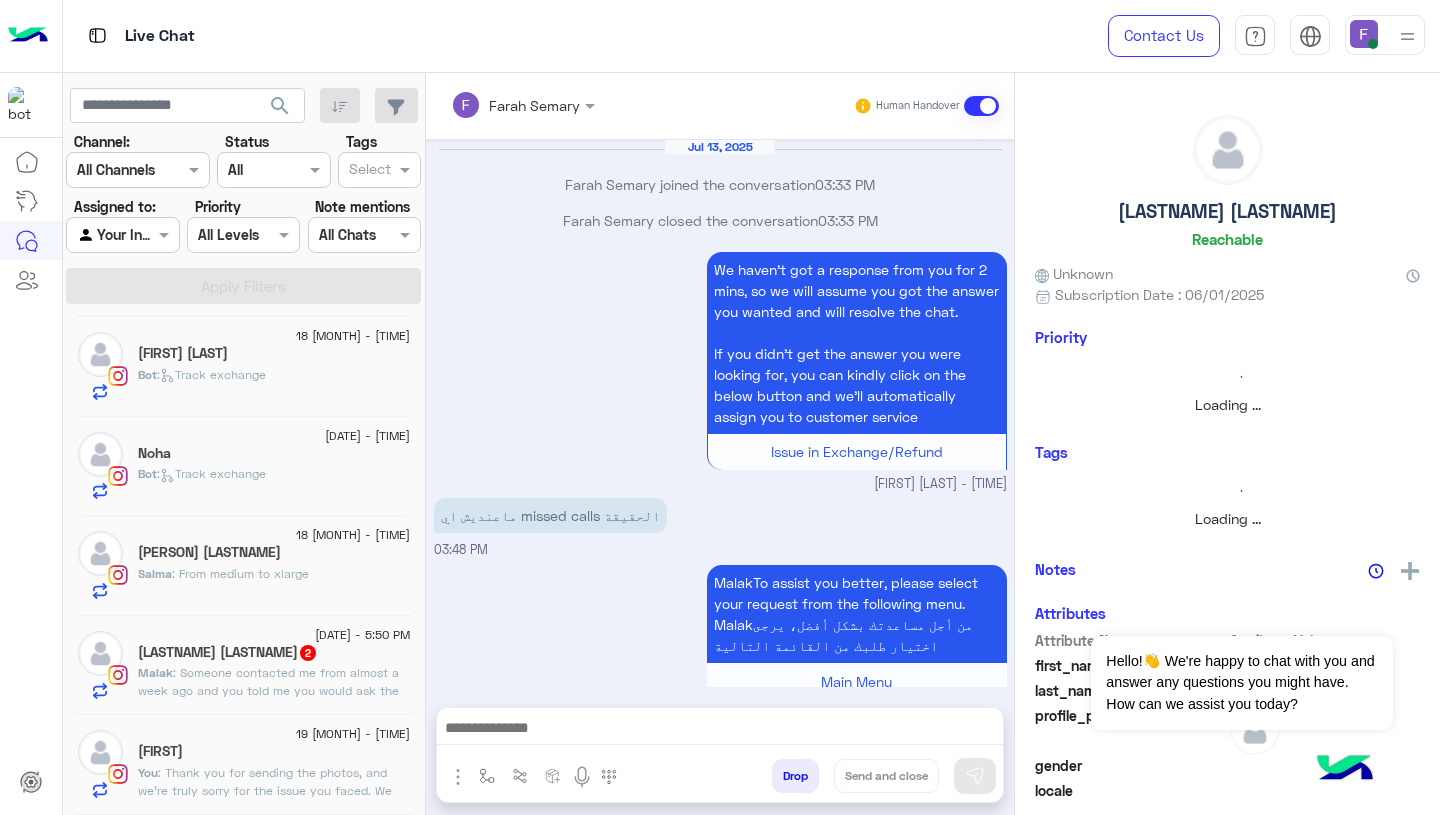 scroll, scrollTop: 2156, scrollLeft: 0, axis: vertical 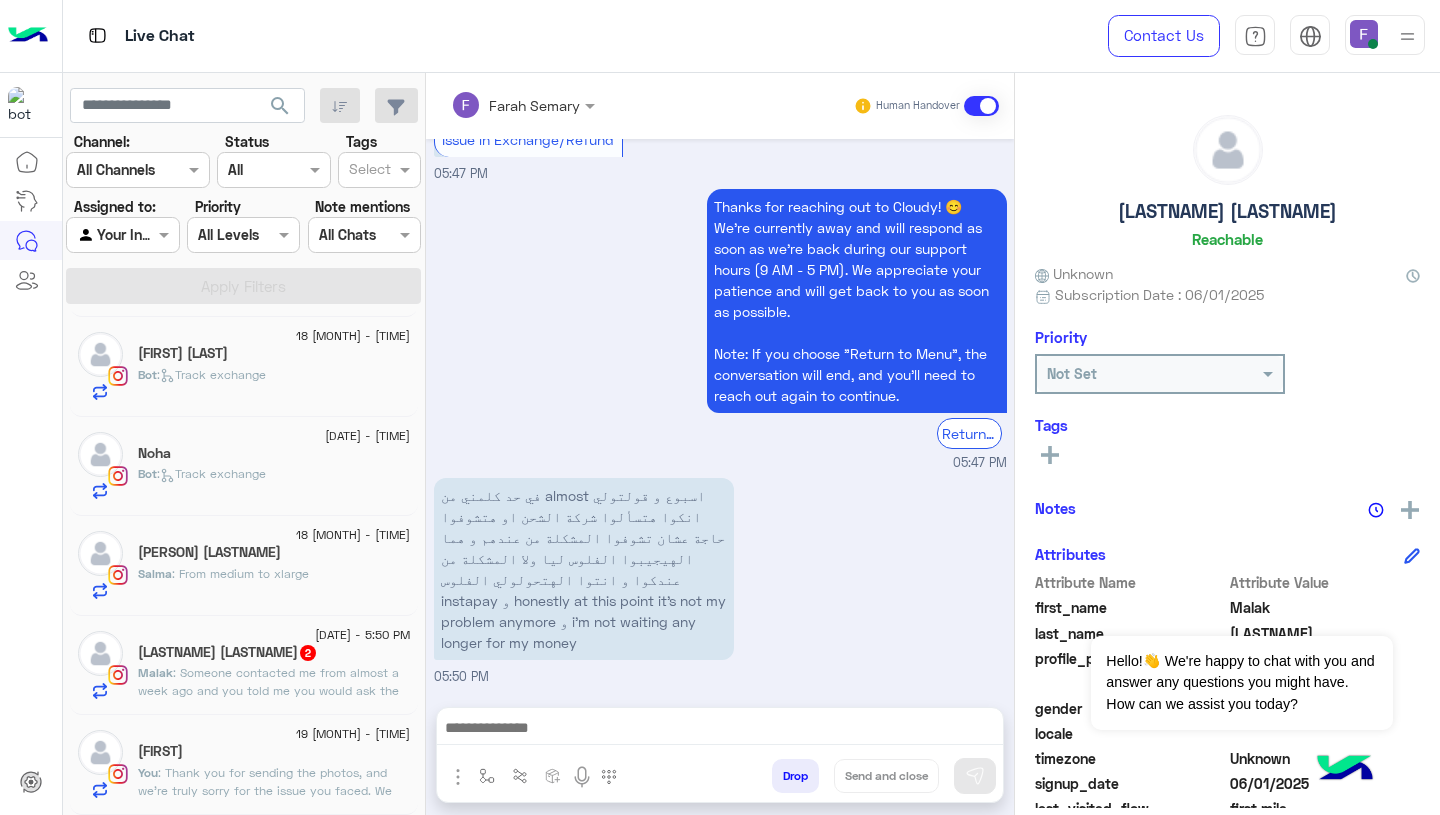 click on ": From medium to xlarge" 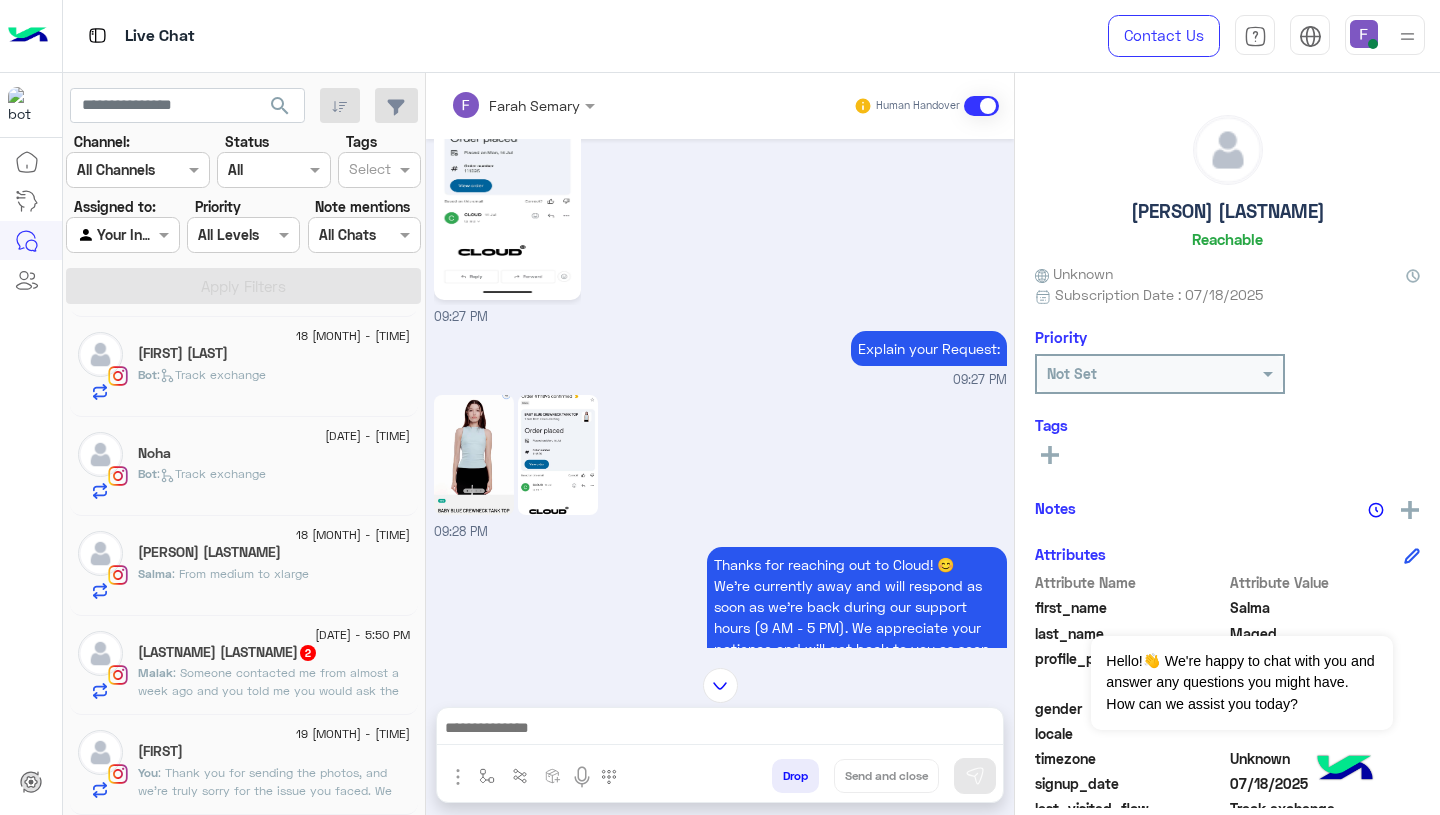 scroll, scrollTop: 2359, scrollLeft: 0, axis: vertical 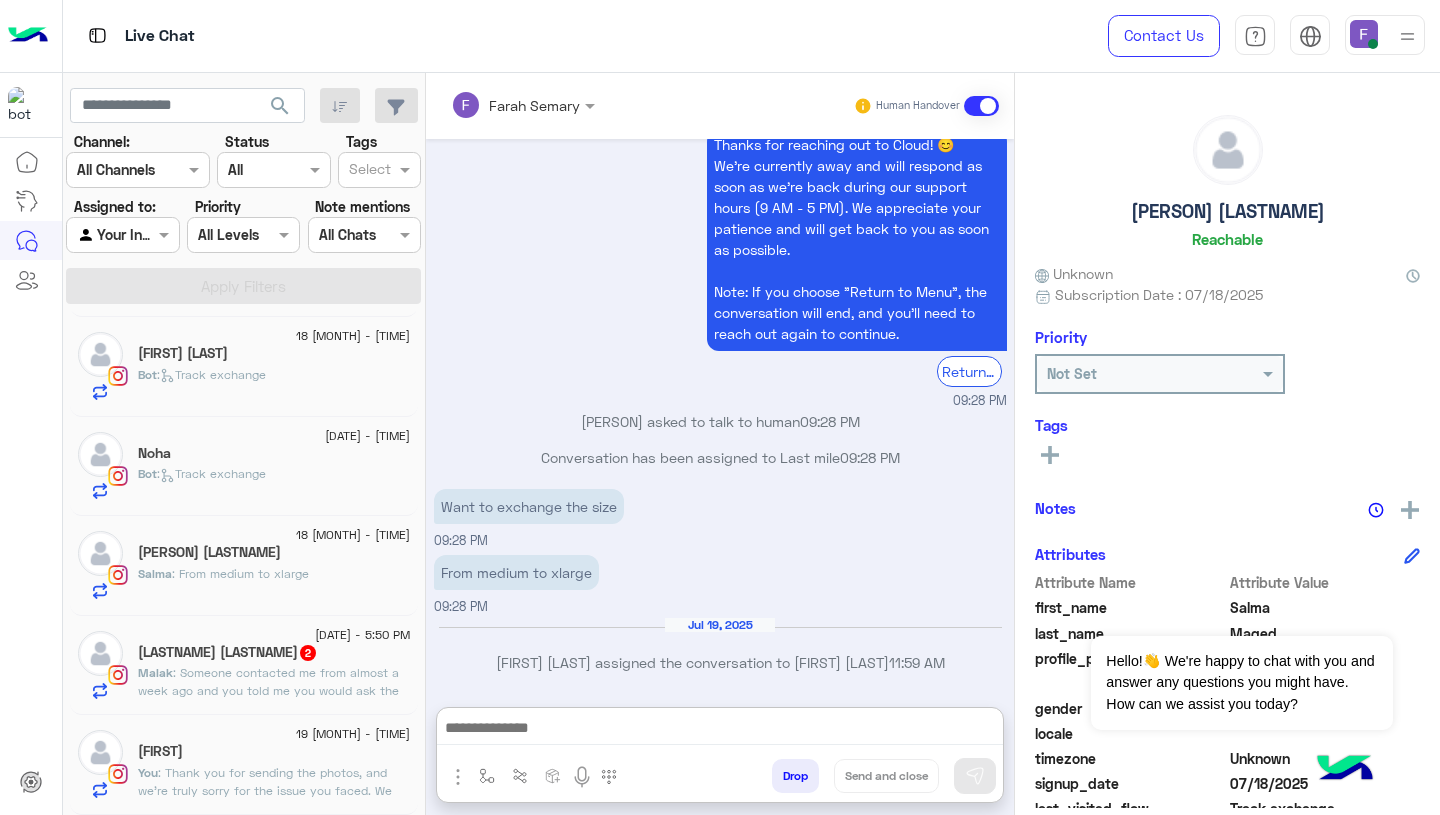 click at bounding box center (720, 730) 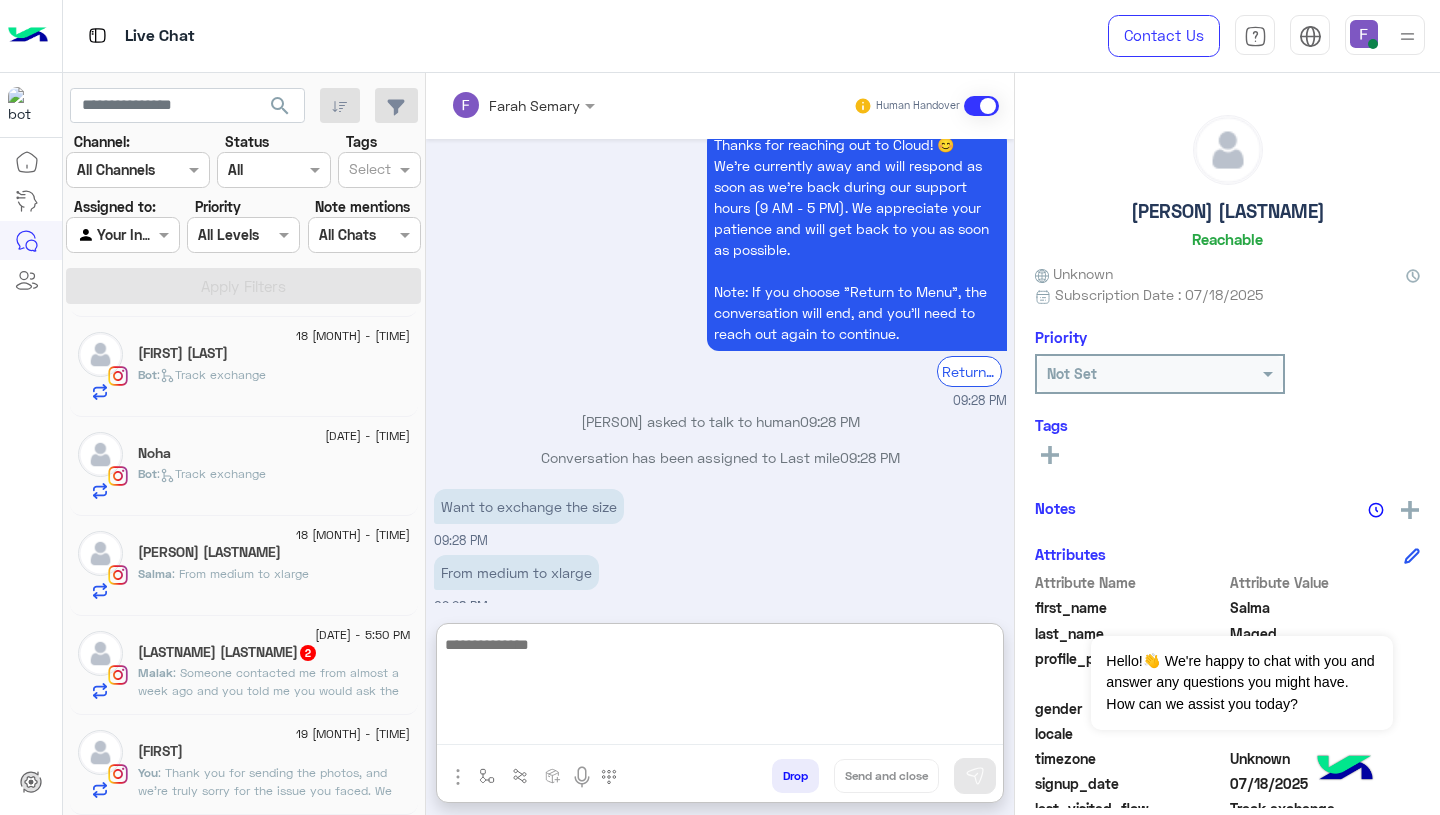 paste on "**********" 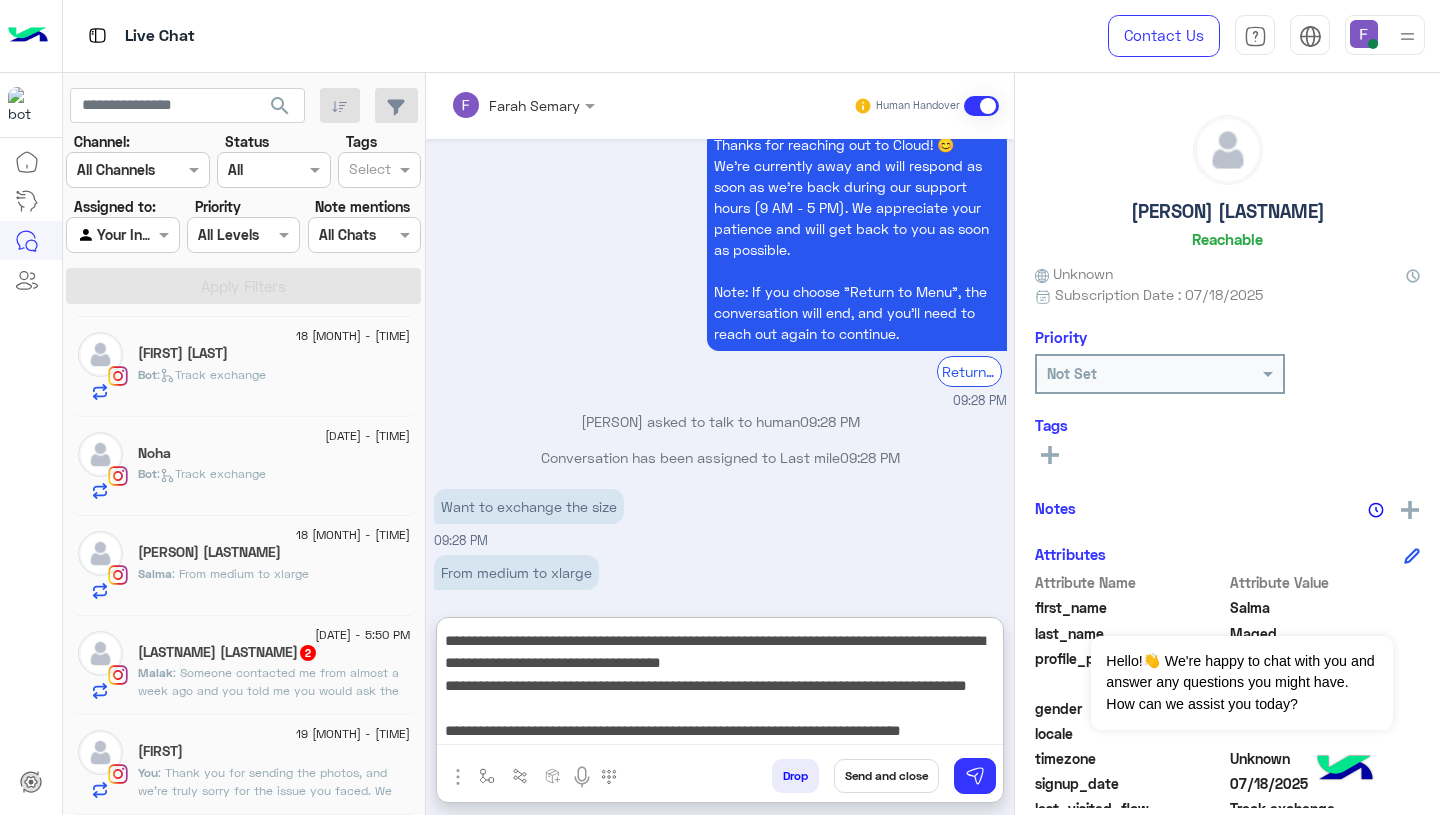 scroll, scrollTop: 0, scrollLeft: 0, axis: both 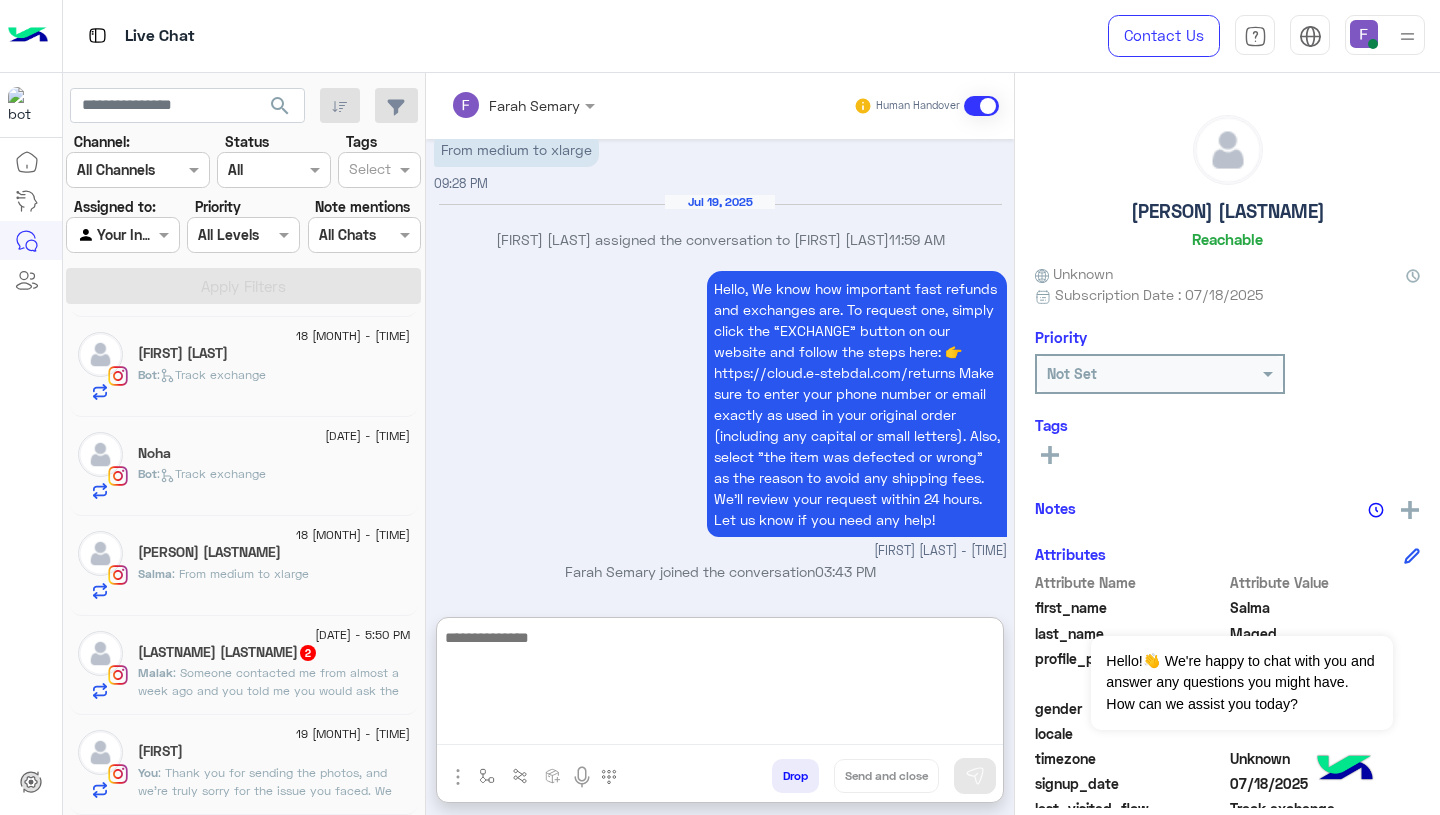 click on ":   Track exchange" 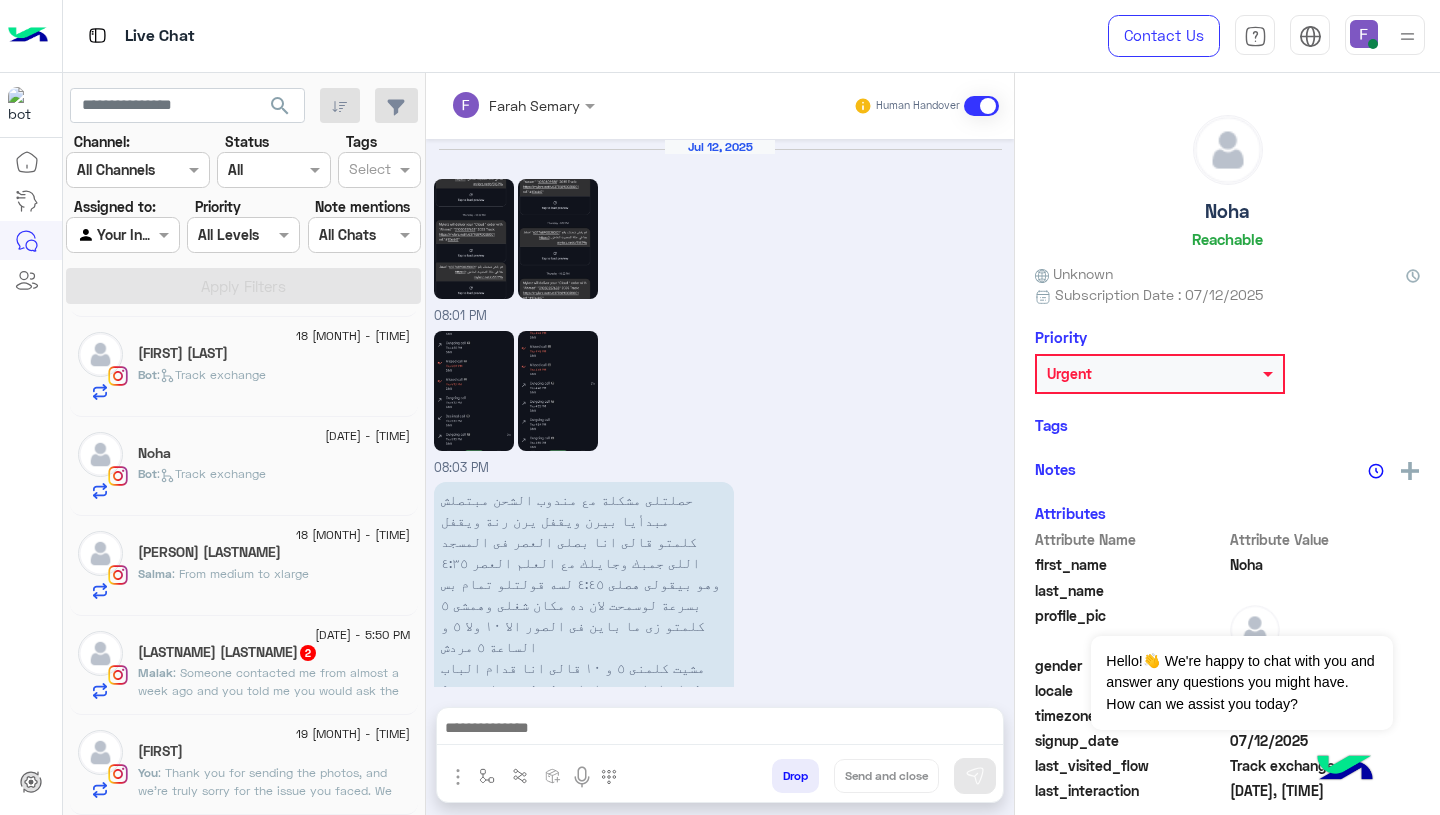 scroll, scrollTop: 2051, scrollLeft: 0, axis: vertical 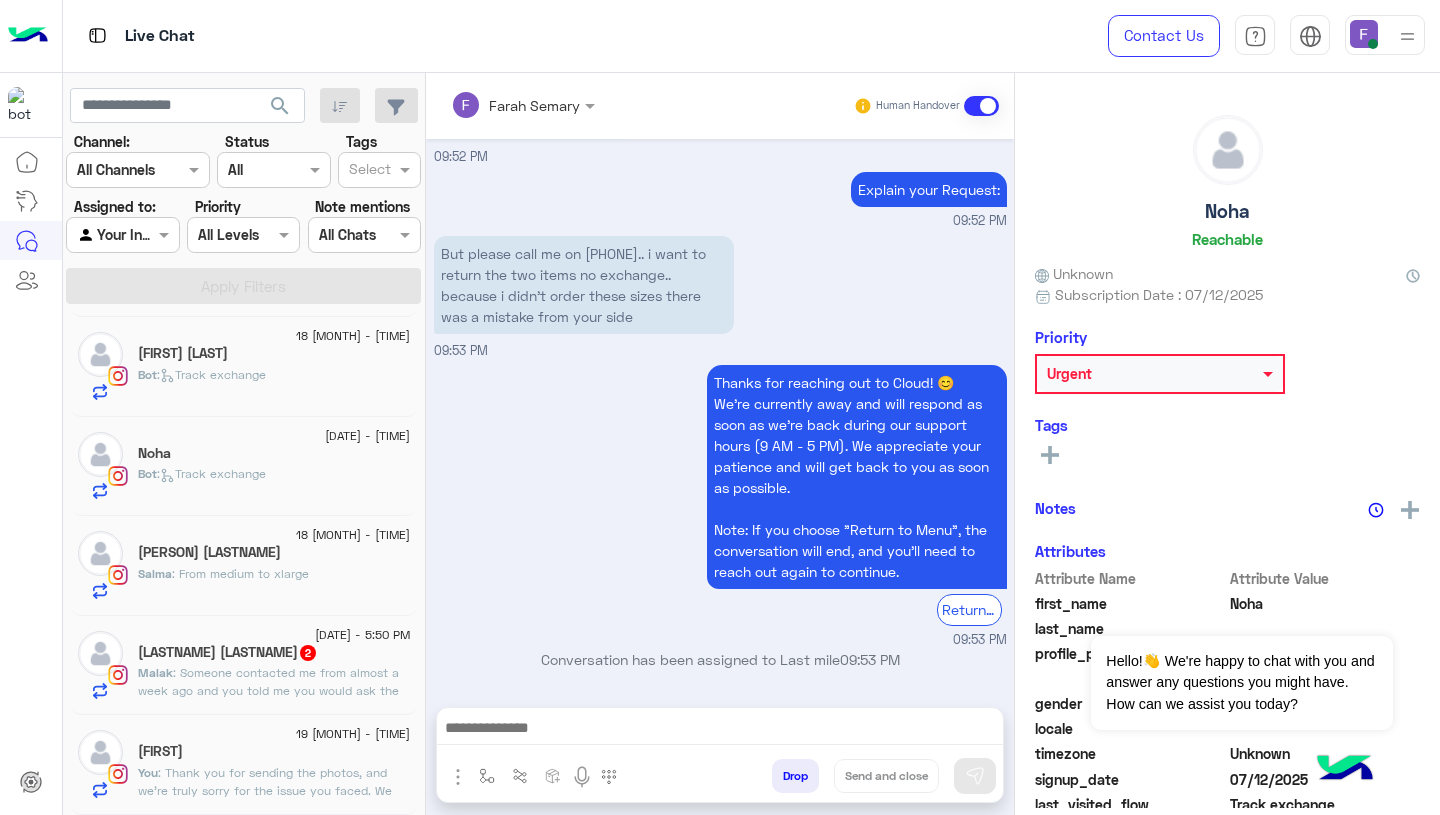 click on ":   Track exchange" 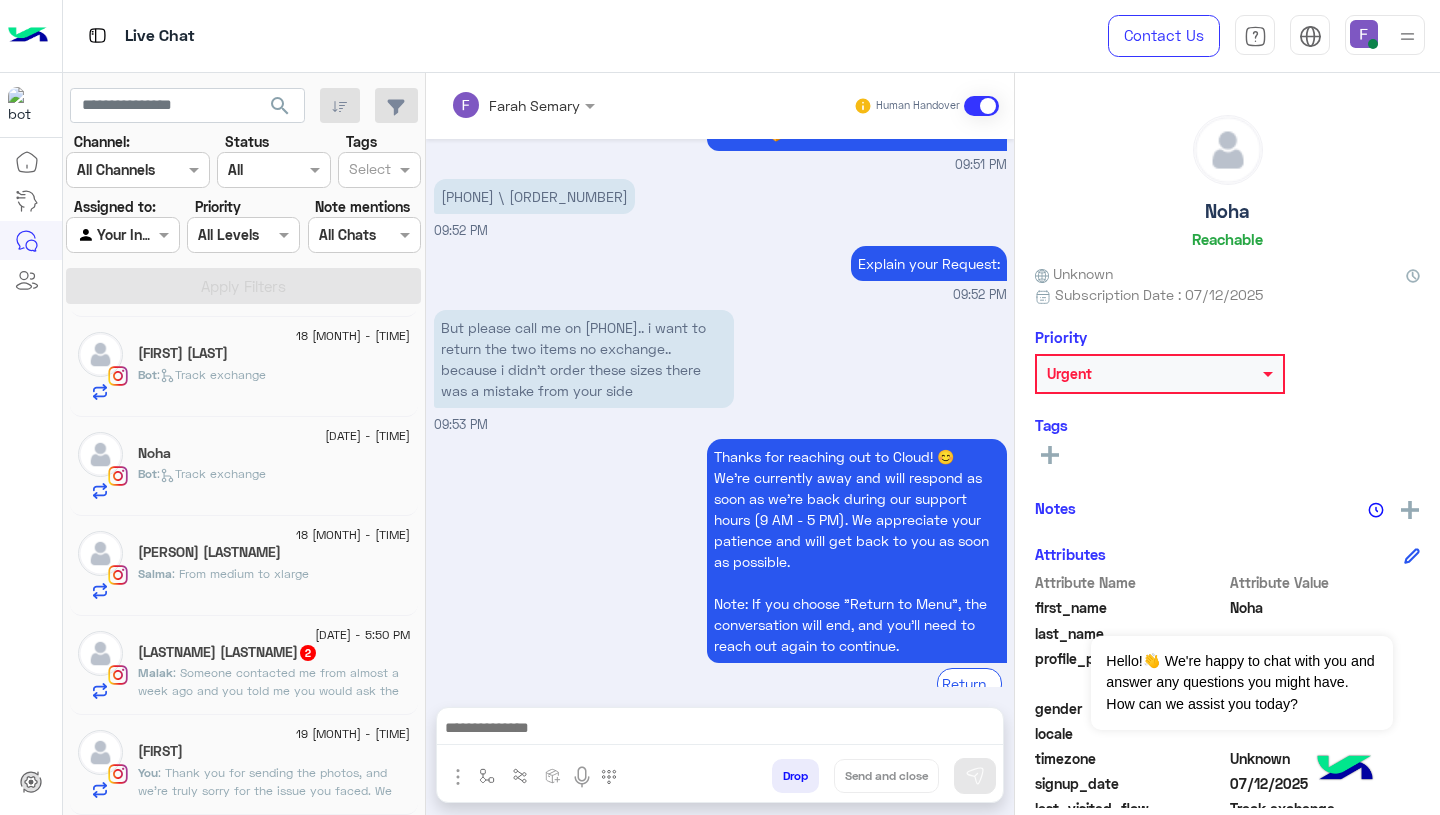 scroll, scrollTop: 2051, scrollLeft: 0, axis: vertical 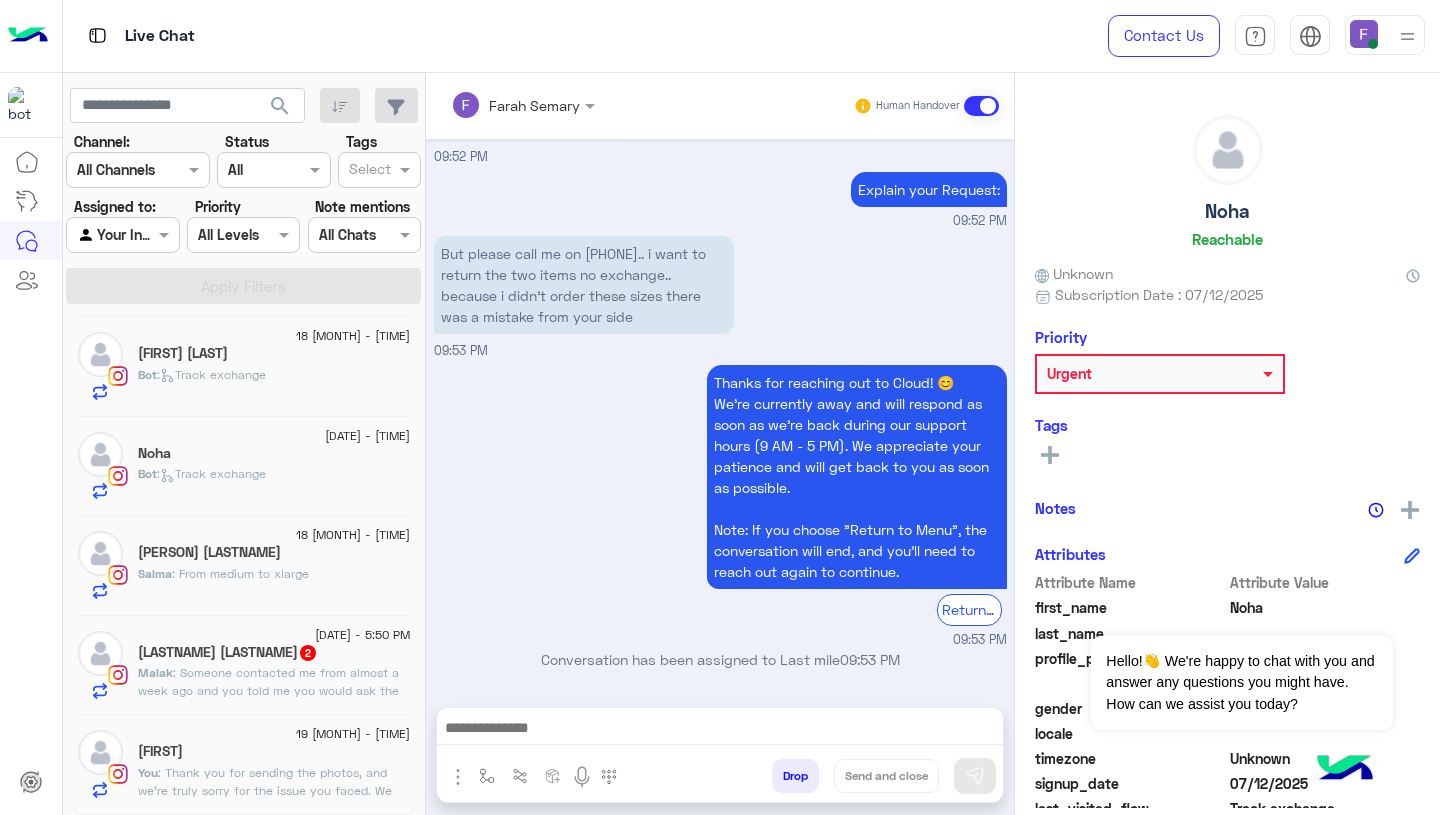 click on ":   Track exchange" 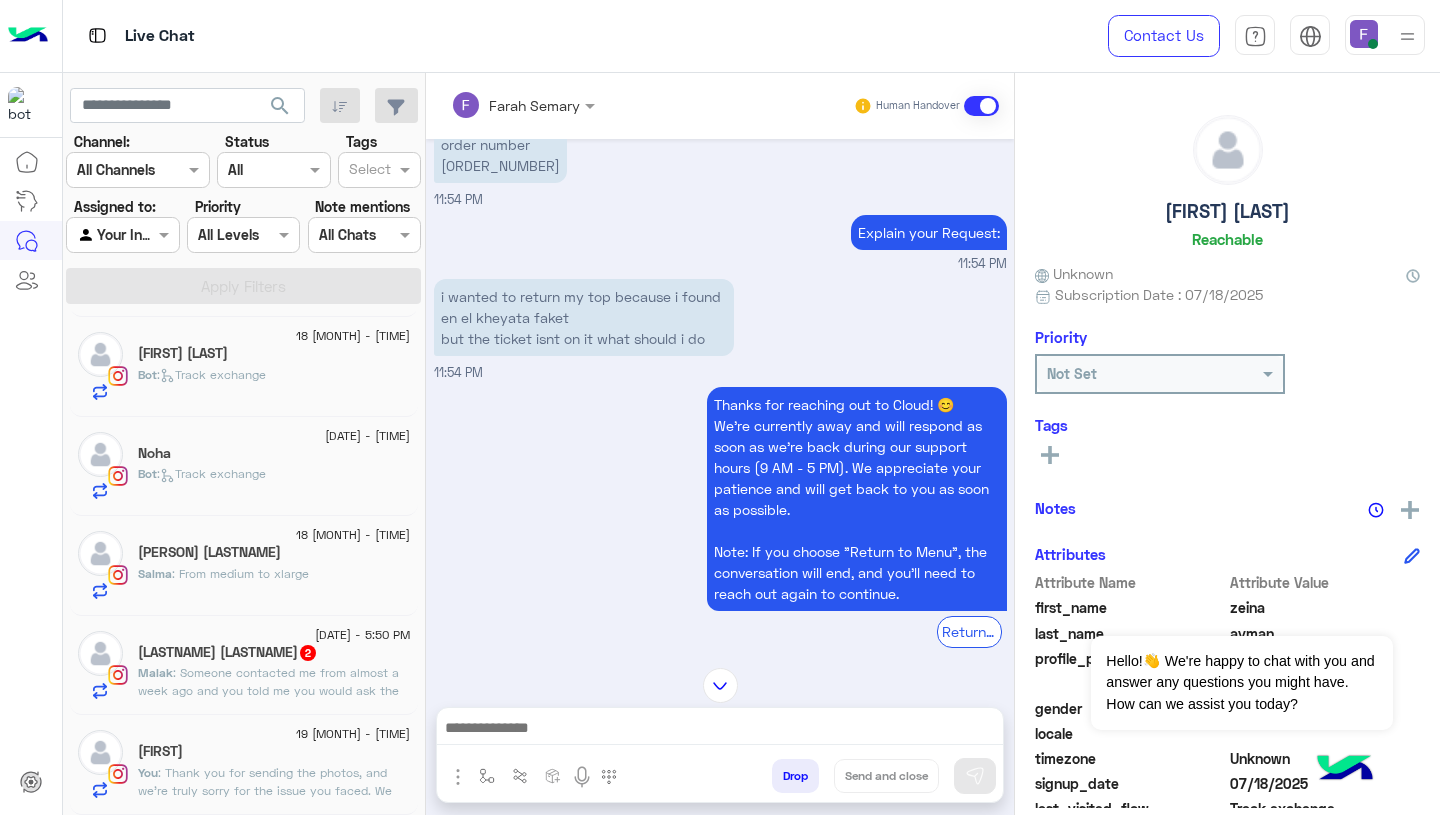 scroll, scrollTop: 1997, scrollLeft: 0, axis: vertical 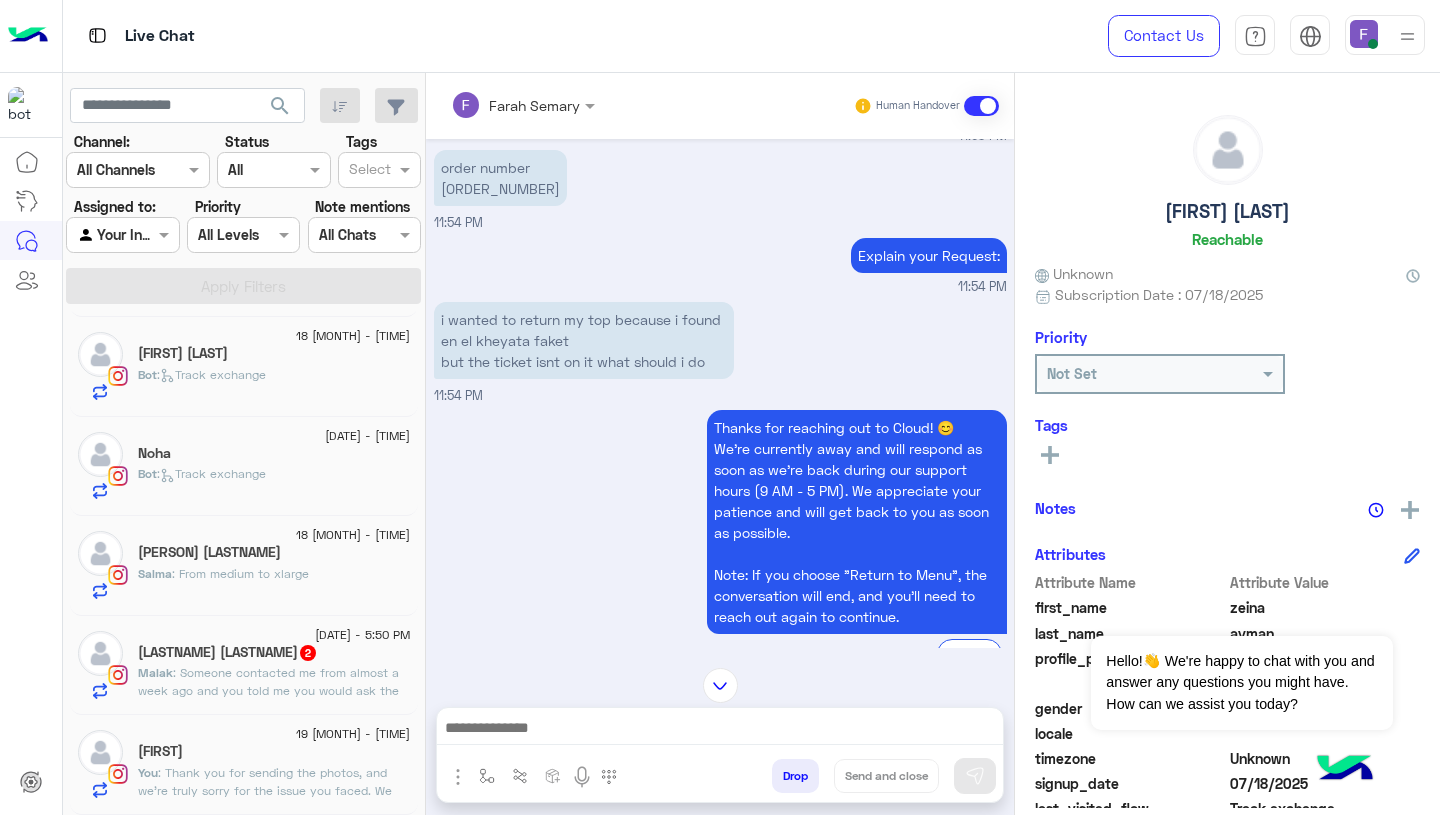 click on "i wanted to return my top because i found en el kheyata faket  but the ticket isnt on it what should i do" at bounding box center [584, 340] 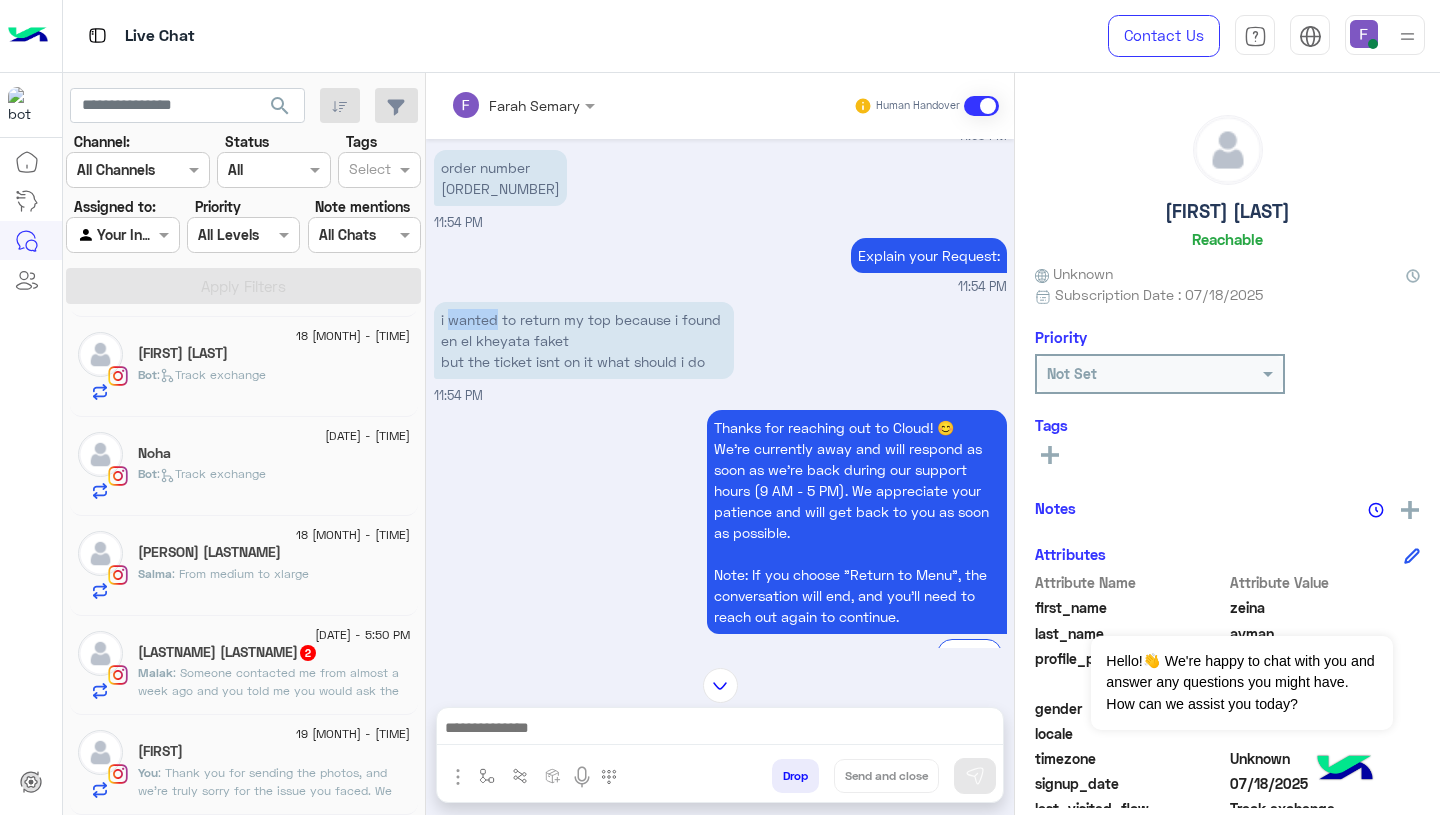 click on "i wanted to return my top because i found en el kheyata faket  but the ticket isnt on it what should i do" at bounding box center [584, 340] 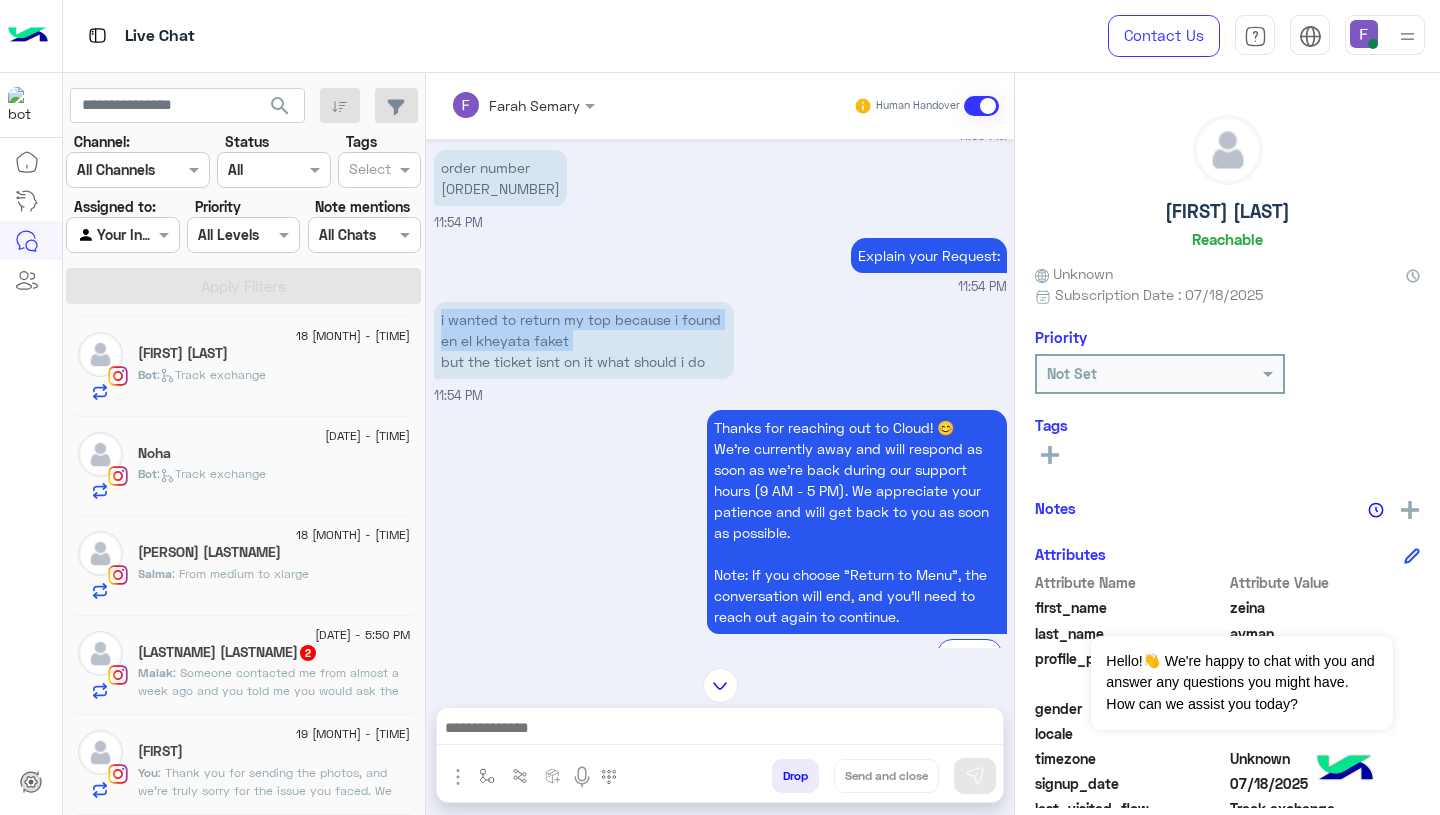 click on "i wanted to return my top because i found en el kheyata faket  but the ticket isnt on it what should i do" at bounding box center (584, 340) 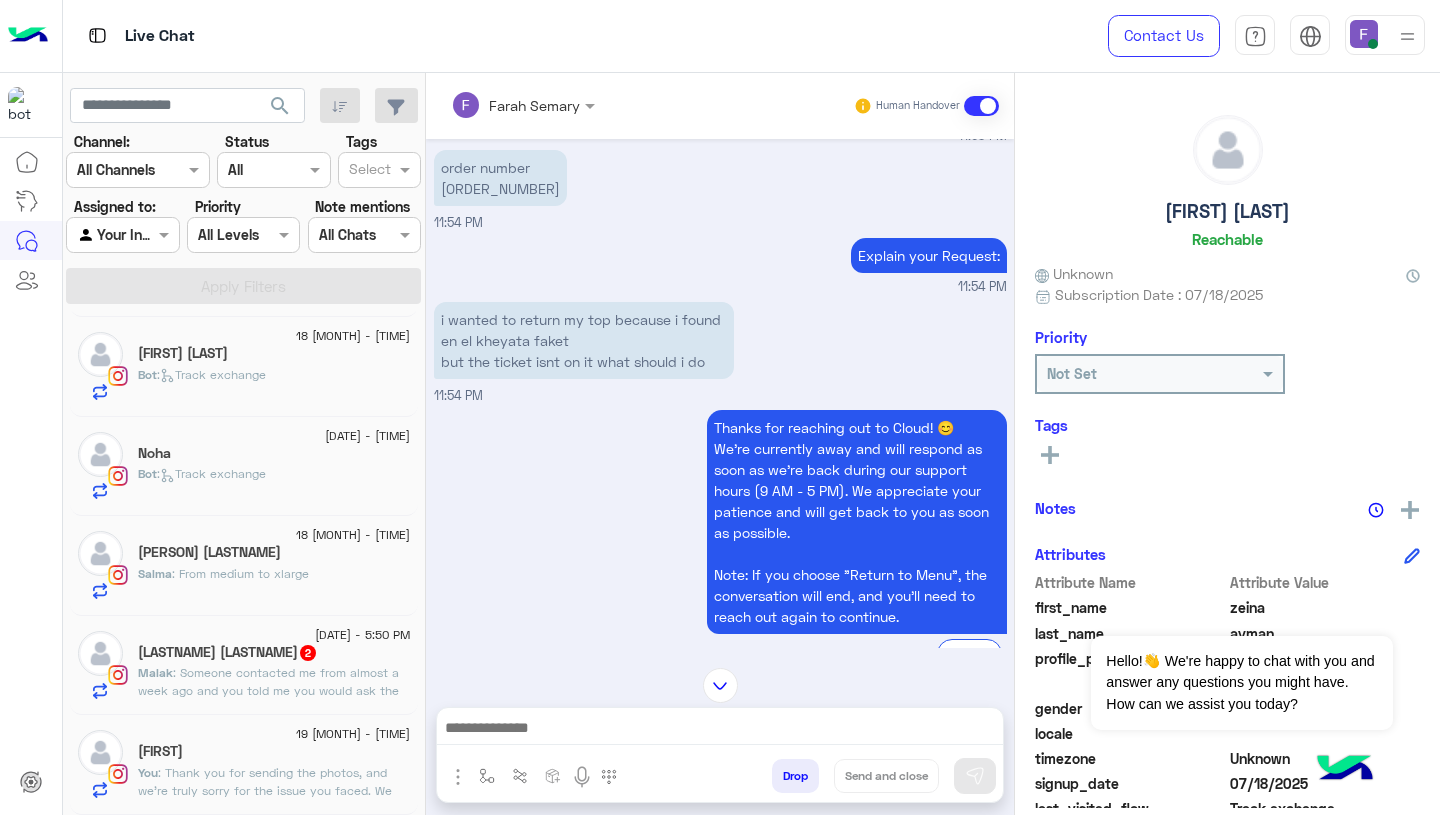 click on "i wanted to return my top because i found en el kheyata faket  but the ticket isnt on it what should i do" at bounding box center (584, 340) 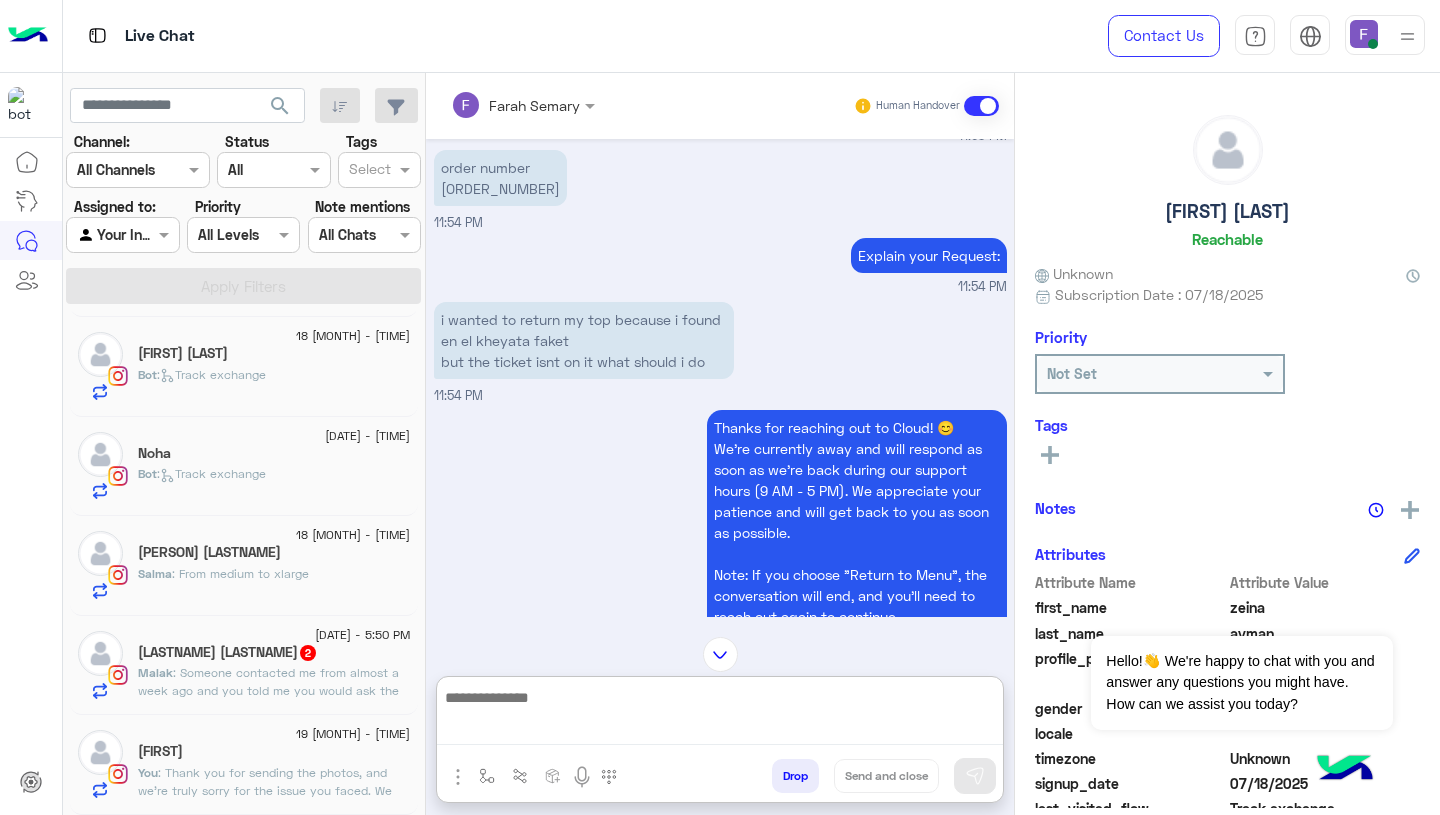 click at bounding box center (720, 715) 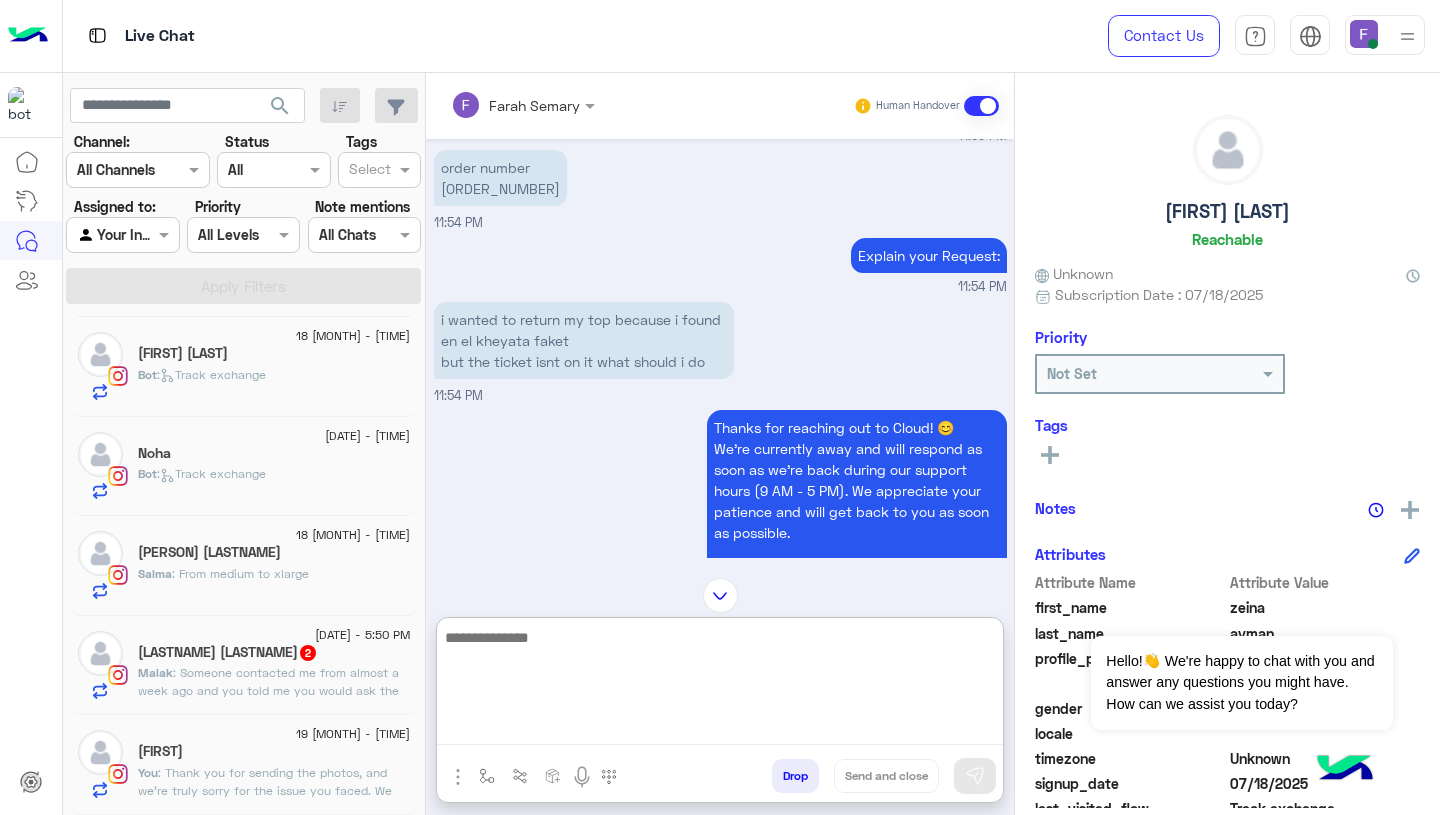 type on "*" 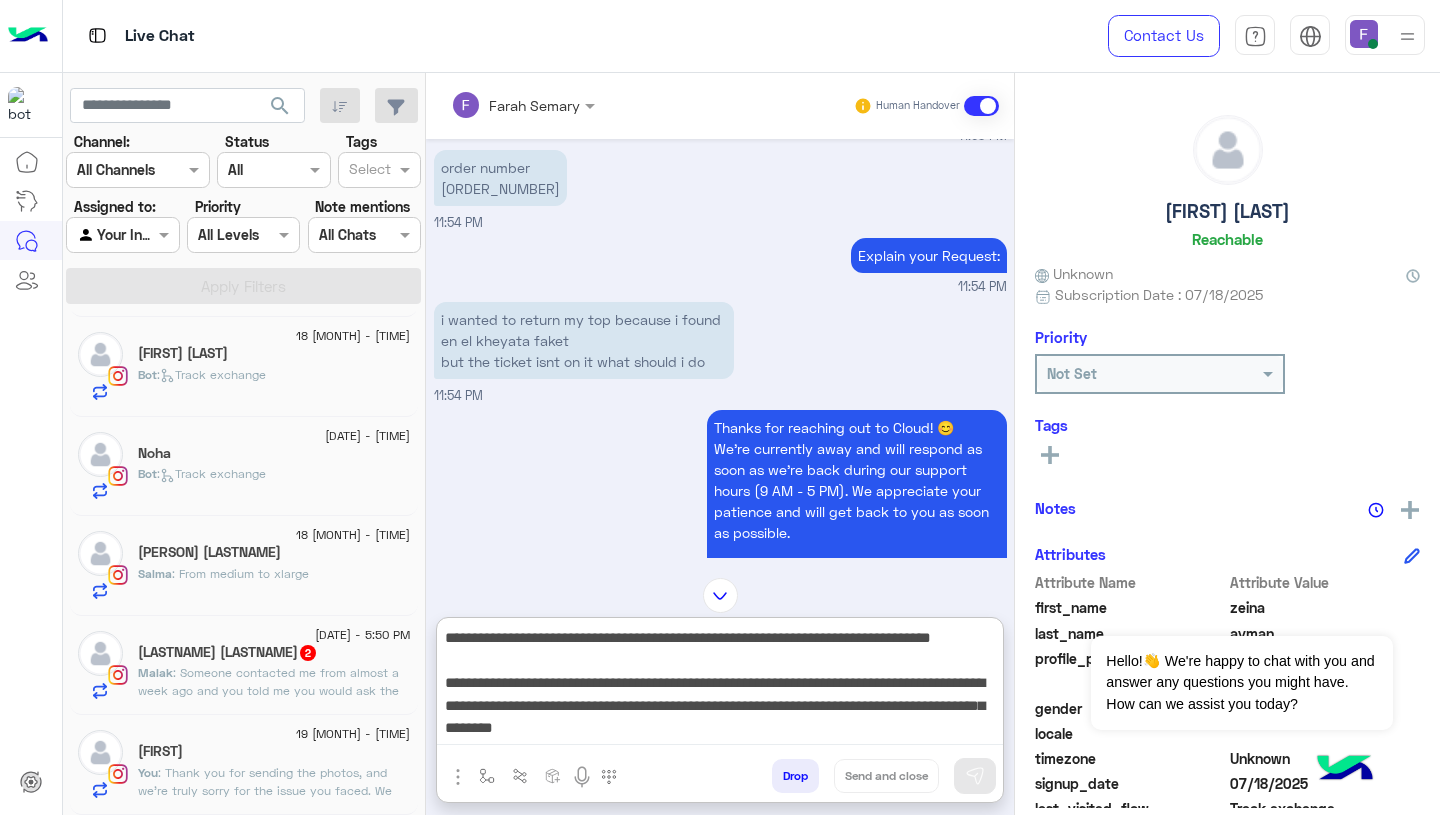 scroll, scrollTop: 151, scrollLeft: 0, axis: vertical 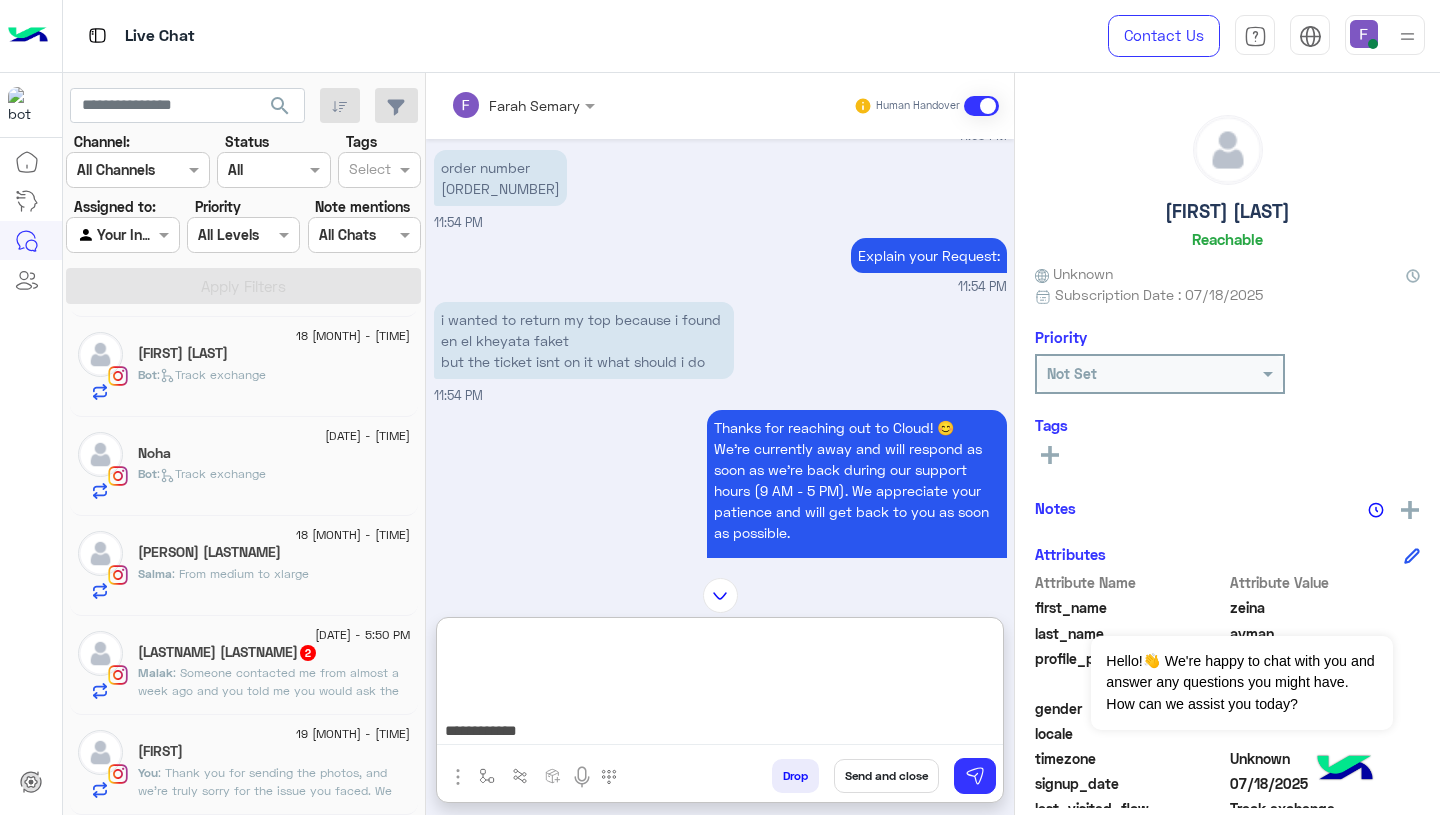 click on "**********" at bounding box center (720, 685) 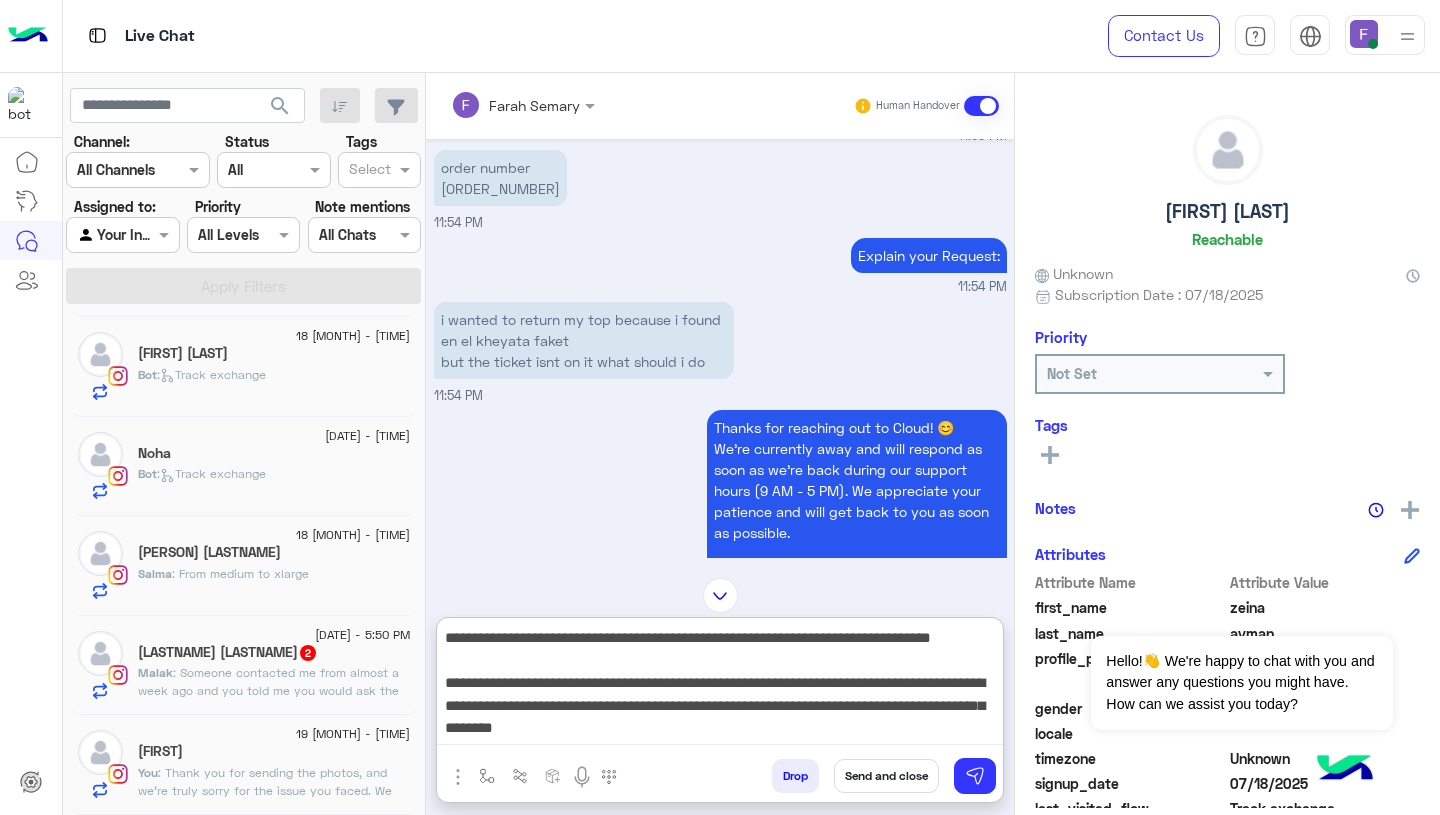 scroll, scrollTop: 20, scrollLeft: 0, axis: vertical 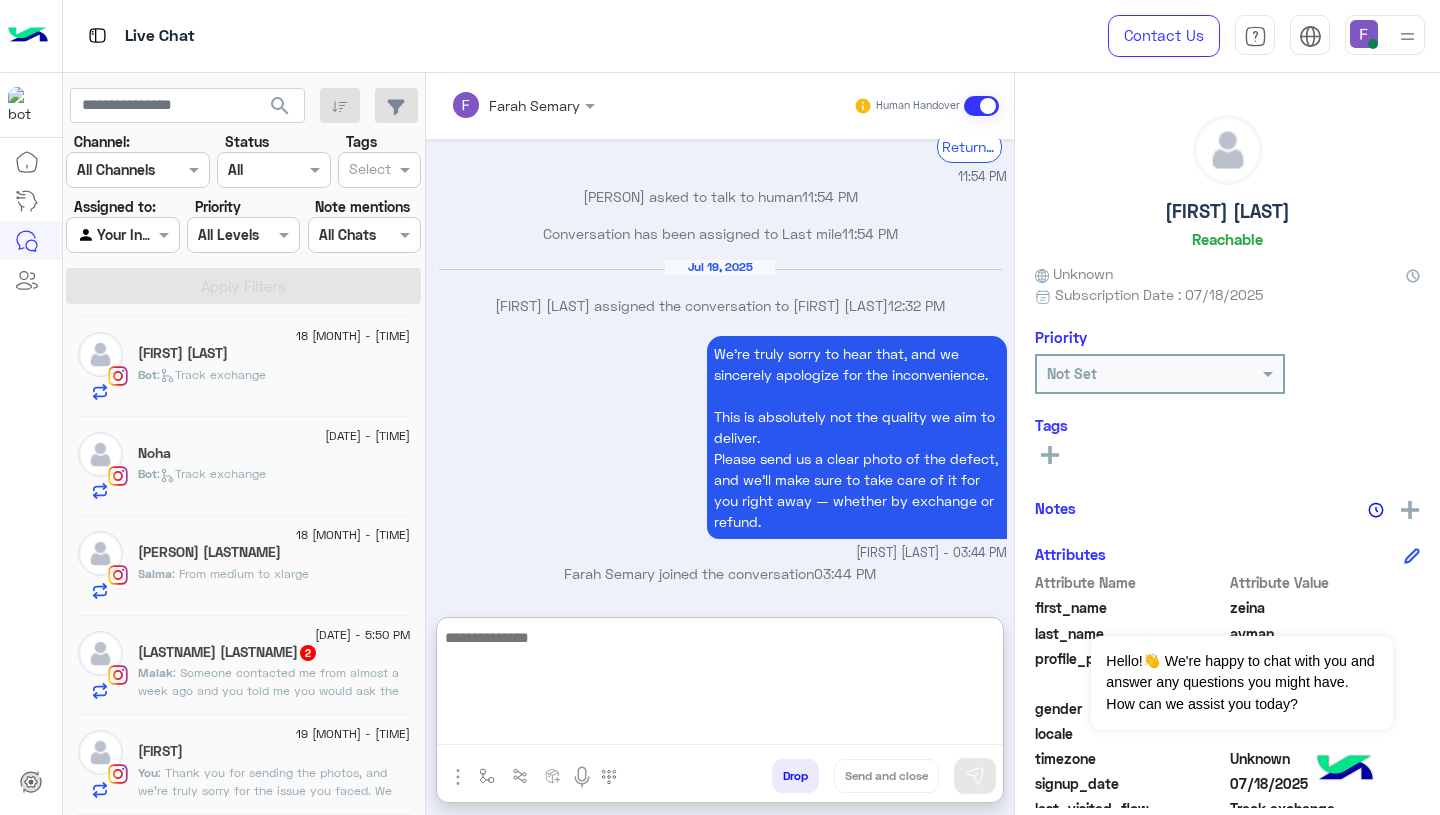 click on "We’re truly sorry to hear that, and we sincerely apologize for the inconvenience. This is absolutely not the quality we aim to deliver.  Please send us a clear photo of the defect, and we’ll make sure to take care of it for you right away — whether by exchange or refund.  Farah Semary -  03:44 PM" at bounding box center (720, 447) 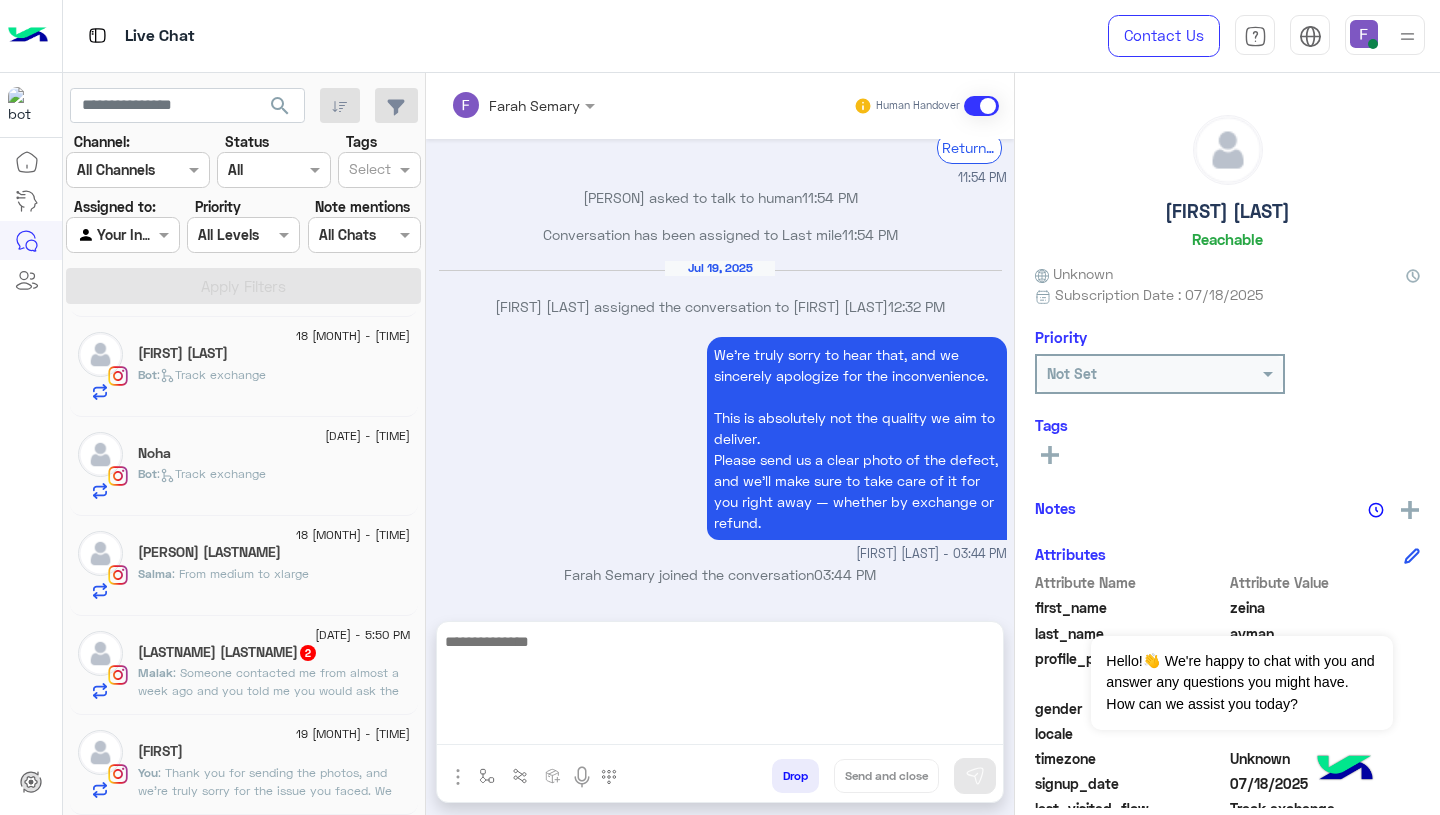 scroll, scrollTop: 2415, scrollLeft: 0, axis: vertical 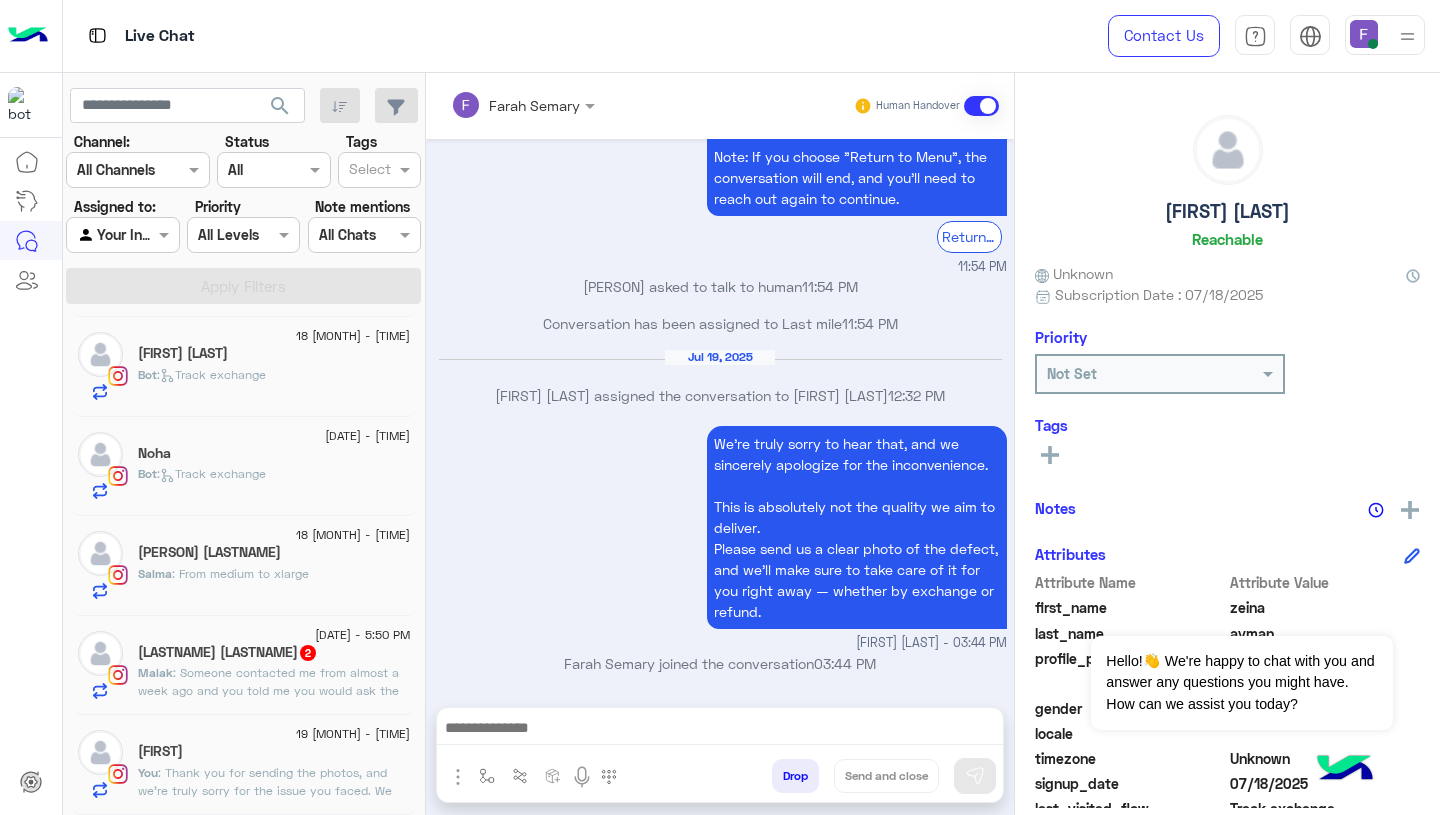 click on "19 July - 3:41 PM  Farida    You  : Thank you for sending the photos, and we’re truly sorry for the issue you faced.
We completely understand your frustration — this is not the quality we aim to deliver.
We’ll proceed with your exchange or refund right away. Let us know if you have a preference." 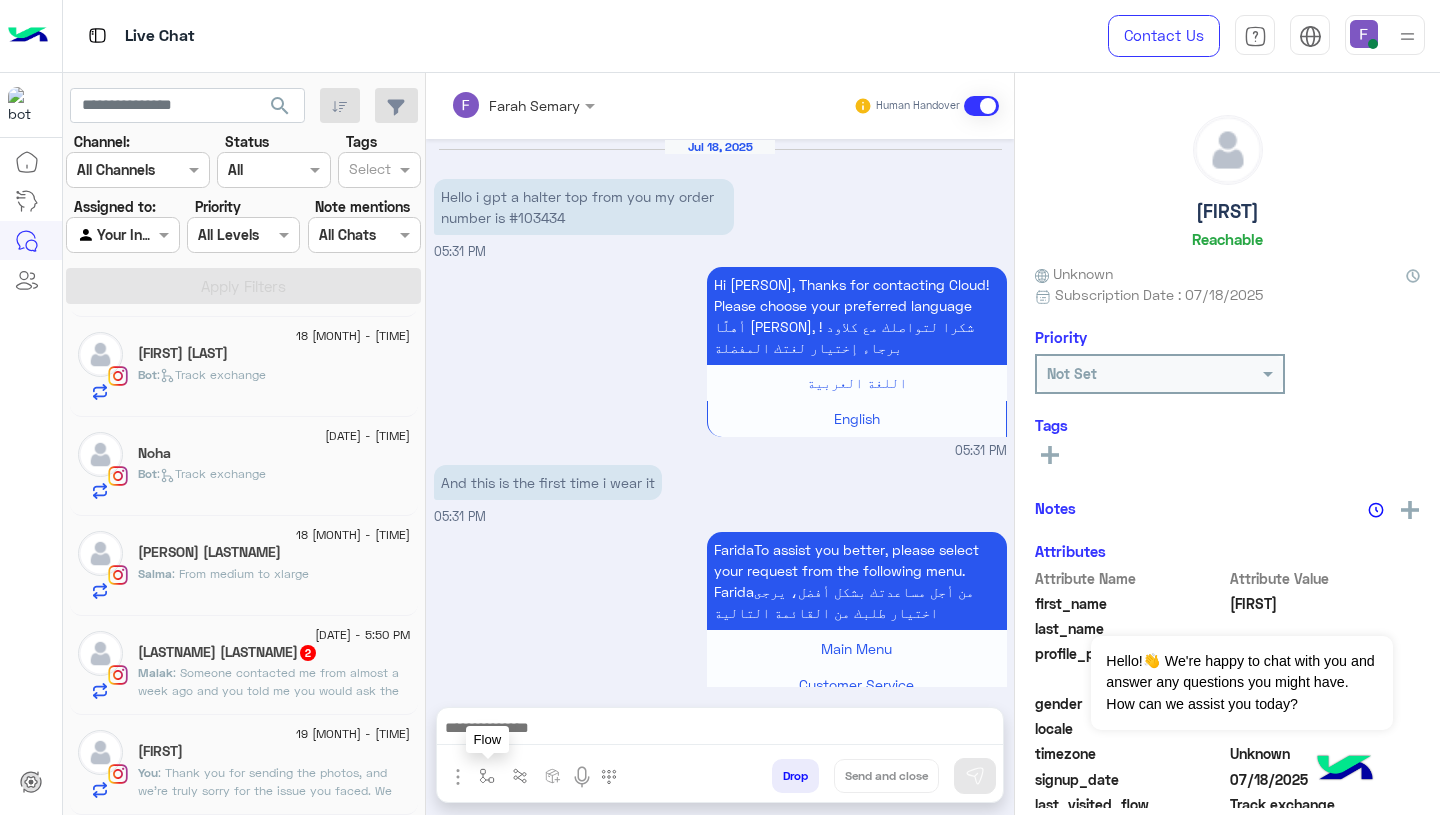 scroll, scrollTop: 2065, scrollLeft: 0, axis: vertical 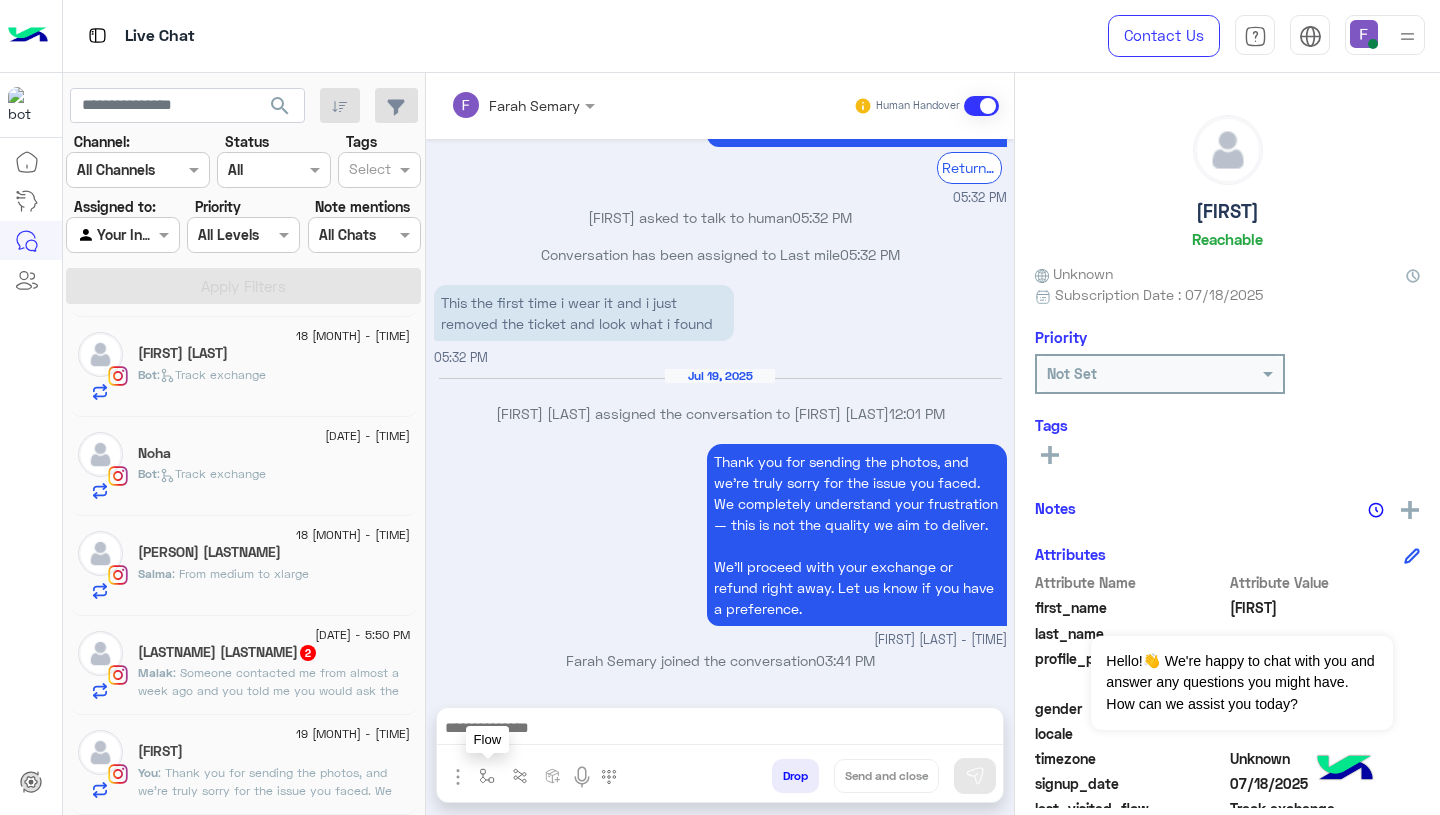 click at bounding box center [487, 776] 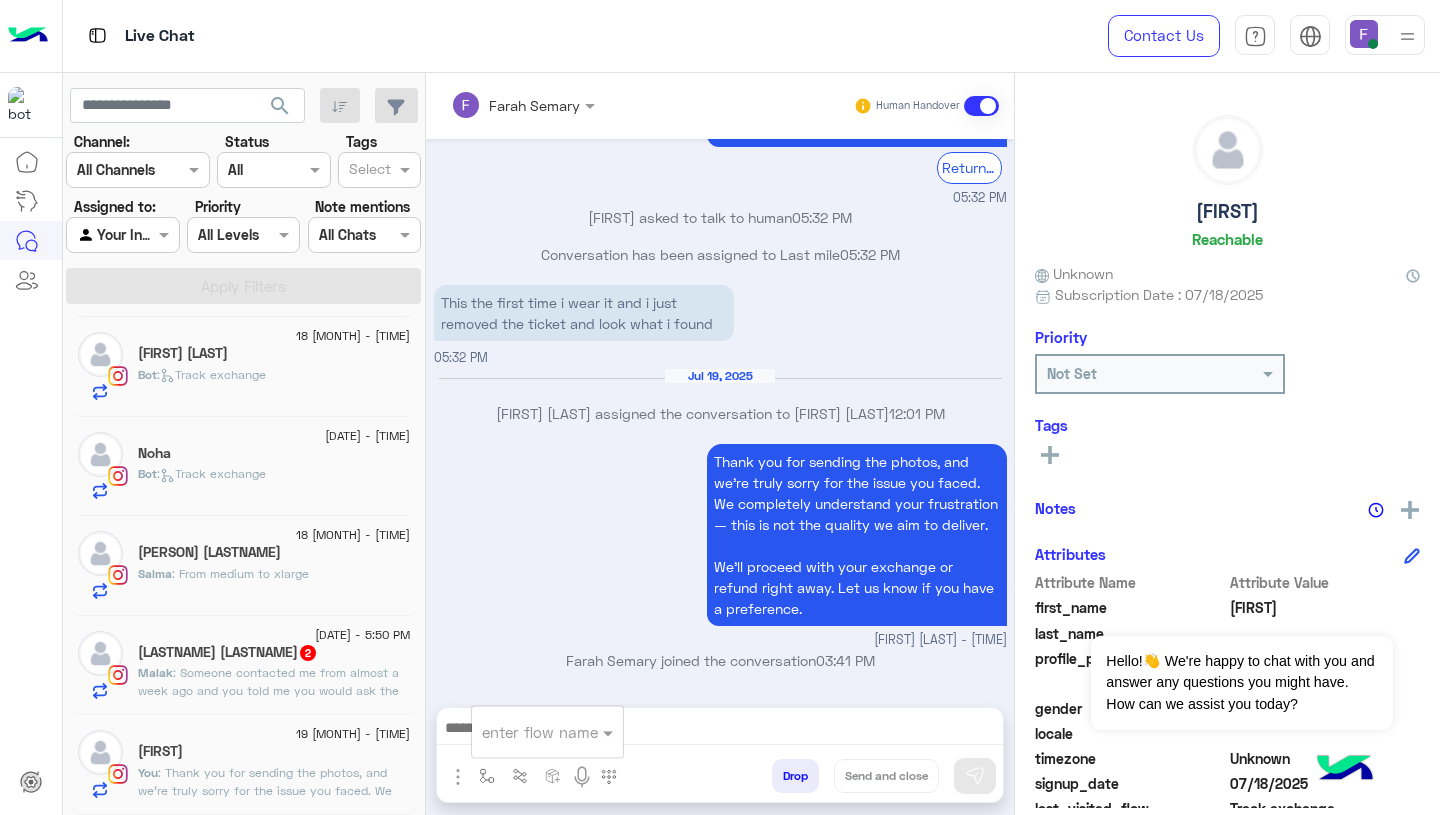 click at bounding box center (523, 732) 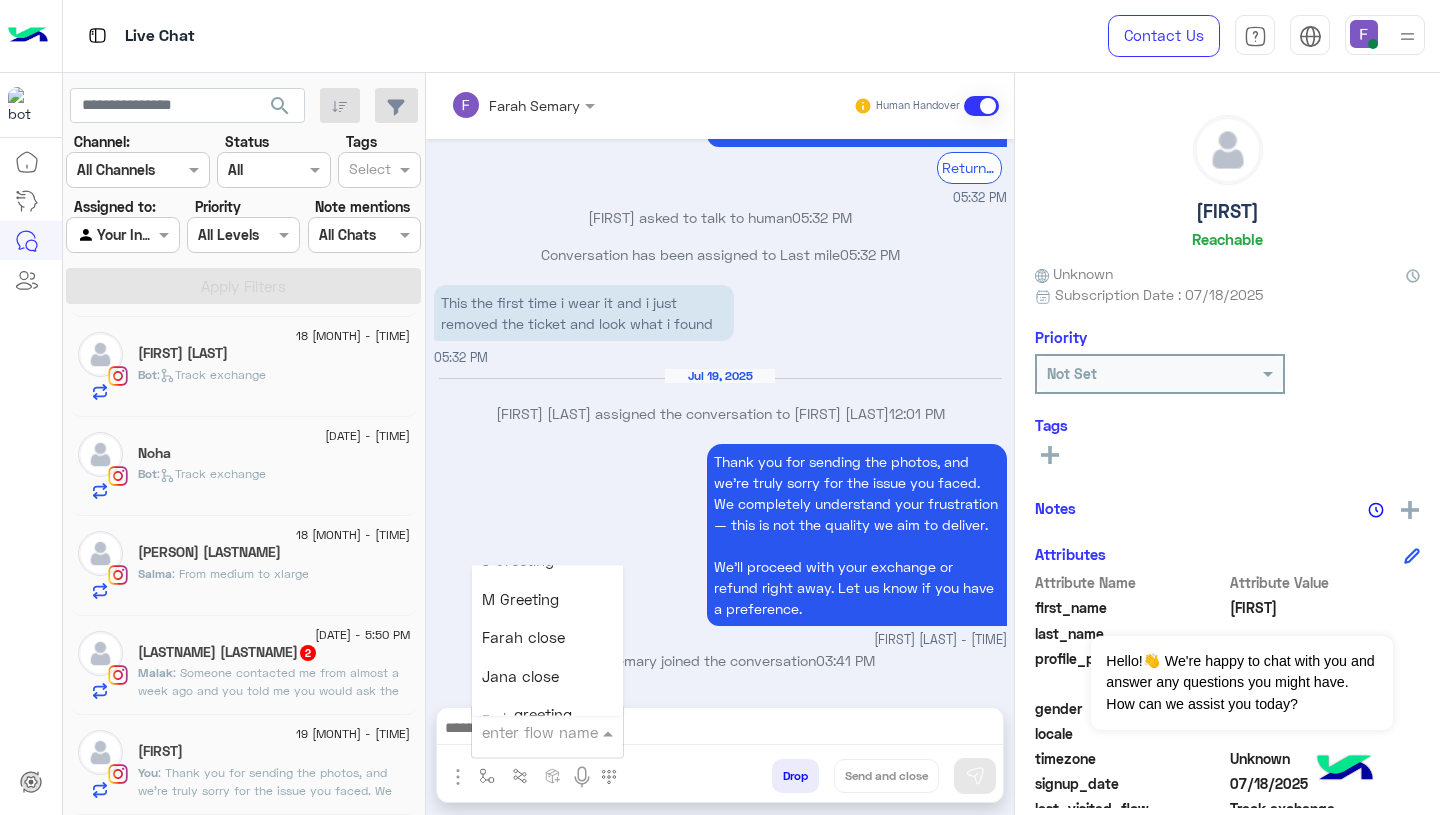 scroll, scrollTop: 2517, scrollLeft: 0, axis: vertical 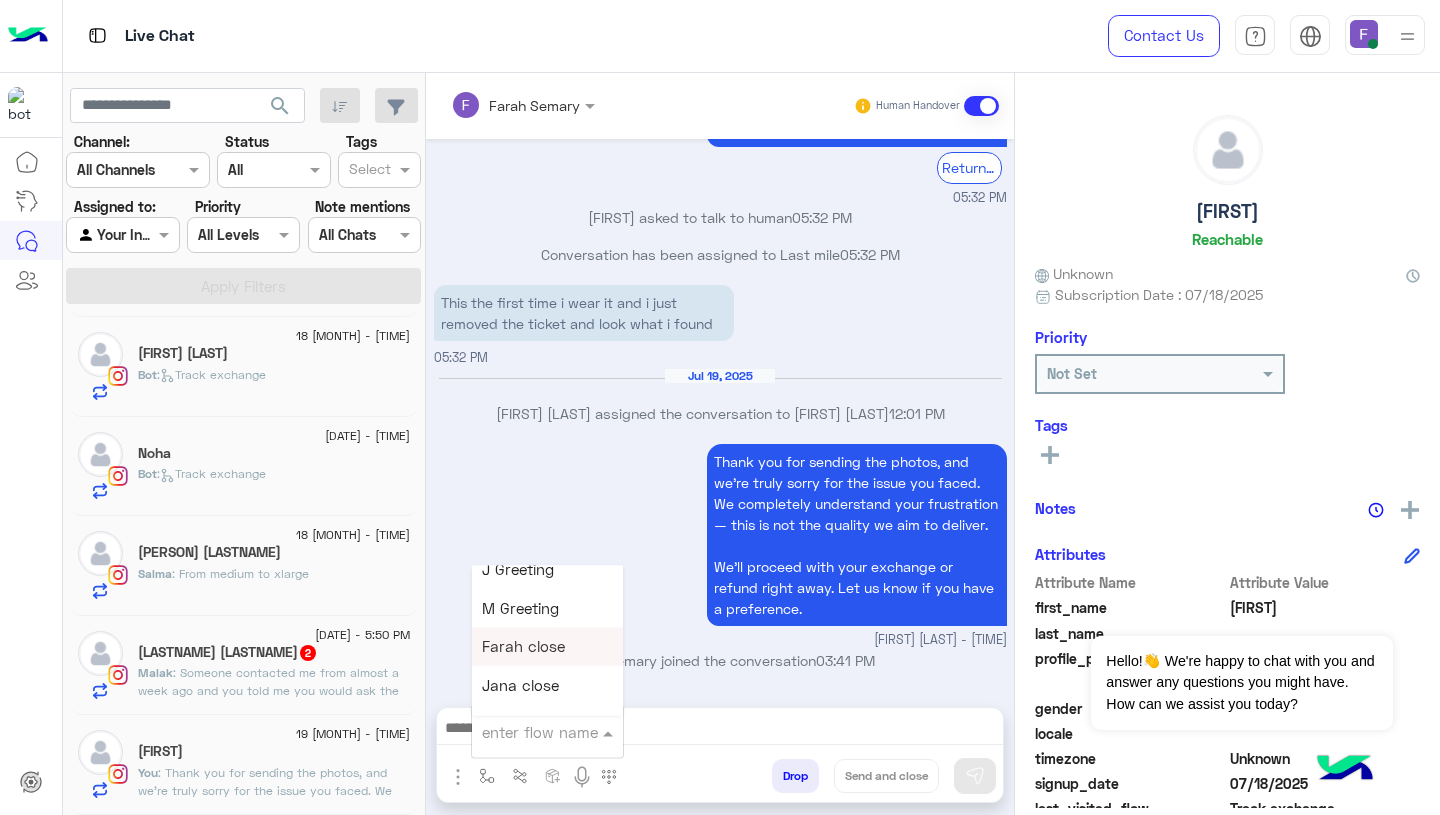 click on "Farah close" at bounding box center [523, 647] 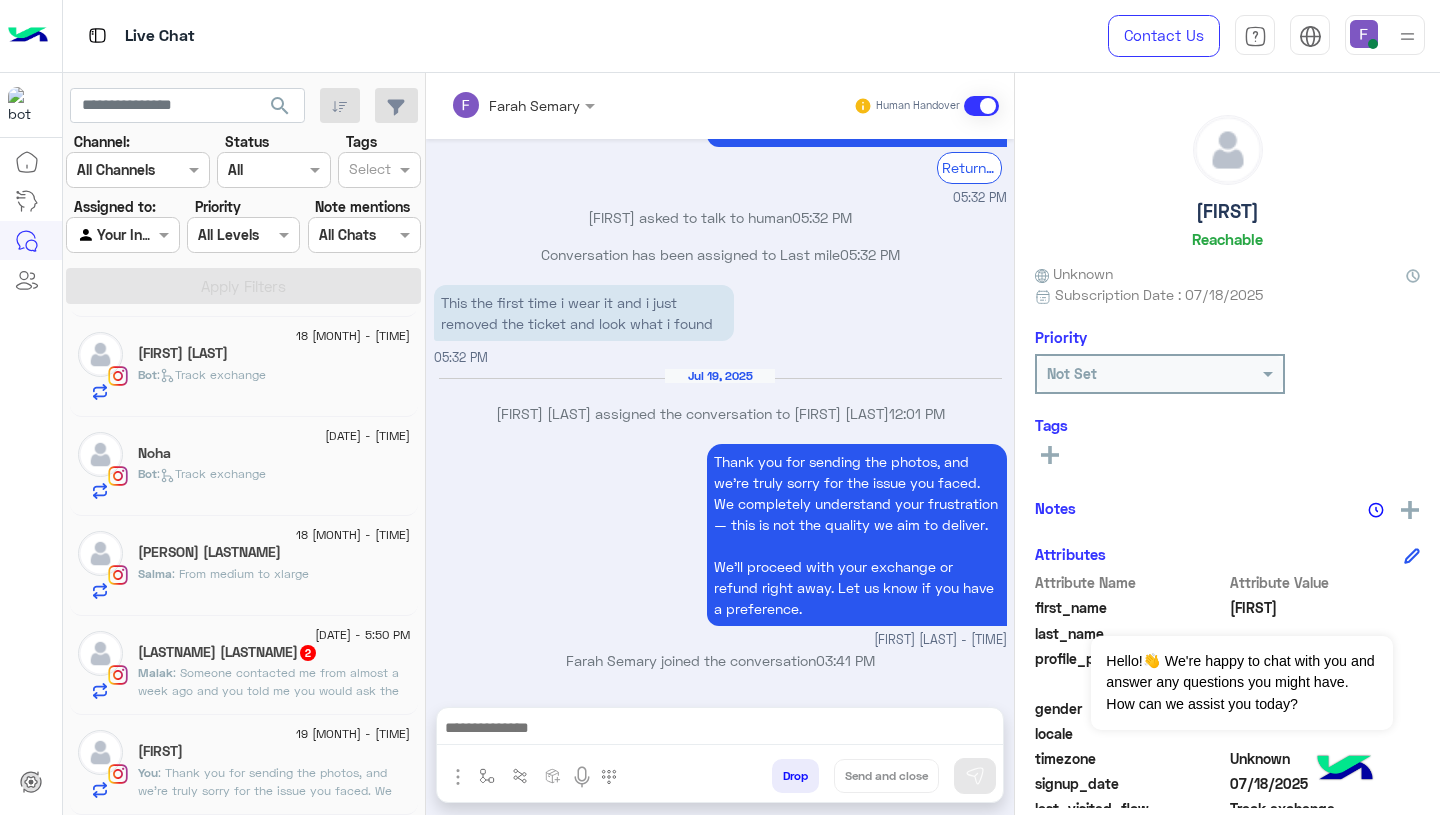 type on "**********" 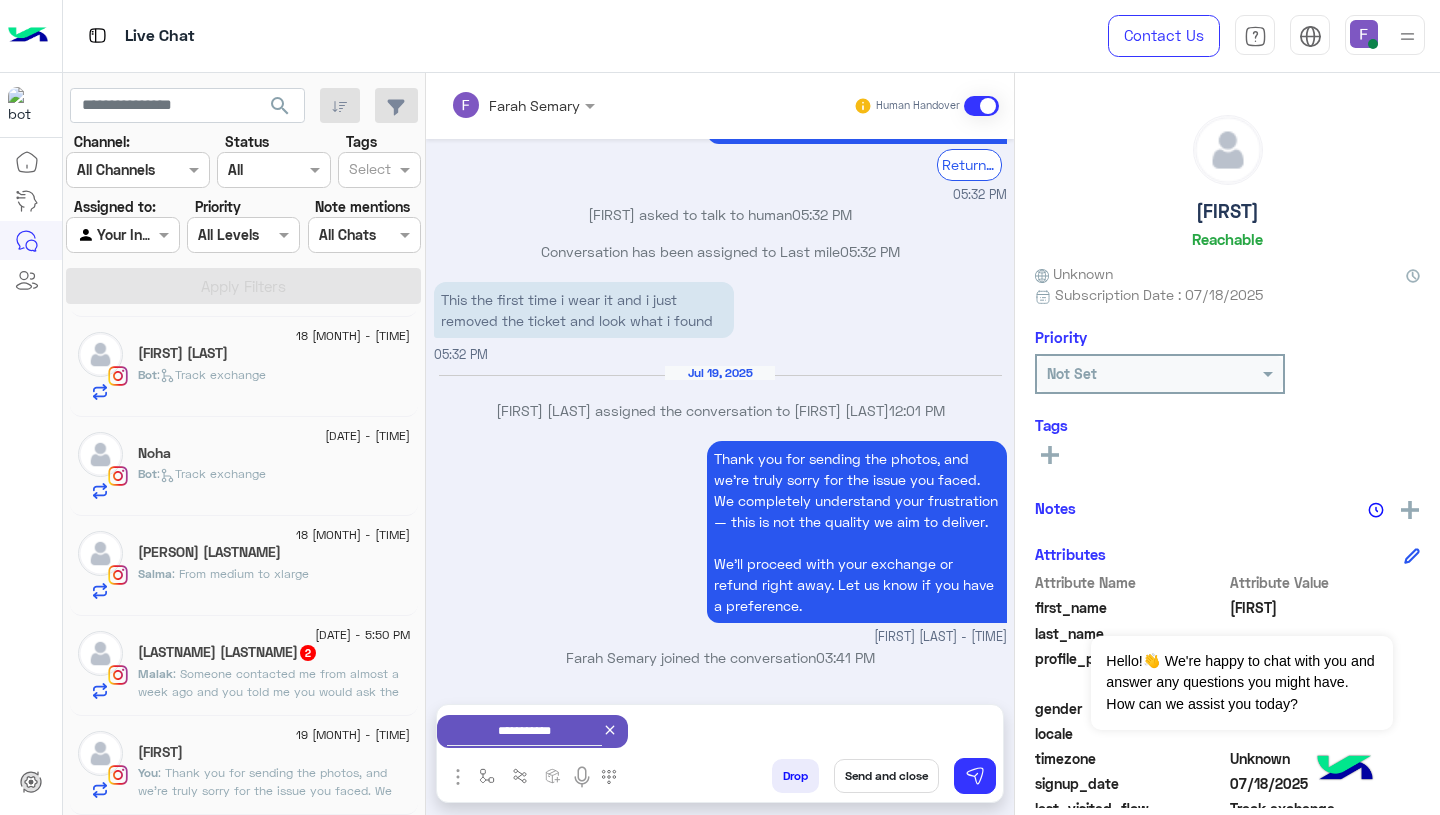 scroll, scrollTop: 1493, scrollLeft: 0, axis: vertical 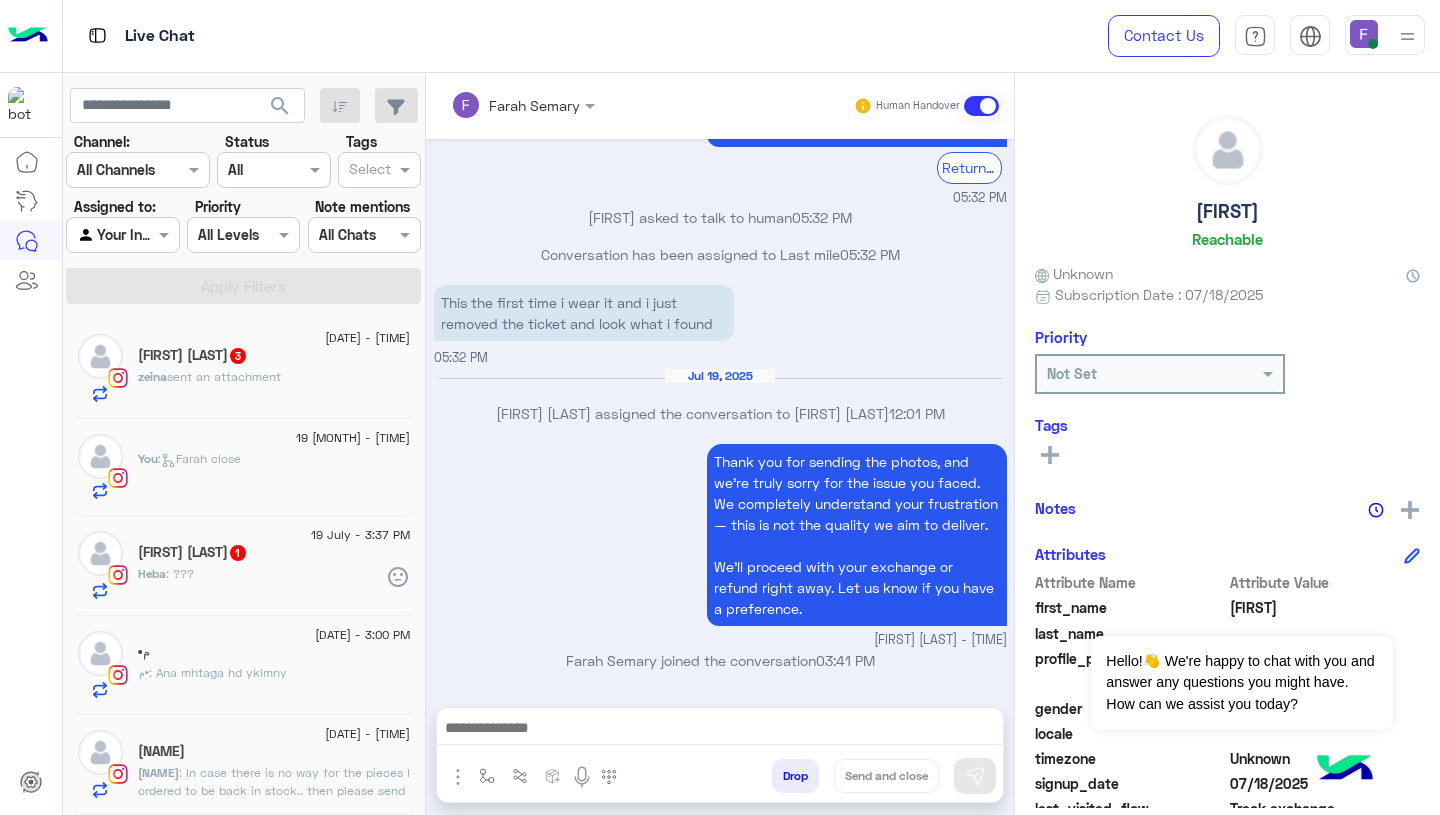 click on "zeina  sent an attachment" 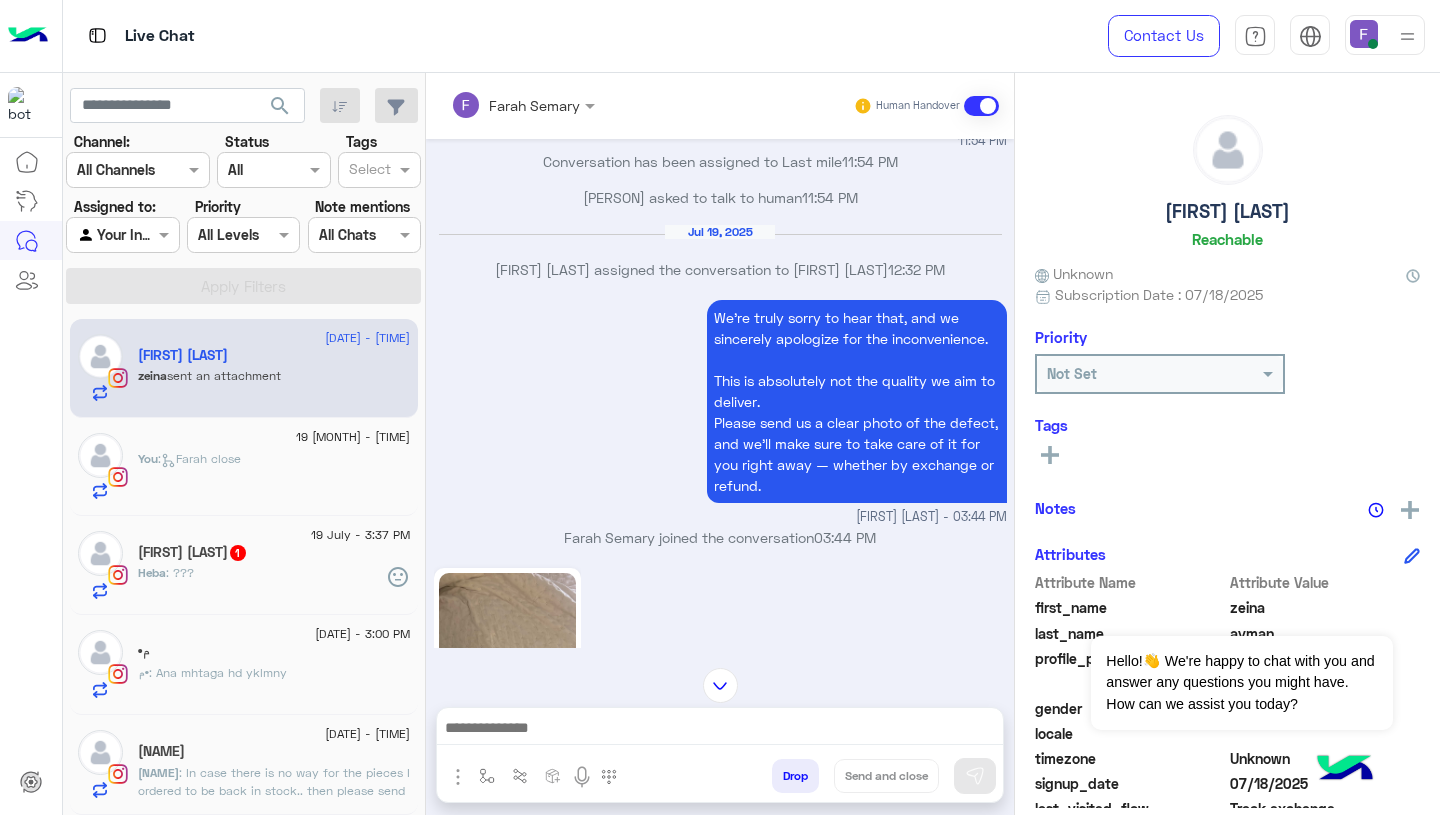 scroll, scrollTop: 1931, scrollLeft: 0, axis: vertical 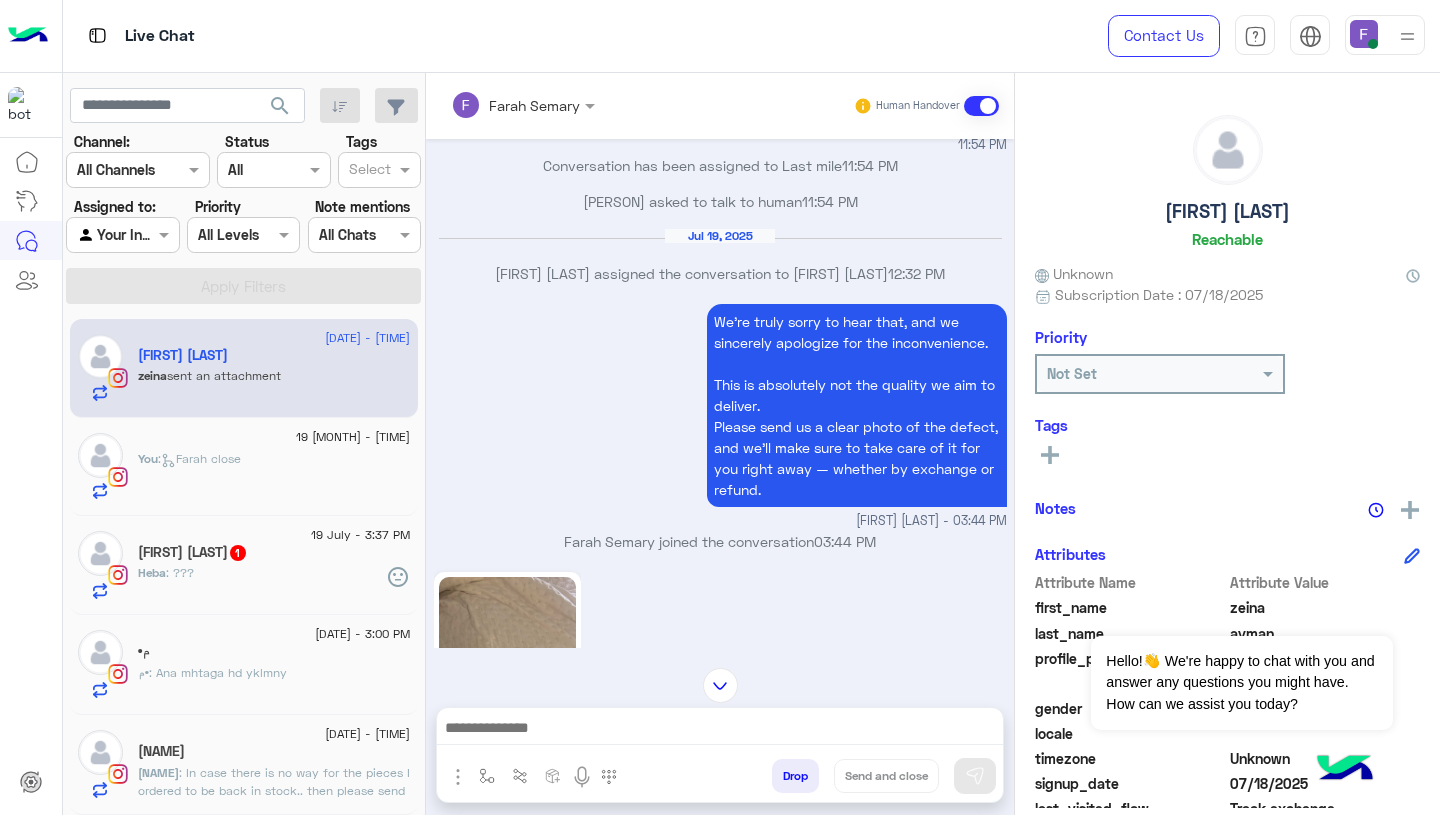 click on "We’re truly sorry to hear that, and we sincerely apologize for the inconvenience. This is absolutely not the quality we aim to deliver.  Please send us a clear photo of the defect, and we’ll make sure to take care of it for you right away — whether by exchange or refund." at bounding box center [857, 405] 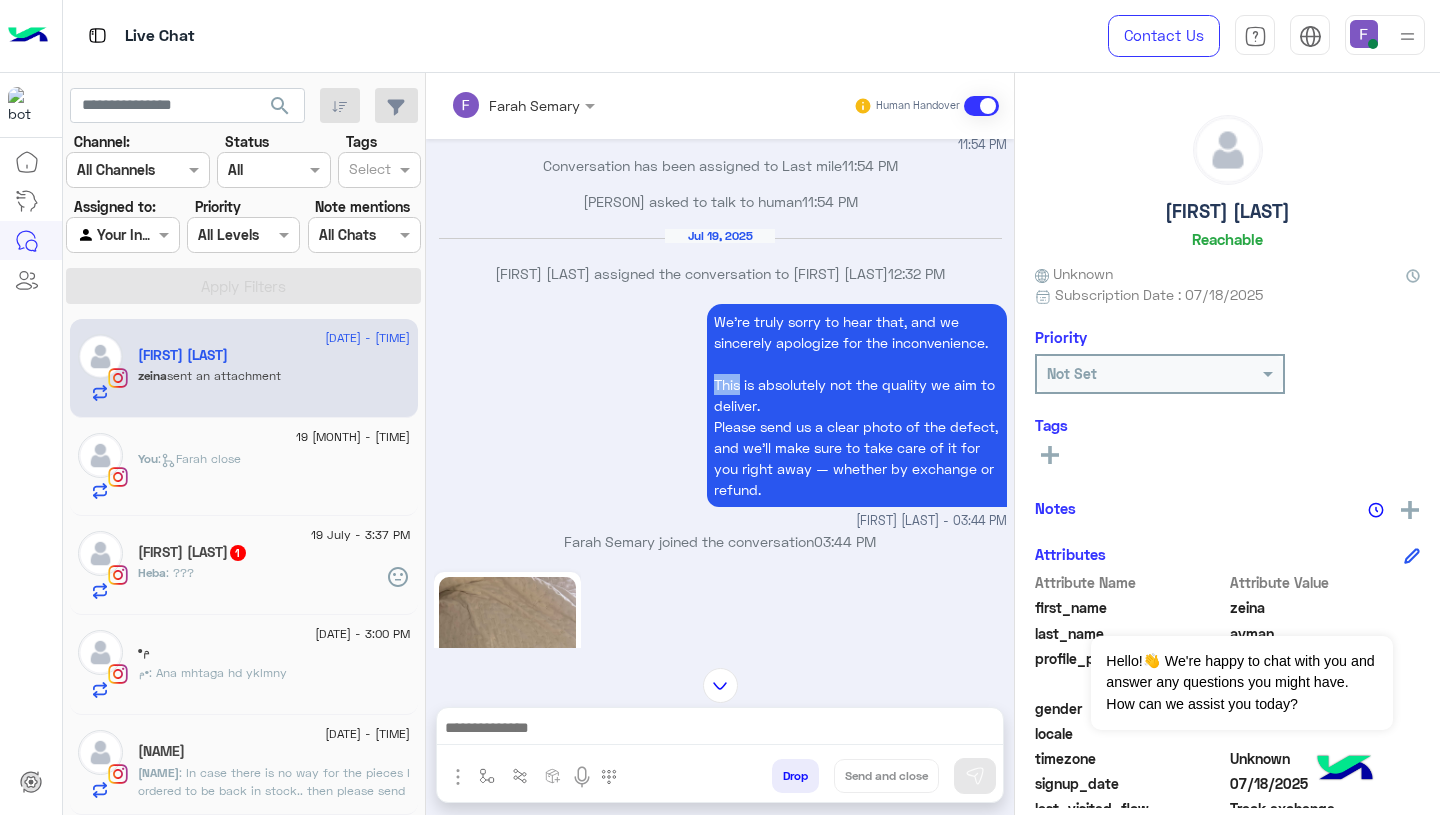 click on "We’re truly sorry to hear that, and we sincerely apologize for the inconvenience. This is absolutely not the quality we aim to deliver.  Please send us a clear photo of the defect, and we’ll make sure to take care of it for you right away — whether by exchange or refund." at bounding box center (857, 405) 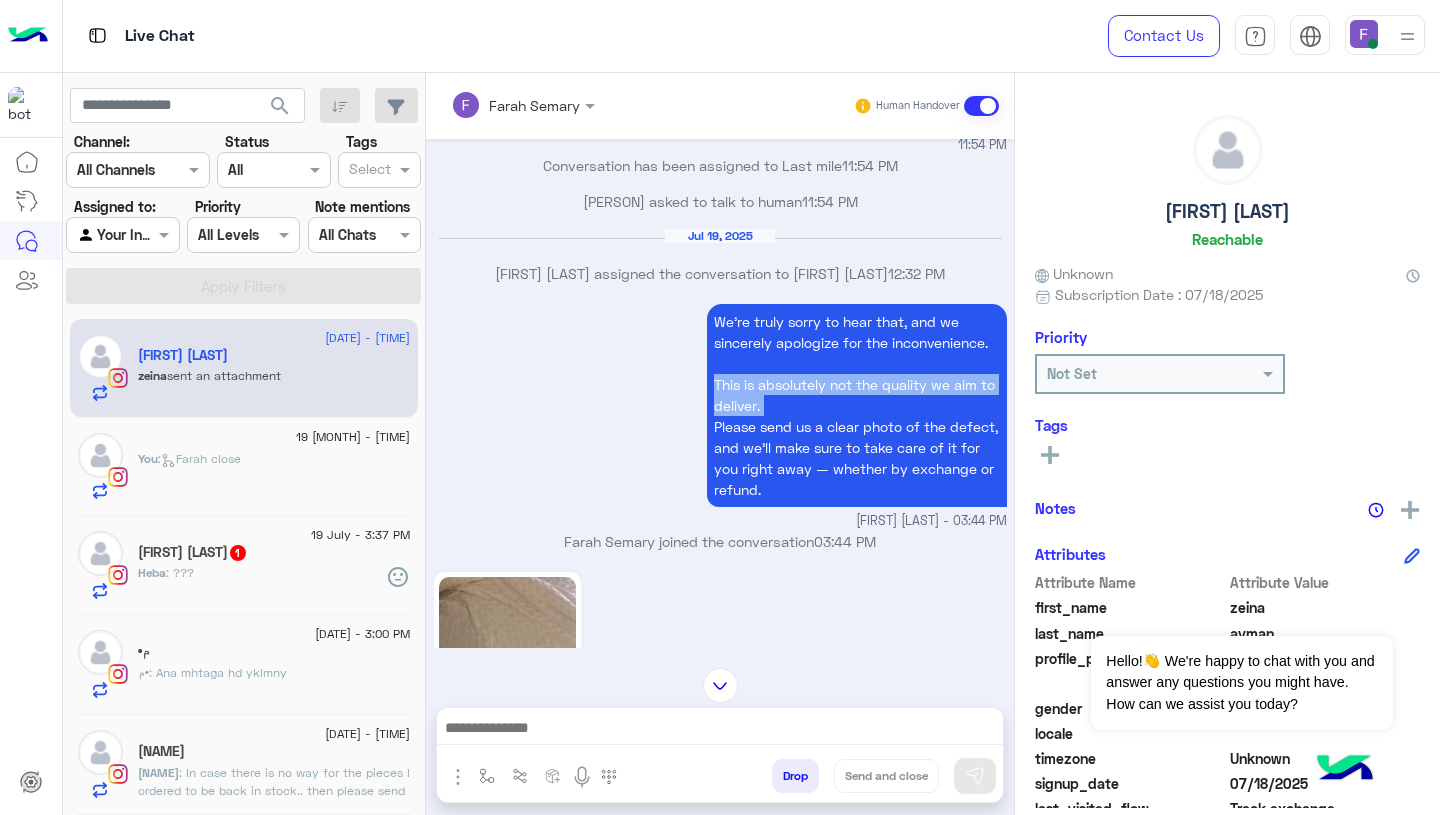 click on "We’re truly sorry to hear that, and we sincerely apologize for the inconvenience. This is absolutely not the quality we aim to deliver.  Please send us a clear photo of the defect, and we’ll make sure to take care of it for you right away — whether by exchange or refund." at bounding box center [857, 405] 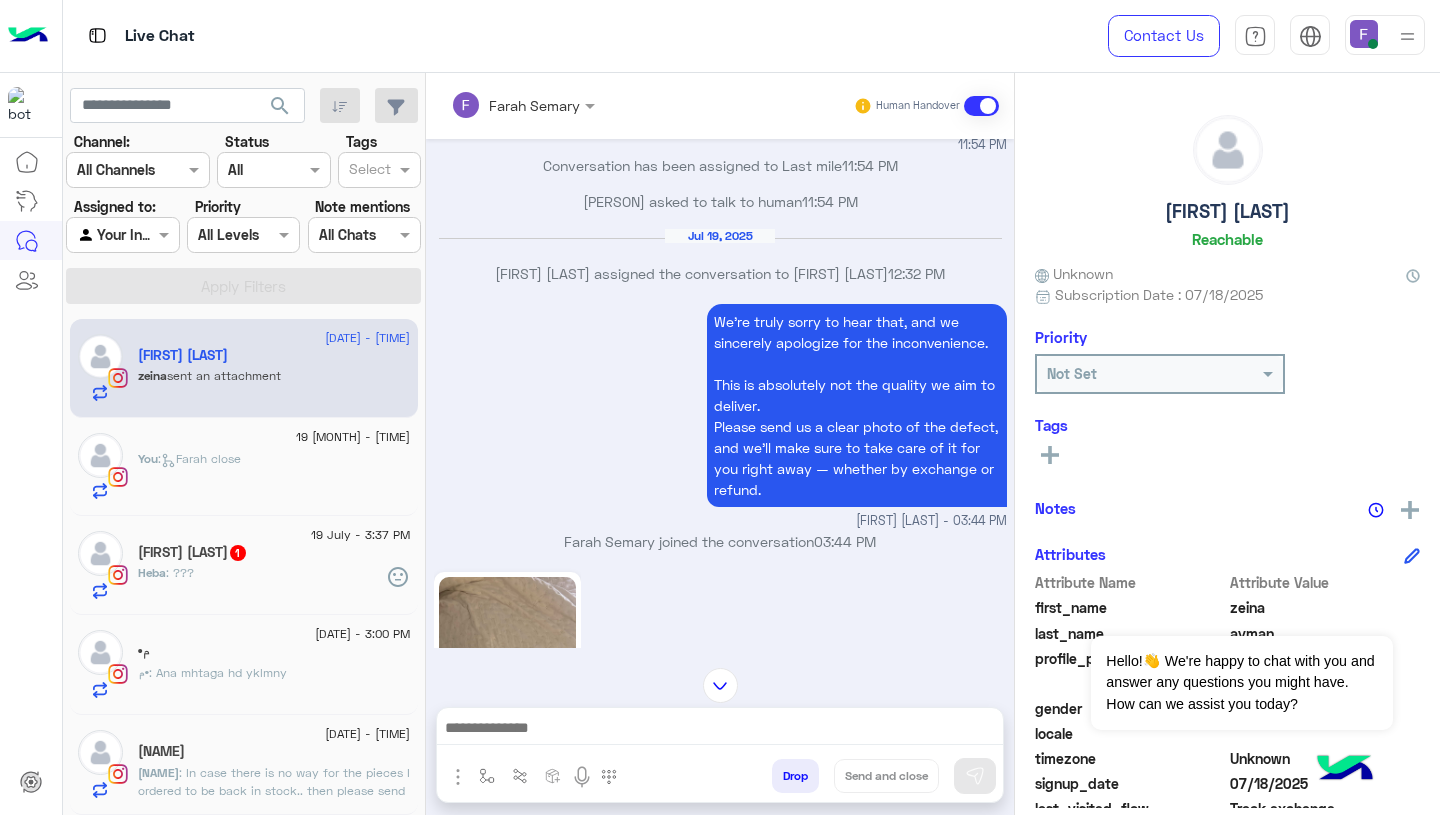 click at bounding box center [720, 730] 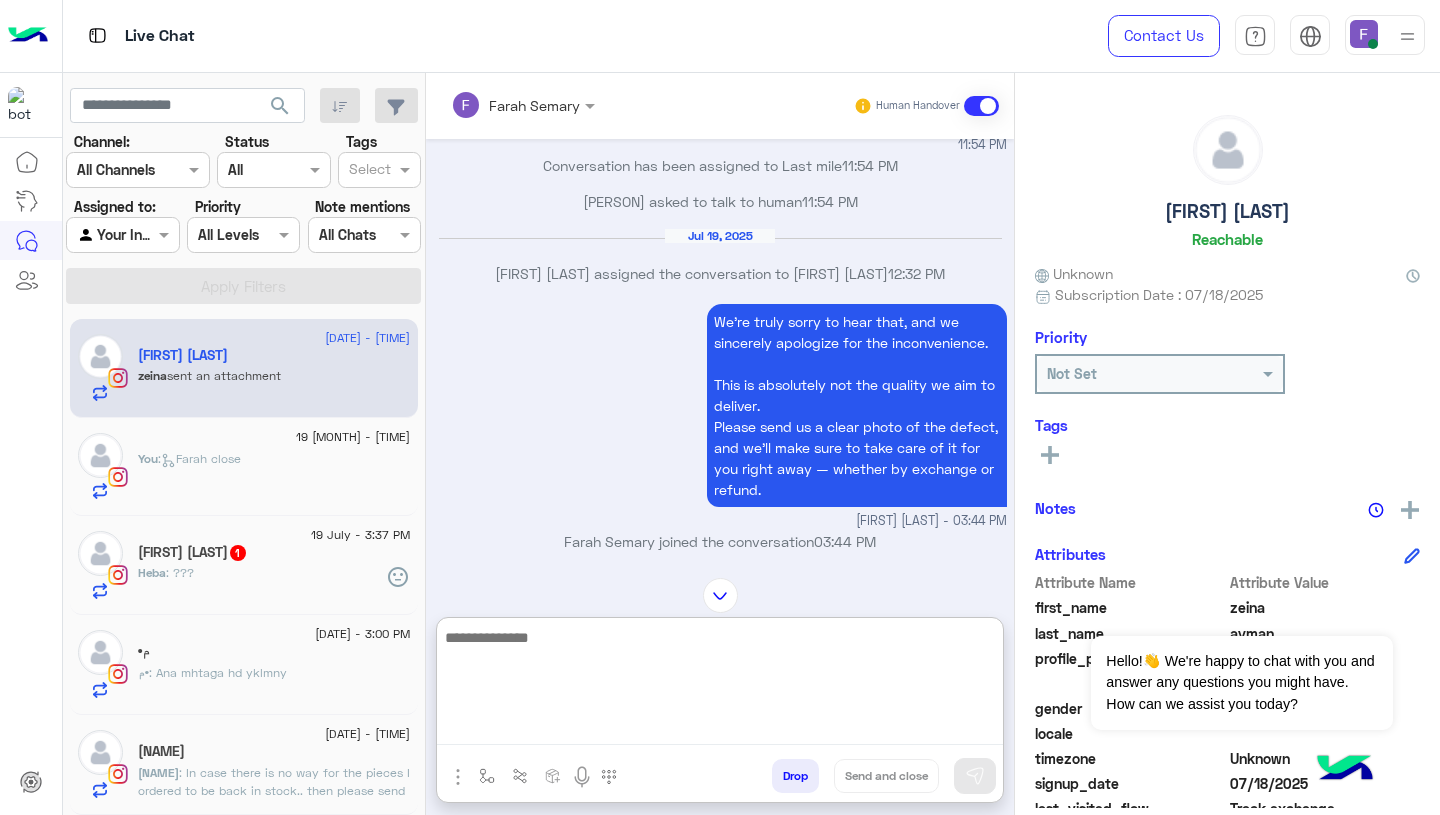 paste on "**********" 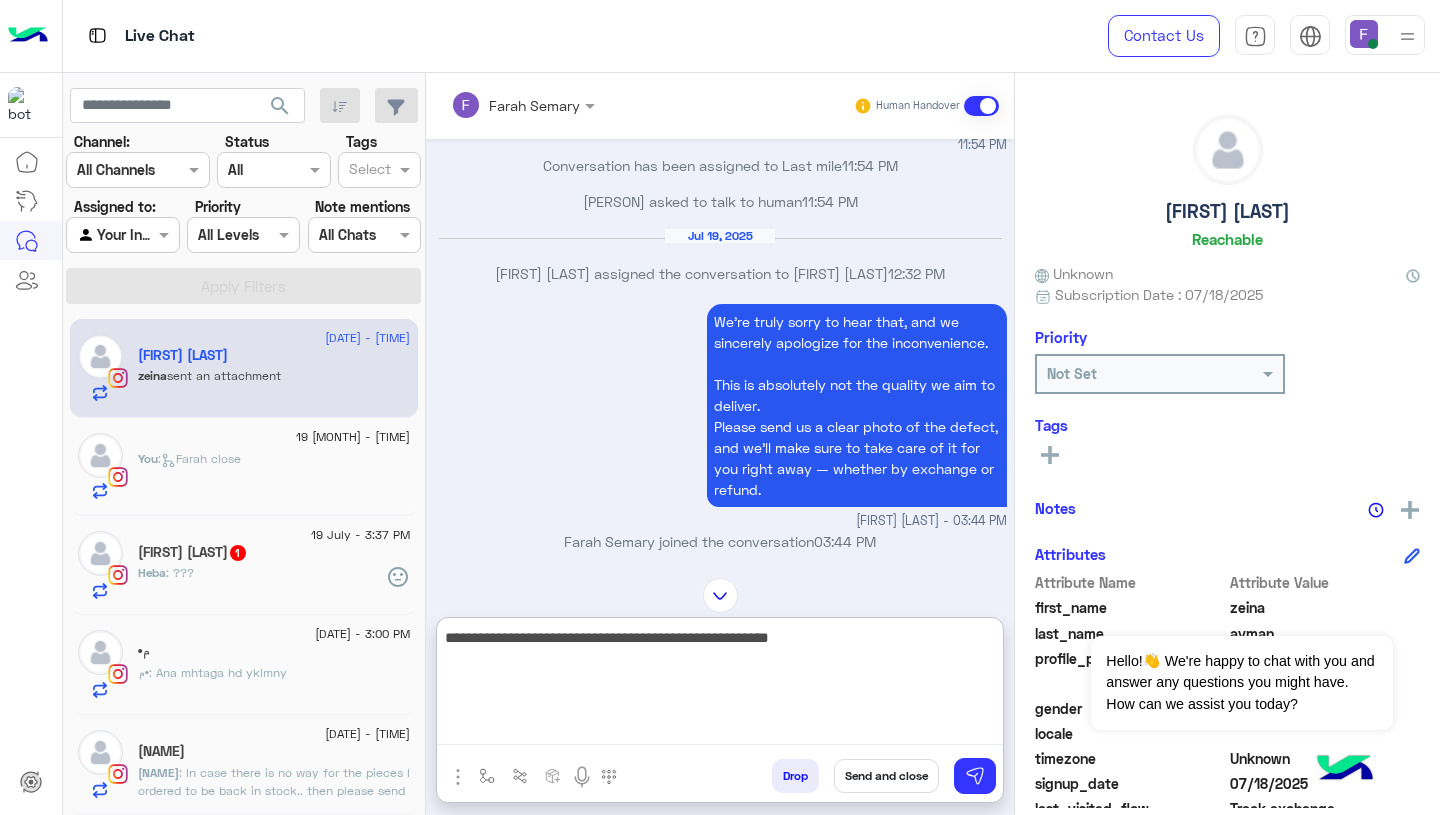 paste on "**********" 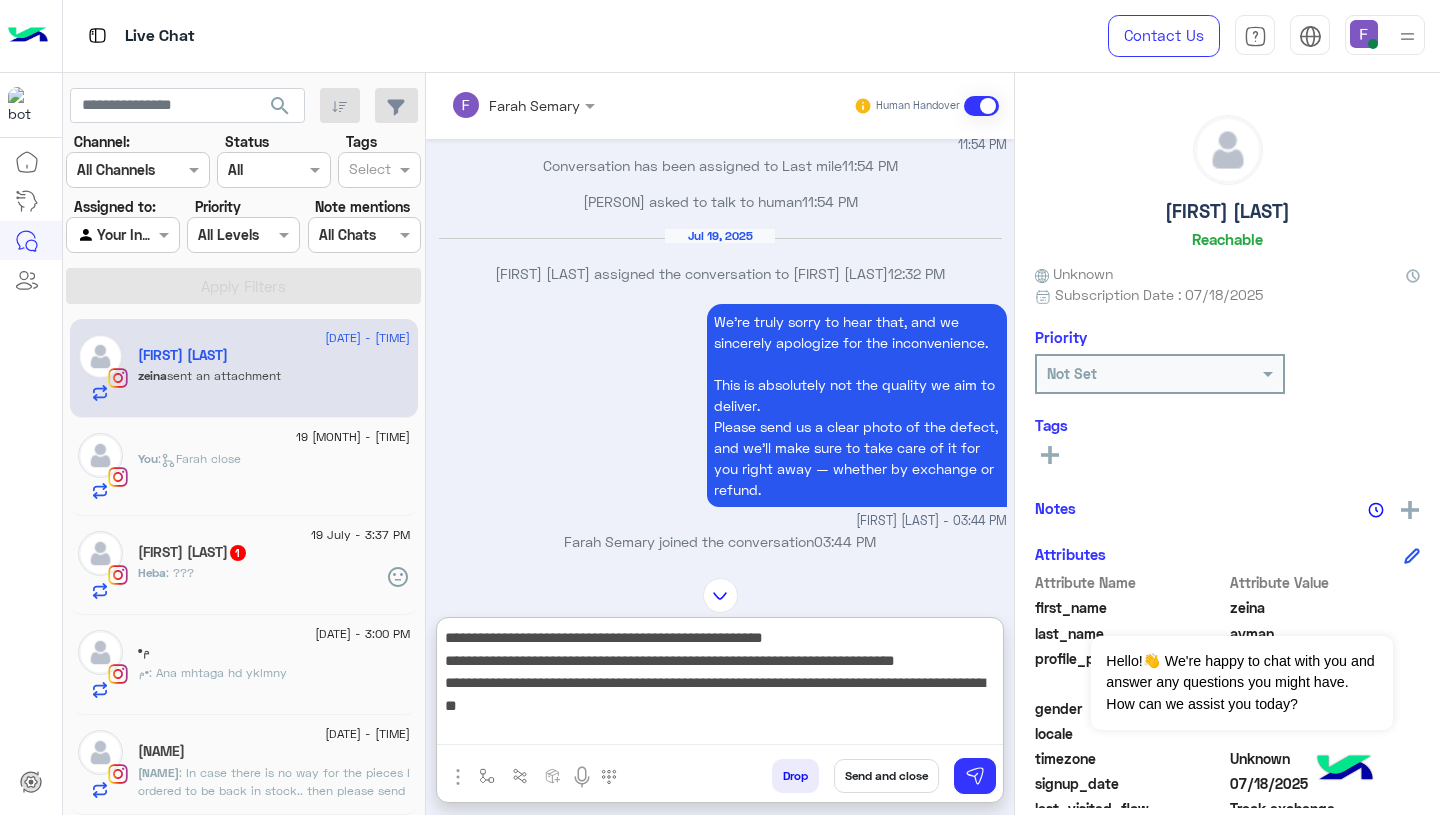scroll, scrollTop: 106, scrollLeft: 0, axis: vertical 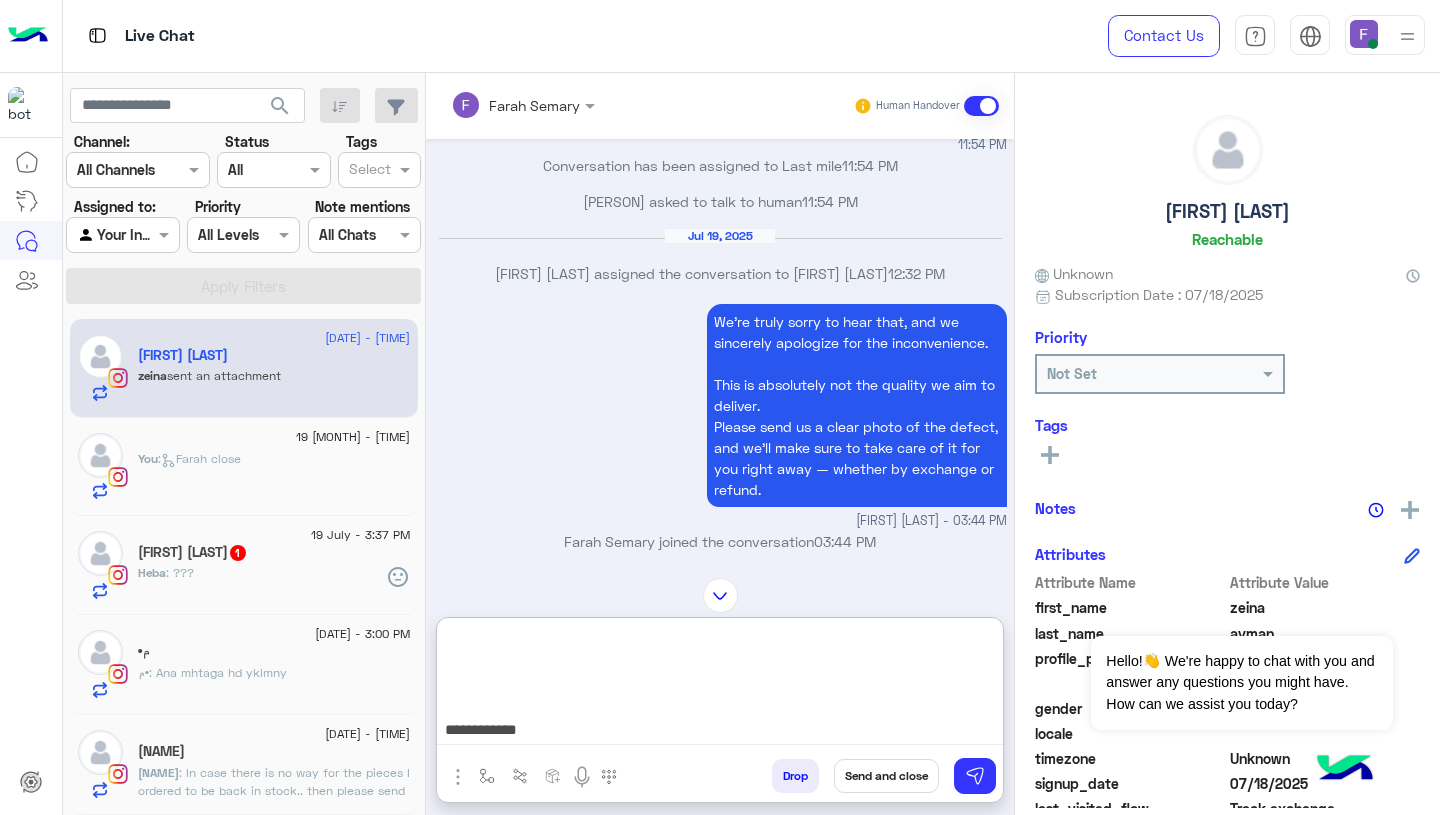 click on "**********" at bounding box center [720, 685] 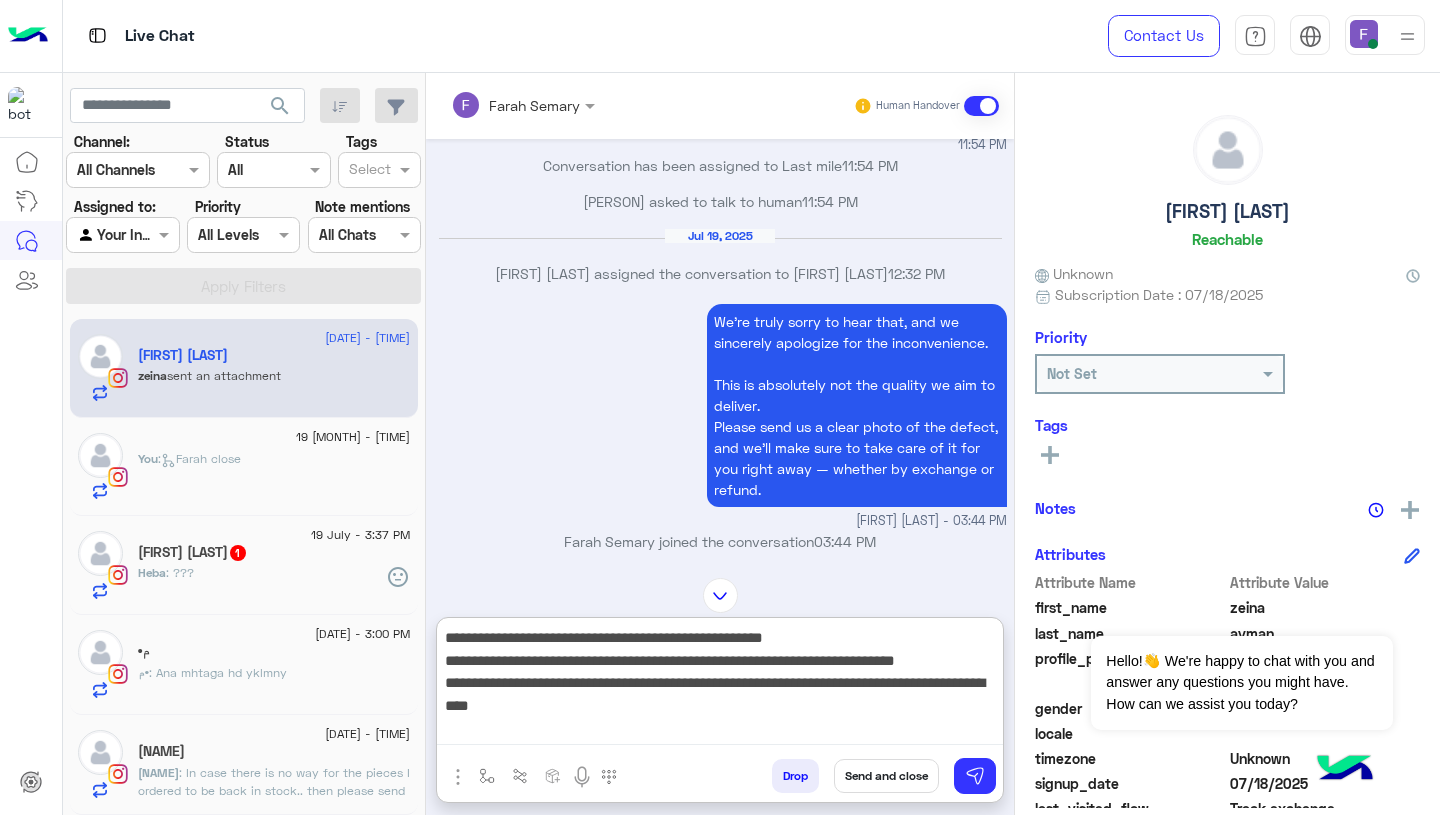 scroll, scrollTop: 20, scrollLeft: 0, axis: vertical 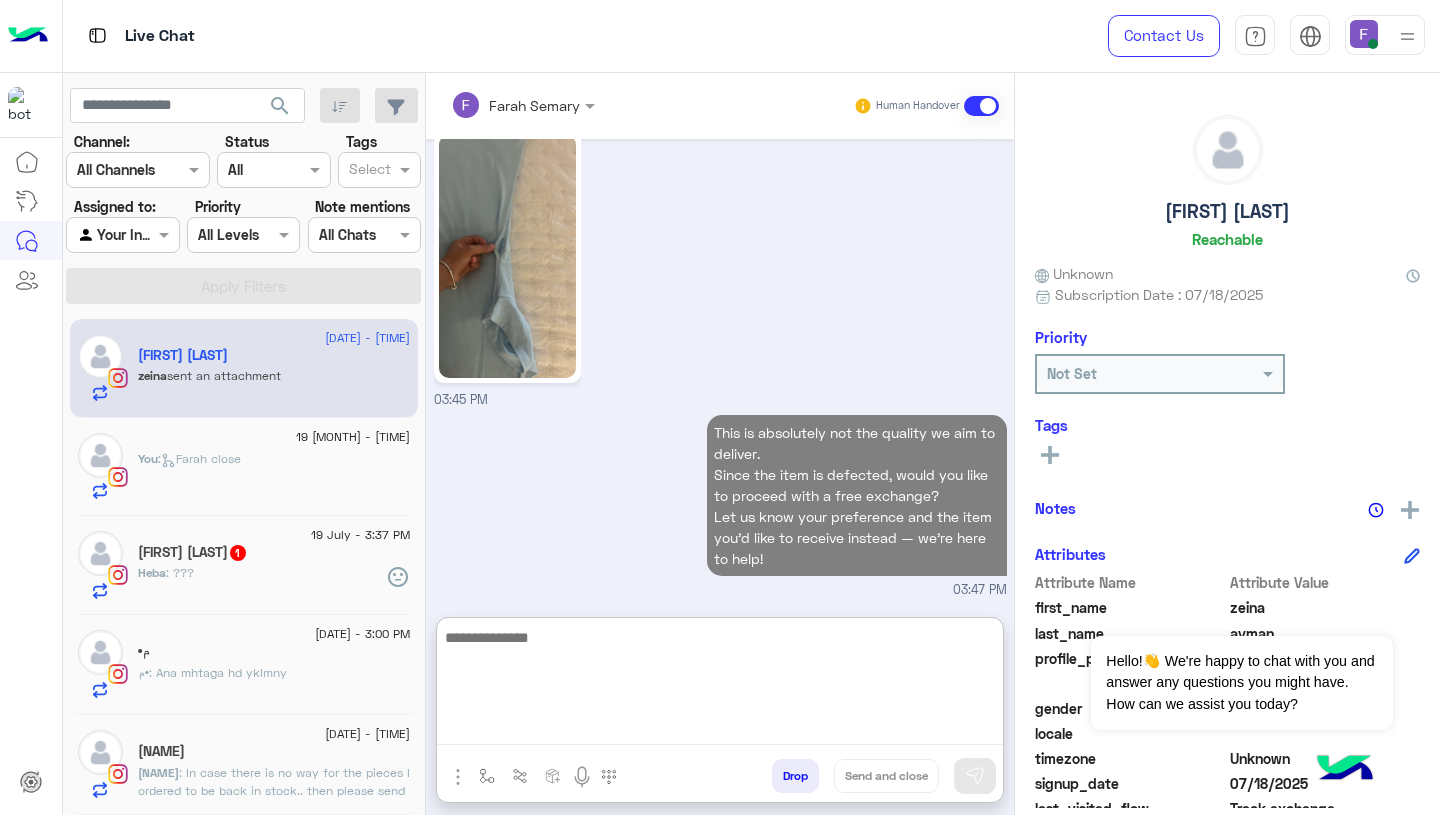 click on "This is absolutely not the quality we aim to deliver. Since the item is defected, would you like to proceed with a free exchange? Let us know your preference and the item you'd like to receive instead — we’re here to help!   03:47 PM" at bounding box center (720, 505) 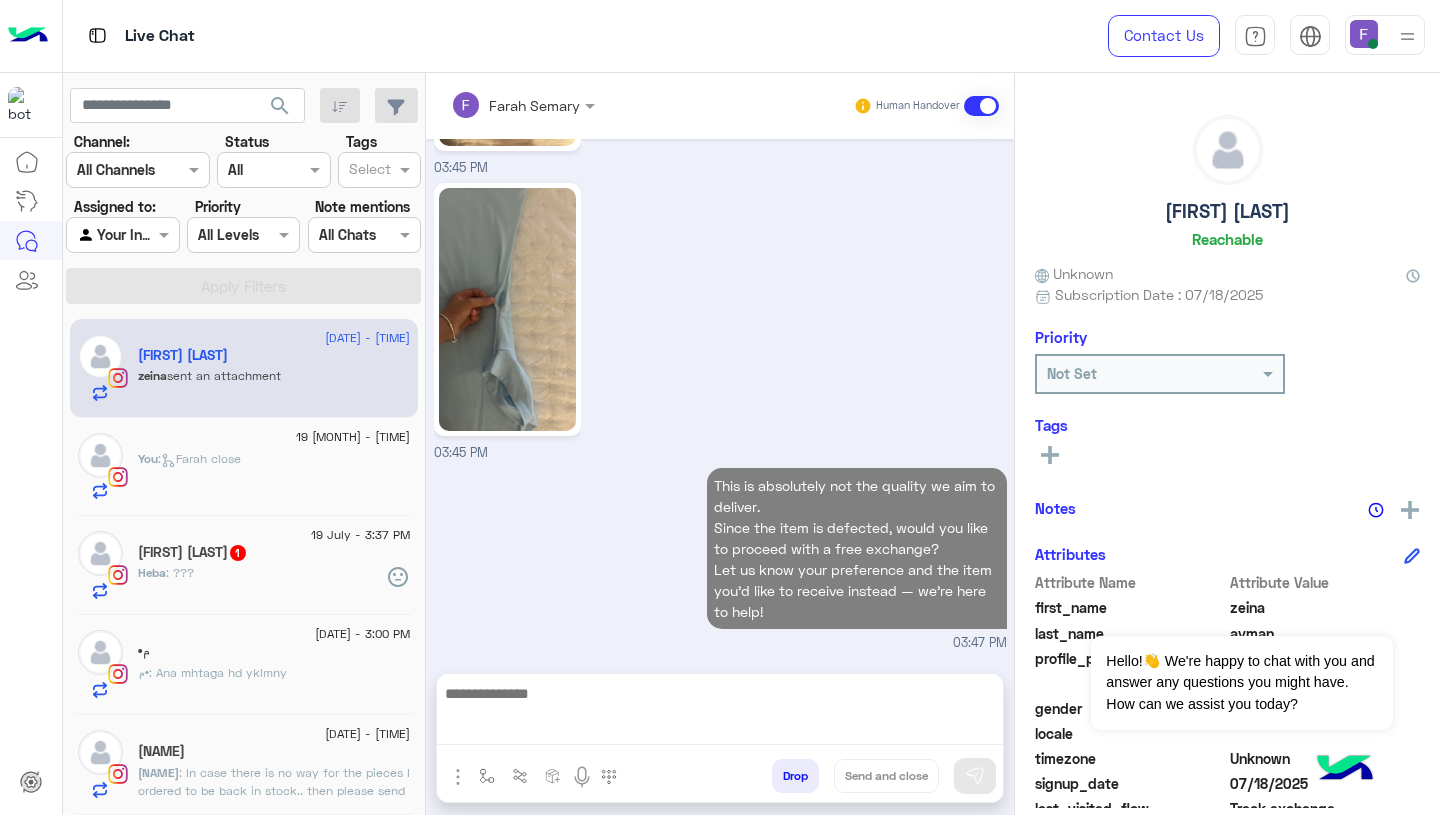 scroll, scrollTop: 2853, scrollLeft: 0, axis: vertical 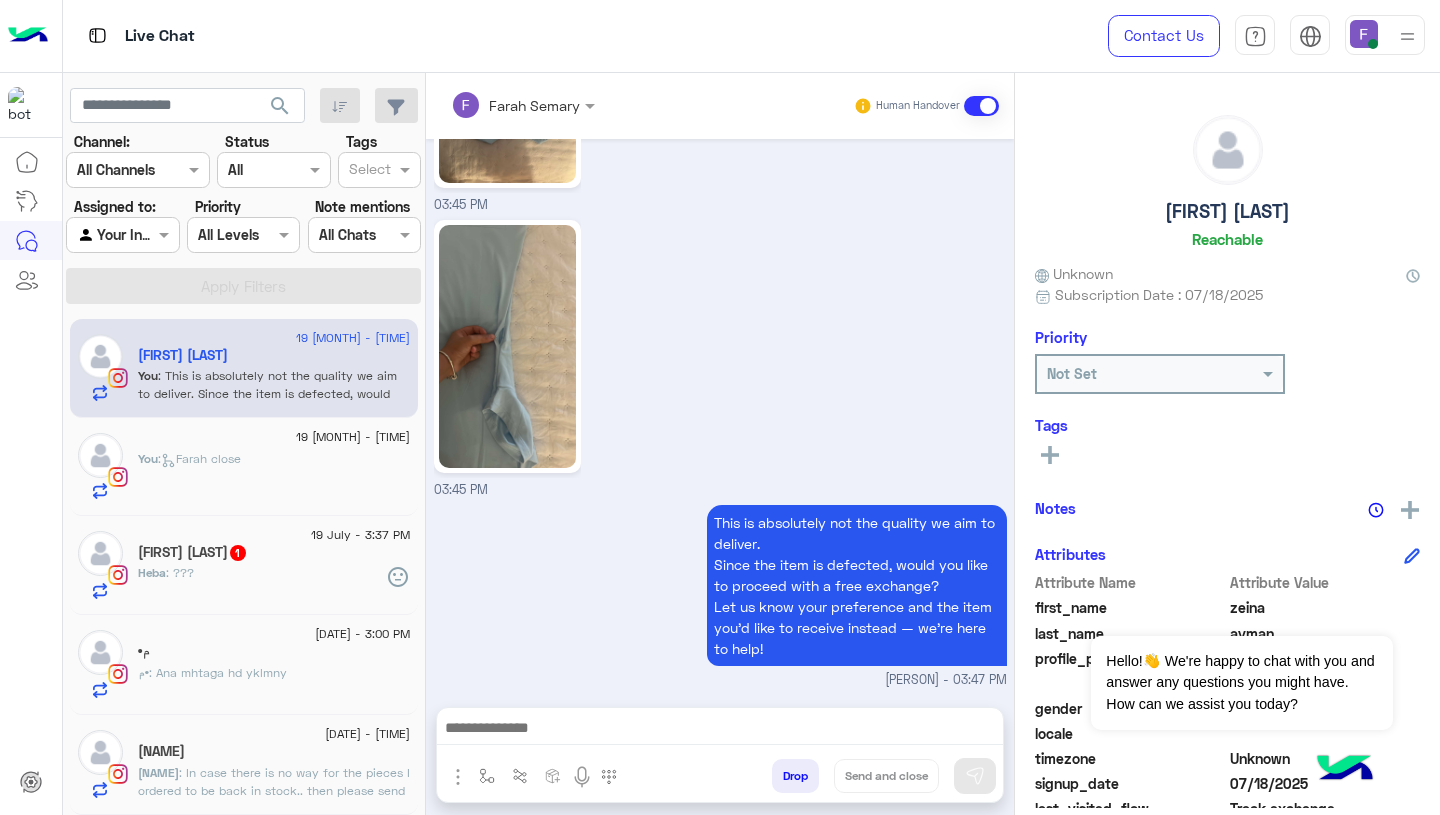 click on "You  :   Farah close" 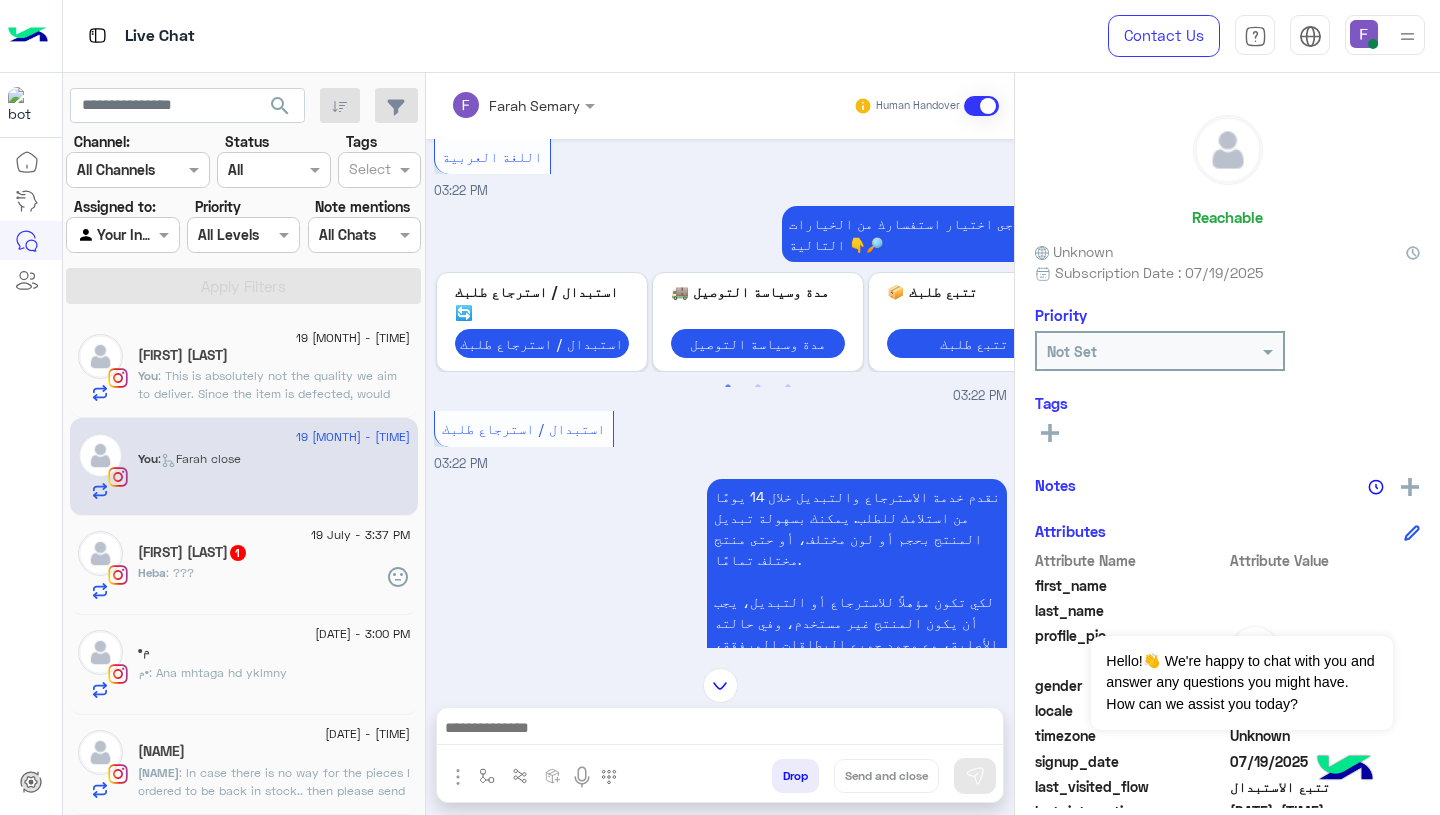 scroll, scrollTop: 0, scrollLeft: 0, axis: both 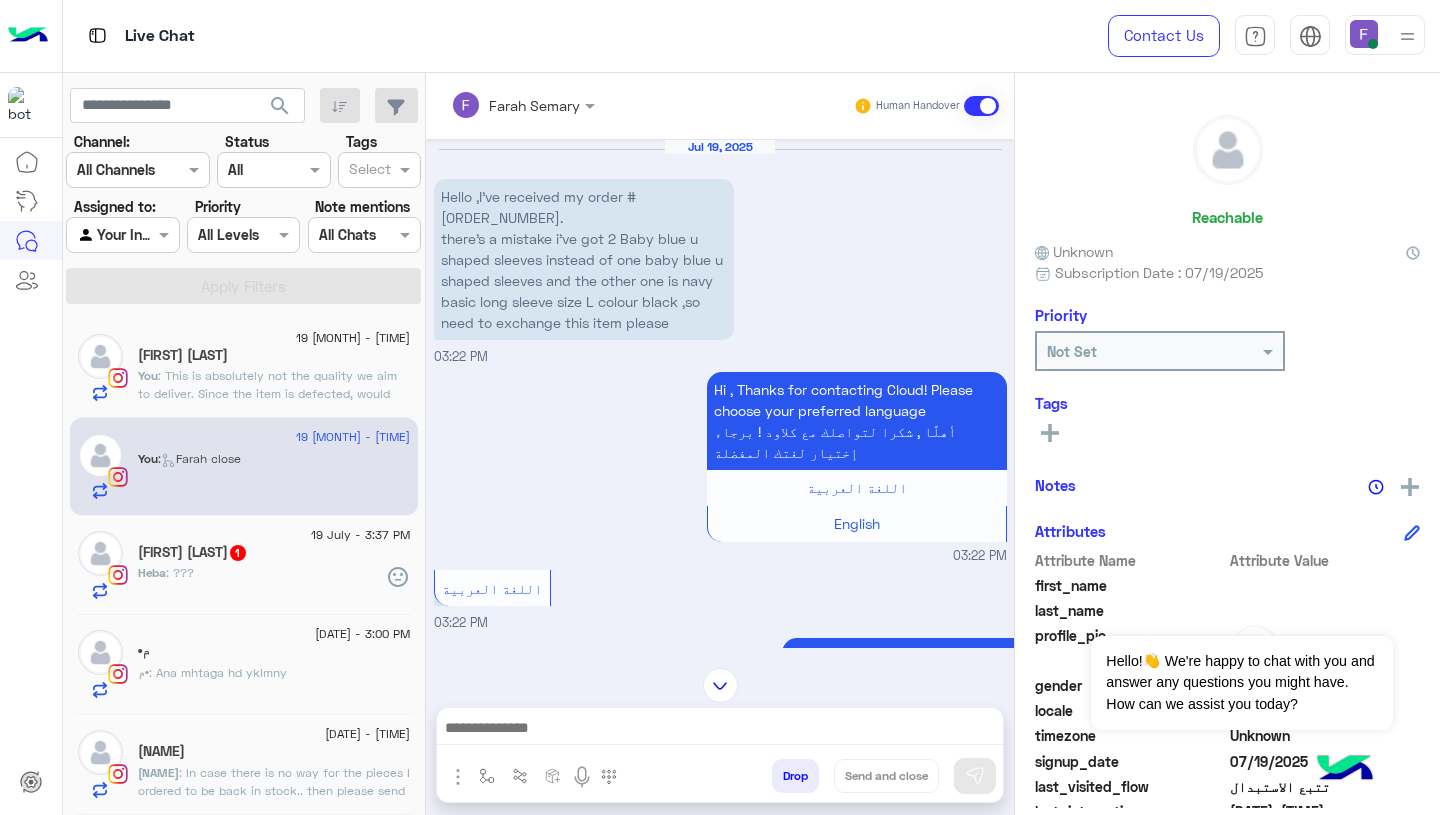 click on "Hello ,I’ve received my order #112925.  there’s a mistake i’ve got 2 Baby blue u shaped sleeves instead of one baby blue u shaped sleeves and the other one is navy basic long sleeve size L colour black ,so need to exchange this item please" at bounding box center (584, 259) 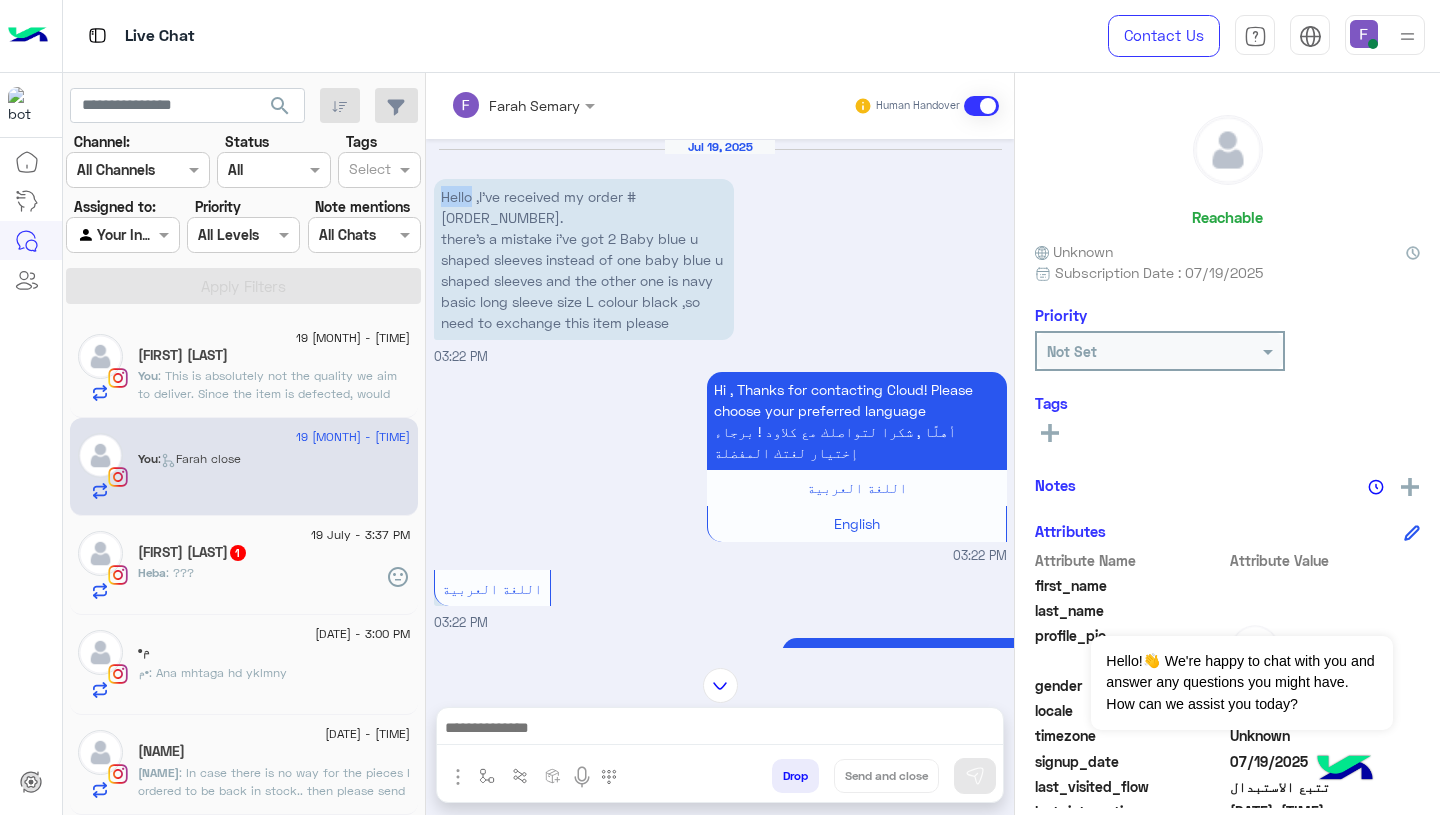click on "Hello ,I’ve received my order #112925.  there’s a mistake i’ve got 2 Baby blue u shaped sleeves instead of one baby blue u shaped sleeves and the other one is navy basic long sleeve size L colour black ,so need to exchange this item please" at bounding box center [584, 259] 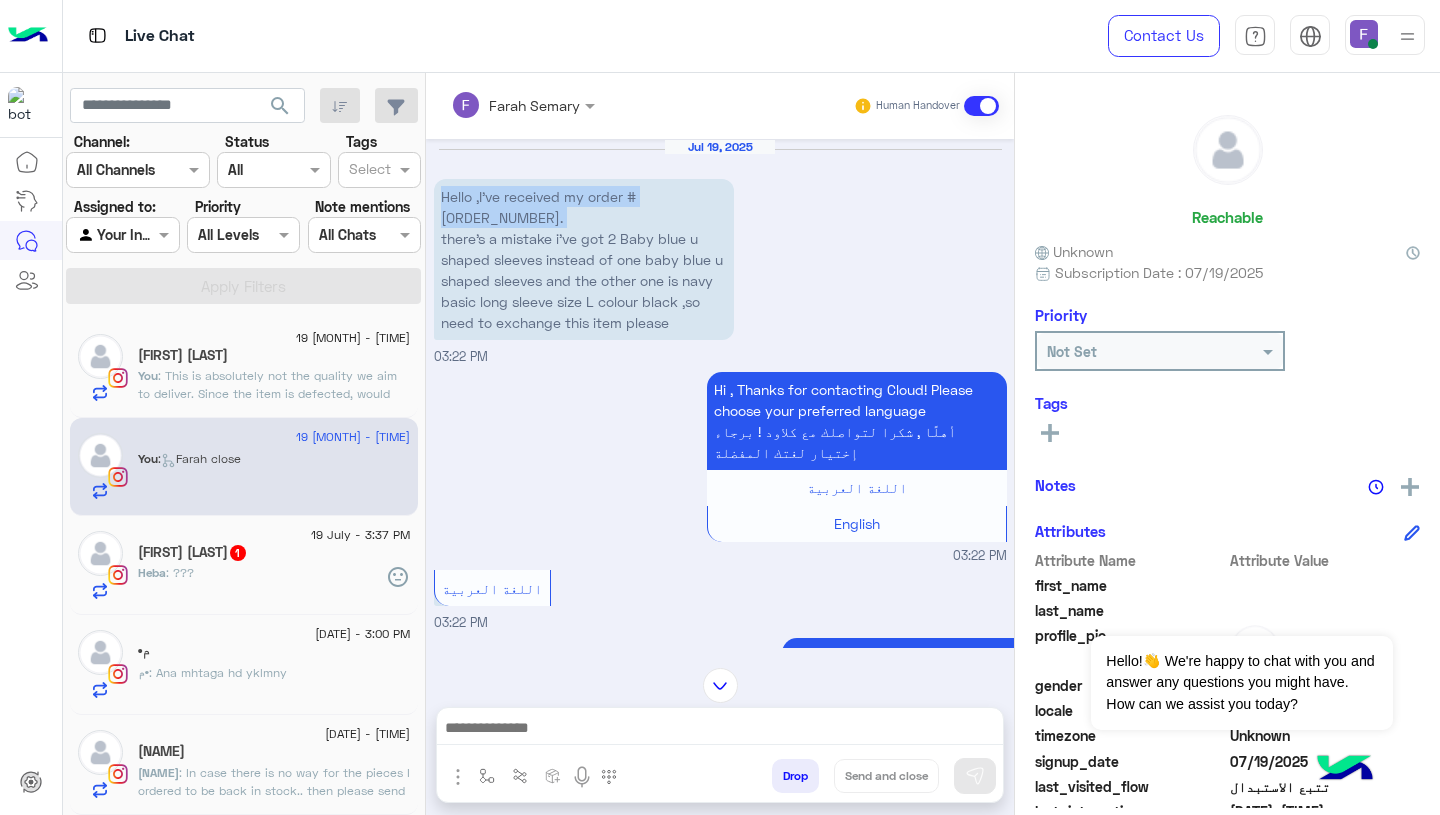click on "Hello ,I’ve received my order #112925.  there’s a mistake i’ve got 2 Baby blue u shaped sleeves instead of one baby blue u shaped sleeves and the other one is navy basic long sleeve size L colour black ,so need to exchange this item please" at bounding box center (584, 259) 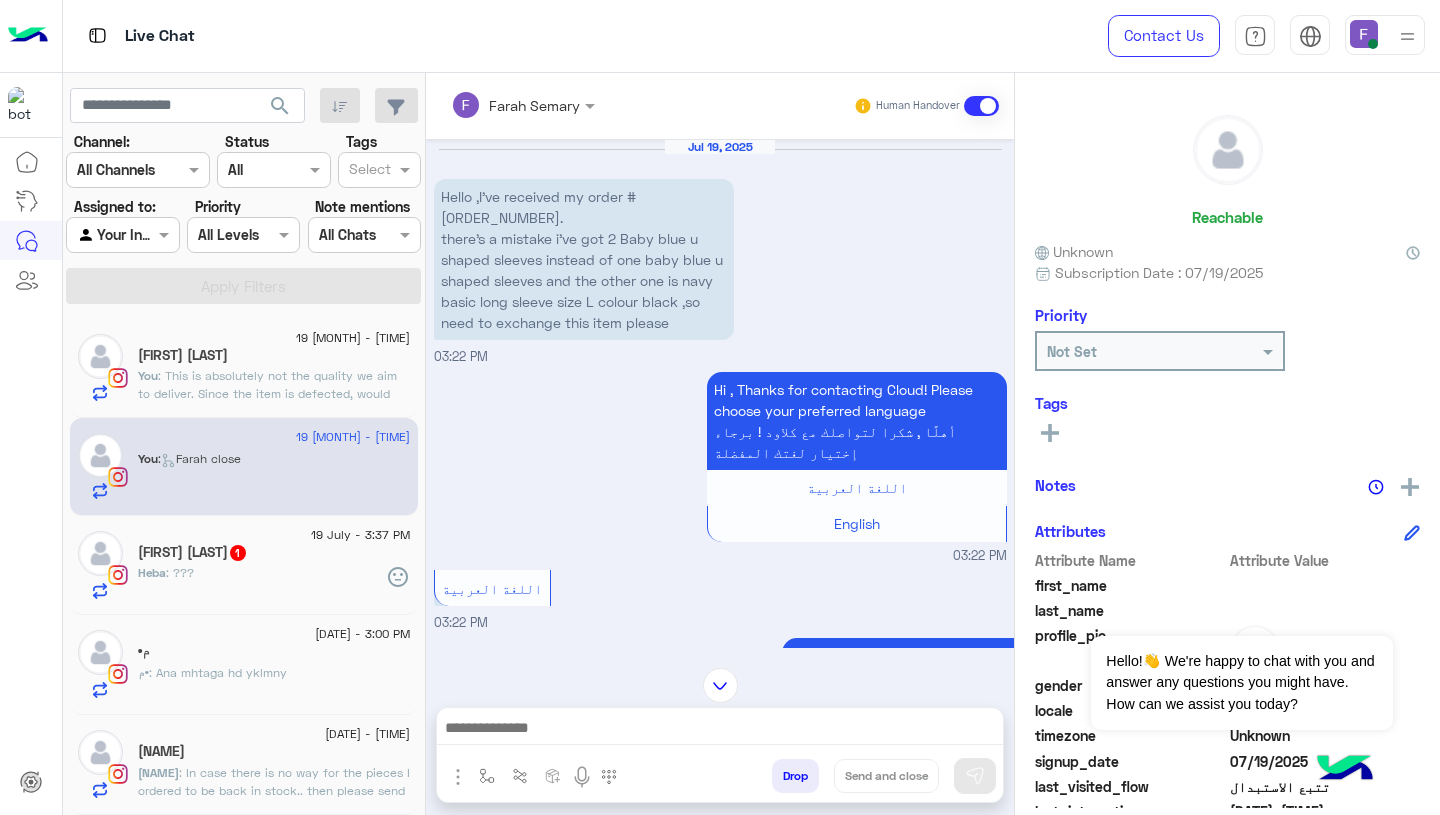 click on "Hello ,I’ve received my order #112925.  there’s a mistake i’ve got 2 Baby blue u shaped sleeves instead of one baby blue u shaped sleeves and the other one is navy basic long sleeve size L colour black ,so need to exchange this item please" at bounding box center (584, 259) 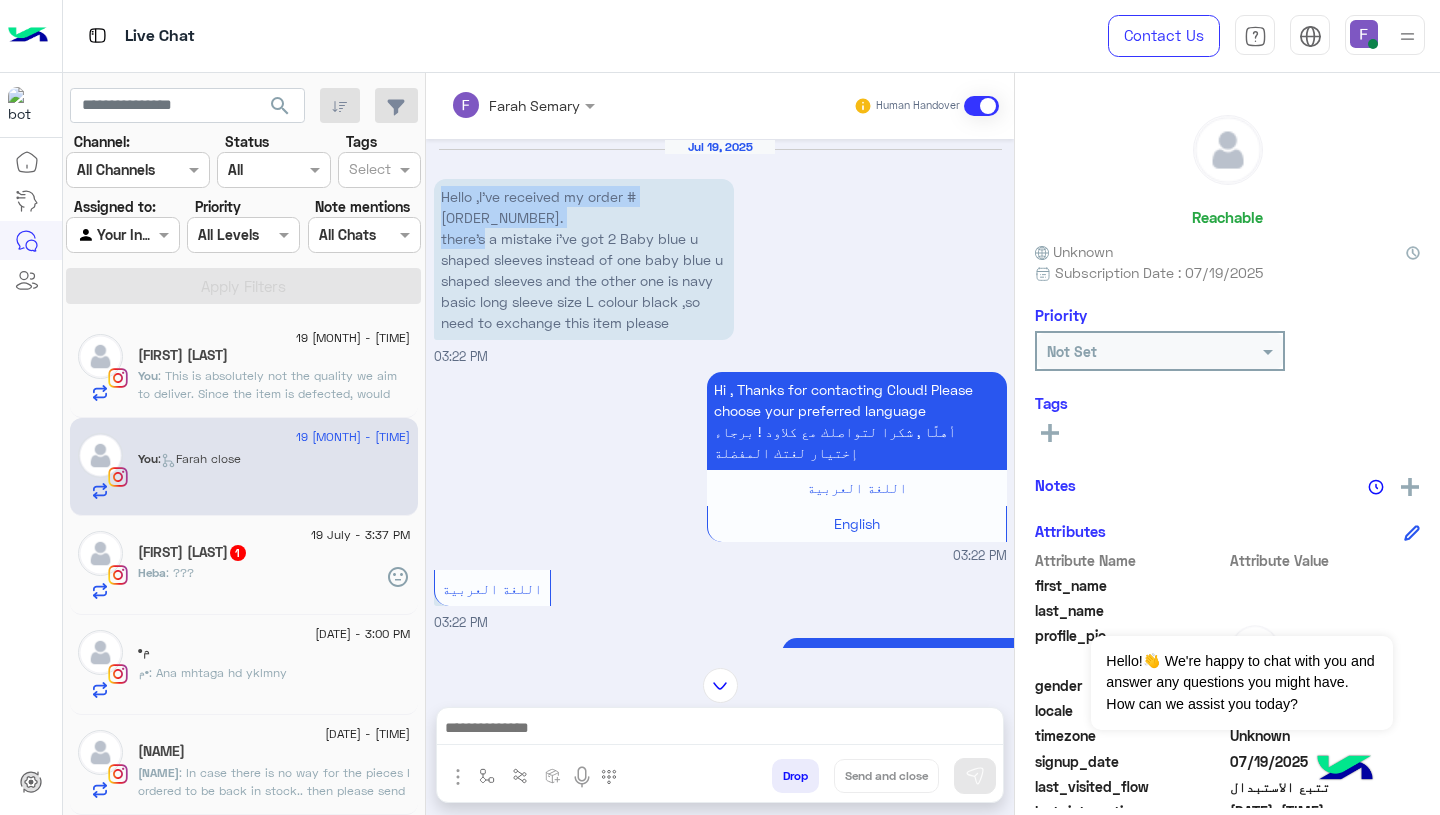 click on "Hello ,I’ve received my order #112925.  there’s a mistake i’ve got 2 Baby blue u shaped sleeves instead of one baby blue u shaped sleeves and the other one is navy basic long sleeve size L colour black ,so need to exchange this item please" at bounding box center (584, 259) 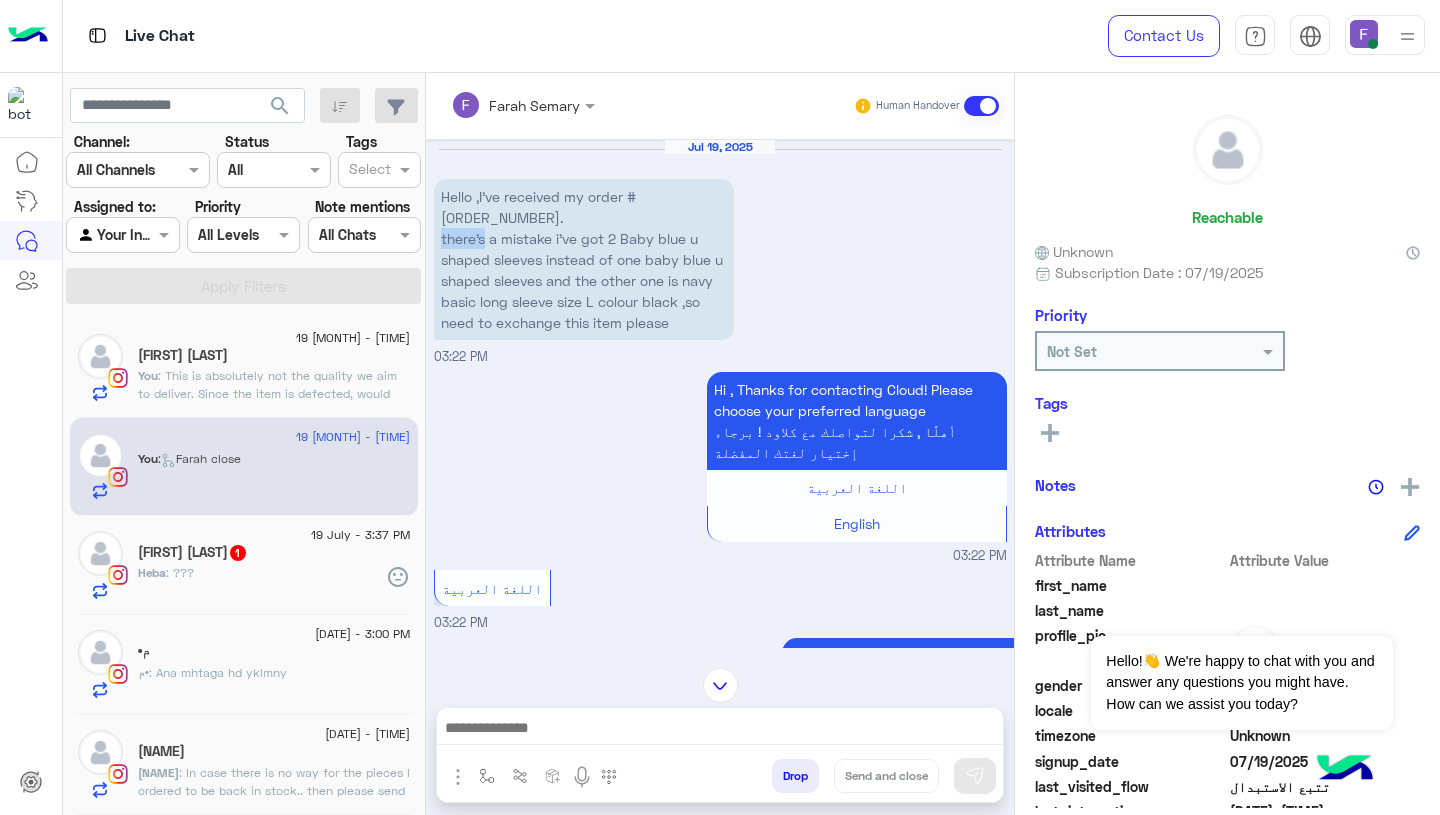 click on "Hello ,I’ve received my order #112925.  there’s a mistake i’ve got 2 Baby blue u shaped sleeves instead of one baby blue u shaped sleeves and the other one is navy basic long sleeve size L colour black ,so need to exchange this item please" at bounding box center [584, 259] 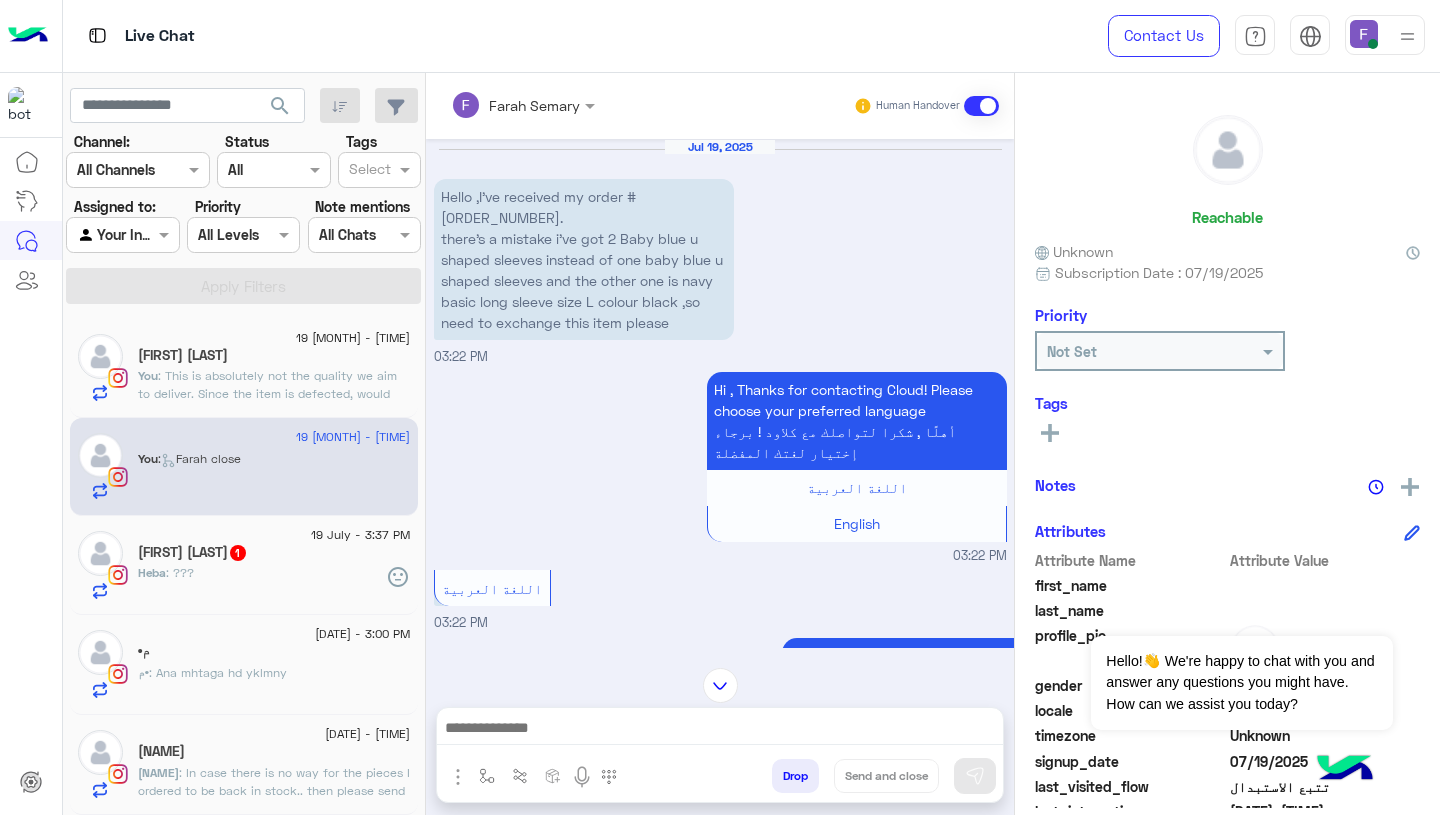 click on "Hello ,I’ve received my order #112925.  there’s a mistake i’ve got 2 Baby blue u shaped sleeves instead of one baby blue u shaped sleeves and the other one is navy basic long sleeve size L colour black ,so need to exchange this item please" at bounding box center (584, 259) 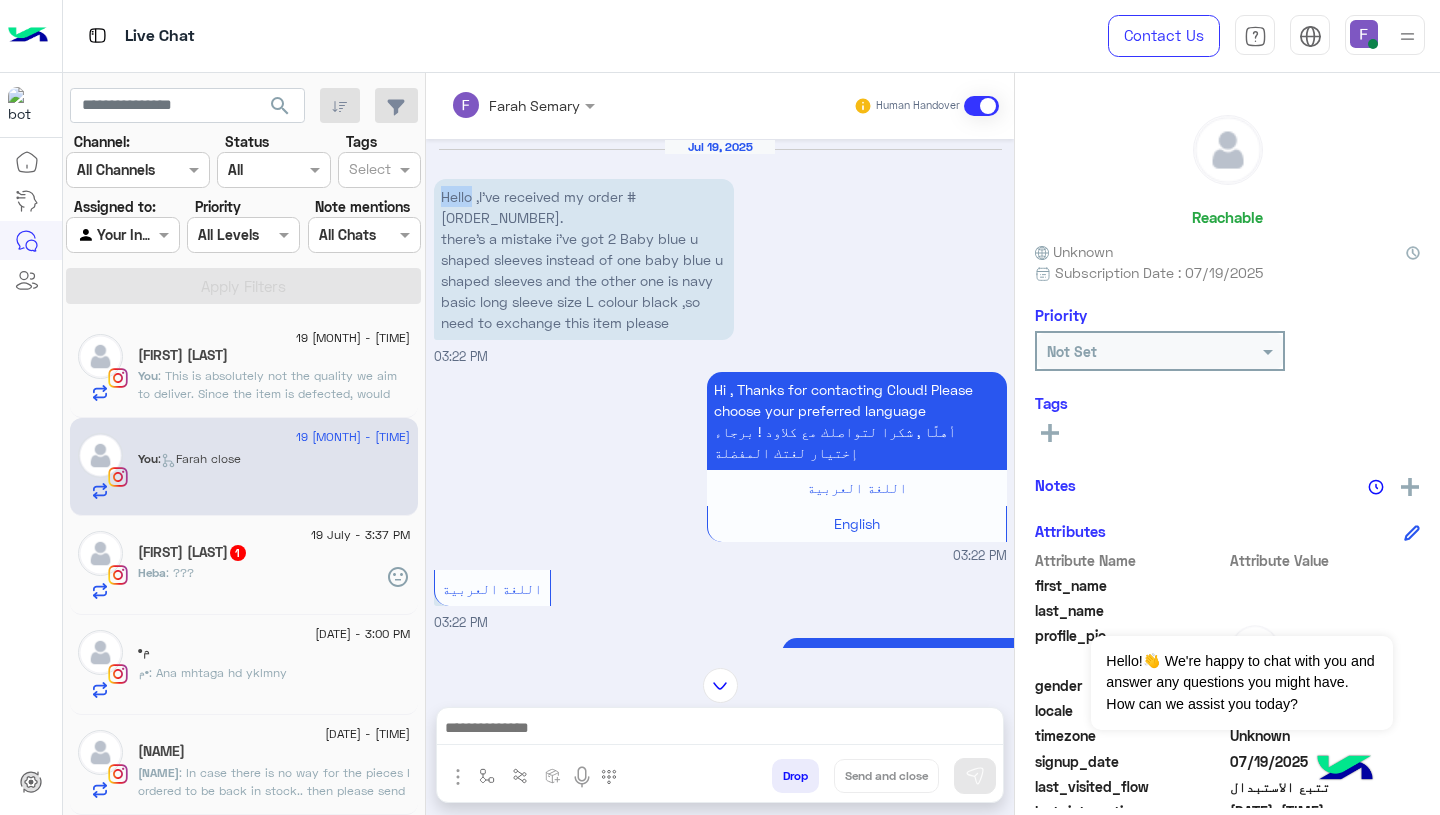 click on "Hello ,I’ve received my order #112925.  there’s a mistake i’ve got 2 Baby blue u shaped sleeves instead of one baby blue u shaped sleeves and the other one is navy basic long sleeve size L colour black ,so need to exchange this item please" at bounding box center [584, 259] 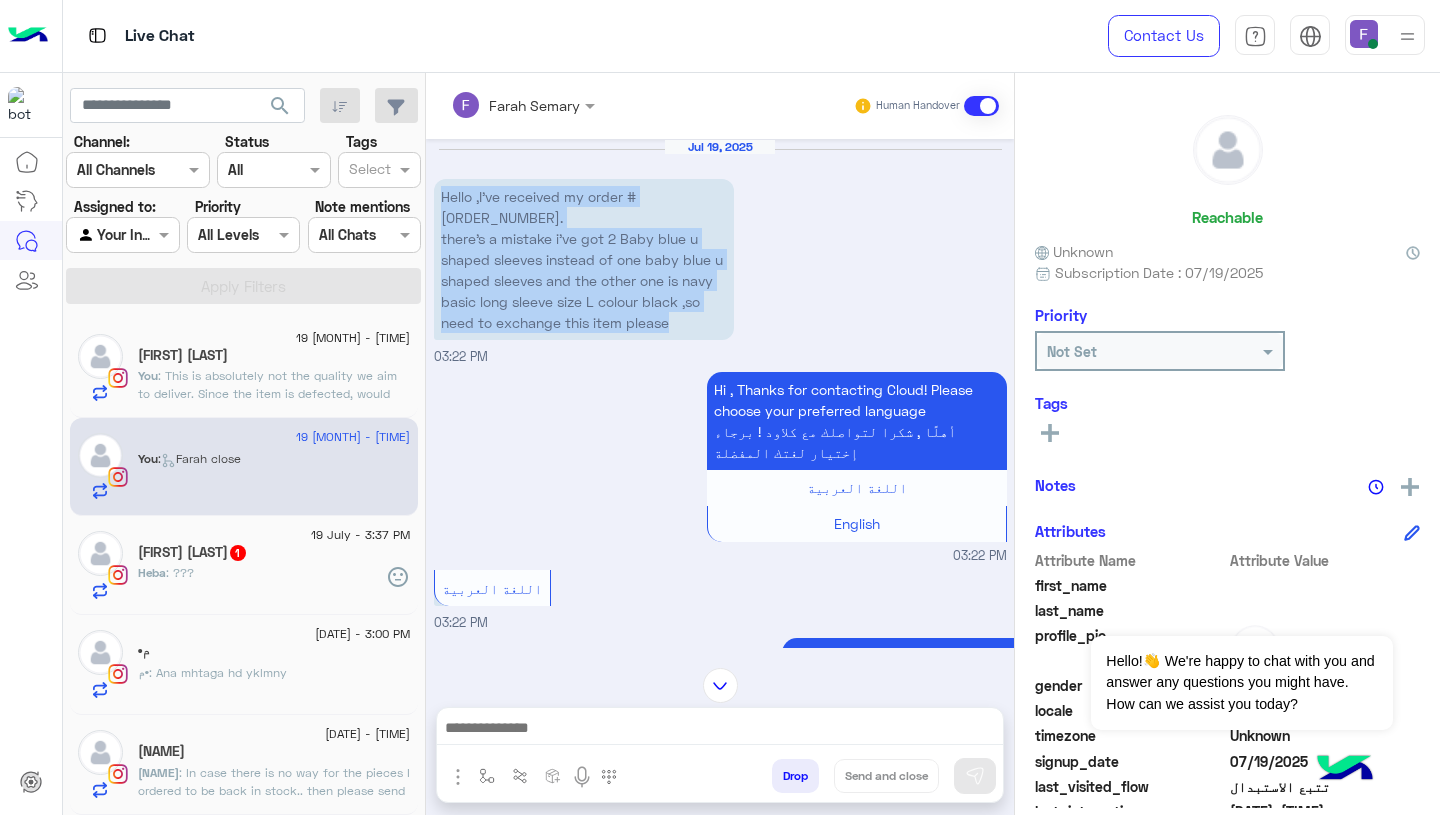 drag, startPoint x: 441, startPoint y: 195, endPoint x: 466, endPoint y: 261, distance: 70.5762 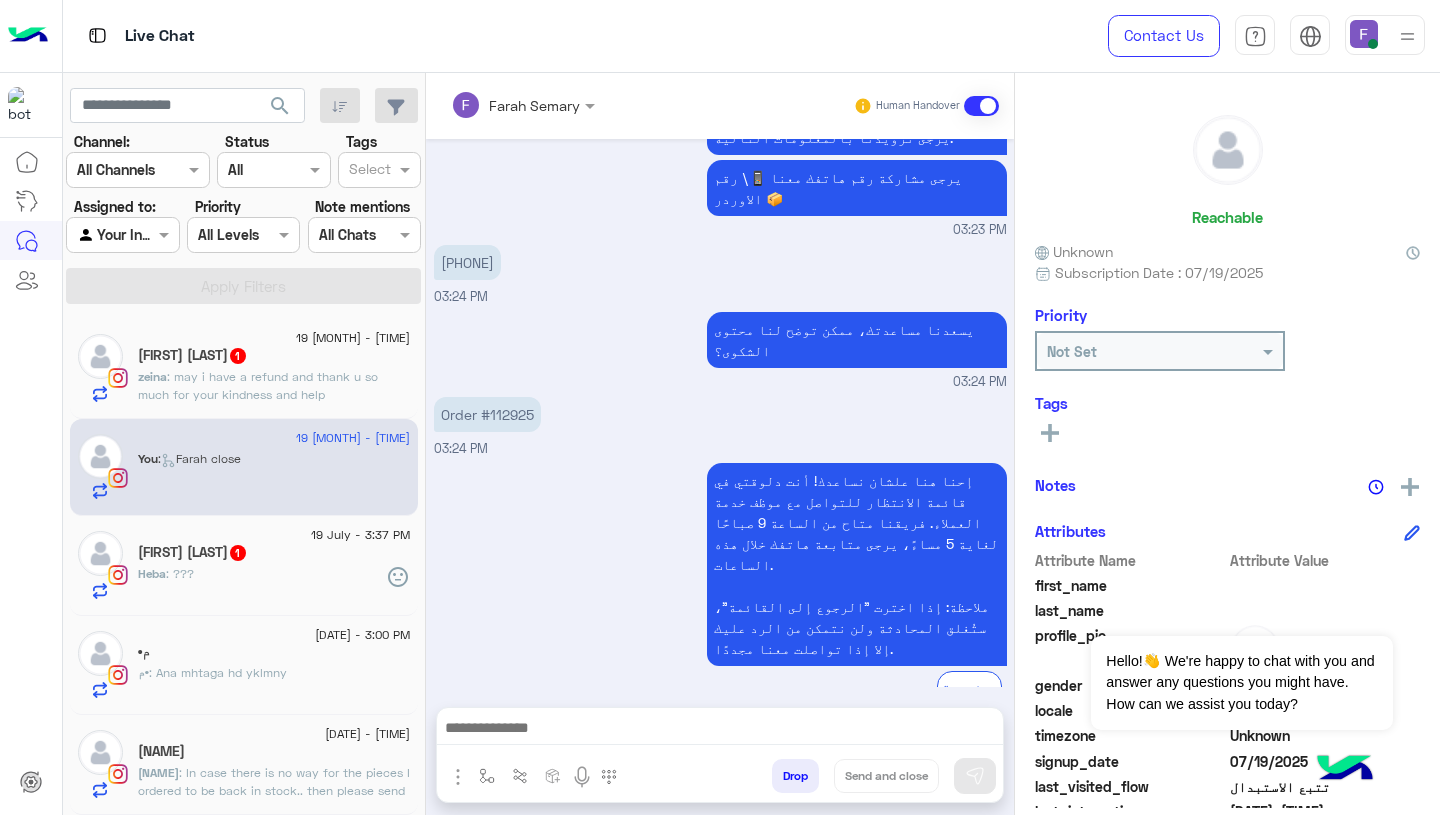 scroll, scrollTop: 1626, scrollLeft: 0, axis: vertical 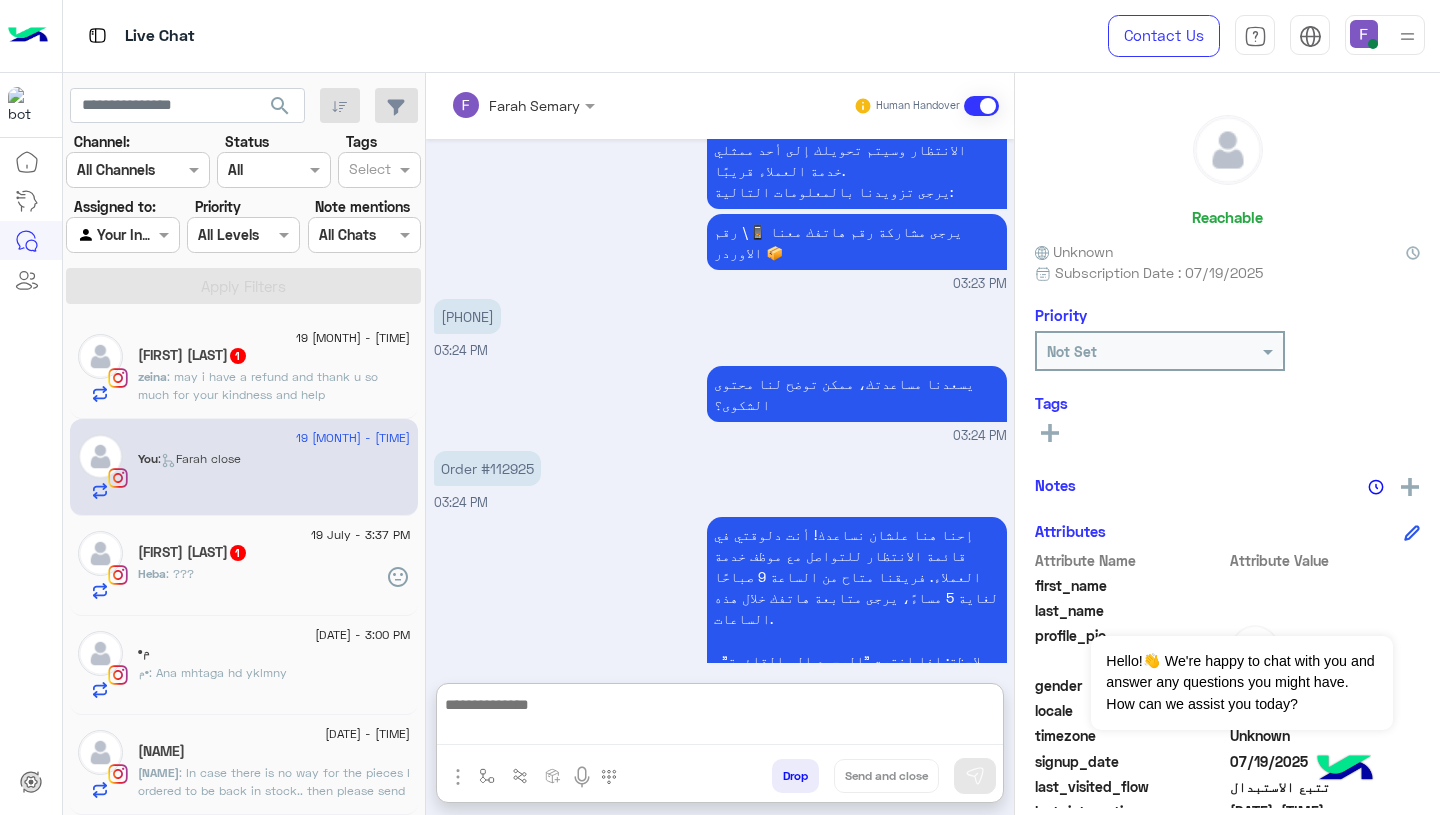 click at bounding box center [720, 718] 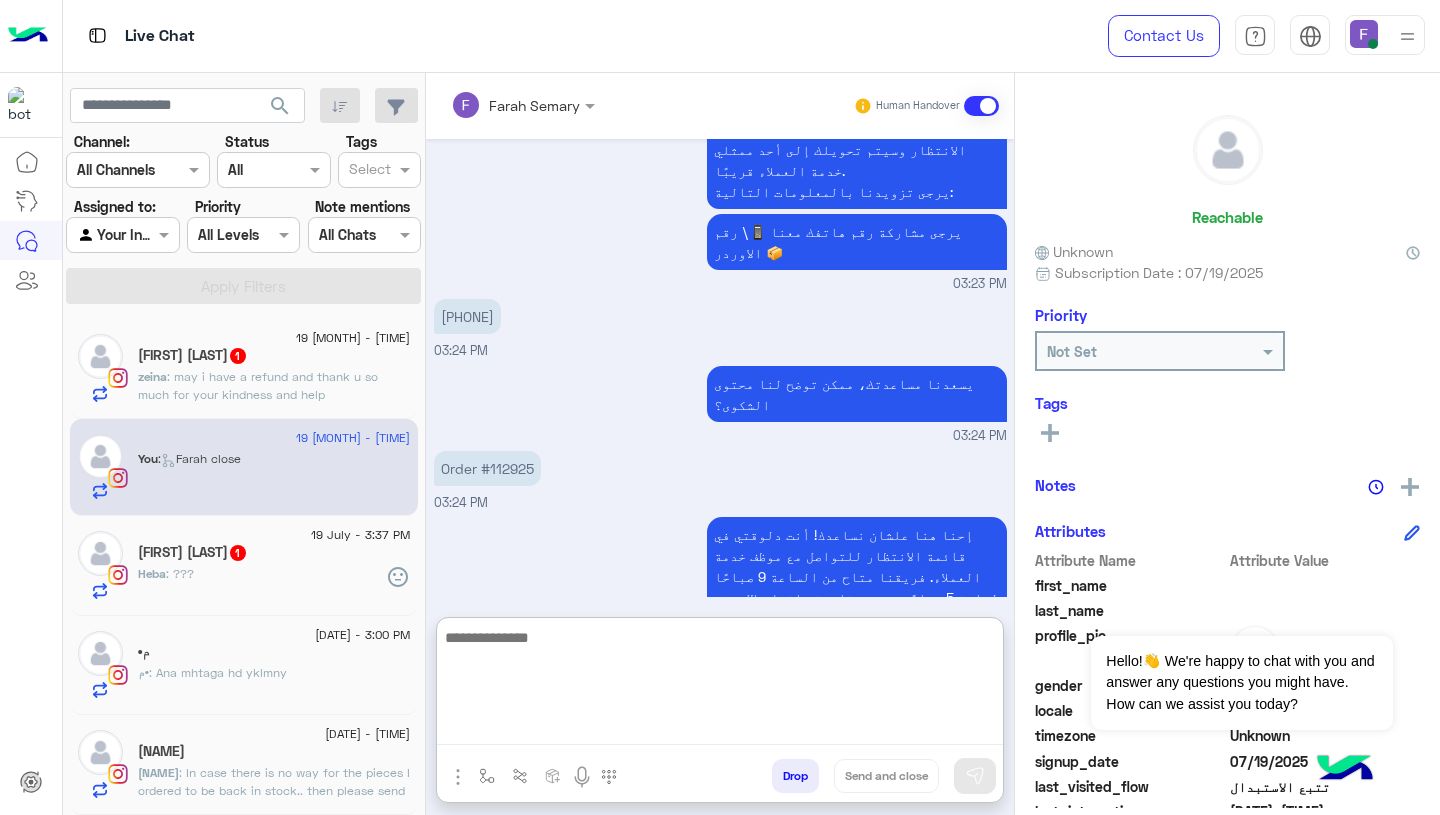 paste on "**********" 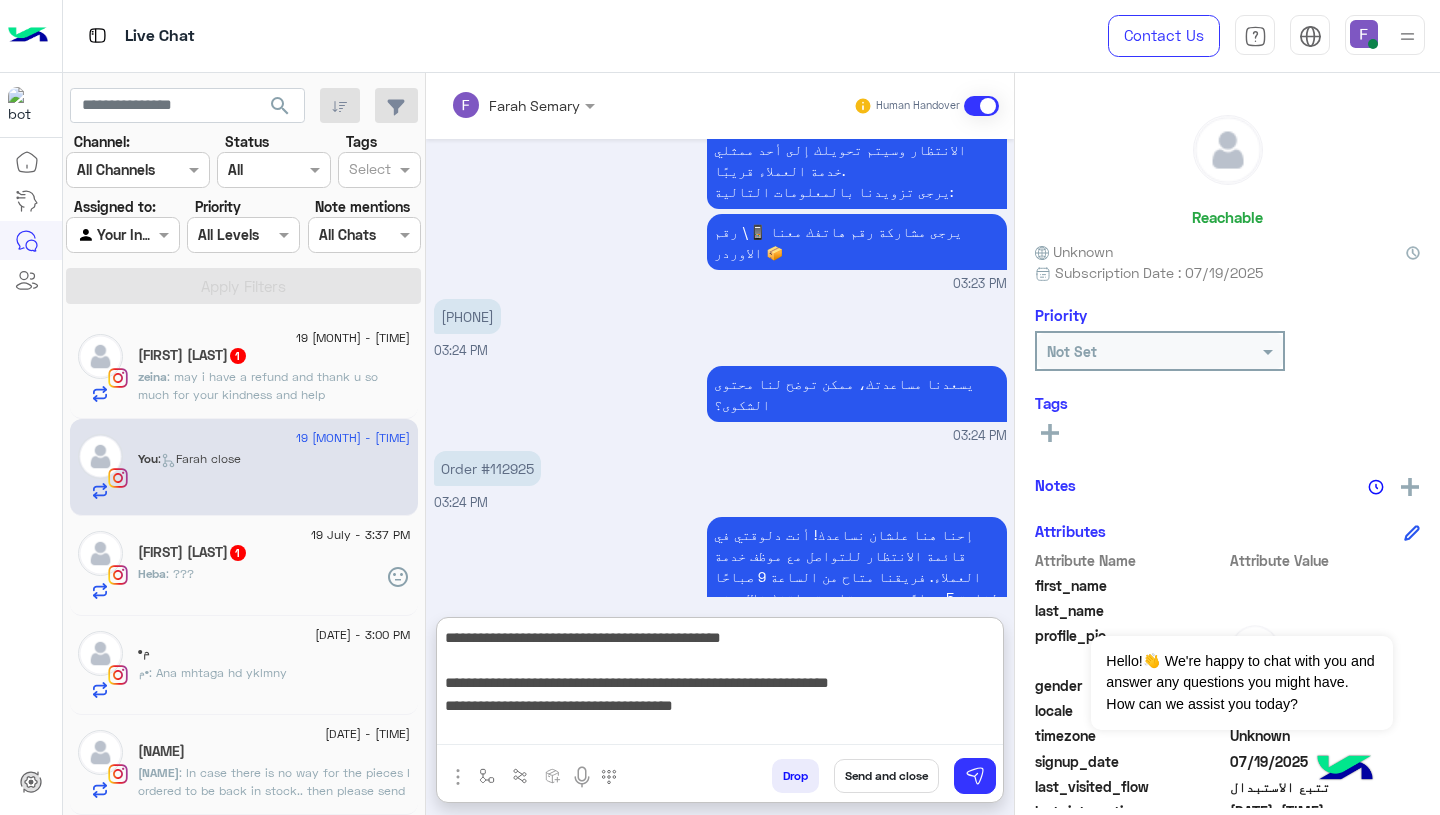 scroll, scrollTop: 241, scrollLeft: 0, axis: vertical 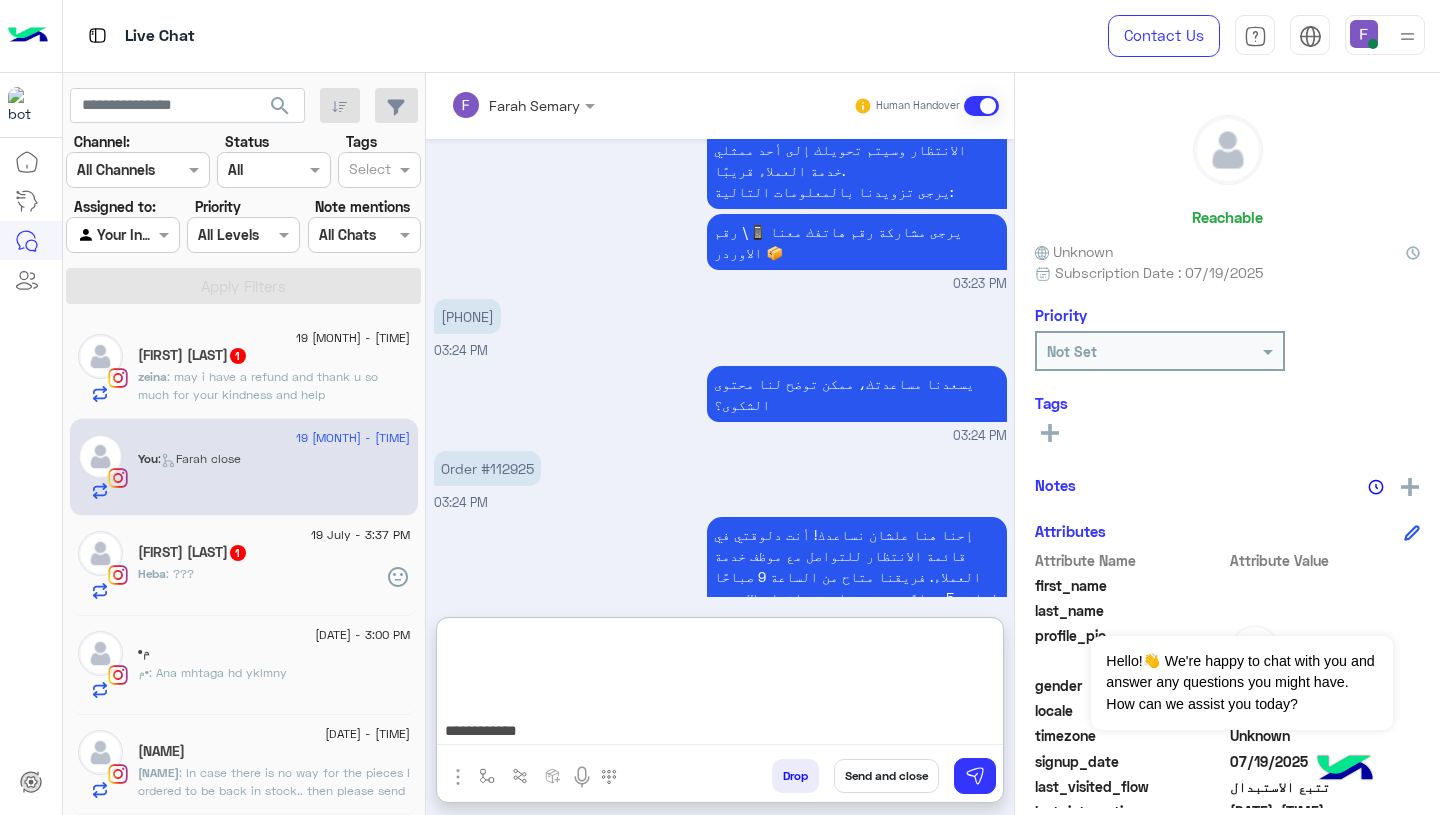 click on "**********" at bounding box center (720, 685) 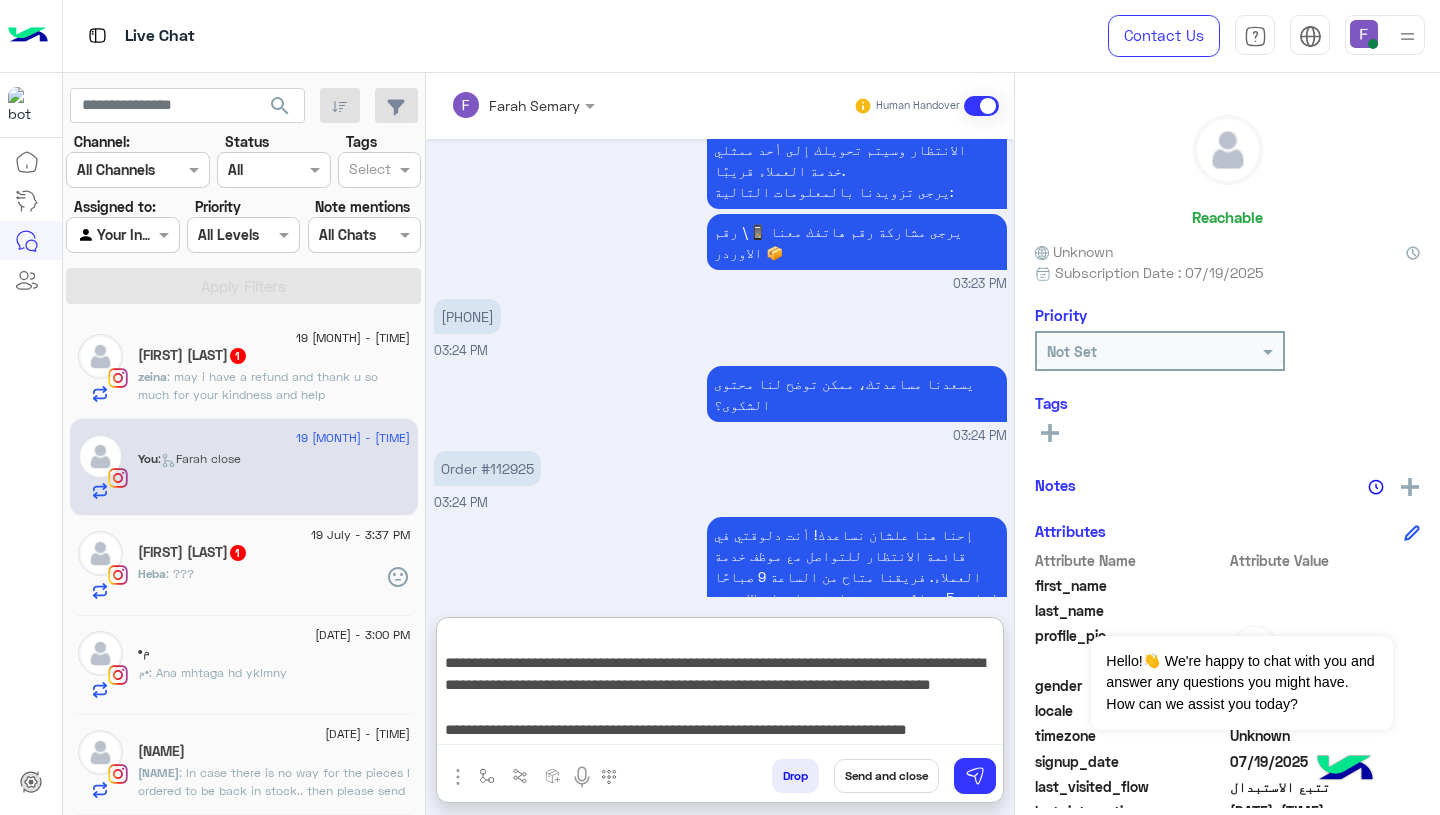 scroll, scrollTop: 155, scrollLeft: 0, axis: vertical 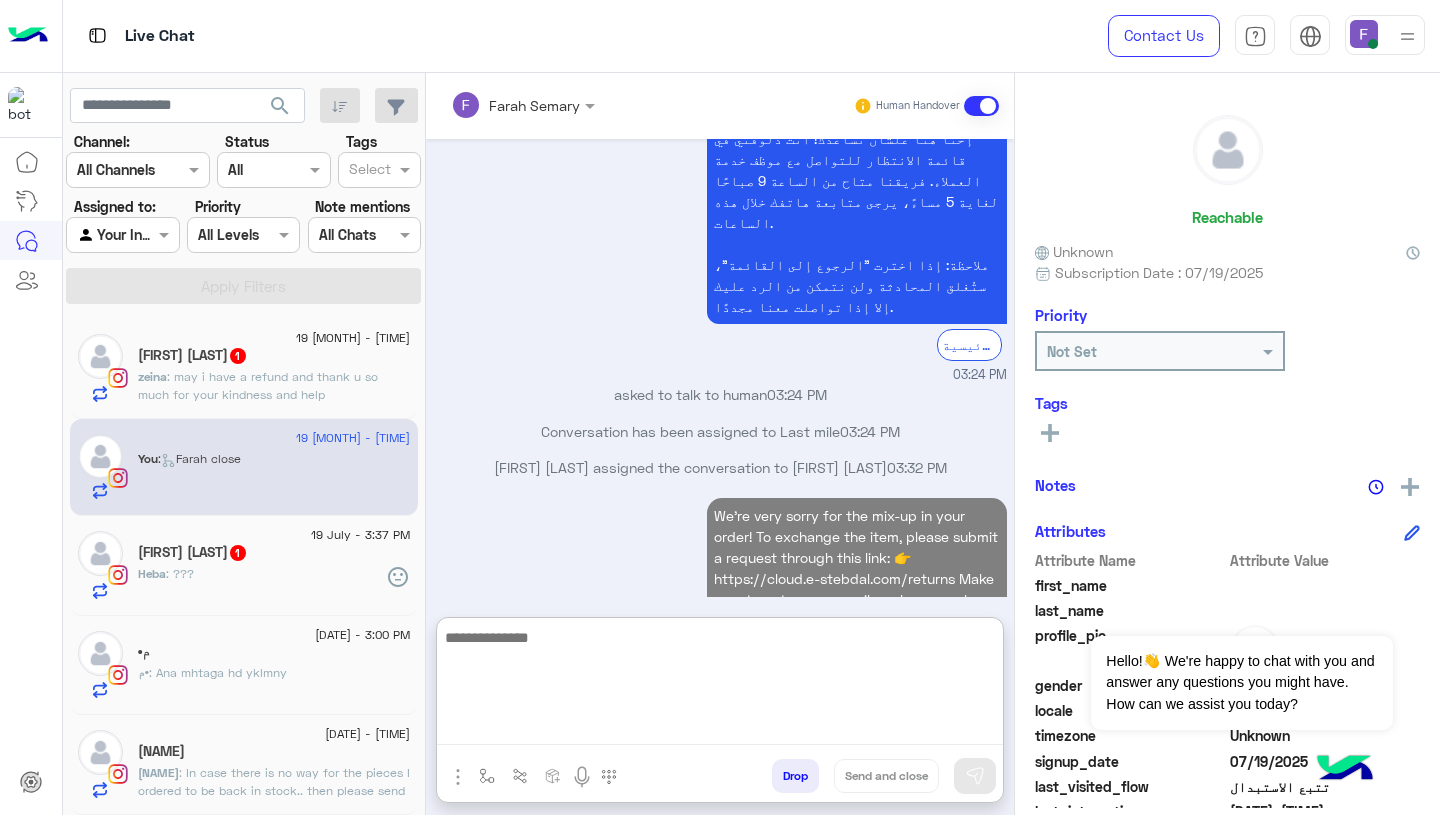 click on "zeina : may i have a refund
and thank u so much for your kindness and help" 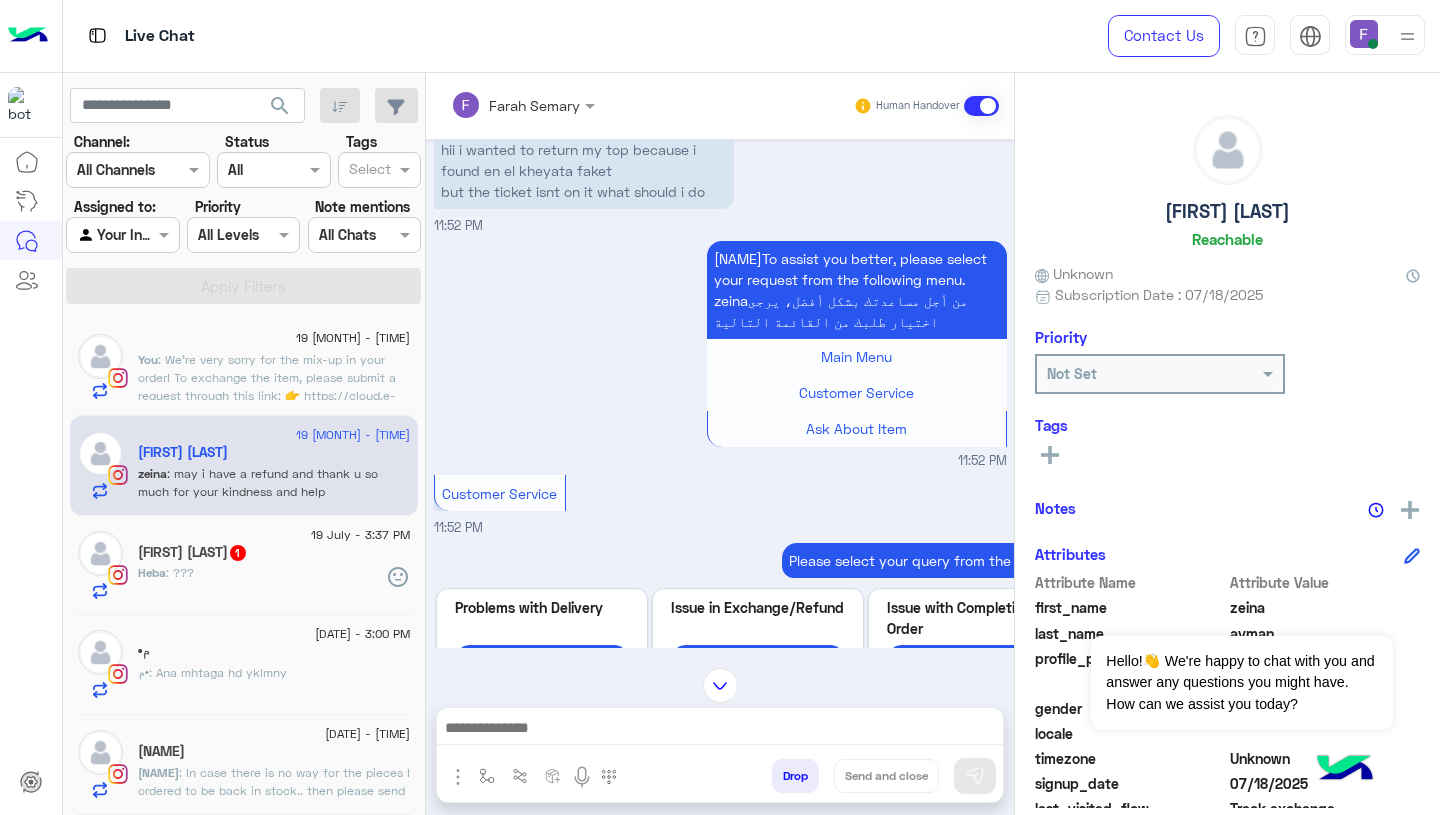 scroll, scrollTop: 1243, scrollLeft: 0, axis: vertical 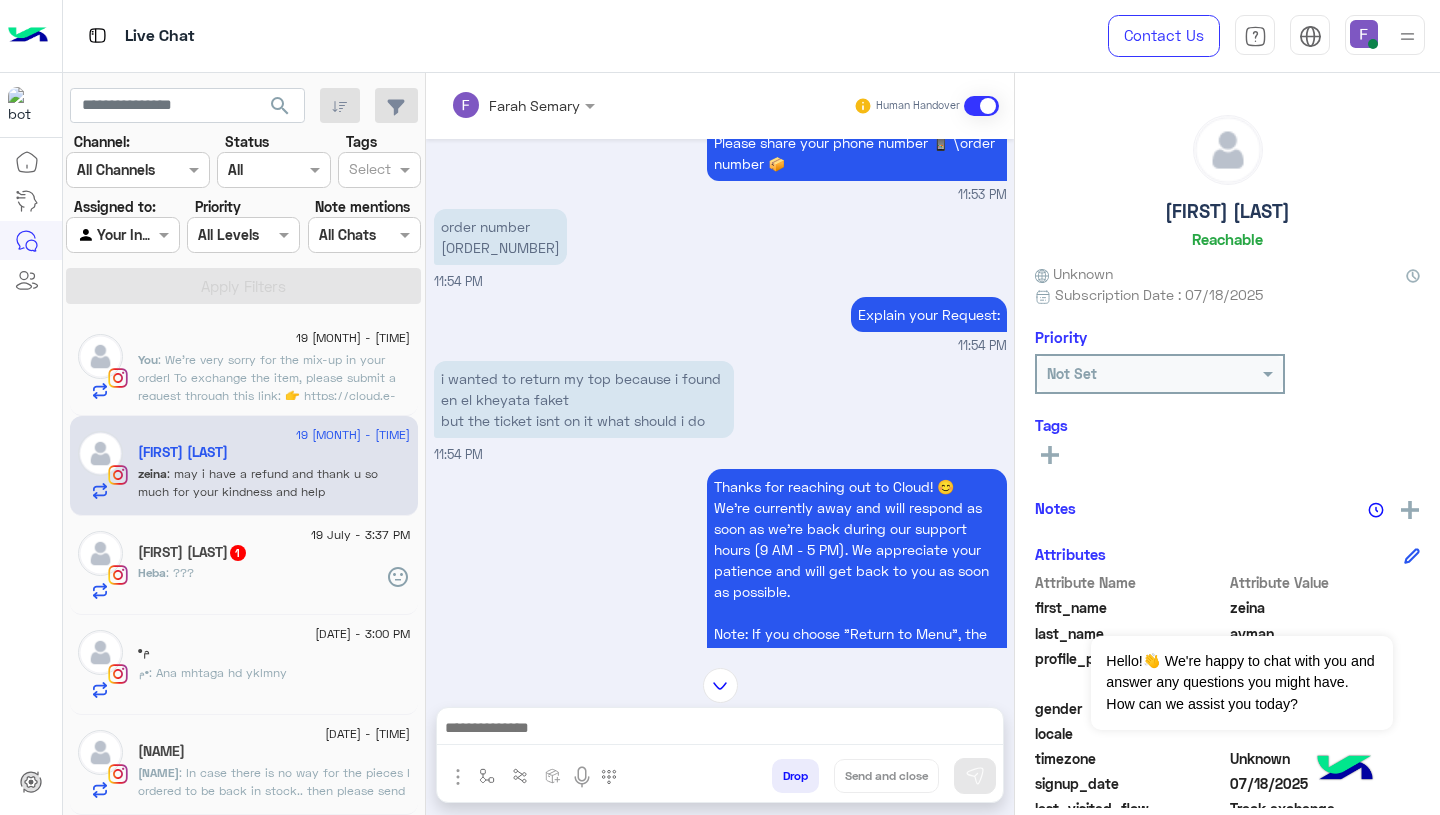click on "order number 108038" at bounding box center (500, 237) 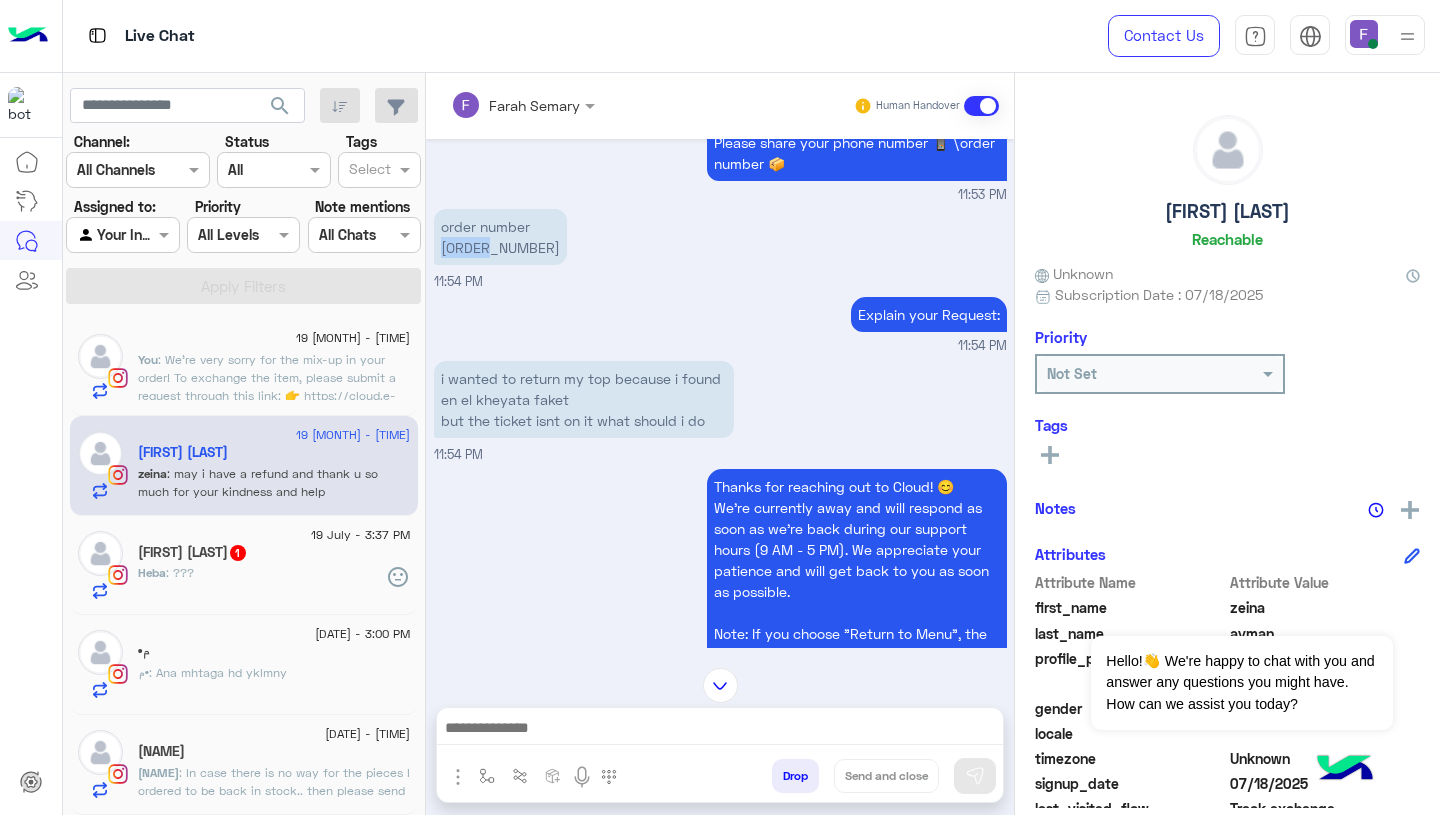 click on "order number 108038" at bounding box center (500, 237) 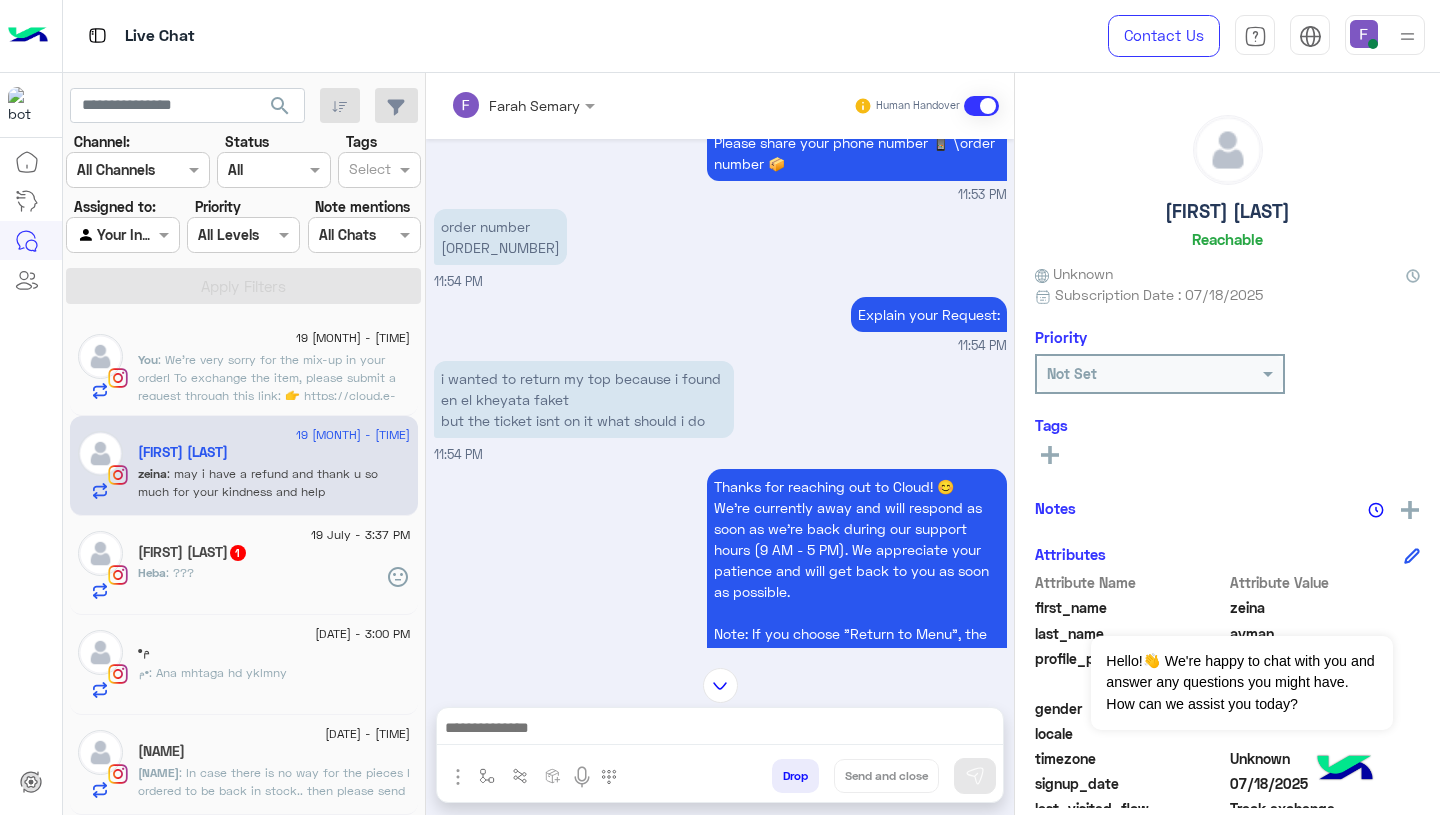 click on "i wanted to return my top because i found en el kheyata faket  but the ticket isnt on it what should i do" at bounding box center [584, 399] 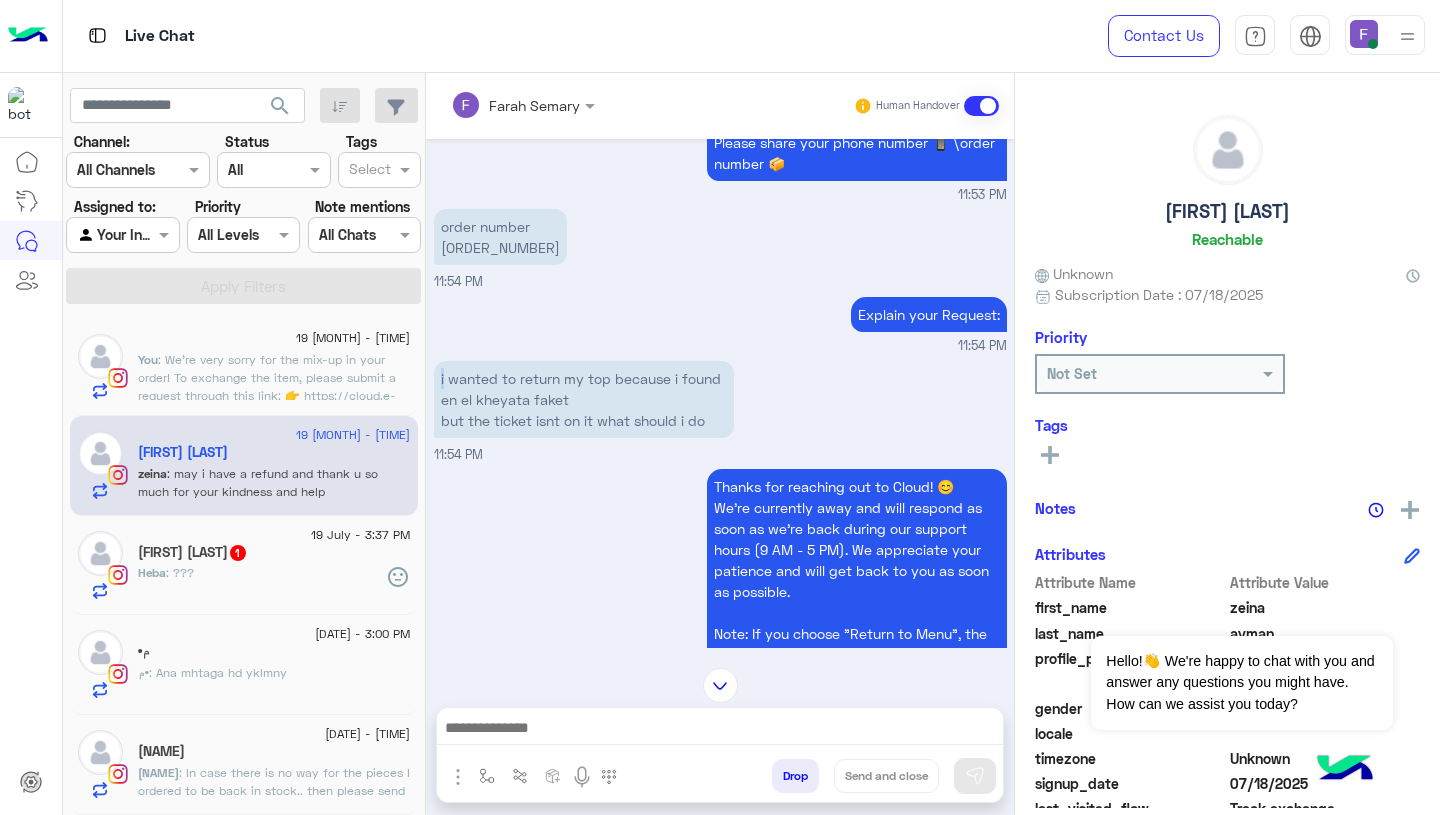 click on "i wanted to return my top because i found en el kheyata faket  but the ticket isnt on it what should i do" at bounding box center (584, 399) 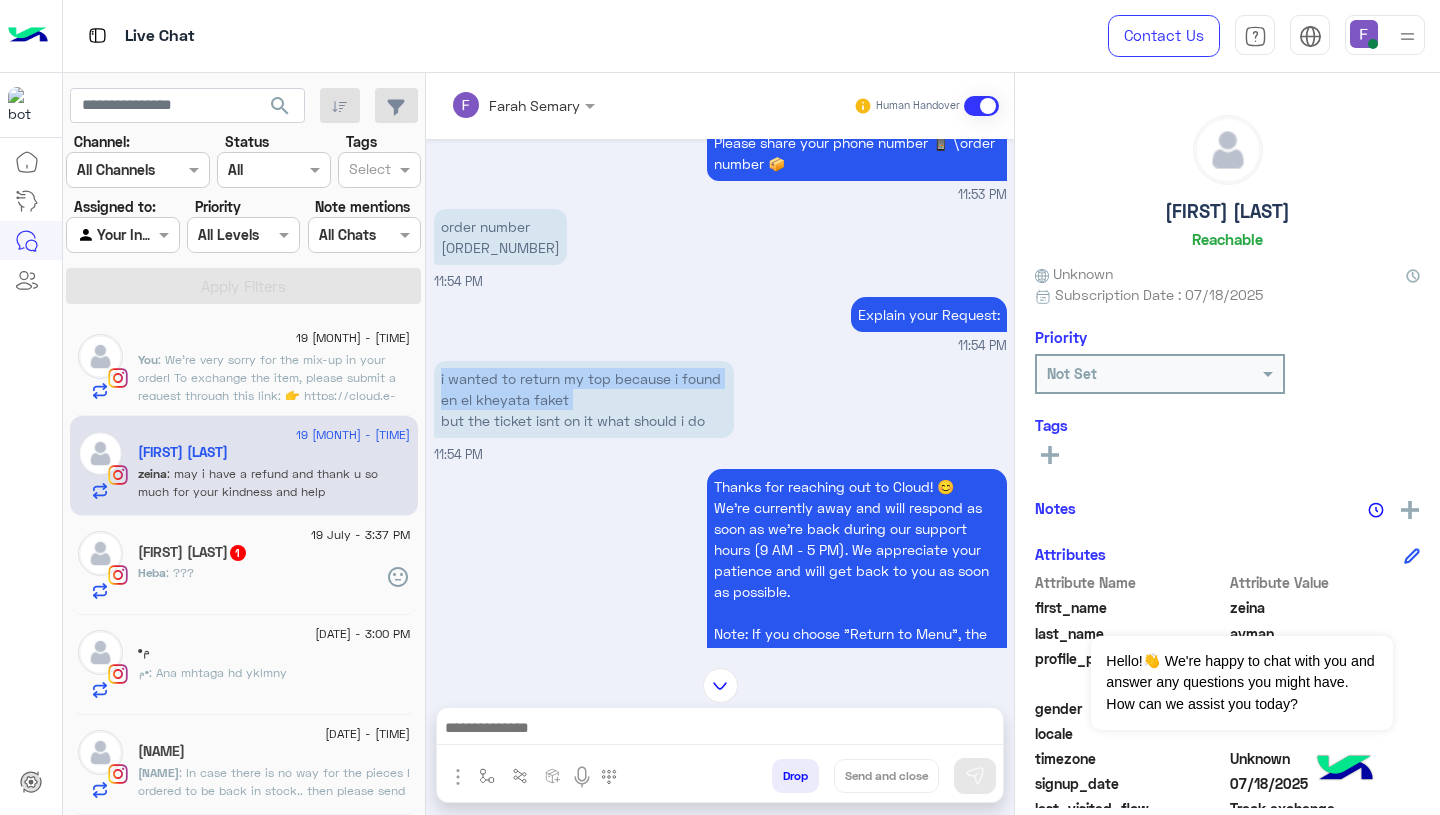 drag, startPoint x: 441, startPoint y: 375, endPoint x: 446, endPoint y: 401, distance: 26.476404 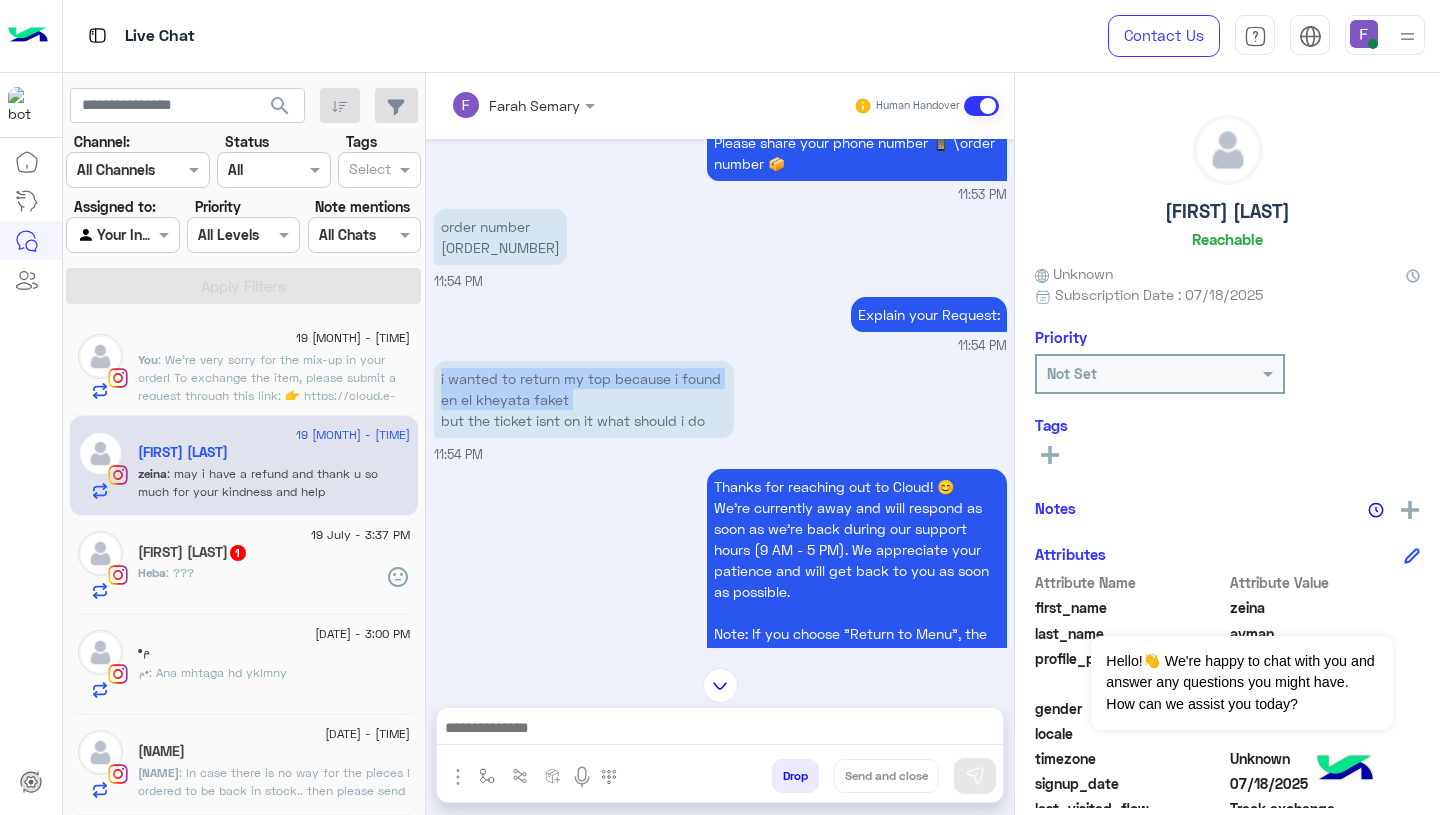 click at bounding box center [720, 685] 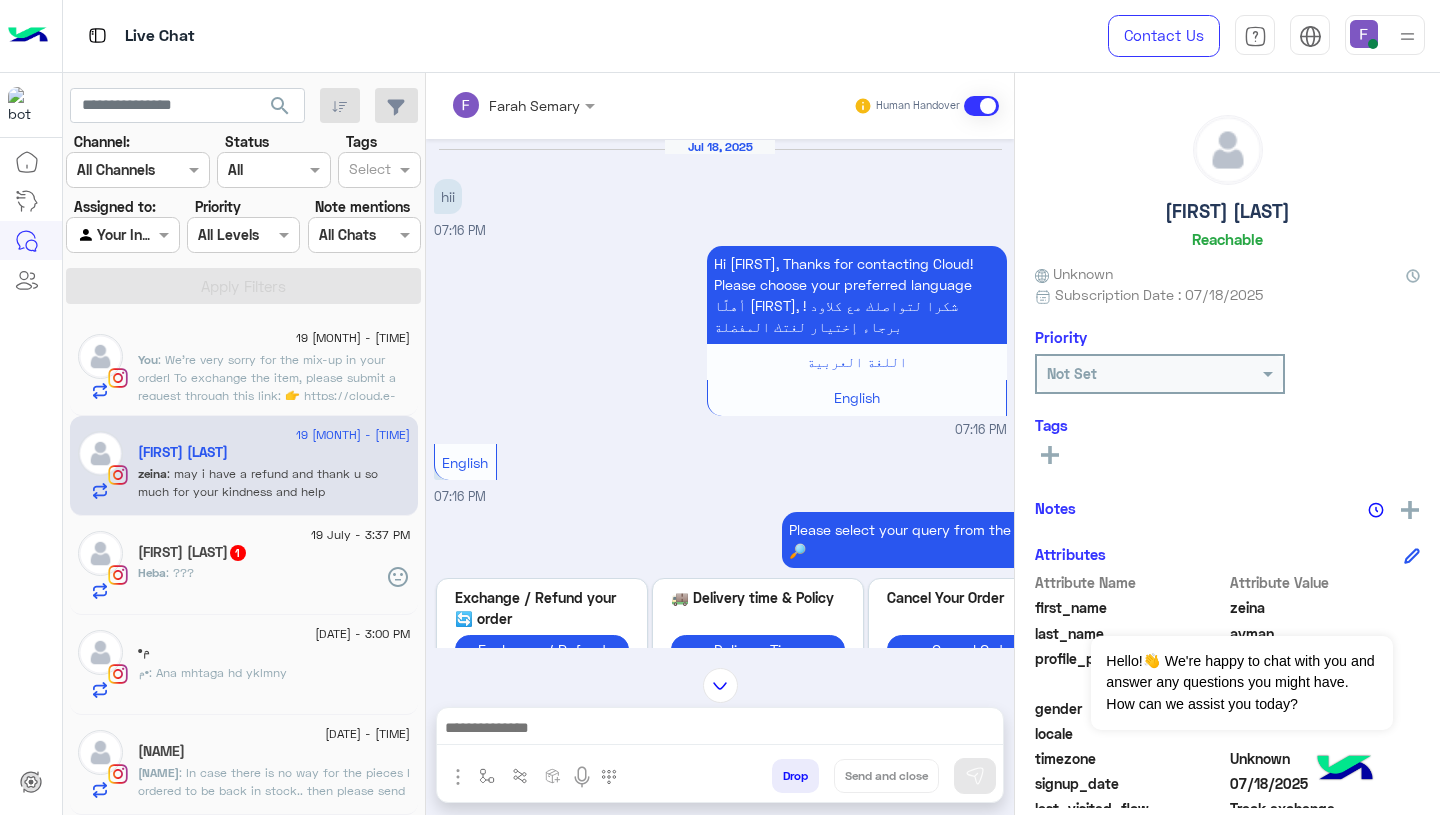 scroll, scrollTop: 3566, scrollLeft: 0, axis: vertical 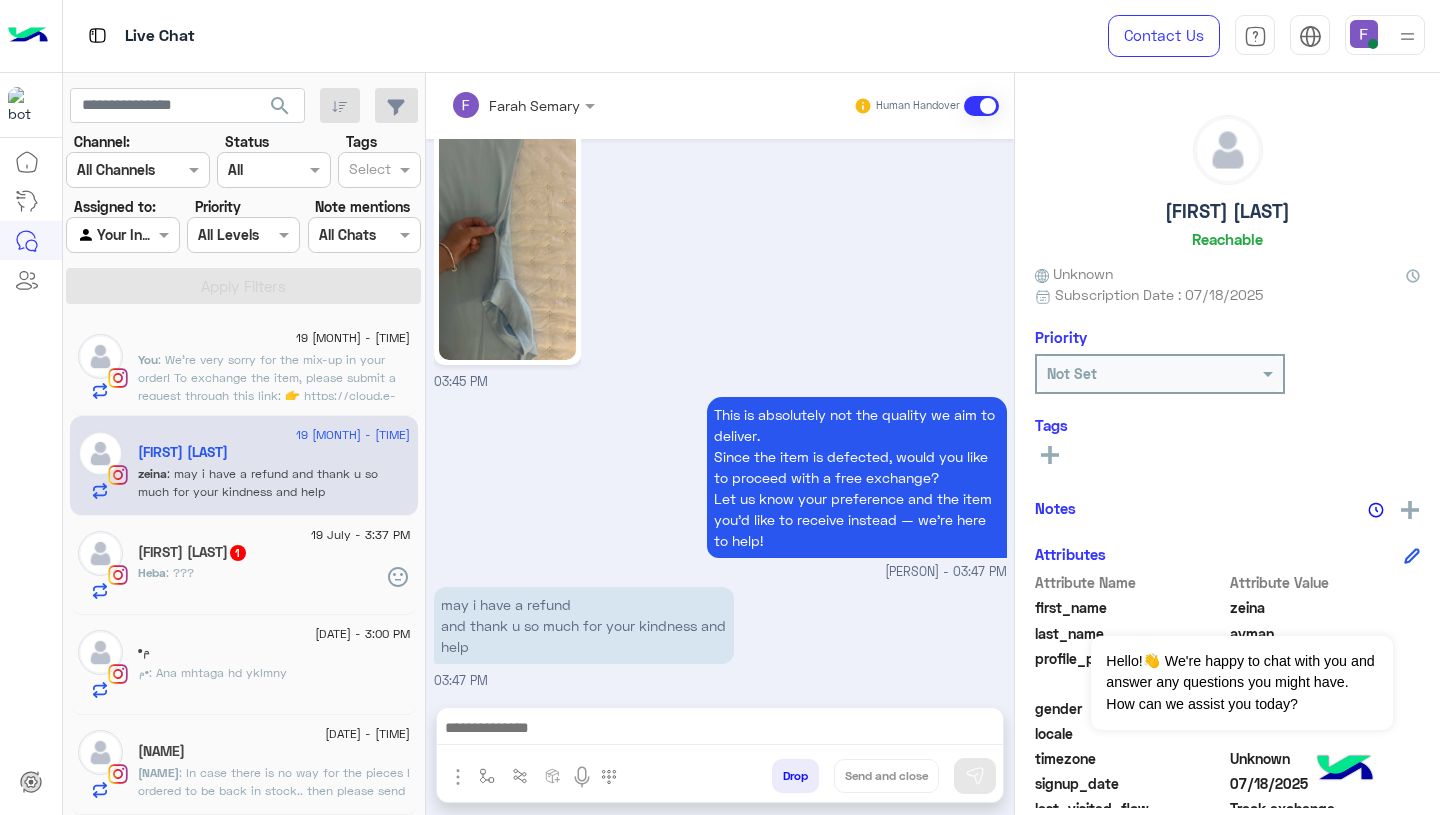 click on "may i have a refund and thank u so much for your kindness and help" at bounding box center [584, 625] 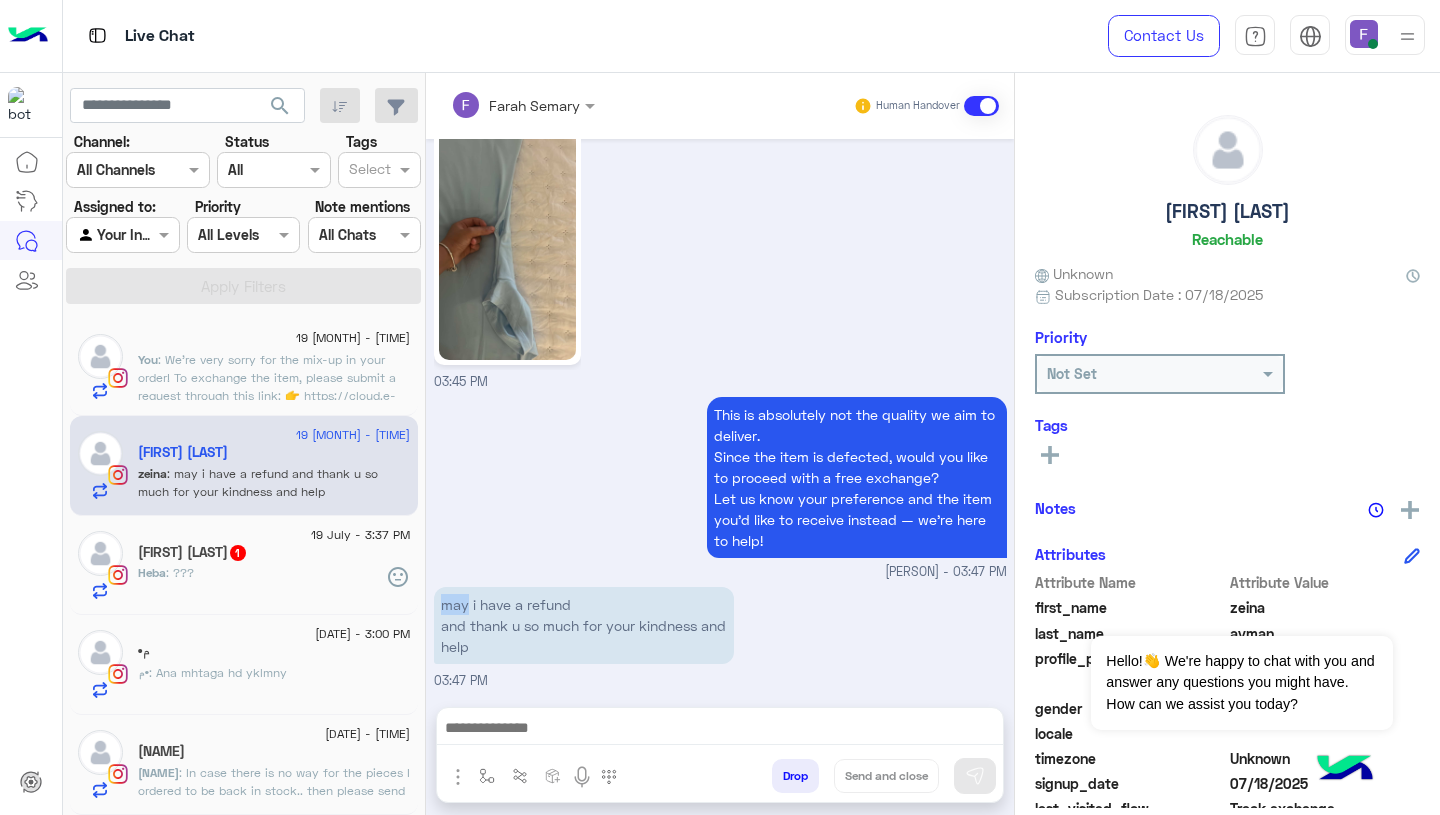 click on "may i have a refund and thank u so much for your kindness and help" at bounding box center [584, 625] 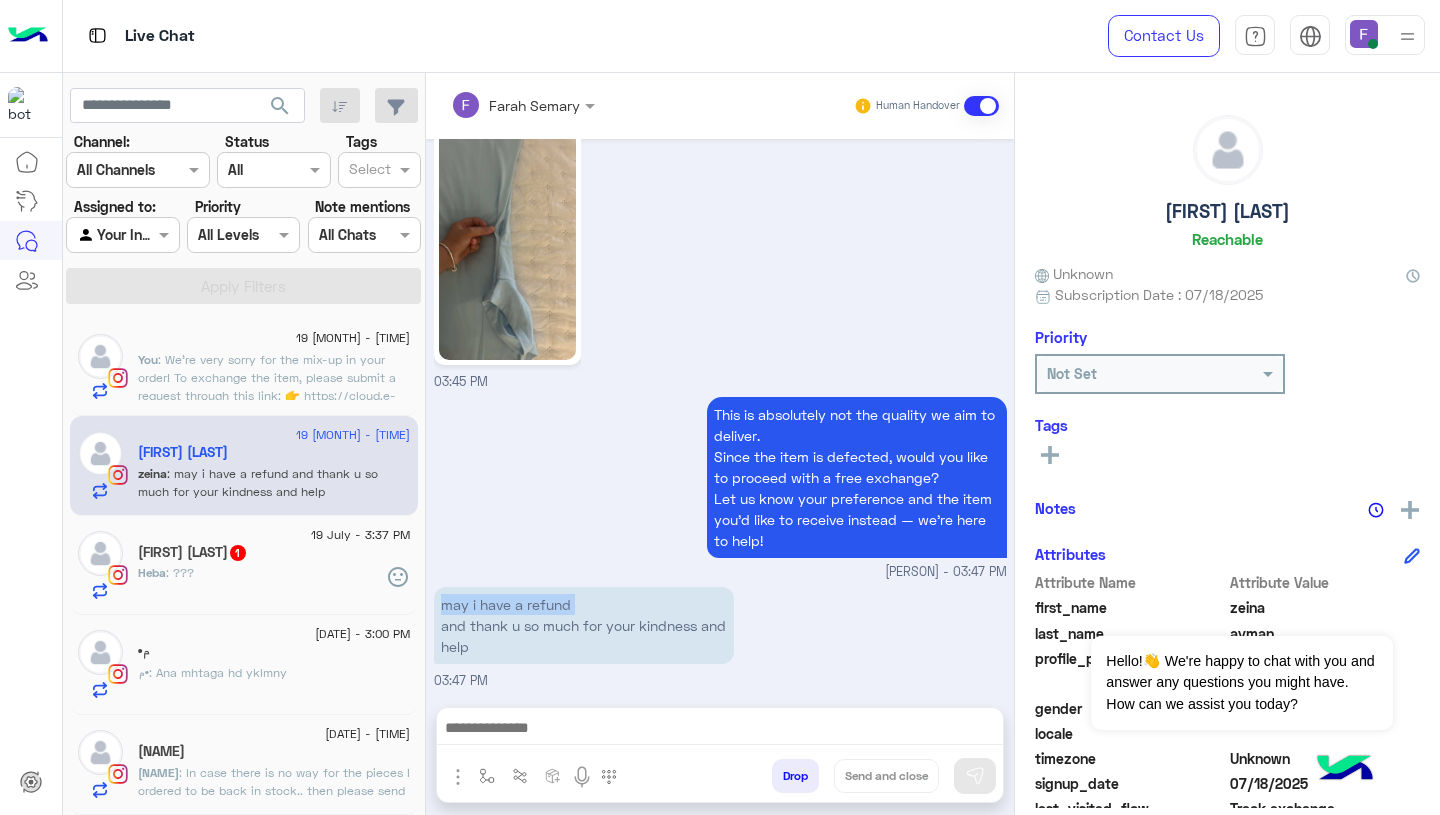 click on "may i have a refund and thank u so much for your kindness and help" at bounding box center (584, 625) 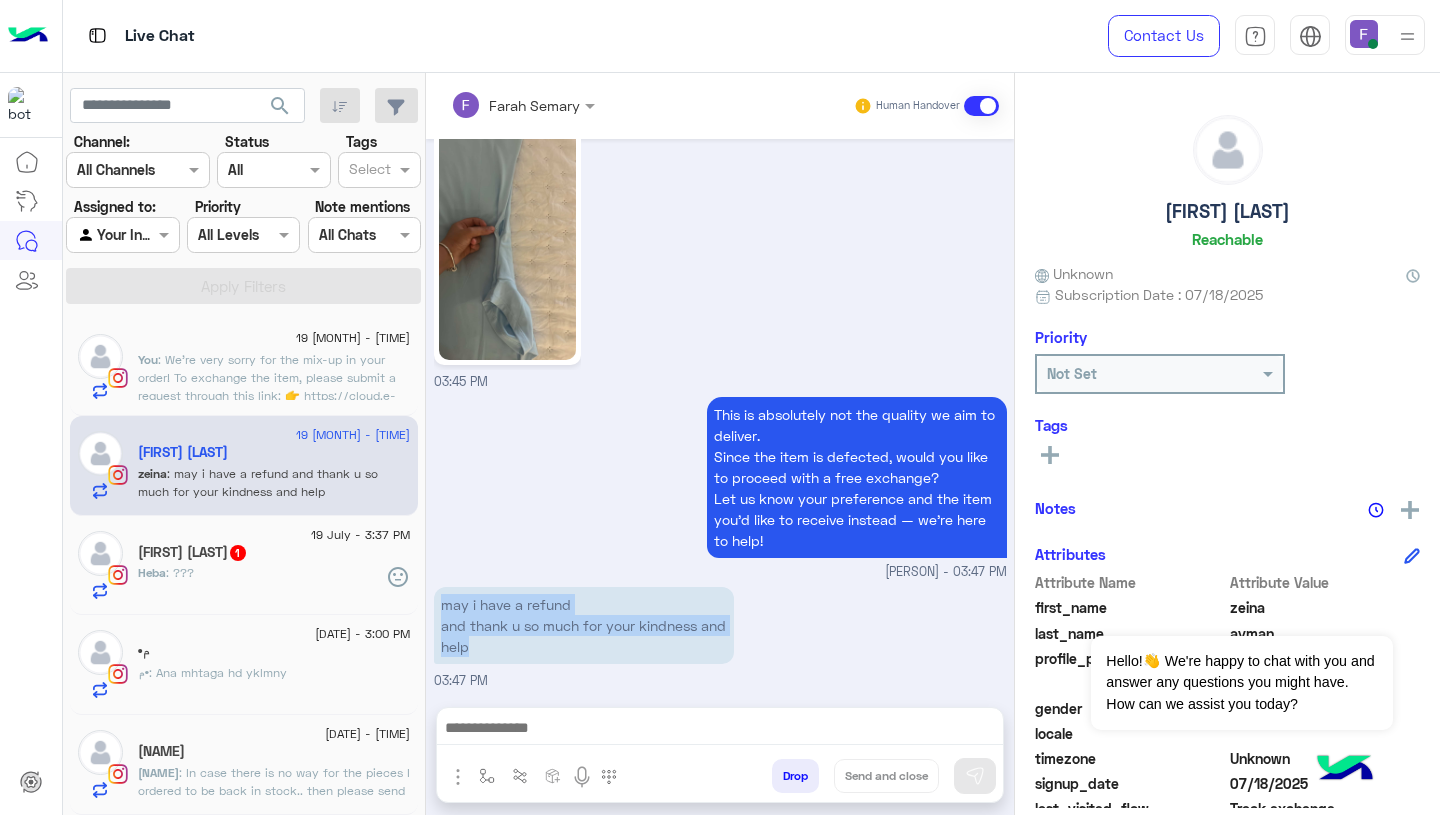 drag, startPoint x: 438, startPoint y: 600, endPoint x: 446, endPoint y: 633, distance: 33.955853 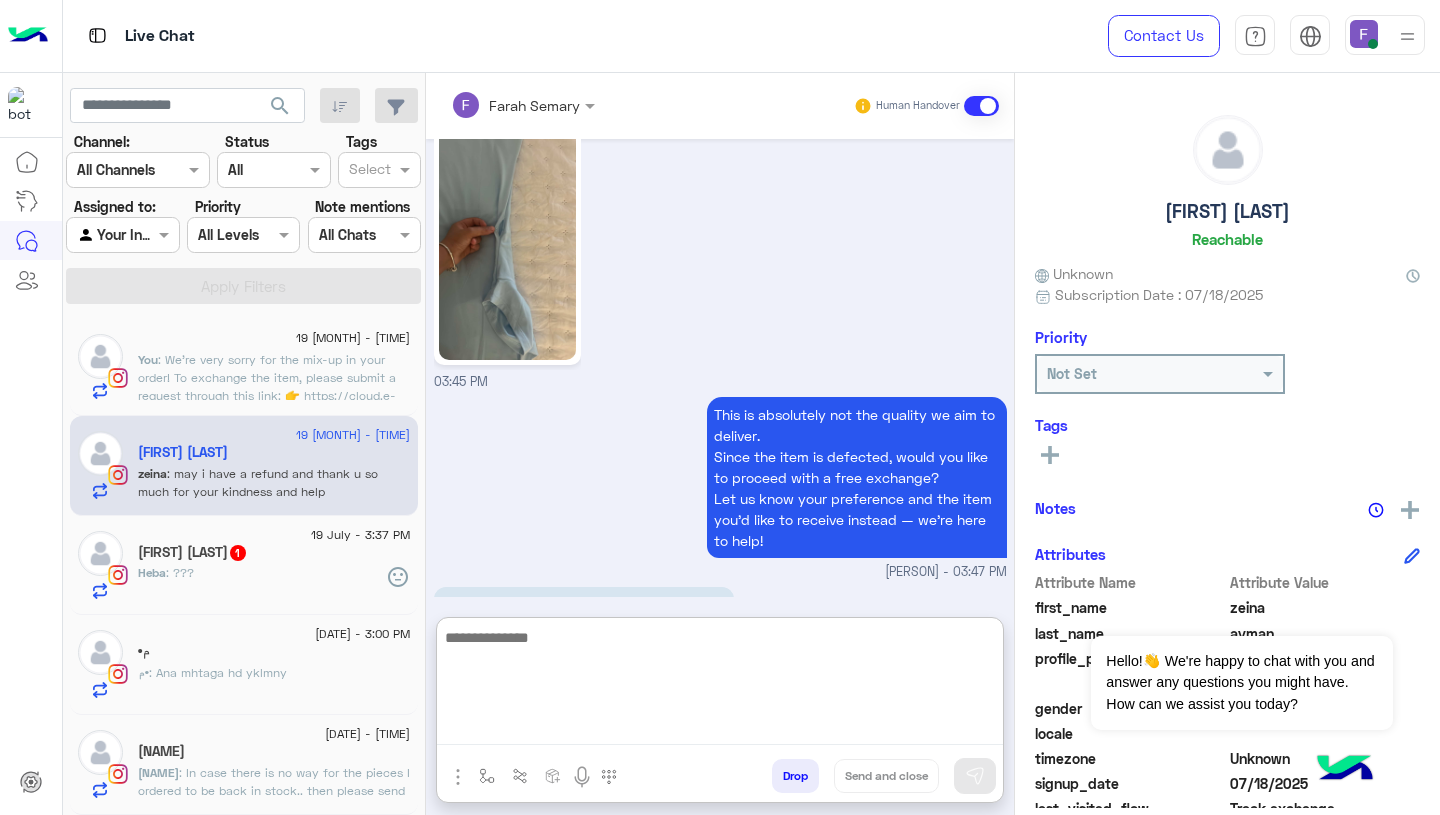paste on "**********" 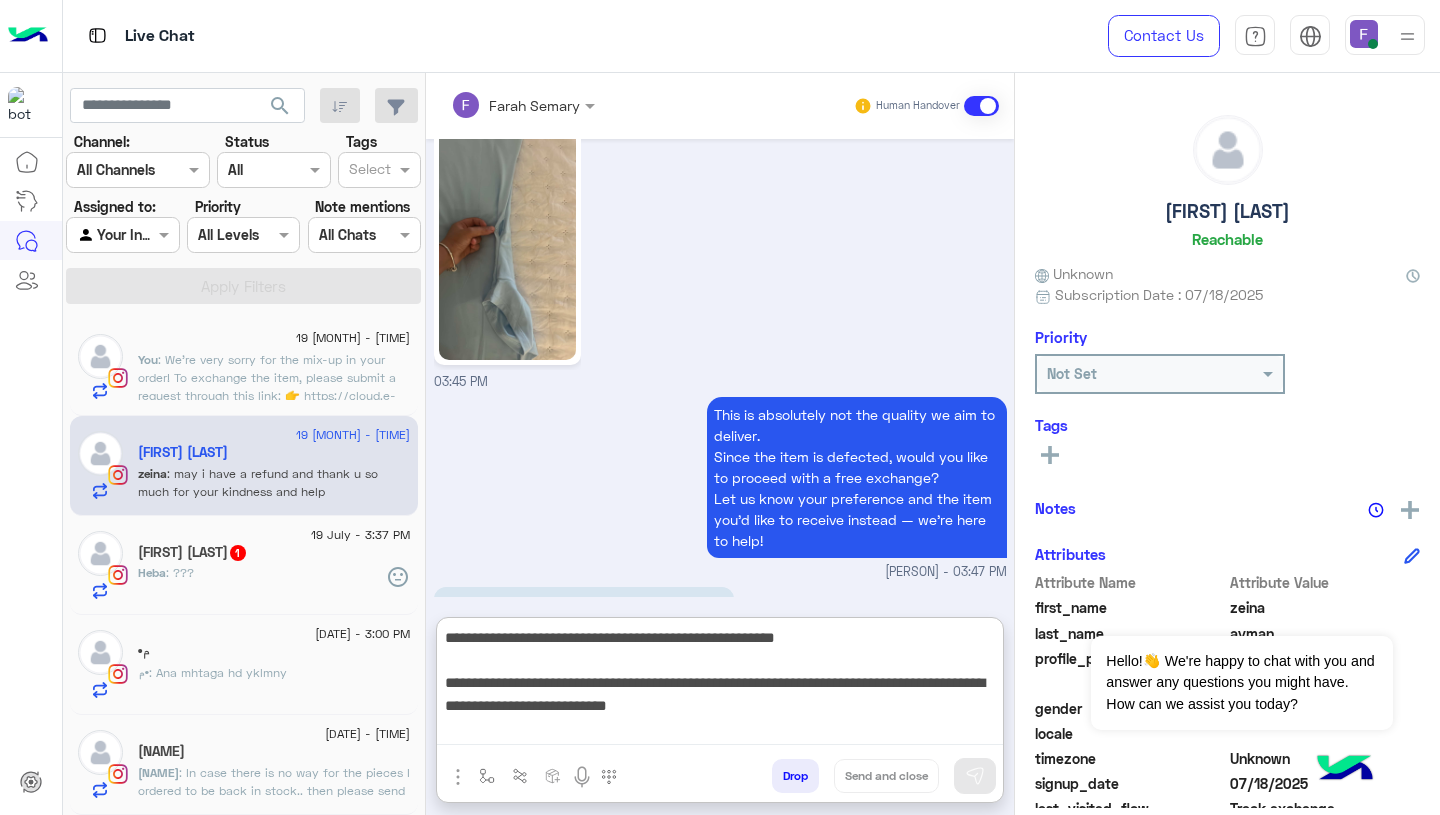 scroll, scrollTop: 106, scrollLeft: 0, axis: vertical 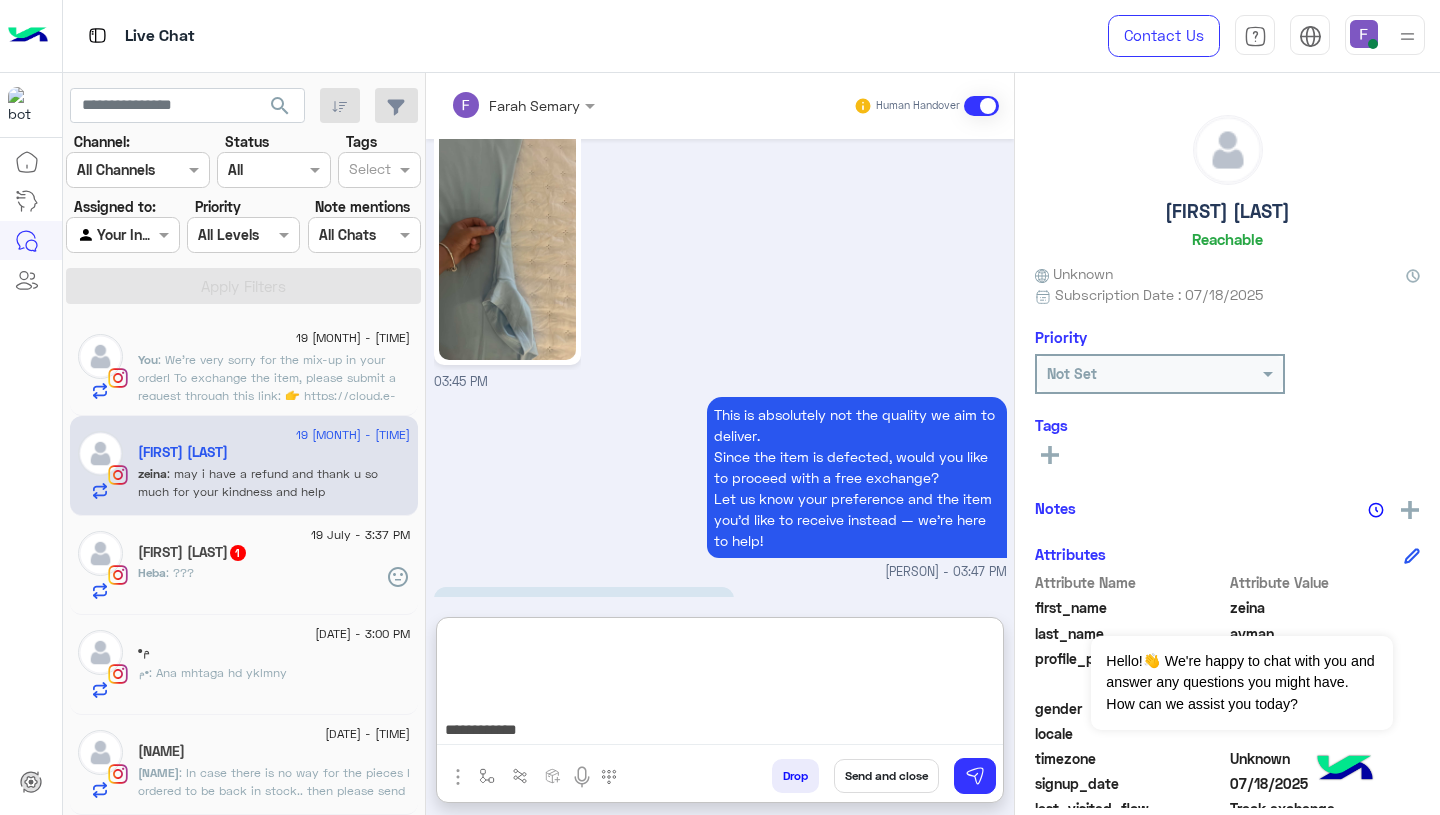 click on "**********" at bounding box center (720, 685) 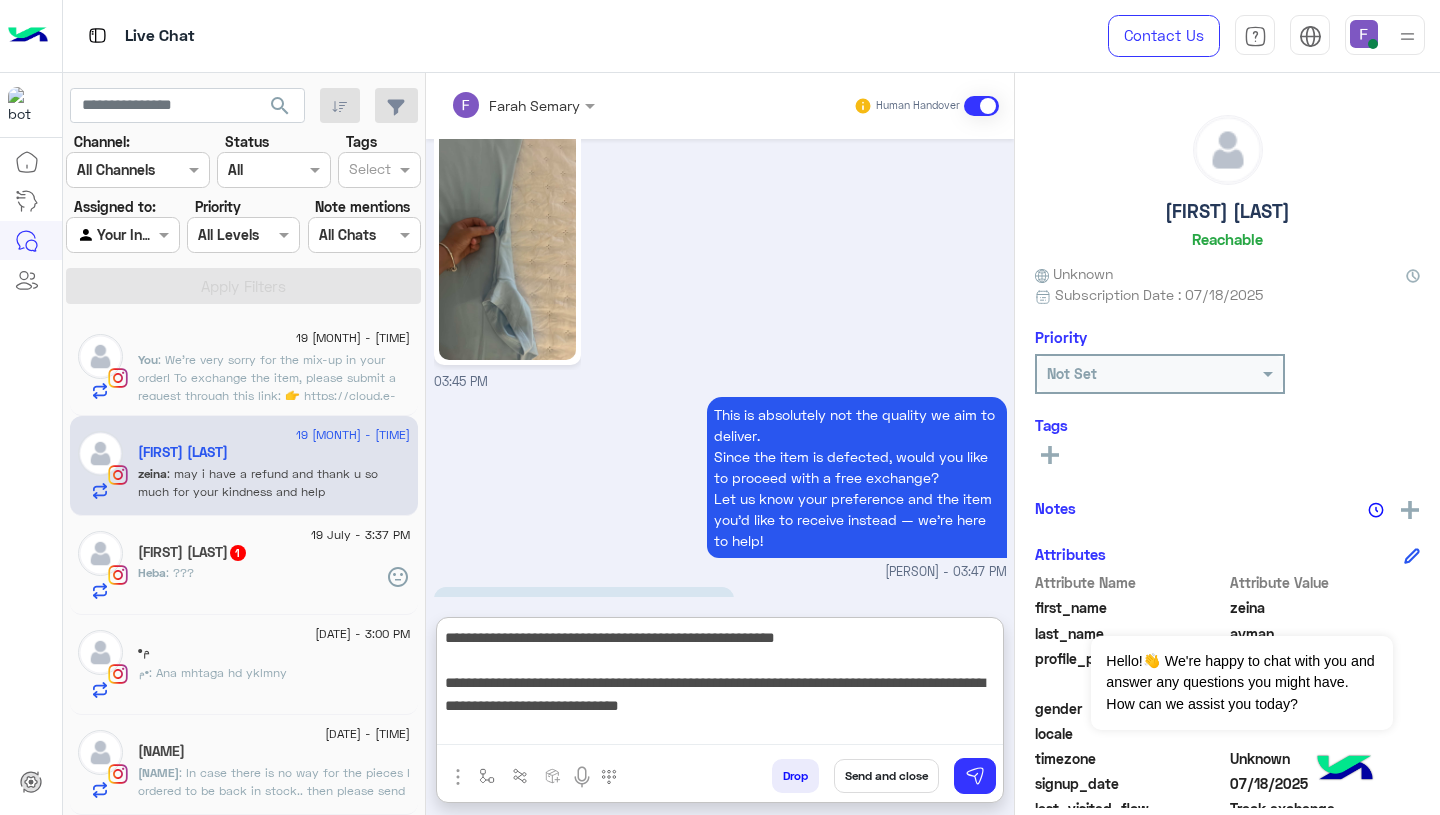 scroll, scrollTop: 0, scrollLeft: 0, axis: both 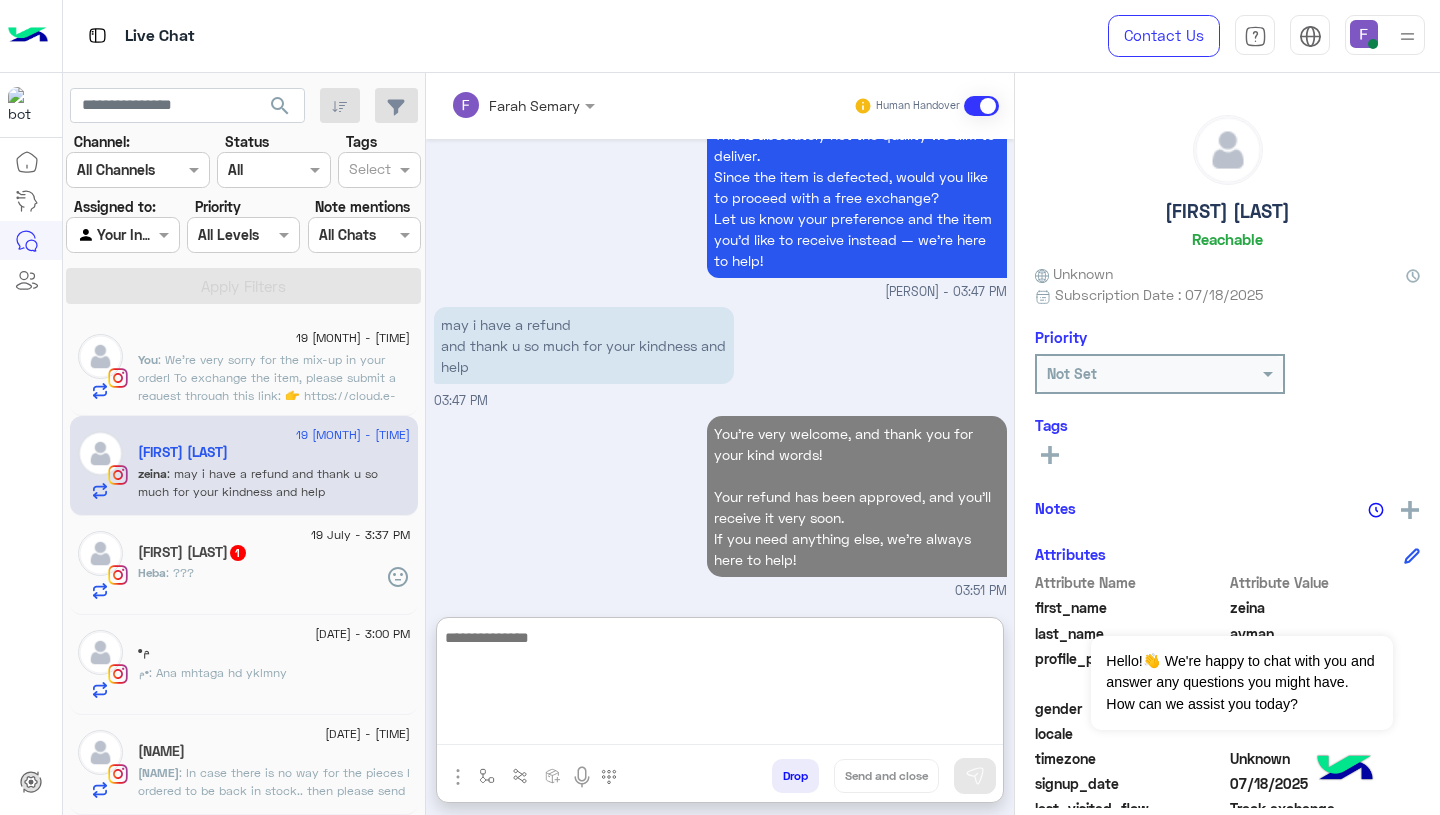 click on "You're very welcome, and thank you for your kind words! Your refund has been approved, and you’ll receive it very soon.  If you need anything else, we’re always here to help!   03:51 PM" at bounding box center (720, 506) 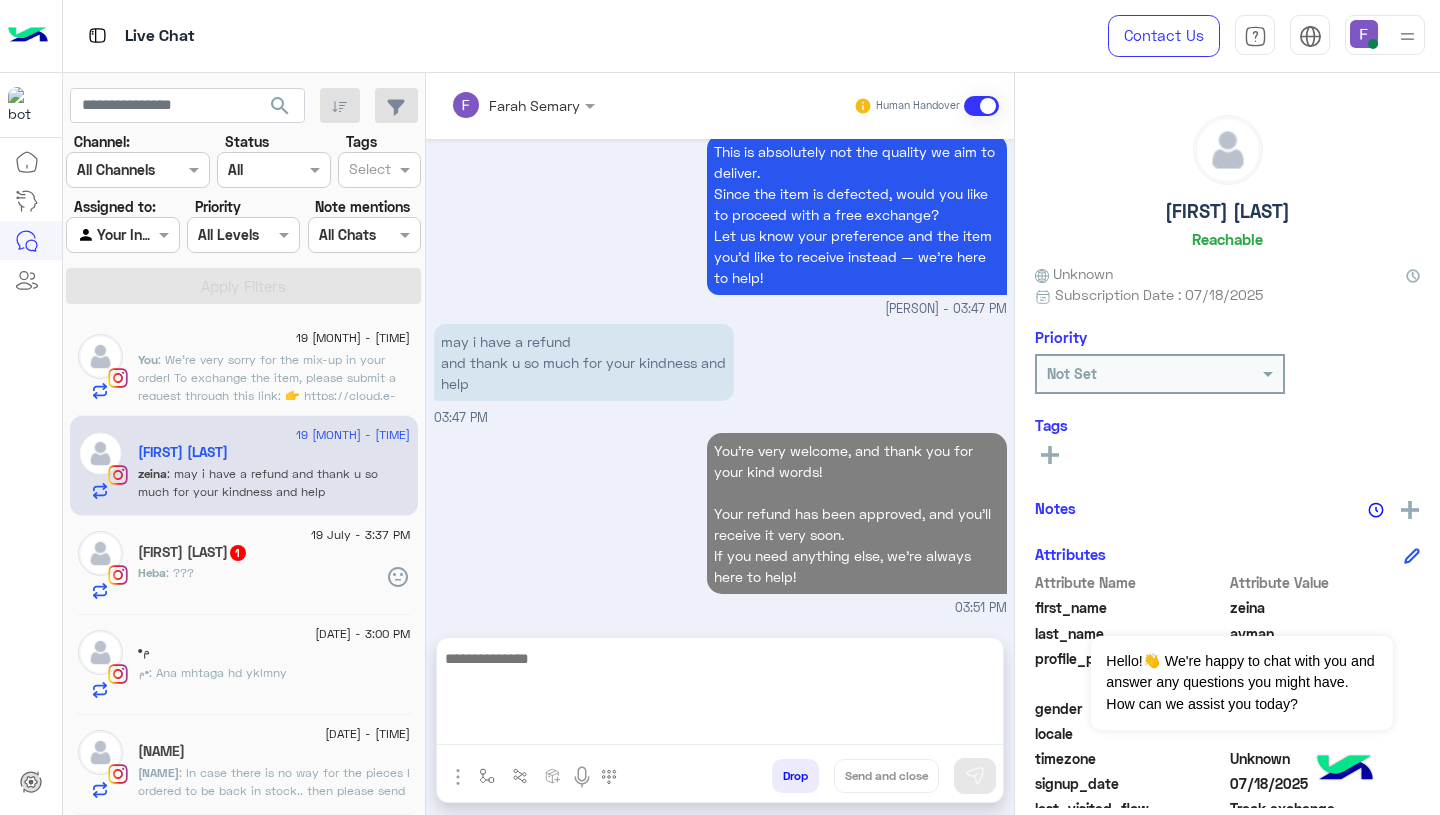scroll, scrollTop: 3756, scrollLeft: 0, axis: vertical 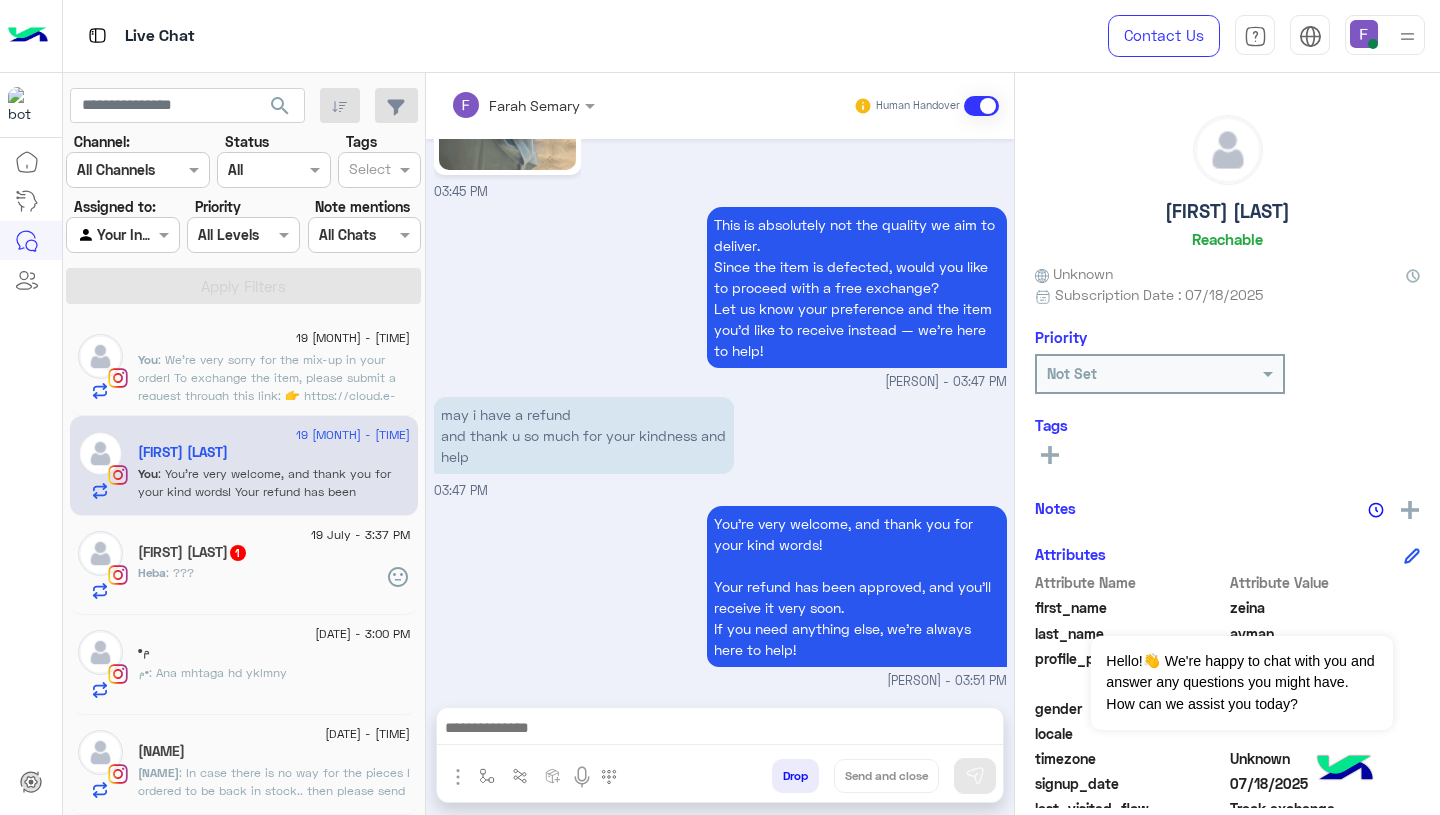 click on ": We’re very sorry for the mix-up in your order!
To exchange the item, please submit a request through this link:
👉 https://cloud.e-stebdal.com/returns
Make sure to enter your email or phone number exactly as used in your original order, and choose “the item was defected or wrong” as the reason to avoid any shipping fees.
We’ll review and approve it within 24 hours. Let us know if you need help!" 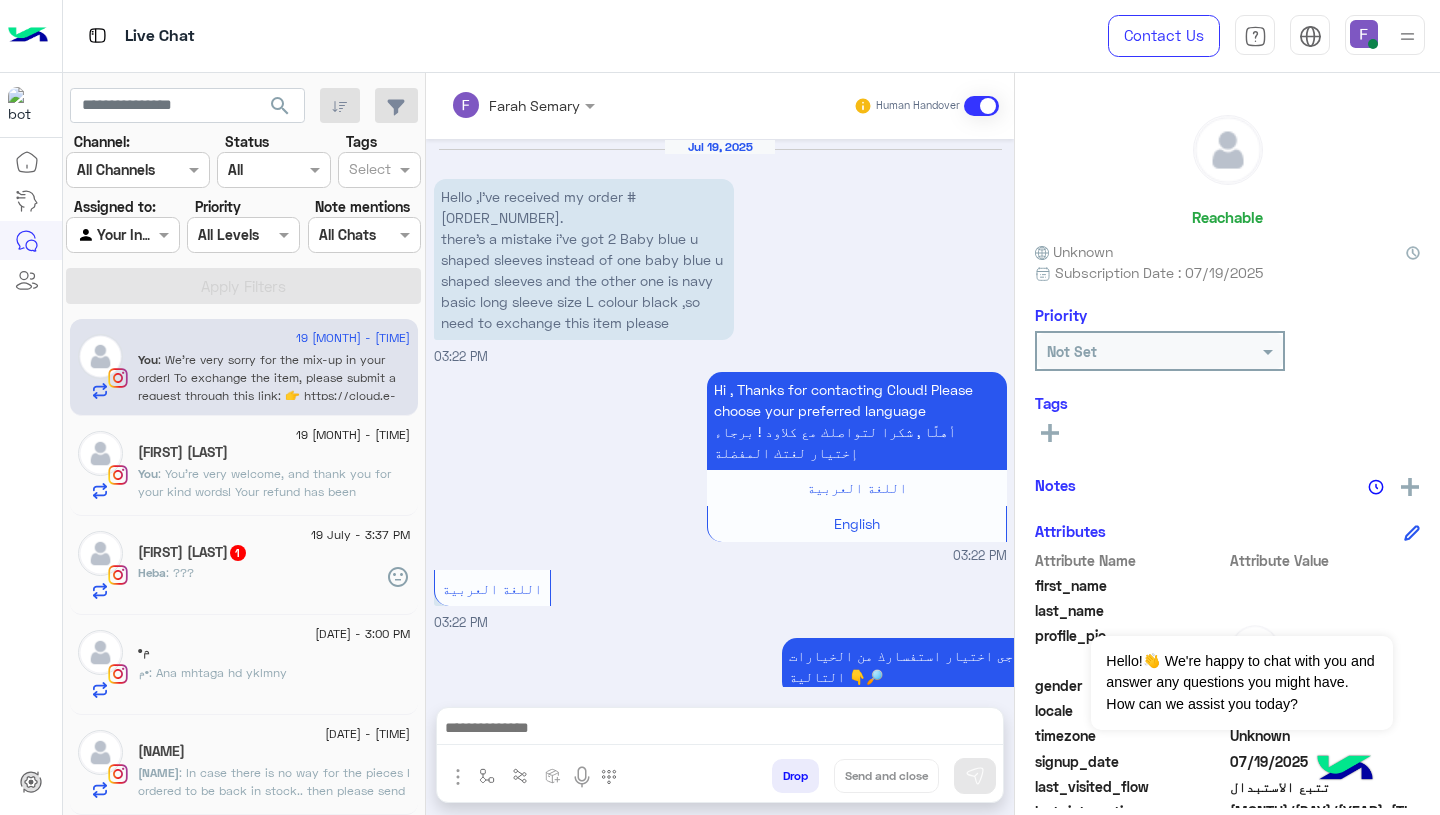 scroll, scrollTop: 1968, scrollLeft: 0, axis: vertical 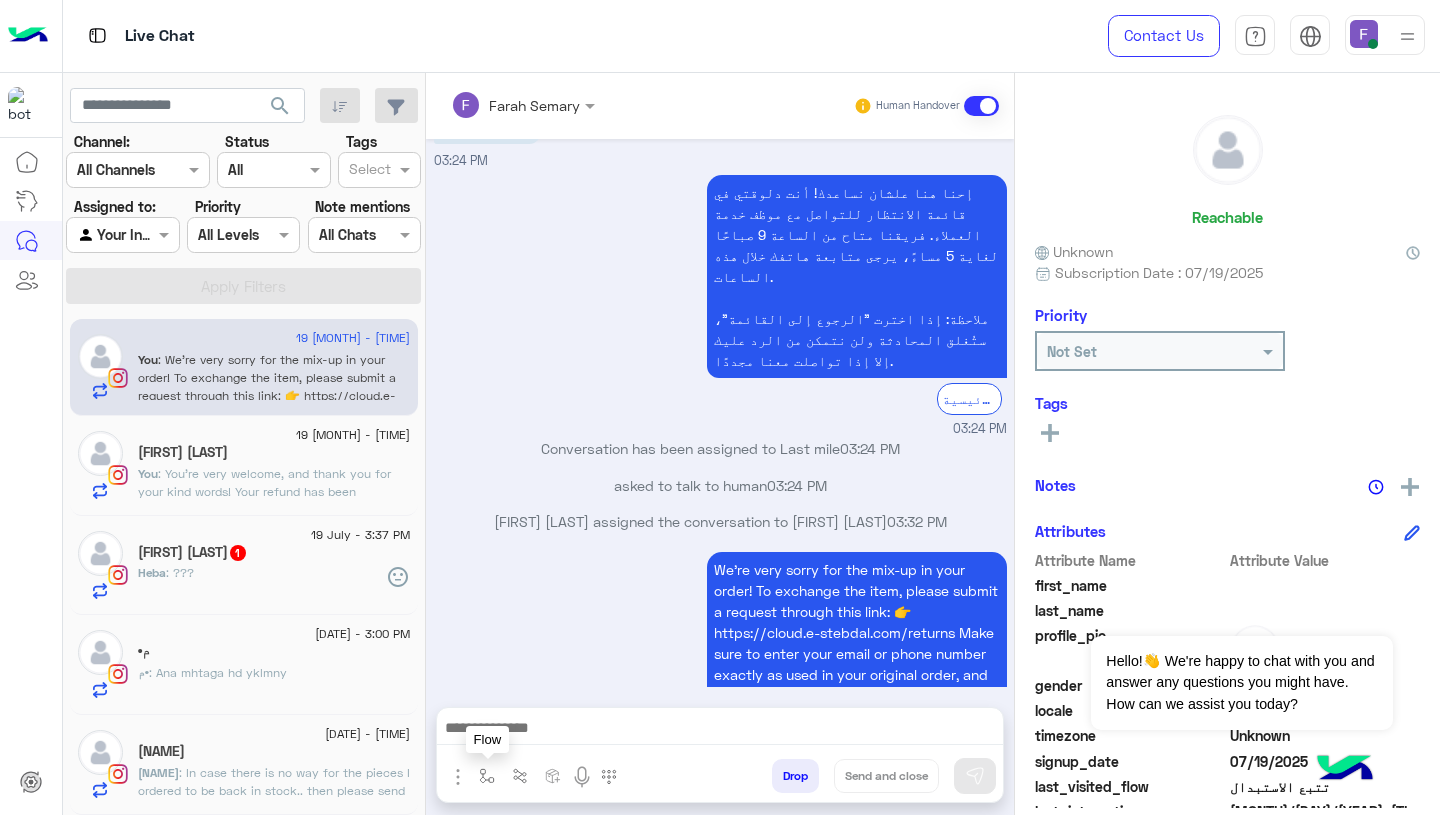 click at bounding box center (487, 776) 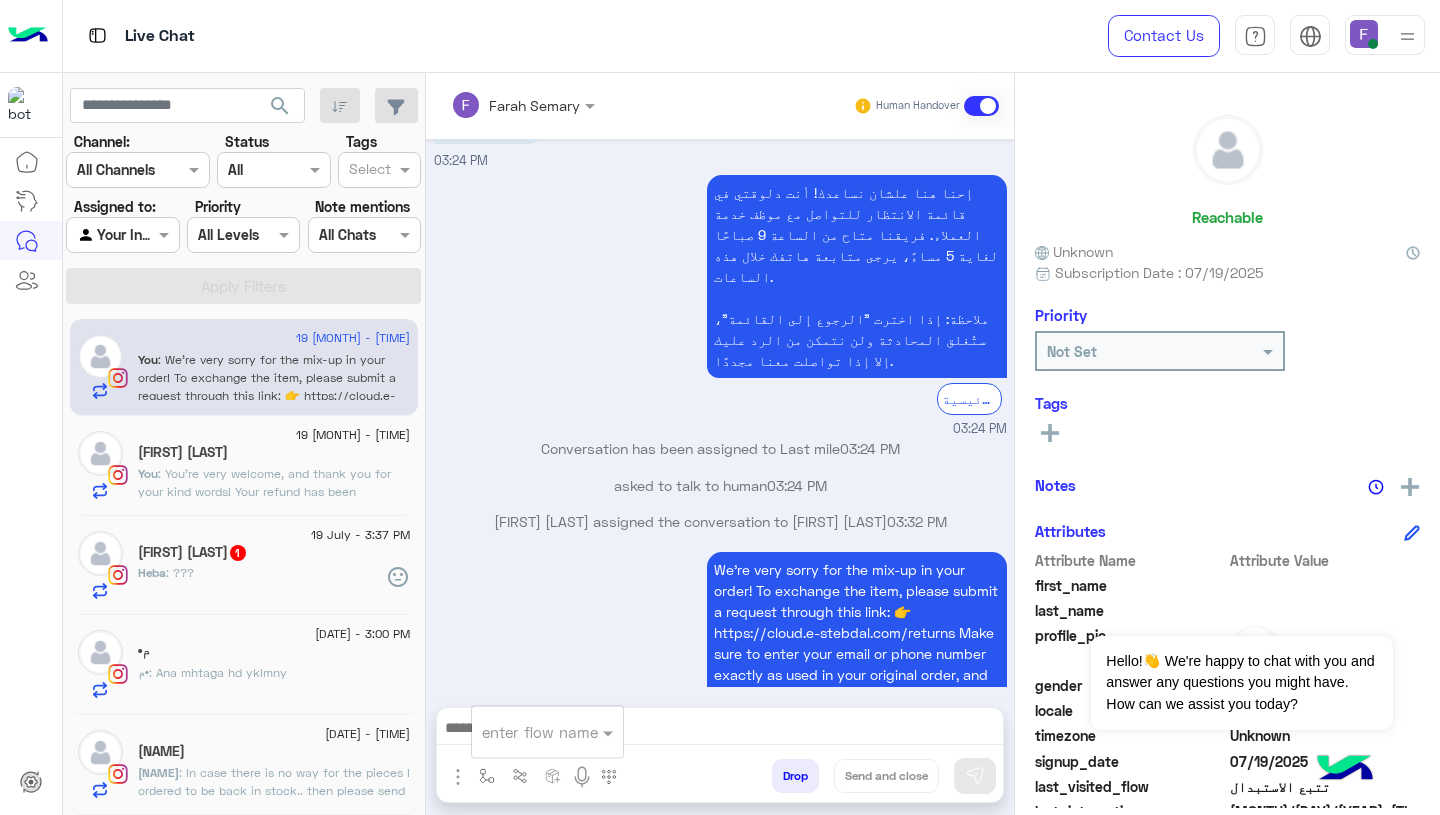 click at bounding box center [523, 732] 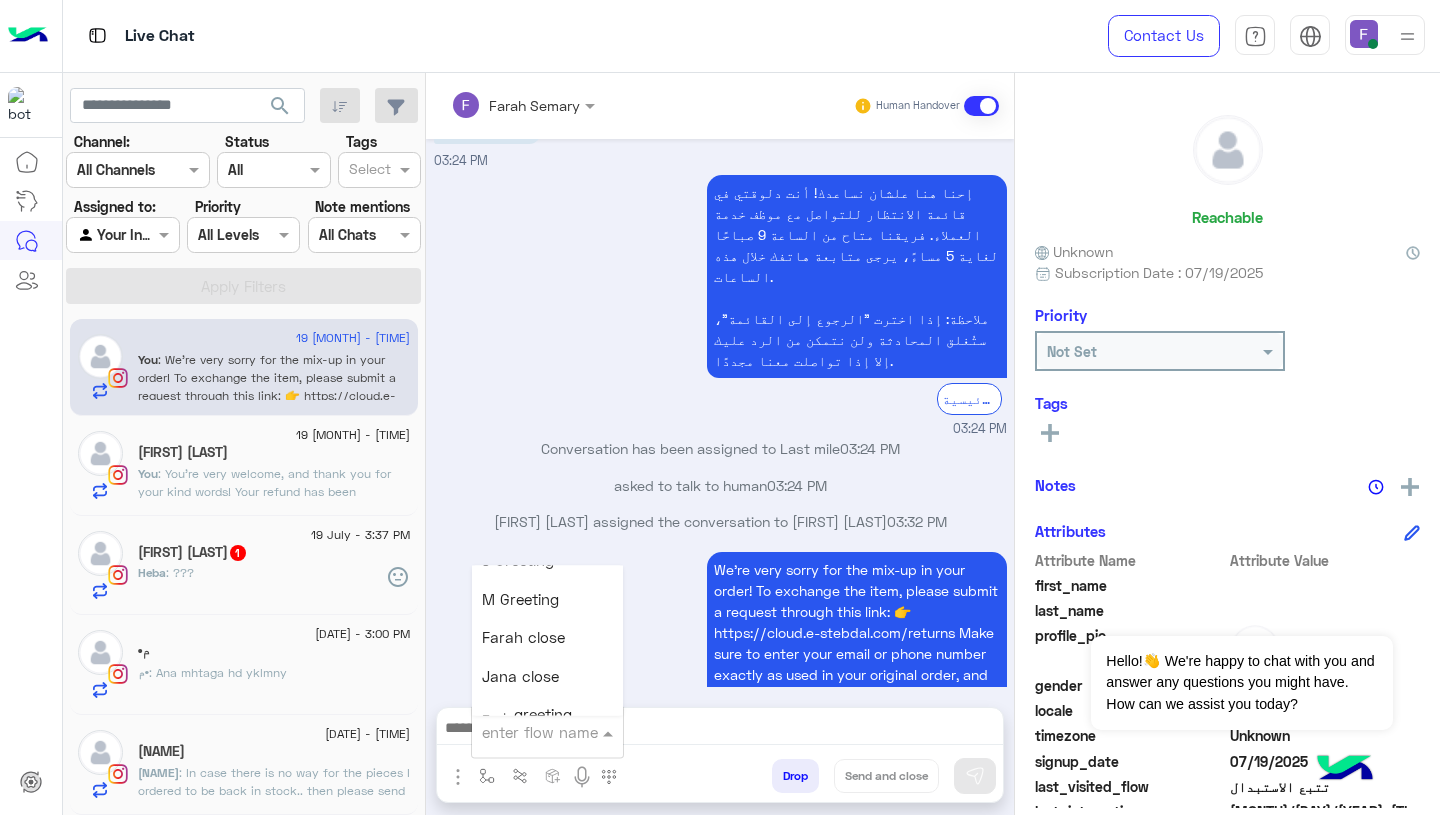 scroll, scrollTop: 2509, scrollLeft: 0, axis: vertical 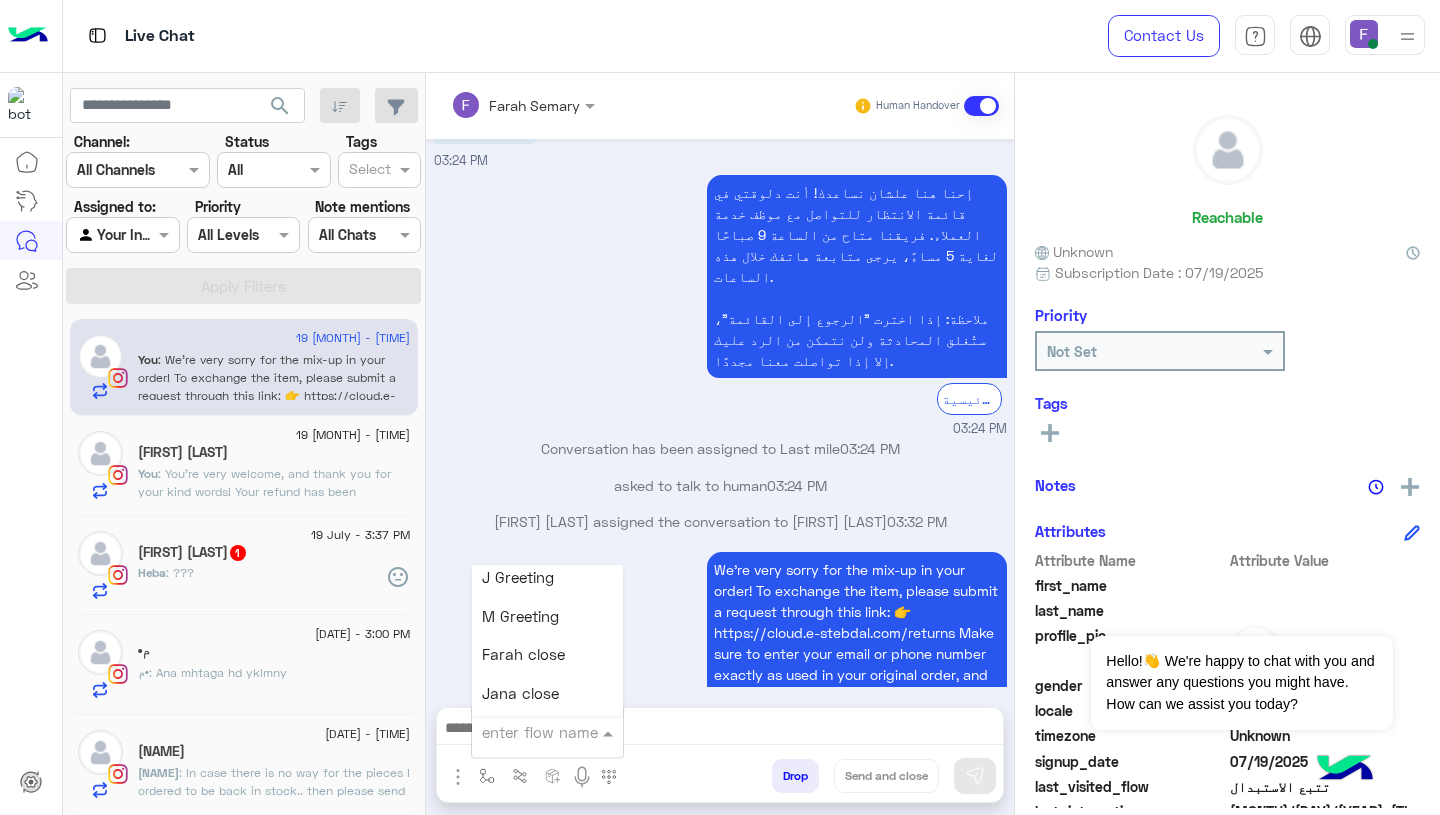 click on "Farah close" at bounding box center (523, 655) 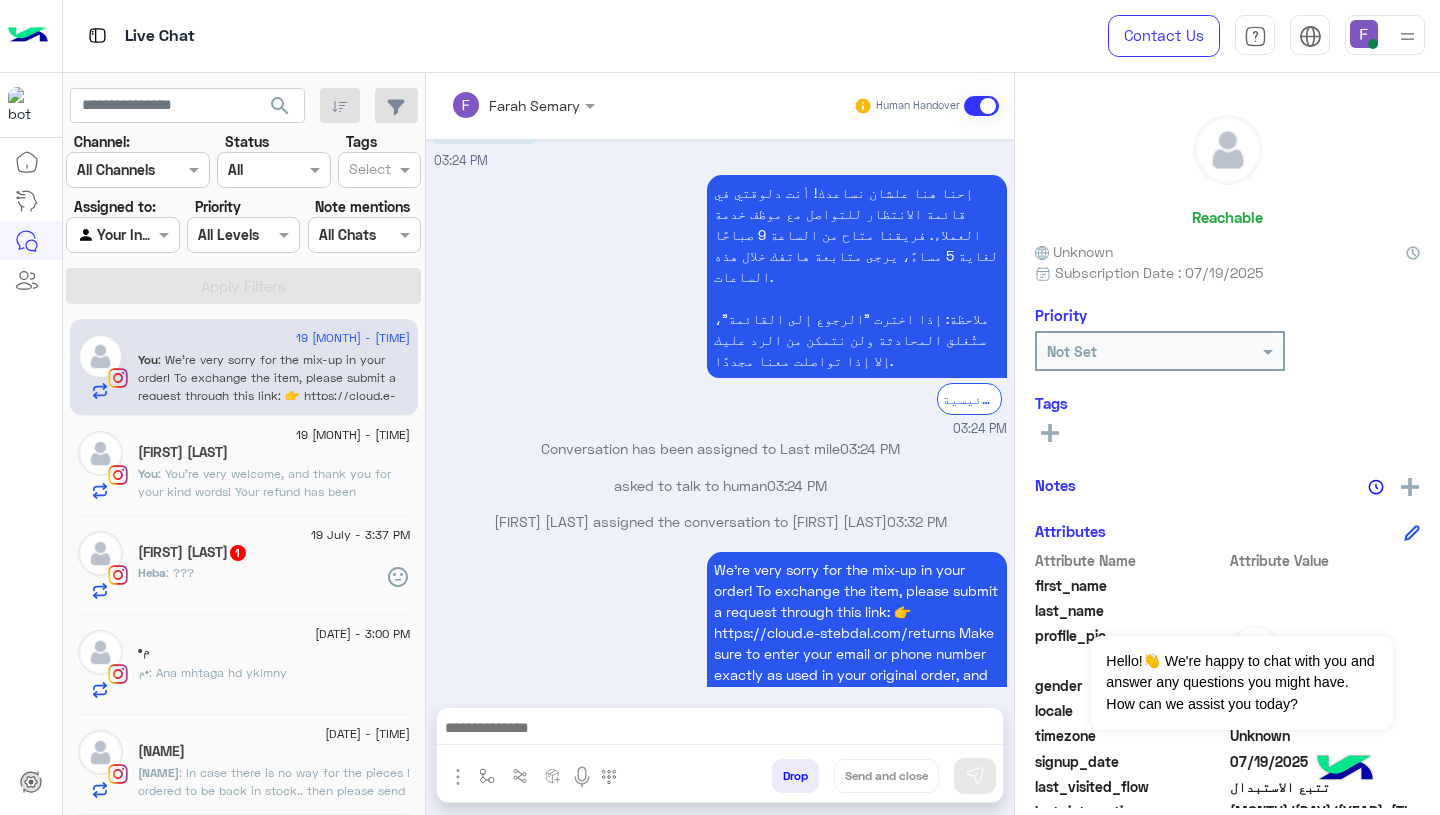 type on "**********" 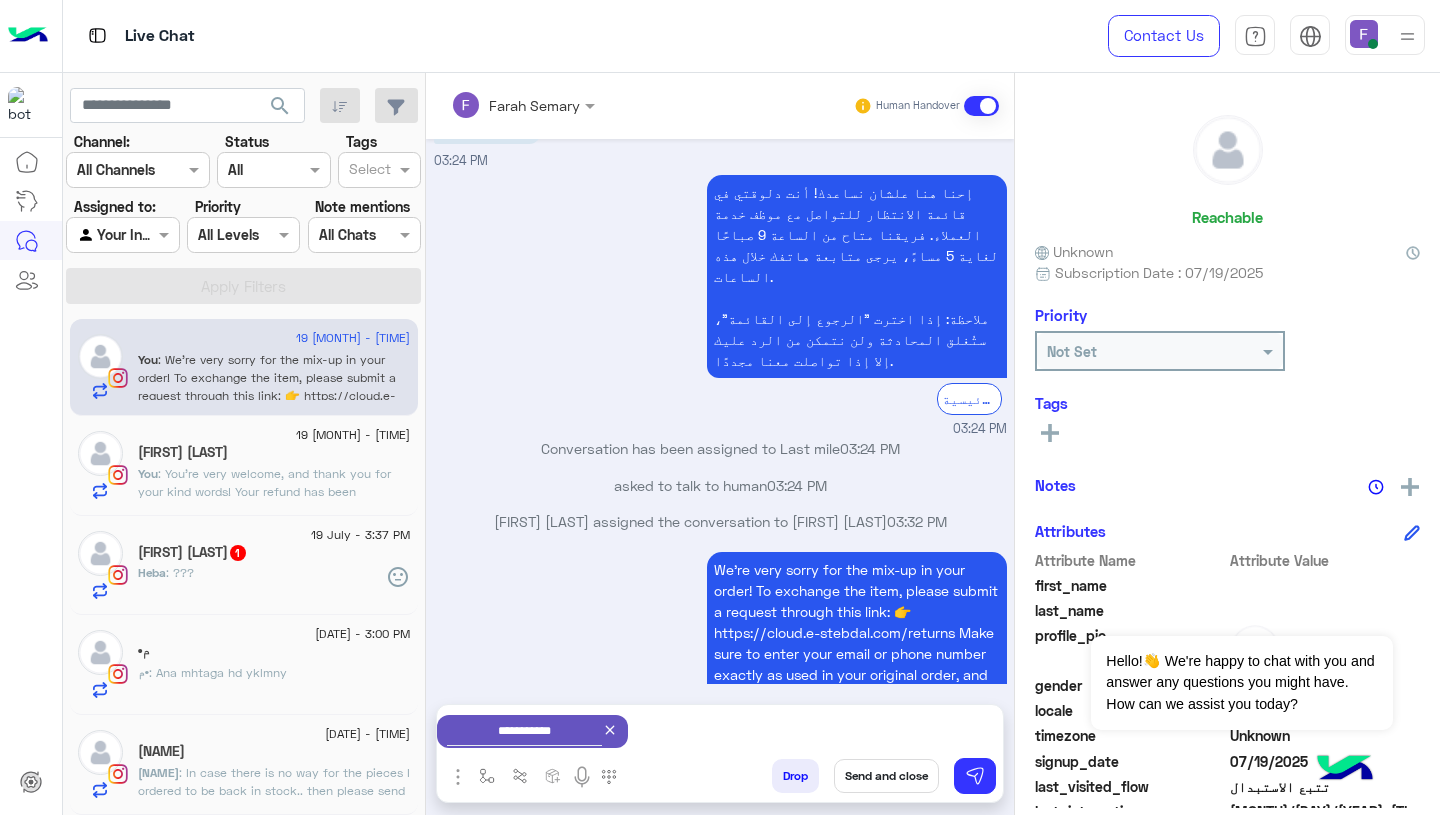 click on "Send and close" at bounding box center [886, 776] 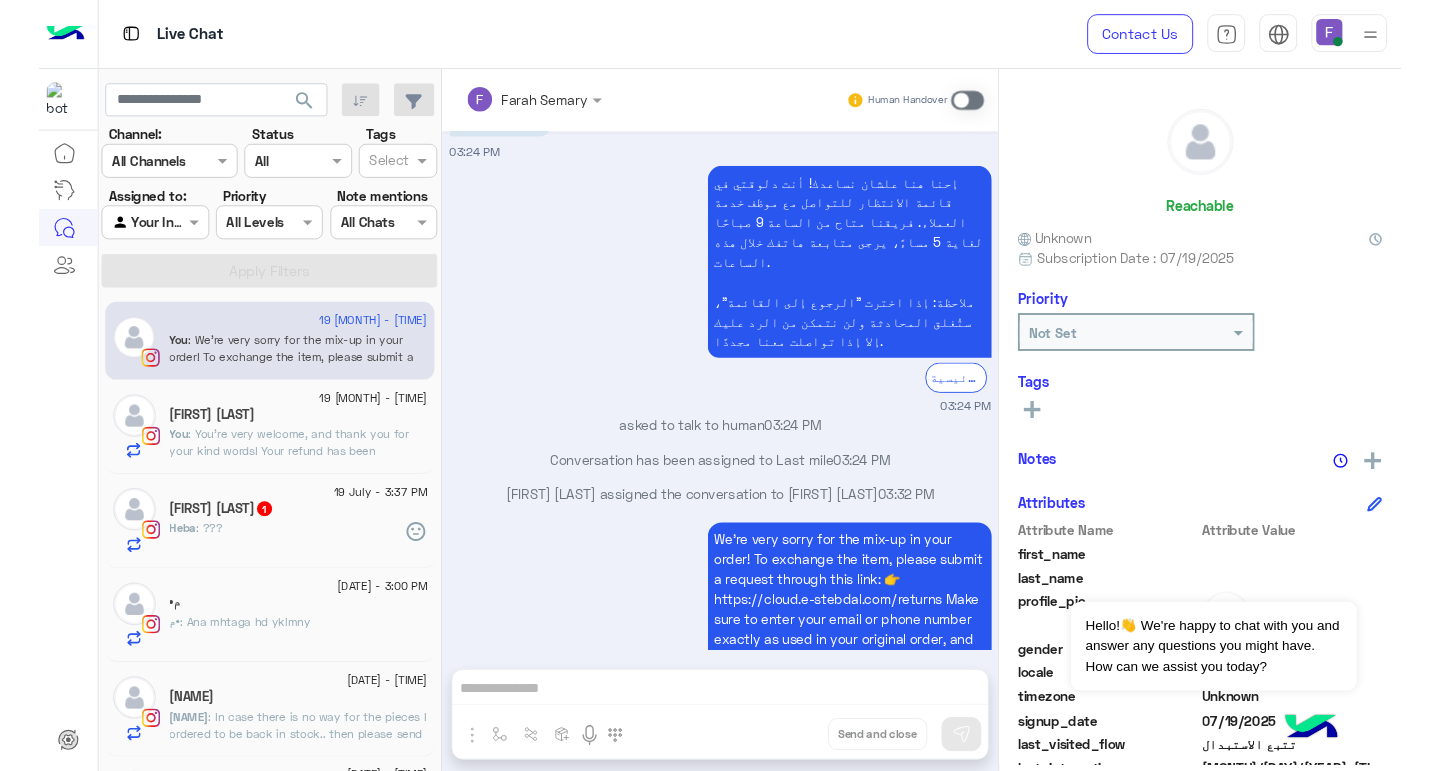 scroll, scrollTop: 2005, scrollLeft: 0, axis: vertical 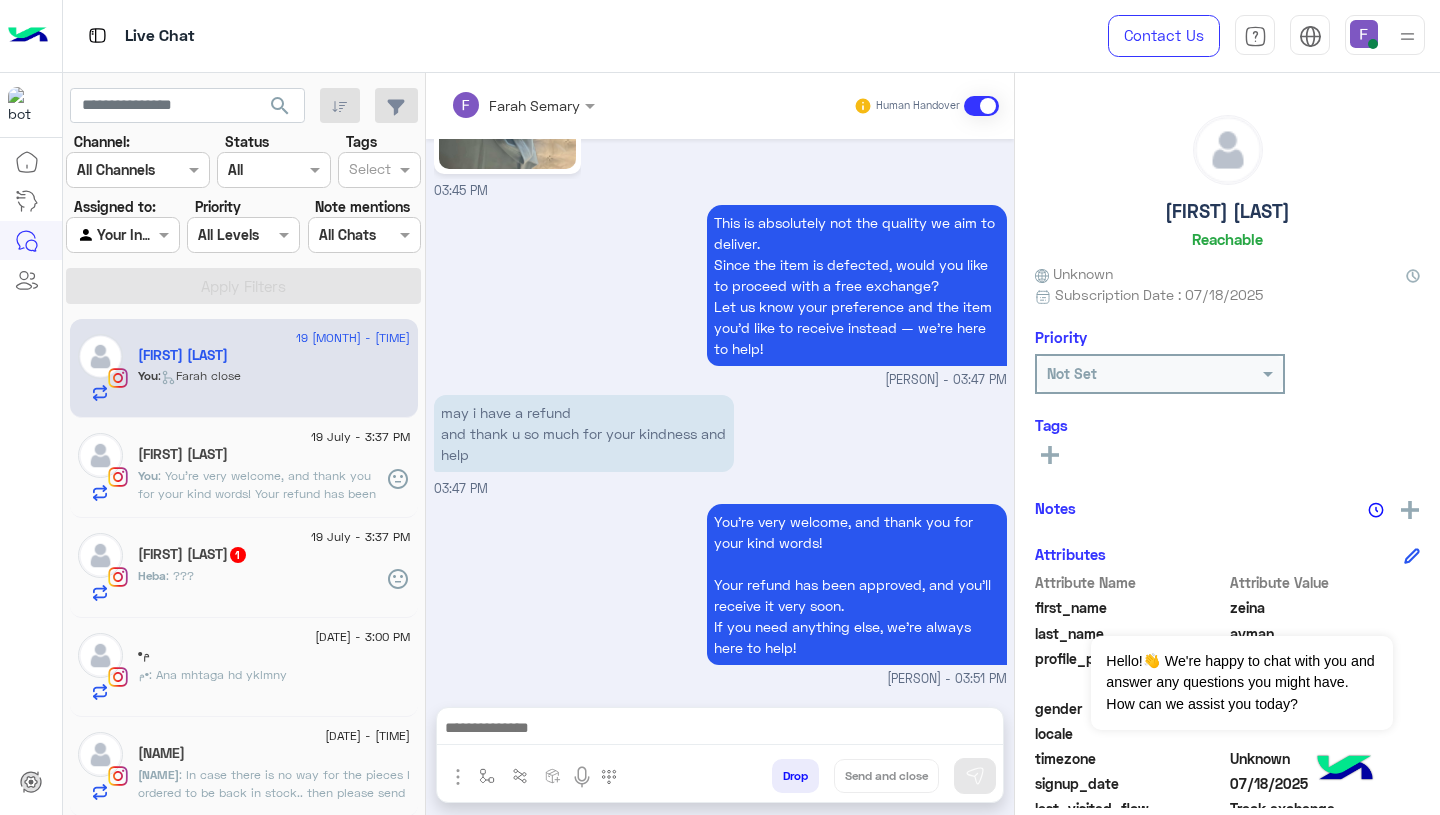 click on ": You're very welcome, and thank you for your kind words!
Your refund has been approved, and you’ll receive it very soon.
If you need anything else, we’re always here to help!" 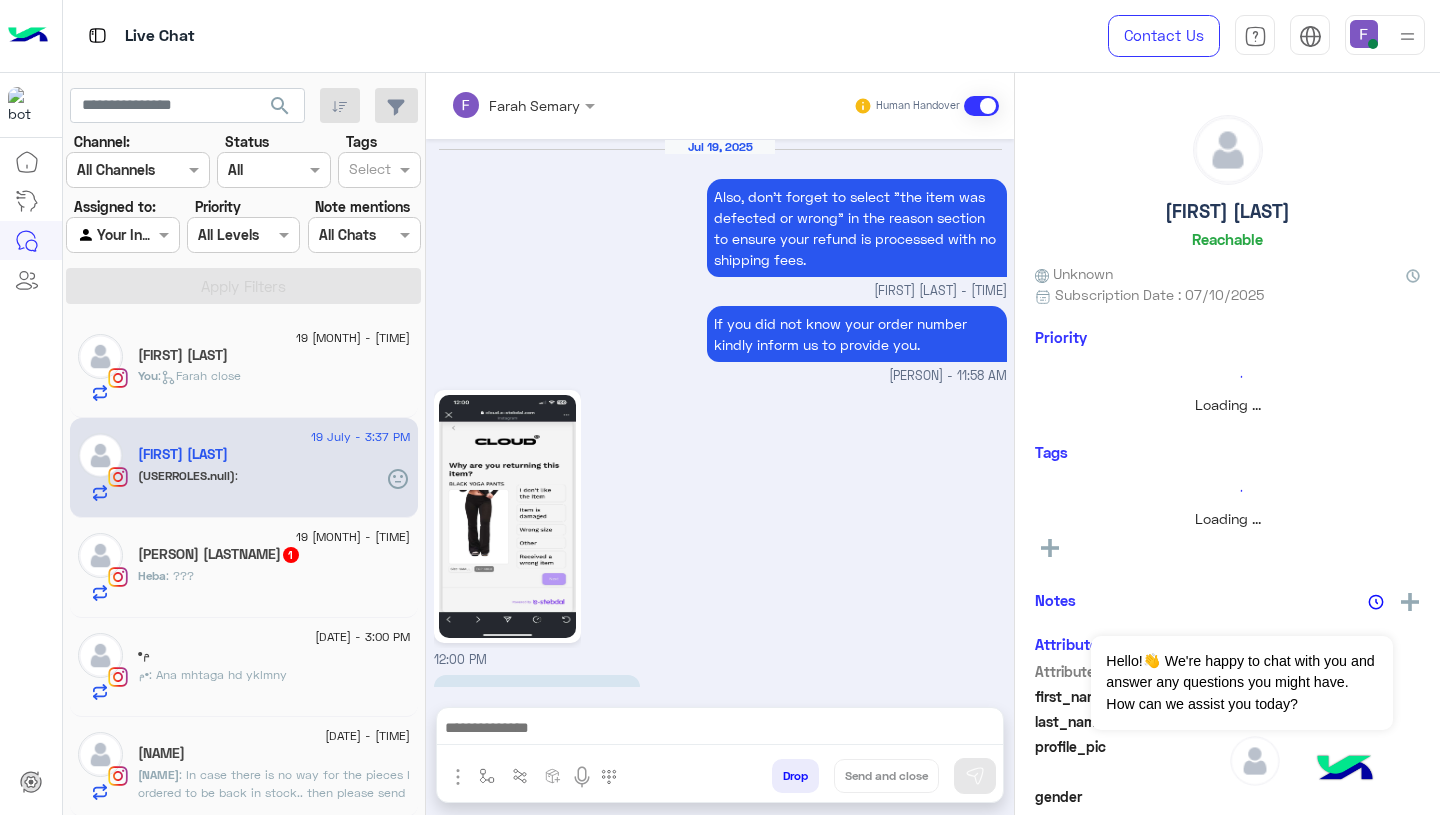 scroll, scrollTop: 1757, scrollLeft: 0, axis: vertical 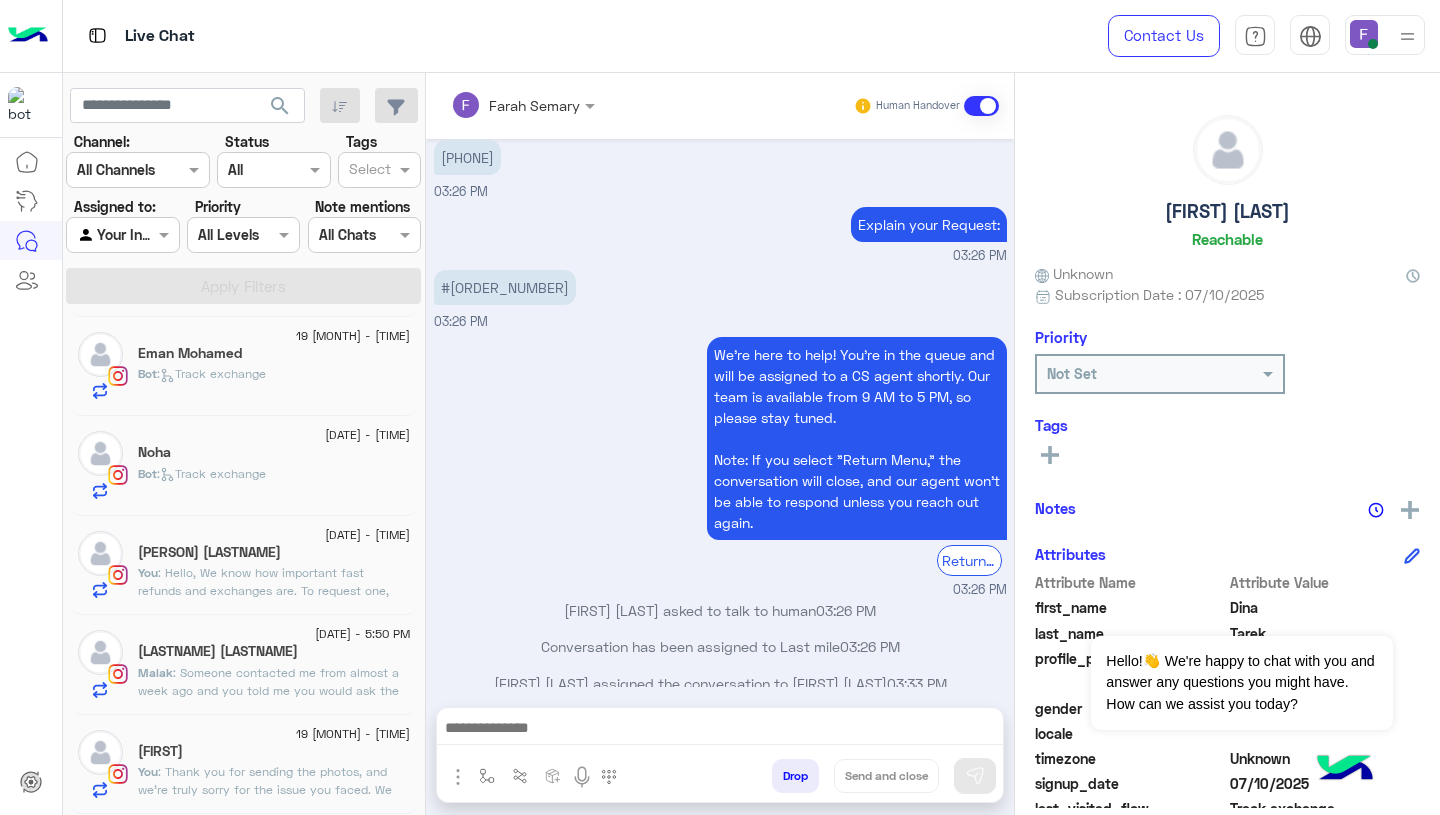click on ": Hello,
We know how important fast refunds and exchanges are.
To request one, simply click the “EXCHANGE” button on our website and follow the steps here:
👉 https://cloud.e-stebdal.com/returns
Make sure to enter your phone number or email exactly as used in your original order (including any capital or small letters).
Also, select "the item was defected or wrong" as the reason to avoid any shipping fees.
We’ll review your request within 24 hours. Let us know if you need any help!" 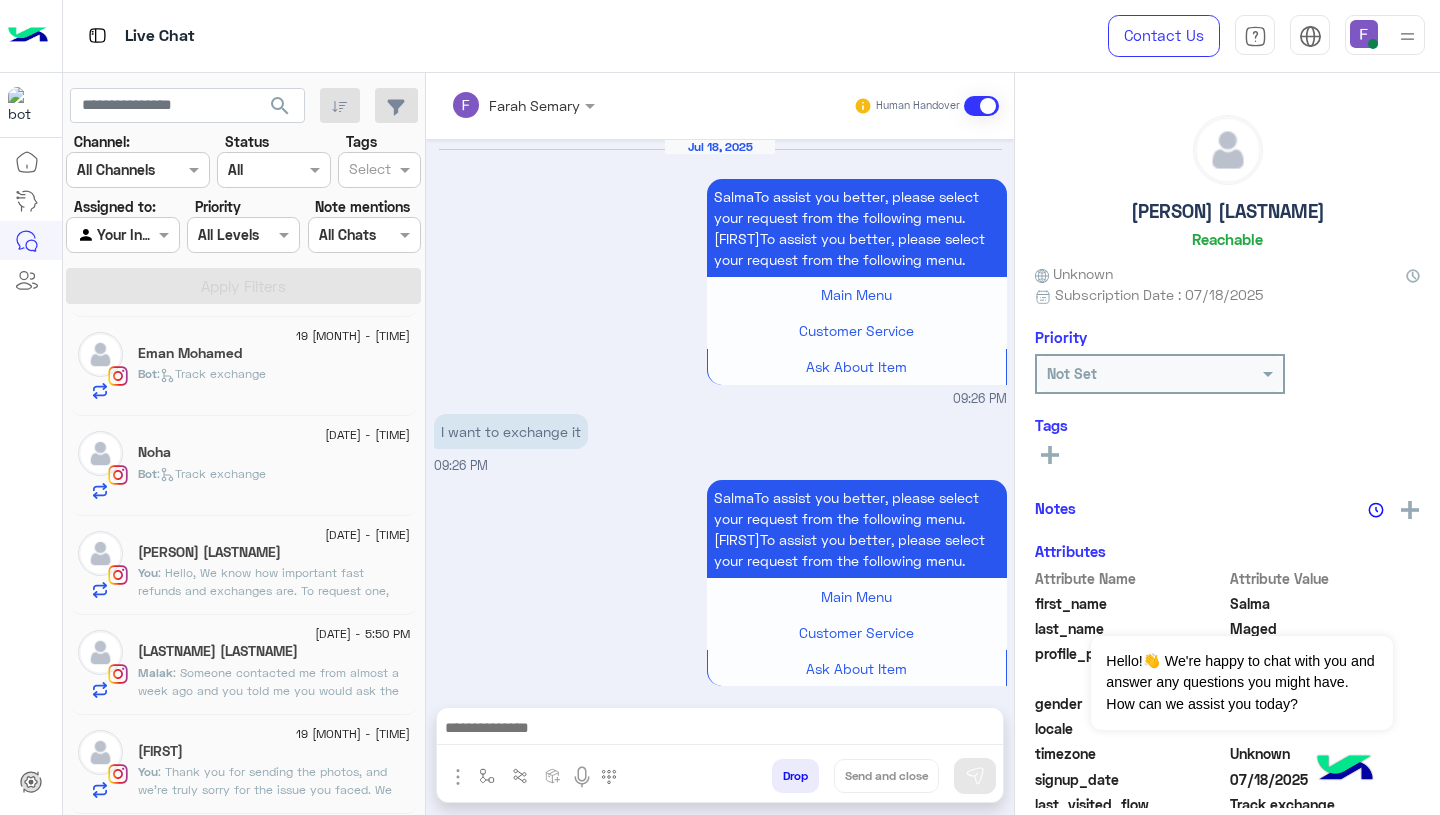 scroll, scrollTop: 2228, scrollLeft: 0, axis: vertical 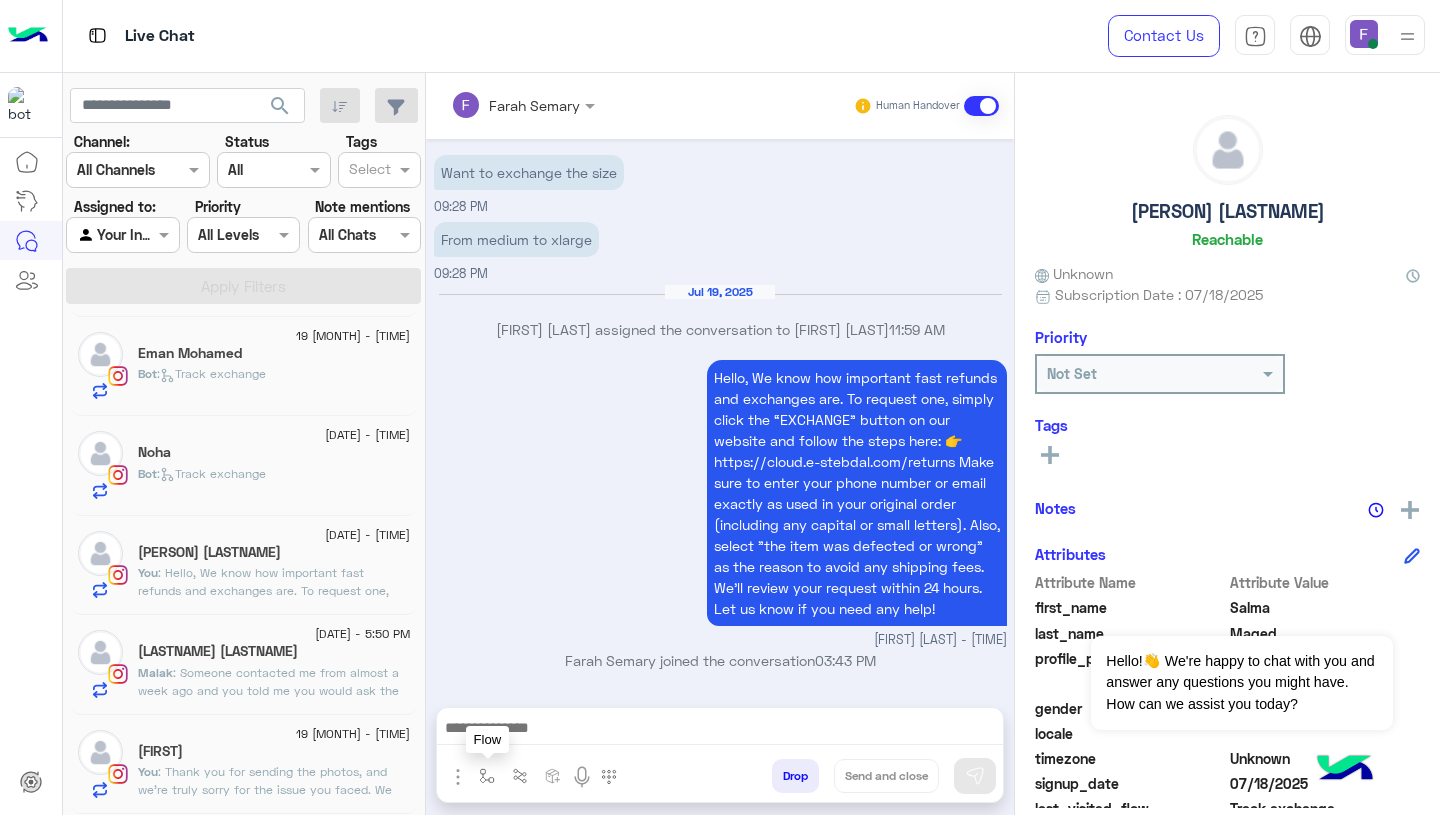 click at bounding box center (487, 776) 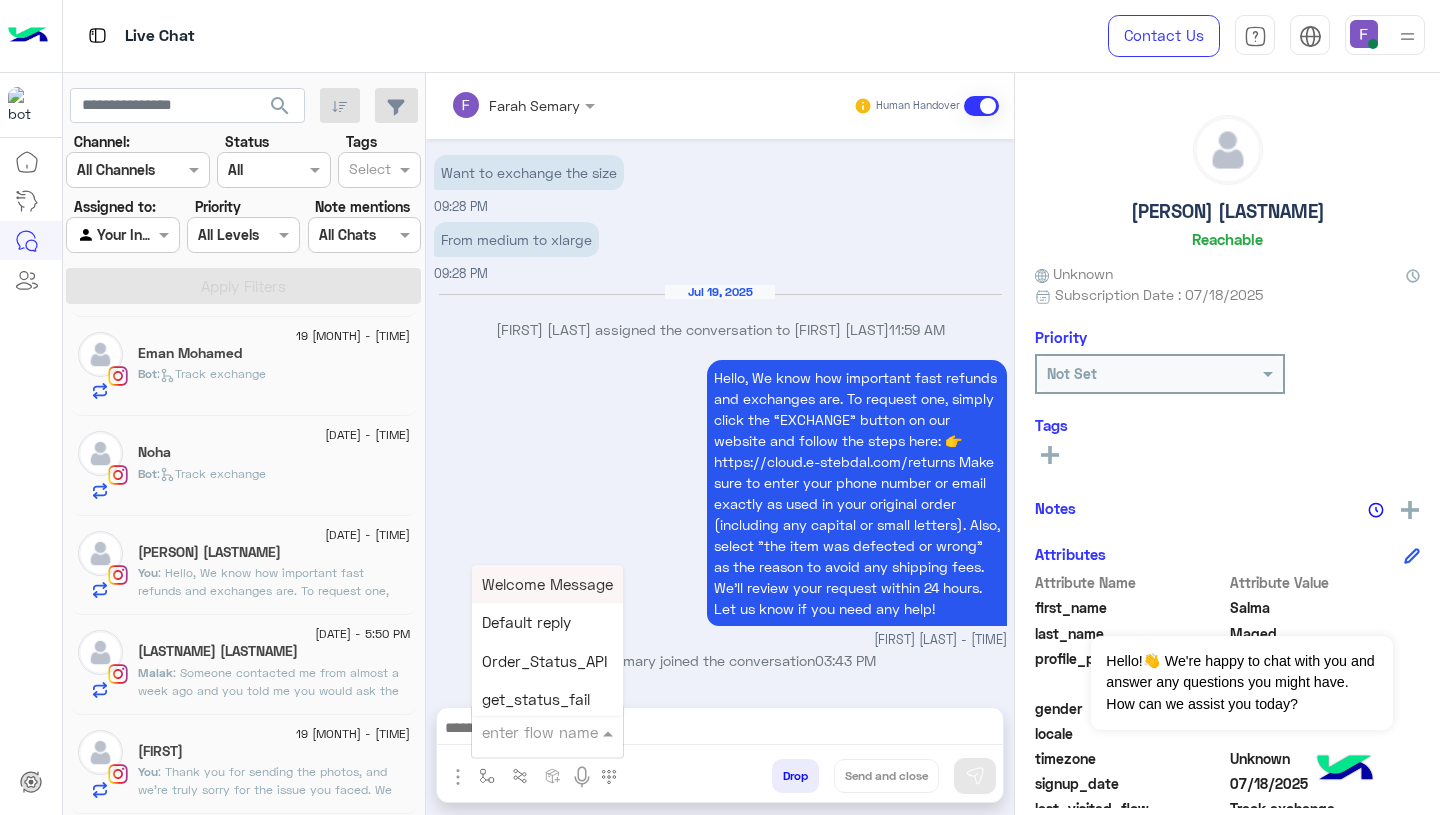 click at bounding box center [523, 732] 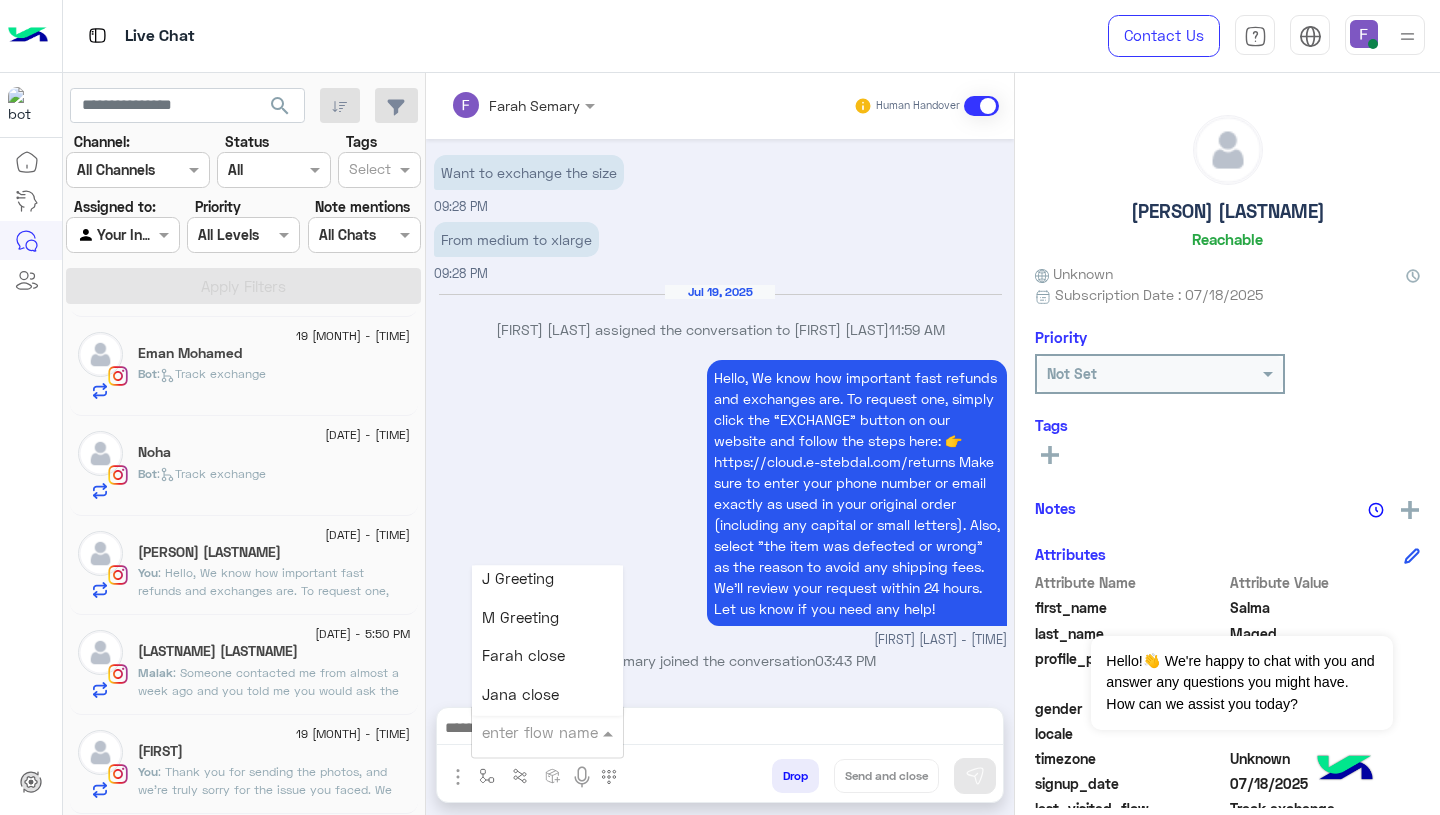 scroll, scrollTop: 2498, scrollLeft: 0, axis: vertical 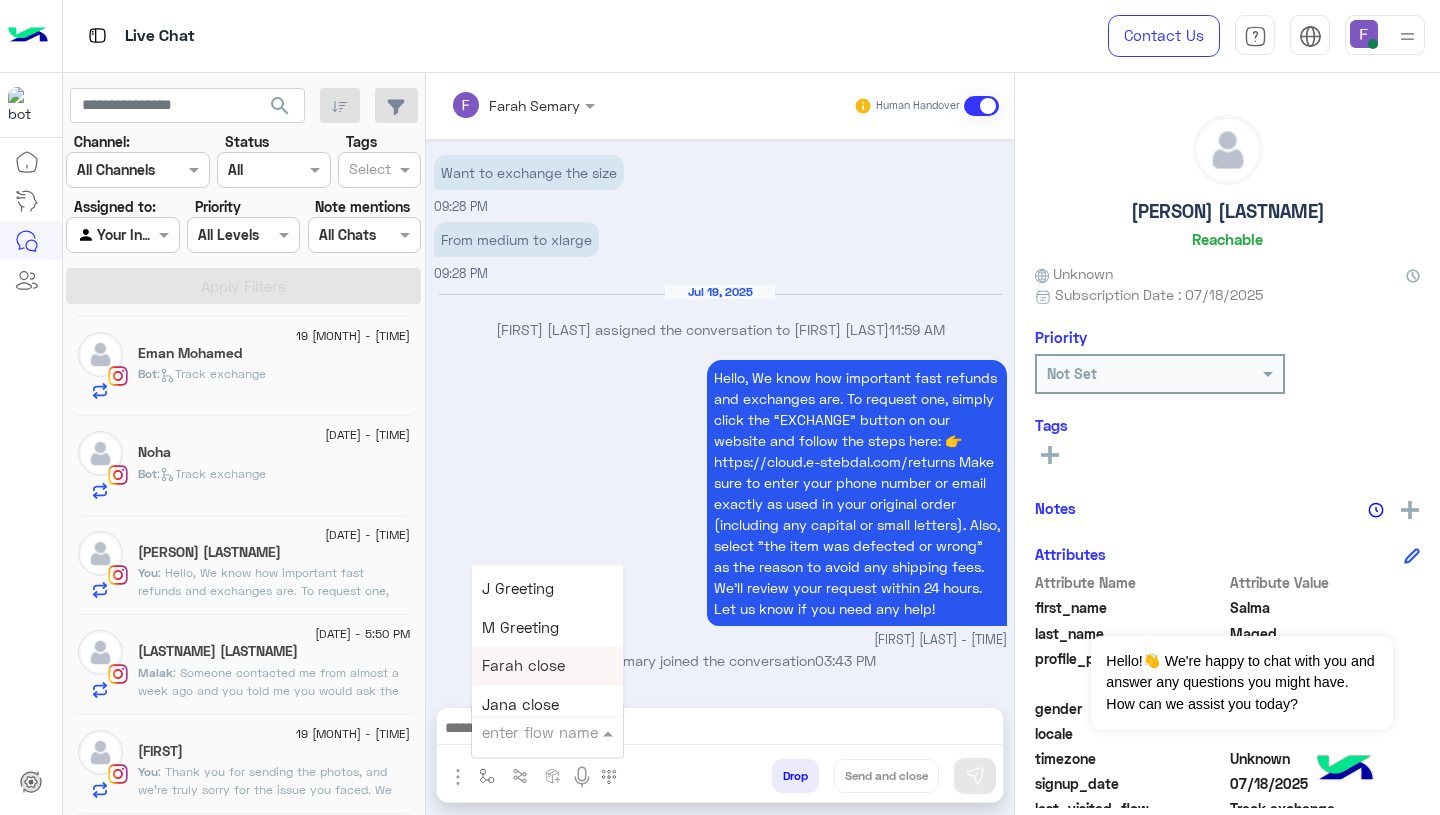 click on "Farah close" at bounding box center (547, 666) 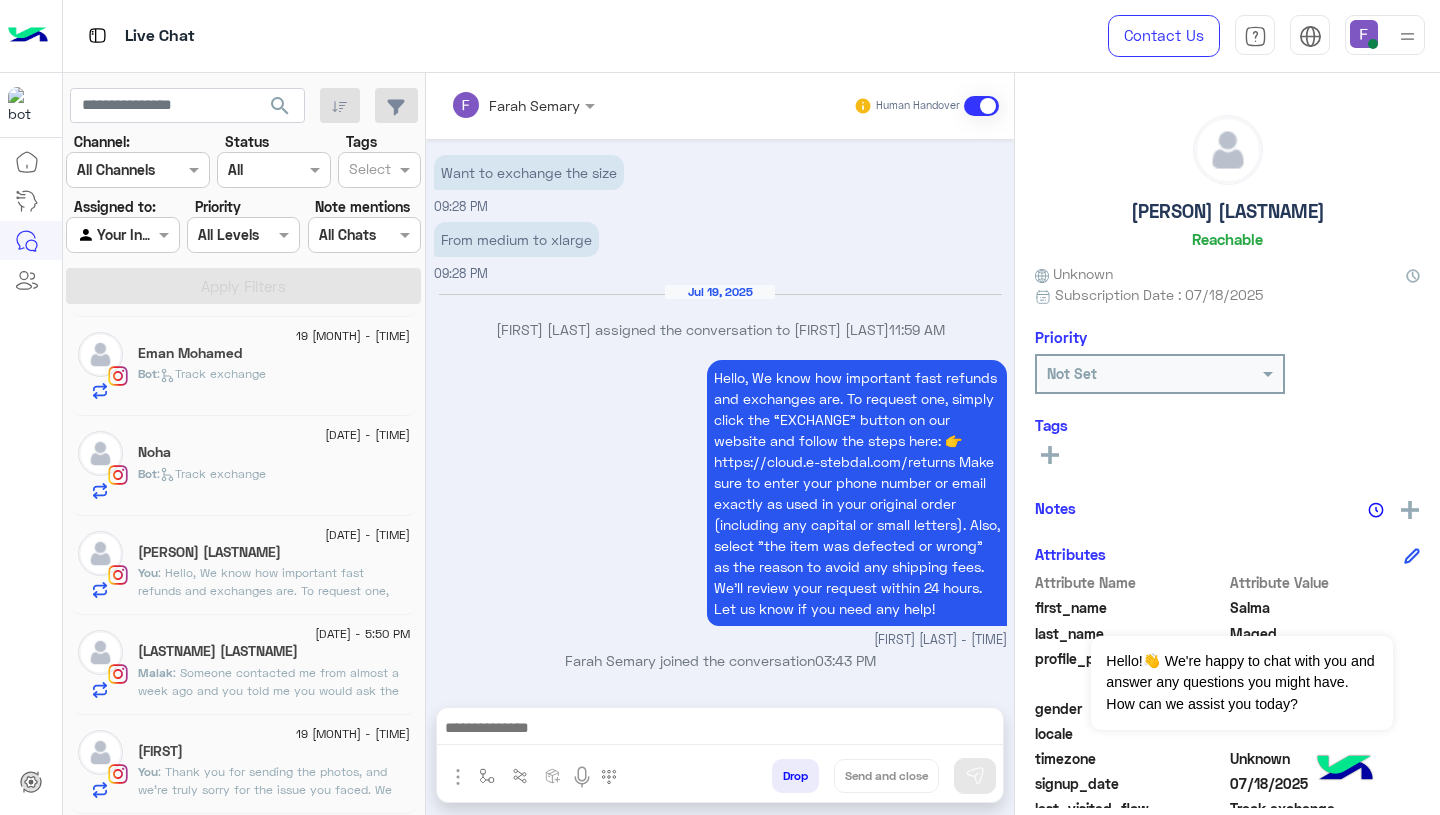 type on "**********" 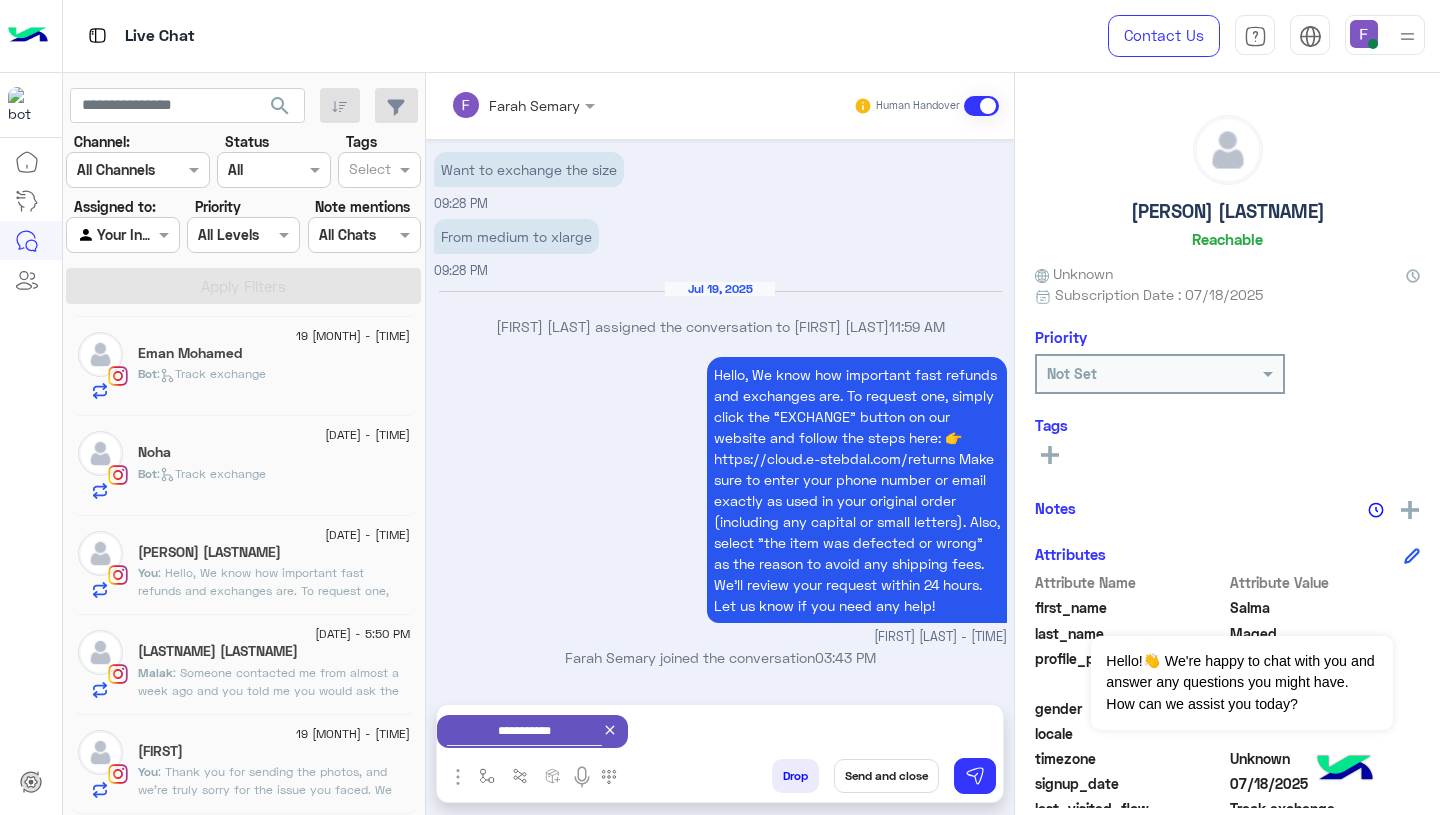 click on "Send and close" at bounding box center (886, 776) 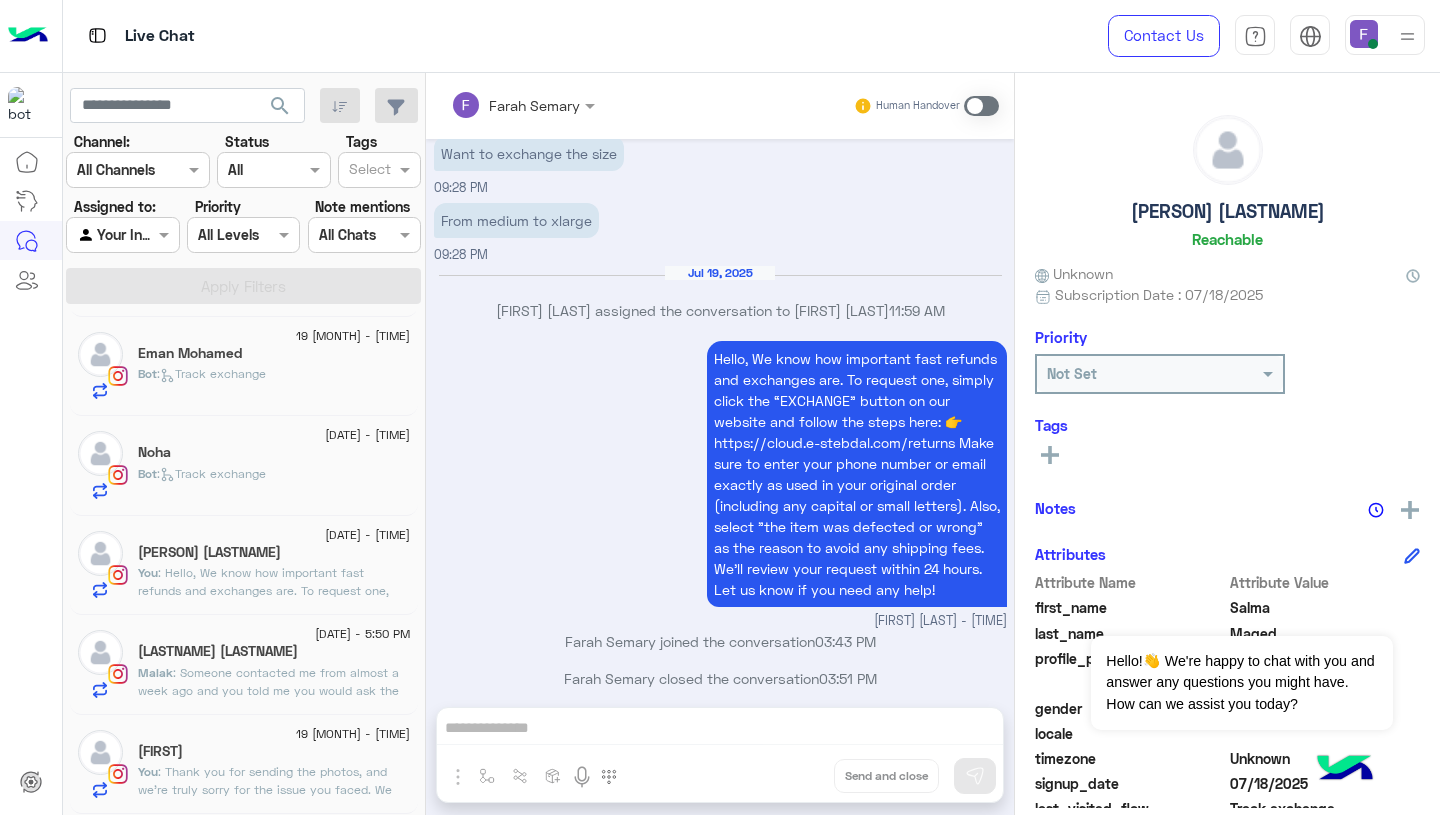 scroll, scrollTop: 2264, scrollLeft: 0, axis: vertical 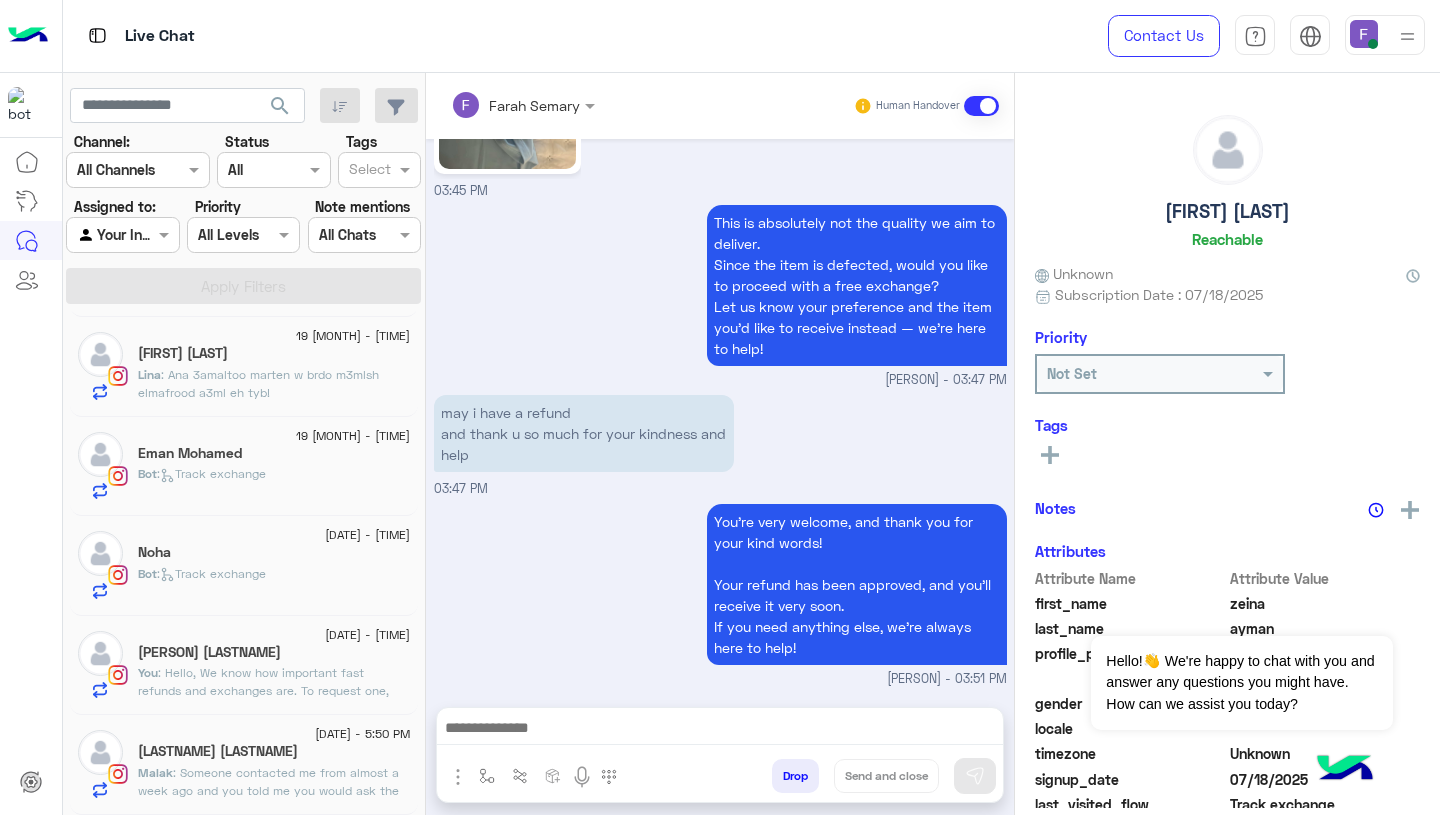 click on ": Hello,
We know how important fast refunds and exchanges are.
To request one, simply click the “EXCHANGE” button on our website and follow the steps here:
👉 https://cloud.e-stebdal.com/returns
Make sure to enter your phone number or email exactly as used in your original order (including any capital or small letters).
Also, select "the item was defected or wrong" as the reason to avoid any shipping fees.
We’ll review your request within 24 hours. Let us know if you need any help!" 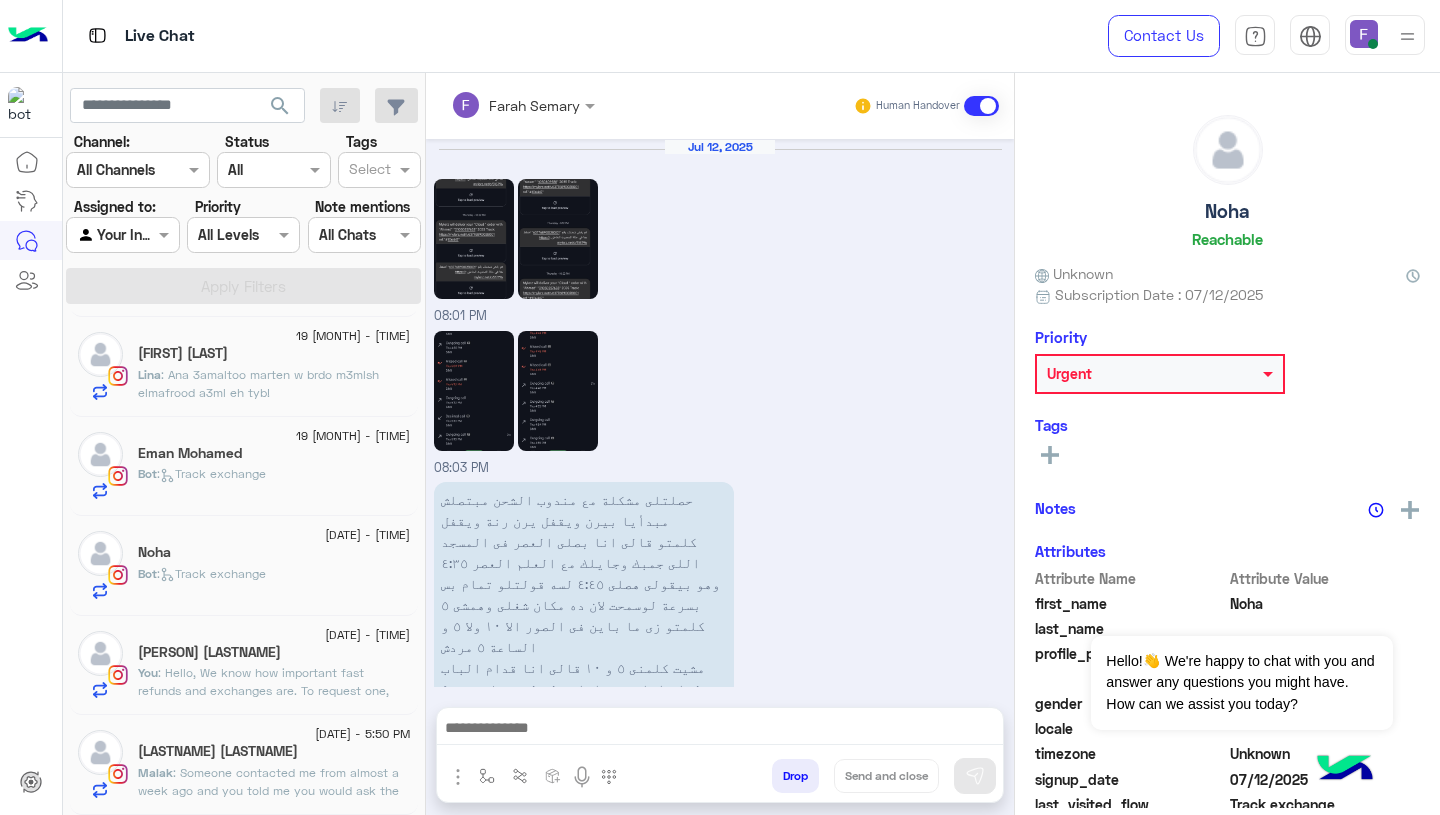 scroll, scrollTop: 2051, scrollLeft: 0, axis: vertical 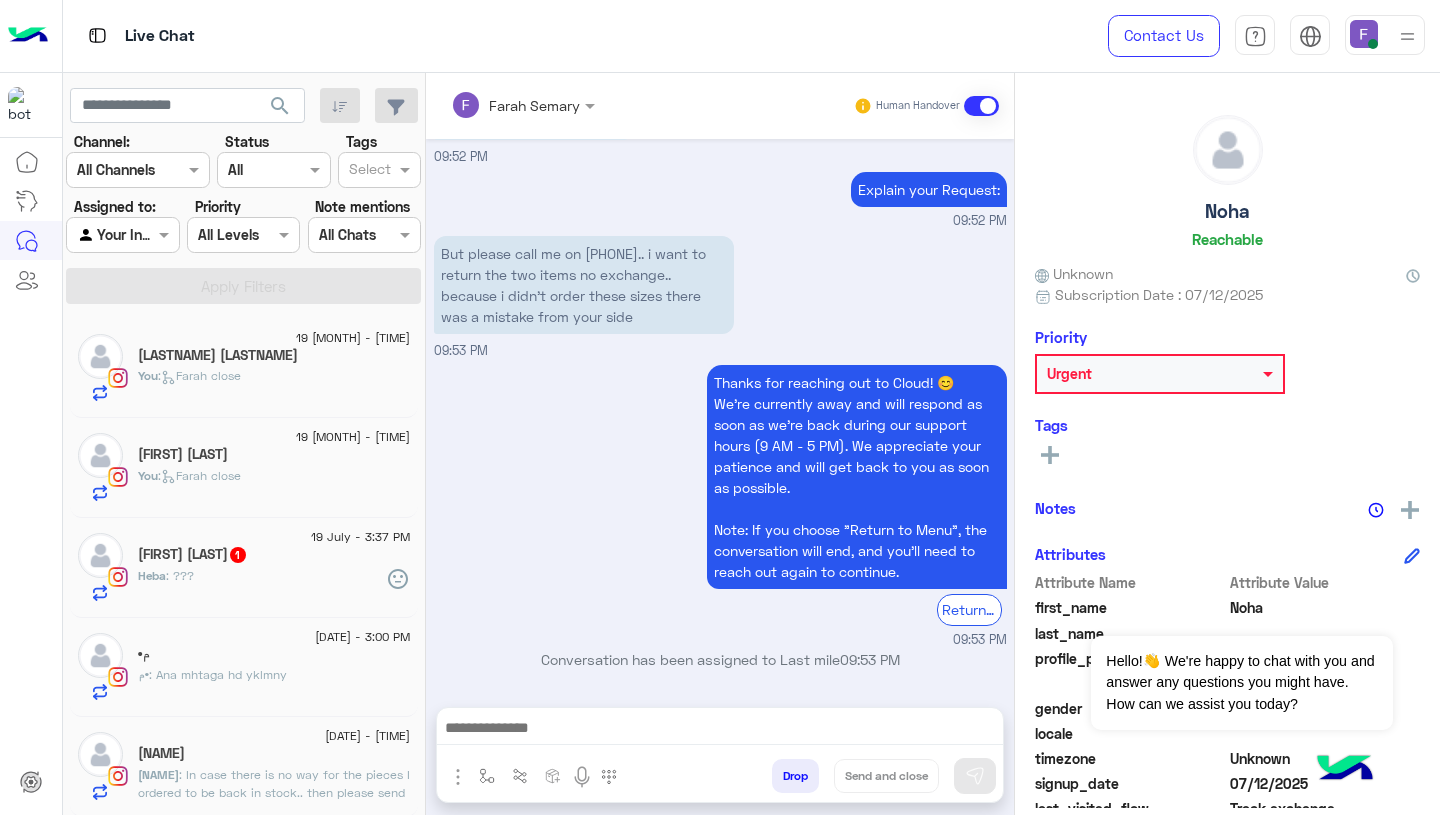 click on "You  :   Farah close" 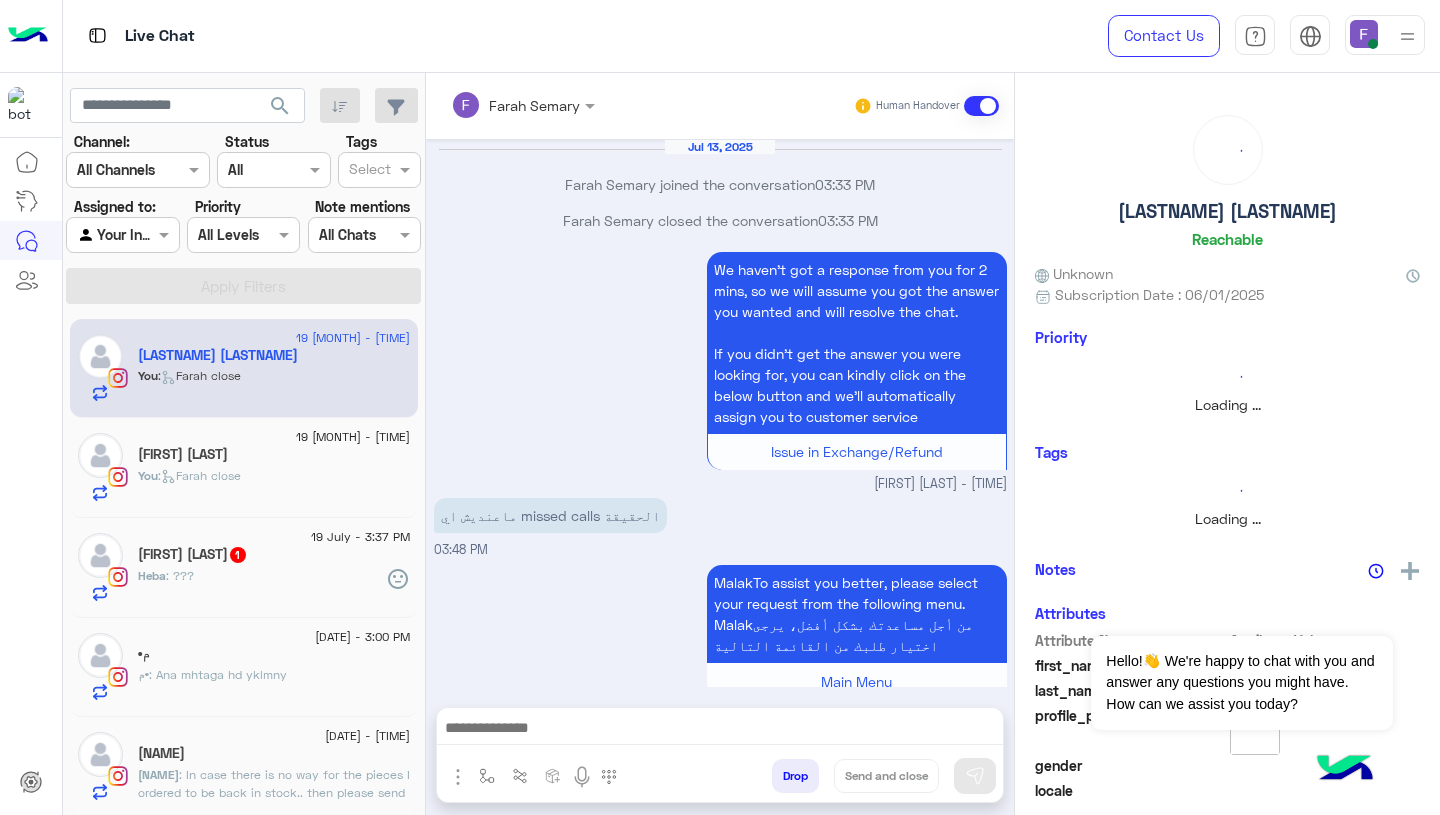 scroll, scrollTop: 2156, scrollLeft: 0, axis: vertical 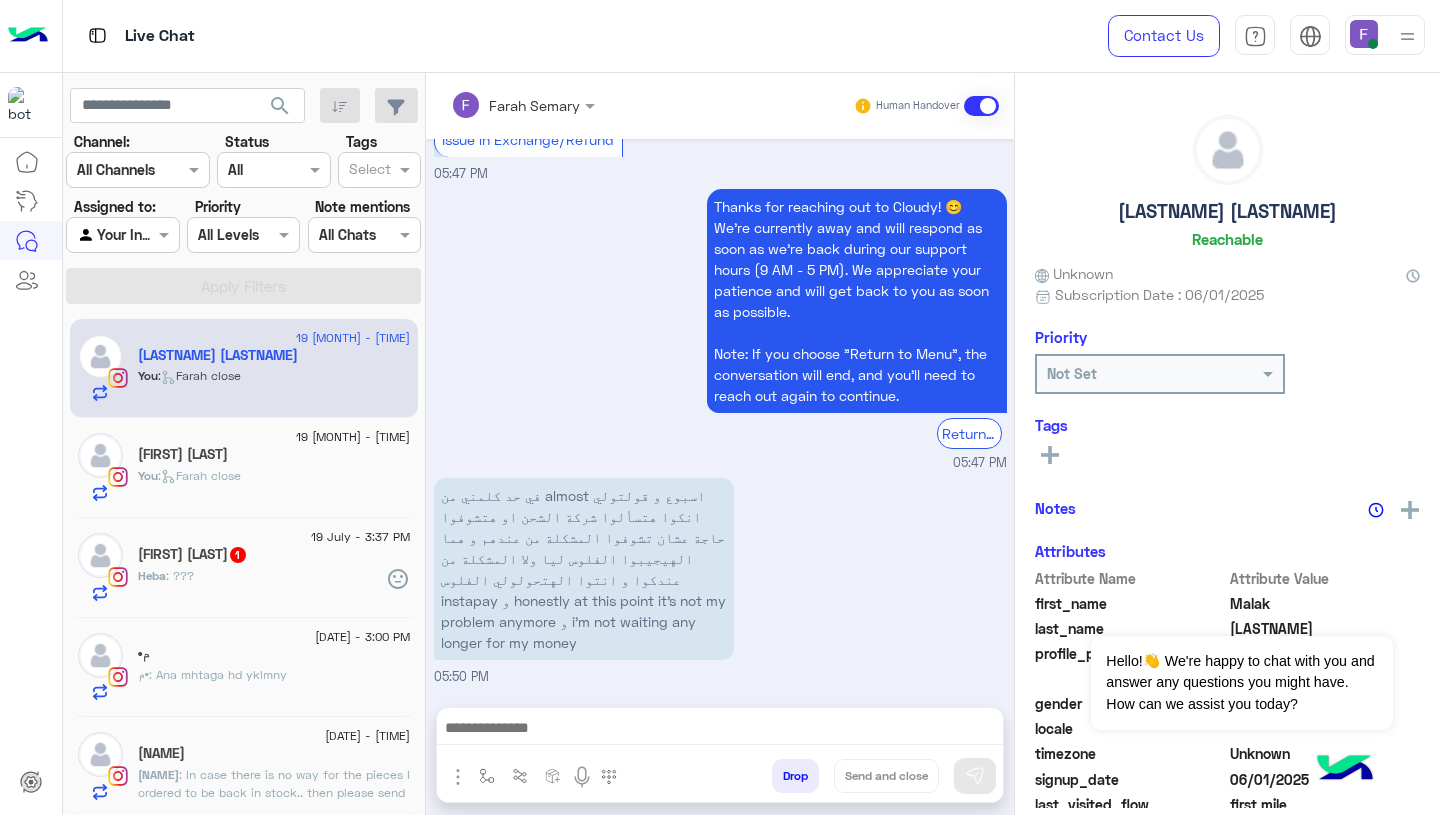 click on "You  :   Farah close" 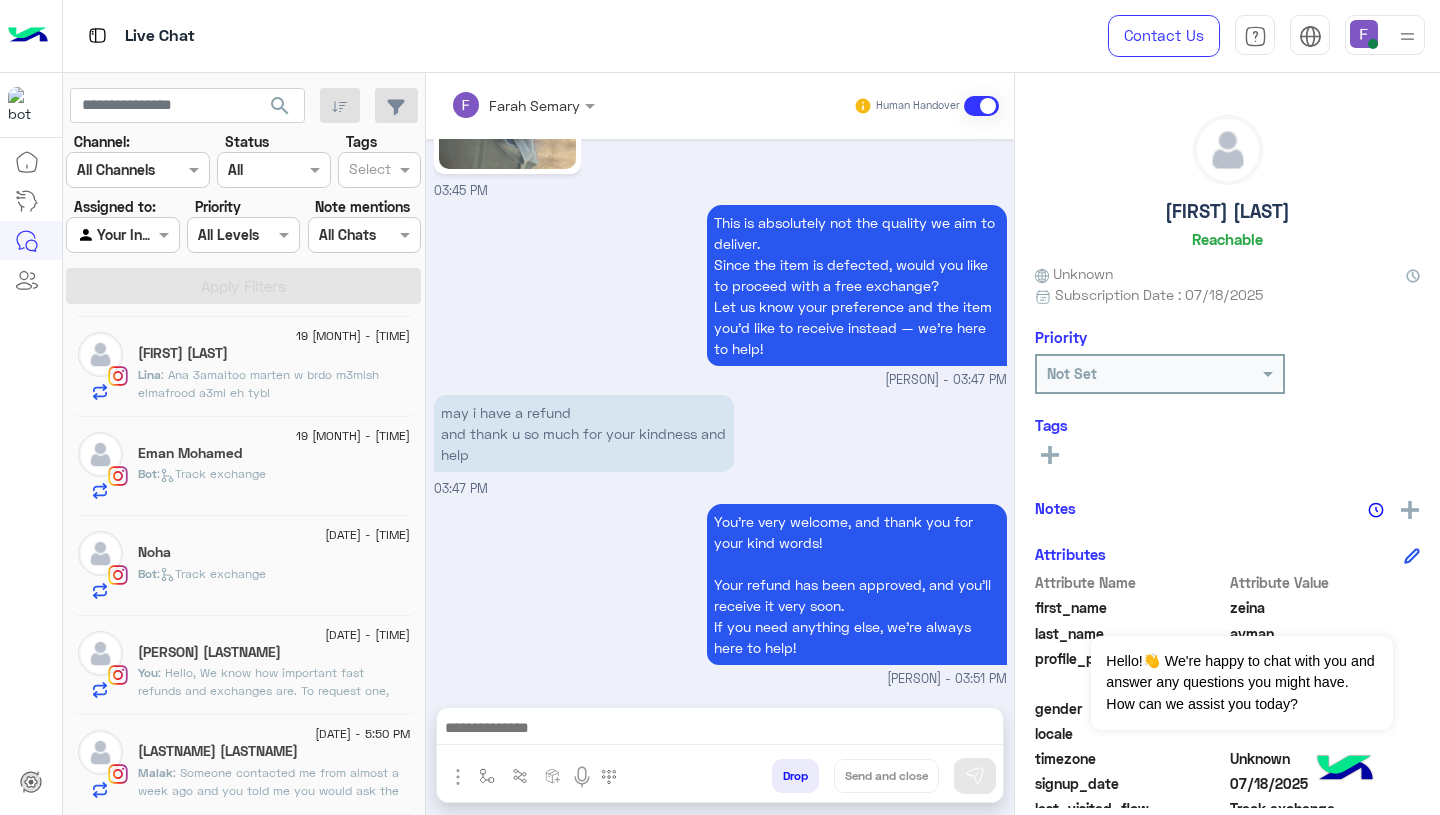 click on "[FIRST] [LAST]" 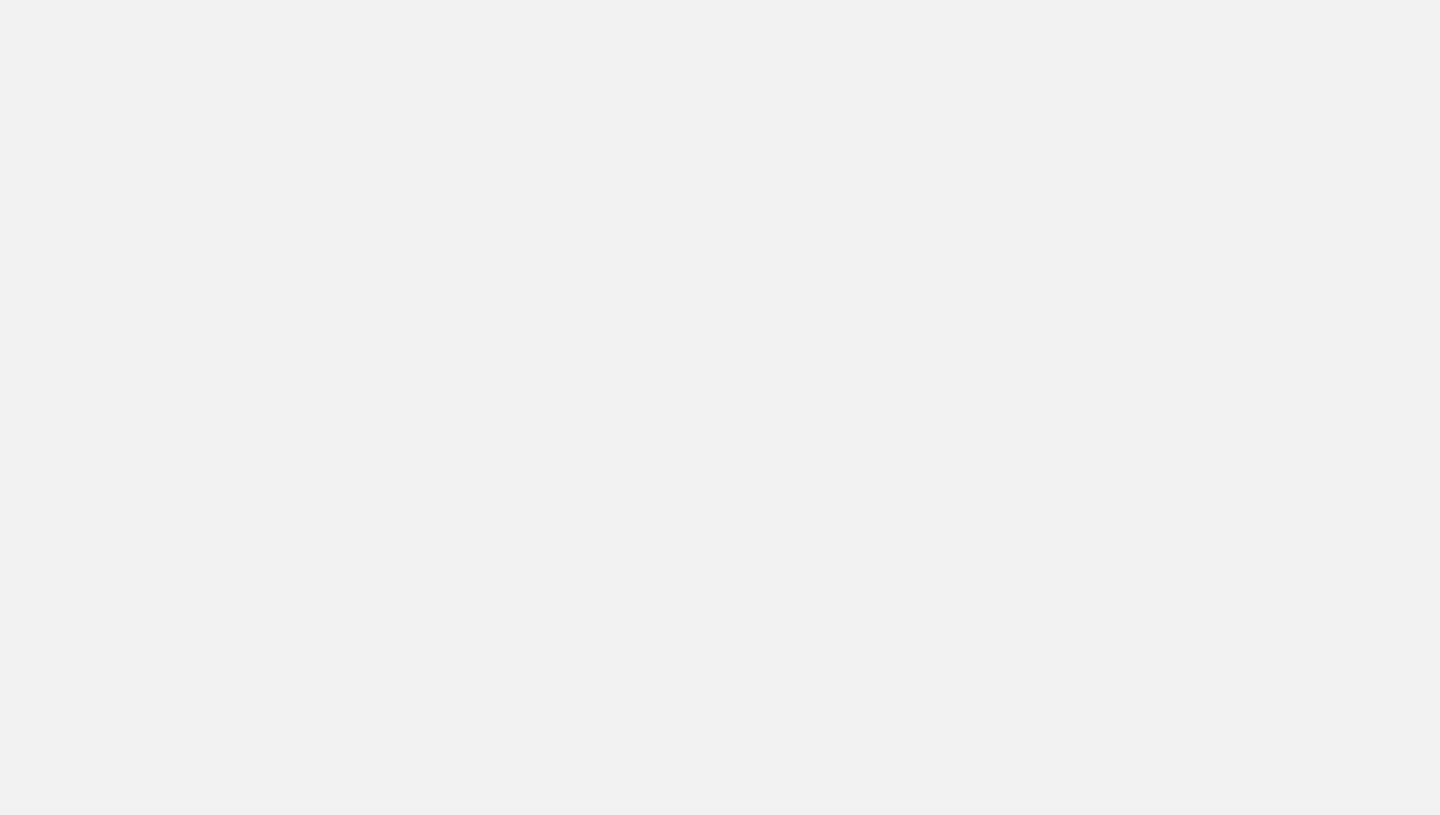 scroll, scrollTop: 0, scrollLeft: 0, axis: both 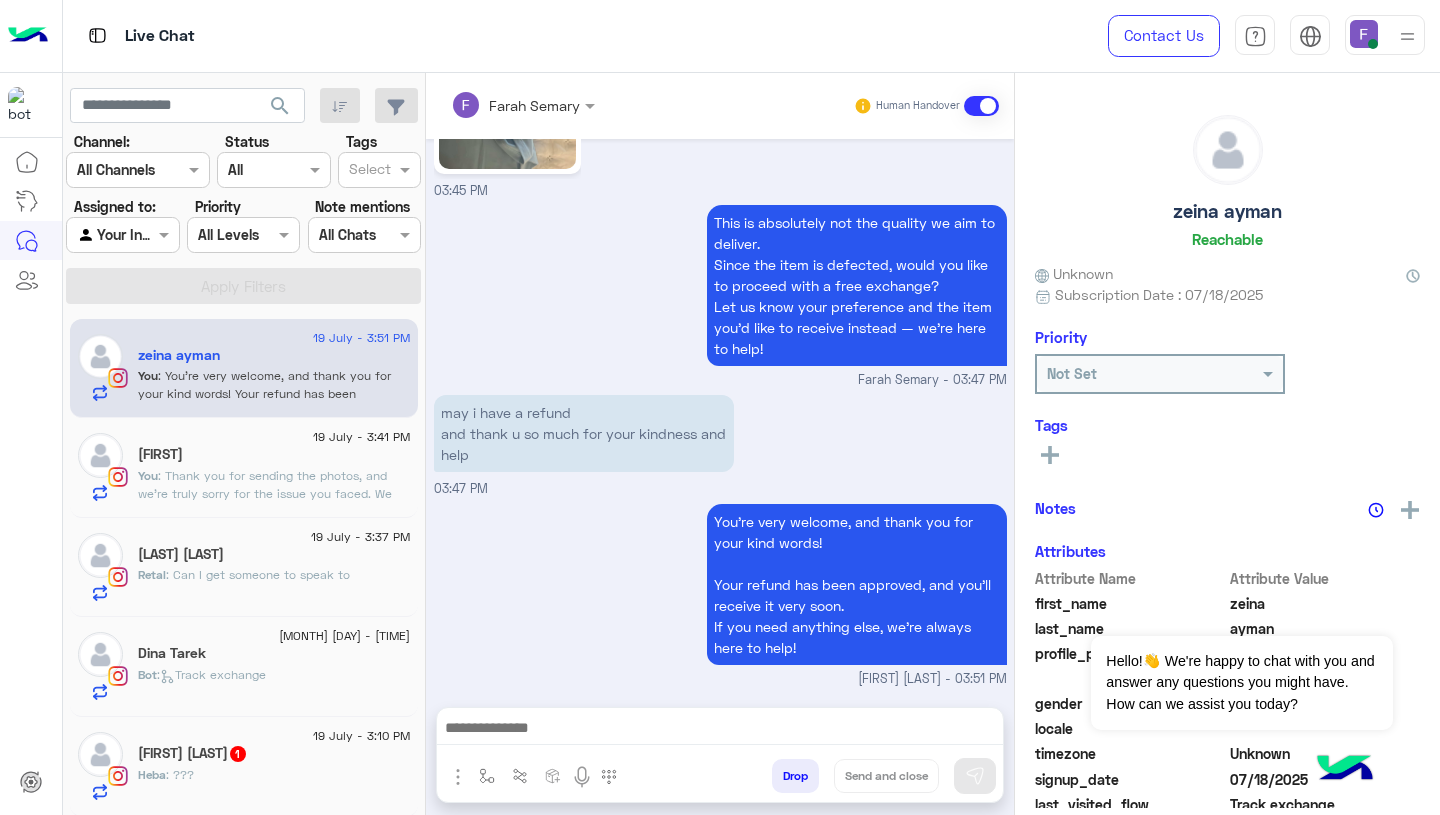 click on "[FIRST]" 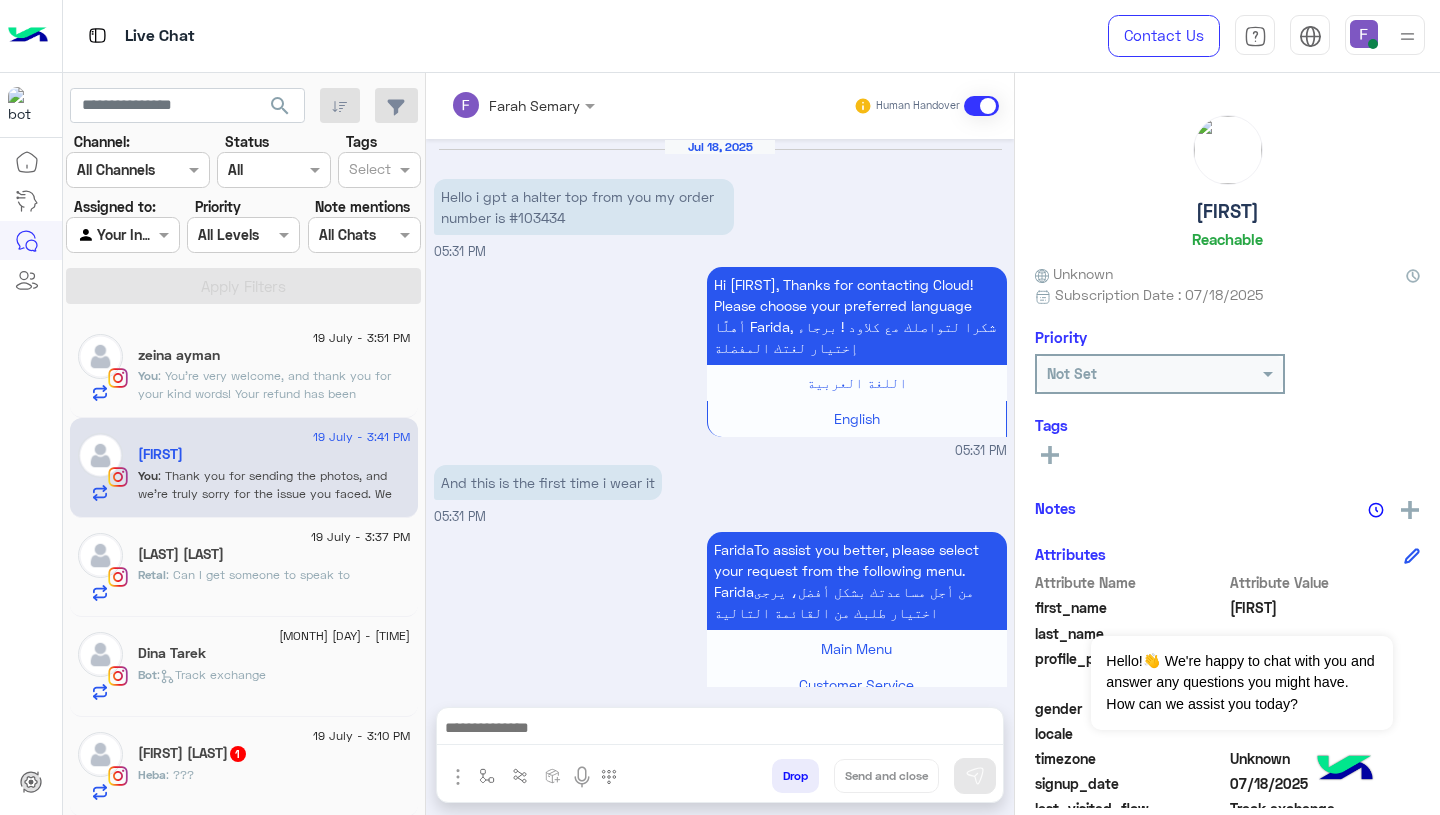 scroll, scrollTop: 2065, scrollLeft: 0, axis: vertical 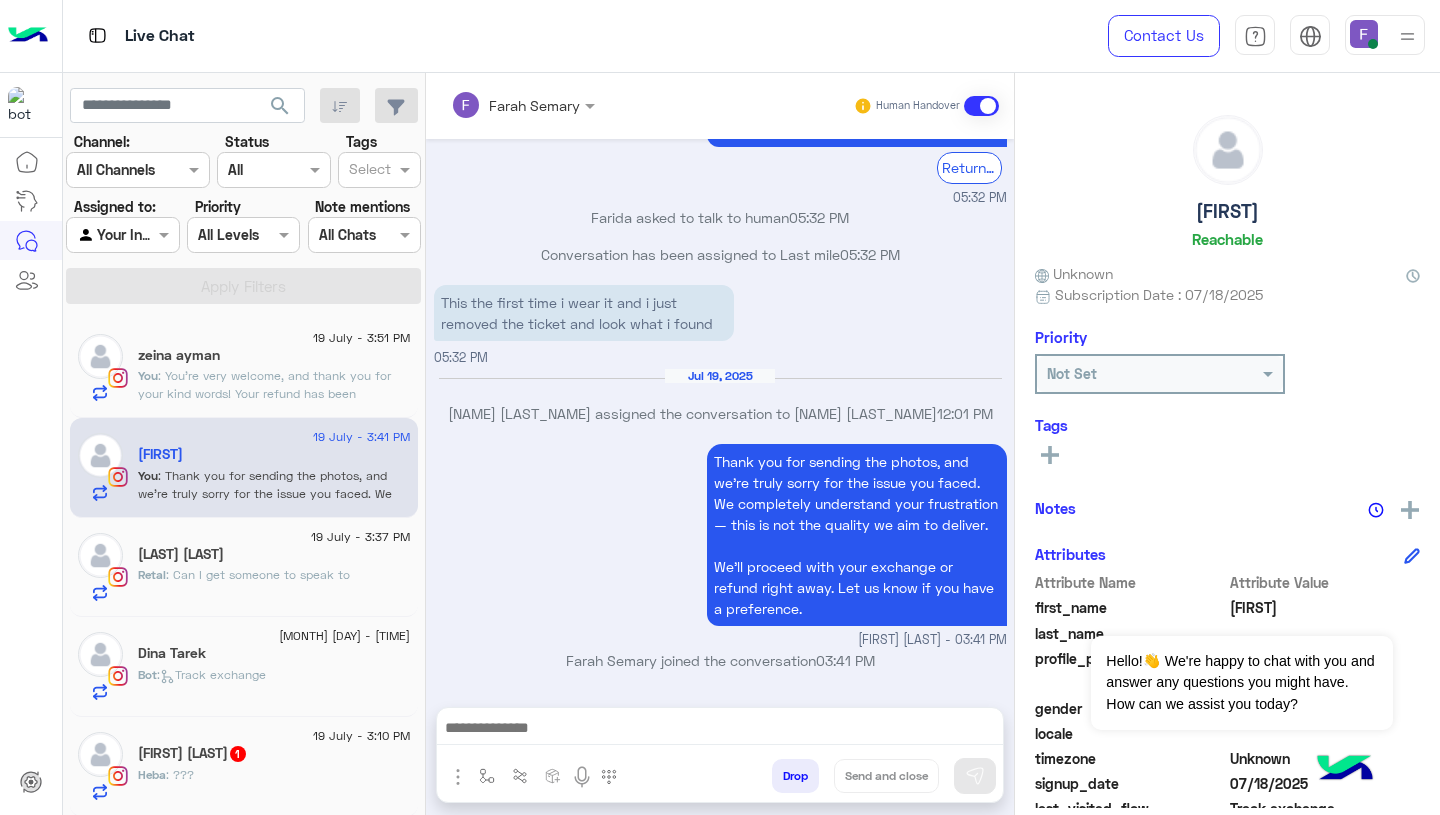 click on "[MONTH] [DAY], [YEAR]  [FIRST] [LAST] assigned the conversation to [FIRST] [LAST]  [TIME]" at bounding box center (720, 404) 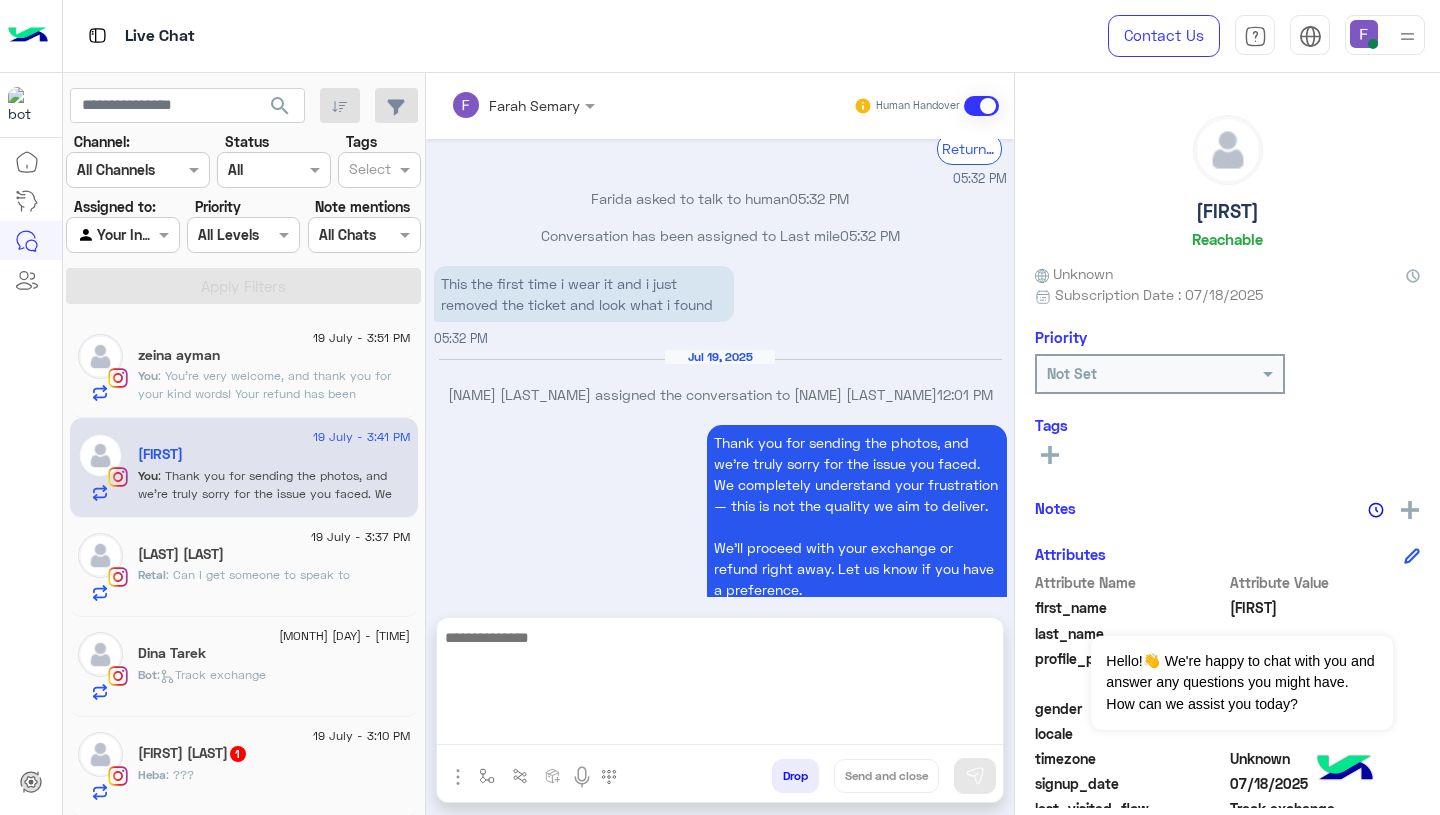 click at bounding box center [720, 685] 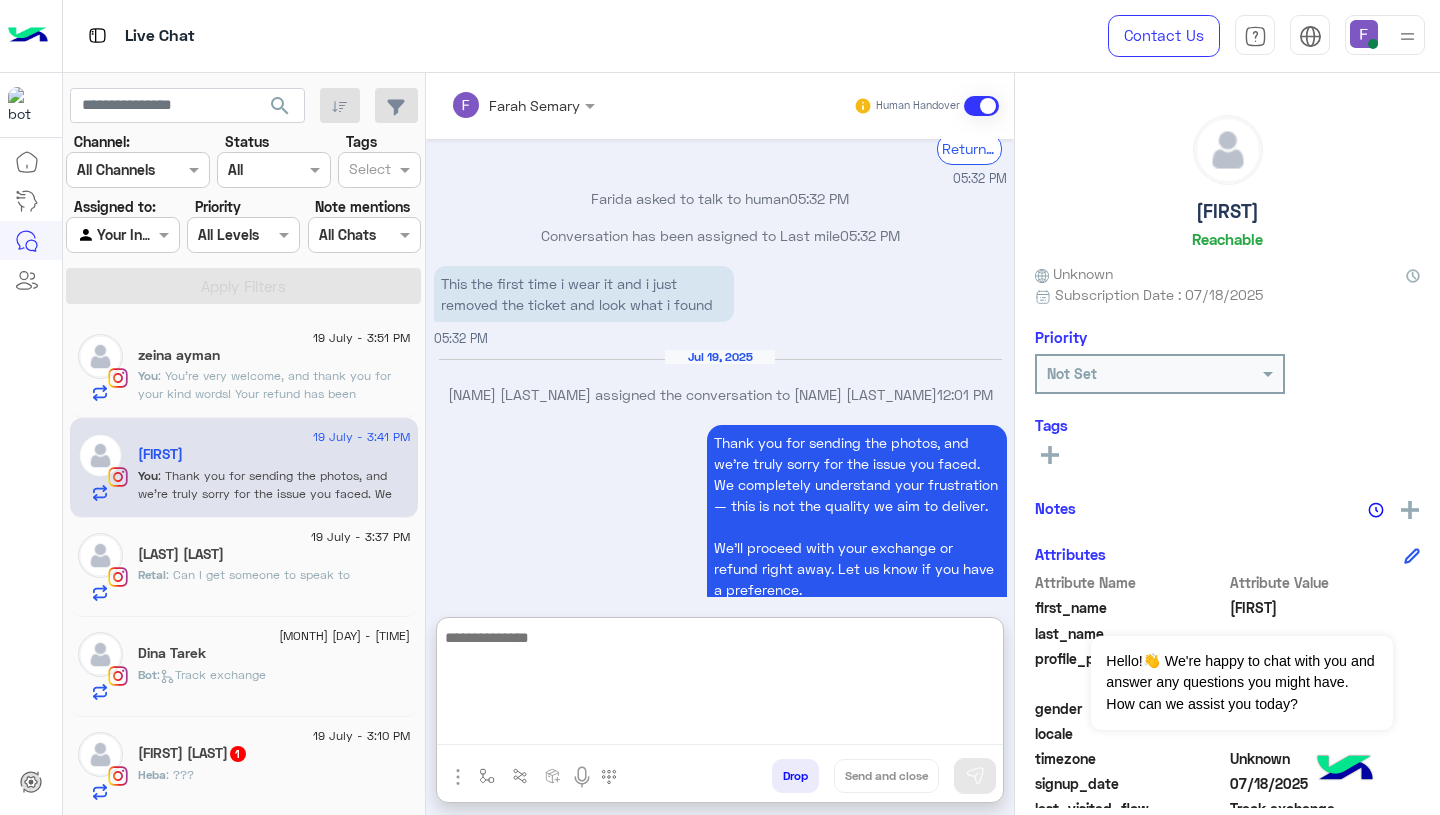 paste on "**********" 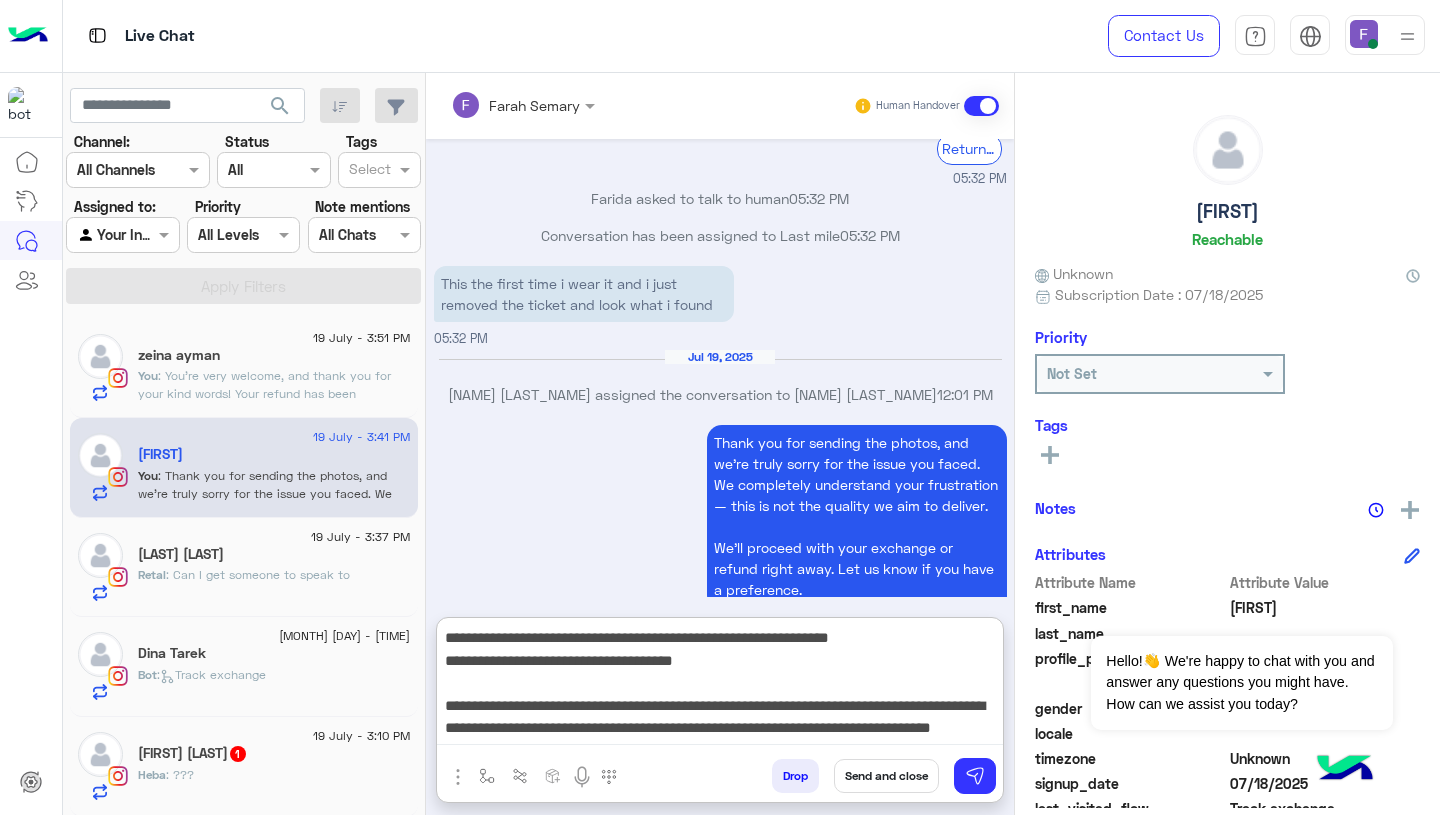 scroll, scrollTop: 196, scrollLeft: 0, axis: vertical 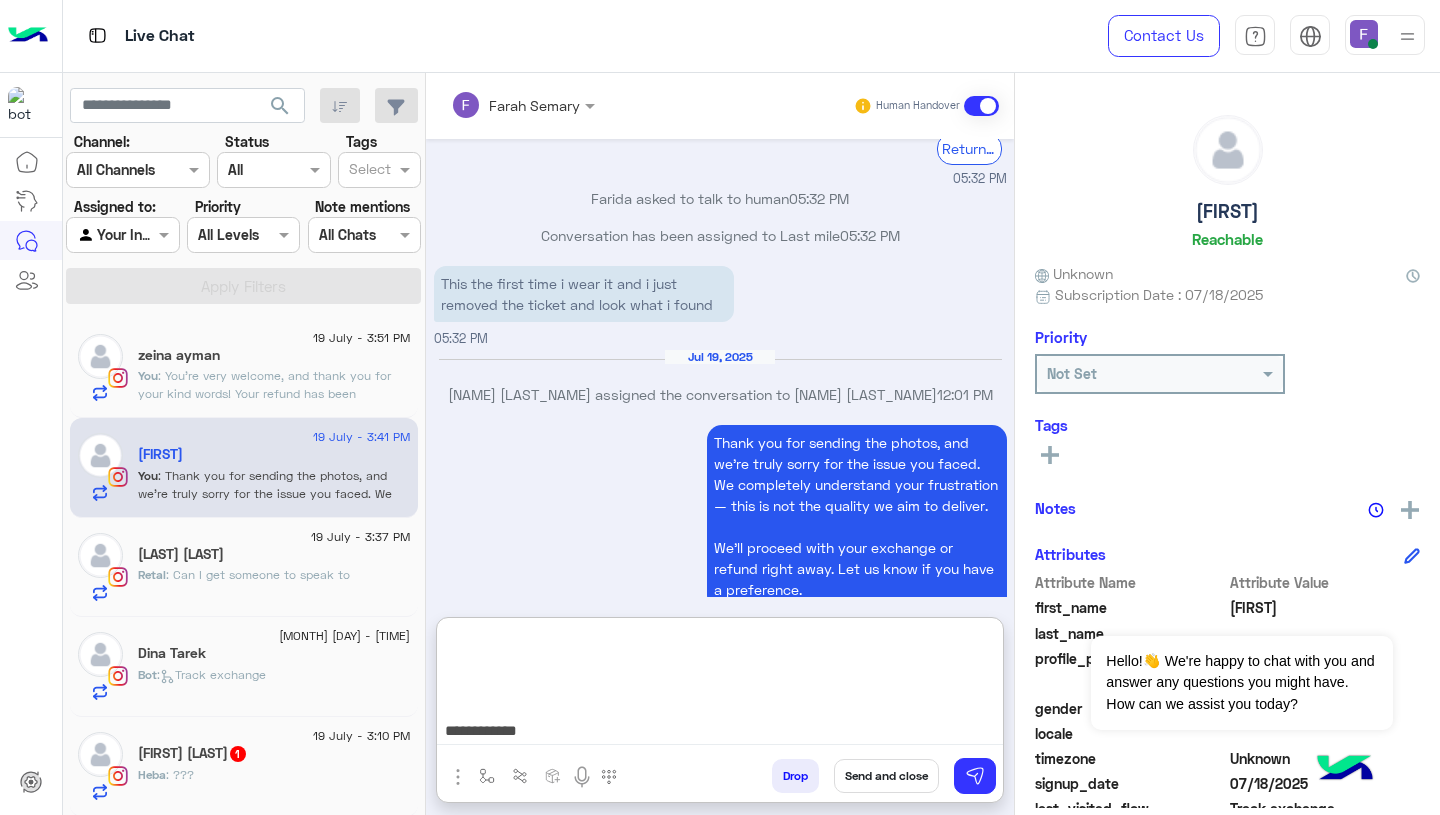 click on "**********" at bounding box center [720, 685] 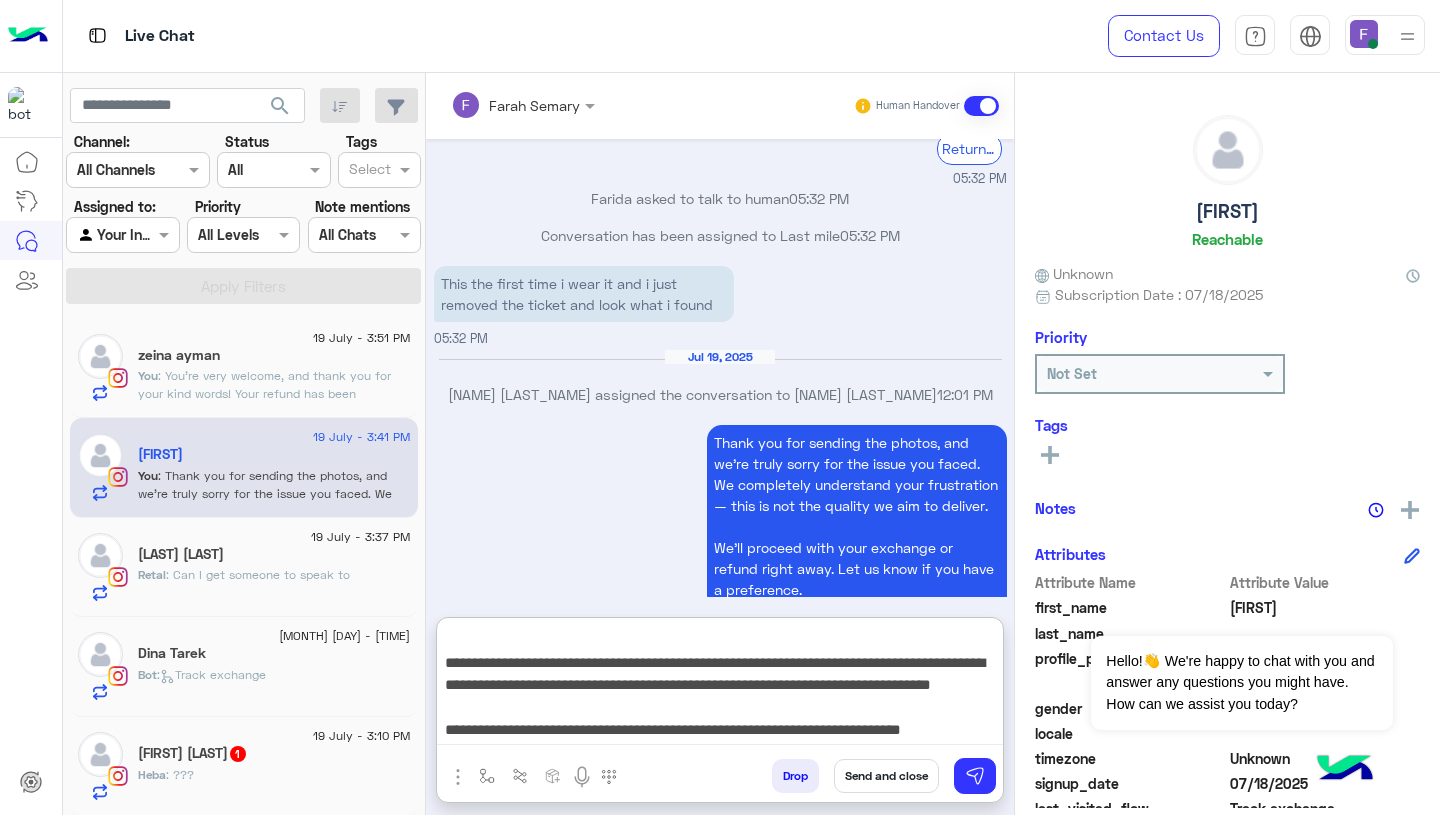 type on "**********" 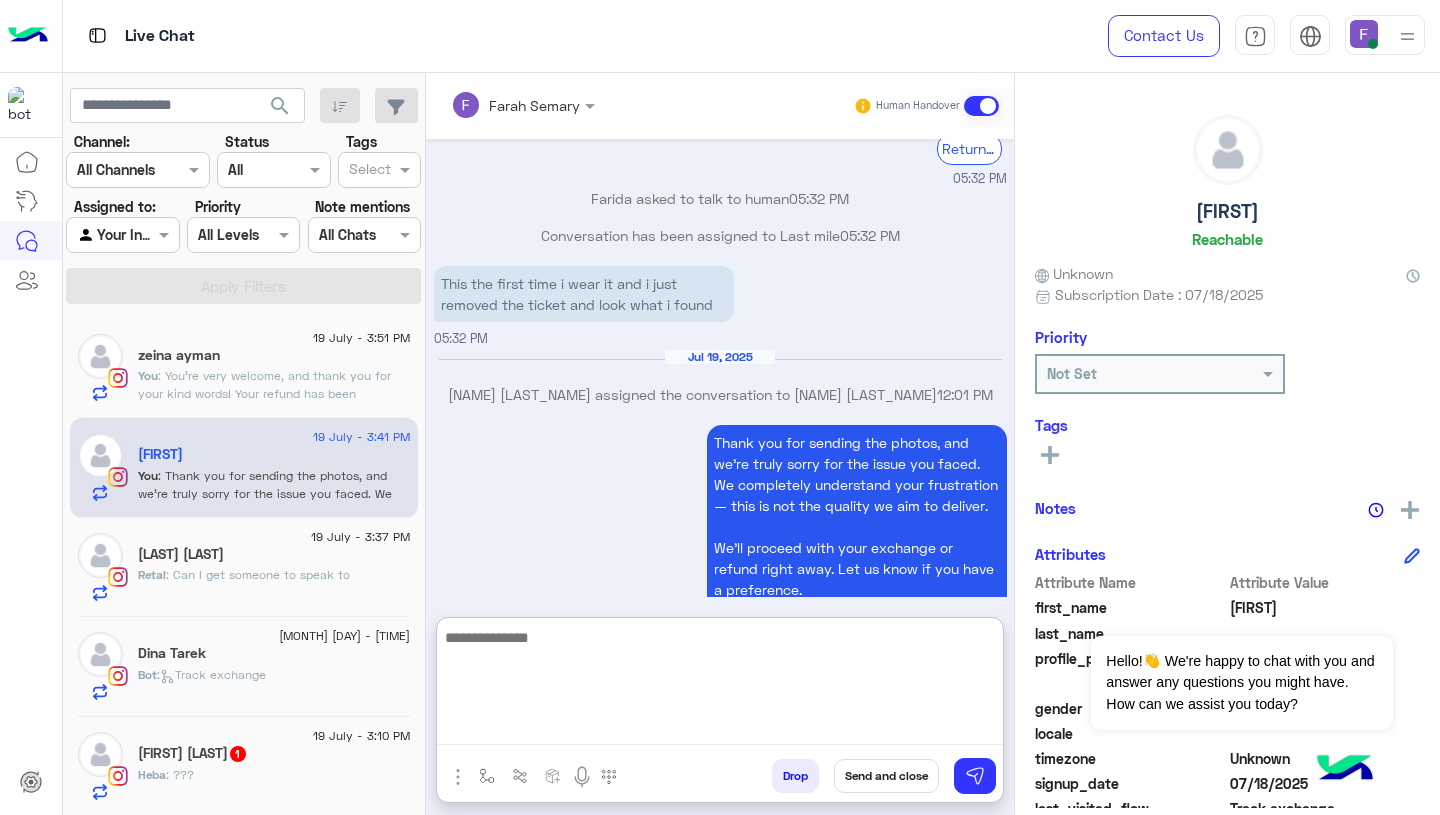 scroll, scrollTop: 0, scrollLeft: 0, axis: both 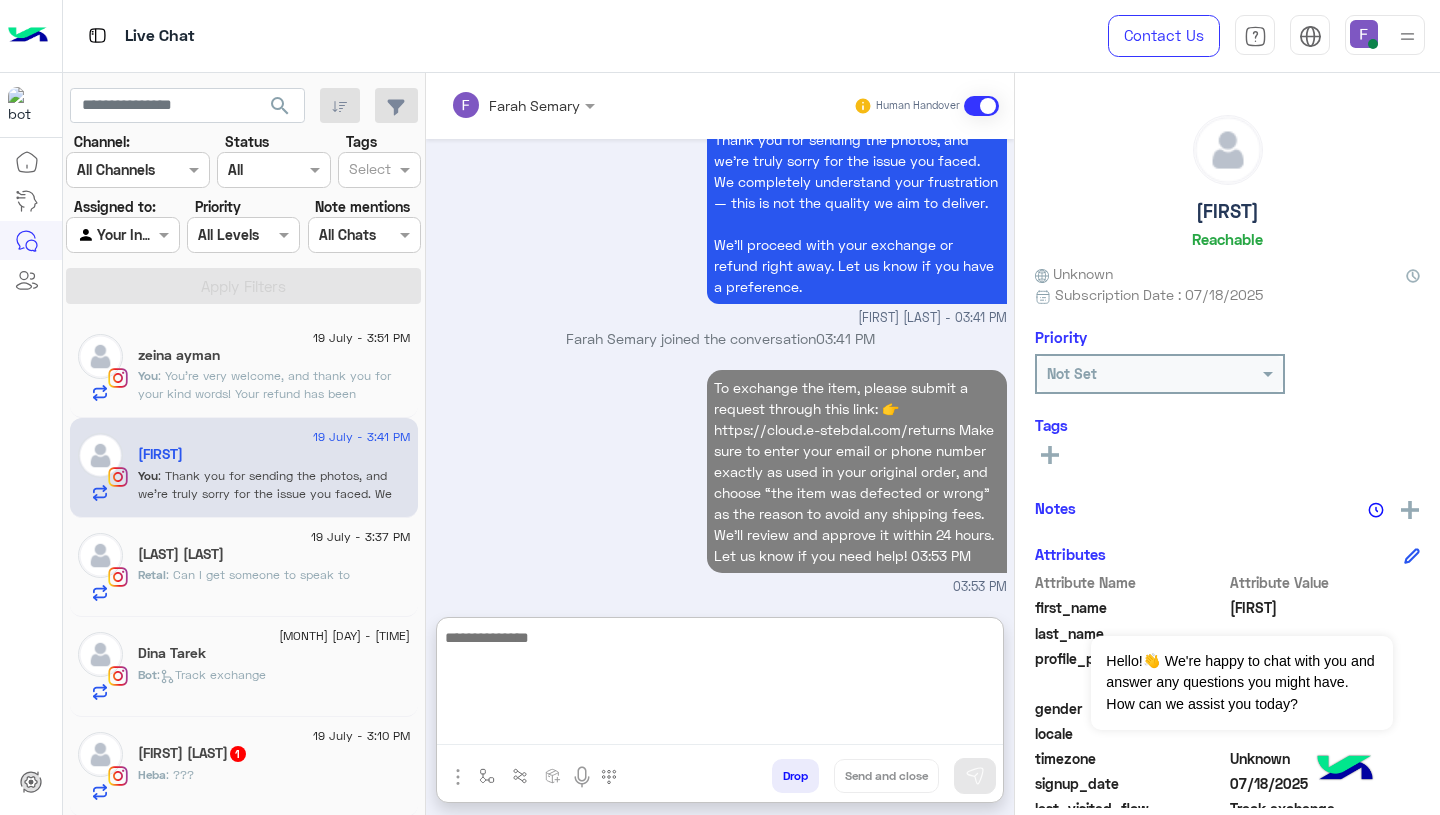 click on "To exchange the item, please submit a request through this link:
👉 https://cloud.e-stebdal.com/returns
Make sure to enter your email or phone number exactly as used in your original order, and choose “the item was defected or wrong” as the reason to avoid any shipping fees.
We’ll review and approve it within 24 hours. Let us know if you need help! 03:53 PM" at bounding box center [720, 481] 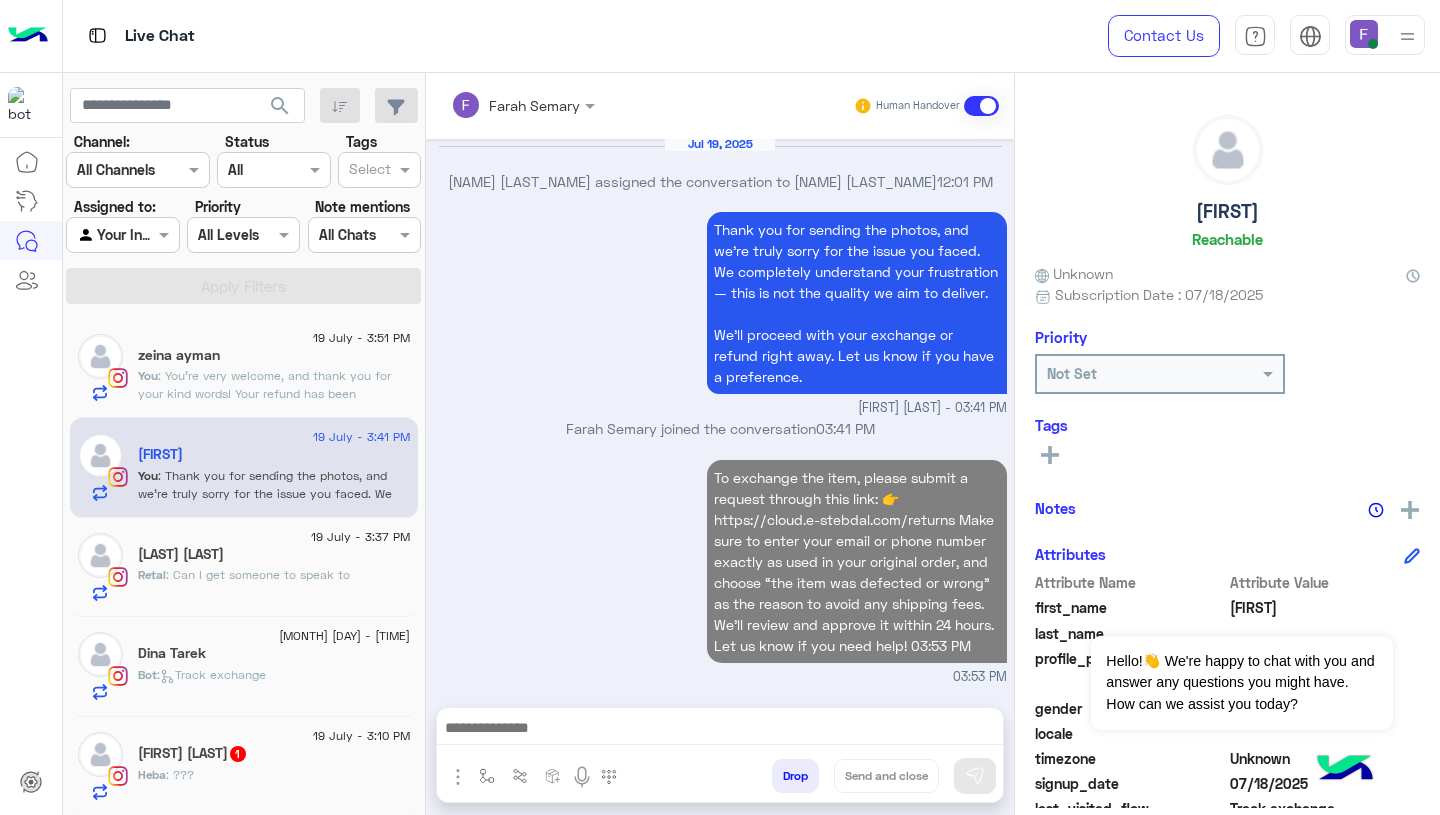 scroll, scrollTop: 2296, scrollLeft: 0, axis: vertical 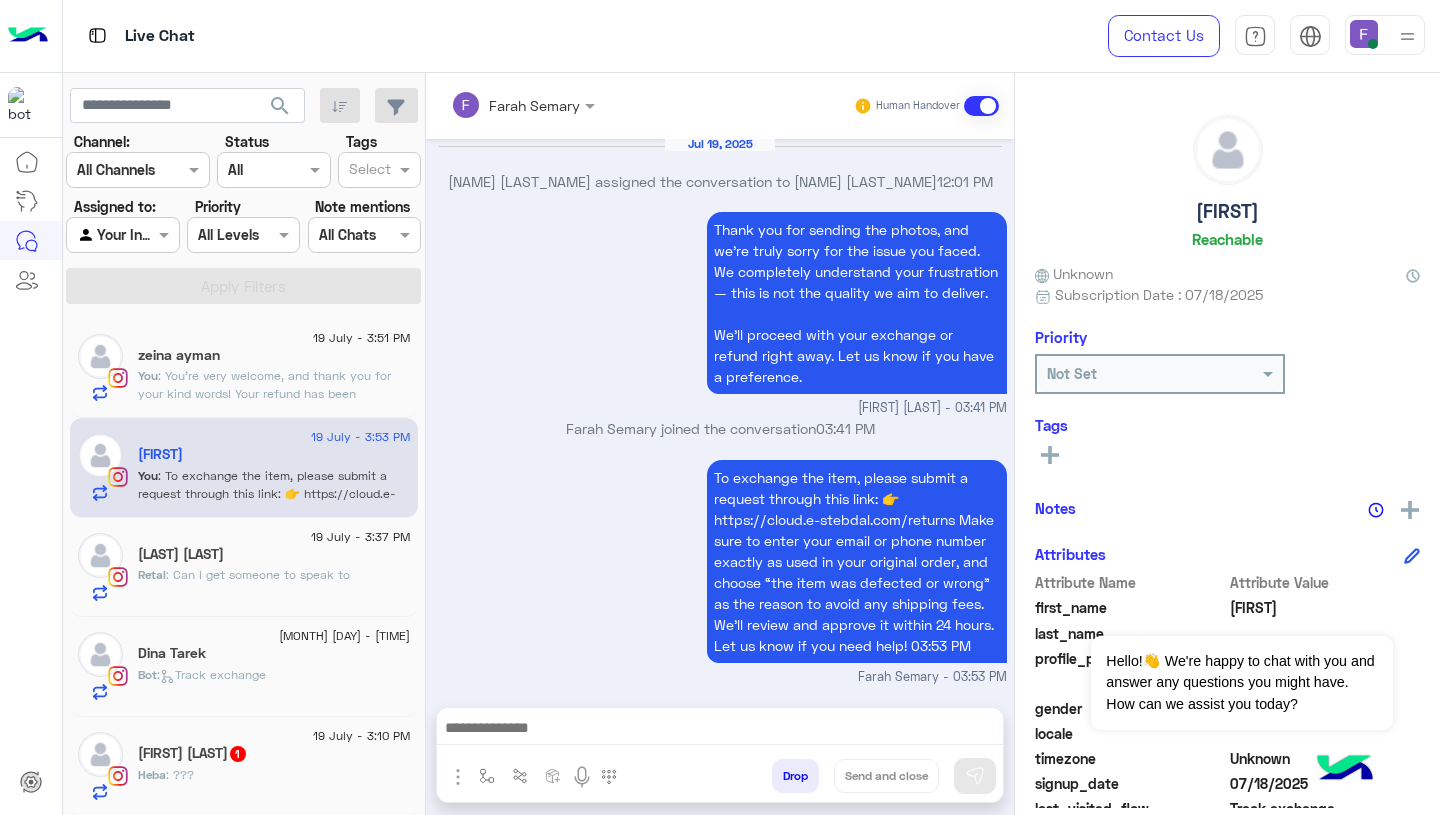click on "[LAST] [LAST]" 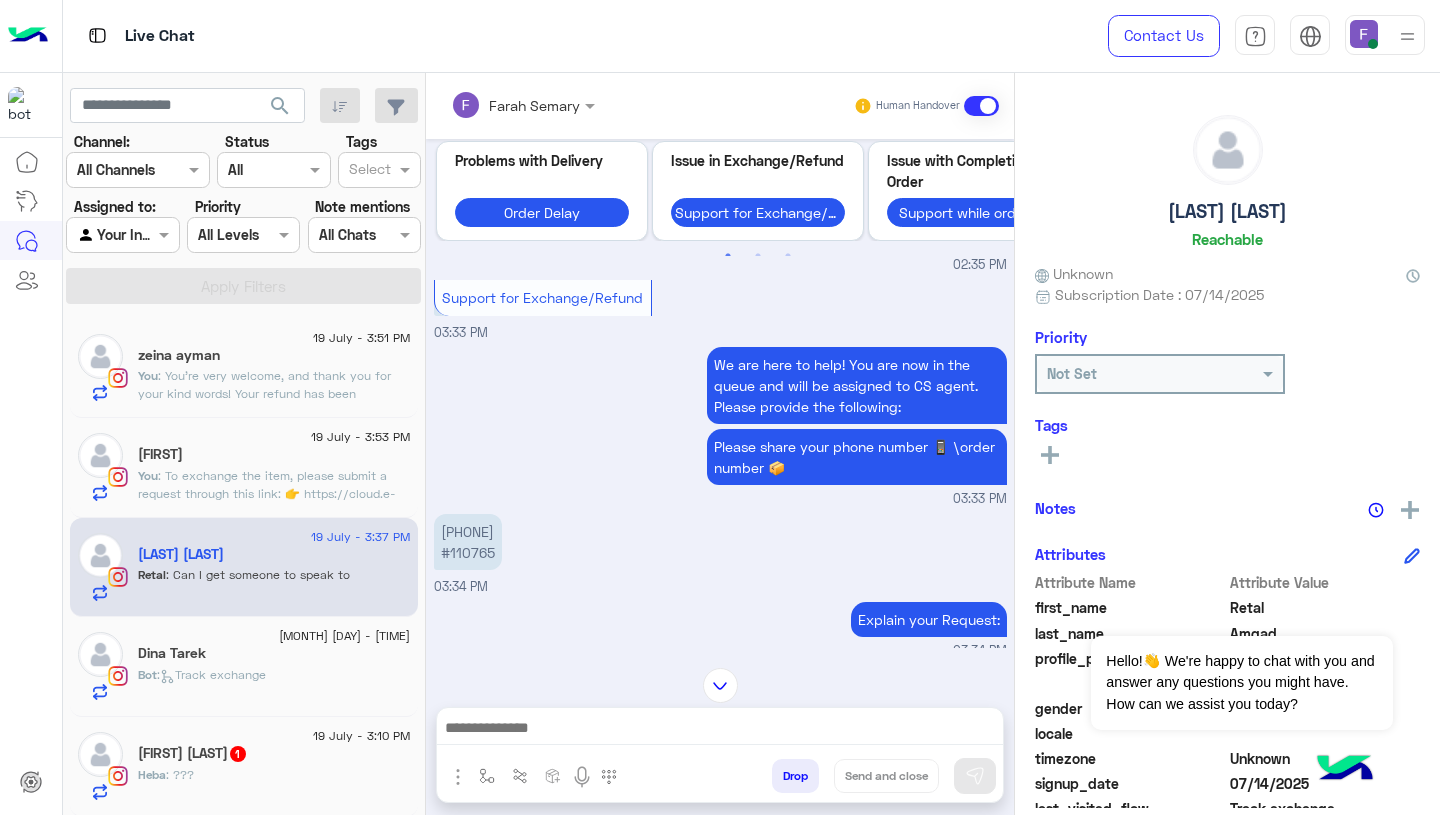 scroll, scrollTop: 1531, scrollLeft: 0, axis: vertical 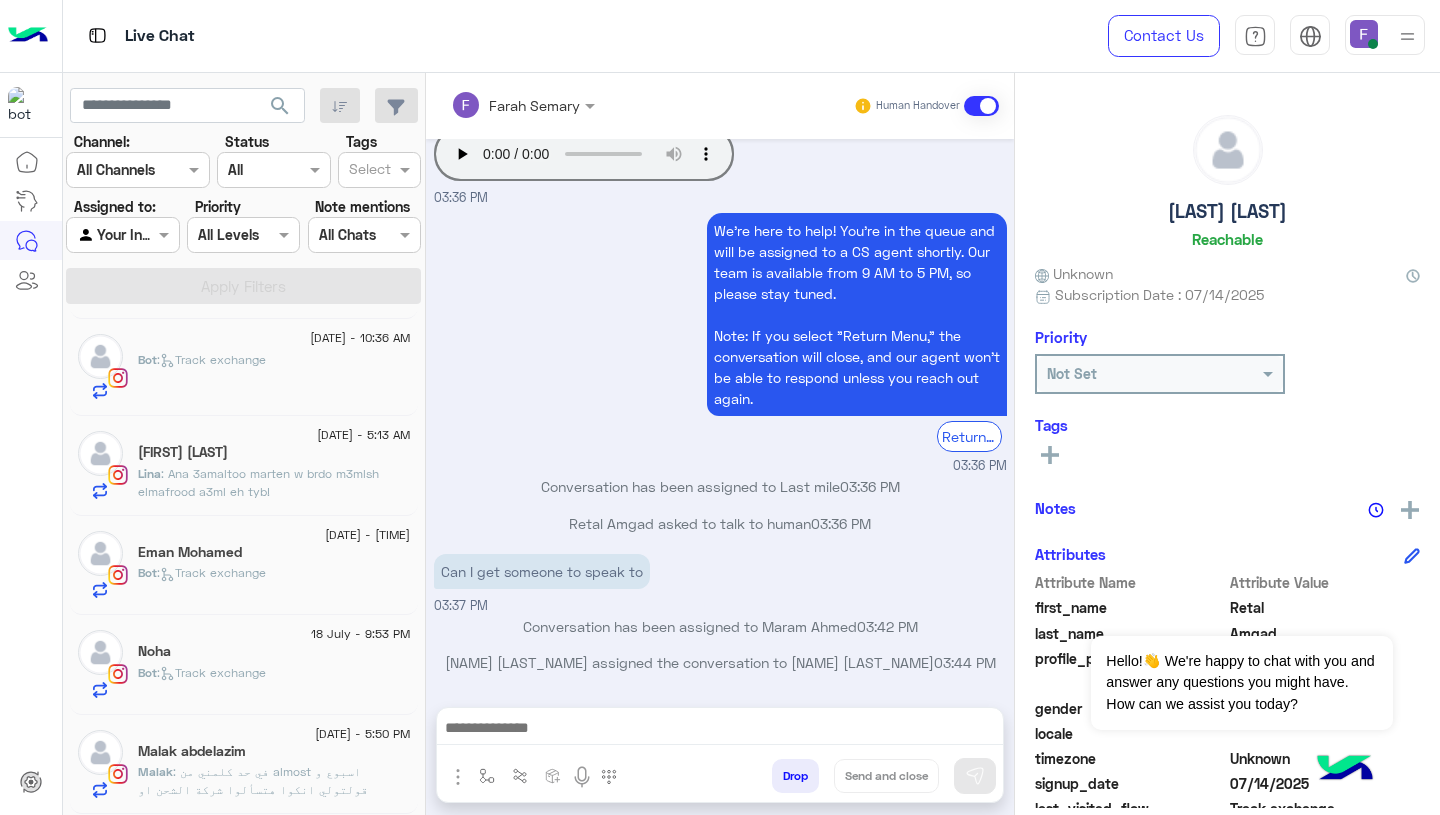 click on ": في حد كلمني من almost اسبوع و قولتولي انكوا هتسألوا شركة الشحن او هتشوفوا حاجة عشان تشوفوا المشكلة من عندهم و هما الهيجيبوا الفلوس ليا ولا المشكلة من عندكوا و انتوا الهتحولولي الفلوس instapay و honestly at this point it’s not my problem anymore و i’m not waiting any longer for my money" 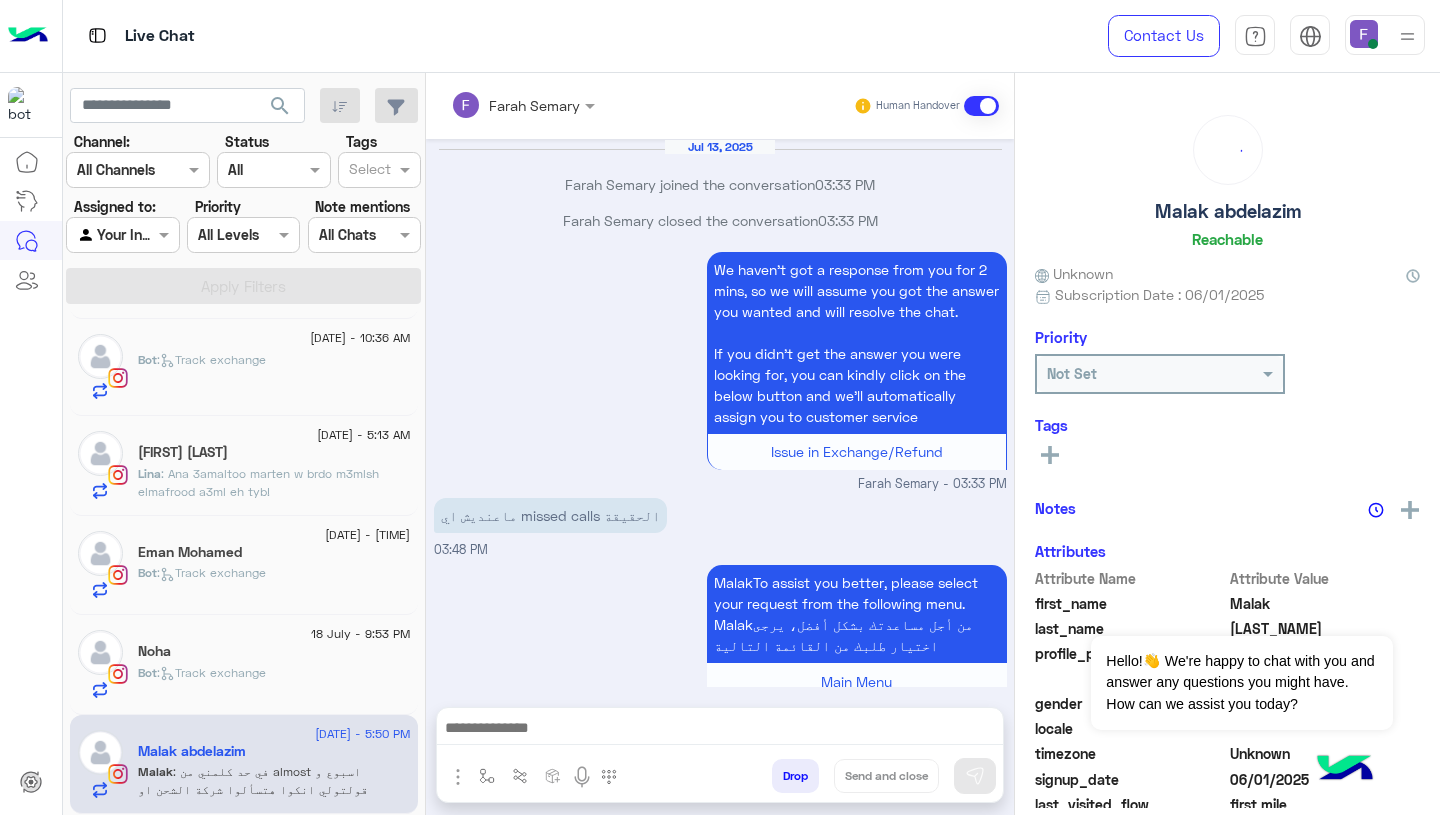 scroll, scrollTop: 2156, scrollLeft: 0, axis: vertical 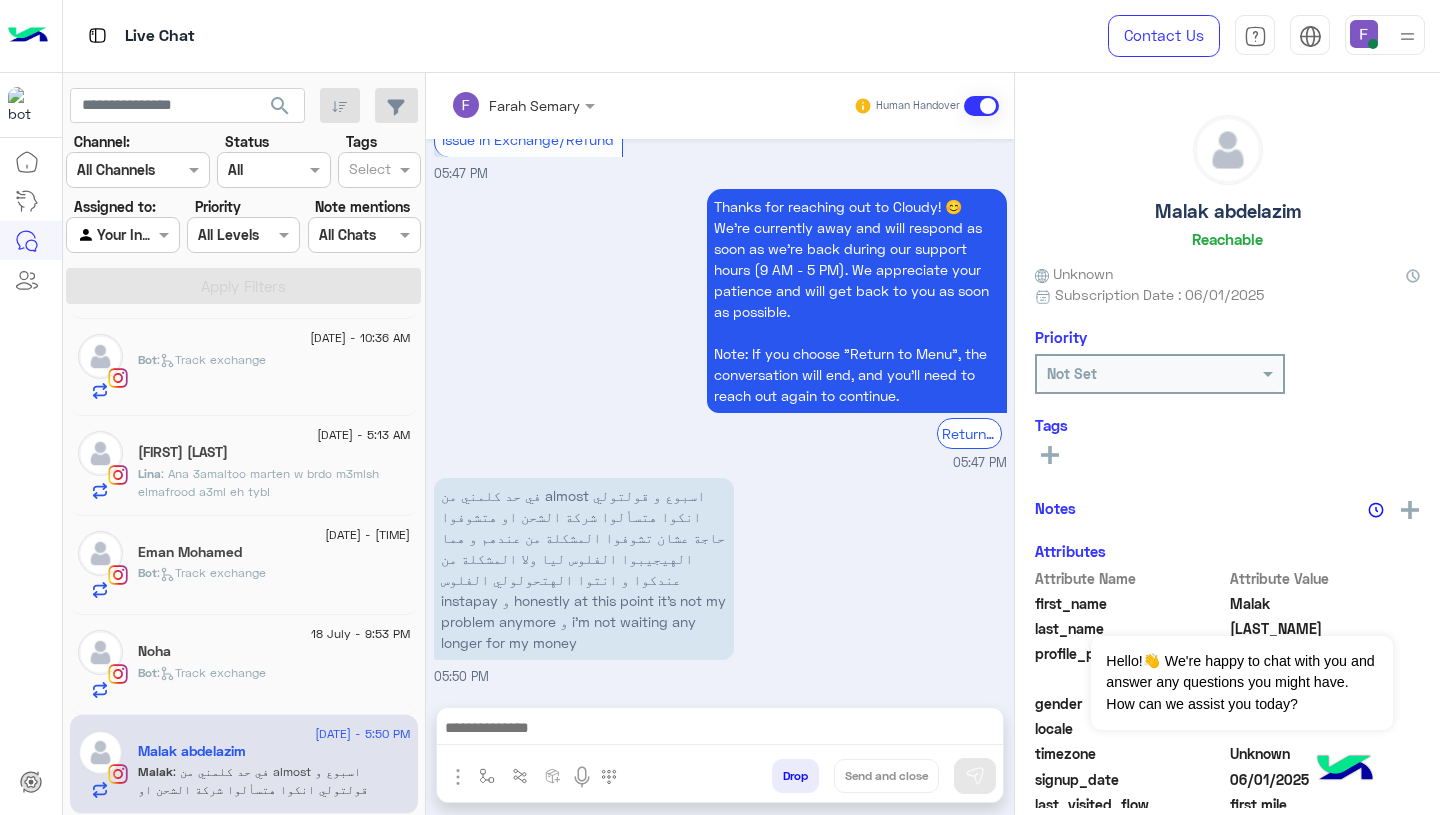 click on "Bot :   Track exchange" 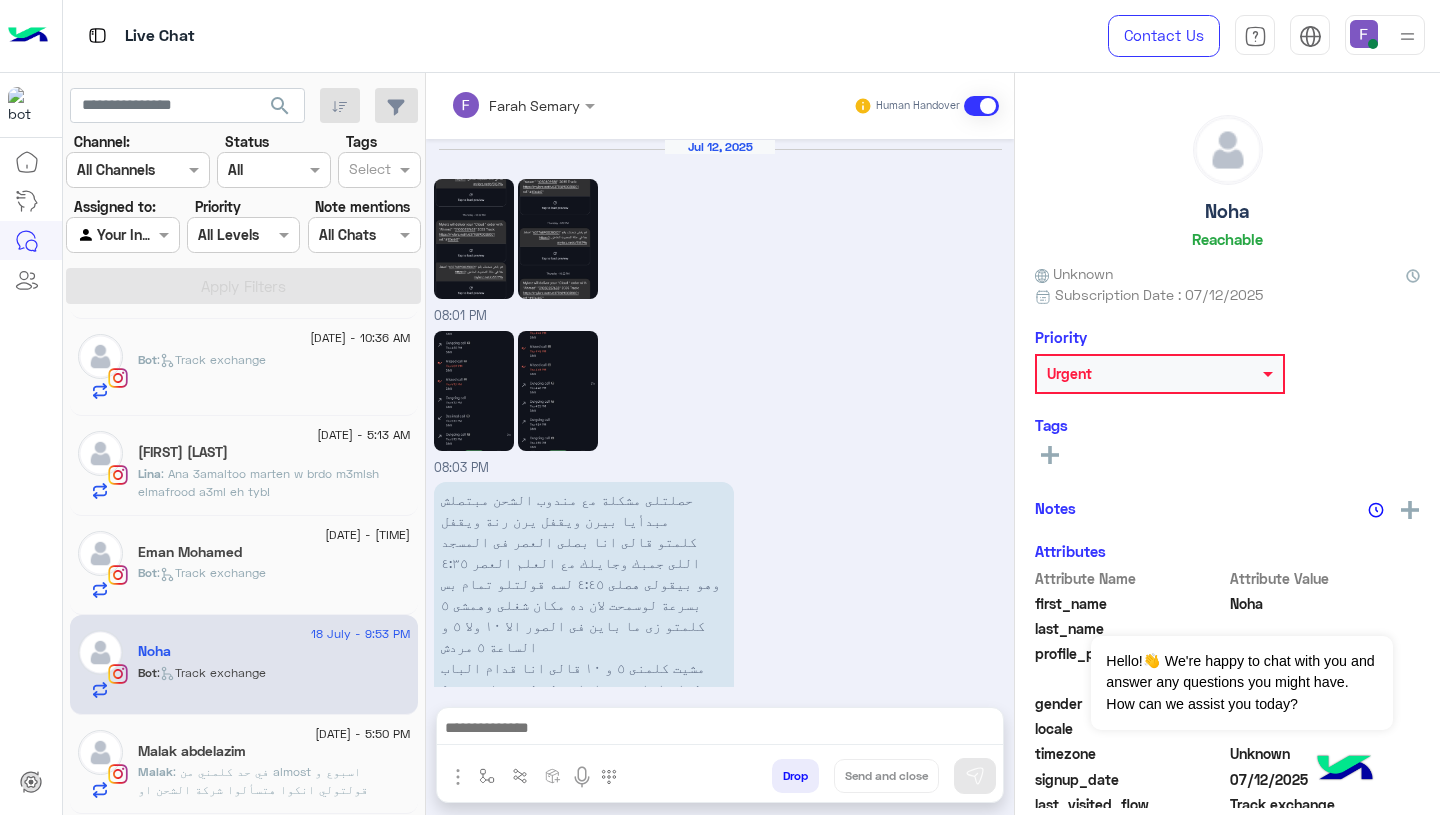 scroll, scrollTop: 2051, scrollLeft: 0, axis: vertical 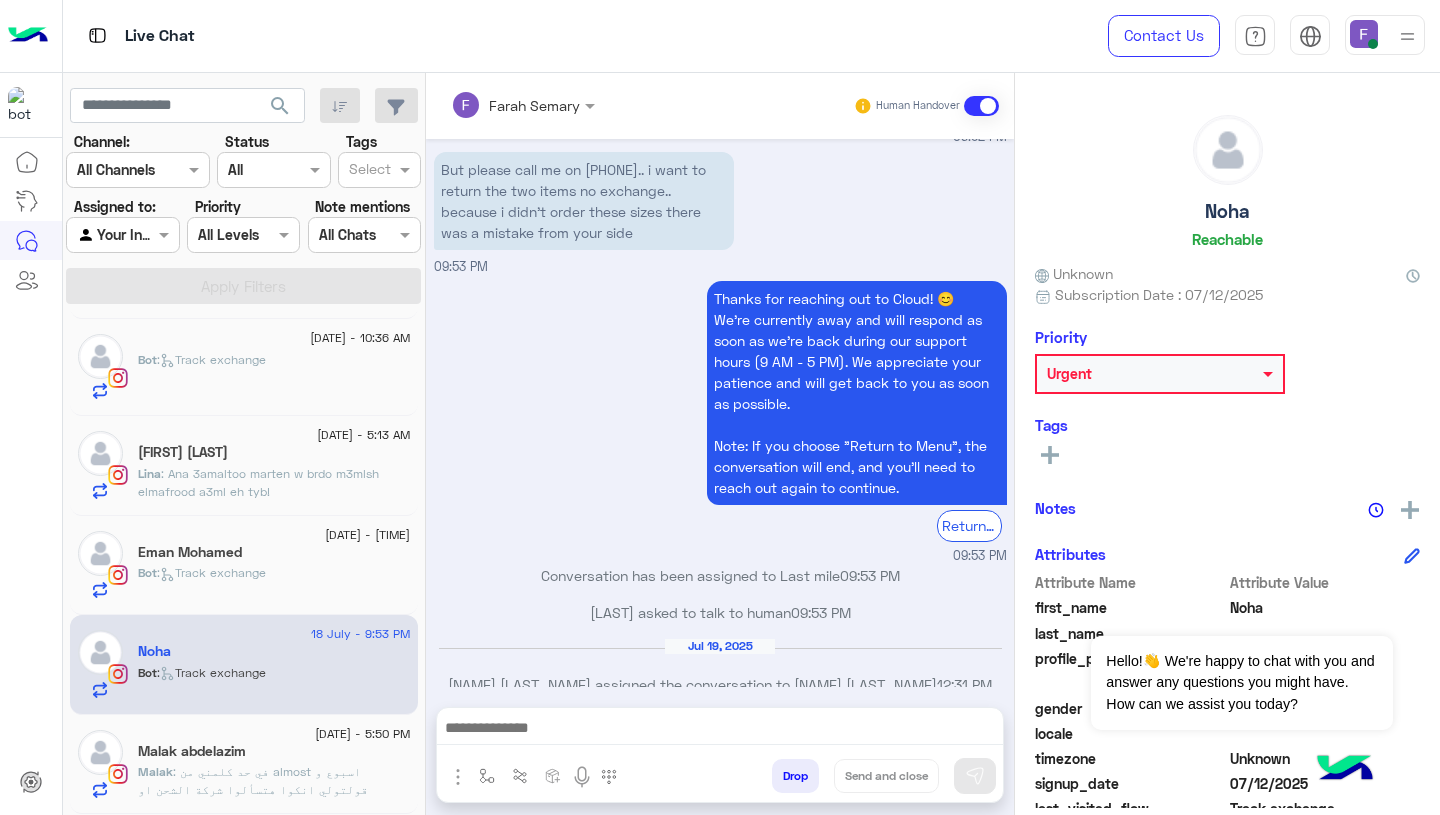 click on "Bot :   Track exchange" 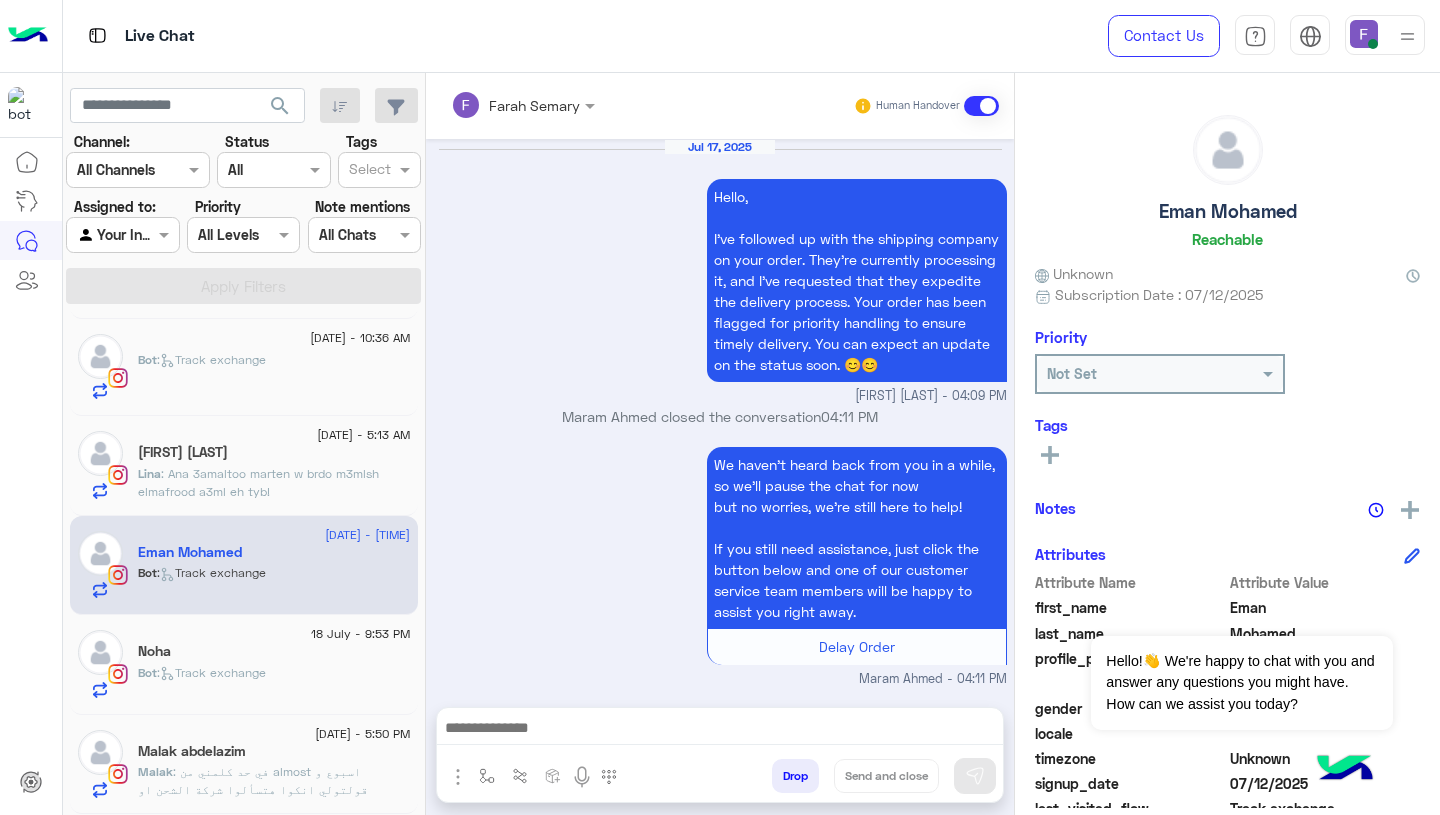scroll, scrollTop: 2069, scrollLeft: 0, axis: vertical 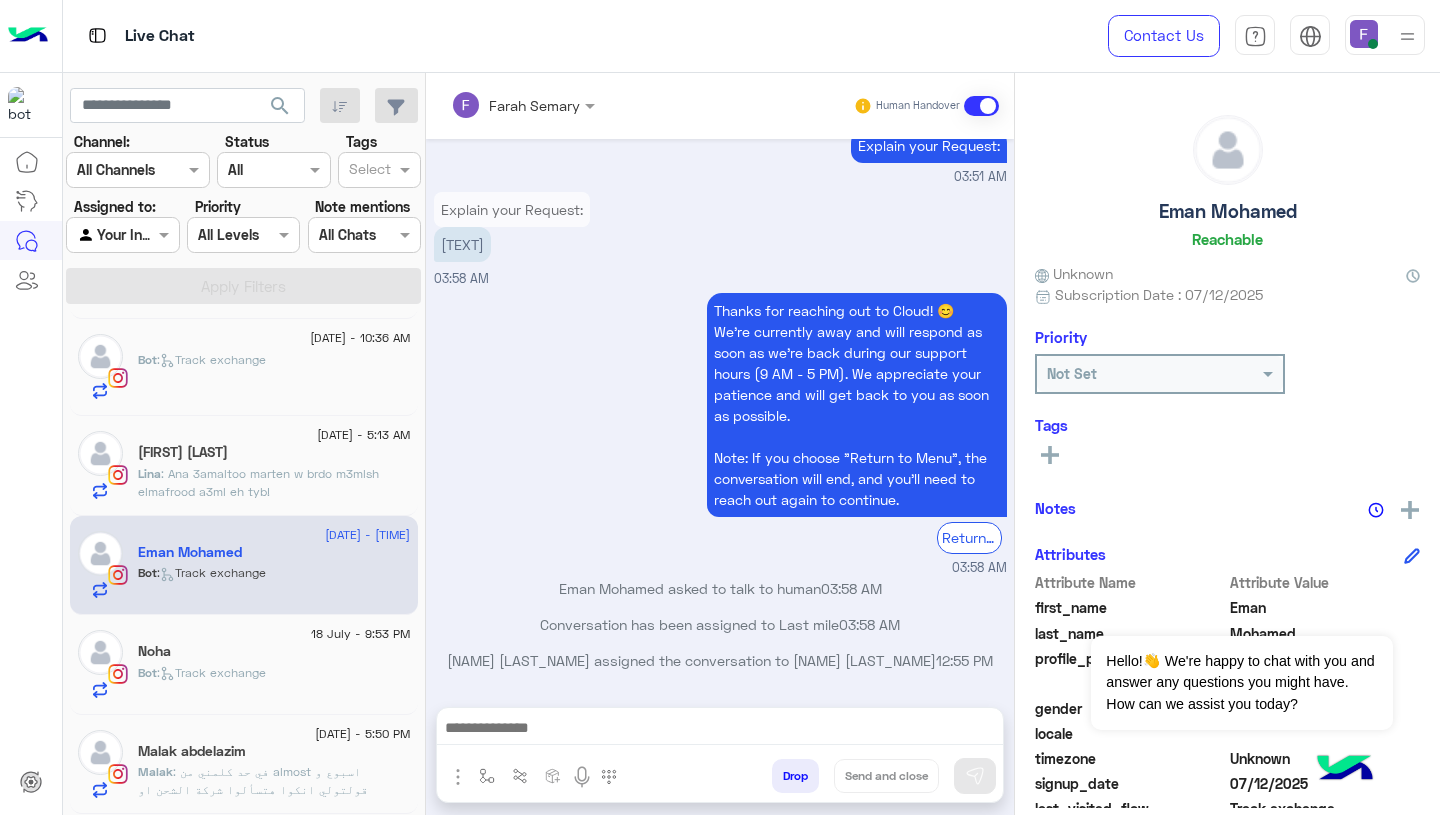 click at bounding box center (720, 730) 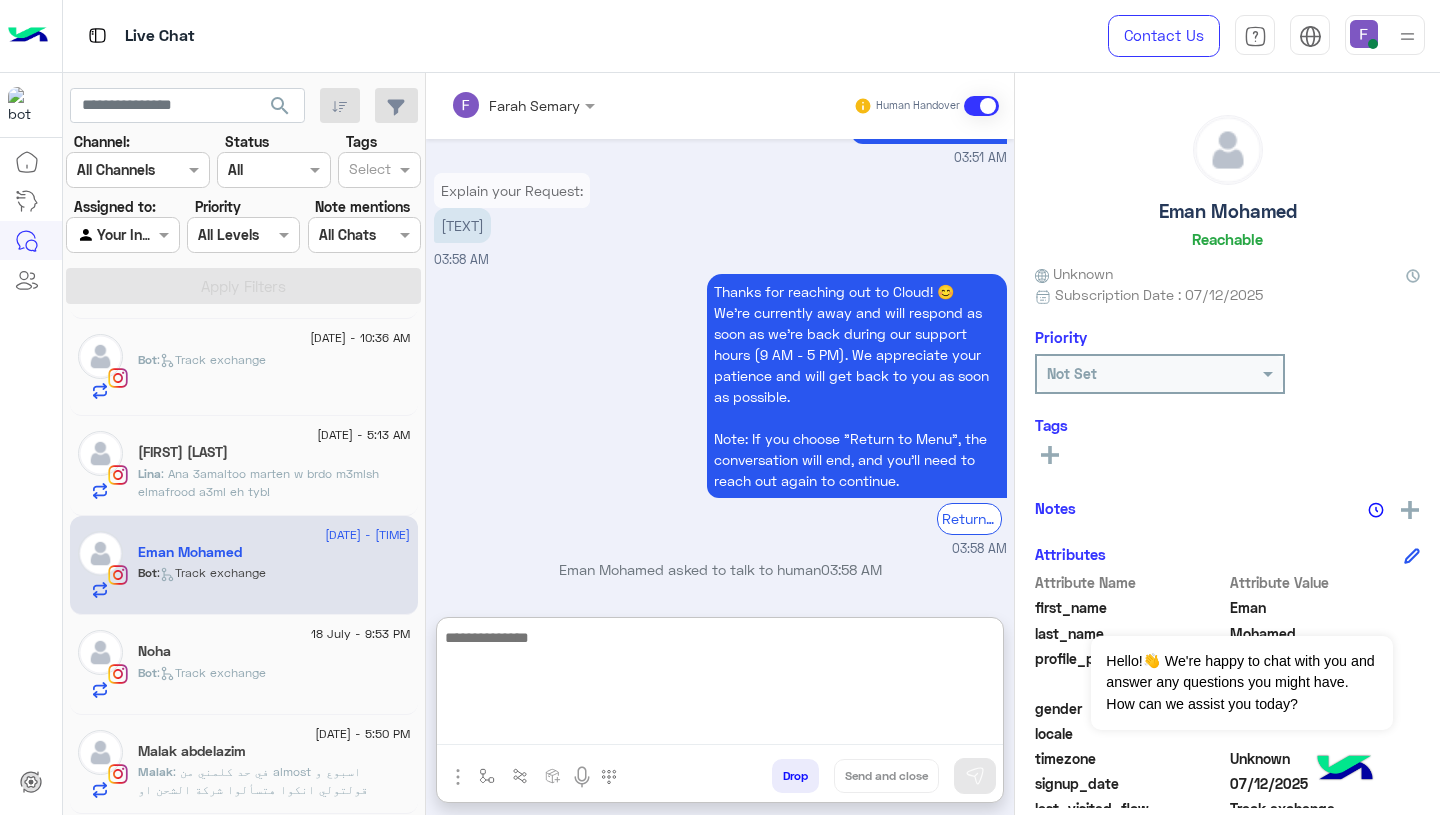 paste on "**********" 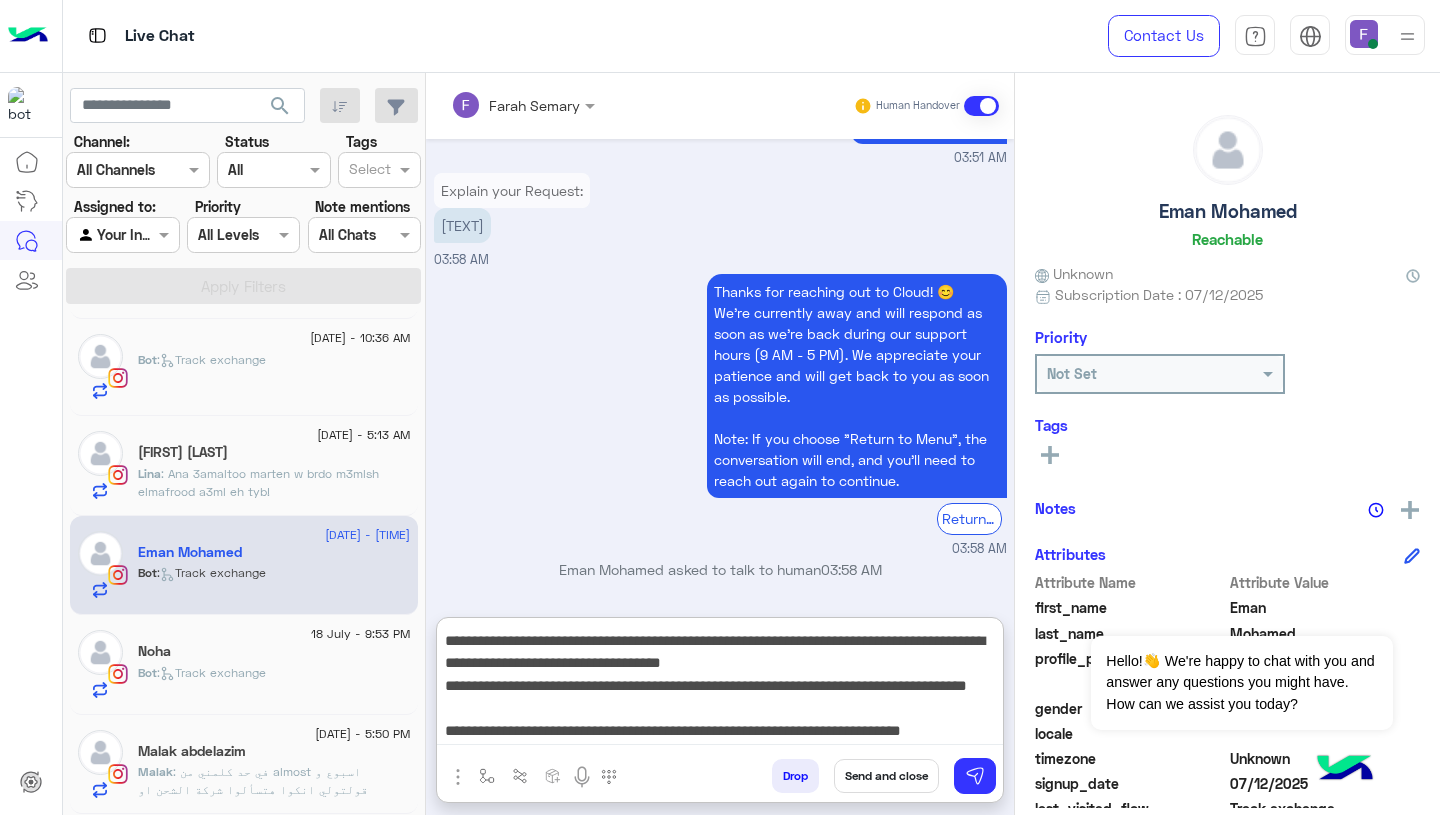 scroll, scrollTop: 0, scrollLeft: 0, axis: both 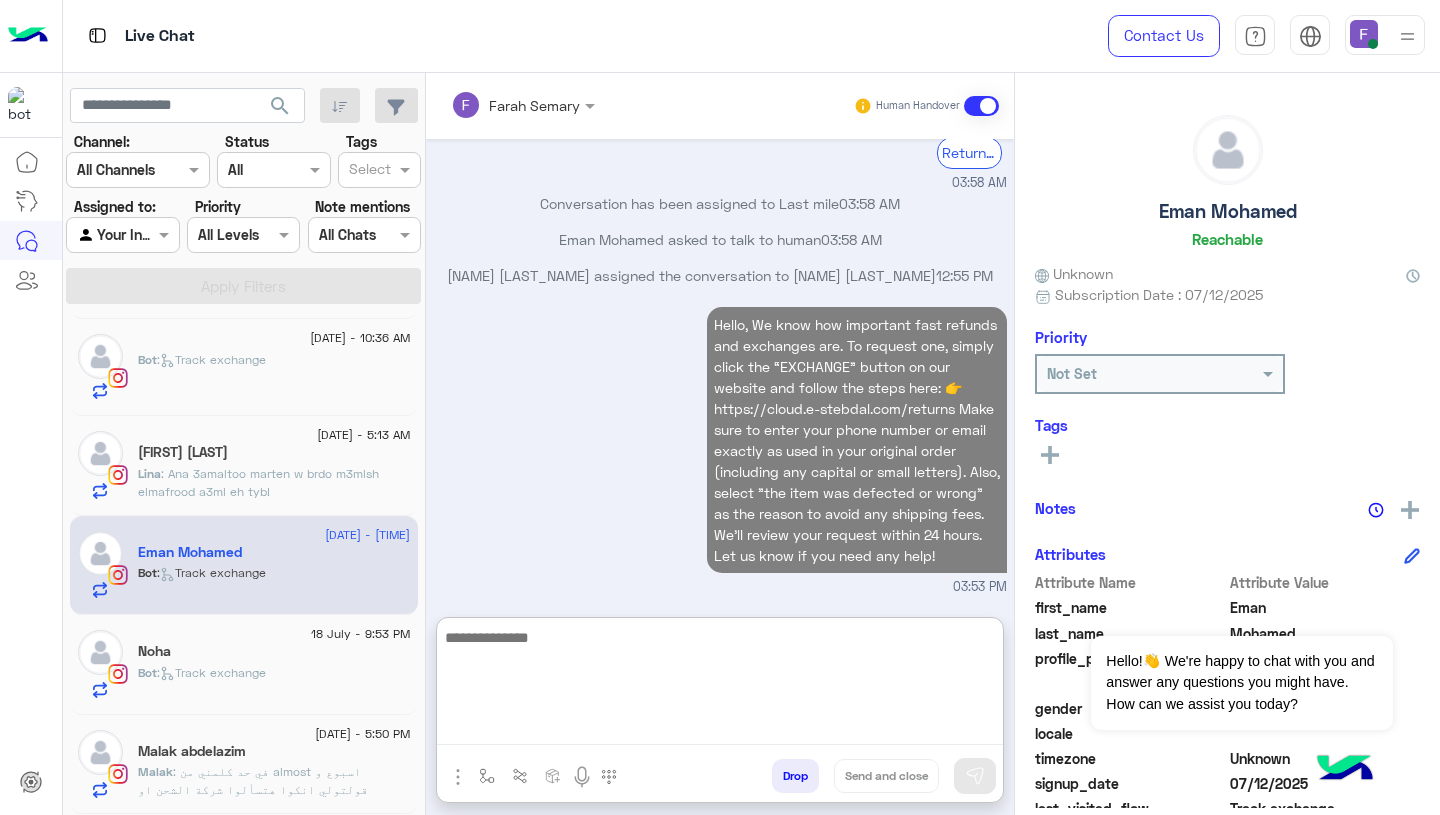 click on "Hello, We know how important fast refunds and exchanges are. To request one, simply click the “EXCHANGE” button on our website and follow the steps here: 👉 [URL] Make sure to enter your phone number or email exactly as used in your original order (including any capital or small letters). Also, select "the item was defected or wrong" as the reason to avoid any shipping fees. We’ll review your request within 24 hours. Let us know if you need any help! [TIME]" at bounding box center [720, 449] 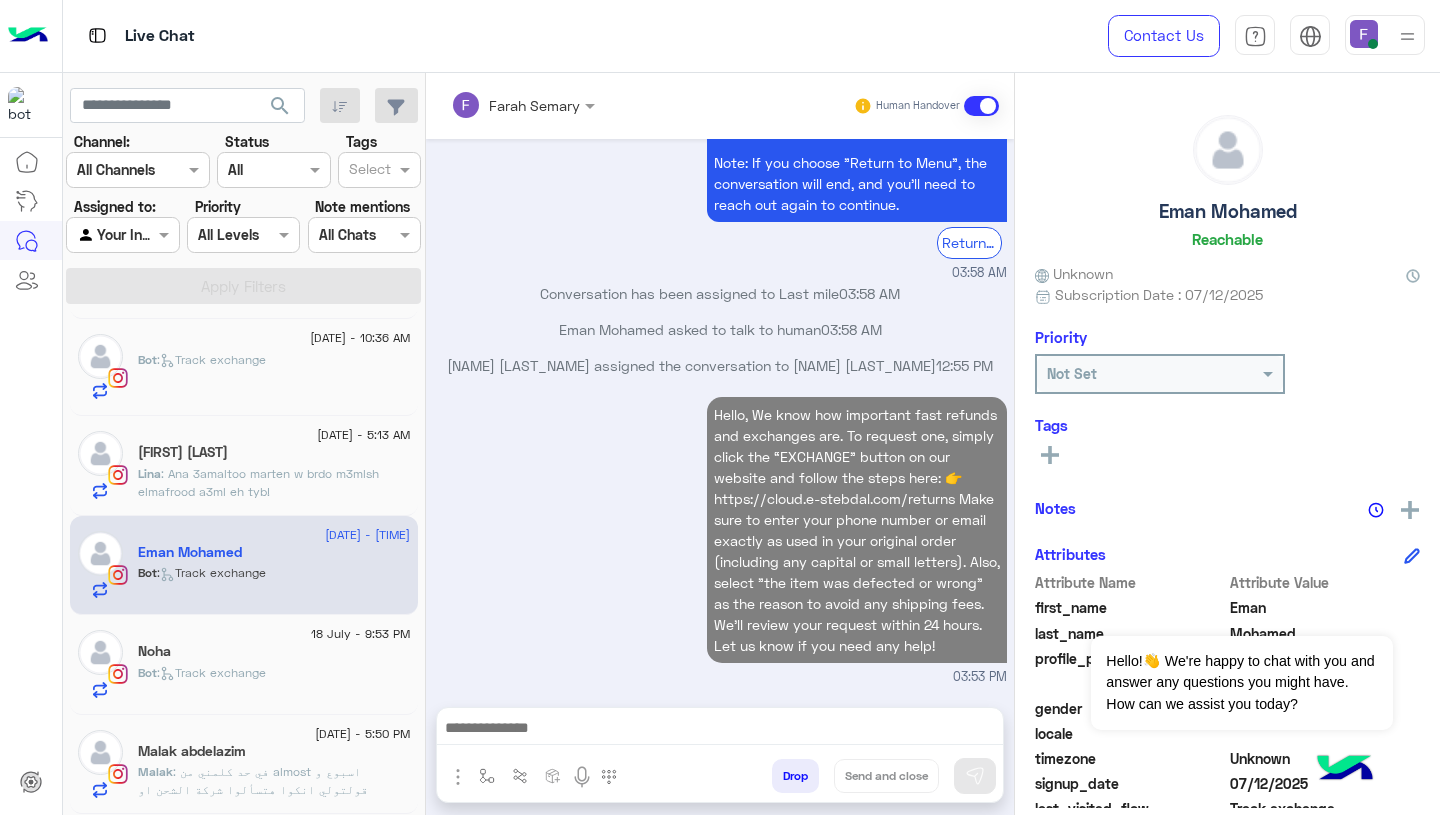 scroll, scrollTop: 2385, scrollLeft: 0, axis: vertical 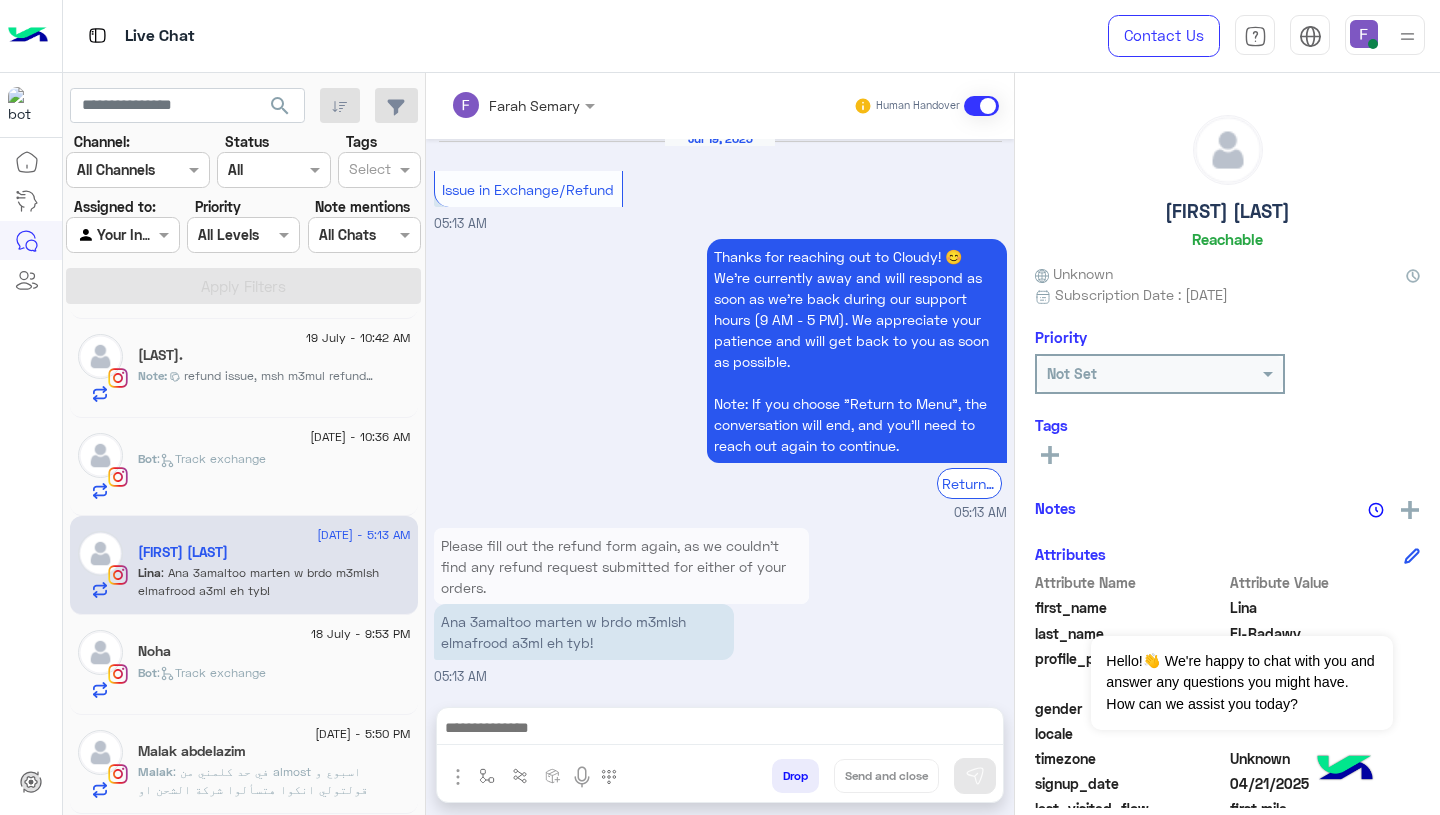 click on "Thanks for reaching out to Cloudy! 😊 We're currently away and will respond as soon as we’re back during our support hours (9 AM - 5 PM). We appreciate your patience and will get back to you as soon as possible. Note: If you choose "Return to Menu", the conversation will end, and you’ll need to reach out again to continue.  Return to Main Menu     05:13 AM" at bounding box center (720, 378) 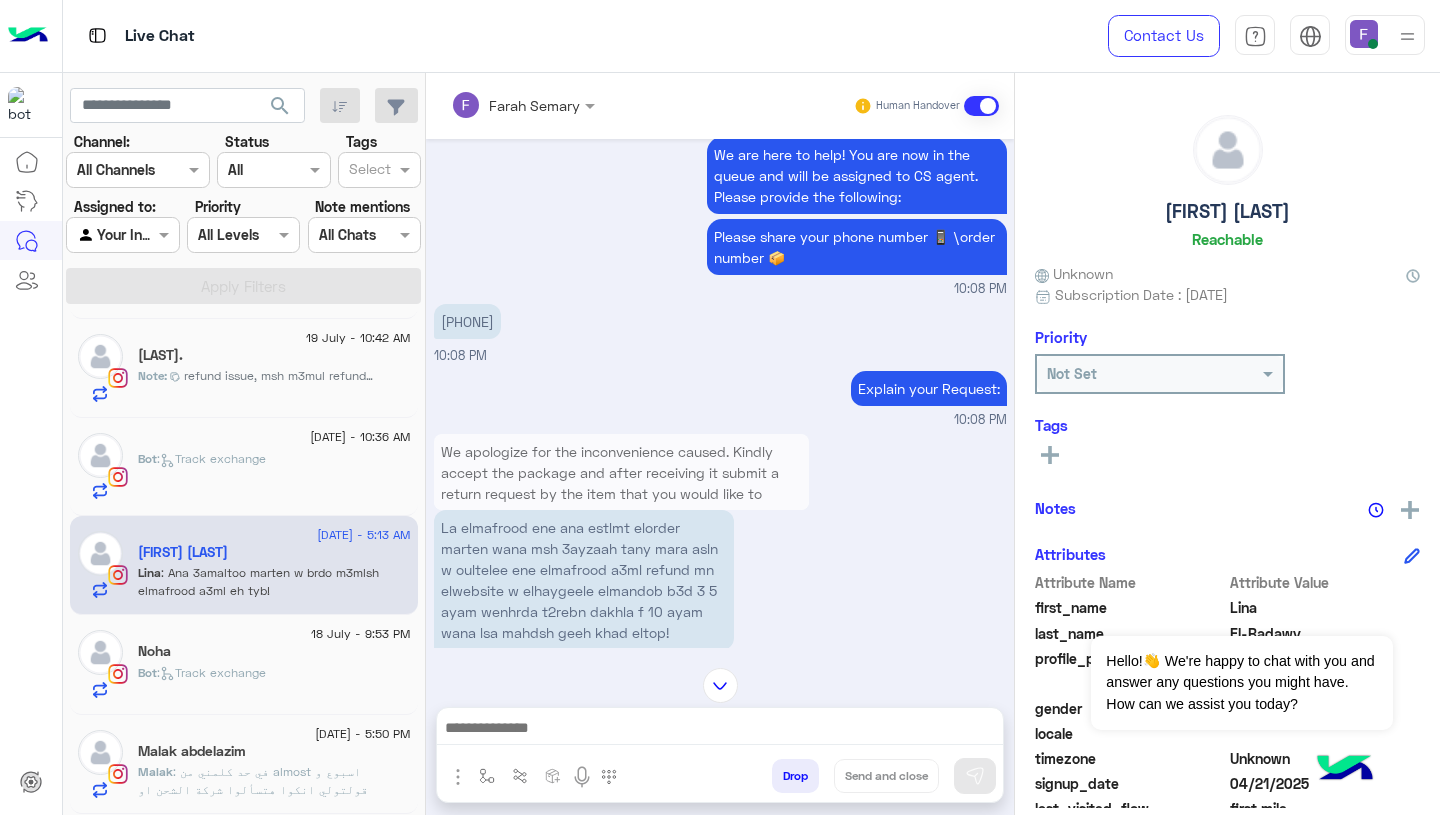 scroll, scrollTop: 361, scrollLeft: 0, axis: vertical 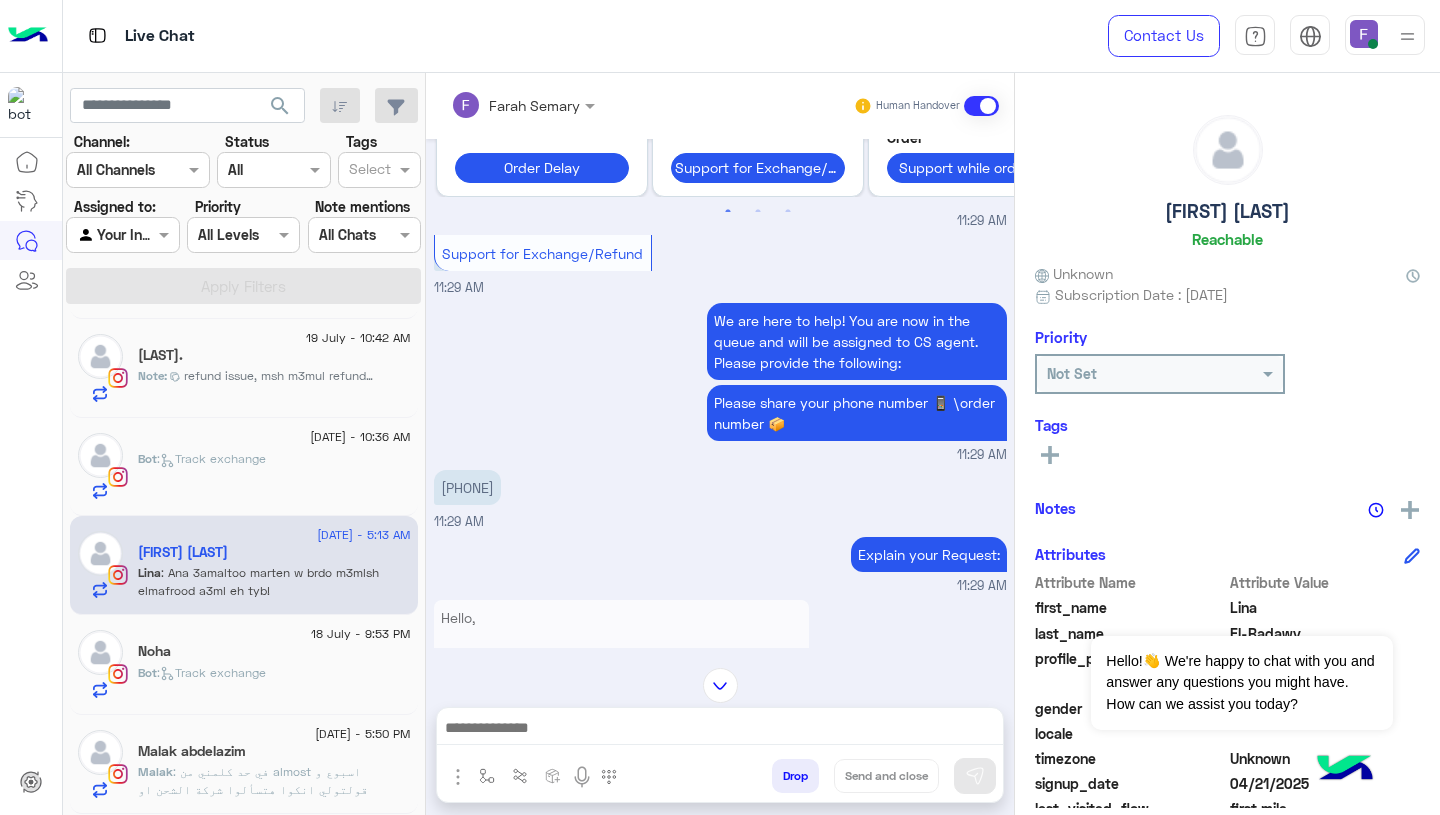 click on "[PHONE]" at bounding box center (467, 487) 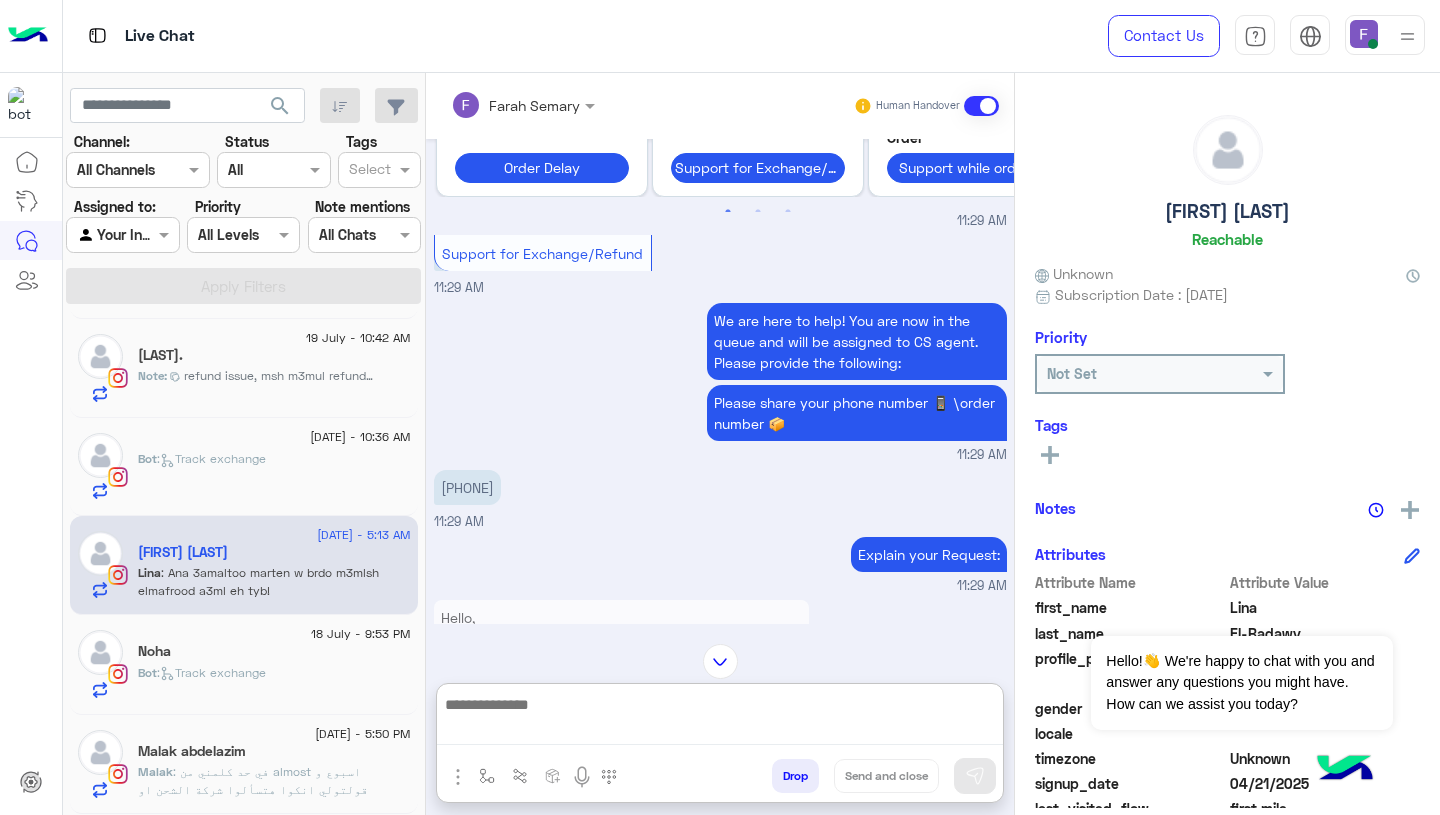 click at bounding box center [720, 718] 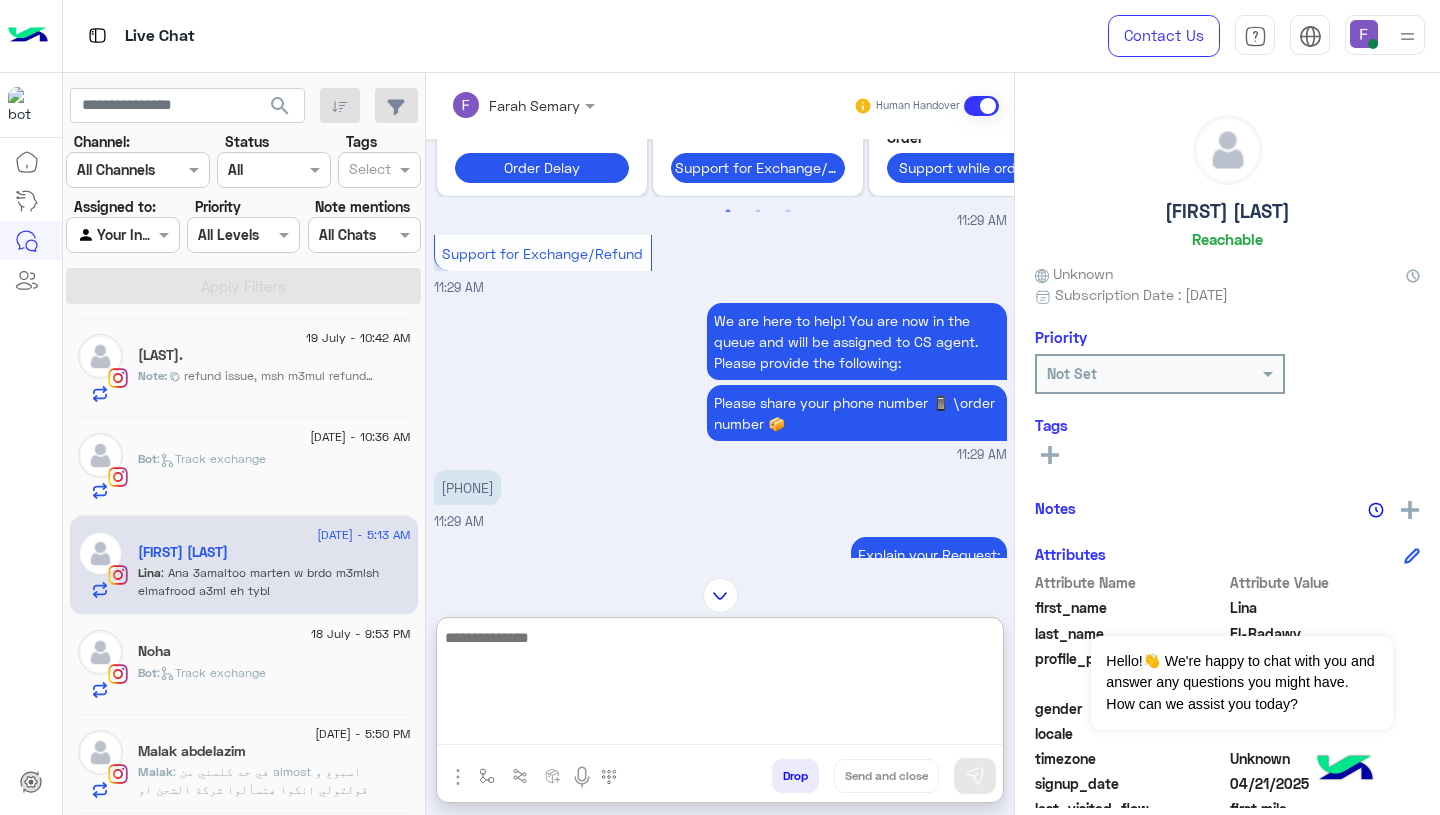 paste on "**********" 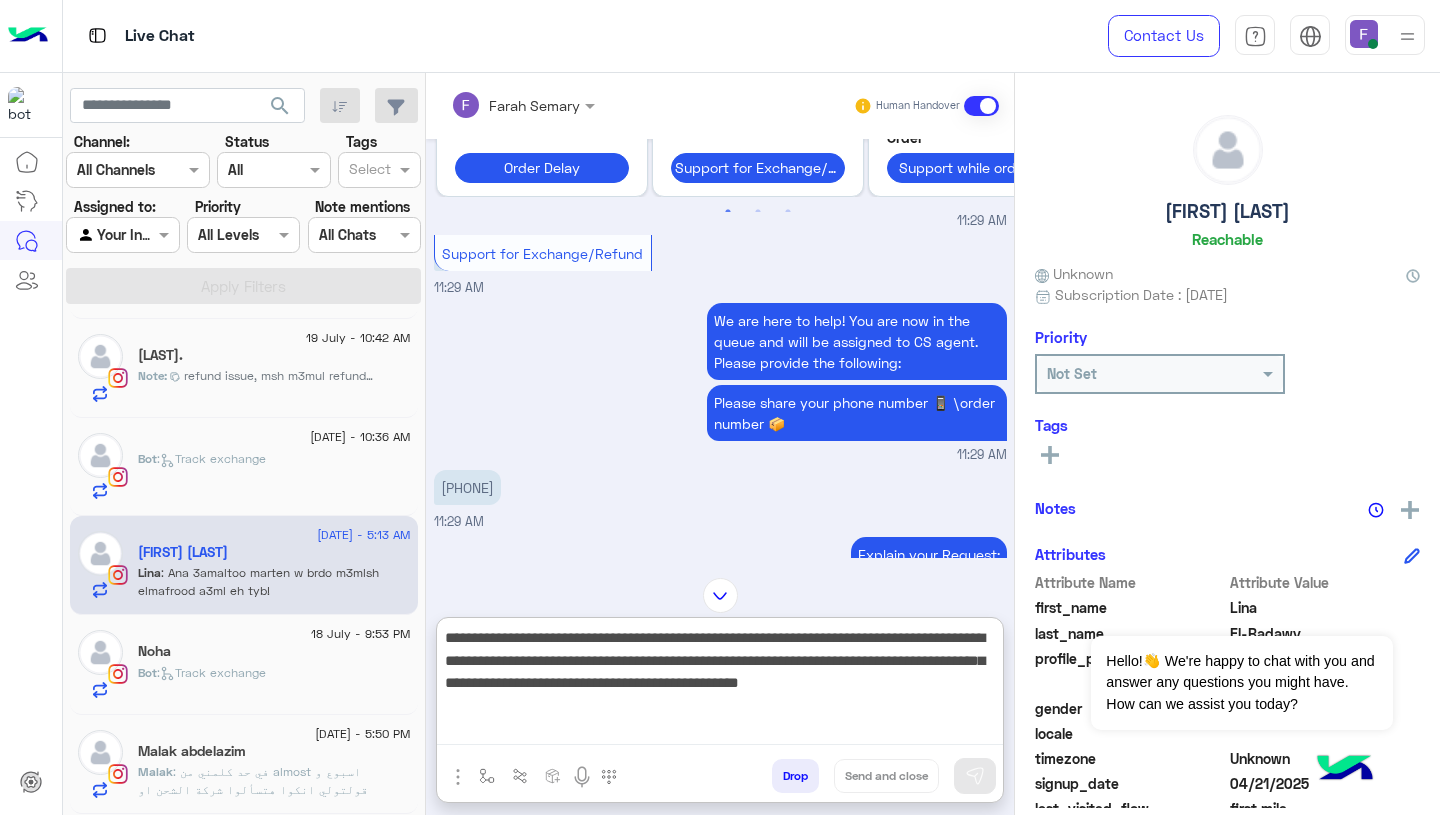 scroll, scrollTop: 106, scrollLeft: 0, axis: vertical 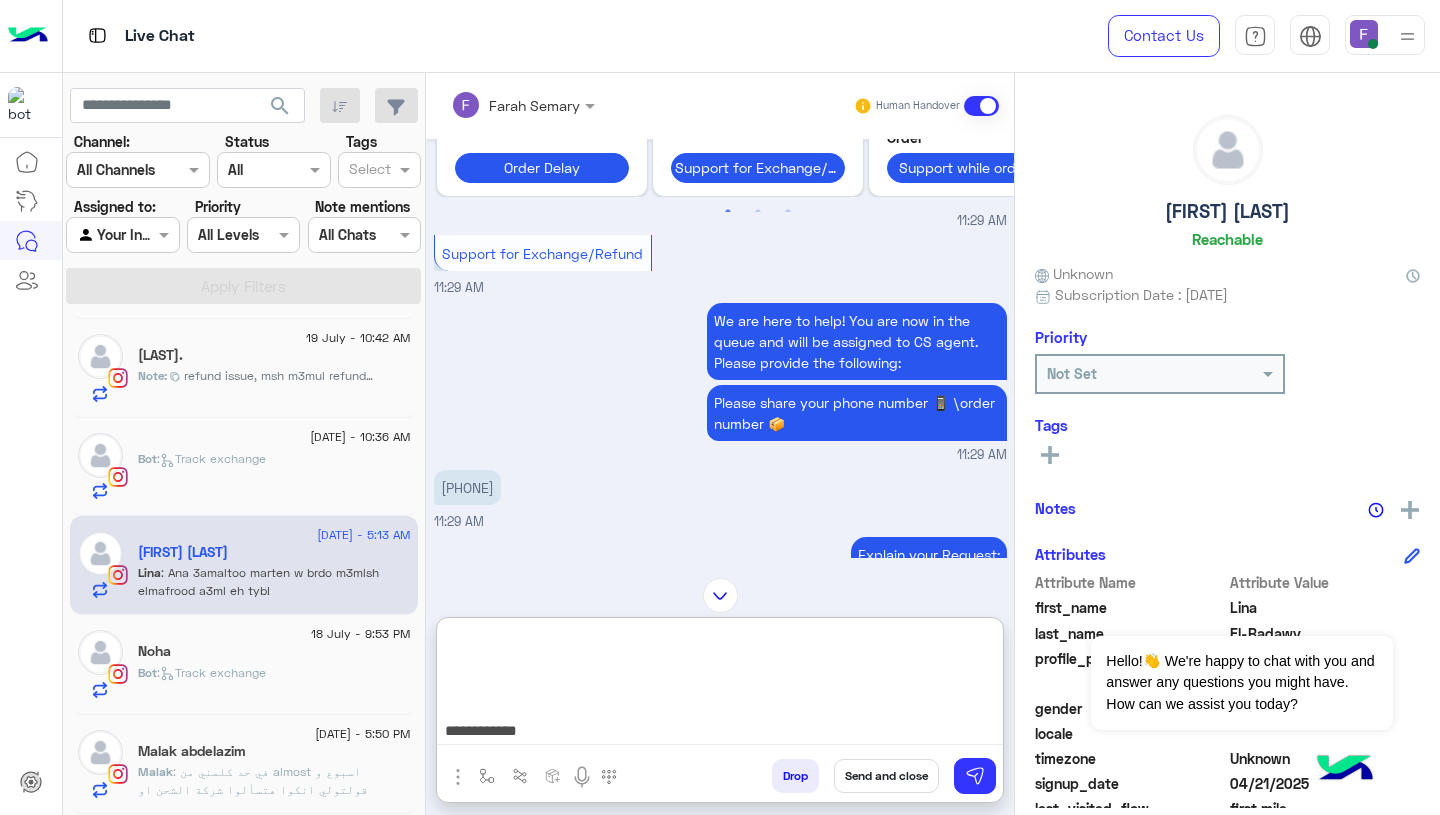 click on "**********" at bounding box center [720, 685] 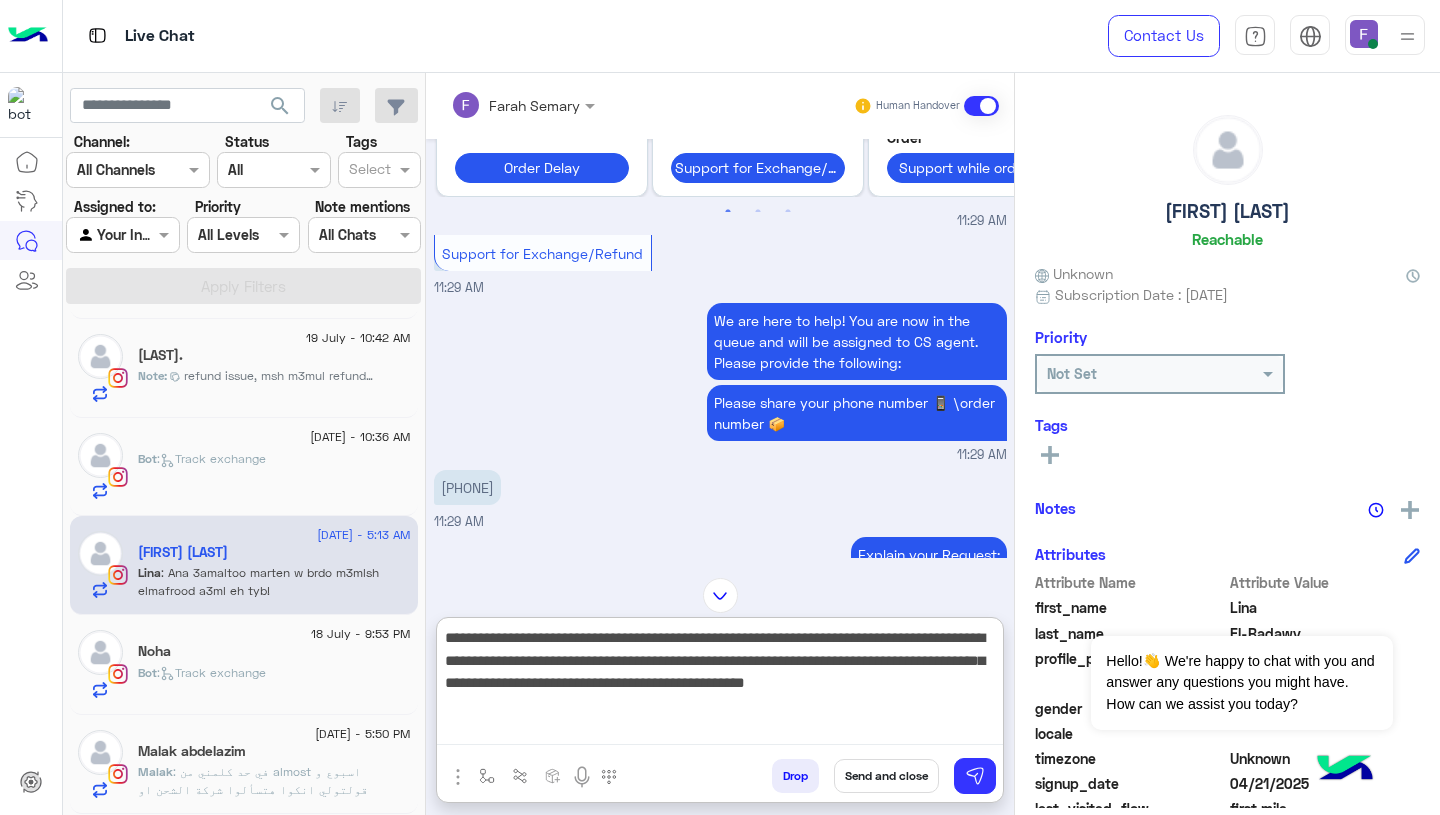 scroll, scrollTop: 0, scrollLeft: 0, axis: both 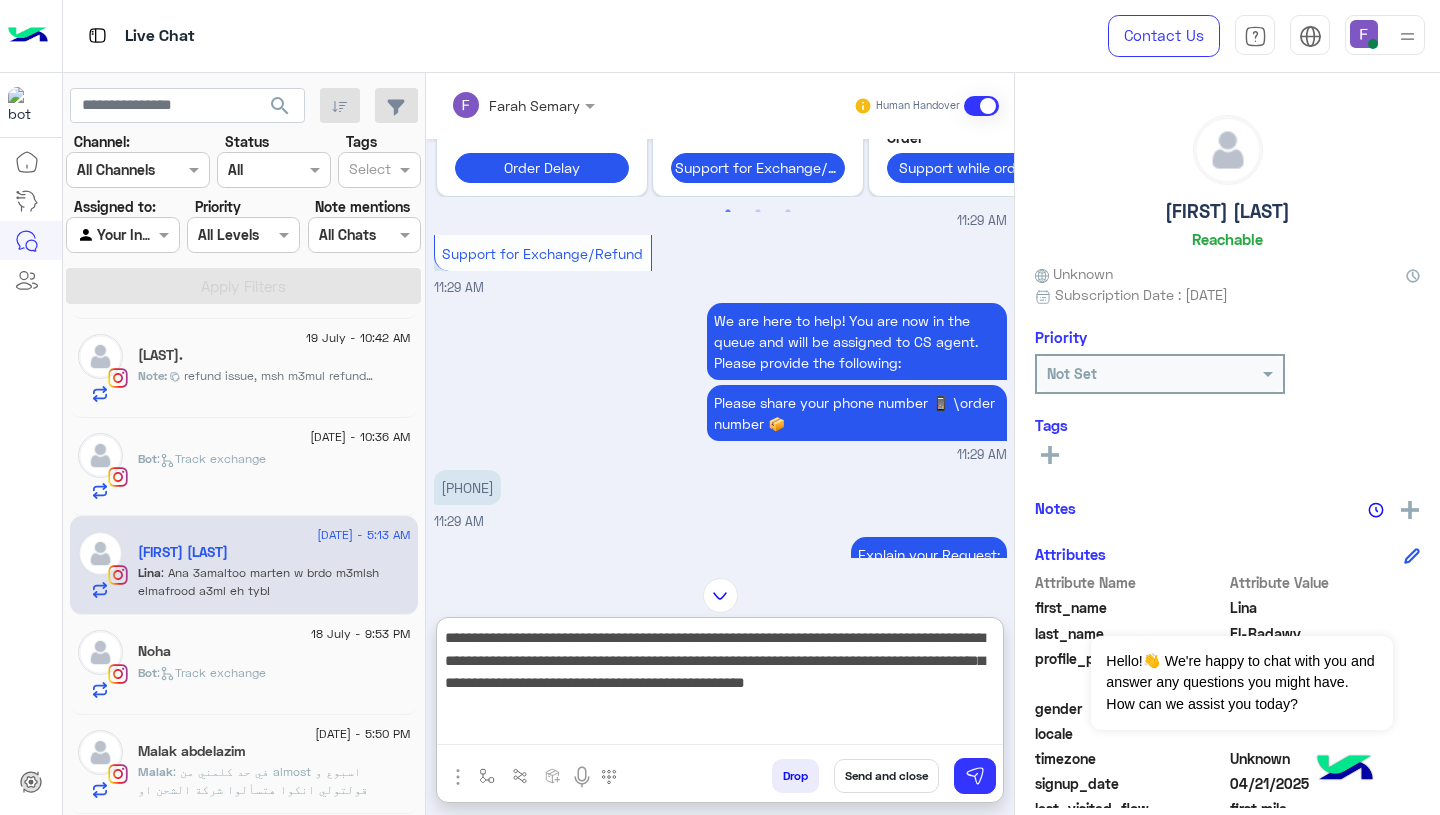 click on "**********" at bounding box center (720, 685) 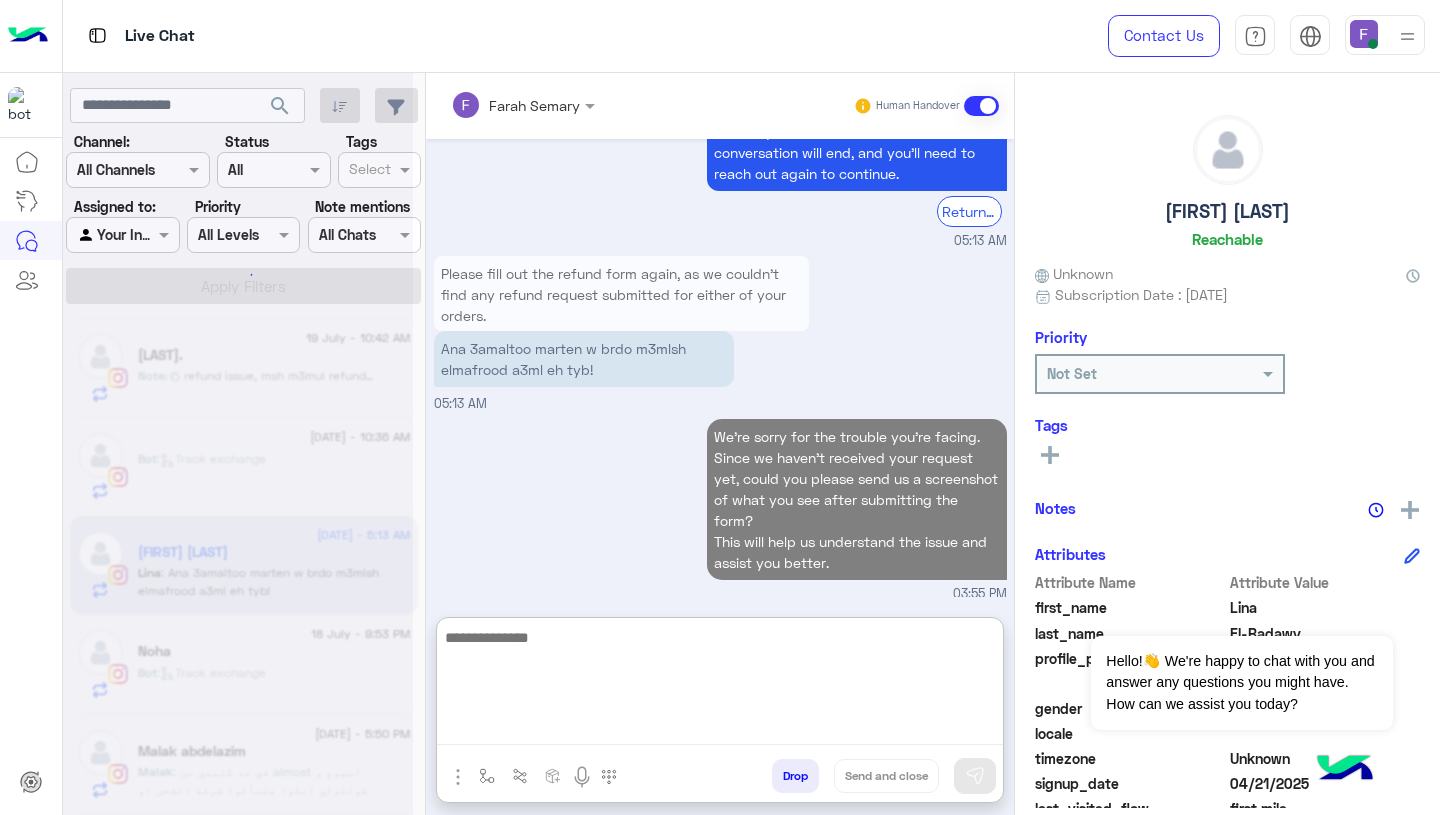 click on "We’re sorry for the trouble you’re facing. Since we haven’t received your request yet, could you please send us a screenshot of what you see after submitting the form?  This will help us understand the issue and assist you better.   03:55 PM" at bounding box center (720, 509) 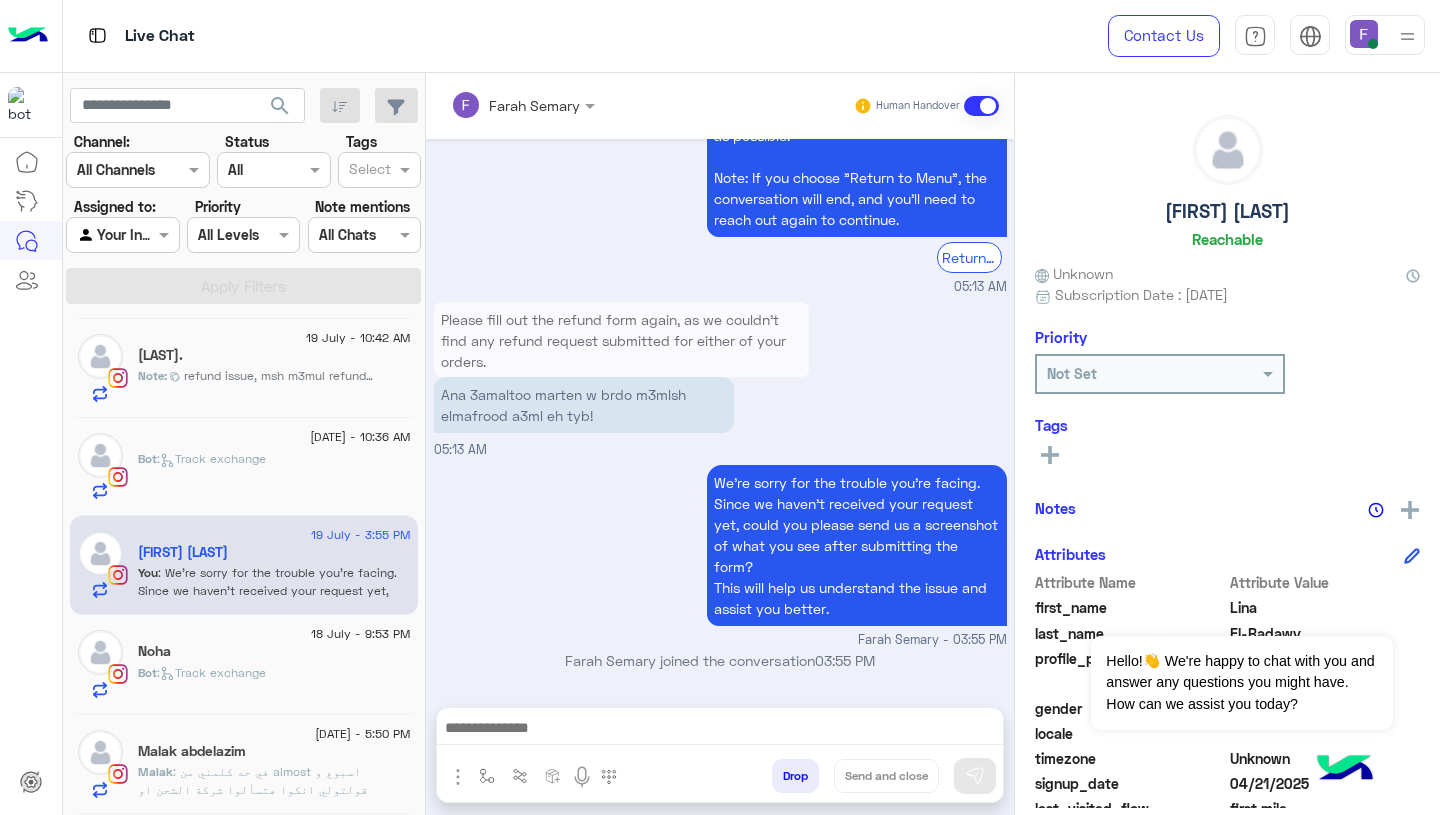 scroll, scrollTop: 4794, scrollLeft: 0, axis: vertical 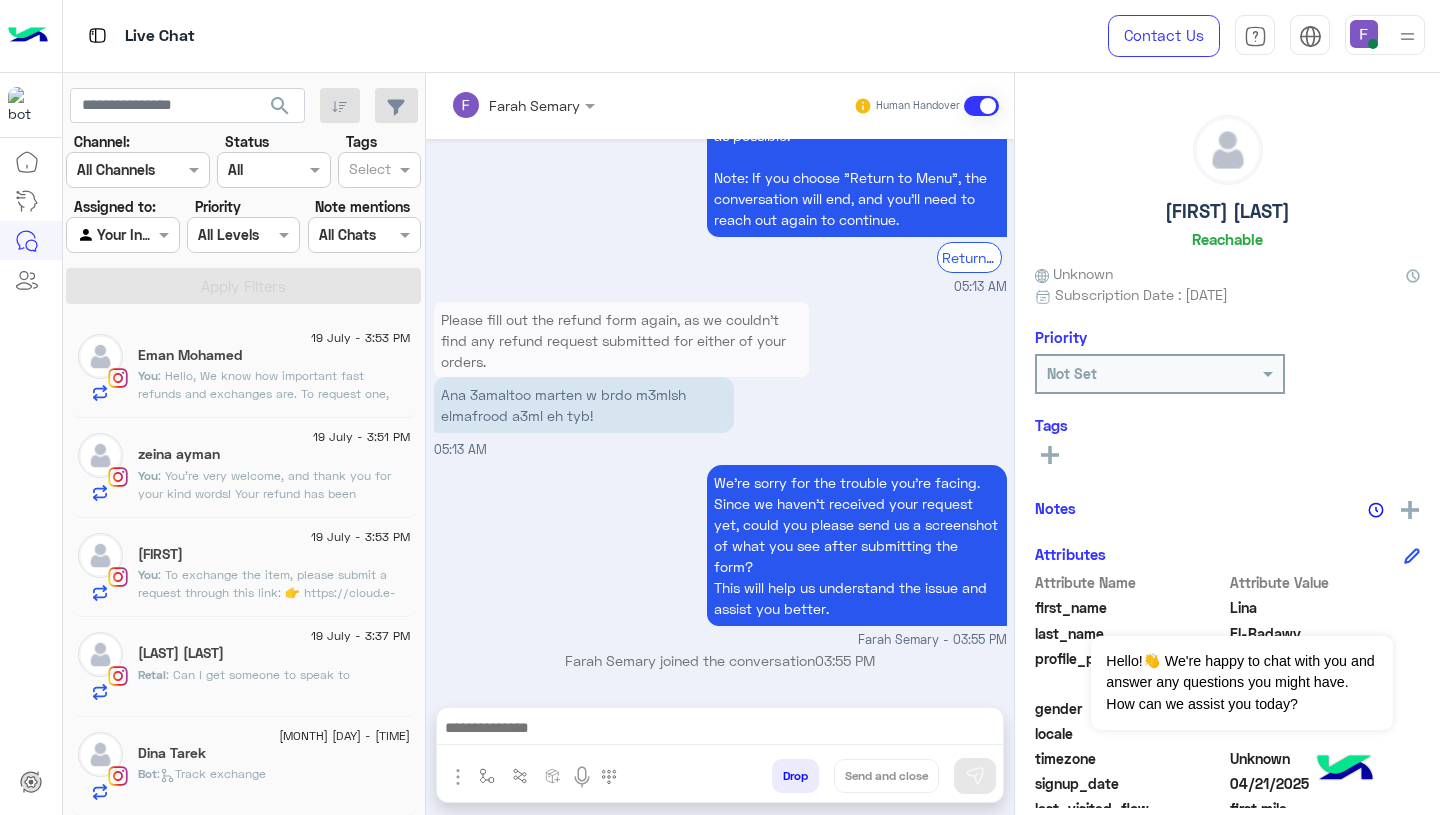 click on "You  : You're very welcome, and thank you for your kind words!
Your refund has been approved, and you’ll receive it very soon.
If you need anything else, we’re always here to help!" 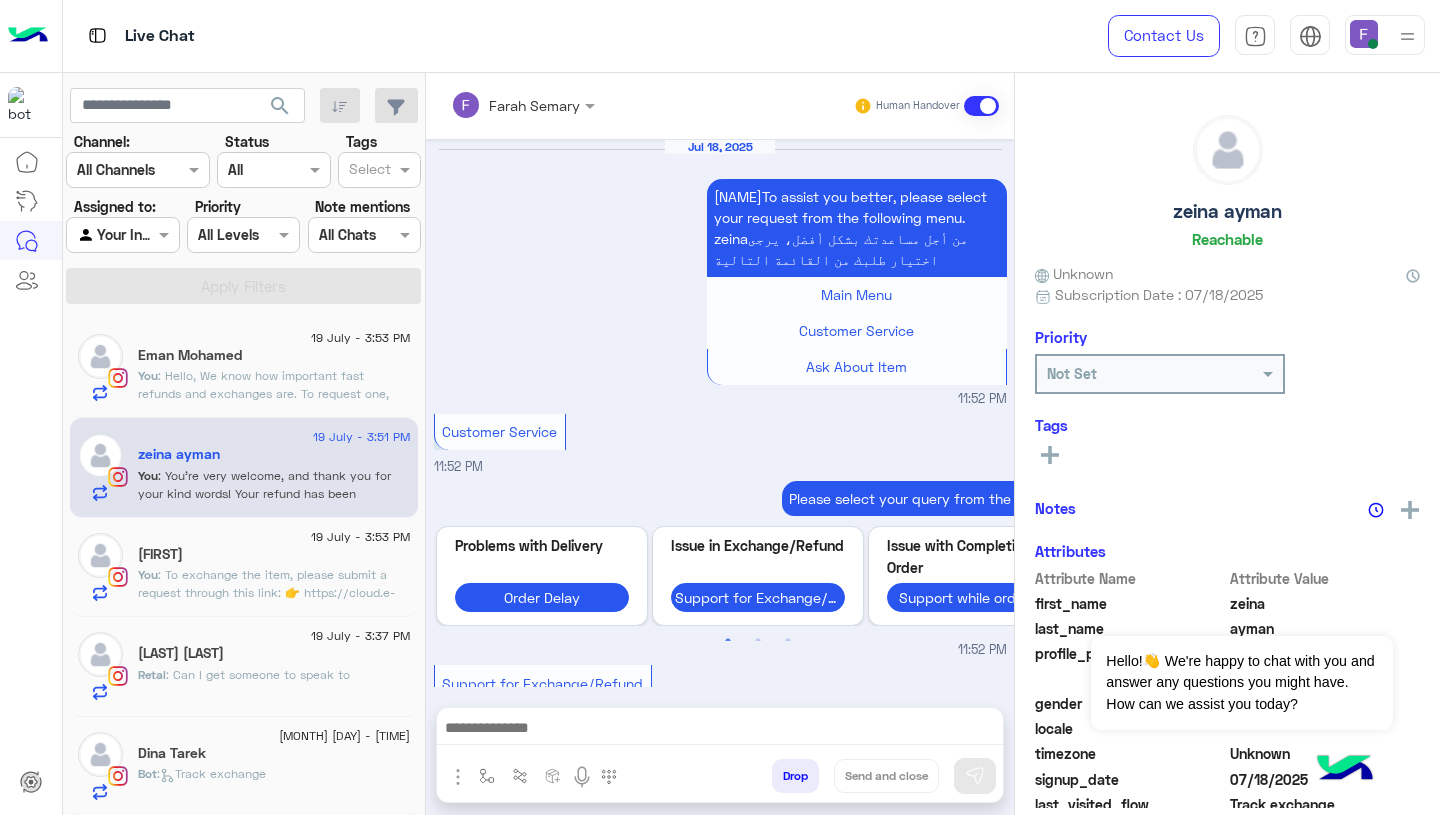 scroll, scrollTop: 2510, scrollLeft: 0, axis: vertical 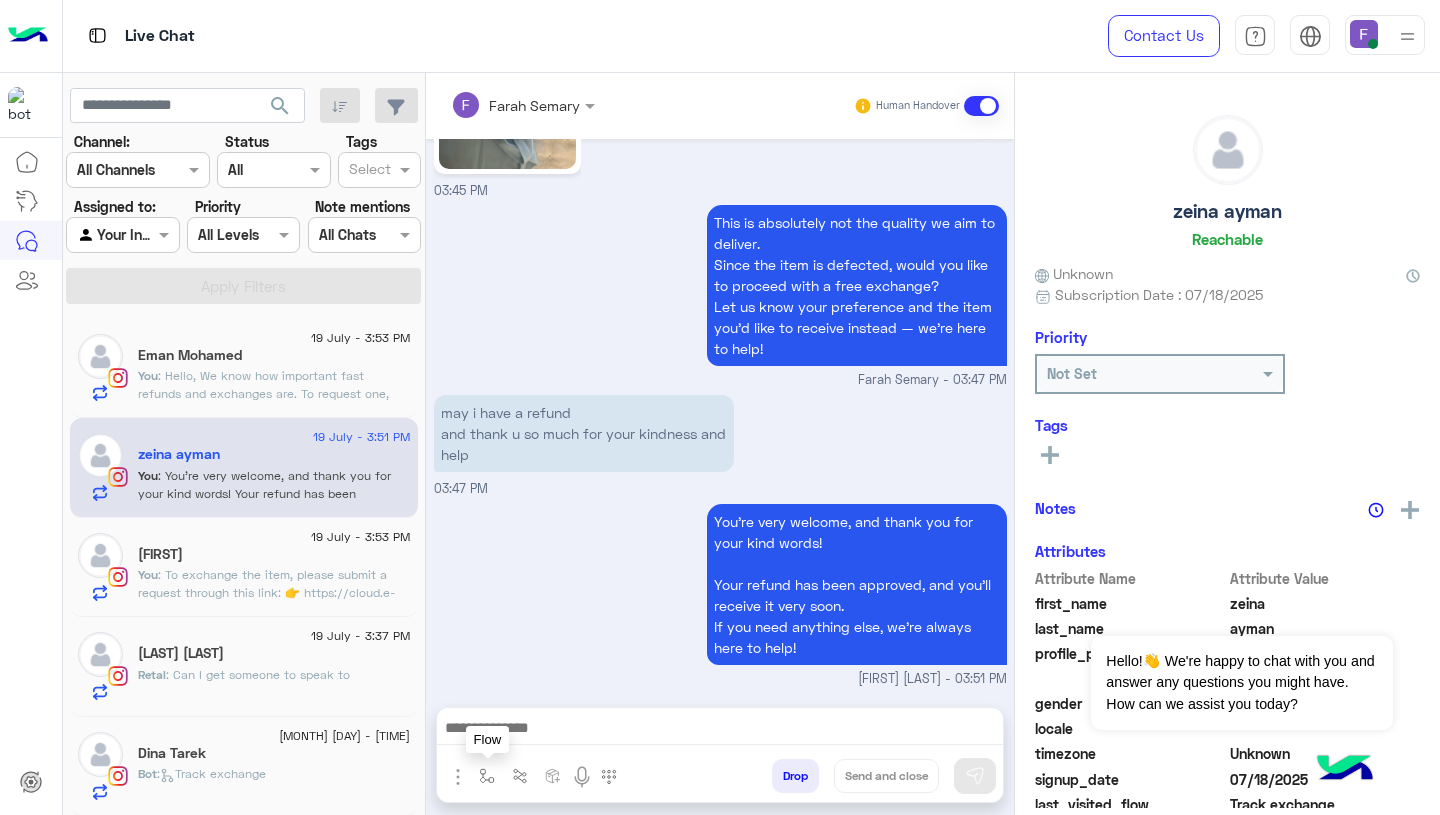 click at bounding box center [487, 776] 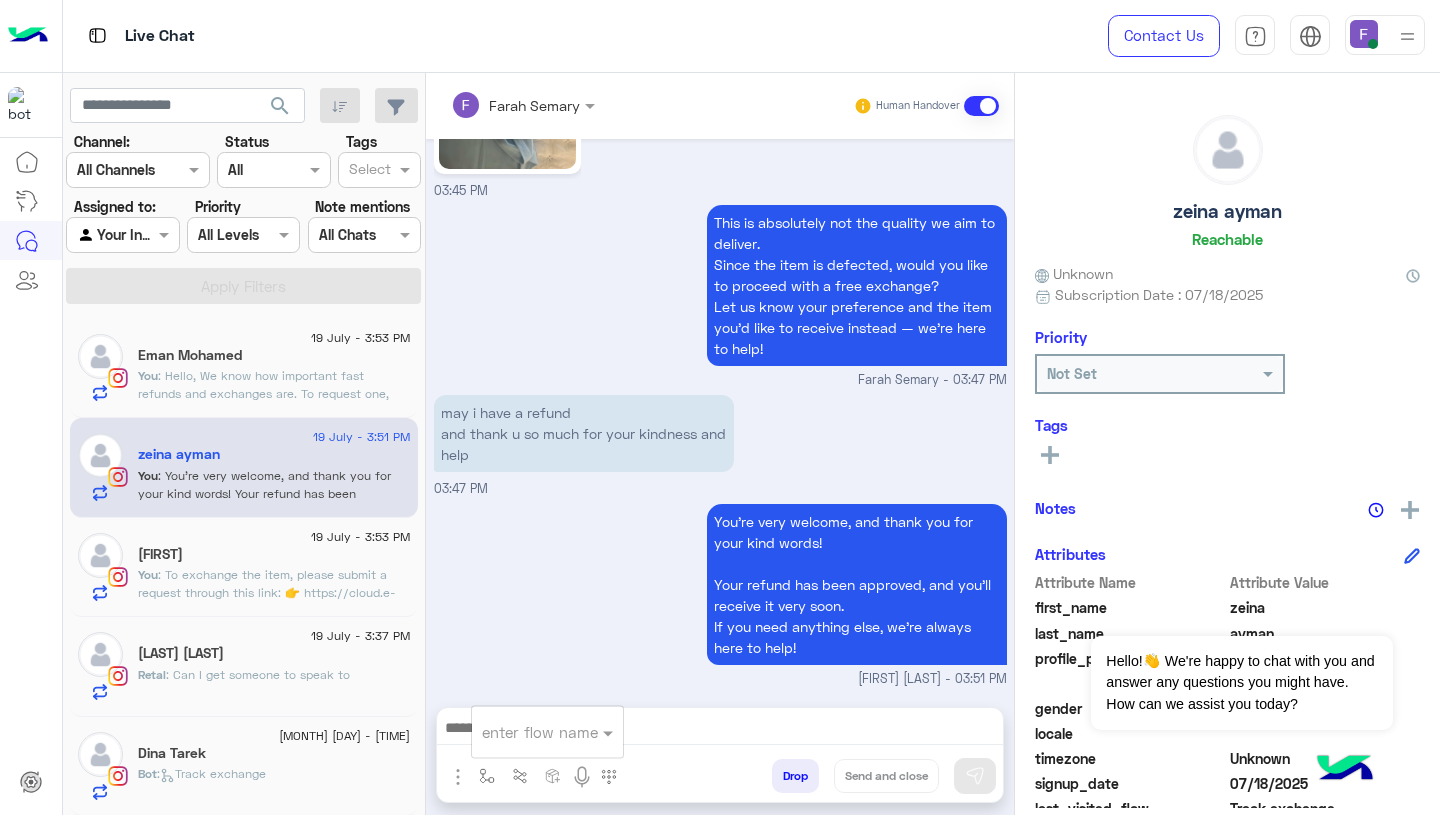click at bounding box center (523, 732) 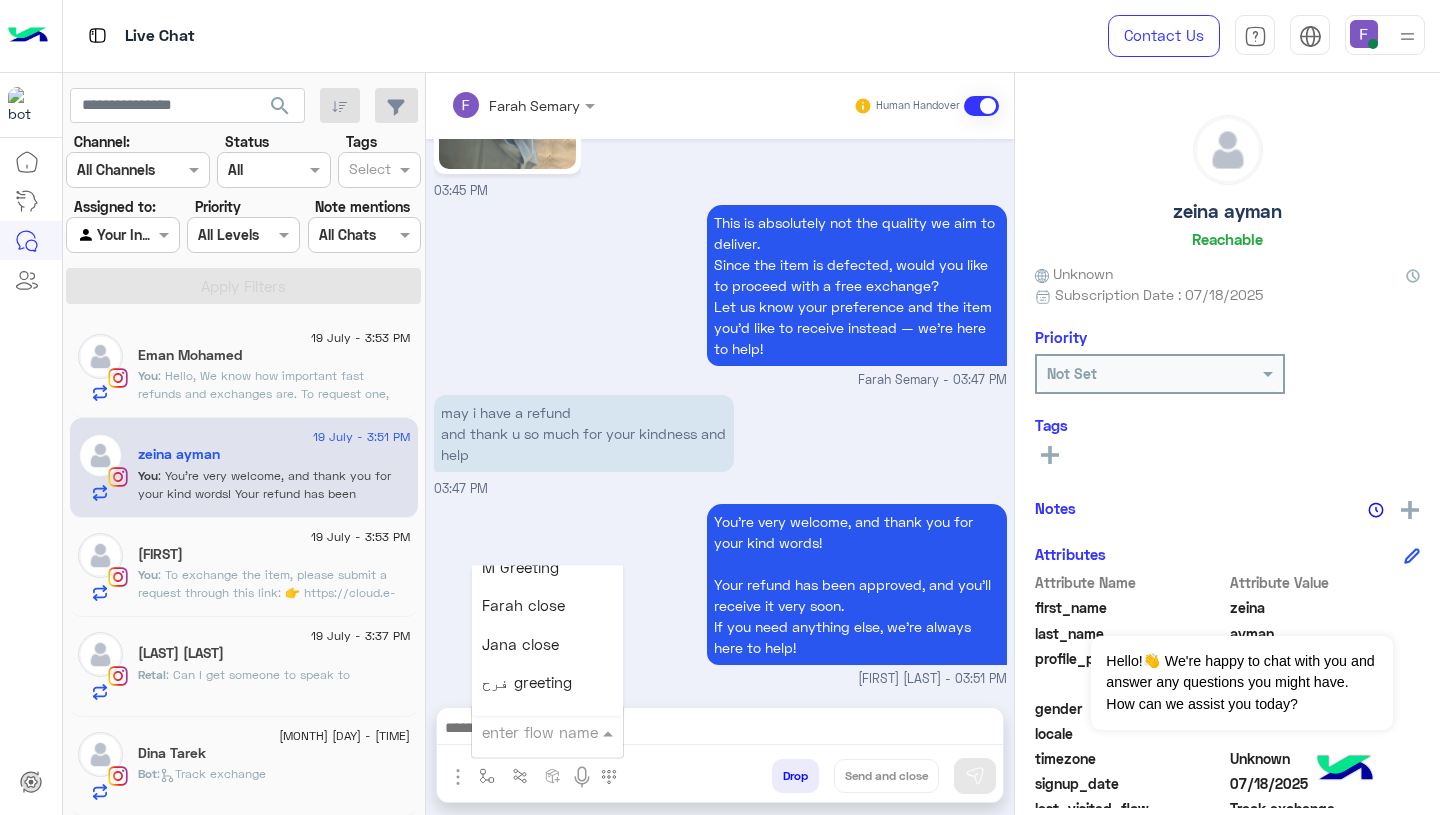 scroll, scrollTop: 2549, scrollLeft: 0, axis: vertical 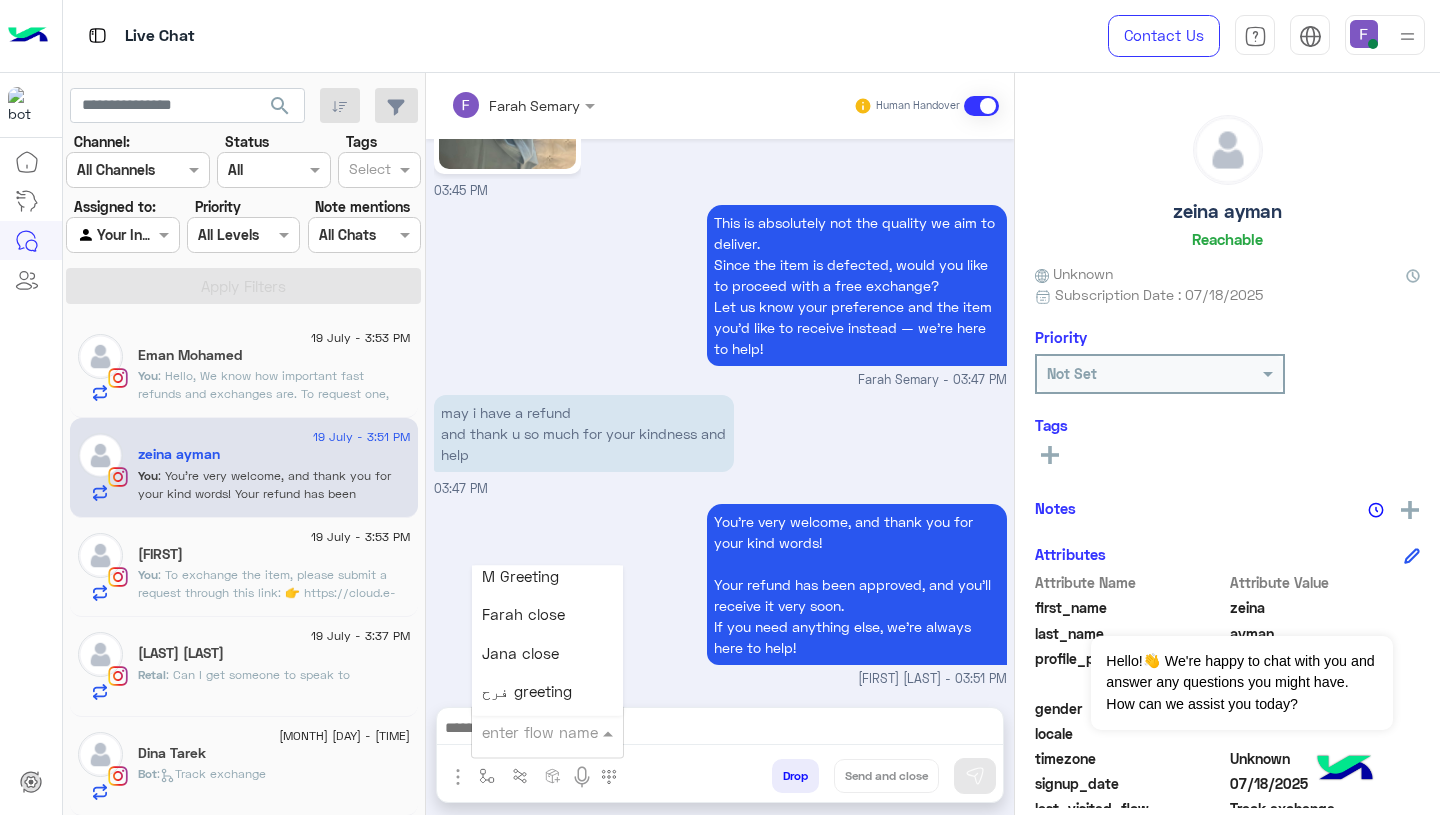 click on "Farah close" at bounding box center (523, 615) 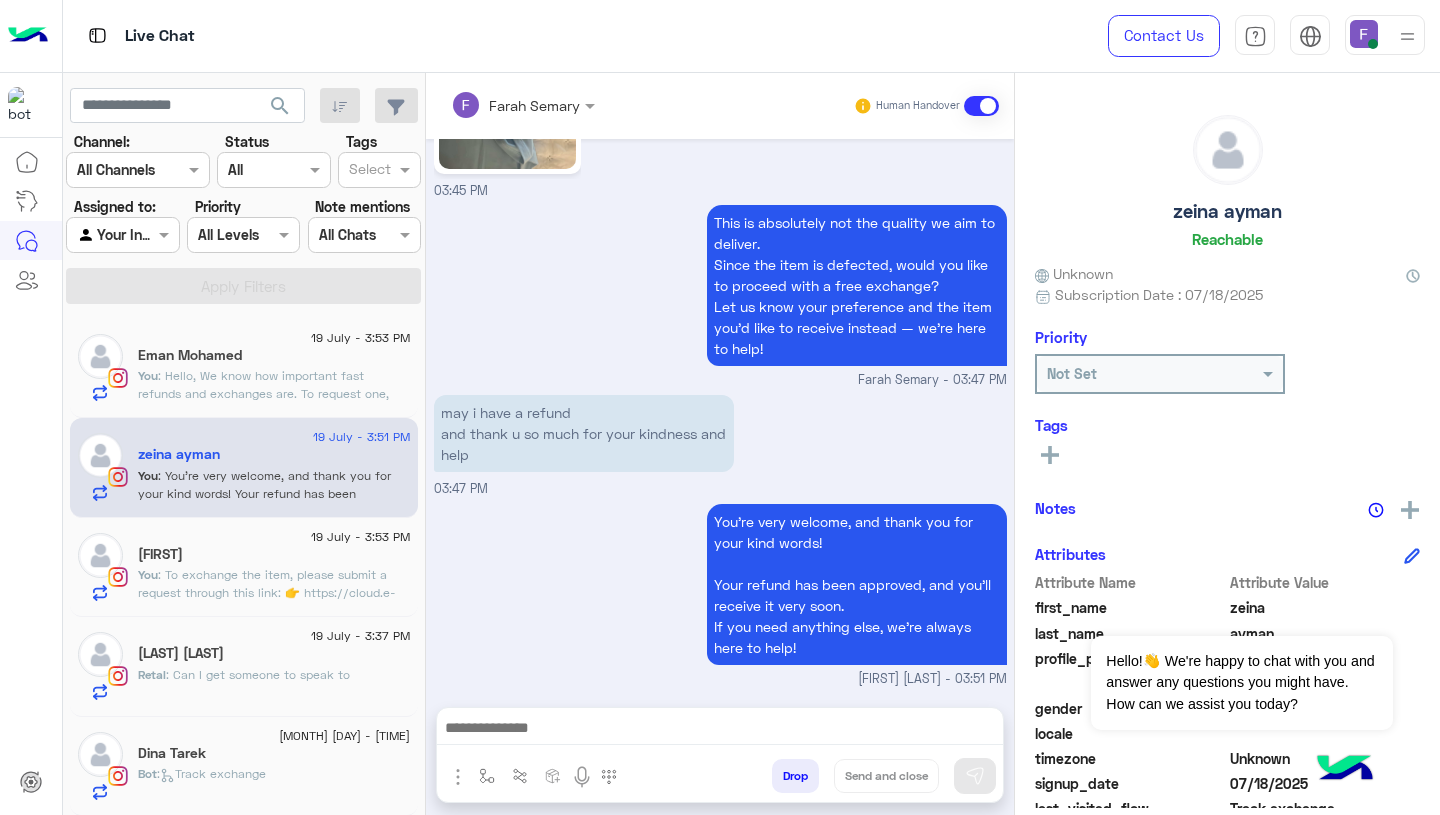type on "**********" 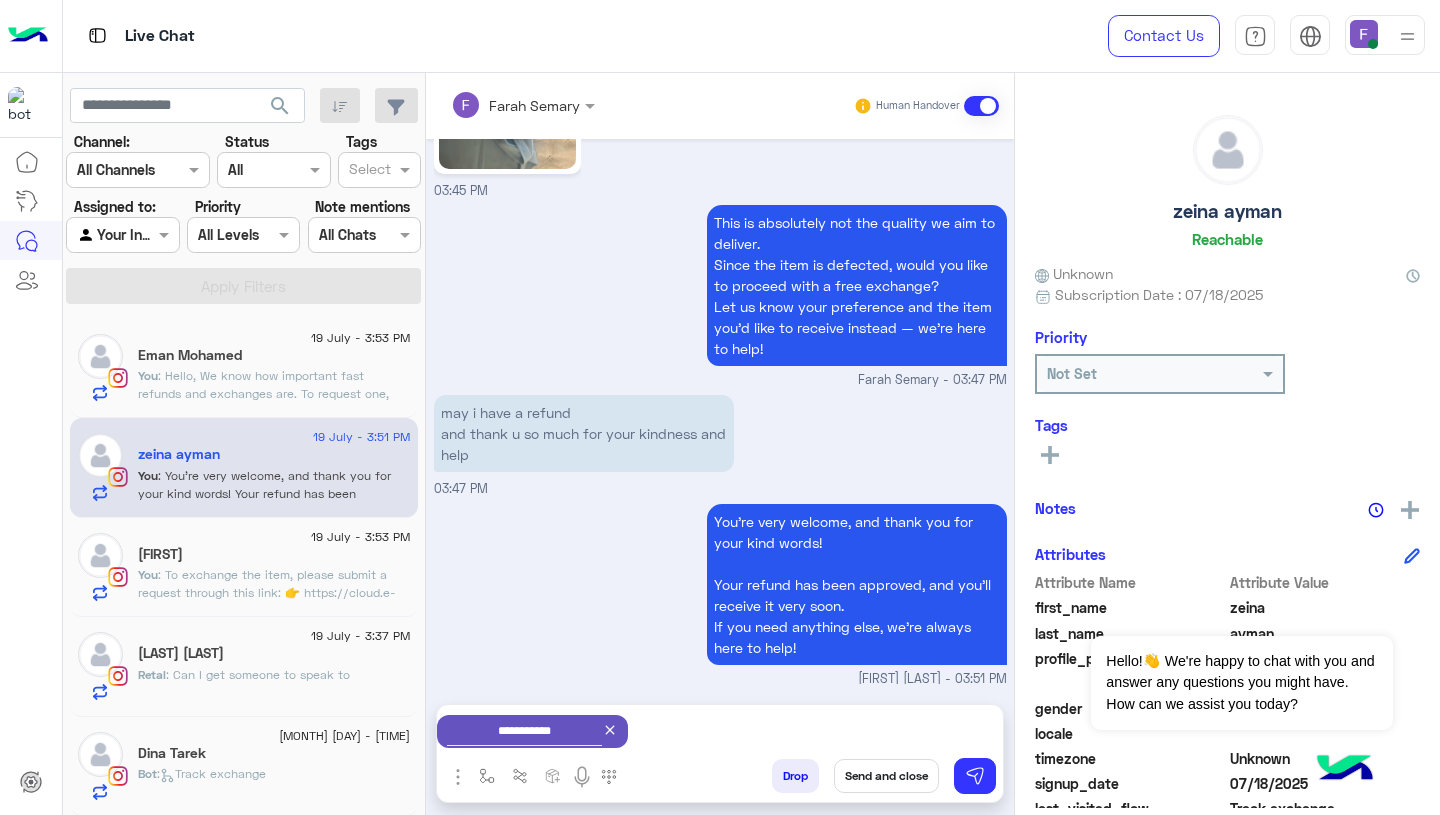 click on "Send and close" at bounding box center (886, 776) 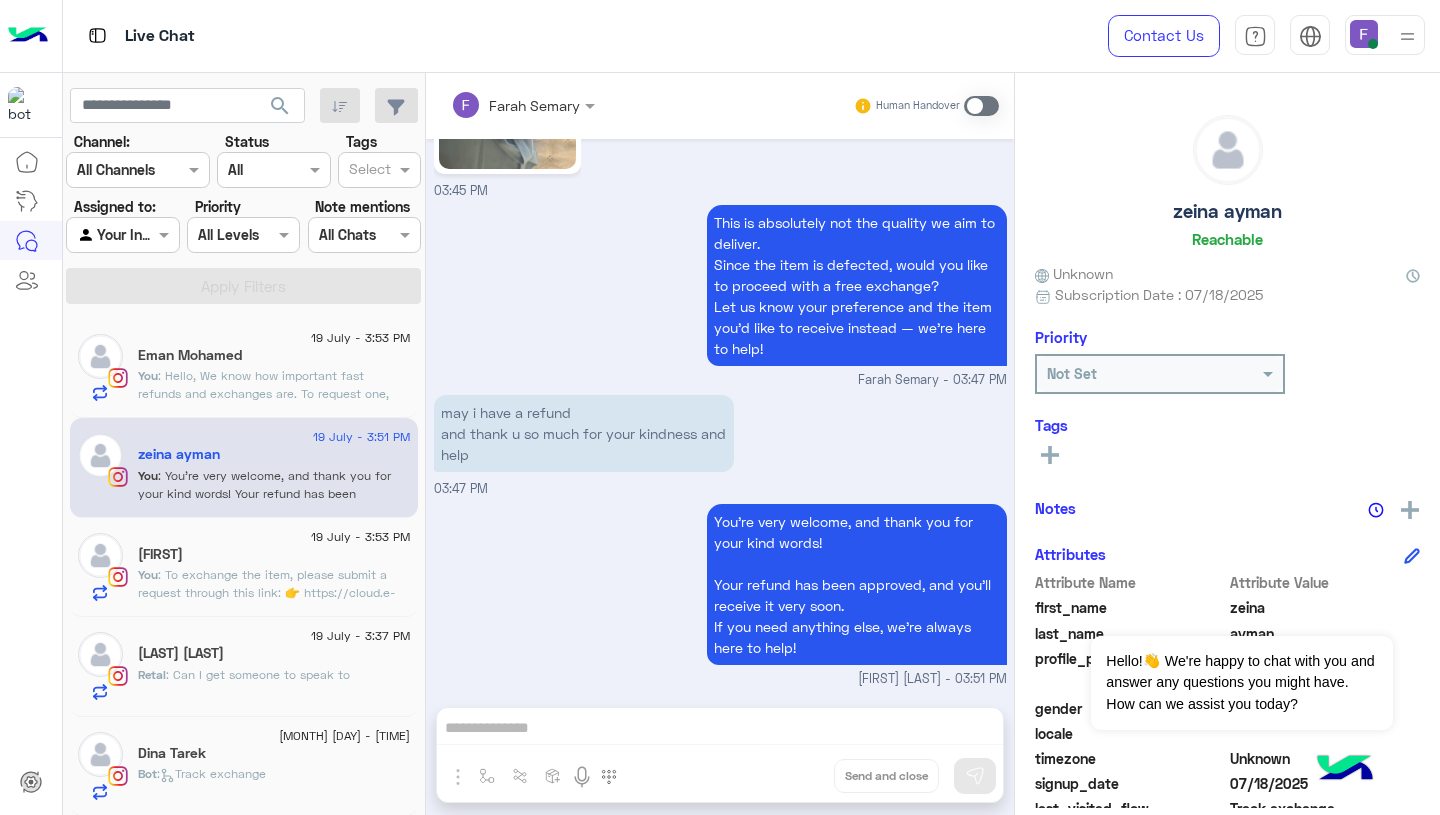 scroll, scrollTop: 2546, scrollLeft: 0, axis: vertical 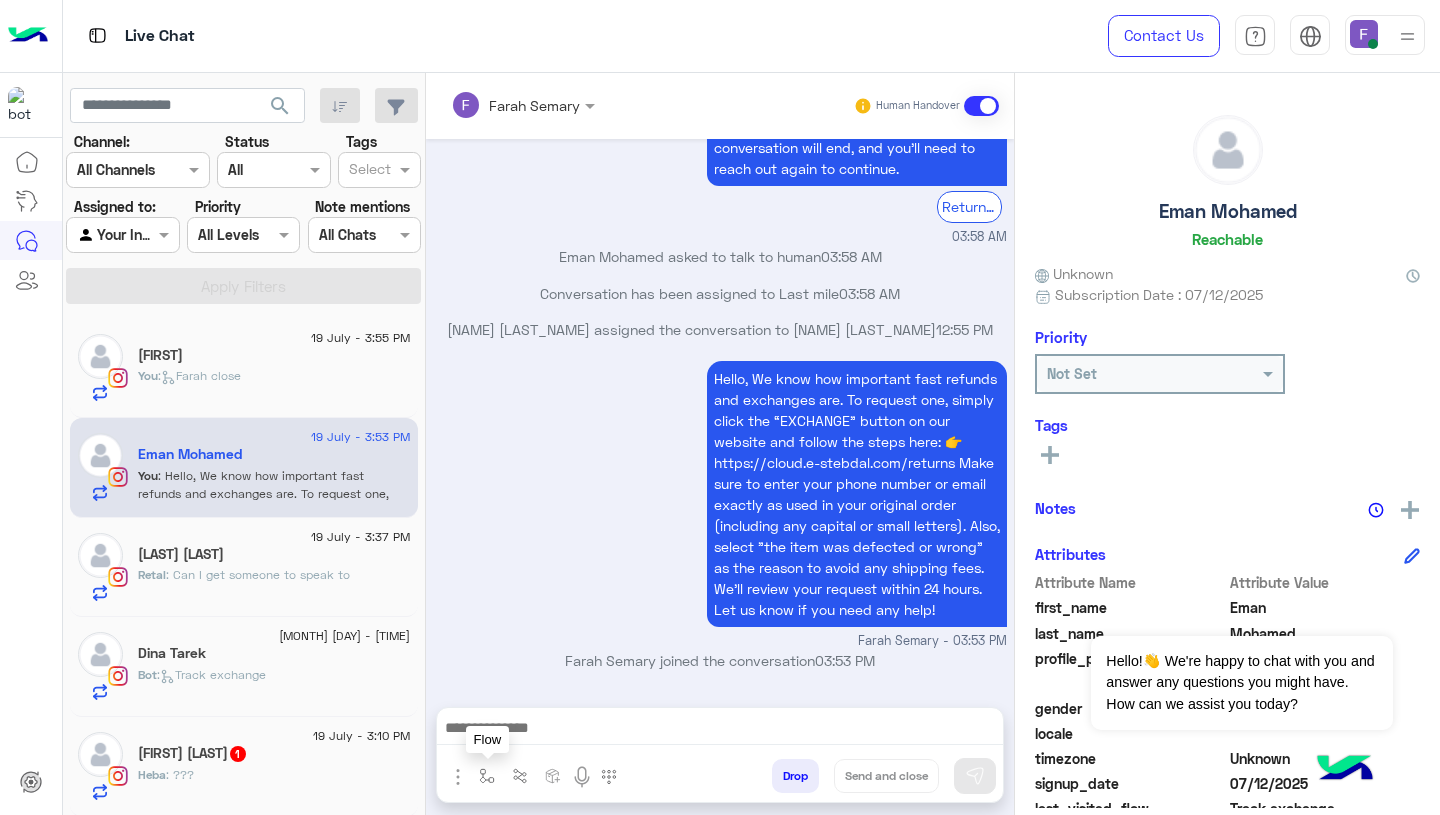 click at bounding box center (487, 776) 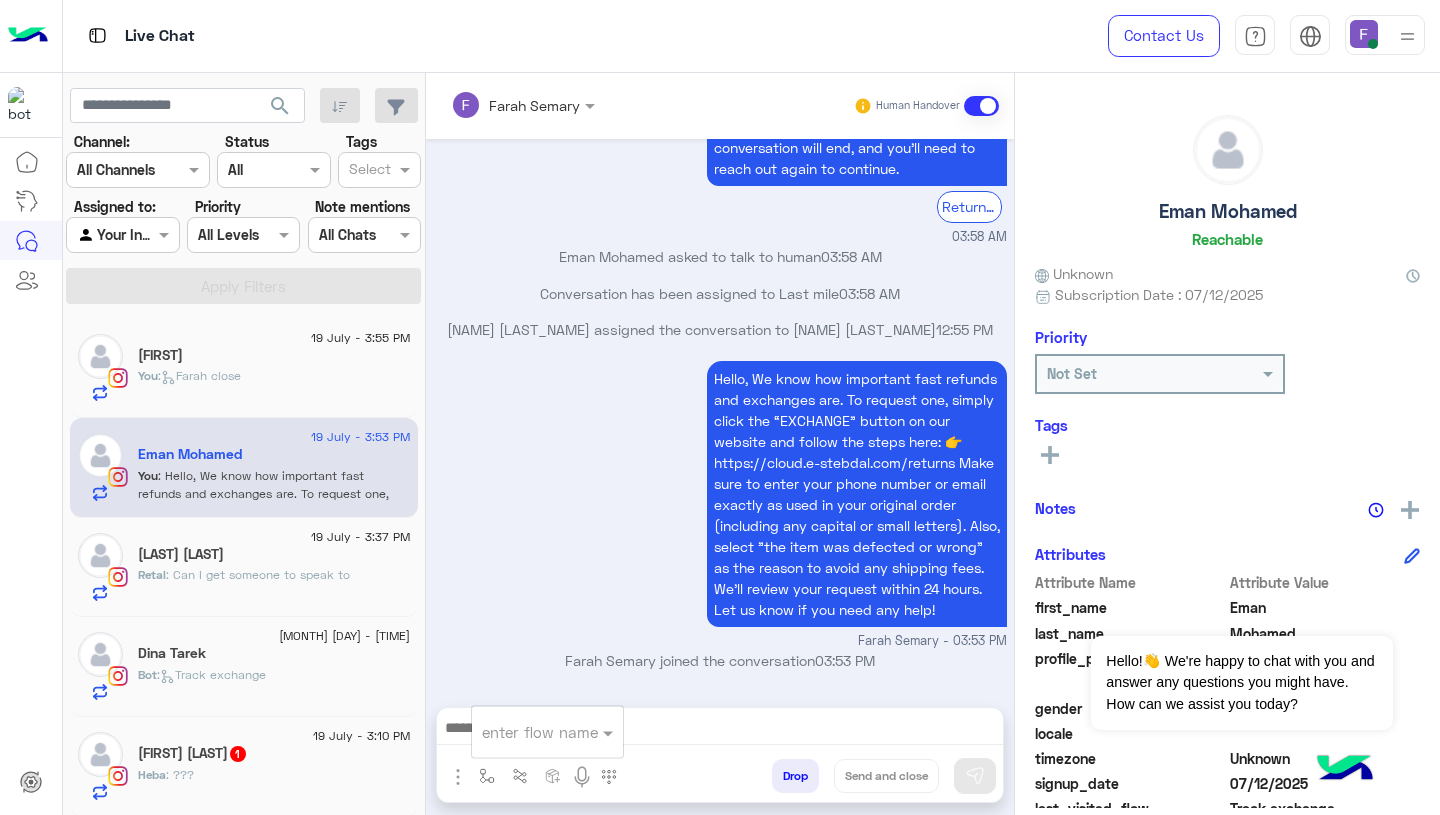 click at bounding box center (523, 732) 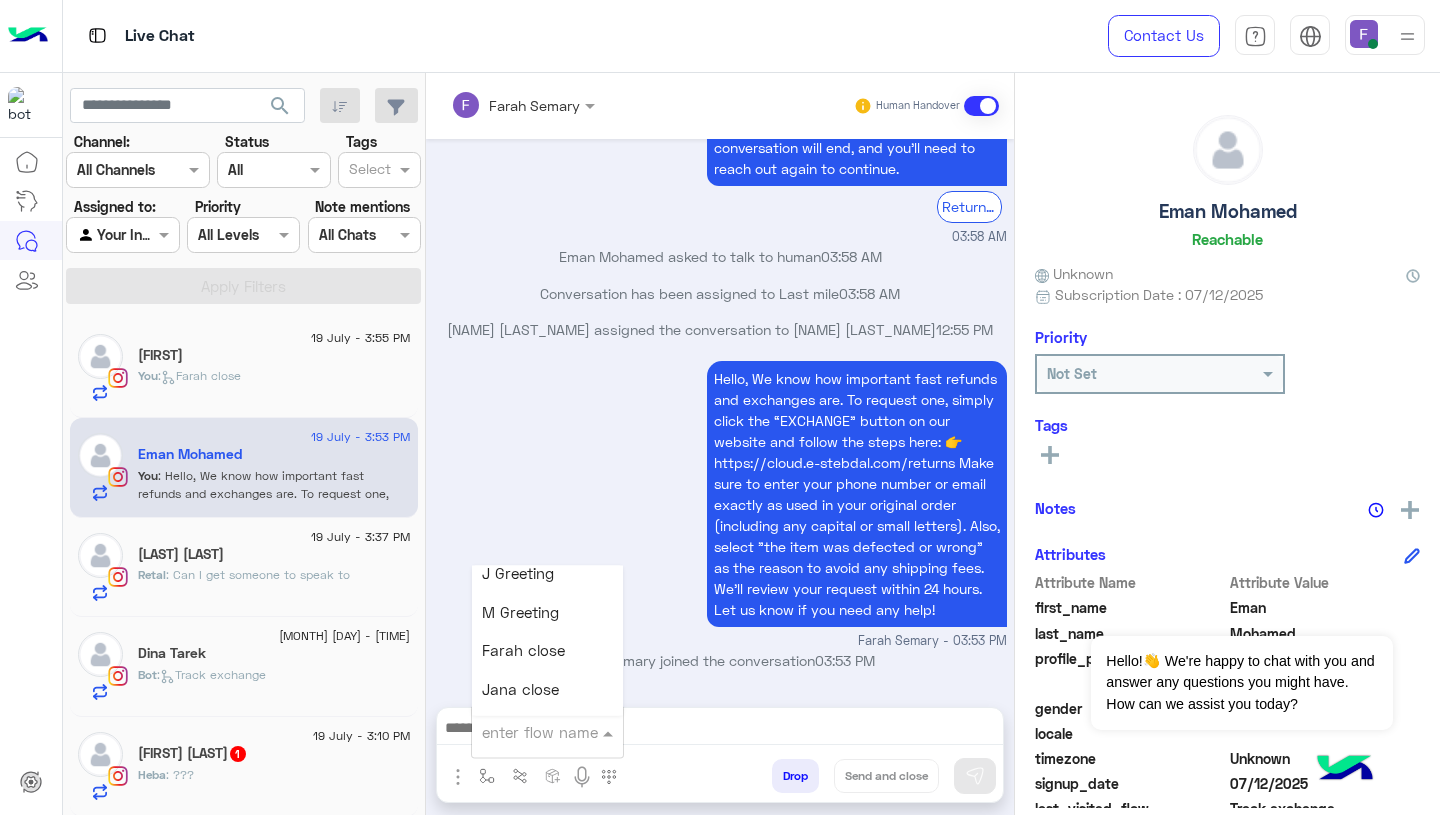 scroll, scrollTop: 2498, scrollLeft: 0, axis: vertical 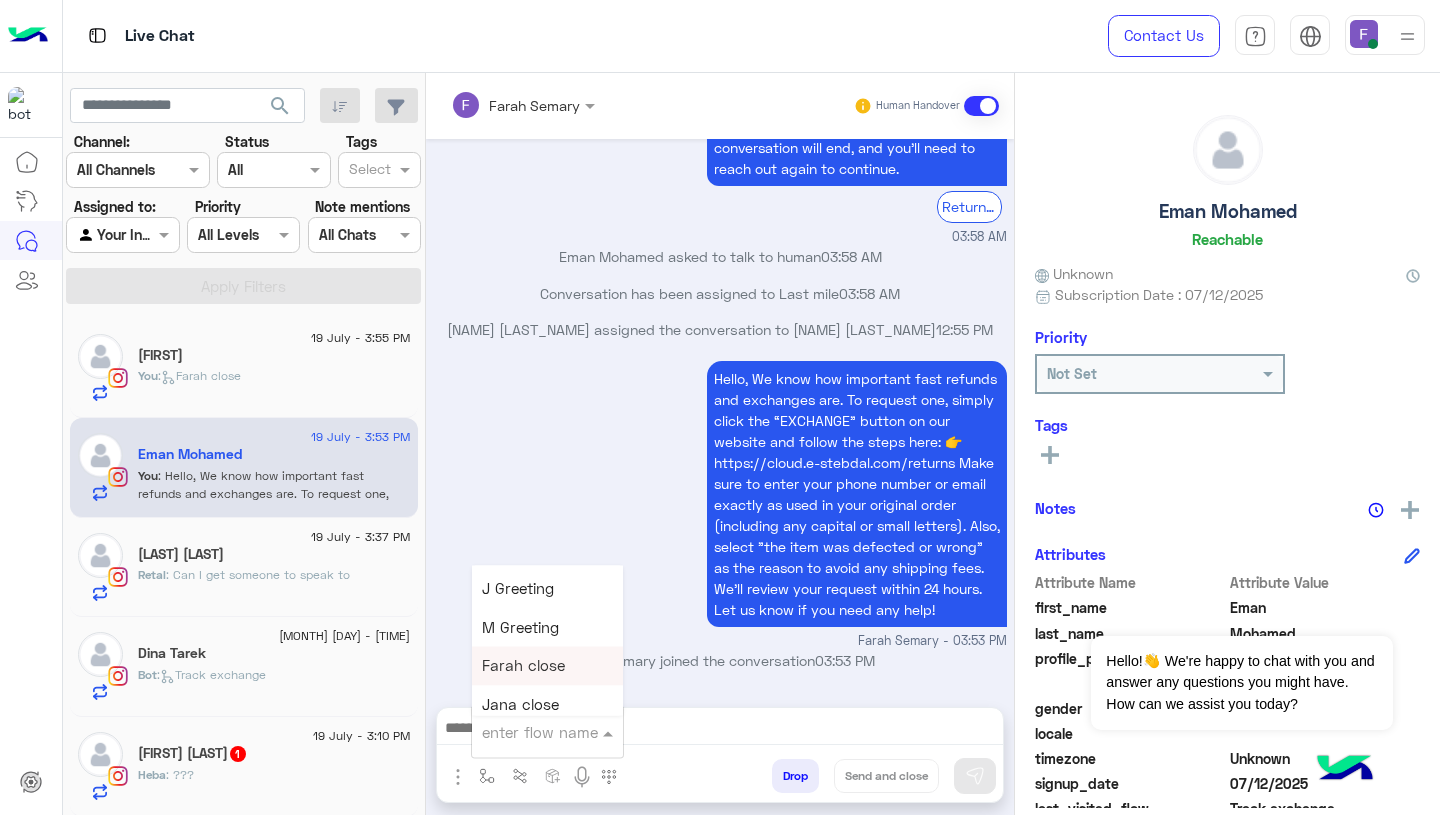 click on "Farah close" at bounding box center [523, 666] 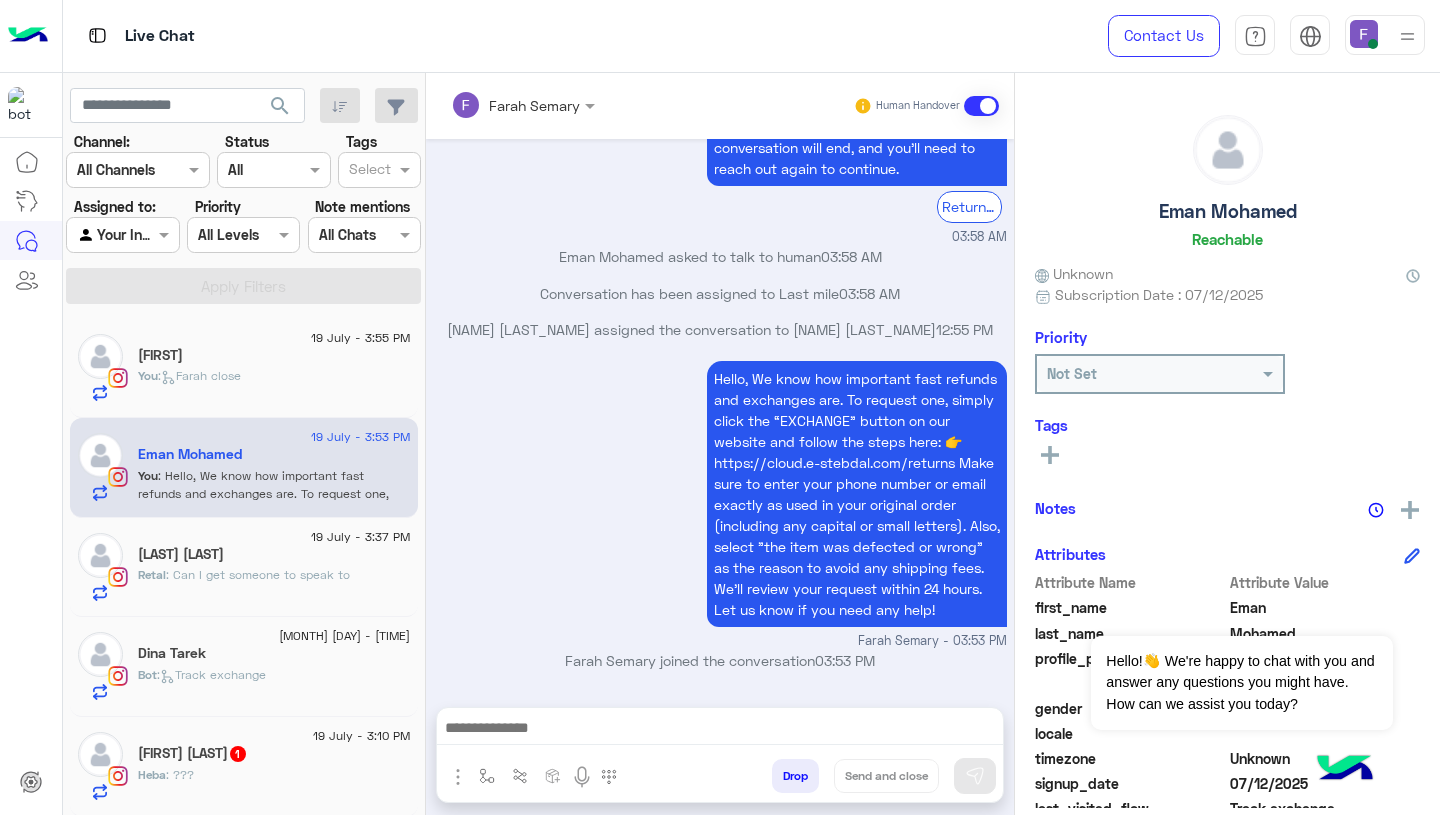 type on "**********" 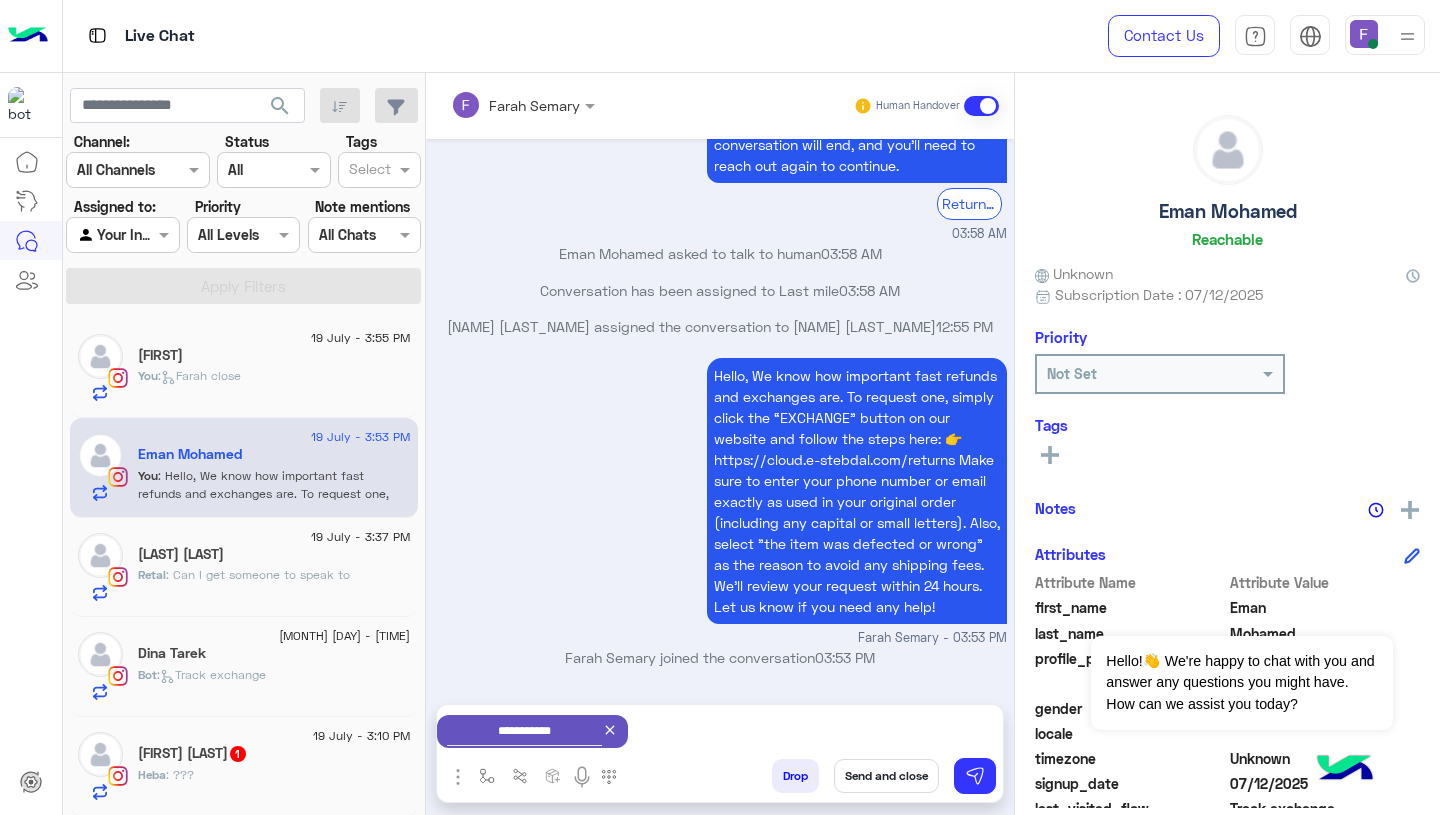 click on "Send and close" at bounding box center (886, 776) 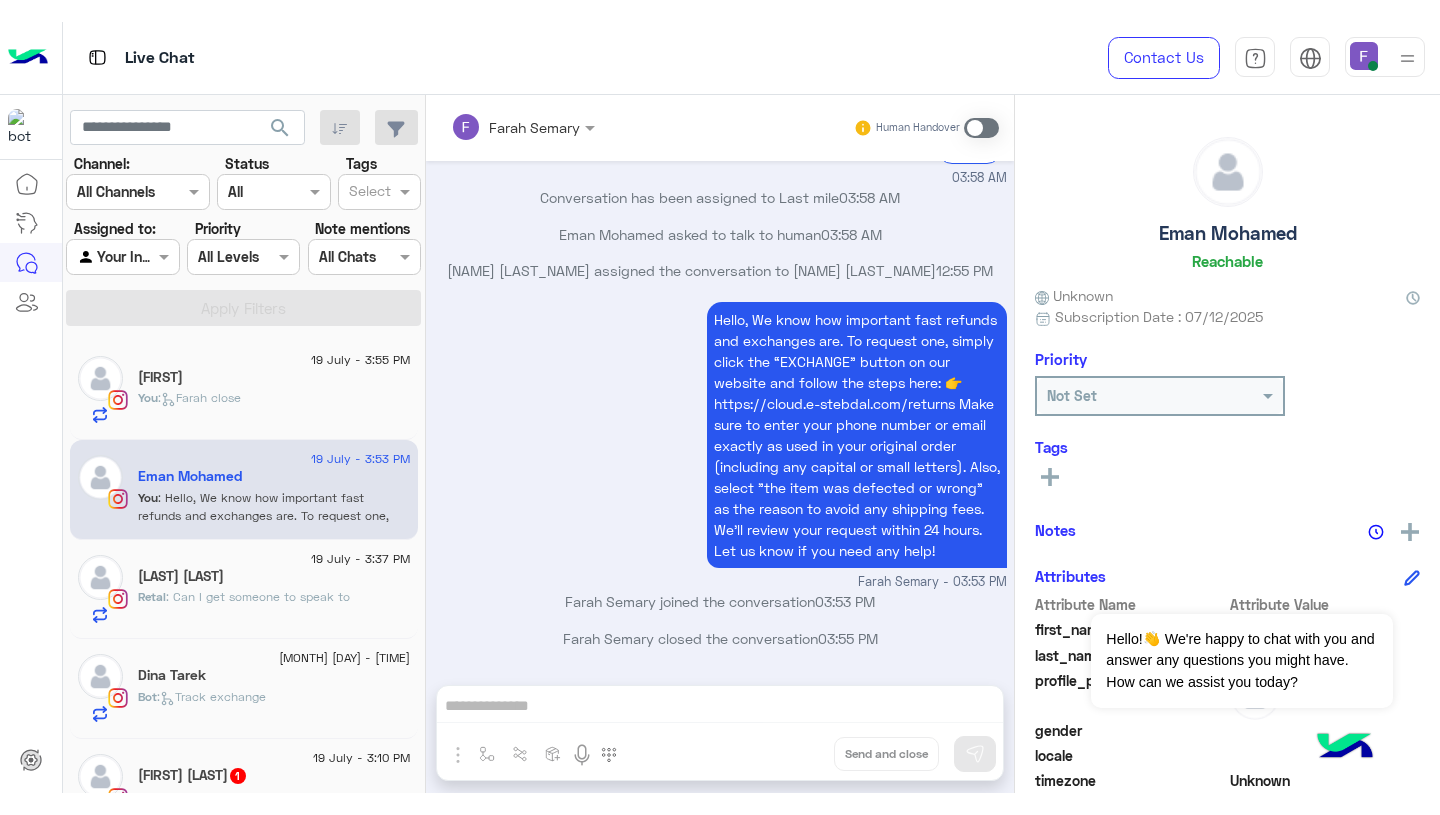 scroll, scrollTop: 2190, scrollLeft: 0, axis: vertical 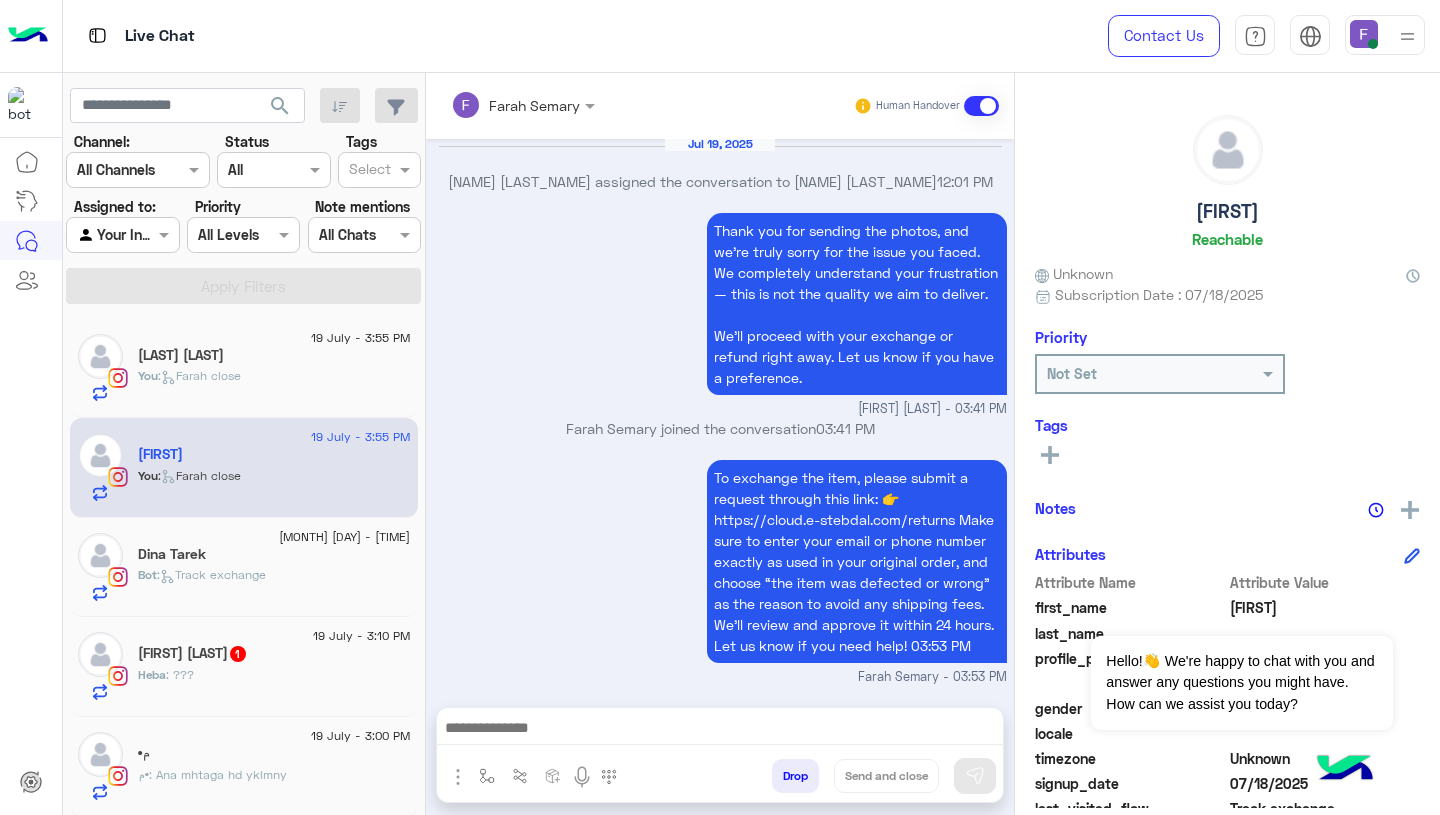 click on "You  :   Farah close" 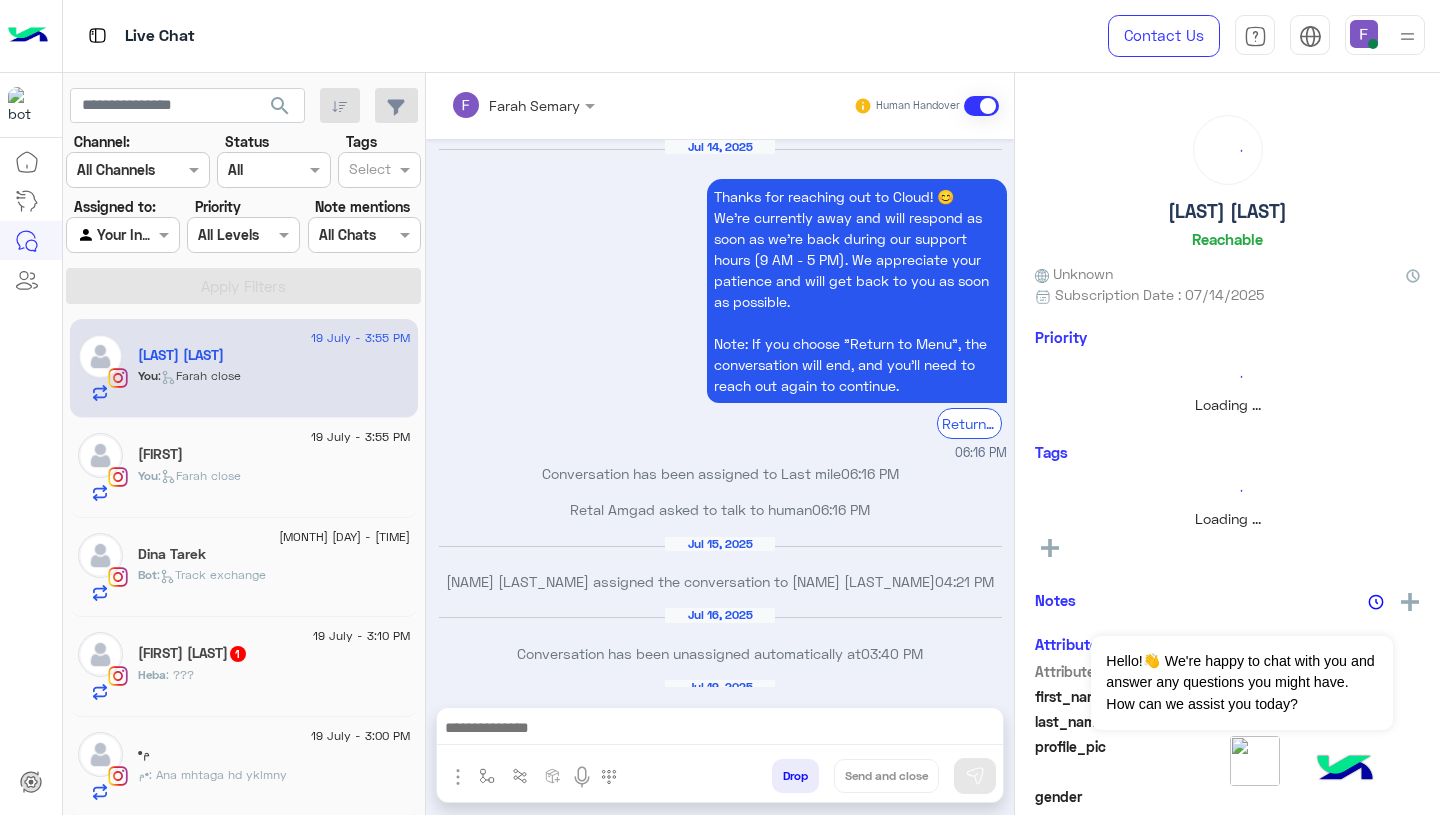 scroll, scrollTop: 1531, scrollLeft: 0, axis: vertical 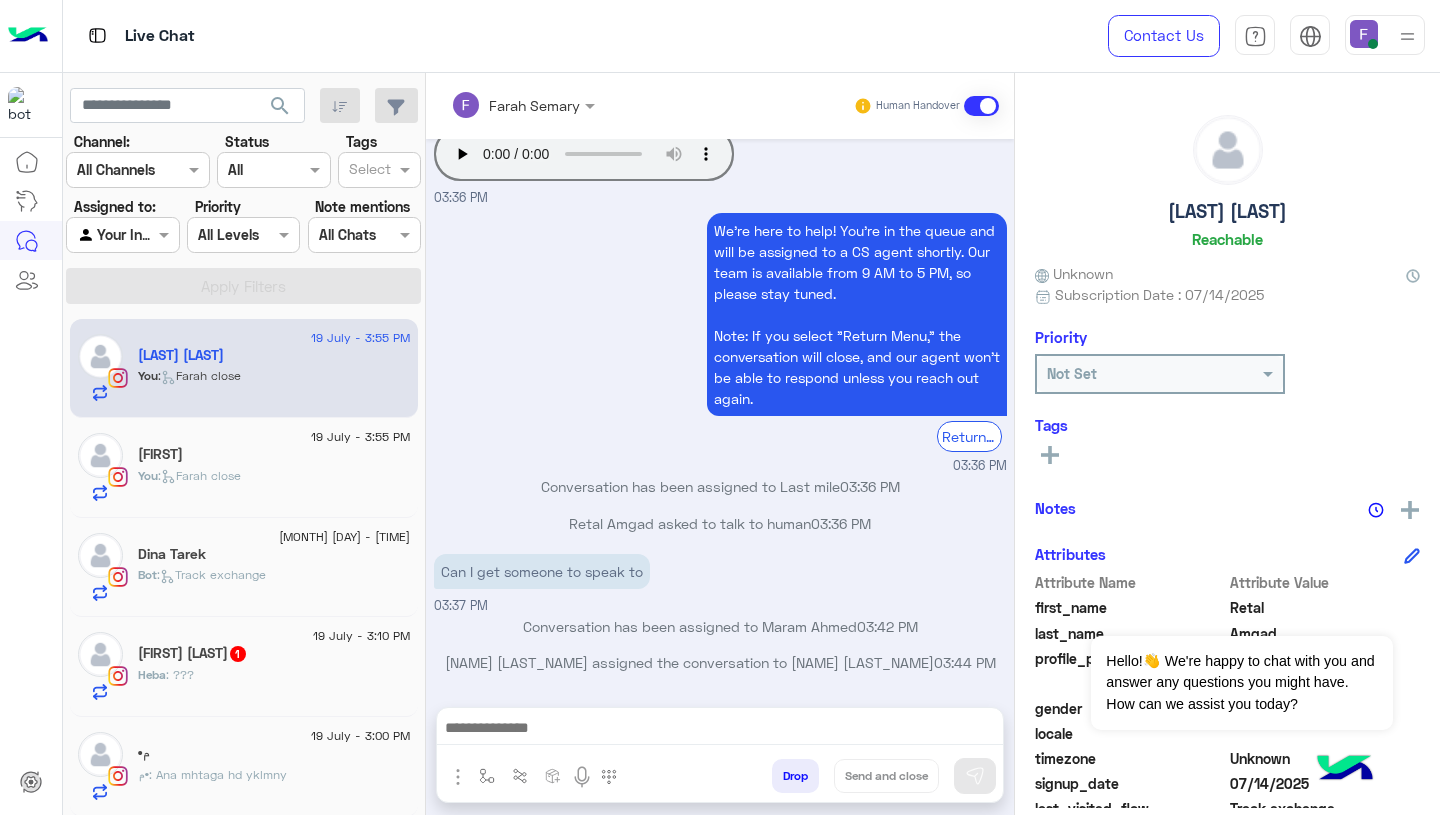 click on "You  :   Farah close" 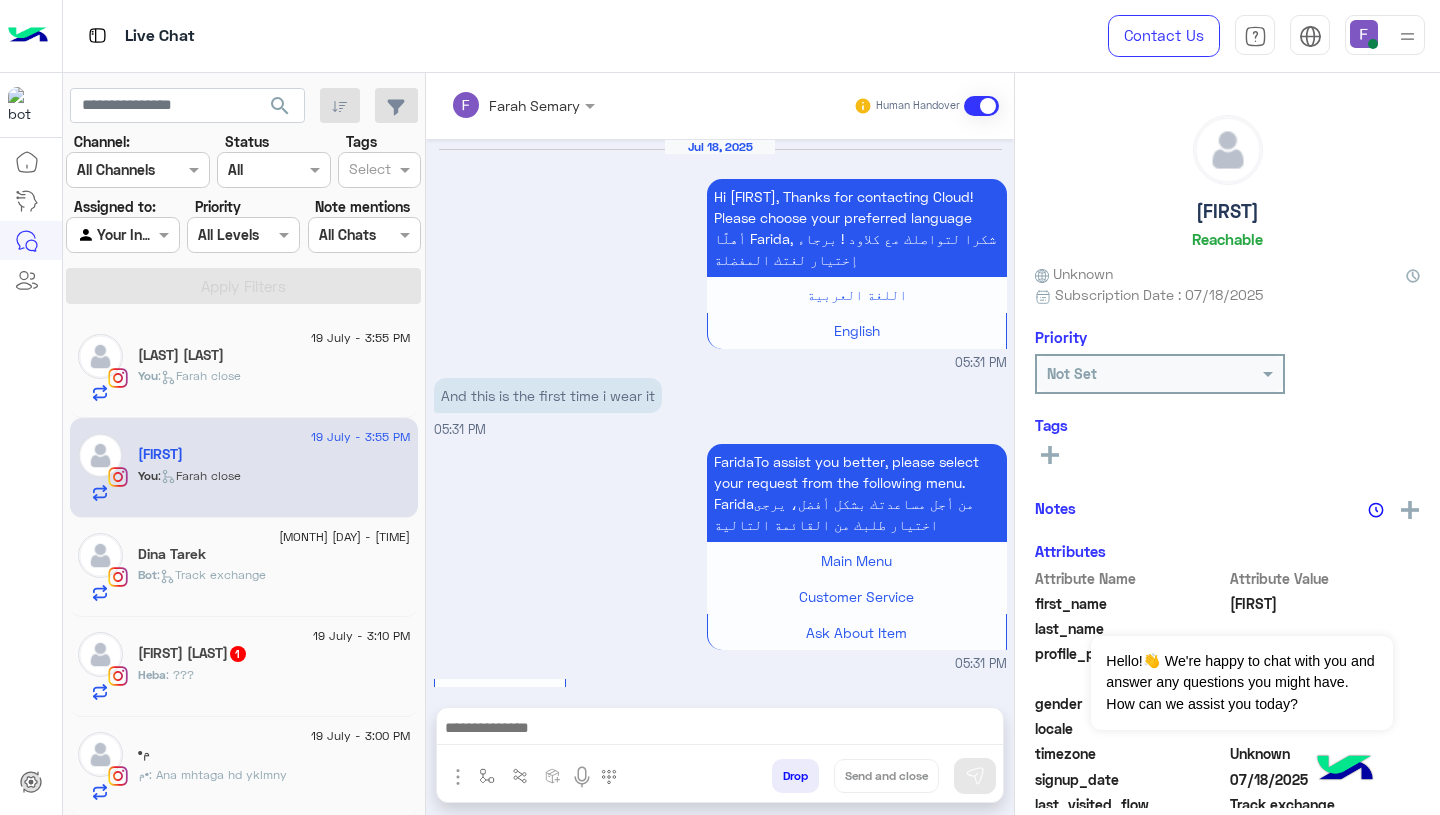 scroll, scrollTop: 2209, scrollLeft: 0, axis: vertical 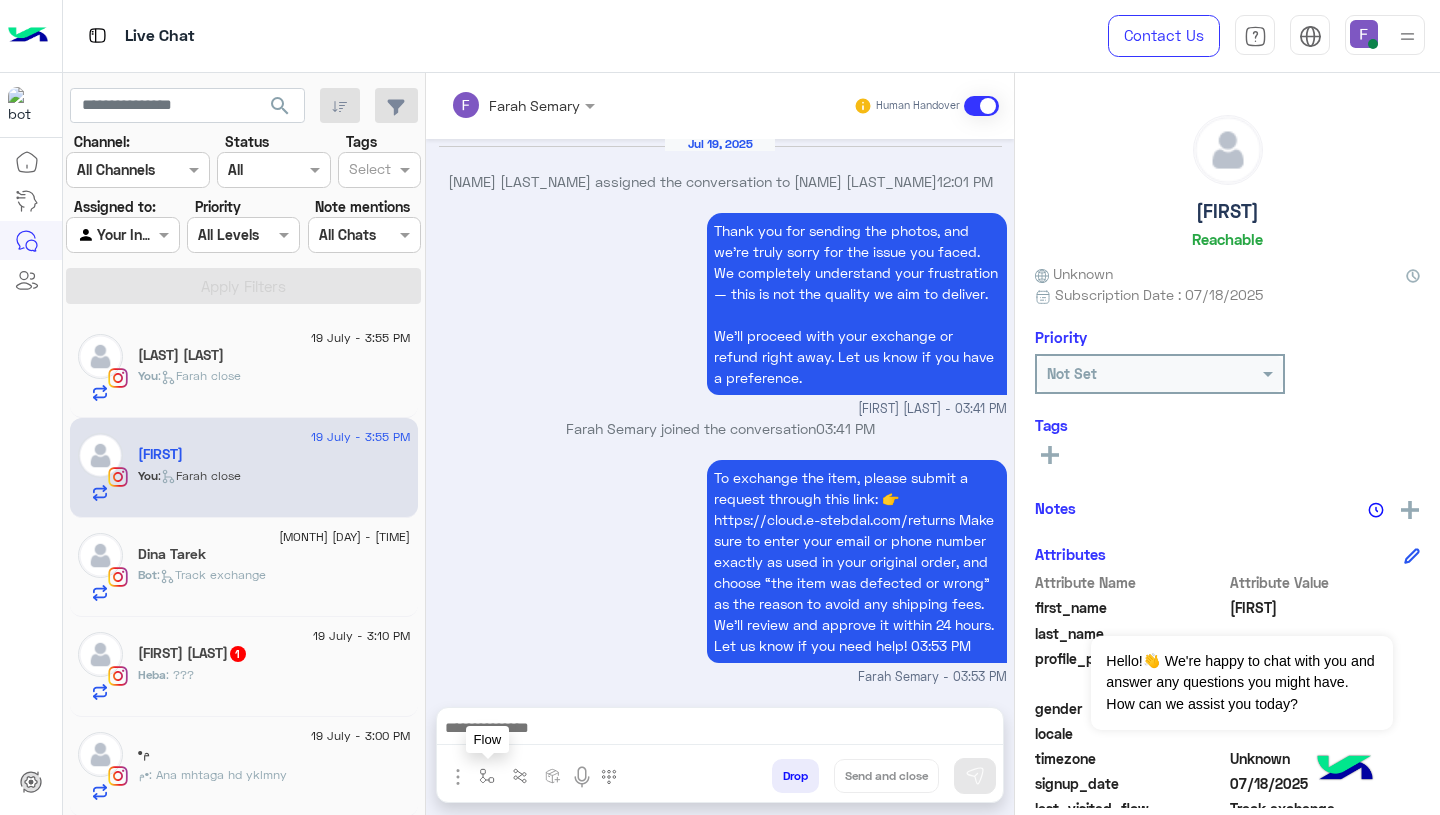 click at bounding box center (487, 776) 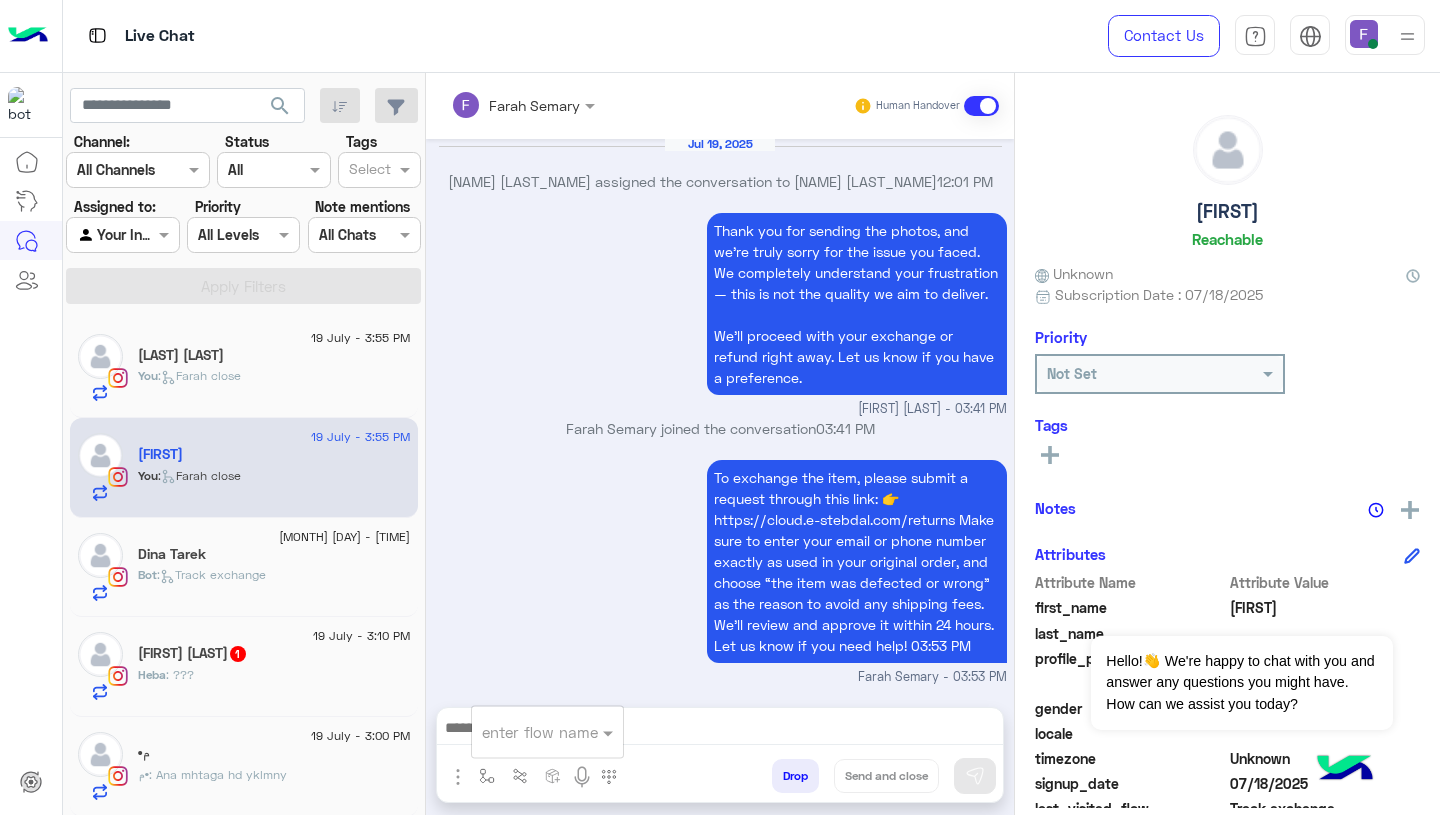 click at bounding box center (523, 732) 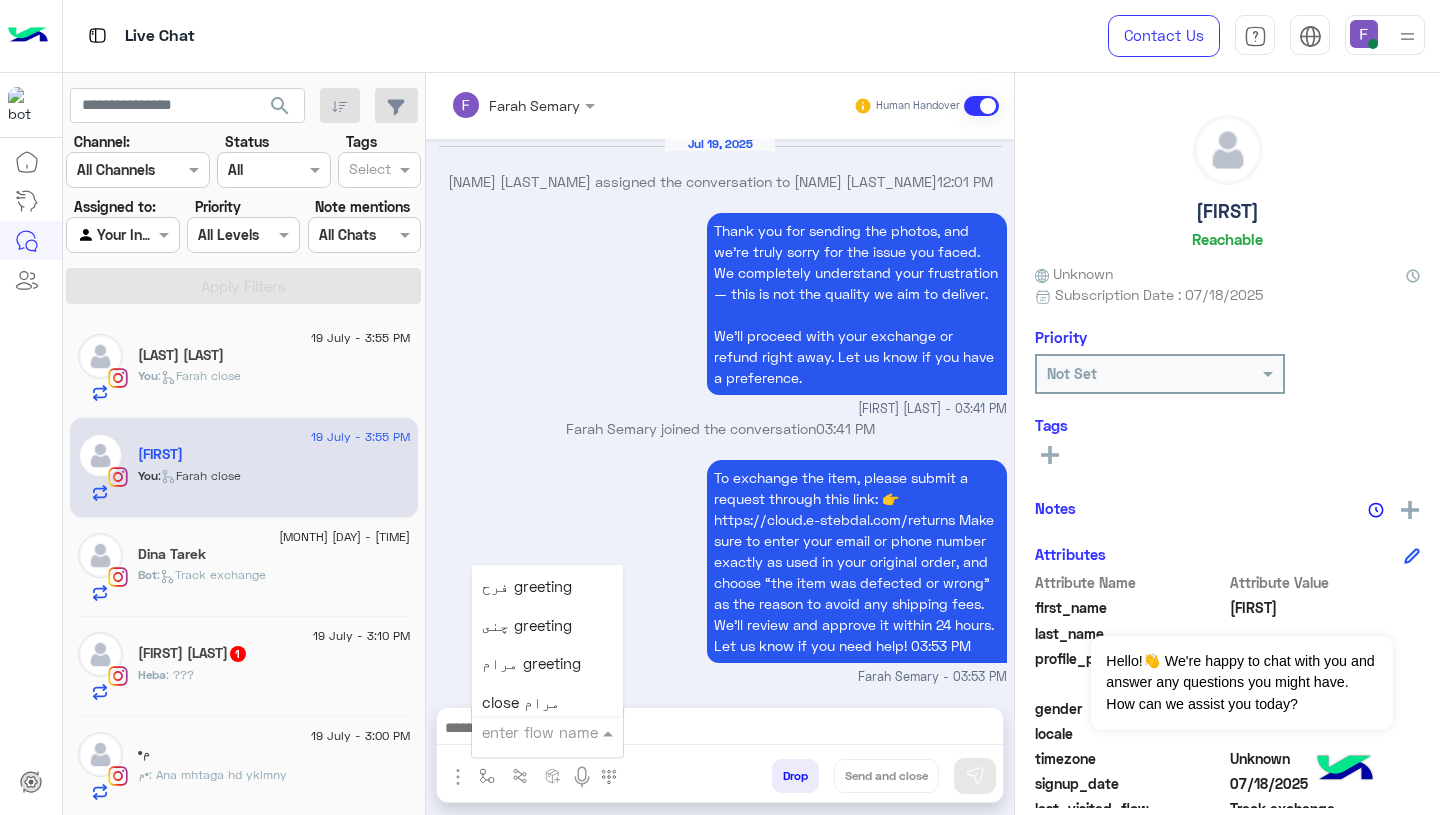 scroll, scrollTop: 2638, scrollLeft: 0, axis: vertical 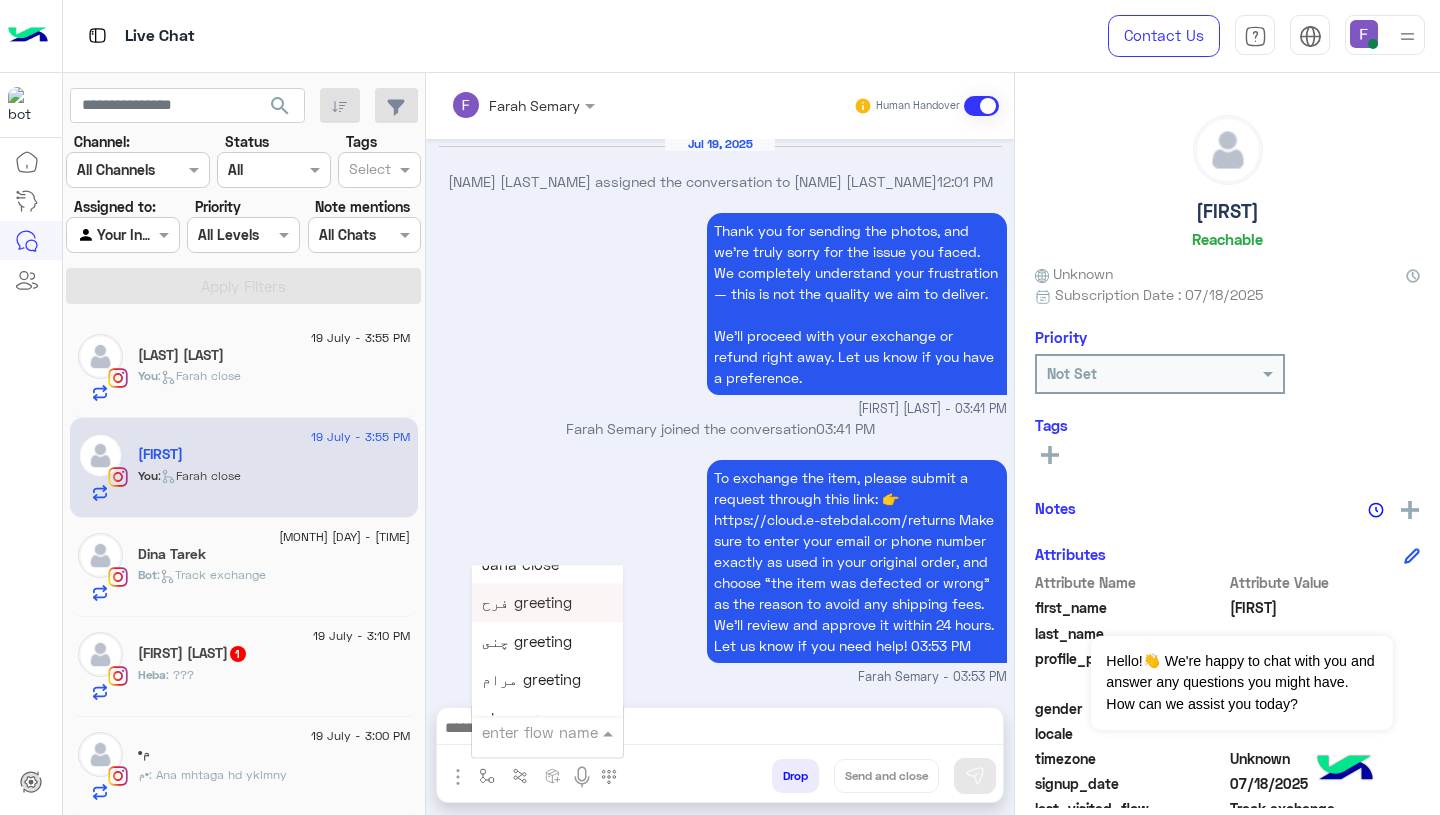click on "To exchange the item, please submit a request through this link:
👉 https://cloud.e-stebdal.com/returns
Make sure to enter your email or phone number exactly as used in your original order, and choose “the item was defected or wrong” as the reason to avoid any shipping fees.
We’ll review and approve it within 24 hours. Let us know if you need help! [FIRST] [LAST] - 03:53 PM" at bounding box center [720, 571] 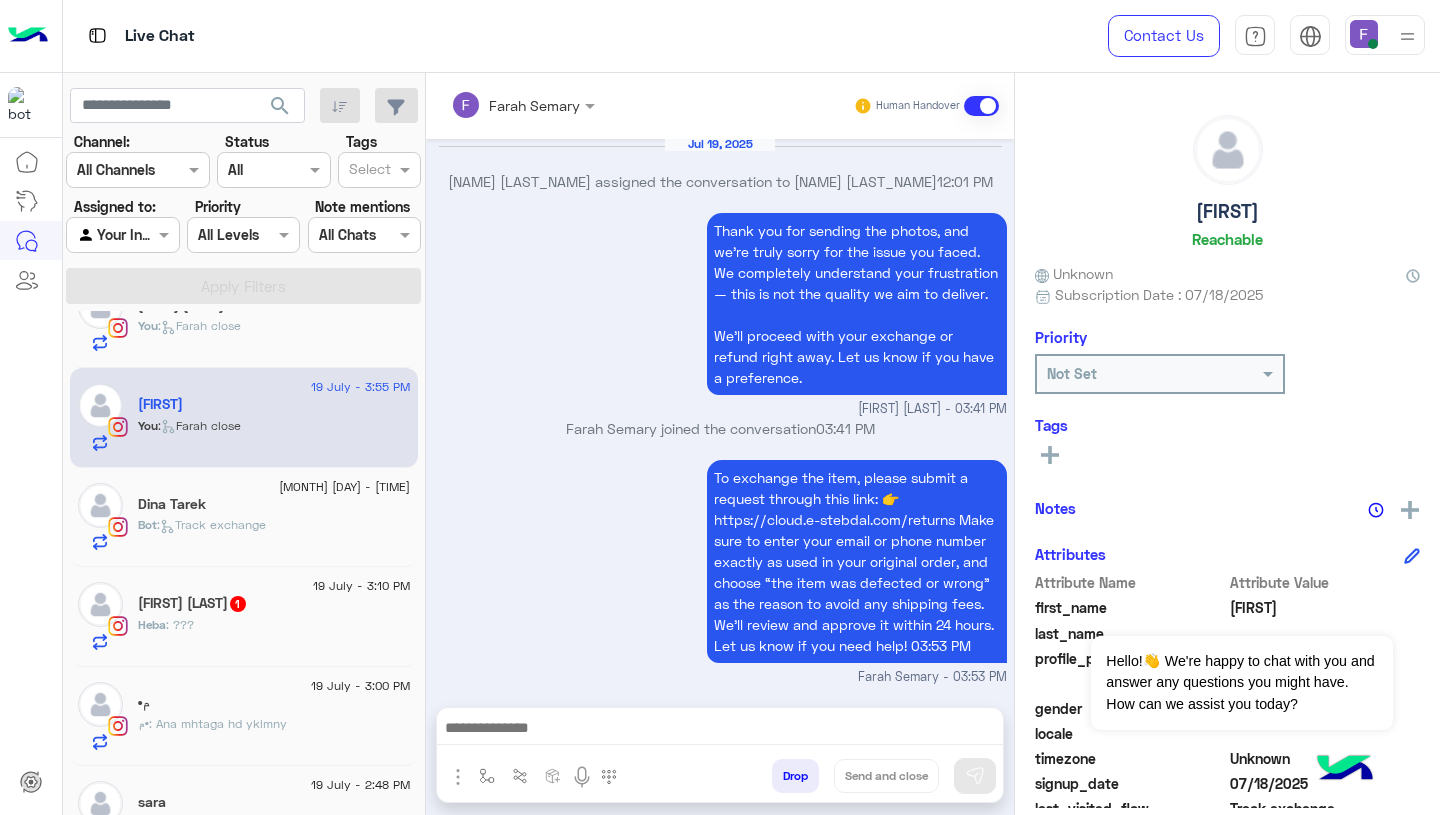 scroll, scrollTop: 154, scrollLeft: 0, axis: vertical 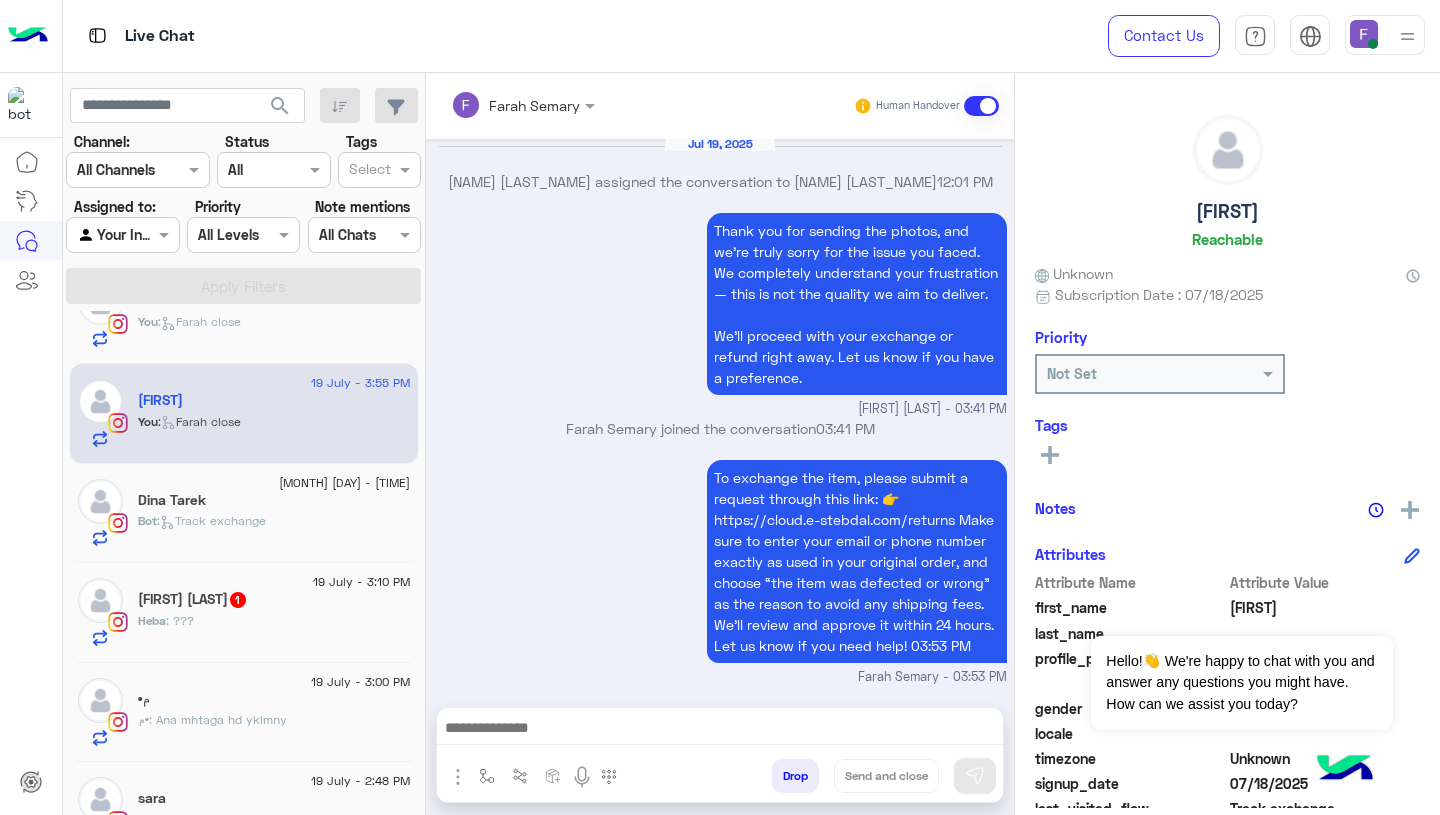click on "Heba : ???" 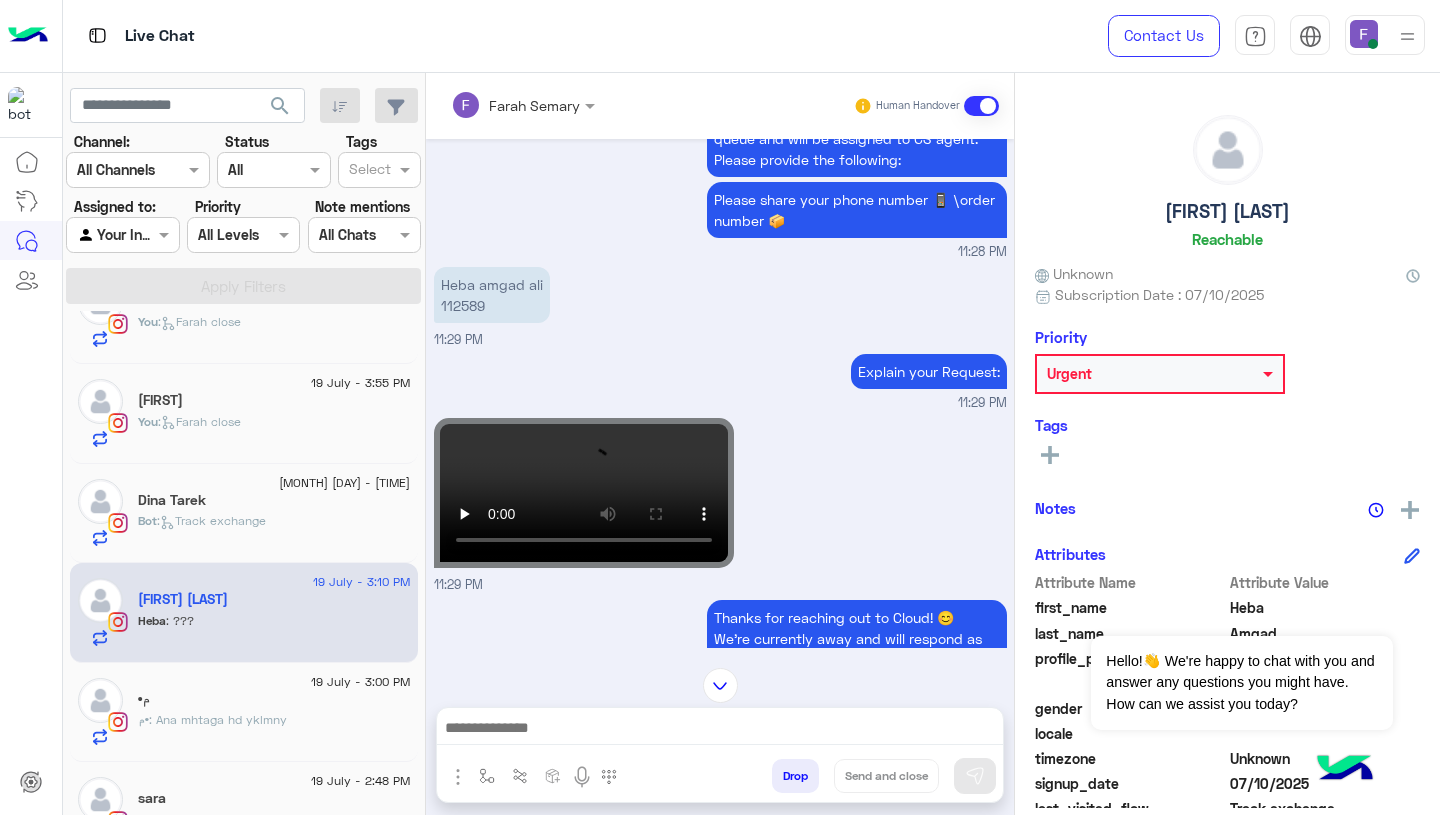 scroll, scrollTop: 1421, scrollLeft: 0, axis: vertical 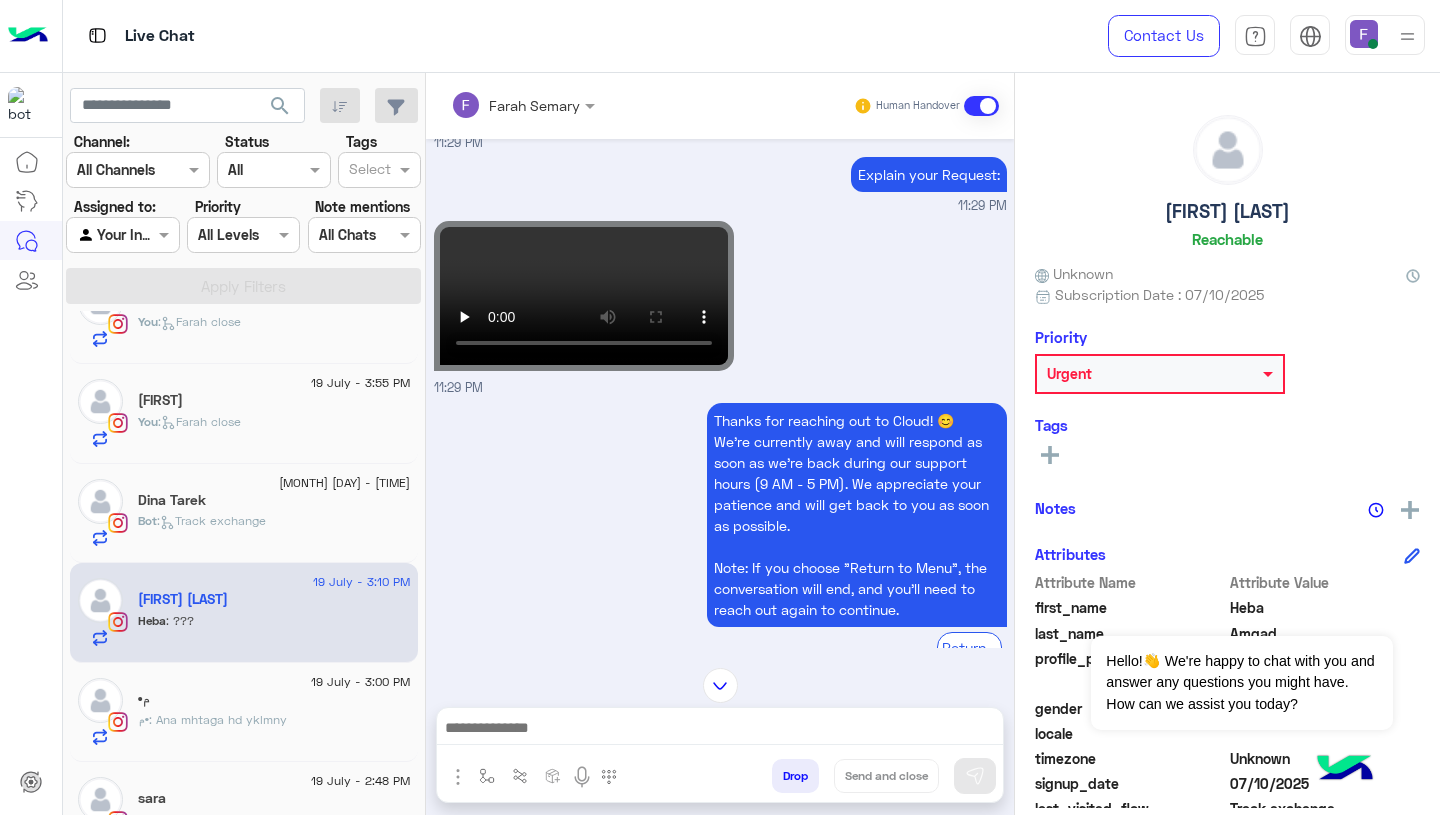 click at bounding box center [720, 733] 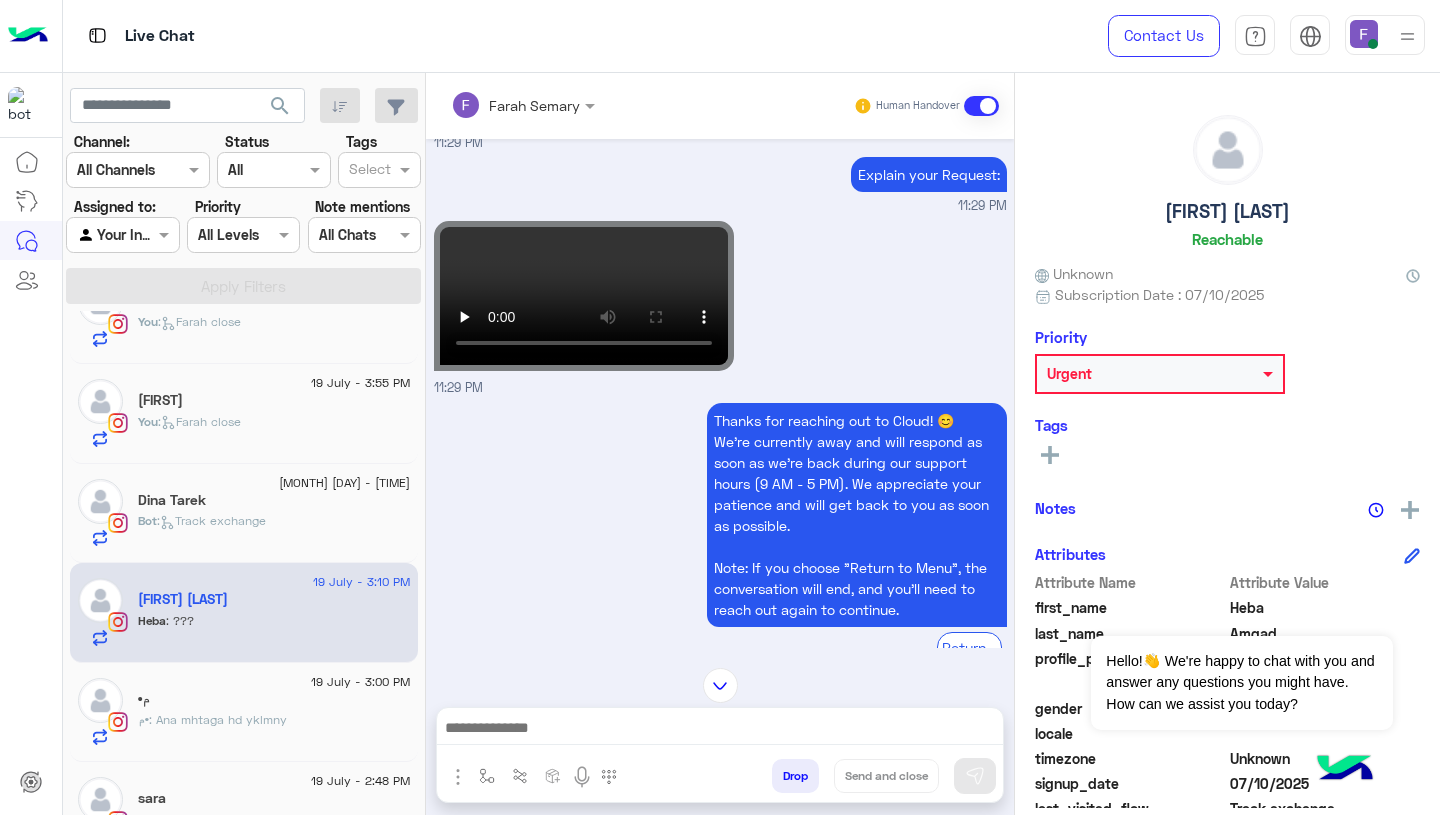 click at bounding box center (720, 730) 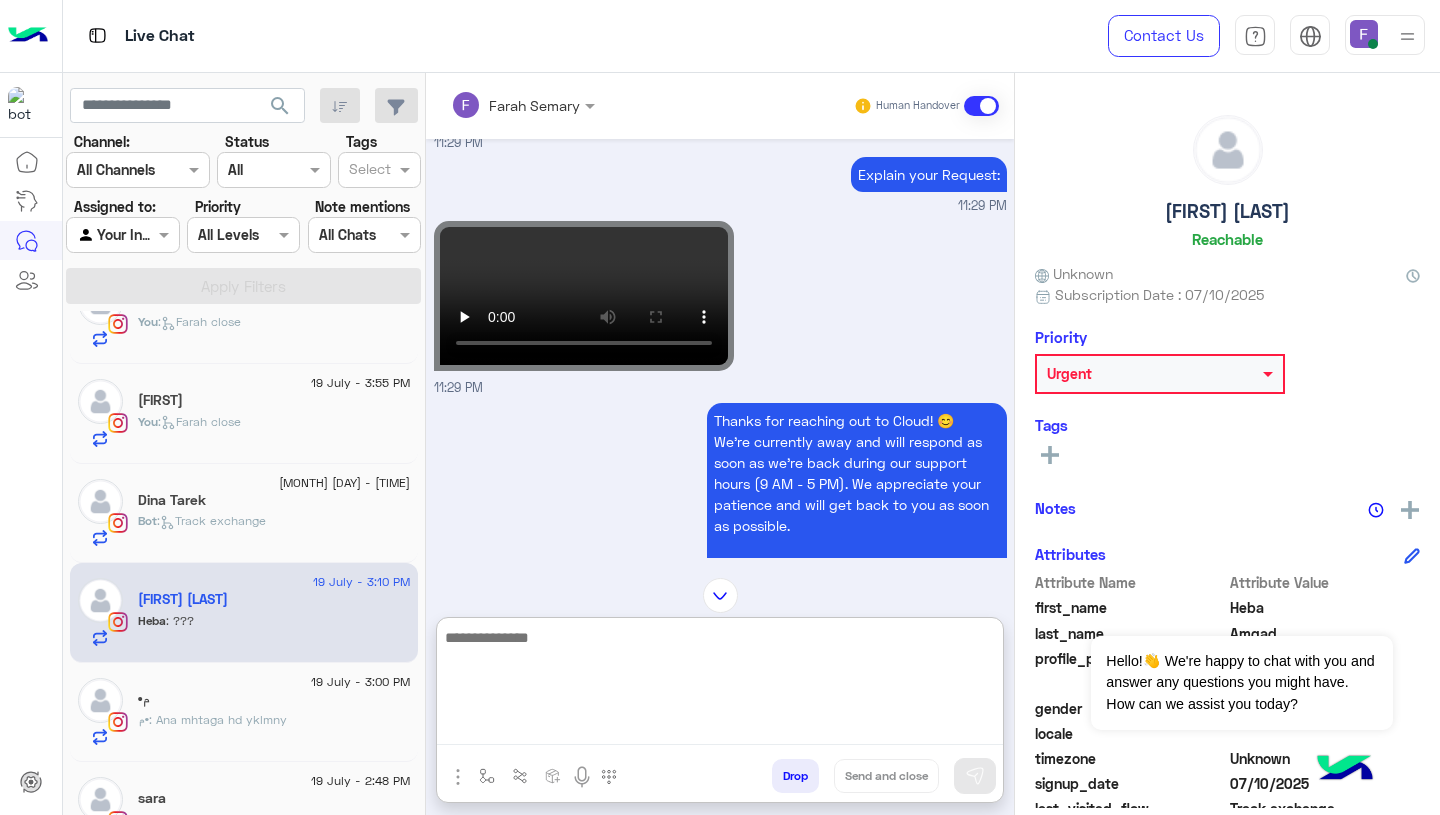 paste on "**********" 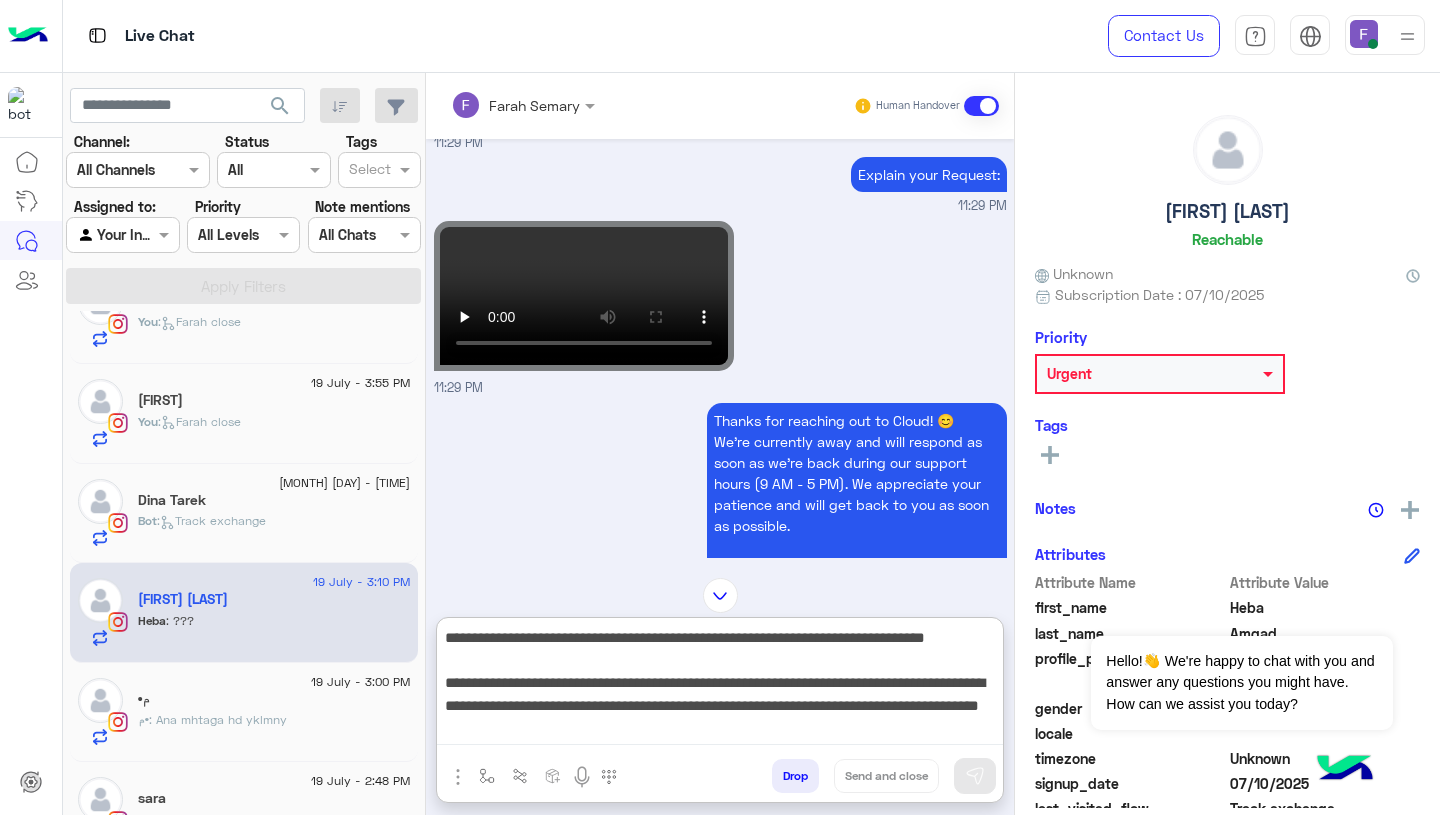 scroll, scrollTop: 151, scrollLeft: 0, axis: vertical 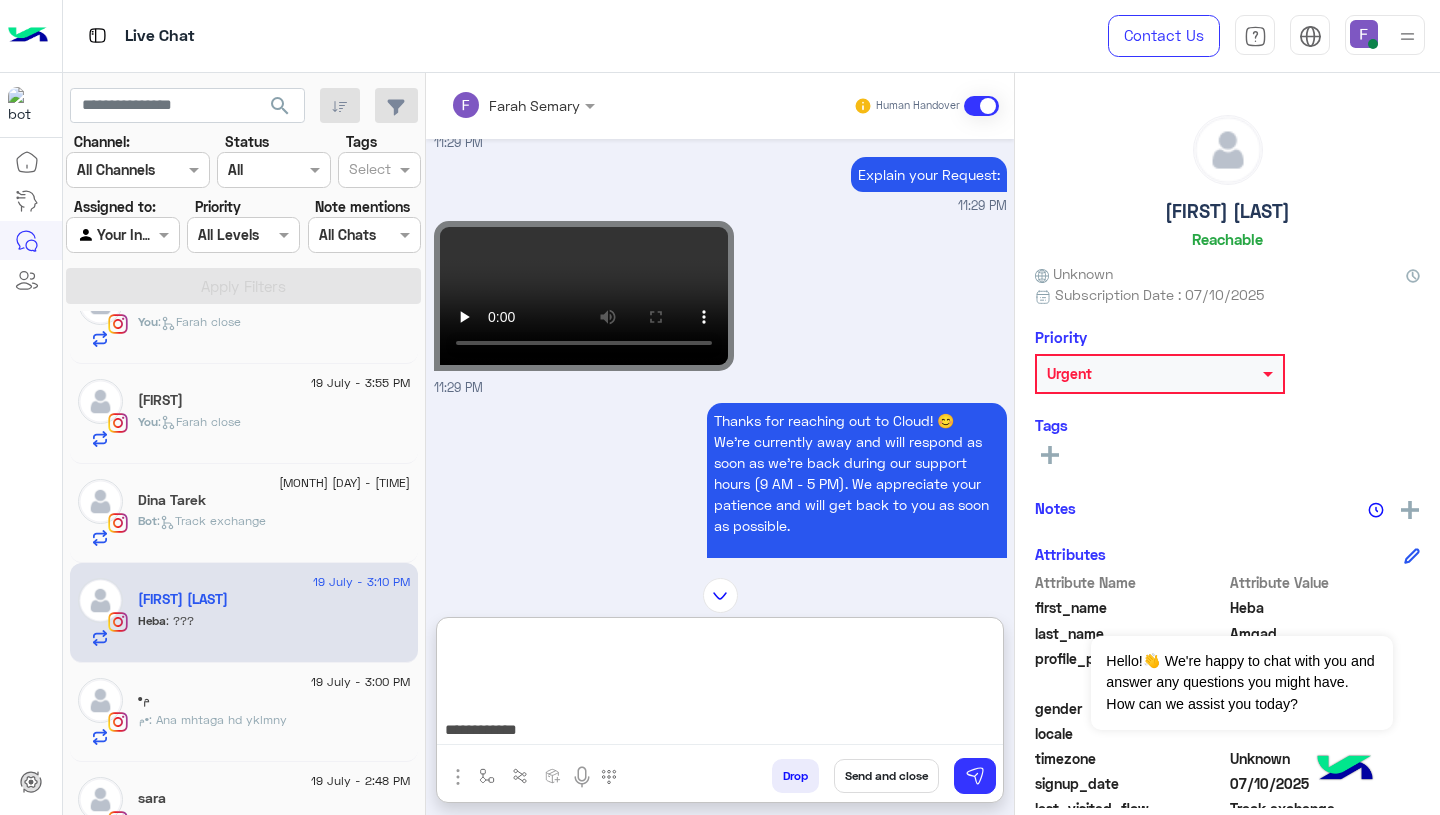 click on "**********" at bounding box center [720, 685] 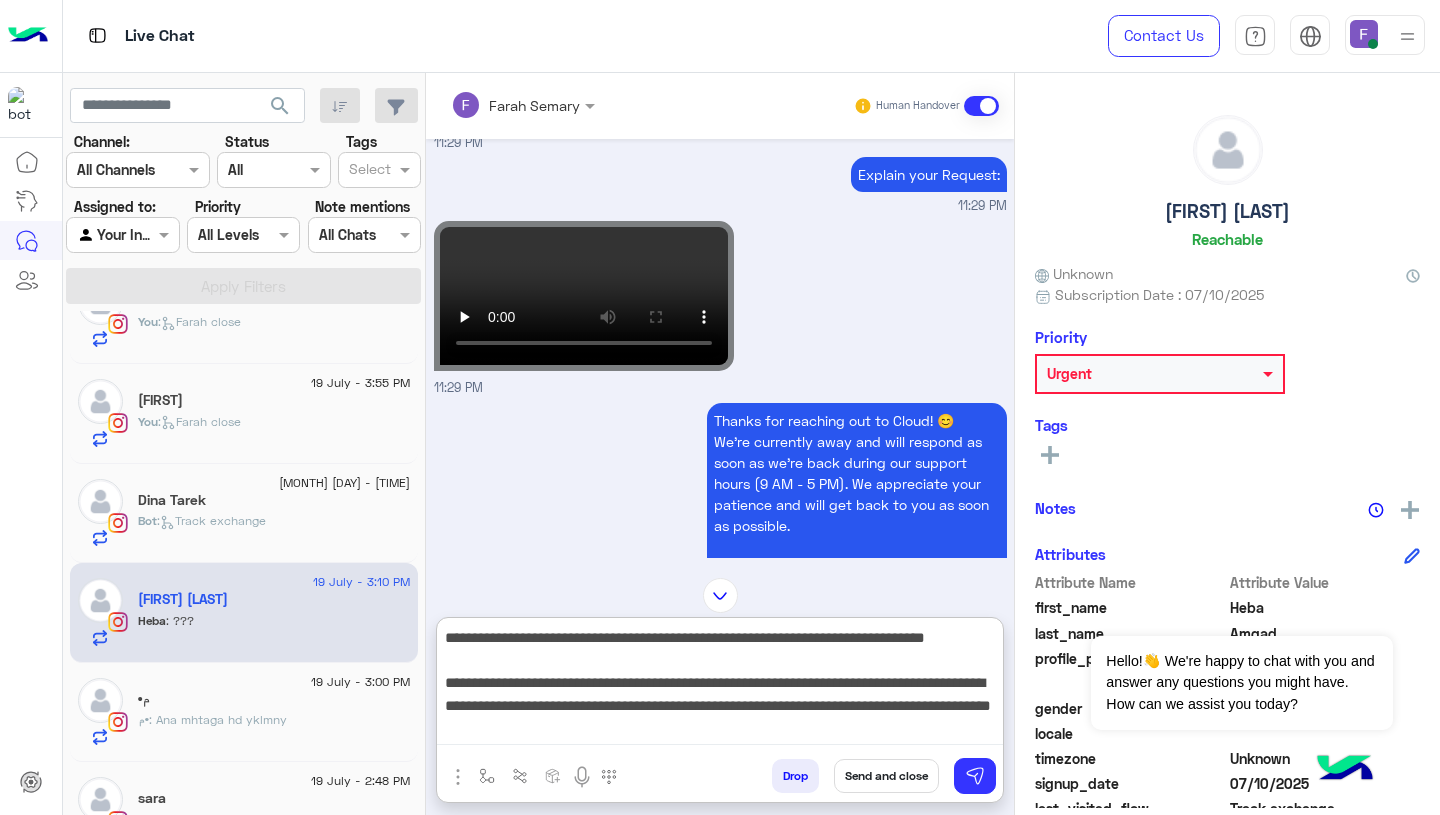 scroll, scrollTop: 41, scrollLeft: 0, axis: vertical 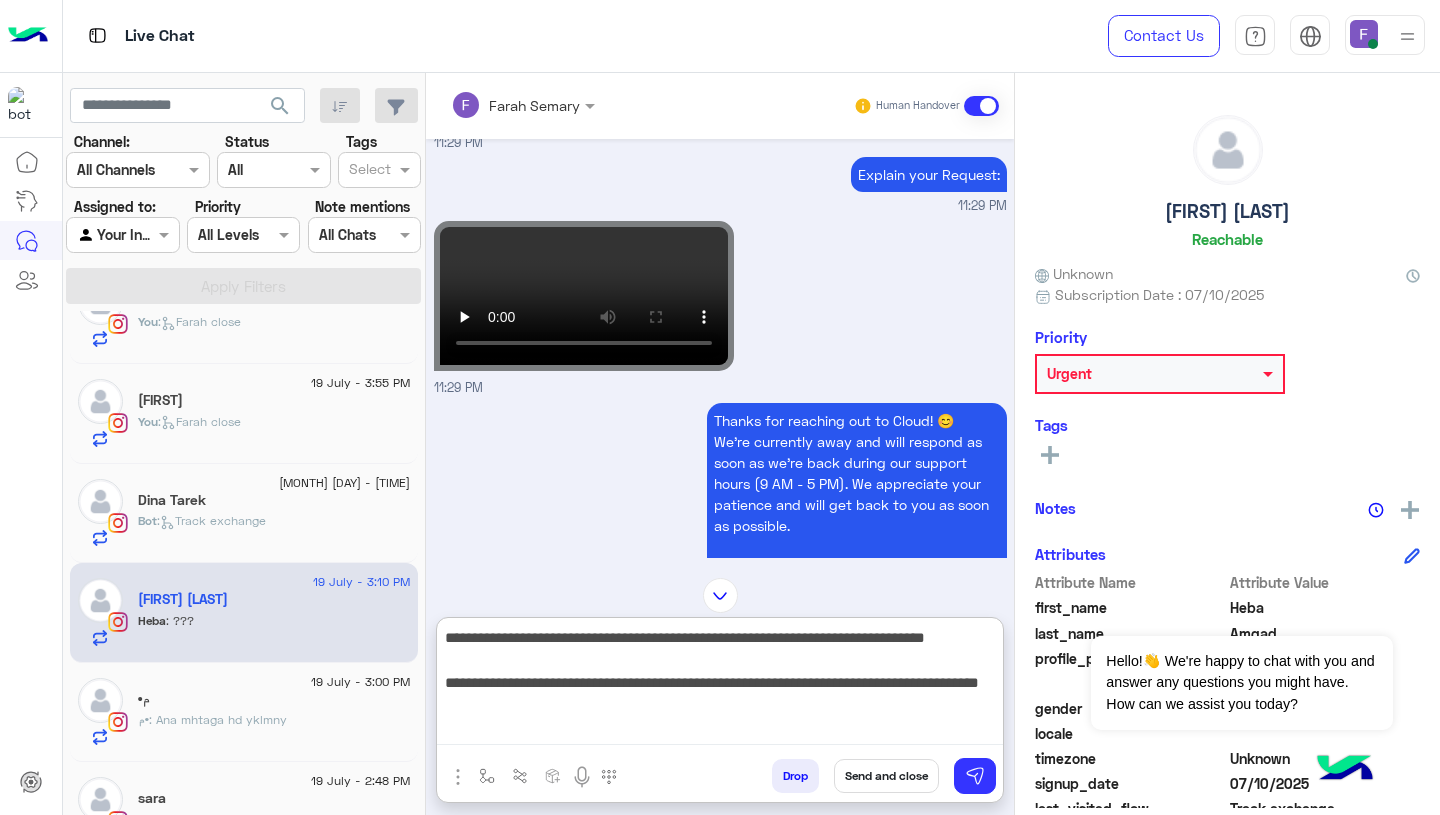 click on "**********" at bounding box center [720, 685] 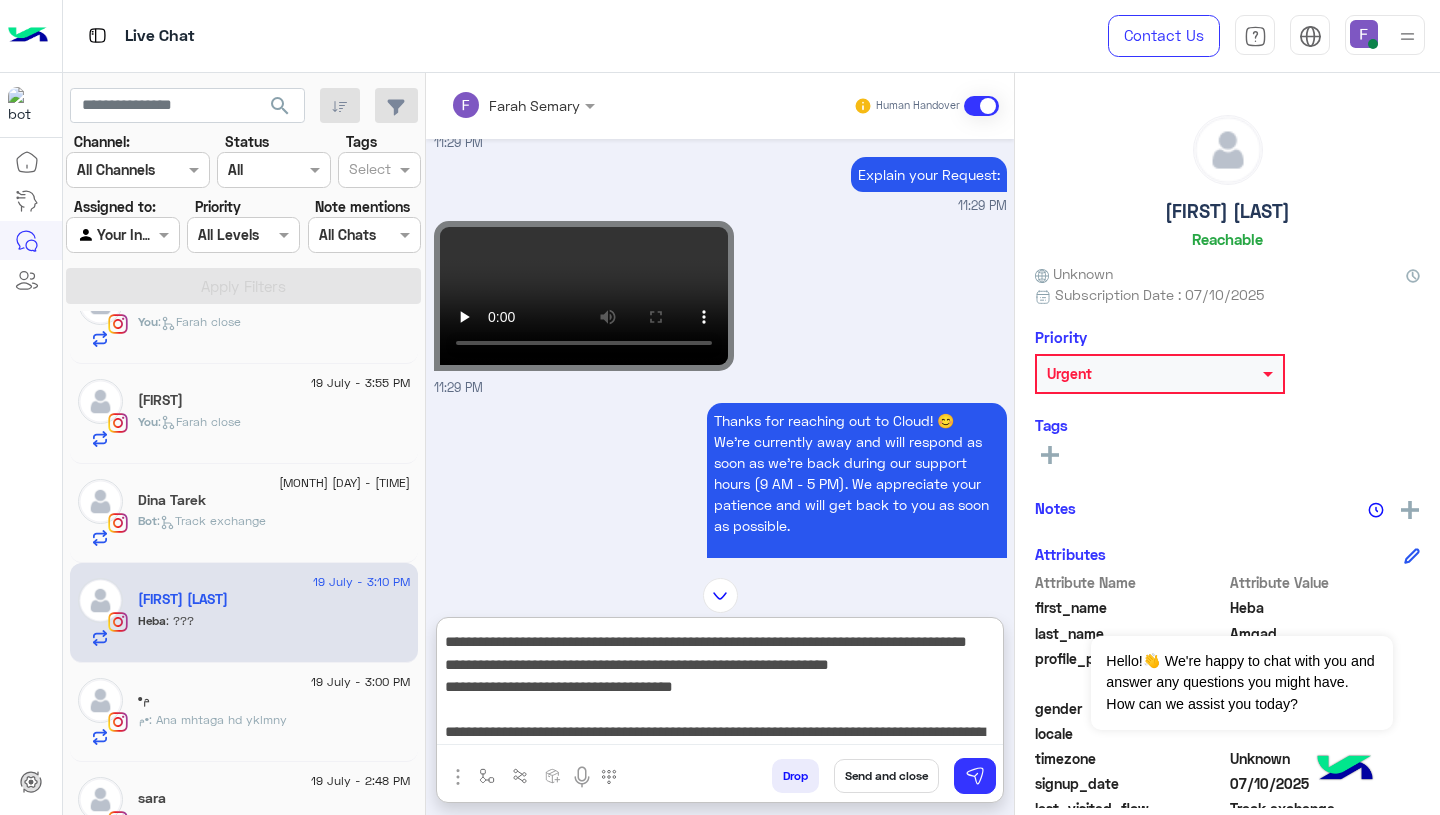 scroll, scrollTop: 308, scrollLeft: 0, axis: vertical 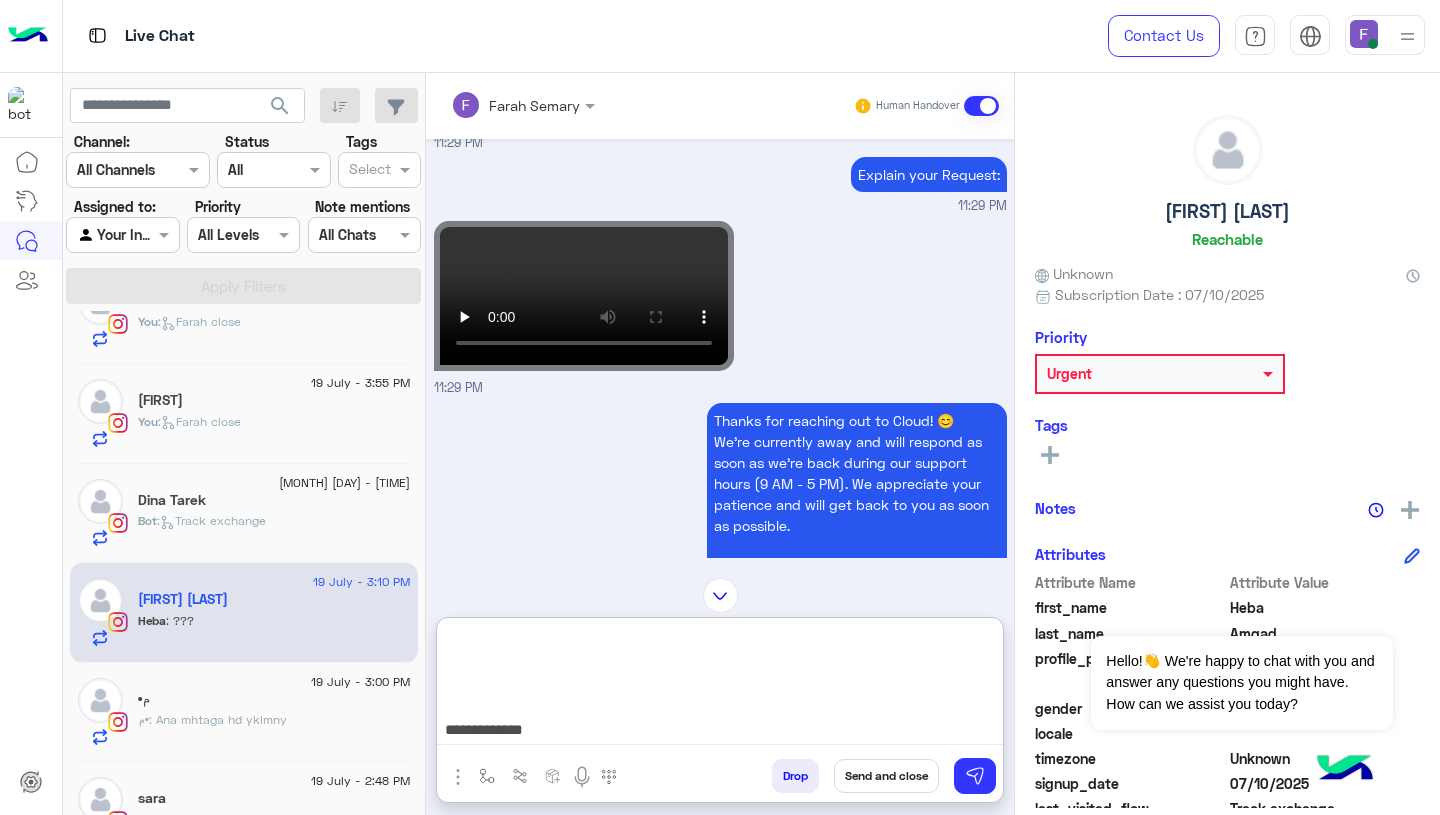 click on "**********" at bounding box center [720, 685] 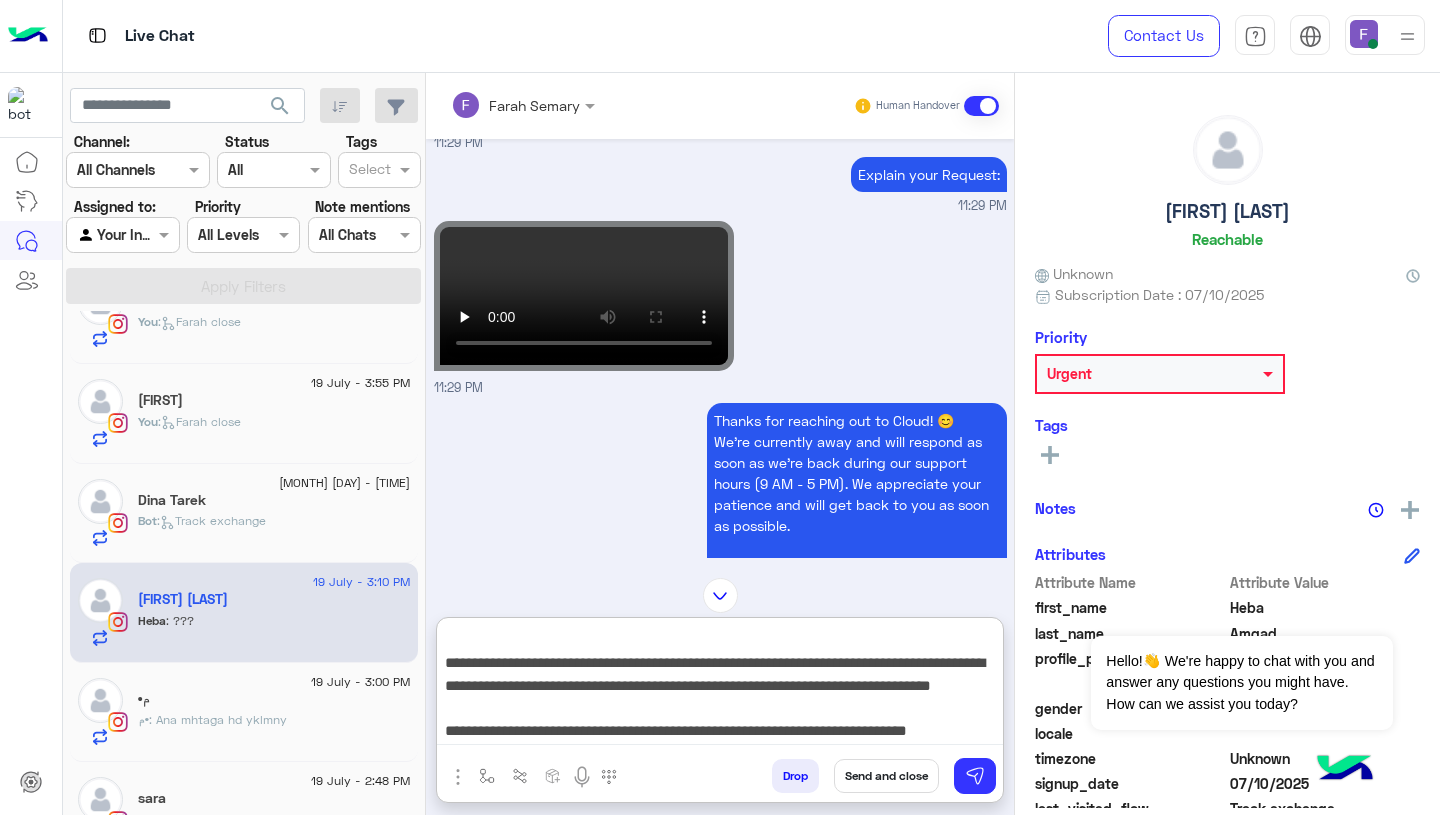 type on "**********" 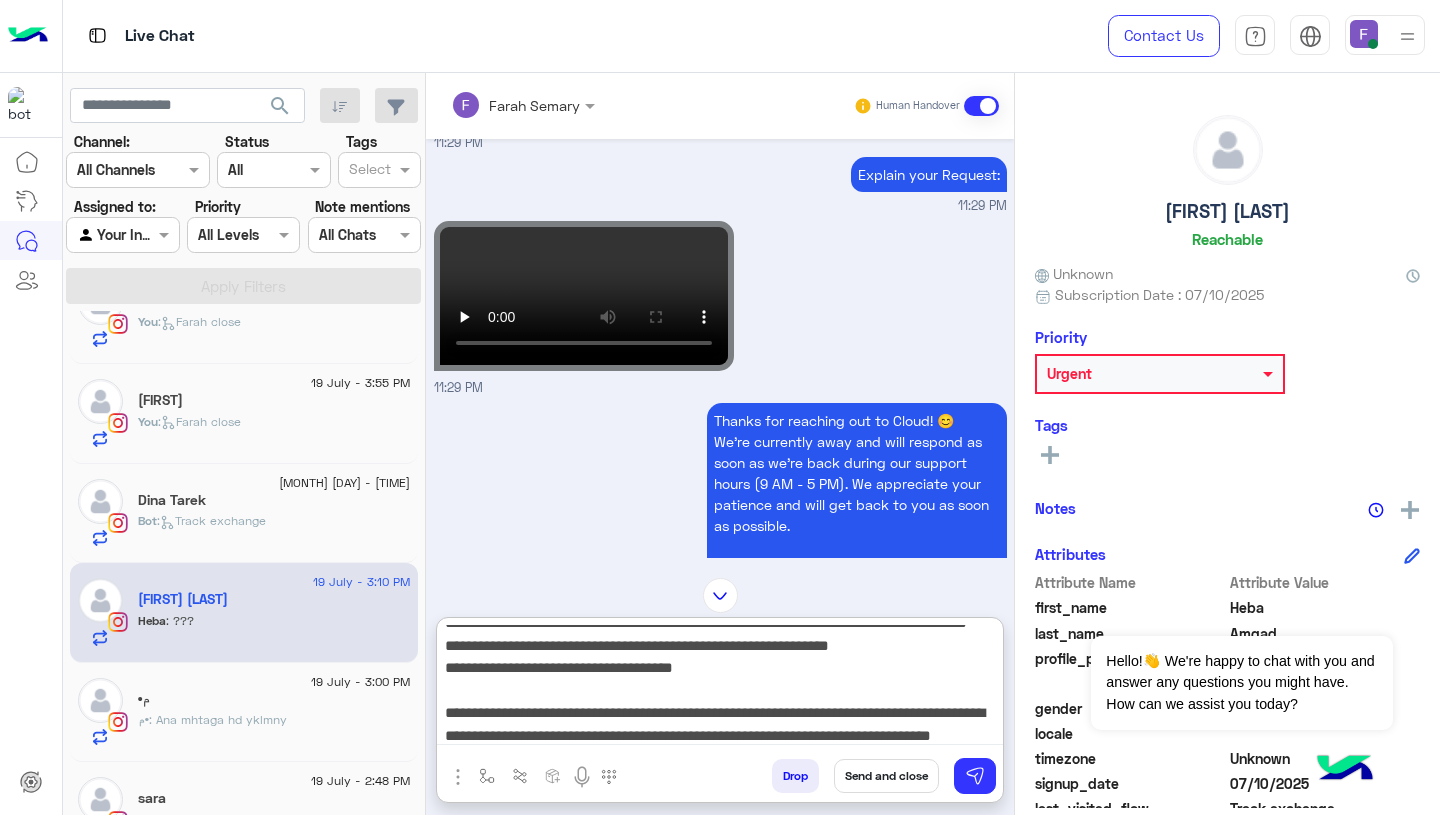 scroll, scrollTop: 0, scrollLeft: 0, axis: both 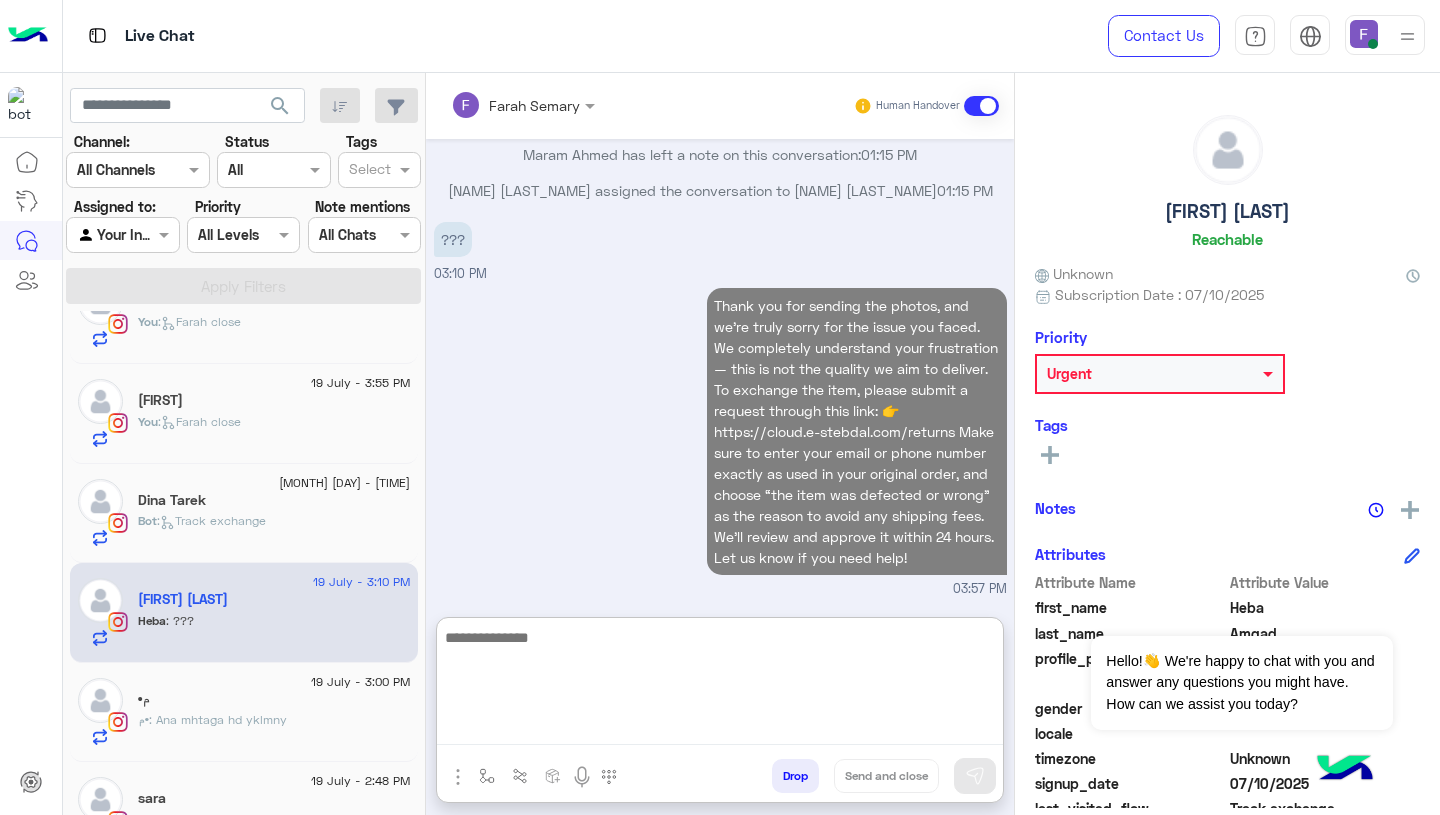 click on "Thank you for sending the photos, and we’re truly sorry for the issue you faced.
We completely understand your frustration — this is not the quality we aim to deliver.
To exchange the item, please submit a request through this link:
👉 https://cloud.e-stebdal.com/returns
Make sure to enter your email or phone number exactly as used in your original order, and choose “the item was defected or wrong” as the reason to avoid any shipping fees.
We’ll review and approve it within 24 hours. Let us know if you need help!      03:57 PM" at bounding box center (720, 441) 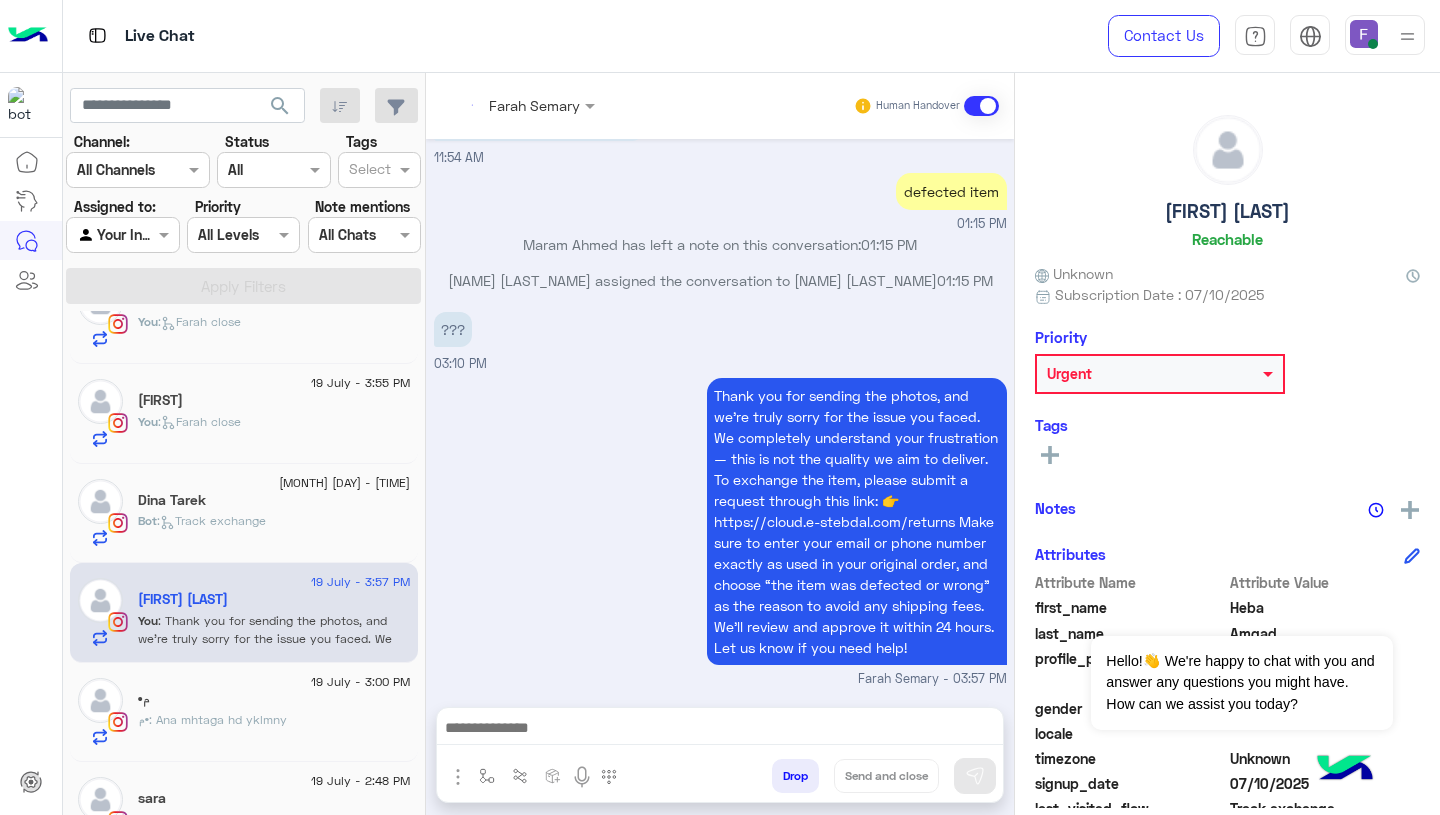 scroll, scrollTop: 2358, scrollLeft: 0, axis: vertical 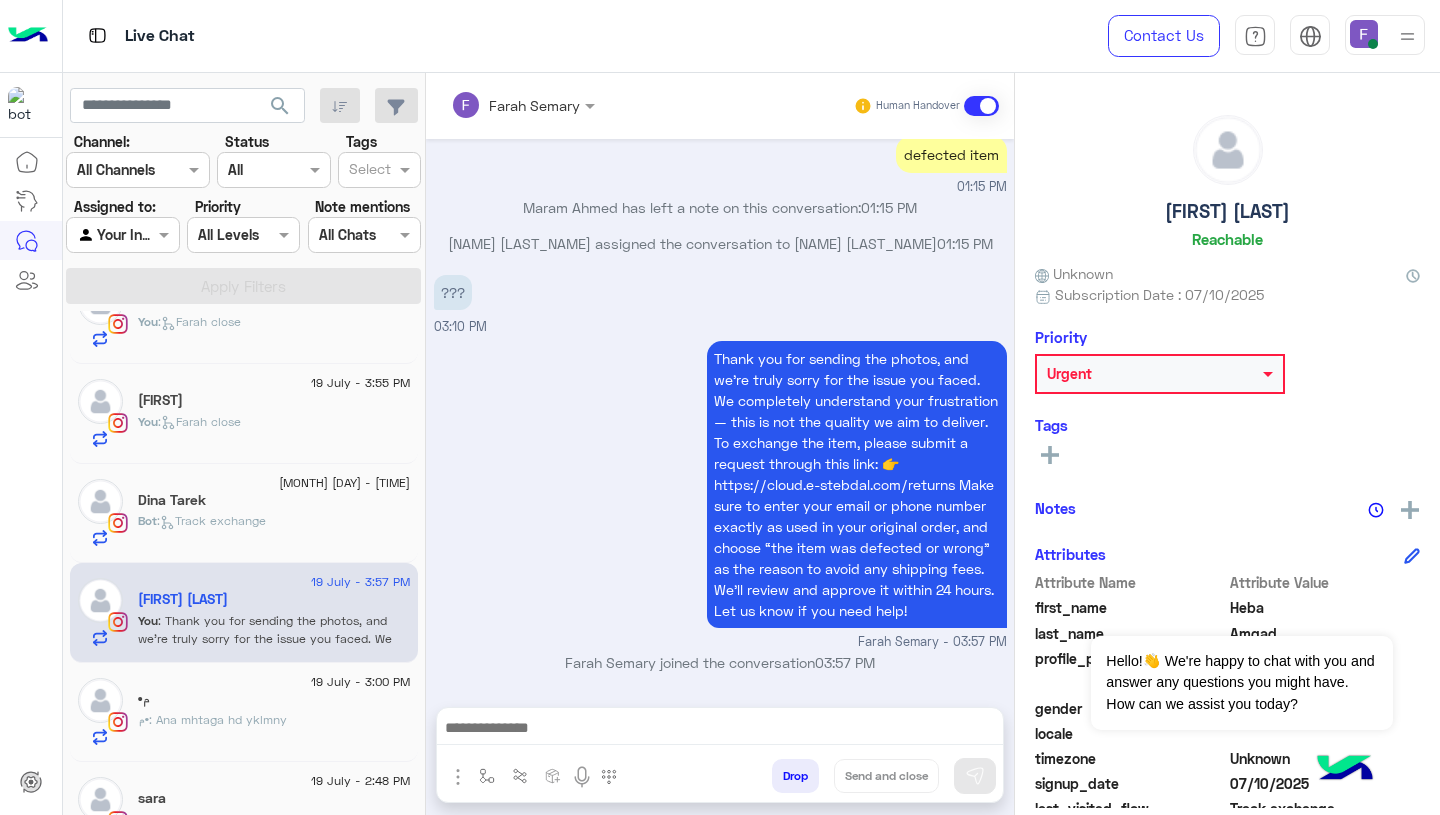 click on "Urgent" 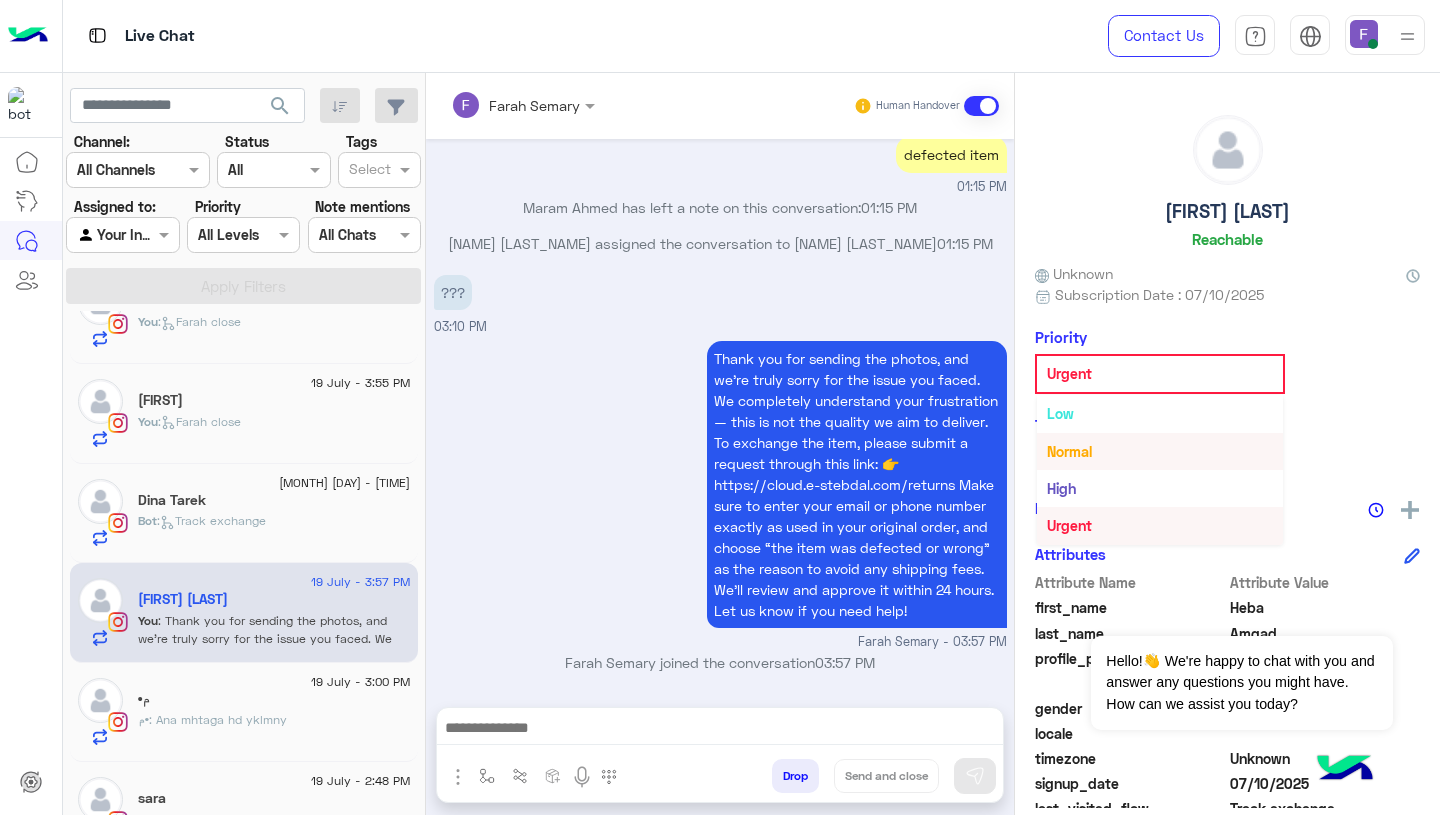 scroll, scrollTop: 0, scrollLeft: 0, axis: both 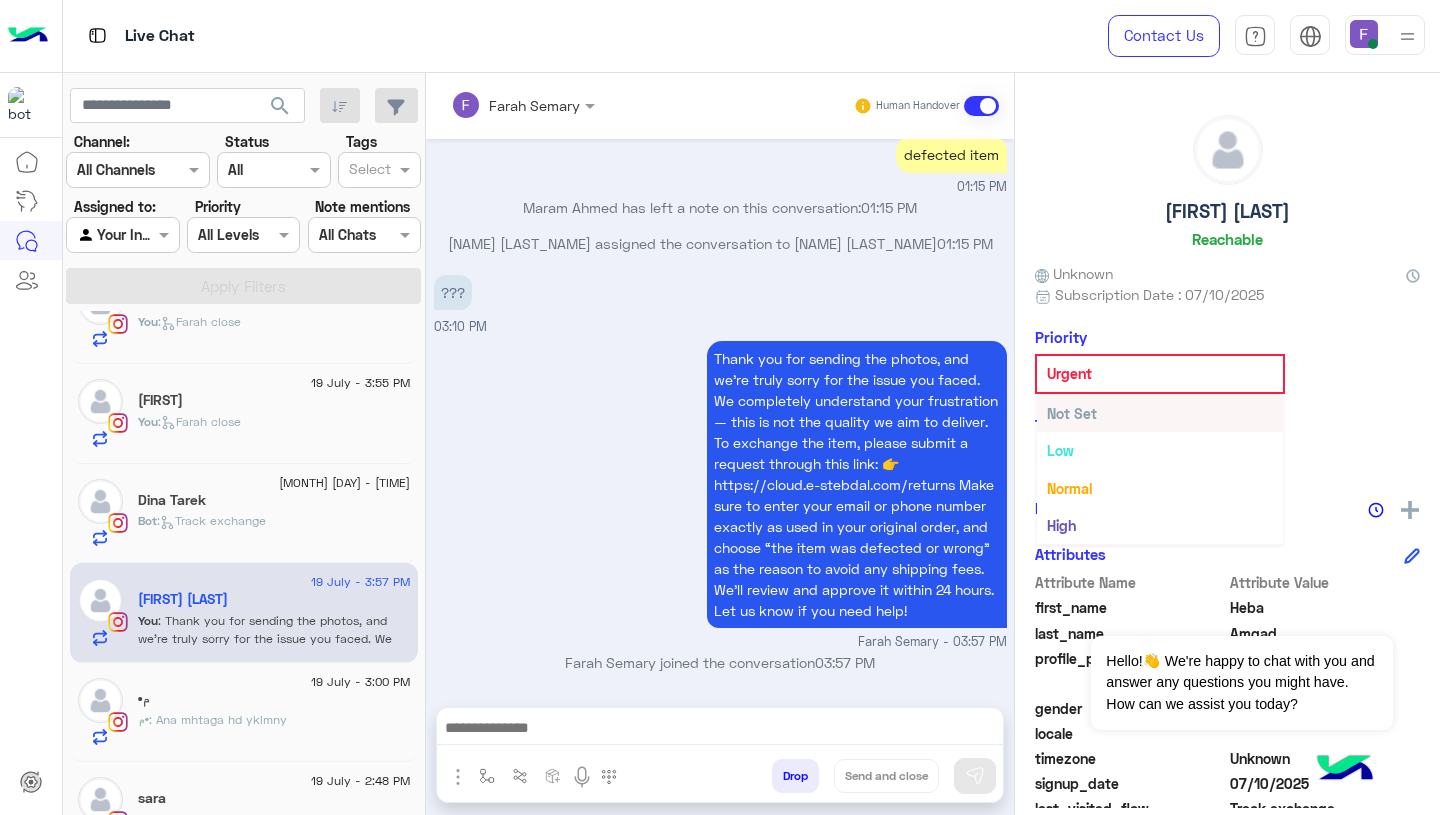 click on "Not Set" at bounding box center (1072, 413) 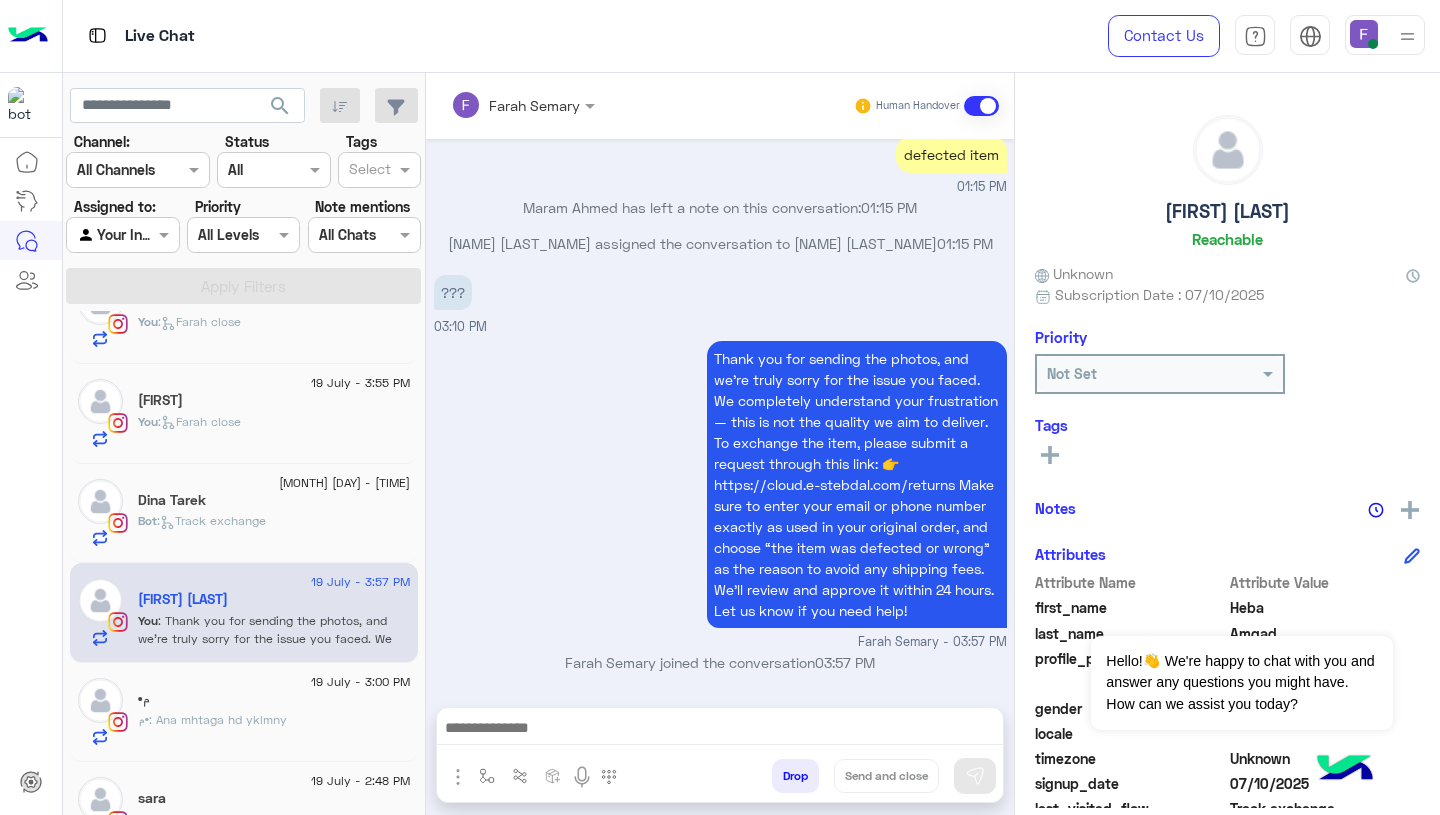 click on "Thank you for sending the photos, and we’re truly sorry for the issue you faced.
We completely understand your frustration — this is not the quality we aim to deliver.
To exchange the item, please submit a request through this link:
👉 https://cloud.e-stebdal.com/returns
Make sure to enter your email or phone number exactly as used in your original order, and choose “the item was defected or wrong” as the reason to avoid any shipping fees.
We’ll review and approve it within 24 hours. Let us know if you need help!     [FIRST] [LAST] -  03:57 PM" at bounding box center [720, 494] 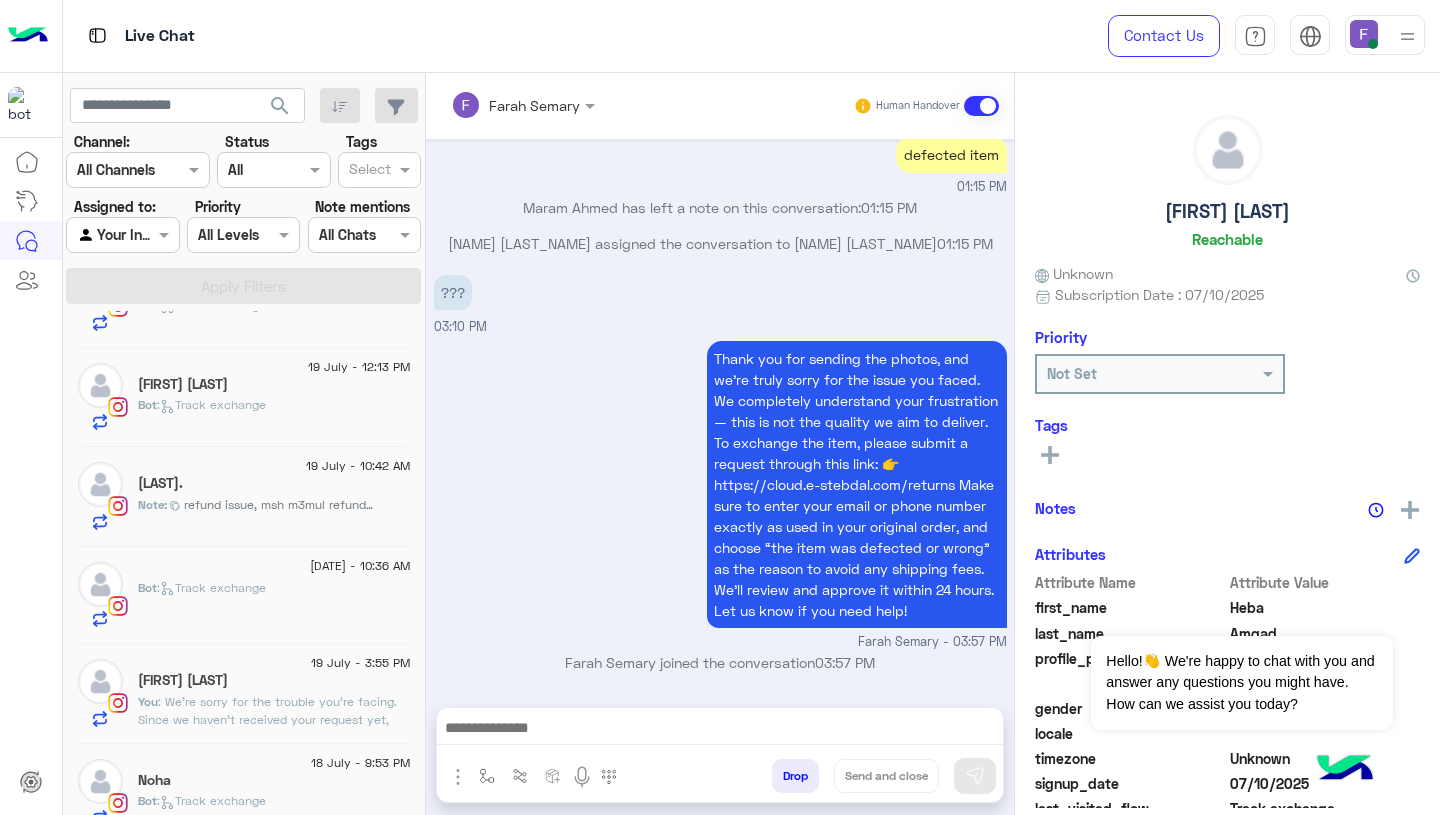 scroll, scrollTop: 1195, scrollLeft: 0, axis: vertical 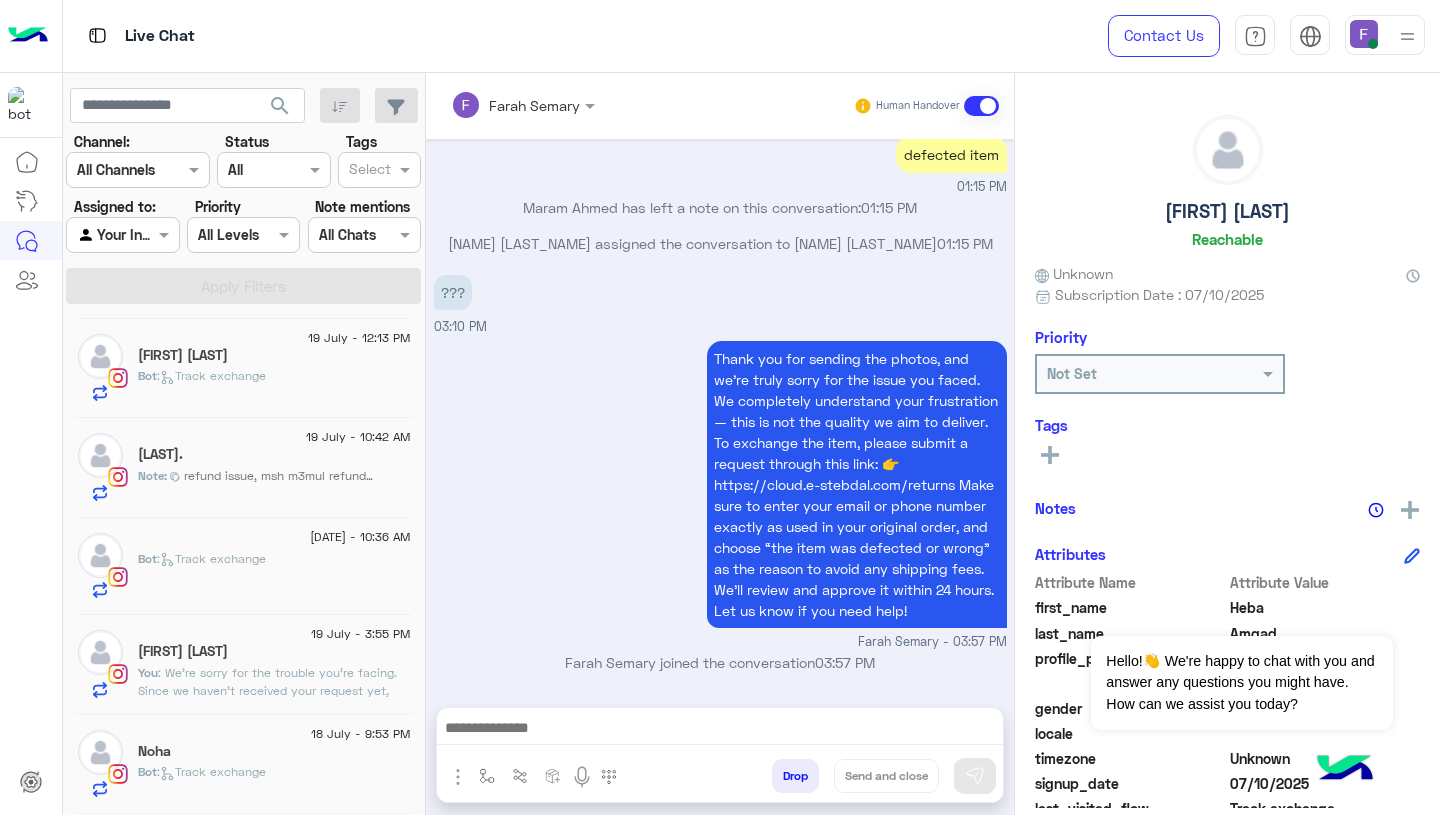 click on ": We’re sorry for the trouble you’re facing. Since we haven’t received your request yet, could you please send us a screenshot of what you see after submitting the form?
This will help us understand the issue and assist you better." 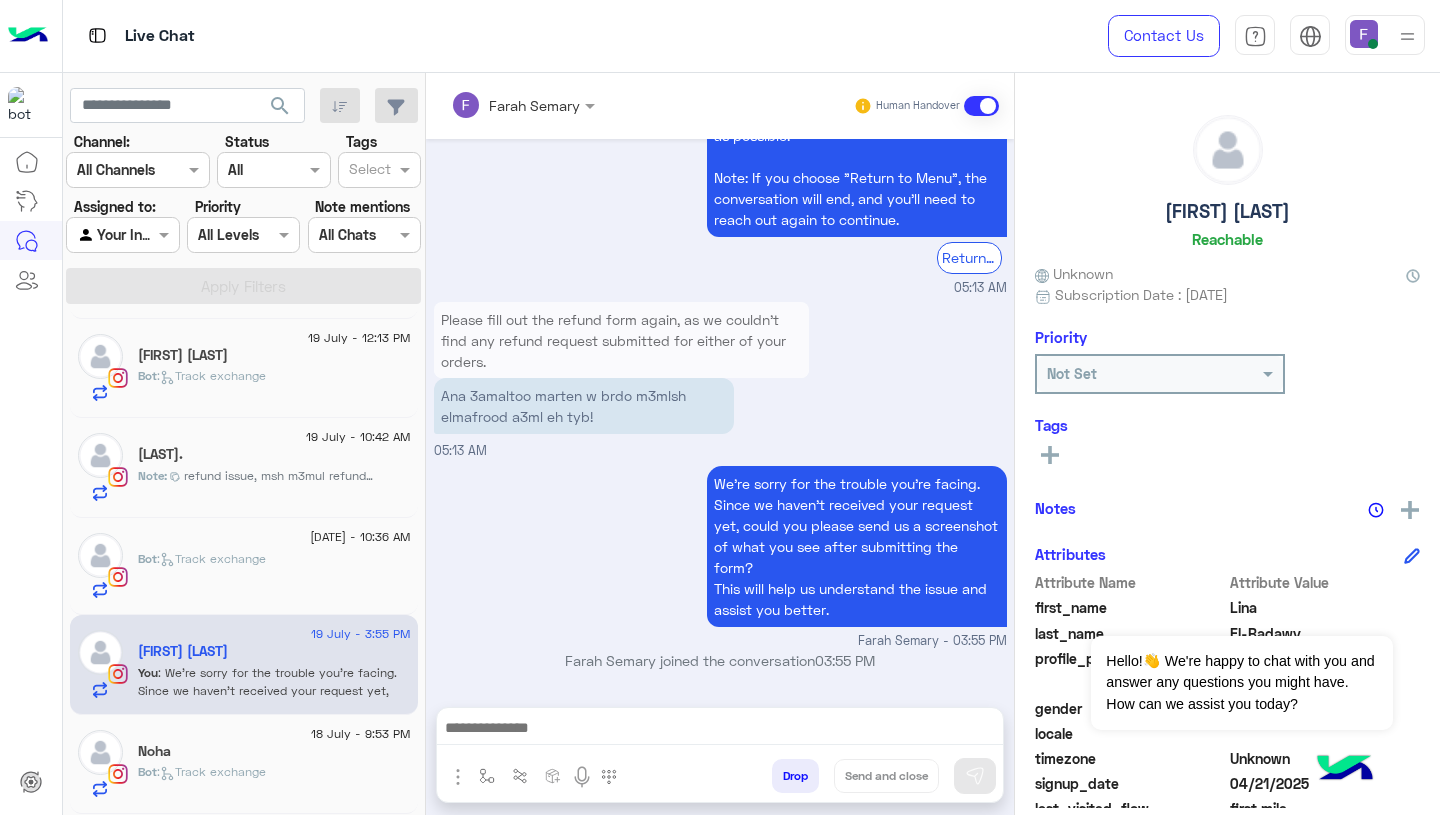 scroll, scrollTop: 2050, scrollLeft: 0, axis: vertical 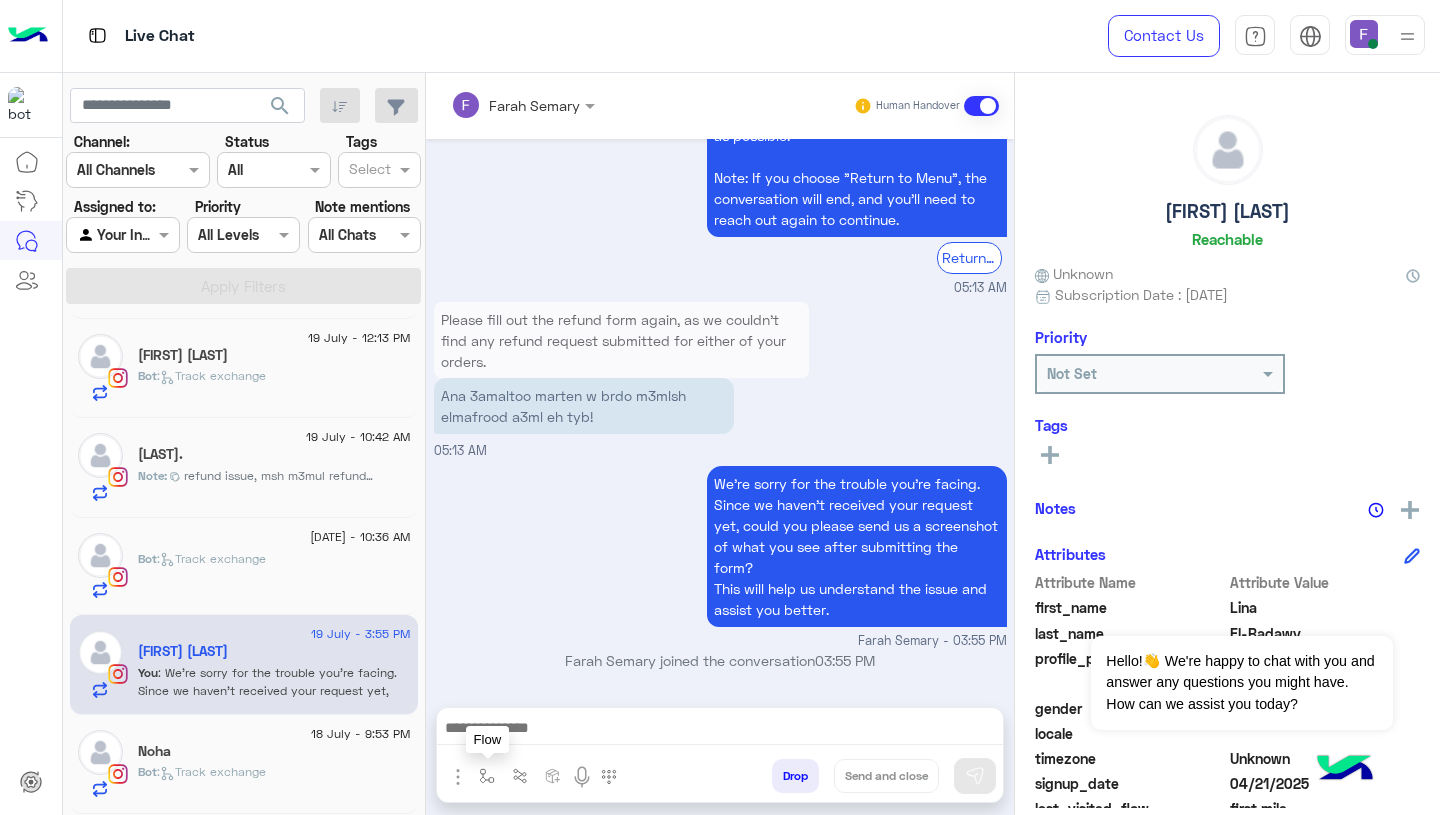 click at bounding box center [487, 776] 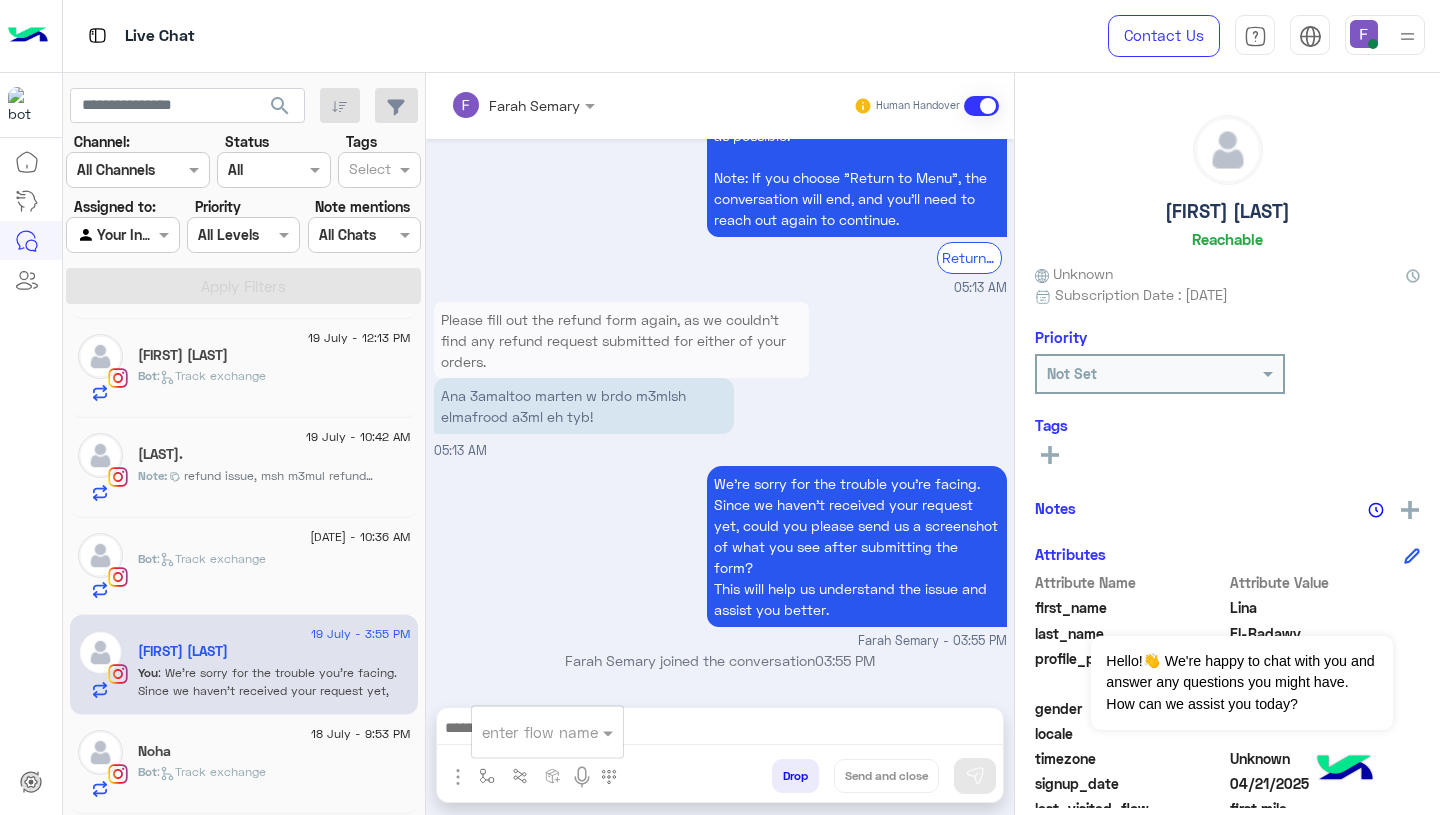 click at bounding box center [523, 732] 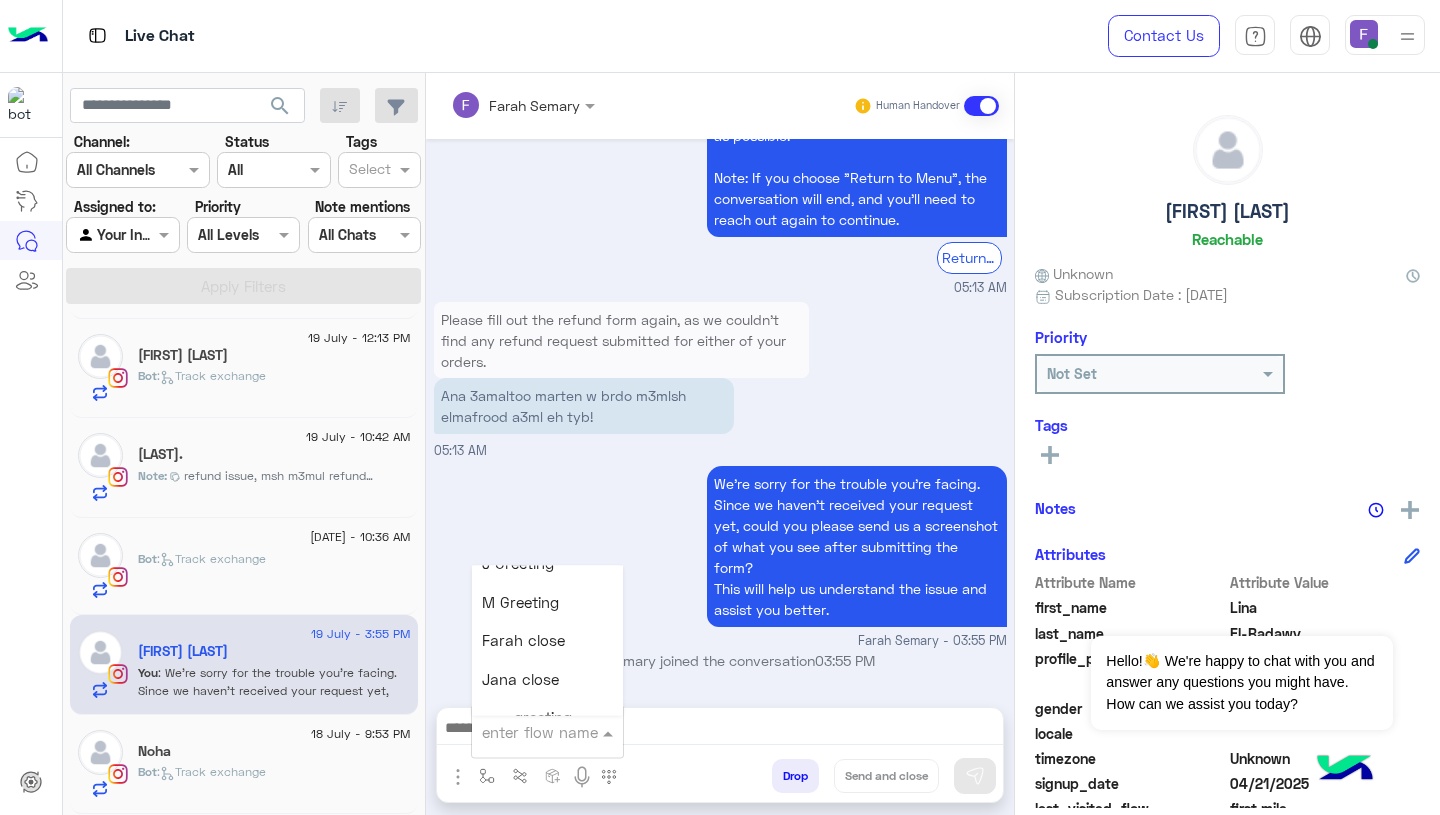 scroll, scrollTop: 2509, scrollLeft: 0, axis: vertical 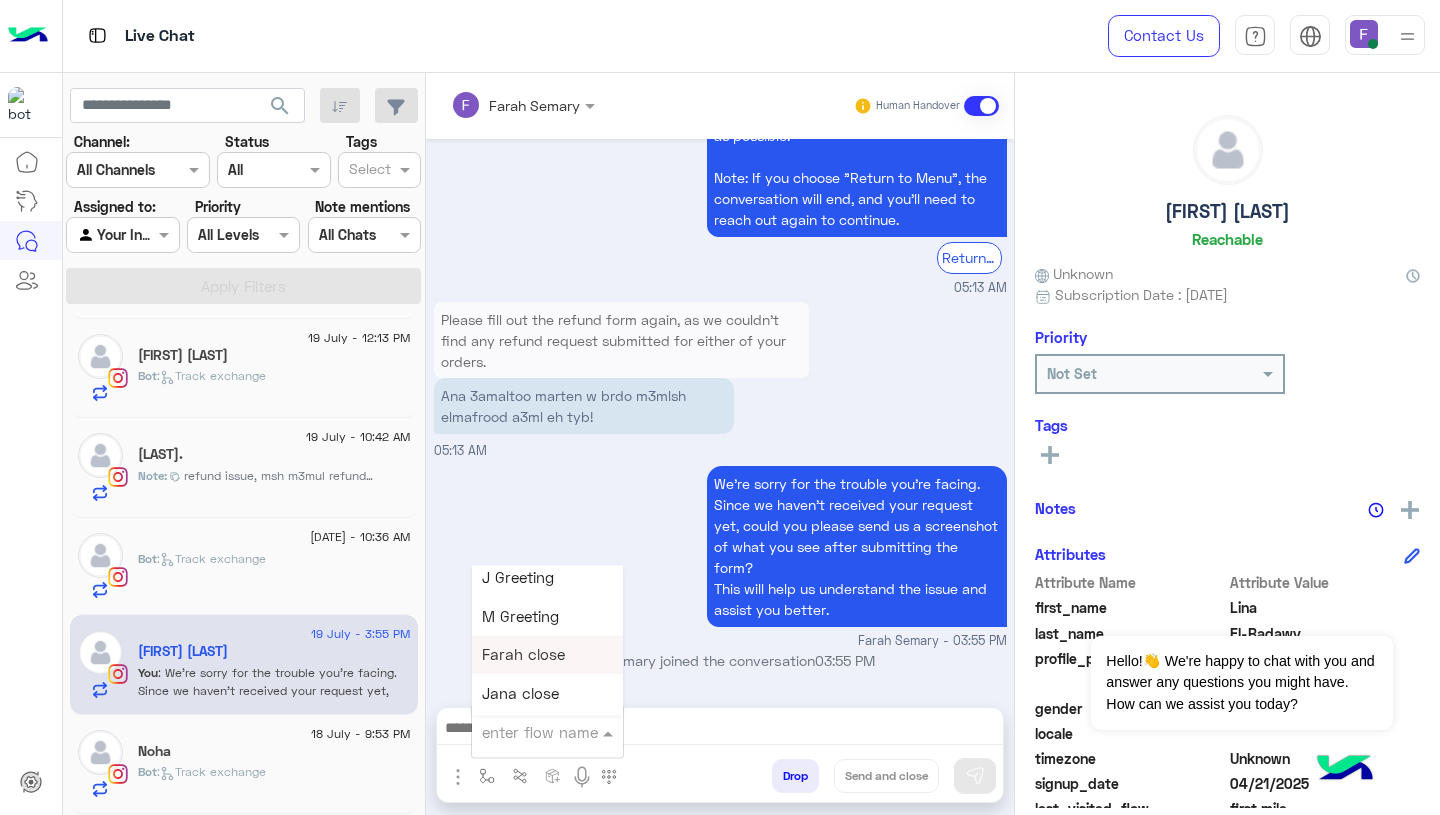 click on "Farah close" at bounding box center (547, 655) 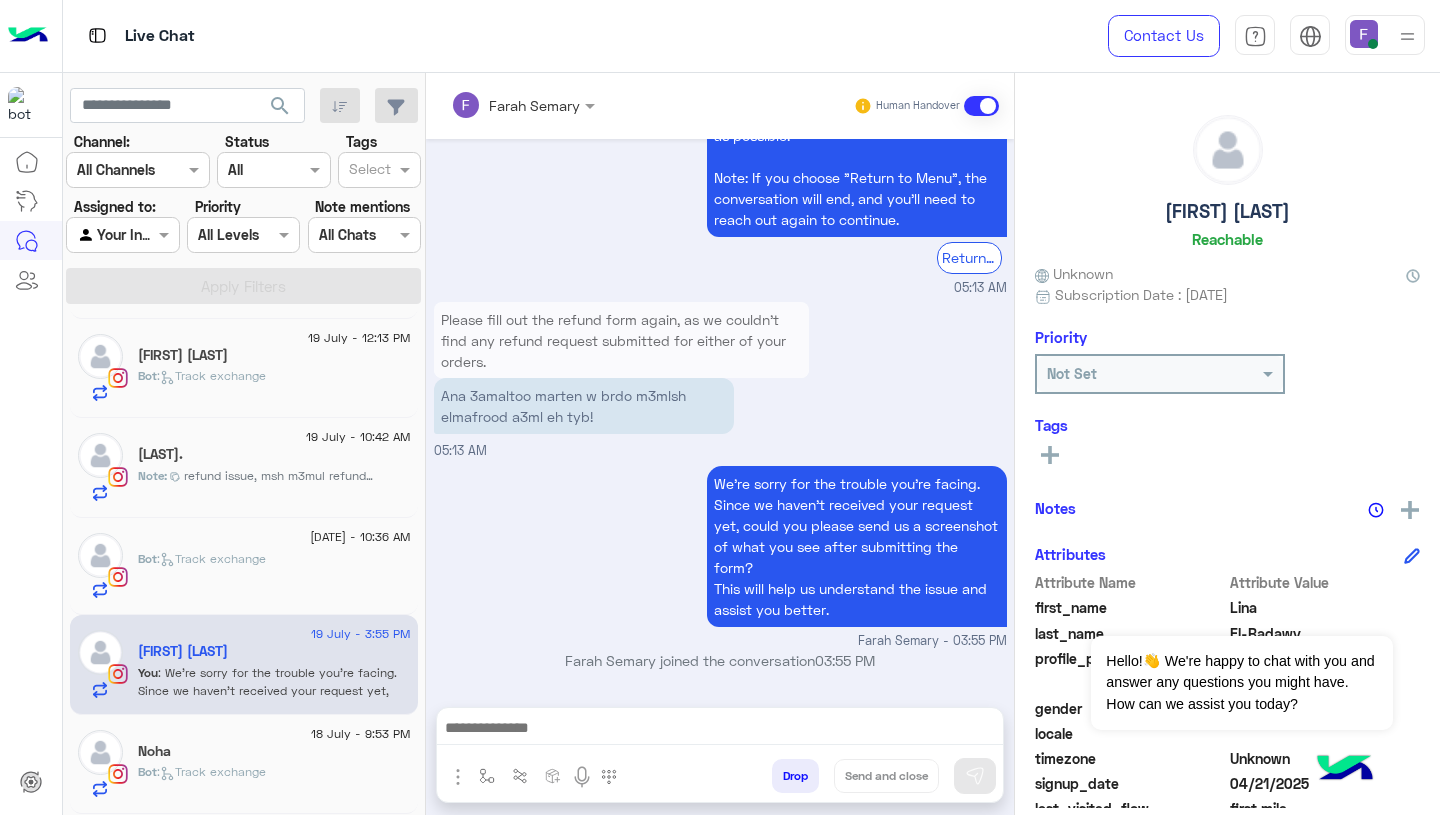 type on "**********" 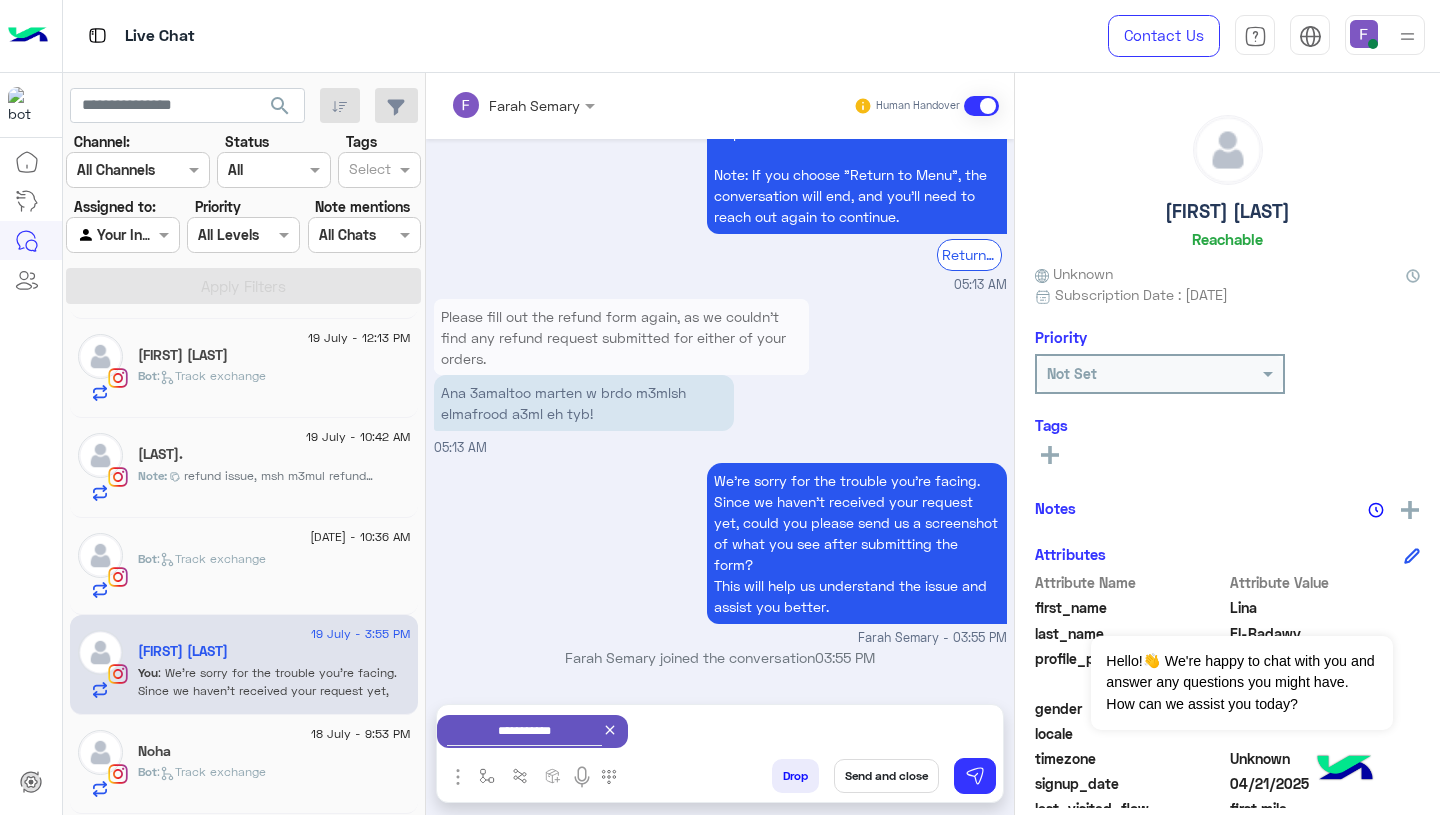 click on "Send and close" at bounding box center [886, 776] 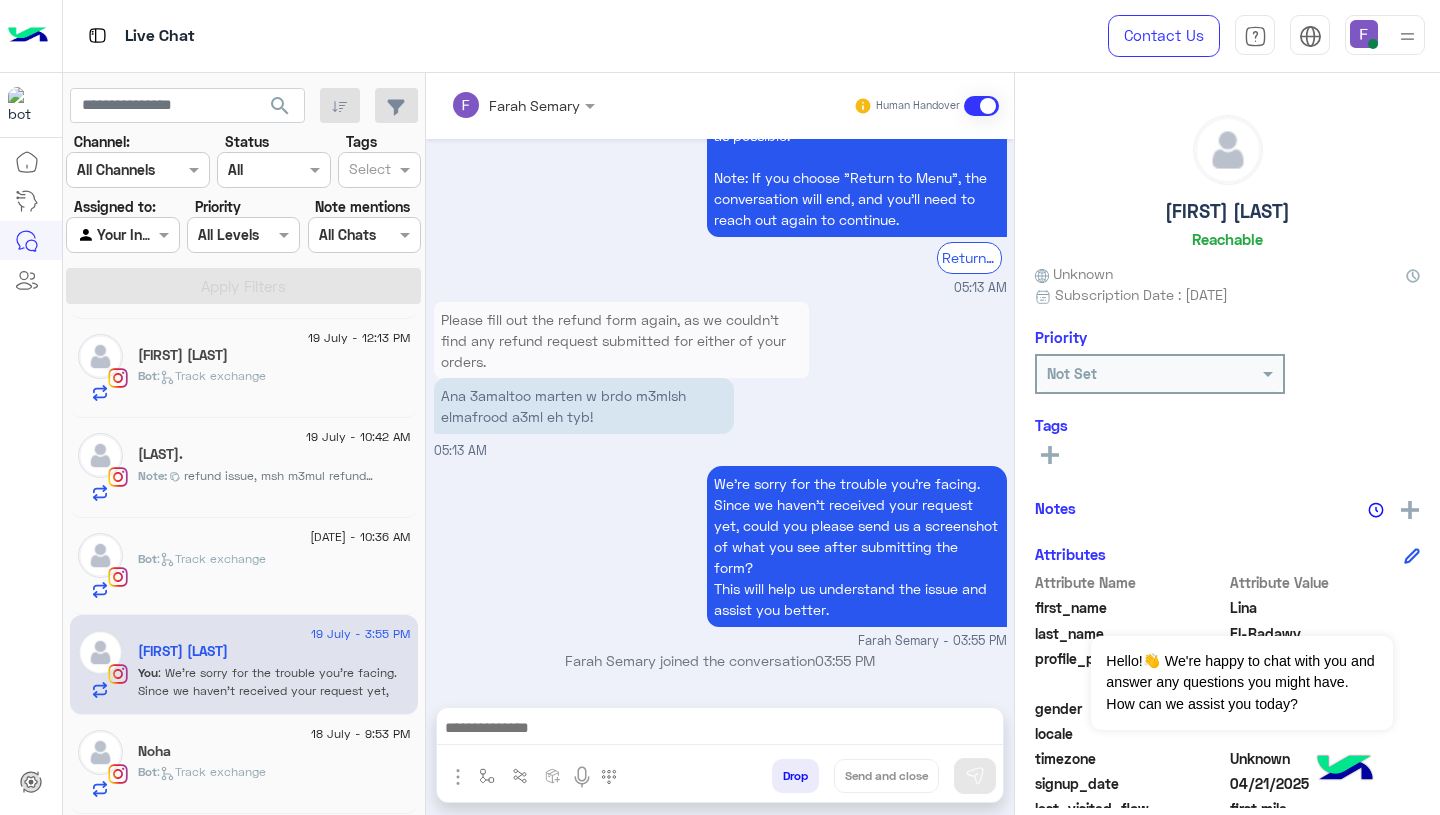 scroll, scrollTop: 2086, scrollLeft: 0, axis: vertical 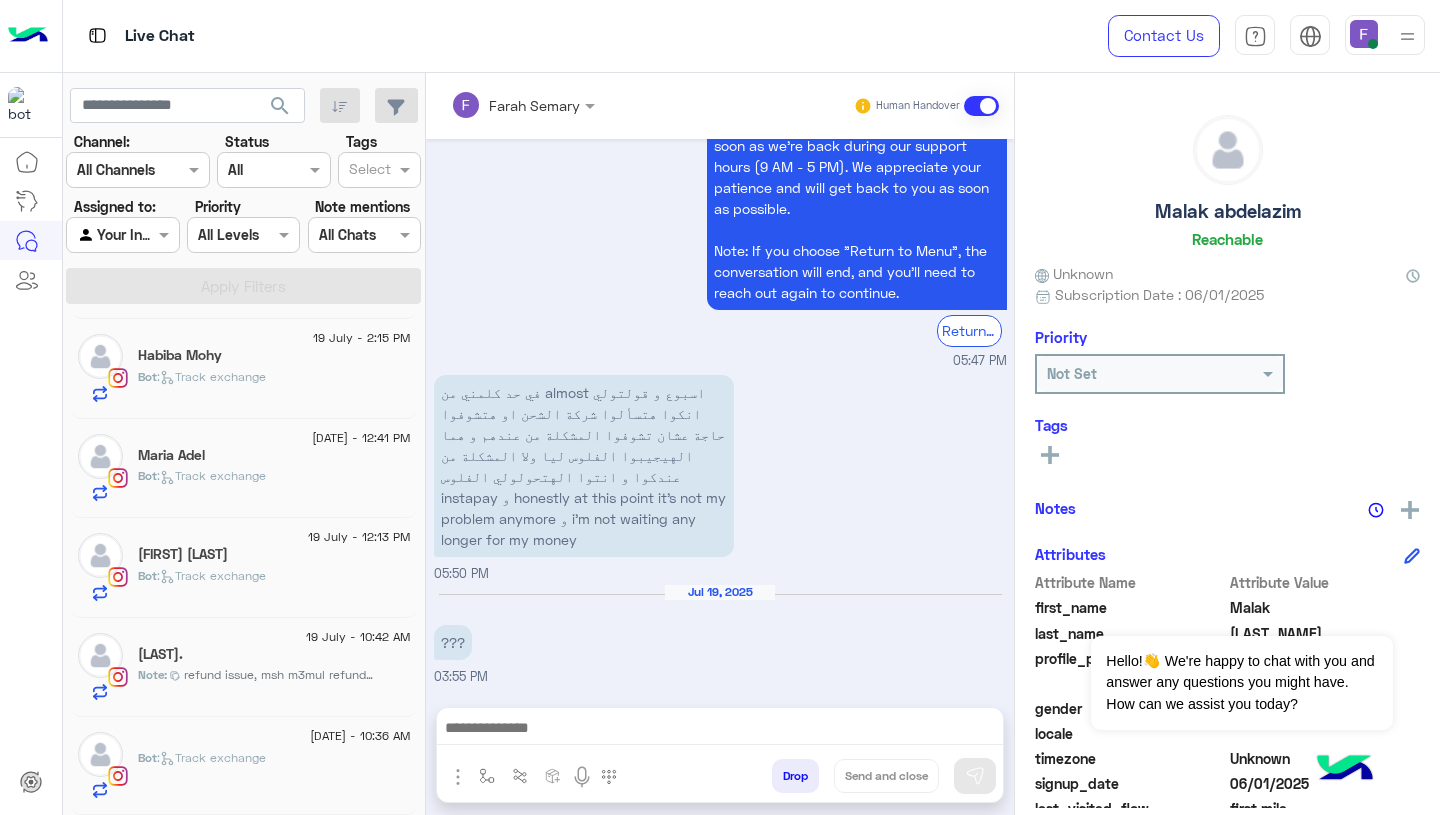 click on ":   Track exchange" 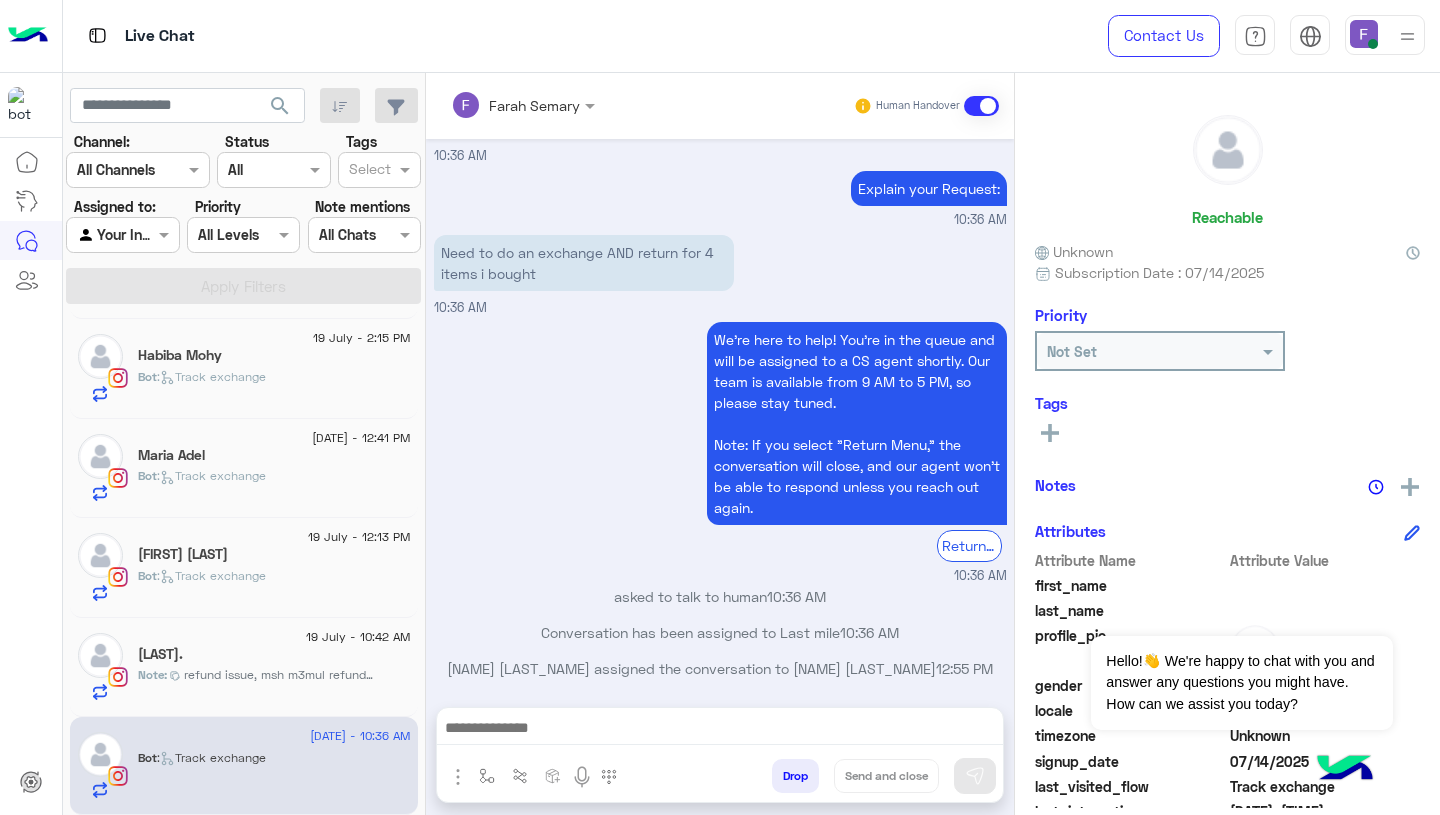 scroll, scrollTop: 1555, scrollLeft: 0, axis: vertical 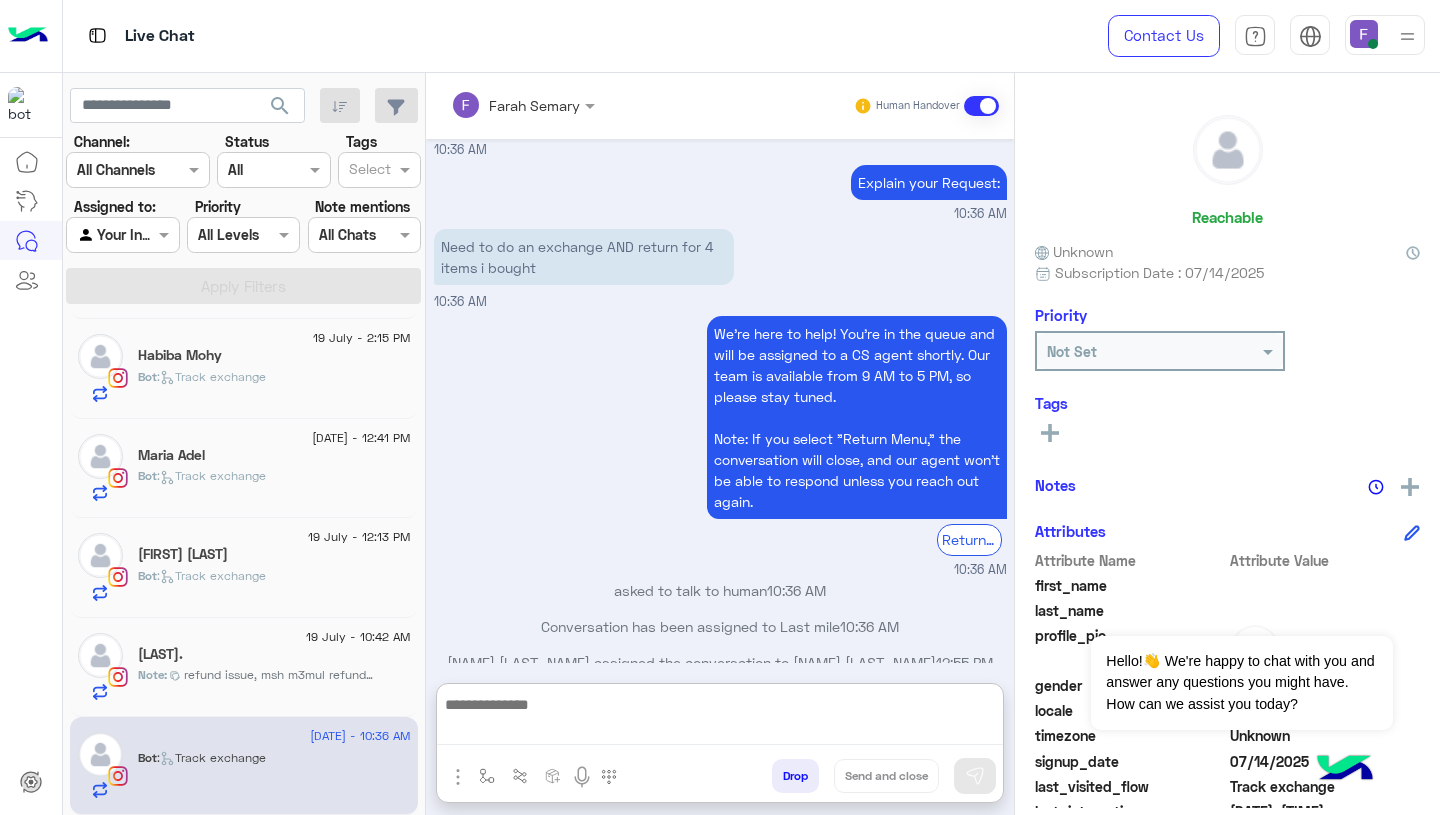 click at bounding box center (720, 718) 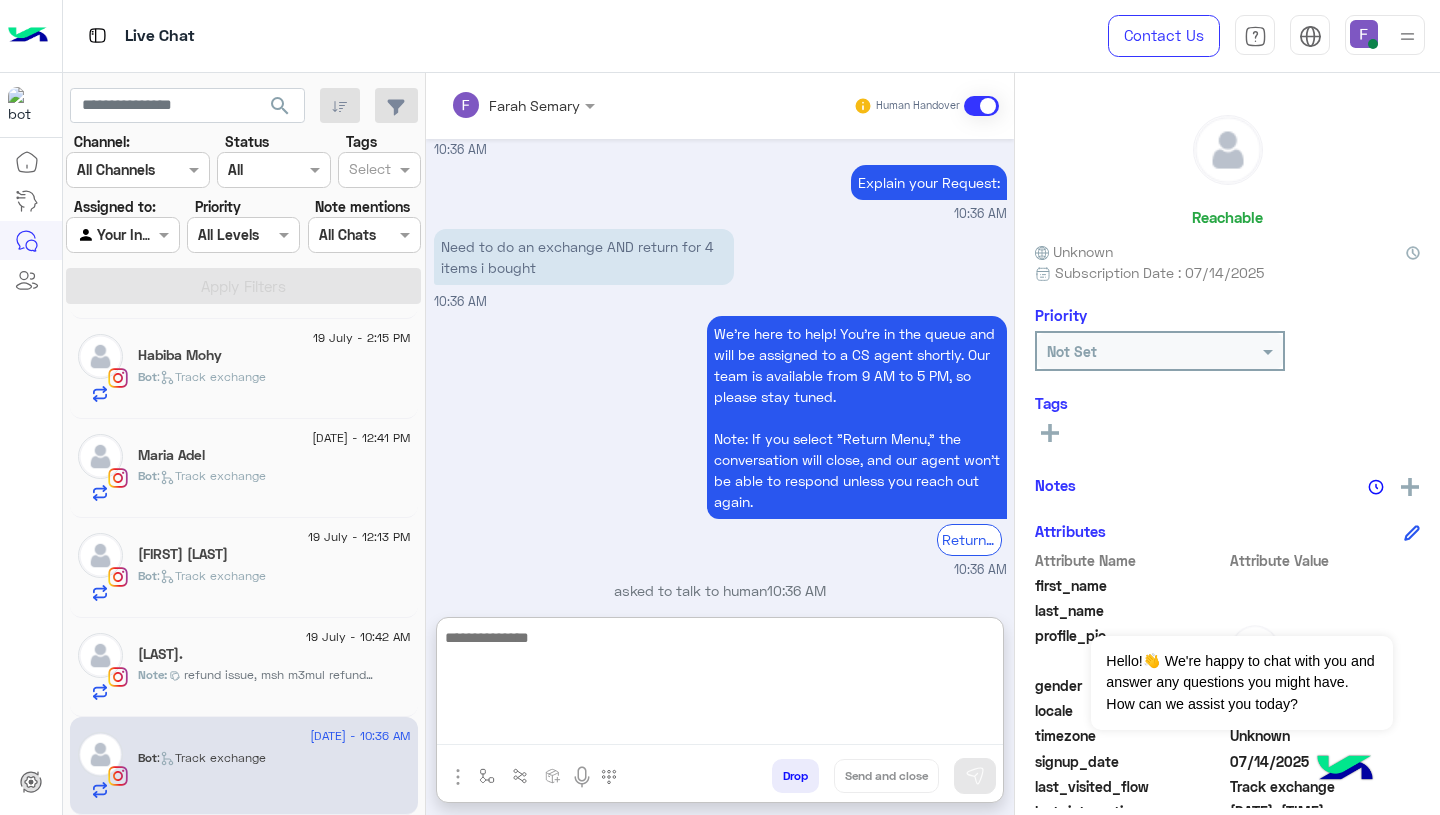 paste on "**********" 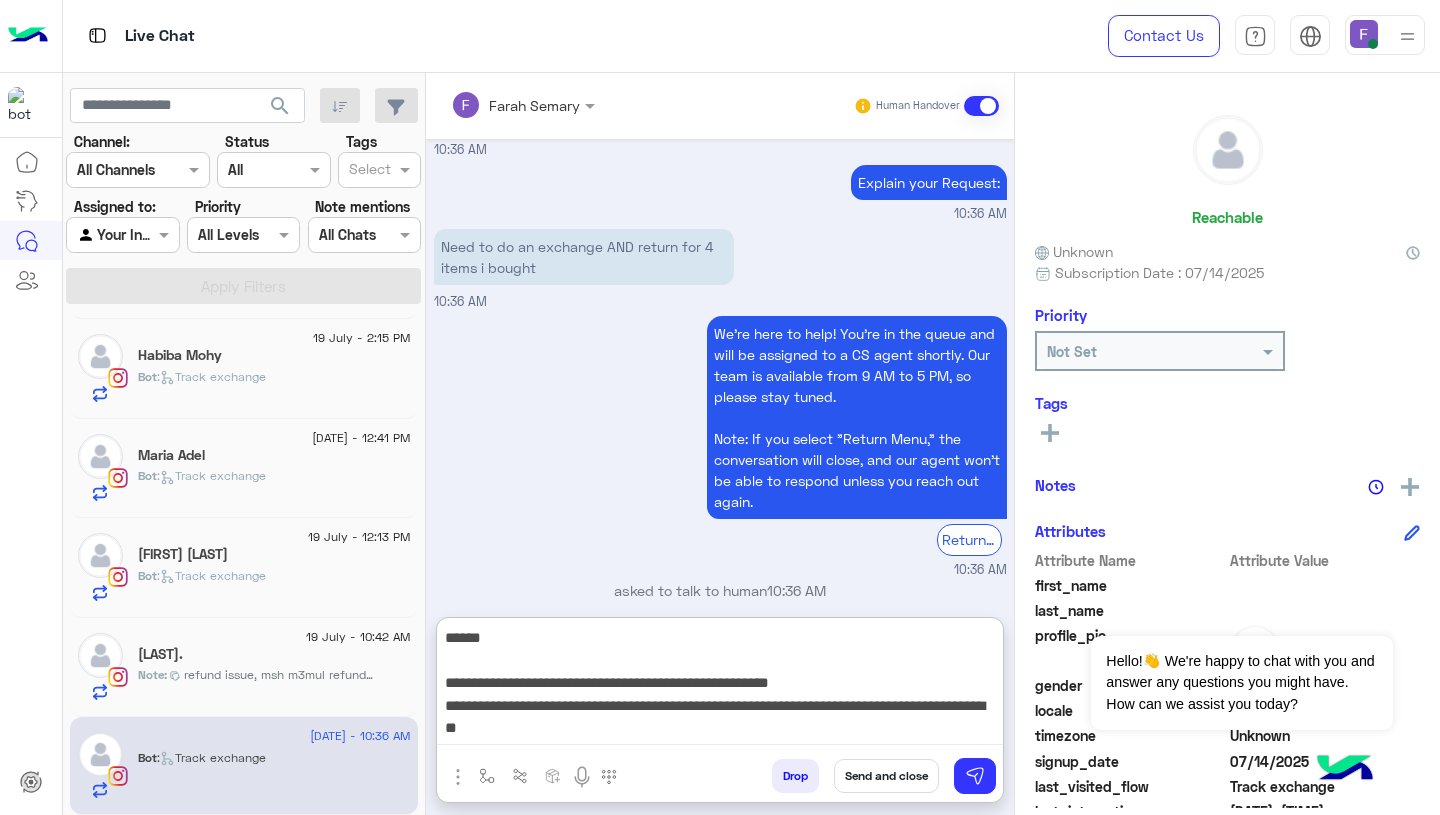 scroll, scrollTop: 0, scrollLeft: 0, axis: both 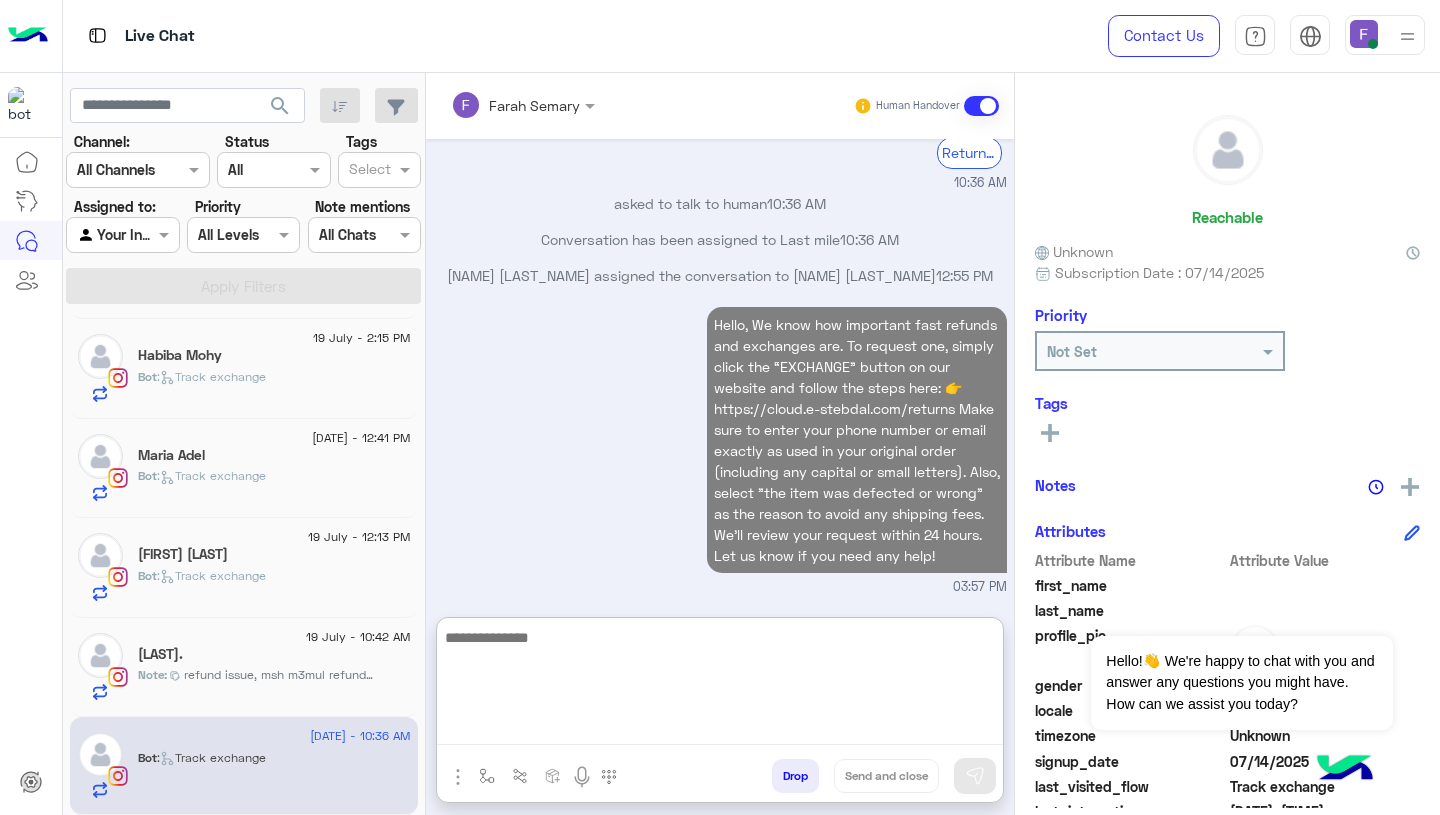 click on "refund issue, msh m3mul refund asln" 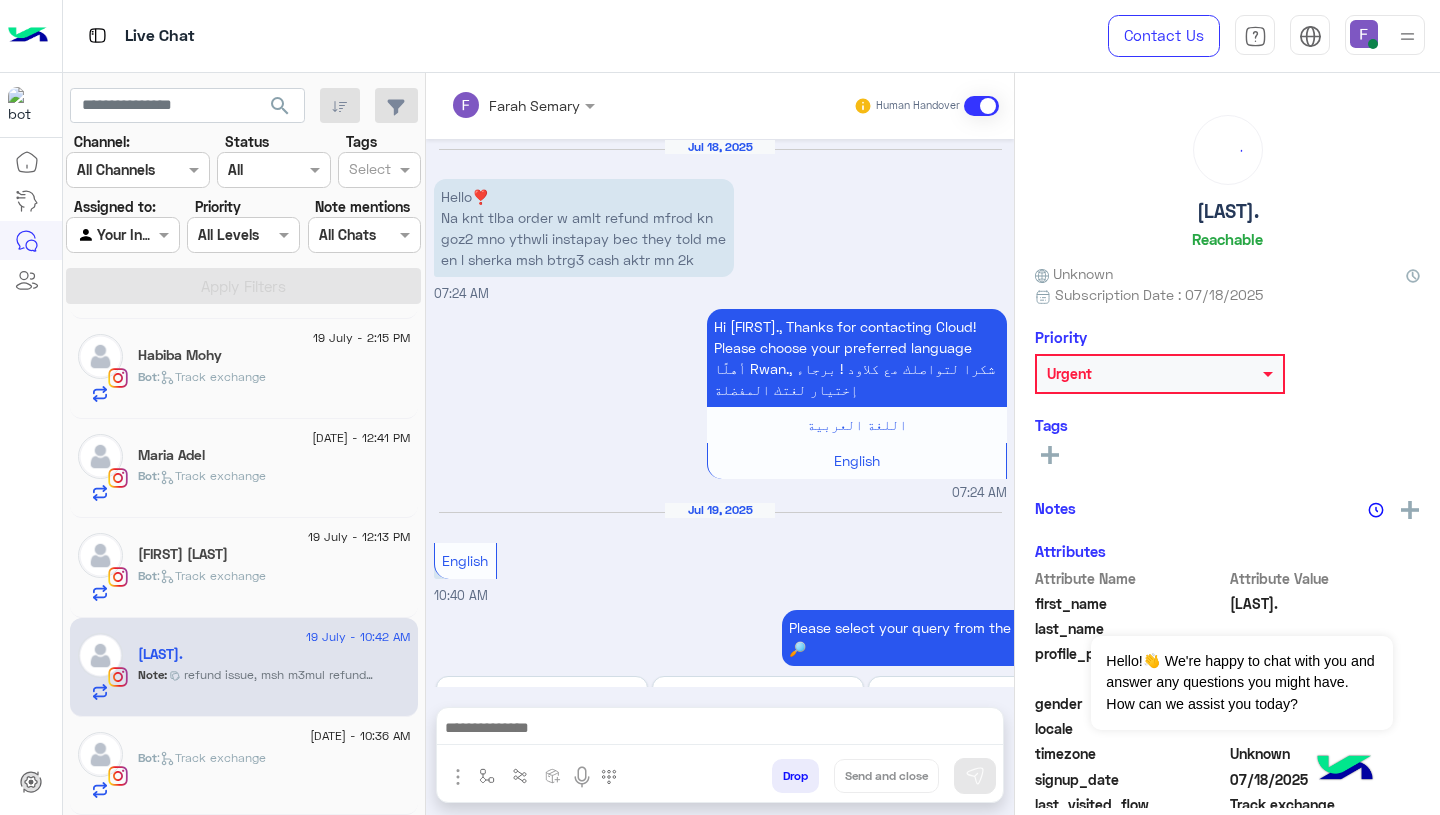 scroll, scrollTop: 1363, scrollLeft: 0, axis: vertical 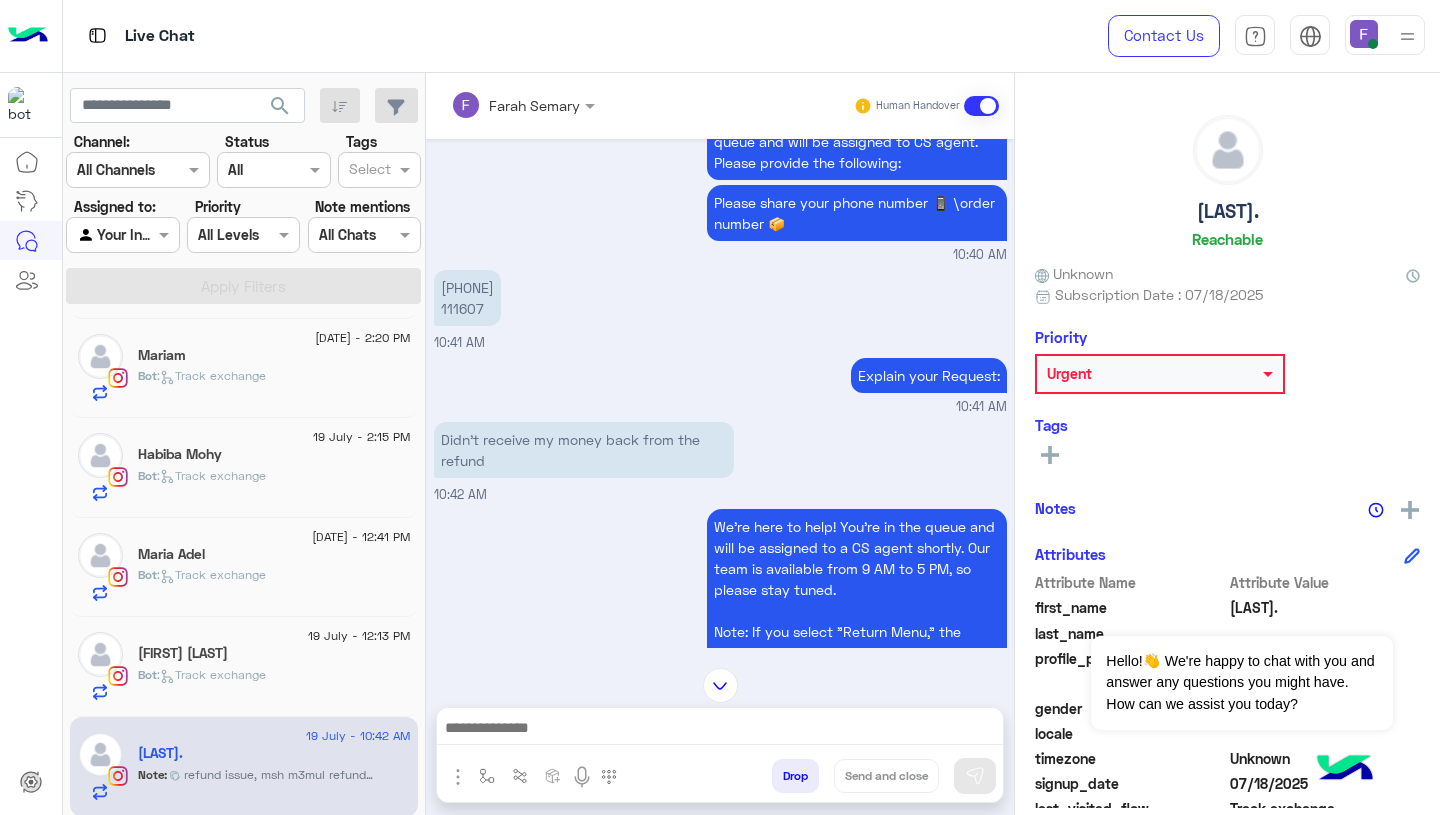 click on "[PHONE] [ORDER_NUMBER]" at bounding box center (467, 298) 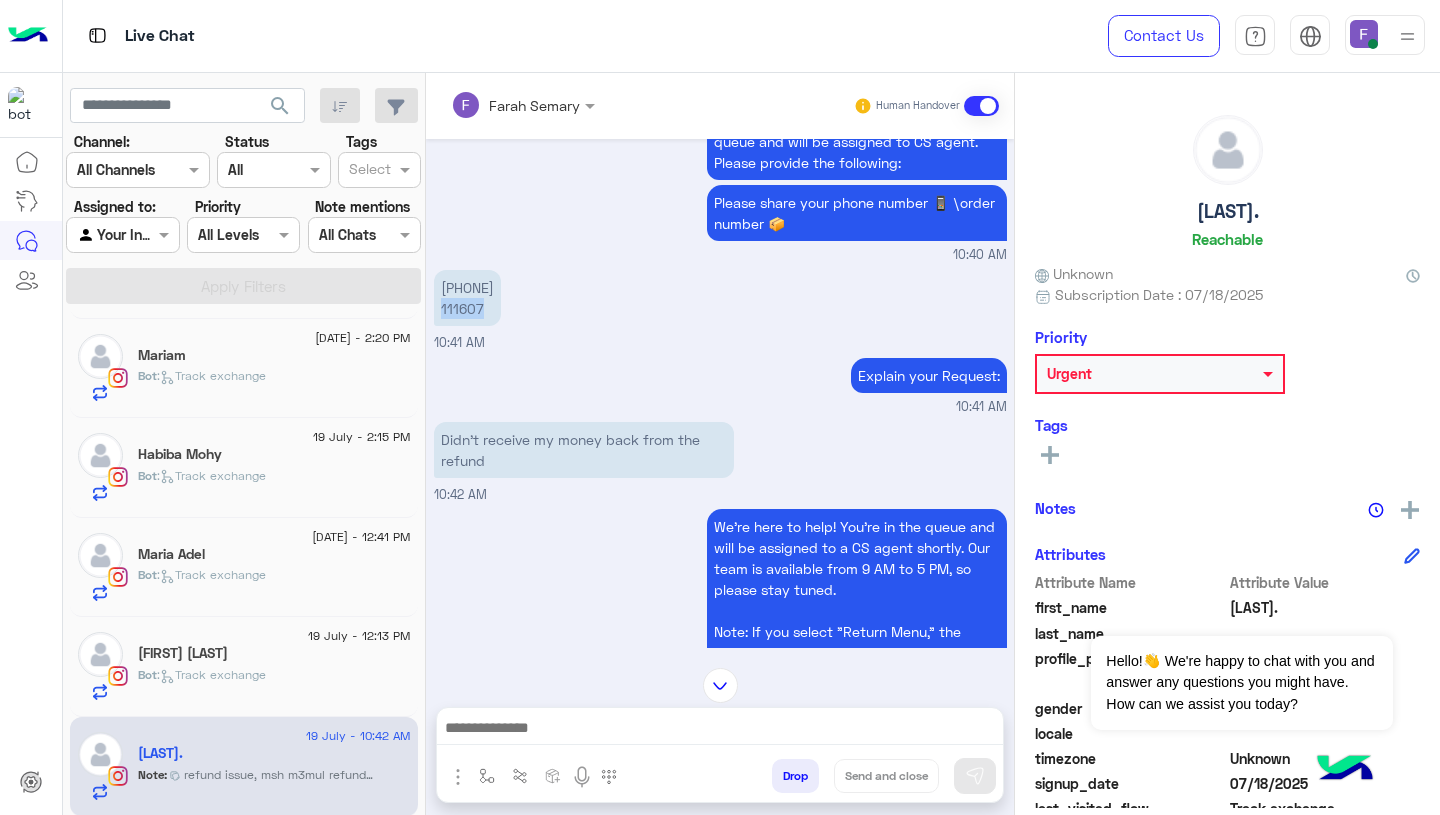click on "[PHONE] [ORDER_NUMBER]" at bounding box center (467, 298) 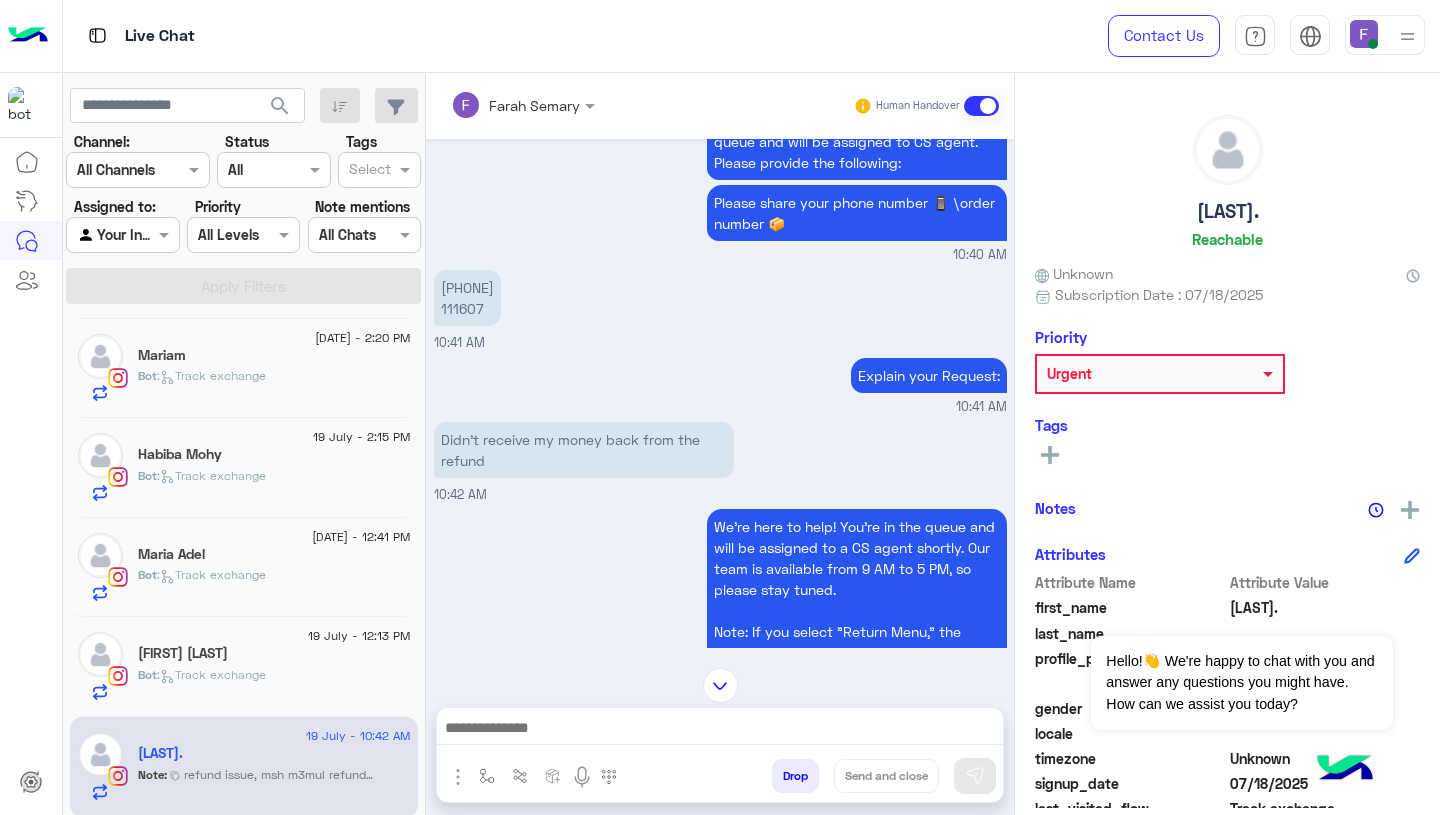 click on "Didn’t receive my money back from the refund" at bounding box center (584, 450) 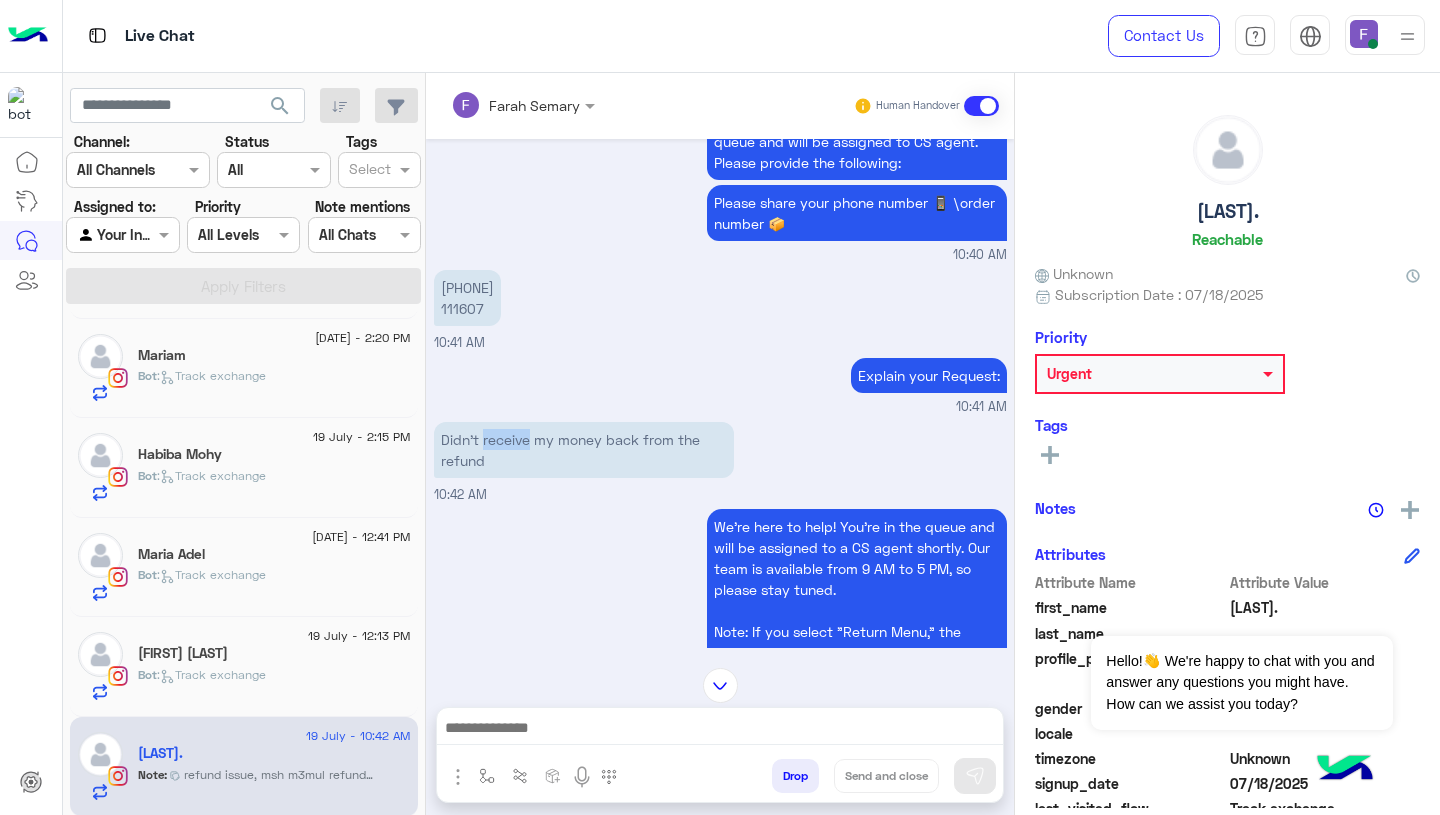 click on "Didn’t receive my money back from the refund" at bounding box center (584, 450) 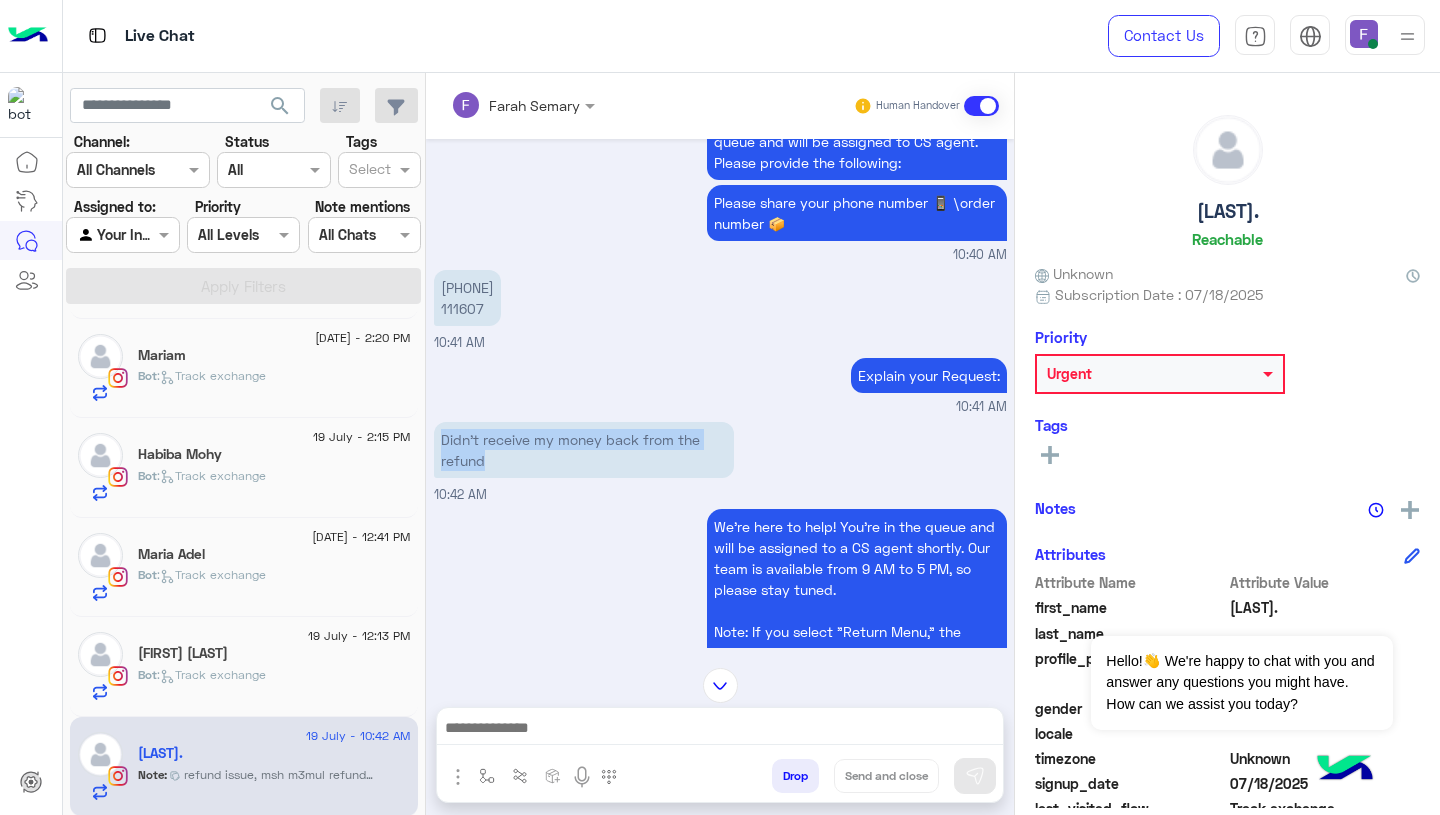 click on "Didn’t receive my money back from the refund" at bounding box center (584, 450) 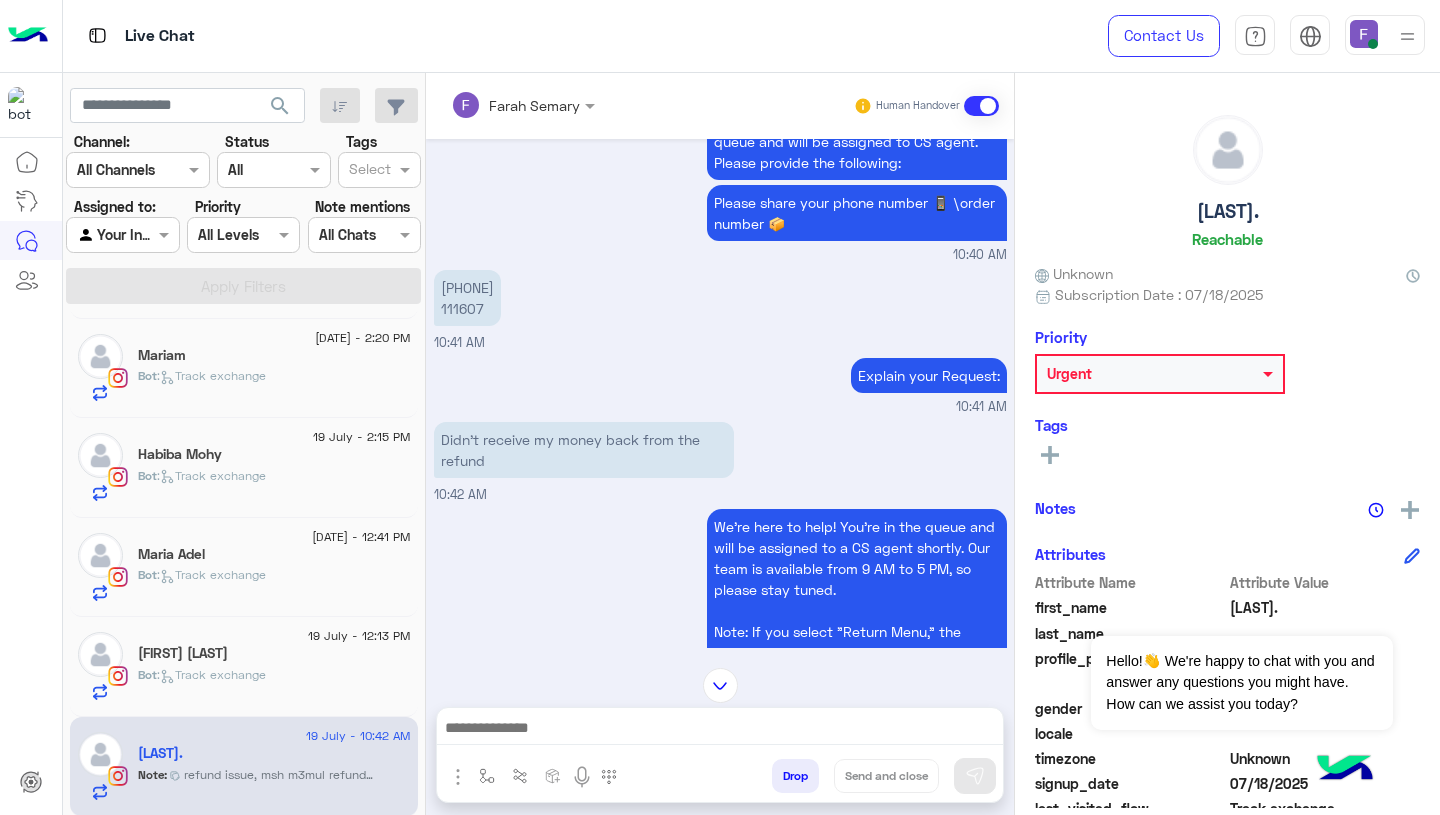 click at bounding box center (720, 730) 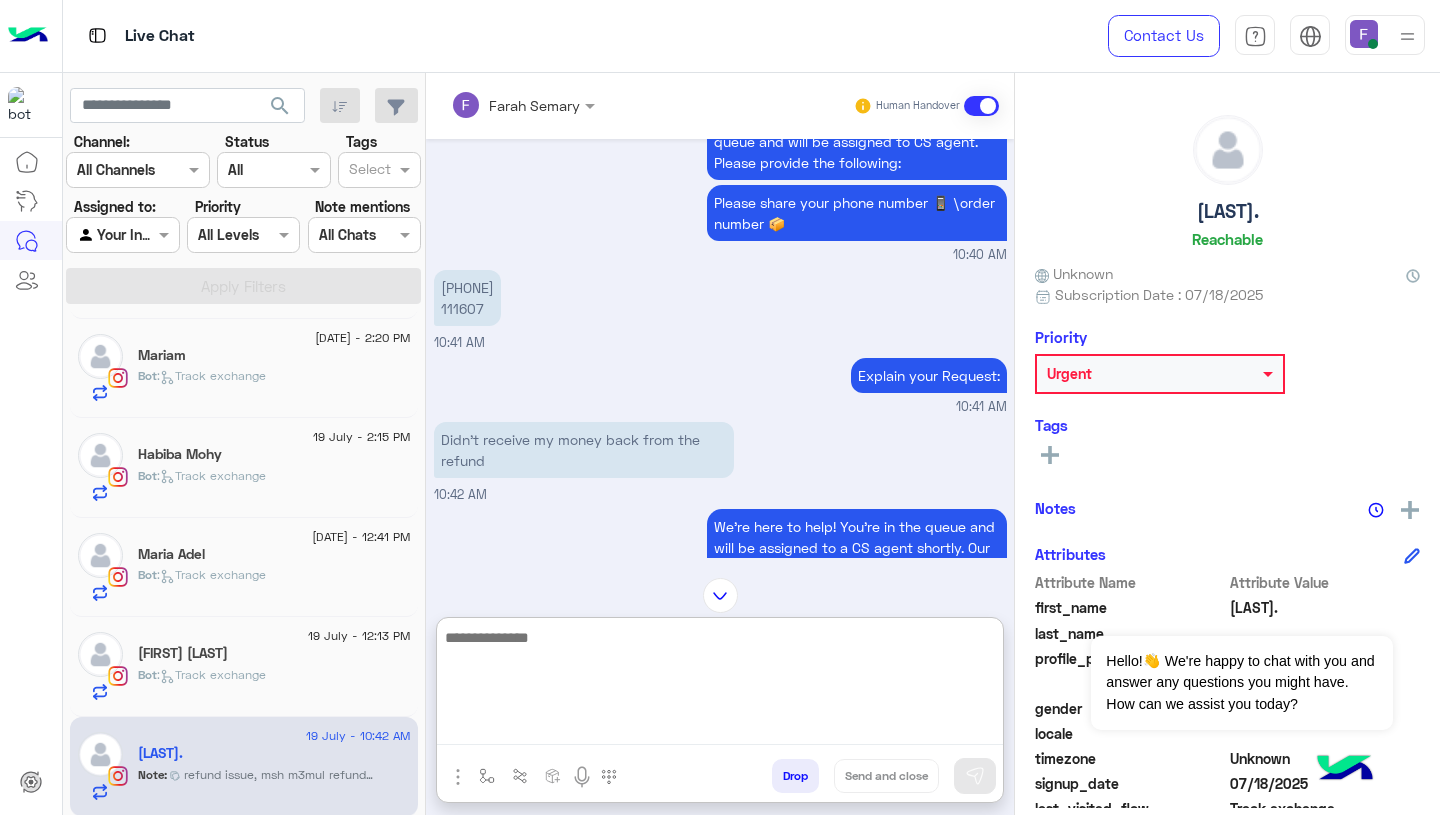 paste on "**********" 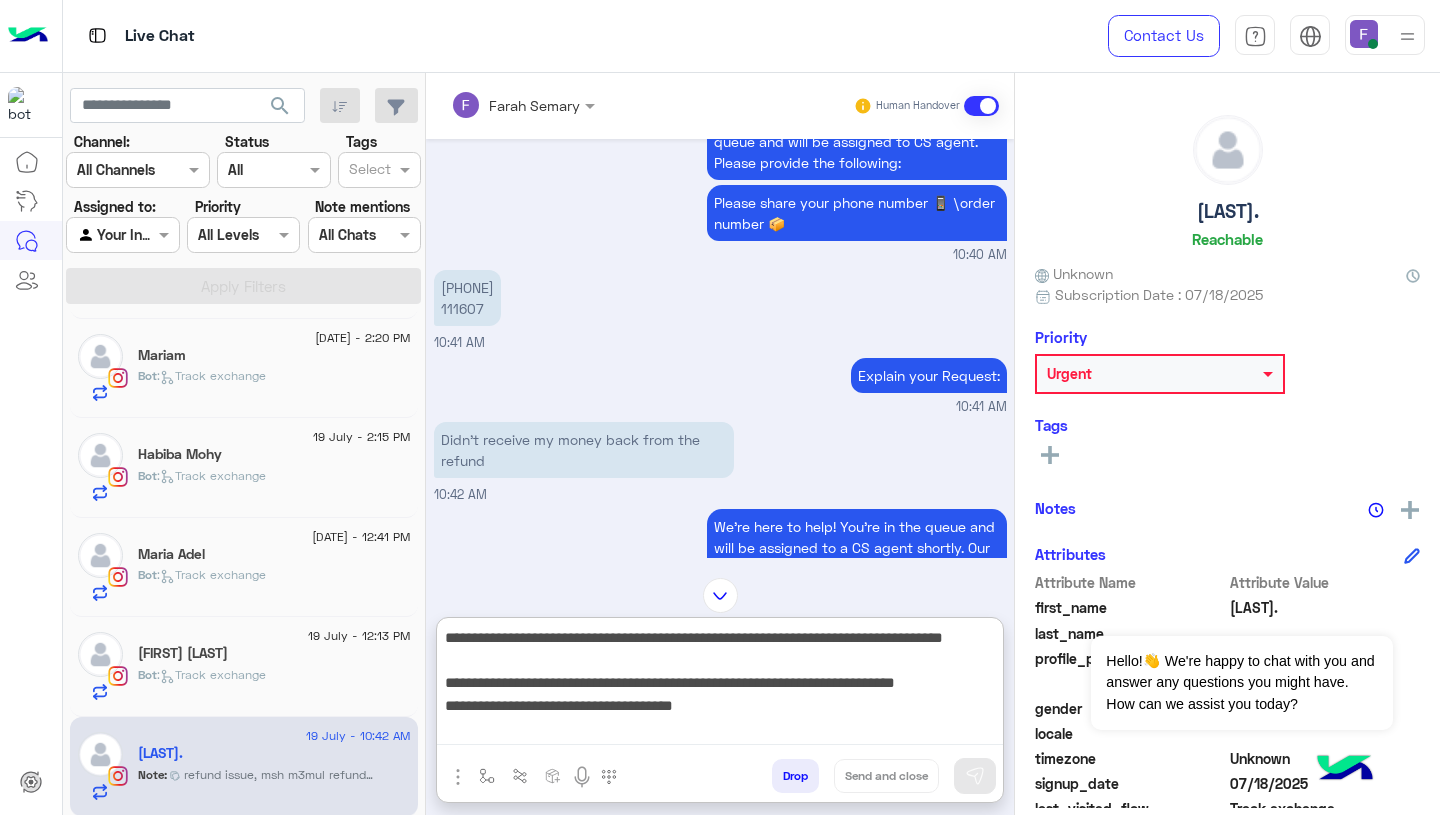 scroll, scrollTop: 173, scrollLeft: 0, axis: vertical 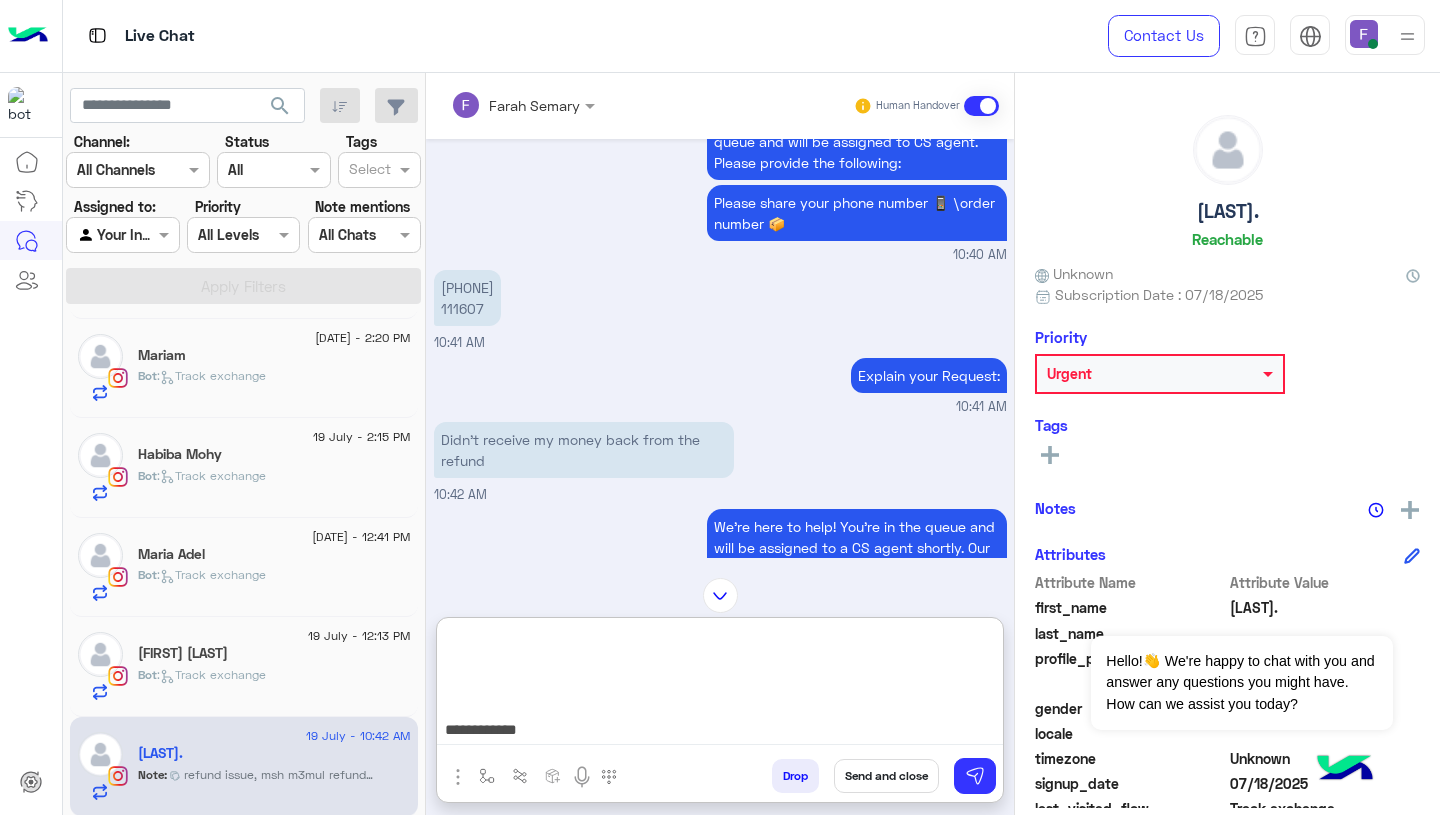 click on "**********" at bounding box center [720, 685] 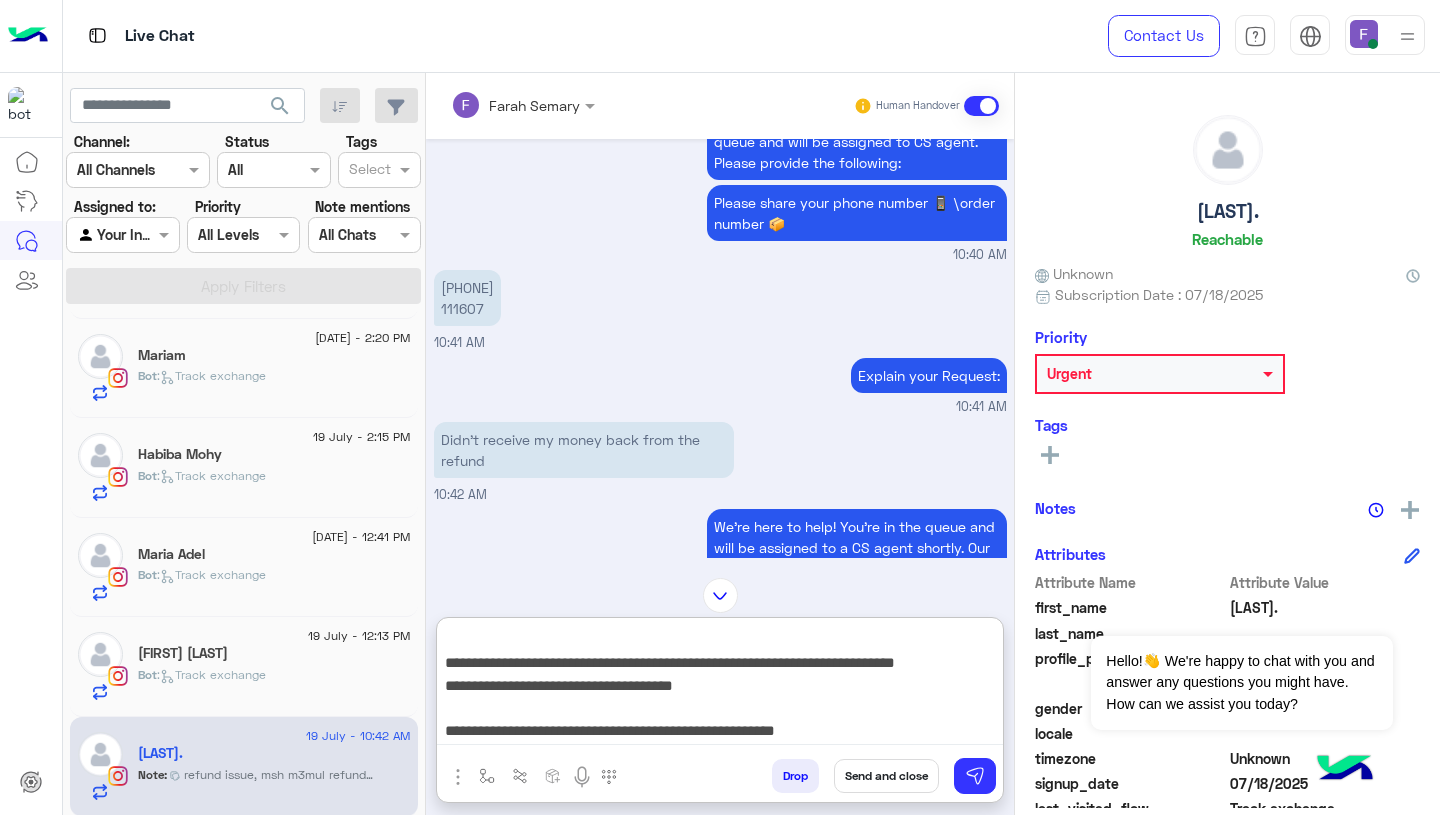 scroll, scrollTop: 0, scrollLeft: 0, axis: both 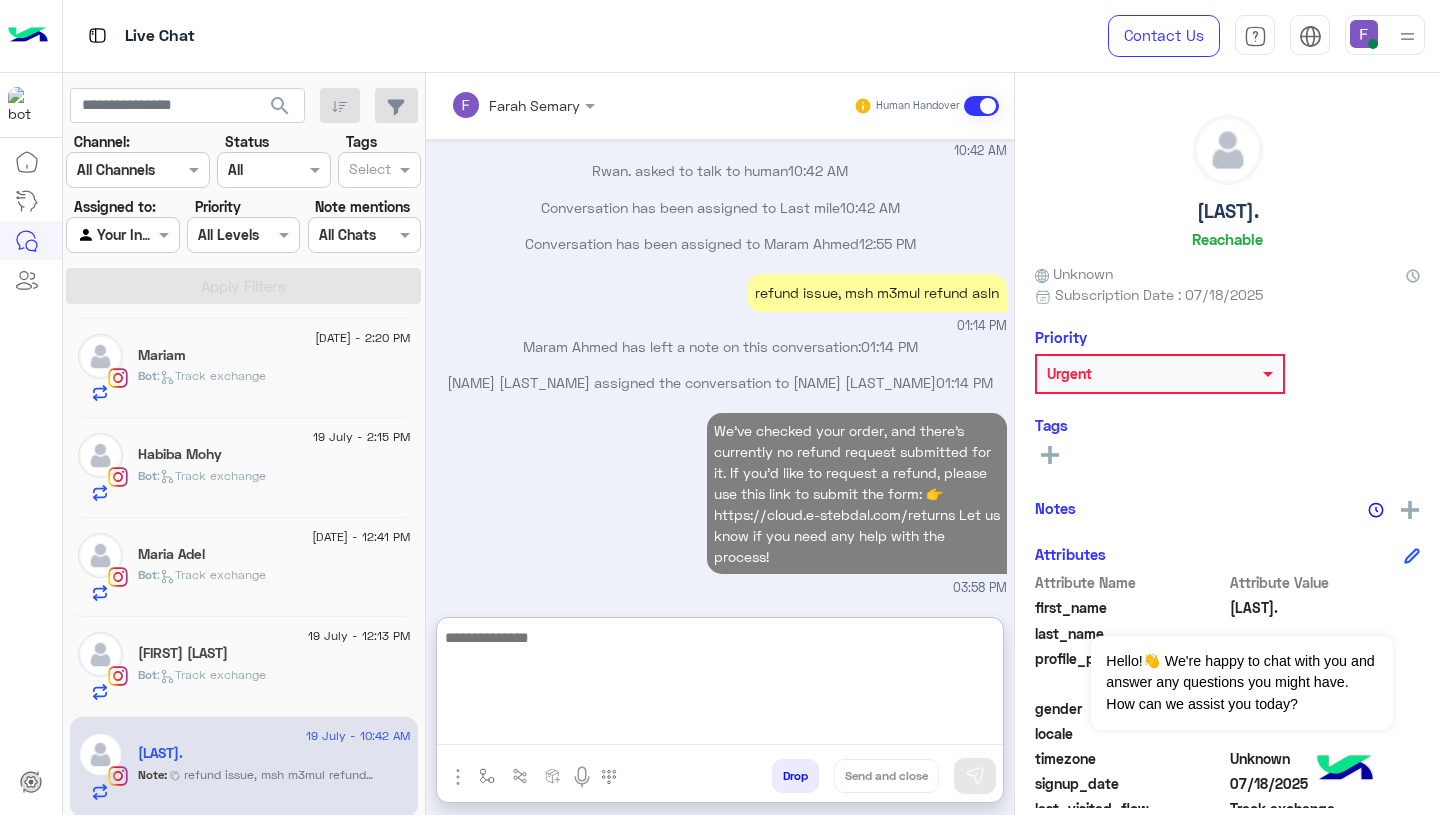click 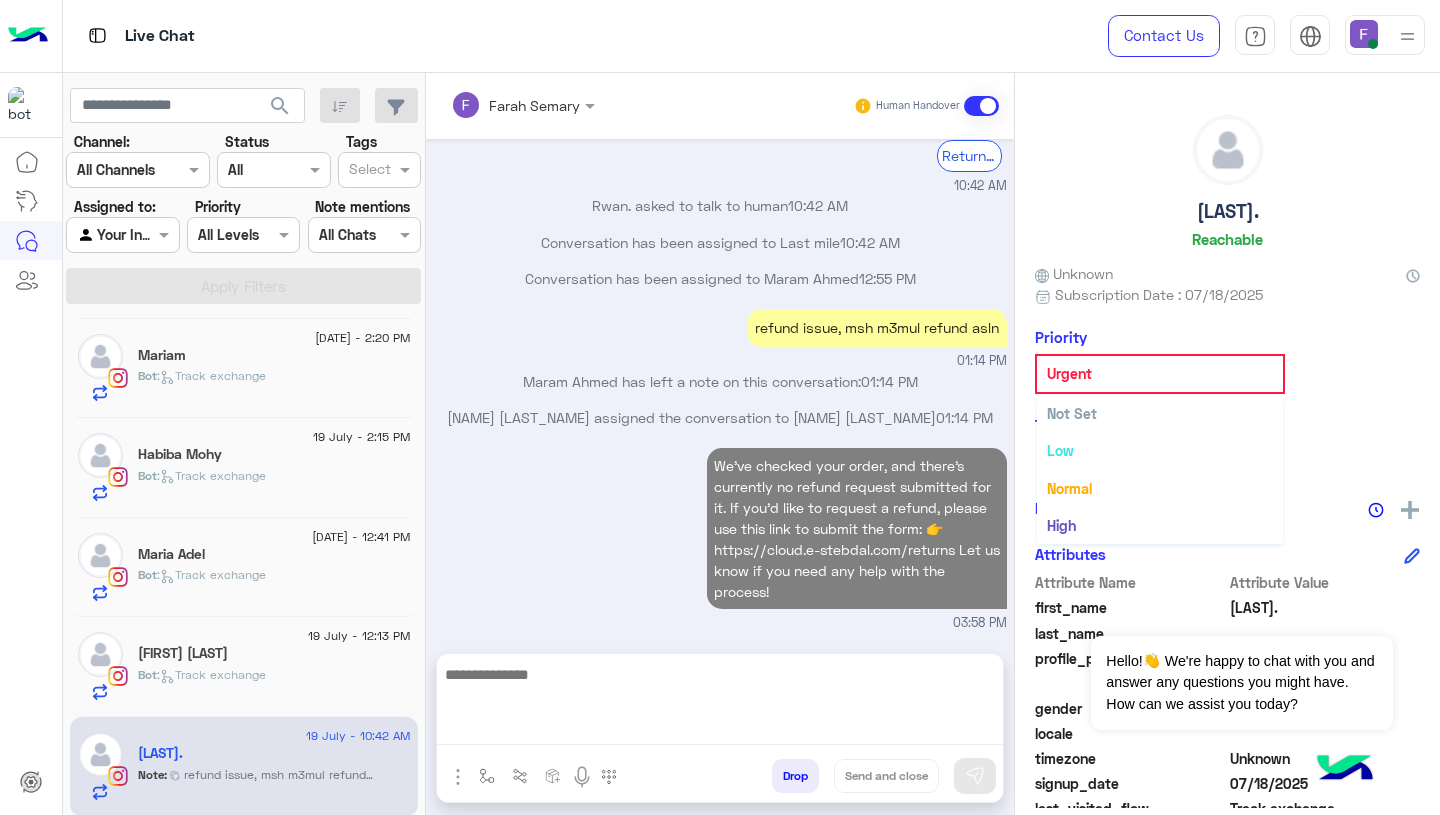 scroll, scrollTop: 1553, scrollLeft: 0, axis: vertical 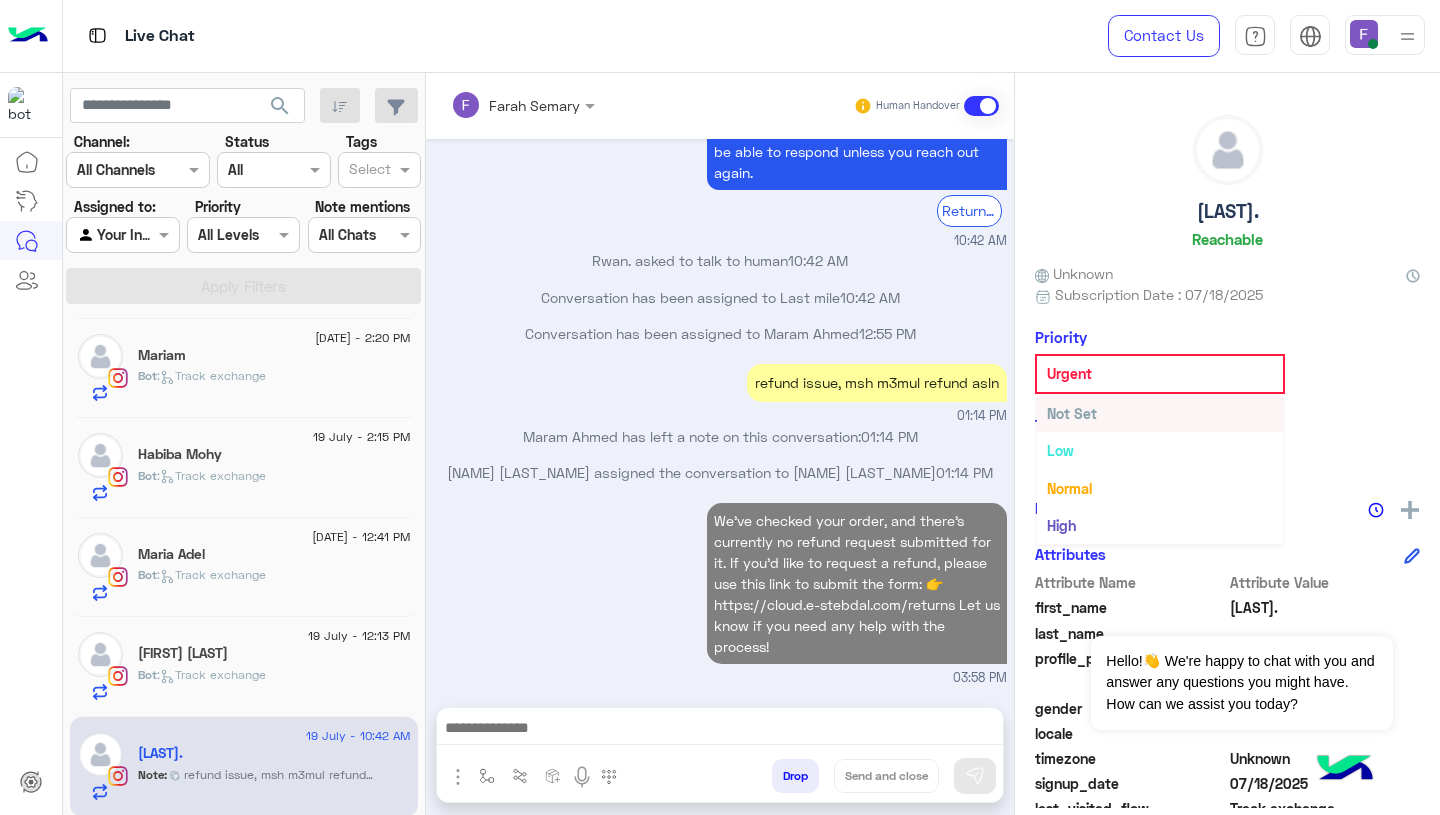 click on "Not Set" at bounding box center [1160, 413] 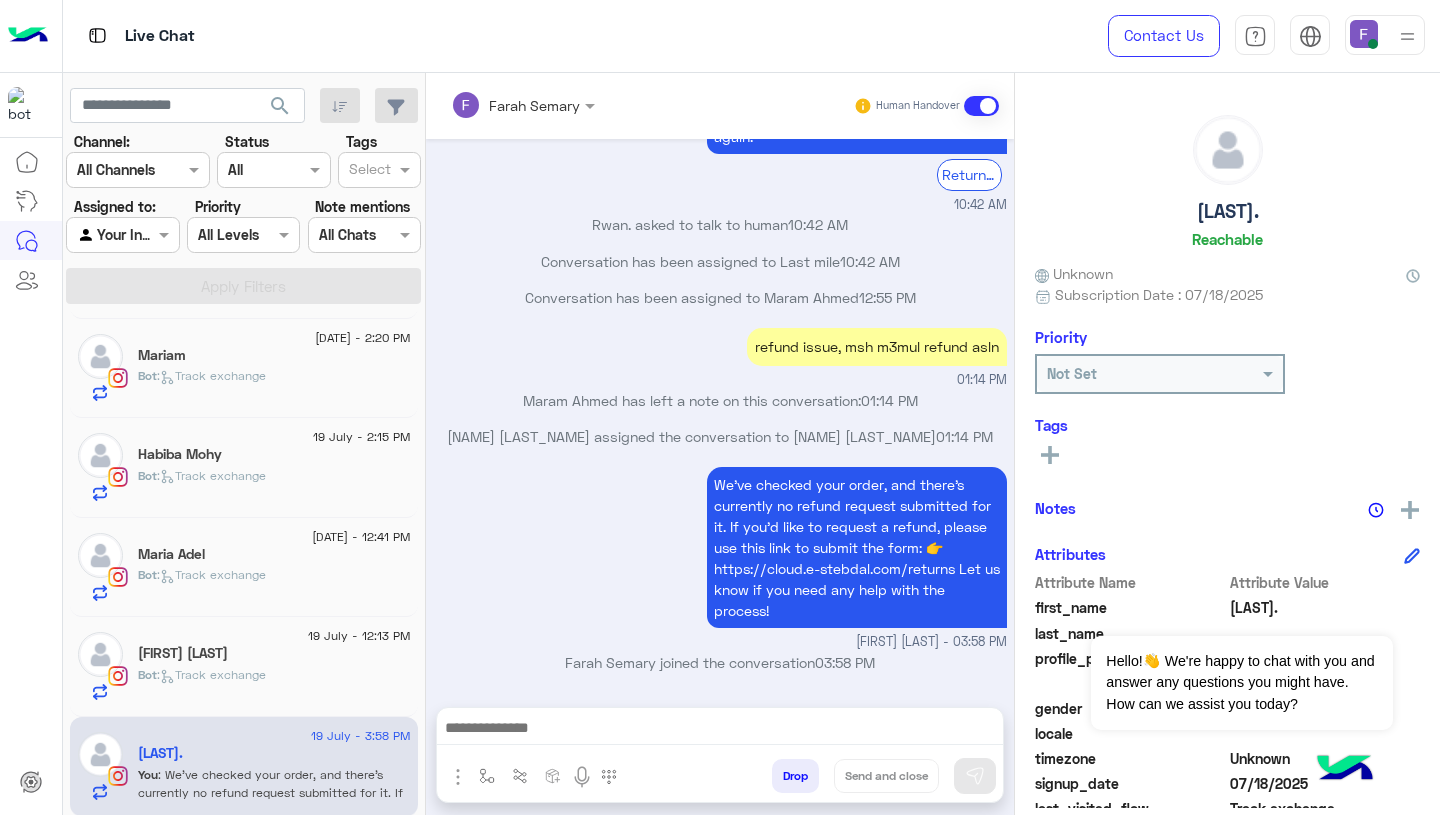 click on "We’ve checked your order, and there’s currently no refund request submitted for it.
If you’d like to request a refund, please use this link to submit the form:
👉 https://cloud.e-stebdal.com/returns
Let us know if you need any help with the process! [FIRST] [LAST] - 03:58 PM" at bounding box center [720, 557] 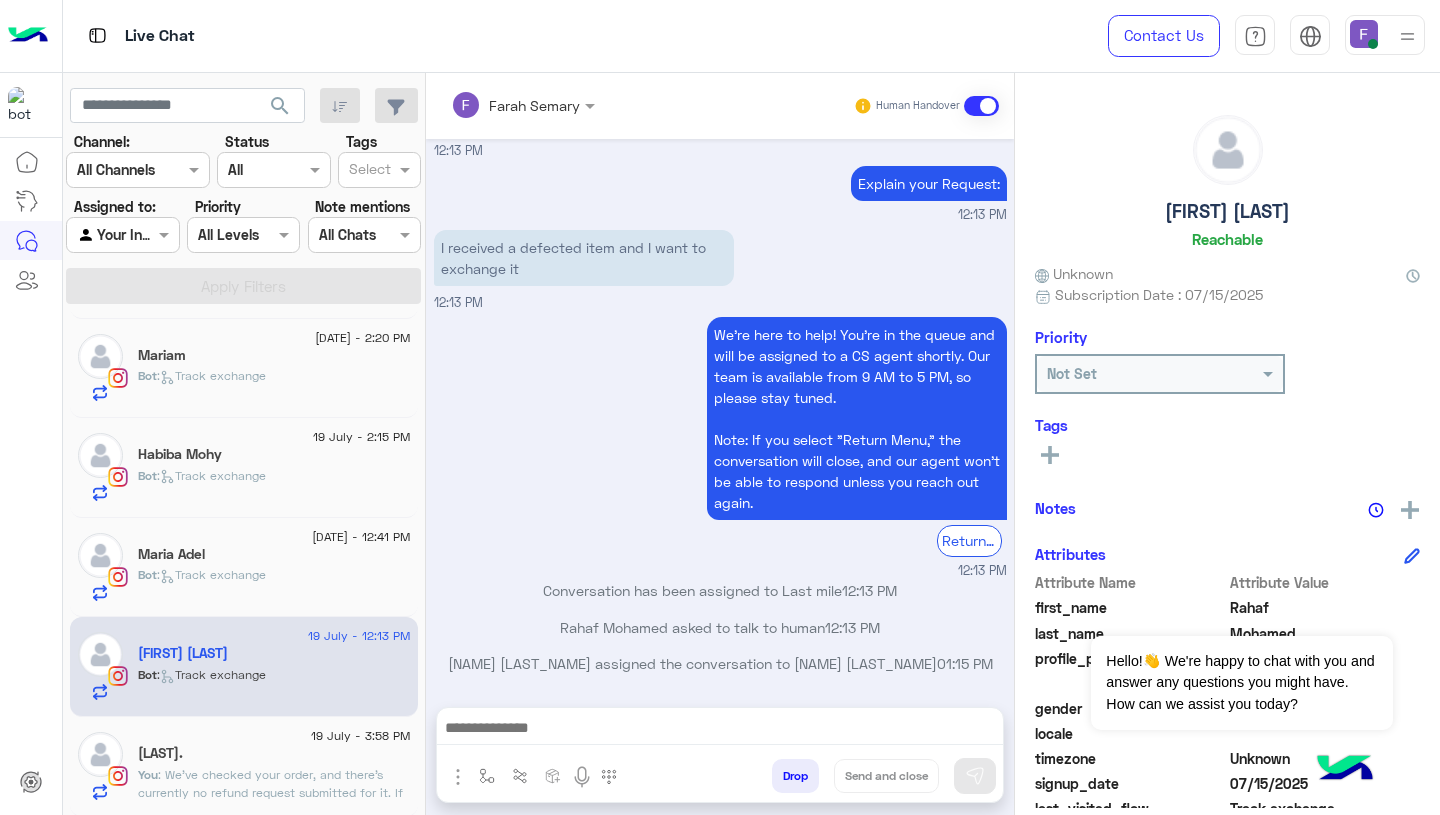 scroll, scrollTop: 1370, scrollLeft: 0, axis: vertical 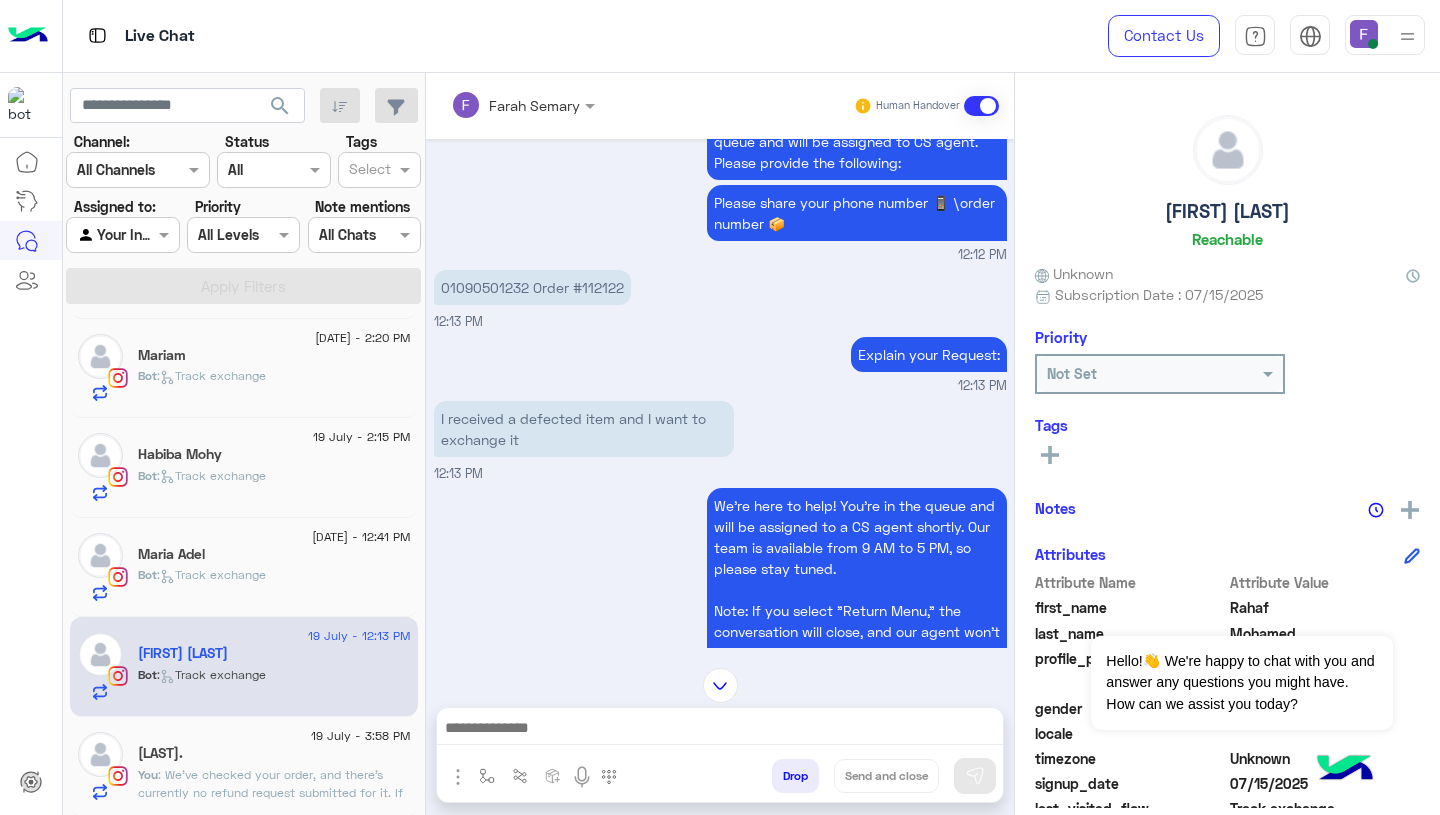 click on "I received a defected item and I want to exchange it" at bounding box center (584, 429) 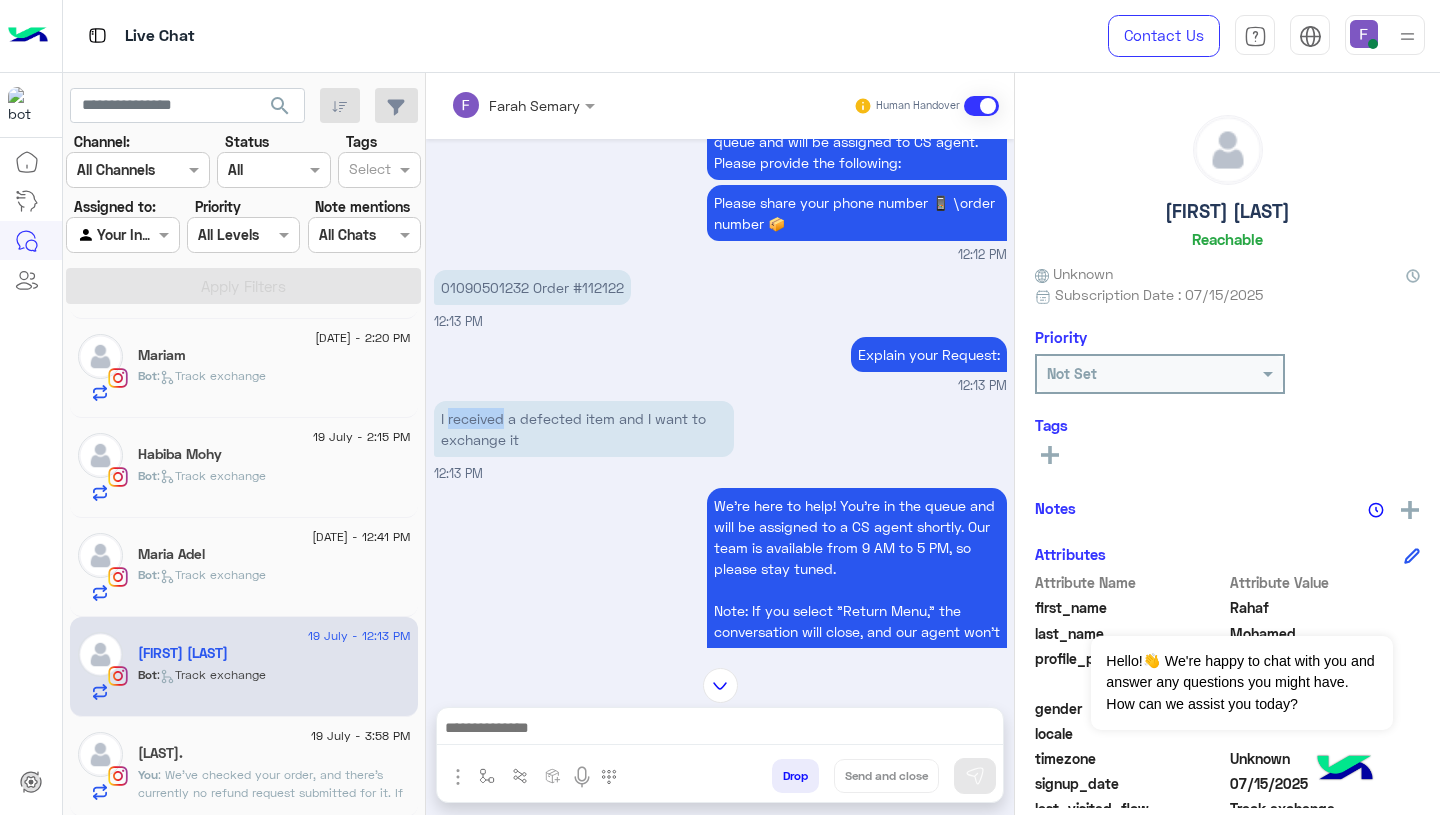 click on "I received a defected item and I want to exchange it" at bounding box center [584, 429] 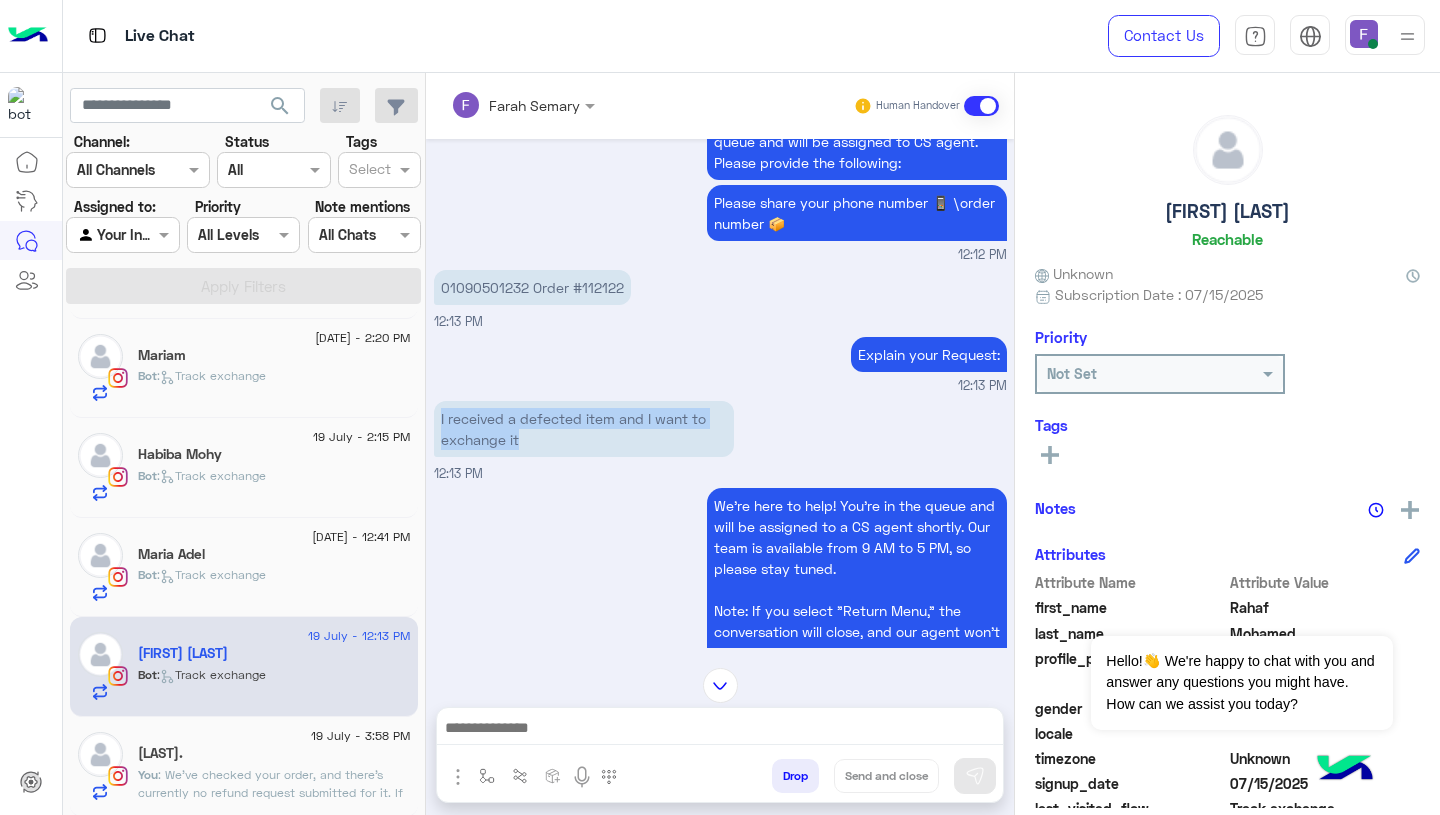 click on "I received a defected item and I want to exchange it" at bounding box center (584, 429) 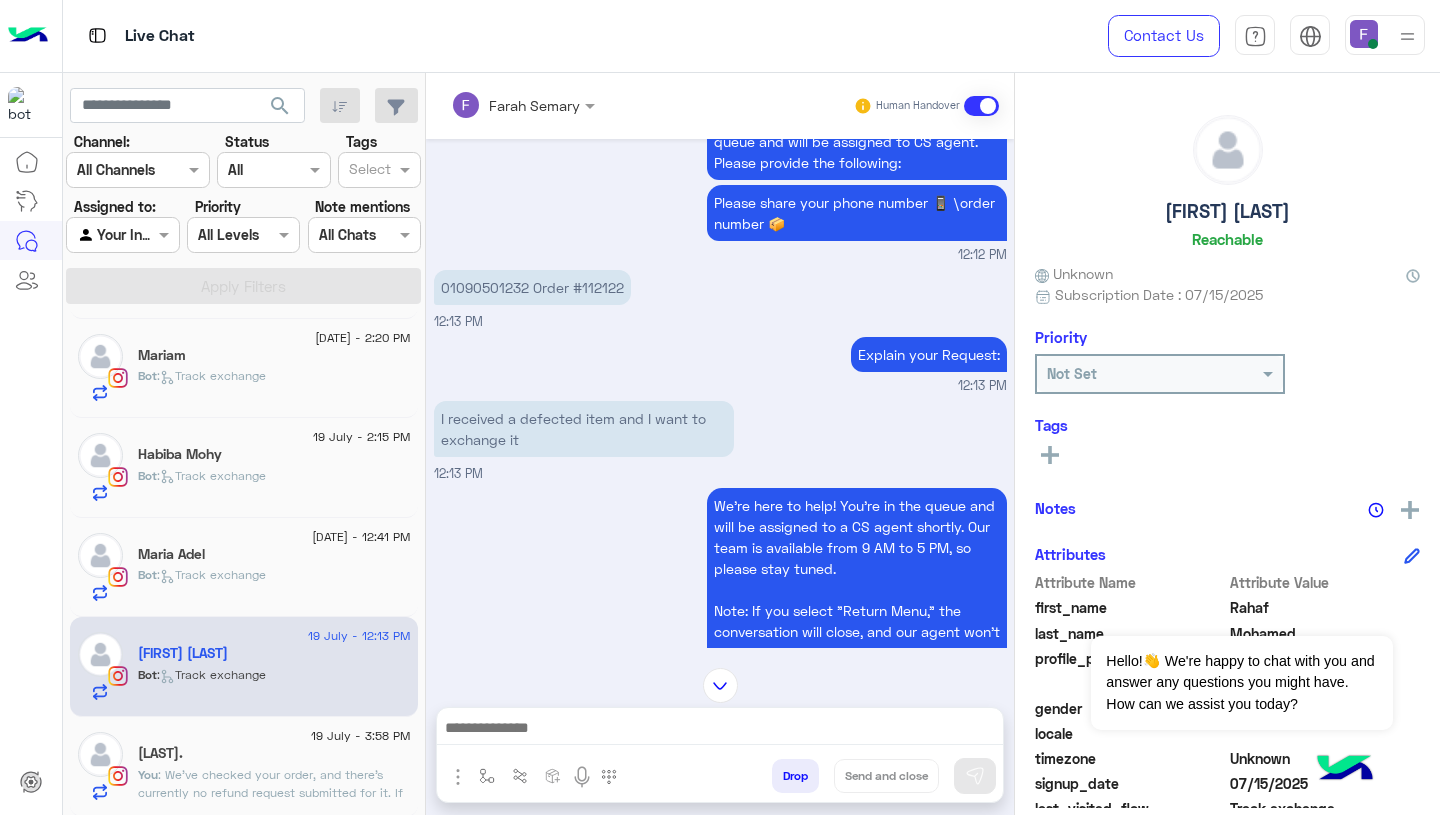 click at bounding box center [720, 730] 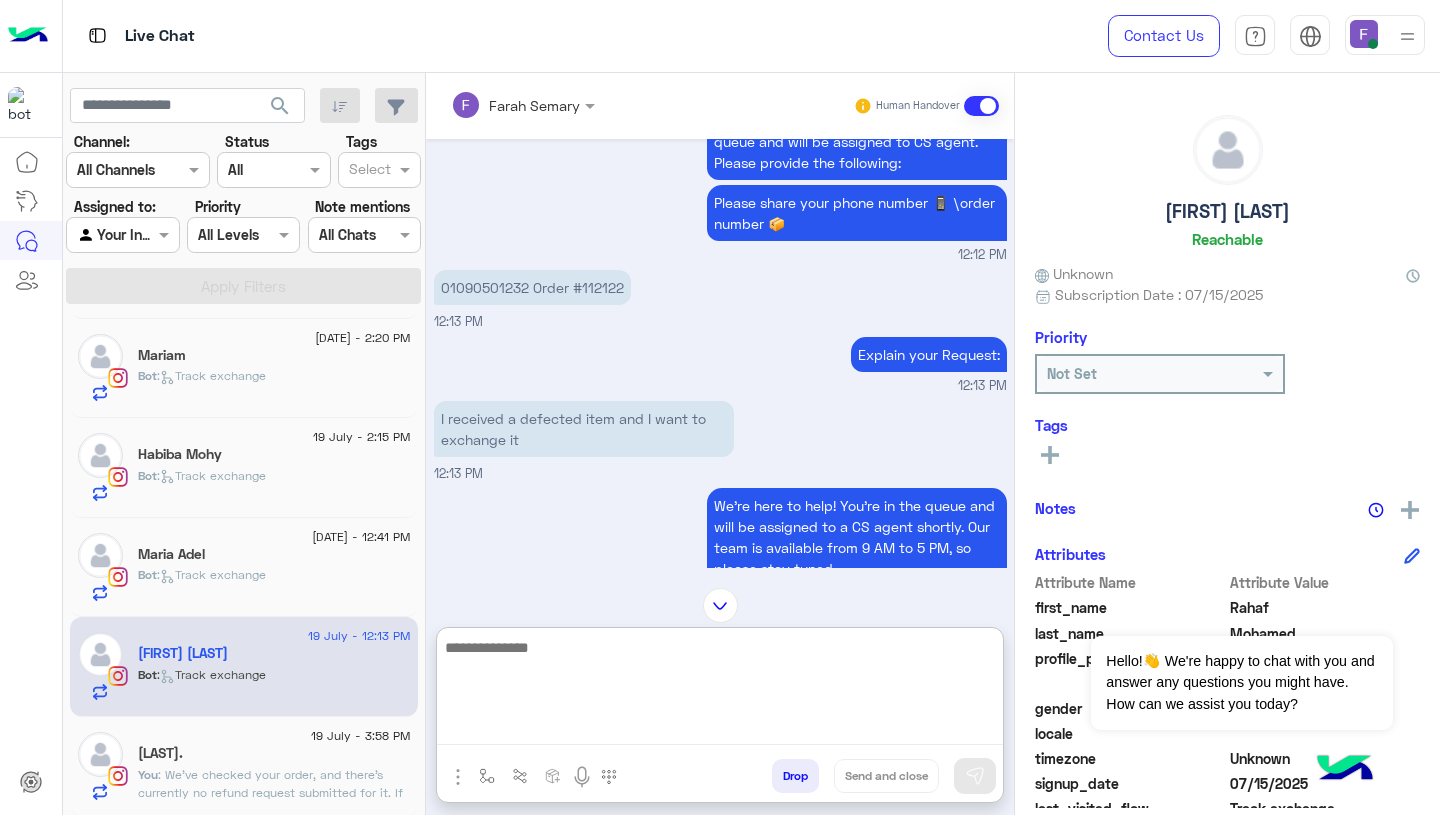 paste on "**********" 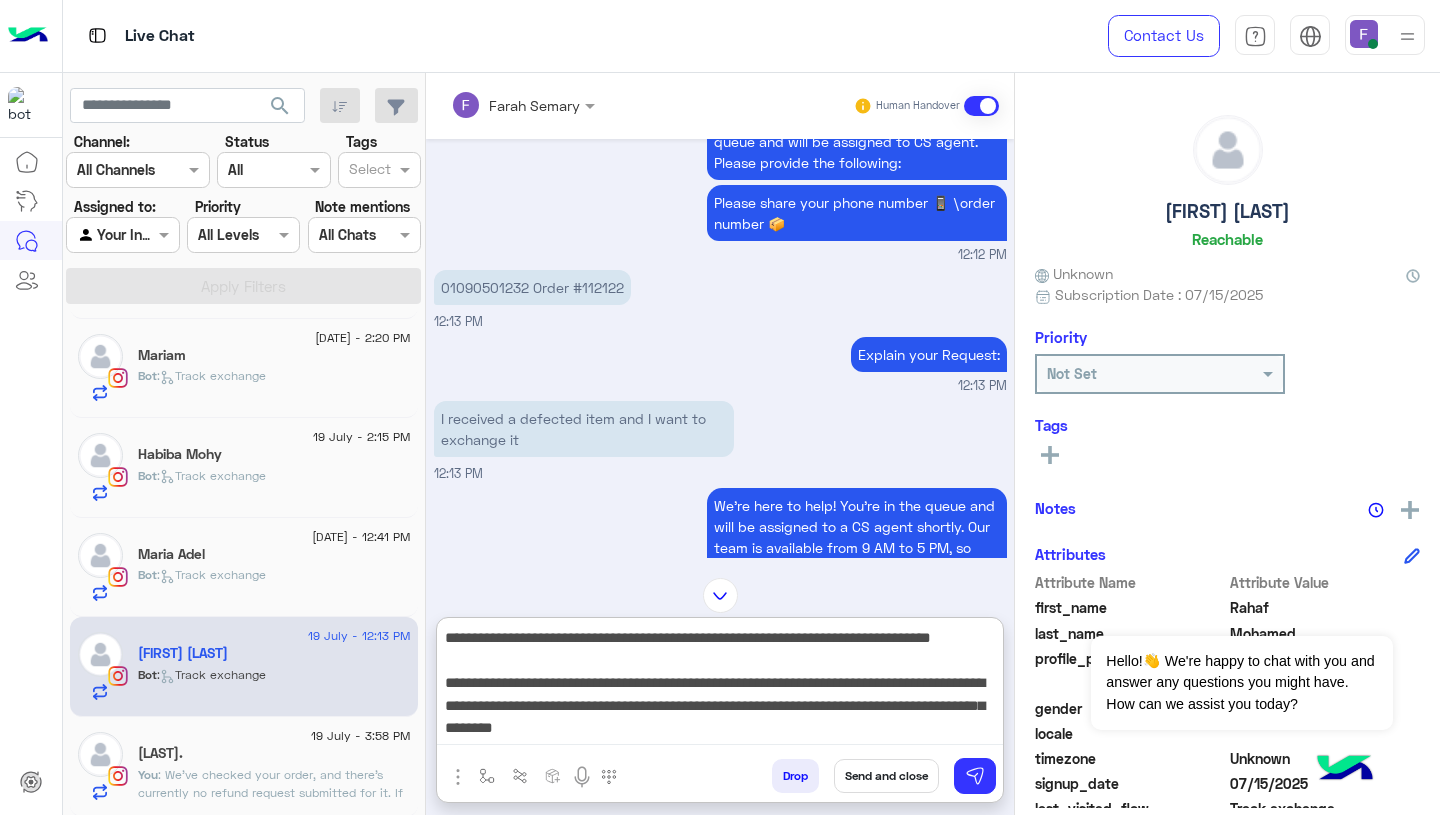 scroll, scrollTop: 151, scrollLeft: 0, axis: vertical 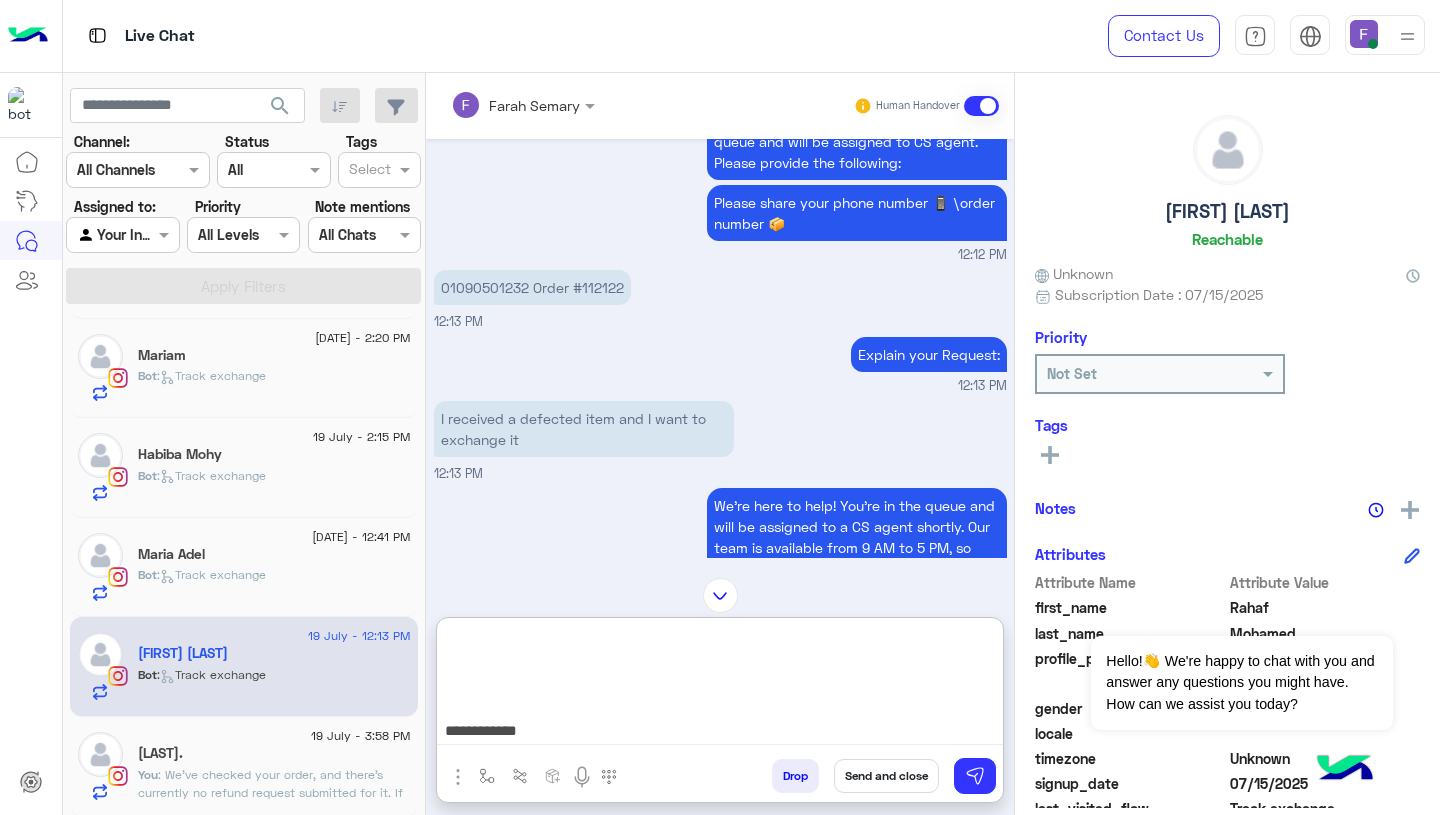 click on "**********" at bounding box center [720, 685] 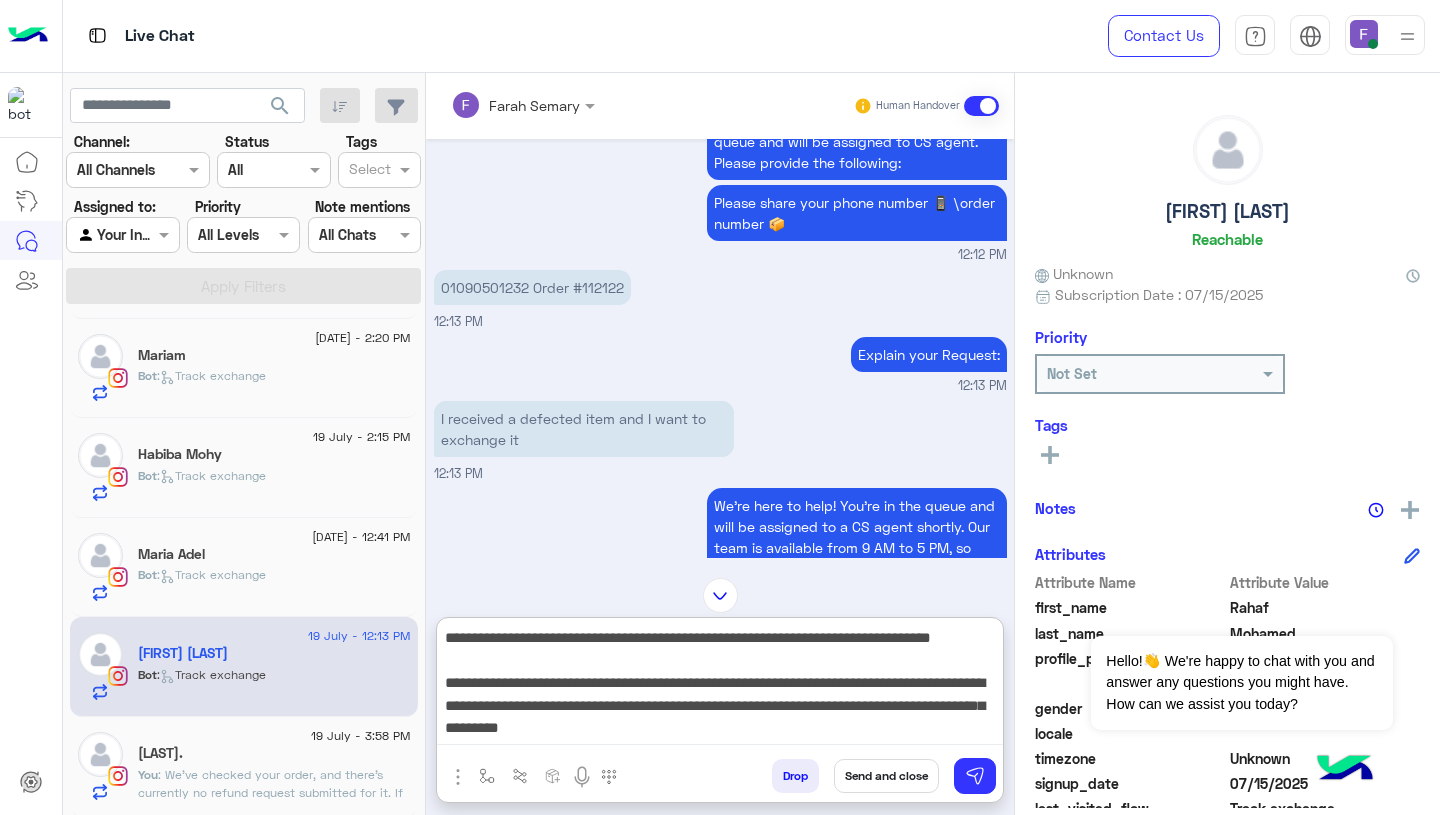 scroll, scrollTop: 14, scrollLeft: 0, axis: vertical 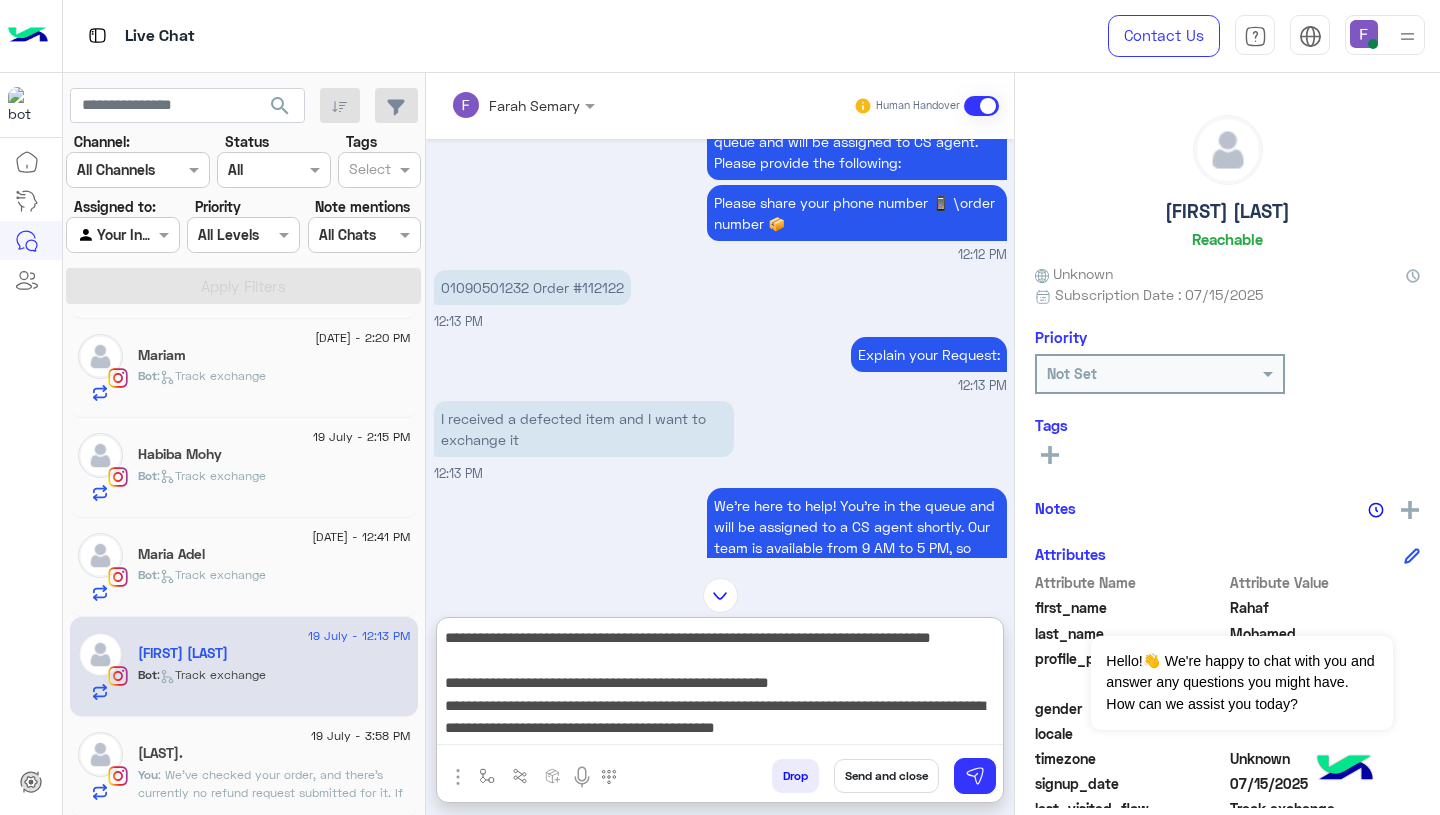 click on "**********" at bounding box center (720, 685) 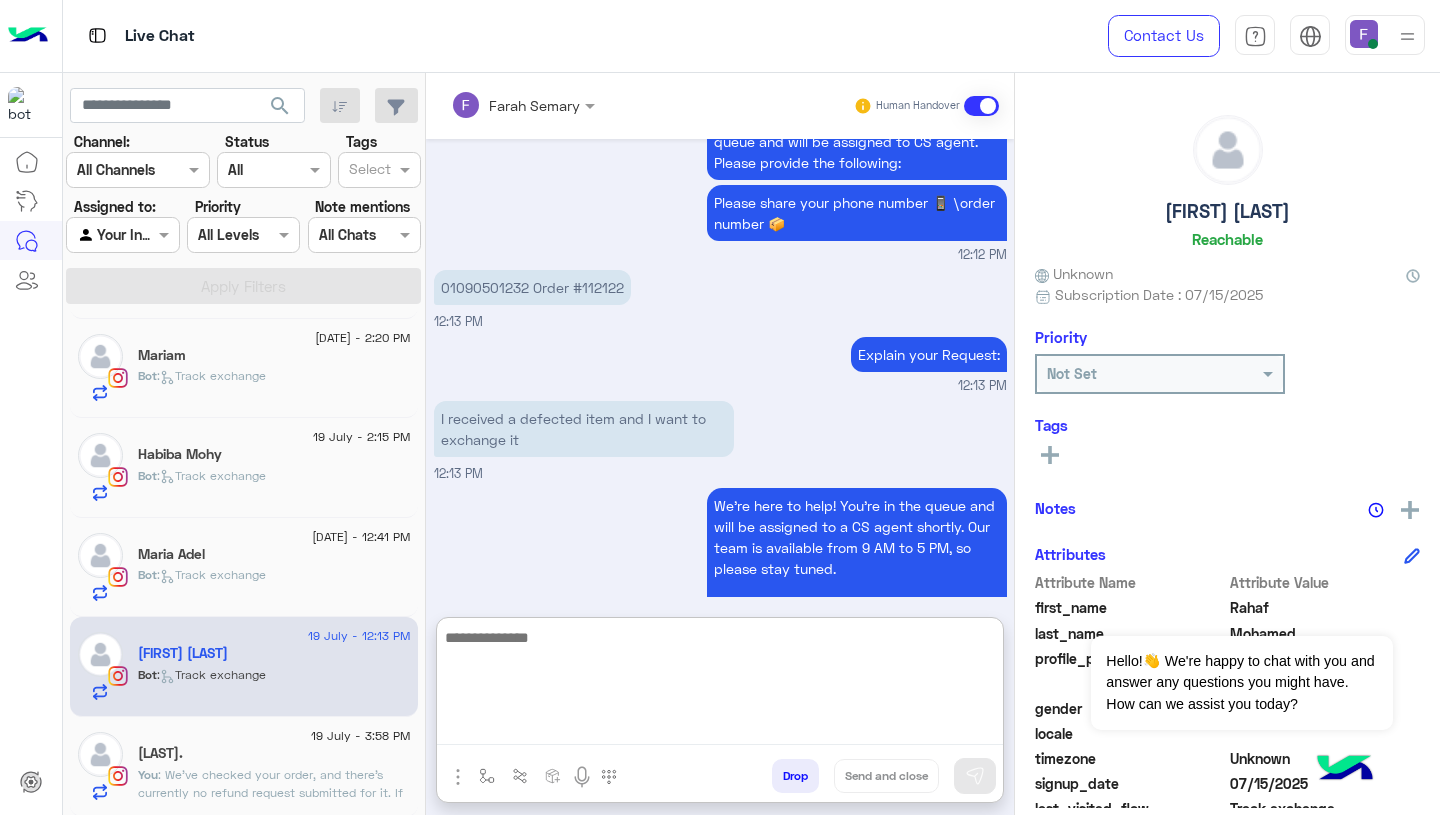 scroll, scrollTop: 0, scrollLeft: 0, axis: both 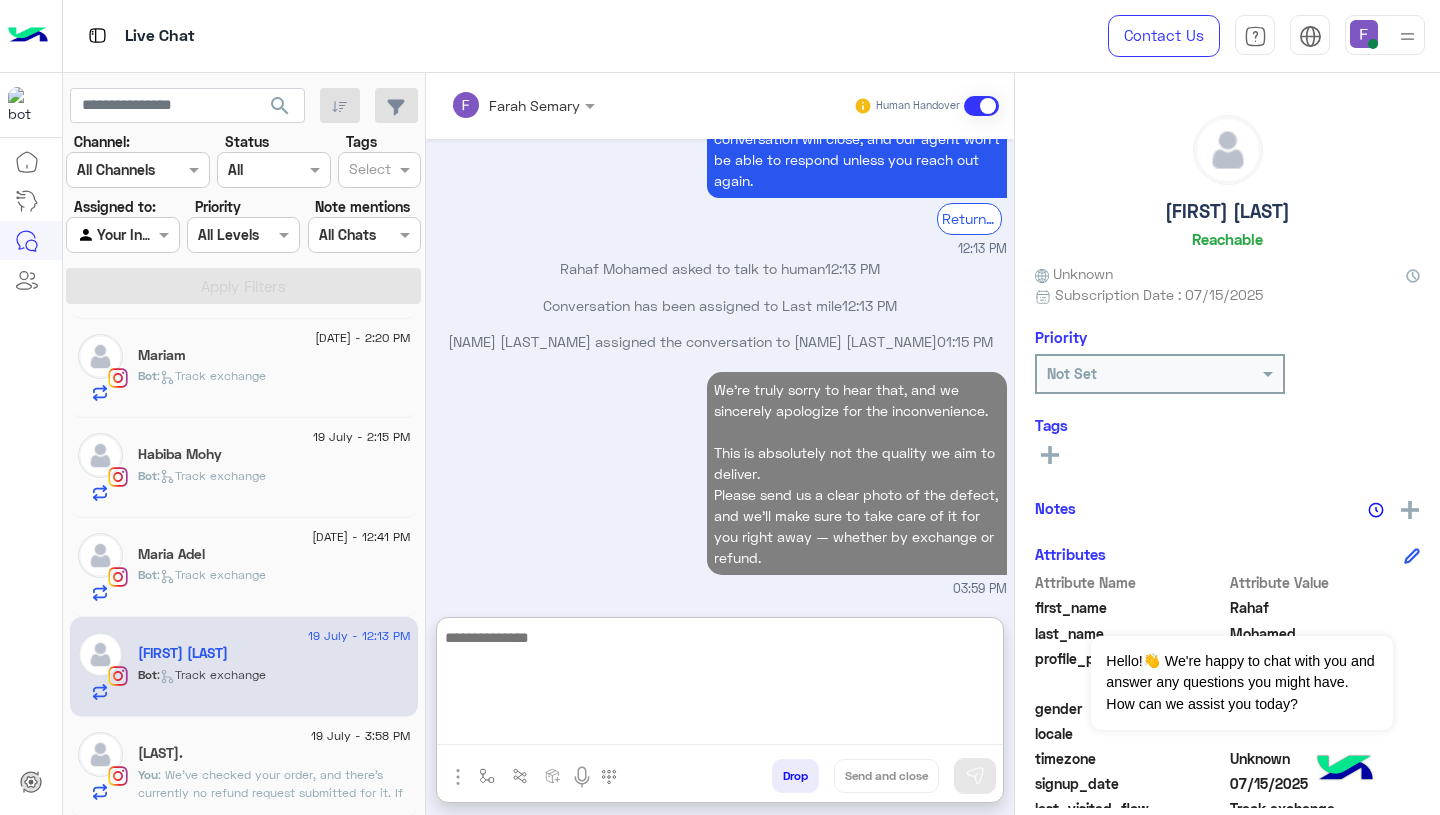 click on "We’re truly sorry to hear that, and we sincerely apologize for the inconvenience. This is absolutely not the quality we aim to deliver. Please send us a clear photo of the defect, and we’ll make sure to take care of it for you right away — whether by exchange or refund. 03:59 PM" at bounding box center [720, 483] 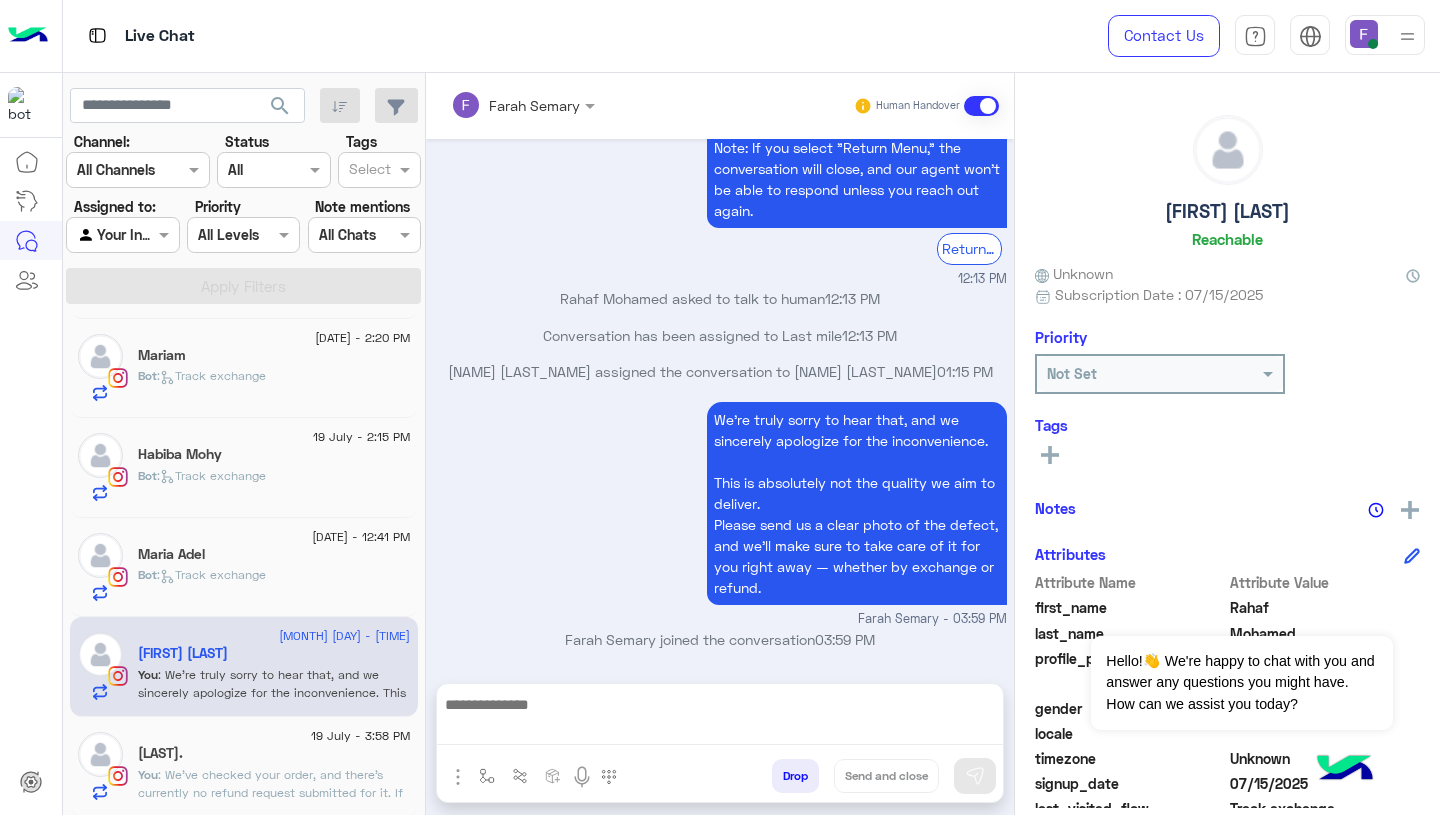 scroll, scrollTop: 1809, scrollLeft: 0, axis: vertical 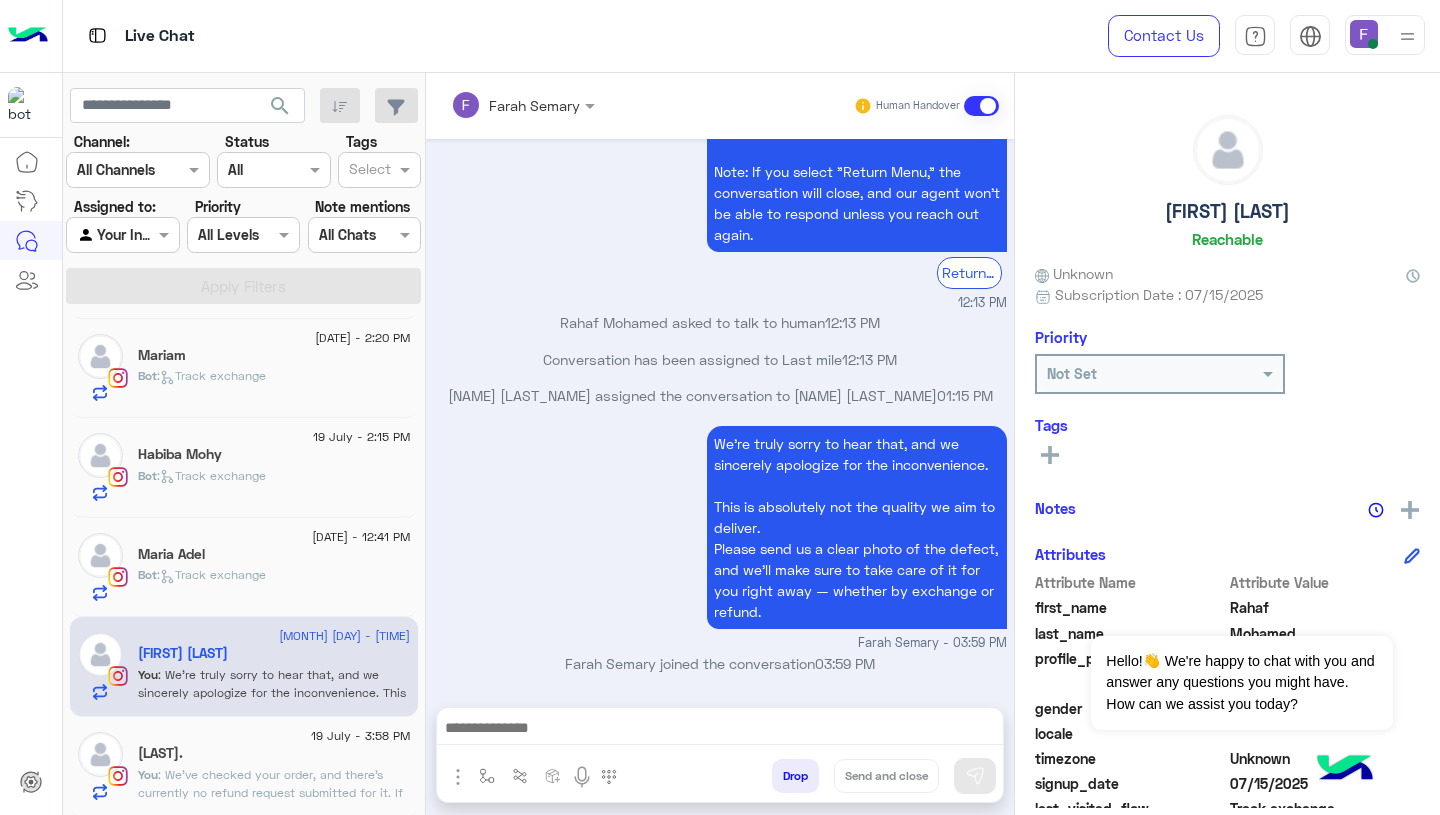 click on "Bot :   Track exchange" 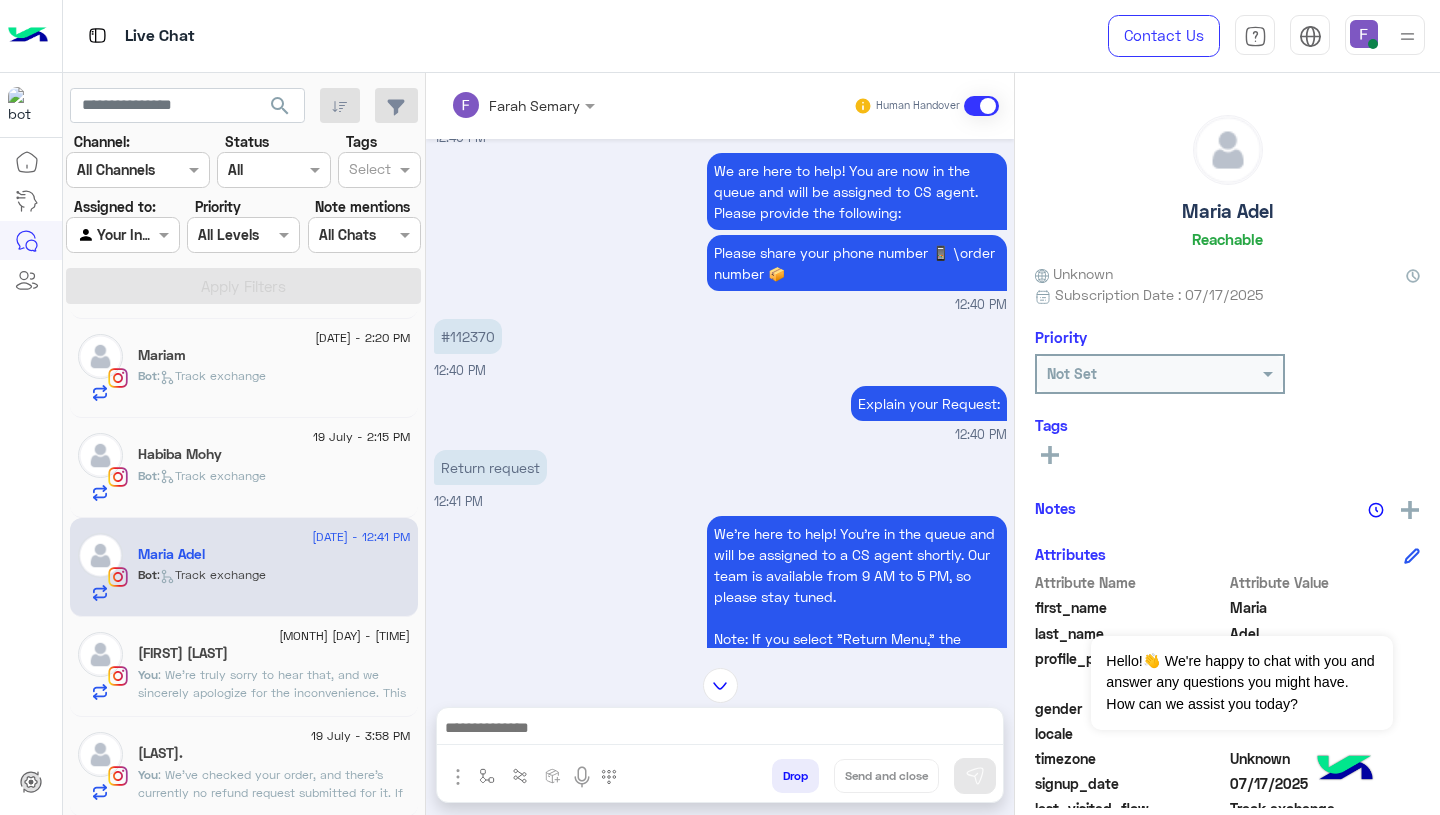 scroll, scrollTop: 1760, scrollLeft: 0, axis: vertical 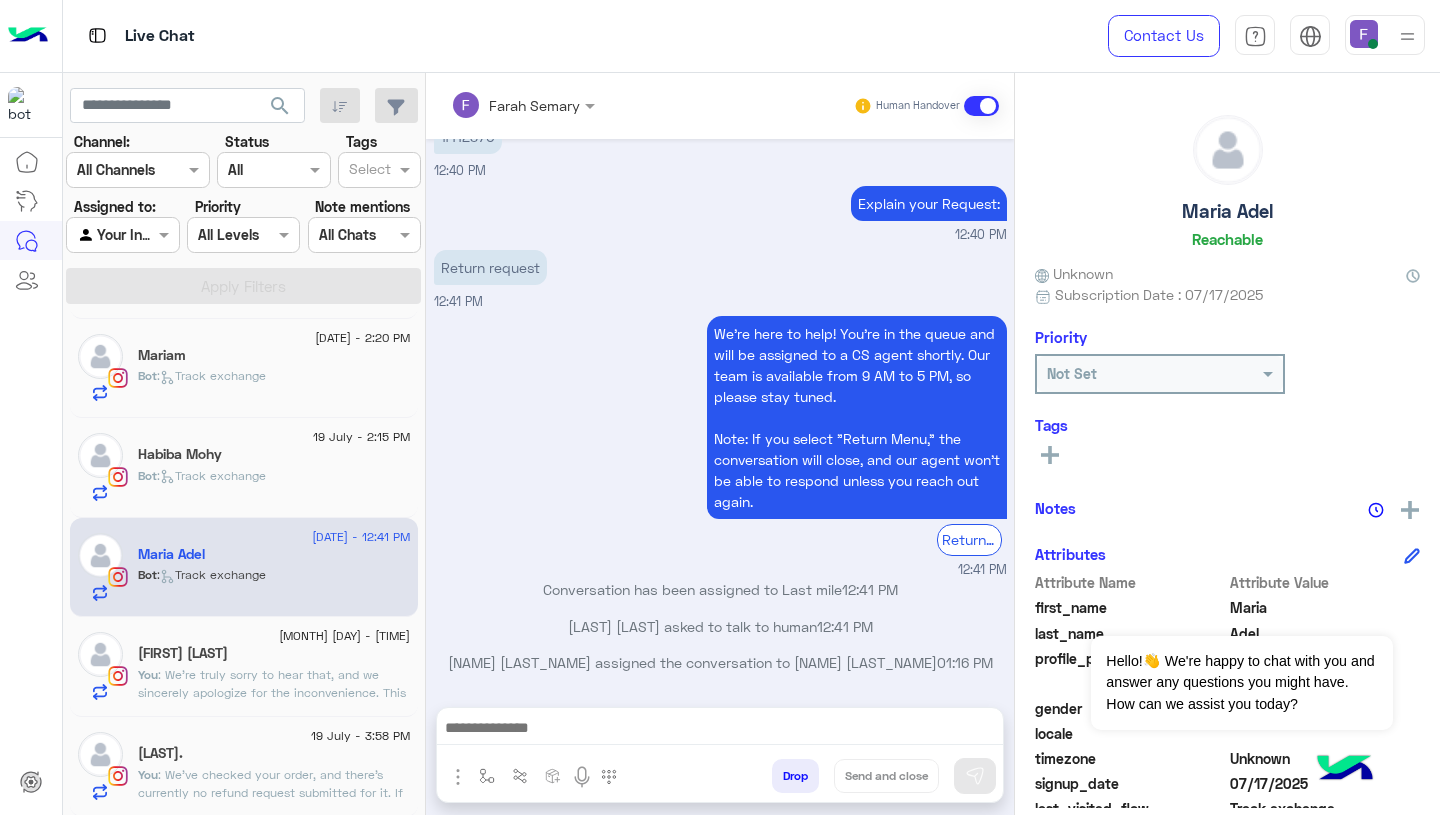 click at bounding box center (720, 730) 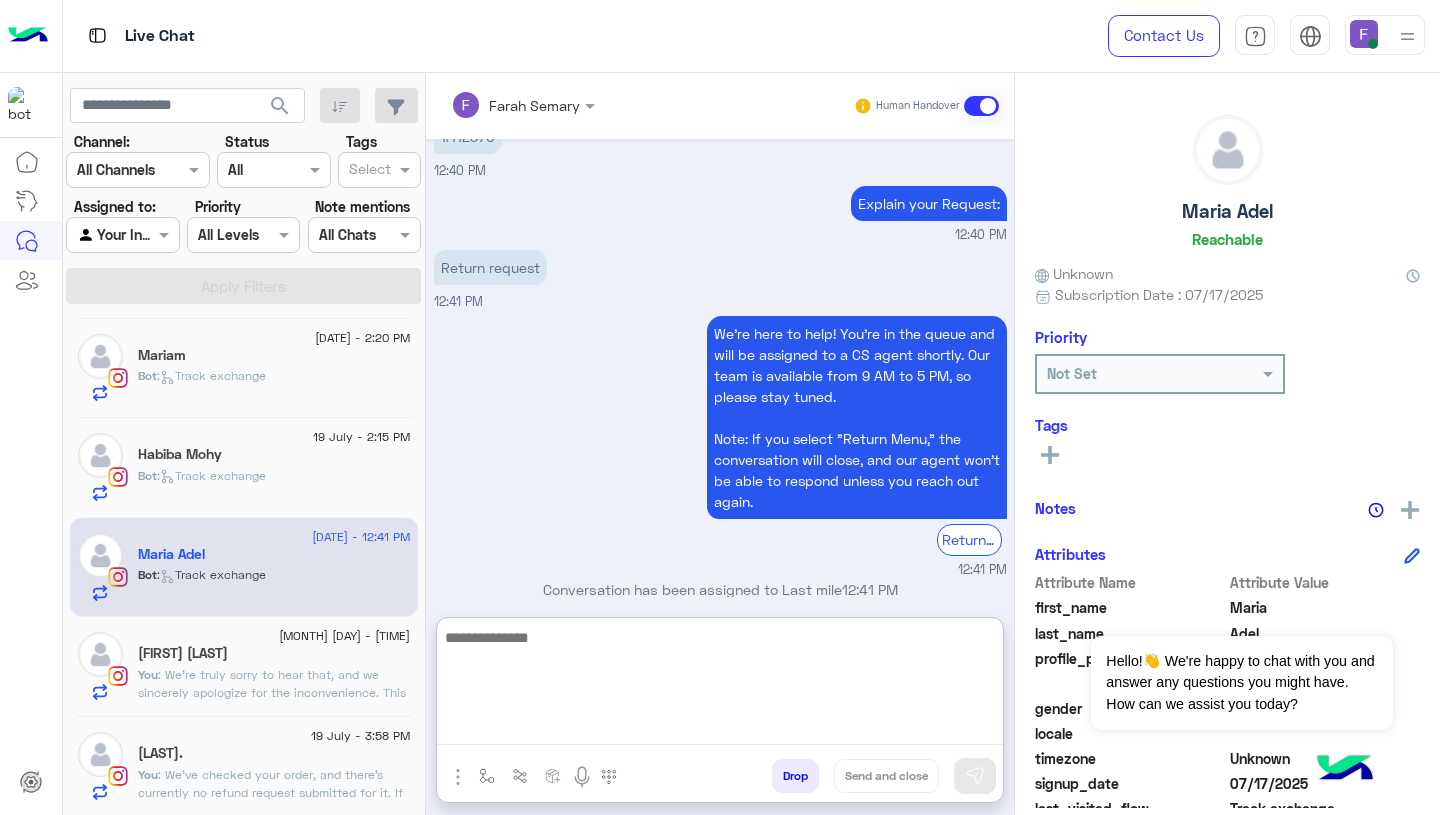 paste on "**********" 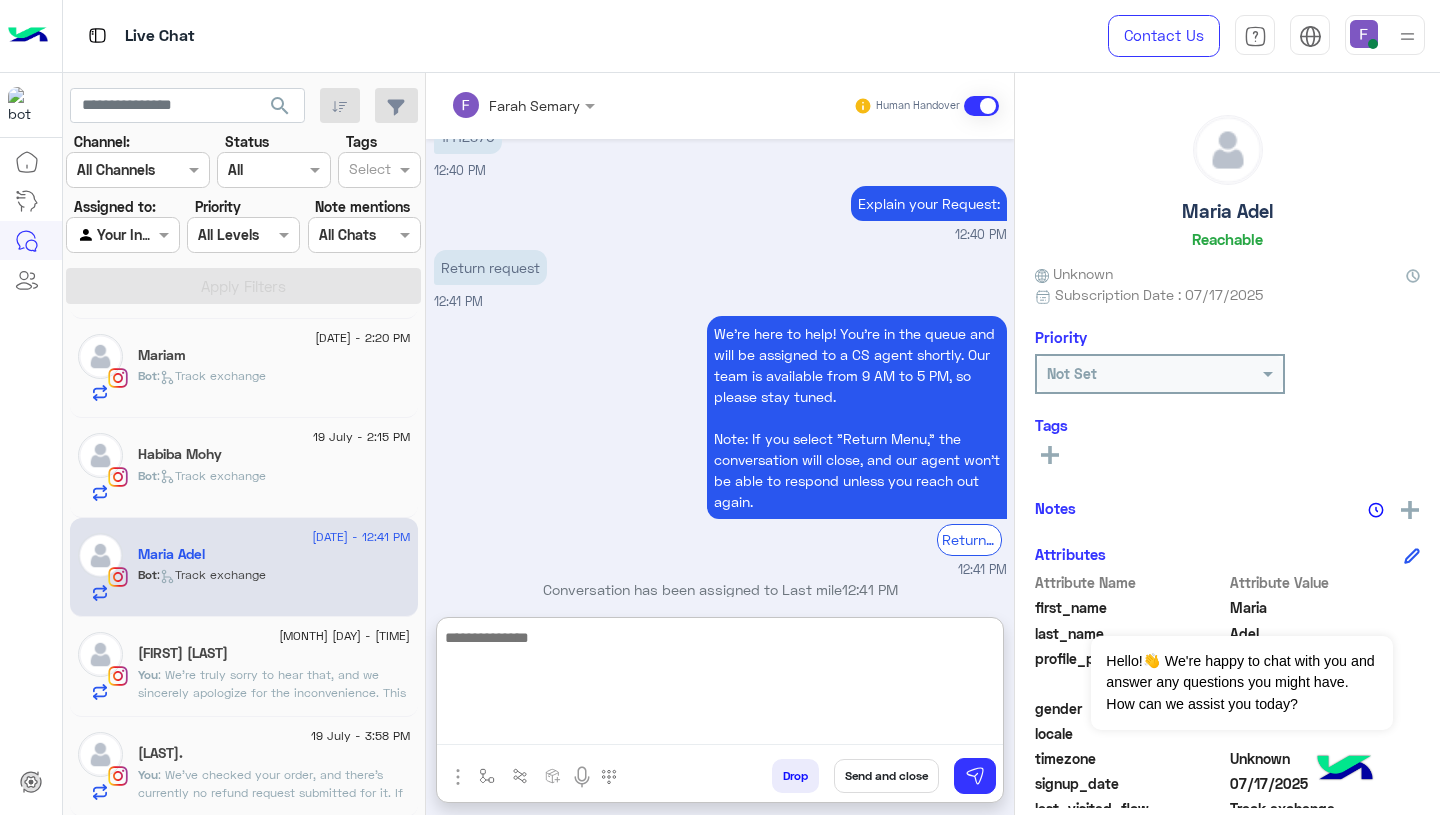 scroll, scrollTop: 0, scrollLeft: 0, axis: both 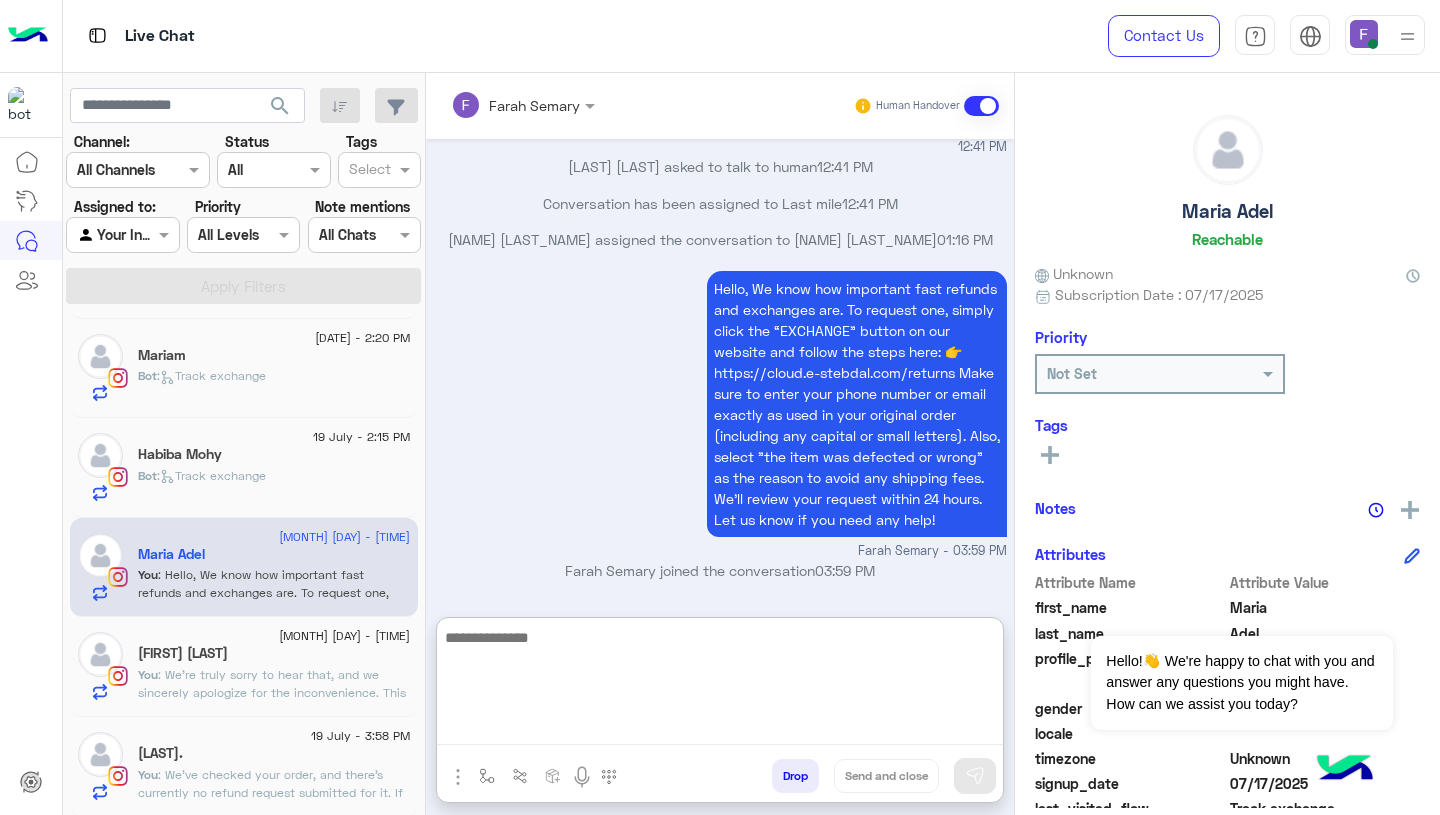 click on "Bot :   Track exchange" 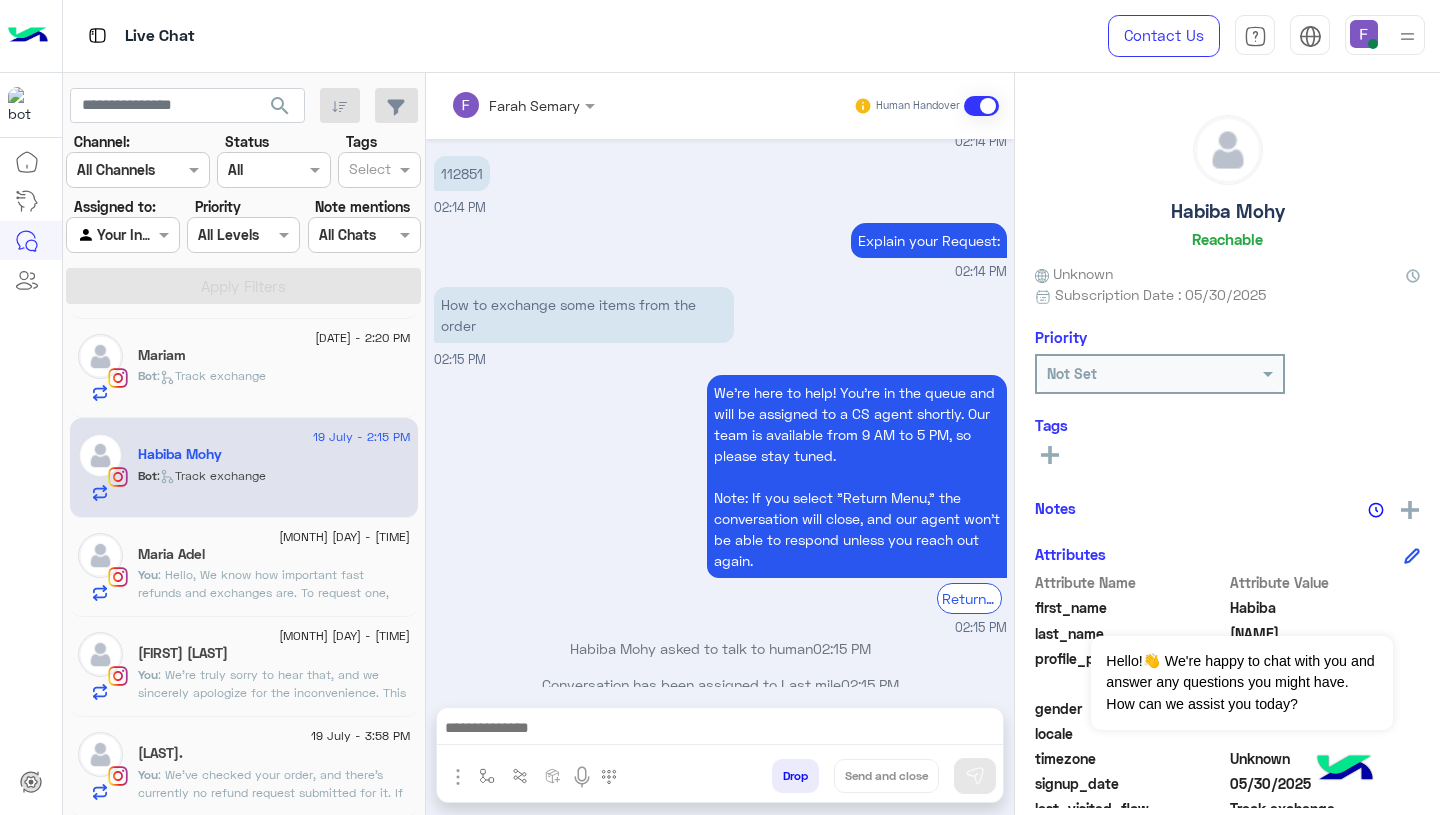 scroll, scrollTop: 1576, scrollLeft: 0, axis: vertical 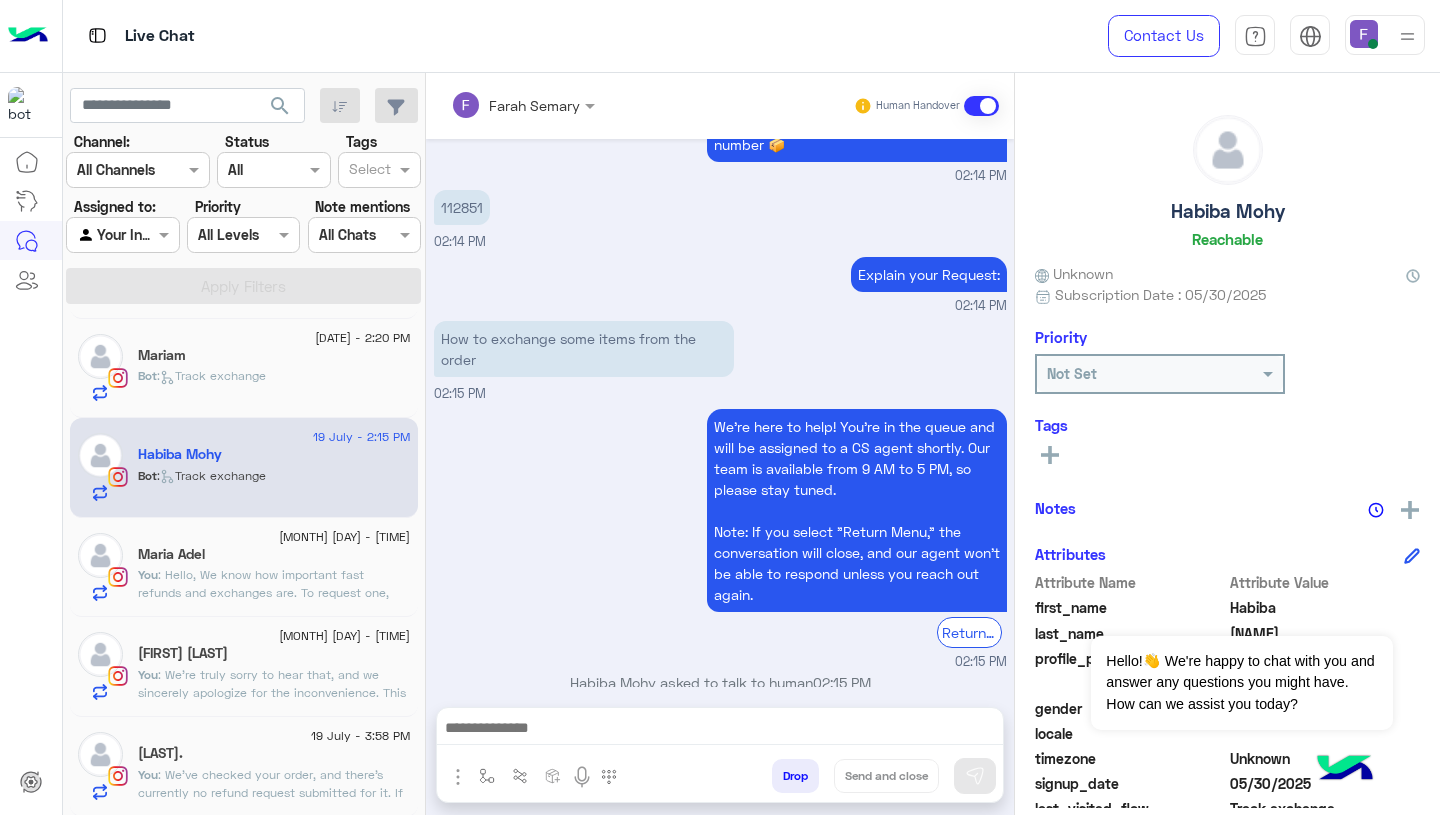 click at bounding box center [720, 730] 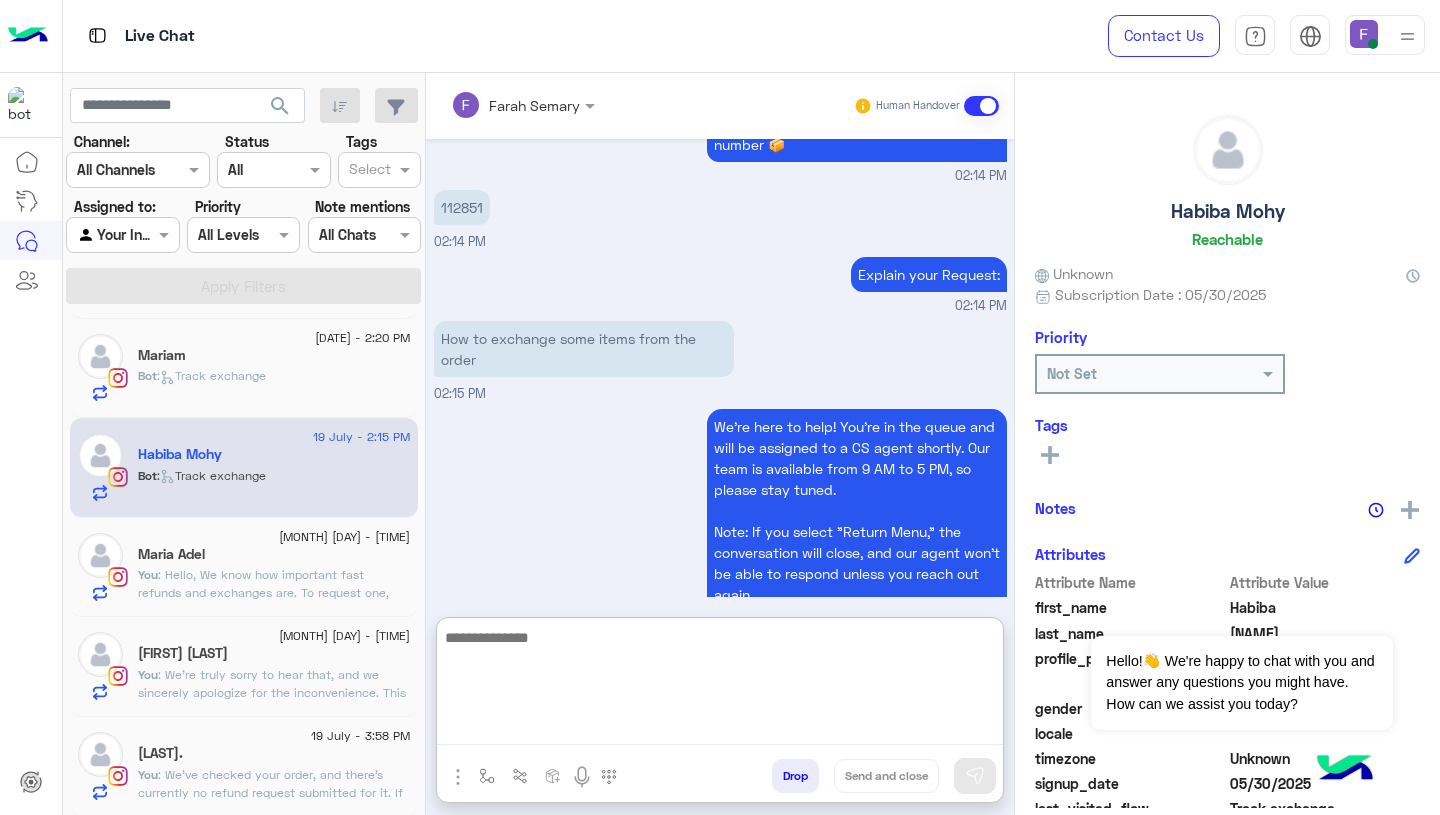 paste on "**********" 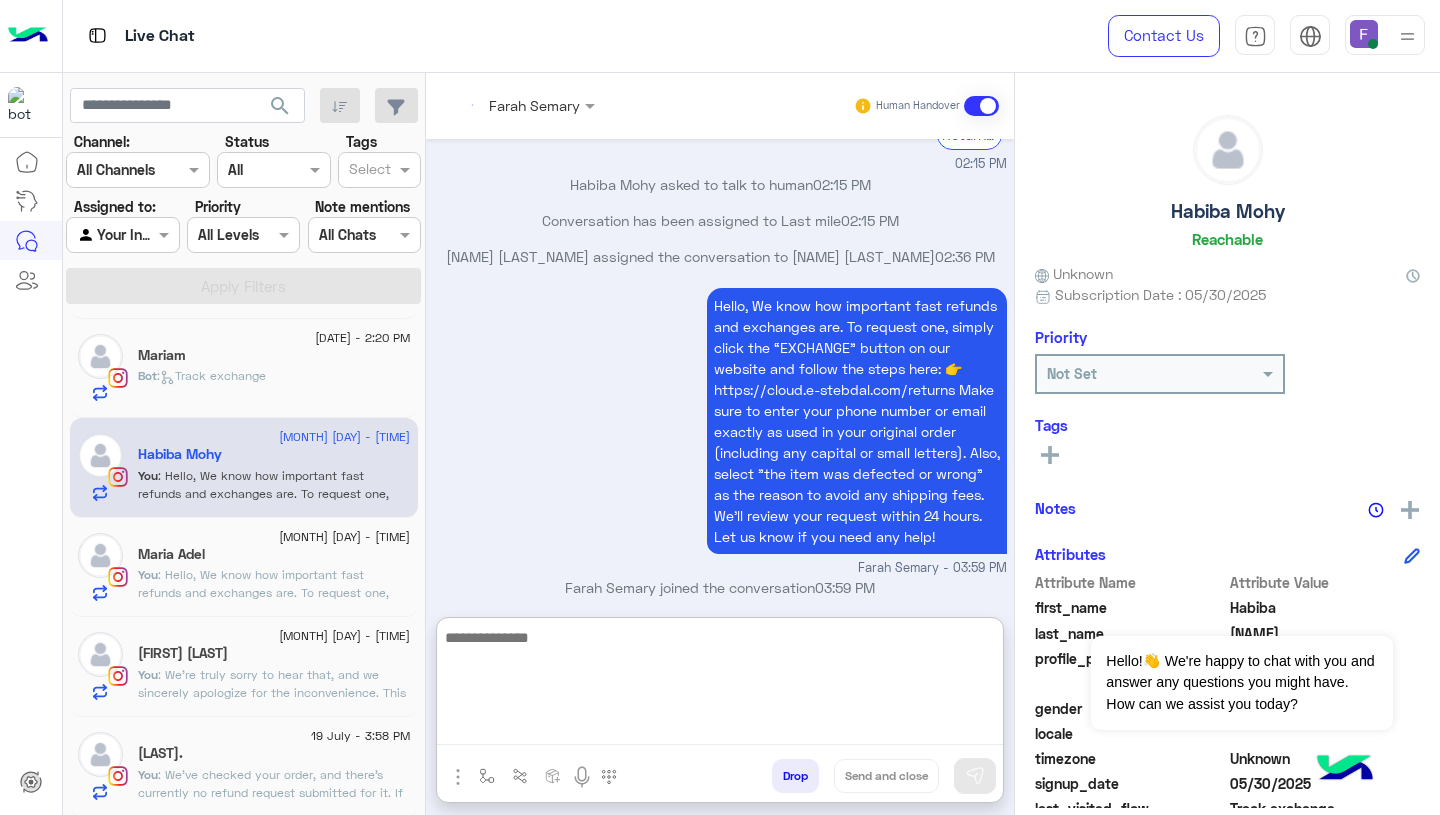 scroll, scrollTop: 2110, scrollLeft: 0, axis: vertical 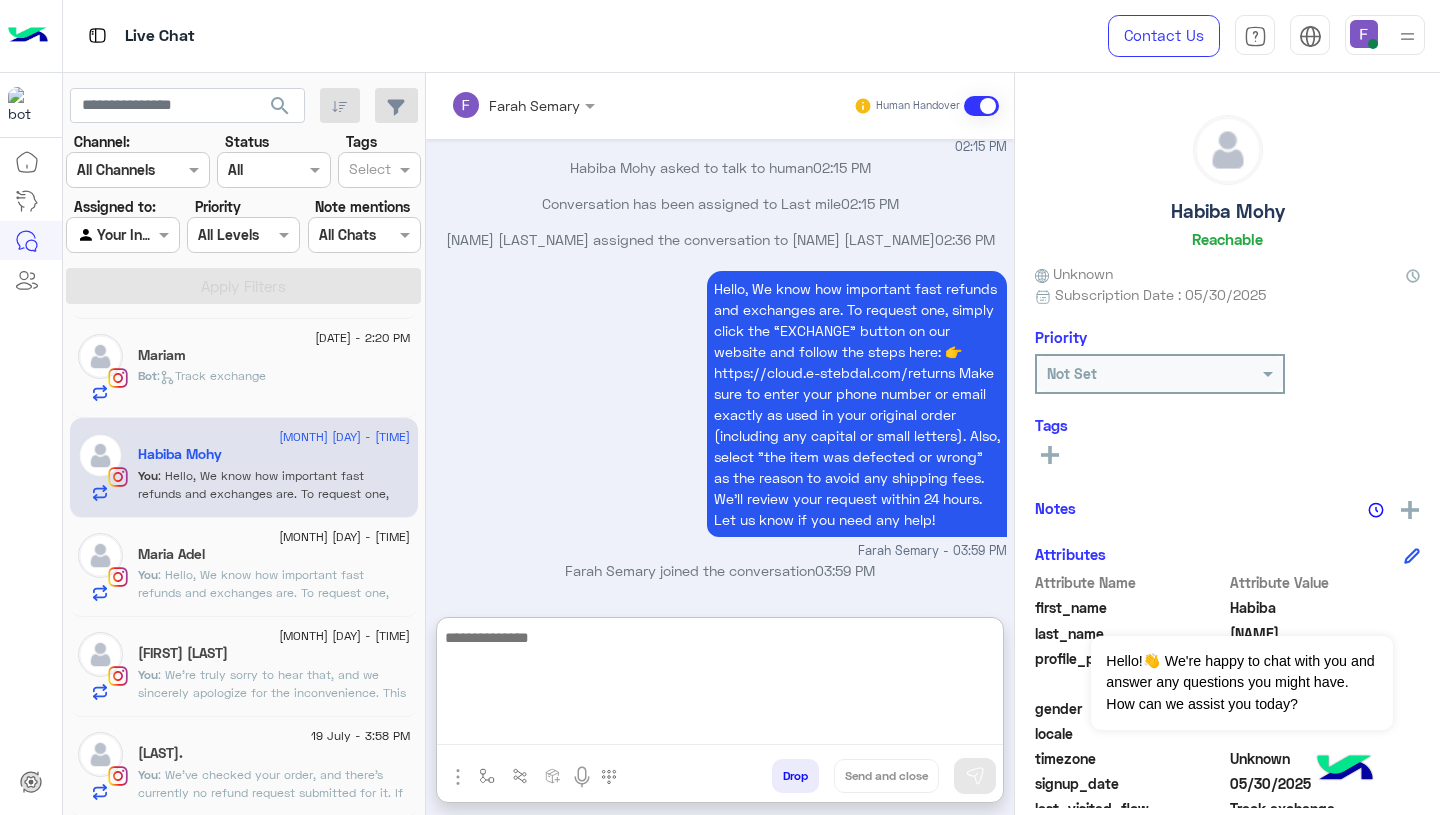 click on "Bot :   Track exchange" 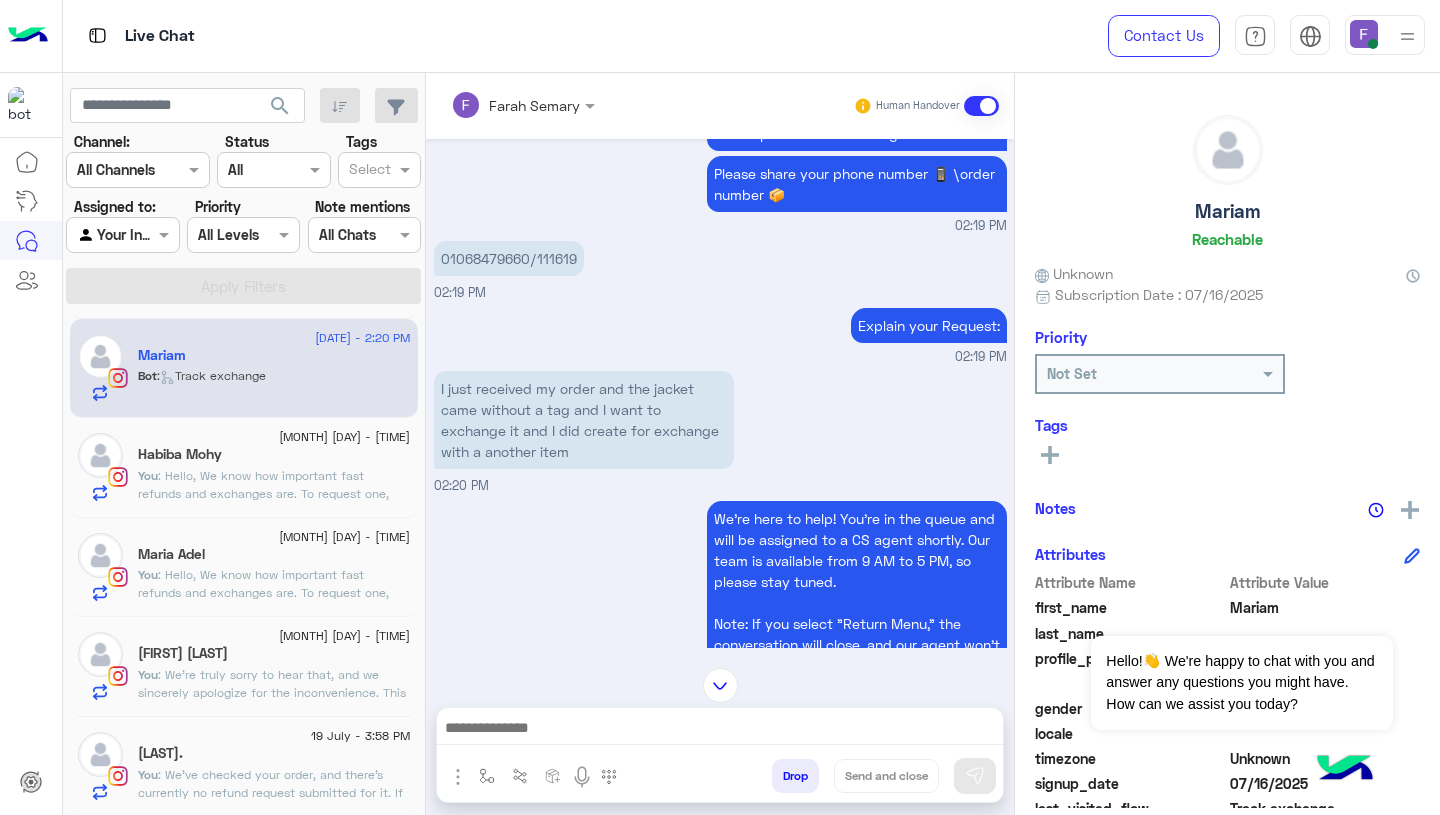 scroll, scrollTop: 1519, scrollLeft: 0, axis: vertical 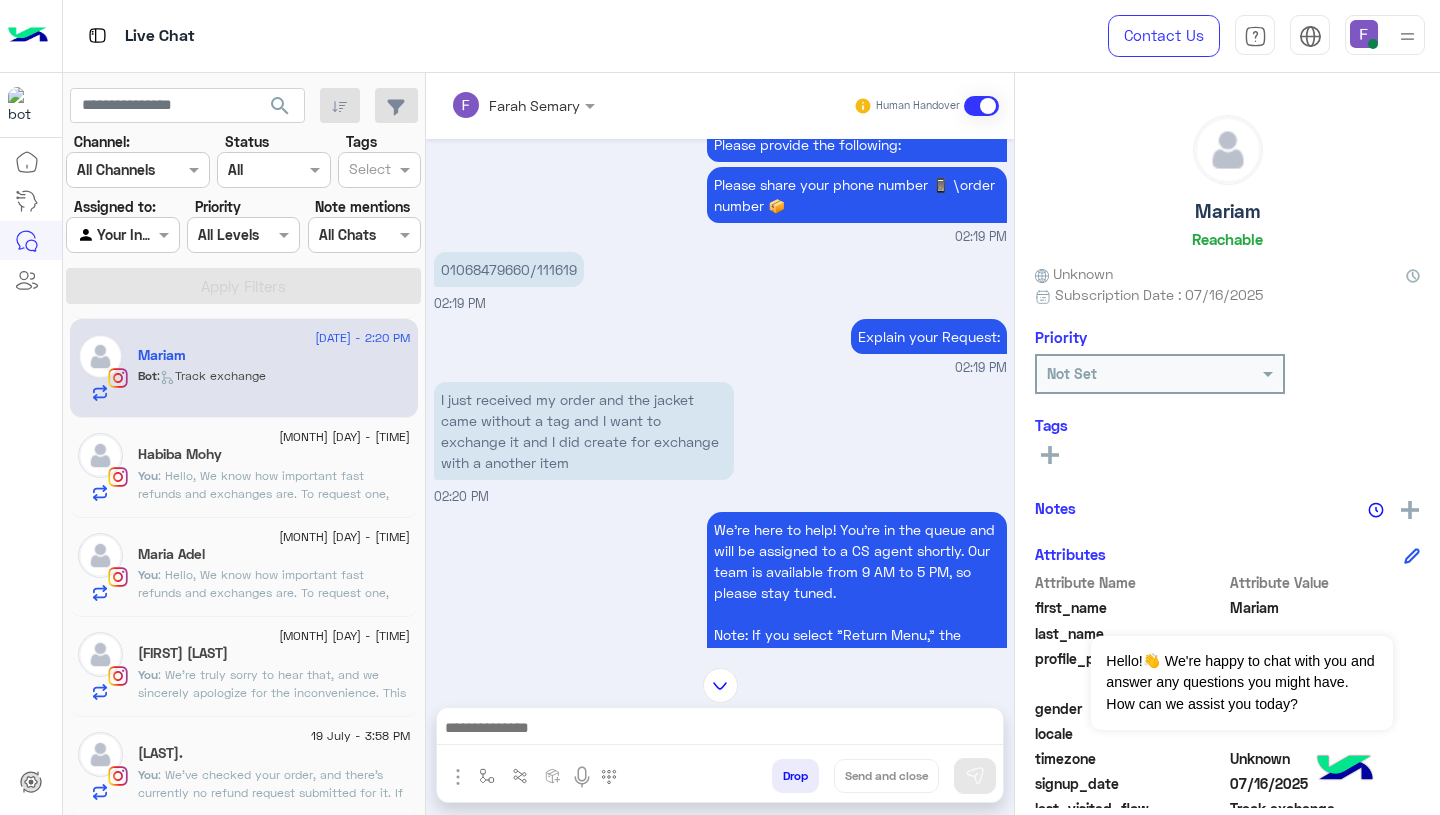 click on "01068479660/111619" at bounding box center (509, 269) 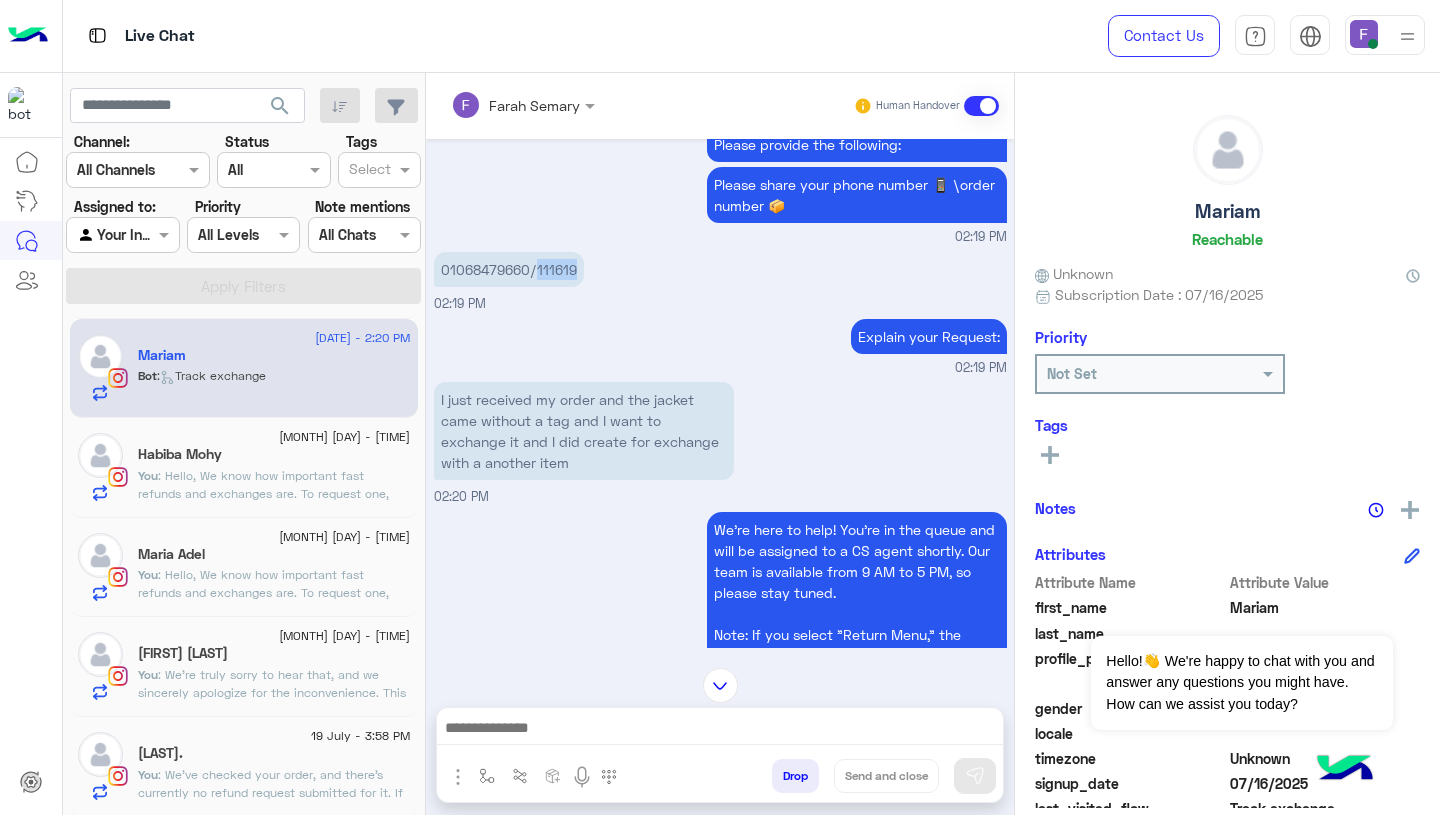 click on "01068479660/111619" at bounding box center (509, 269) 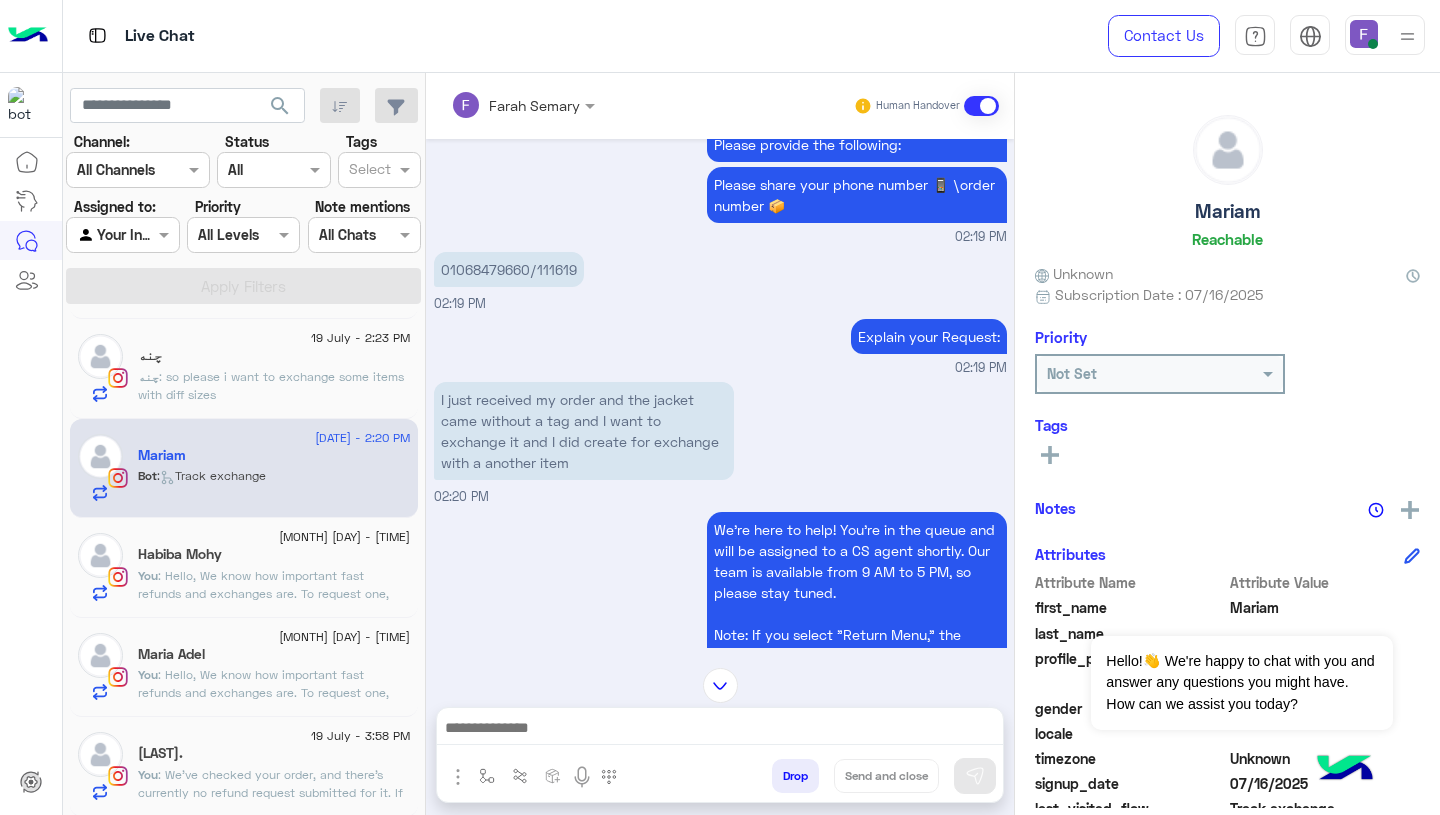 click on "I just received my order and the jacket came without a tag and I want to exchange it and I did create for exchange with a another item" at bounding box center (584, 431) 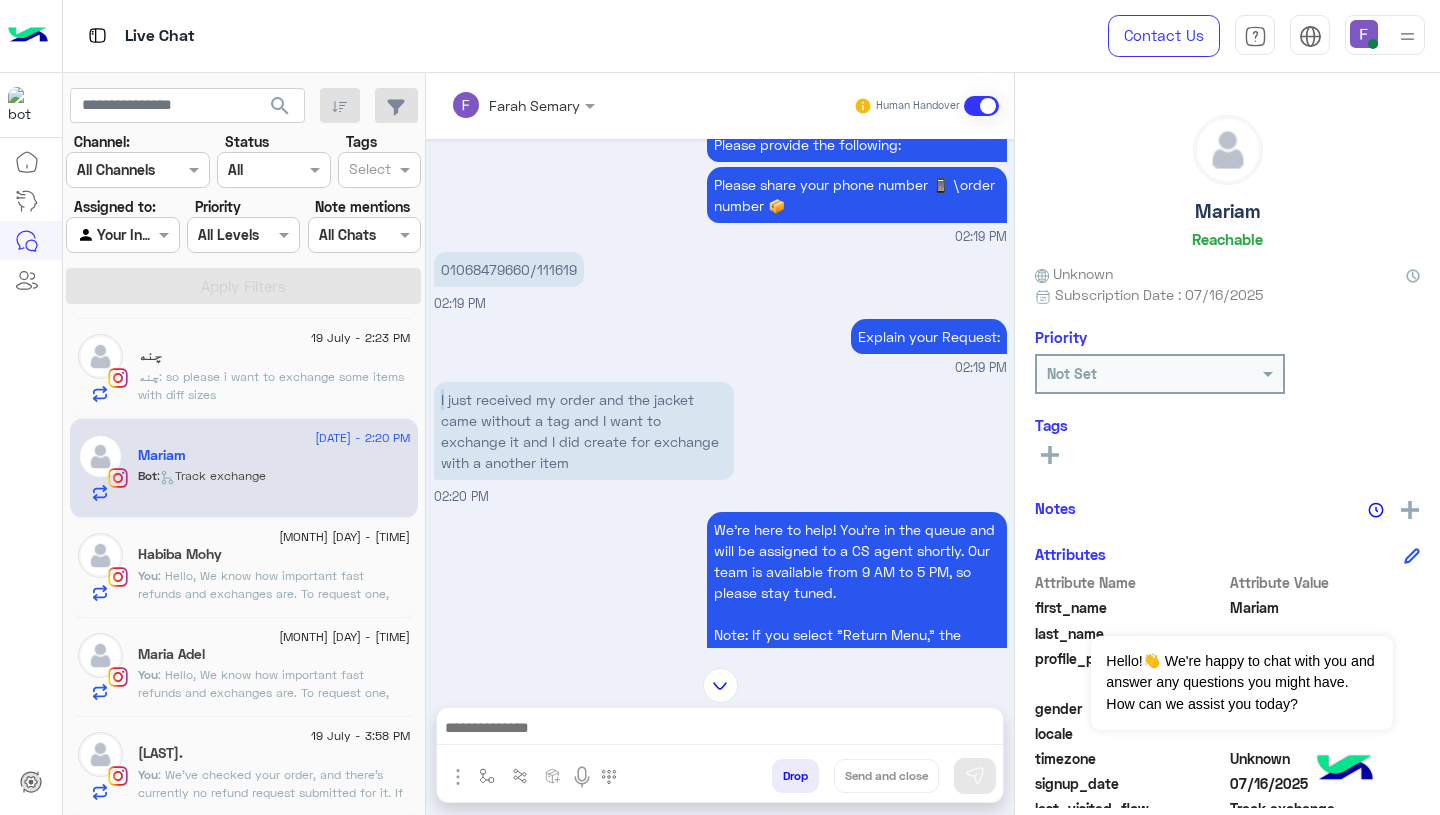 click on "I just received my order and the jacket came without a tag and I want to exchange it and I did create for exchange with a another item" at bounding box center (584, 431) 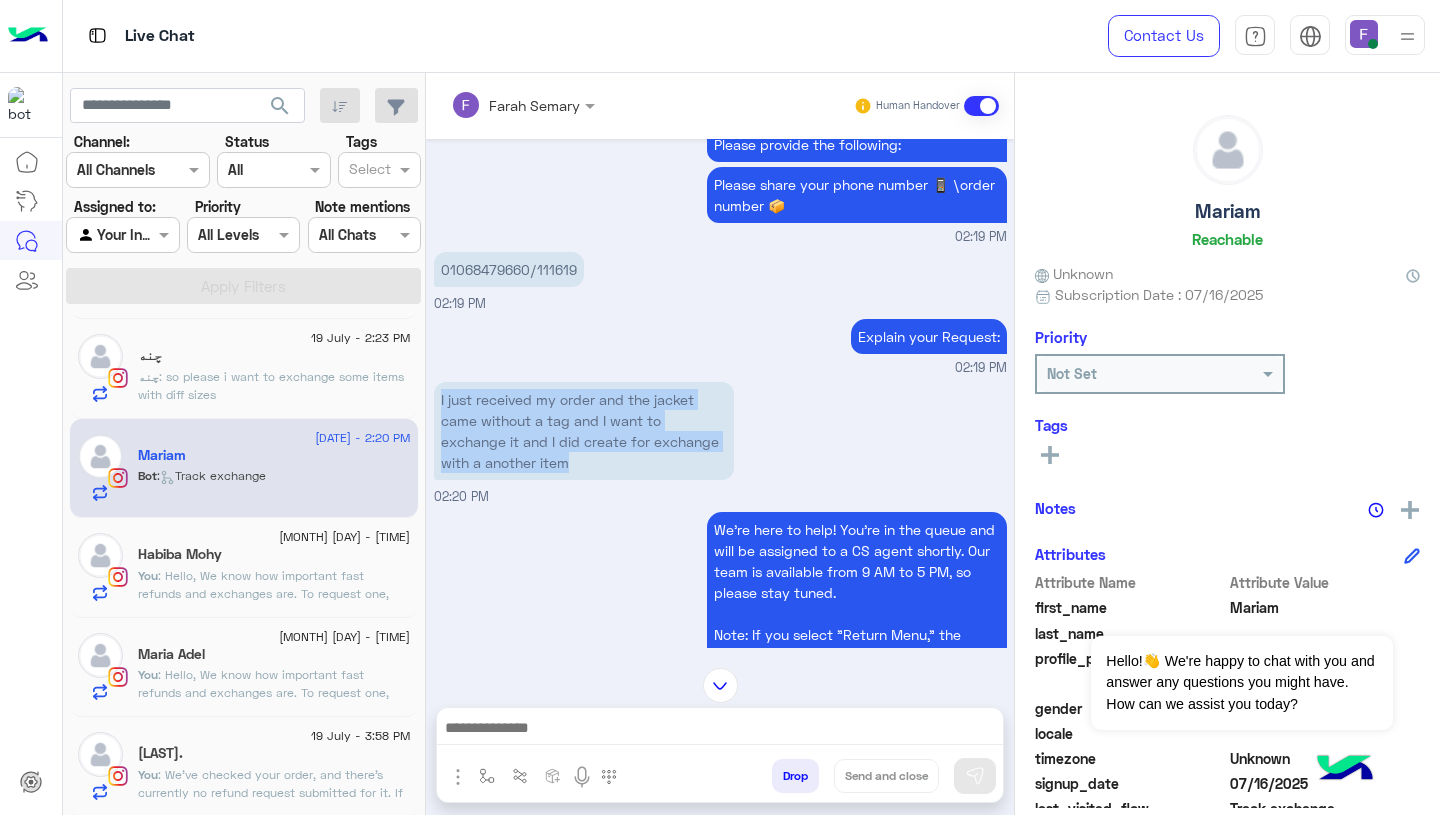 click on "I just received my order and the jacket came without a tag and I want to exchange it and I did create for exchange with a another item" at bounding box center (584, 431) 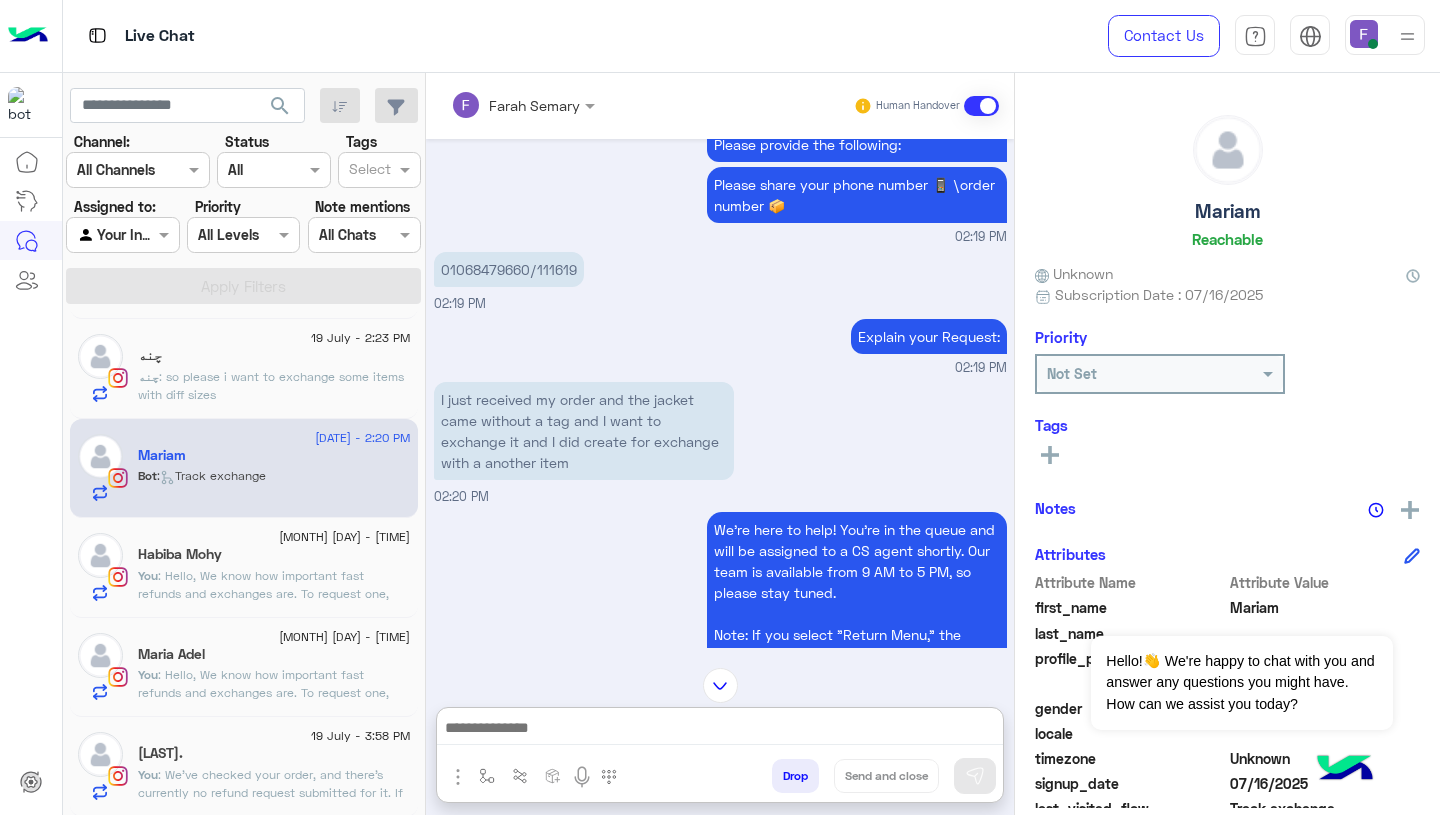 click at bounding box center [720, 730] 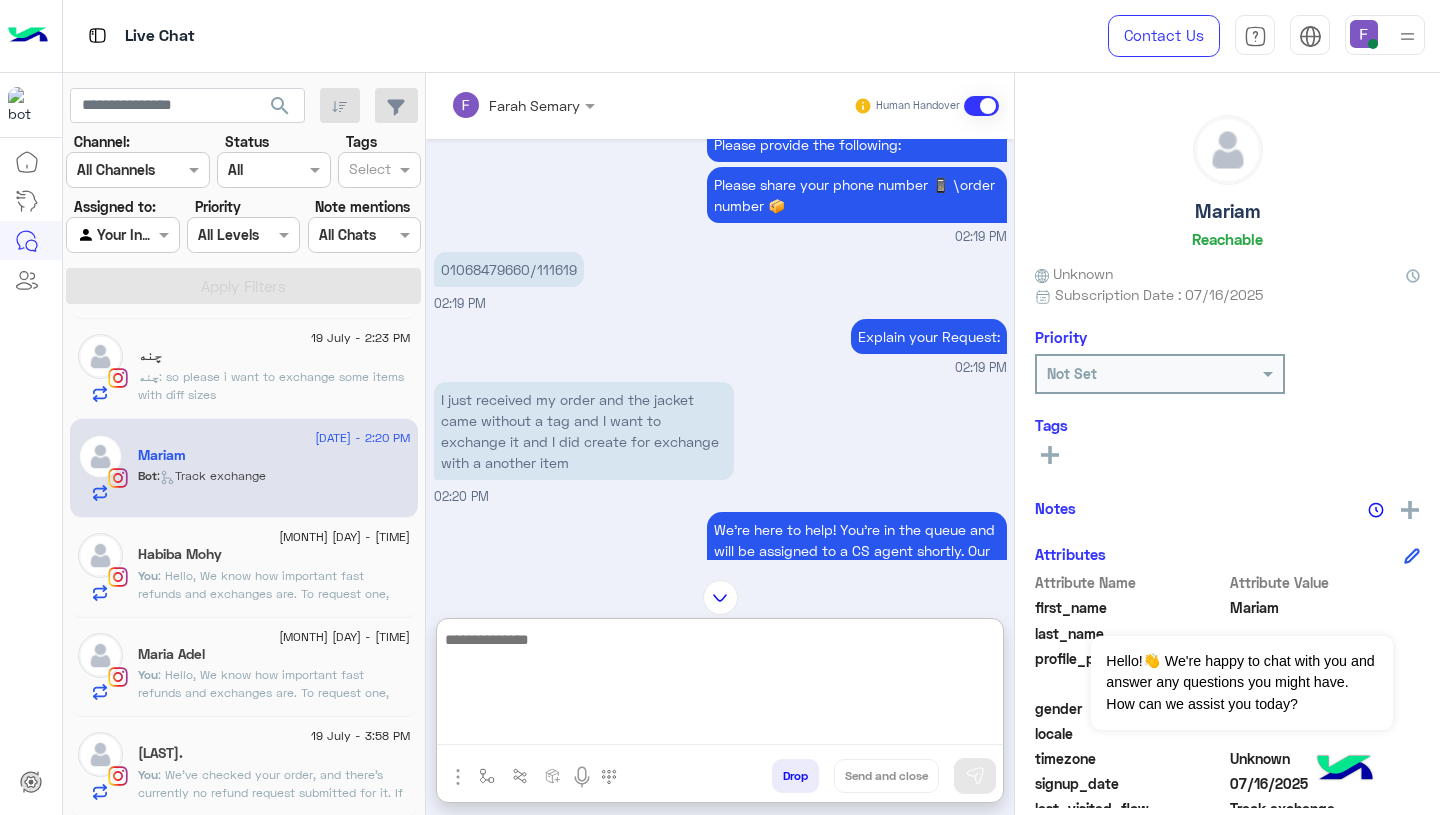 paste on "**********" 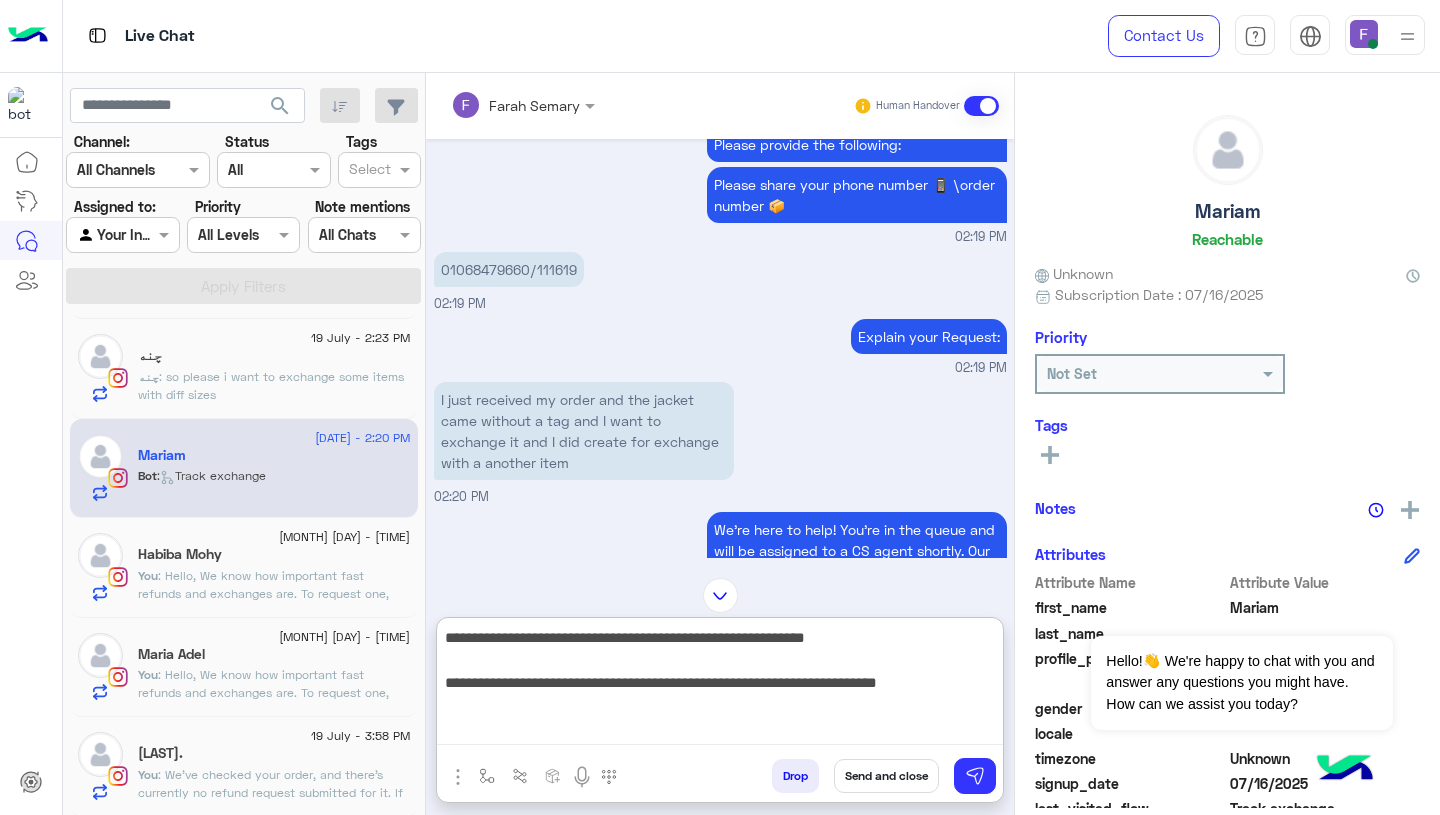 scroll, scrollTop: 83, scrollLeft: 0, axis: vertical 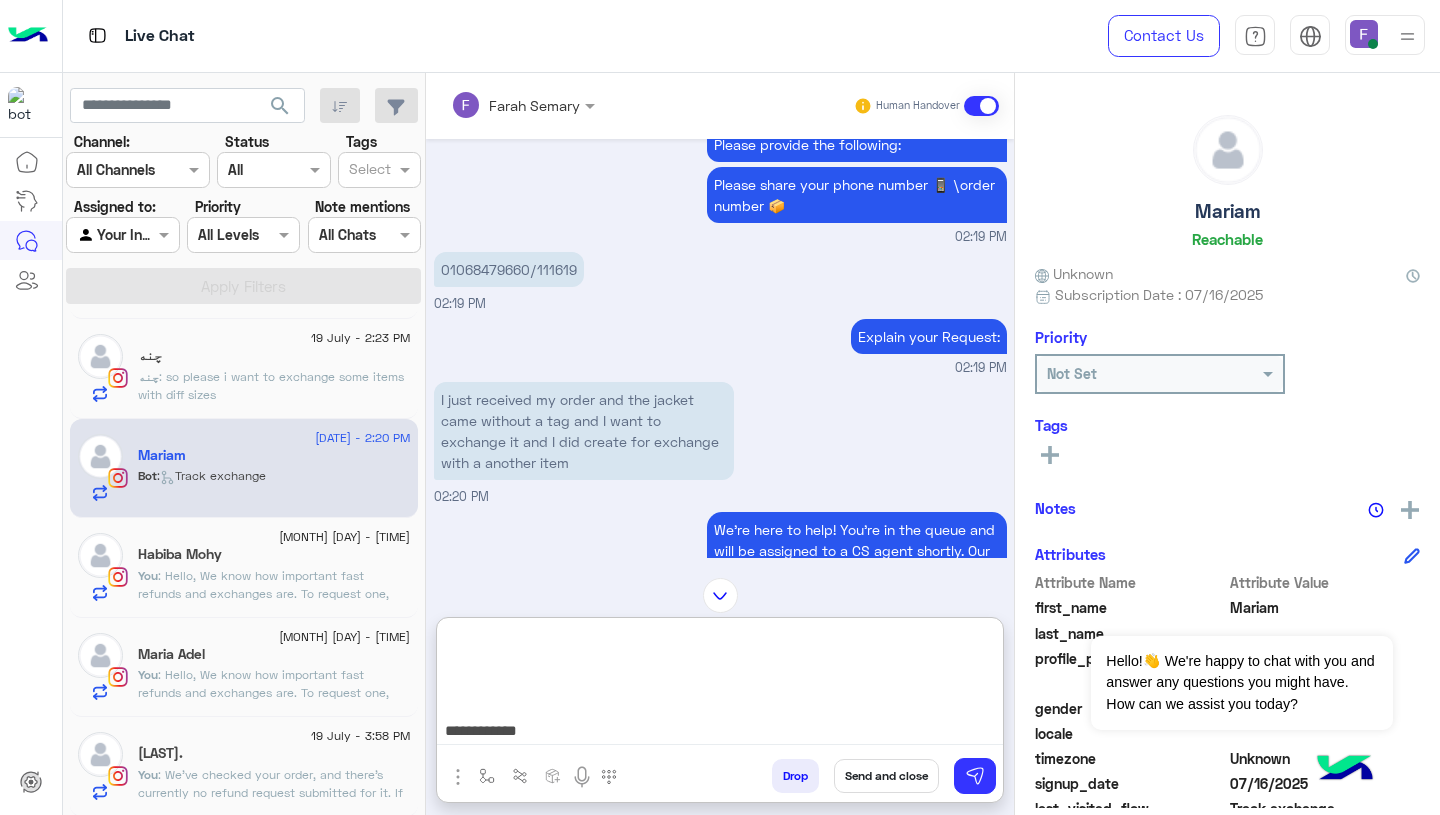 click on "**********" at bounding box center (720, 685) 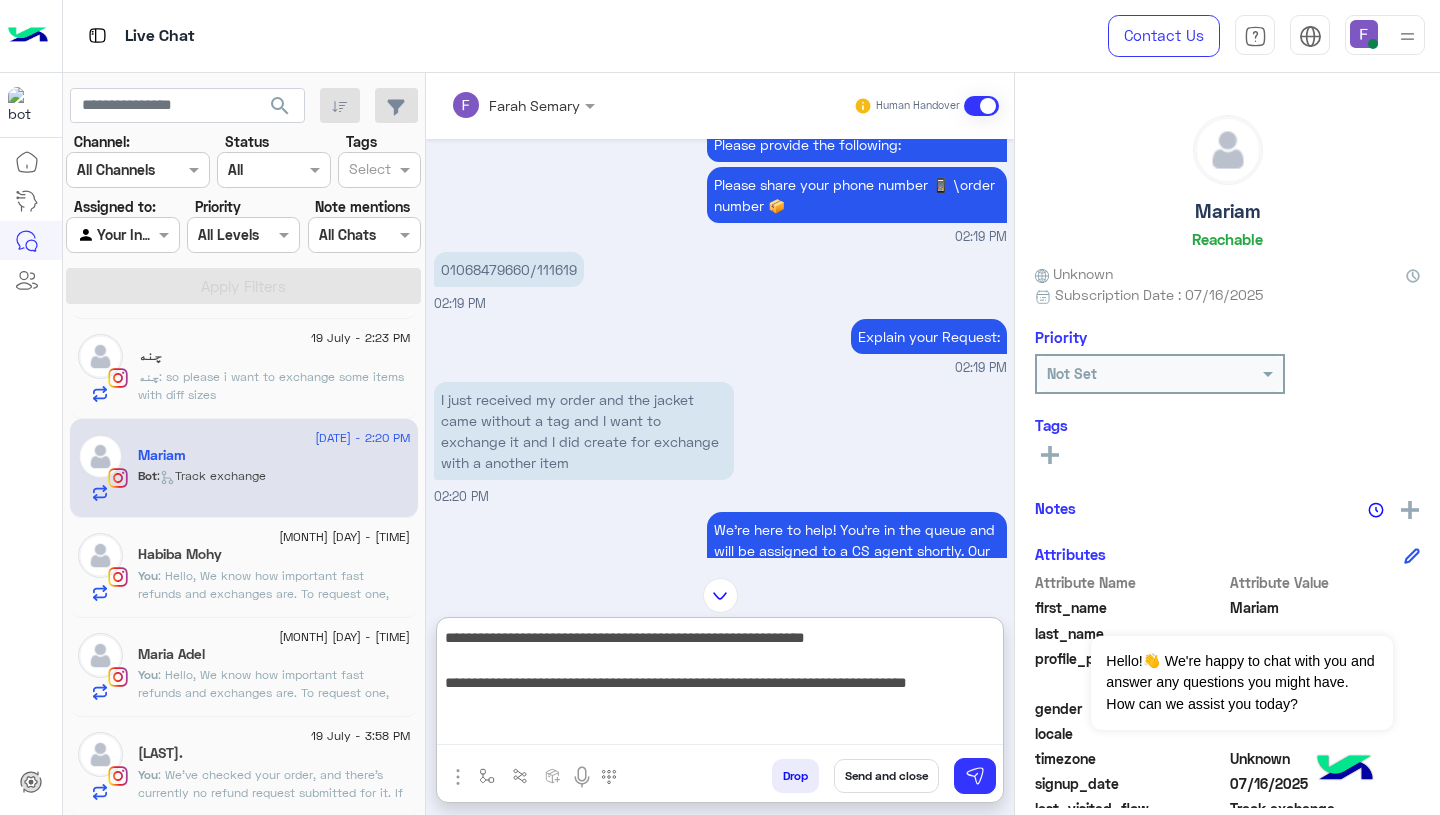 scroll, scrollTop: 0, scrollLeft: 0, axis: both 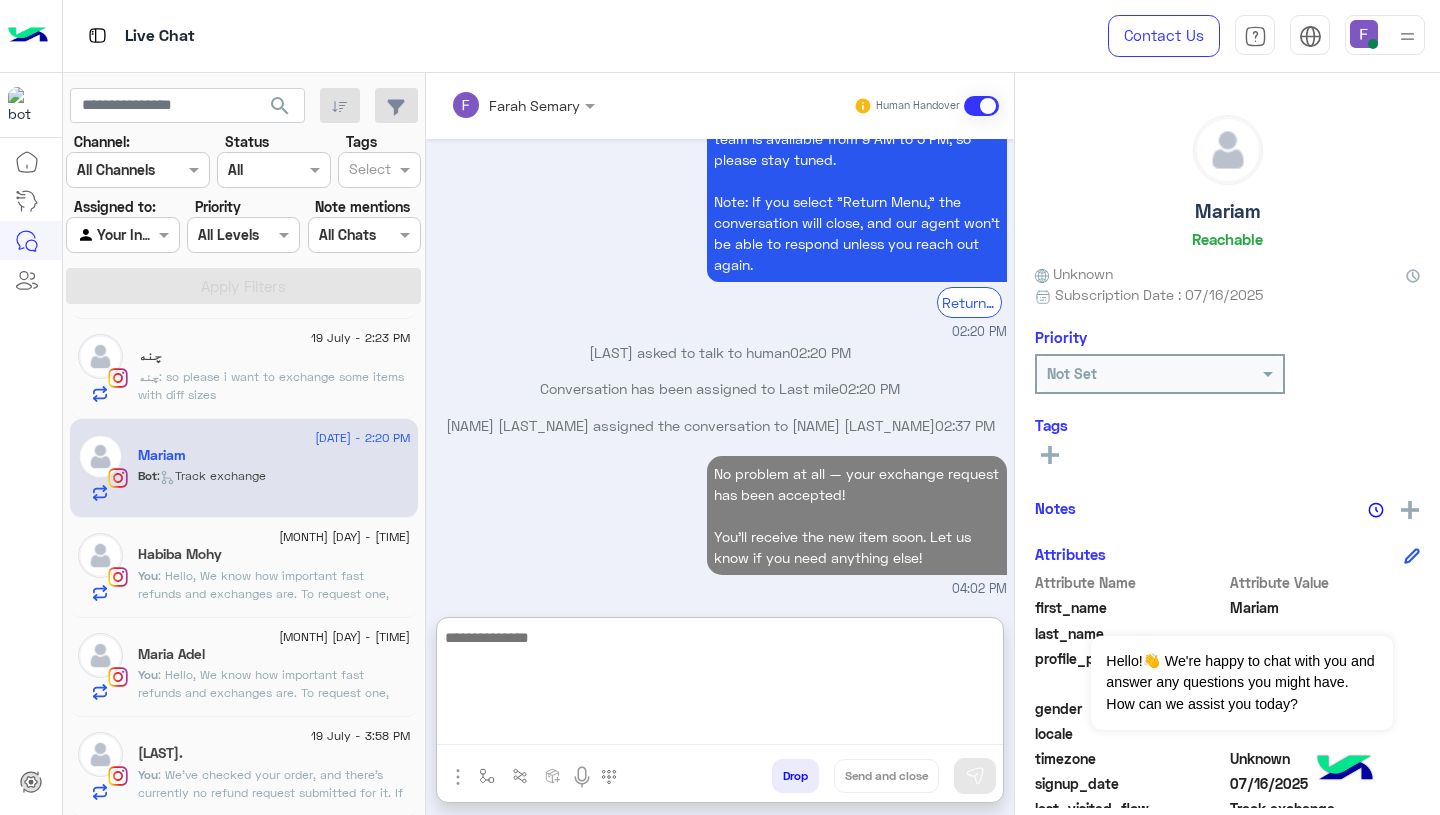click on "No problem at all — your exchange request has been accepted! You’ll receive the new item soon. Let us know if you need anything else!   04:02 PM" at bounding box center (720, 525) 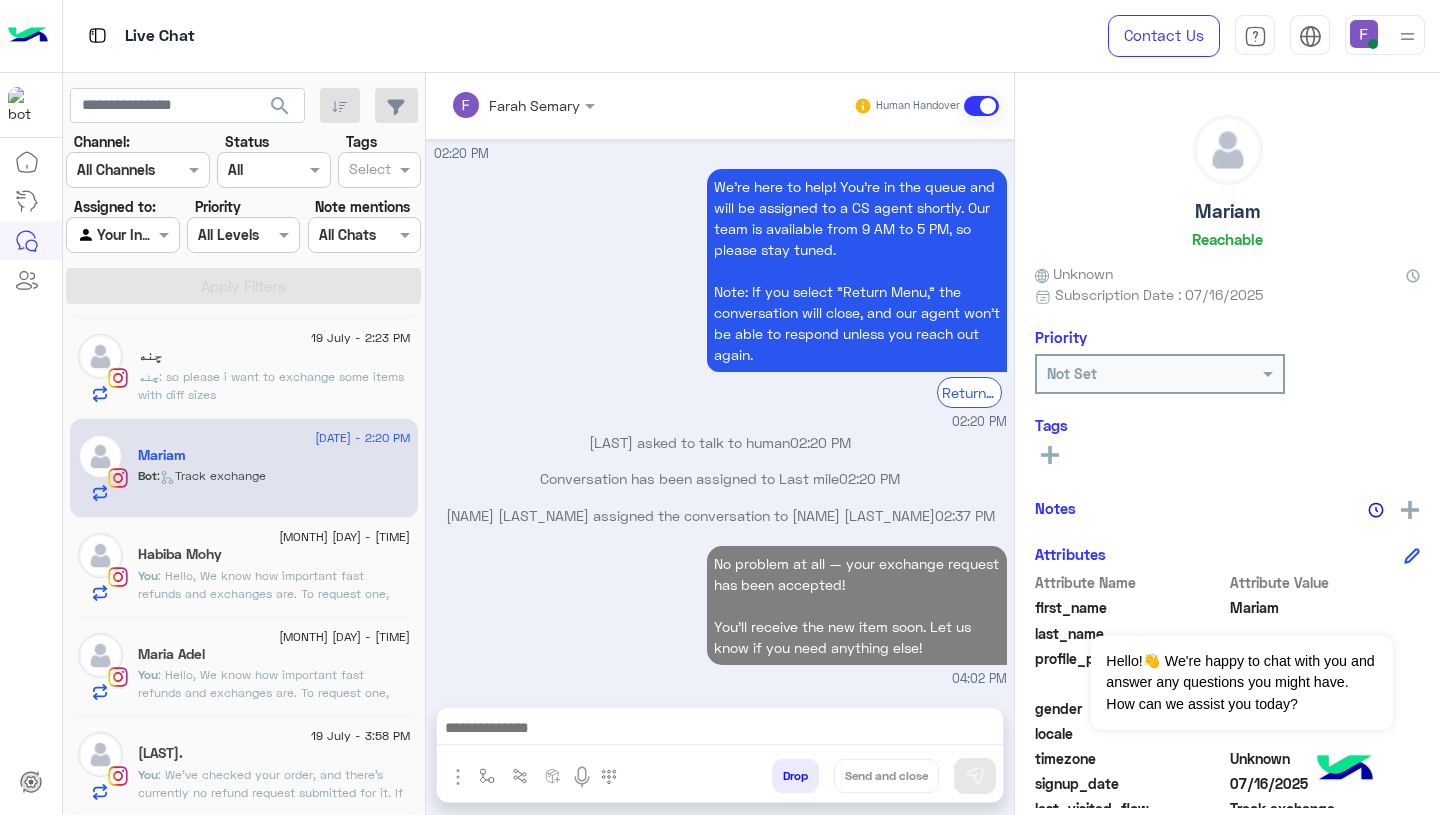 scroll, scrollTop: 1899, scrollLeft: 0, axis: vertical 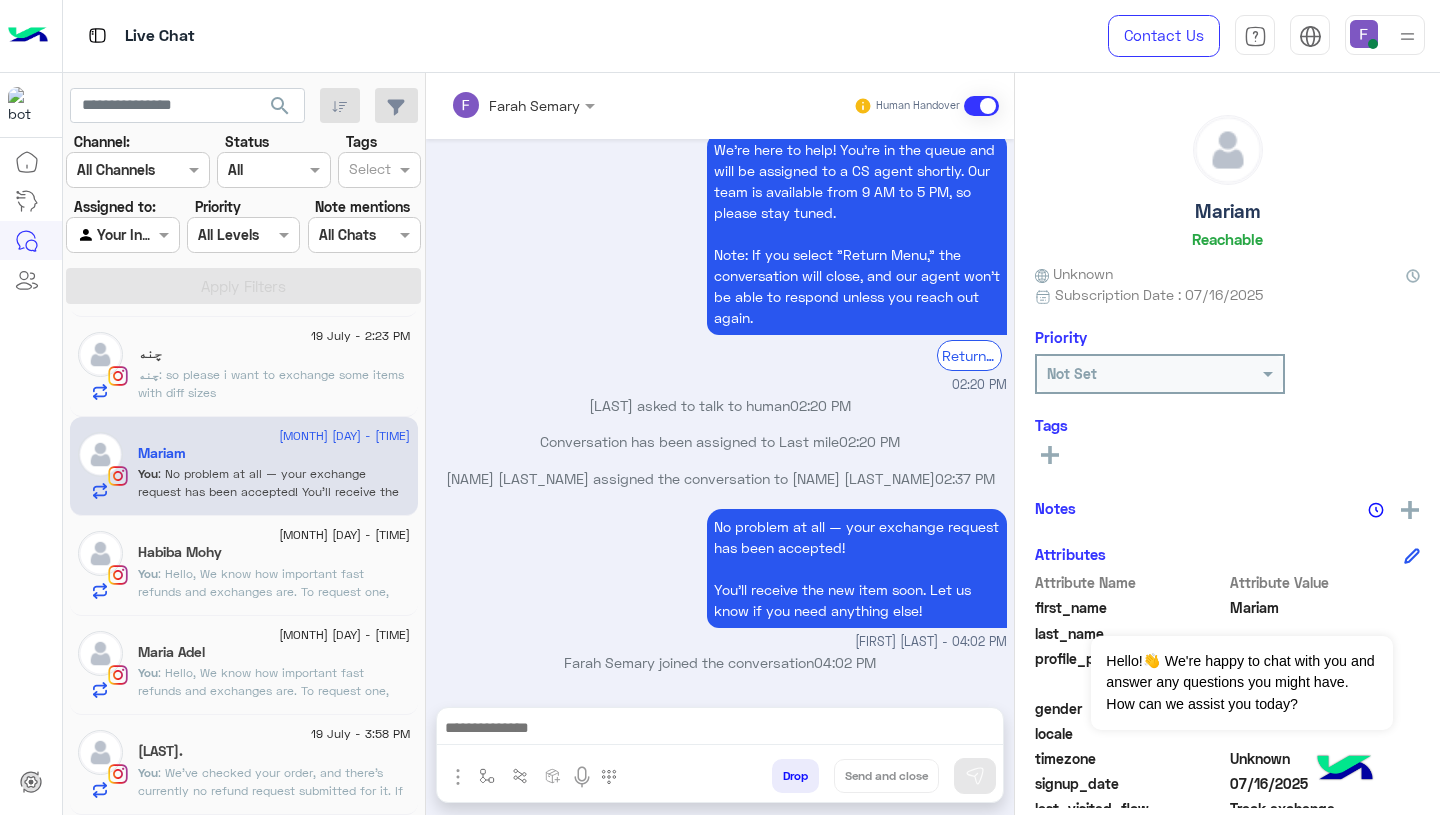 click on "[FIRST] : so please i want to exchange some items with diff sizes" 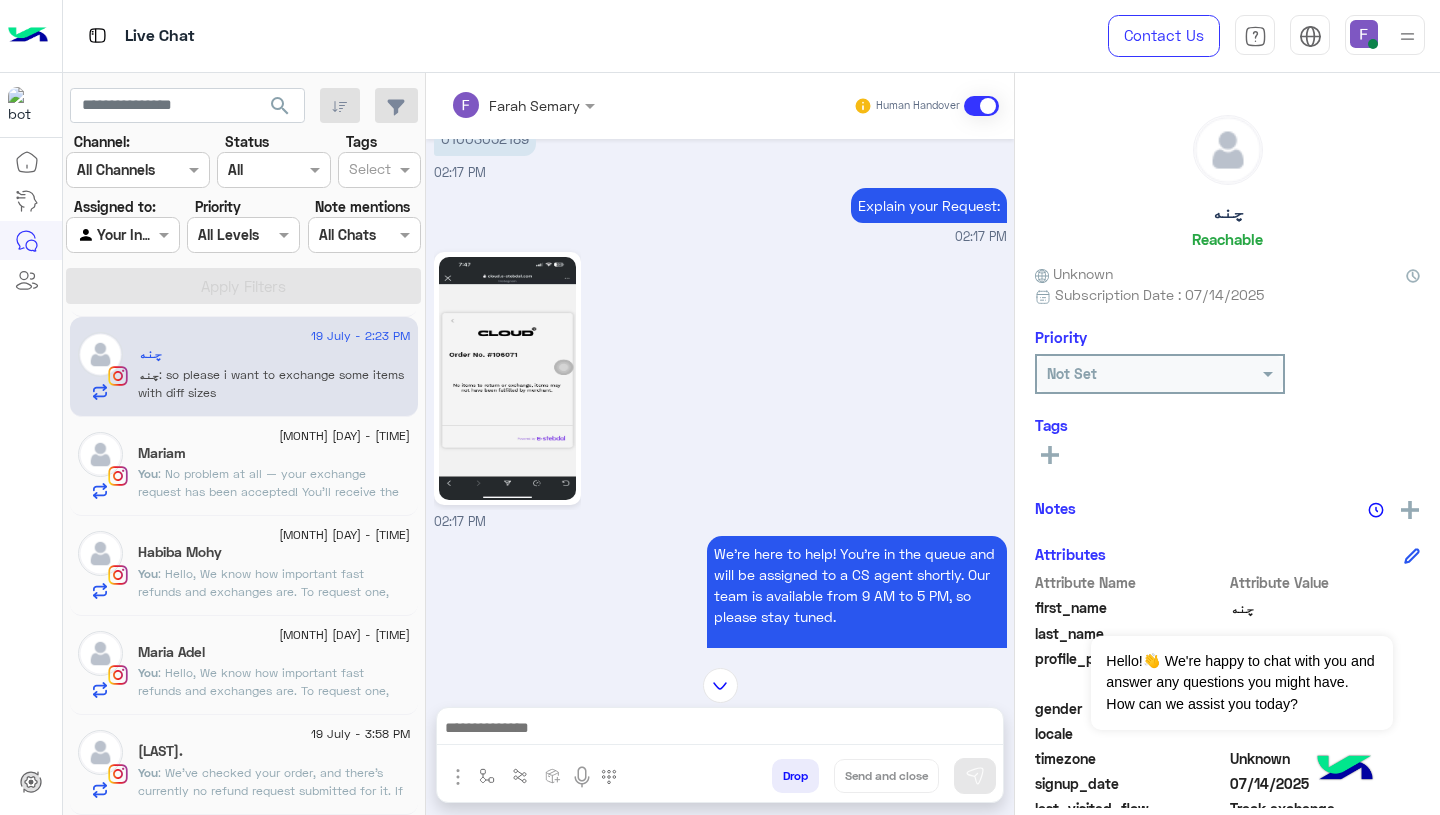 scroll, scrollTop: 841, scrollLeft: 0, axis: vertical 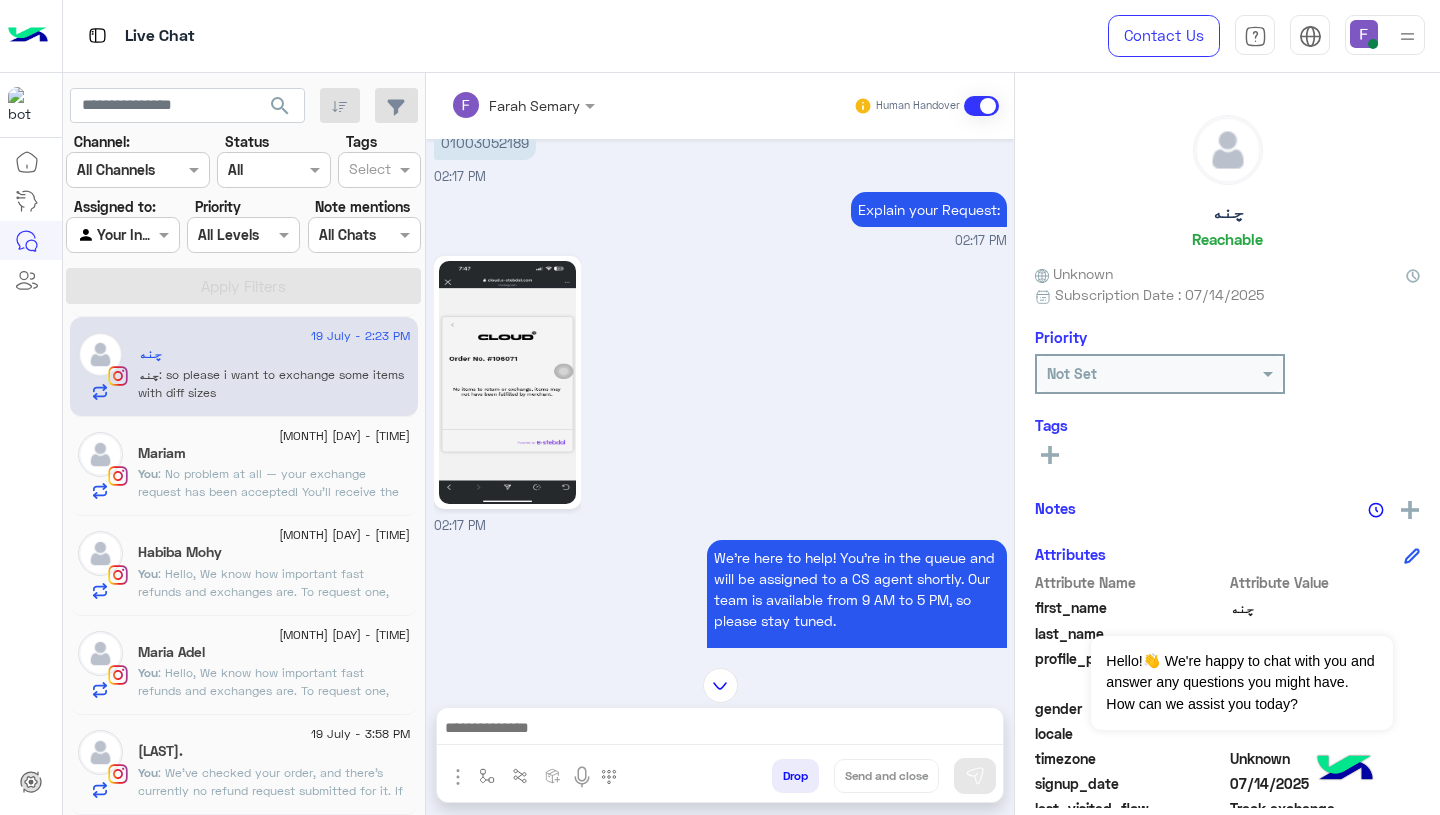 click at bounding box center [720, 730] 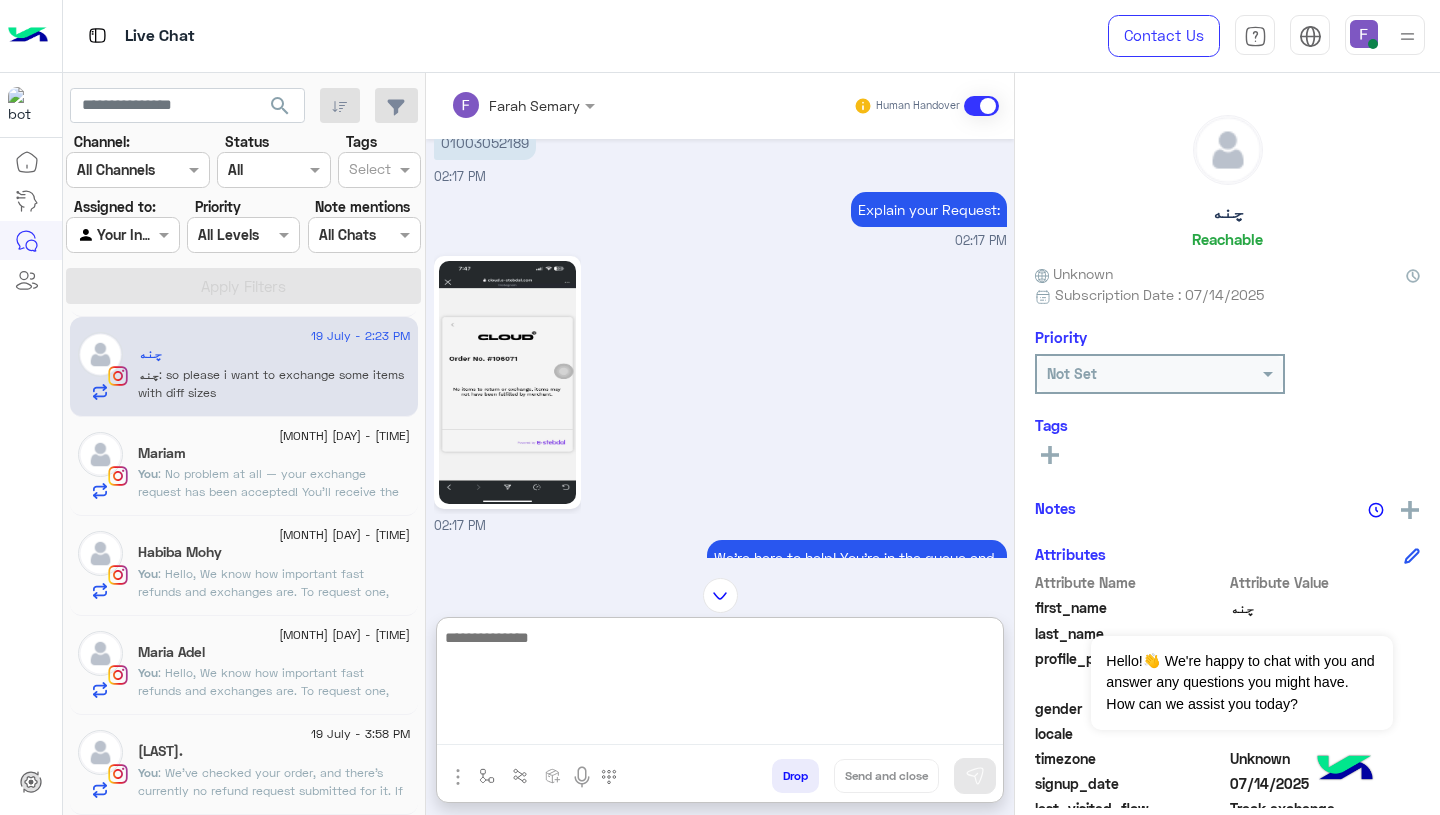 paste on "**********" 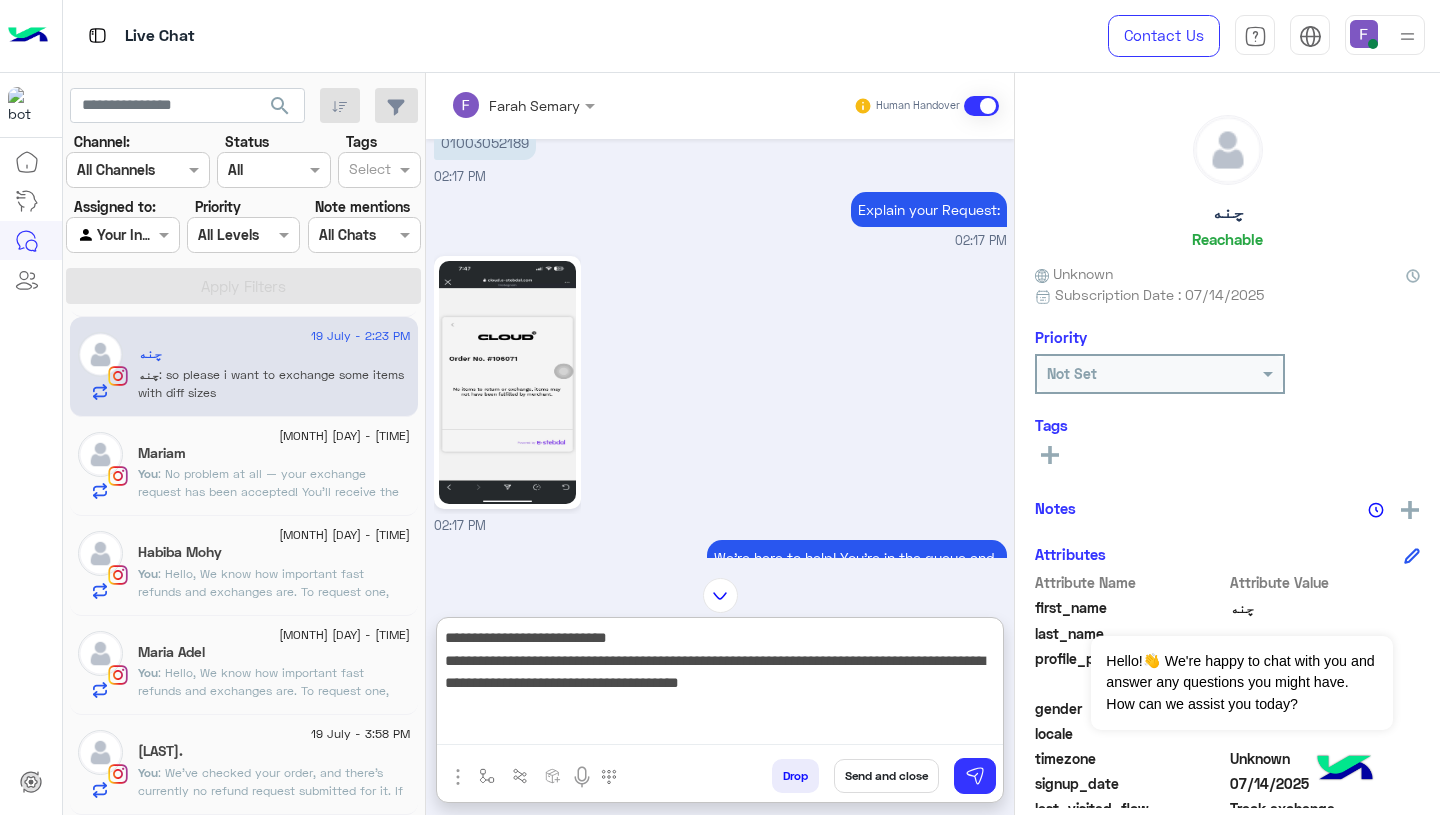 click on "**********" at bounding box center (720, 685) 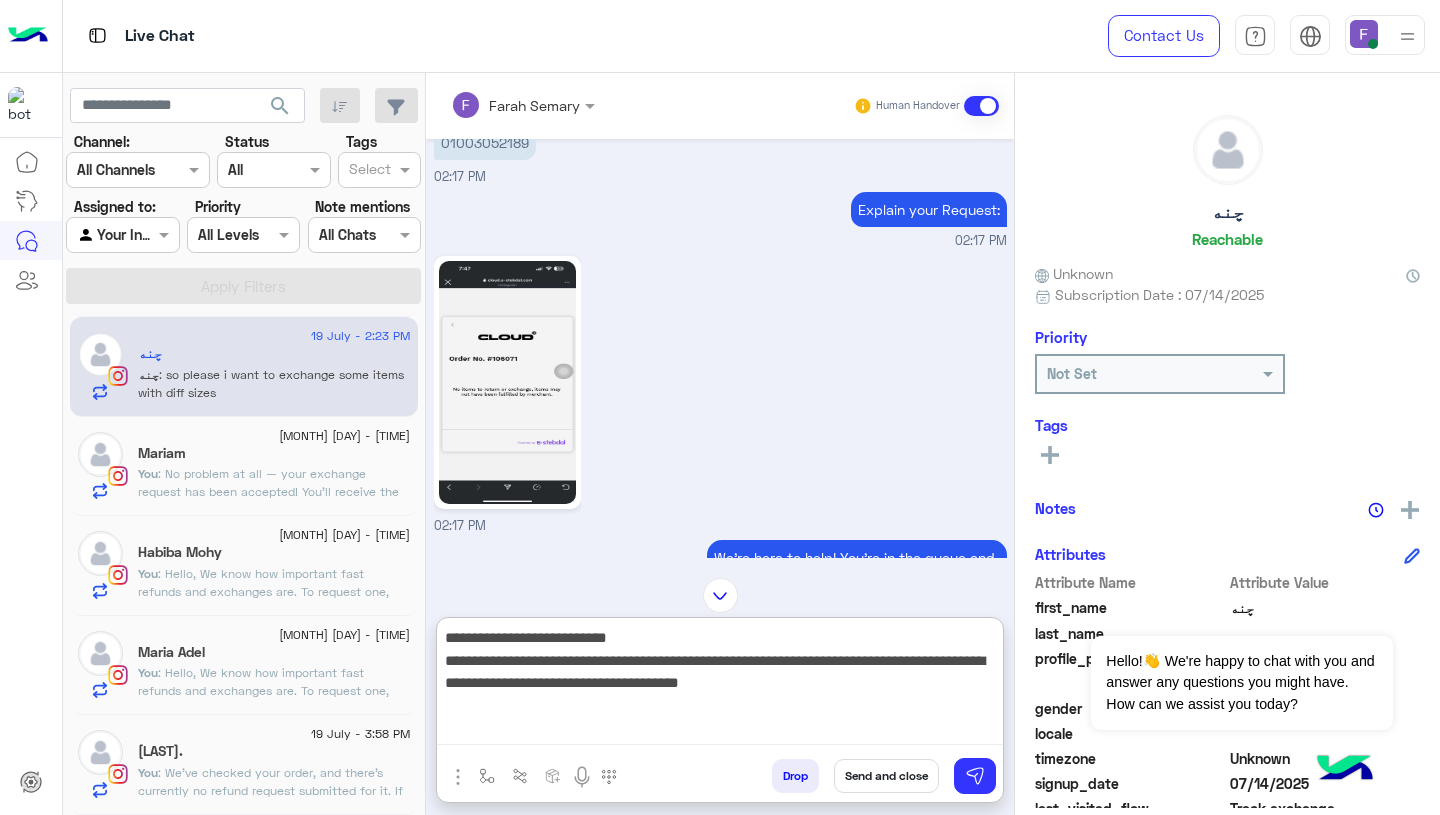 paste on "******" 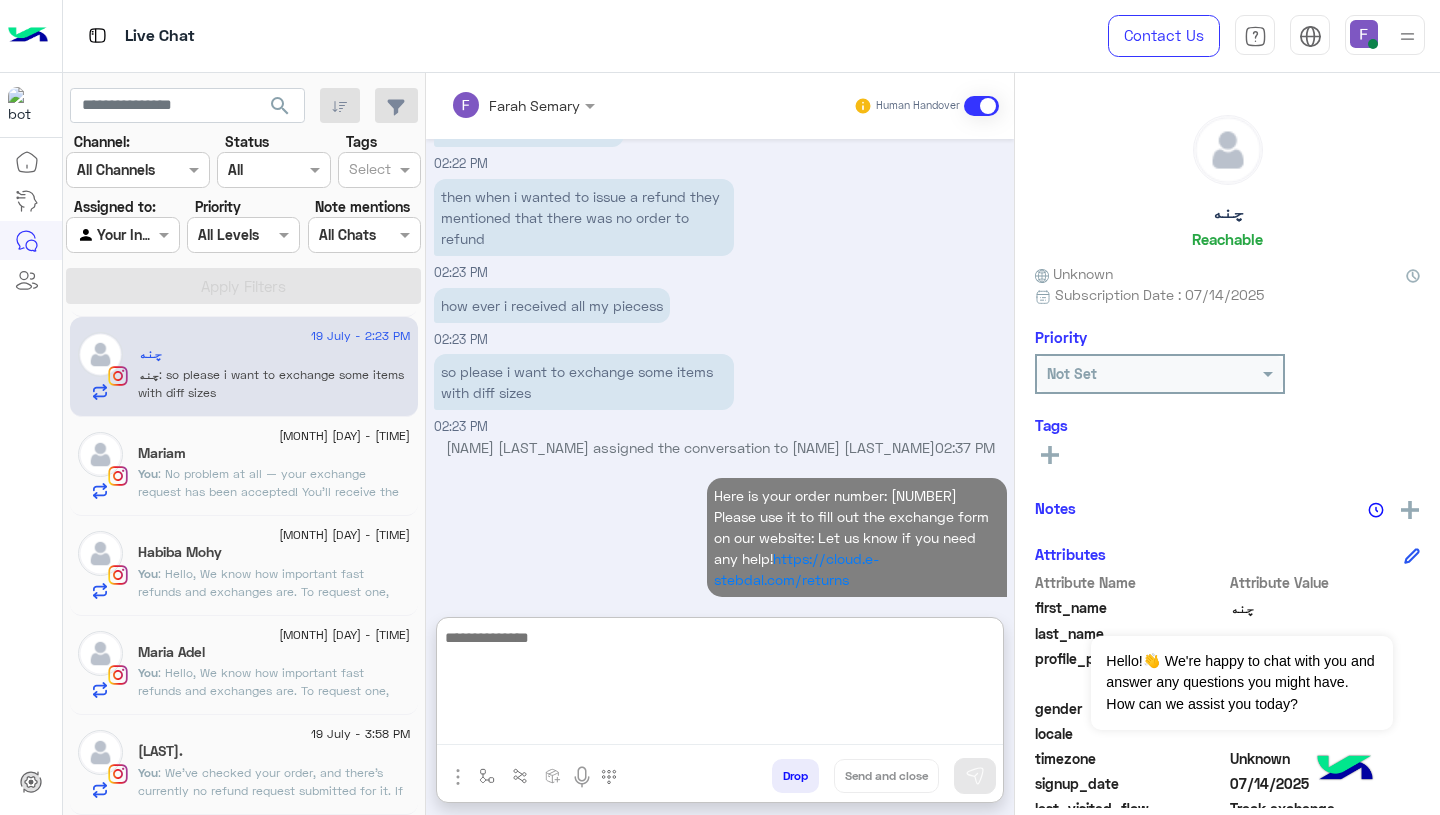 click on "Maram Ahmed assigned the conversation to Farah Semary  02:37 PM" at bounding box center [720, 455] 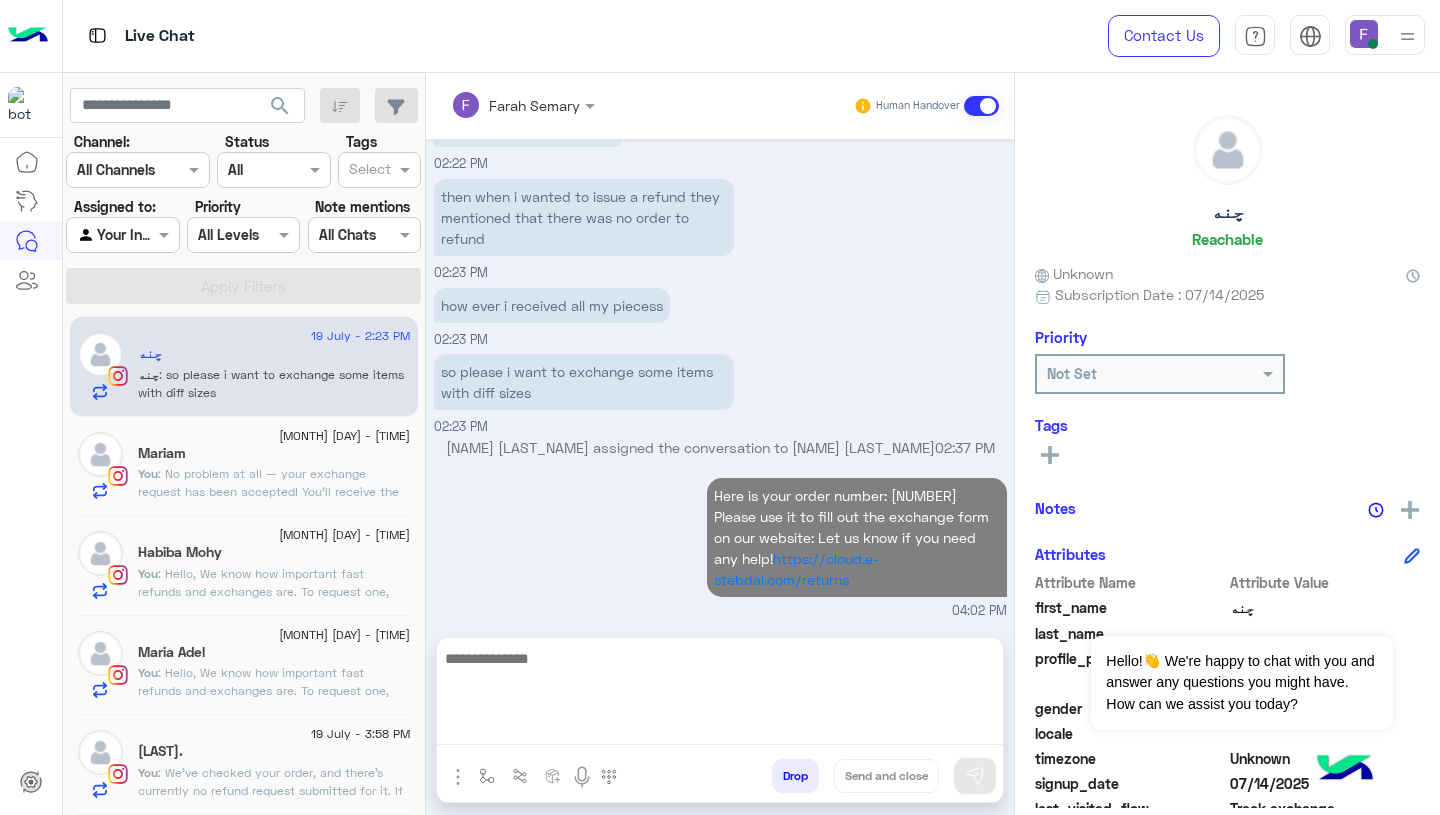 scroll, scrollTop: 1741, scrollLeft: 0, axis: vertical 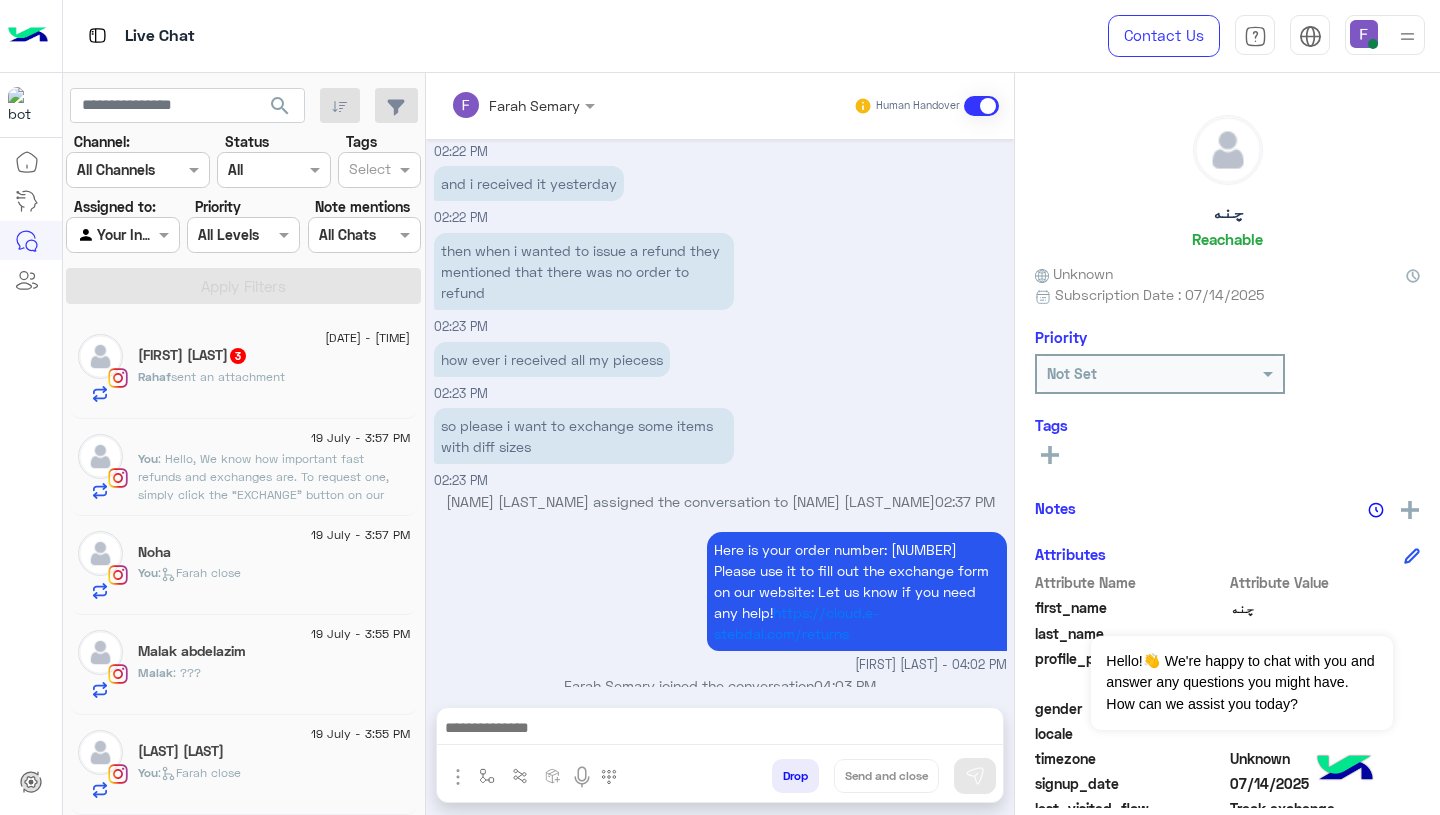 click on ": Hello,
We know how important fast refunds and exchanges are.
To request one, simply click the “EXCHANGE” button on our website and follow the steps here:
👉 https://cloud.e-stebdal.com/returns
Make sure to enter your phone number or email exactly as used in your original order (including any capital or small letters).
Also, select "the item was defected or wrong" as the reason to avoid any shipping fees.
We’ll review your request within 24 hours. Let us know if you need any help!" 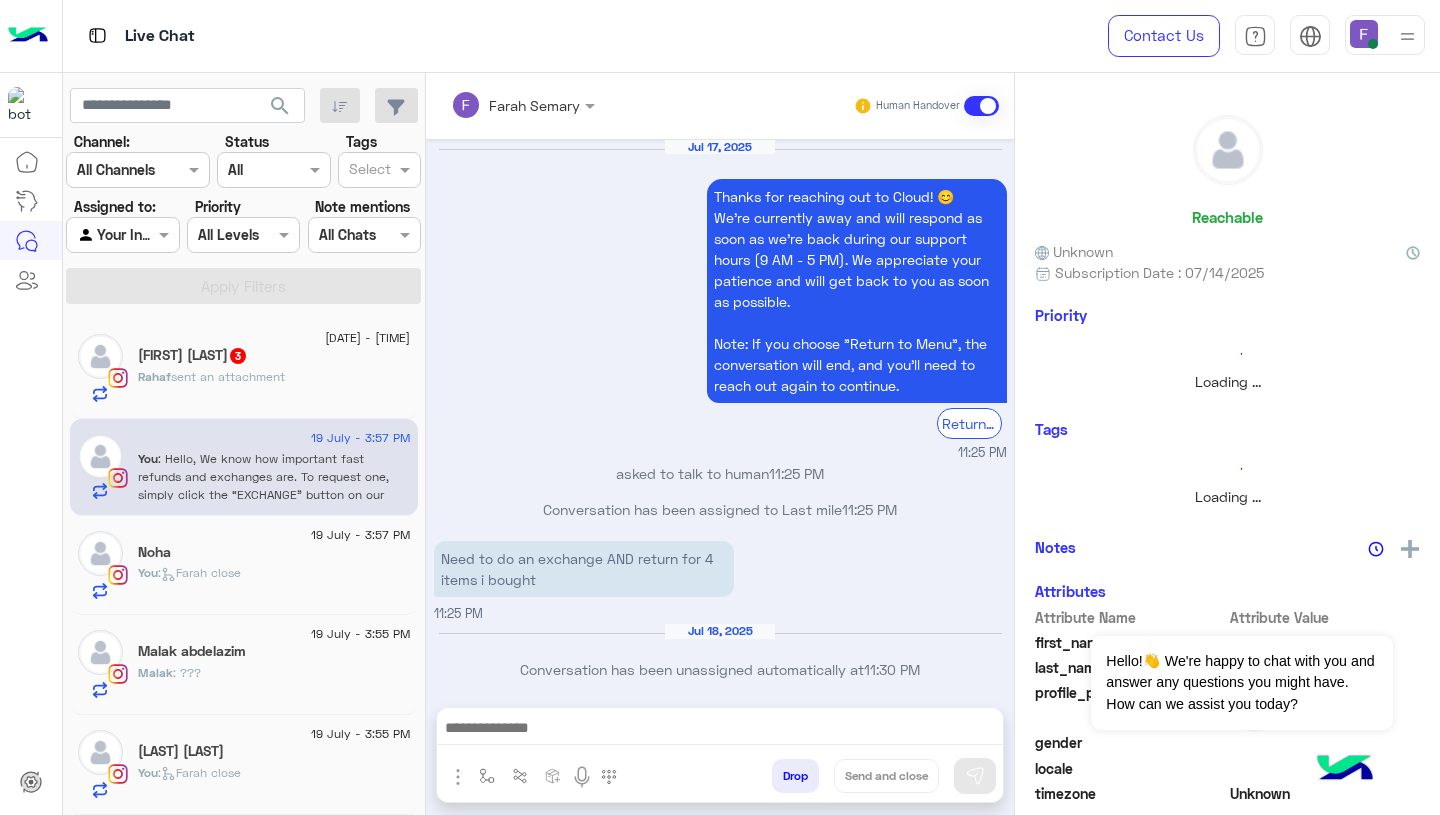 scroll, scrollTop: 1777, scrollLeft: 0, axis: vertical 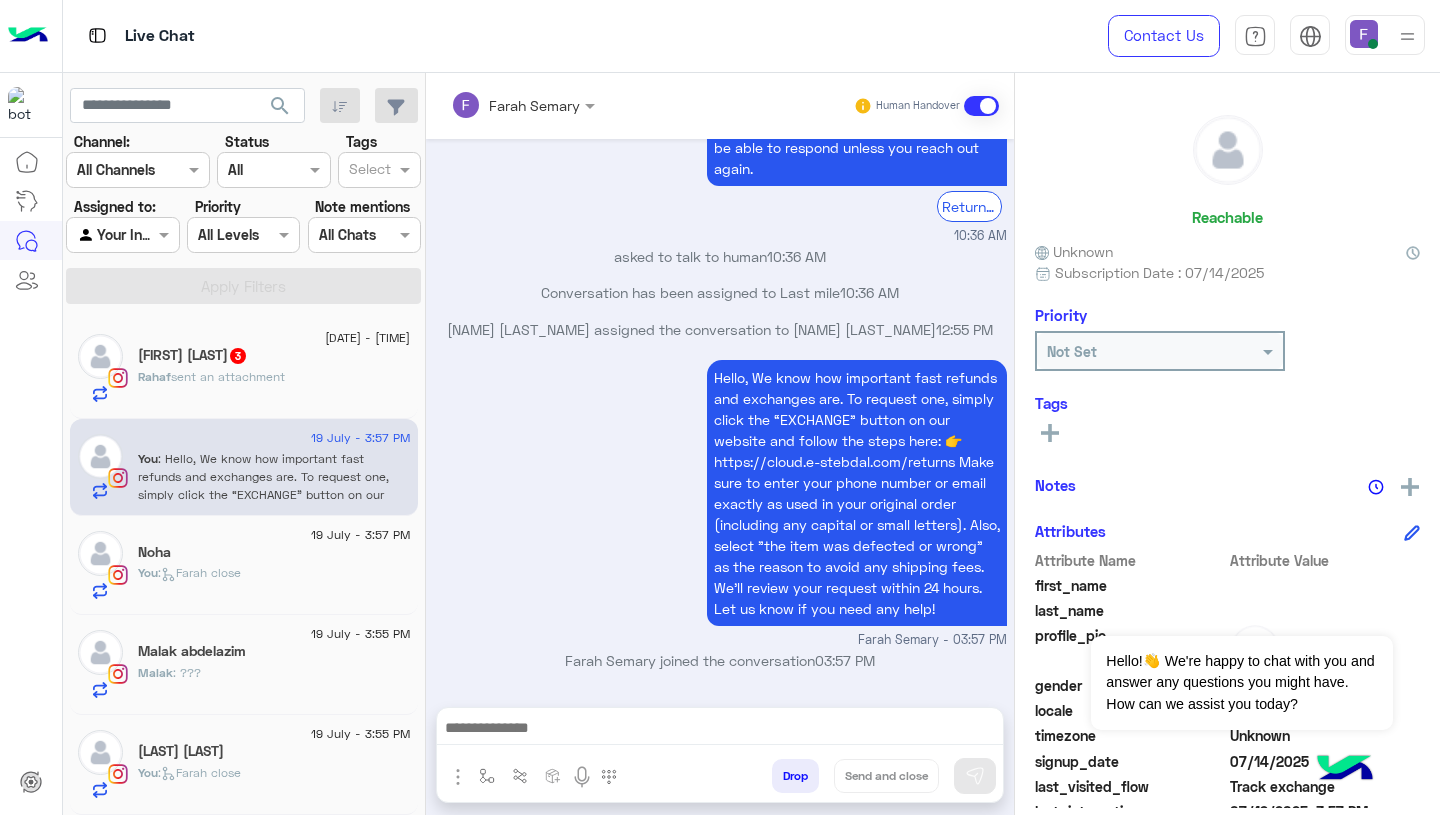 click on "Hello,
We know how important fast refunds and exchanges are.
To request one, simply click the “EXCHANGE” button on our website and follow the steps here:
👉 https://cloud.e-stebdal.com/returns
Make sure to enter your phone number or email exactly as used in your original order (including any capital or small letters).
Also, select "the item was defected or wrong" as the reason to avoid any shipping fees.
We’ll review your request within 24 hours. Let us know if you need any help!     Farah Semary -  03:57 PM" at bounding box center (720, 502) 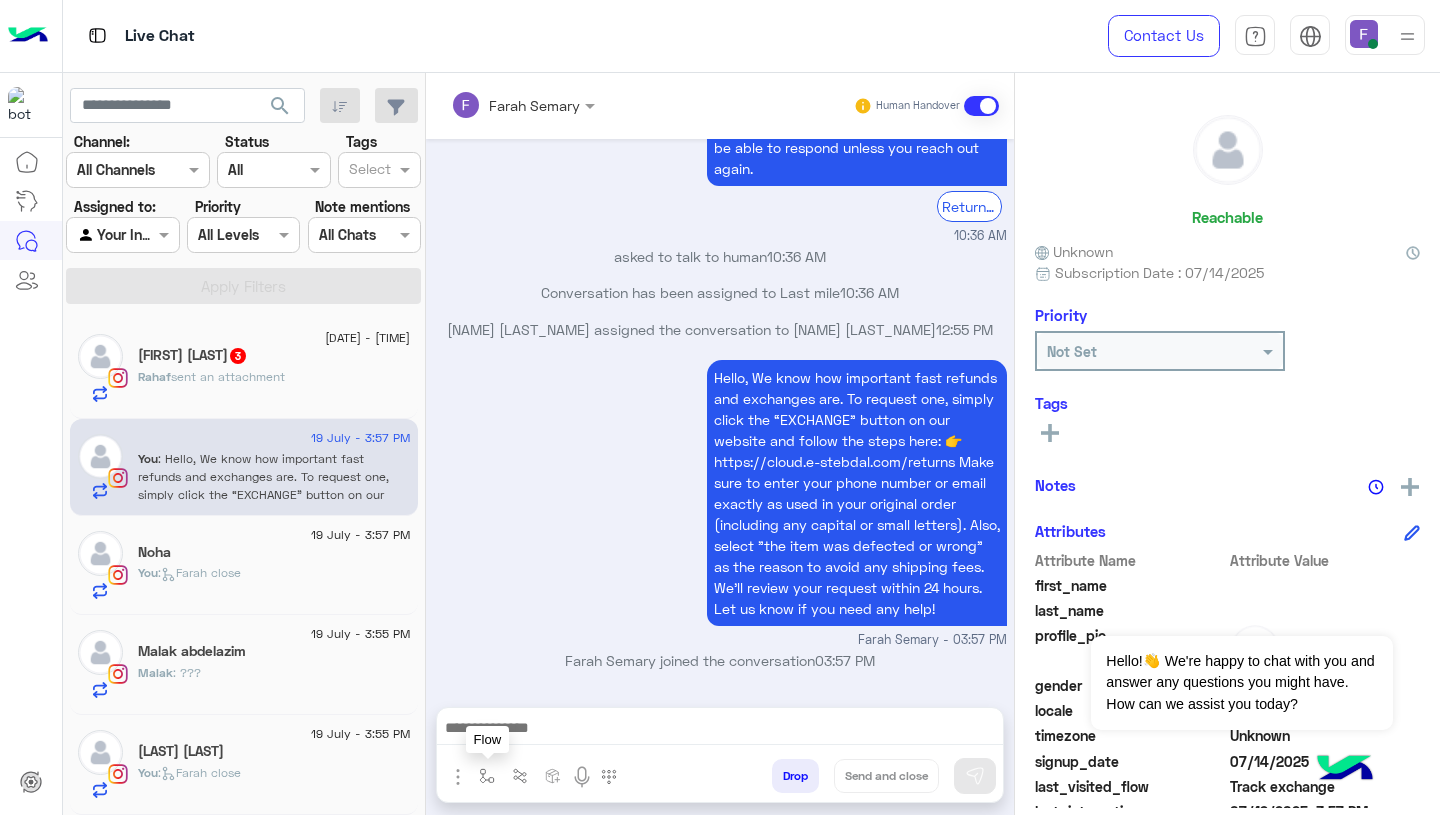 click at bounding box center (487, 776) 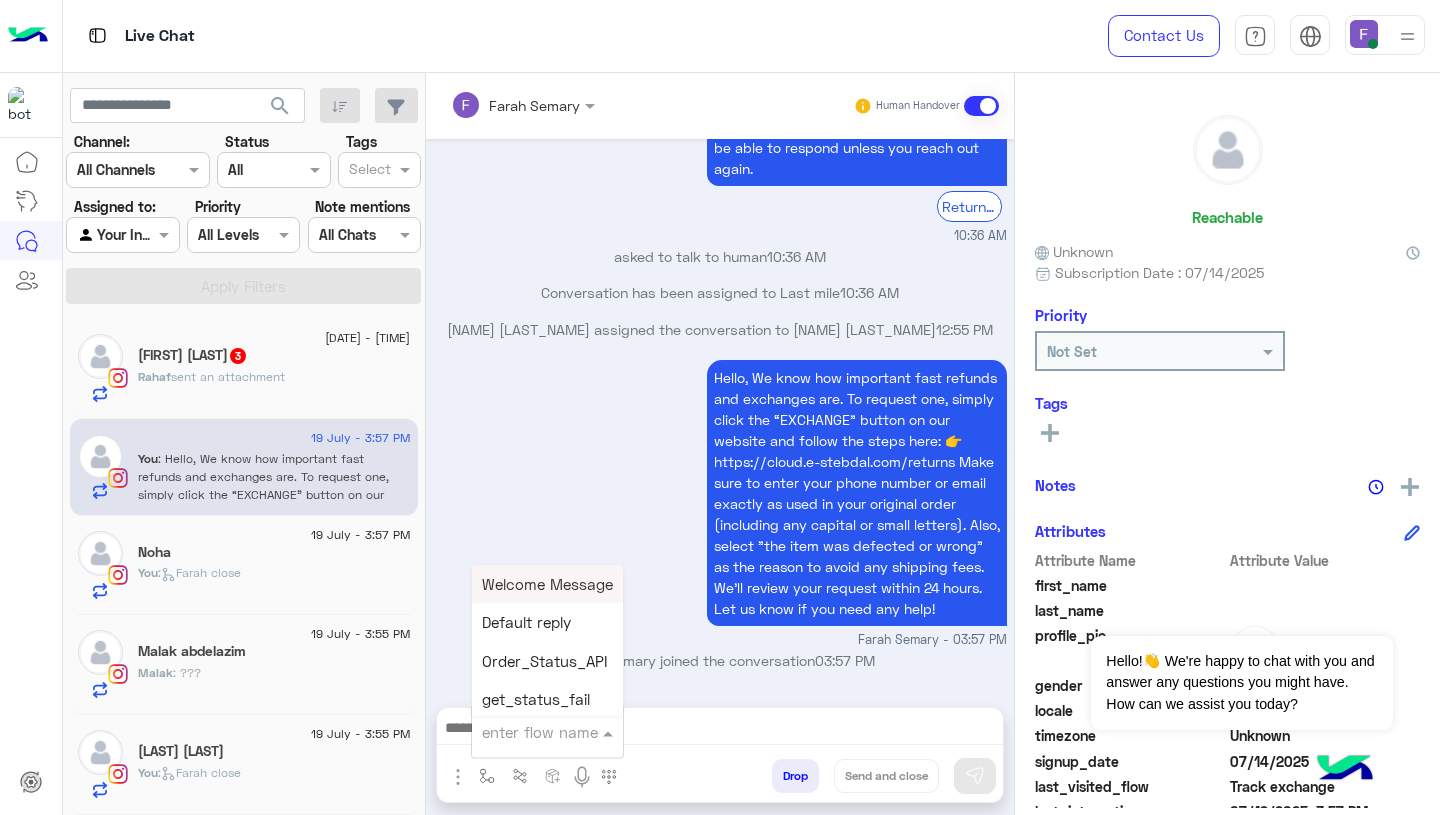 click at bounding box center (523, 732) 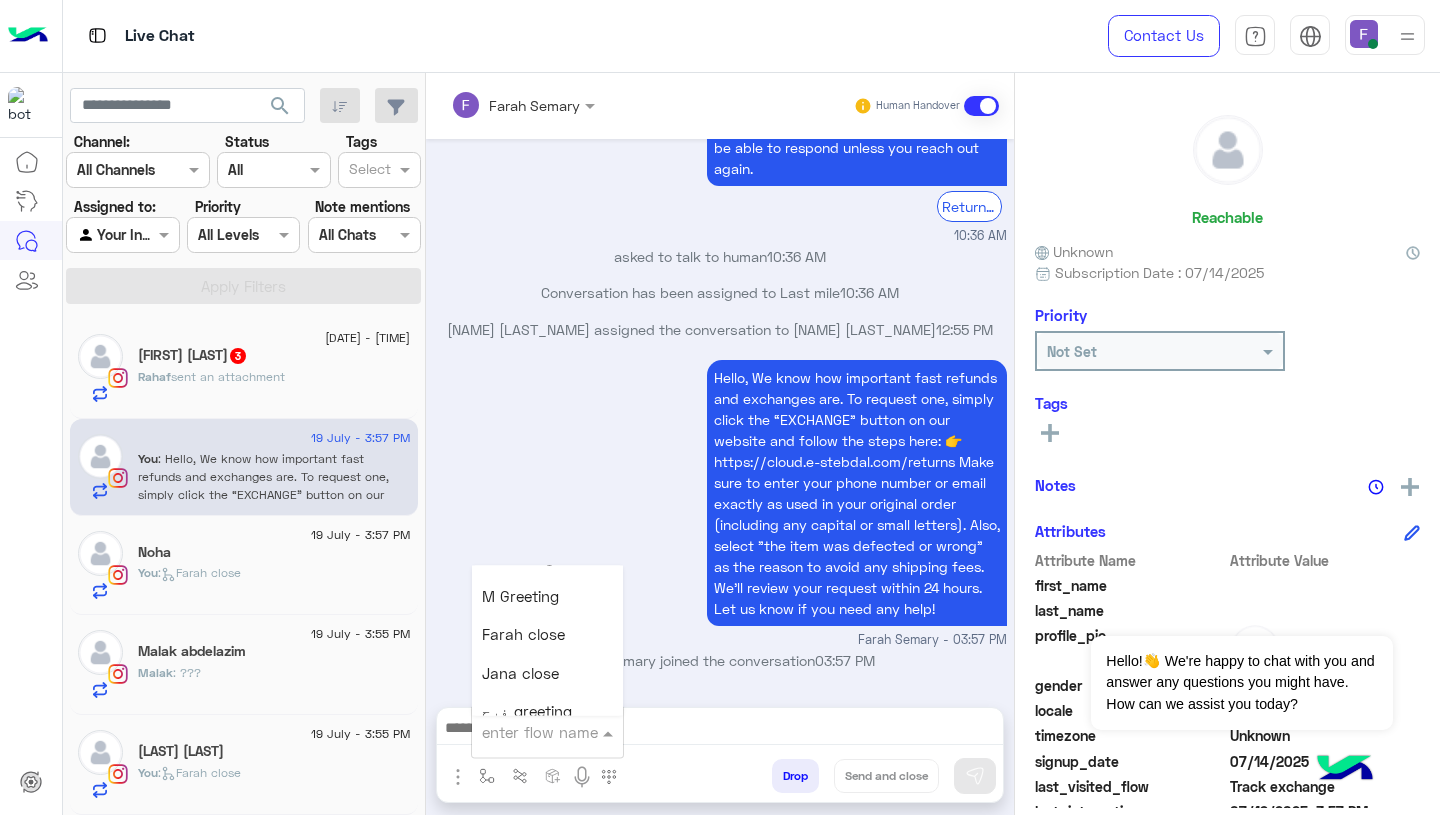 scroll, scrollTop: 2528, scrollLeft: 0, axis: vertical 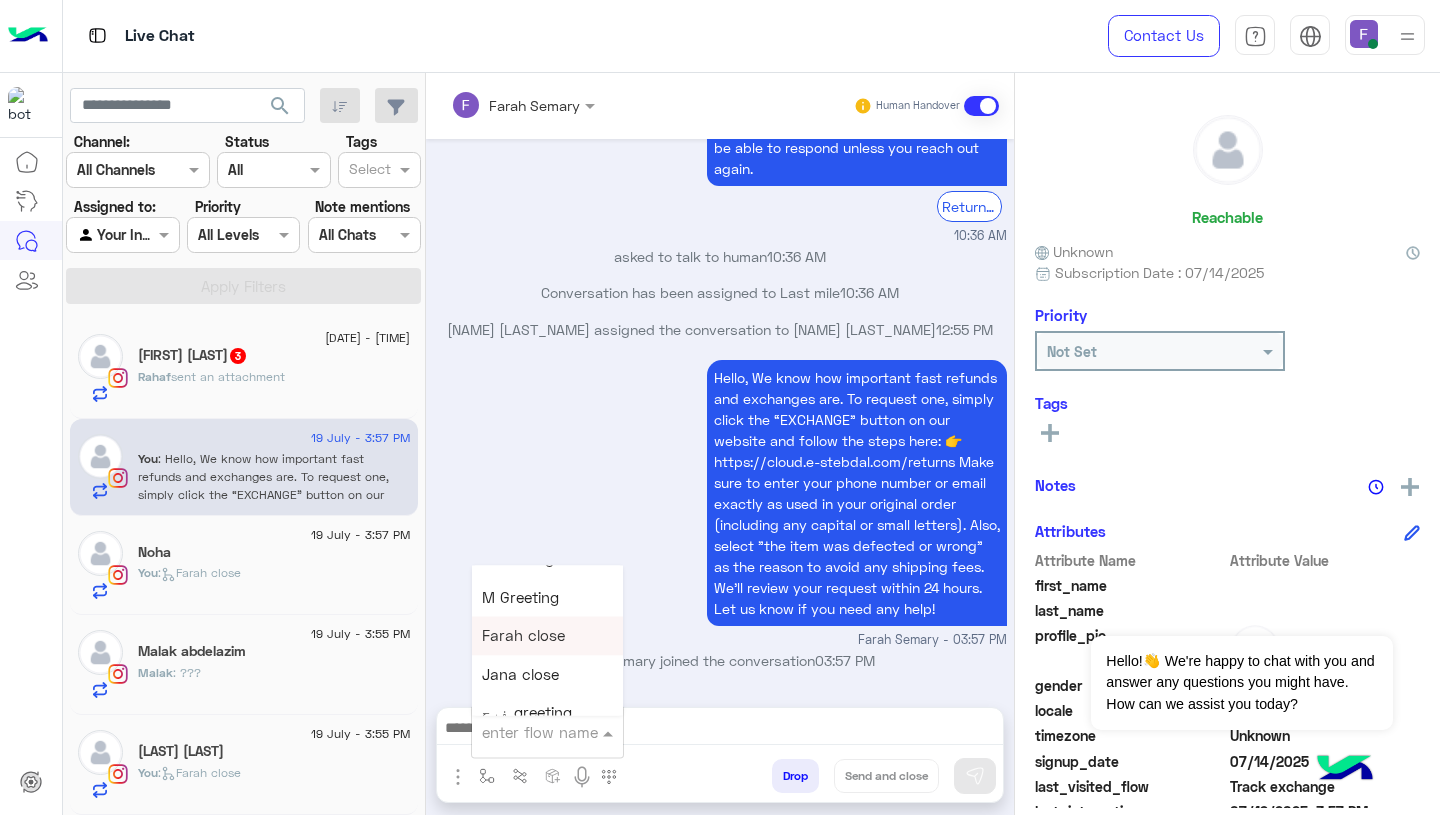 click on "Farah close" at bounding box center [523, 636] 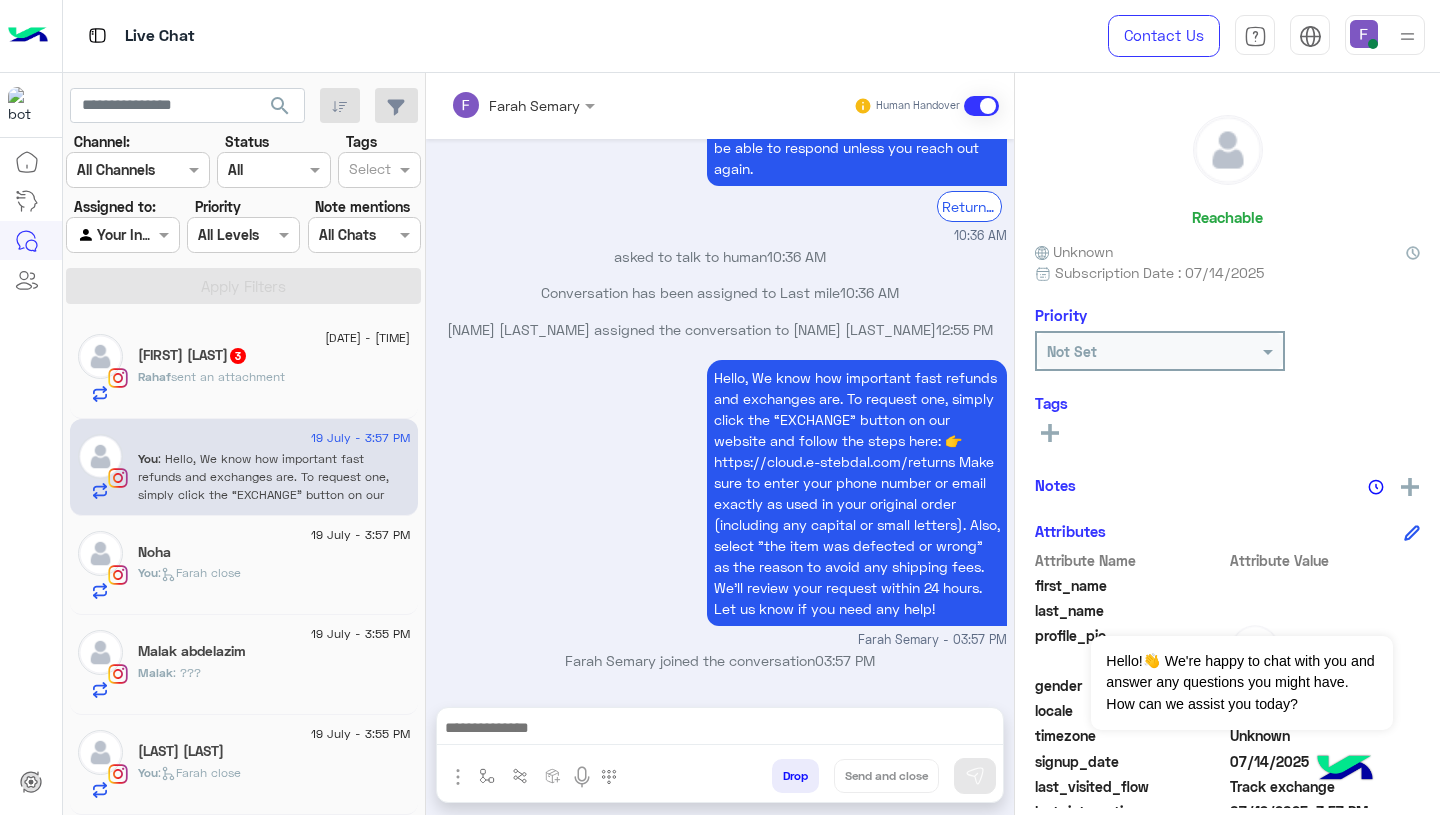 type on "**********" 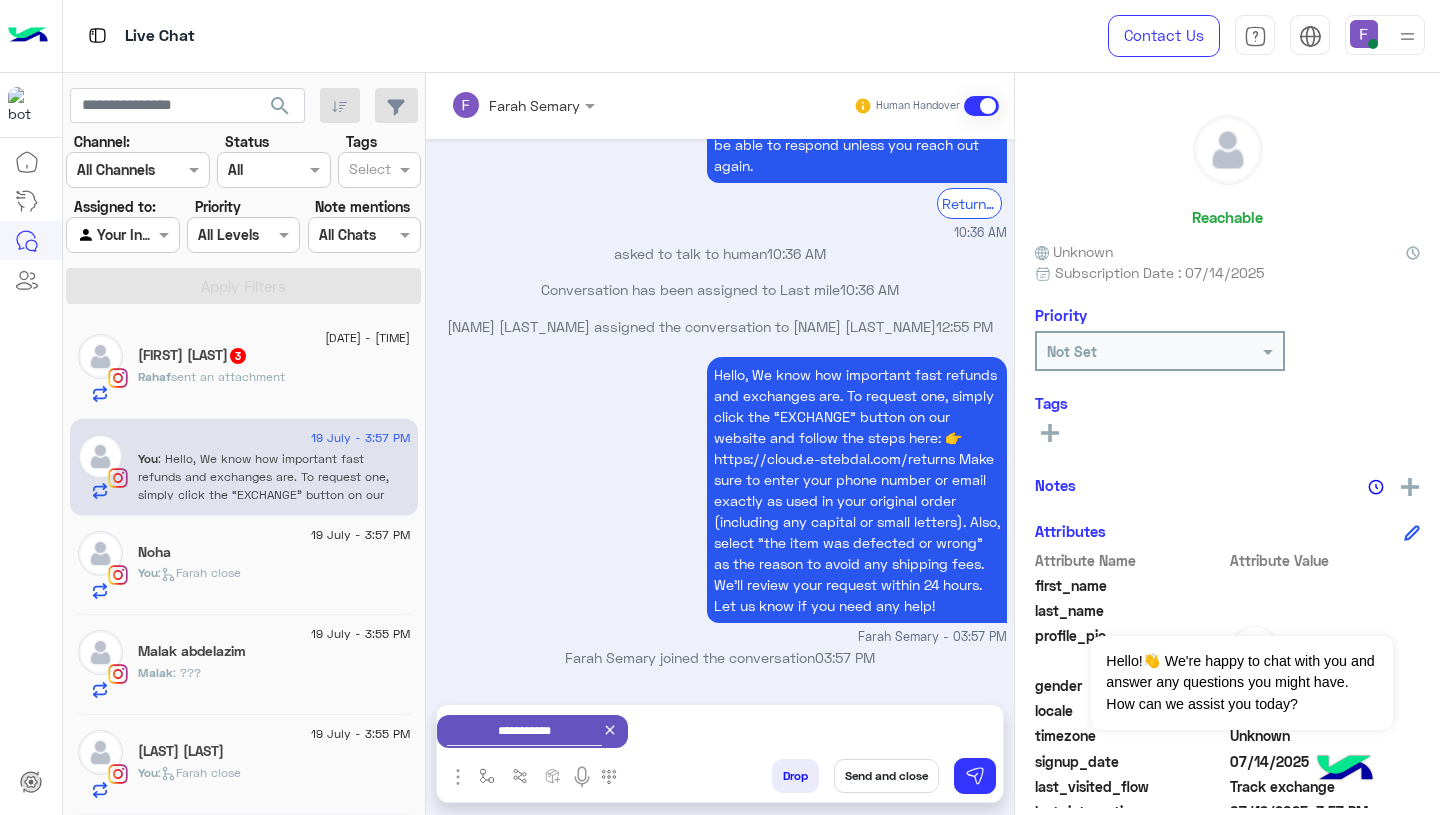 click on "Send and close" at bounding box center (886, 776) 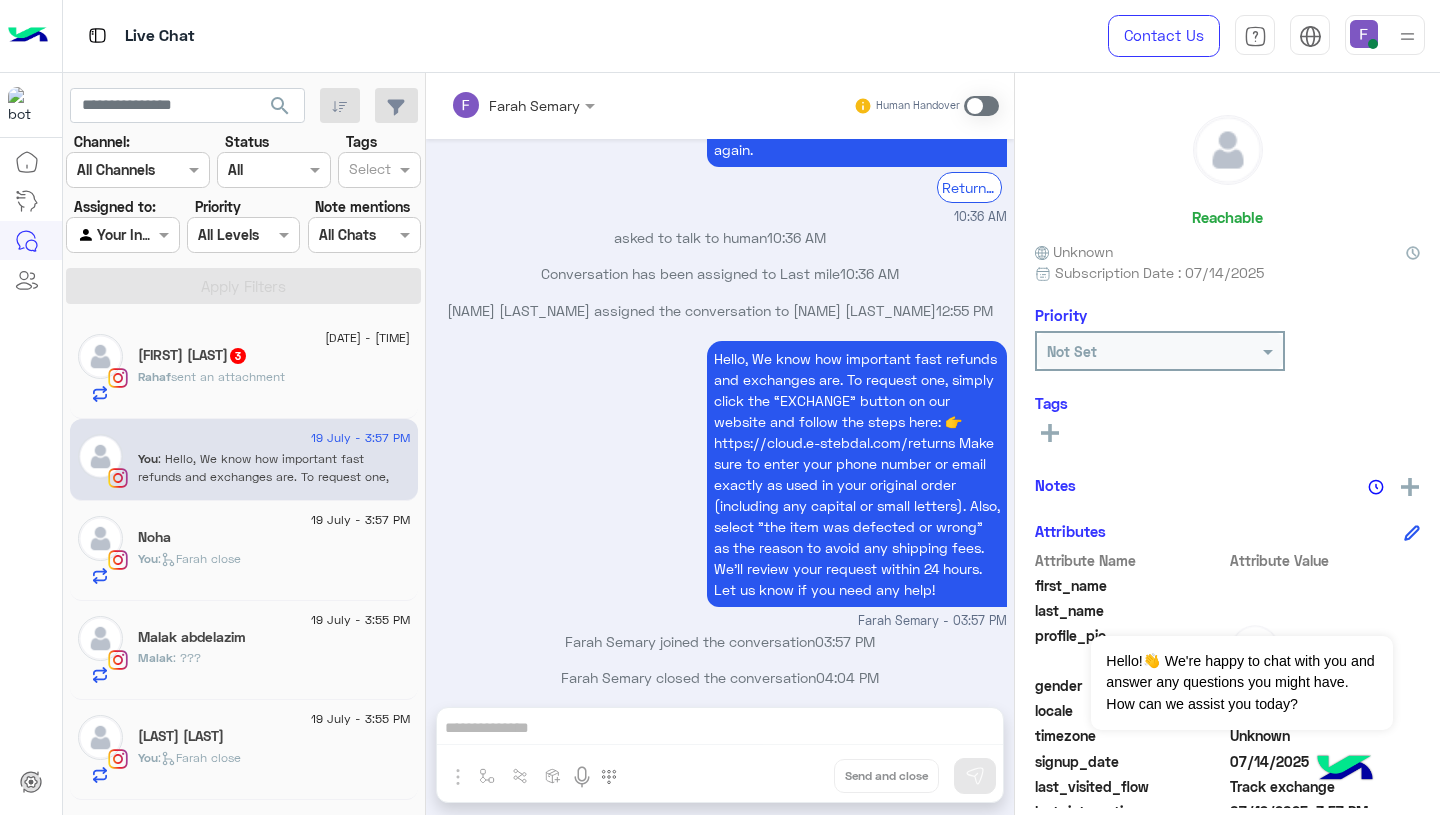 scroll, scrollTop: 1813, scrollLeft: 0, axis: vertical 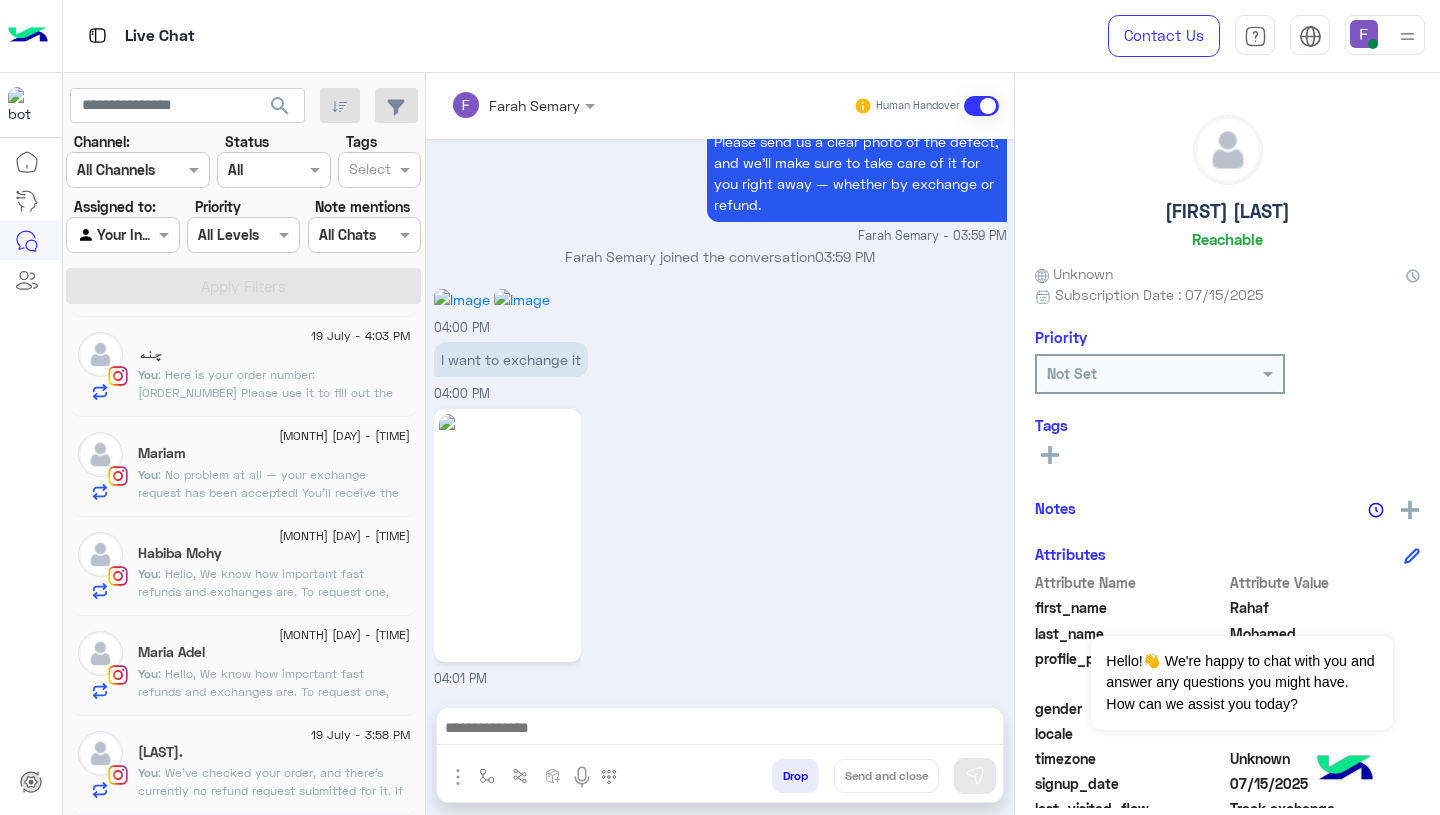 click on ": We’ve checked your order, and there’s currently no refund request submitted for it.
If you’d like to request a refund, please use this link to submit the form:
👉 https://cloud.e-stebdal.com/returns
Let us know if you need any help with the process!" 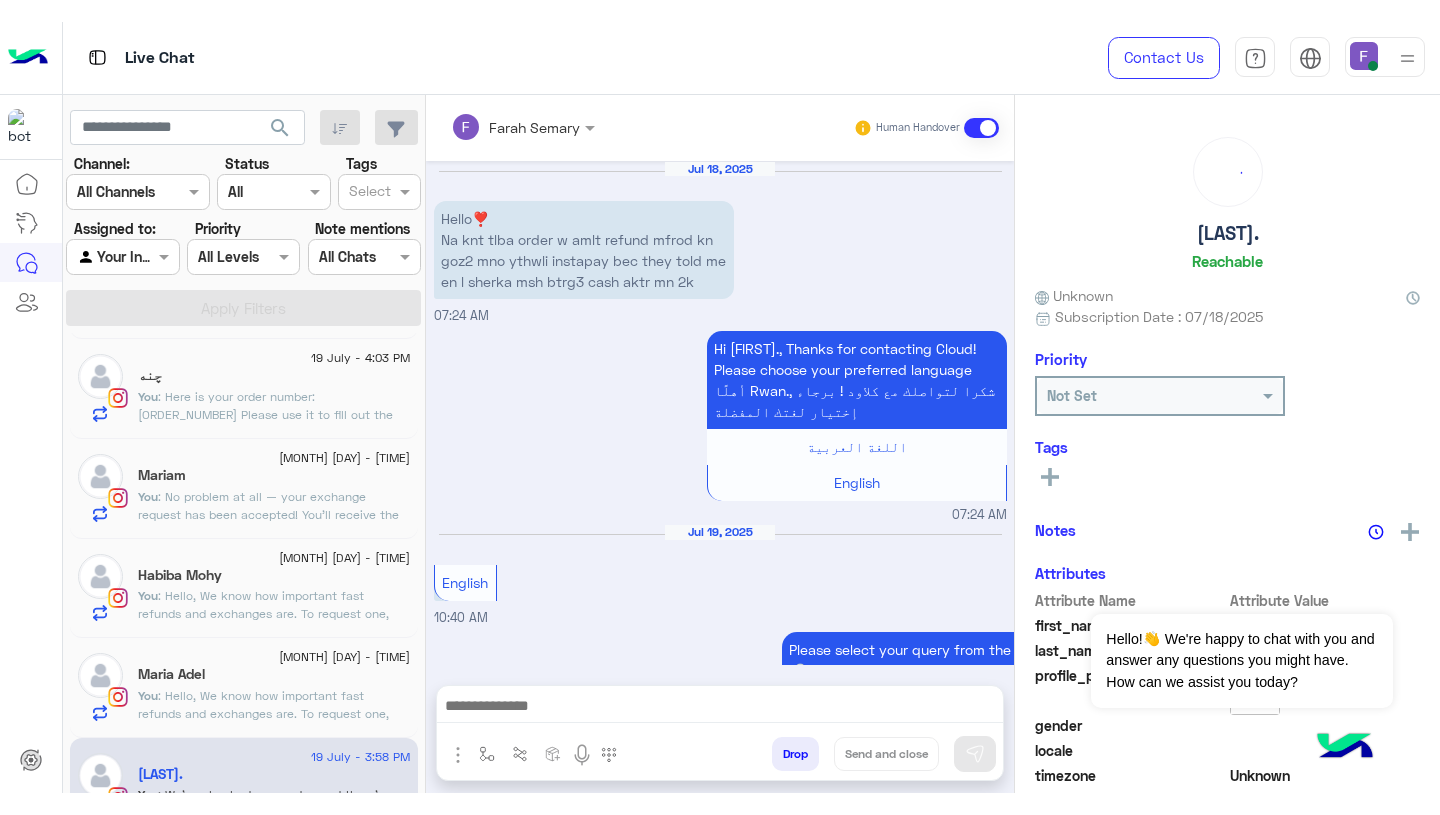 scroll, scrollTop: 1589, scrollLeft: 0, axis: vertical 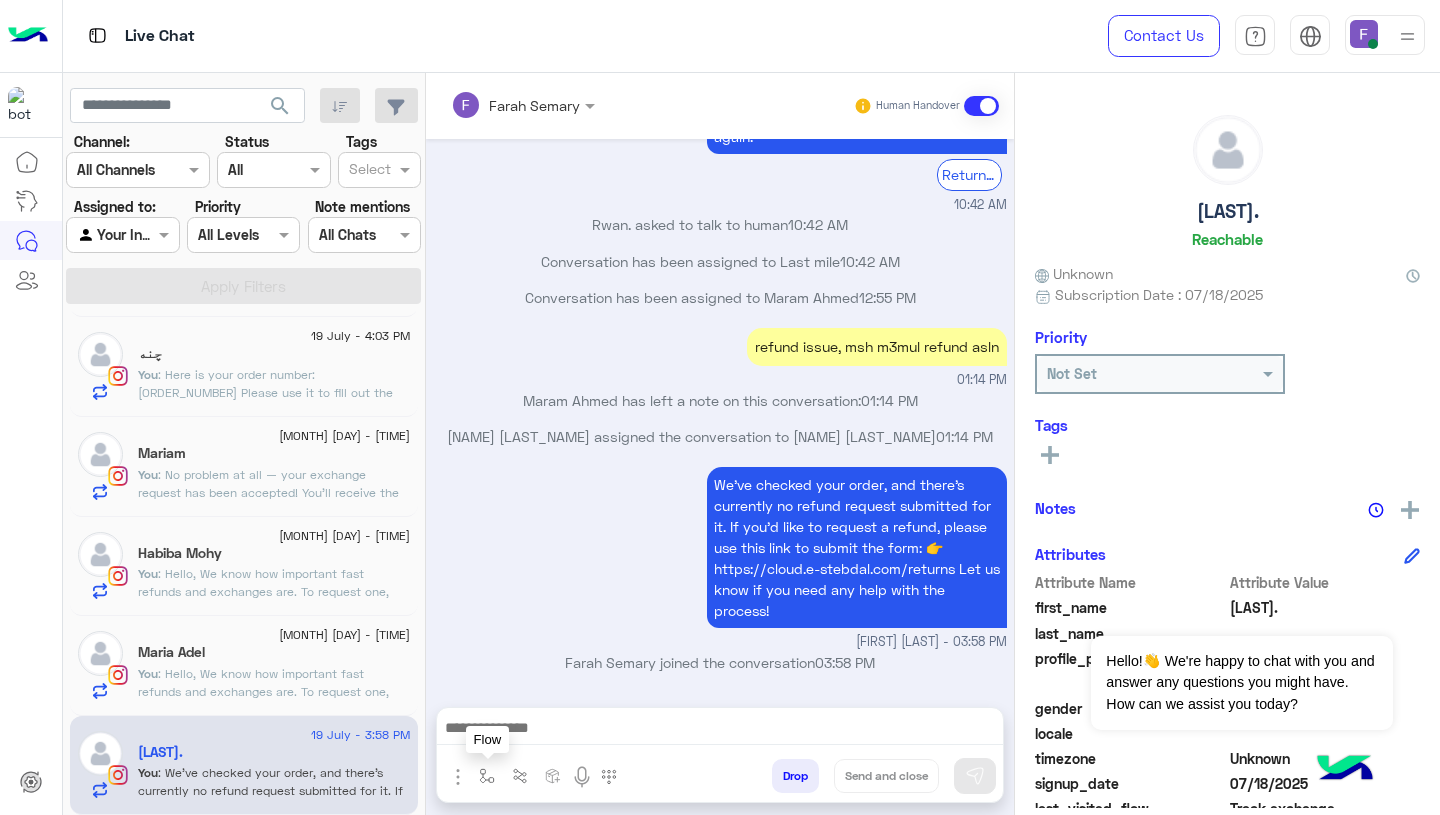 click at bounding box center (487, 776) 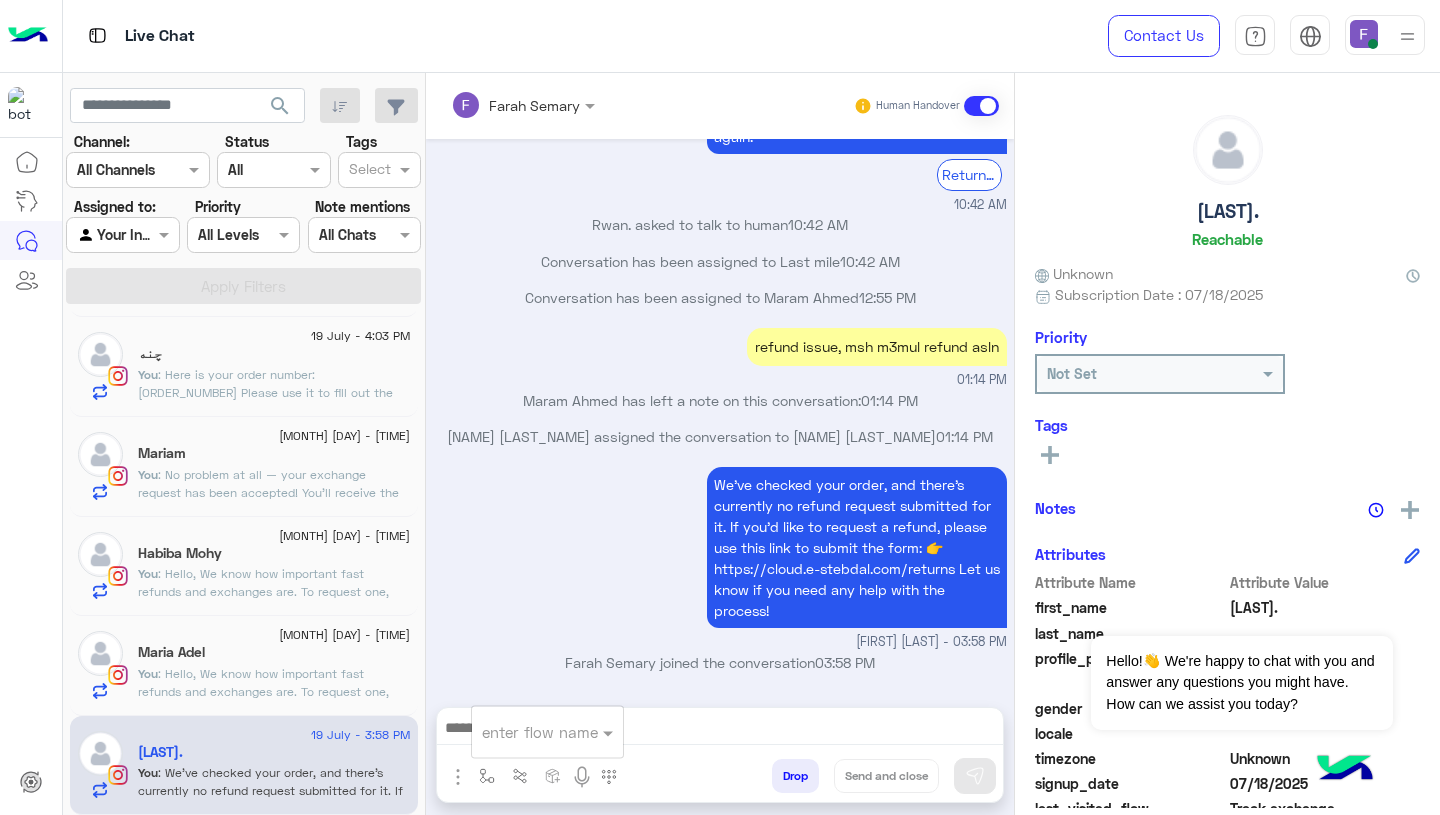 click at bounding box center (523, 732) 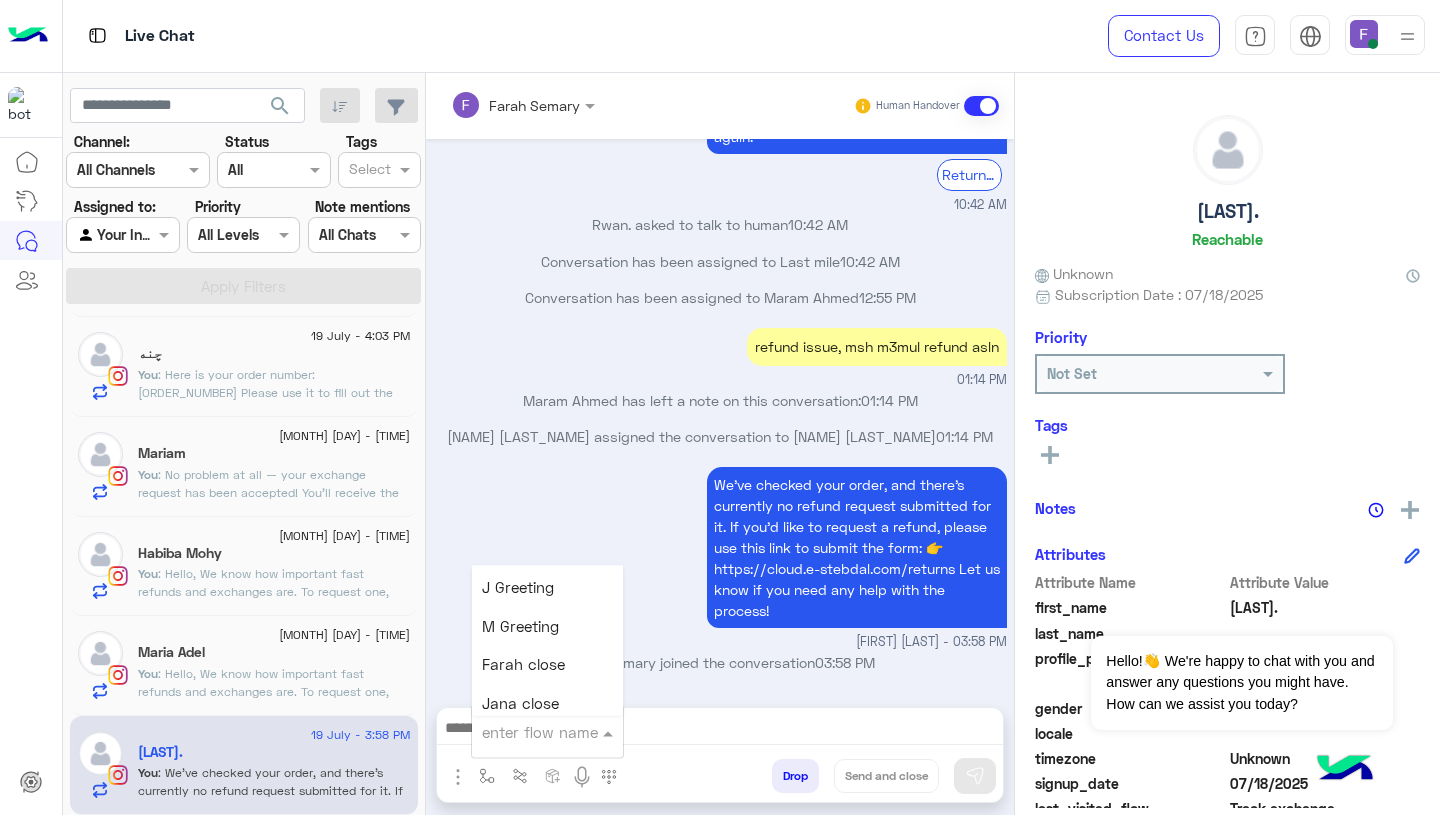 scroll, scrollTop: 2487, scrollLeft: 0, axis: vertical 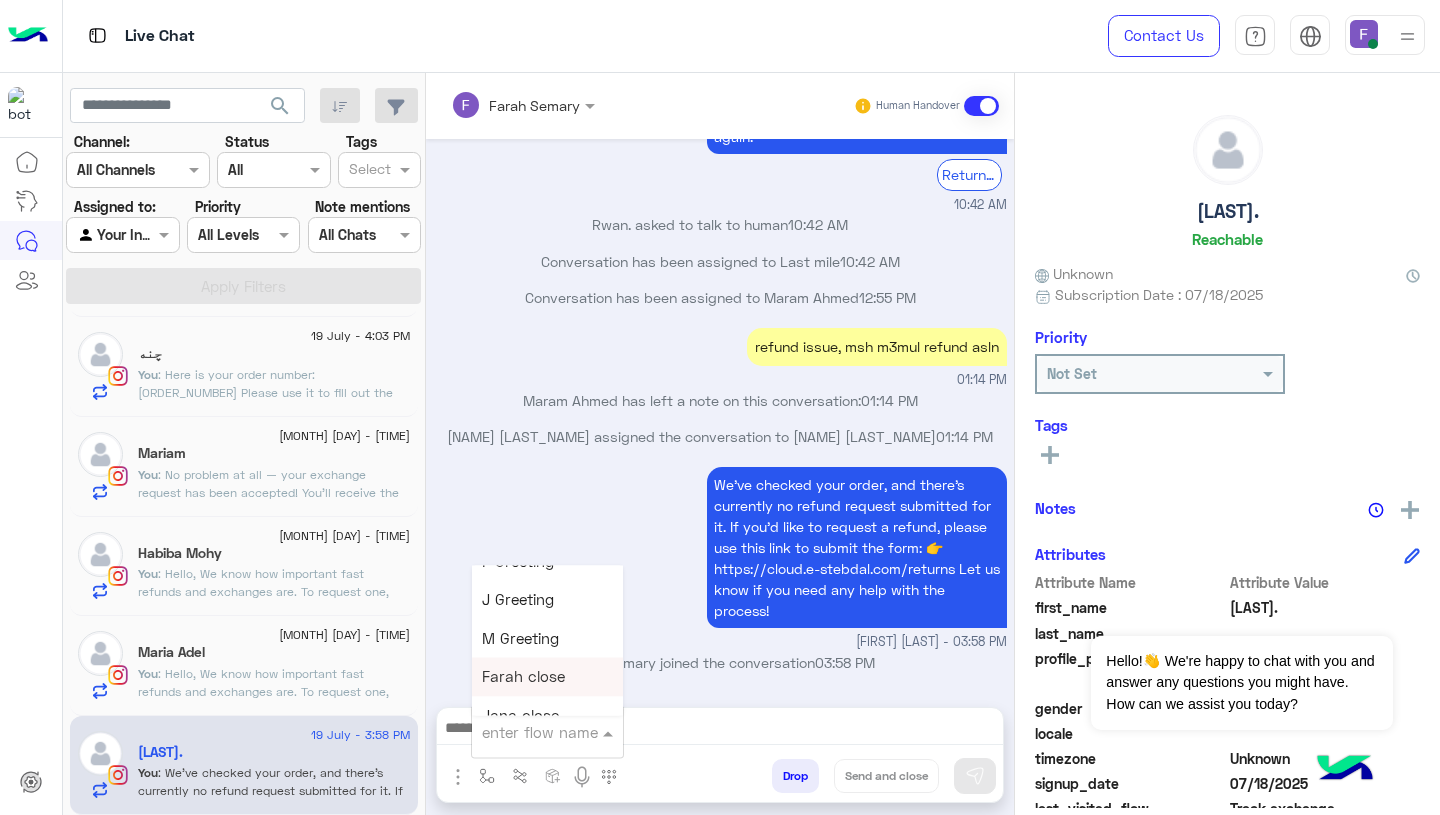 click on "Farah close" at bounding box center [523, 677] 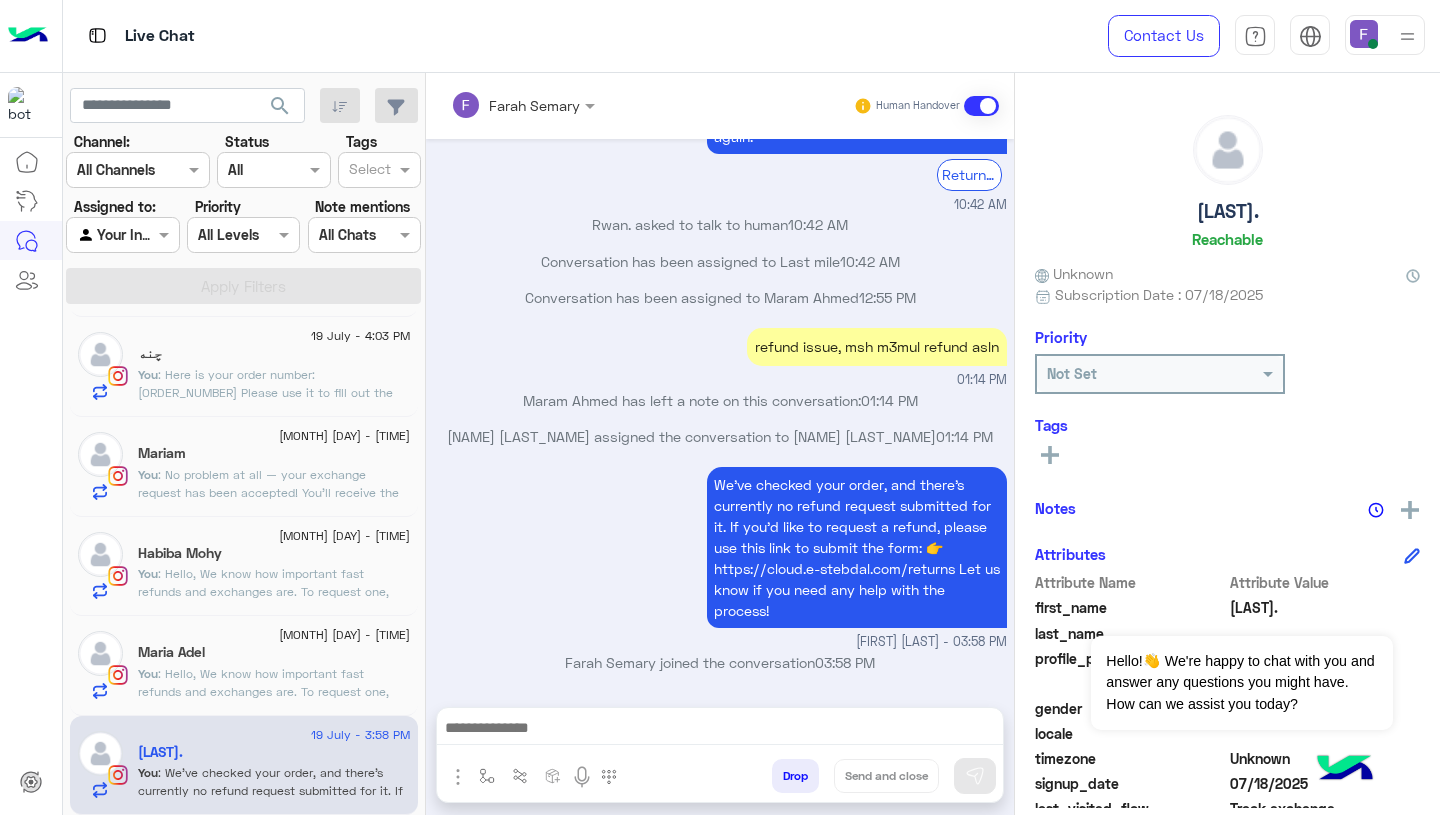 type on "**********" 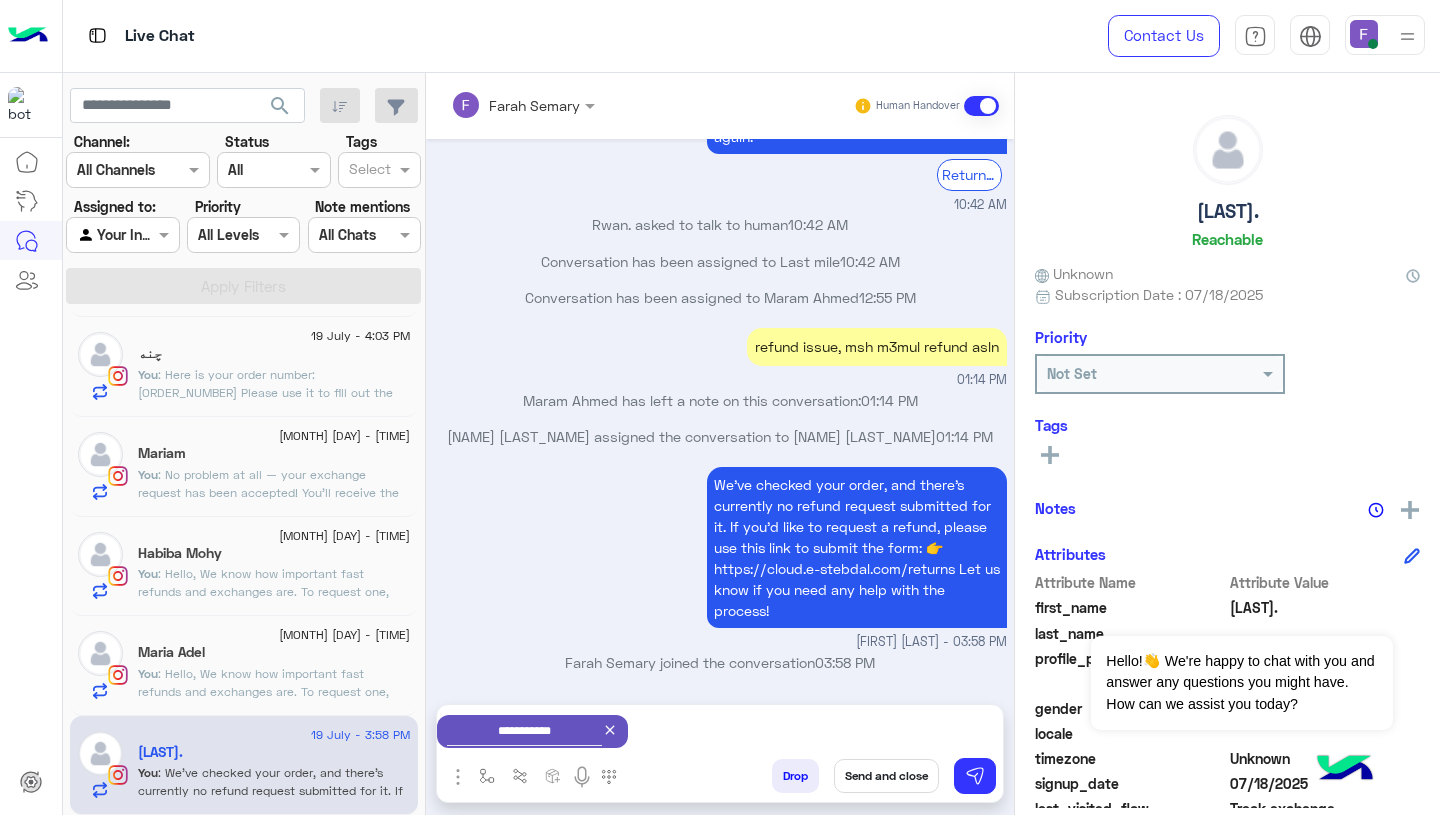click on "Send and close" at bounding box center [886, 776] 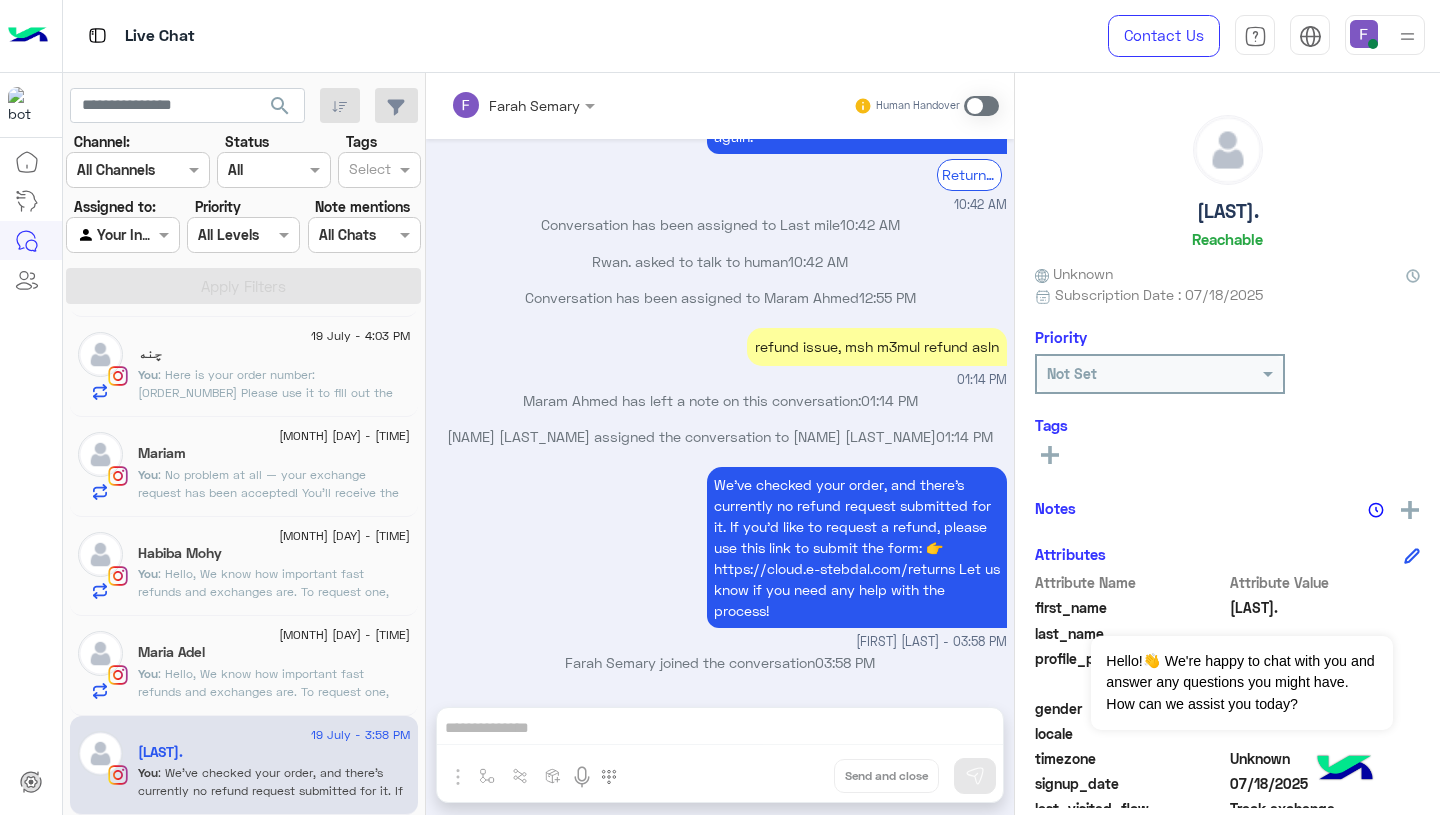 scroll, scrollTop: 1626, scrollLeft: 0, axis: vertical 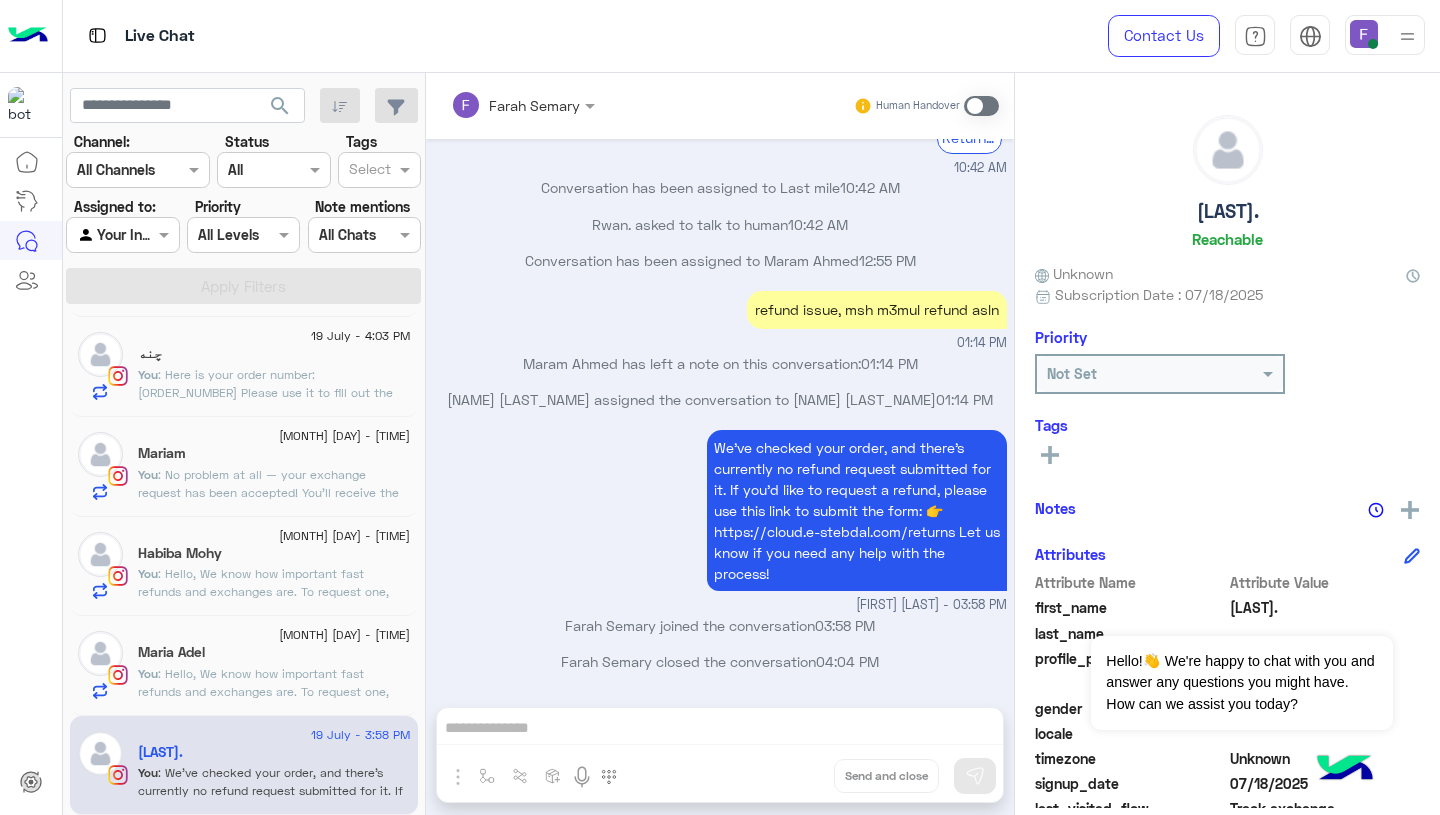 click on ": Hello,
We know how important fast refunds and exchanges are.
To request one, simply click the “EXCHANGE” button on our website and follow the steps here:
👉 https://cloud.e-stebdal.com/returns
Make sure to enter your phone number or email exactly as used in your original order (including any capital or small letters).
Also, select "the item was defected or wrong" as the reason to avoid any shipping fees.
We’ll review your request within 24 hours. Let us know if you need any help!" 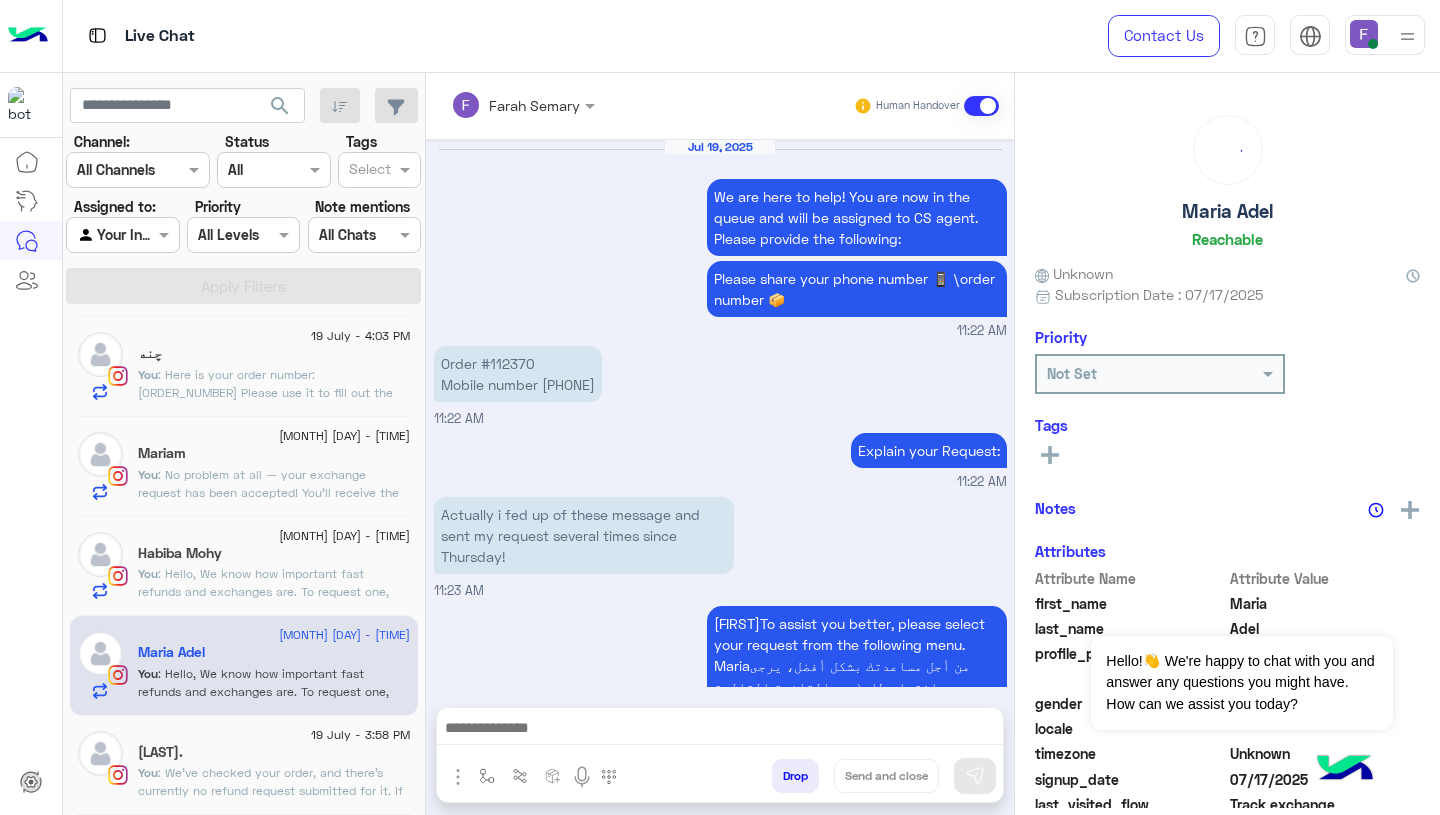 scroll, scrollTop: 1861, scrollLeft: 0, axis: vertical 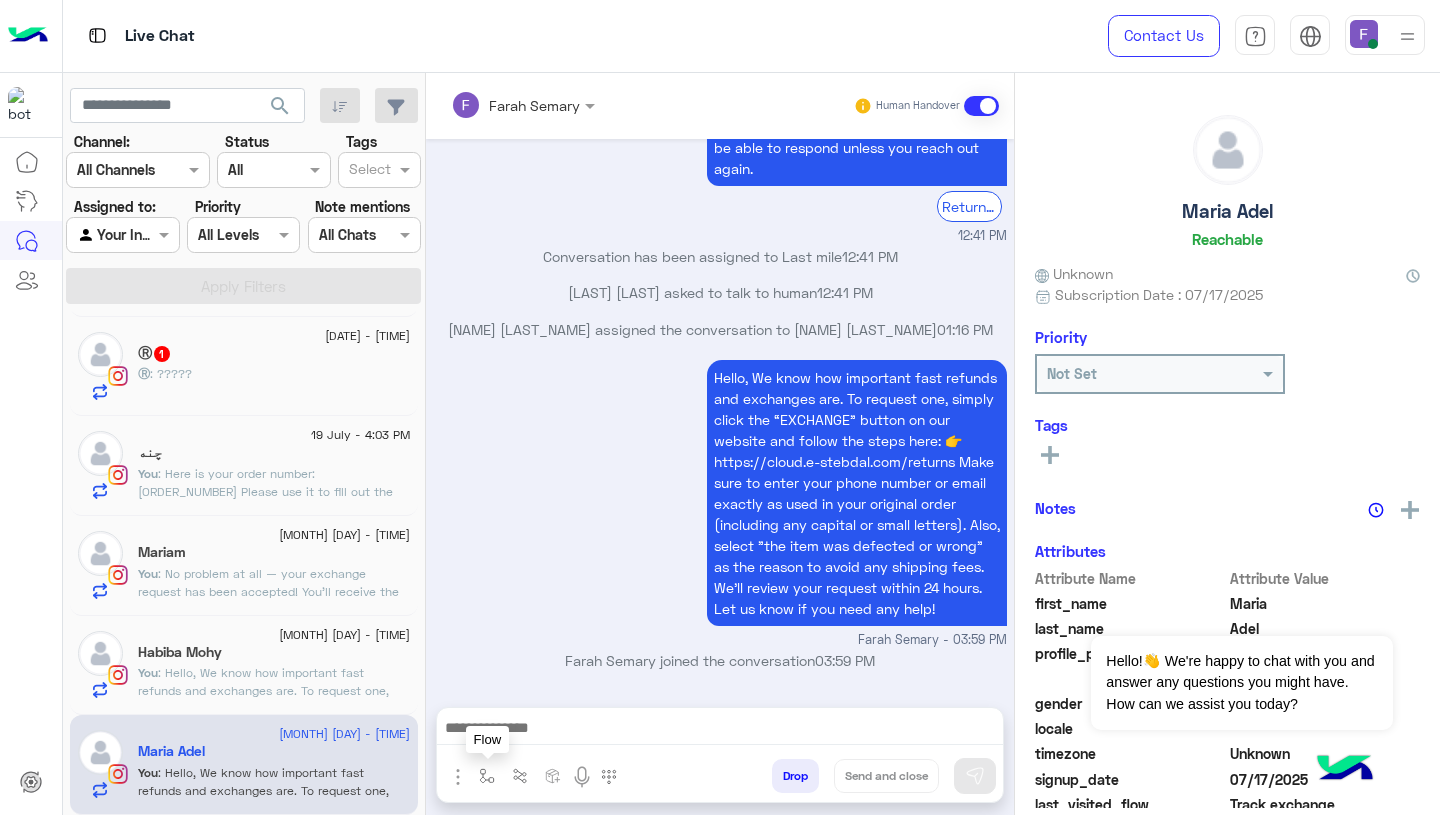 click at bounding box center [487, 776] 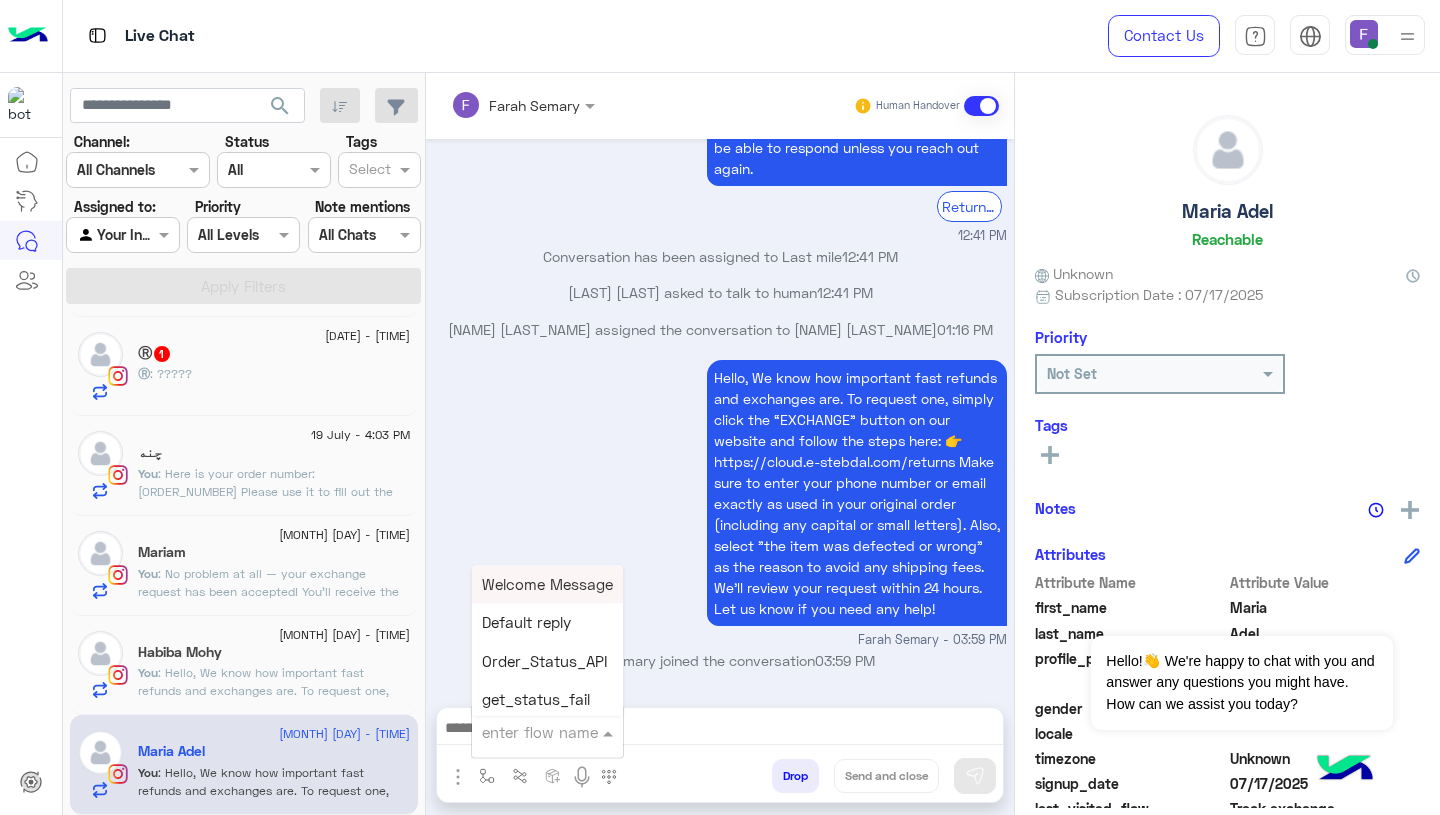 click at bounding box center [523, 732] 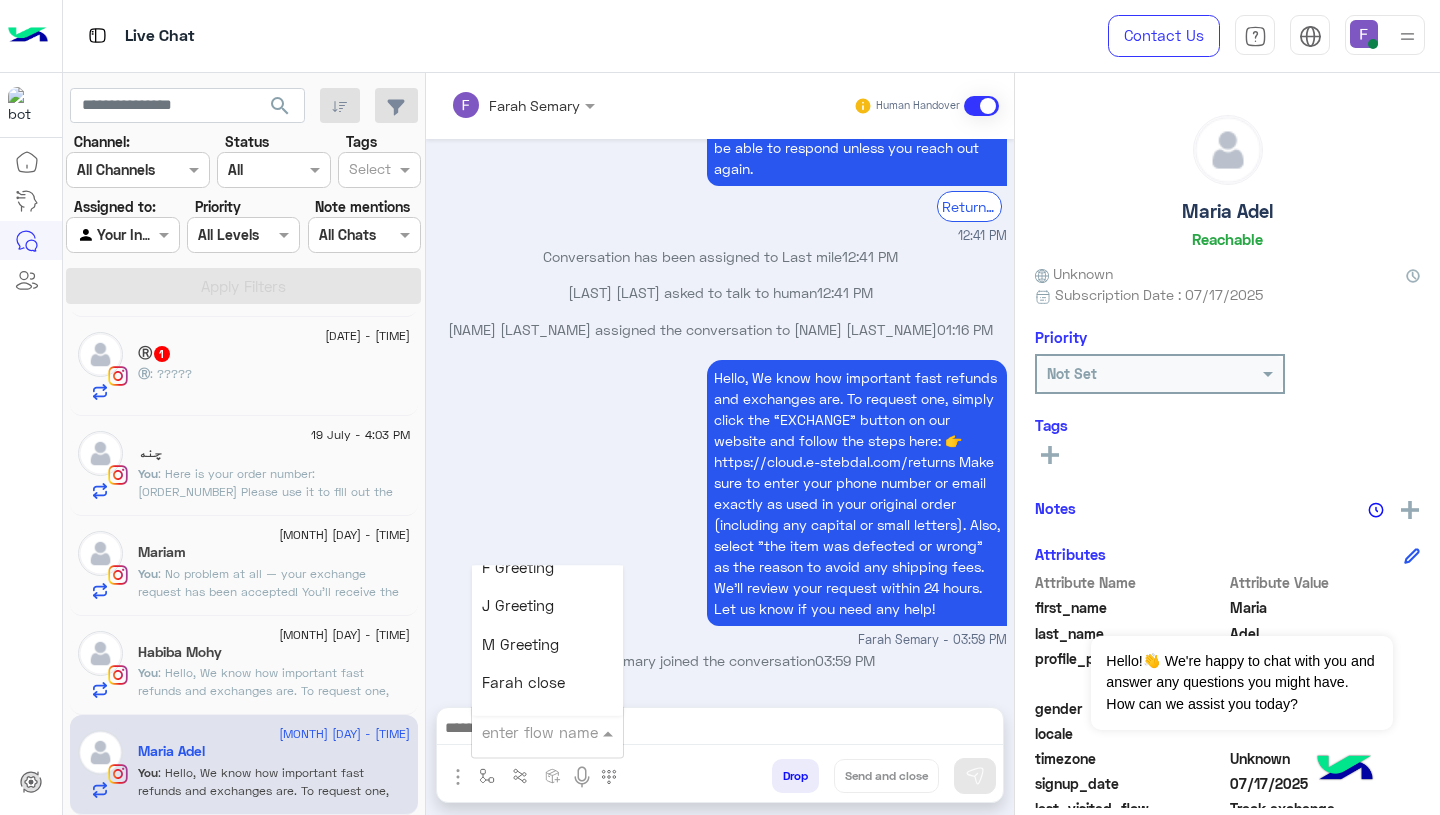 scroll, scrollTop: 2472, scrollLeft: 0, axis: vertical 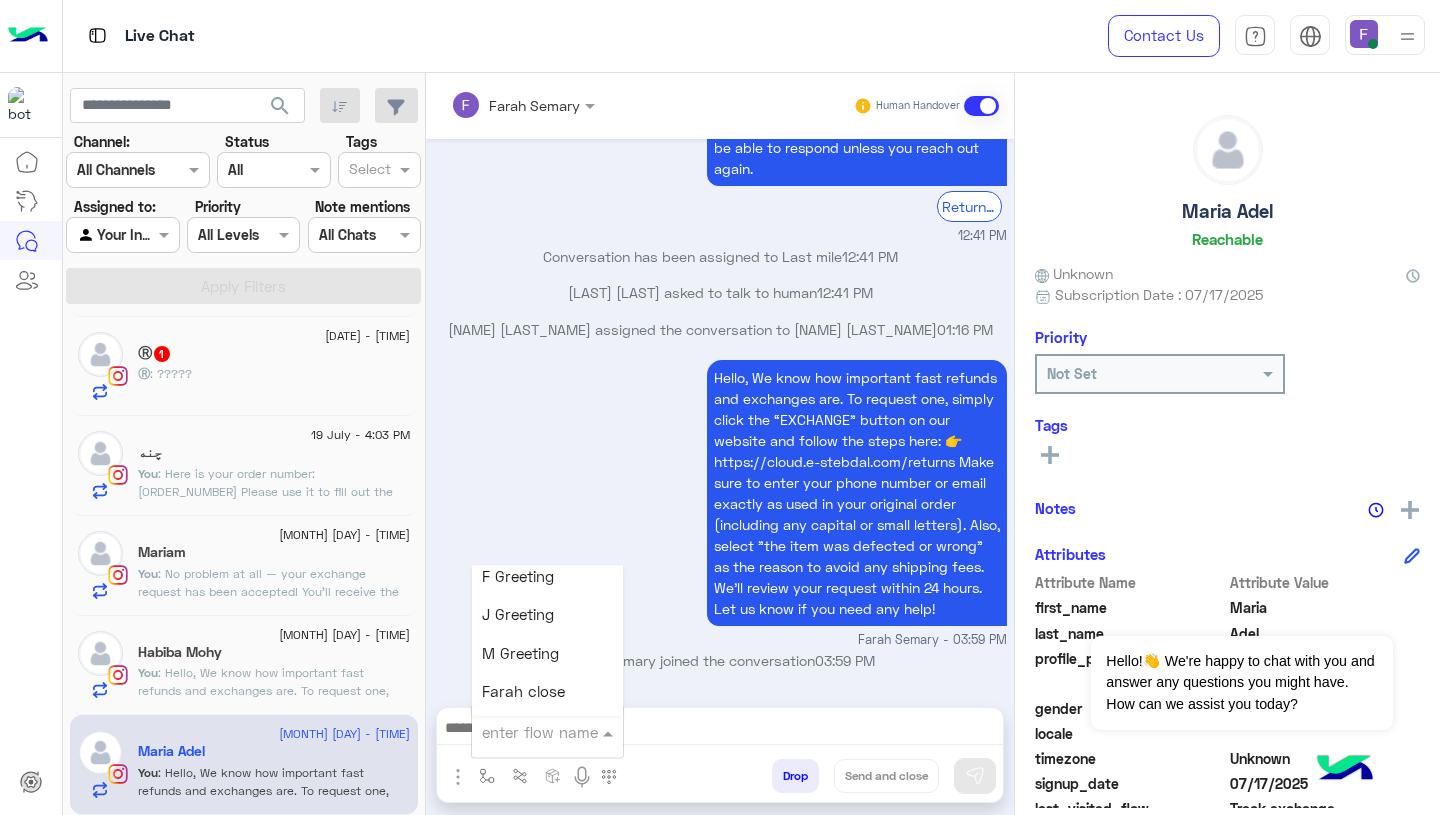 click on "Farah close" at bounding box center (523, 692) 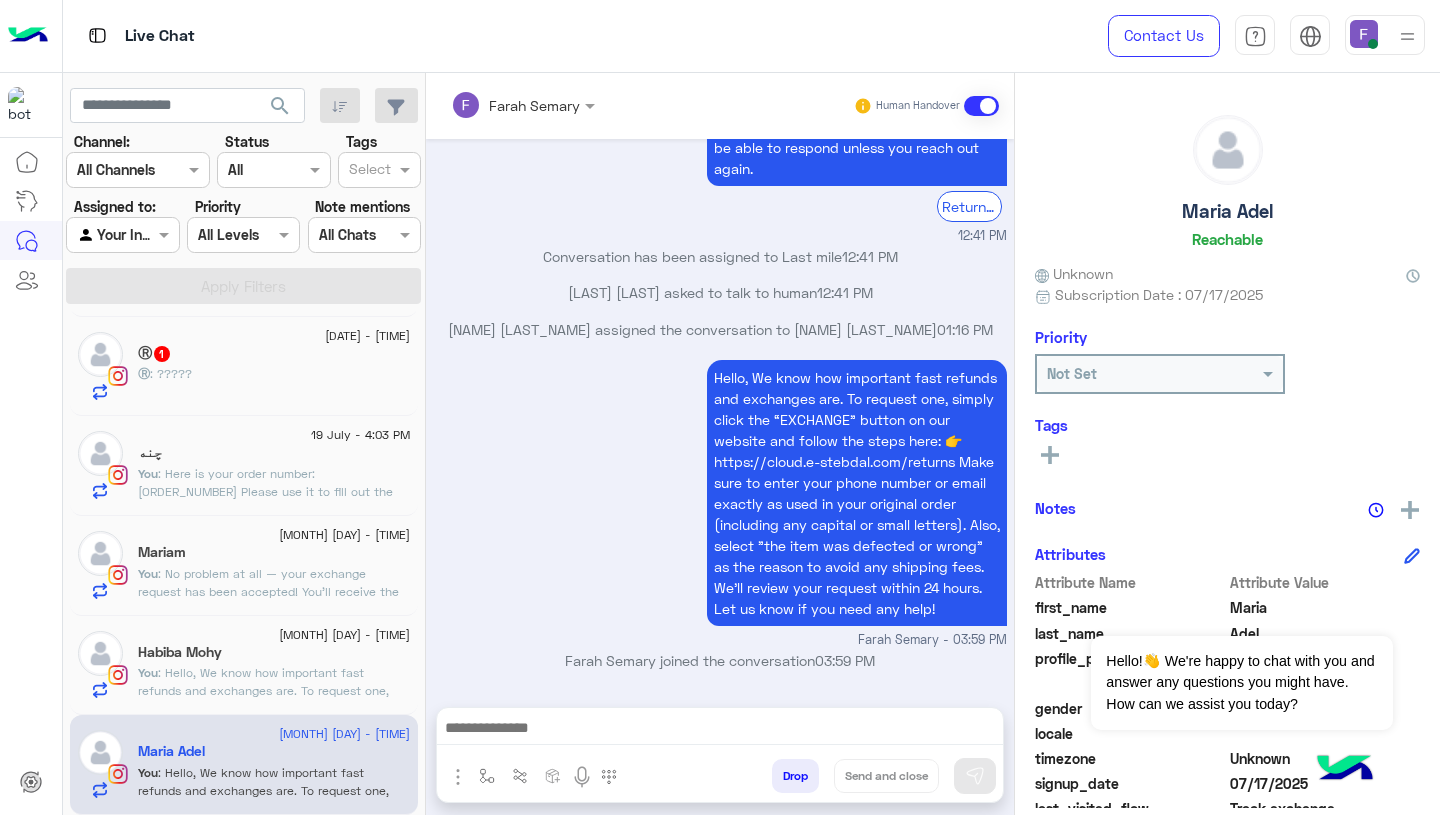type on "**********" 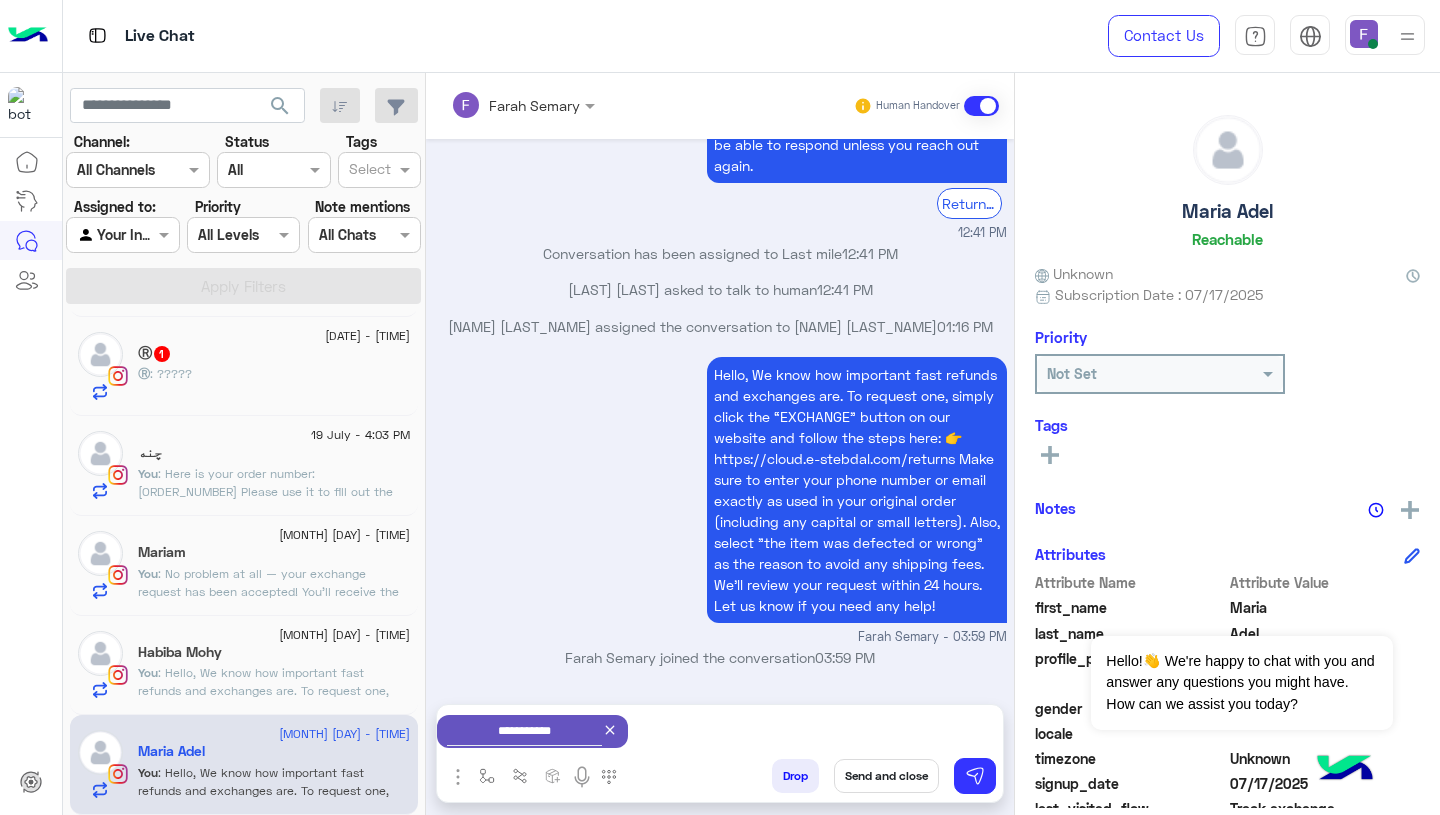 click on "Send and close" at bounding box center [886, 776] 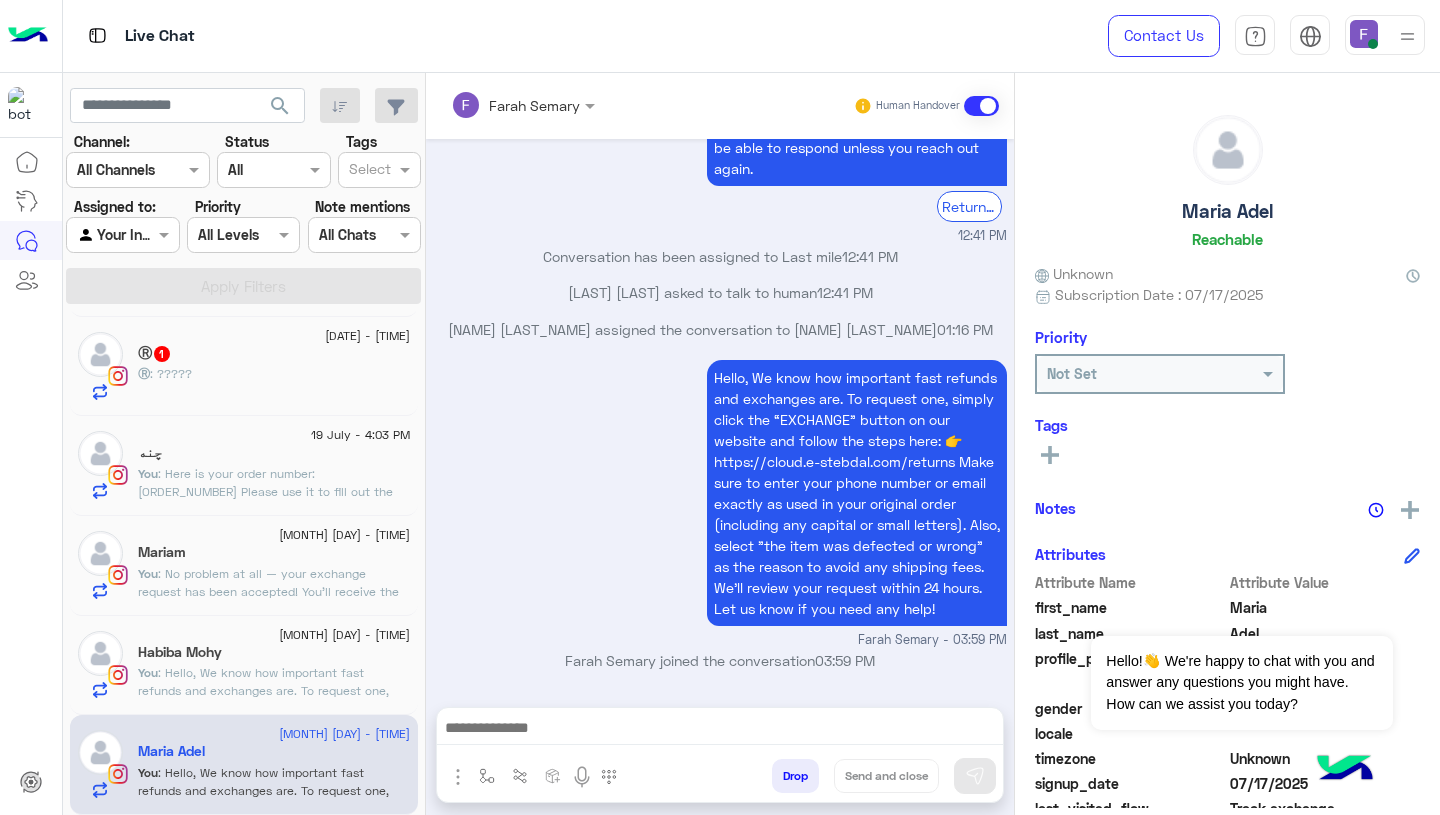 scroll, scrollTop: 1897, scrollLeft: 0, axis: vertical 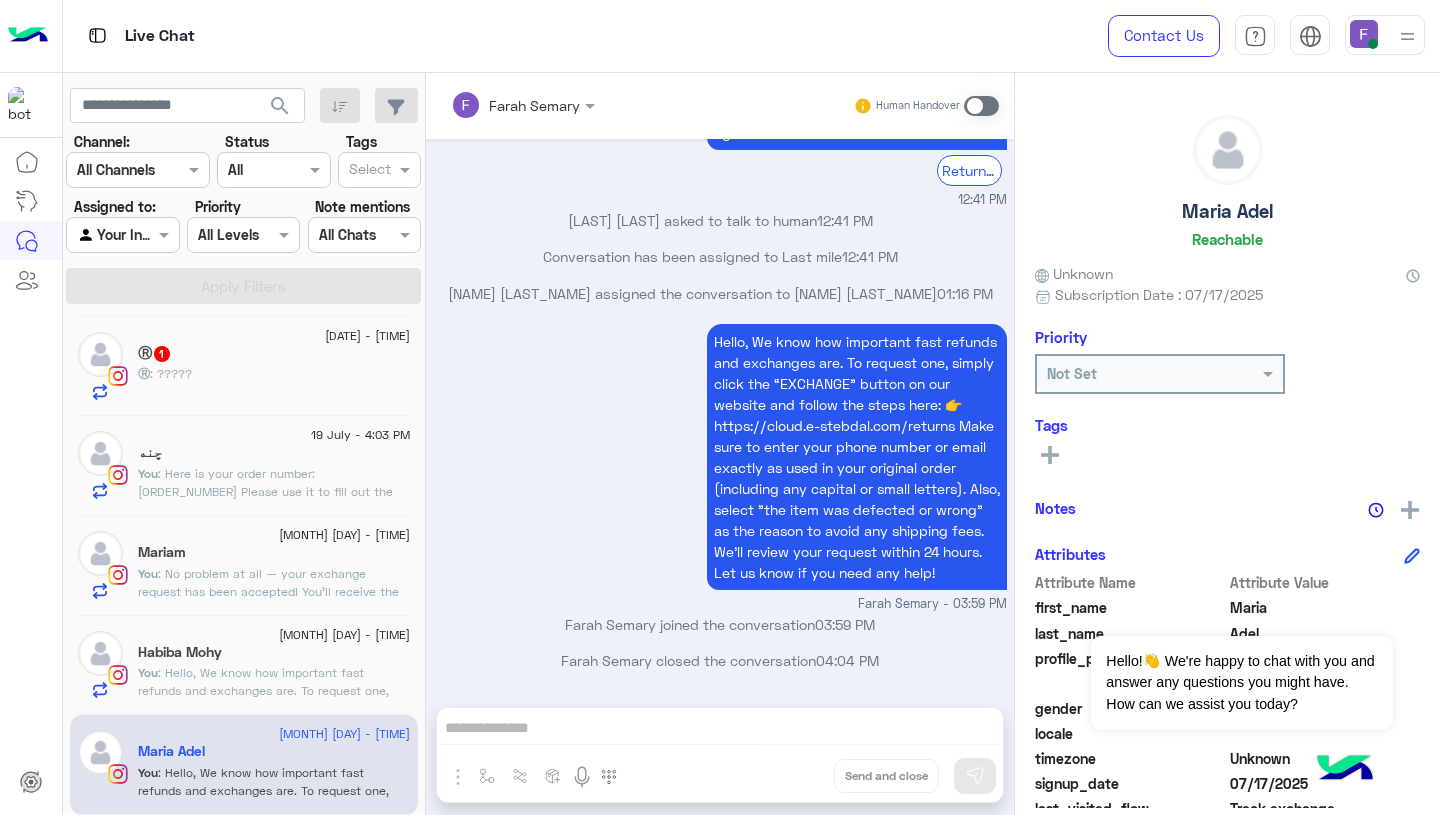 click on "Habiba Mohy" 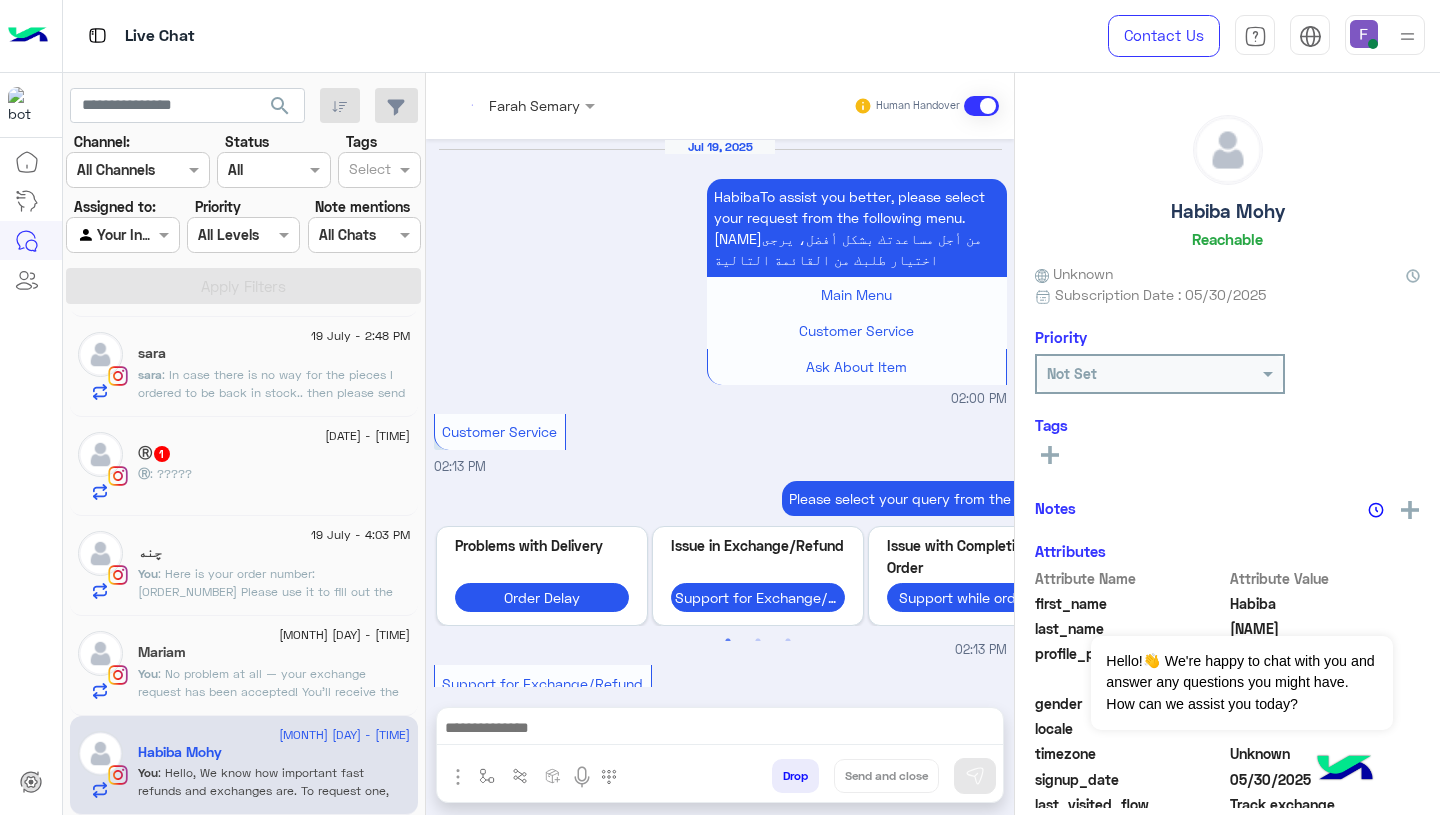 scroll, scrollTop: 1770, scrollLeft: 0, axis: vertical 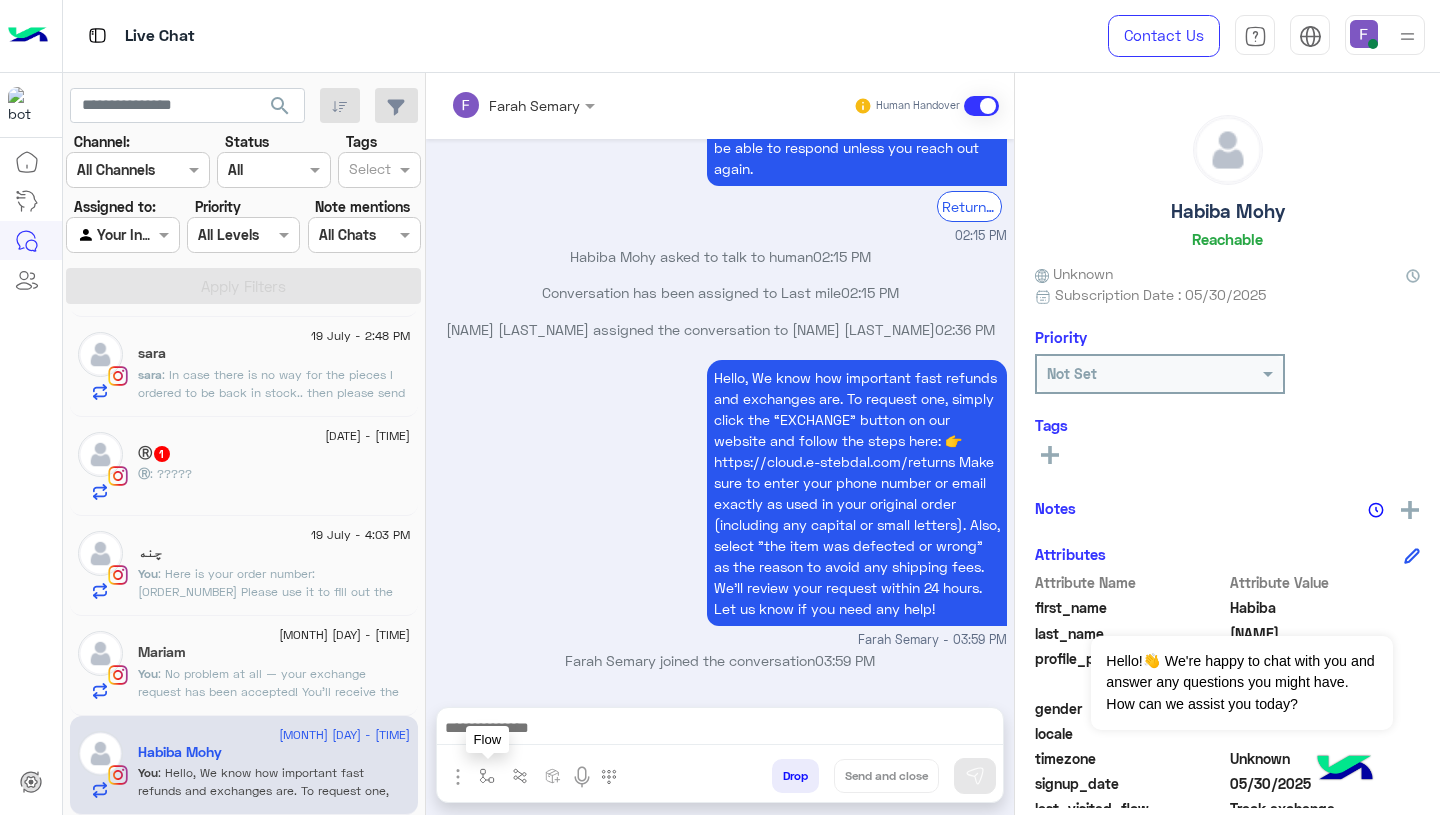 click at bounding box center (487, 776) 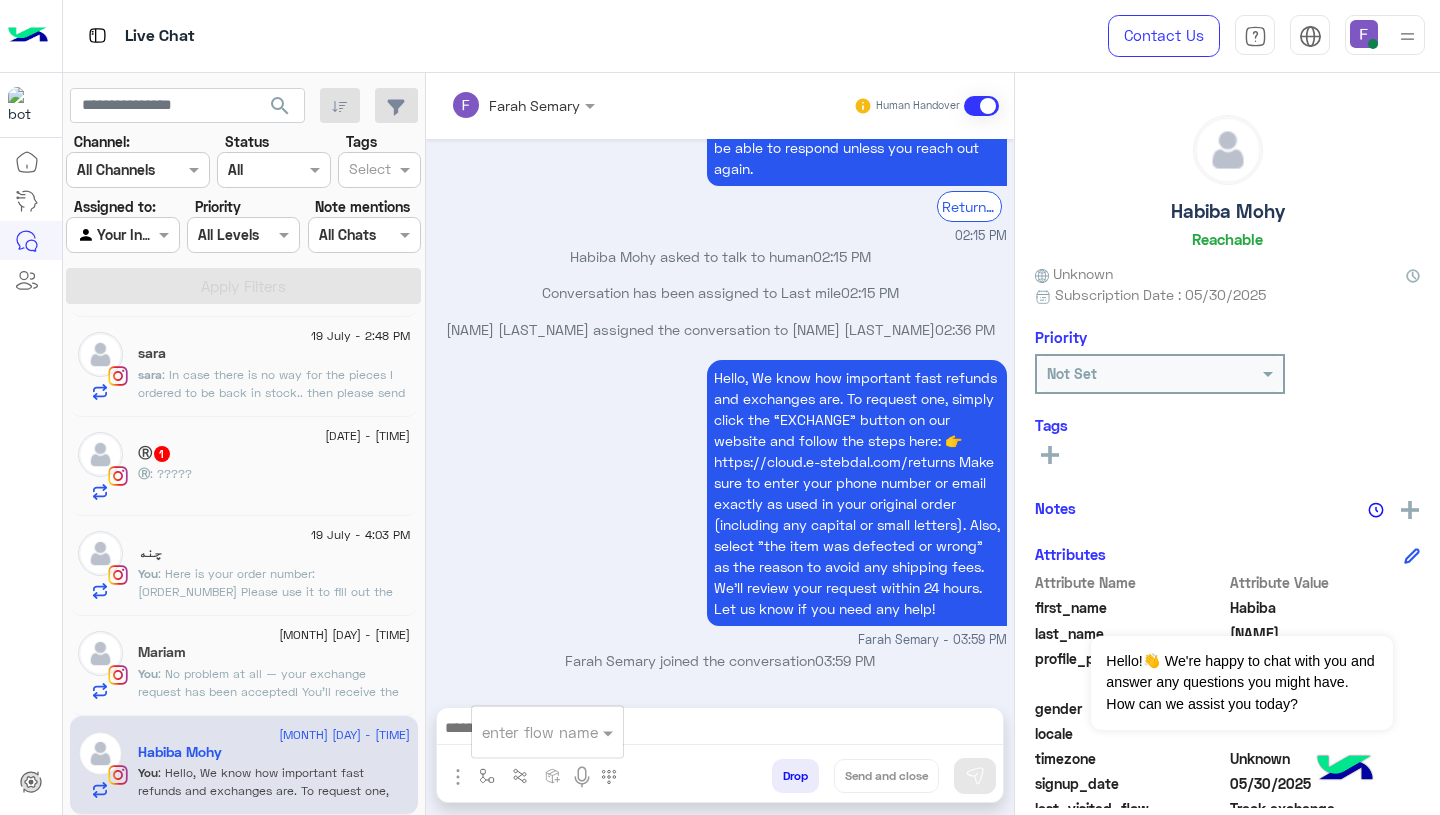 click at bounding box center (523, 732) 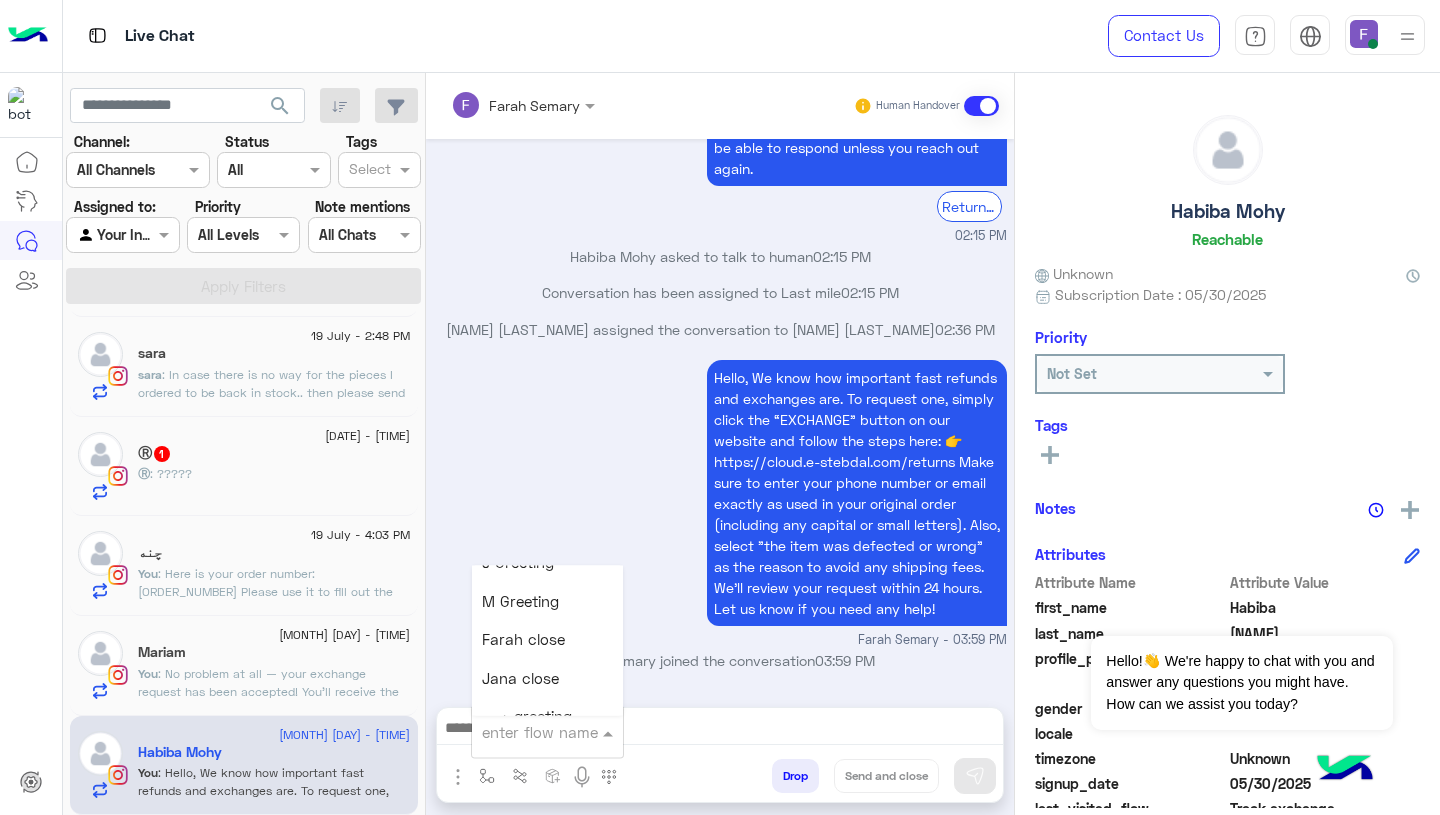 scroll, scrollTop: 2523, scrollLeft: 0, axis: vertical 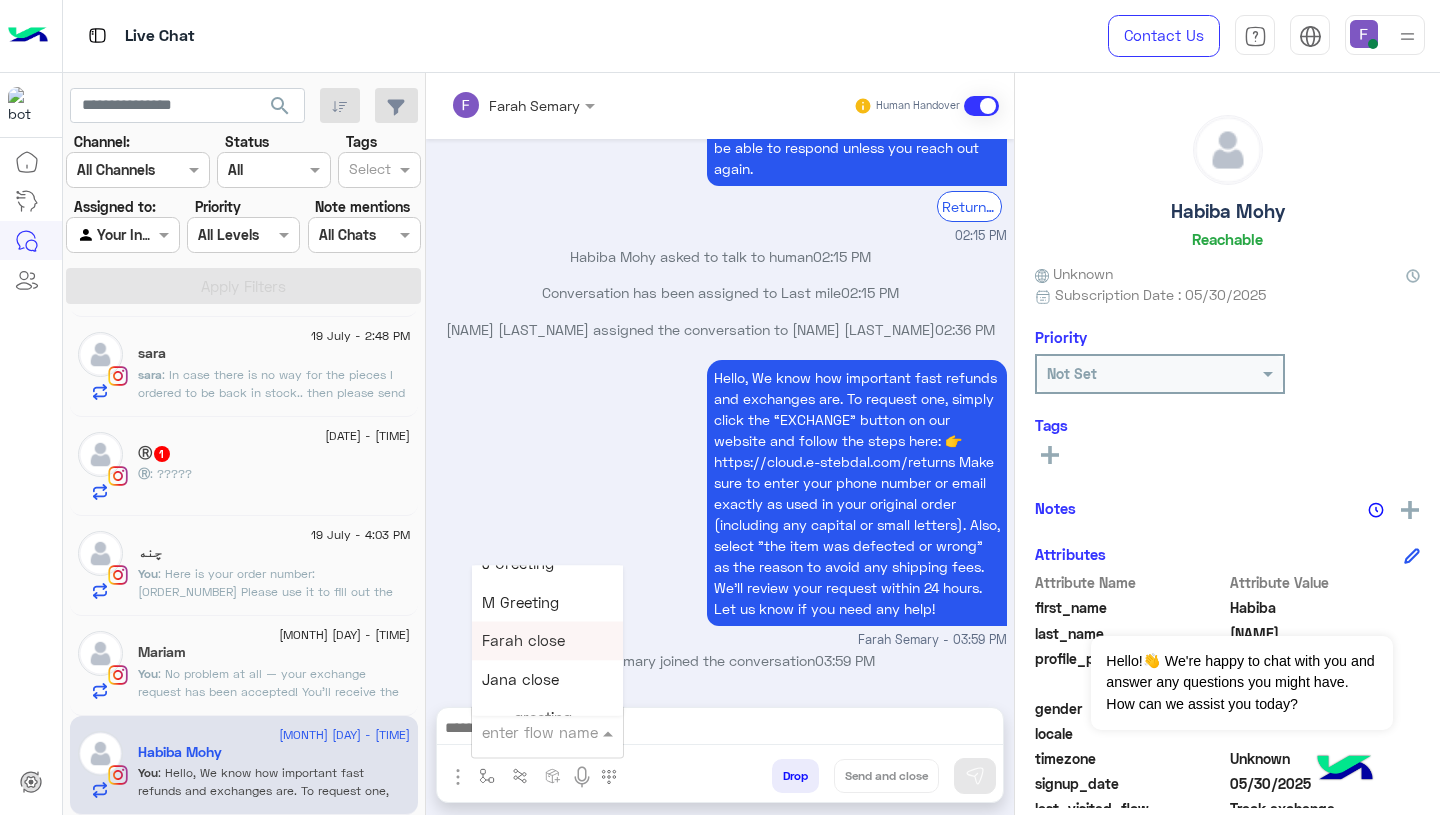 click on "Farah close" at bounding box center [523, 641] 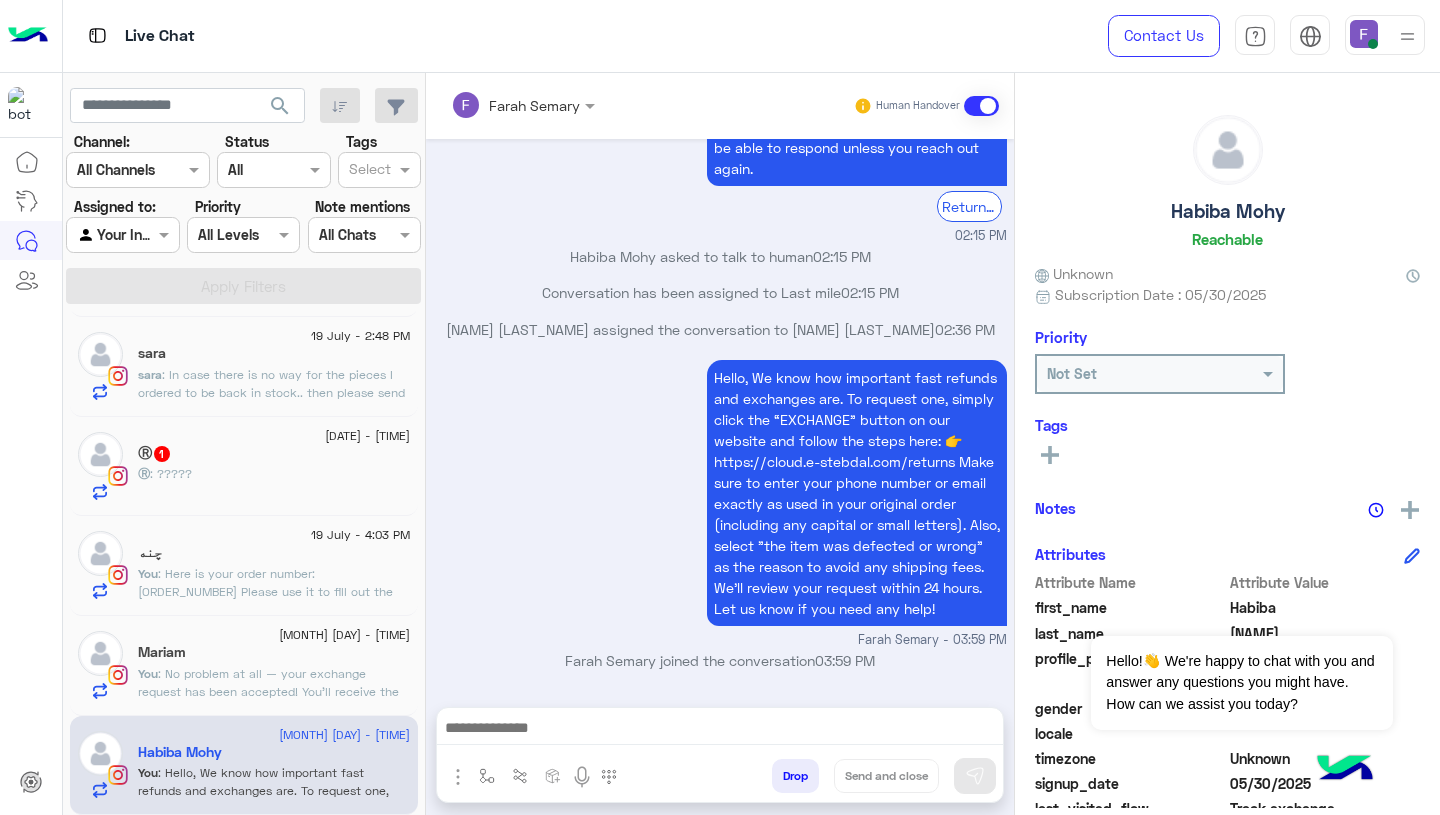 type on "**********" 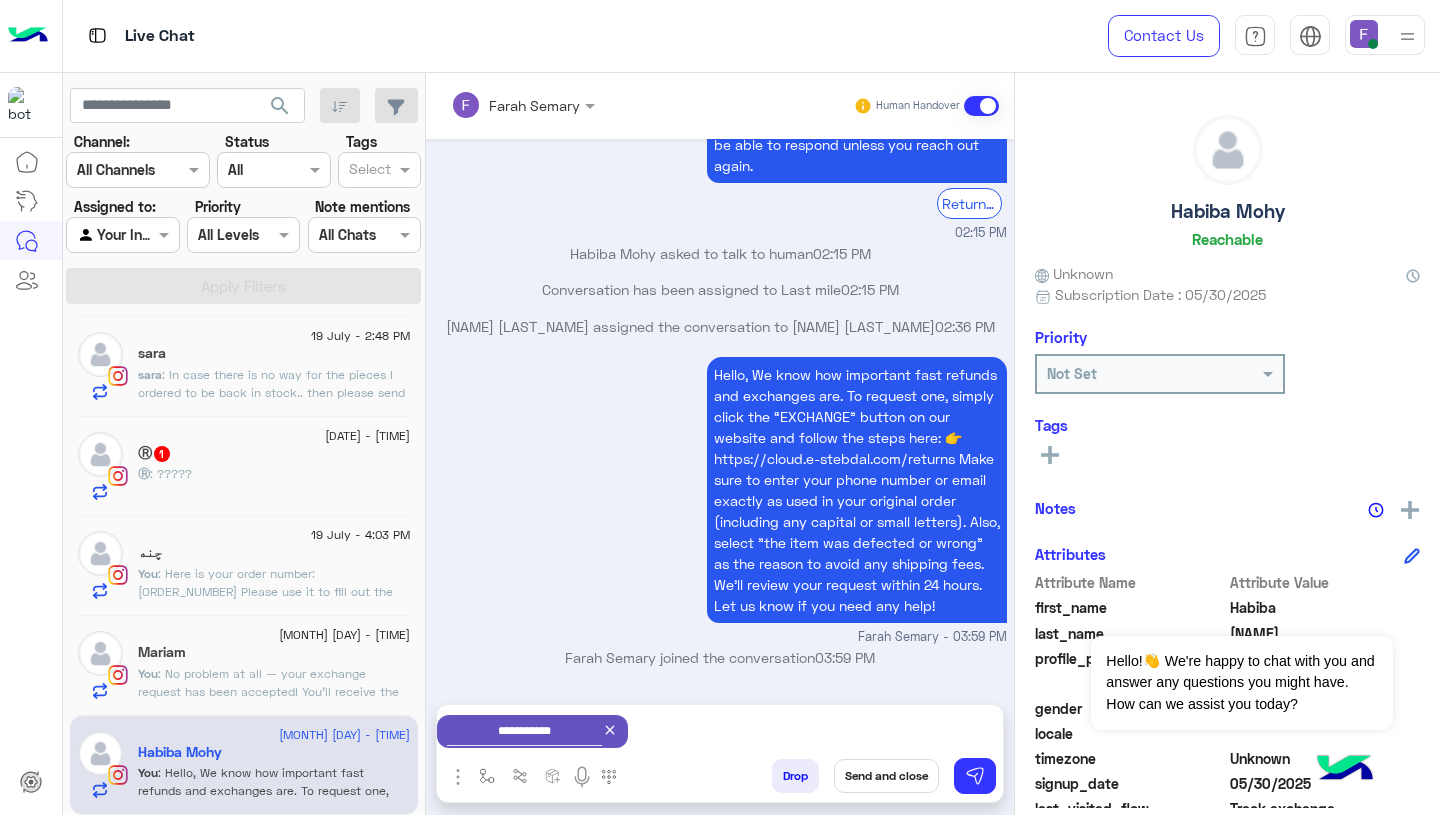 click on "Send and close" at bounding box center (886, 776) 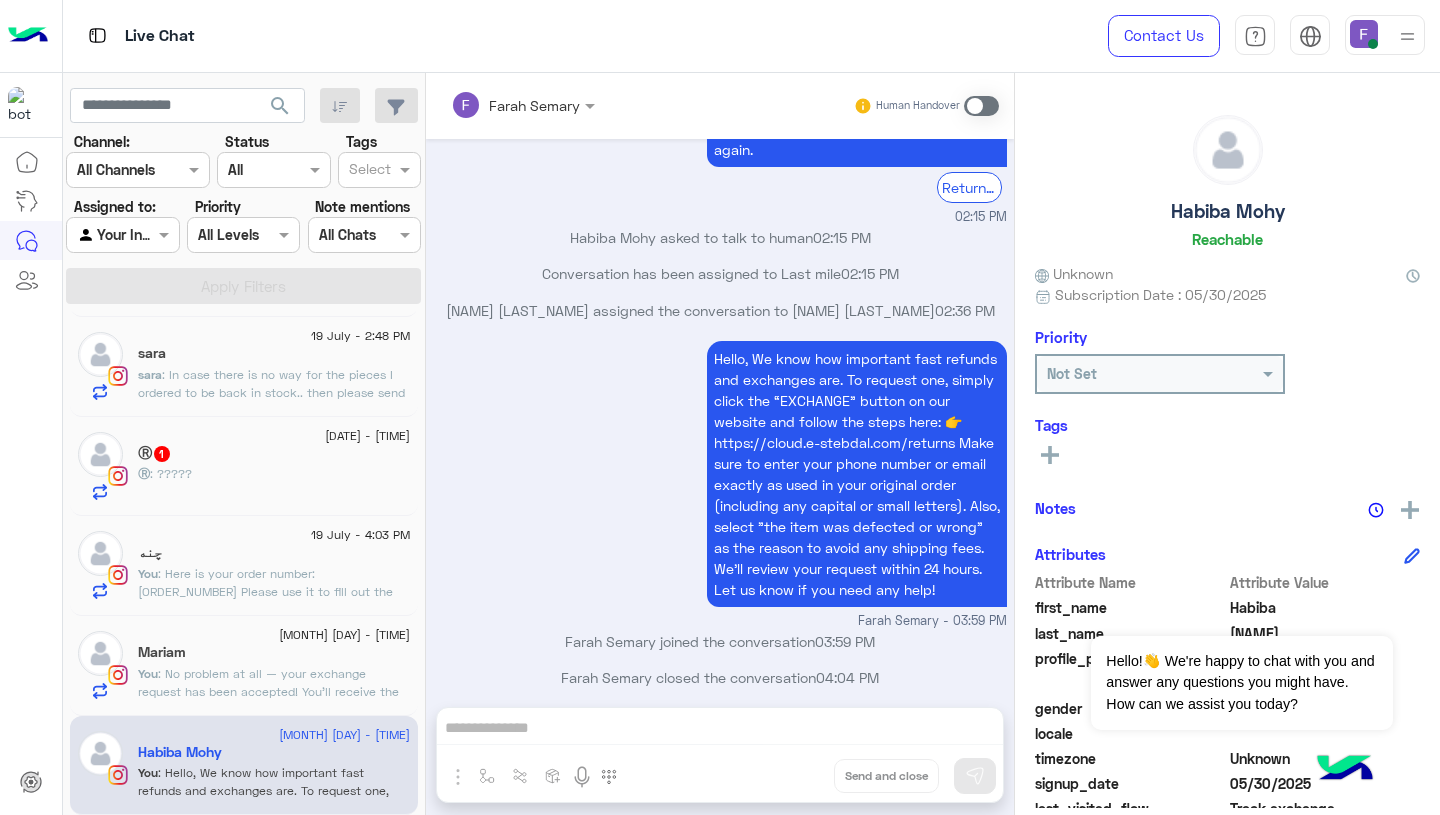 scroll, scrollTop: 1806, scrollLeft: 0, axis: vertical 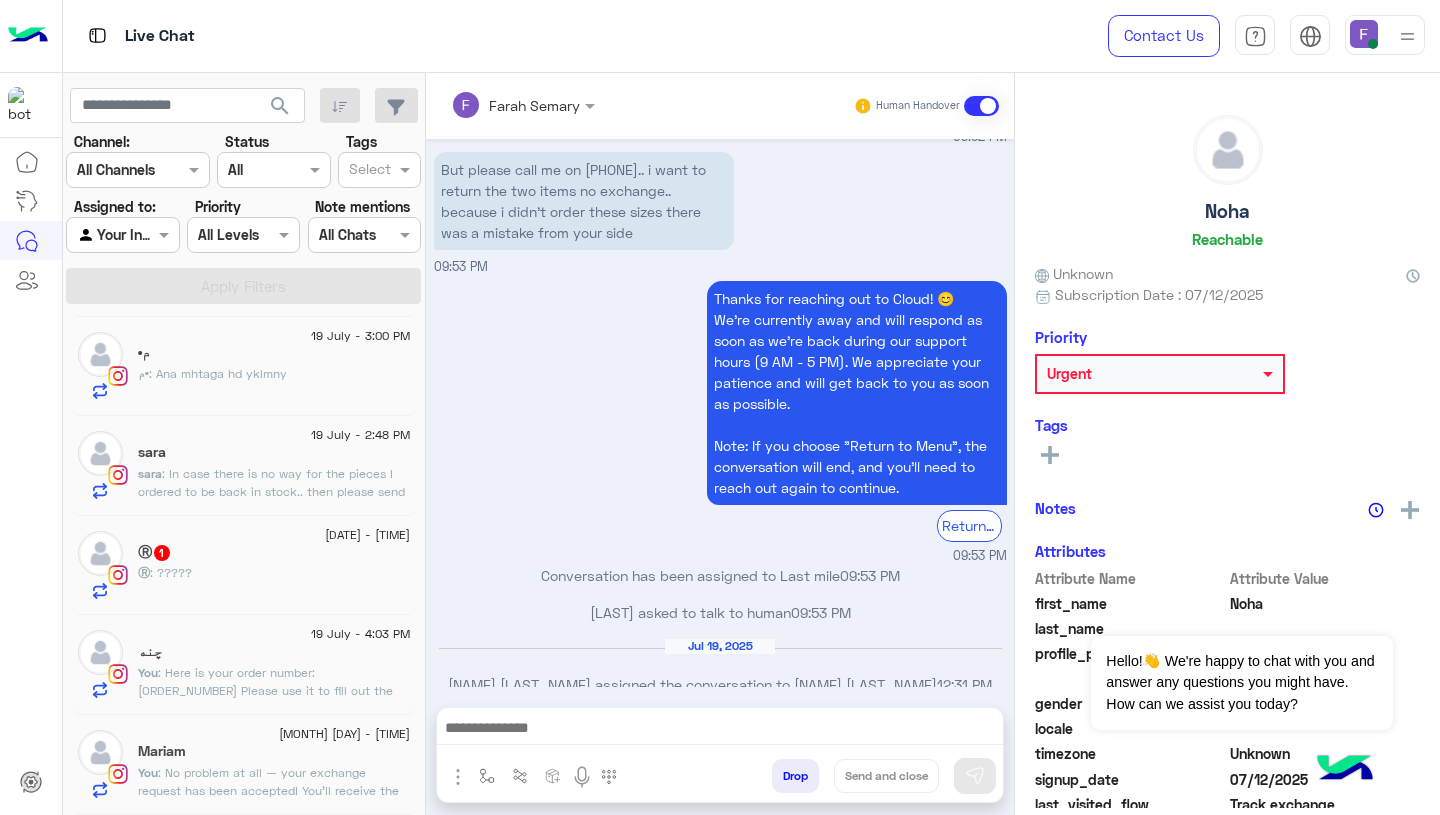 click on ": No problem at all — your exchange request has been accepted!
You’ll receive the new item soon. Let us know if you need anything else!" 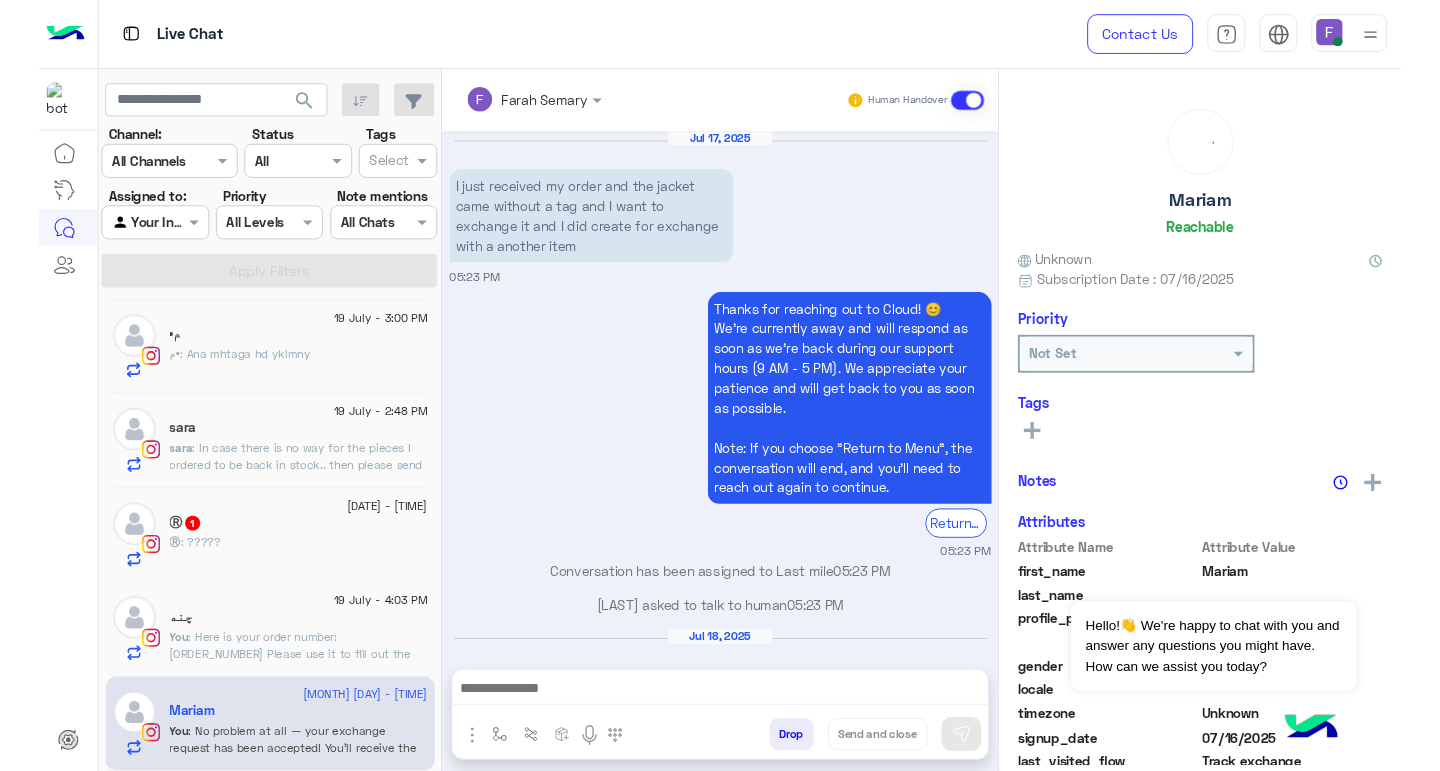 scroll, scrollTop: 1769, scrollLeft: 0, axis: vertical 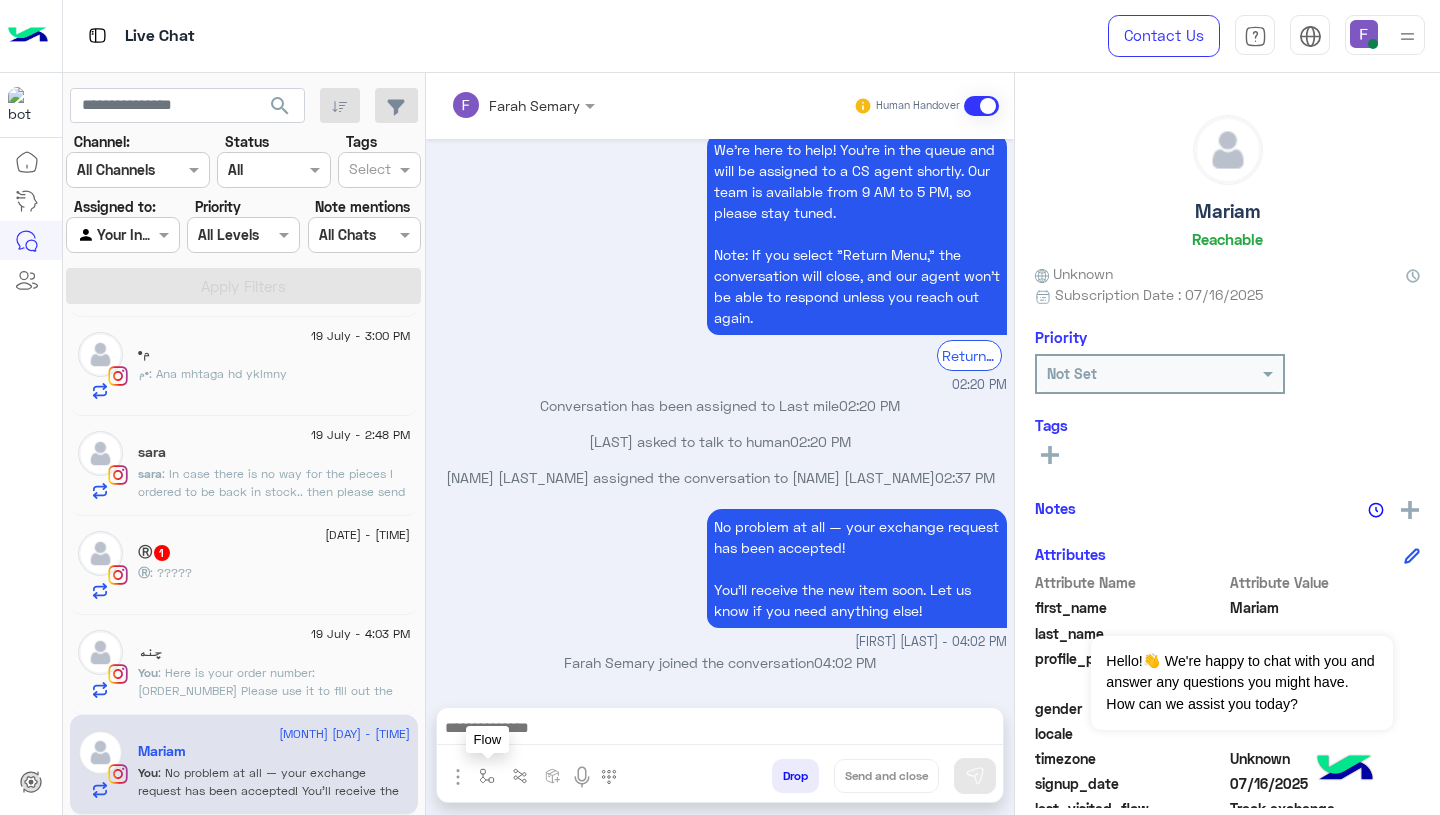 click at bounding box center [487, 775] 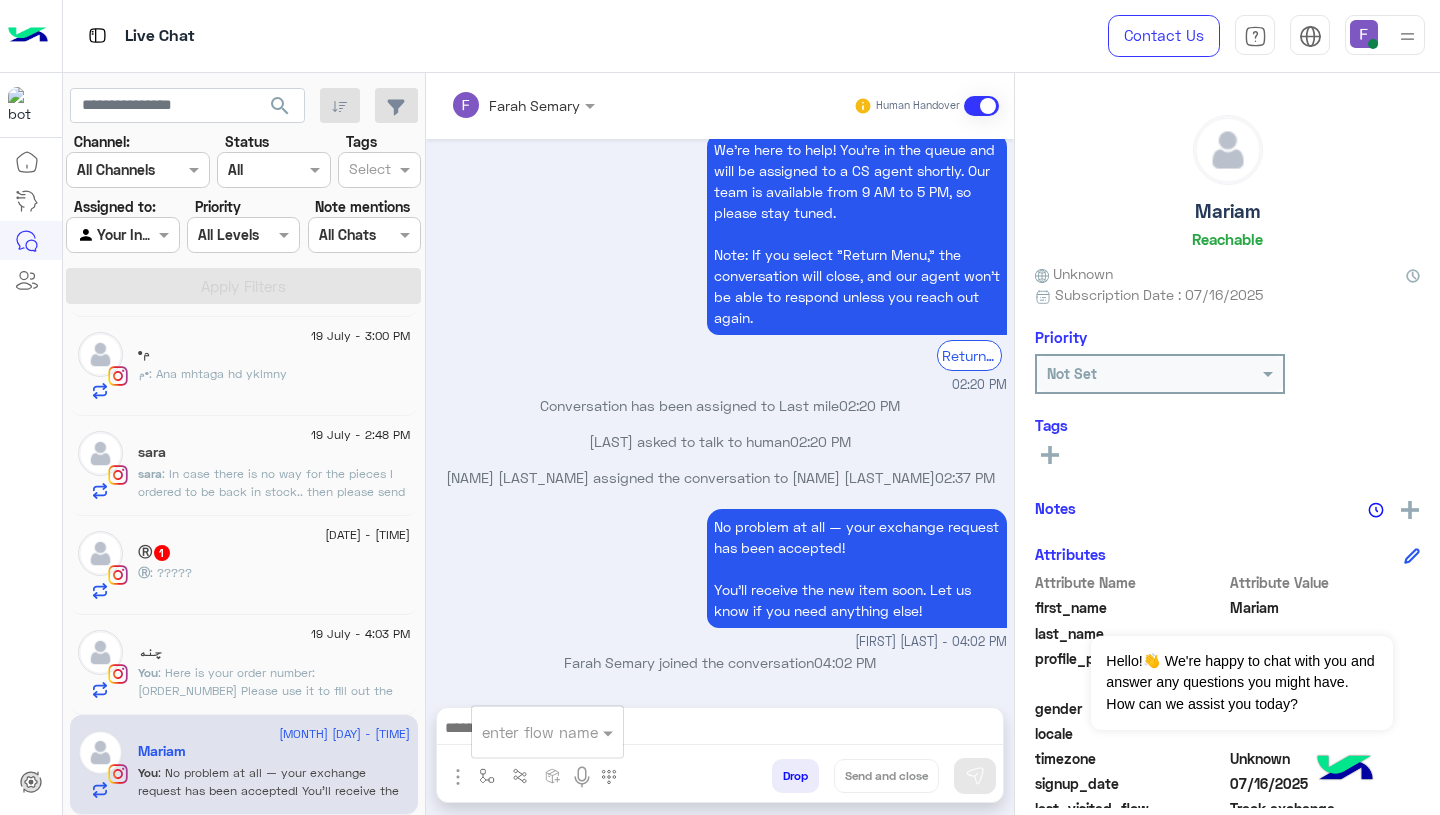click at bounding box center (523, 732) 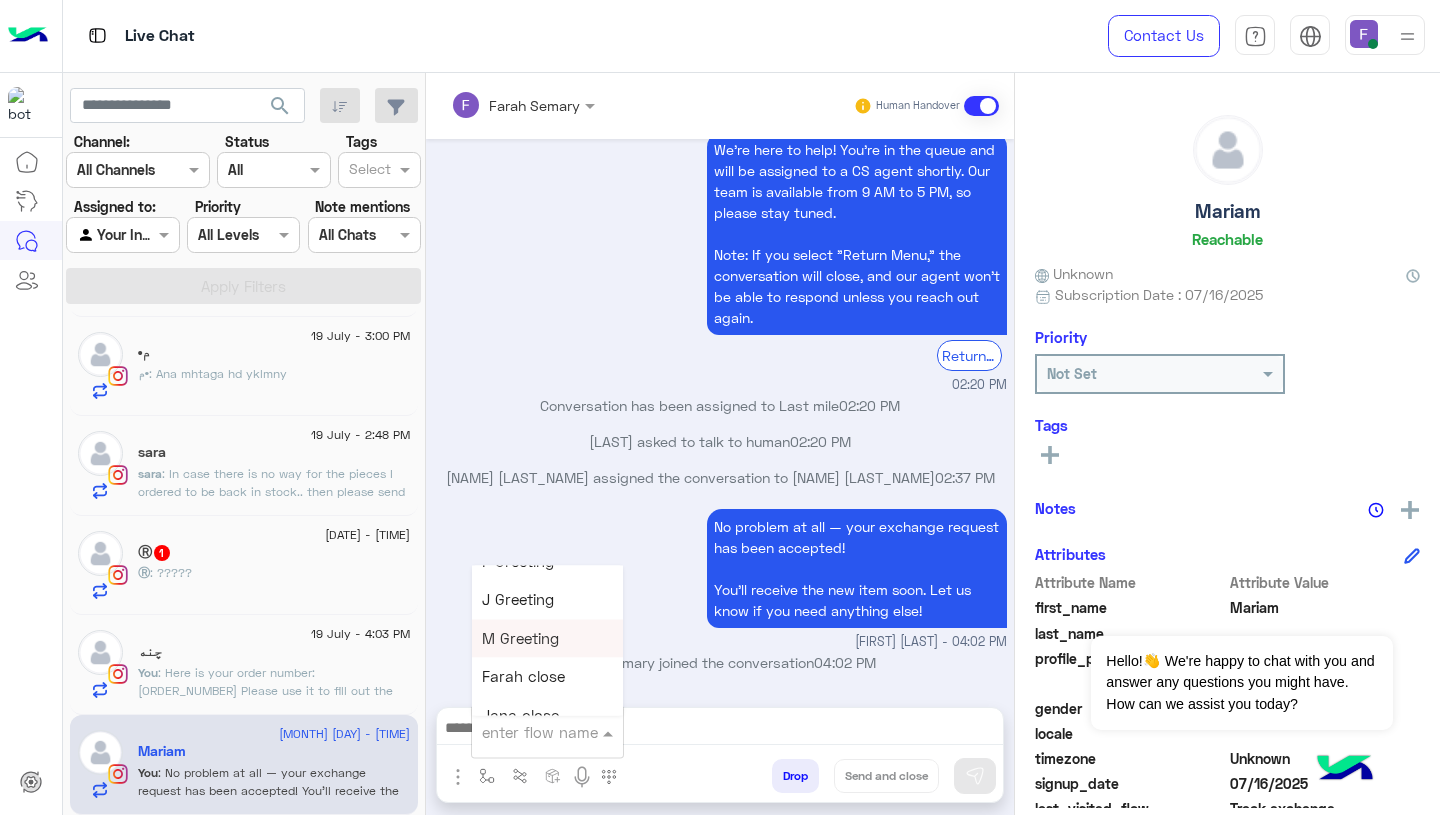 scroll 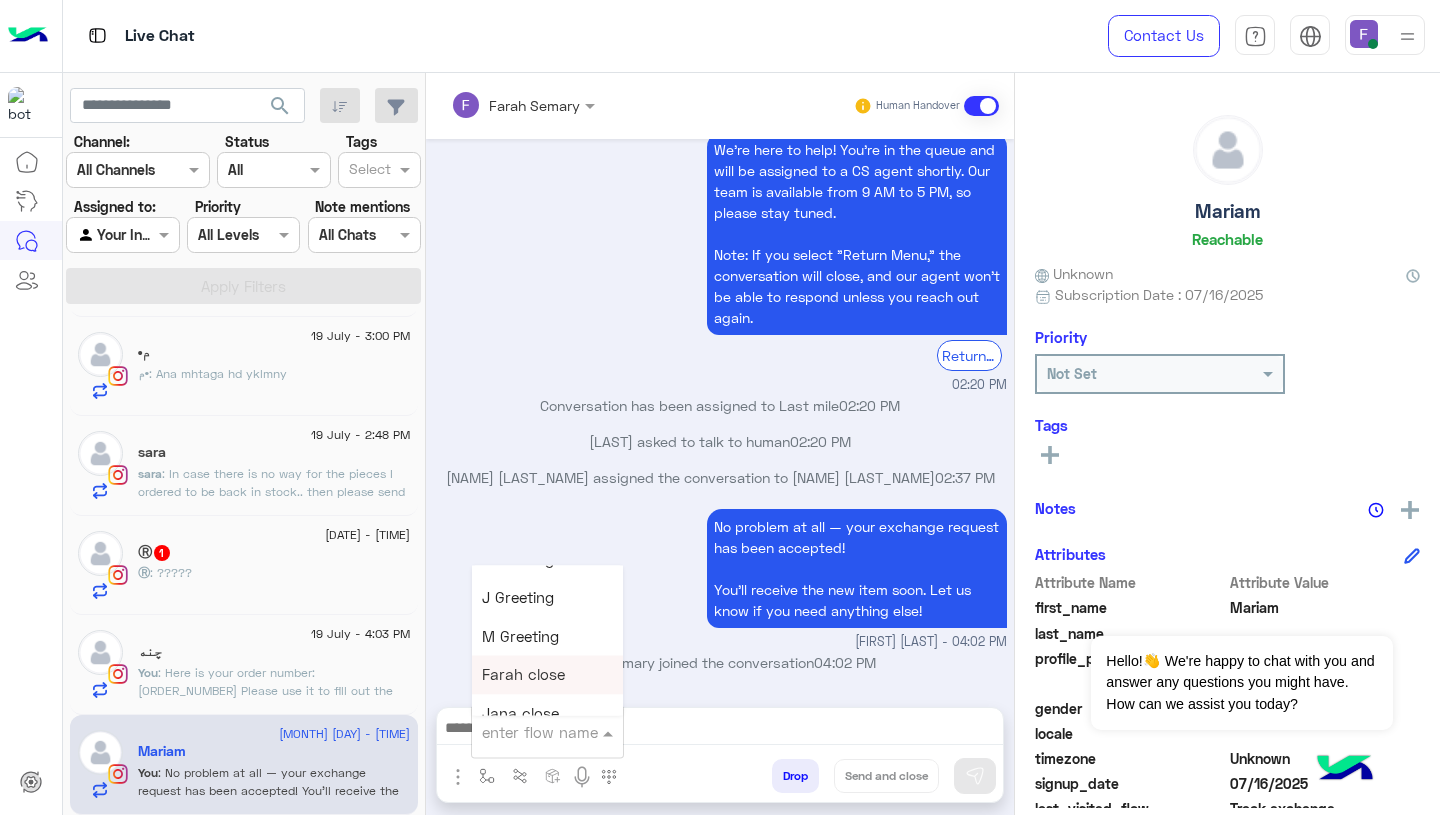 click on "Farah close" at bounding box center (523, 675) 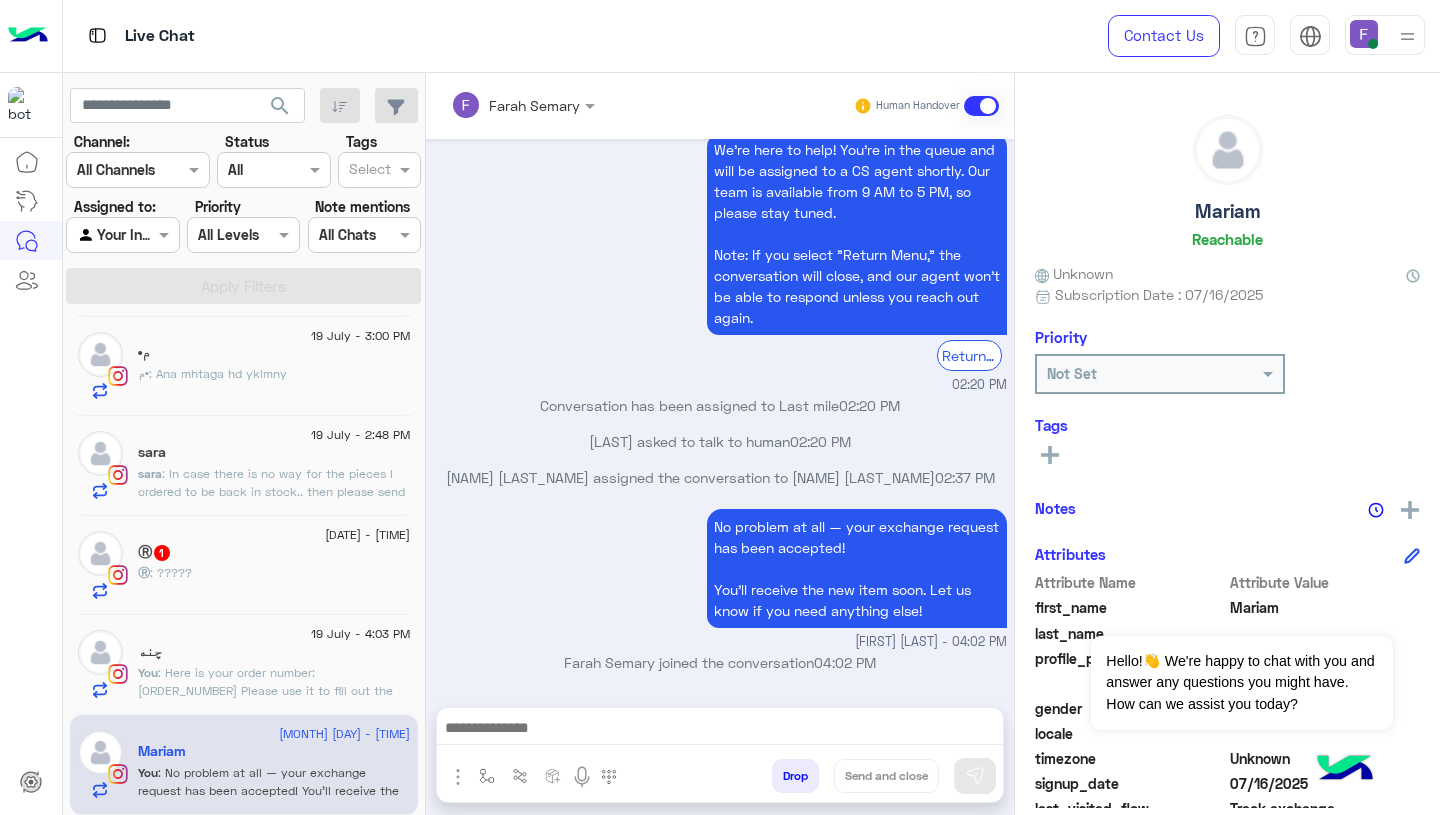 type on "**********" 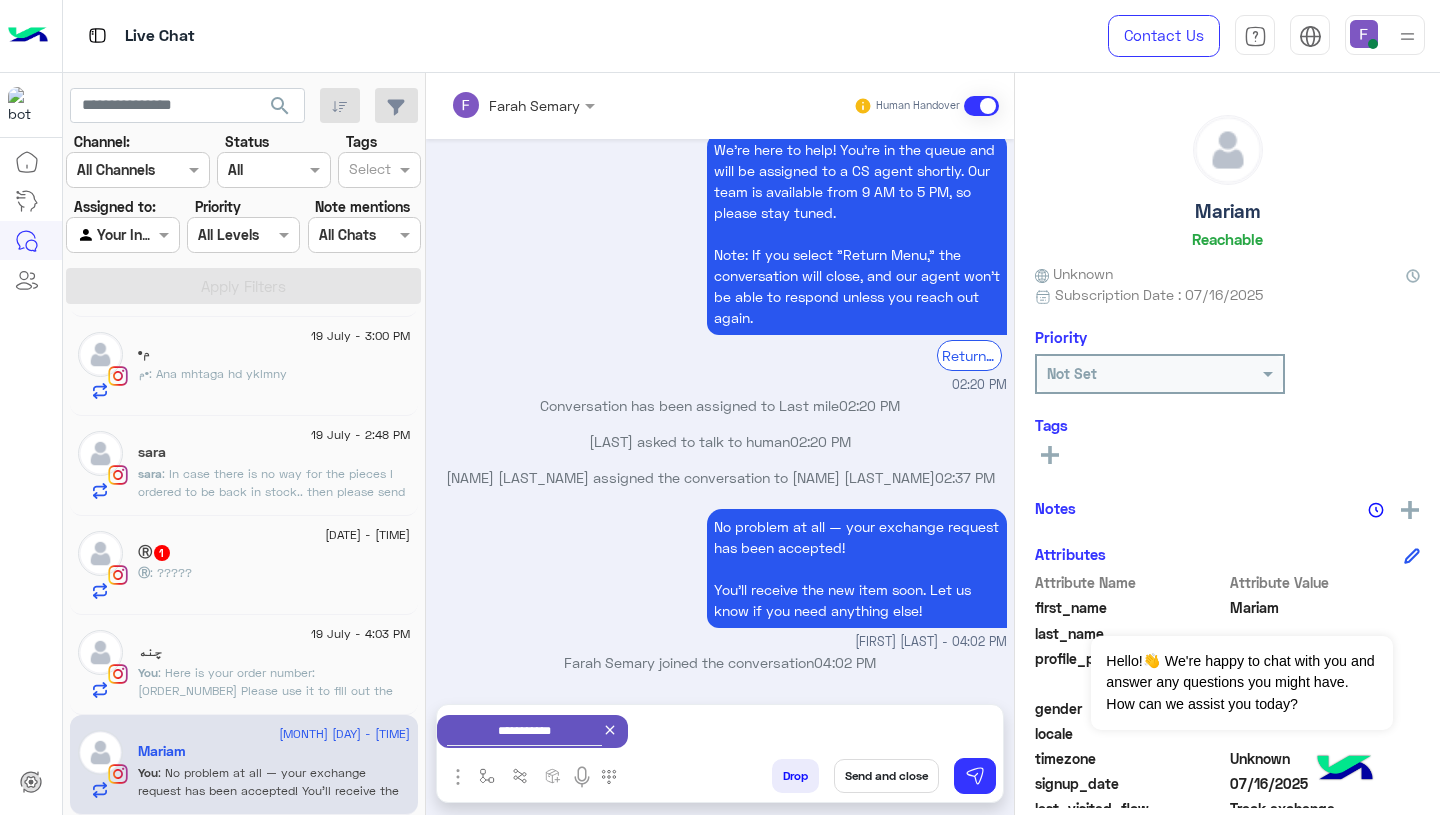 click on "Send and close" at bounding box center (886, 776) 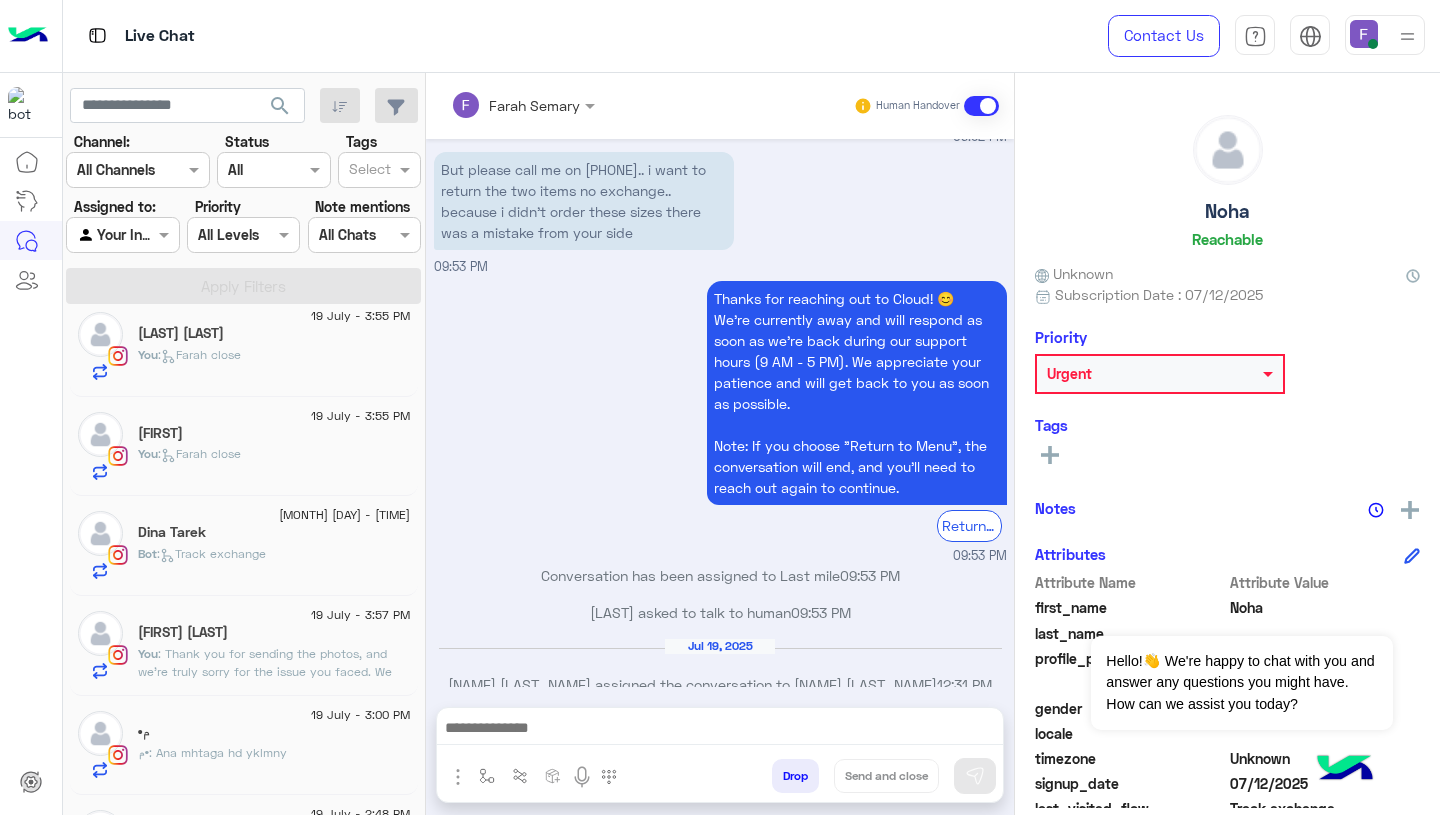 click on "[FIRST] [LAST]" 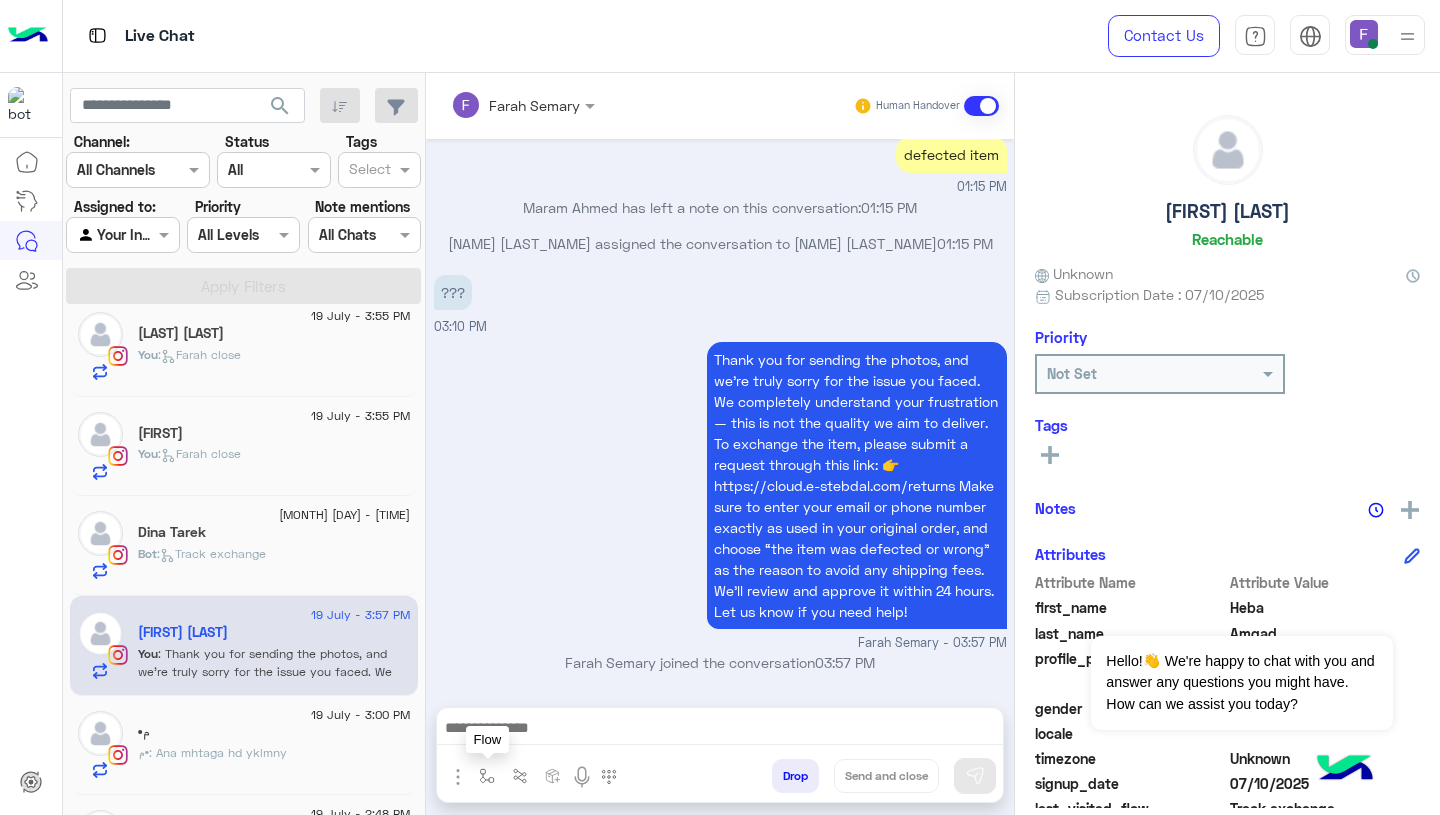 click at bounding box center (487, 776) 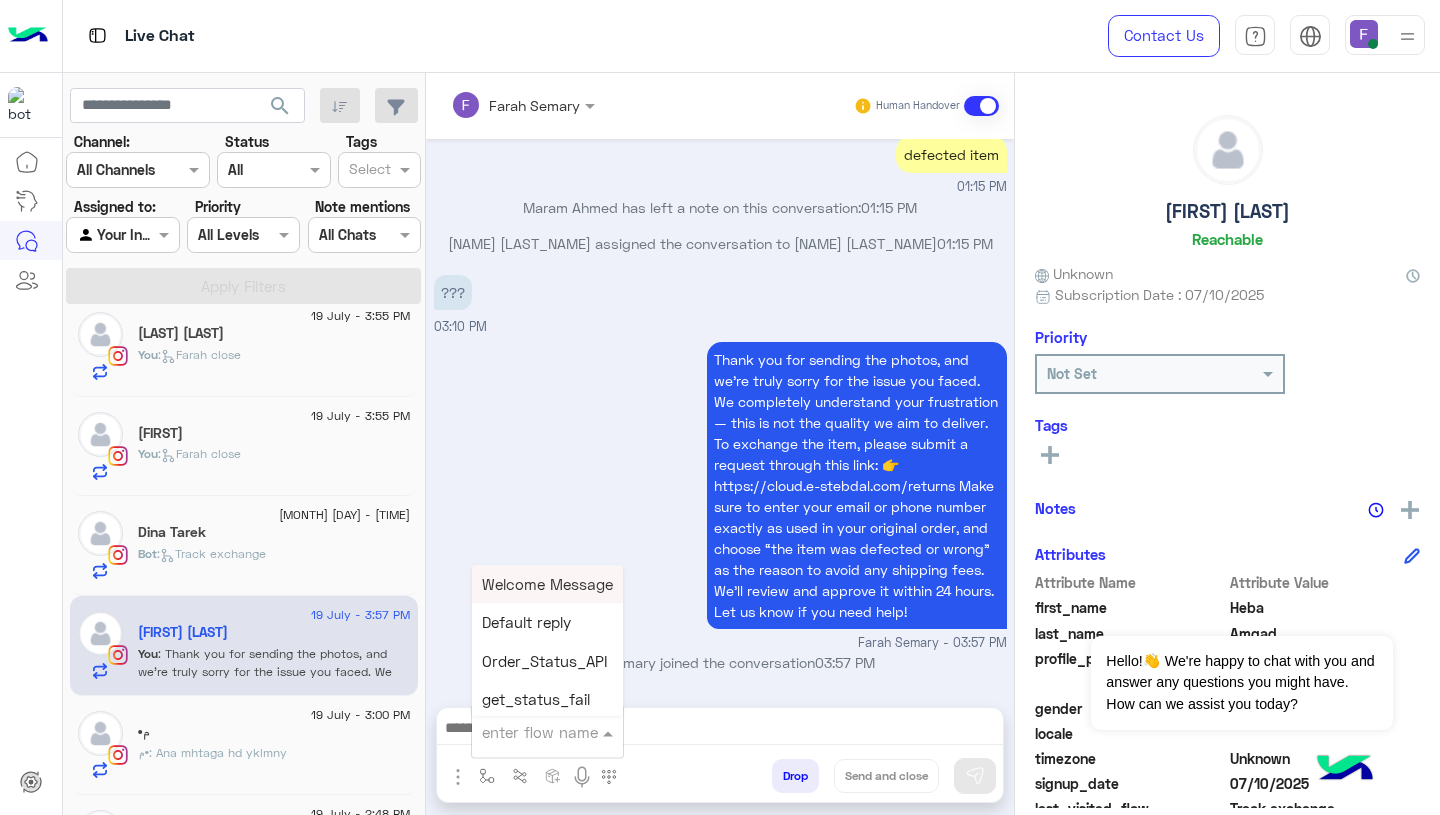 click at bounding box center (523, 732) 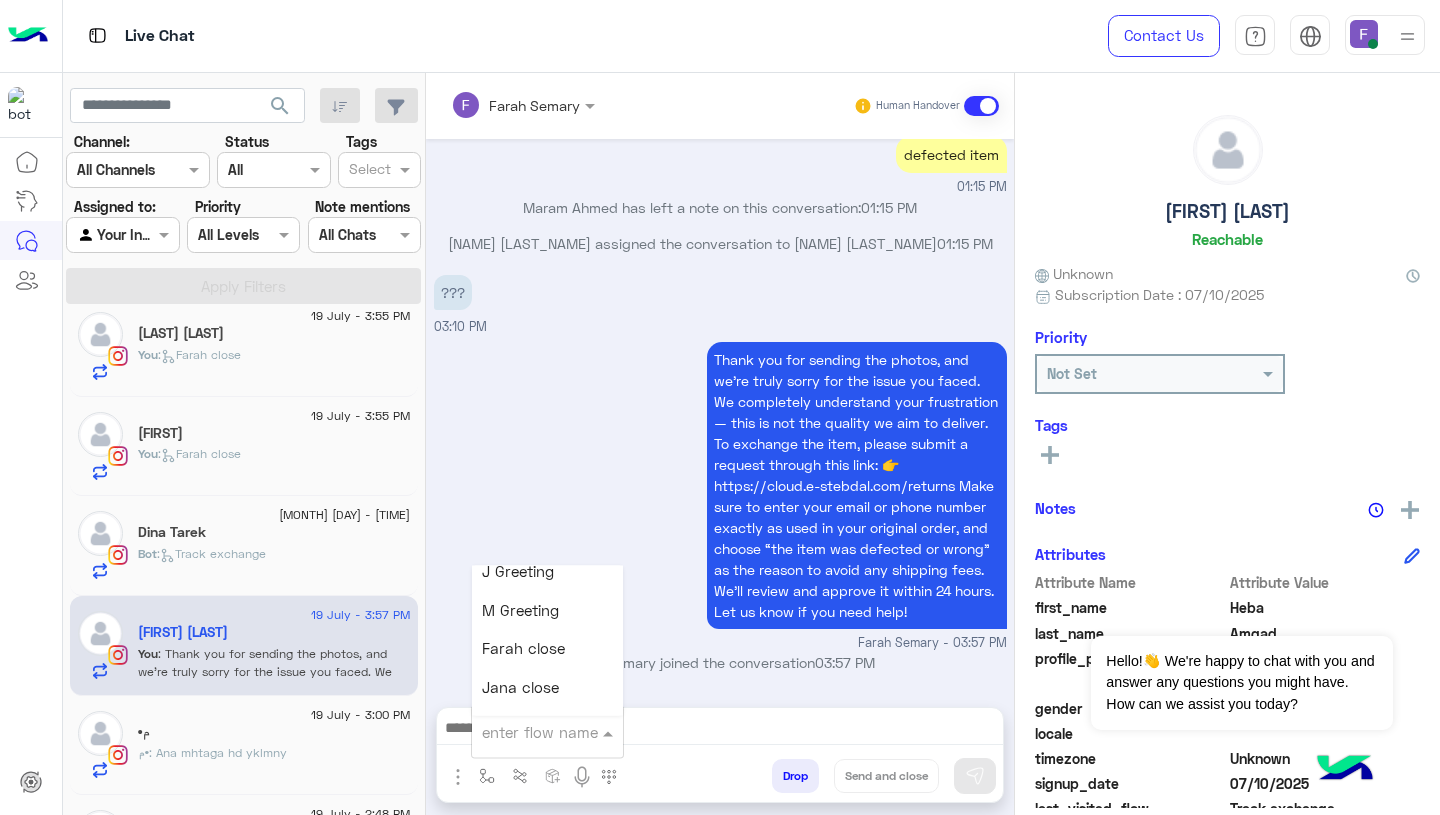 click on "Farah close" at bounding box center [523, 649] 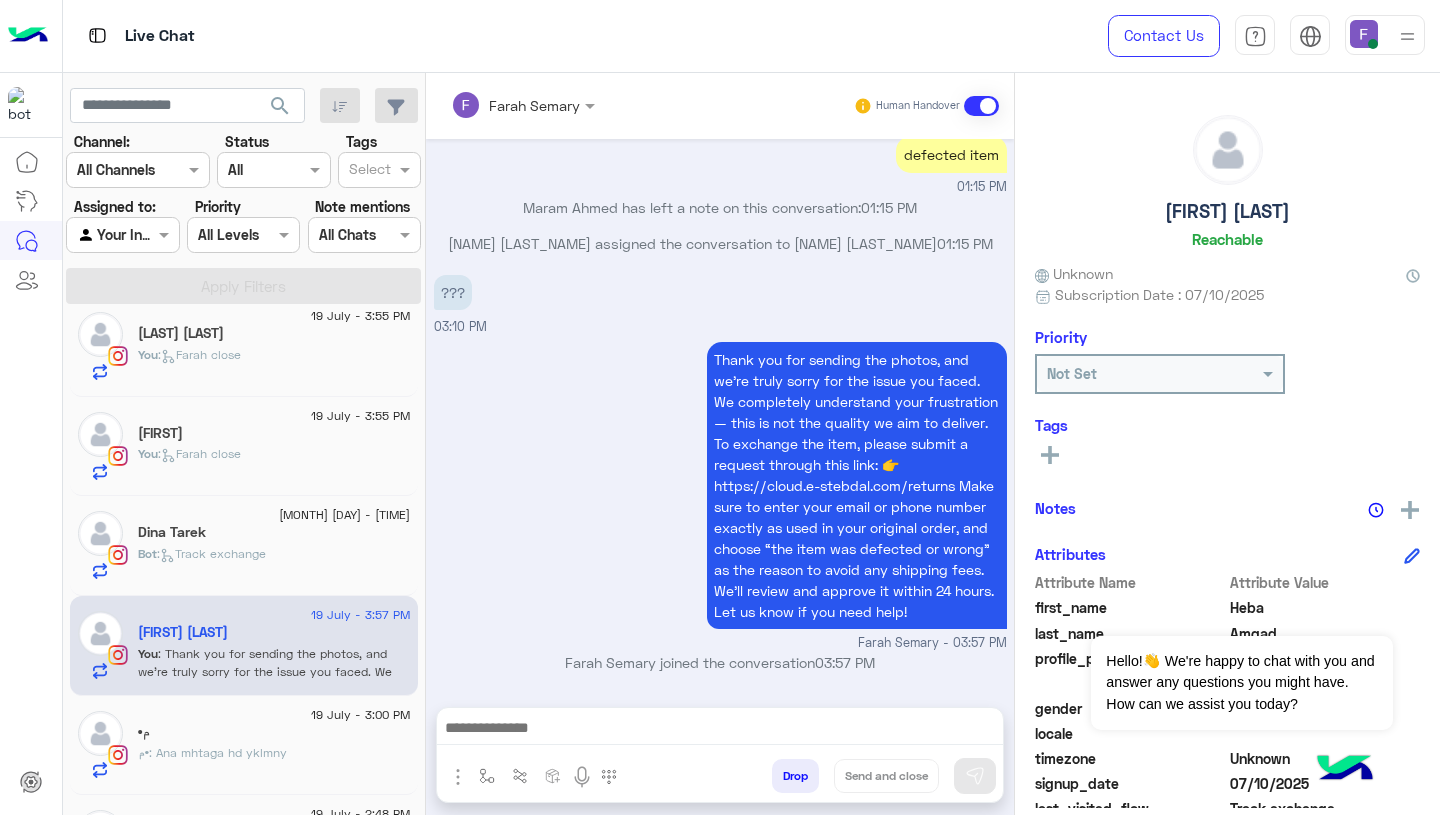 type on "**********" 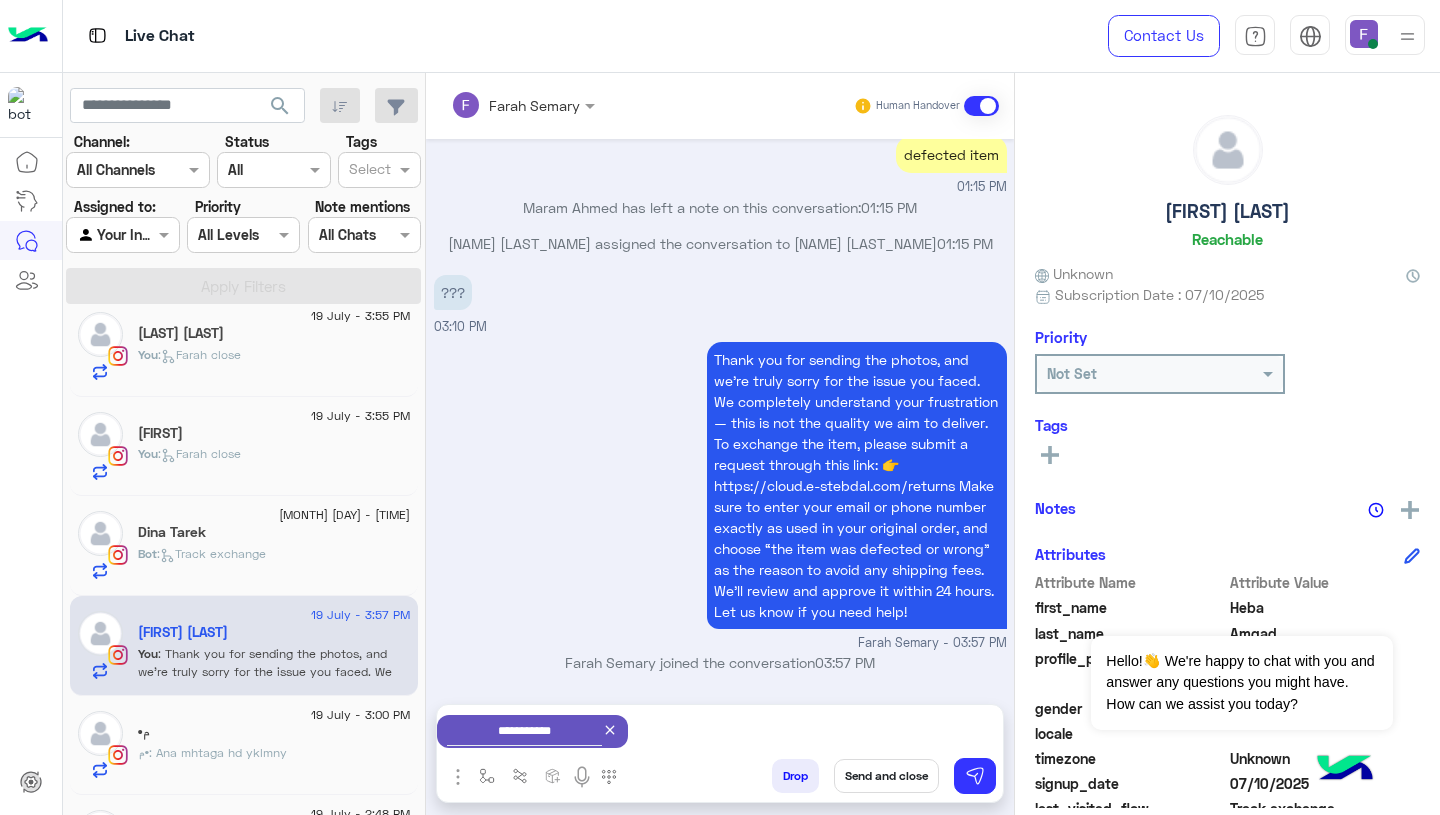 click on "Send and close" at bounding box center (886, 776) 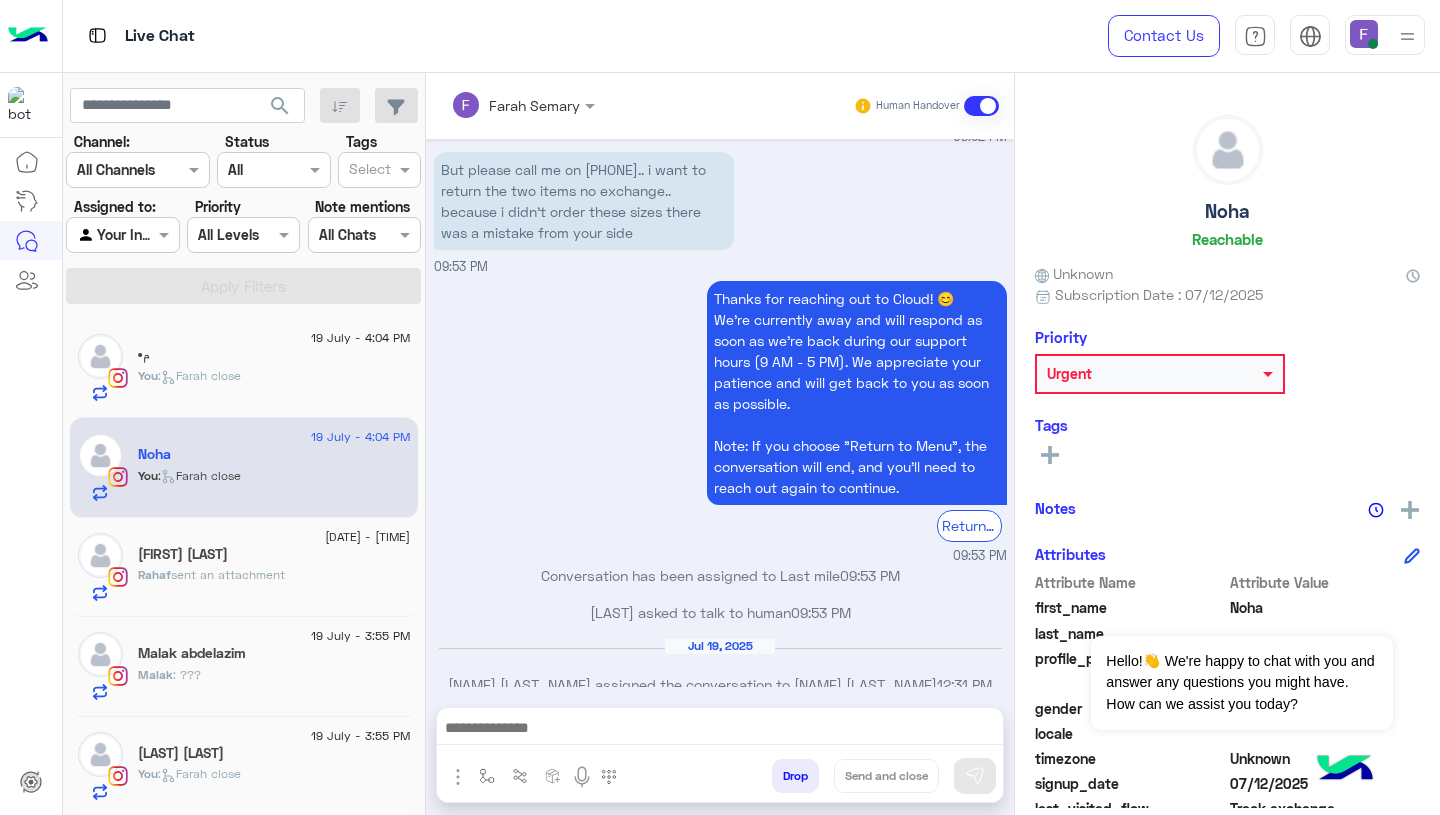 click on "Thanks for reaching out to Cloud! 😊 We're currently away and will respond as soon as we’re back during our support hours (9 AM - 5 PM). We appreciate your patience and will get back to you as soon as possible. Note: If you choose "Return to Menu", the conversation will end, and you’ll need to reach out again to continue.  Return to main menu     09:53 PM" at bounding box center [720, 420] 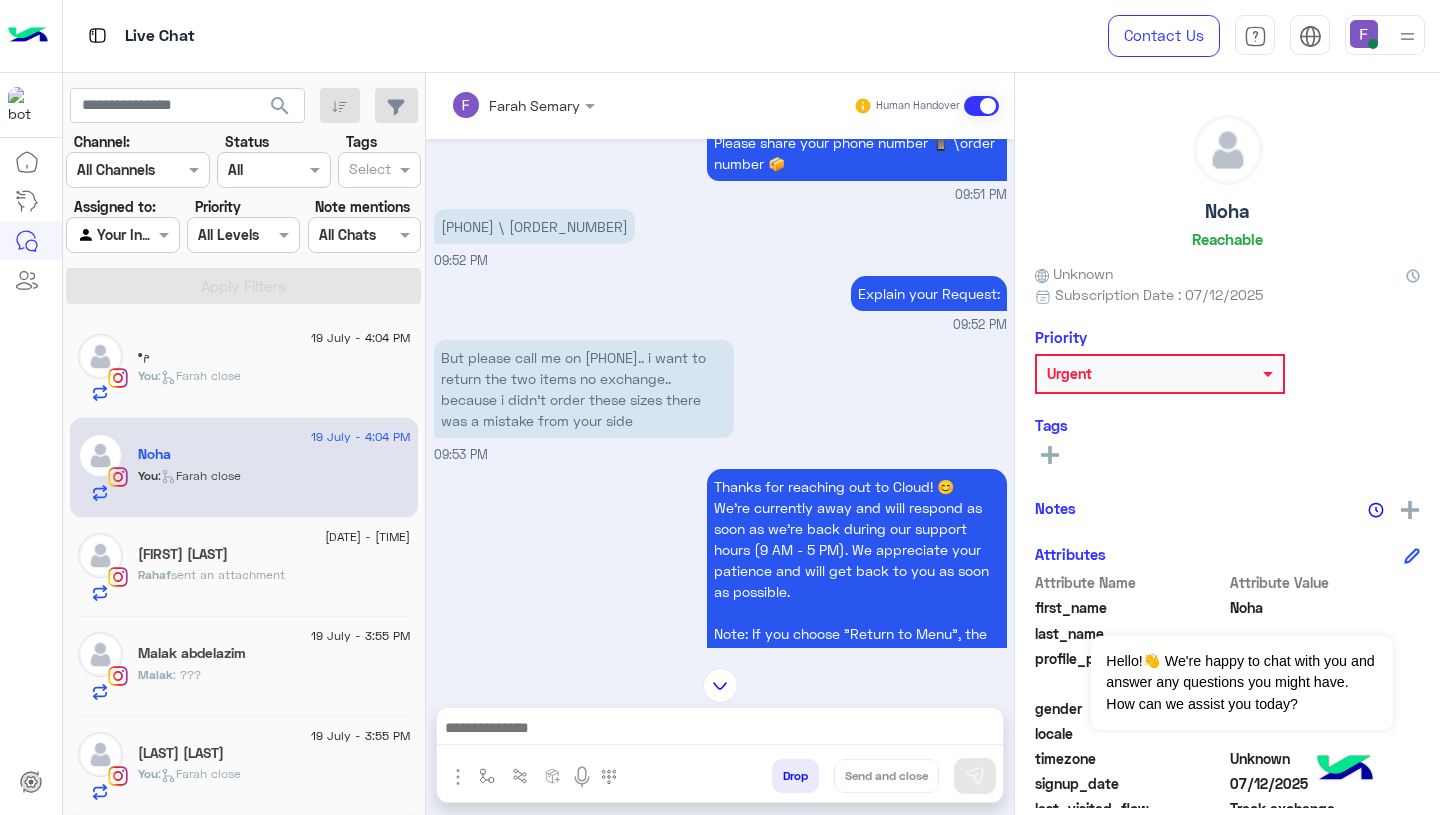 scroll, scrollTop: 2051, scrollLeft: 0, axis: vertical 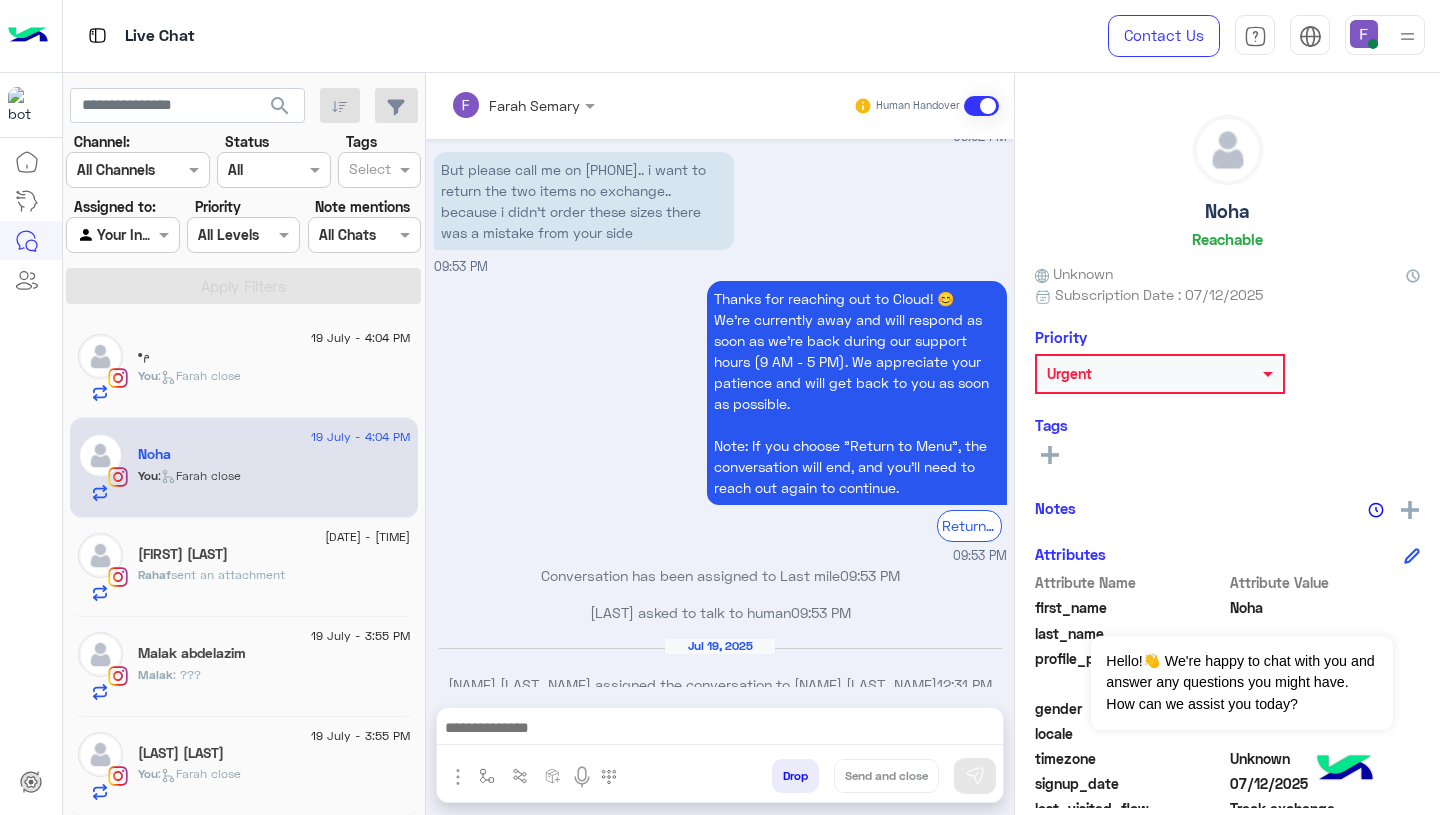 click on "You  :   Farah close" 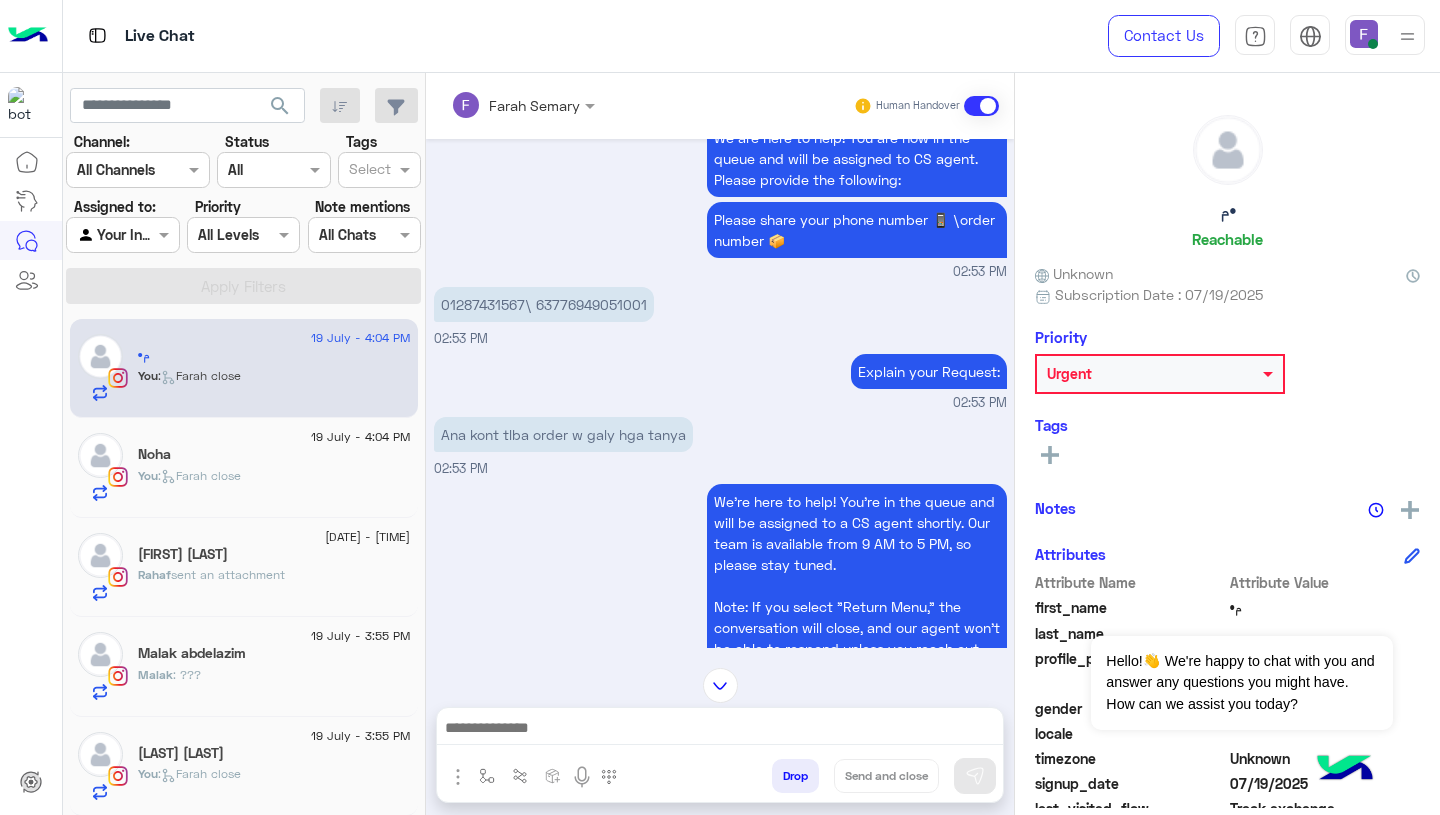 scroll, scrollTop: 1176, scrollLeft: 0, axis: vertical 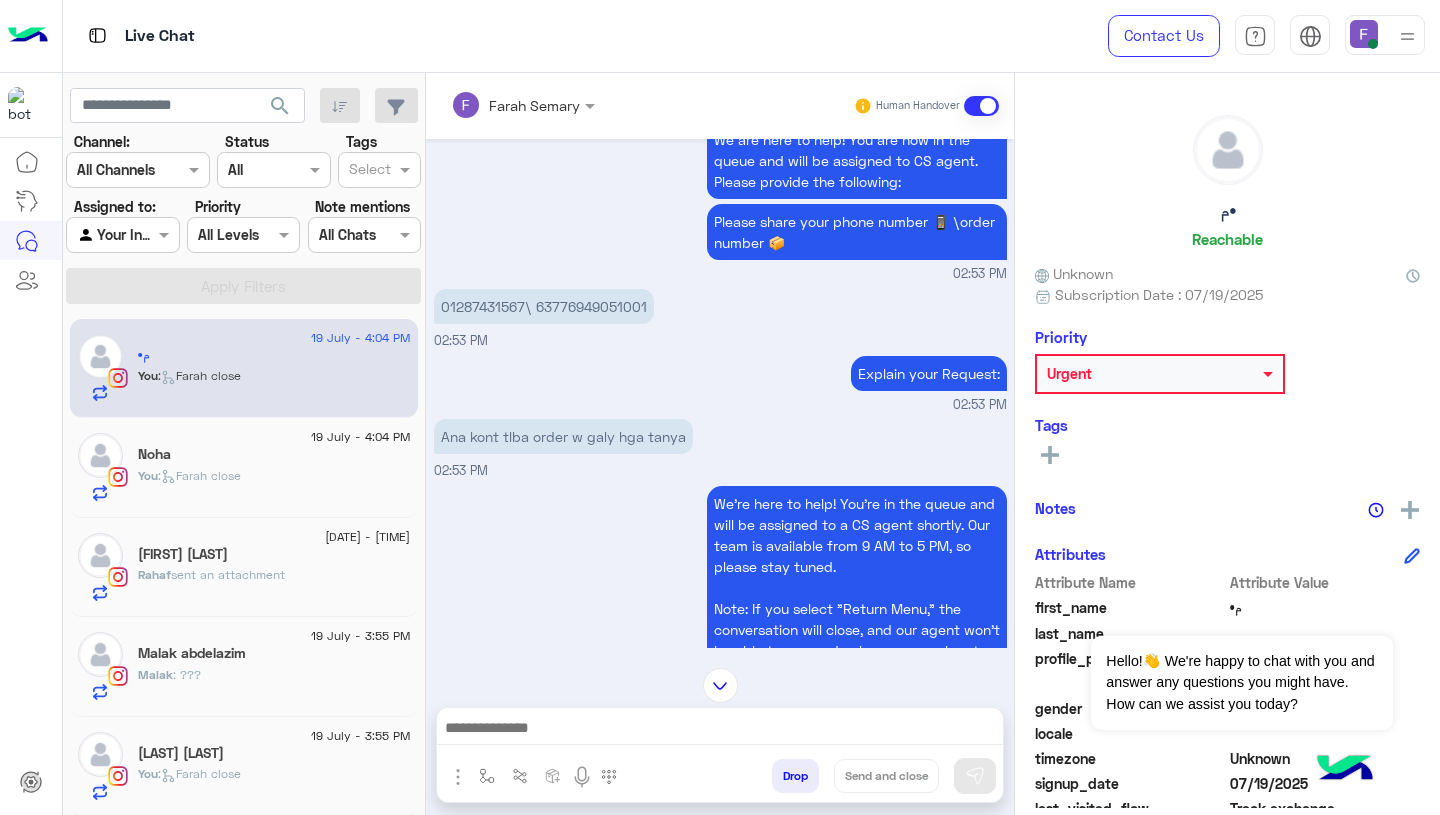 click on "01287431567\ 63776949051001" at bounding box center (544, 306) 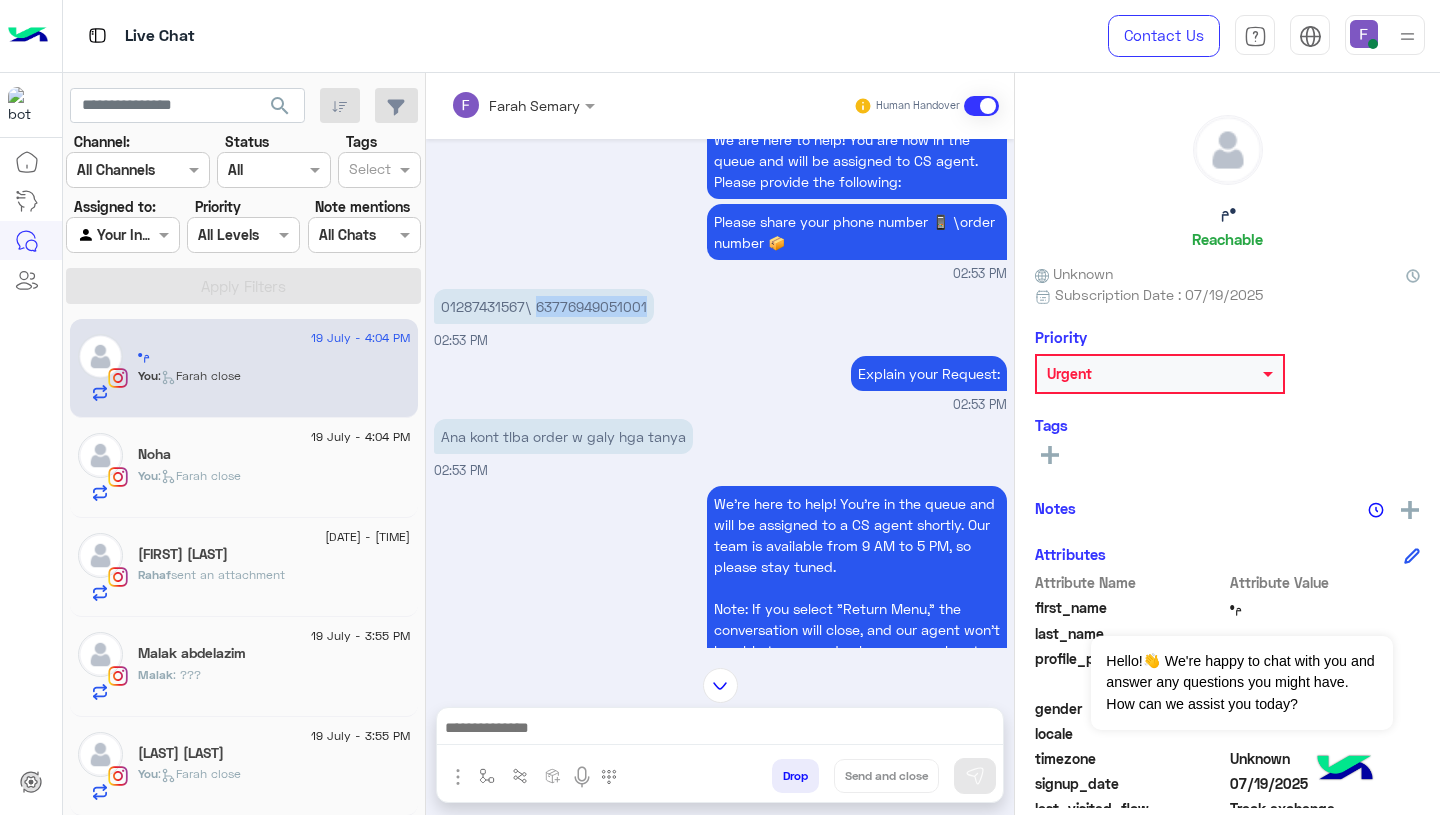 copy on "63776949051001" 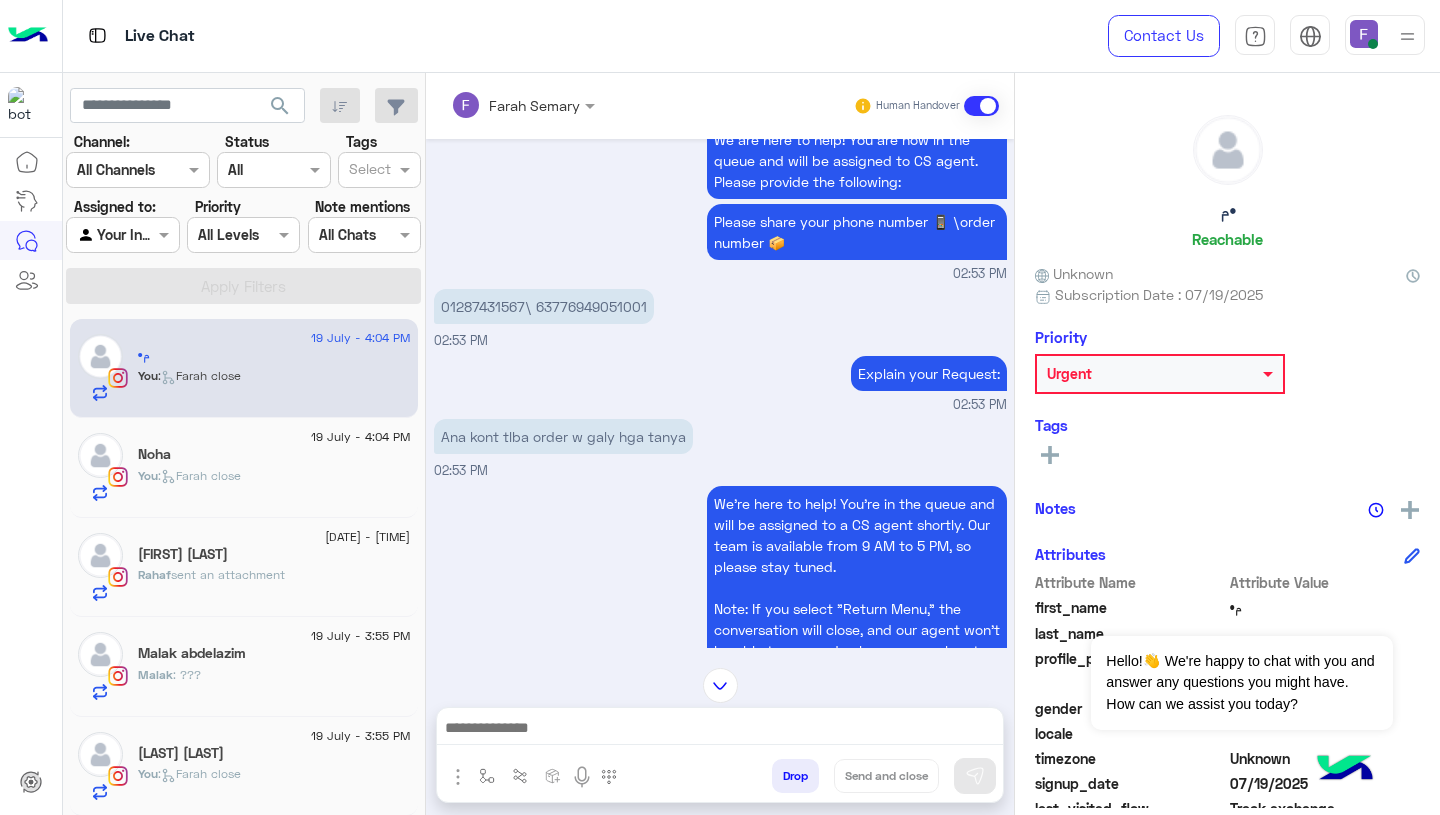 scroll, scrollTop: 1479, scrollLeft: 0, axis: vertical 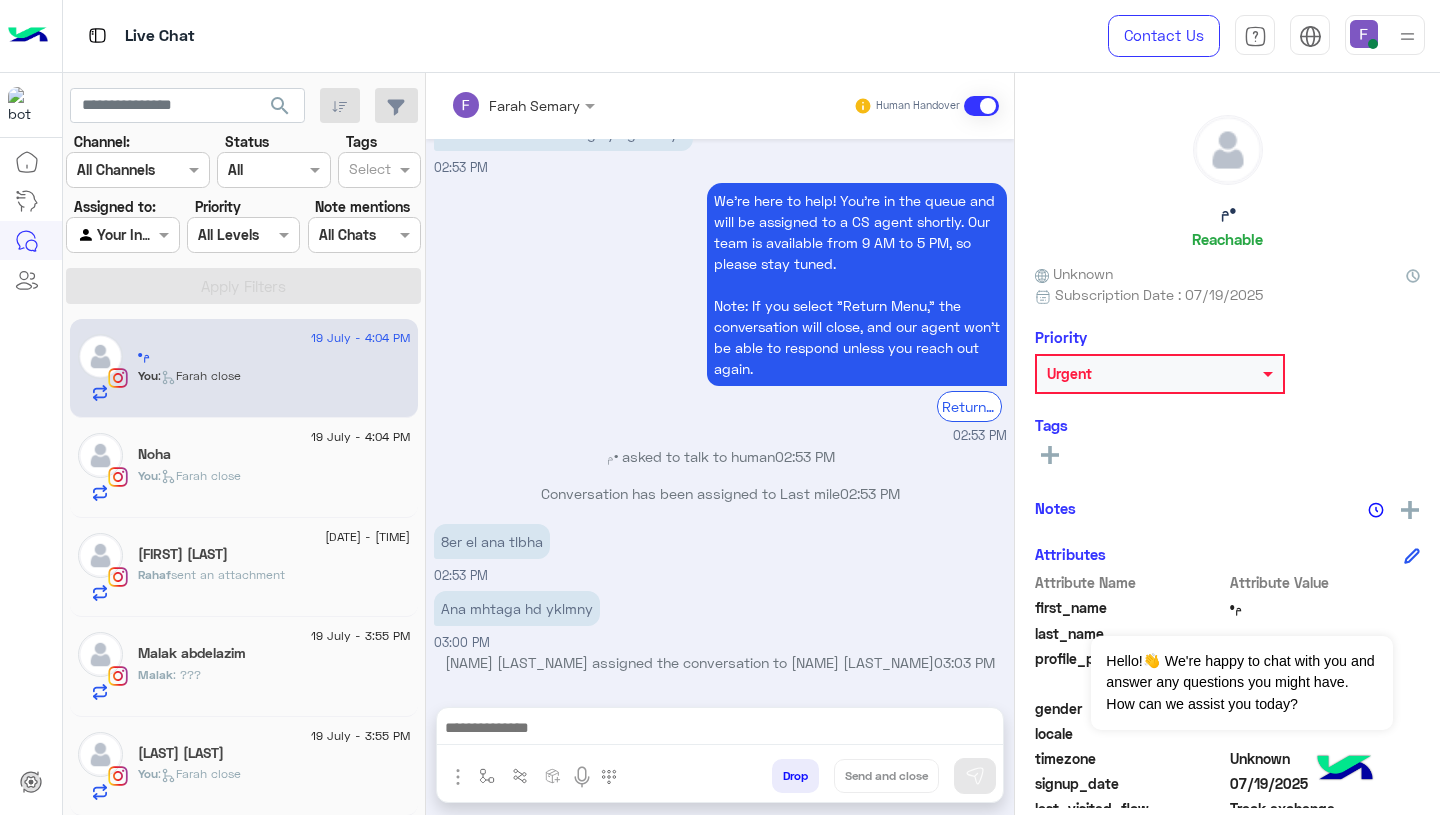 click at bounding box center (720, 730) 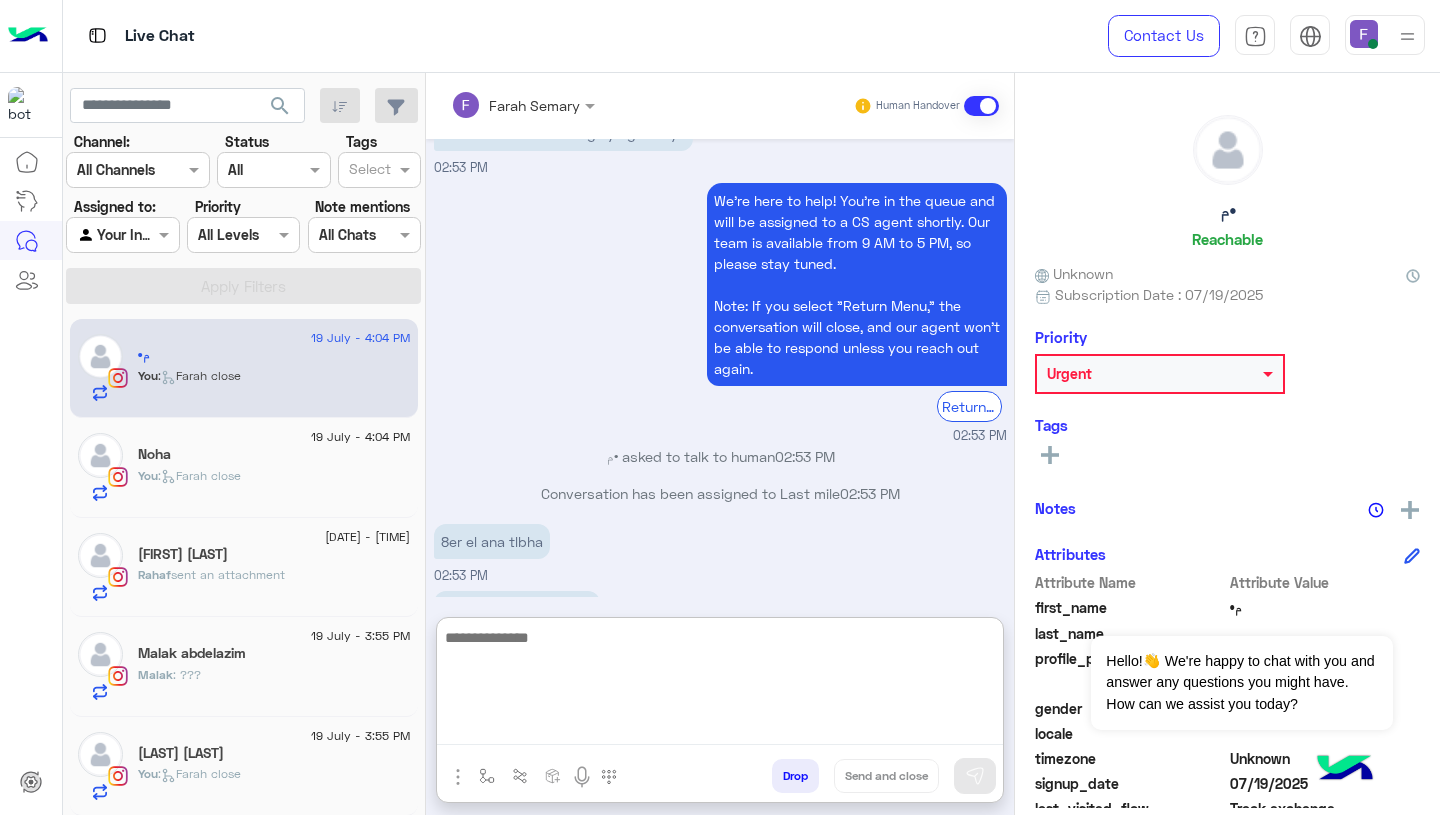 paste on "**********" 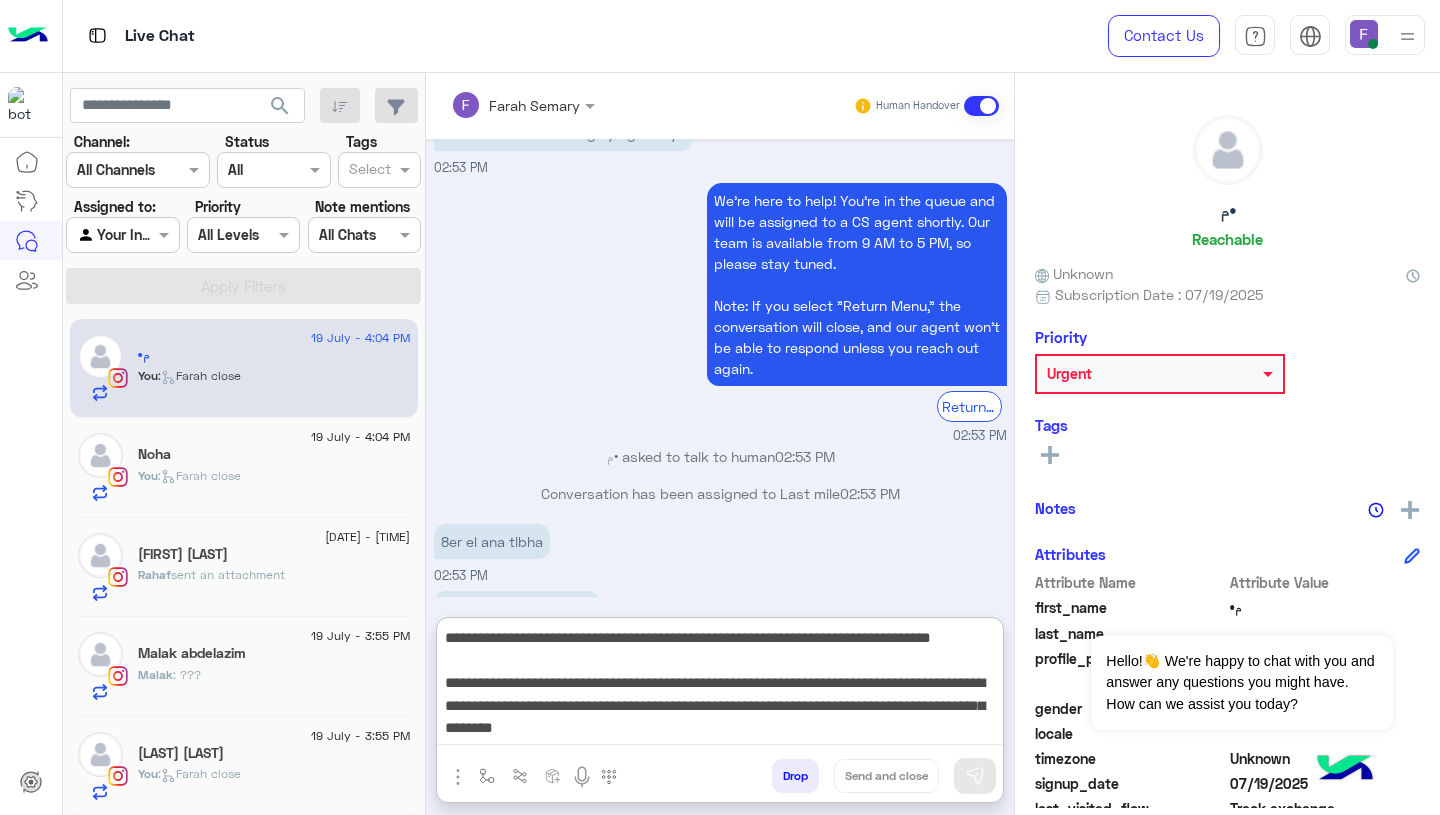 scroll, scrollTop: 151, scrollLeft: 0, axis: vertical 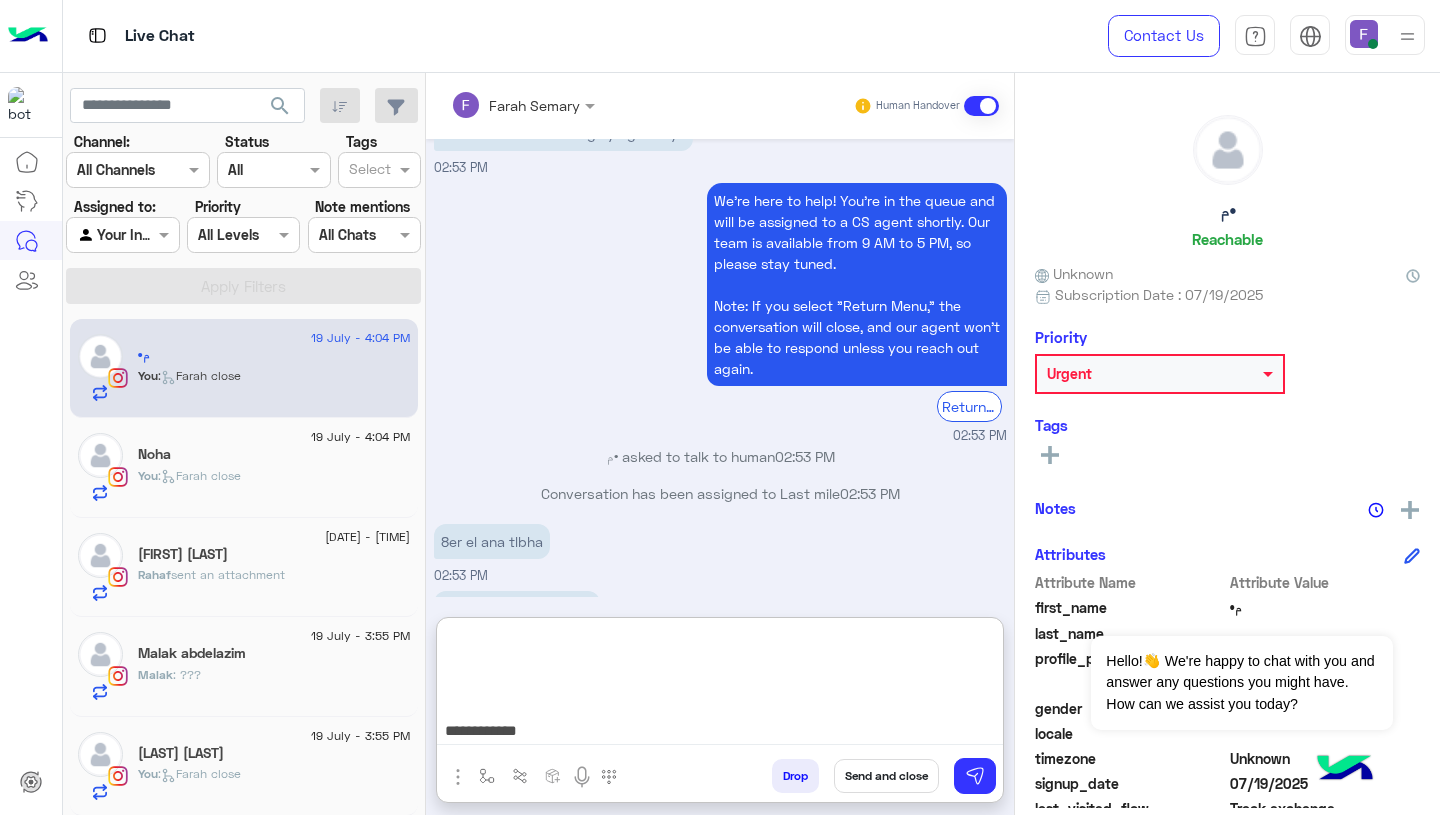 click on "**********" at bounding box center [720, 685] 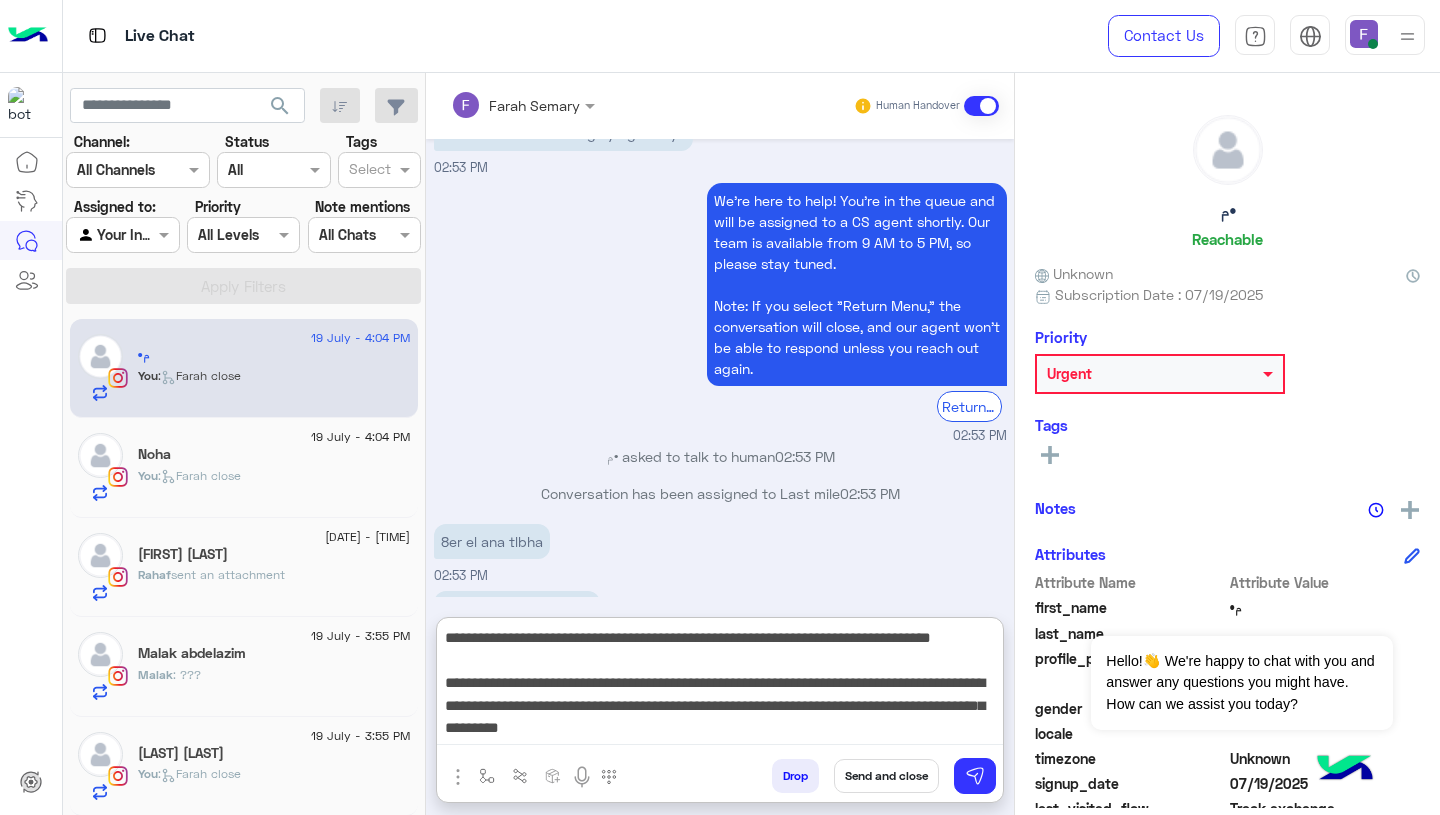 scroll, scrollTop: 42, scrollLeft: 0, axis: vertical 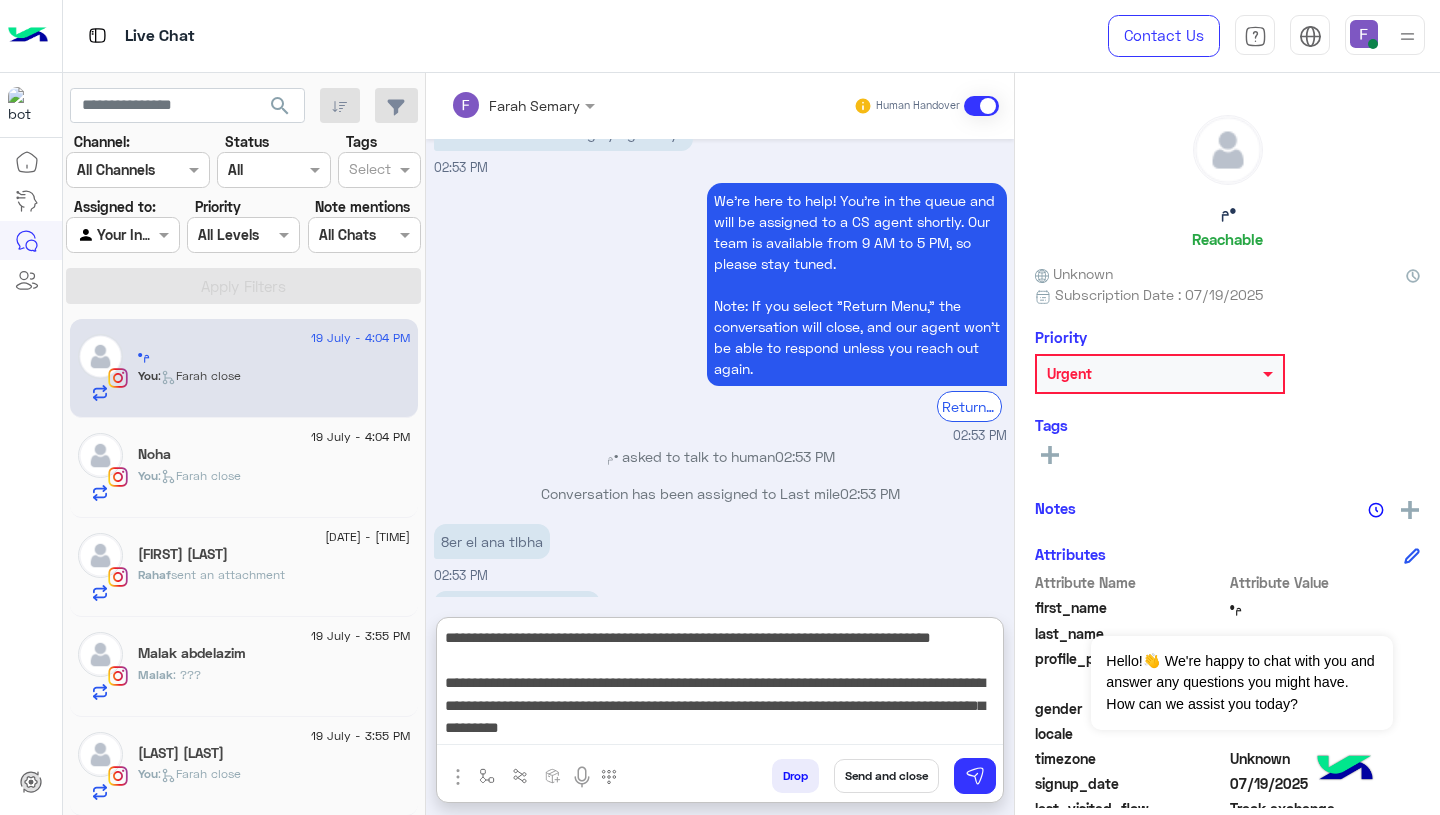 drag, startPoint x: 542, startPoint y: 687, endPoint x: 587, endPoint y: 688, distance: 45.01111 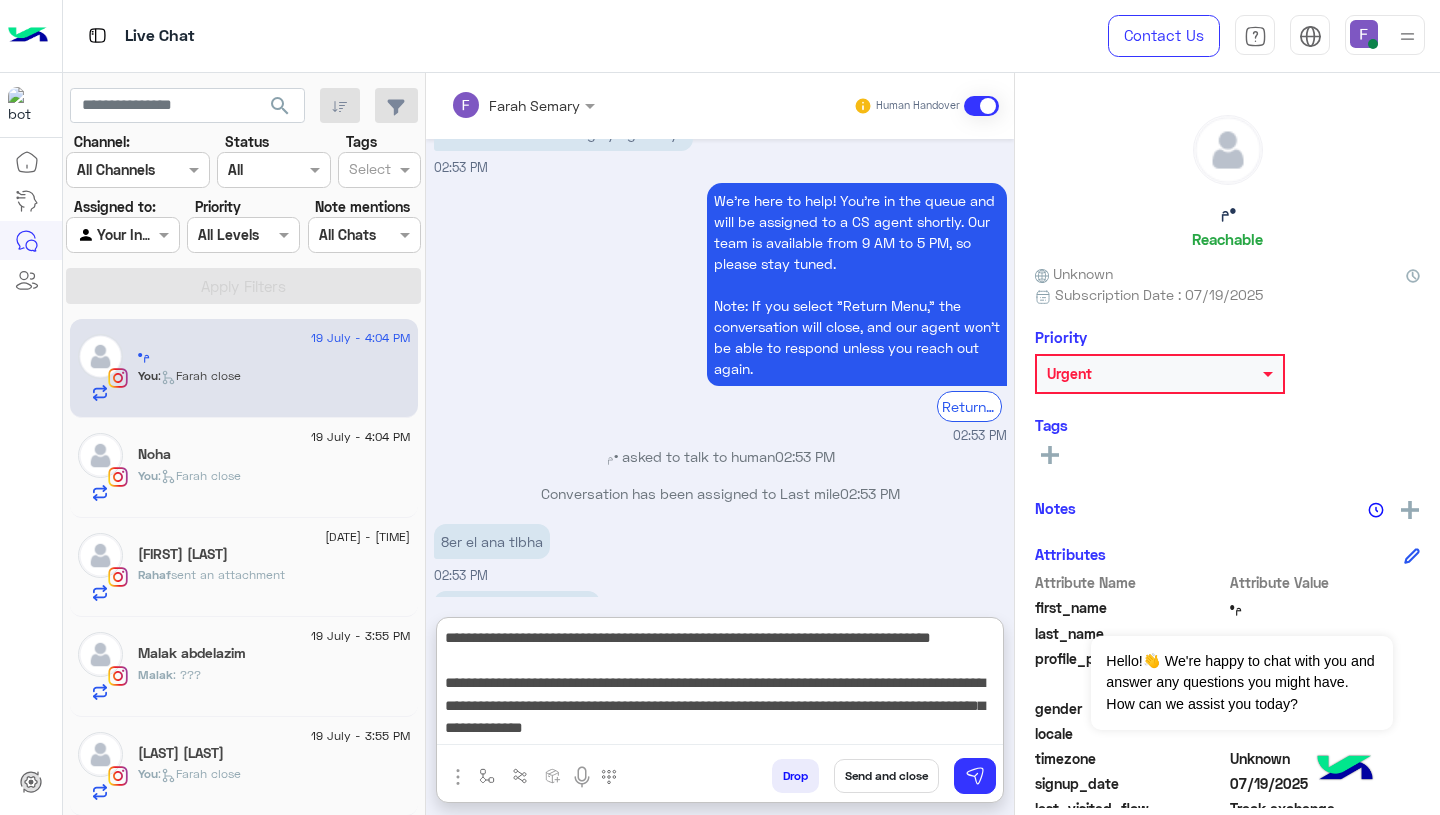 type on "**********" 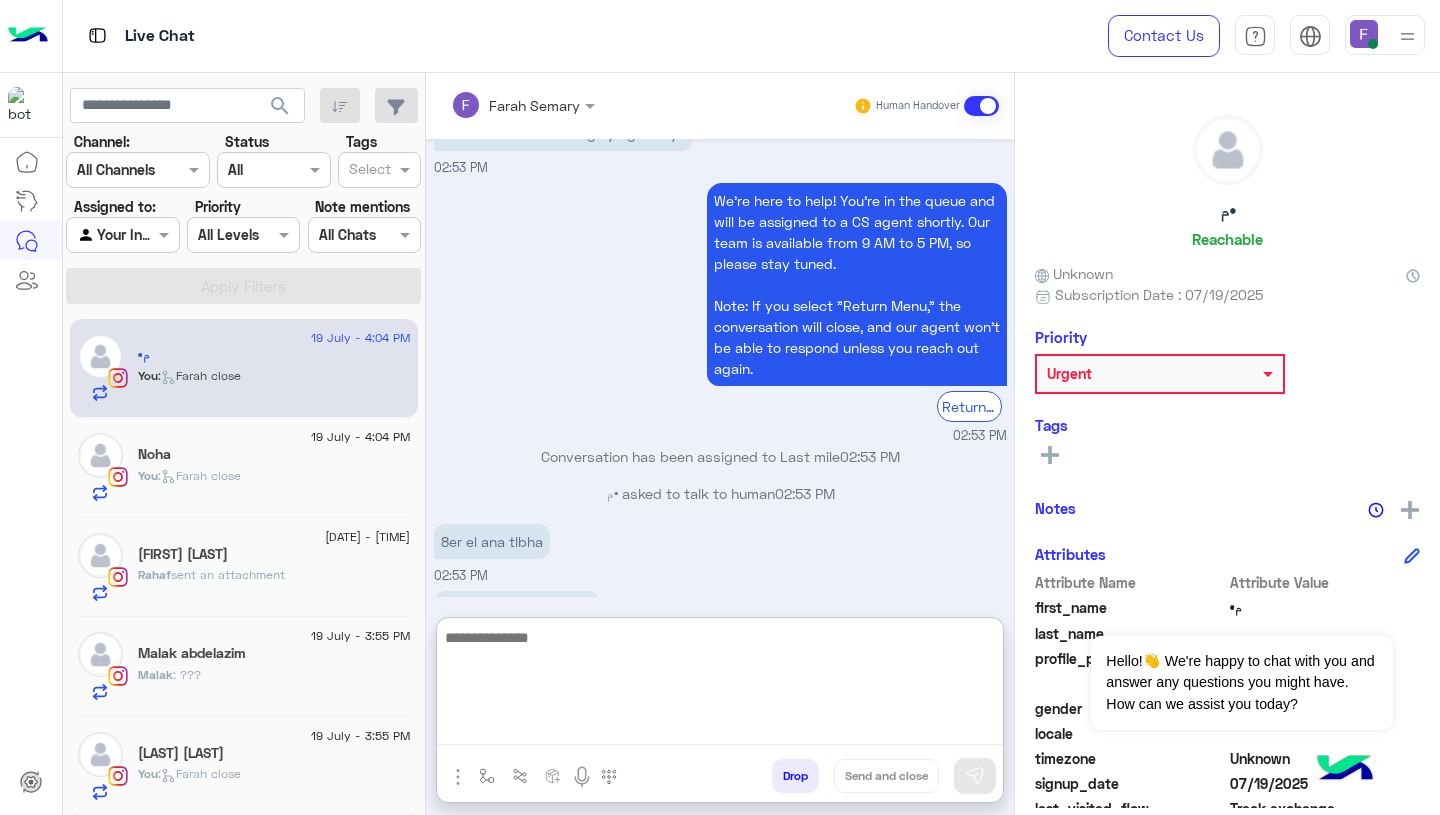 scroll, scrollTop: 0, scrollLeft: 0, axis: both 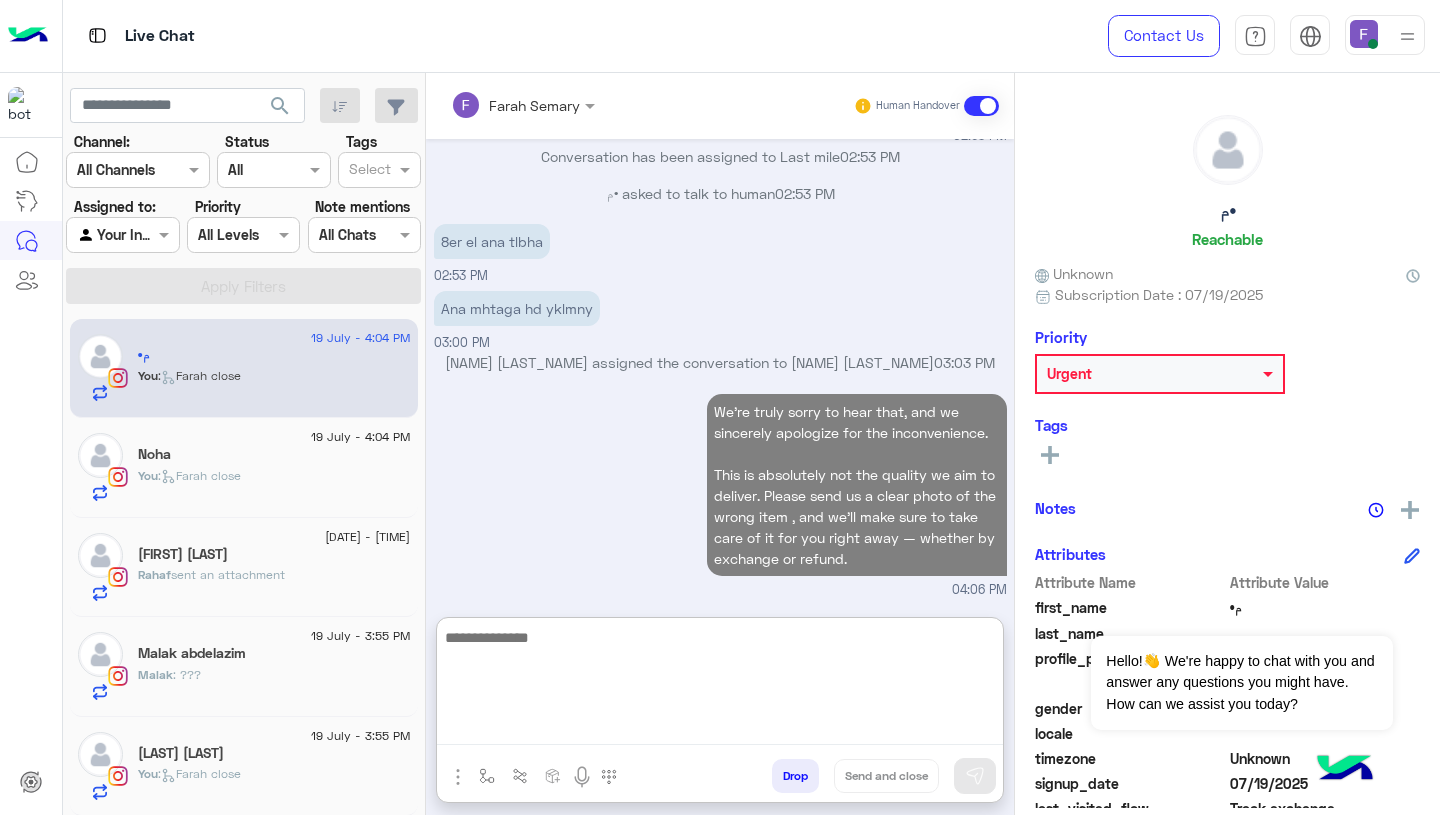 click 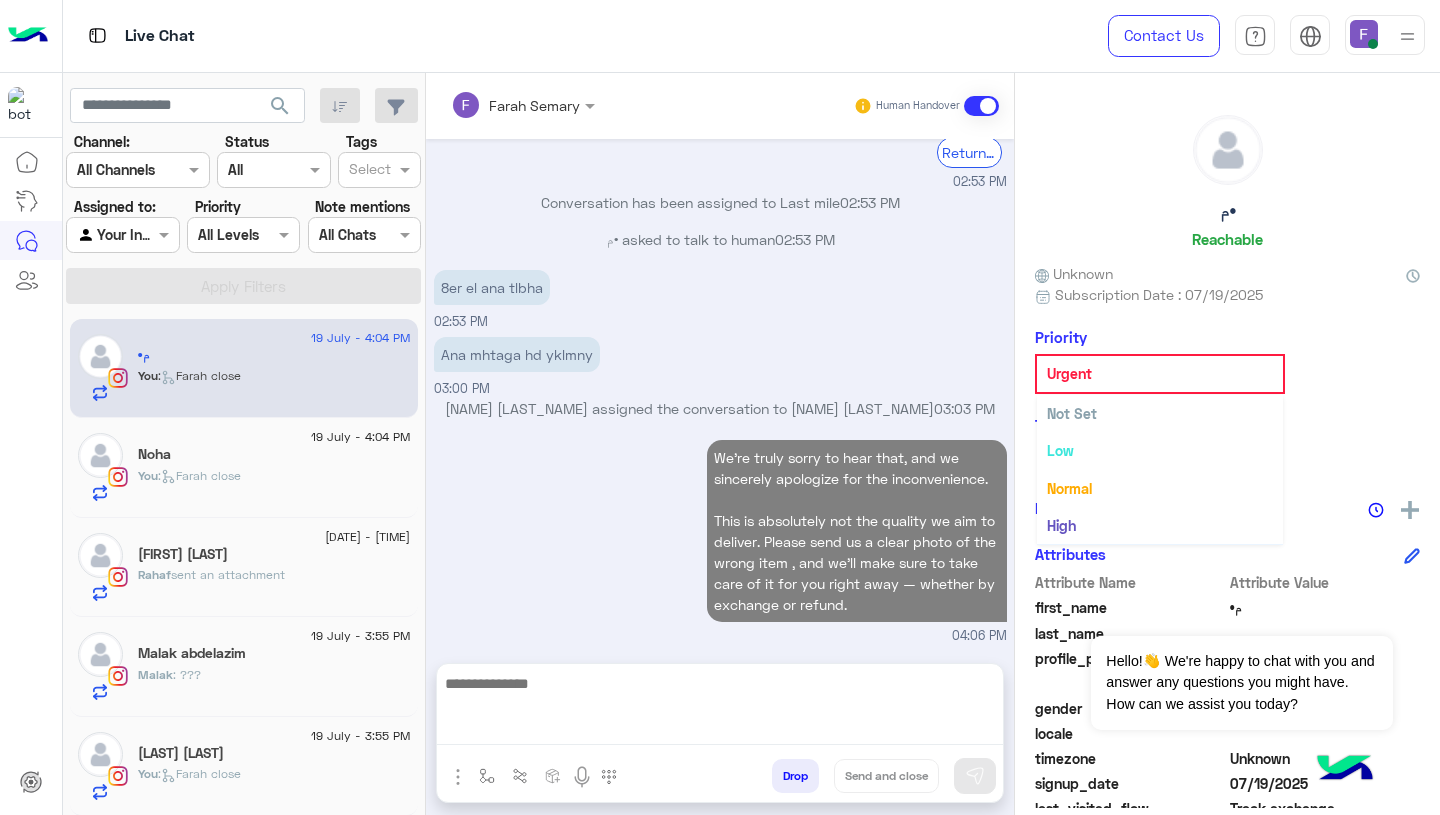 scroll, scrollTop: 1689, scrollLeft: 0, axis: vertical 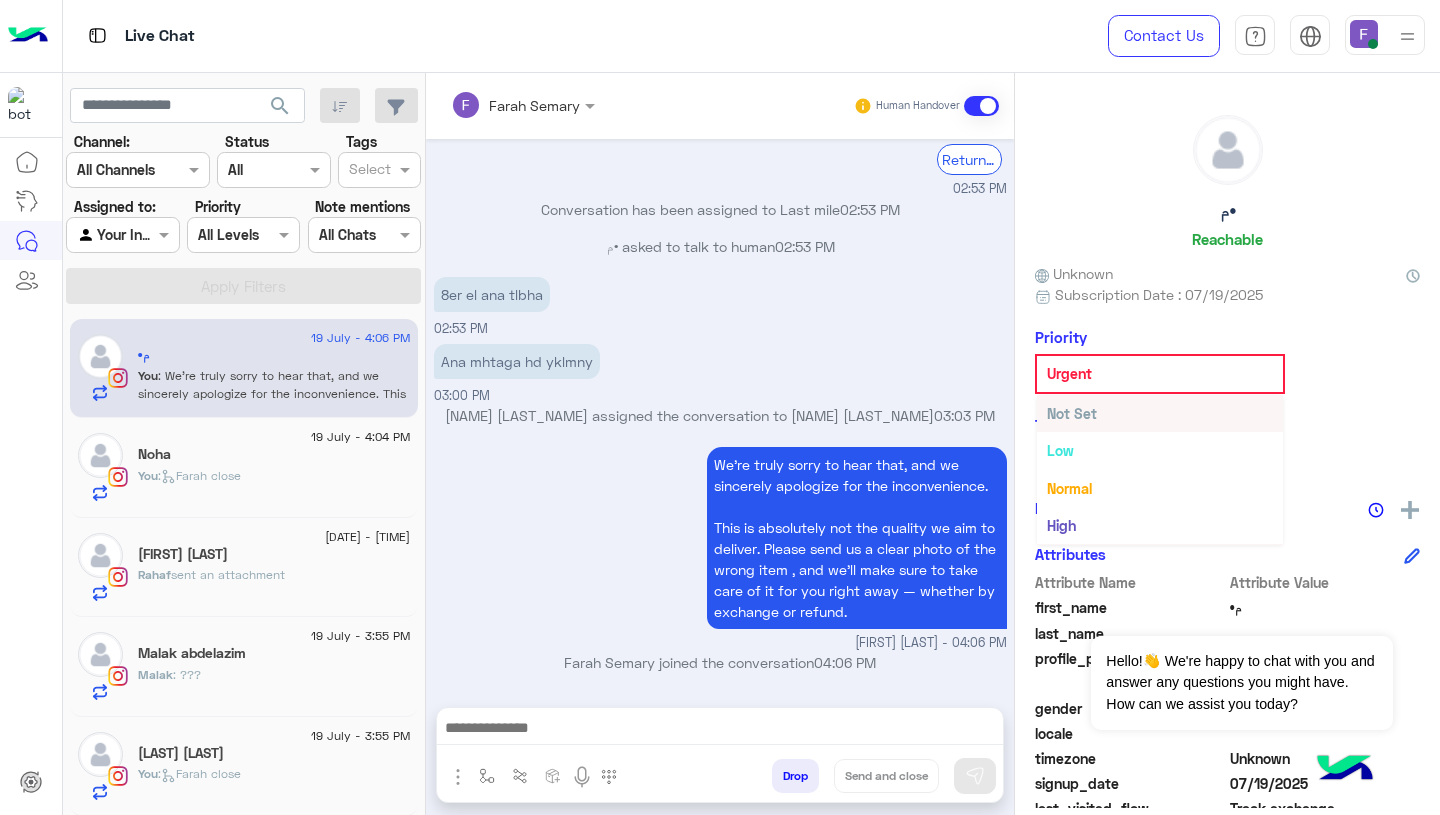 click on "Not Set" at bounding box center [1160, 413] 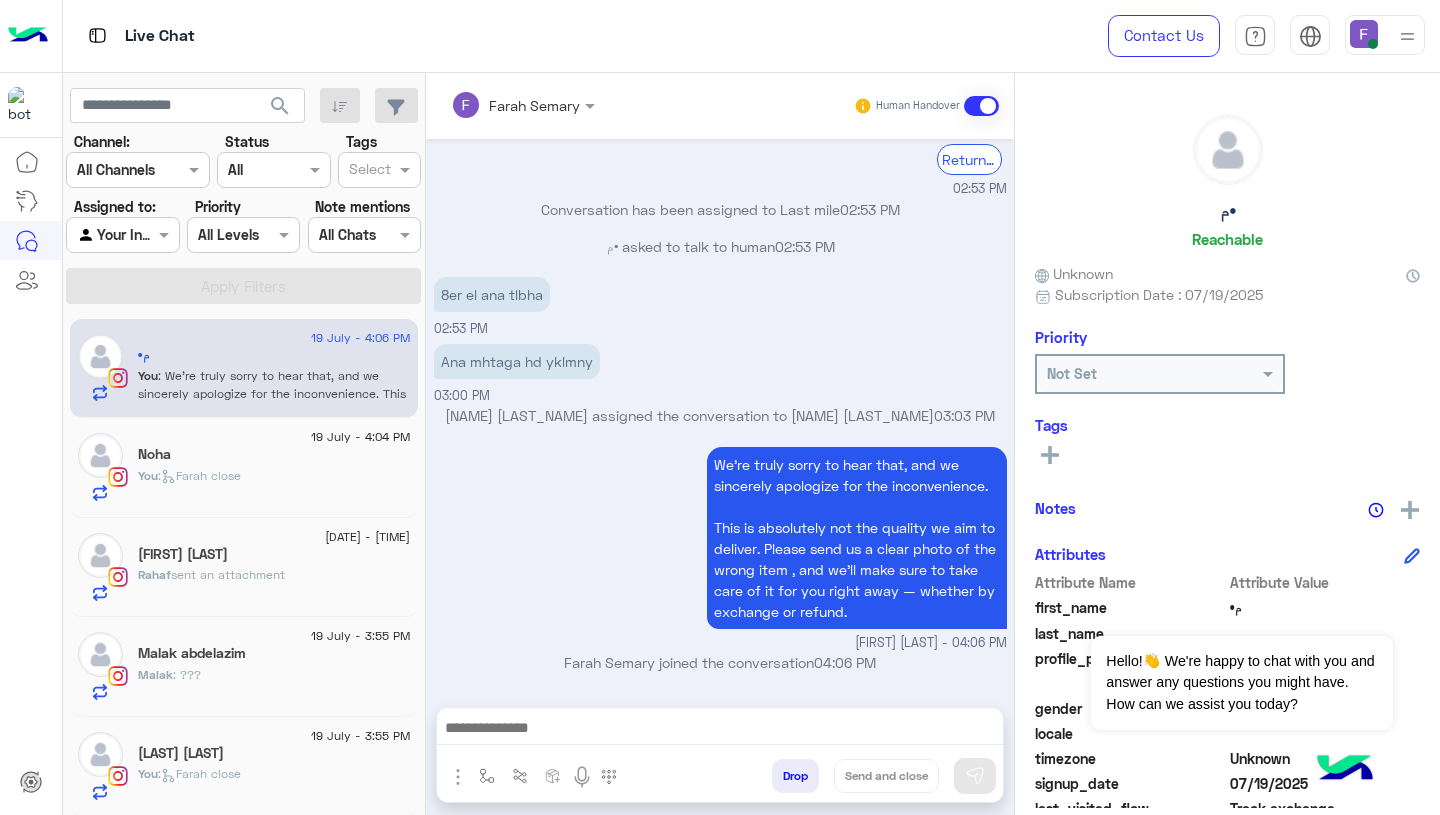 click on "We’re truly sorry to hear that, and we sincerely apologize for the inconvenience. This is absolutely not the quality we aim to deliver. Please send us a clear photo of the wrong item , and we’ll make sure to take care of it for you right away — whether by exchange or refund. [FIRST] [LAST] - 04:06 PM" at bounding box center [720, 547] 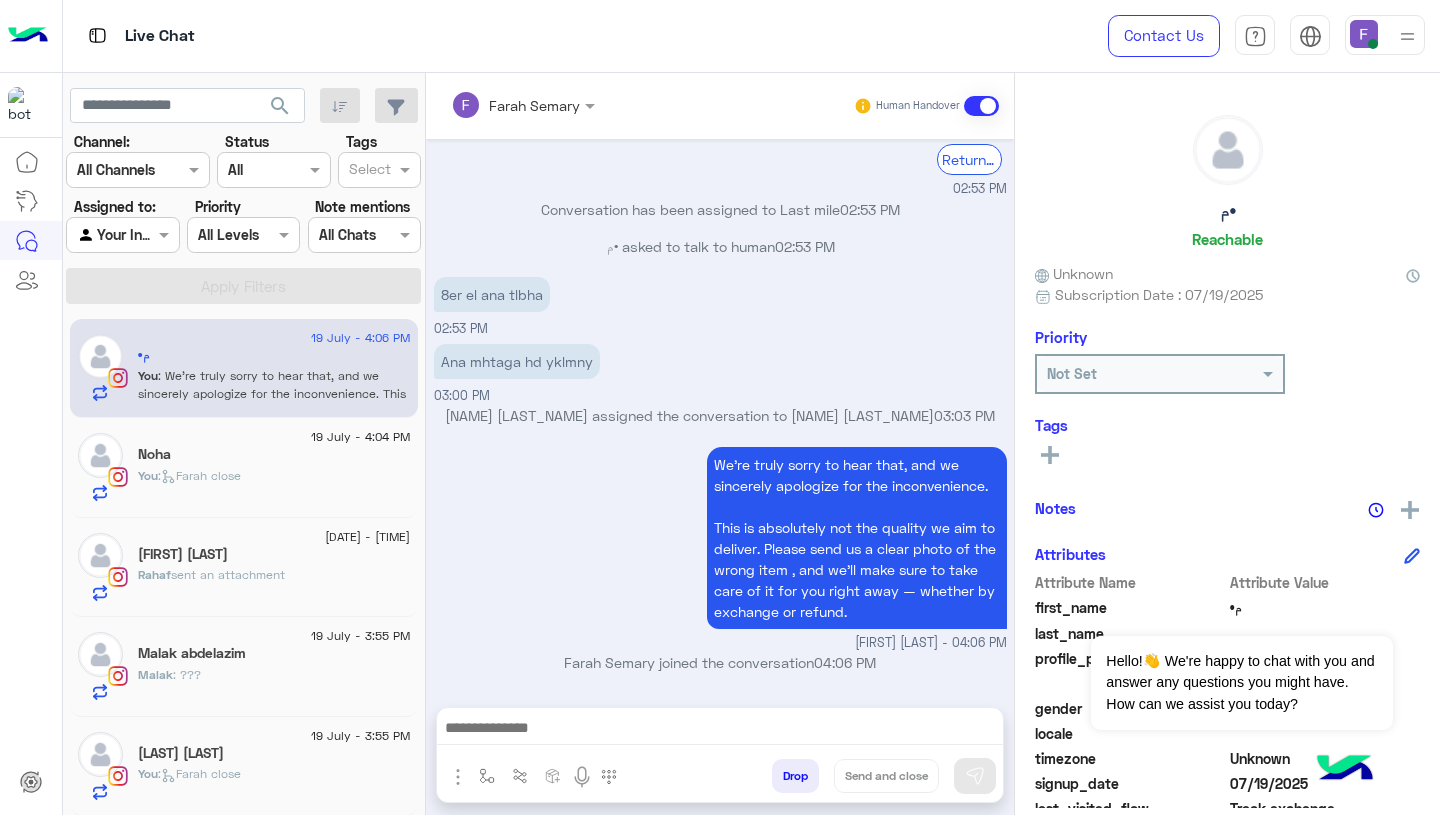 scroll, scrollTop: 499, scrollLeft: 0, axis: vertical 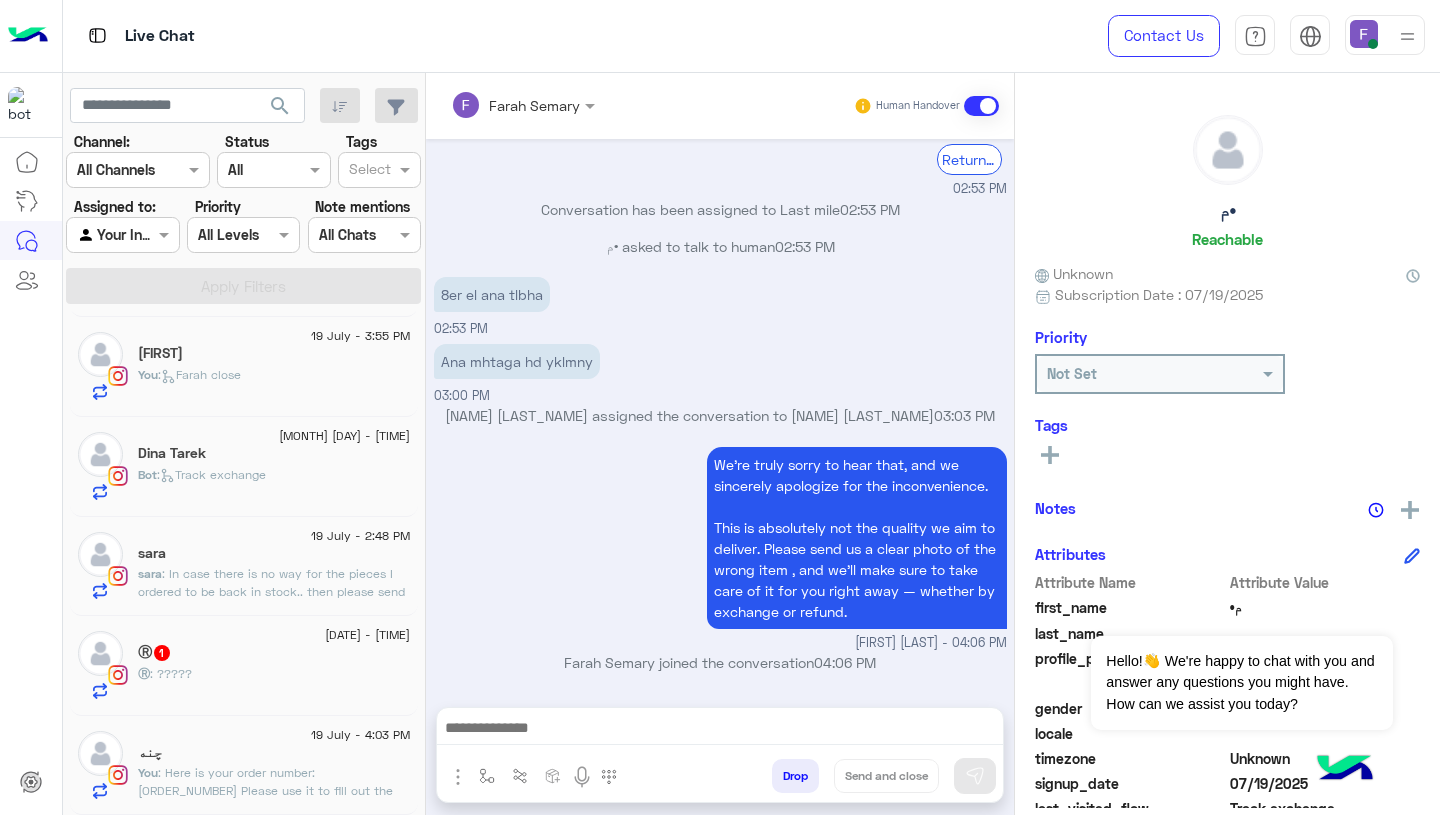 click on ": Here is your order number: [ORDER_NUMBER]
Please use it to fill out the exchange form on our website: https://cloud.e-stebdal.com/returns Let us know if you need any help!" 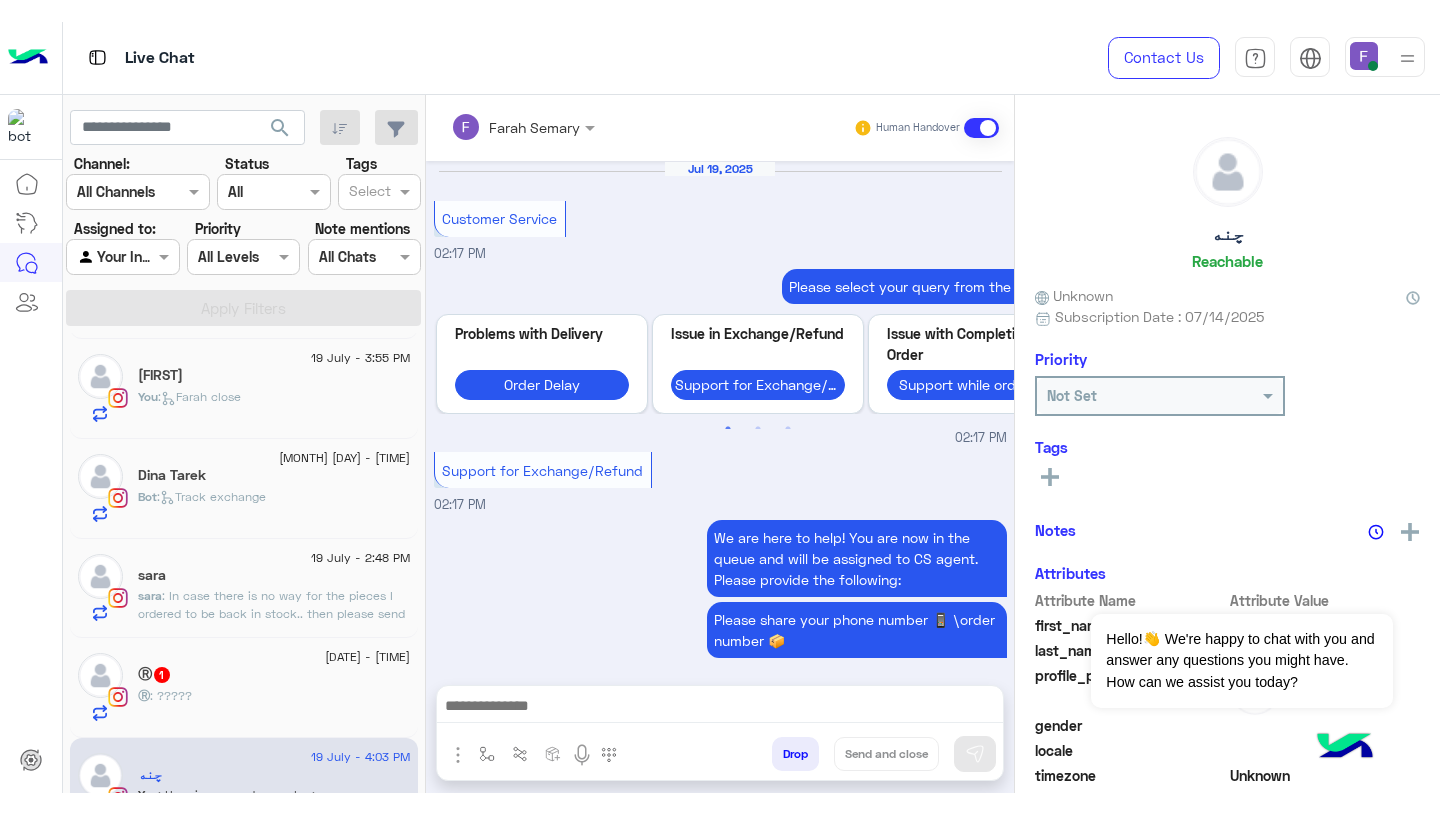 scroll, scrollTop: 1476, scrollLeft: 0, axis: vertical 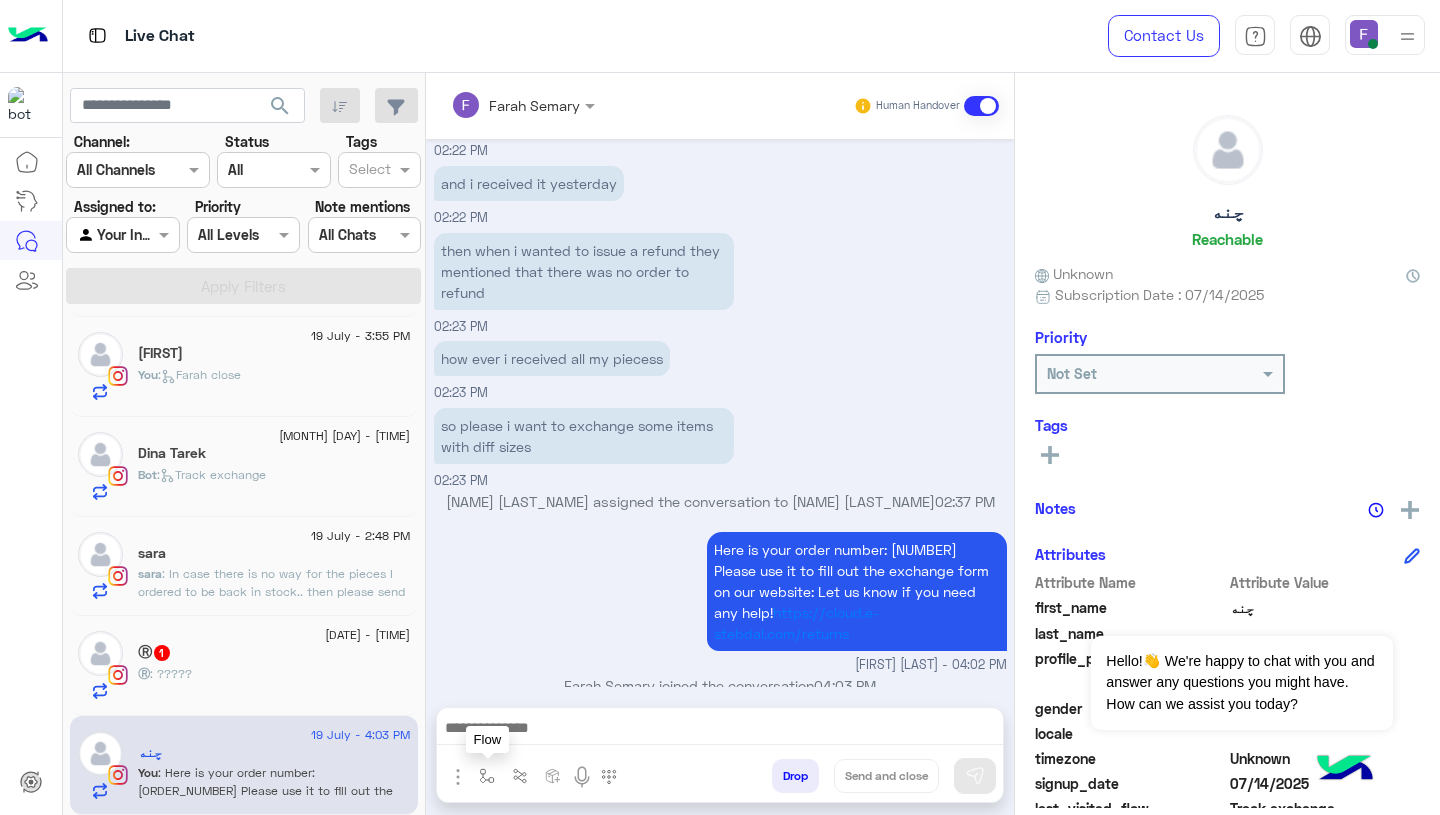 click at bounding box center (487, 776) 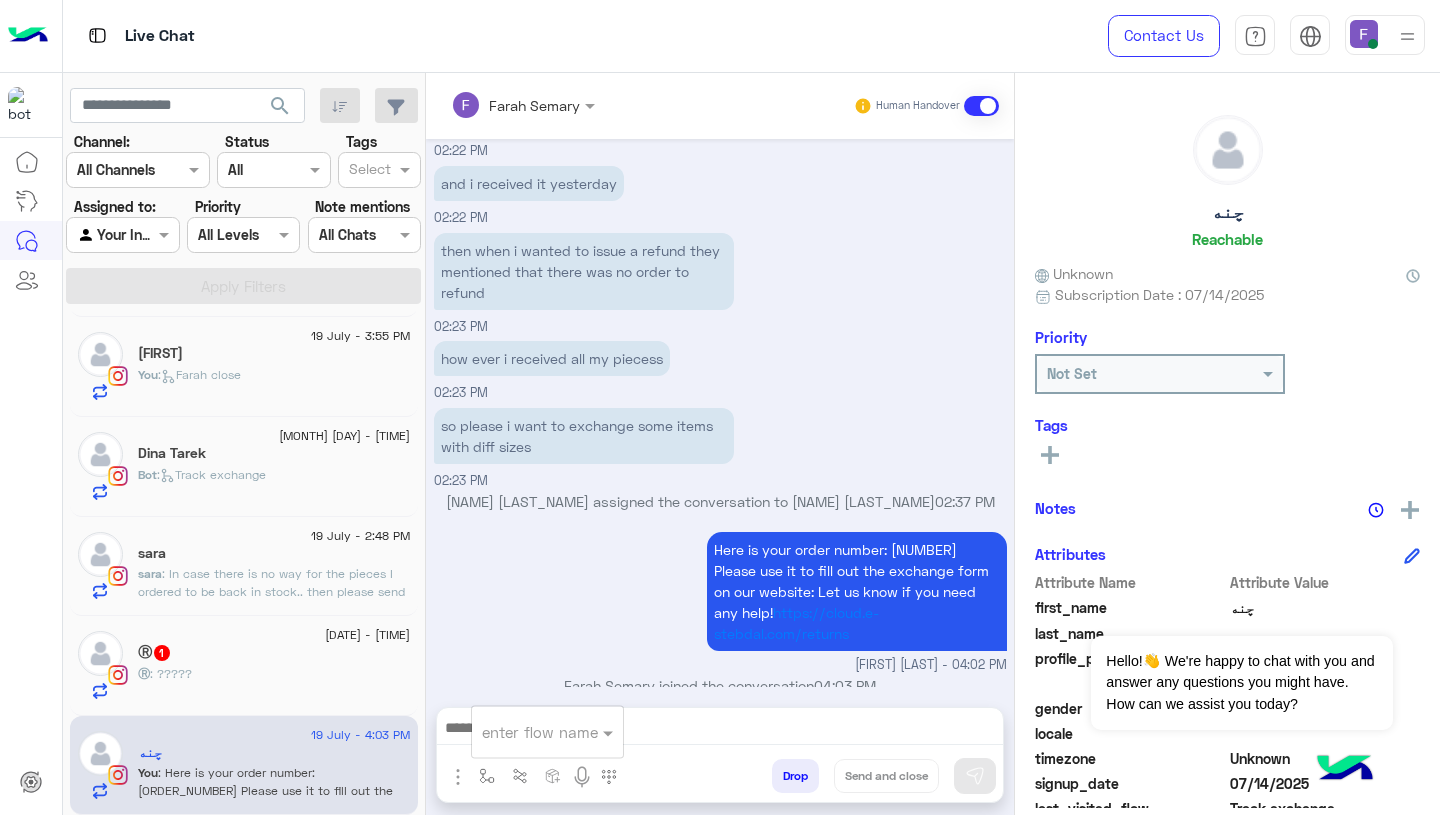 click at bounding box center (523, 732) 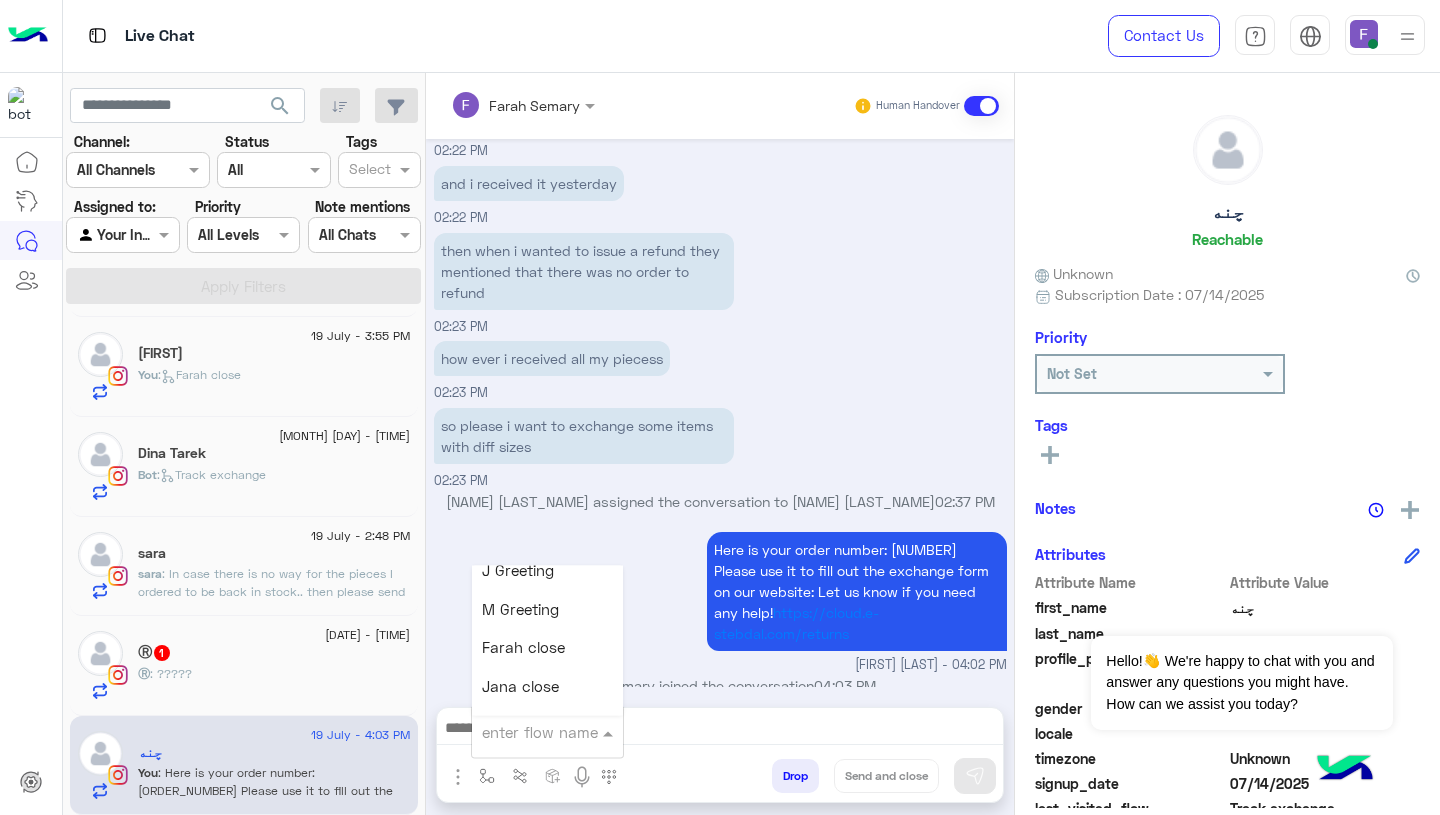 scroll, scrollTop: 2511, scrollLeft: 0, axis: vertical 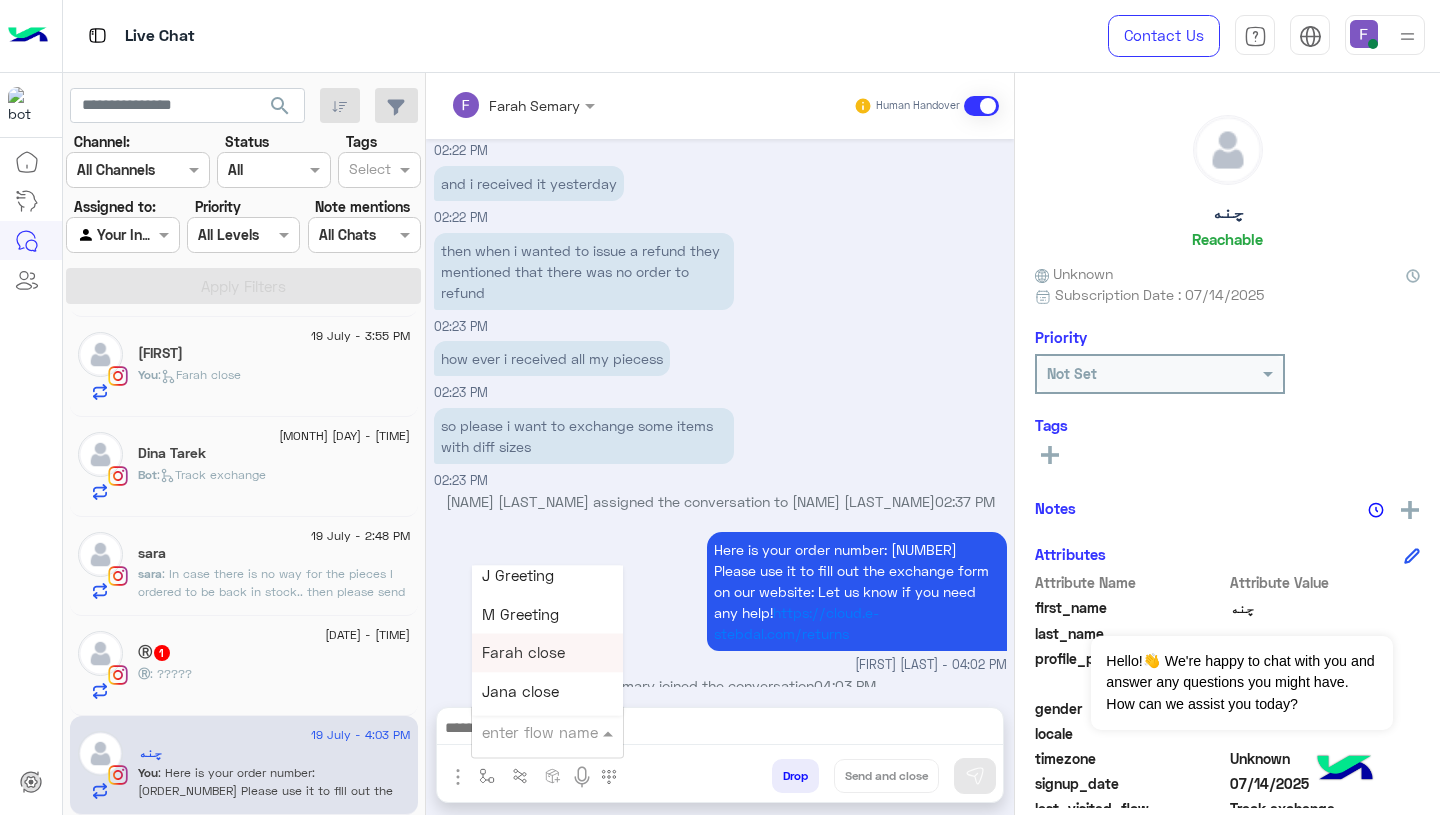 click on "Farah close" at bounding box center (547, 653) 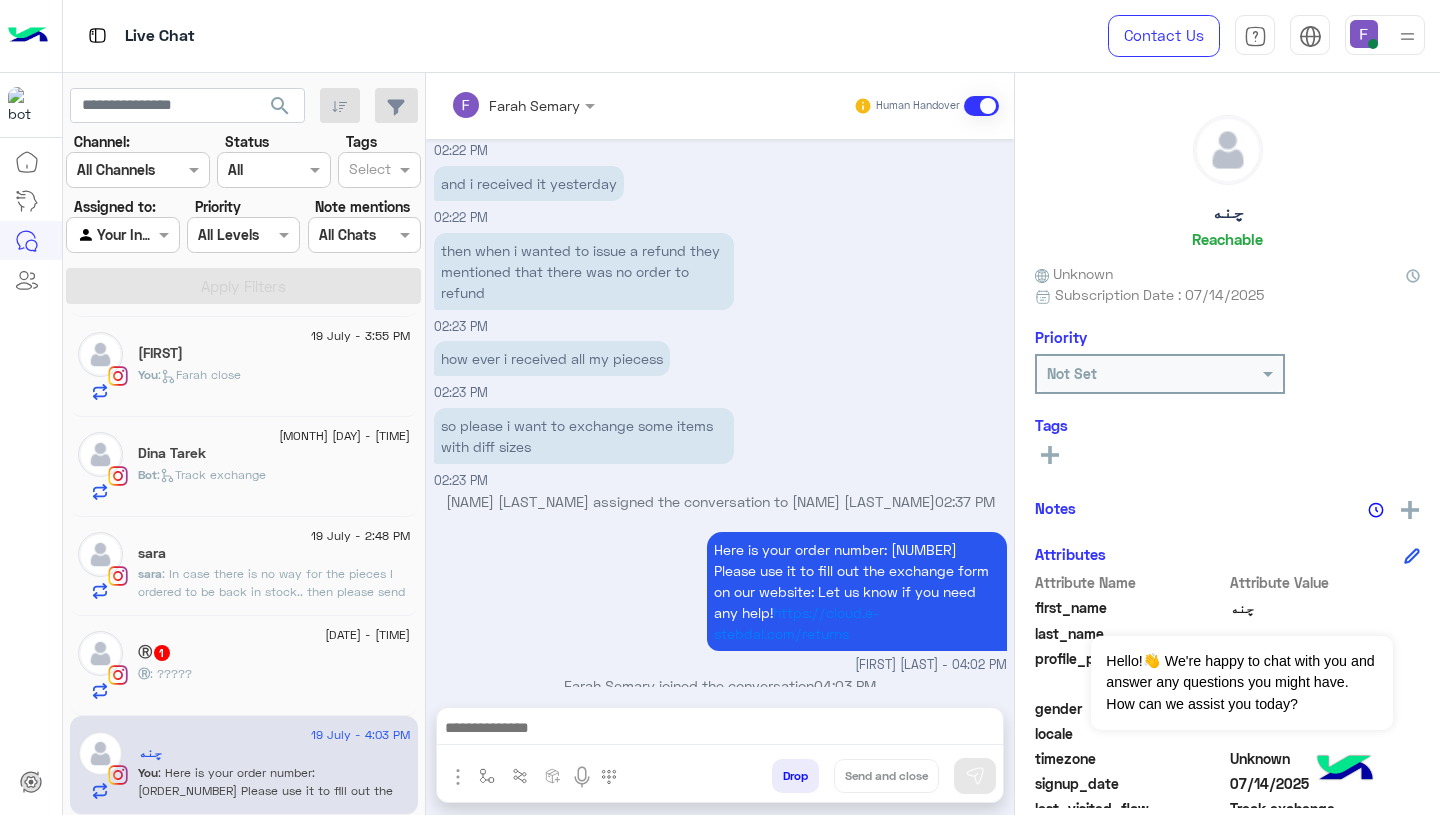 type on "**********" 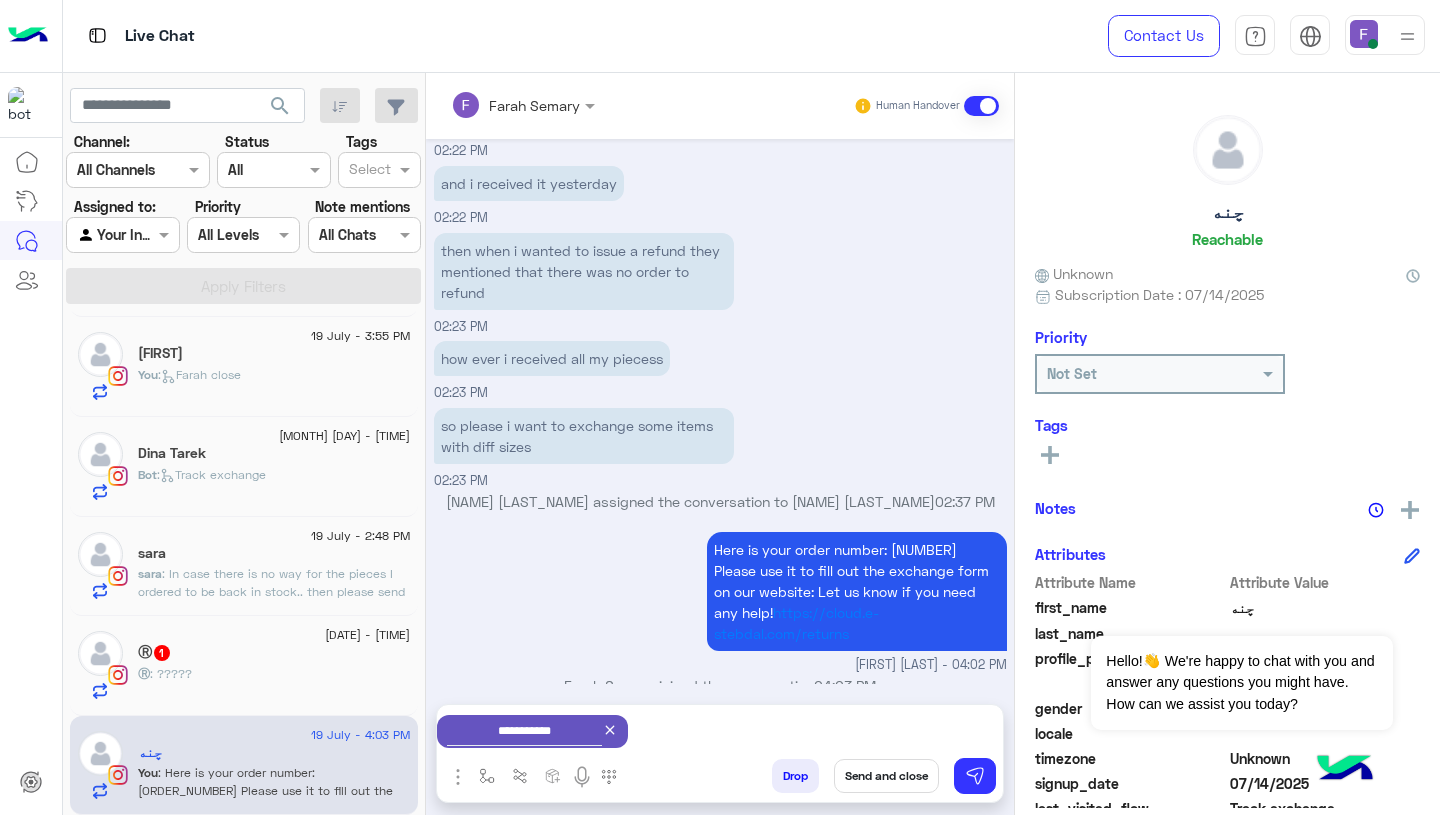 click on "Send and close" at bounding box center (886, 776) 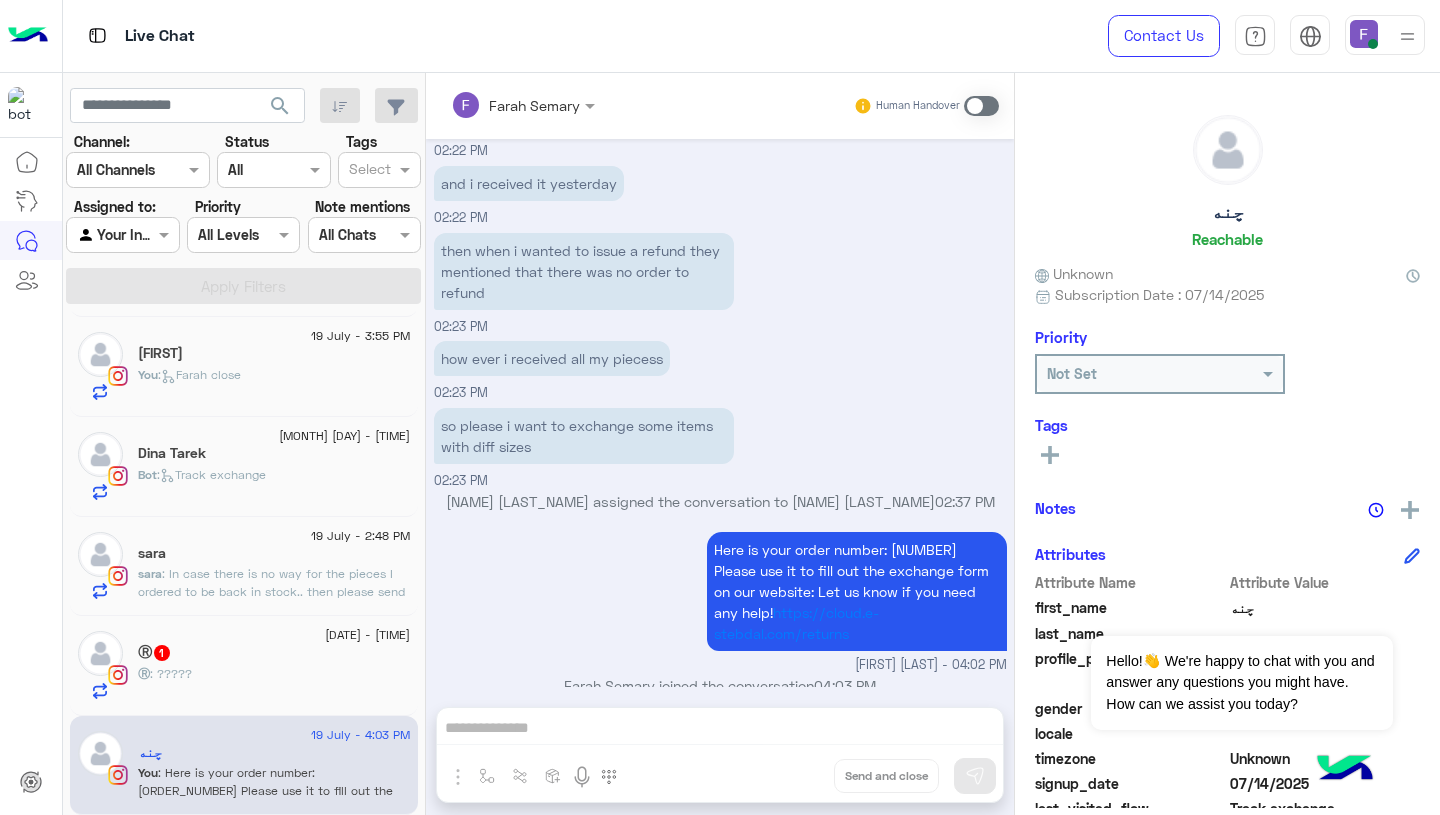 scroll, scrollTop: 1513, scrollLeft: 0, axis: vertical 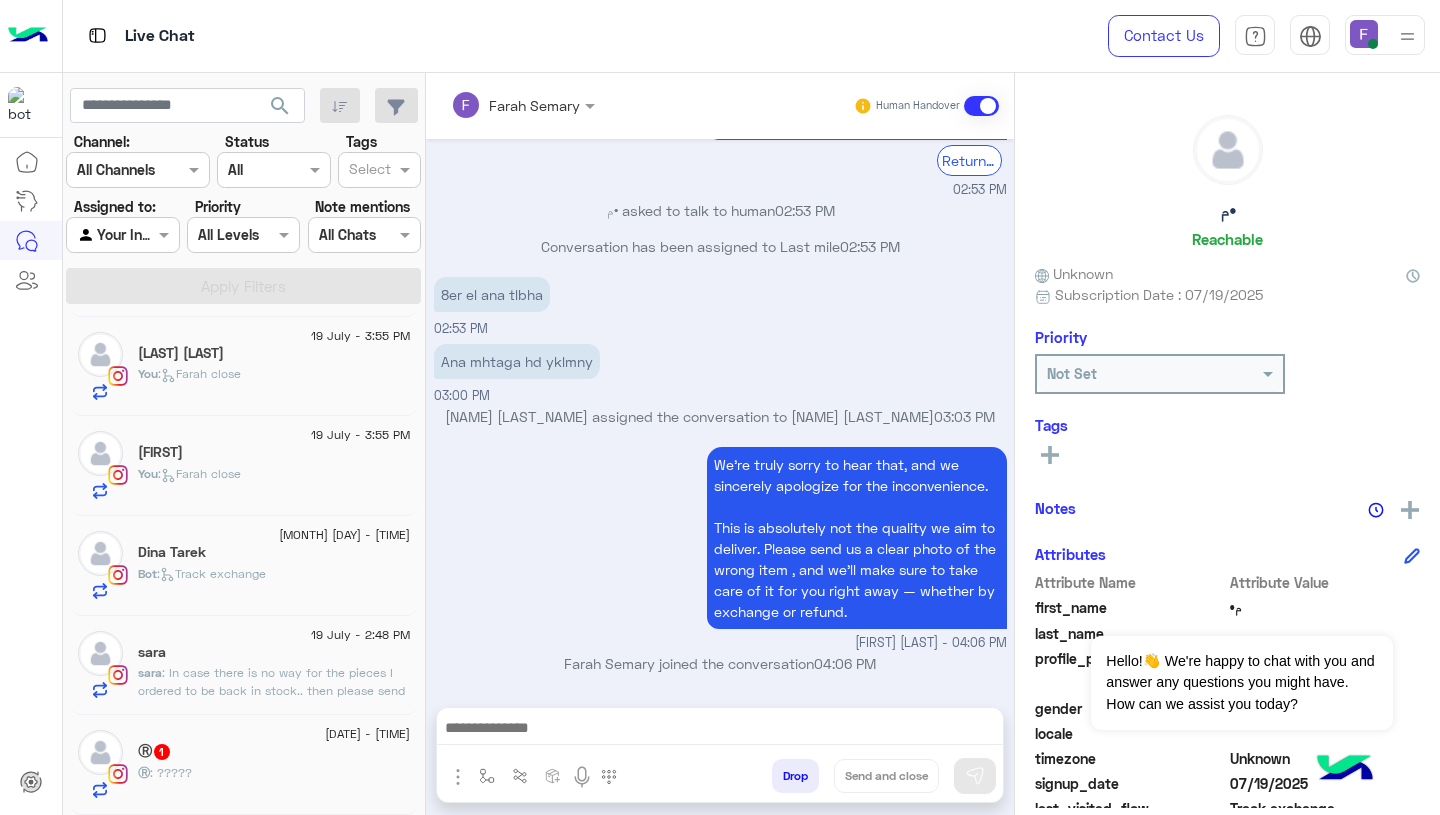 click on "[DATE] - [TIME]  Ⓡ︎   1 Ⓡ︎ : ?????" 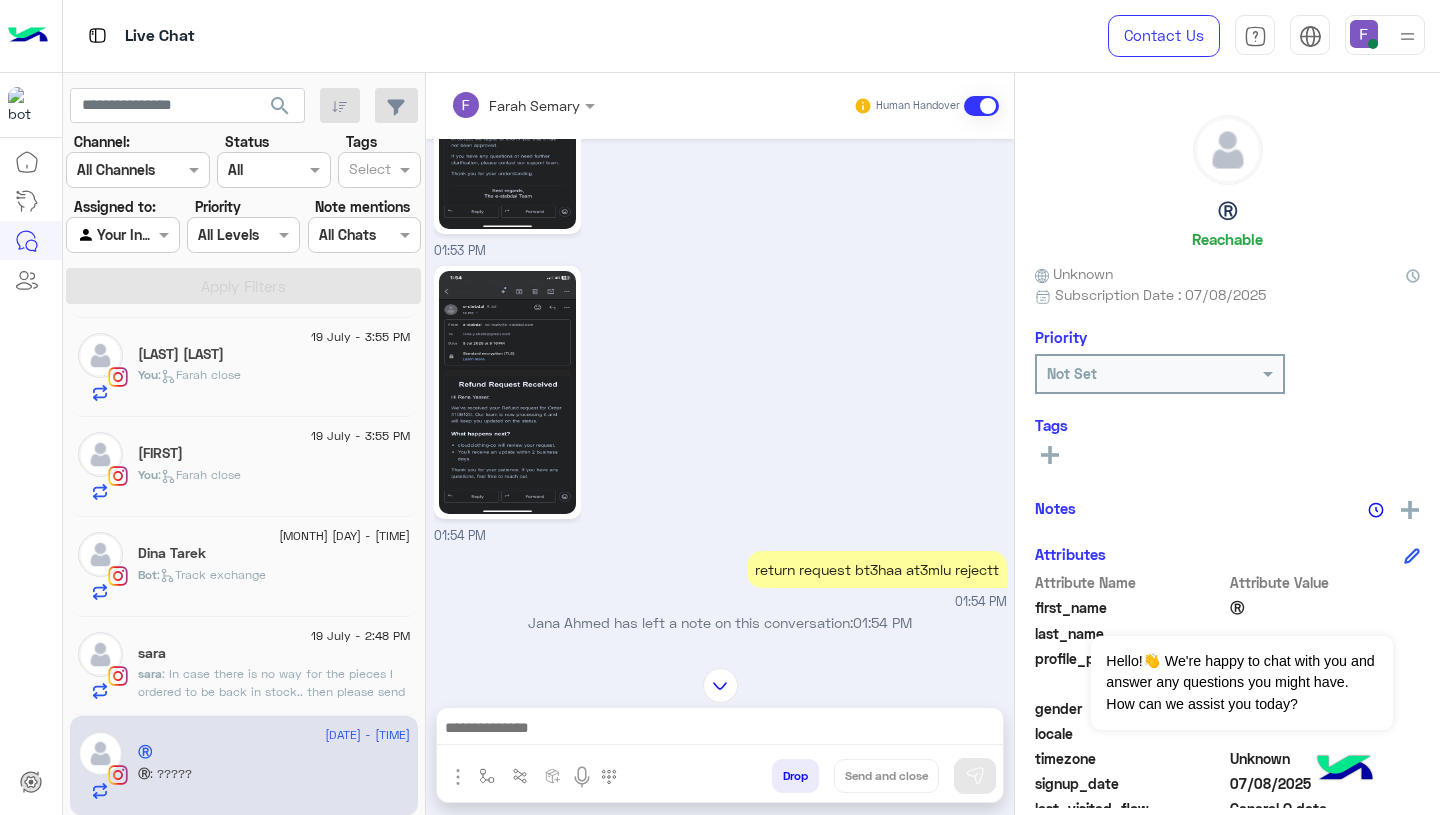 scroll, scrollTop: 1582, scrollLeft: 0, axis: vertical 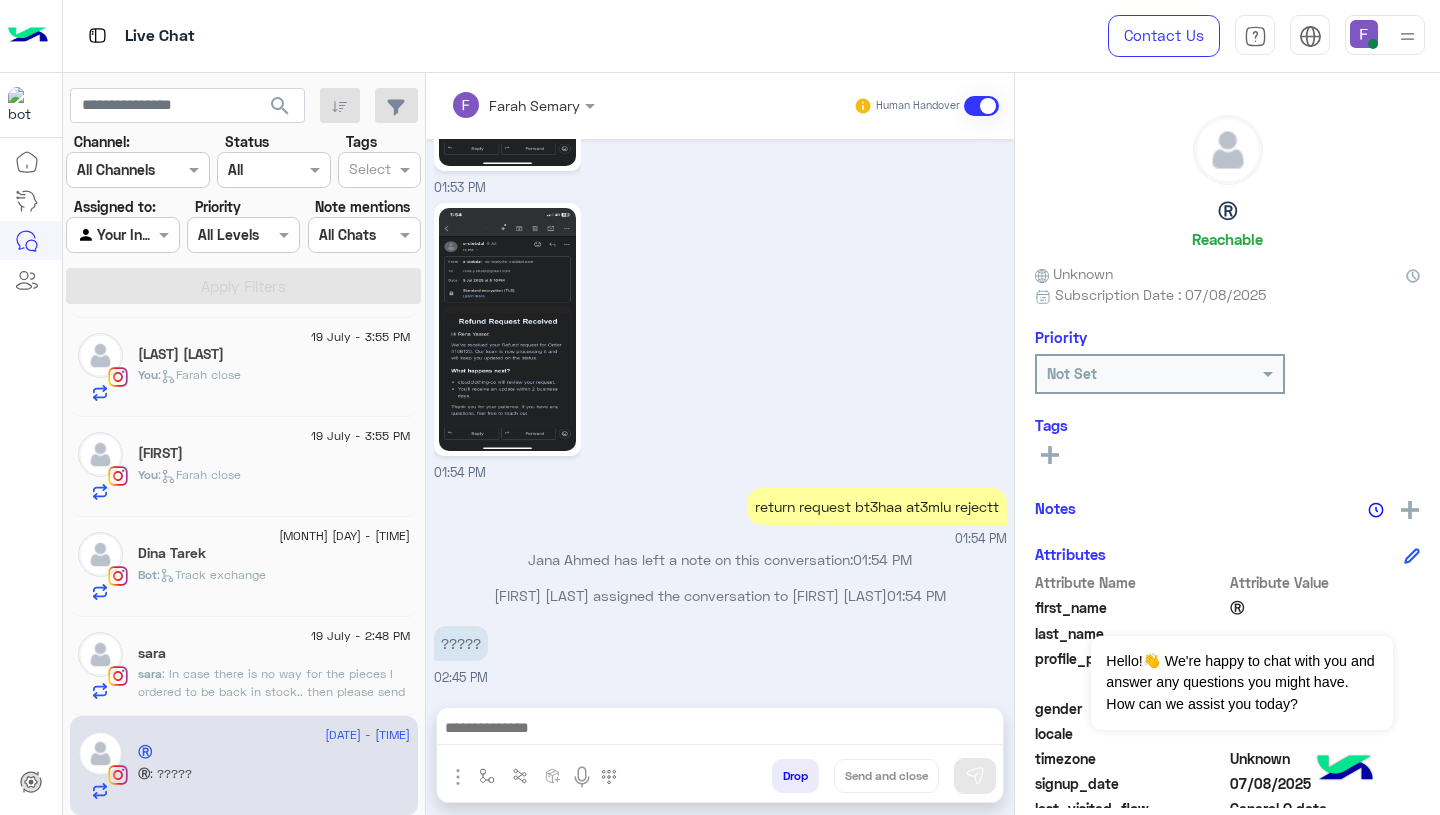 click at bounding box center (720, 730) 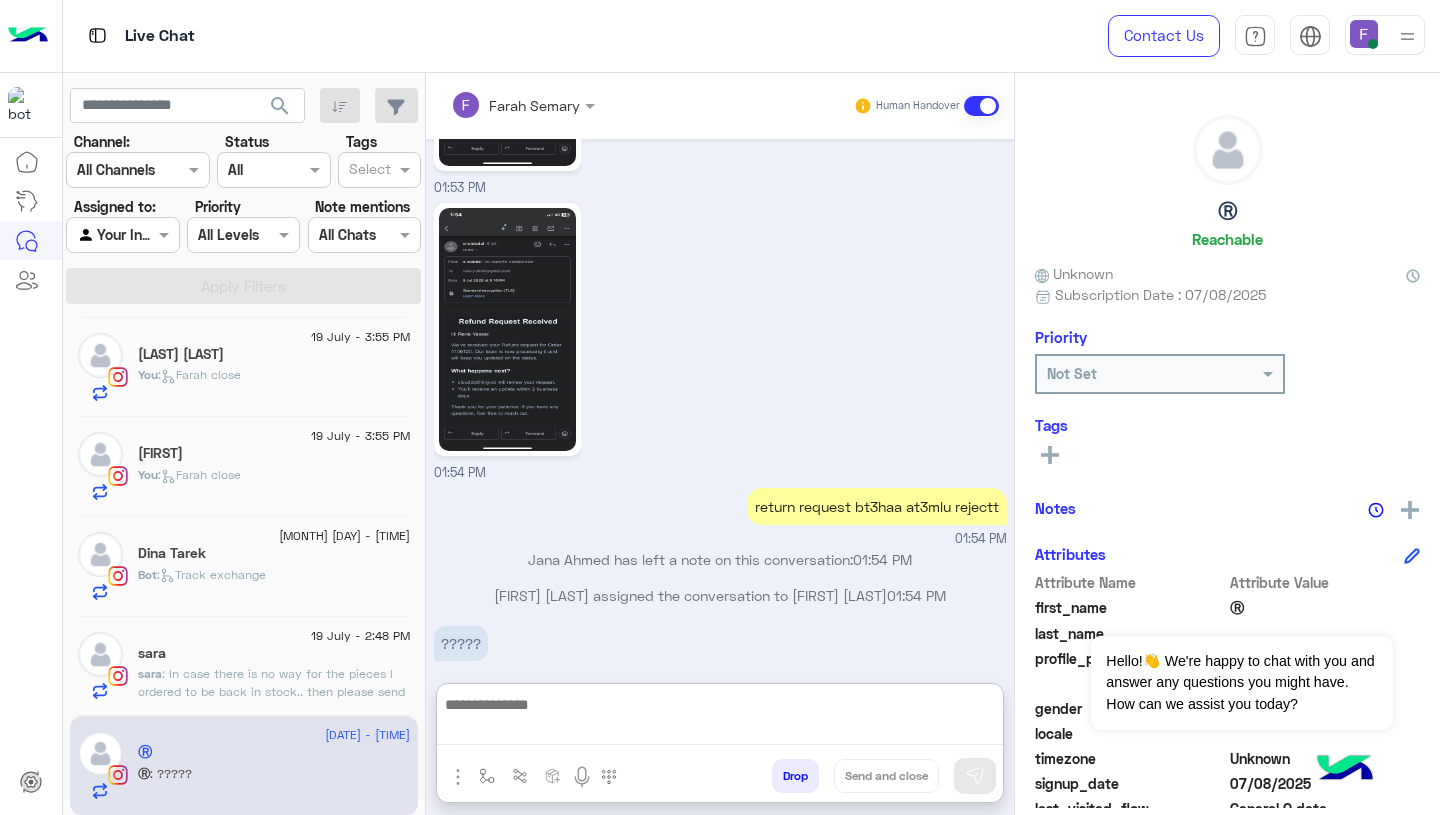 scroll, scrollTop: 1620, scrollLeft: 0, axis: vertical 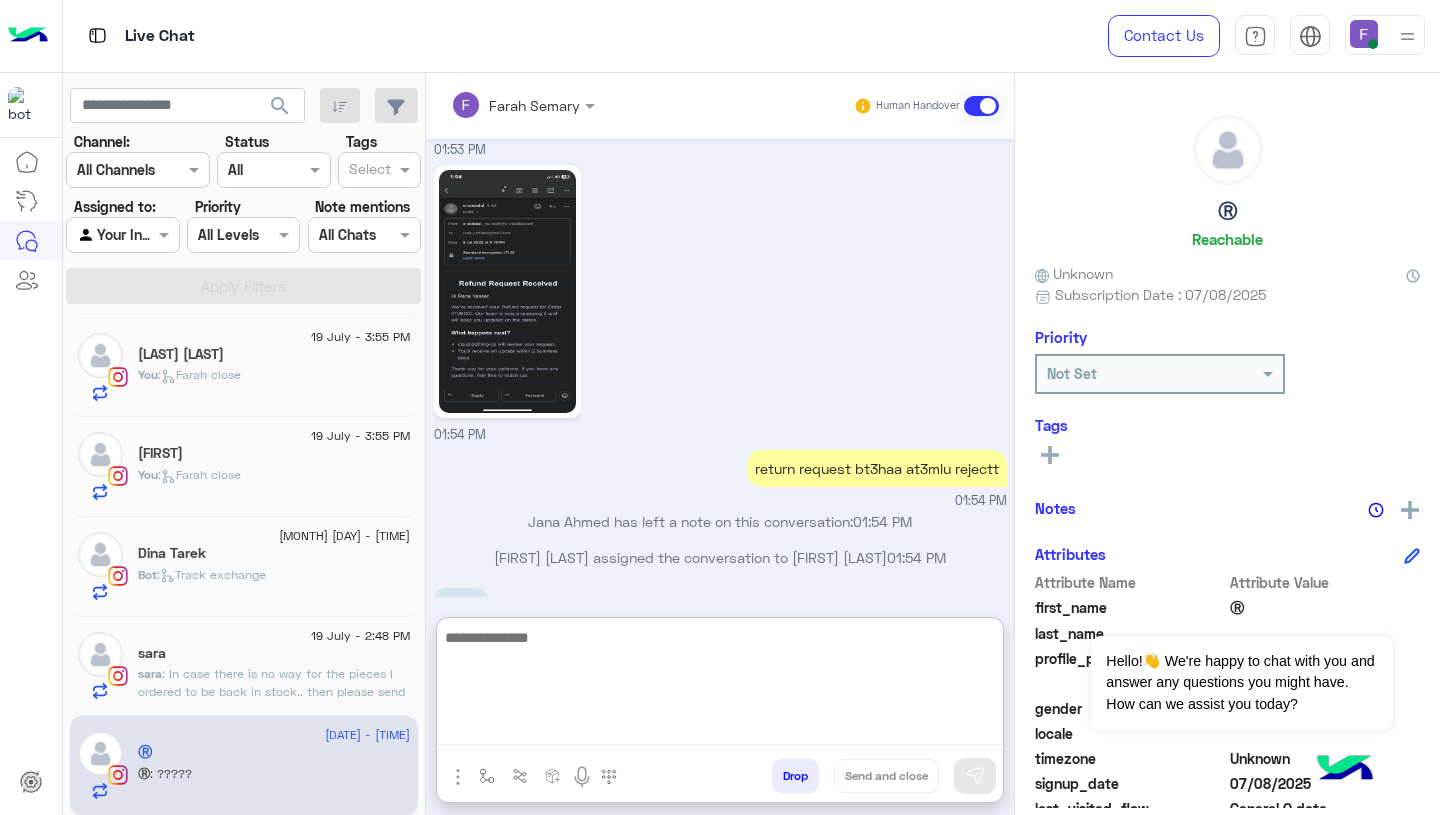 type on "*" 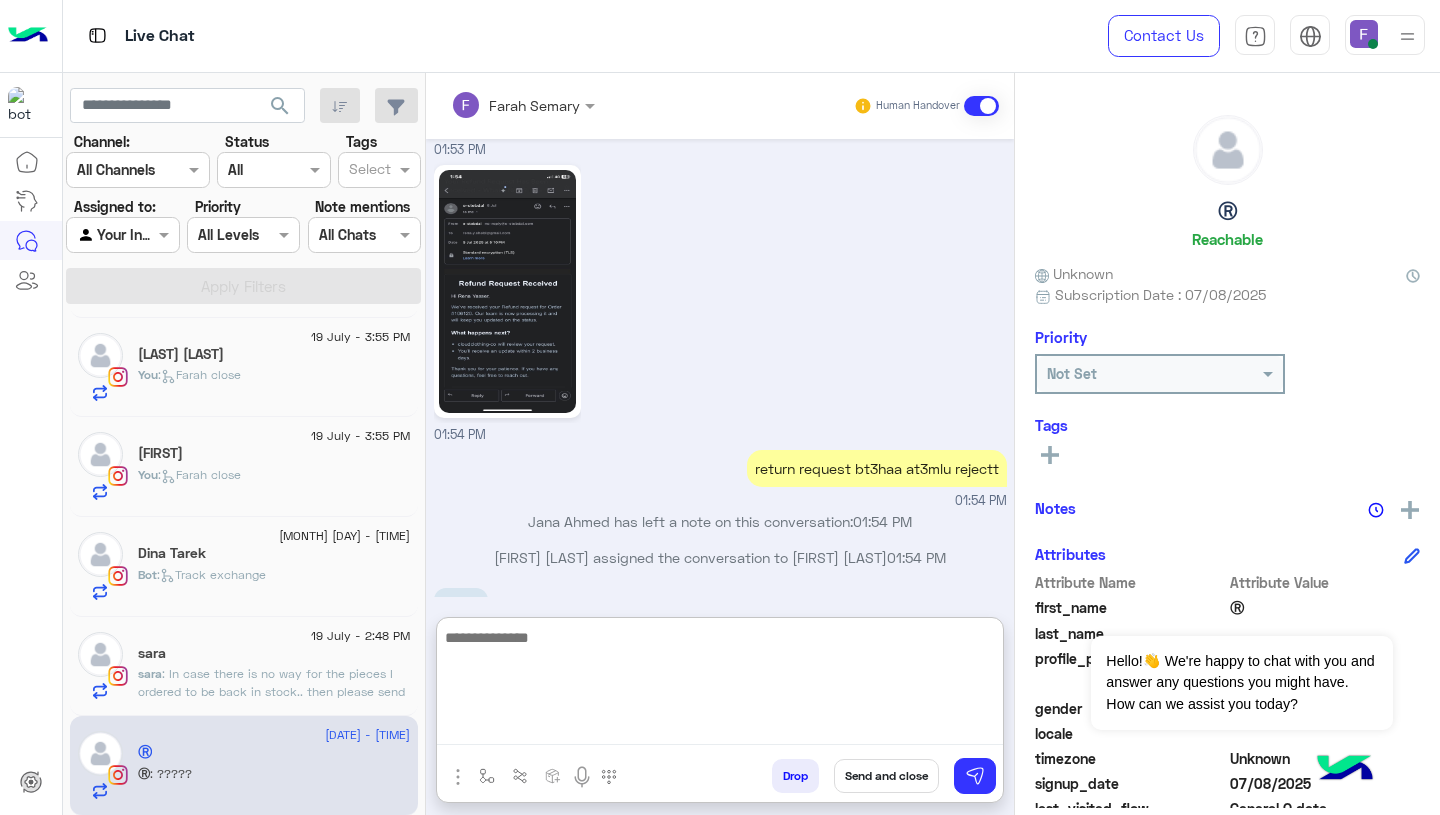 scroll, scrollTop: 0, scrollLeft: 0, axis: both 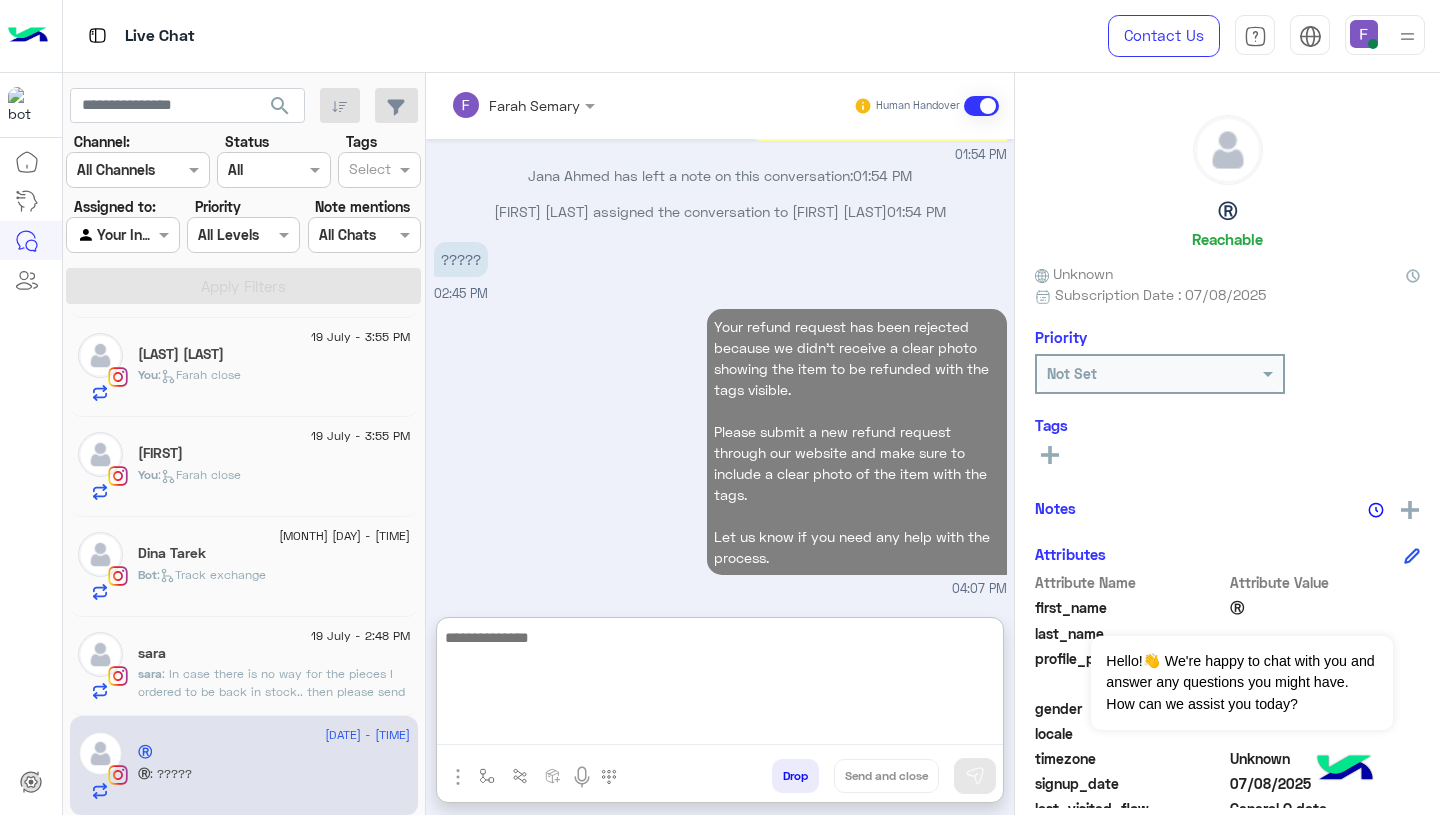 click on "Your refund request has been rejected because we didn’t receive a clear photo showing the item to be refunded with the tags visible. Please submit a new refund request through our website and make sure to include a clear photo of the item with the tags.  Let us know if you need any help with the process.   04:07 PM" at bounding box center [720, 451] 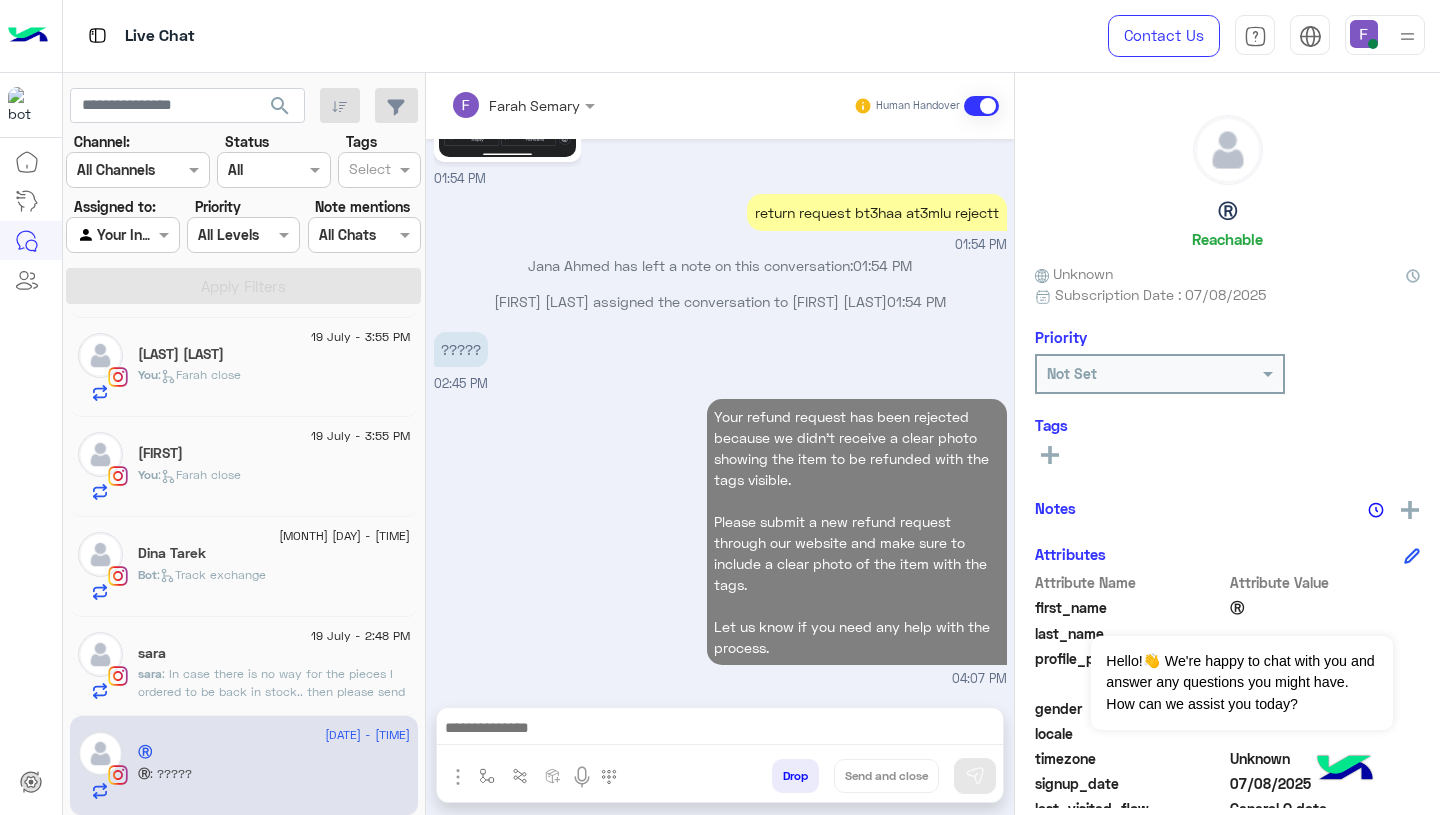 scroll, scrollTop: 1913, scrollLeft: 0, axis: vertical 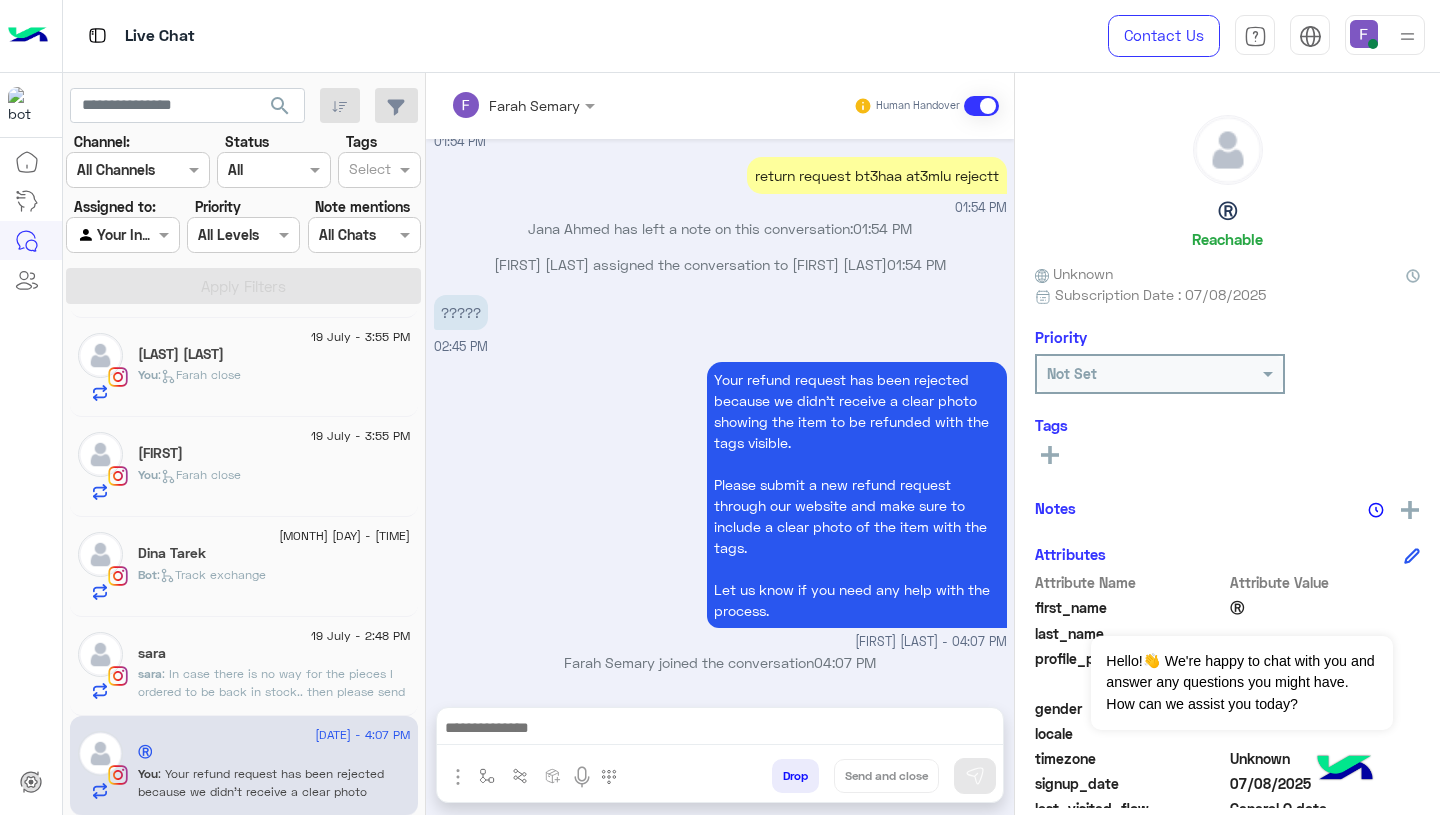 click on ": In case there is no way for the pieces I ordered to be back in stock.. then please send me the same brown top (BROWN MICROFIBER BASIC SHORT SLEEVE TOP) i ordered but Replace it to XS since it's in stock now, and replace the two black leggings for two midnight navy leggings SMALL BOTH, and send the pink sweat pants as they are since these are already in stock." 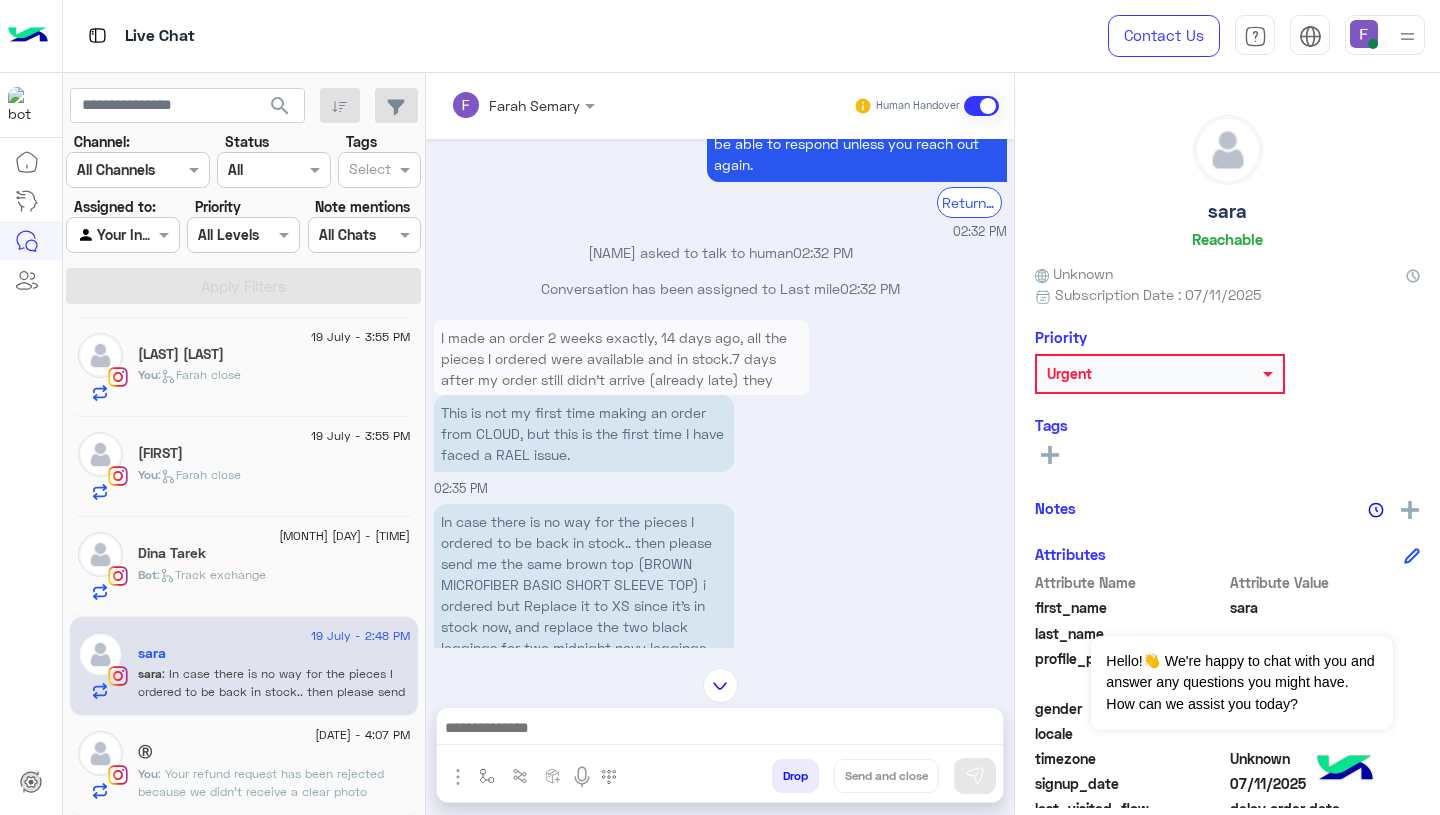 scroll, scrollTop: 2298, scrollLeft: 0, axis: vertical 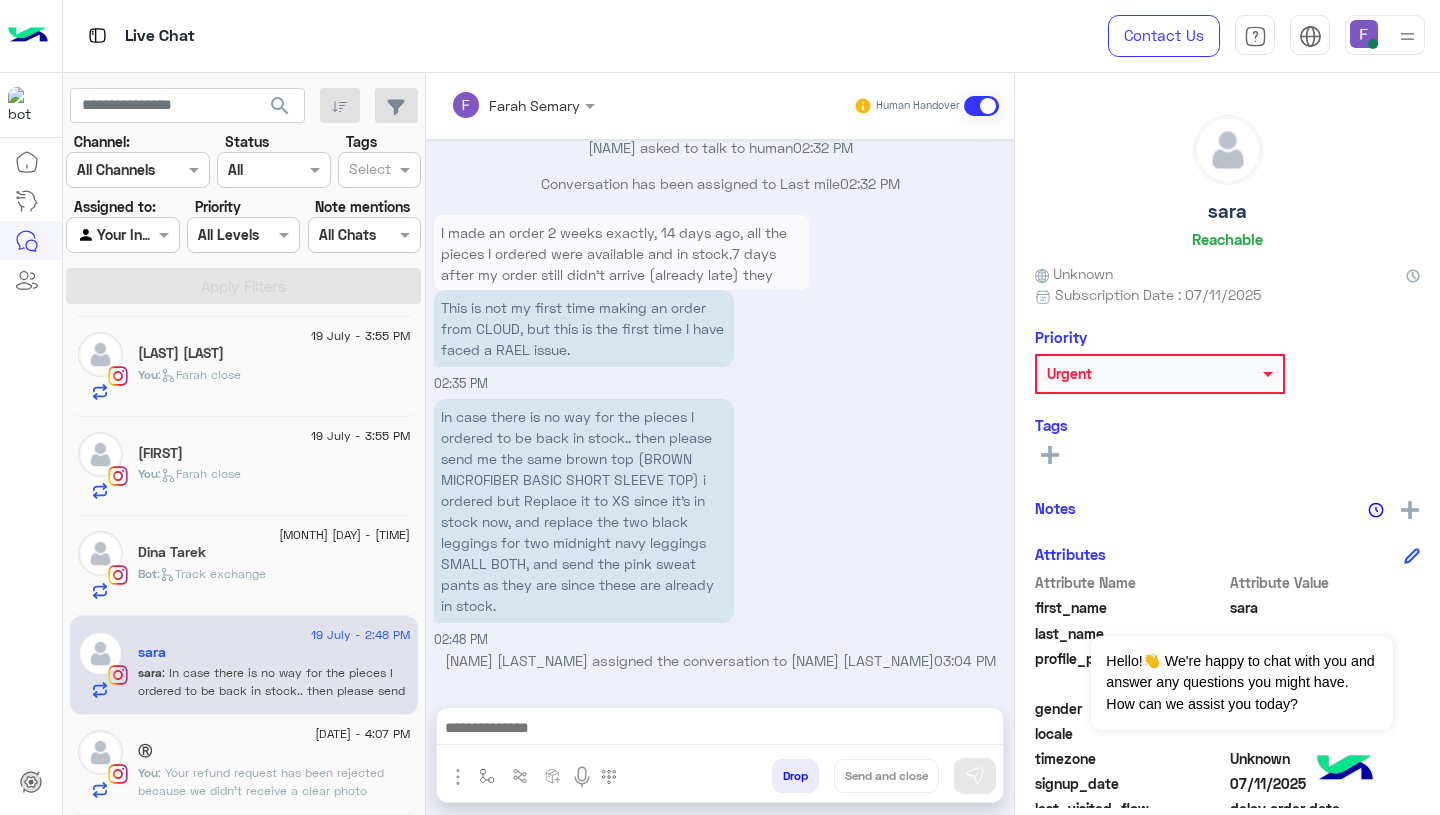 click on "Bot :   Track exchange" 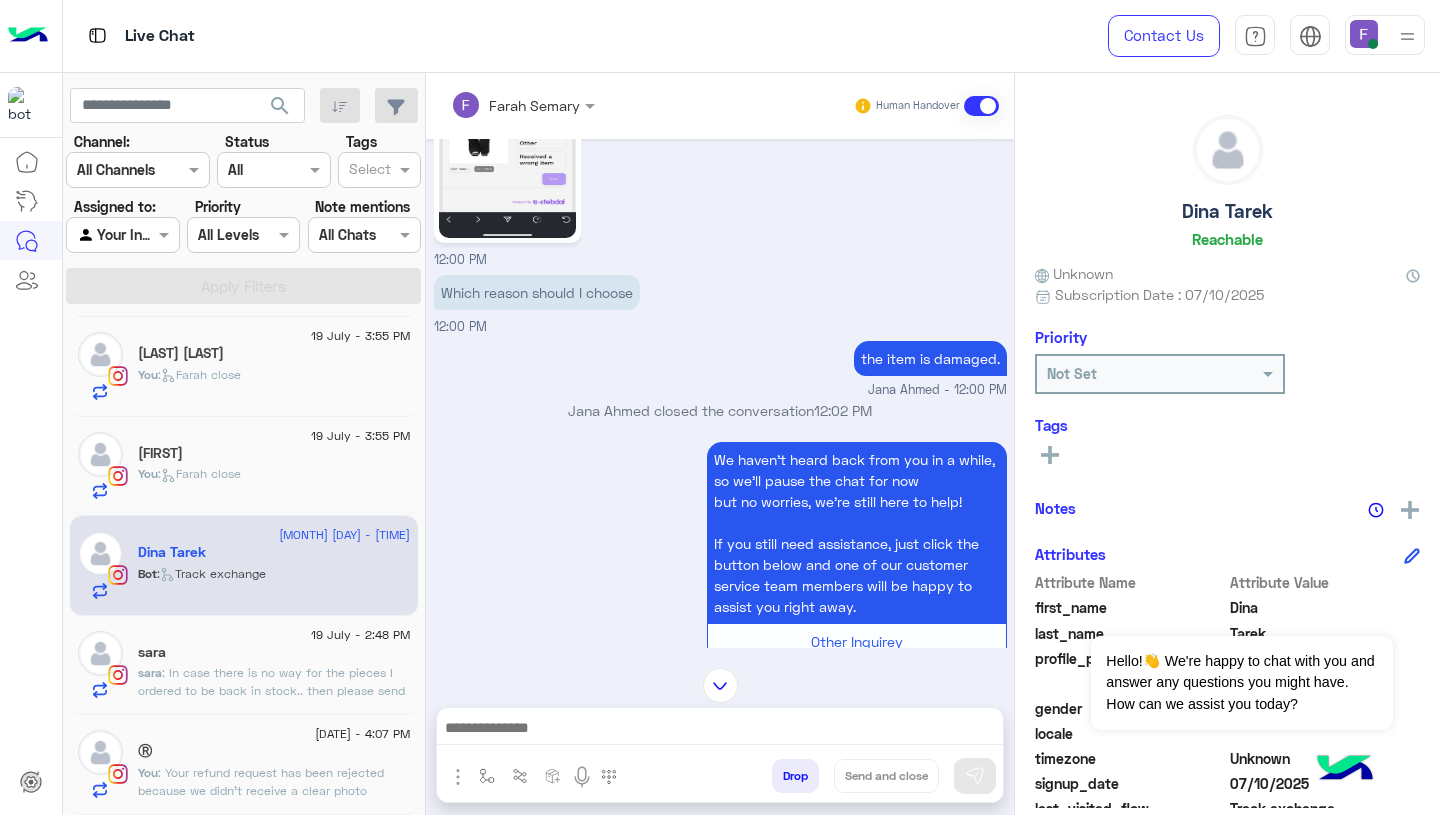 scroll, scrollTop: 4031, scrollLeft: 0, axis: vertical 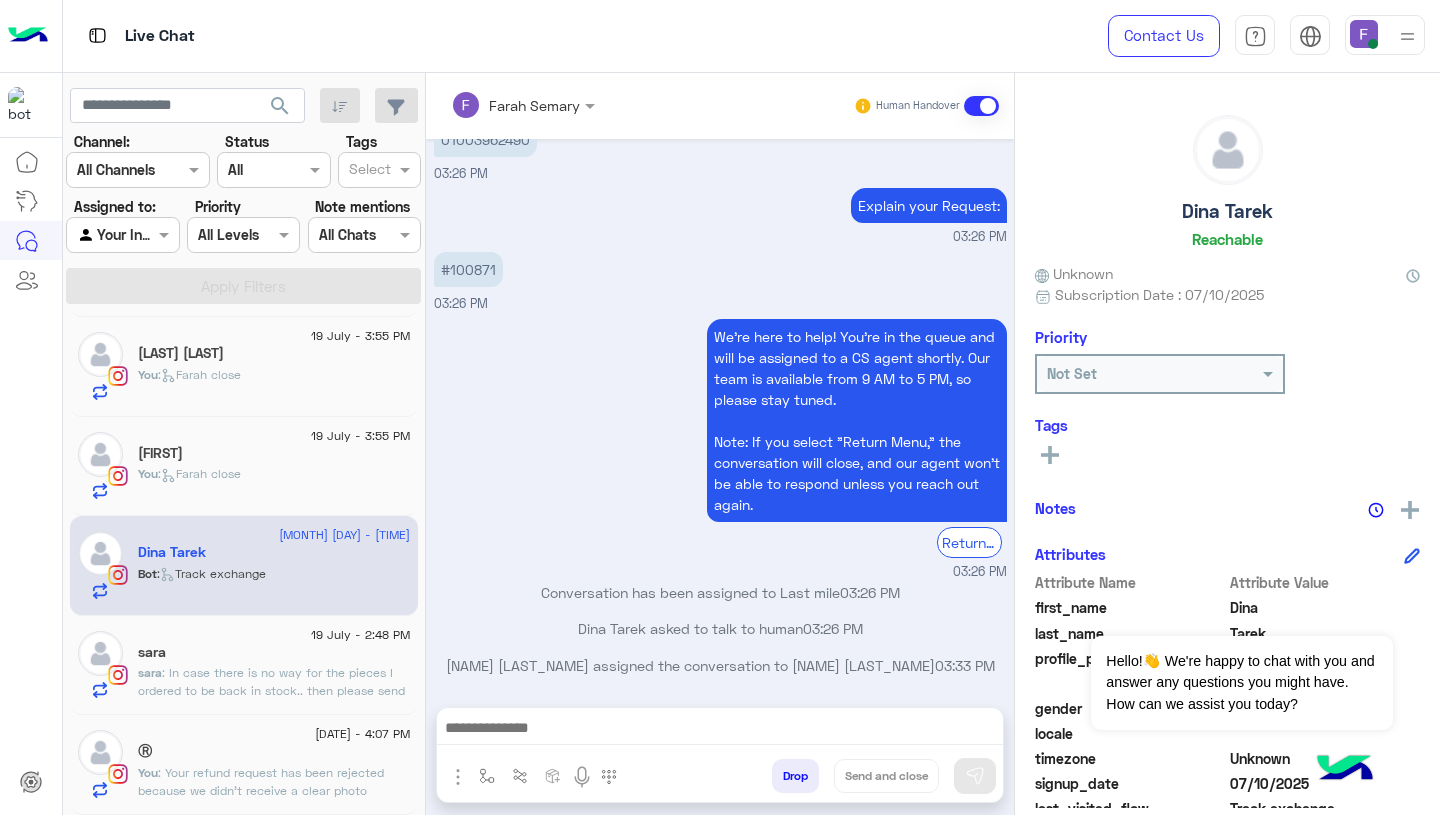 click on "#100871" at bounding box center [468, 269] 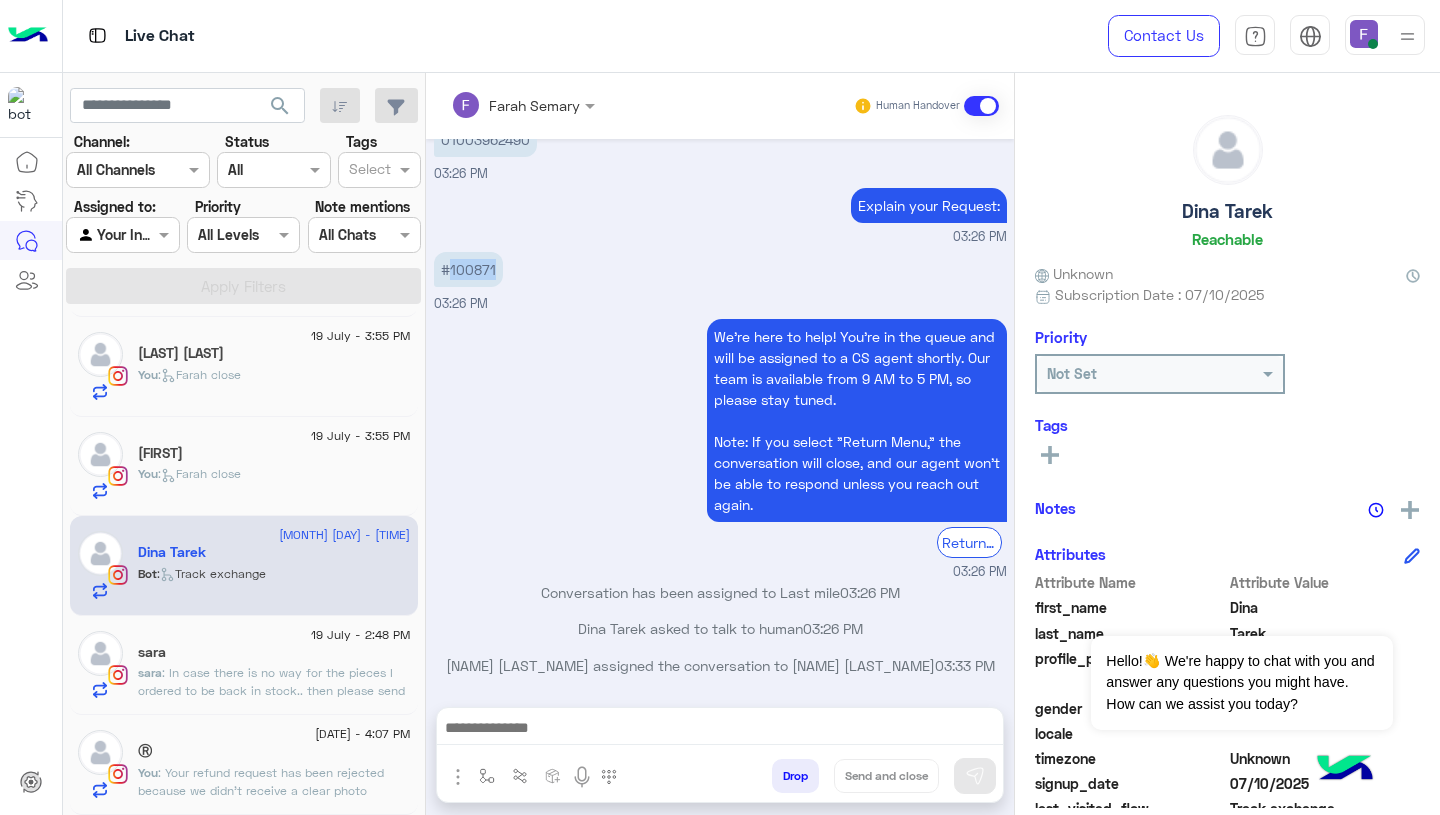 click on "#100871" at bounding box center (468, 269) 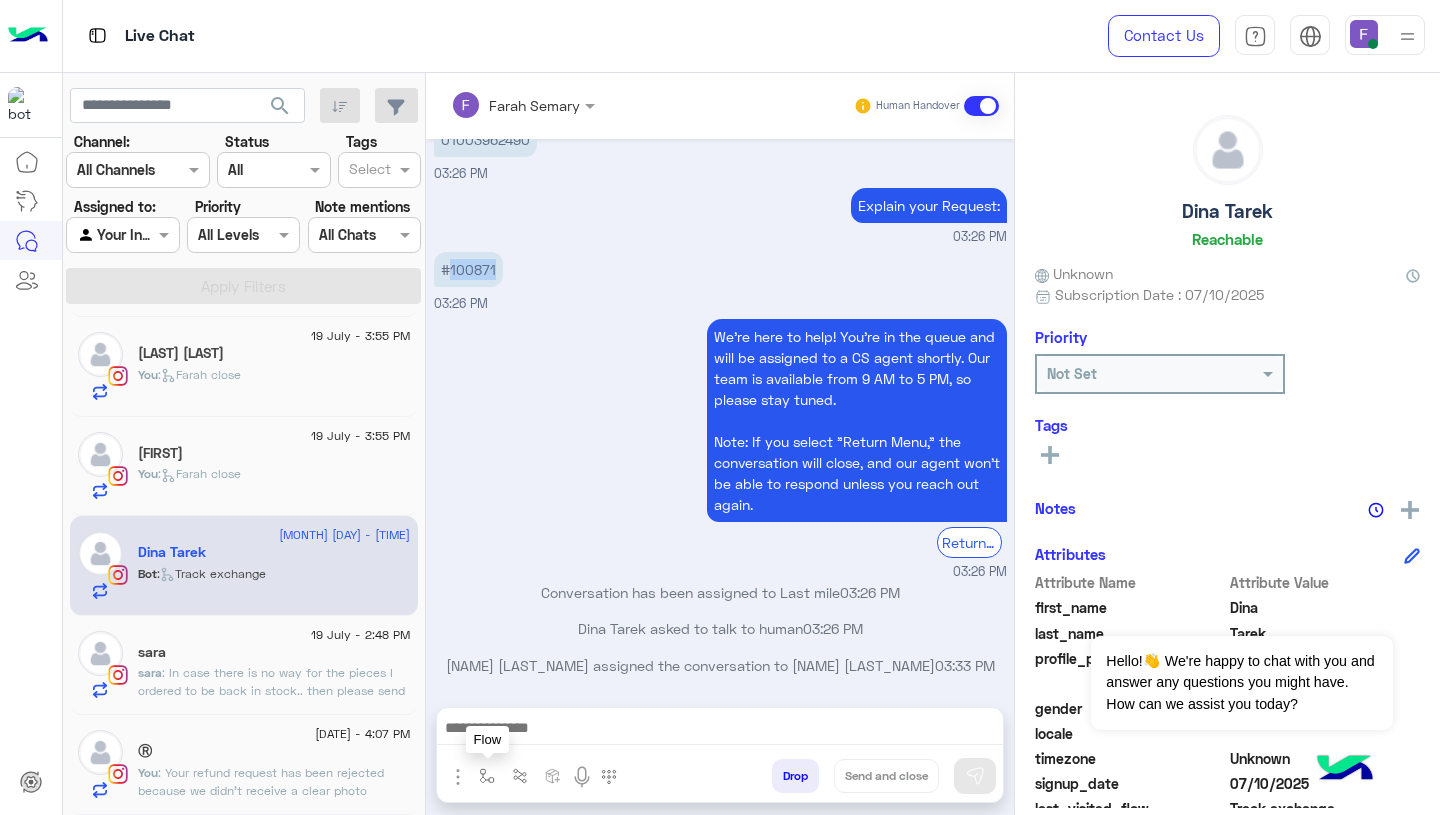 click at bounding box center [487, 775] 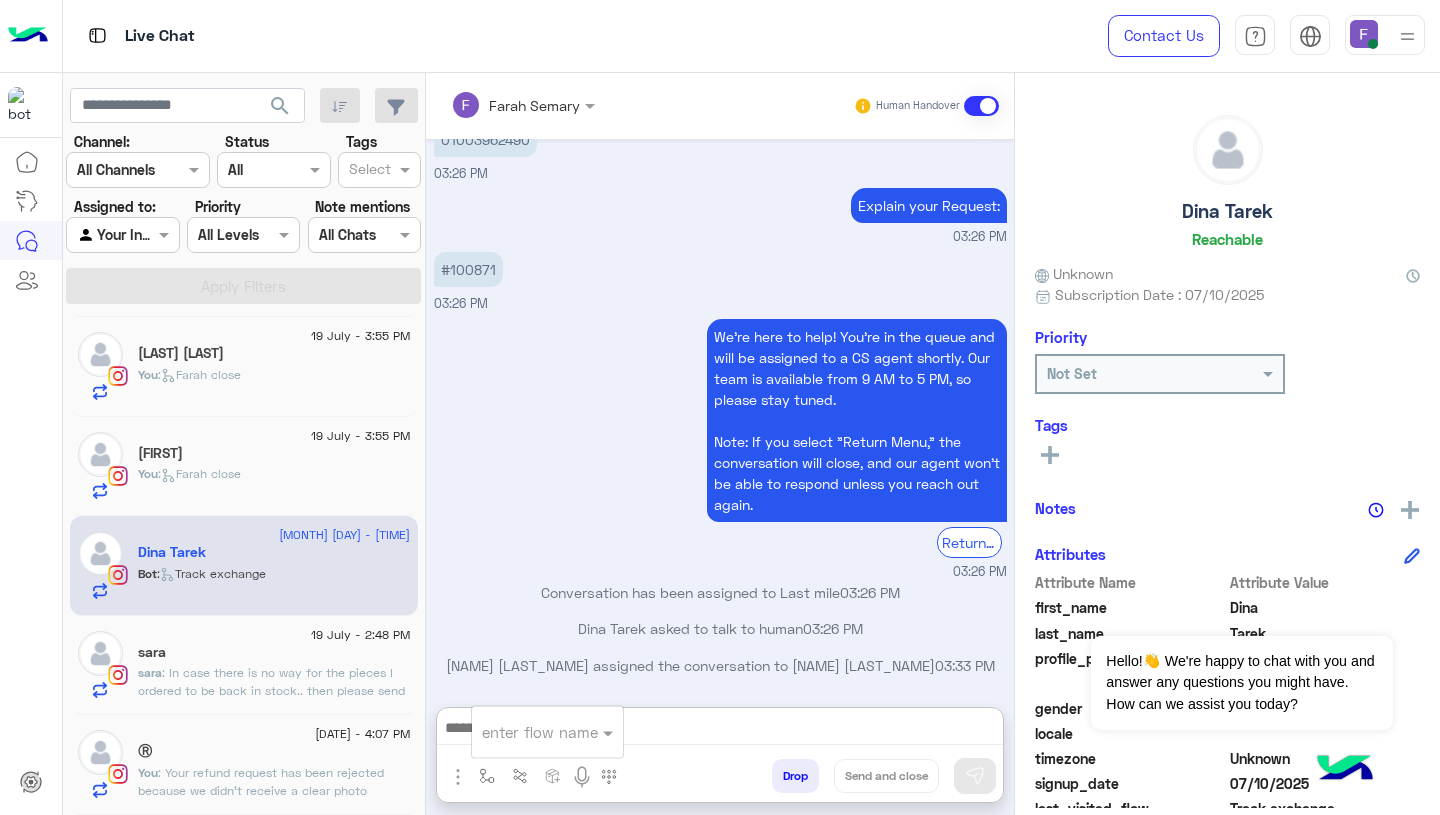 click at bounding box center [720, 730] 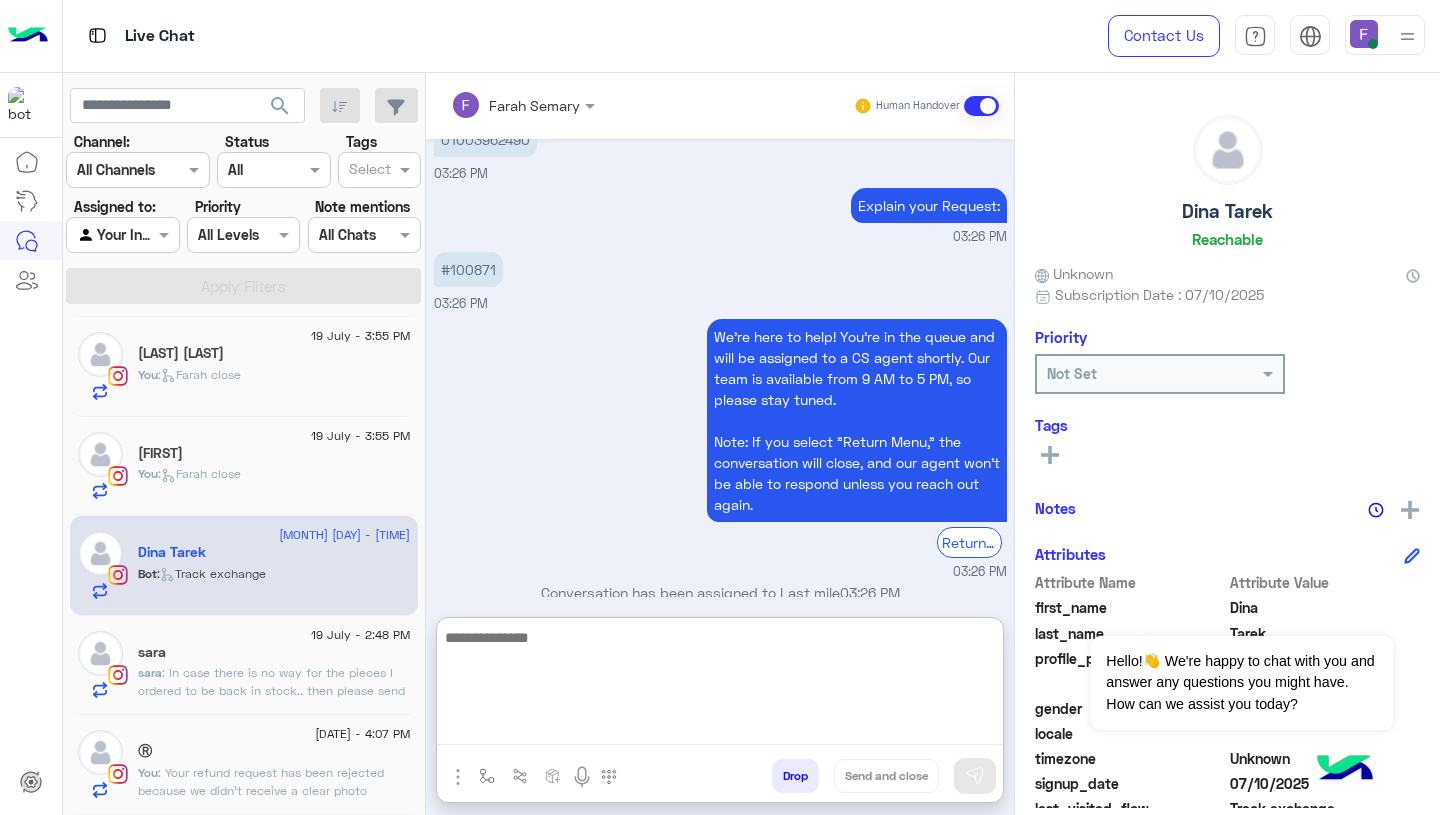 paste on "**********" 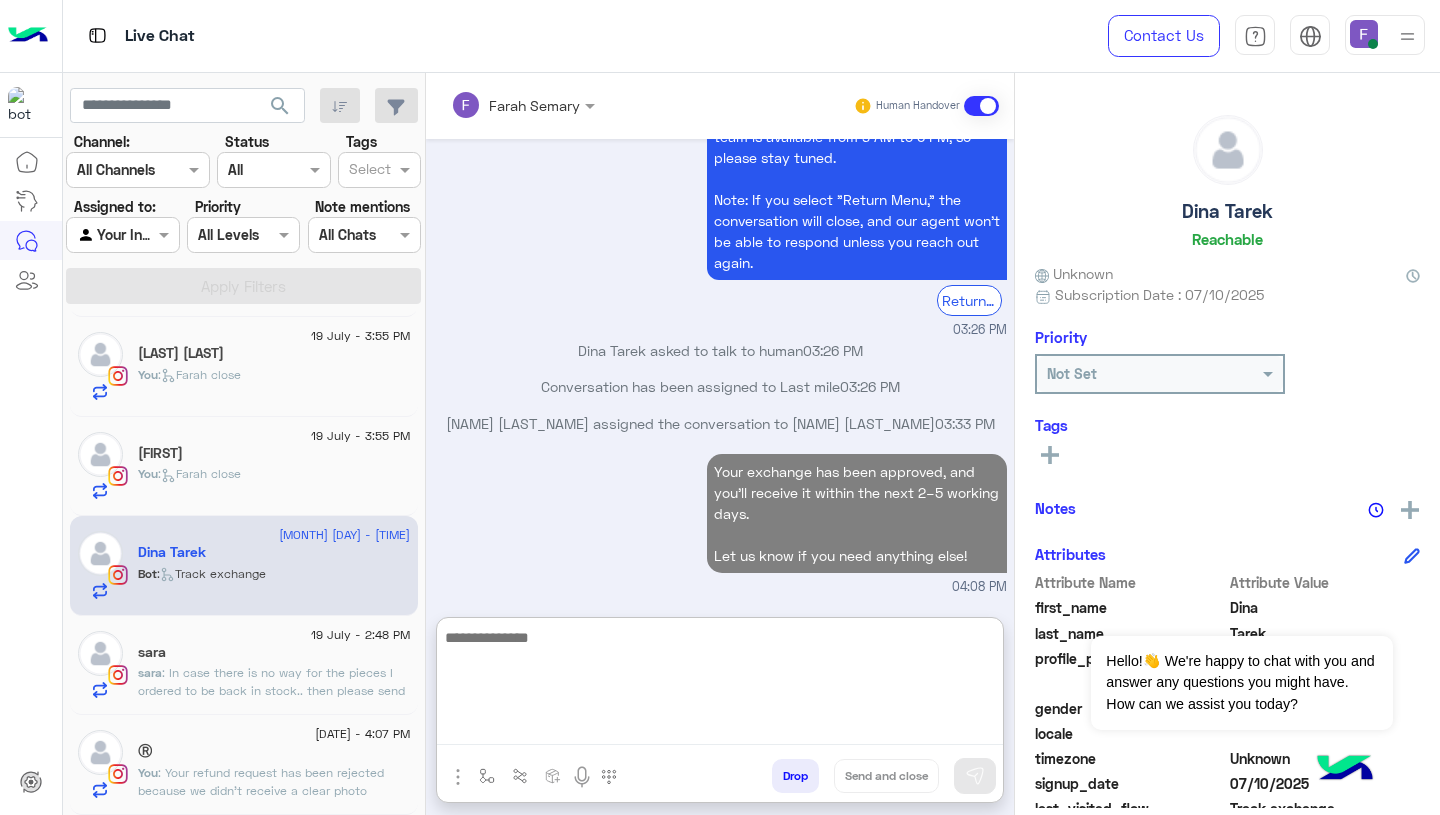 scroll, scrollTop: 4269, scrollLeft: 0, axis: vertical 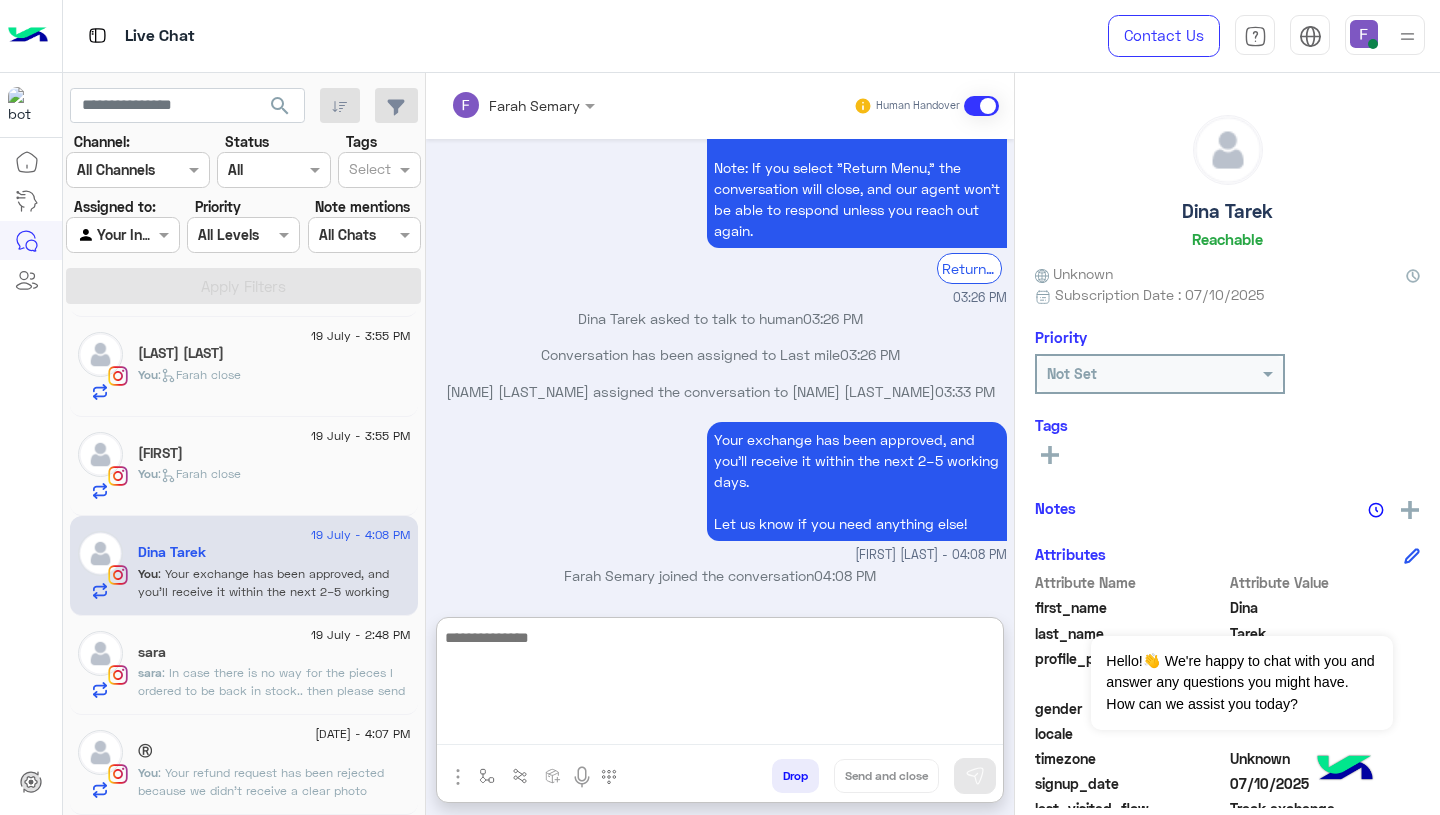 click on "Your exchange has been approved, and you’ll receive it within the next 2–5 working days. Let us know if you need anything else!  [FIRST] [LAST] -  04:08 PM" at bounding box center [720, 491] 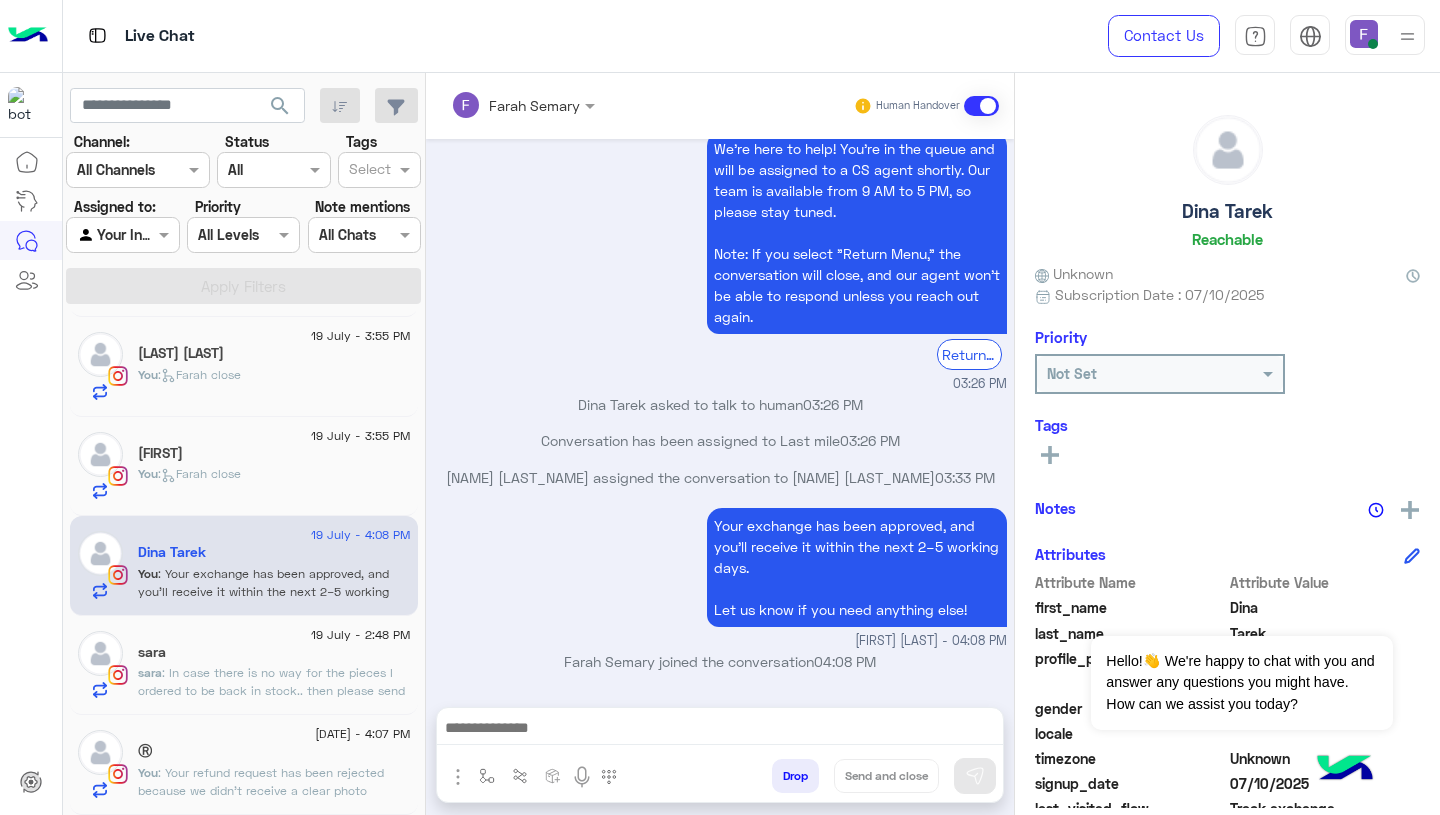 scroll, scrollTop: 4215, scrollLeft: 0, axis: vertical 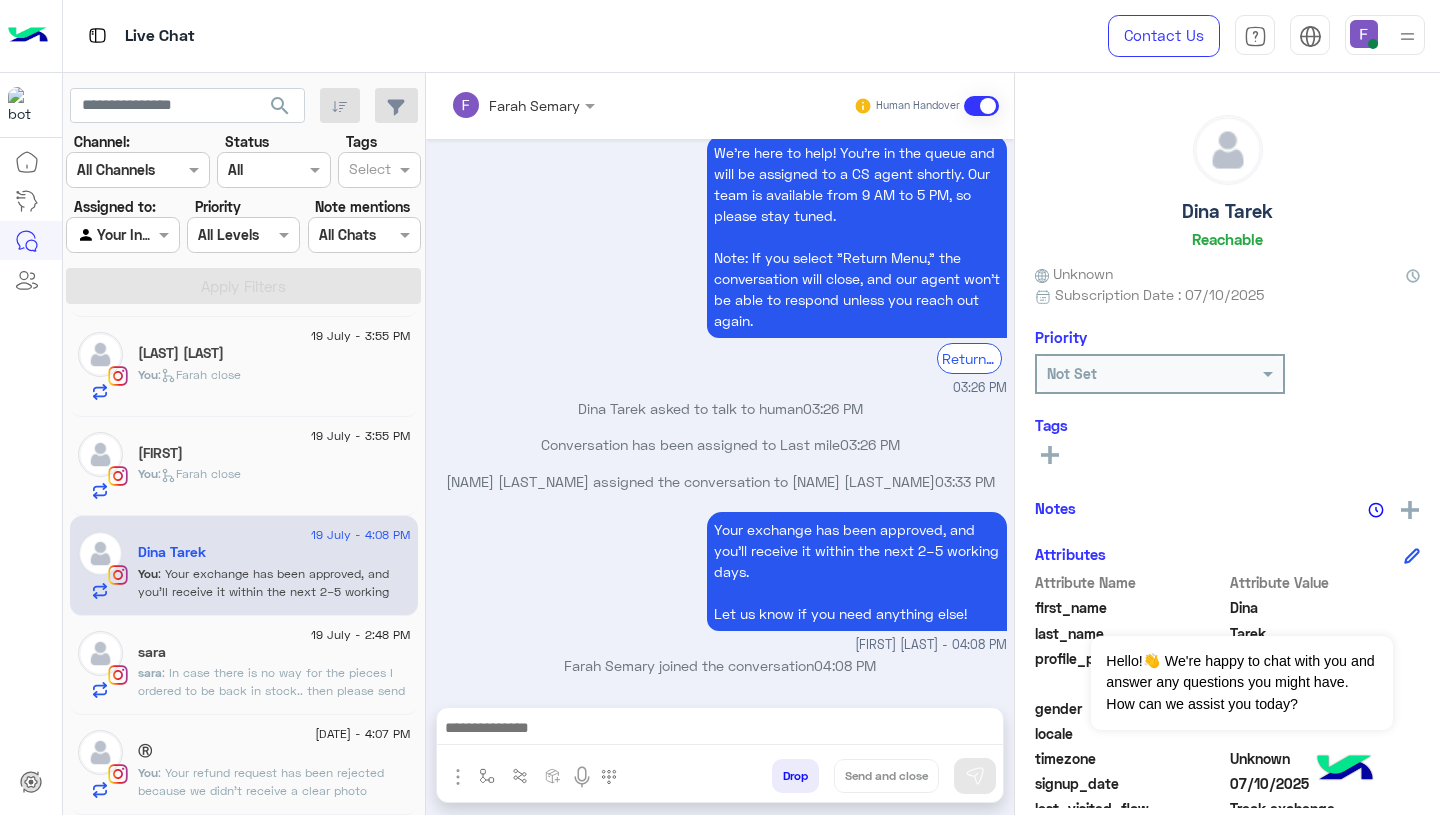click on "[FIRST]" 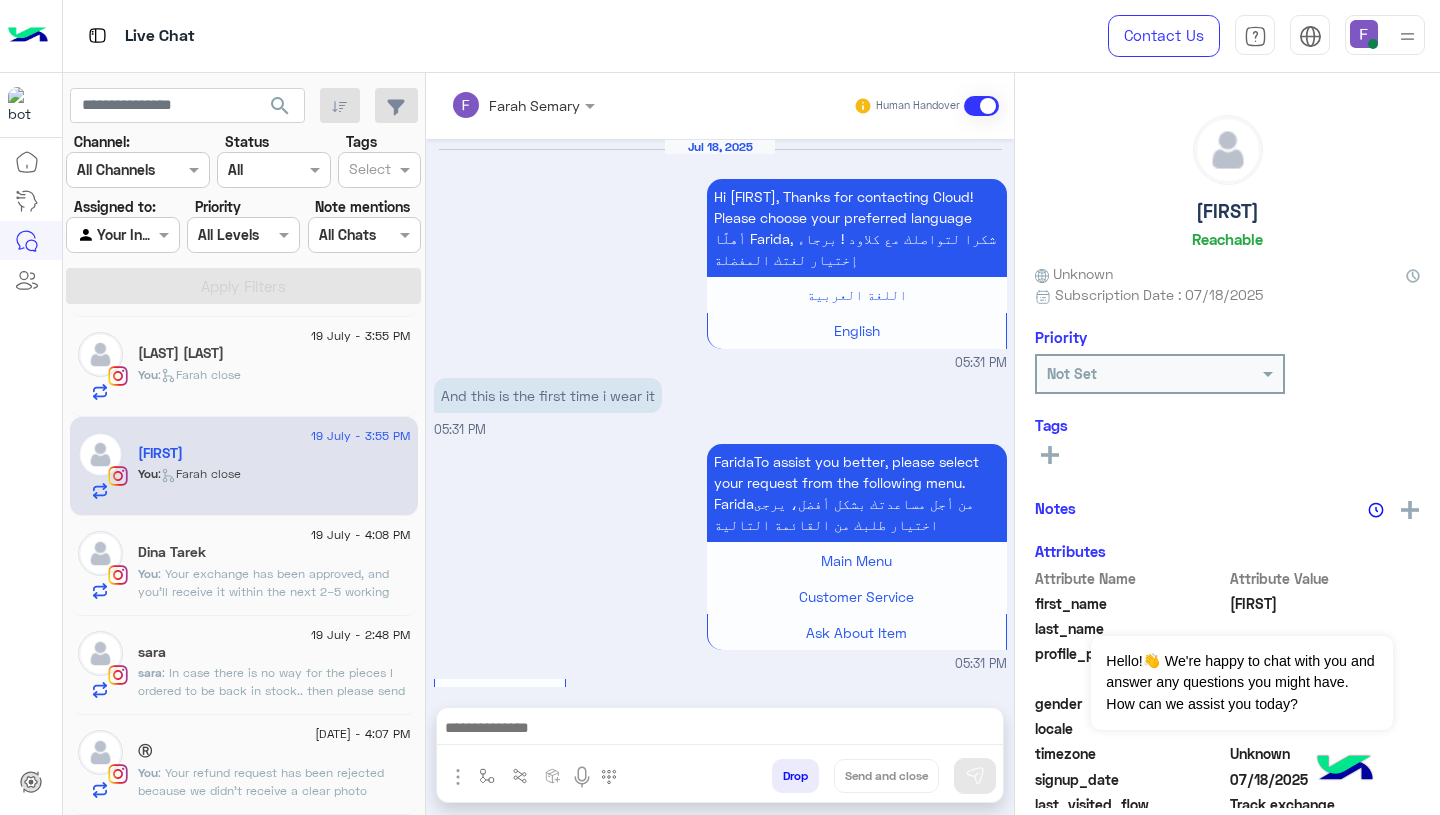 scroll, scrollTop: 2209, scrollLeft: 0, axis: vertical 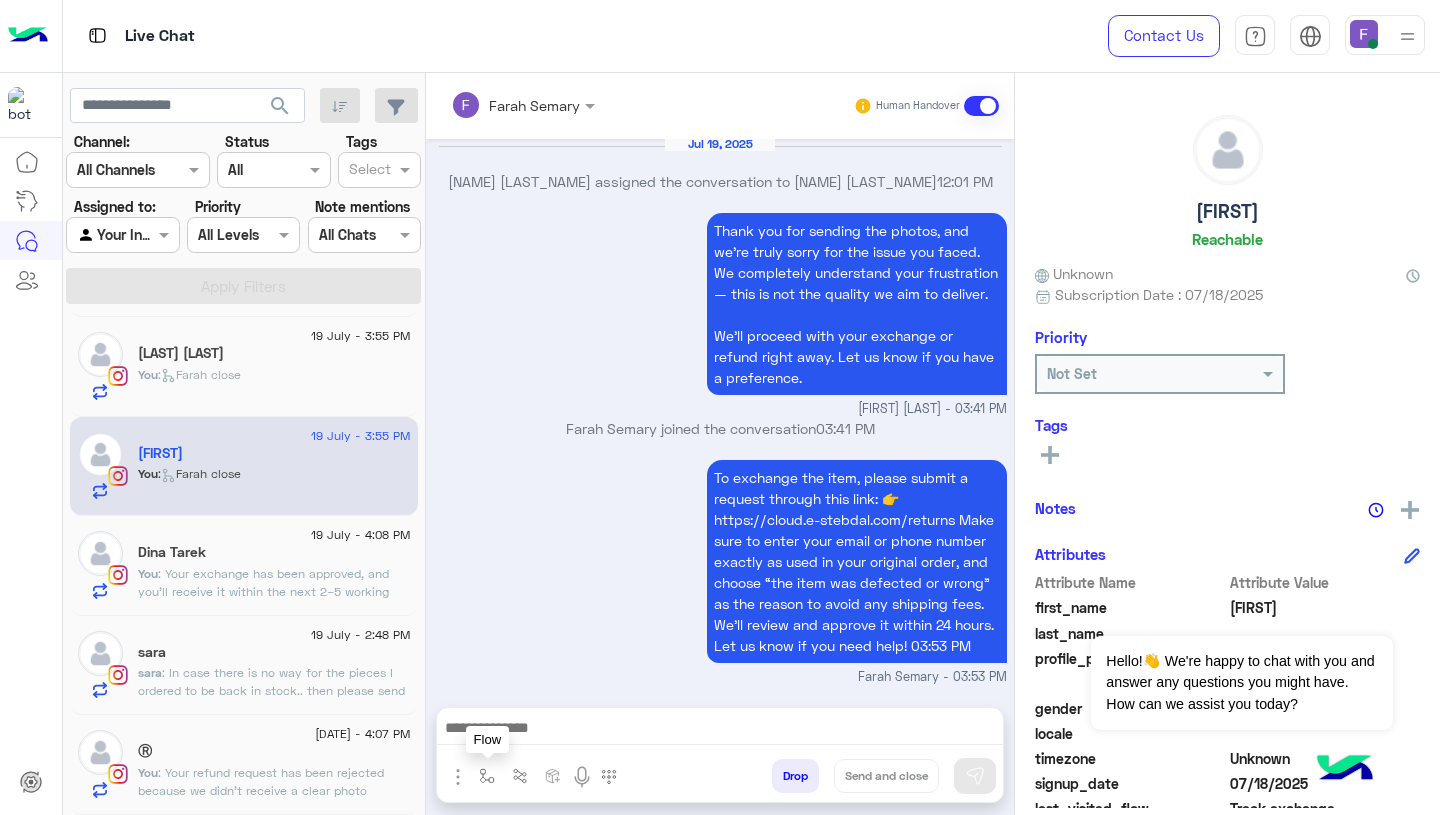 click at bounding box center [487, 776] 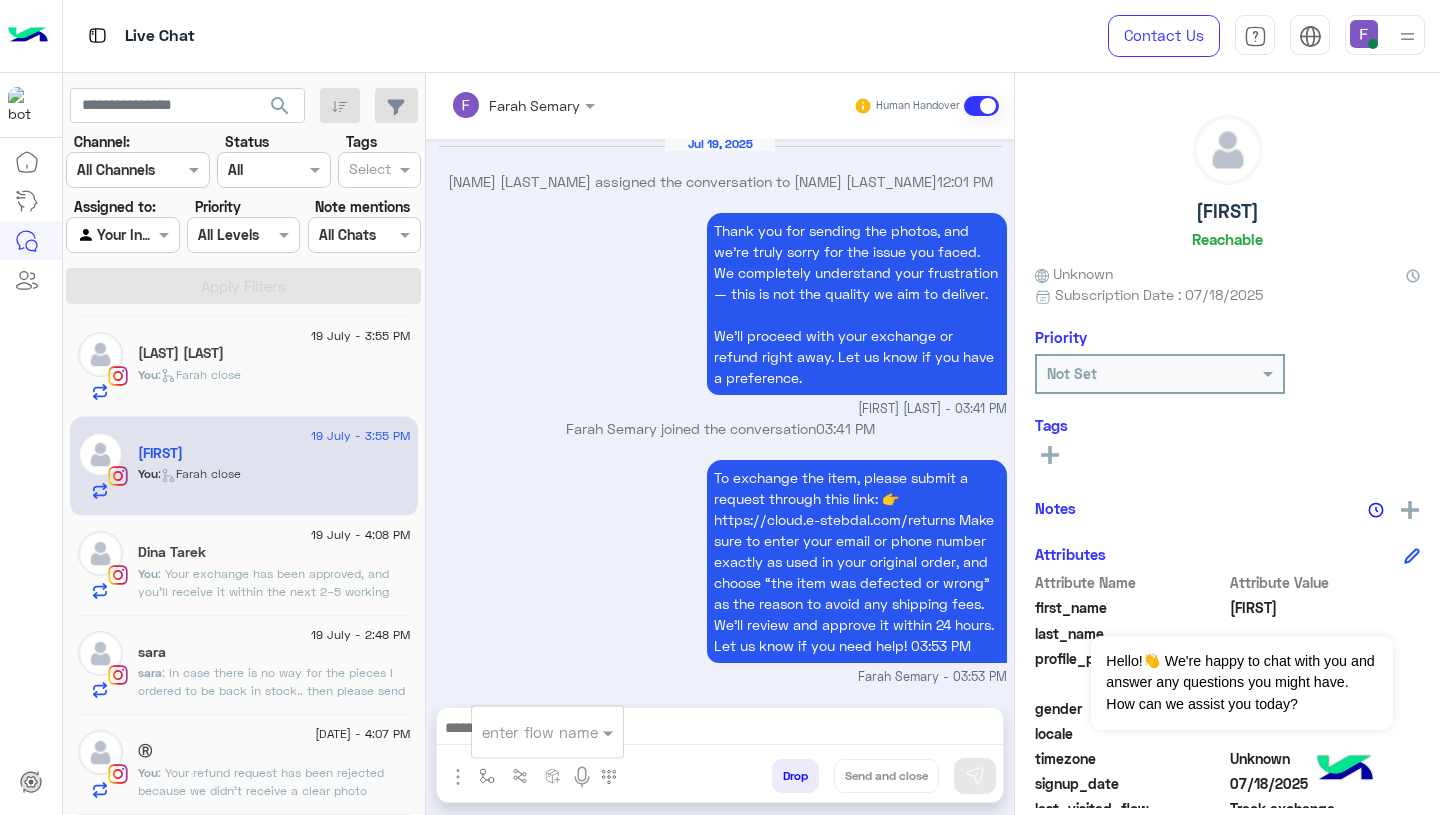 click at bounding box center (523, 732) 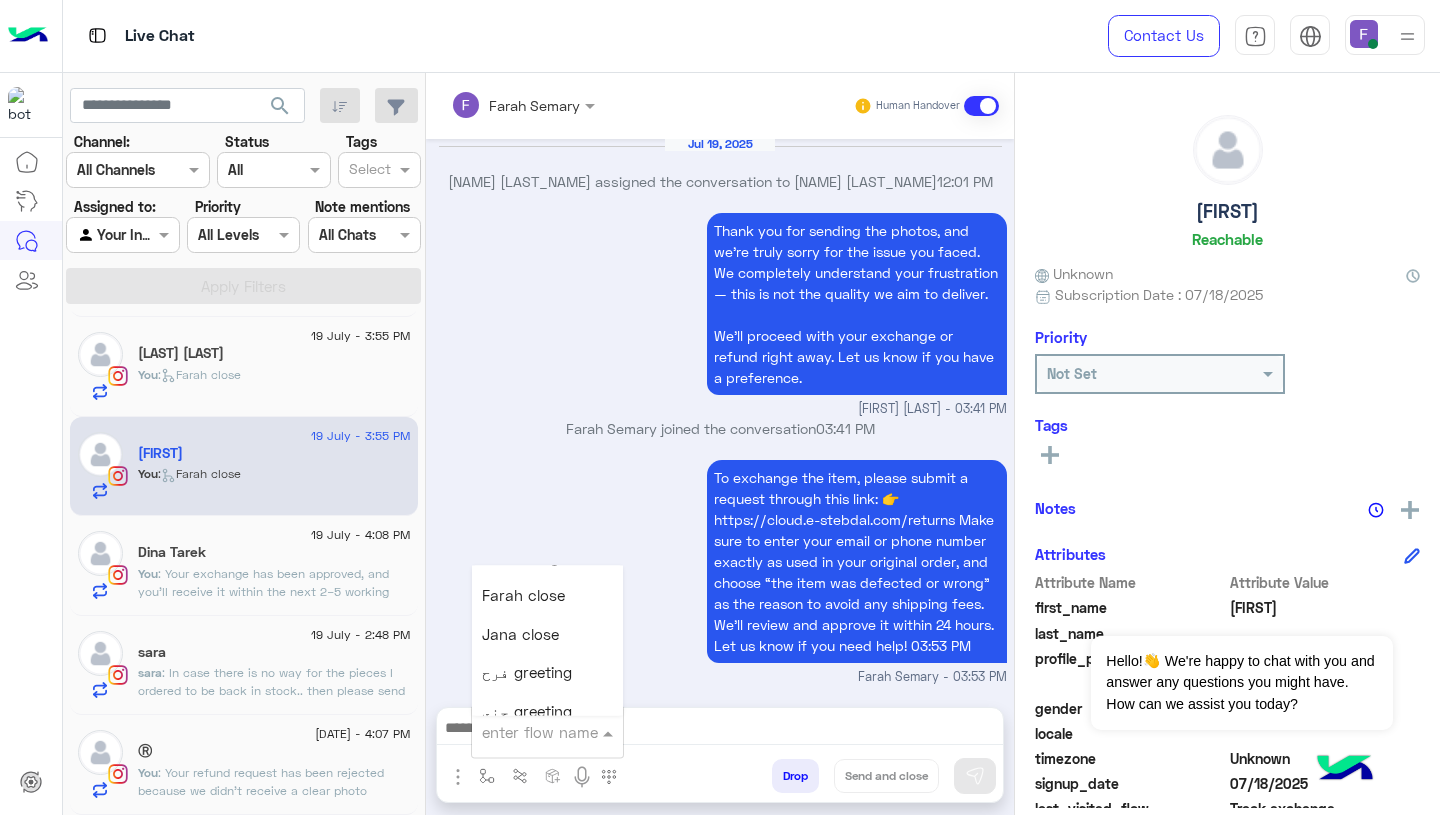 scroll, scrollTop: 2558, scrollLeft: 0, axis: vertical 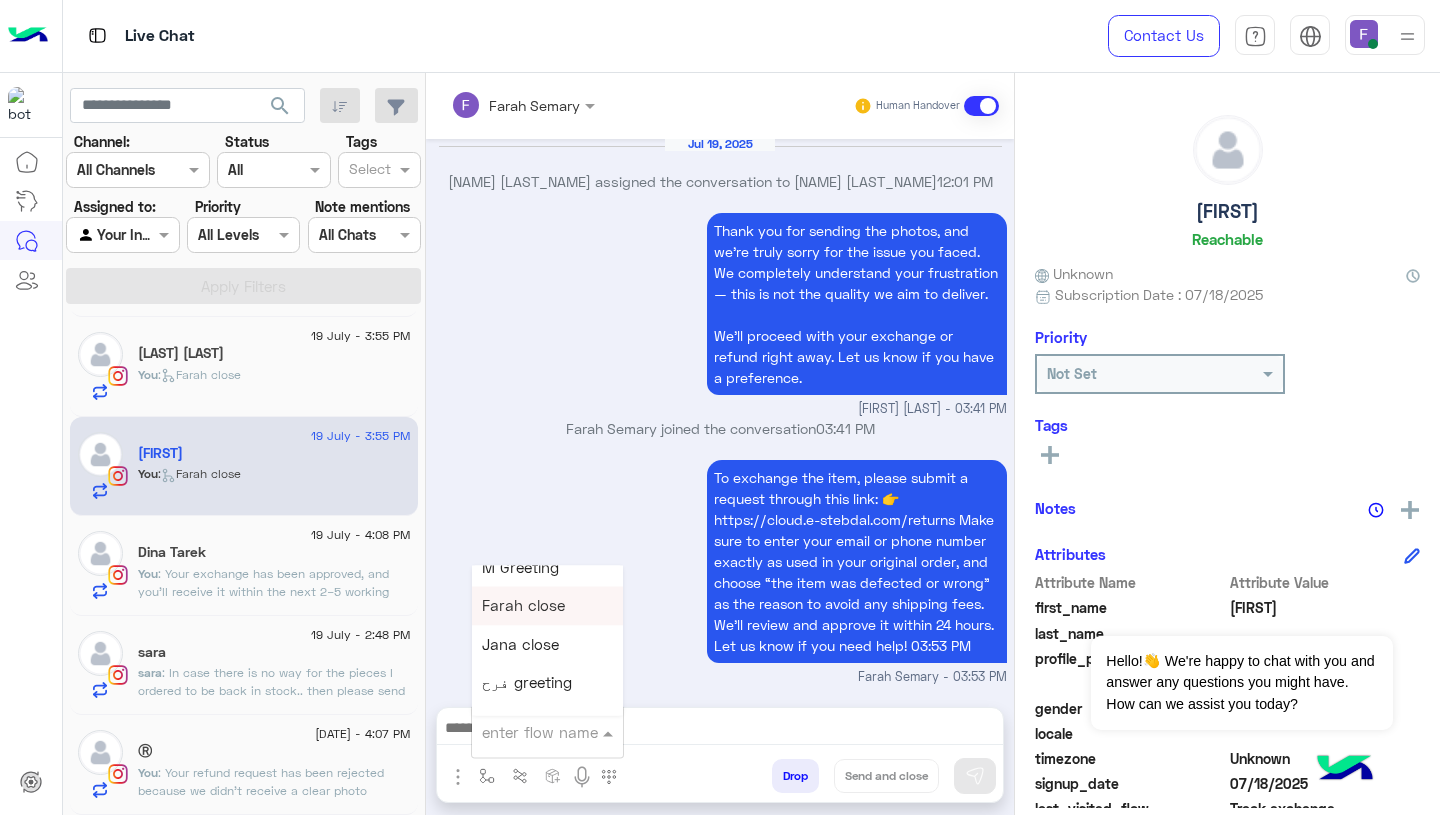 click on "Farah close" at bounding box center [547, 606] 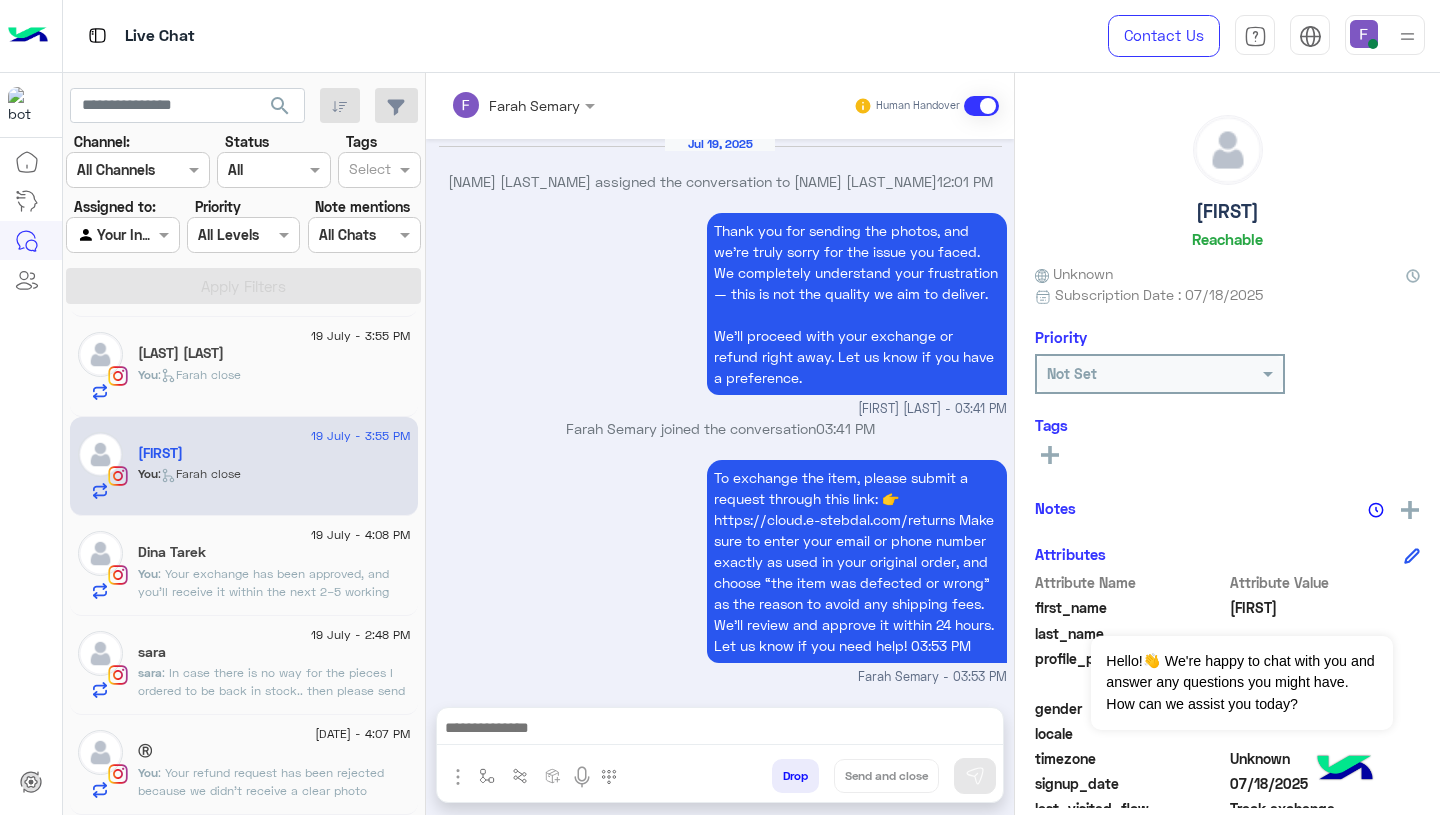 type on "**********" 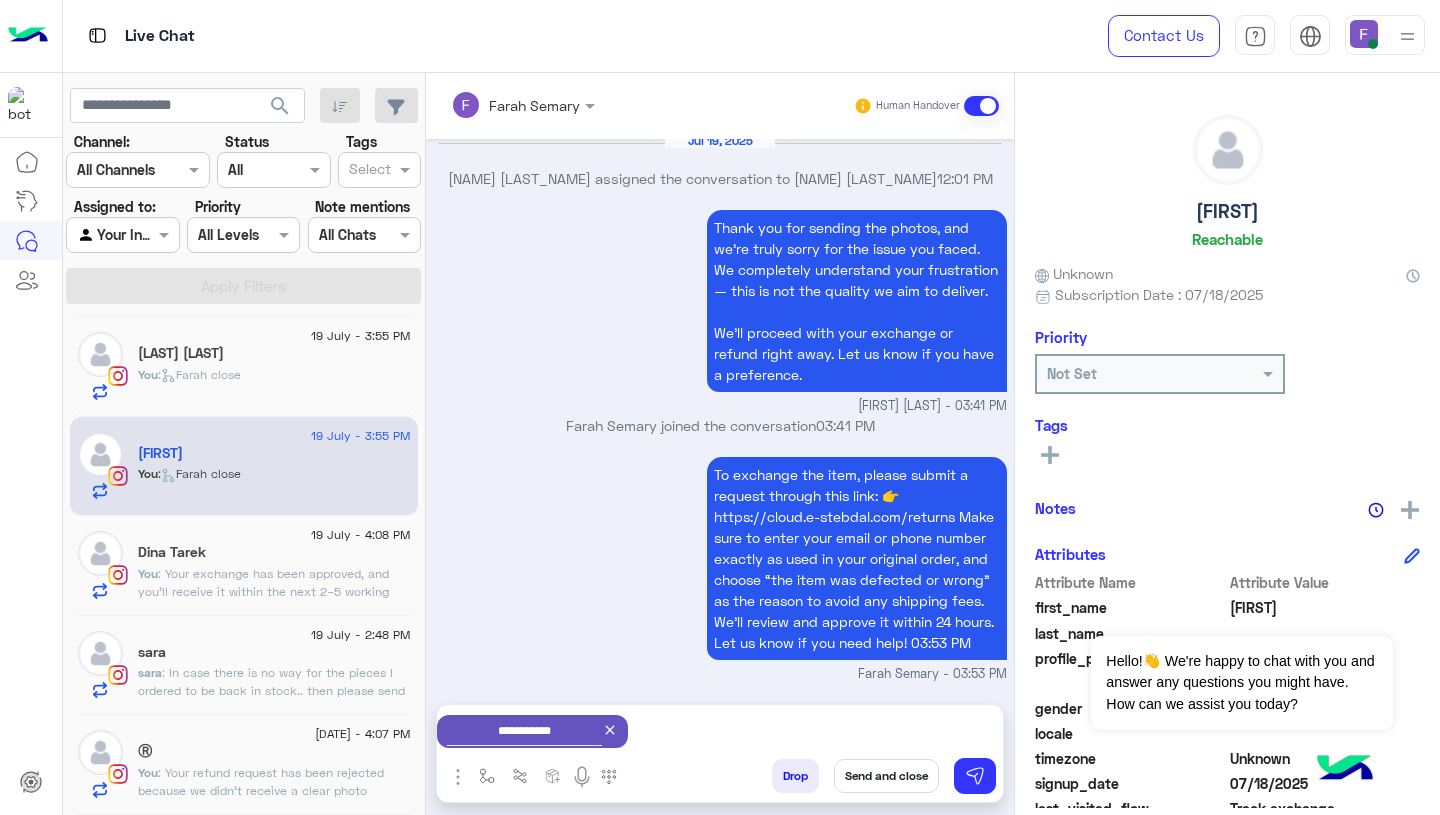 click on "Send and close" at bounding box center [886, 776] 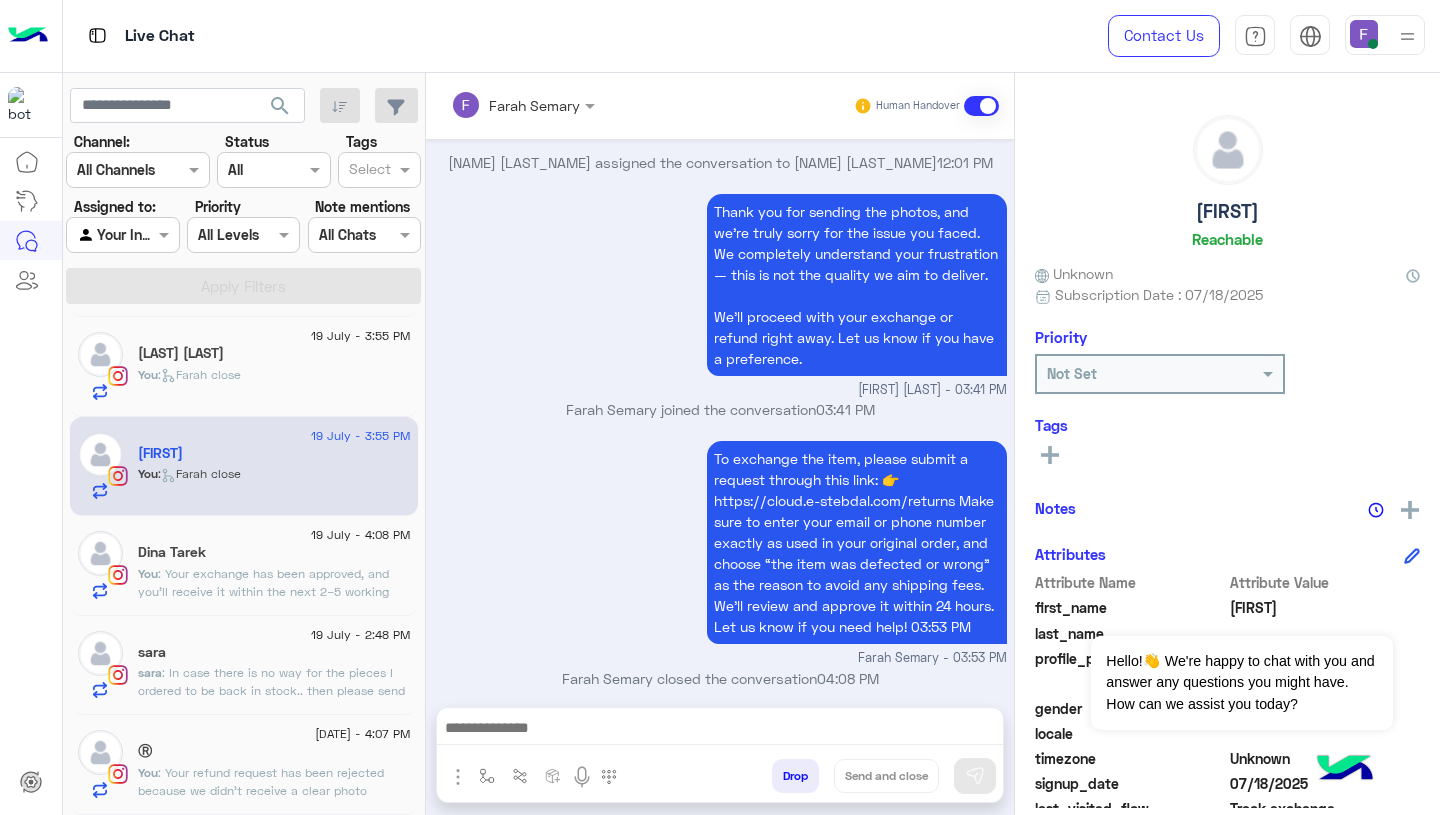 scroll, scrollTop: 2245, scrollLeft: 0, axis: vertical 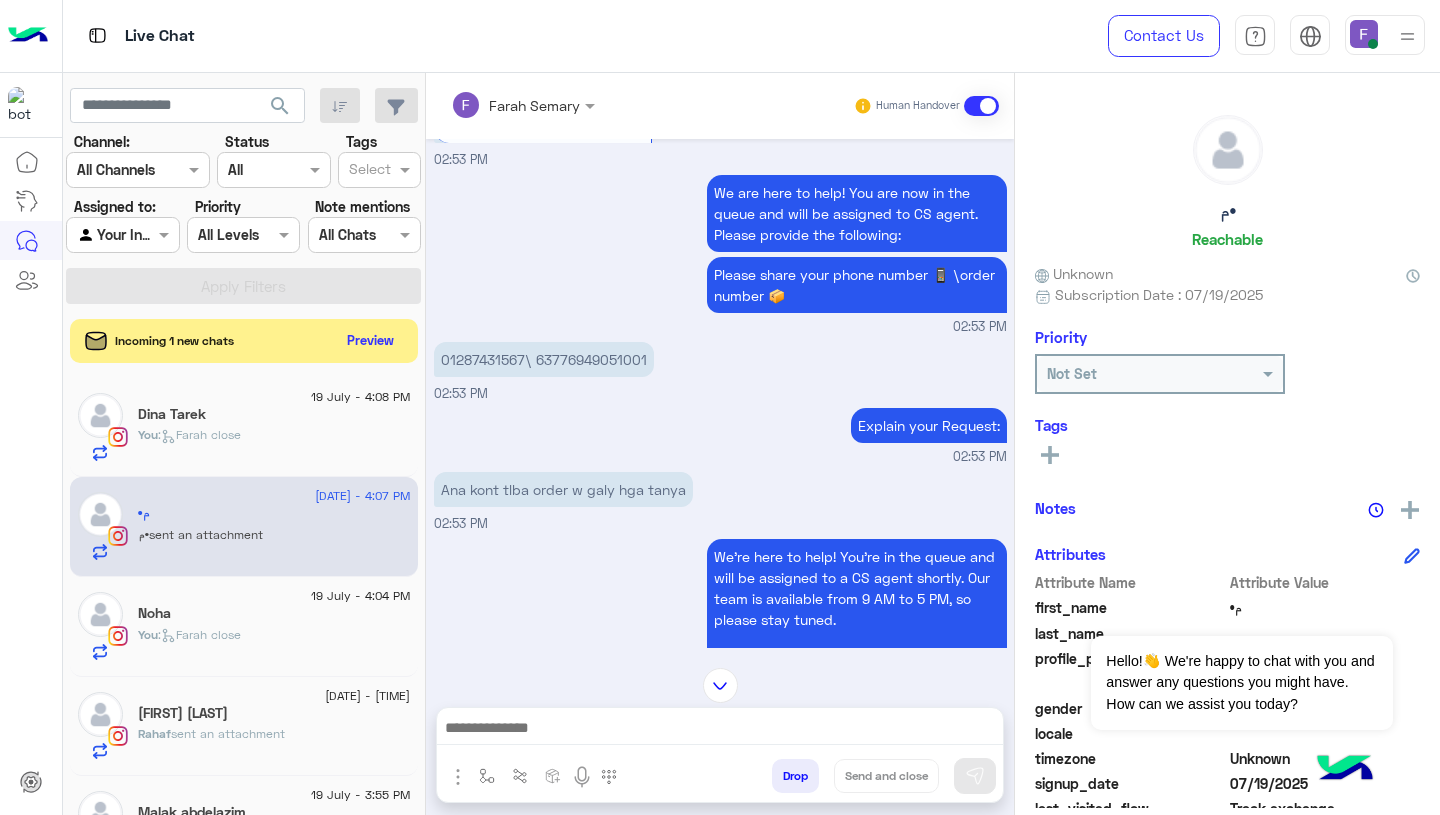 click on "01287431567\ 63776949051001" at bounding box center (544, 359) 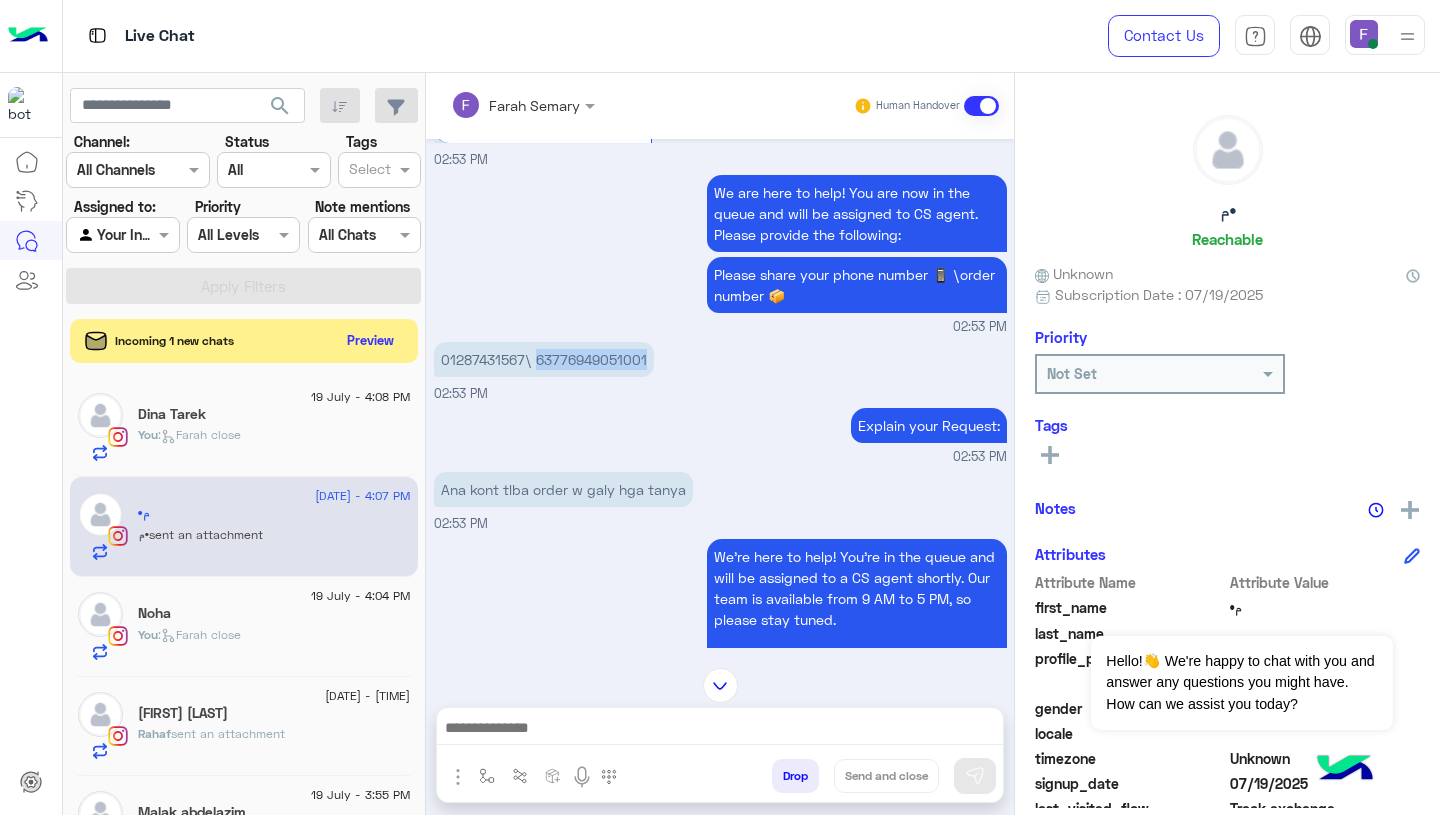 click on "01287431567\ 63776949051001" at bounding box center [544, 359] 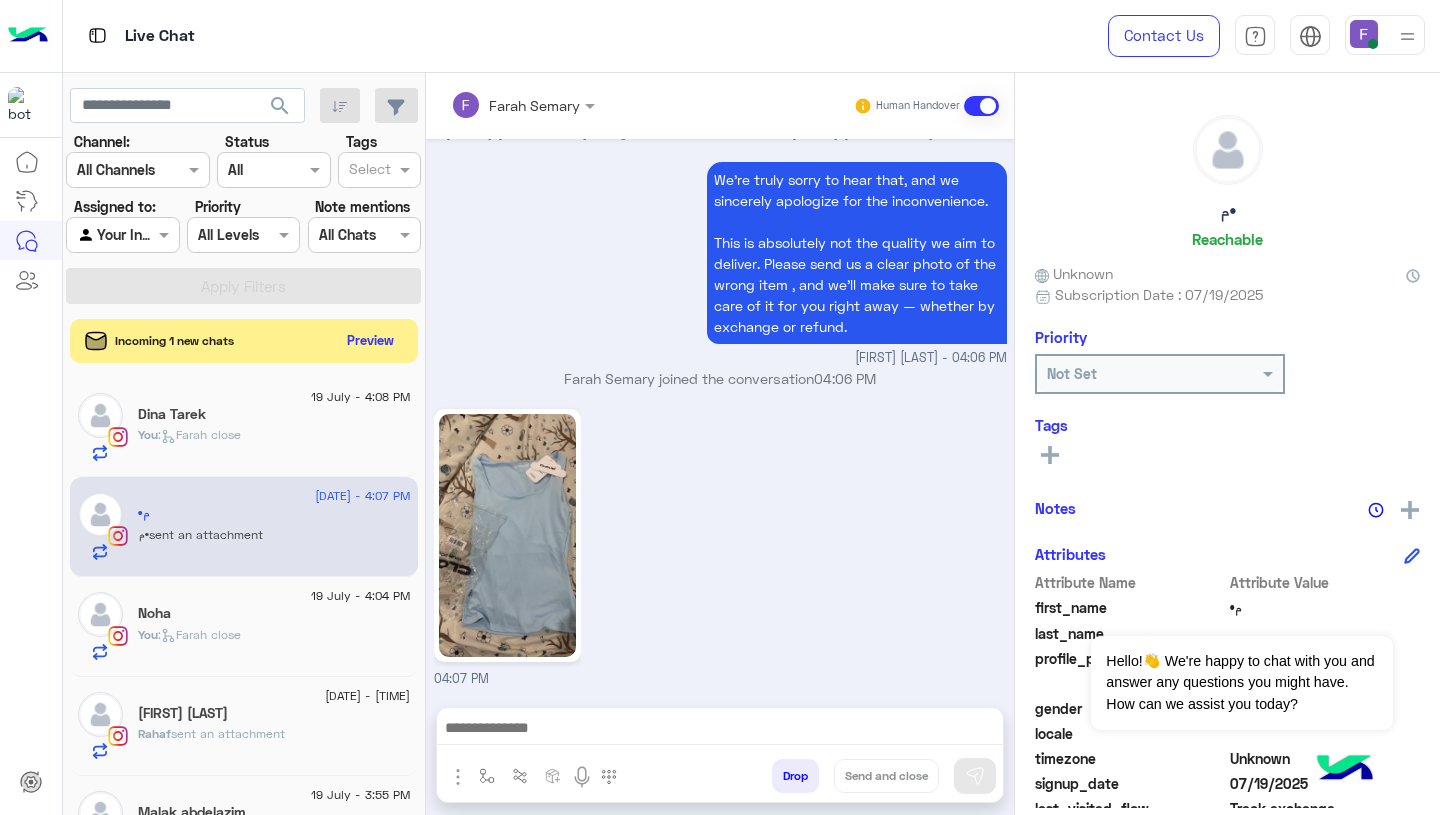 click at bounding box center (720, 730) 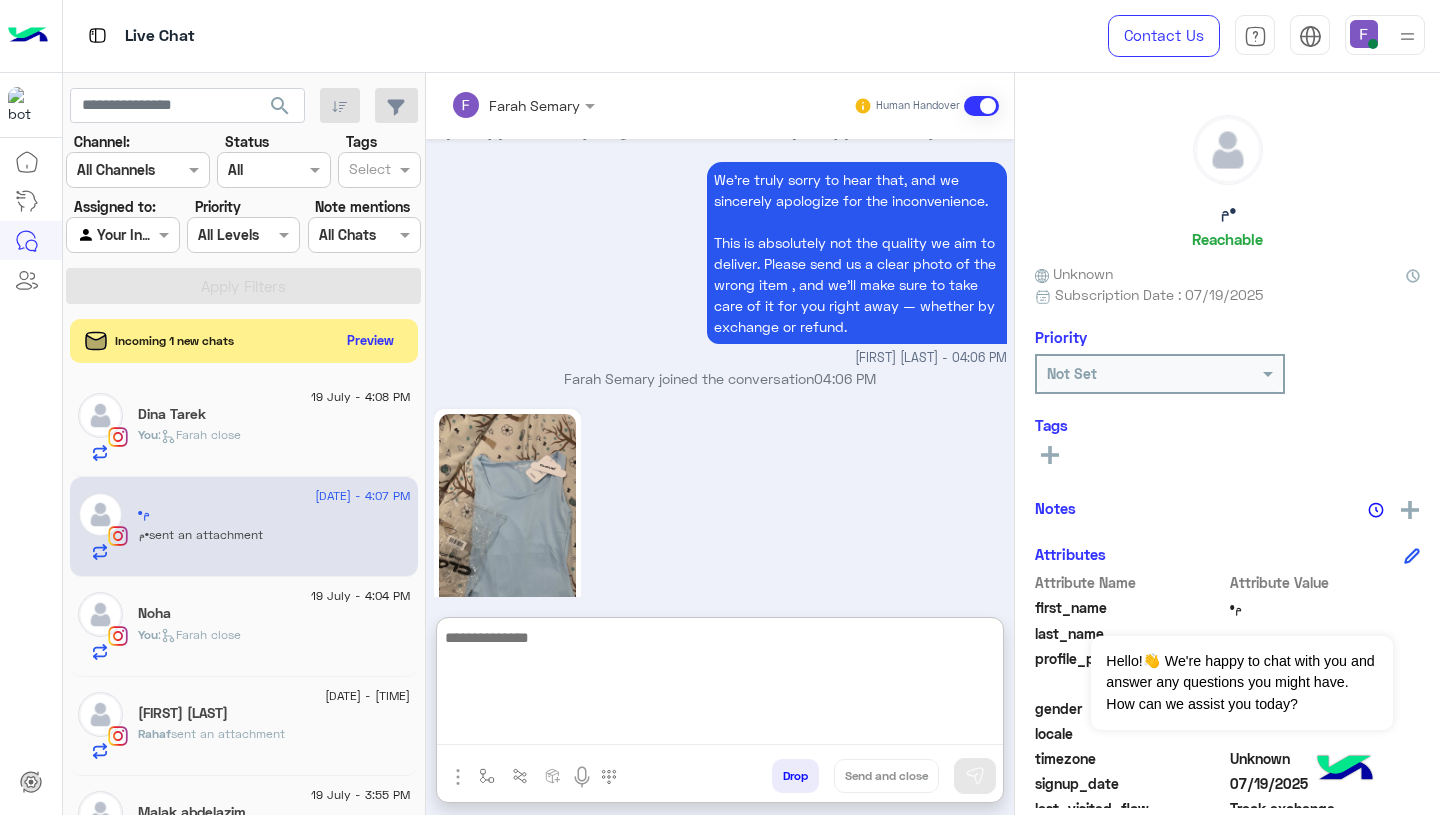 paste on "**********" 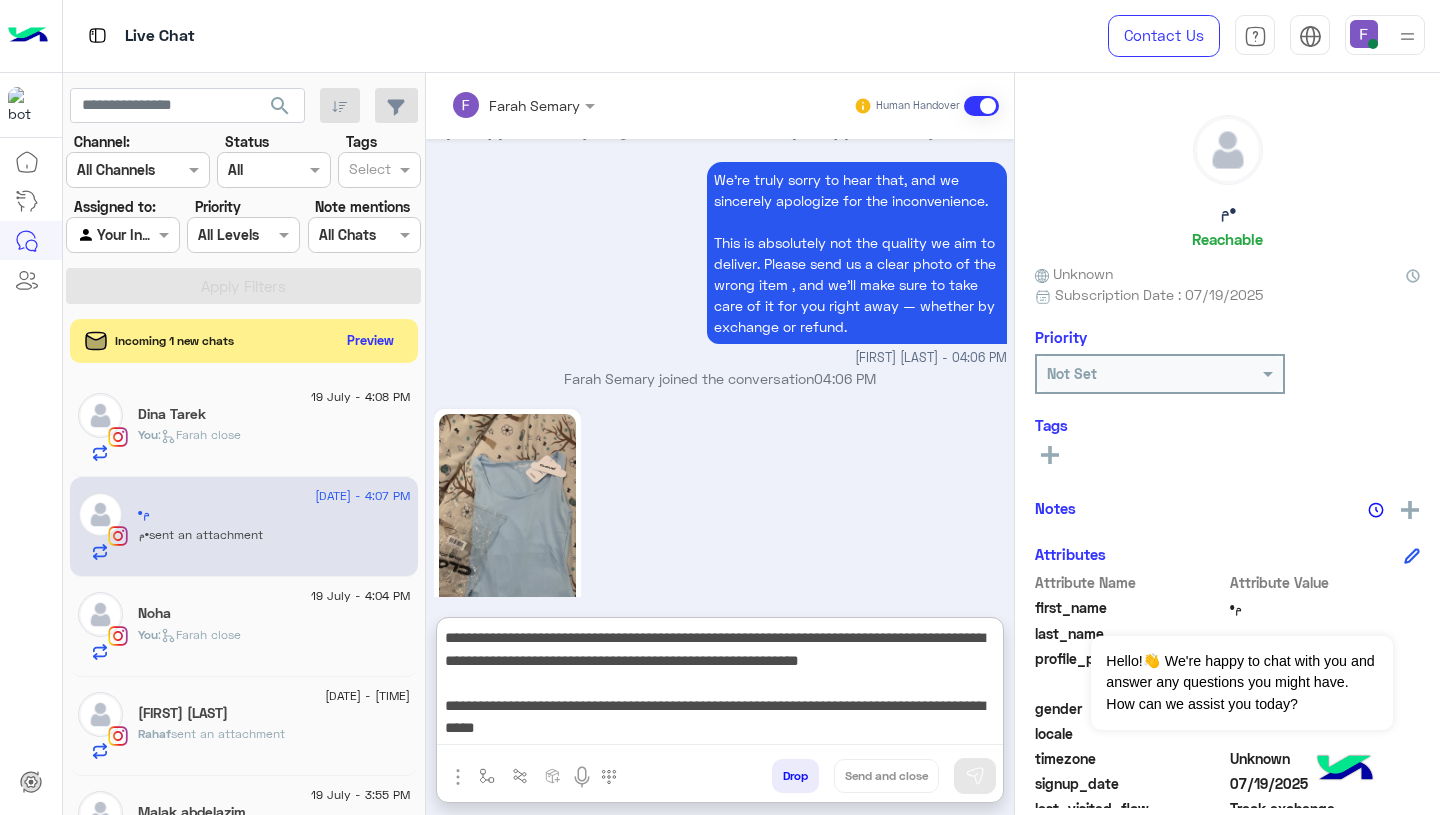 scroll, scrollTop: 128, scrollLeft: 0, axis: vertical 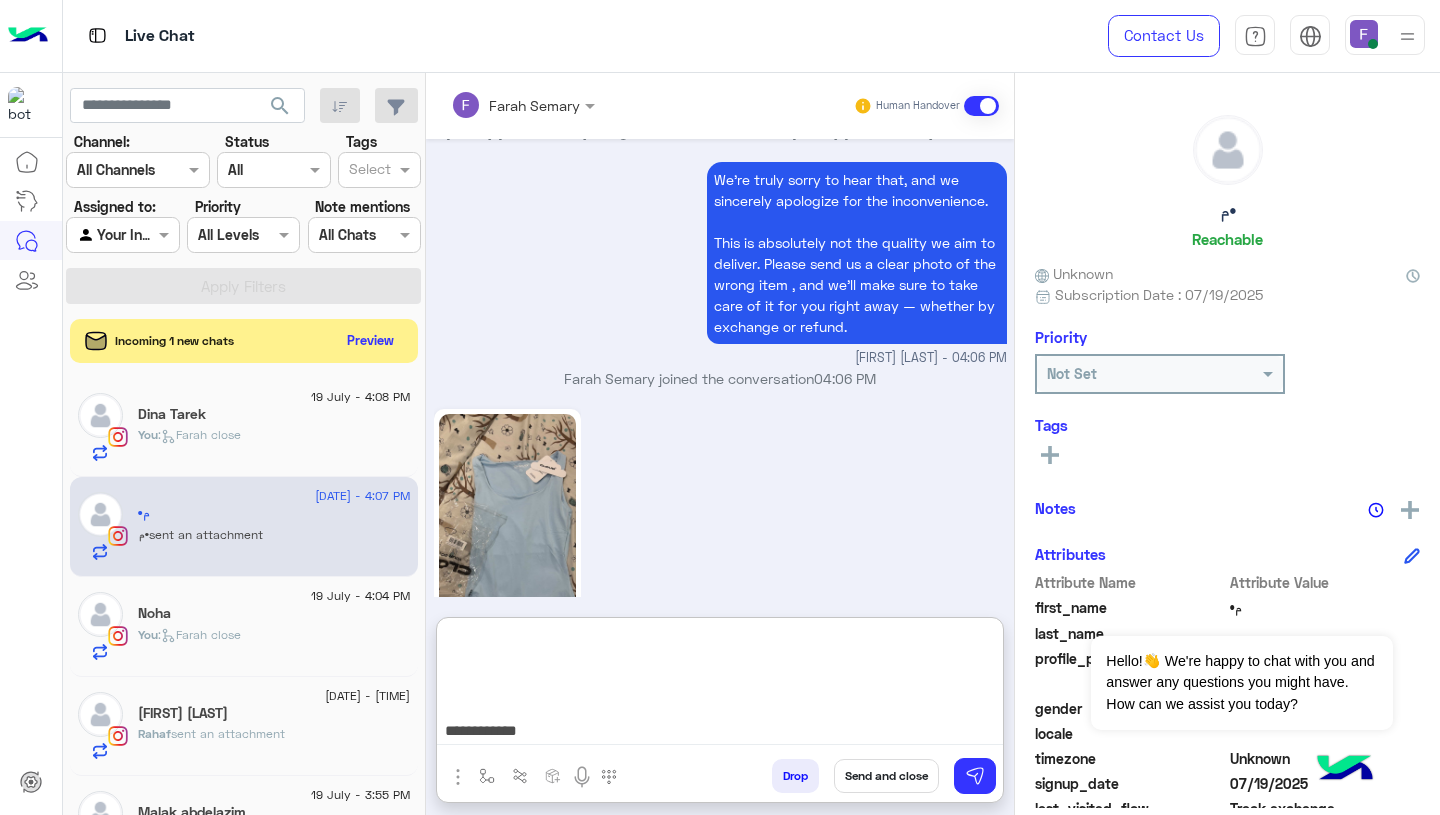 click on "**********" at bounding box center (720, 685) 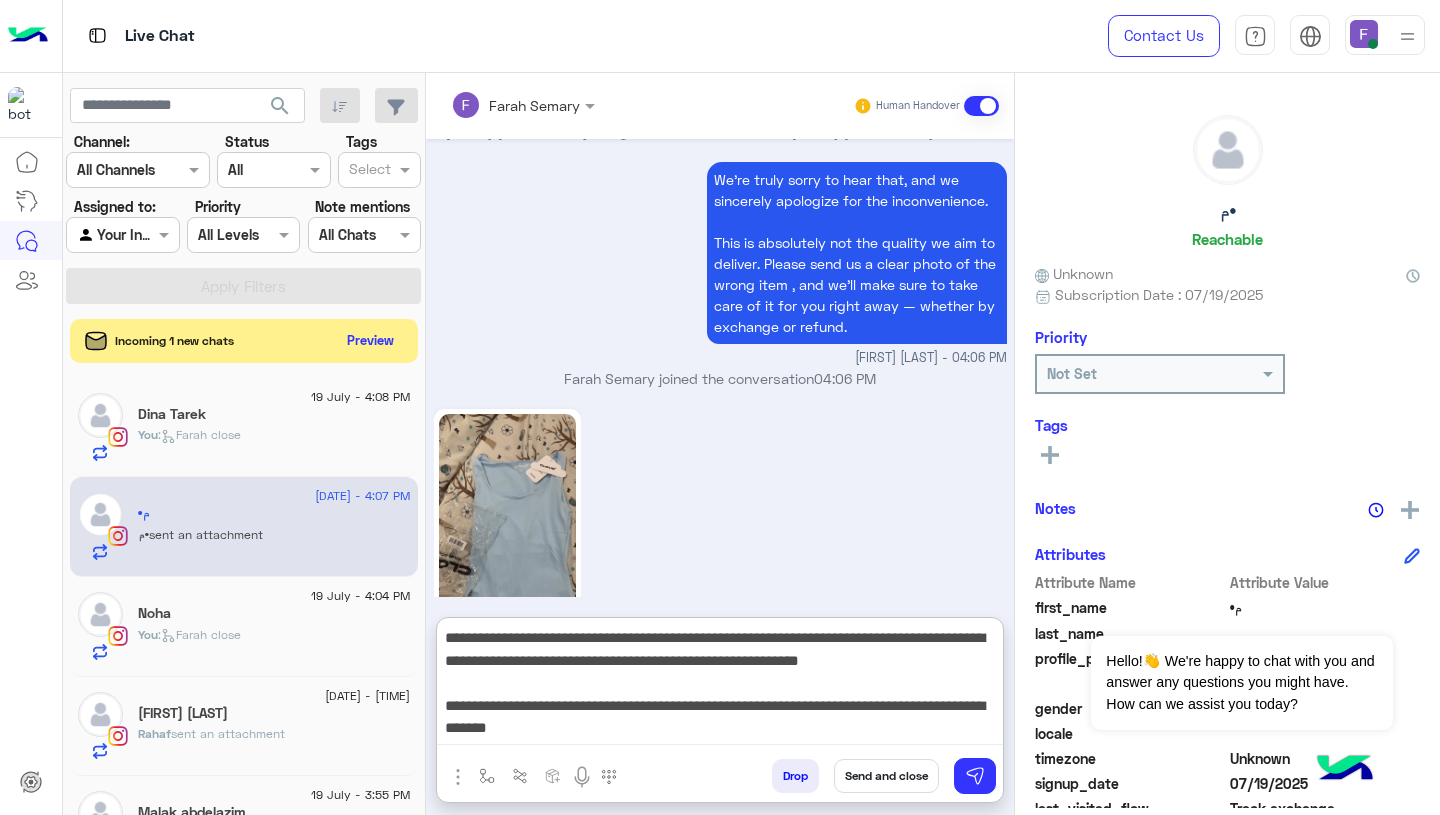 type on "**********" 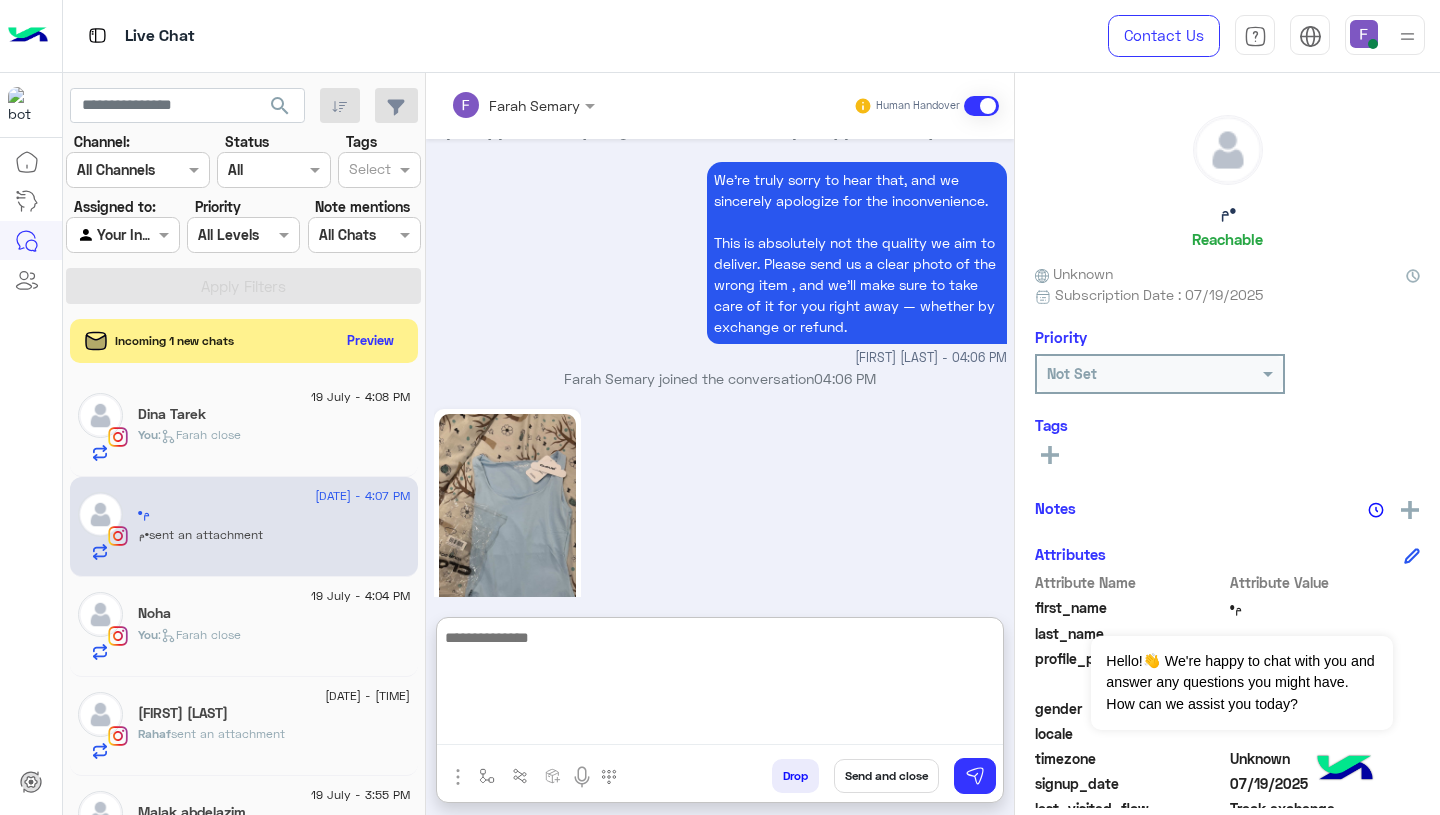 scroll, scrollTop: 0, scrollLeft: 0, axis: both 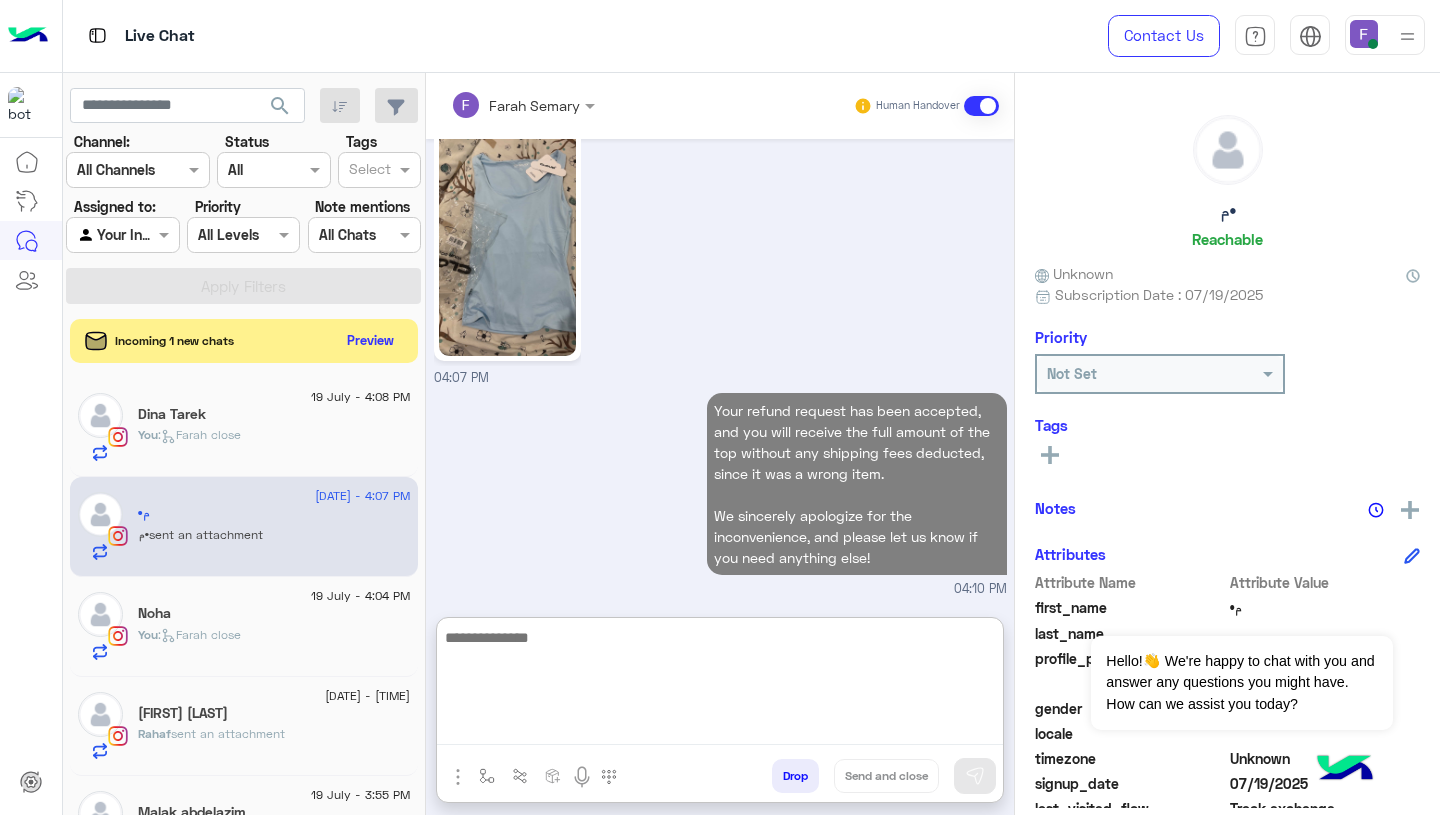 click on "Your refund request has been accepted, and you will receive the full amount of the top without any shipping fees deducted, since it was a wrong item. We sincerely apologize for the inconvenience, and please let us know if you need anything else!" at bounding box center [857, 484] 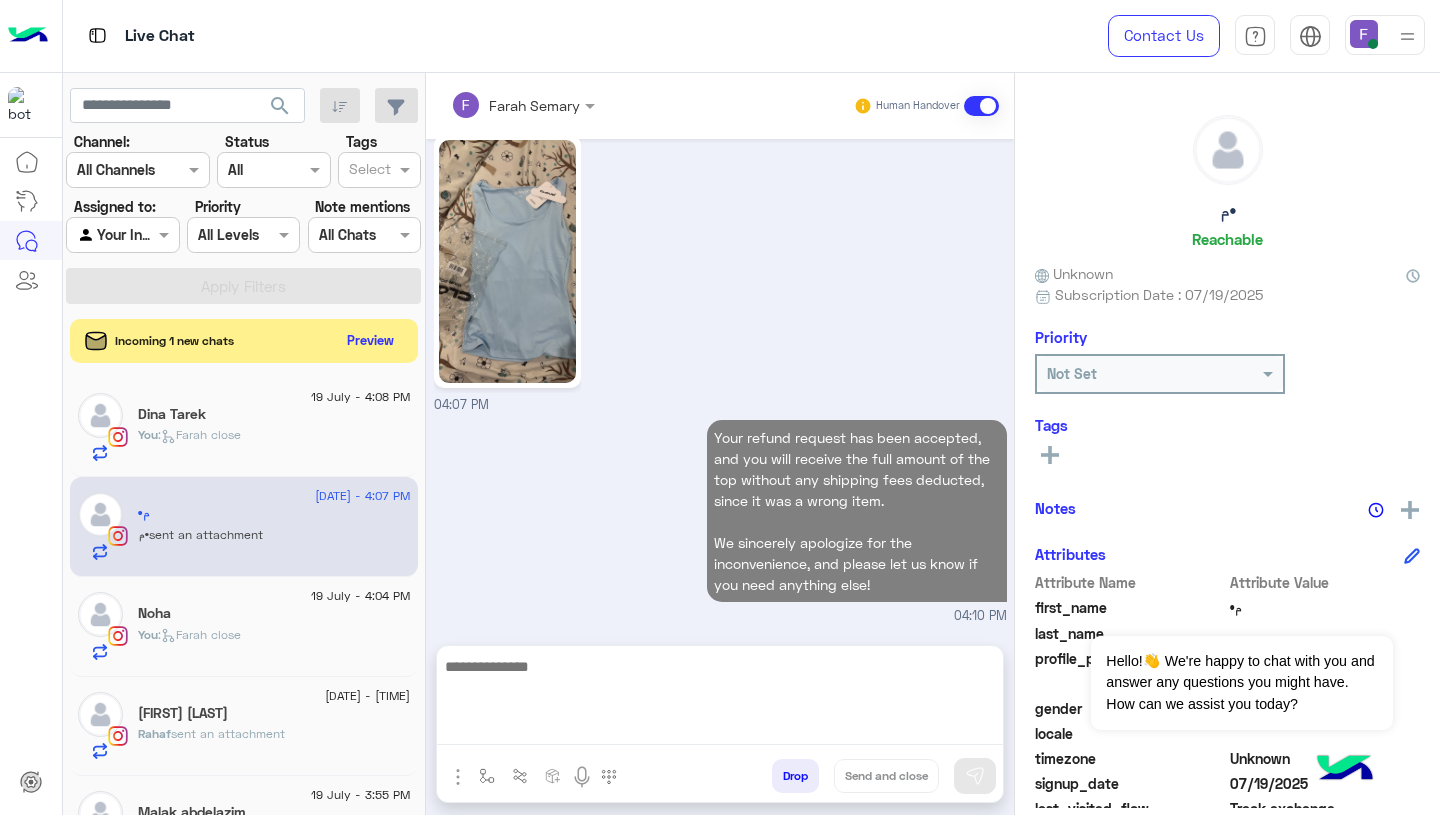 scroll, scrollTop: 1786, scrollLeft: 0, axis: vertical 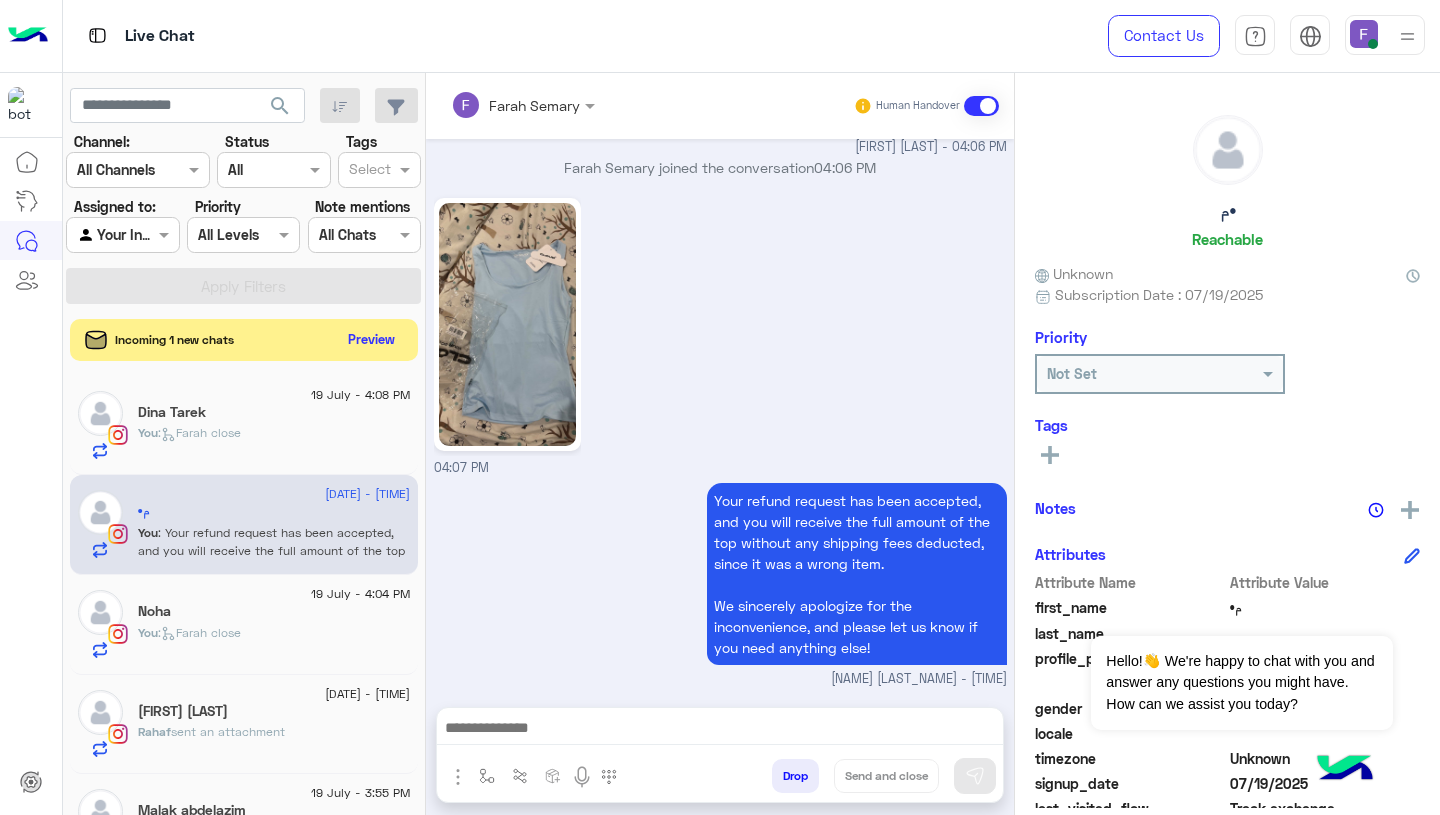 click on "Preview" 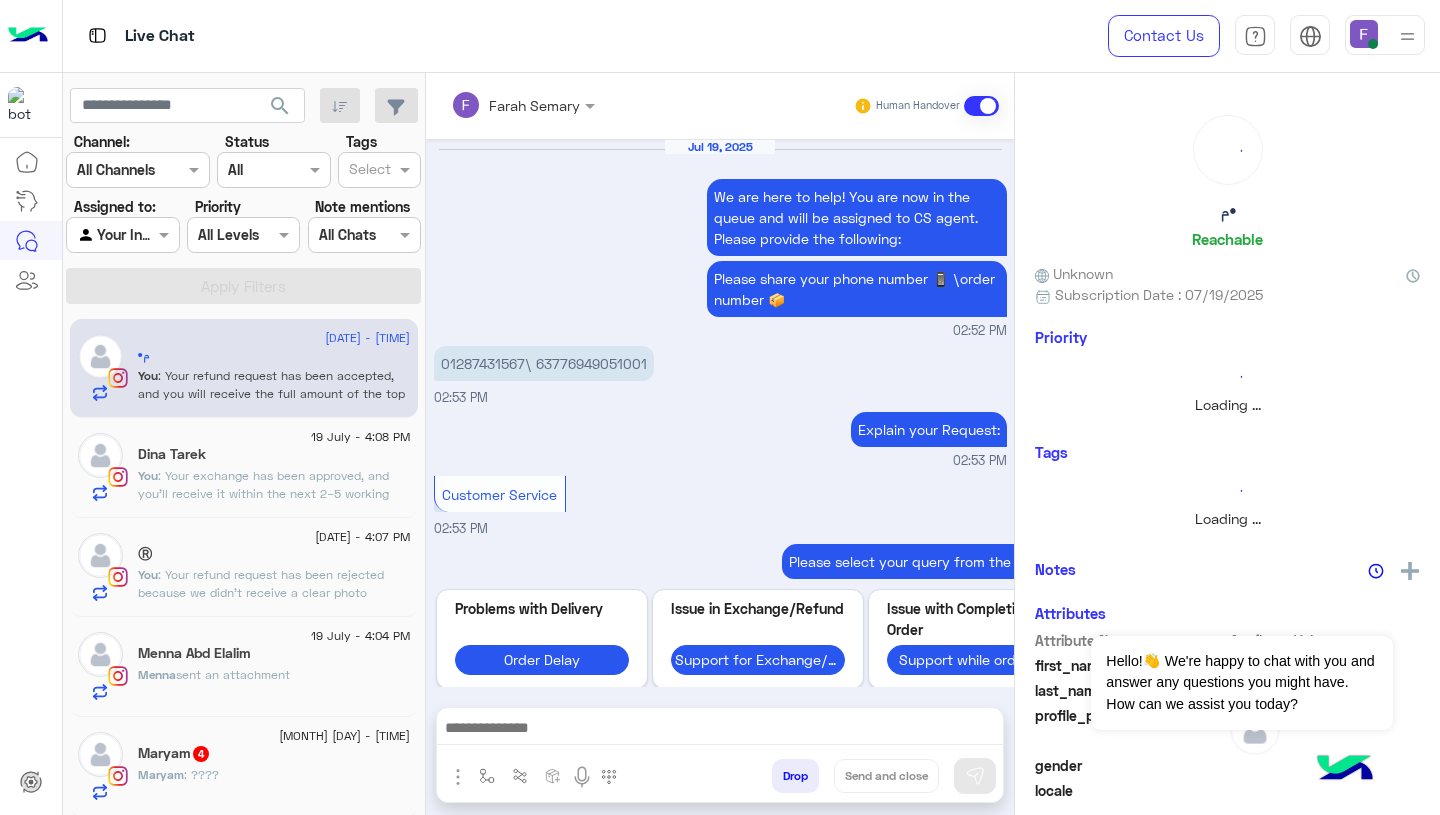 scroll, scrollTop: 1718, scrollLeft: 0, axis: vertical 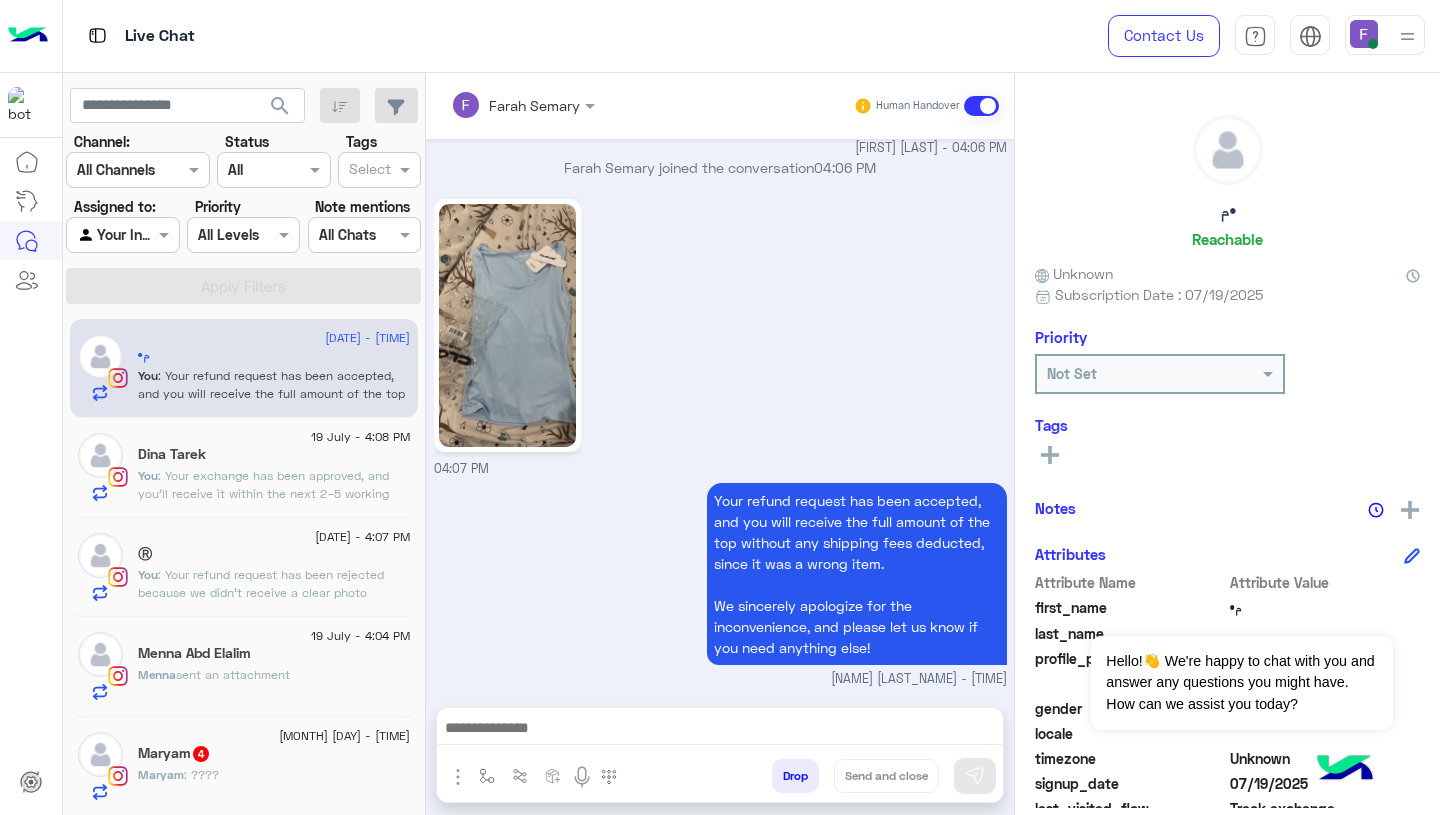 click on ": Your exchange has been approved, and you’ll receive it within the next 2–5 working days.
Let us know if you need anything else!" 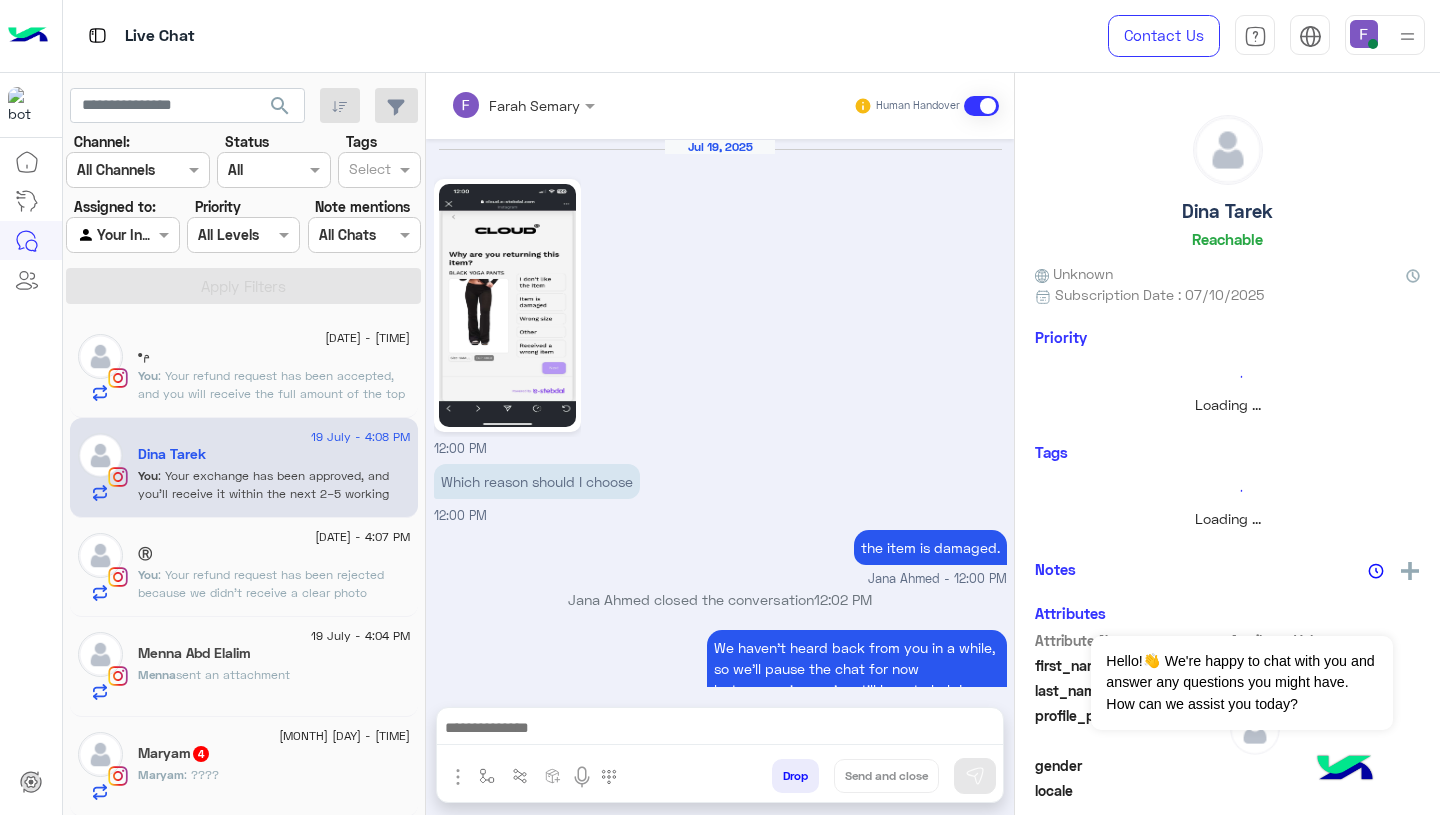 scroll, scrollTop: 1729, scrollLeft: 0, axis: vertical 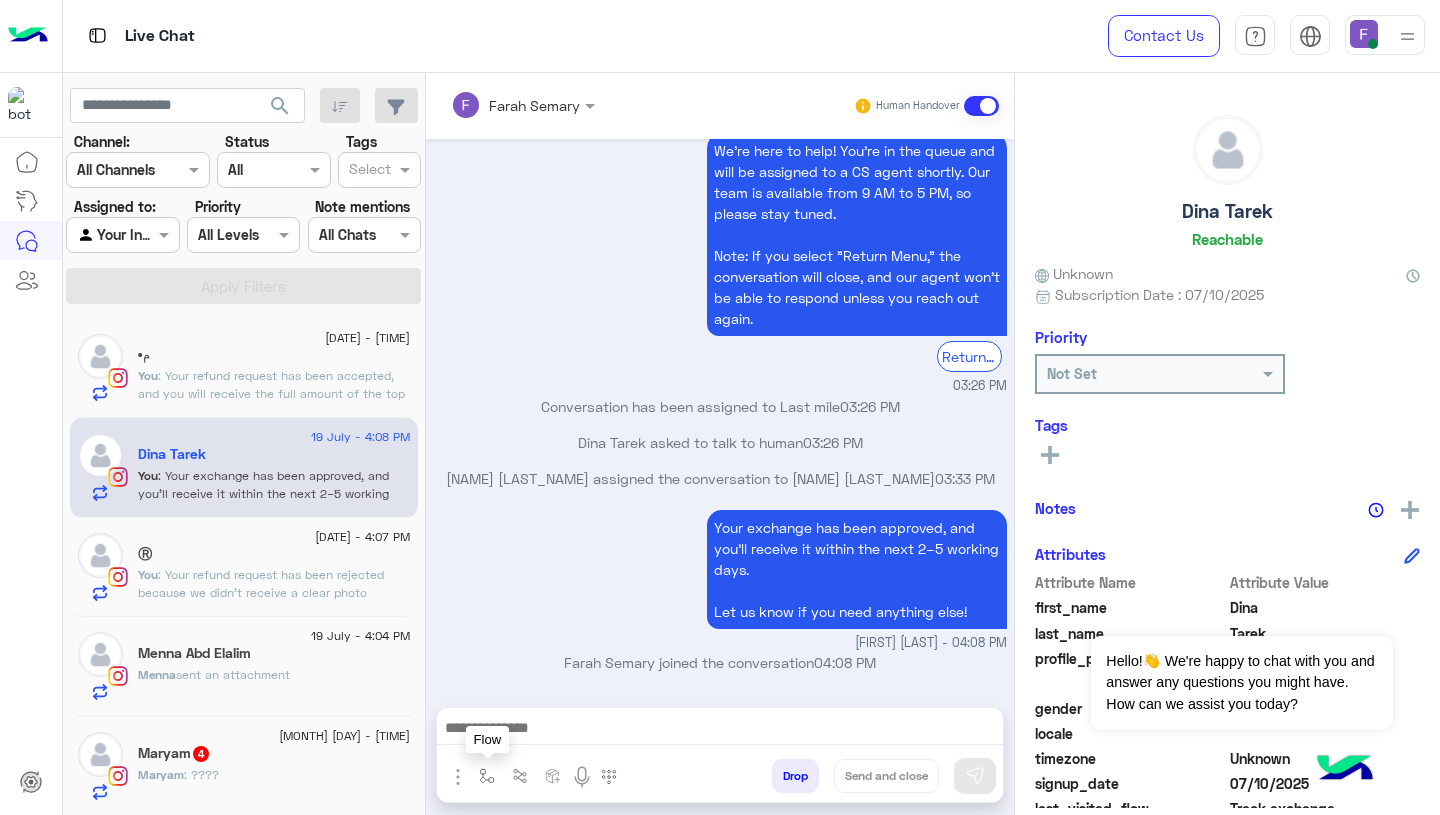 click at bounding box center [487, 776] 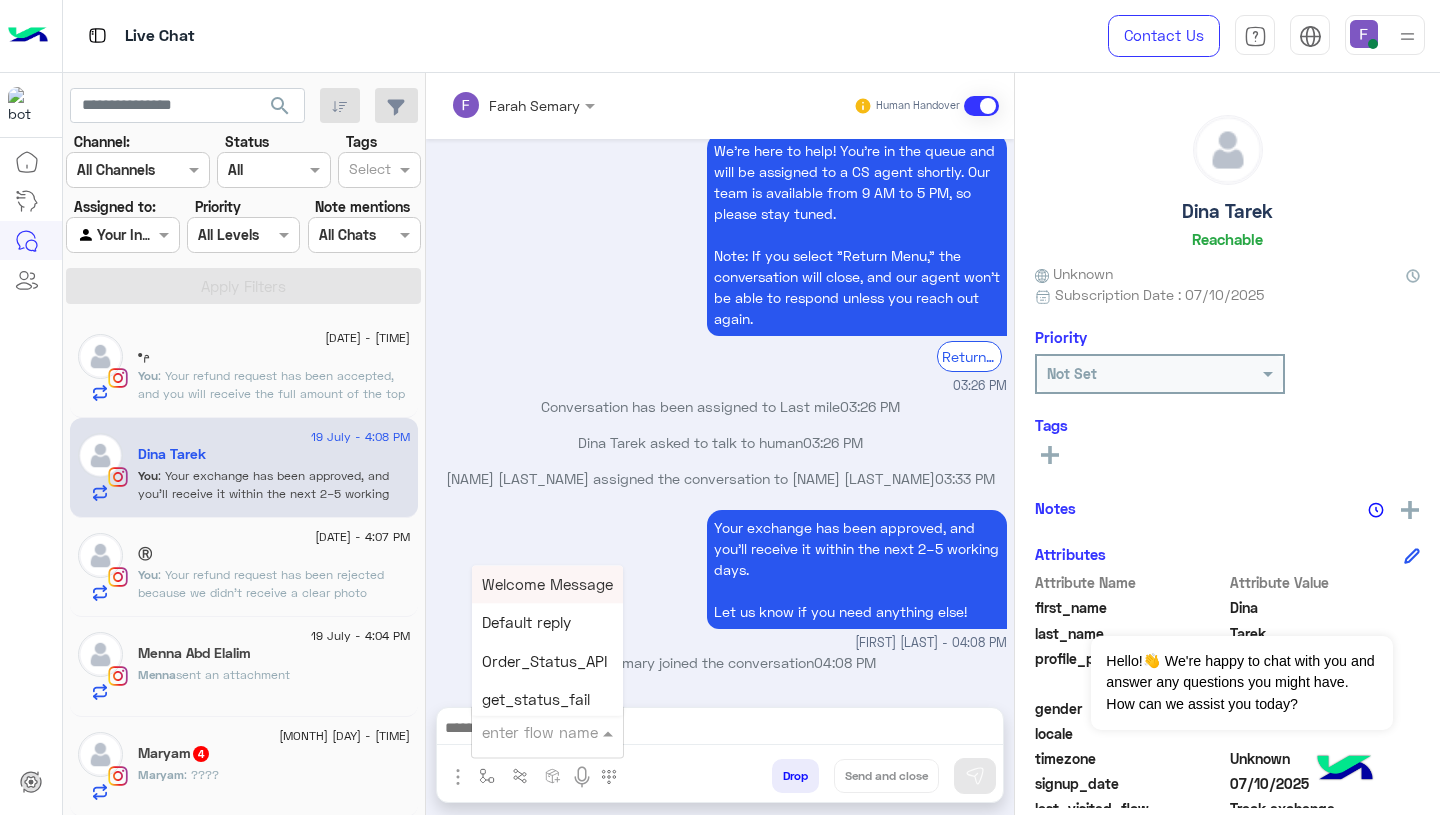 click at bounding box center (523, 732) 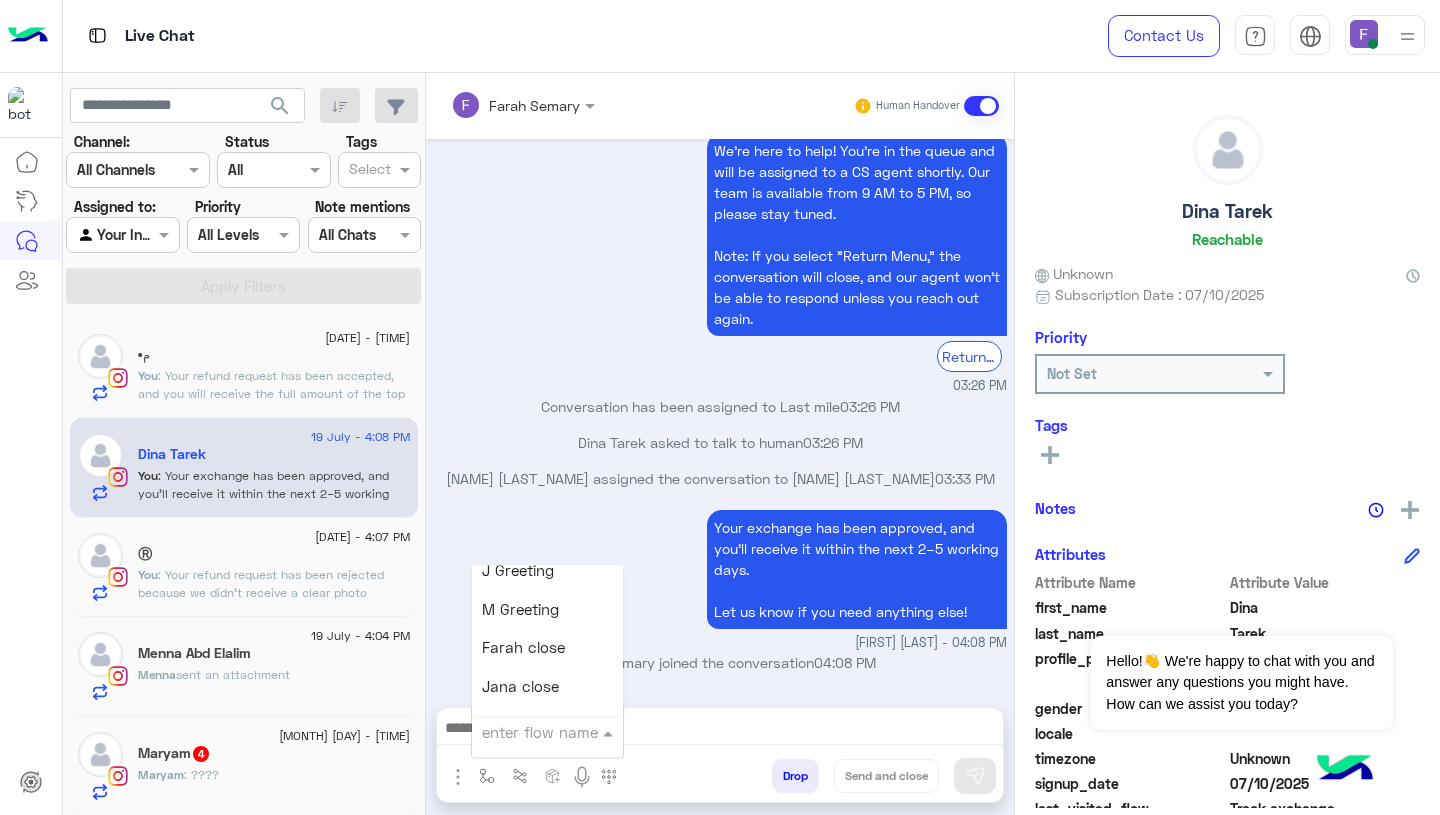 scroll, scrollTop: 2494, scrollLeft: 0, axis: vertical 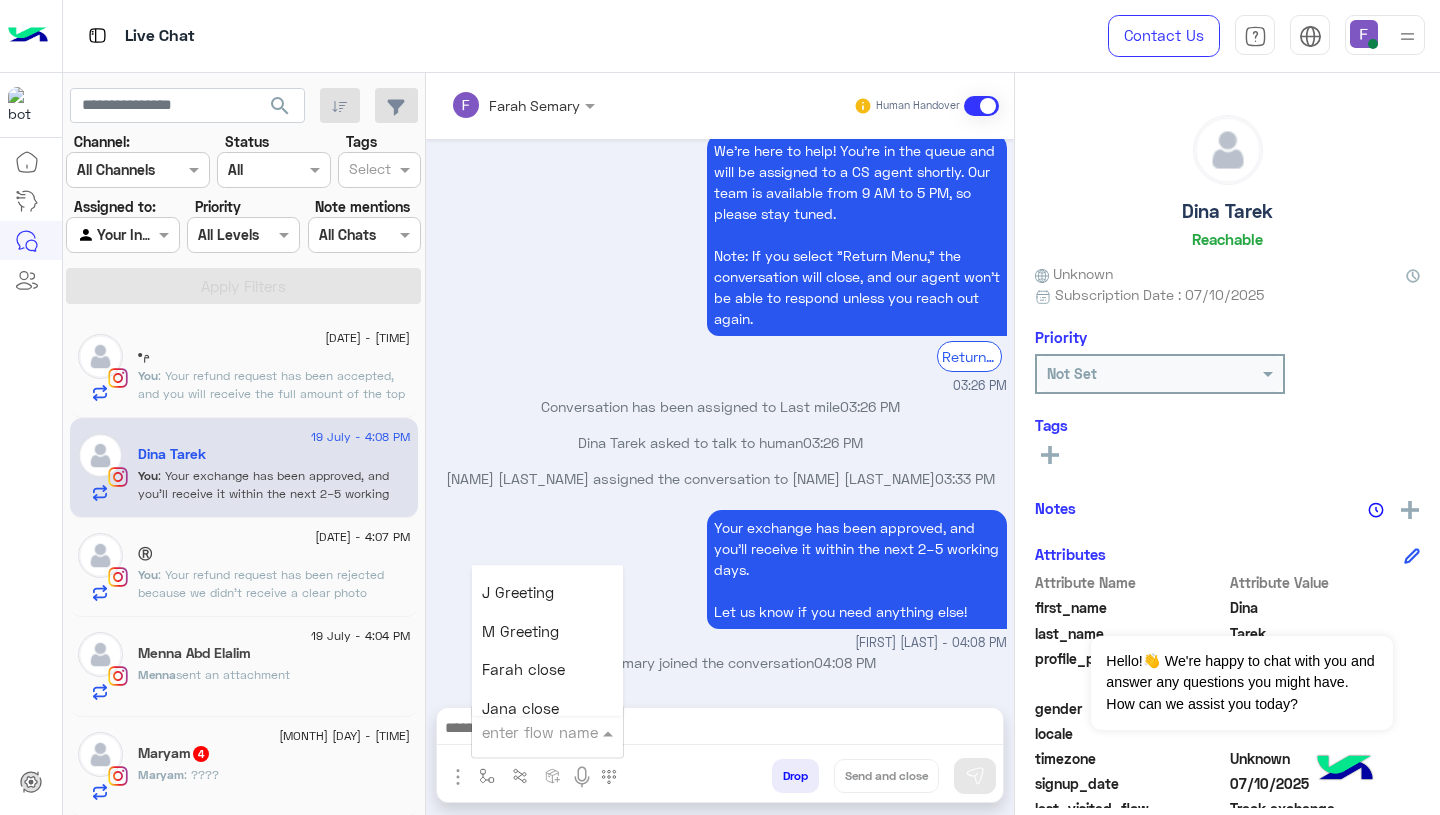 click on "Farah close" at bounding box center [523, 670] 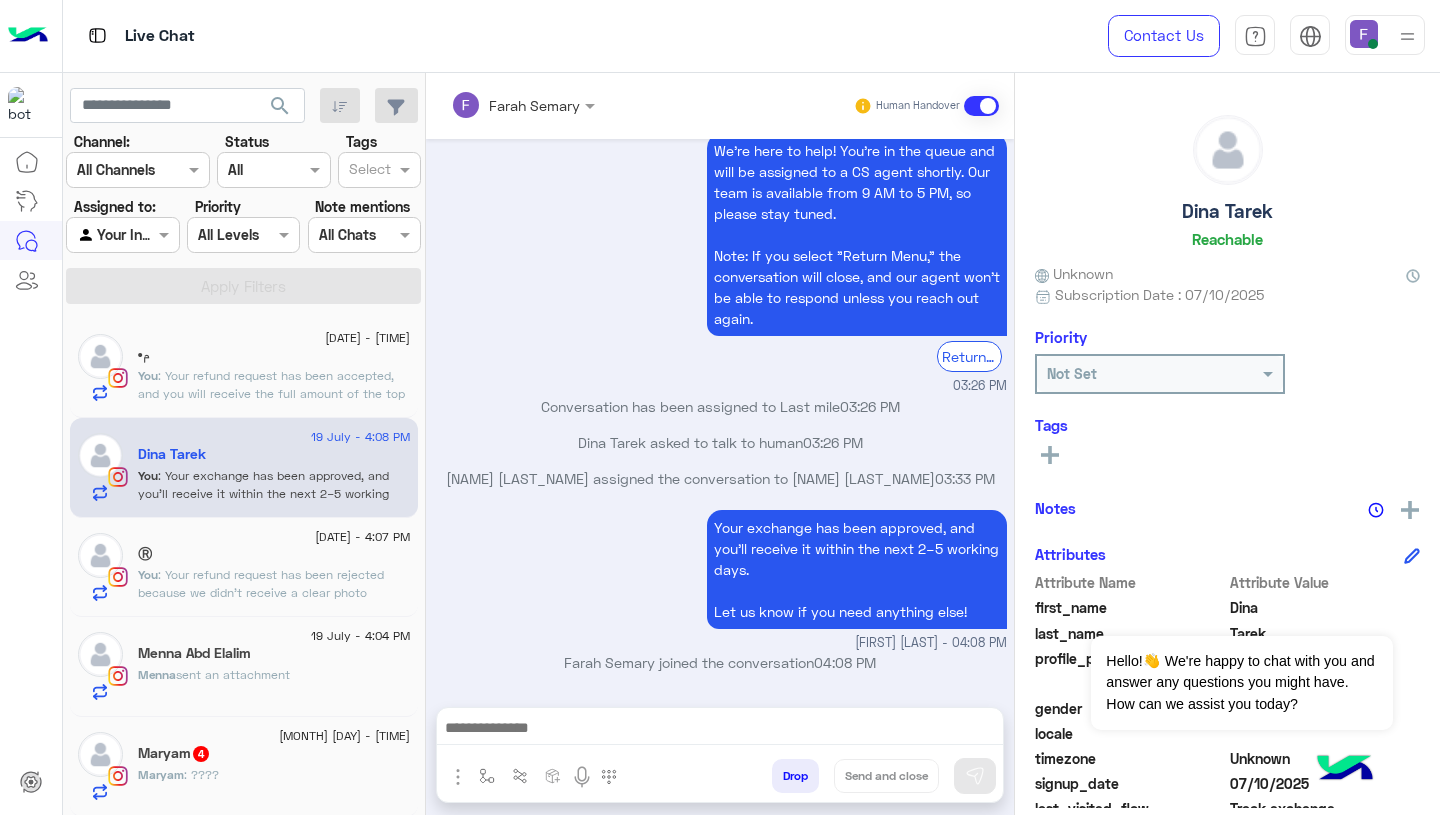 type on "**********" 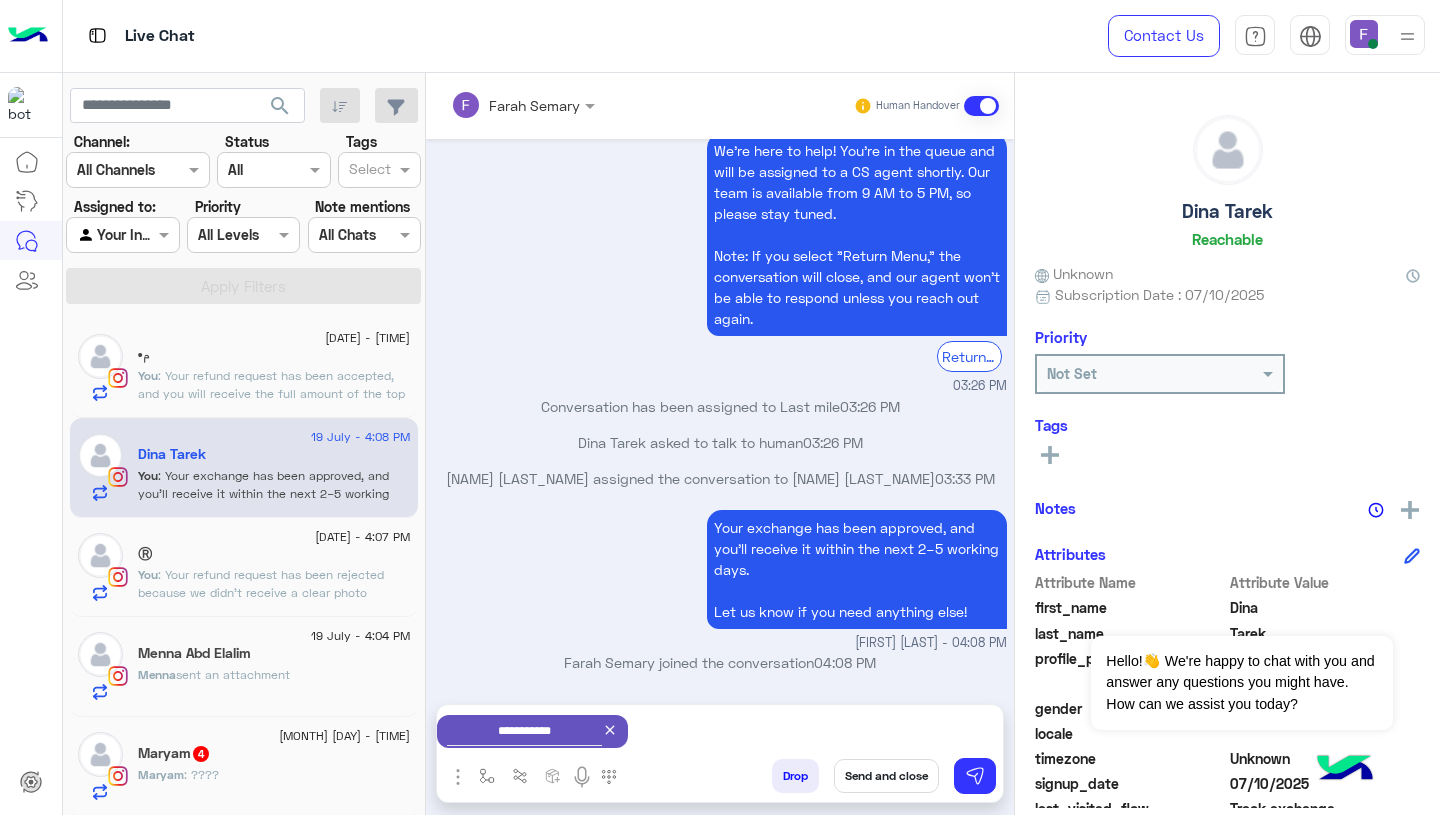 click on "Send and close" at bounding box center (886, 776) 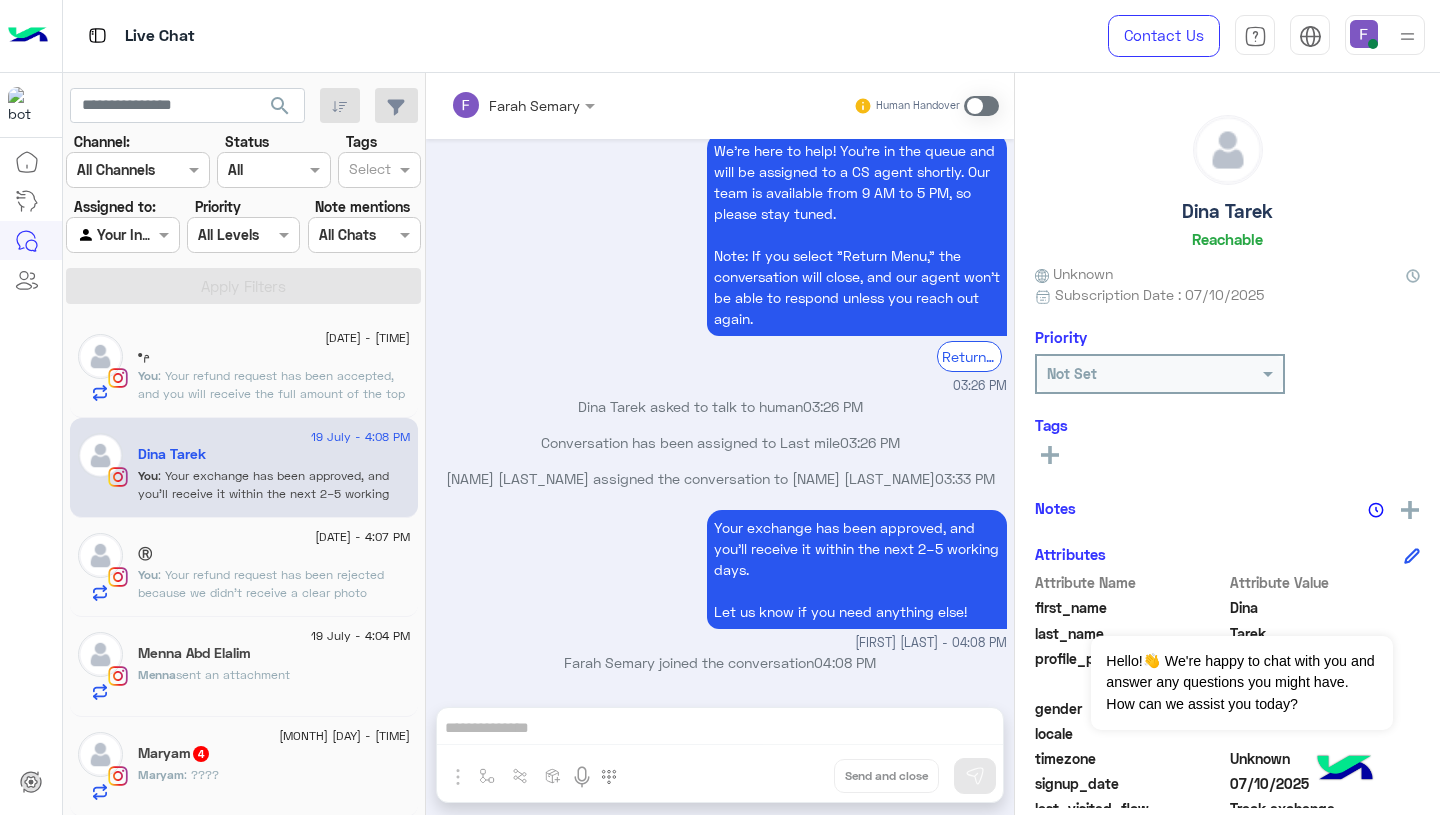 scroll, scrollTop: 1766, scrollLeft: 0, axis: vertical 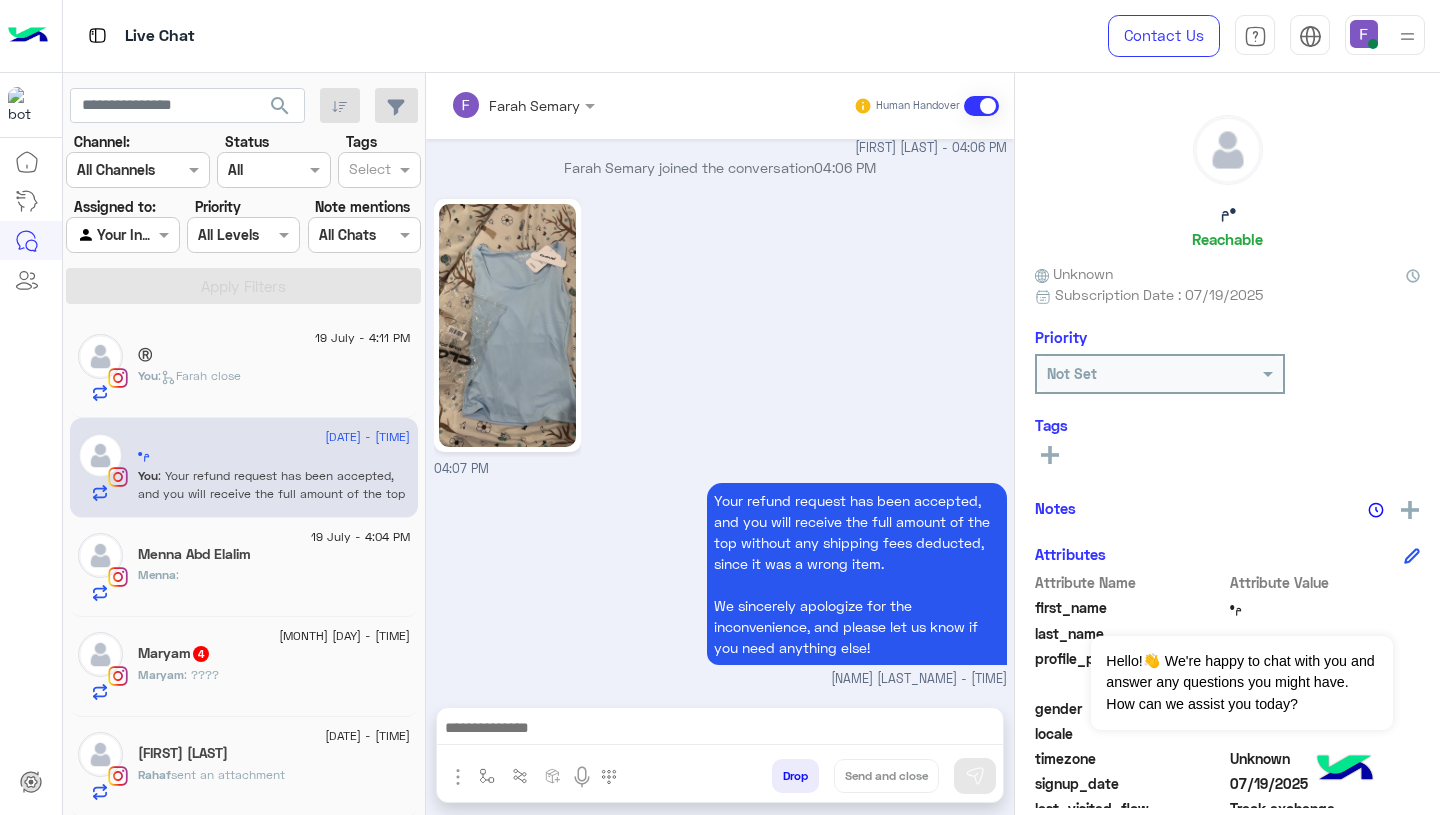 click on "Menna :" 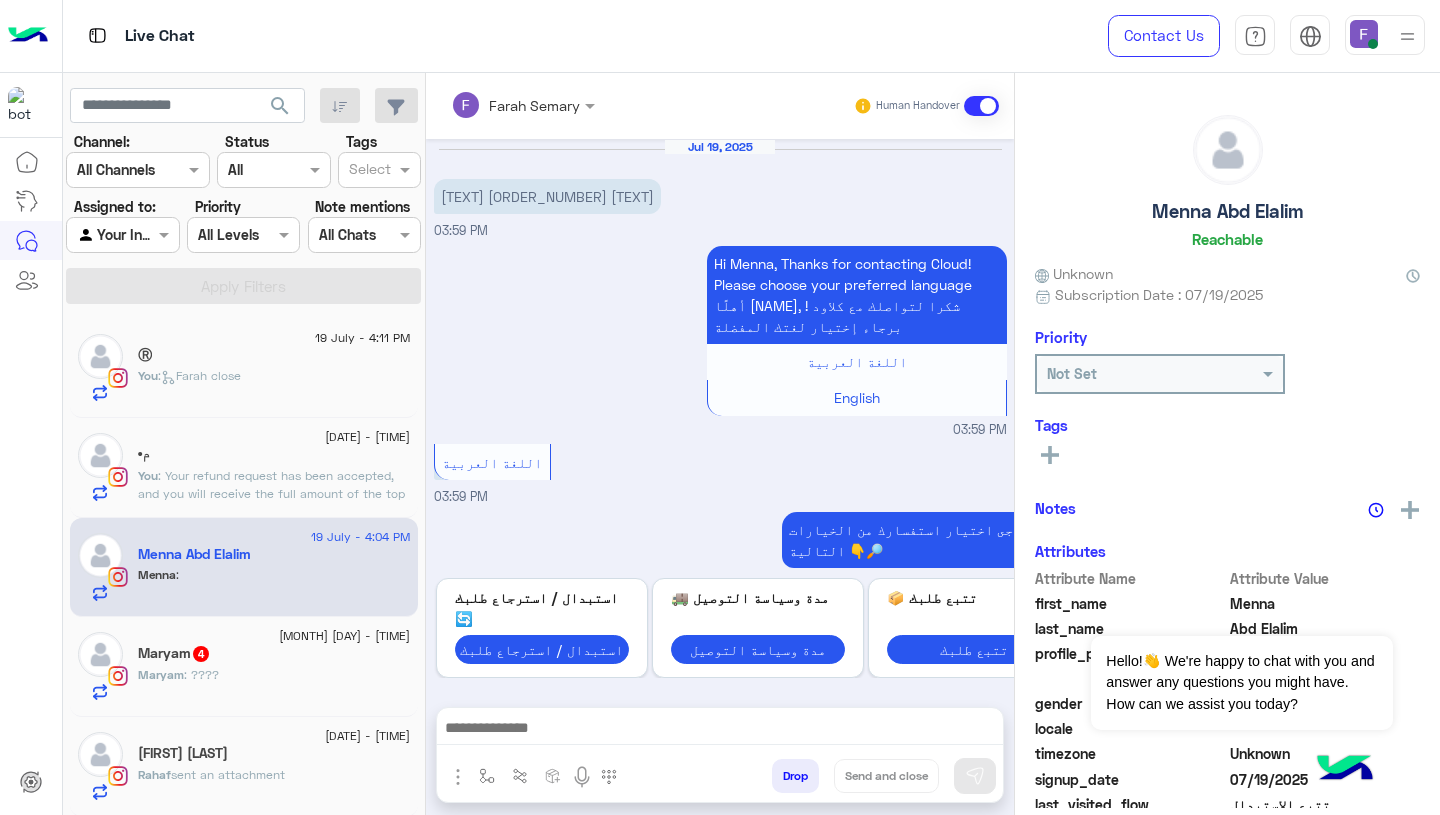 scroll, scrollTop: 1772, scrollLeft: 0, axis: vertical 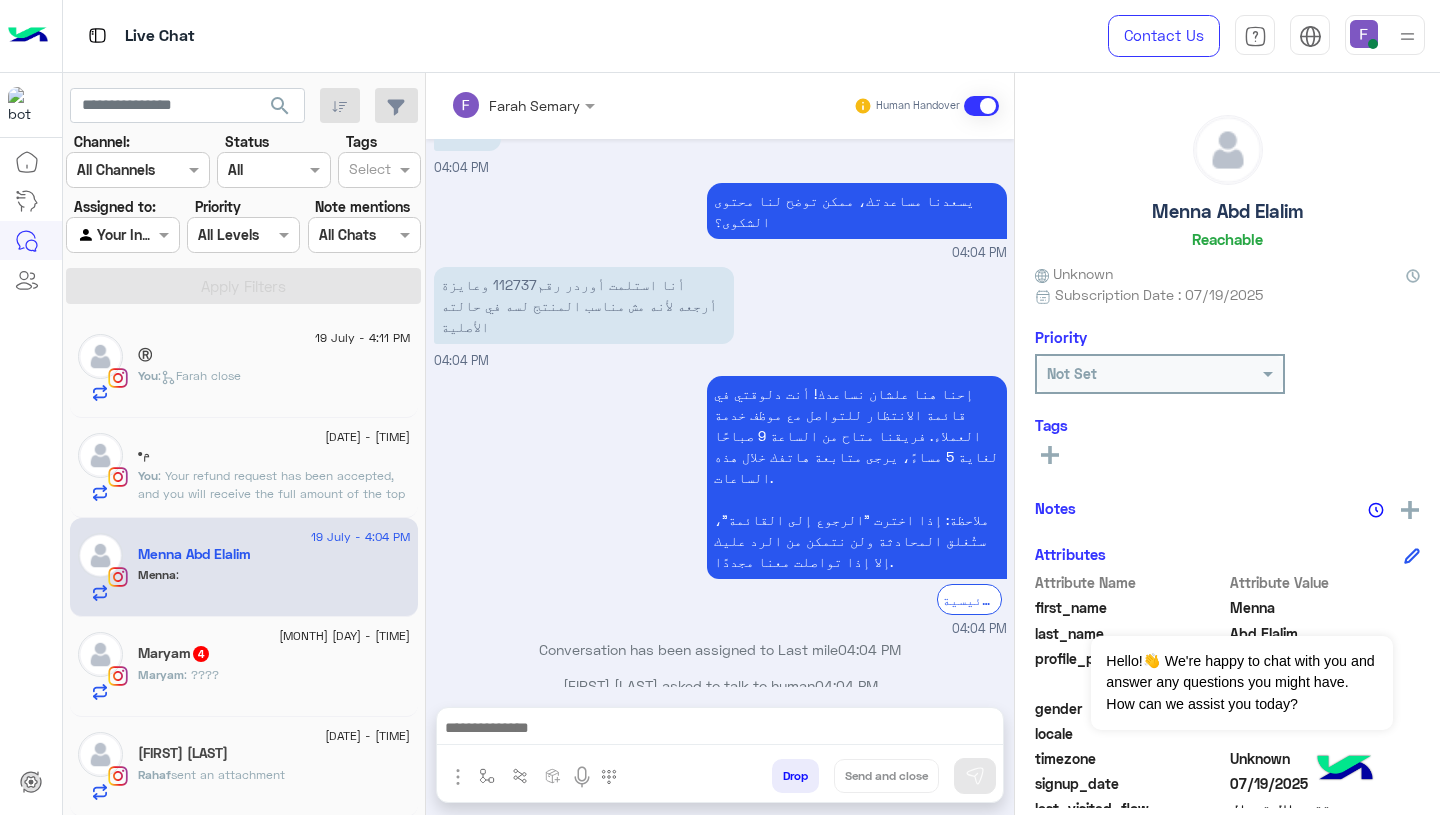 click at bounding box center (720, 730) 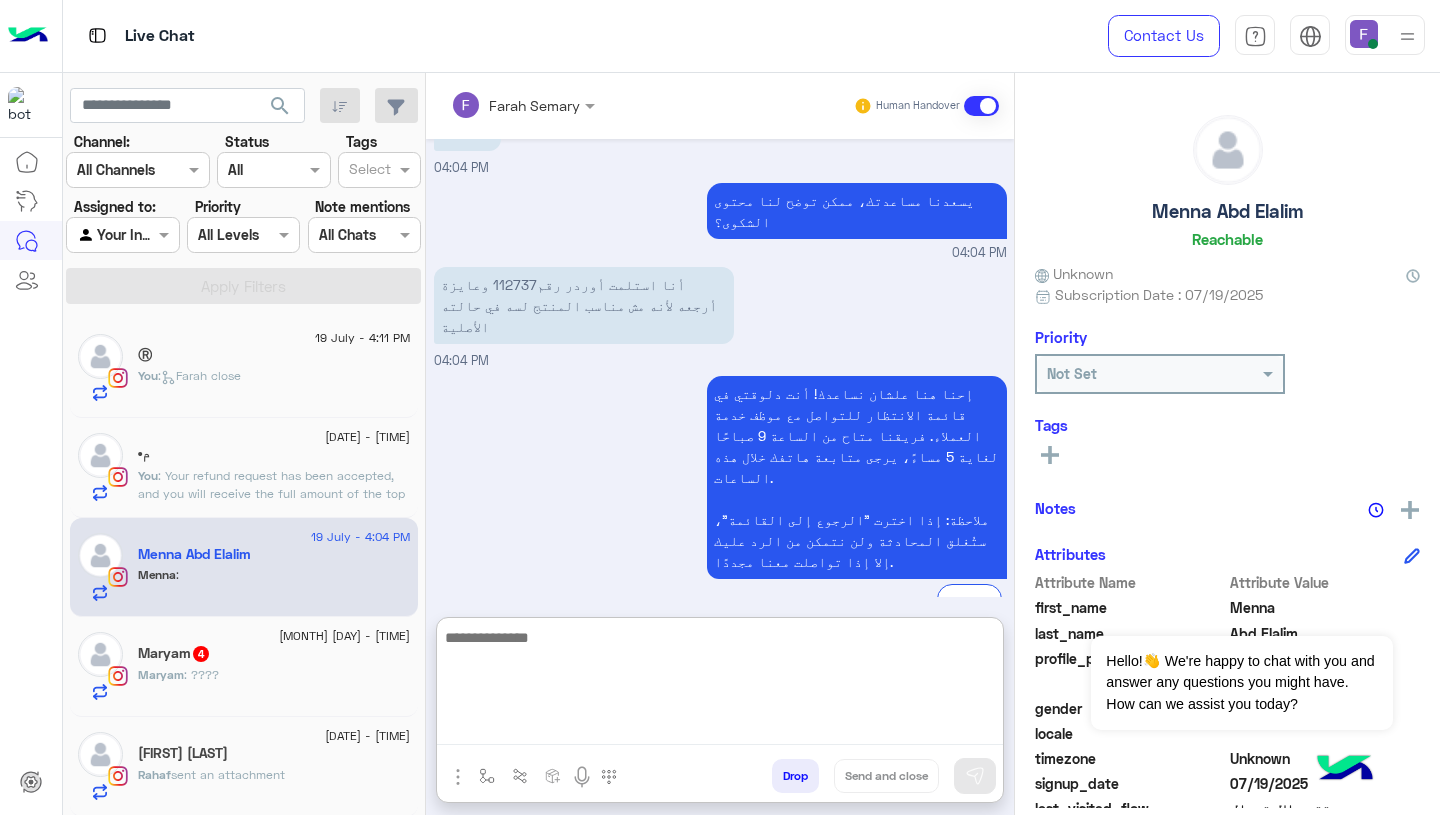 paste on "**********" 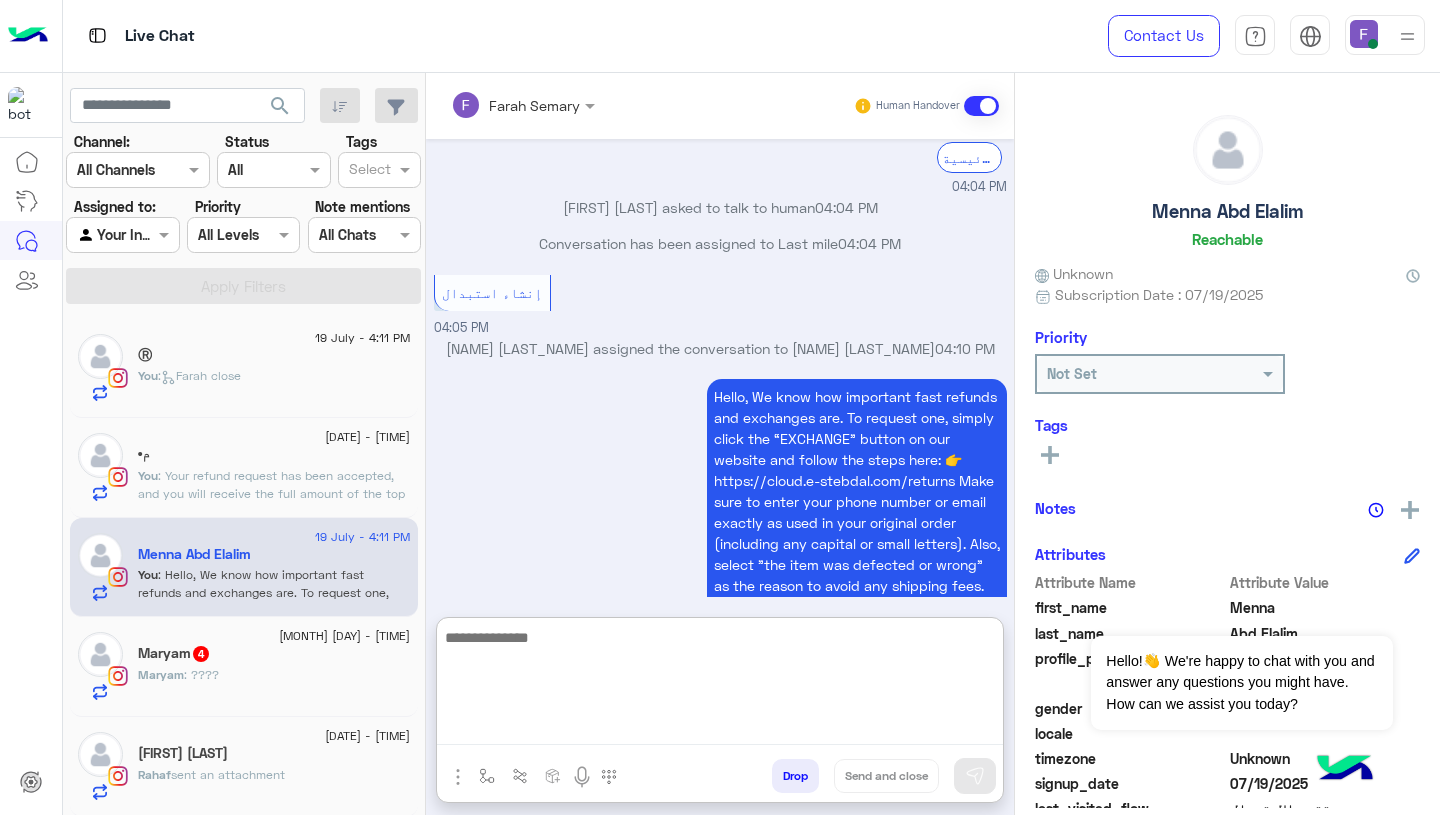 click on "Hello, We know how important fast refunds and exchanges are. To request one, simply click the “EXCHANGE” button on our website and follow the steps here: 👉 [URL] Make sure to enter your phone number or email exactly as used in your original order (including any capital or small letters). Also, select "the item was defected or wrong" as the reason to avoid any shipping fees. We’ll review your request within 24 hours. Let us know if you need any help! [NAME] [LAST_NAME] - [TIME]" at bounding box center [720, 521] 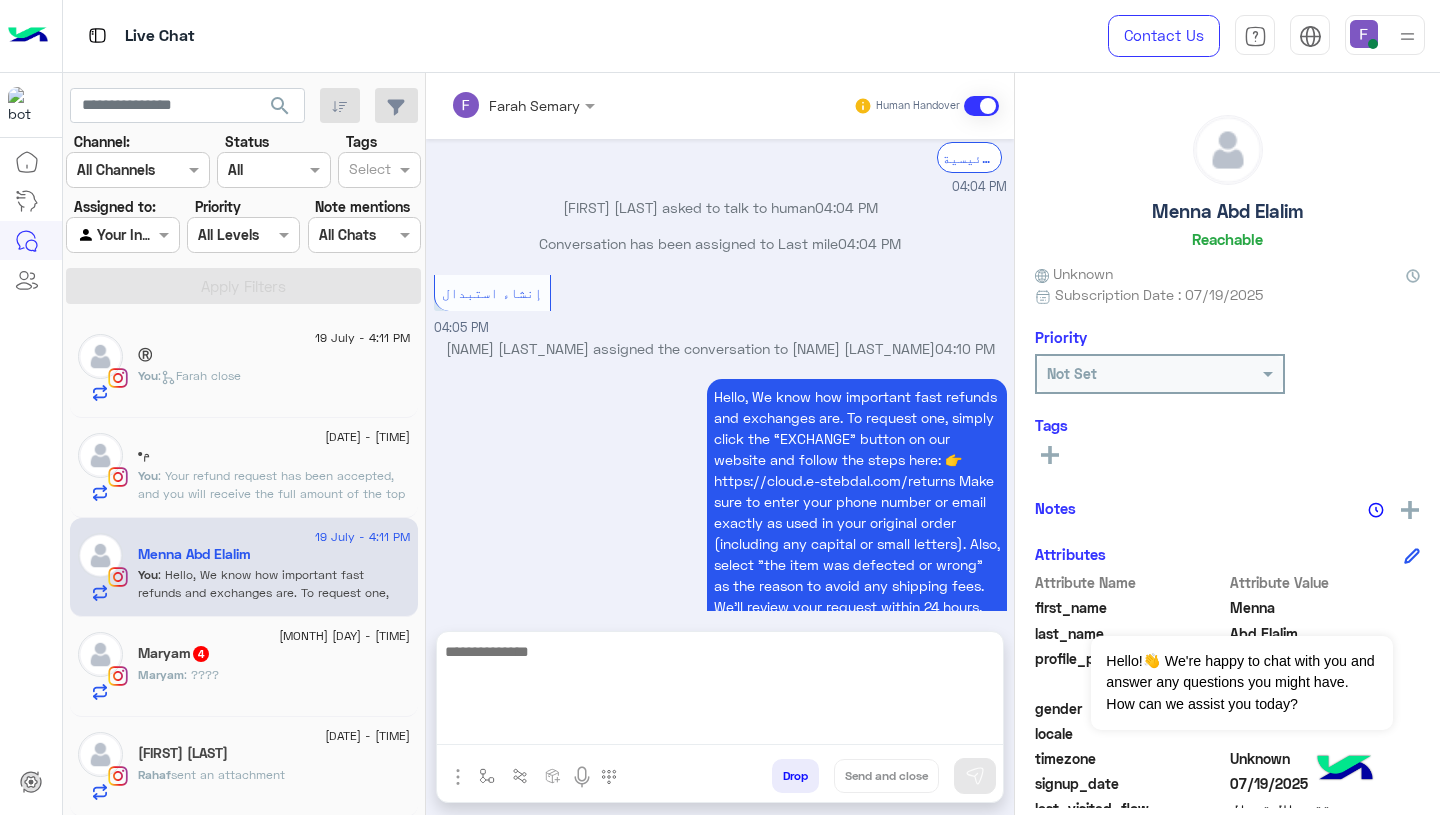 scroll, scrollTop: 2124, scrollLeft: 0, axis: vertical 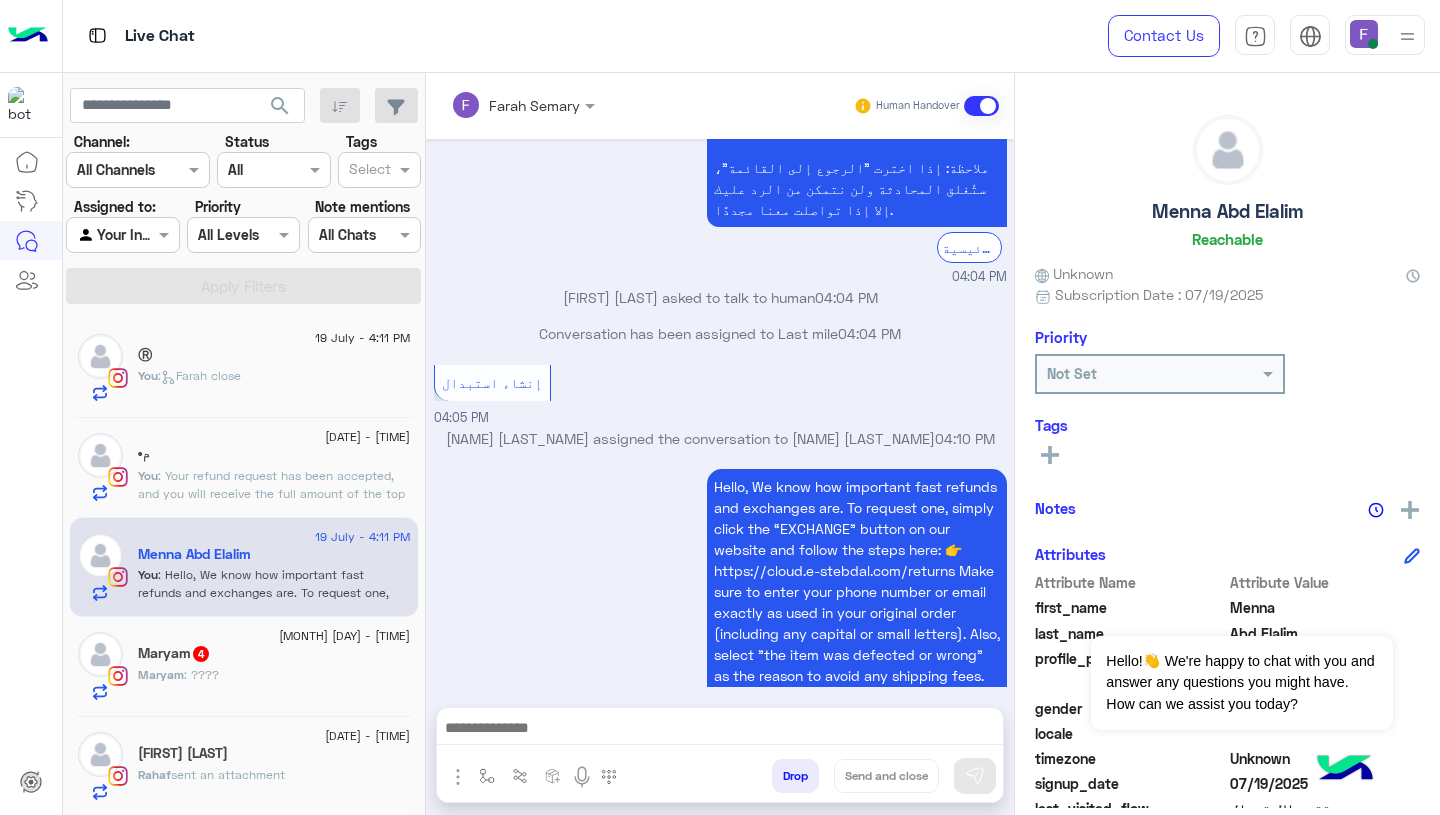 click on "[MONTH] [DAY] - [TIME]" 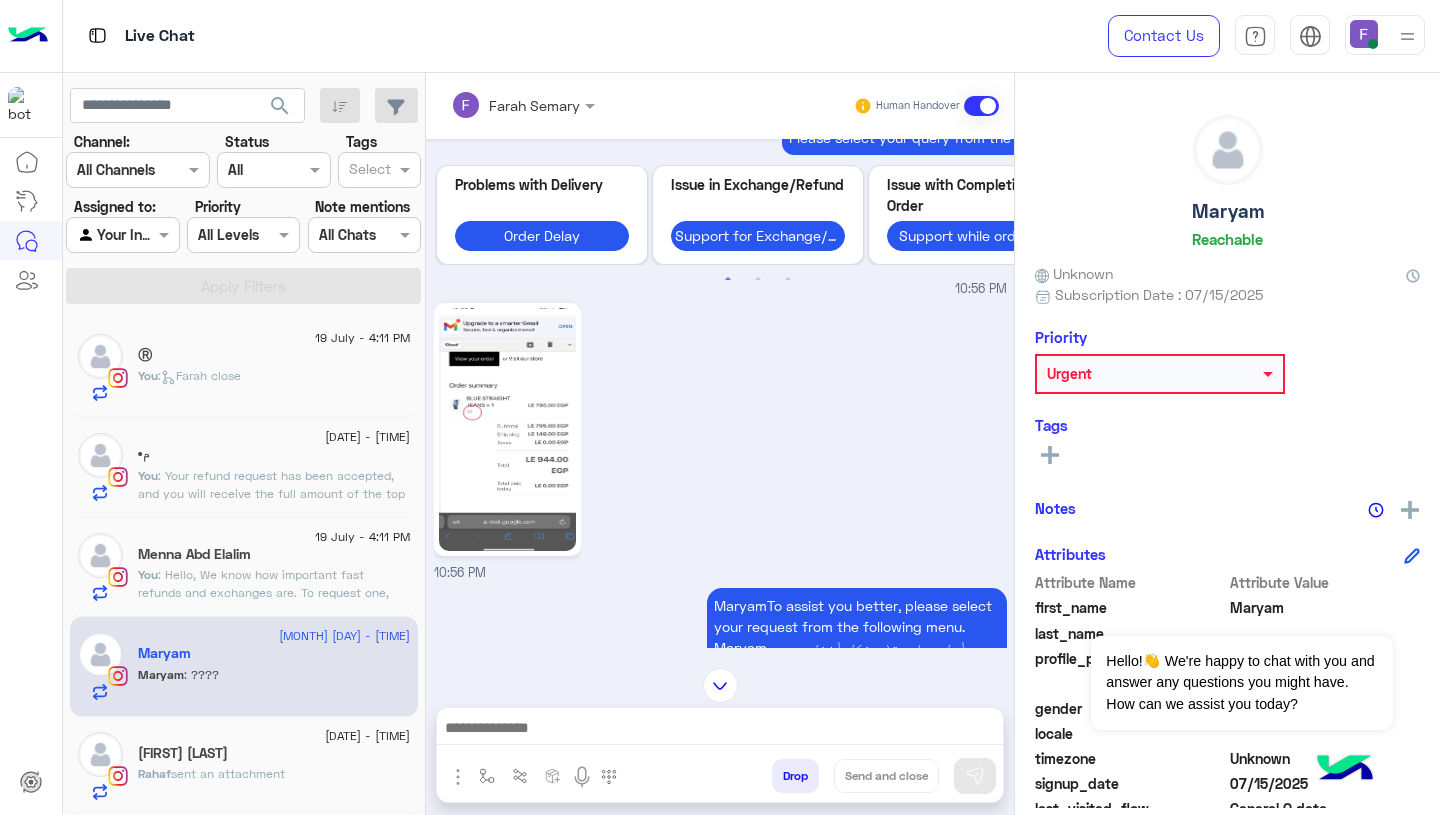 scroll, scrollTop: 1210, scrollLeft: 0, axis: vertical 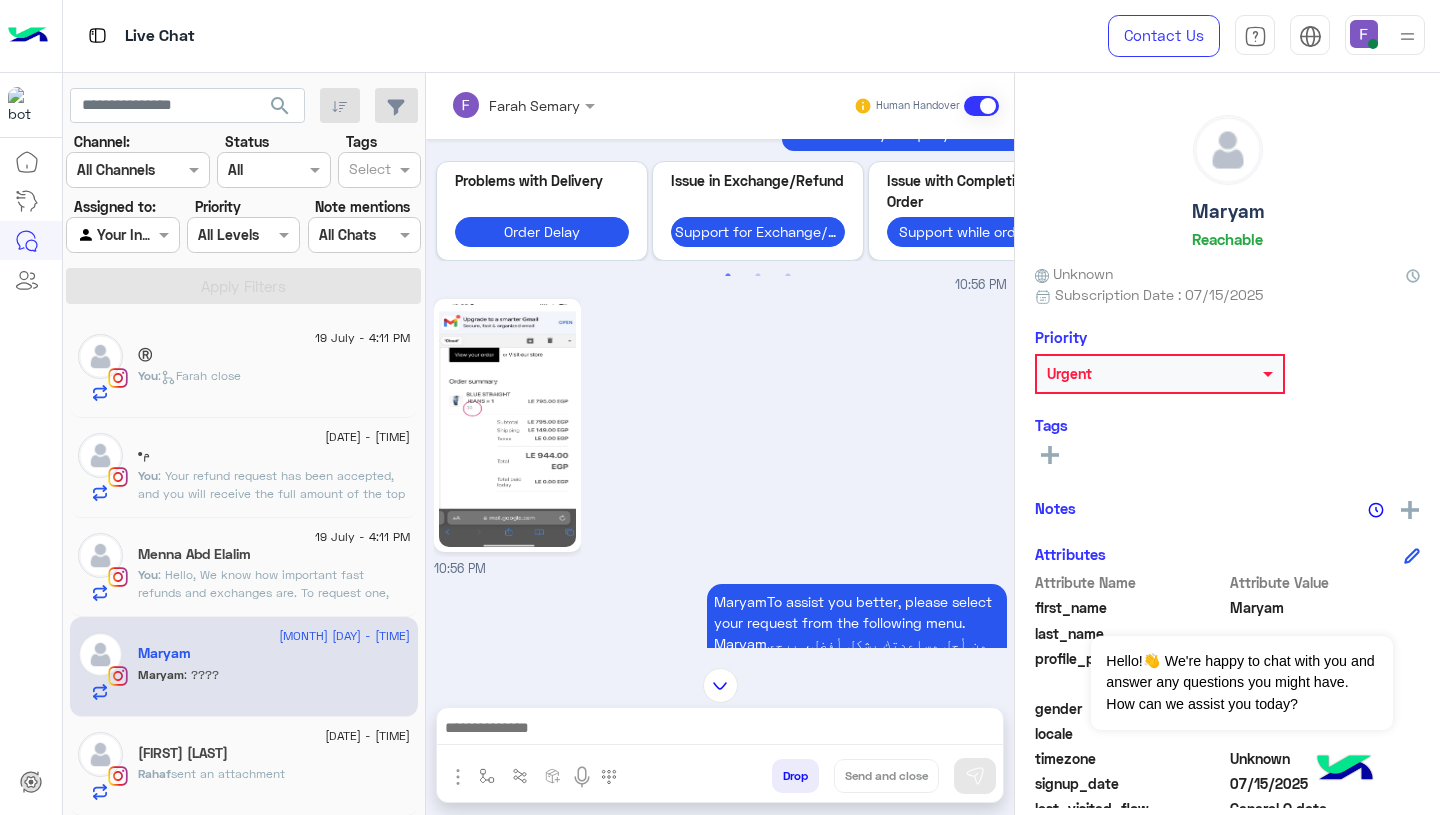 click 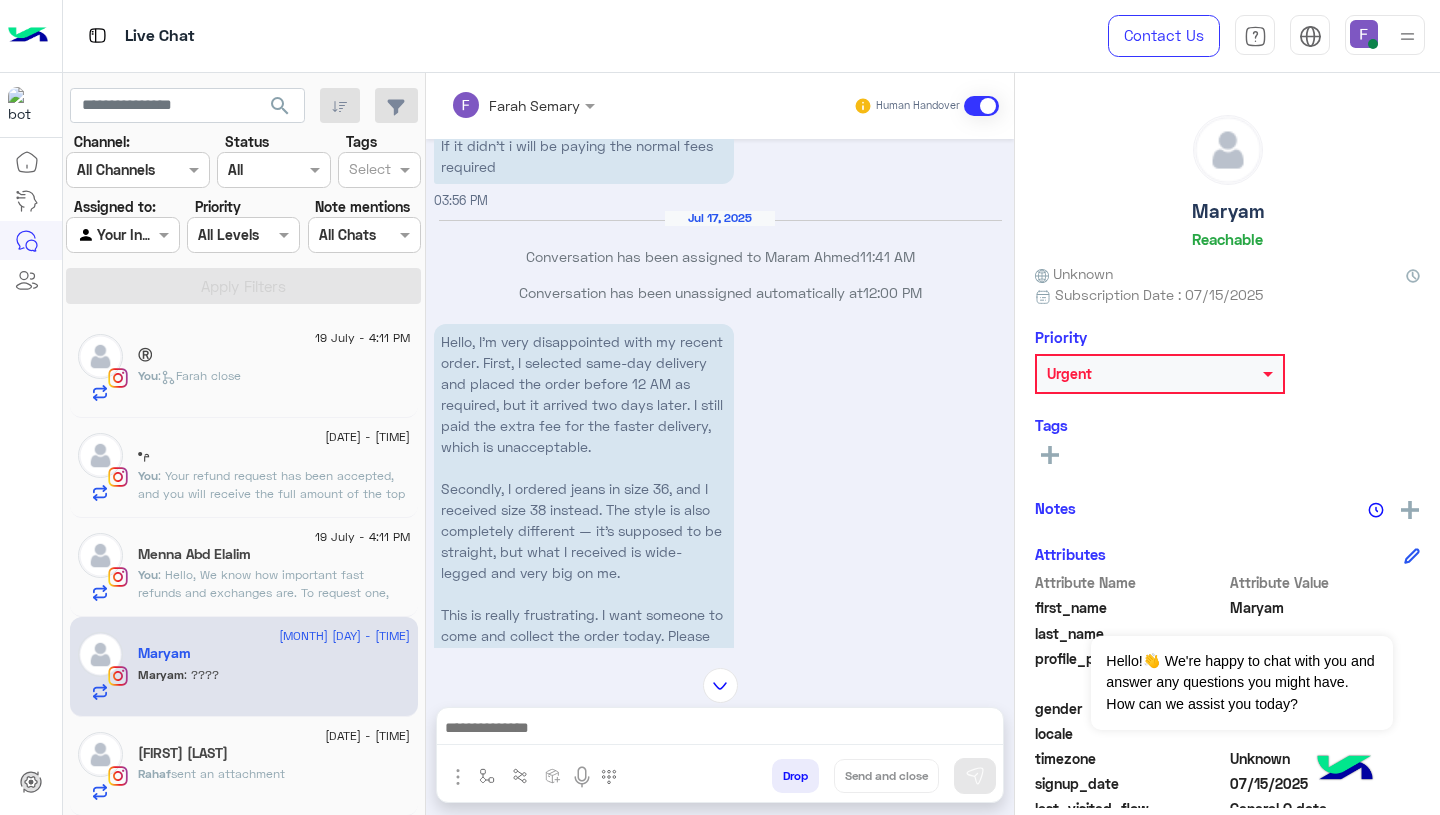 scroll, scrollTop: 320, scrollLeft: 0, axis: vertical 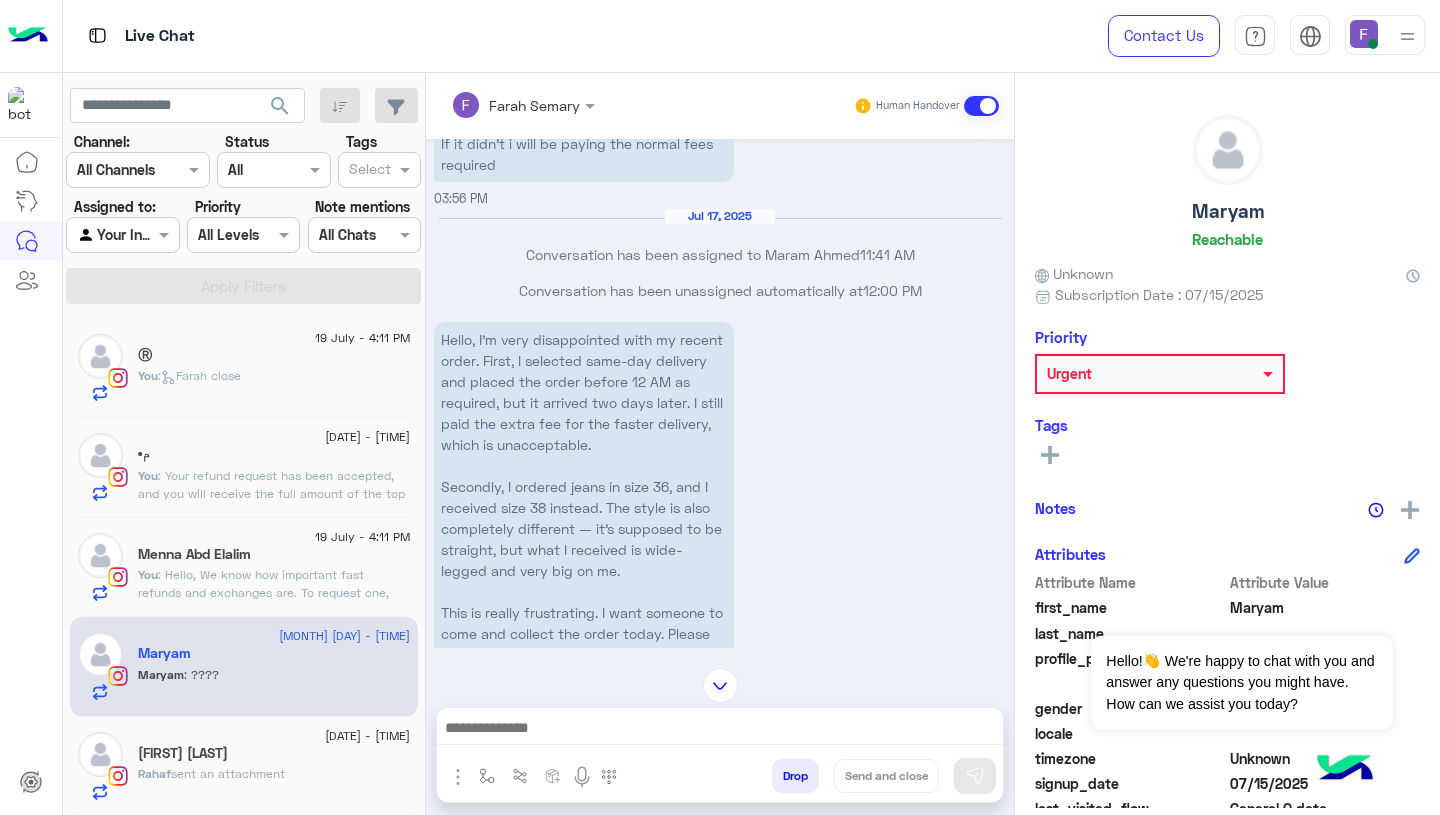 click on "Conversation has been unassigned automatically at 12:00 PM" at bounding box center (720, 290) 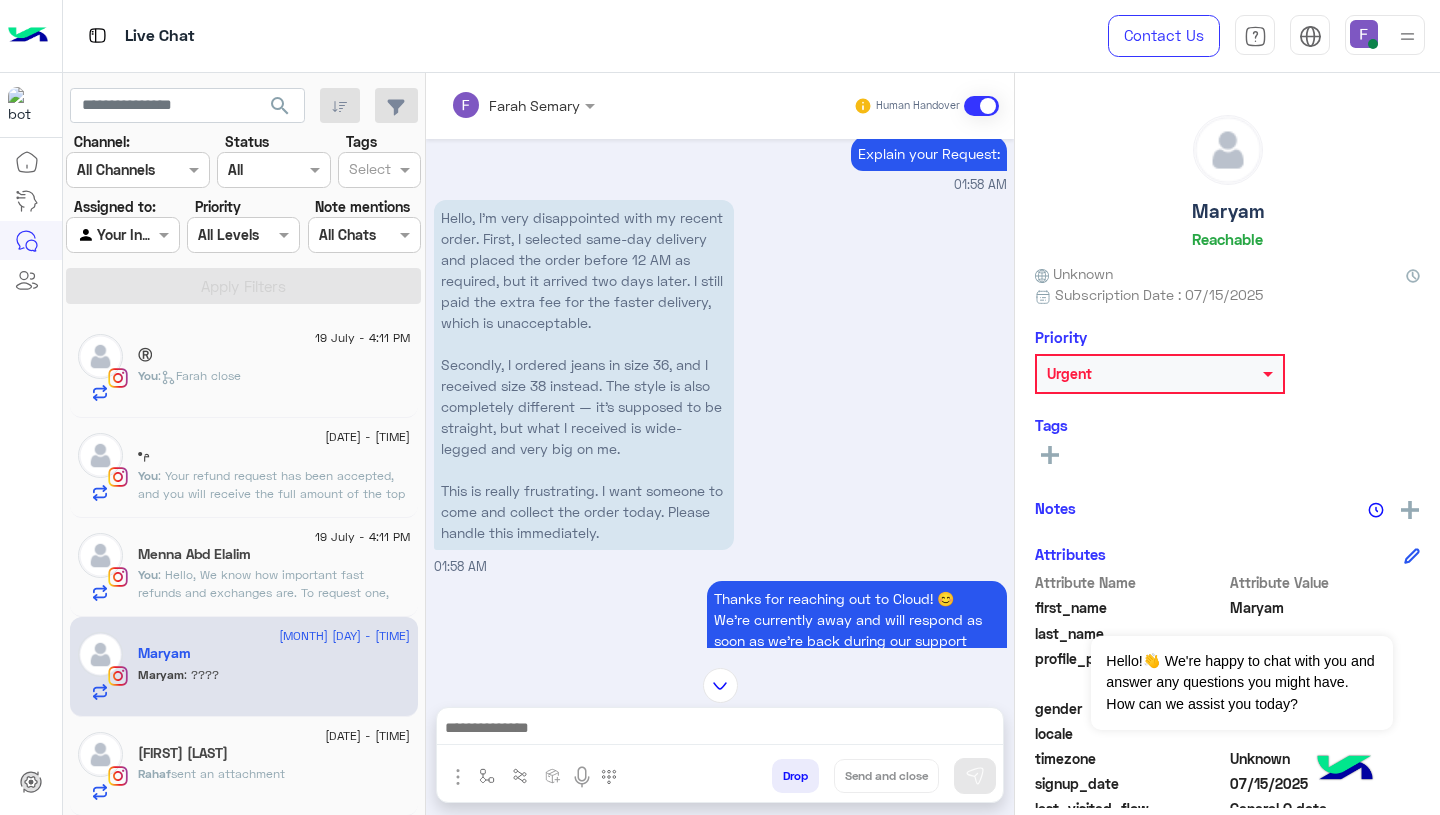 scroll, scrollTop: 8310, scrollLeft: 0, axis: vertical 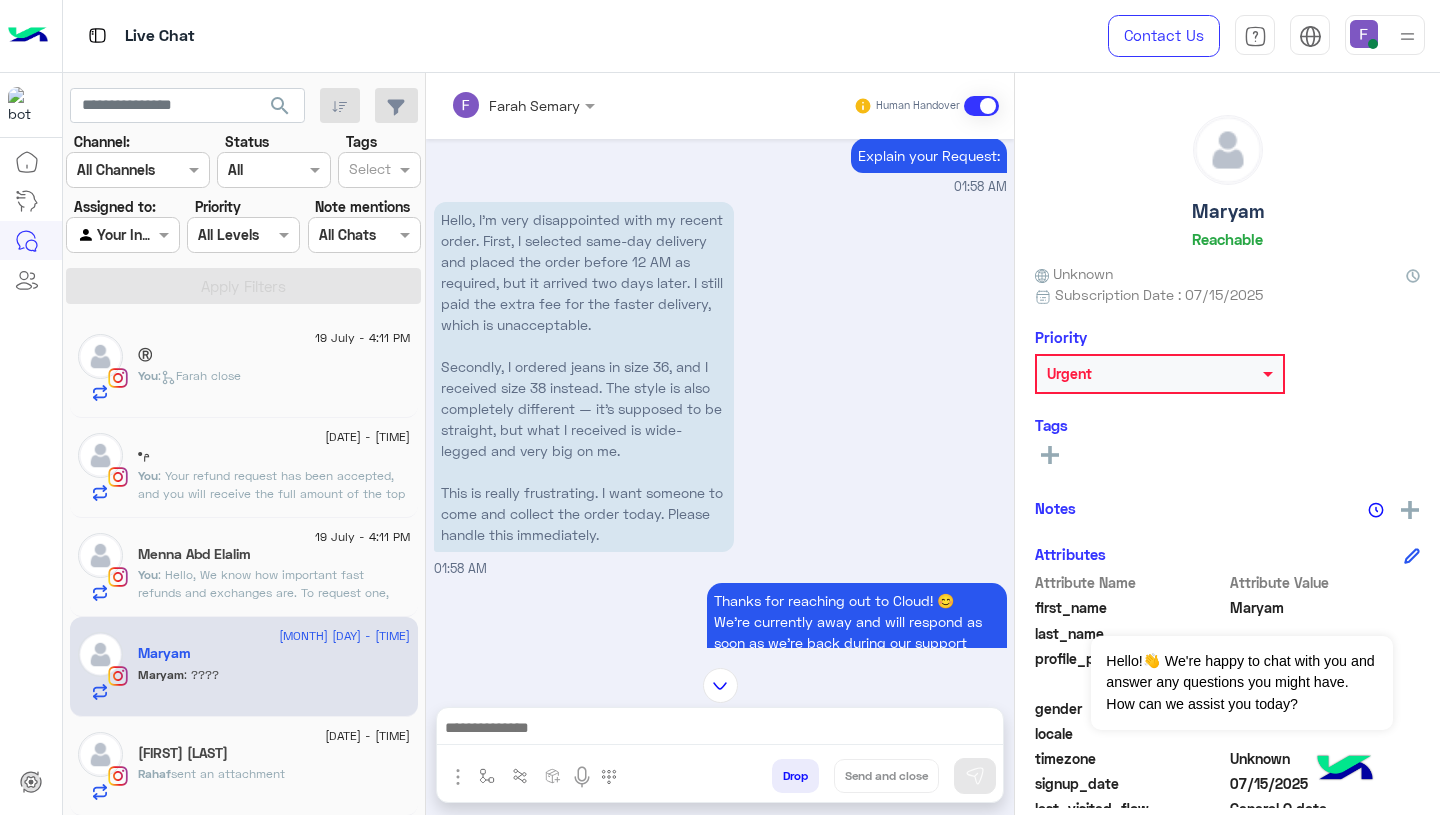 click on "Hello, I’m very disappointed with my recent order. First, I selected same-day delivery and placed the order before 12 AM as required, but it arrived two days later. I still paid the extra fee for the faster delivery, which is unacceptable. Secondly, I ordered jeans in size 36, and I received size 38 instead. The style is also completely different — it’s supposed to be straight, but what I received is wide-legged and very big on me. This is really frustrating. I want someone to come and collect the order today. Please handle this immediately." at bounding box center (584, 377) 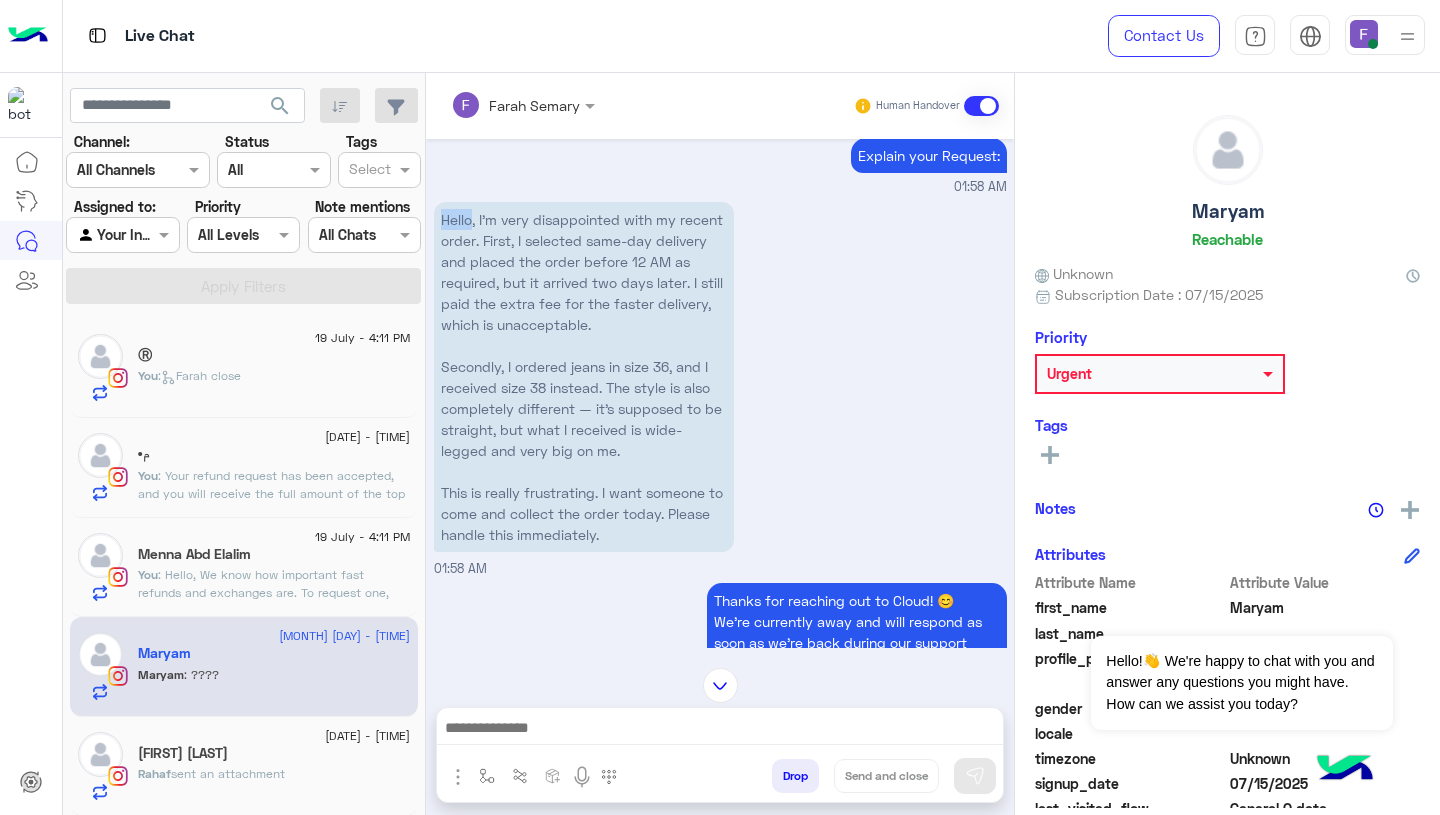 click on "Hello, I’m very disappointed with my recent order. First, I selected same-day delivery and placed the order before 12 AM as required, but it arrived two days later. I still paid the extra fee for the faster delivery, which is unacceptable. Secondly, I ordered jeans in size 36, and I received size 38 instead. The style is also completely different — it’s supposed to be straight, but what I received is wide-legged and very big on me. This is really frustrating. I want someone to come and collect the order today. Please handle this immediately." at bounding box center (584, 377) 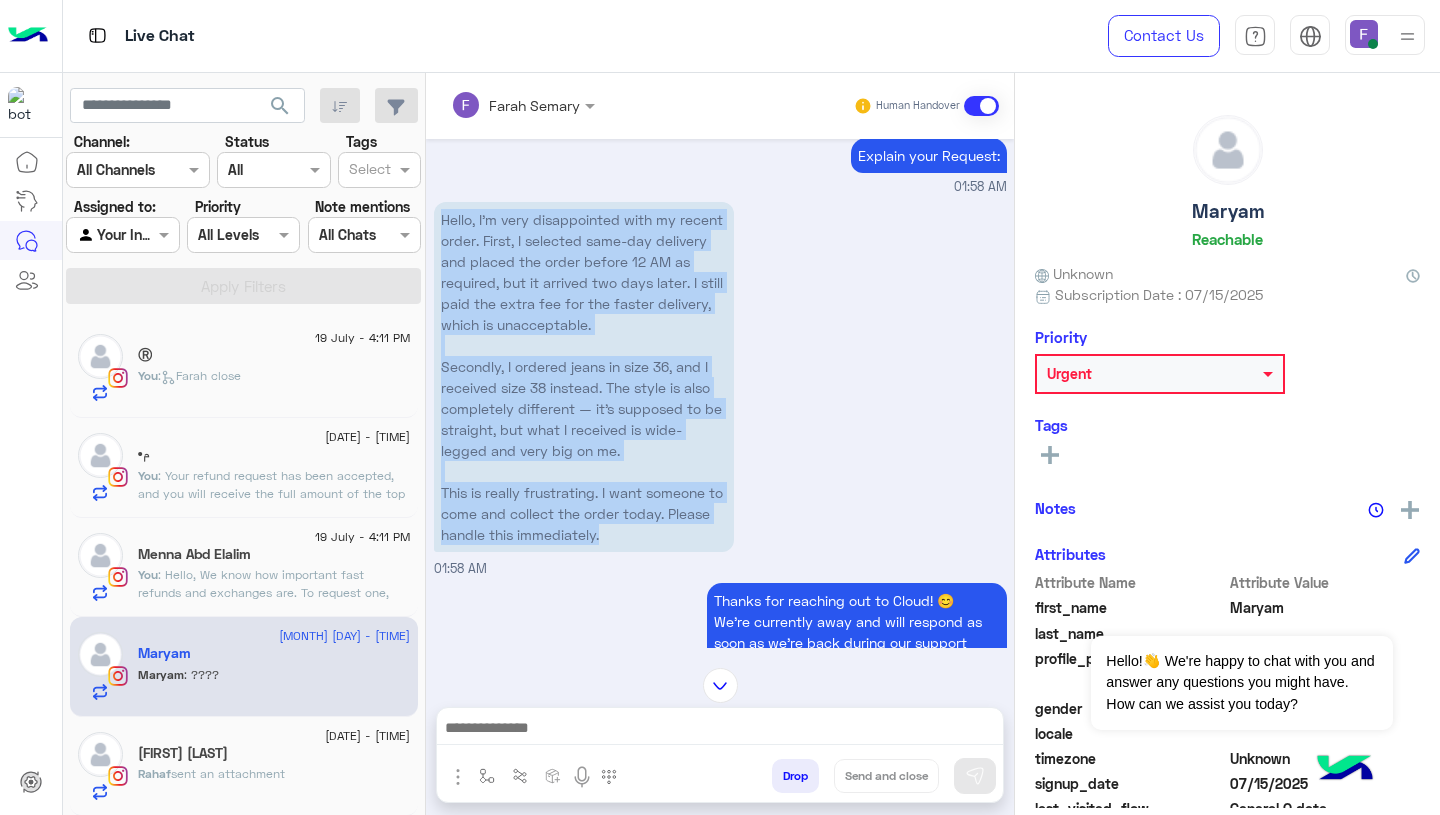 drag, startPoint x: 439, startPoint y: 232, endPoint x: 505, endPoint y: 517, distance: 292.5423 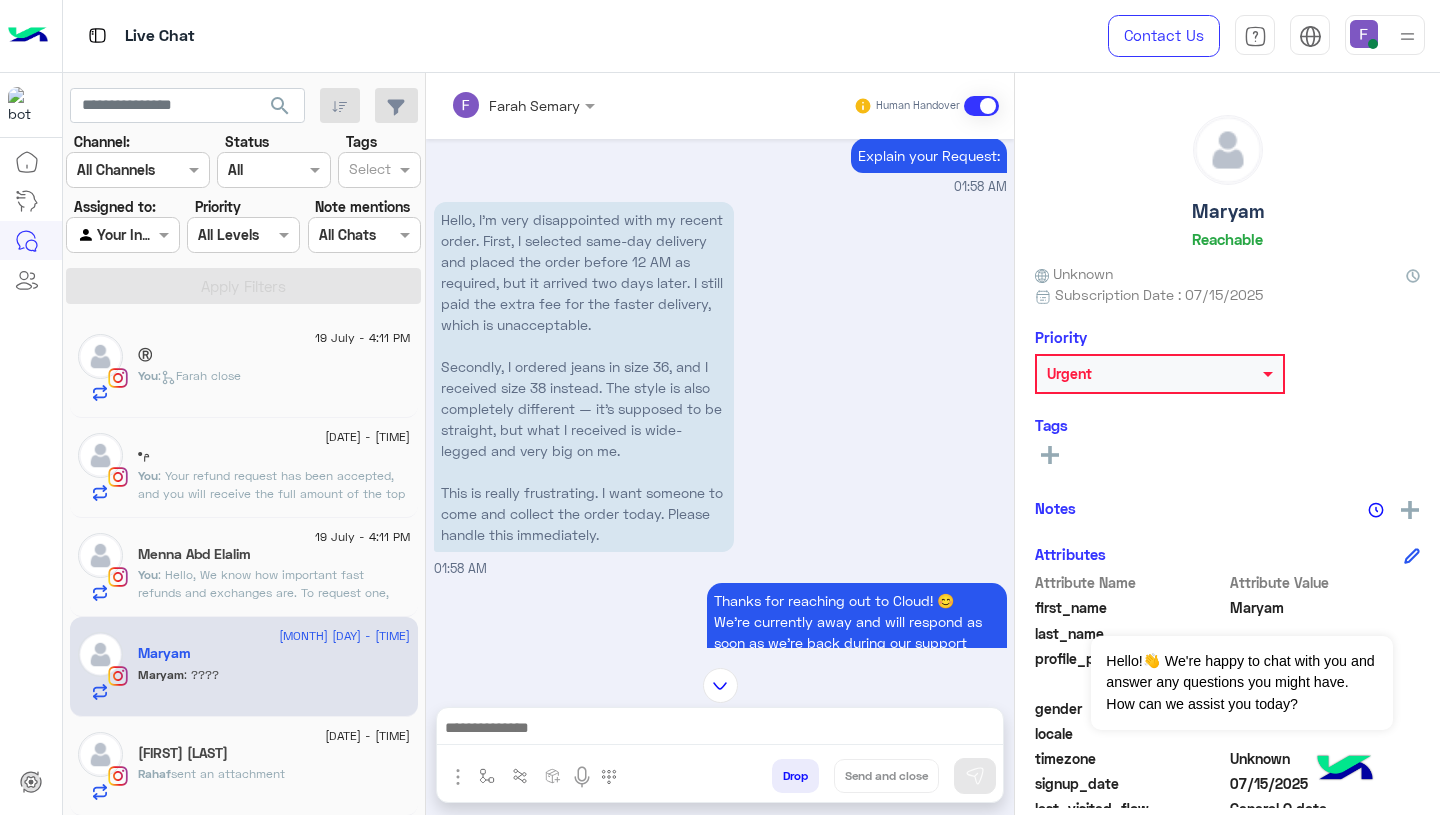 click at bounding box center (720, 733) 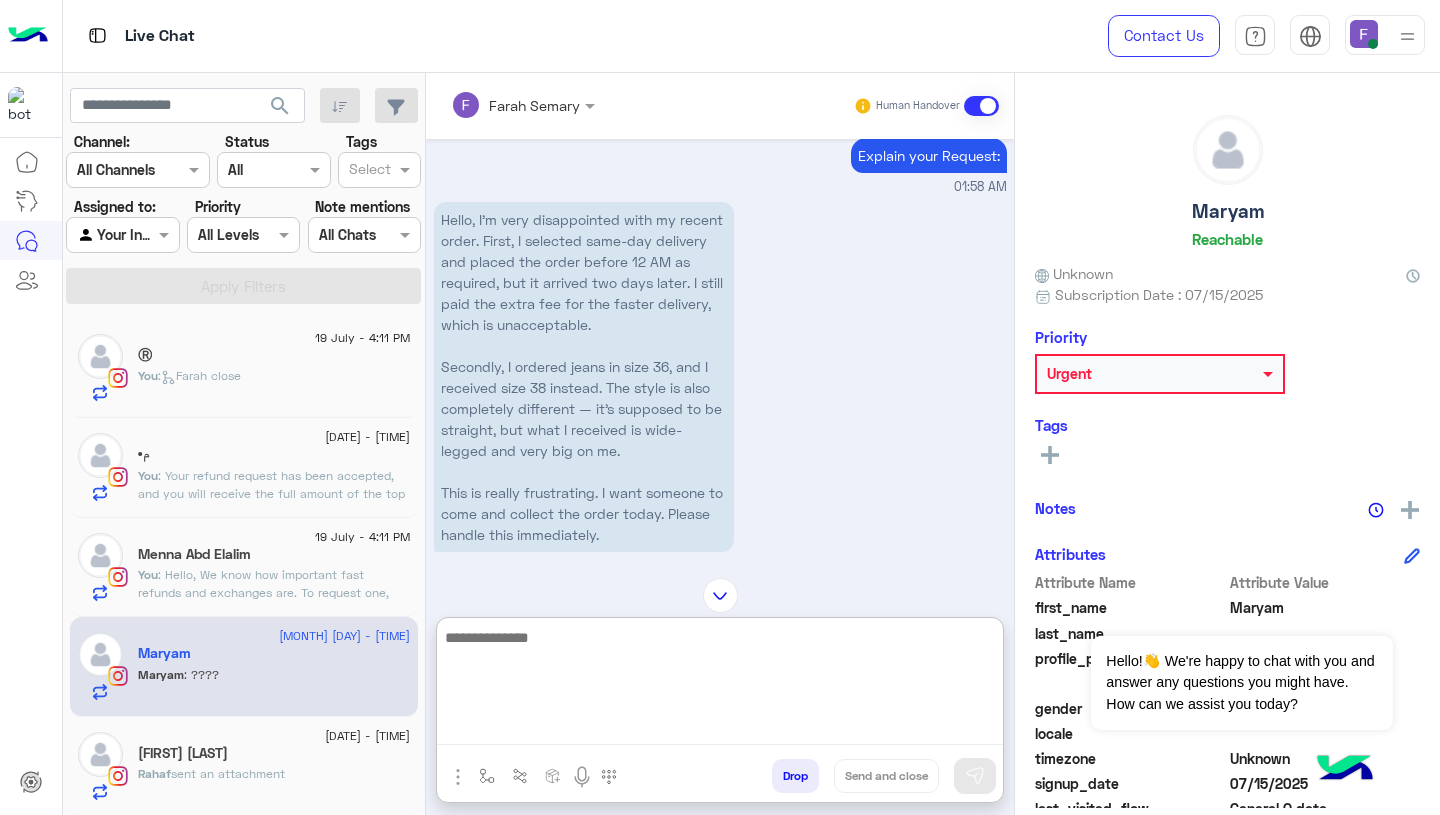 paste on "**********" 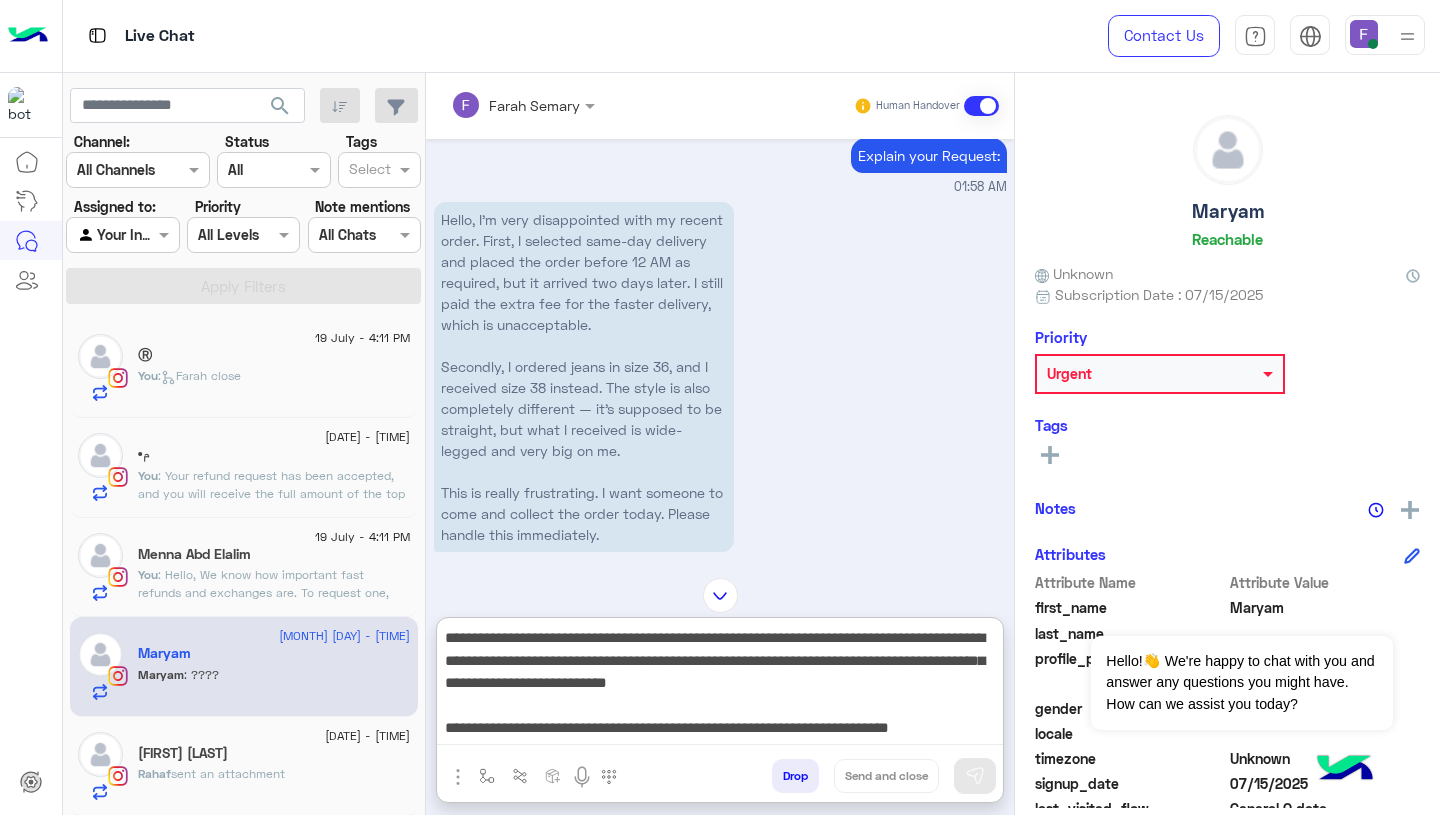 scroll, scrollTop: 128, scrollLeft: 0, axis: vertical 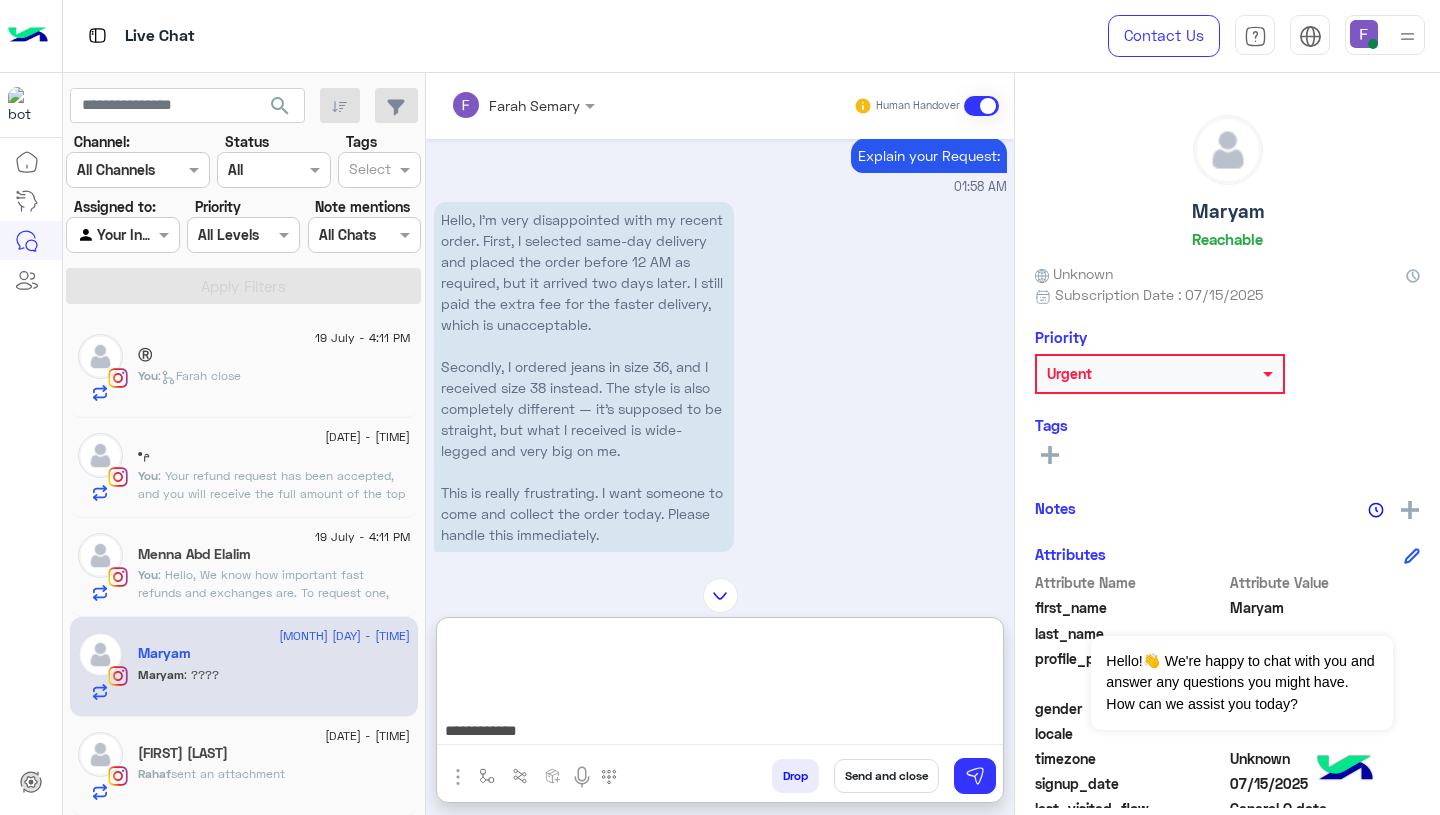 click on "**********" at bounding box center (720, 685) 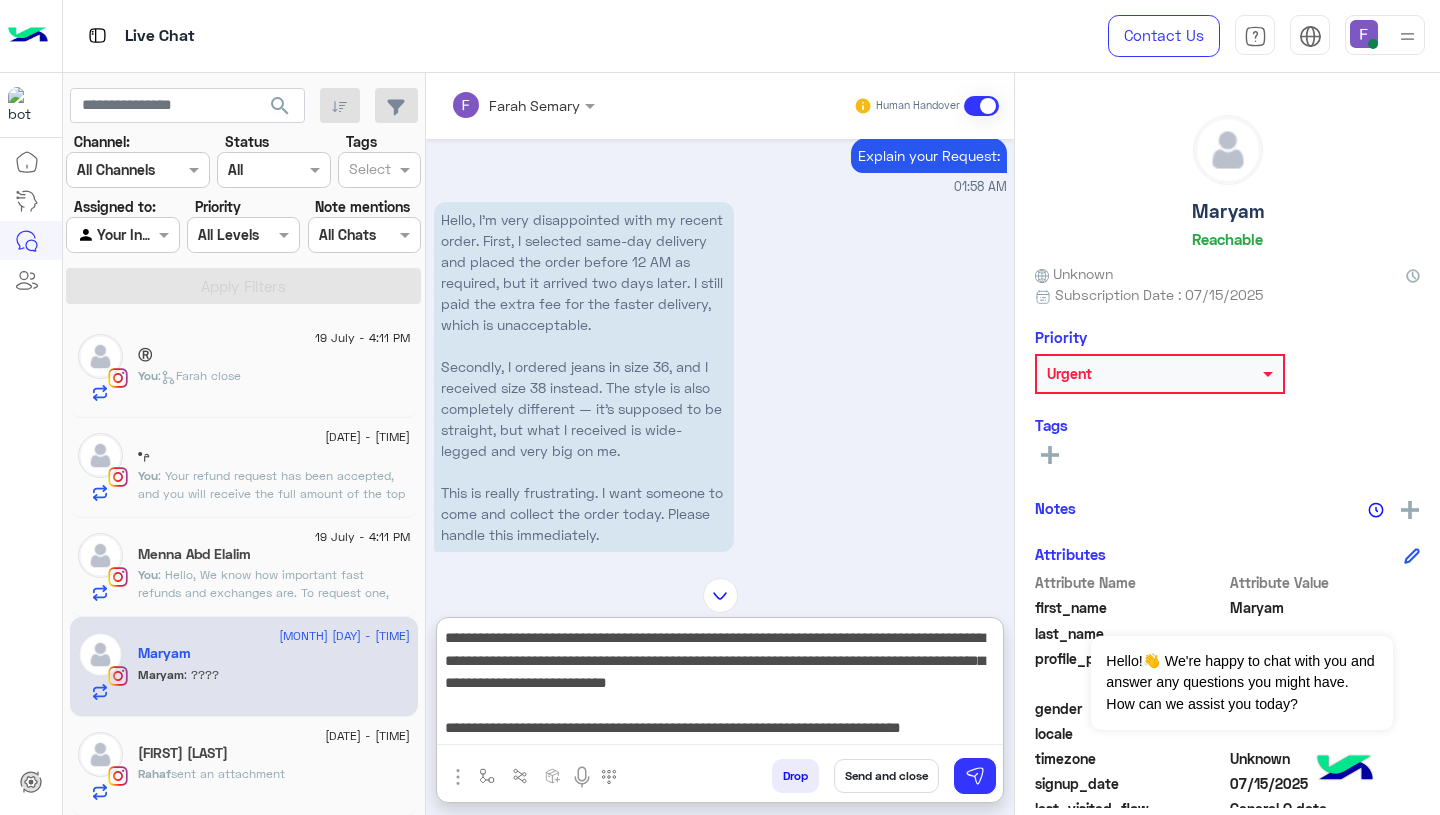 scroll, scrollTop: 0, scrollLeft: 0, axis: both 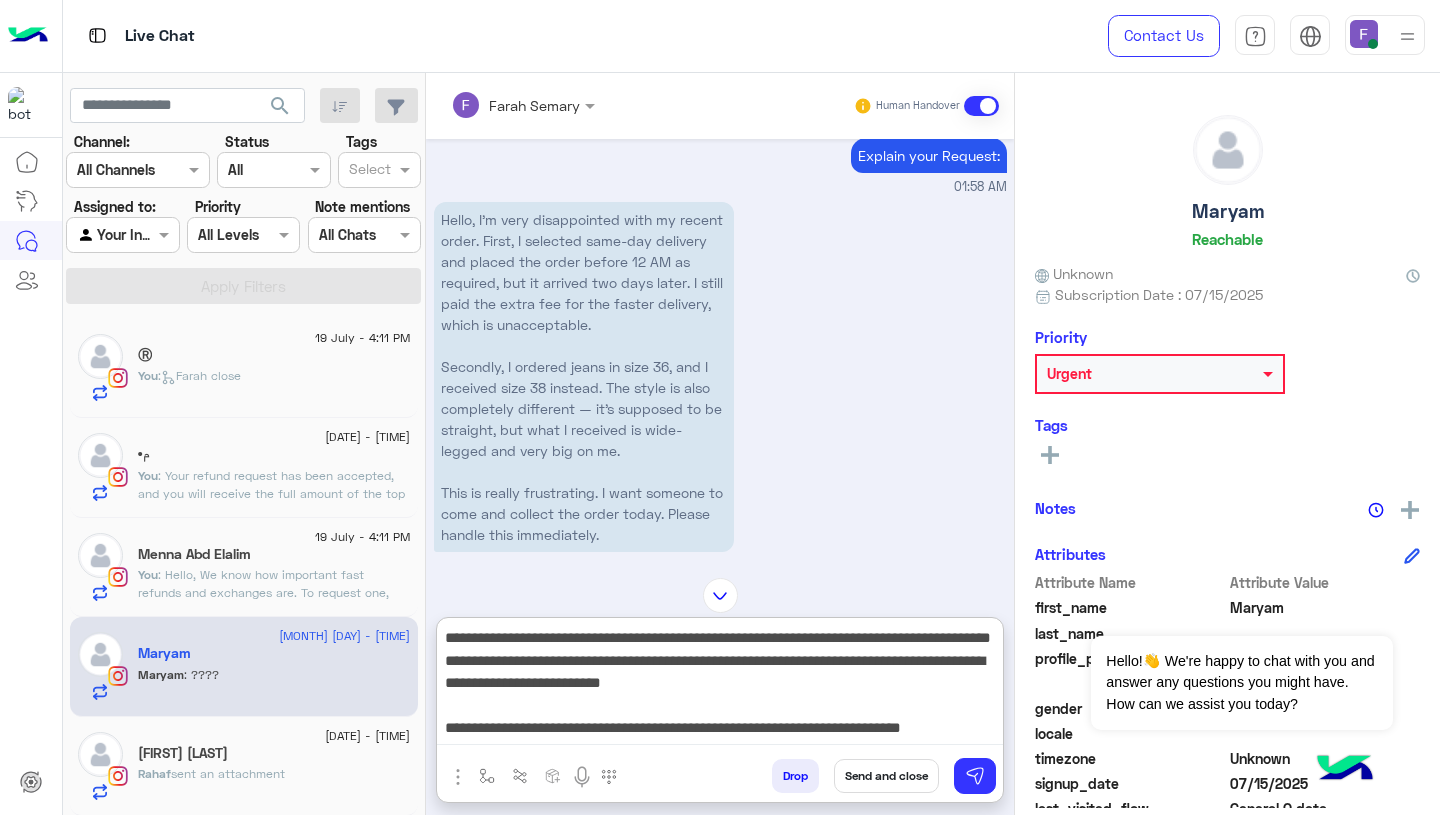 type on "**********" 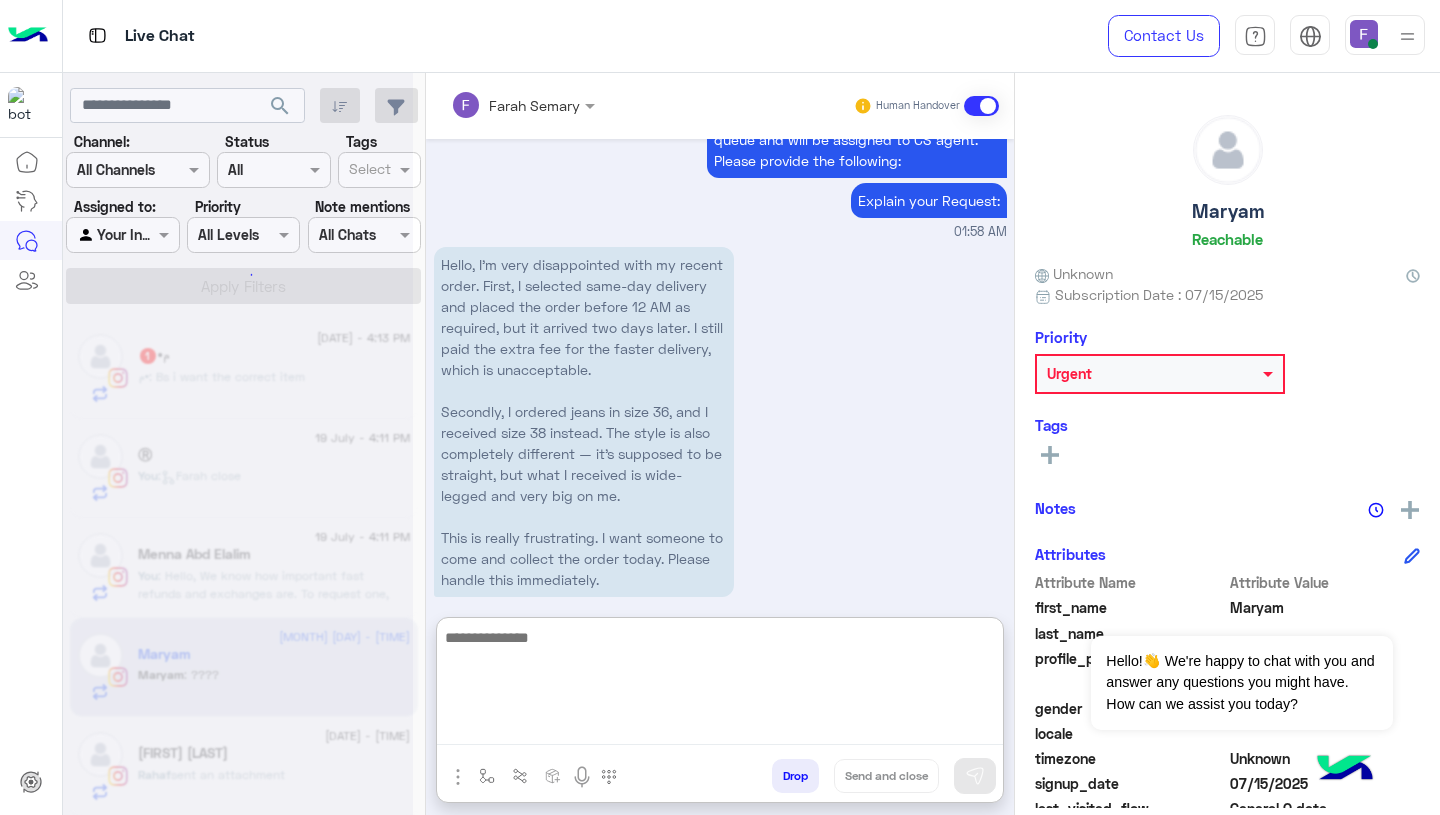 scroll, scrollTop: 0, scrollLeft: 0, axis: both 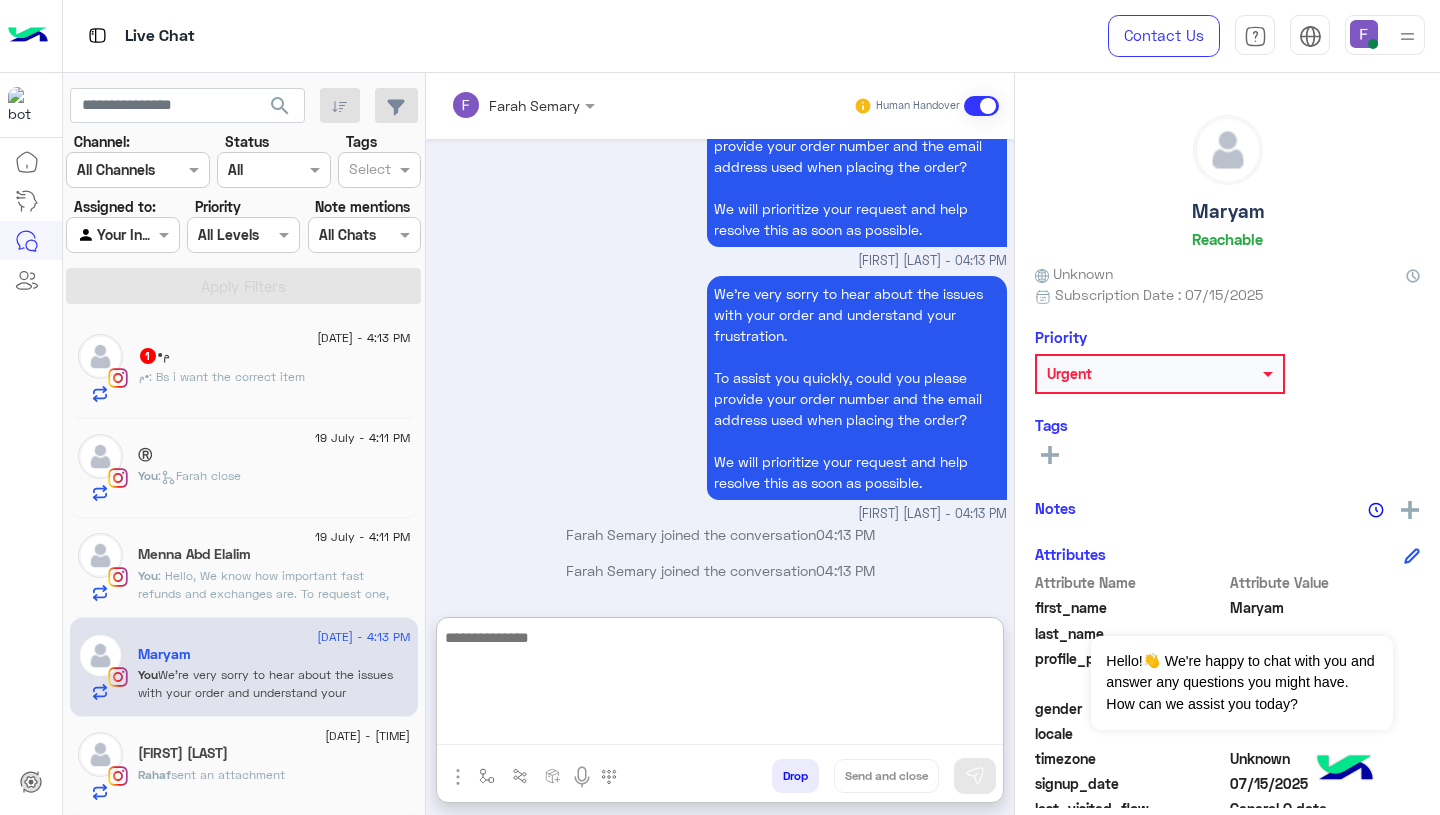 click on "We’re very sorry to hear about the issues with your order and understand your frustration. To assist you quickly, could you please provide your order number and the email address used when placing the order? We will prioritize your request and help resolve this as soon as possible. [NAME] [LAST_NAME] - [TIME]" at bounding box center (720, 397) 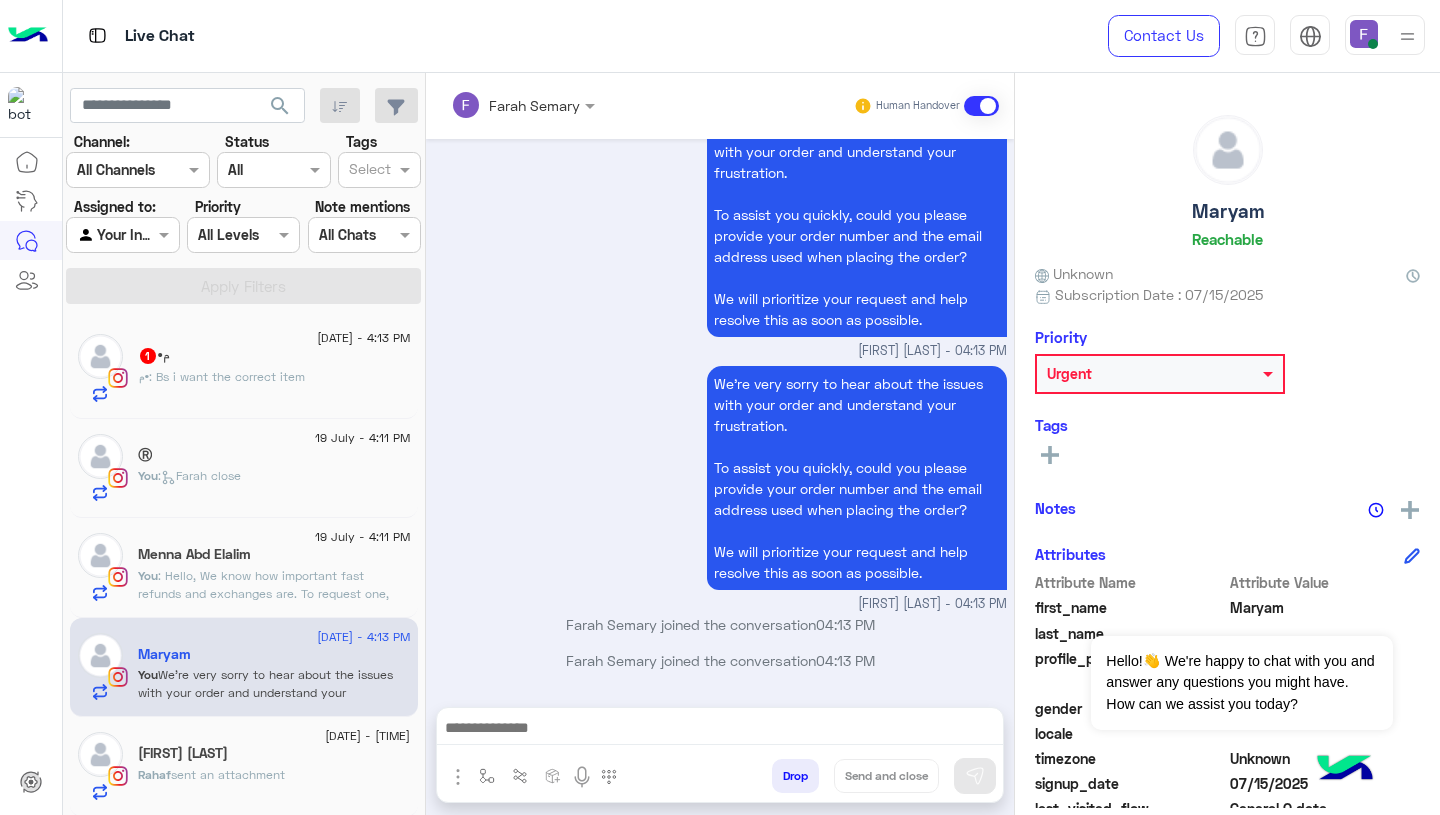 scroll, scrollTop: 9455, scrollLeft: 0, axis: vertical 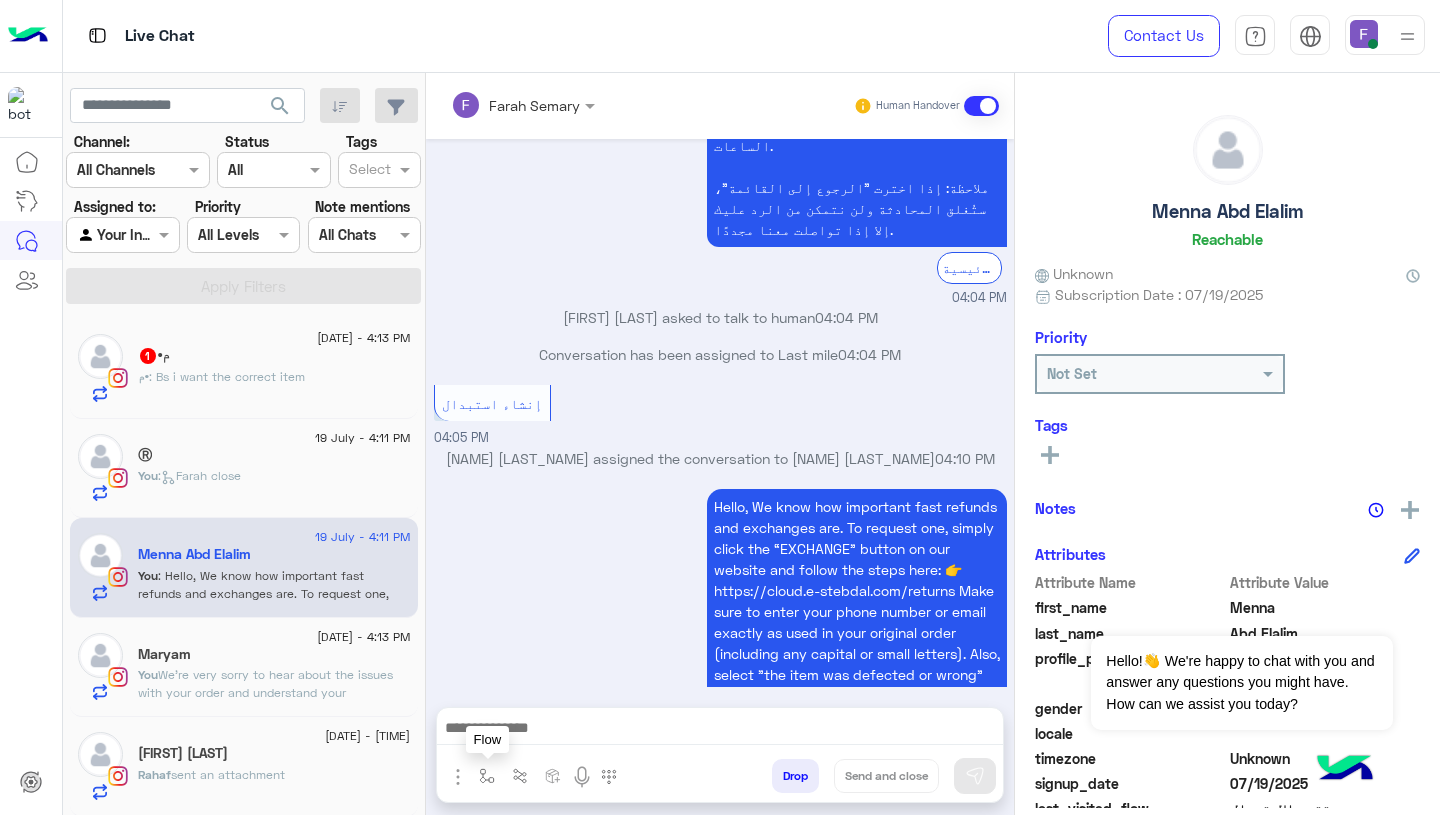 click at bounding box center [487, 776] 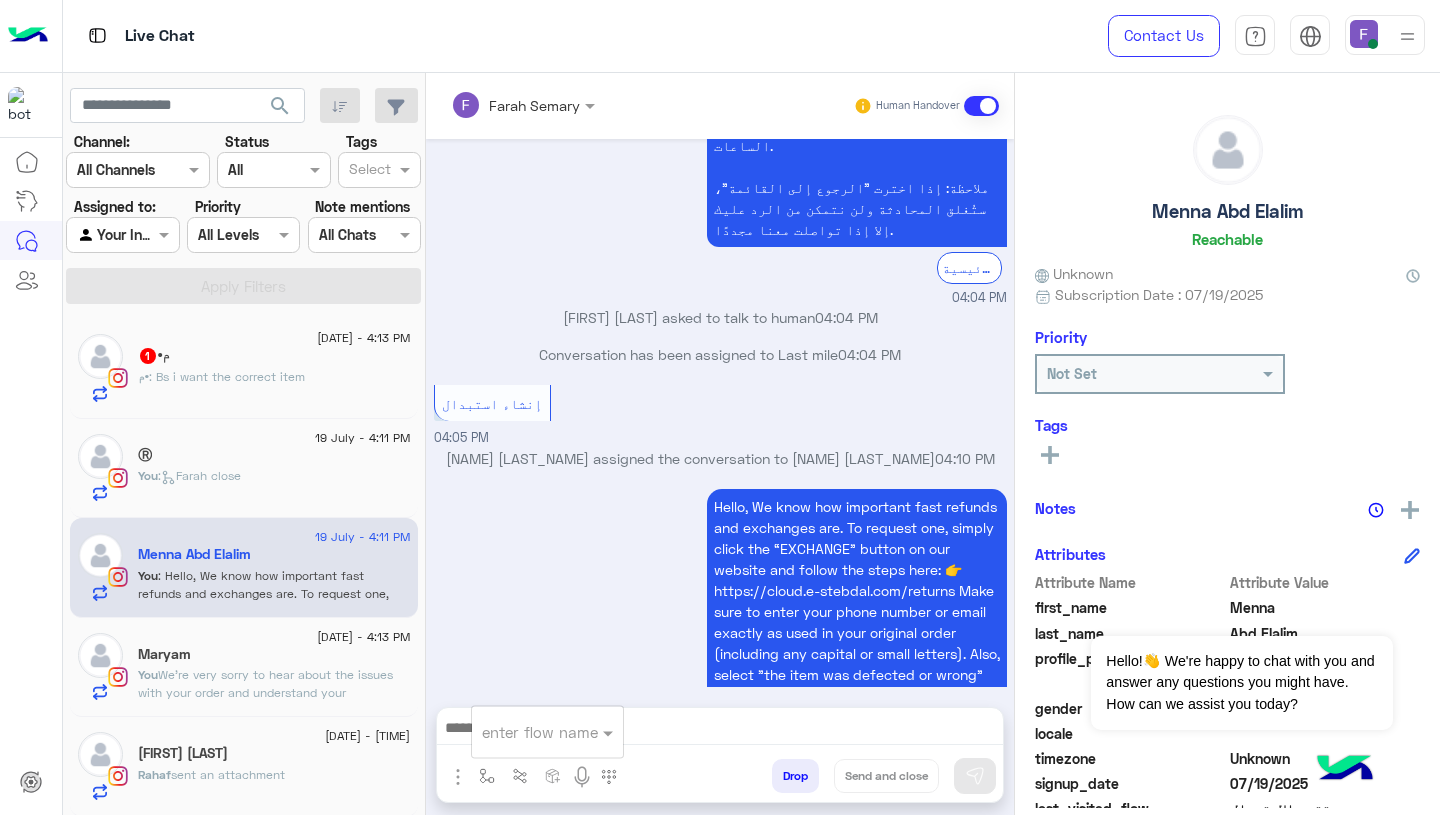 click on "enter flow name" at bounding box center (547, 732) 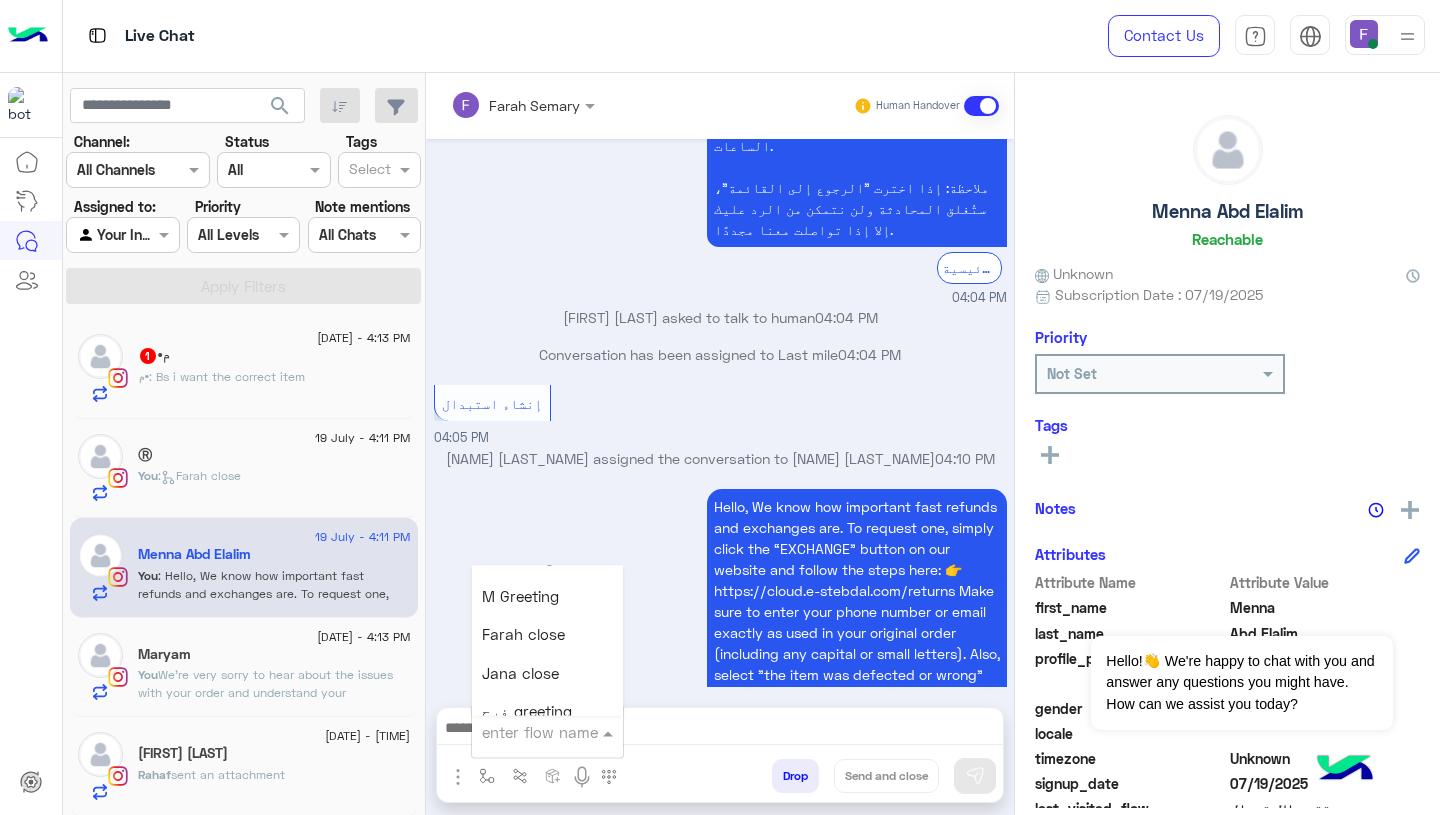 scroll, scrollTop: 2527, scrollLeft: 0, axis: vertical 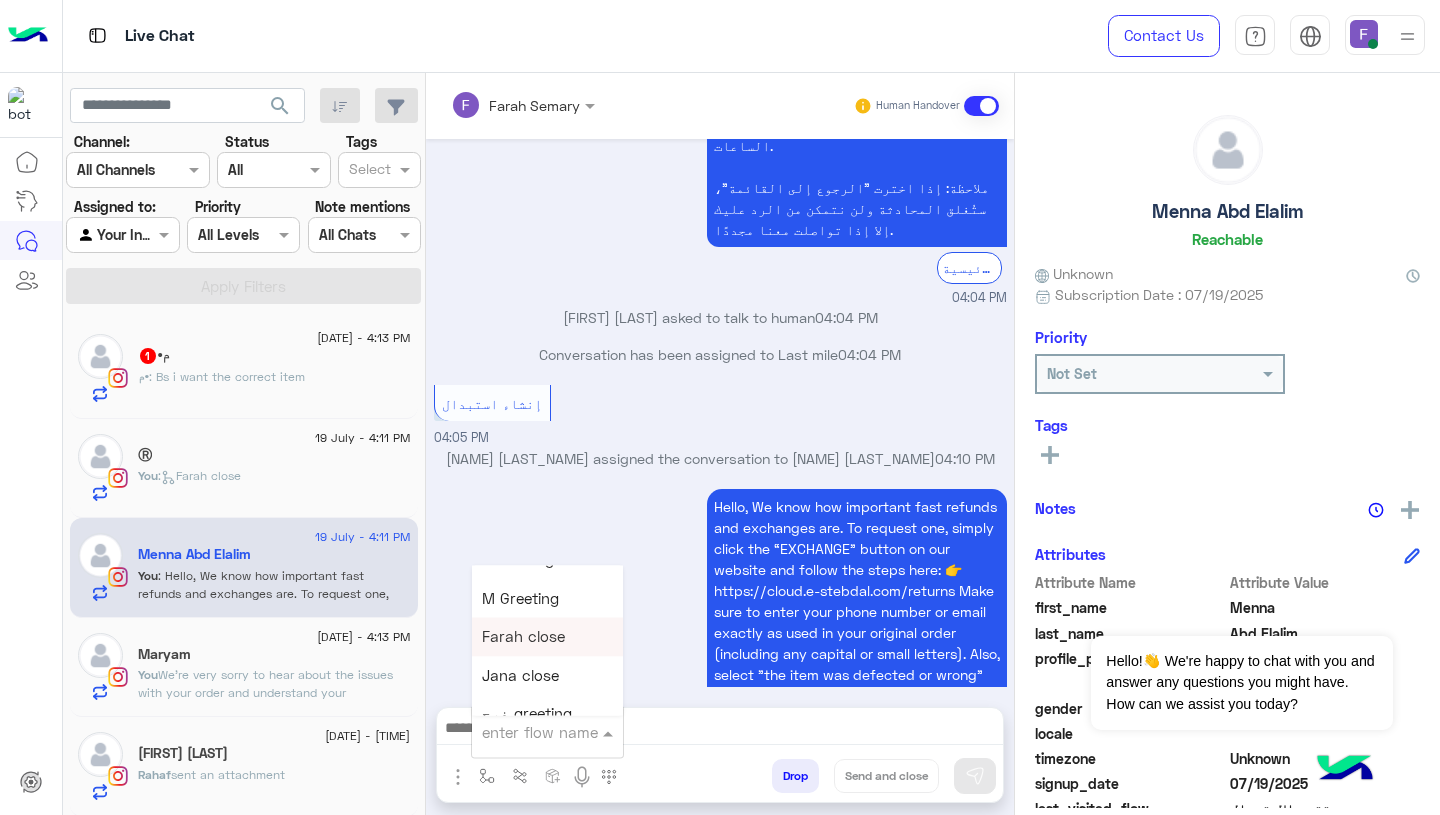 click on "Farah close" at bounding box center [523, 637] 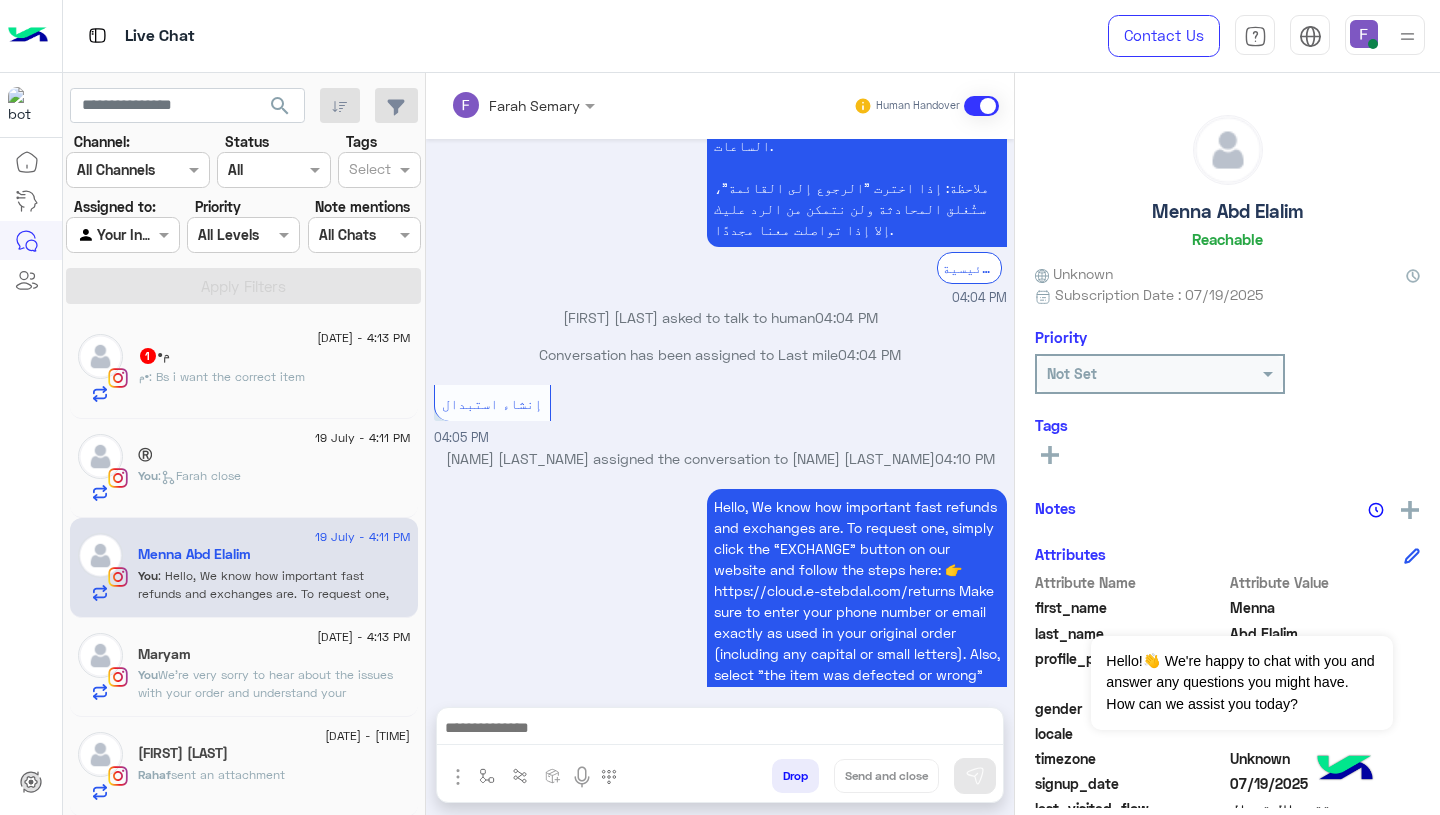 type on "**********" 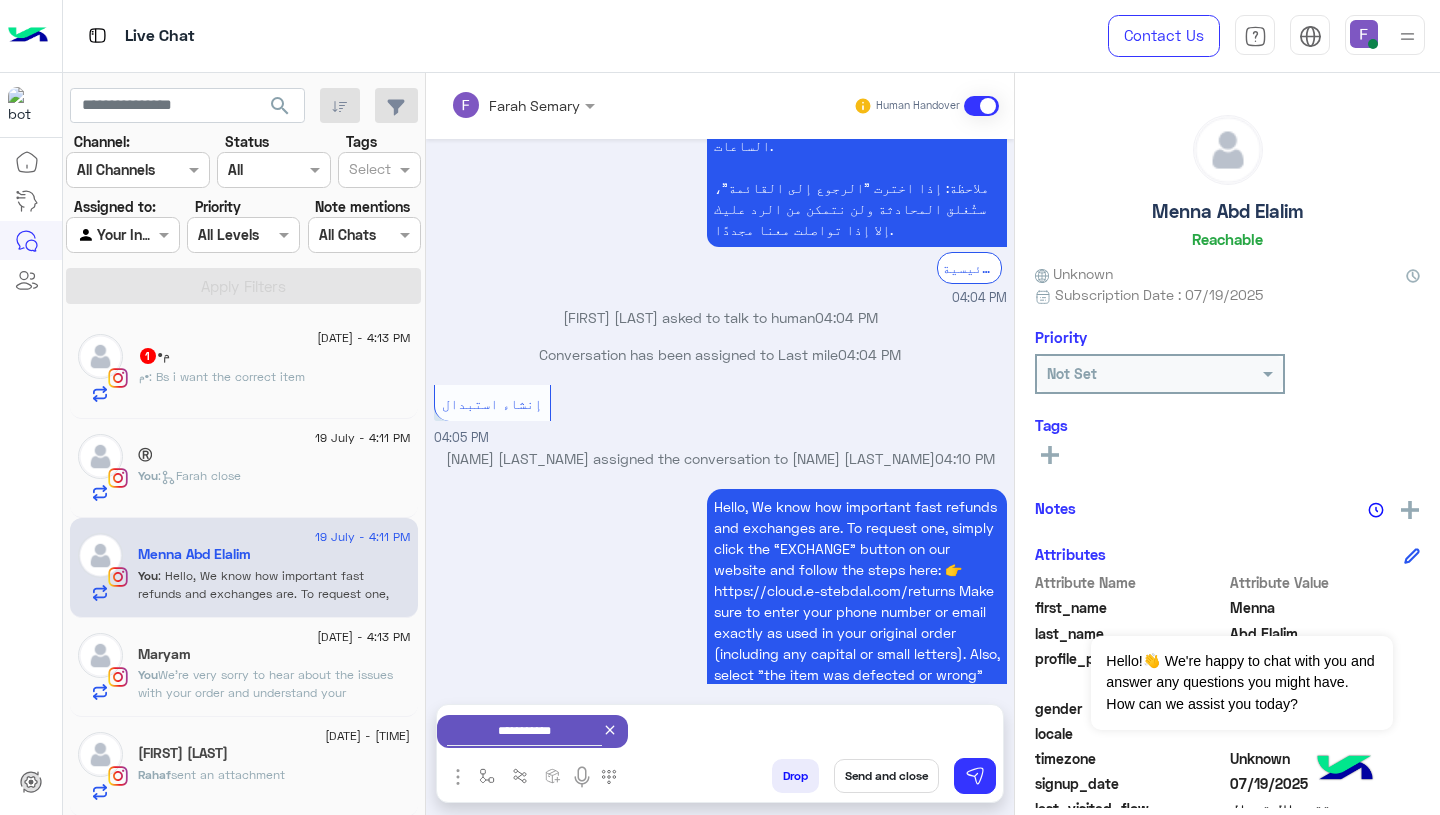 click on "Send and close" at bounding box center (886, 776) 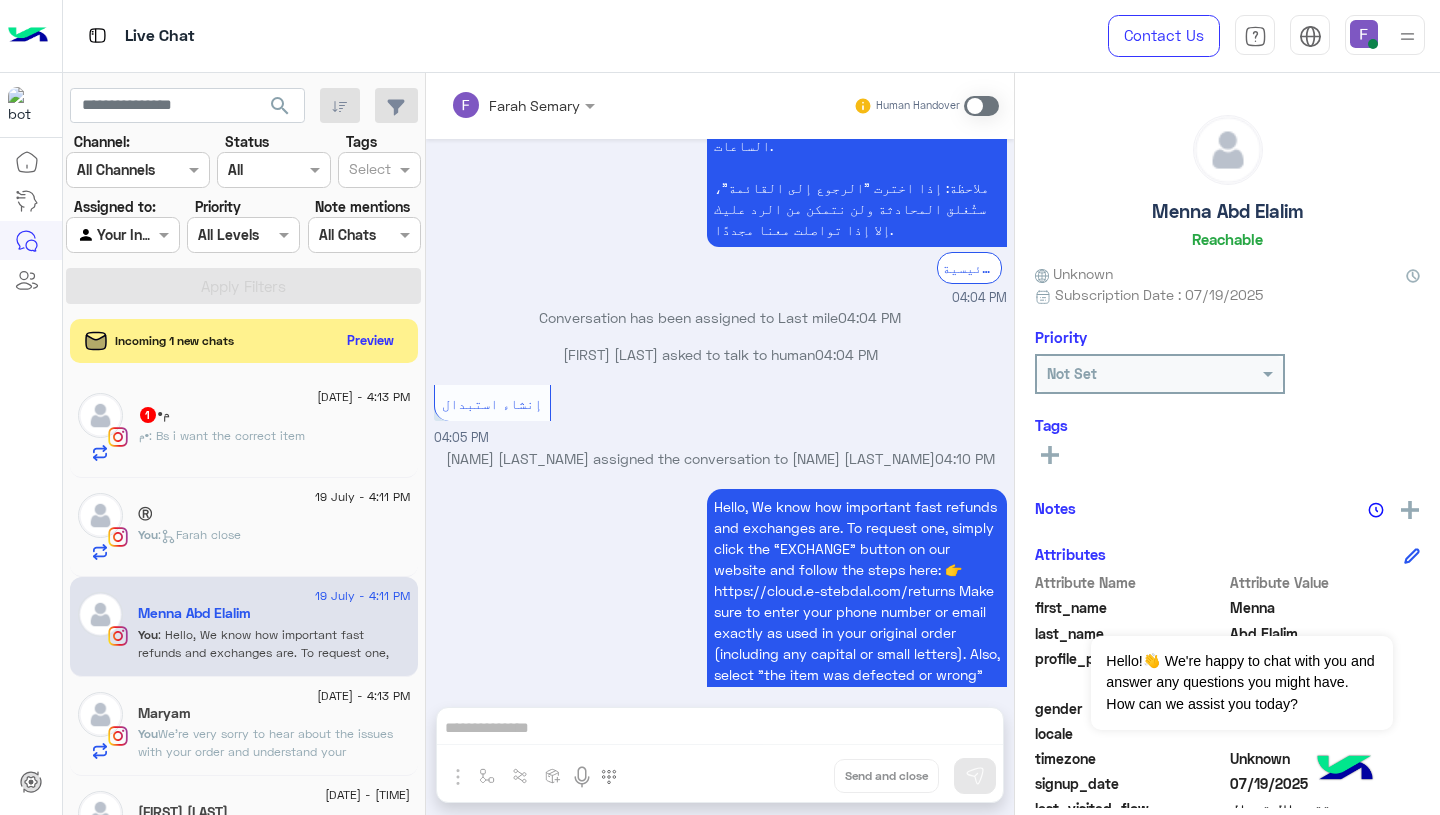 scroll, scrollTop: 2073, scrollLeft: 0, axis: vertical 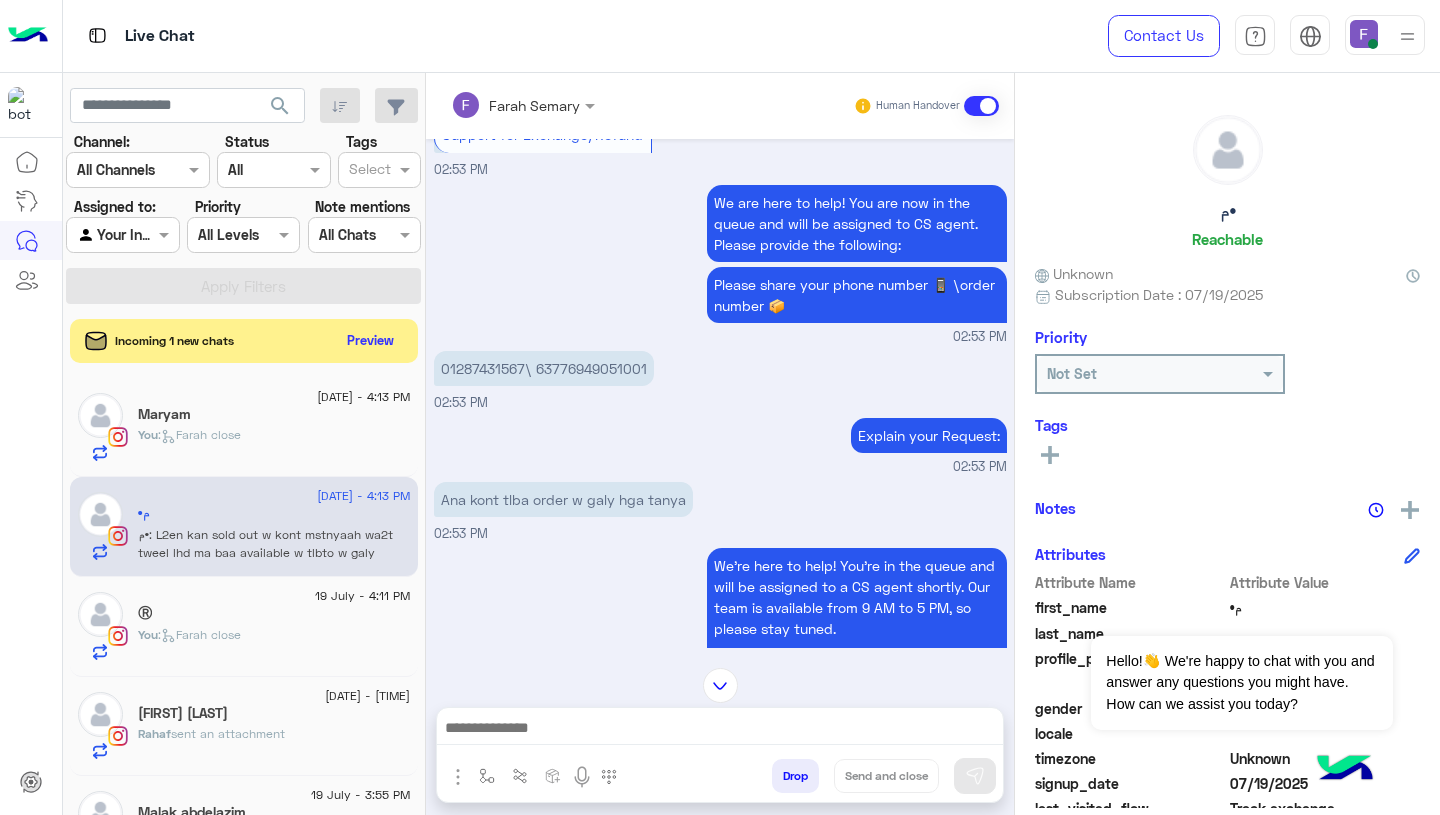 click on "01287431567\ 63776949051001" at bounding box center [544, 368] 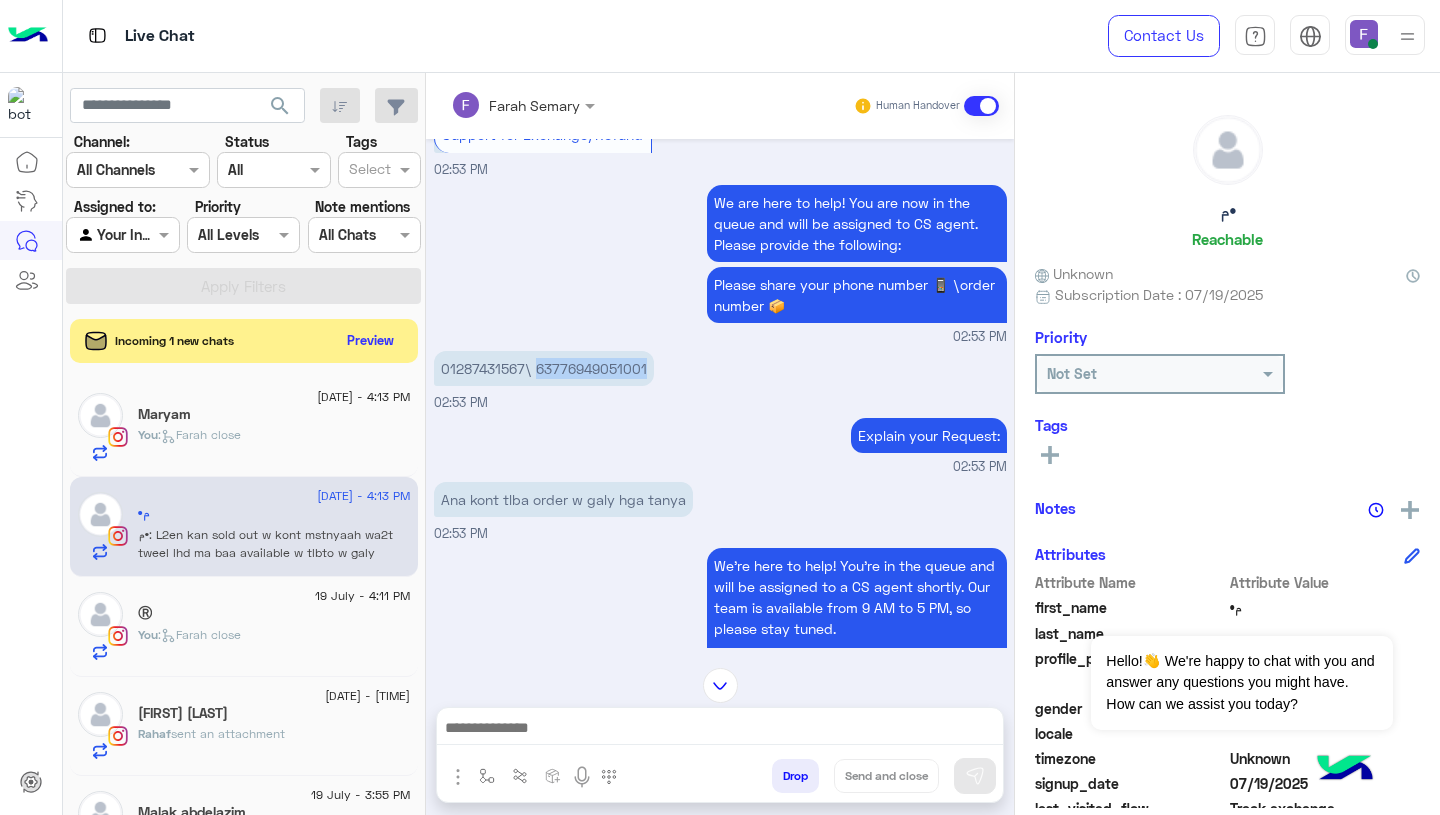 click on "01287431567\ 63776949051001" at bounding box center (544, 368) 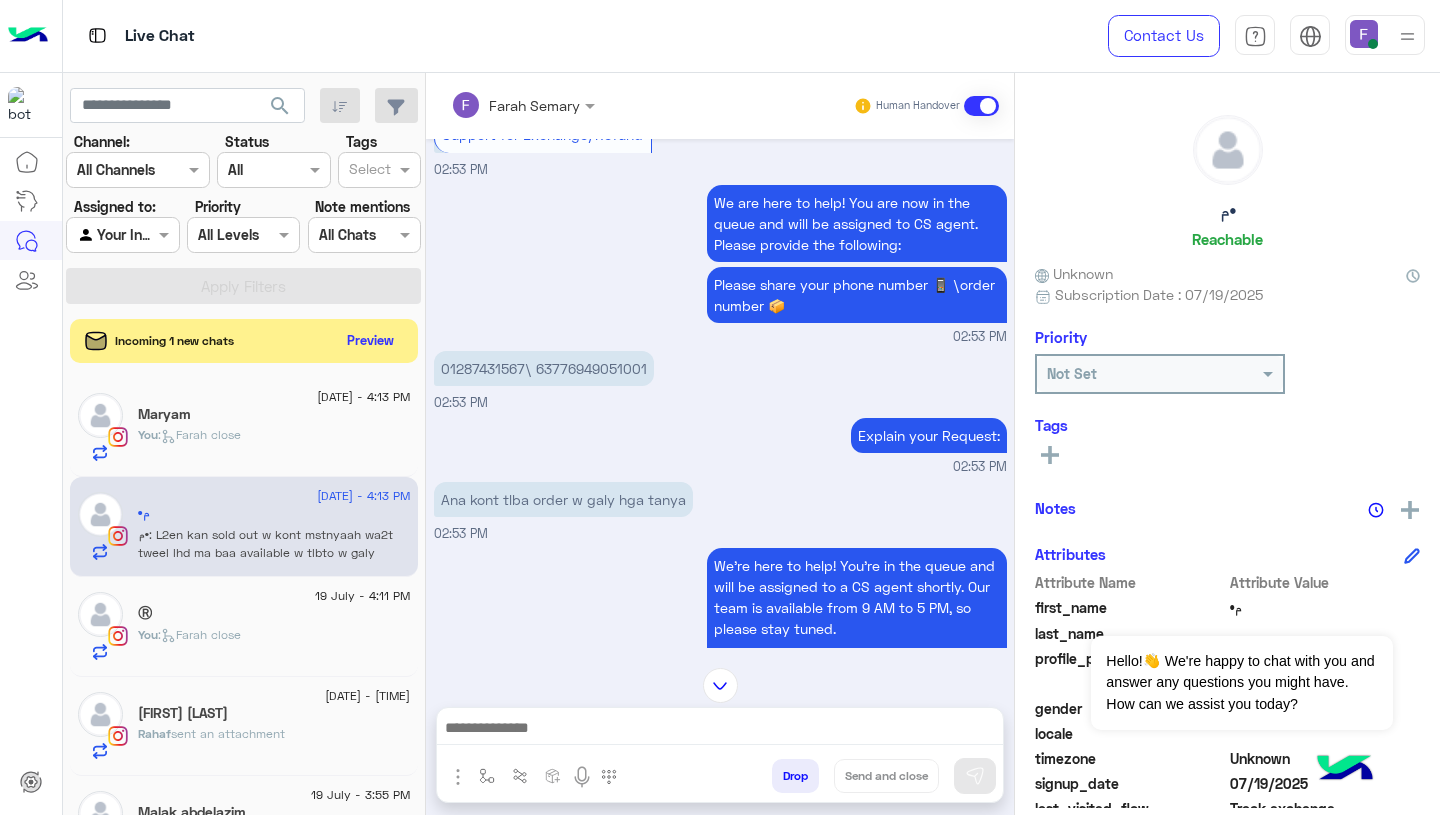 click at bounding box center [720, 733] 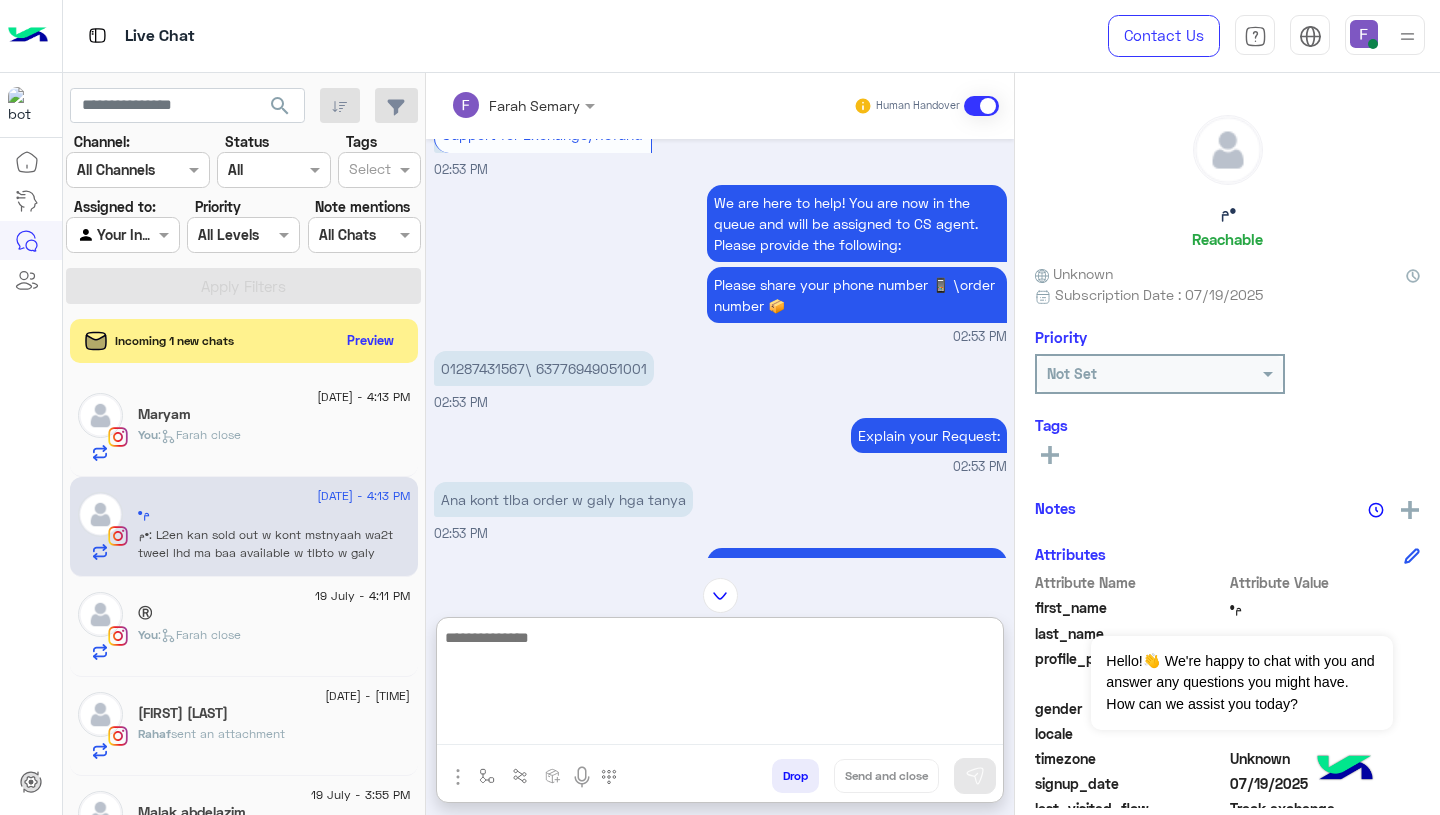 paste on "**********" 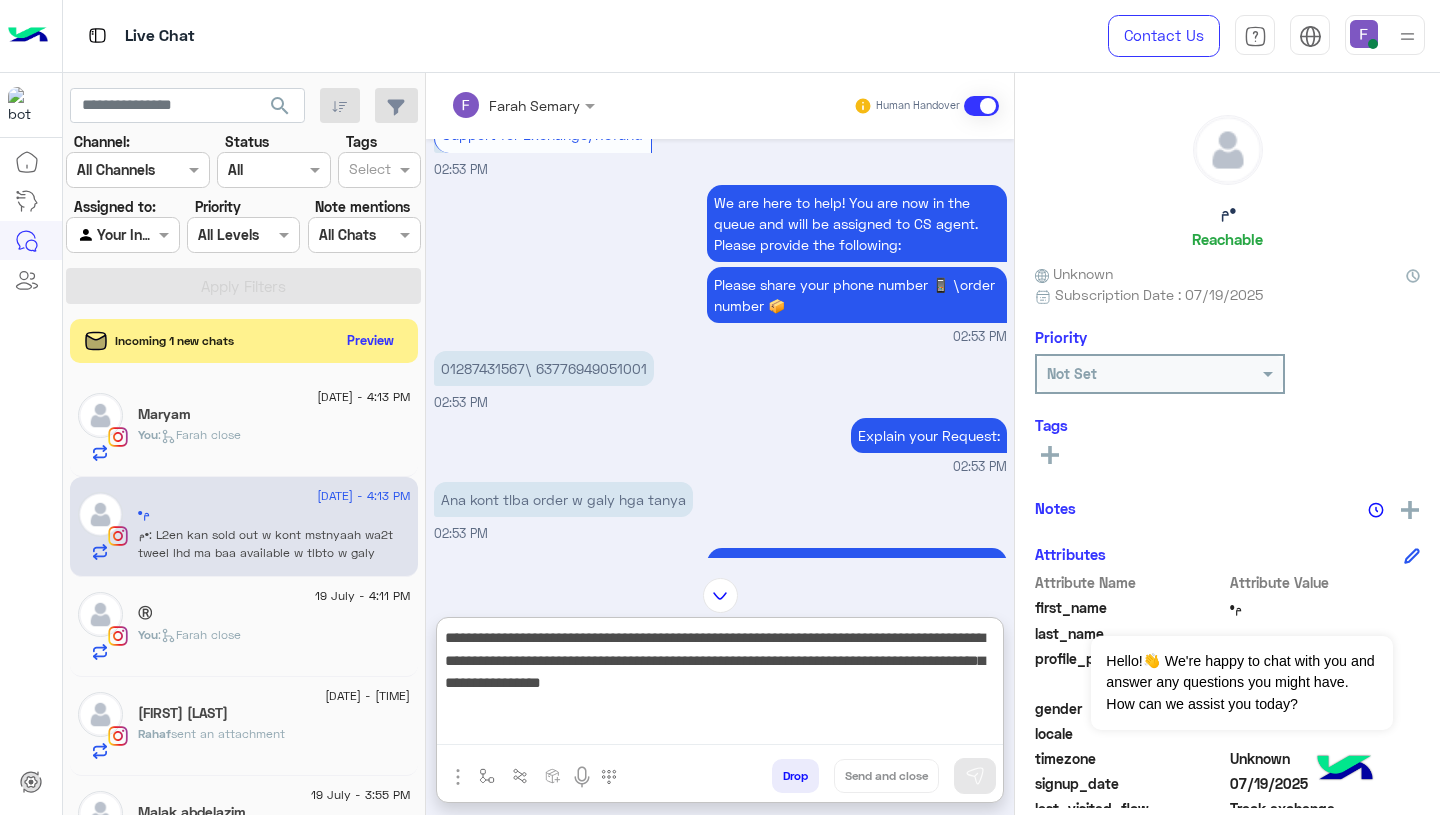 scroll, scrollTop: 83, scrollLeft: 0, axis: vertical 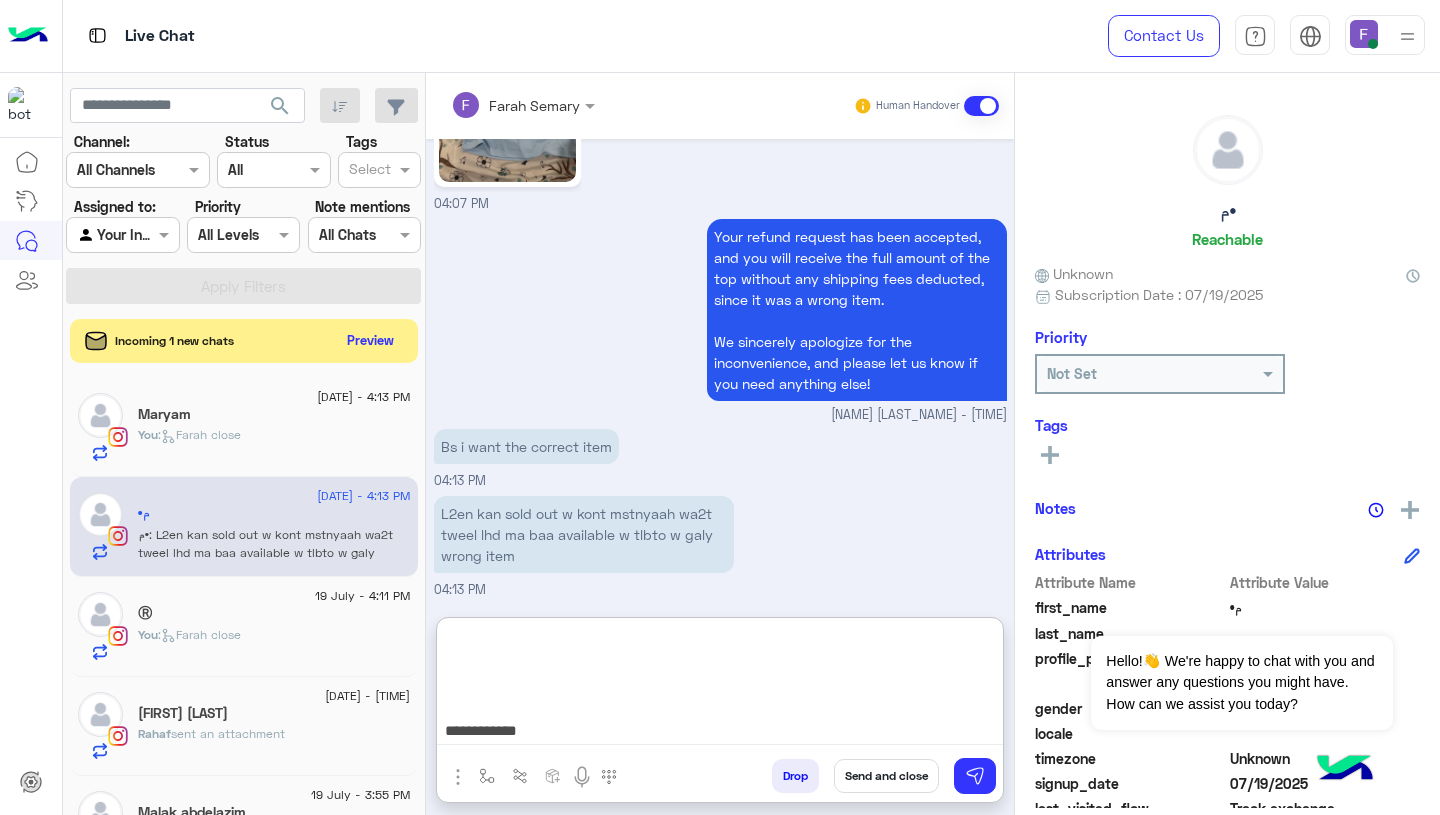 click on "**********" at bounding box center [720, 685] 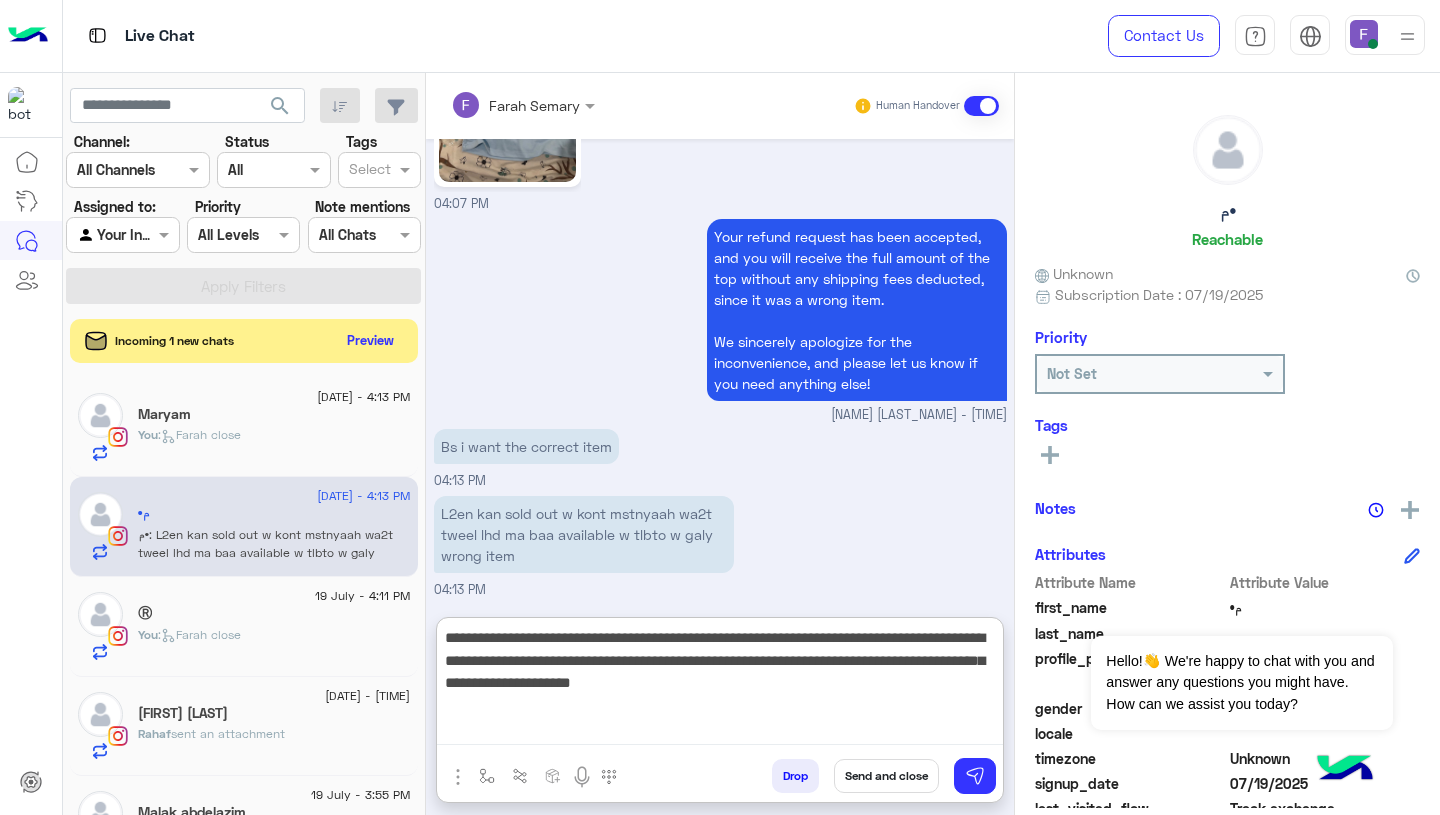 scroll, scrollTop: 0, scrollLeft: 0, axis: both 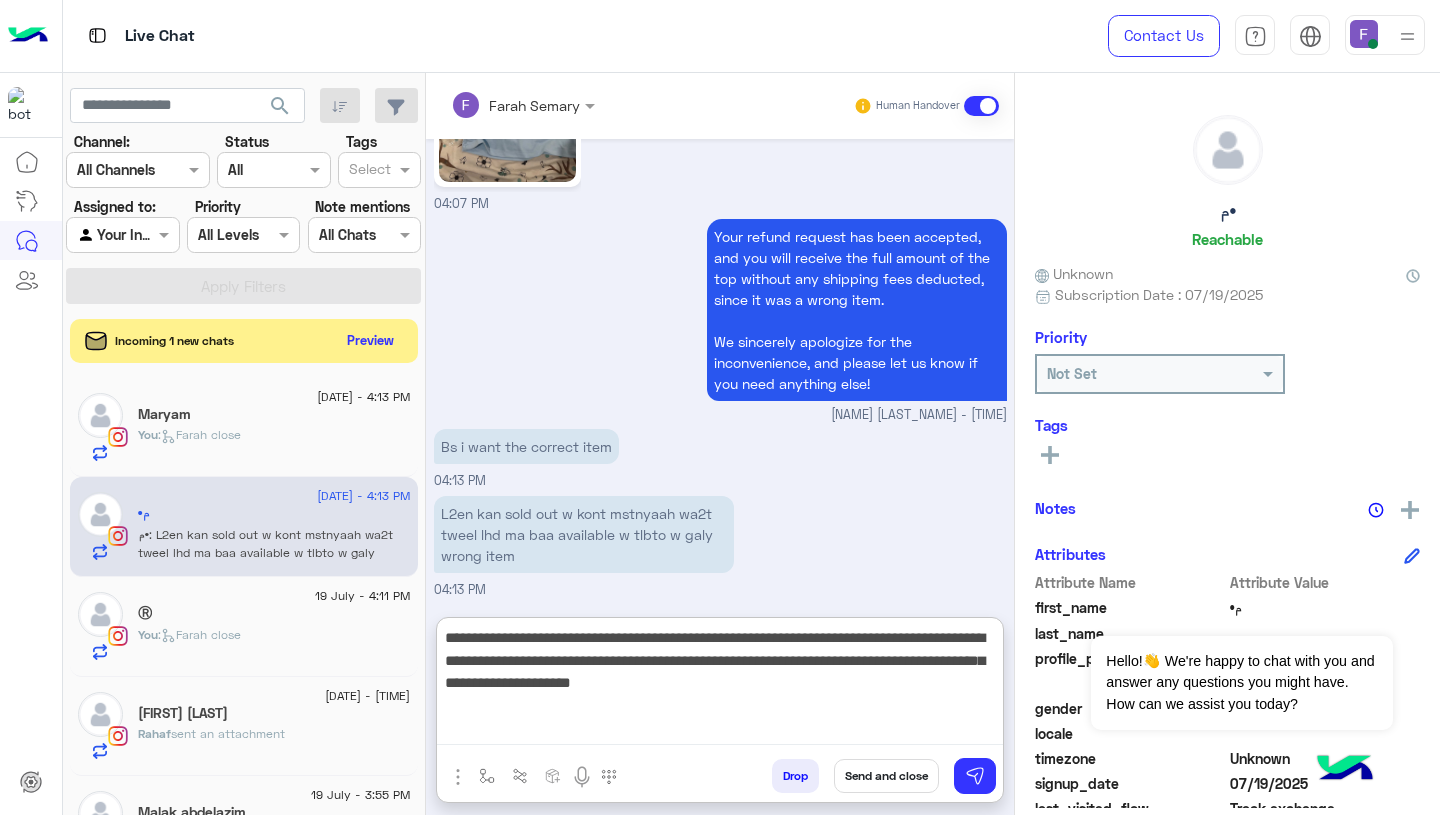 click on "**********" at bounding box center [720, 685] 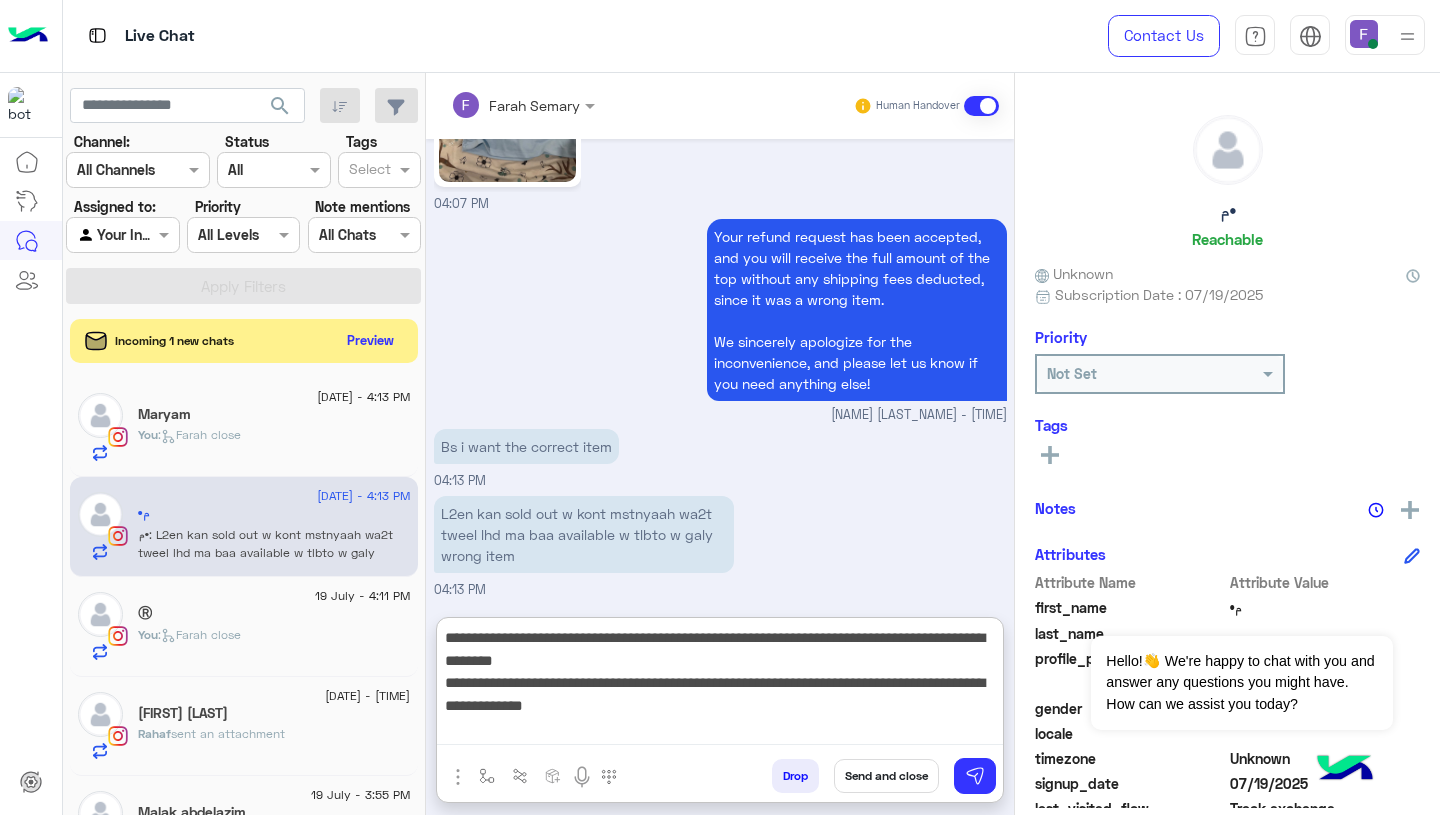 click on "**********" at bounding box center [720, 685] 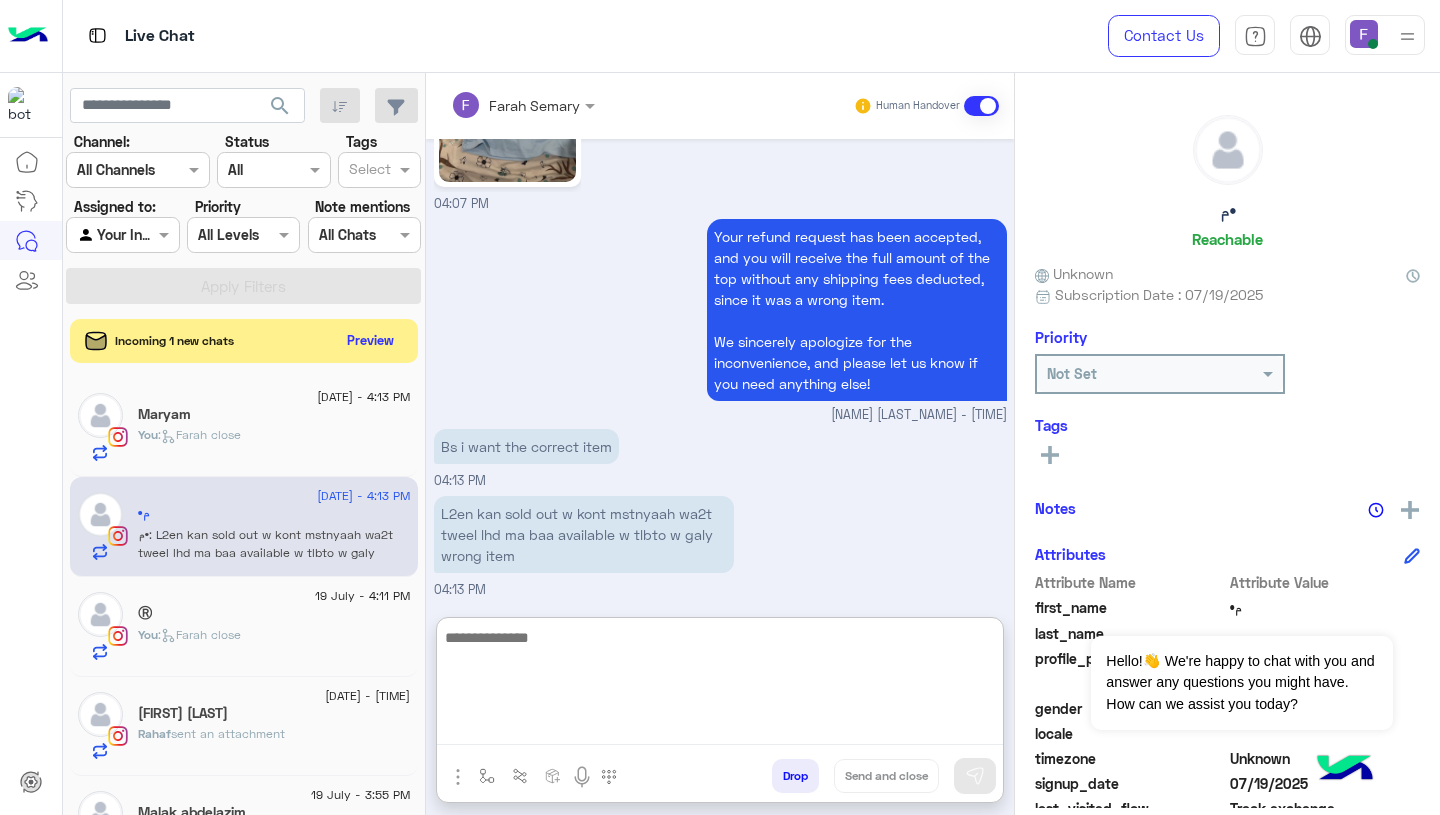 scroll, scrollTop: 1985, scrollLeft: 0, axis: vertical 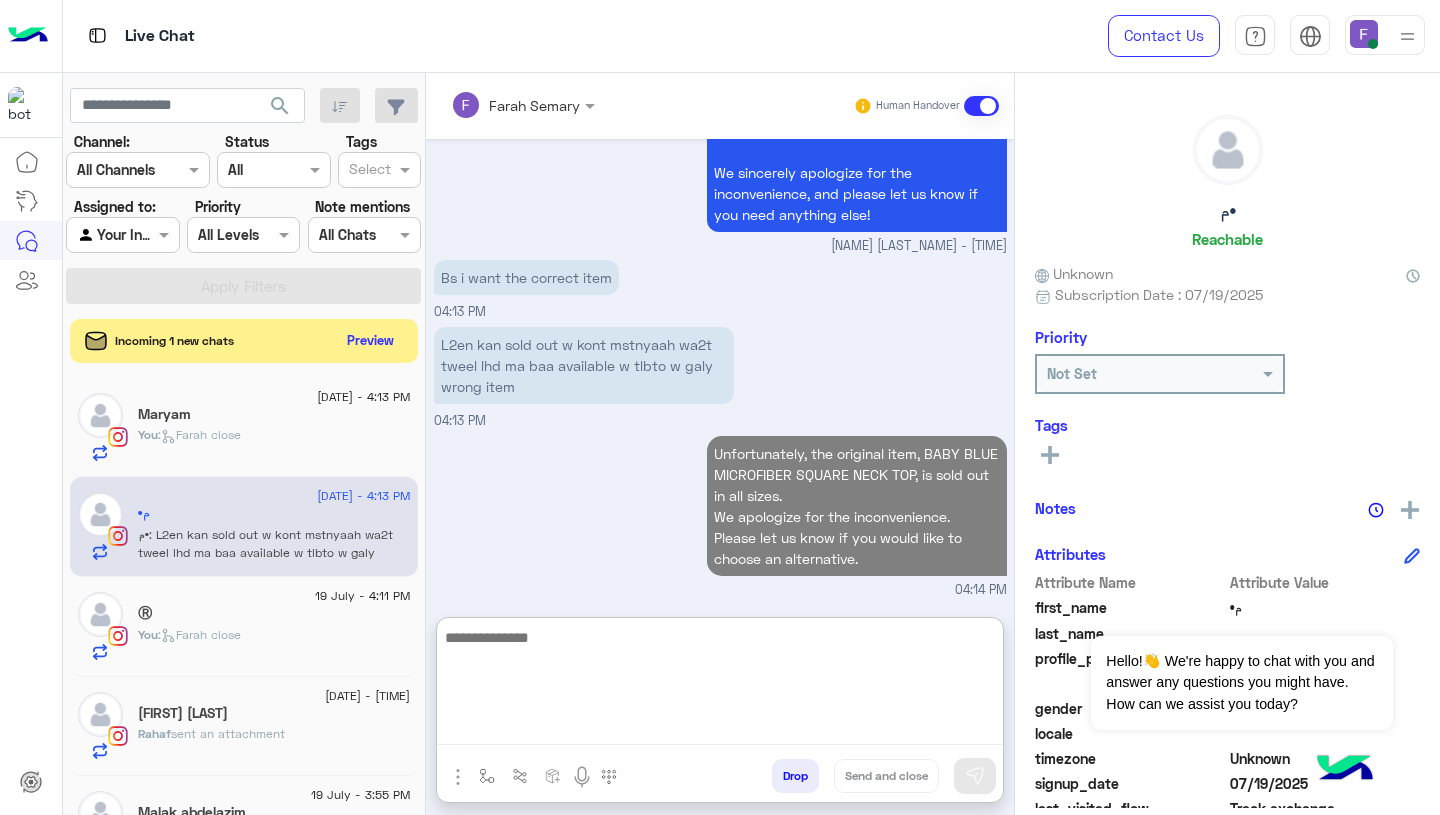 click on "Unfortunately, the original item, [PRODUCT_NAME], is sold out in all sizes.  We apologize for the inconvenience.  Please let us know if you would like to choose an alternative.   04:14 PM" at bounding box center [720, 515] 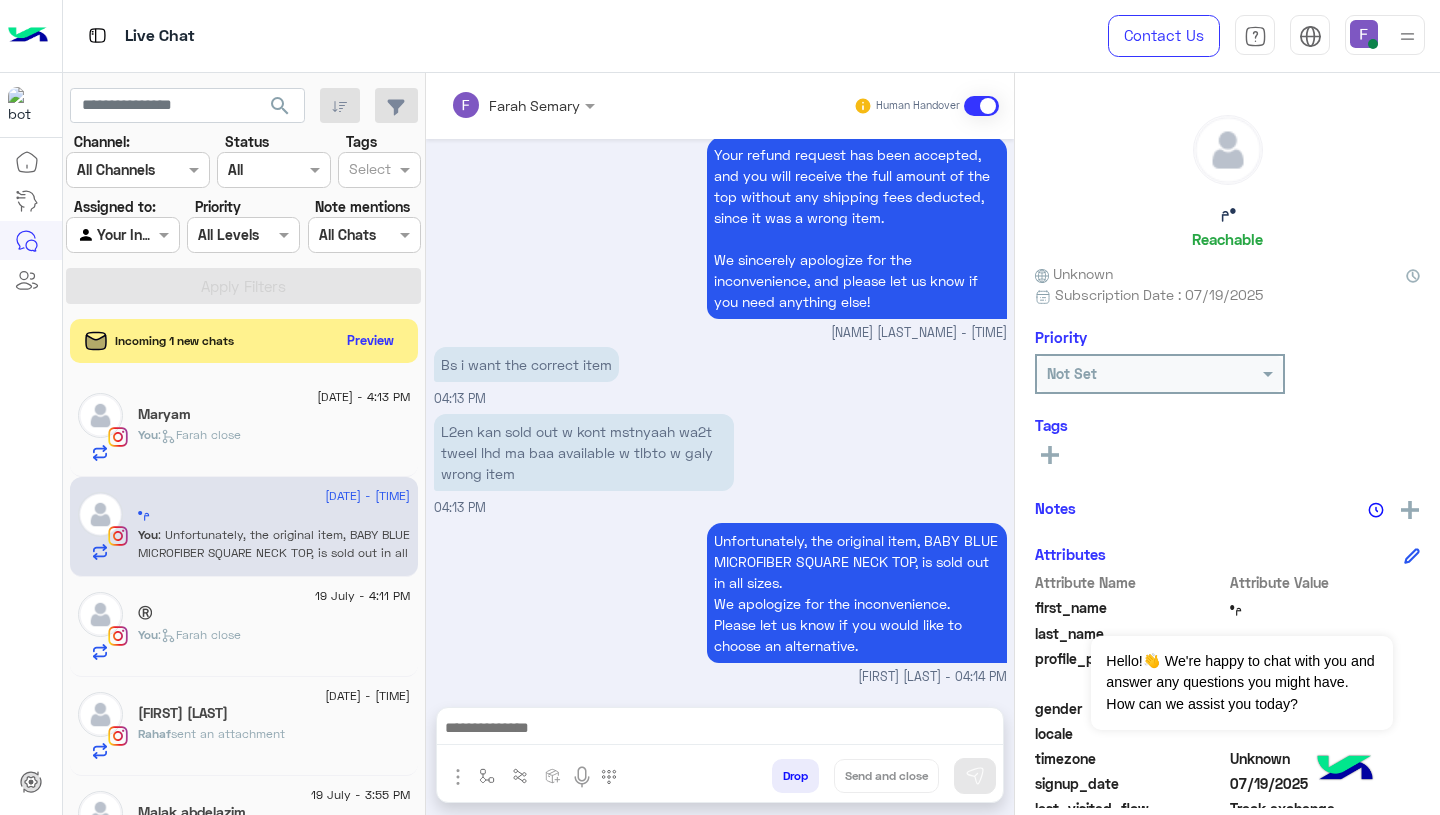 scroll, scrollTop: 1895, scrollLeft: 0, axis: vertical 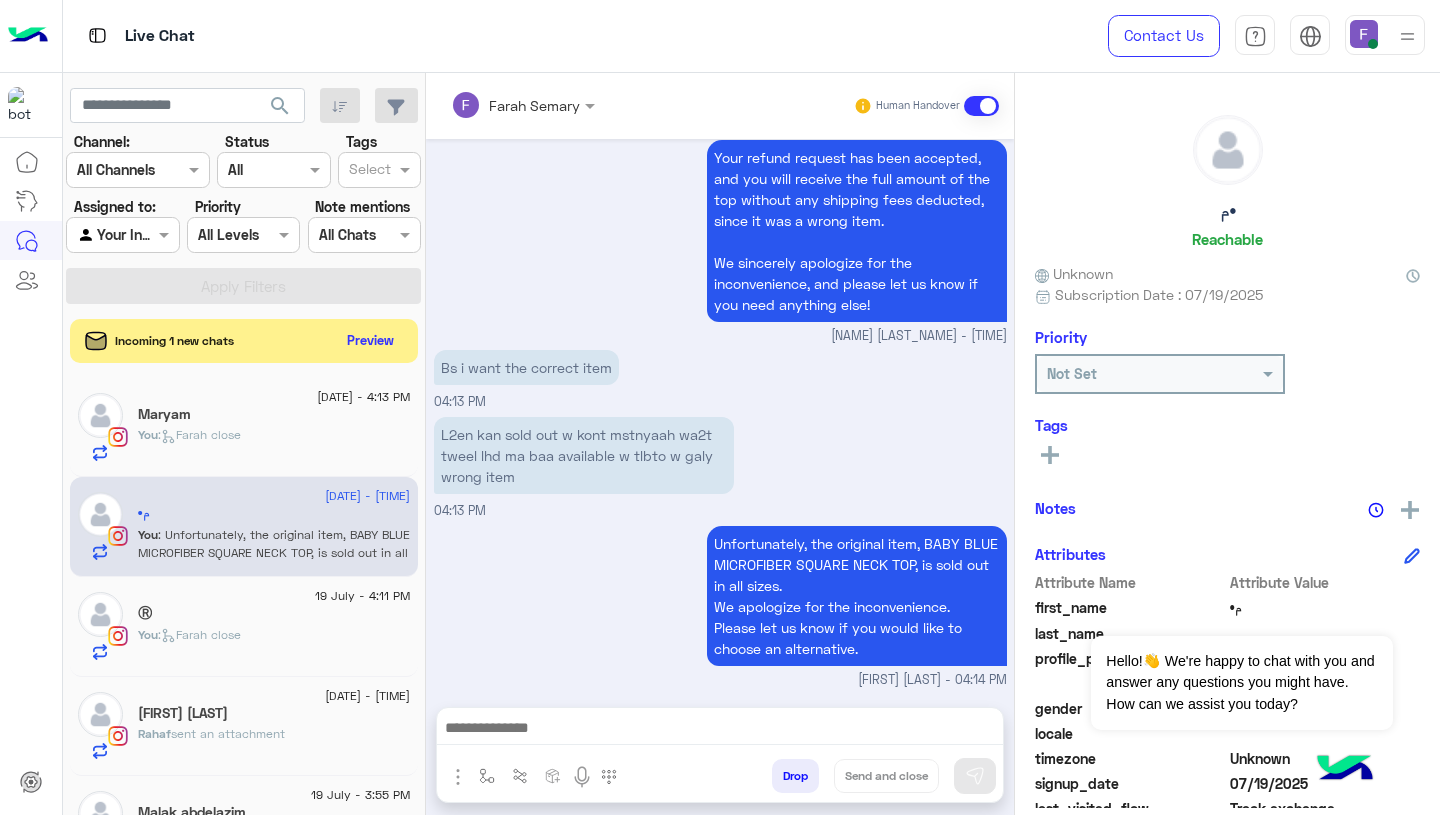 click on "You  :   Farah close" 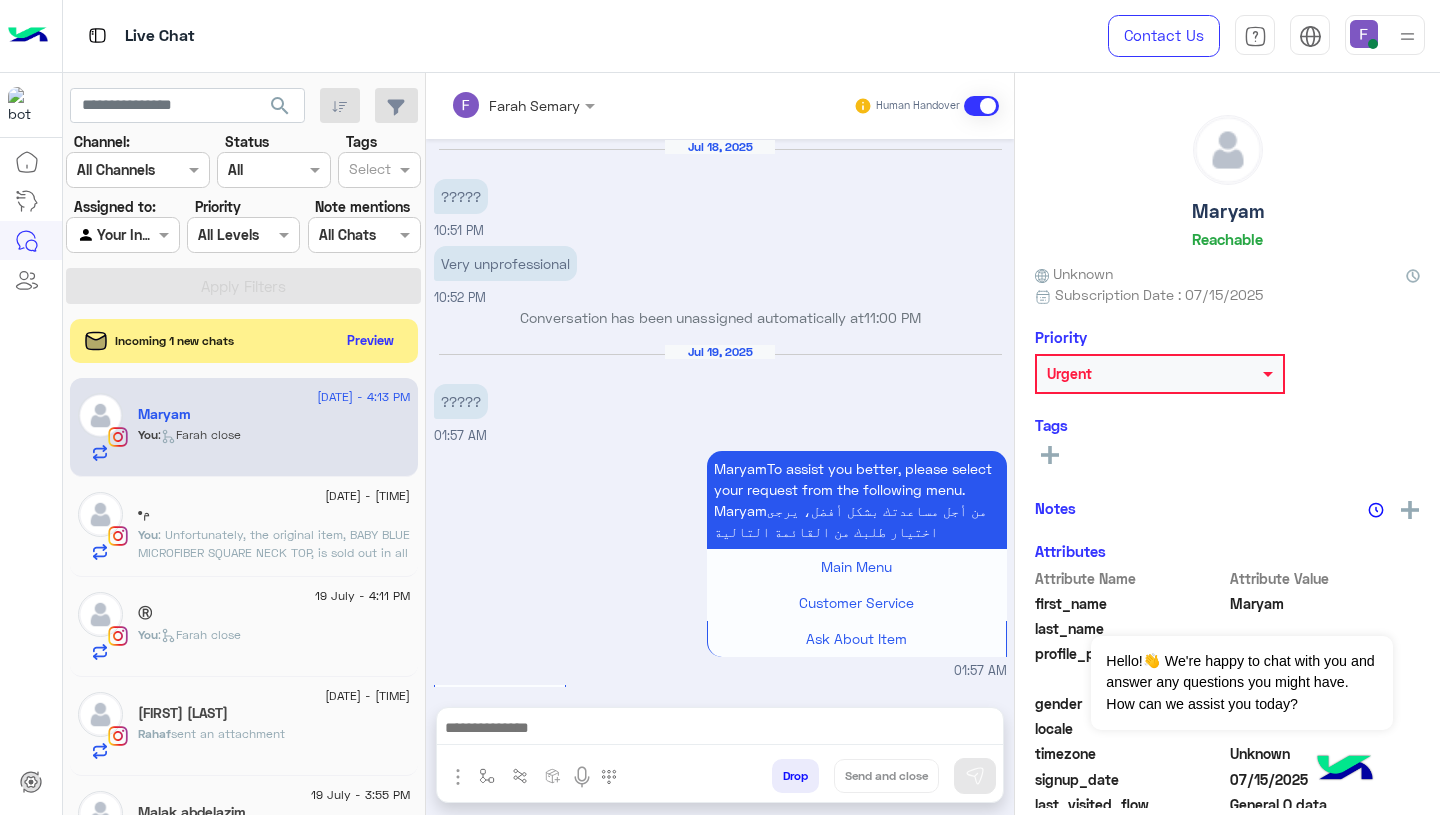 scroll, scrollTop: 1792, scrollLeft: 0, axis: vertical 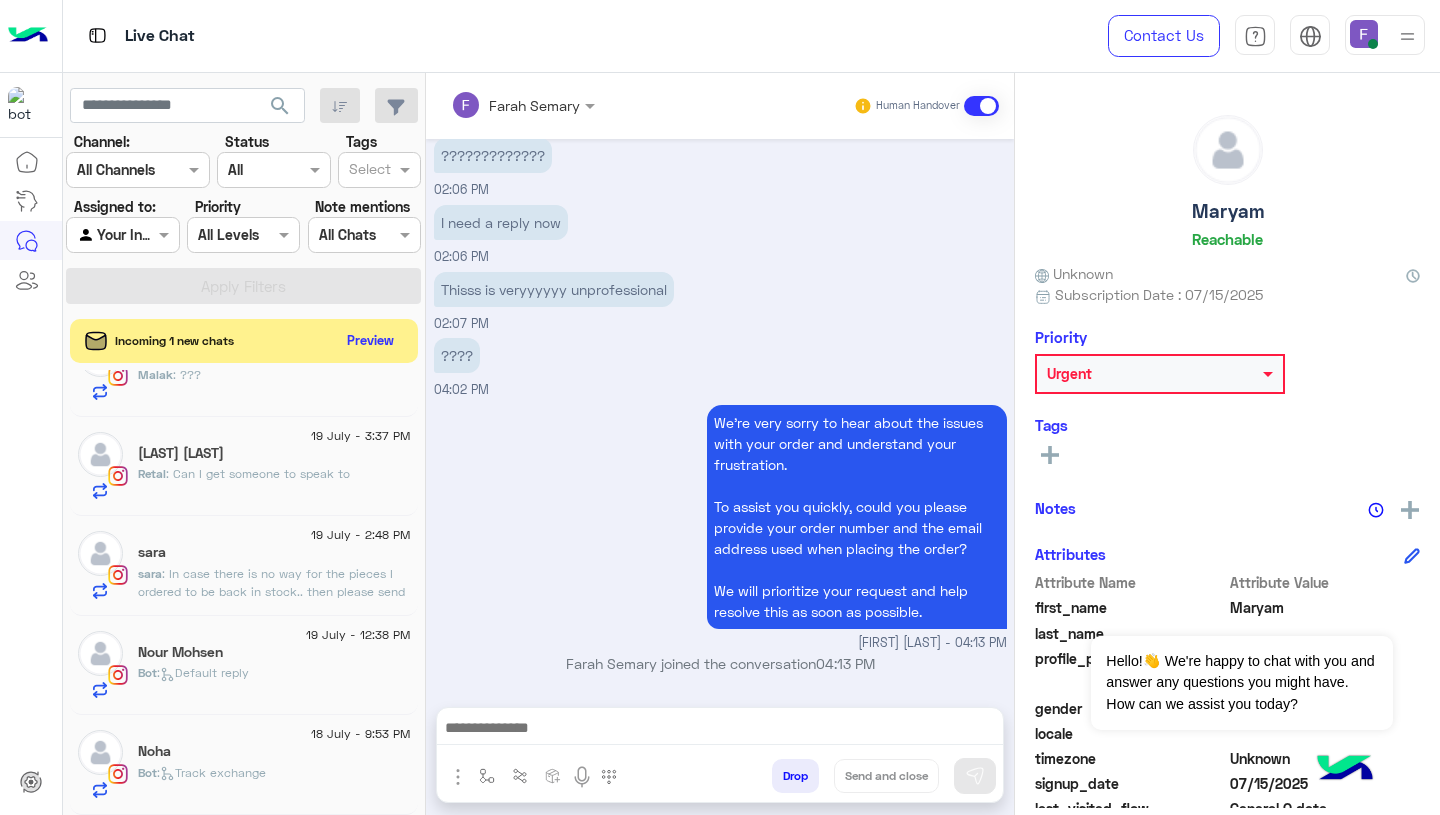 click on "Bot :   Default reply" 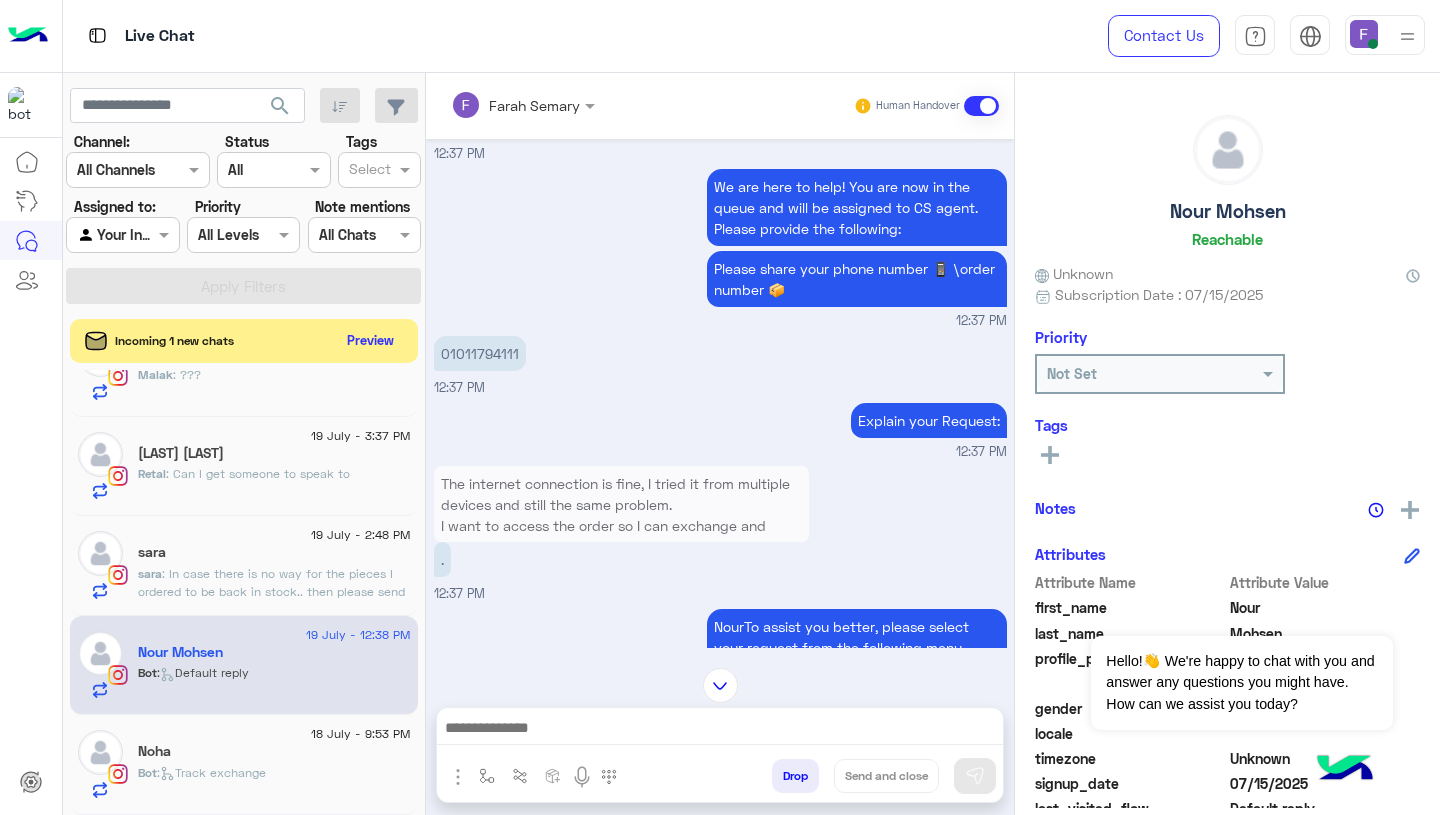 scroll, scrollTop: 703, scrollLeft: 0, axis: vertical 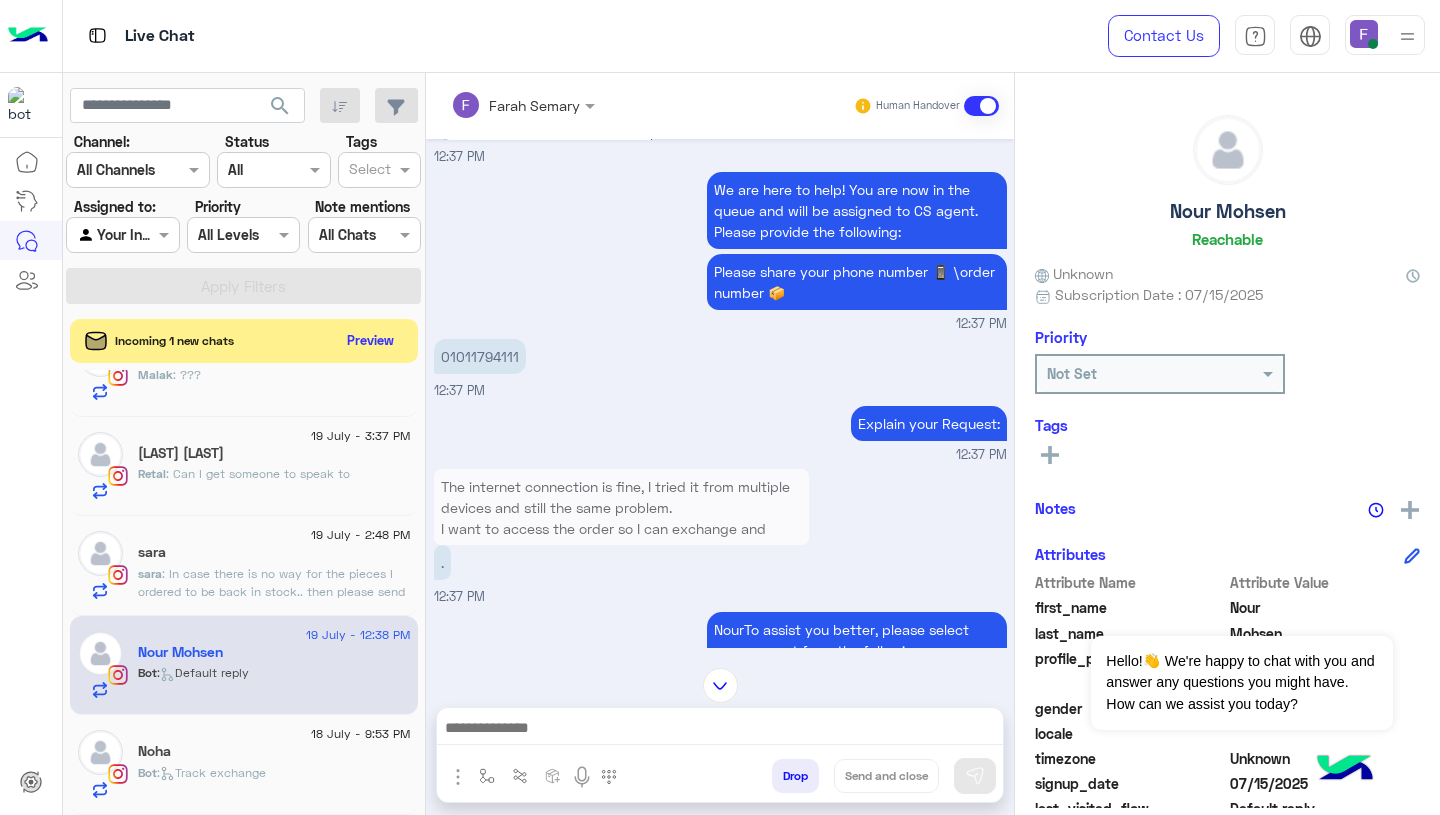 click at bounding box center [720, 730] 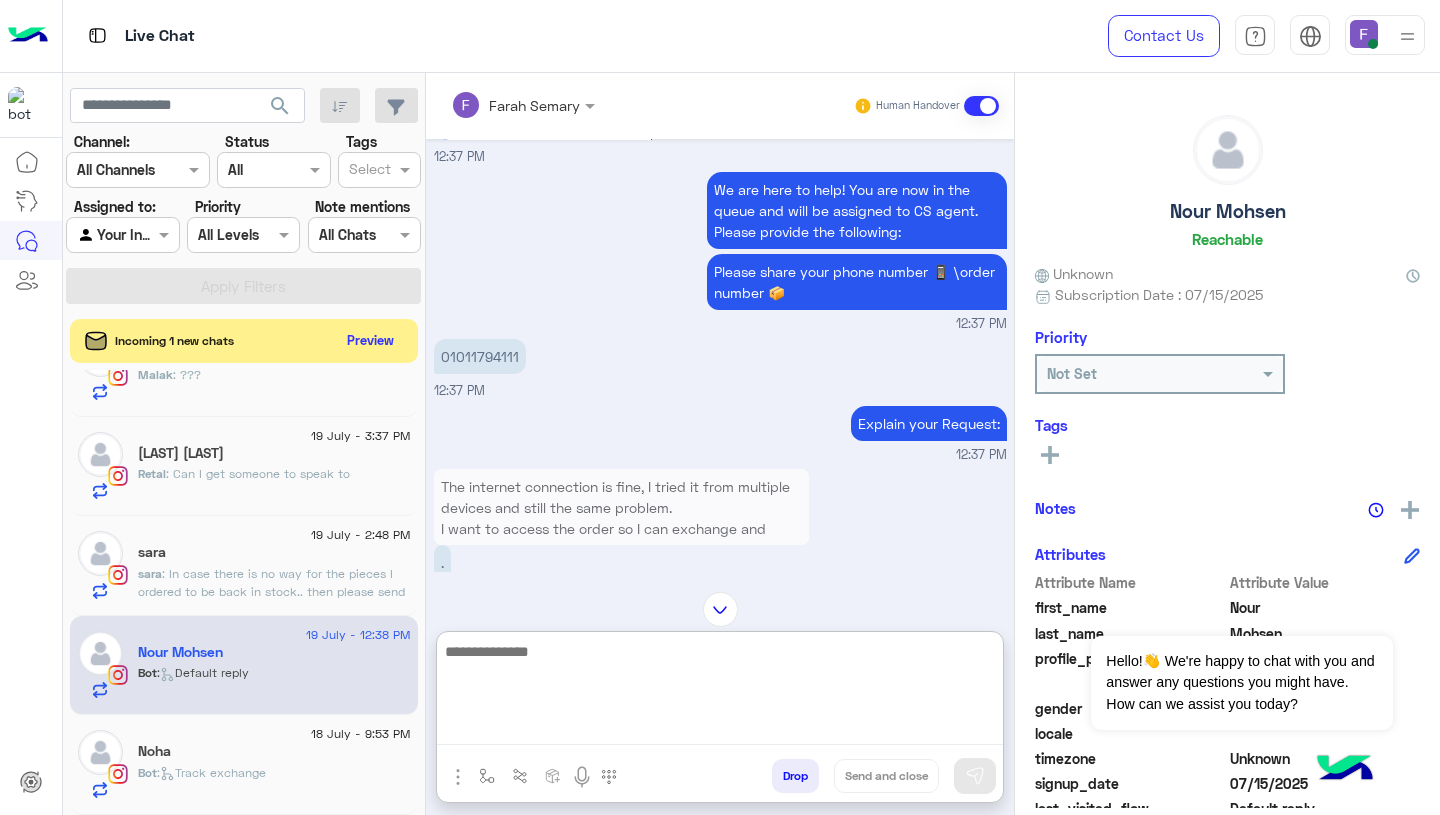 paste on "**********" 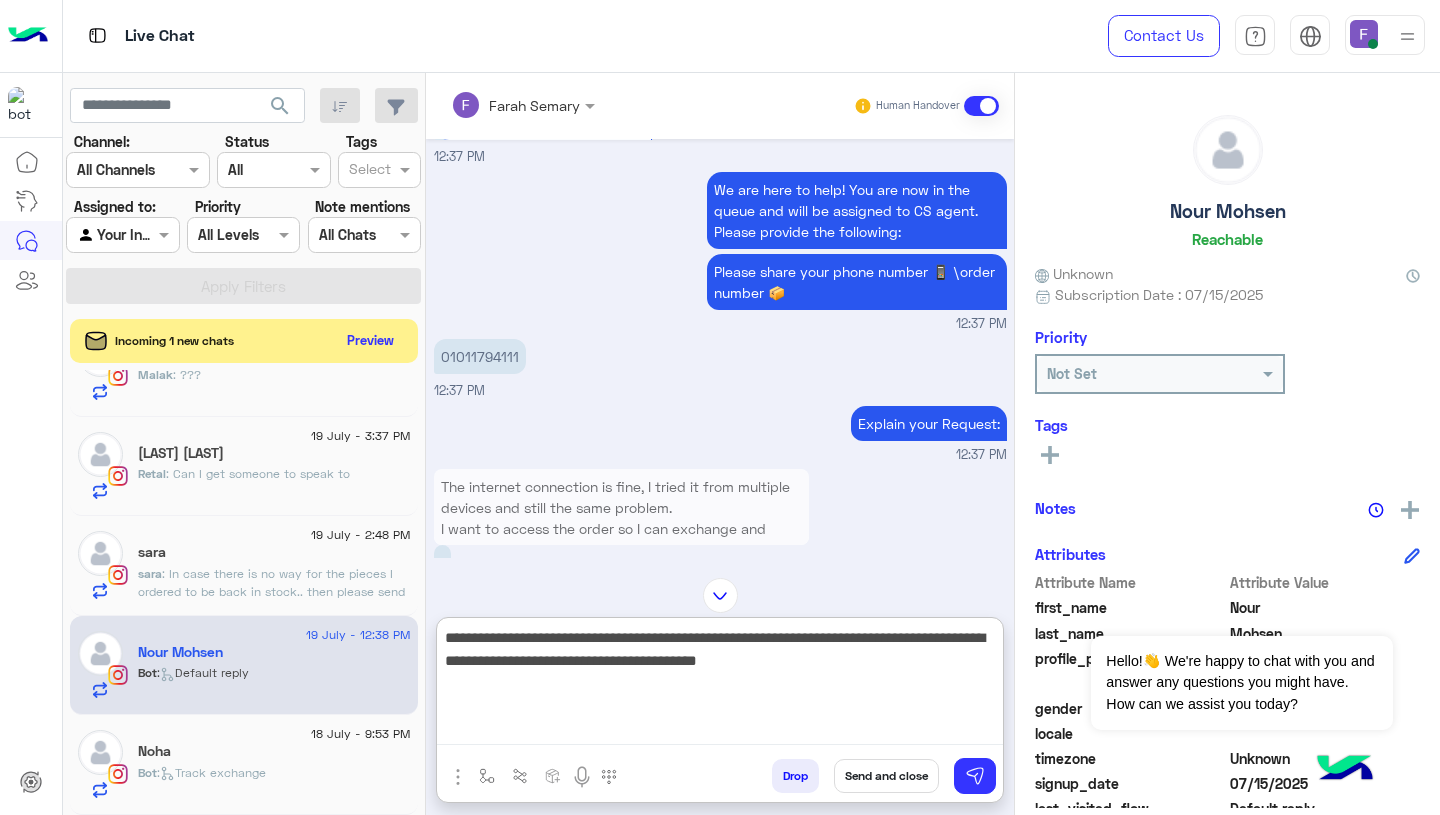 scroll, scrollTop: 61, scrollLeft: 0, axis: vertical 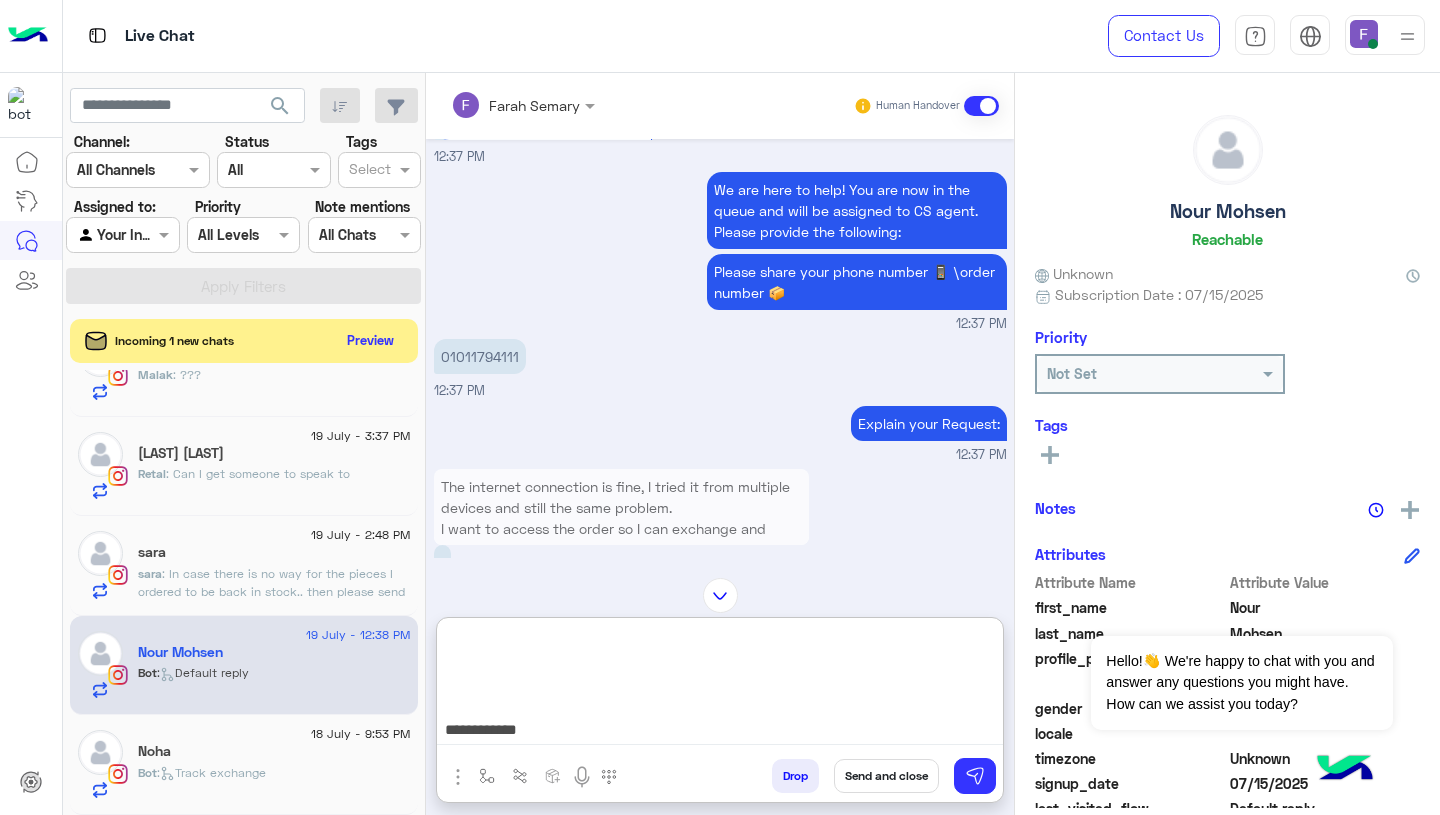 click on "**********" at bounding box center (720, 685) 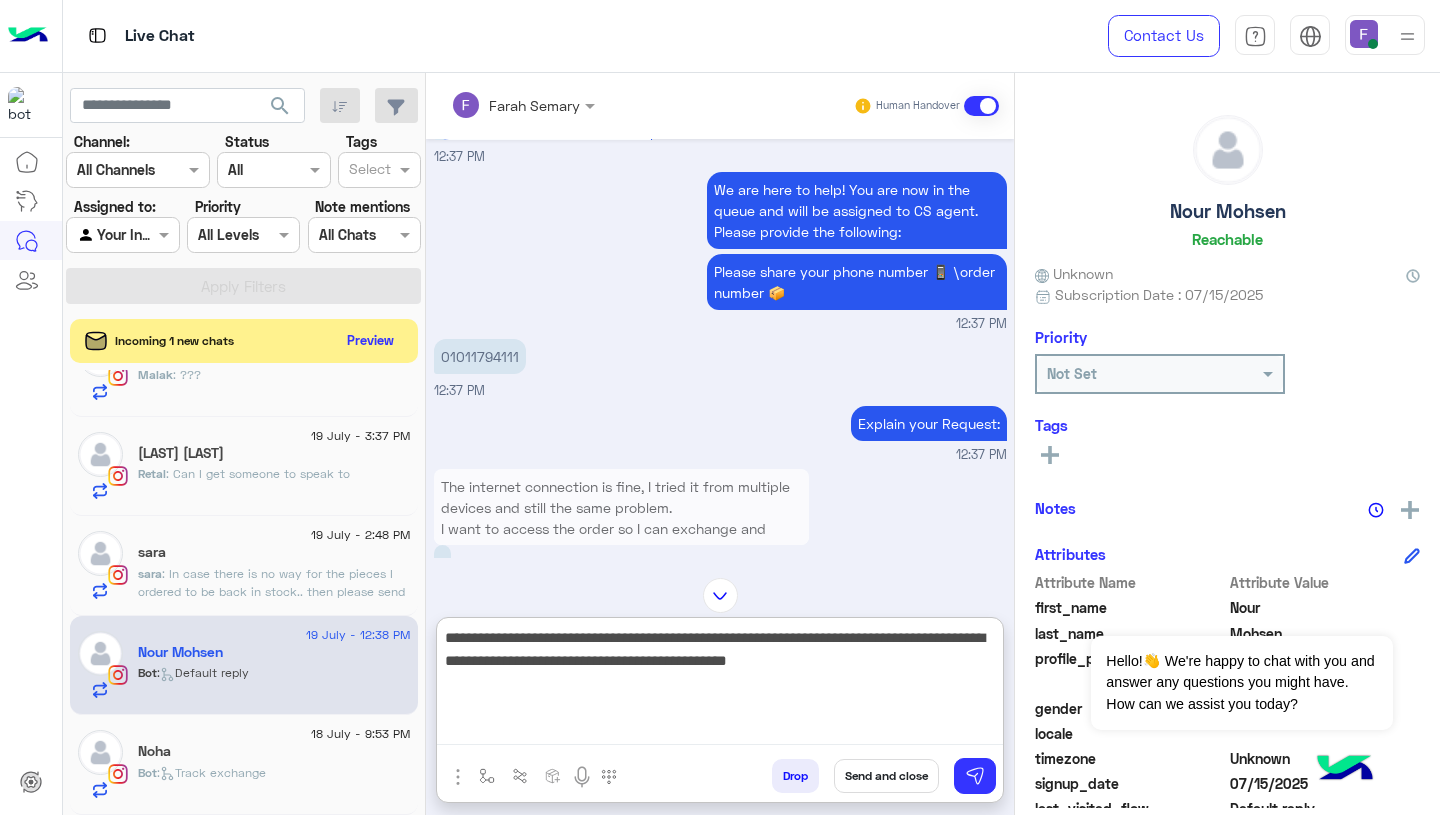 scroll, scrollTop: 0, scrollLeft: 0, axis: both 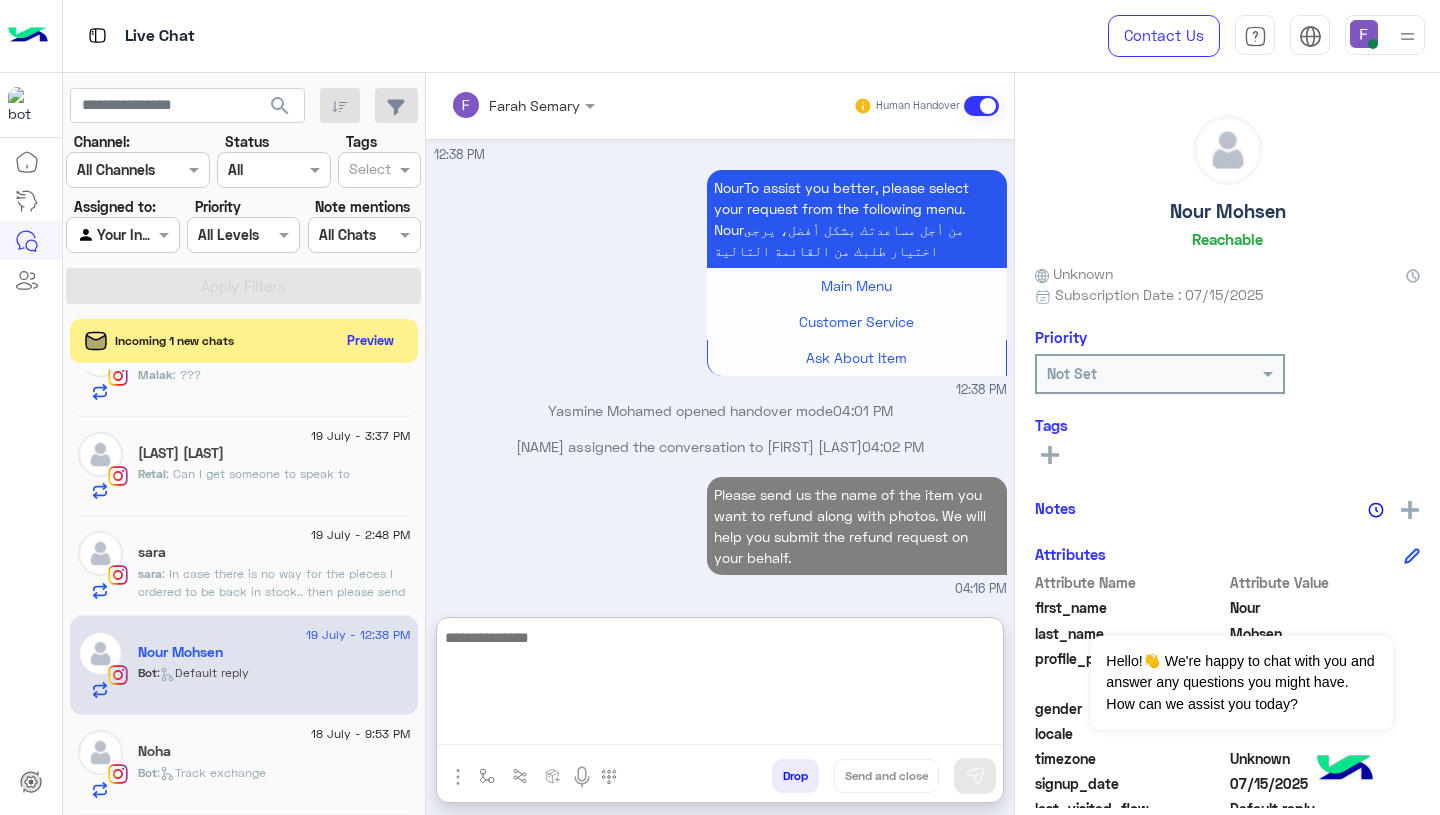 click on "Please send us the name of the item you want to refund along with photos. We will help you submit the refund request on your behalf.   04:16 PM" at bounding box center (720, 535) 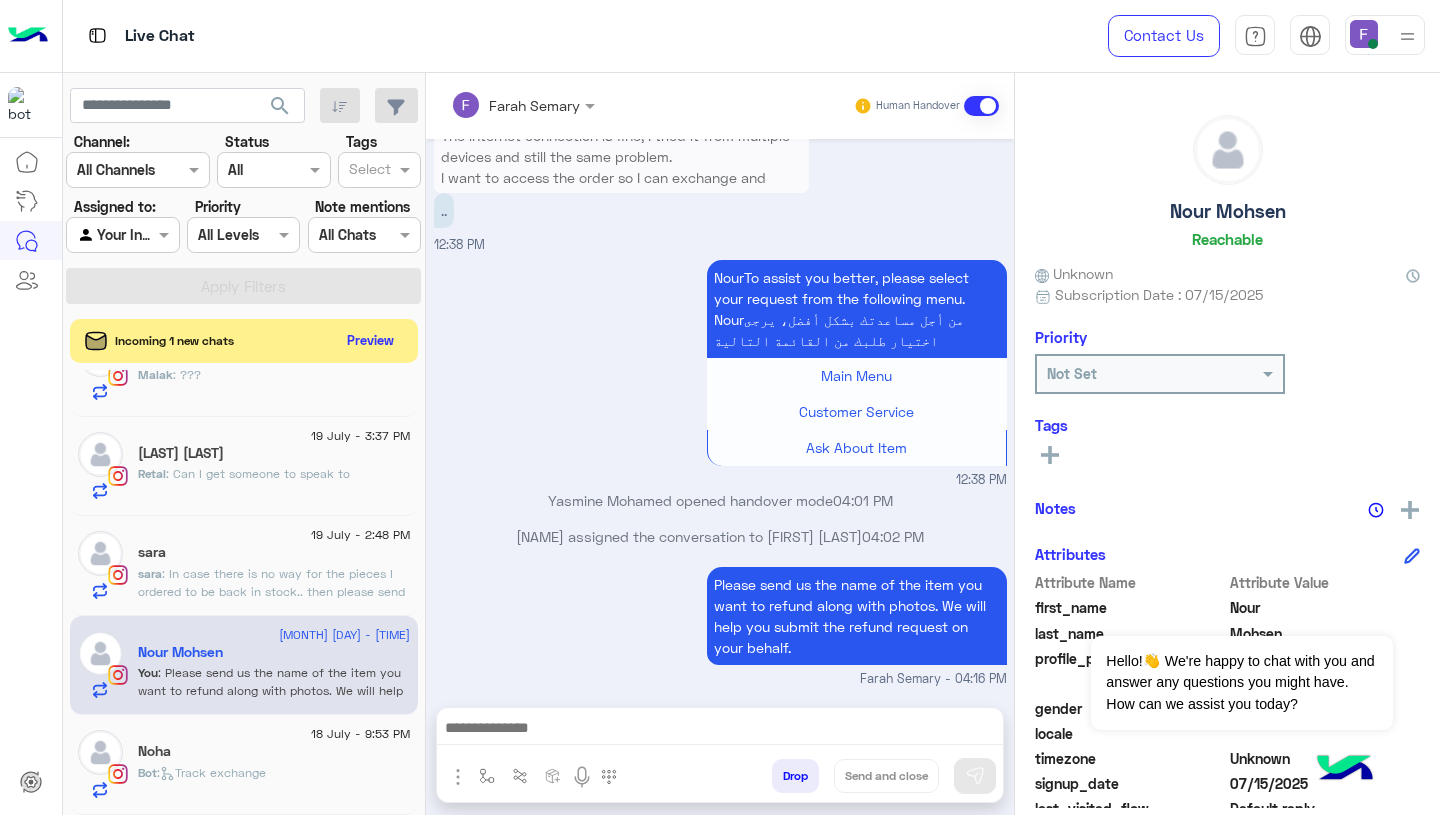 scroll, scrollTop: 2084, scrollLeft: 0, axis: vertical 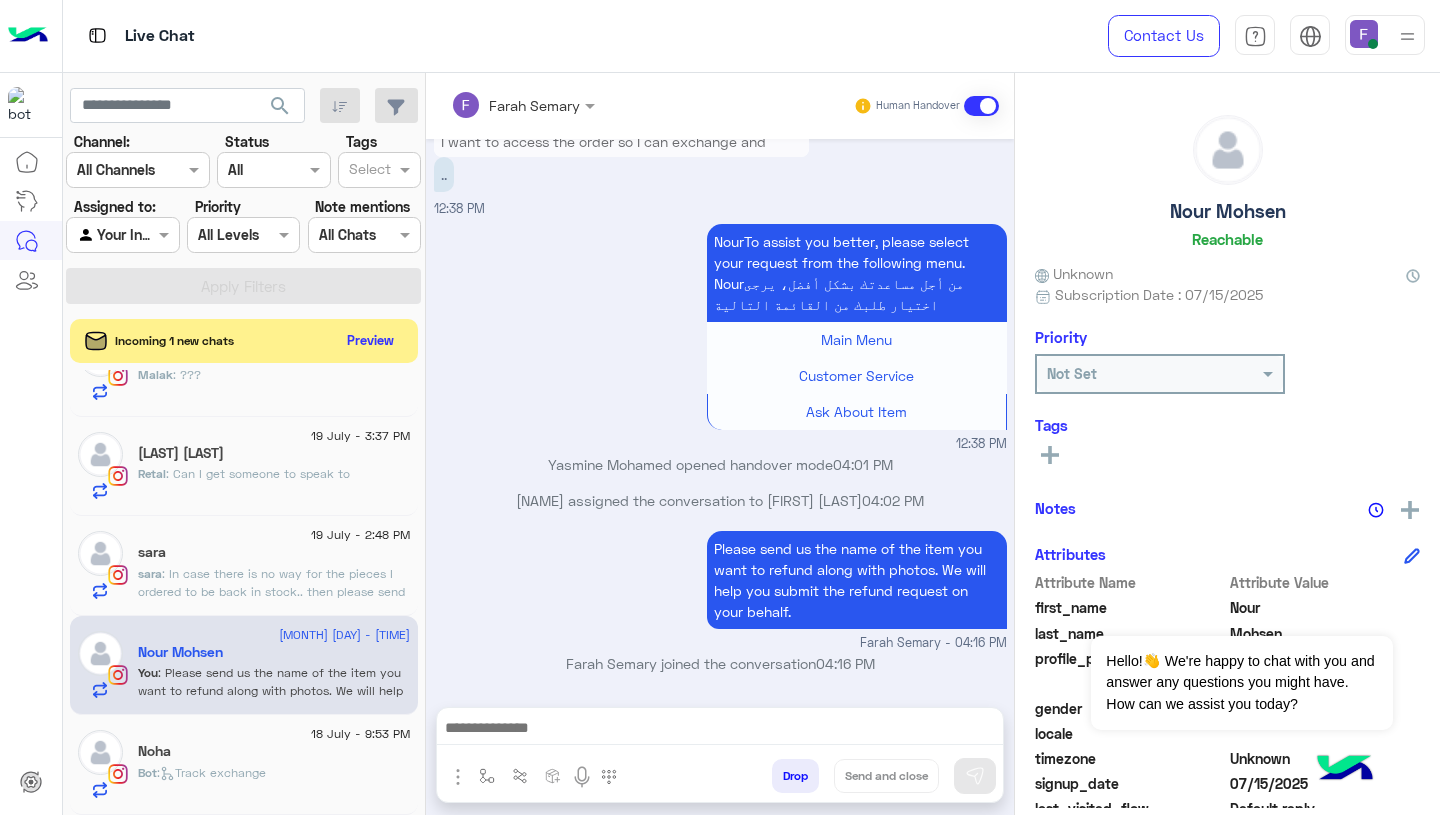 click on "Bot :   Track exchange" 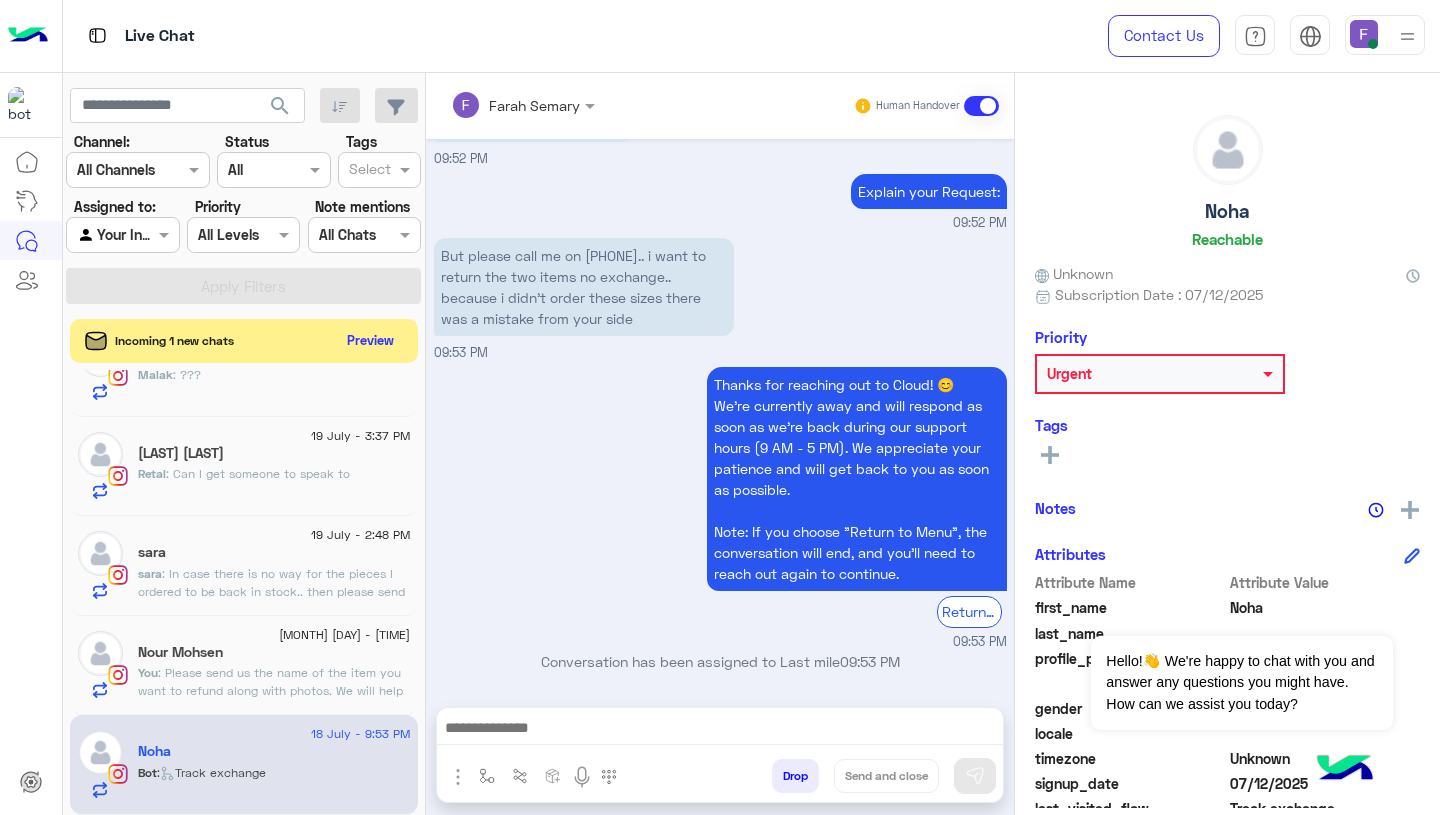 scroll, scrollTop: 2051, scrollLeft: 0, axis: vertical 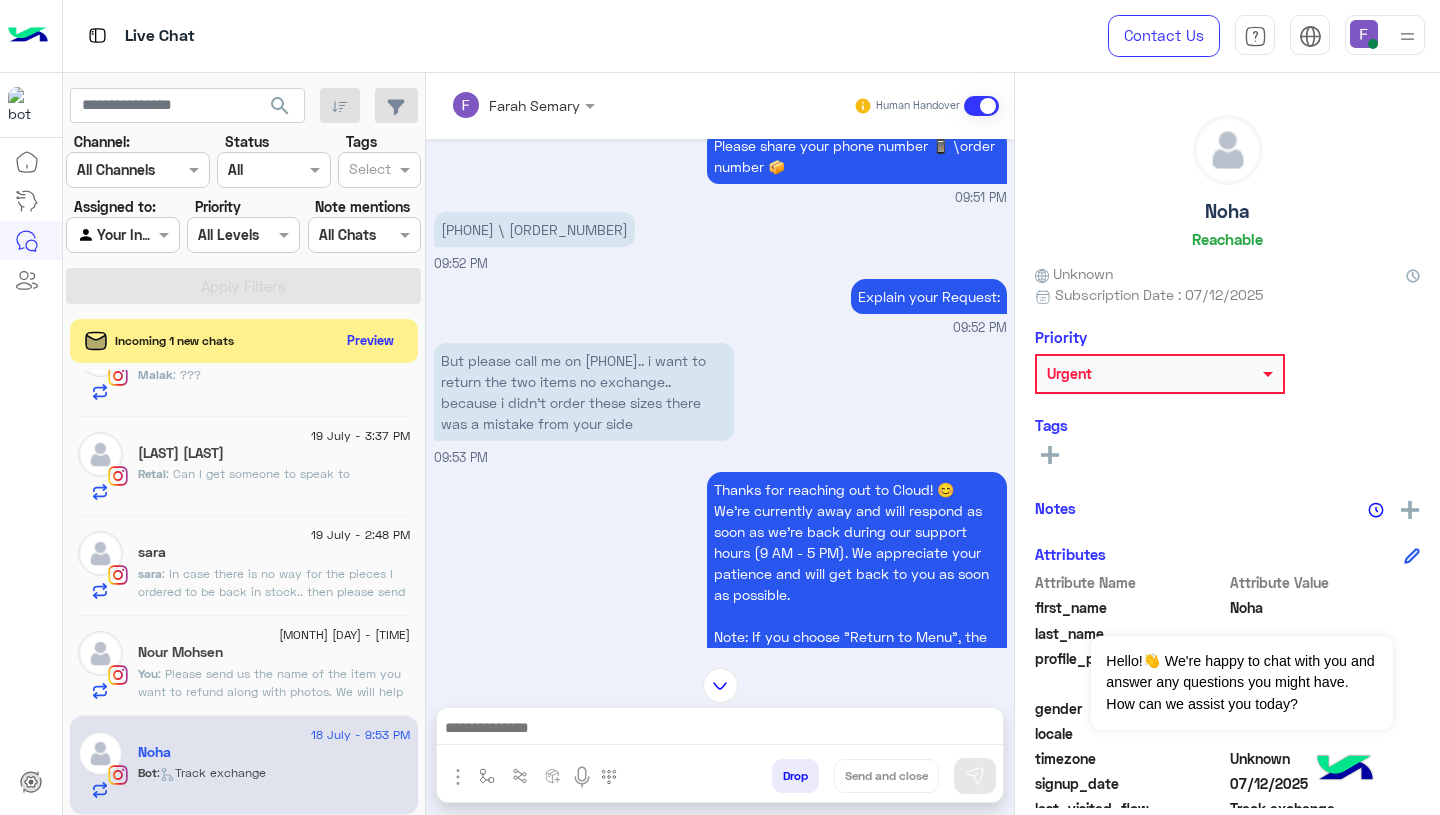 click on "[PHONE] \ [ORDER_NUMBER]" at bounding box center [534, 229] 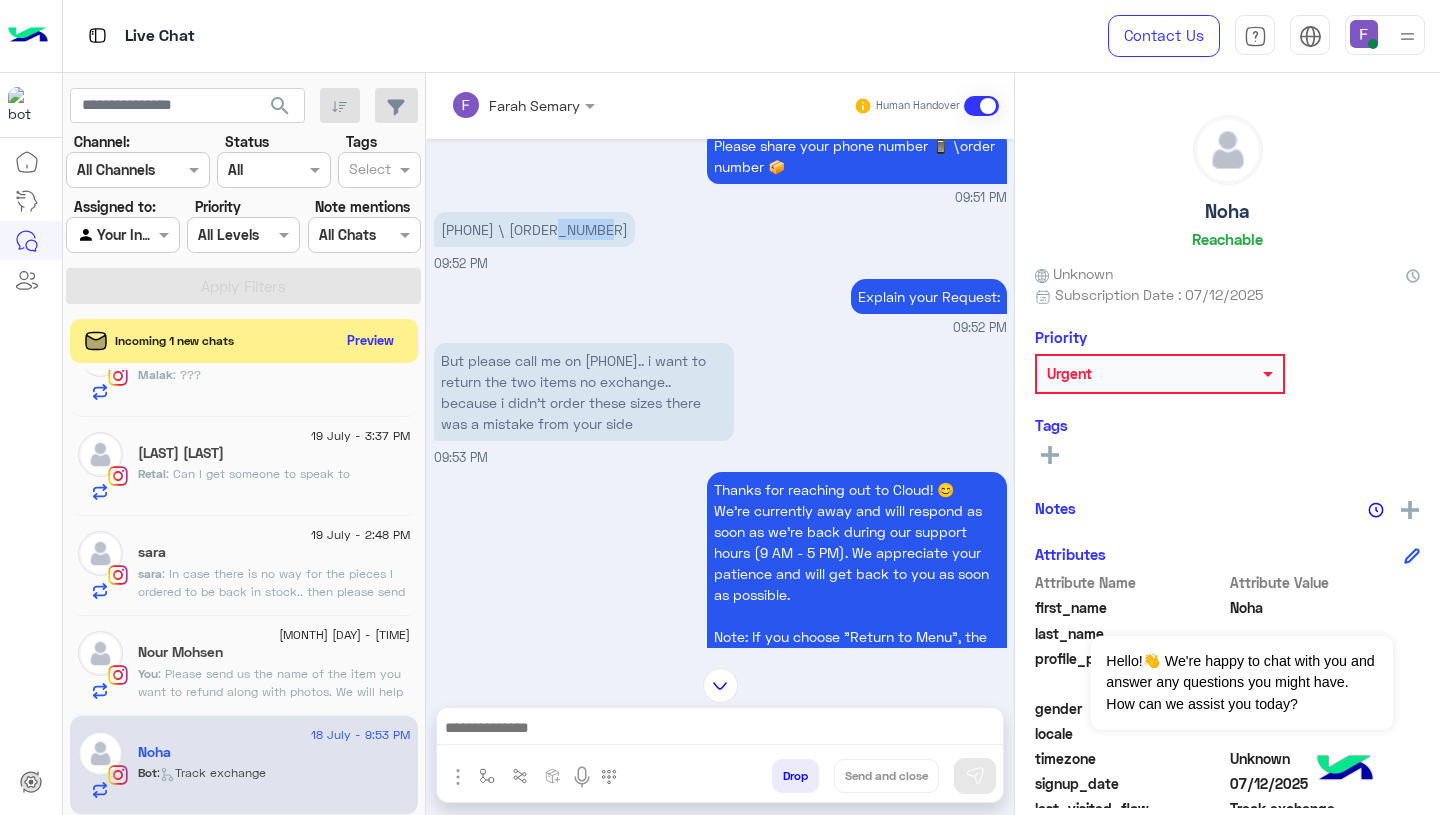 click on "[PHONE] \ [ORDER_NUMBER]" at bounding box center [534, 229] 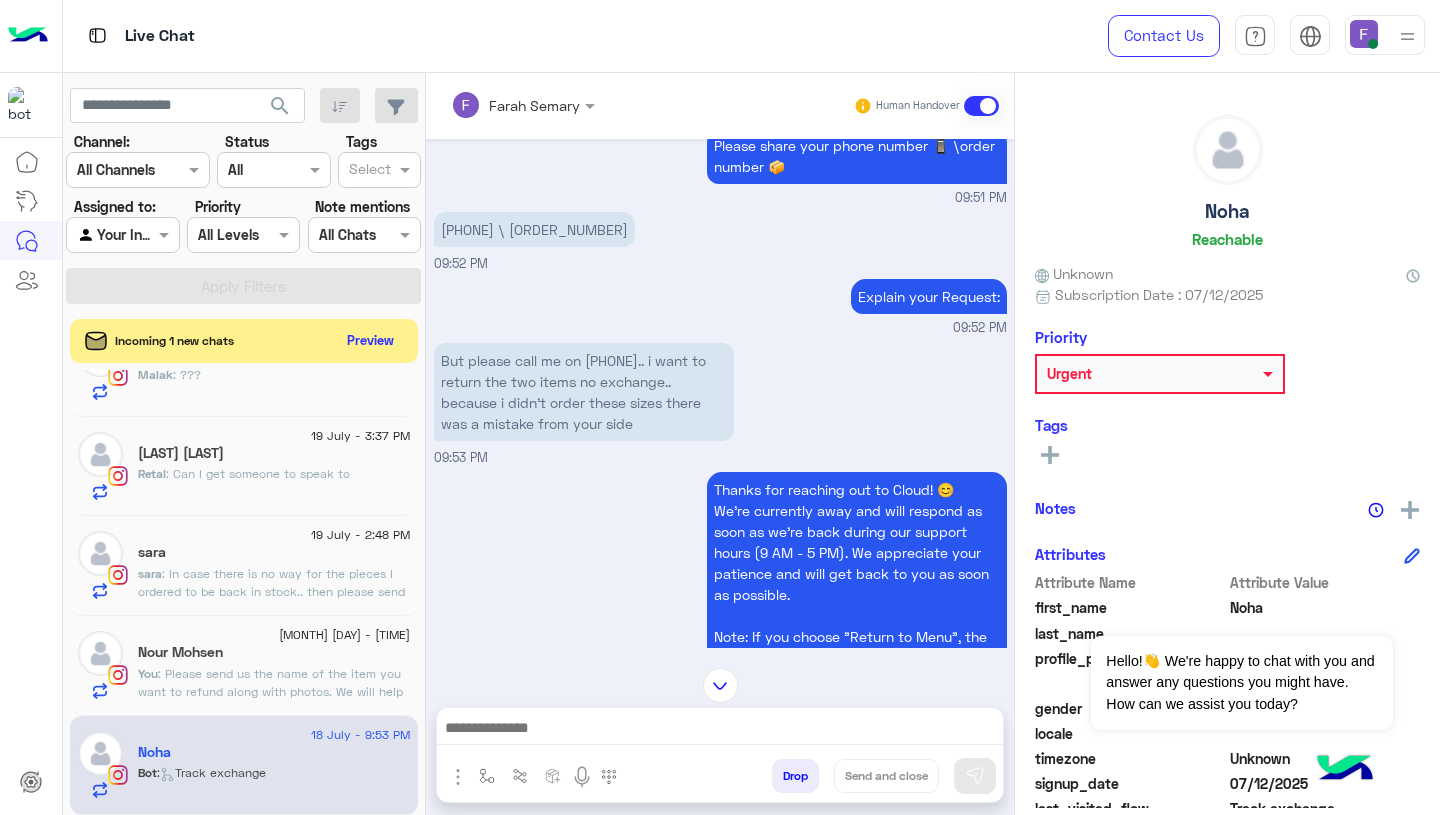 click on "But please call me on [PHONE].. i want to return the two items no exchange.. because i didn't order these sizes there was a mistake from your side" at bounding box center (584, 392) 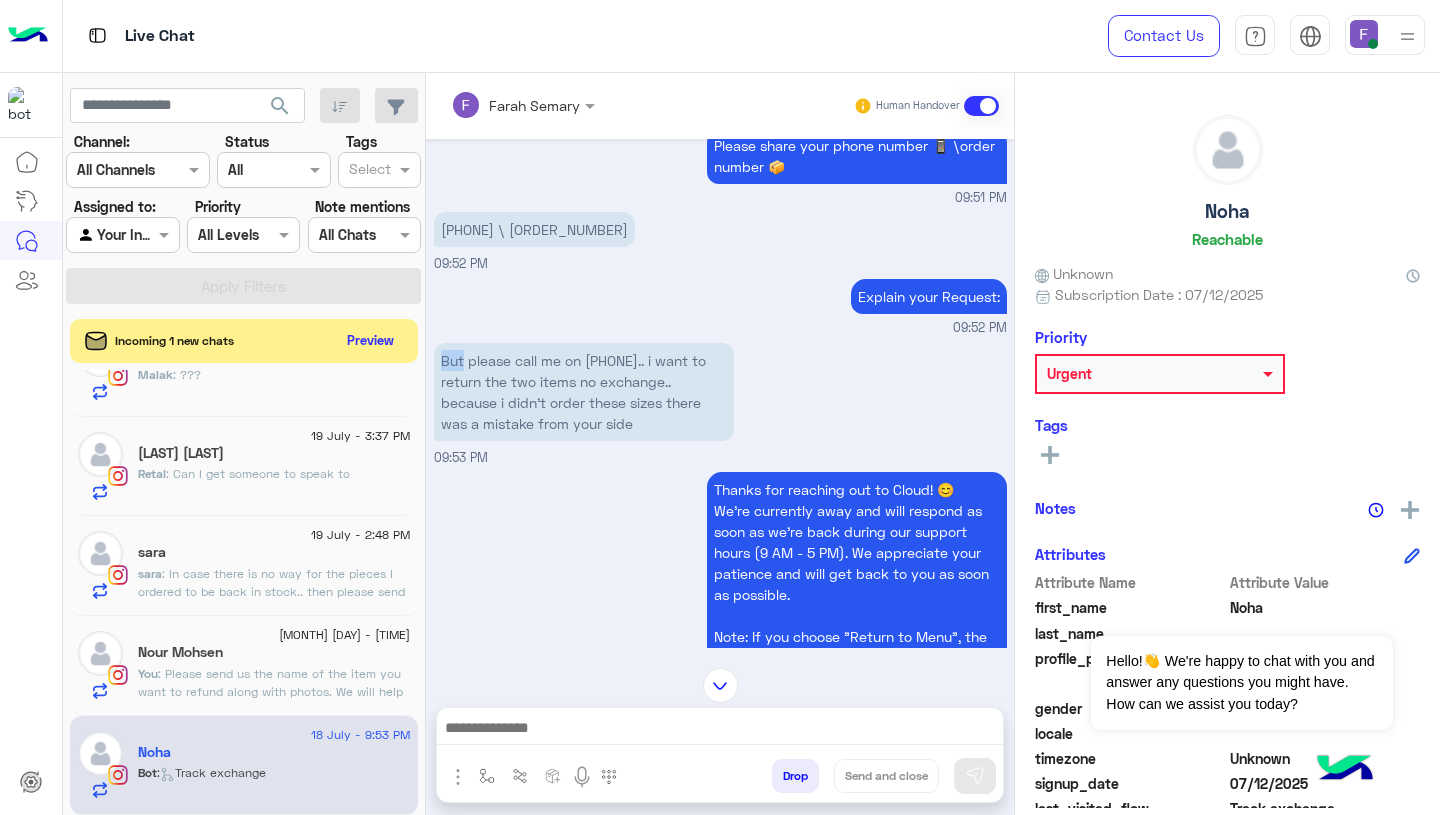 click on "But please call me on [PHONE].. i want to return the two items no exchange.. because i didn't order these sizes there was a mistake from your side" at bounding box center [584, 392] 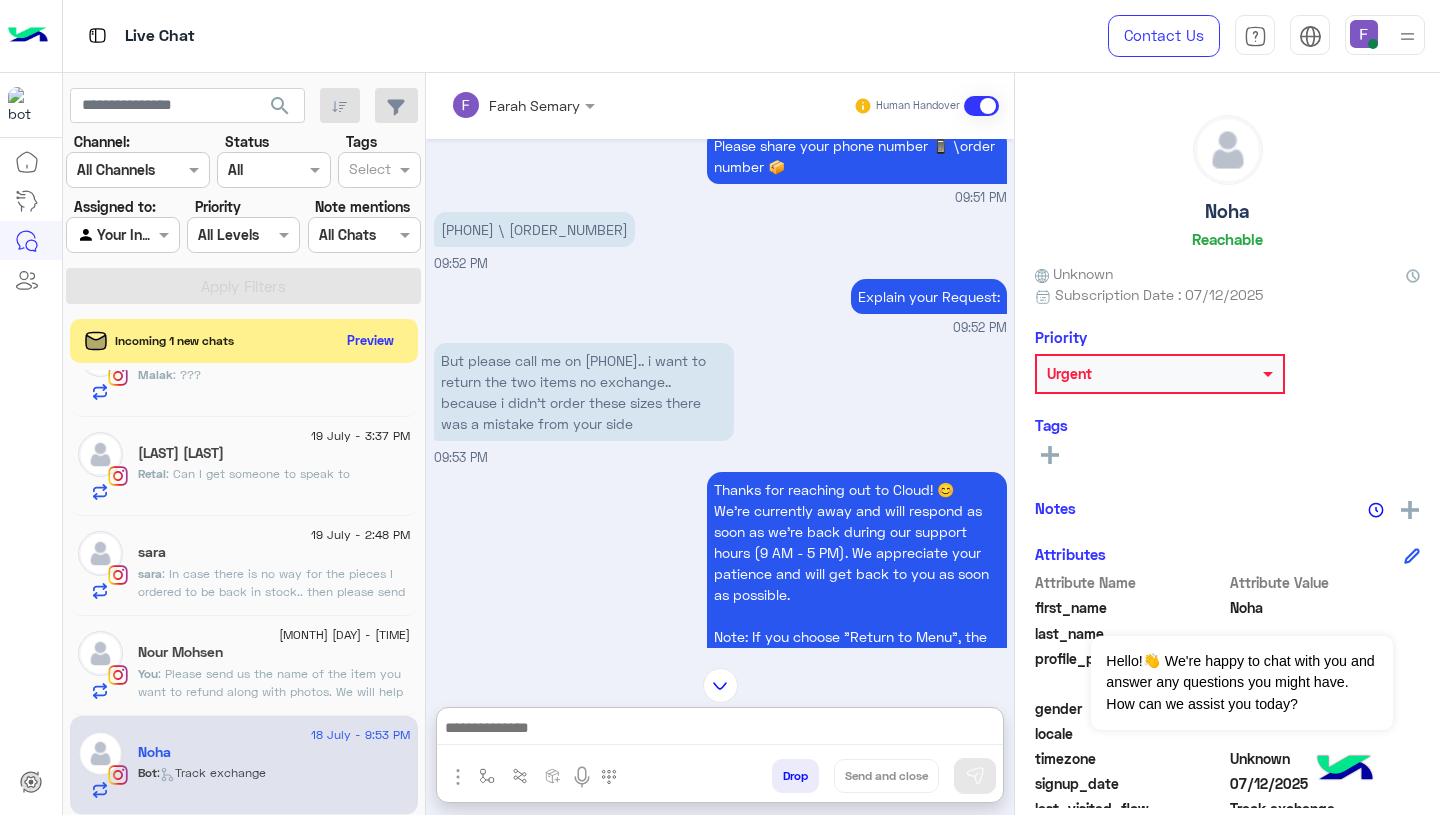 click at bounding box center [720, 730] 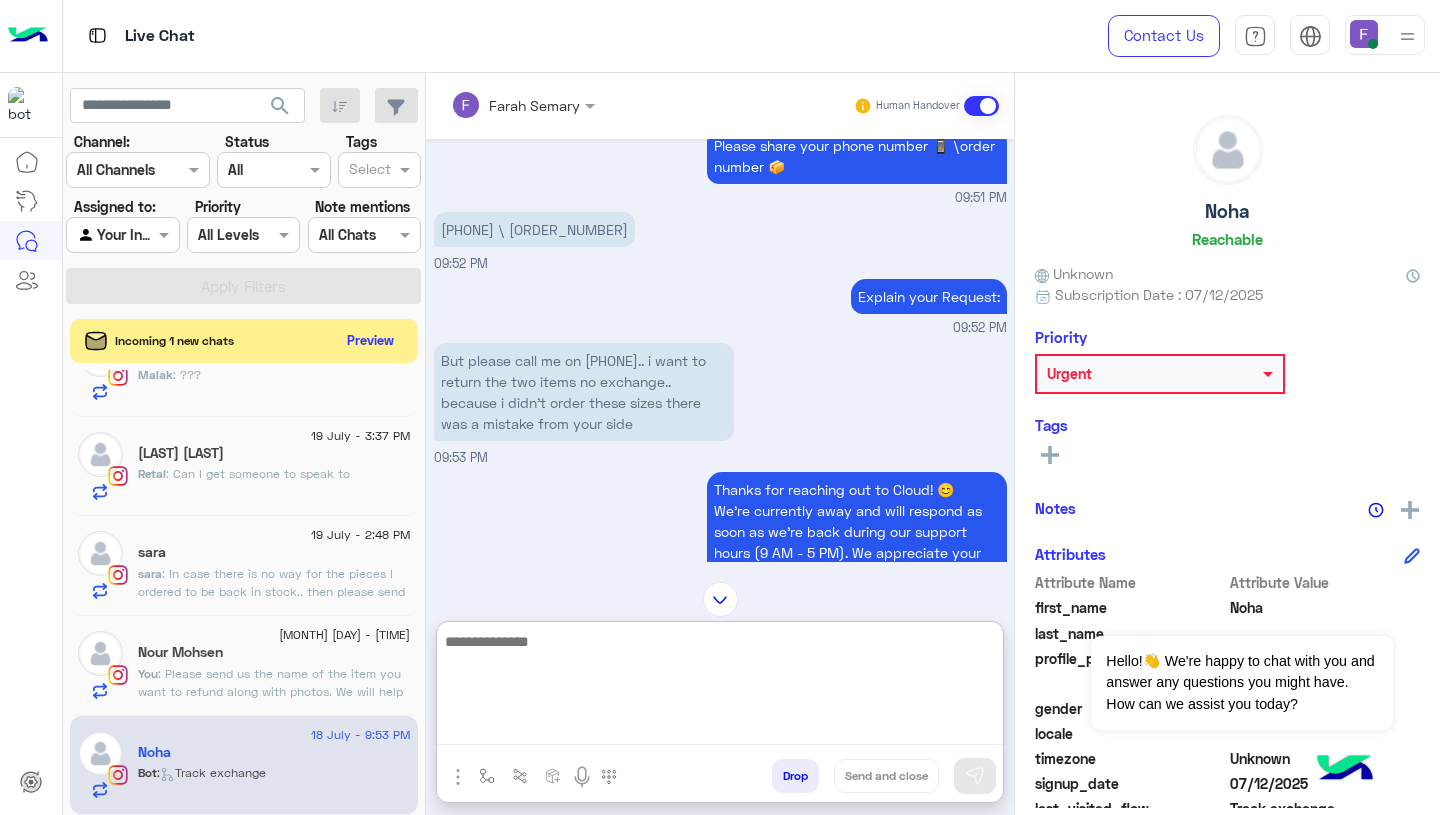 paste on "**********" 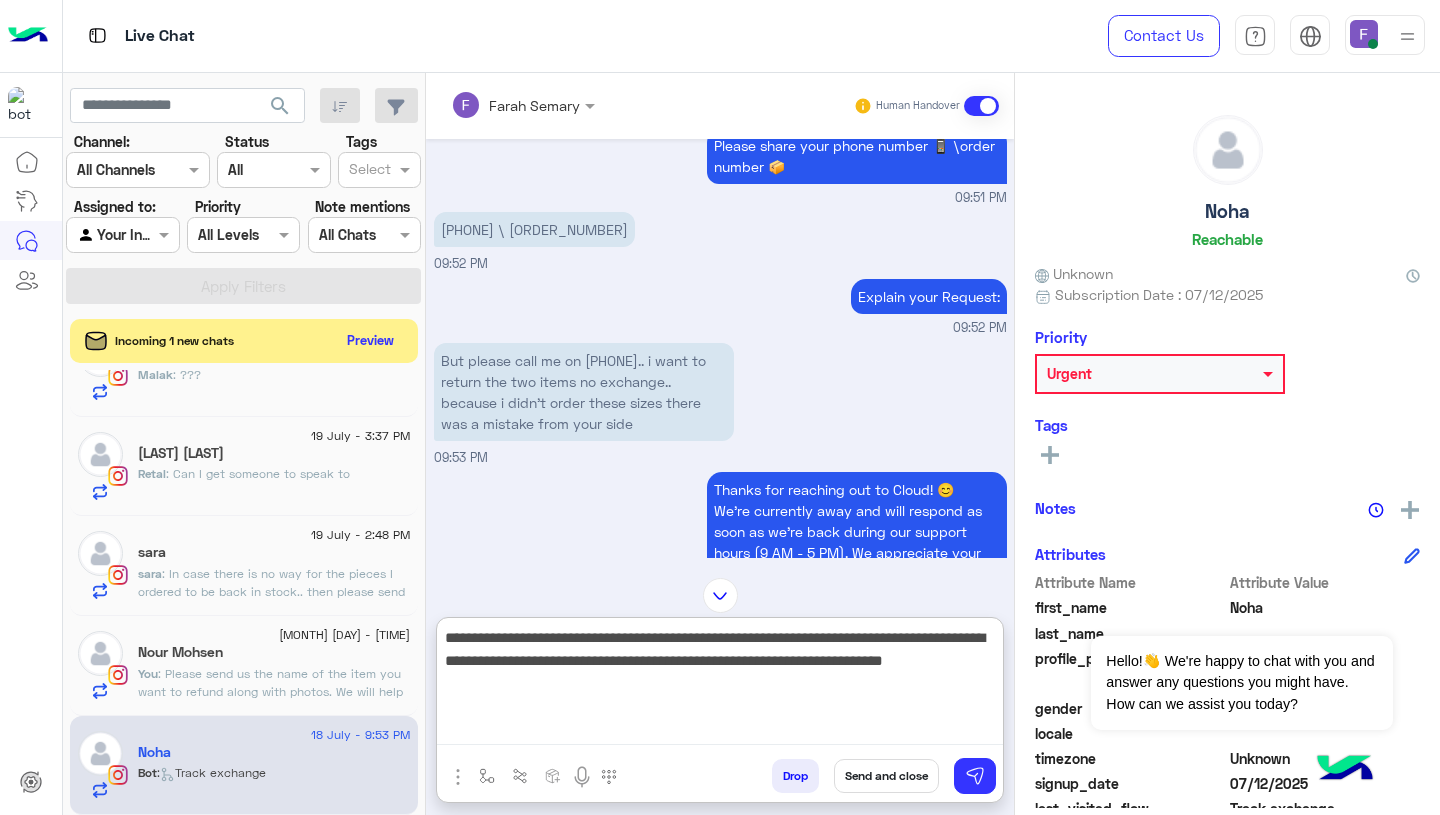 scroll, scrollTop: 83, scrollLeft: 0, axis: vertical 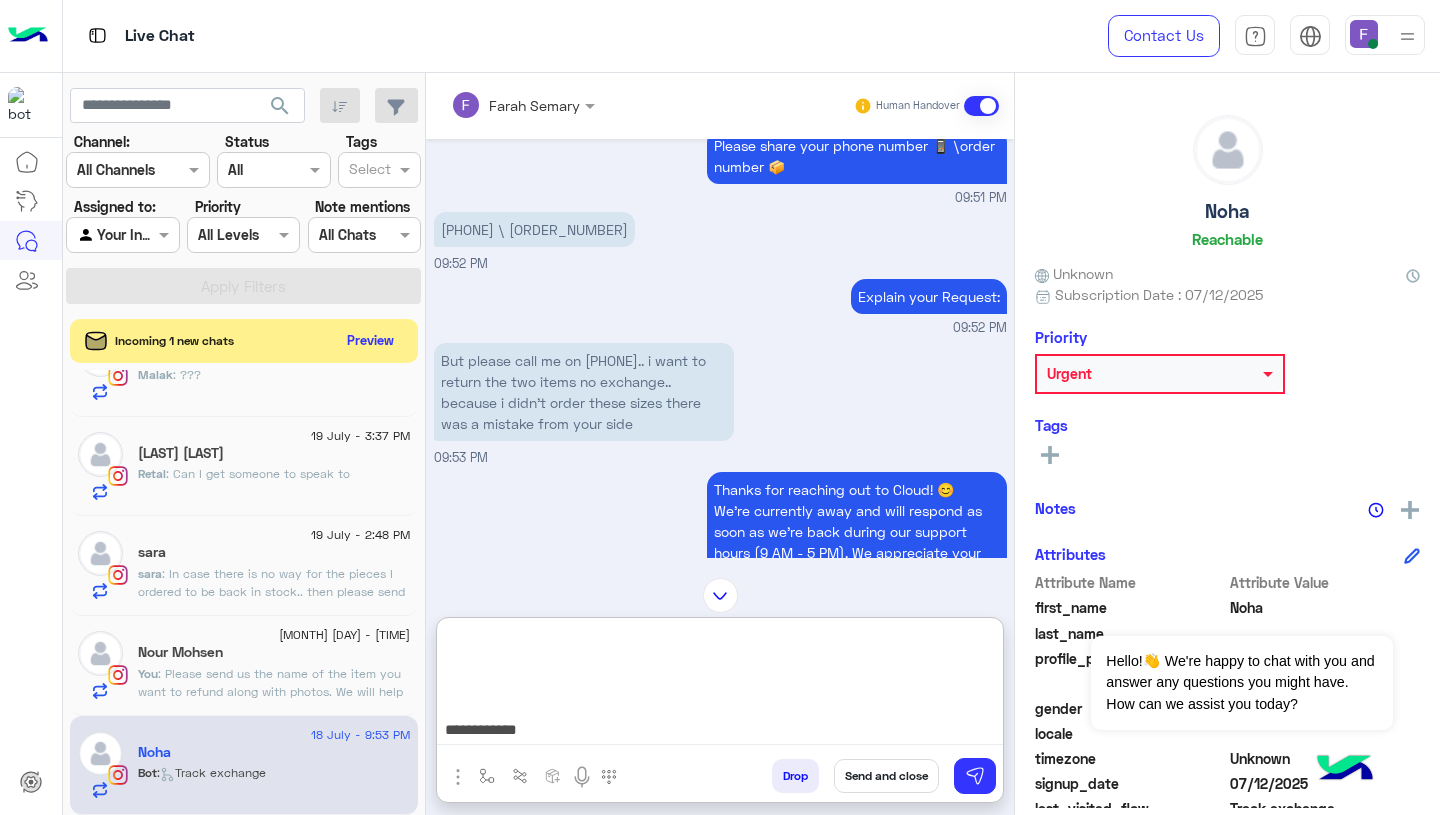 click on "**********" at bounding box center (720, 685) 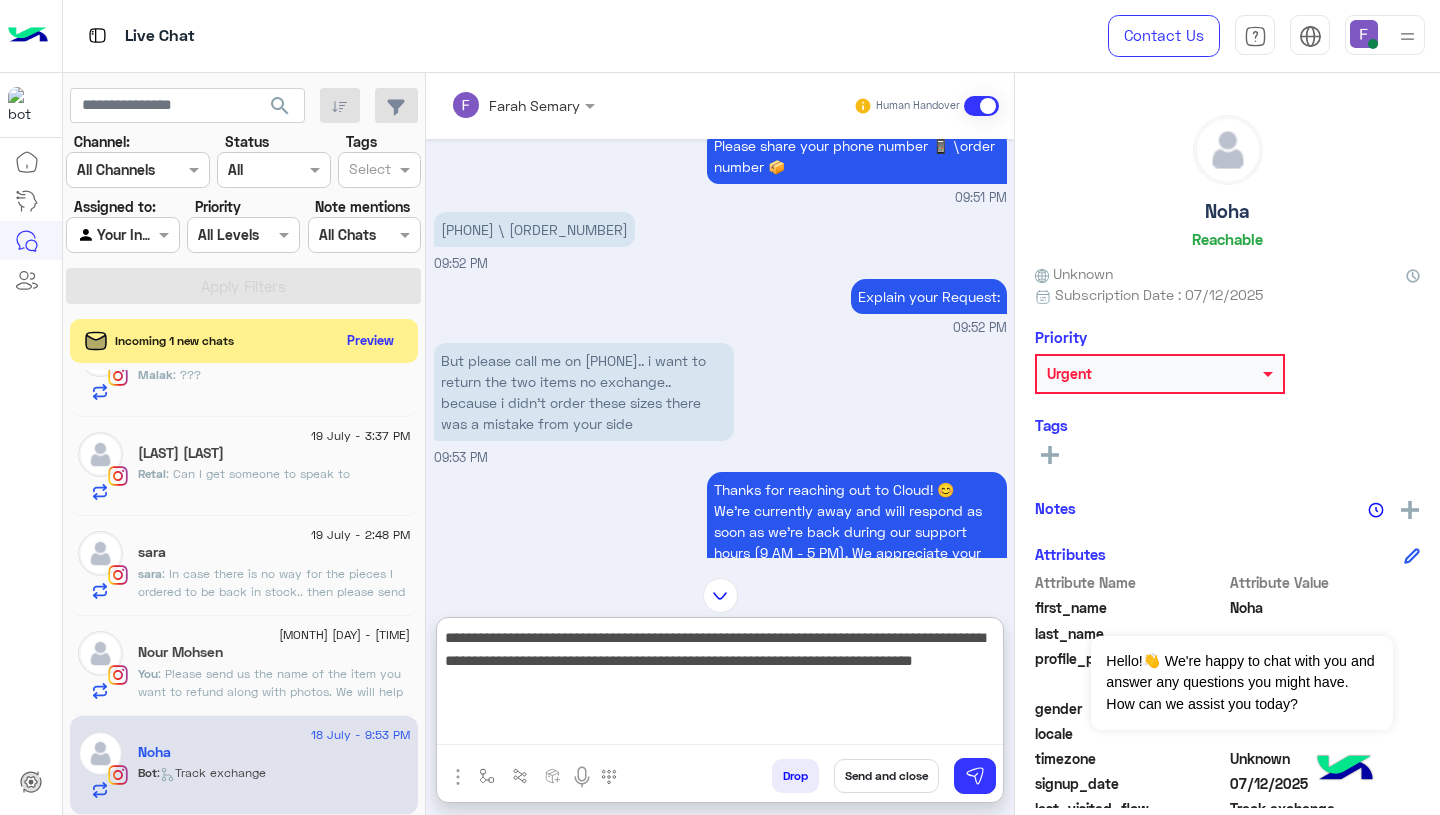 scroll, scrollTop: 0, scrollLeft: 0, axis: both 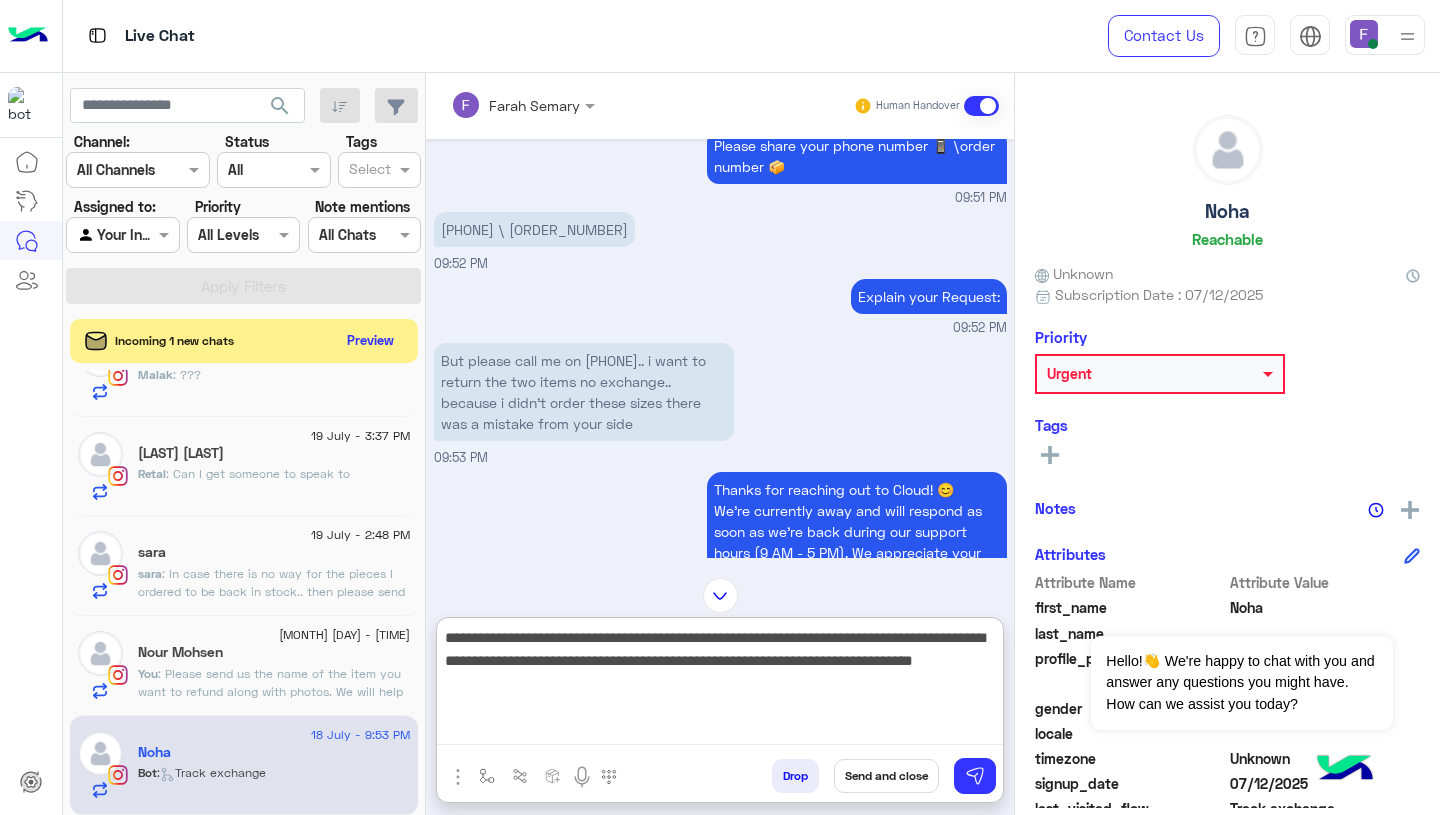 click on "**********" at bounding box center [720, 685] 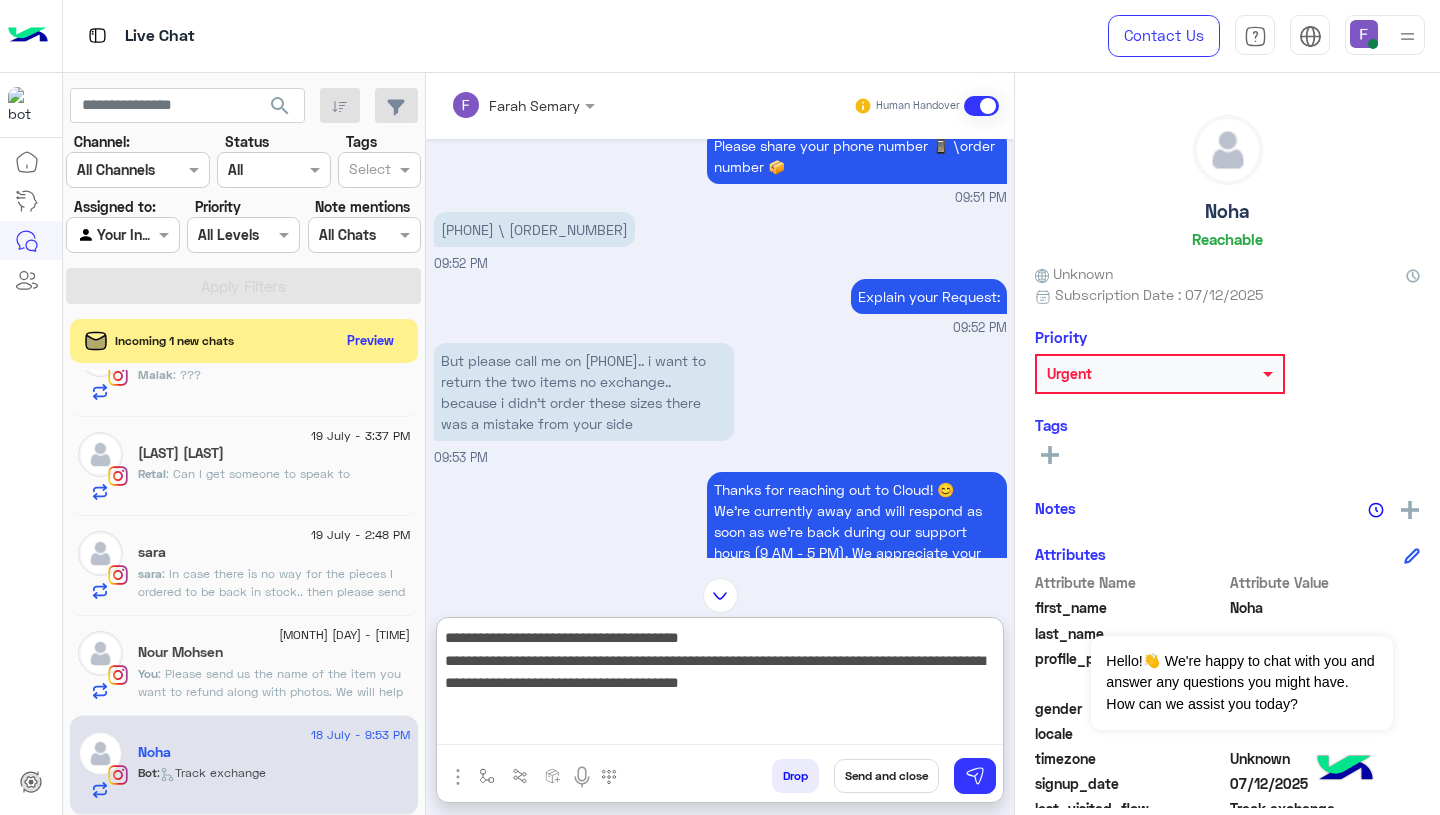 click on "**********" at bounding box center [720, 685] 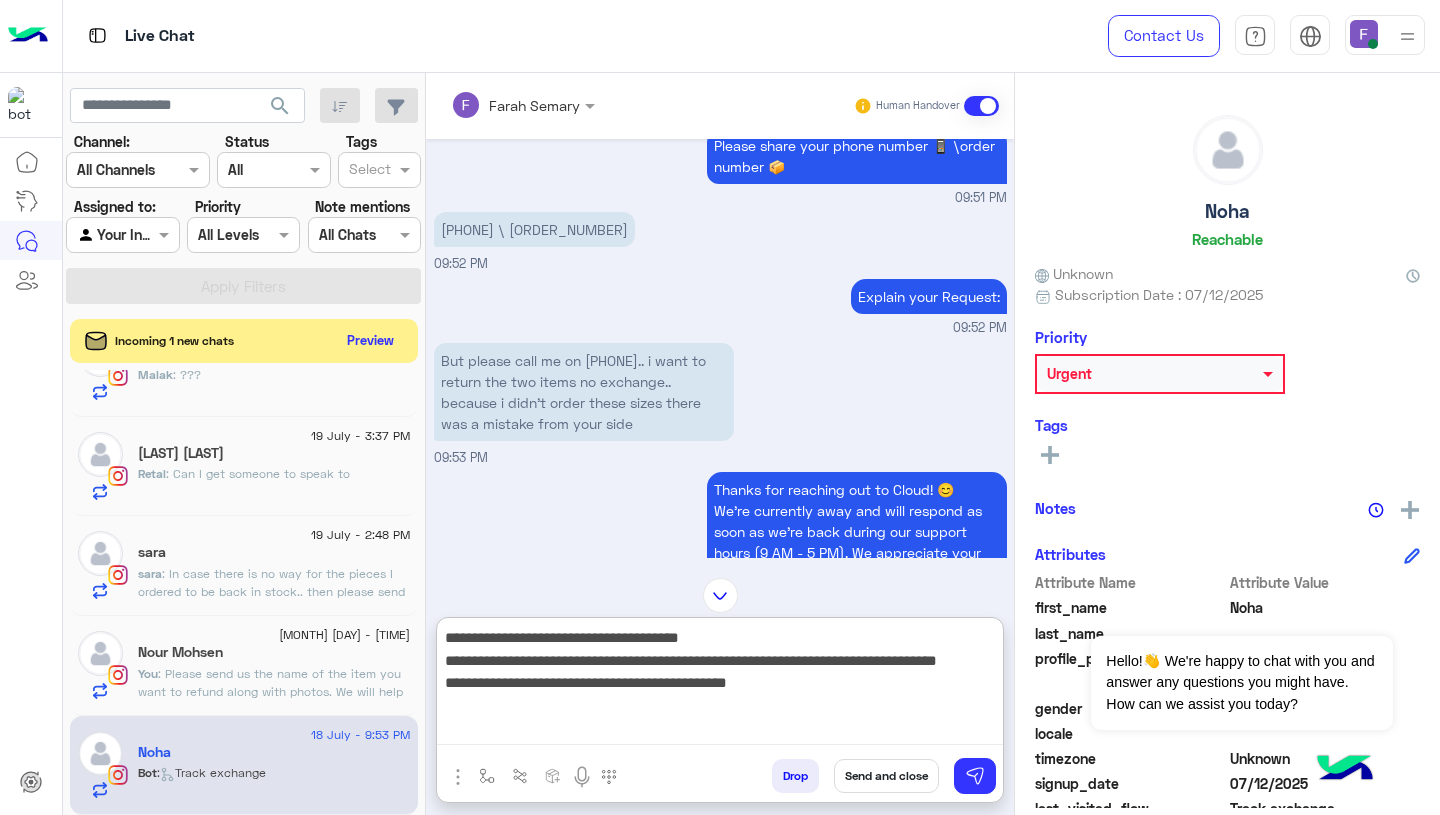 click on "**********" at bounding box center [720, 685] 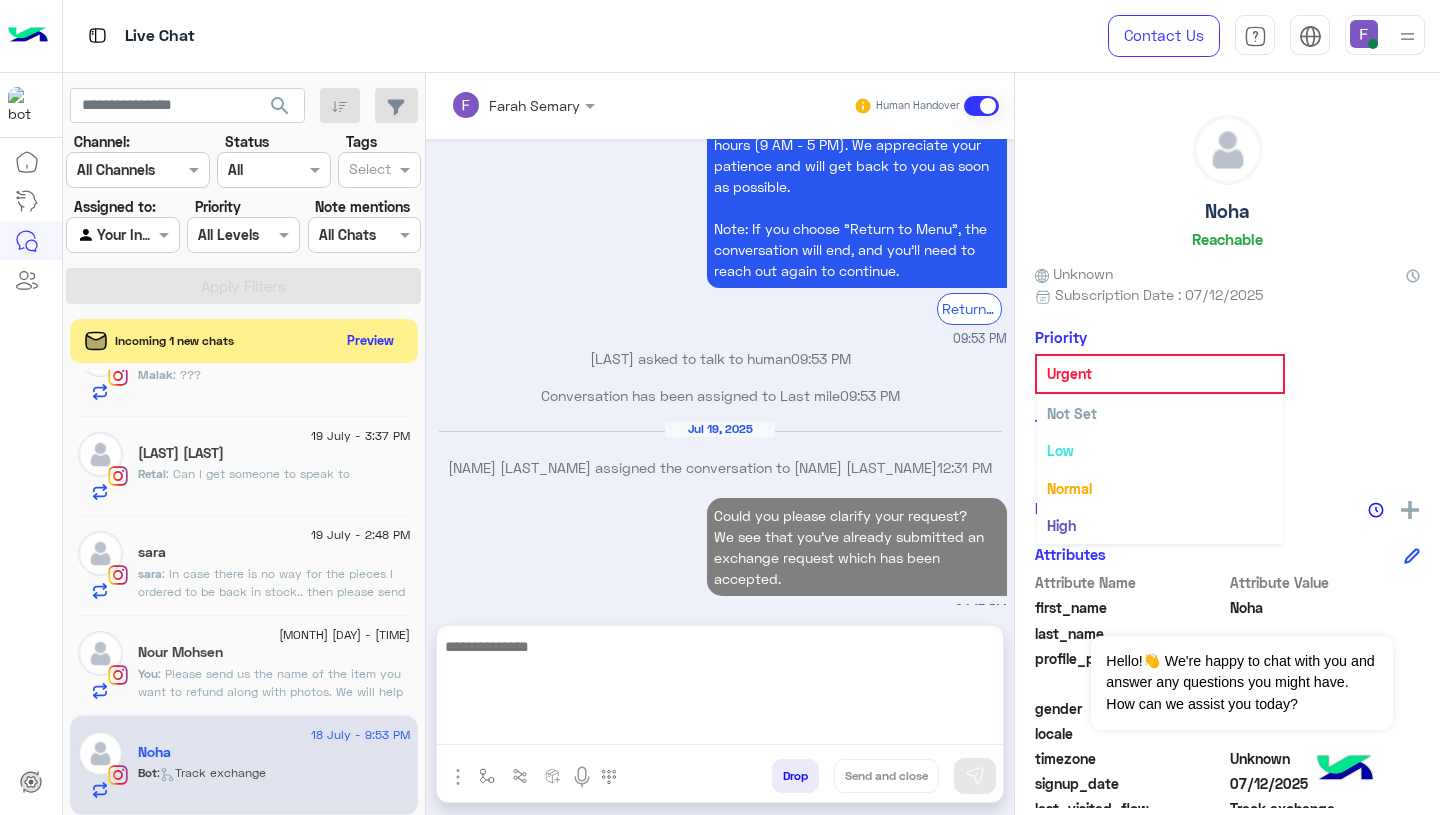 click 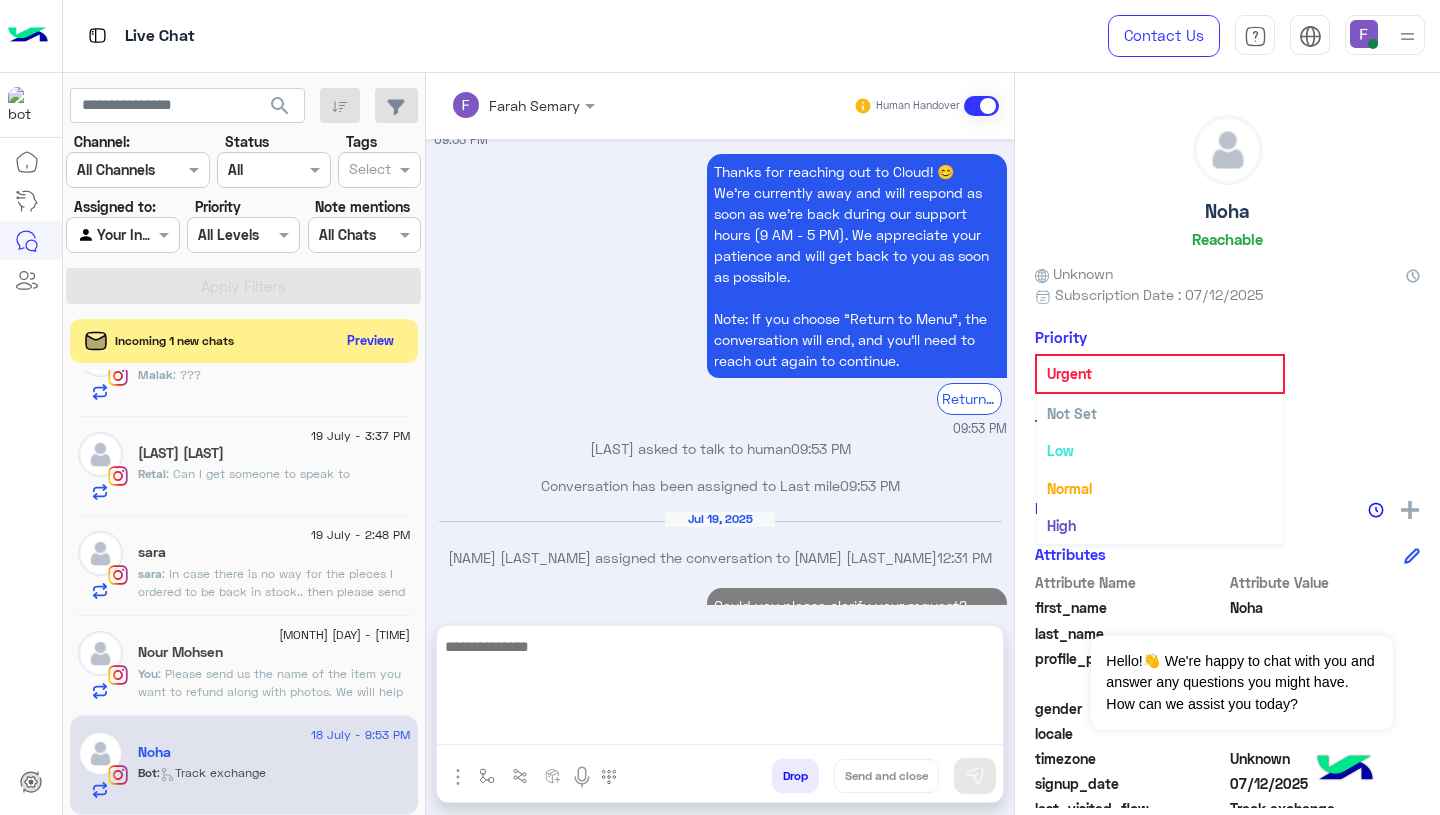 scroll, scrollTop: 37, scrollLeft: 0, axis: vertical 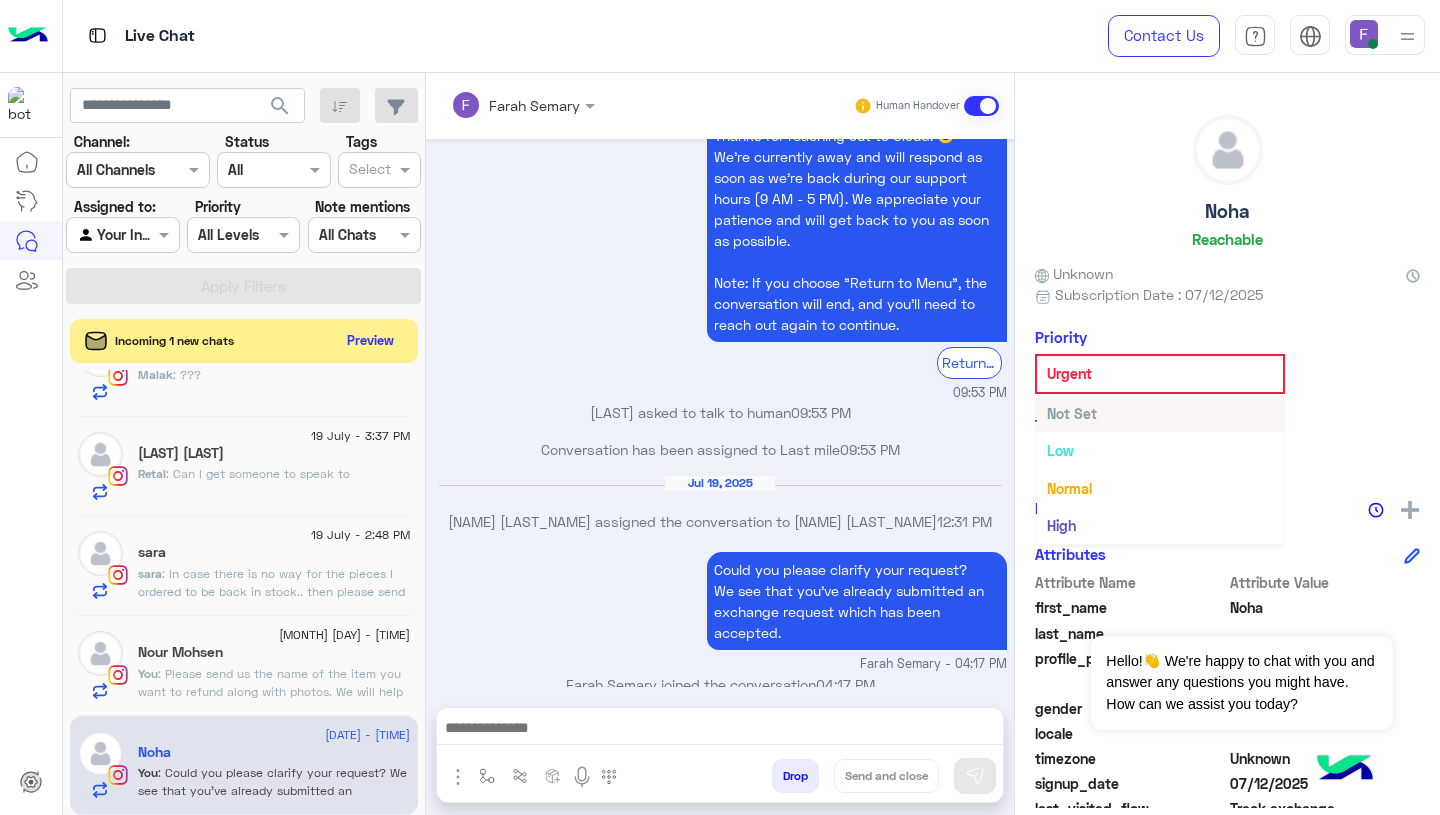 click on "Not Set" at bounding box center (1072, 413) 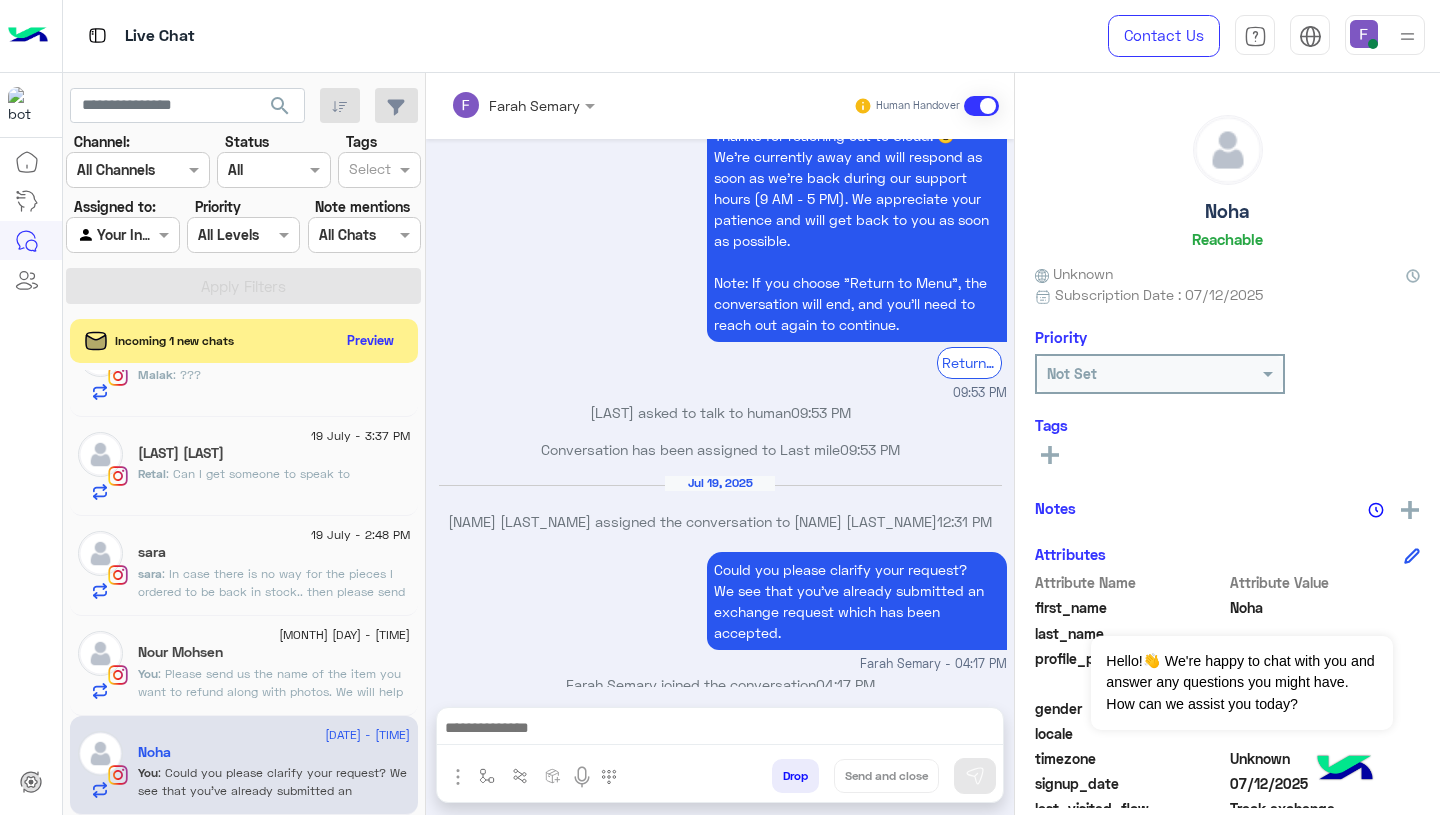 click on "Could you please clarify your request? We see that you’ve already submitted an exchange request which has been accepted. [NAME] [LAST_NAME] - [TIME]" at bounding box center [720, 610] 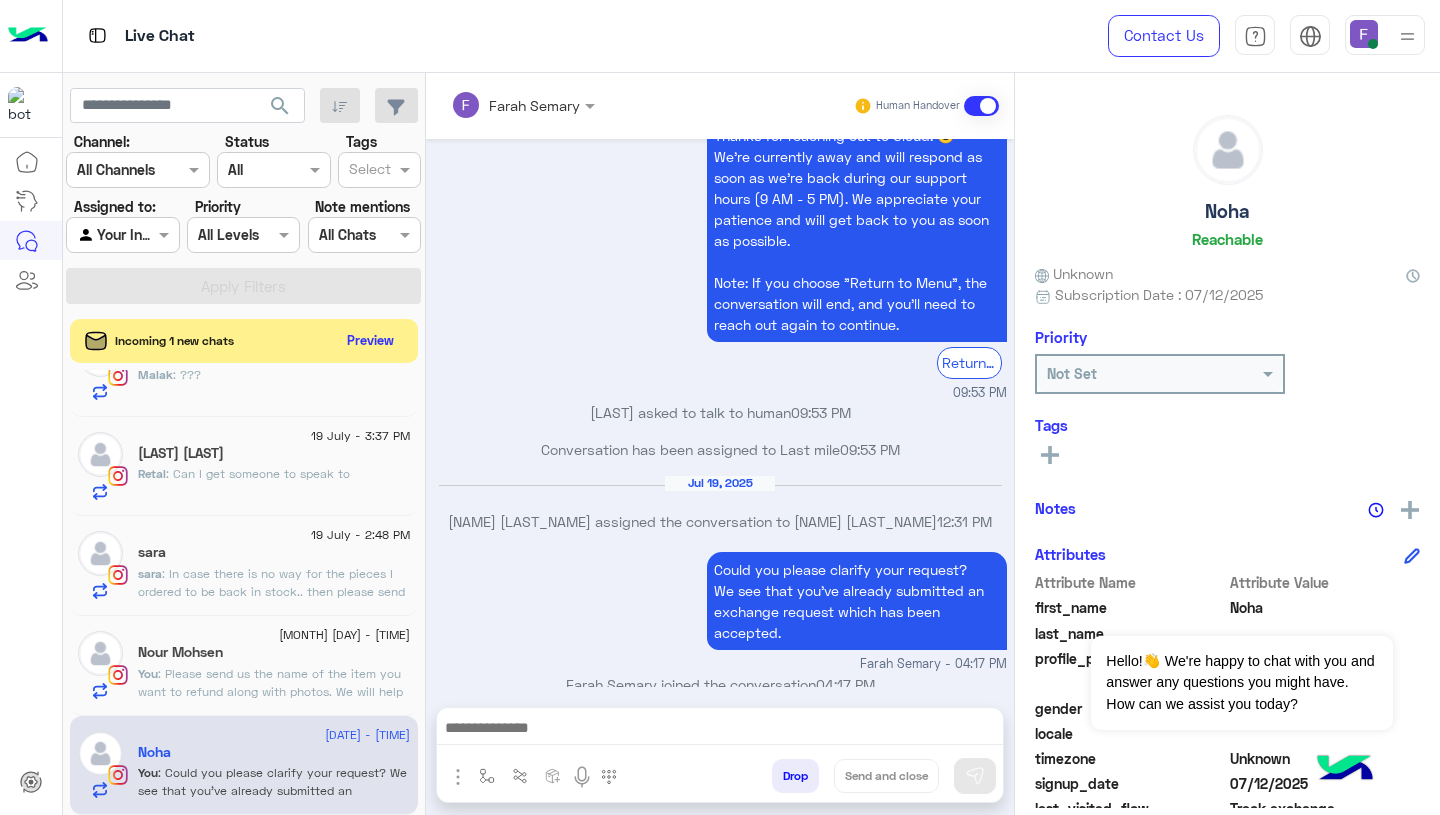 click on ": Please send us the name of the item you want to refund along with photos. We will help you submit the refund request on your behalf." 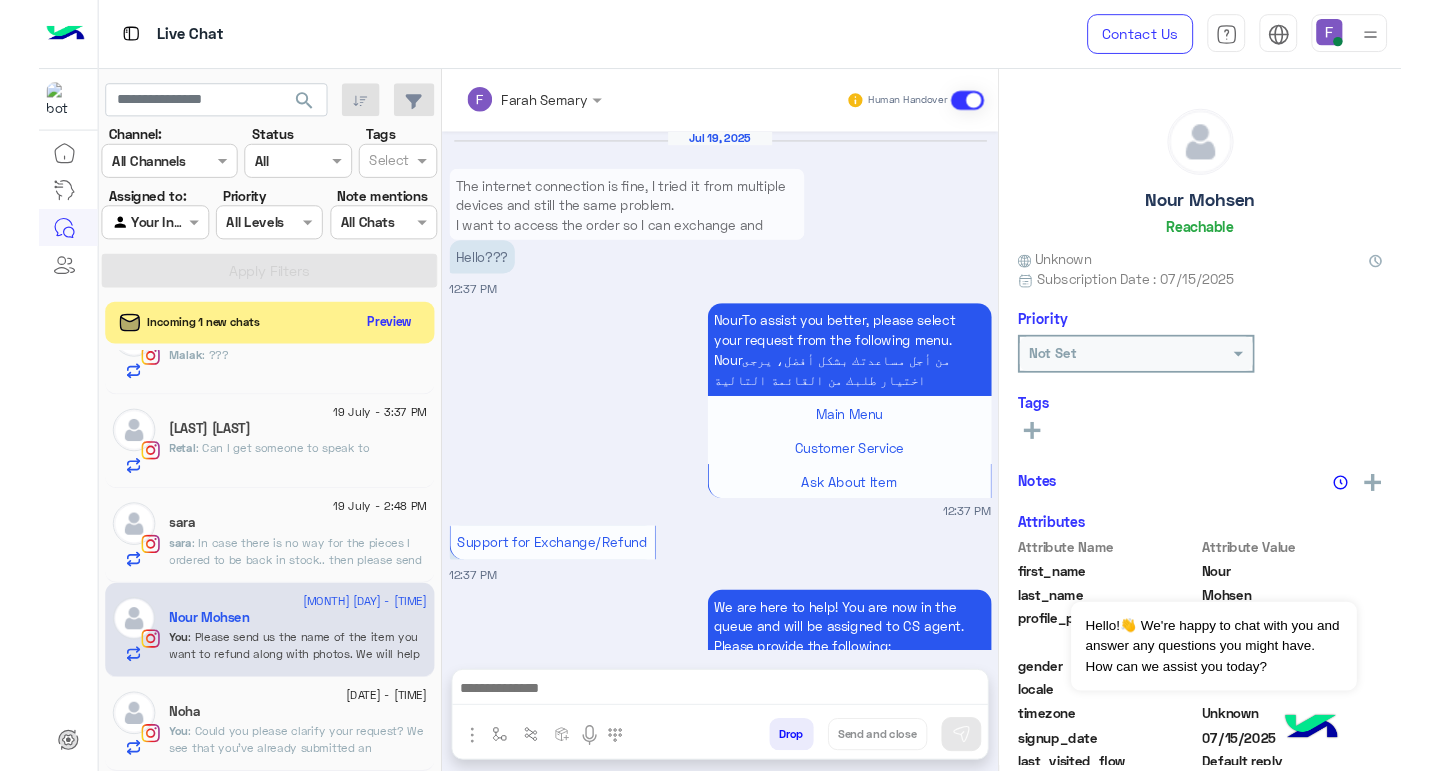 scroll, scrollTop: 1833, scrollLeft: 0, axis: vertical 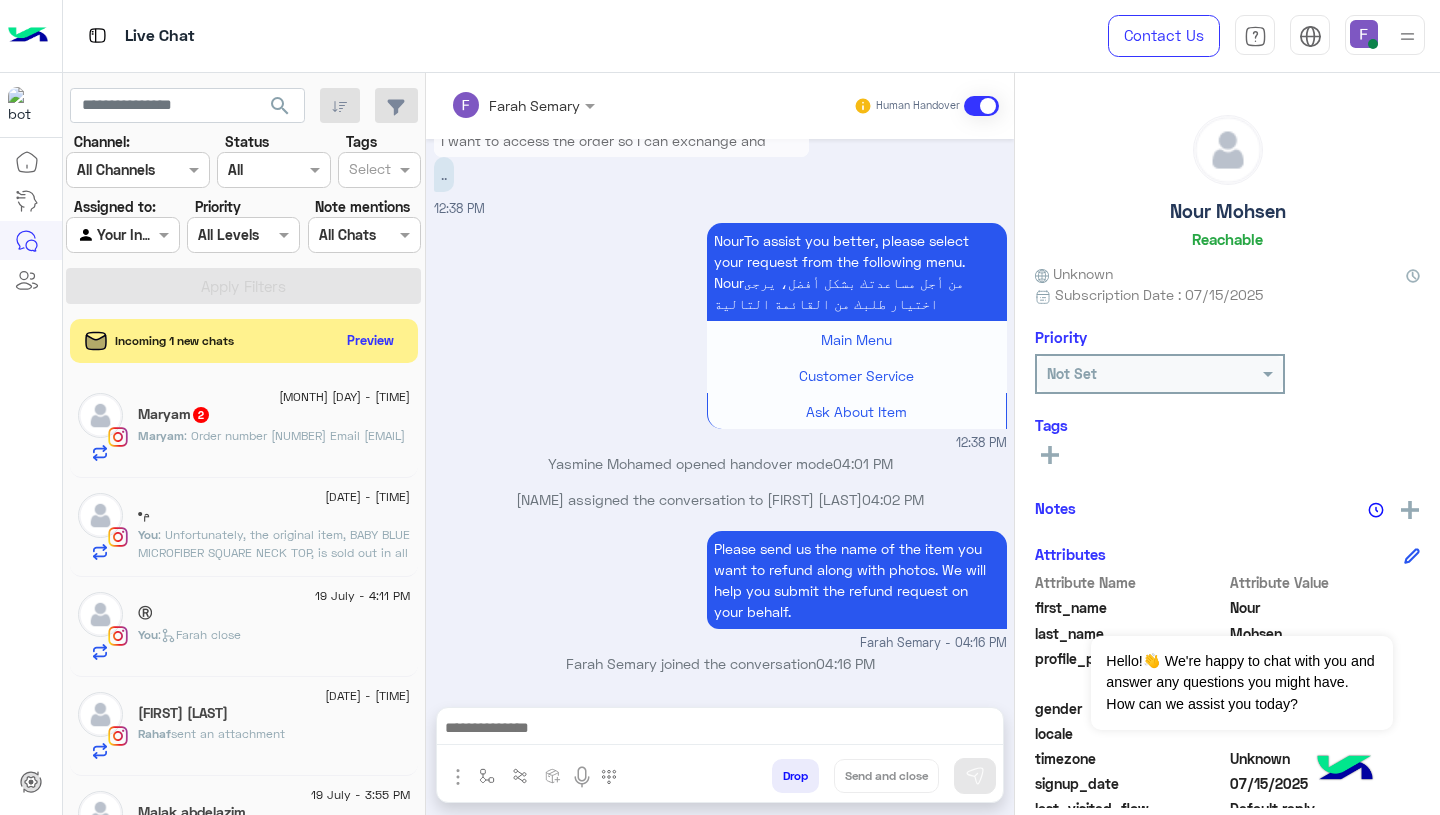 click on "19 July - 4:14 PM  م•    You  : Unfortunately, the original item, BABY BLUE MICROFIBER SQUARE NECK TOP, is sold out in all sizes.
We apologize for the inconvenience.
Please let us know if you would like to choose an alternative." 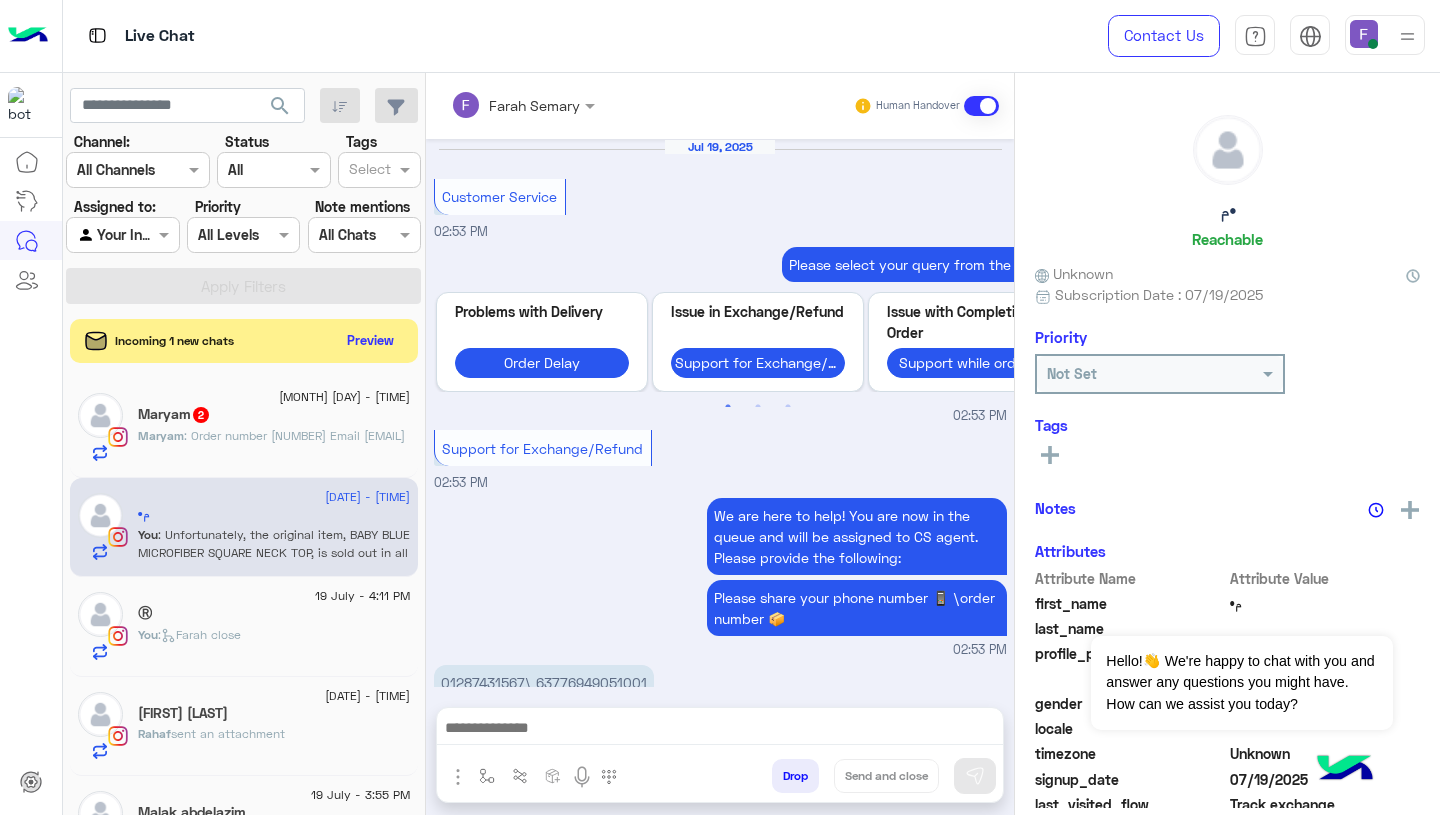 scroll, scrollTop: 1765, scrollLeft: 0, axis: vertical 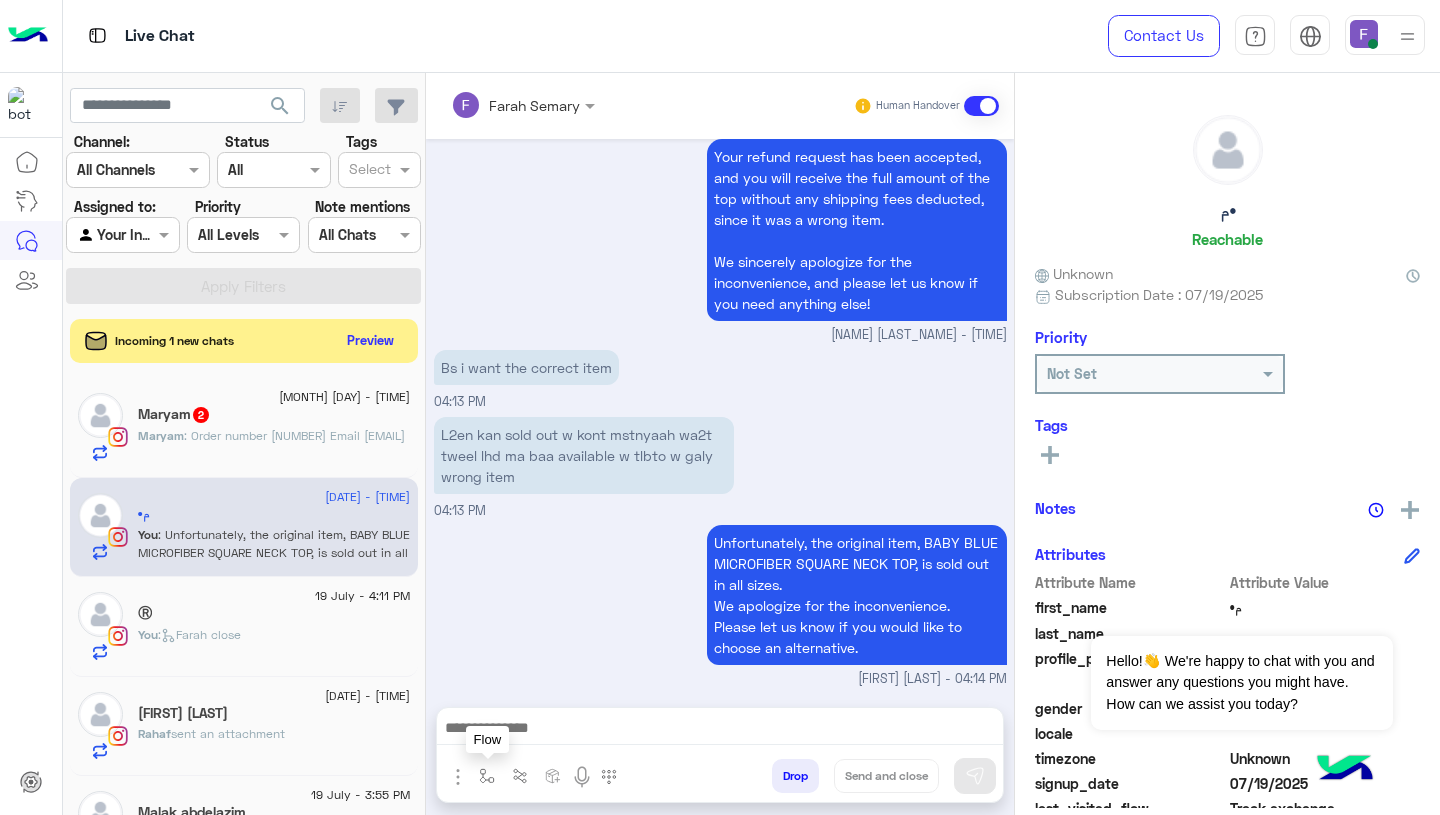 click at bounding box center (487, 776) 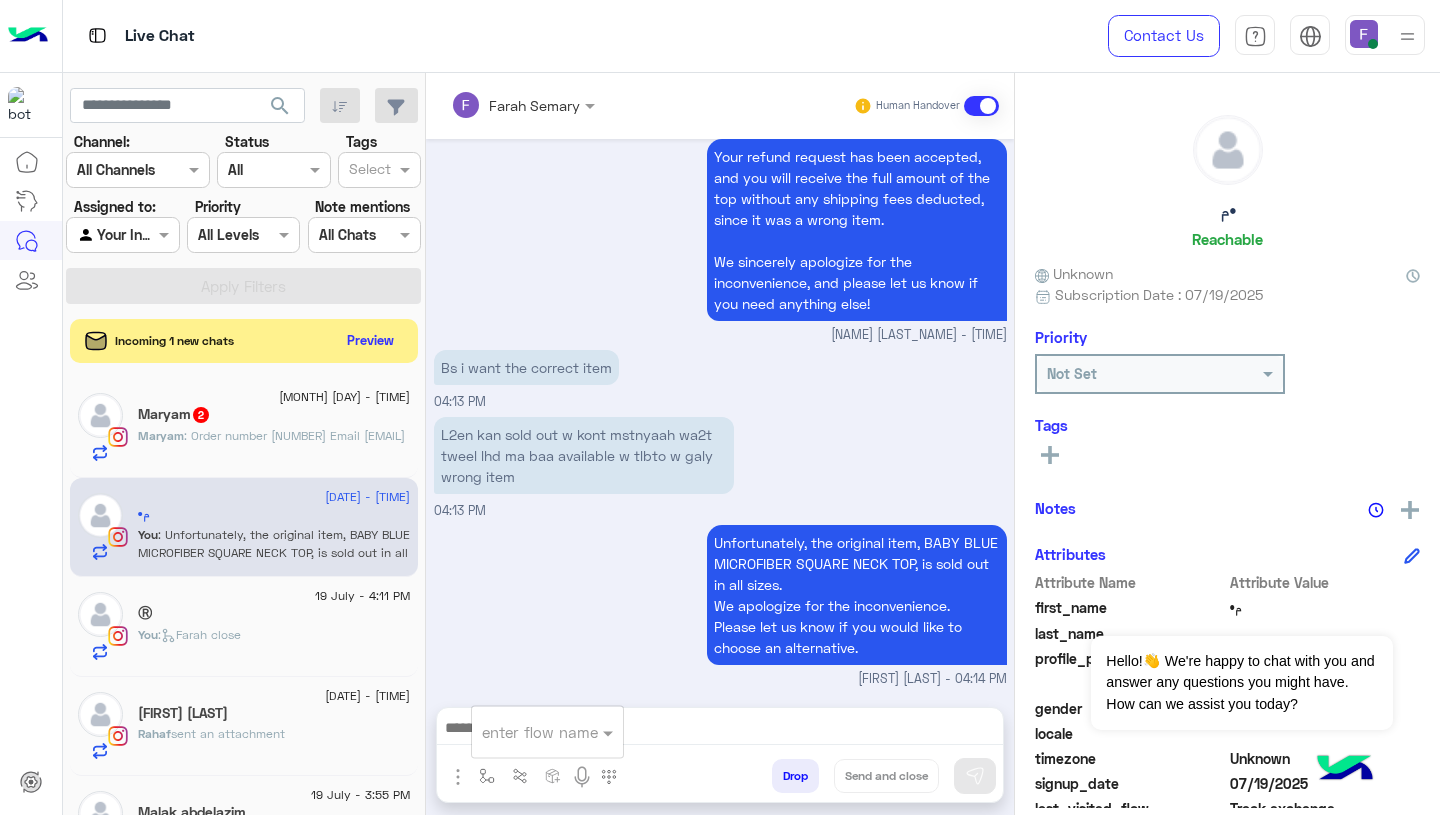 click at bounding box center [523, 732] 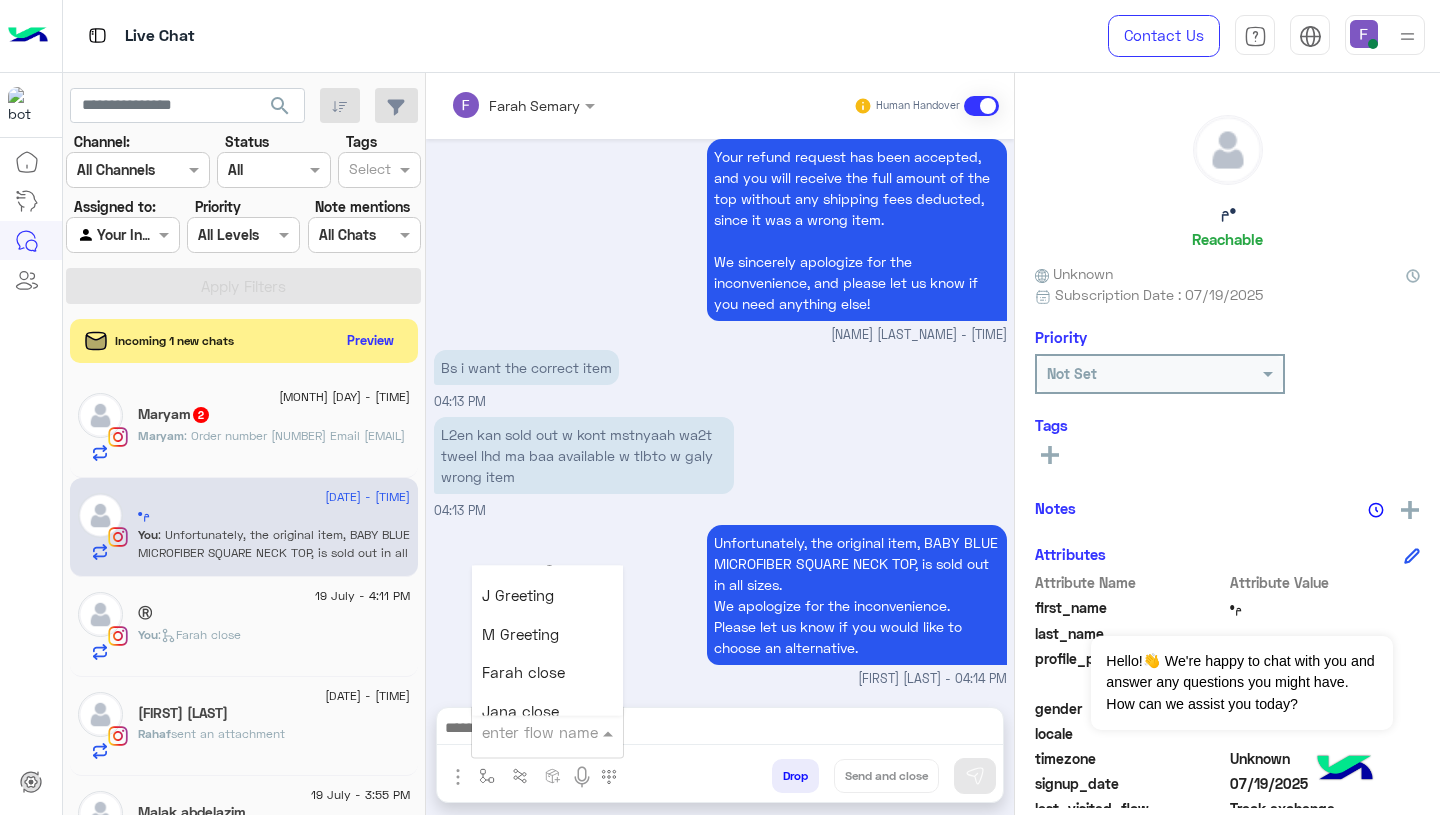 scroll, scrollTop: 2490, scrollLeft: 0, axis: vertical 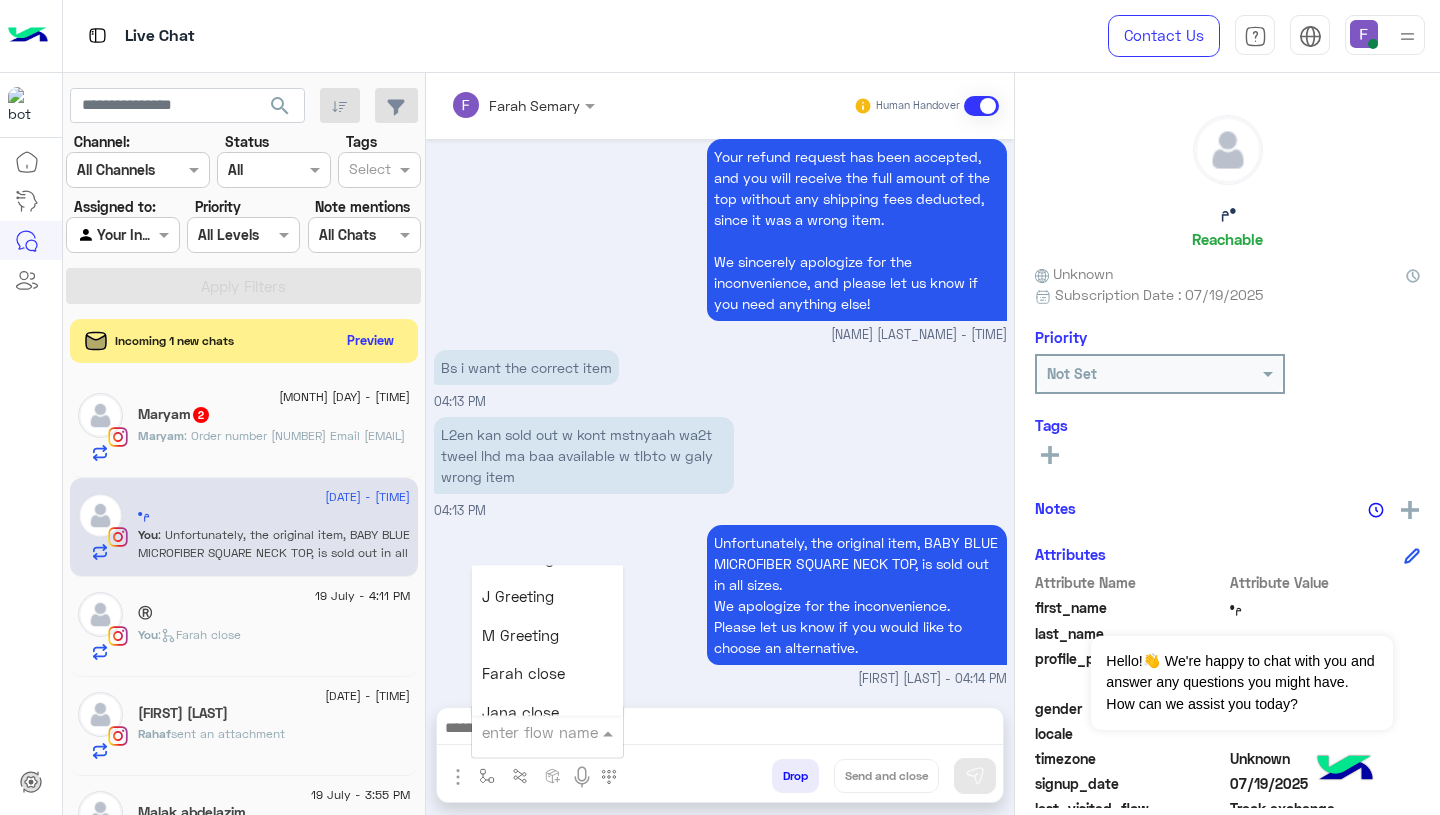 click on "Farah close" at bounding box center [523, 674] 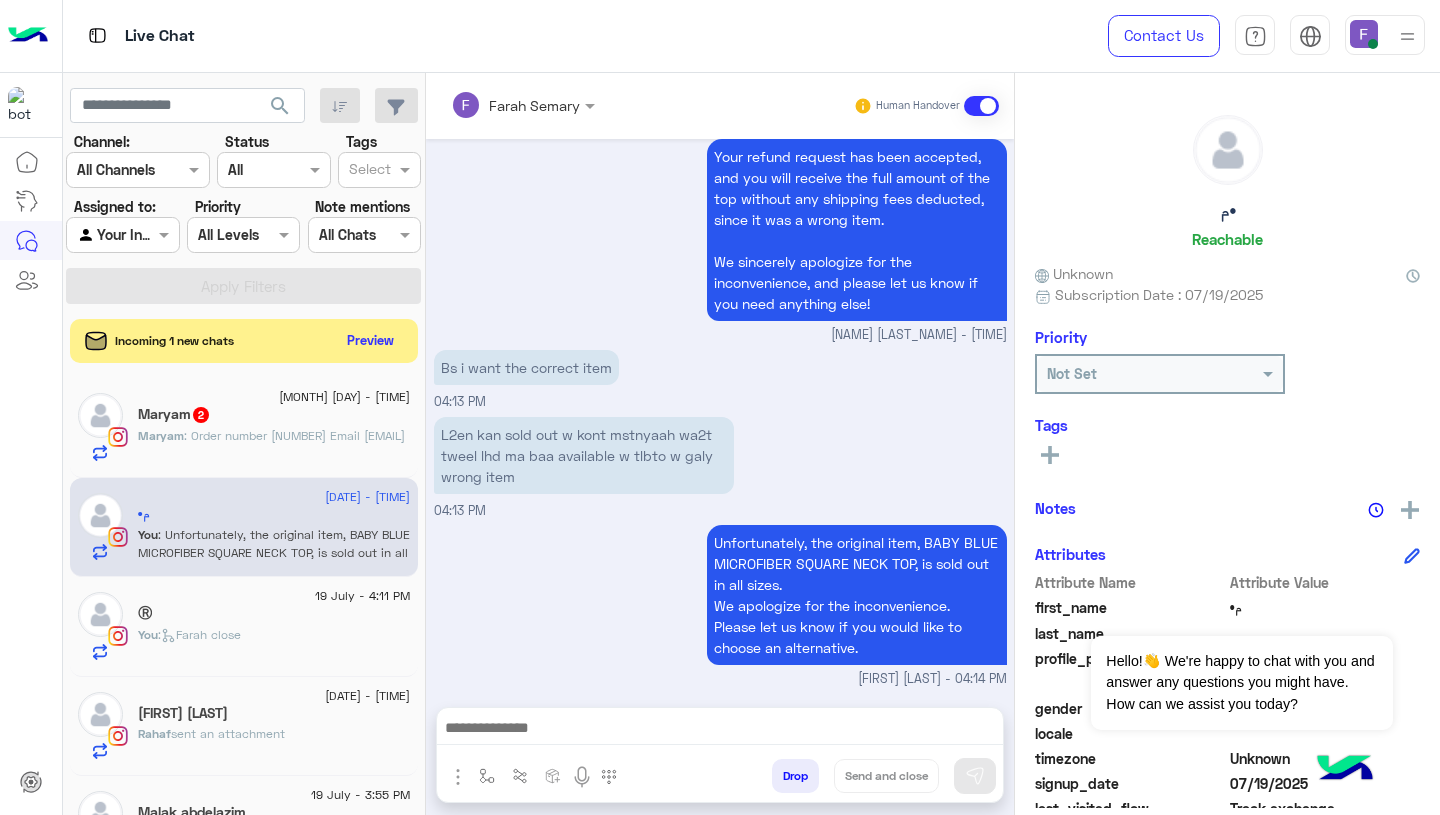 type on "**********" 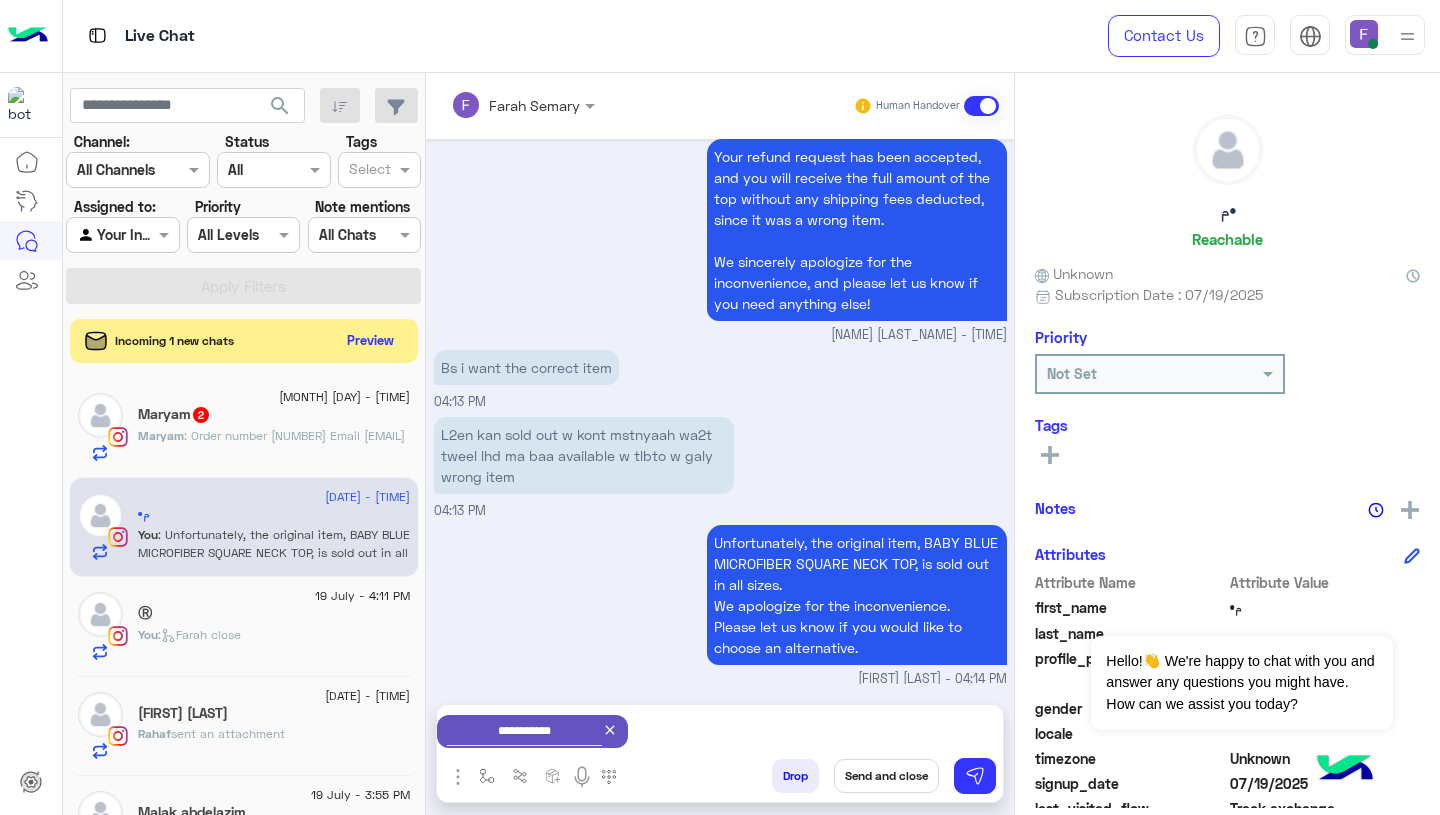 click on "Send and close" at bounding box center (886, 776) 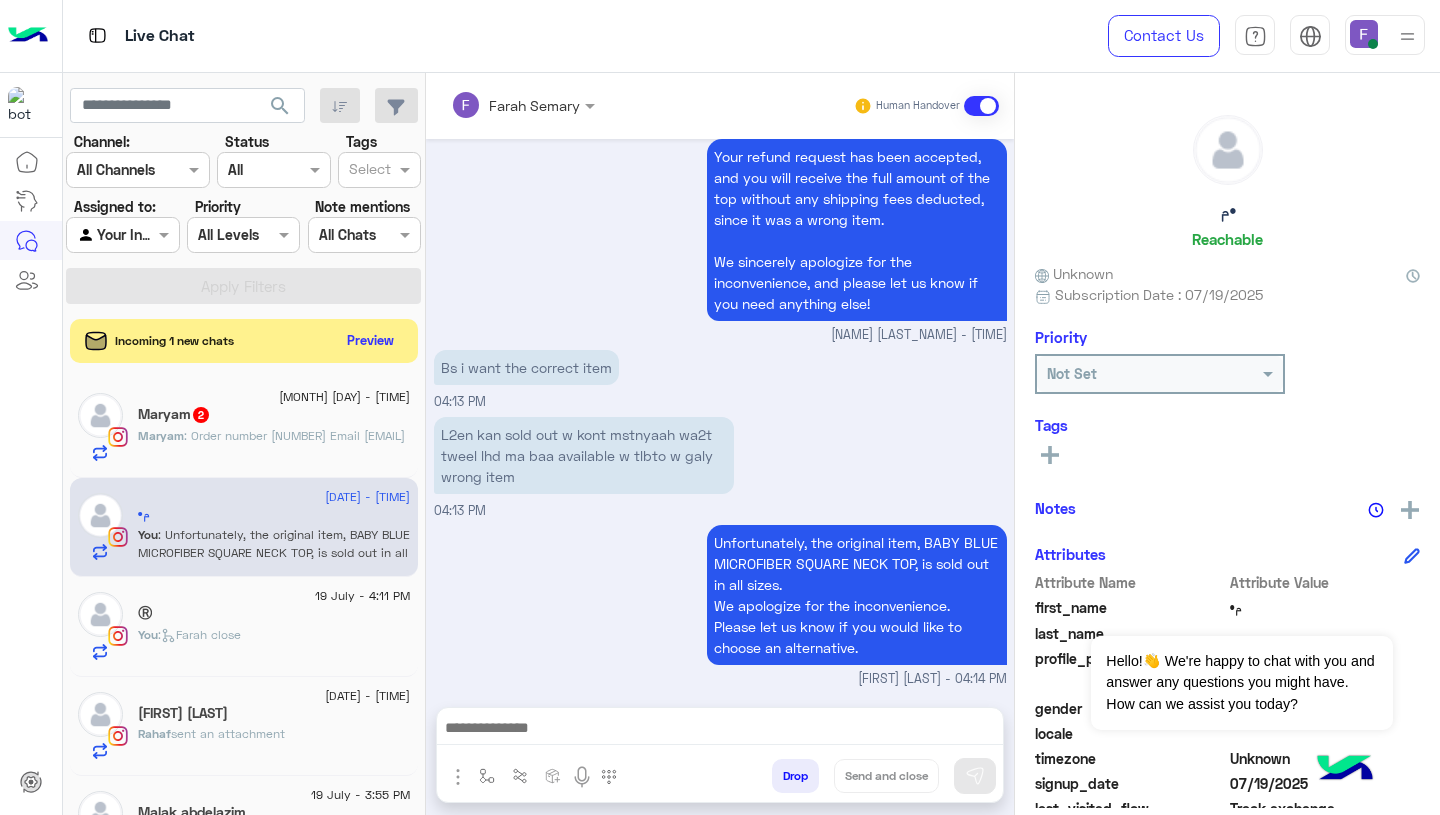 scroll, scrollTop: 1801, scrollLeft: 0, axis: vertical 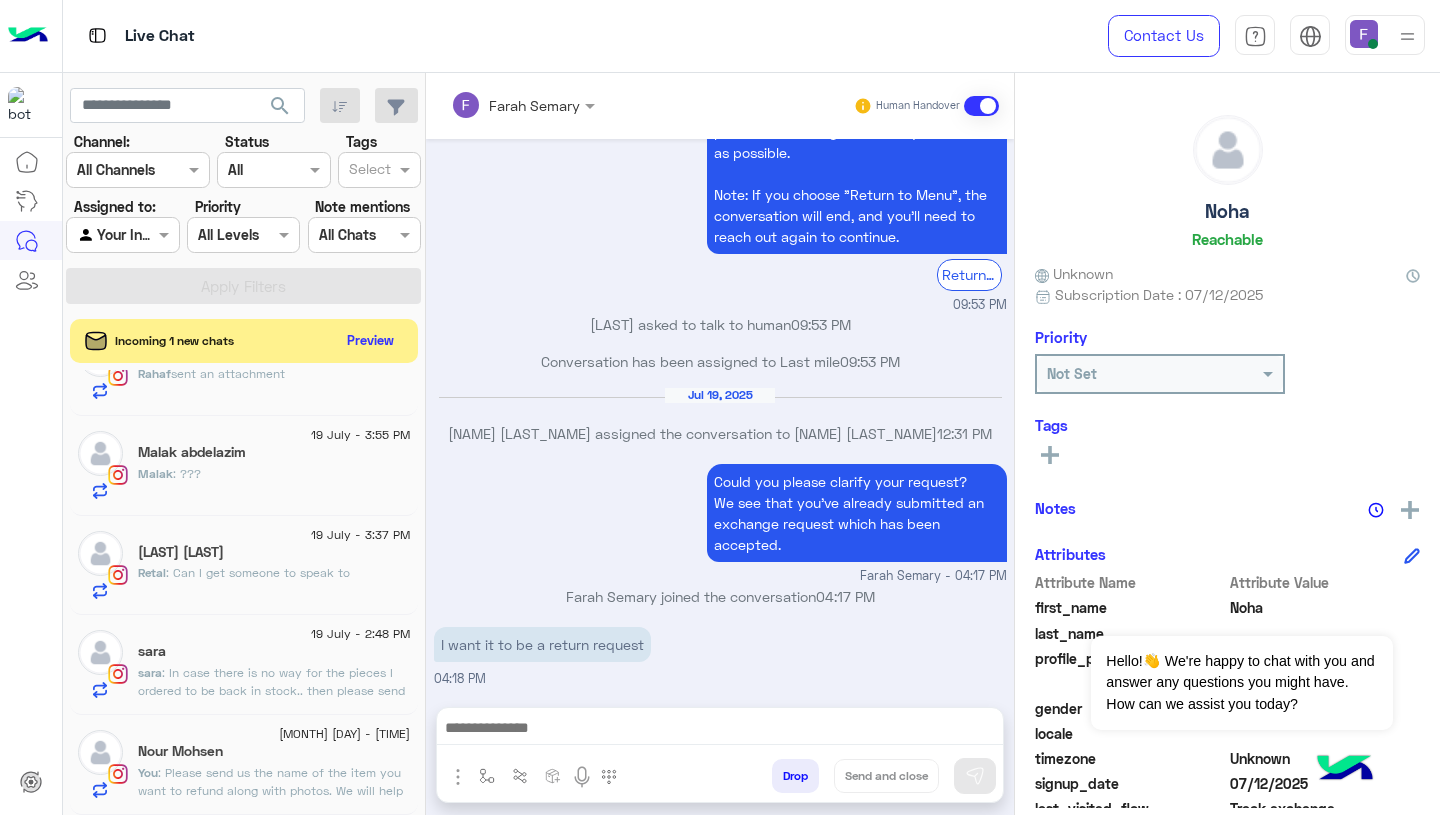 click on "You  : Please send us the name of the item you want to refund along with photos. We will help you submit the refund request on your behalf." 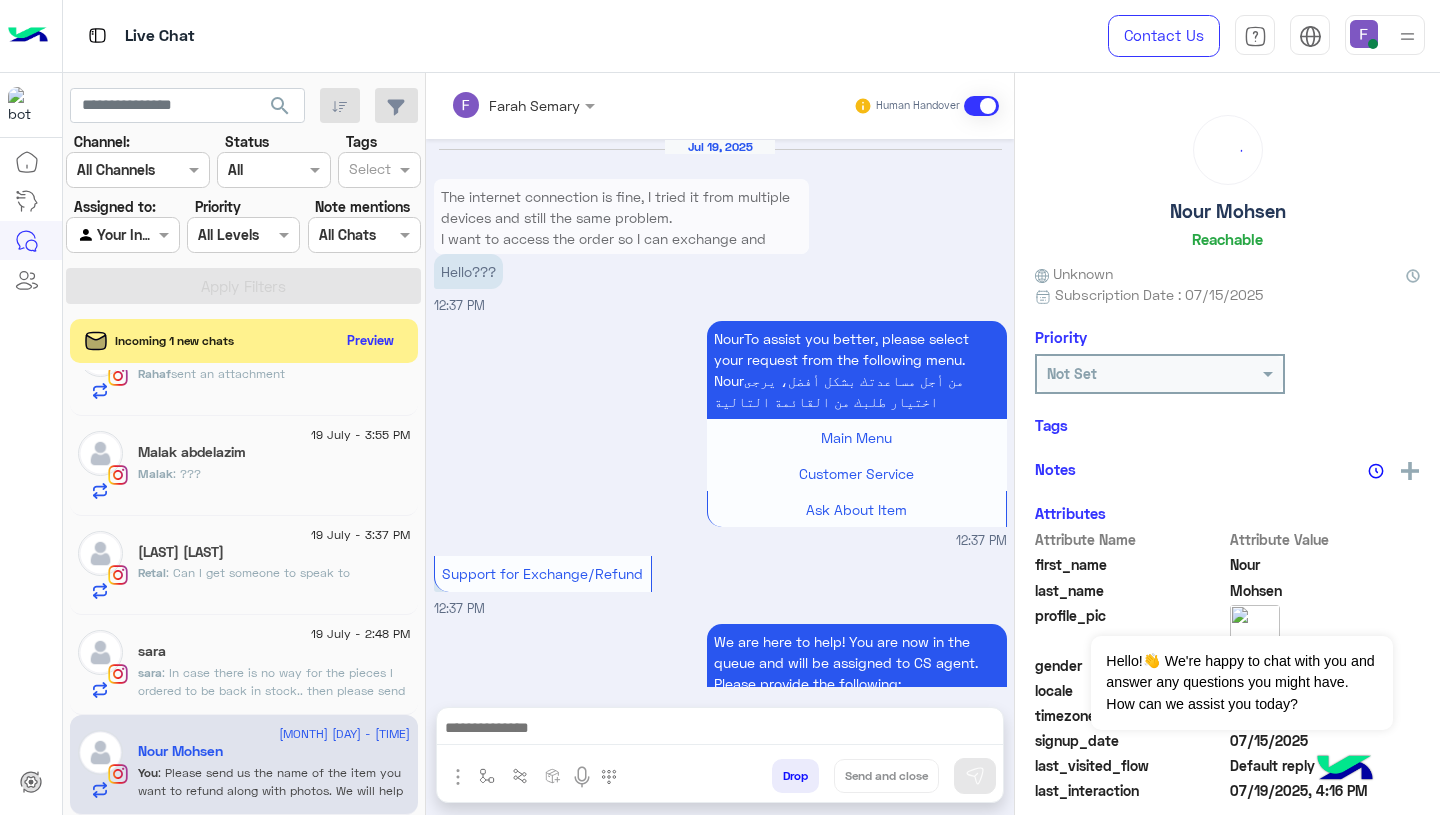 scroll, scrollTop: 1833, scrollLeft: 0, axis: vertical 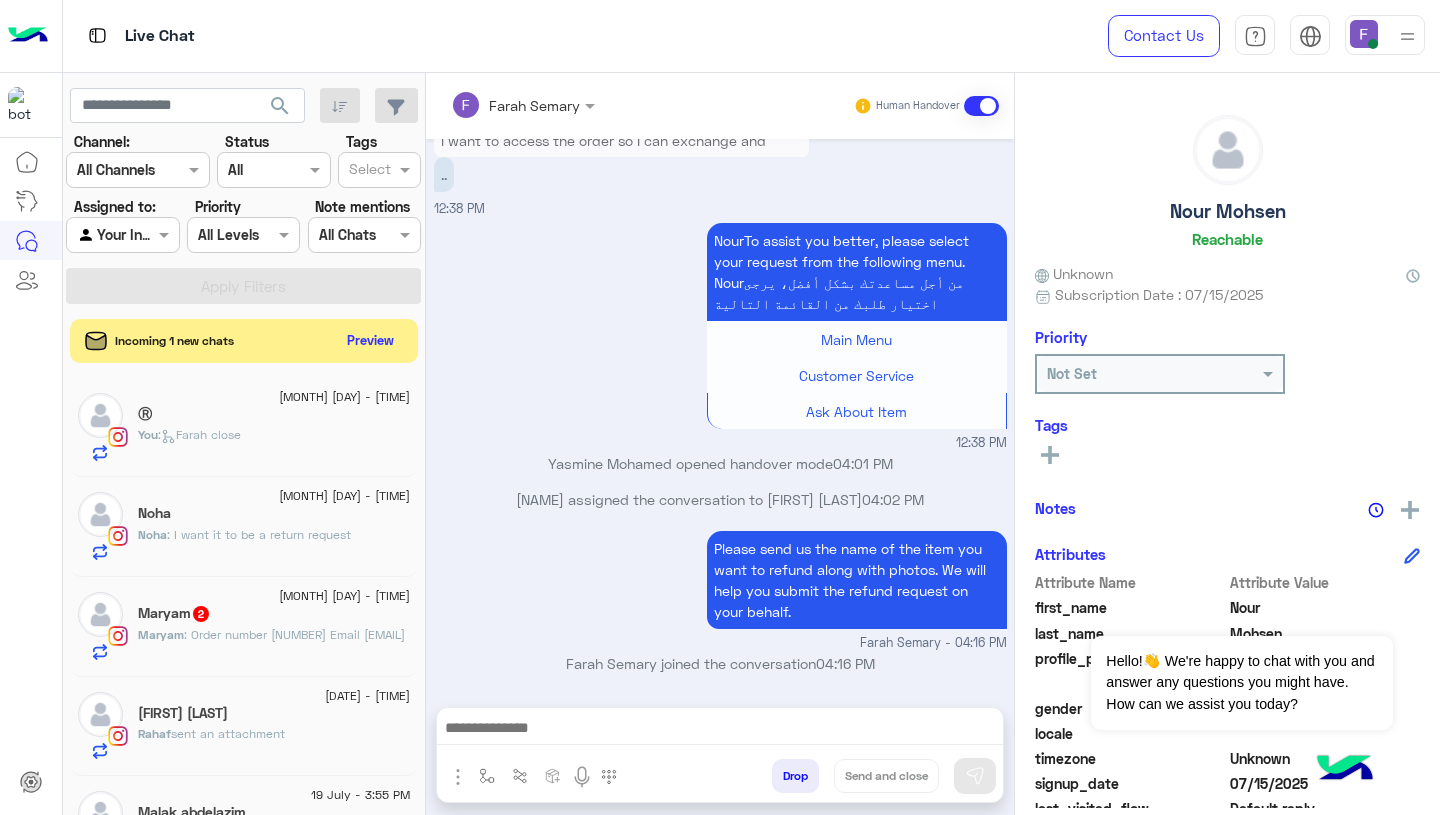 click on "[FIRST] : I want it to be a return request" 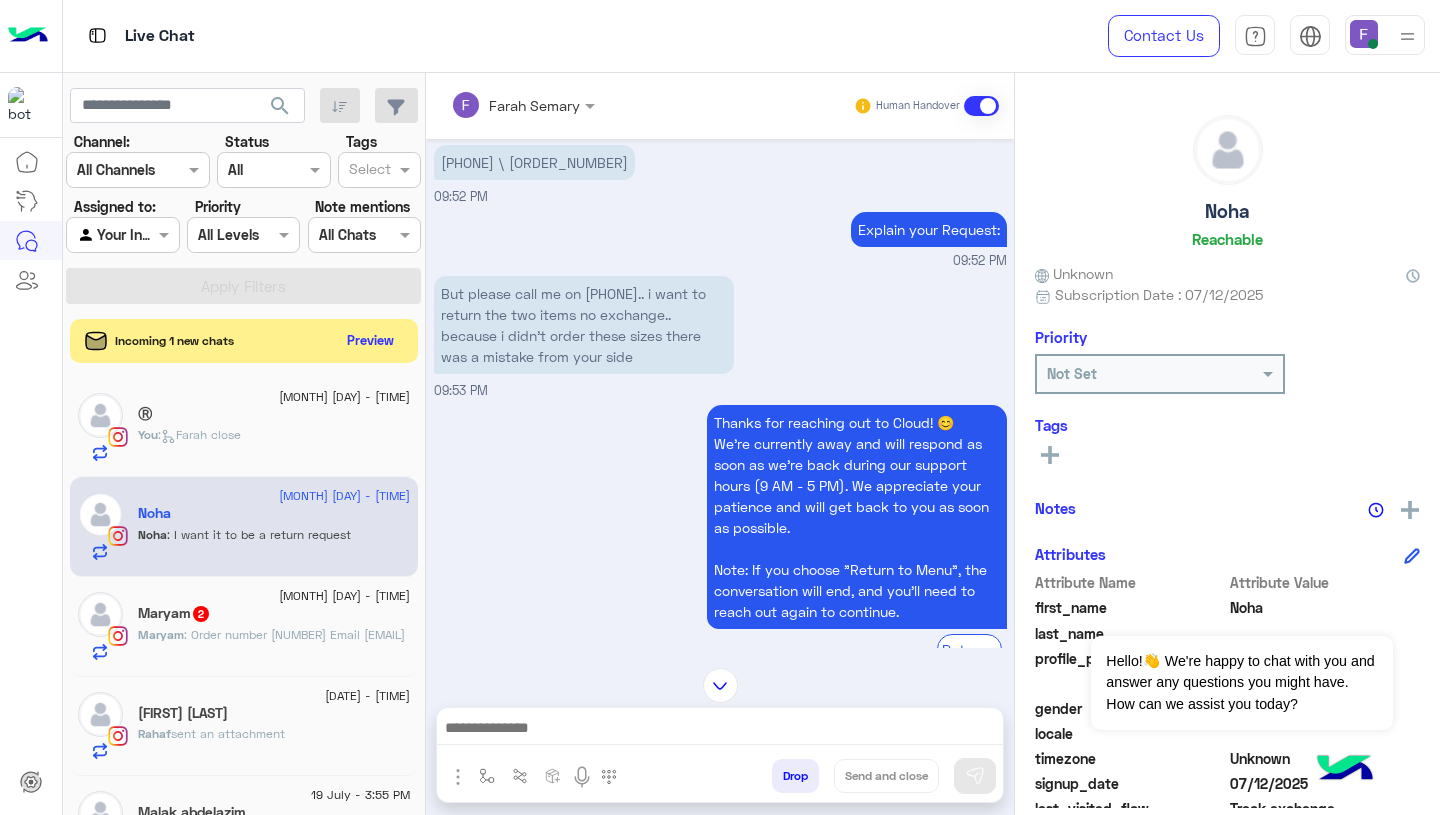 scroll, scrollTop: 1202, scrollLeft: 0, axis: vertical 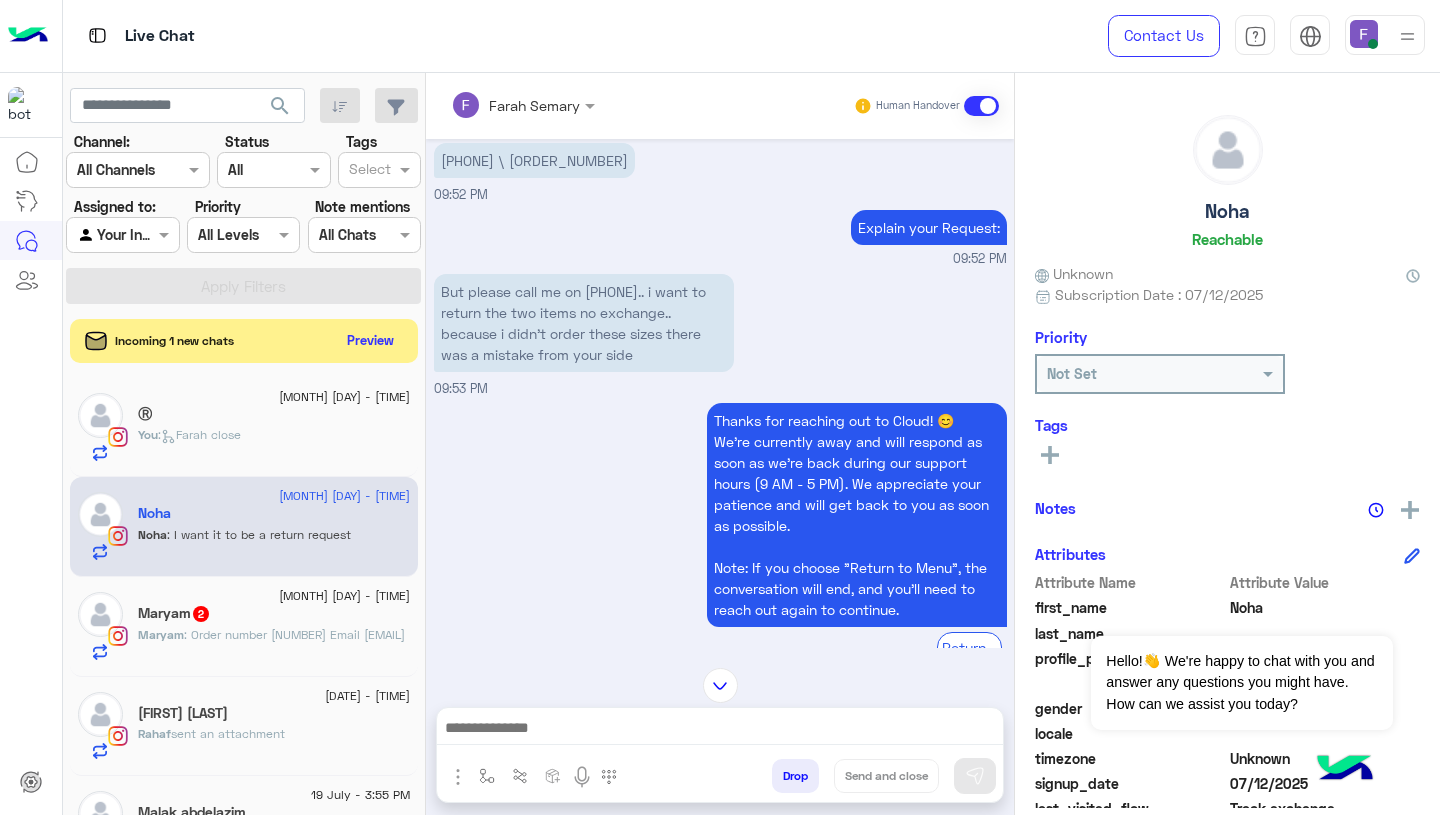 click on "[PHONE] \ [ORDER_NUMBER]" at bounding box center [534, 160] 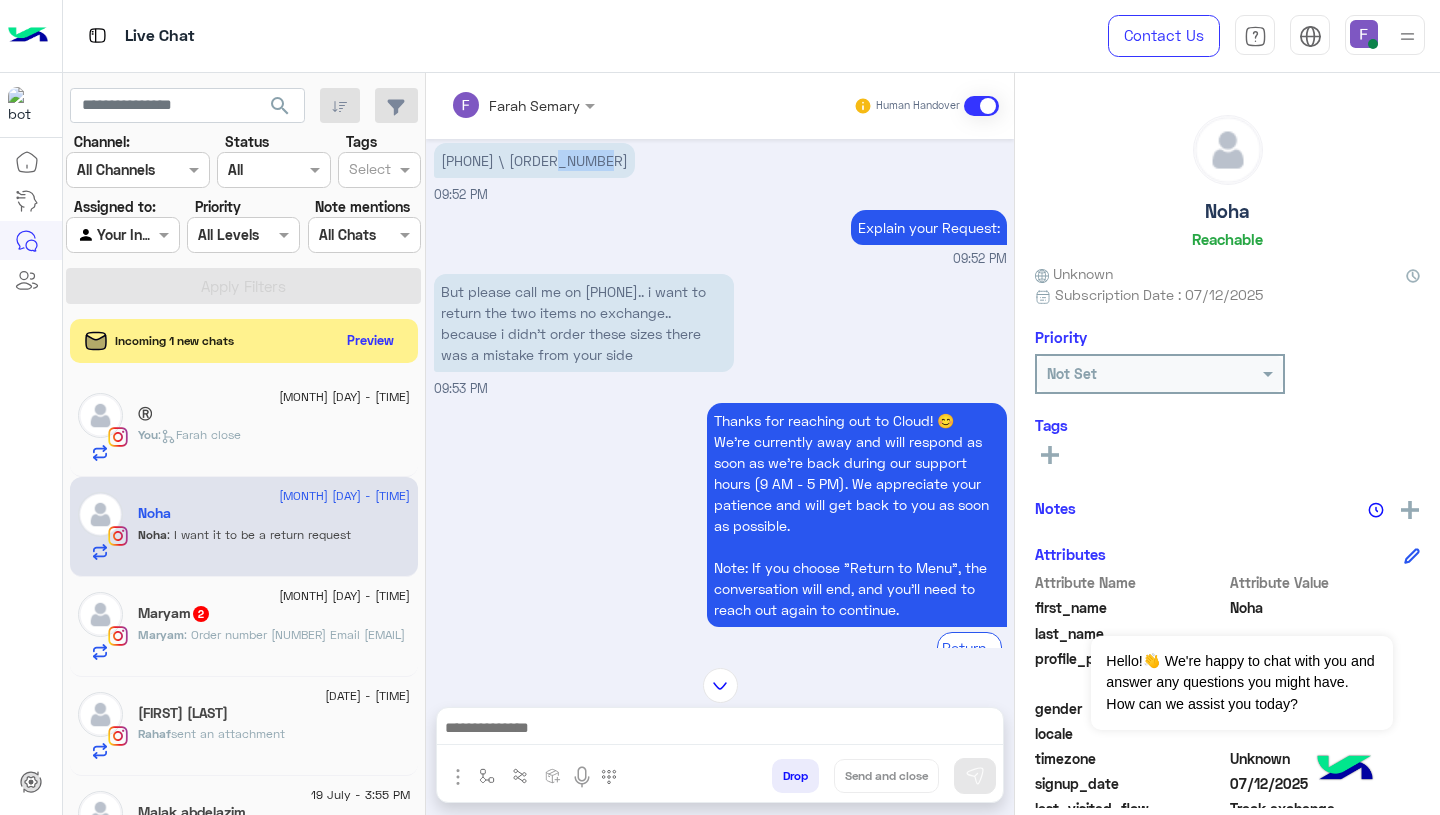 click on "[PHONE] \ [ORDER_NUMBER]" at bounding box center (534, 160) 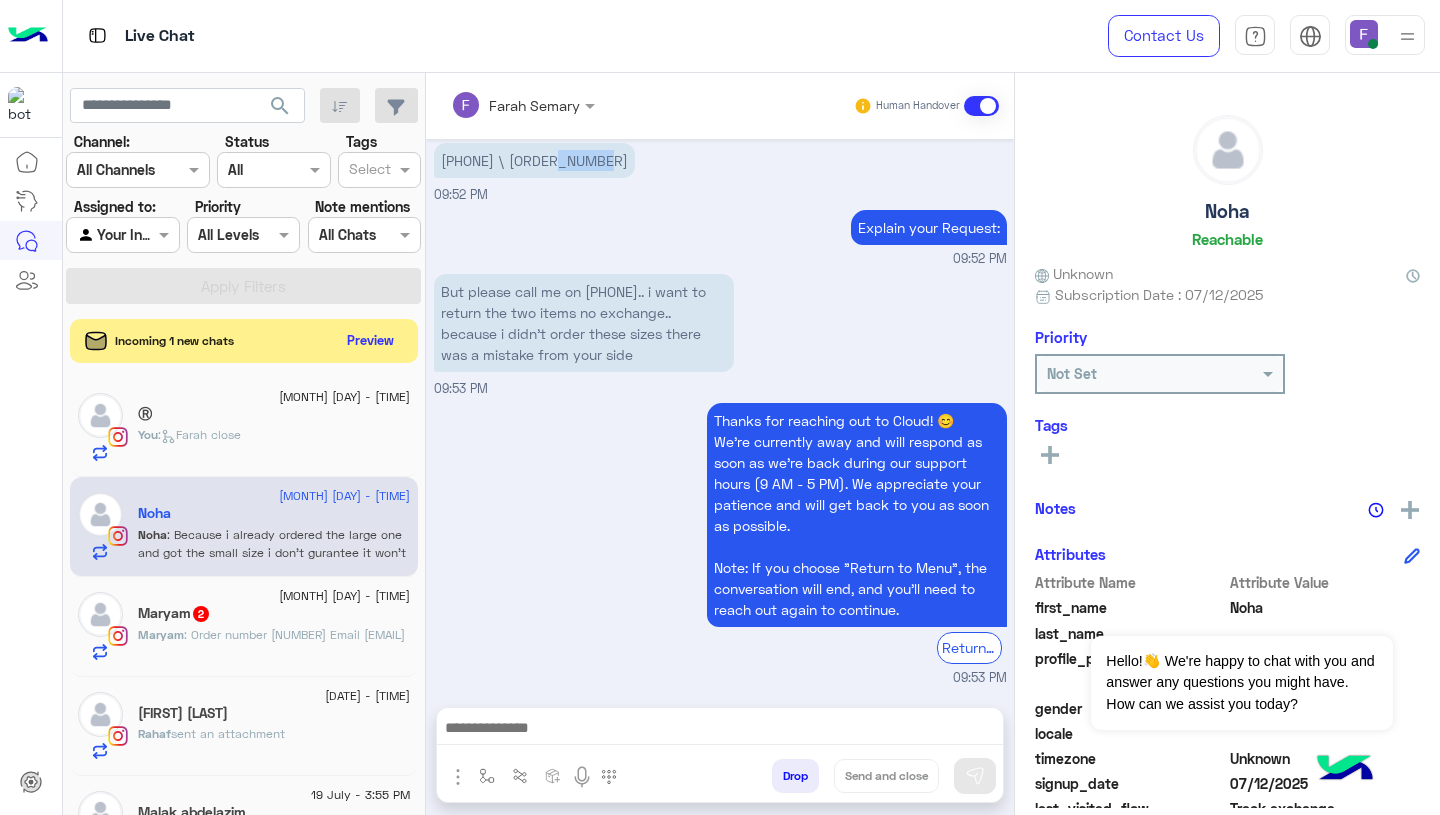 scroll, scrollTop: 1705, scrollLeft: 0, axis: vertical 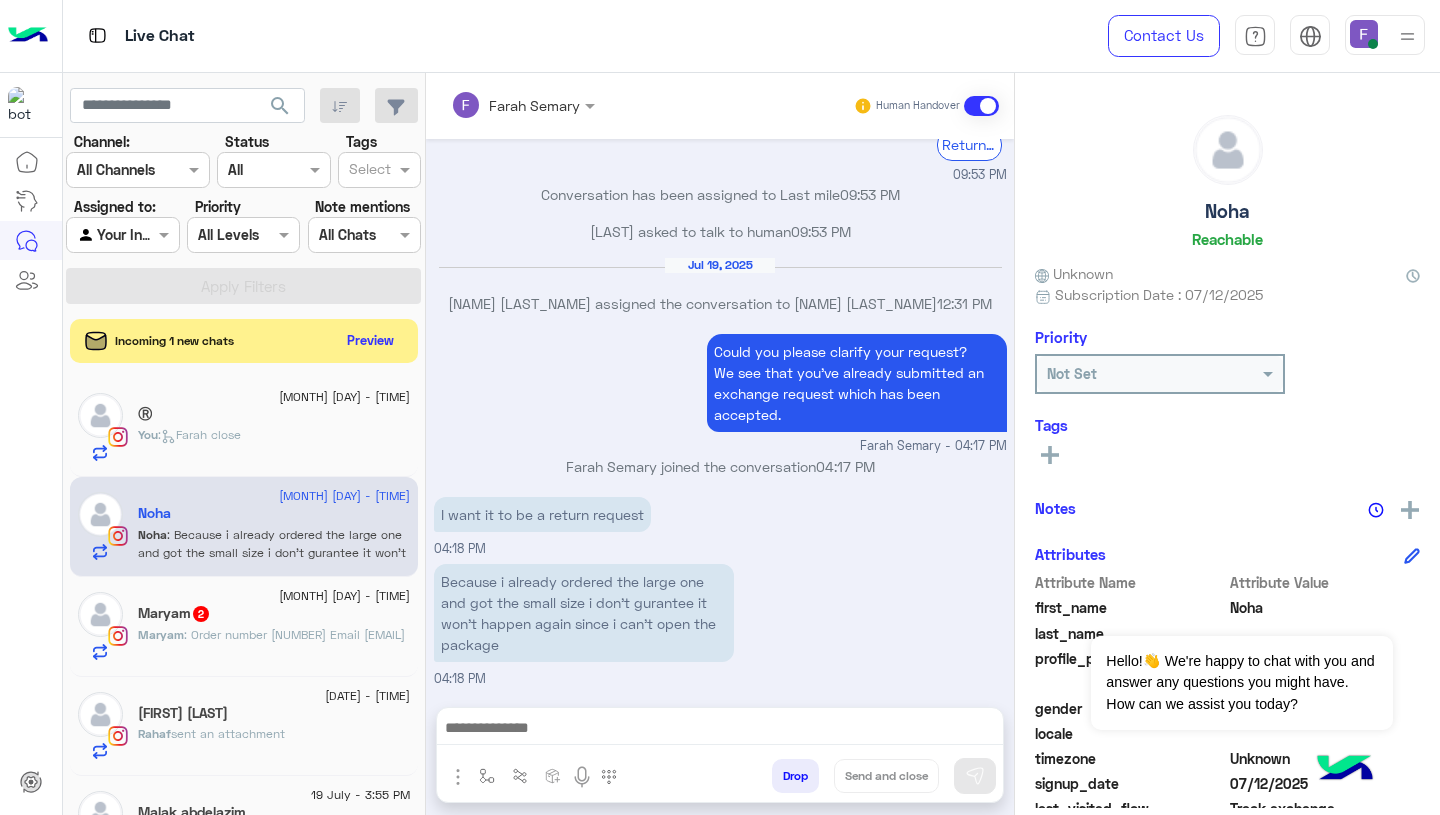 click on "I want it to be a return request" at bounding box center [542, 514] 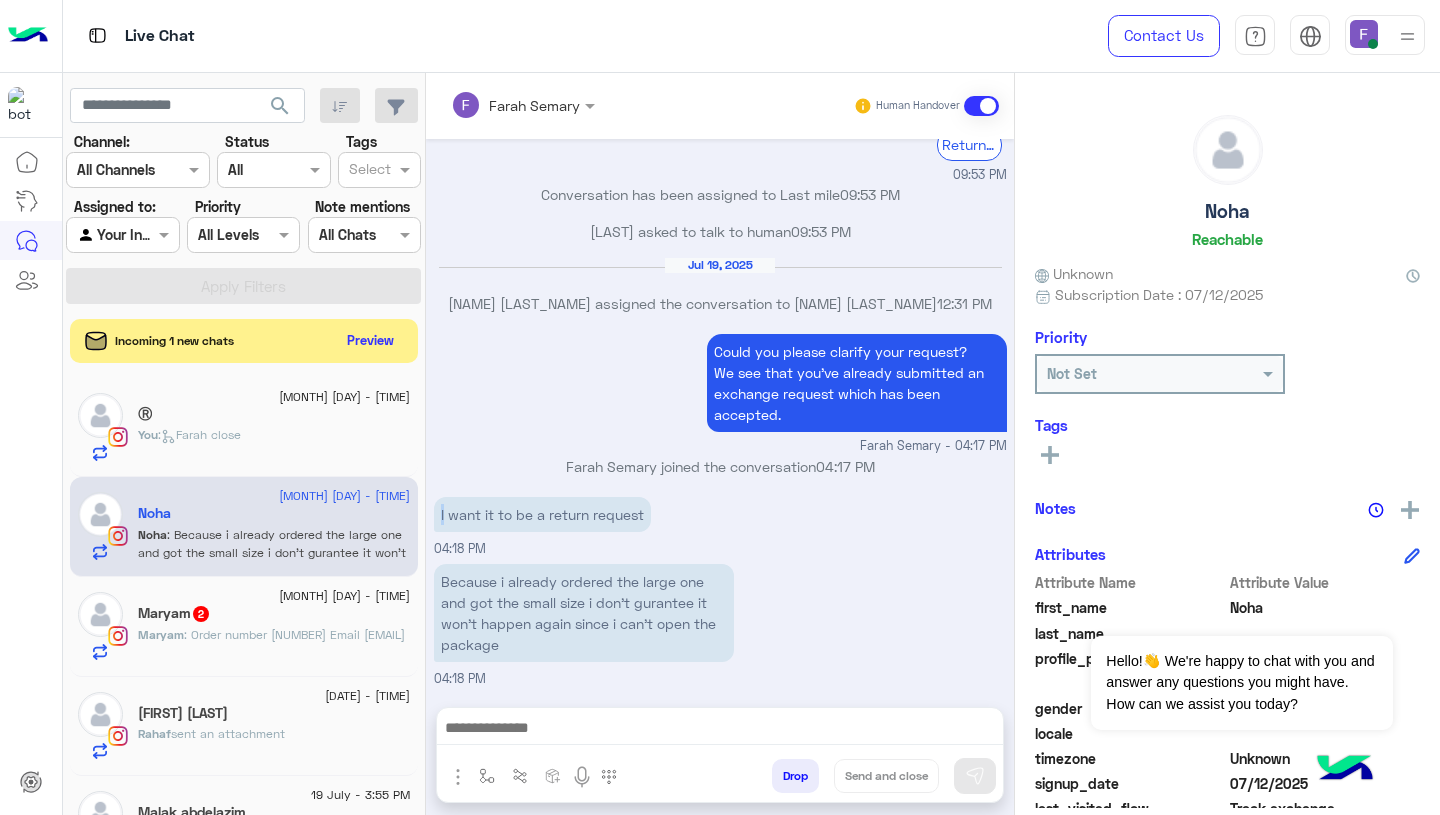 click on "I want it to be a return request" at bounding box center (542, 514) 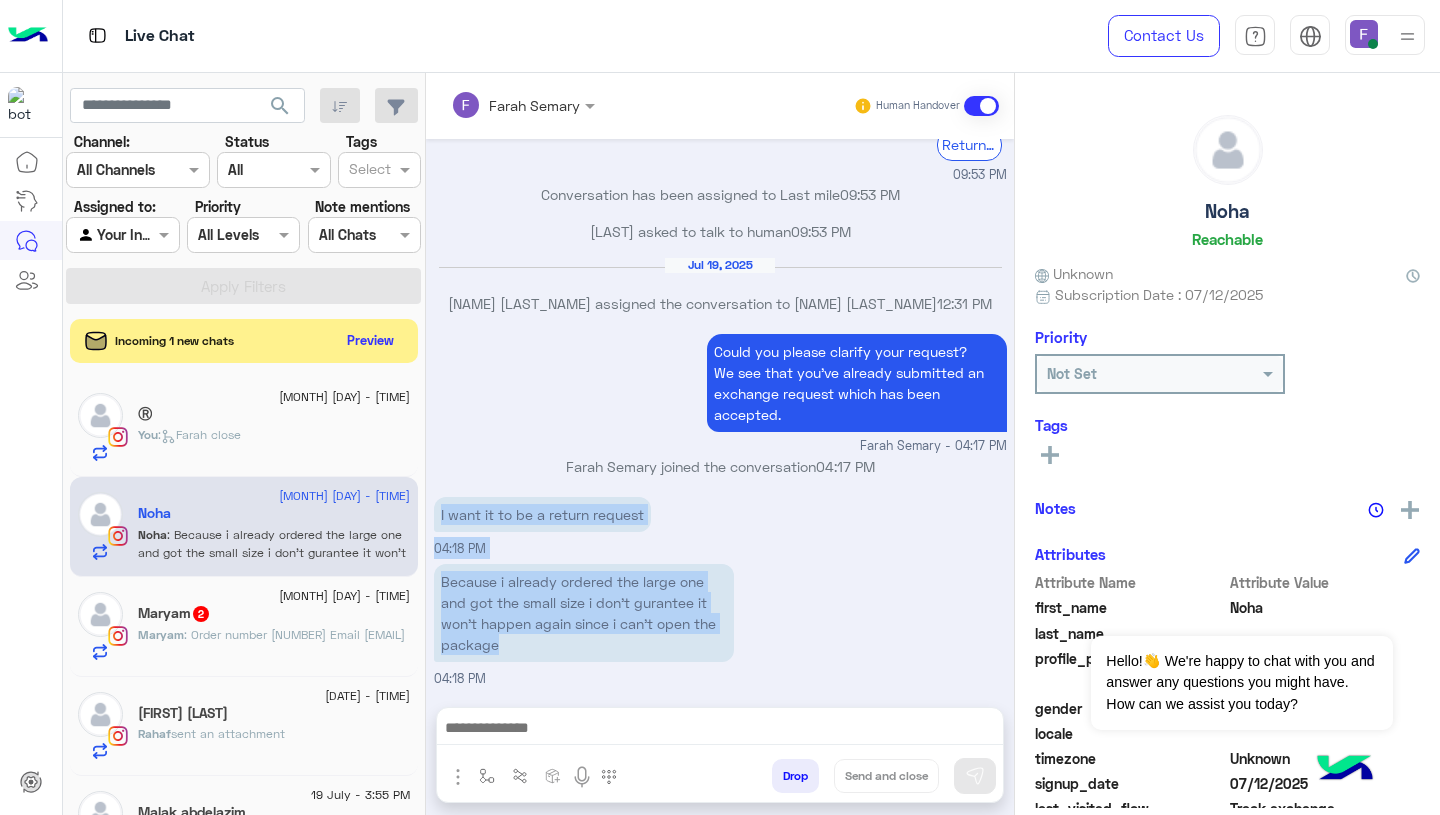 drag, startPoint x: 437, startPoint y: 512, endPoint x: 449, endPoint y: 607, distance: 95.7549 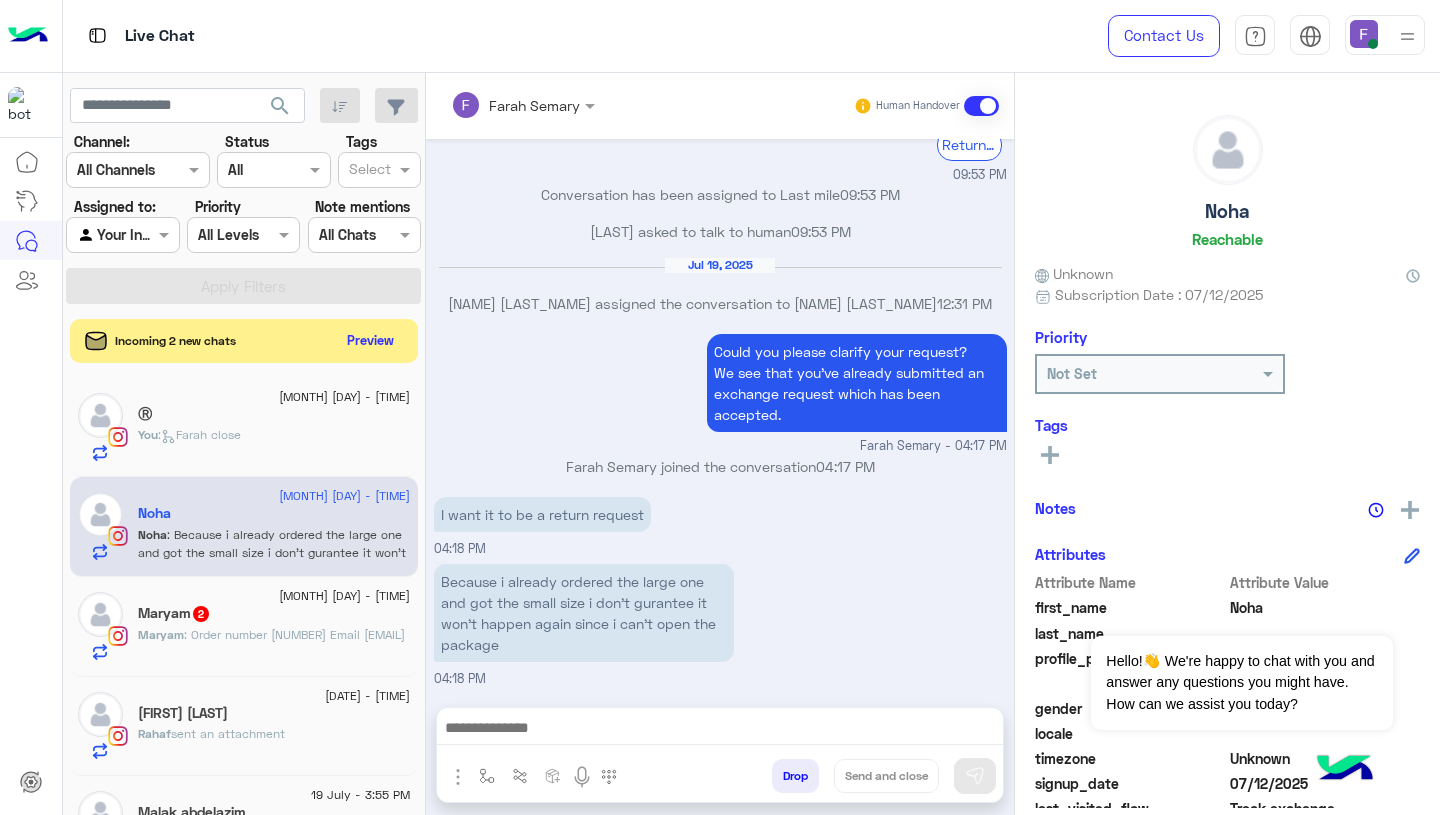 click at bounding box center (720, 733) 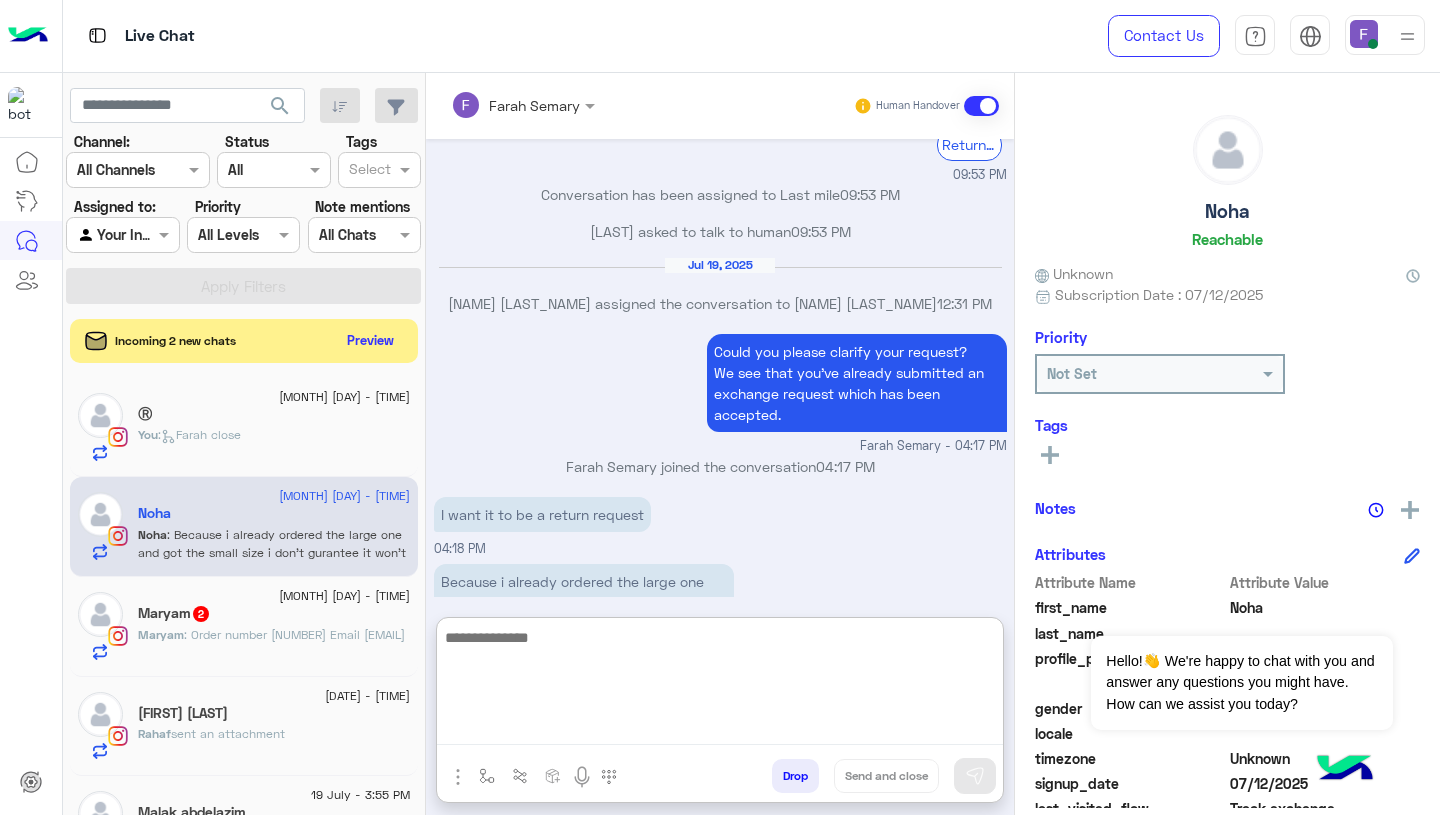 paste on "**********" 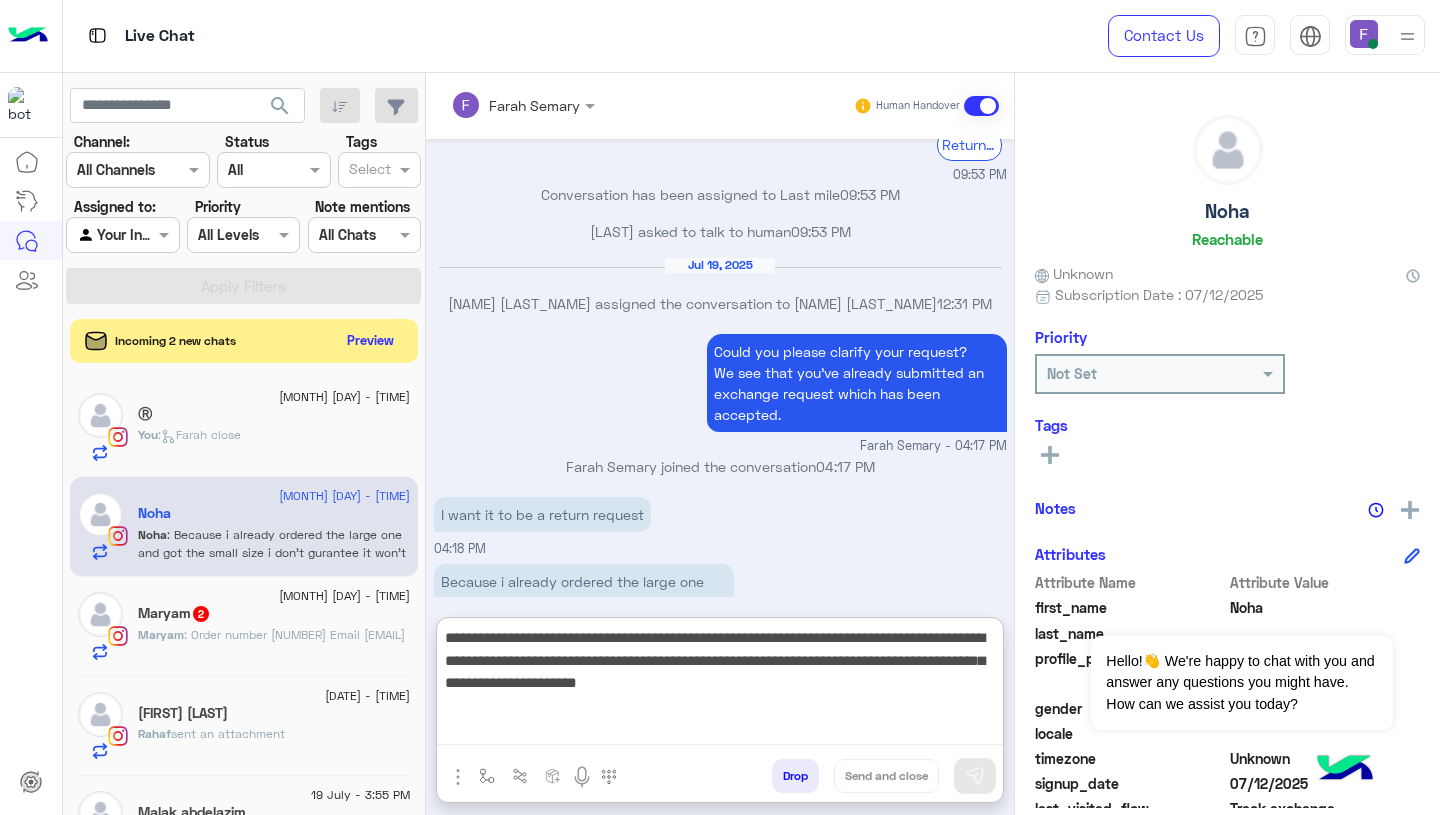scroll, scrollTop: 83, scrollLeft: 0, axis: vertical 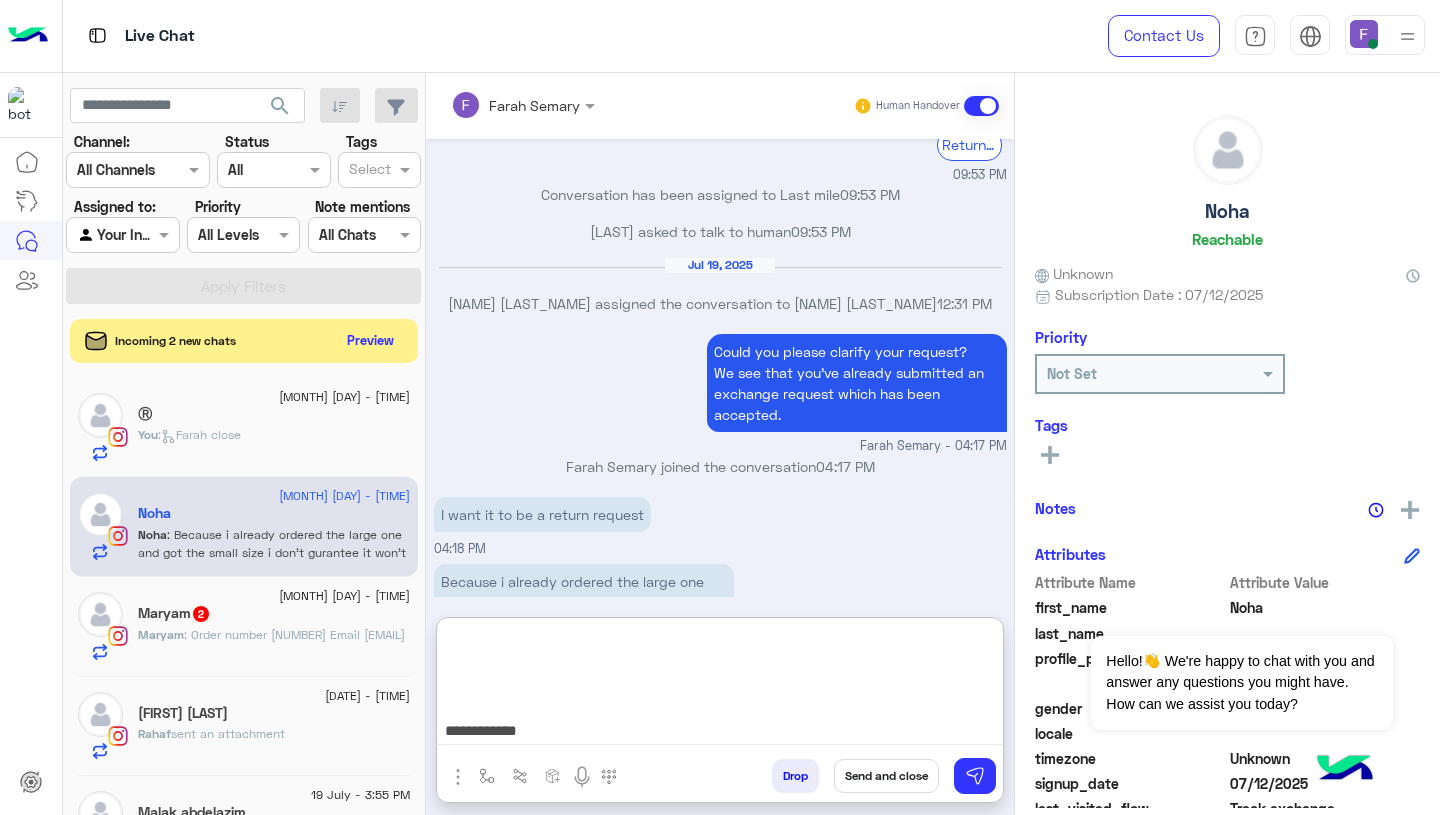click on "**********" at bounding box center [720, 685] 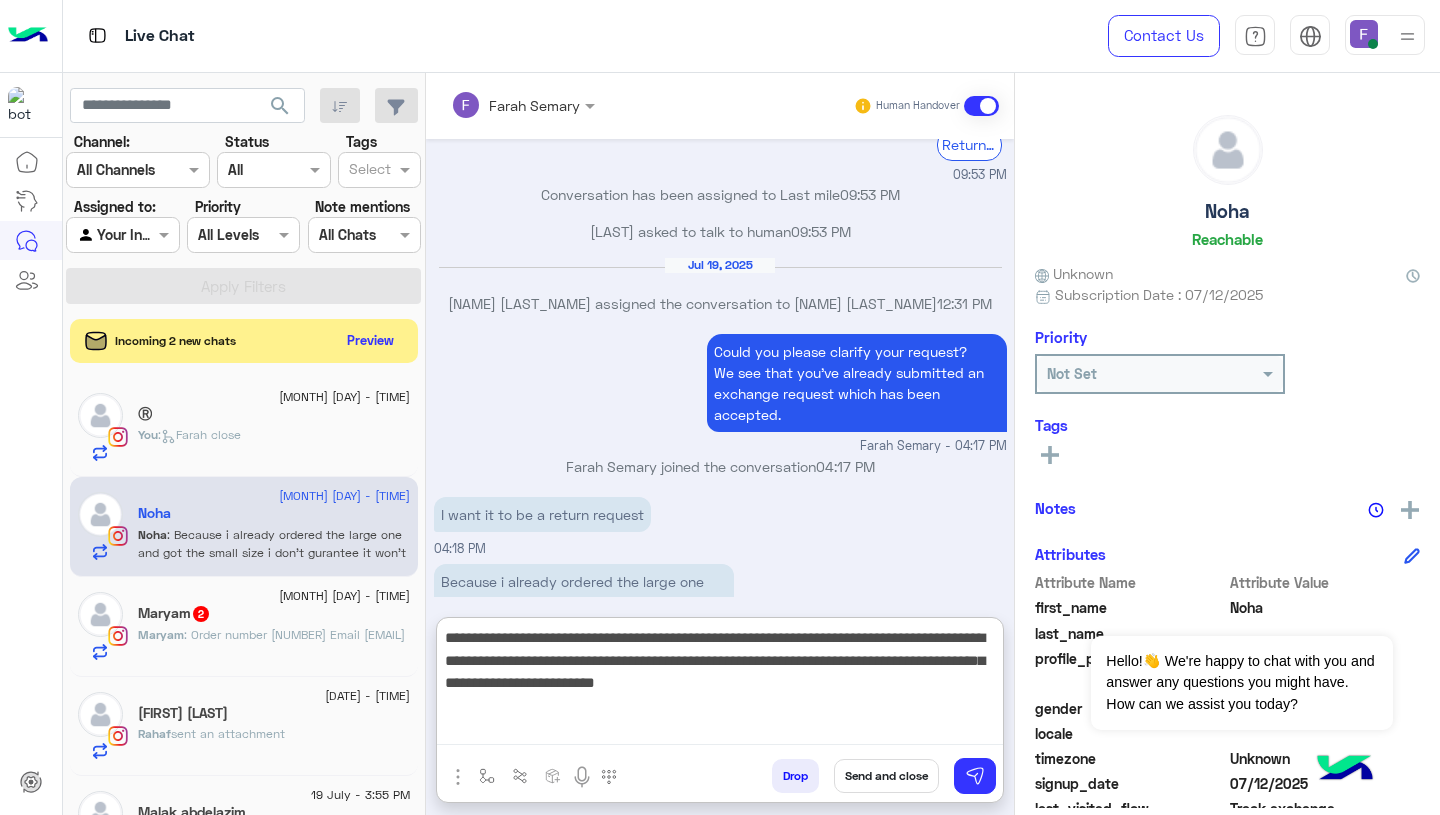 scroll, scrollTop: 0, scrollLeft: 0, axis: both 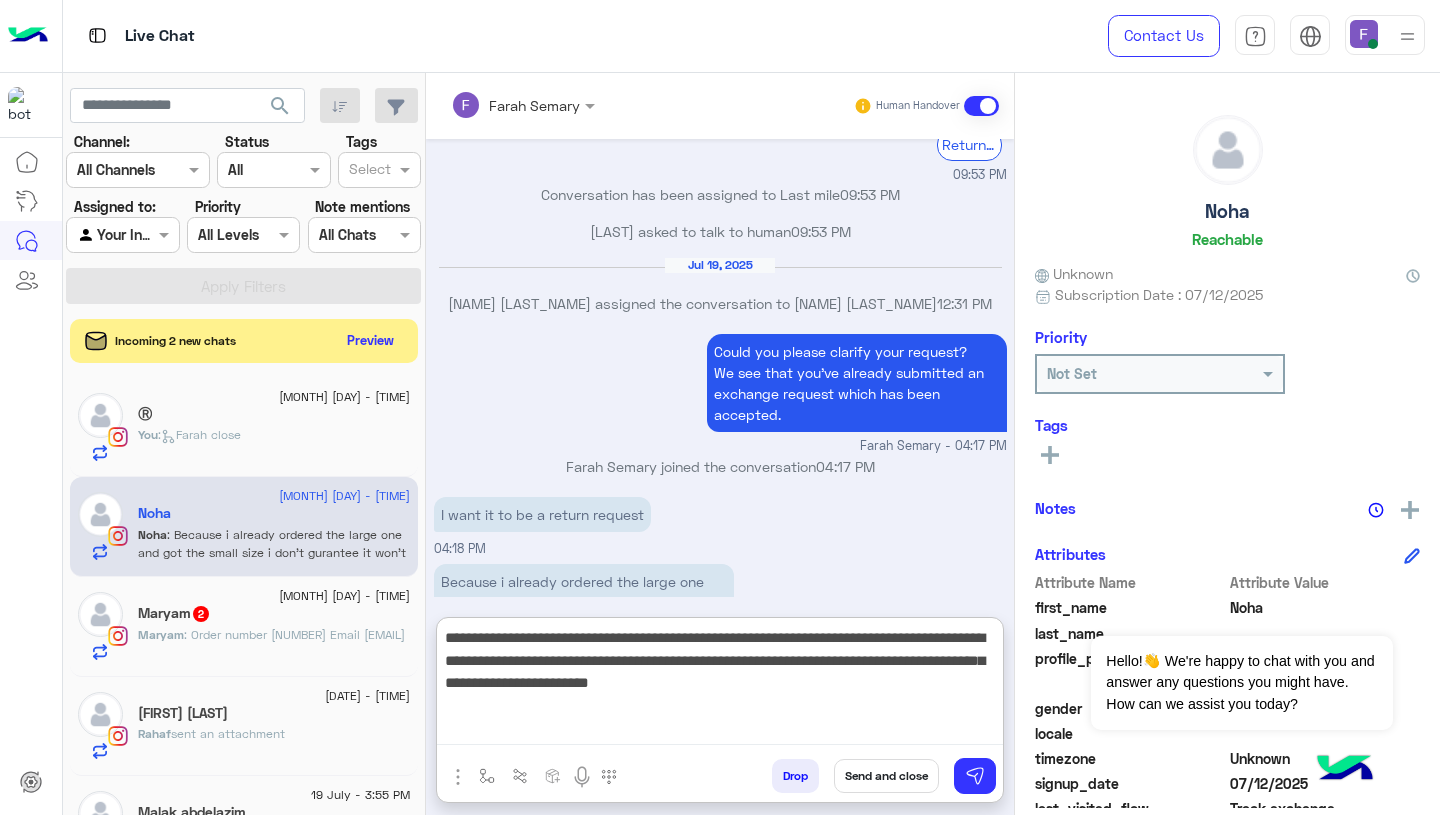 click on "**********" at bounding box center (720, 685) 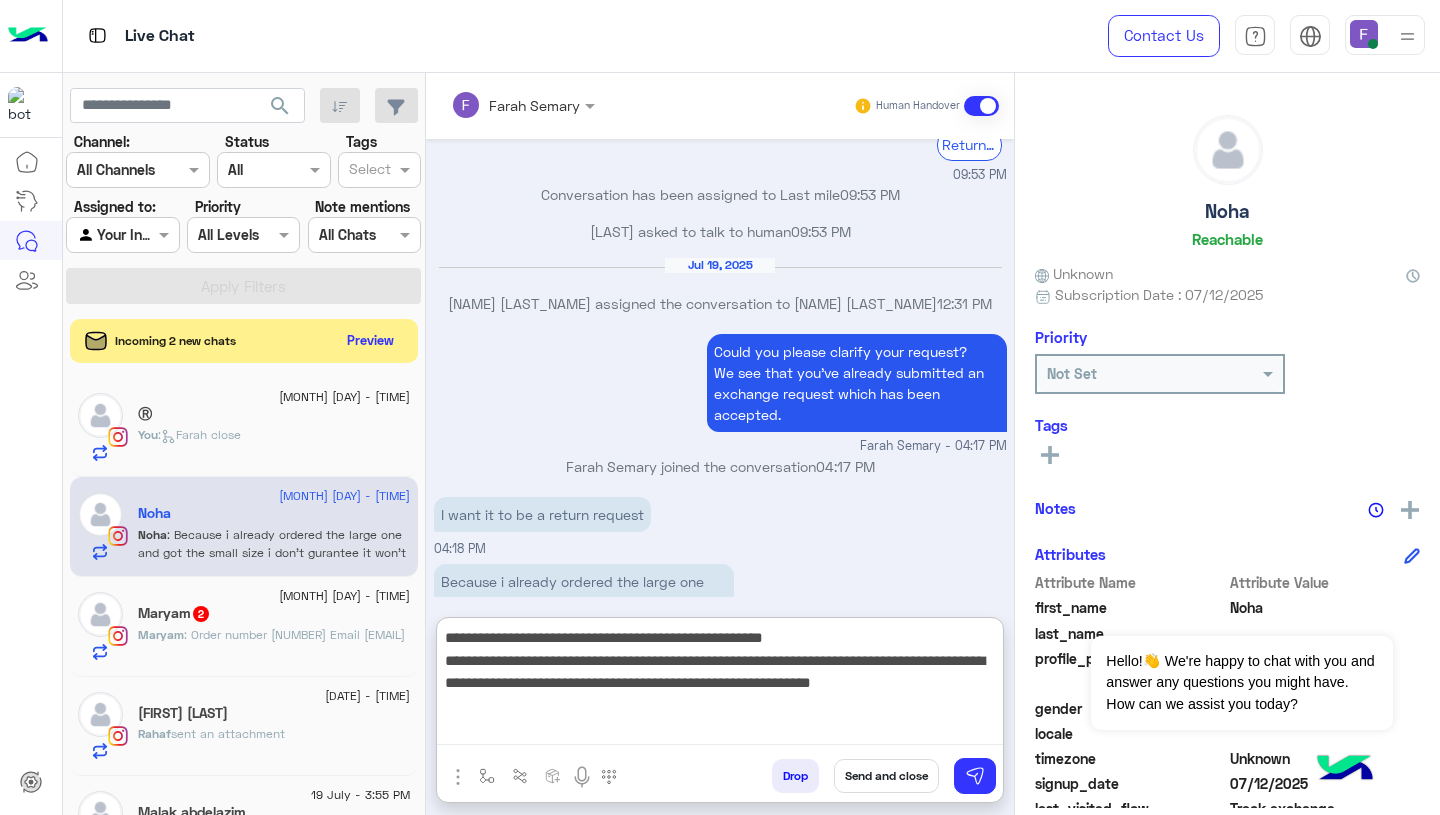 click on "**********" at bounding box center (720, 685) 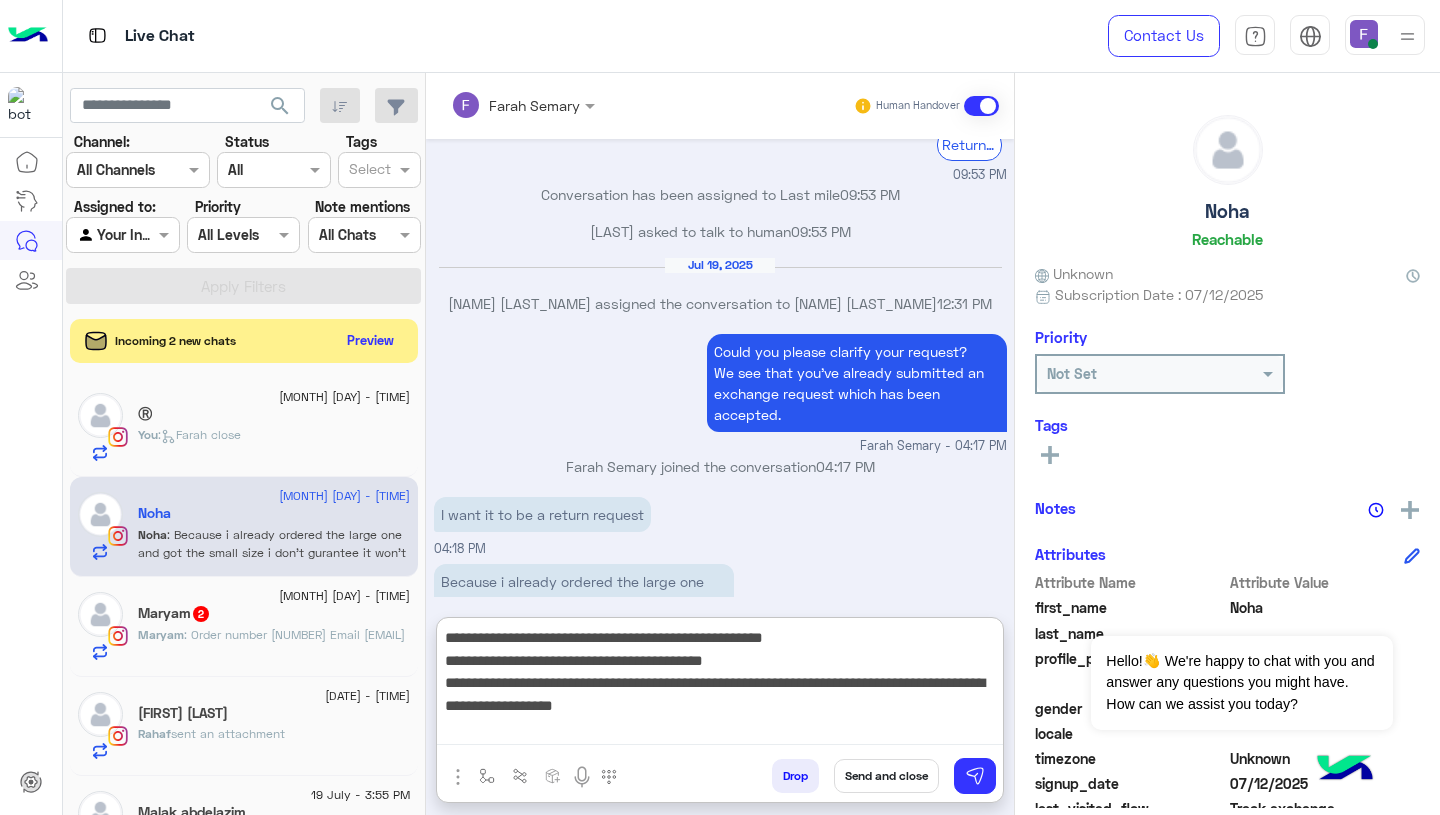 click on "**********" at bounding box center (720, 685) 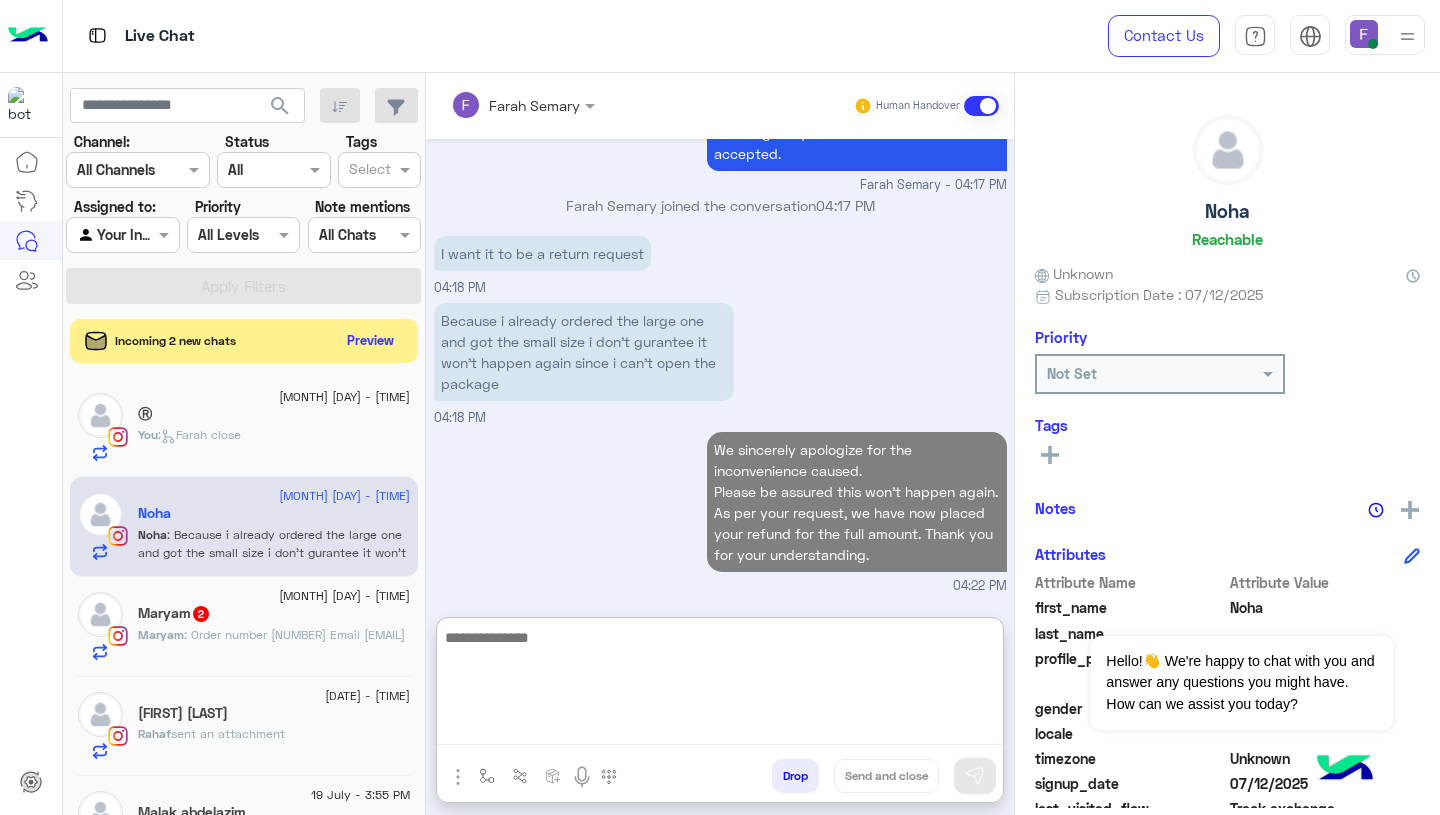 click on "We sincerely apologize for the inconvenience caused.  Please be assured this won’t happen again.  As per your request, we have now placed your refund for the full amount. Thank you for your understanding.   04:22 PM" at bounding box center (720, 511) 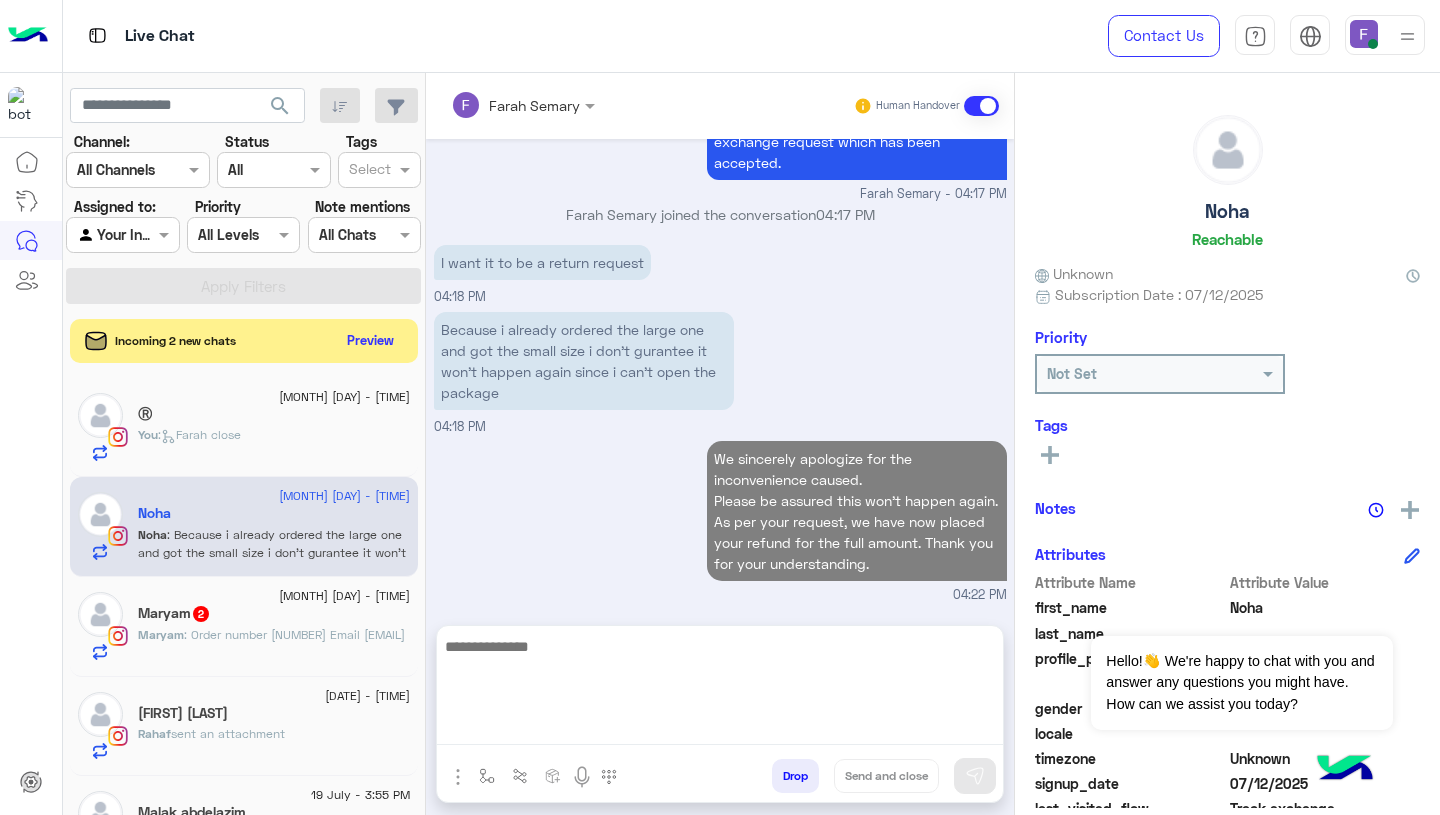 scroll, scrollTop: 1894, scrollLeft: 0, axis: vertical 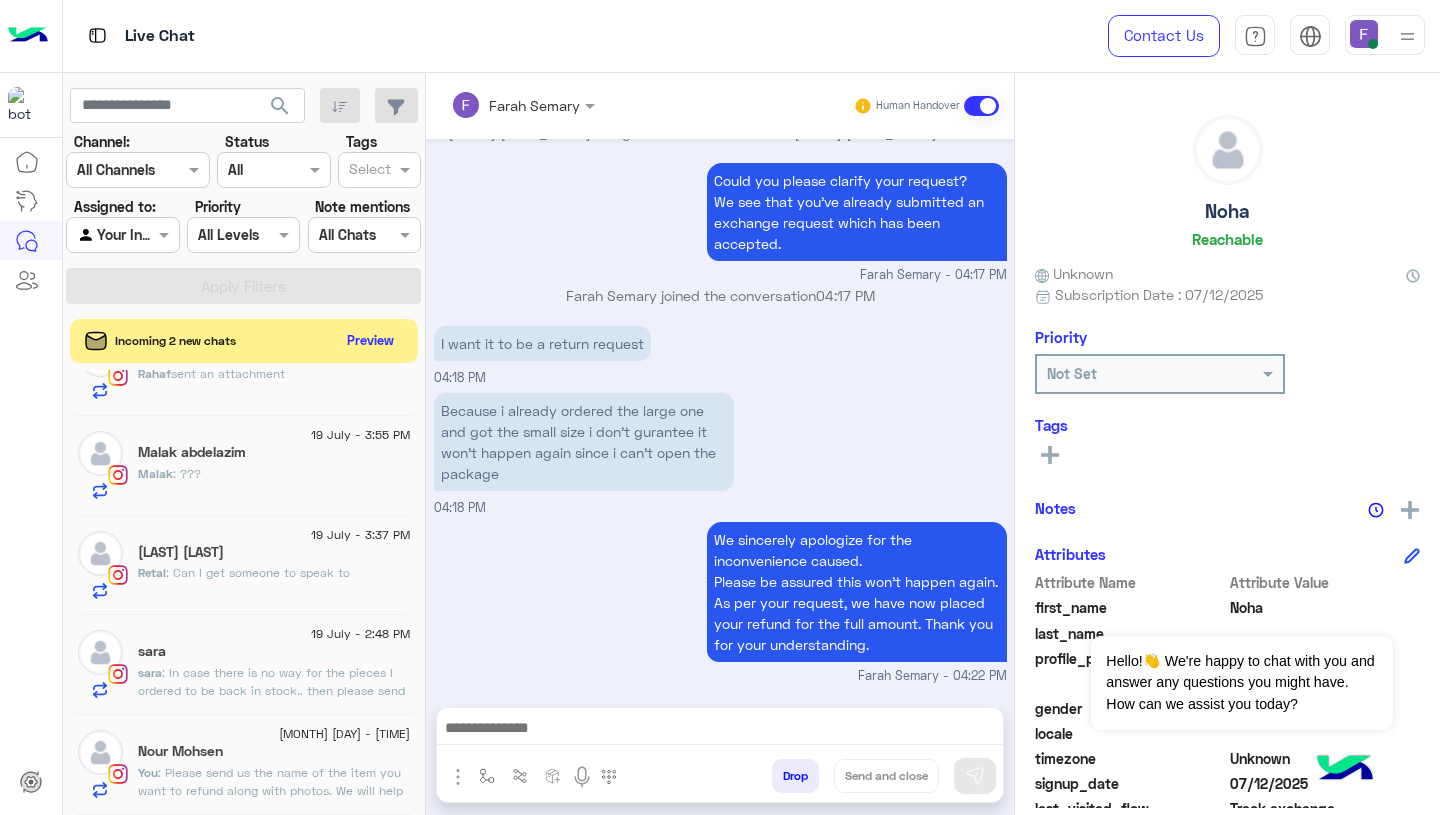 click on ": Please send us the name of the item you want to refund along with photos. We will help you submit the refund request on your behalf." 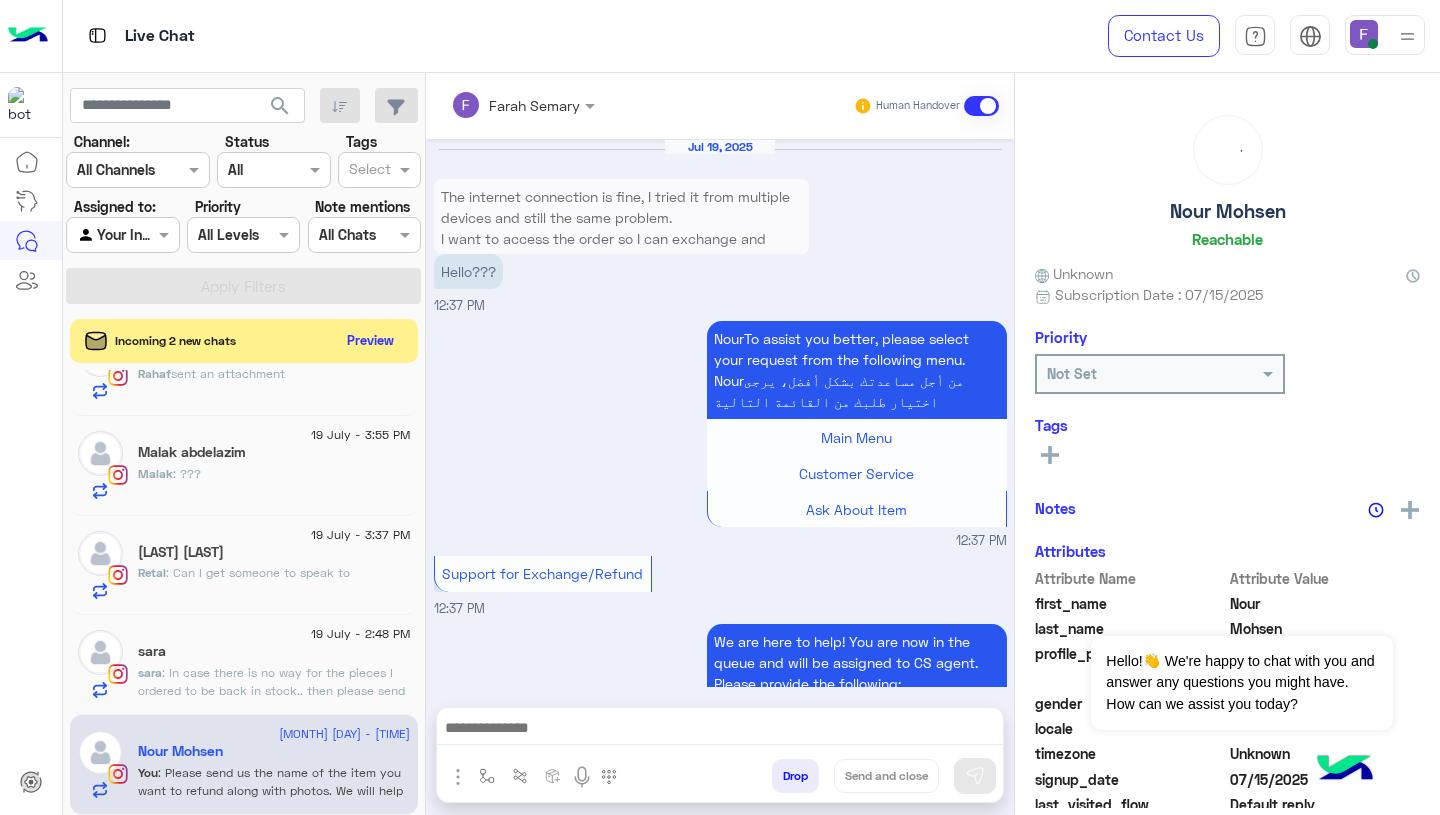 scroll, scrollTop: 1833, scrollLeft: 0, axis: vertical 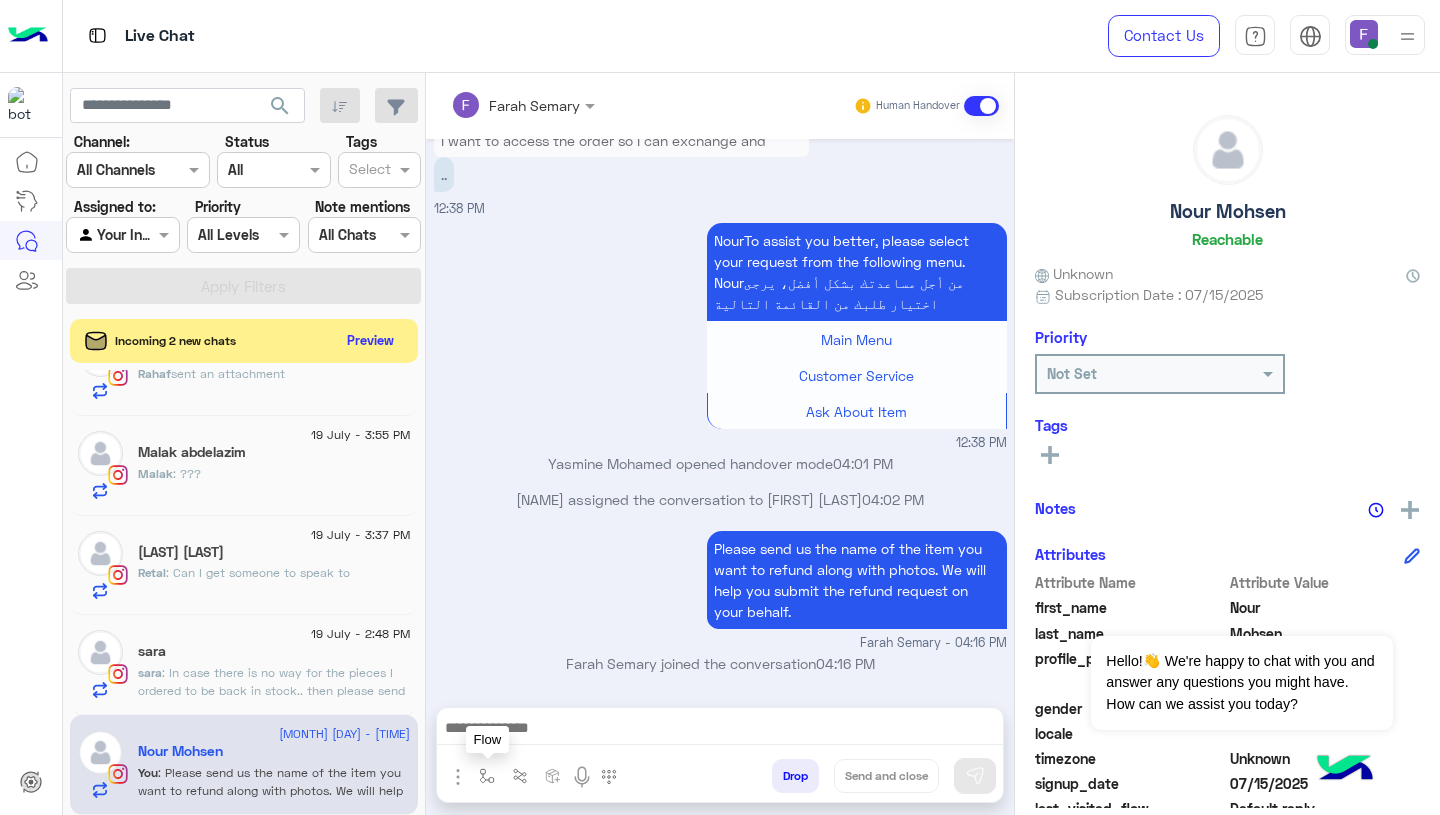 click at bounding box center [487, 776] 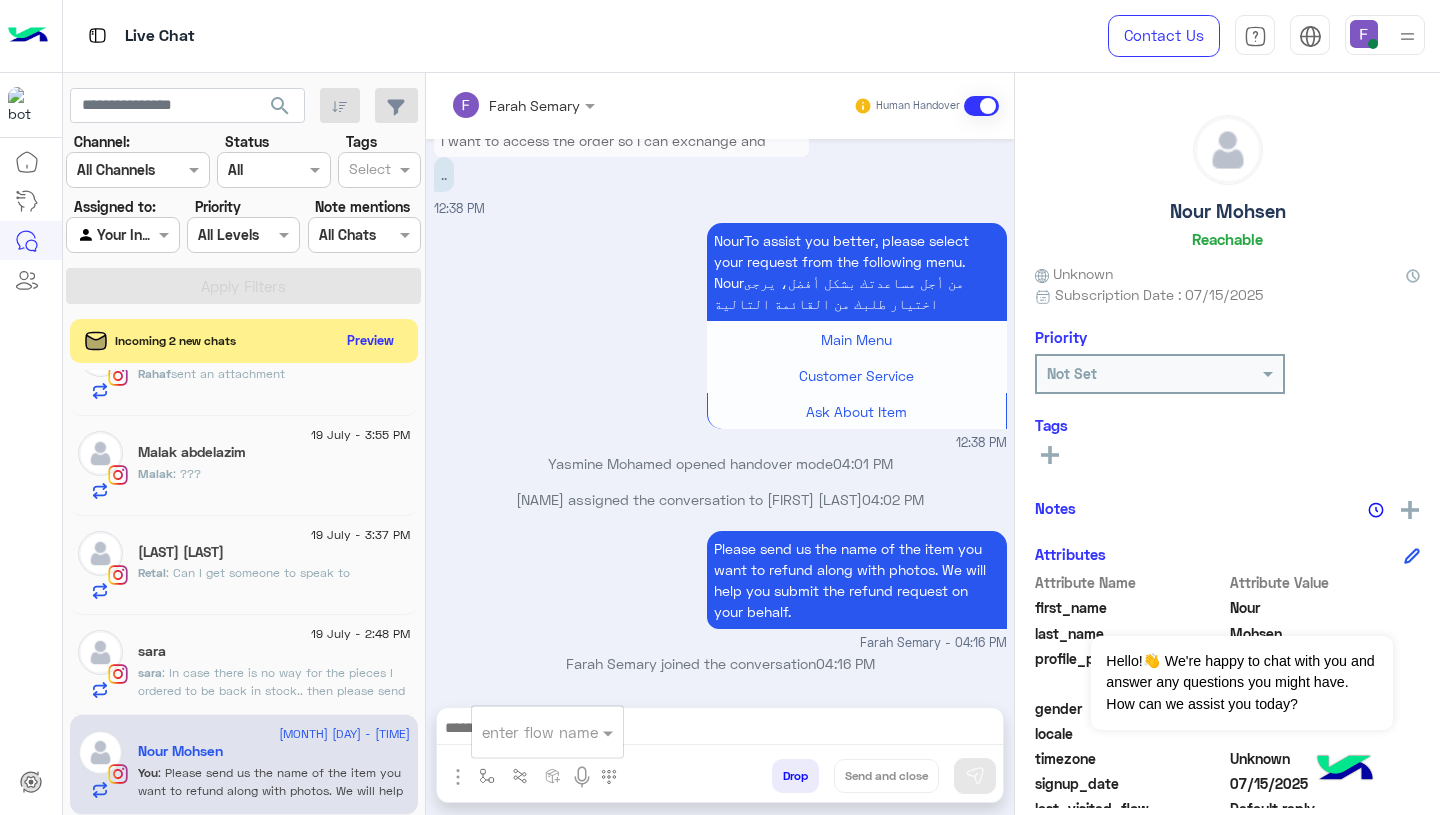 click on "enter flow name" at bounding box center (547, 732) 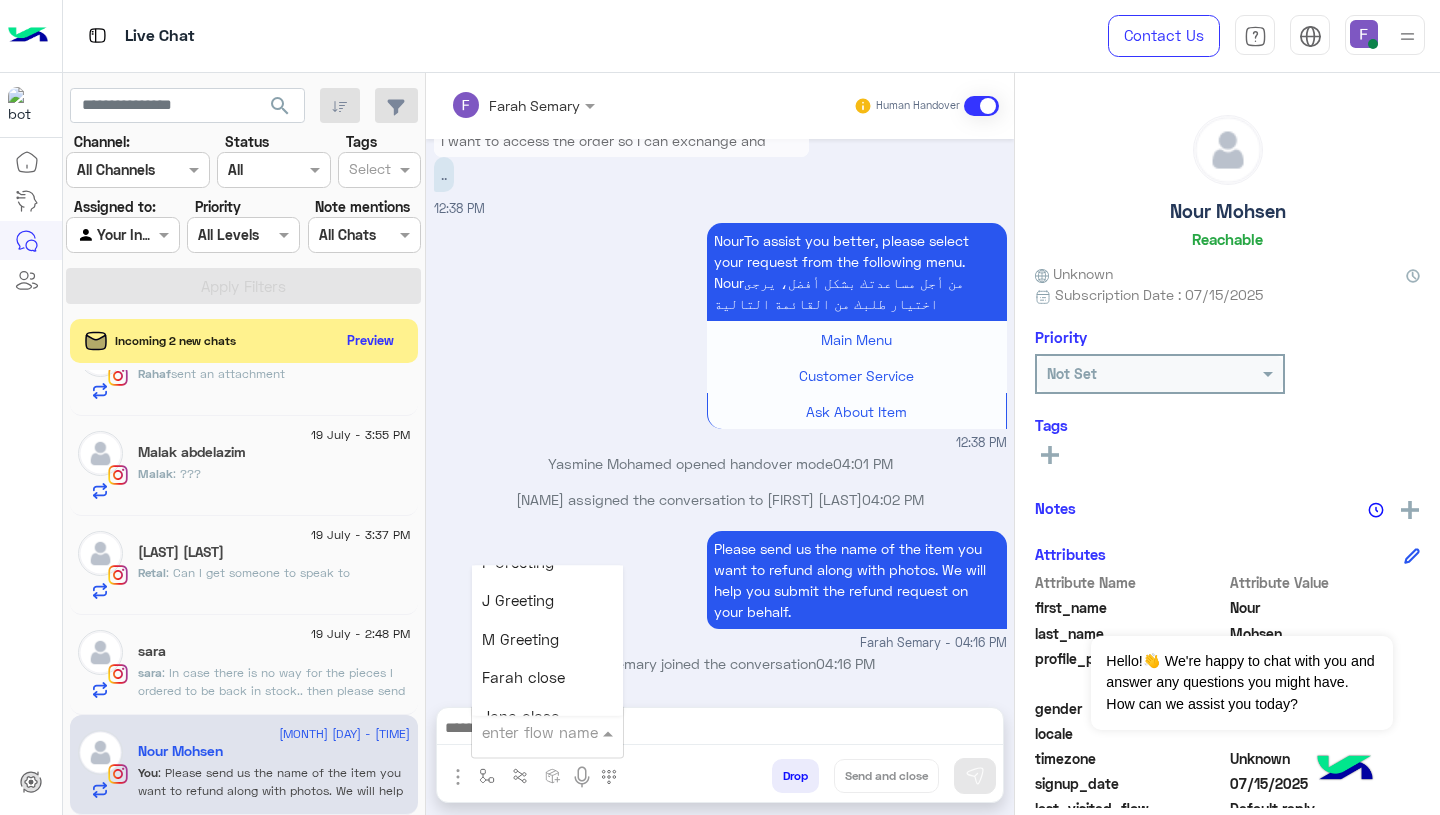scroll, scrollTop: 2492, scrollLeft: 0, axis: vertical 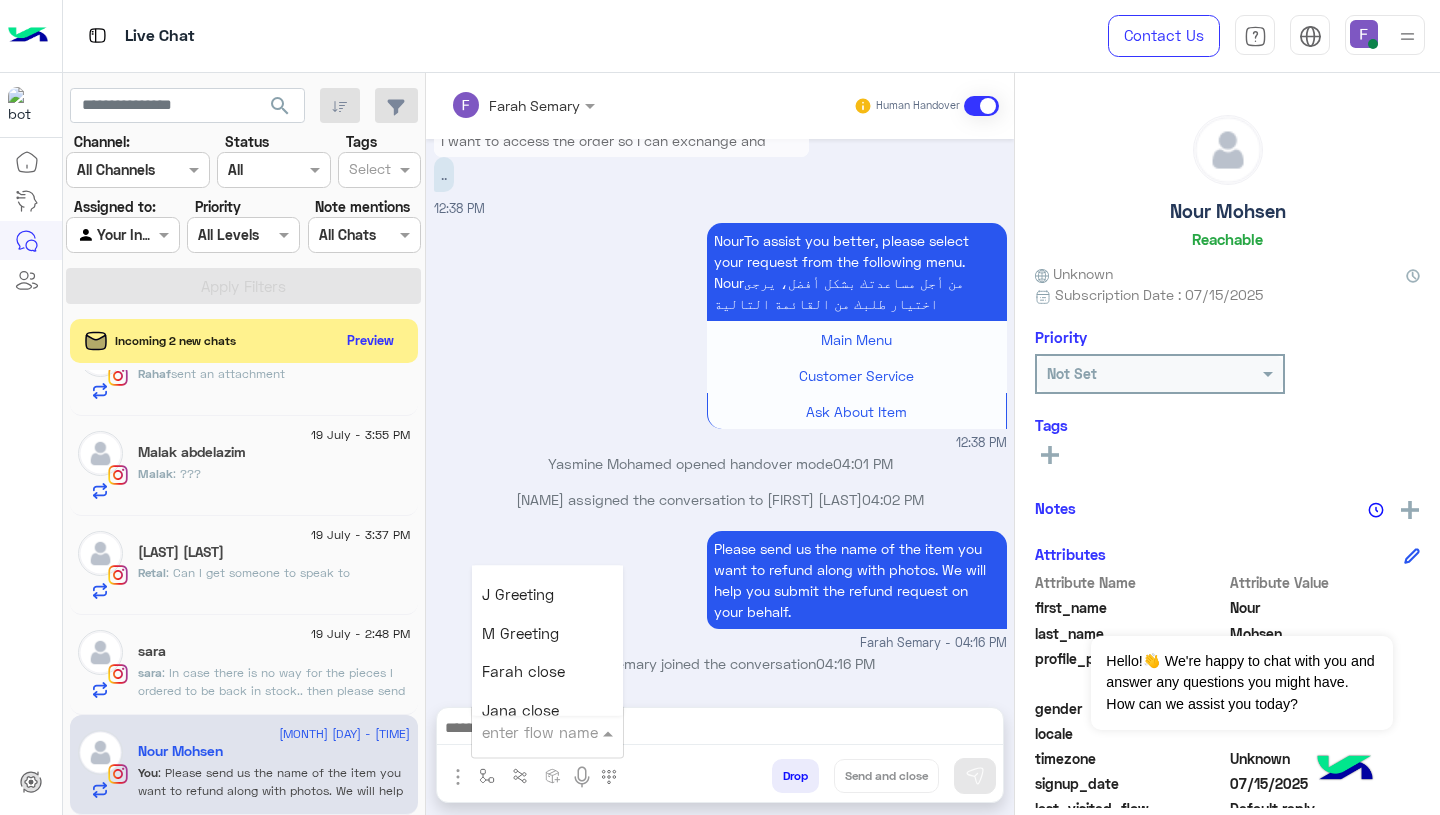 click on "Farah close" at bounding box center [523, 672] 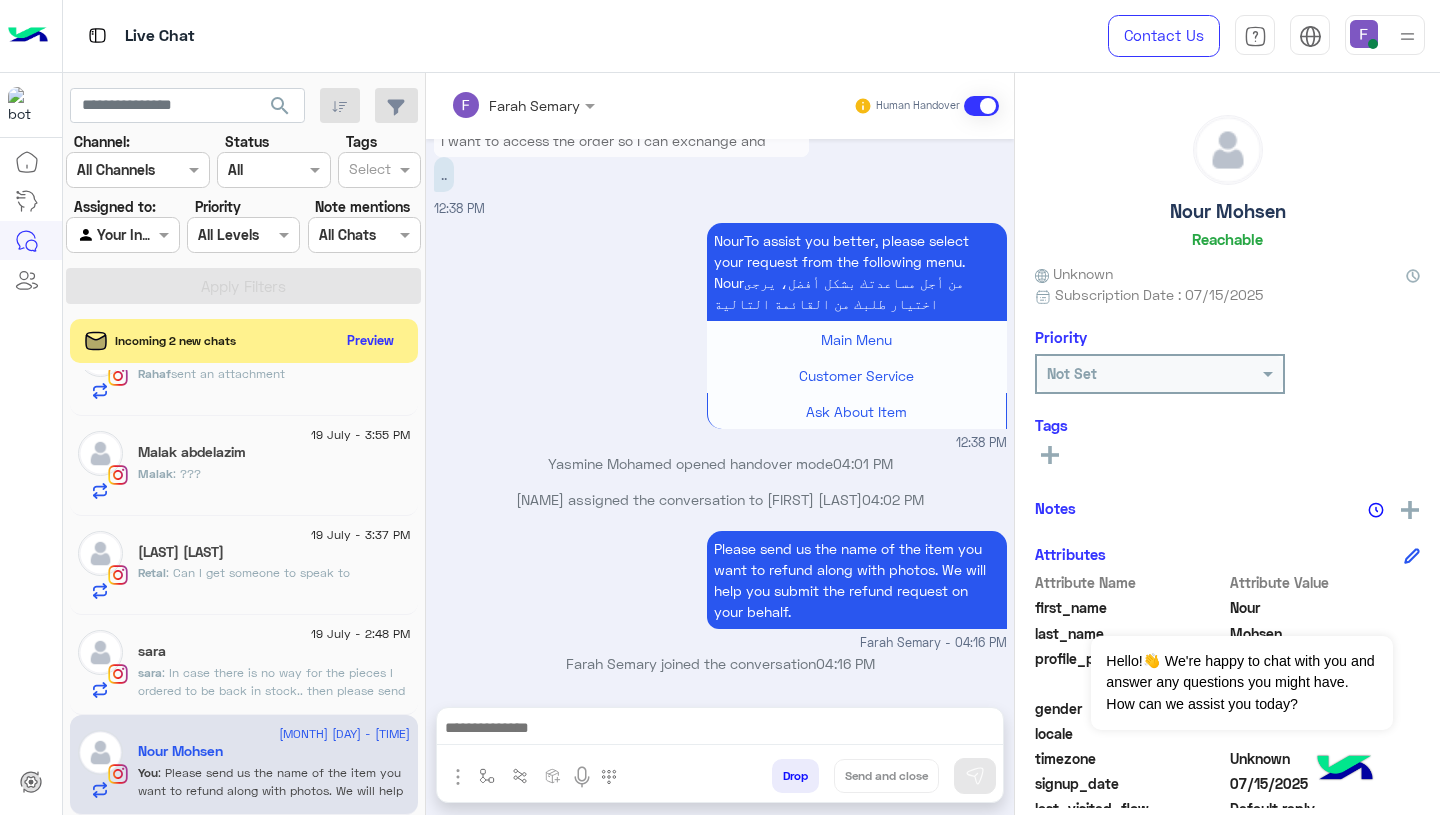 type on "**********" 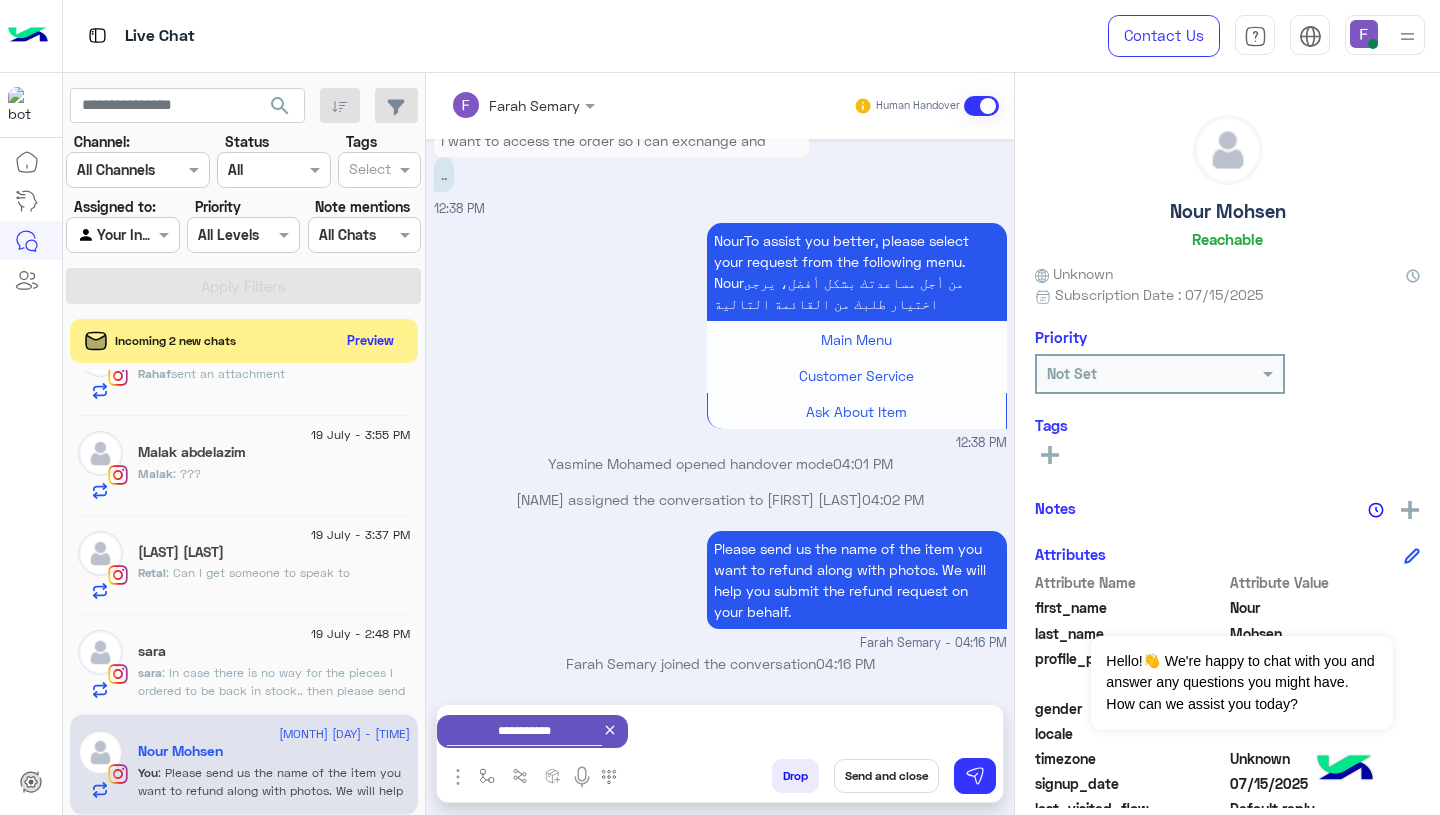 click on "Send and close" at bounding box center (886, 776) 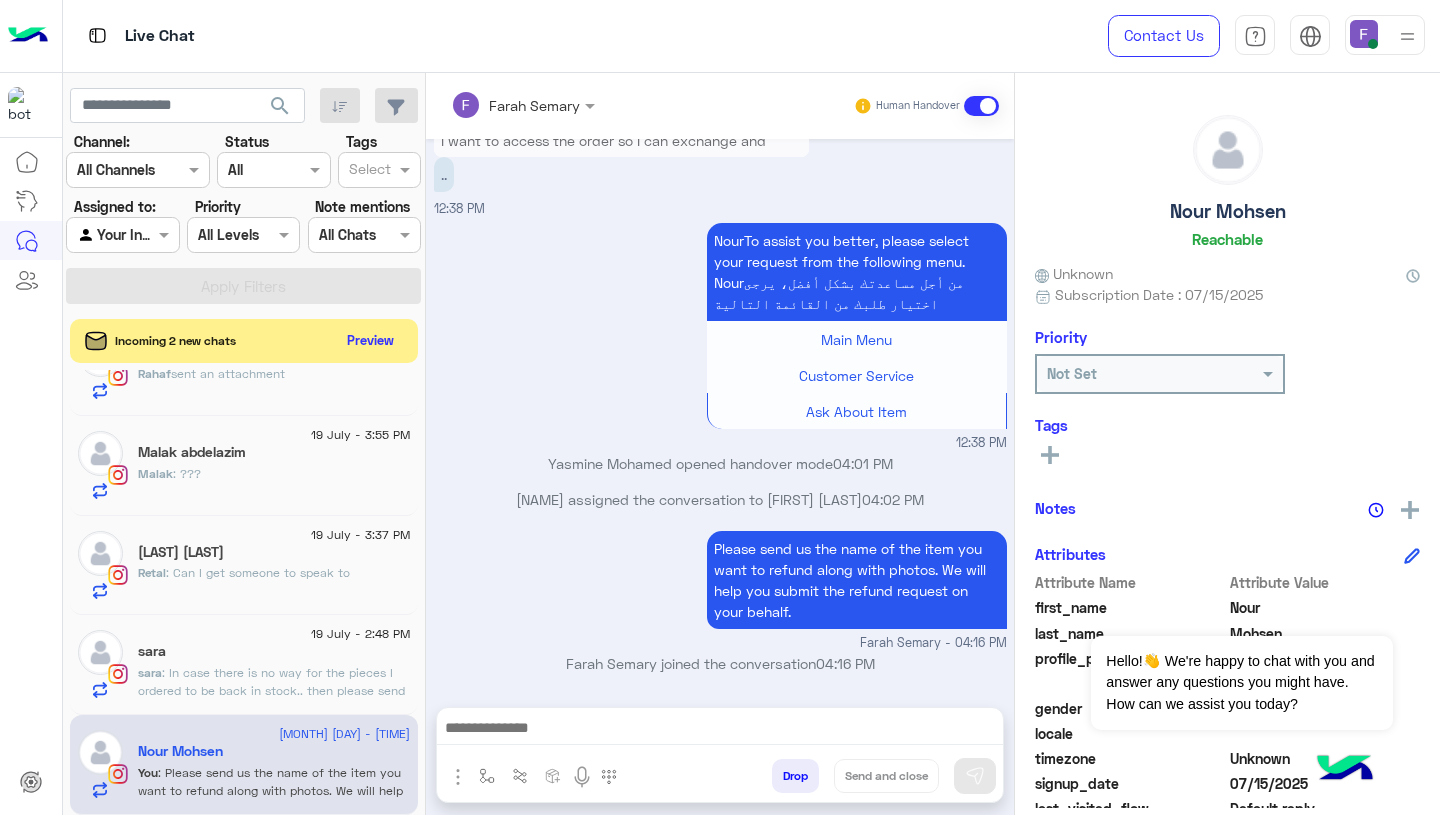 scroll, scrollTop: 1869, scrollLeft: 0, axis: vertical 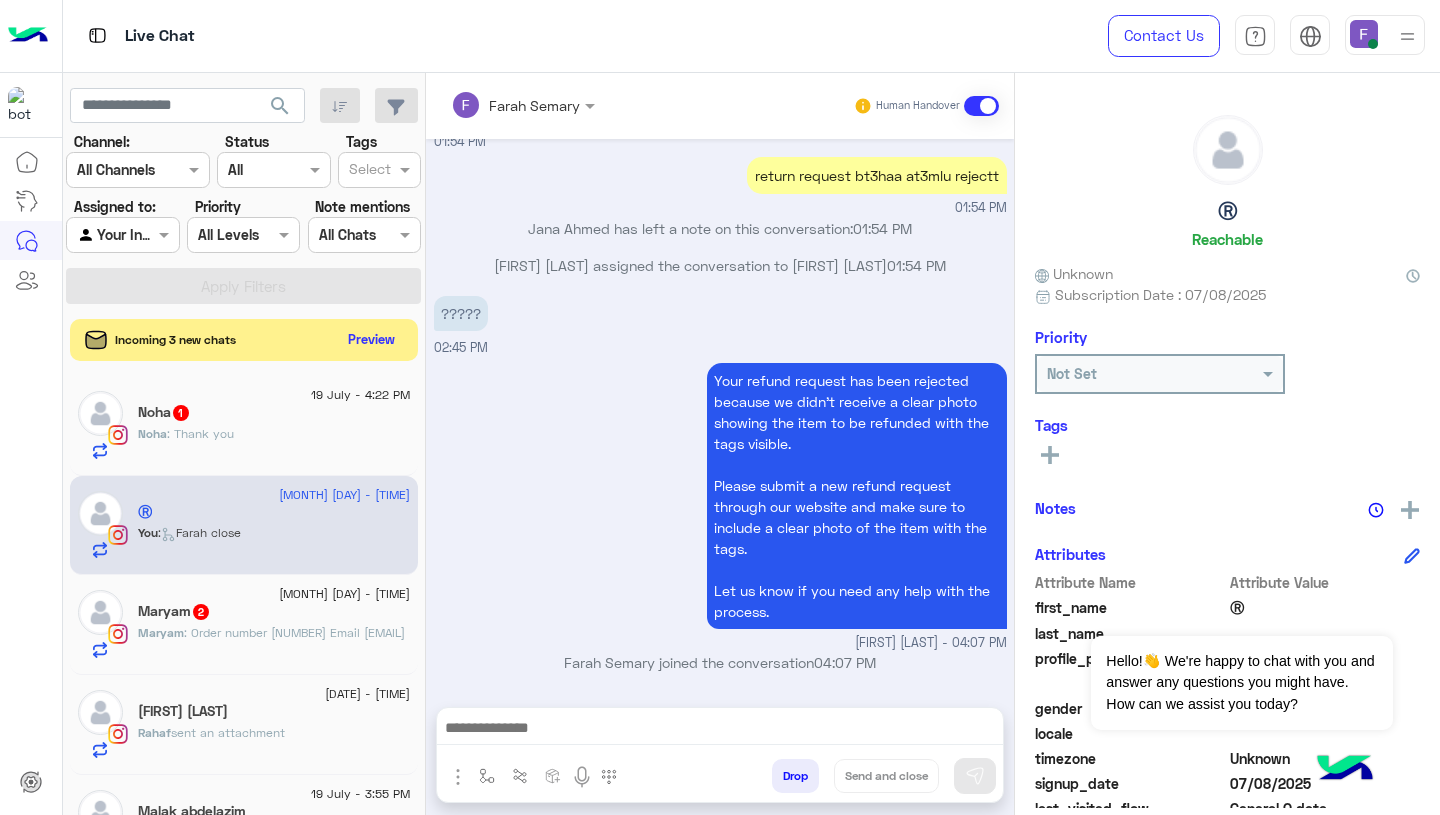 click on "Preview" 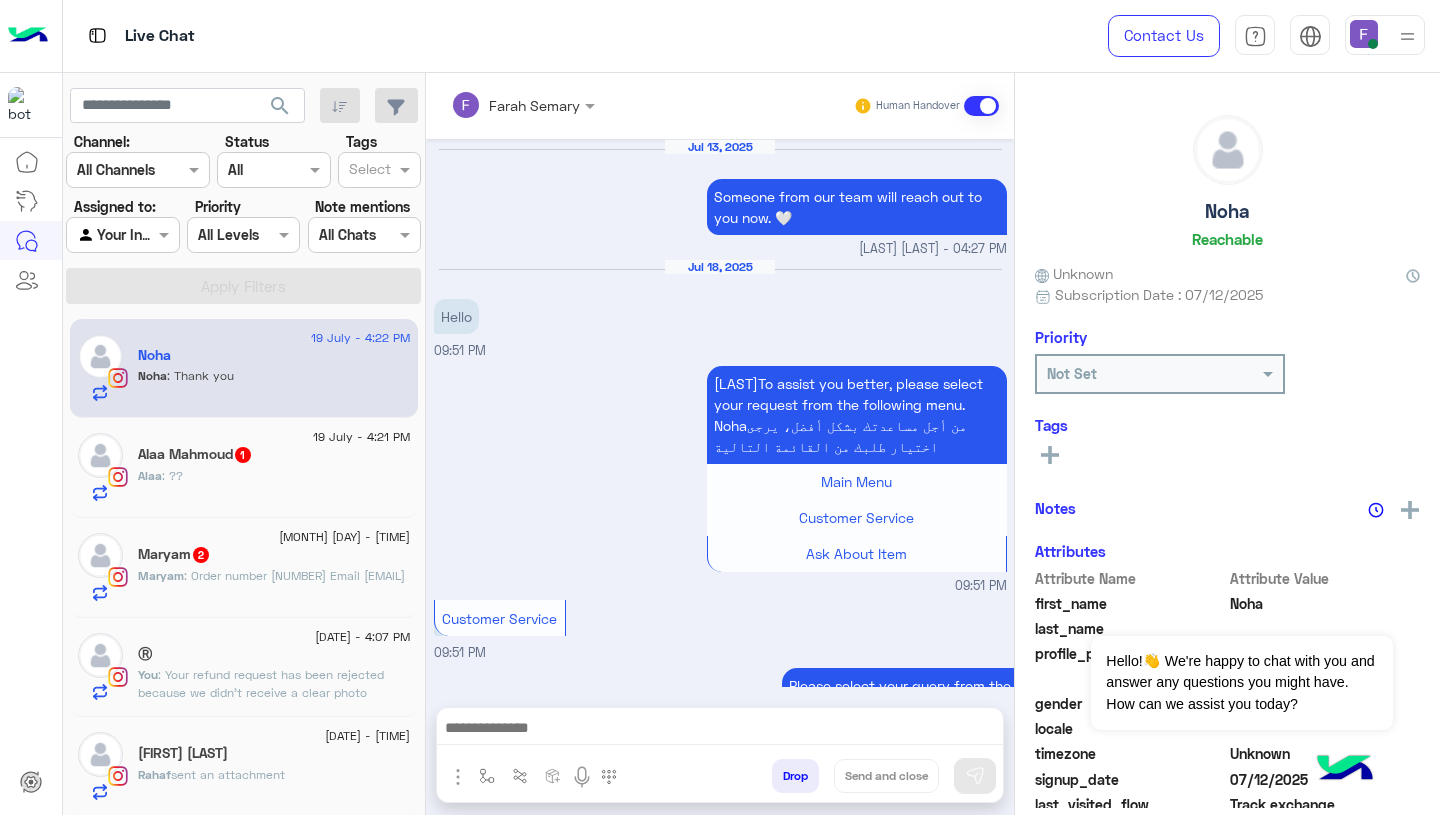 scroll, scrollTop: 1702, scrollLeft: 0, axis: vertical 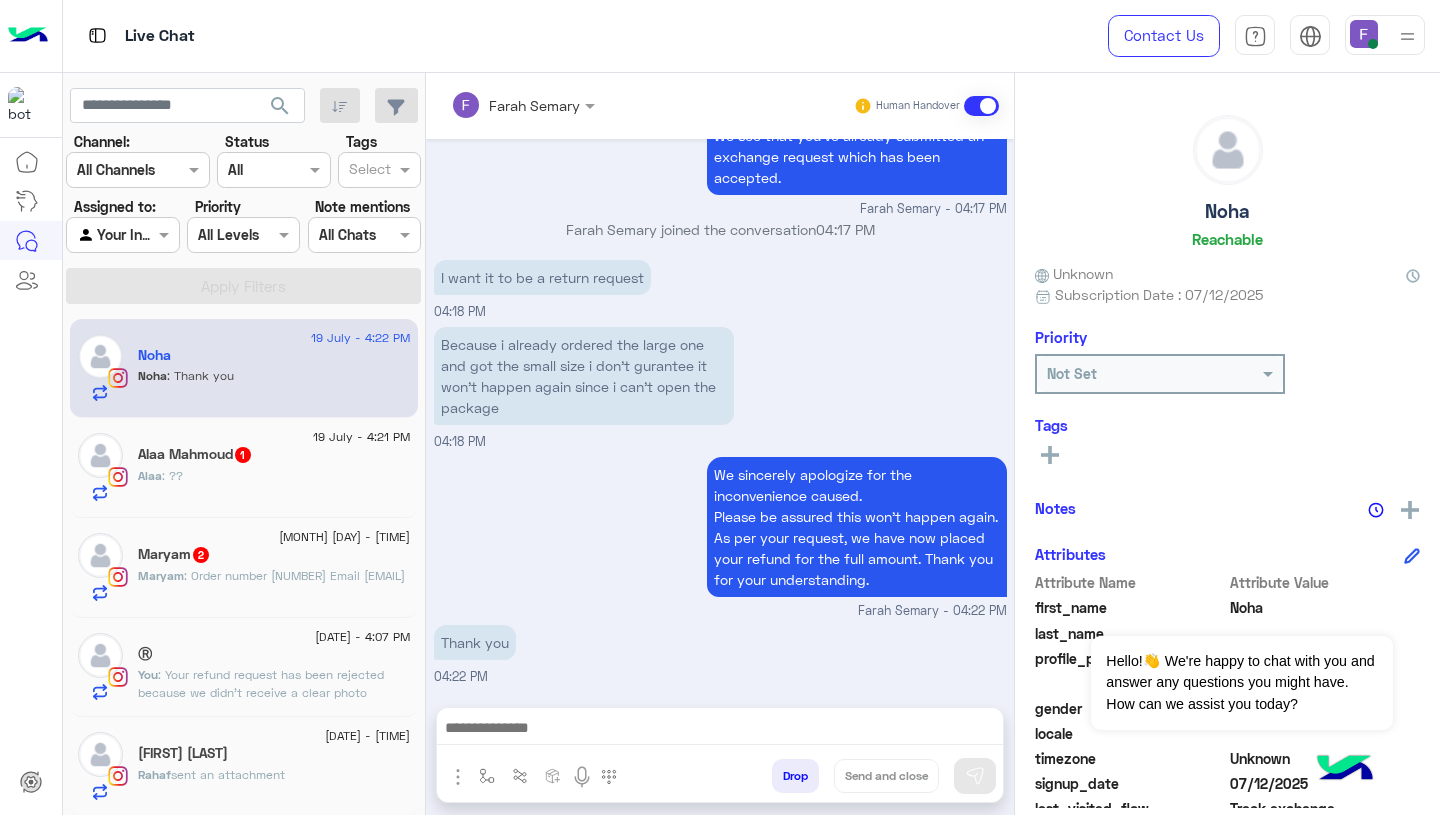 click at bounding box center (720, 730) 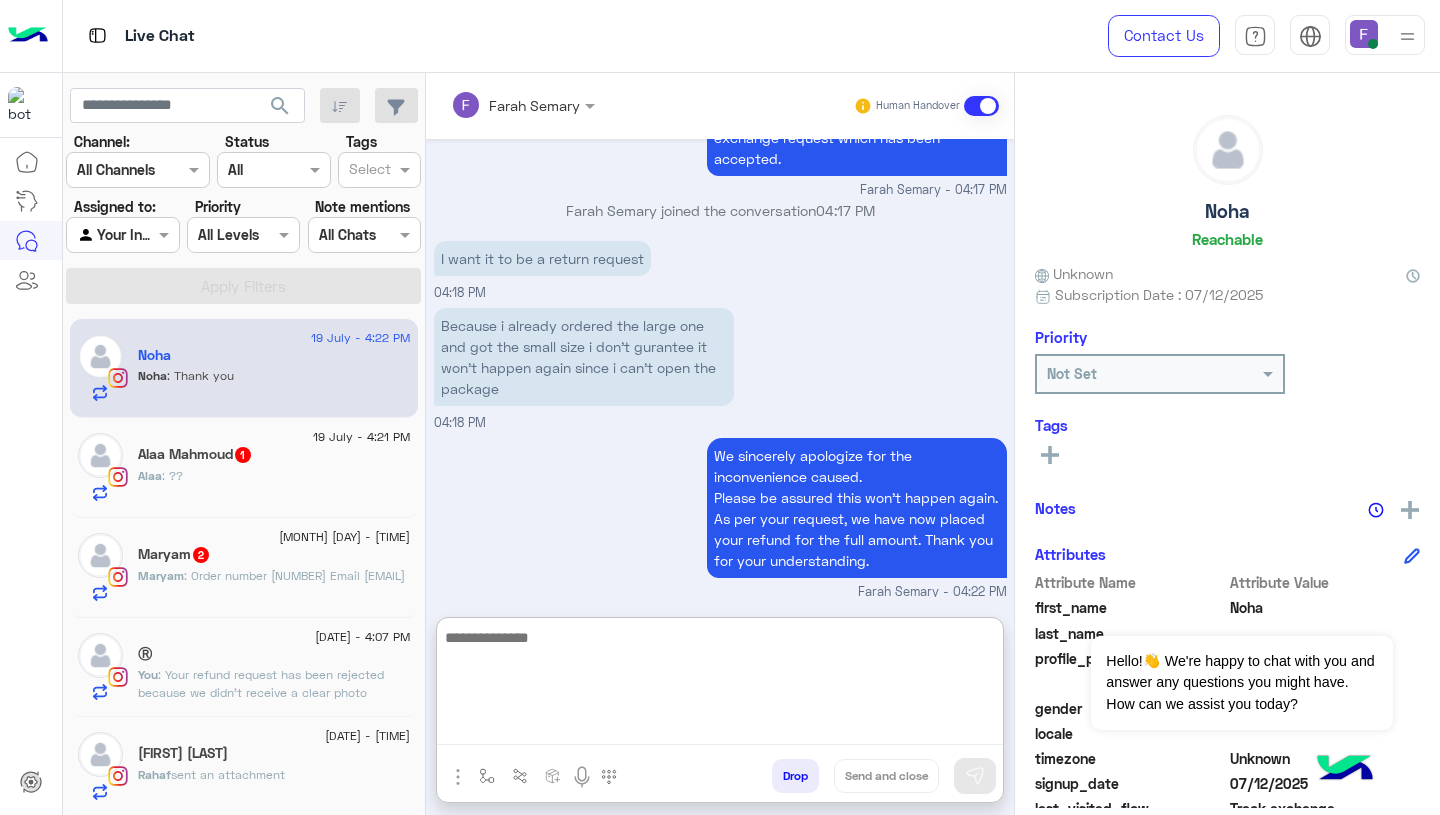 paste on "**********" 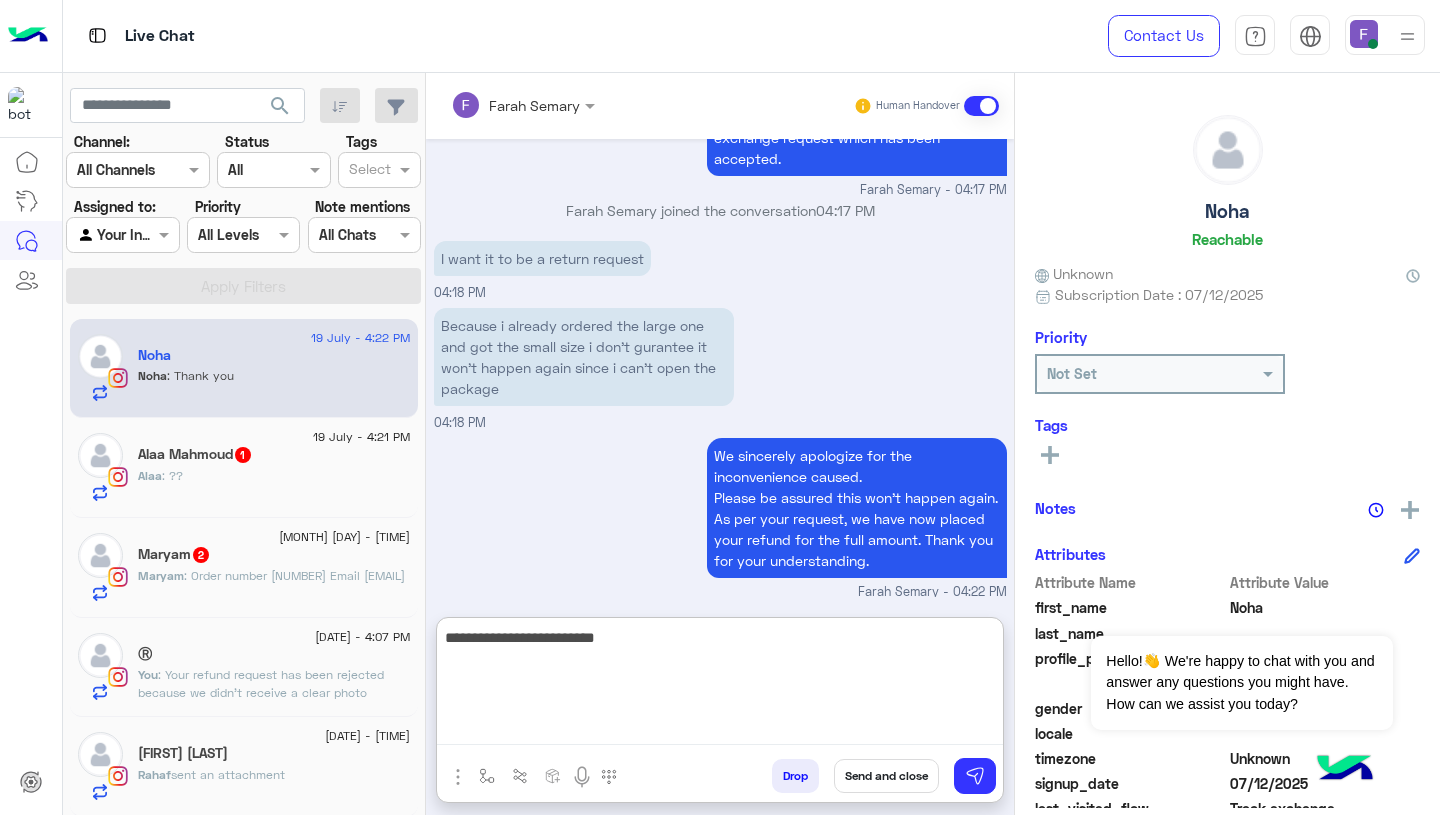 click on "**********" at bounding box center [720, 685] 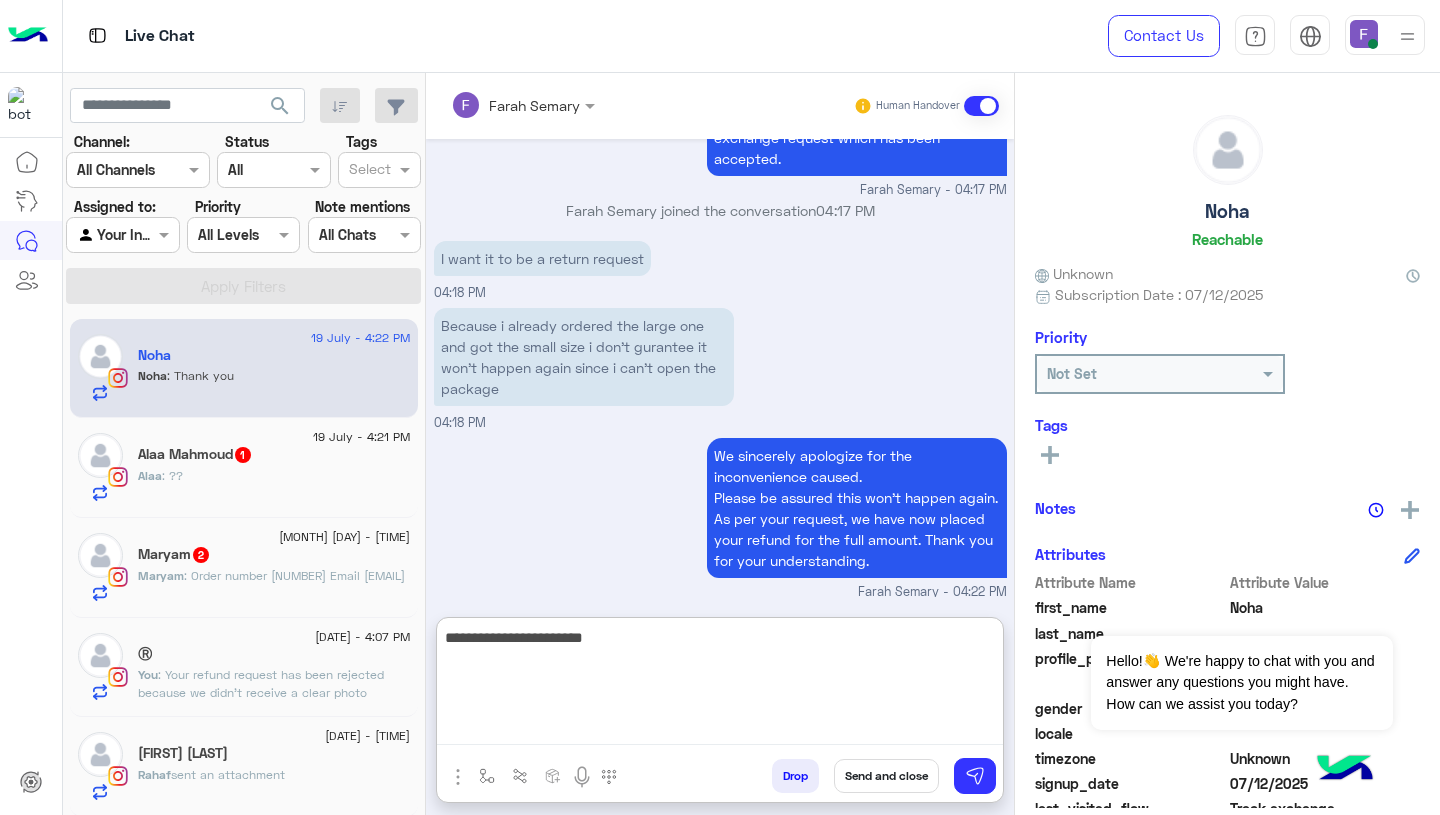paste on "**********" 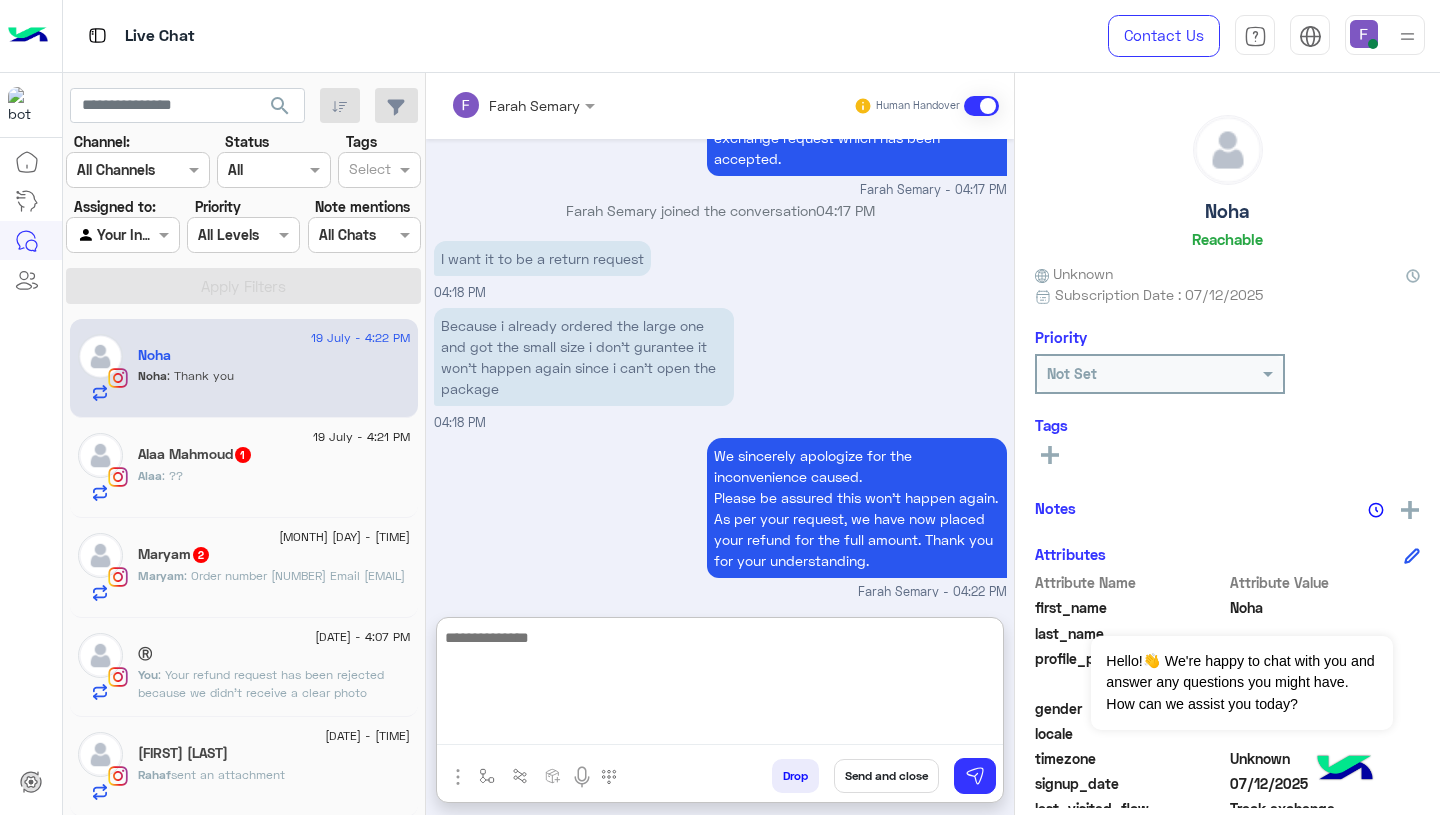 scroll, scrollTop: 1898, scrollLeft: 0, axis: vertical 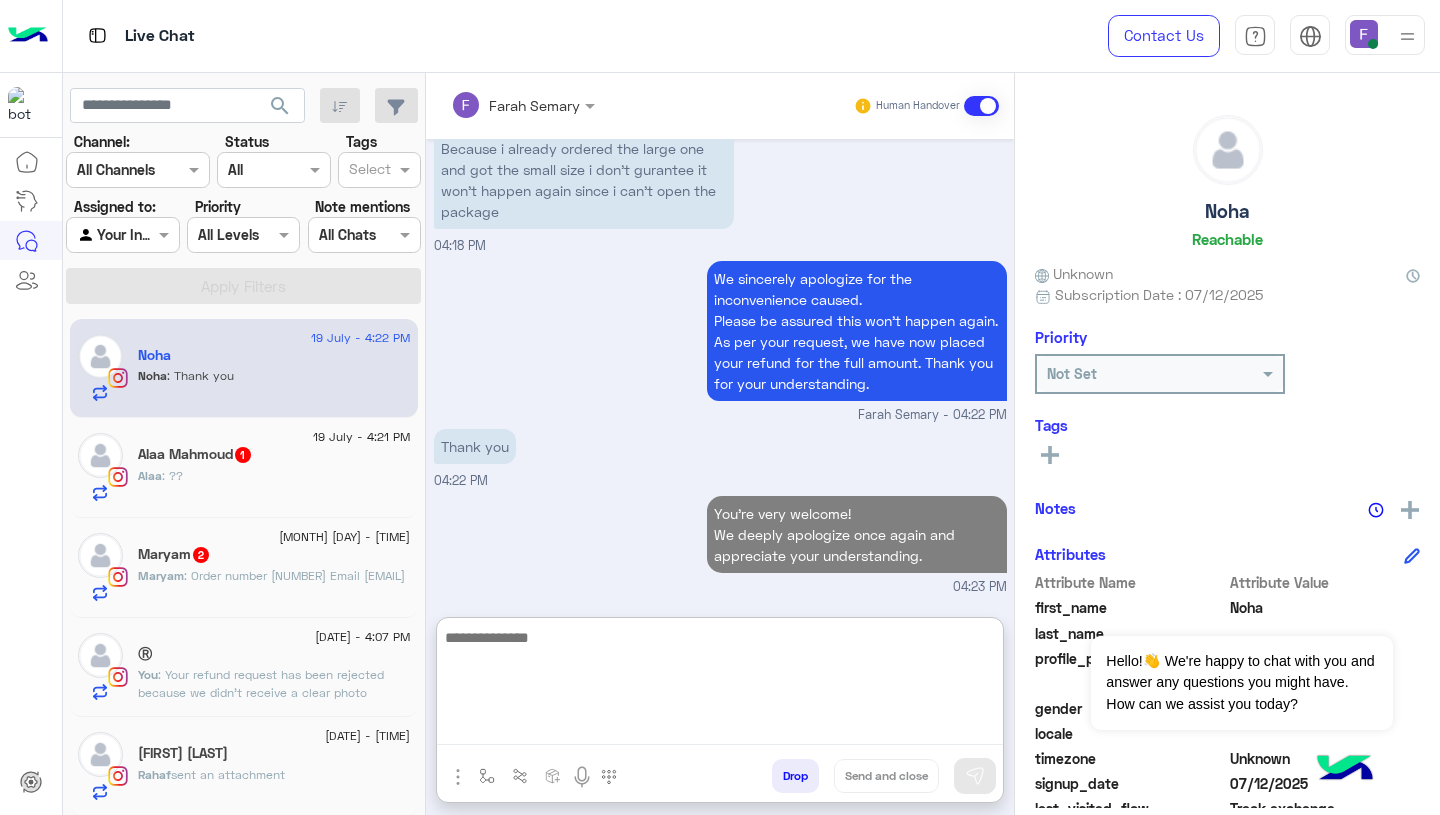 click on "04:23 PM" at bounding box center (720, 587) 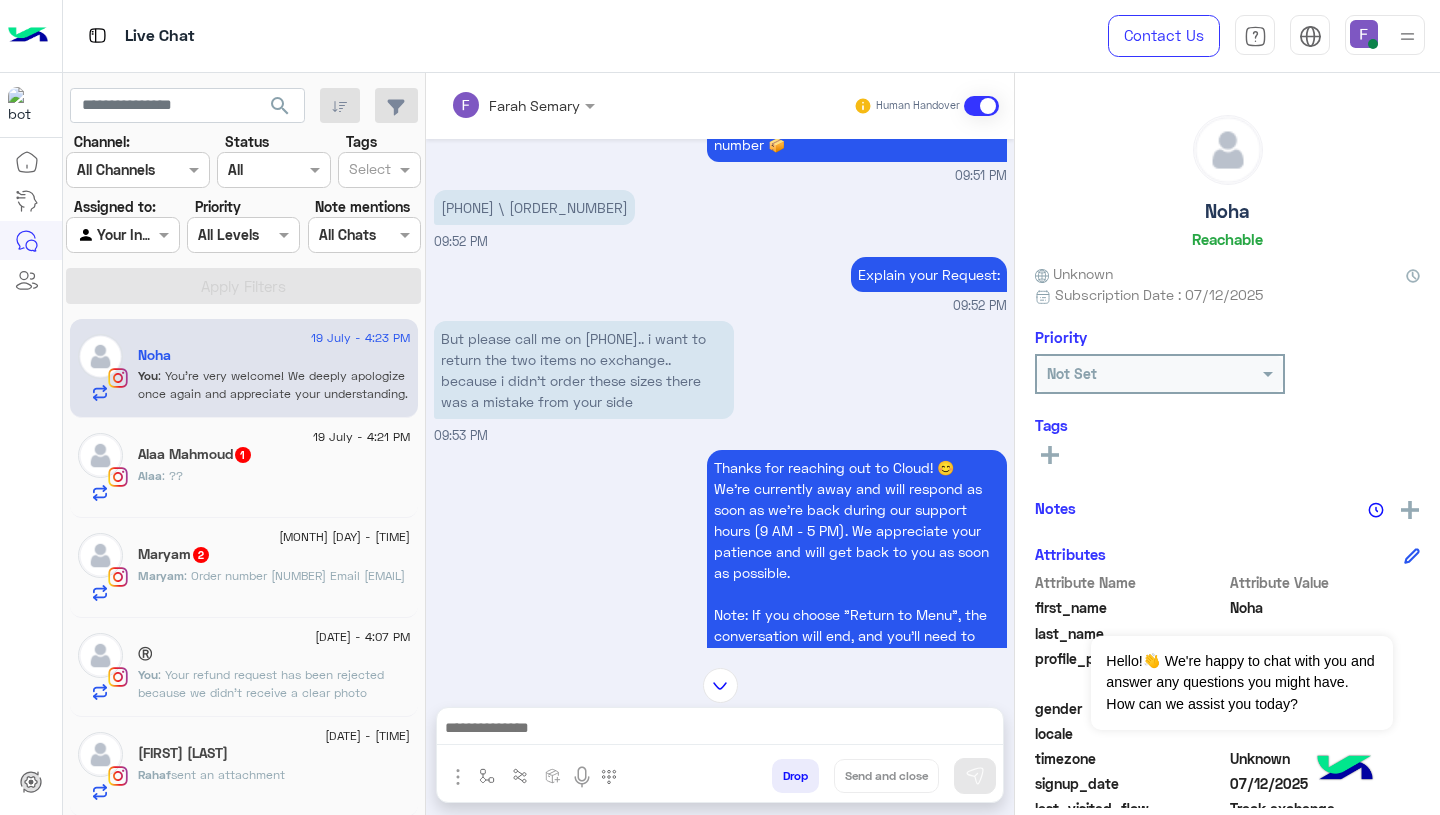 scroll, scrollTop: 1808, scrollLeft: 0, axis: vertical 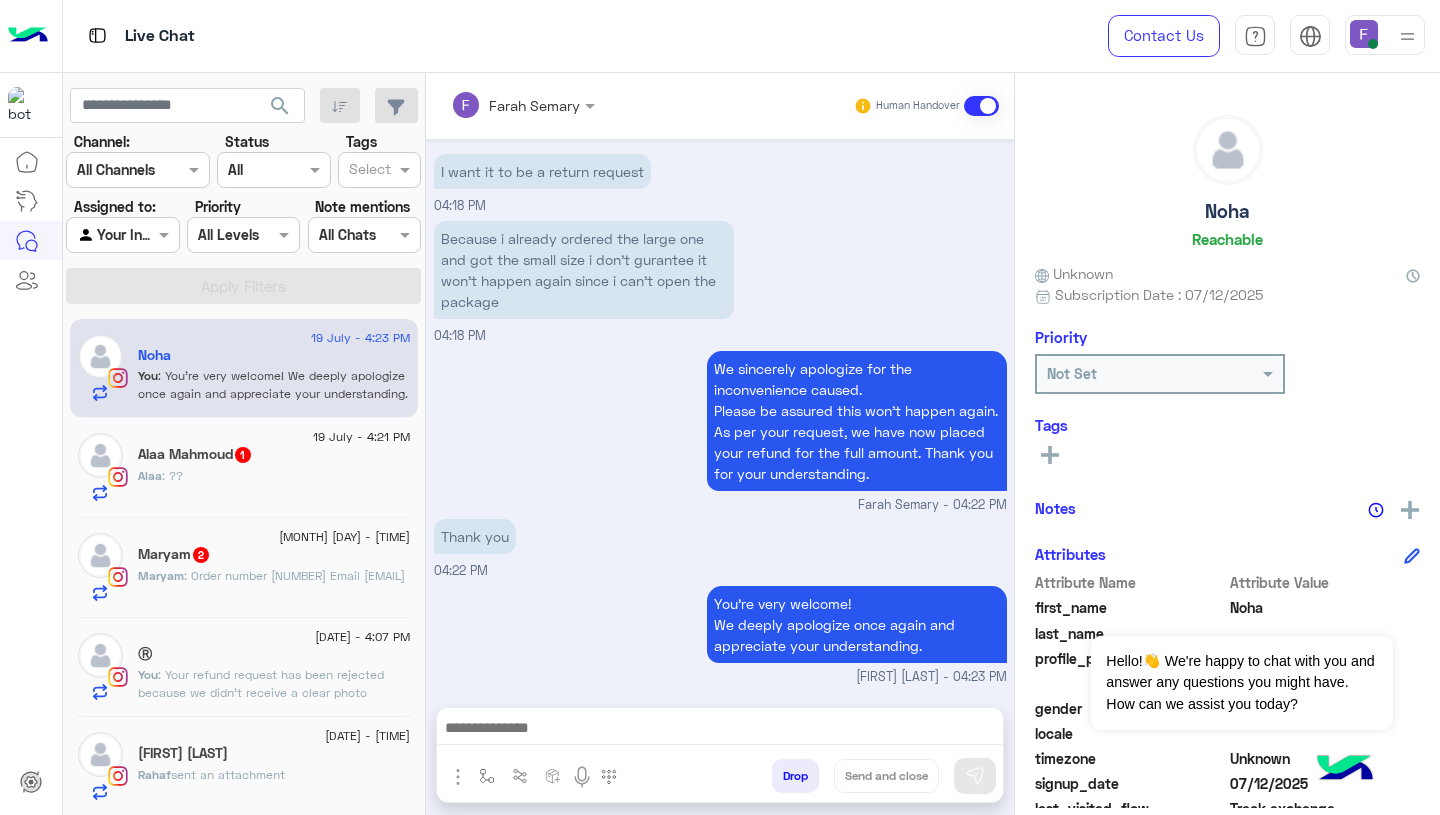 click on "[FIRST] : ??" 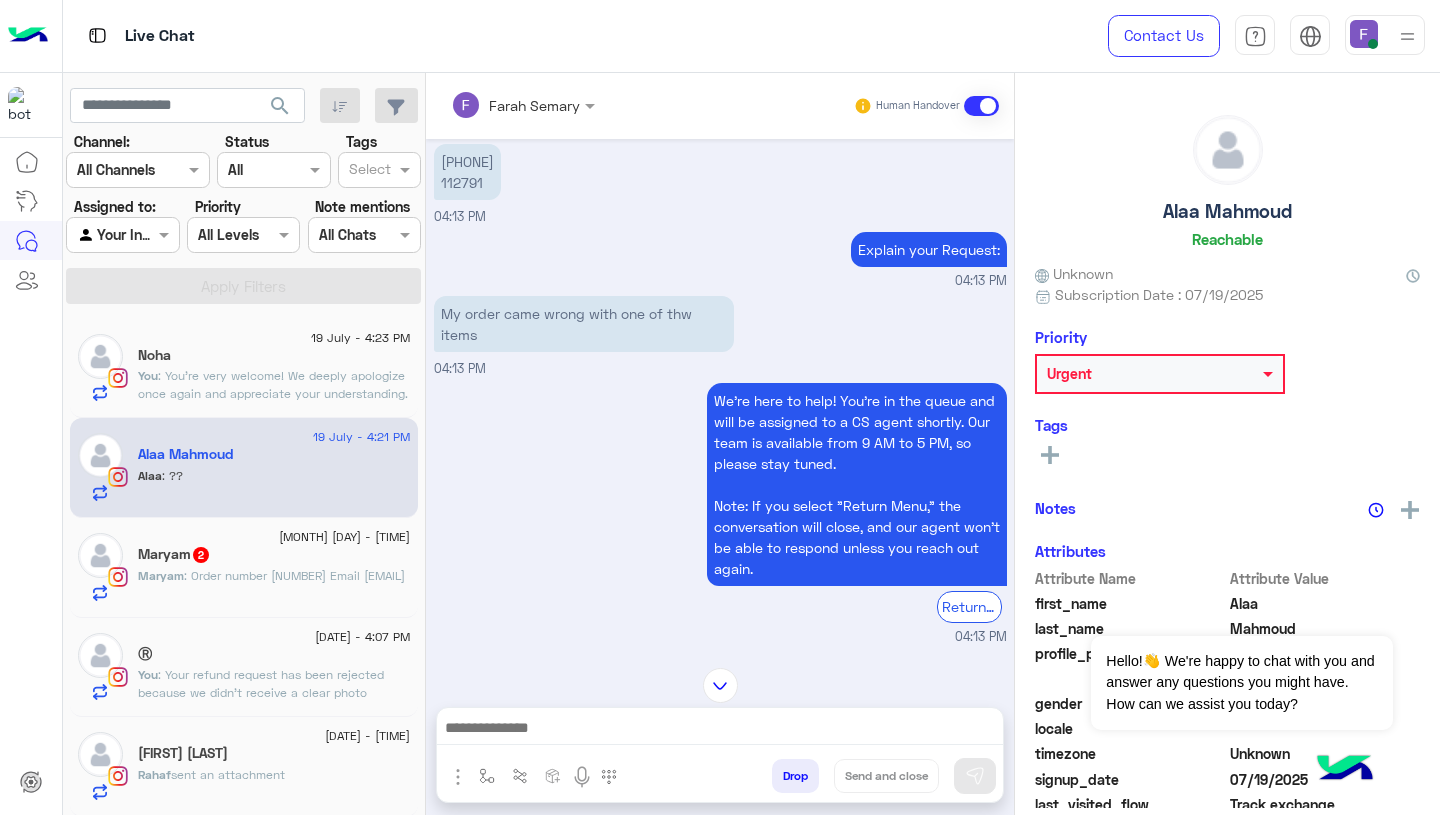 scroll, scrollTop: 1356, scrollLeft: 0, axis: vertical 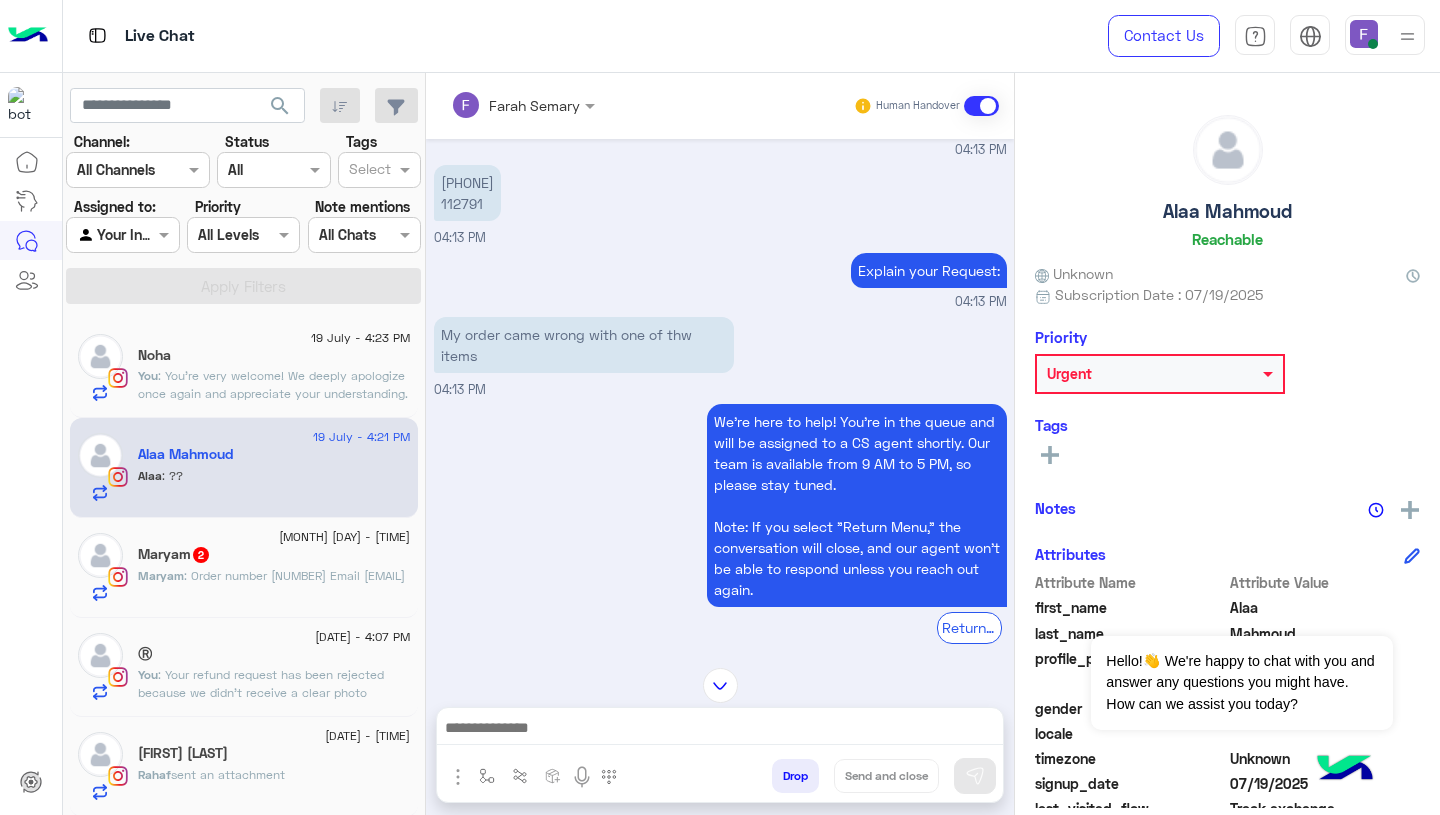 click on "My order came wrong with one of thw items" at bounding box center [584, 345] 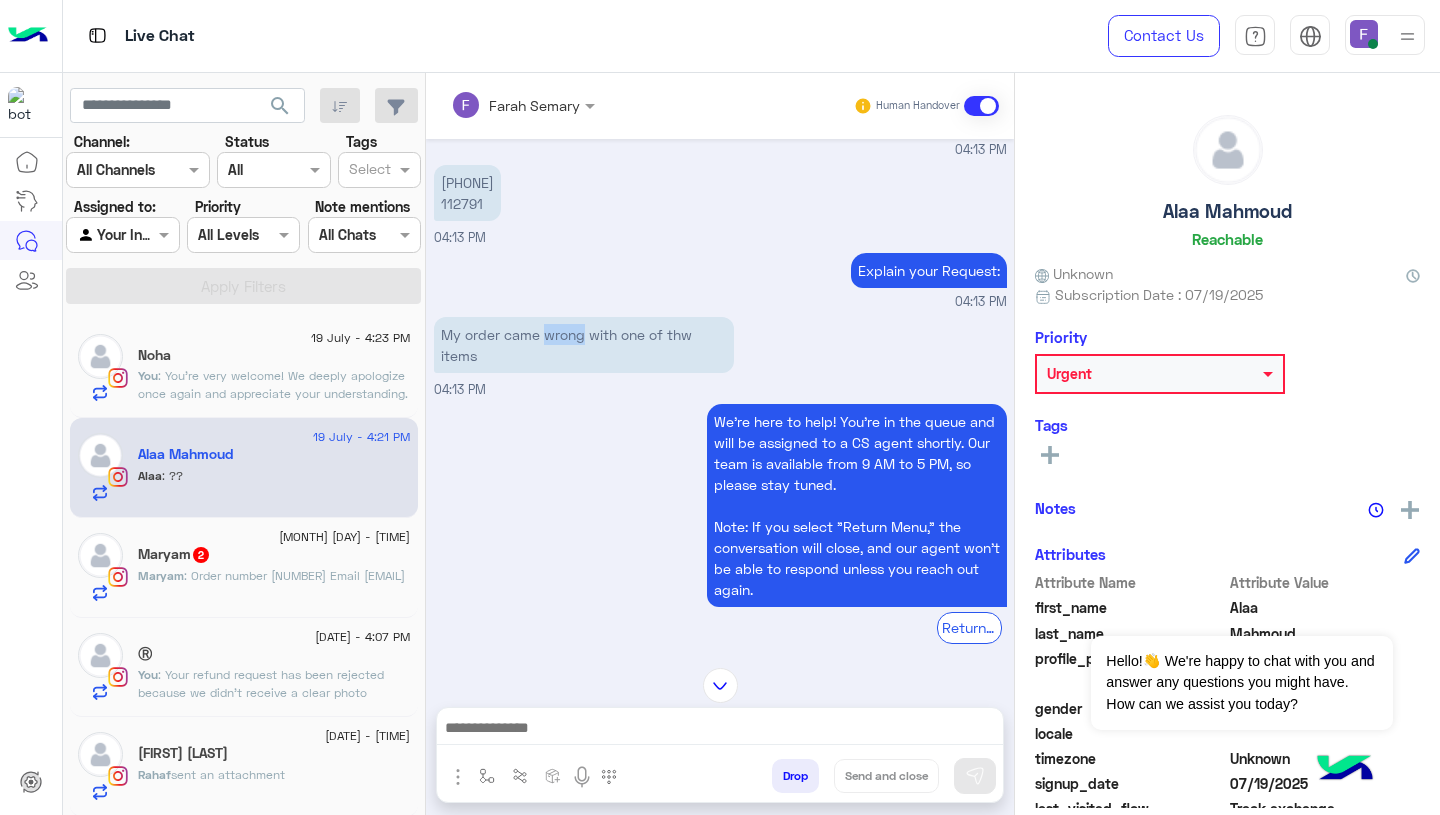 click on "My order came wrong with one of thw items" at bounding box center (584, 345) 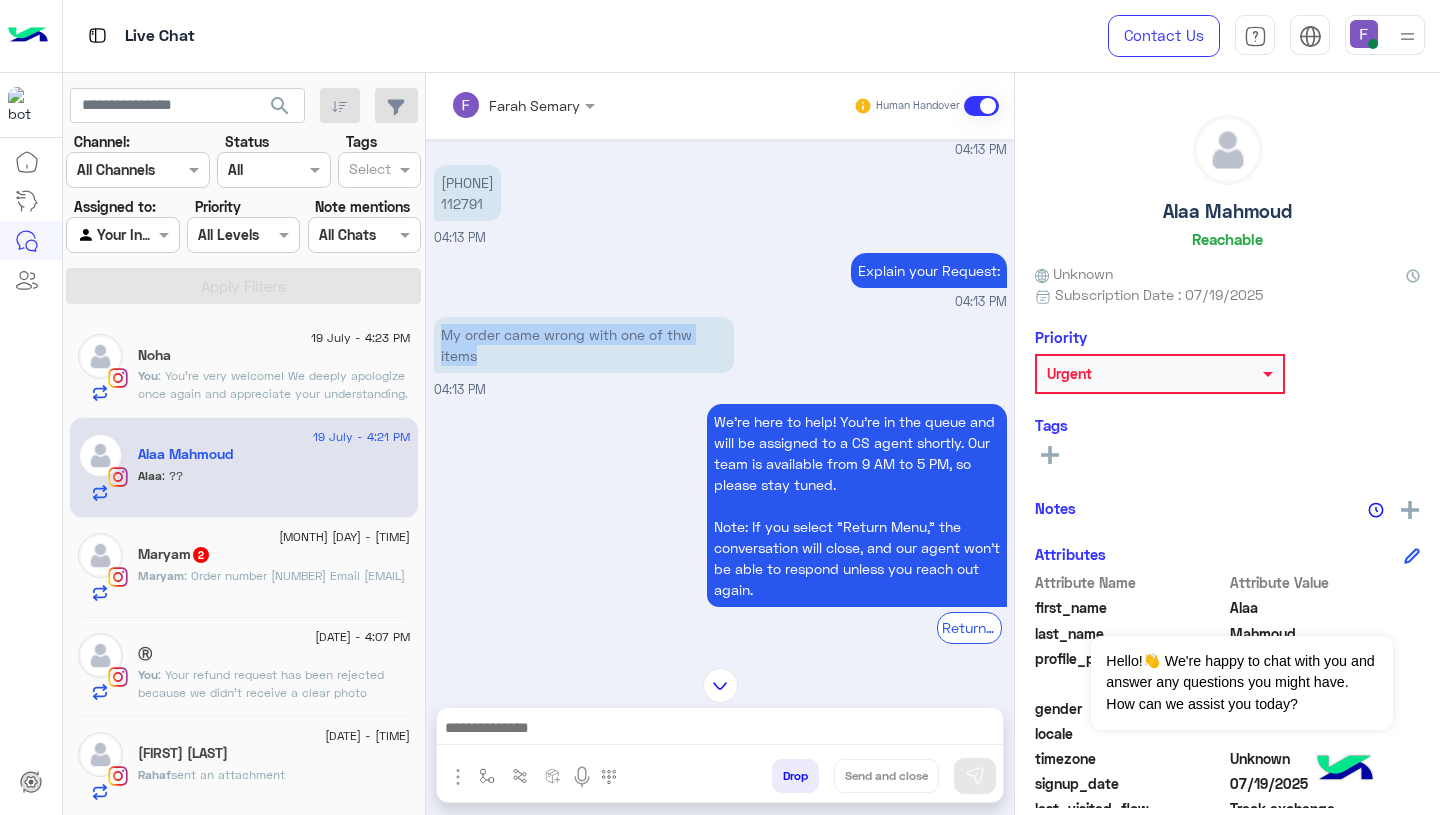 click on "My order came wrong with one of thw items" at bounding box center (584, 345) 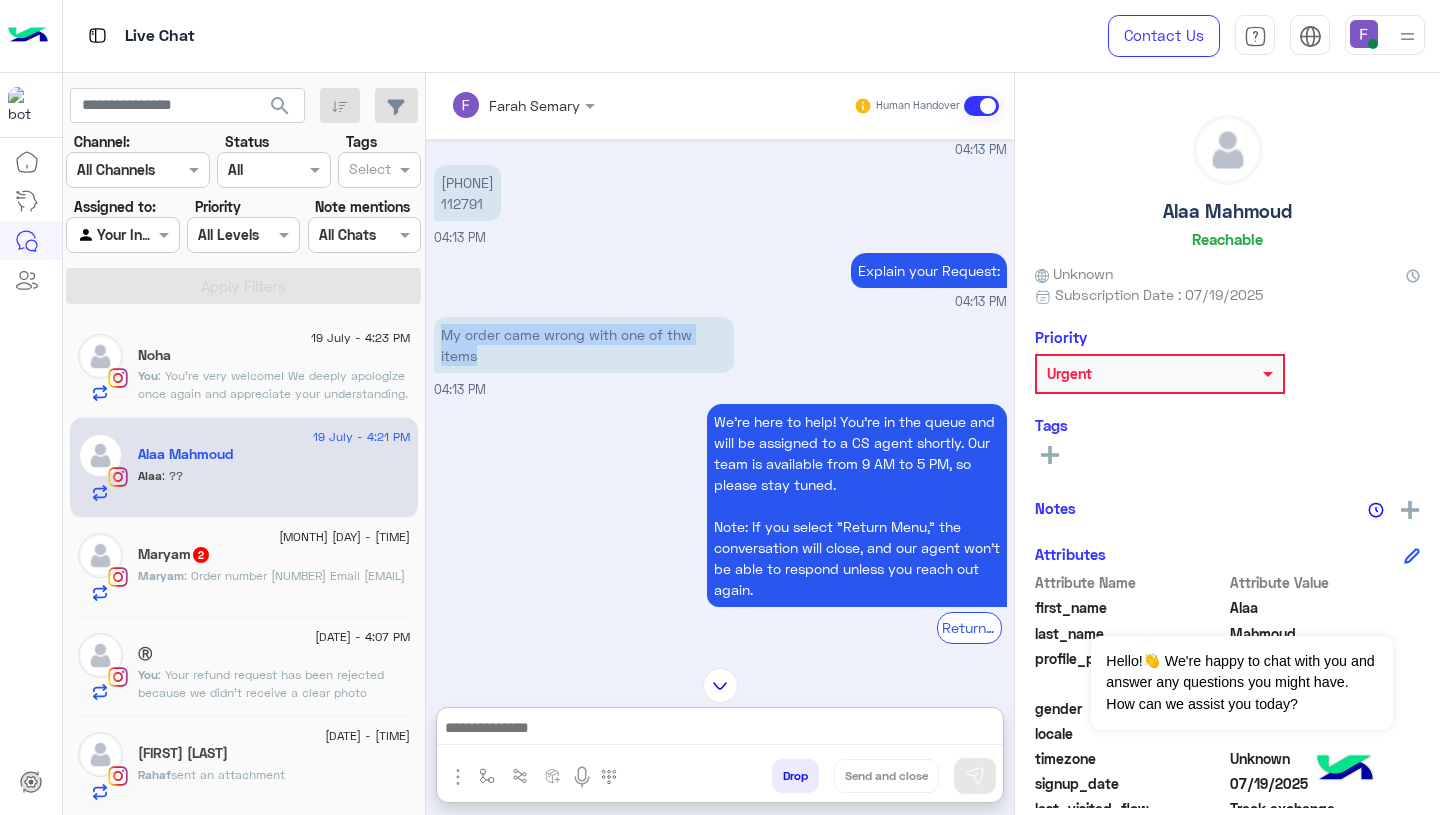 click at bounding box center (720, 730) 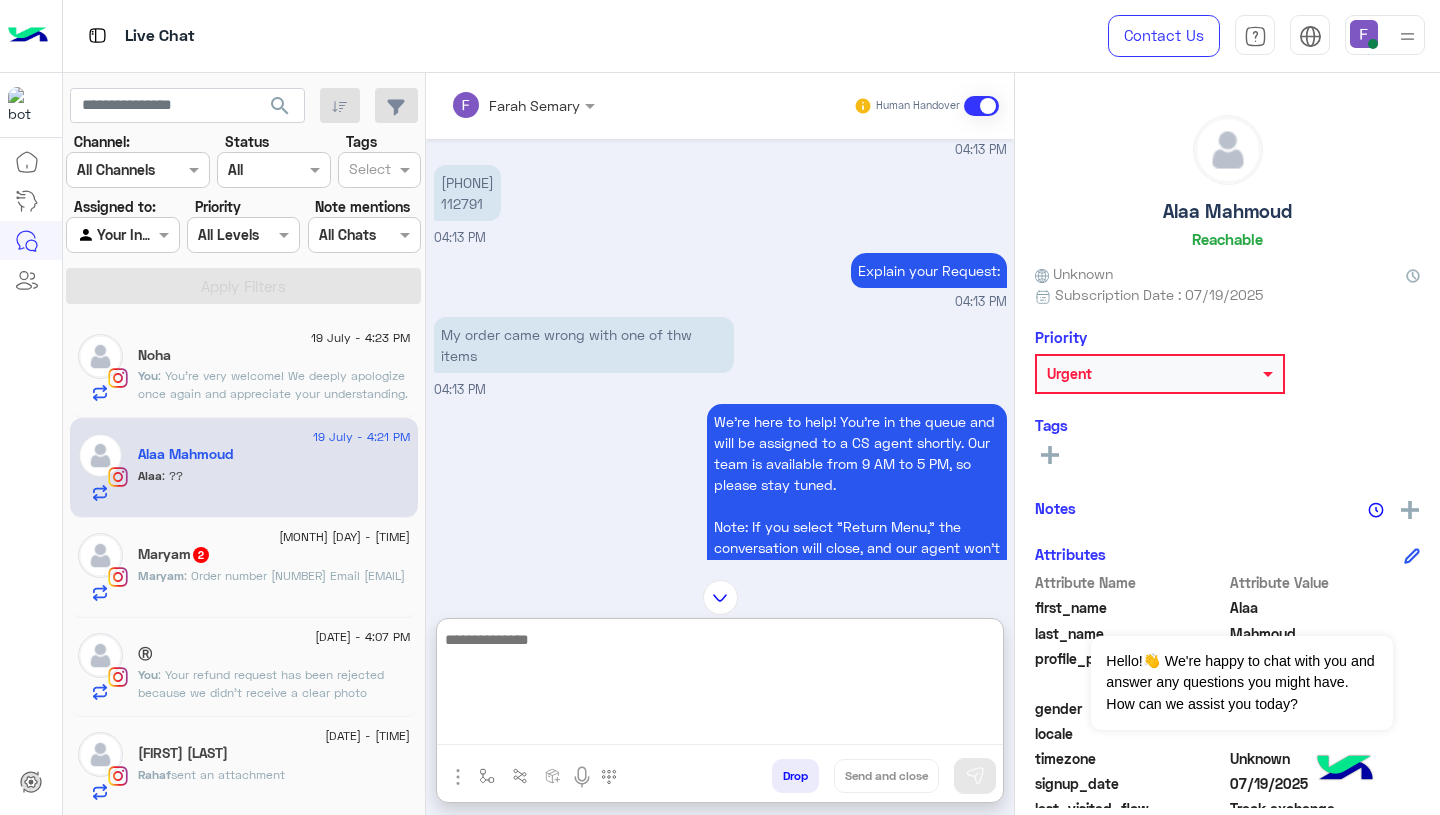 paste on "**********" 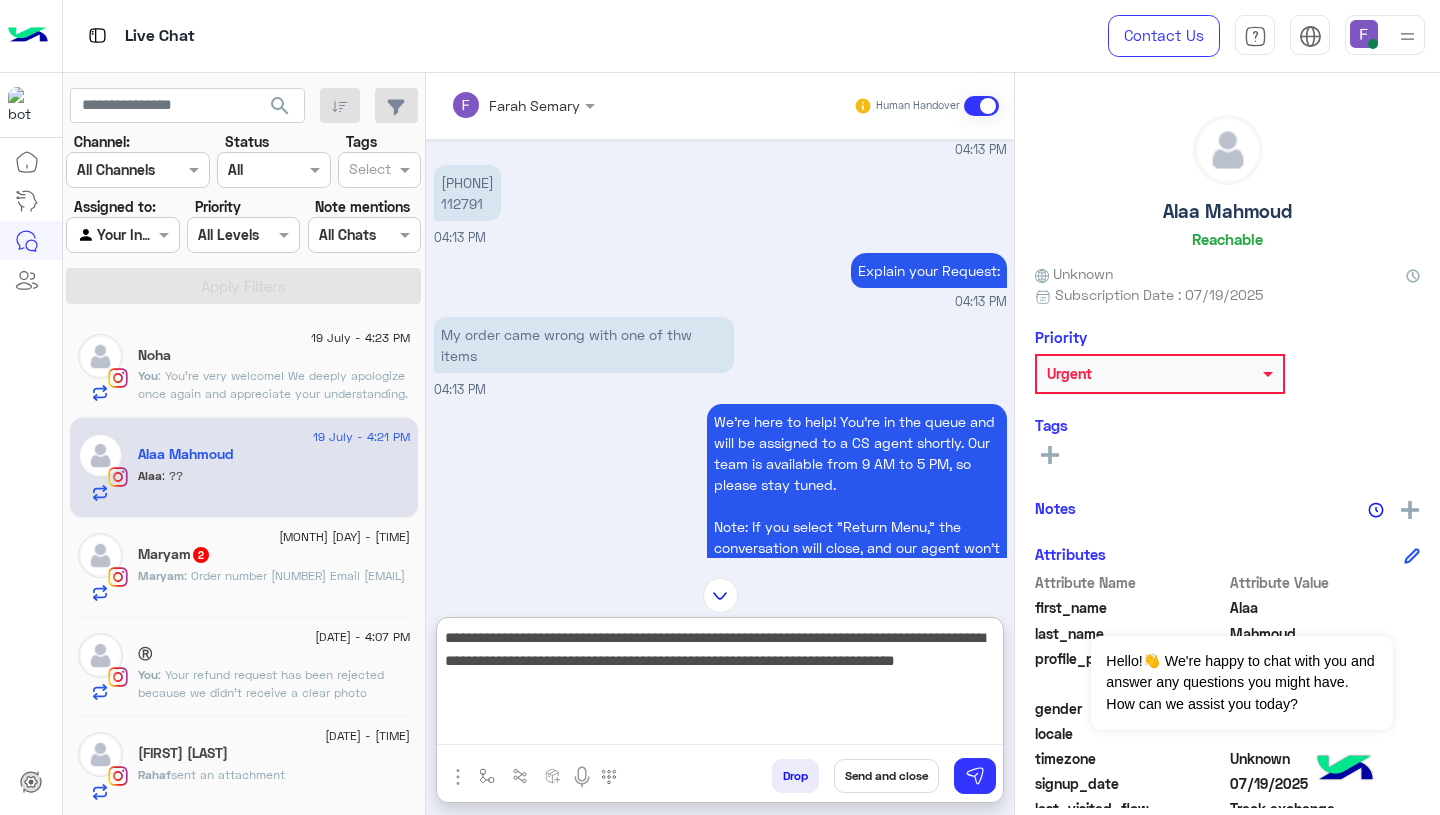 scroll, scrollTop: 83, scrollLeft: 0, axis: vertical 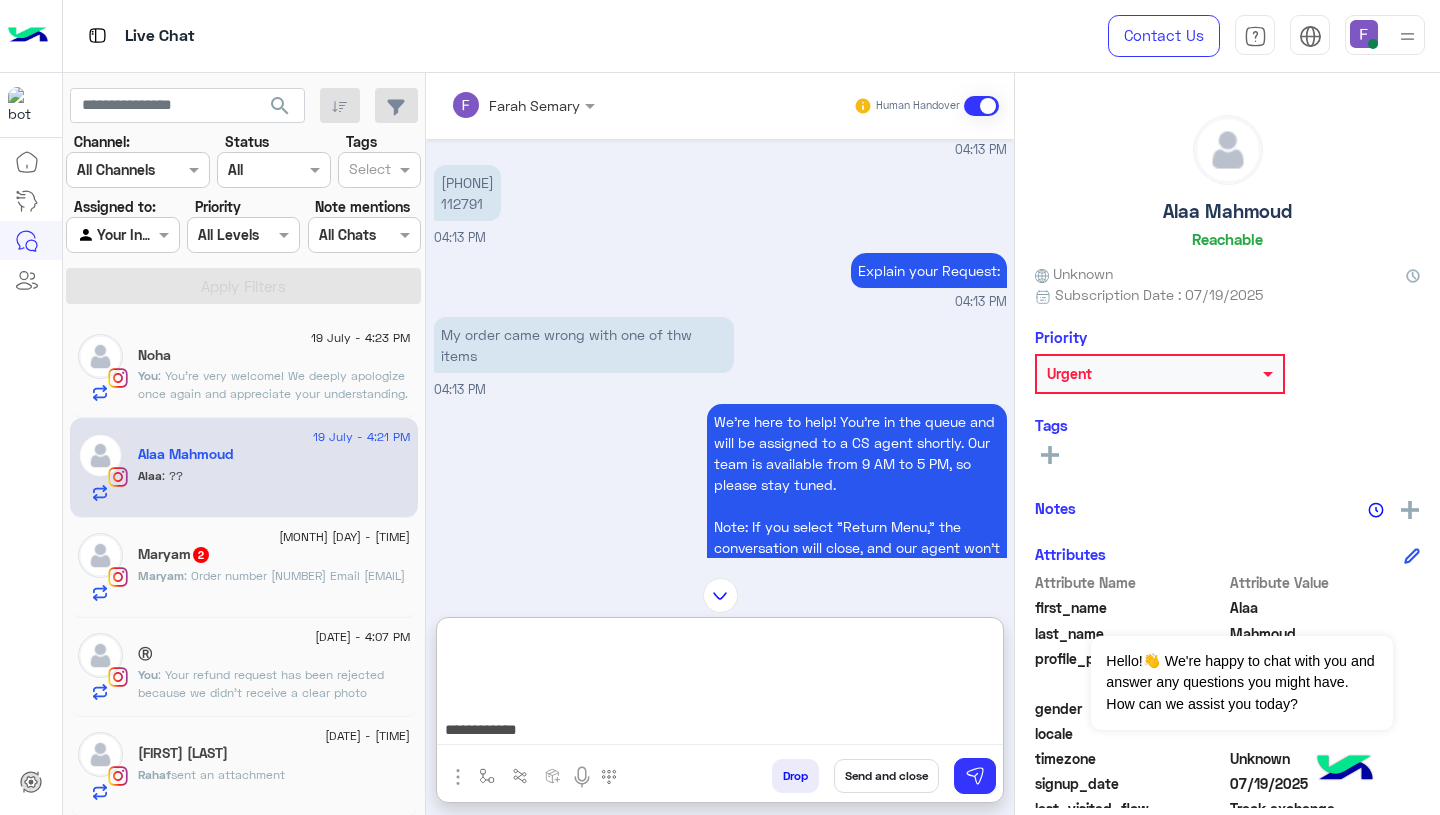 click on "**********" at bounding box center (720, 685) 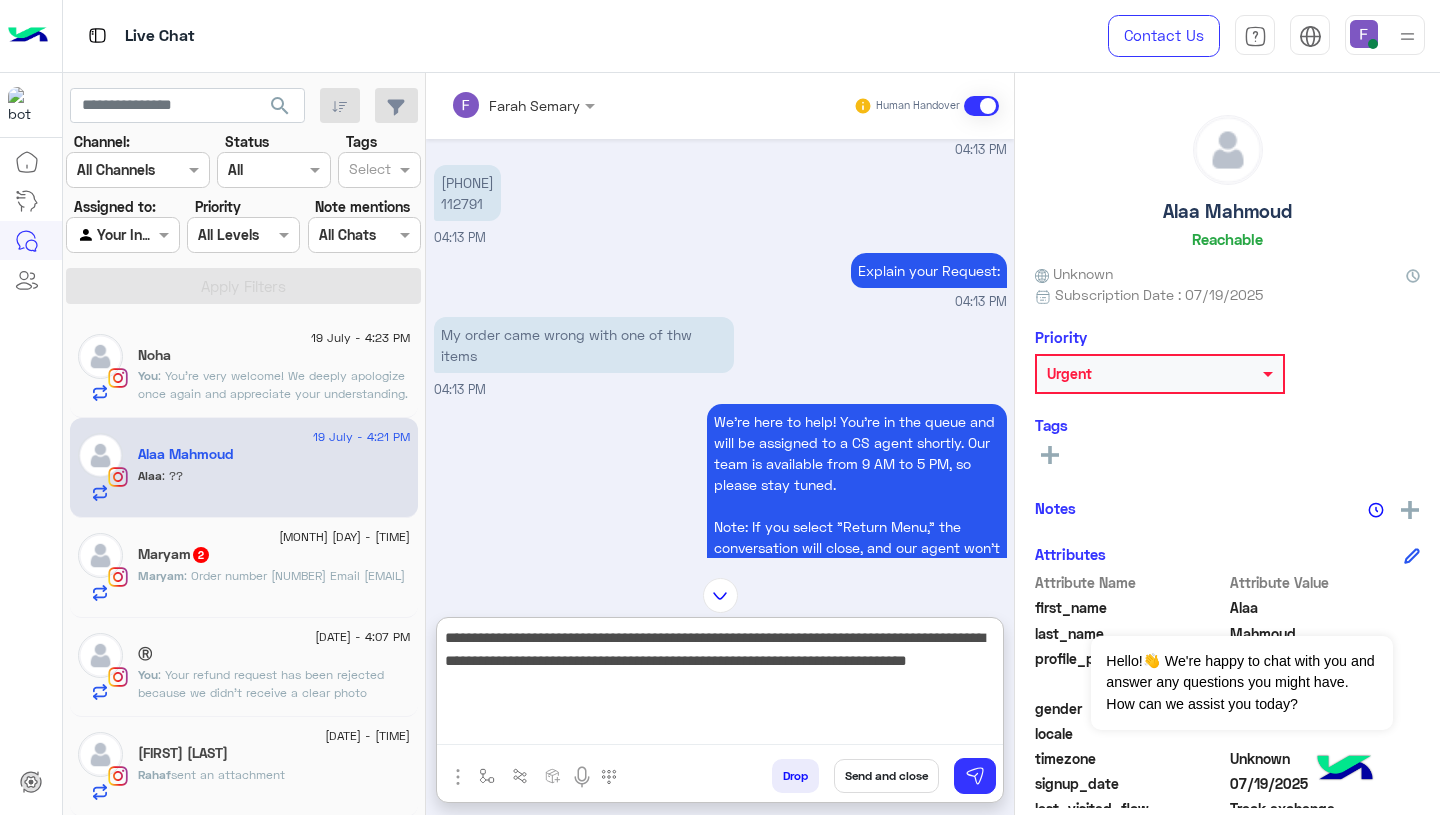scroll, scrollTop: 0, scrollLeft: 0, axis: both 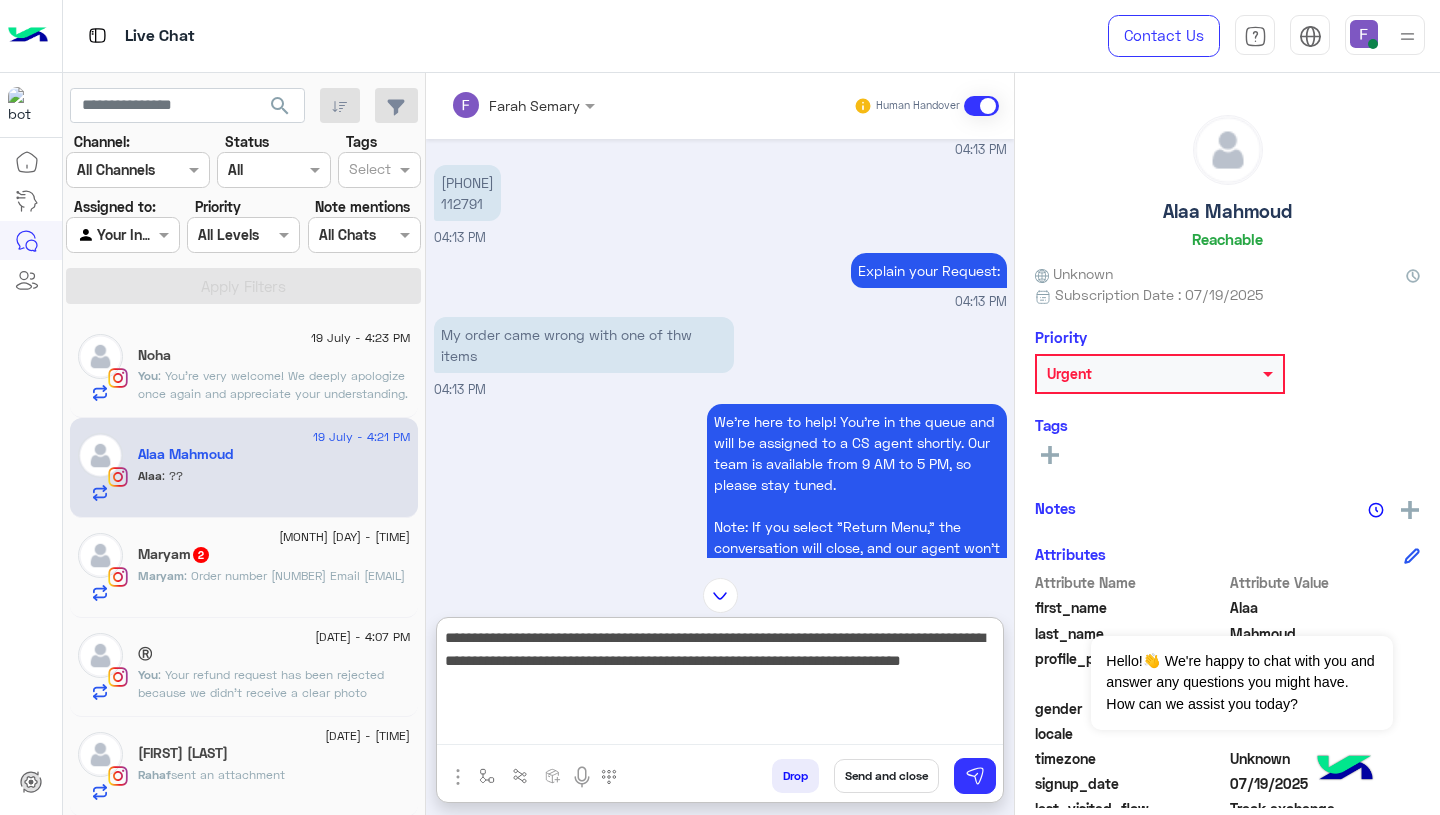 click 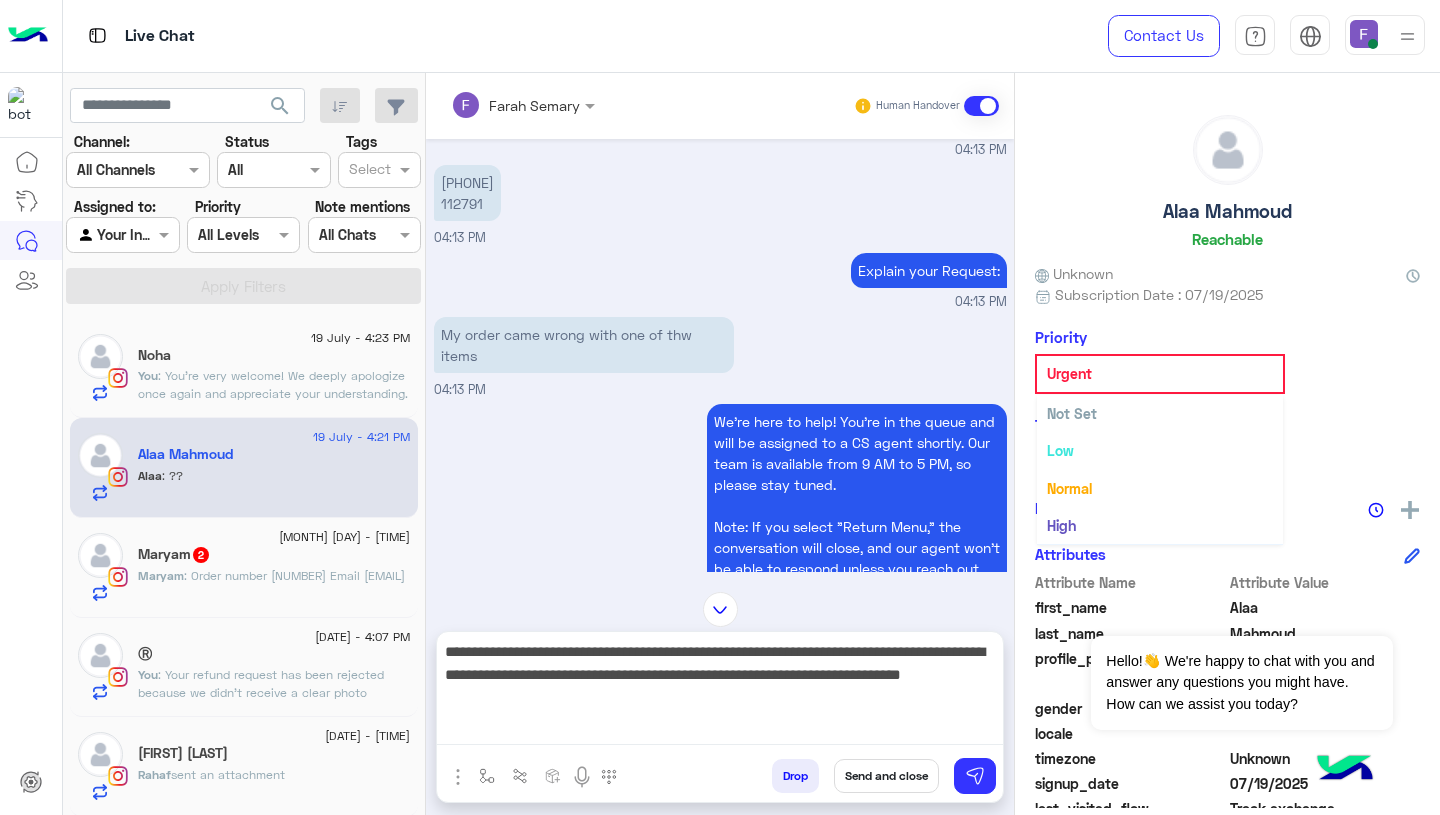 scroll, scrollTop: 37, scrollLeft: 0, axis: vertical 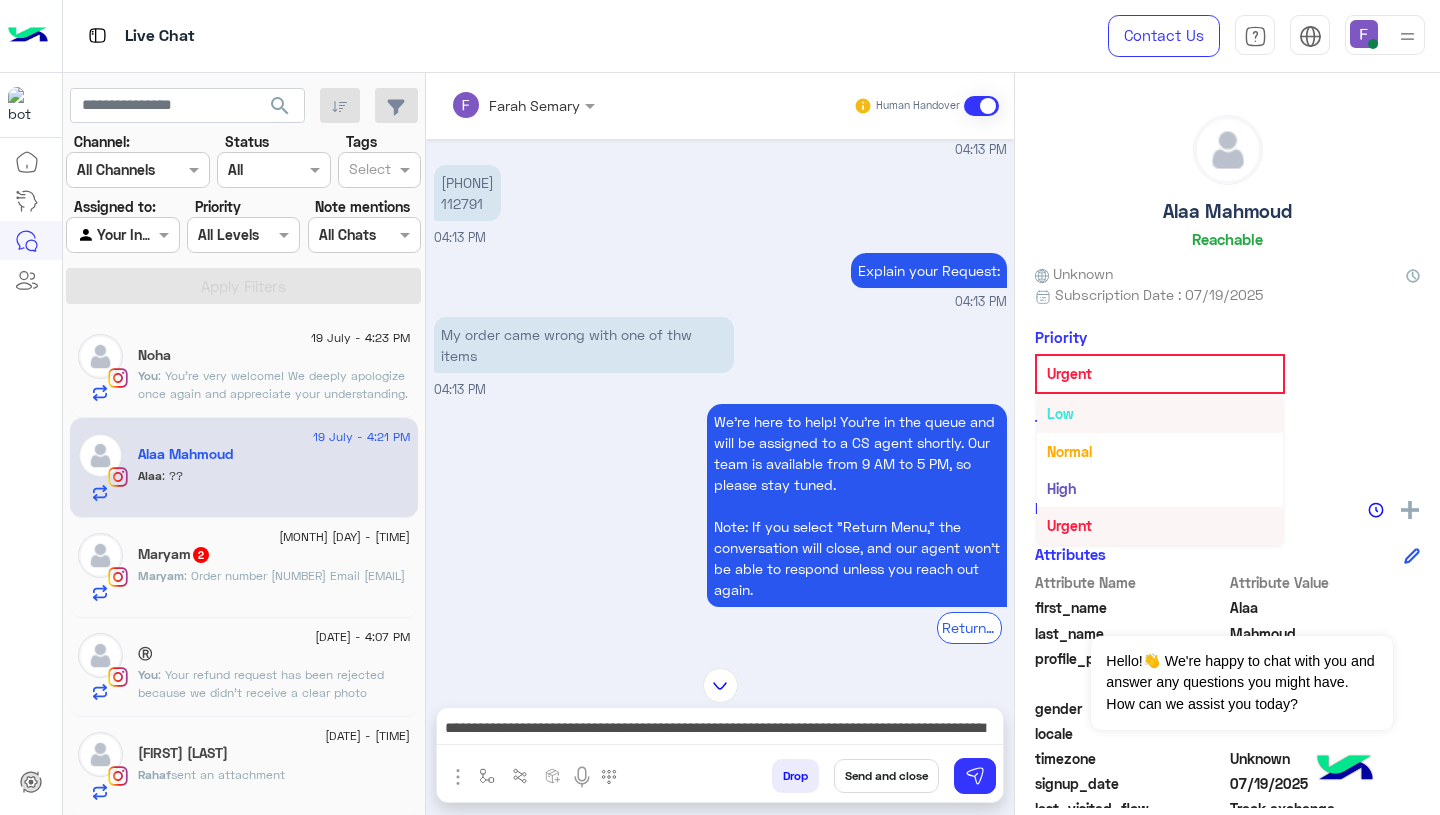 click on "Low" at bounding box center [1160, 413] 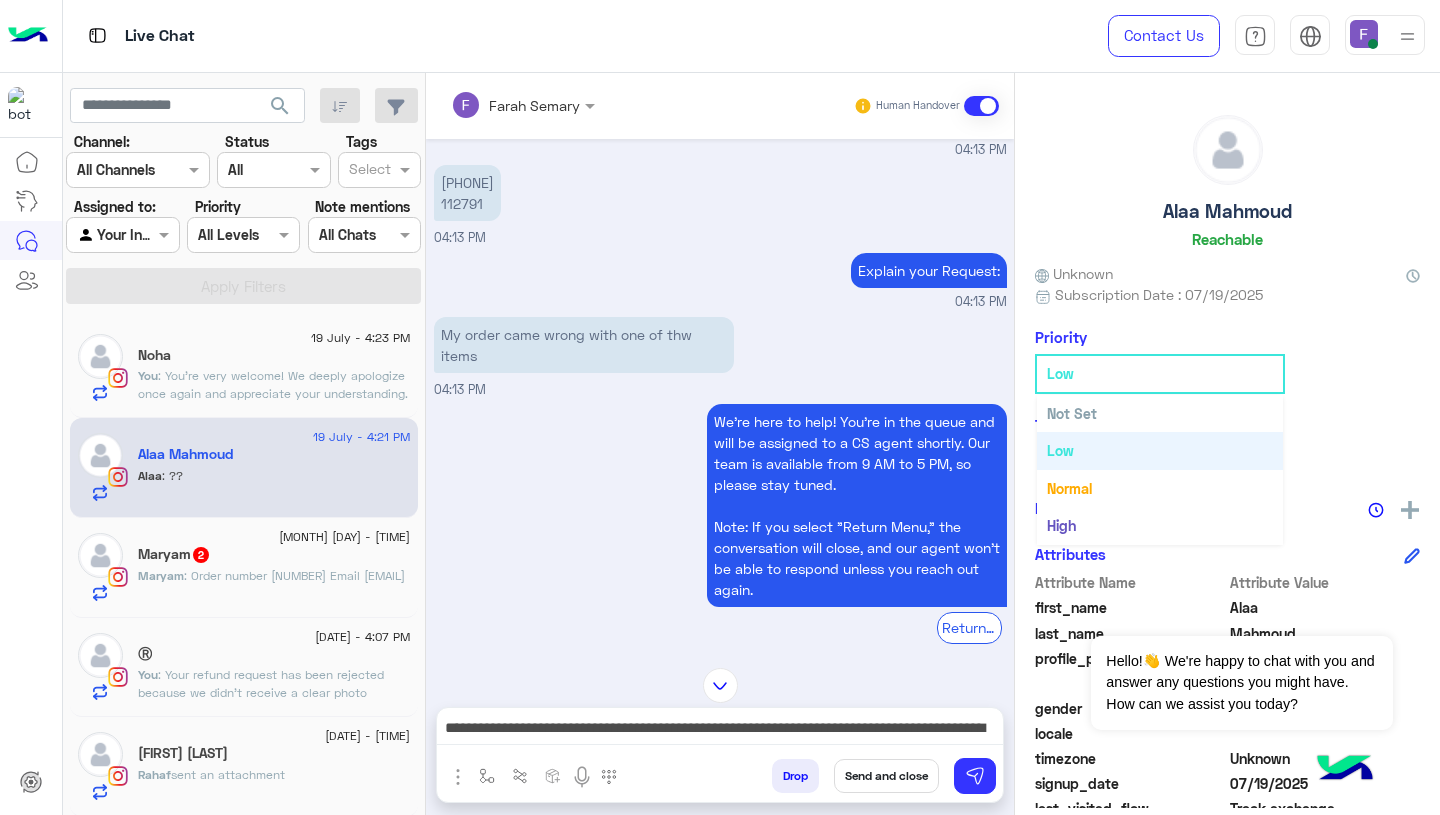 click 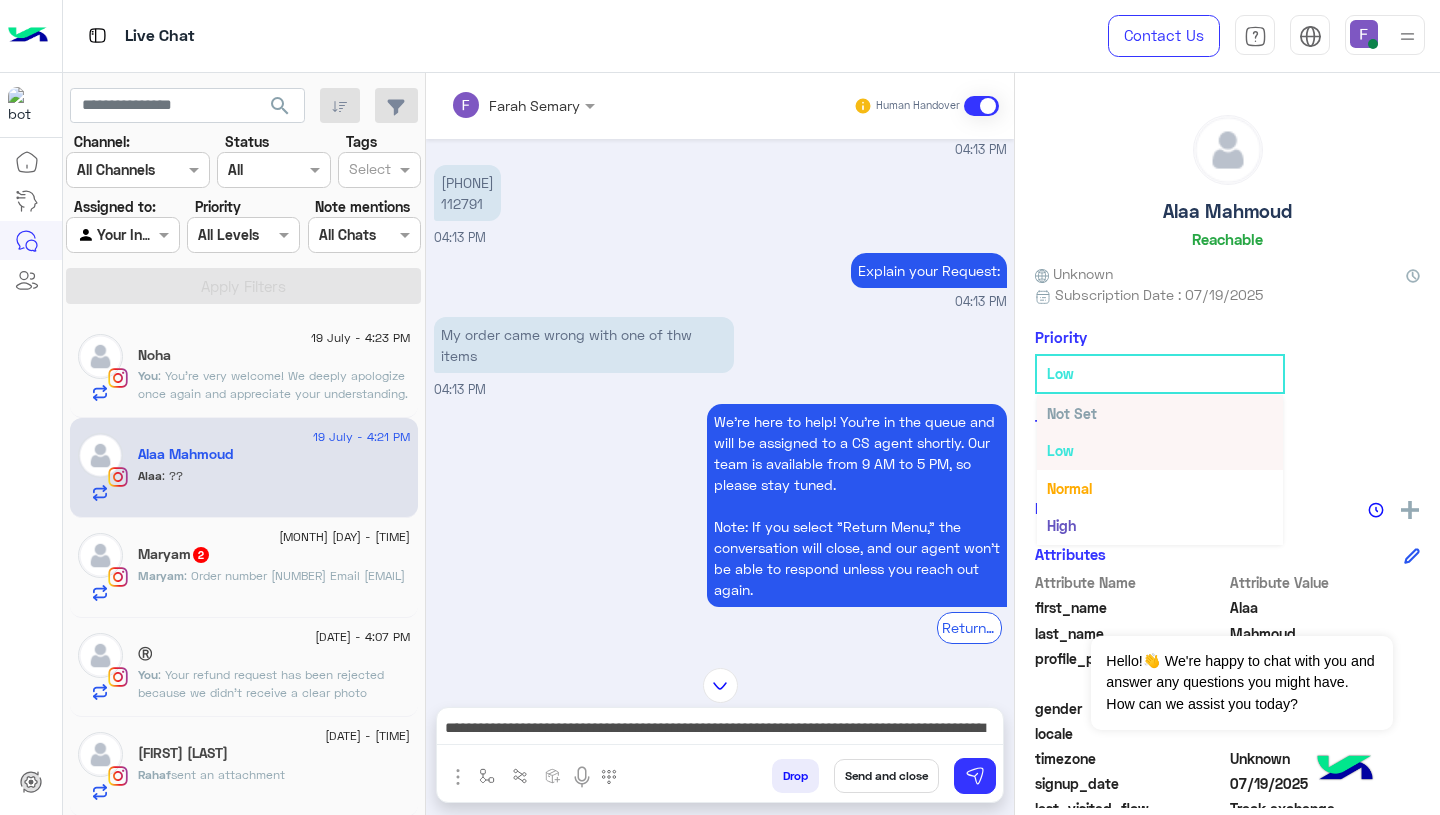 click on "Not Set" at bounding box center [1072, 413] 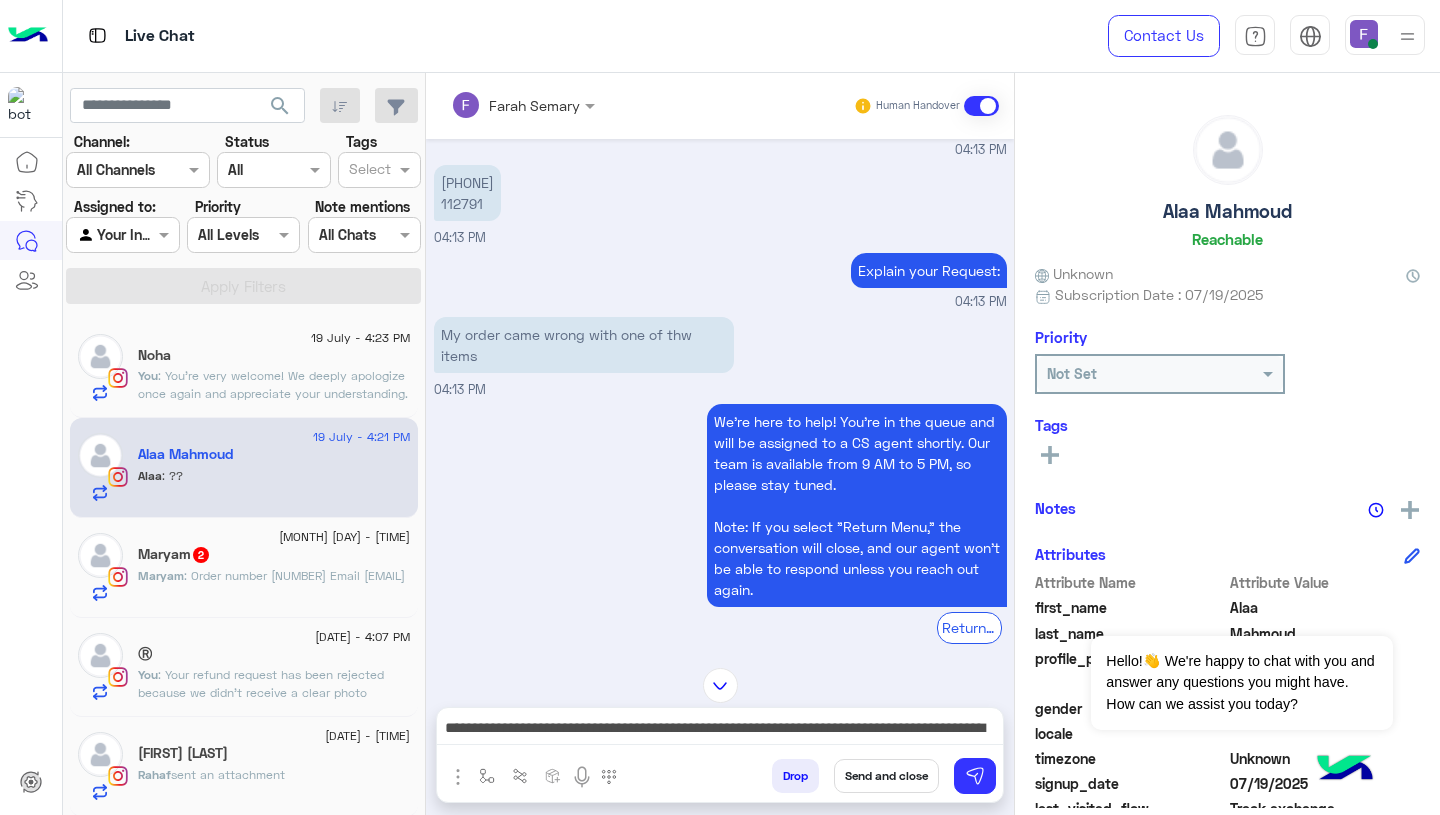click on "**********" at bounding box center (720, 730) 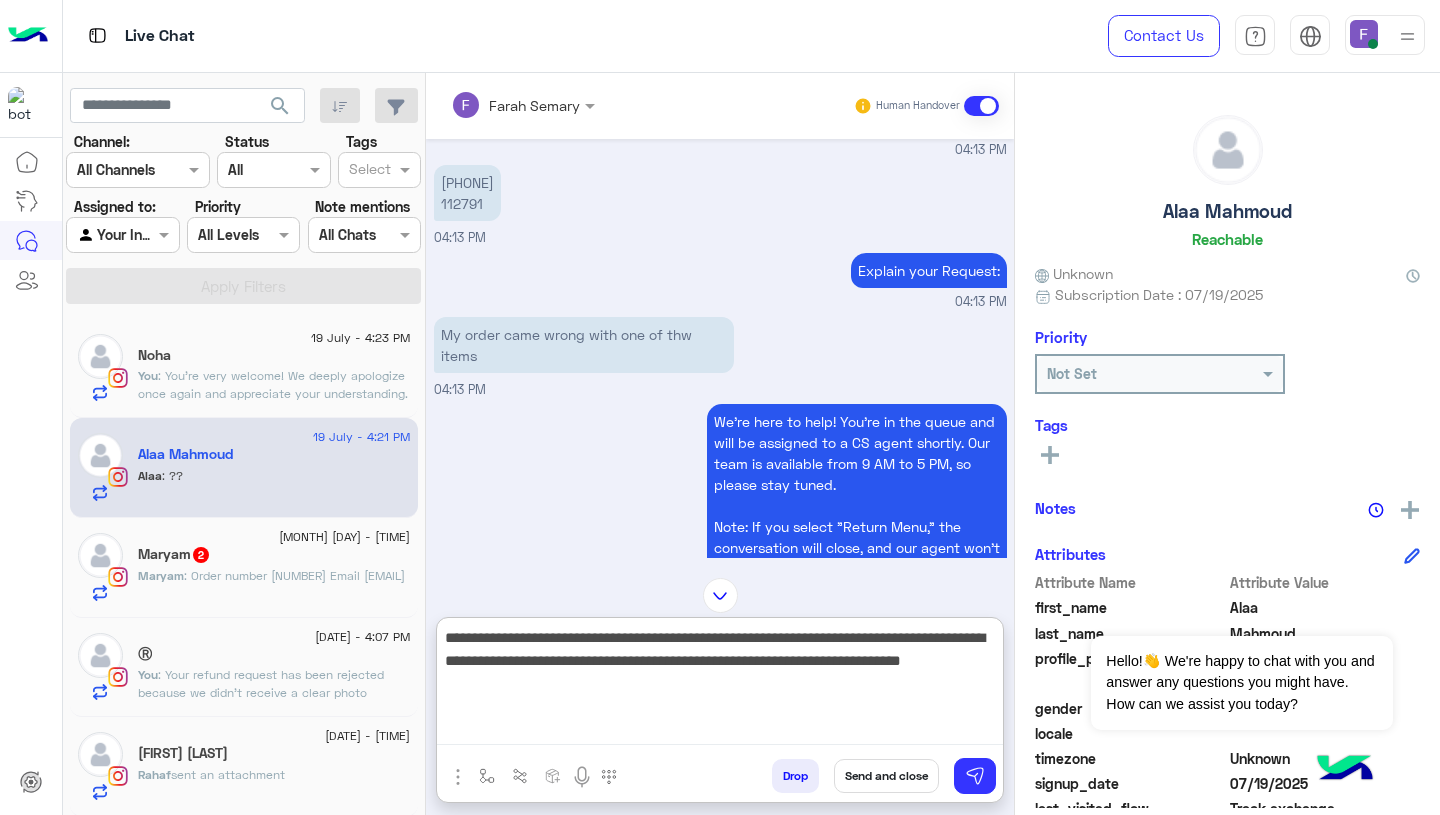 click on "**********" at bounding box center (720, 685) 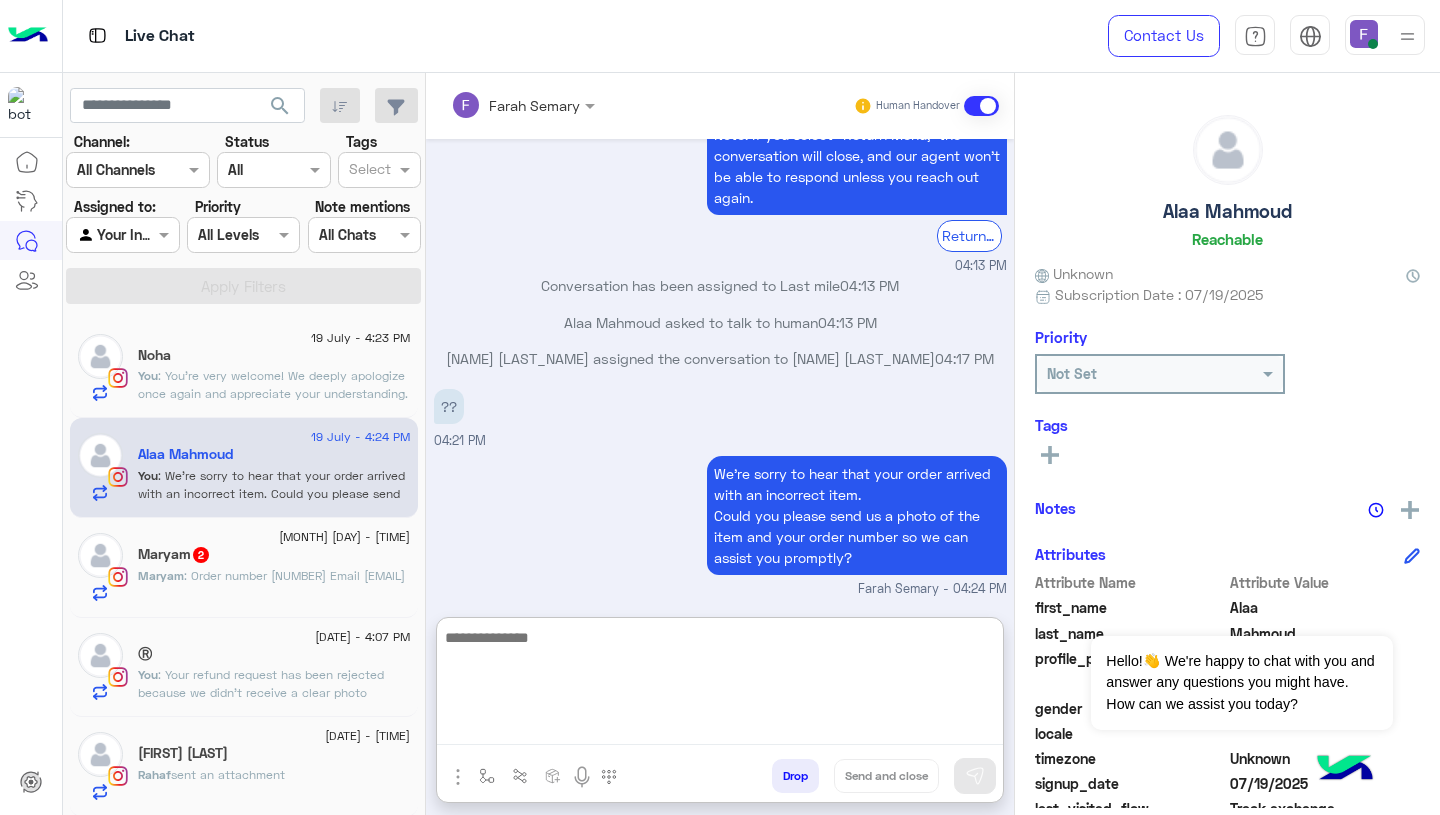scroll, scrollTop: 1784, scrollLeft: 0, axis: vertical 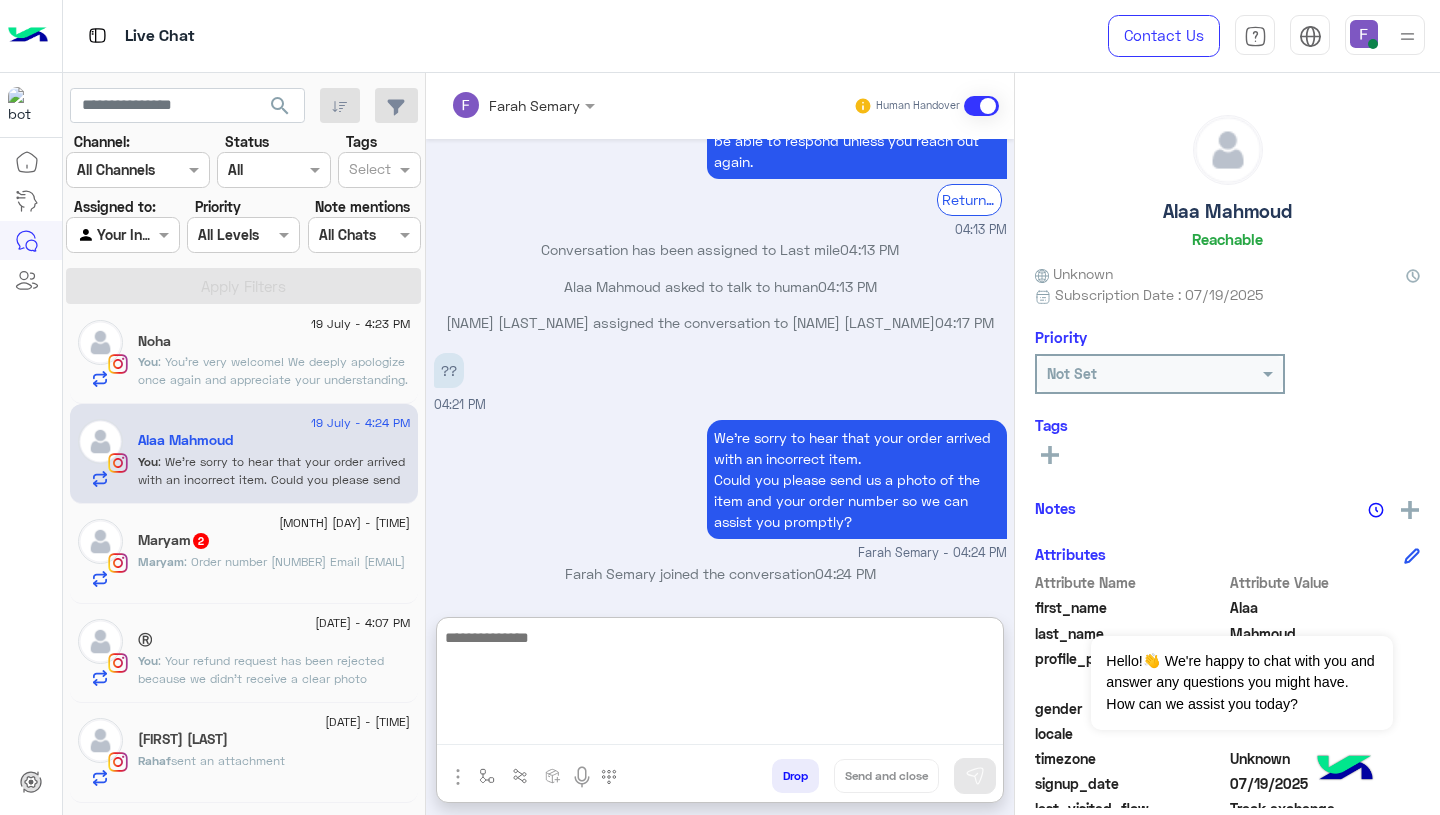 click on ": Your refund request has been rejected because we didn’t receive a clear photo showing the item to be refunded with the tags visible.
Please submit a new refund request through our website and make sure to include a clear photo of the item with the tags.
Let us know if you need any help with the process." 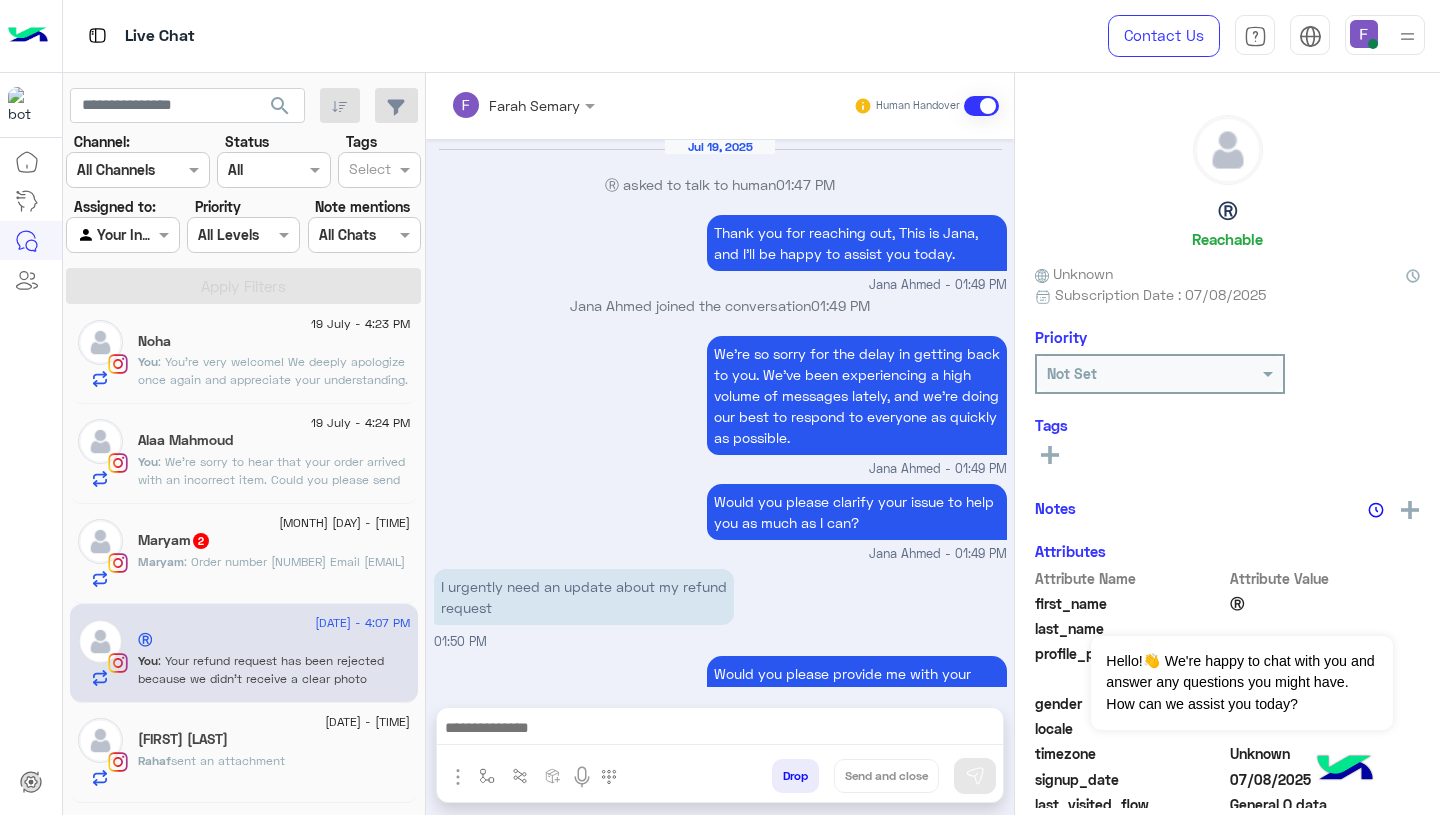 scroll, scrollTop: 1608, scrollLeft: 0, axis: vertical 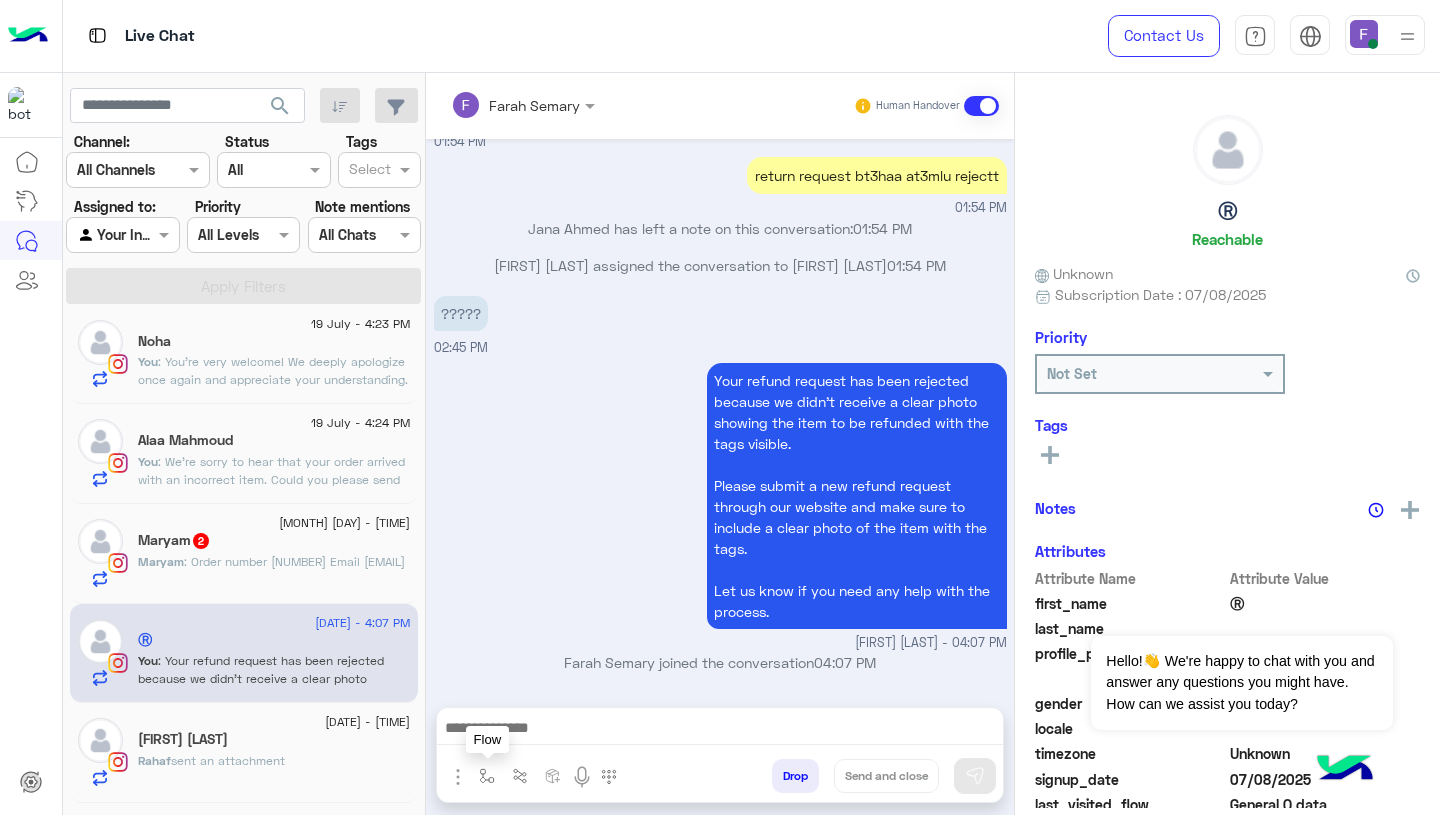 click at bounding box center [487, 776] 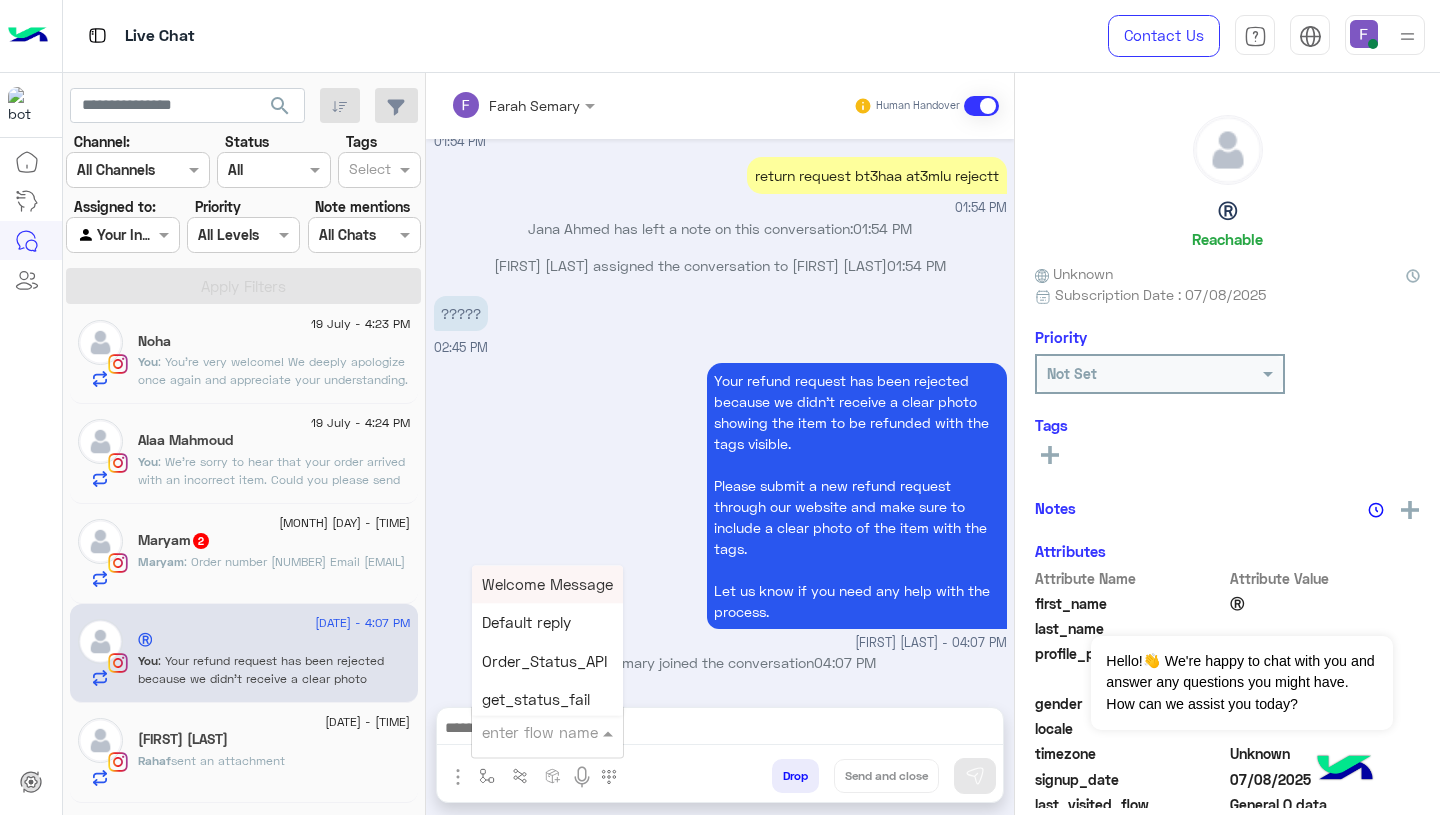 click at bounding box center (523, 732) 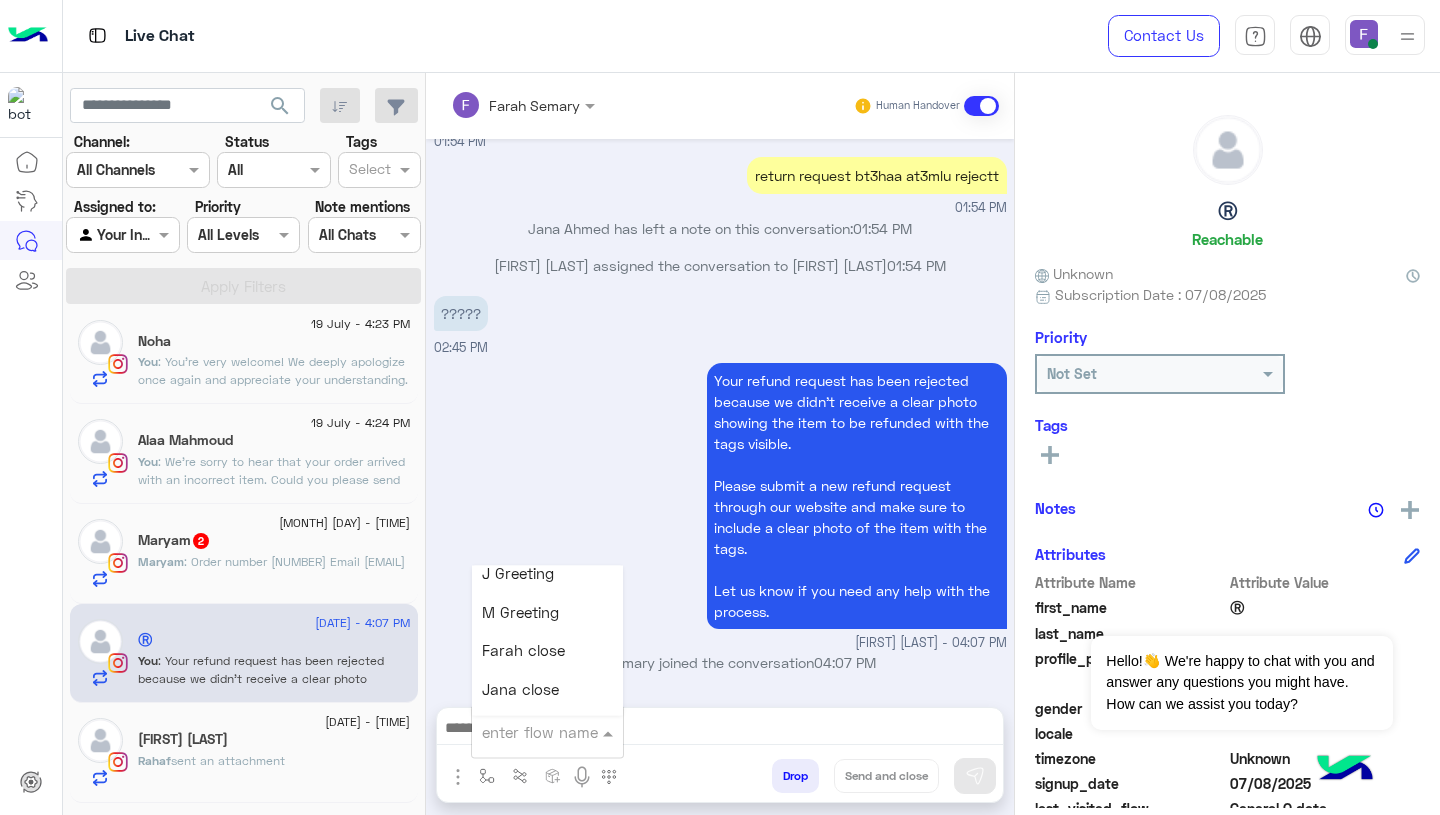 scroll, scrollTop: 2517, scrollLeft: 0, axis: vertical 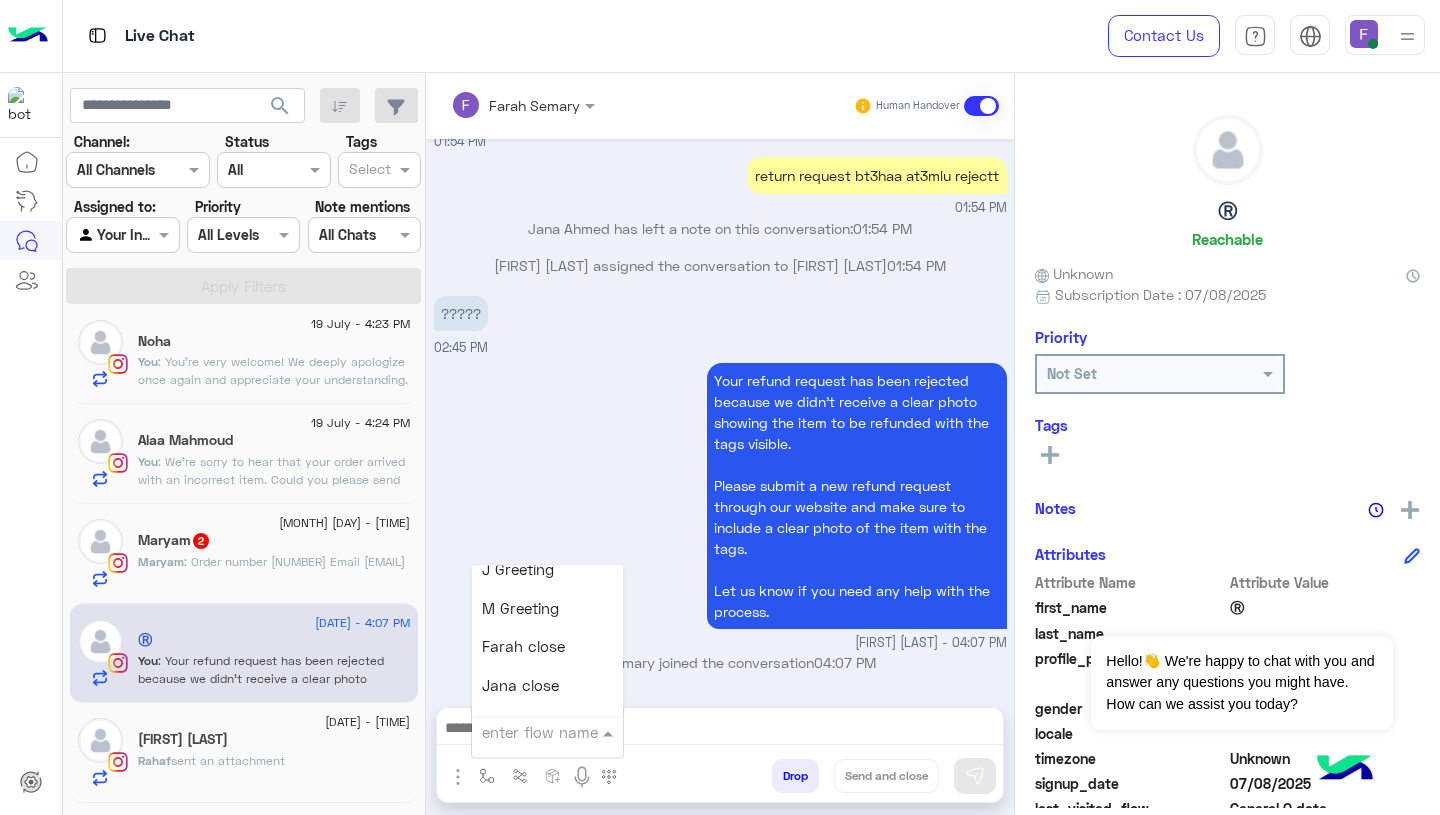click on "Farah close" at bounding box center (523, 647) 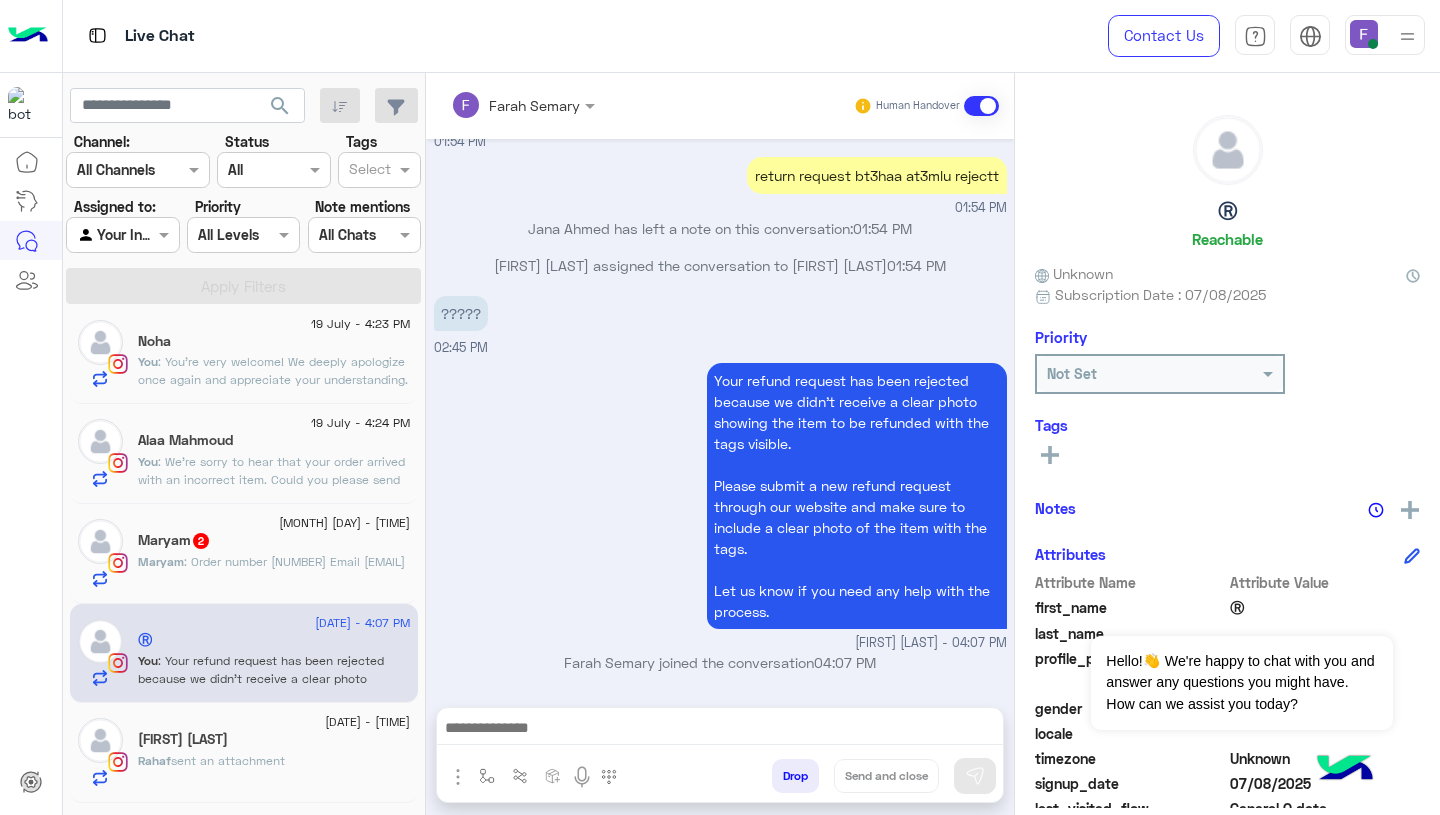 type on "**********" 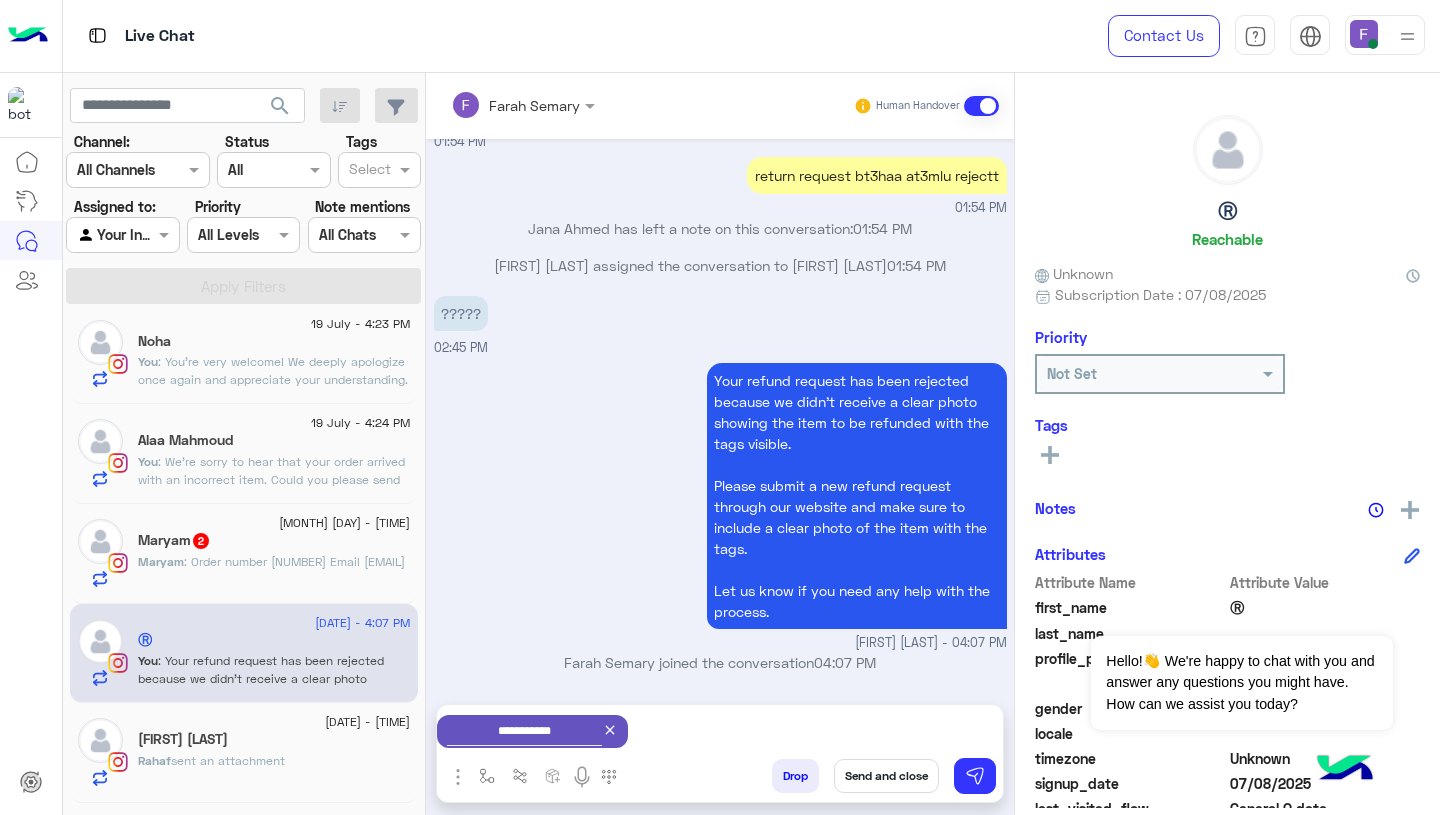 click on "Send and close" at bounding box center [886, 776] 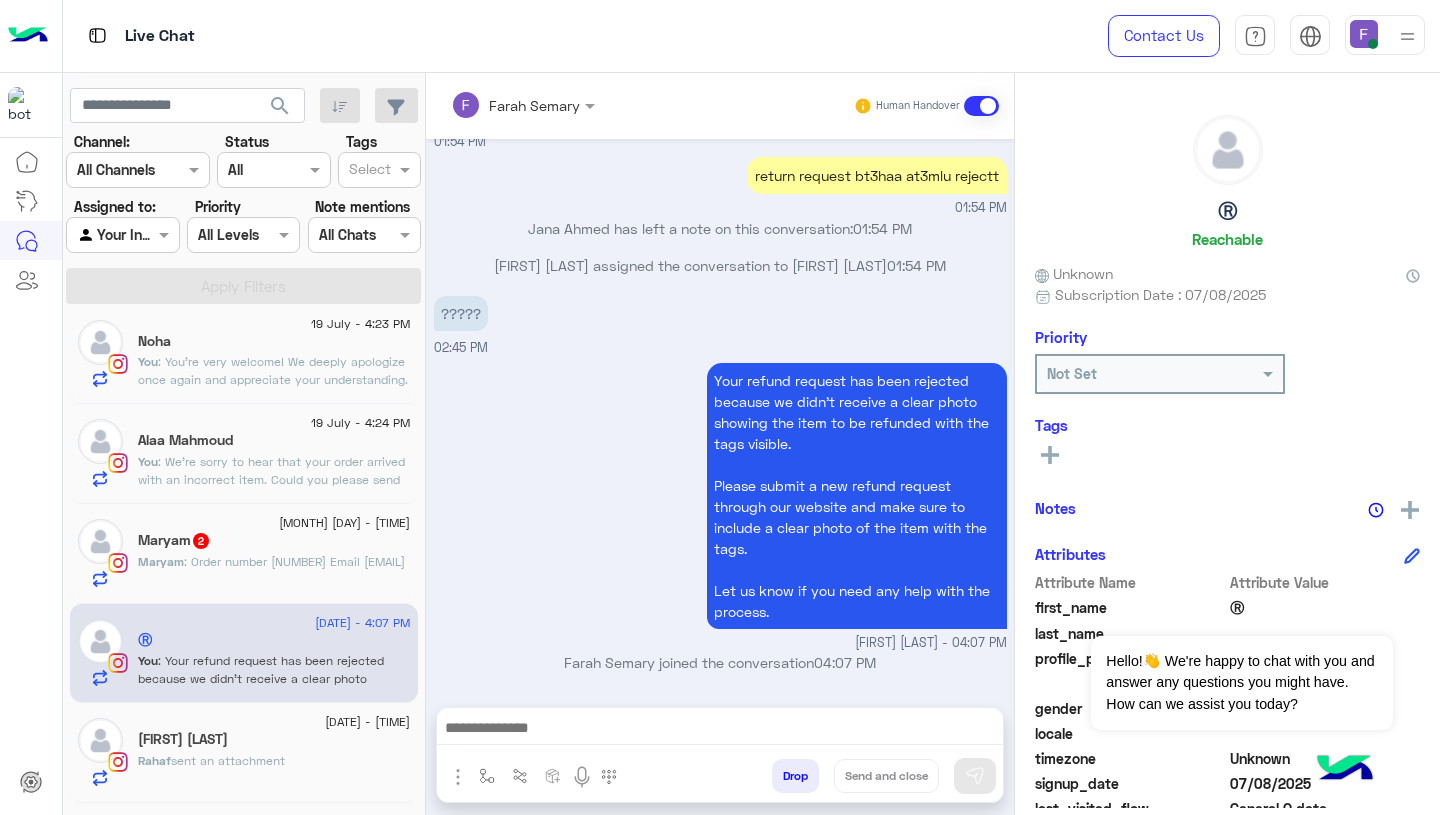 scroll, scrollTop: 1645, scrollLeft: 0, axis: vertical 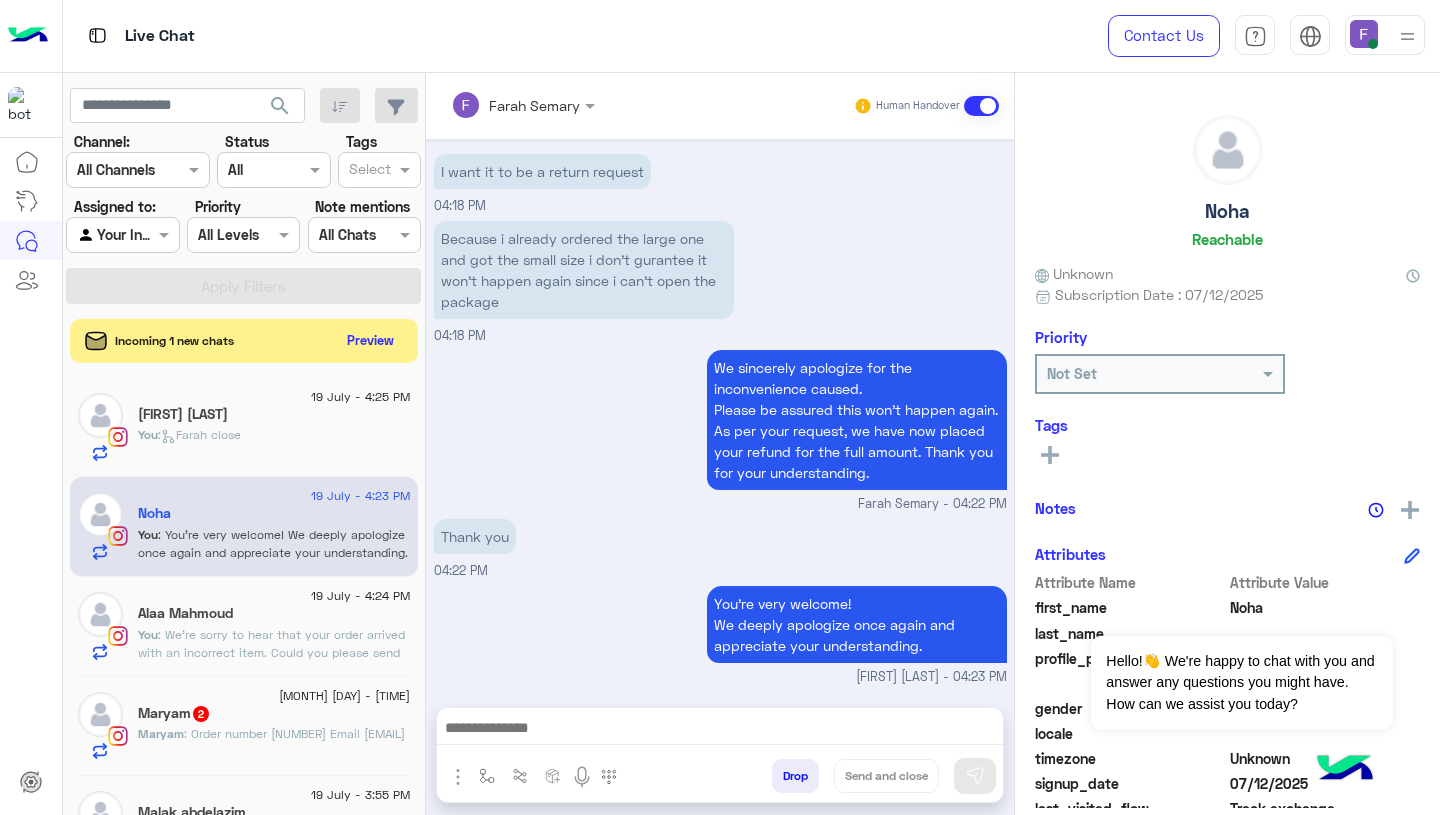 click on "Drop" at bounding box center [795, 776] 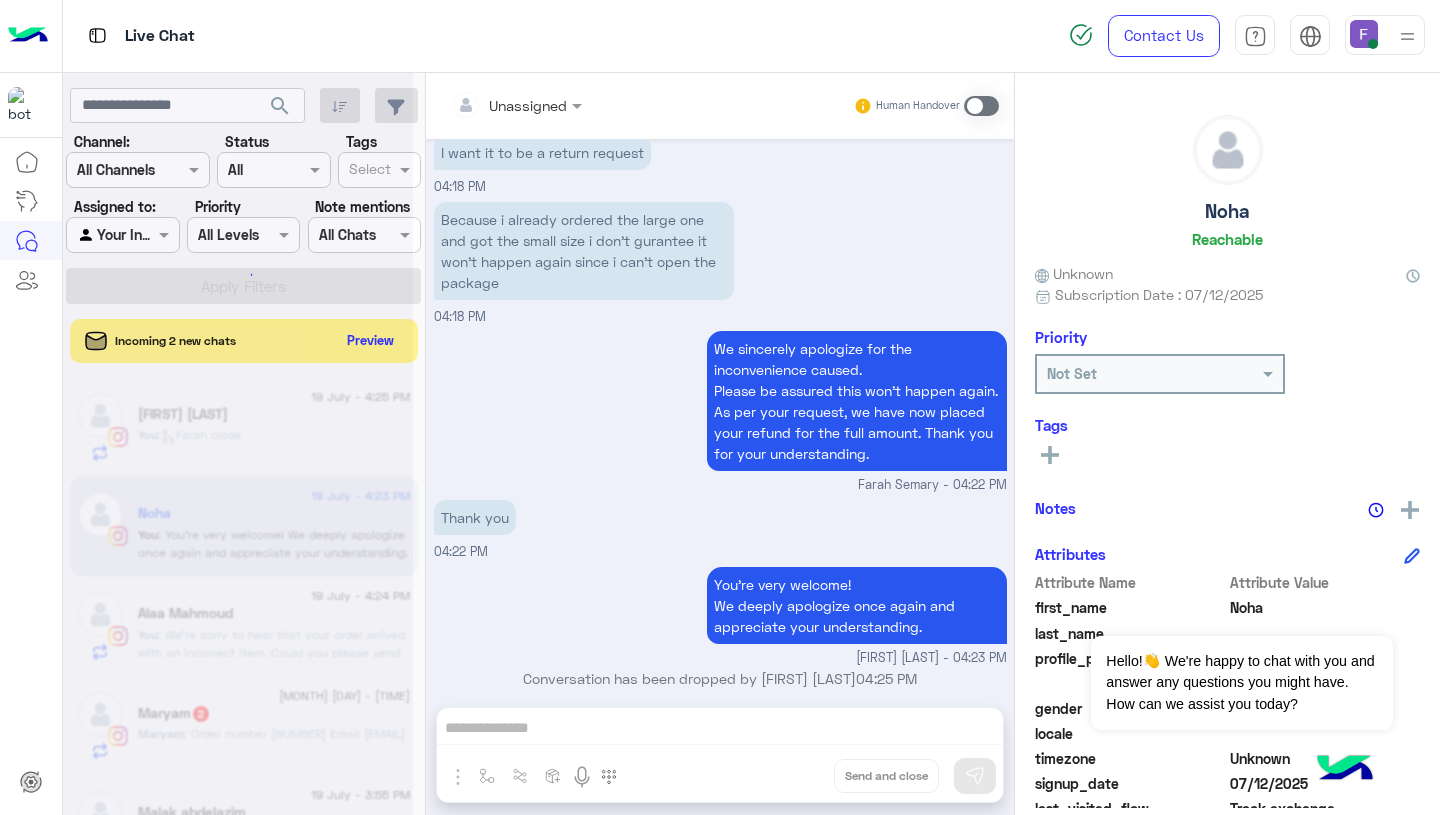 scroll, scrollTop: 1724, scrollLeft: 0, axis: vertical 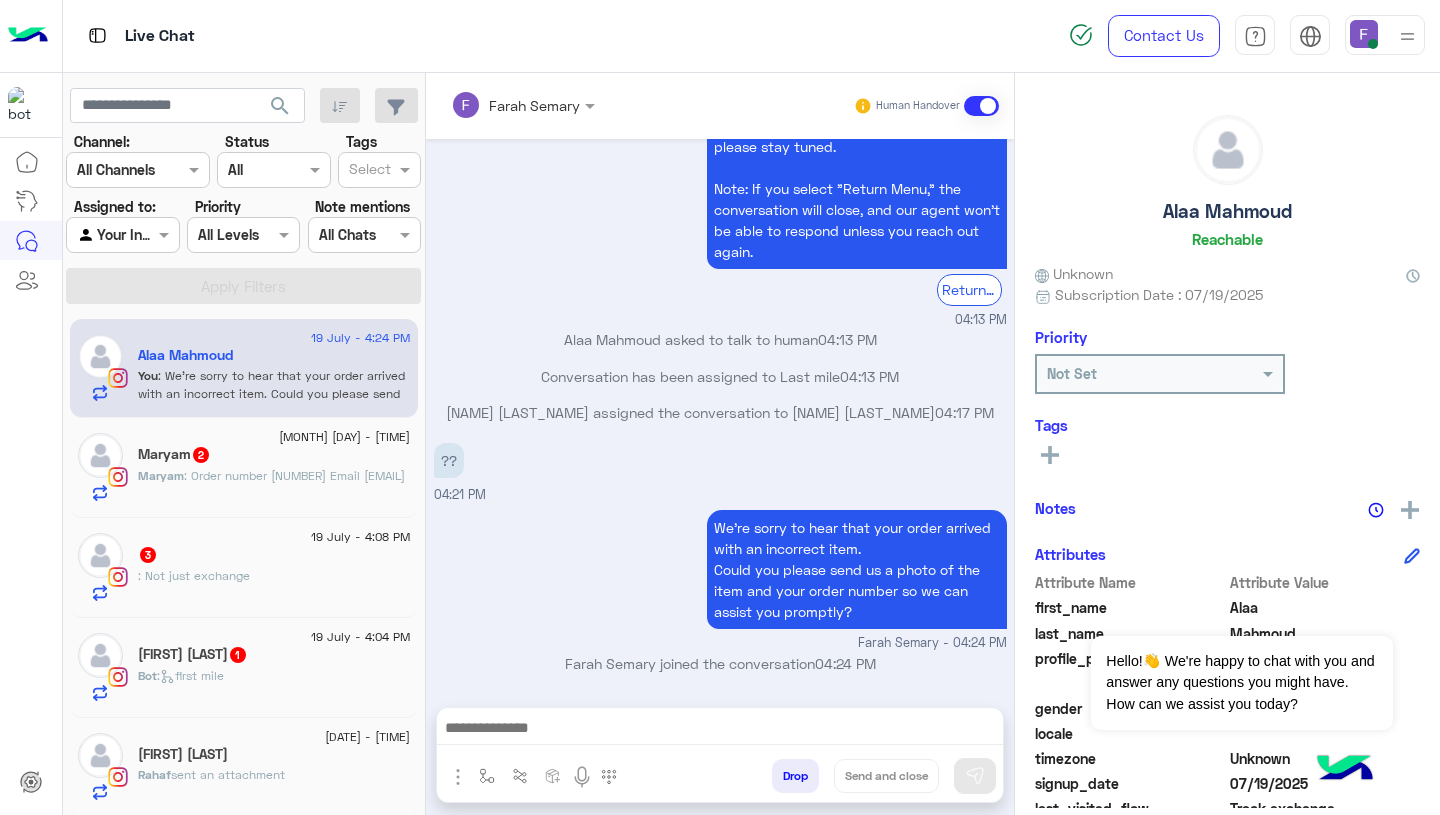 click on ": Order number [NUMBER]
Email [EMAIL]" 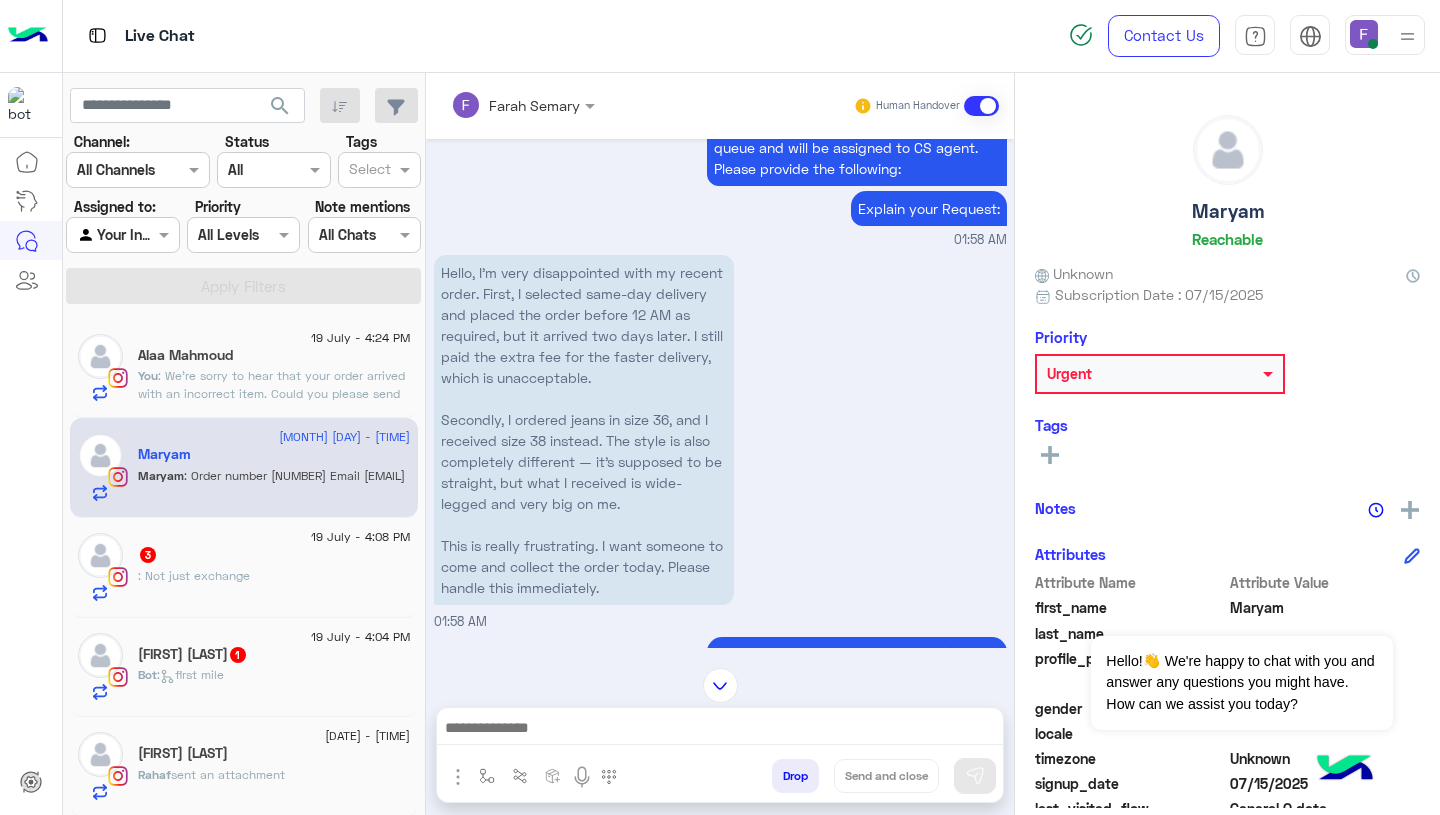 scroll, scrollTop: 1898, scrollLeft: 0, axis: vertical 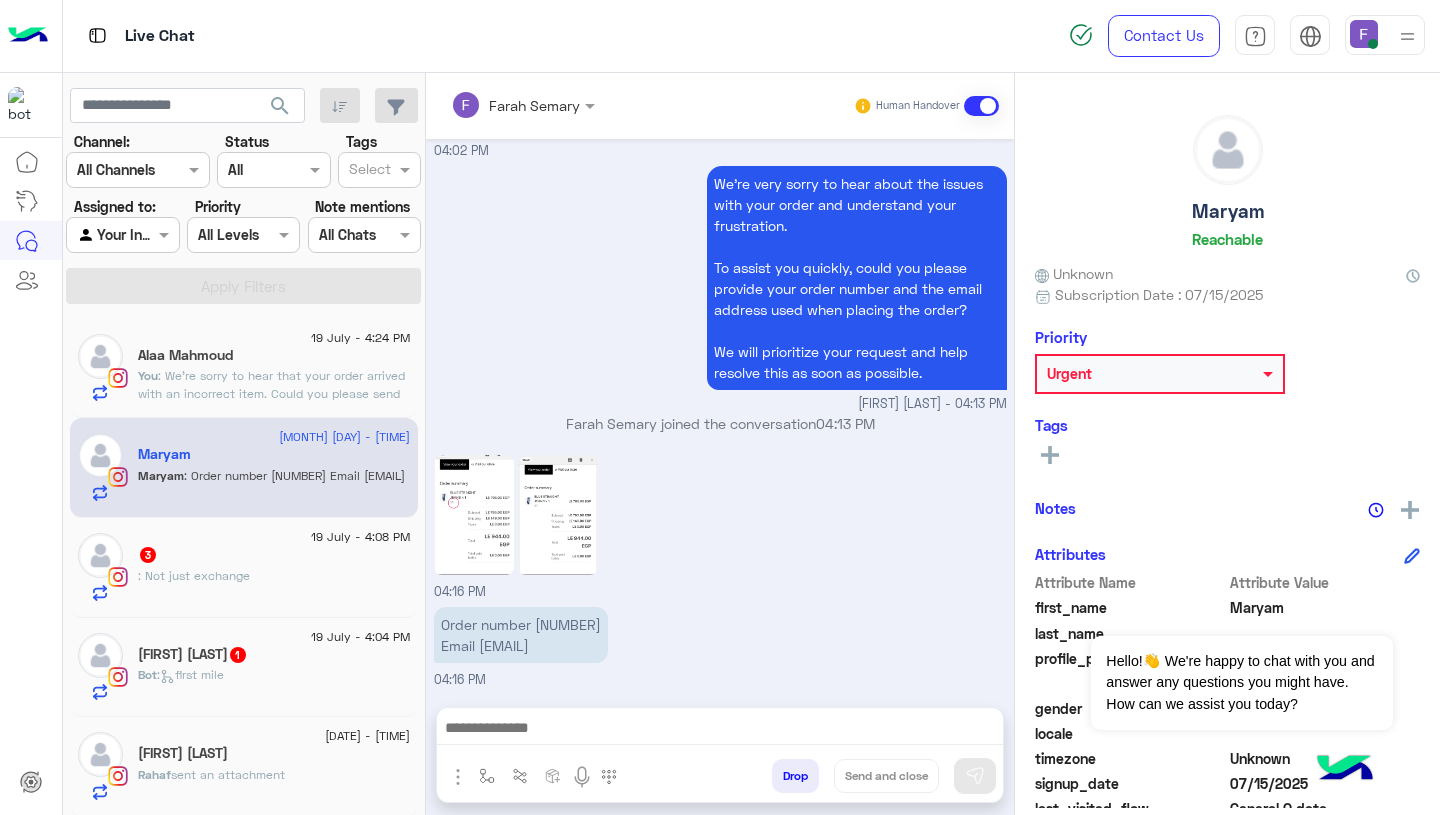 click on "Order number [NUMBER] Email [EMAIL]" at bounding box center (521, 635) 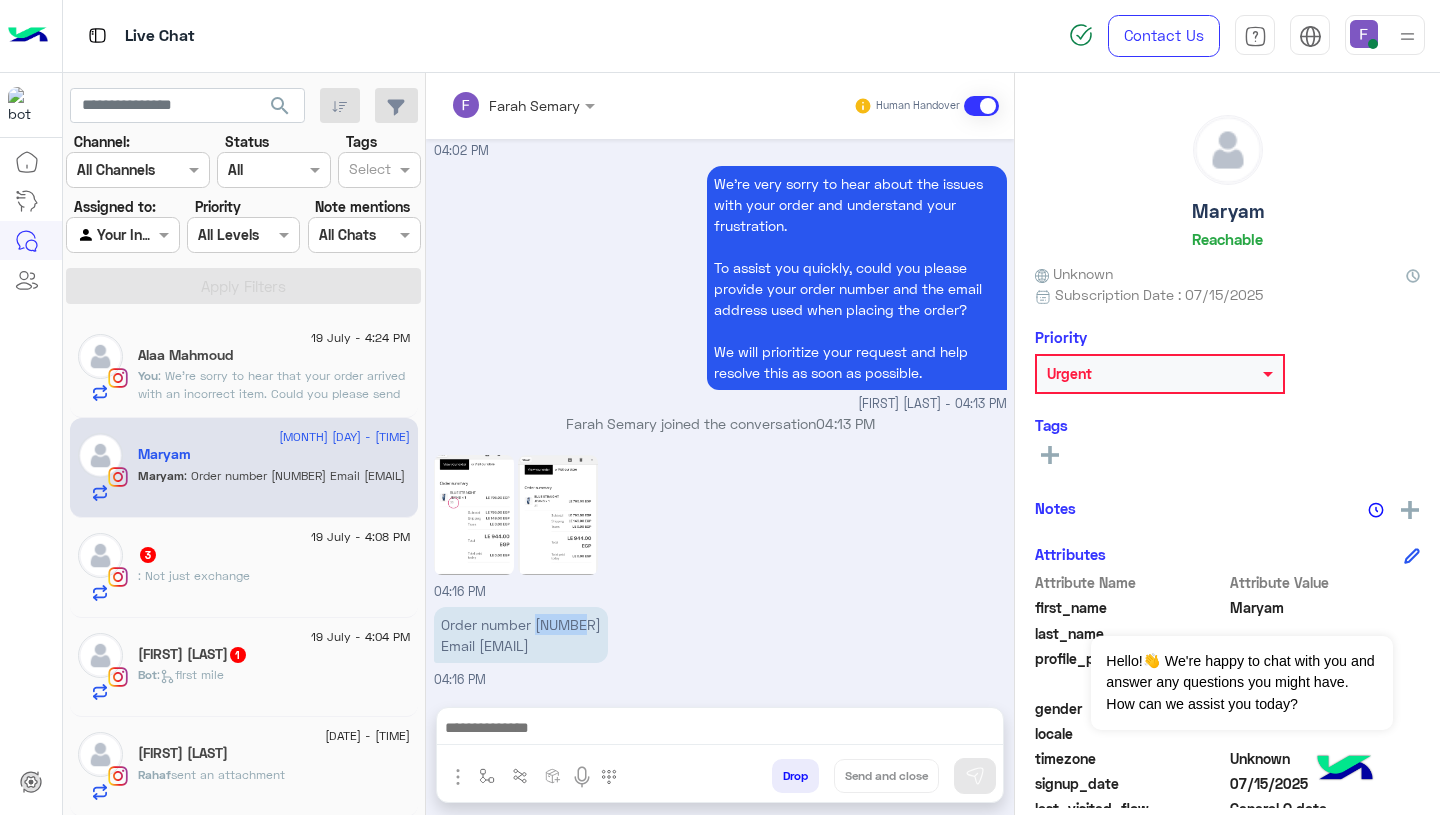 click on "Order number [NUMBER] Email [EMAIL]" at bounding box center (521, 635) 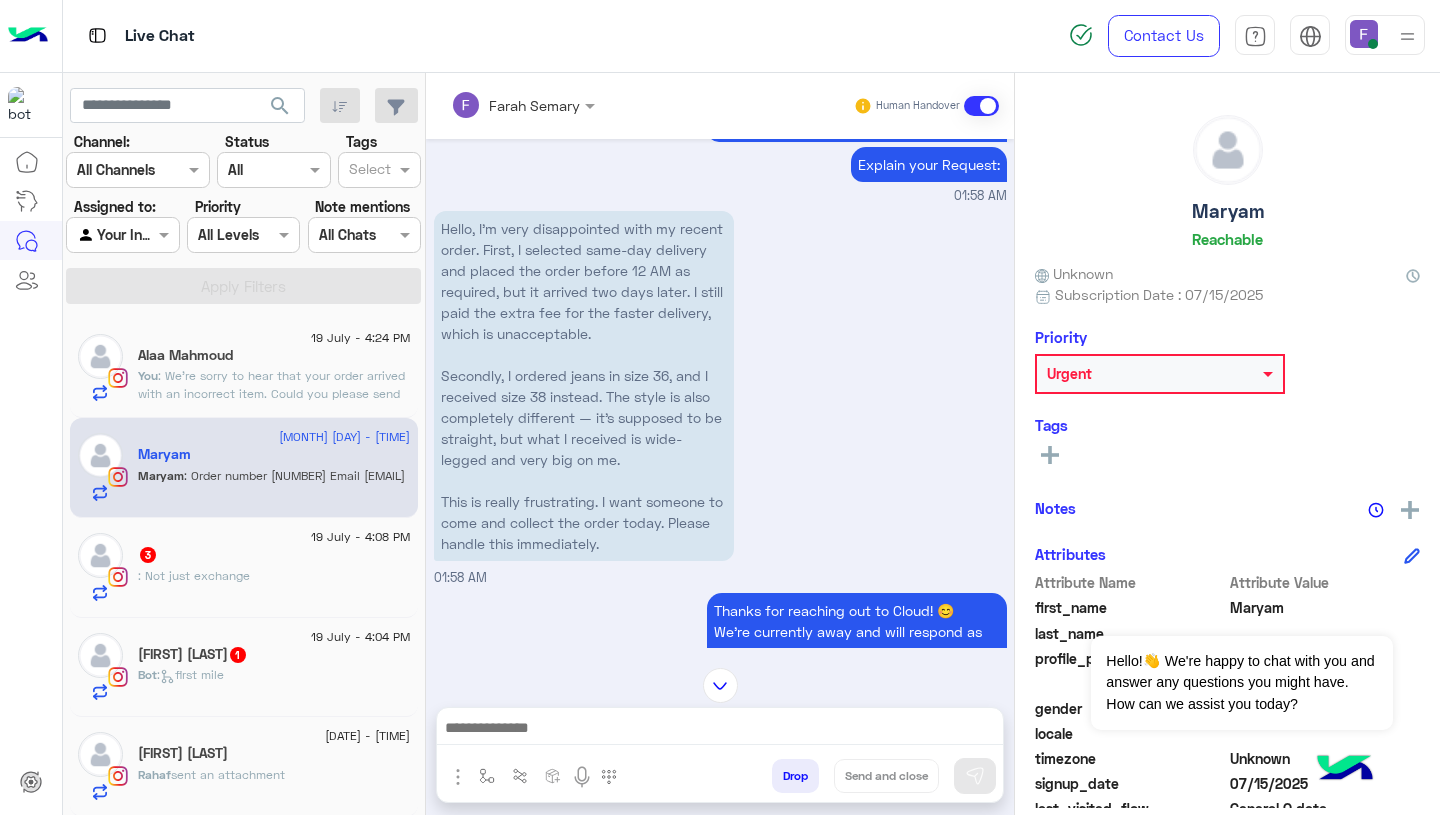 scroll, scrollTop: 799, scrollLeft: 0, axis: vertical 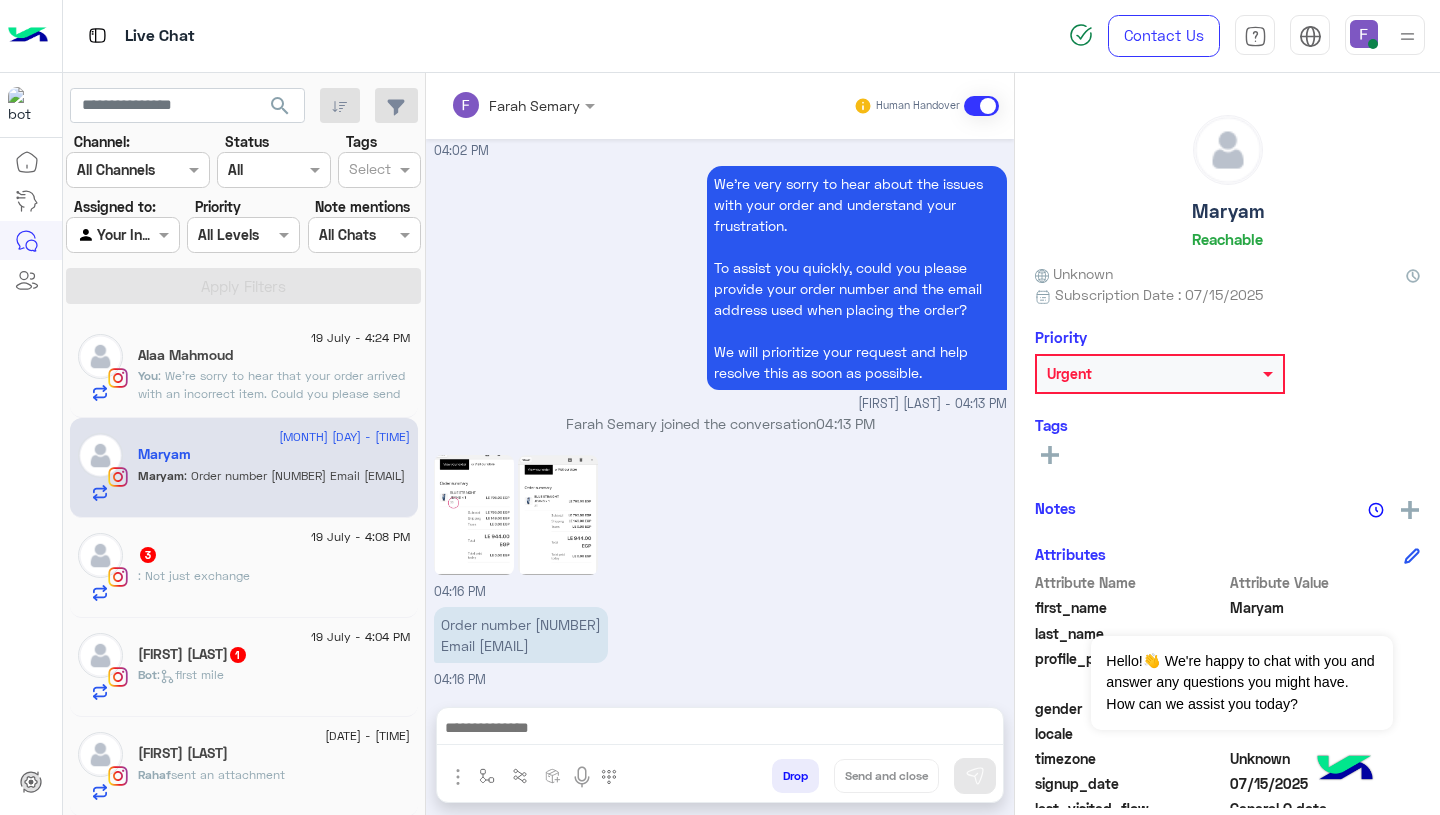 click on ": We’re sorry to hear that your order arrived with an incorrect item.
Could you please send us a photo of the item and your order number so we can assist you promptly?" 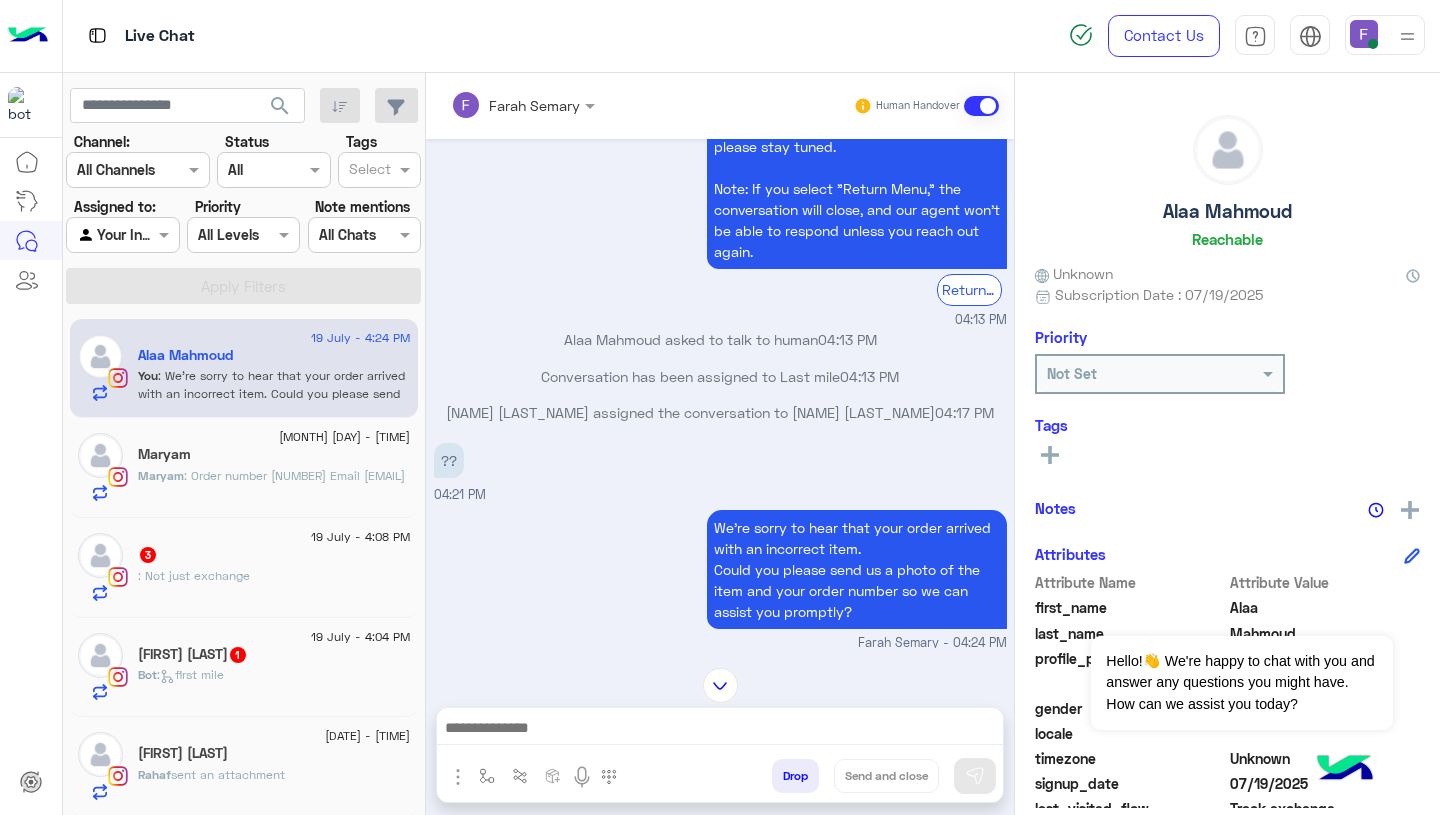 scroll, scrollTop: 1694, scrollLeft: 0, axis: vertical 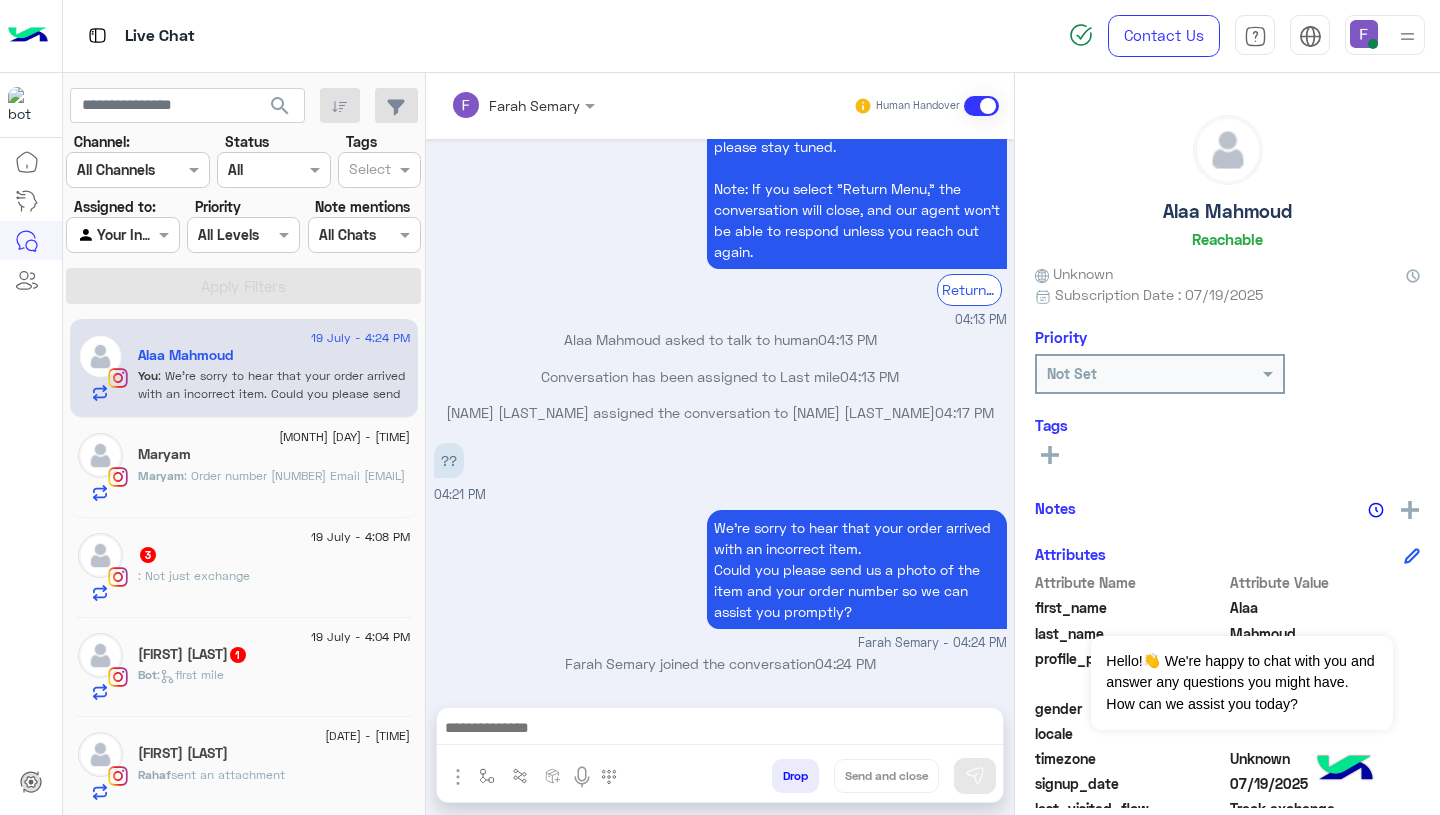 click on ": Not just exchange" 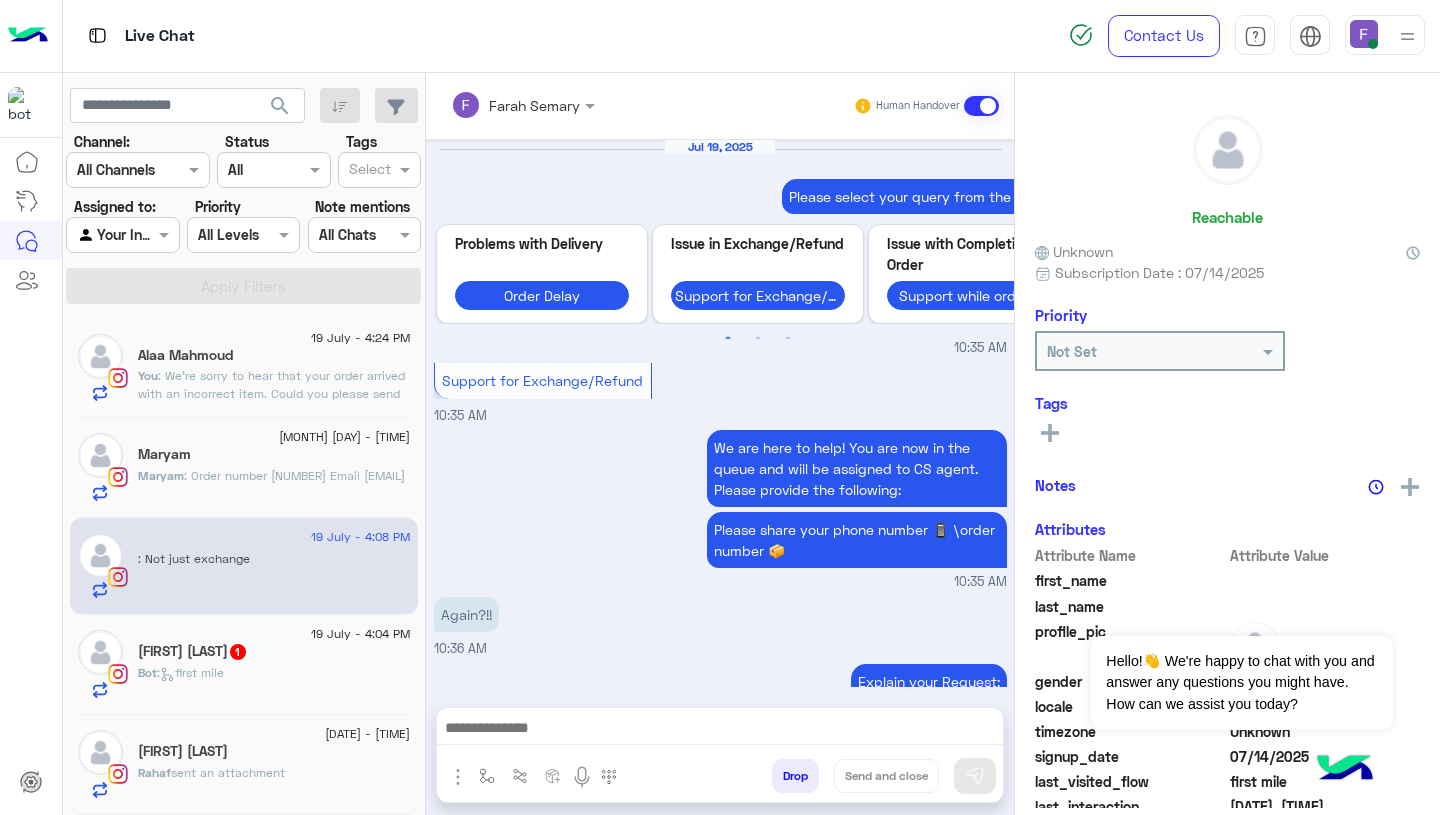 scroll, scrollTop: 1676, scrollLeft: 0, axis: vertical 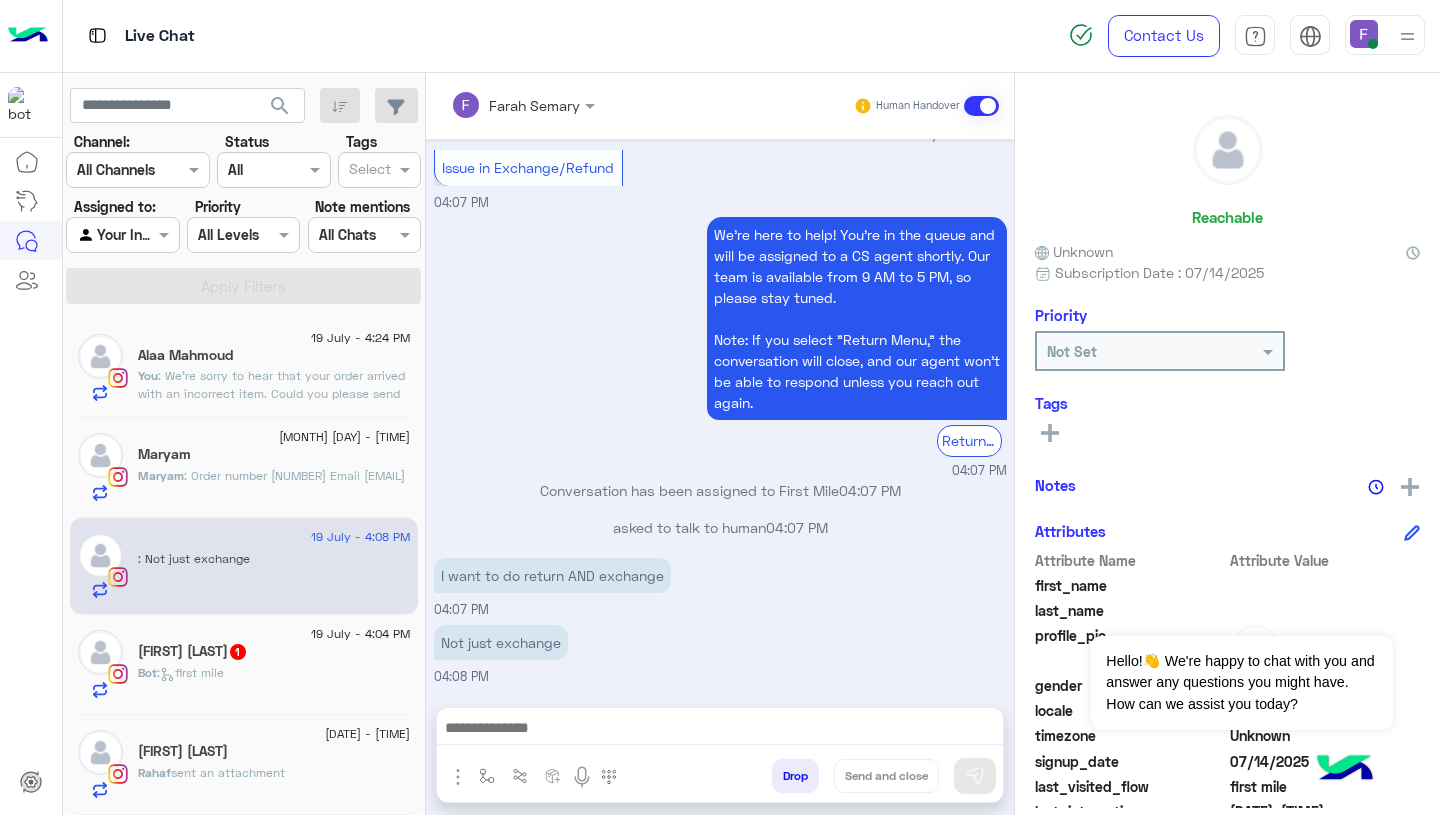 click on "I want to do return AND exchange" at bounding box center (552, 575) 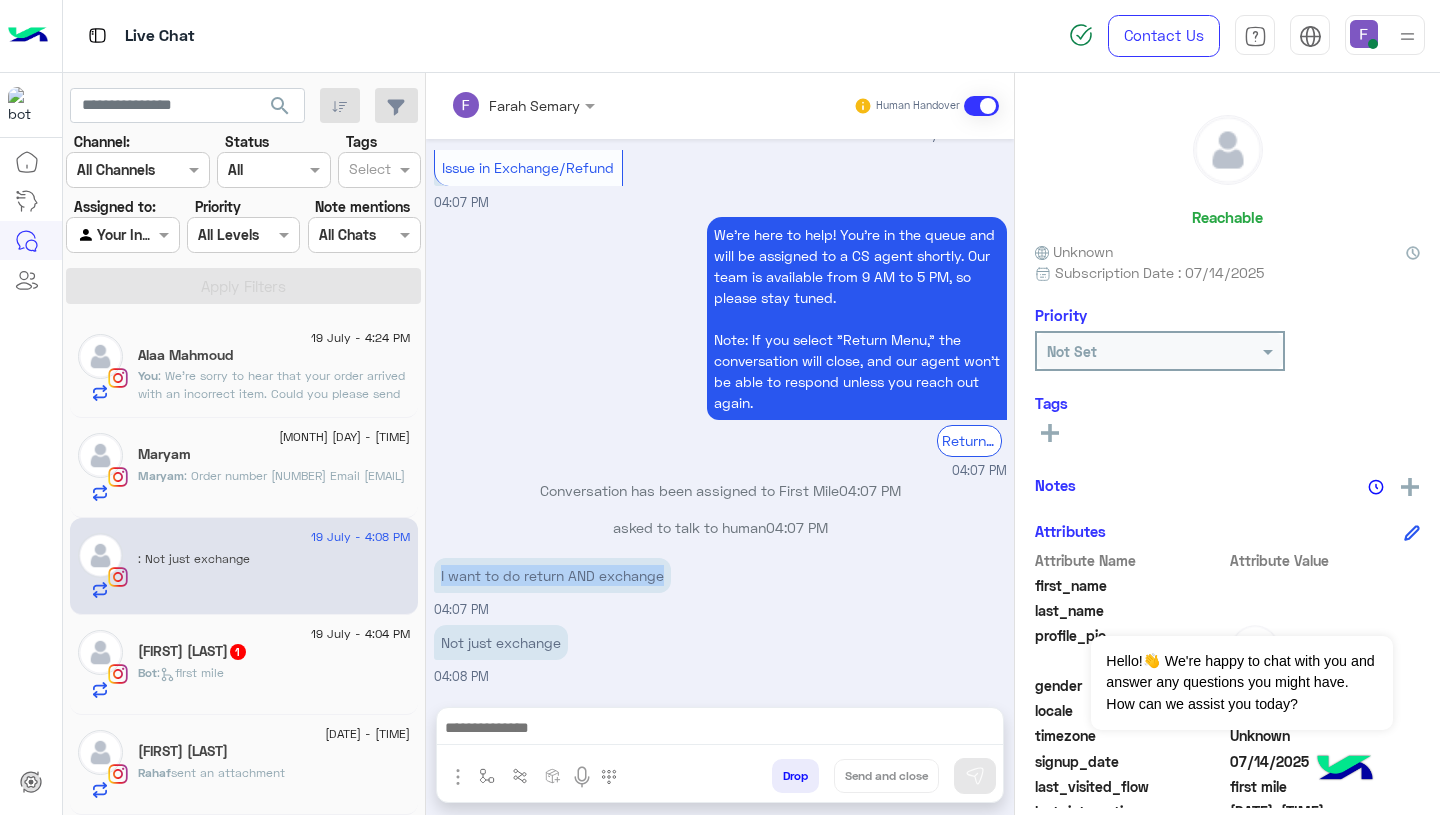 click on "I want to do return AND exchange" at bounding box center (552, 575) 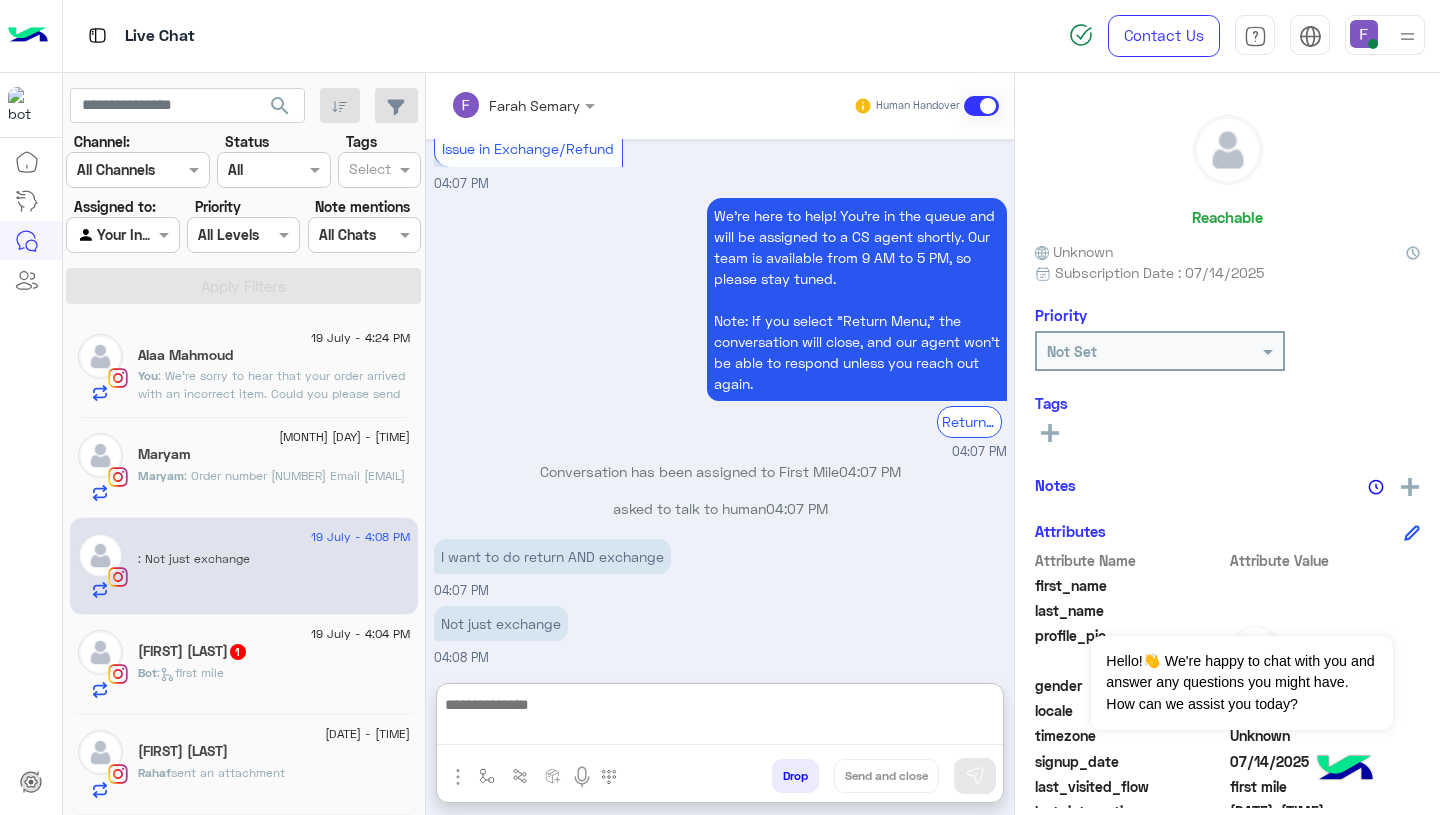 click at bounding box center [720, 718] 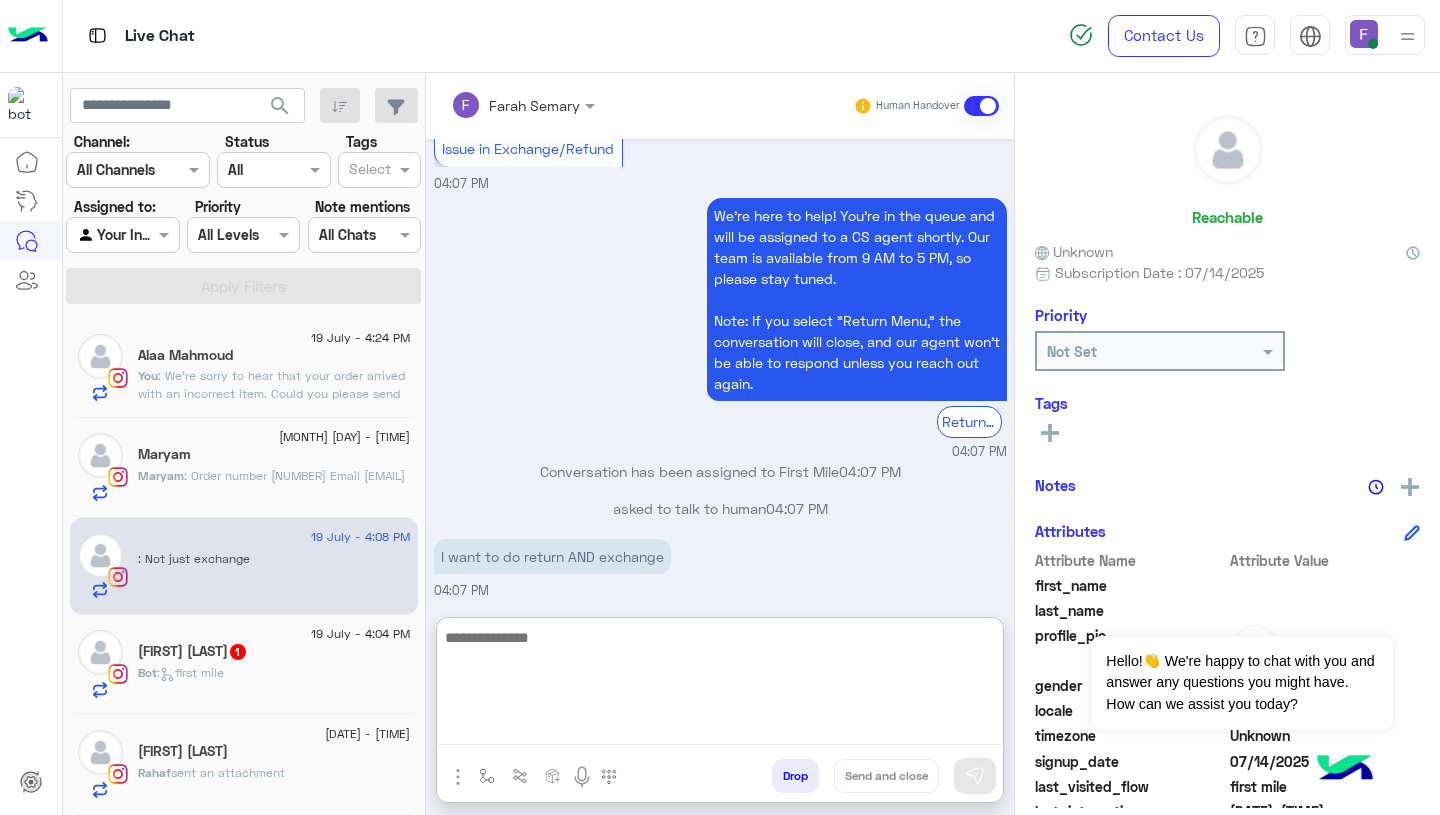 paste on "**********" 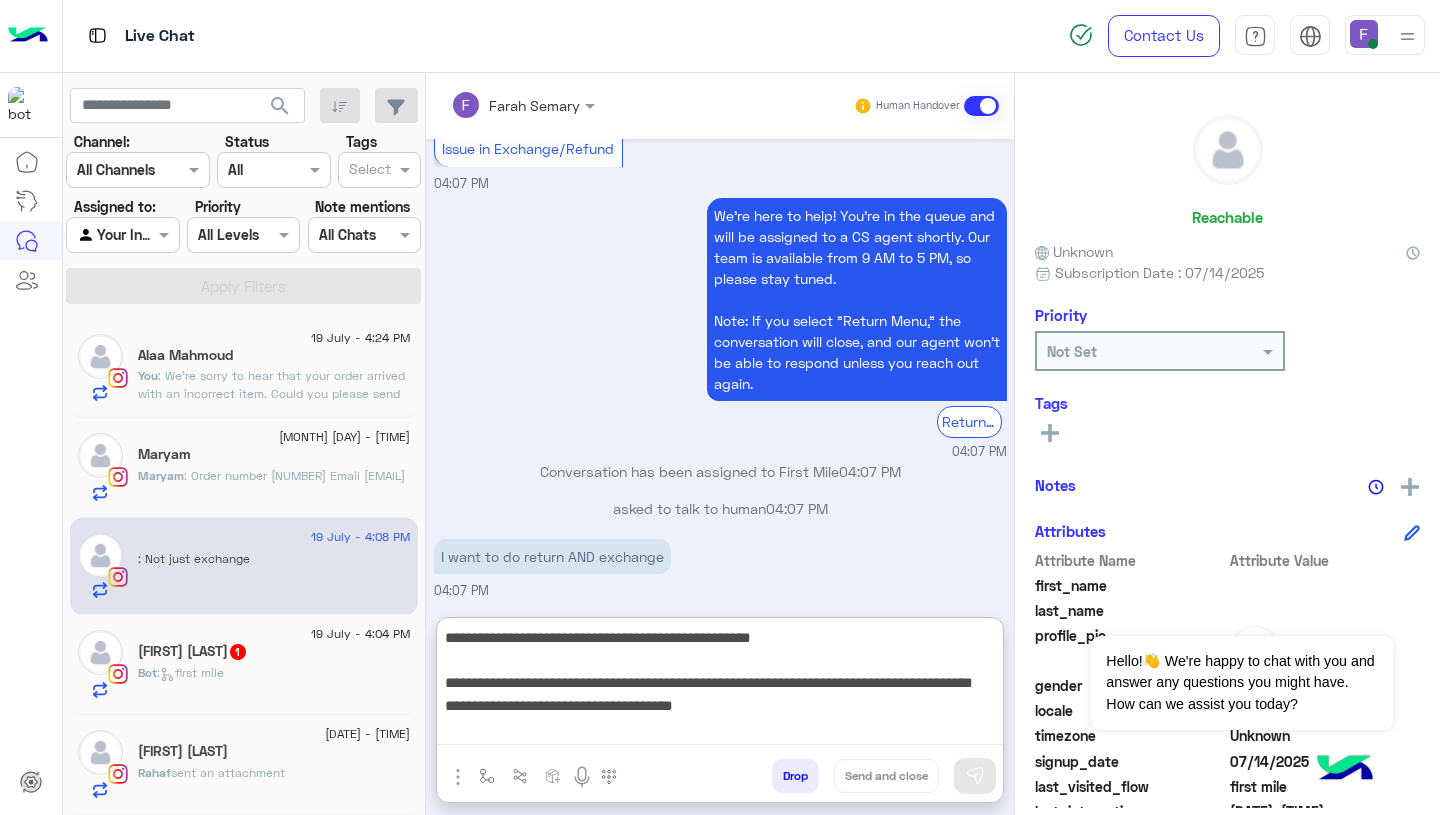 scroll, scrollTop: 263, scrollLeft: 0, axis: vertical 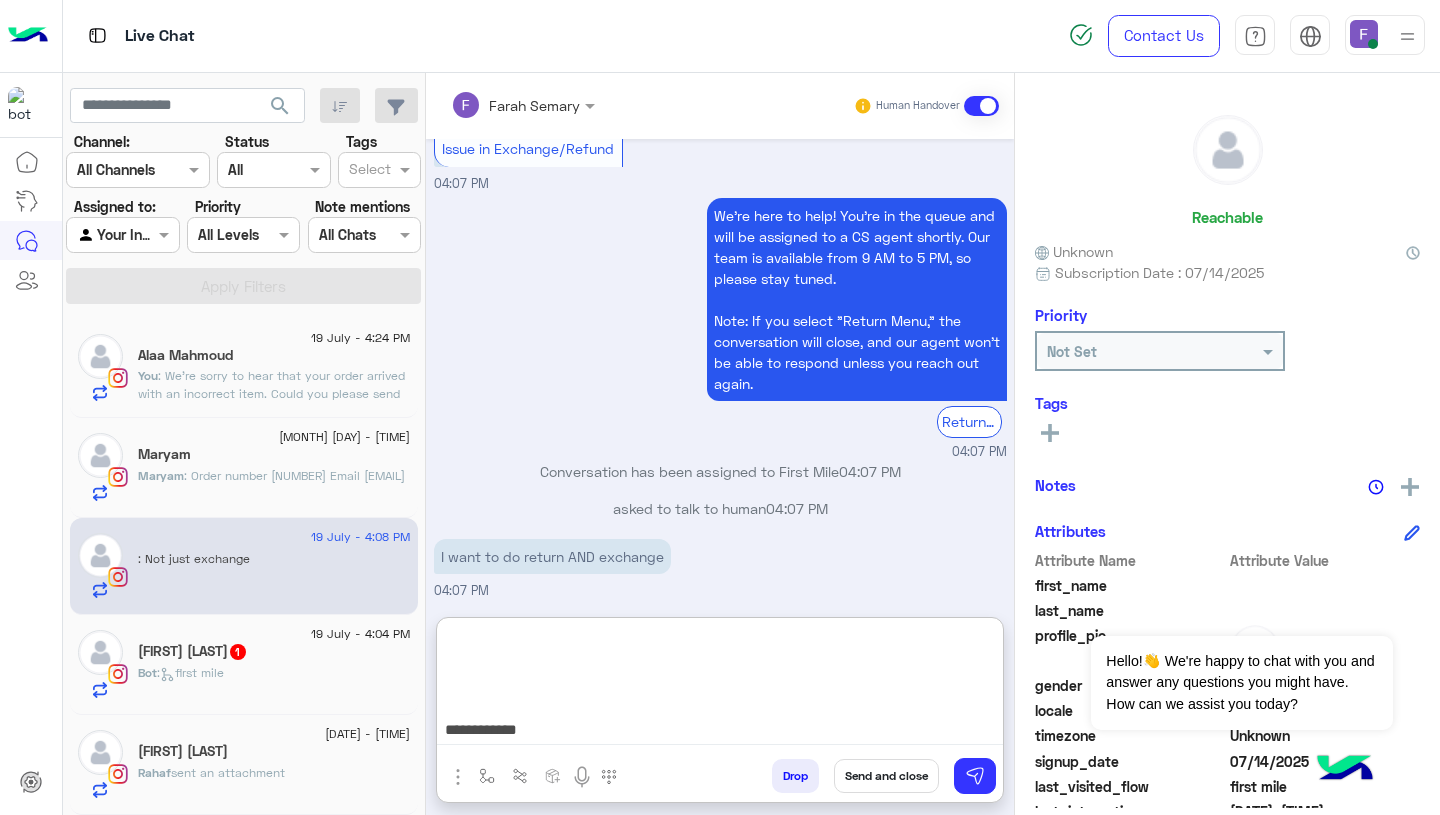 click on "**********" at bounding box center (720, 685) 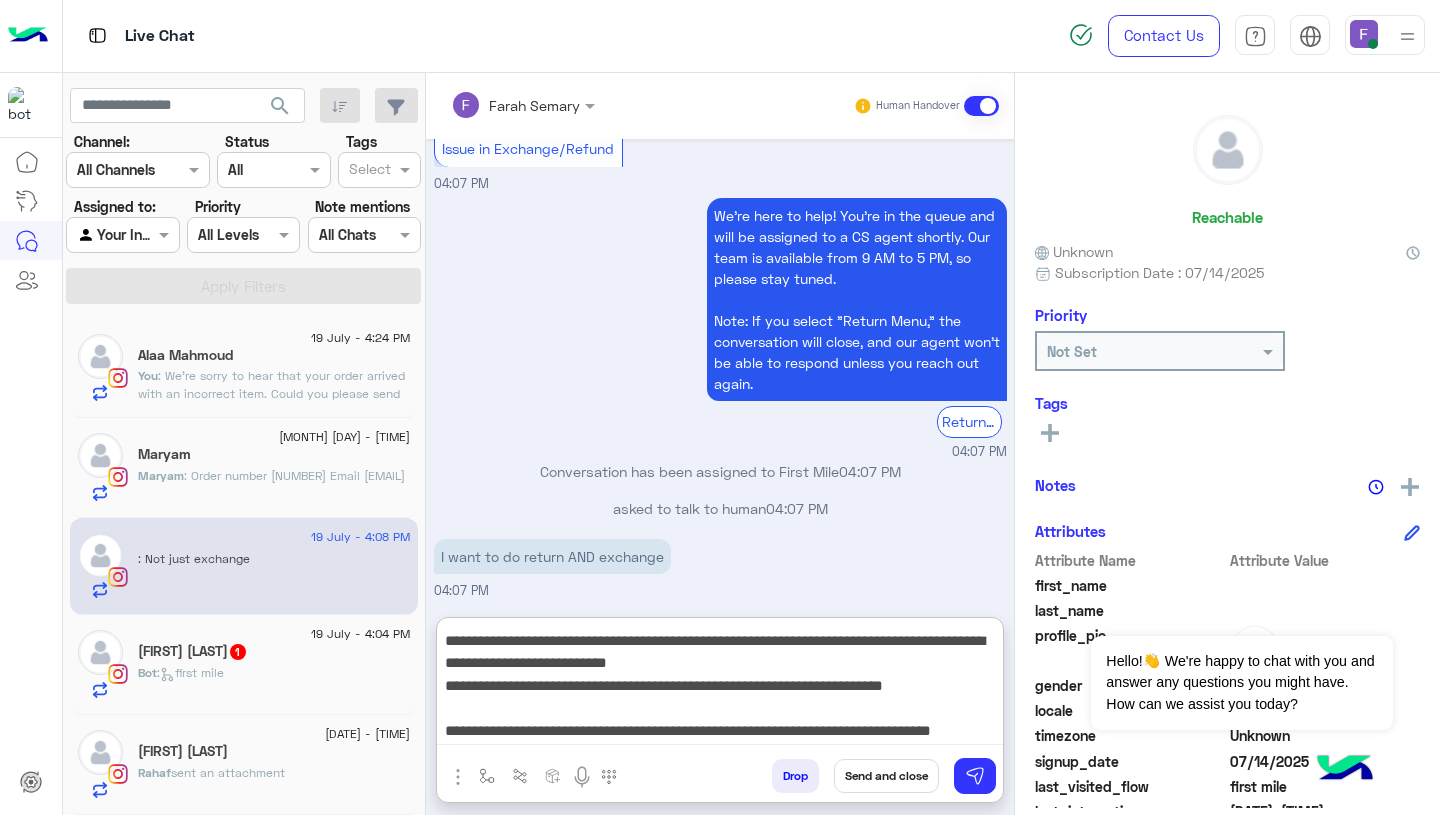 scroll, scrollTop: 180, scrollLeft: 0, axis: vertical 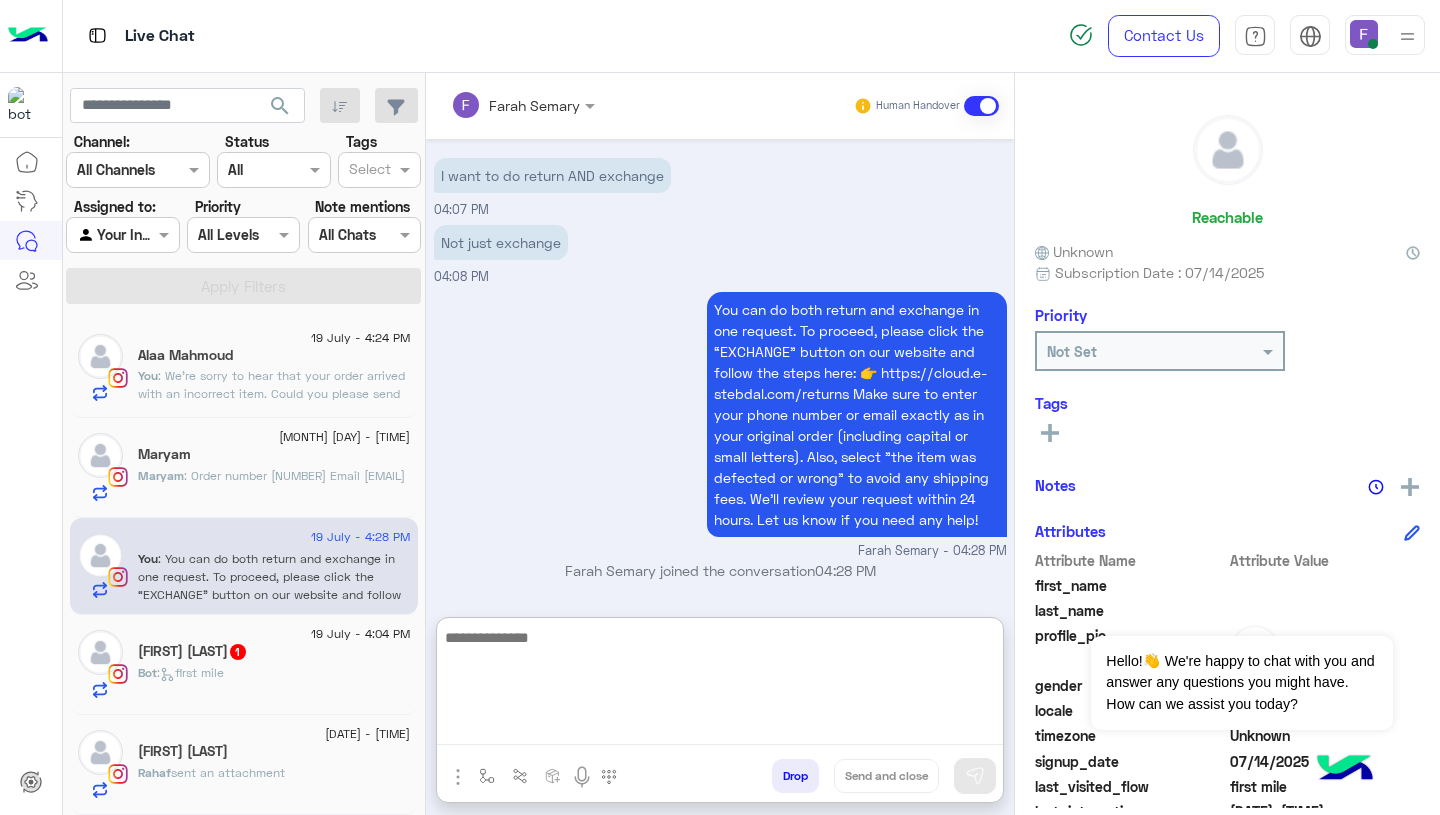 click on "Salma Maged  1" 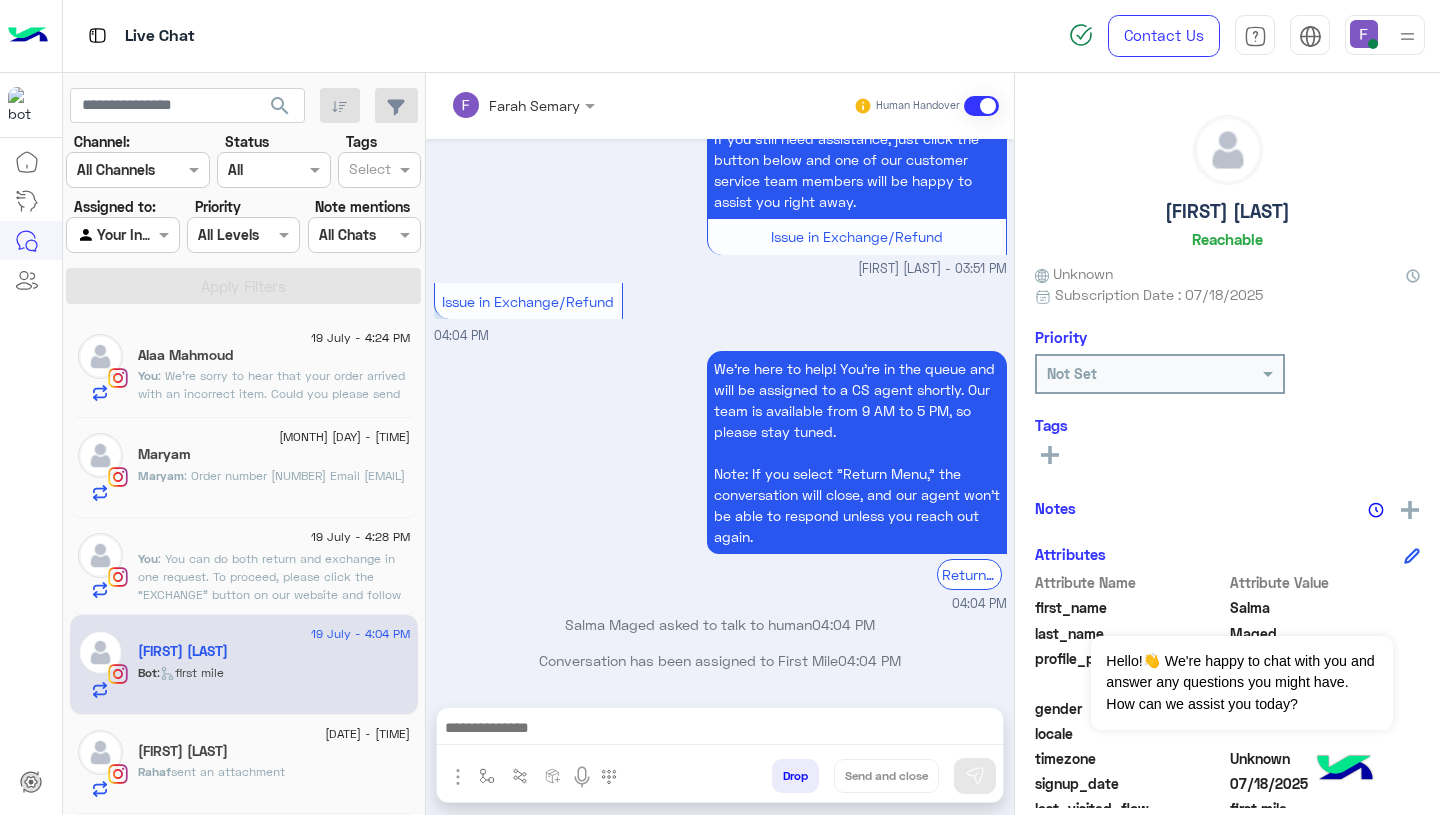 scroll, scrollTop: 2066, scrollLeft: 0, axis: vertical 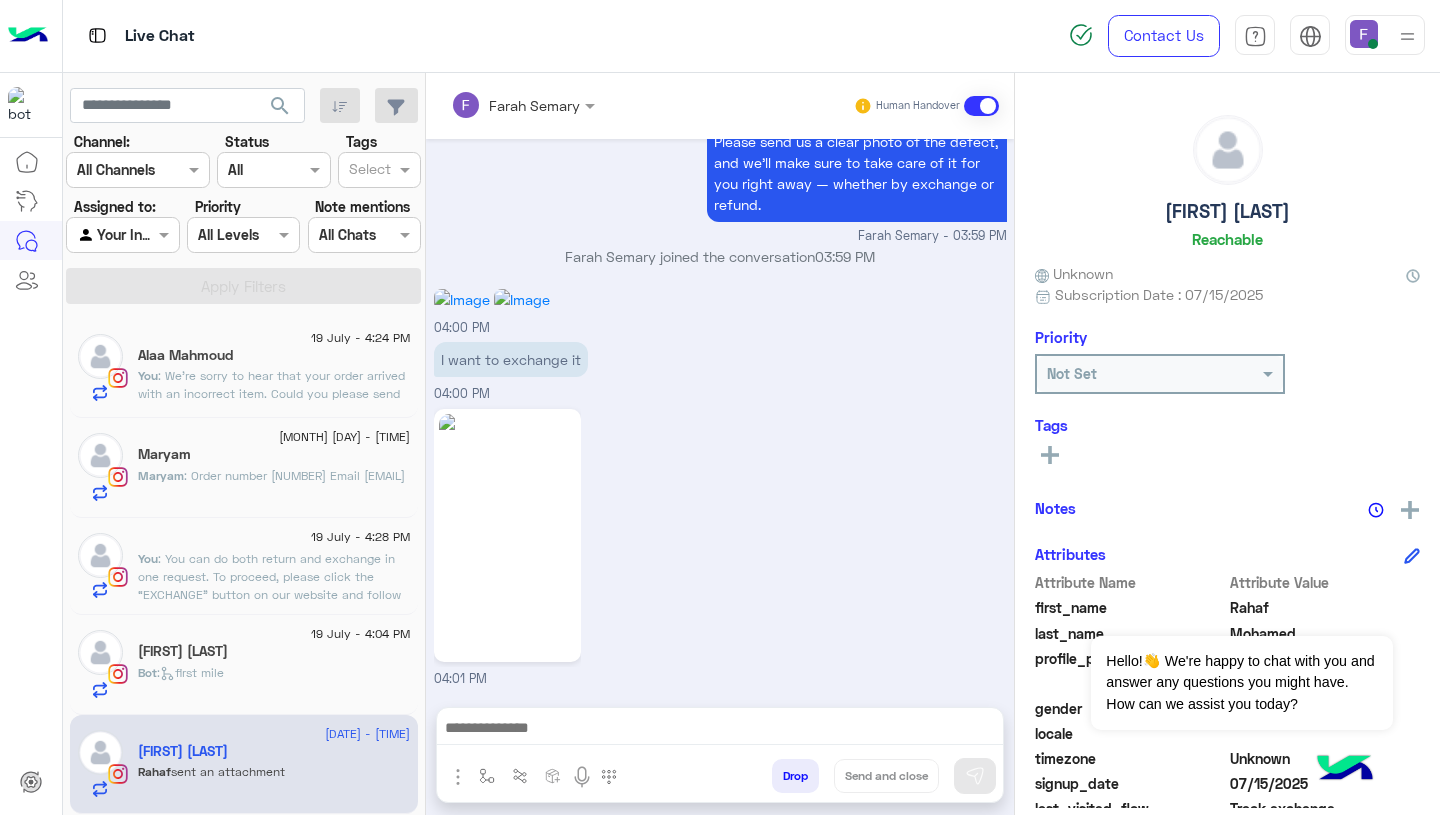 click 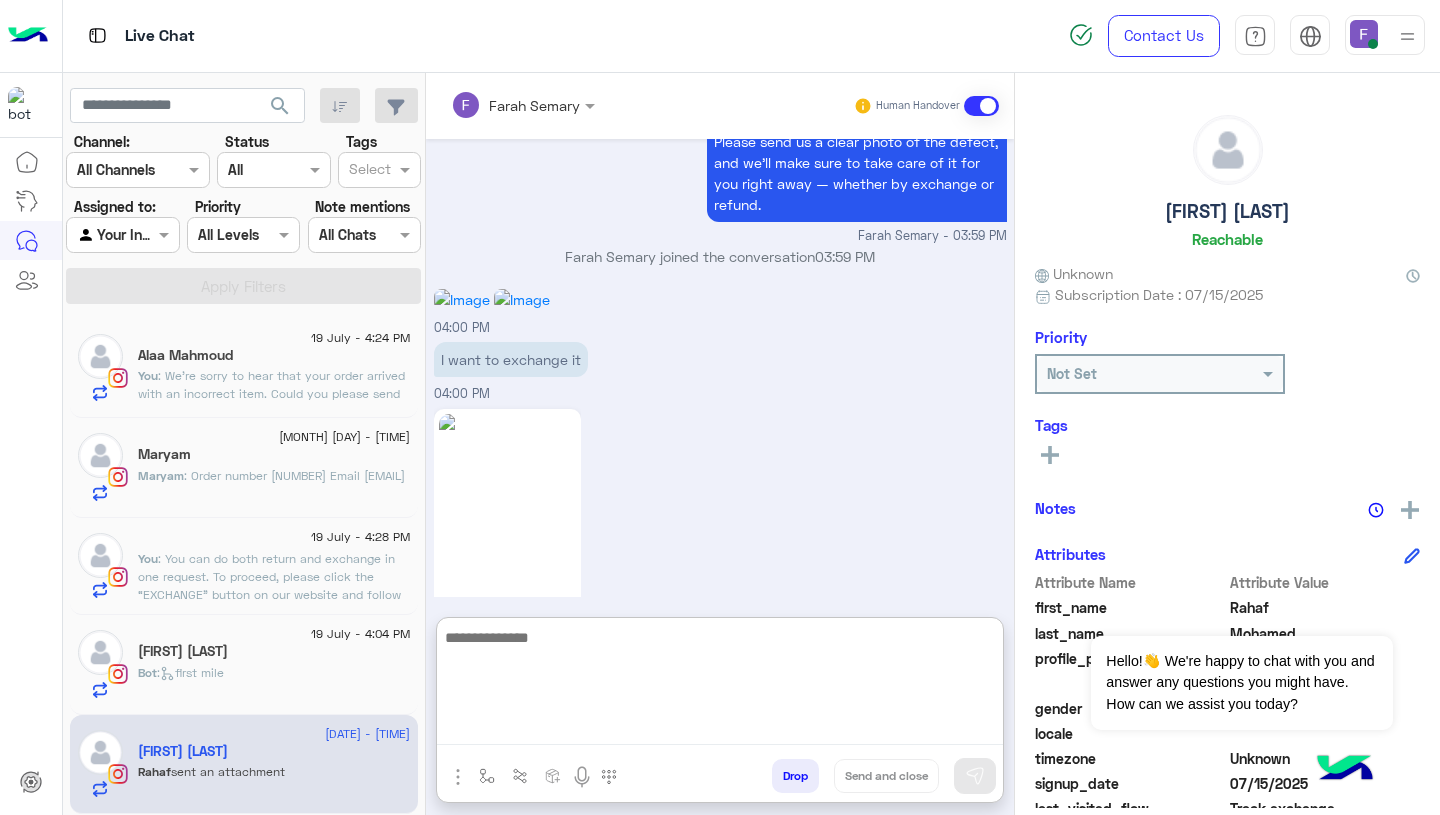 paste on "**********" 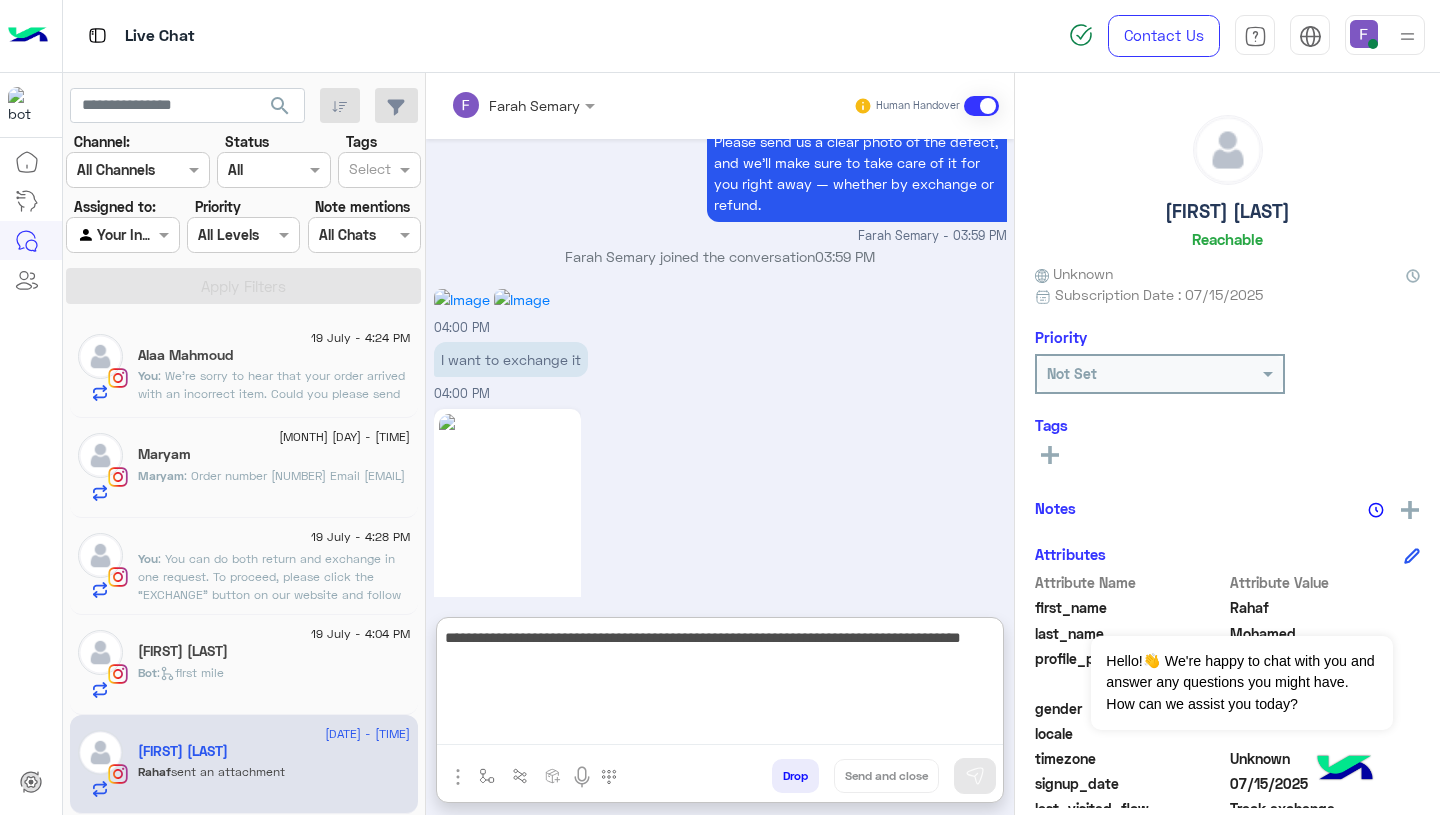 scroll, scrollTop: 61, scrollLeft: 0, axis: vertical 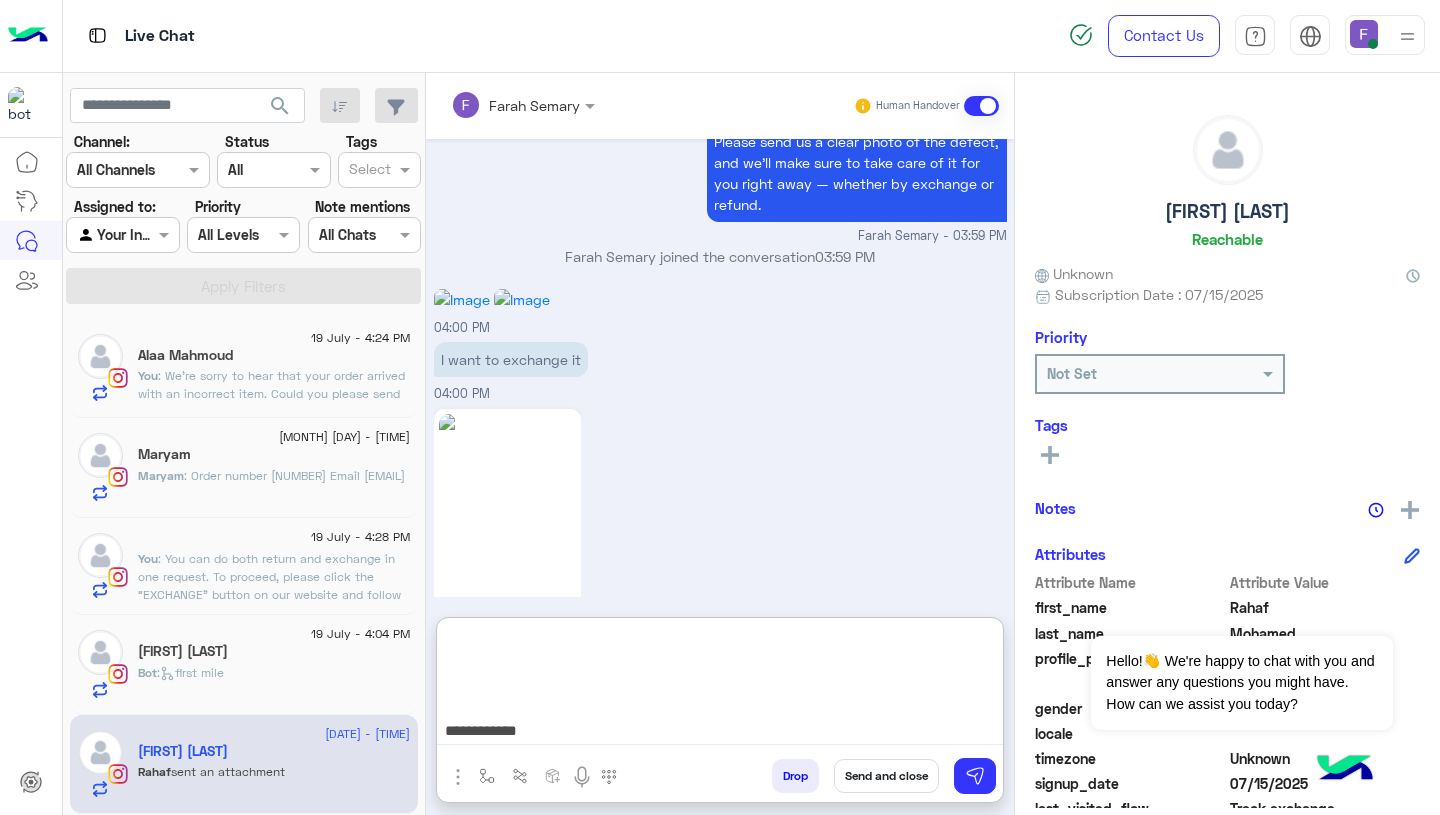 click on "**********" at bounding box center [720, 685] 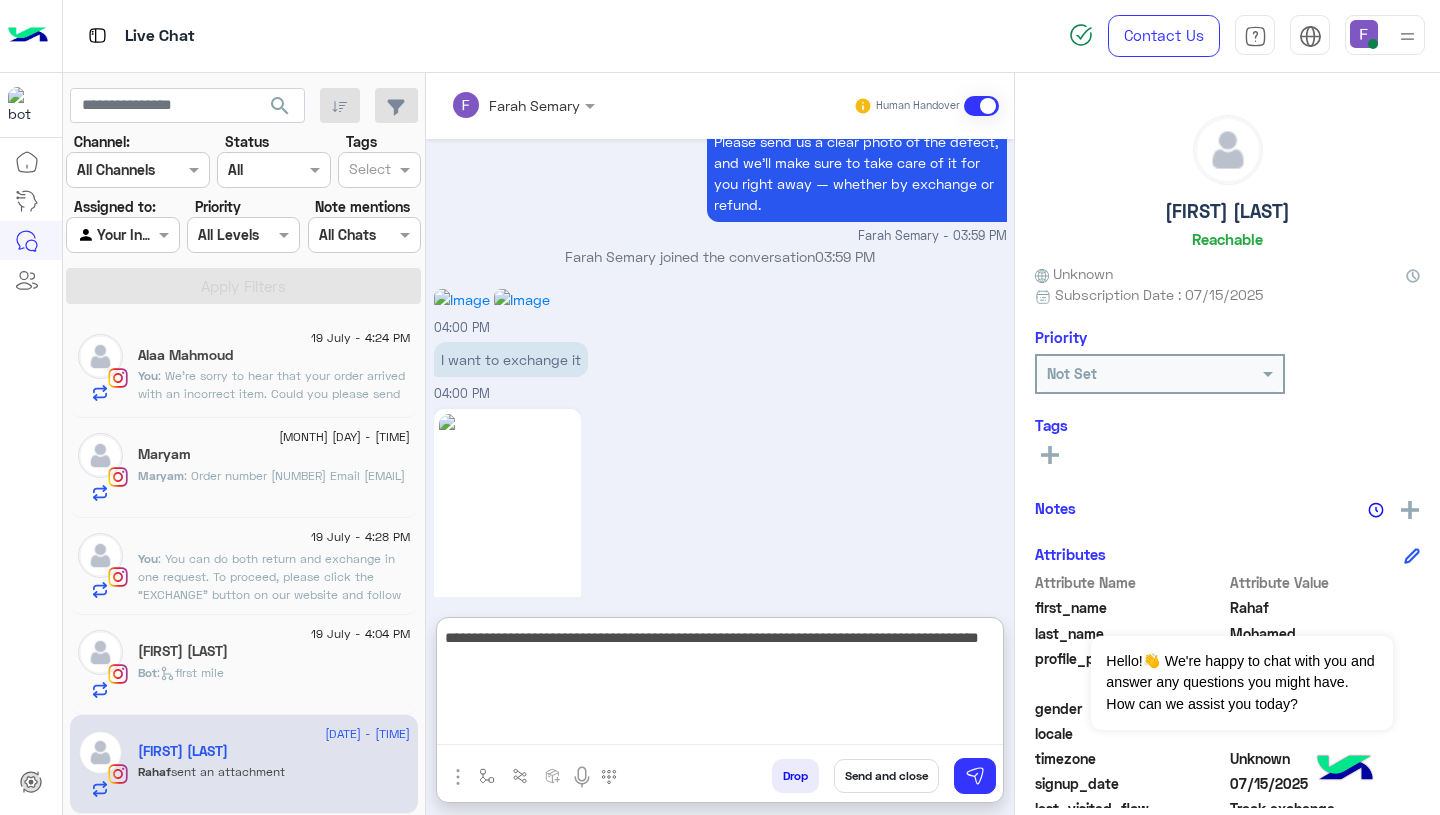 scroll, scrollTop: 0, scrollLeft: 0, axis: both 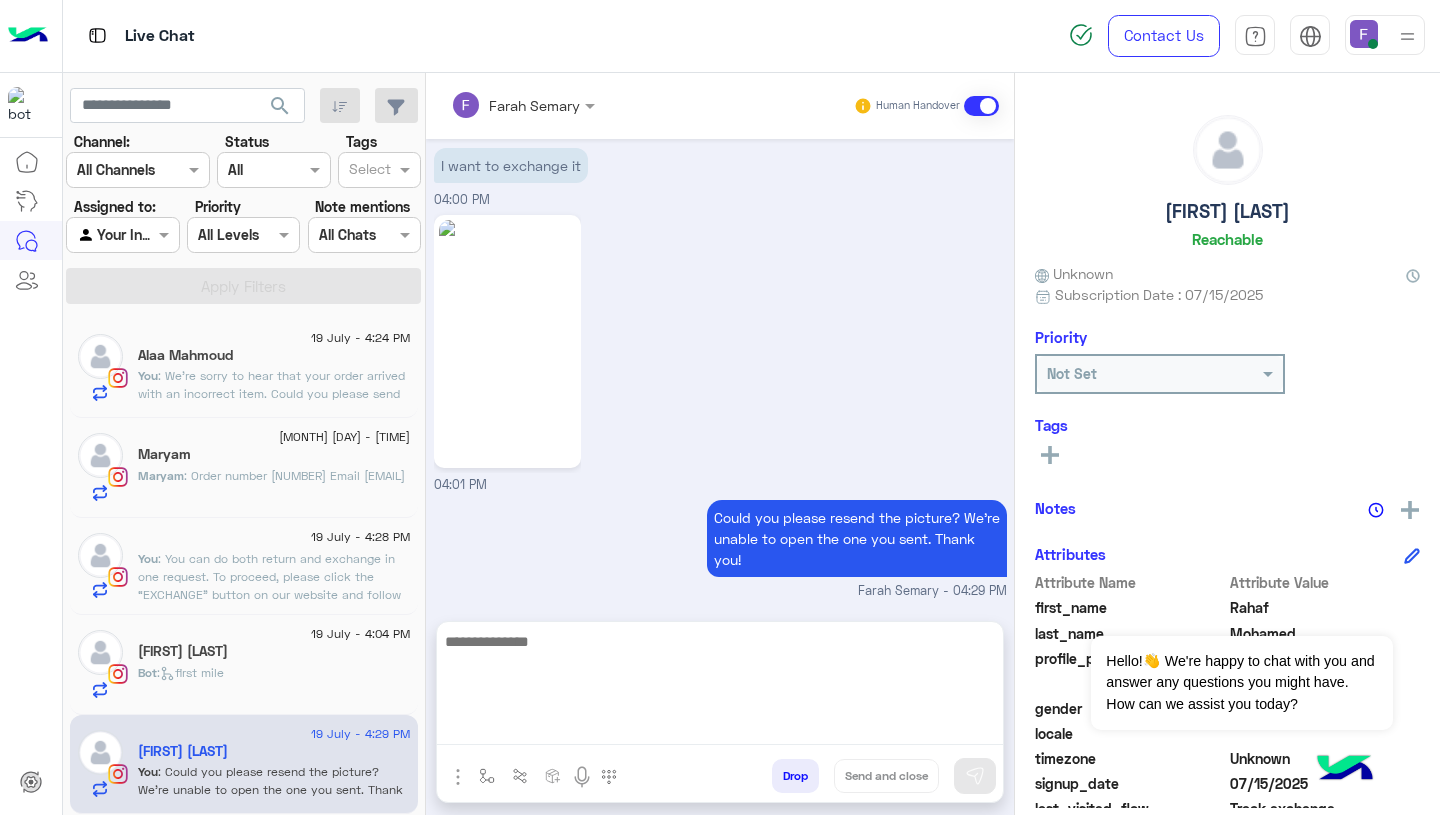 click on "Bot :   first mile" 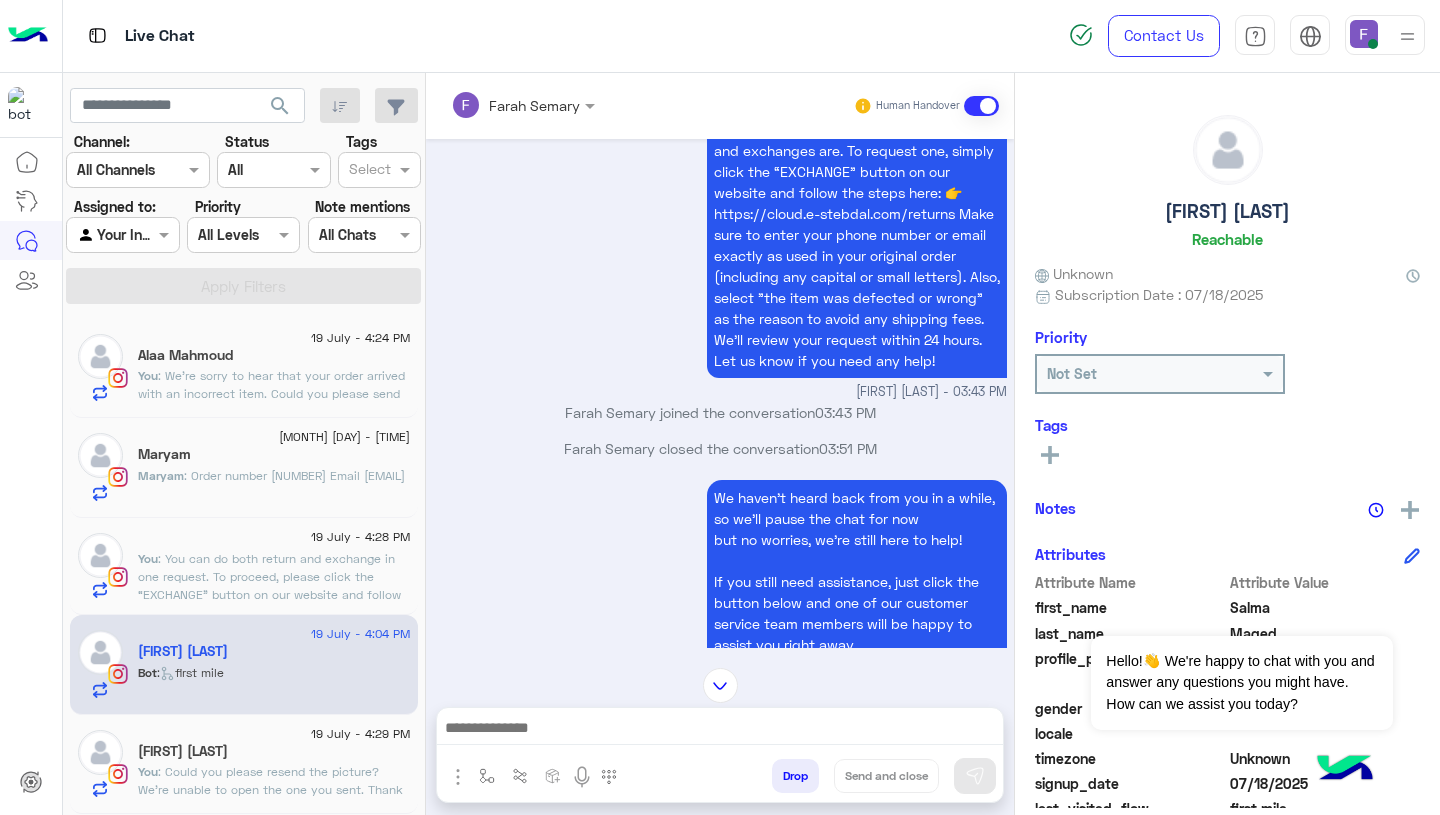scroll, scrollTop: 1750, scrollLeft: 0, axis: vertical 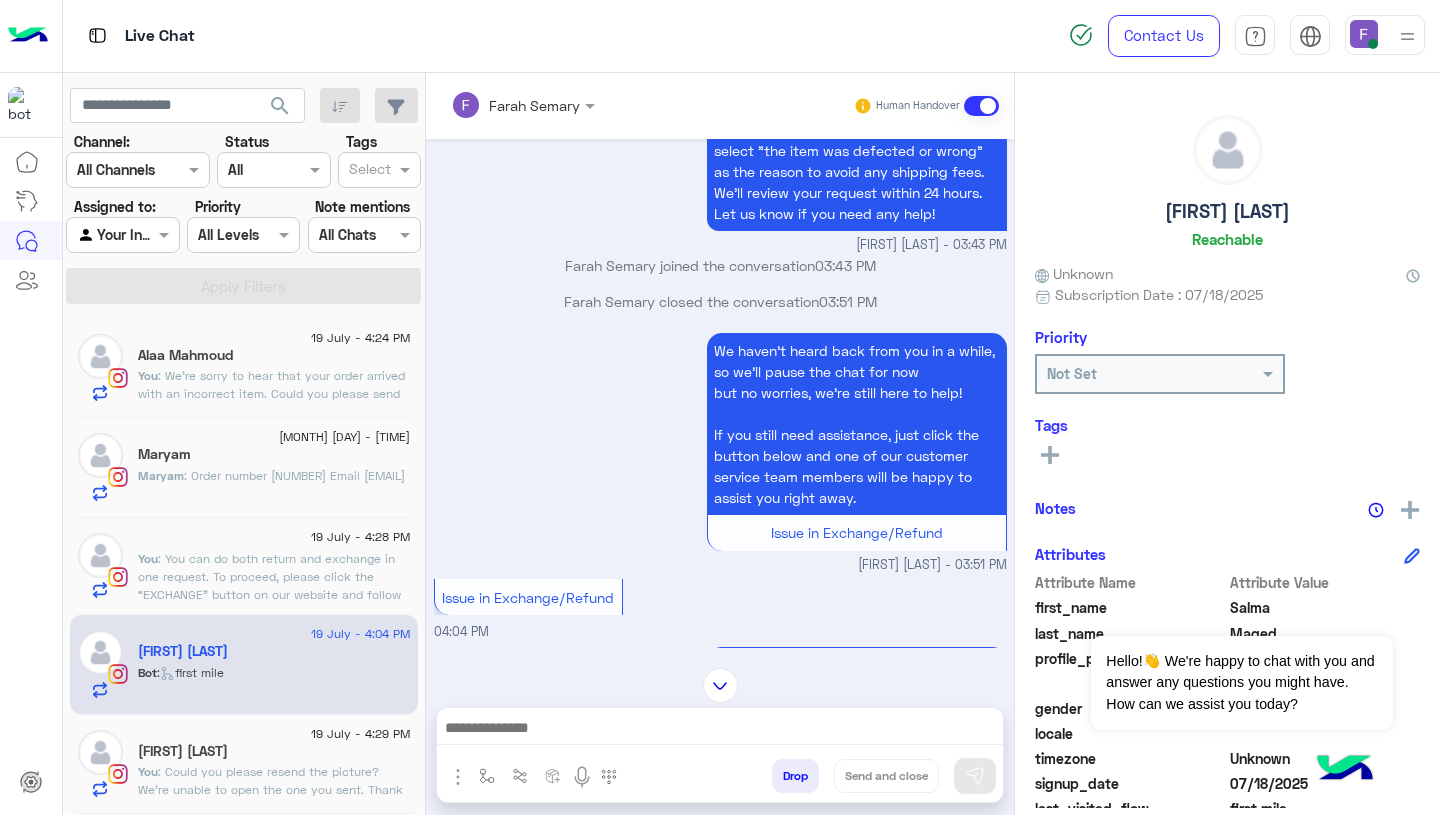 click at bounding box center (720, 730) 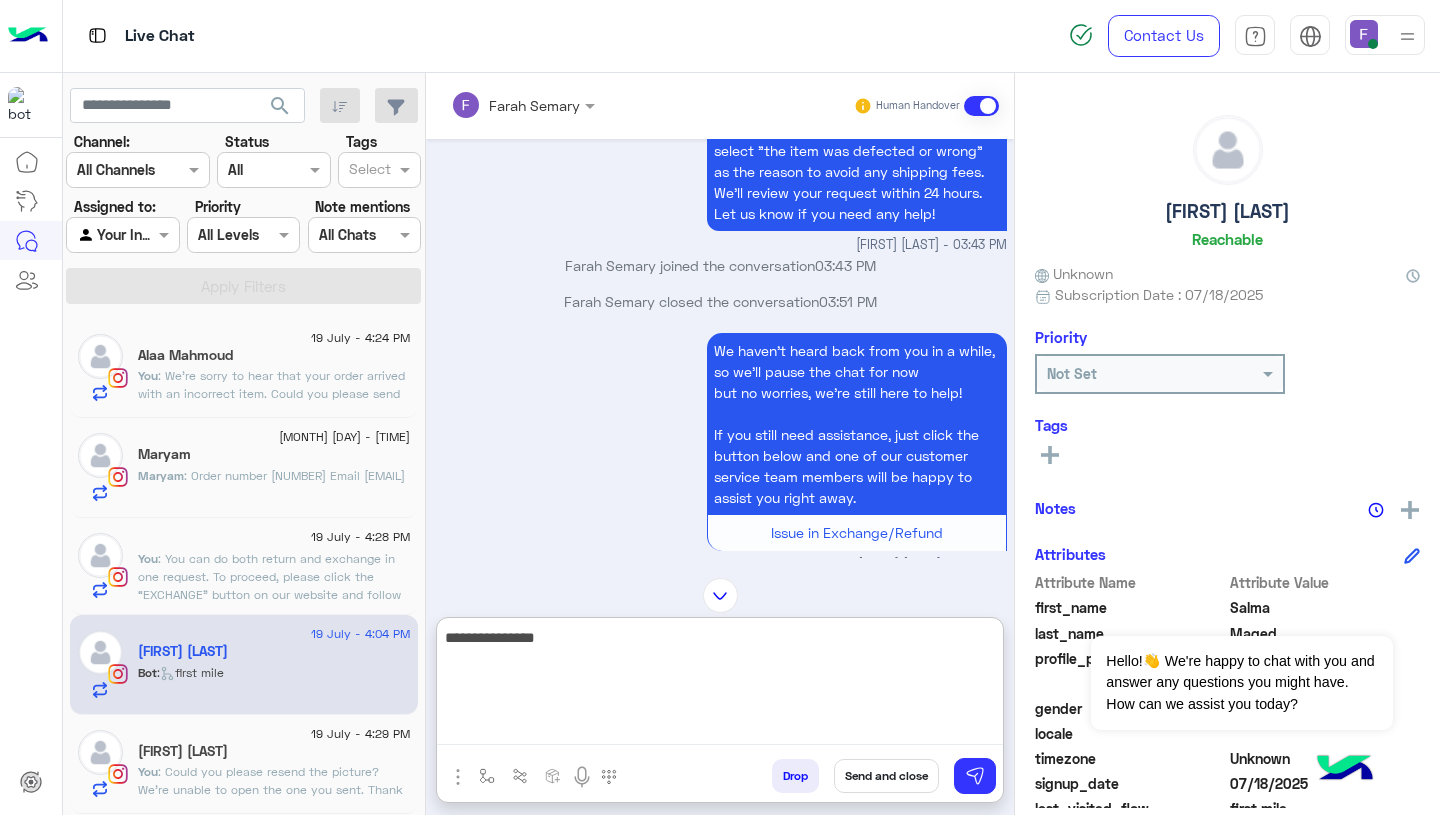 click on "**********" at bounding box center [720, 685] 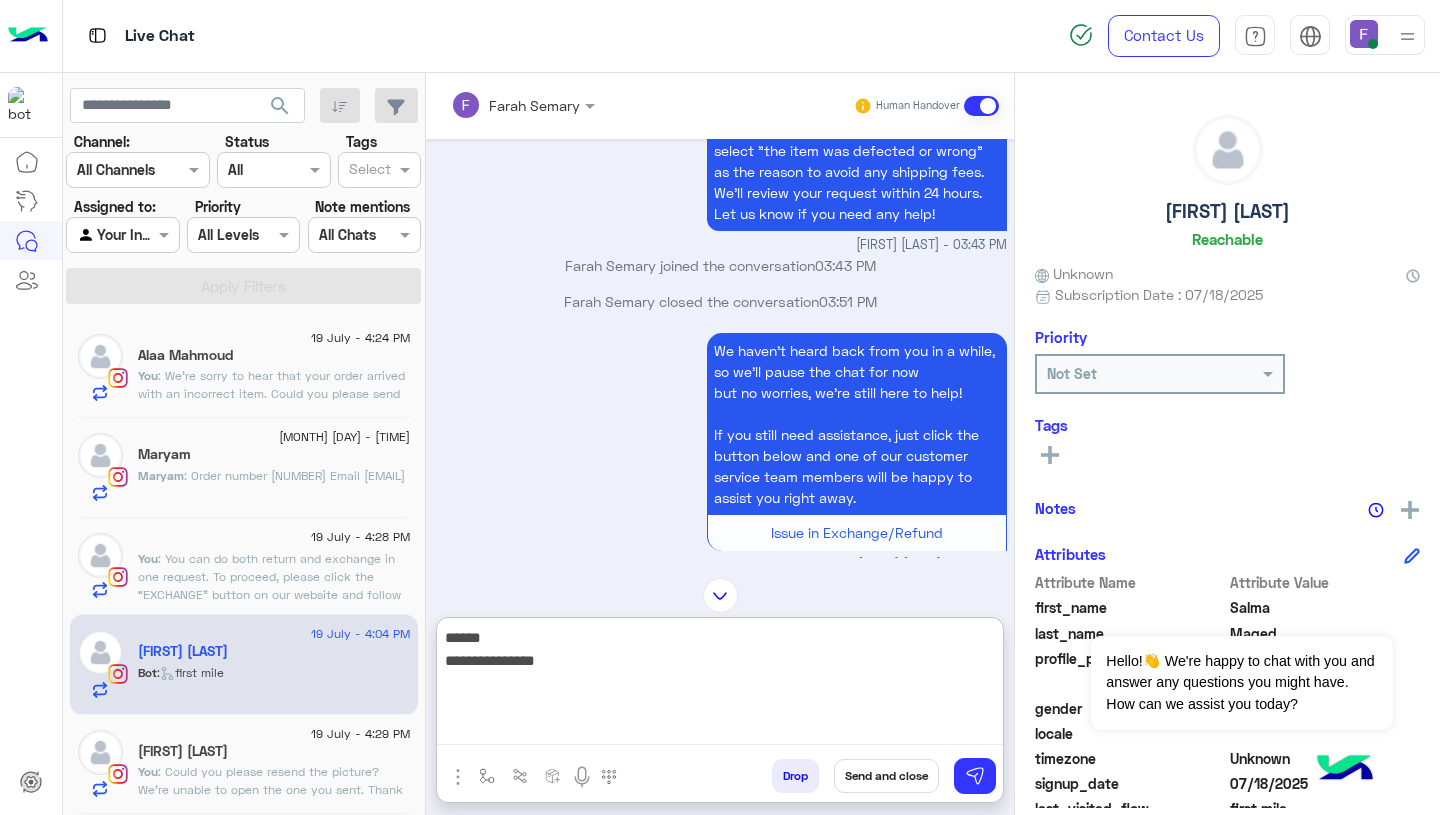 click on "**********" at bounding box center (720, 685) 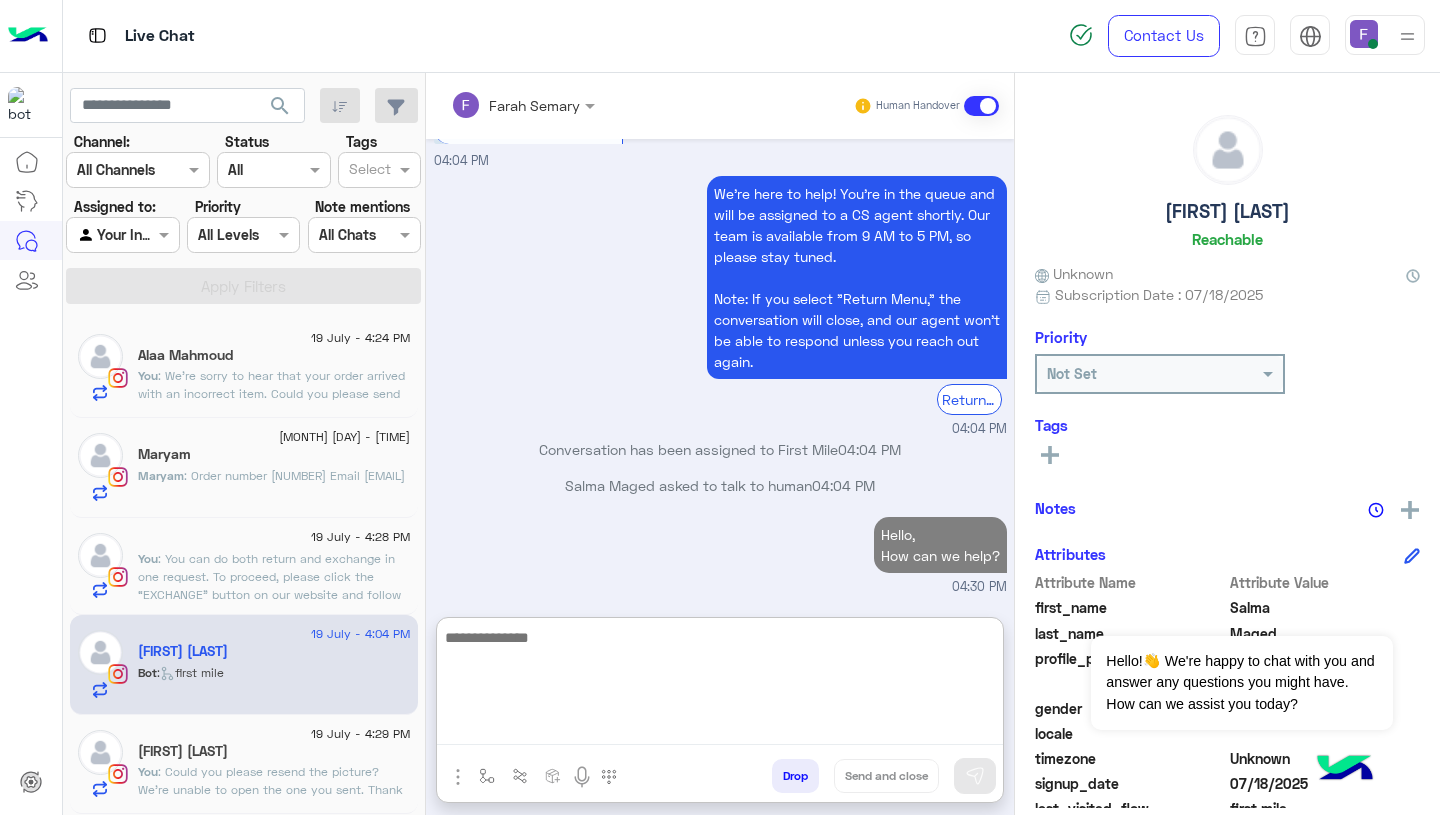 click on "Hello, How can we help?   [TIME]" at bounding box center [720, 554] 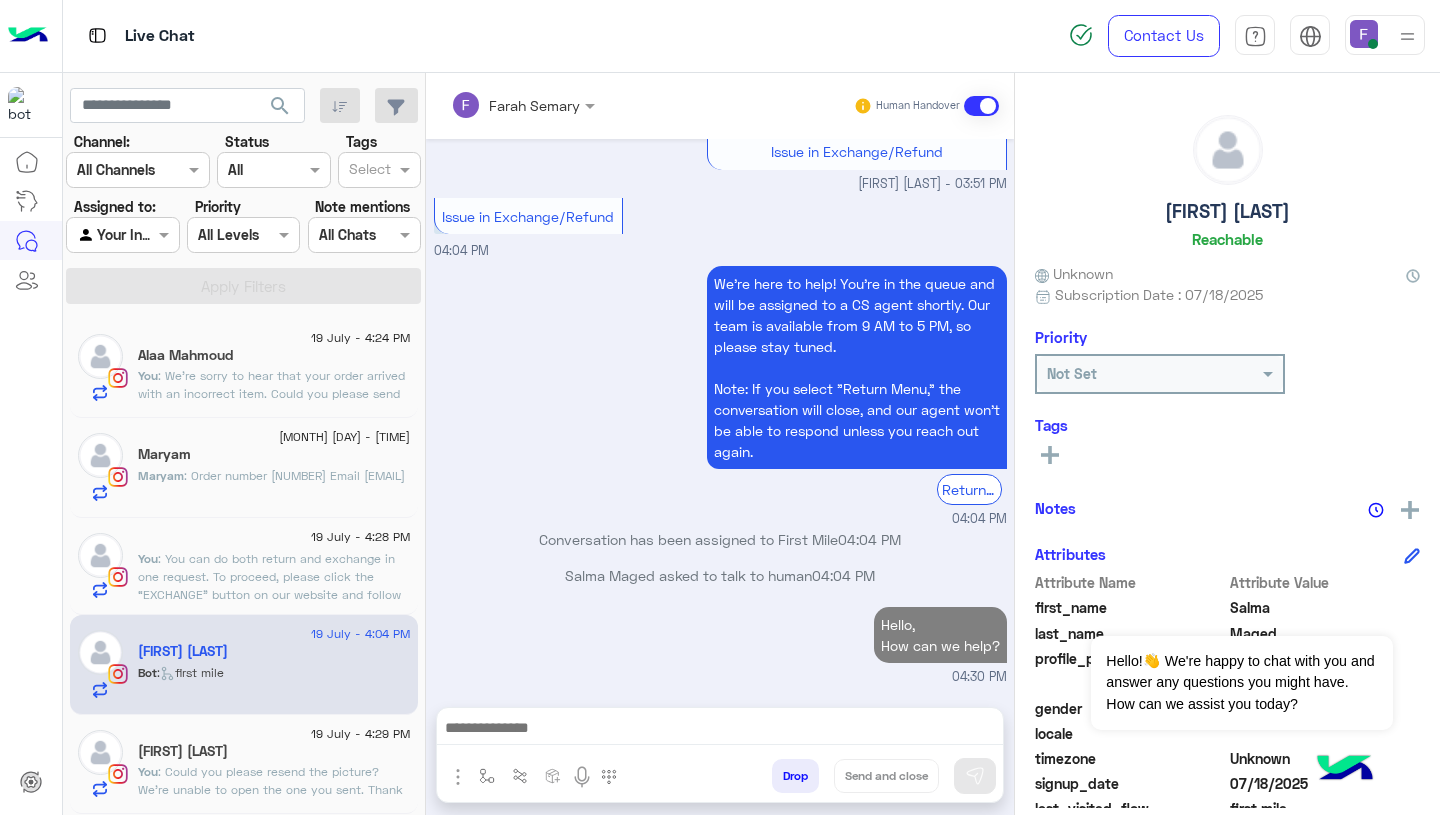 scroll, scrollTop: 2187, scrollLeft: 0, axis: vertical 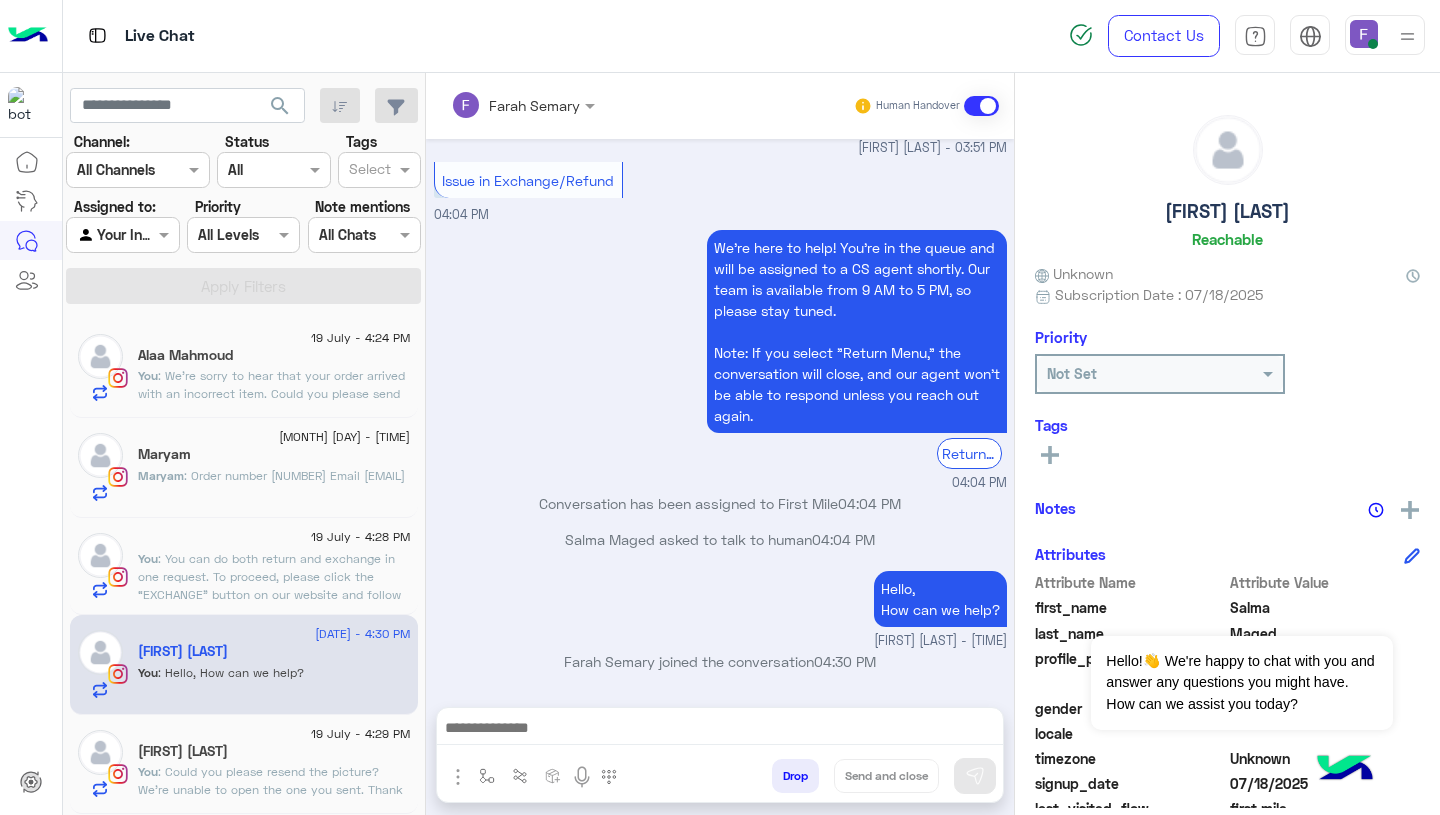click on ": You can do both return and exchange in one request.
To proceed, please click the “EXCHANGE” button on our website and follow the steps here:
👉 https://cloud.e-stebdal.com/returns
Make sure to enter your phone number or email exactly as in your original order (including capital or small letters).
Also, select "the item was defected or wrong" to avoid any shipping fees.
We’ll review your request within 24 hours.
Let us know if you need any help!" 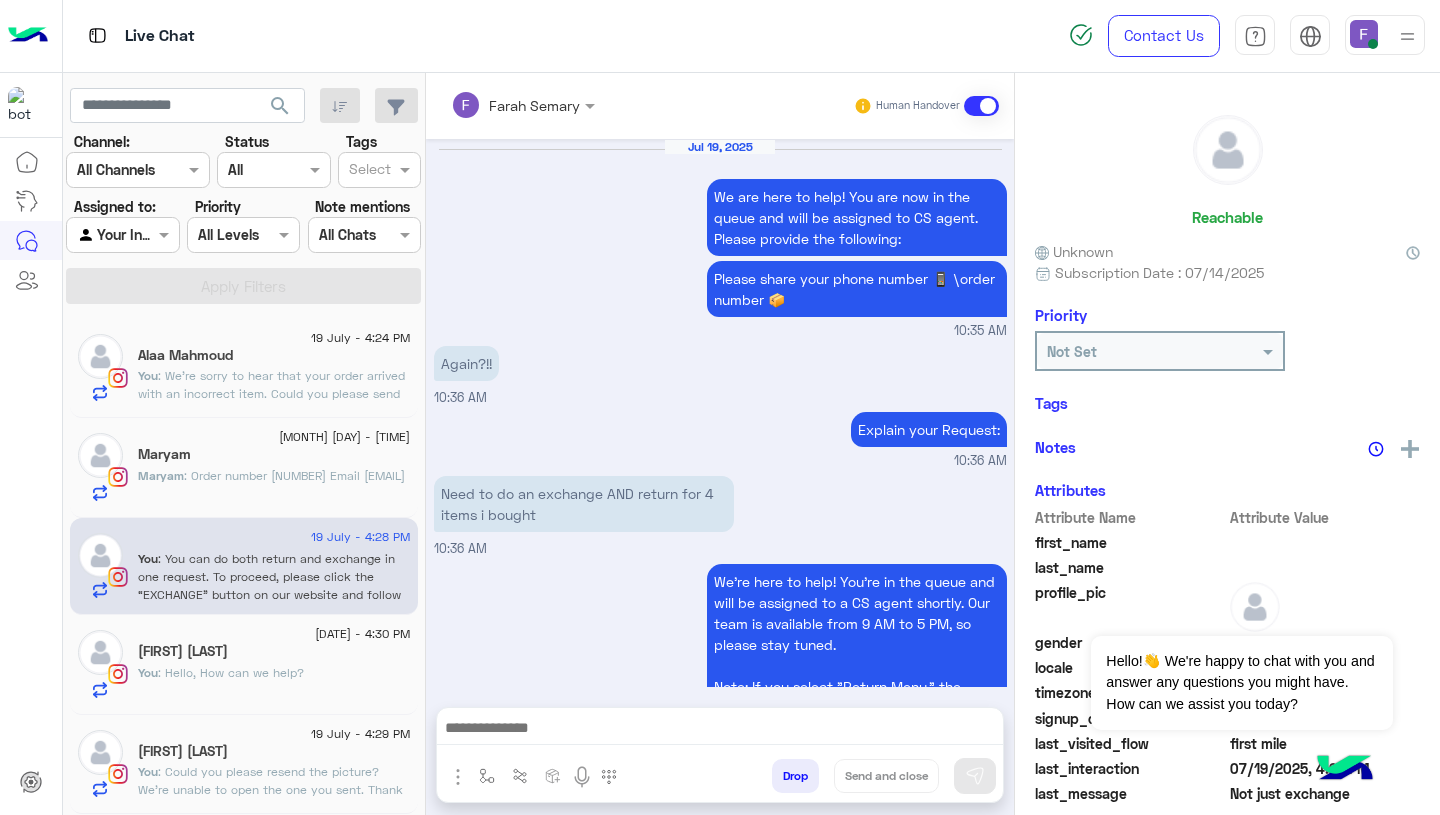 scroll, scrollTop: 1735, scrollLeft: 0, axis: vertical 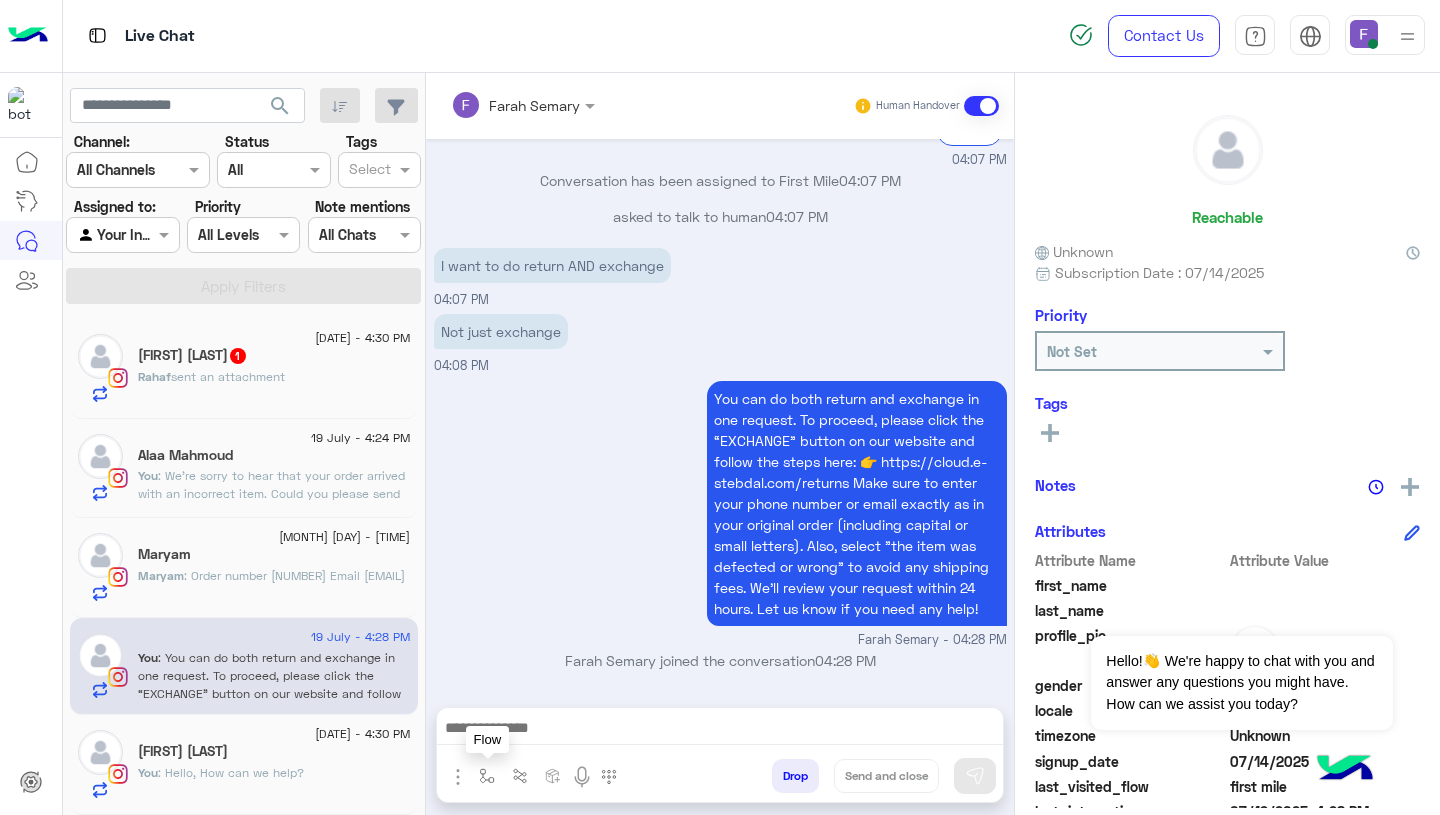 click at bounding box center (487, 776) 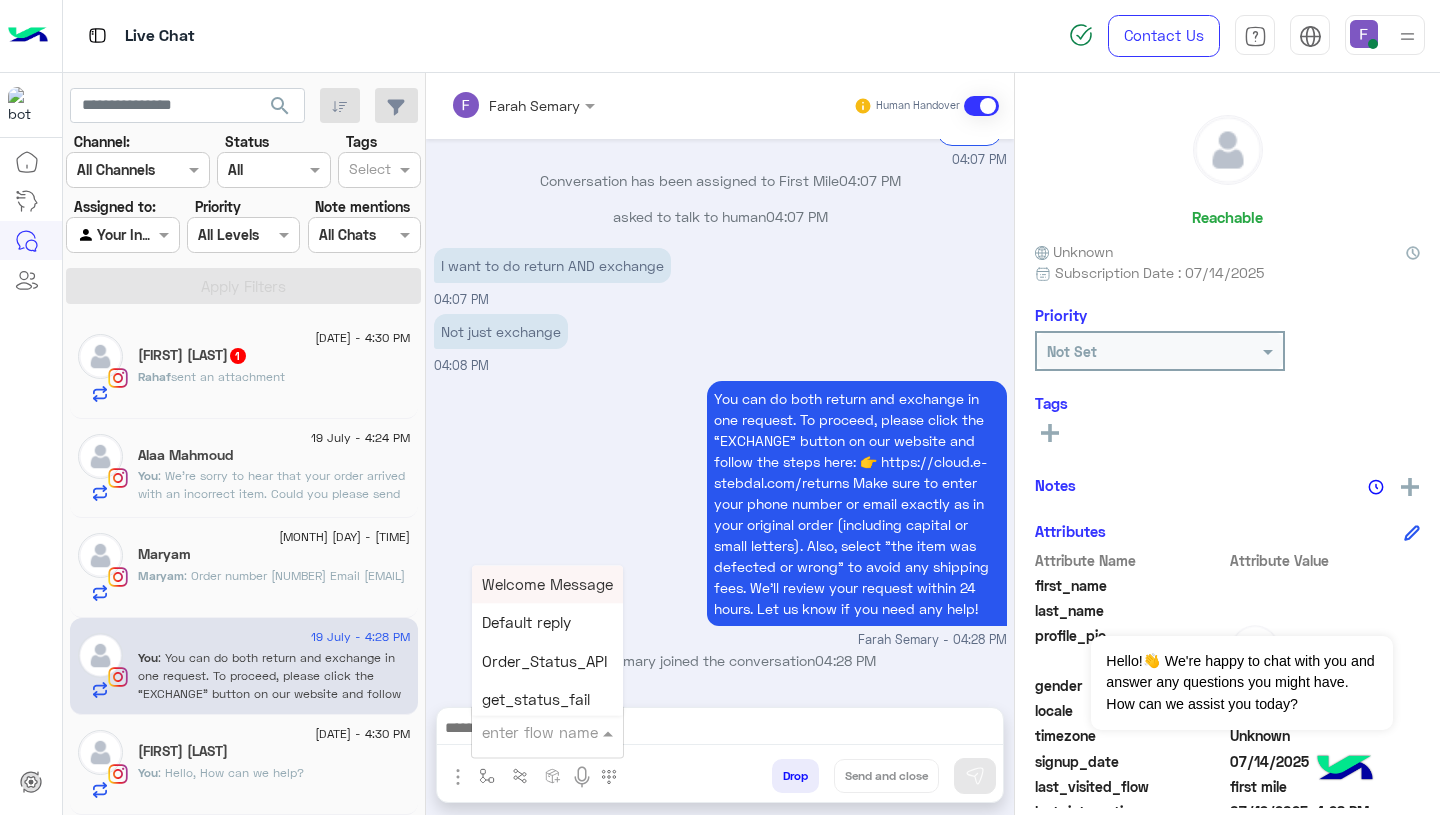click at bounding box center [523, 732] 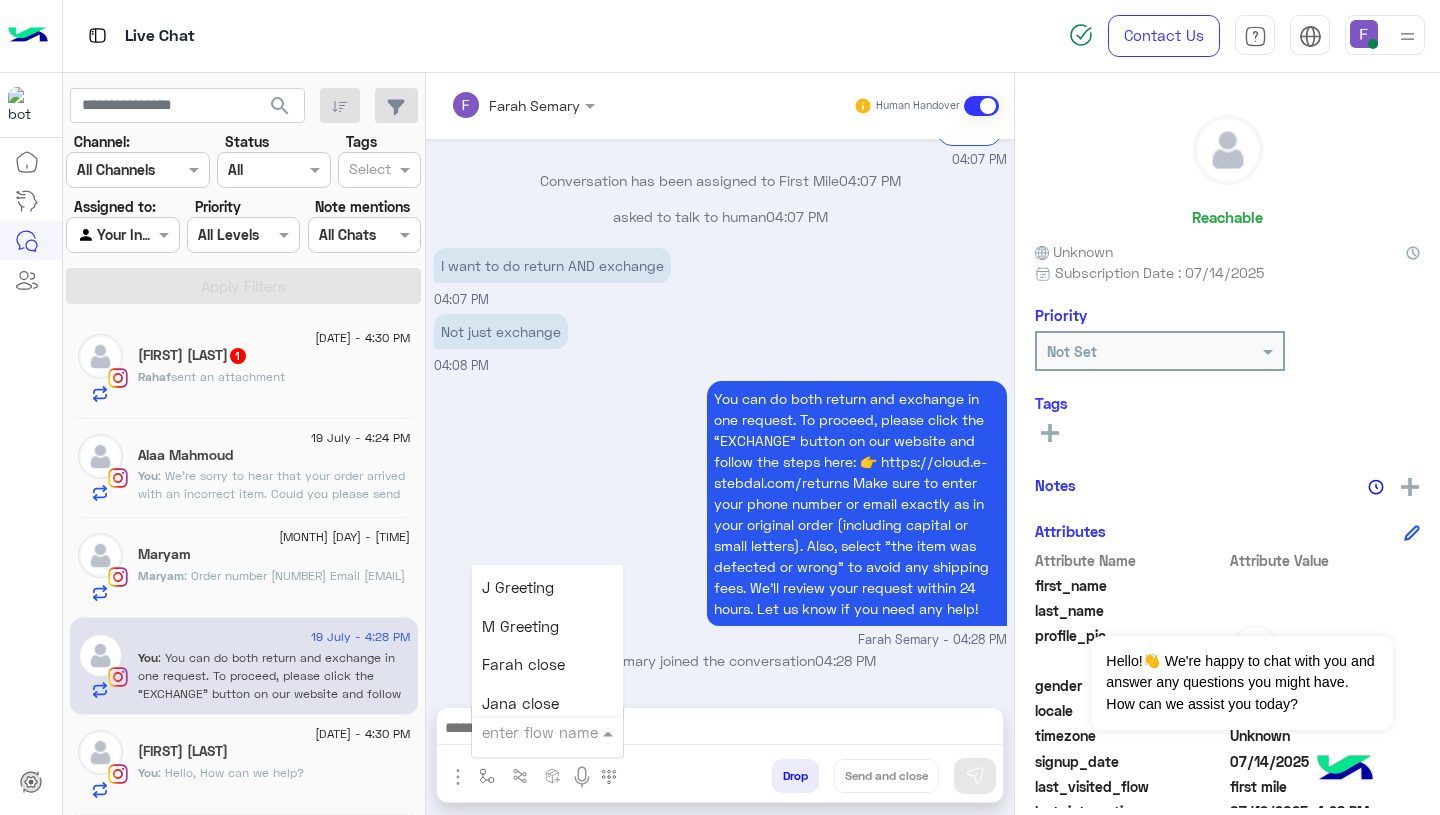 scroll, scrollTop: 2499, scrollLeft: 0, axis: vertical 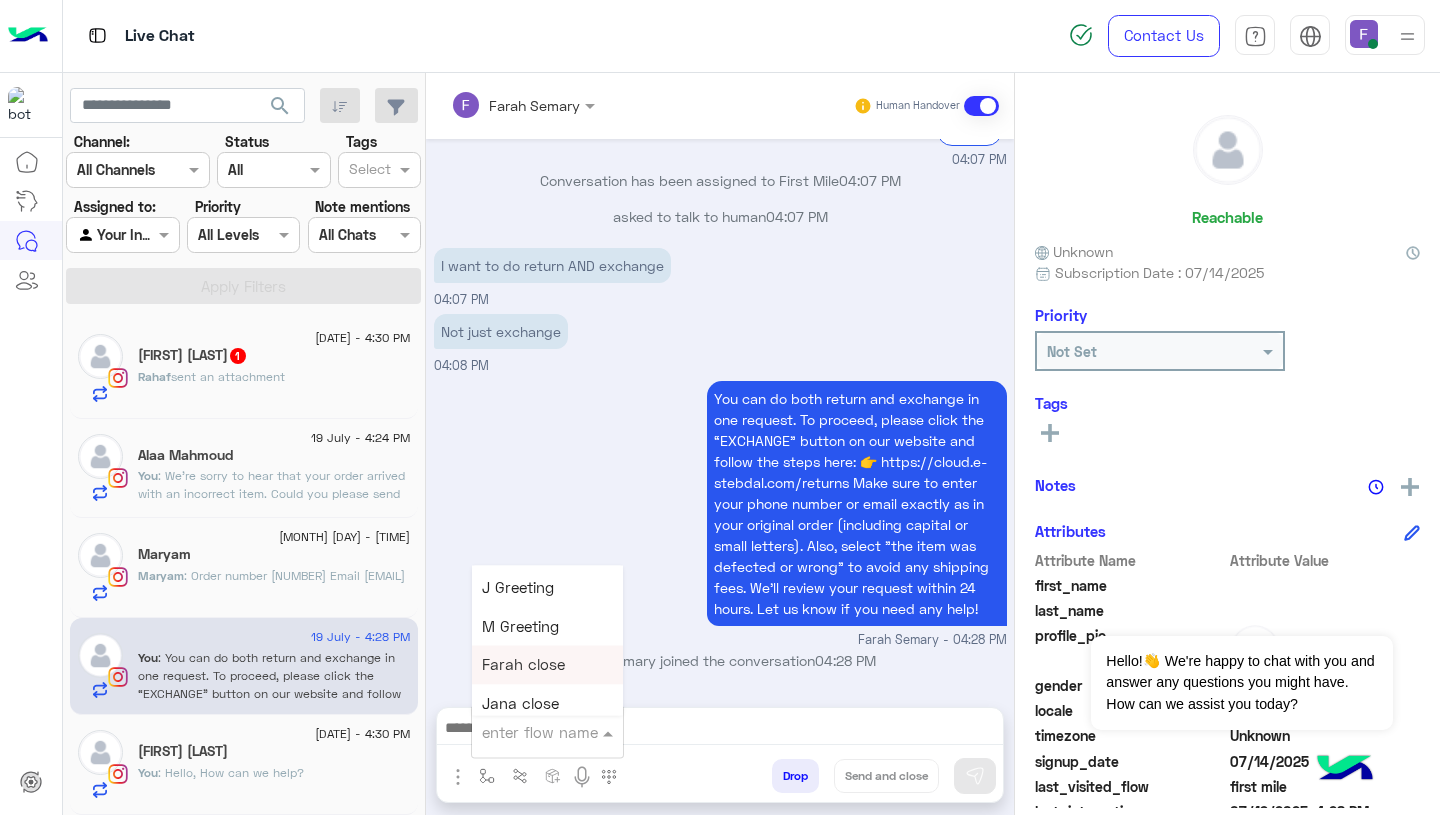 click on "Farah close" at bounding box center (547, 665) 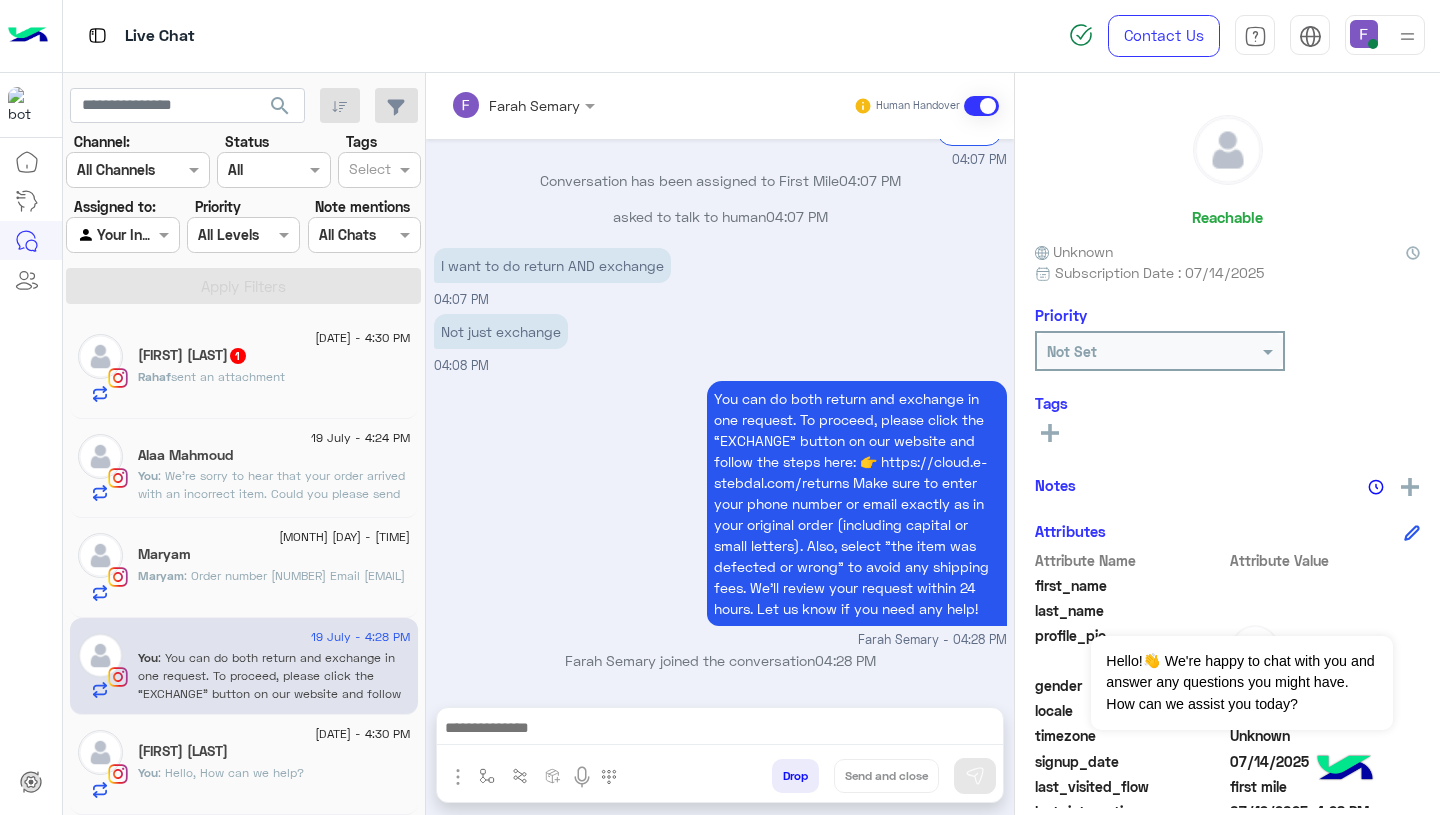 type on "**********" 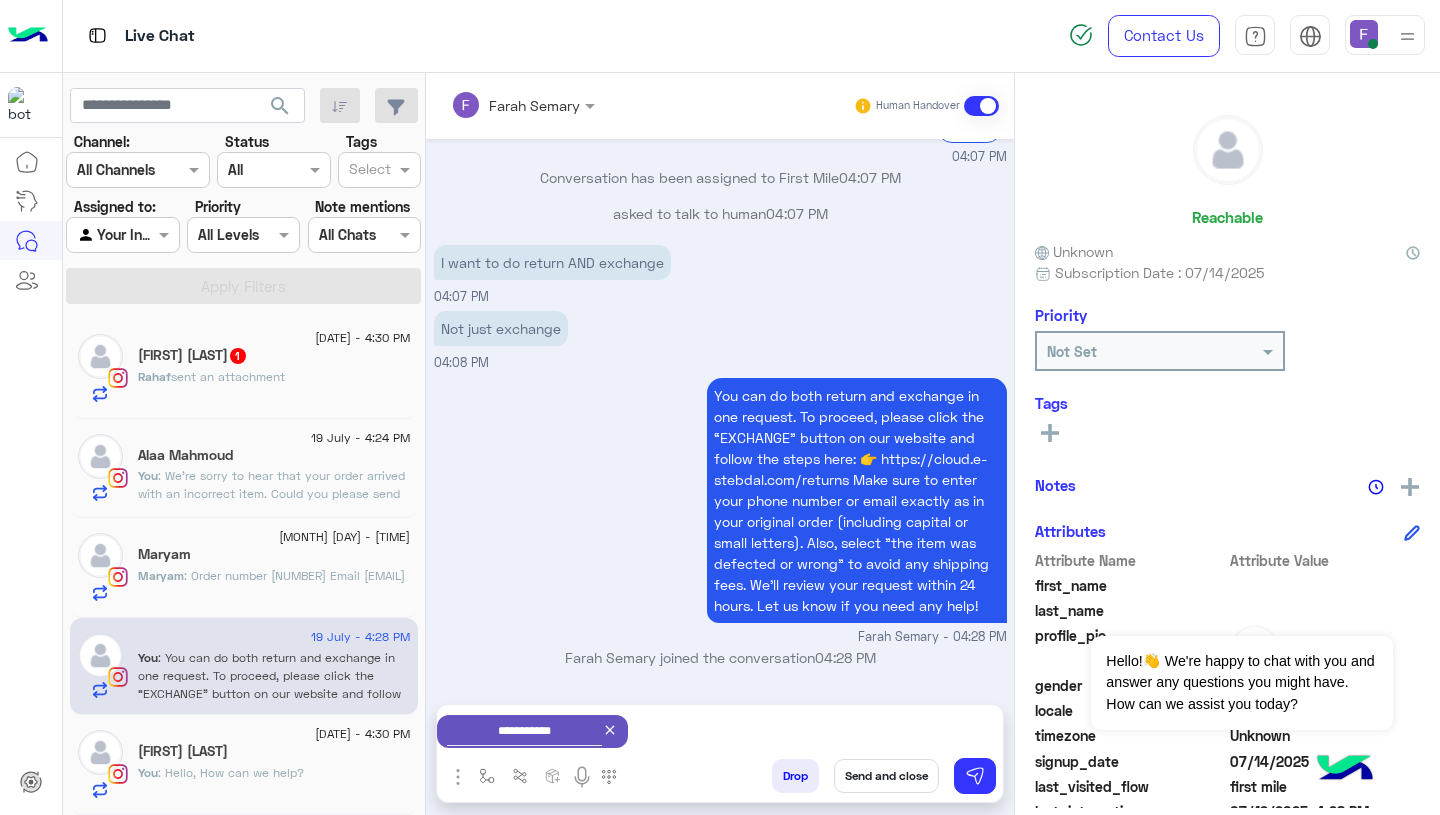 click on "Send and close" at bounding box center [886, 776] 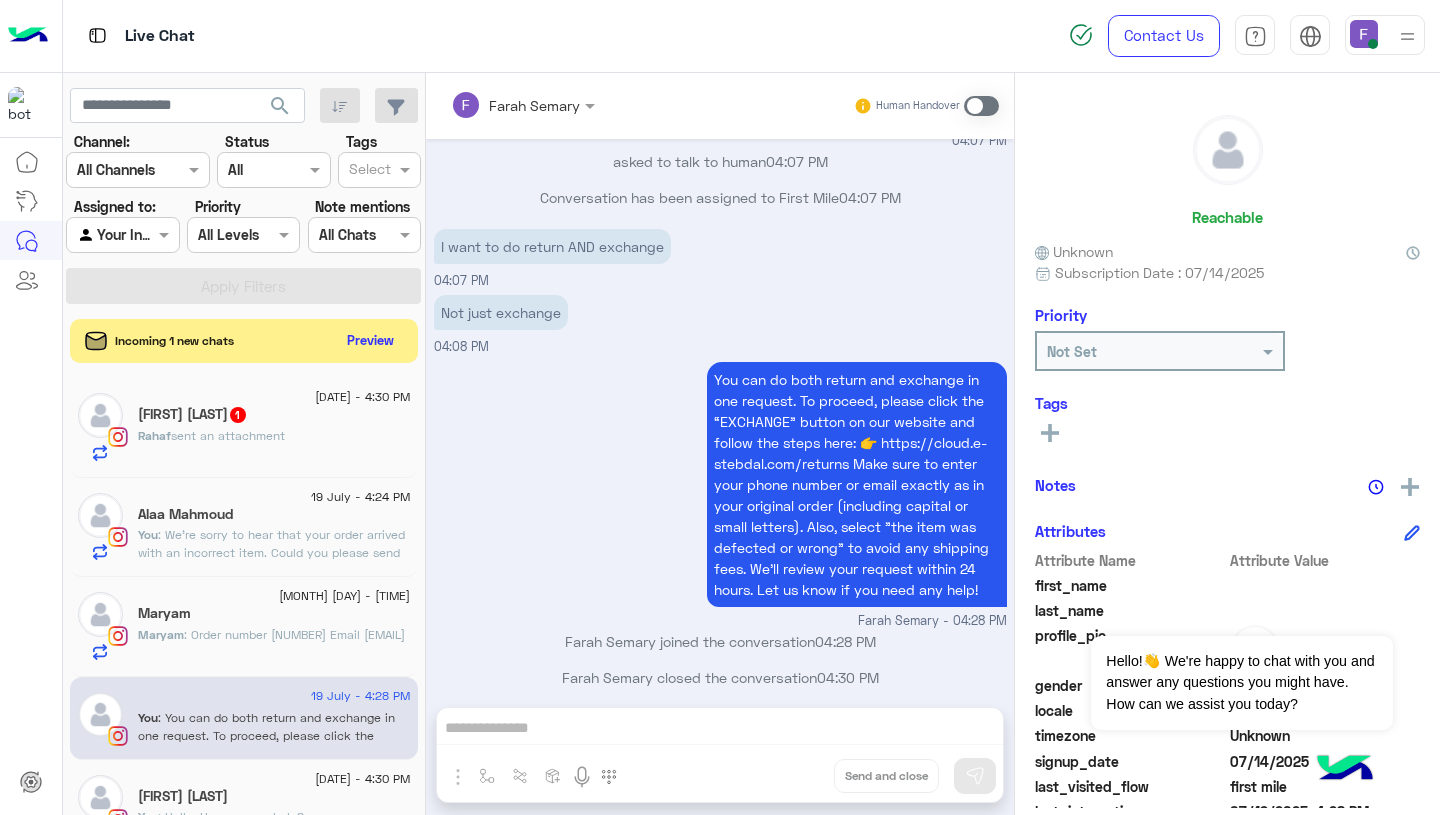 scroll, scrollTop: 1772, scrollLeft: 0, axis: vertical 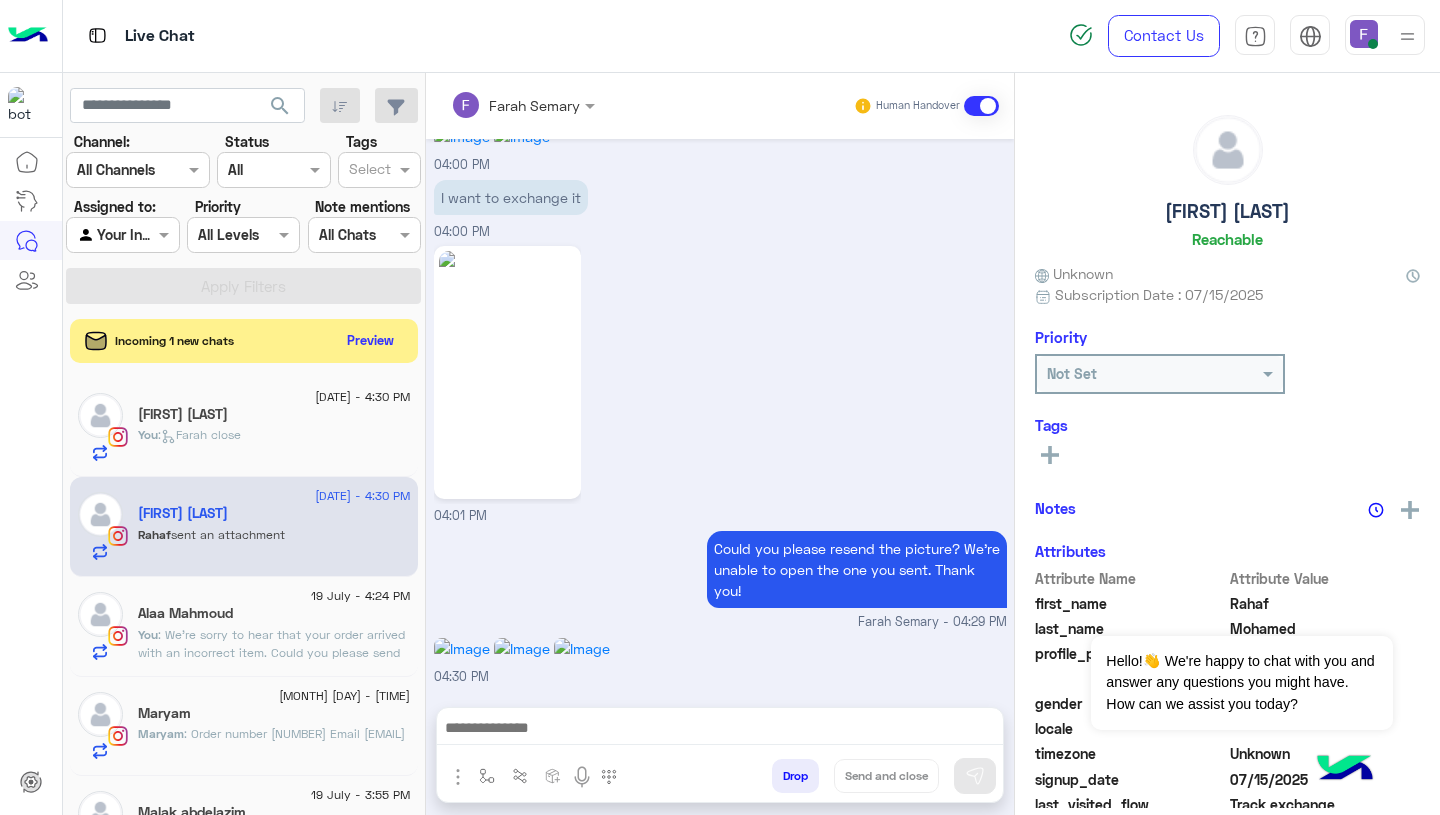 click on ": We’re sorry to hear that your order arrived with an incorrect item.
Could you please send us a photo of the item and your order number so we can assist you promptly?" 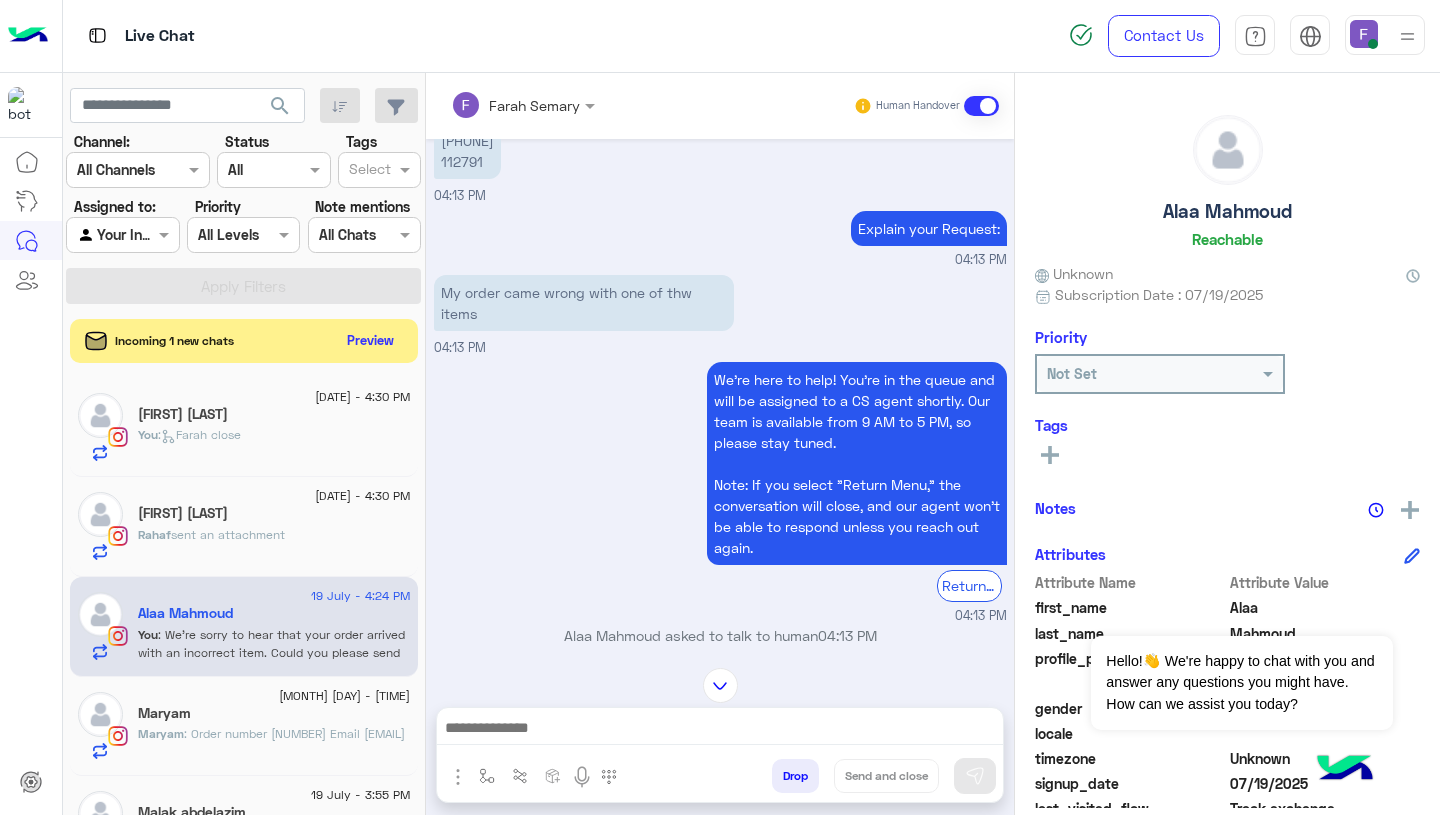 scroll, scrollTop: 1694, scrollLeft: 0, axis: vertical 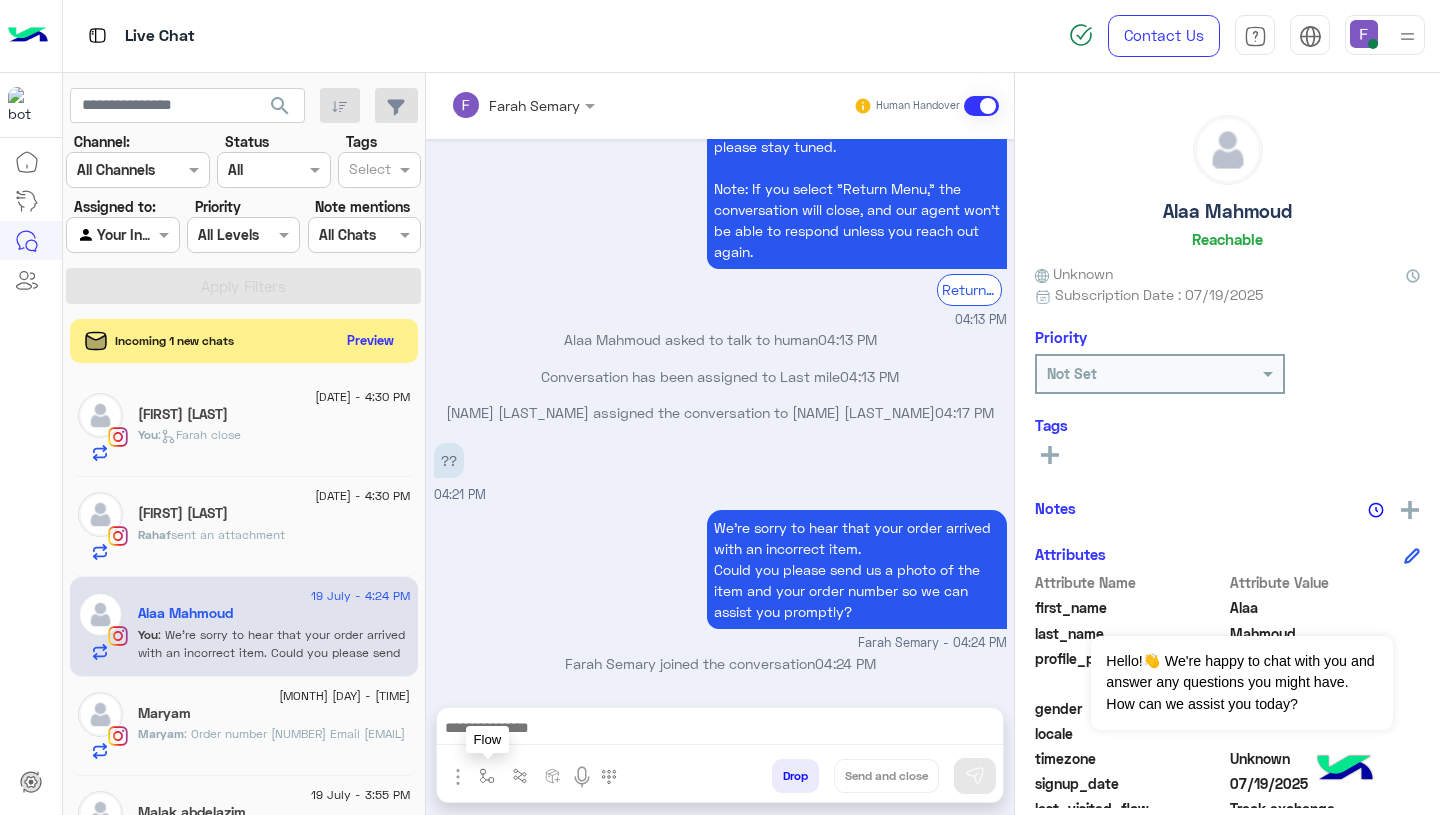 click at bounding box center [487, 776] 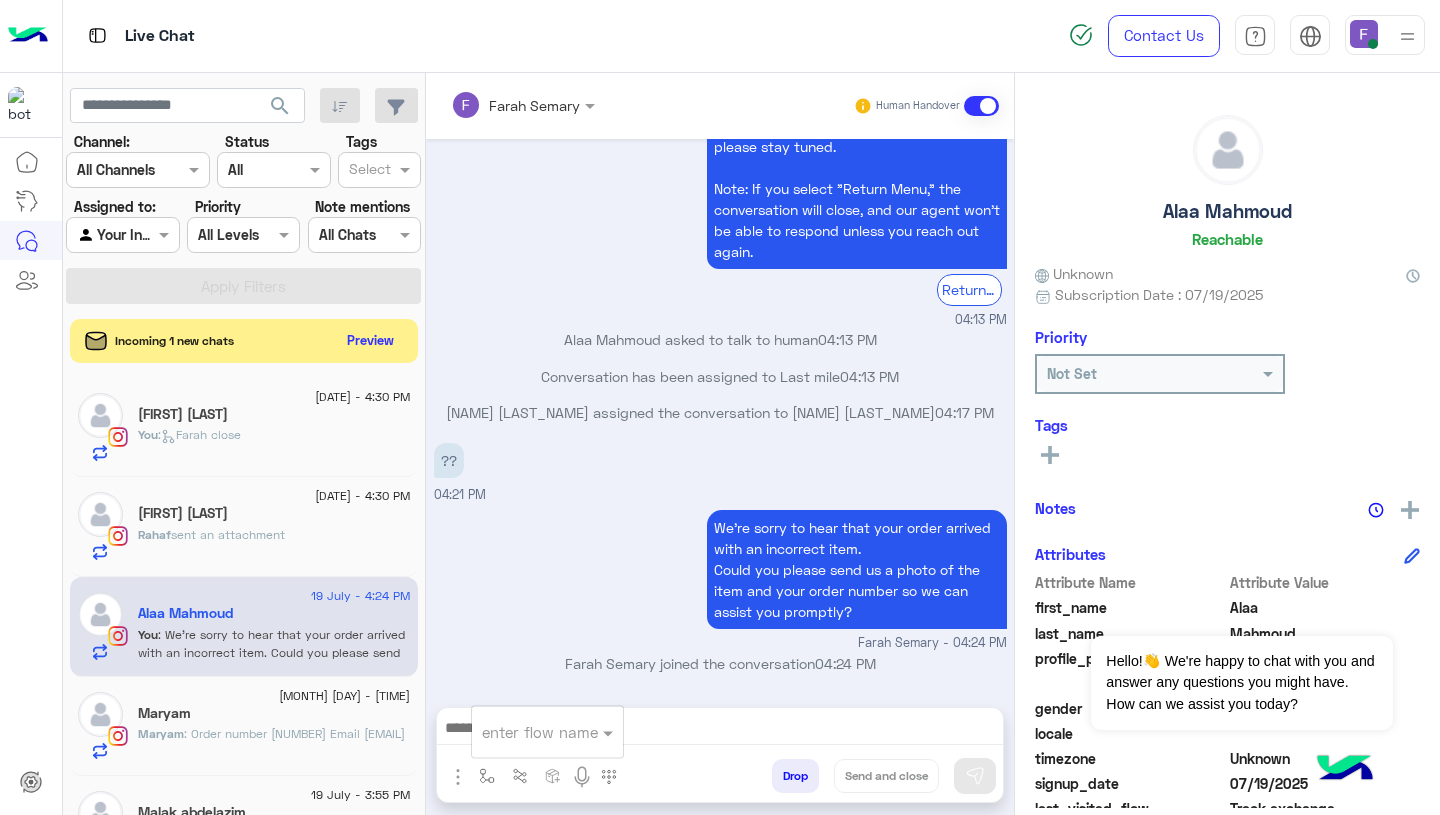 click at bounding box center (523, 732) 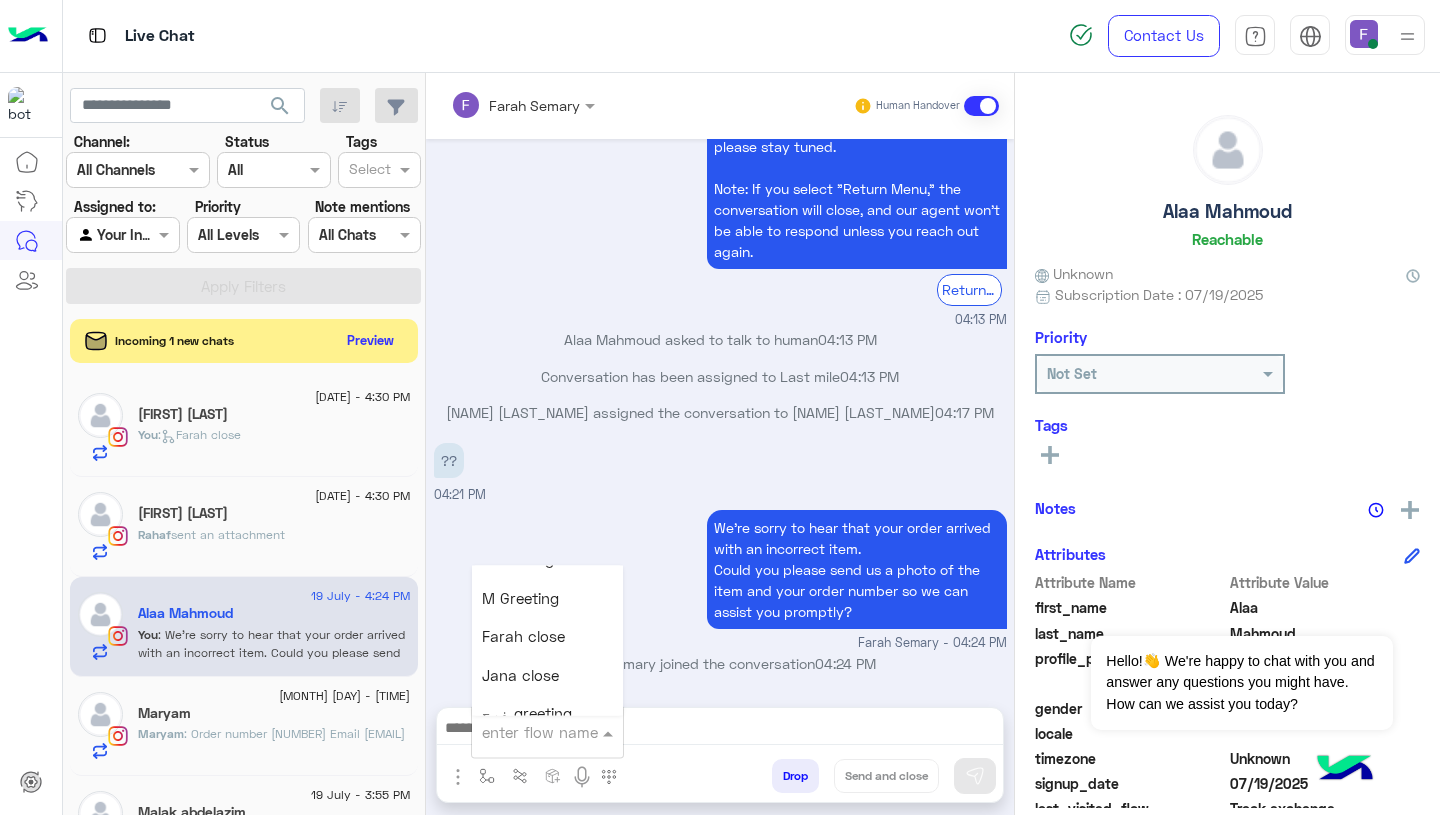 scroll, scrollTop: 2513, scrollLeft: 0, axis: vertical 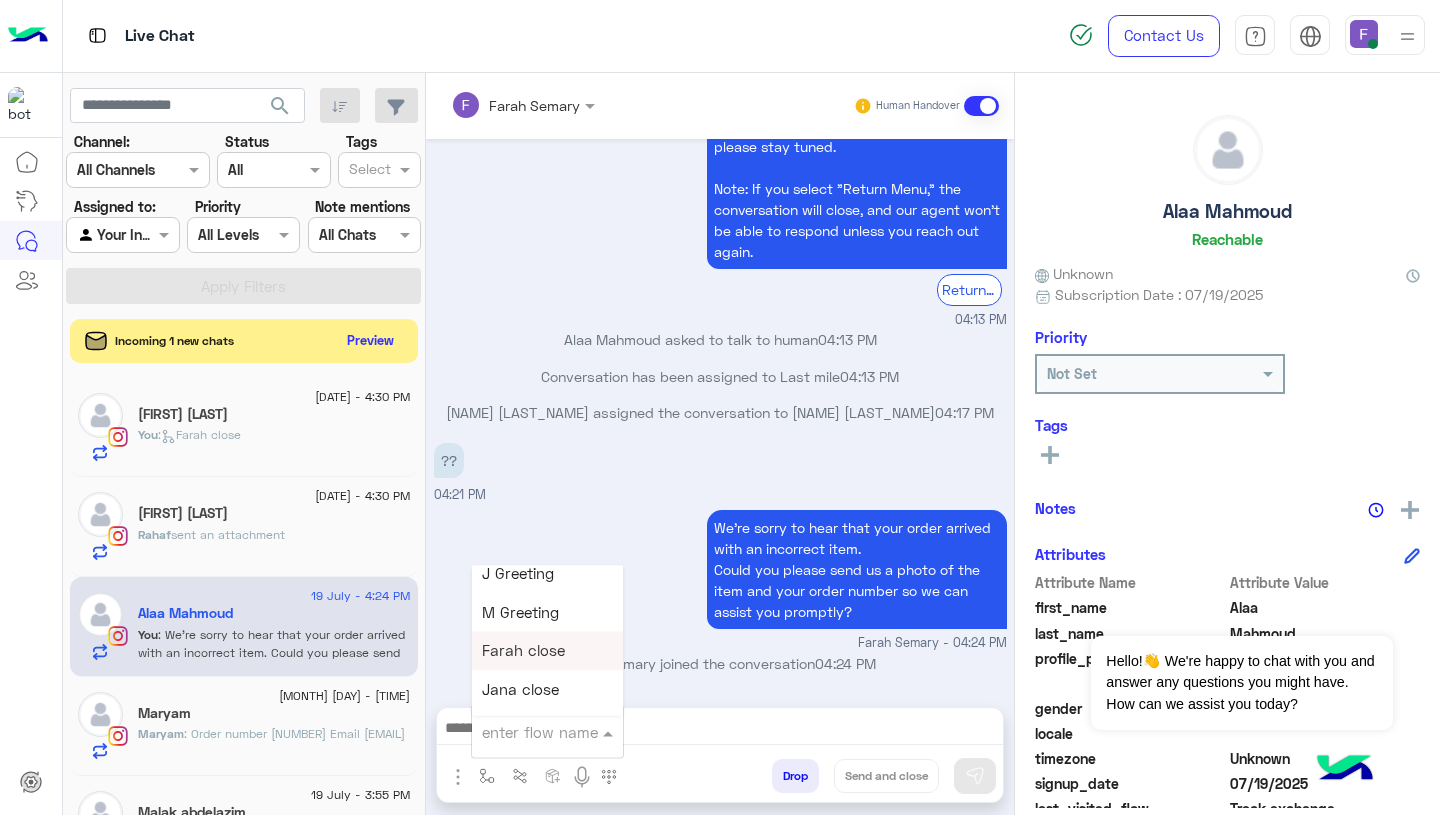 click on "Farah close" at bounding box center [523, 651] 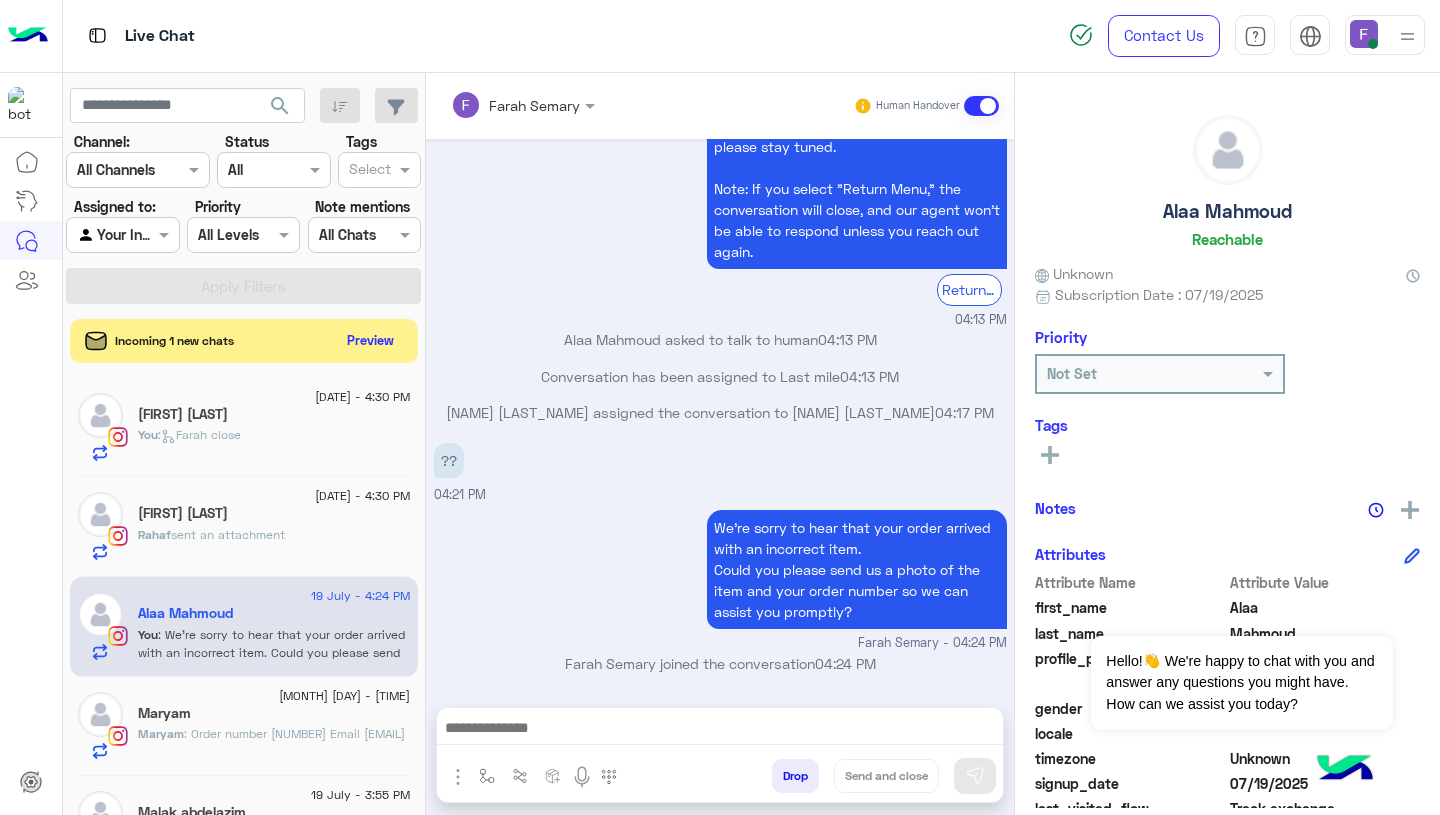 type on "**********" 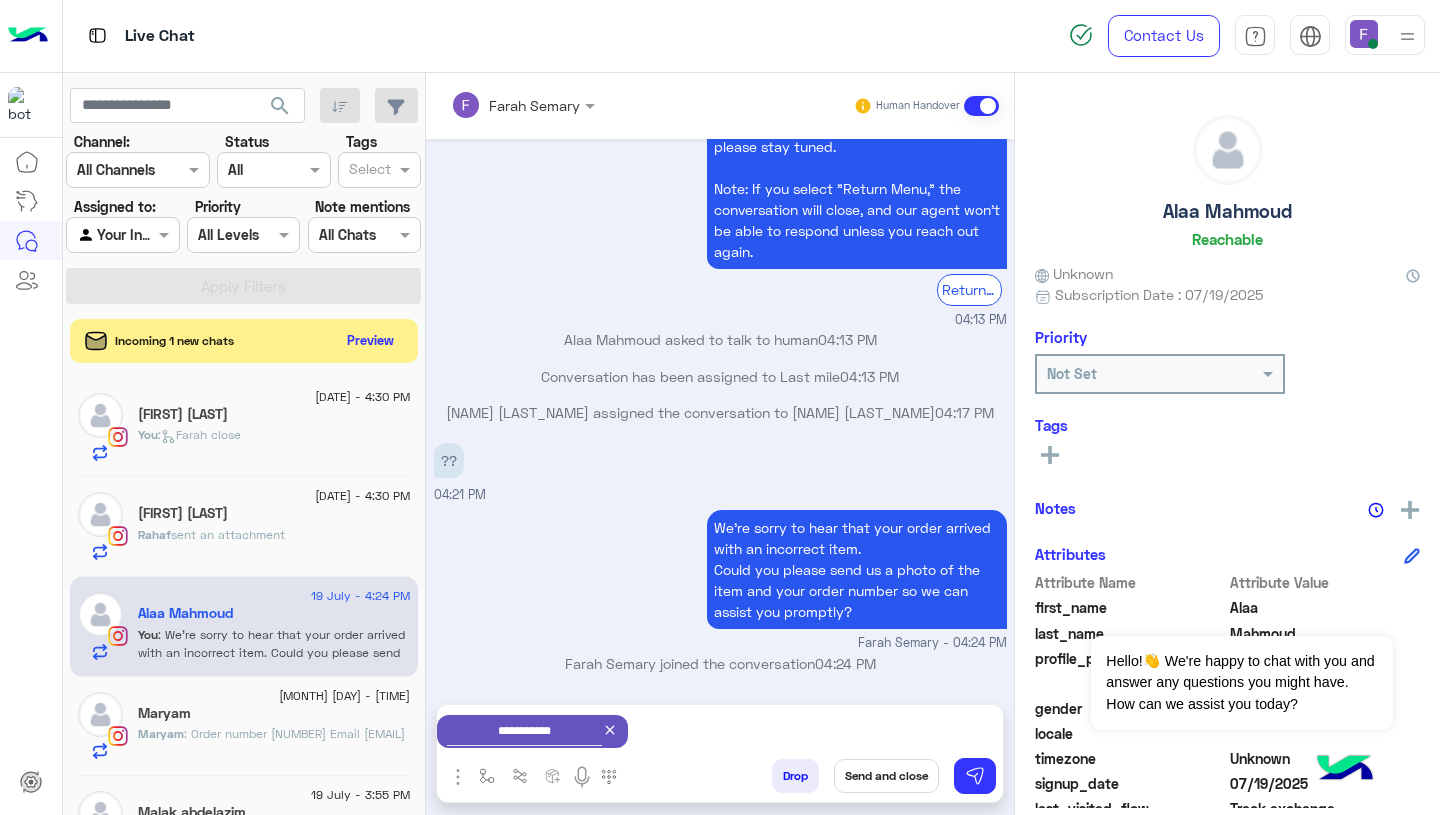 click on "Send and close" at bounding box center (886, 776) 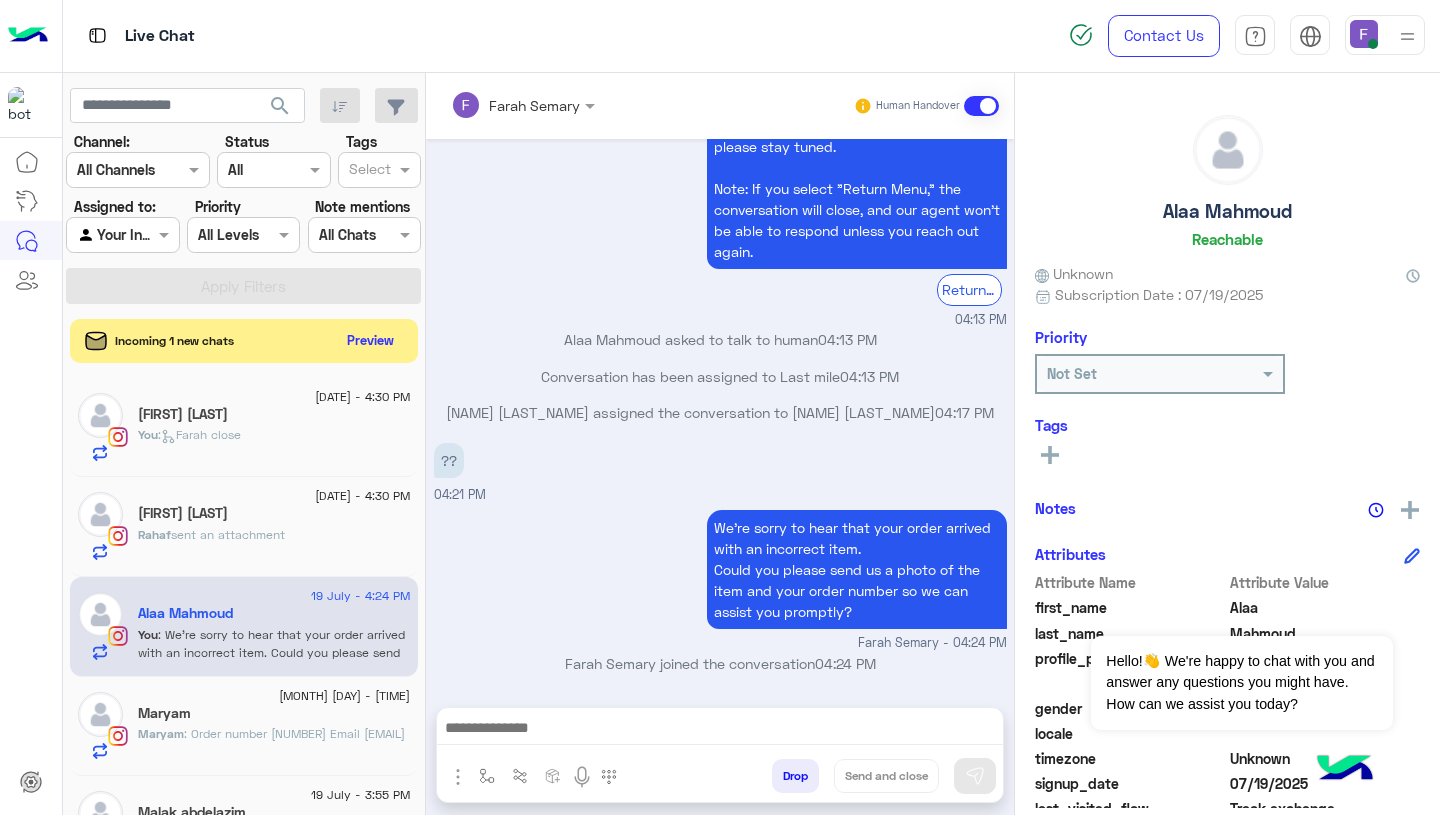 scroll, scrollTop: 1731, scrollLeft: 0, axis: vertical 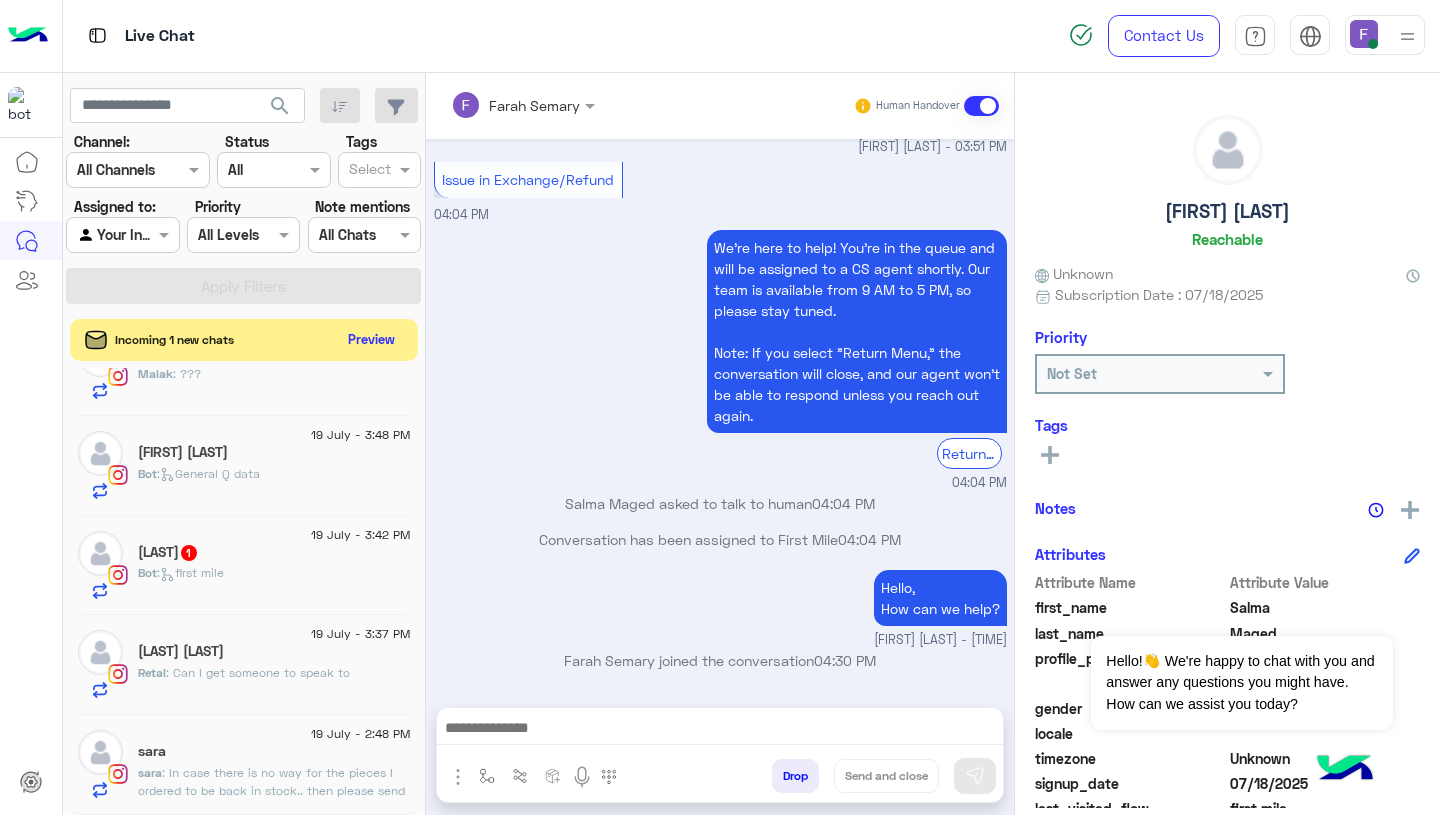 click on "Preview" 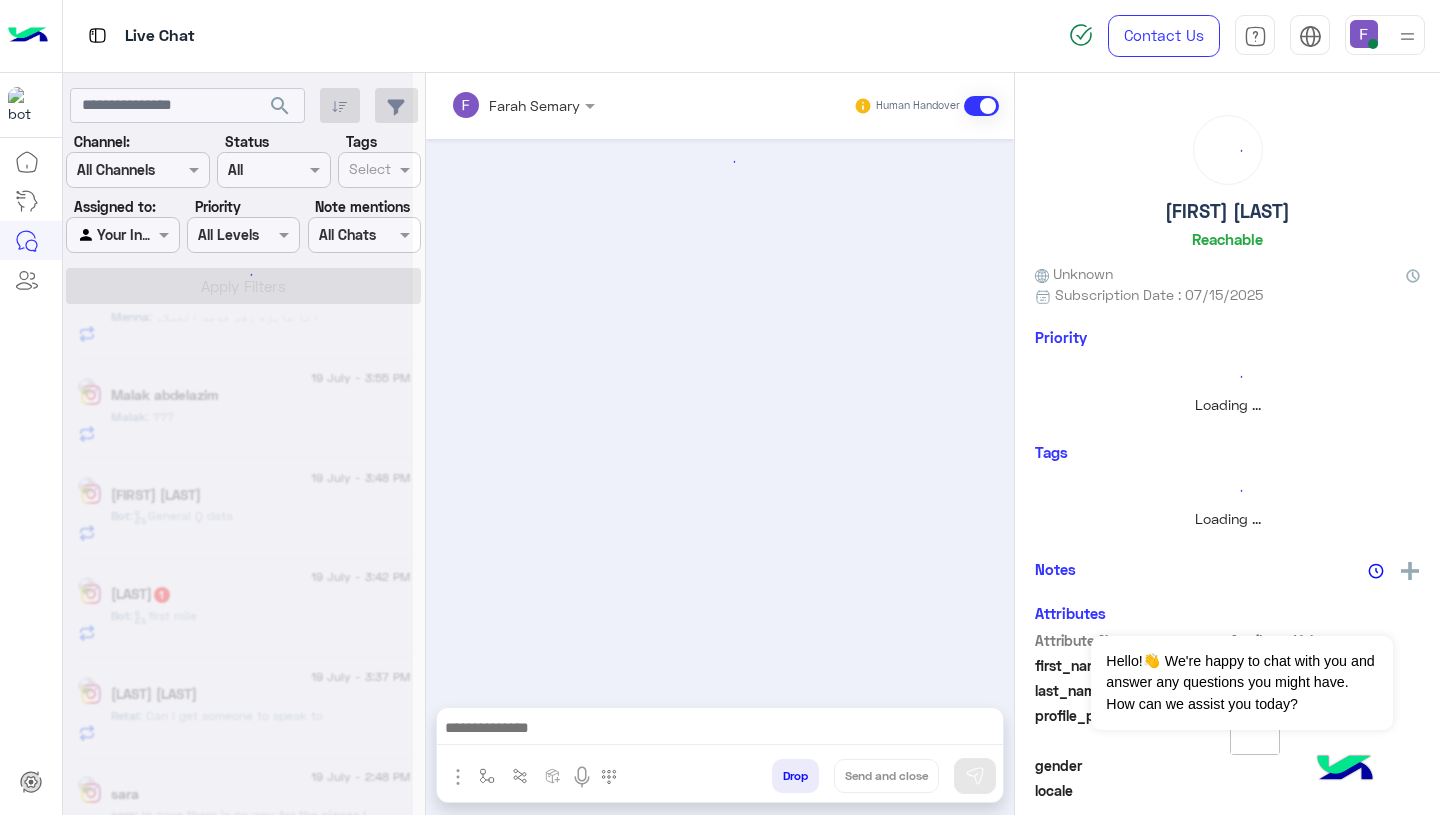 scroll, scrollTop: 0, scrollLeft: 0, axis: both 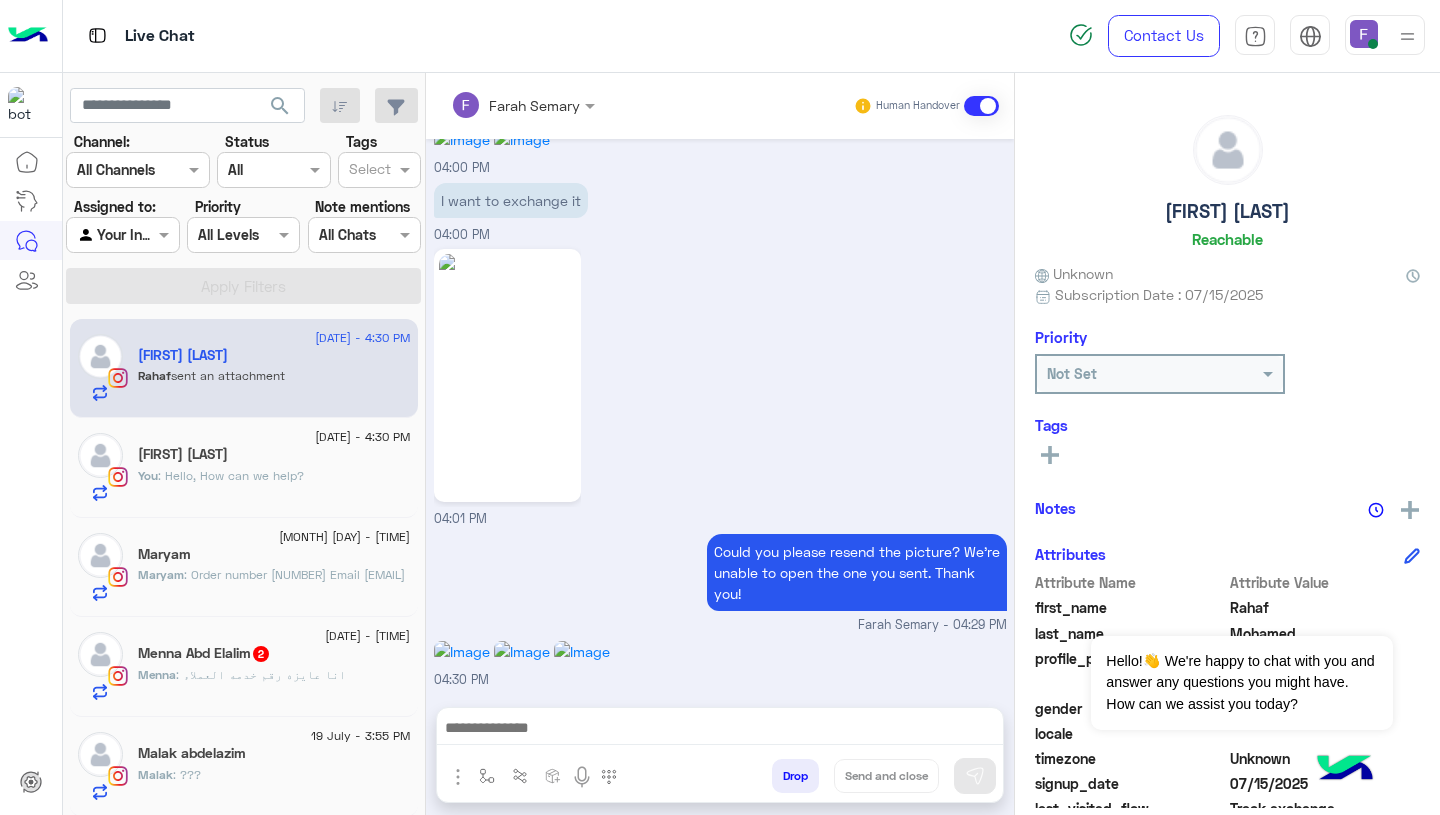 click on ": Could you please resend the picture? We’re unable to open the one you sent. Thank you! Farah Semary - 04:29 PM" at bounding box center (720, 582) 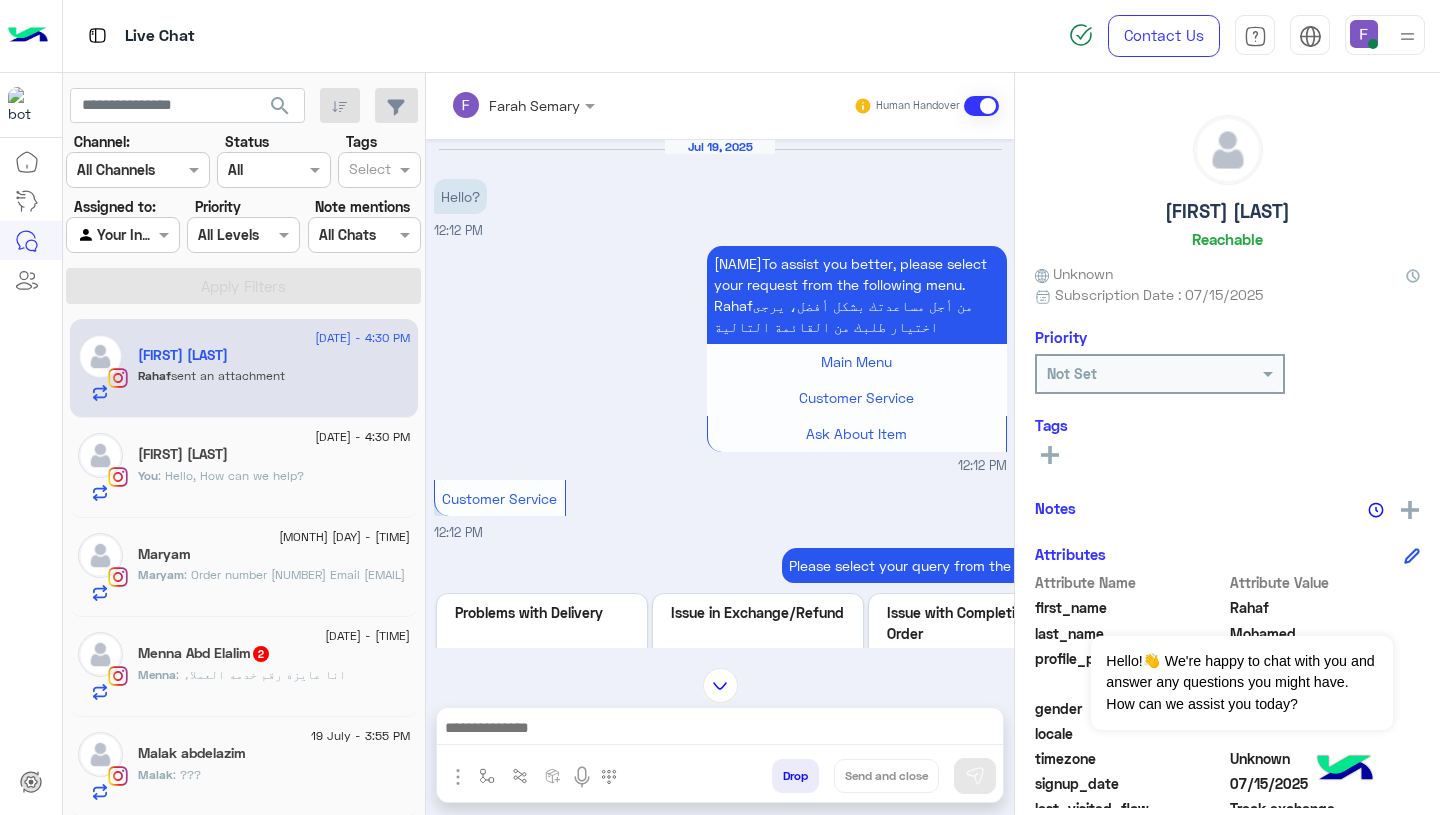 scroll, scrollTop: 1702, scrollLeft: 0, axis: vertical 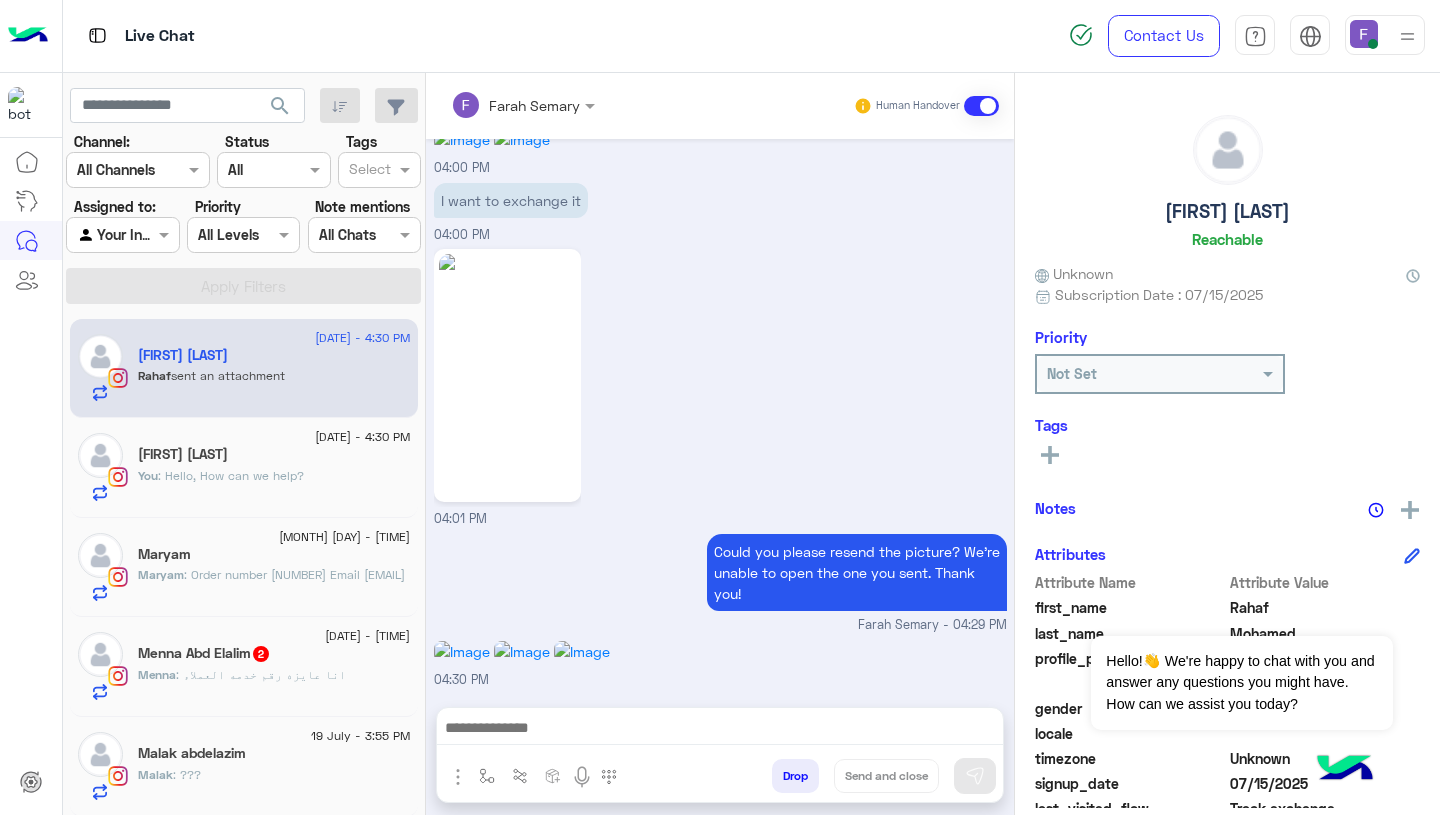 click at bounding box center (857, -1353) 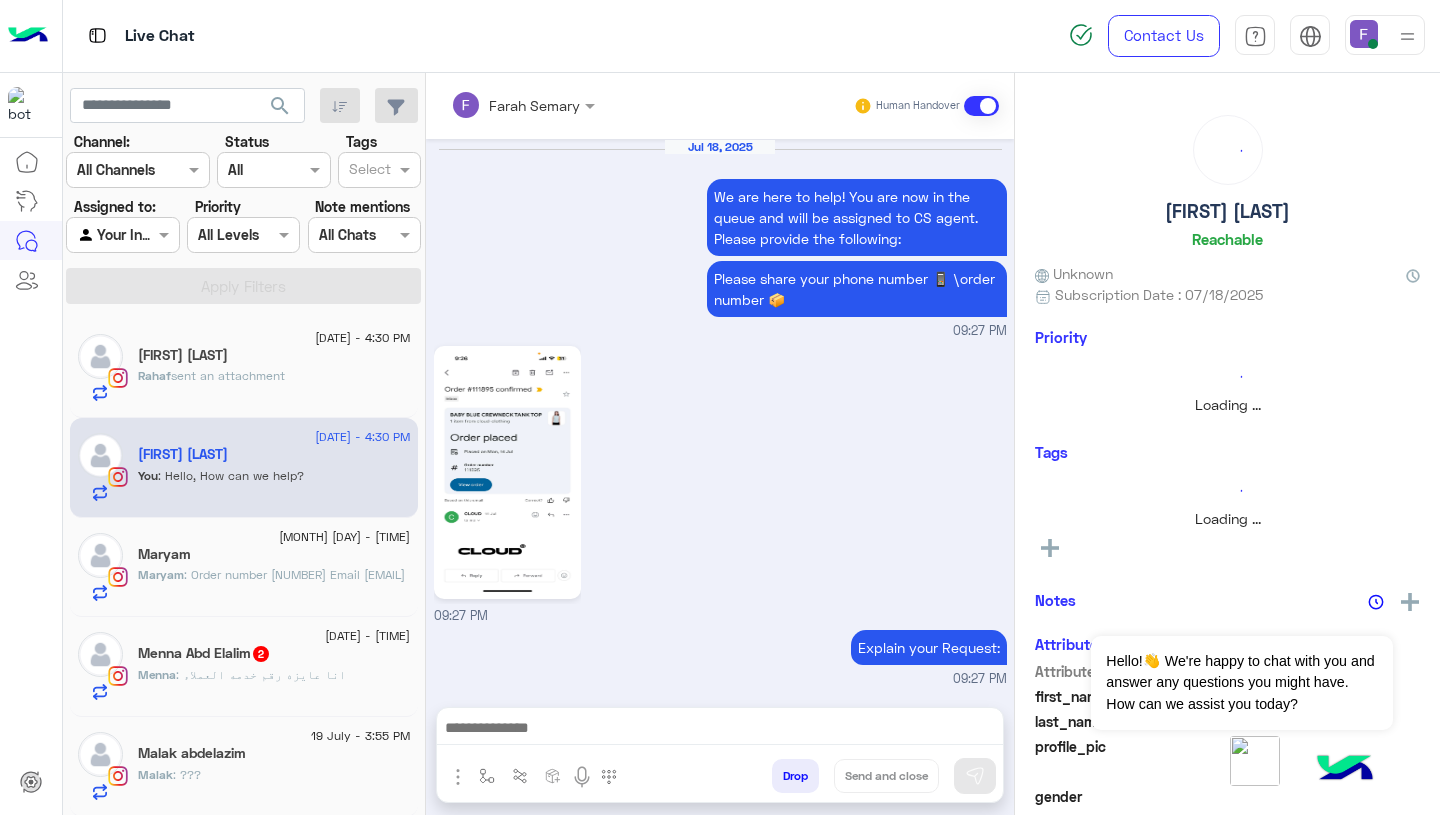 scroll, scrollTop: 1884, scrollLeft: 0, axis: vertical 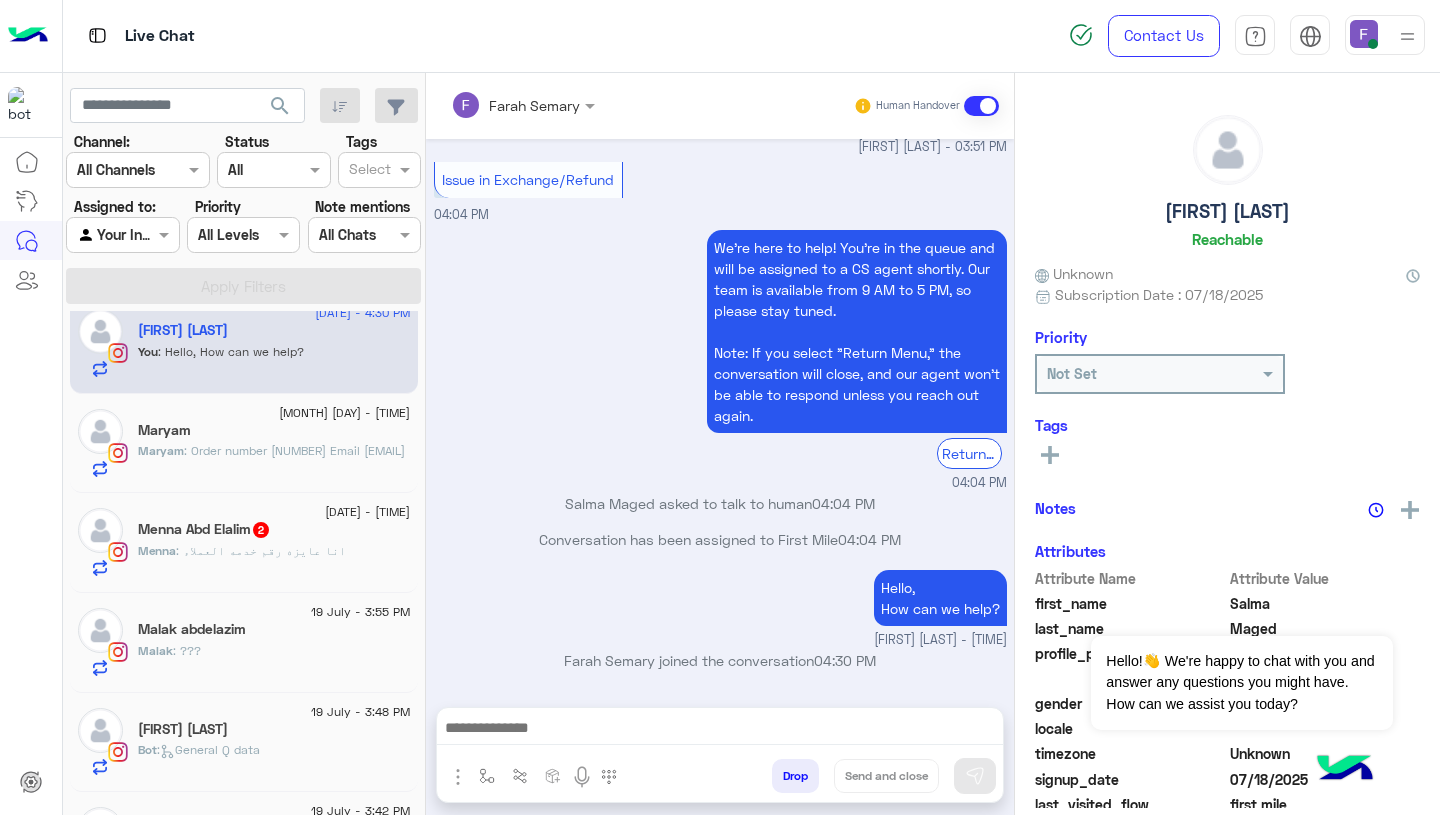 click on "[NAME] : انا عايزه رقم خدمه العملاء" 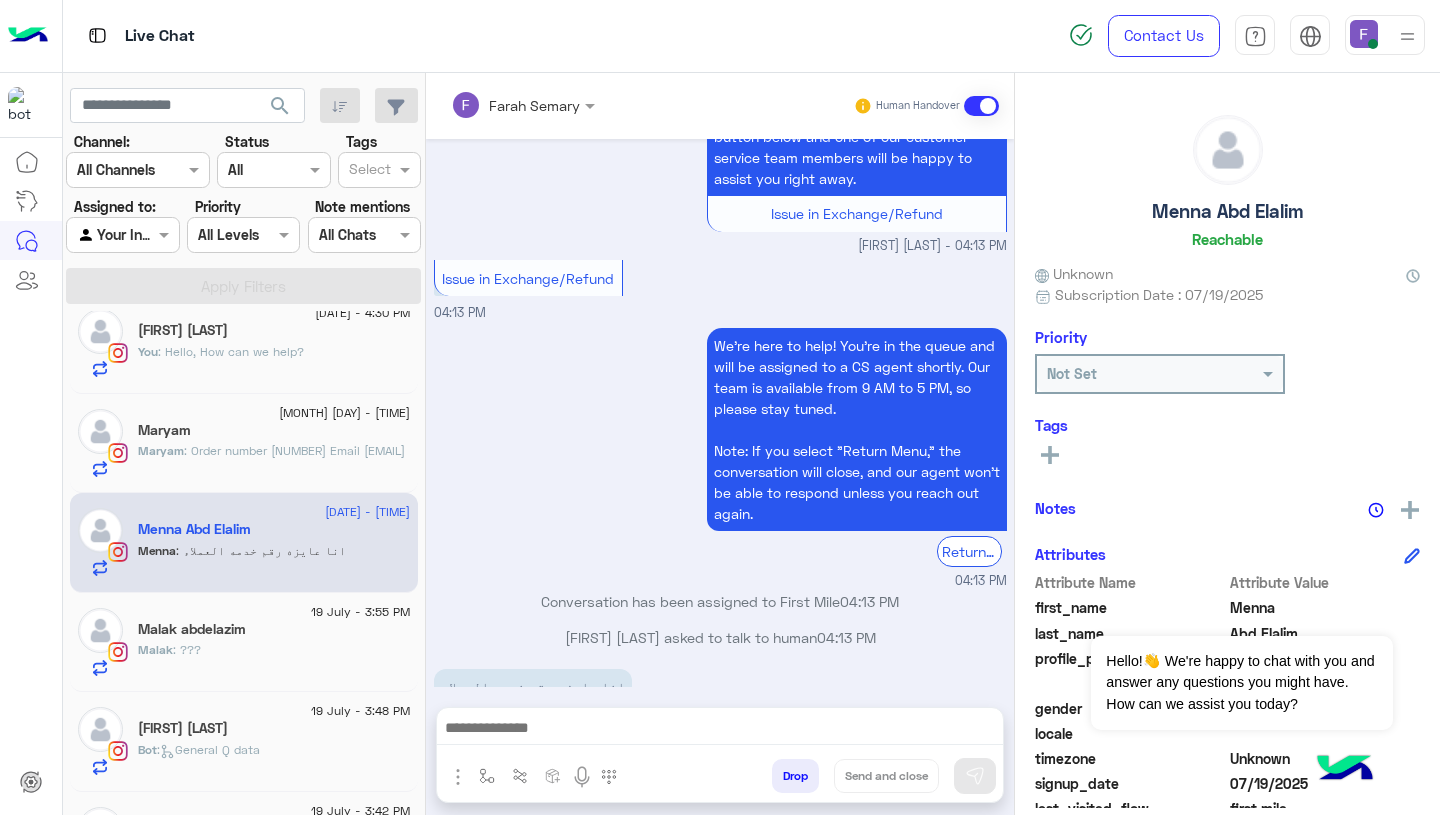 click at bounding box center [720, 730] 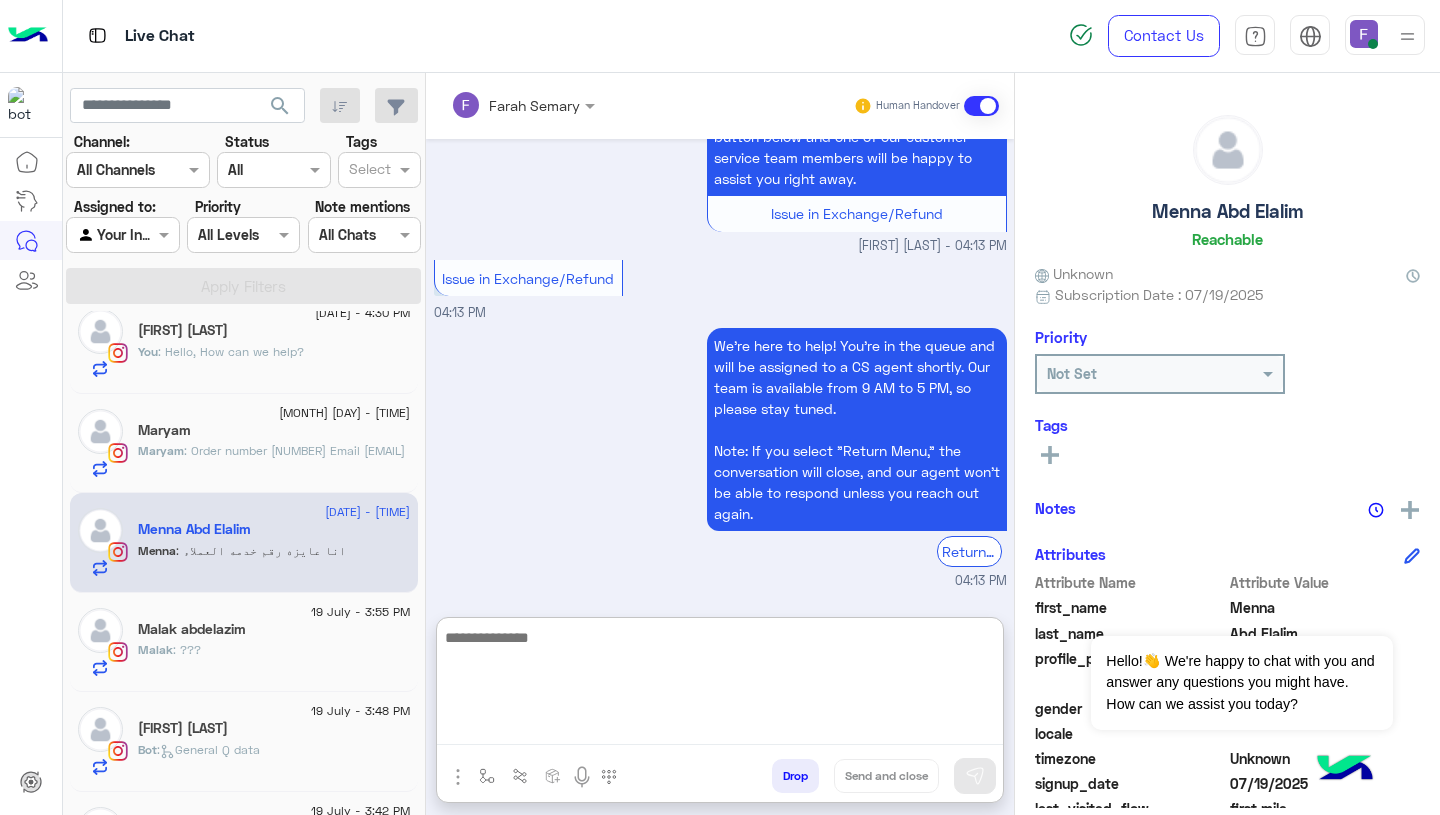 click on "We're here to help! You’re in the queue and will be assigned to a CS agent shortly. Our team is available from 9 AM to 5 PM, so please stay tuned. Note: If you select "Return Menu," the conversation will close, and our agent won’t be able to respond unless you reach out again.  Return to Main Menu     [TIME]" at bounding box center [720, 457] 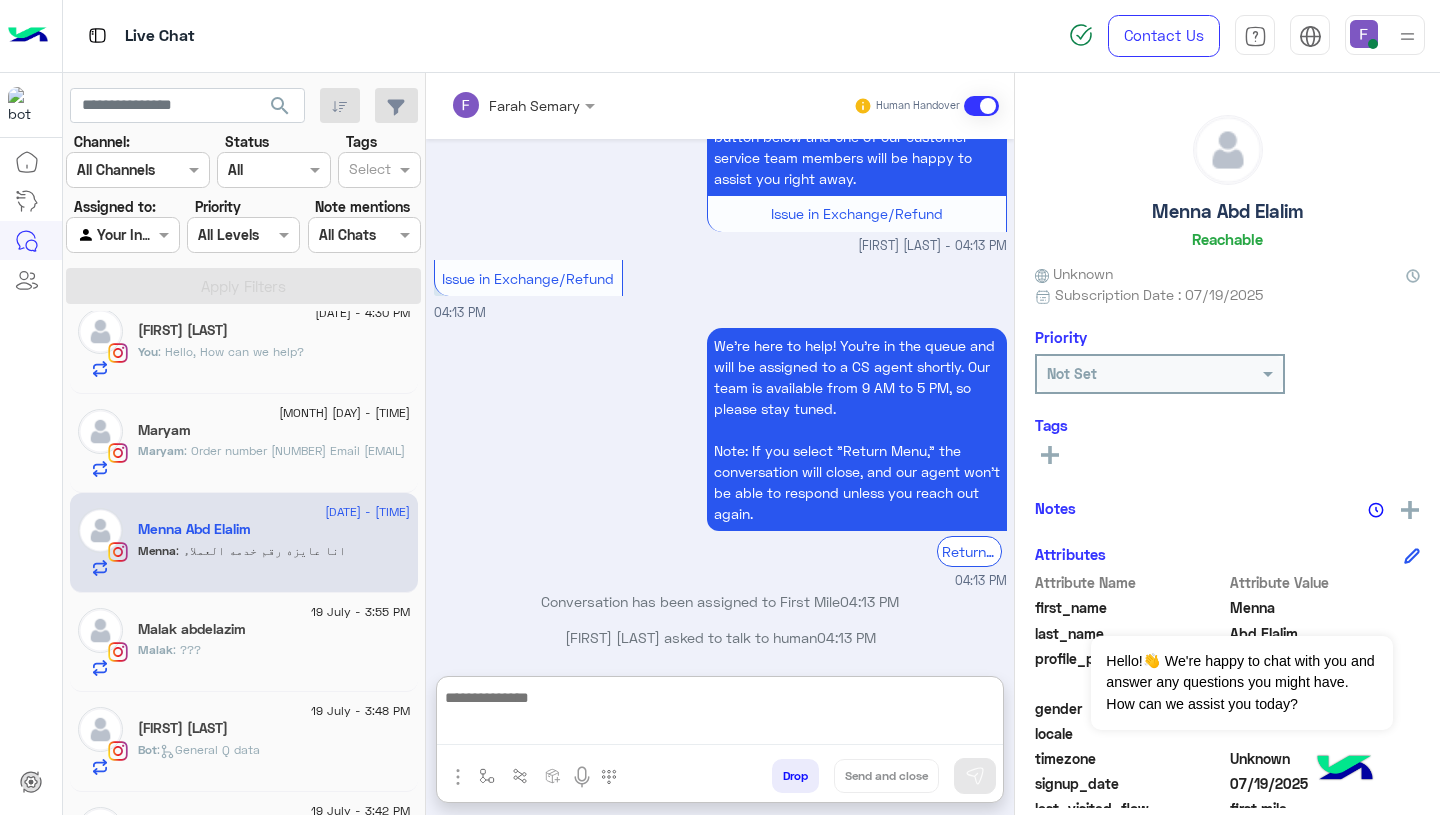 click at bounding box center (720, 715) 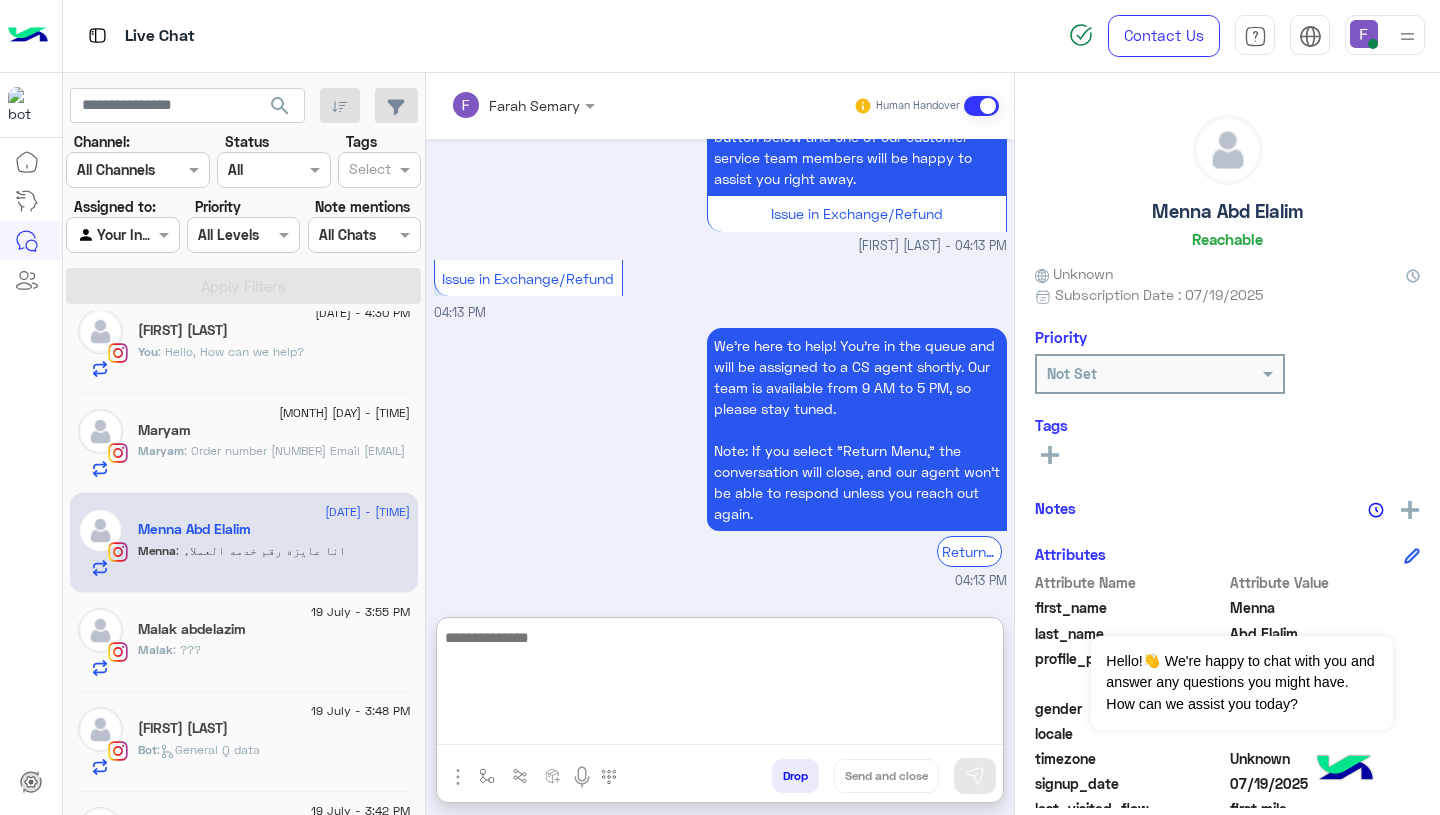 paste on "**********" 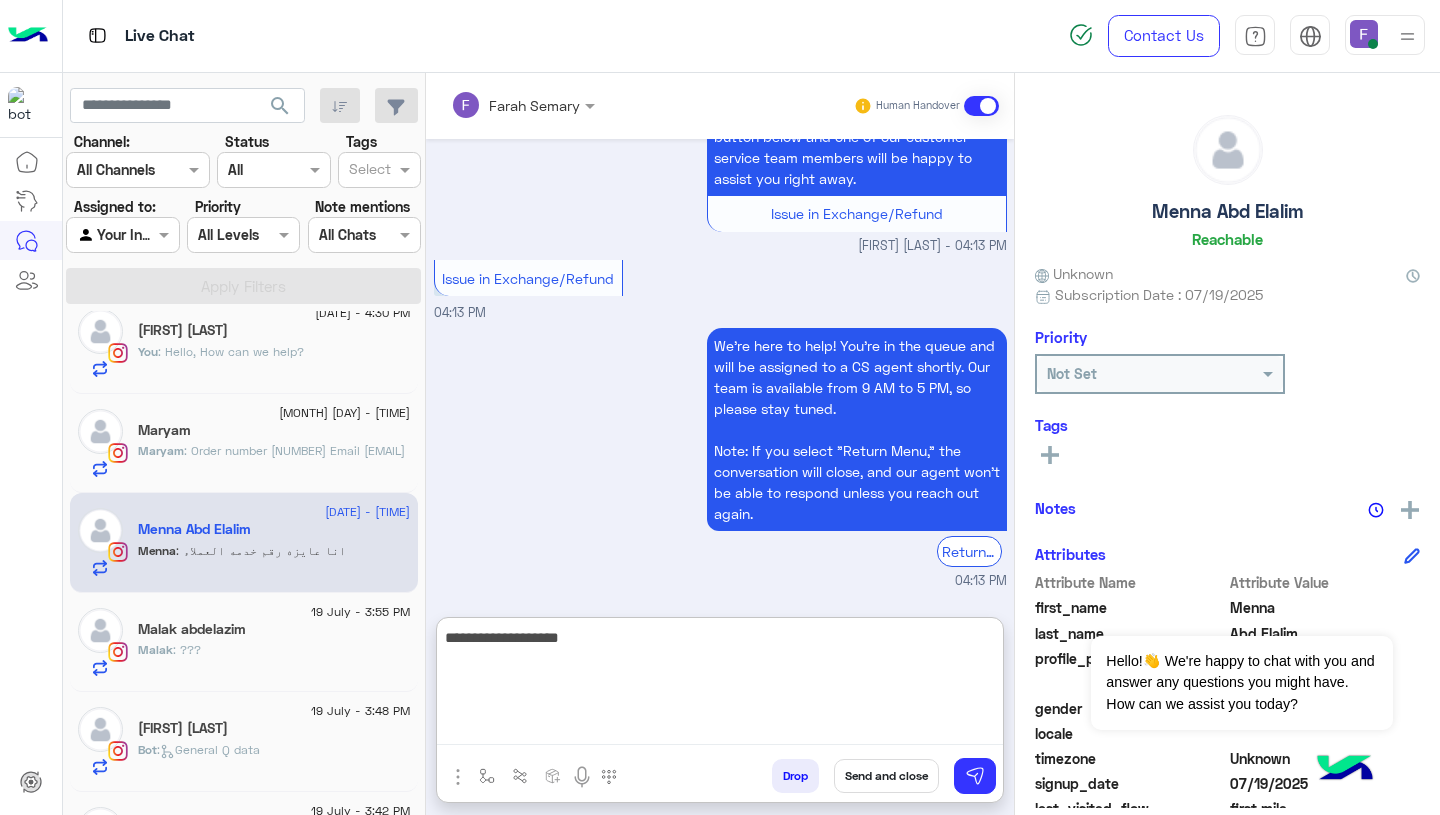scroll, scrollTop: 38, scrollLeft: 0, axis: vertical 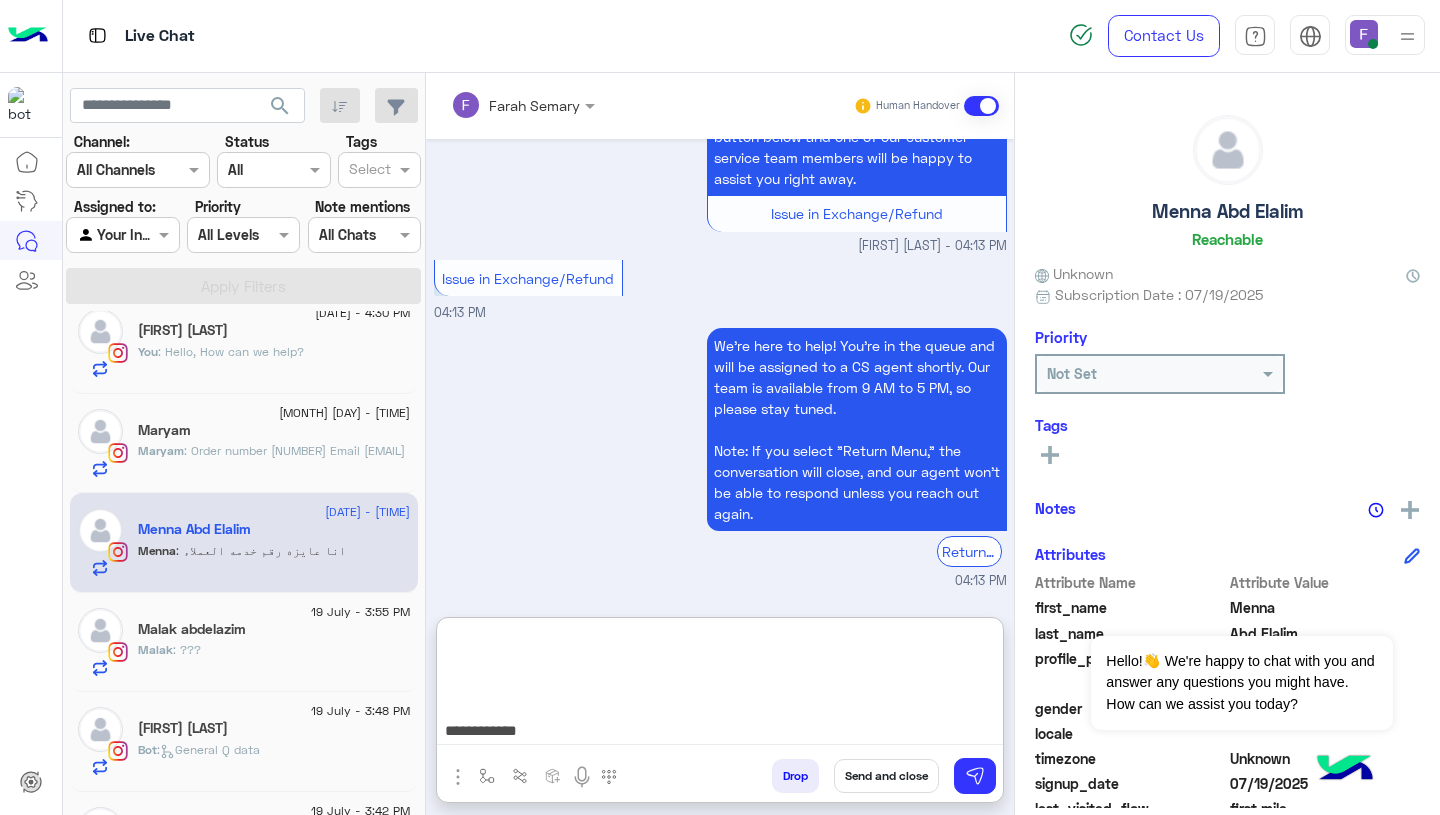 click on "**********" at bounding box center (720, 685) 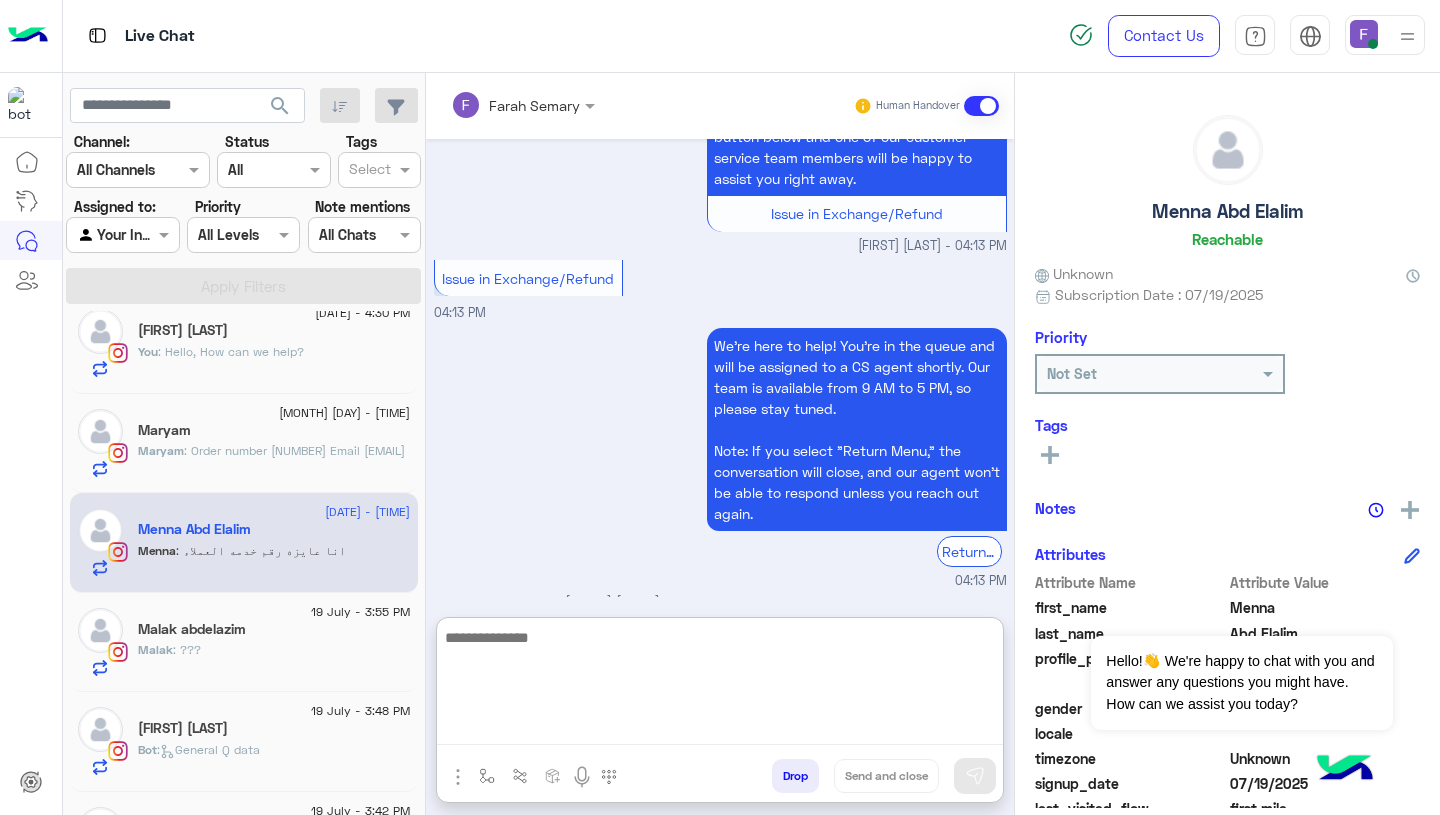 scroll, scrollTop: 0, scrollLeft: 0, axis: both 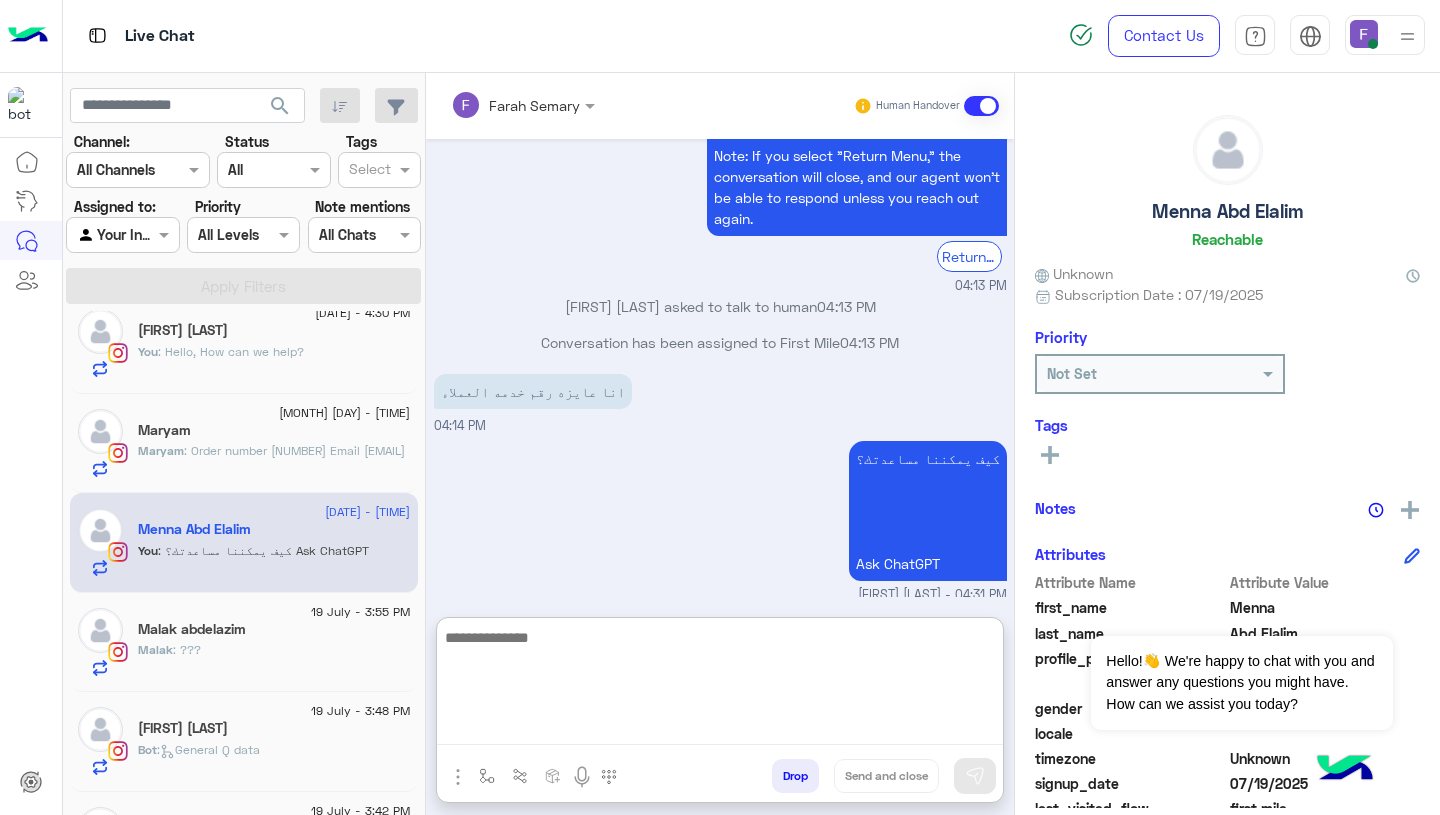 click on "كيف يمكننا مساعدتك؟ Ask ChatGPT  [FIRST] [LAST] -  04:31 PM" at bounding box center (720, 520) 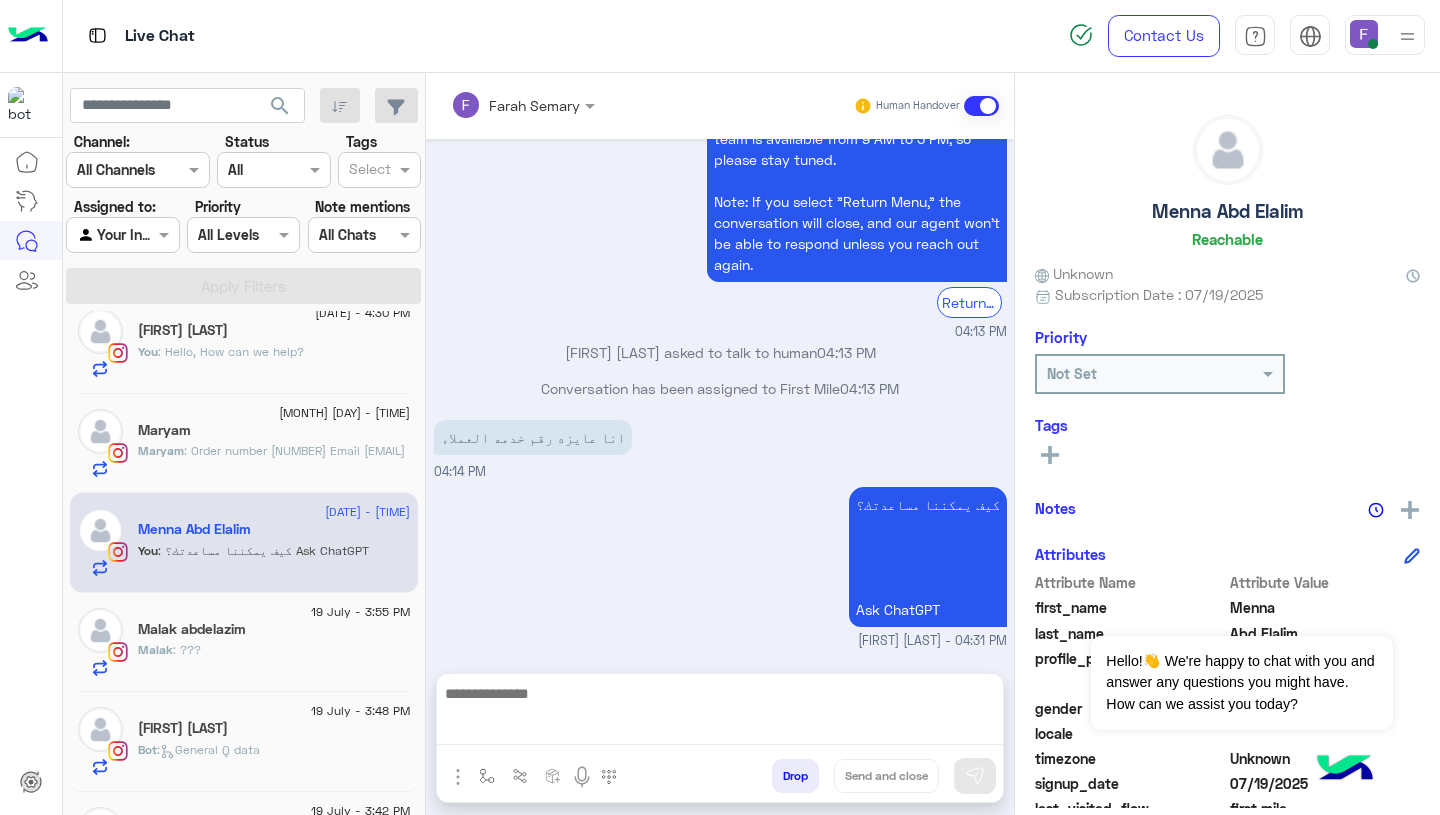 scroll, scrollTop: 1903, scrollLeft: 0, axis: vertical 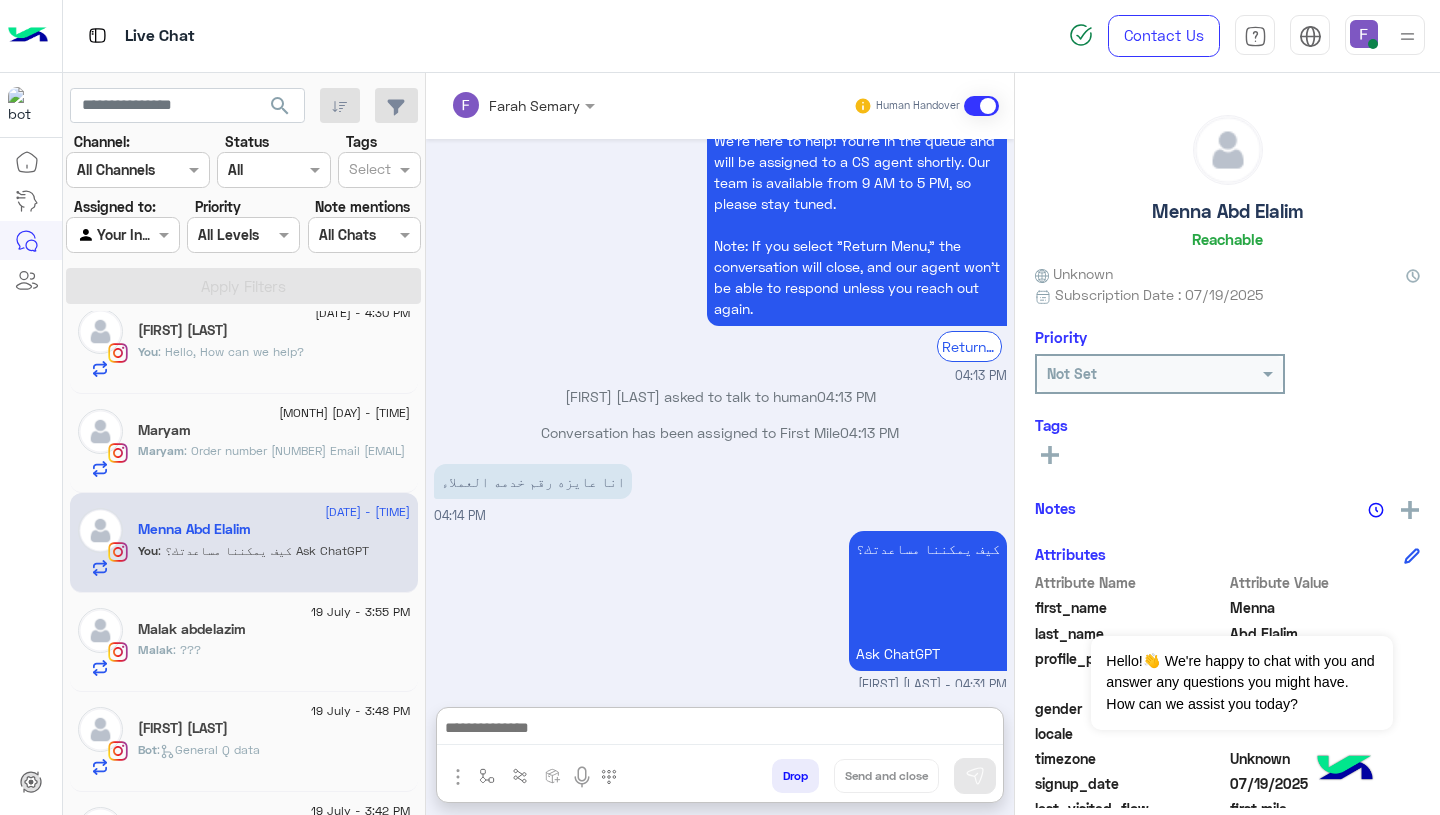 click at bounding box center (720, 730) 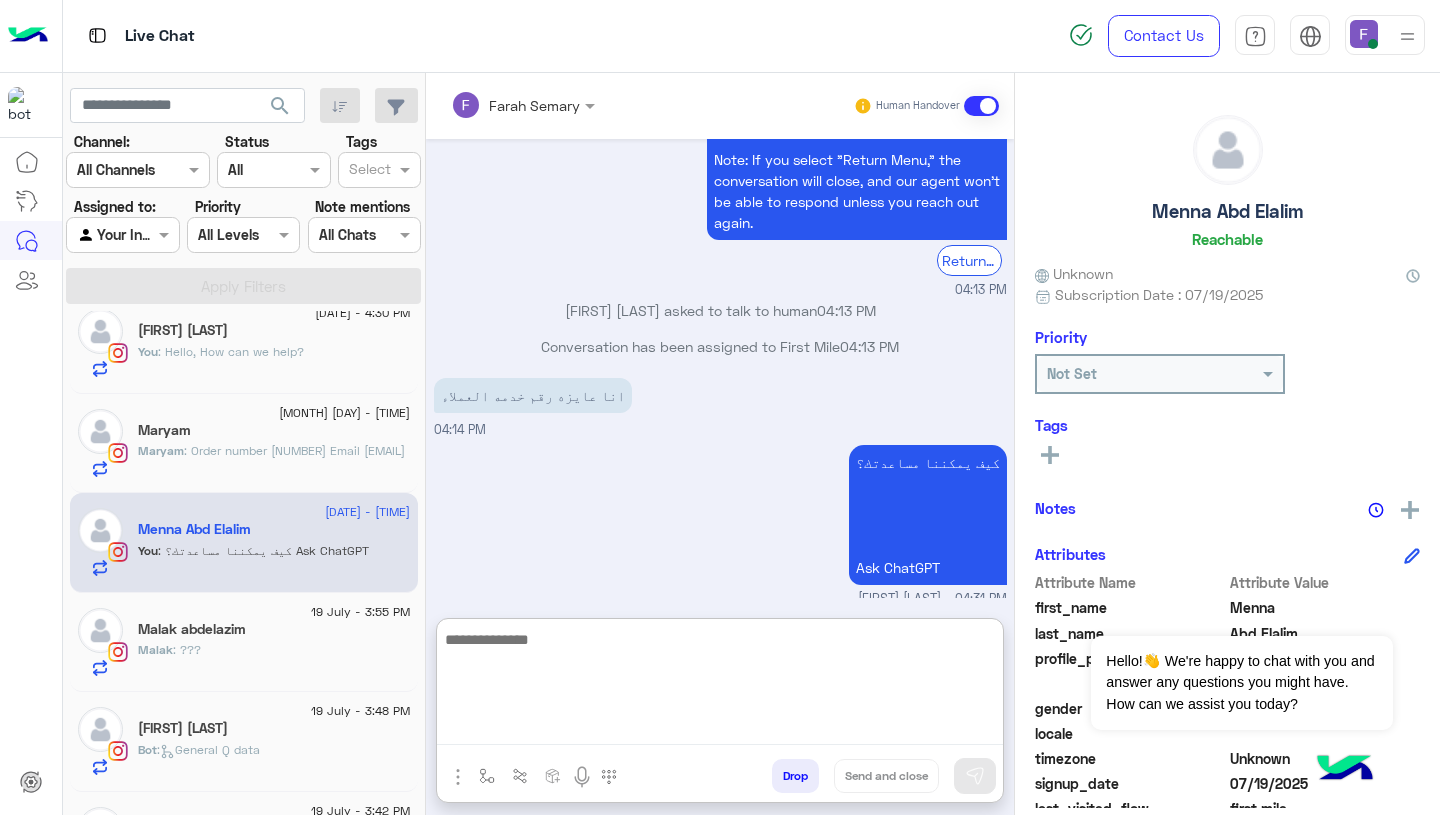 scroll, scrollTop: 1993, scrollLeft: 0, axis: vertical 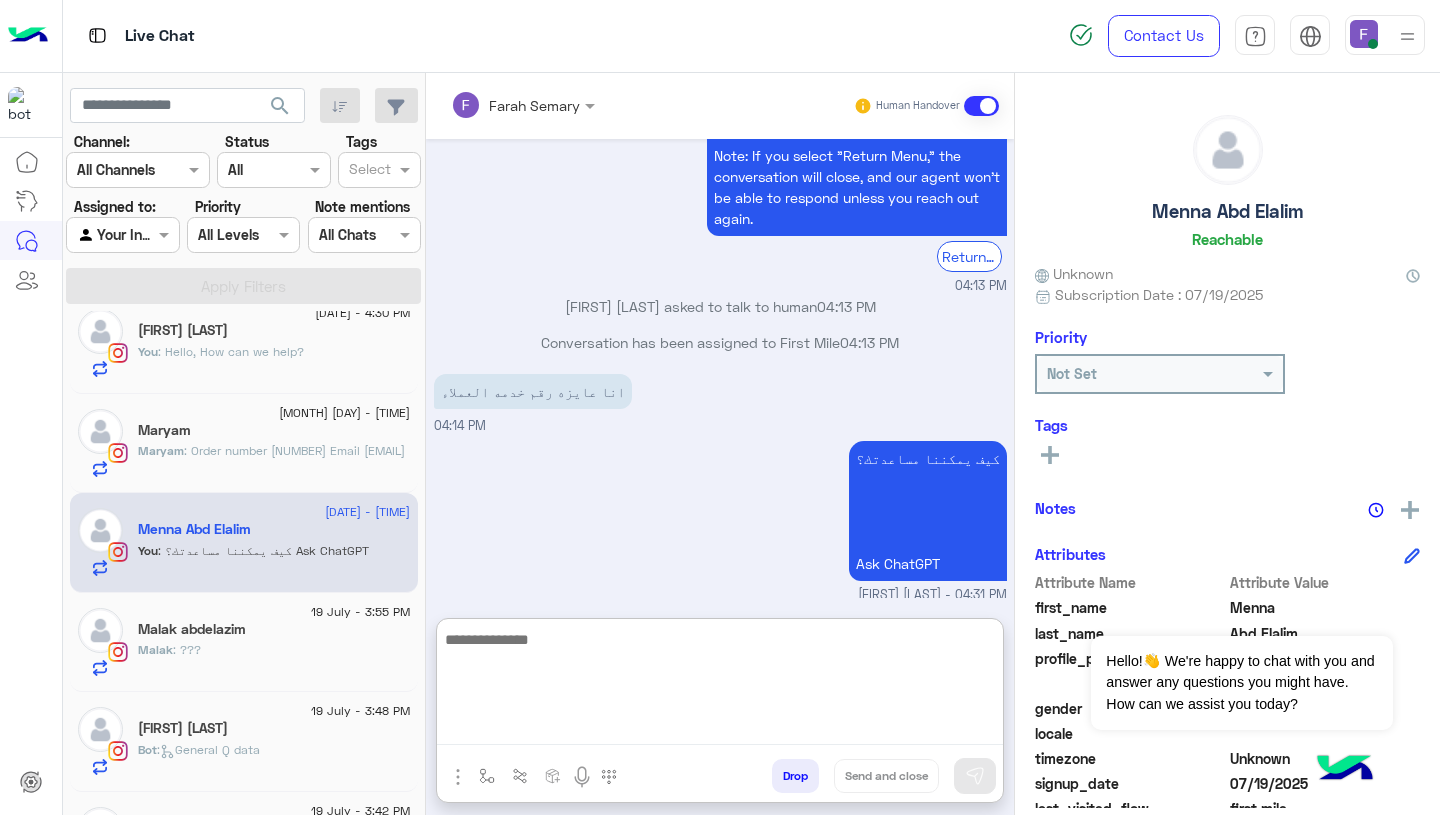 paste on "**********" 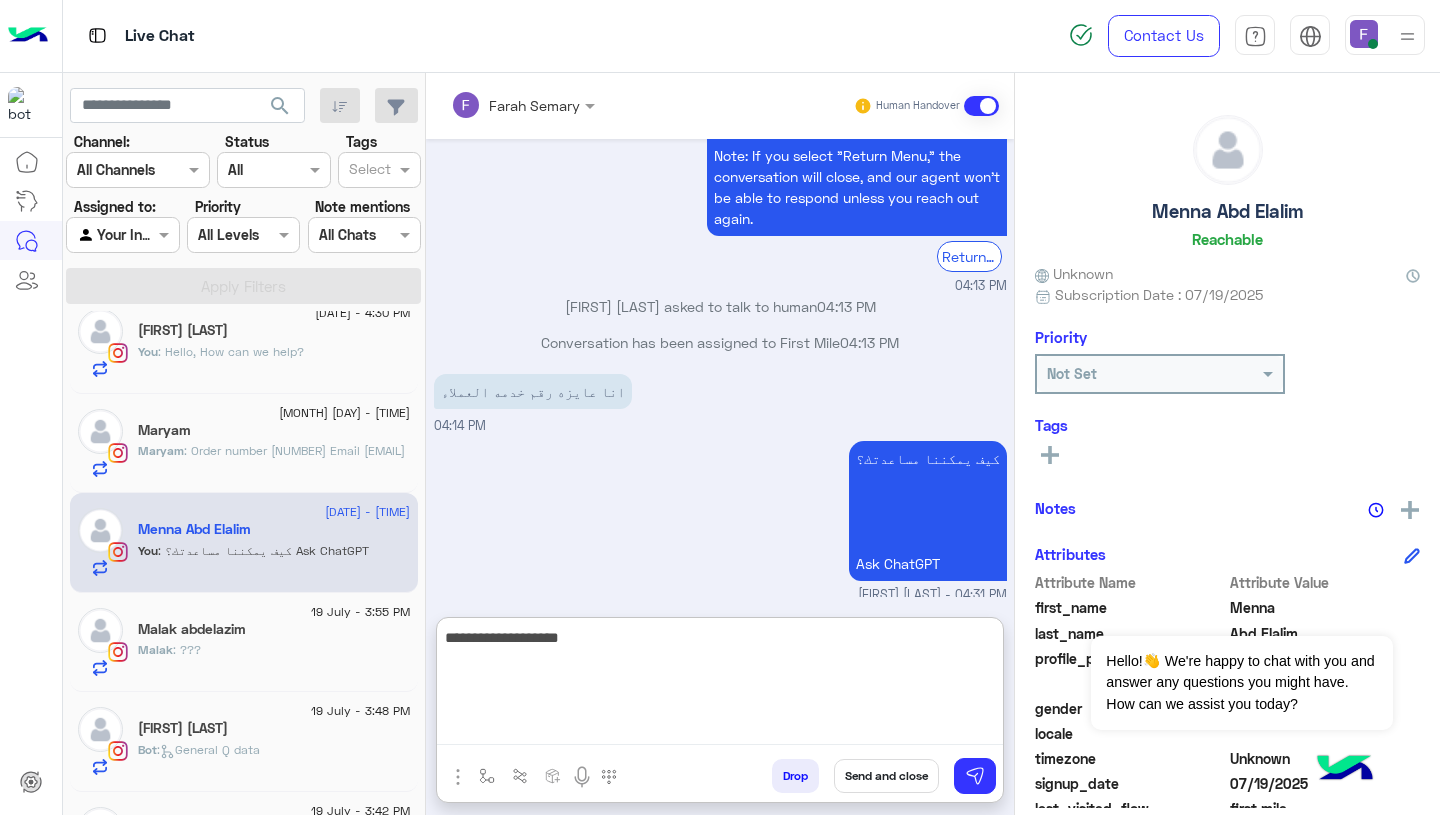 scroll, scrollTop: 38, scrollLeft: 0, axis: vertical 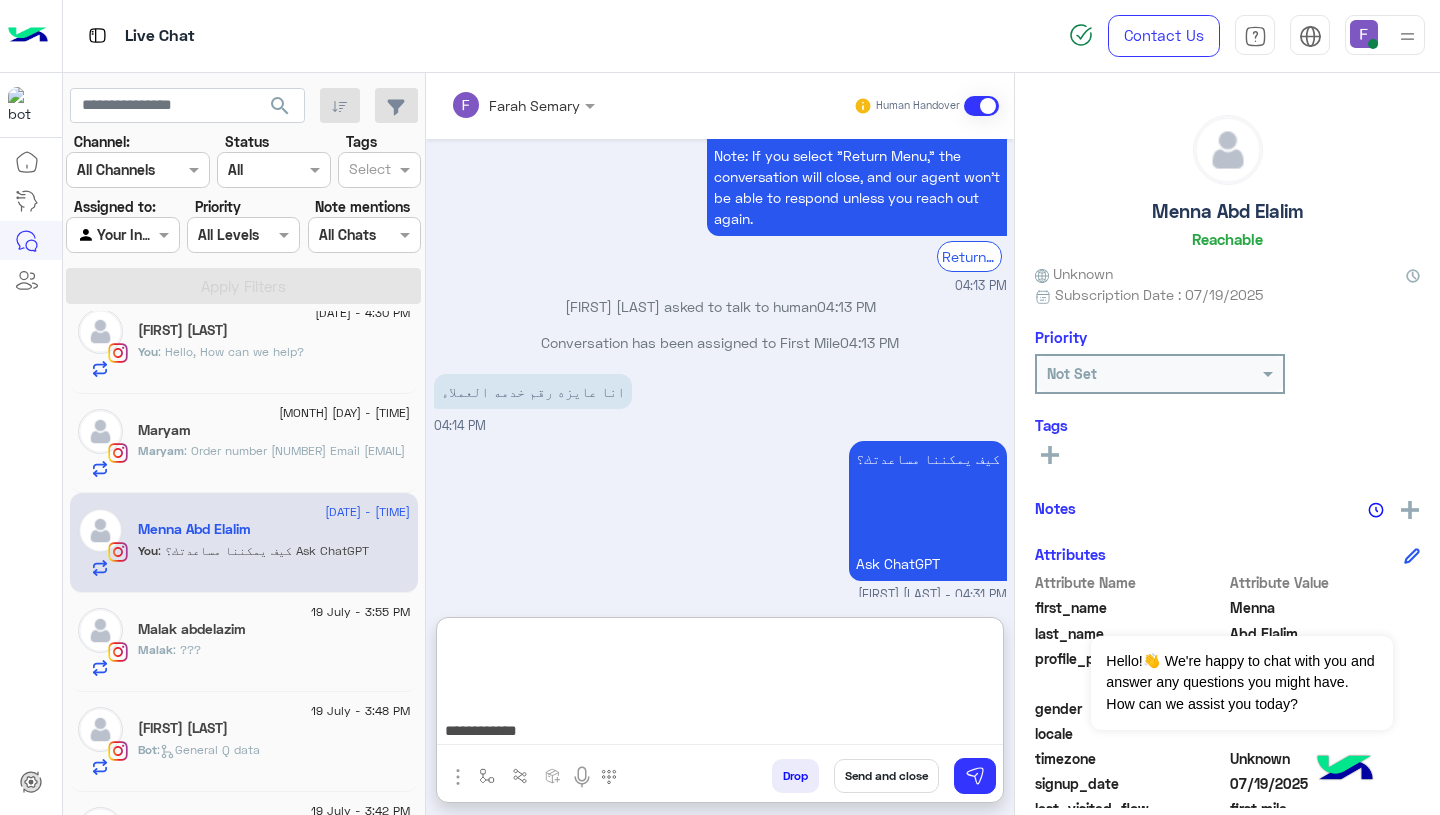 click on "**********" at bounding box center [720, 685] 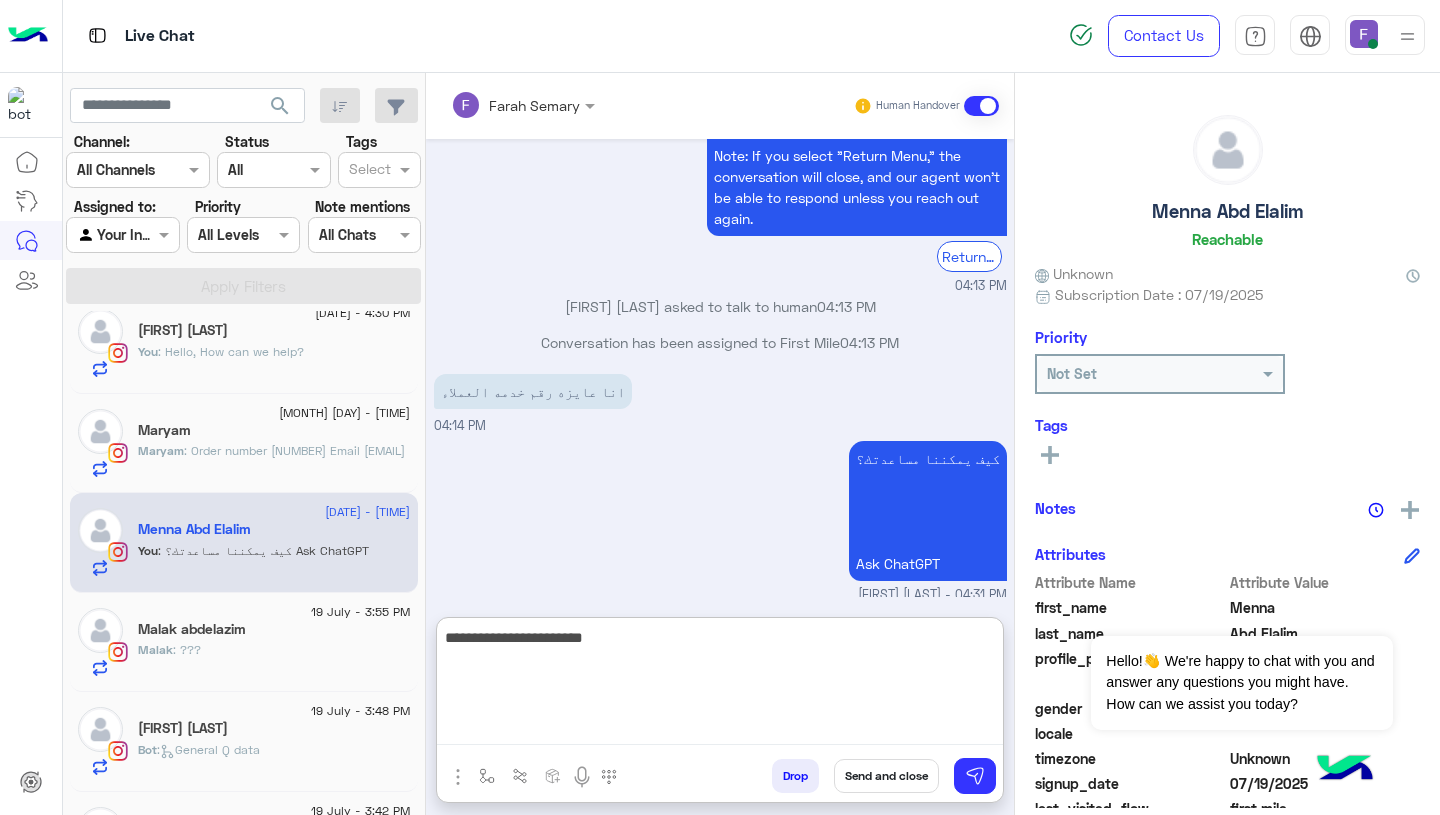 scroll, scrollTop: 0, scrollLeft: 0, axis: both 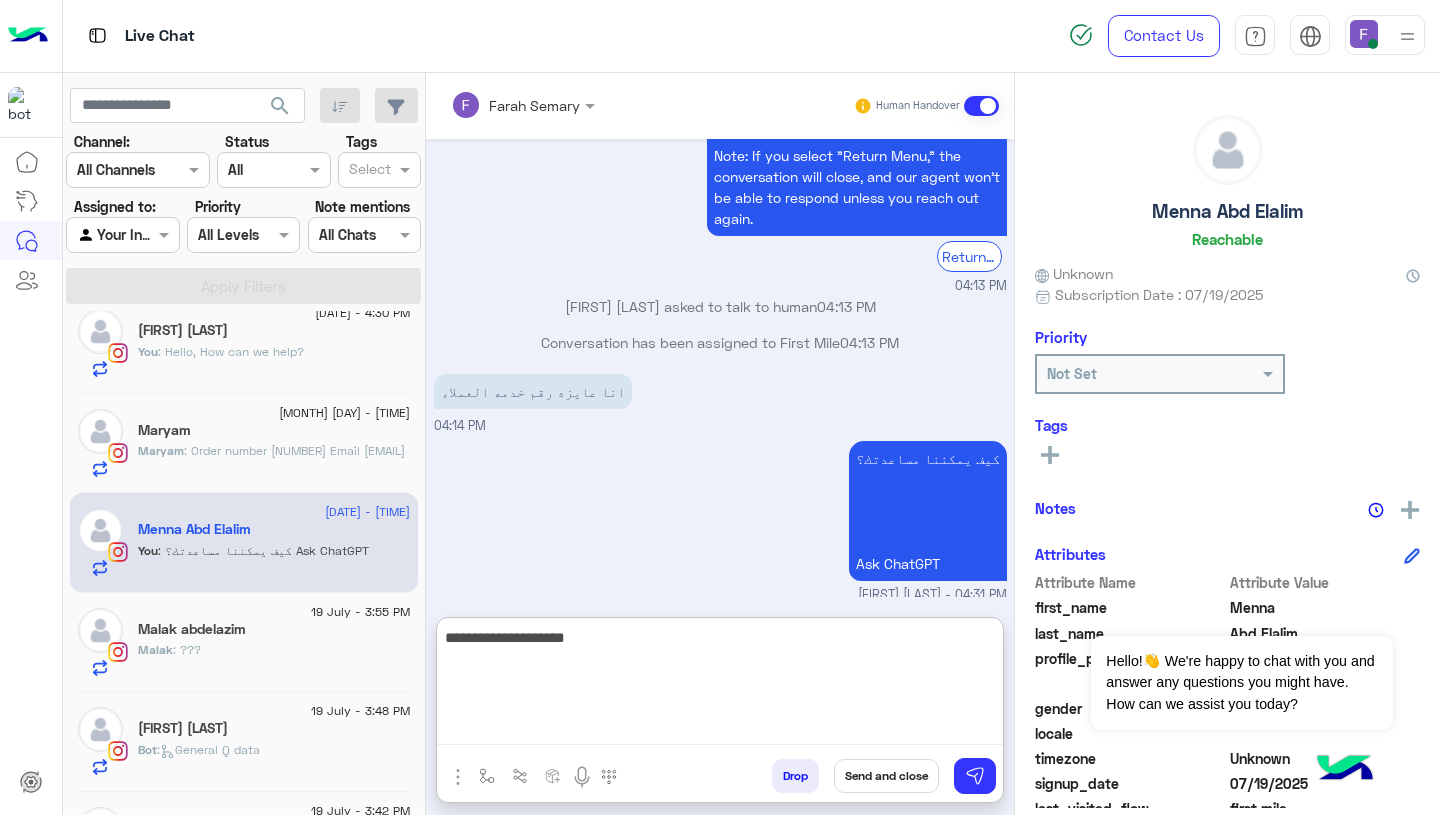 type on "**********" 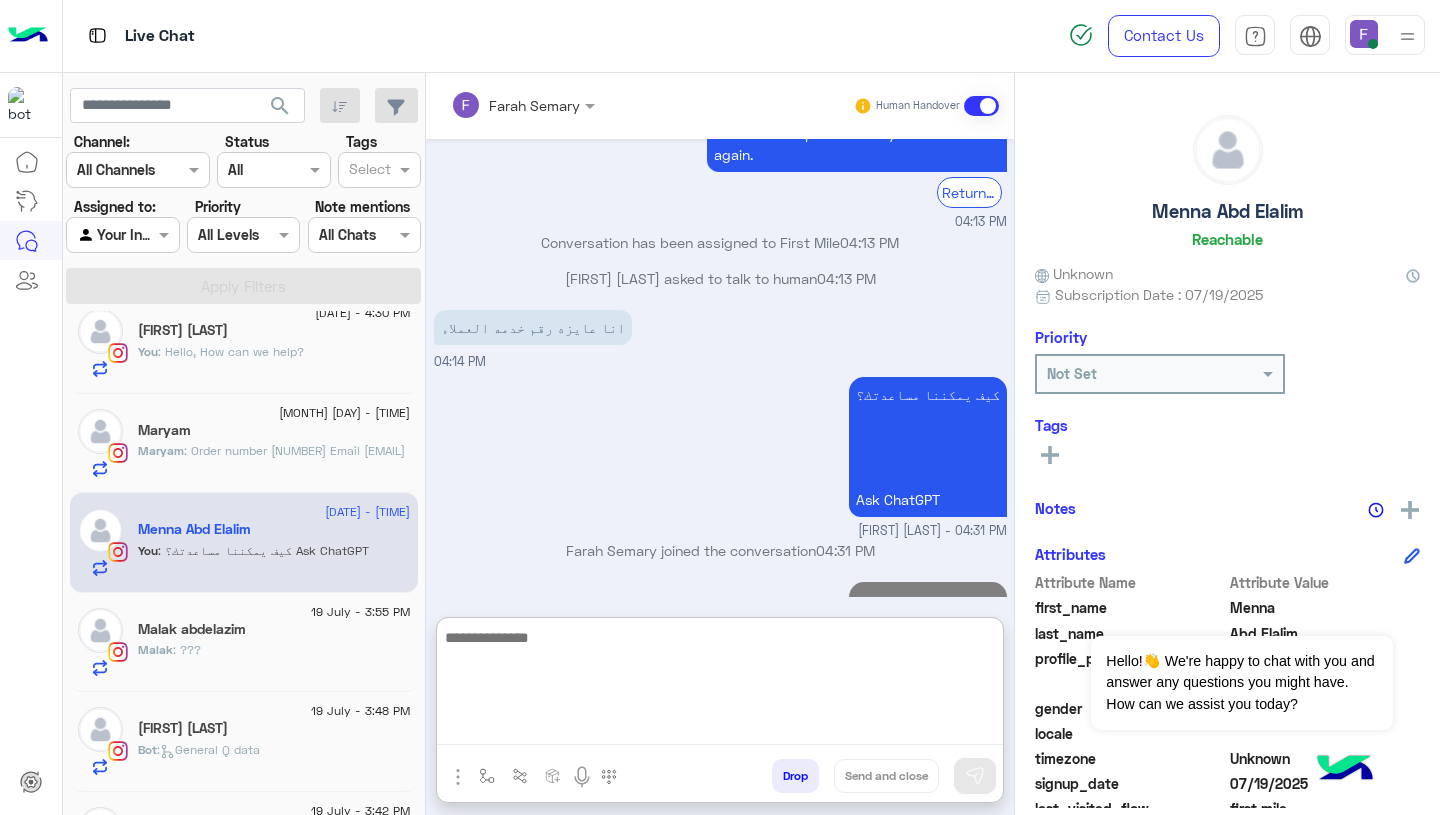 click on "19 July - 4:31 PM  Menna Abd Elalim   You  : كيف يمكننا مساعدتك؟
Ask ChatGPT" 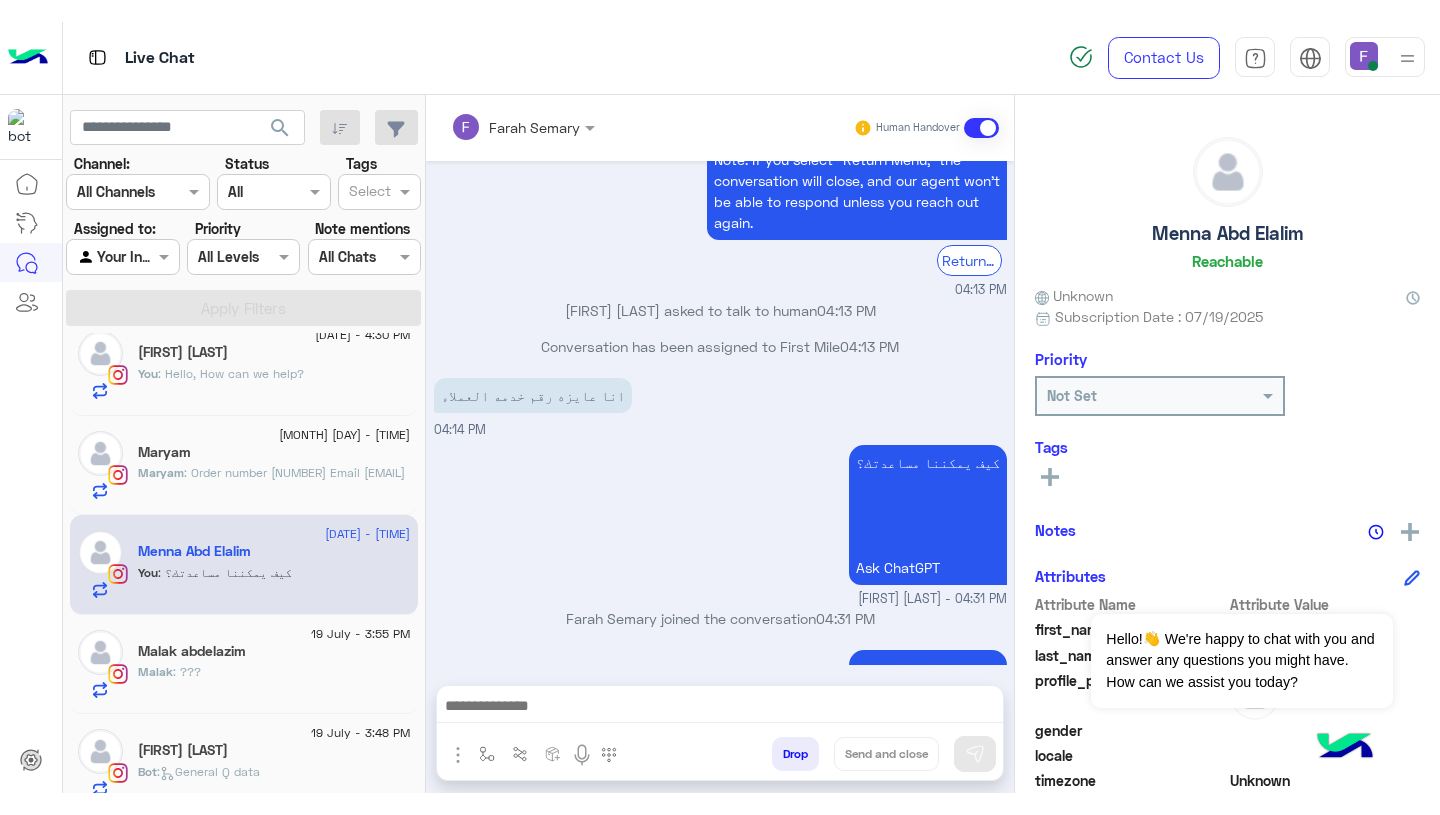 scroll, scrollTop: 1967, scrollLeft: 0, axis: vertical 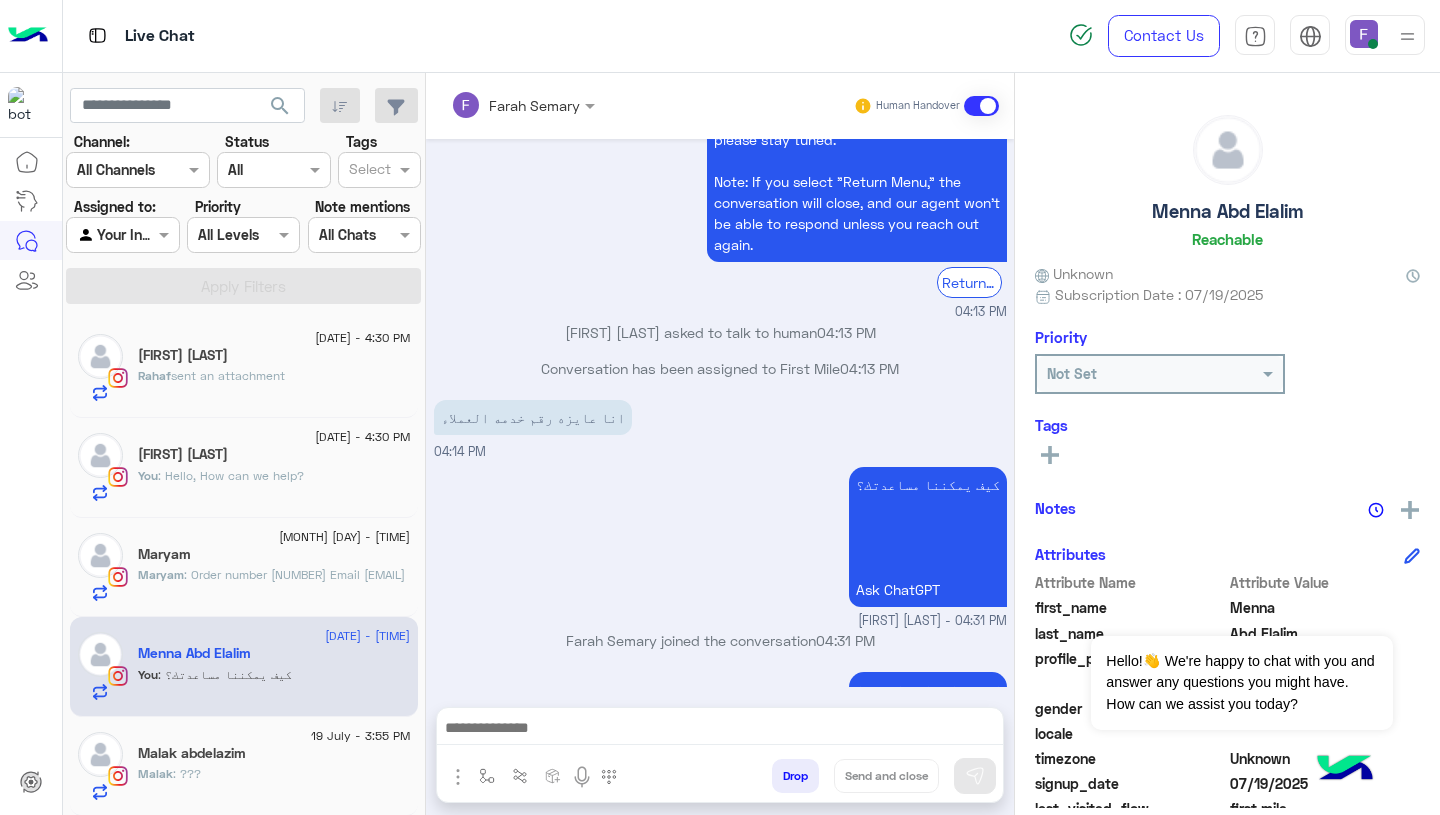 click on "sent an attachment" 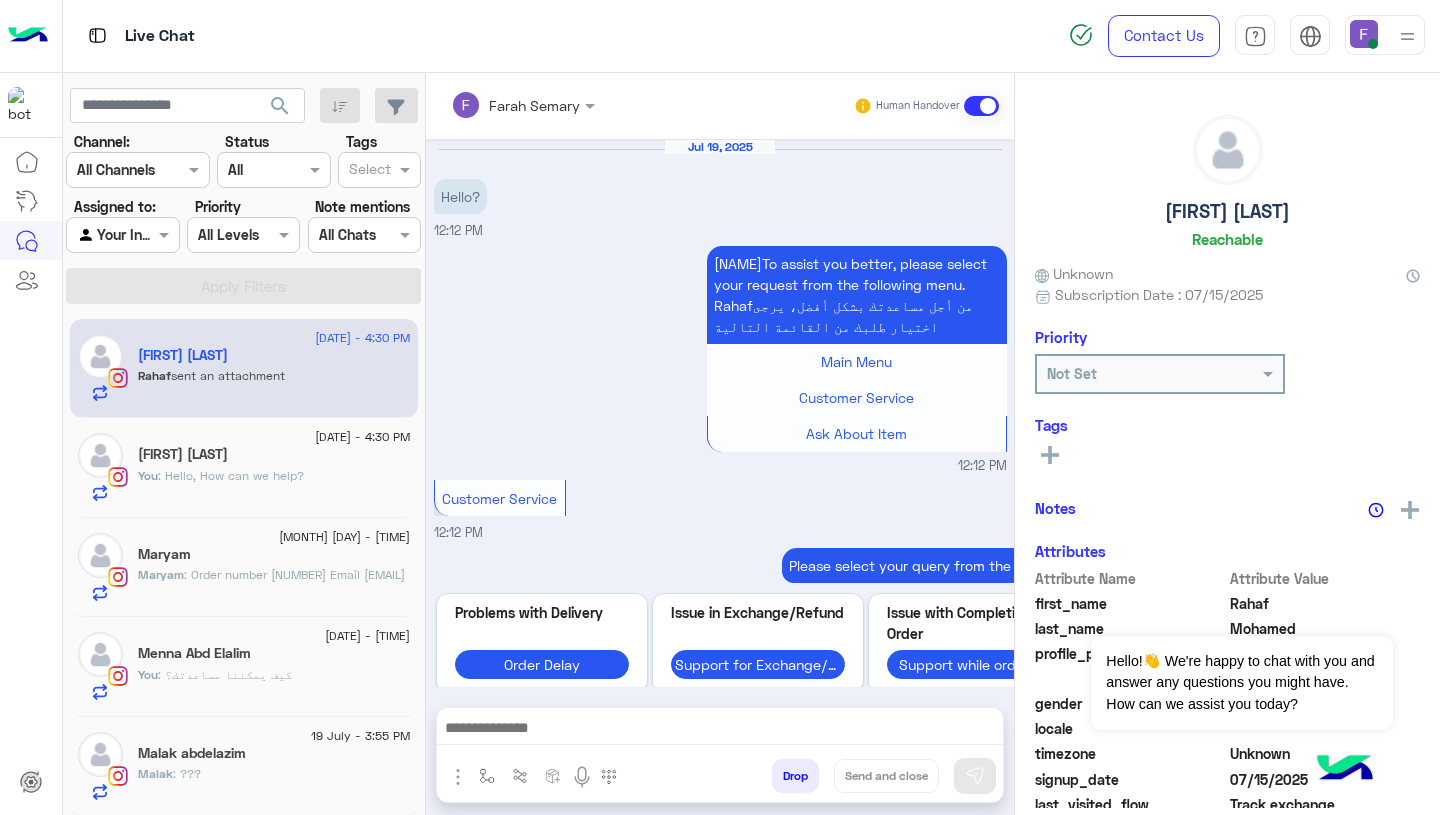 scroll, scrollTop: 1896, scrollLeft: 0, axis: vertical 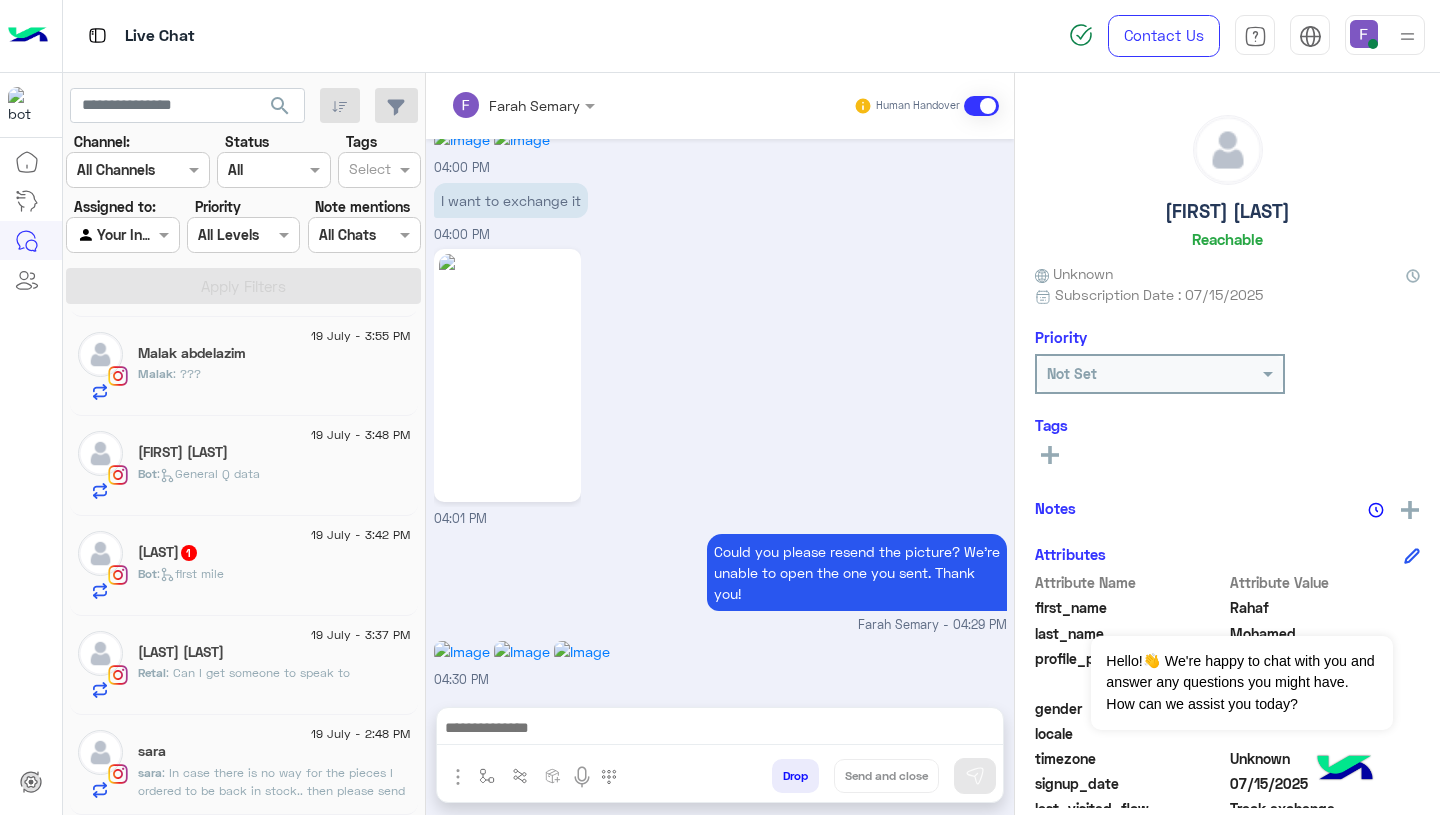 click on "sara" 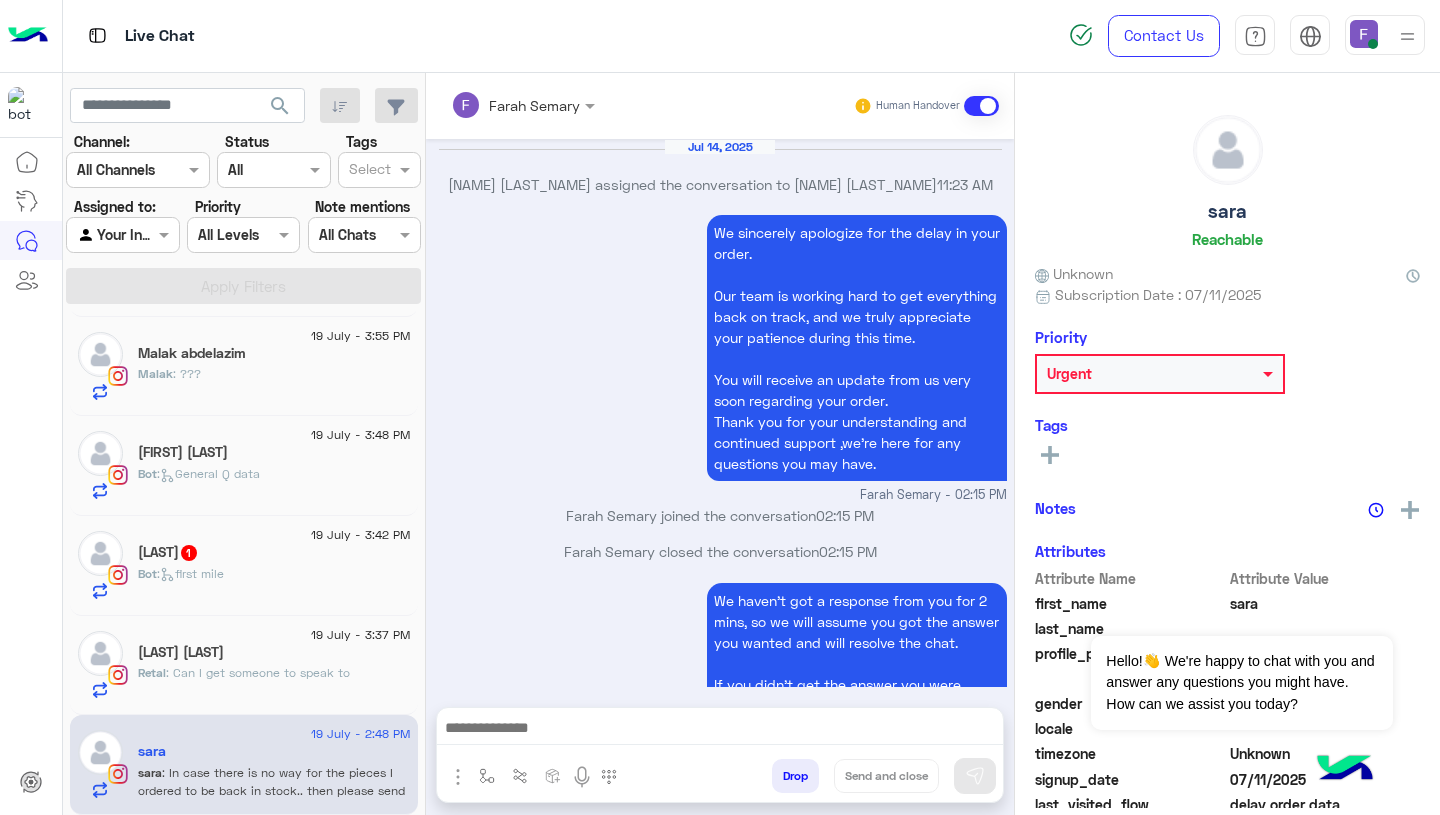 scroll, scrollTop: 2406, scrollLeft: 0, axis: vertical 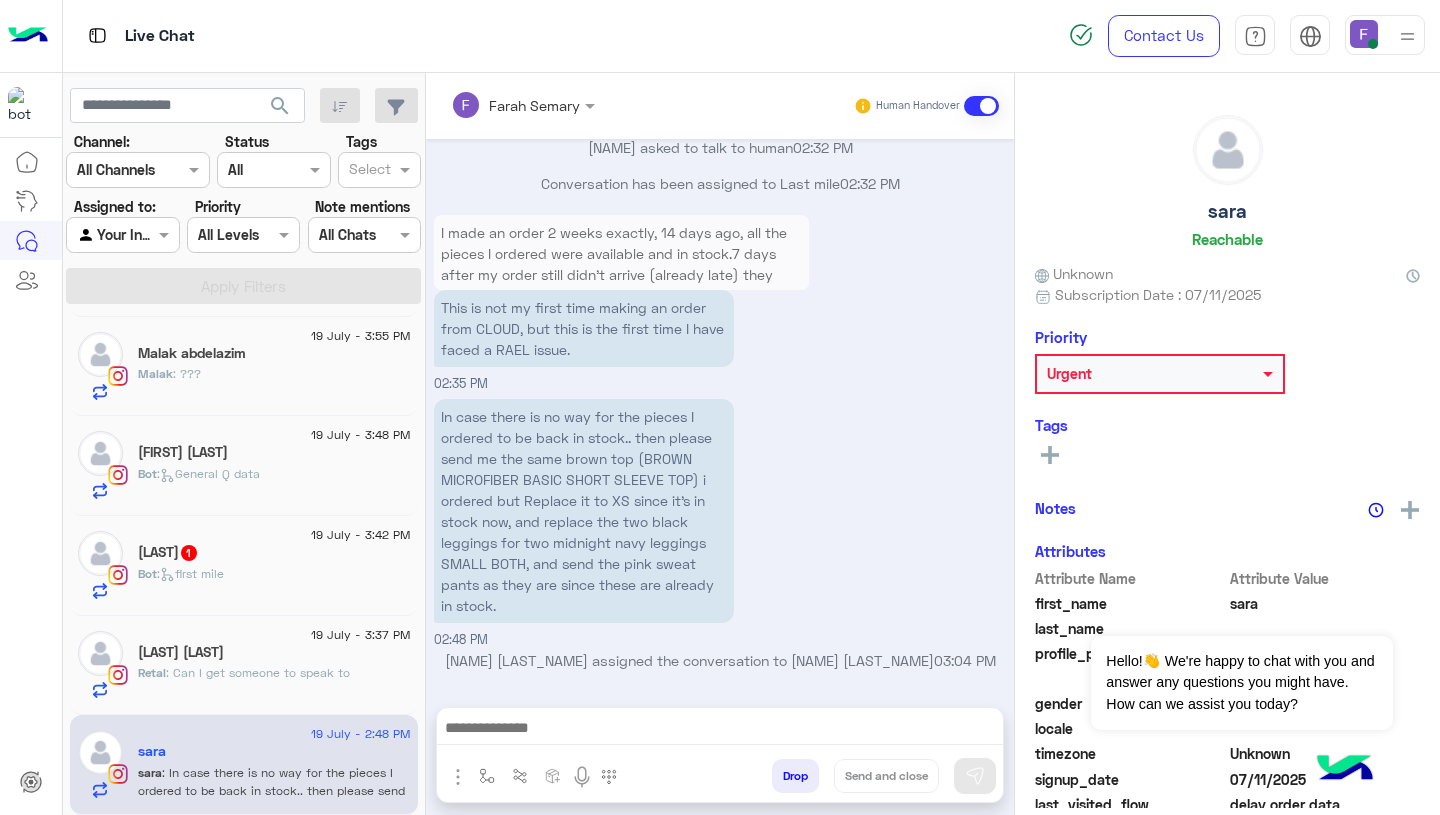 click on "[LAST] [LAST]" 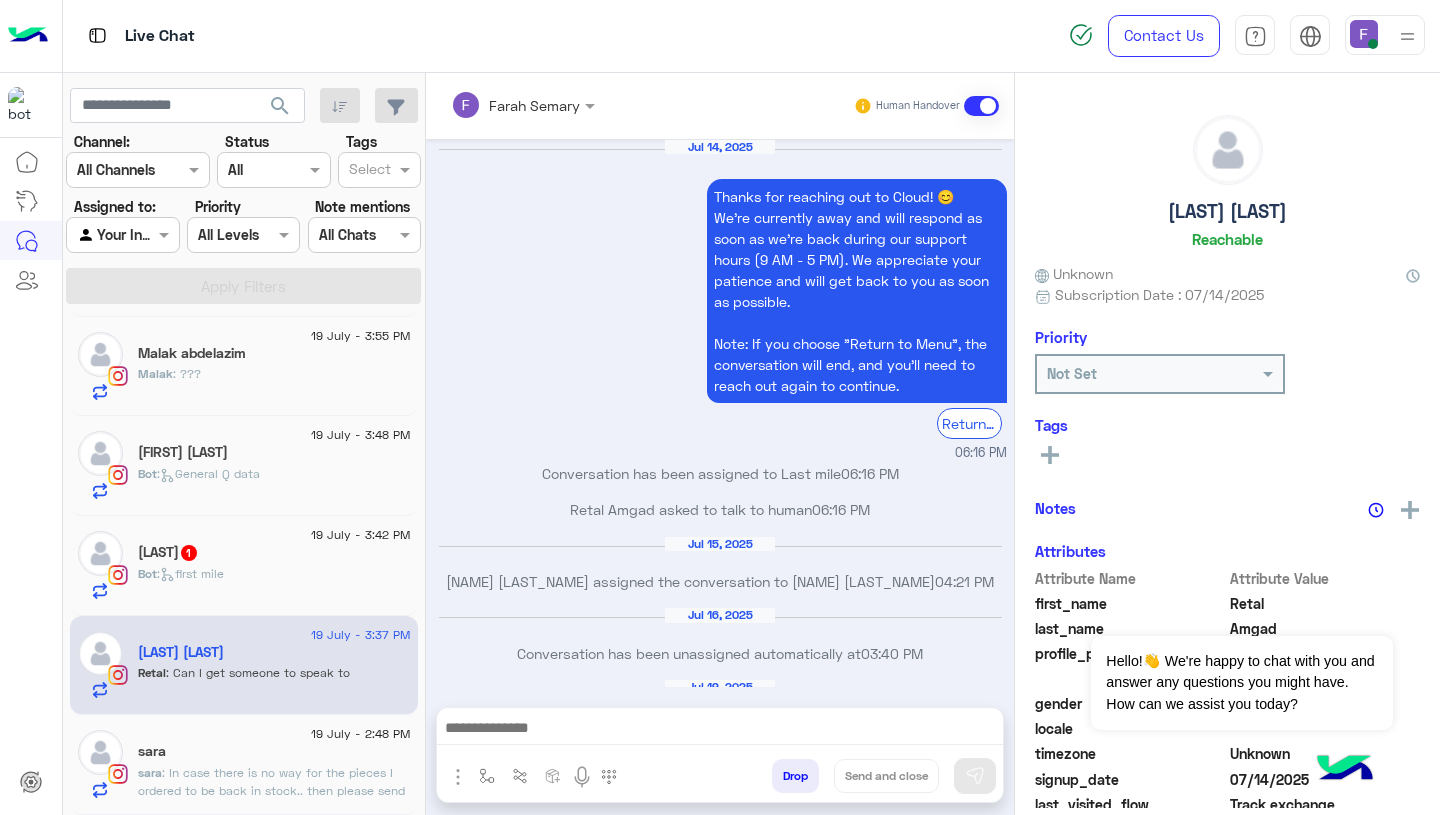 scroll, scrollTop: 1531, scrollLeft: 0, axis: vertical 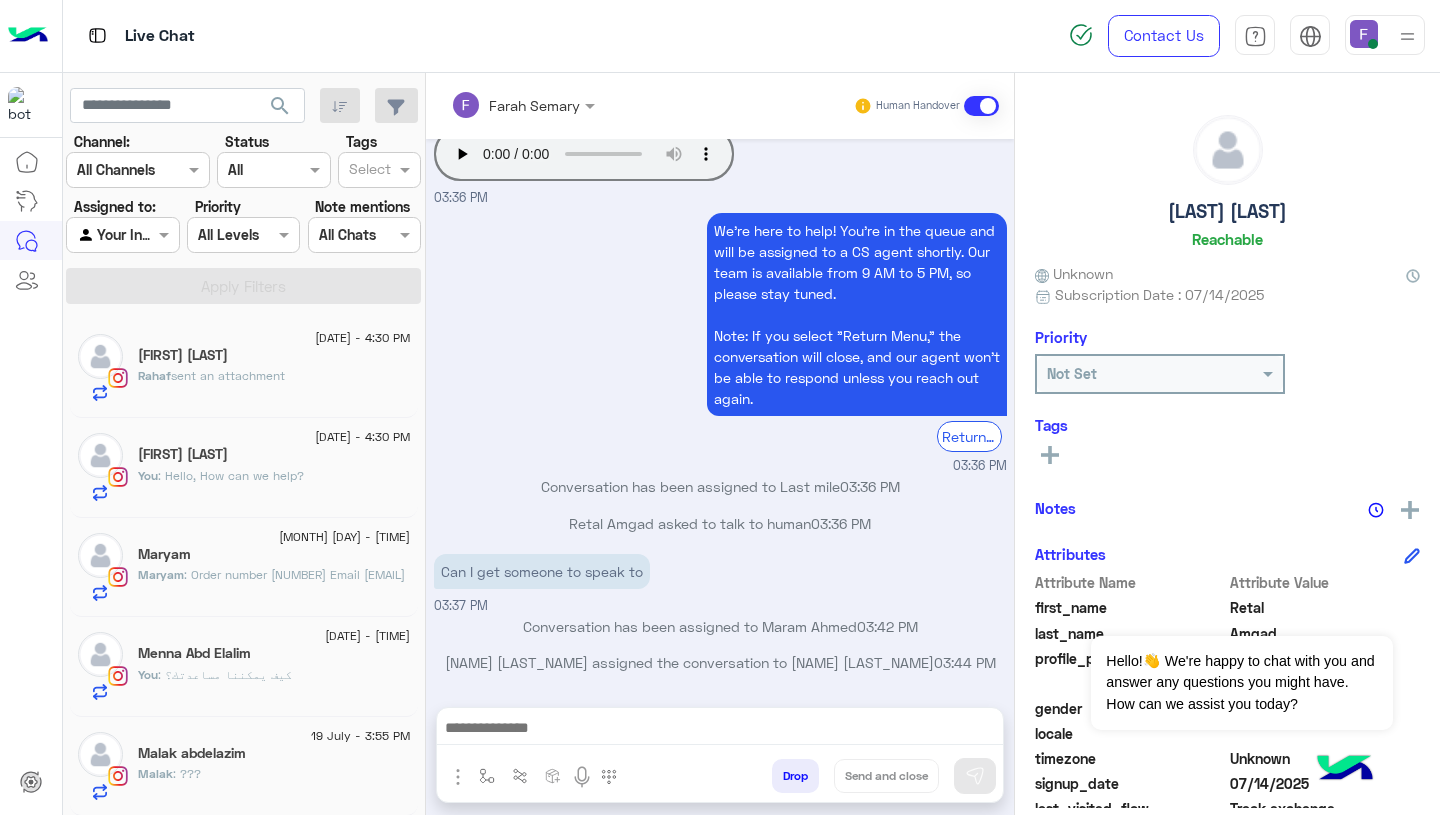 click on ": Order number [NUMBER]
Email [EMAIL]" 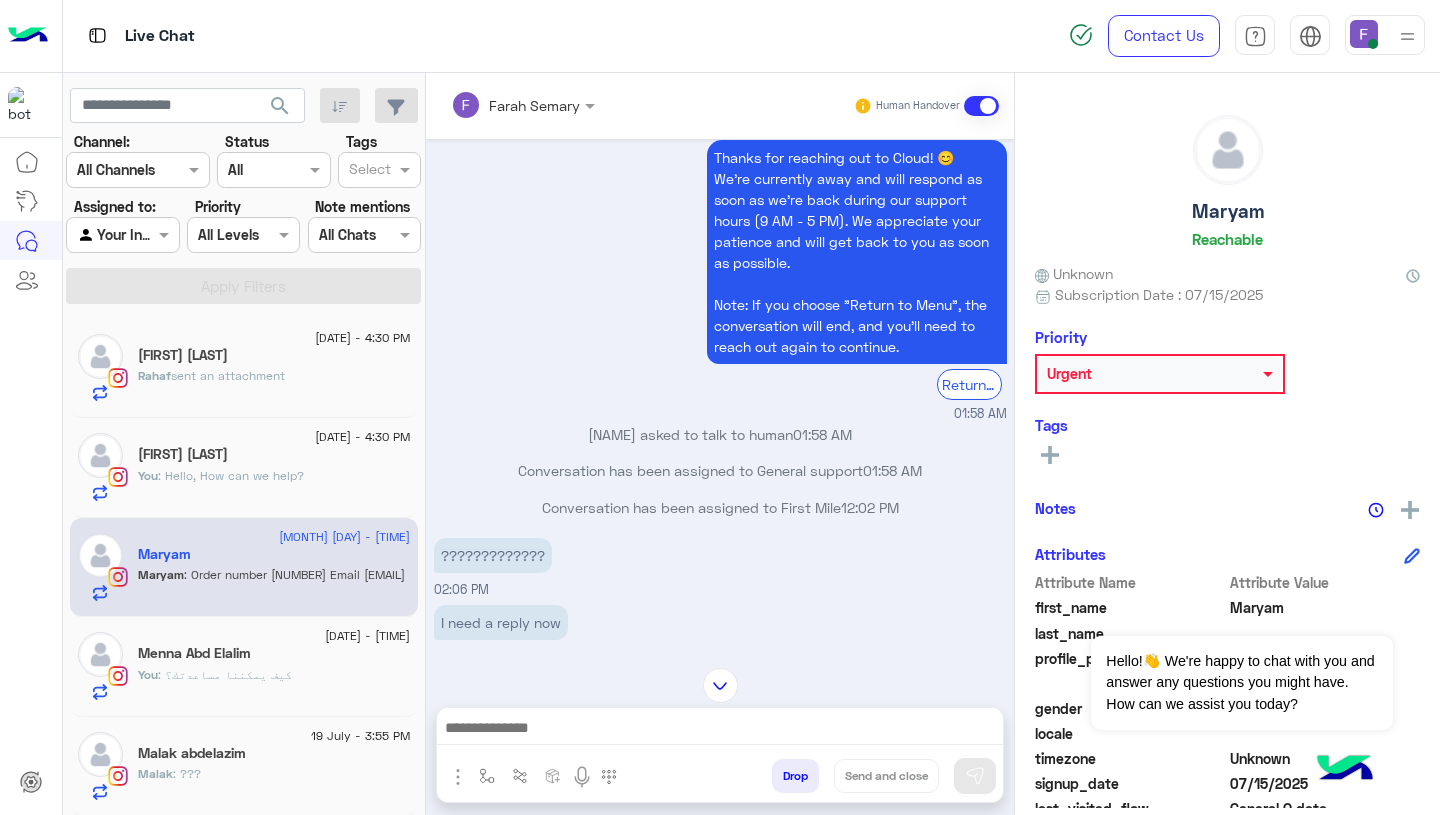 scroll, scrollTop: 1898, scrollLeft: 0, axis: vertical 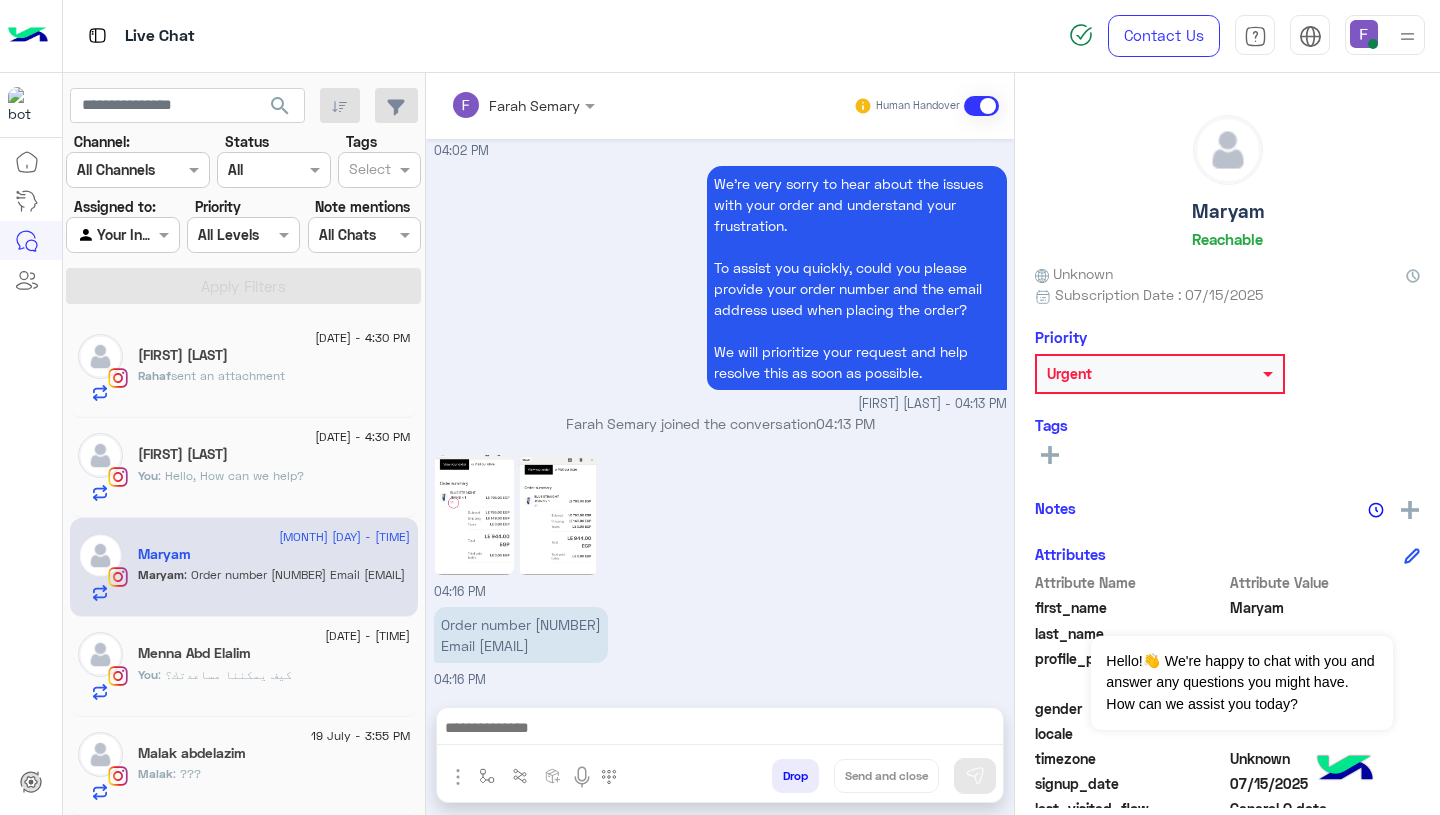 click on "Order number [NUMBER] Email [EMAIL]" at bounding box center [521, 635] 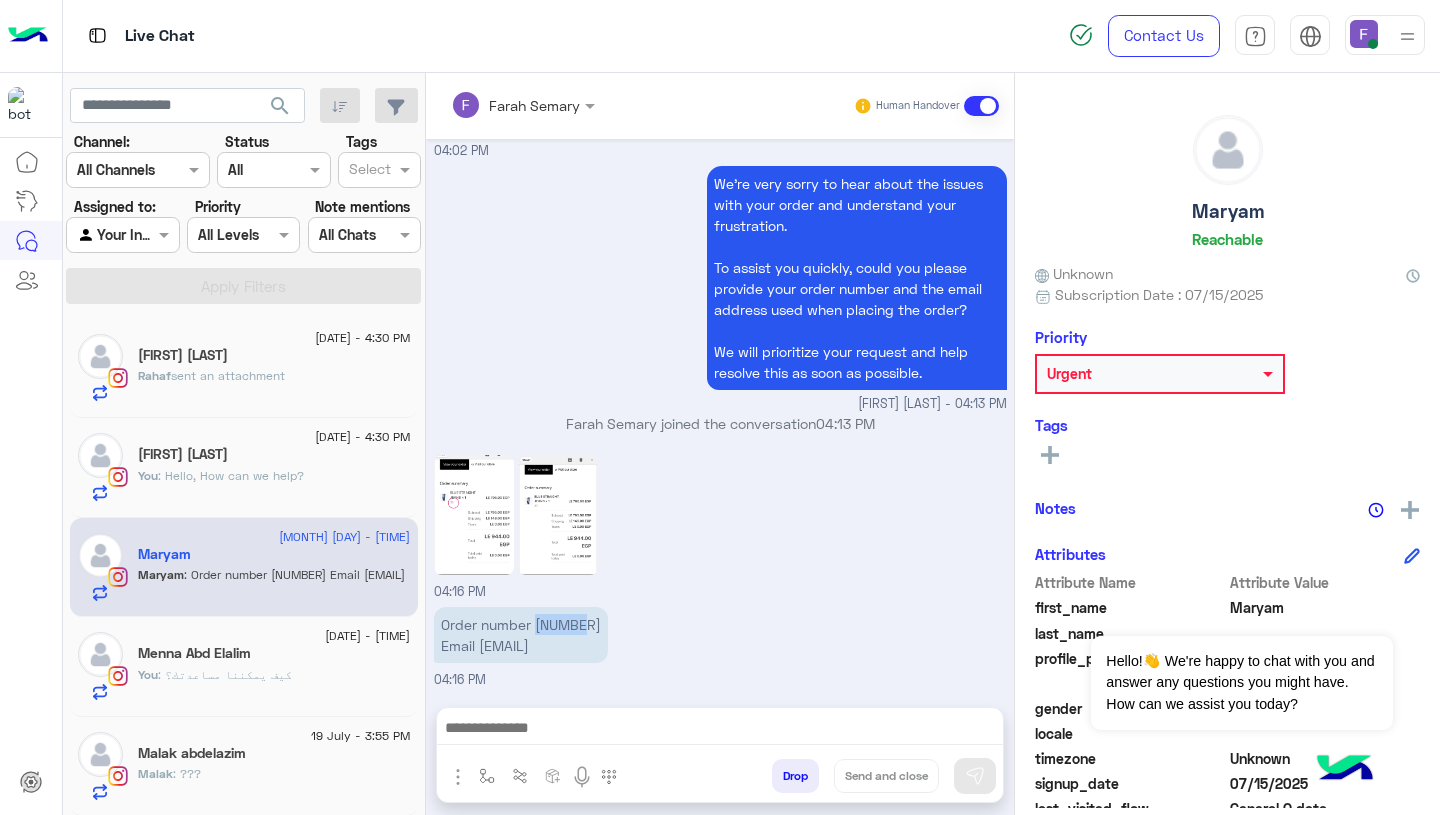 click on "Order number [NUMBER] Email [EMAIL]" at bounding box center (521, 635) 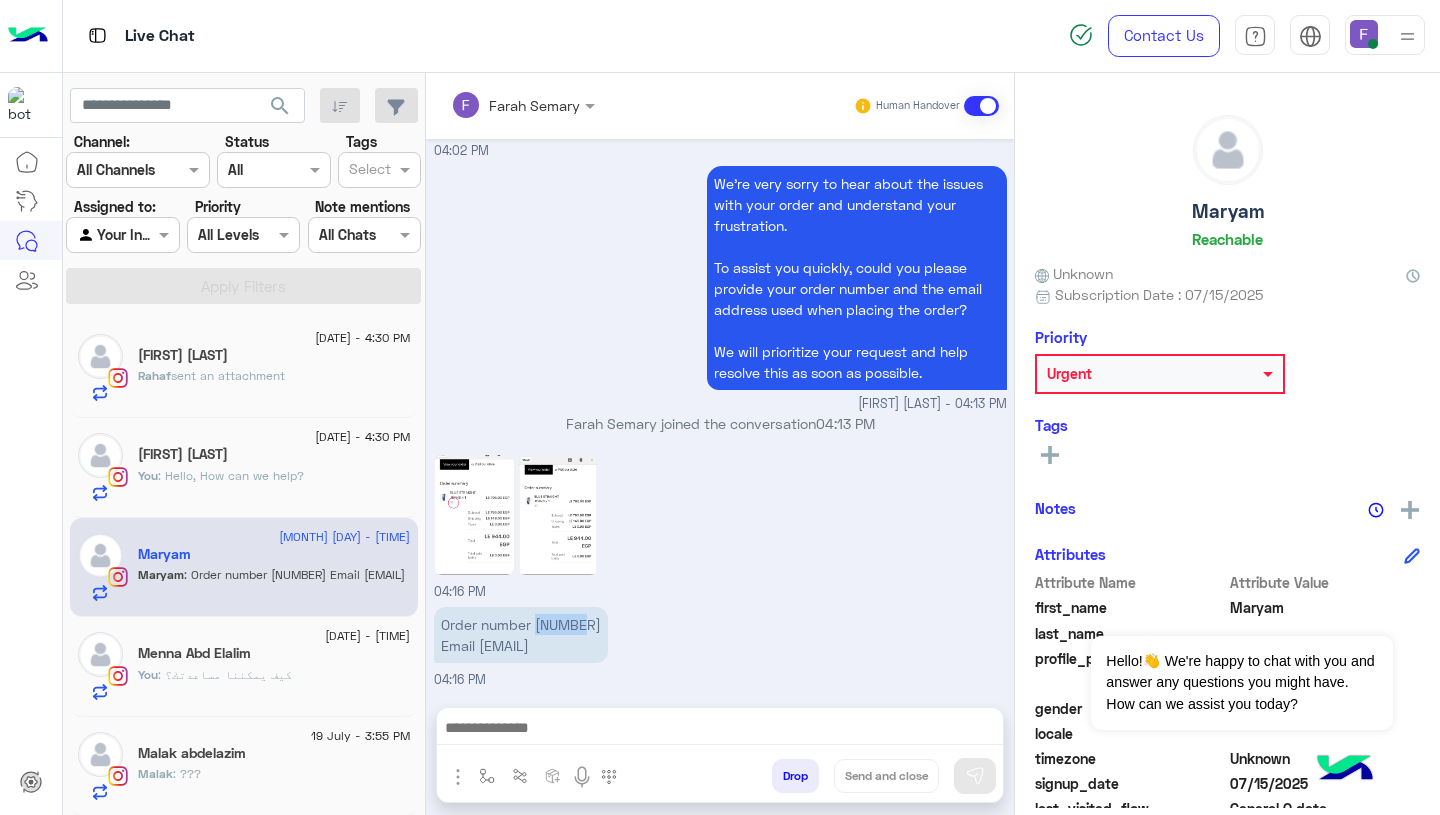click on "We’re very sorry to hear about the issues with your order and understand your frustration. To assist you quickly, could you please provide your order number and the email address used when placing the order? We will prioritize your request and help resolve this as soon as possible. [NAME] [LAST_NAME] - [TIME]" at bounding box center [720, 287] 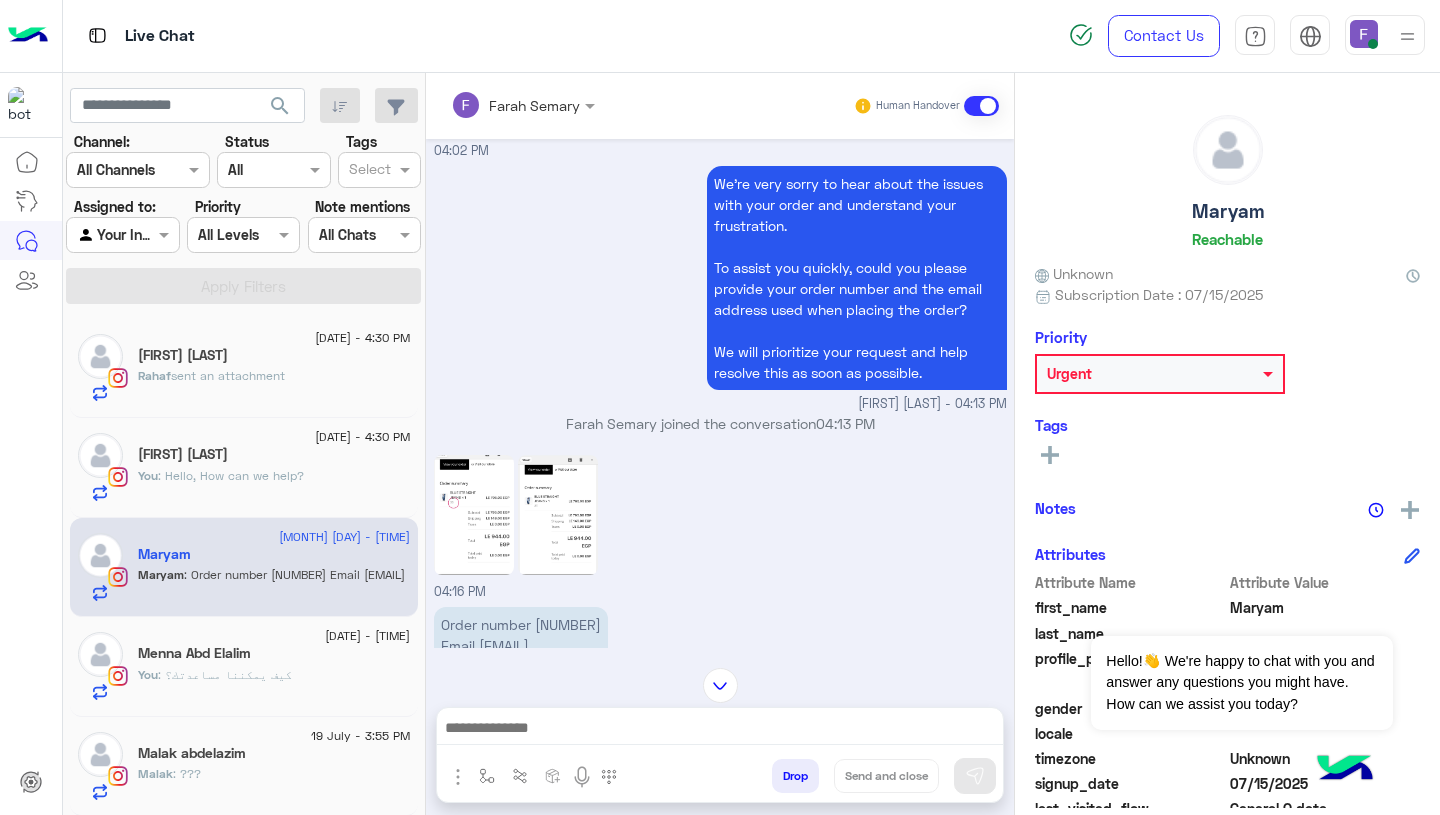 scroll, scrollTop: 1898, scrollLeft: 0, axis: vertical 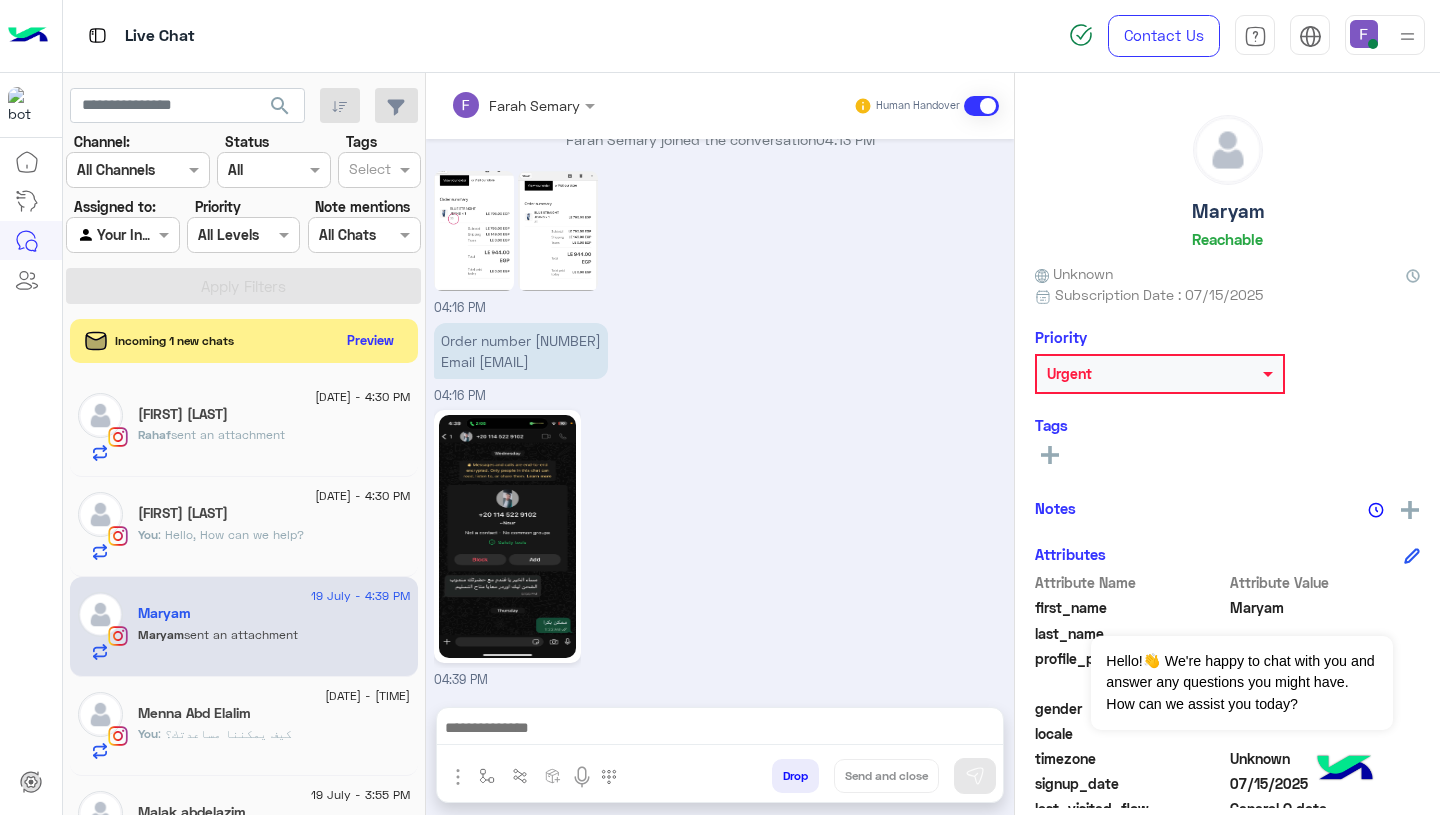 click on "04:39 PM" at bounding box center (720, 547) 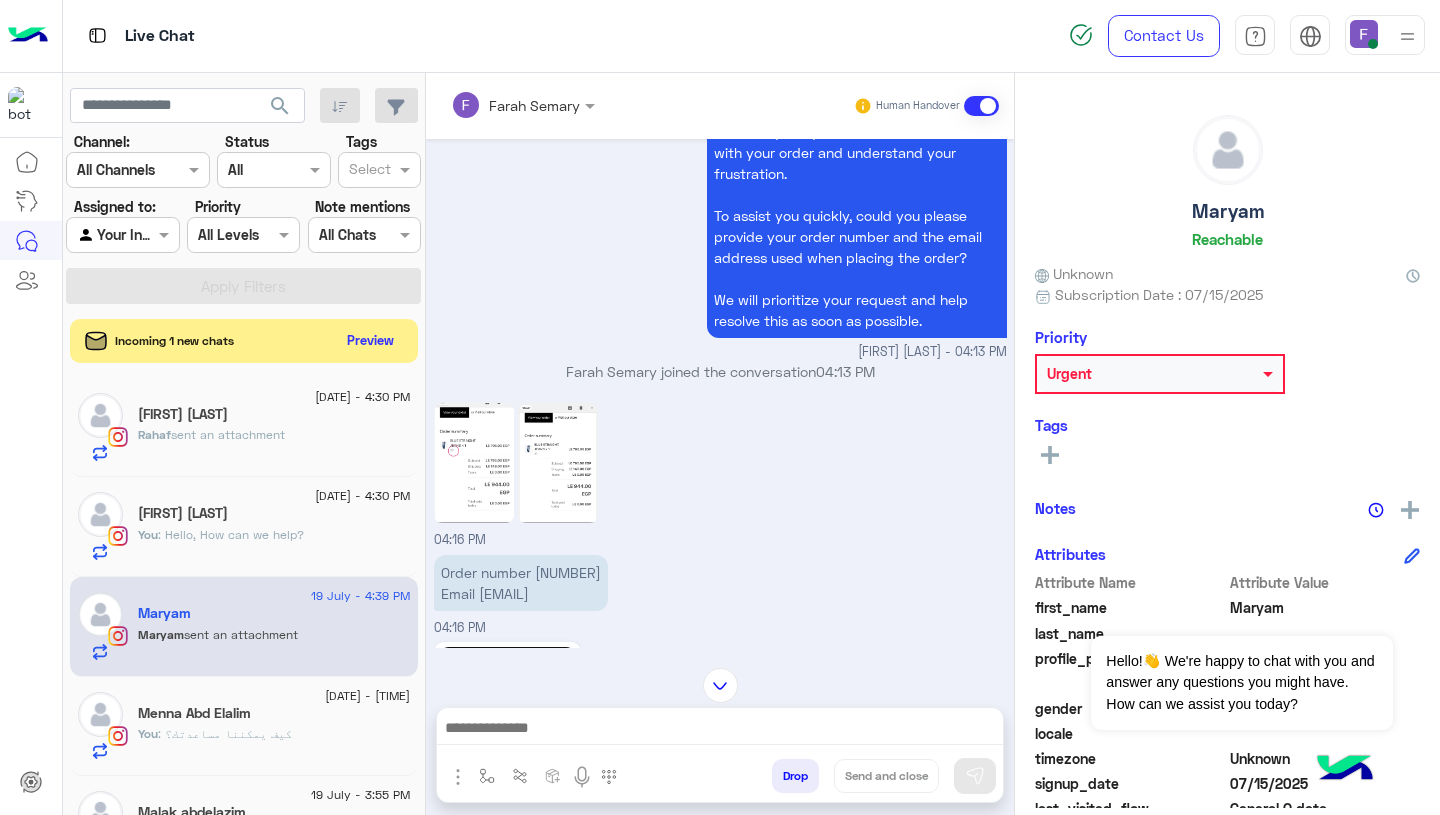 scroll, scrollTop: 2182, scrollLeft: 0, axis: vertical 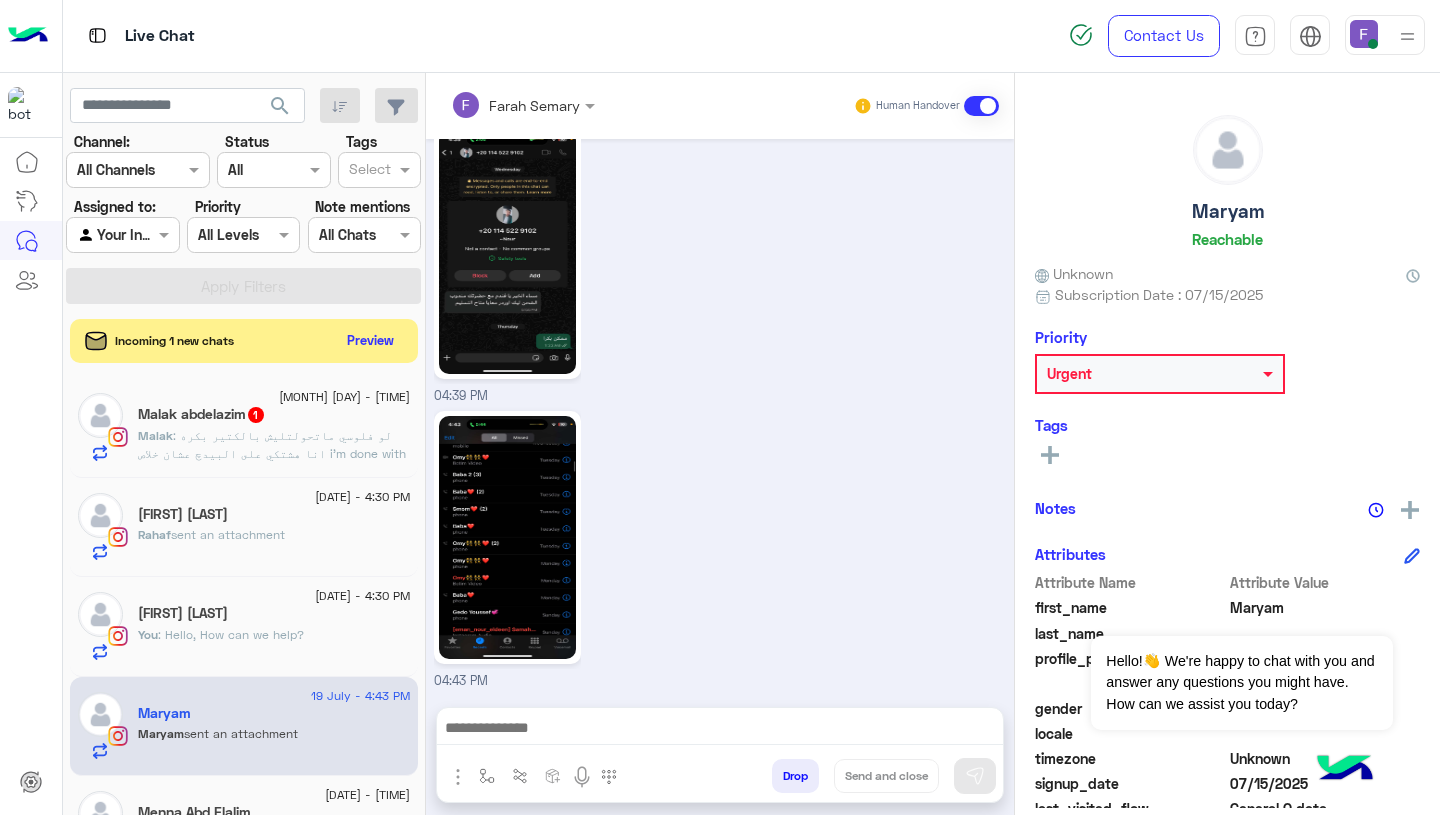 click at bounding box center [720, 730] 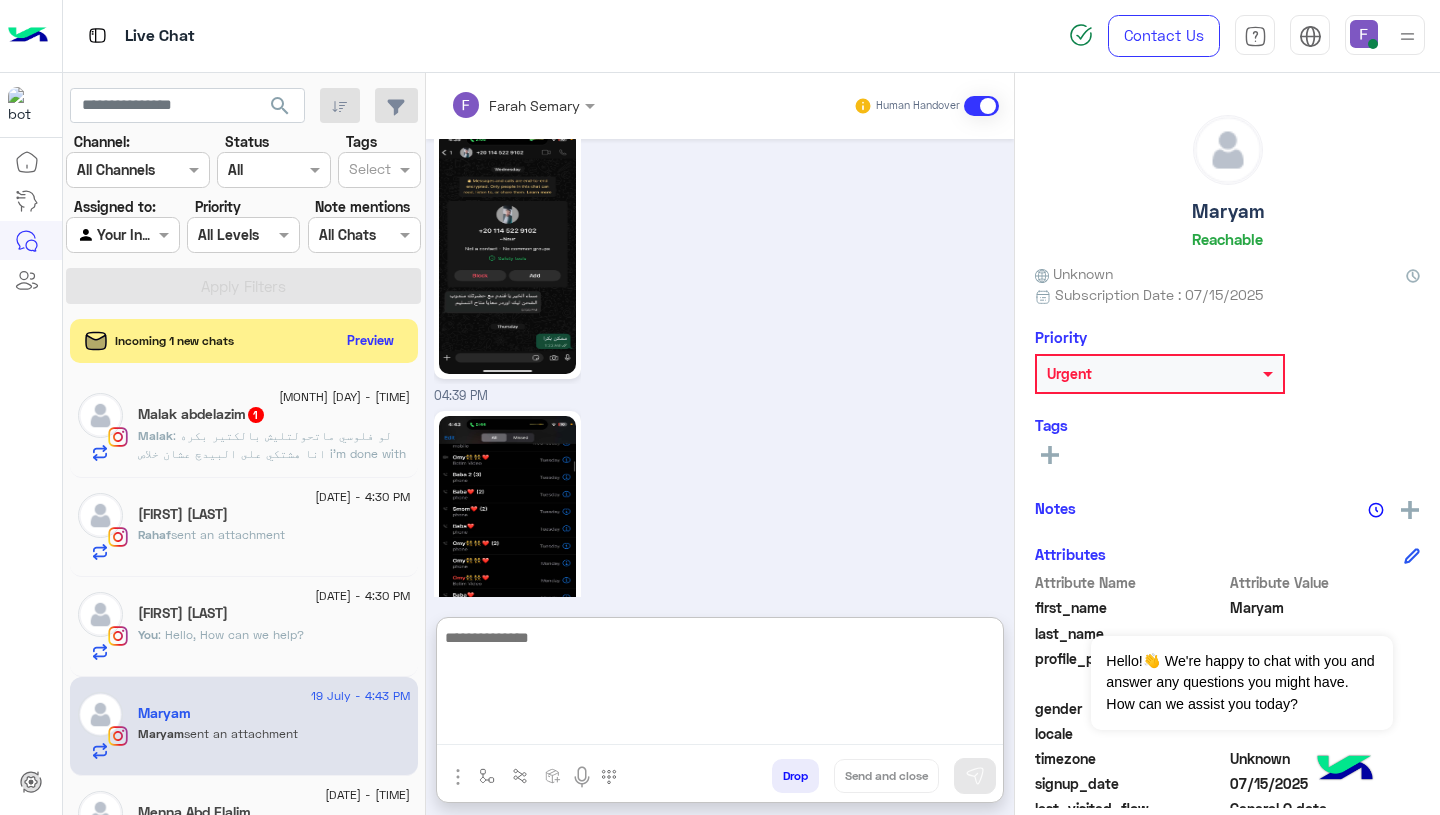 paste on "**********" 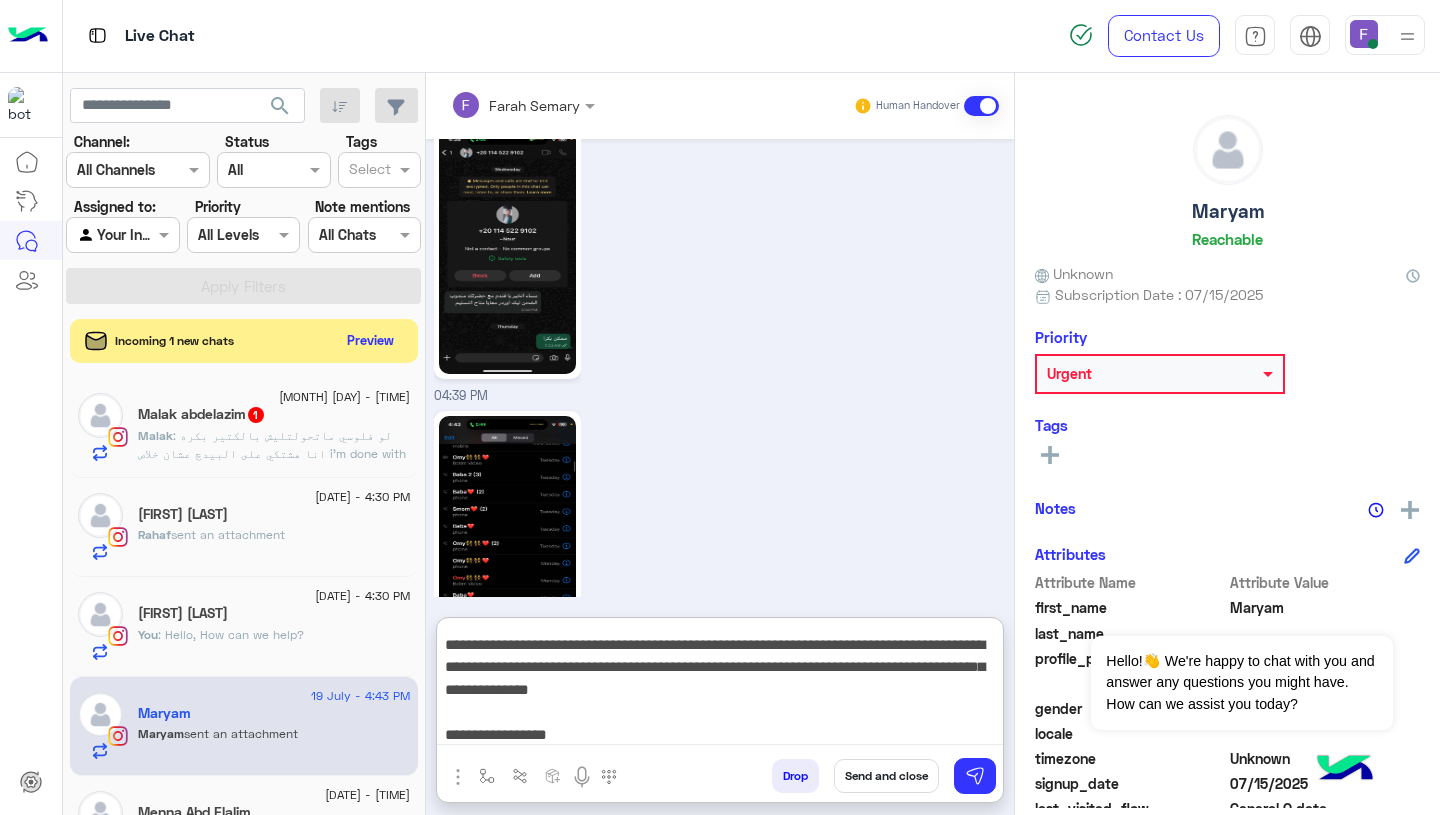 scroll, scrollTop: 0, scrollLeft: 0, axis: both 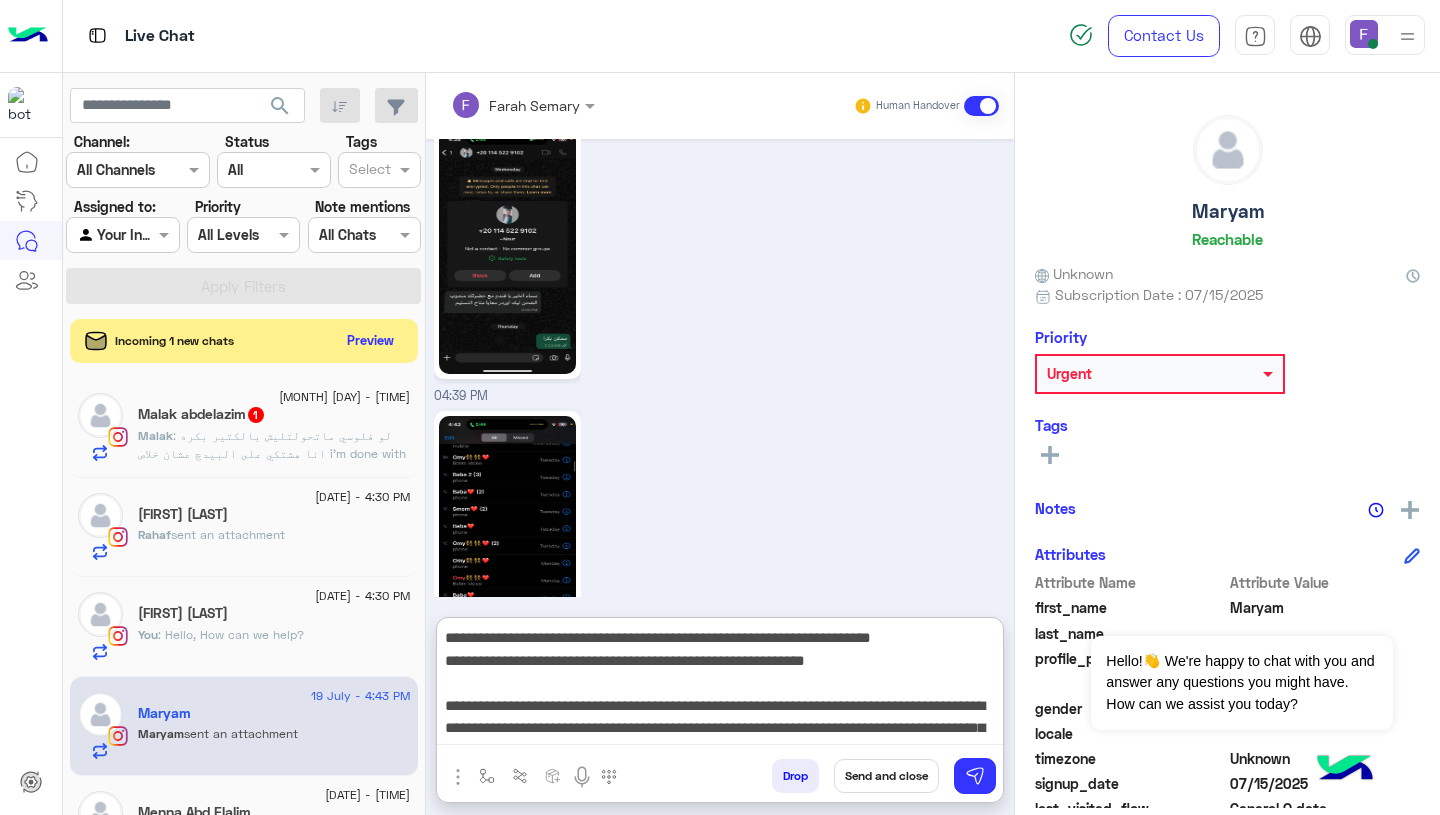 click on "**********" at bounding box center (720, 685) 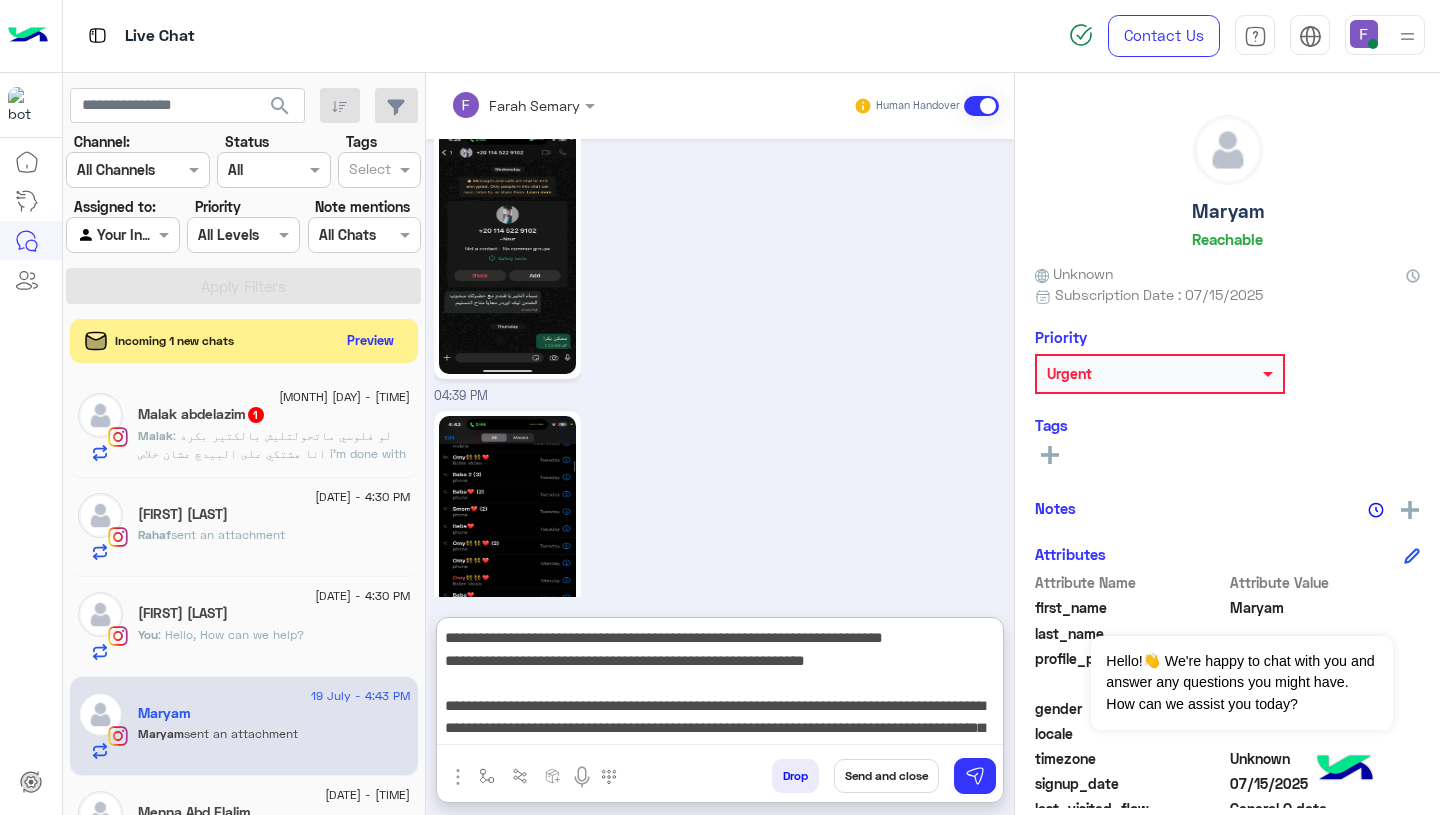 scroll, scrollTop: 65, scrollLeft: 0, axis: vertical 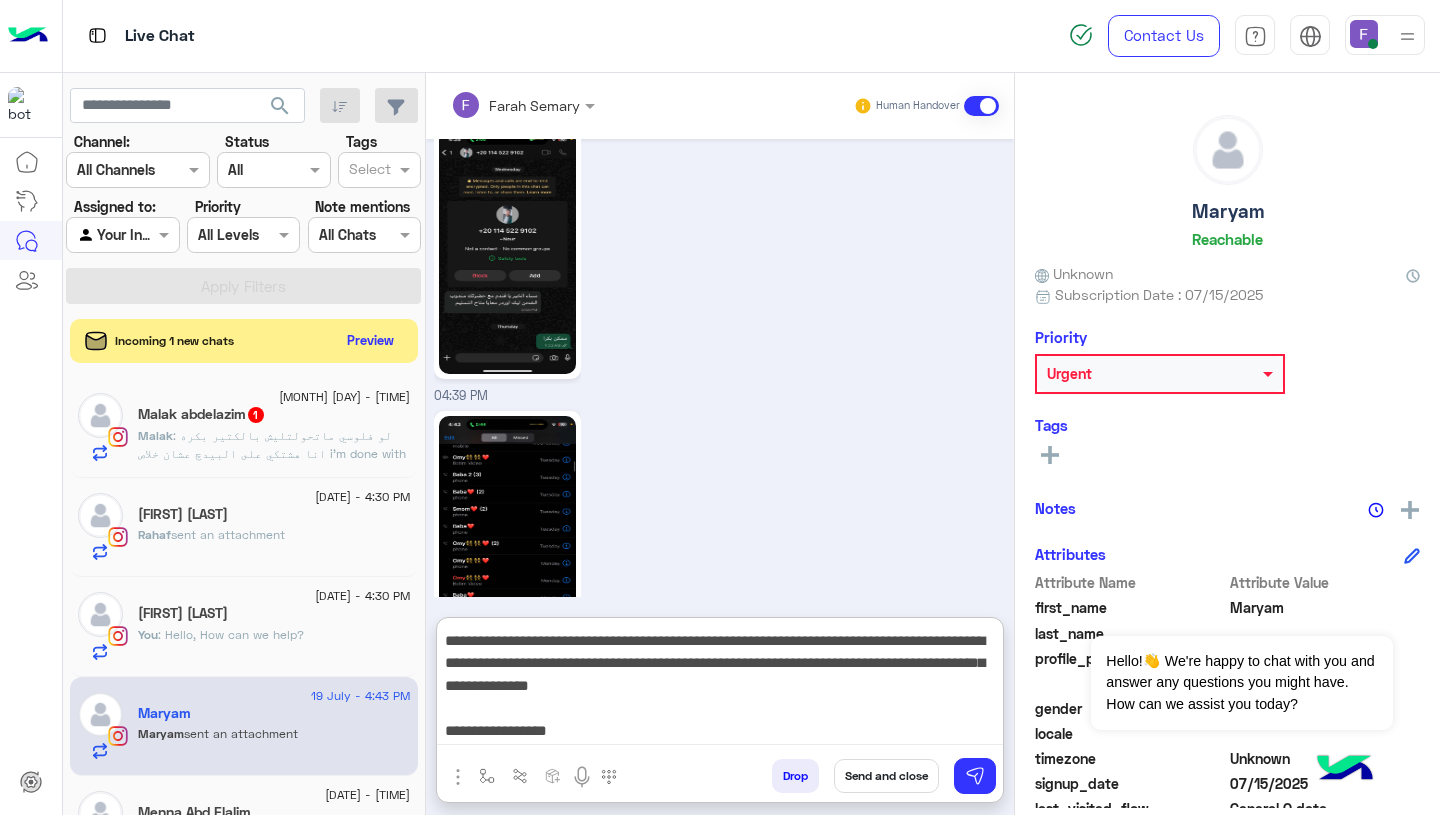 type on "**********" 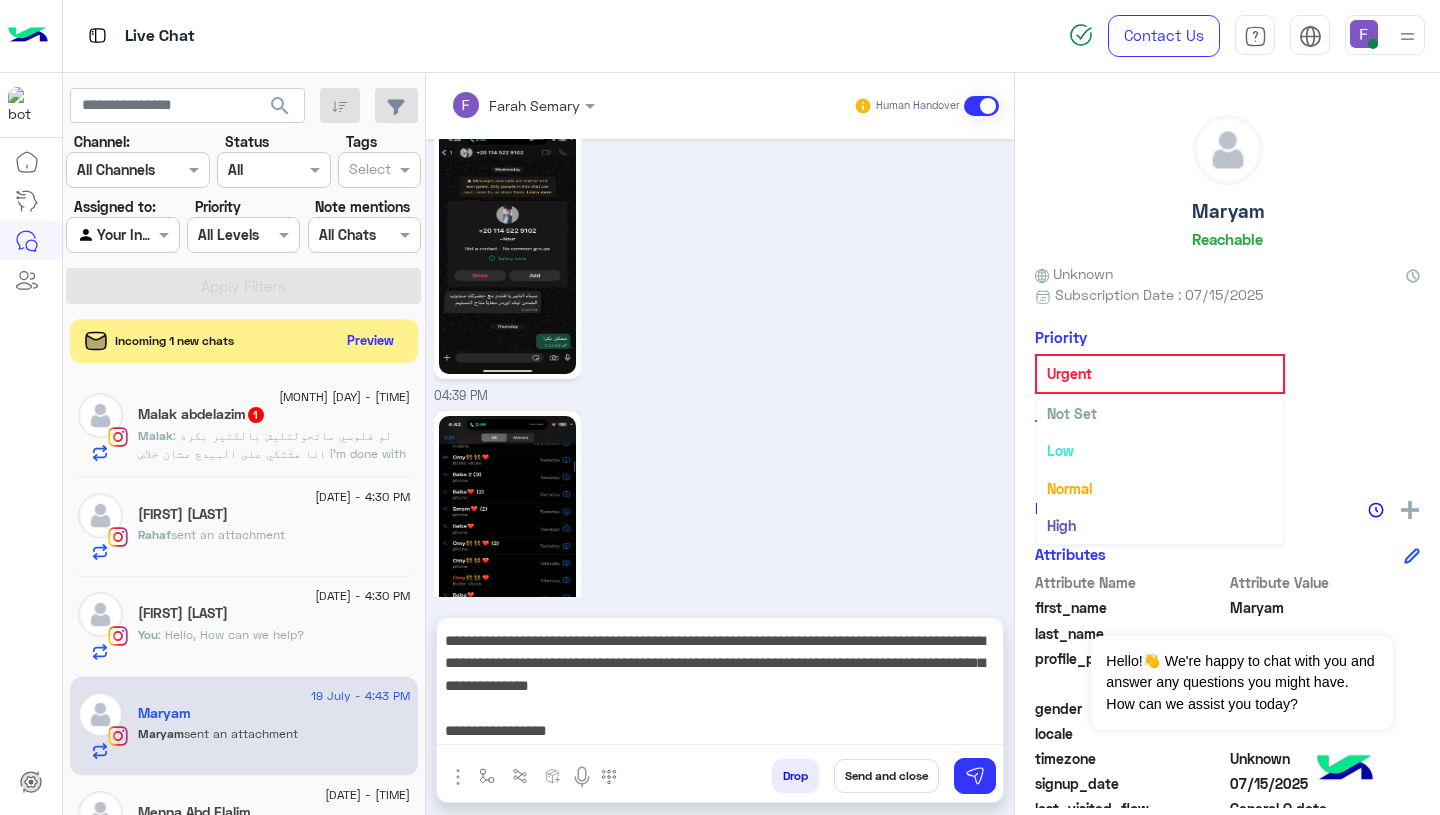 click on "Urgent" 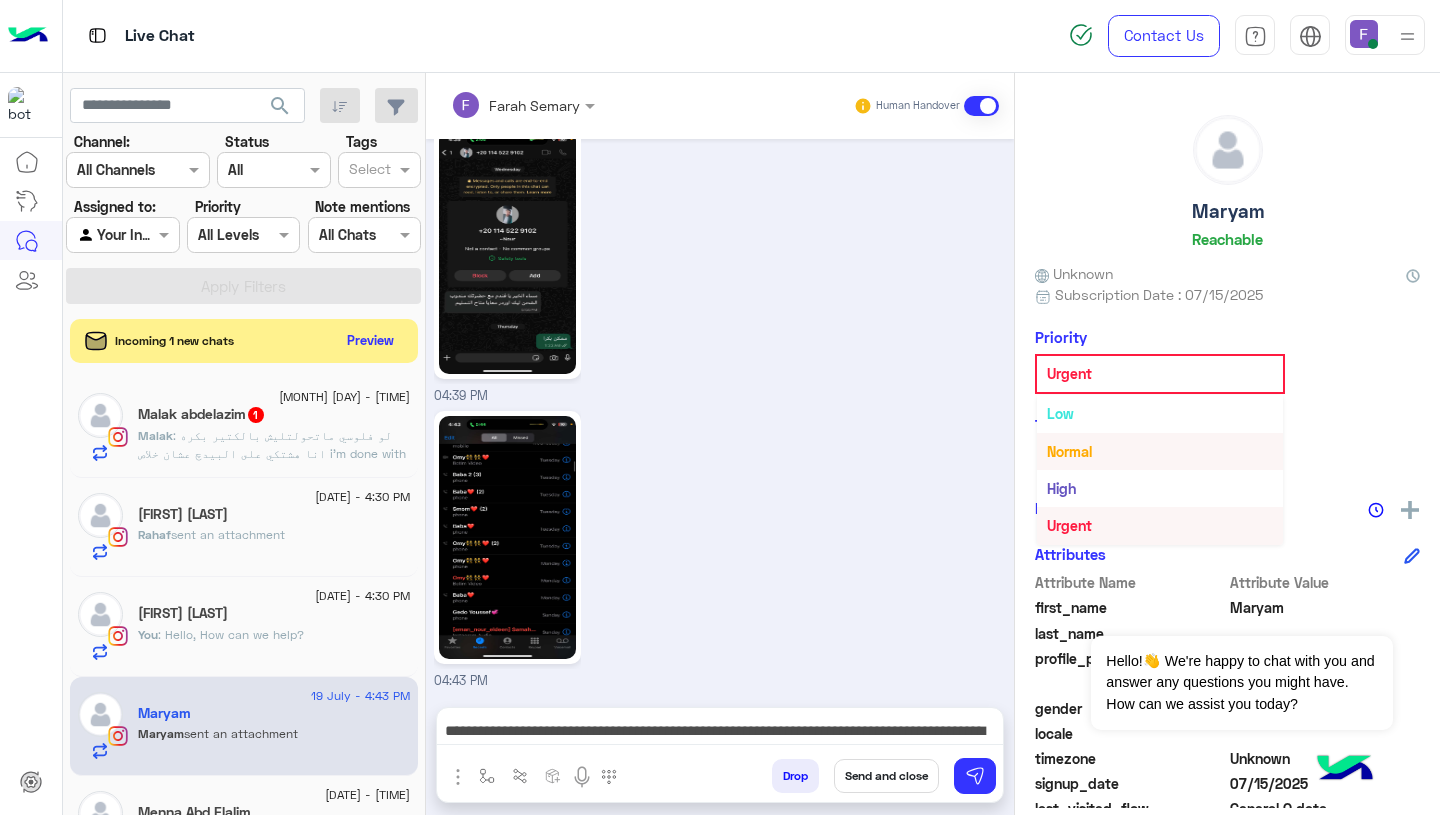 scroll, scrollTop: 0, scrollLeft: 0, axis: both 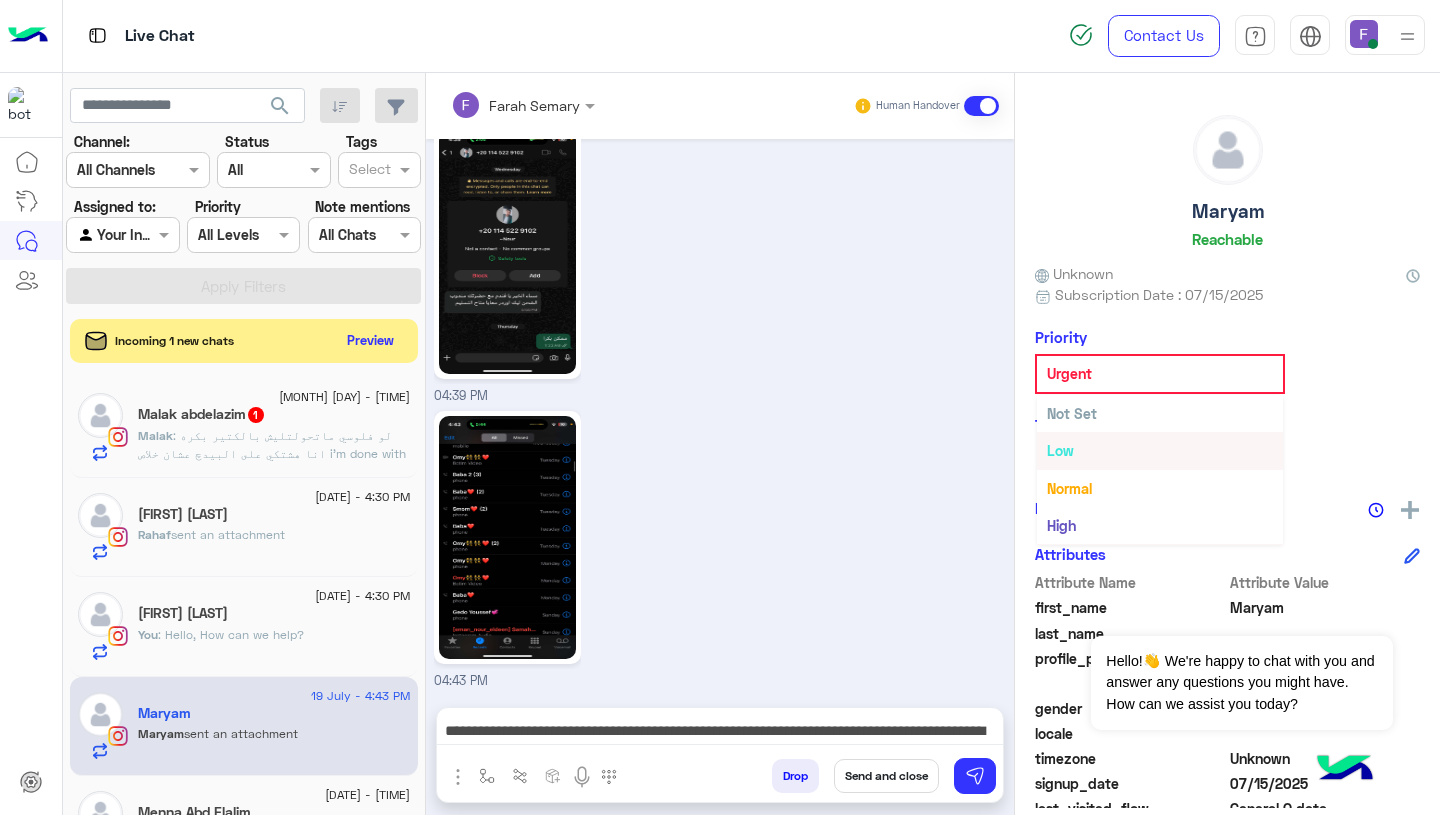click on "Not Set" at bounding box center (1072, 413) 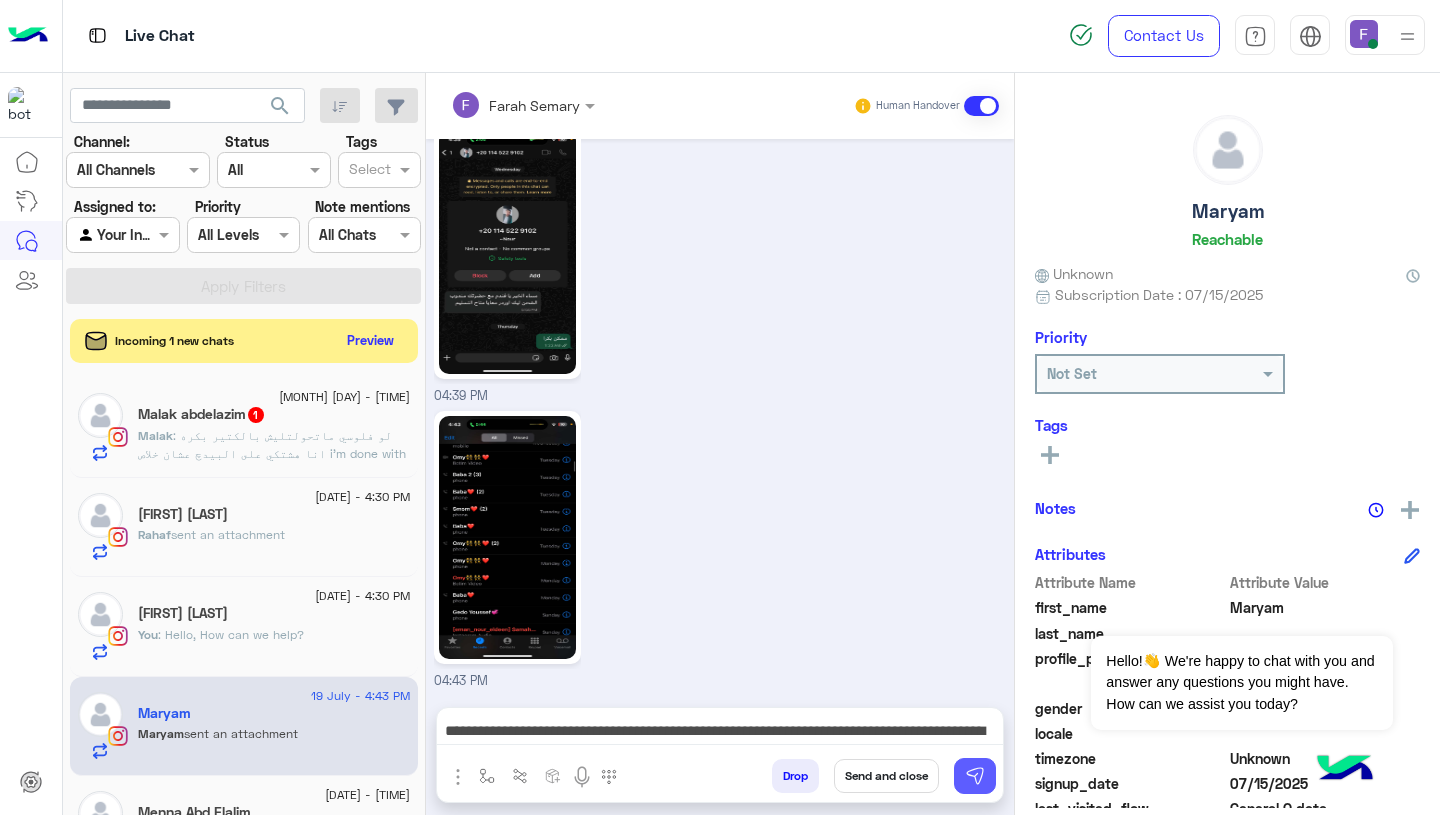 click at bounding box center [975, 776] 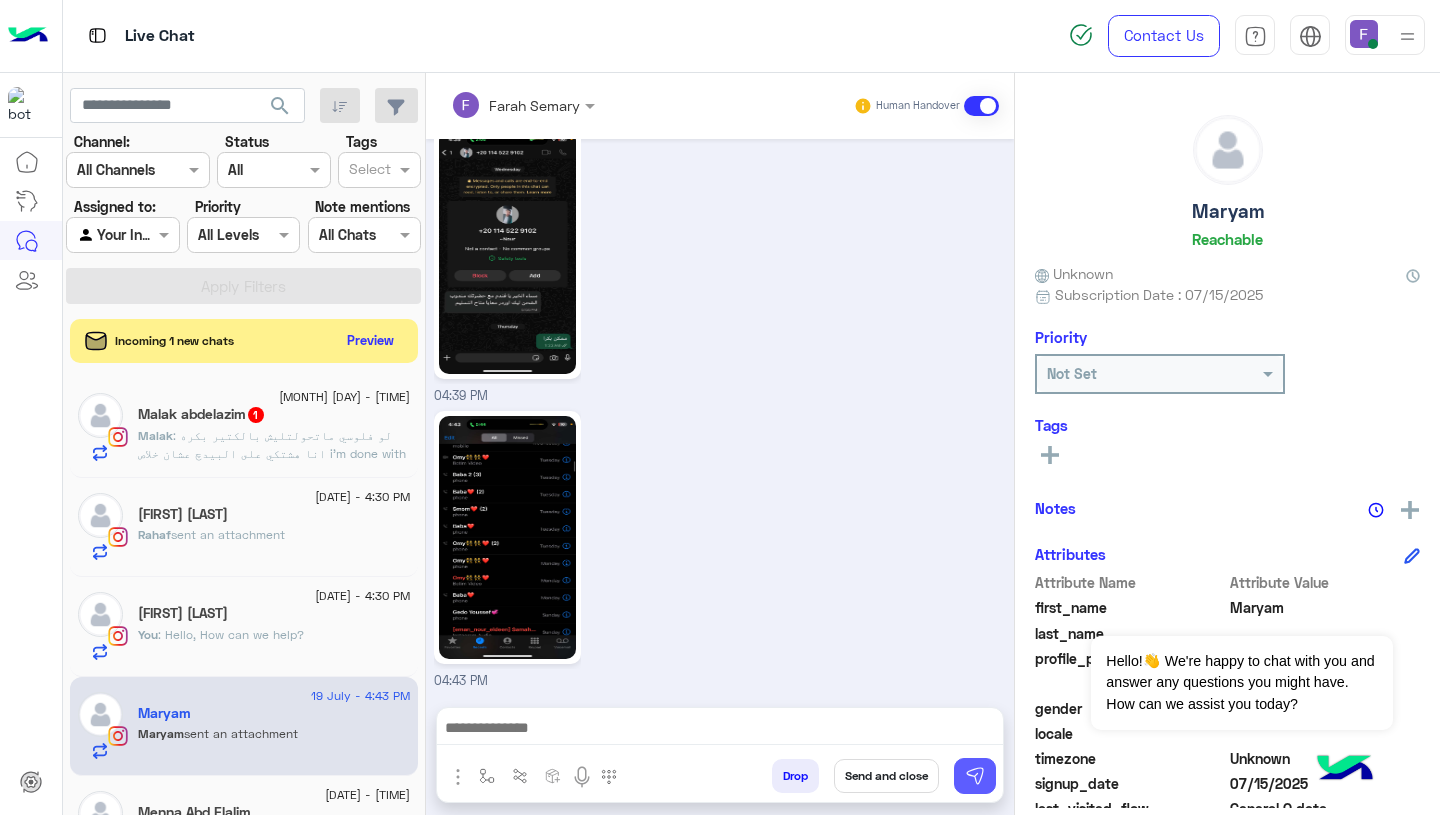 scroll, scrollTop: 0, scrollLeft: 0, axis: both 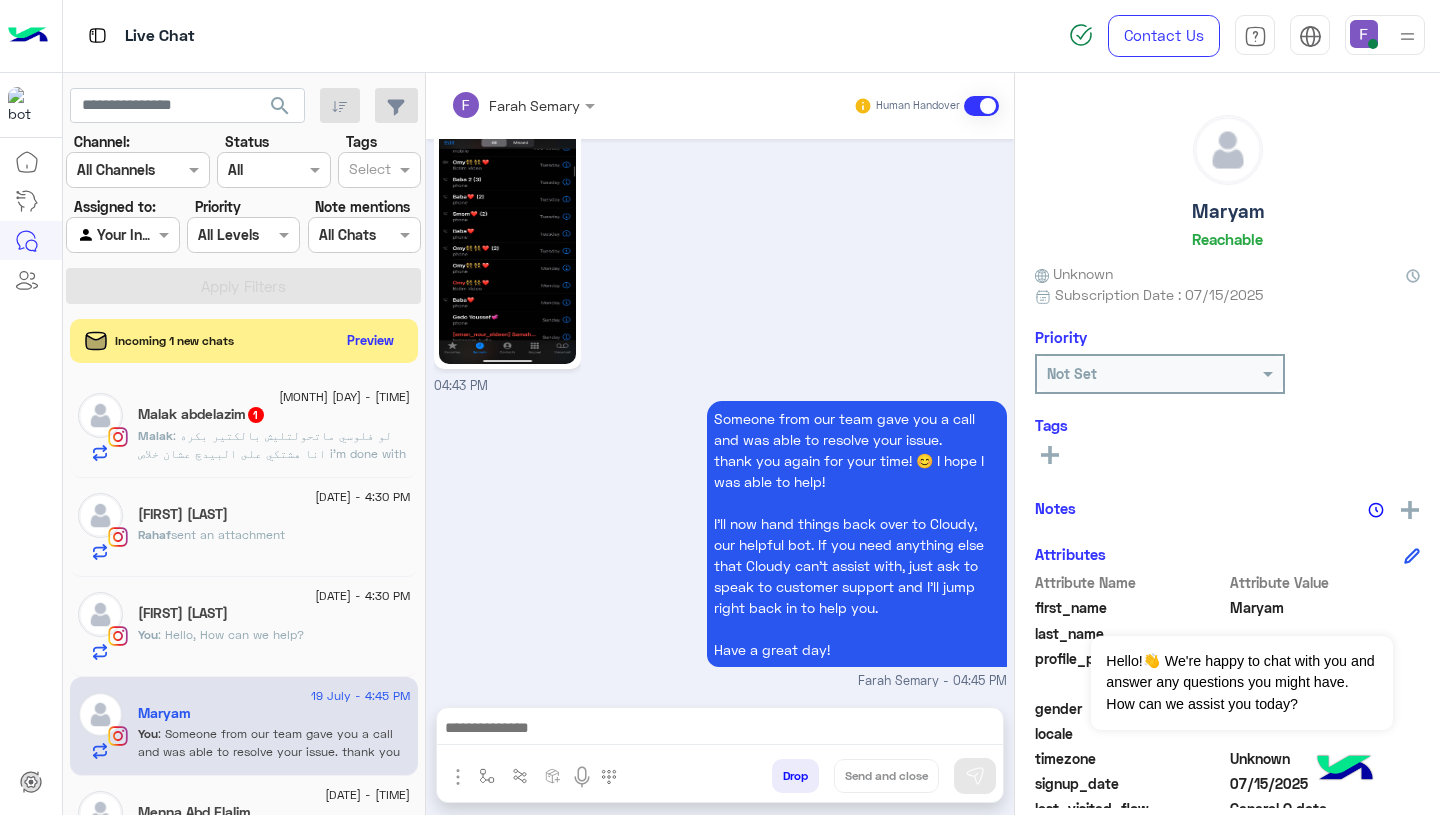 click on "Someone from our team gave you a call and was able to resolve your issue. thank you again for your time! 😊 I hope I was able to help! I’ll now hand things back over to Cloudy, our helpful bot. If you need anything else that Cloudy can’t assist with, just ask to speak to customer support and I’ll jump right back in to help you. Have a great day!  Farah Semary -  04:45 PM" at bounding box center [720, 543] 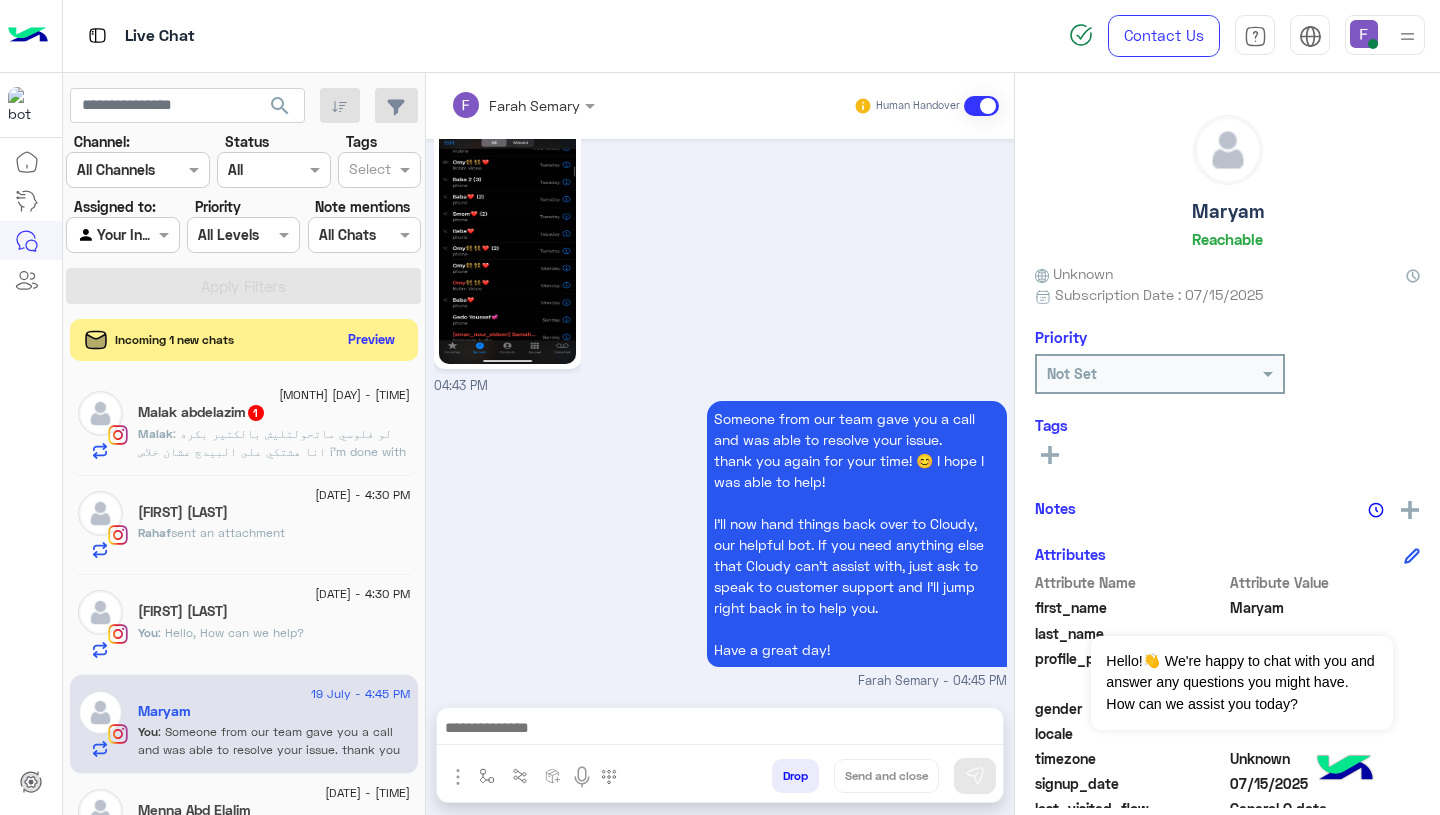 click on "Preview" 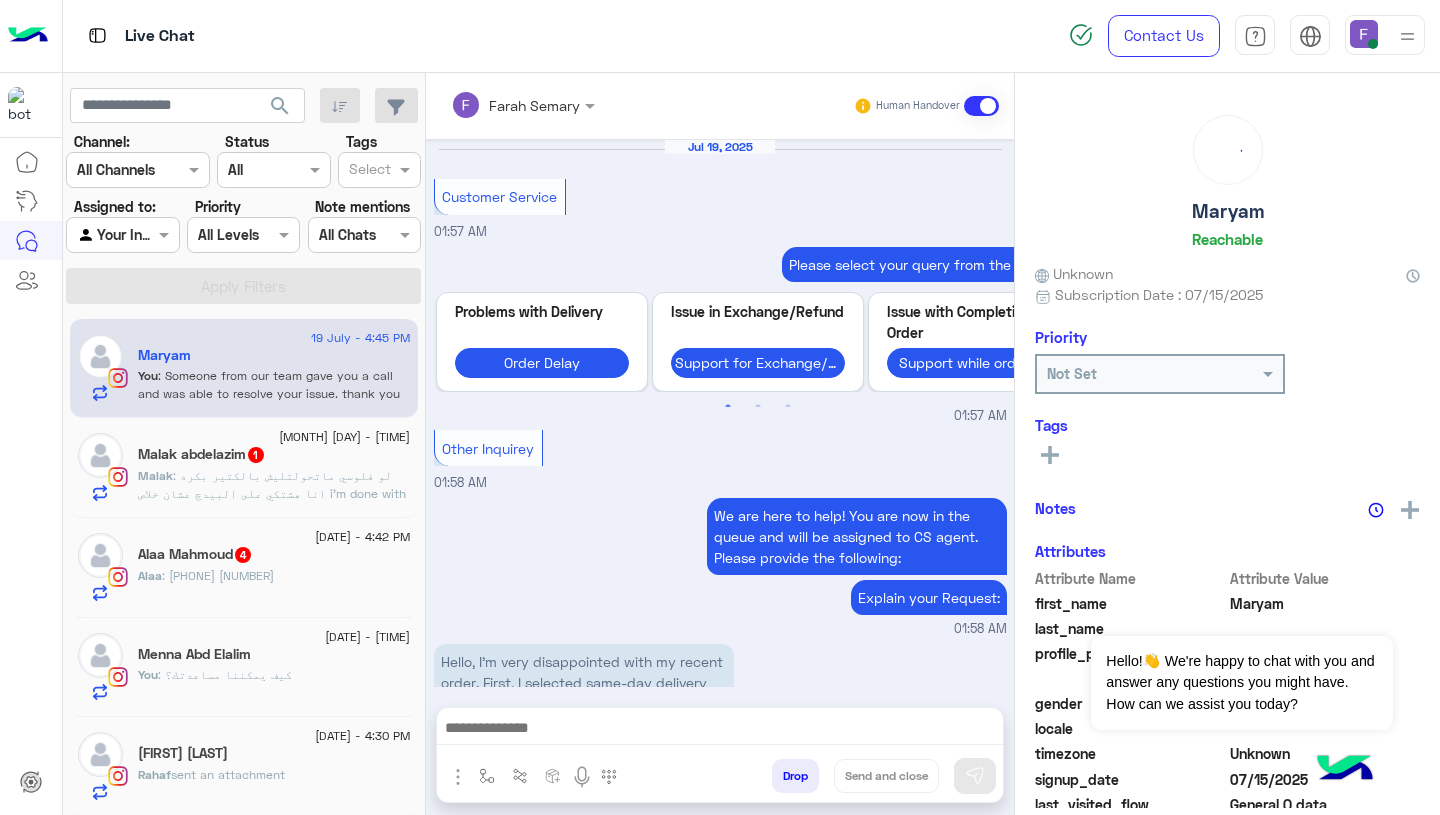 scroll, scrollTop: 2388, scrollLeft: 0, axis: vertical 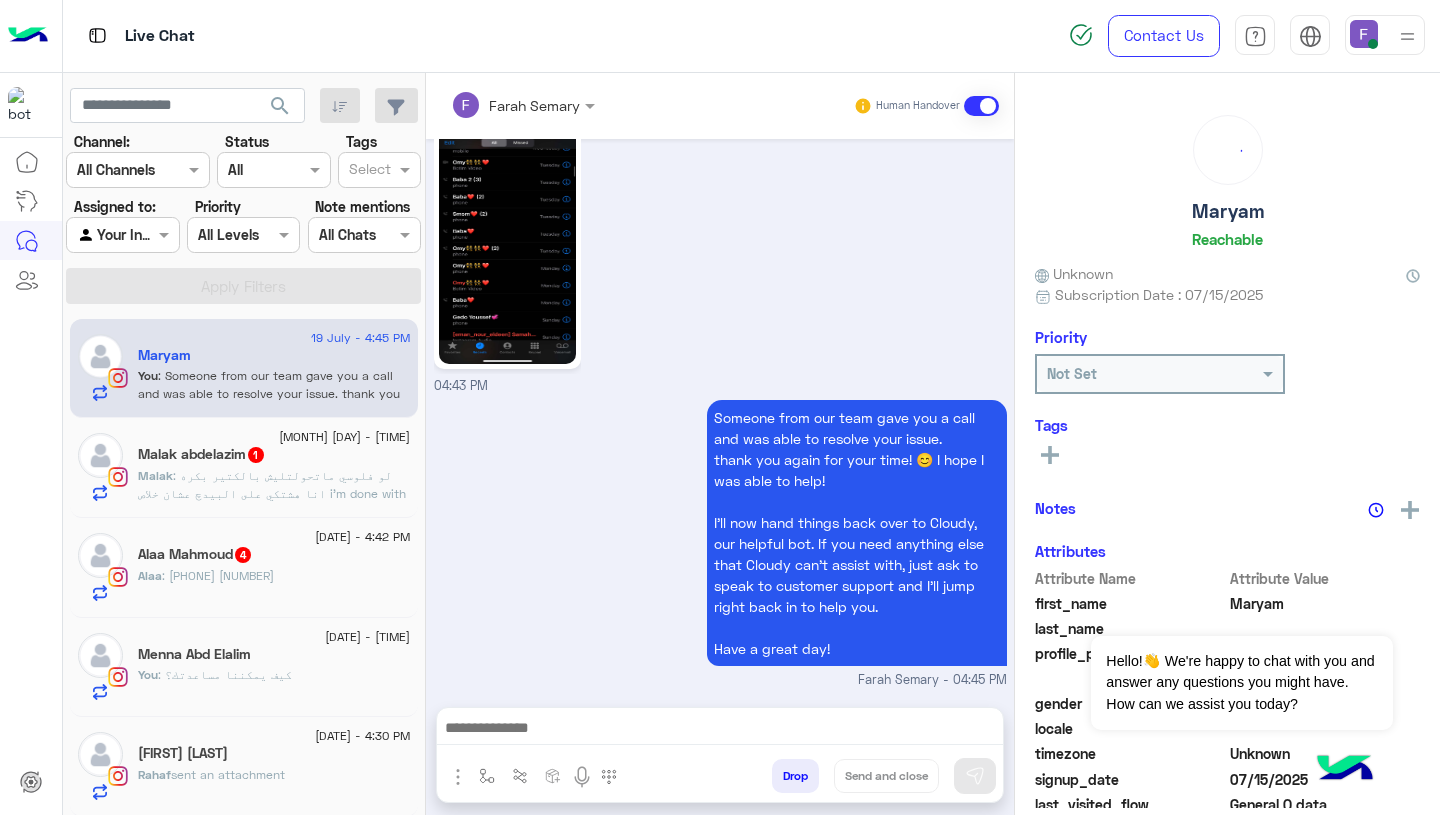 click on ": لو فلوسي ماتحولتليش بالكتير بكره انا هشتكي على البيدچ عشان خلاص i’m done with you بجد i’m not going to beg for my own money" 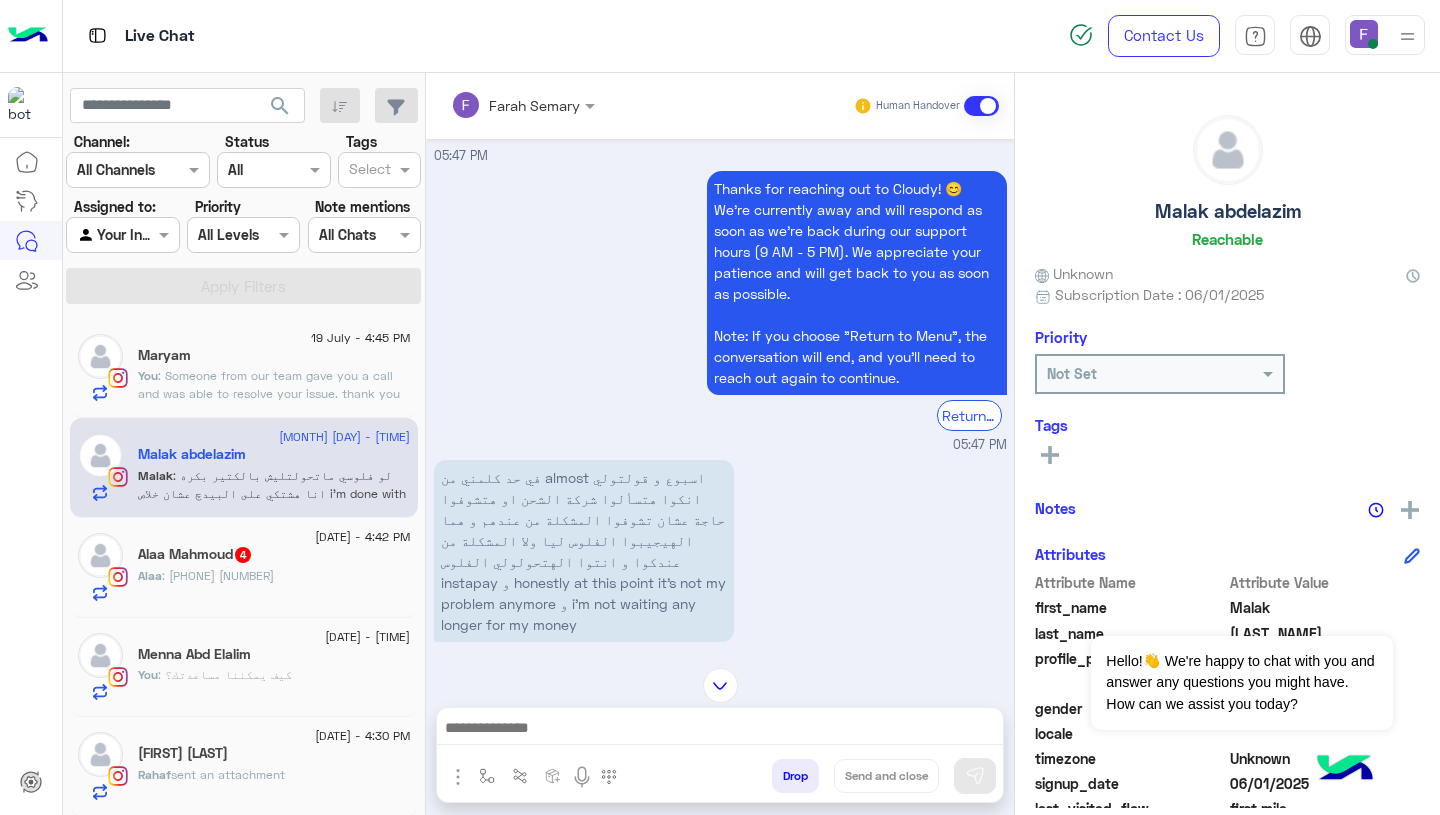 scroll, scrollTop: 2293, scrollLeft: 0, axis: vertical 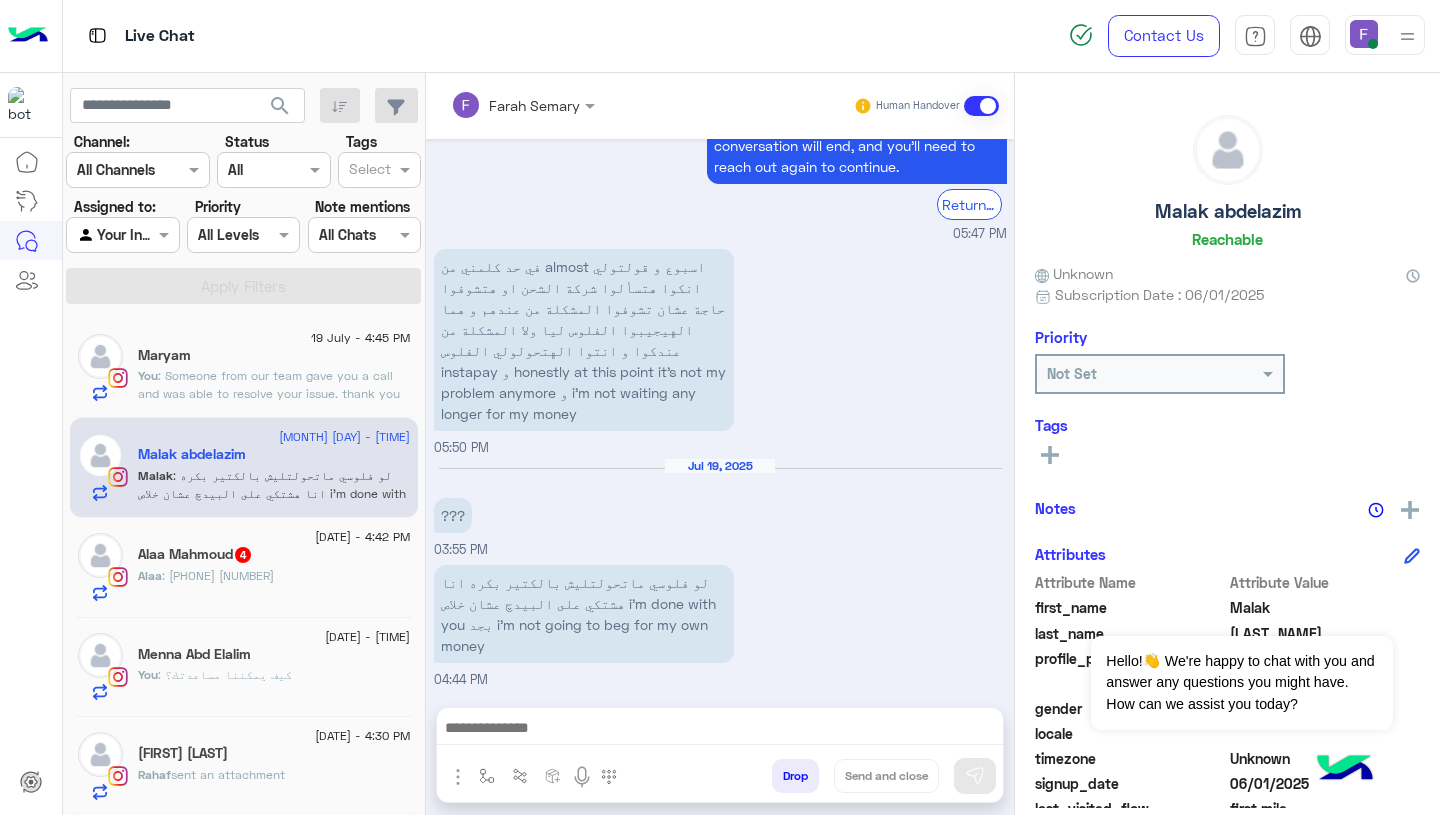 click at bounding box center [720, 730] 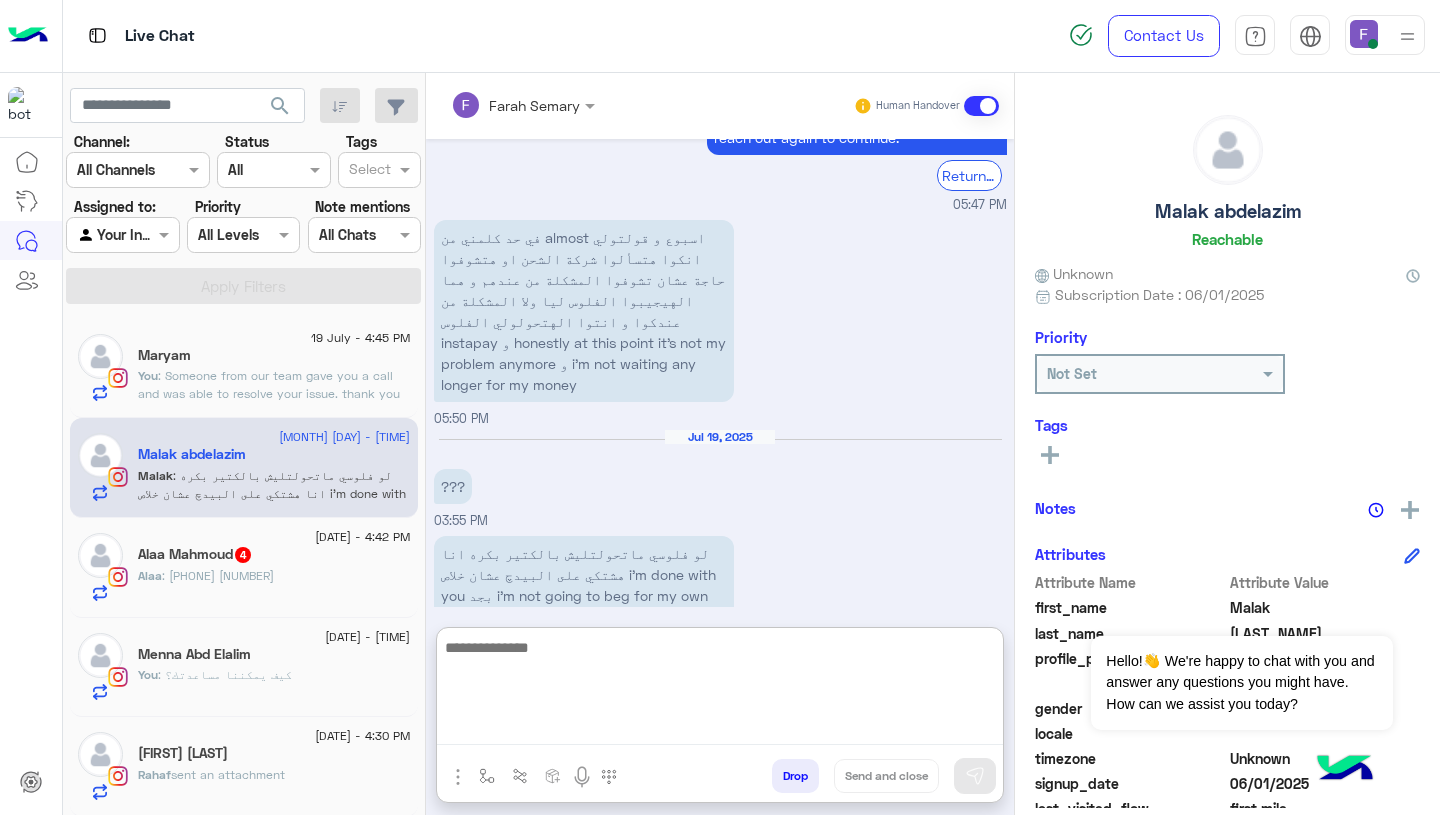 paste on "**********" 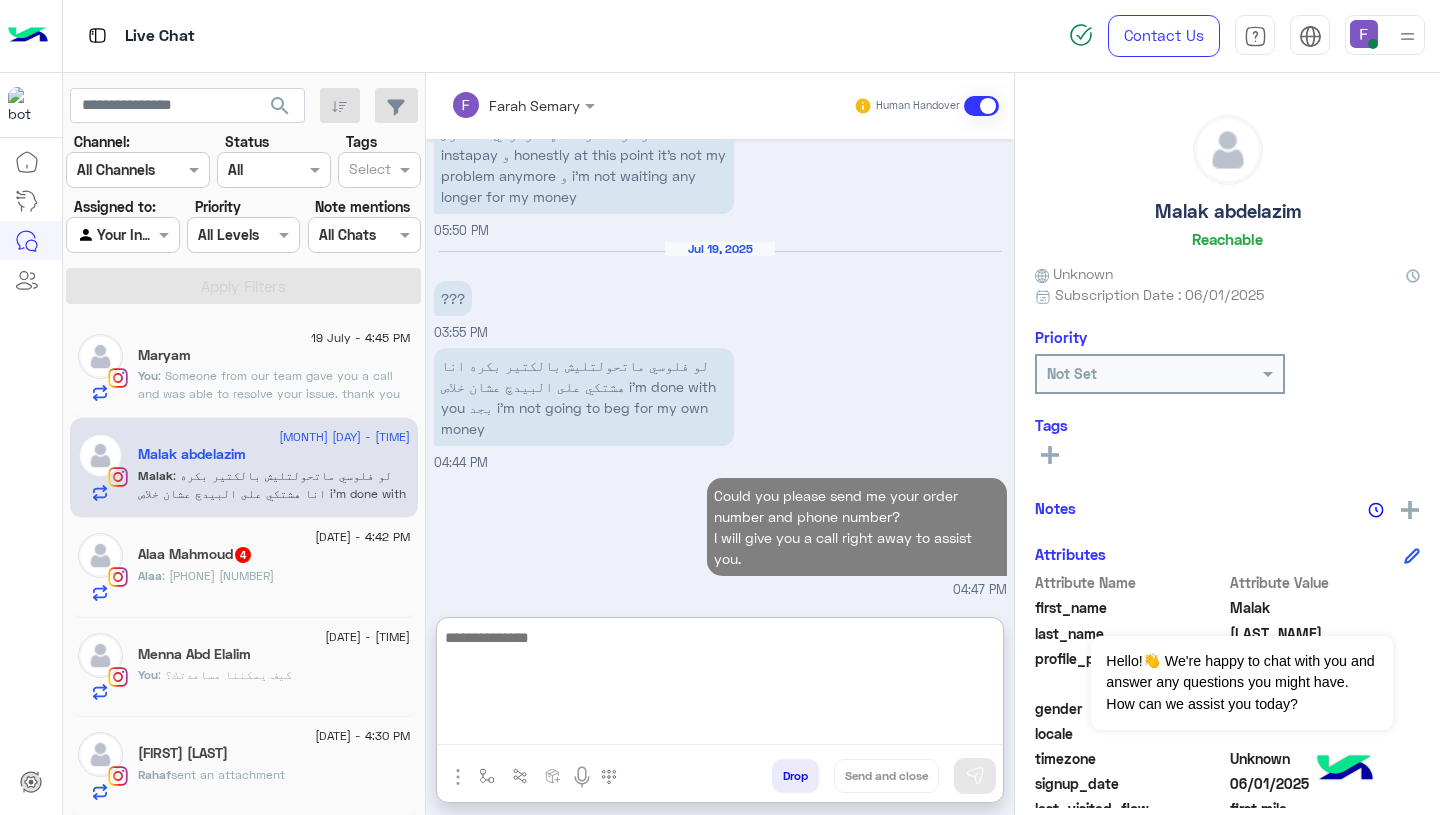 scroll, scrollTop: 2546, scrollLeft: 0, axis: vertical 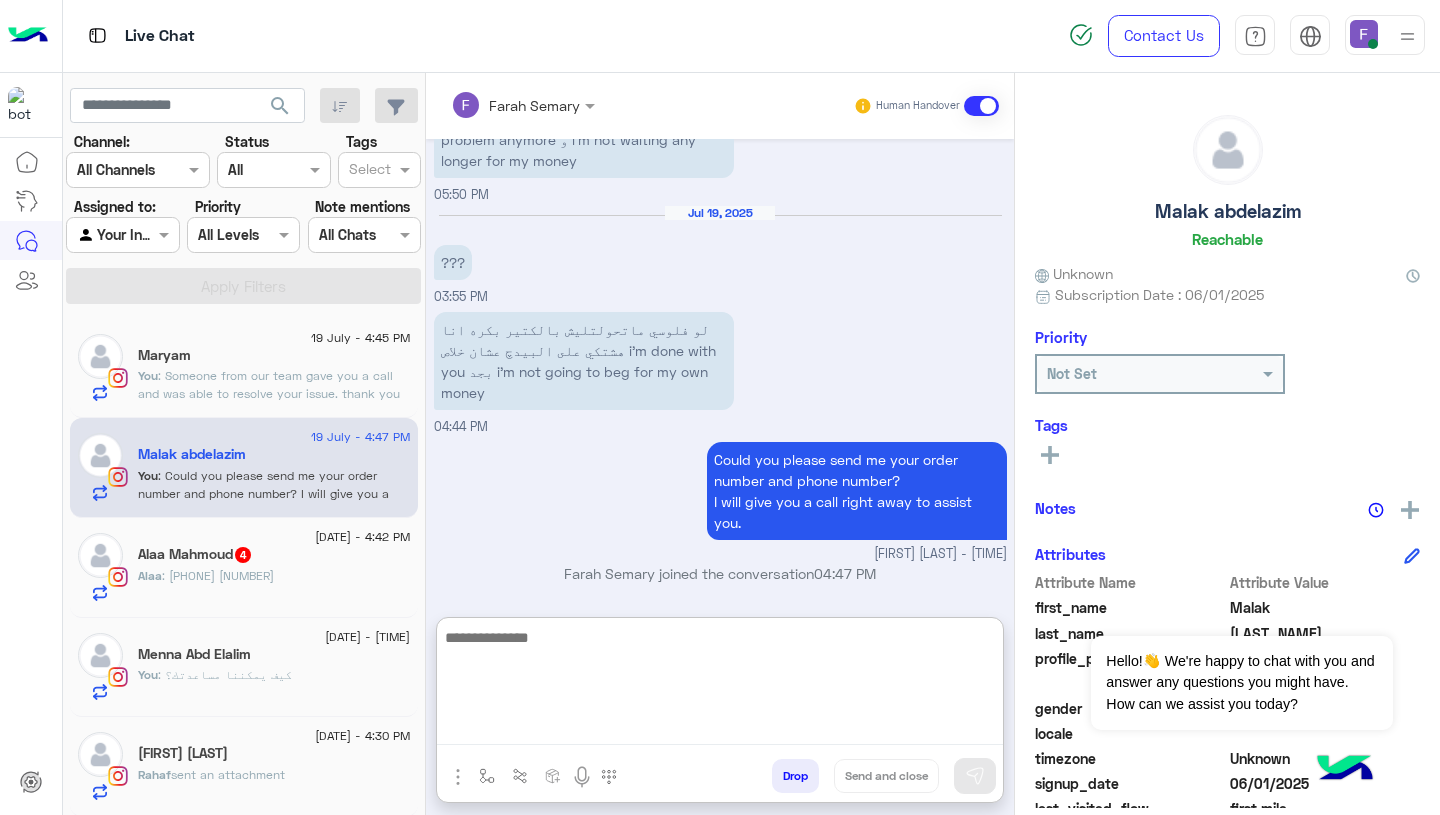click on "Could you please send me your order number and phone number?  I will give you a call right away to assist you.  [FIRST] [LAST] -  [TIME]" at bounding box center [720, 500] 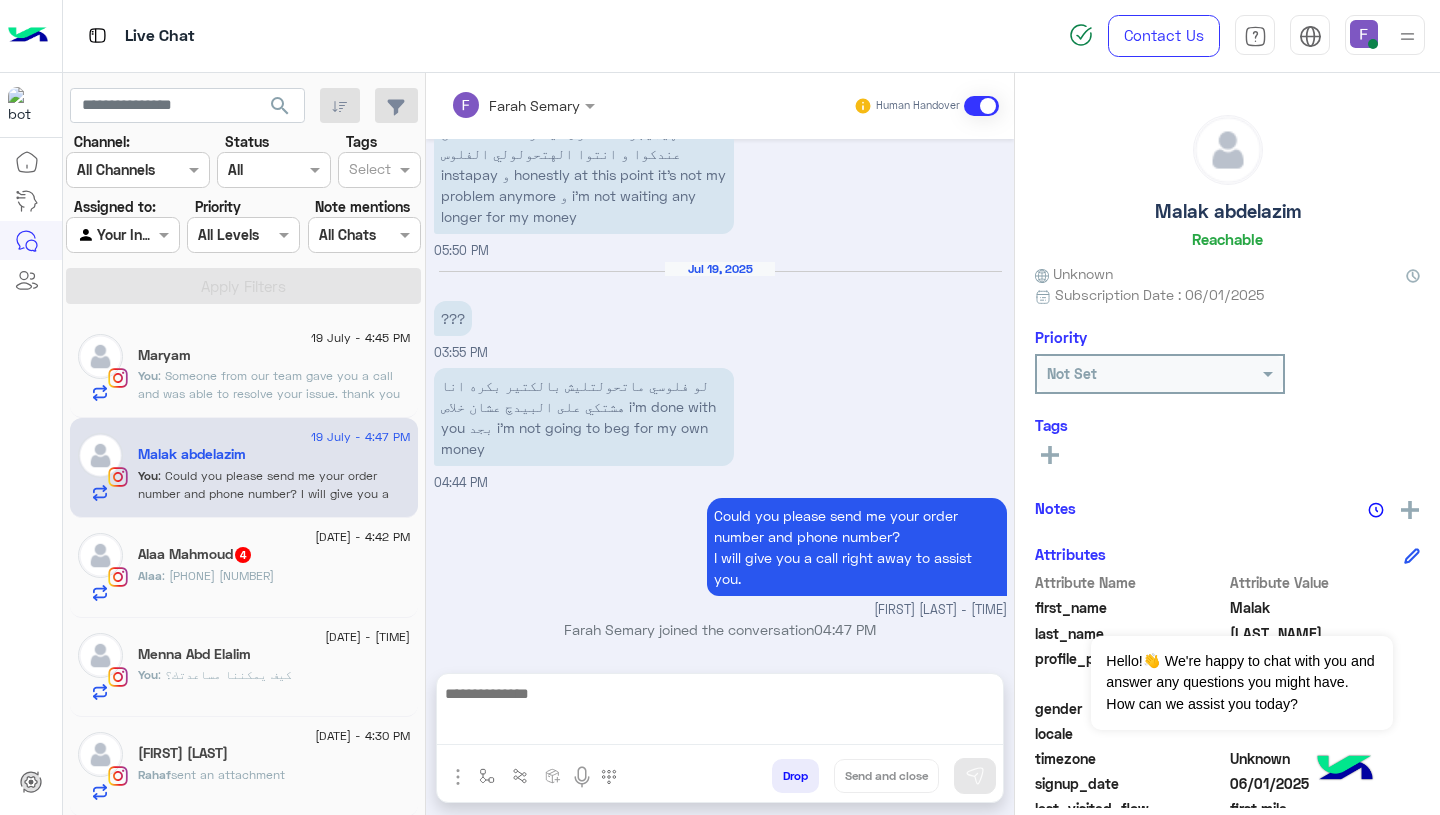 scroll, scrollTop: 2456, scrollLeft: 0, axis: vertical 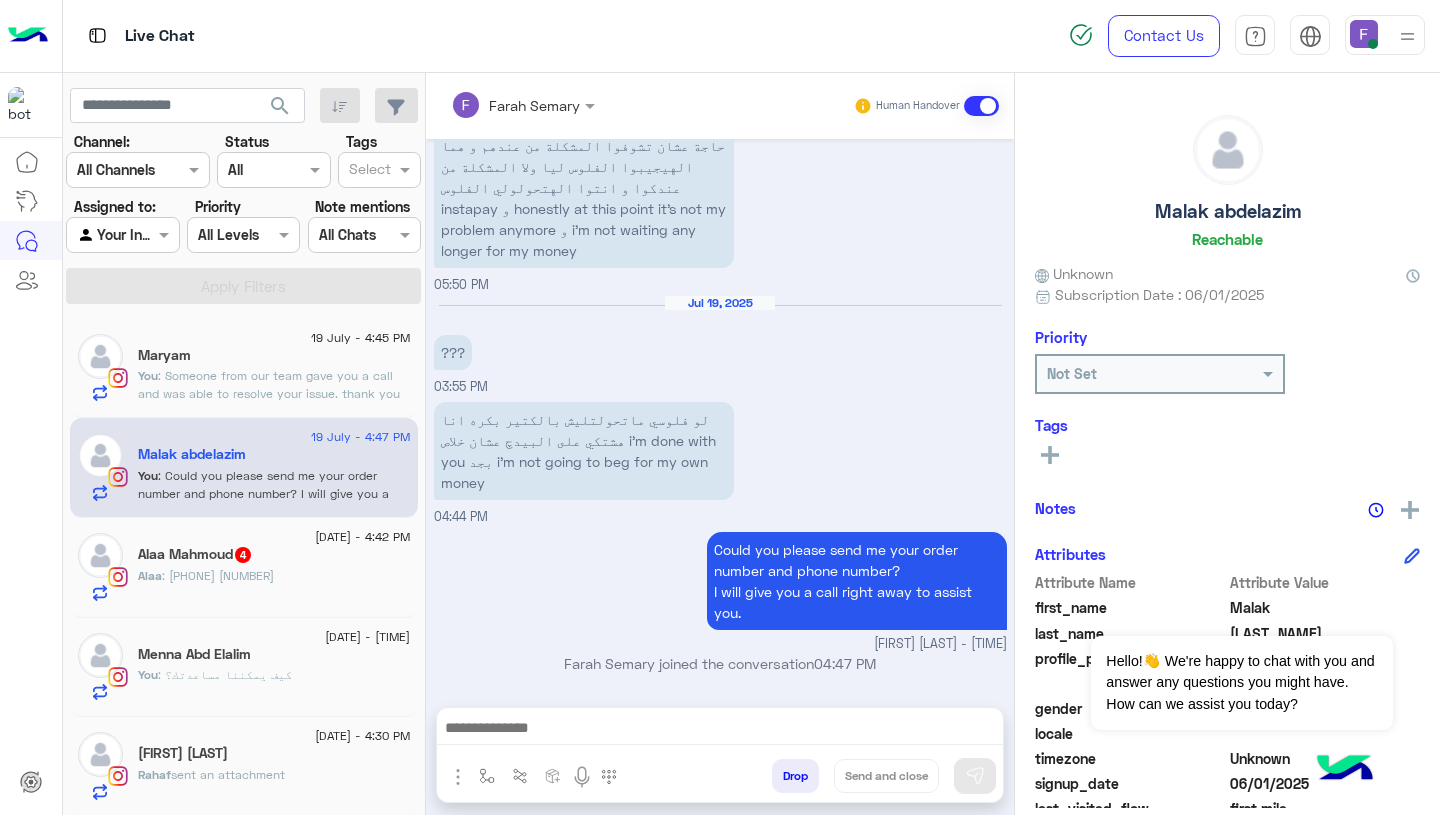 click on "Maryam" 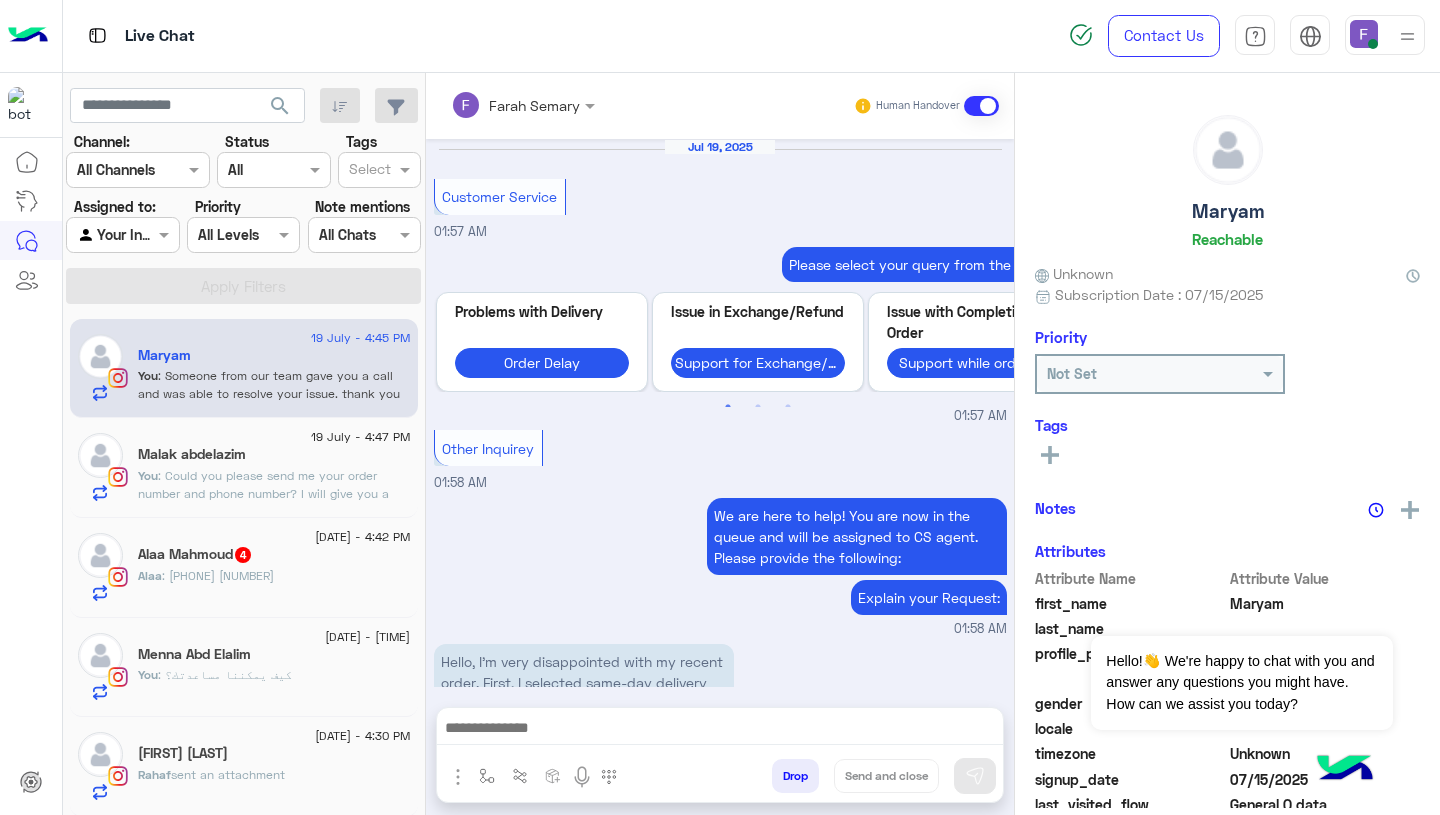 scroll, scrollTop: 2388, scrollLeft: 0, axis: vertical 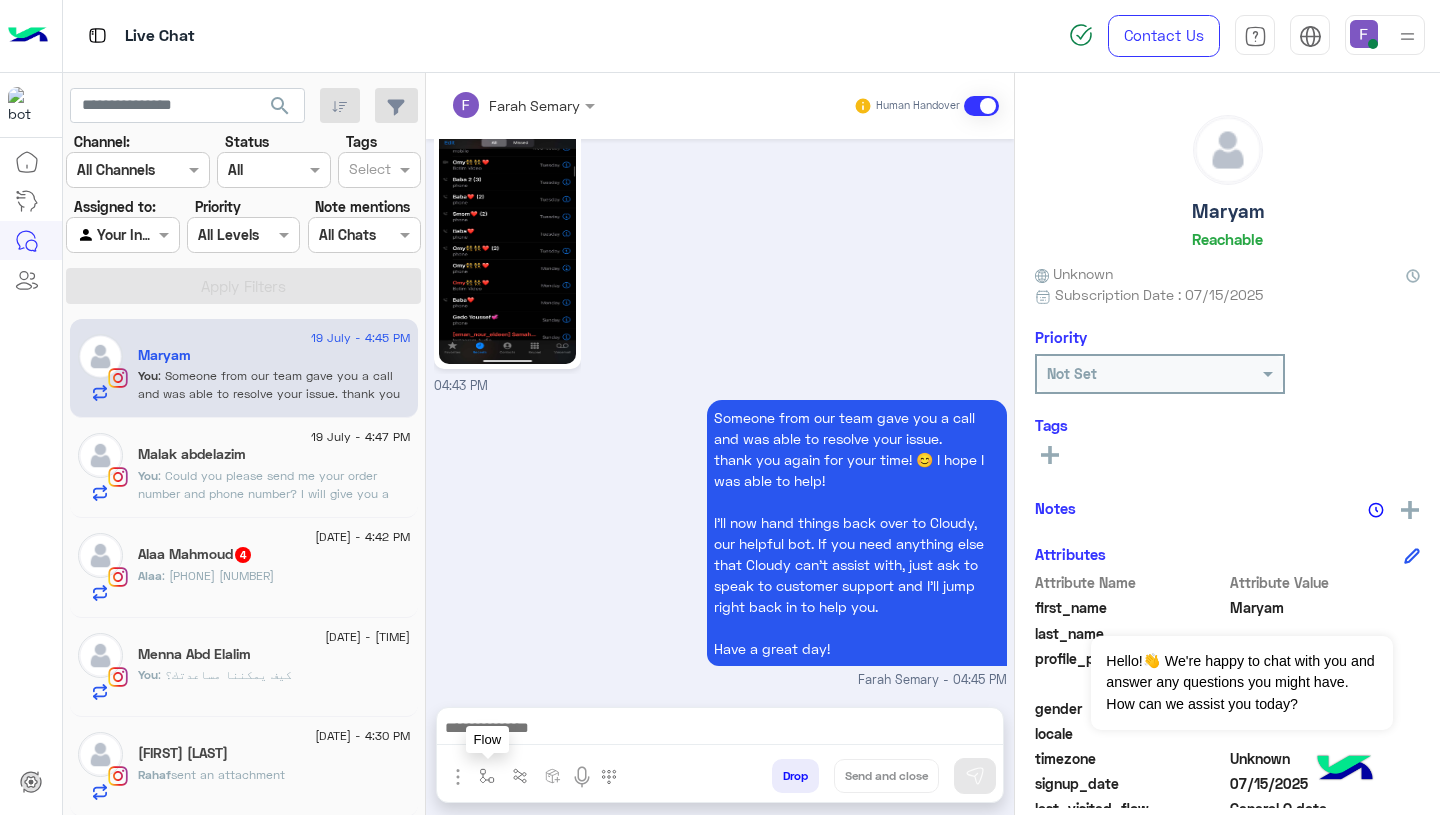 click at bounding box center (487, 776) 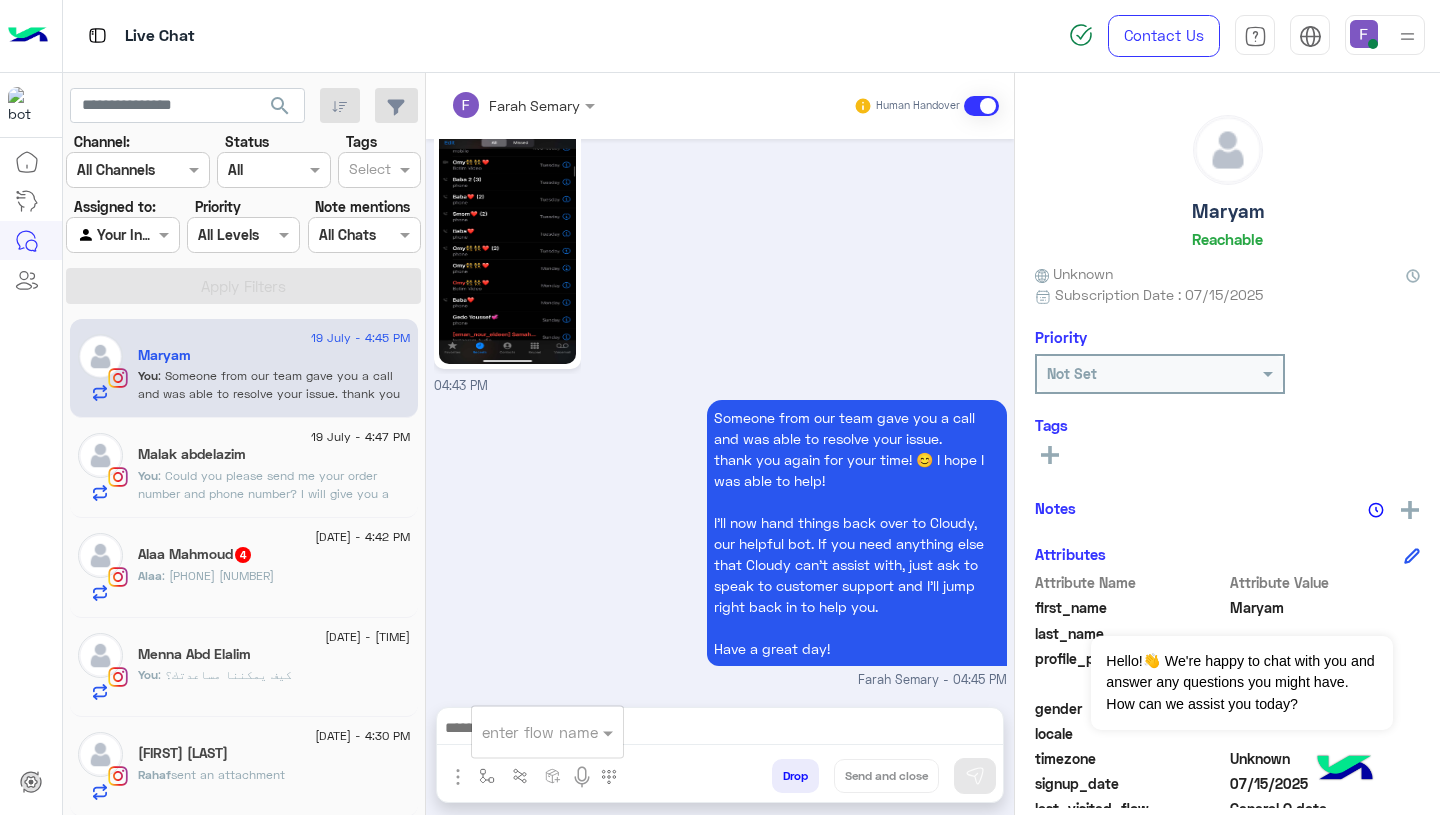 click at bounding box center [523, 732] 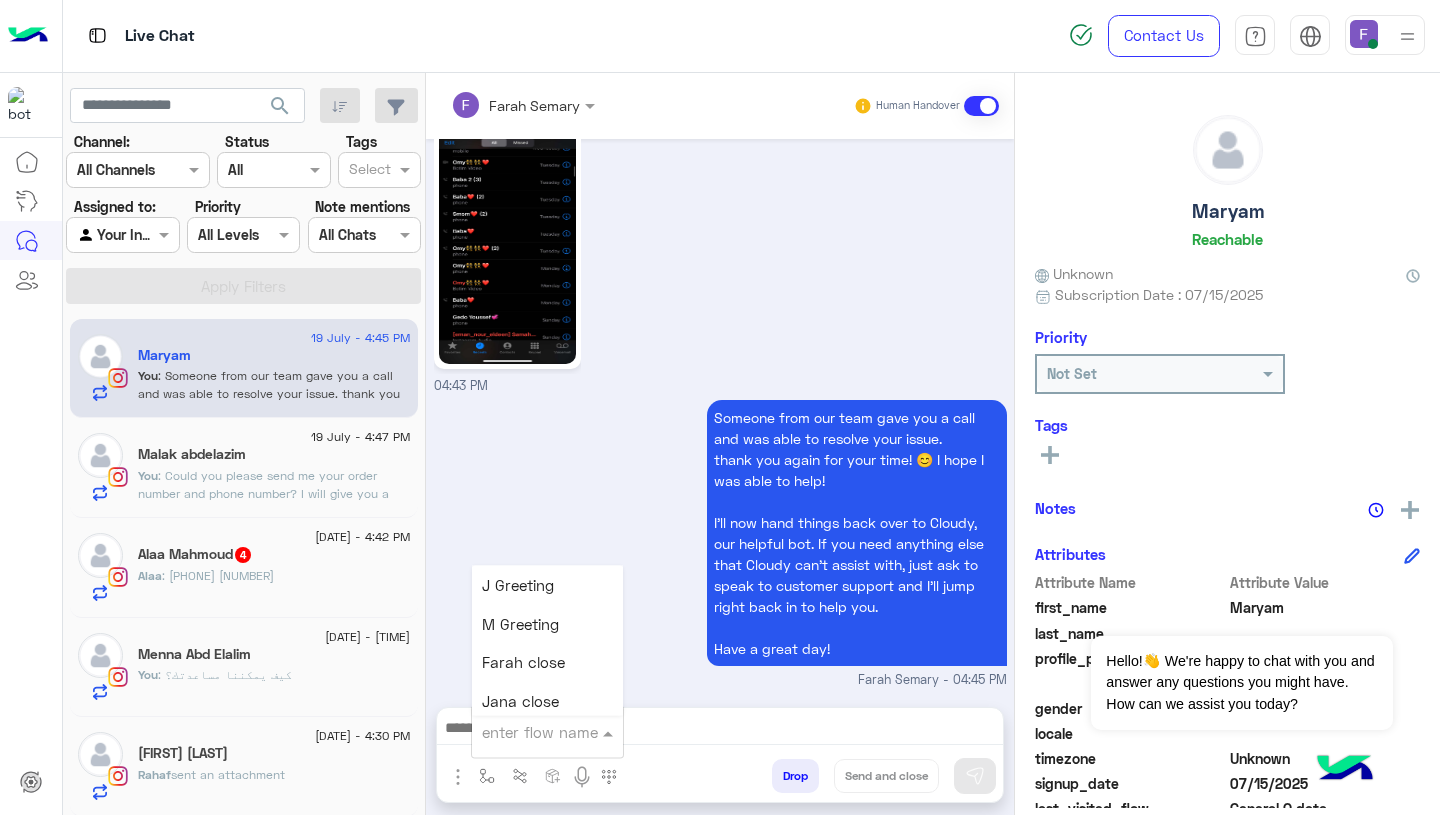 scroll, scrollTop: 2500, scrollLeft: 0, axis: vertical 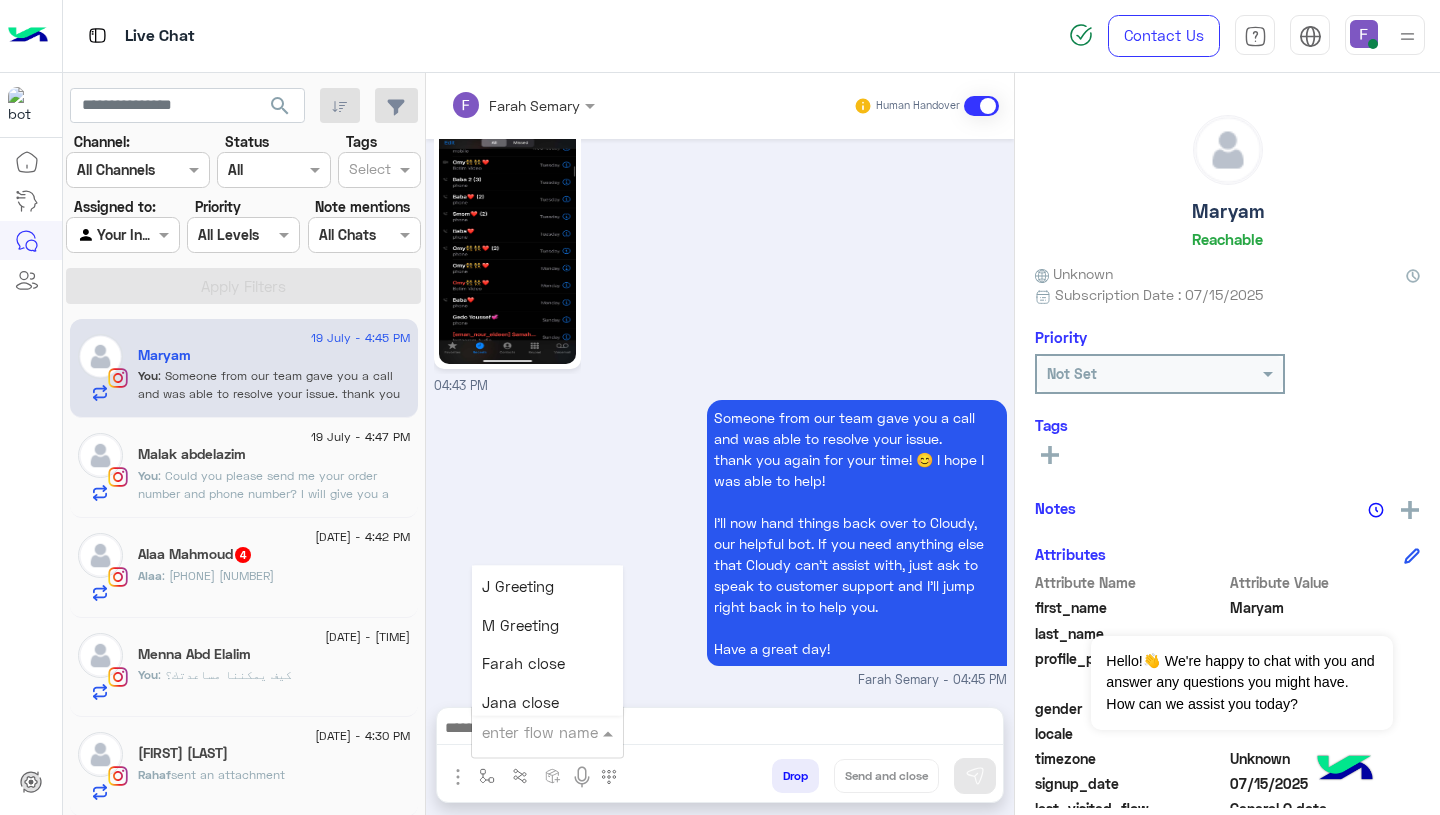 click on "Farah close" at bounding box center [523, 664] 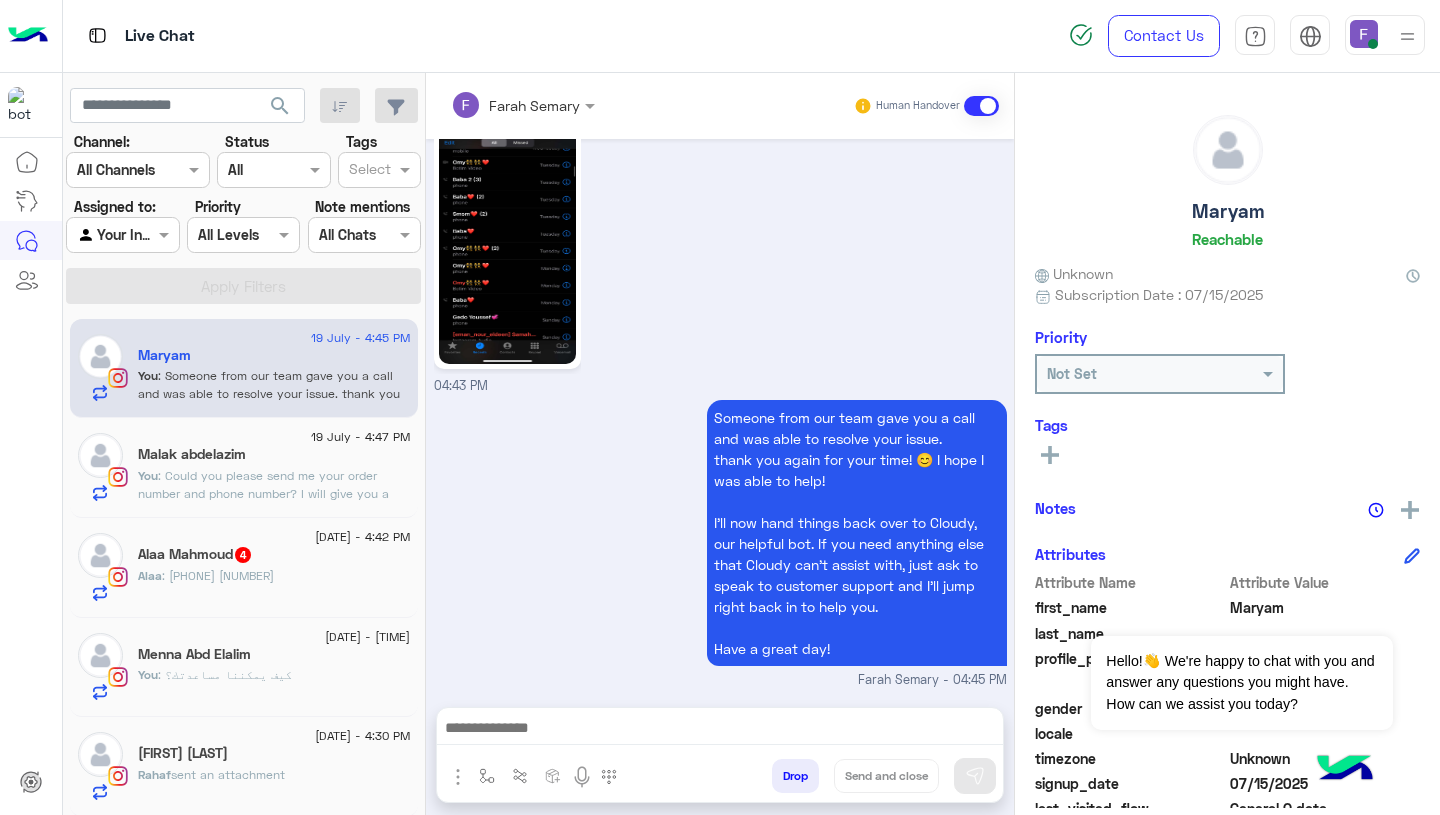 type on "**********" 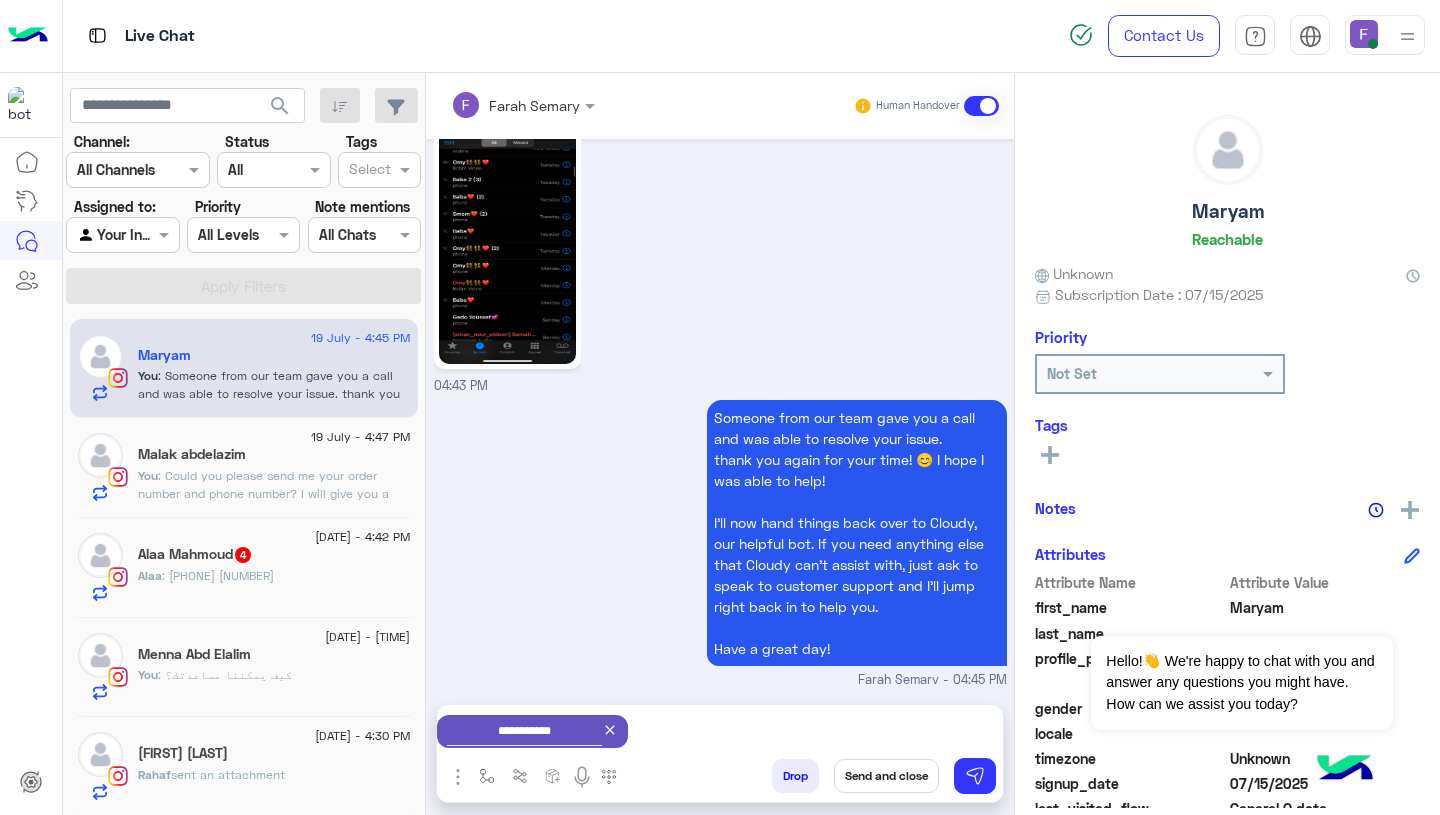 click on "Send and close" at bounding box center [886, 776] 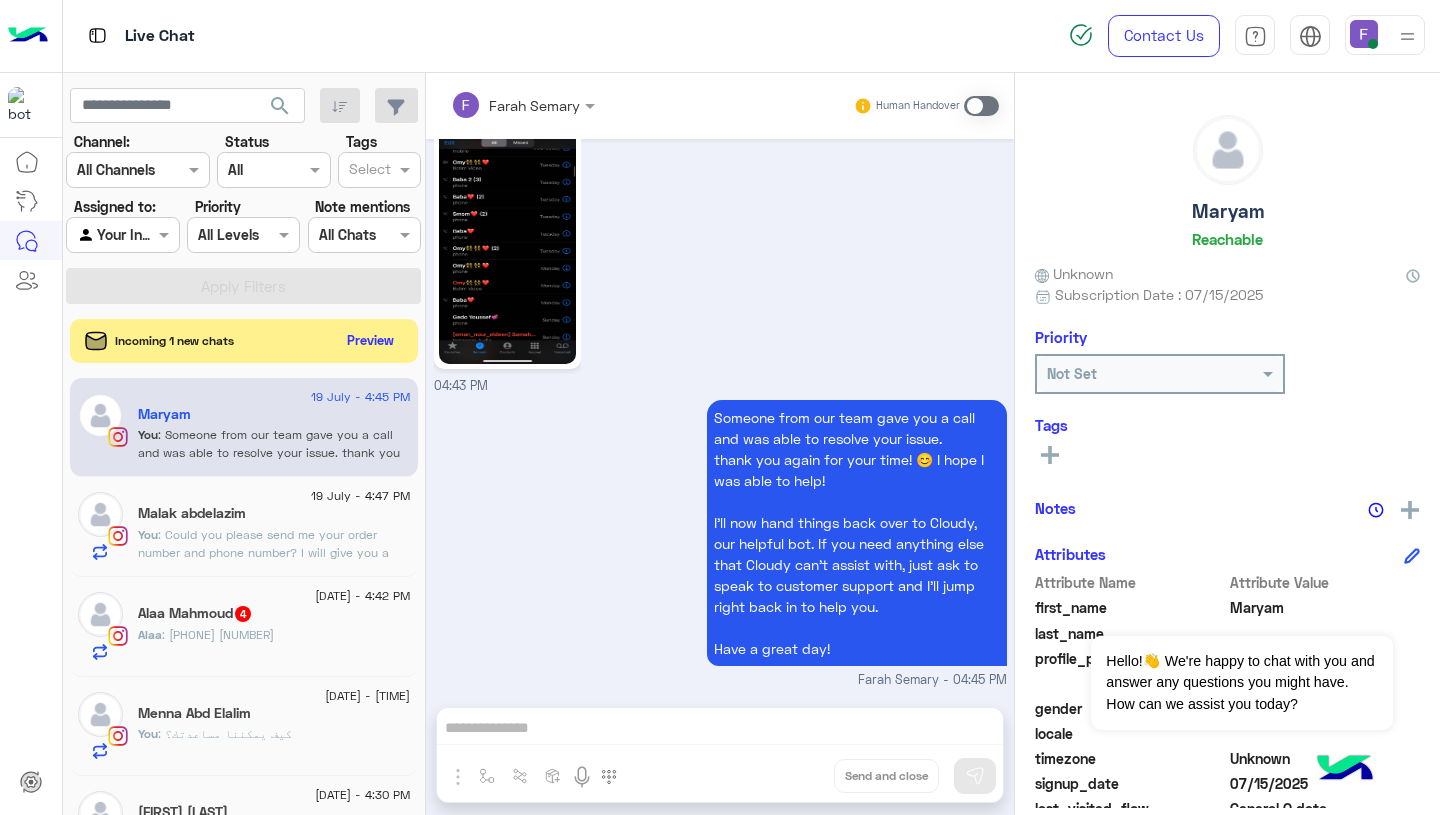 scroll, scrollTop: 2425, scrollLeft: 0, axis: vertical 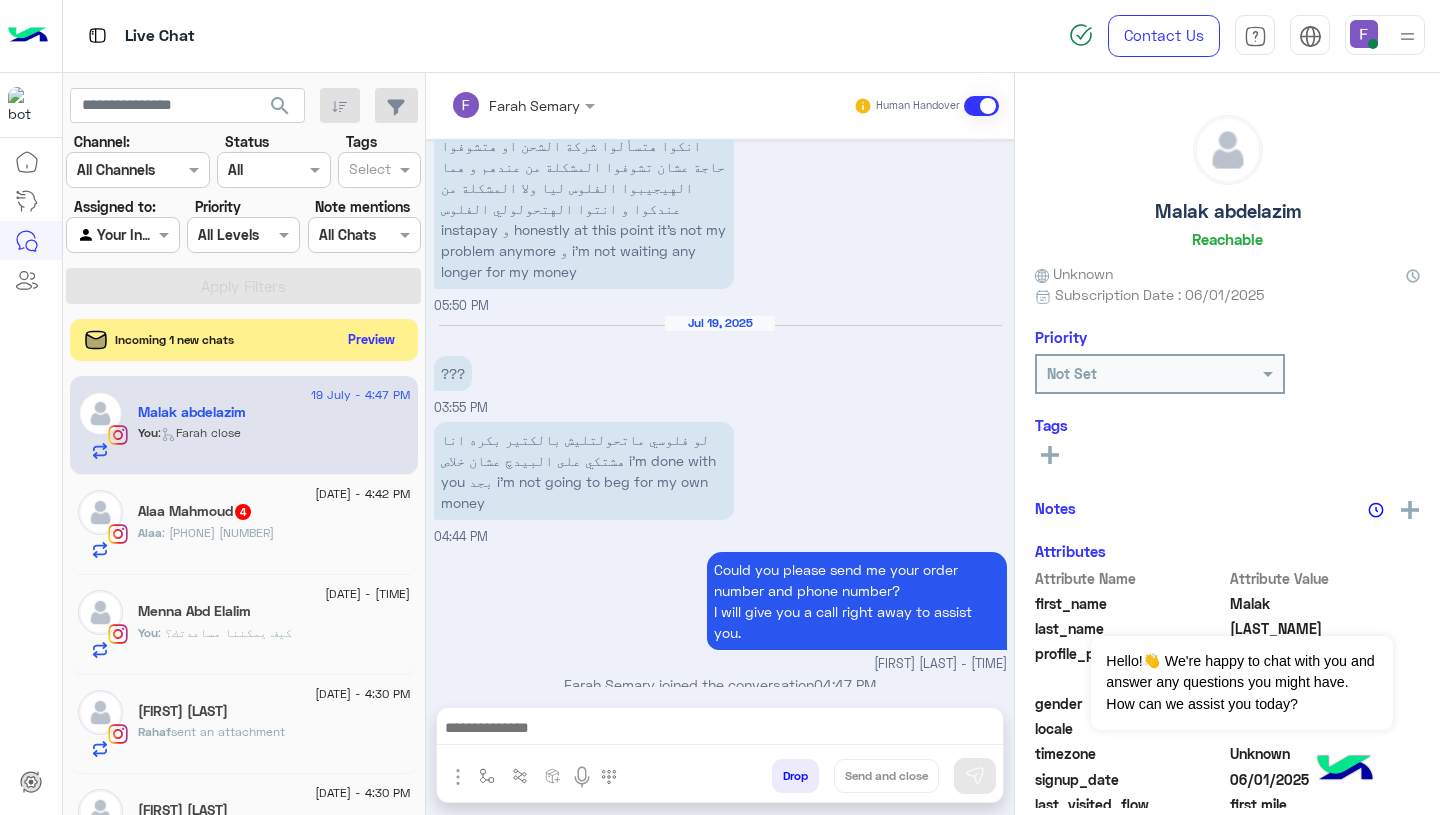 click on "Preview" 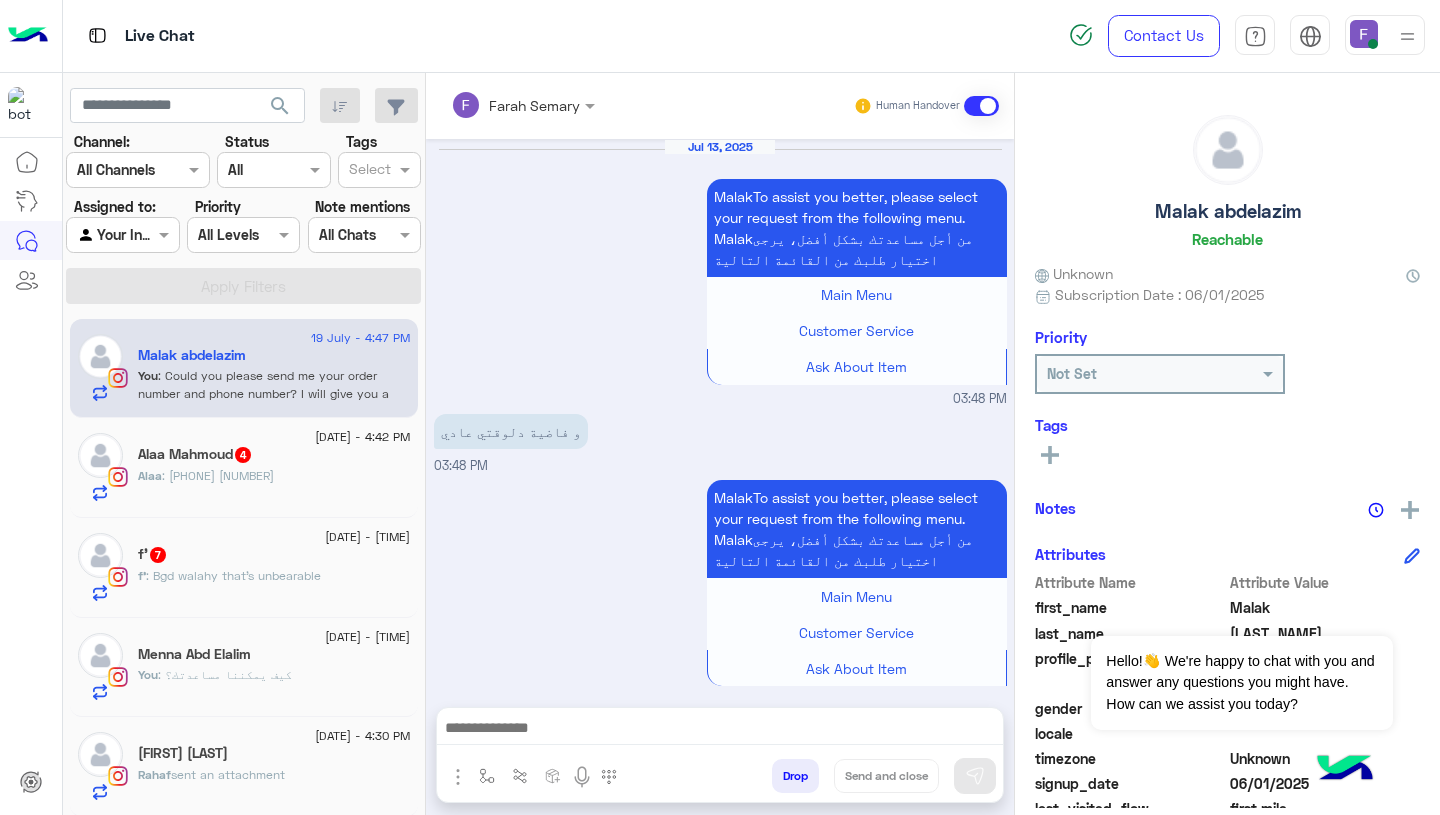 scroll, scrollTop: 2122, scrollLeft: 0, axis: vertical 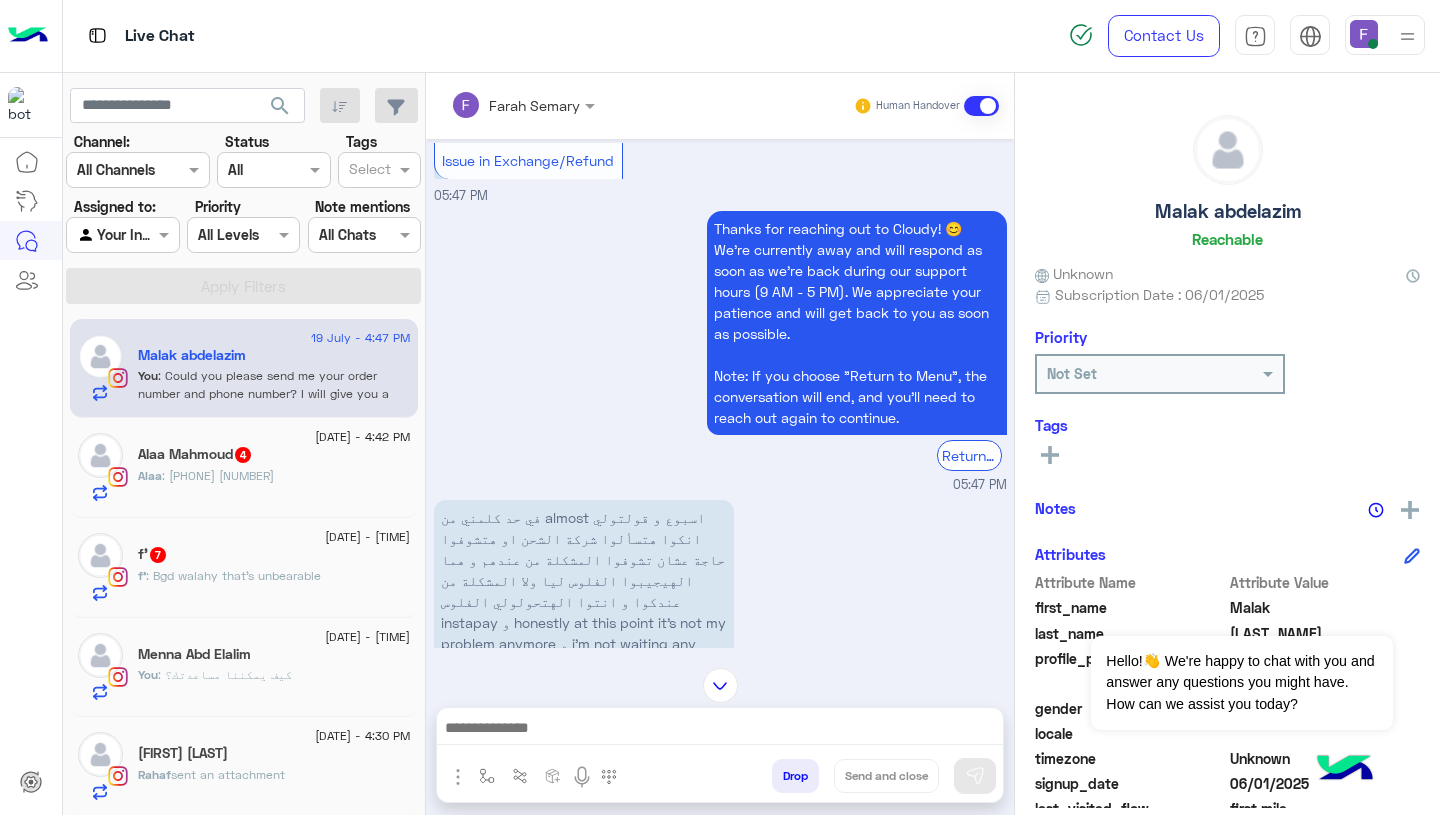 click on "Malak abdelazim" 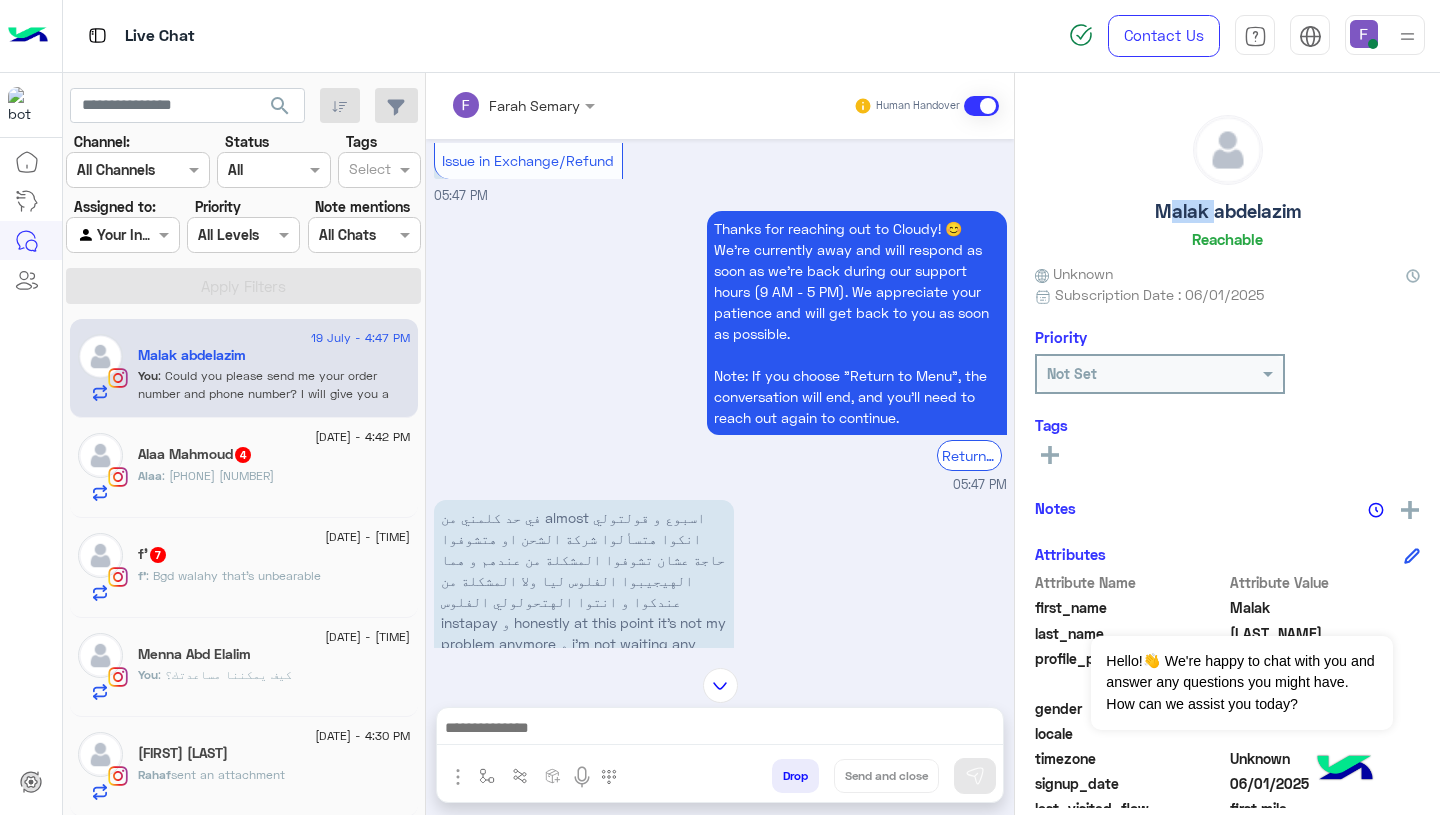 click on "Malak abdelazim" 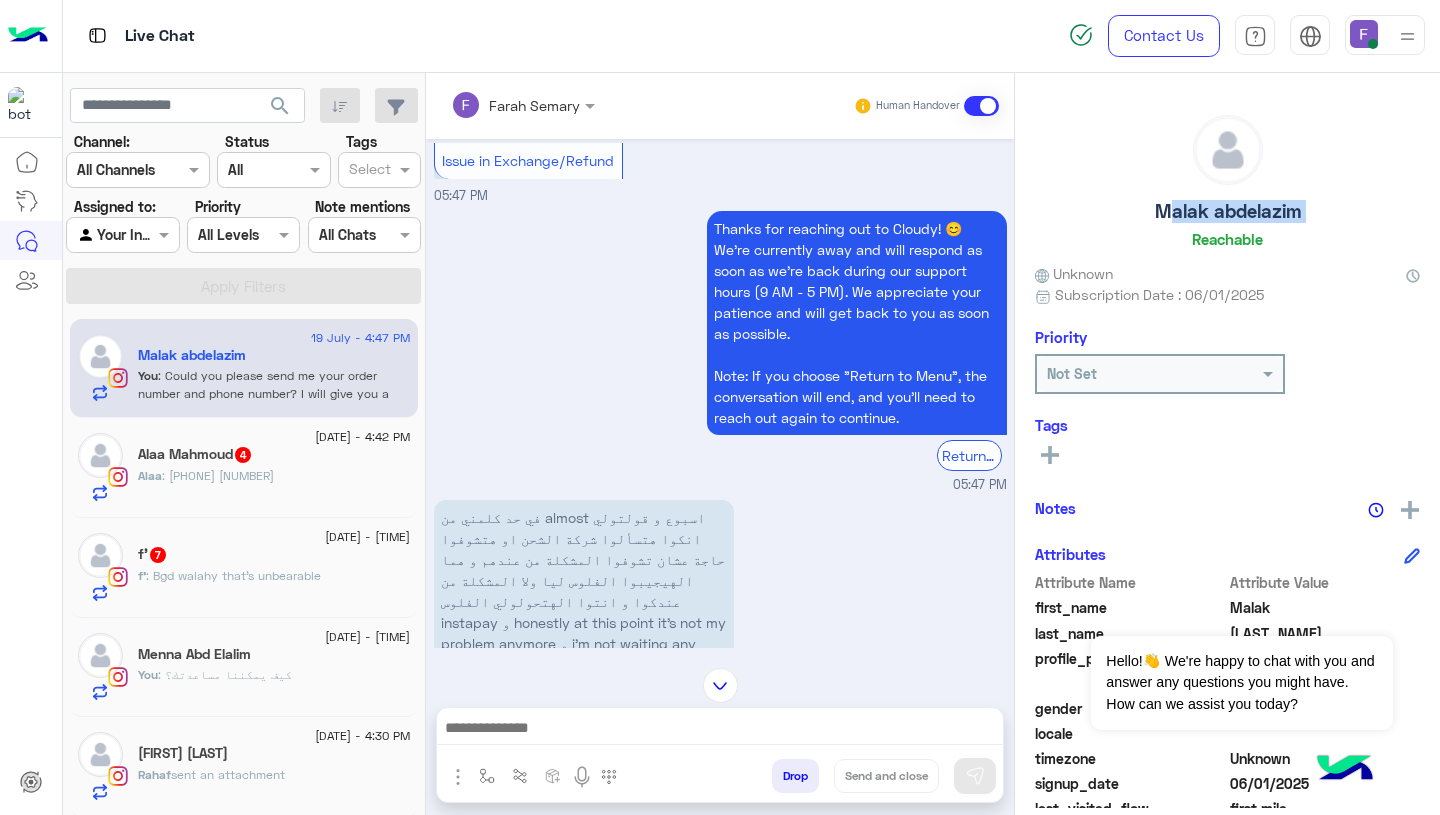 click on "Malak abdelazim" 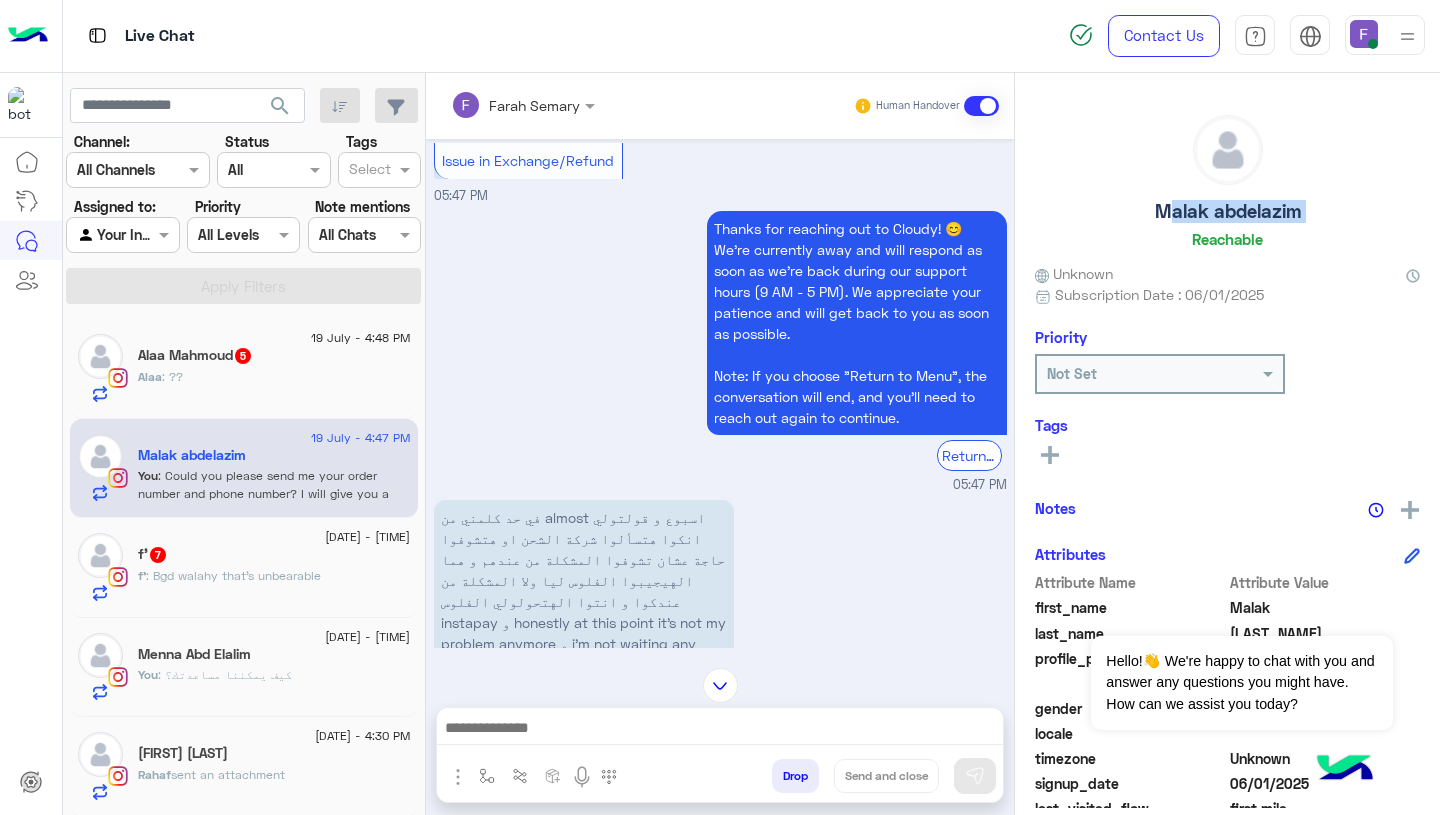 click on "05:47 PM" at bounding box center (720, 485) 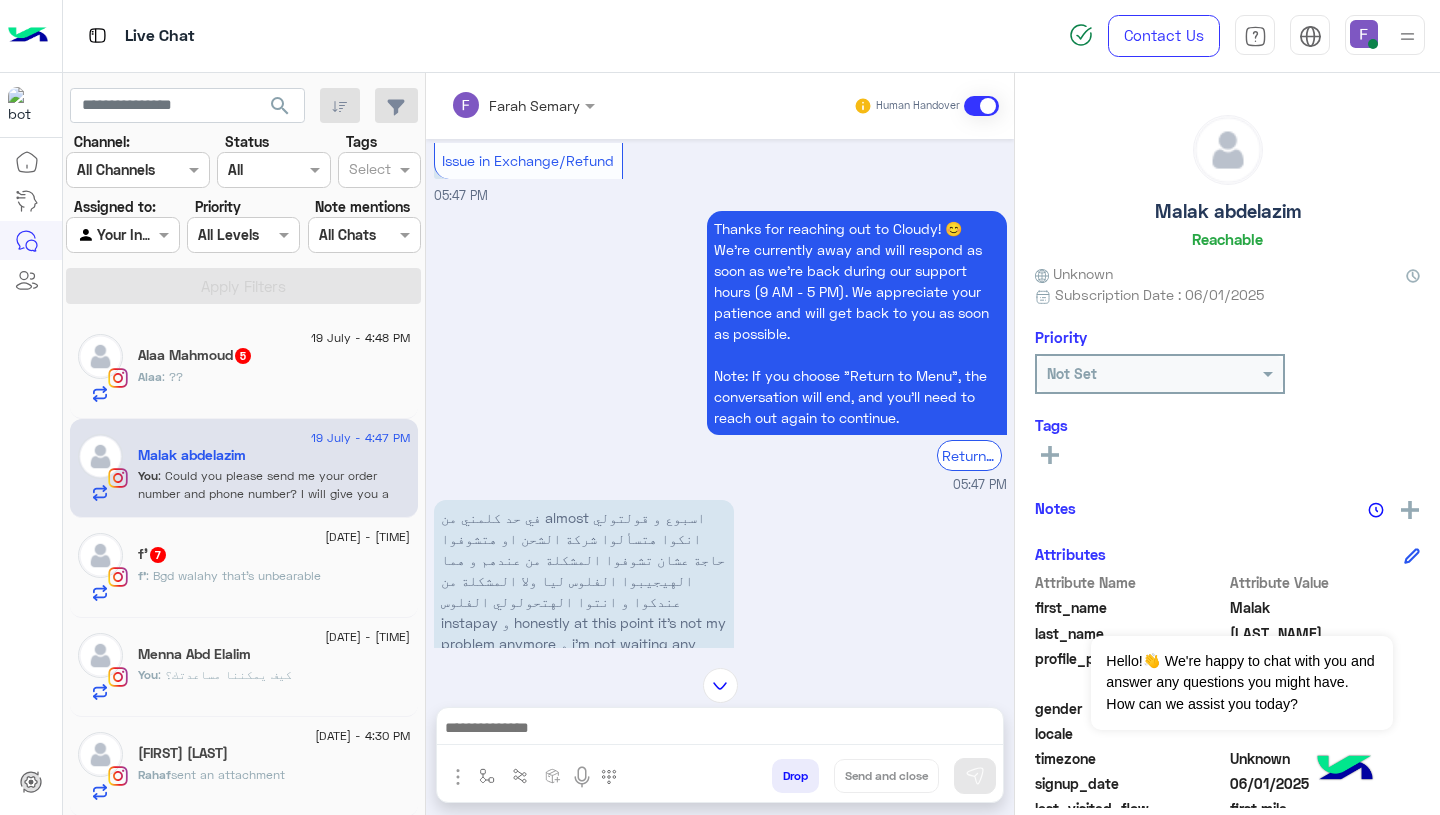scroll, scrollTop: 2122, scrollLeft: 0, axis: vertical 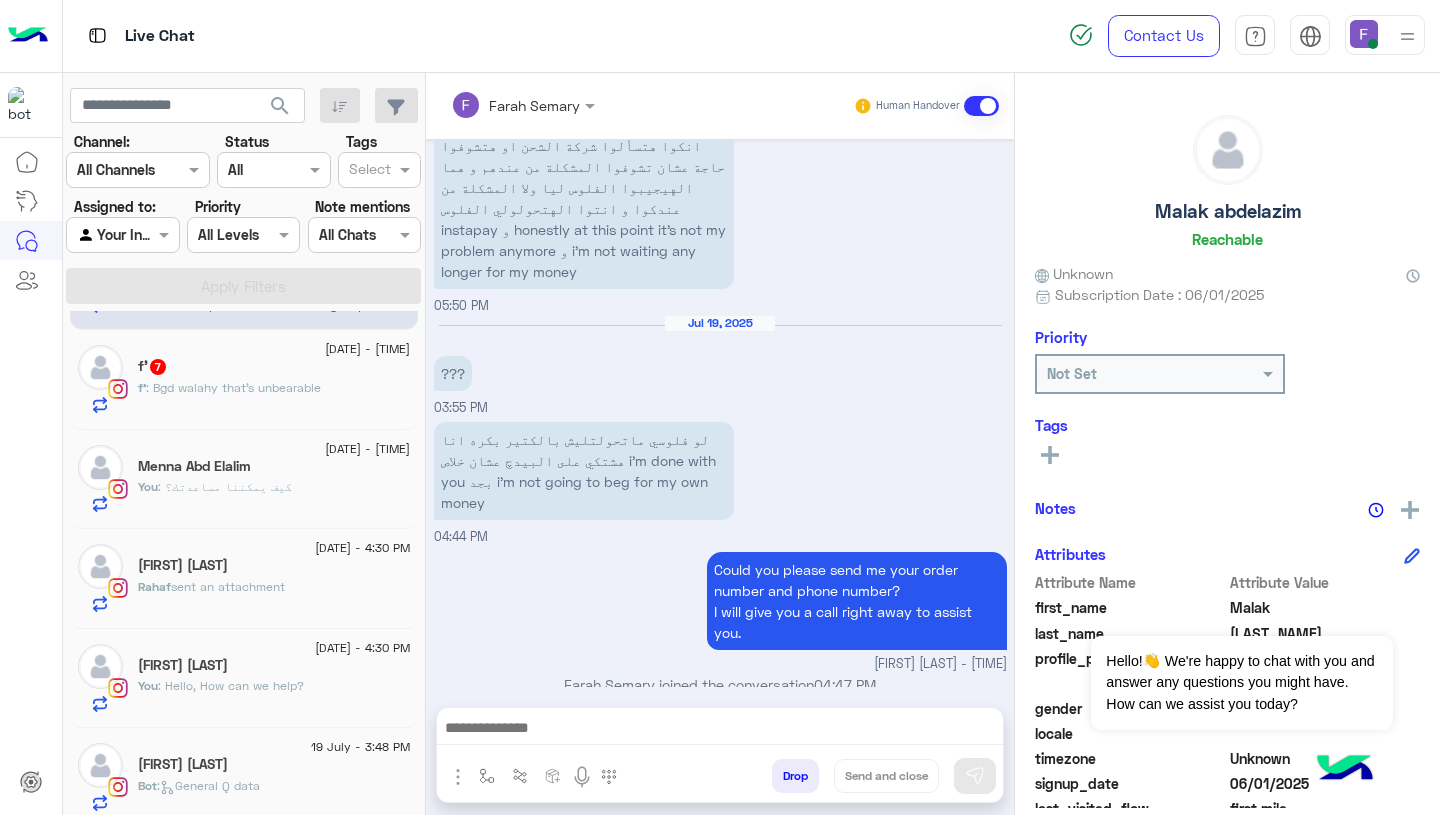 click on "Menna Abd Elalim" 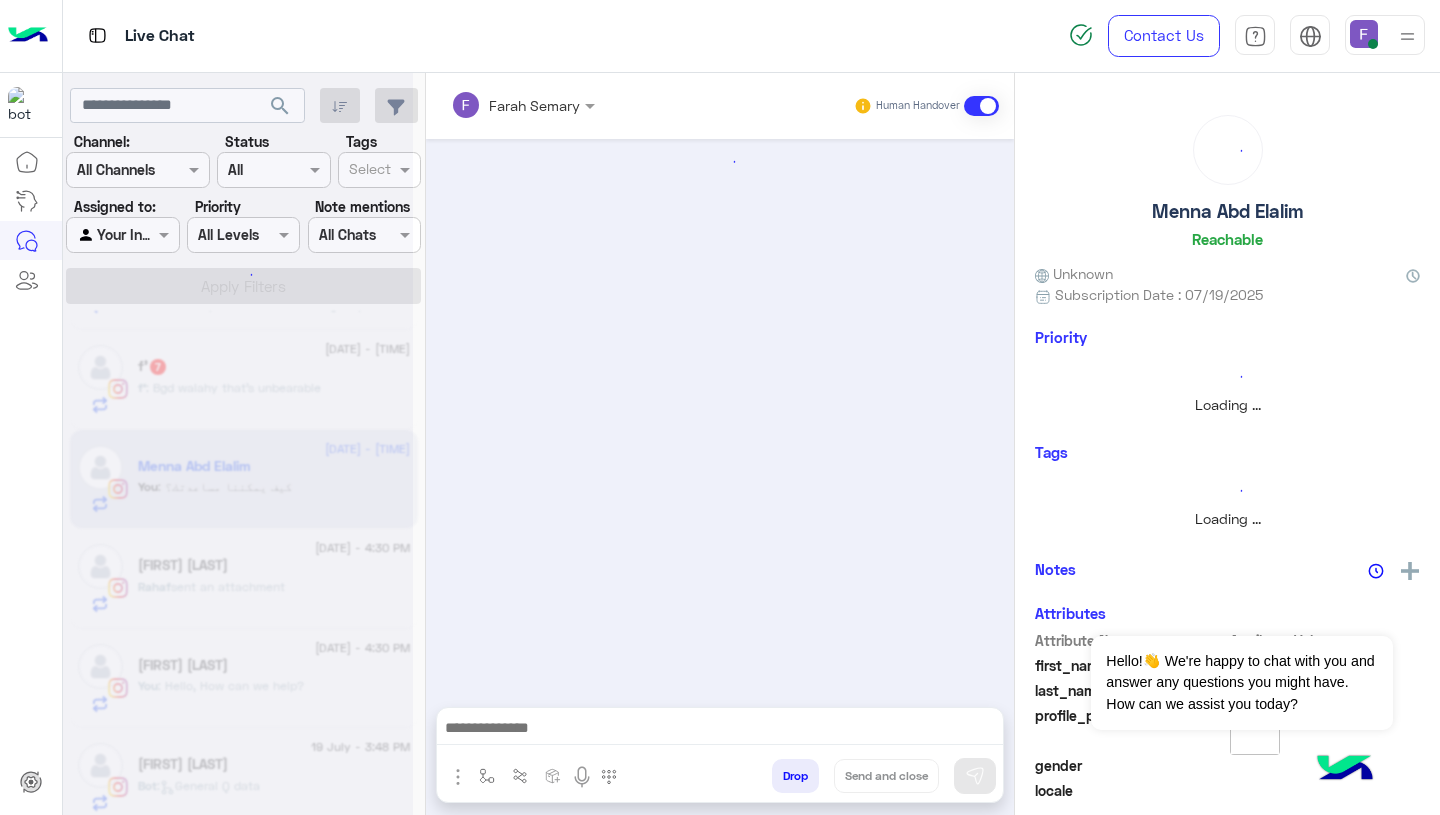 scroll, scrollTop: 0, scrollLeft: 0, axis: both 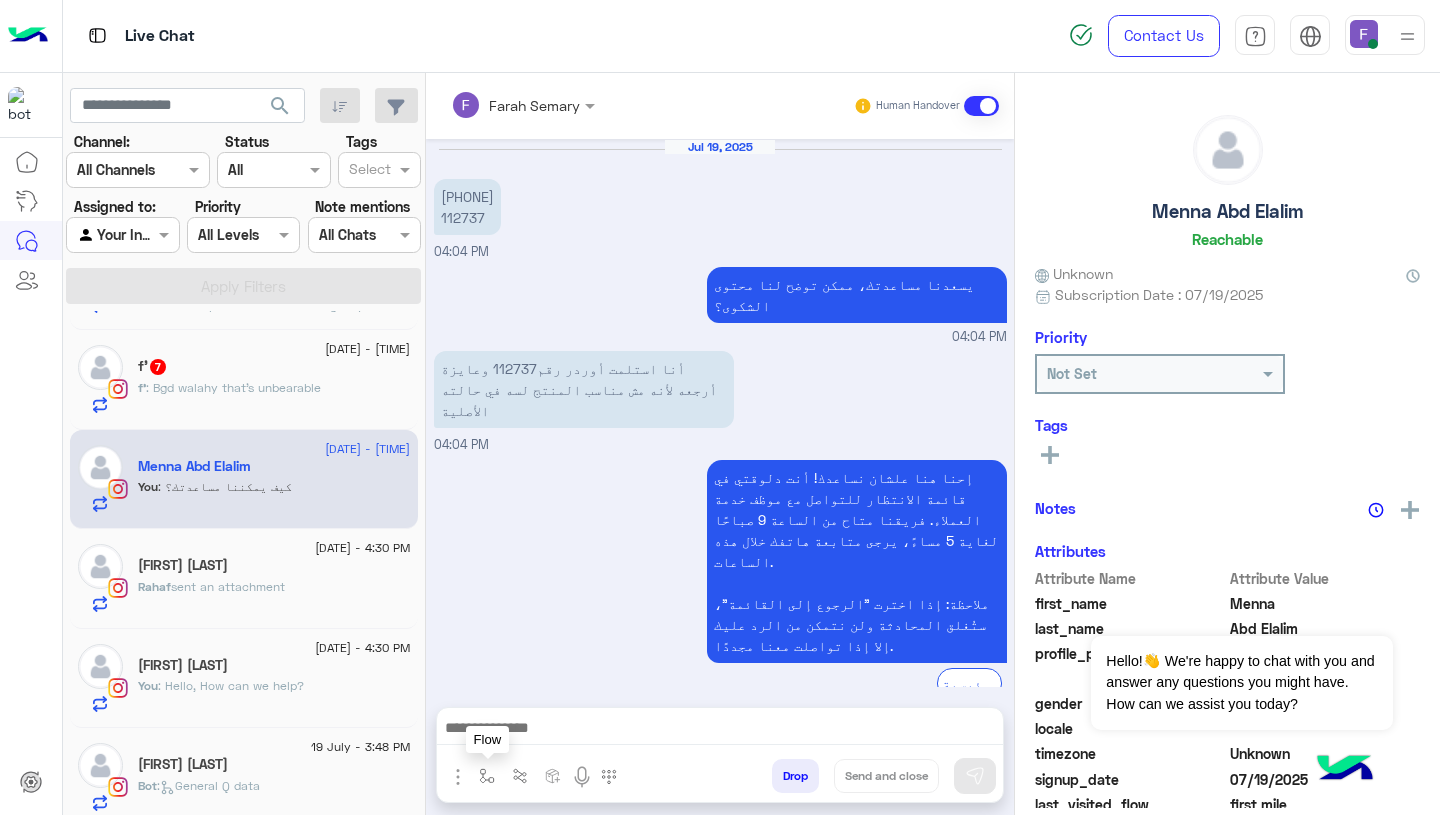 click at bounding box center (487, 776) 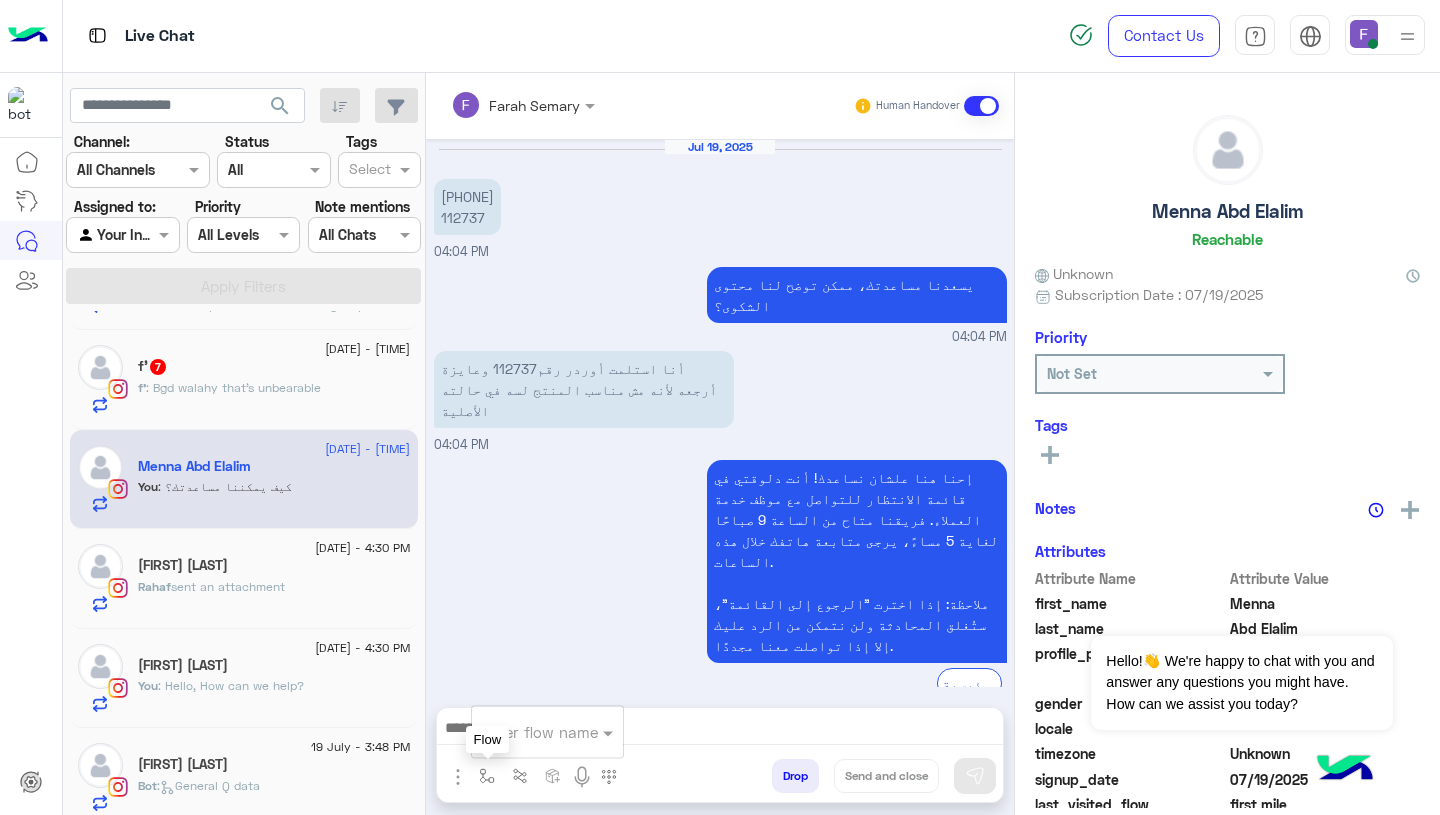 scroll, scrollTop: 1549, scrollLeft: 0, axis: vertical 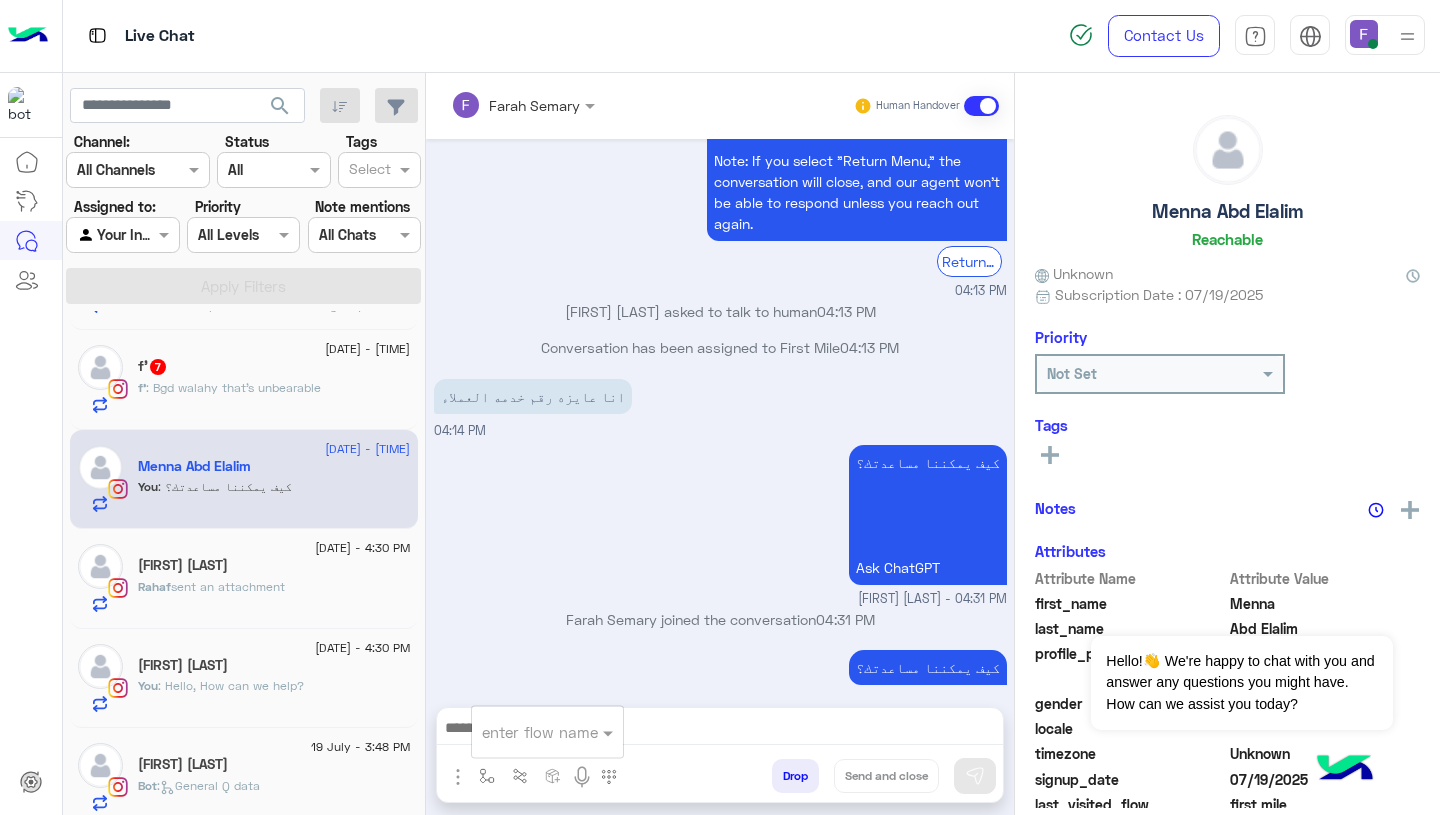 click at bounding box center (523, 732) 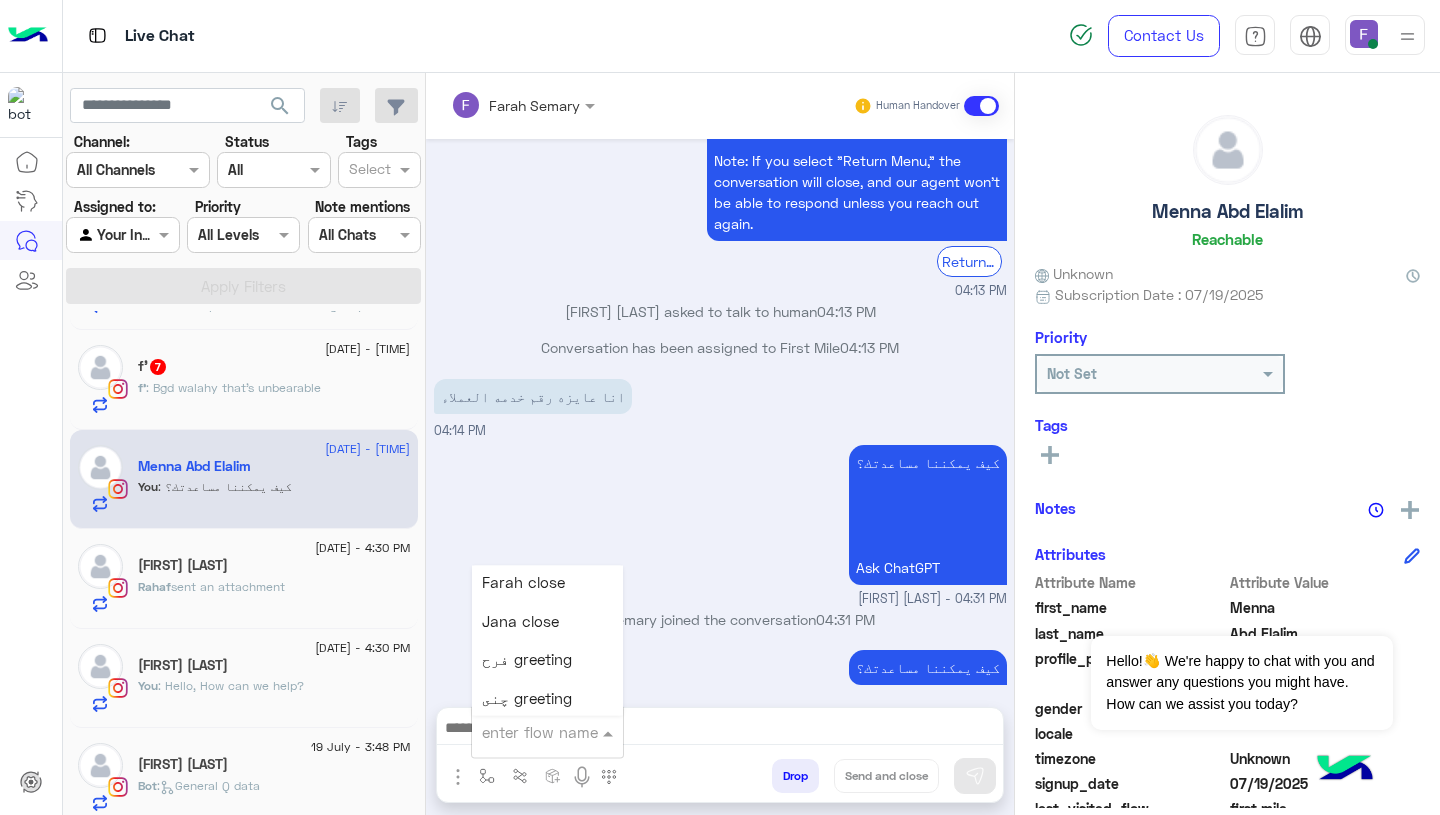 scroll, scrollTop: 2814, scrollLeft: 0, axis: vertical 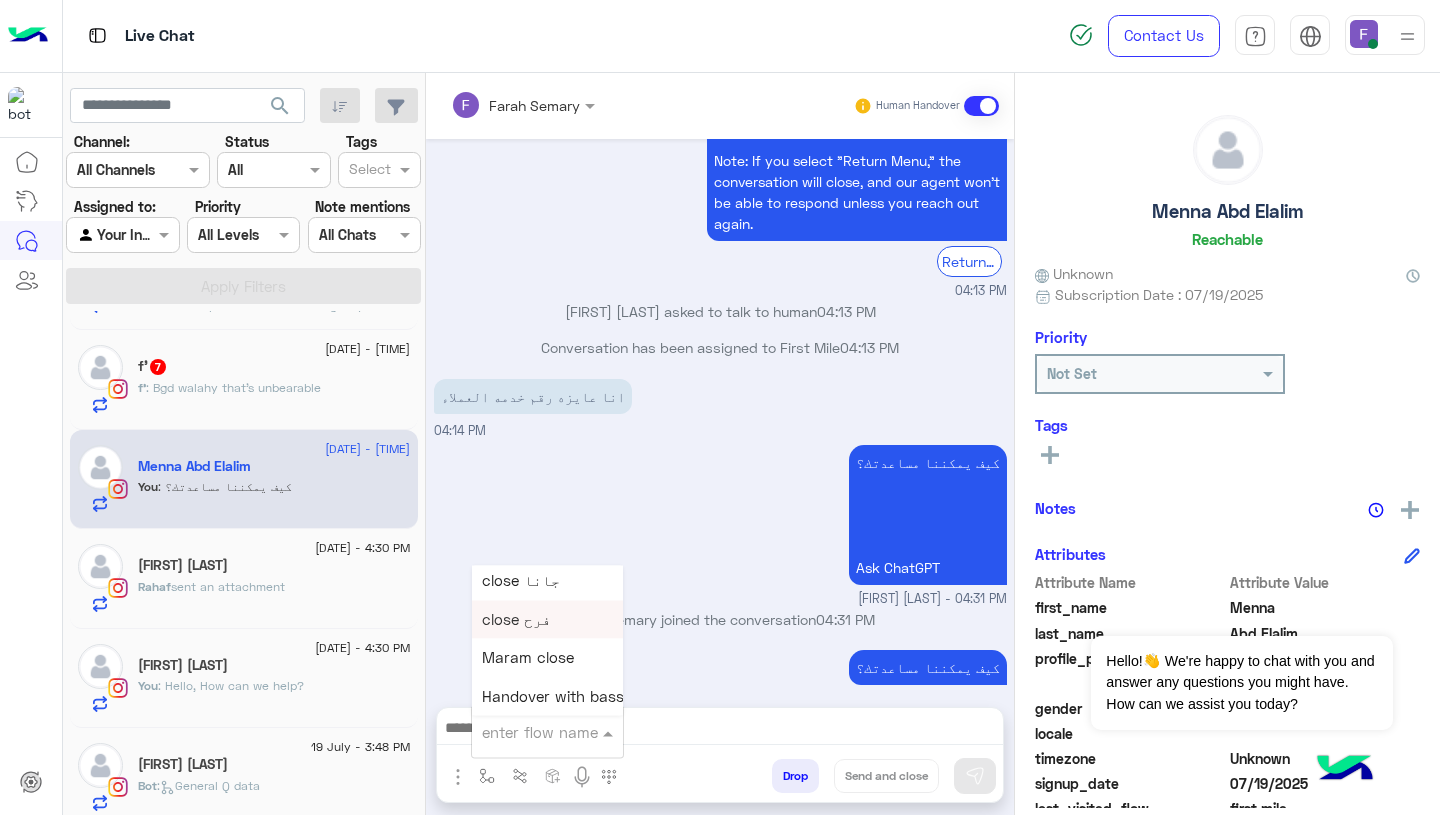 click on "close فرح" at bounding box center (516, 619) 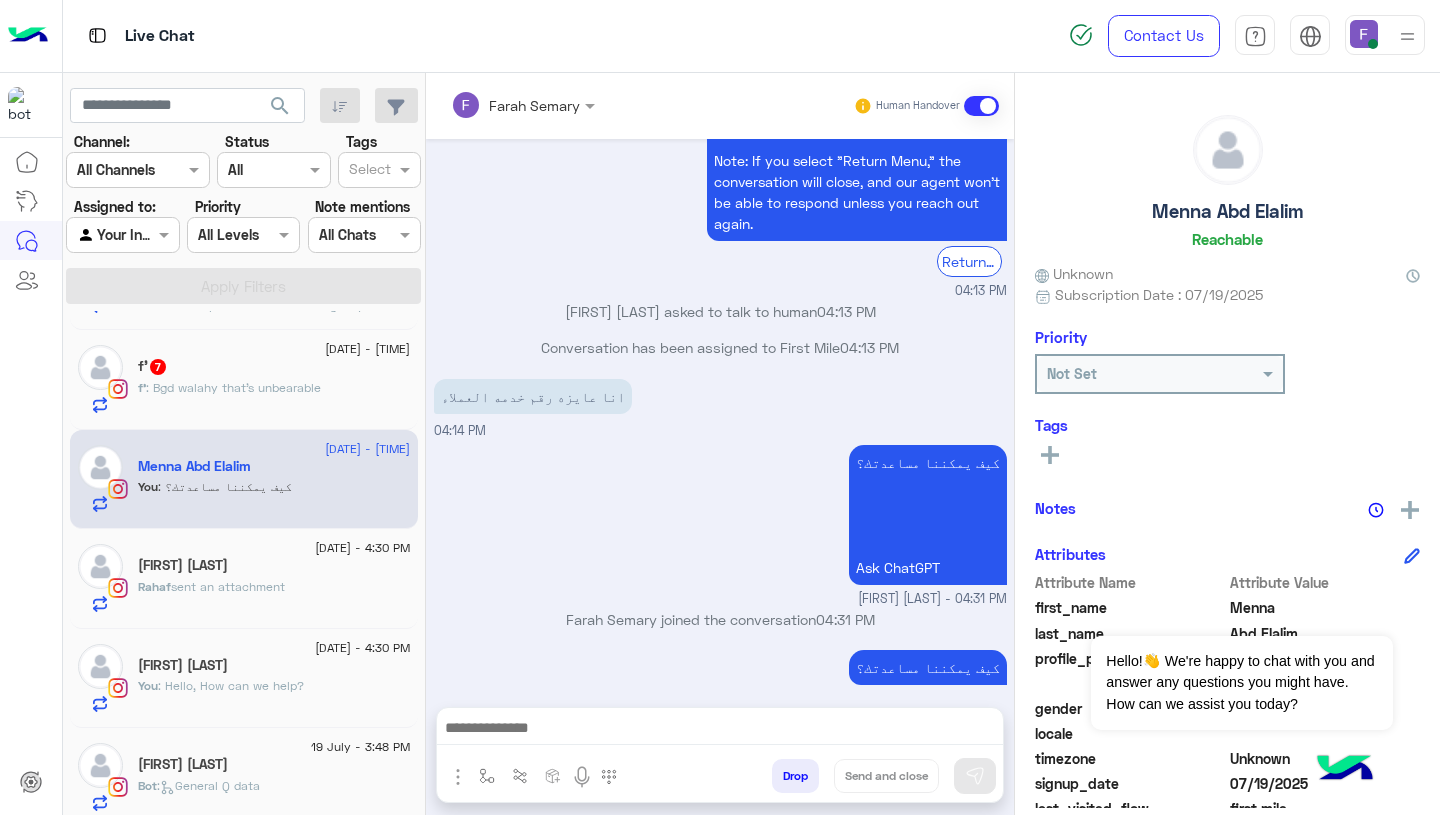 type on "*********" 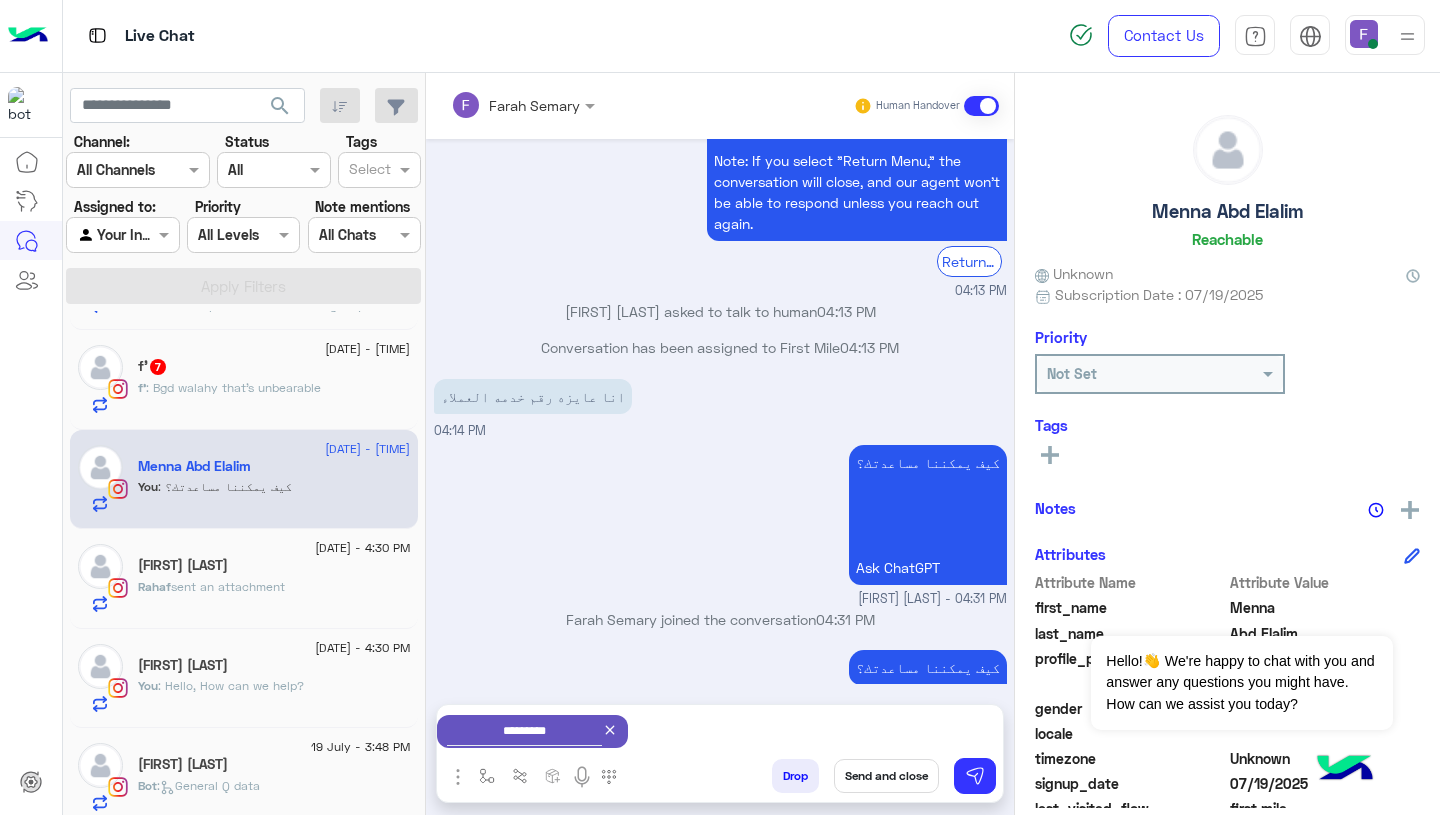 click on "Send and close" at bounding box center [886, 776] 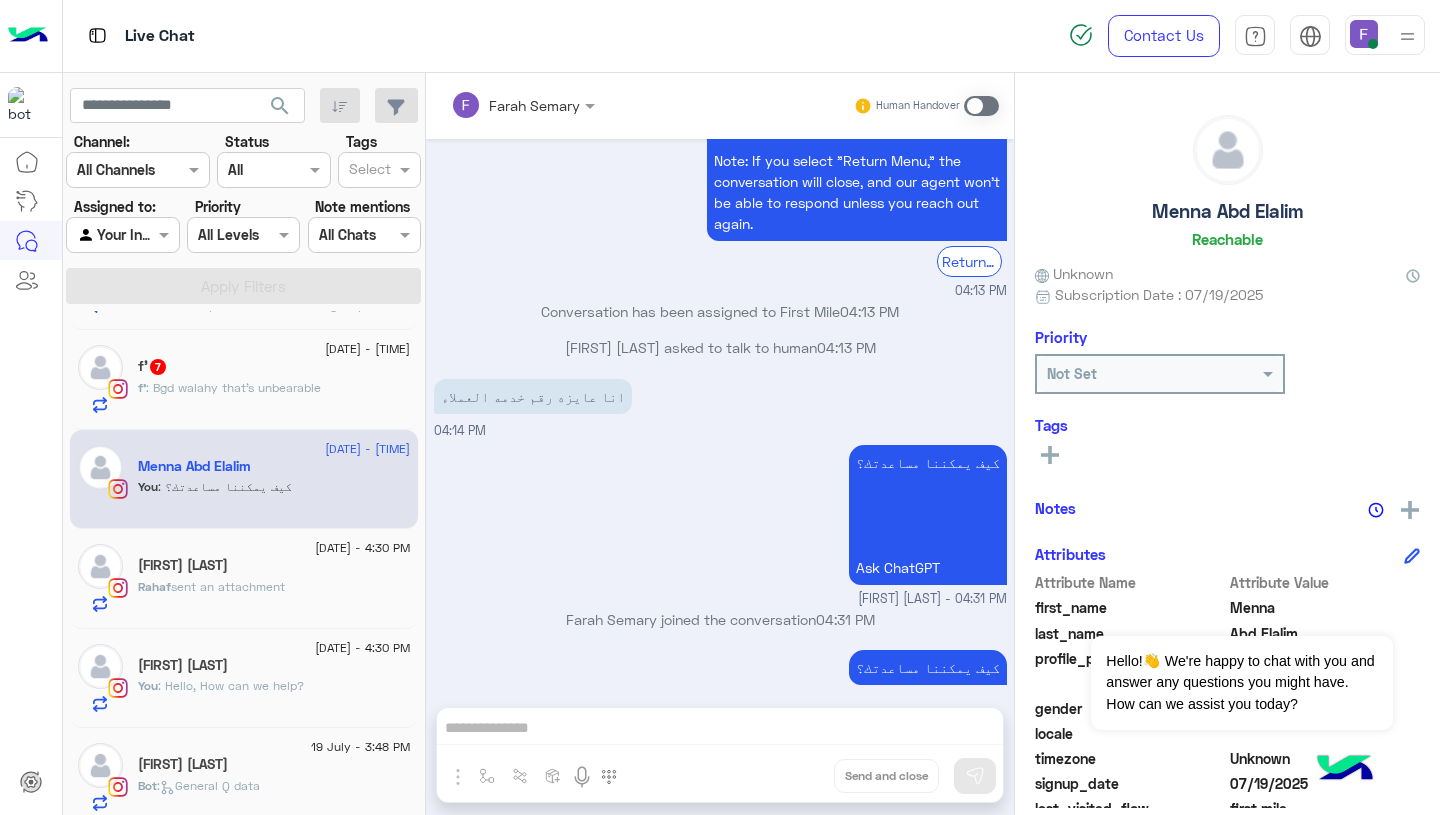 scroll, scrollTop: 1586, scrollLeft: 0, axis: vertical 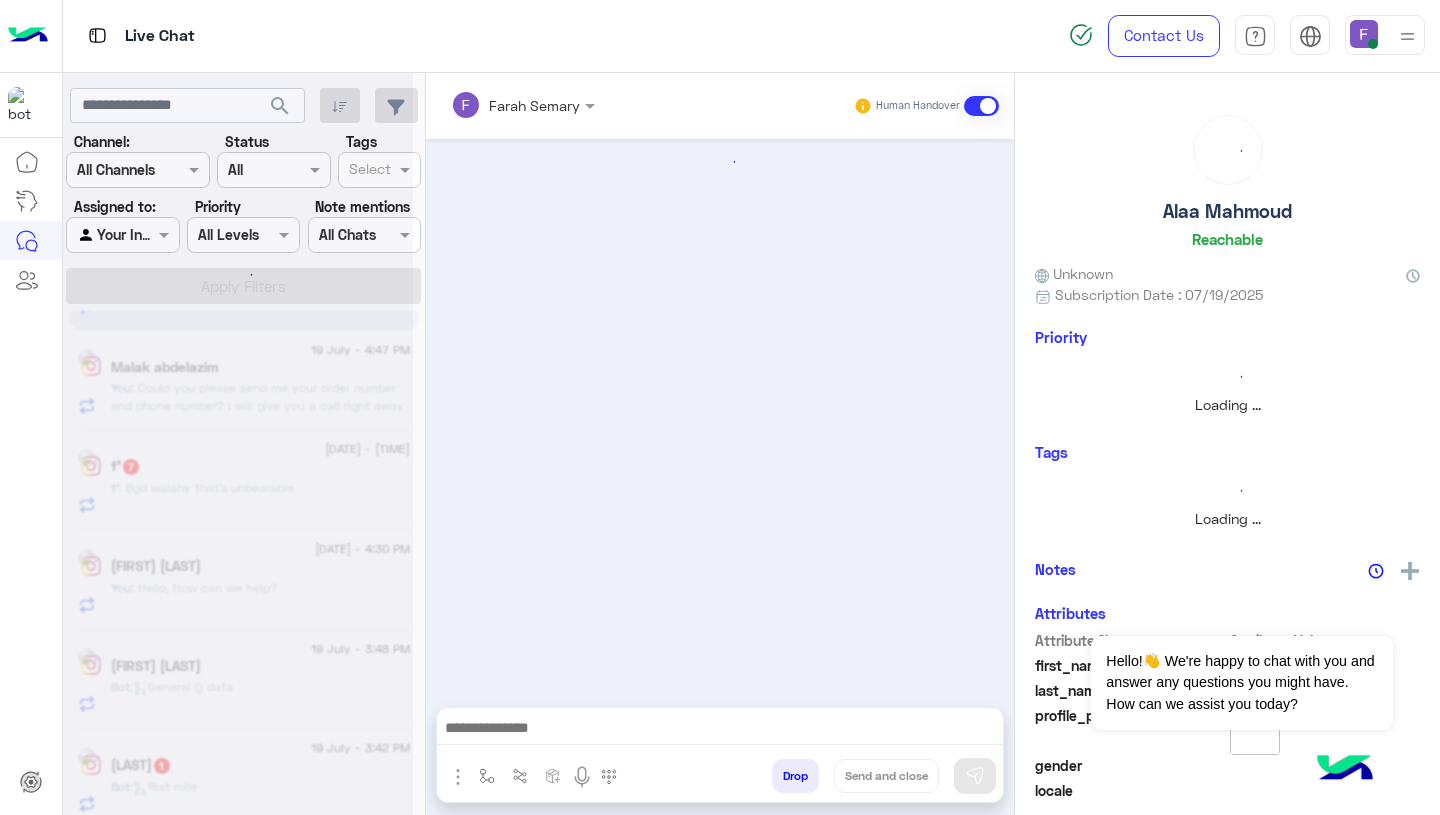 click 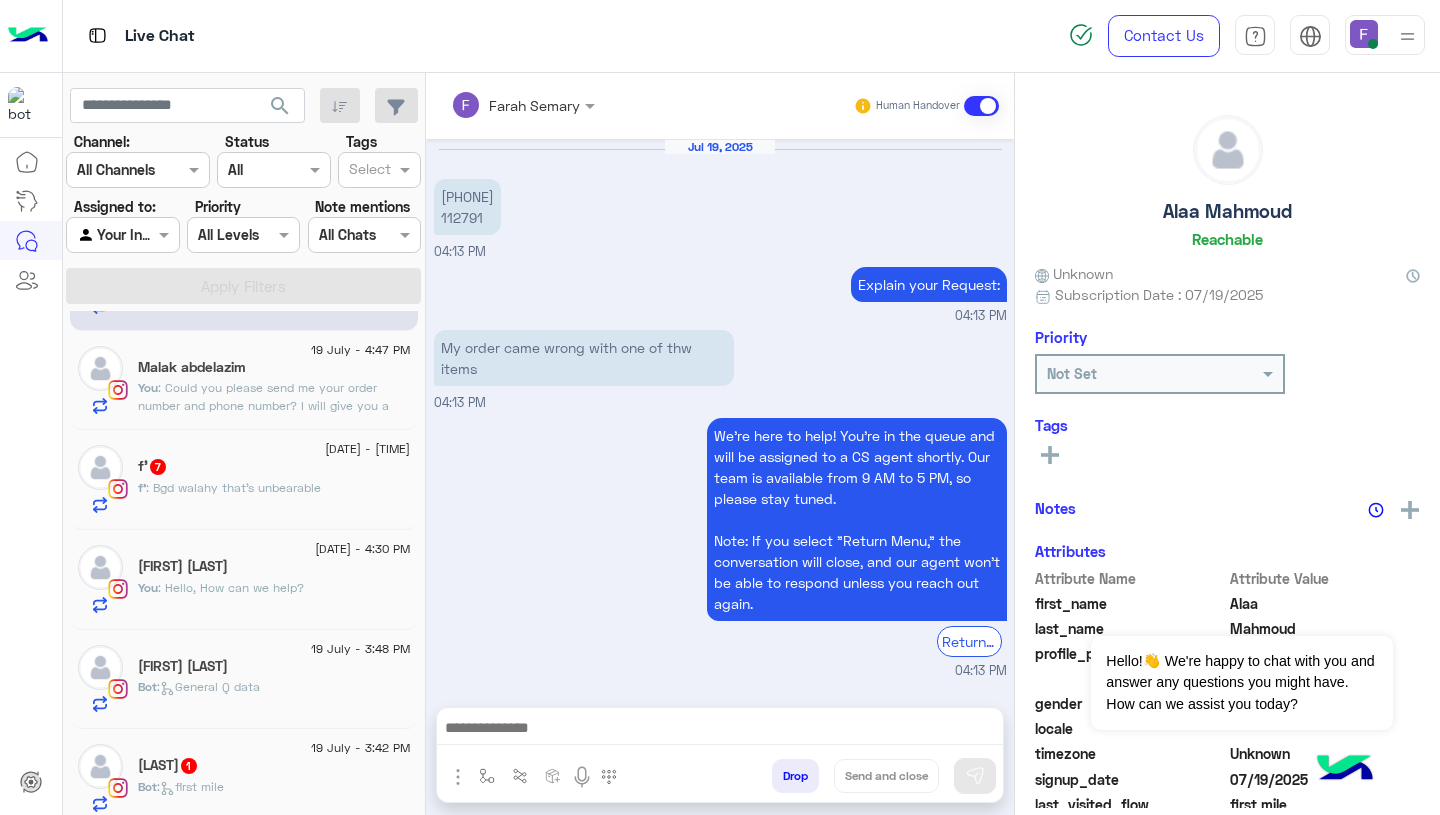scroll, scrollTop: 1768, scrollLeft: 0, axis: vertical 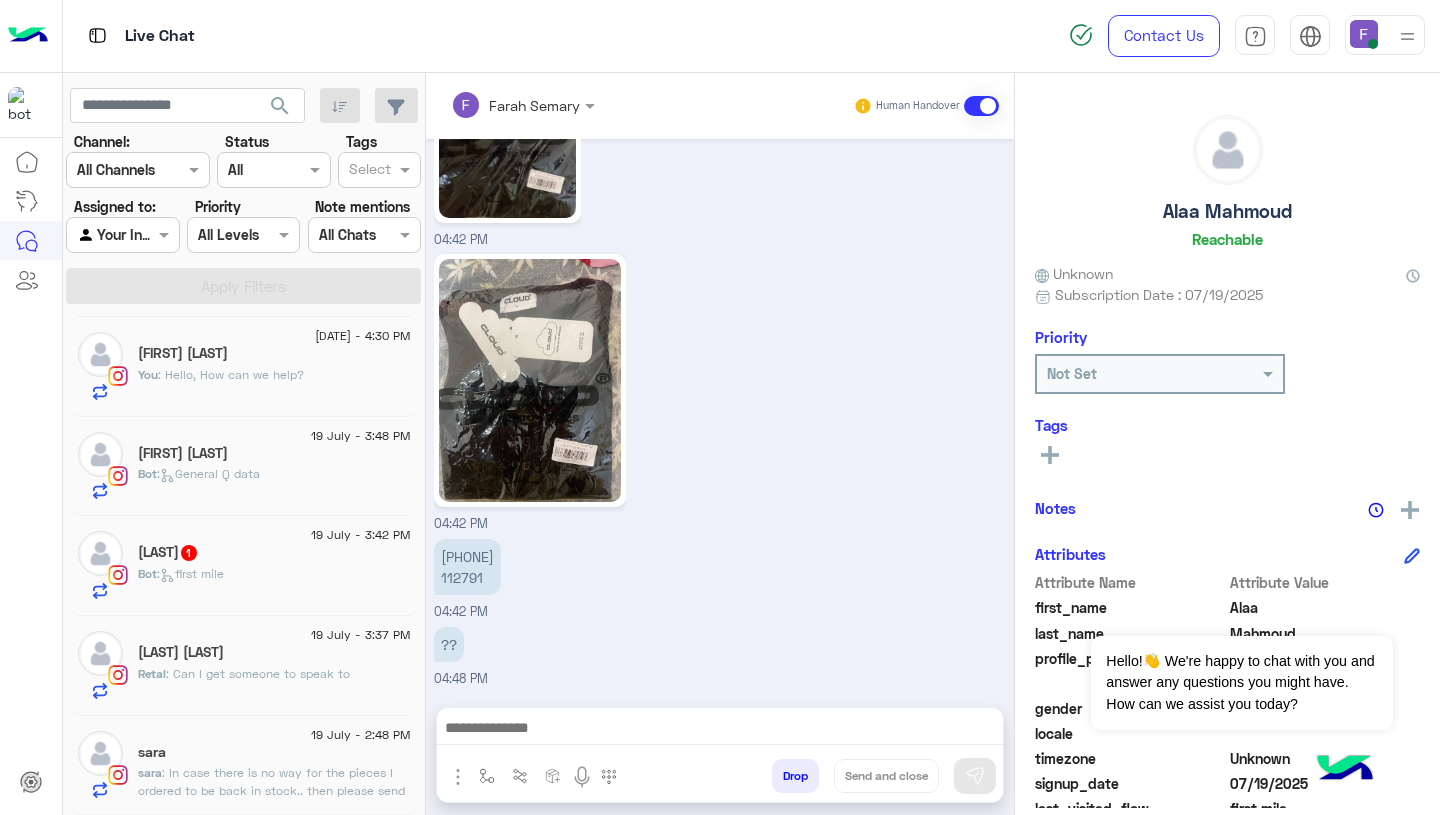 click on "[FIRST] [LAST]" 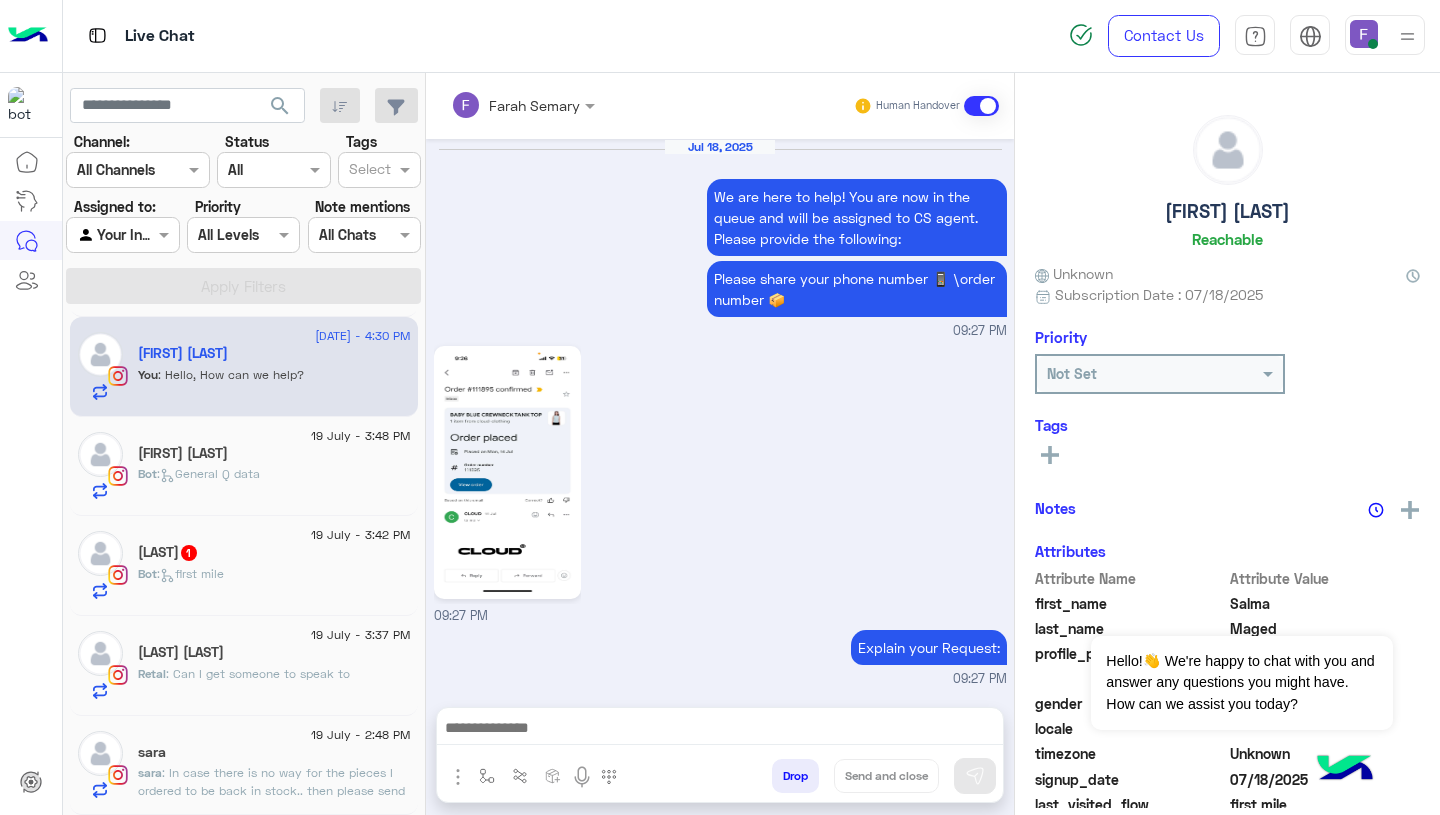 scroll, scrollTop: 1885, scrollLeft: 0, axis: vertical 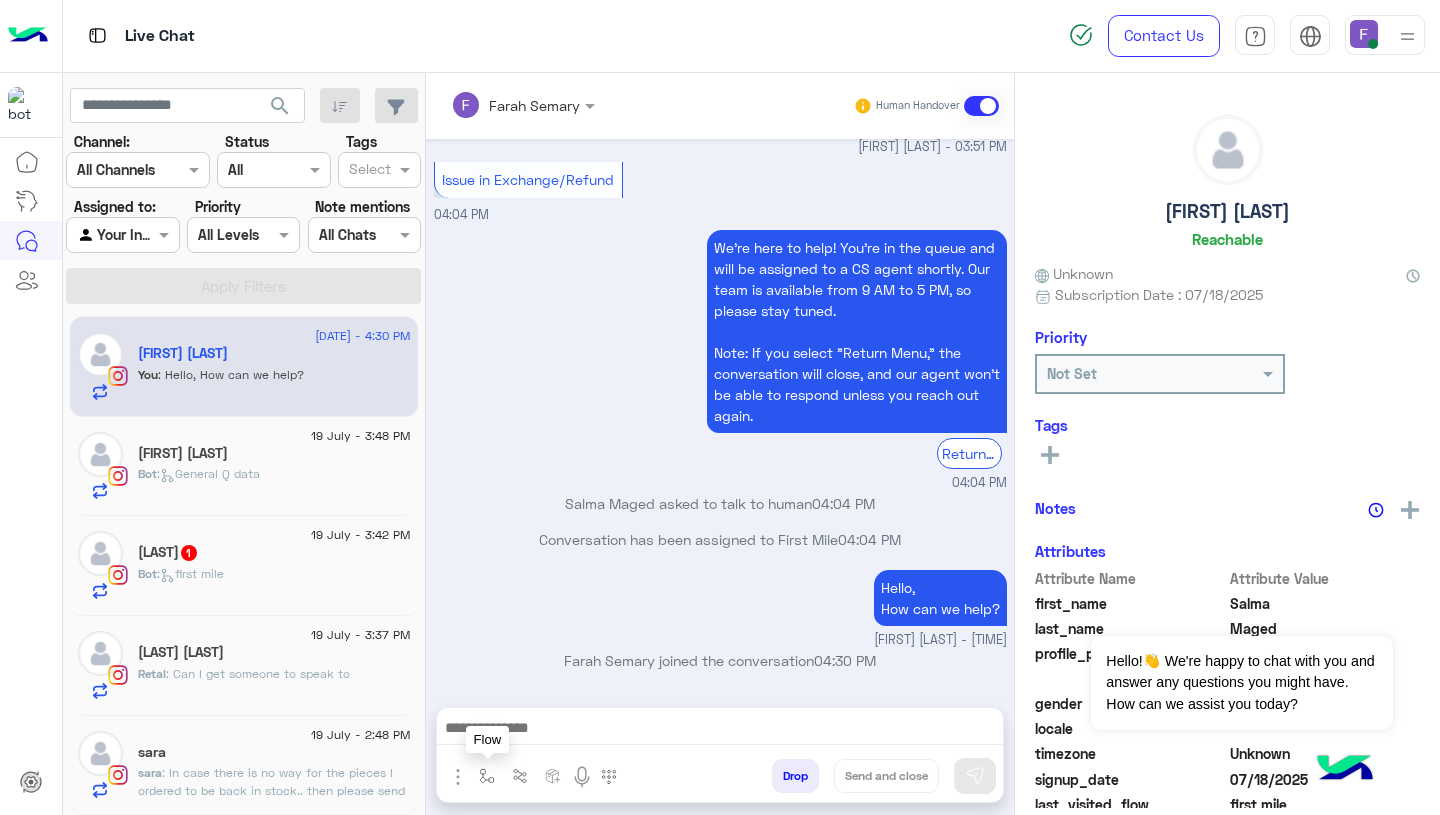 click at bounding box center [487, 775] 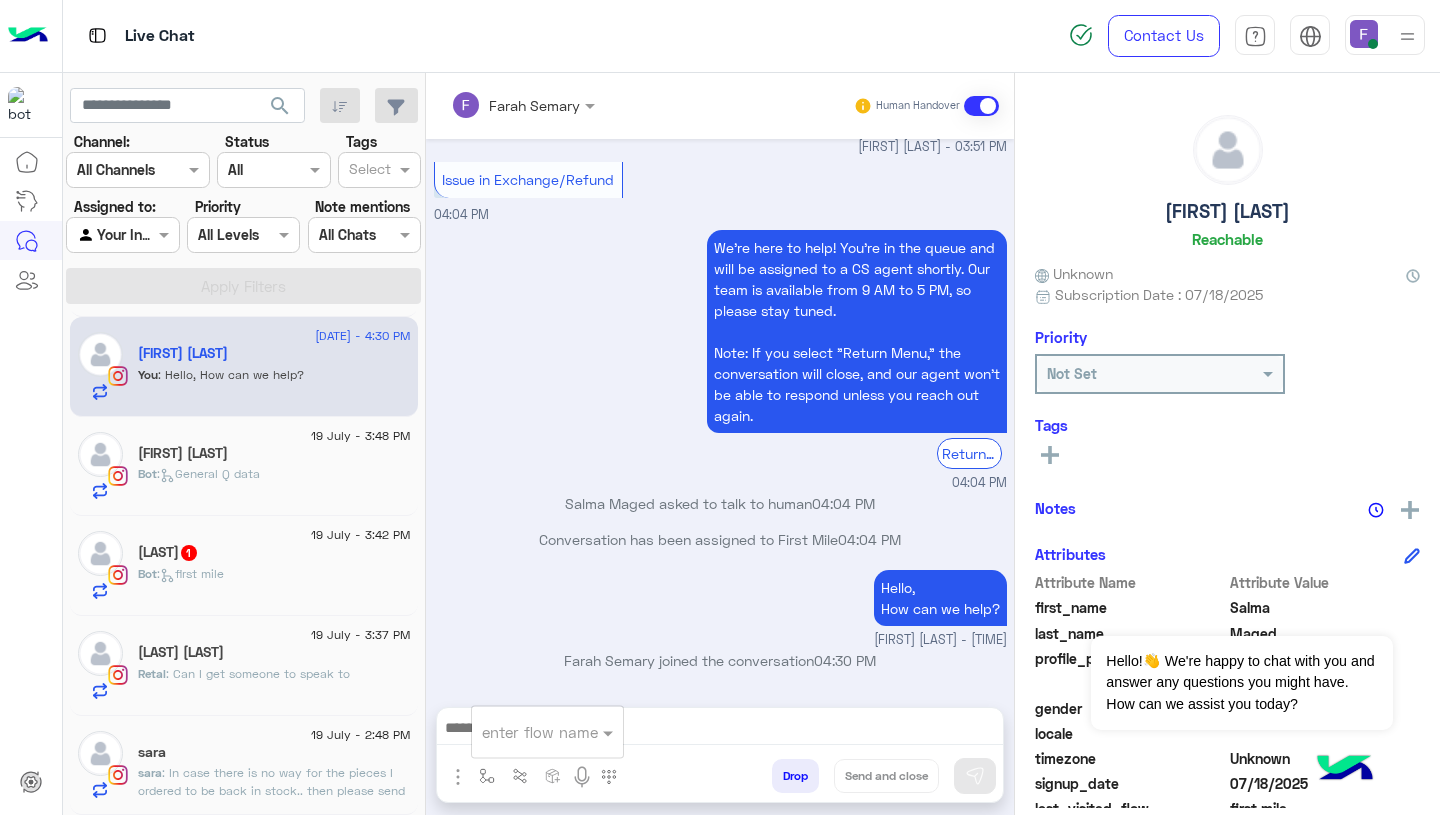 click at bounding box center (523, 732) 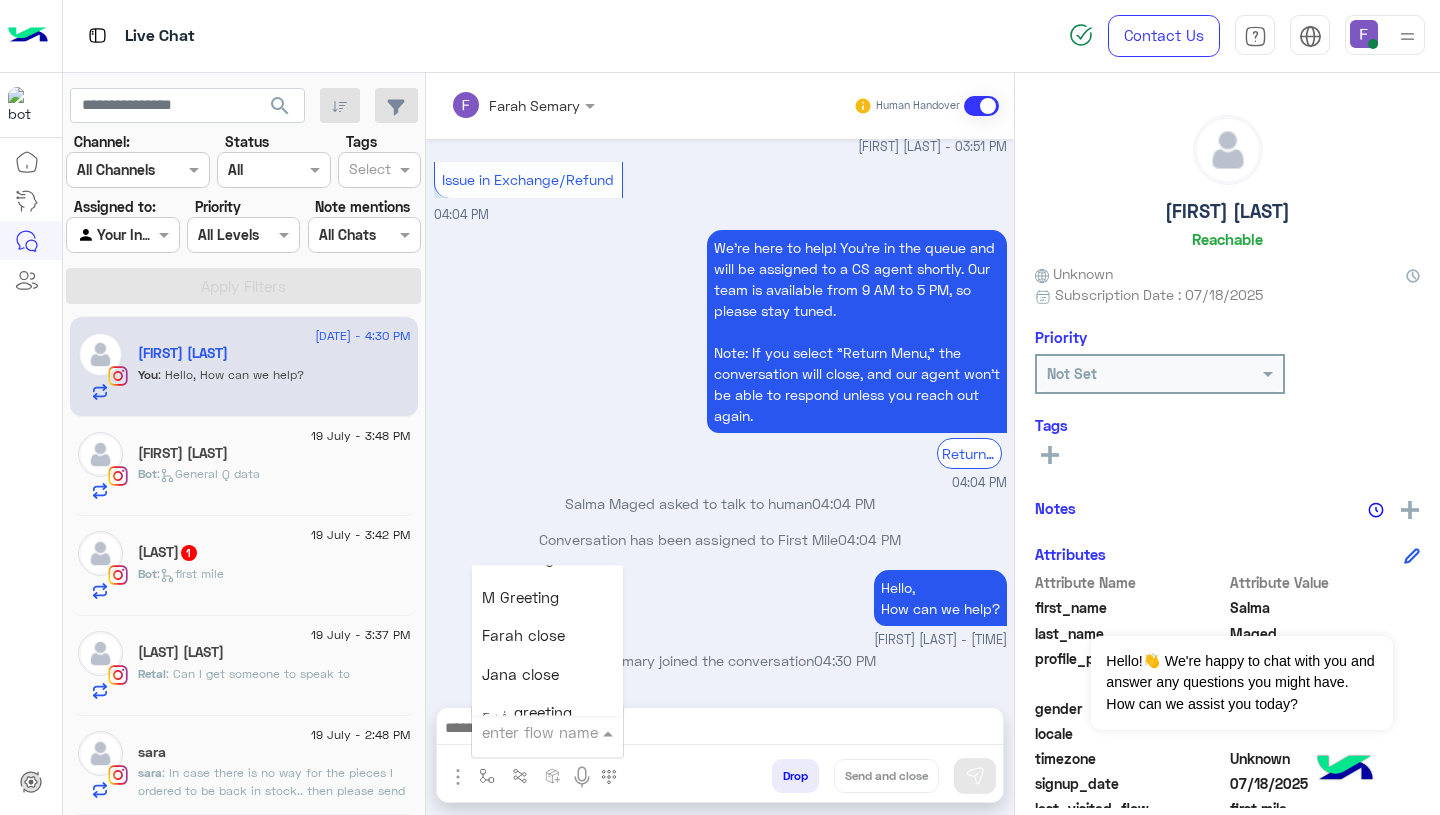 scroll, scrollTop: 2529, scrollLeft: 0, axis: vertical 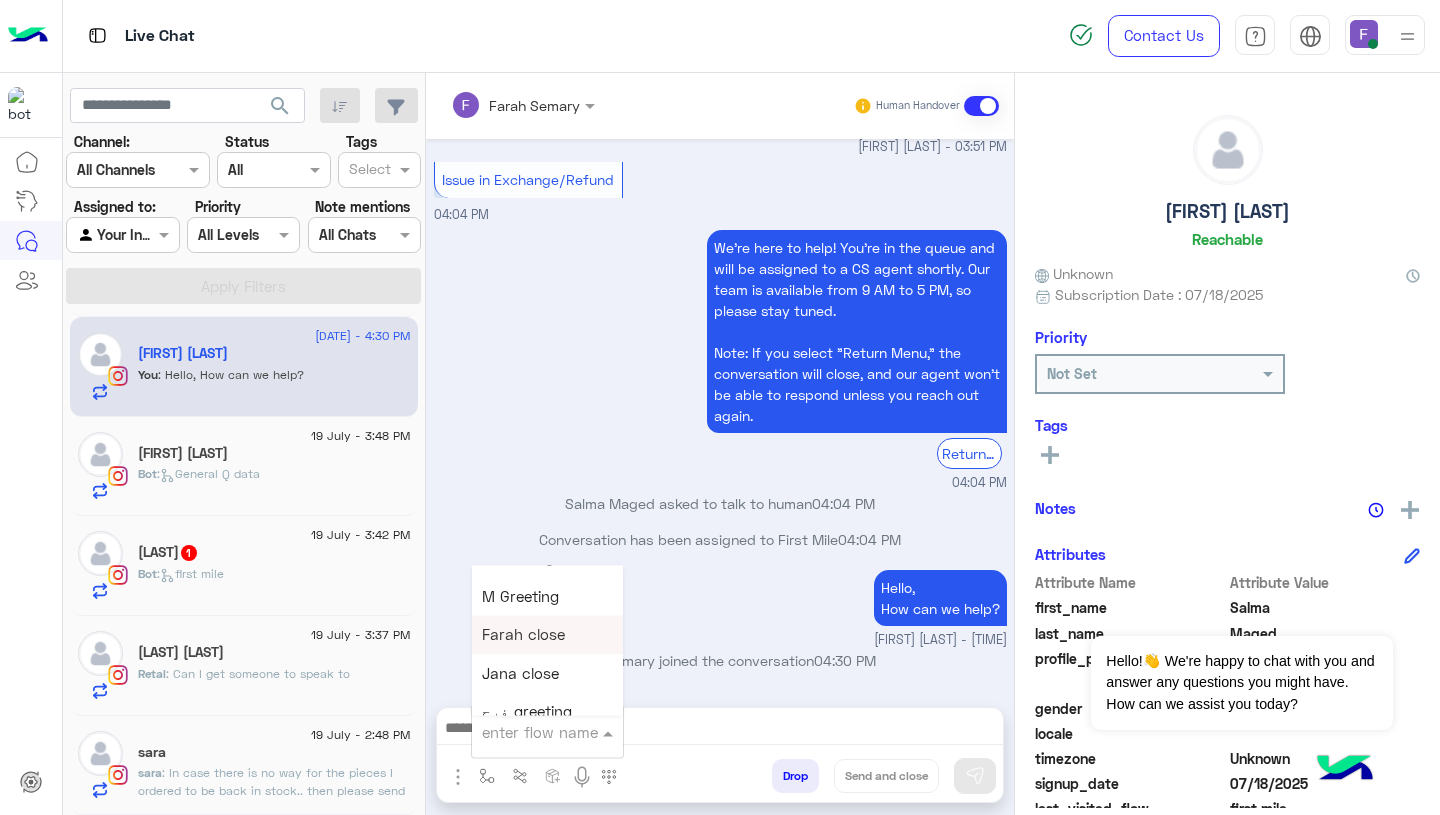 click on "Farah close" at bounding box center [547, 635] 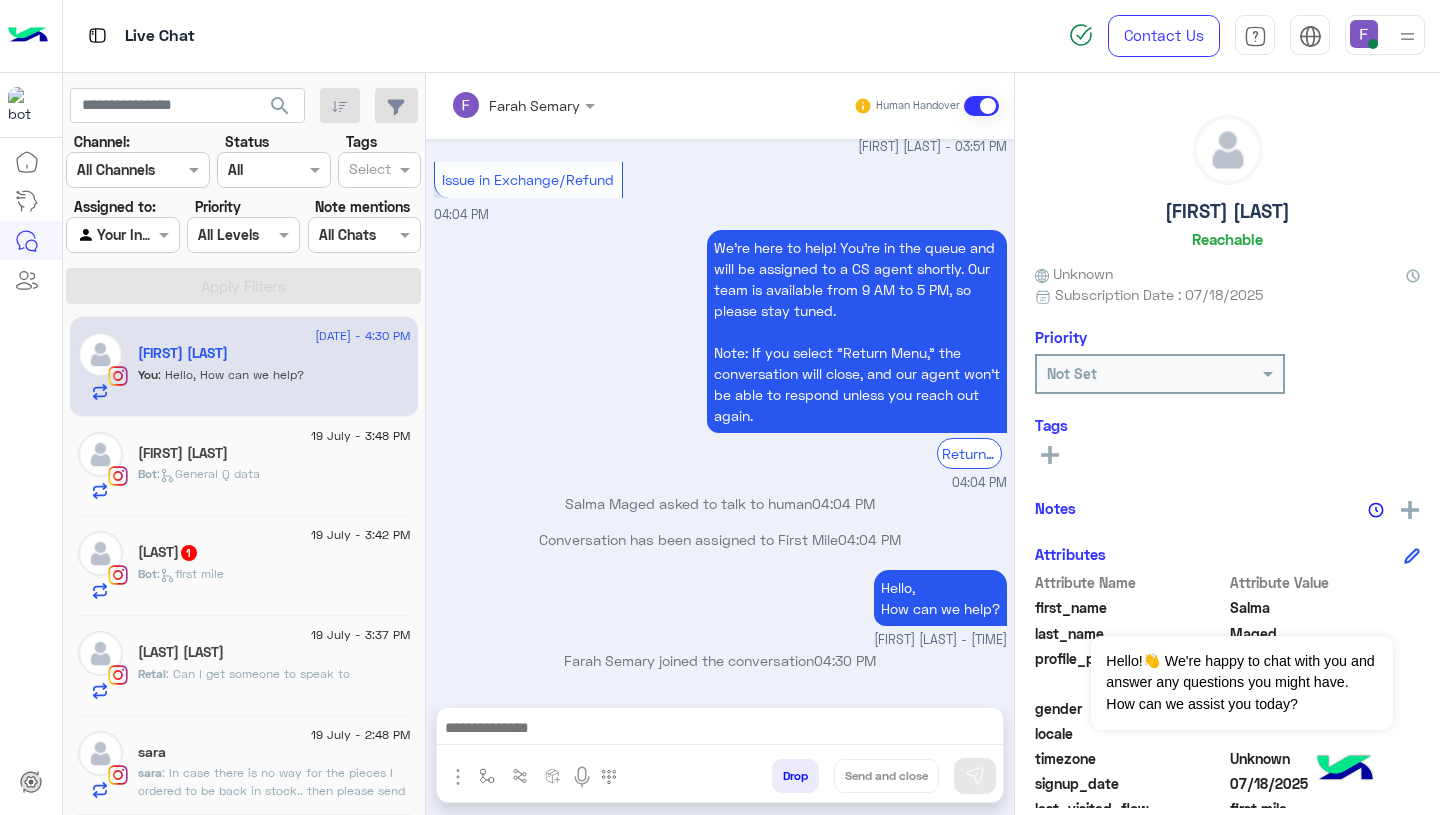 type on "**********" 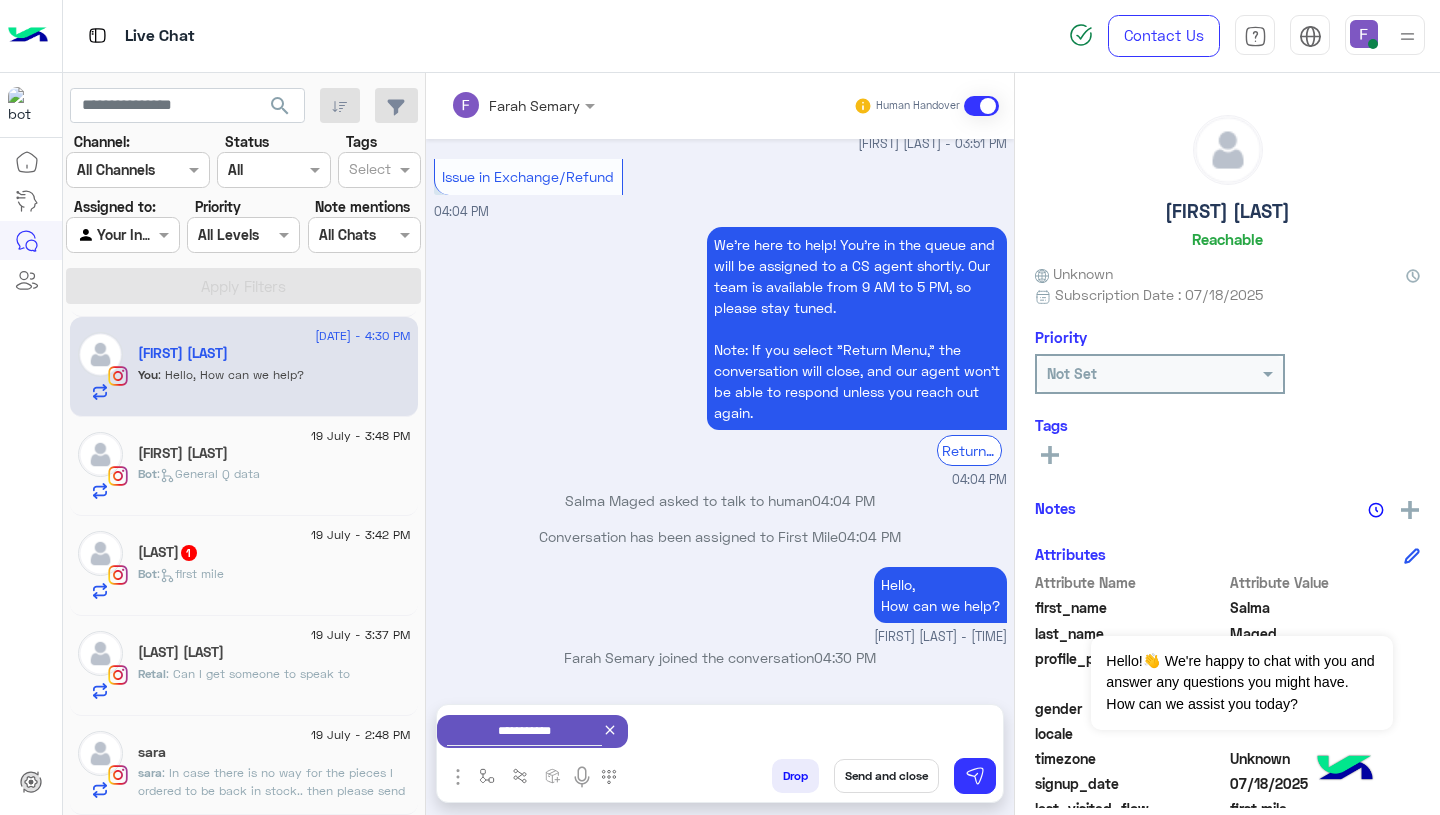 click on "Drop   Send and close" at bounding box center (817, 780) 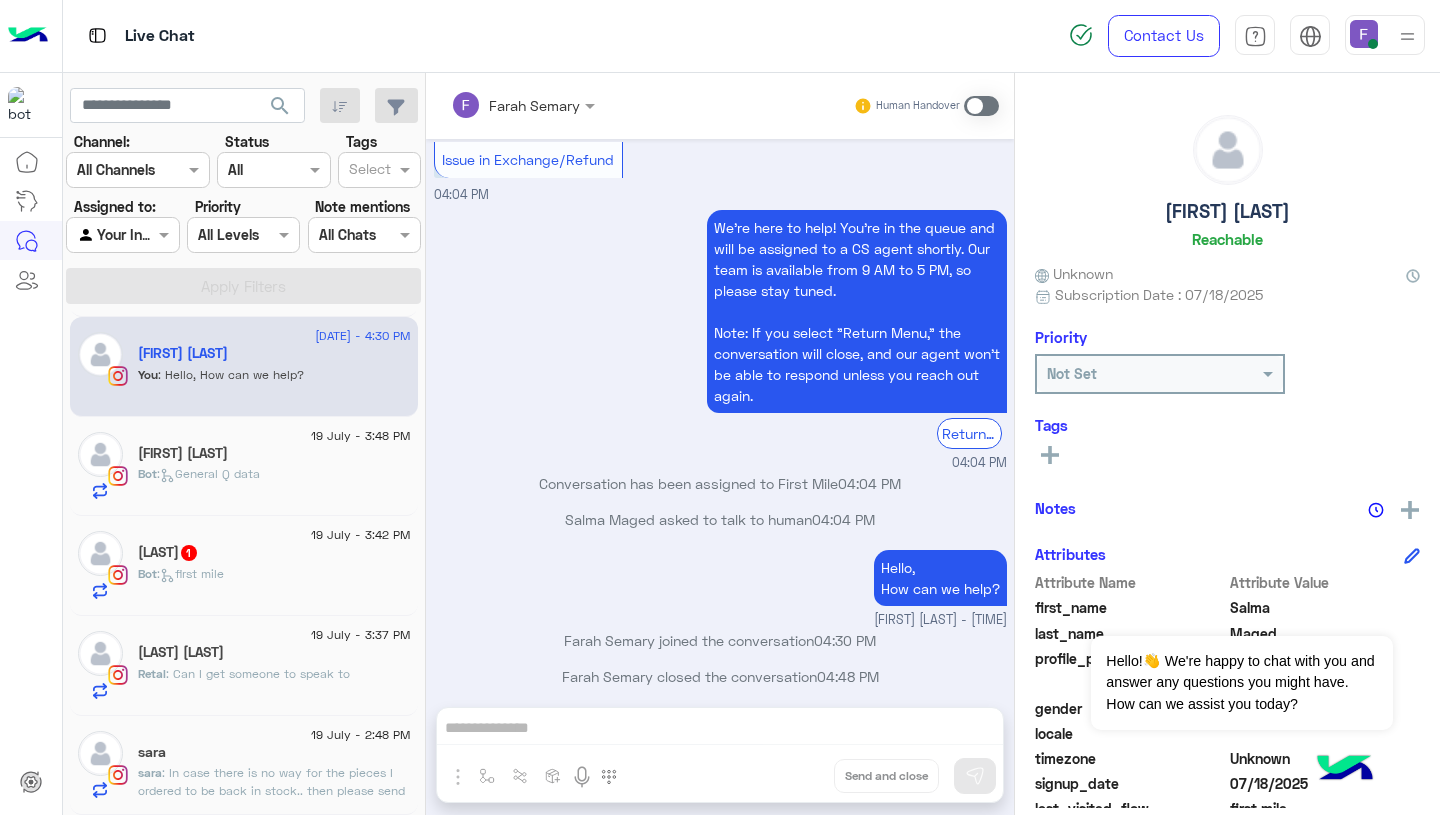 scroll, scrollTop: 1921, scrollLeft: 0, axis: vertical 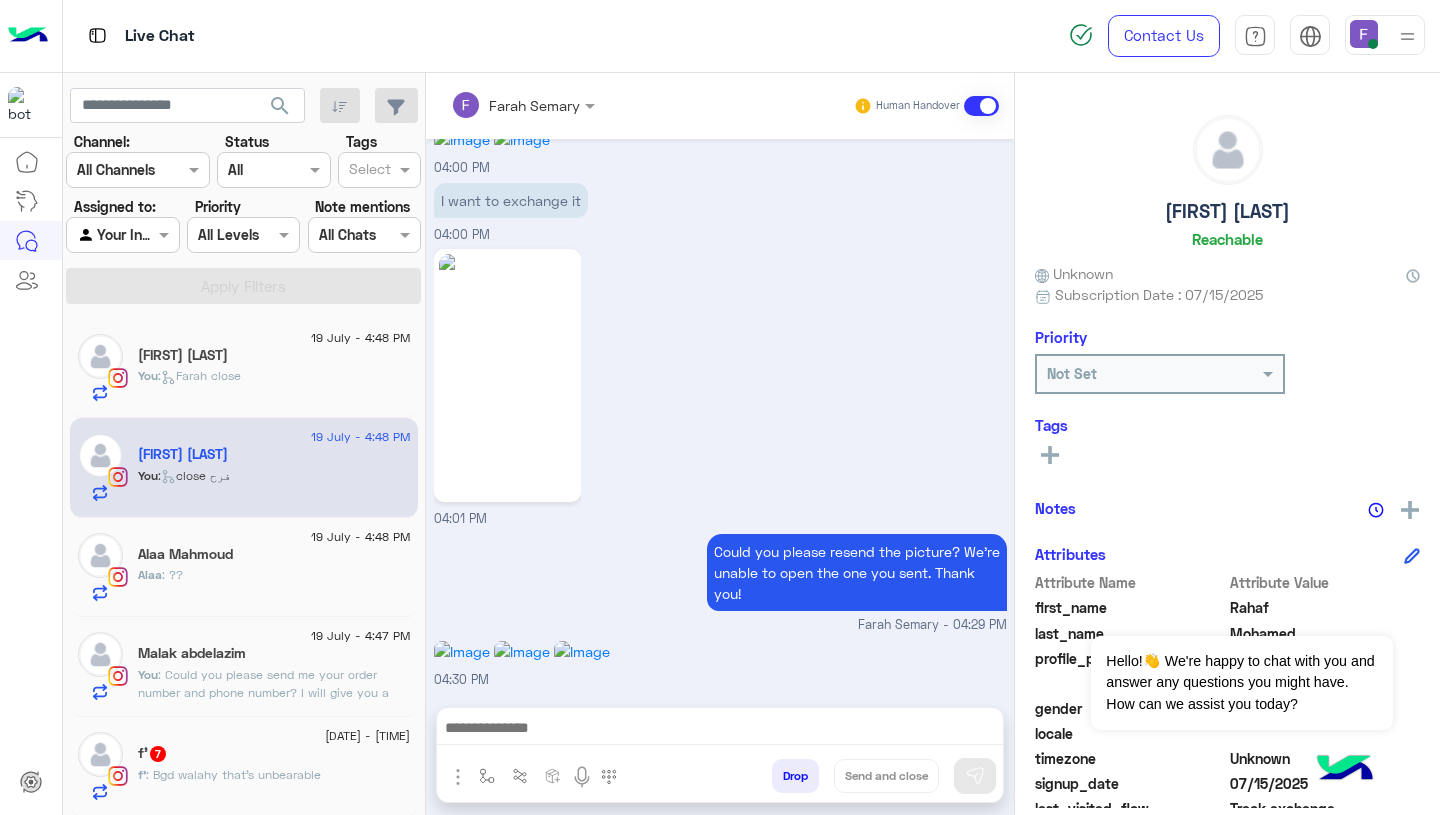 click on "You  :   Farah close" 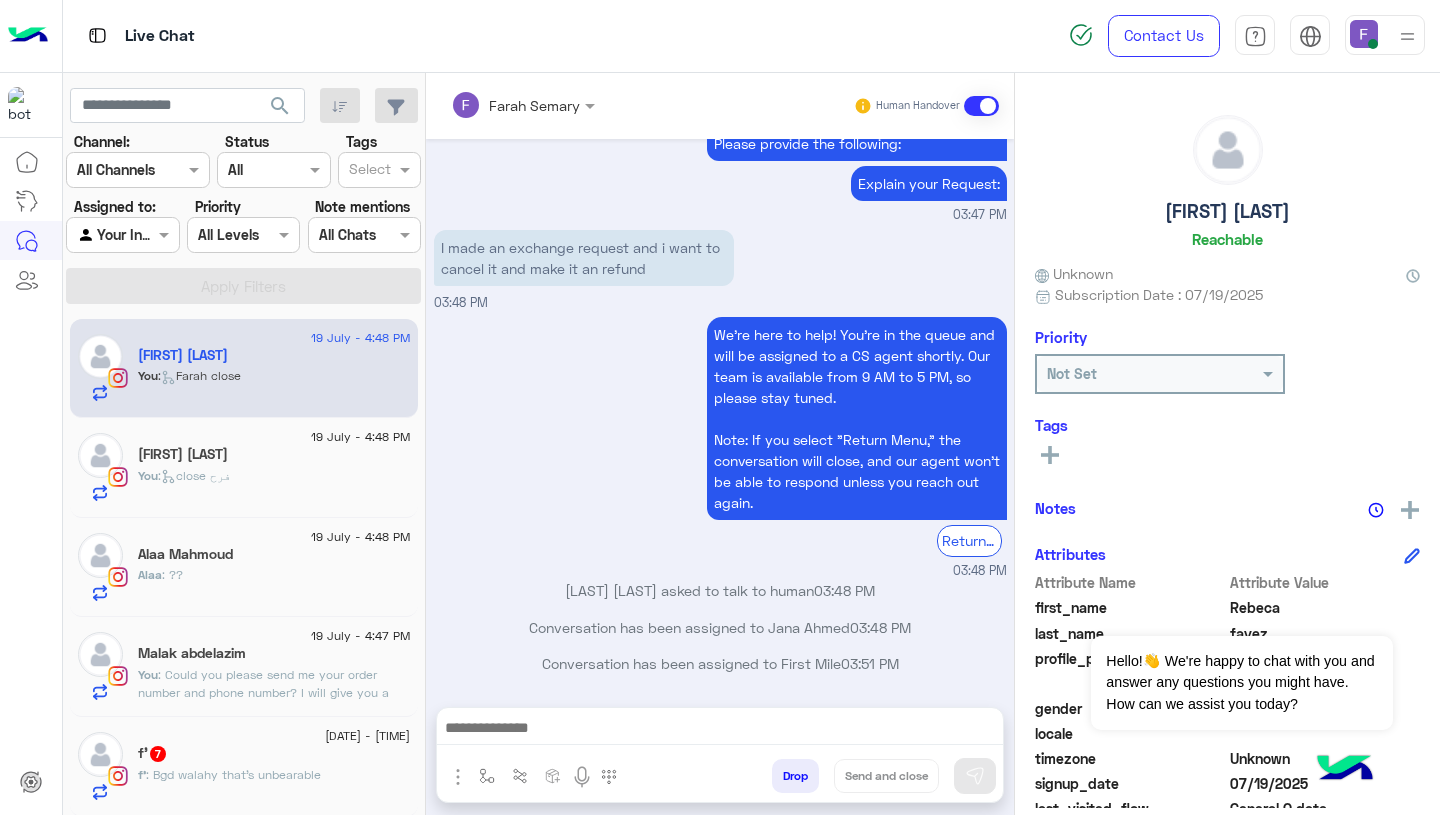 click on "I made an exchange request and i want to cancel it and make it an refund" at bounding box center (584, 258) 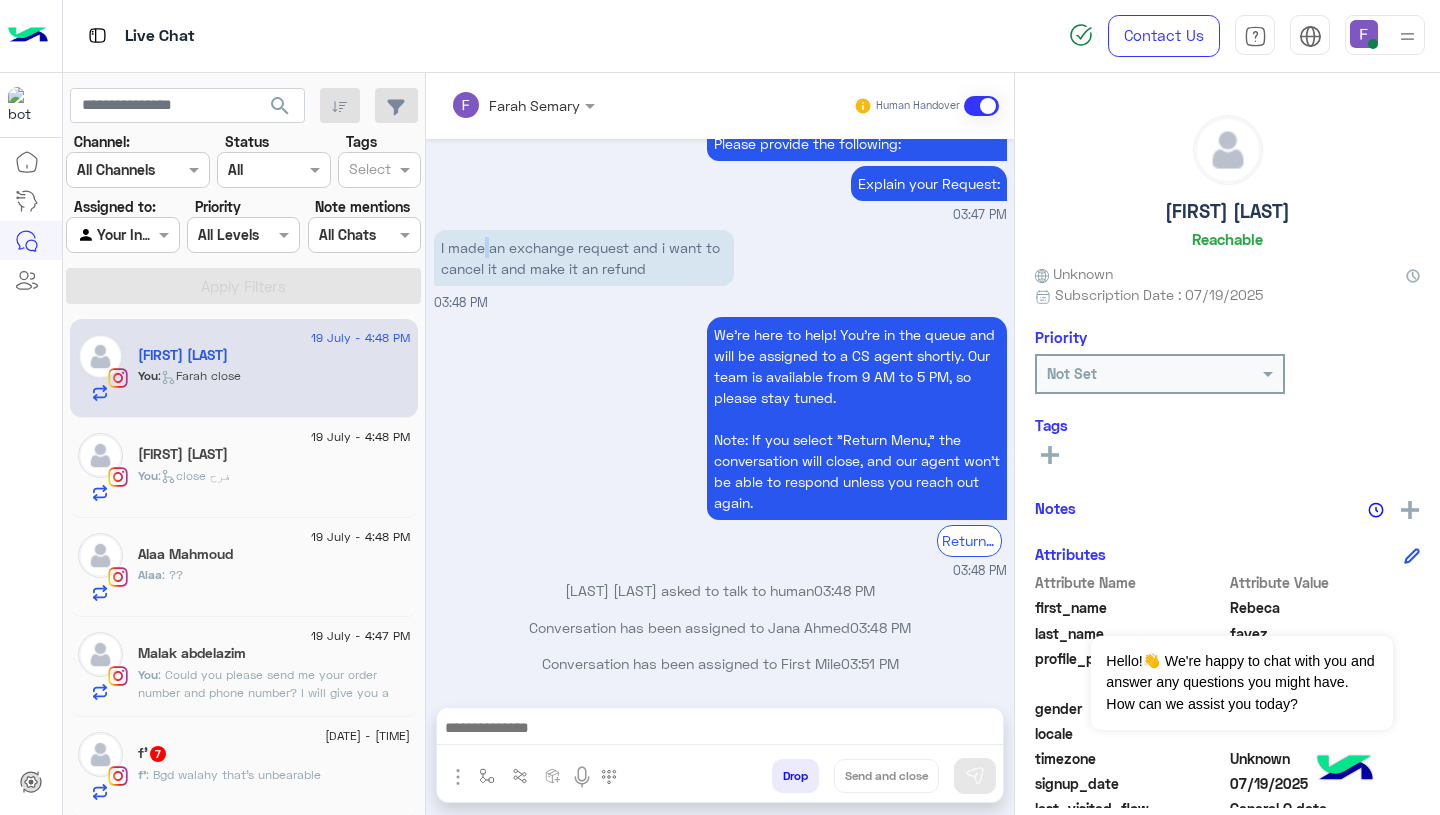 click on "I made an exchange request and i want to cancel it and make it an refund" at bounding box center (584, 258) 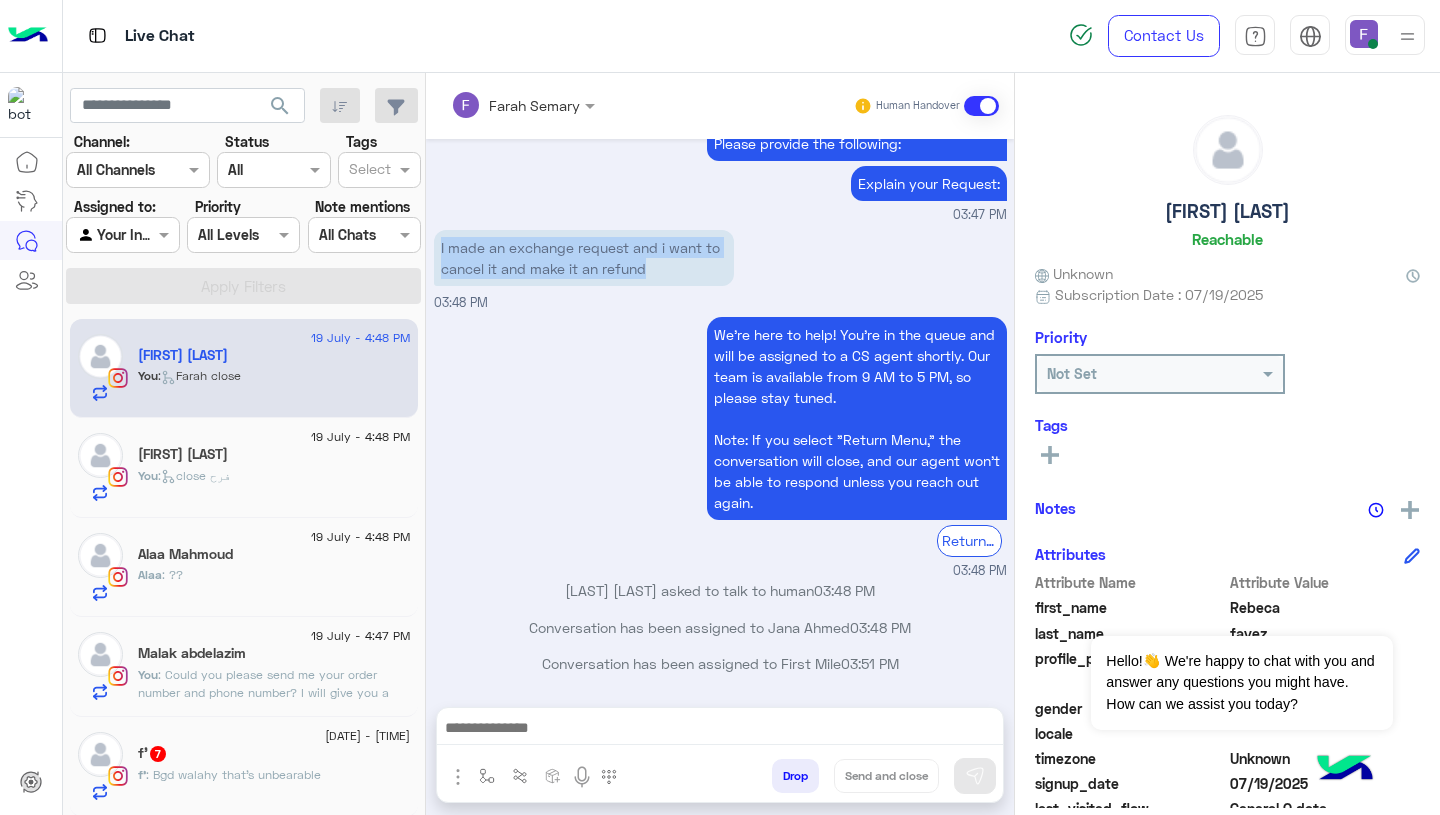 click on "I made an exchange request and i want to cancel it and make it an refund" at bounding box center (584, 258) 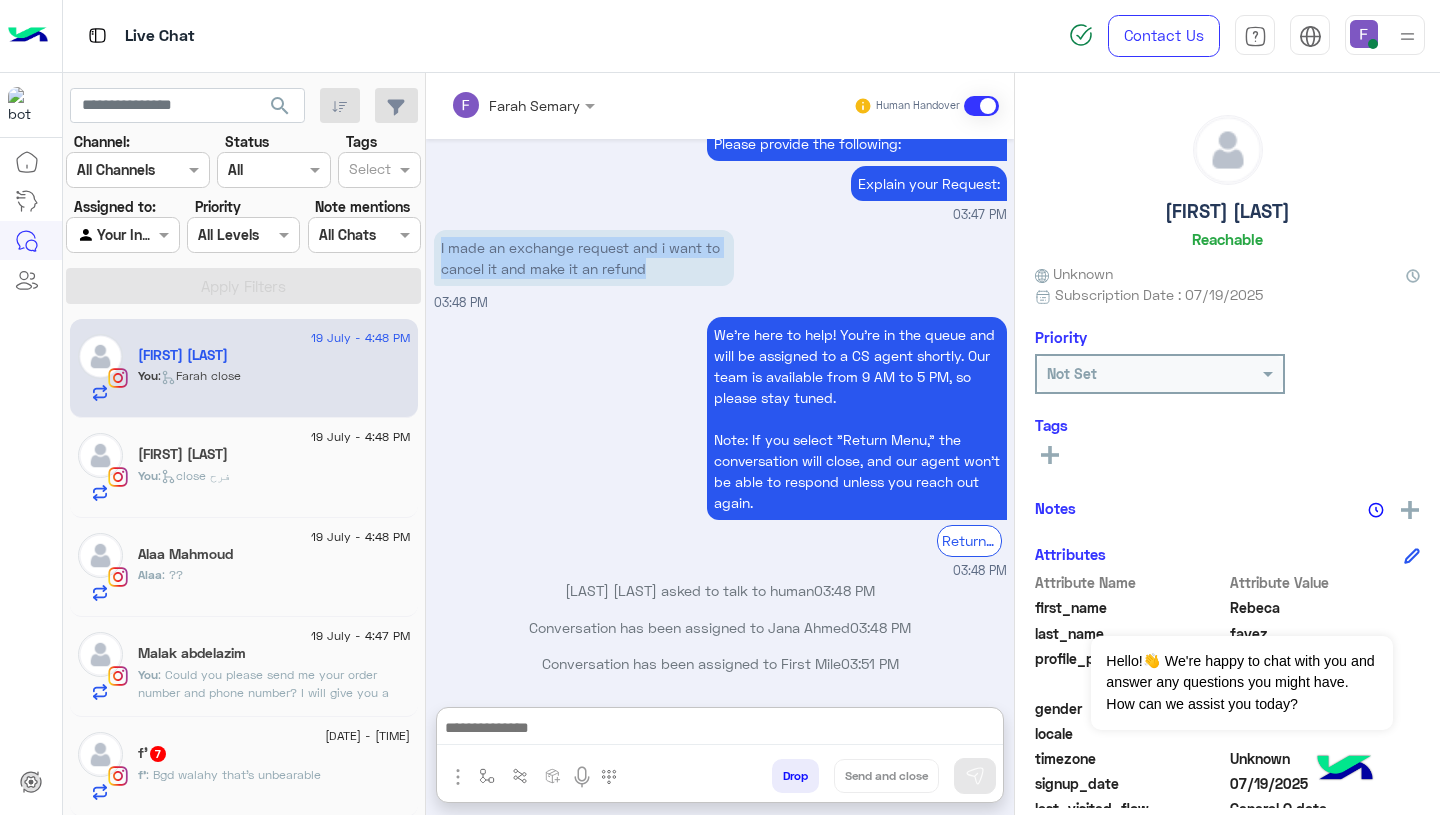 click at bounding box center (720, 730) 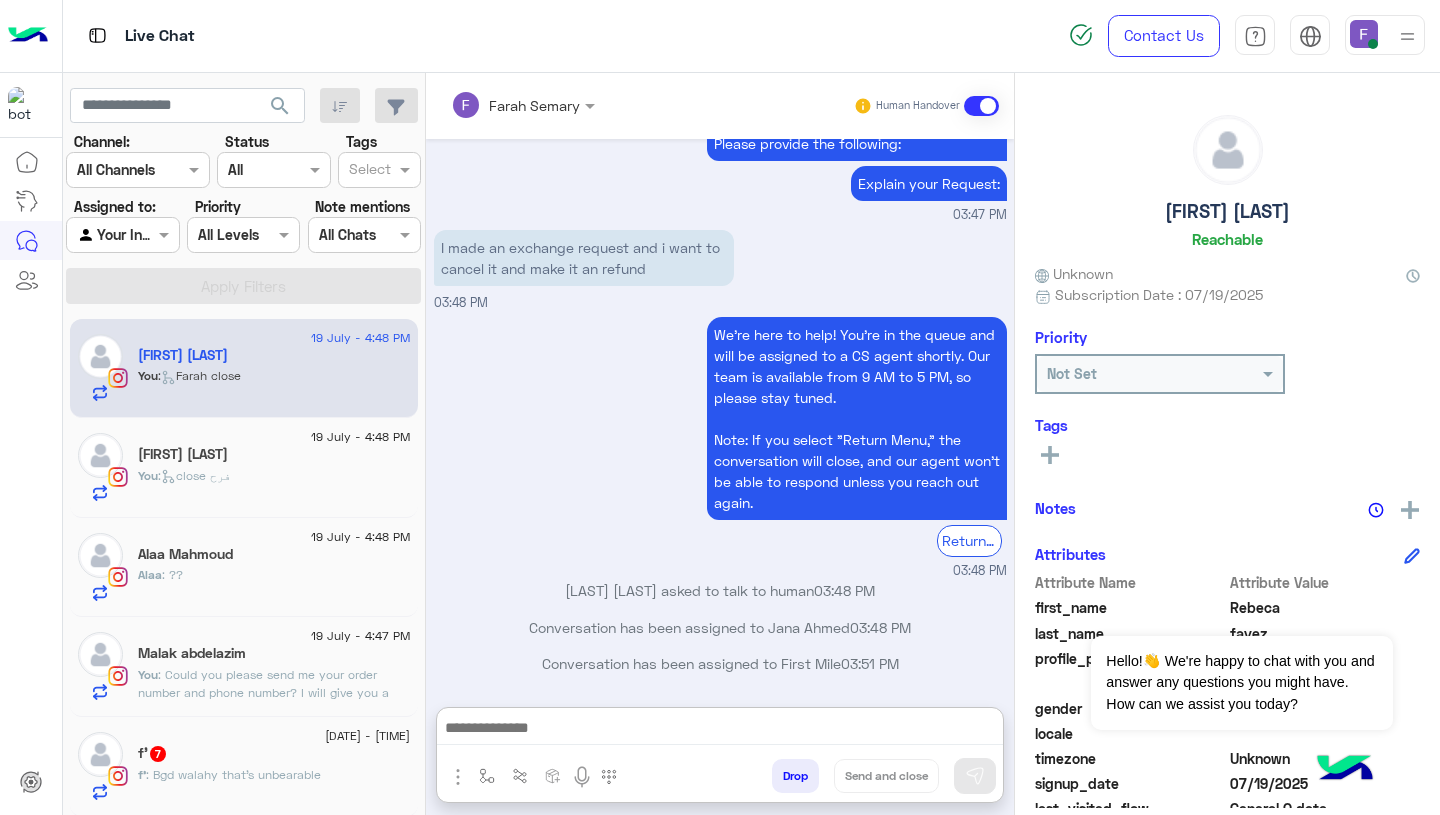 scroll, scrollTop: 2434, scrollLeft: 0, axis: vertical 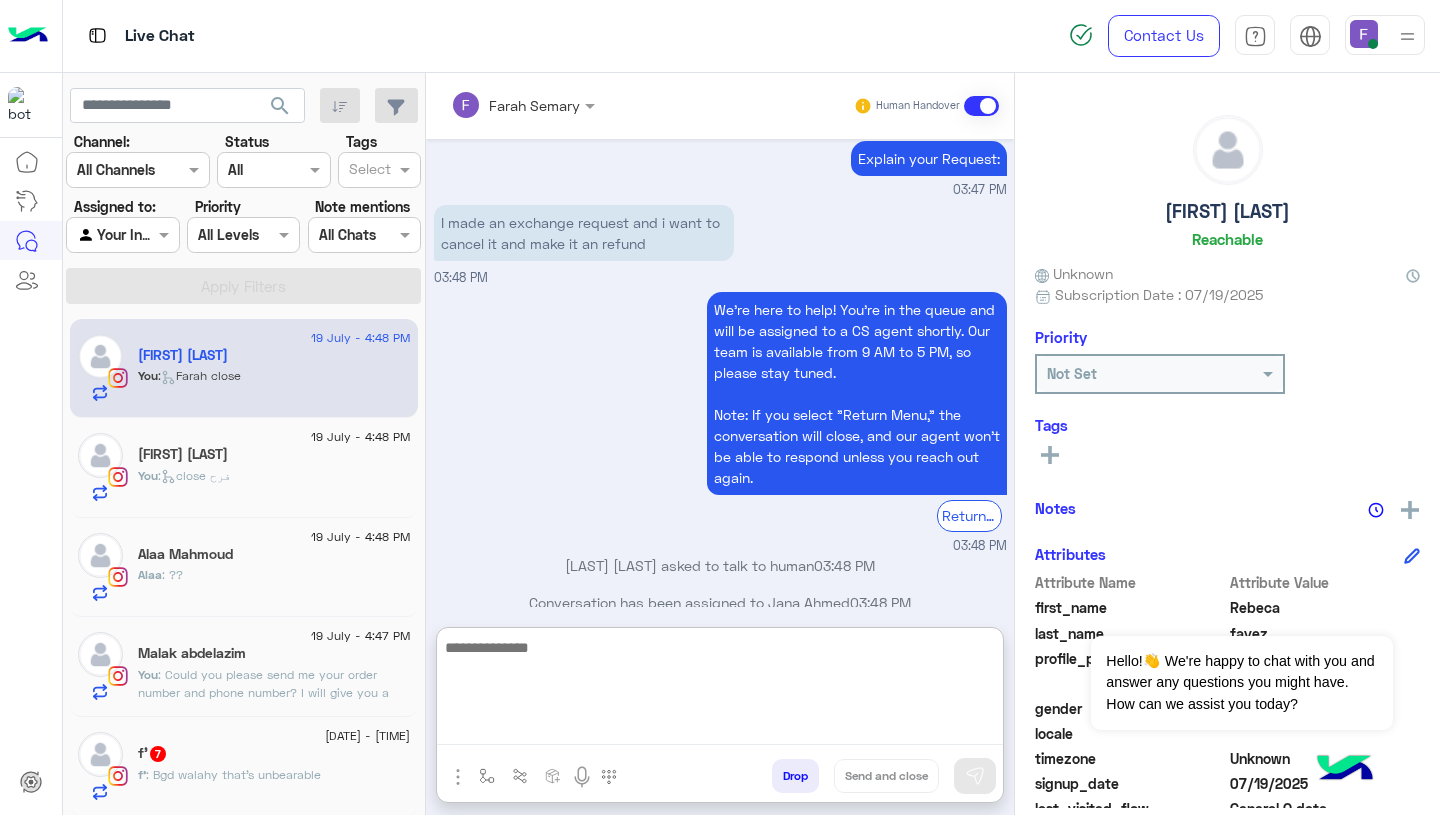 paste on "**********" 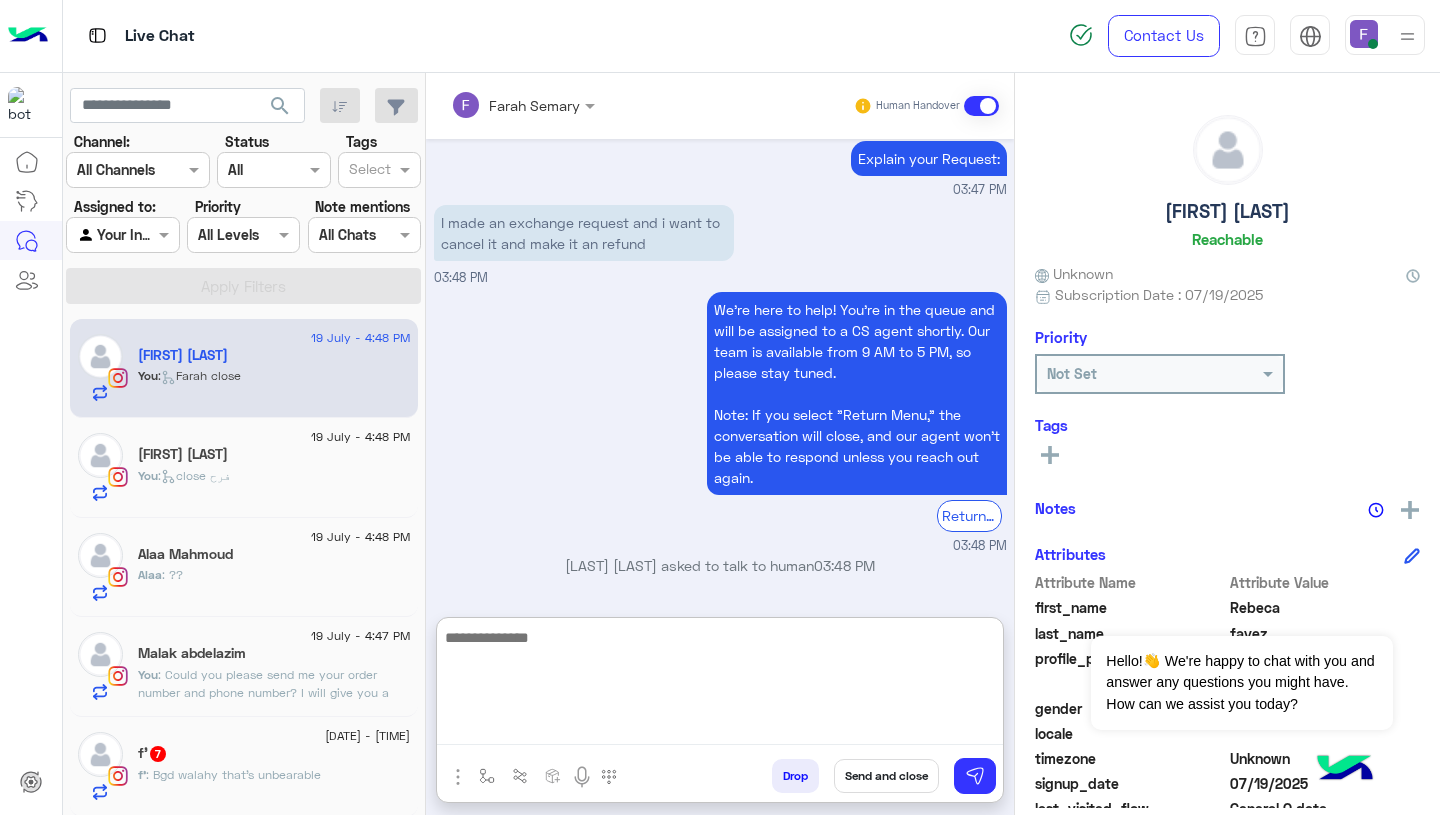 scroll, scrollTop: 2626, scrollLeft: 0, axis: vertical 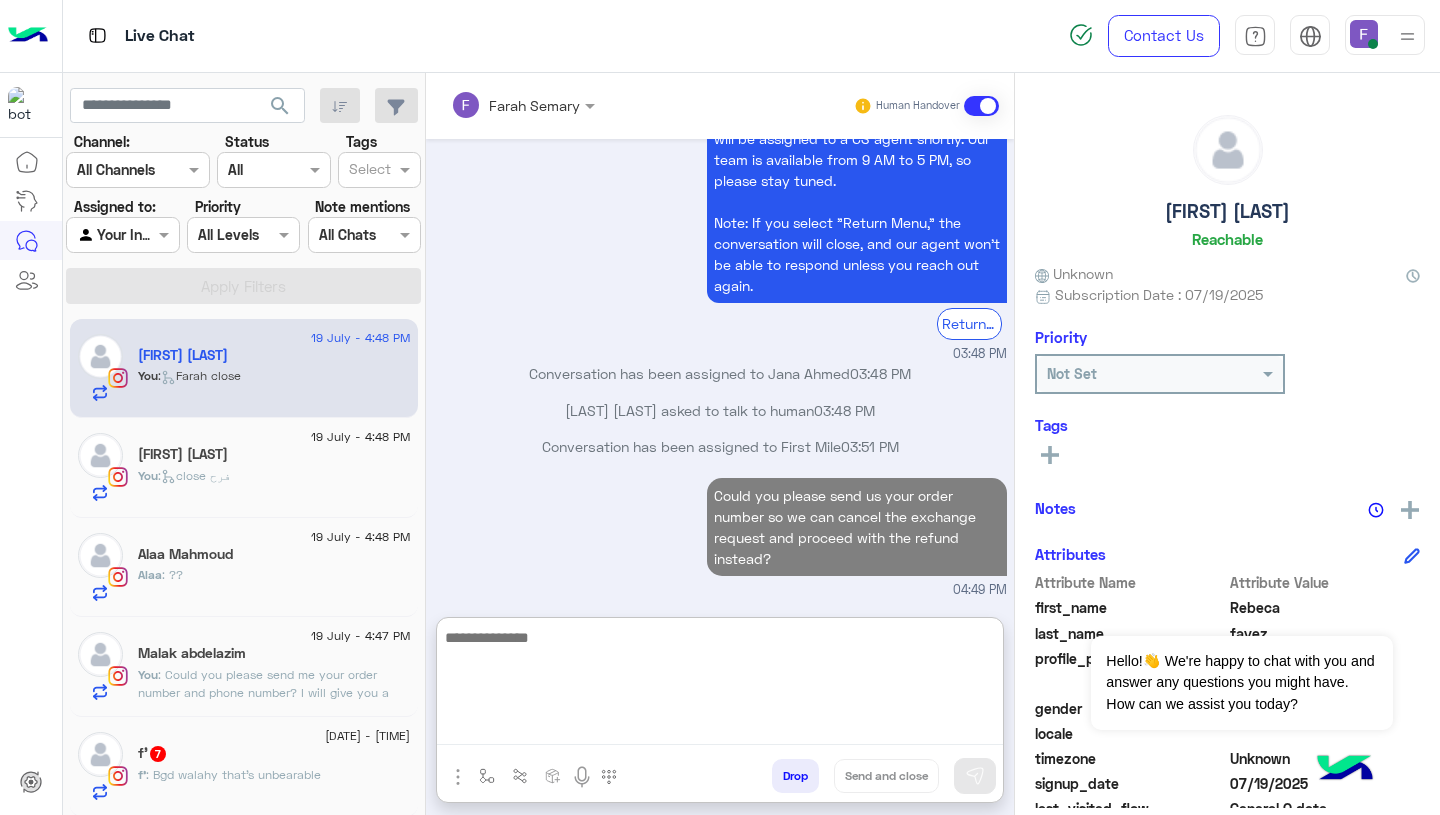click on "Could you please send us your order number so we can cancel the exchange request and proceed with the refund instead? [TIME]" at bounding box center [720, 536] 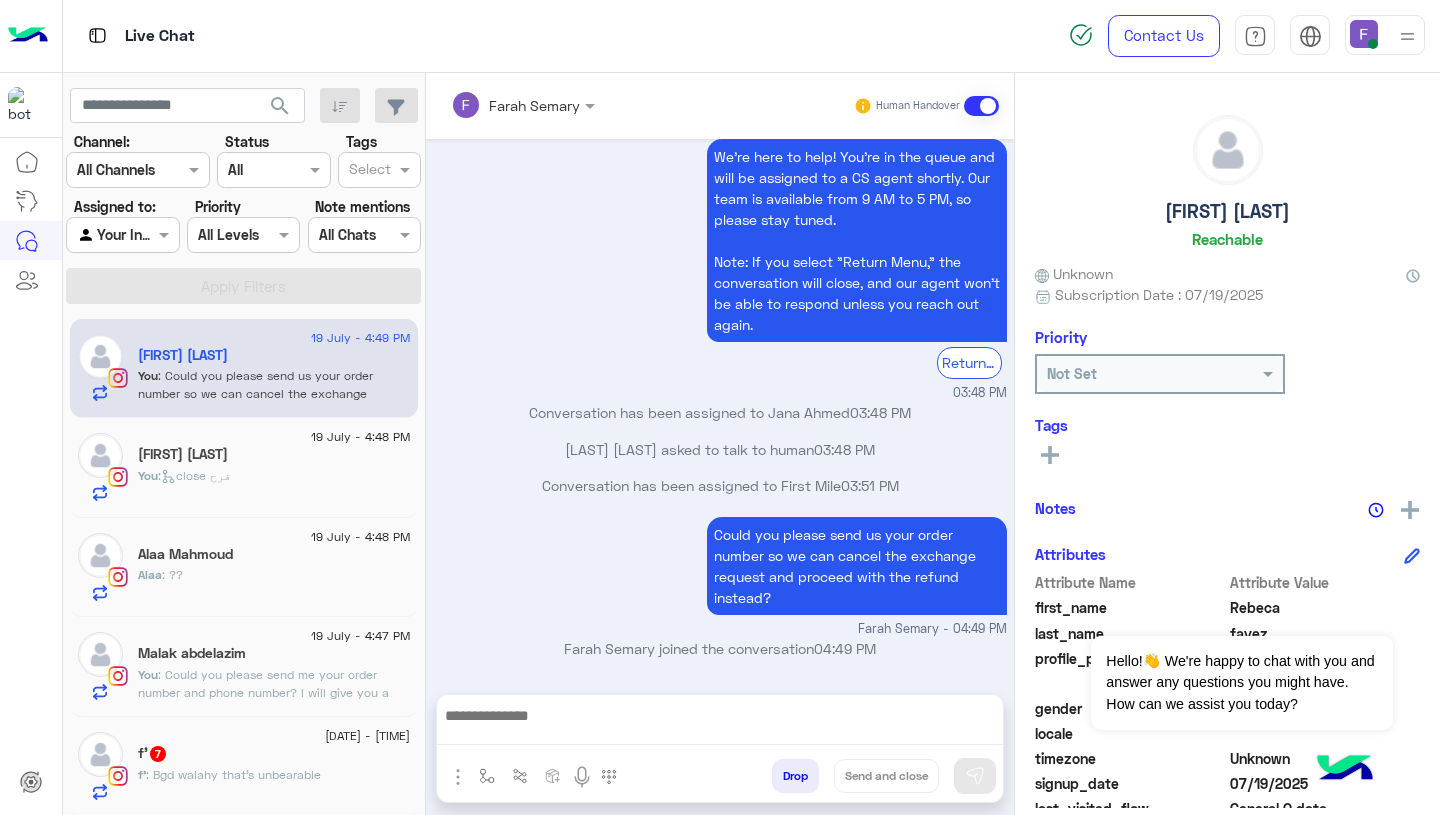 scroll, scrollTop: 2572, scrollLeft: 0, axis: vertical 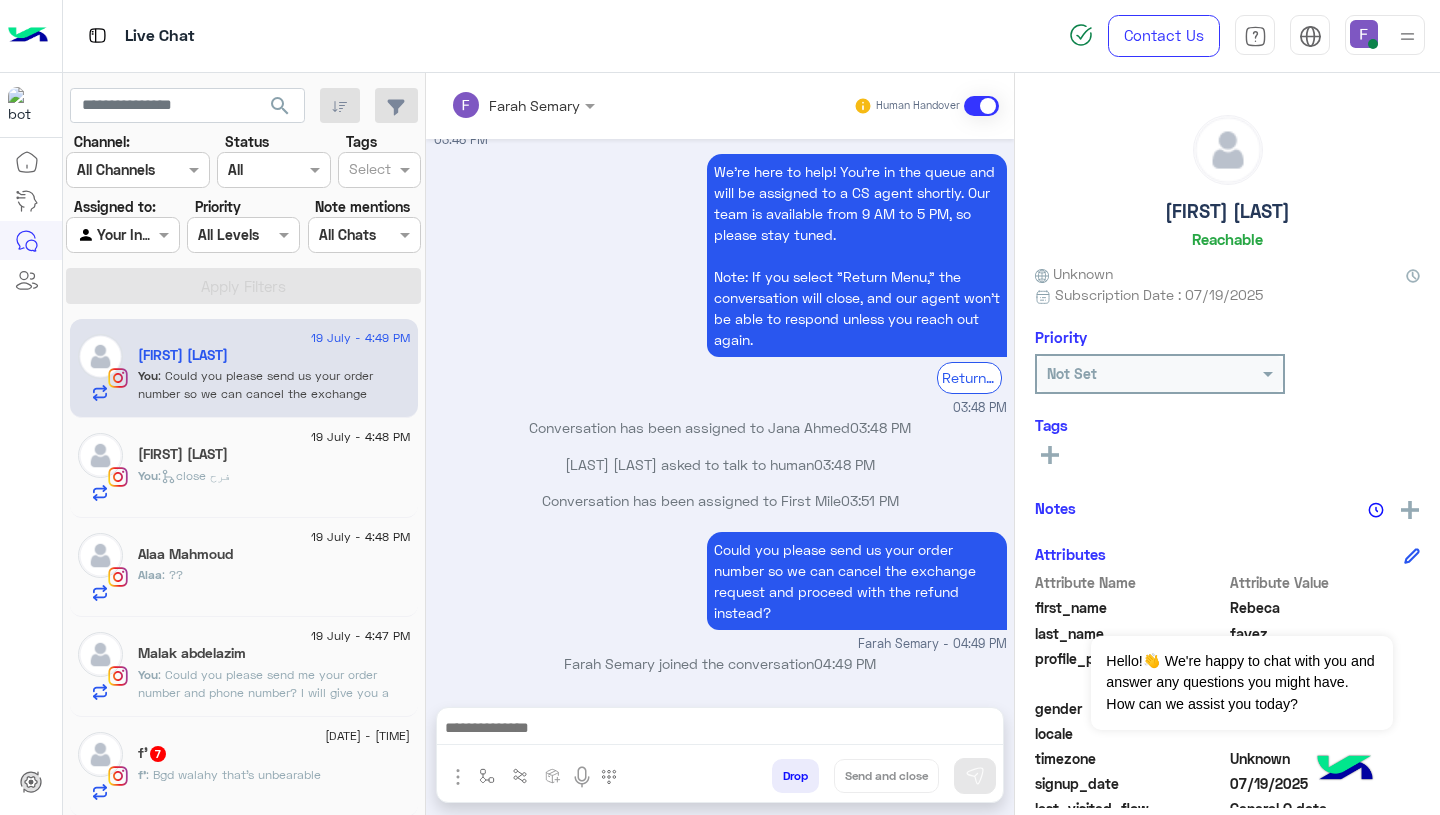 click on "[FIRST] [LAST]" 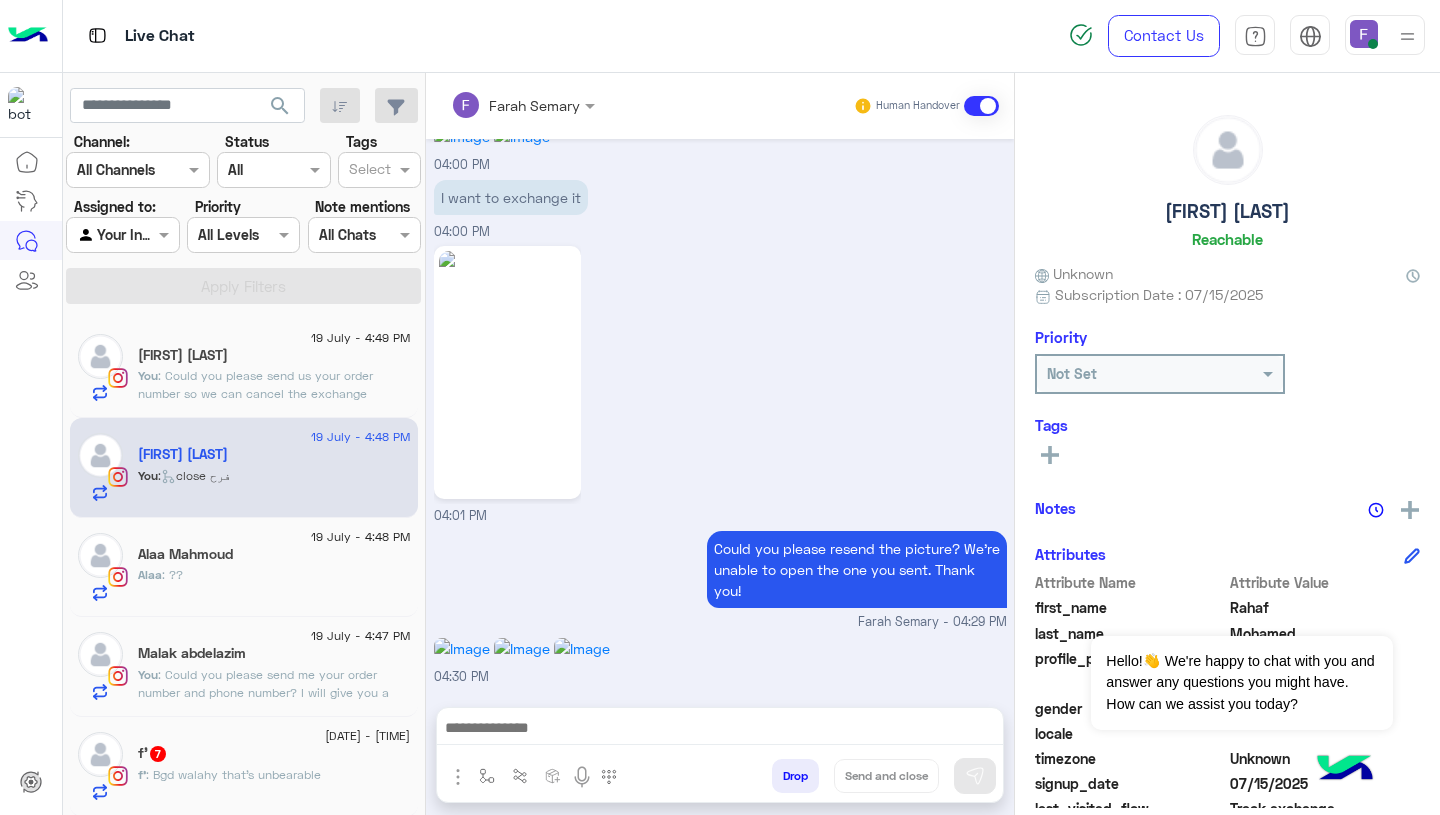 scroll, scrollTop: 1702, scrollLeft: 0, axis: vertical 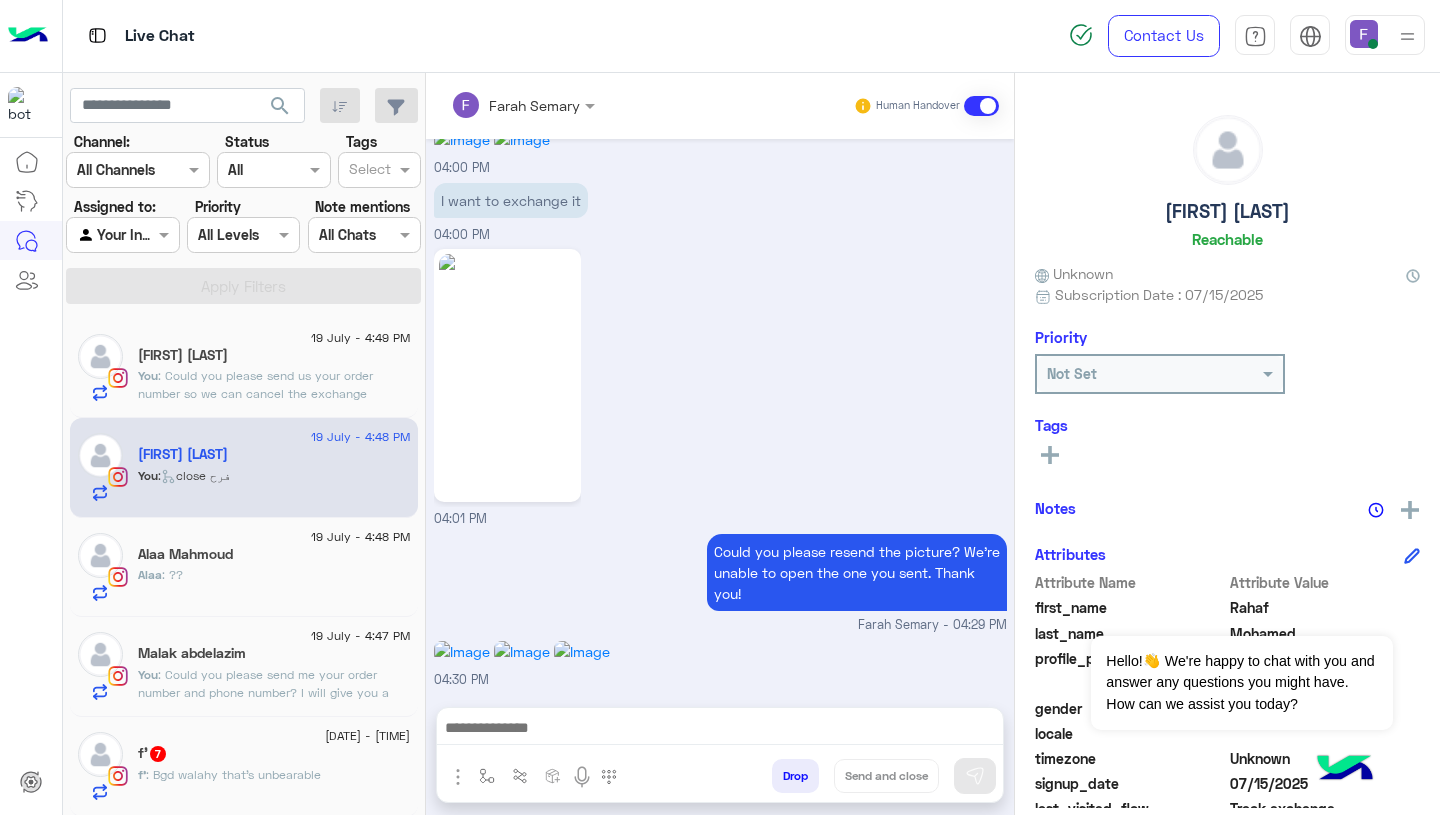 click on "Could you please resend the picture? We’re unable to open the one you sent. Thank you!" at bounding box center [857, 572] 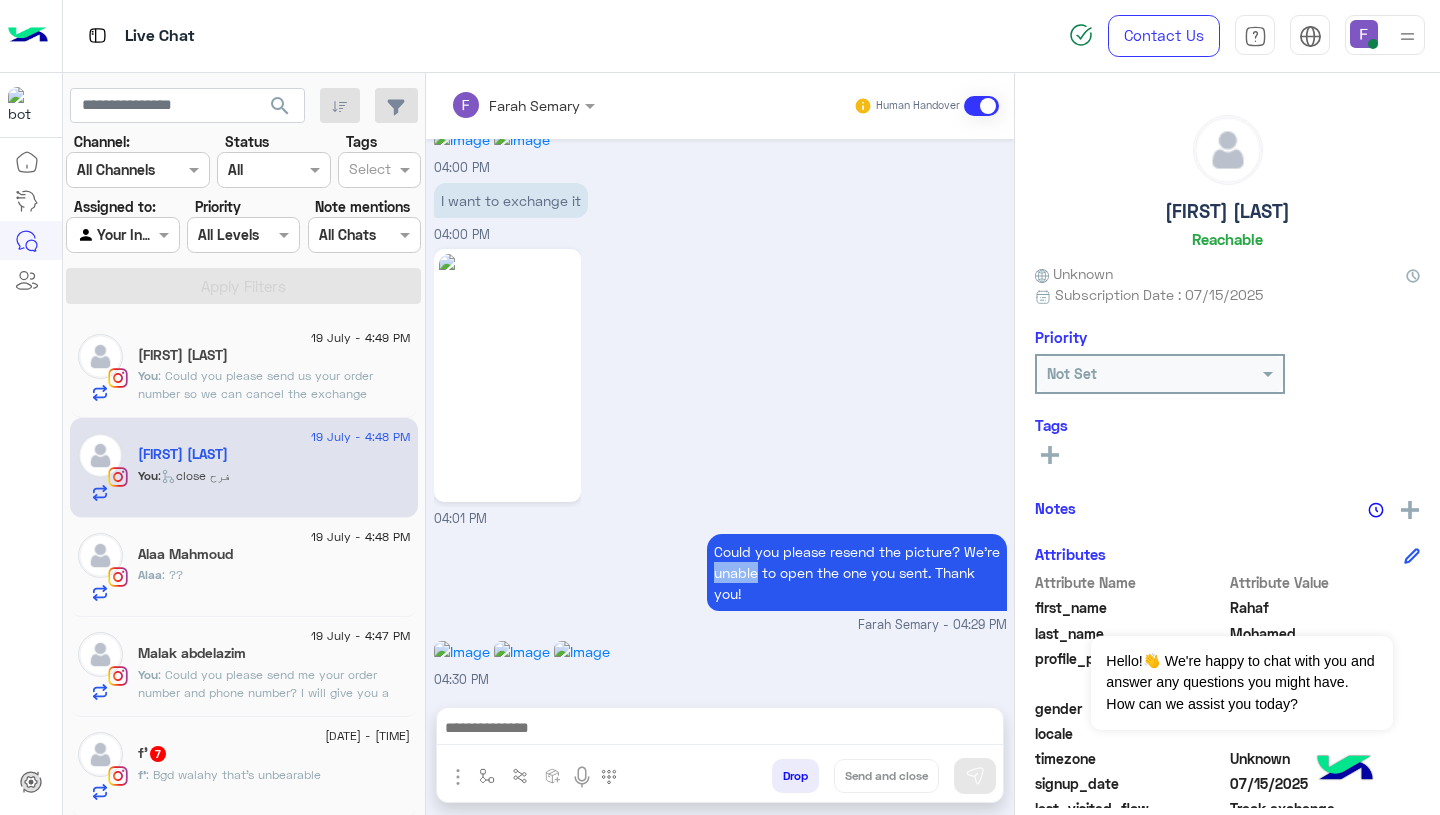 click on "Could you please resend the picture? We’re unable to open the one you sent. Thank you!" at bounding box center (857, 572) 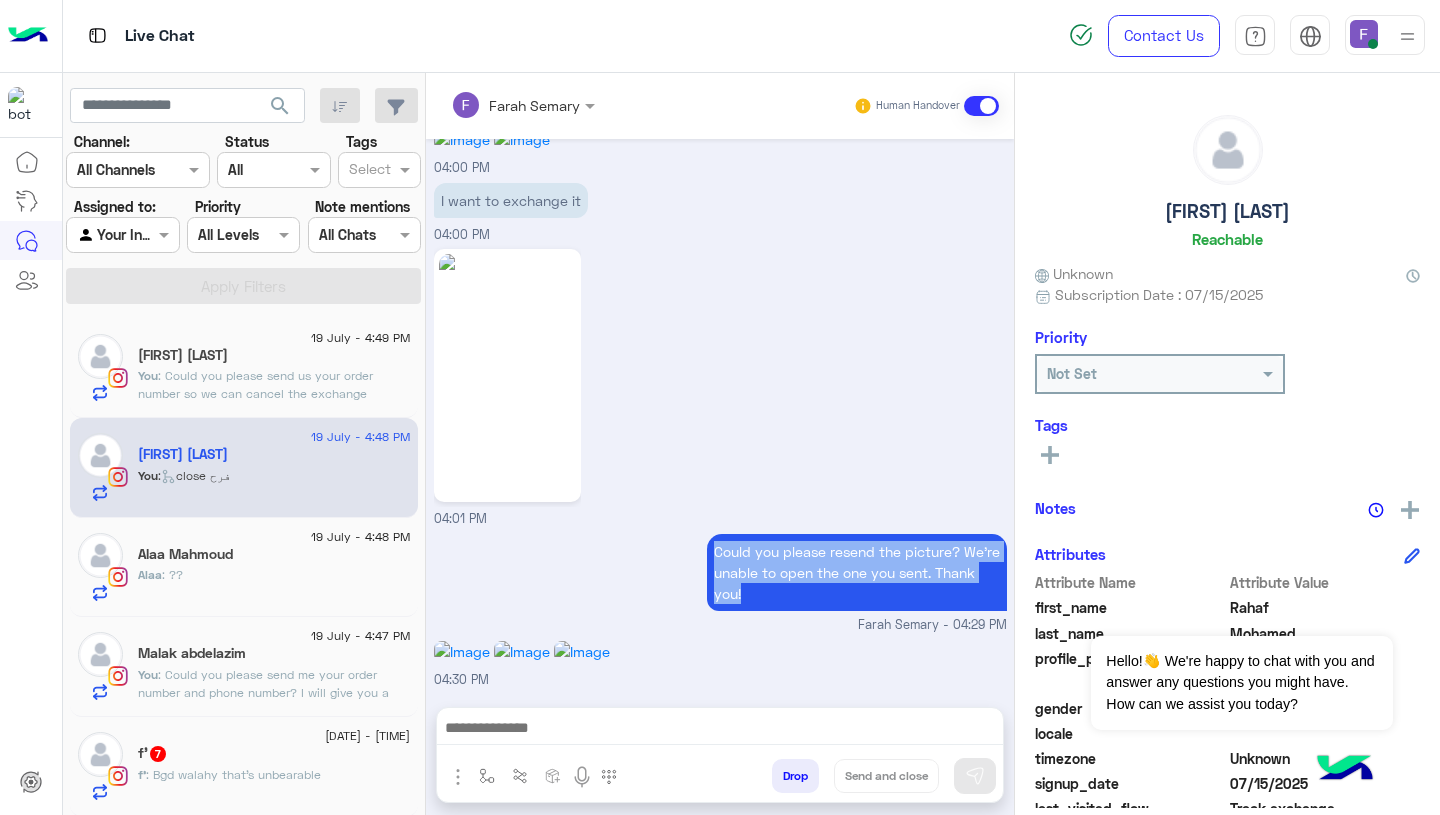 click on "Could you please resend the picture? We’re unable to open the one you sent. Thank you!" at bounding box center (857, 572) 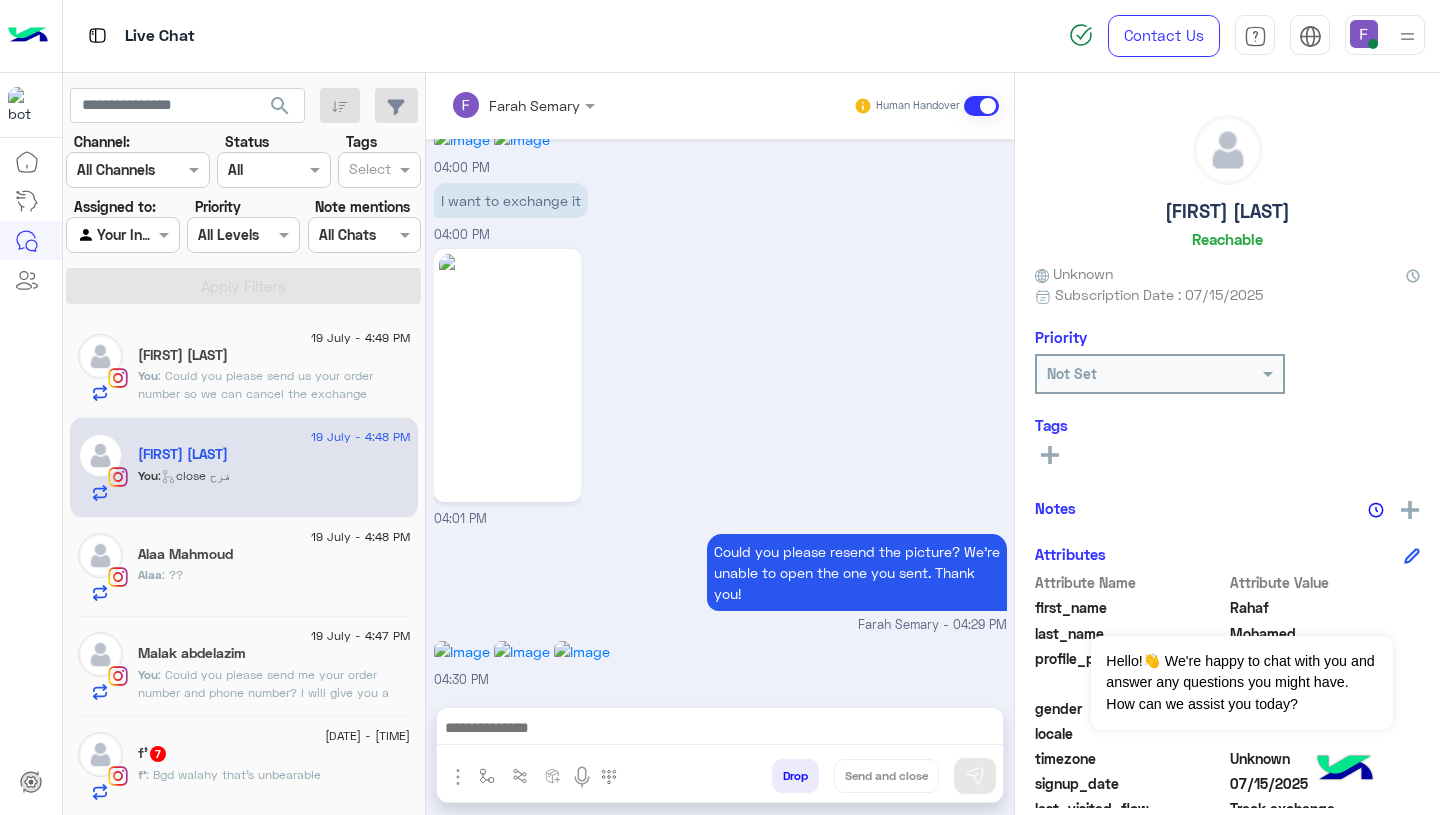 click on "Could you please resend the picture? We’re unable to open the one you sent. Thank you!" at bounding box center (857, 572) 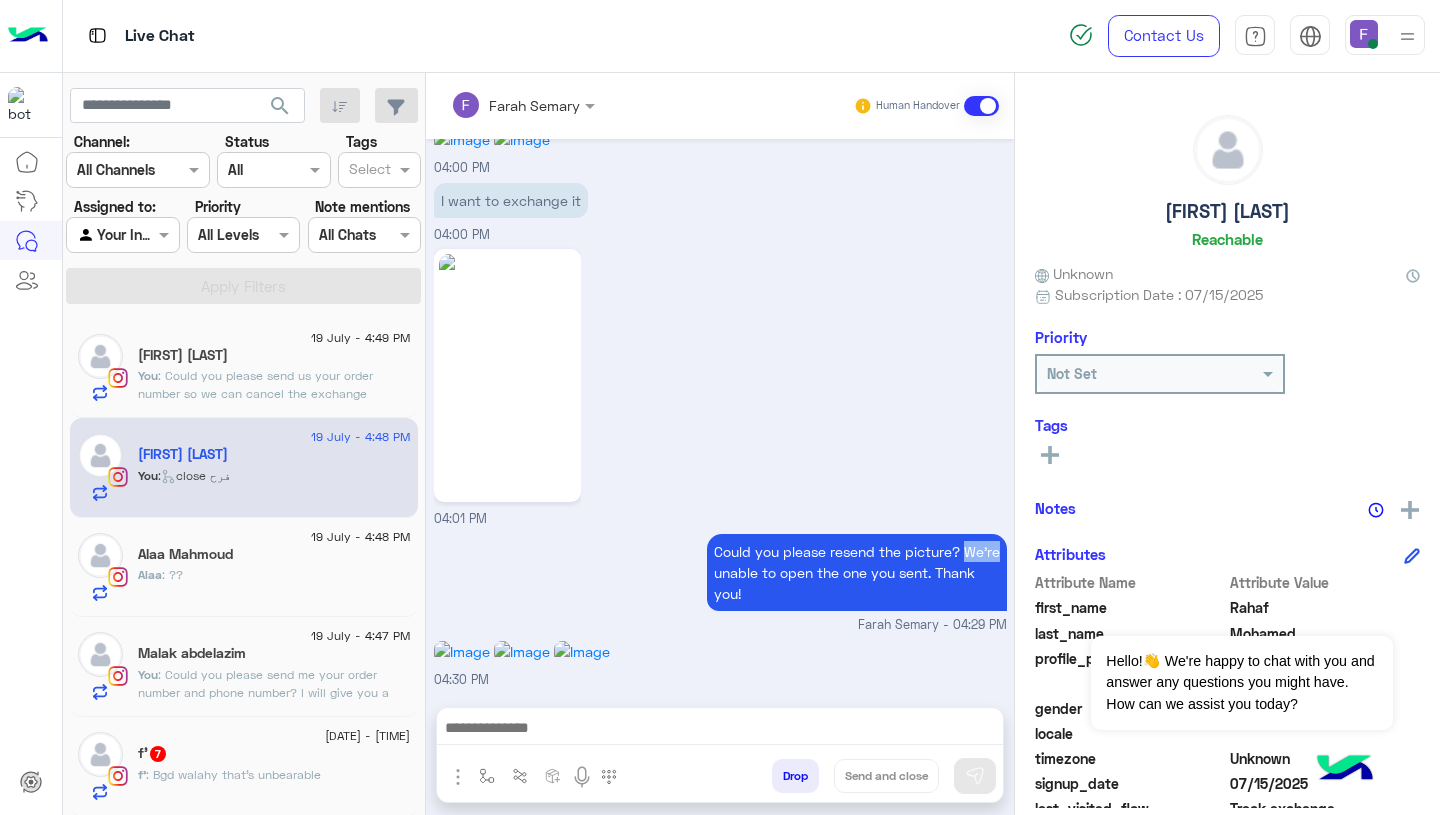 click on "Could you please resend the picture? We’re unable to open the one you sent. Thank you!" at bounding box center [857, 572] 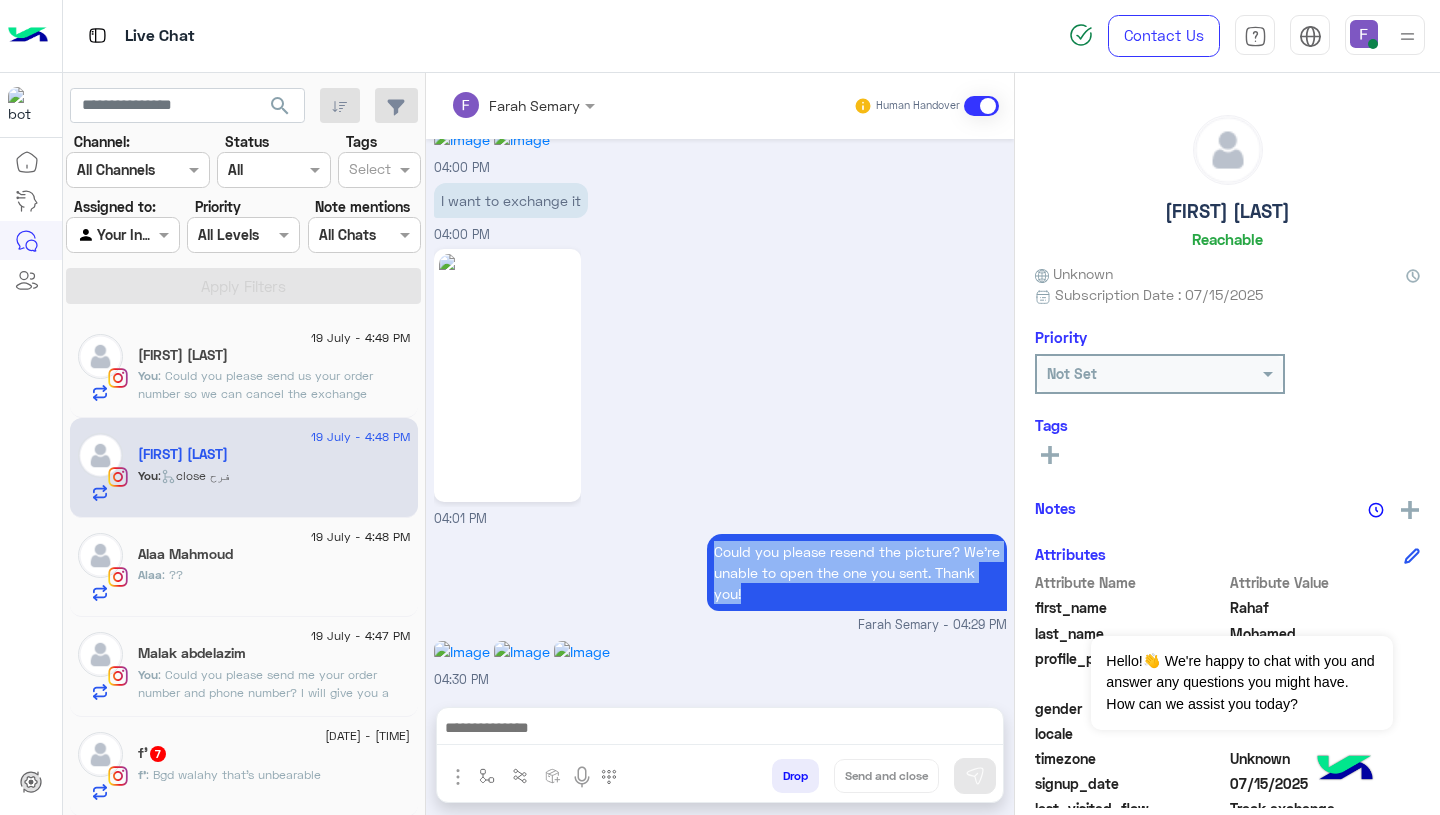 click on "Could you please resend the picture? We’re unable to open the one you sent. Thank you!" at bounding box center (857, 572) 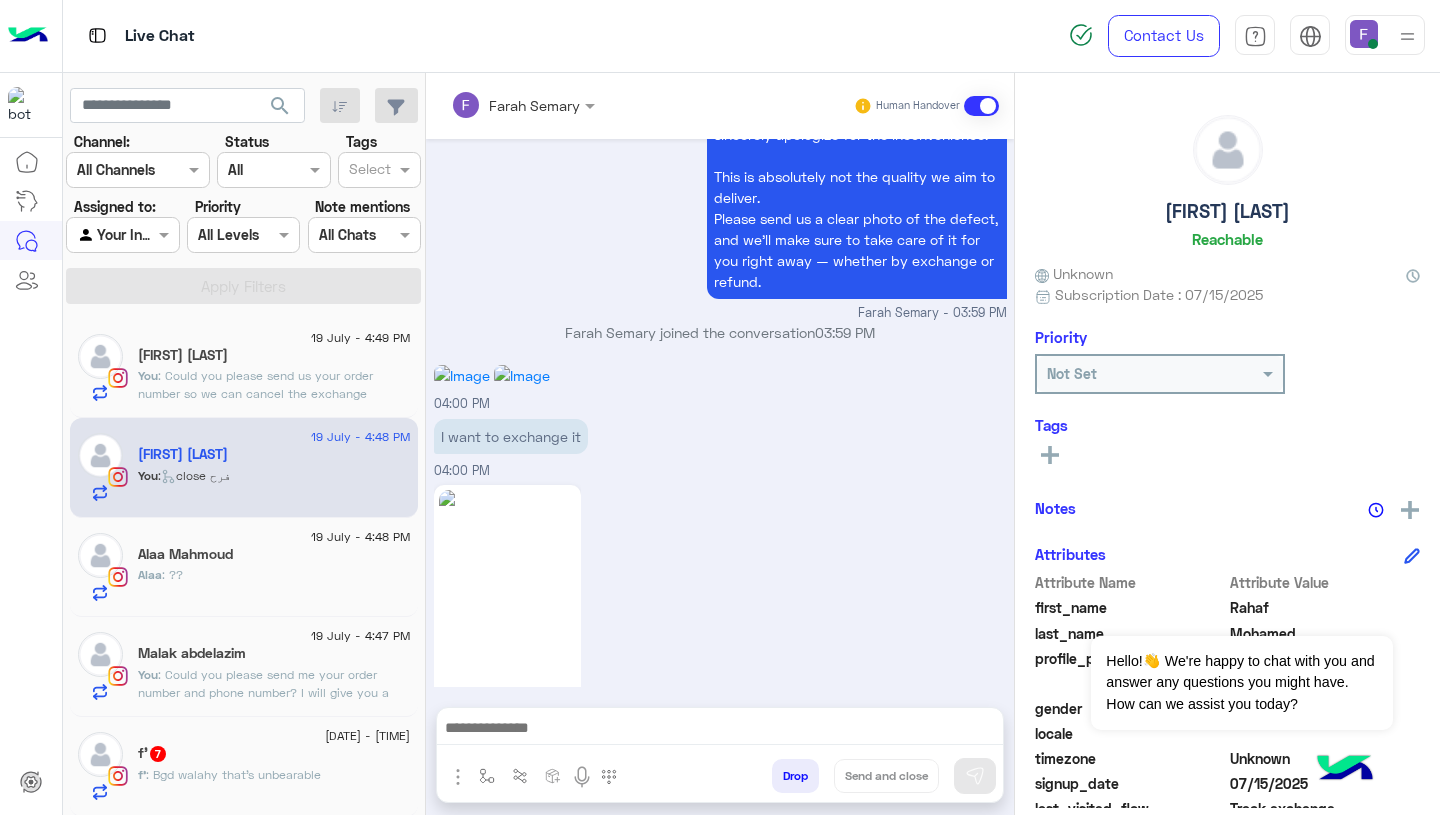 scroll, scrollTop: 1702, scrollLeft: 0, axis: vertical 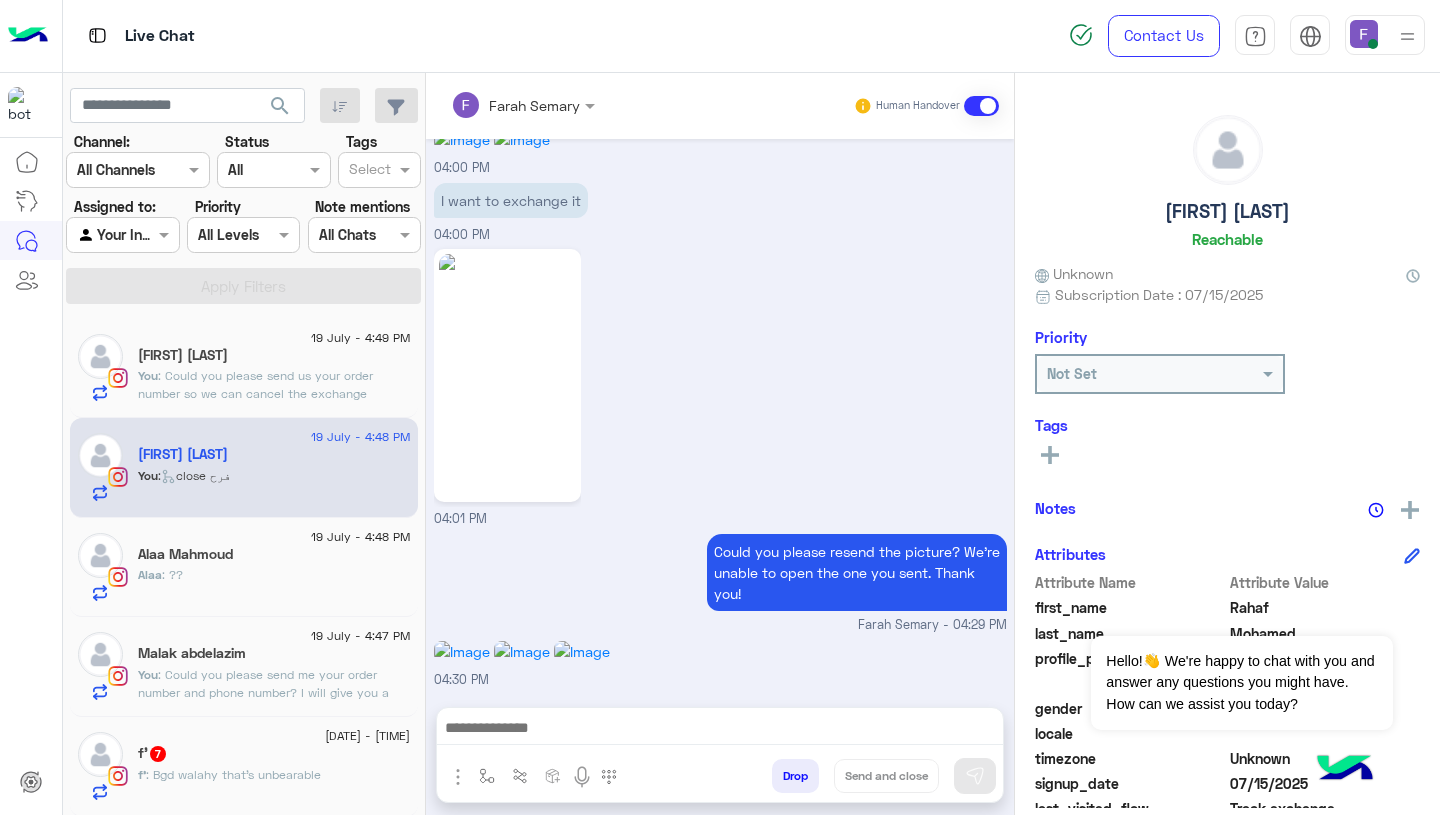 click on ": Could you please send me your order number and phone number?
I will give you a call right away to assist you." 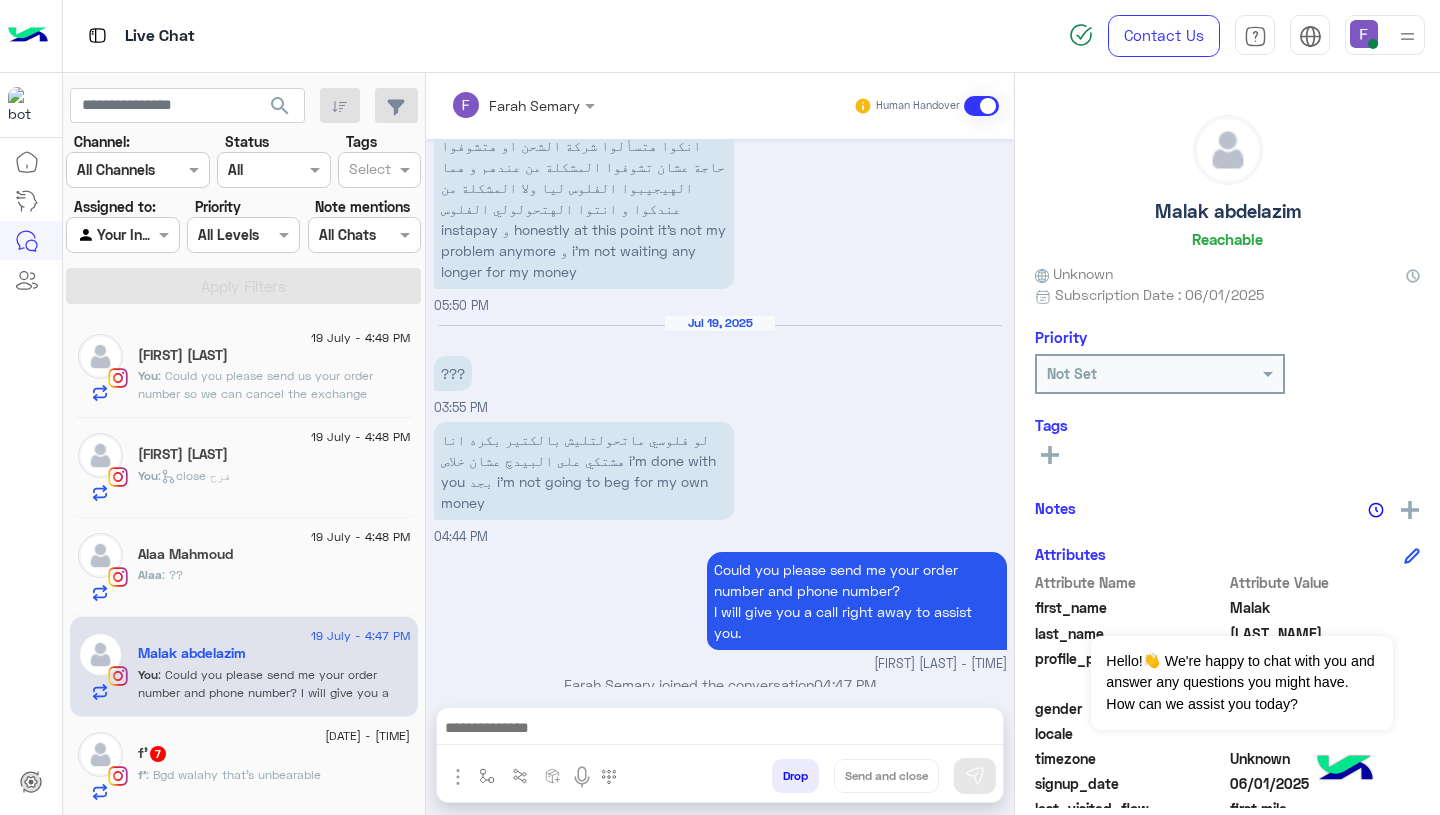scroll, scrollTop: 2122, scrollLeft: 0, axis: vertical 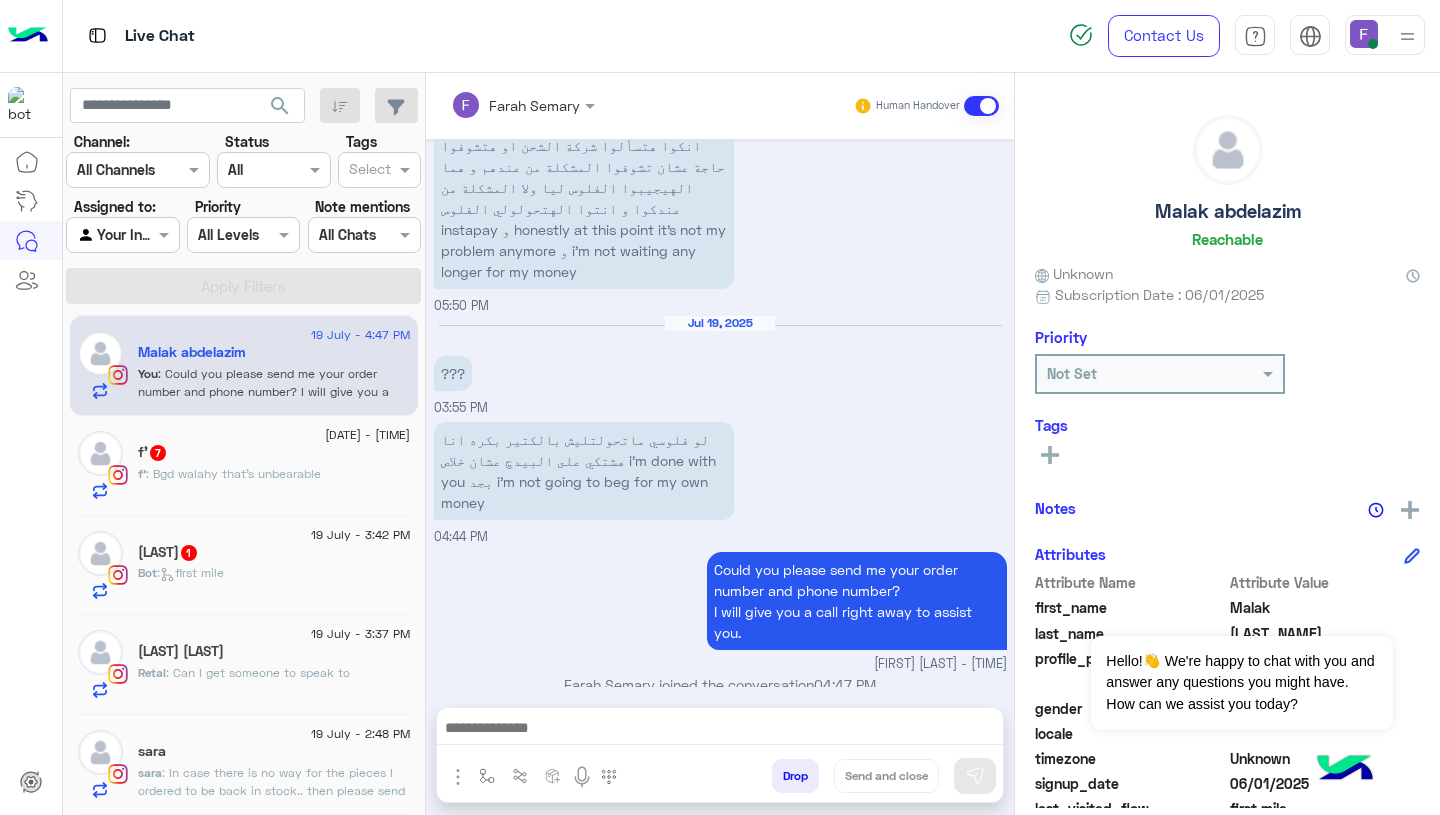 click on "f’   7" 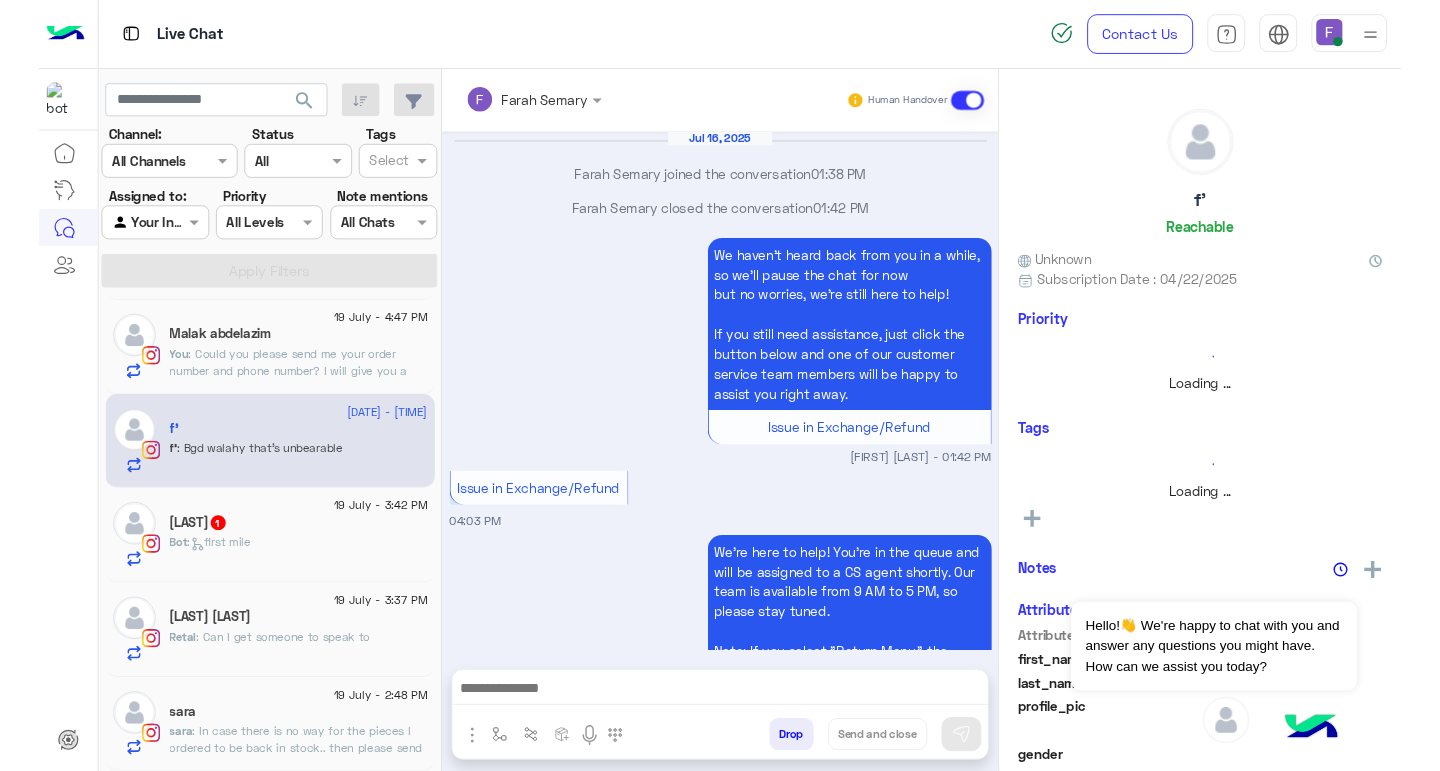 scroll, scrollTop: 1679, scrollLeft: 0, axis: vertical 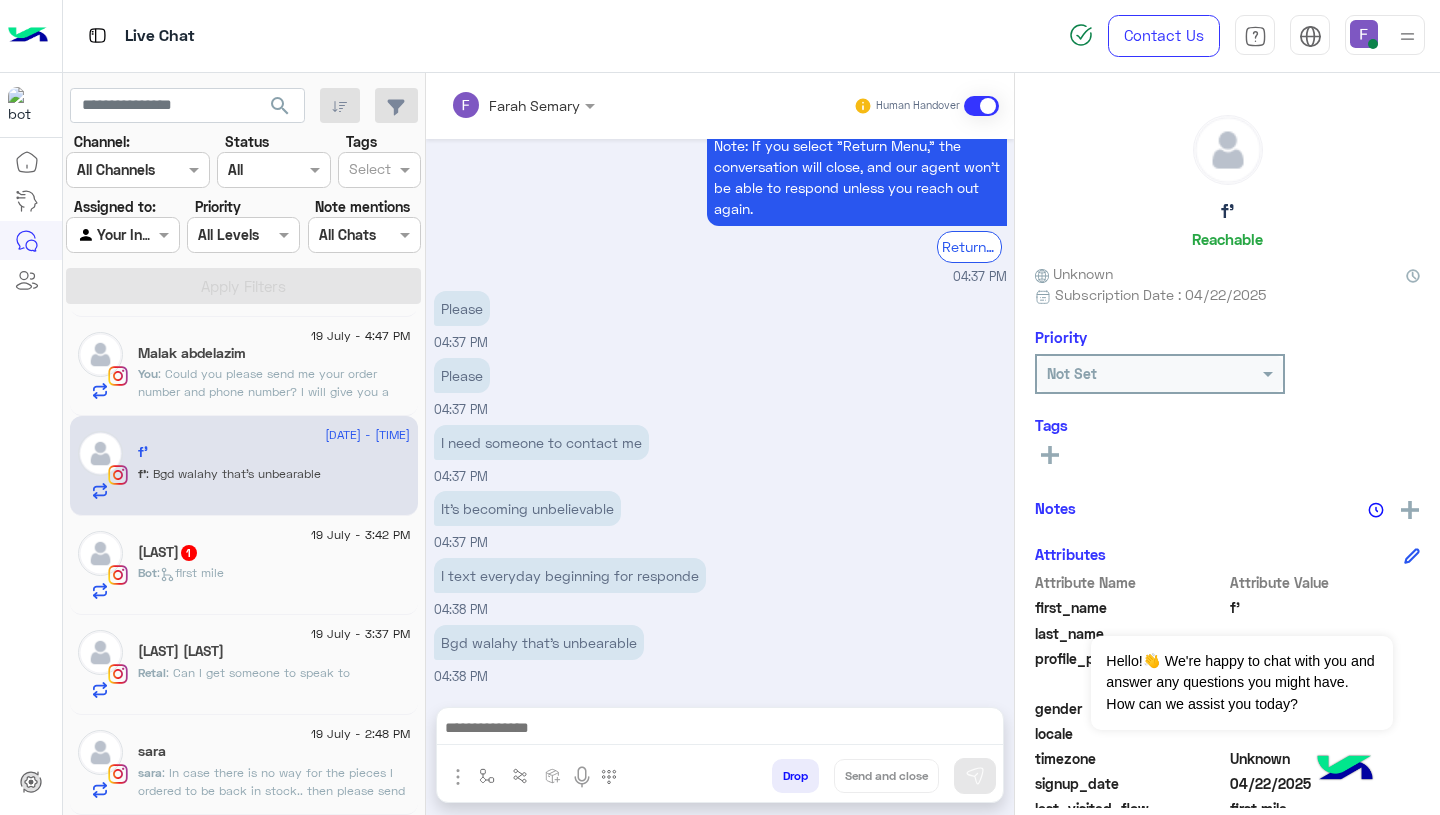 click on "Bot :   first mile" 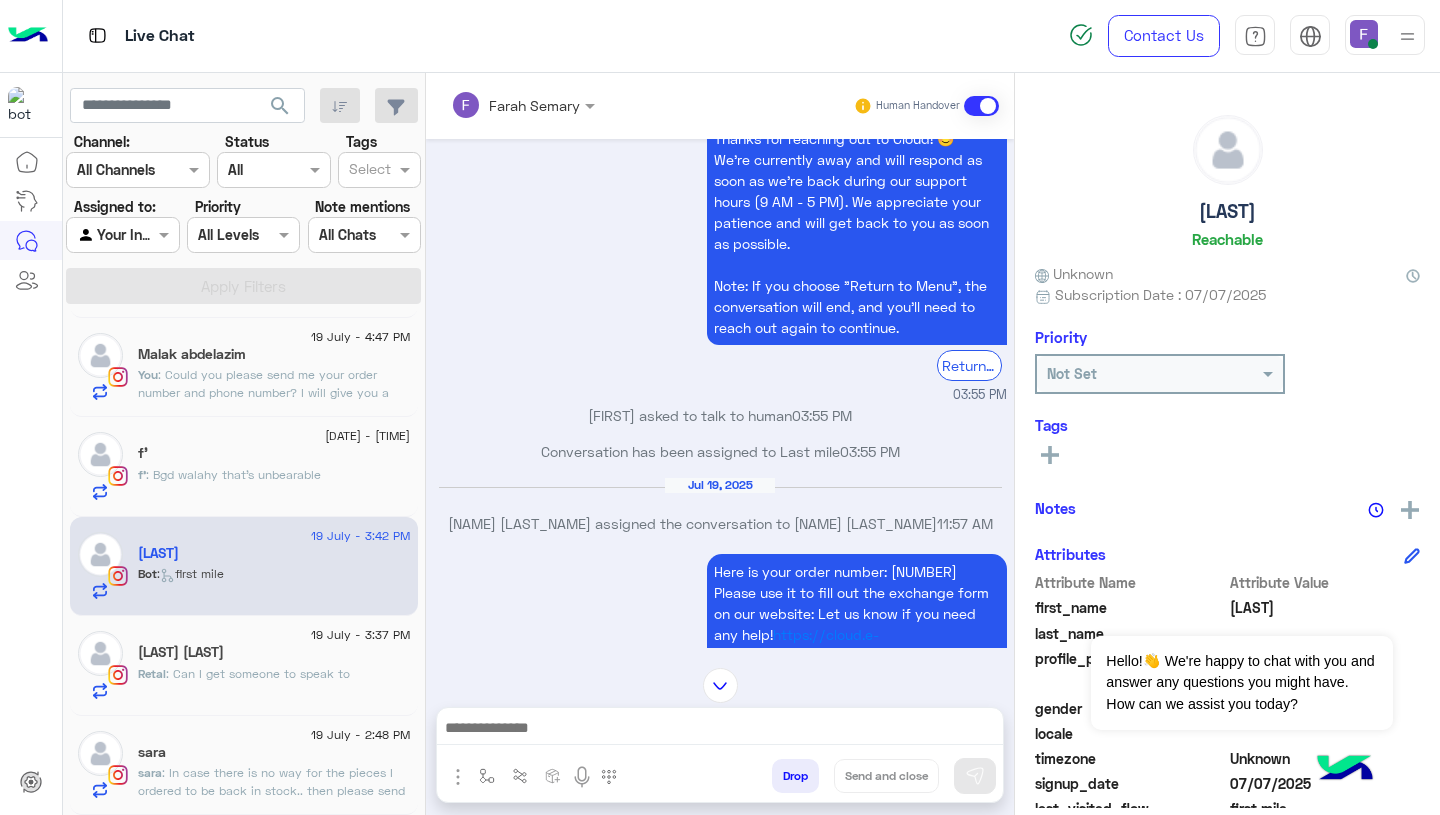 scroll, scrollTop: 1734, scrollLeft: 0, axis: vertical 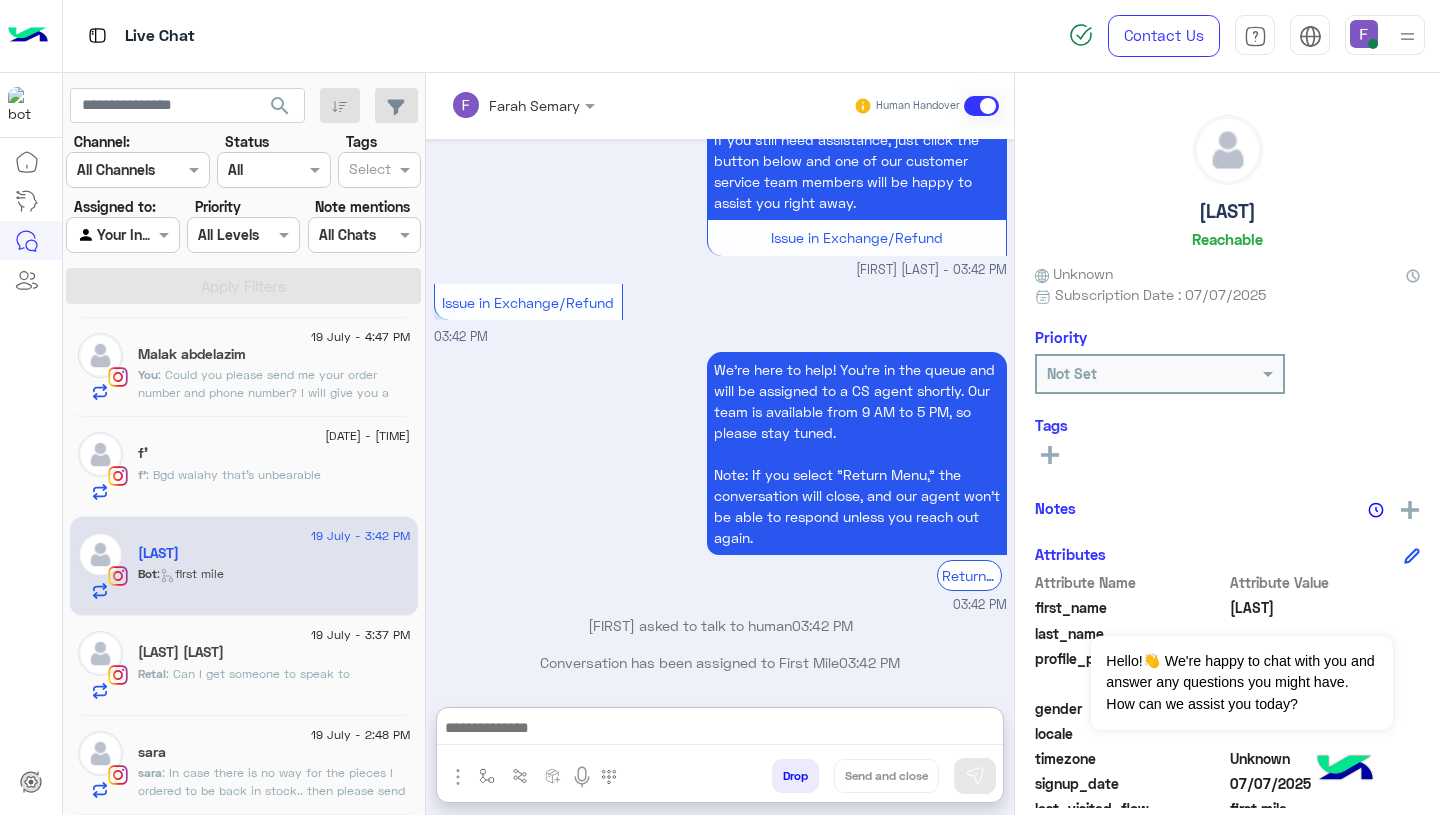 click at bounding box center [720, 730] 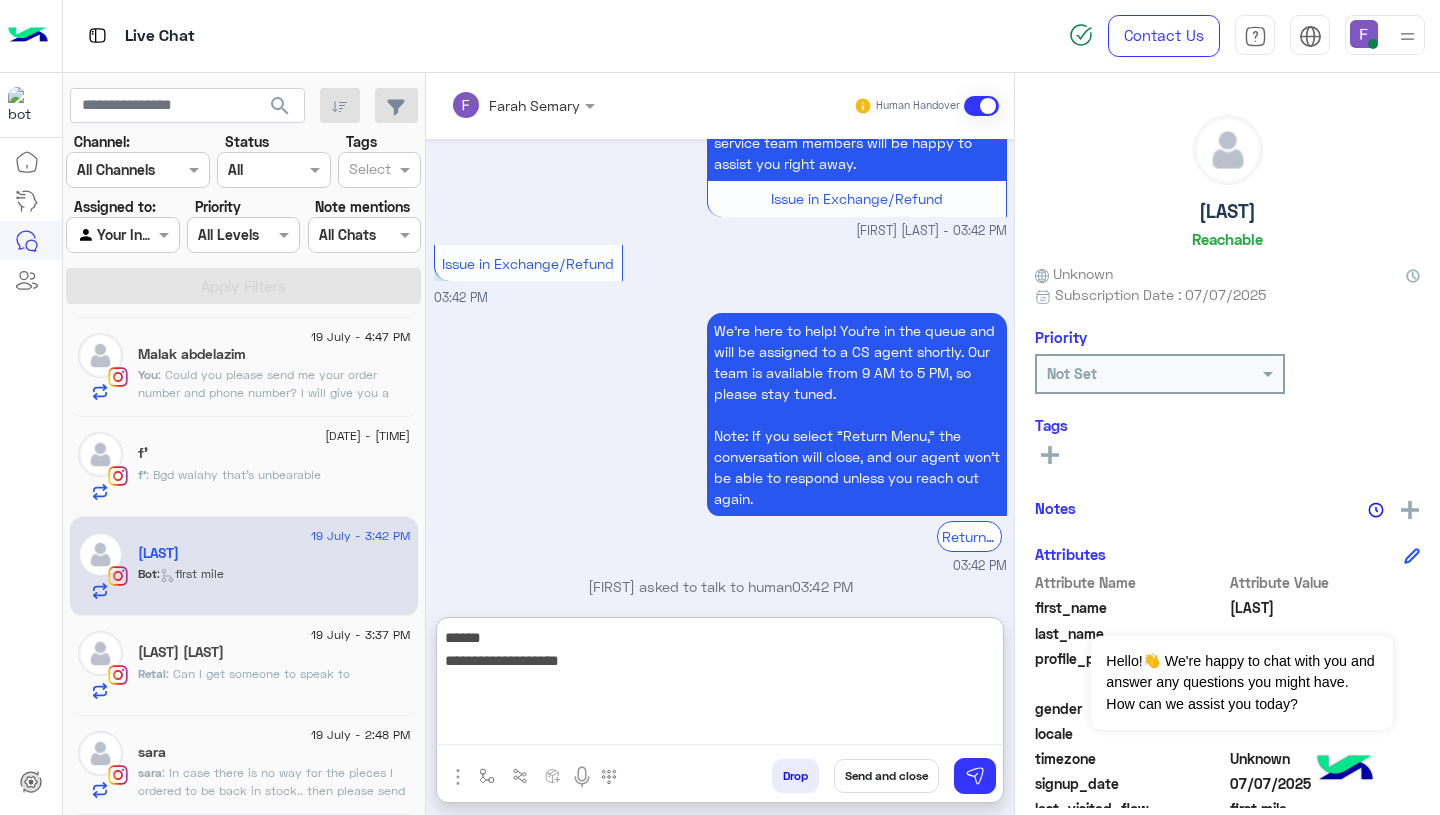 type on "**********" 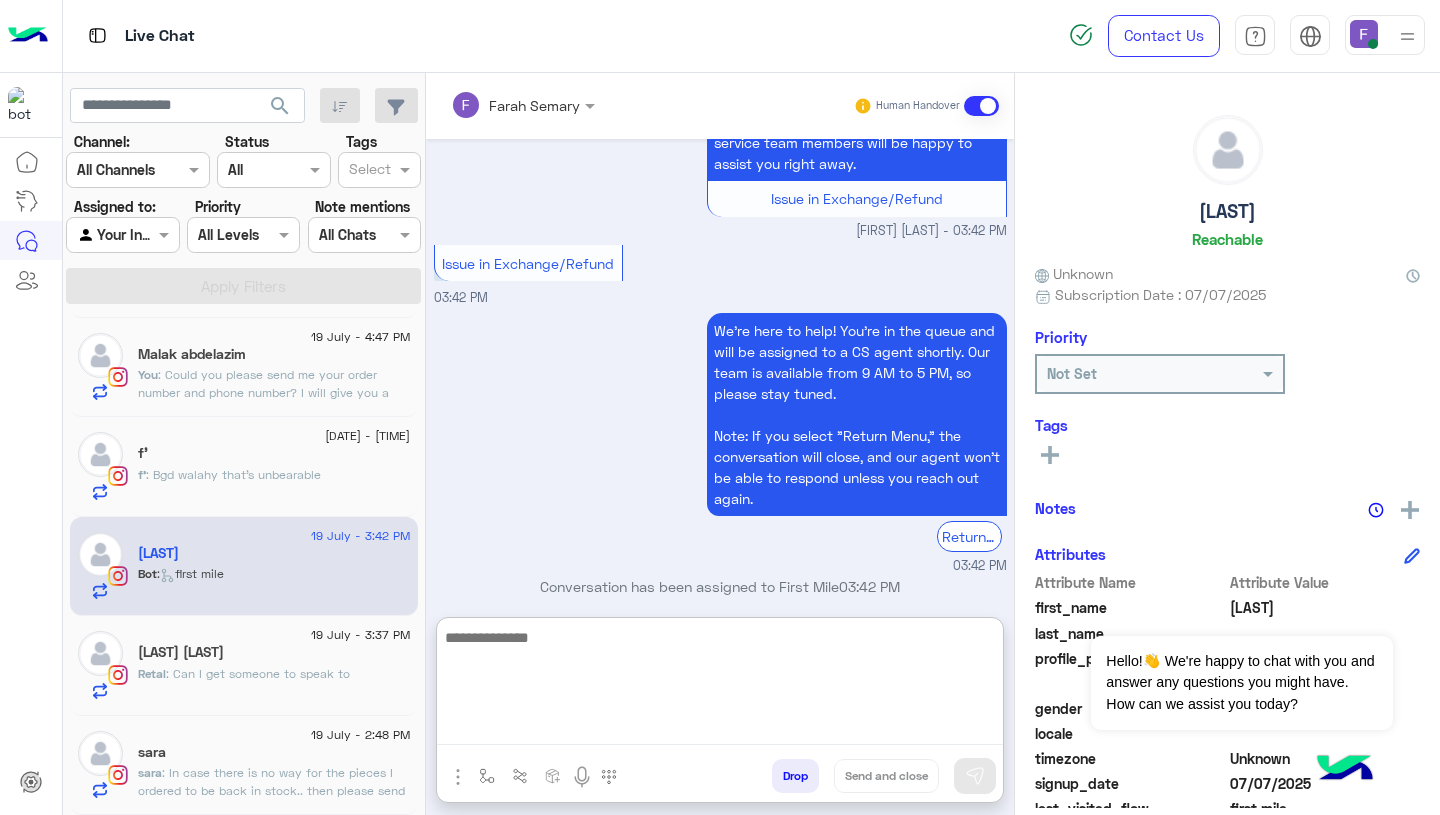 scroll, scrollTop: 1909, scrollLeft: 0, axis: vertical 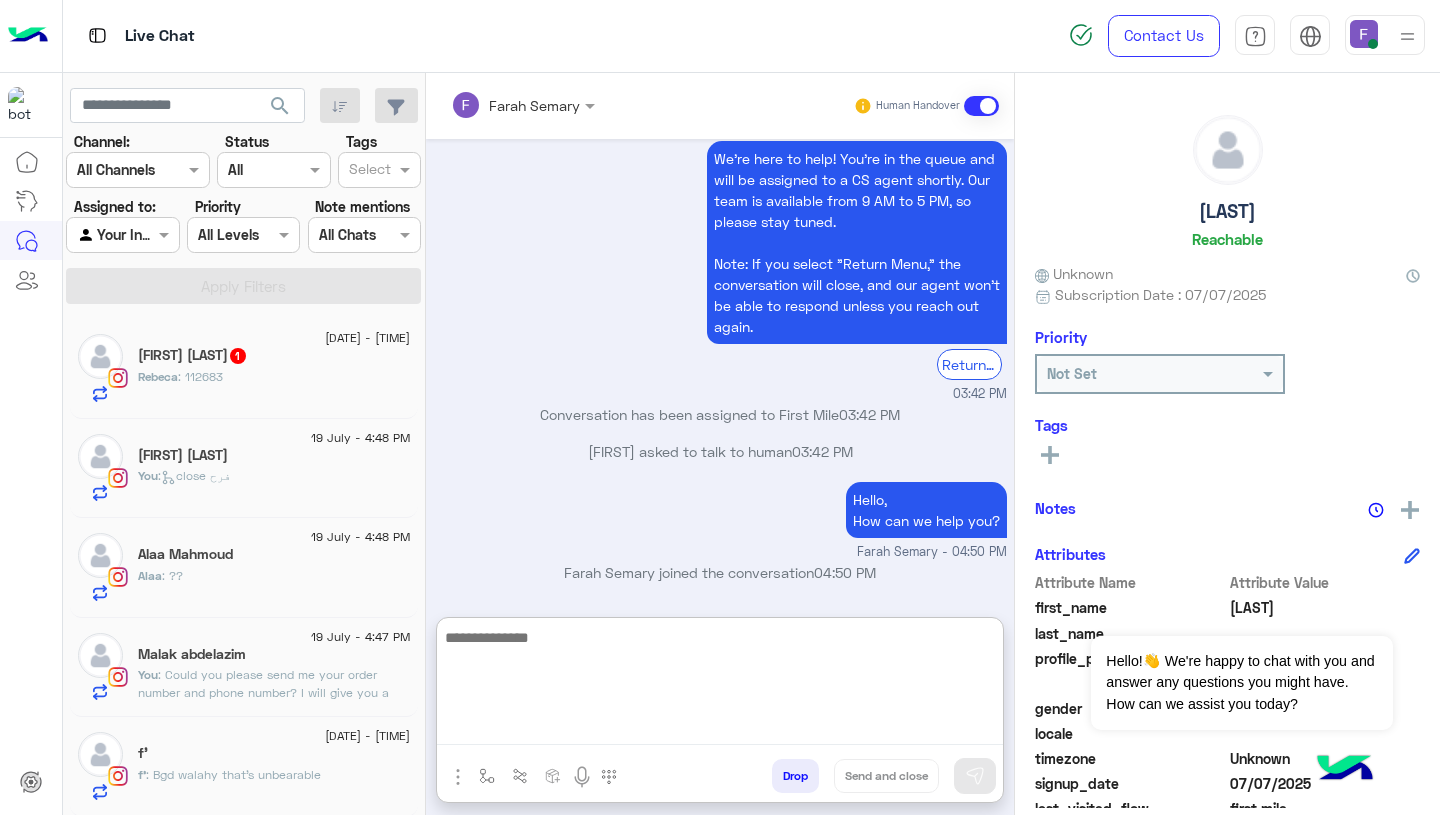 click on "[NAME] : [NUMBER]" 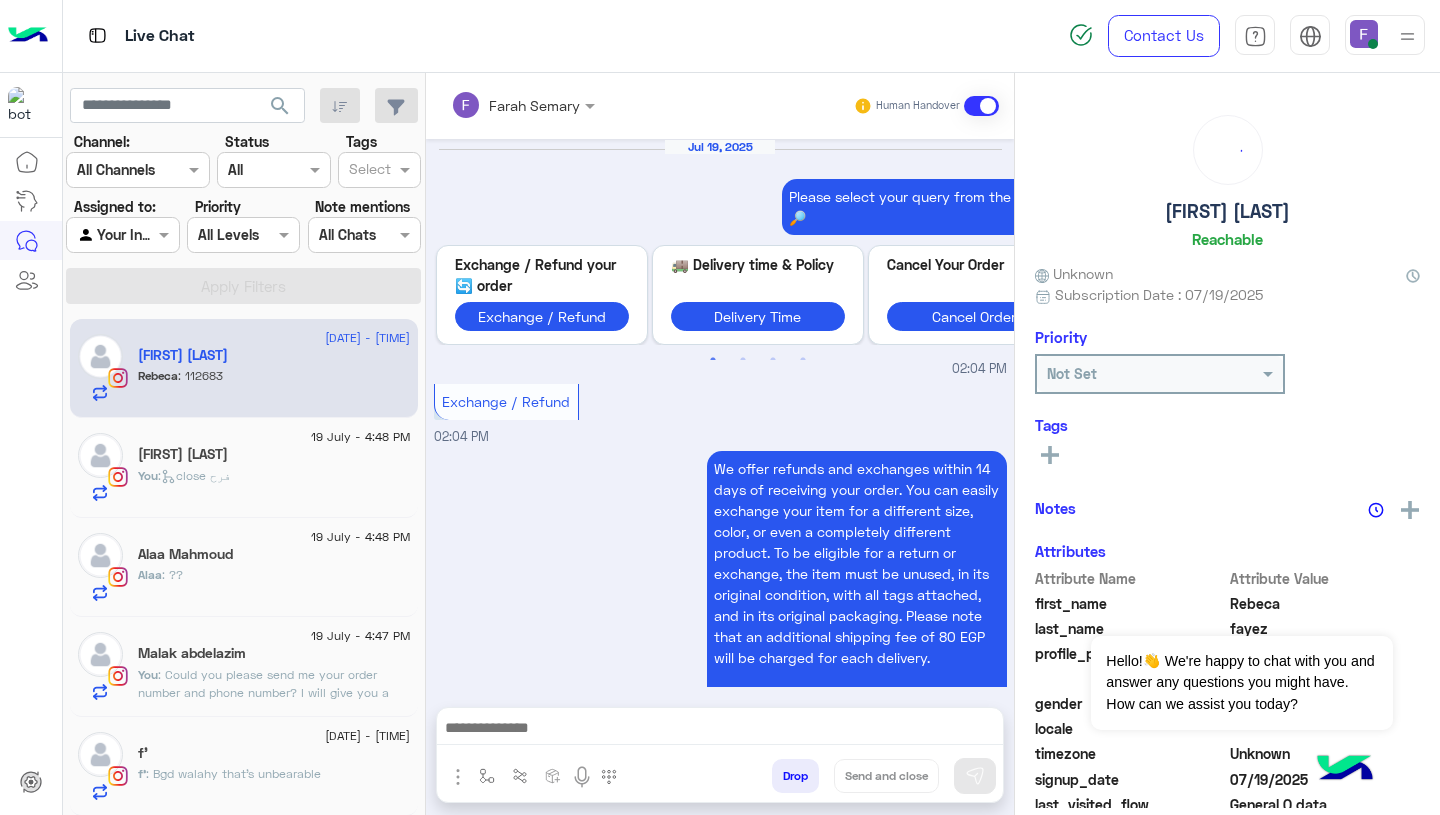 scroll, scrollTop: 2306, scrollLeft: 0, axis: vertical 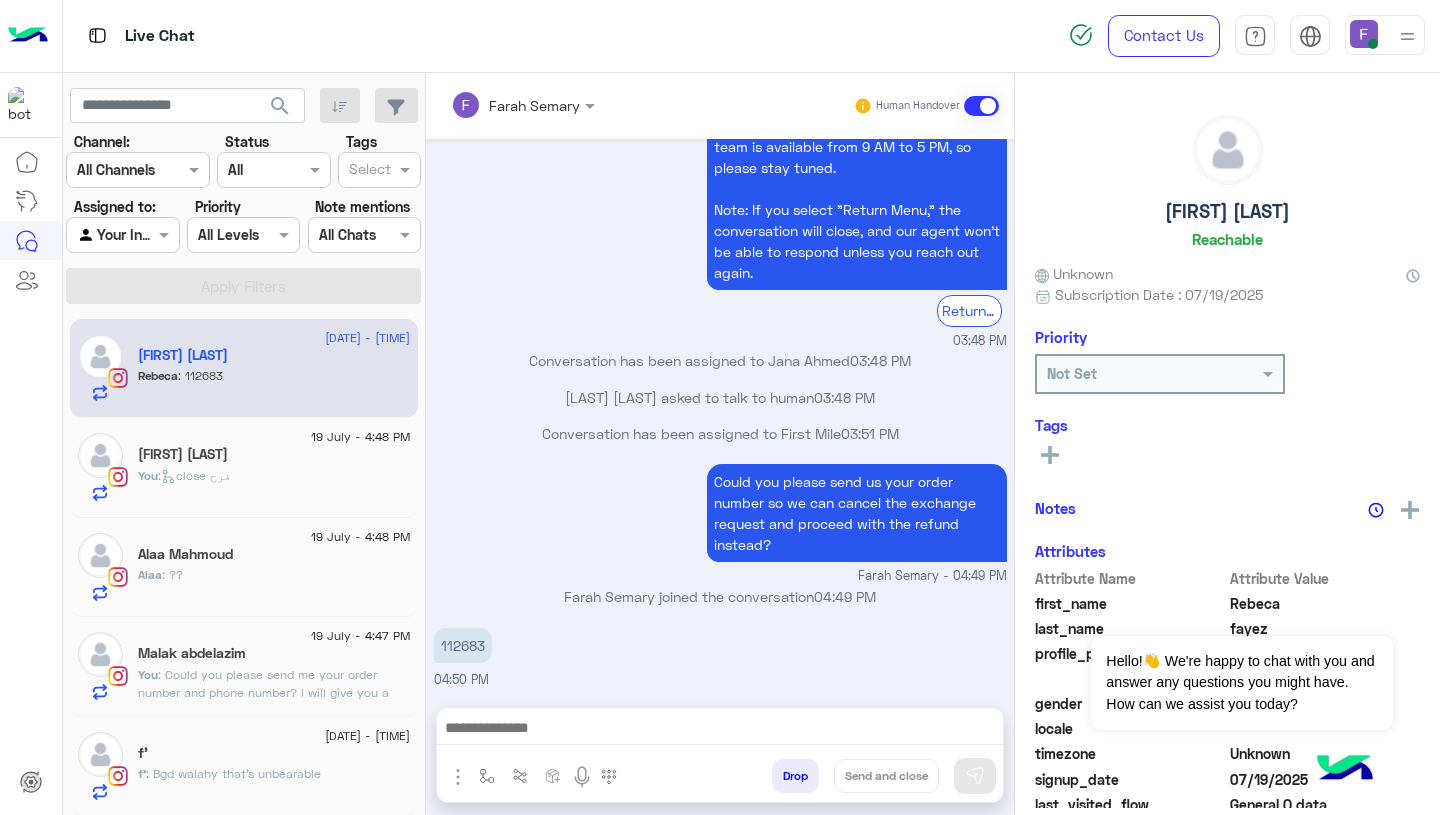 click on "112683" at bounding box center (463, 645) 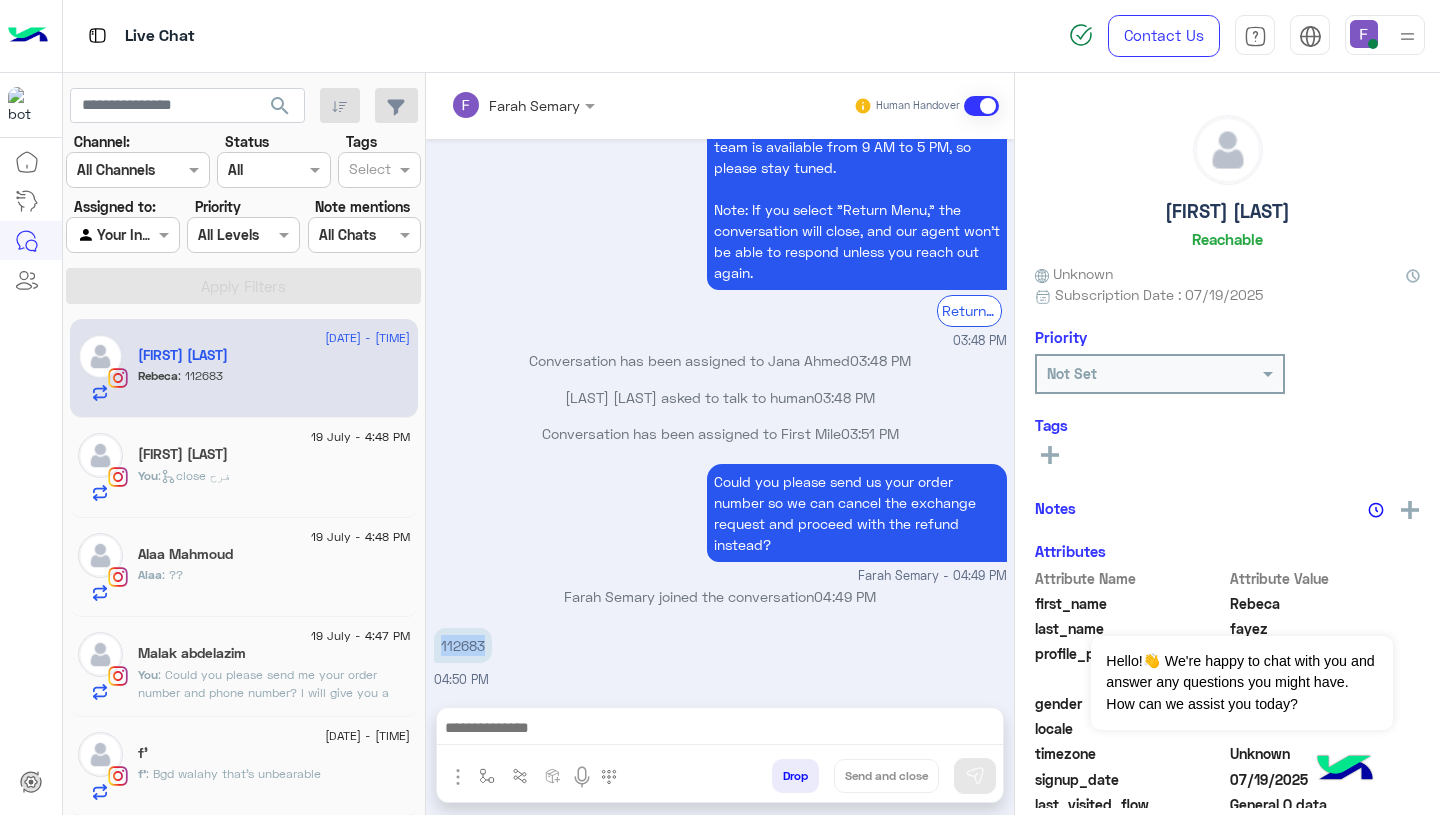 click on "112683" at bounding box center [463, 645] 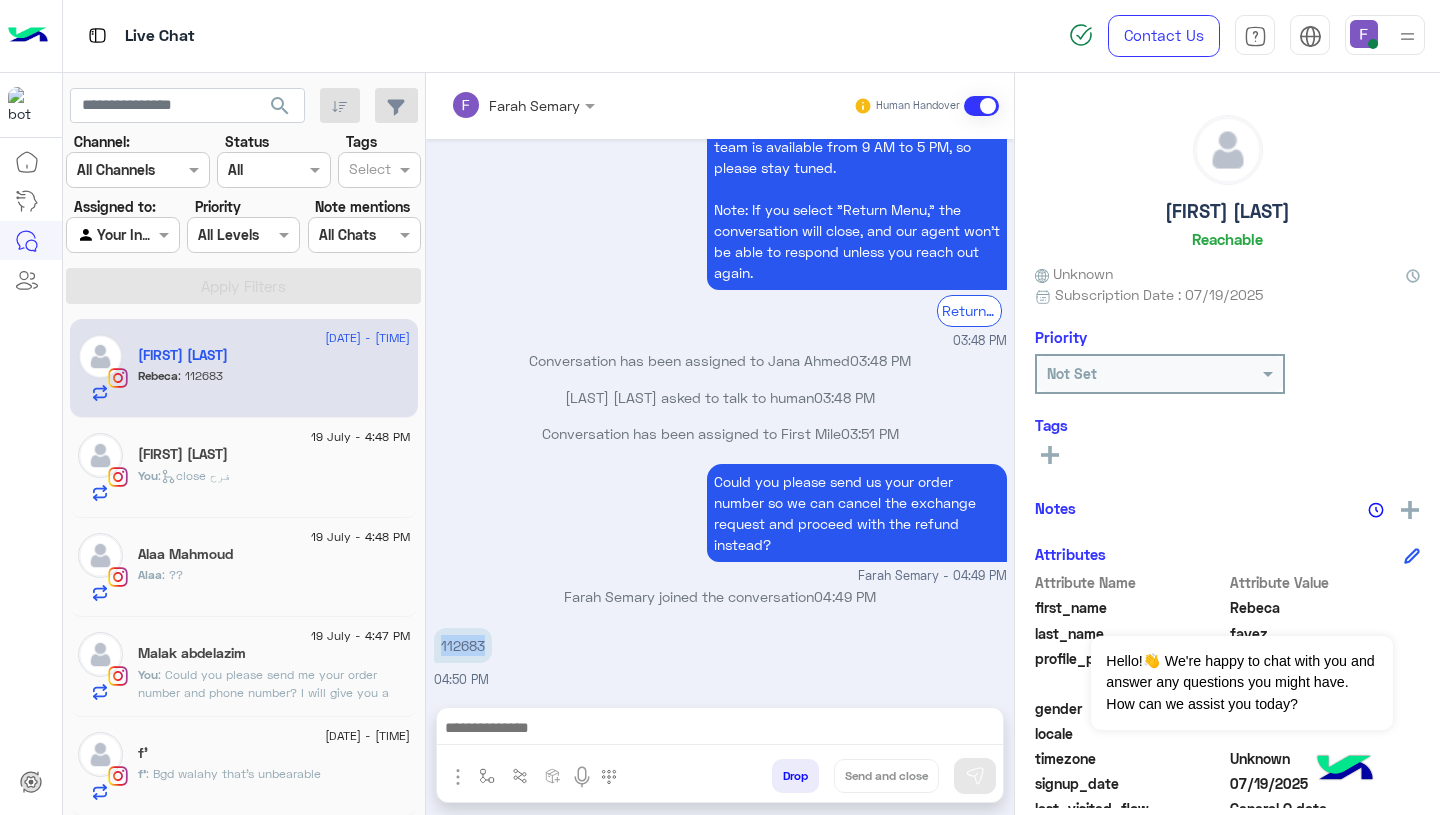 click on "Could you please send us your order number so we can cancel the exchange request and proceed with the refund instead? [FIRST] [LAST] - 04:49 PM" at bounding box center (720, 522) 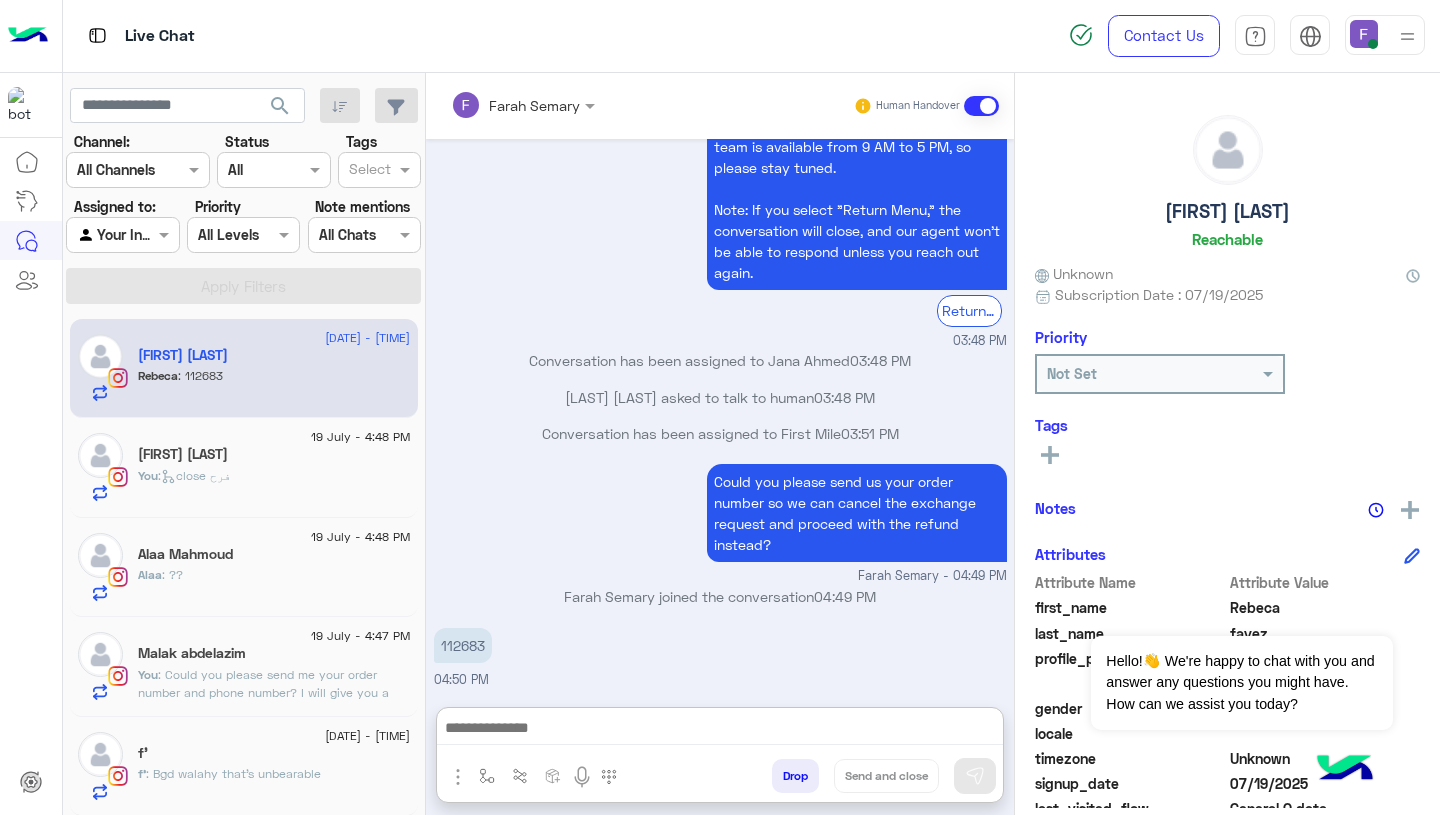 click at bounding box center (720, 730) 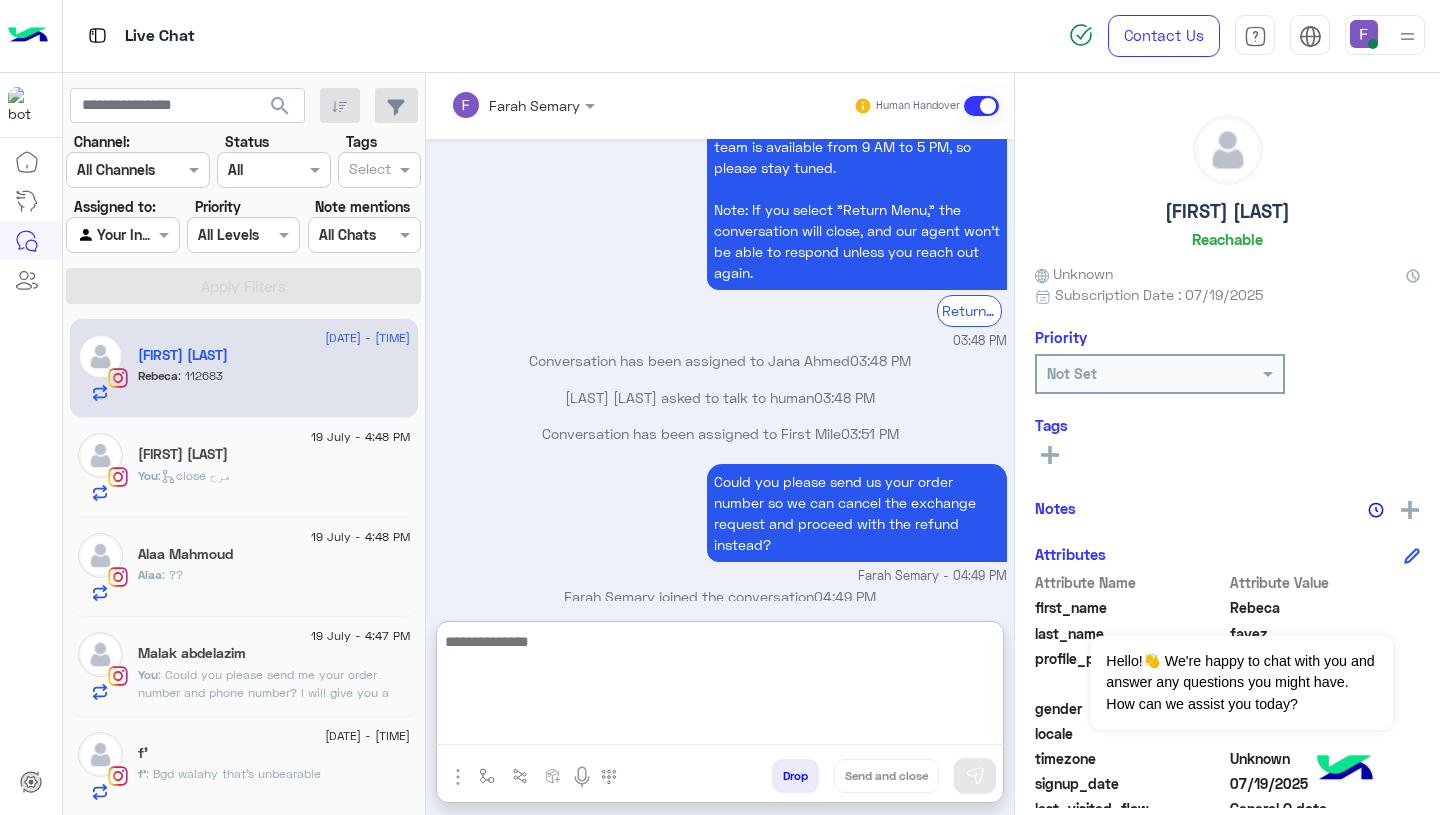 paste on "**********" 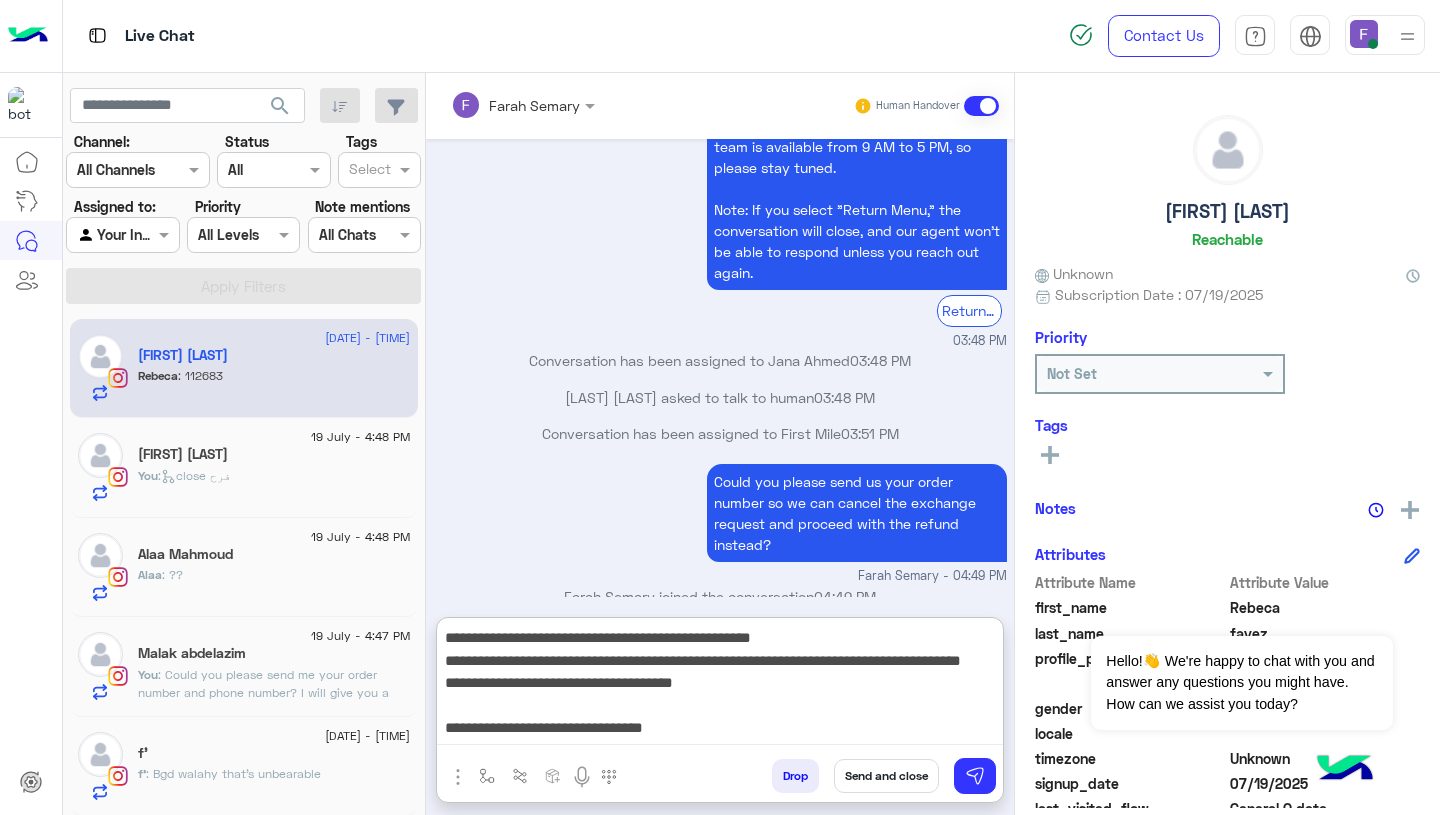 scroll, scrollTop: 151, scrollLeft: 0, axis: vertical 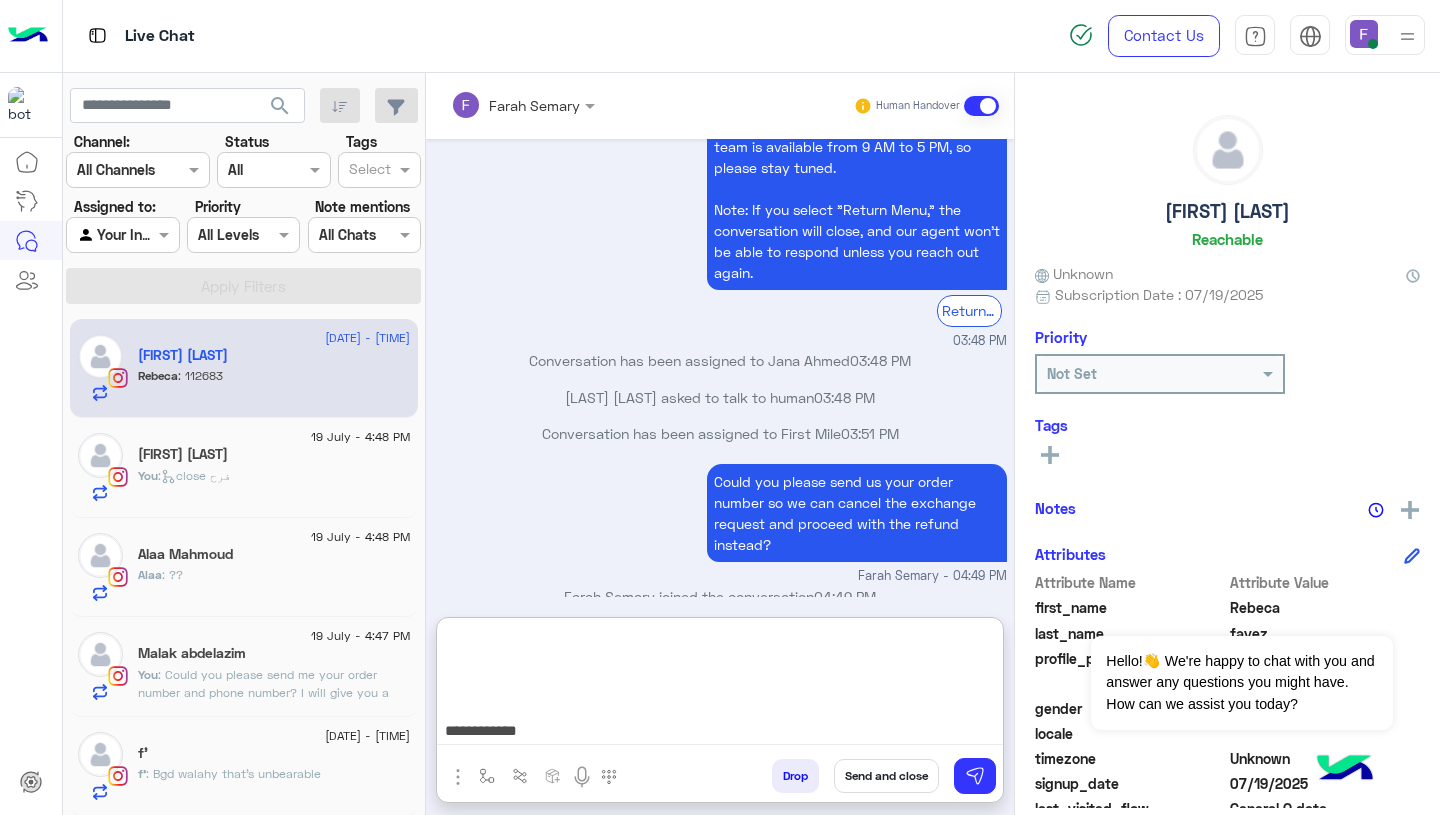 click on "**********" at bounding box center (720, 685) 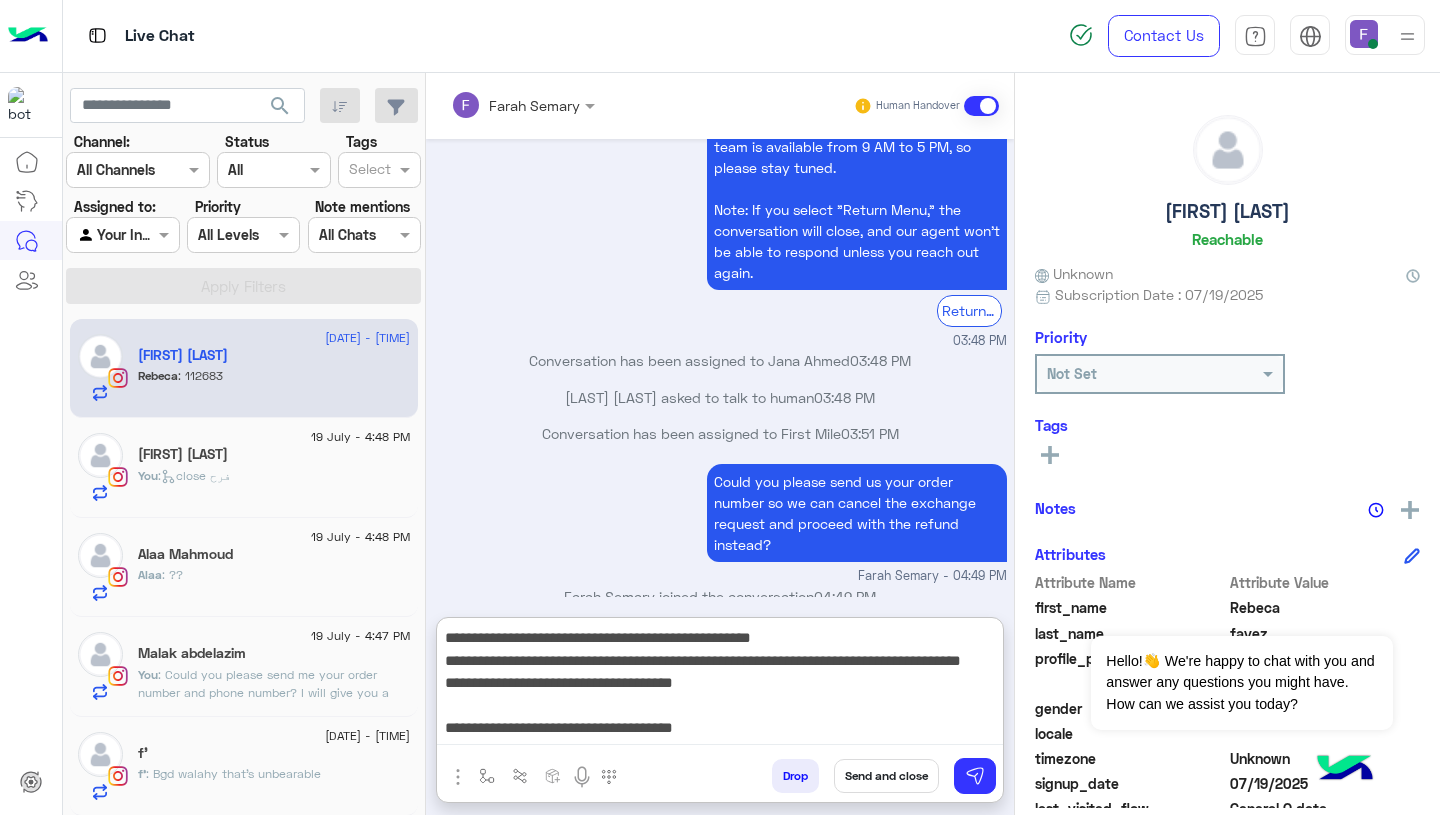 scroll, scrollTop: 0, scrollLeft: 0, axis: both 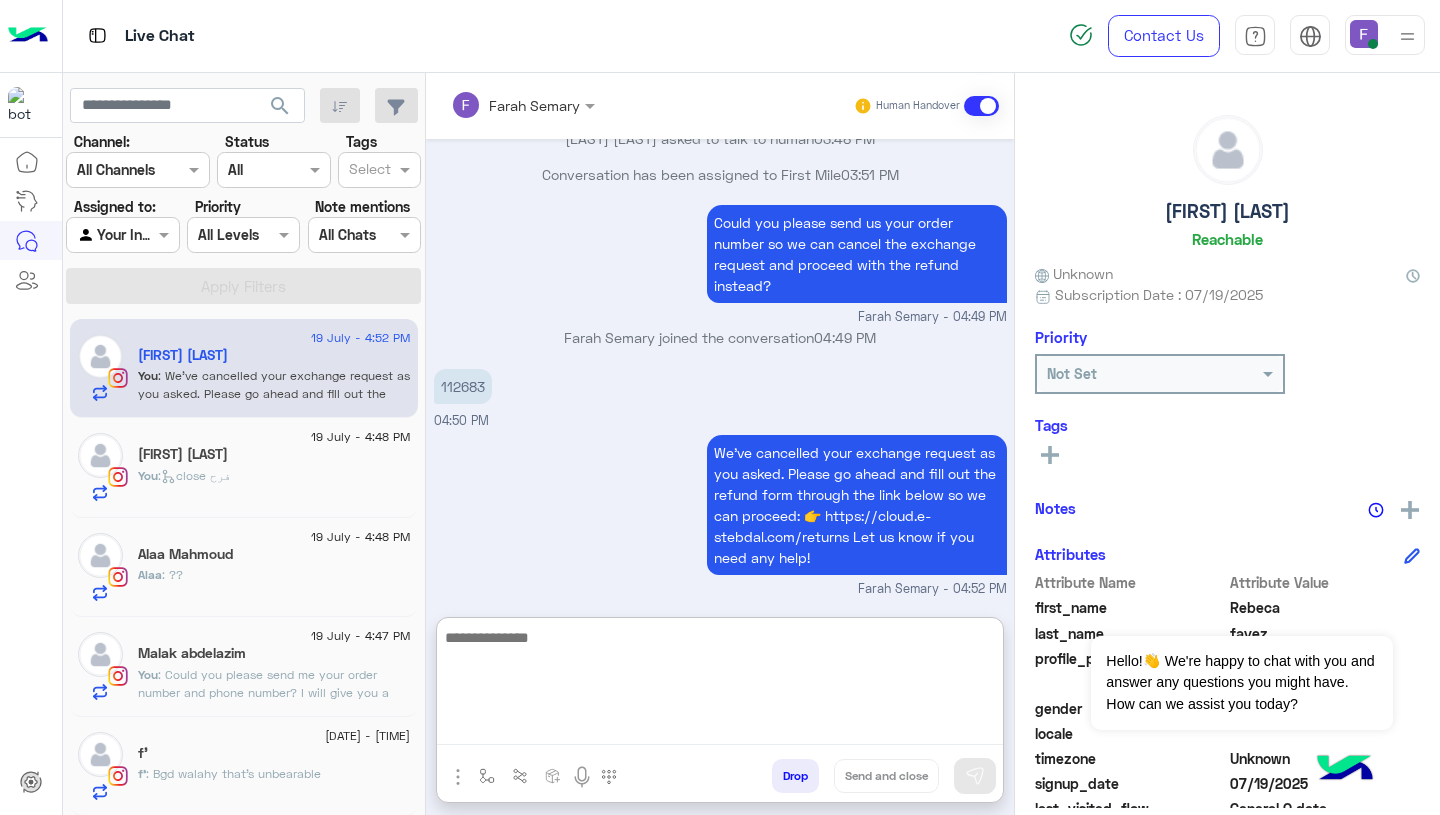 click on "112683 04:50 PM" at bounding box center (720, 397) 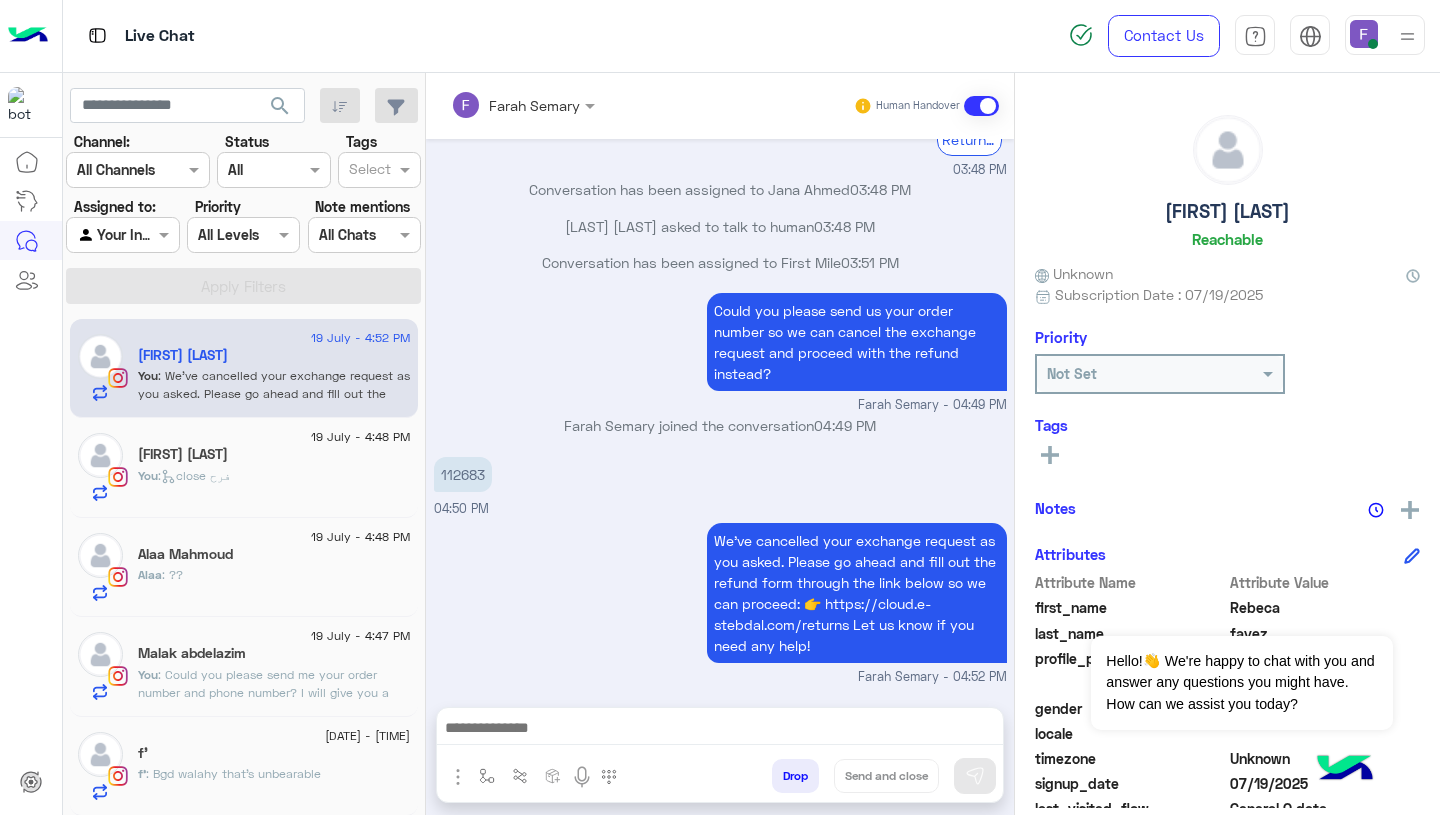 scroll, scrollTop: 2475, scrollLeft: 0, axis: vertical 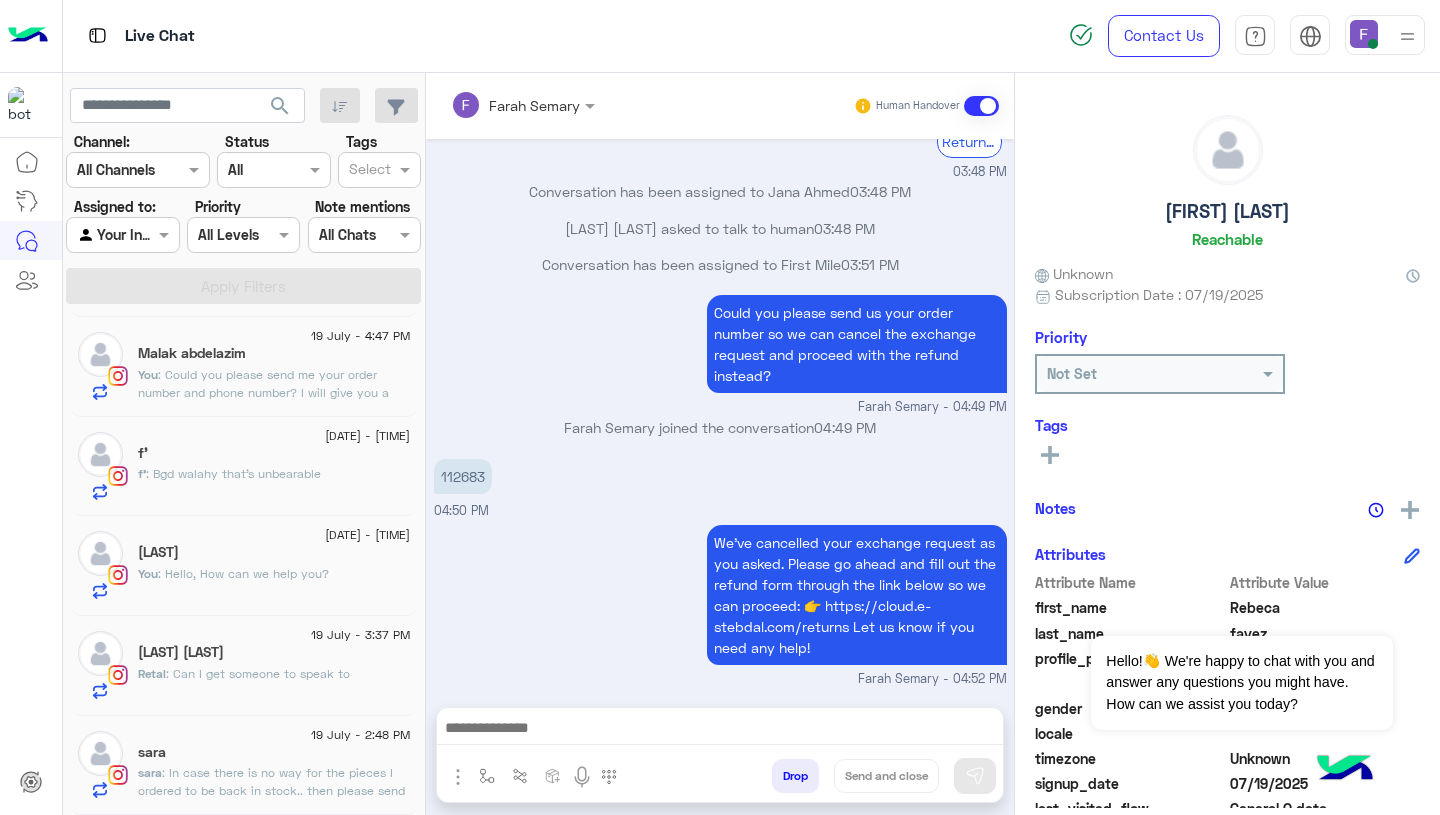 click on "You  : Hello,
How can we help you?" 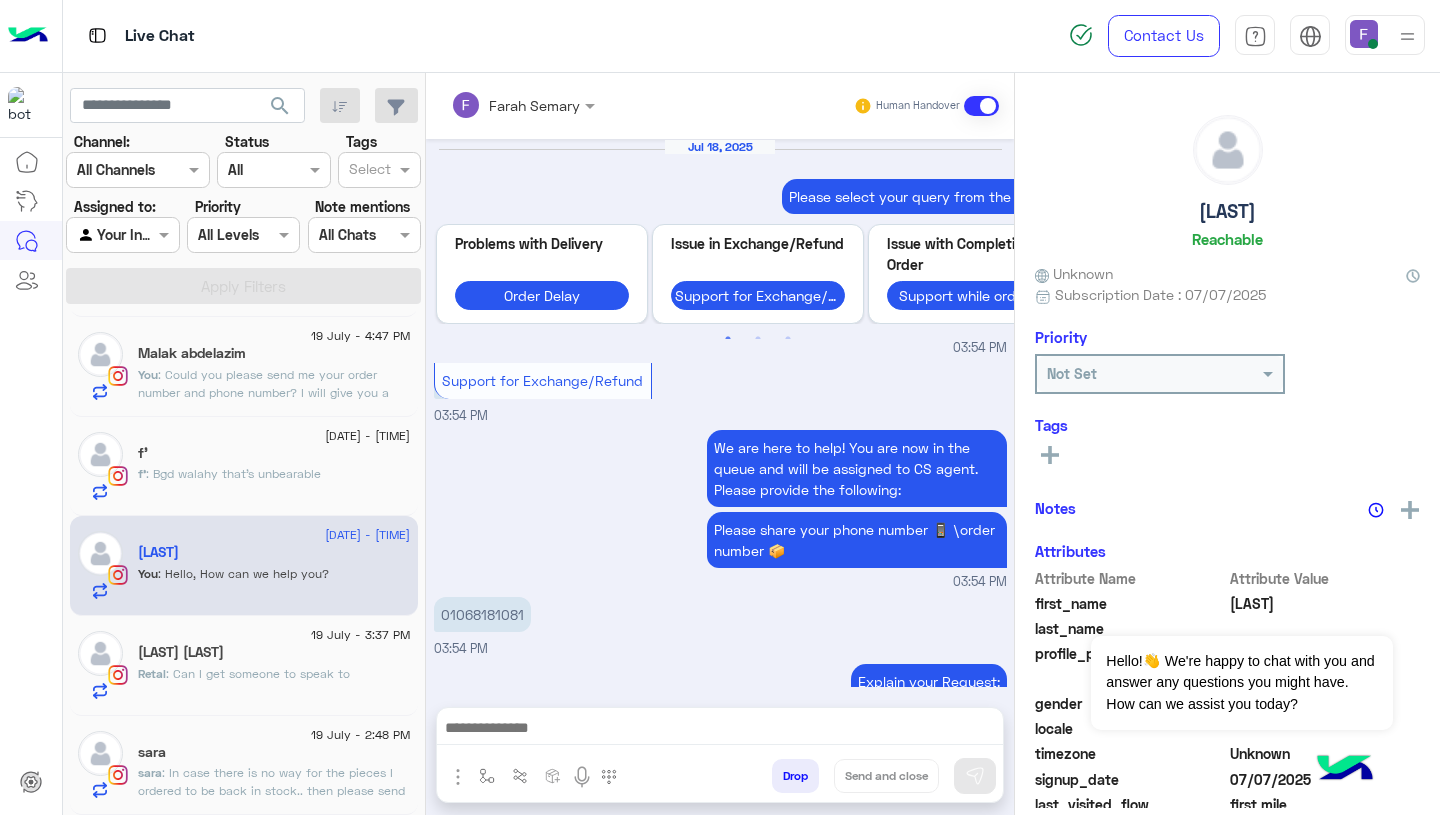 scroll, scrollTop: 1553, scrollLeft: 0, axis: vertical 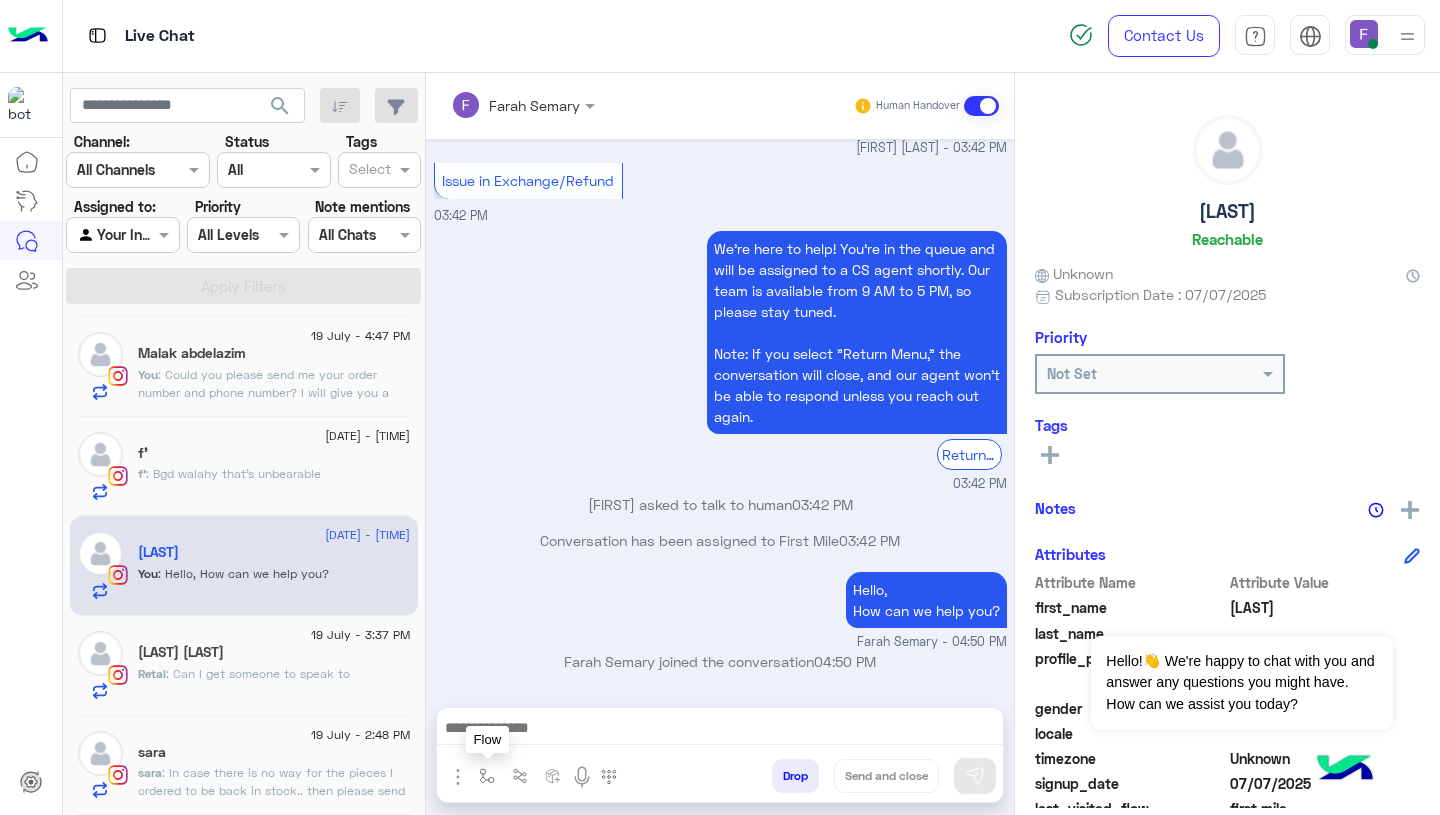 click at bounding box center [487, 776] 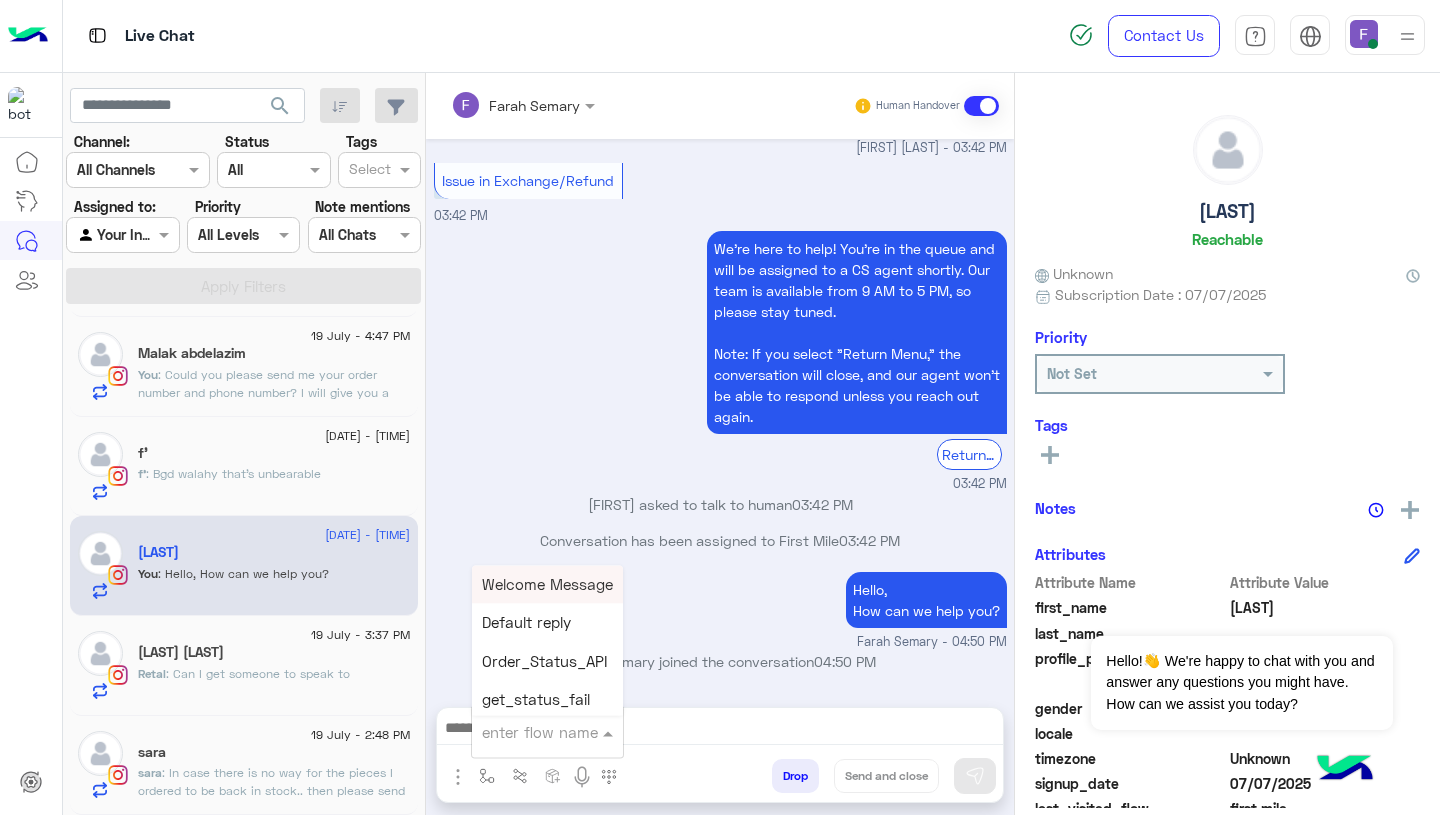 click at bounding box center (523, 732) 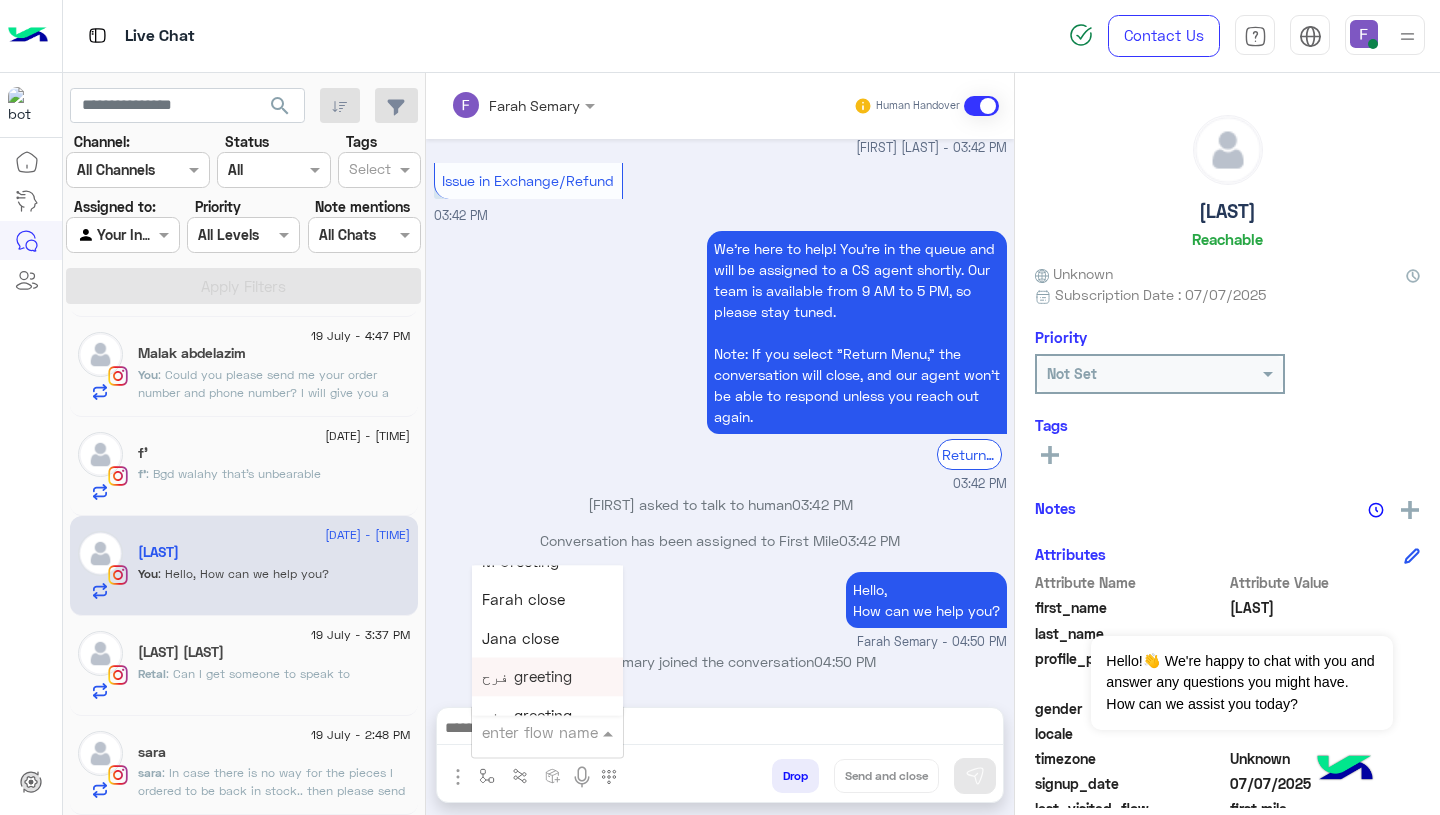 scroll, scrollTop: 2551, scrollLeft: 0, axis: vertical 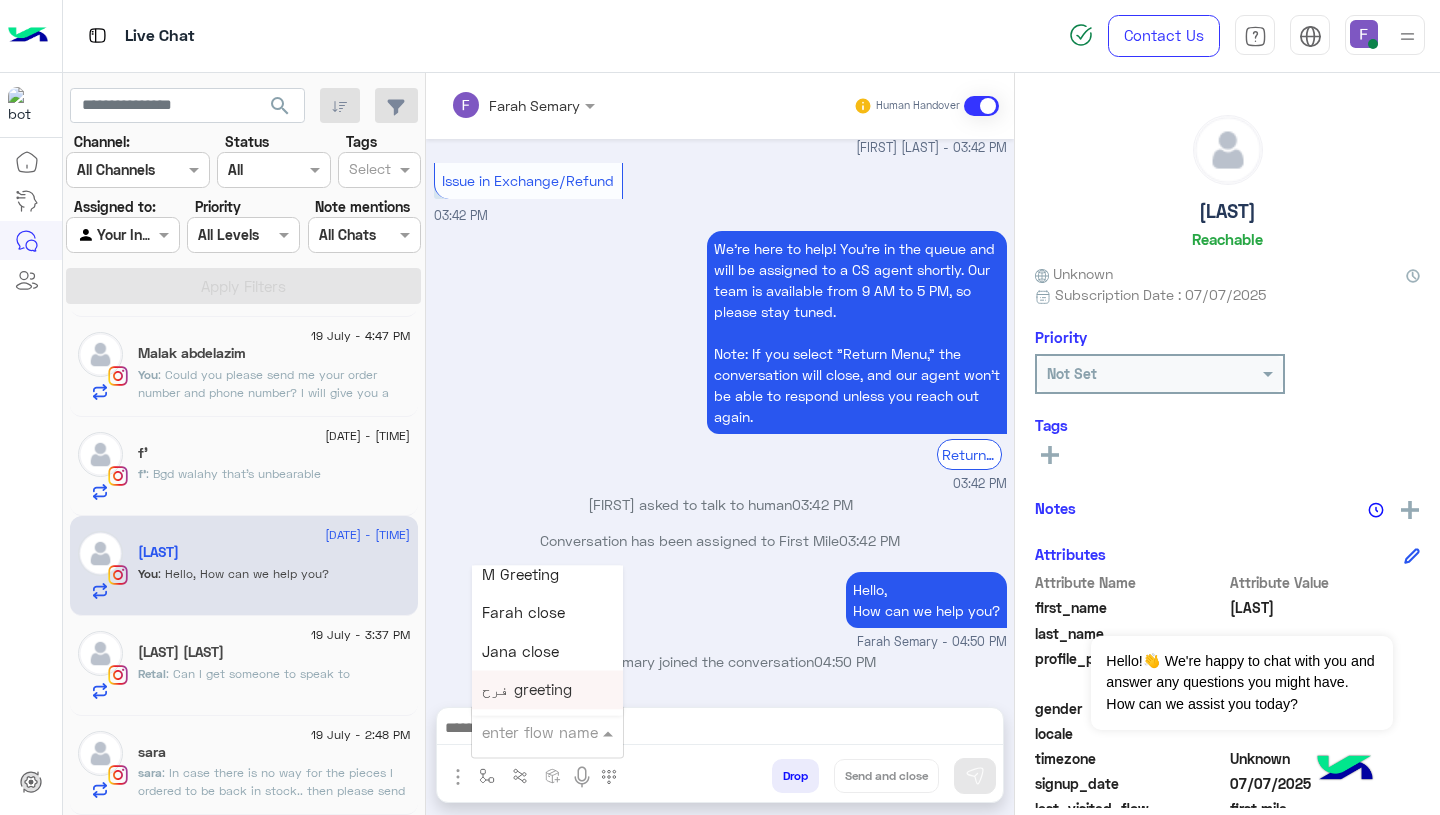 click on "Farah close" at bounding box center (523, 613) 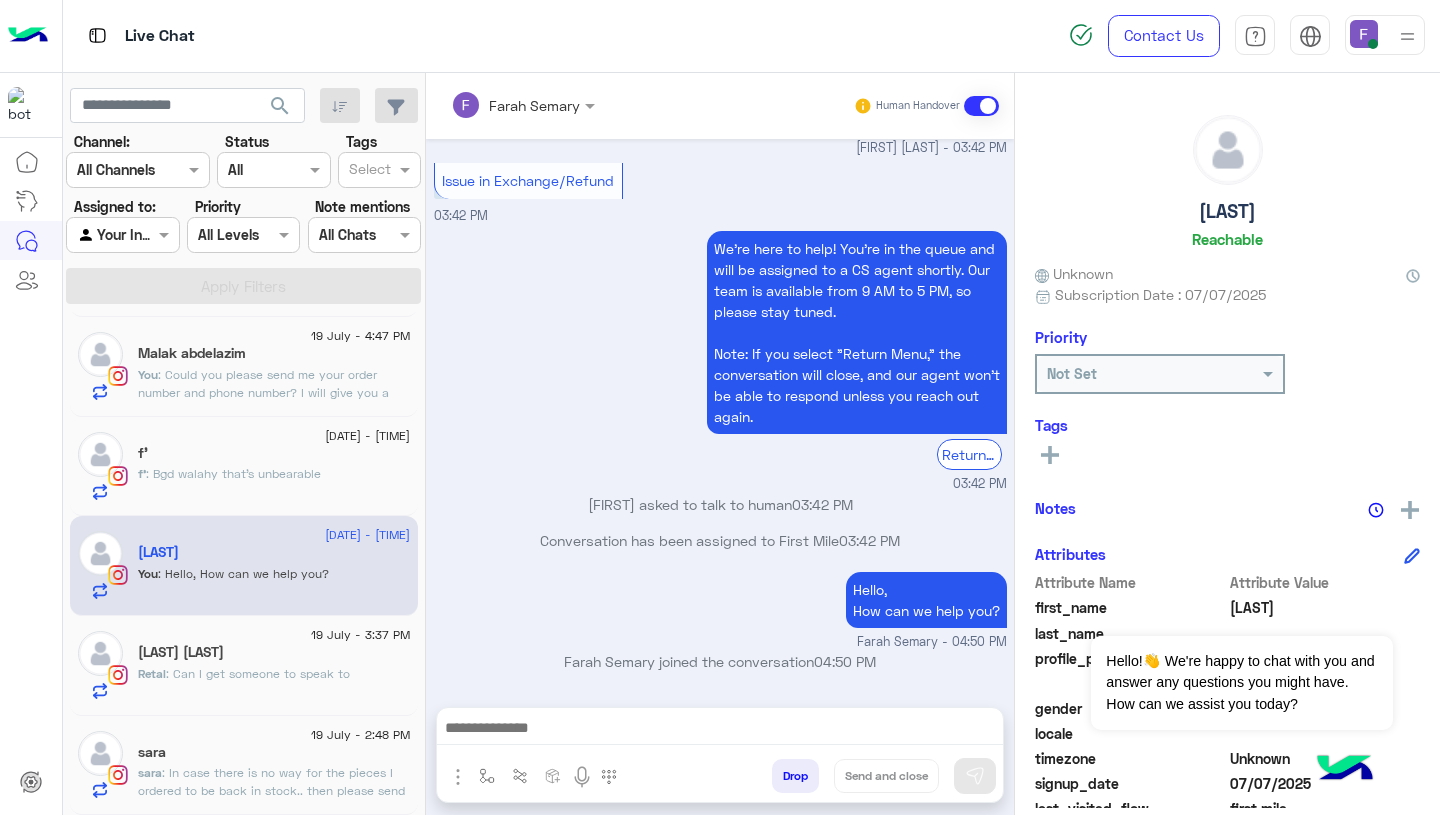 type on "**********" 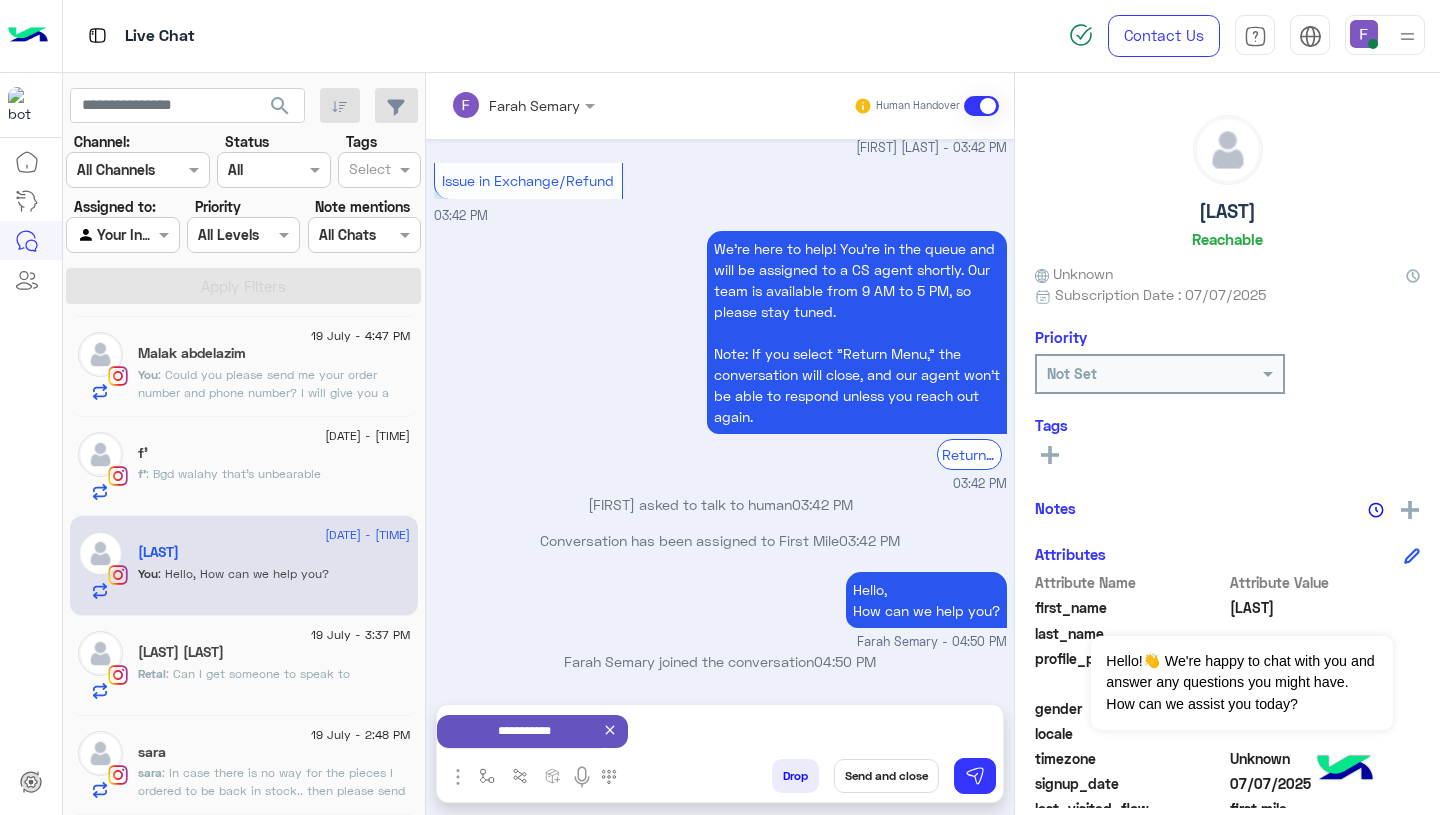 click on "Send and close" at bounding box center [886, 776] 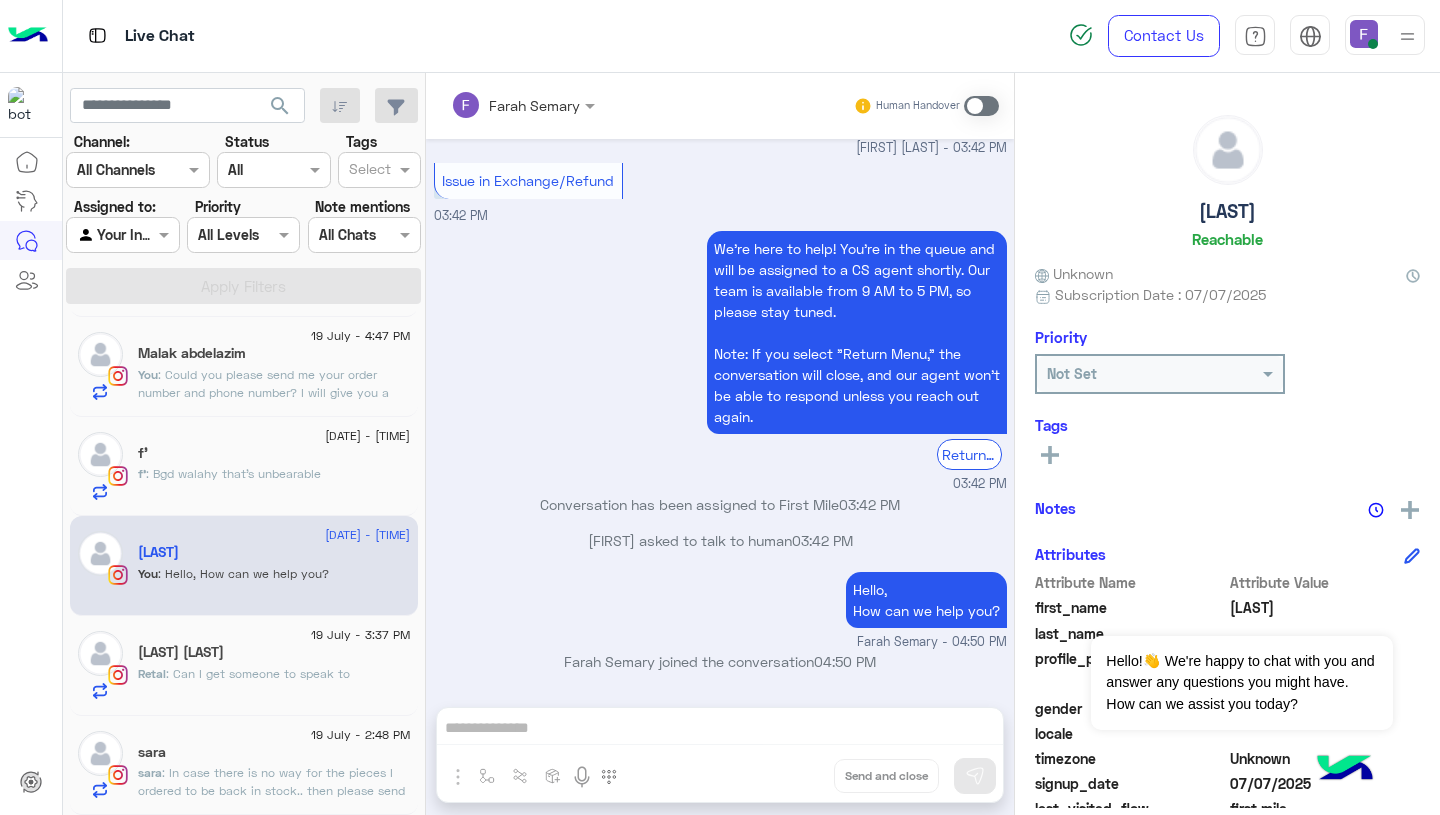 scroll, scrollTop: 1589, scrollLeft: 0, axis: vertical 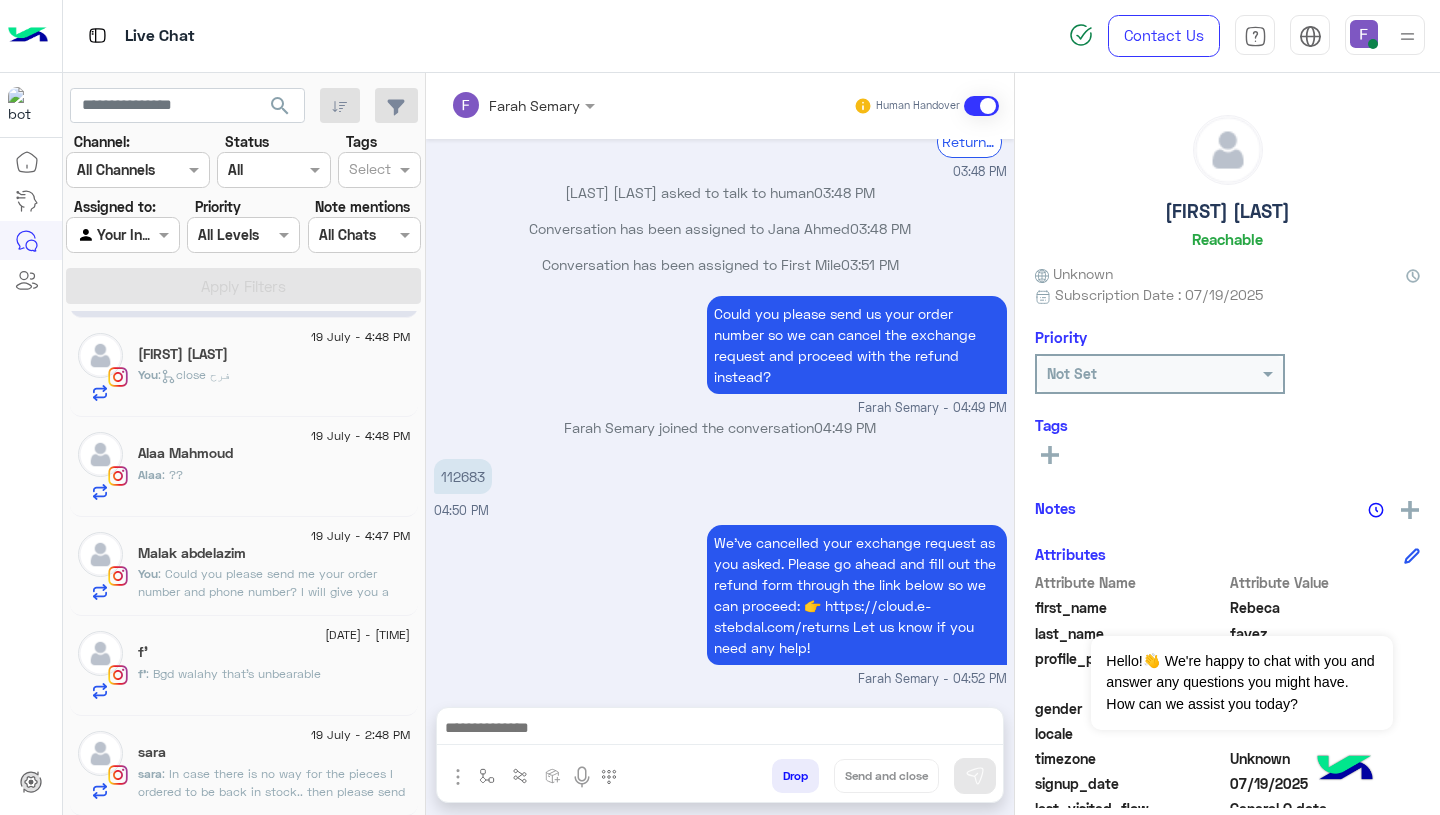 click on ": Could you please send me your order number and phone number?
I will give you a call right away to assist you." 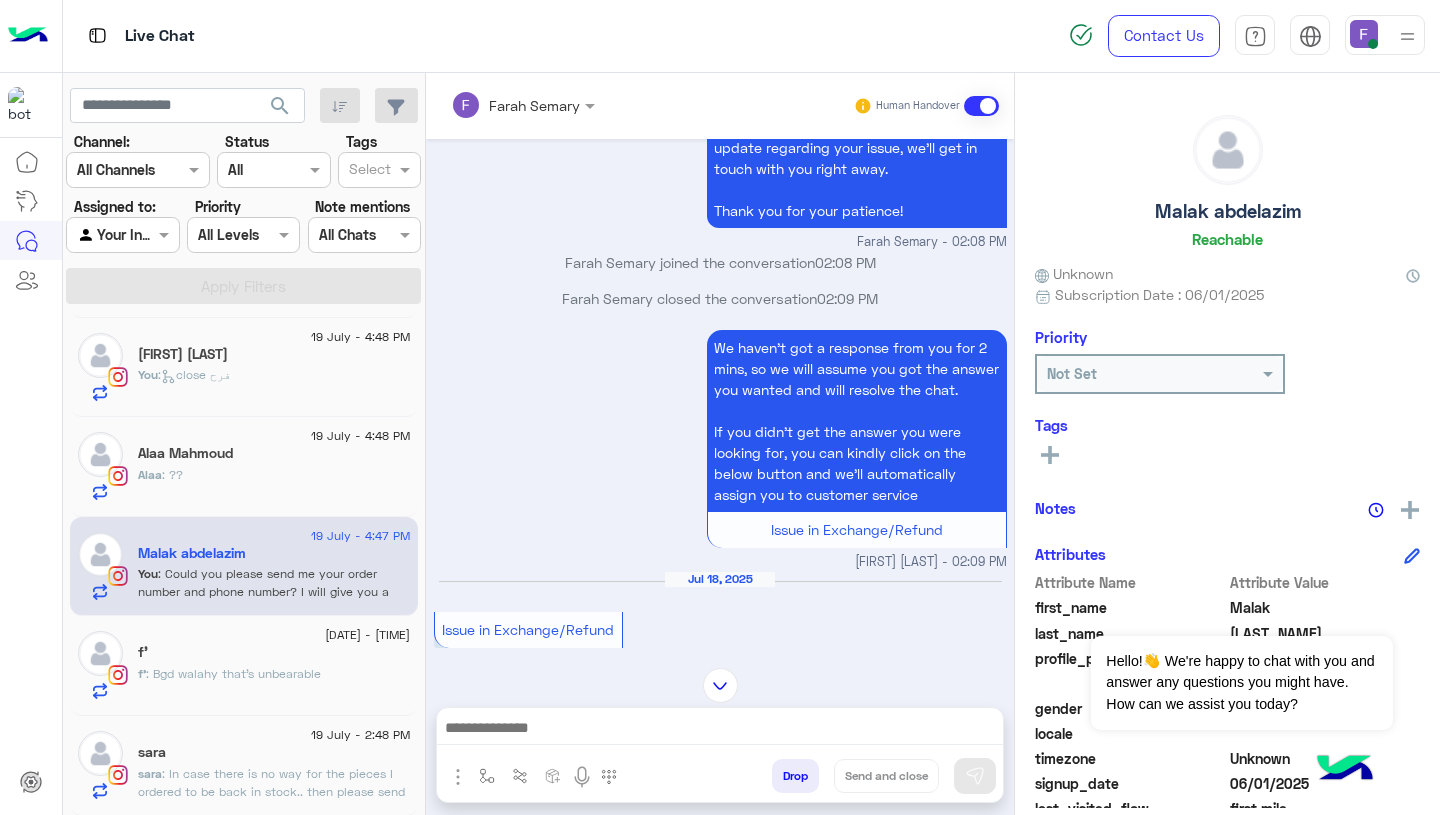 scroll, scrollTop: 2122, scrollLeft: 0, axis: vertical 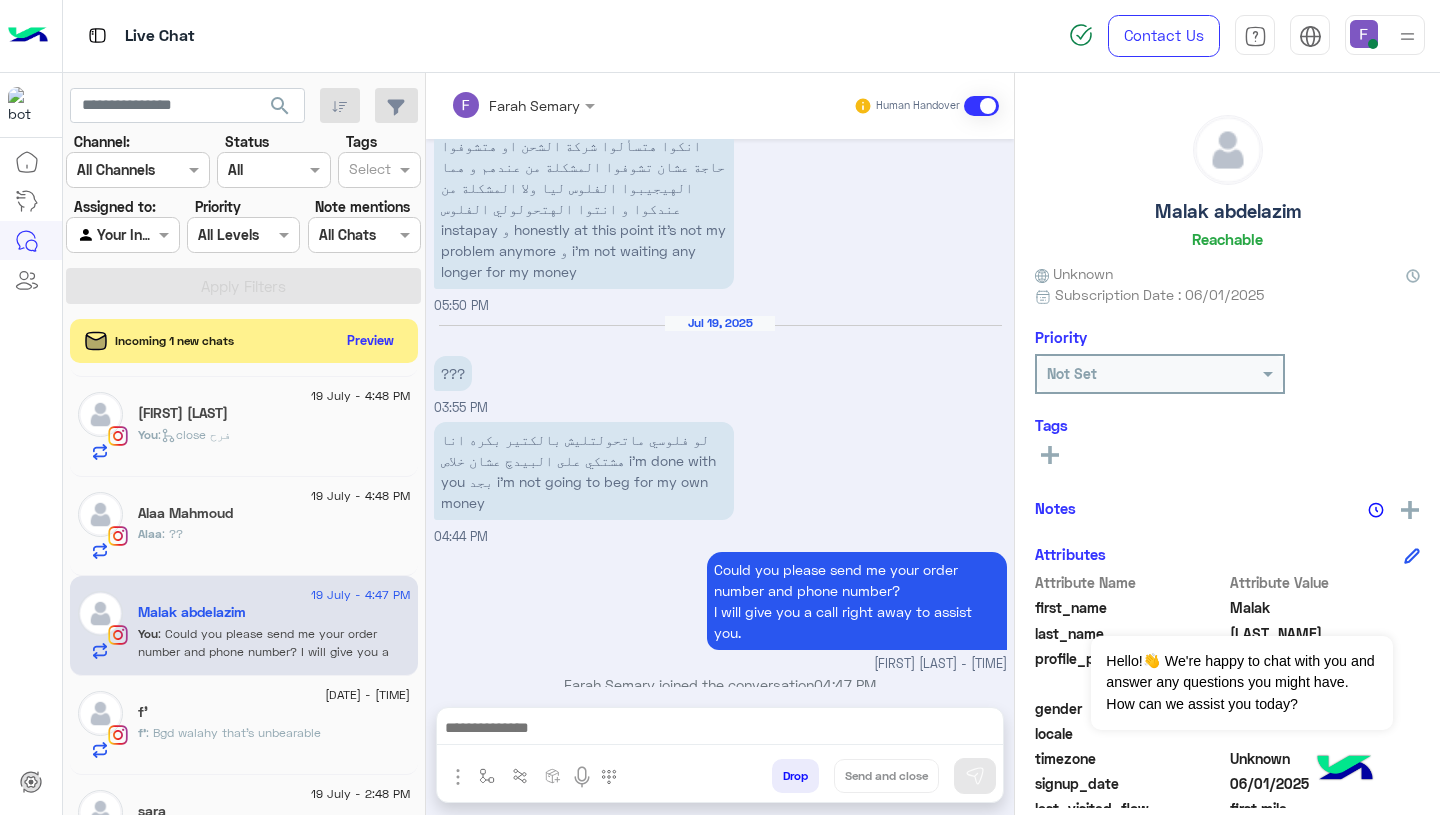 click at bounding box center (720, 730) 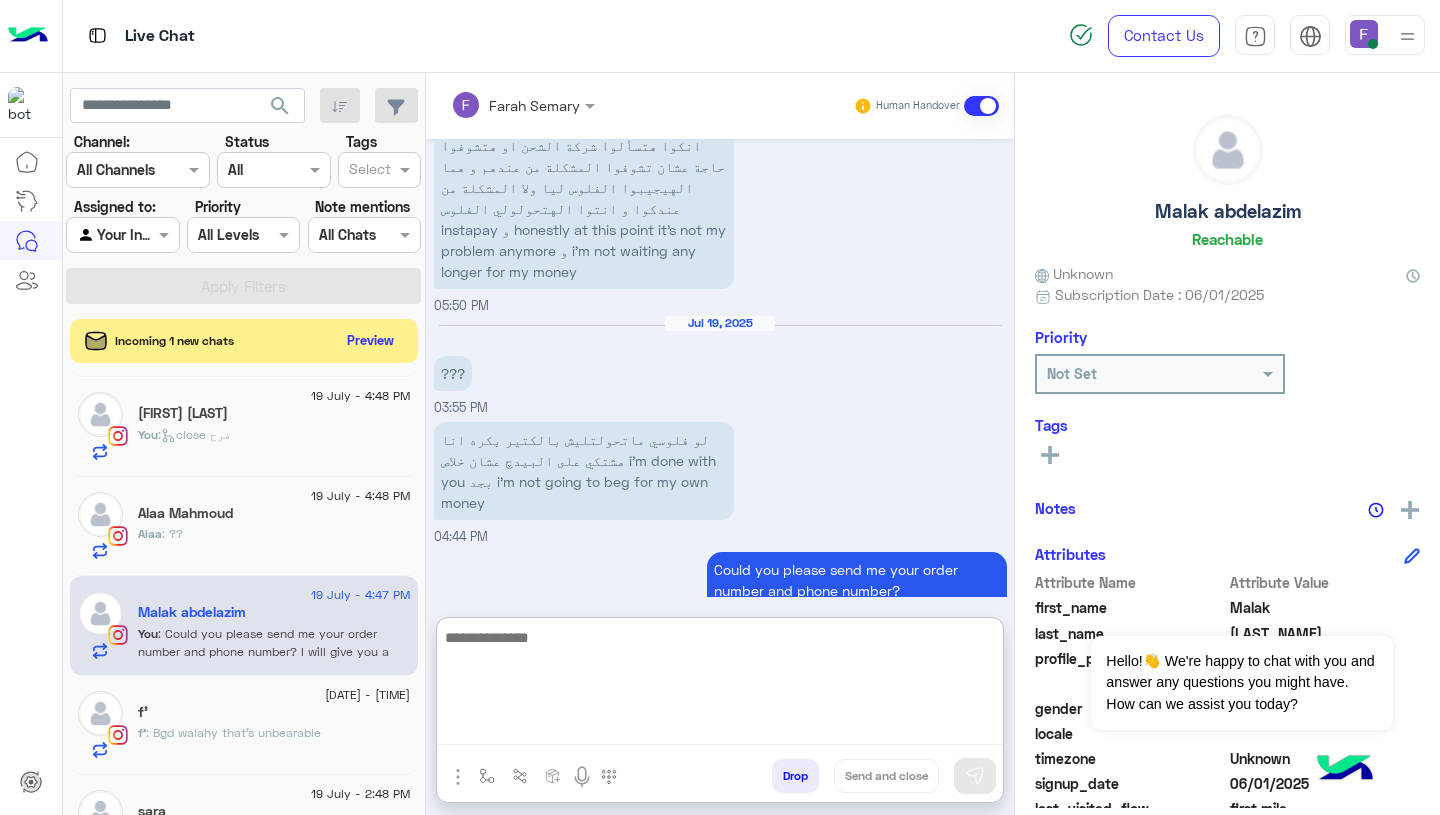 paste on "**********" 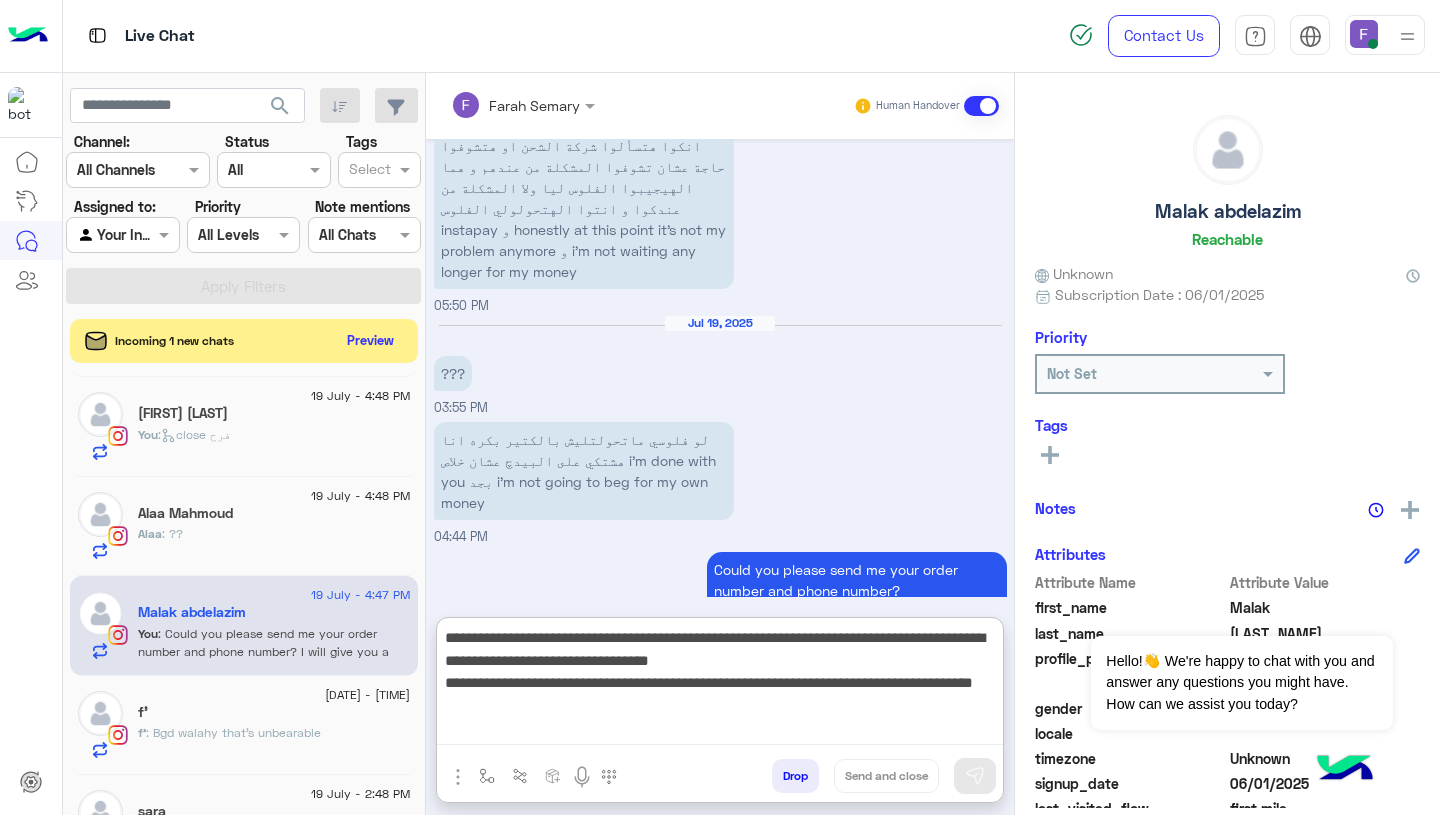 scroll, scrollTop: 106, scrollLeft: 0, axis: vertical 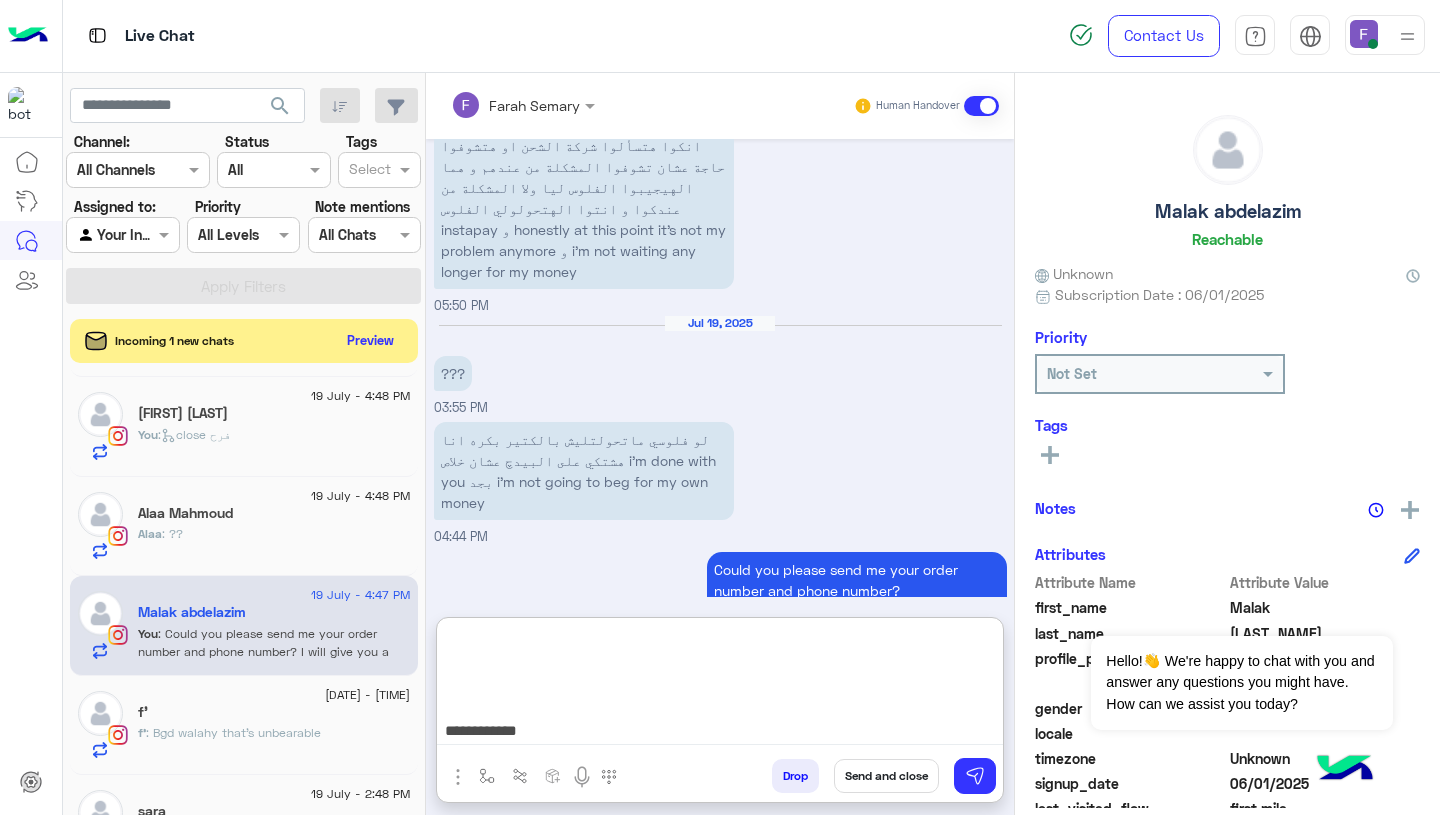 click on "**********" at bounding box center [720, 685] 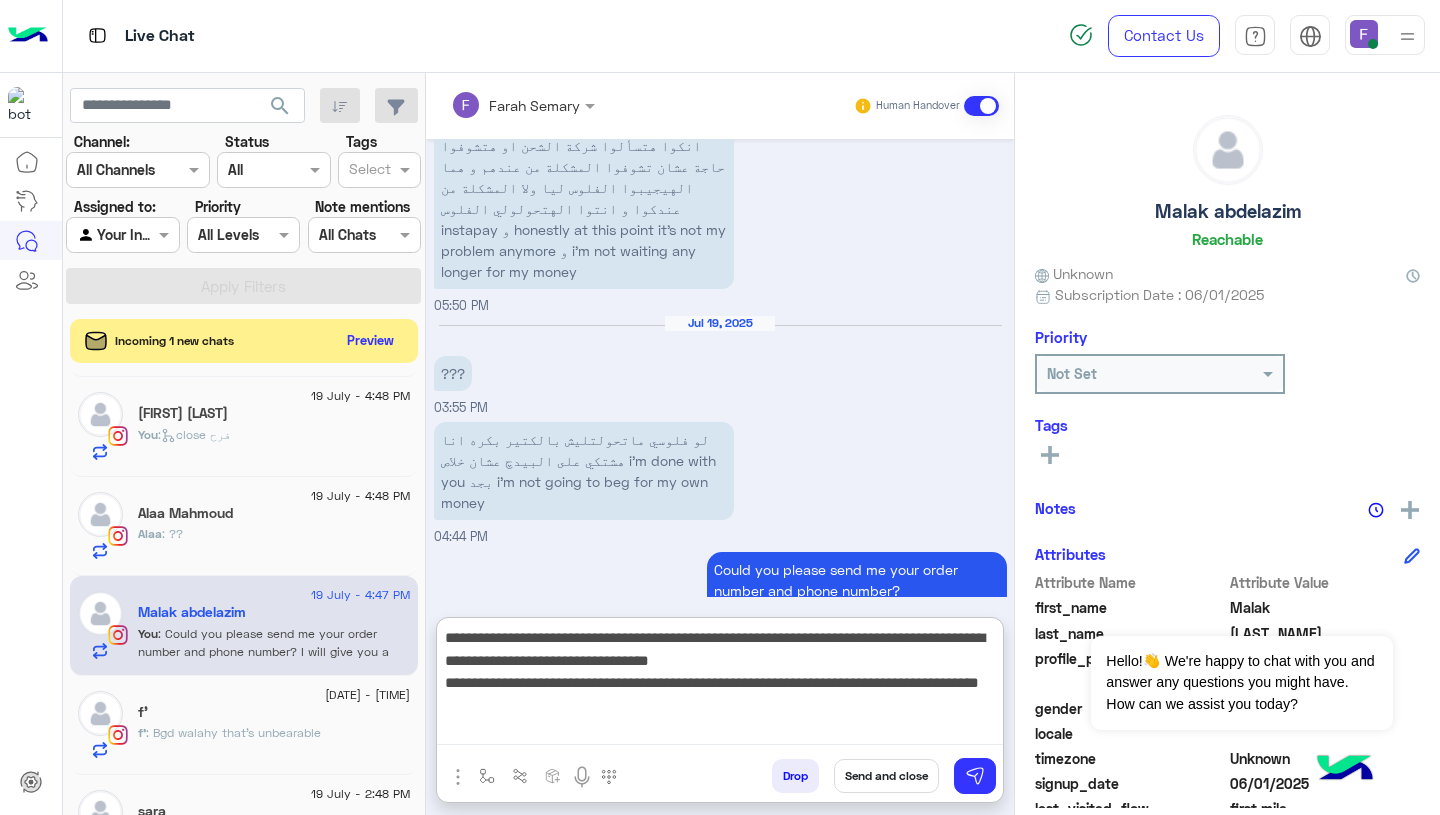 scroll, scrollTop: 0, scrollLeft: 0, axis: both 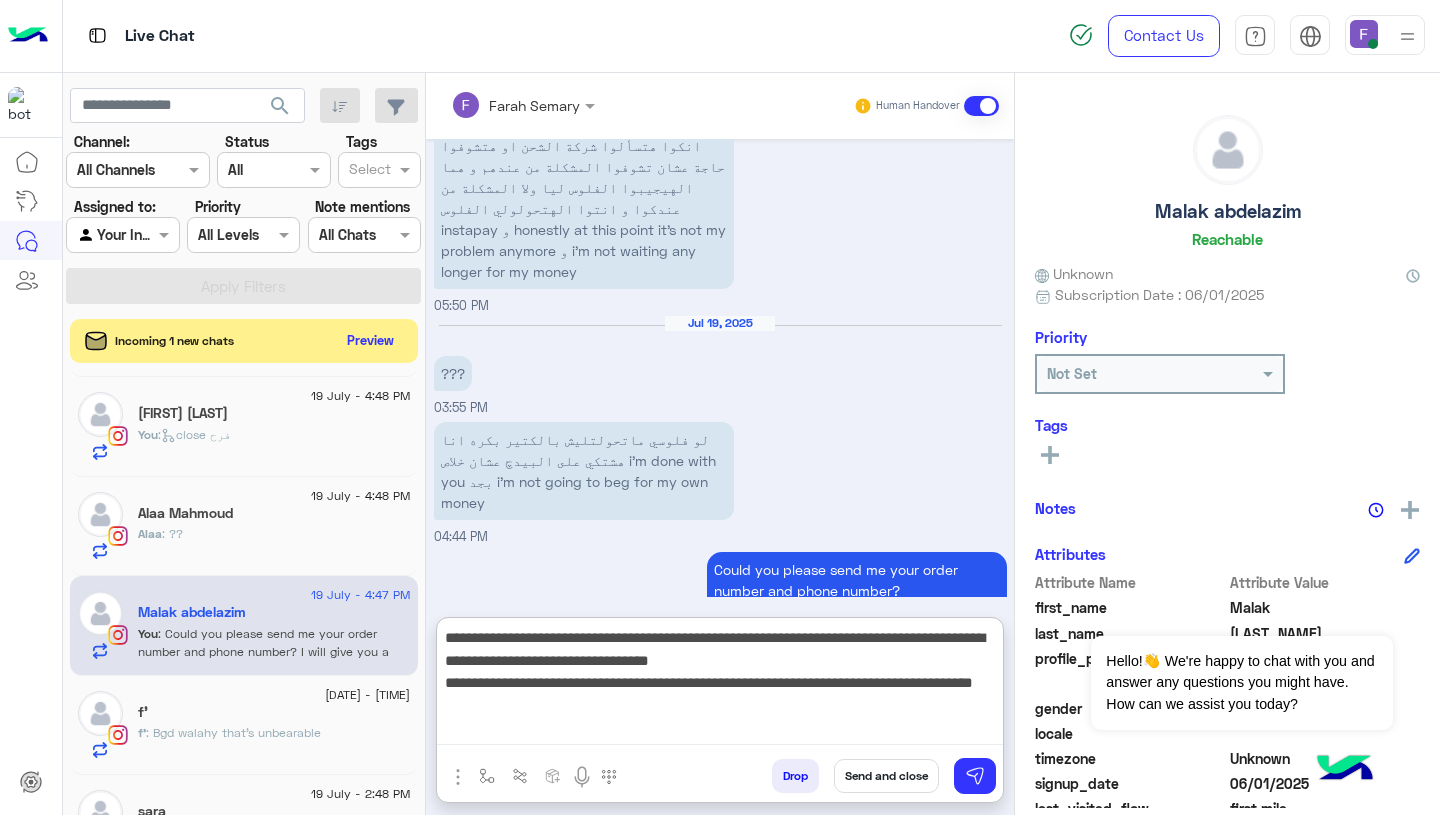 drag, startPoint x: 447, startPoint y: 689, endPoint x: 478, endPoint y: 700, distance: 32.89377 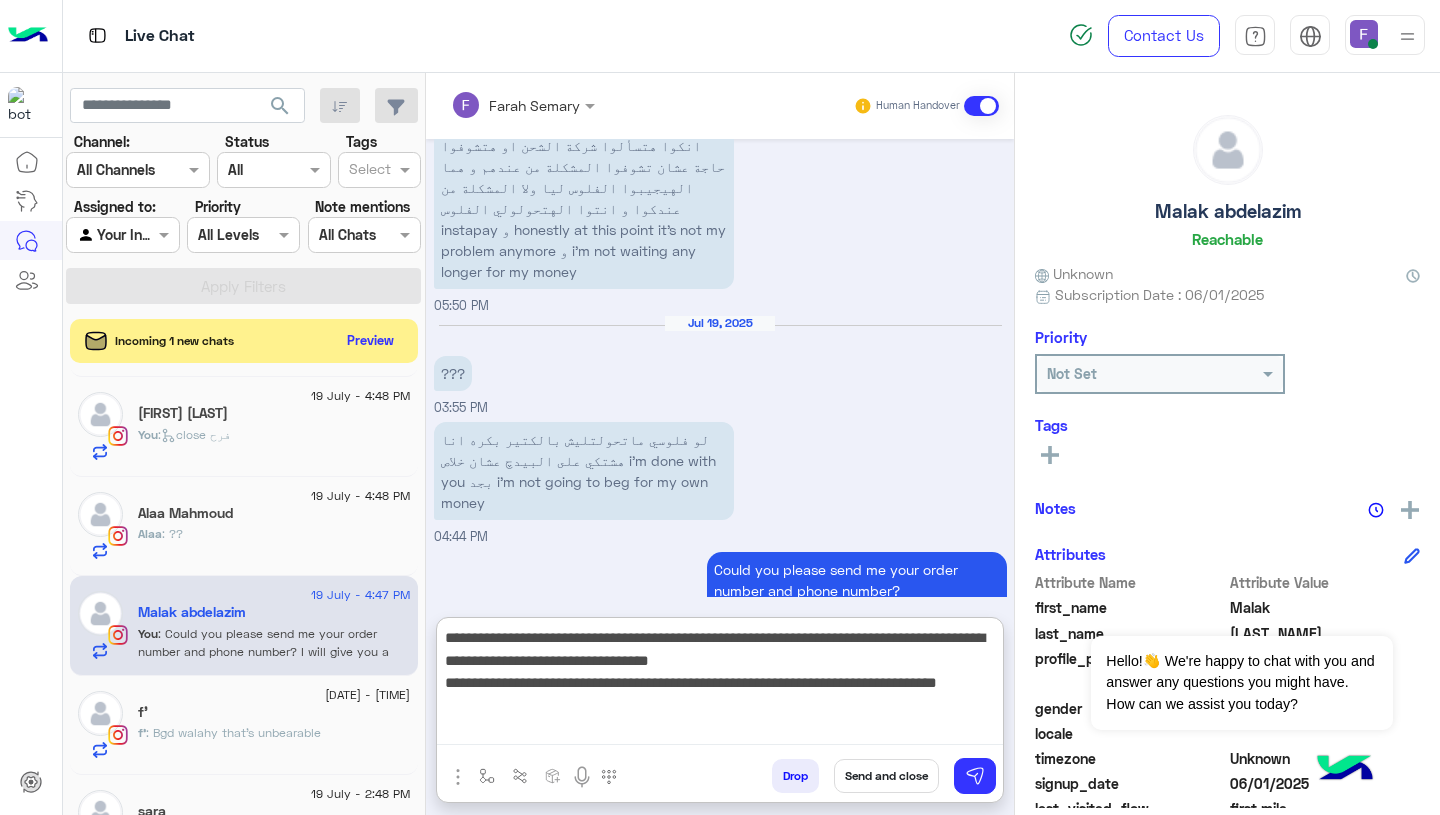 click on "**********" at bounding box center (720, 685) 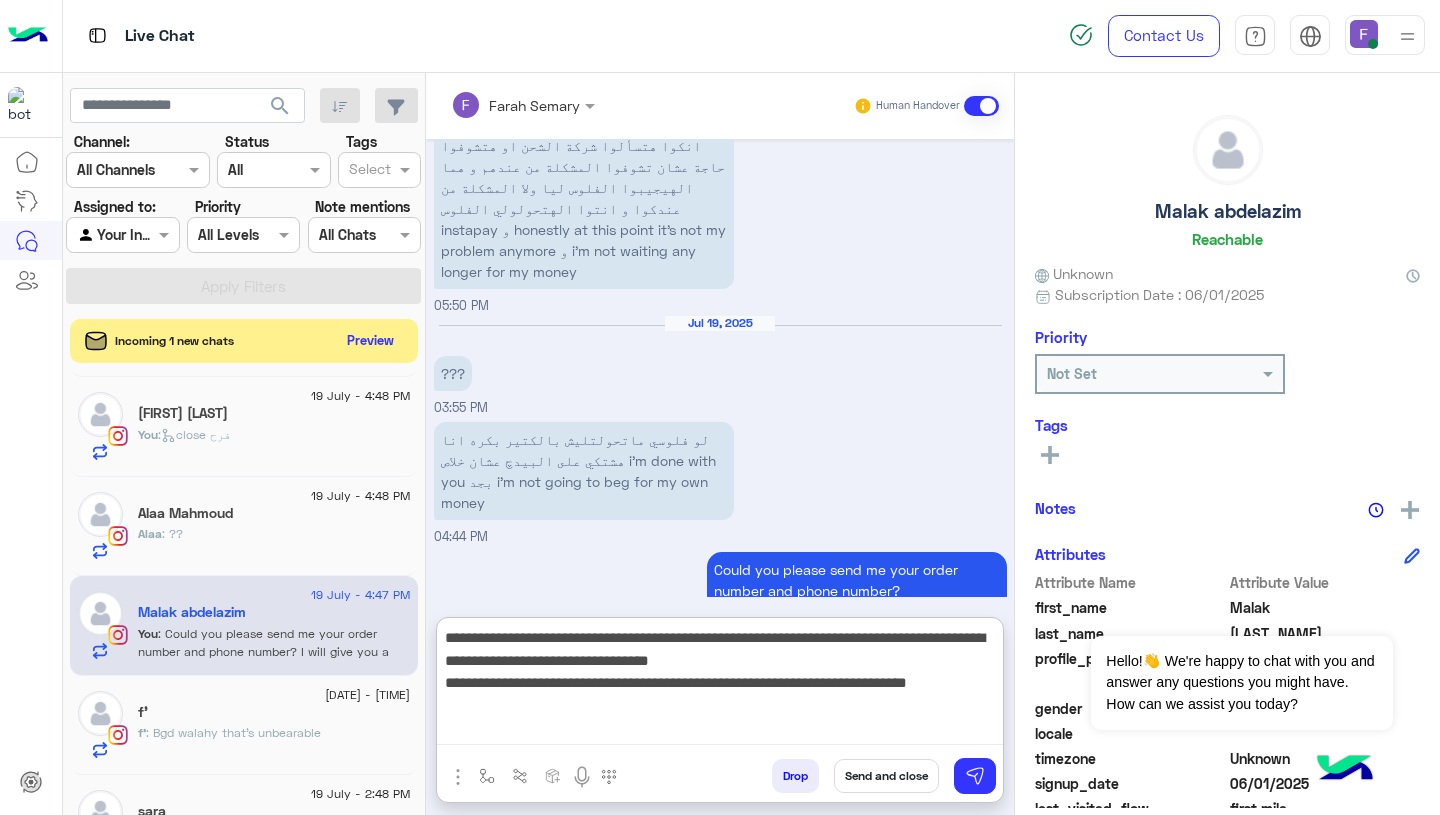 type on "**********" 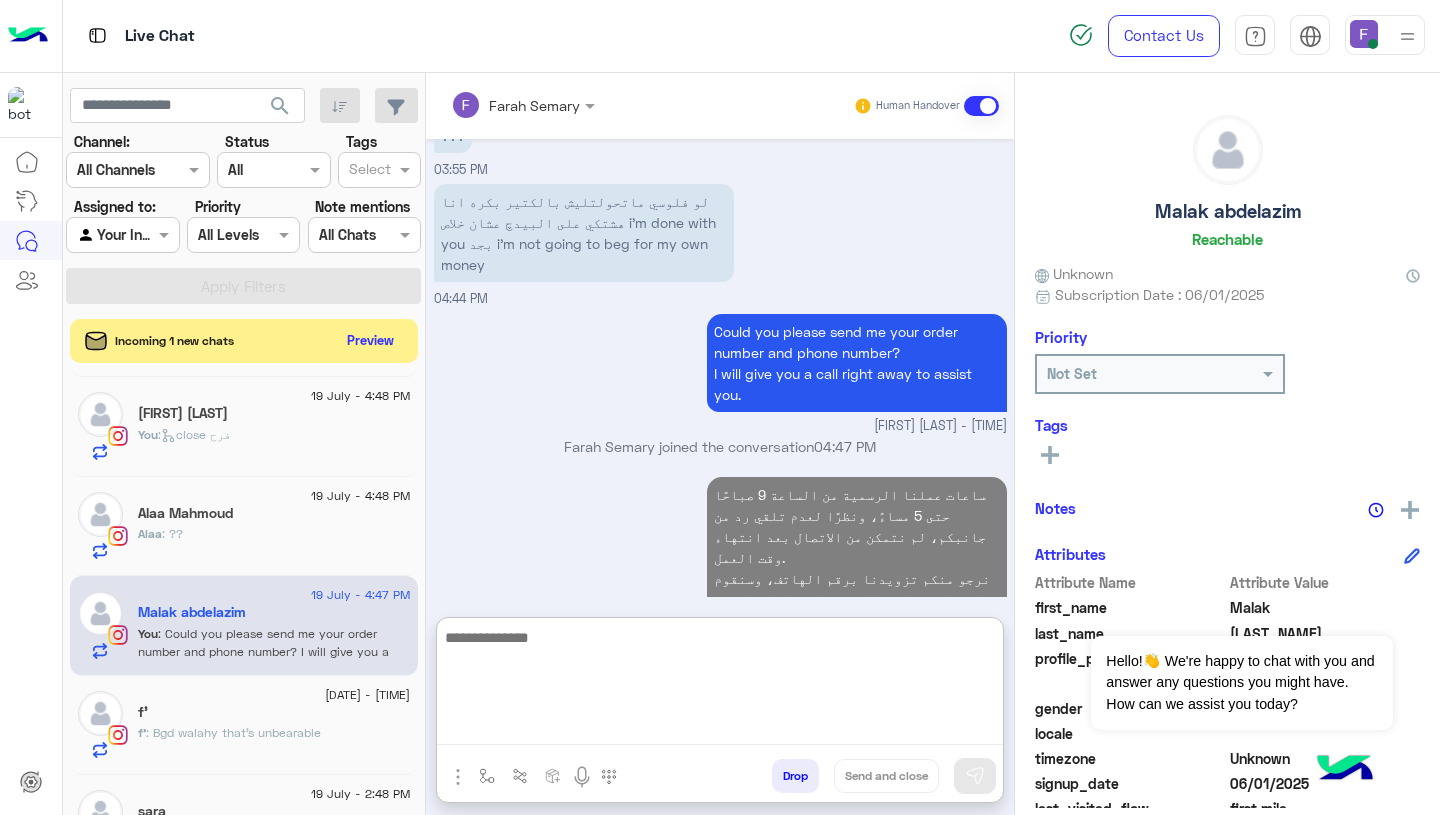 click on "ساعات عملنا الرسمية من الساعة 9 صباحًا حتى 5 مساءً، ونظرًا لعدم تلقي رد من جانبكم، لم نتمكن من الاتصال بعد انتهاء وقت العمل. نرجو منكم تزويدنا برقم الهاتف، وسنقوم بالتواصل معكم غدًا في بداية ساعات العمل.   04:54 PM" at bounding box center [720, 556] 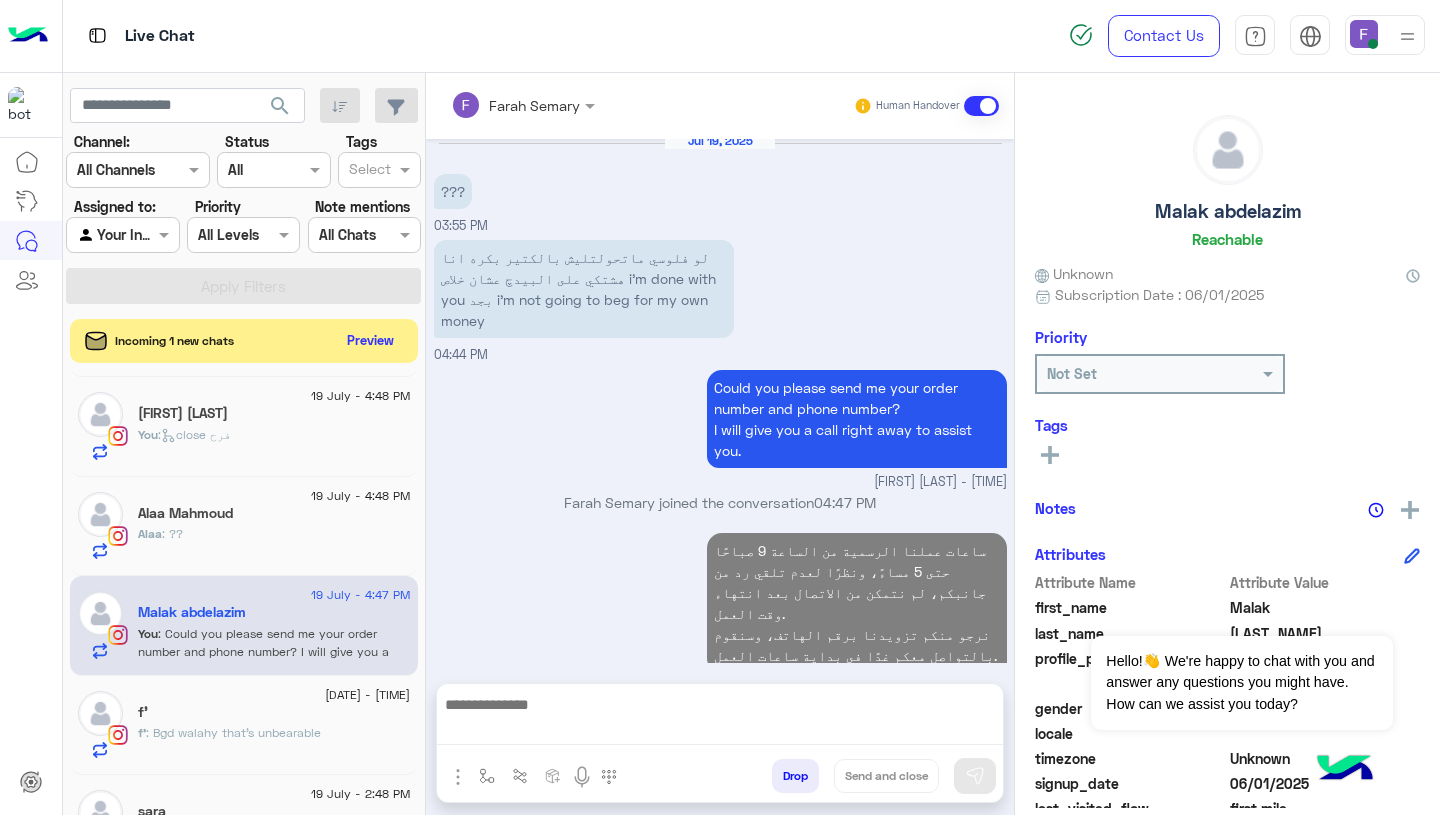 scroll, scrollTop: 2270, scrollLeft: 0, axis: vertical 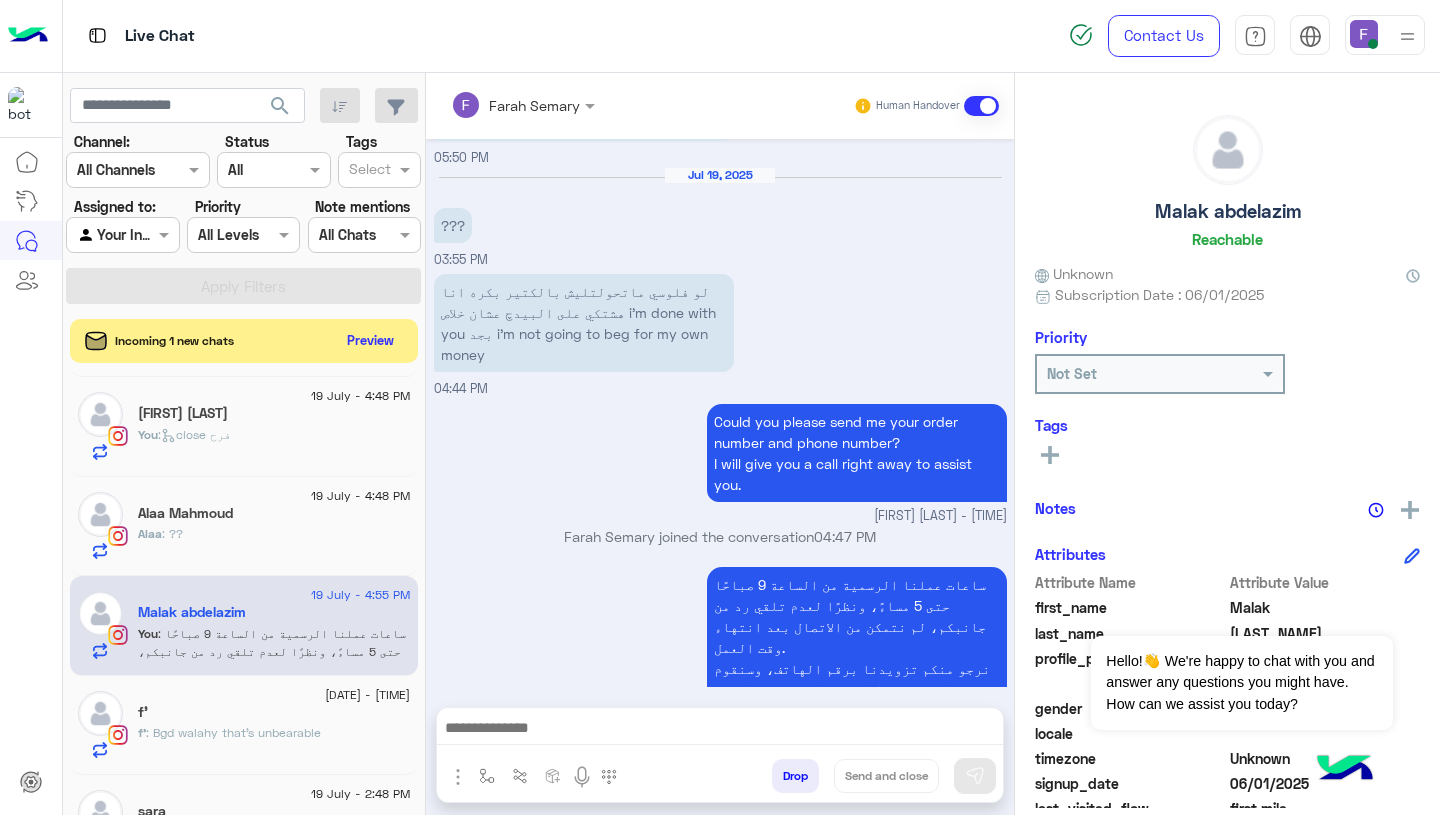 click 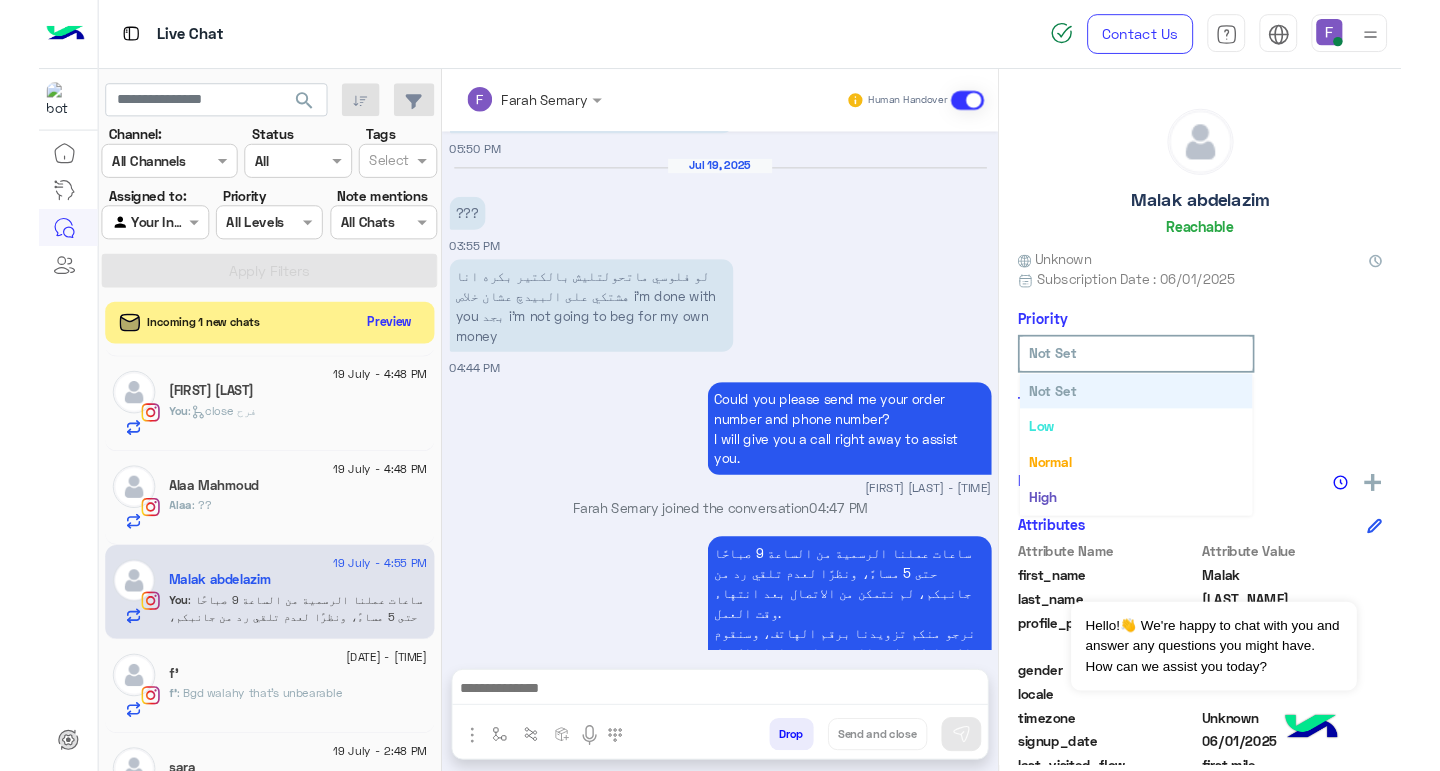 scroll, scrollTop: 36, scrollLeft: 0, axis: vertical 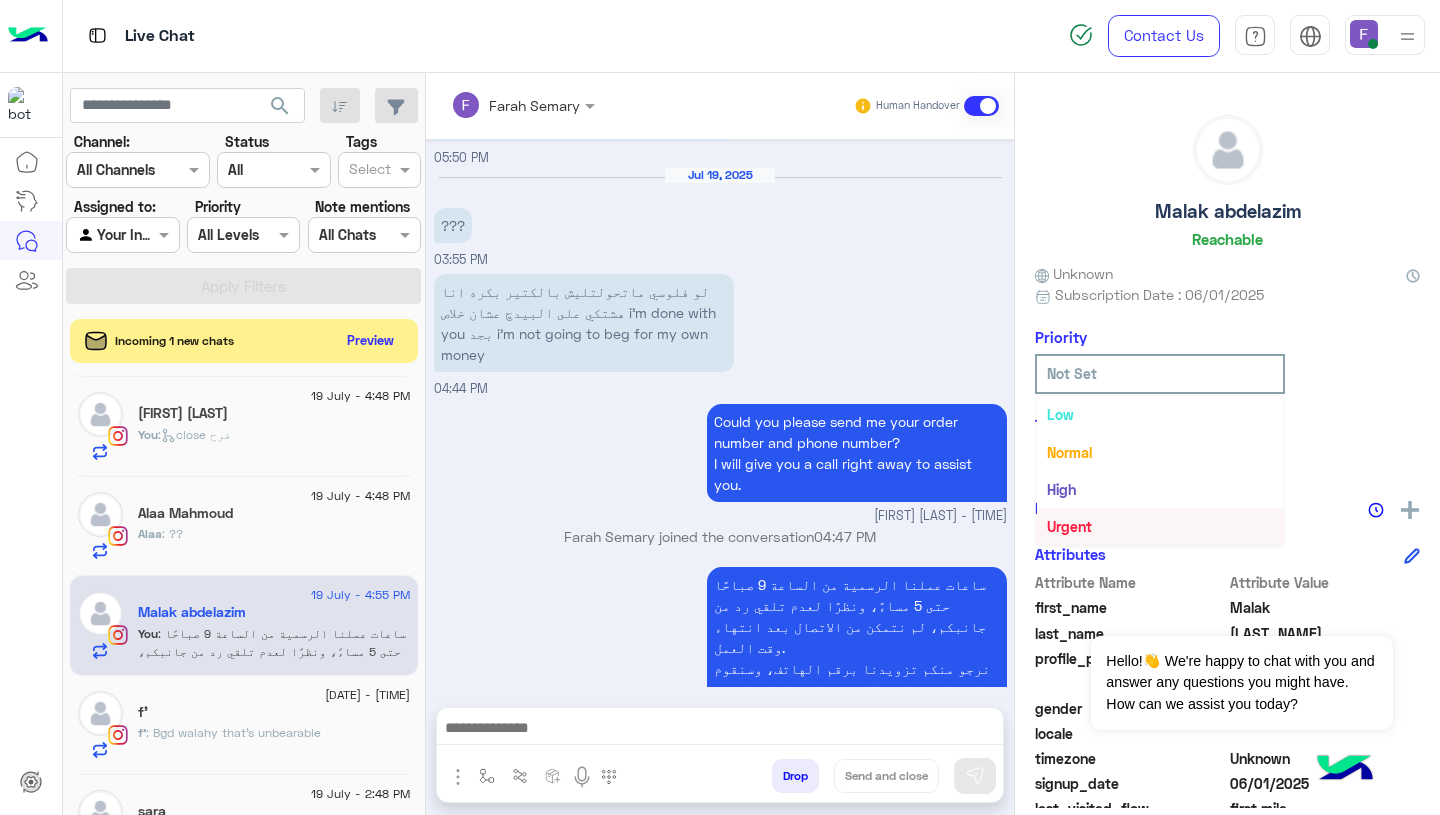 click on "Urgent" at bounding box center [1160, 526] 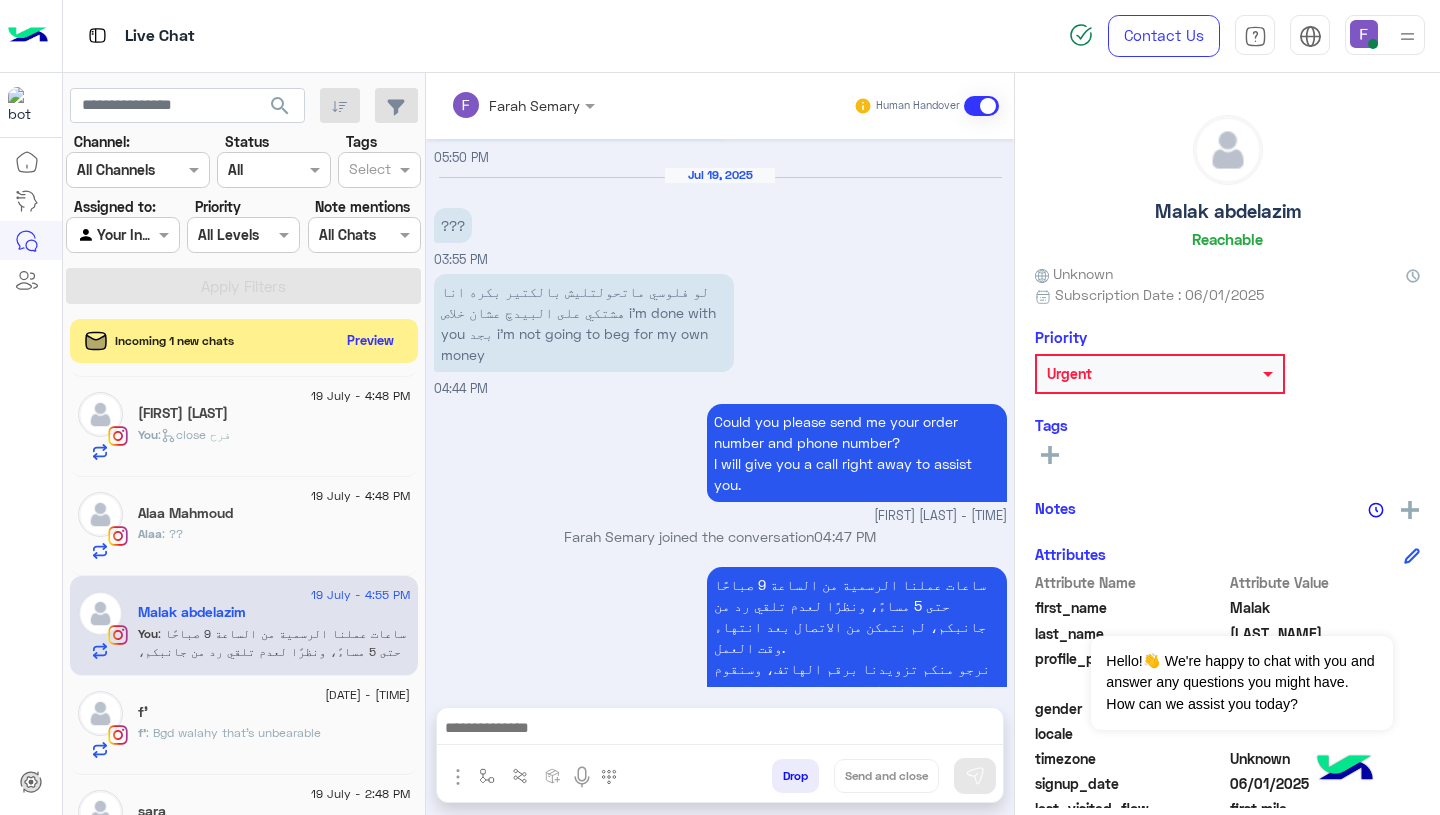 click on "[FIRST] [LAST] joined the conversation   [TIME]" at bounding box center (720, 536) 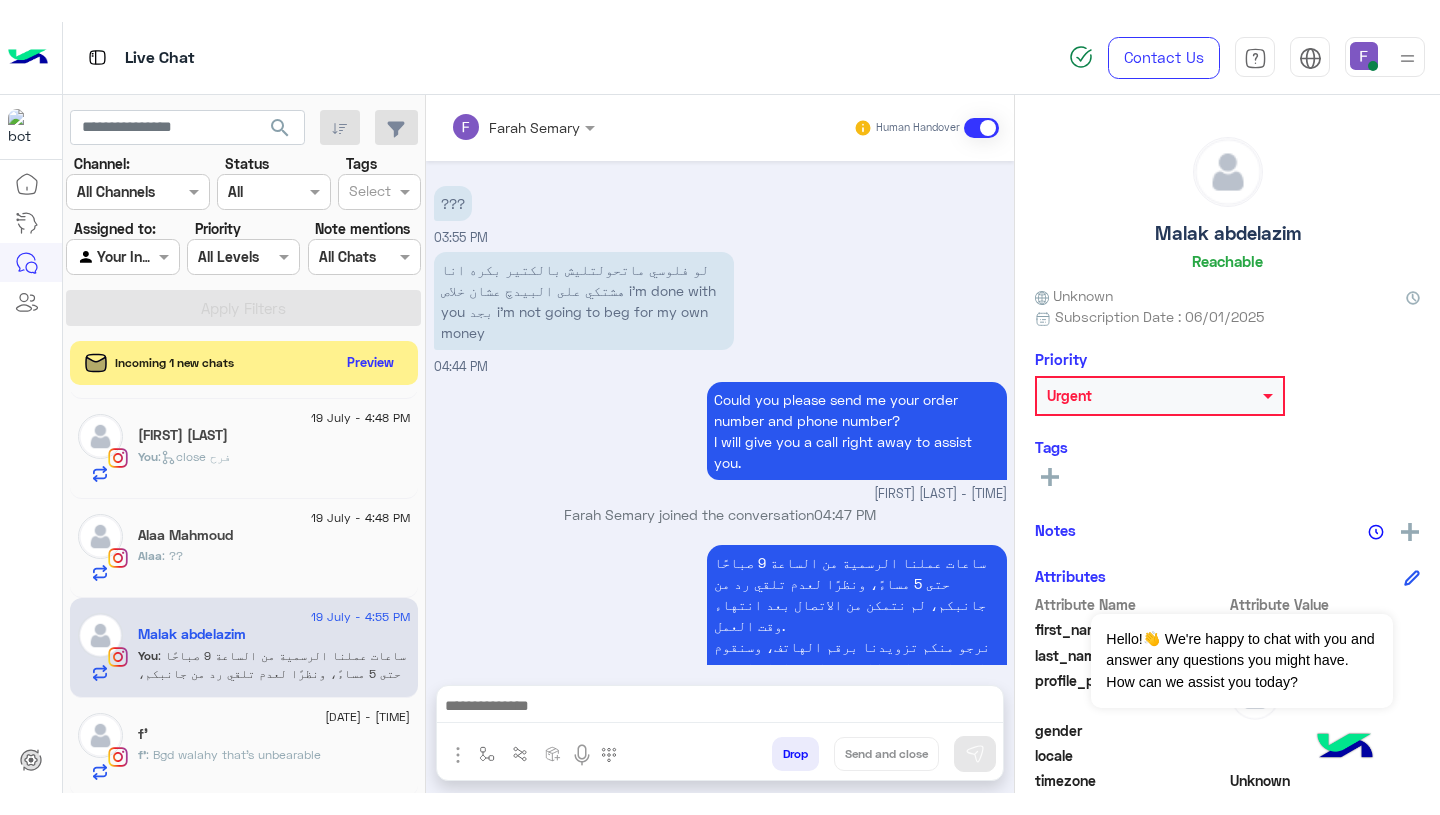 scroll, scrollTop: 2270, scrollLeft: 0, axis: vertical 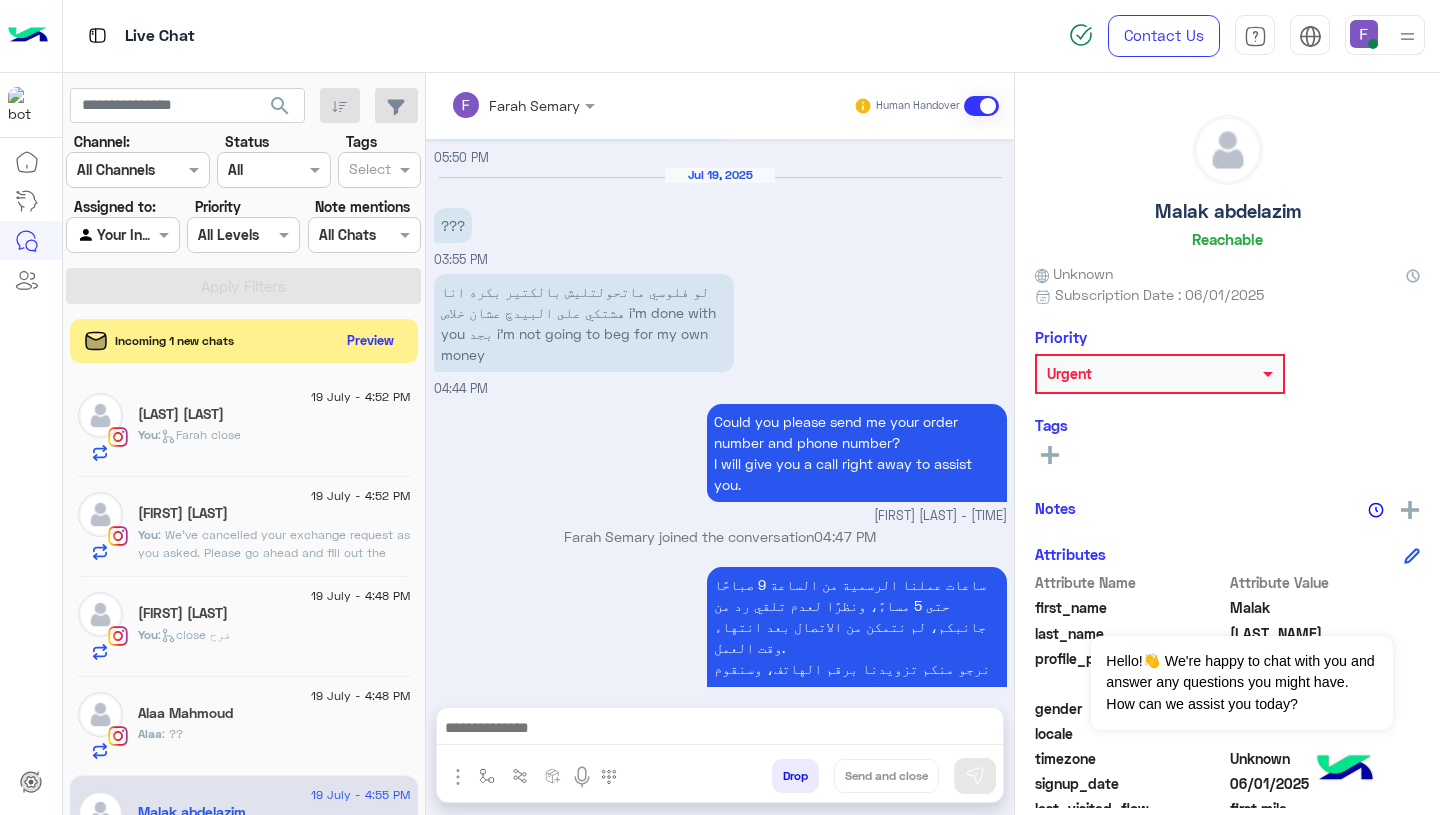 click on "[FIRST] [LAST]" 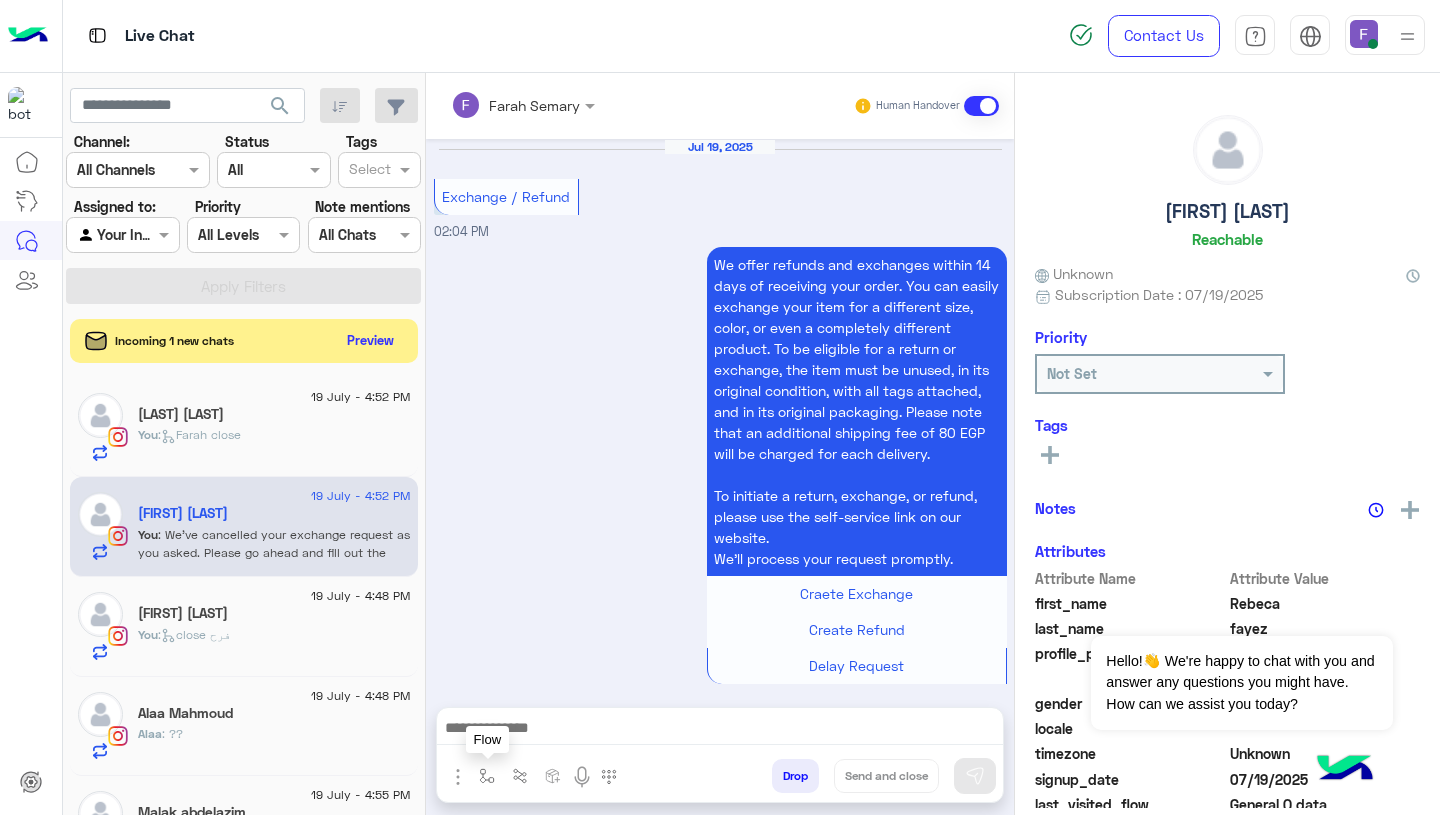 scroll, scrollTop: 2270, scrollLeft: 0, axis: vertical 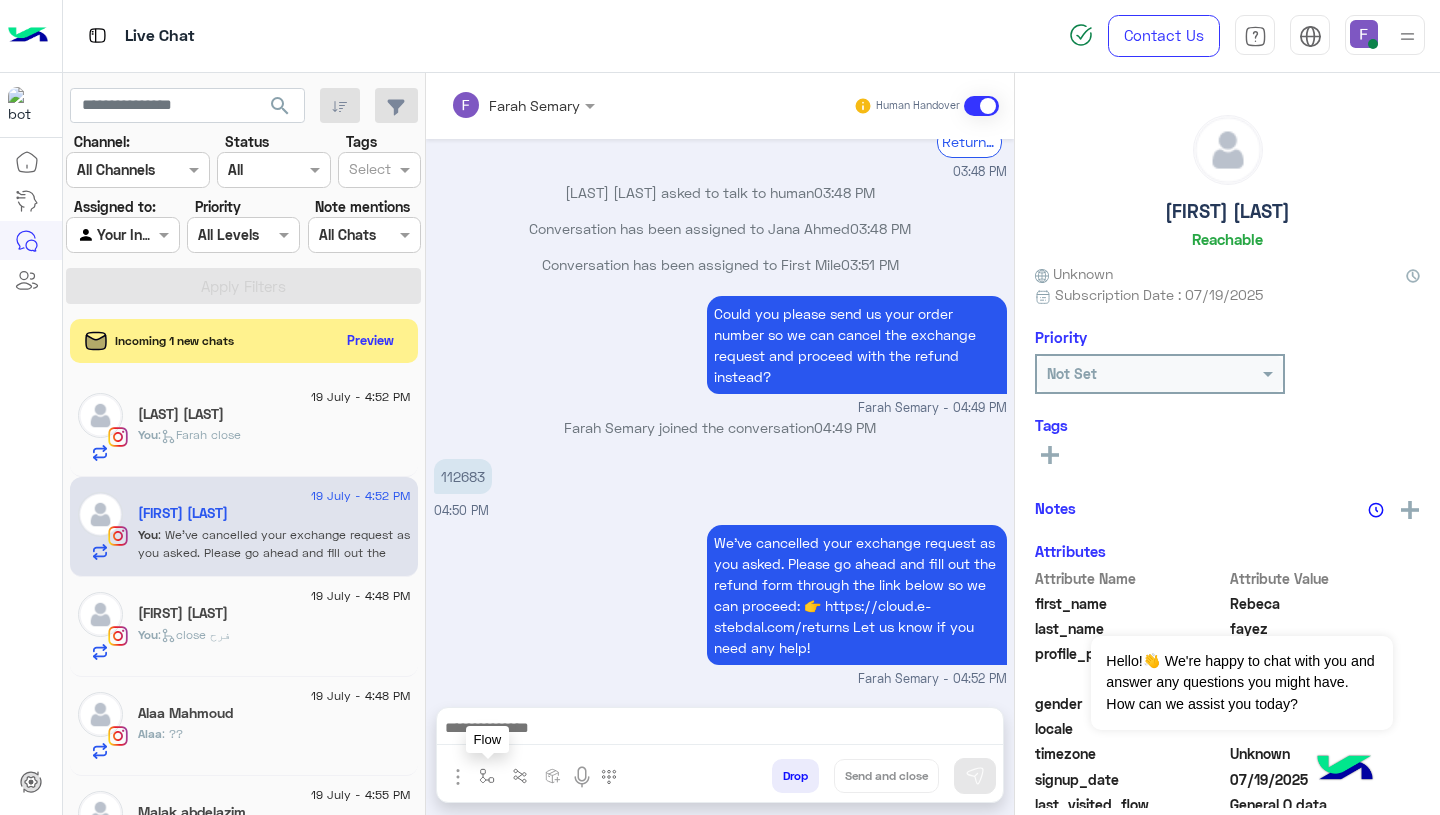 click at bounding box center [487, 775] 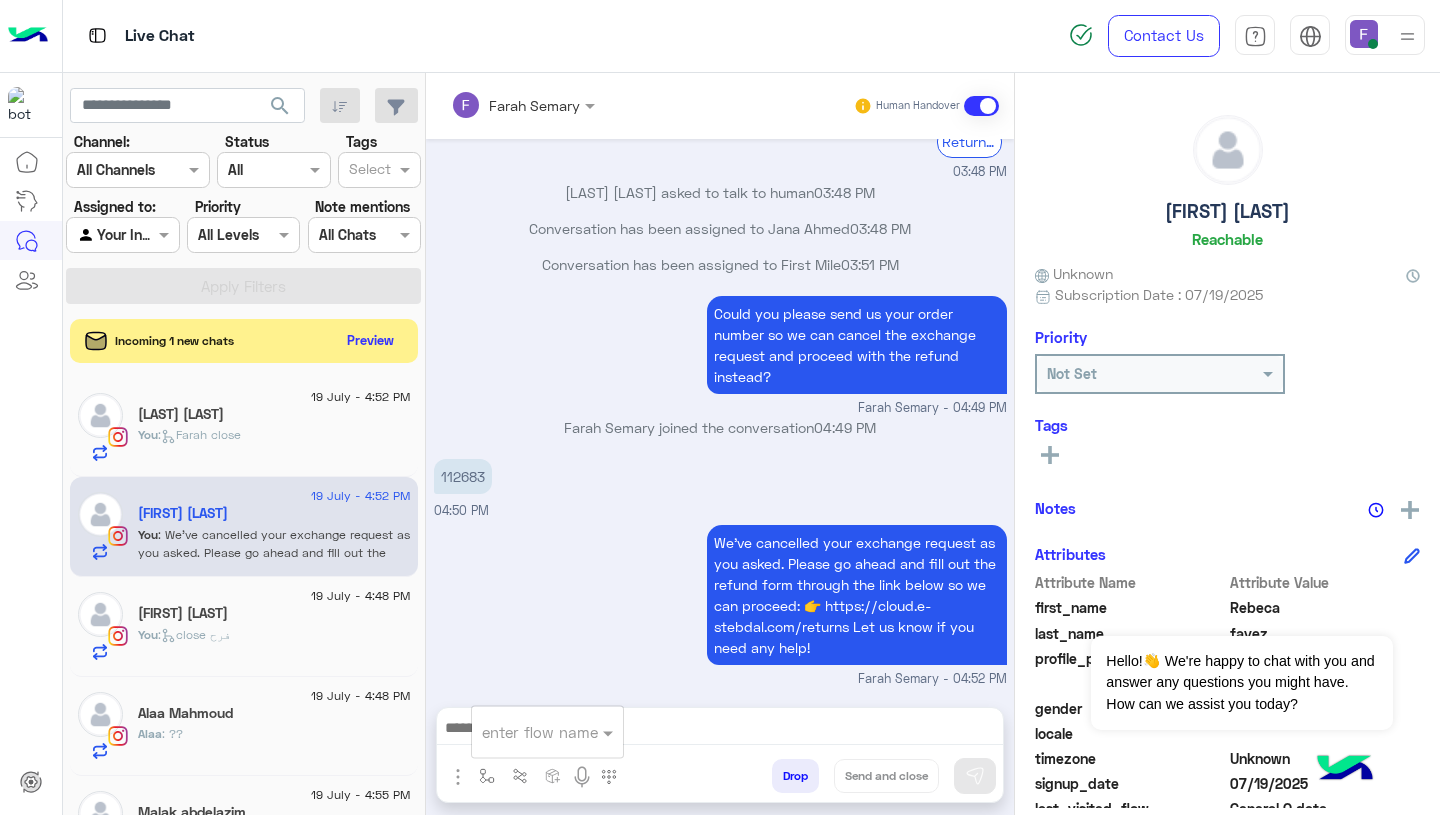 click at bounding box center [523, 732] 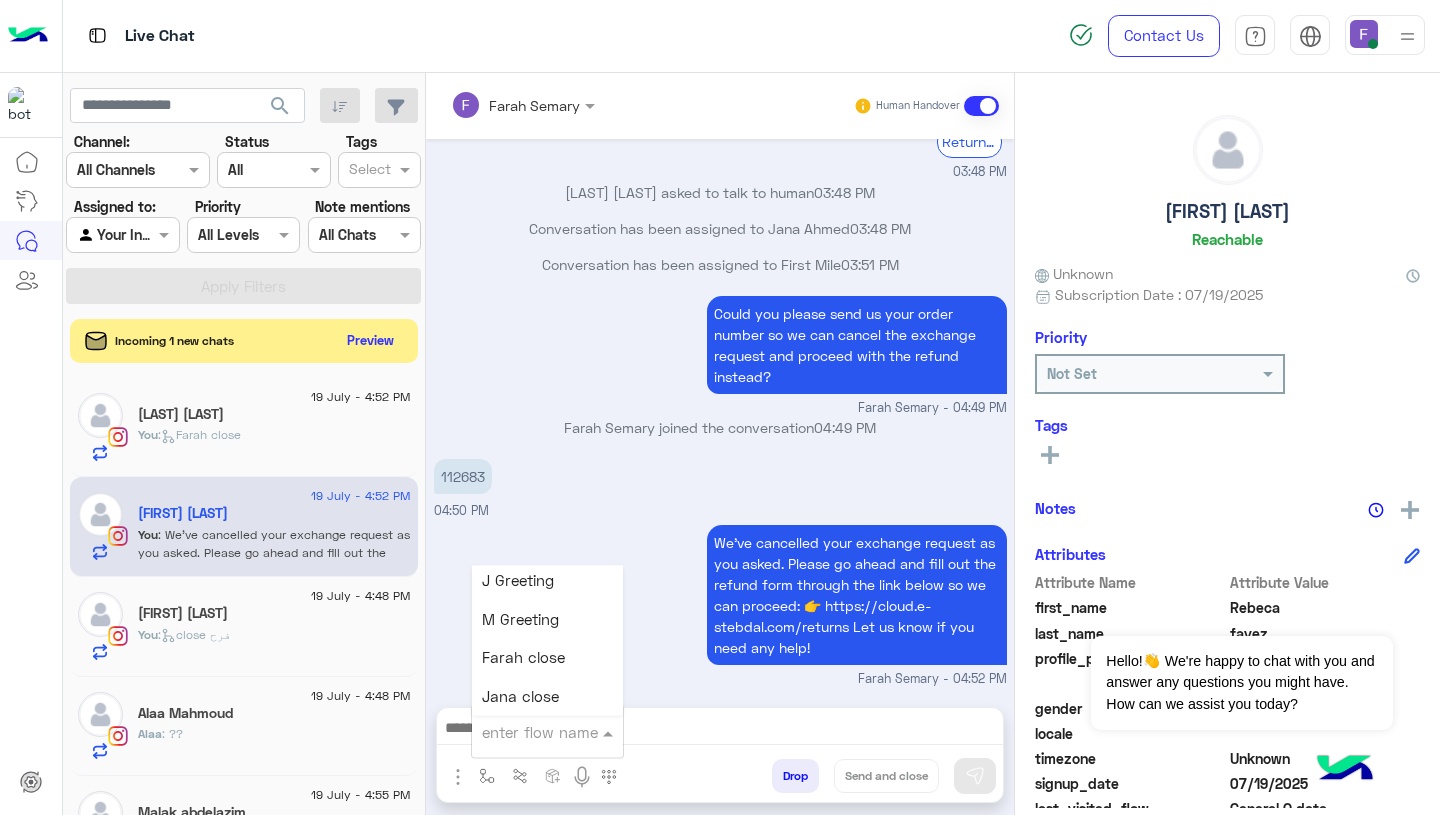 scroll, scrollTop: 2513, scrollLeft: 0, axis: vertical 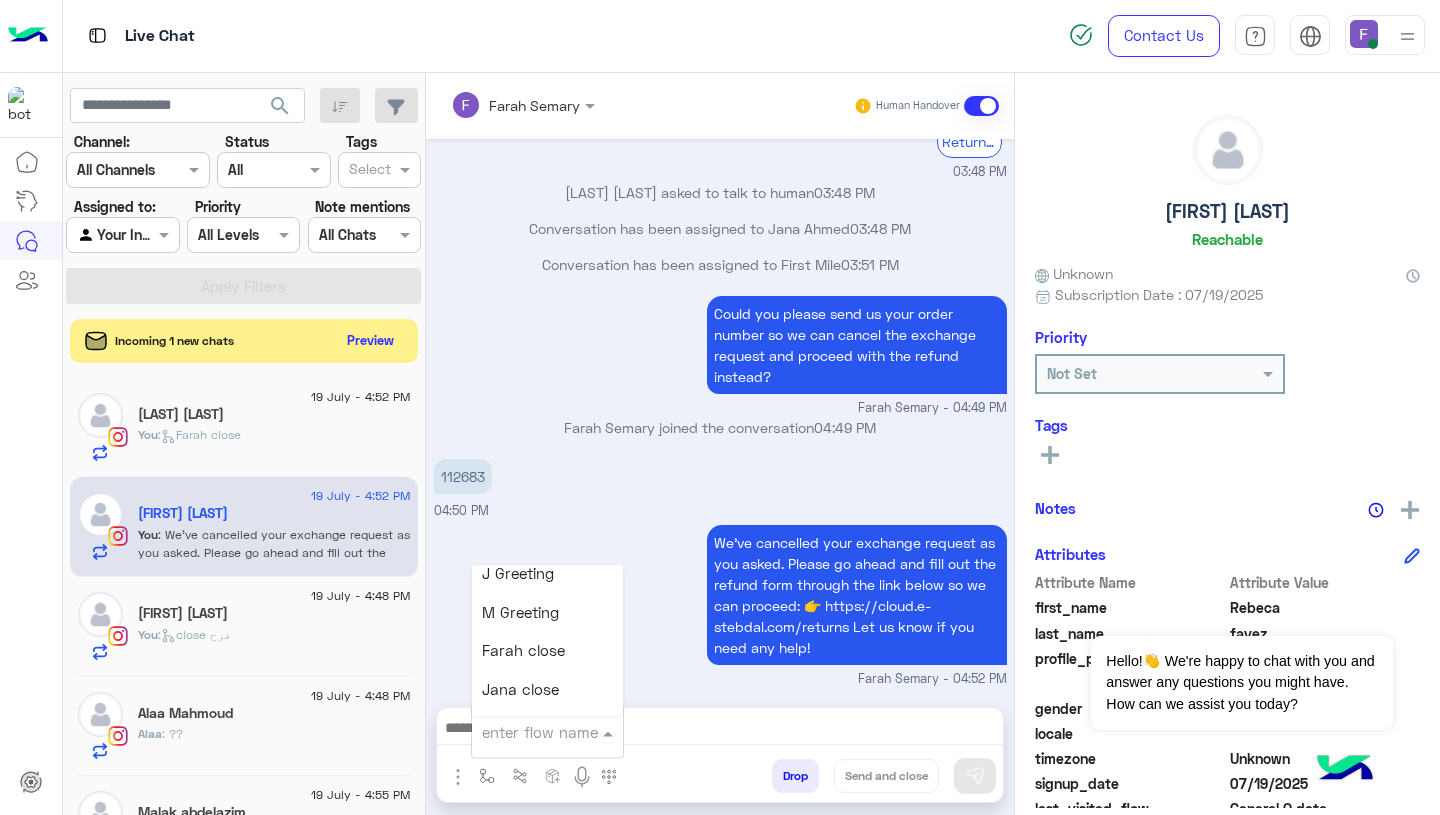 click on "Farah close" at bounding box center (523, 651) 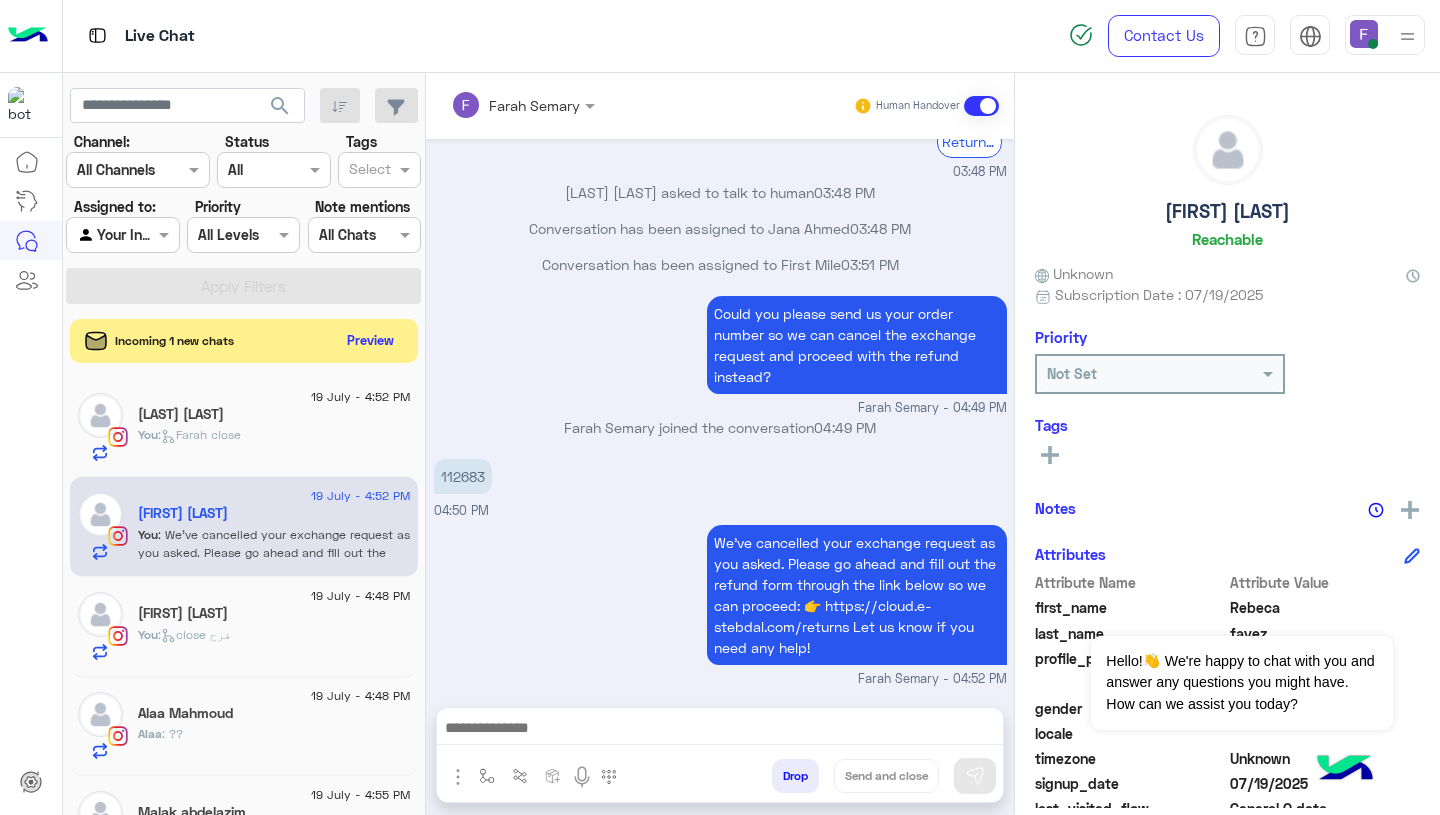 type on "**********" 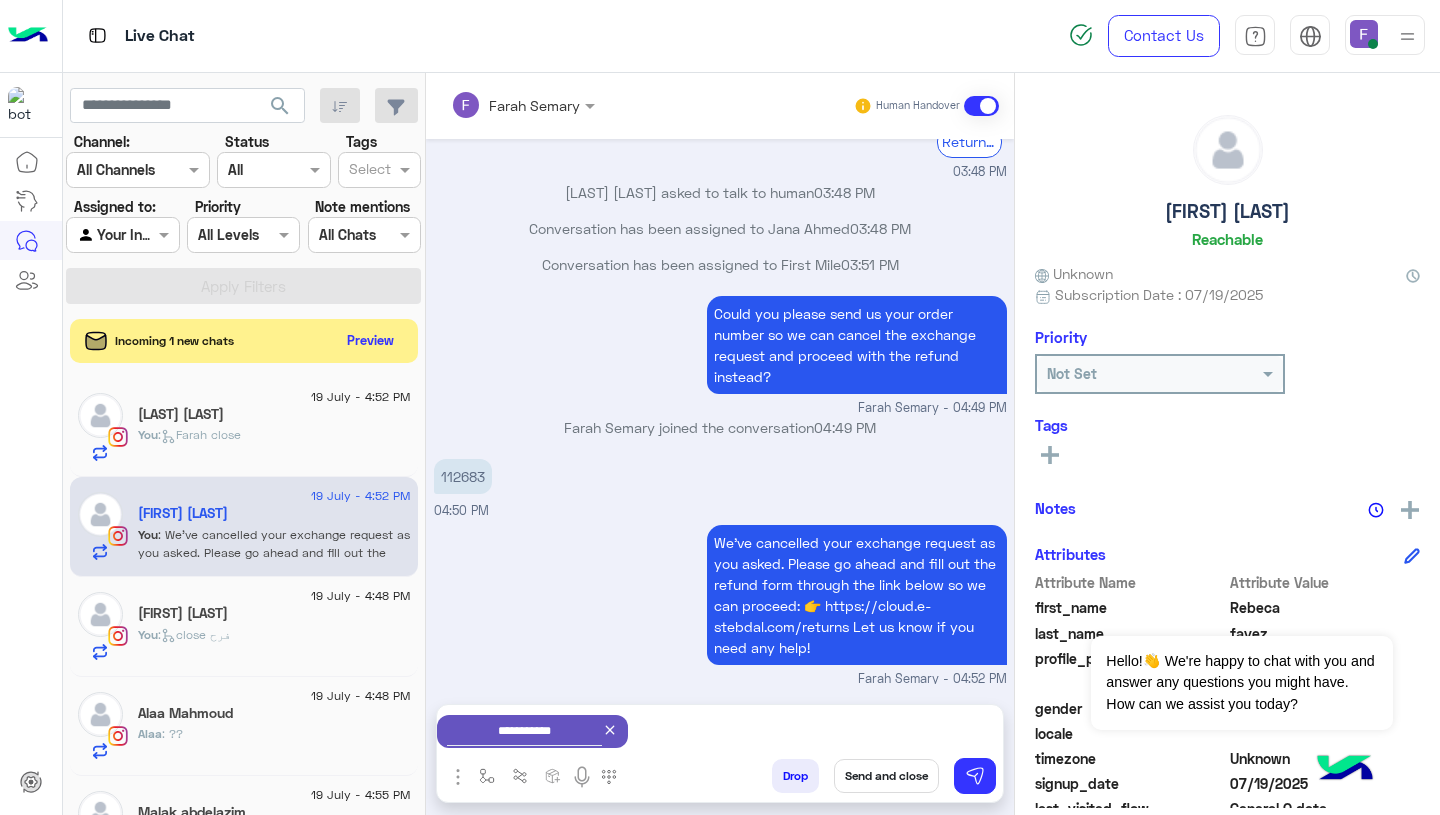 click on "Send and close" at bounding box center [886, 776] 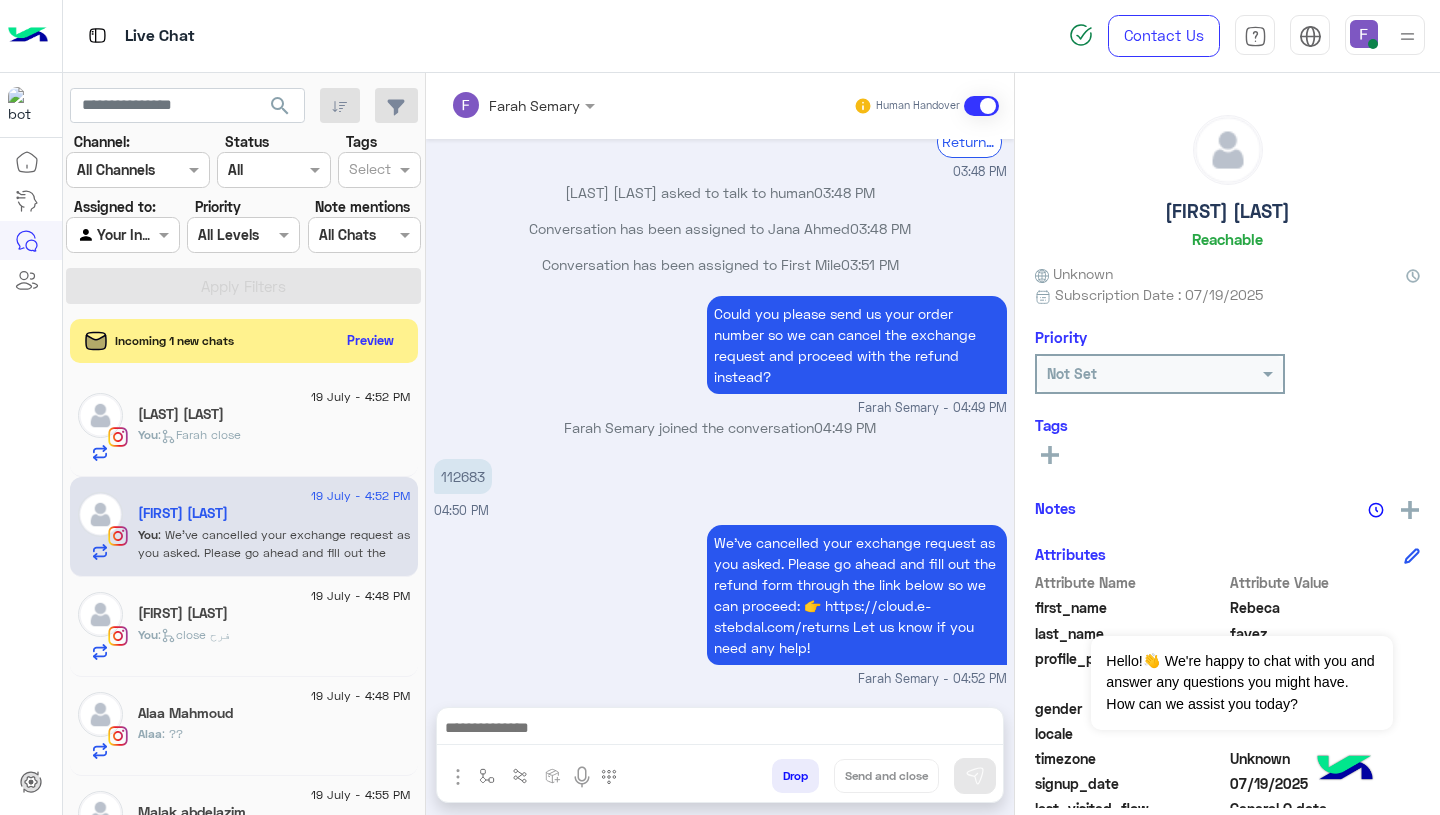 scroll, scrollTop: 2307, scrollLeft: 0, axis: vertical 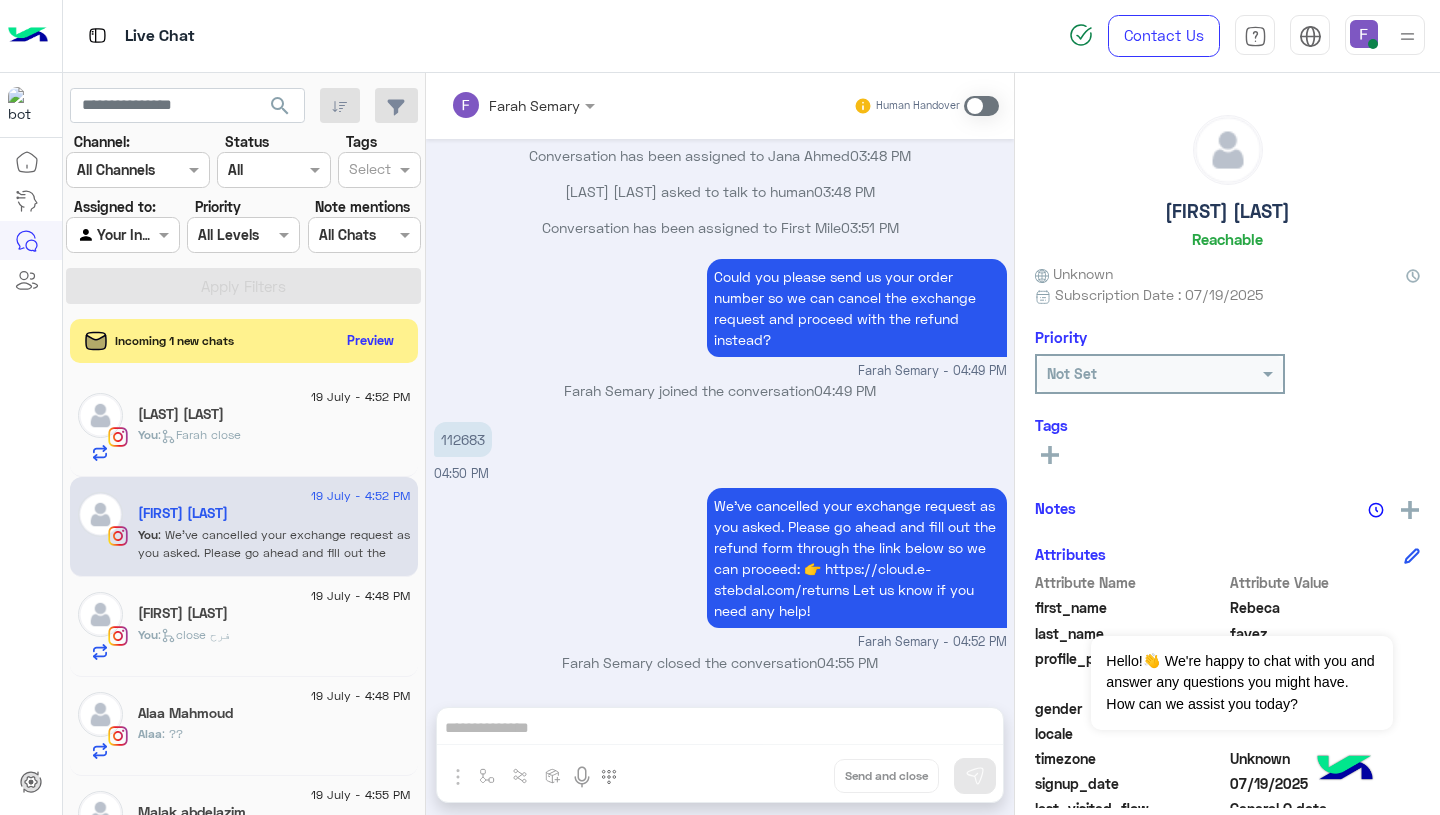 click on "[LAST] [LAST]" 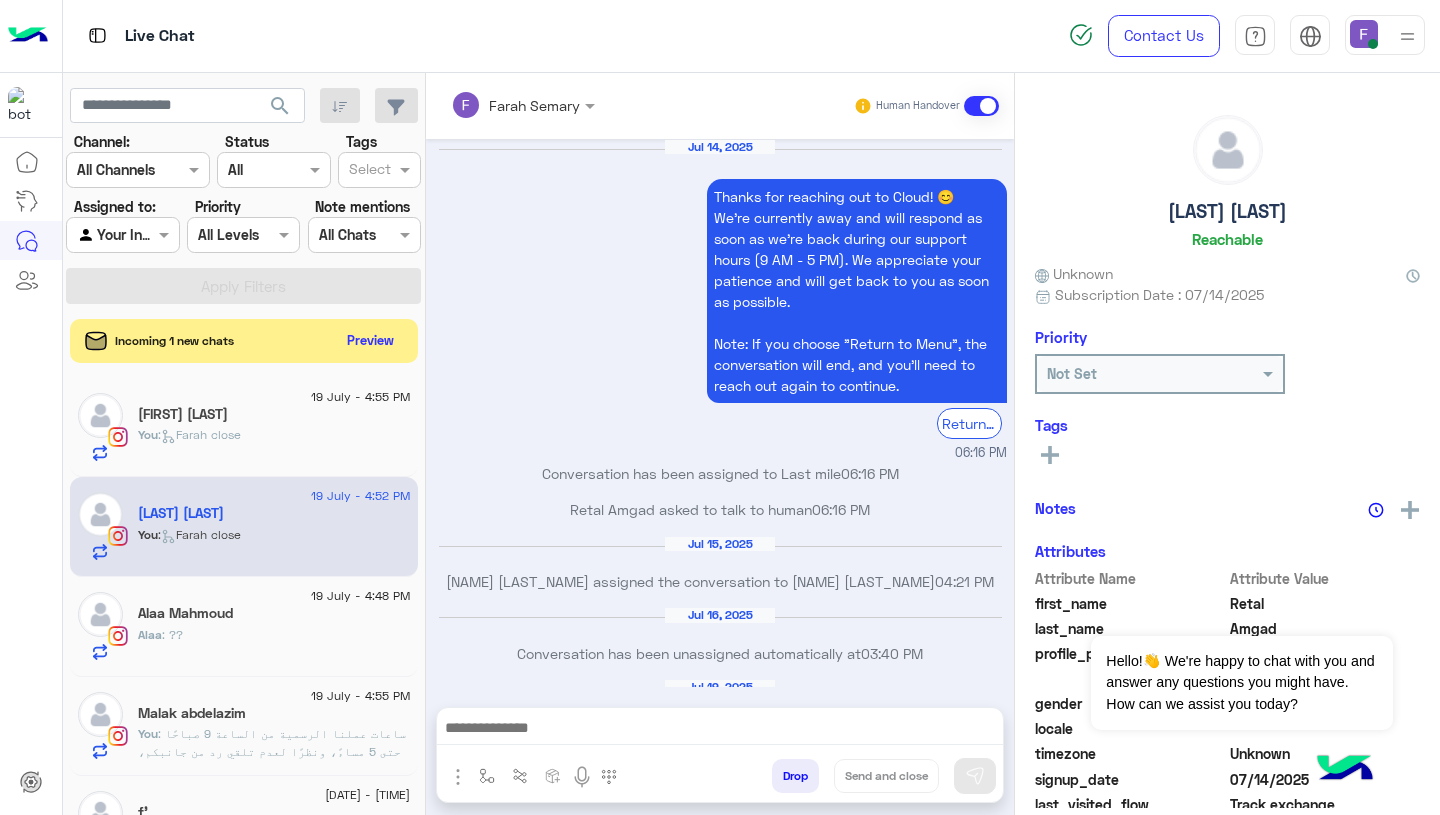 scroll, scrollTop: 1531, scrollLeft: 0, axis: vertical 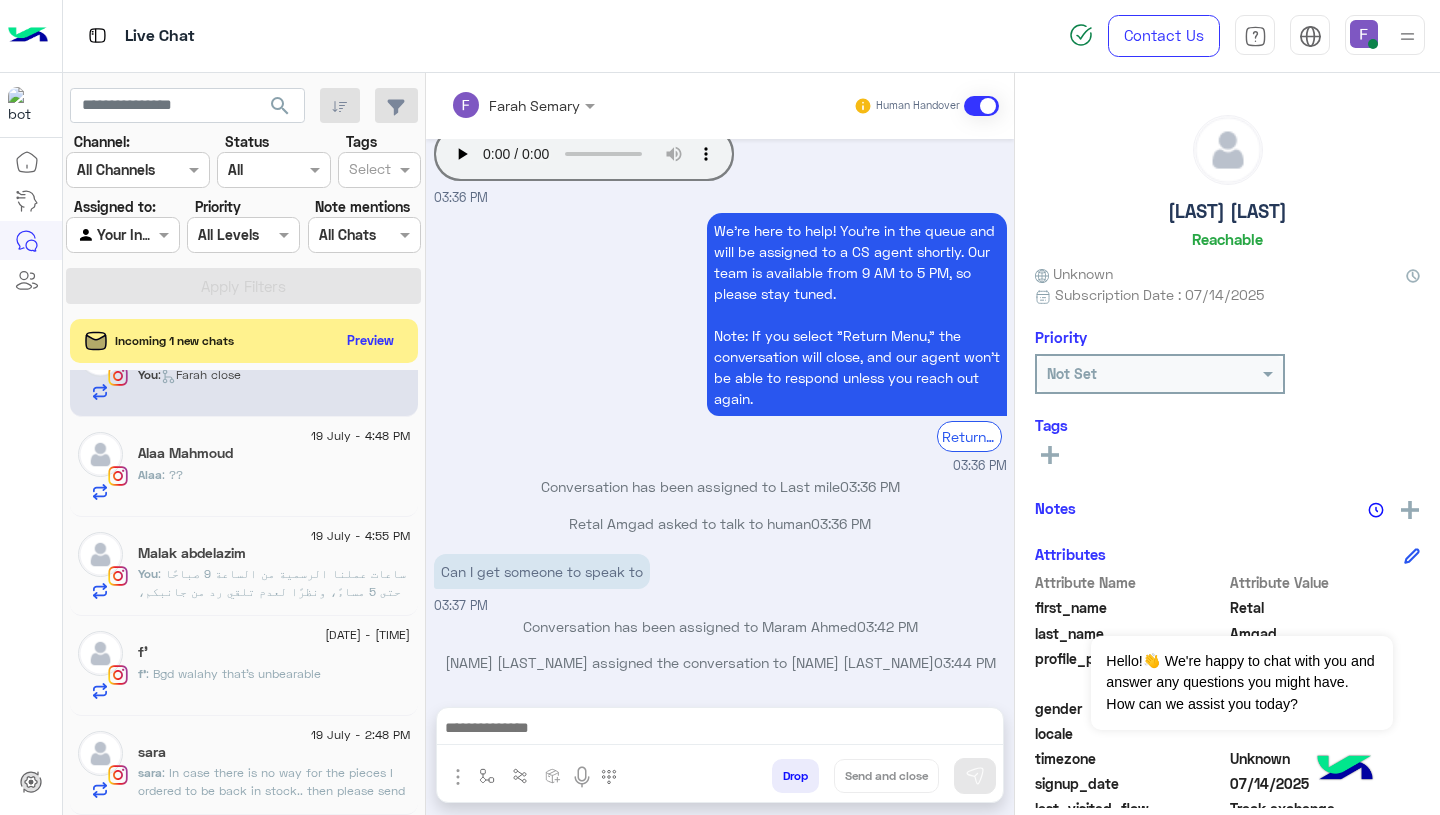 click on "f’ : Bgd walahy that’s unbearable" 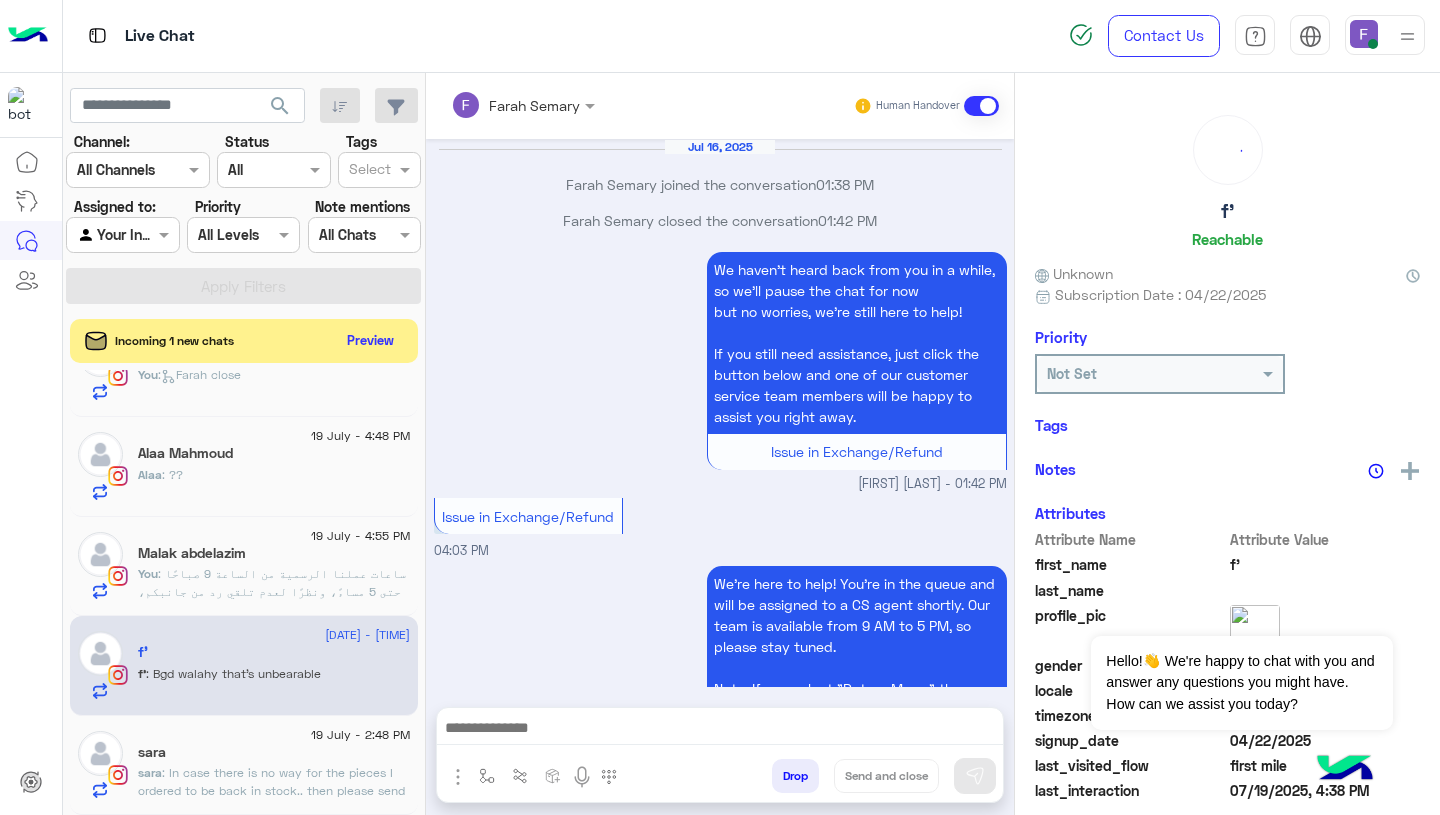 scroll, scrollTop: 1679, scrollLeft: 0, axis: vertical 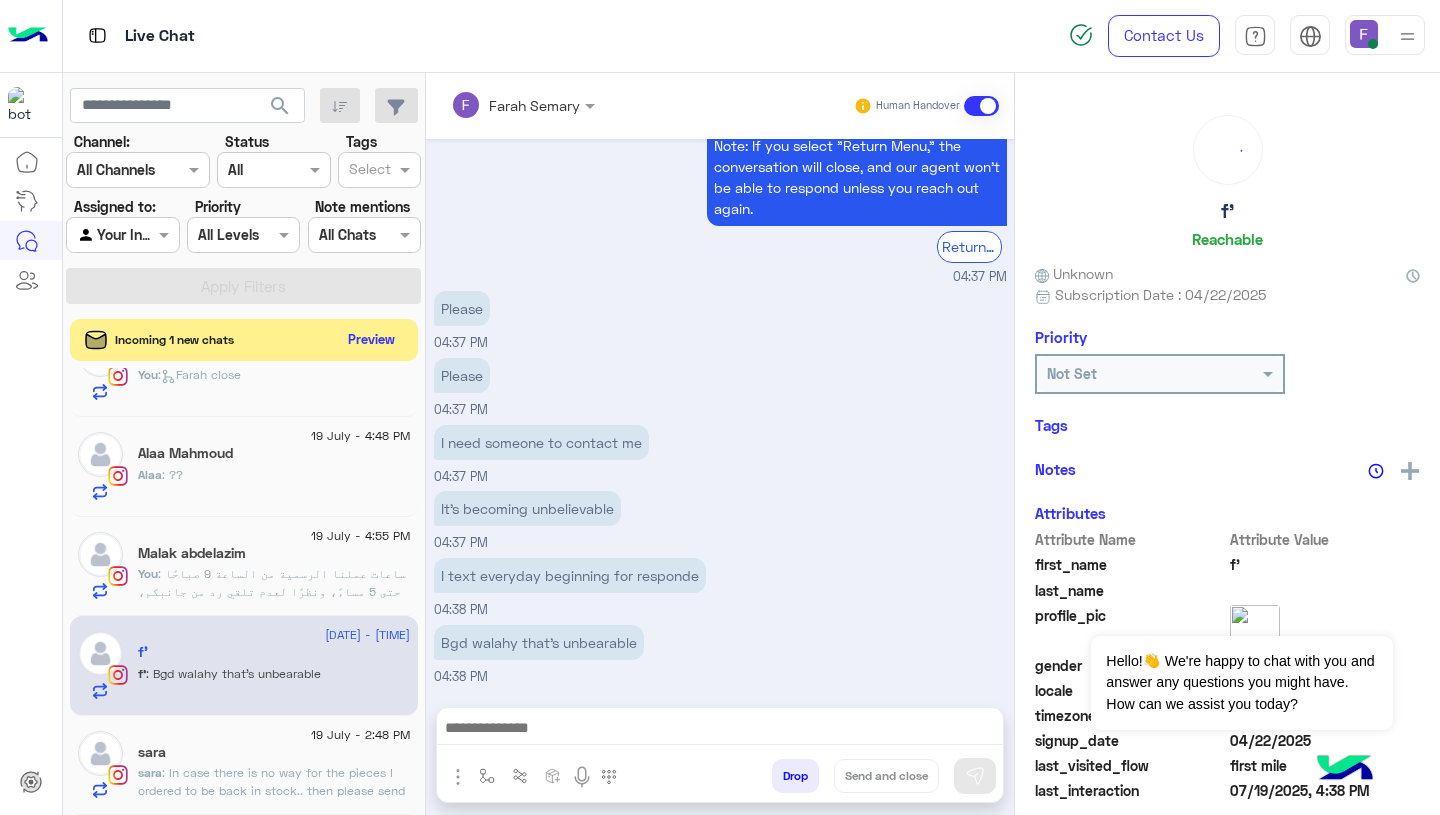 click on "Preview" 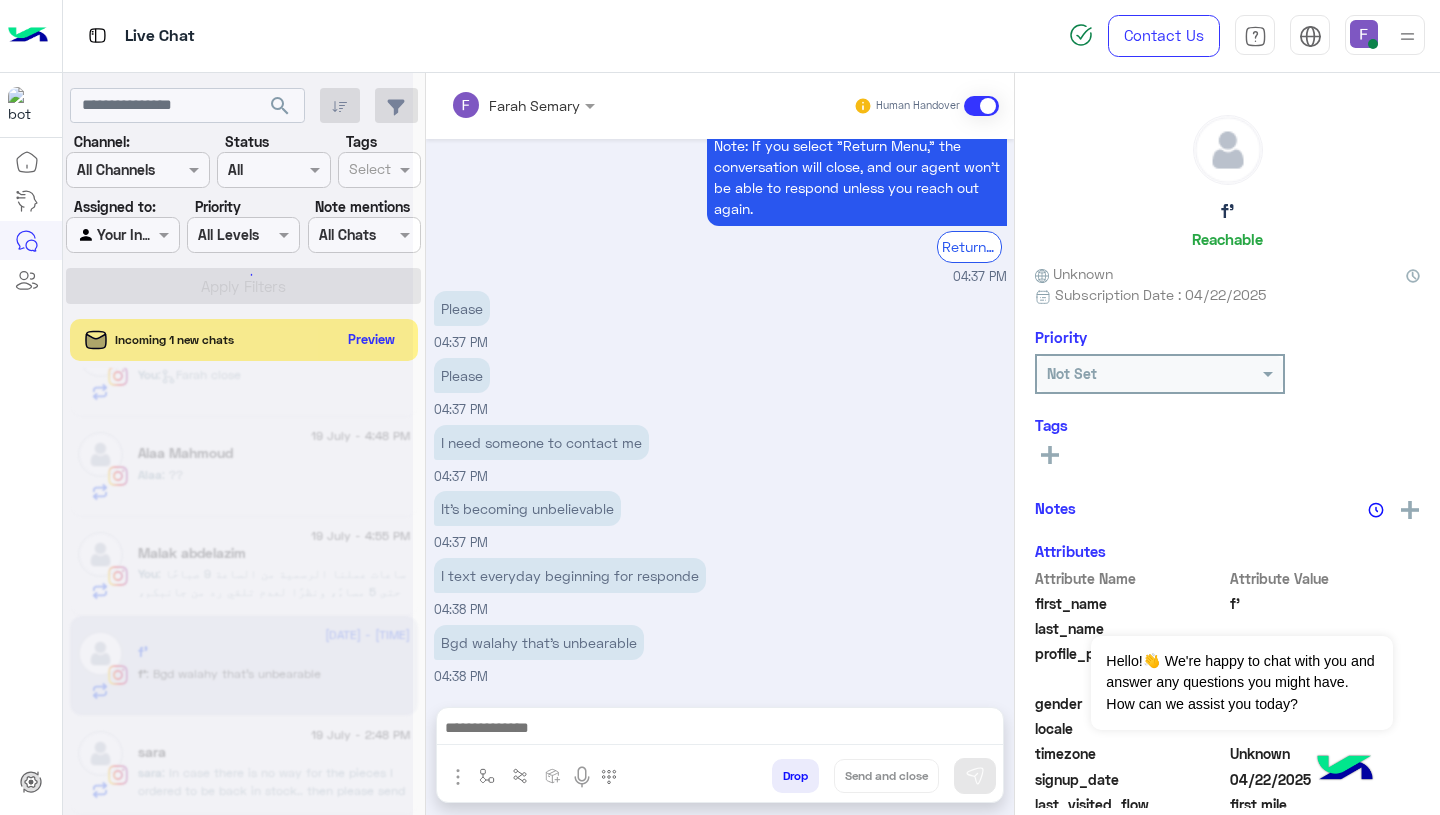 scroll, scrollTop: 158, scrollLeft: 0, axis: vertical 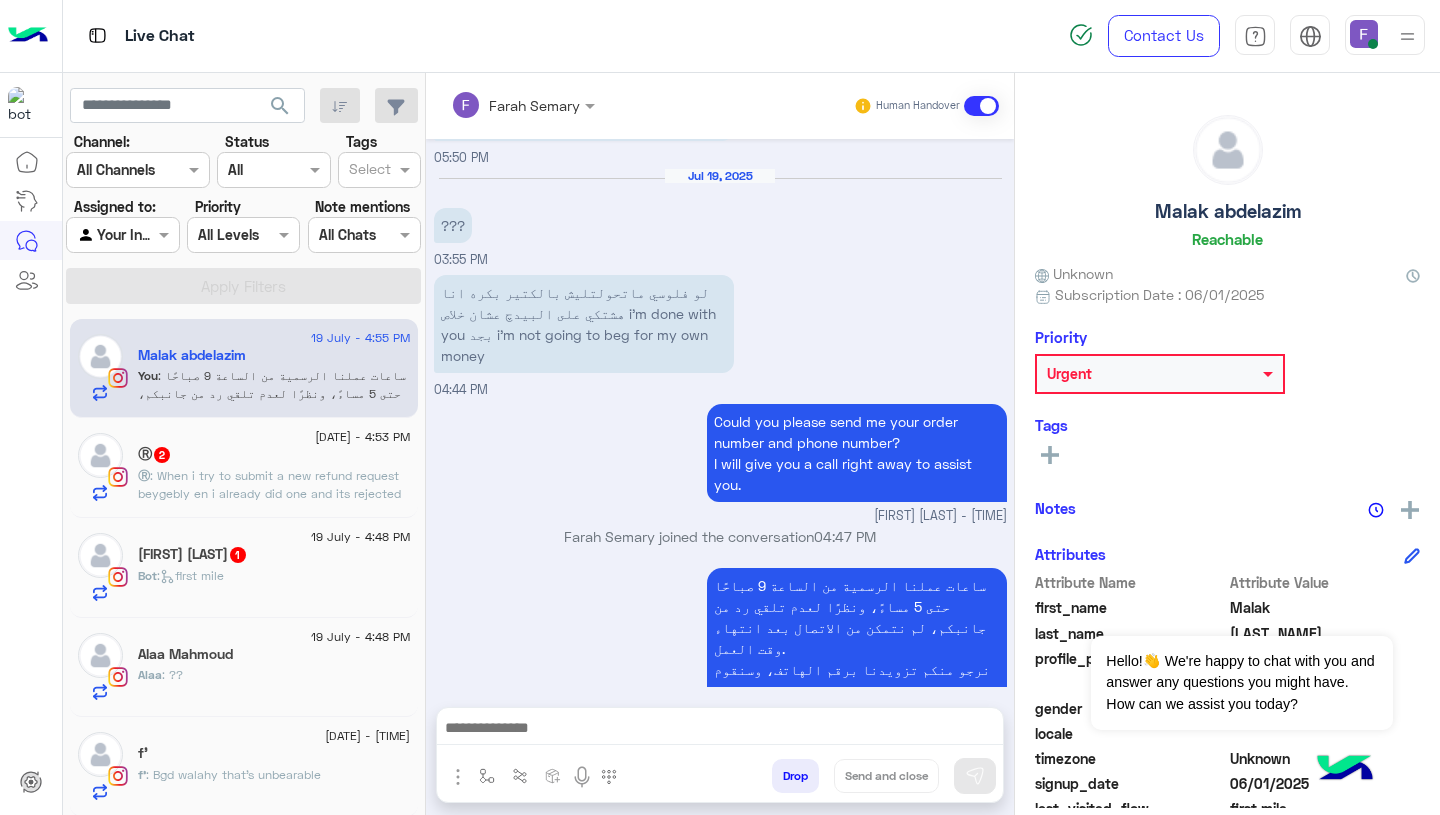 click on "Ⓡ︎   2" 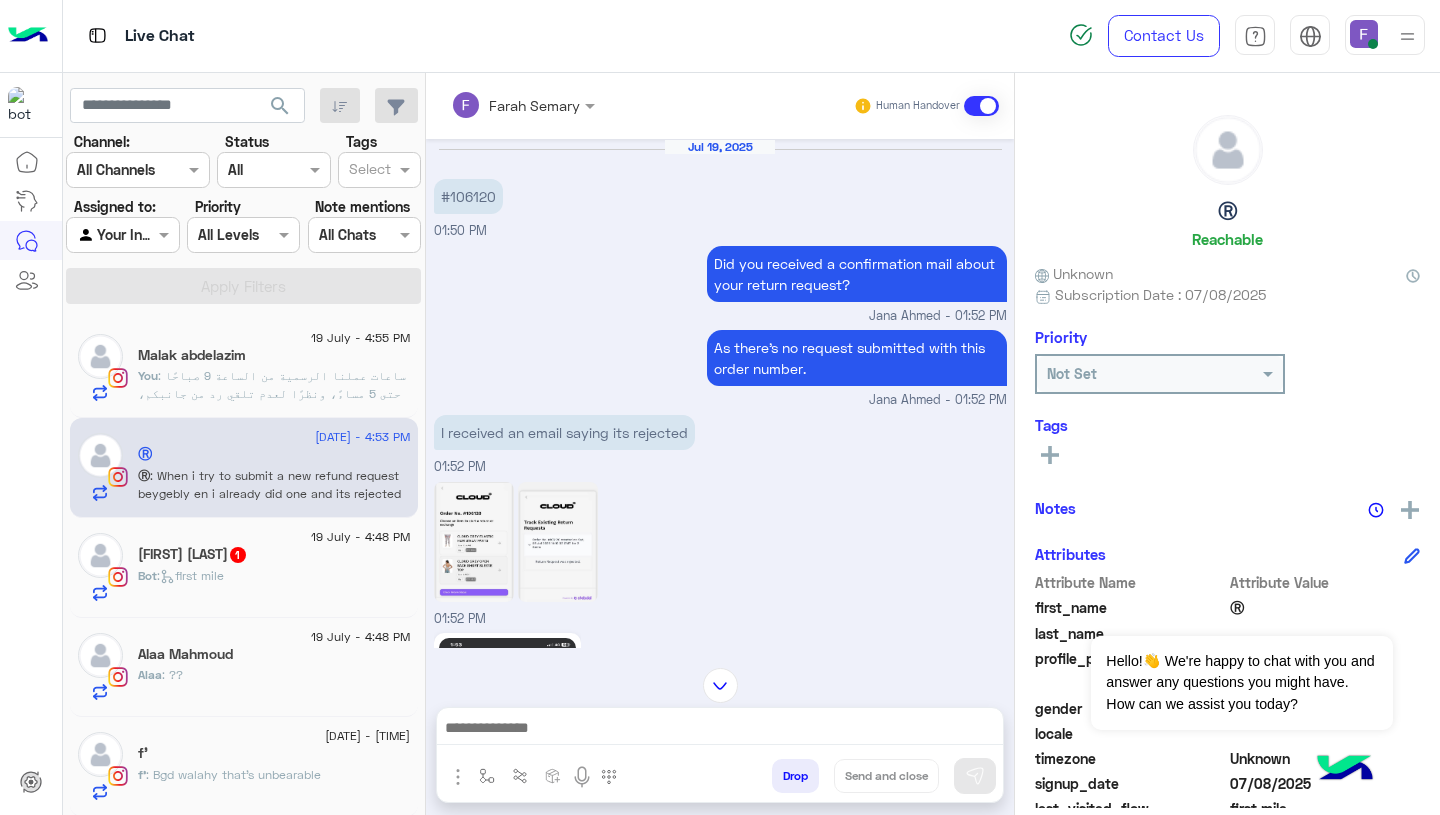 scroll, scrollTop: 1, scrollLeft: 0, axis: vertical 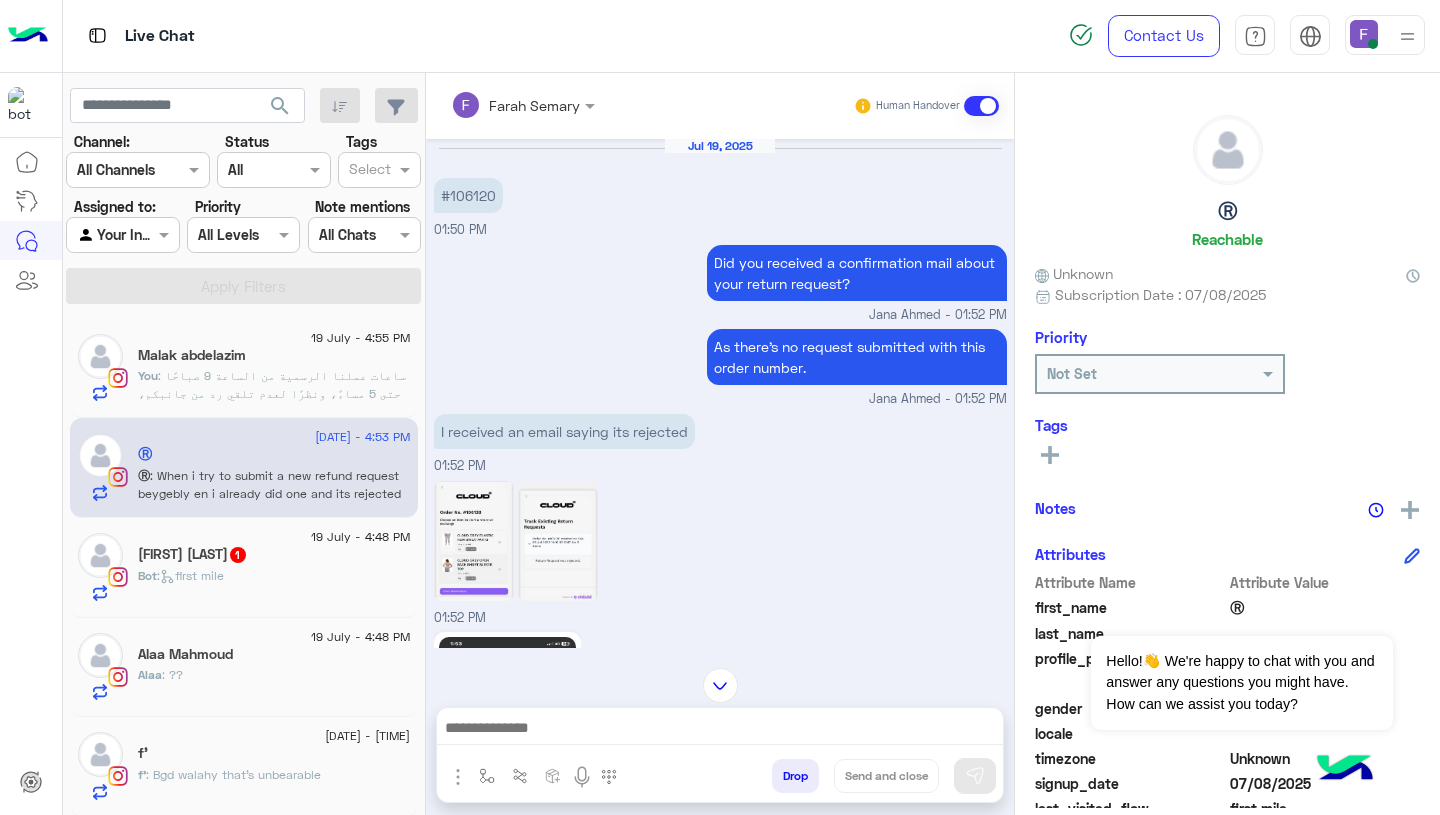 click on "#106120" at bounding box center (468, 195) 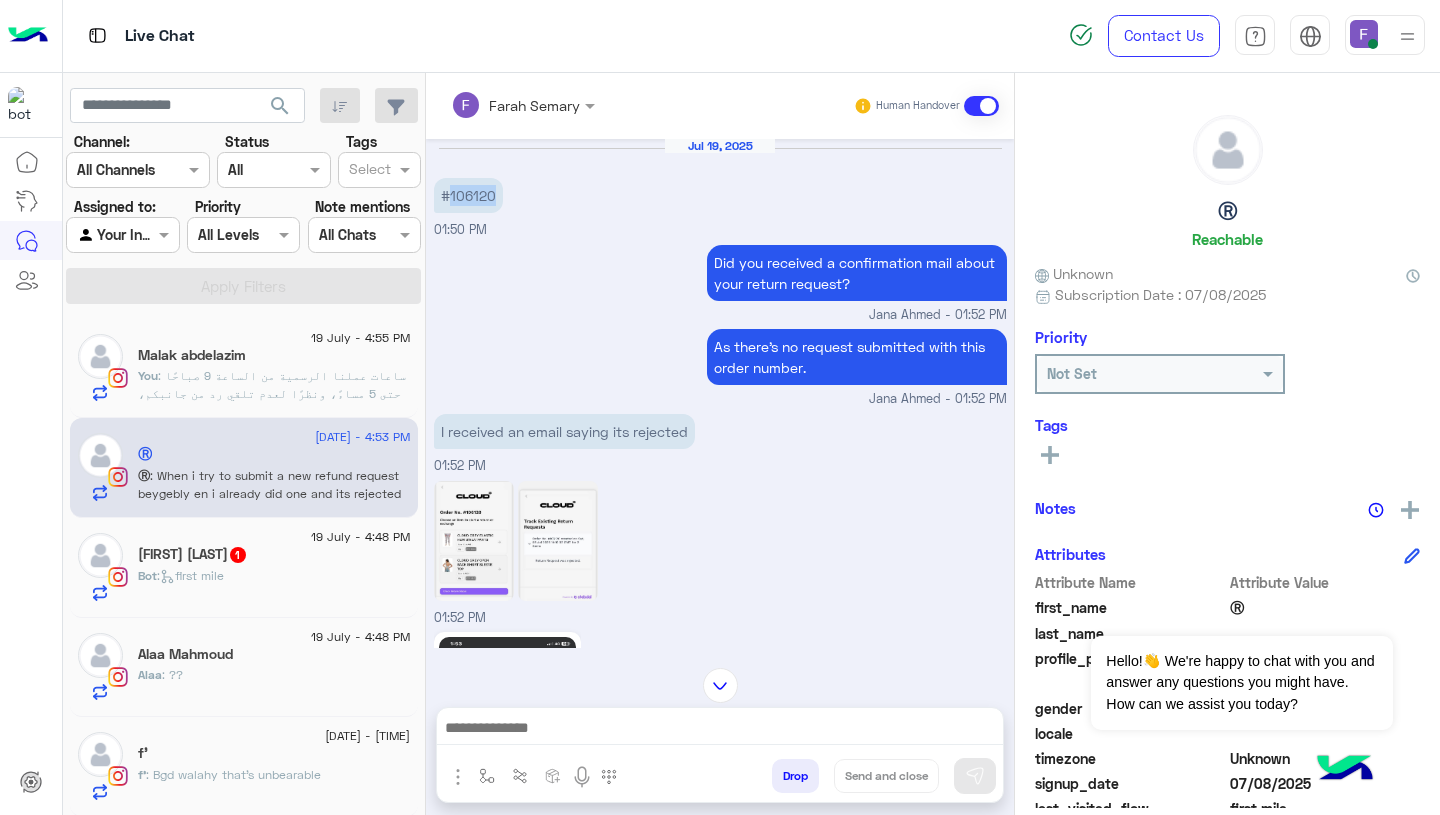 click on "#106120" at bounding box center (468, 195) 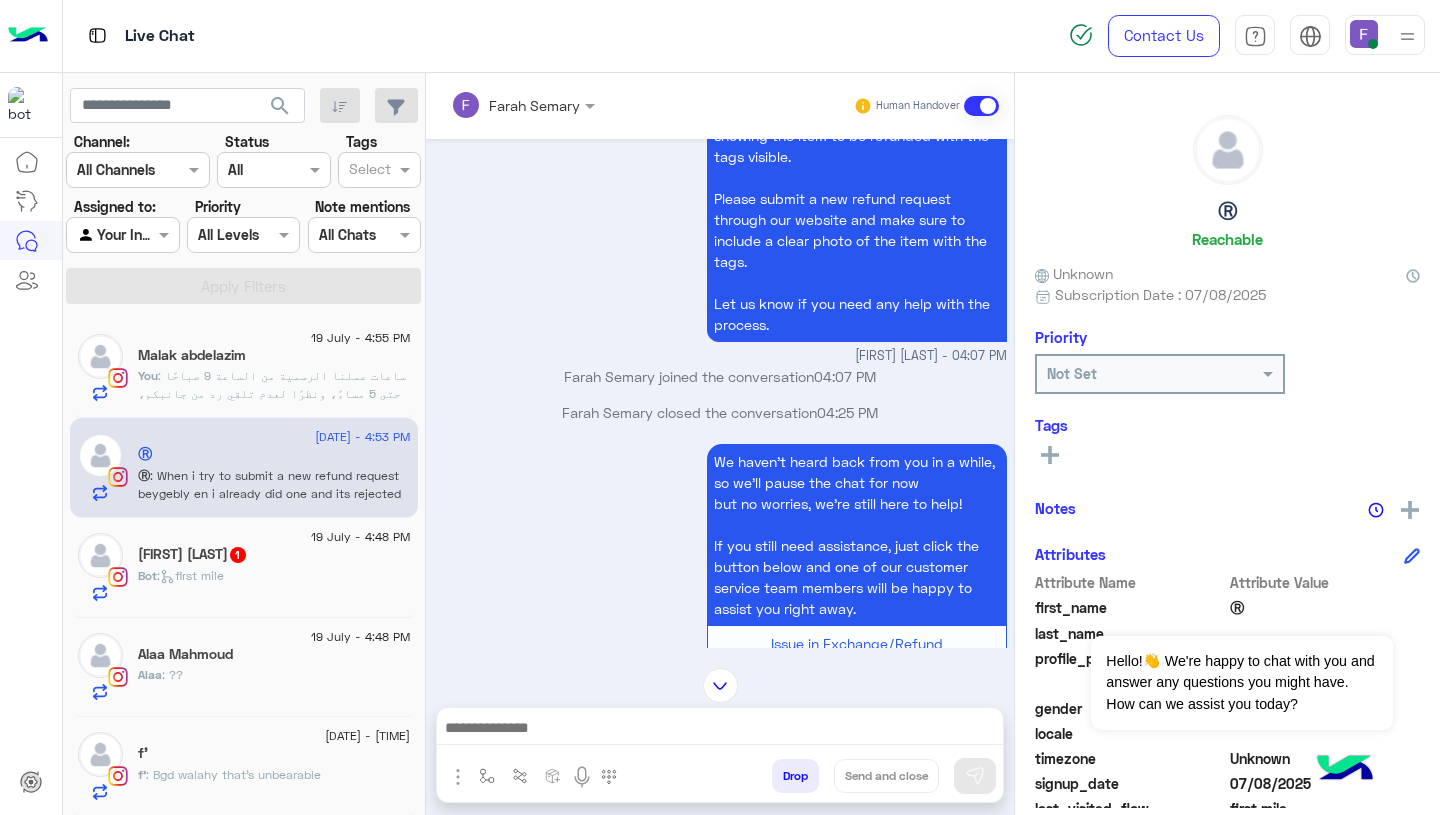 scroll, scrollTop: 1921, scrollLeft: 0, axis: vertical 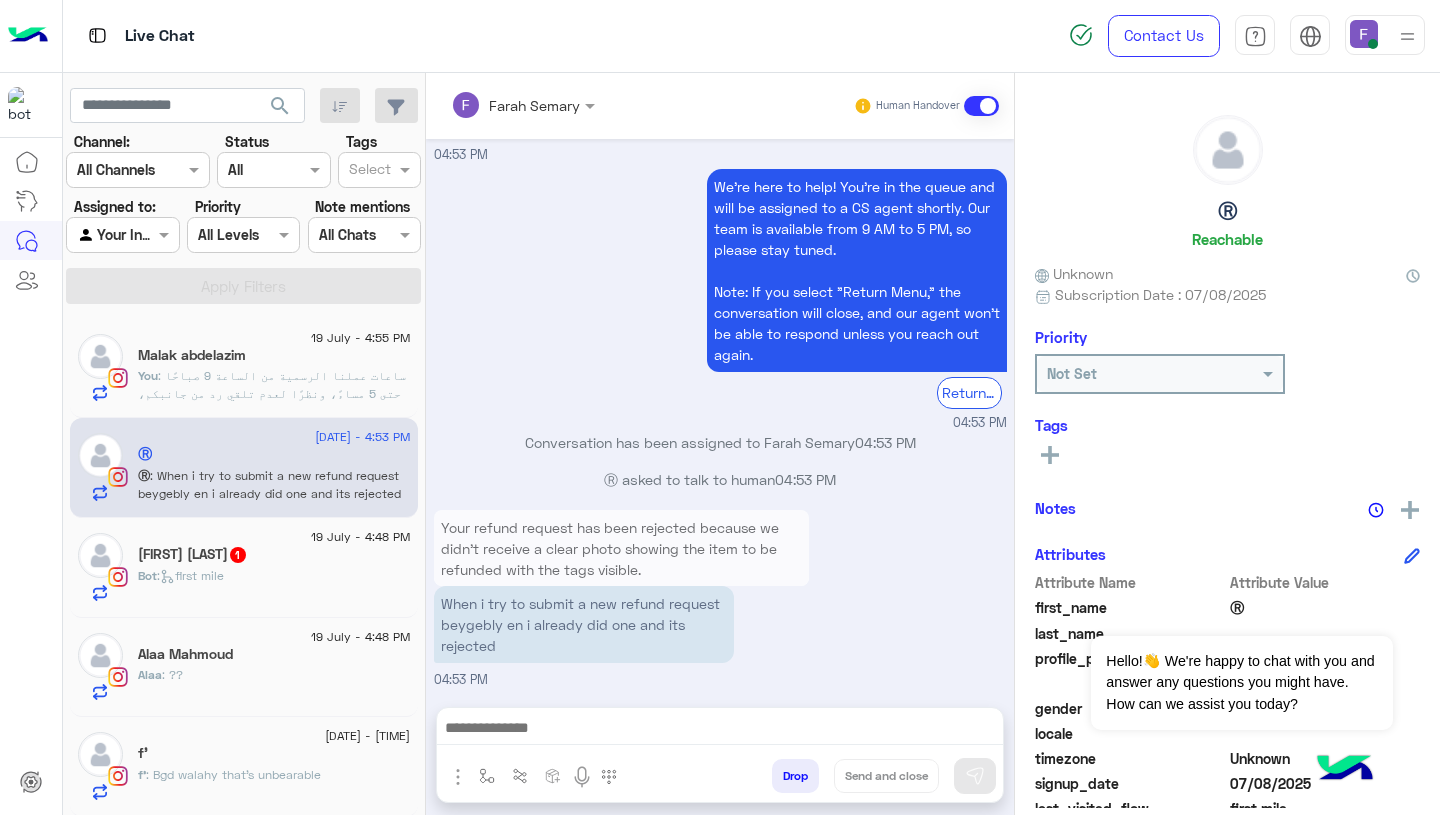 click on "When i try to submit a new refund request beygebly en i already did one and its rejected" at bounding box center [584, 624] 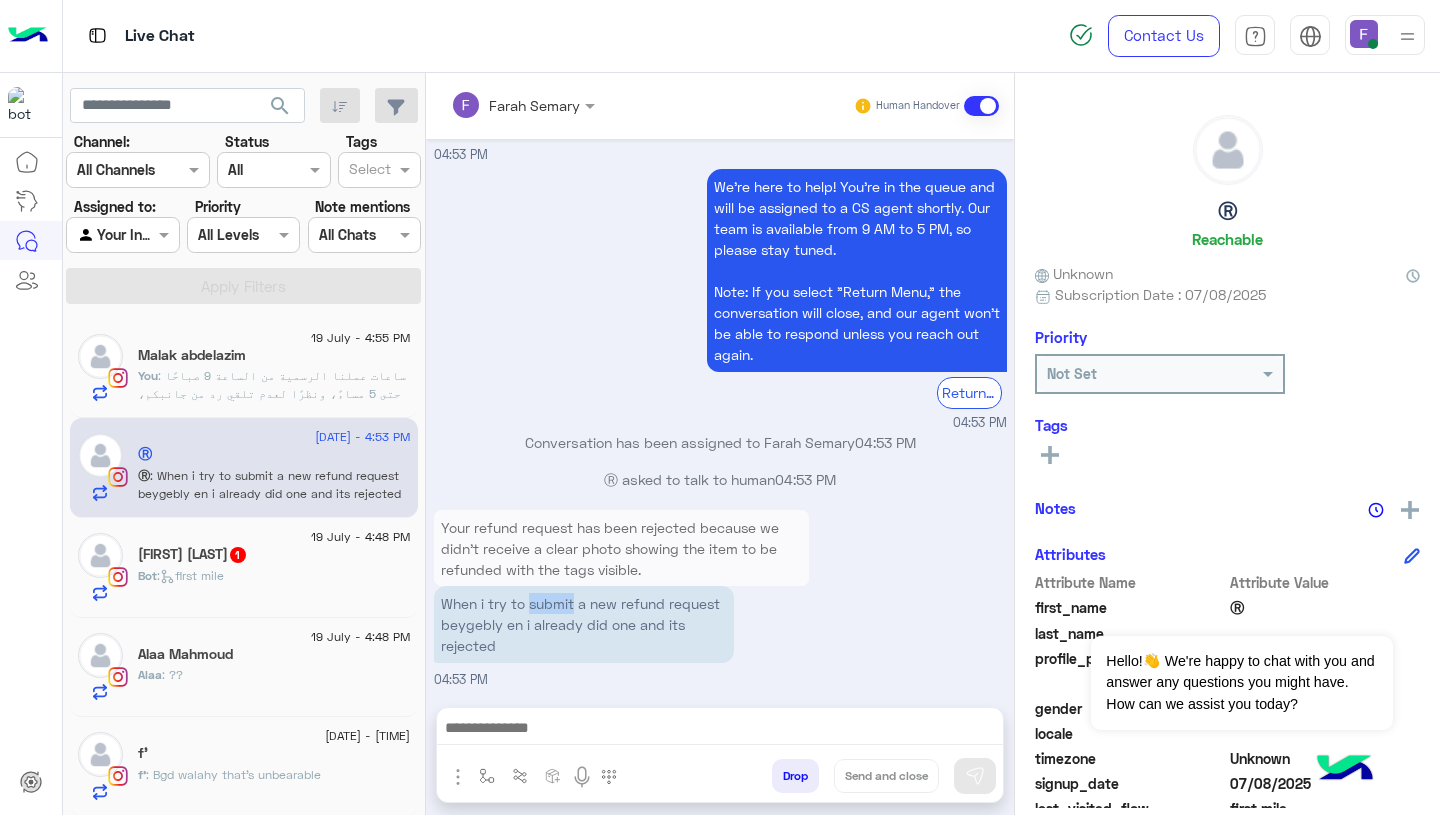 click on "When i try to submit a new refund request beygebly en i already did one and its rejected" at bounding box center [584, 624] 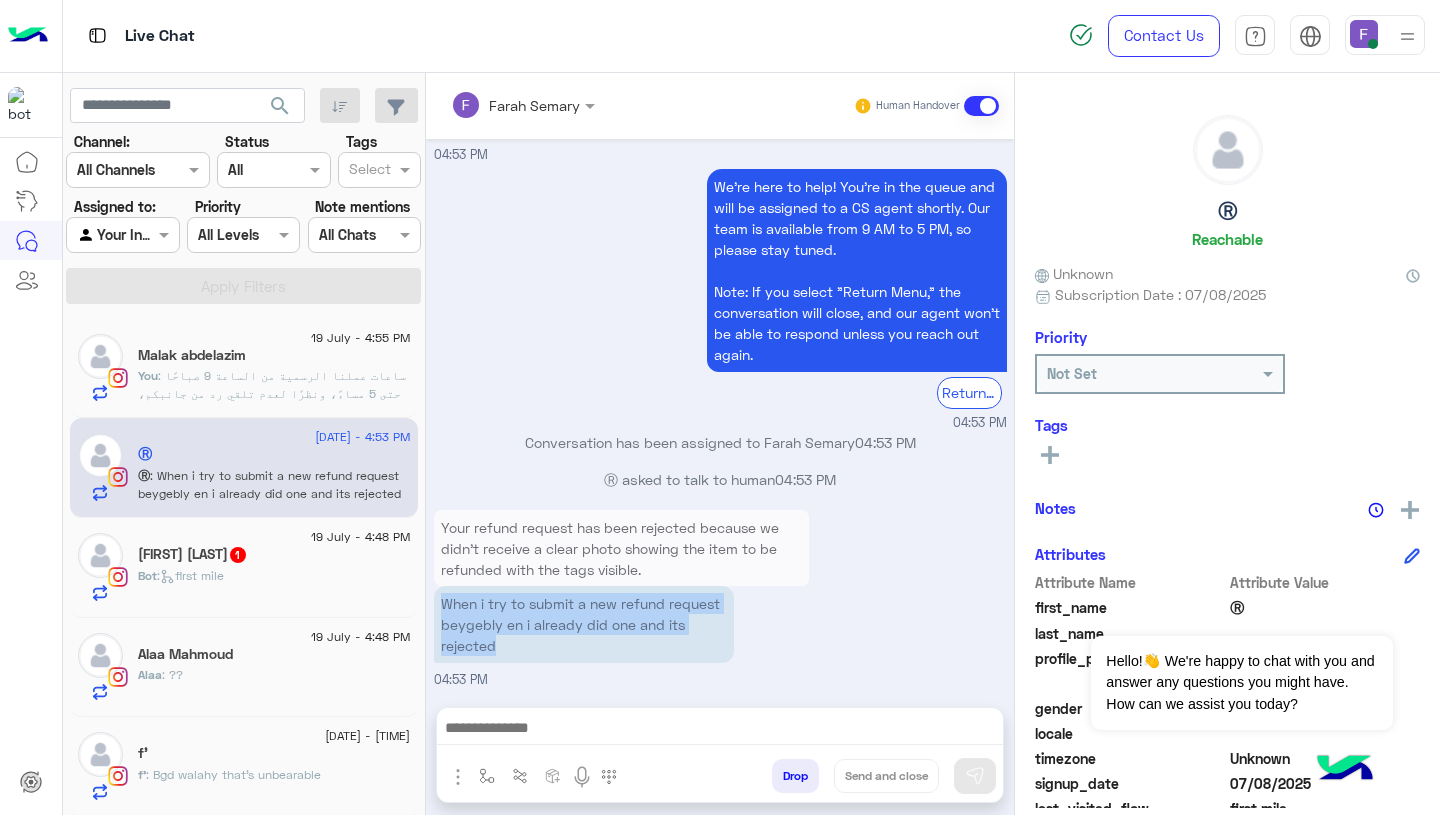 click on "When i try to submit a new refund request beygebly en i already did one and its rejected" at bounding box center (584, 624) 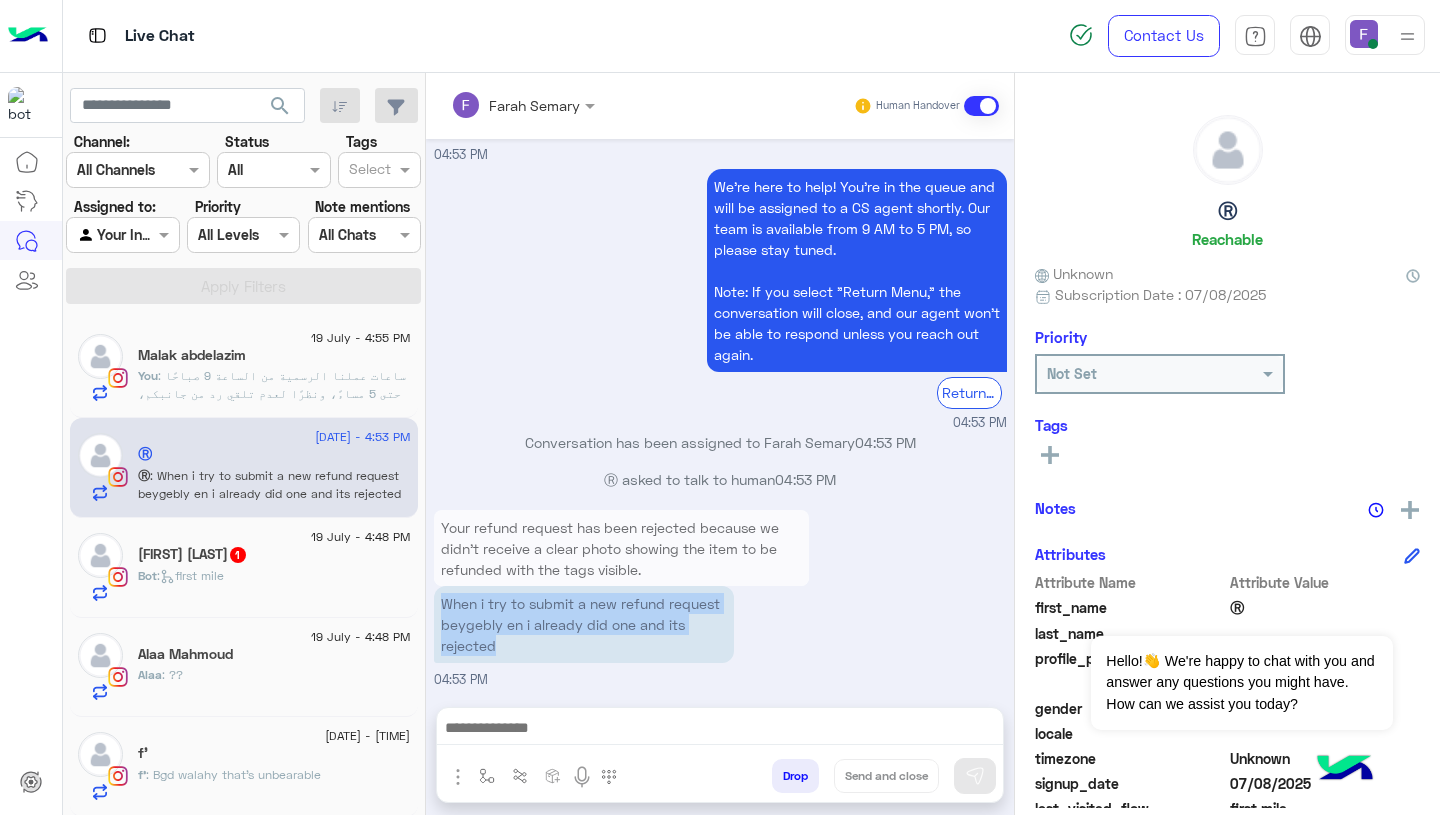 click at bounding box center (720, 730) 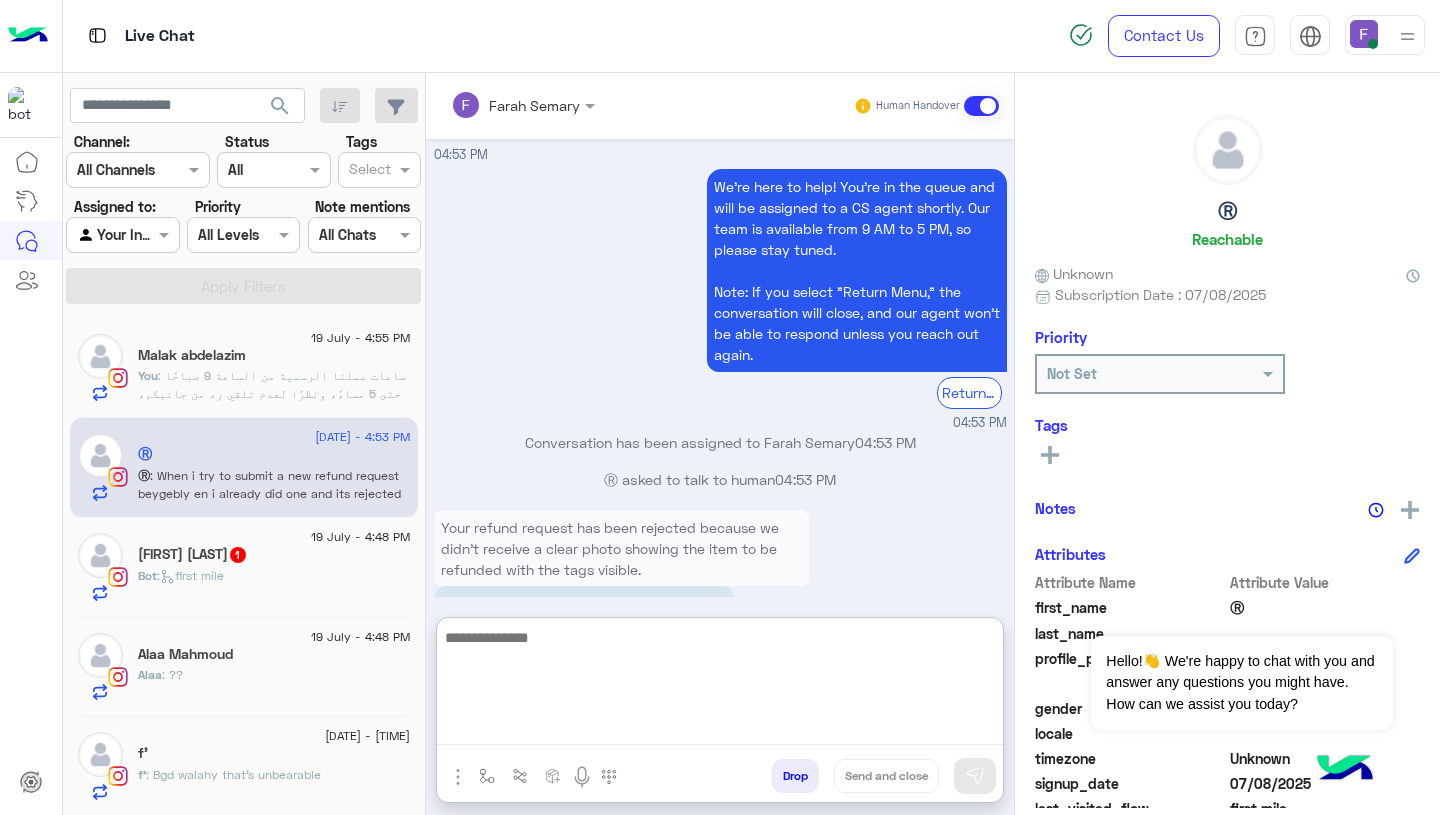 paste on "**********" 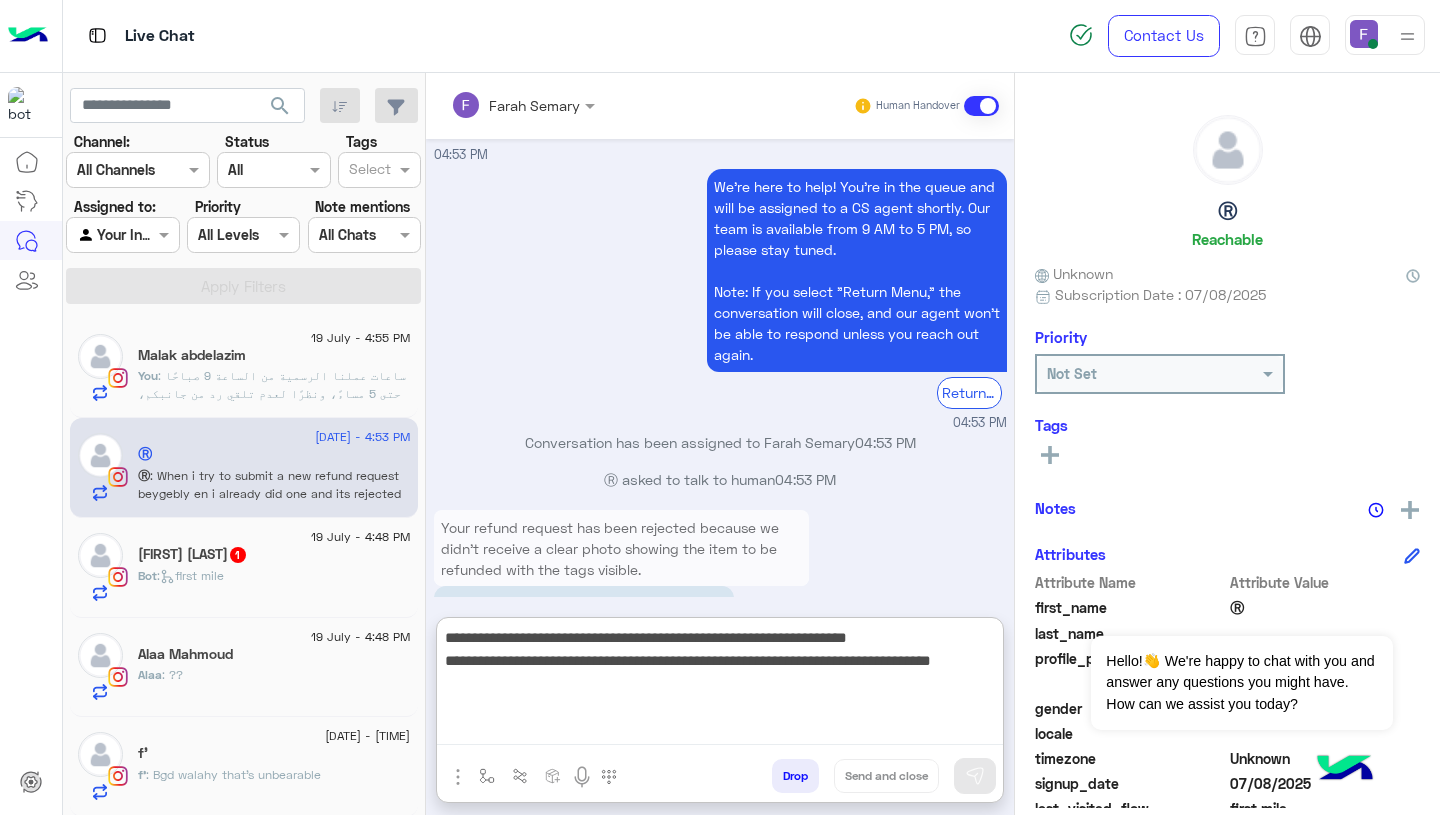 scroll, scrollTop: 83, scrollLeft: 0, axis: vertical 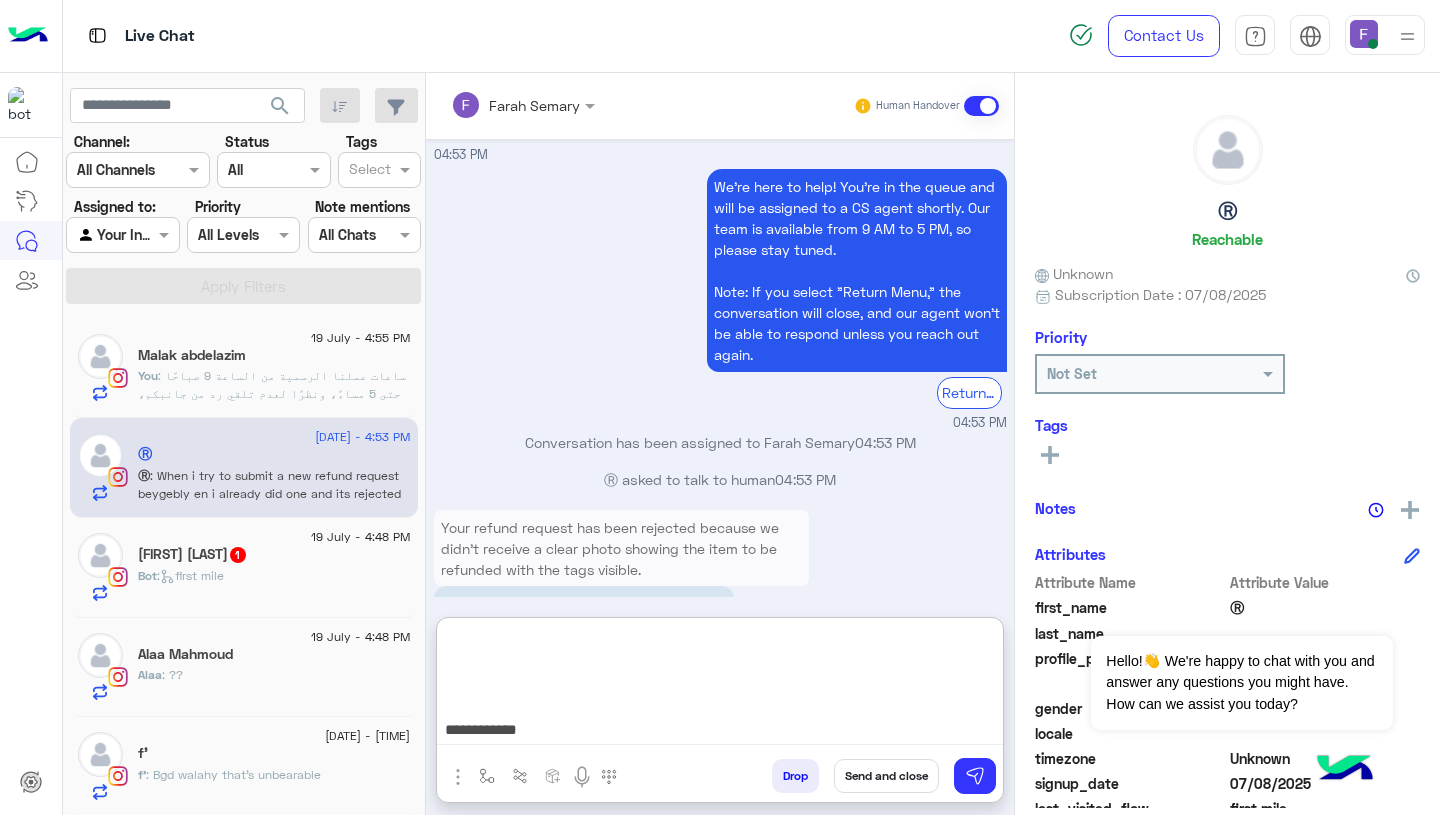 click on "**********" at bounding box center (720, 685) 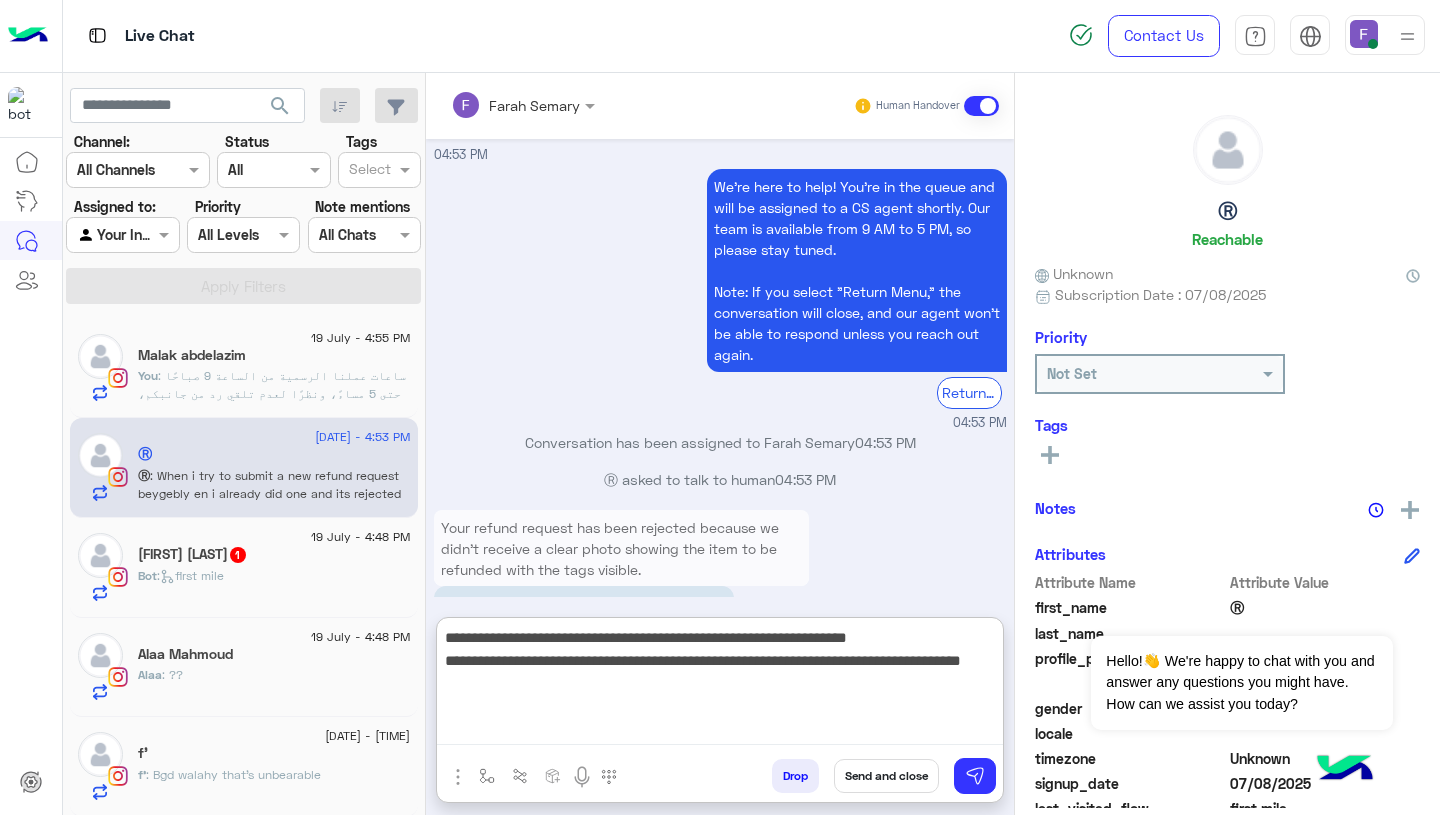 scroll, scrollTop: 0, scrollLeft: 0, axis: both 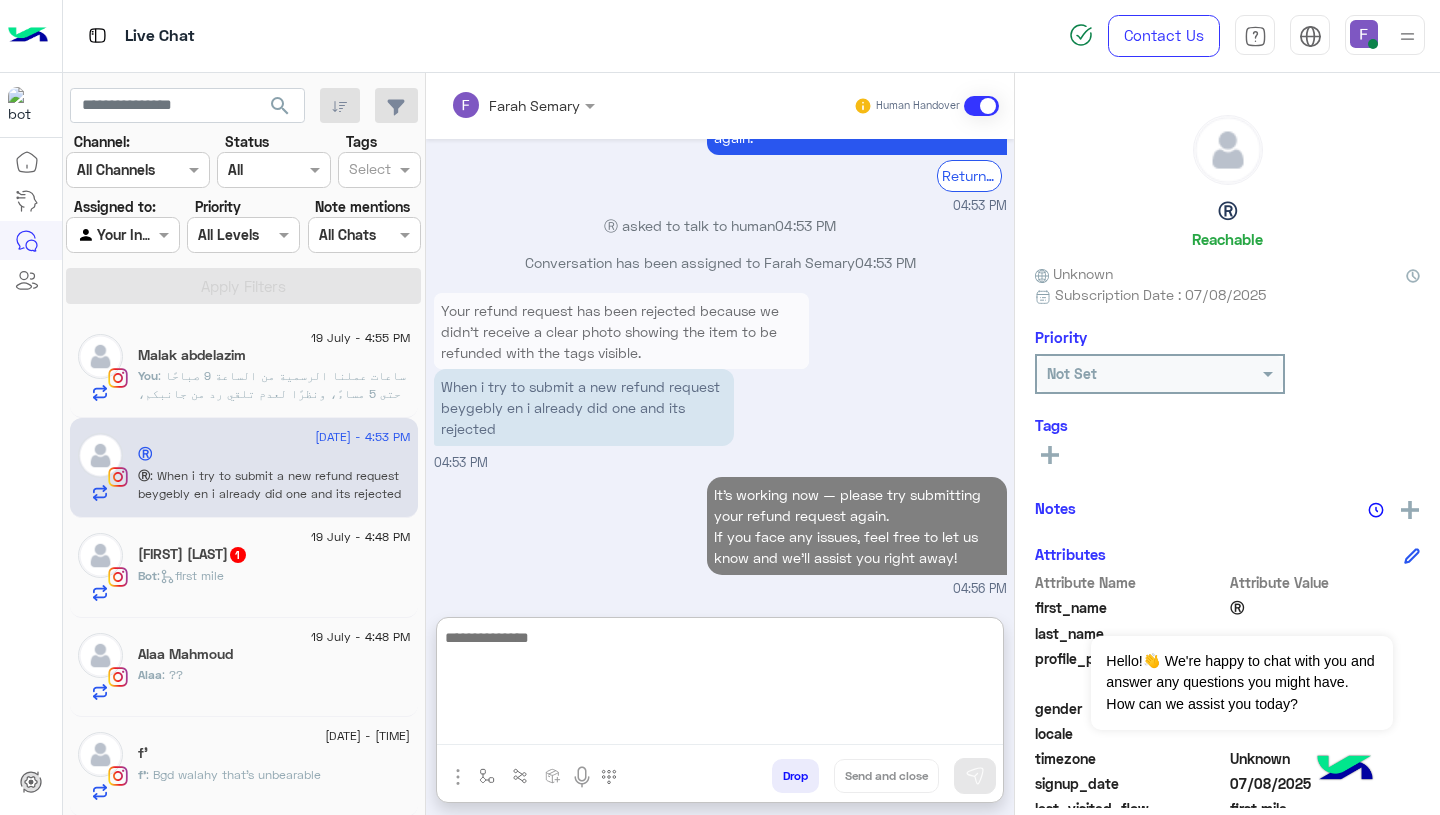 click on "Your refund request has been rejected because we didn’t receive a clear photo showing the item to be refunded with the tags visible. Please submit a new refund request through our website and make sure to include a clear photo of the item with the tags. Let us know if you need any help with the process. When i try to submit a new refund request beygebly en i already did one and its rejected" at bounding box center [857, -1864] 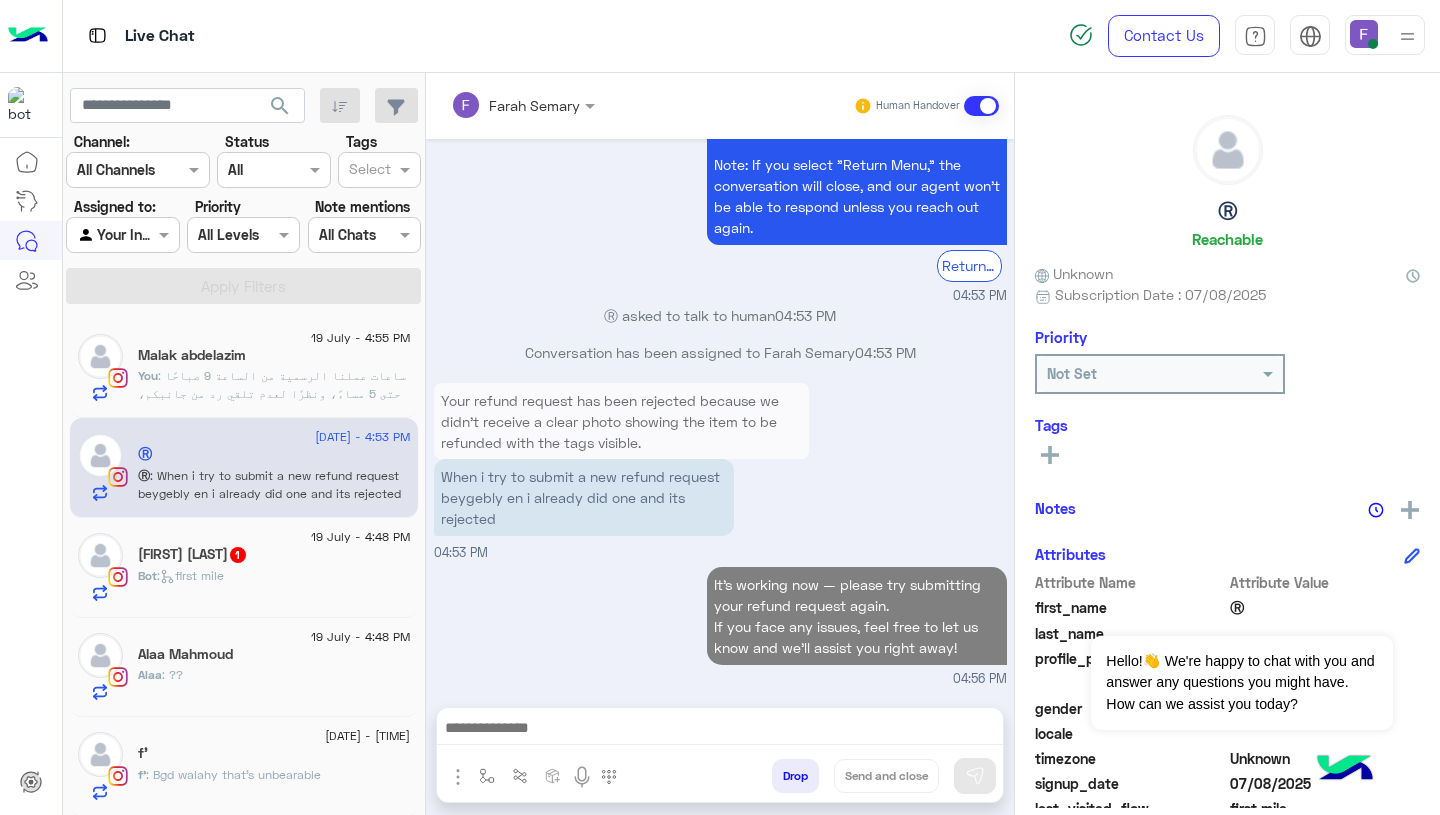 scroll, scrollTop: 2085, scrollLeft: 0, axis: vertical 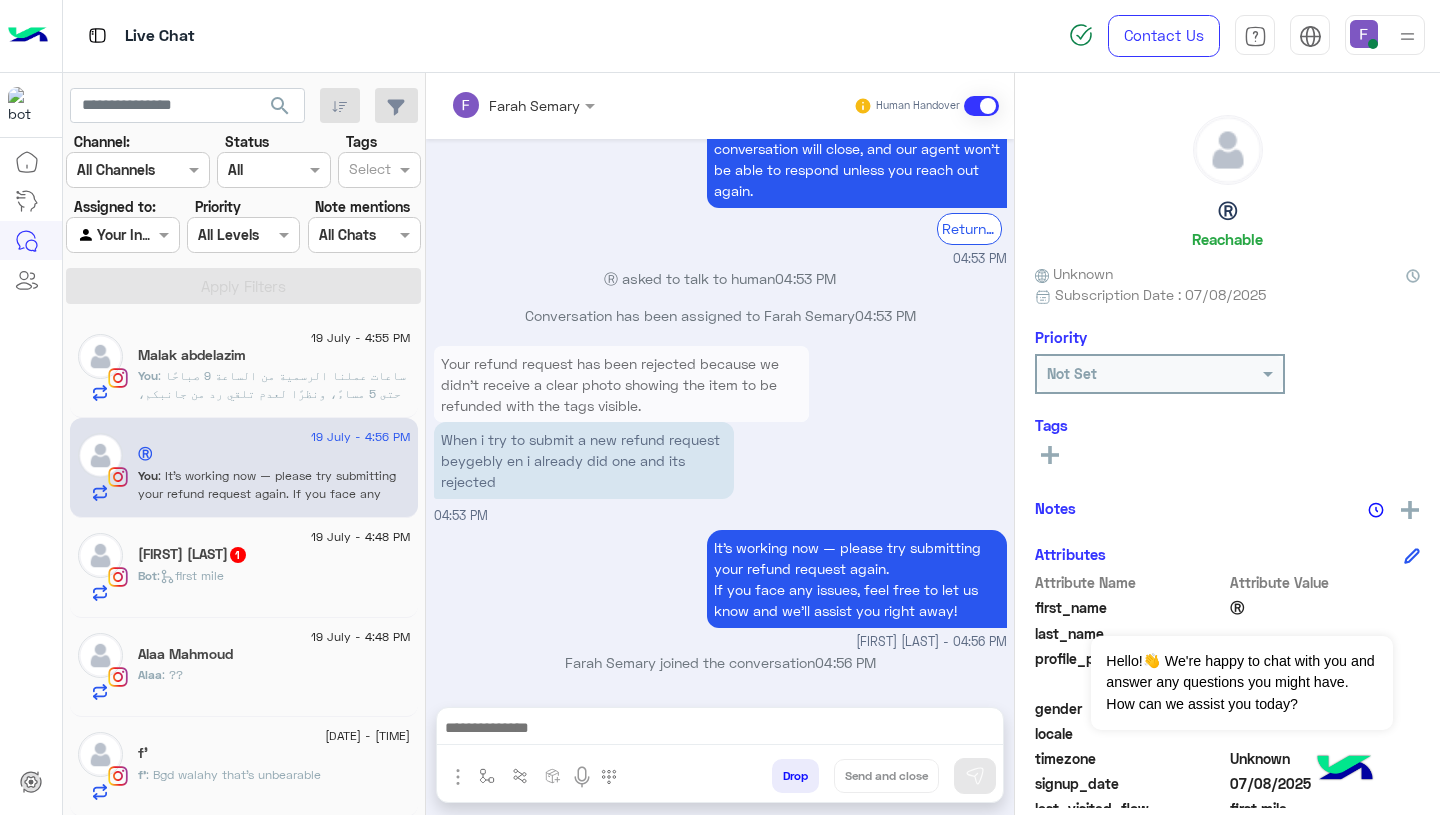 click on "Salma Maged  1" 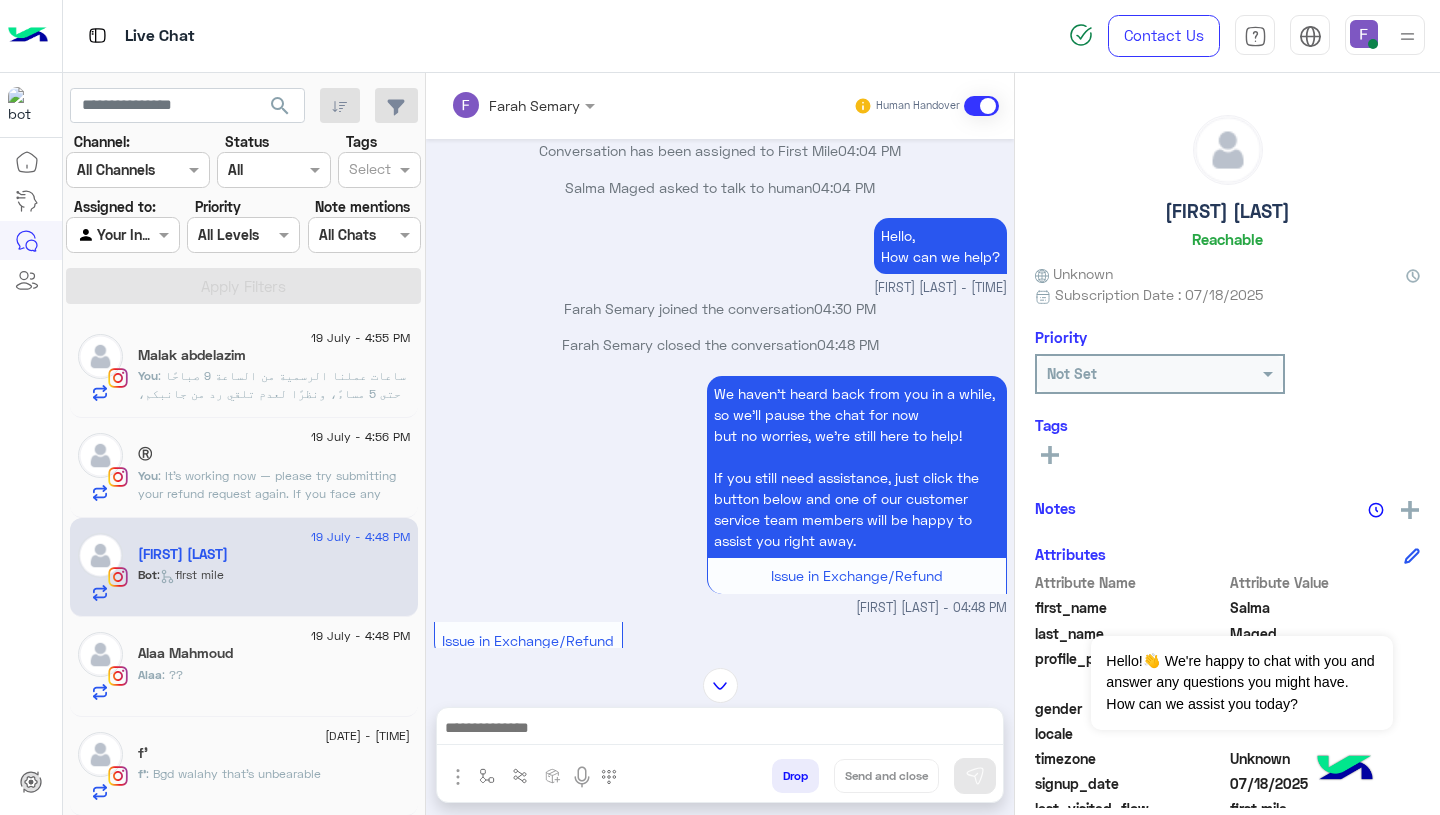 scroll, scrollTop: 1171, scrollLeft: 0, axis: vertical 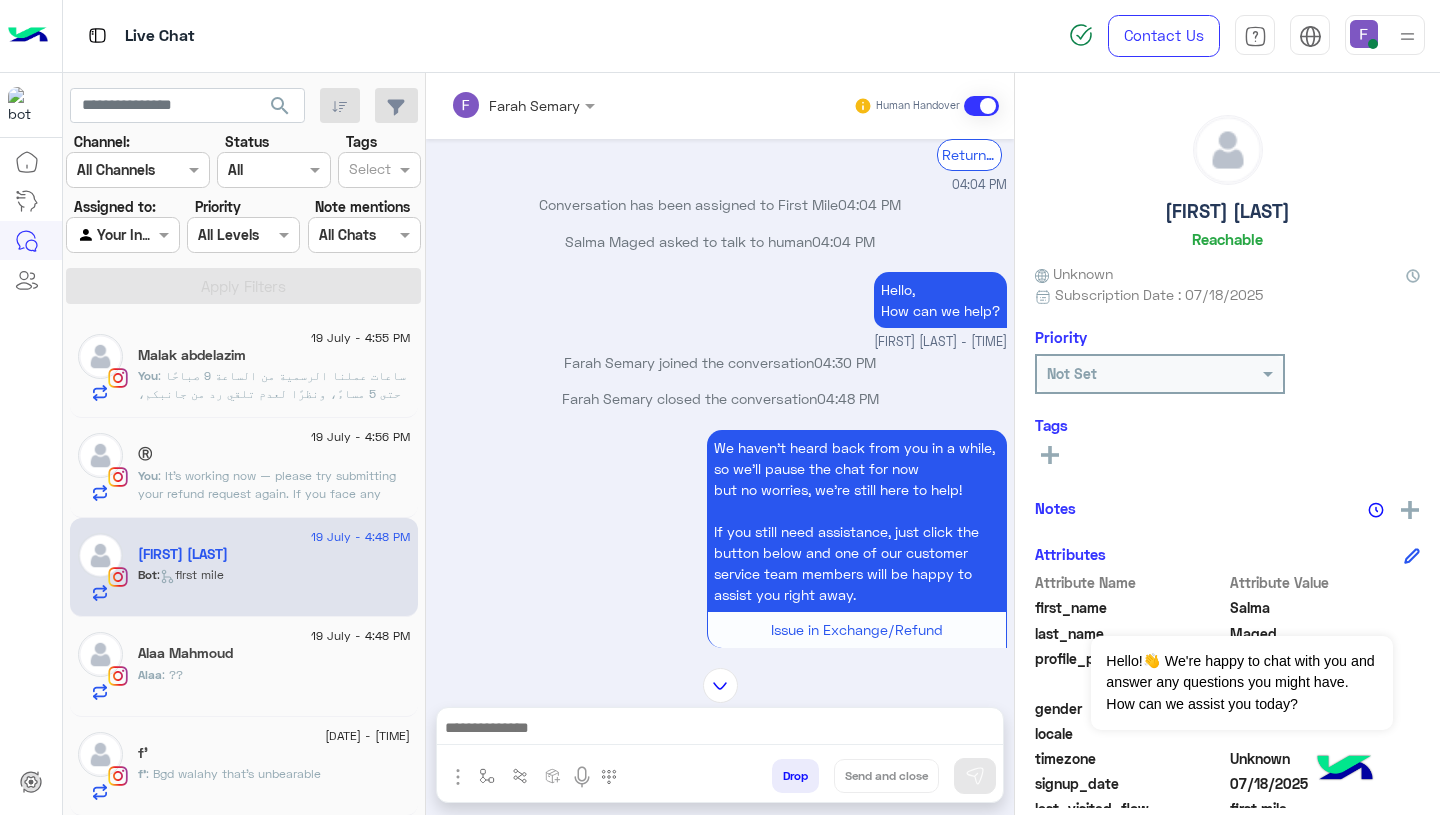 click on "Hello, How can we help?" at bounding box center [940, 300] 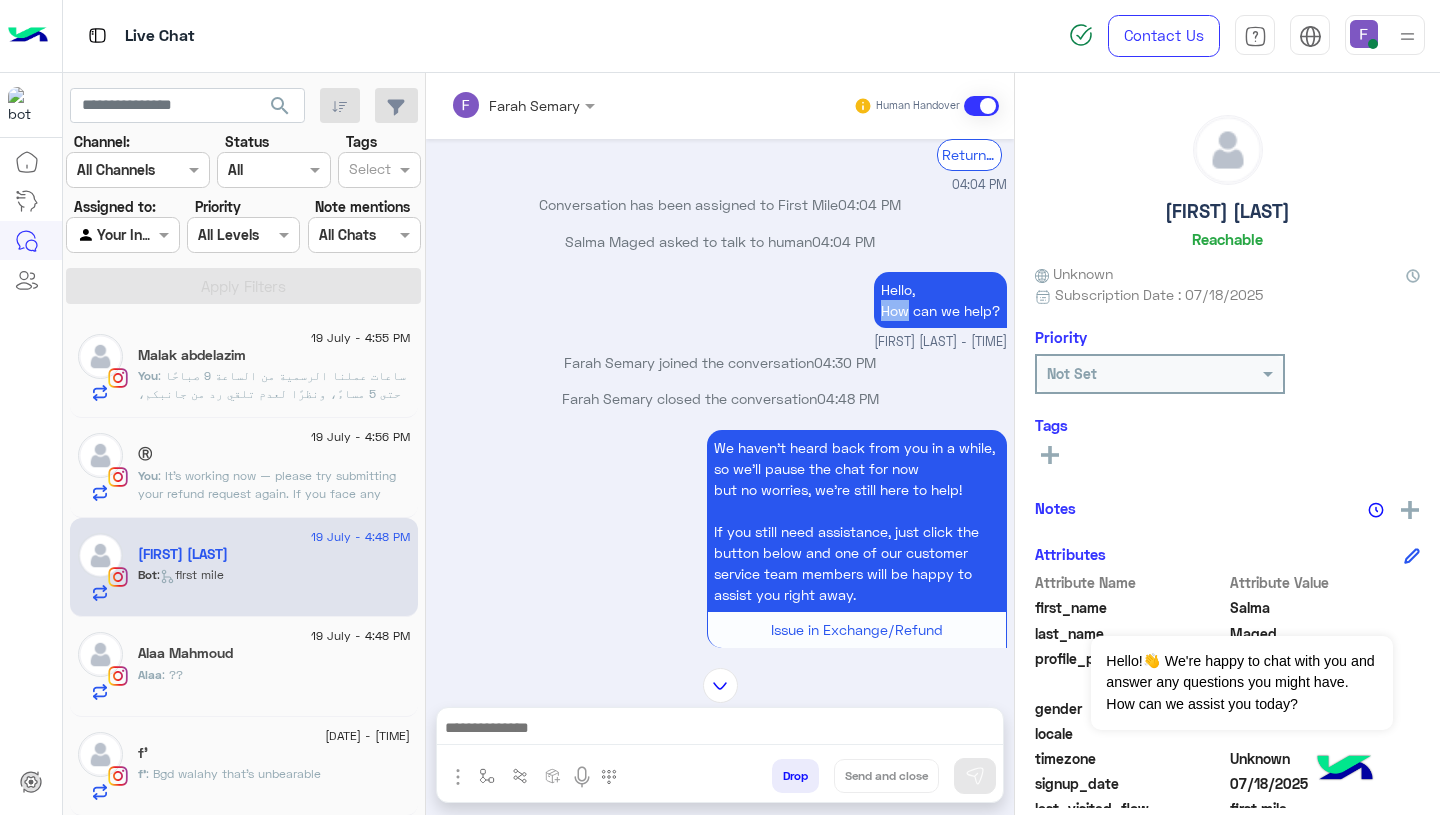 click on "Hello, How can we help?" at bounding box center (940, 300) 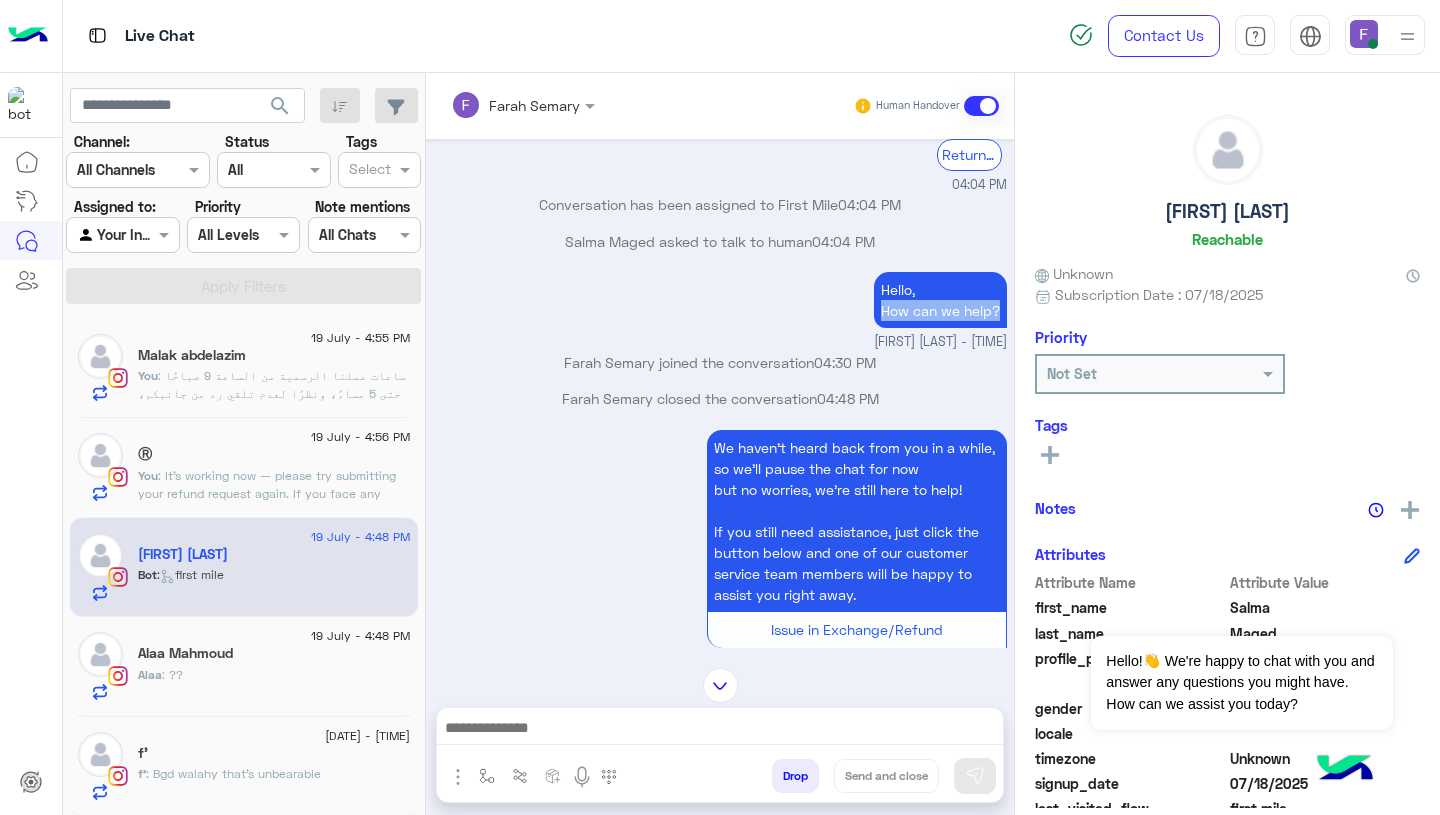 click on "Hello, How can we help?" at bounding box center [940, 300] 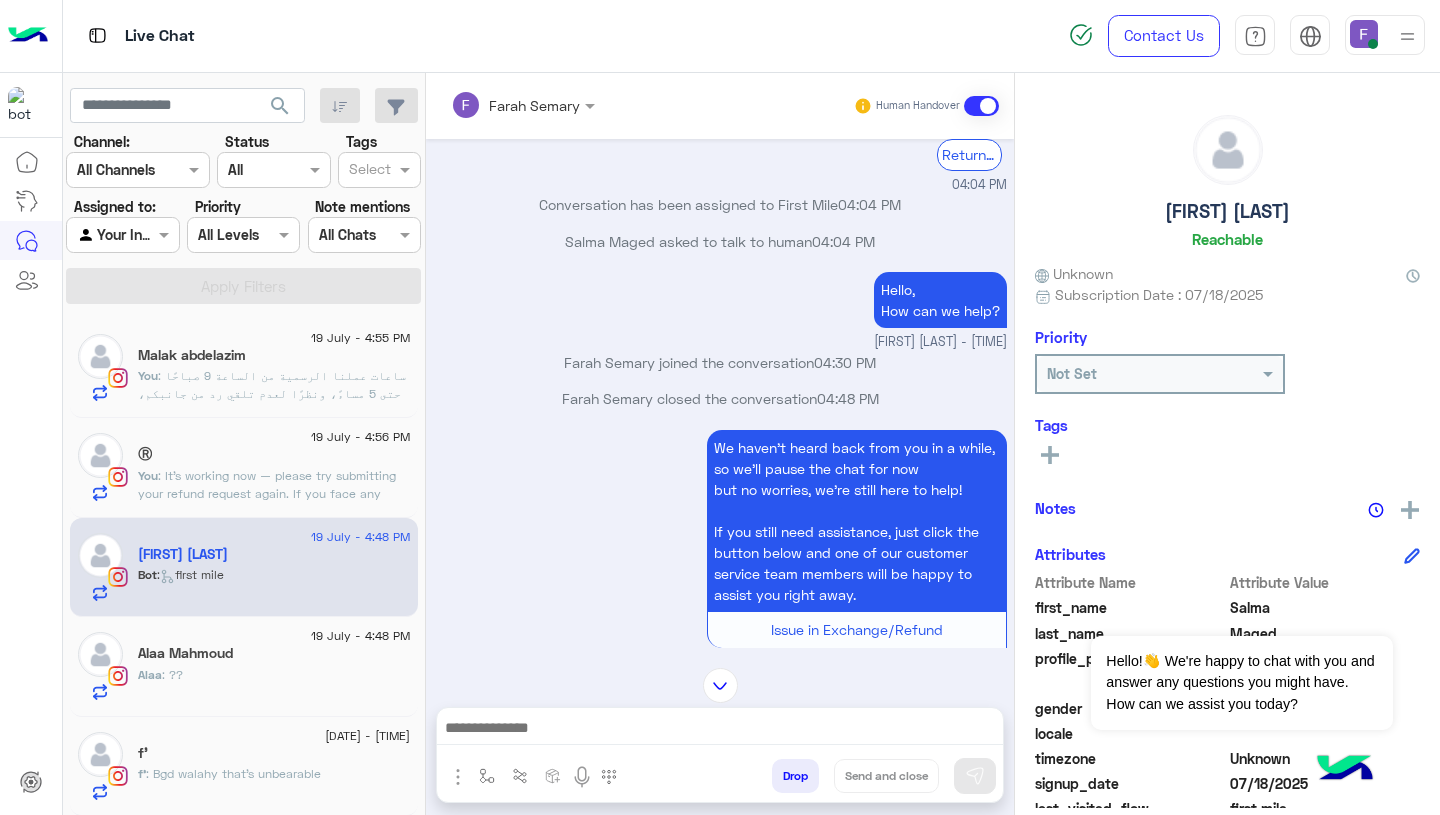 click at bounding box center (720, 730) 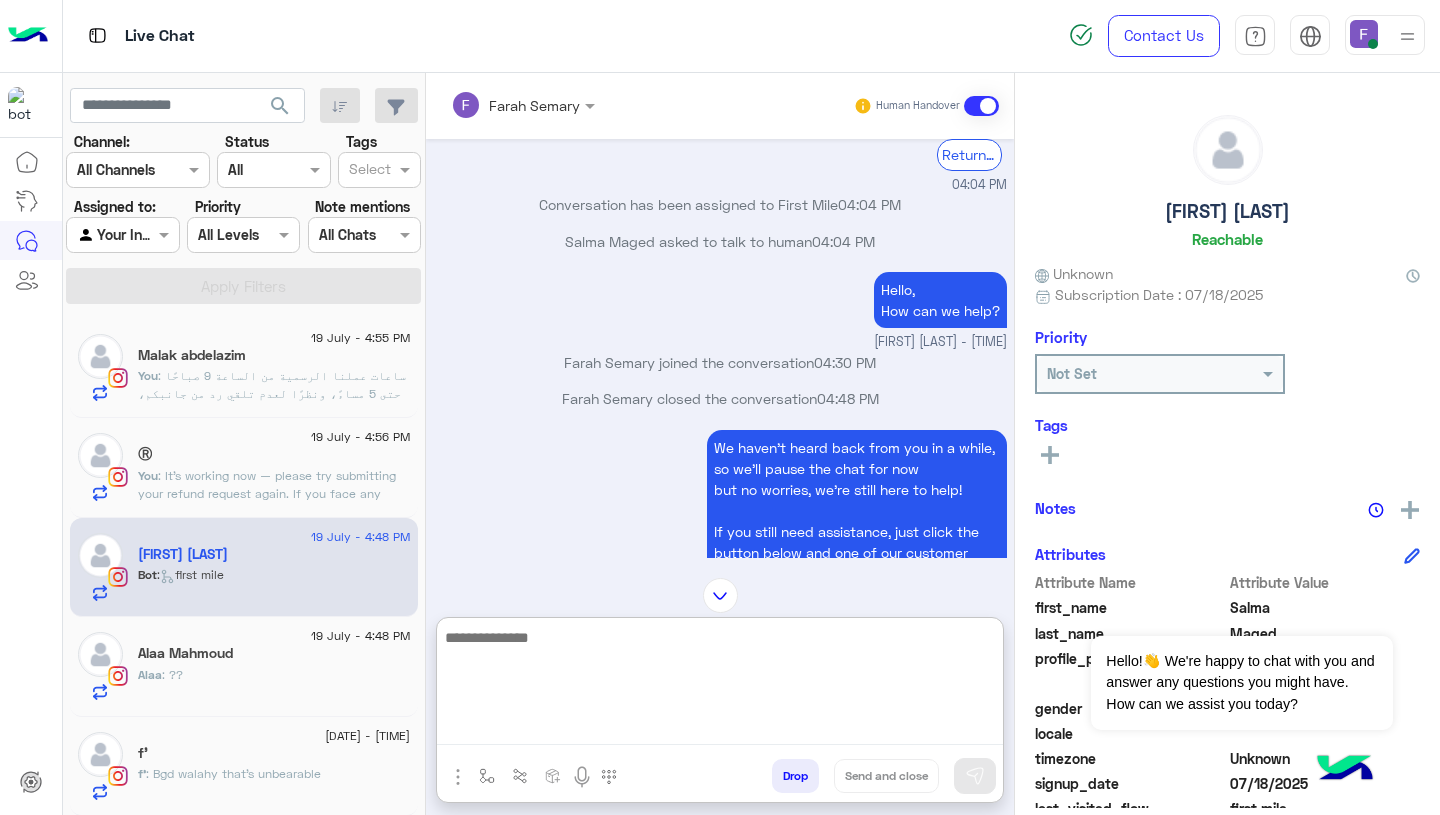 paste on "**********" 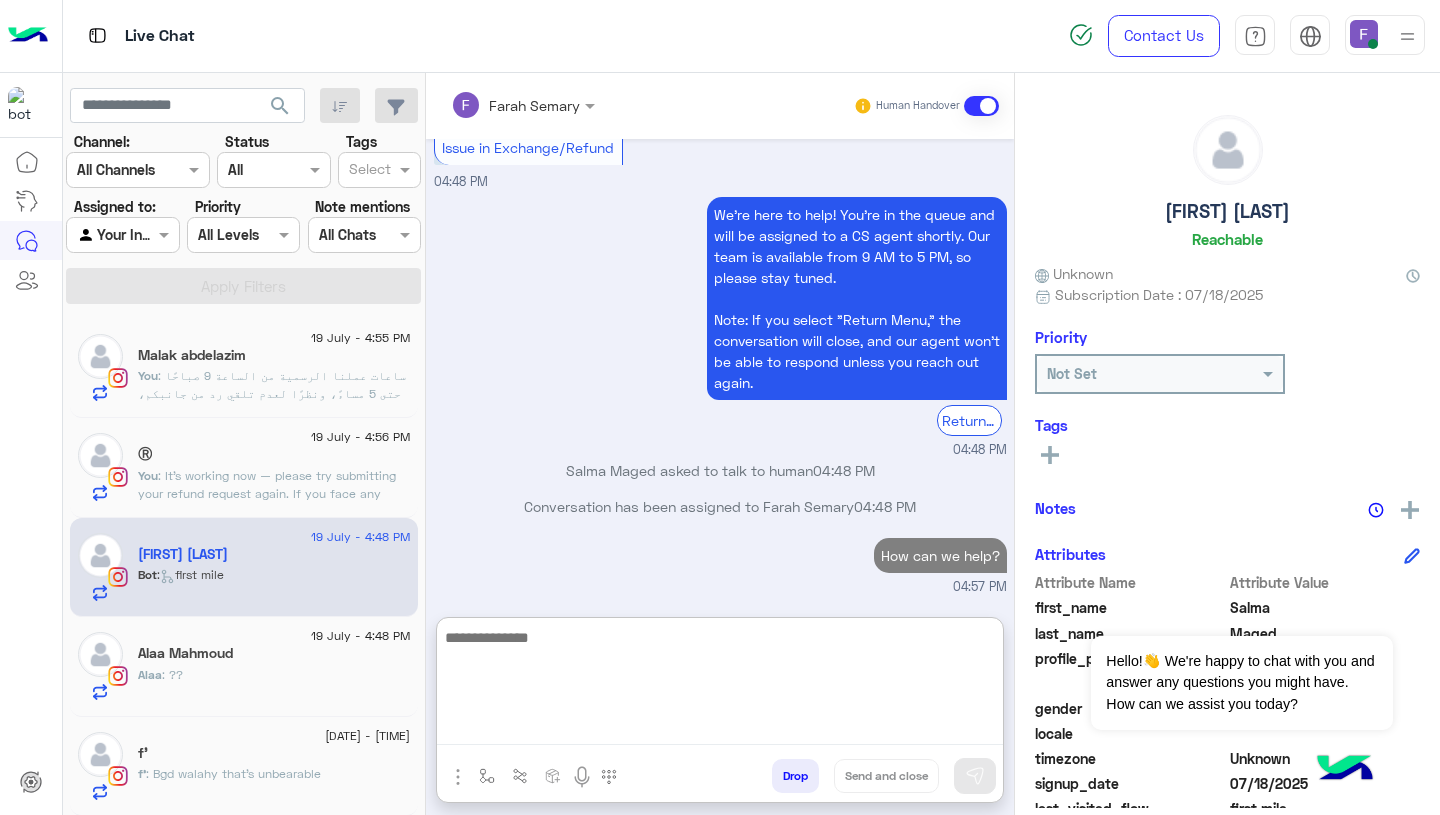 click on "Salma Maged asked to talk to human 04:48 PM" at bounding box center (720, 478) 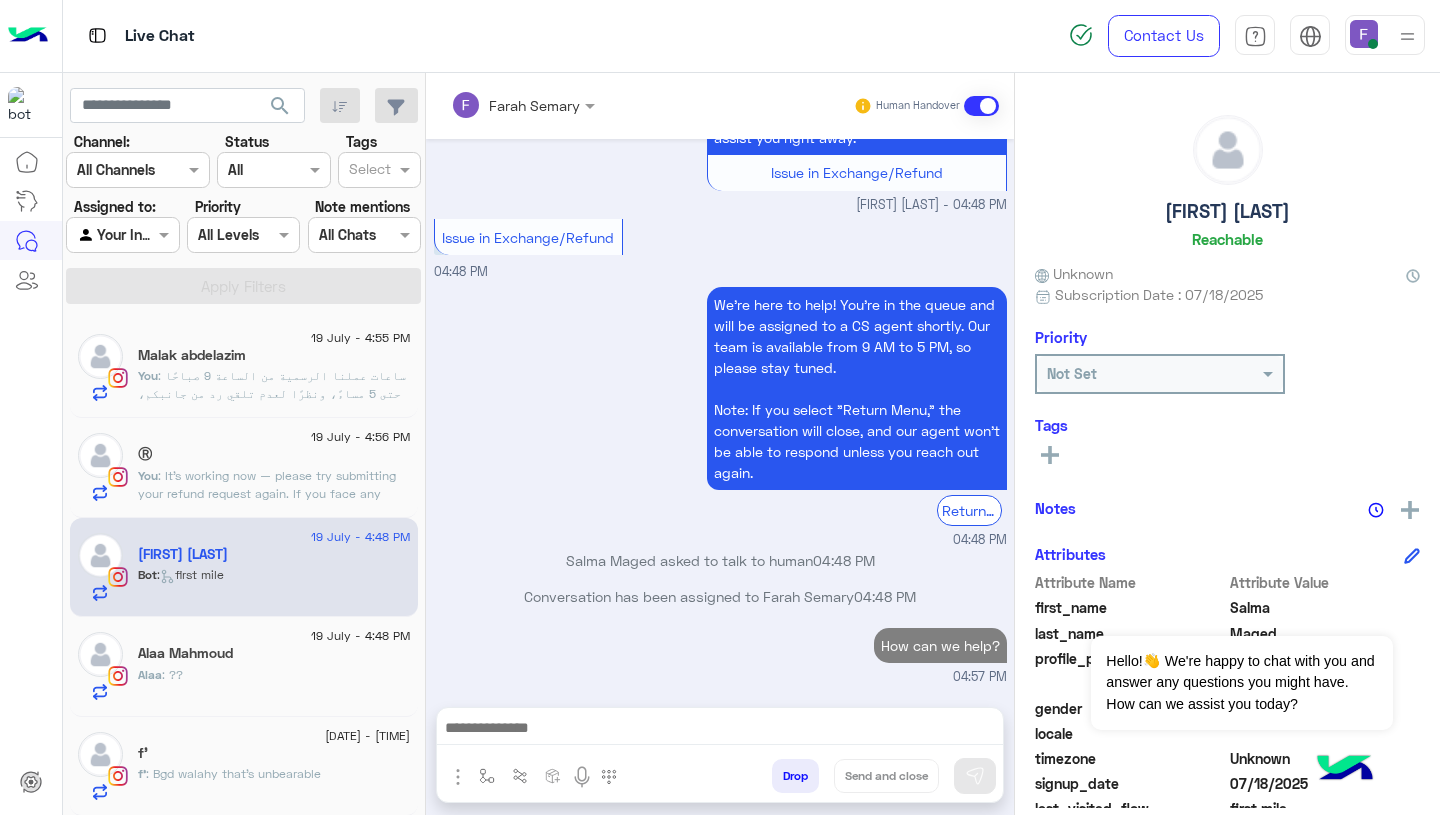 scroll, scrollTop: 1684, scrollLeft: 0, axis: vertical 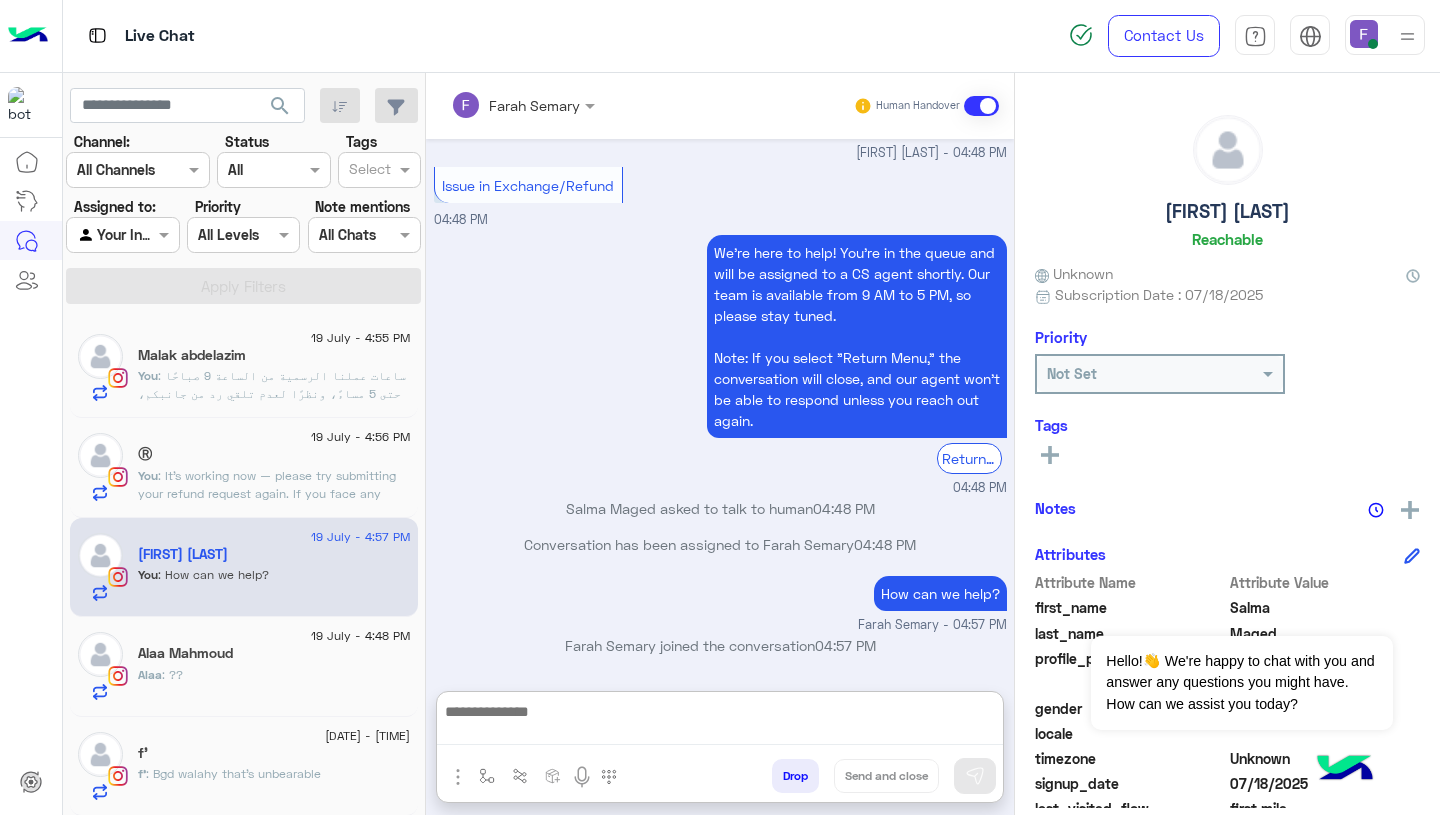 click at bounding box center (720, 722) 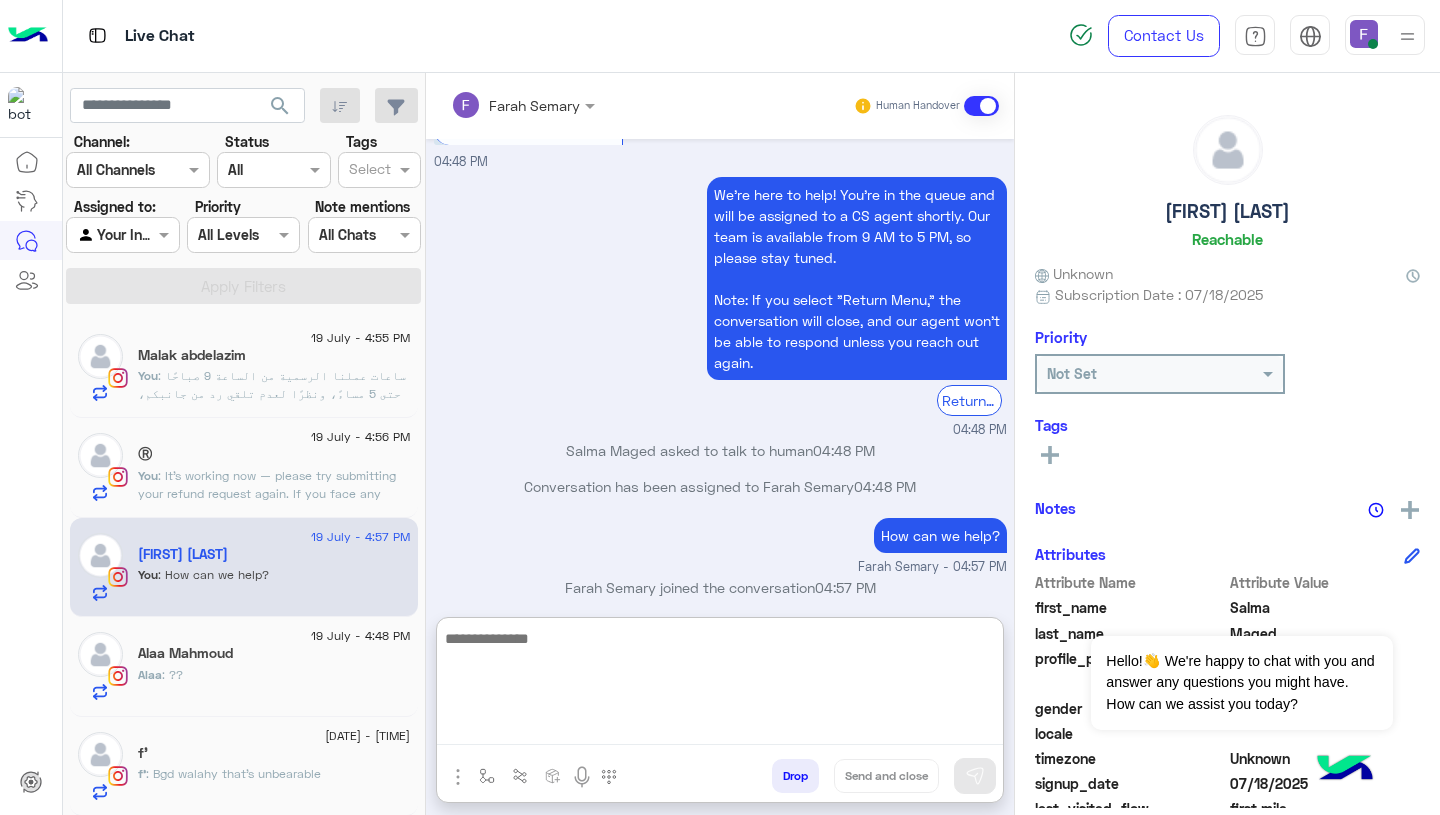 paste on "**********" 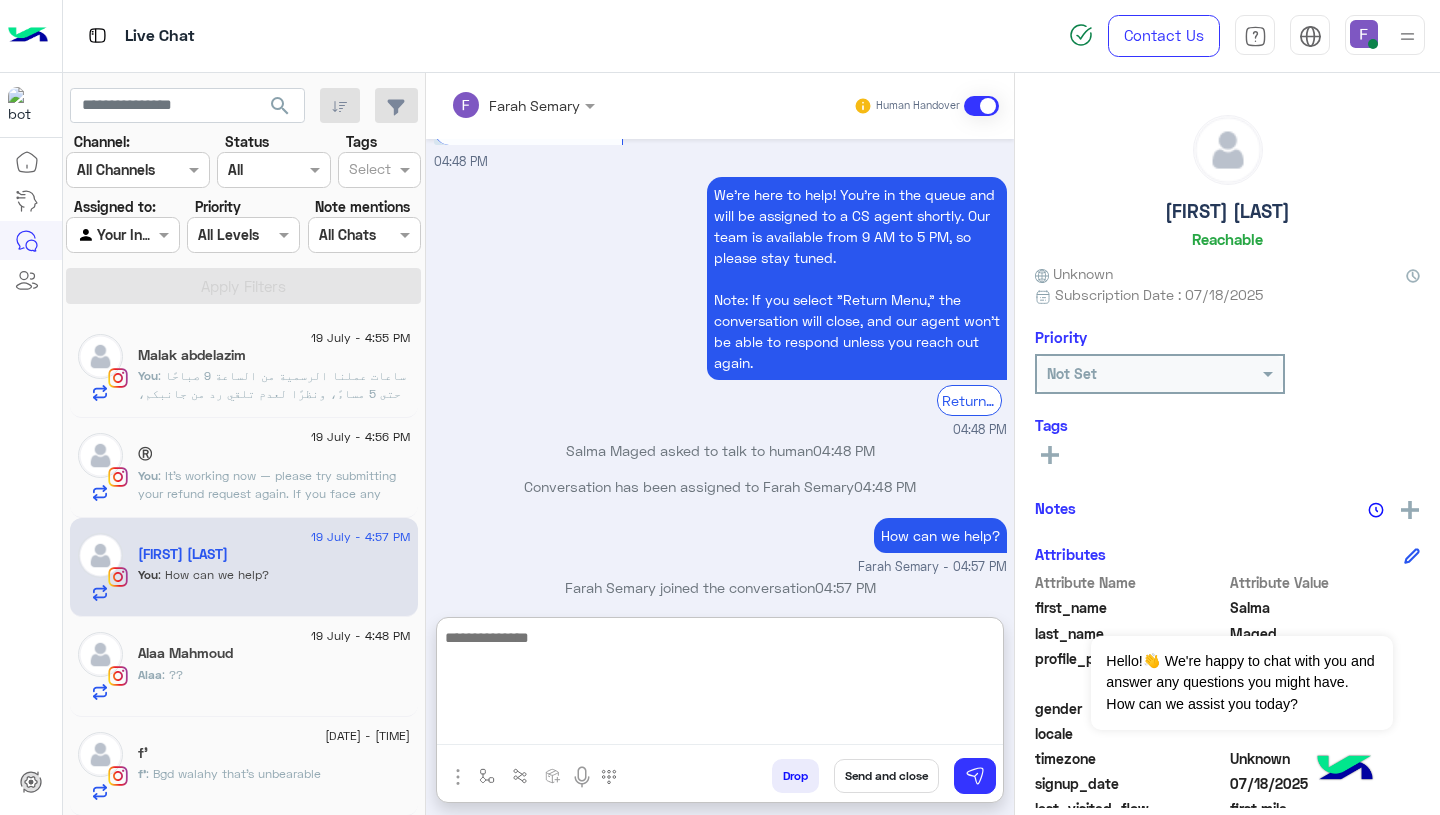 scroll, scrollTop: 0, scrollLeft: 0, axis: both 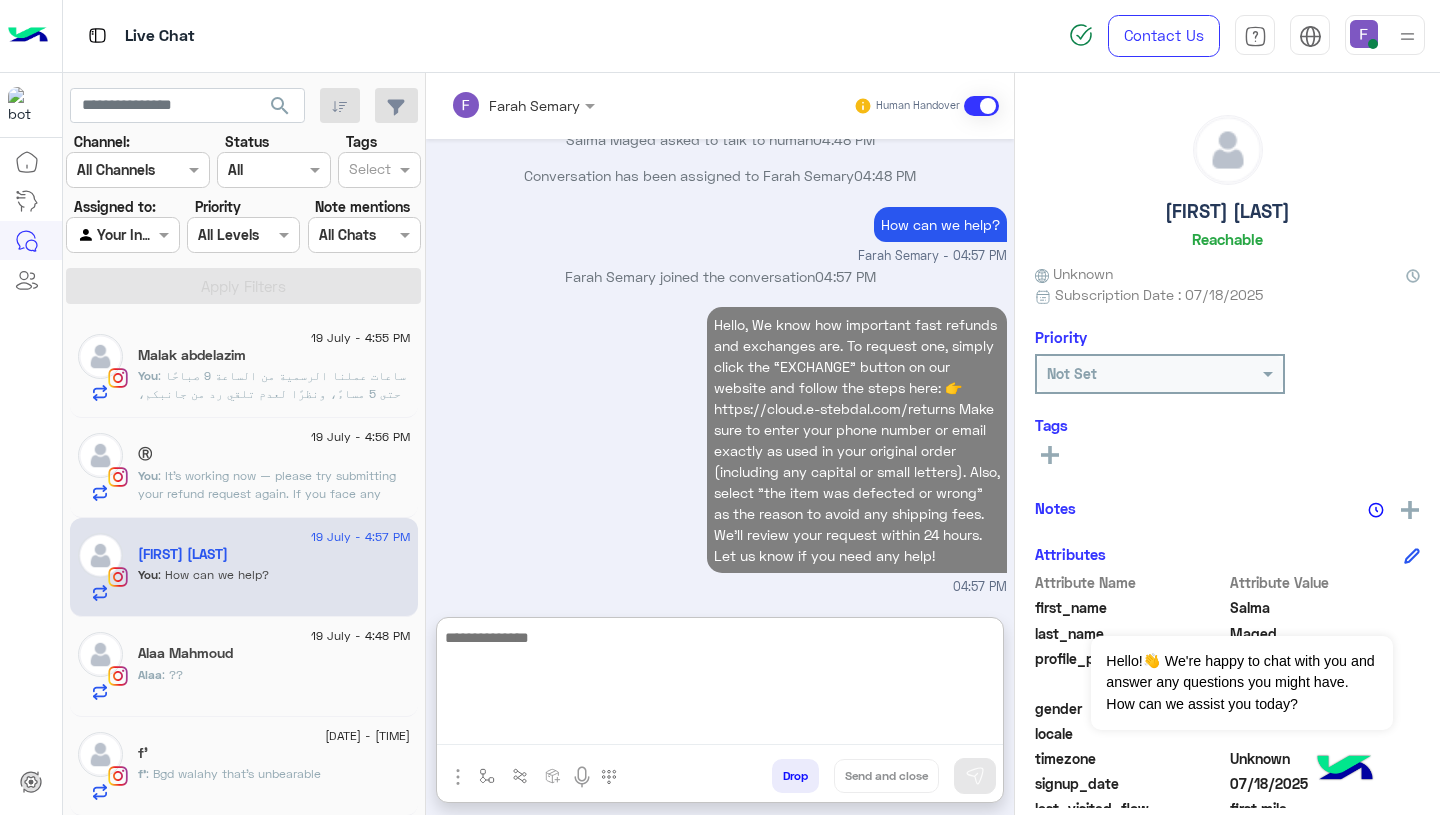 click on "Hello,
We know how important fast refunds and exchanges are.
To request one, simply click the “EXCHANGE” button on our website and follow the steps here:
👉 https://cloud.e-stebdal.com/returns
Make sure to enter your phone number or email exactly as used in your original order (including any capital or small letters).
Also, select "the item was defected or wrong" as the reason to avoid any shipping fees.
We’ll review your request within 24 hours. Let us know if you need any help! 04:57 PM" at bounding box center (720, 449) 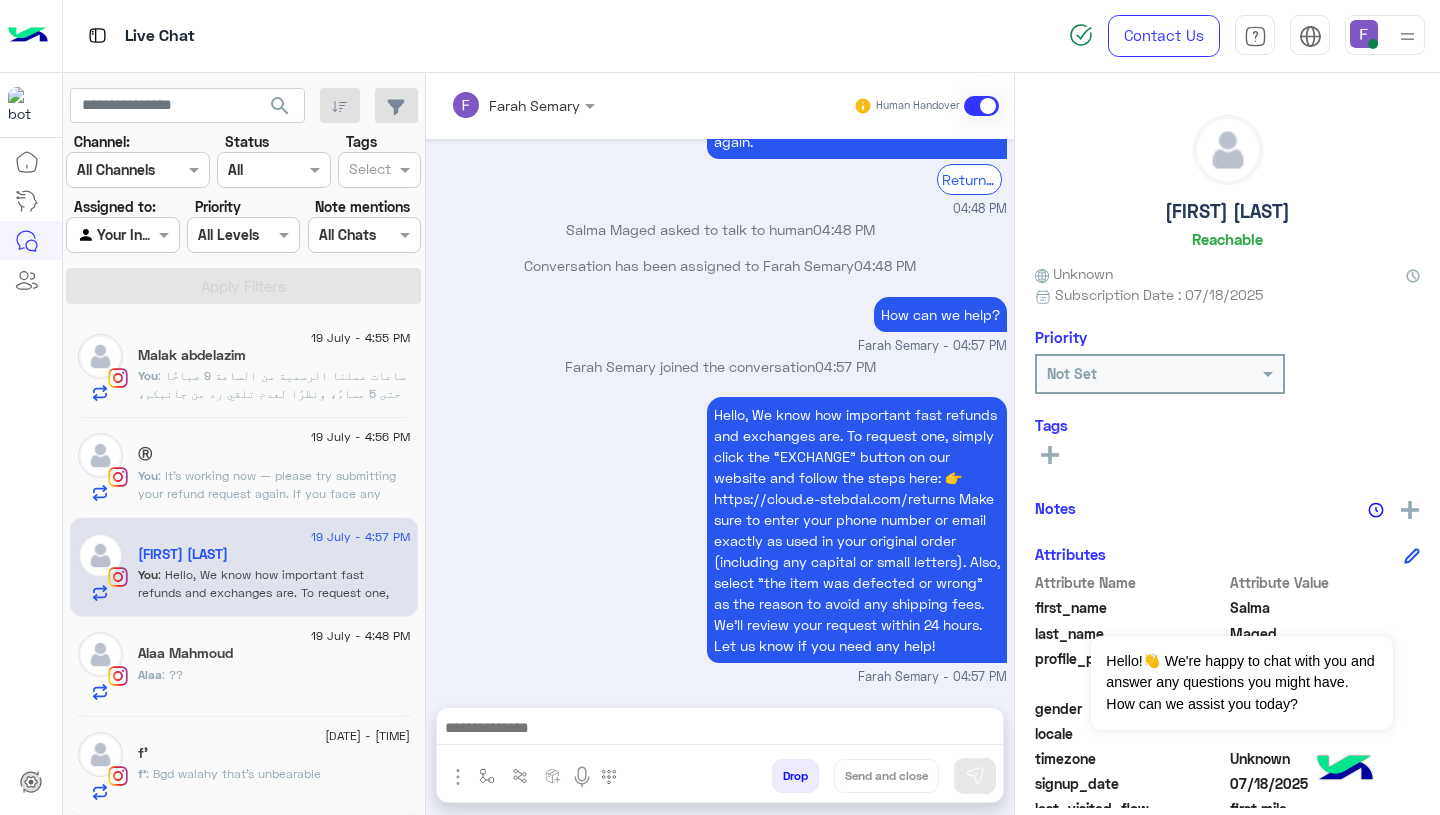 scroll, scrollTop: 2000, scrollLeft: 0, axis: vertical 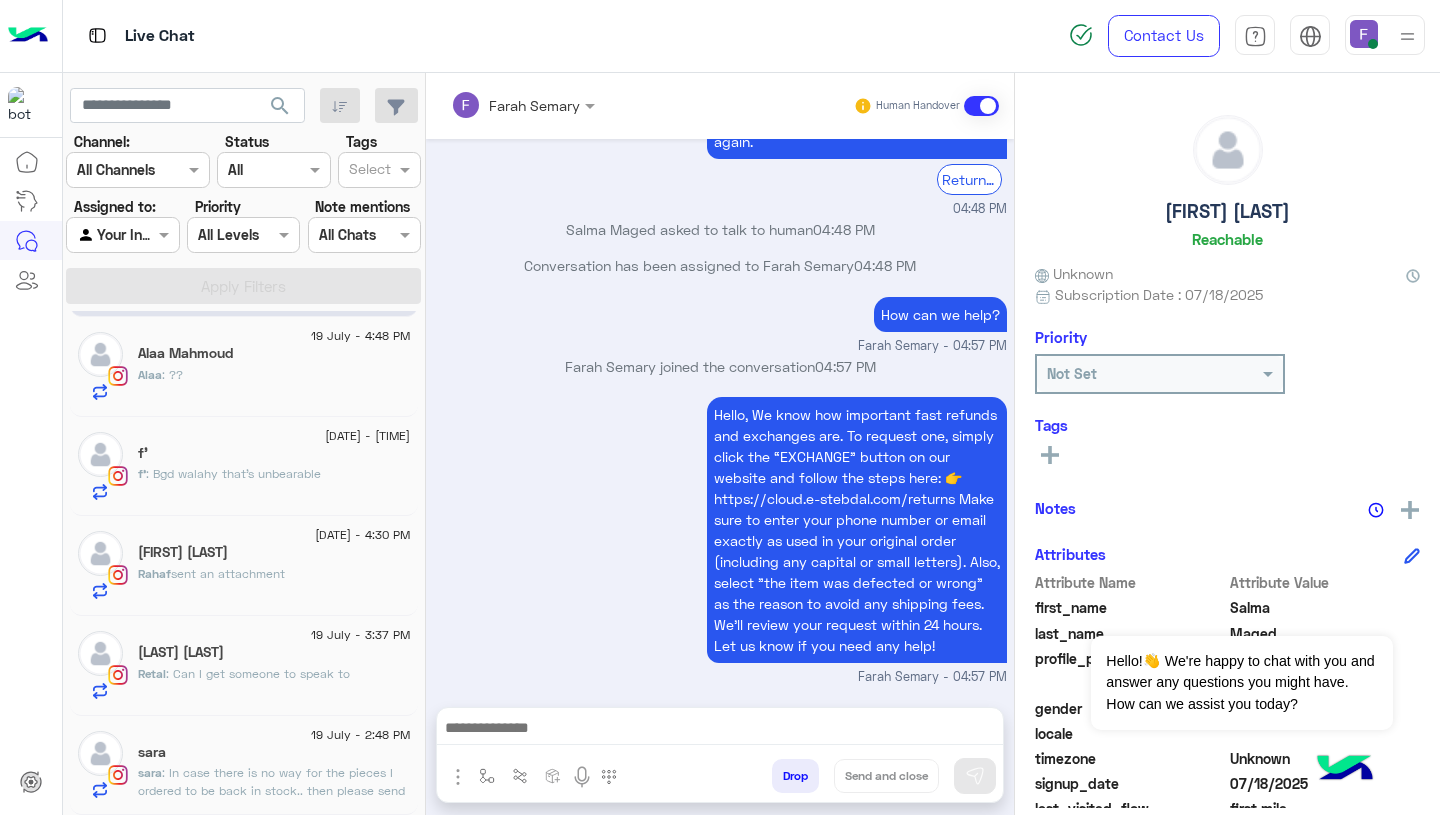 click on "19 July - 2:48 PM  𝒔𝒂𝒓𝒂𝒉   𝒔𝒂𝒓𝒂𝒉 : In case there is no way for the pieces I ordered to be back in stock.. then please send me the same brown top (BROWN MICROFIBER BASIC SHORT SLEEVE TOP) i ordered but Replace it to XS since it's in stock now, and replace the two black leggings for two midnight navy leggings SMALL BOTH, and send the pink sweat pants as they are since these are already in stock." 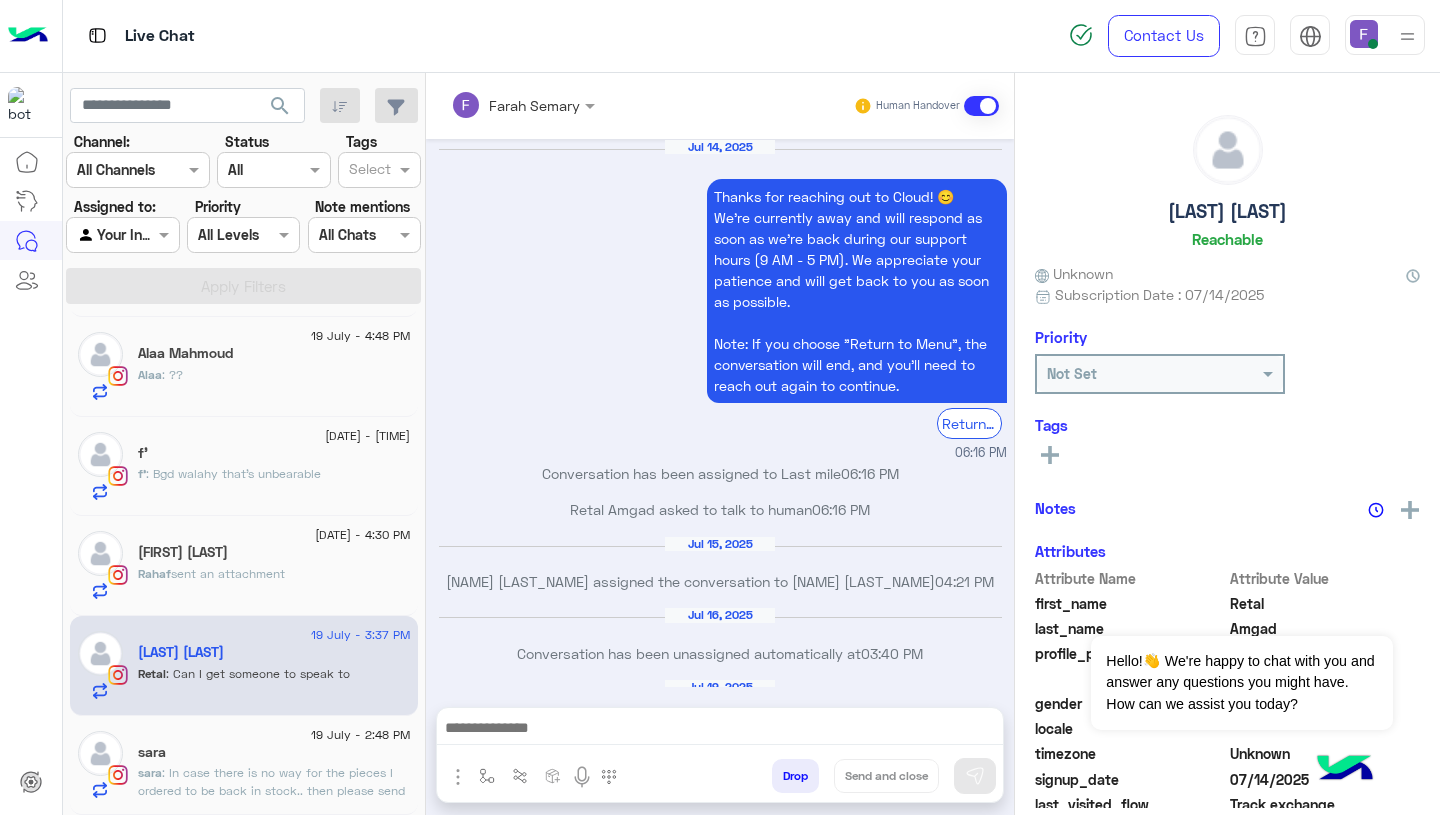 scroll, scrollTop: 1531, scrollLeft: 0, axis: vertical 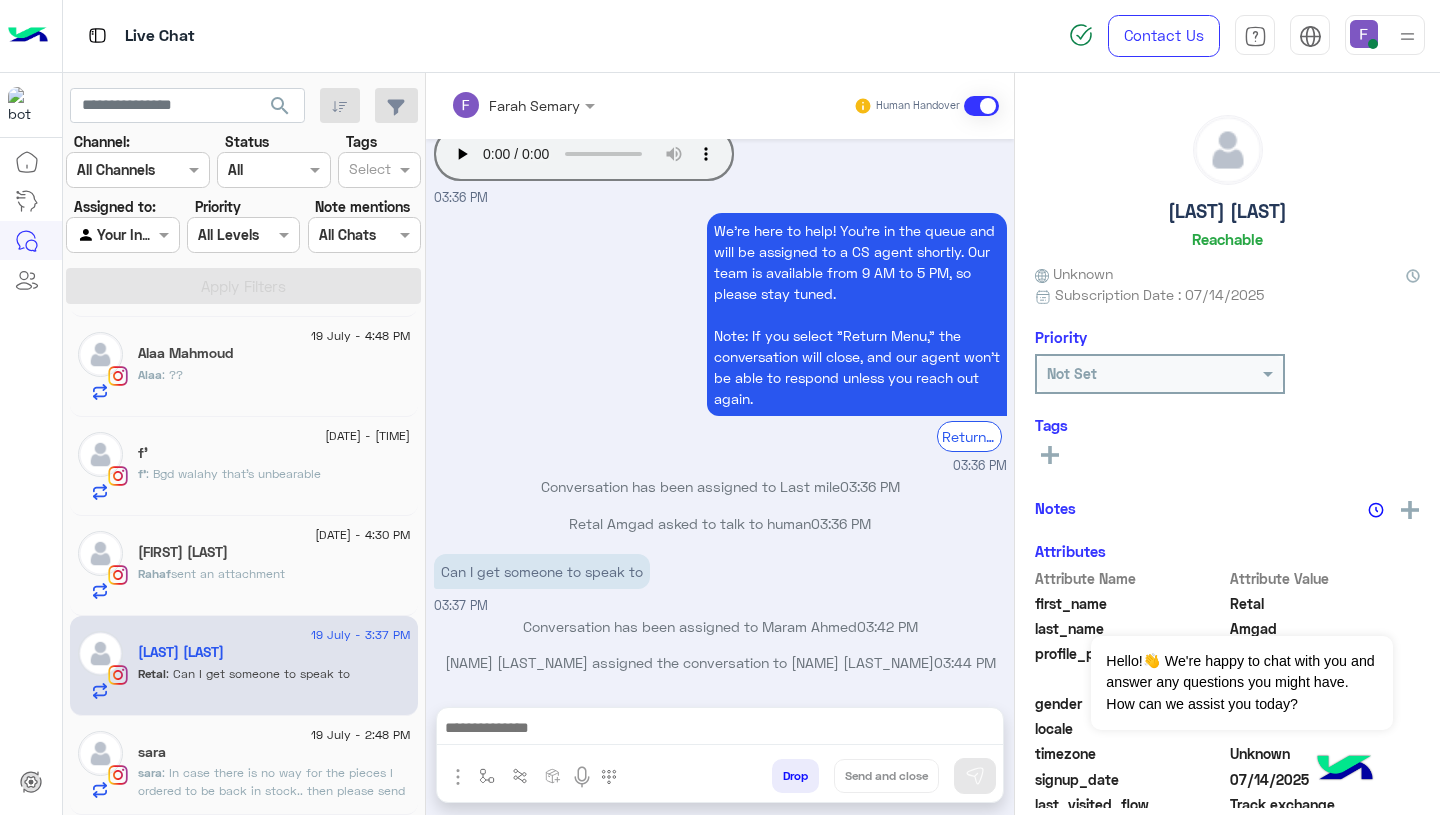 click on "[LAST] sent an attachment" 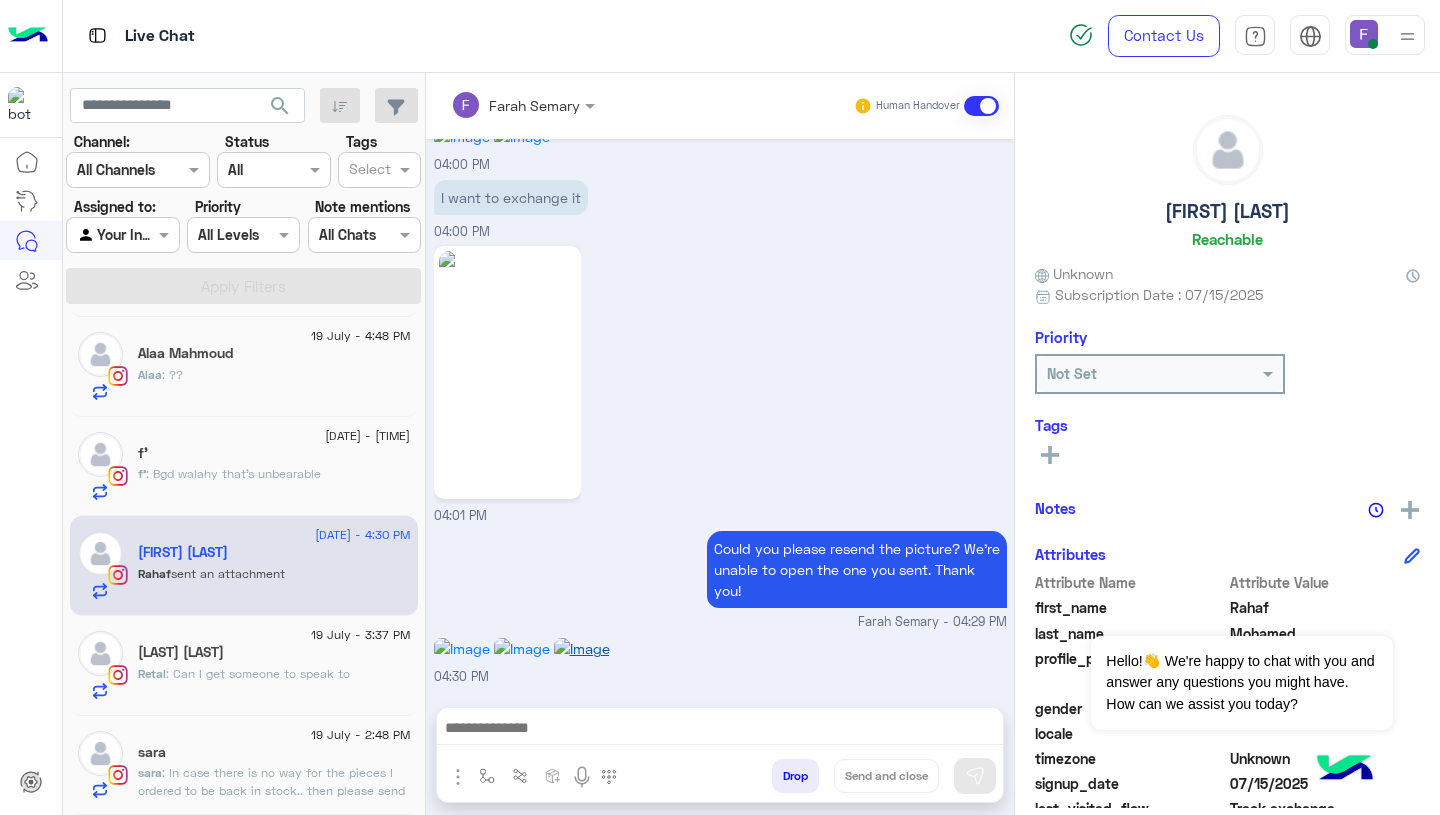 scroll, scrollTop: 1702, scrollLeft: 0, axis: vertical 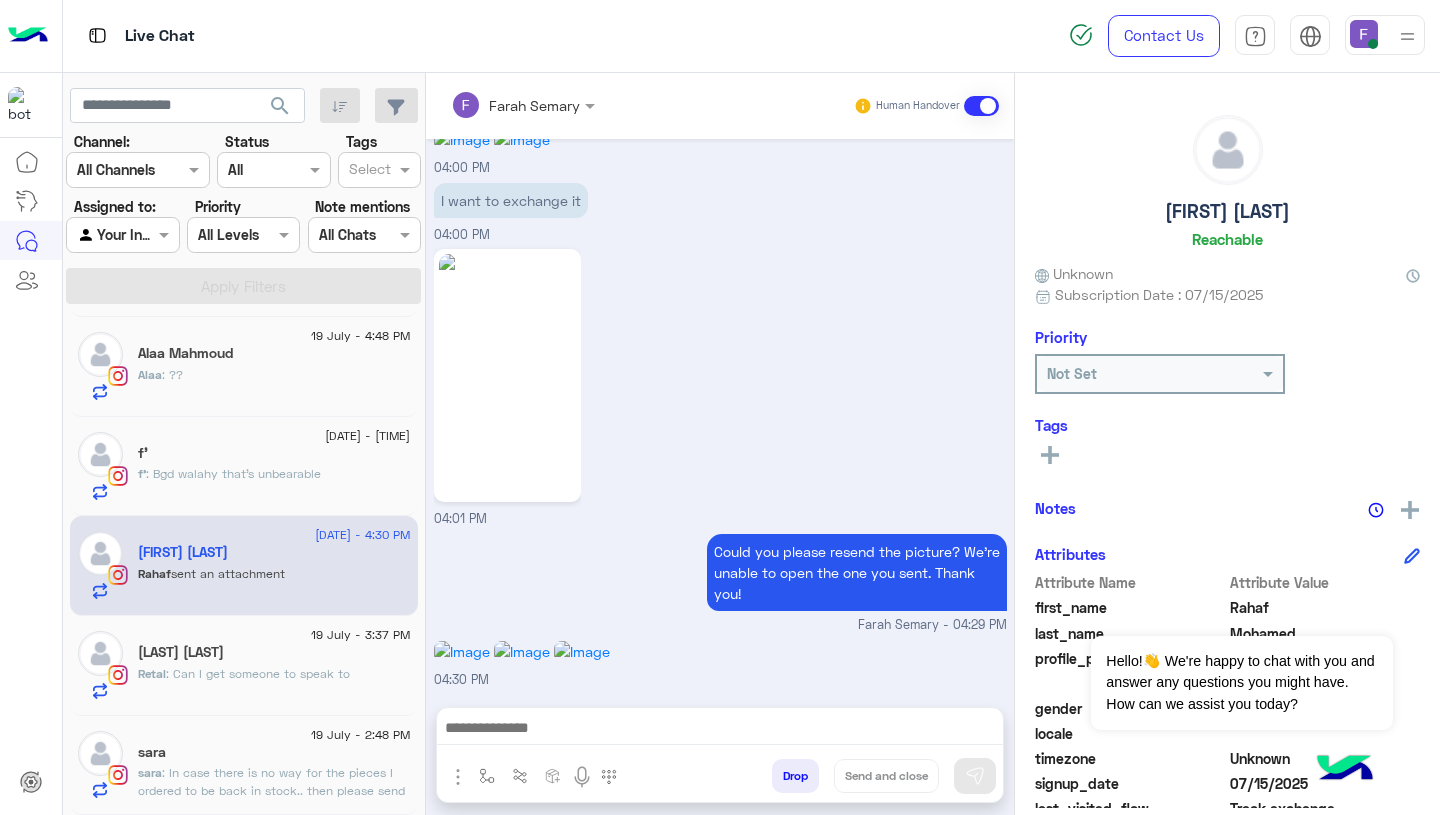 click on "Could you please resend the picture? We’re unable to open the one you sent. Thank you!" at bounding box center [857, 572] 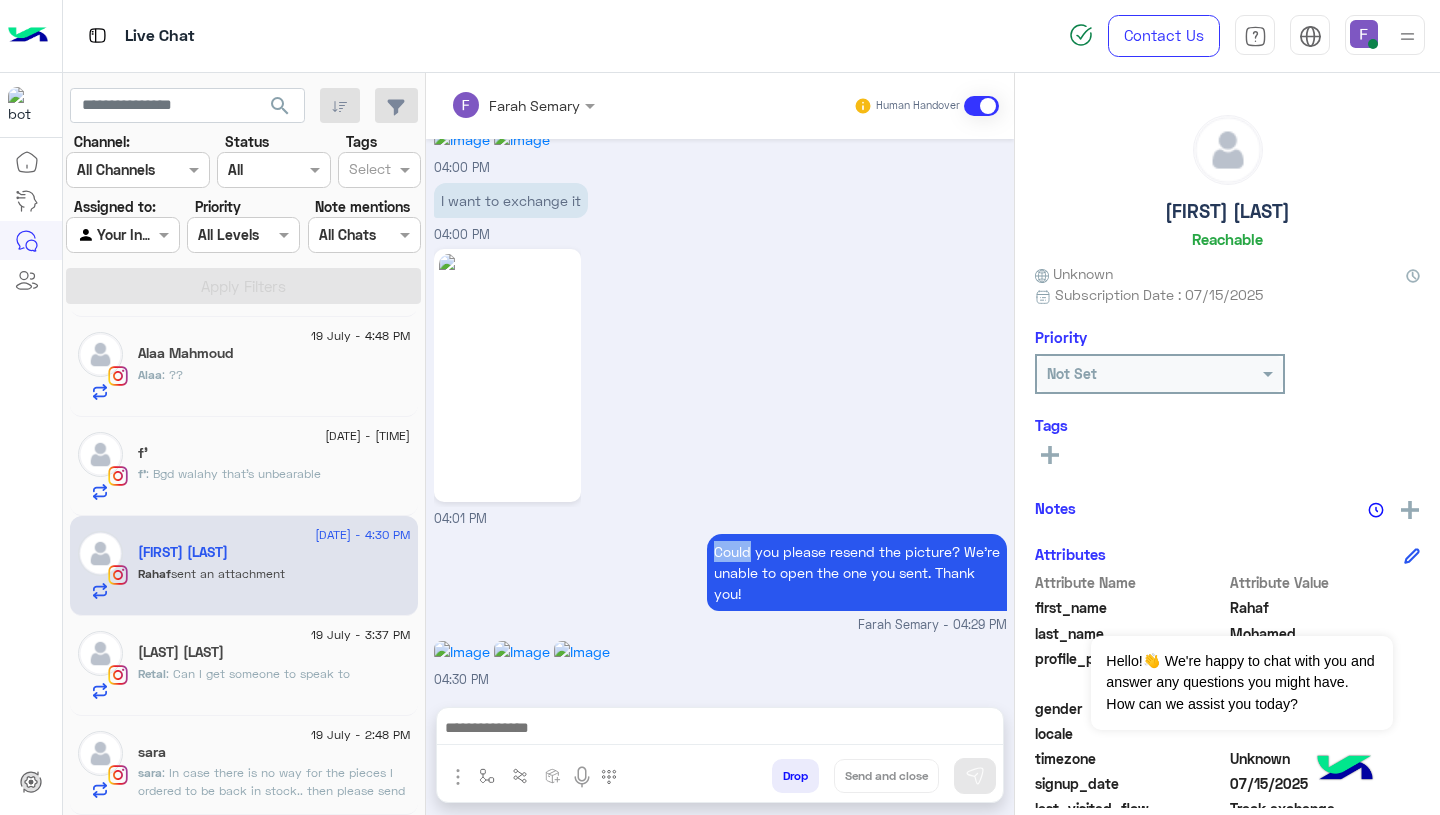 click on "Could you please resend the picture? We’re unable to open the one you sent. Thank you!" at bounding box center [857, 572] 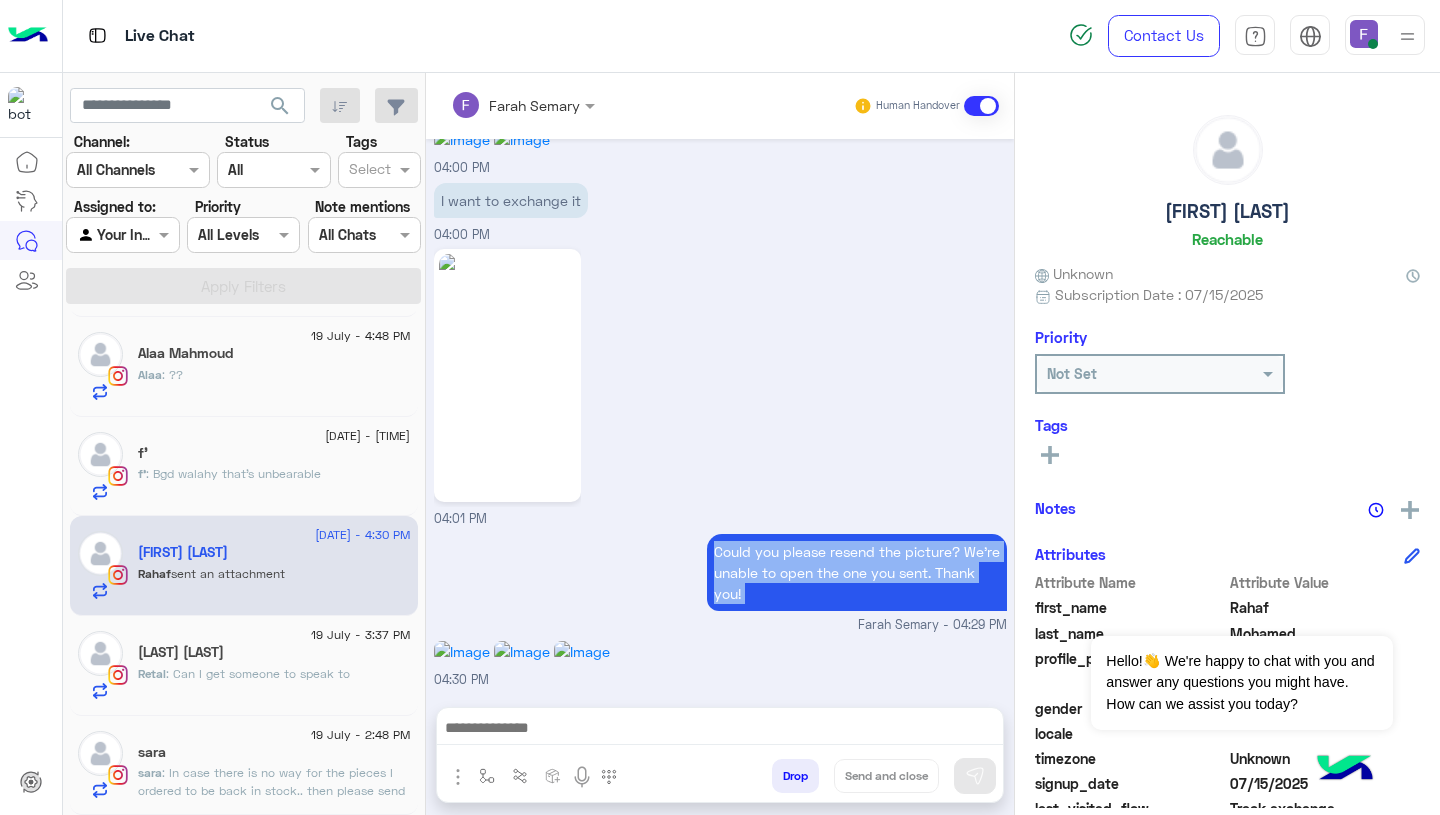 drag, startPoint x: 706, startPoint y: 548, endPoint x: 706, endPoint y: 577, distance: 29 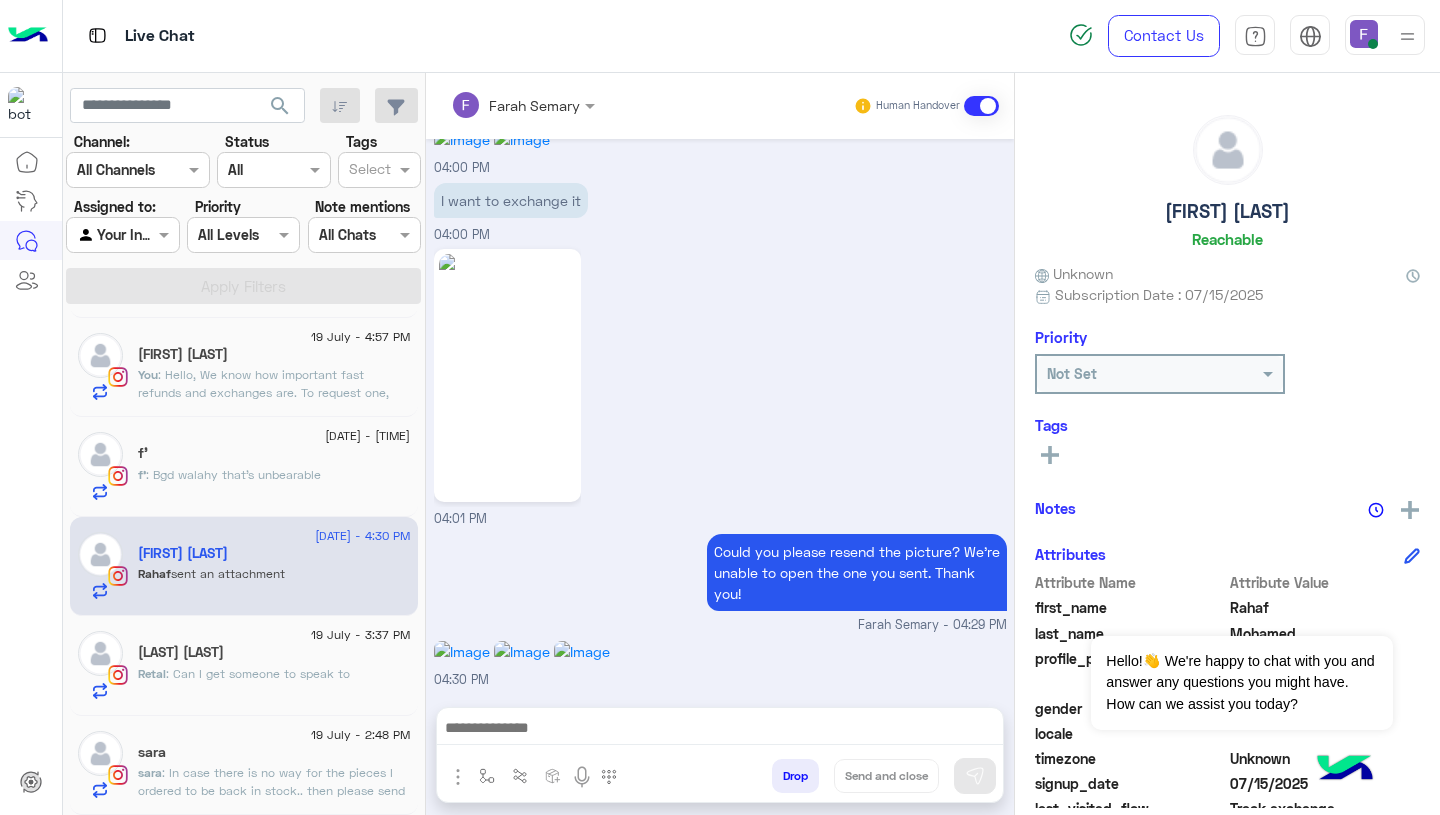 scroll, scrollTop: 300, scrollLeft: 0, axis: vertical 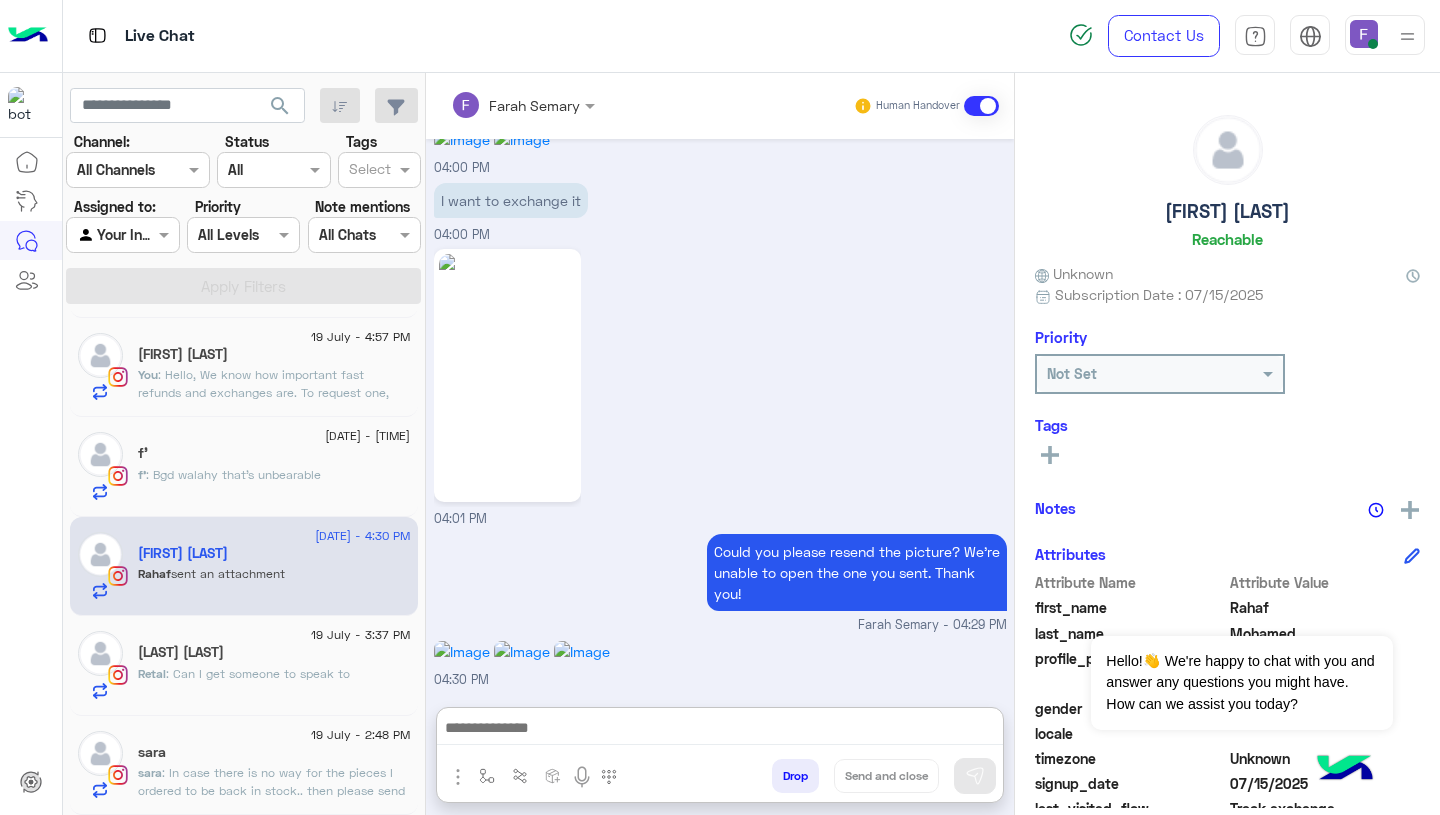 click at bounding box center (720, 730) 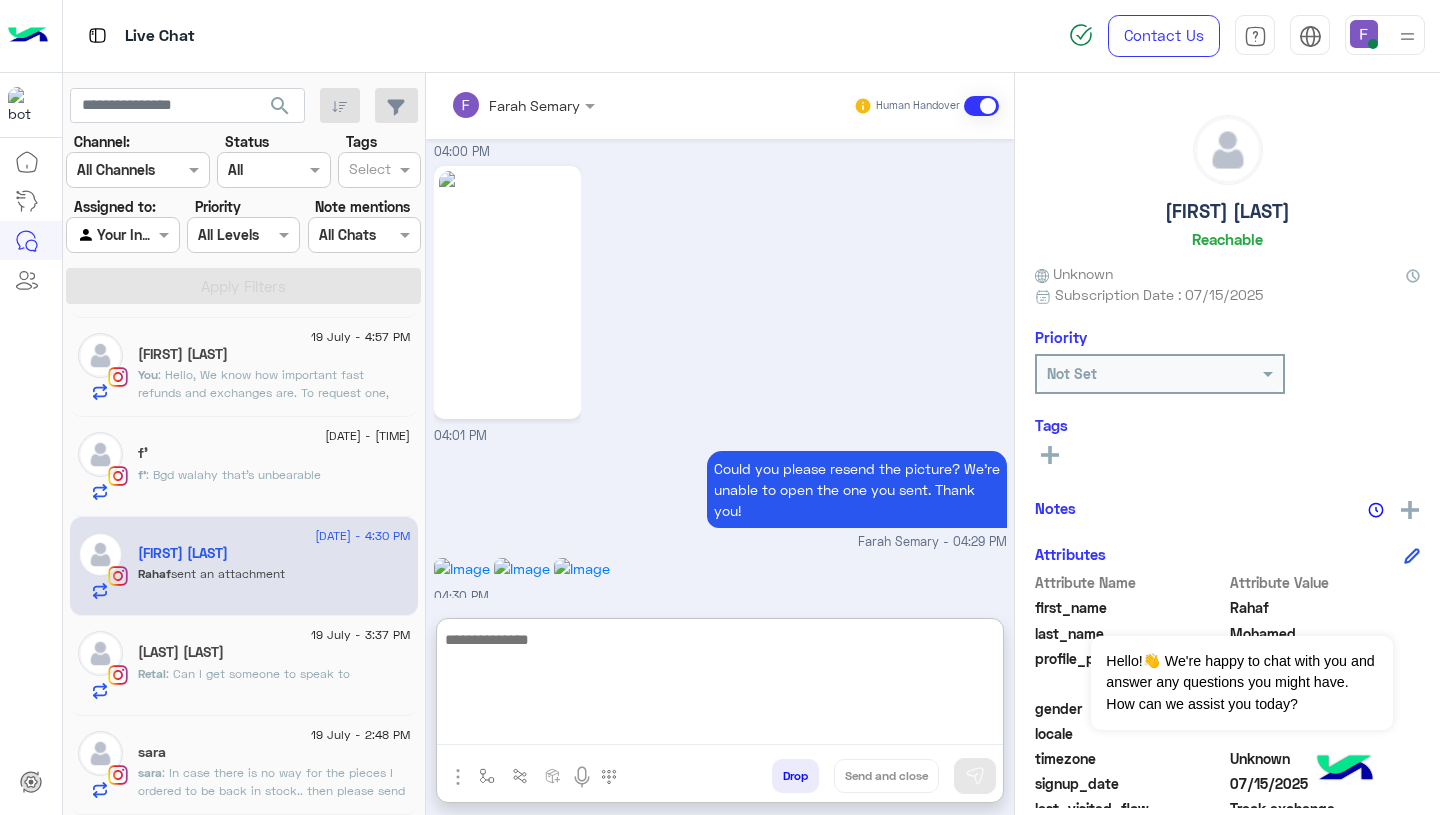 scroll, scrollTop: 1792, scrollLeft: 0, axis: vertical 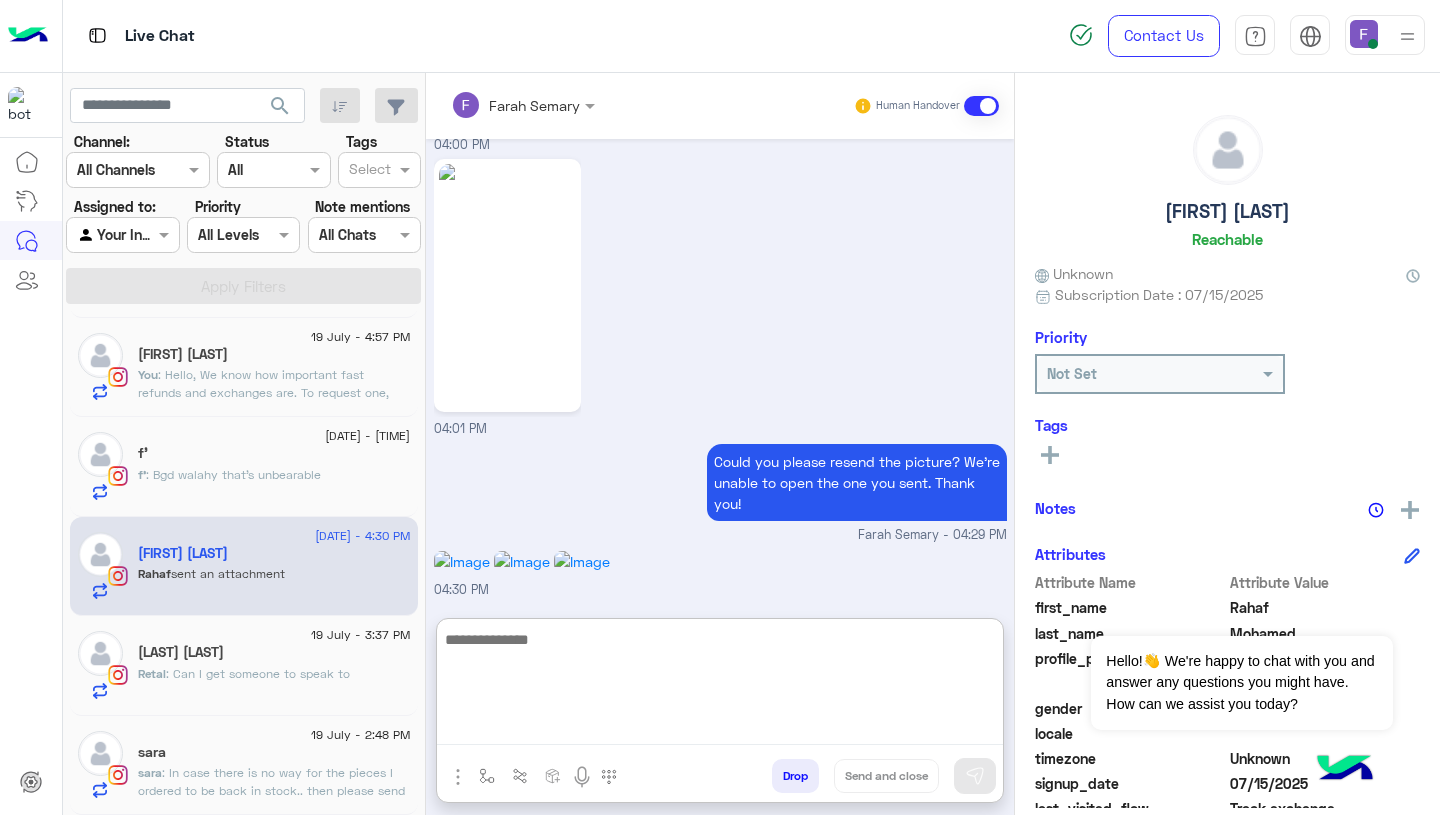 paste on "**********" 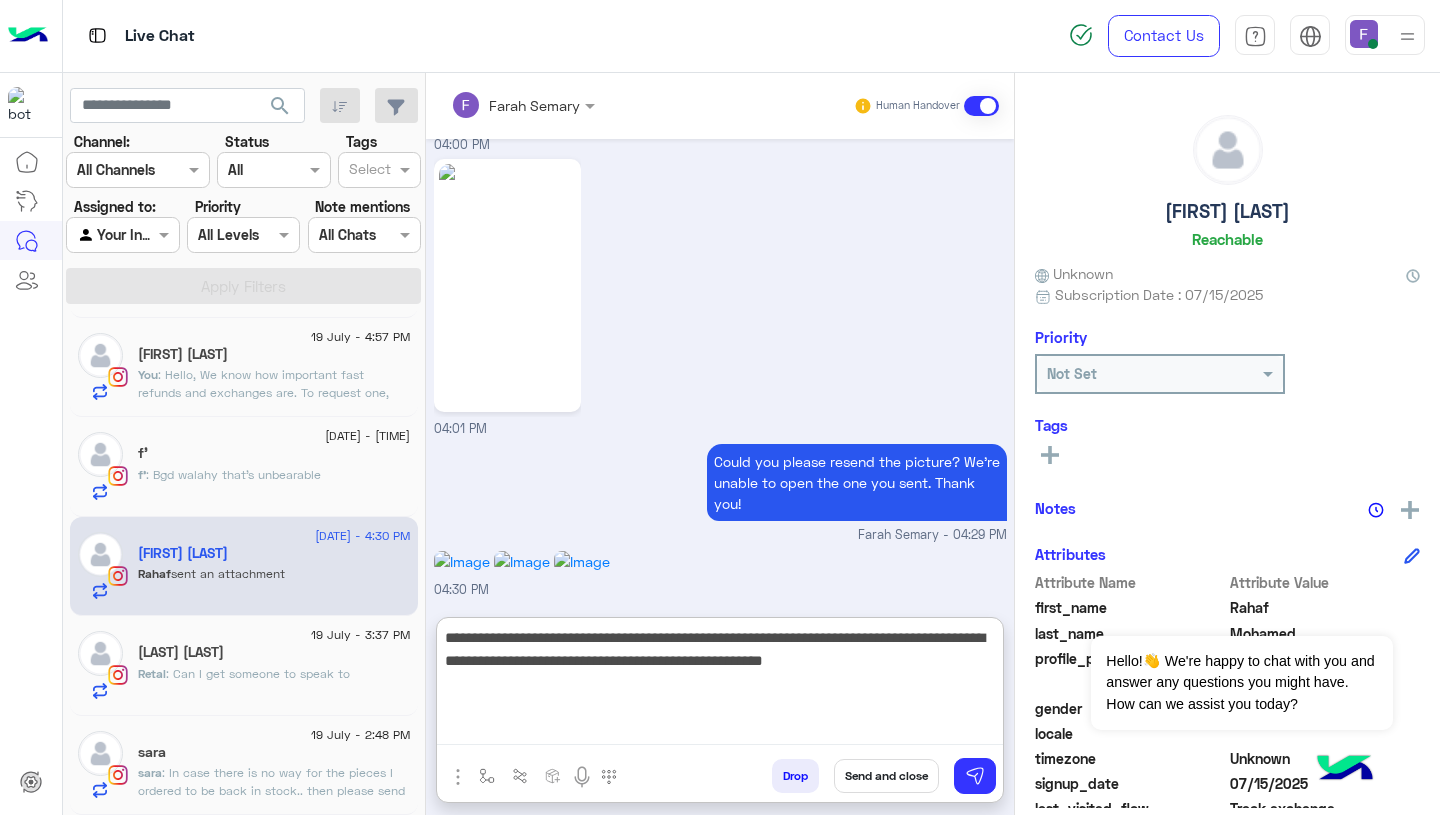 scroll, scrollTop: 61, scrollLeft: 0, axis: vertical 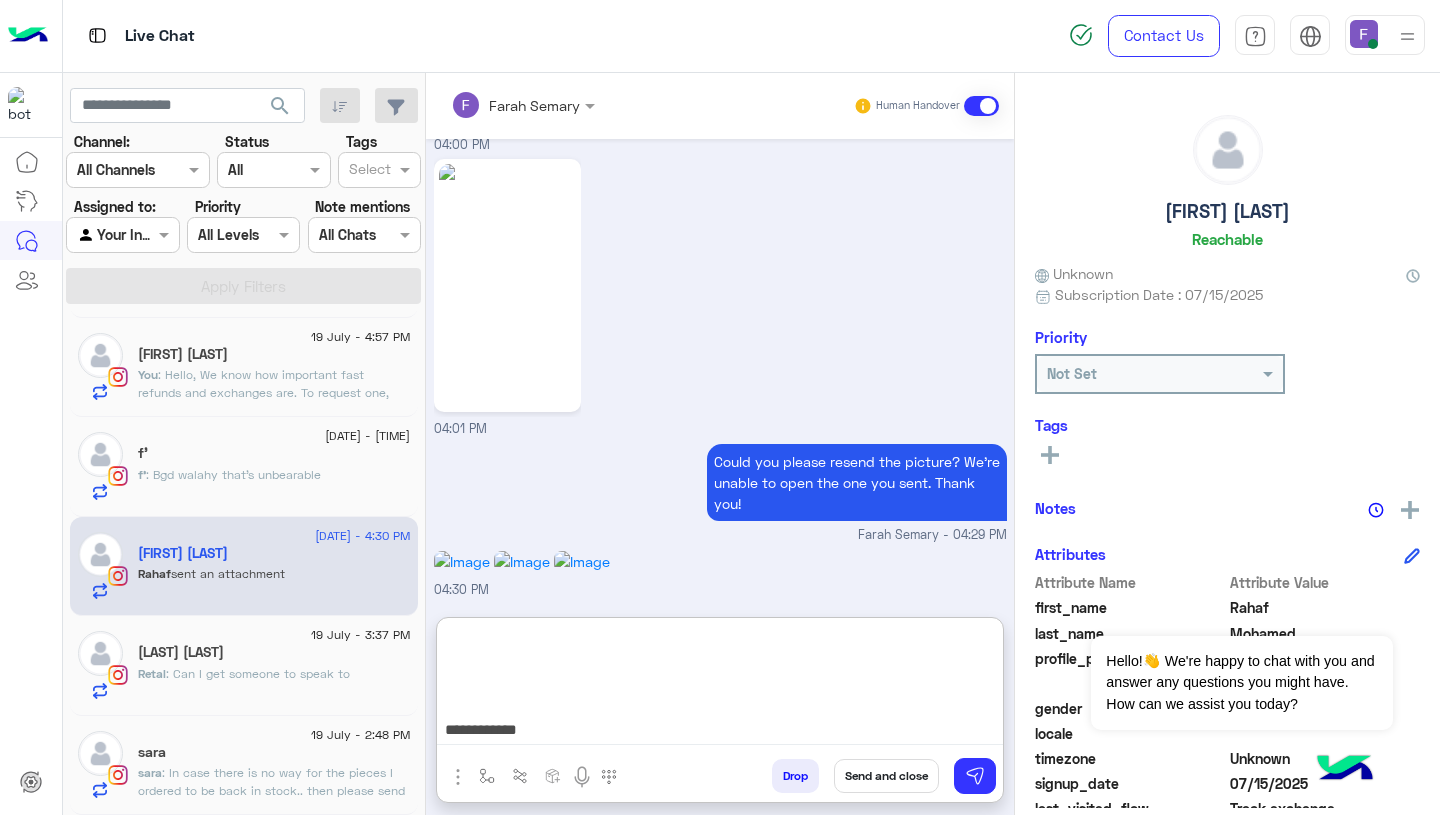 click on "**********" at bounding box center (720, 685) 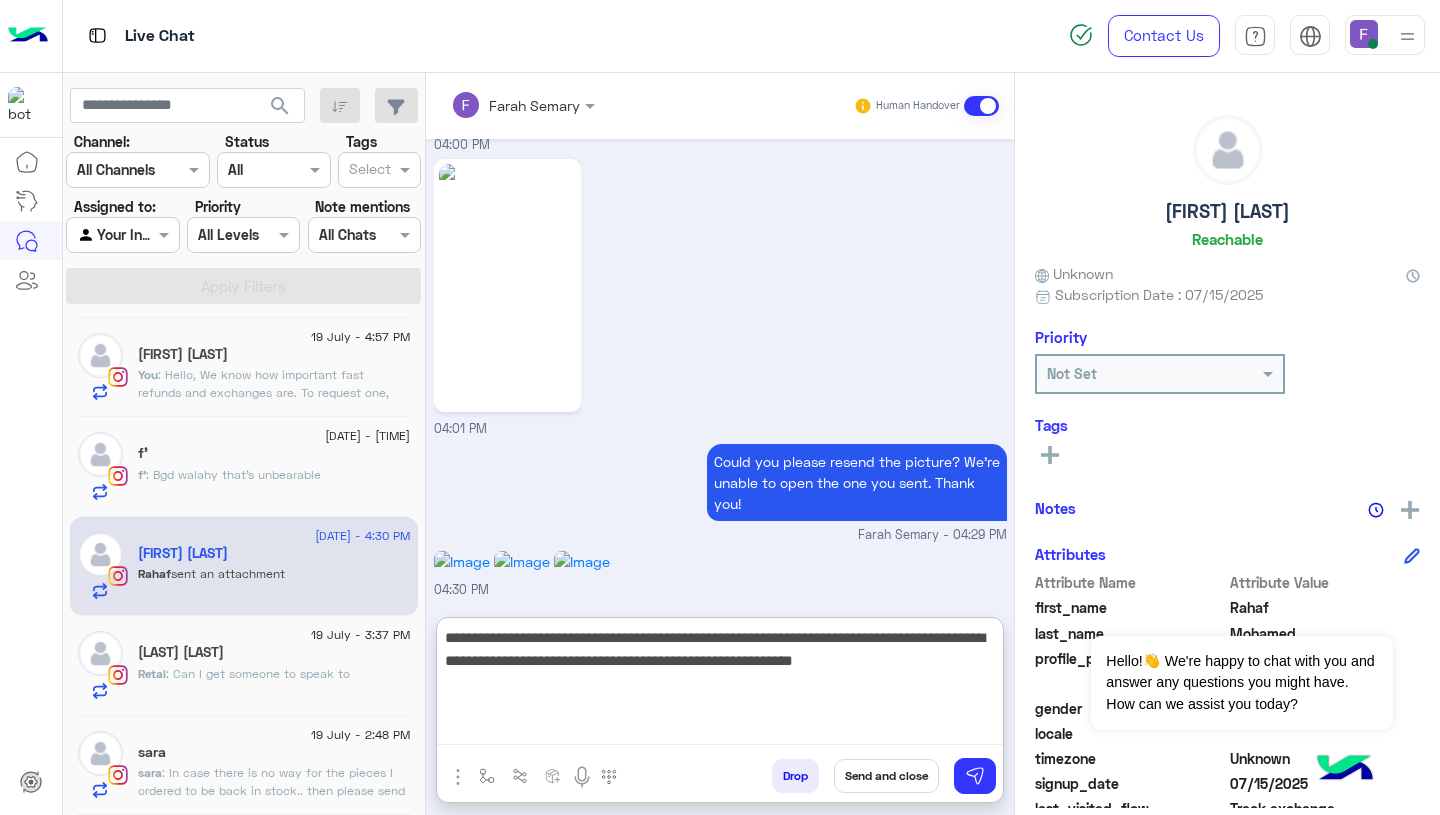 scroll, scrollTop: 0, scrollLeft: 0, axis: both 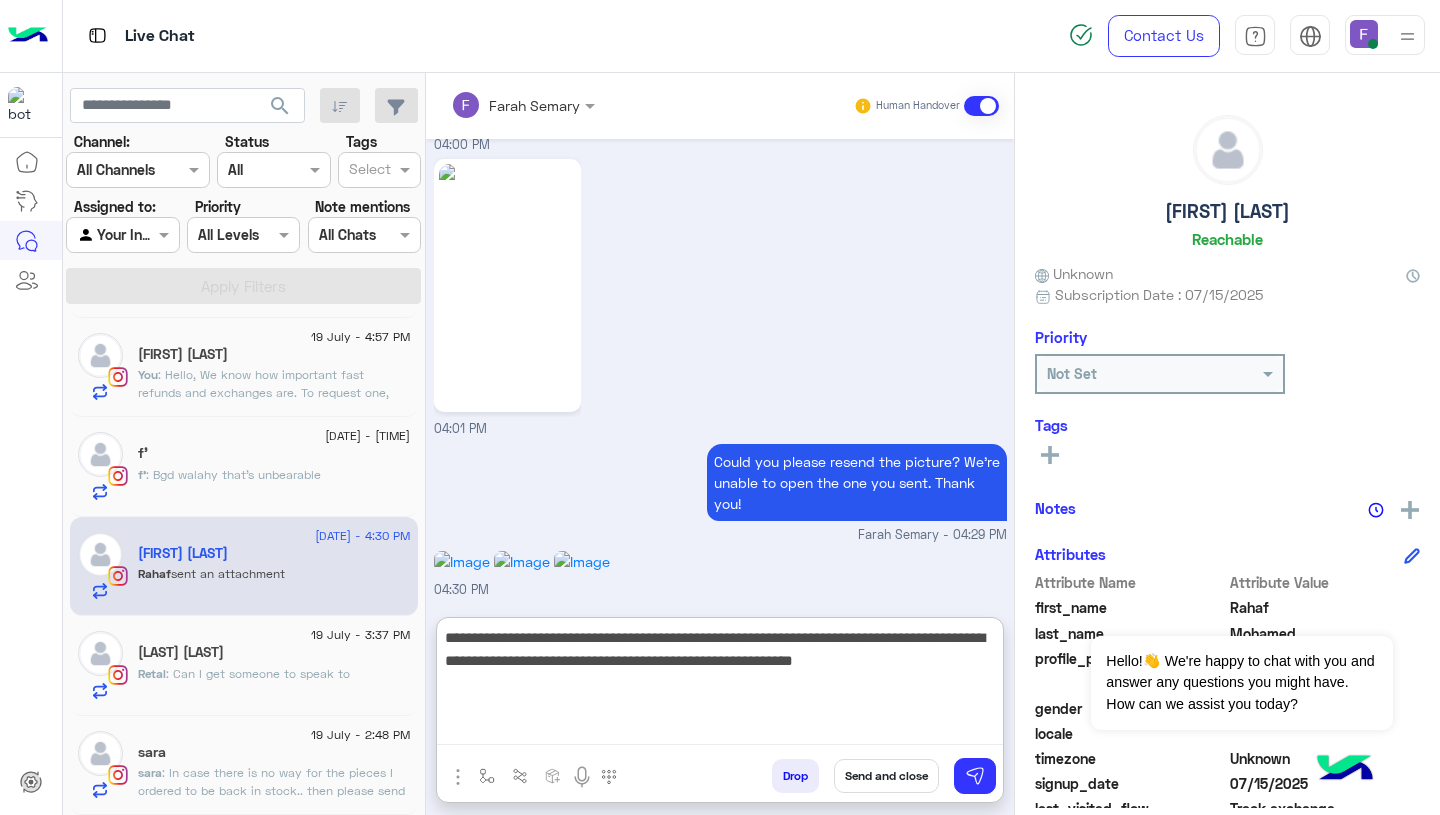 click on "**********" at bounding box center [720, 685] 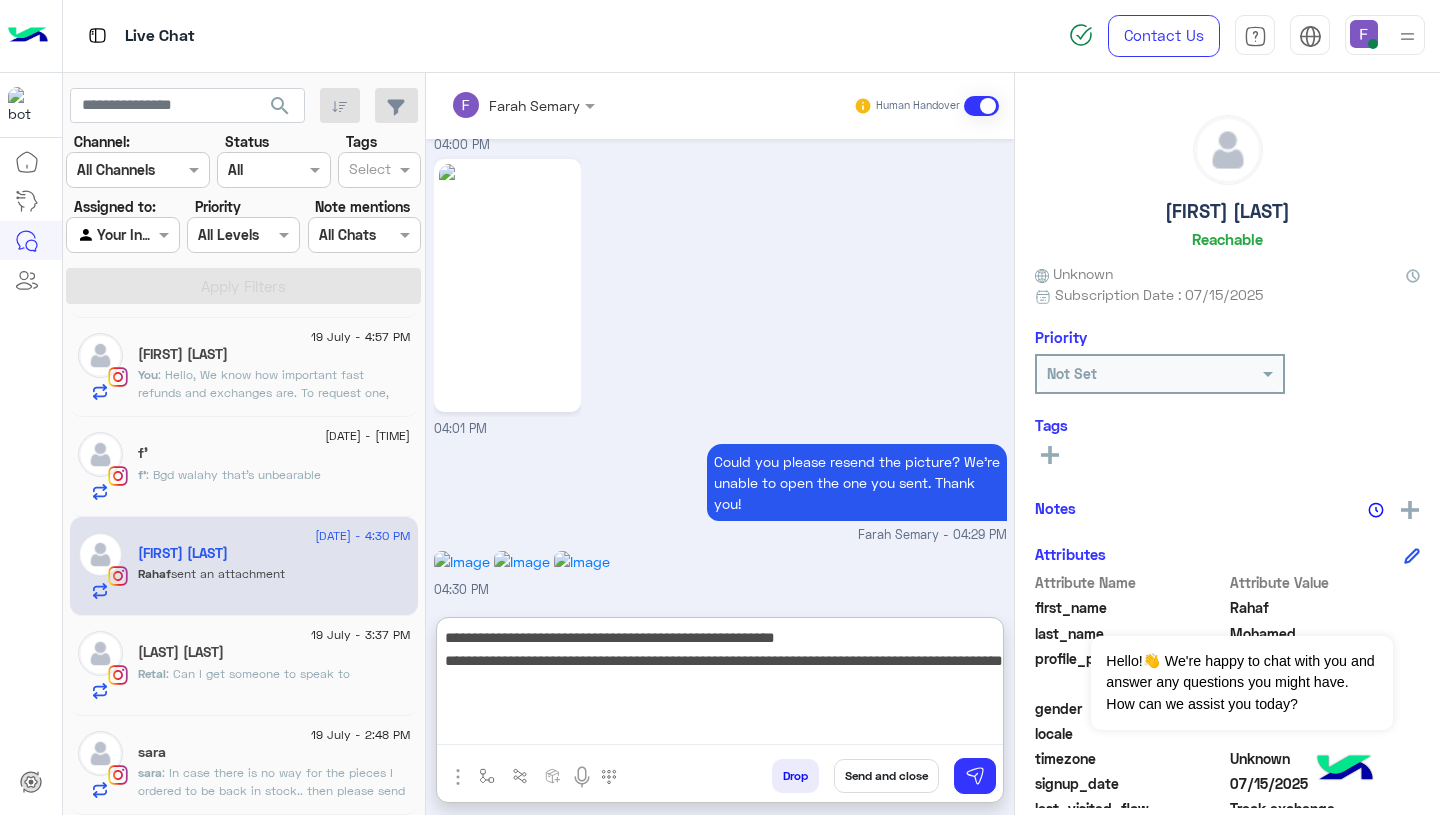 click on "**********" at bounding box center (720, 685) 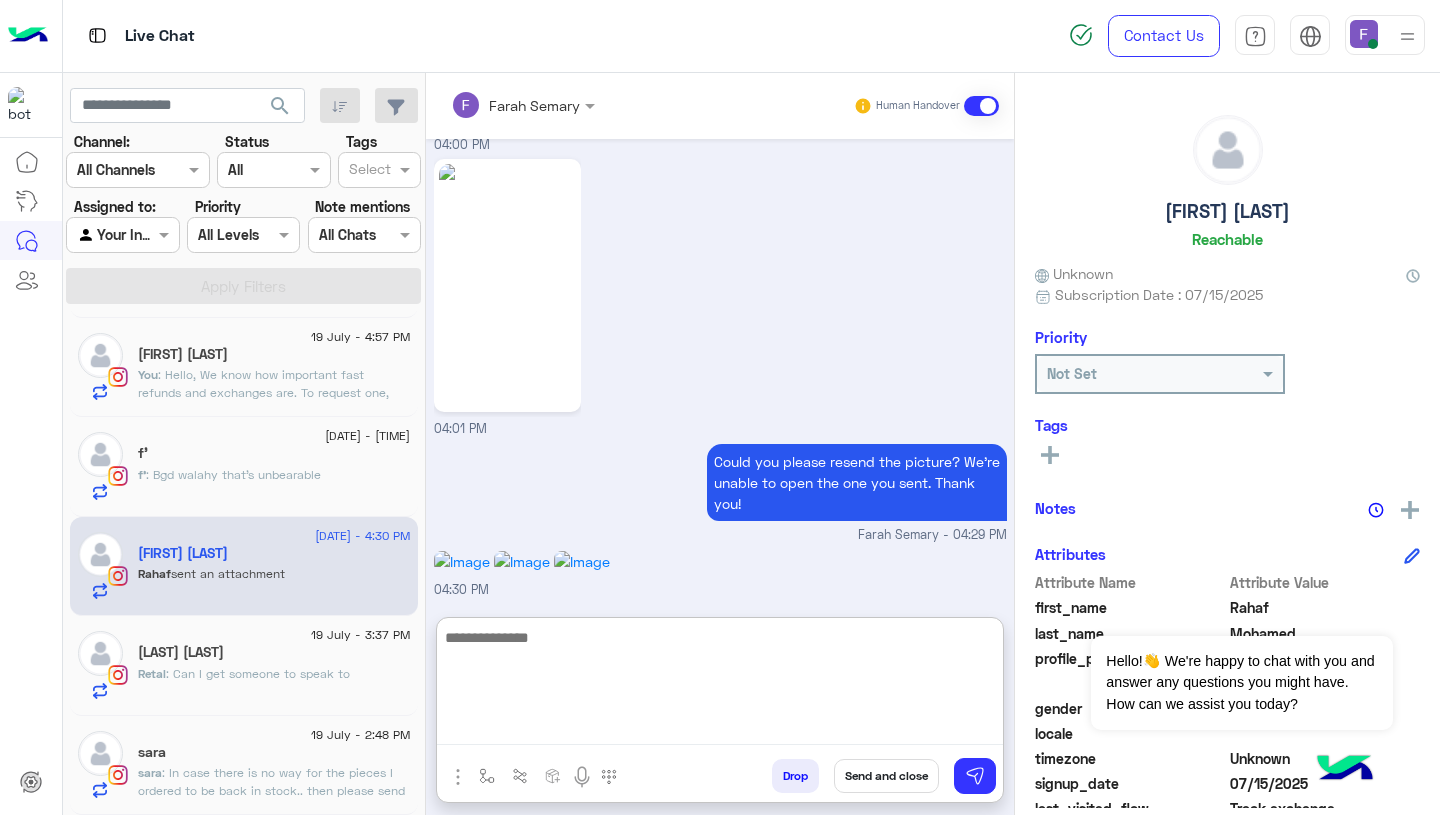scroll, scrollTop: 1940, scrollLeft: 0, axis: vertical 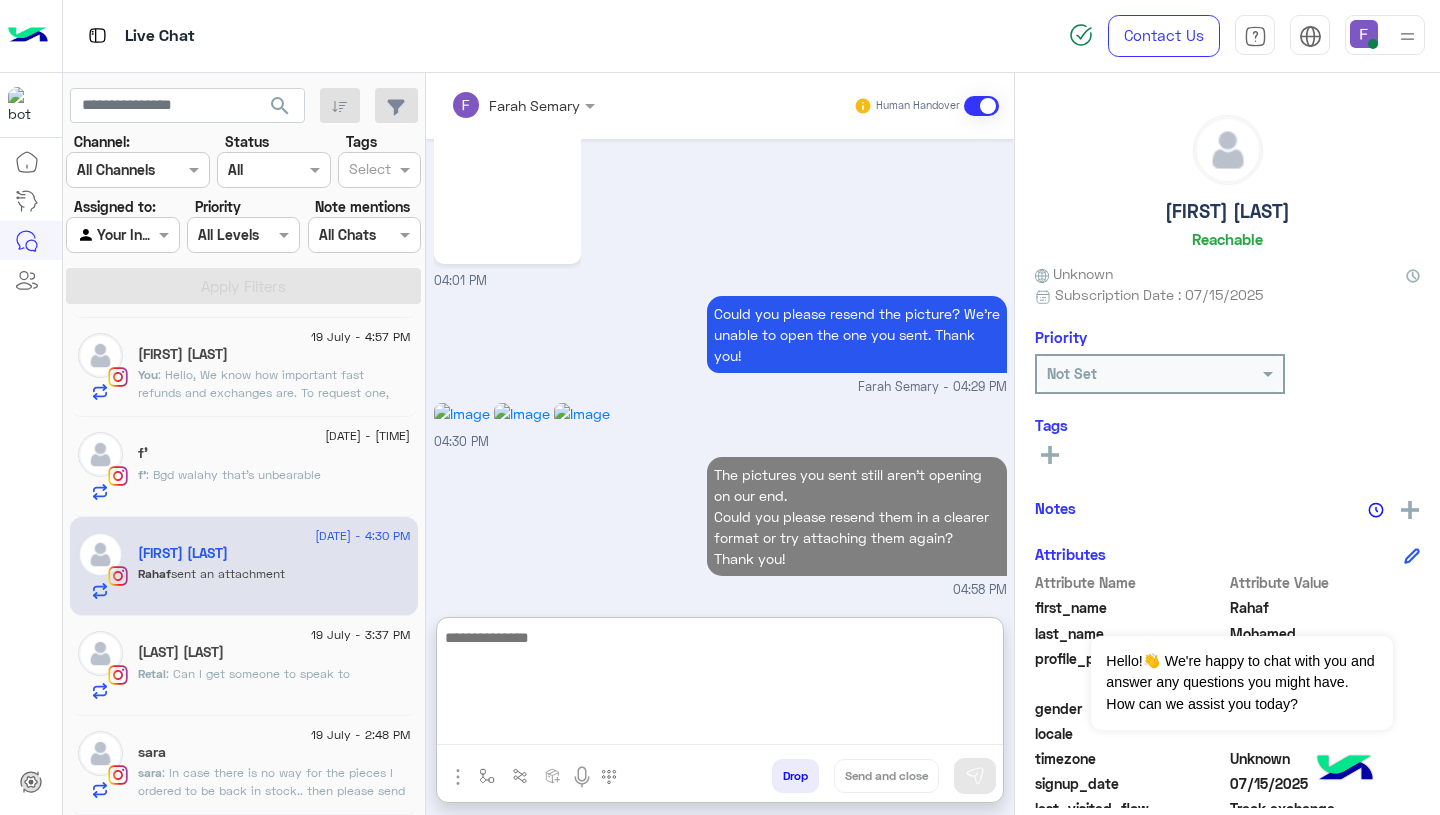 click on "The pictures you sent still aren’t opening on our end.  Could you please resend them in a clearer format or try attaching them again?  Thank you!   04:58 PM" at bounding box center [720, 526] 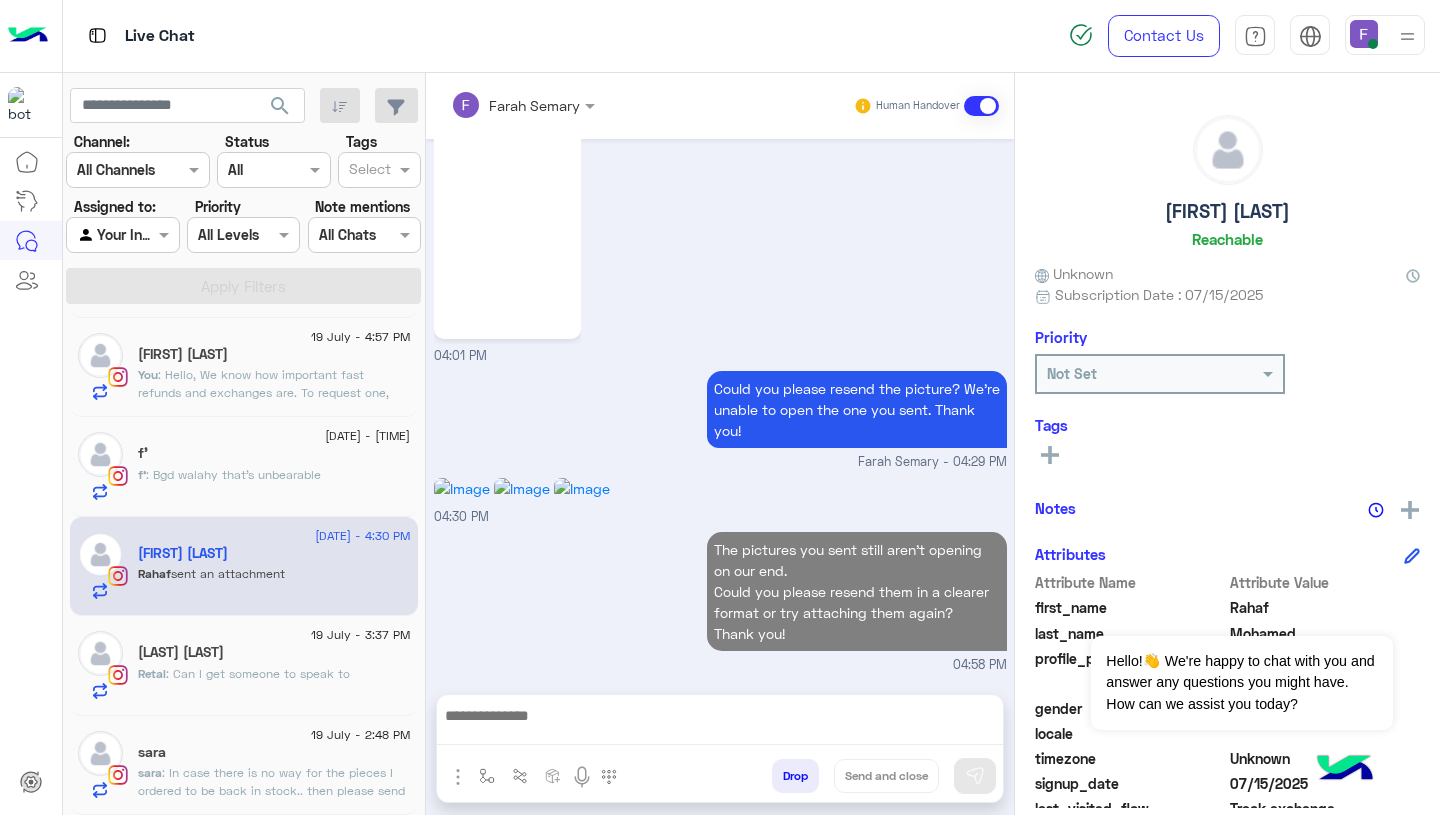 scroll, scrollTop: 1850, scrollLeft: 0, axis: vertical 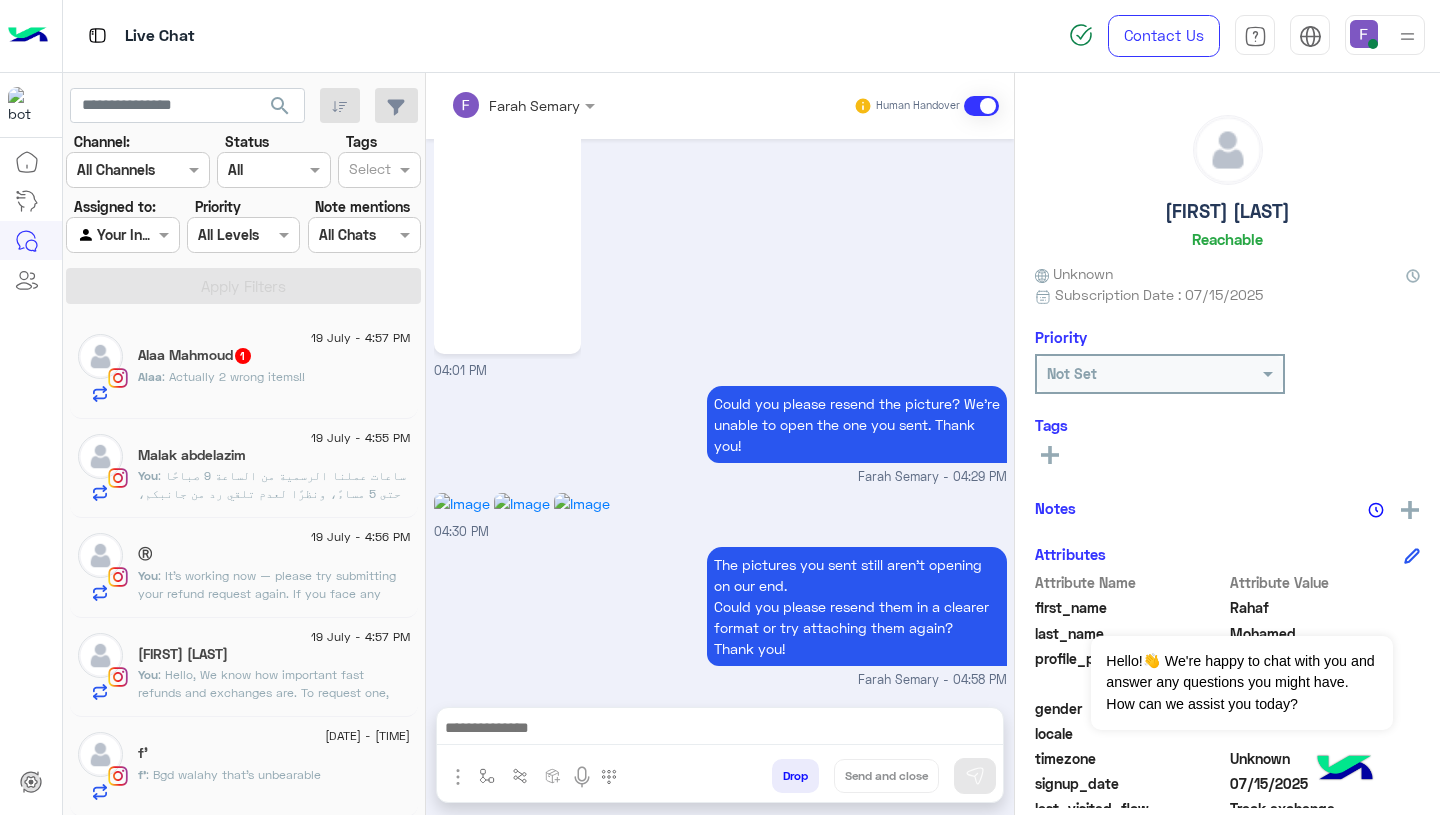 click on "Alaa : Actually 2 wrong items!!" 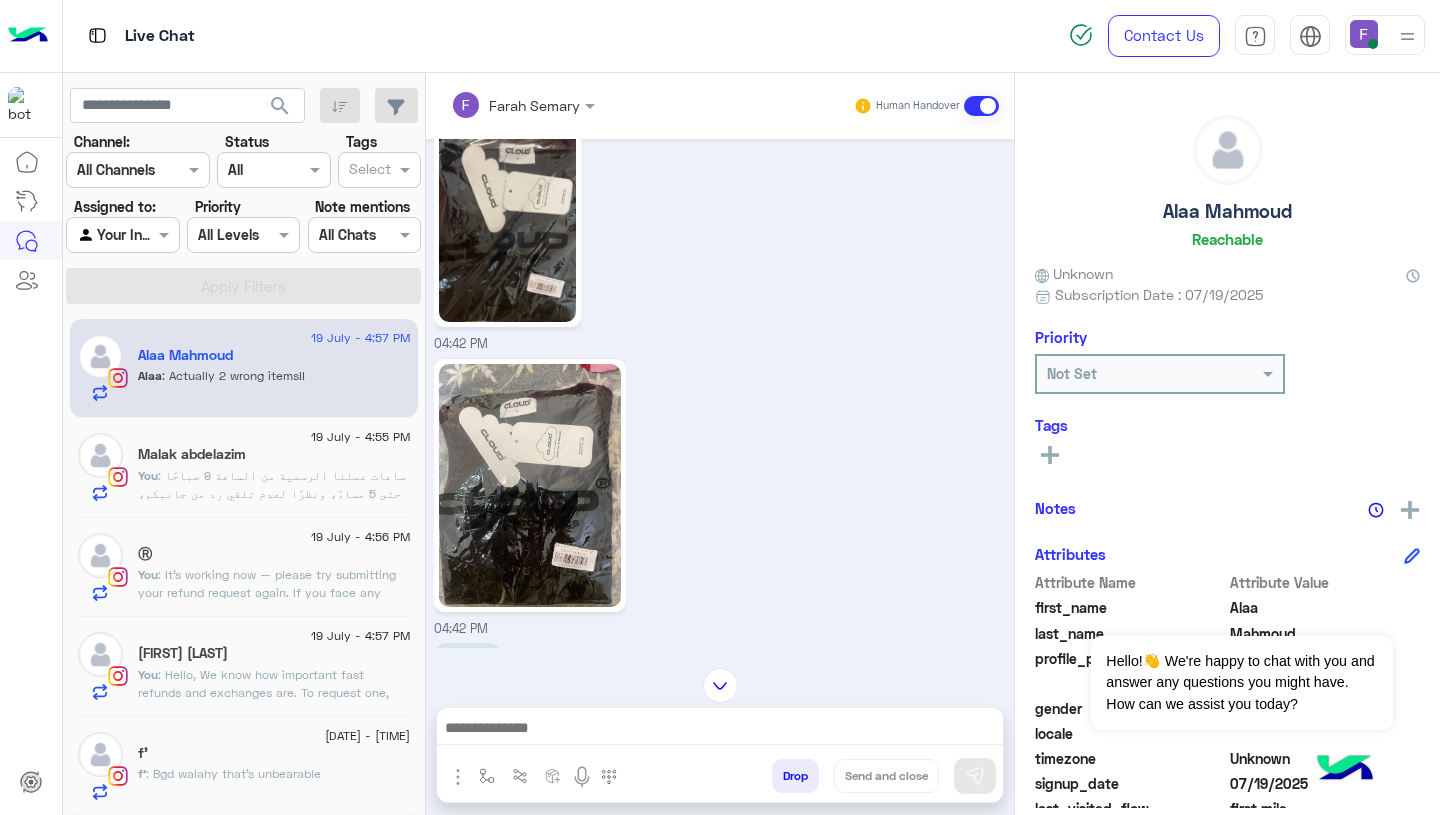 scroll, scrollTop: 1466, scrollLeft: 0, axis: vertical 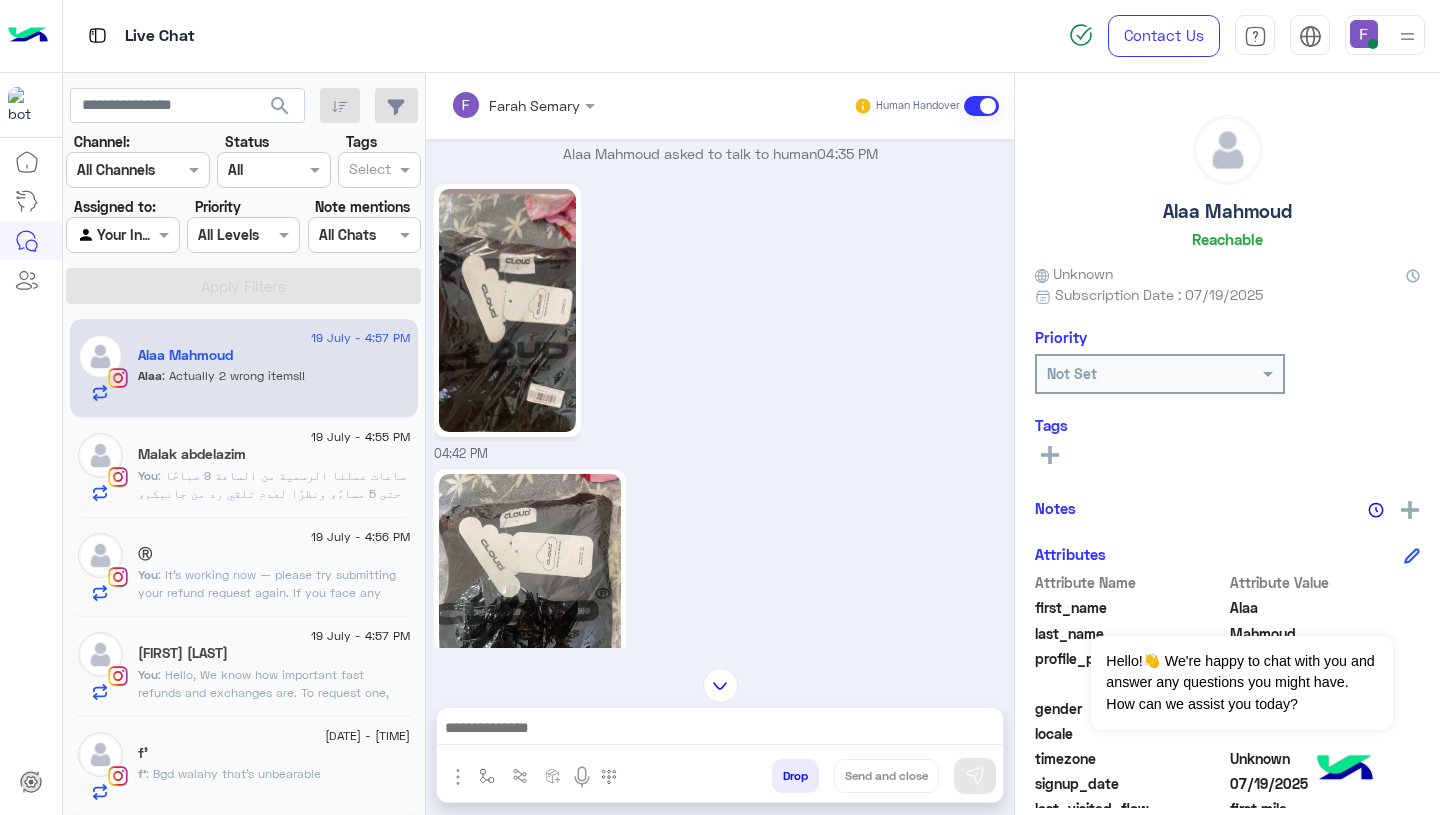 click 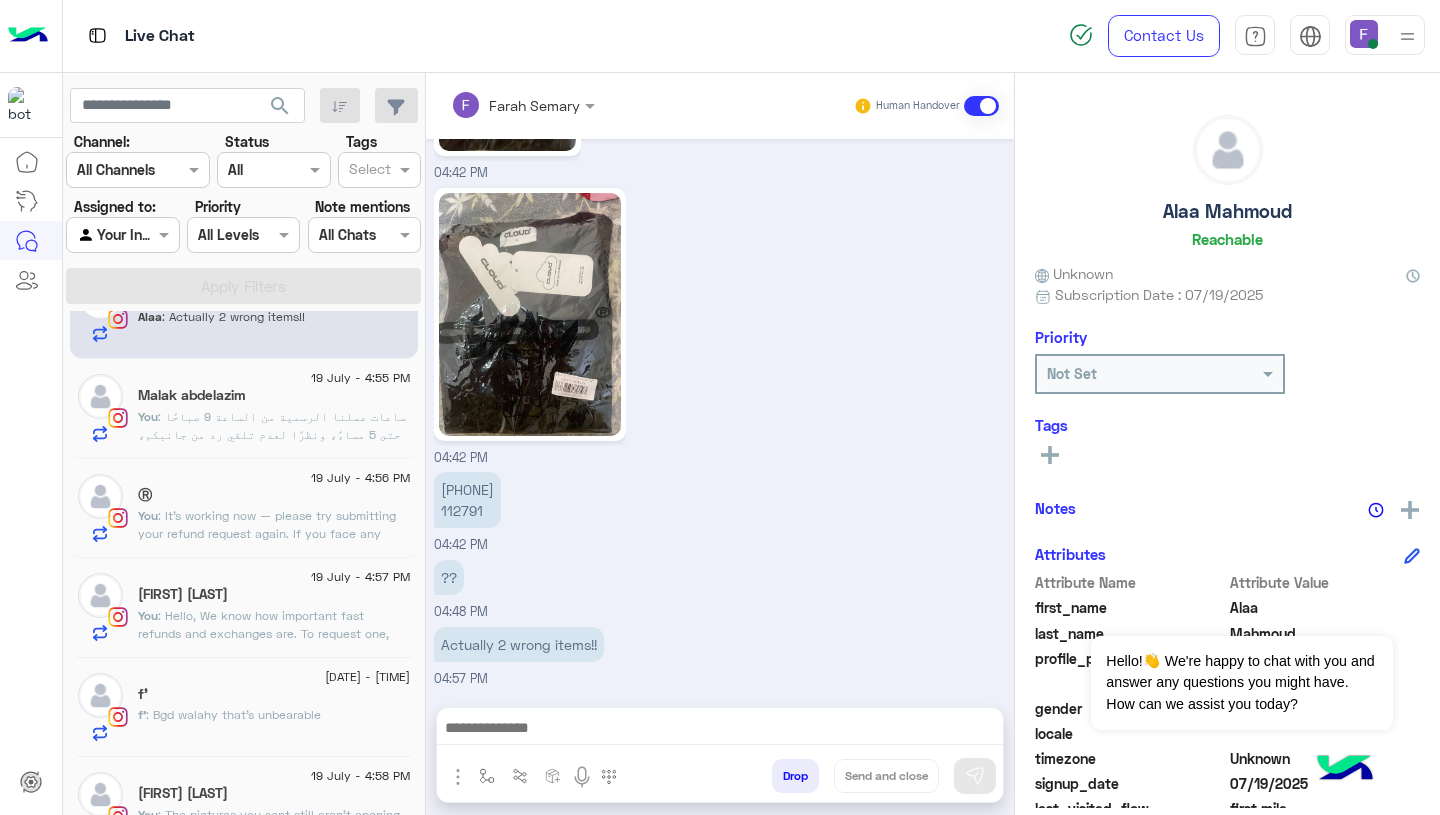 scroll, scrollTop: 0, scrollLeft: 0, axis: both 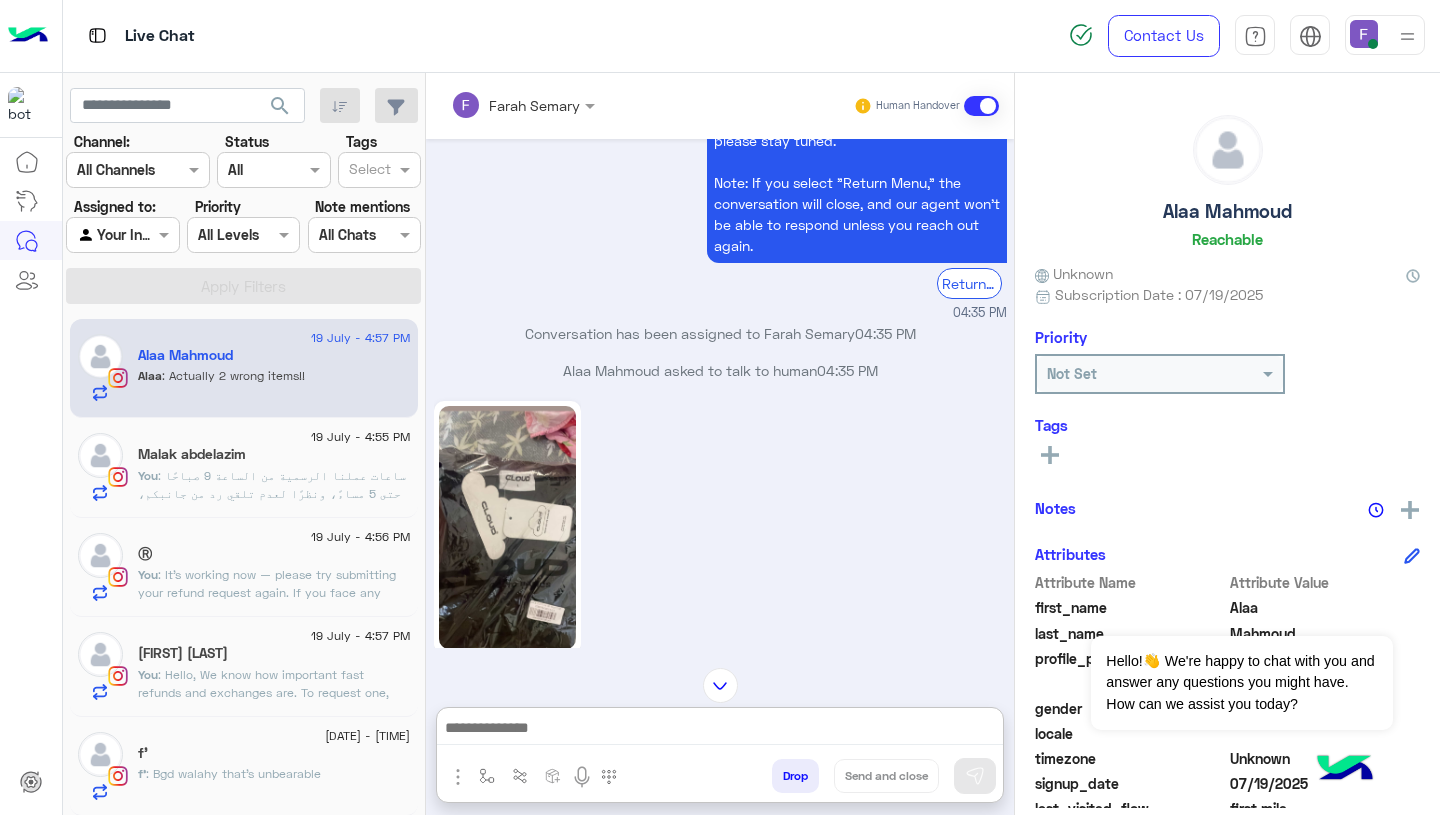 click at bounding box center [720, 730] 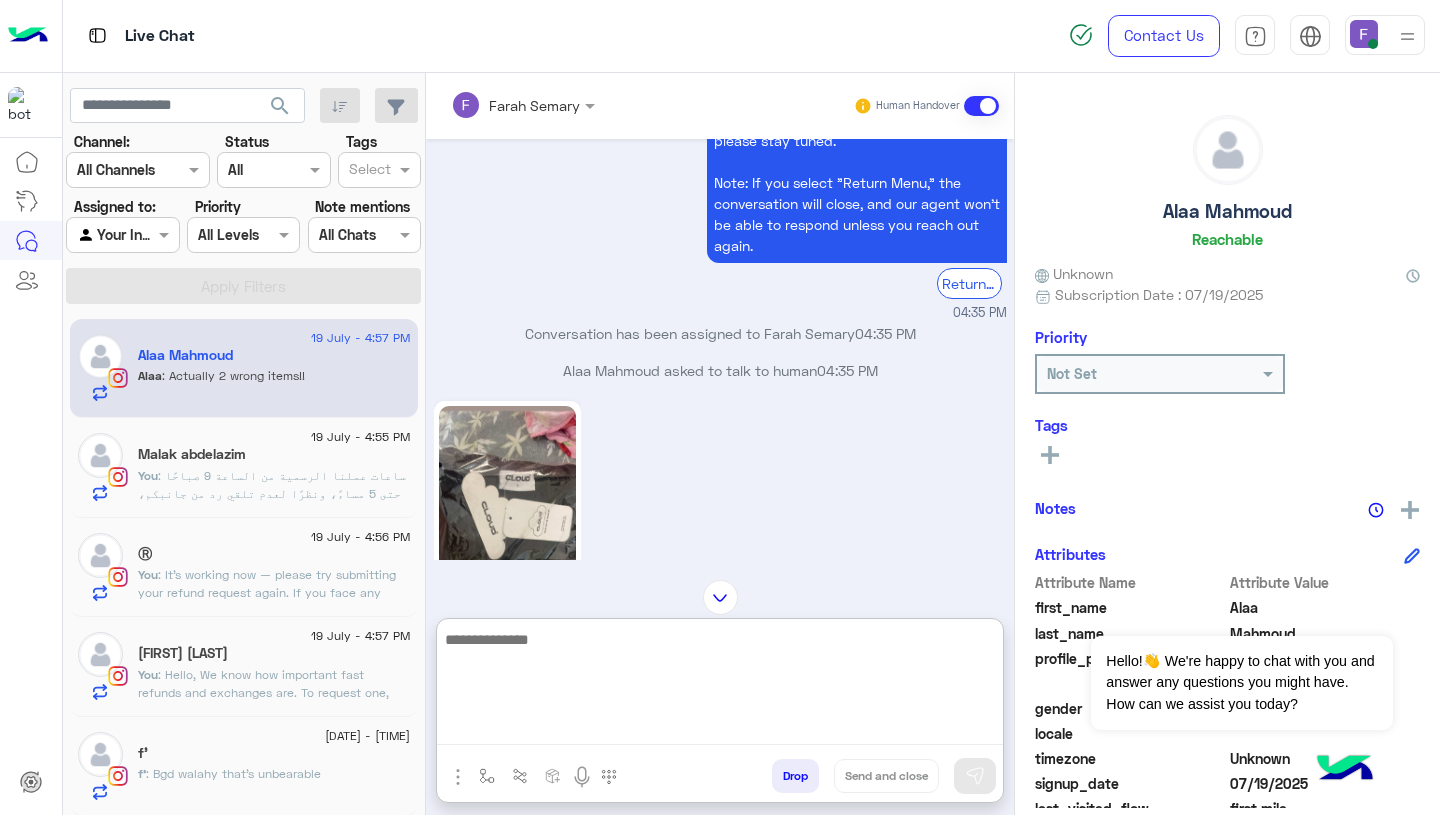 paste on "**********" 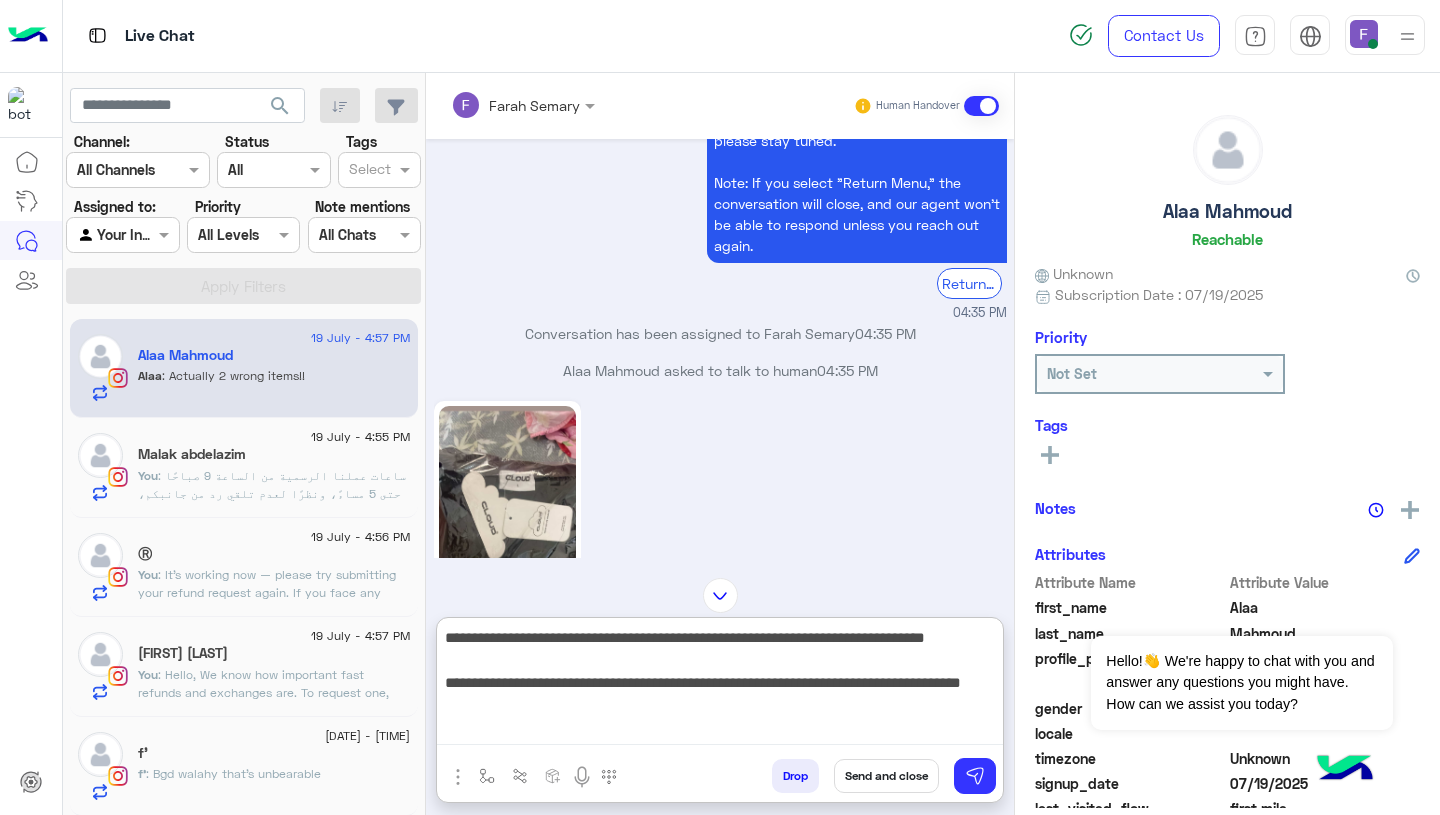 click on "**********" at bounding box center [720, 685] 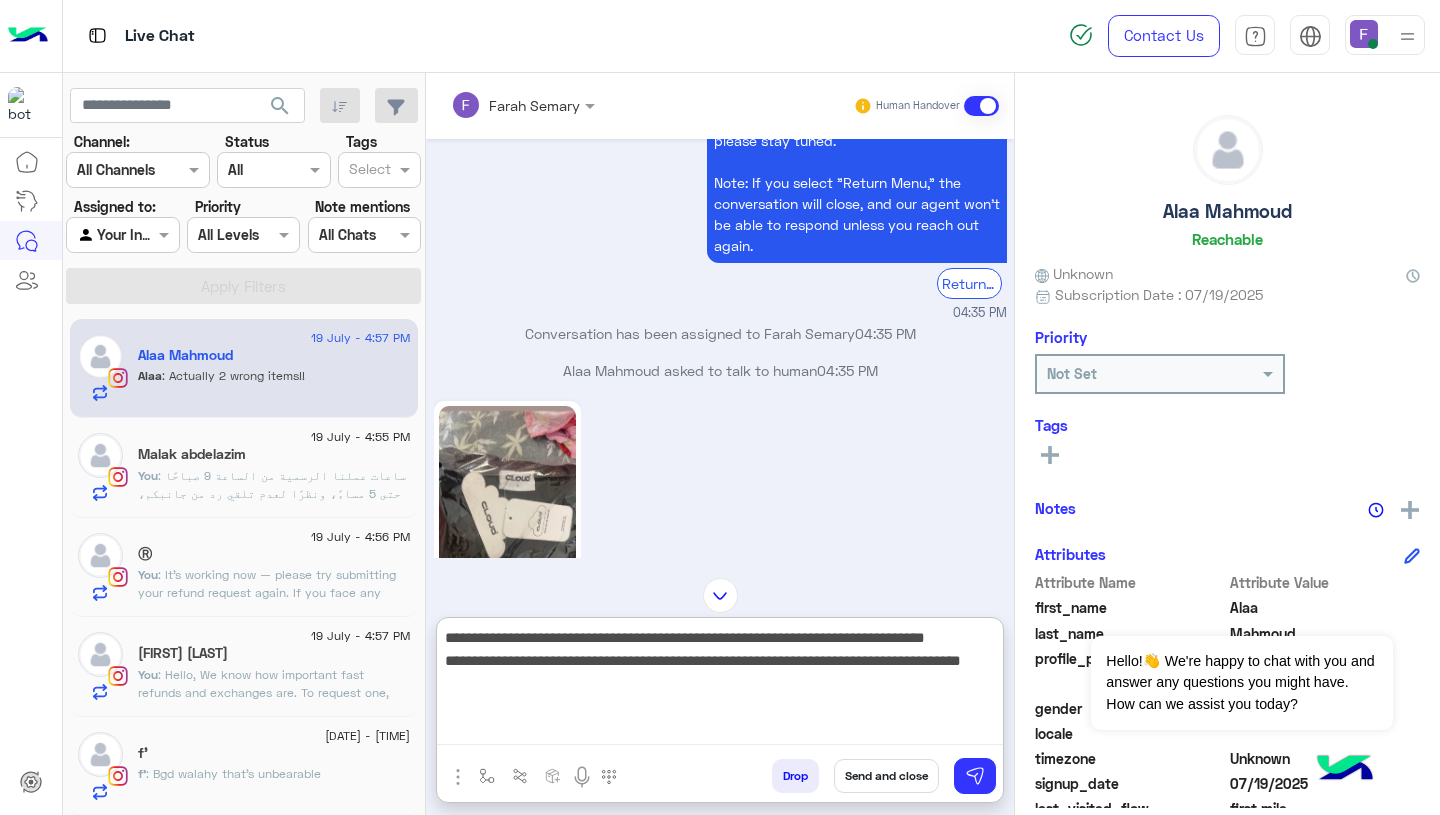 click on "**********" at bounding box center (720, 685) 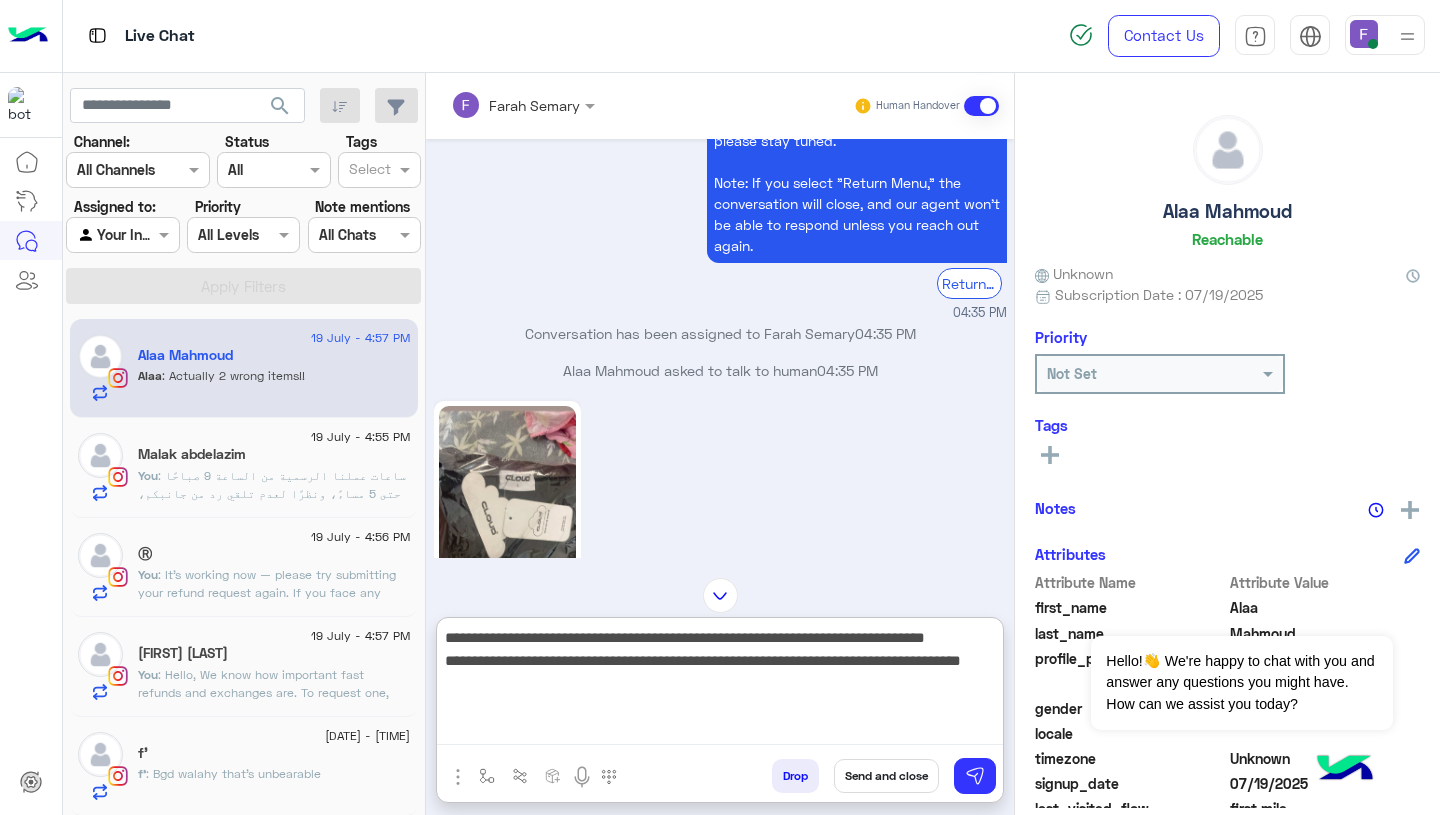 click on "**********" at bounding box center (720, 685) 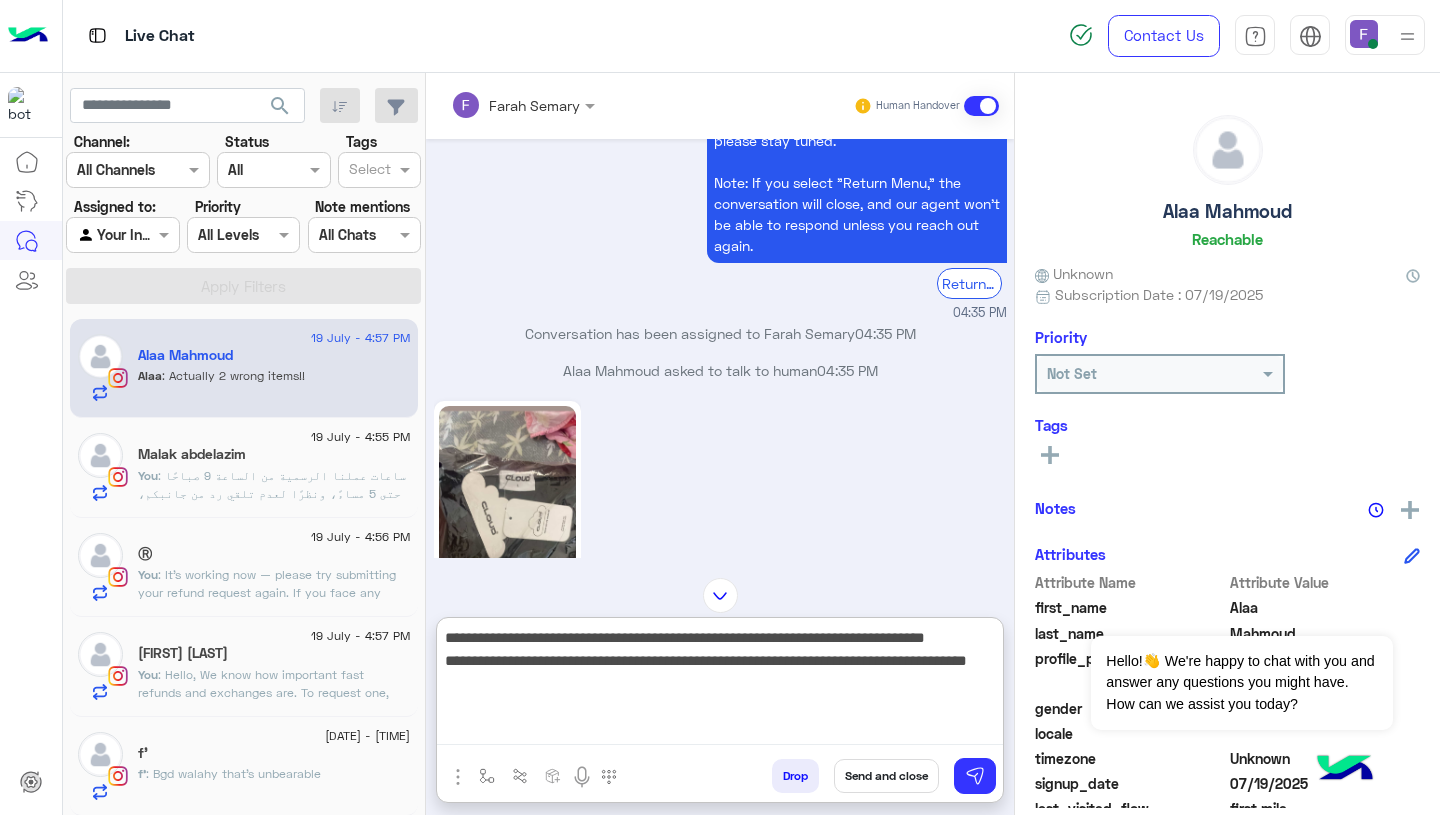paste on "**********" 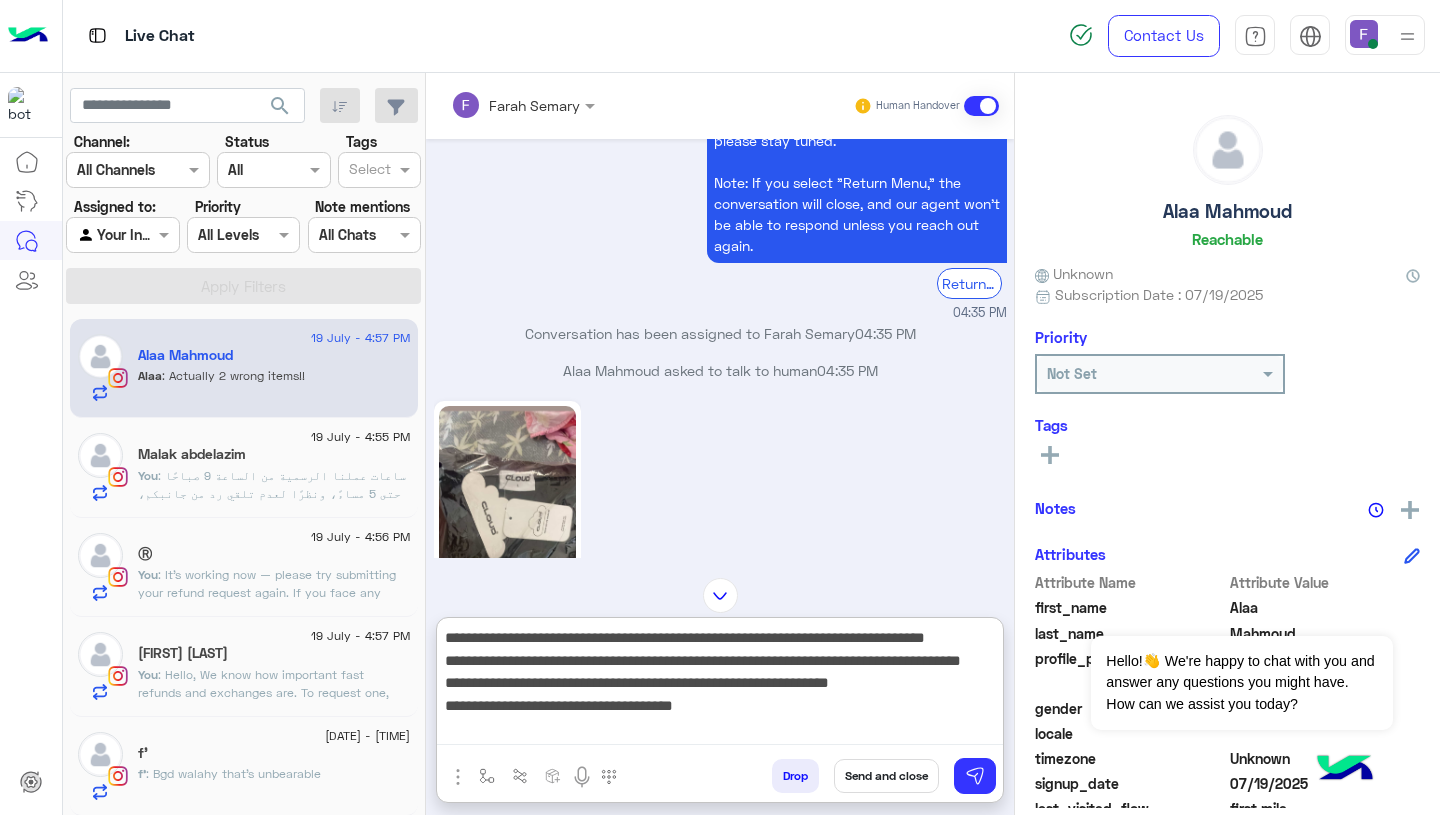 scroll, scrollTop: 286, scrollLeft: 0, axis: vertical 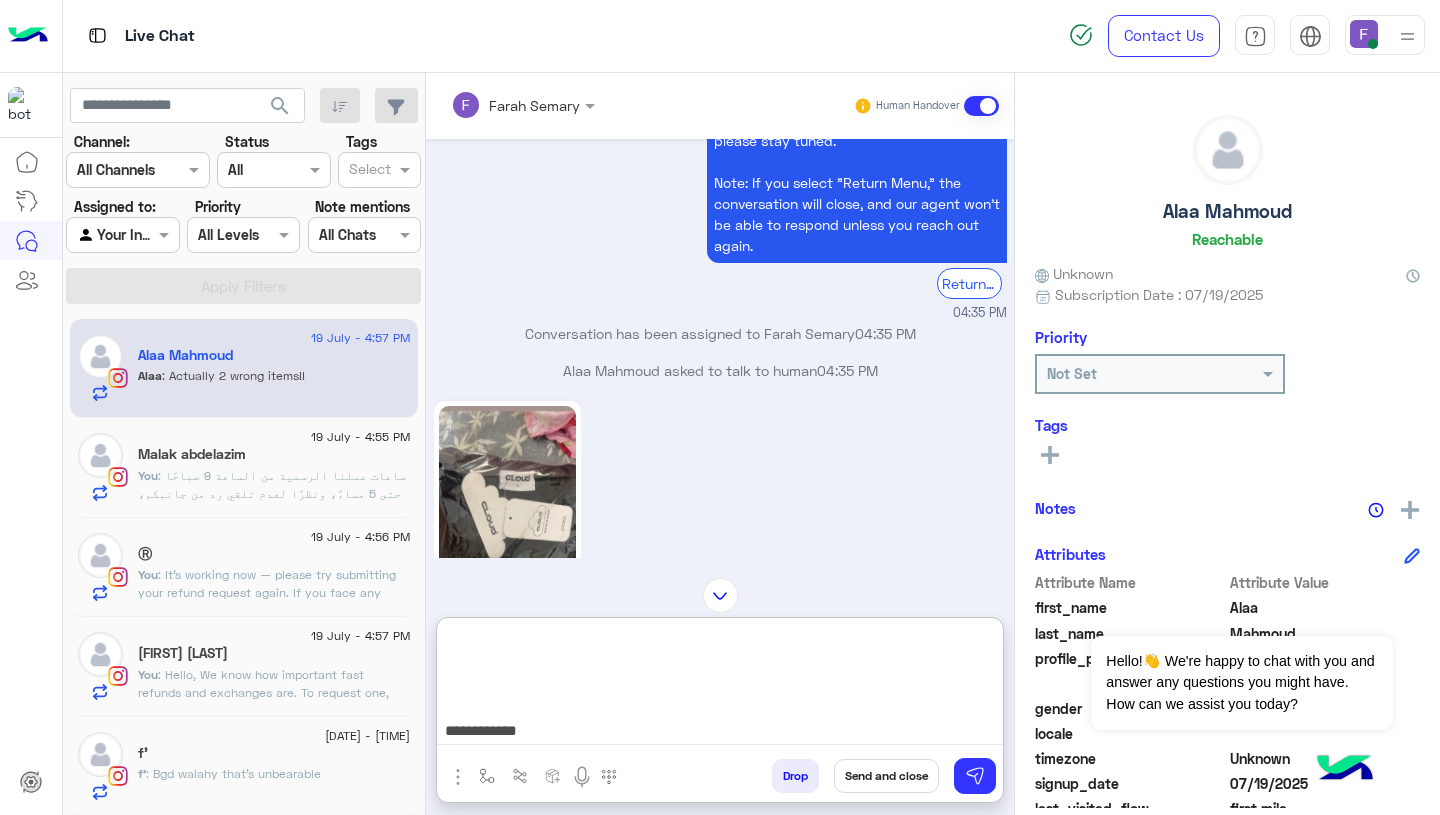 click on "**********" at bounding box center (720, 685) 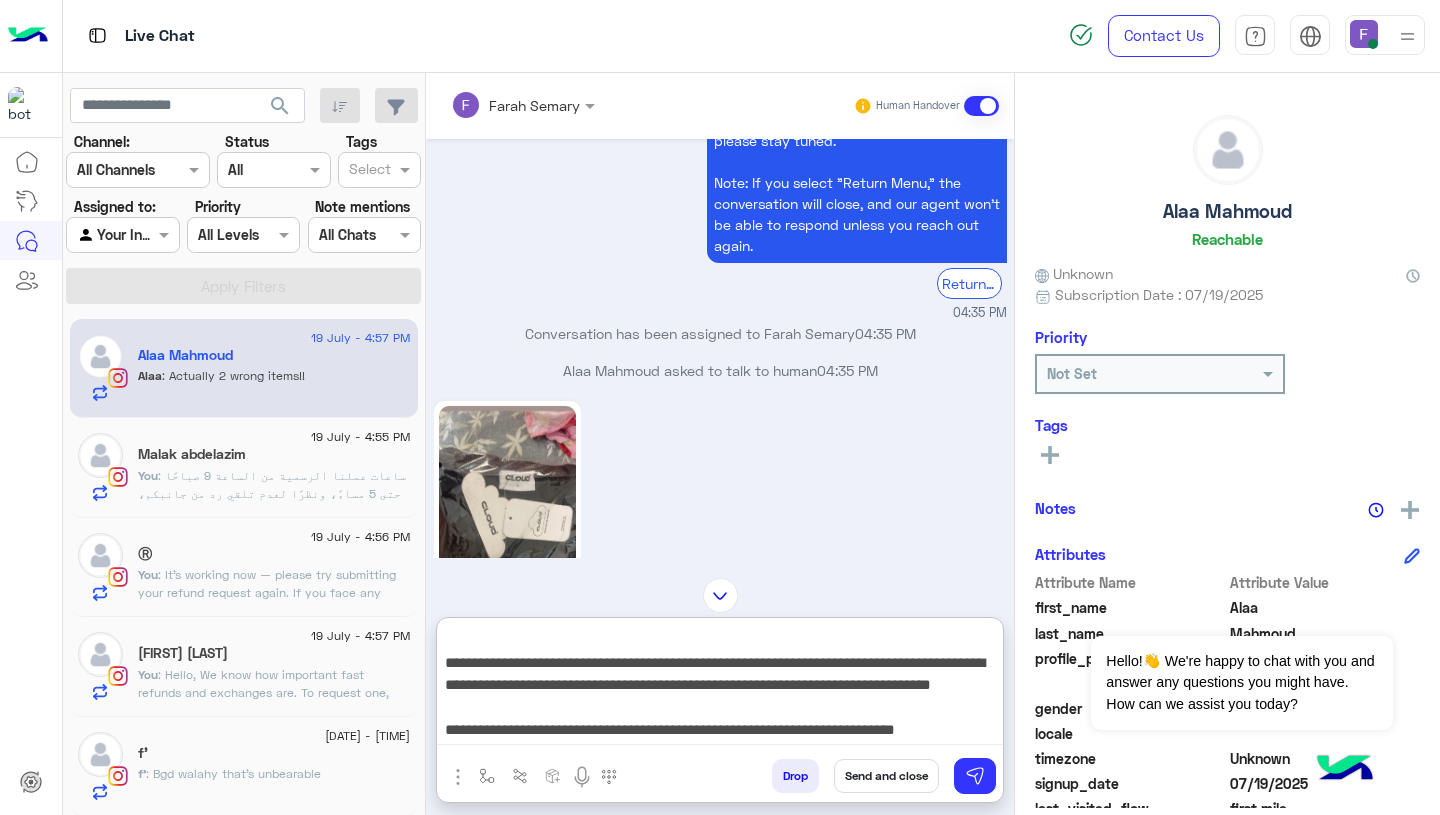 type on "**********" 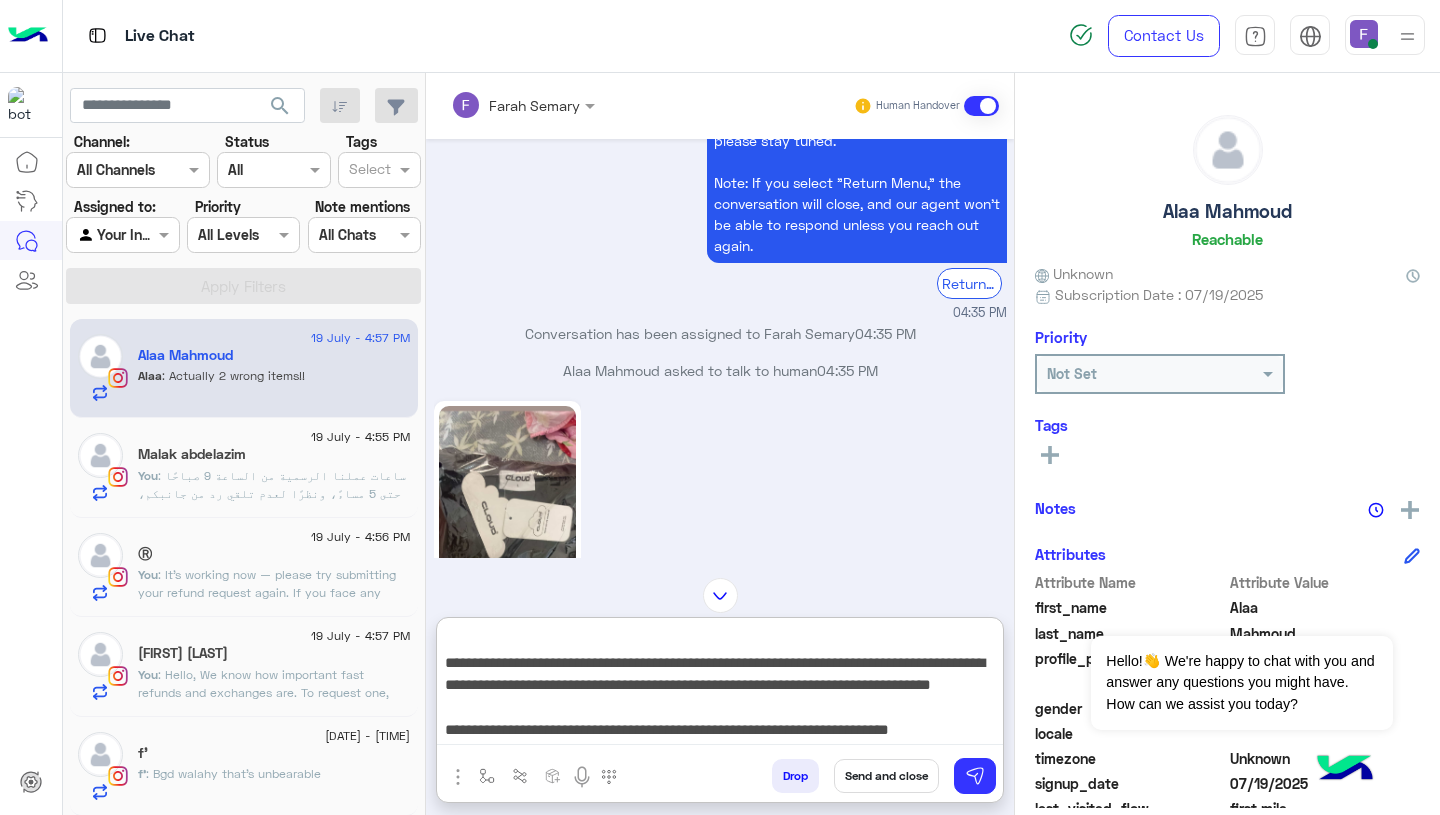 scroll, scrollTop: 0, scrollLeft: 0, axis: both 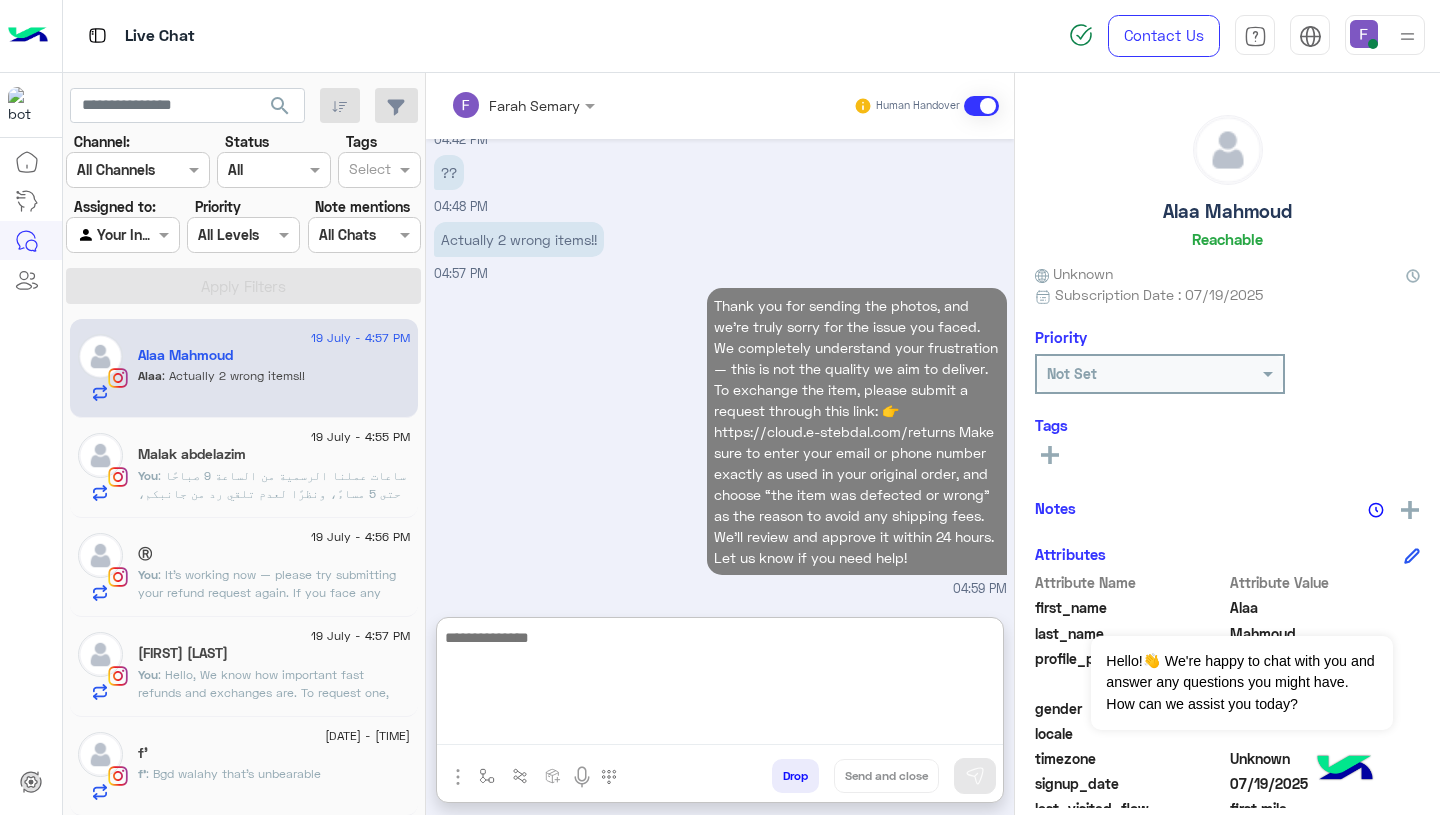 click on "Thank you for sending the photos, and we’re truly sorry for the issue you faced.
We completely understand your frustration — this is not the quality we aim to deliver.
To exchange the item, please submit a request through this link:
👉 https://cloud.e-stebdal.com/returns
Make sure to enter your email or phone number exactly as used in your original order, and choose “the item was defected or wrong” as the reason to avoid any shipping fees.
We’ll review and approve it within 24 hours. Let us know if you need help!      04:59 PM" at bounding box center (720, 441) 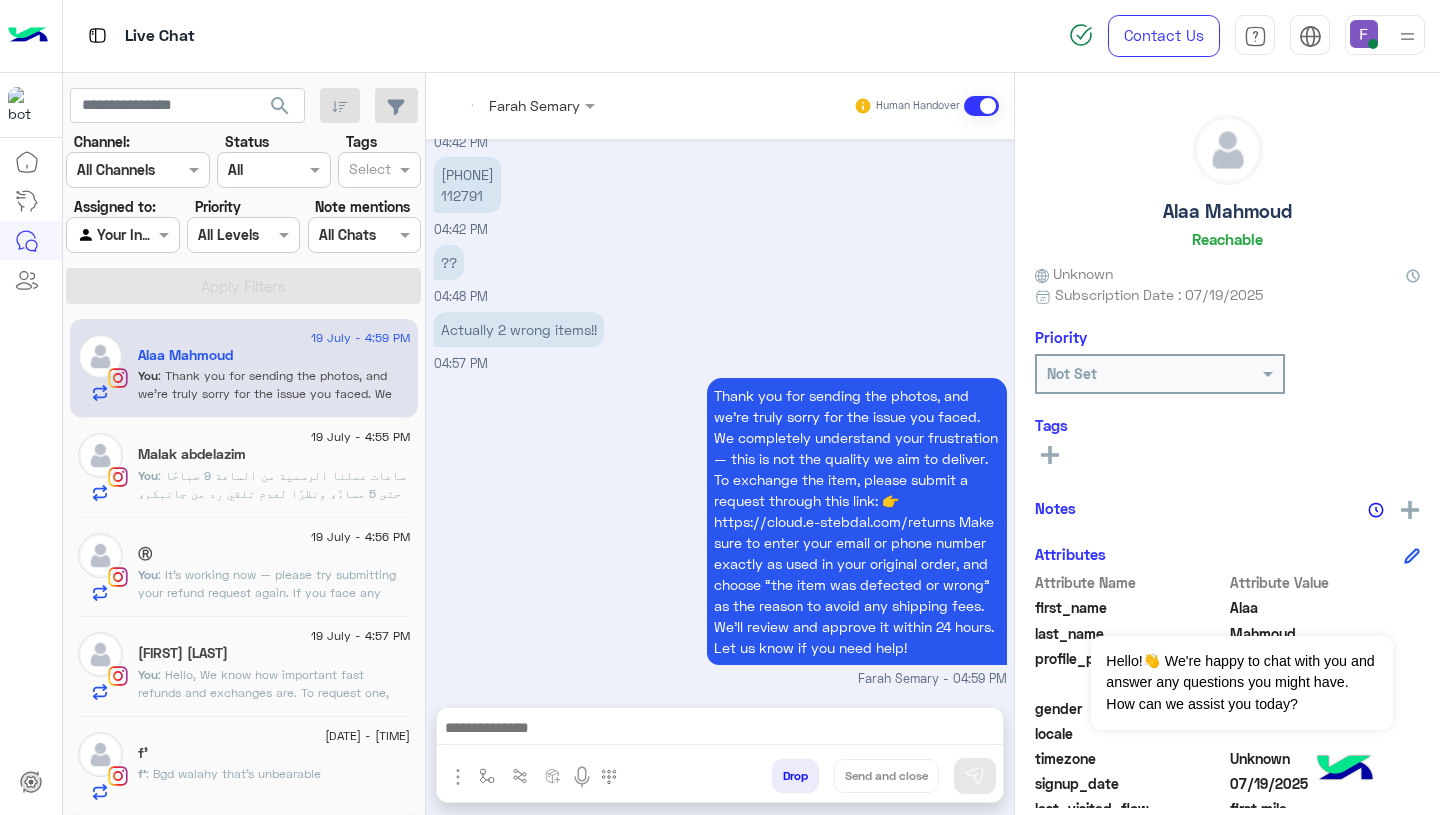 scroll, scrollTop: 2099, scrollLeft: 0, axis: vertical 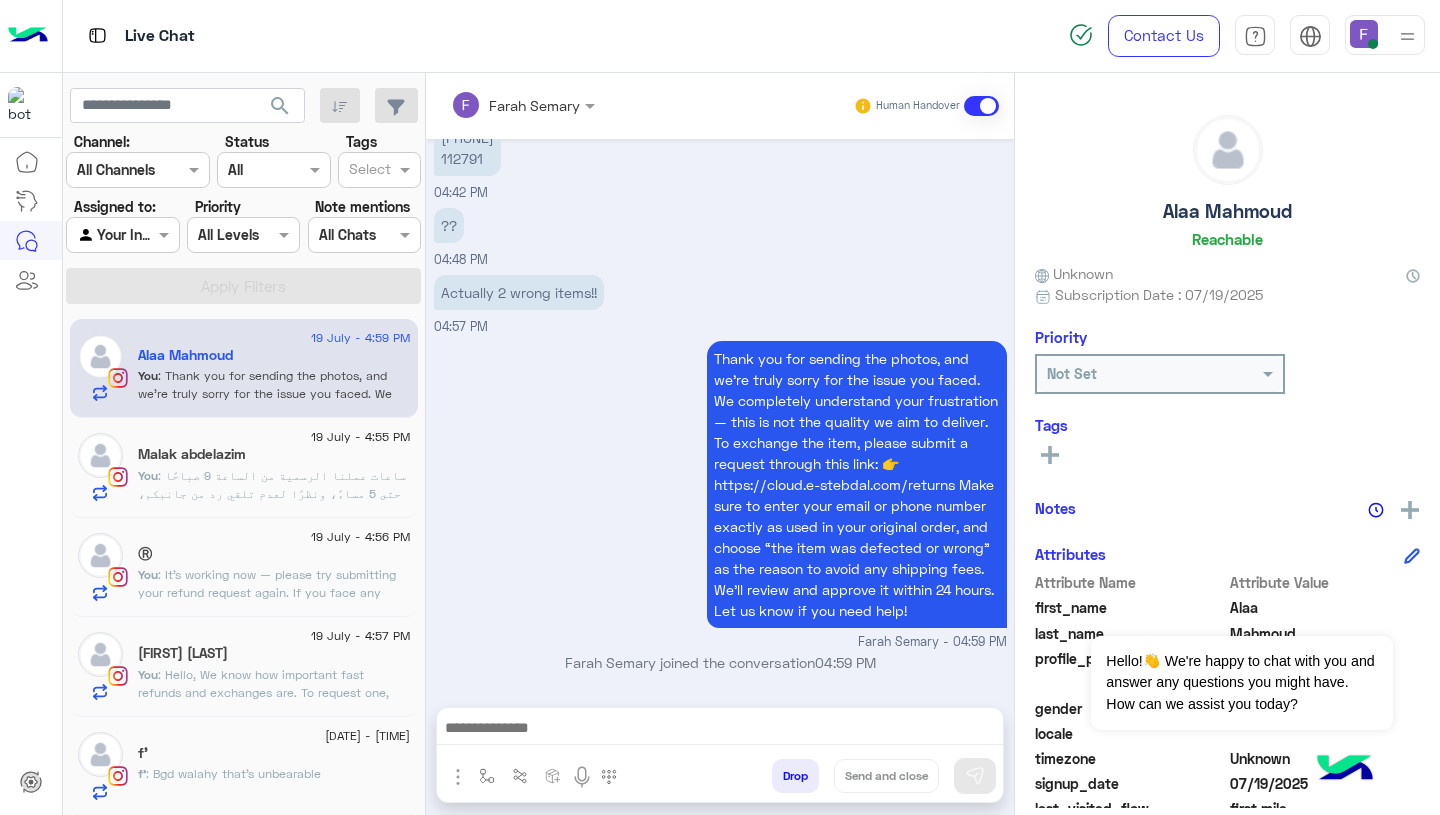 click on "You : ساعات عملنا الرسمية من الساعة 9 صباحًا حتى 5 مساءً، ونظرًا لعدم تلقي رد من جانبكم، لم نتمكن من الاتصال بعد انتهاء وقت العمل.
نرجو منكم تزويدنا برقم الهاتف، وسنقوم بالتواصل معكم غدًا في بداية ساعات العمل." 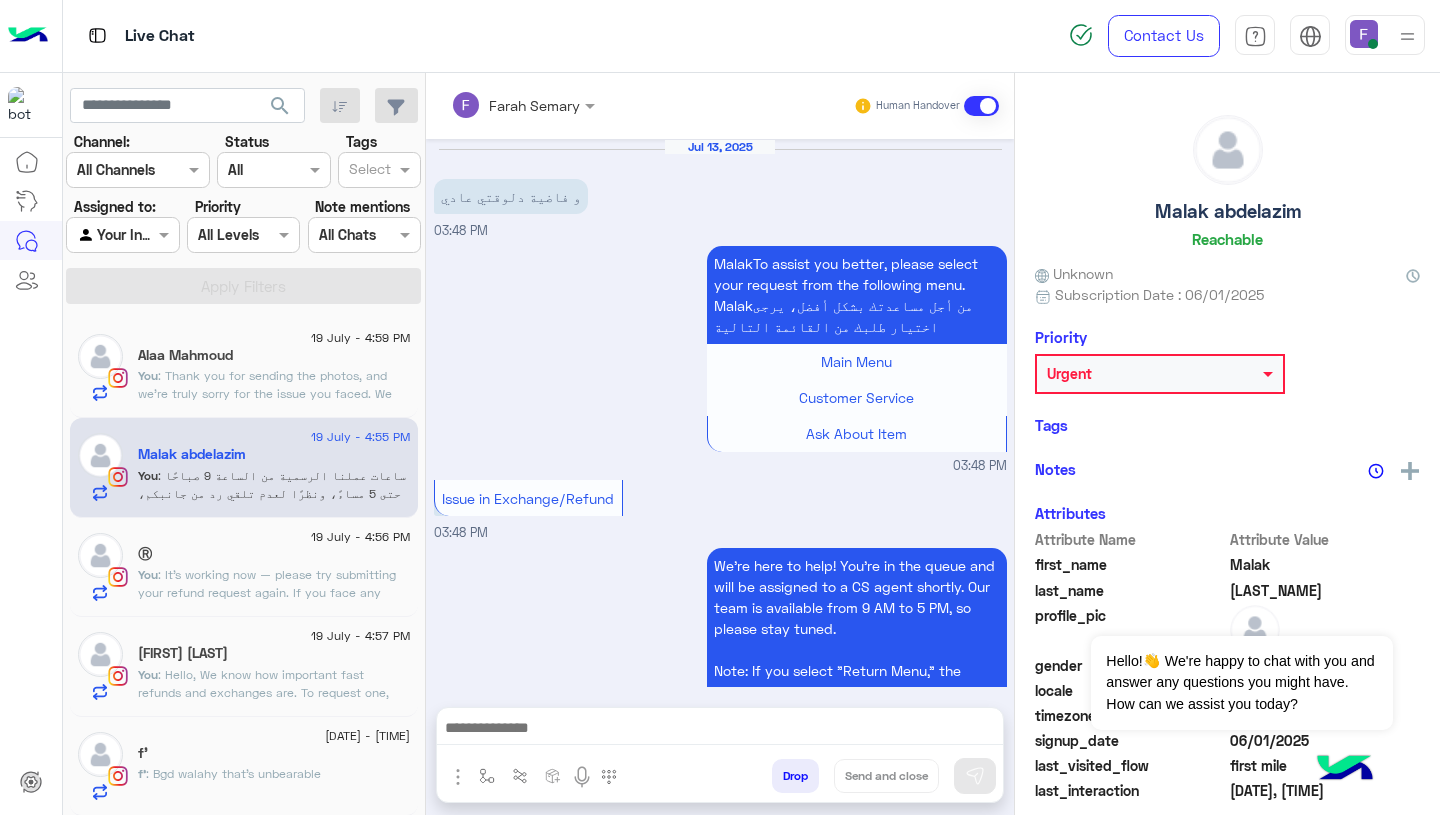 scroll, scrollTop: 2035, scrollLeft: 0, axis: vertical 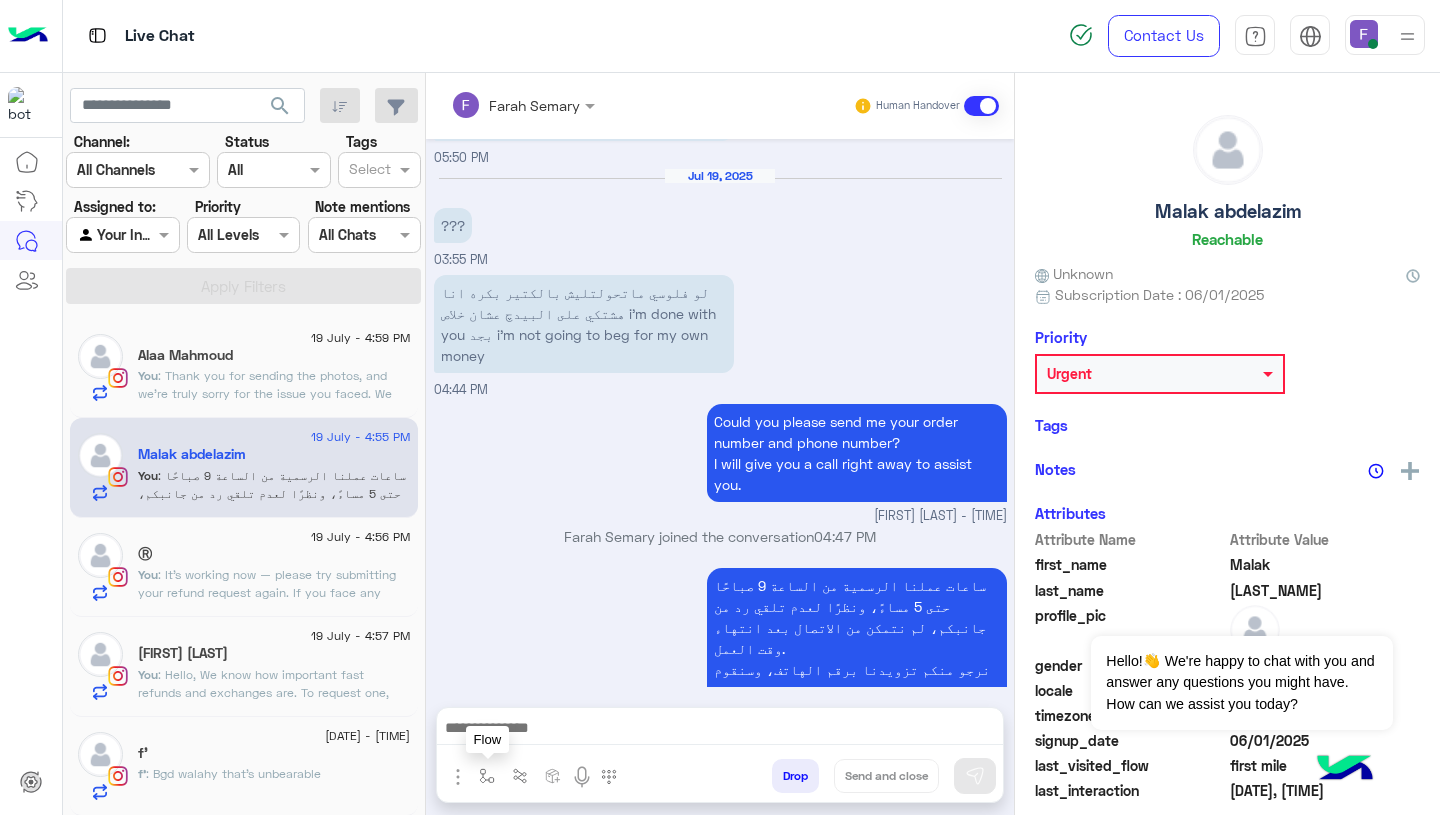 click at bounding box center [487, 775] 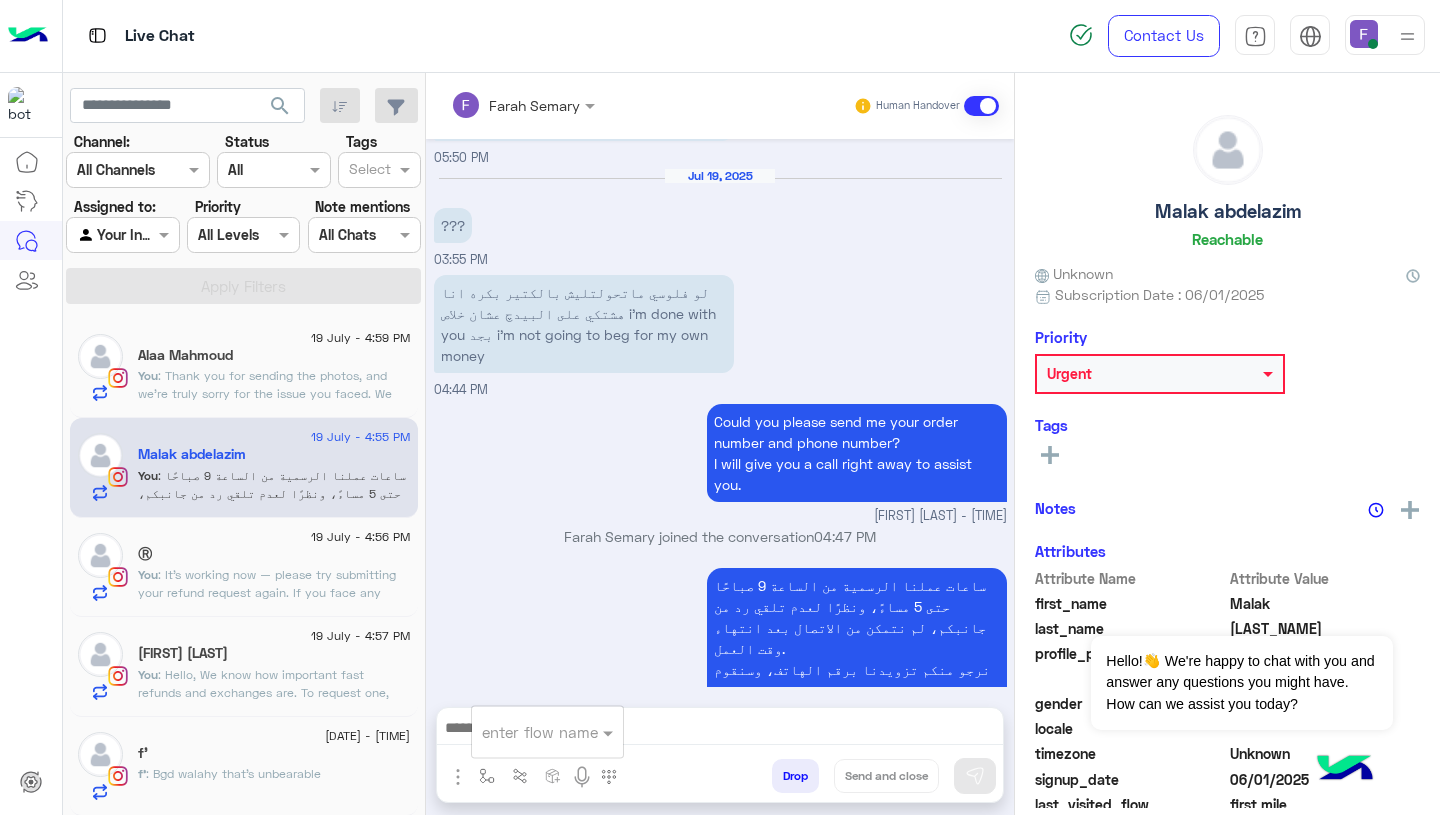 click at bounding box center [523, 732] 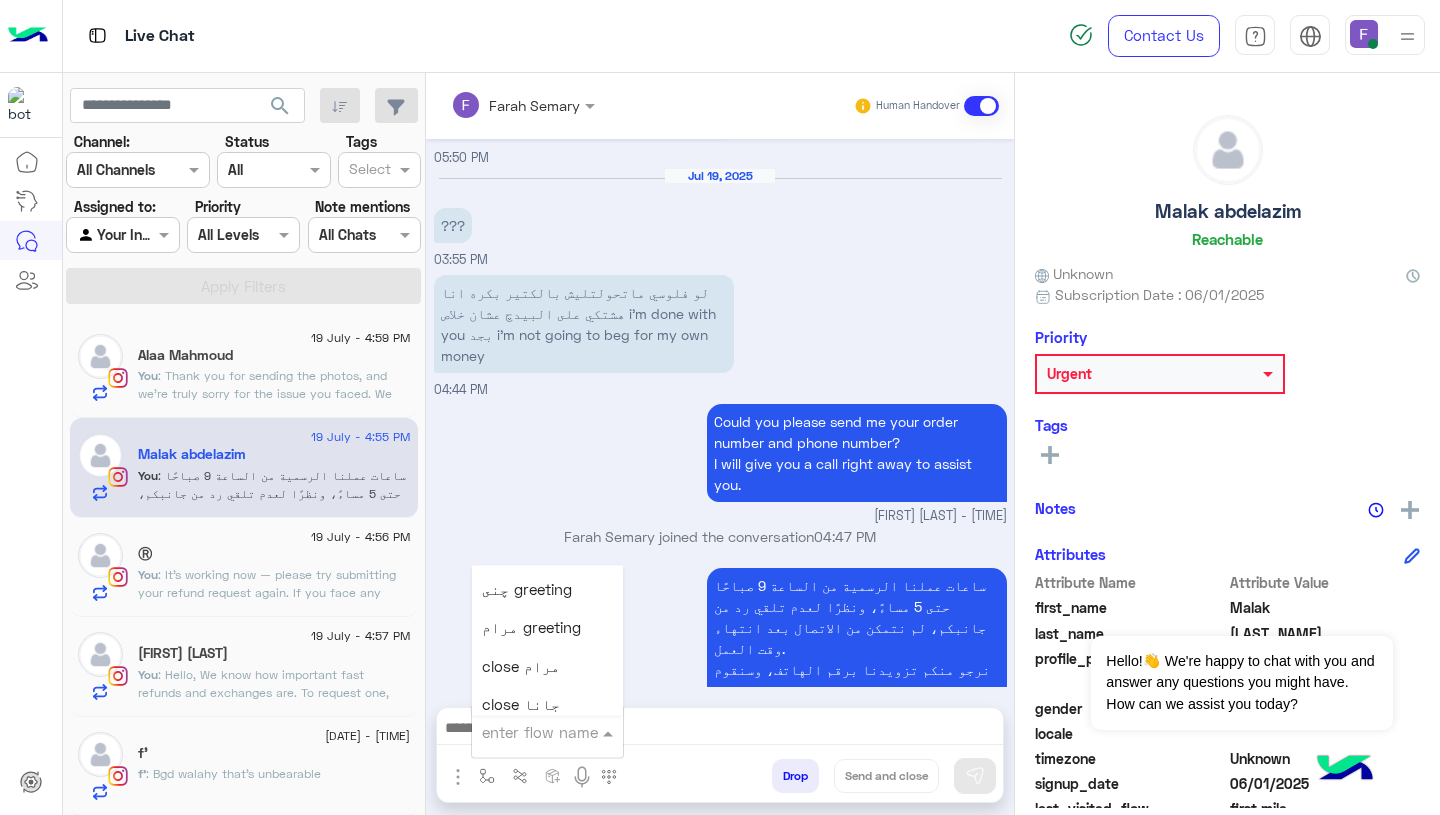 scroll, scrollTop: 2814, scrollLeft: 0, axis: vertical 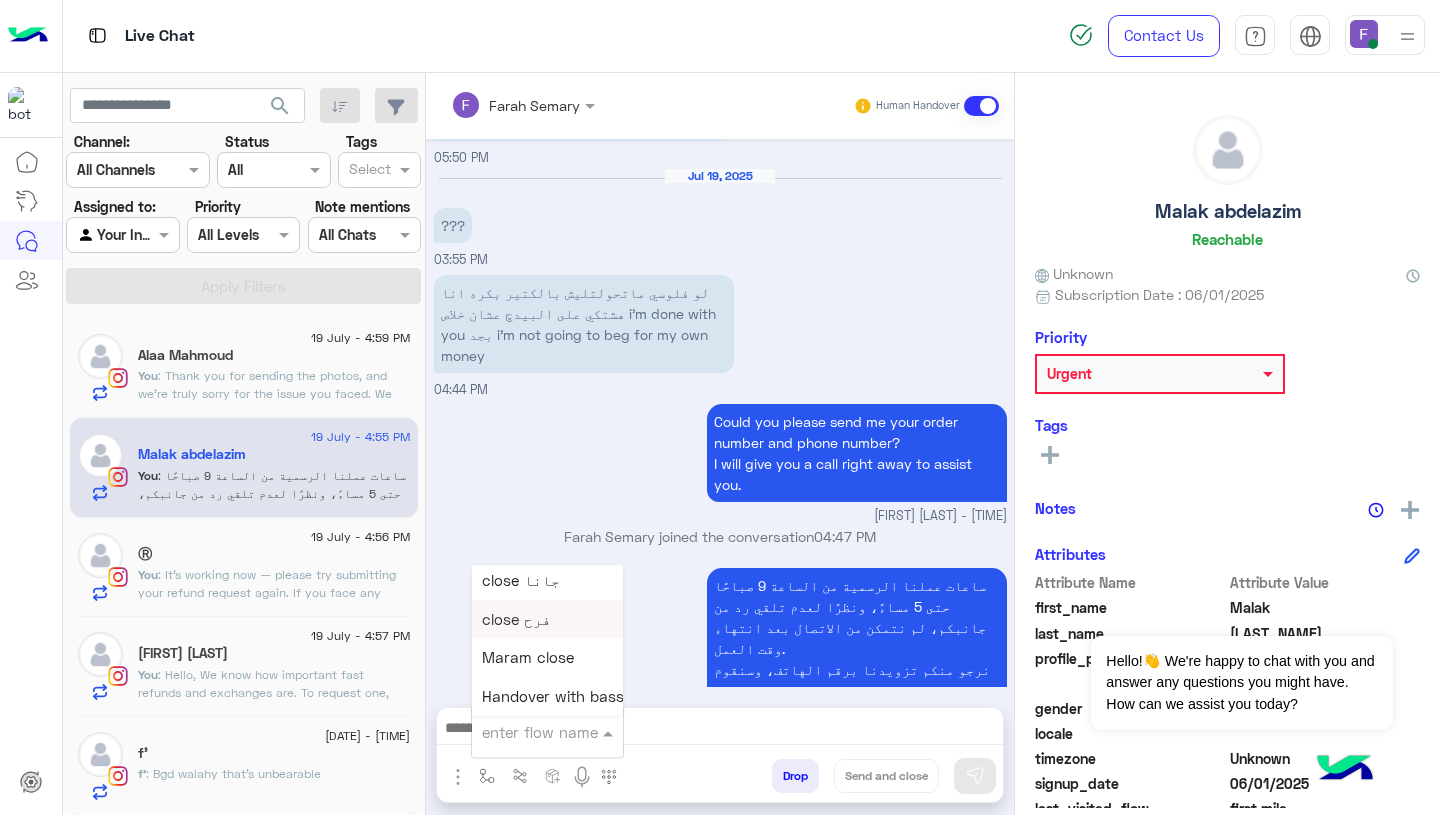 click on "close فرح" at bounding box center [516, 619] 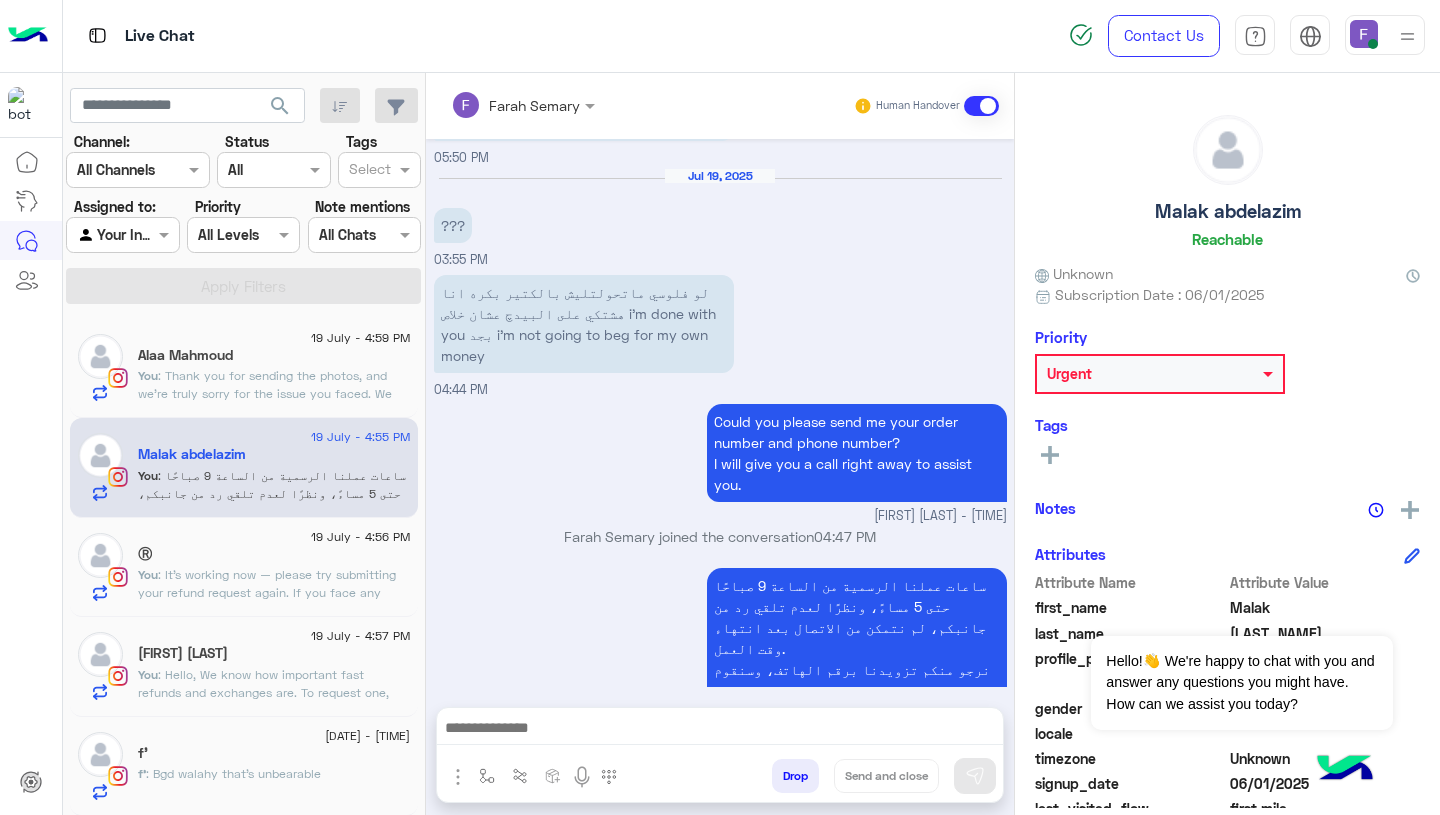 type on "*********" 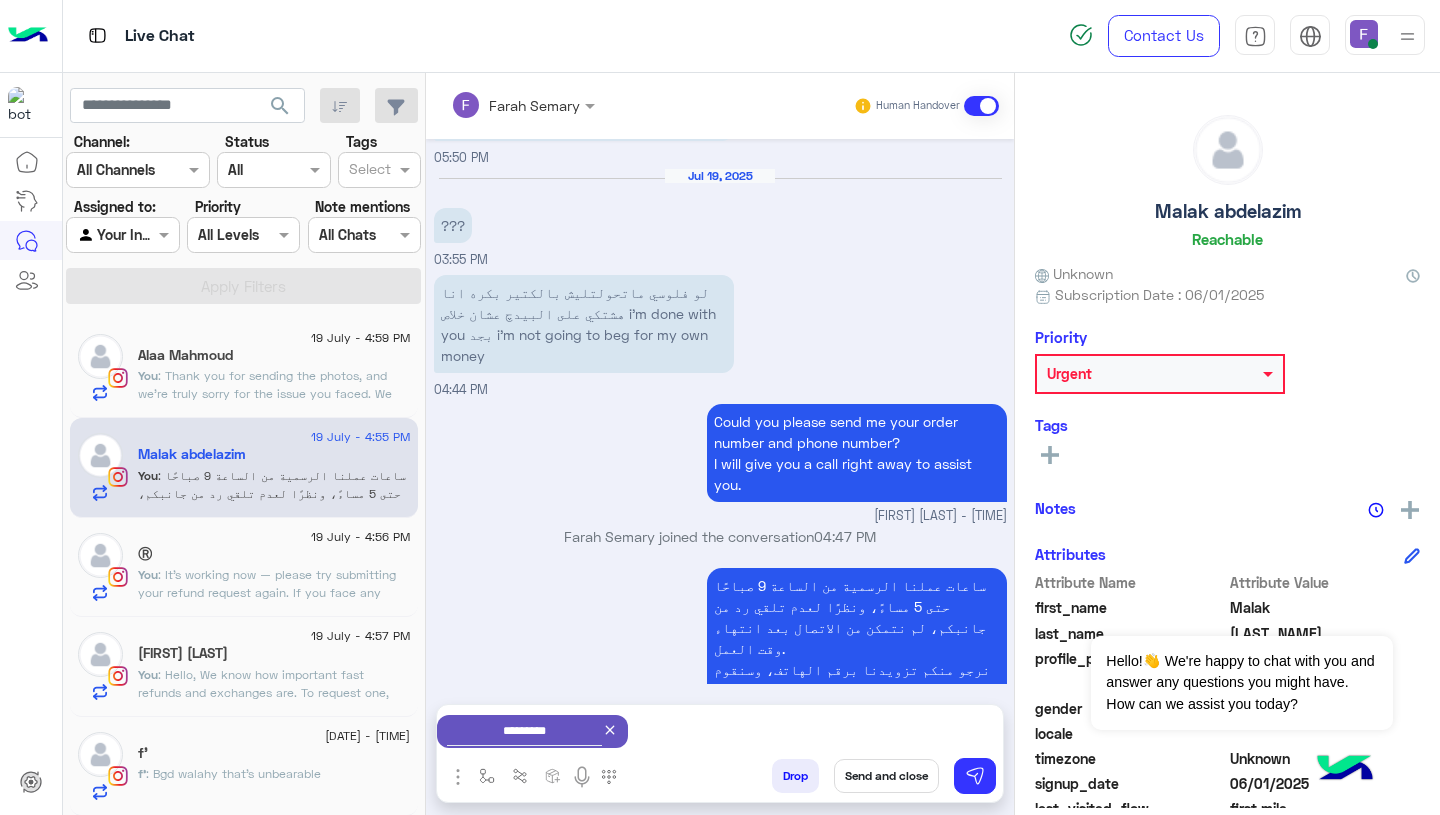 click on "Send and close" at bounding box center (886, 776) 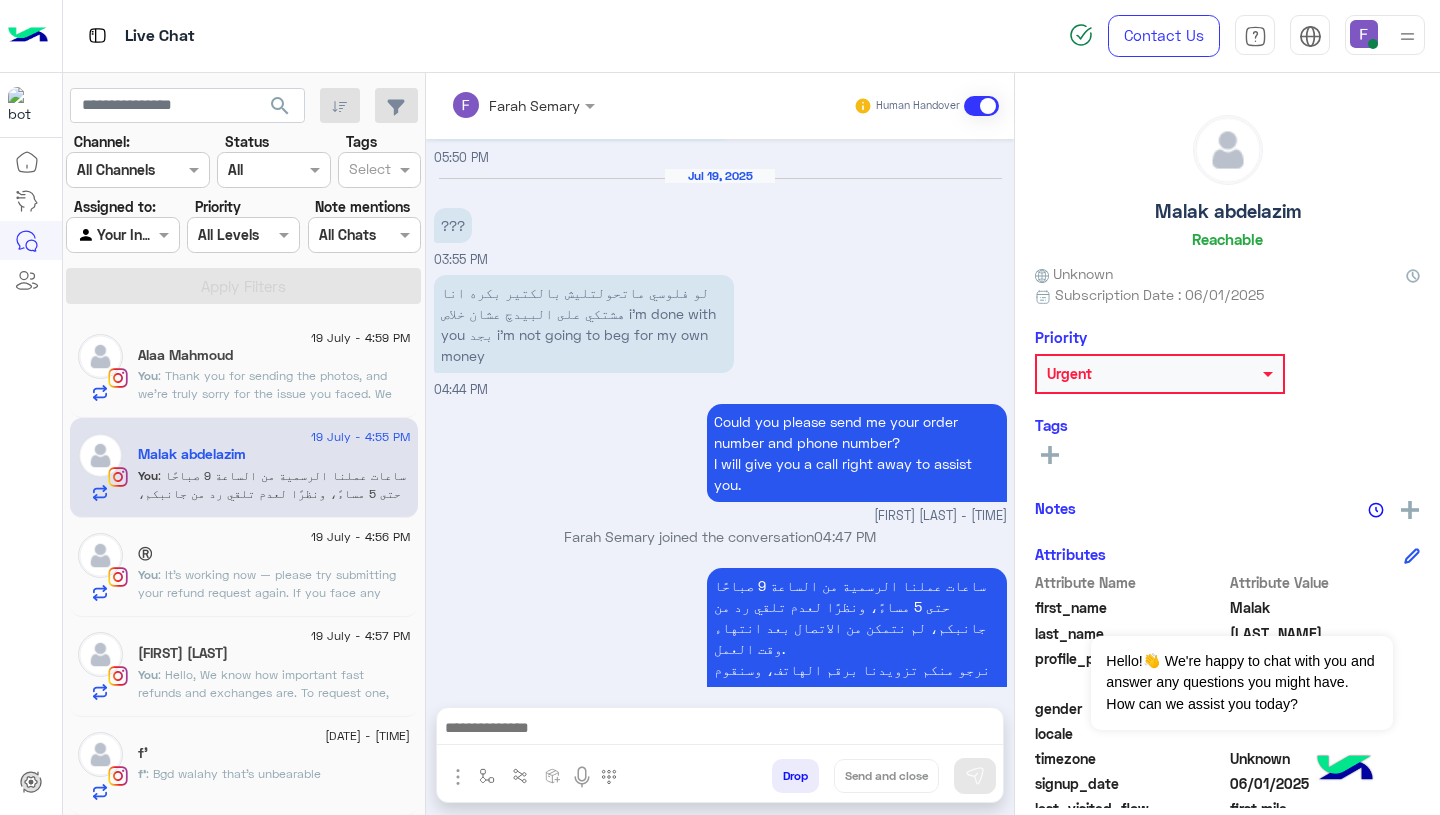 scroll, scrollTop: 2072, scrollLeft: 0, axis: vertical 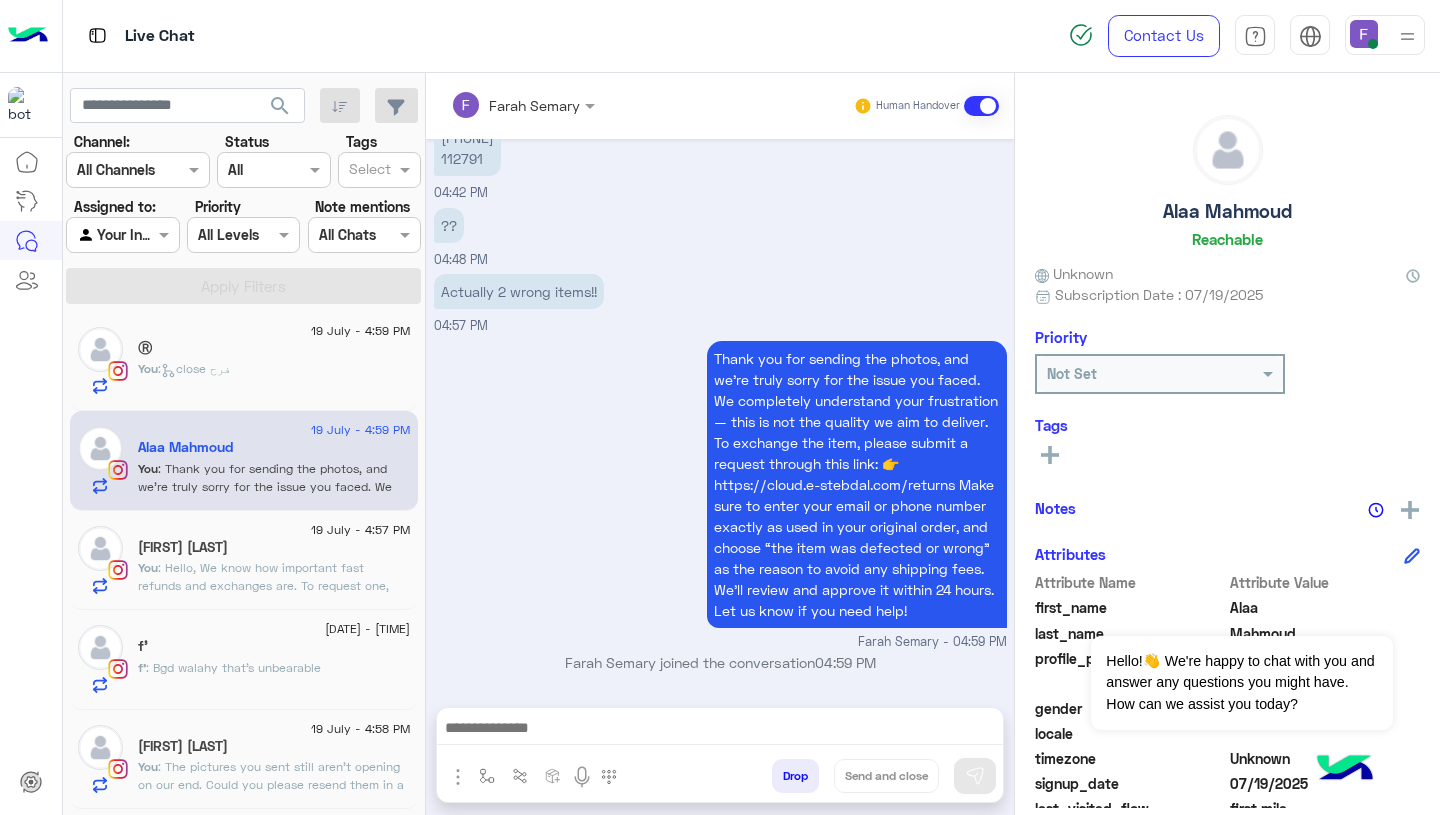 click on ": Hello,
We know how important fast refunds and exchanges are.
To request one, simply click the “EXCHANGE” button on our website and follow the steps here:
👉 https://cloud.e-stebdal.com/returns
Make sure to enter your phone number or email exactly as used in your original order (including any capital or small letters).
Also, select "the item was defected or wrong" as the reason to avoid any shipping fees.
We’ll review your request within 24 hours. Let us know if you need any help!" 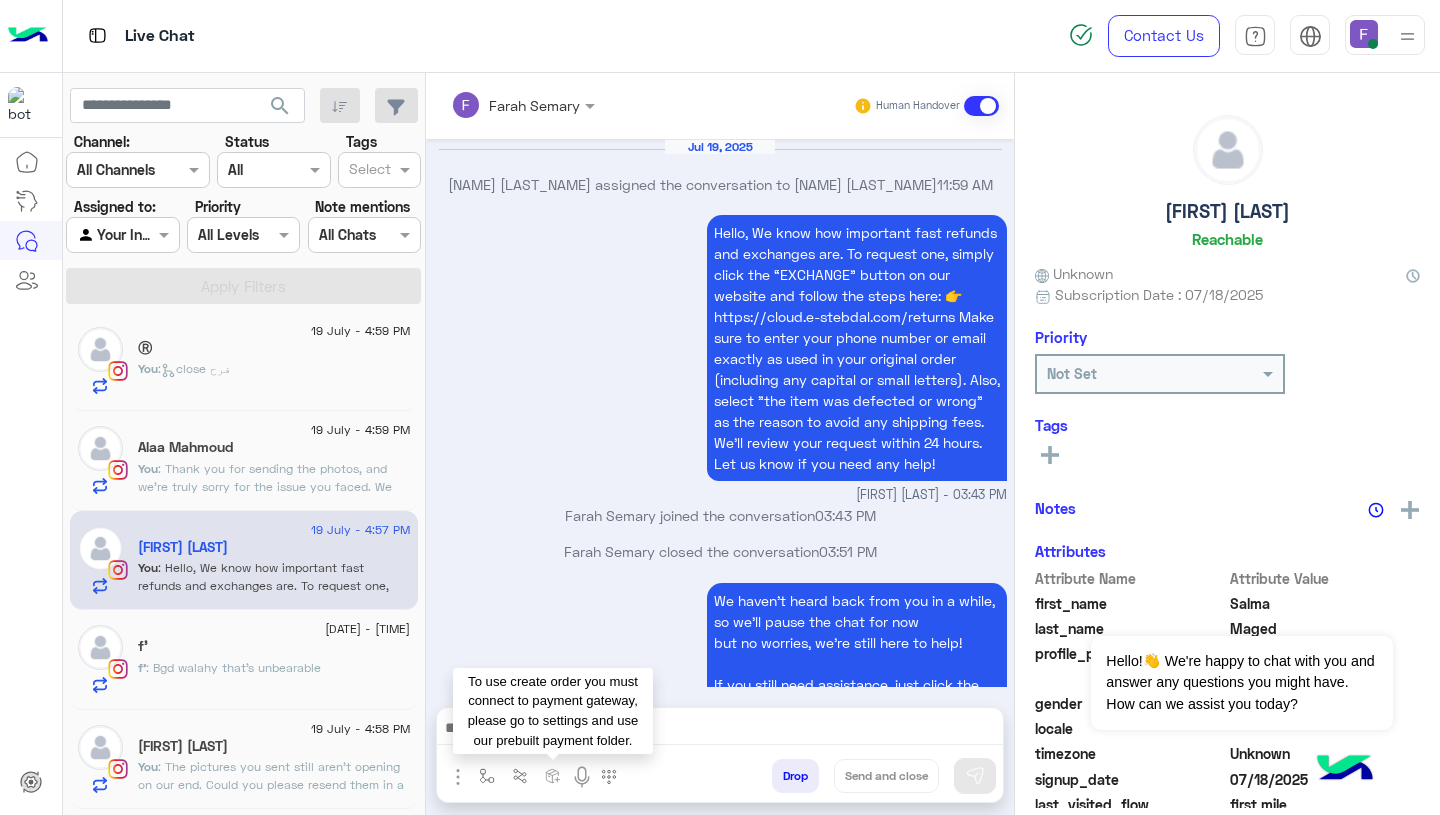 scroll, scrollTop: 1796, scrollLeft: 0, axis: vertical 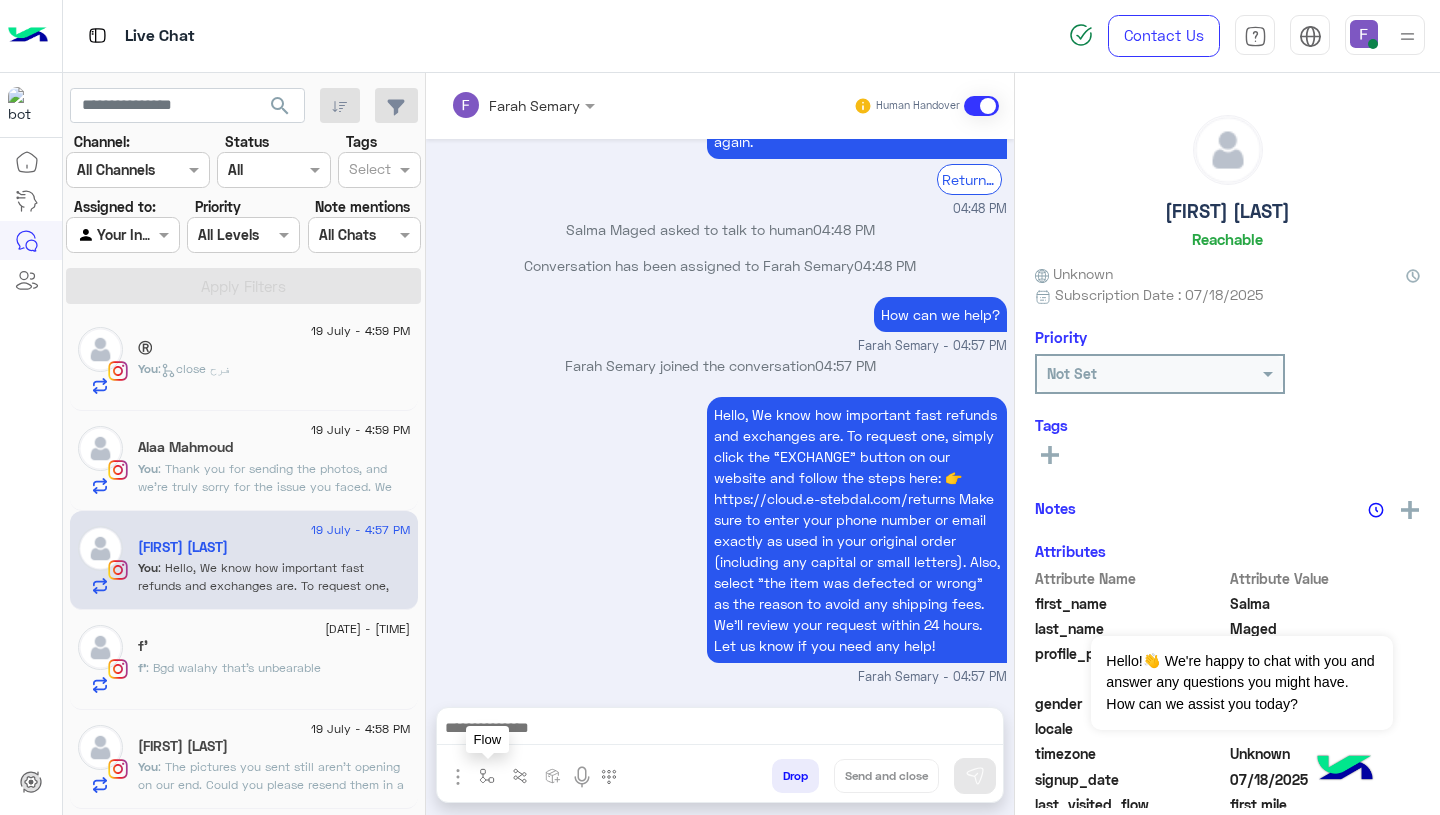 click at bounding box center (487, 776) 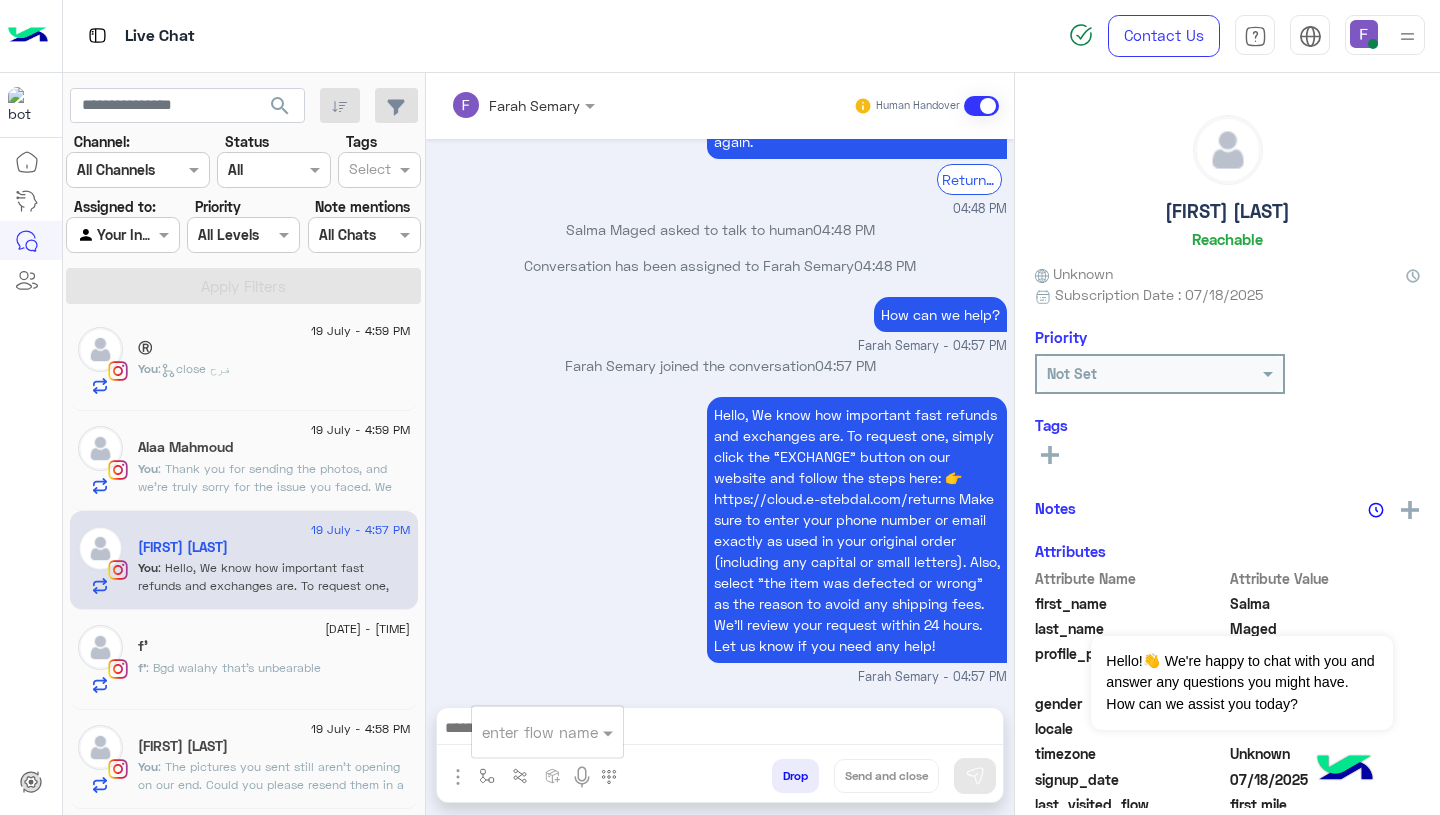click at bounding box center [523, 732] 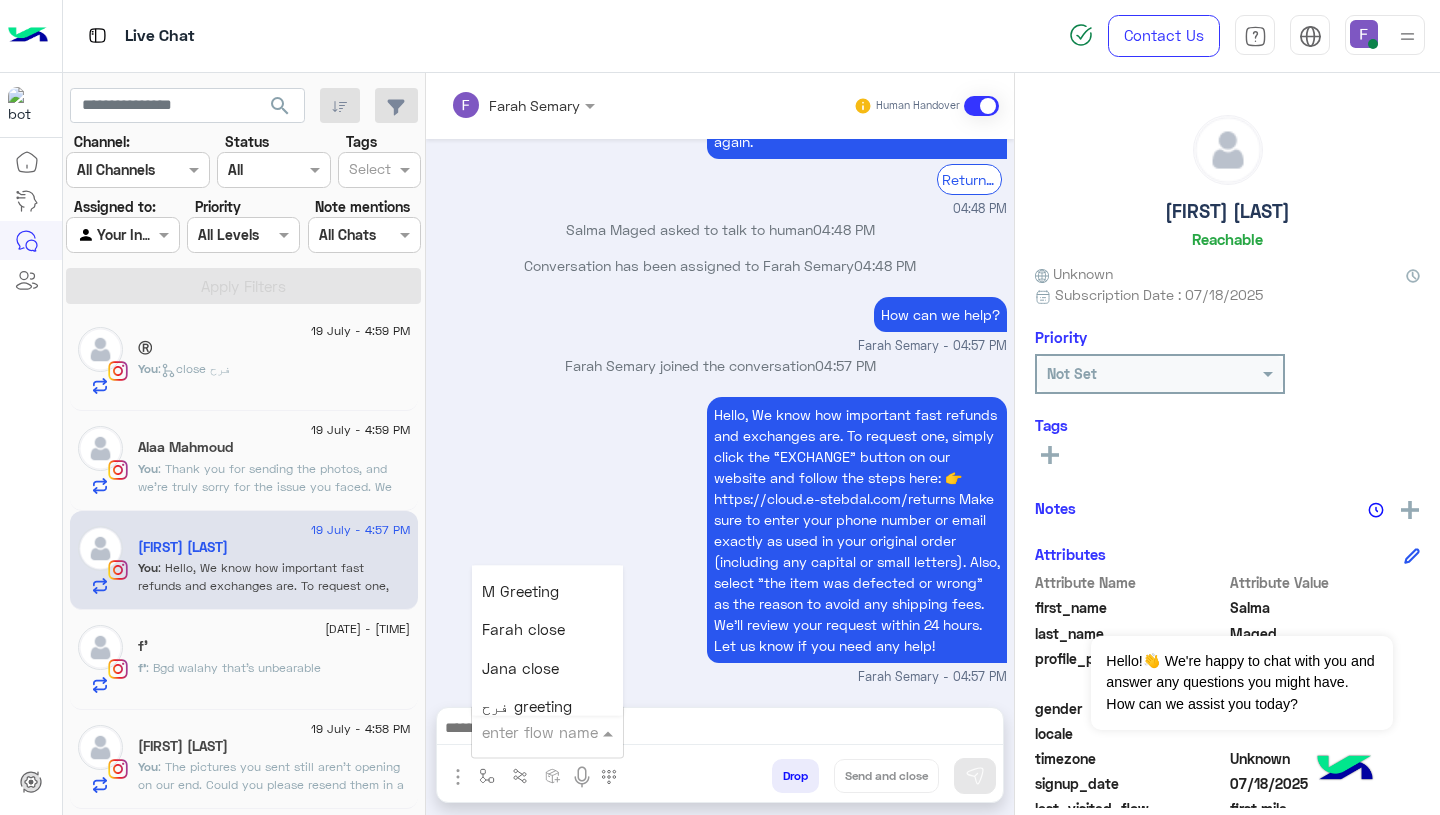 scroll, scrollTop: 2532, scrollLeft: 0, axis: vertical 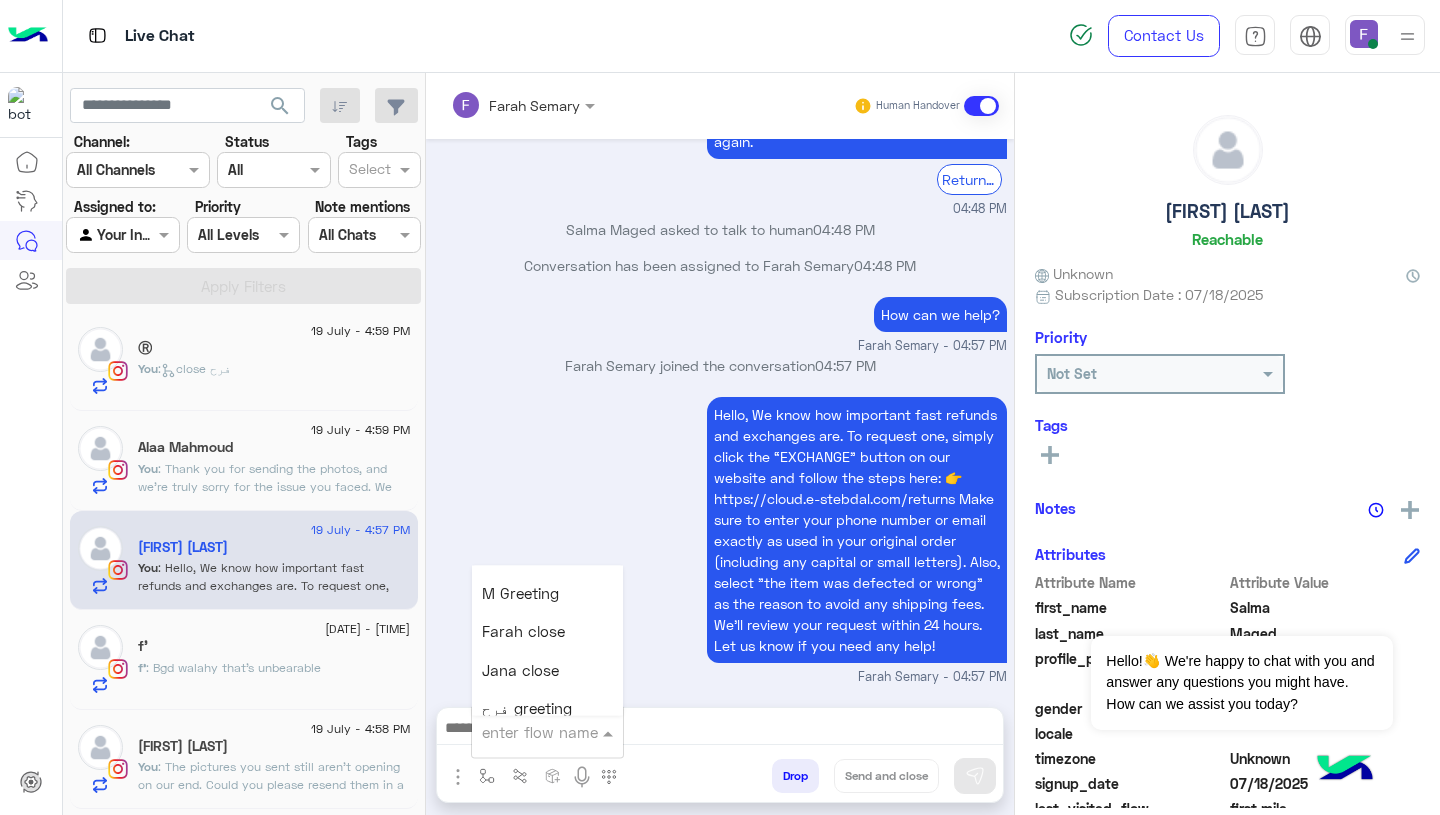 click on "Farah close" at bounding box center (523, 632) 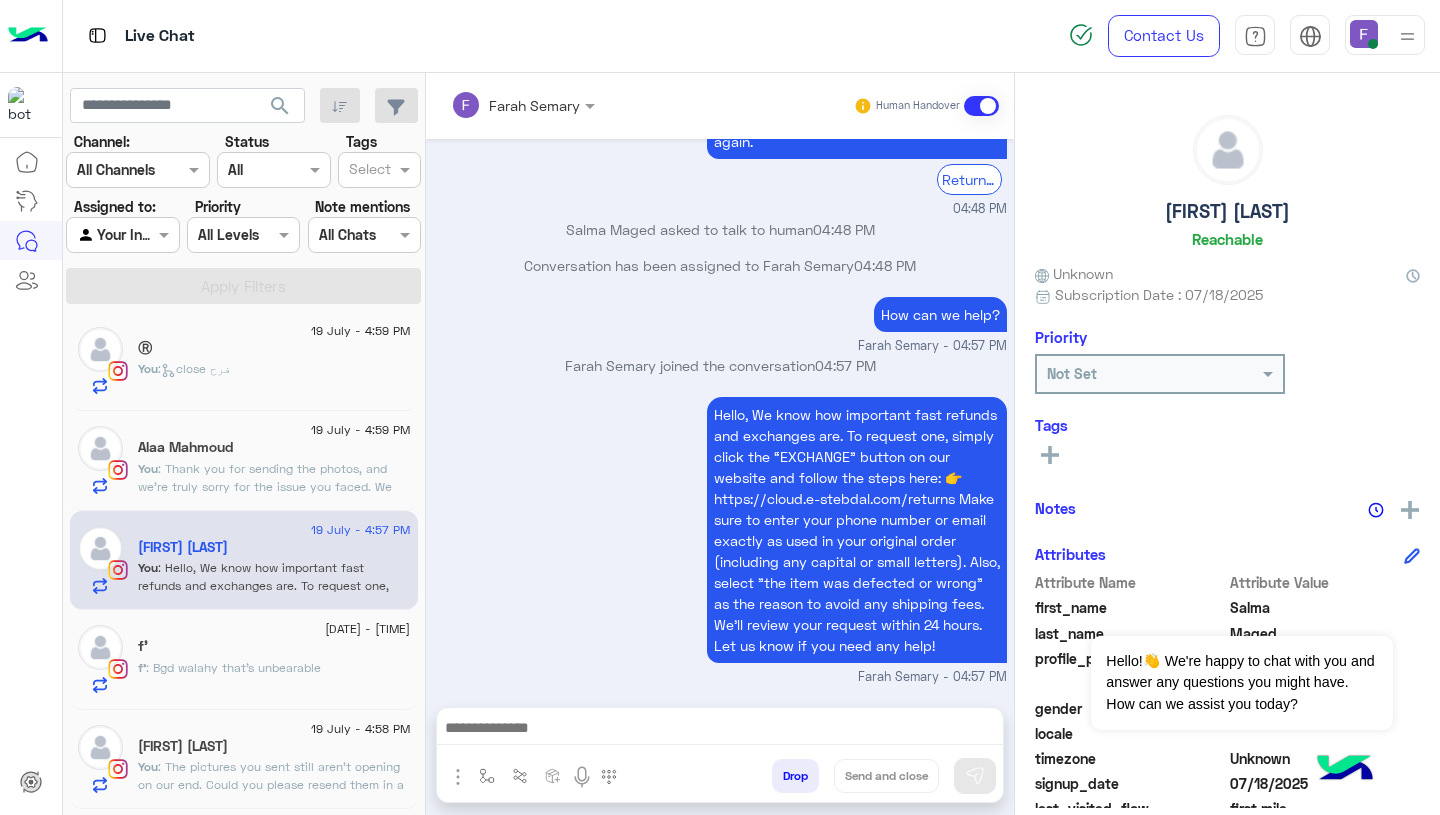 type on "**********" 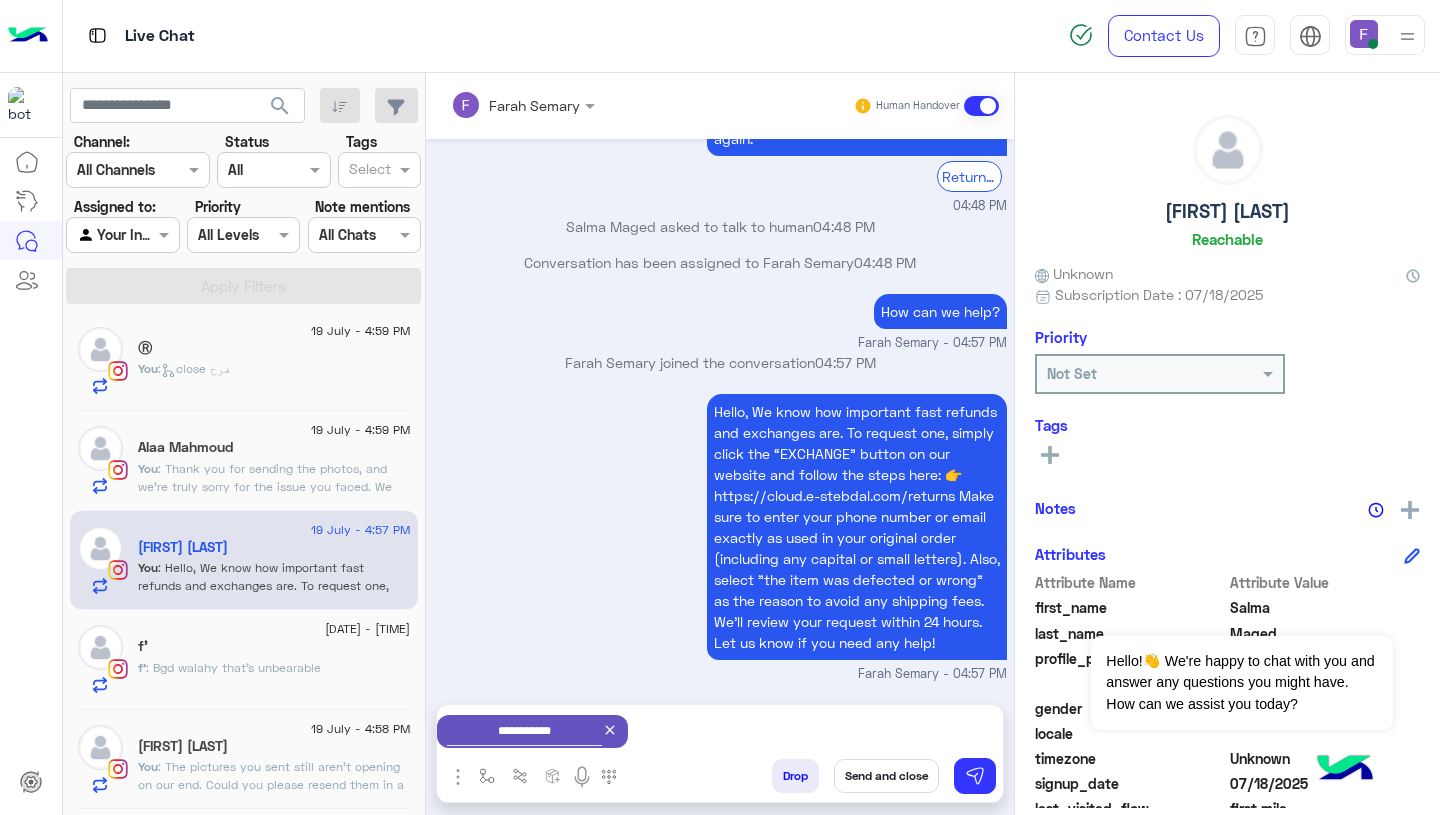 click on "Send and close" at bounding box center [886, 776] 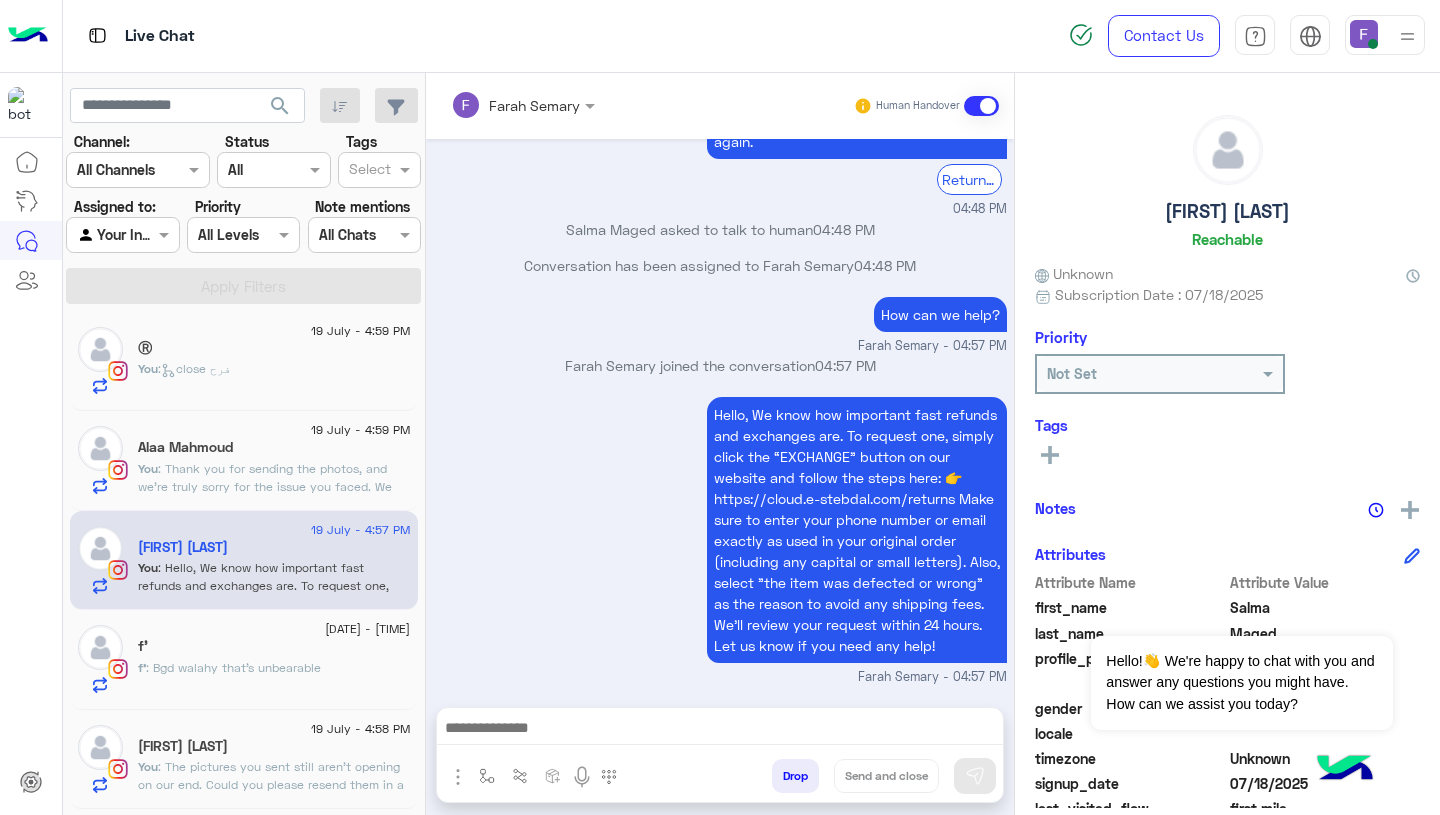 scroll, scrollTop: 1832, scrollLeft: 0, axis: vertical 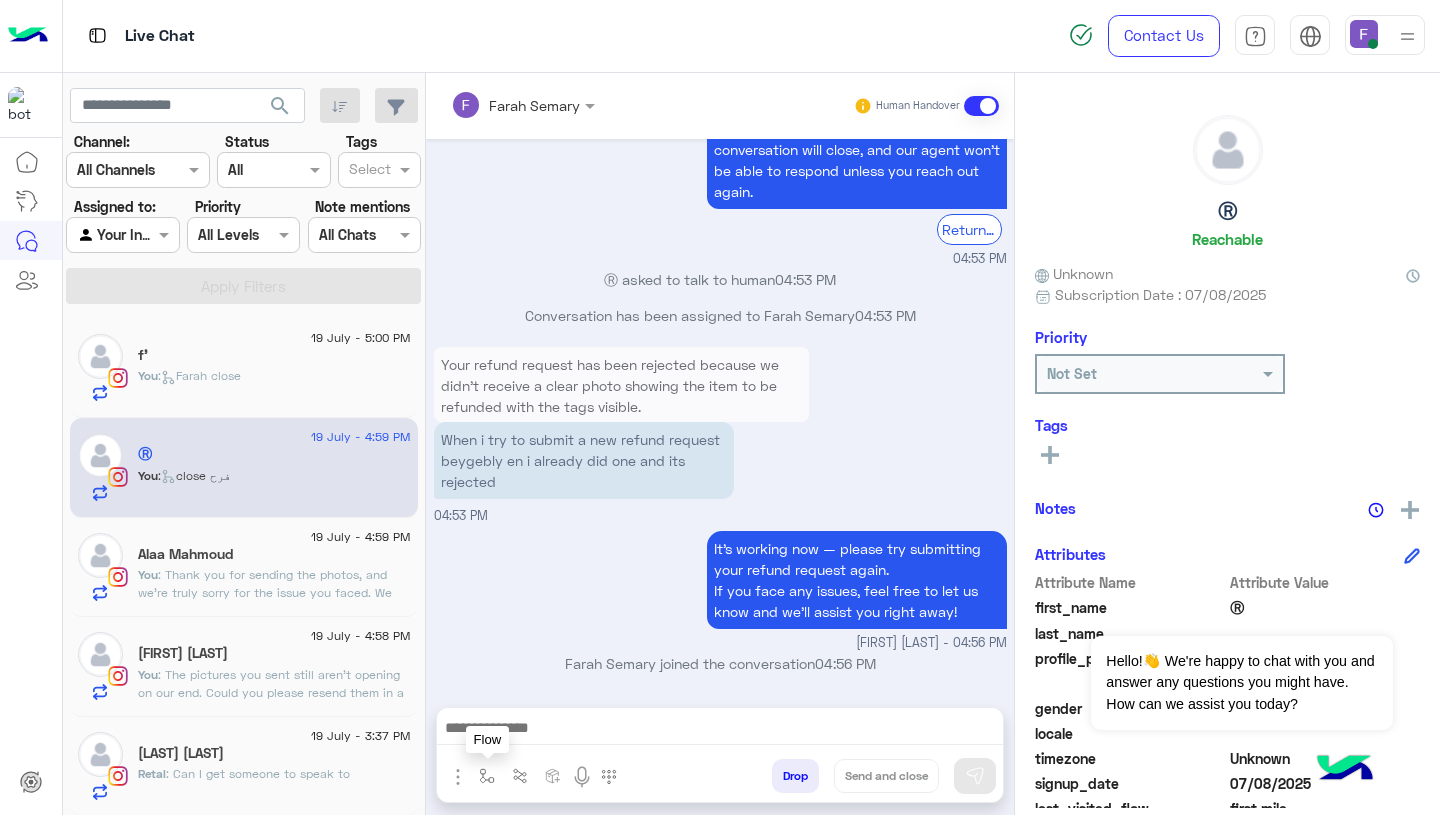 click at bounding box center [487, 776] 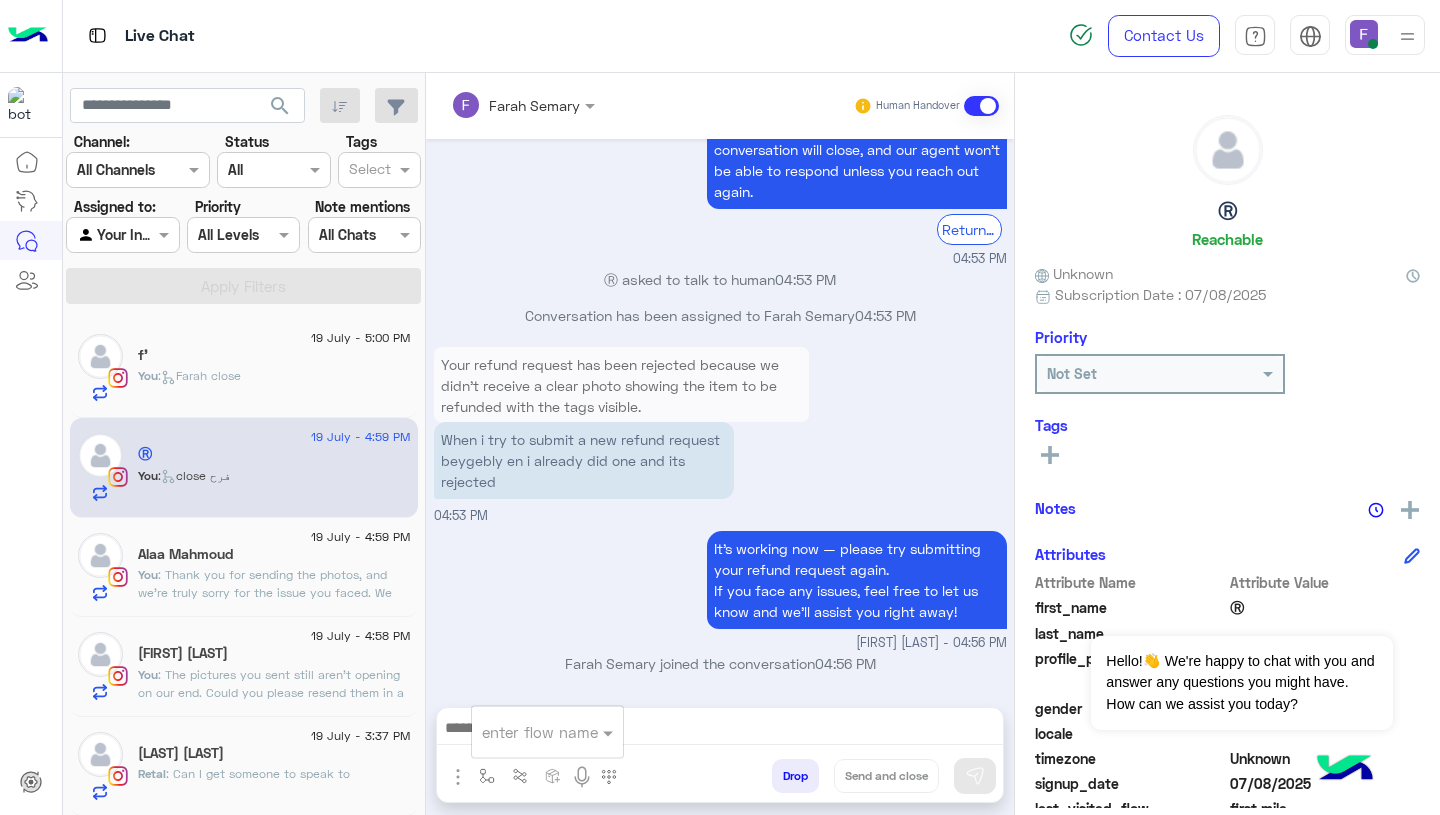 click at bounding box center [523, 732] 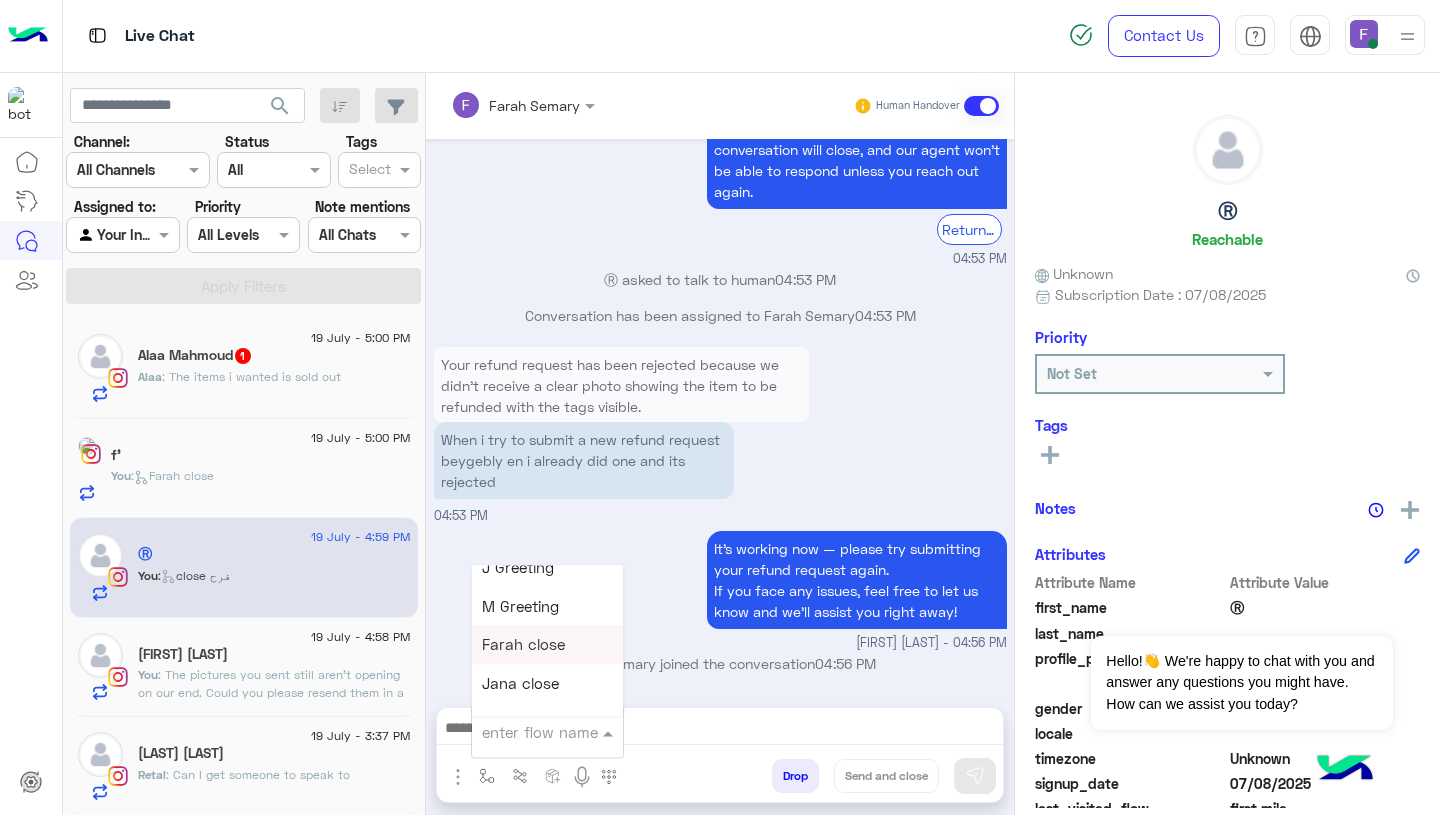 scroll, scrollTop: 2518, scrollLeft: 0, axis: vertical 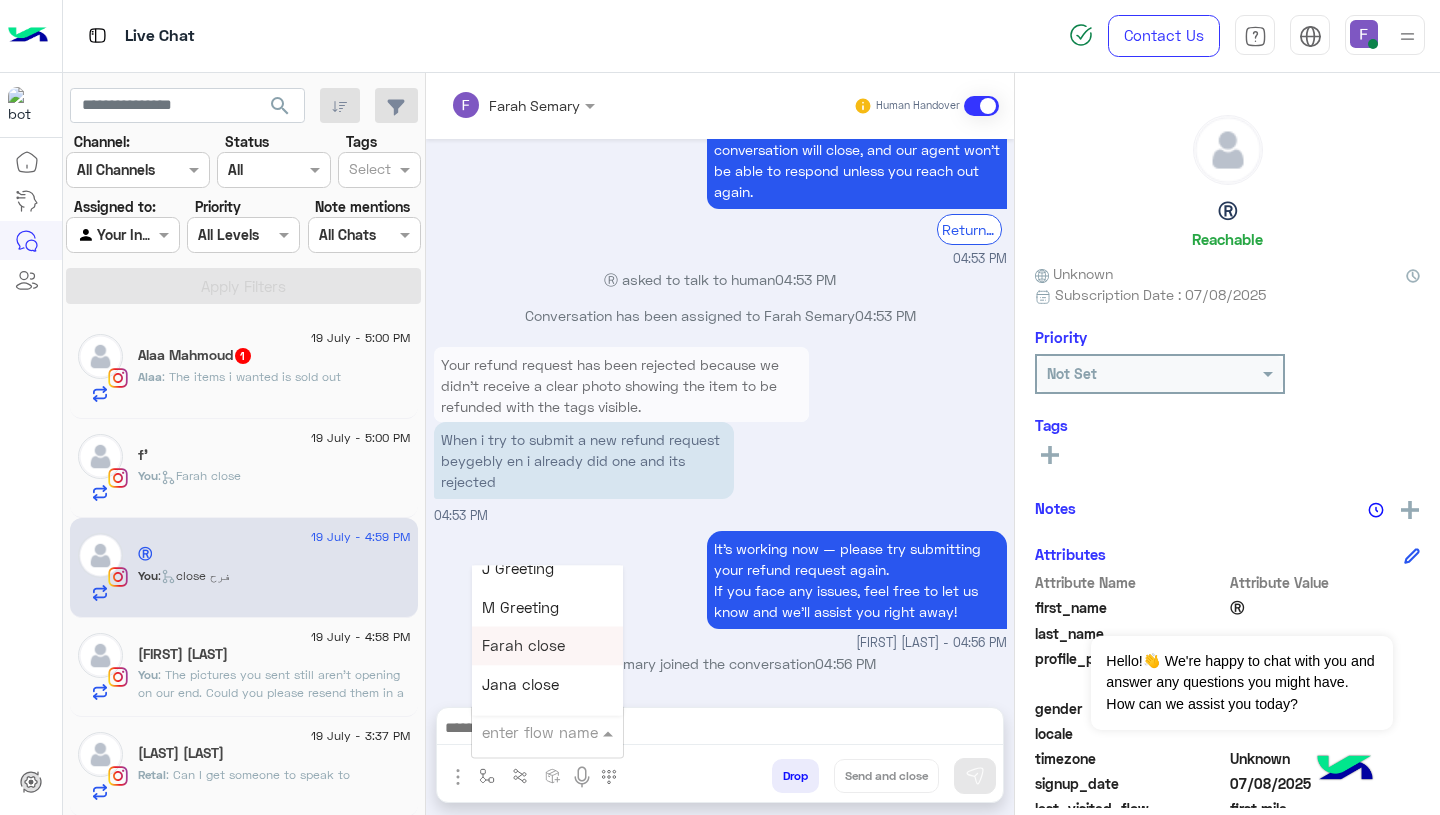 click on "Farah close" at bounding box center (523, 646) 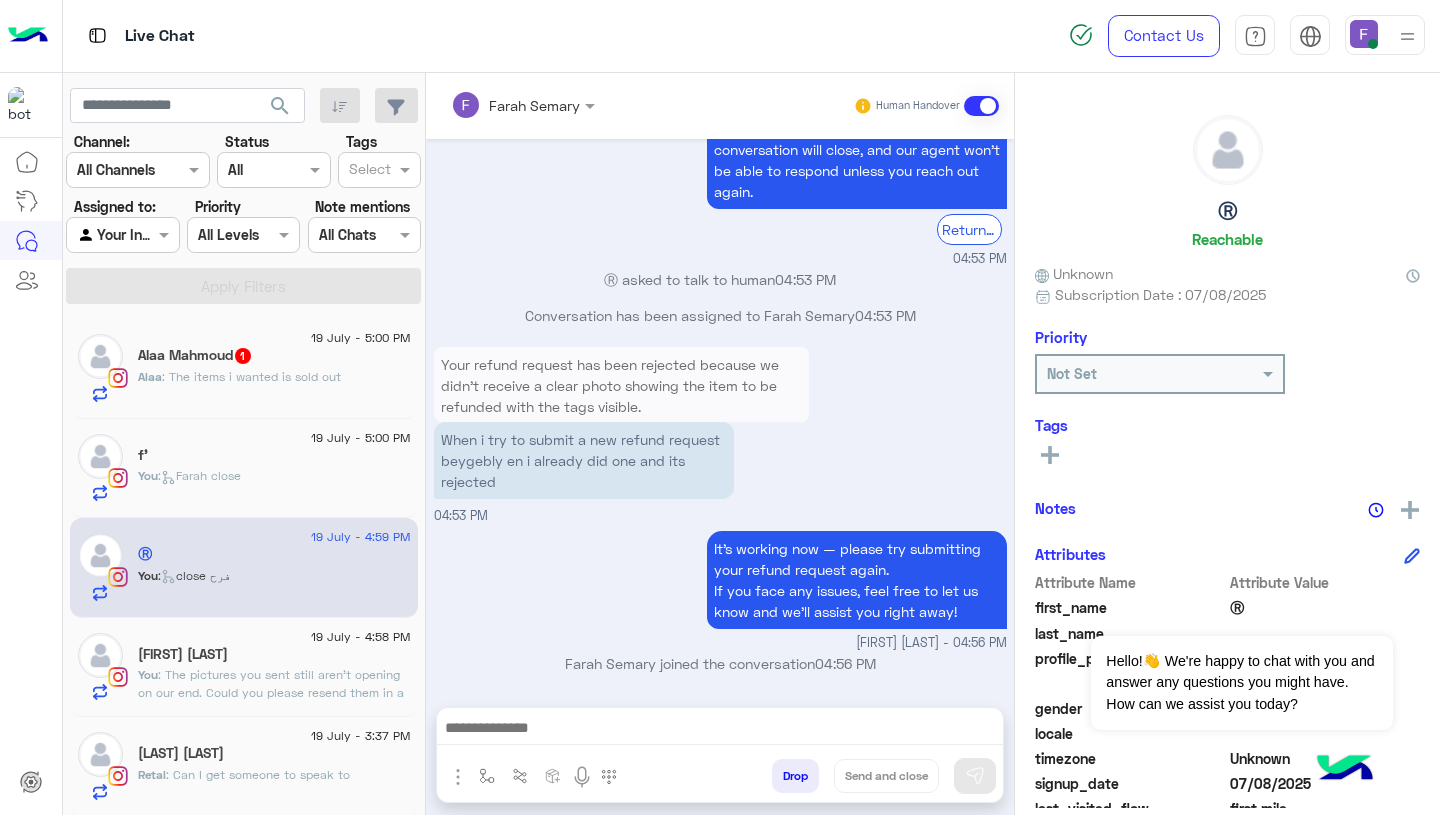 type on "**********" 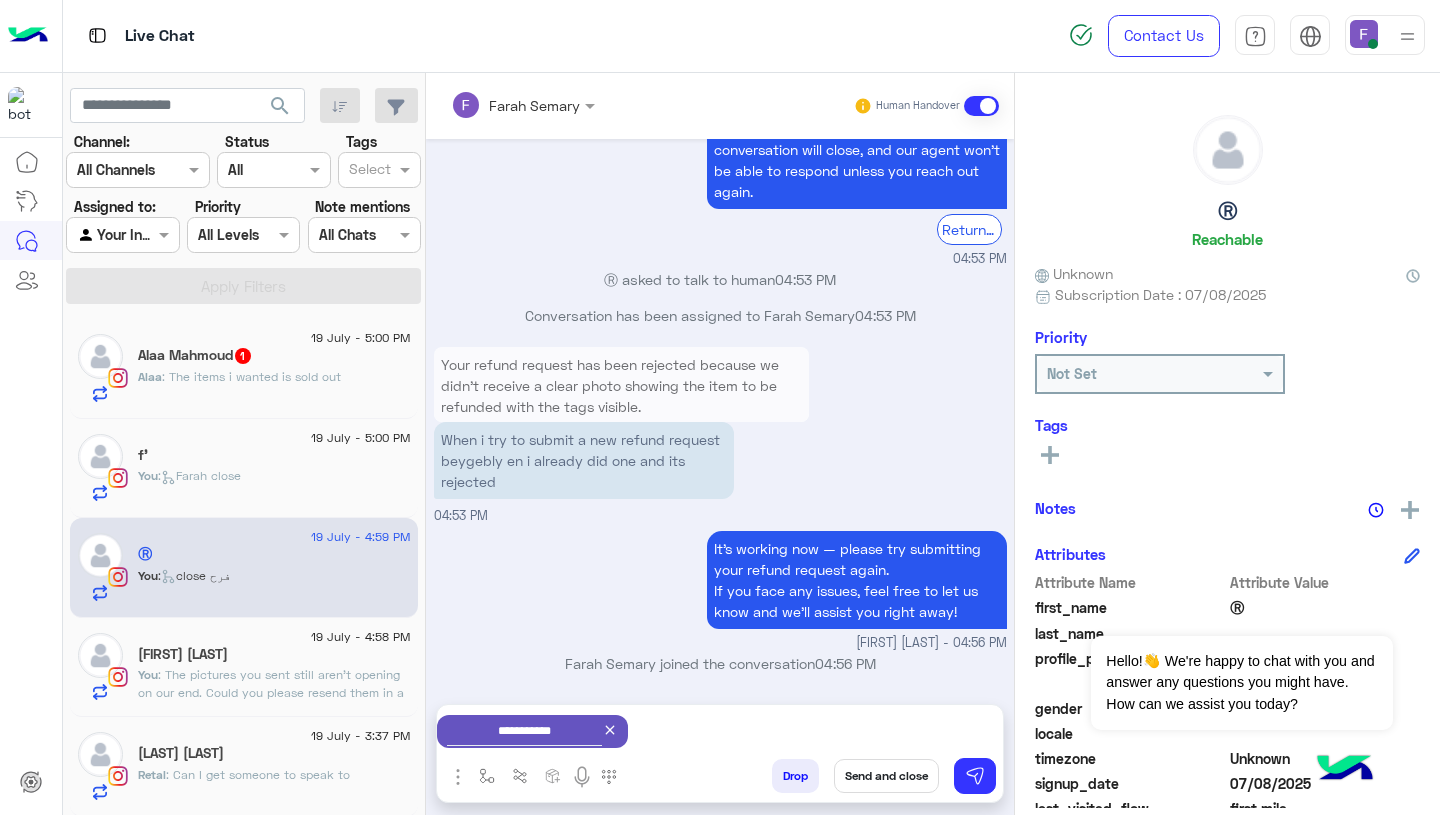 click on "Send and close" at bounding box center (886, 776) 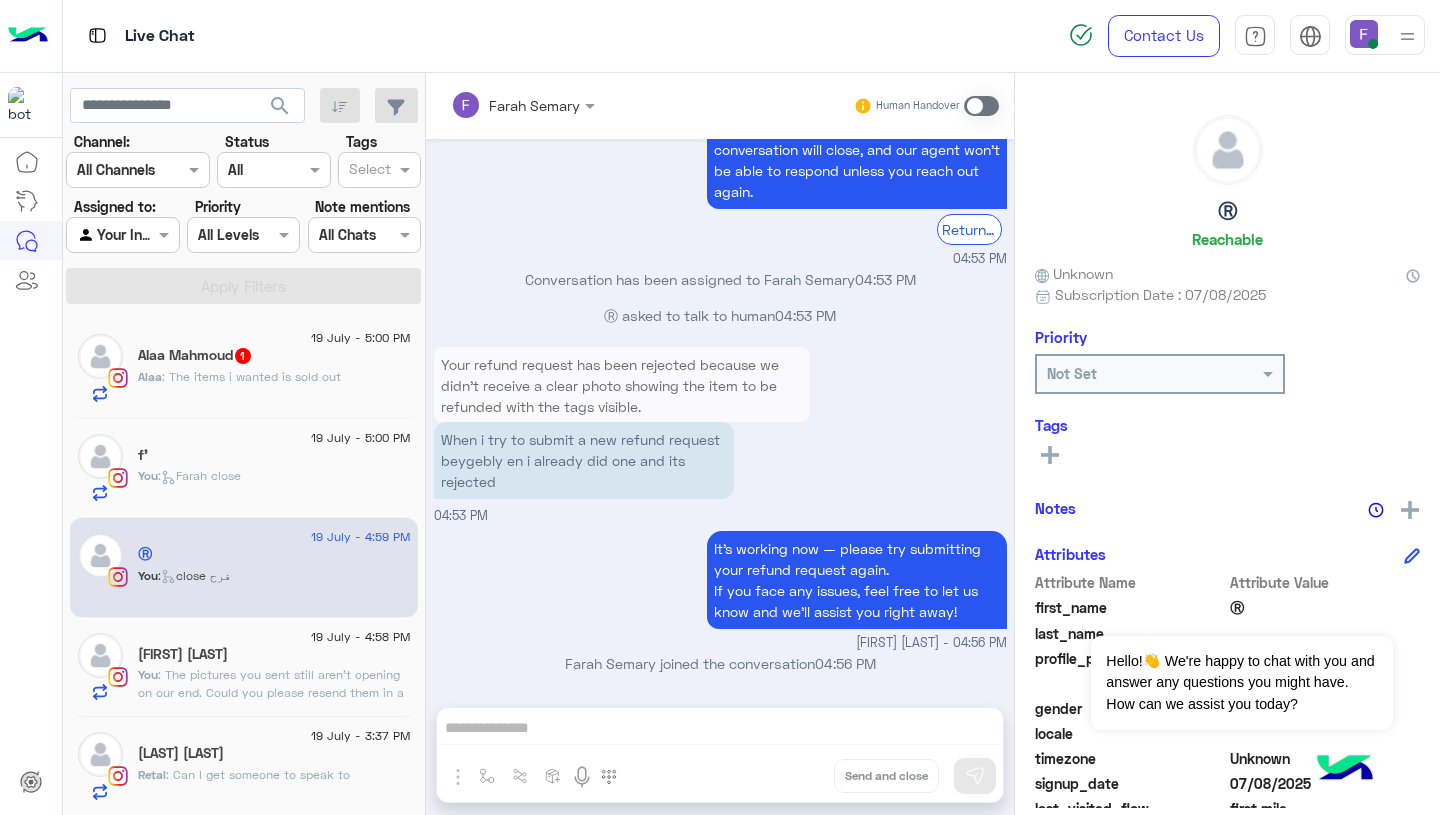 scroll, scrollTop: 1970, scrollLeft: 0, axis: vertical 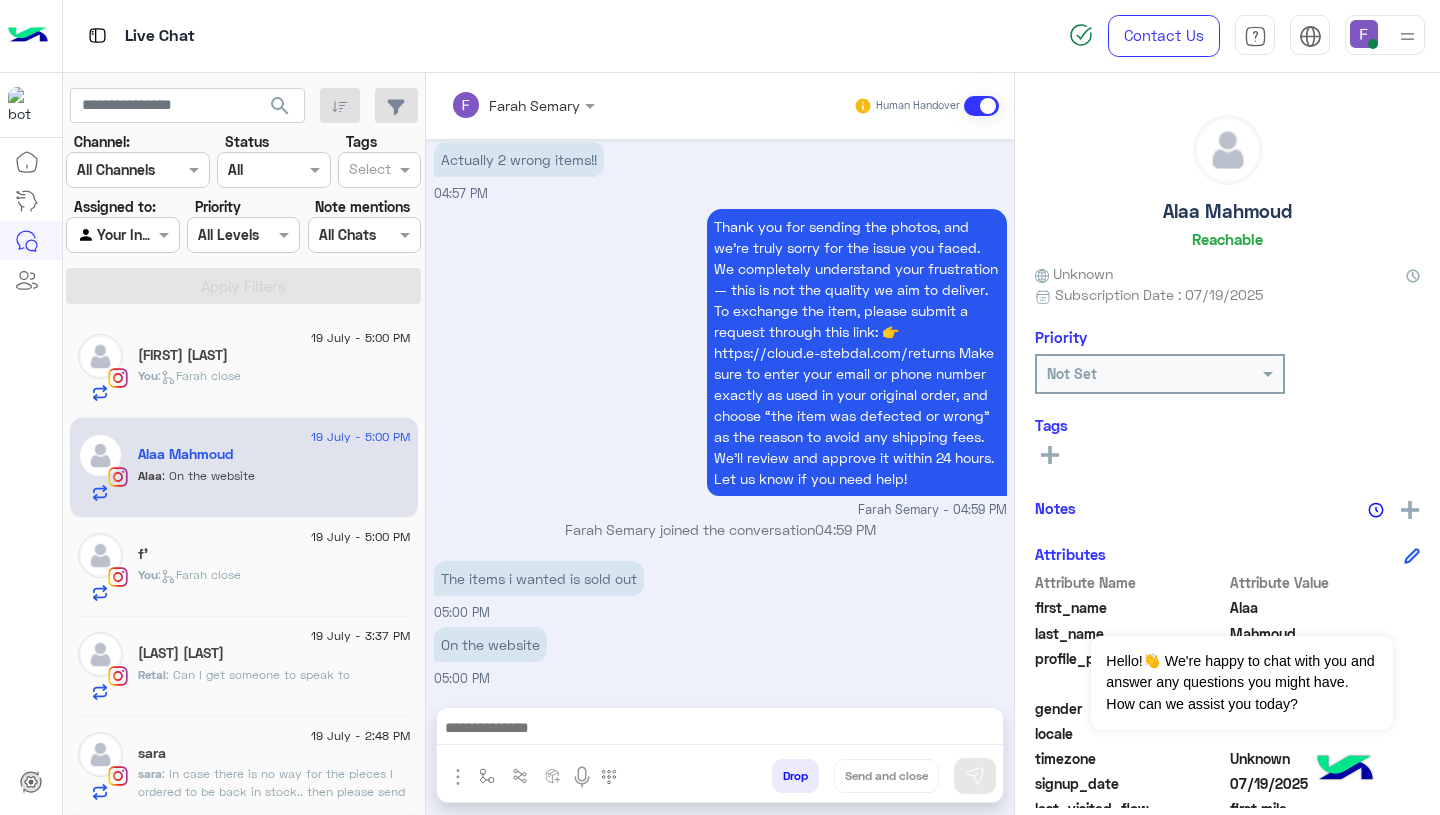 click on ":   Farah close" 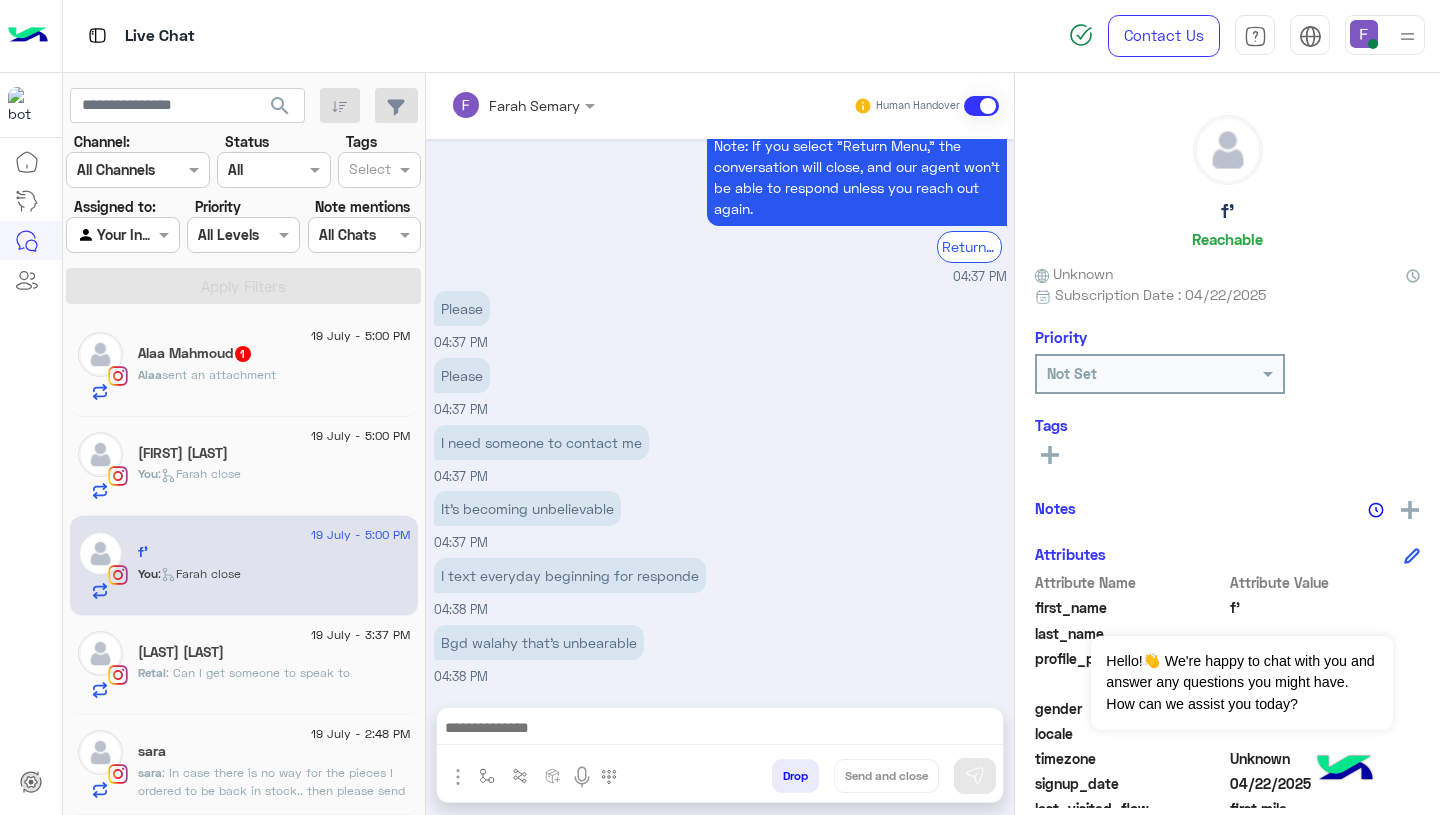 click on "You  :   Farah close" 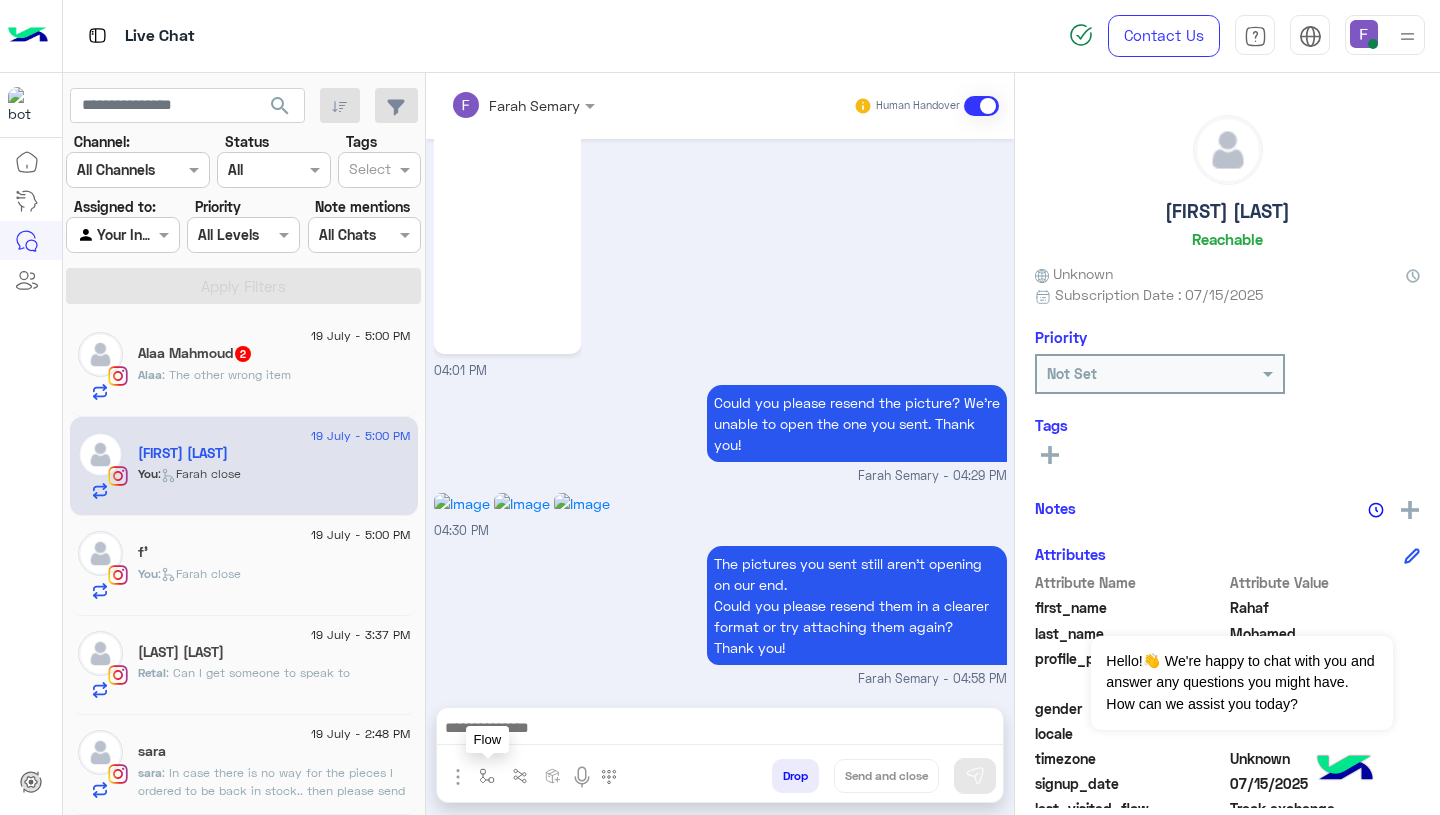 click at bounding box center [487, 776] 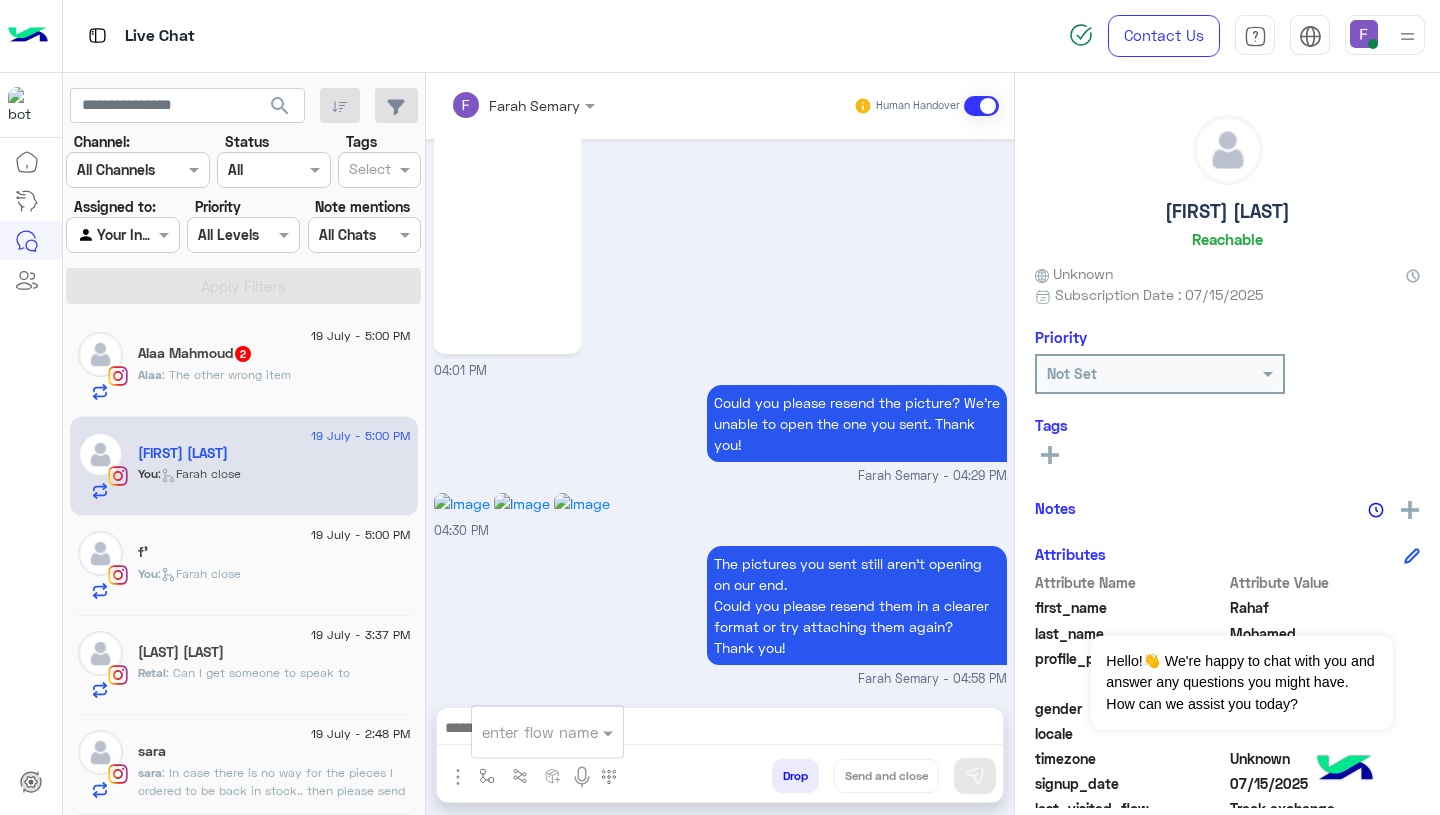 click at bounding box center [523, 732] 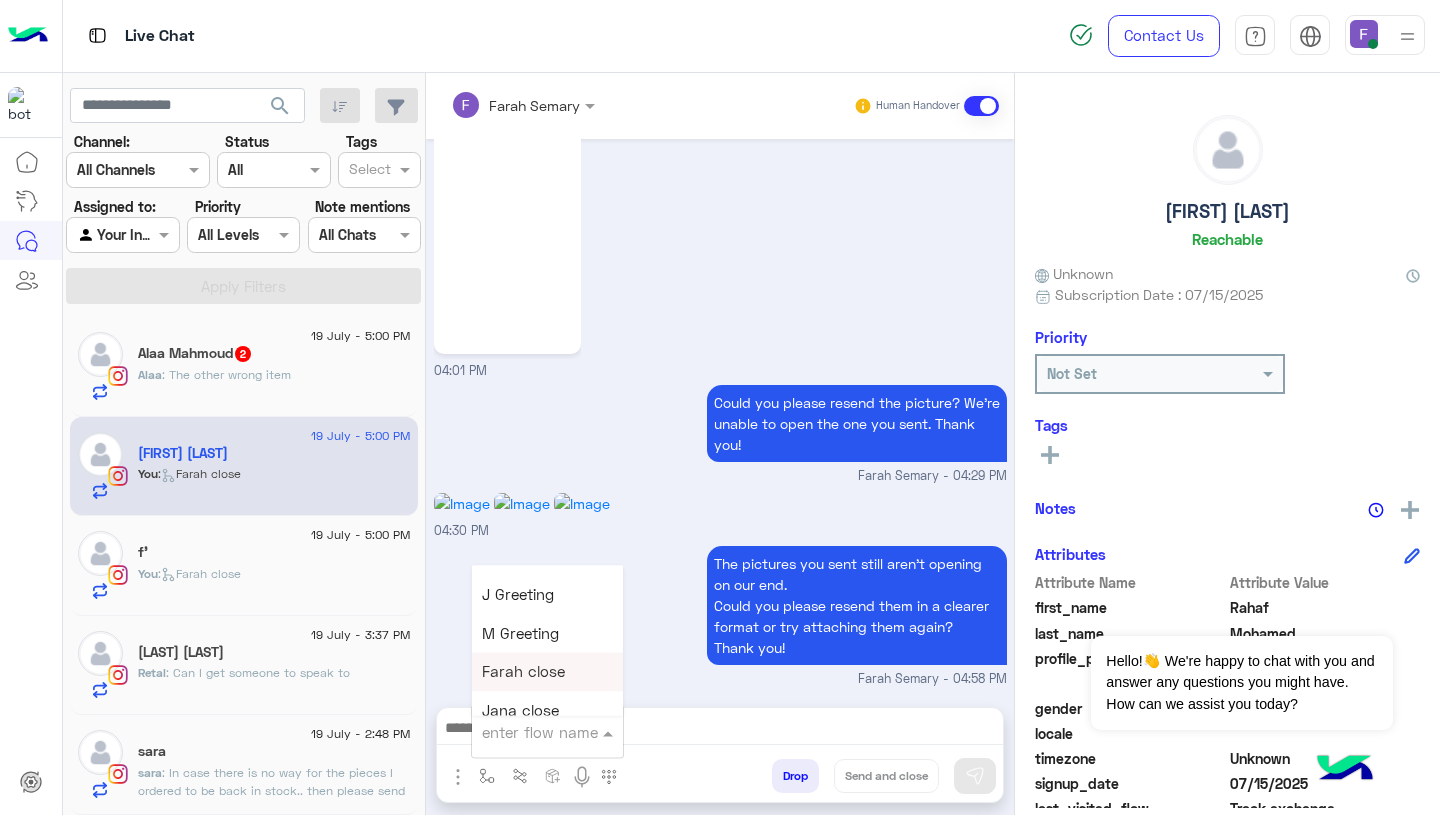 click on "Farah close" at bounding box center [523, 672] 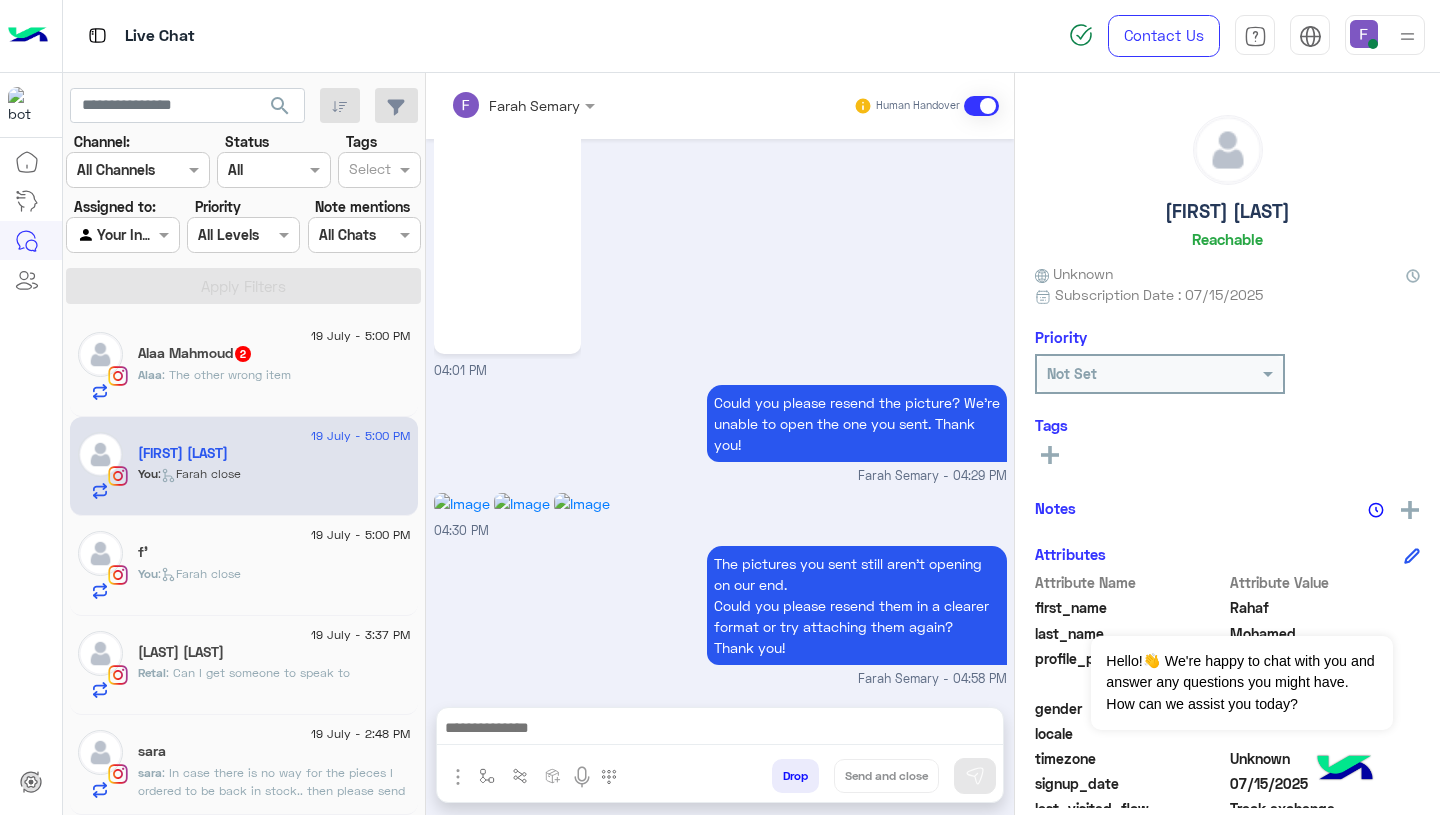 type on "**********" 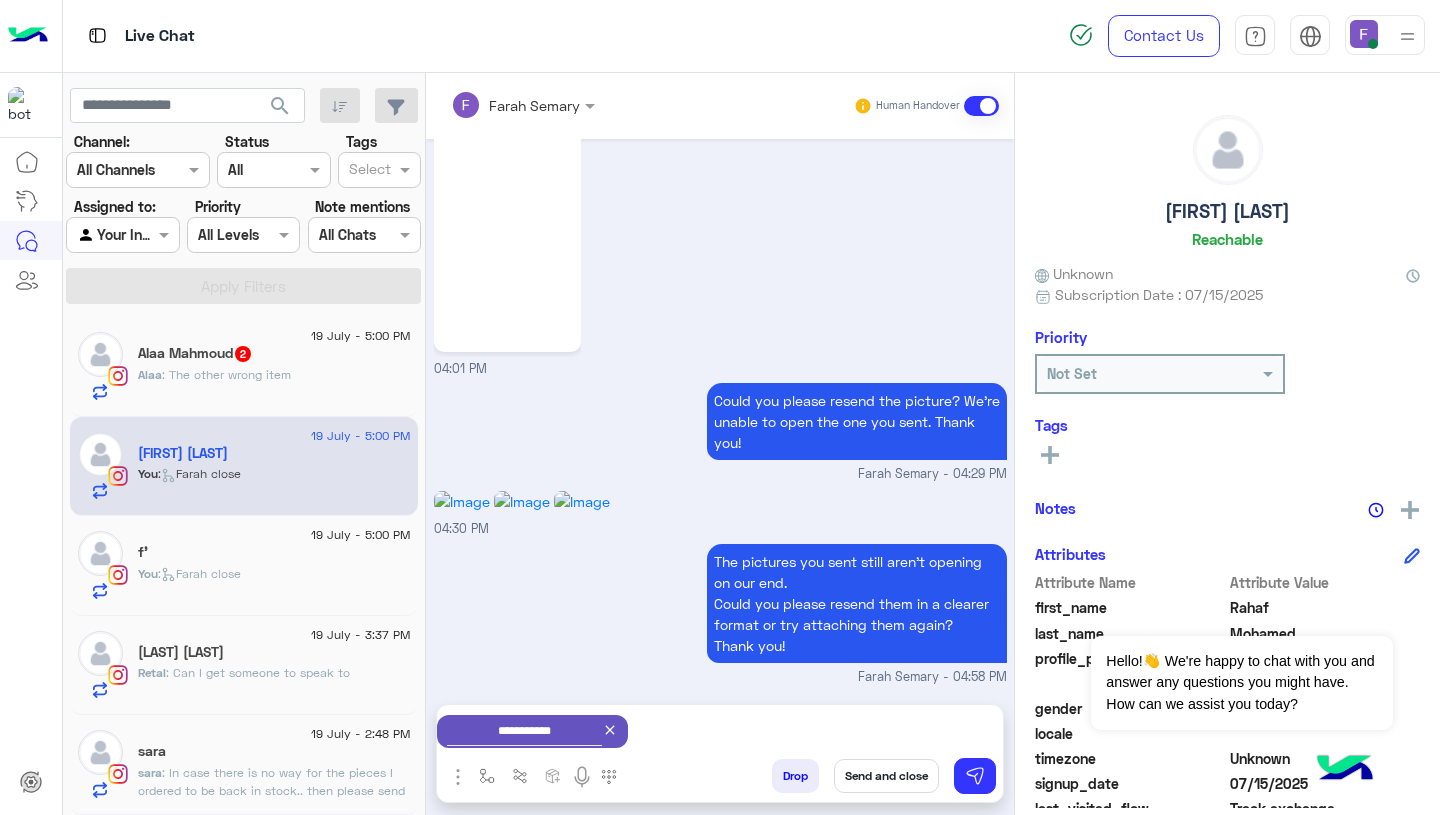 click on "Send and close" at bounding box center [886, 776] 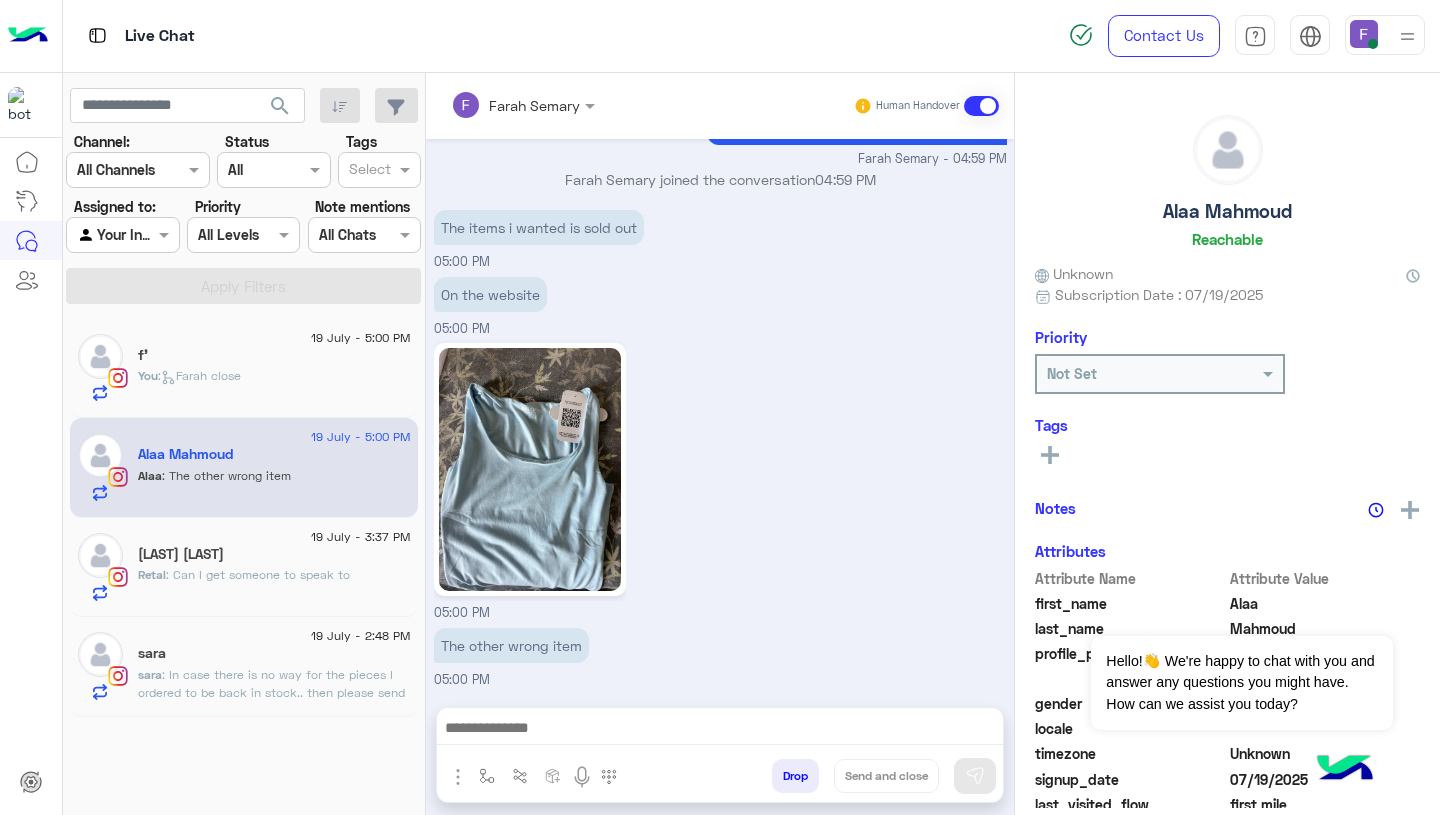 click on ": In case there is no way for the pieces I ordered to be back in stock.. then please send me the same brown top (BROWN MICROFIBER BASIC SHORT SLEEVE TOP) i ordered but Replace it to XS since it's in stock now, and replace the two black leggings for two midnight navy leggings SMALL BOTH, and send the pink sweat pants as they are since these are already in stock." 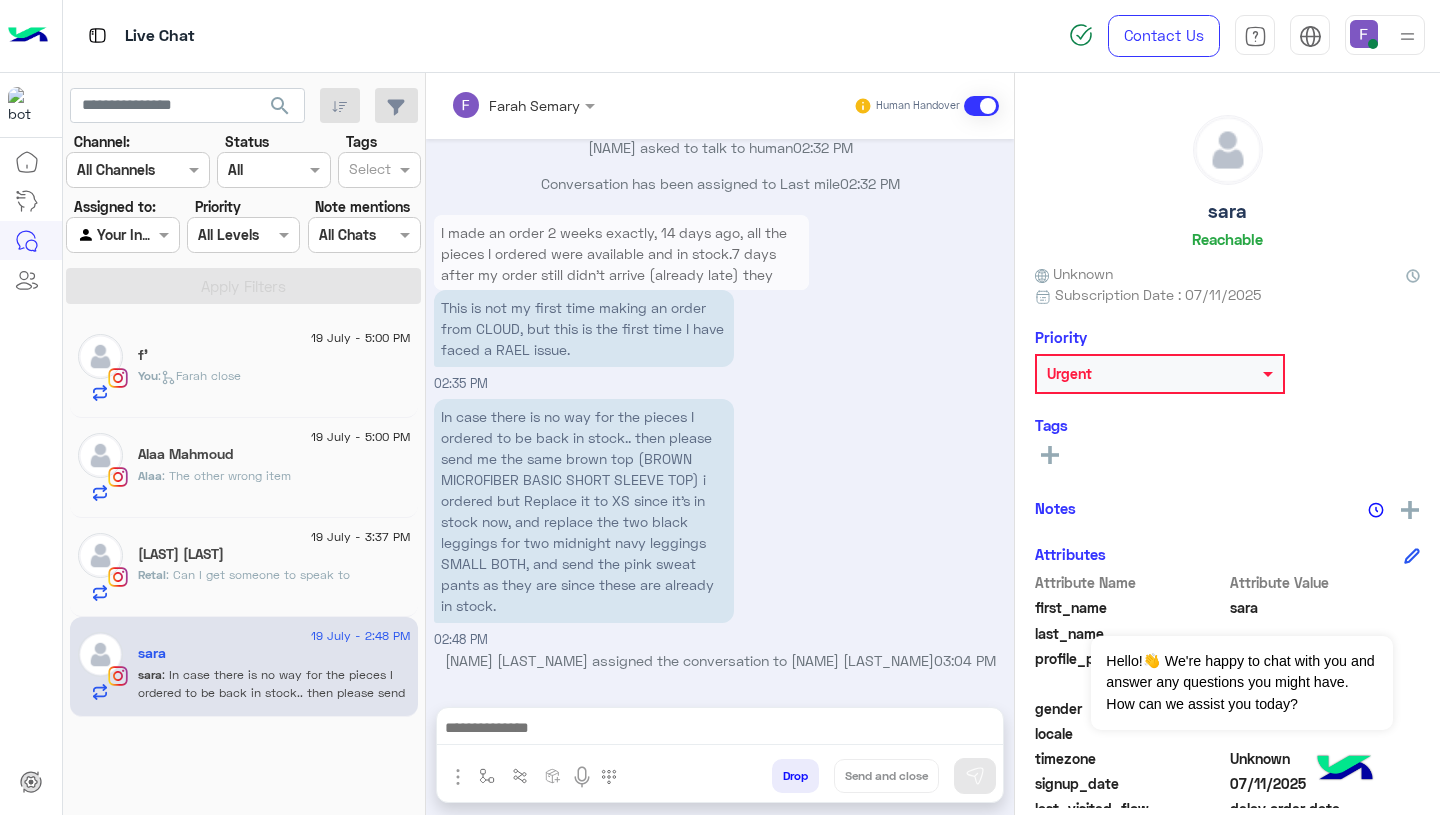 click on ": Can I get someone to speak to" 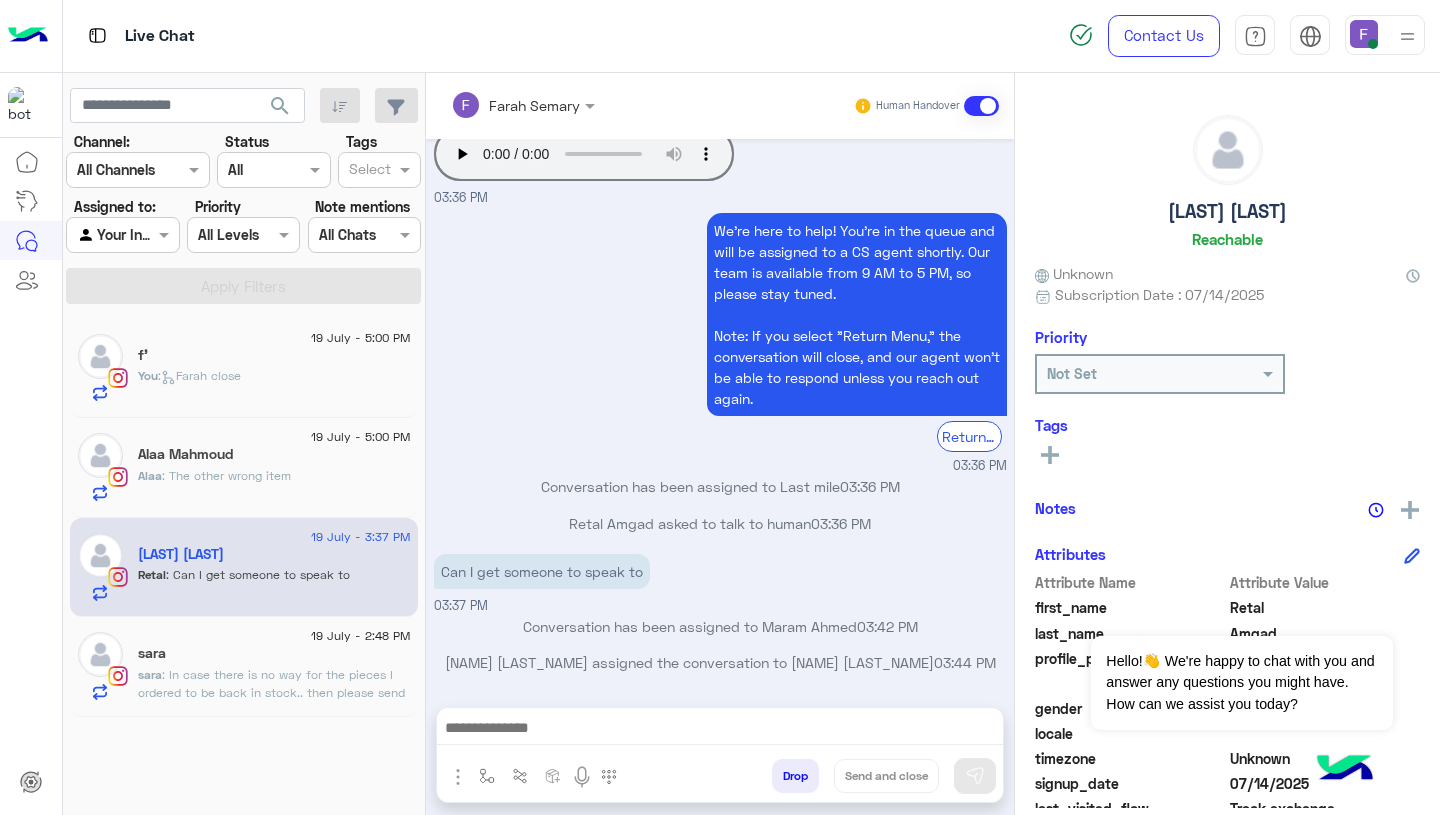 click on "sara" 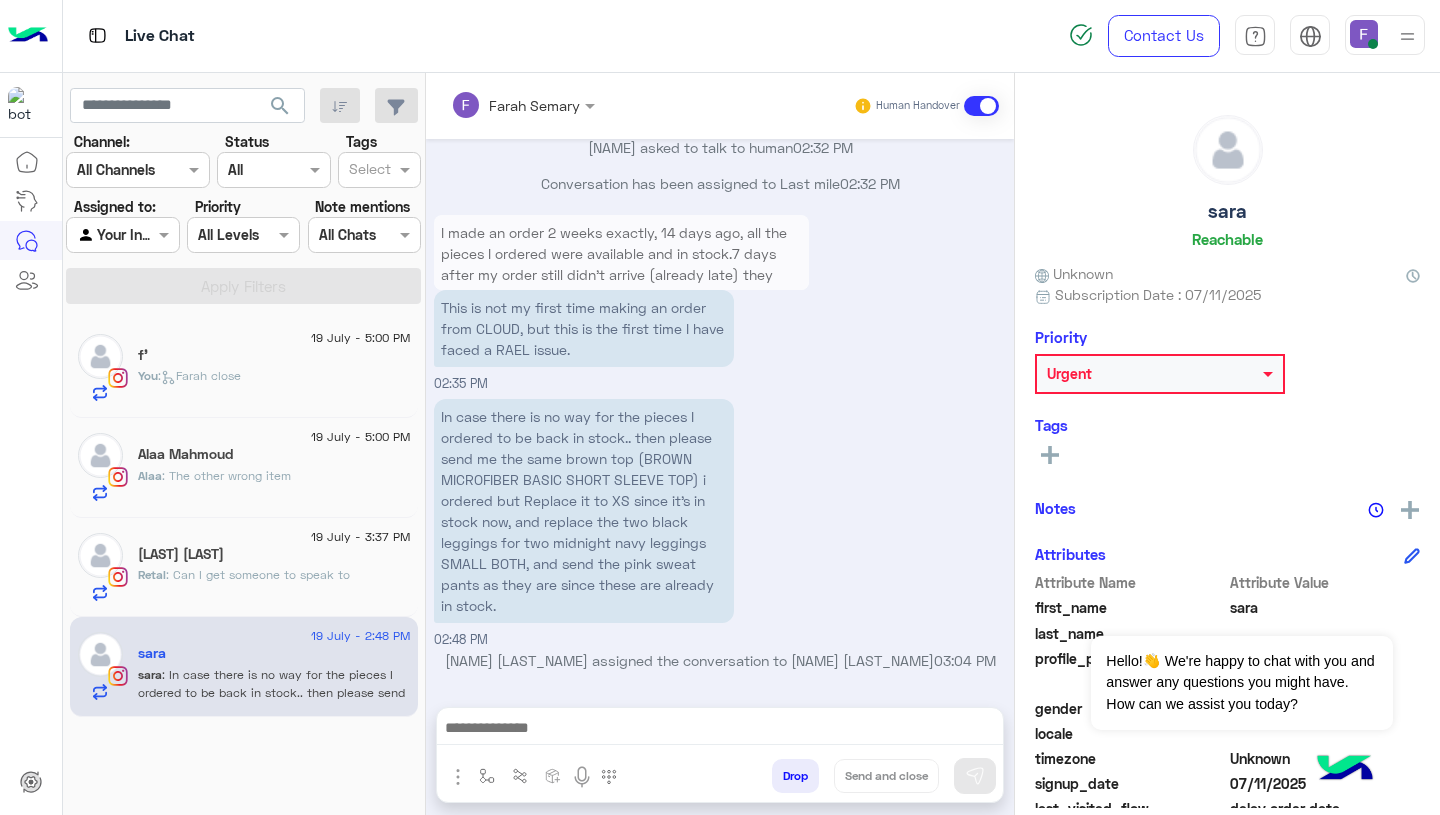 click on ": Can I get someone to speak to" 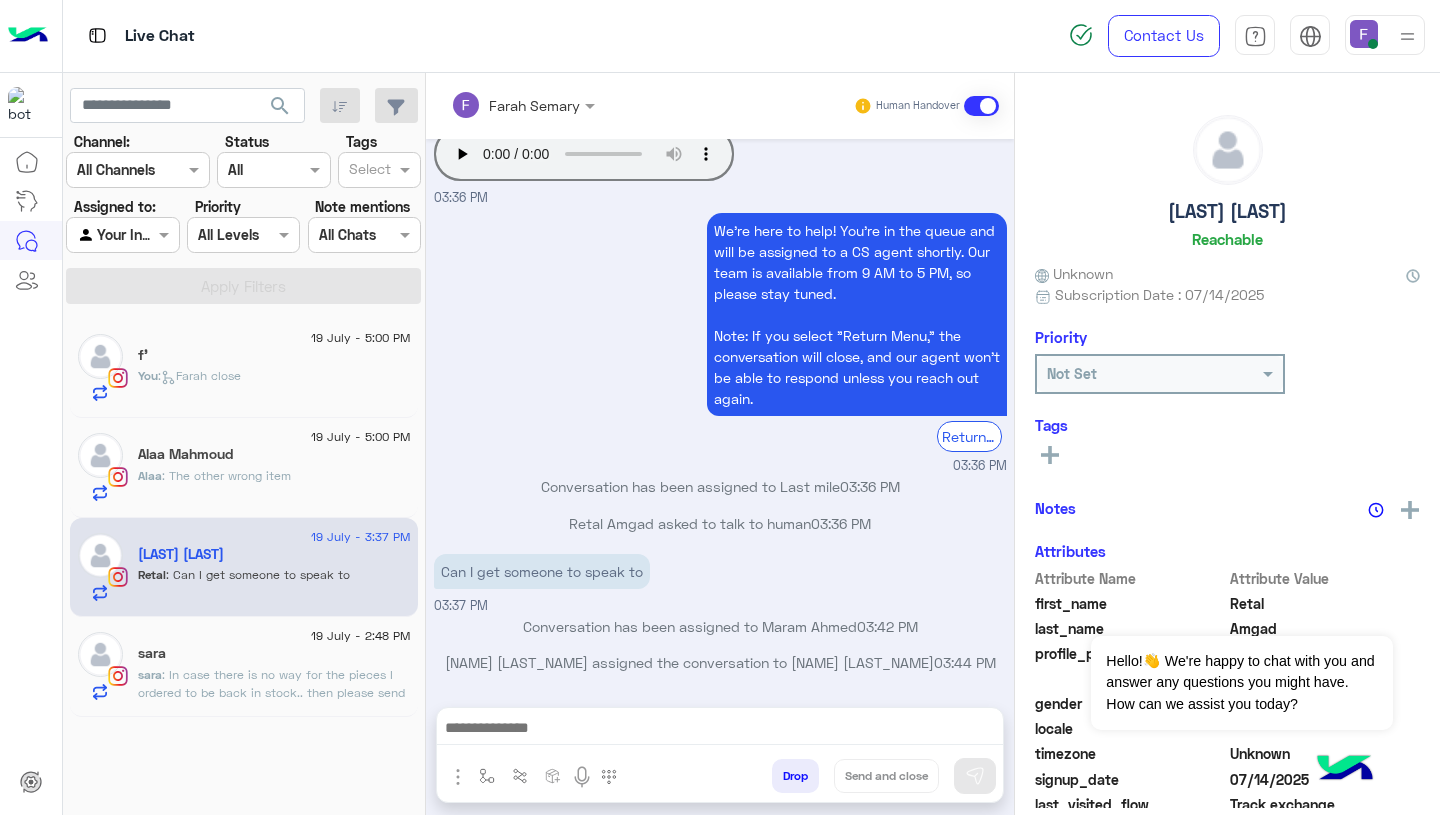 click on "[FIRST] : The other wrong item" 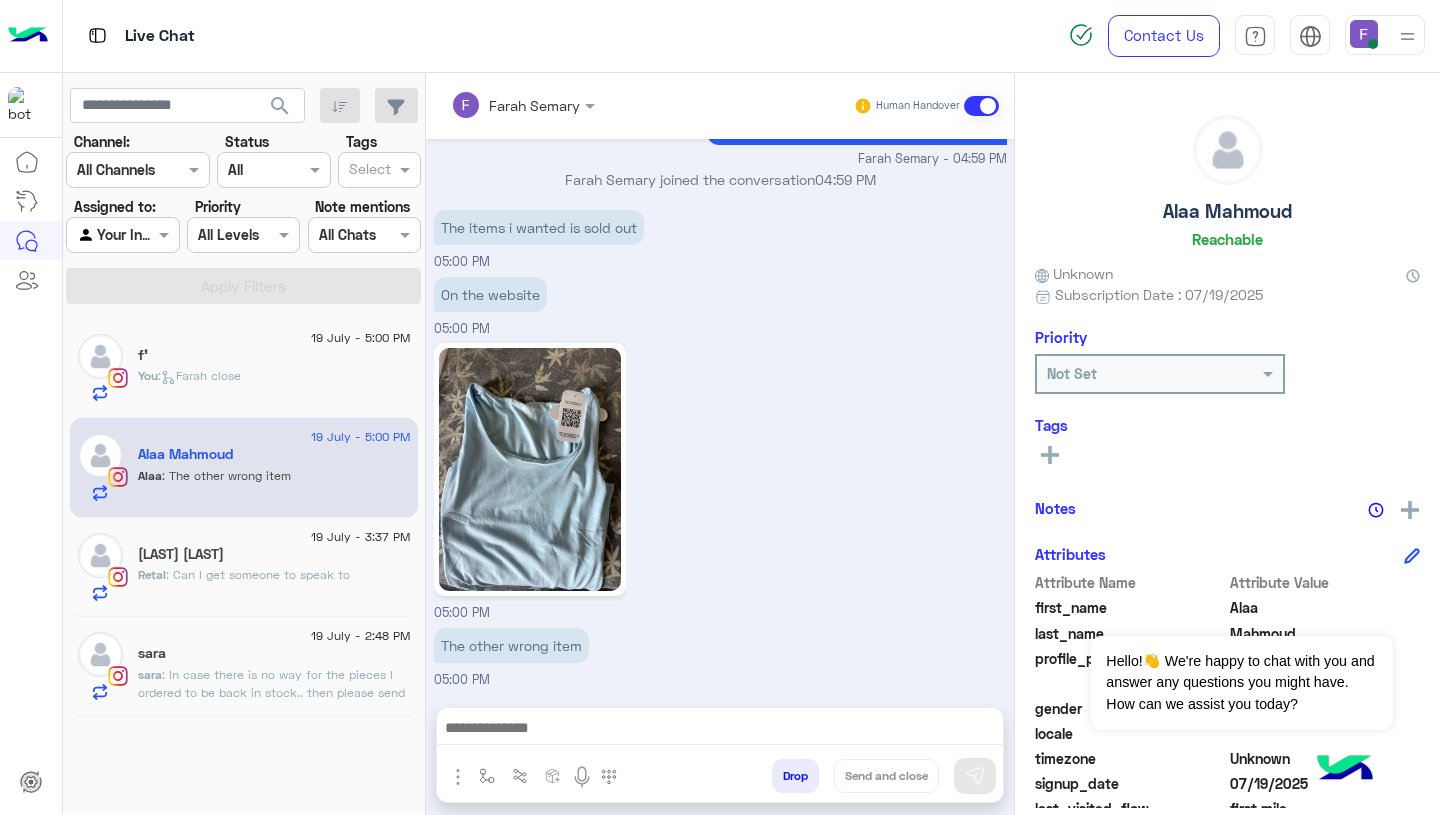 click on "You  :   Farah close" 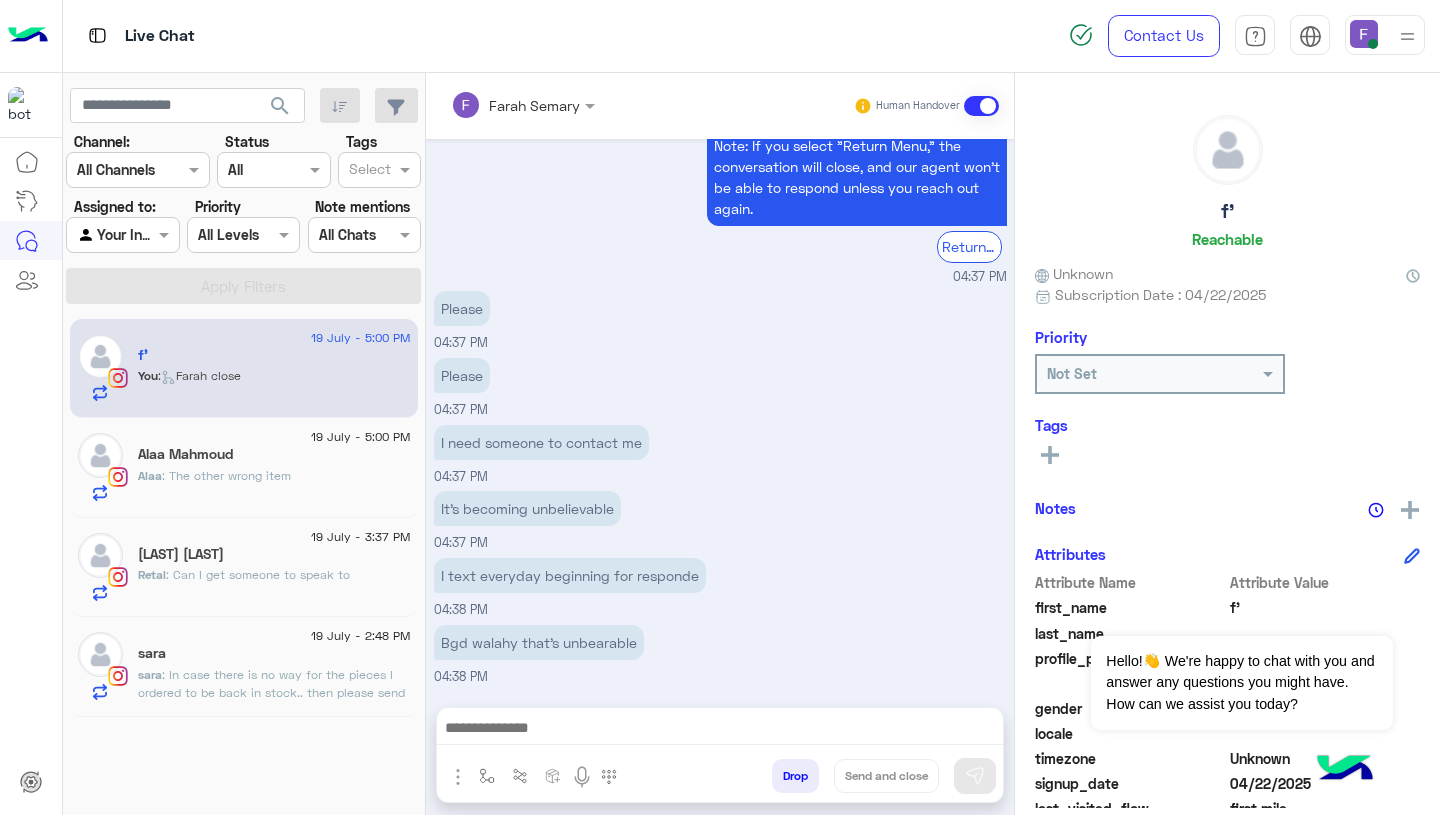 click on "[FIRST] : The other wrong item" 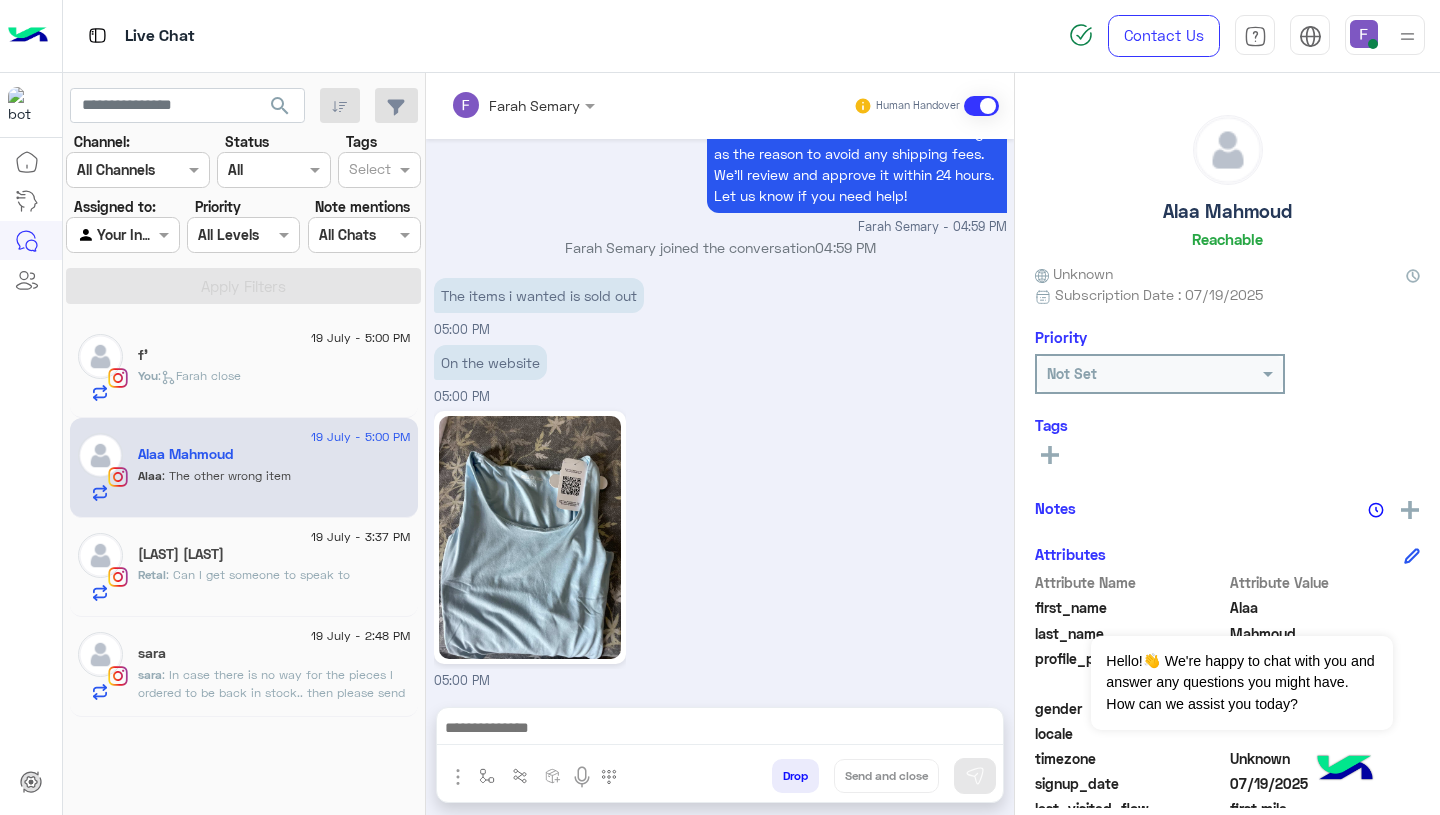 click on "The items i wanted is sold out" at bounding box center (539, 295) 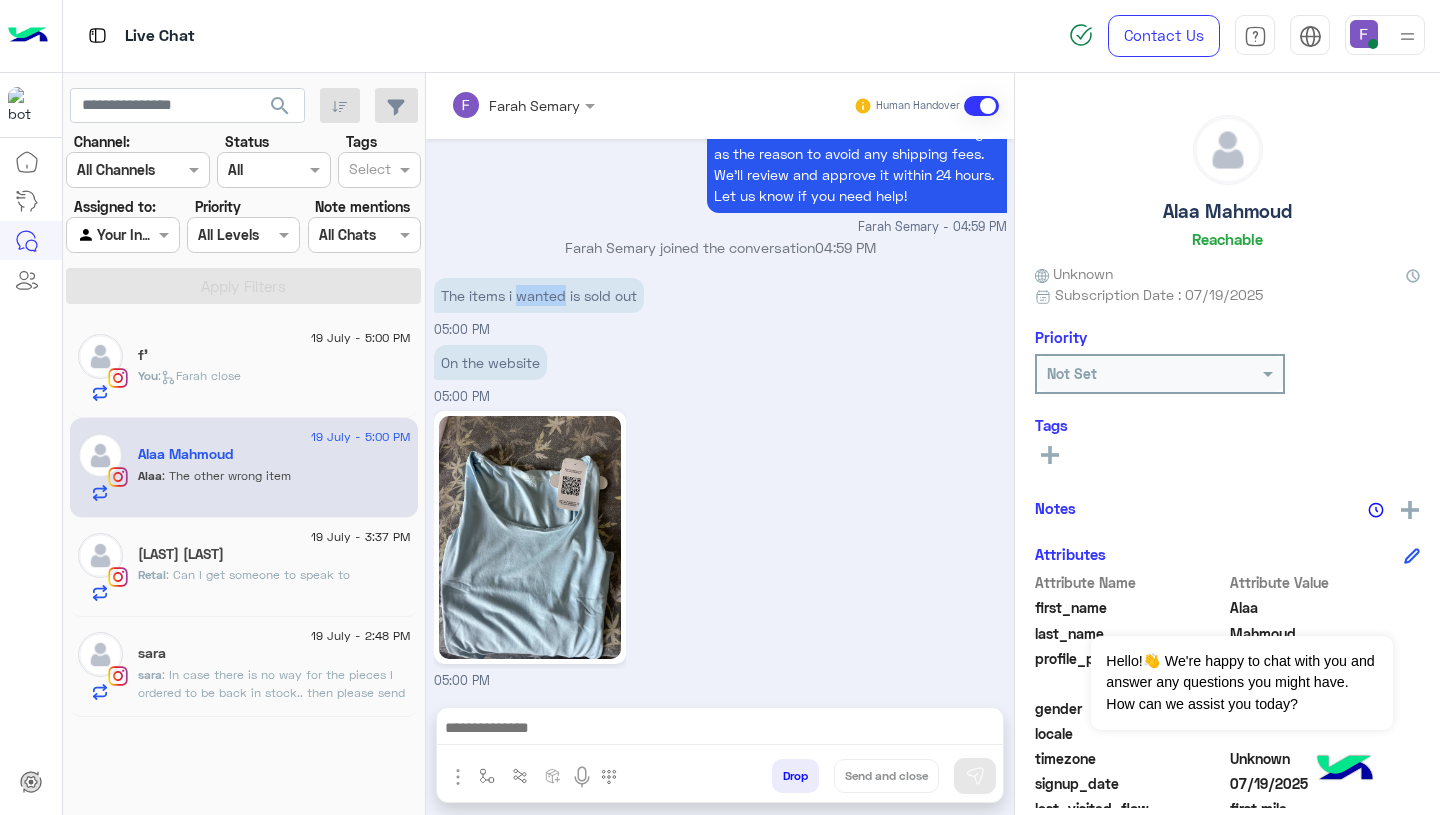 click on "The items i wanted is sold out" at bounding box center [539, 295] 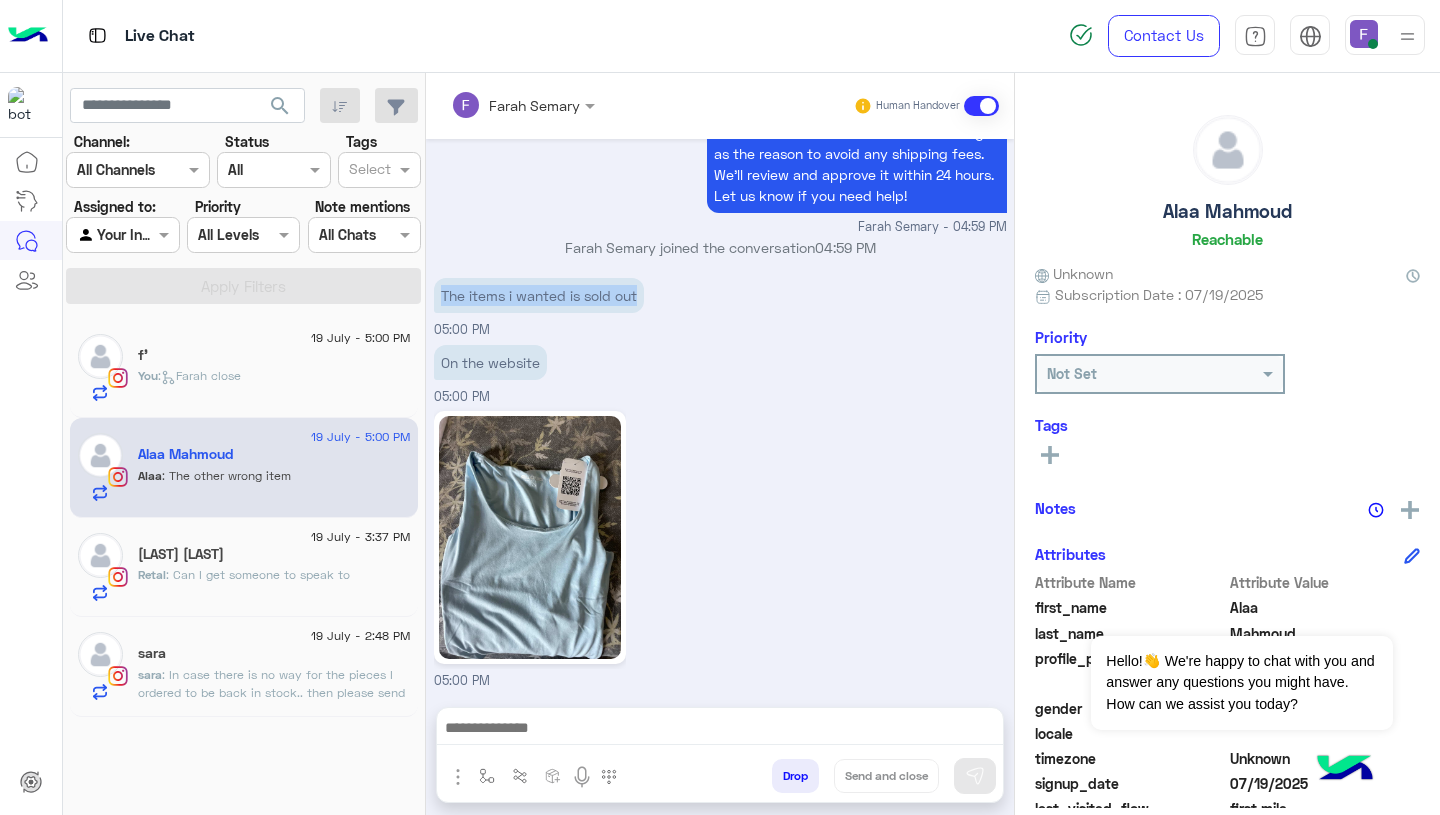 click on "The items i wanted is sold out" at bounding box center [539, 295] 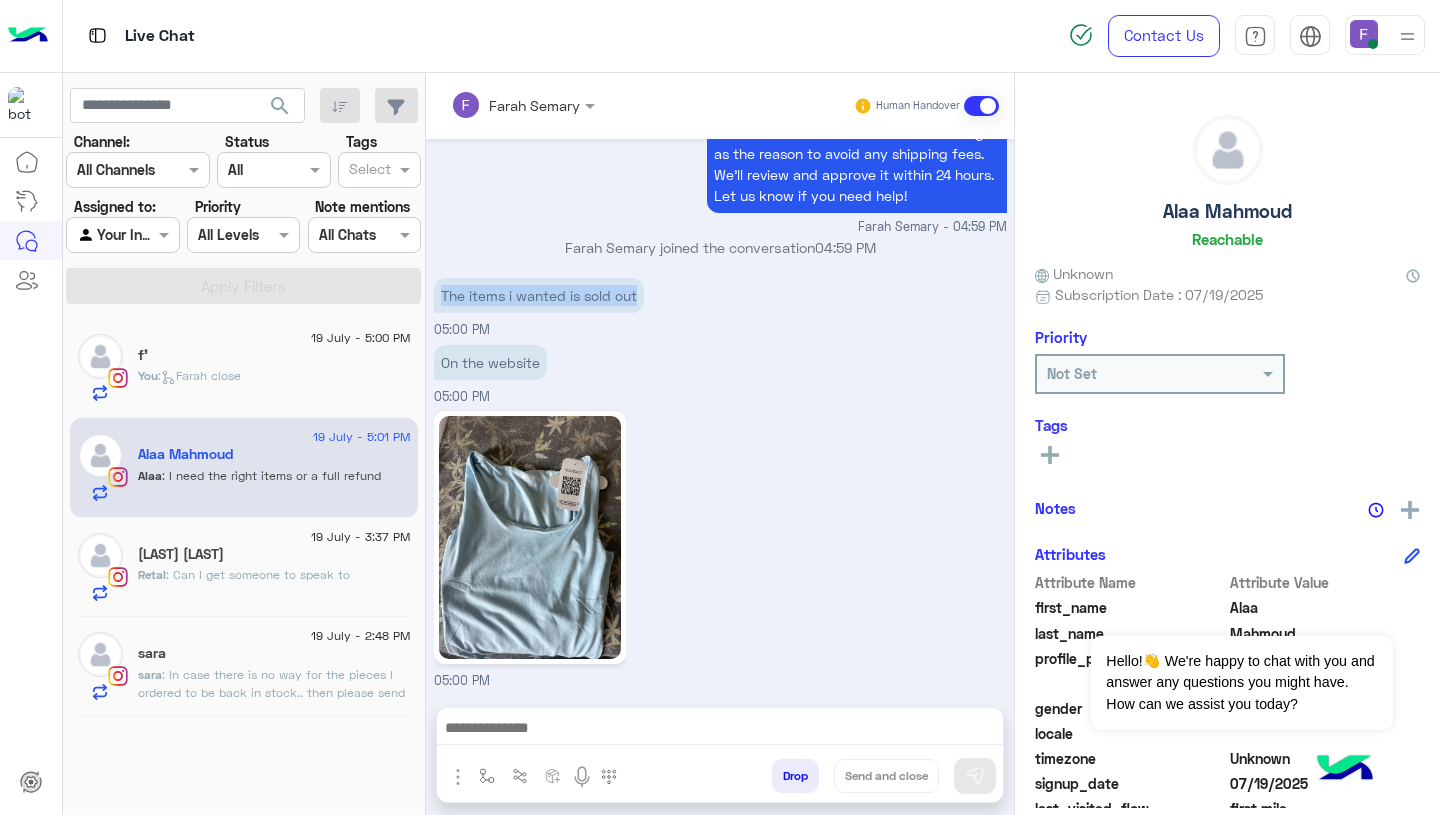 scroll, scrollTop: 2208, scrollLeft: 0, axis: vertical 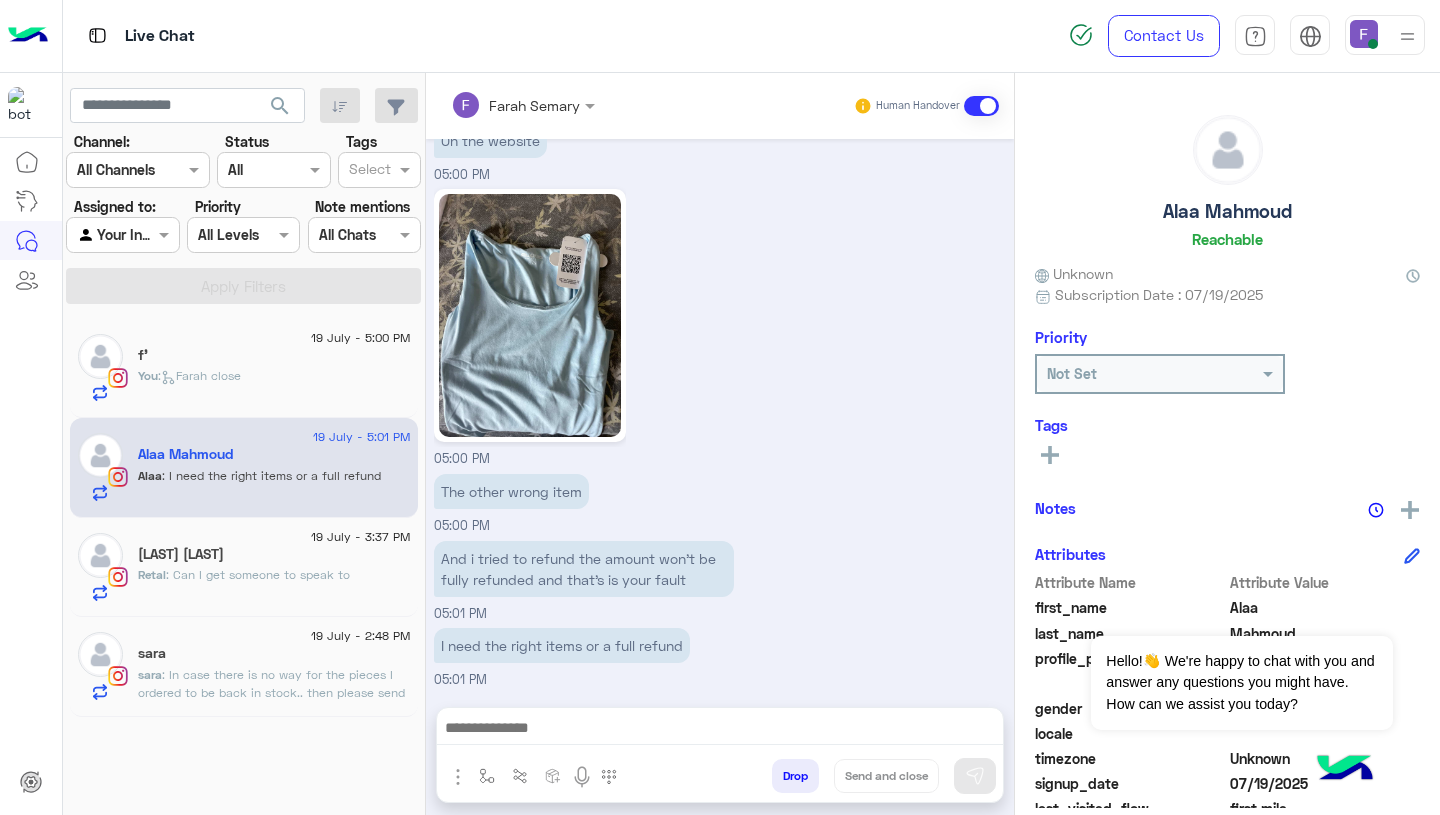 click on "The other wrong item   05:00 PM" at bounding box center [720, 502] 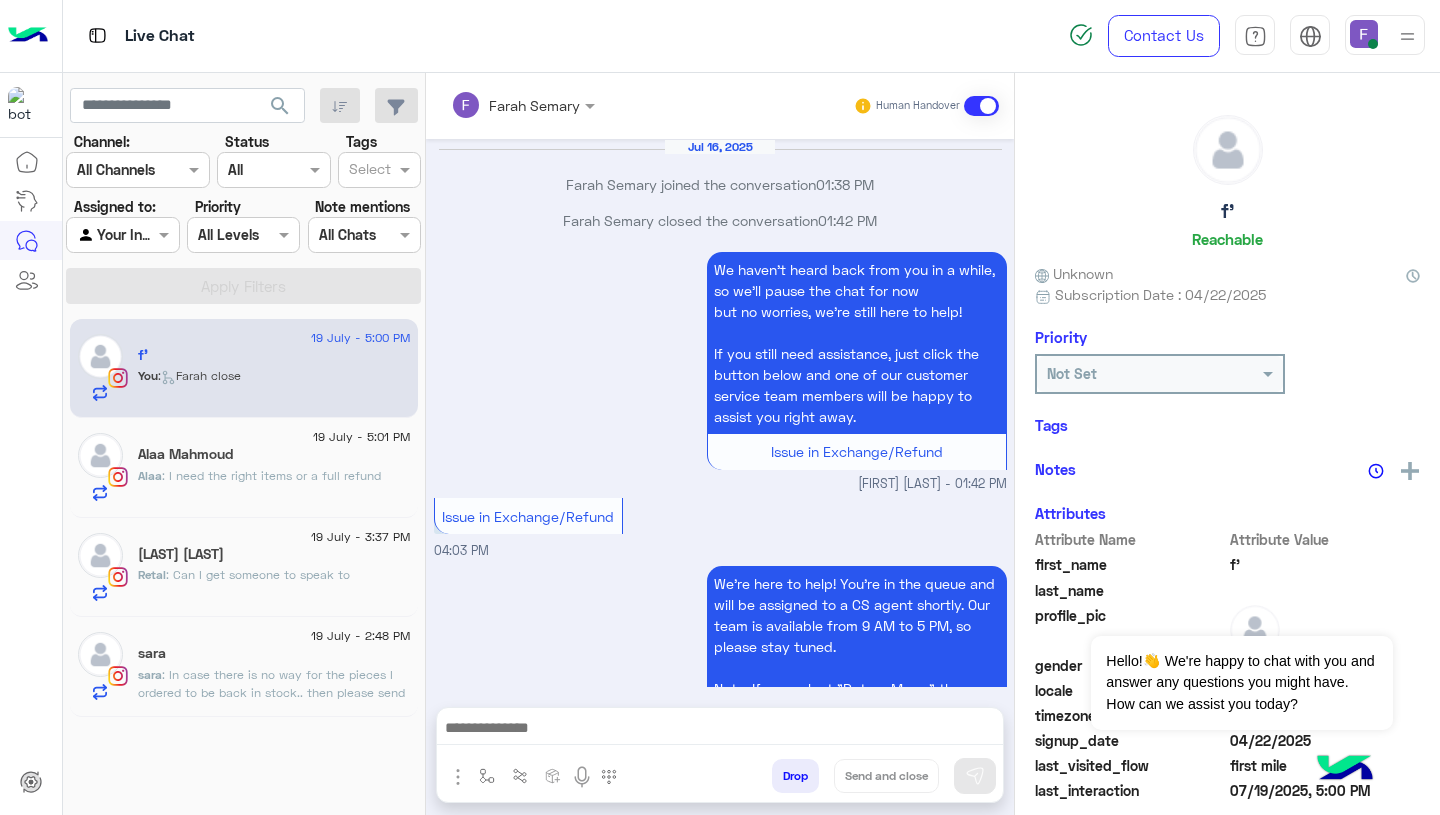 scroll, scrollTop: 1679, scrollLeft: 0, axis: vertical 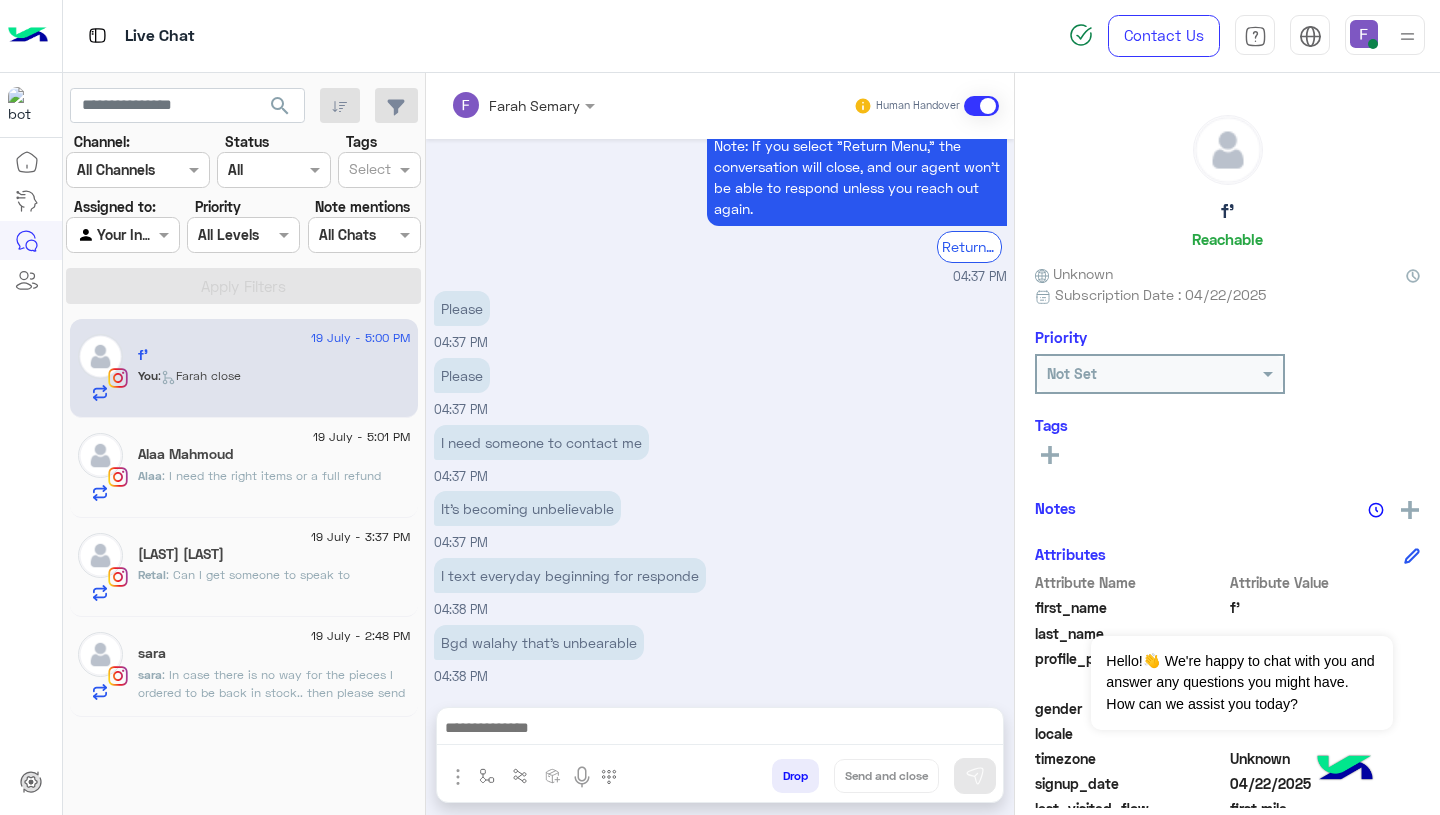 click on "Alaa Mahmoud" 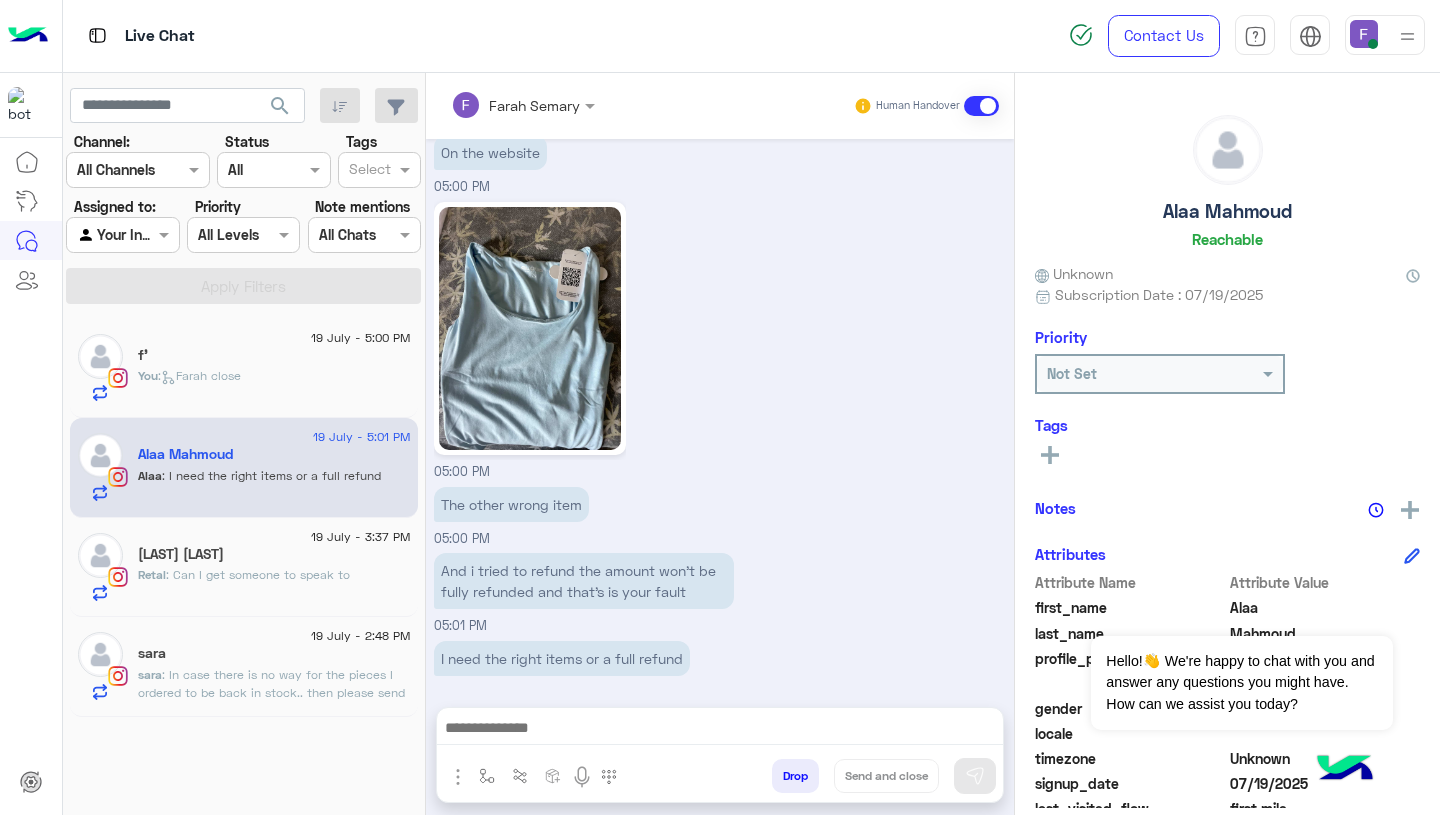 scroll, scrollTop: 1994, scrollLeft: 0, axis: vertical 